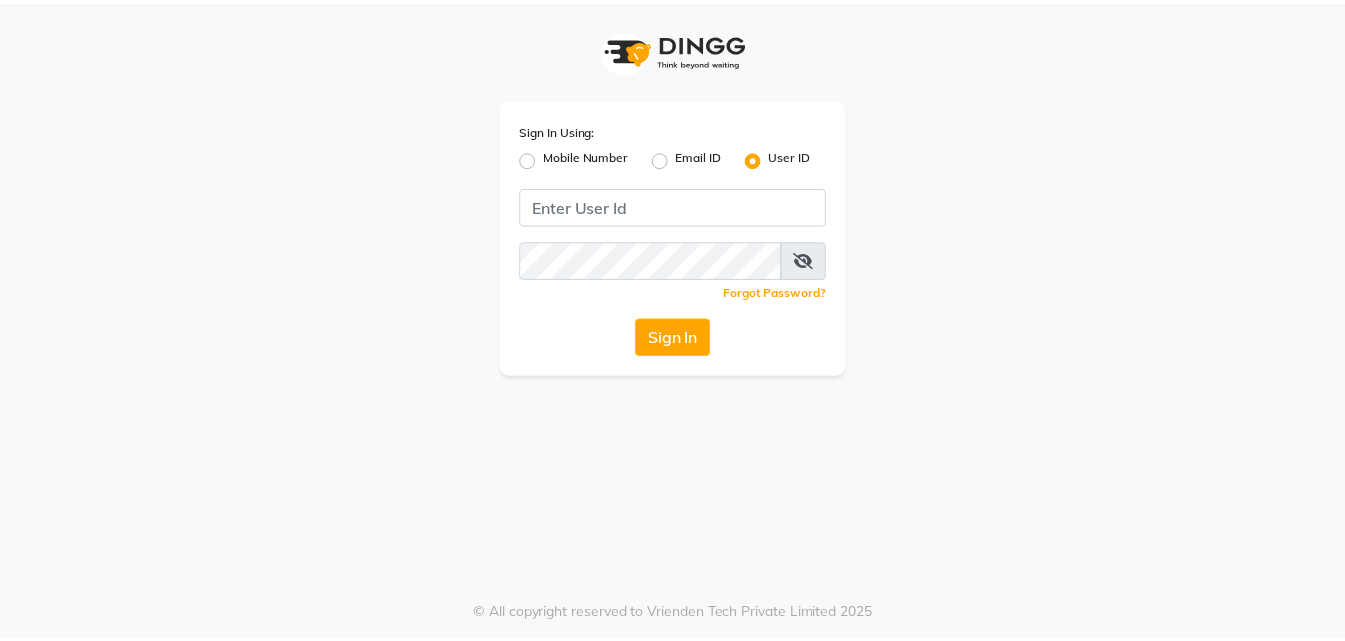 scroll, scrollTop: 0, scrollLeft: 0, axis: both 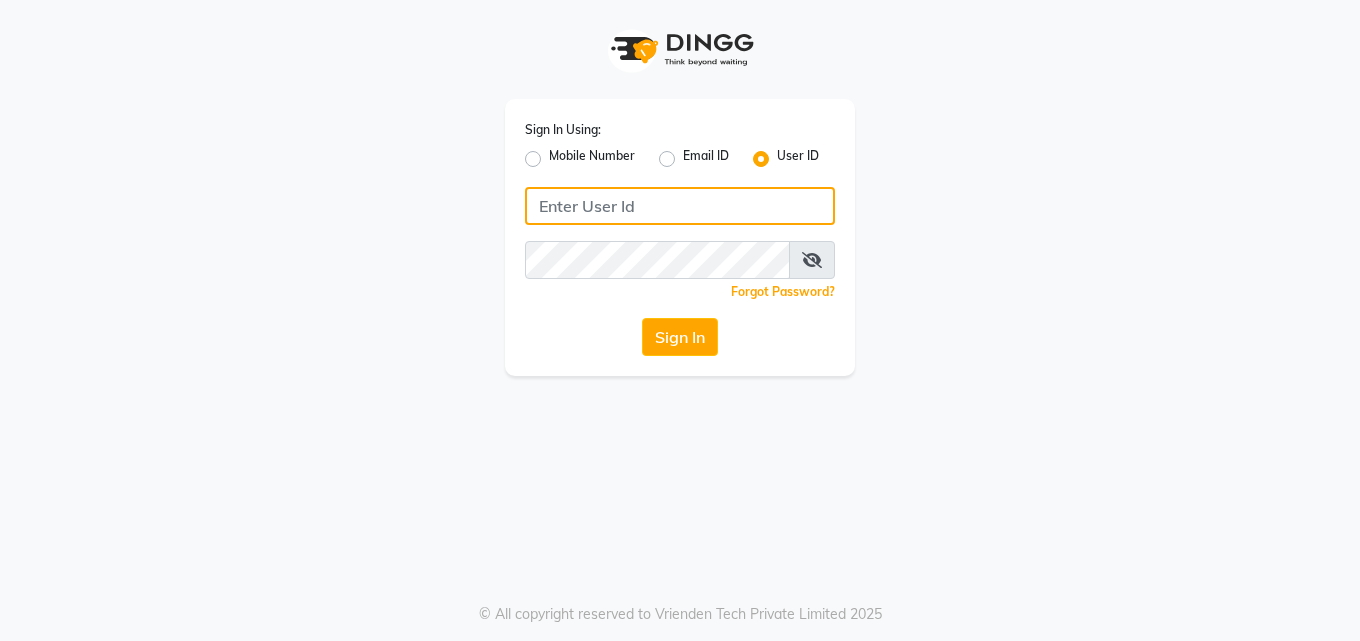 click 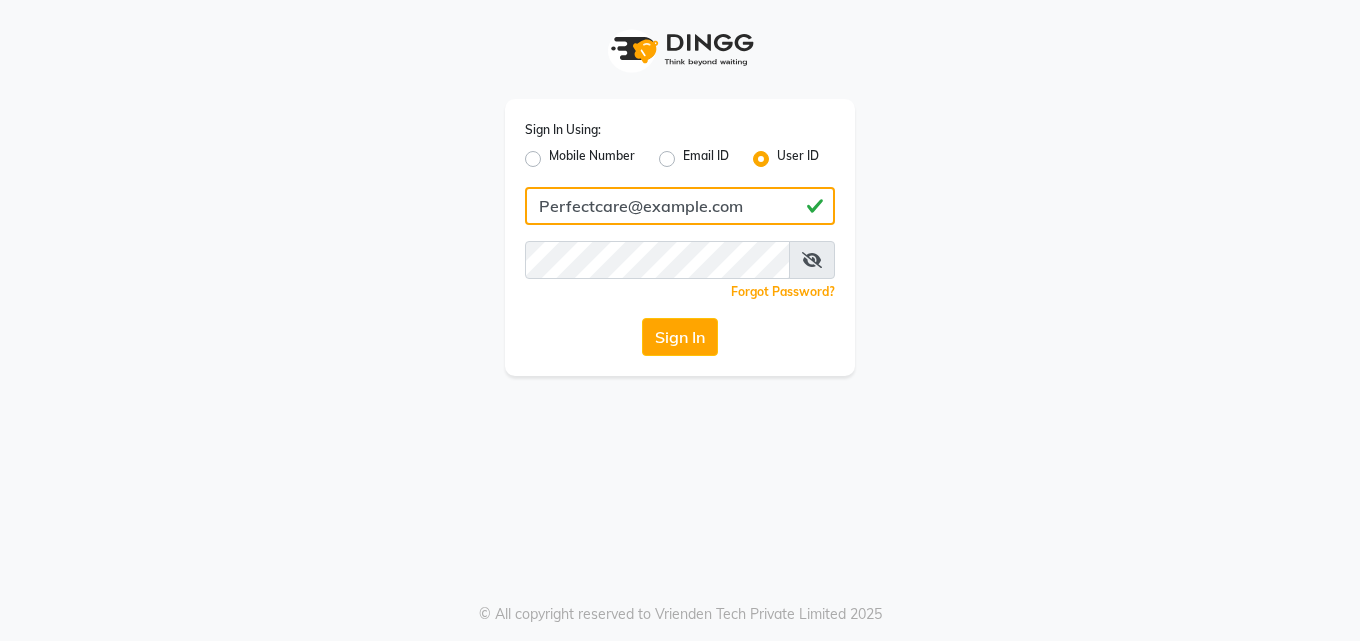 type on "Perfectcare@example.com" 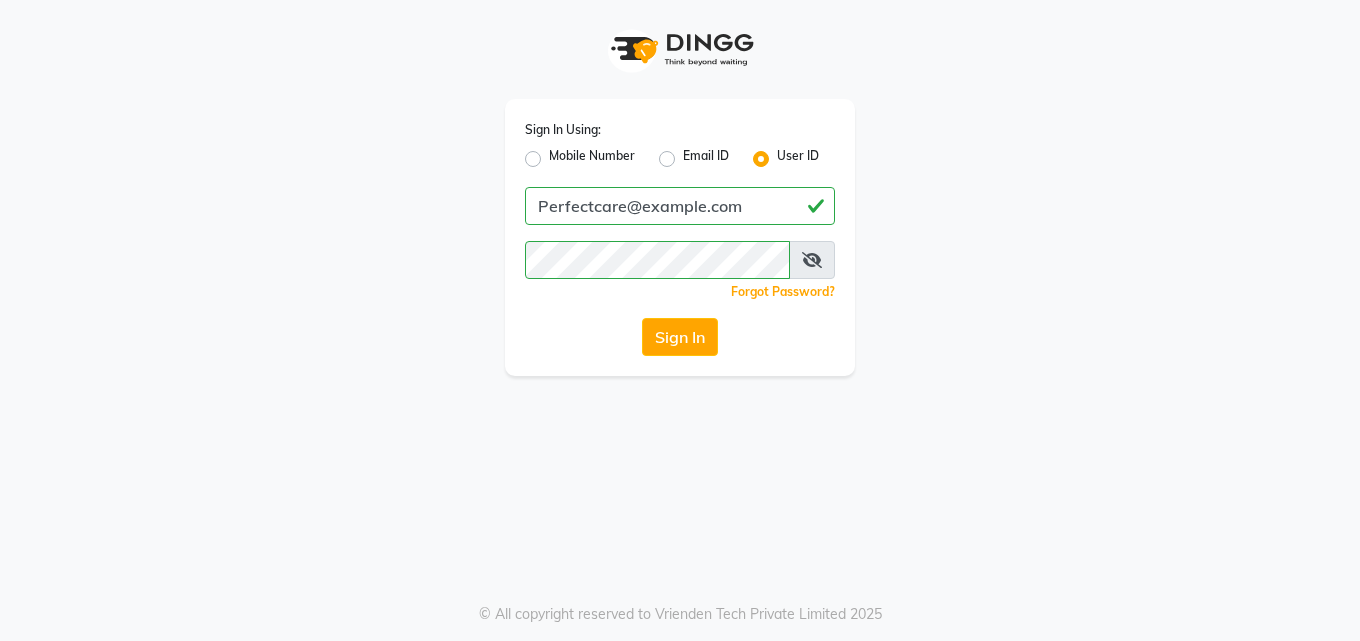 click at bounding box center (812, 260) 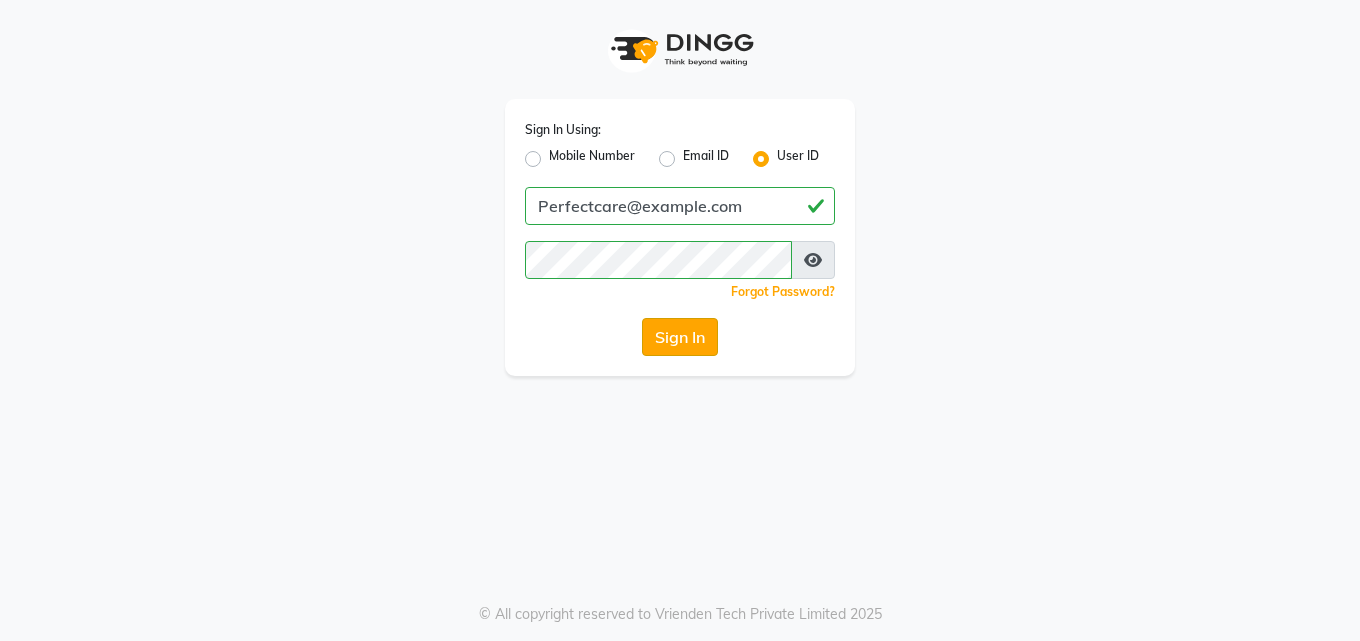 click on "Sign In" 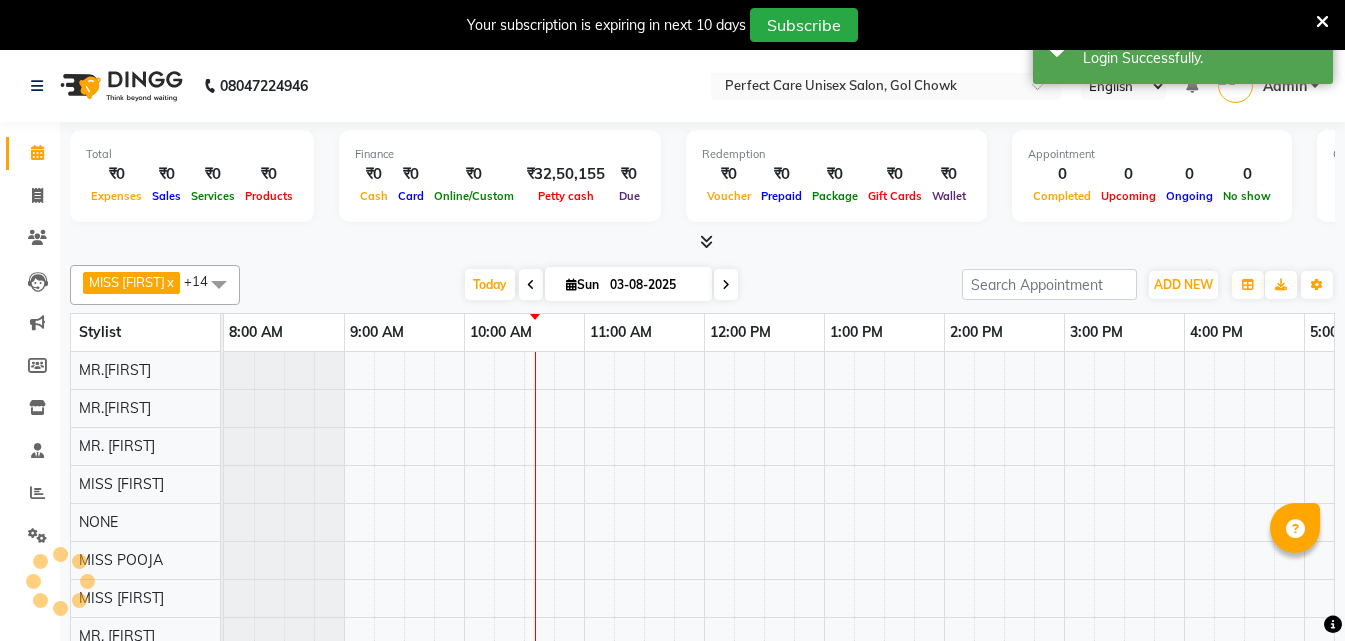 scroll, scrollTop: 0, scrollLeft: 0, axis: both 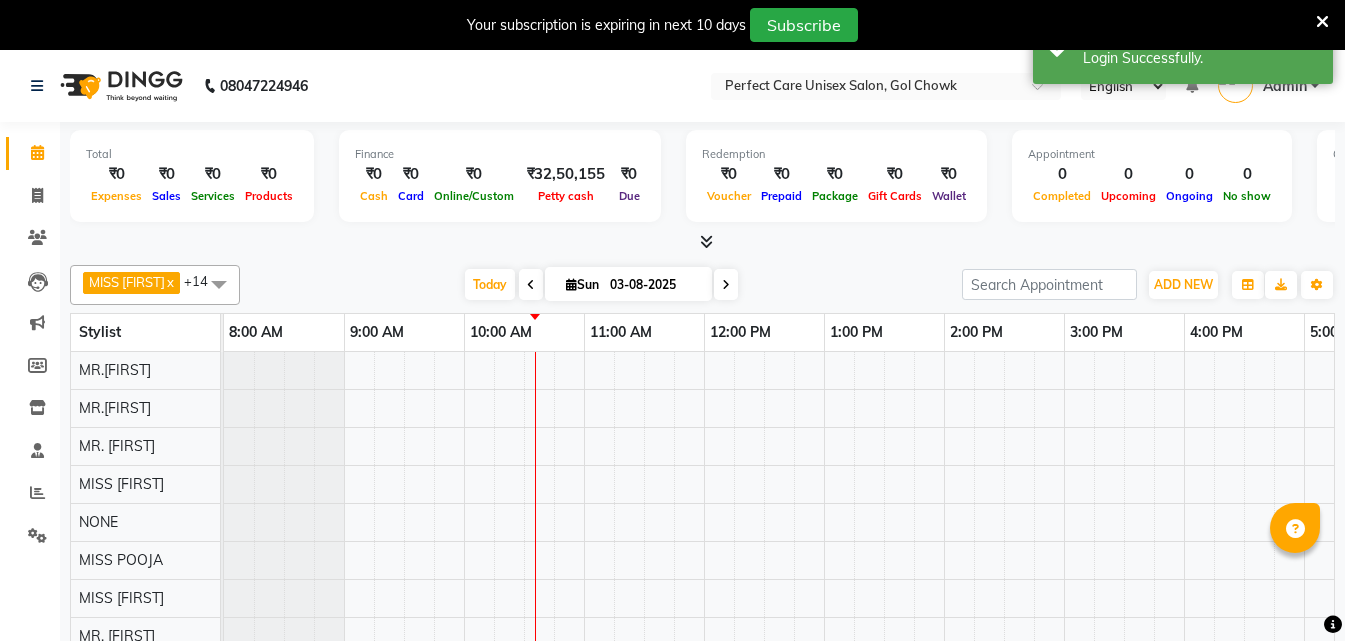 click at bounding box center [1322, 22] 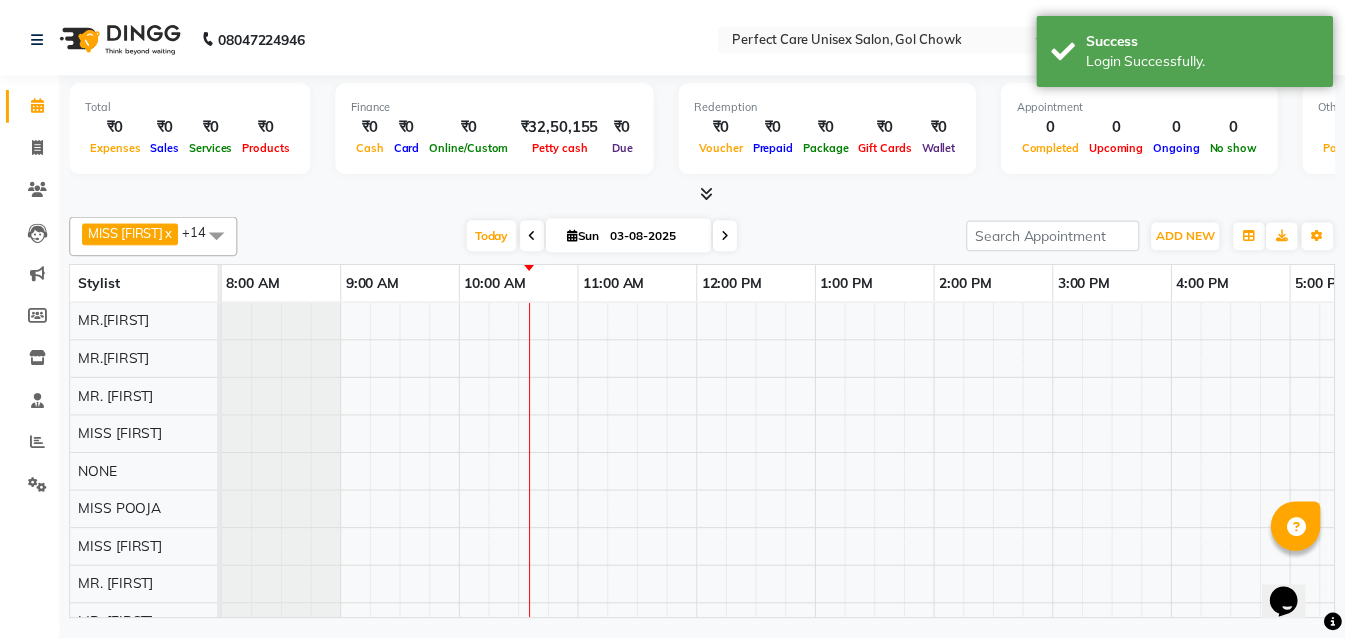 scroll, scrollTop: 0, scrollLeft: 0, axis: both 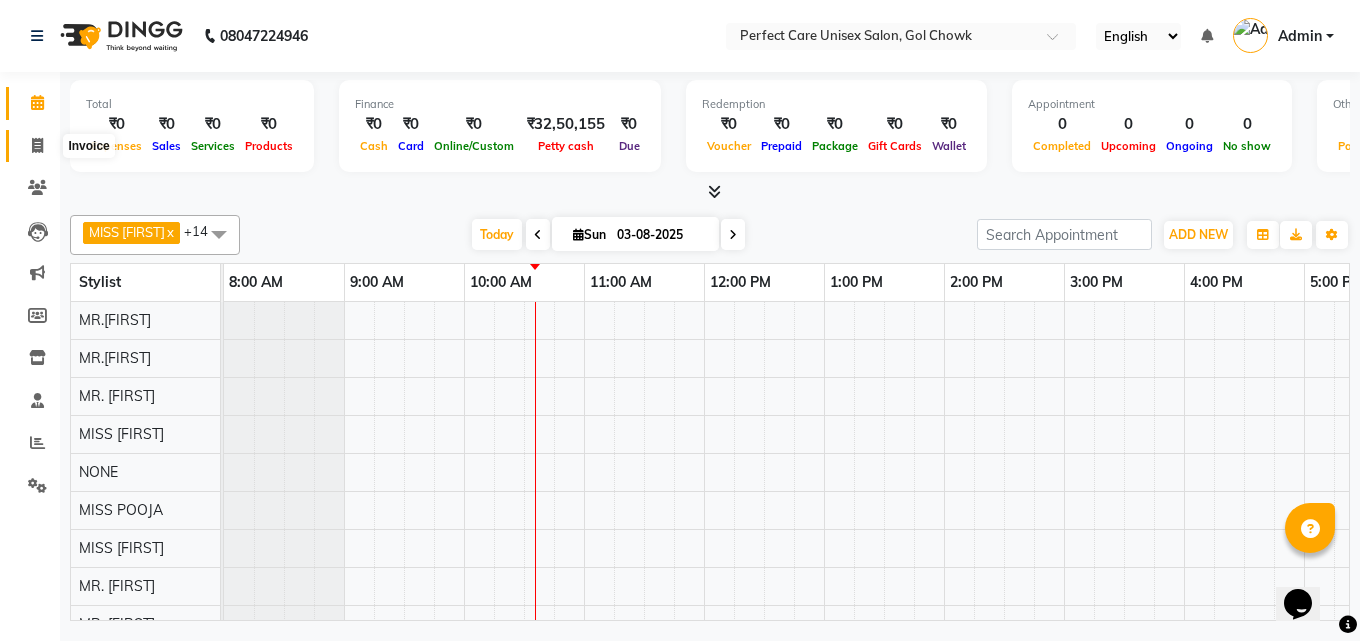 click 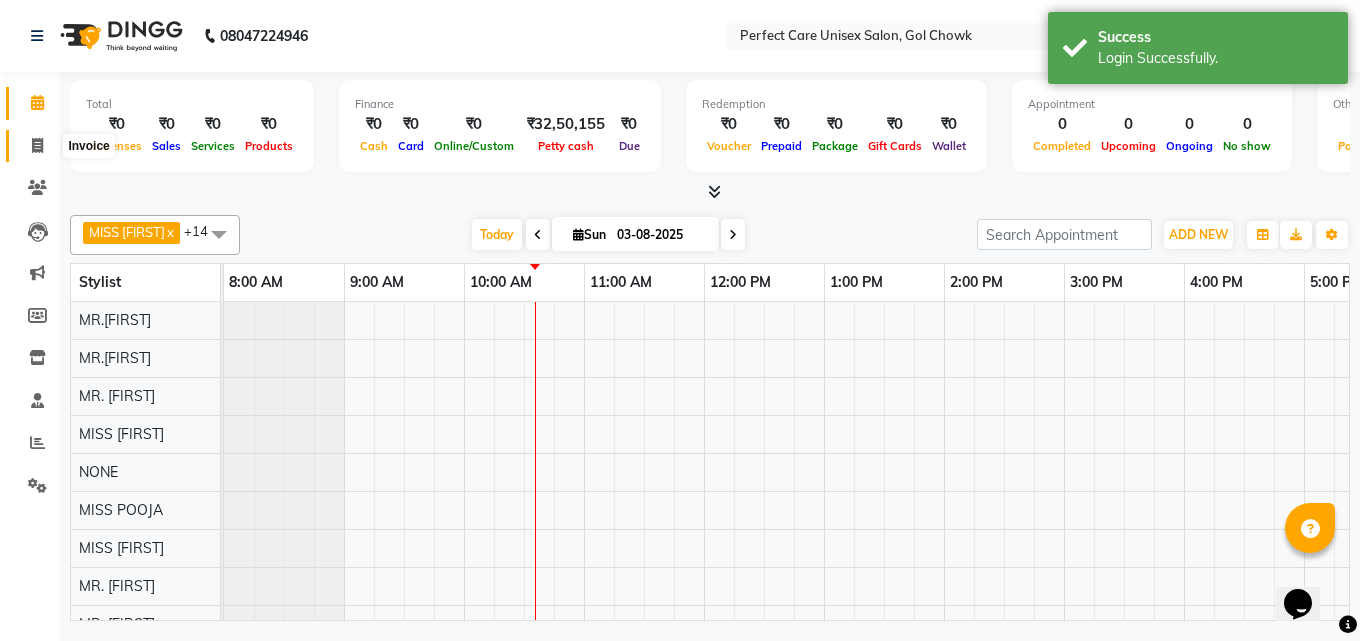 select on "4751" 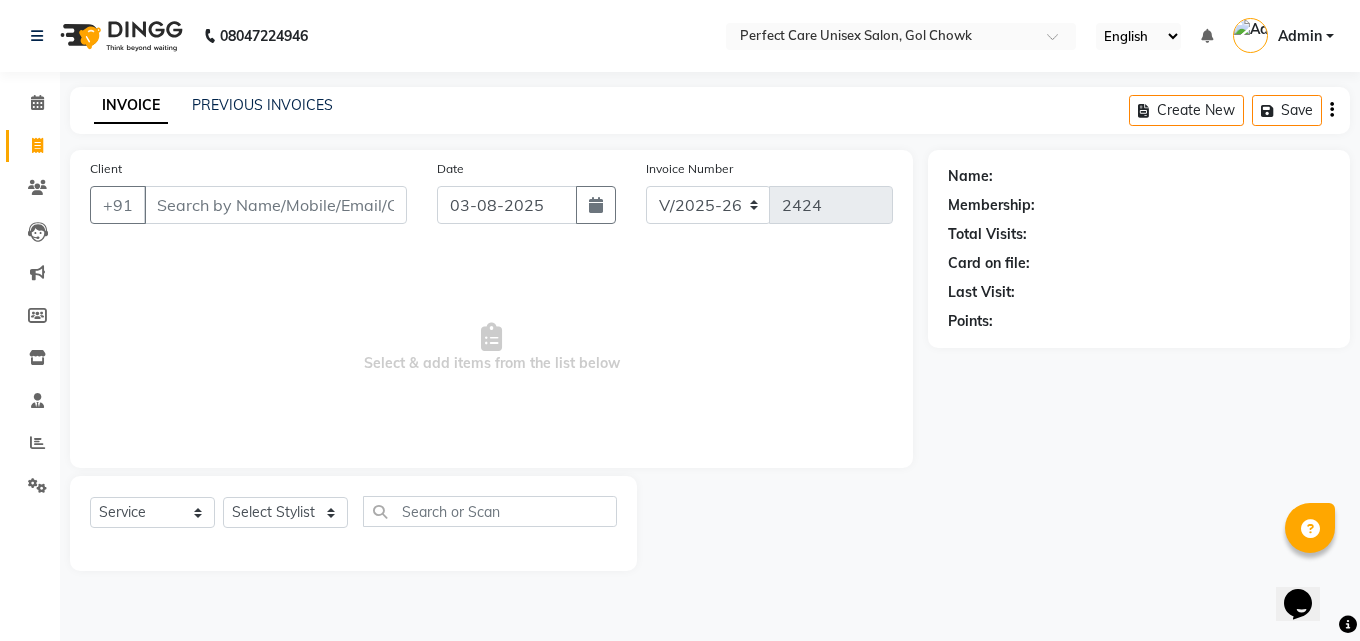 drag, startPoint x: 296, startPoint y: 95, endPoint x: 280, endPoint y: 103, distance: 17.888544 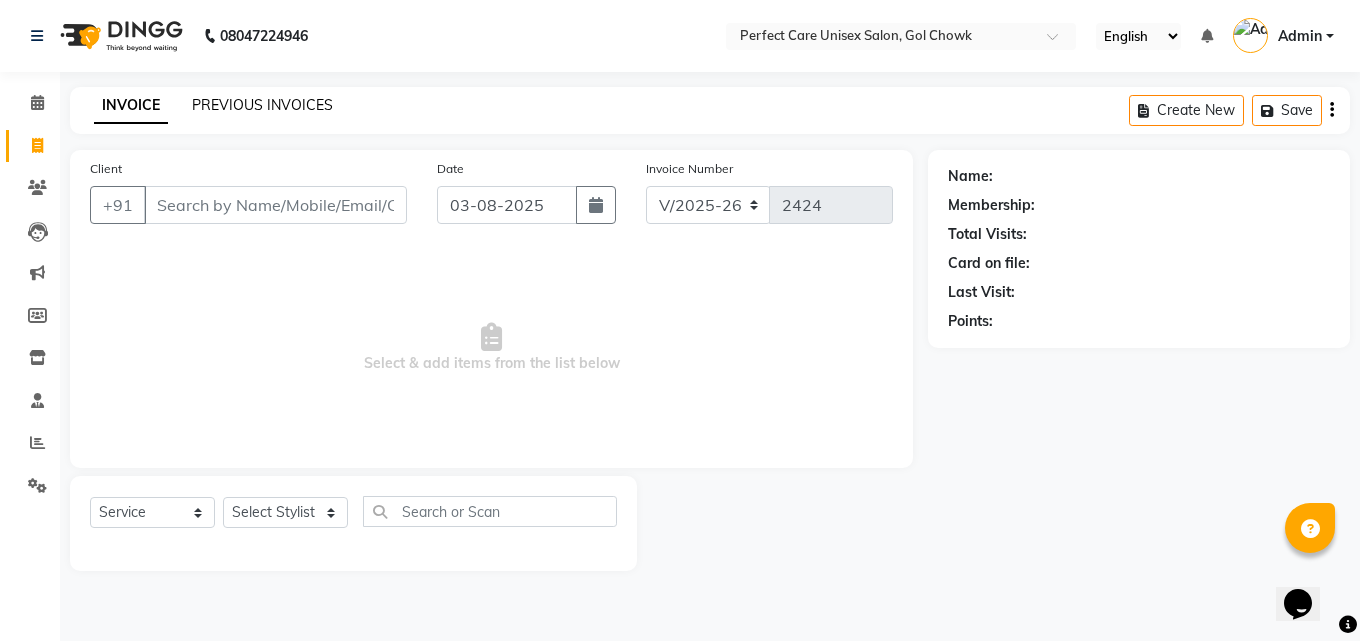 click on "PREVIOUS INVOICES" 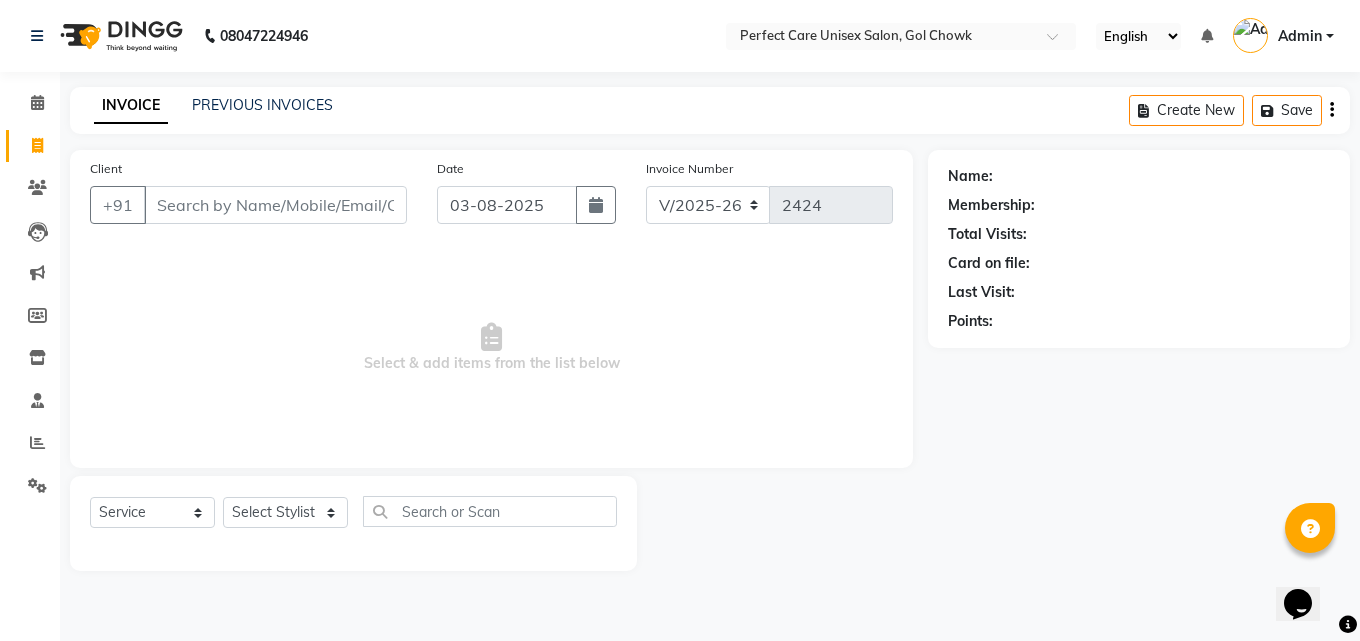 click on "PREVIOUS INVOICES" 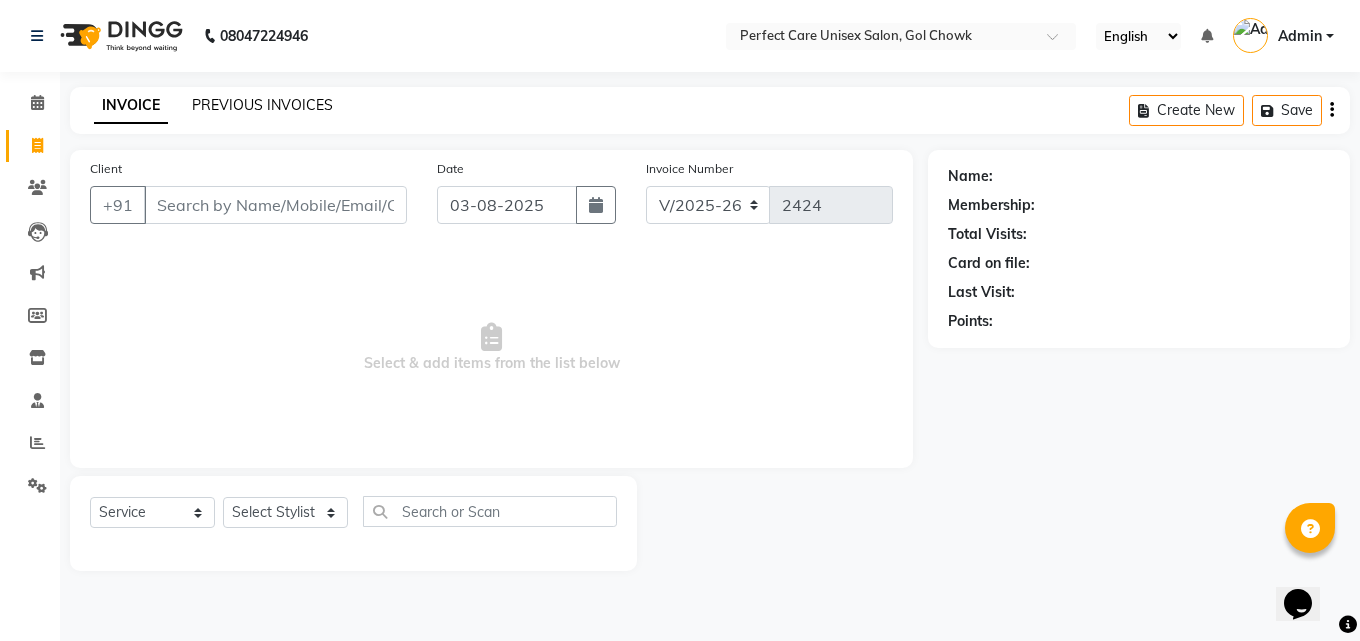 click on "PREVIOUS INVOICES" 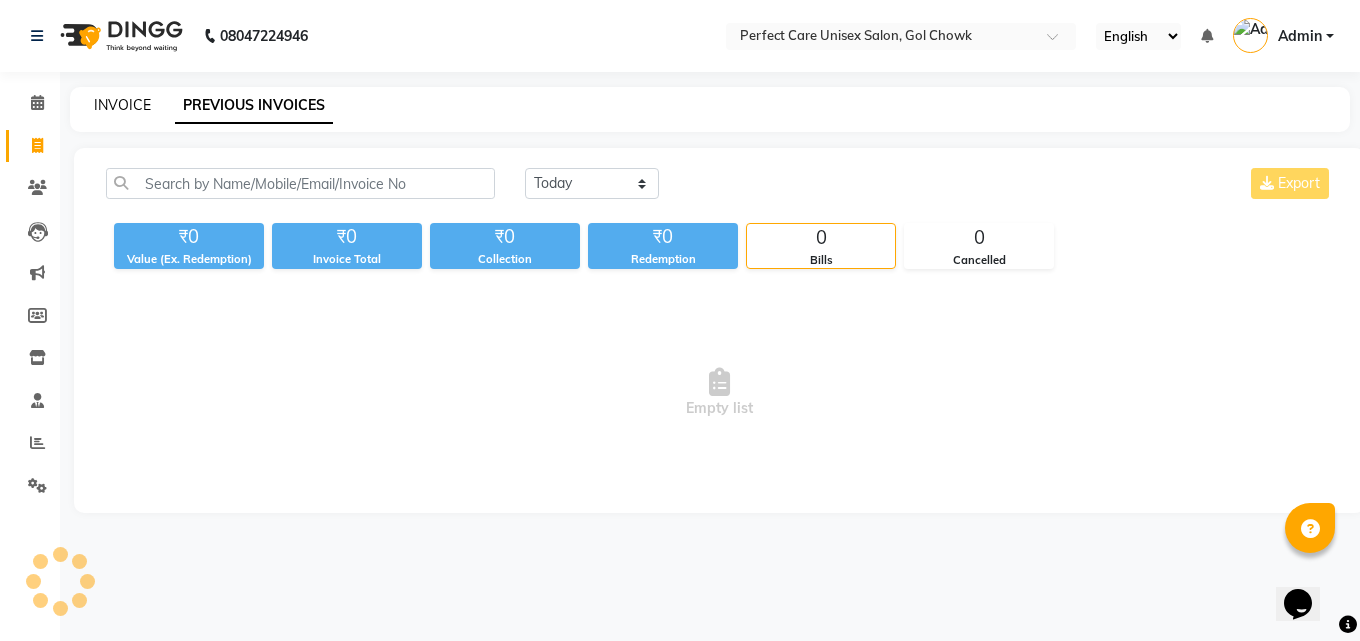 click on "INVOICE" 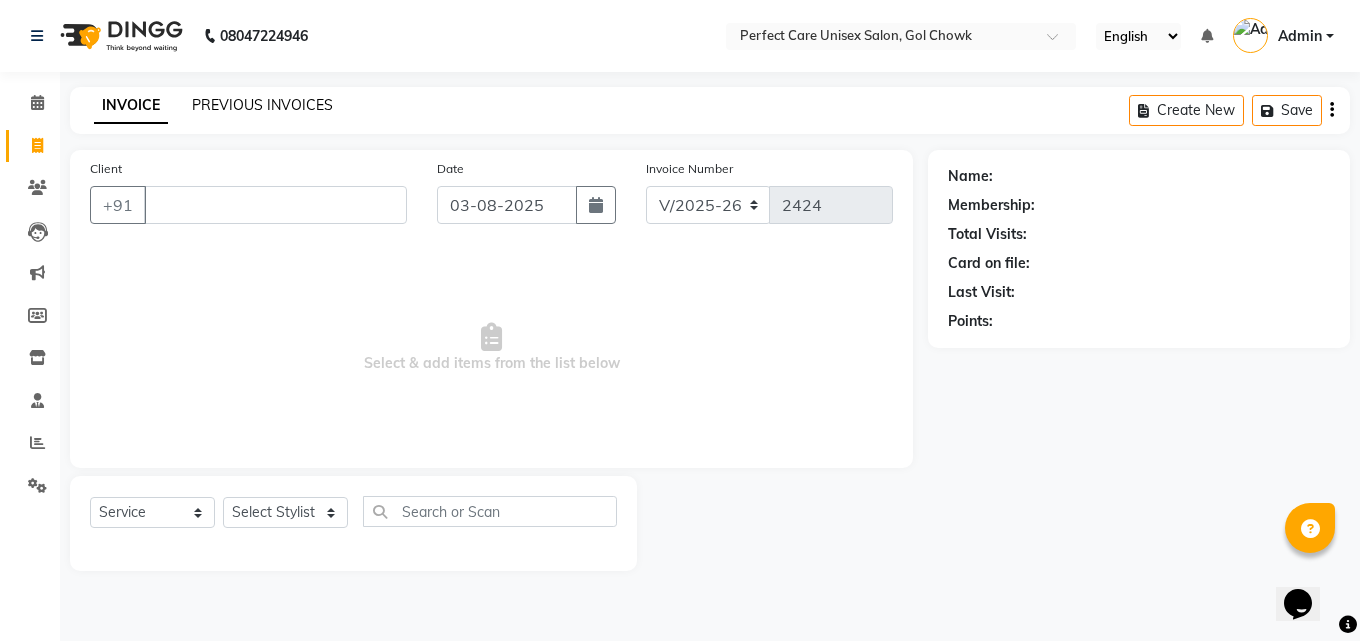 type 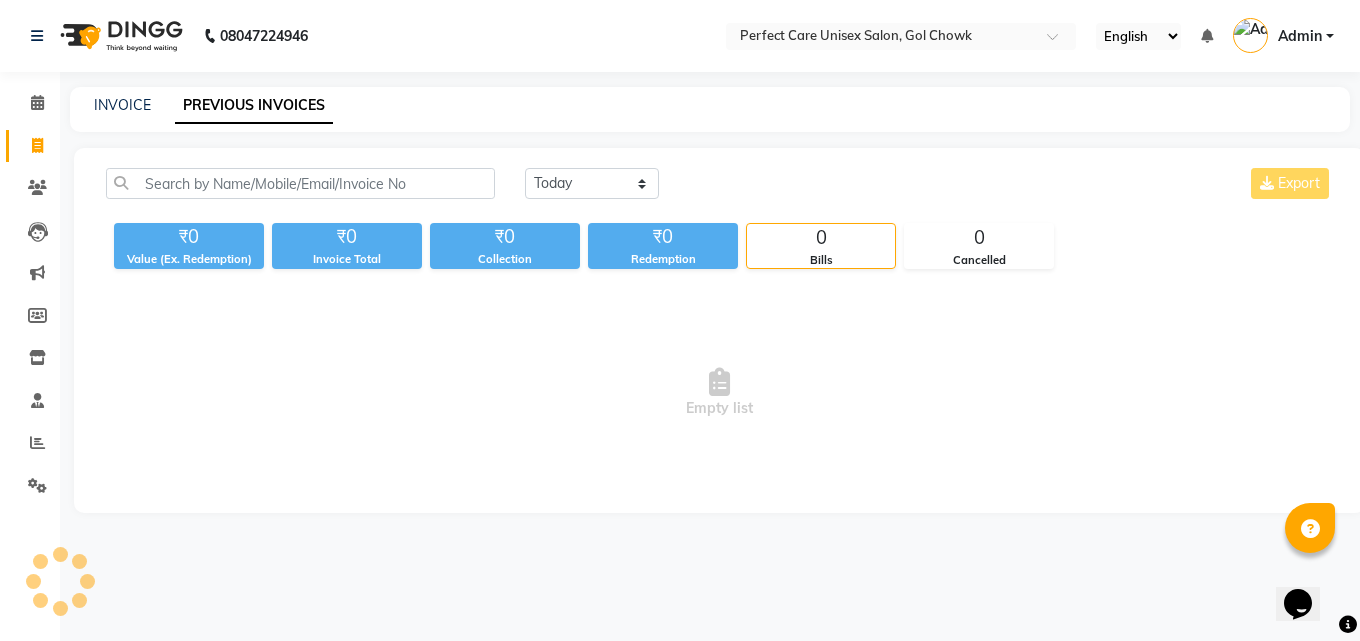 click on "Today Yesterday Custom Range Export ₹0 Value (Ex. Redemption) ₹0 Invoice Total  ₹0 Collection ₹0 Redemption 0 Bills 0 Cancelled  Empty list" 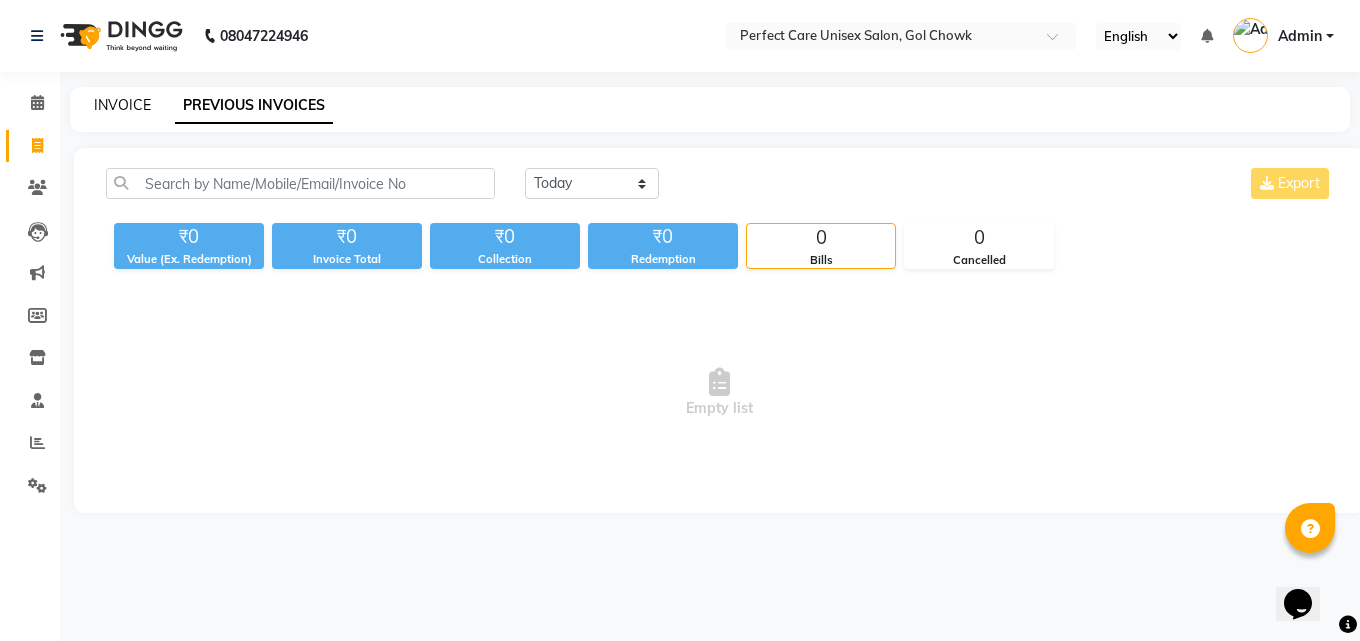 click on "INVOICE" 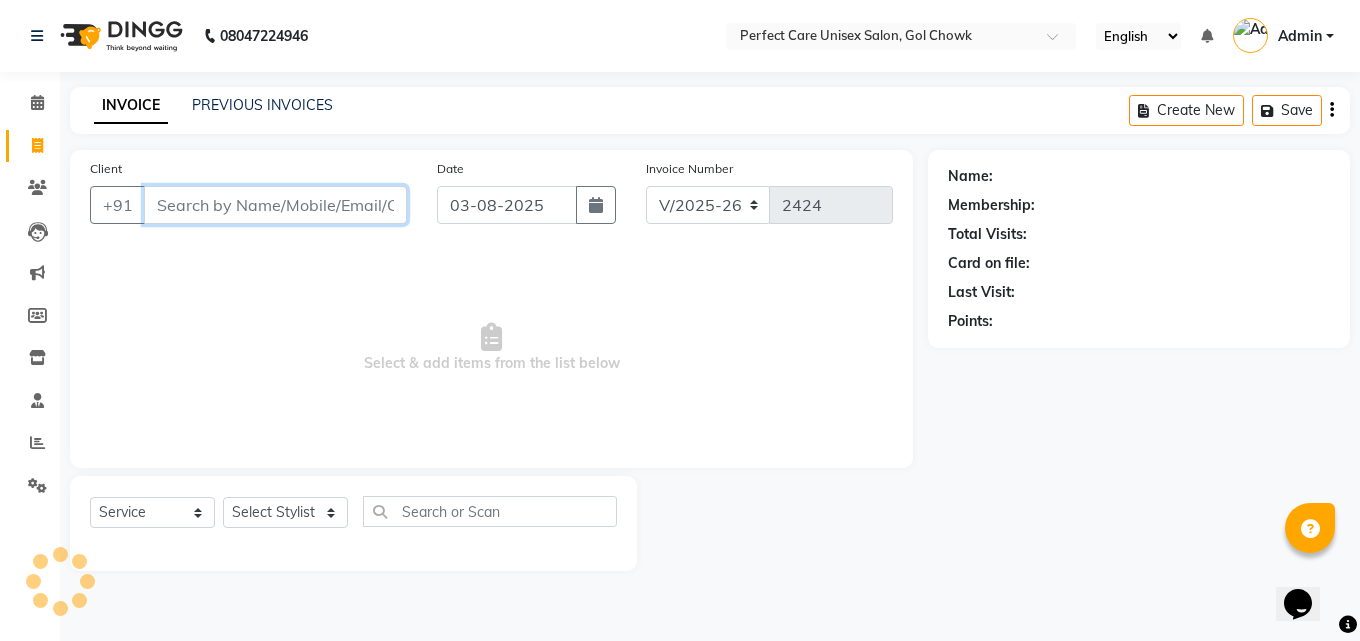 click on "Client" at bounding box center (275, 205) 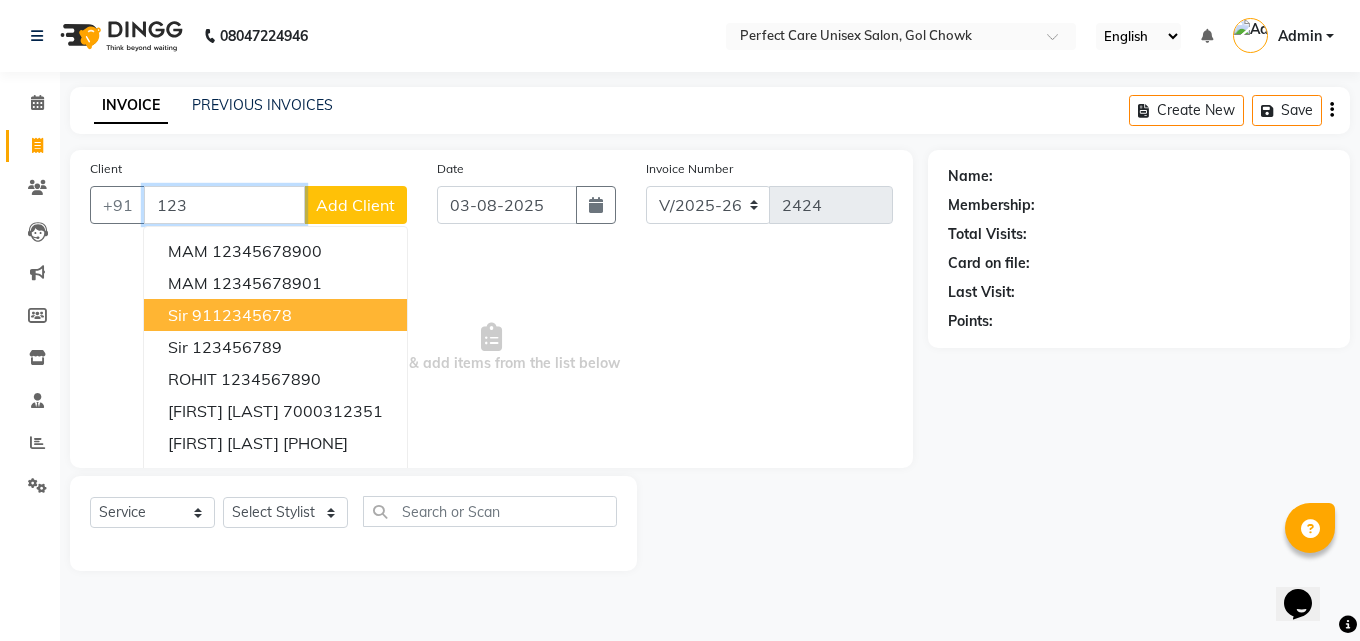 click on "9112345678" at bounding box center [242, 315] 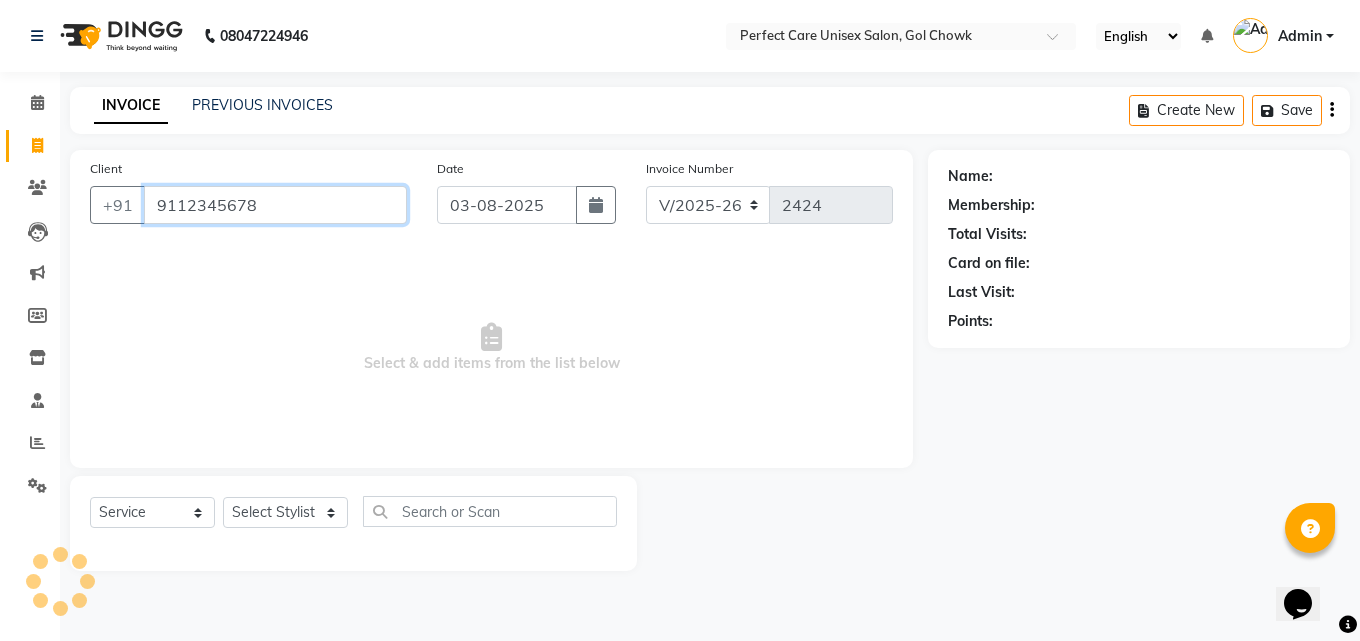 type on "9112345678" 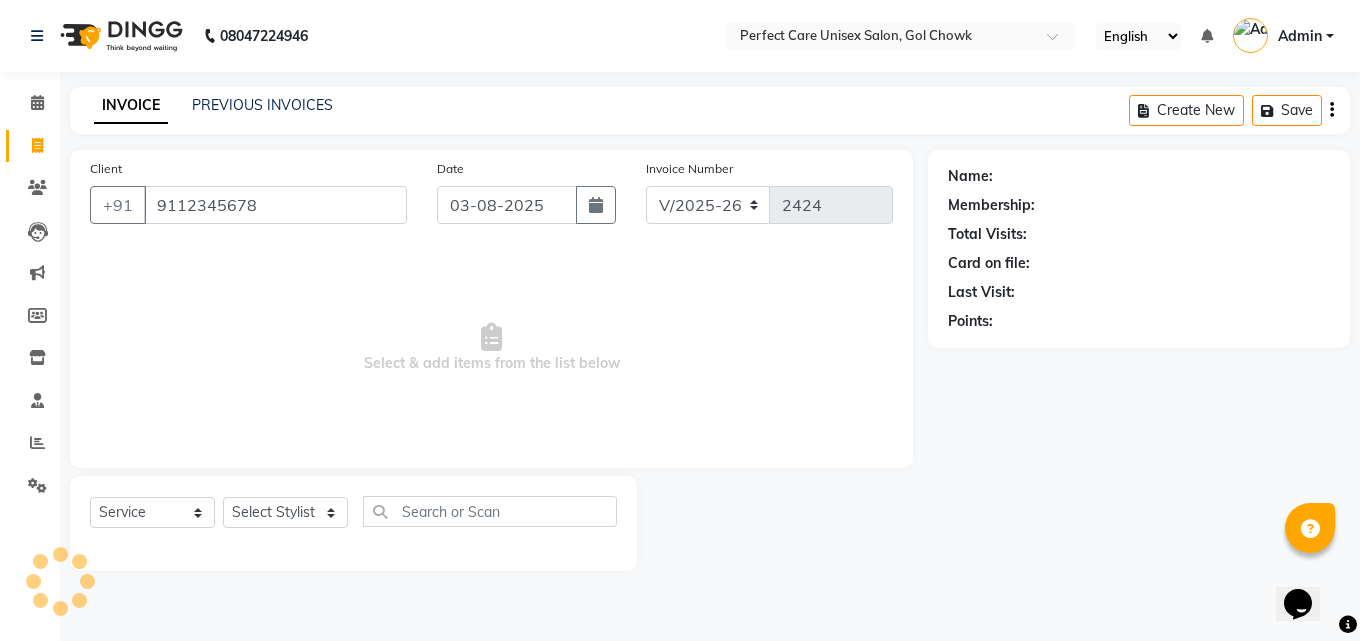 select on "1: Object" 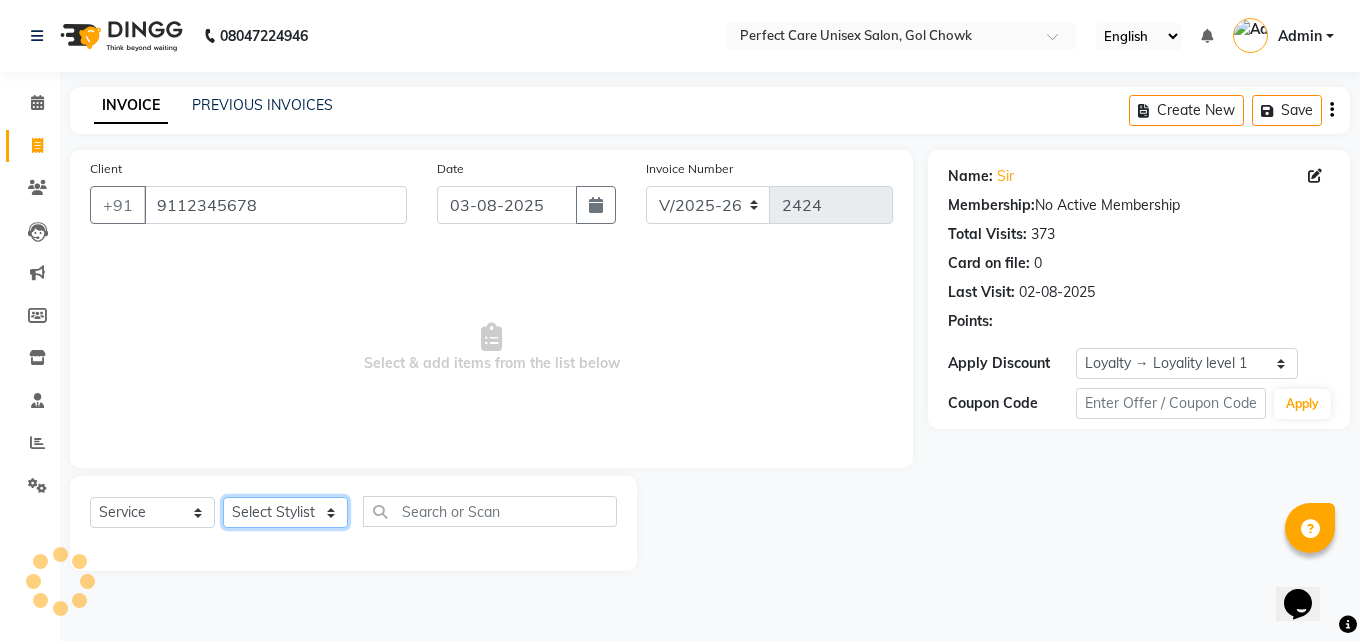 click on "Select Stylist MISS [LAST] MISS [LAST] MISS [LAST]  MISS [LAST] MISS [LAST] MISS.[LAST] MISS.[LAST]  MISS [LAST]  MISS. [LAST] MISS [LAST] [LAST] MR. [LAST] MR.[LAST] MR. [LAST] MR. [LAST]  MR [LAST] MR. [LAST] MR. [LAST] MR. [LAST] MR. [LAST] MR. [LAST] MR. [LAST] MR. [LAST] MR. [LAST] MR. [LAST] MR. [LAST] MR. [LAST] MR. [LAST] NONE [LAST]" 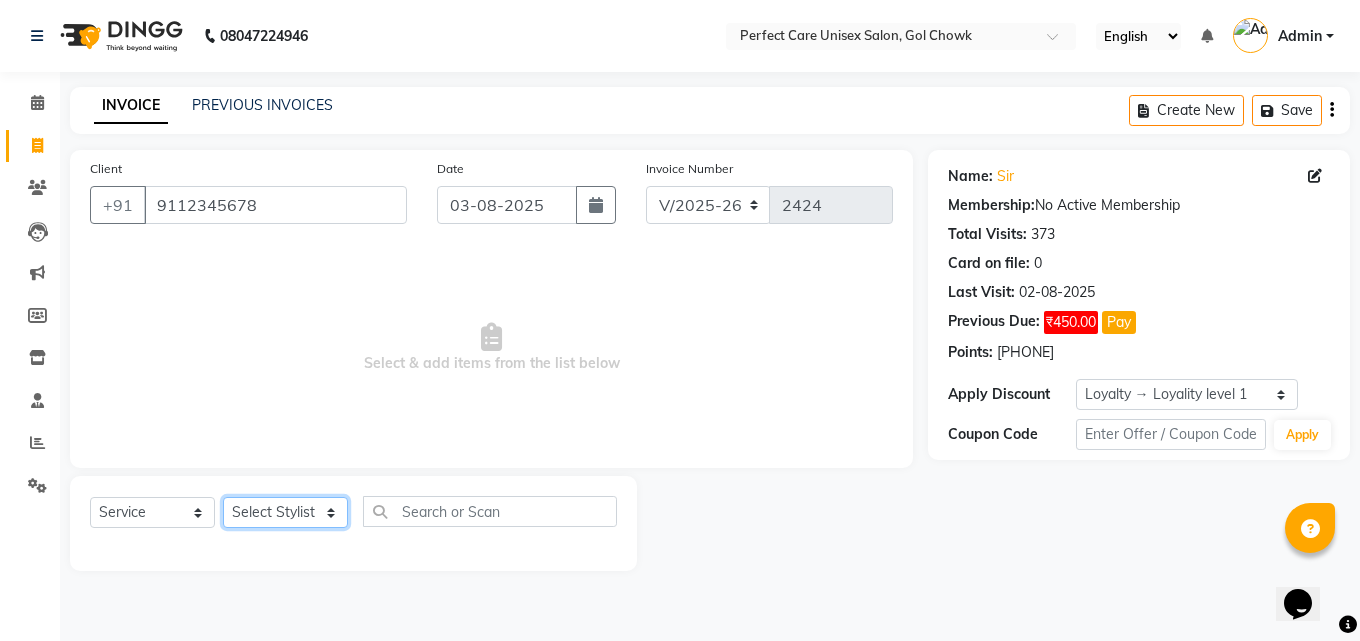 select on "30233" 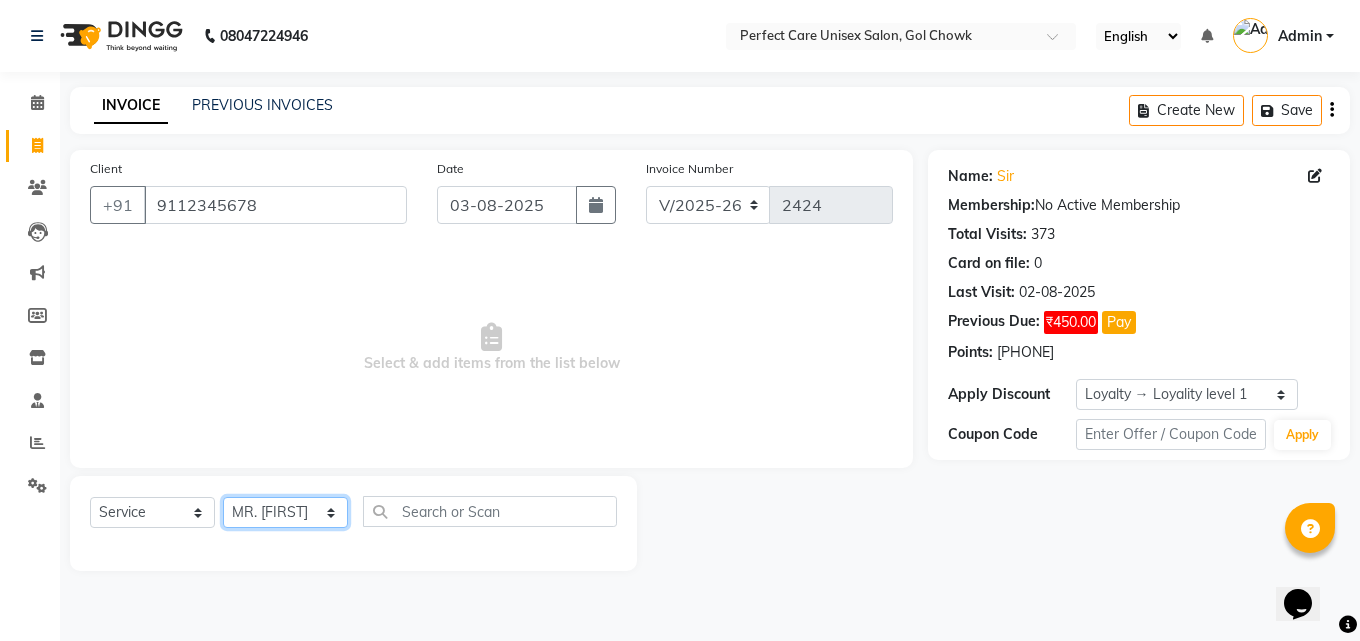 click on "Select Stylist MISS [LAST] MISS [LAST] MISS [LAST]  MISS [LAST] MISS [LAST] MISS.[LAST] MISS.[LAST]  MISS [LAST]  MISS. [LAST] MISS [LAST] [LAST] MR. [LAST] MR.[LAST] MR. [LAST] MR. [LAST]  MR [LAST] MR. [LAST] MR. [LAST] MR. [LAST] MR. [LAST] MR. [LAST] MR. [LAST] MR. [LAST] MR. [LAST] MR. [LAST] MR. [LAST] MR. [LAST] MR. [LAST] NONE [LAST]" 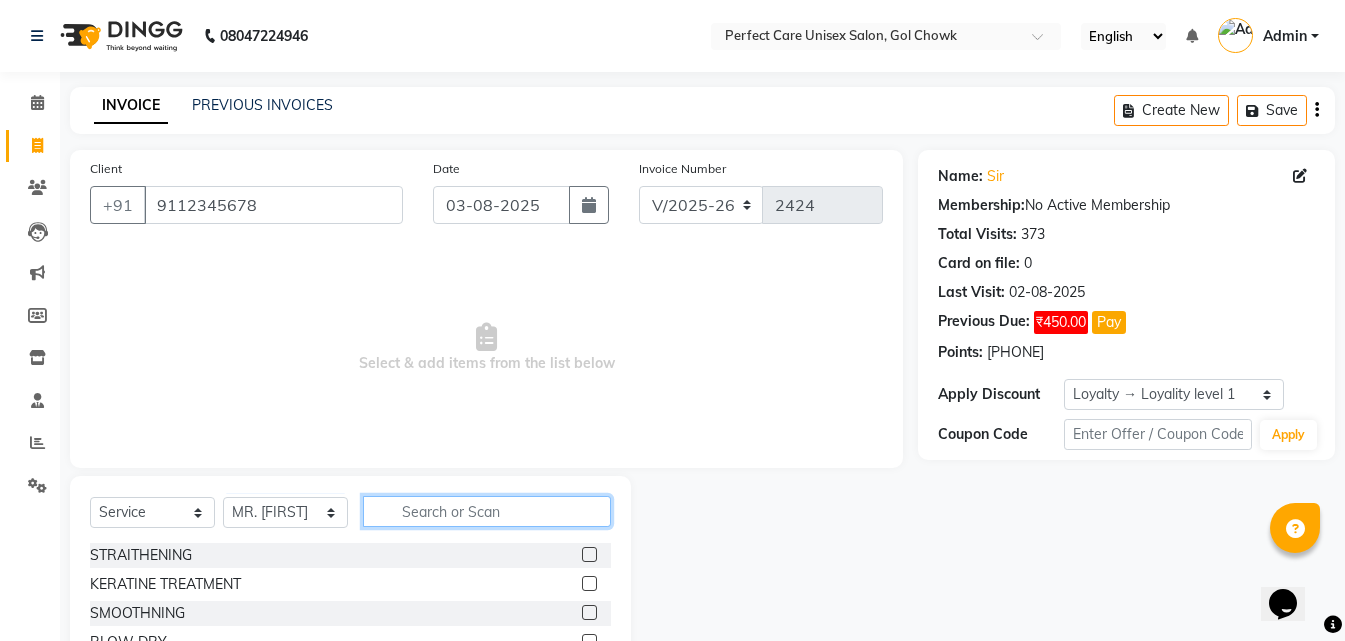 click 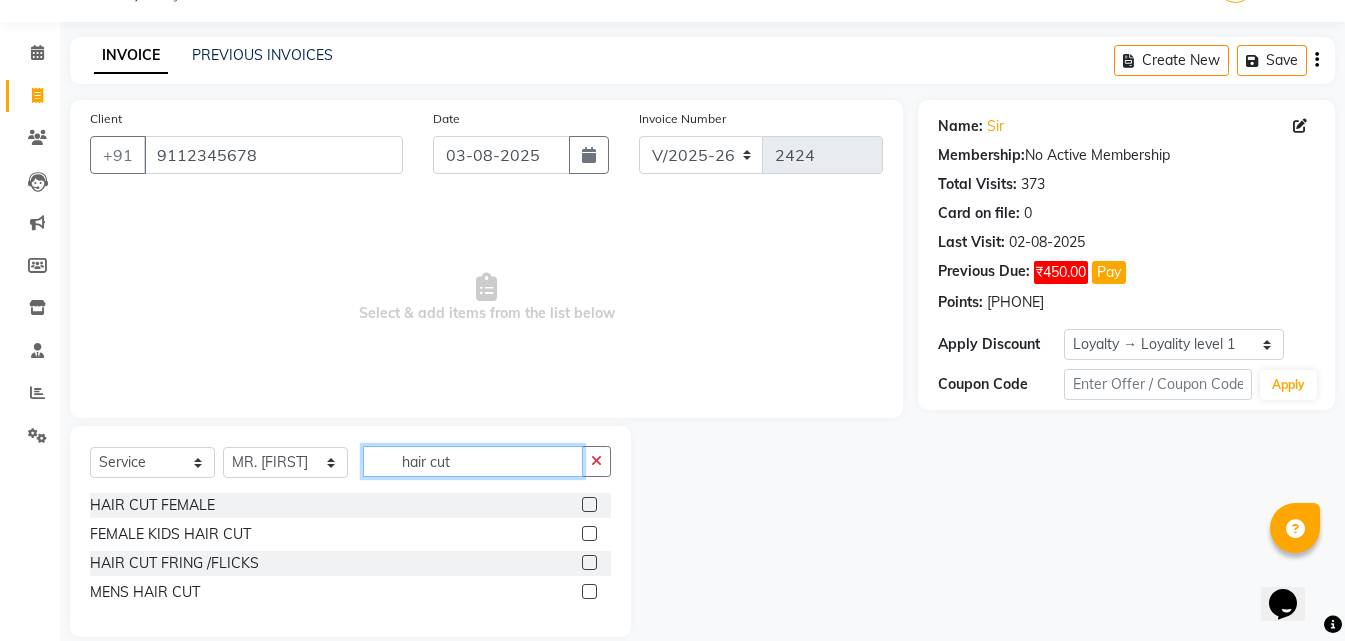 scroll, scrollTop: 76, scrollLeft: 0, axis: vertical 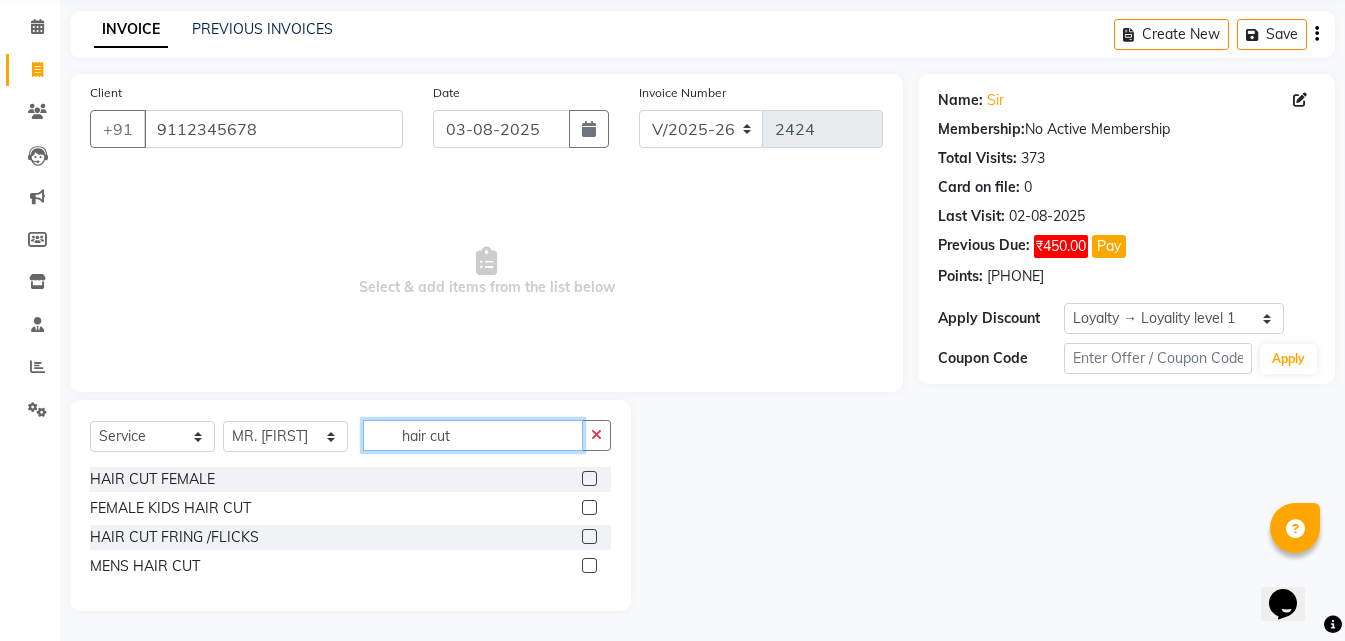 type on "hair cut" 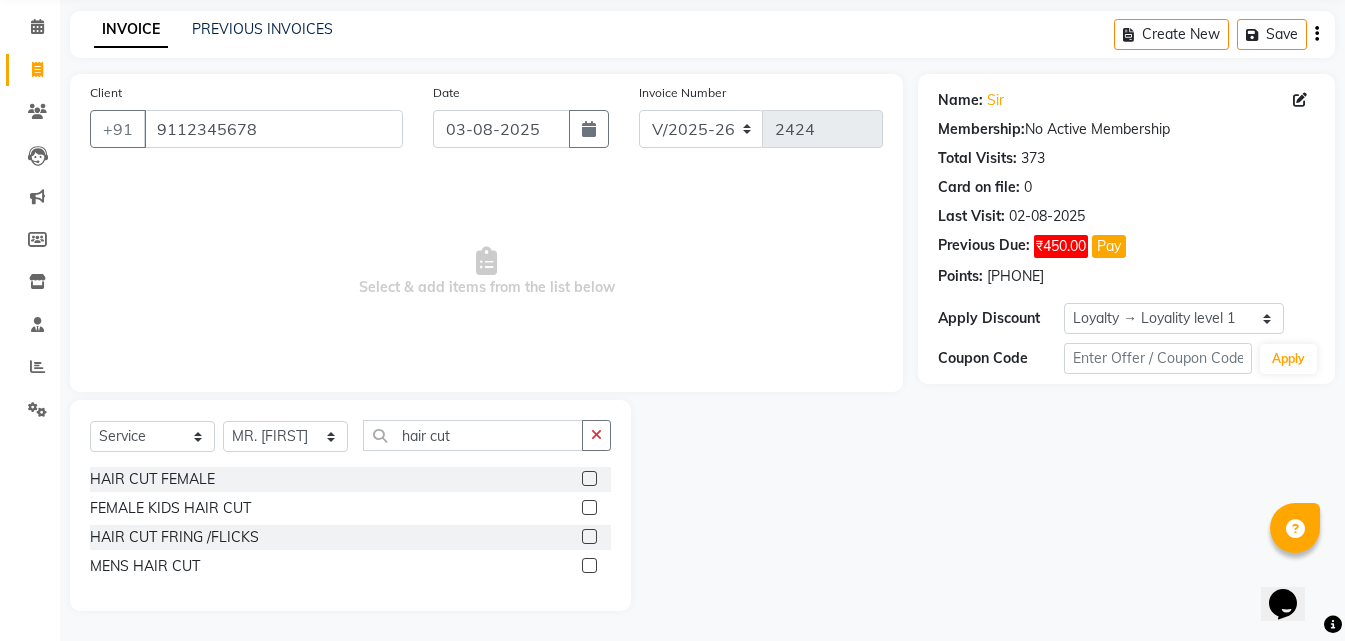 click 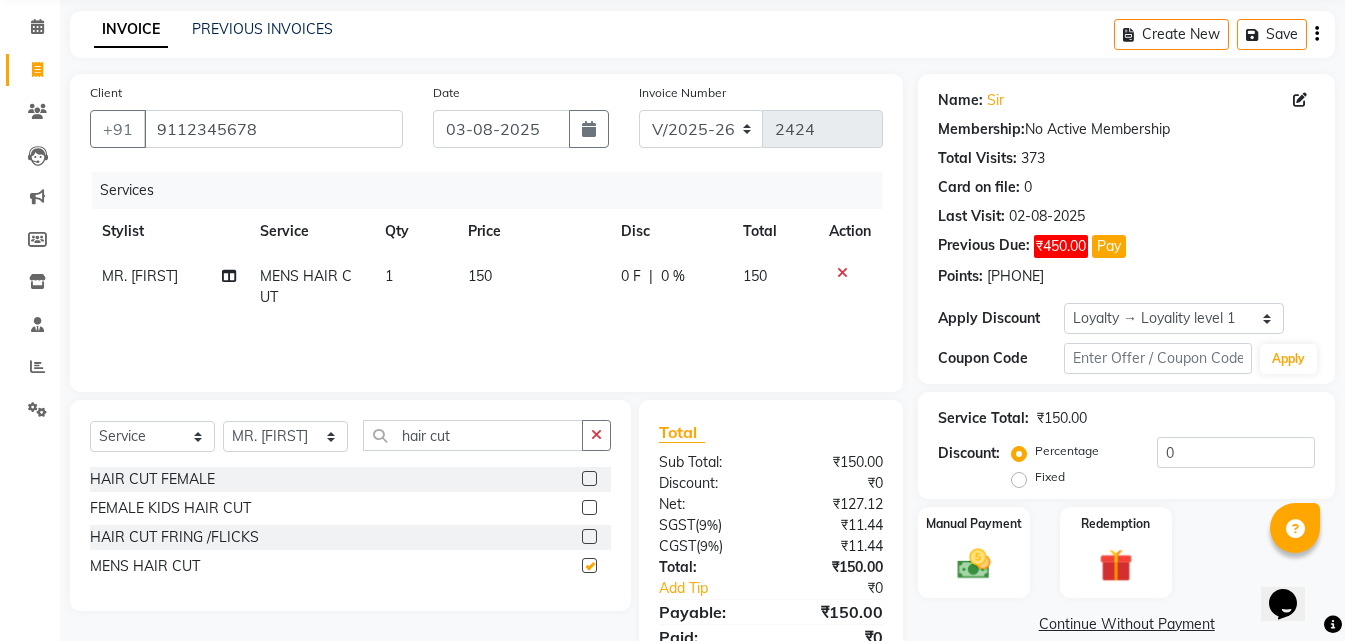 checkbox on "false" 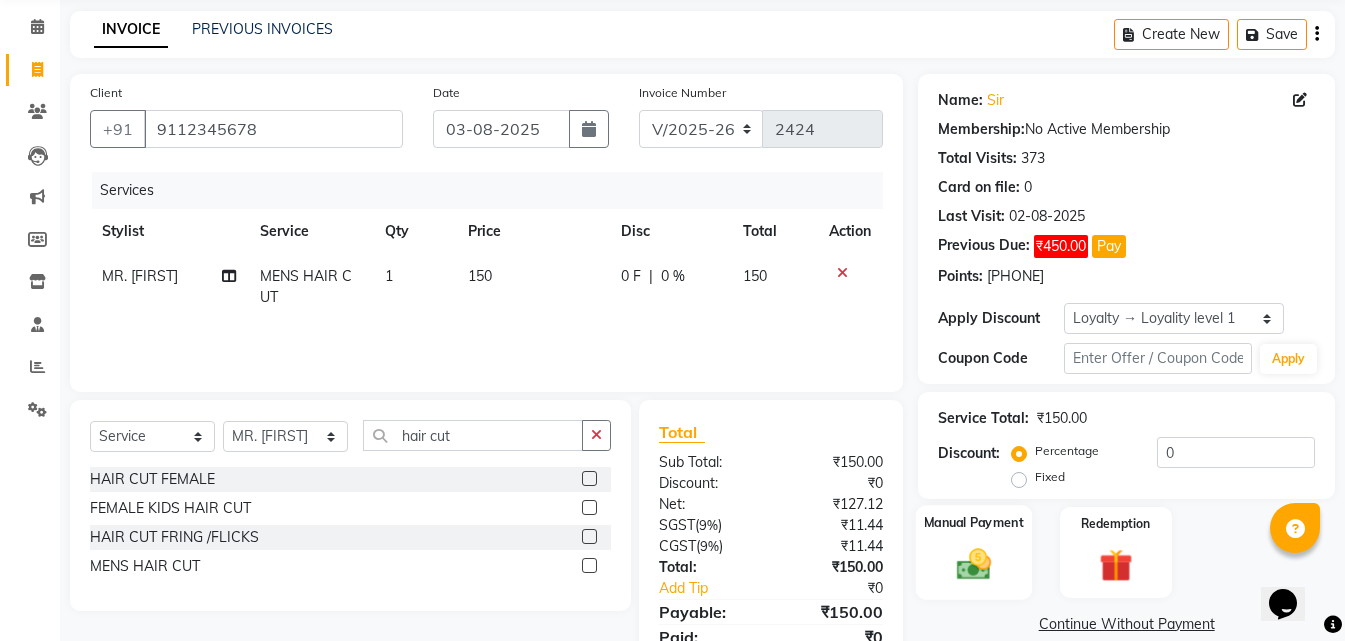 click 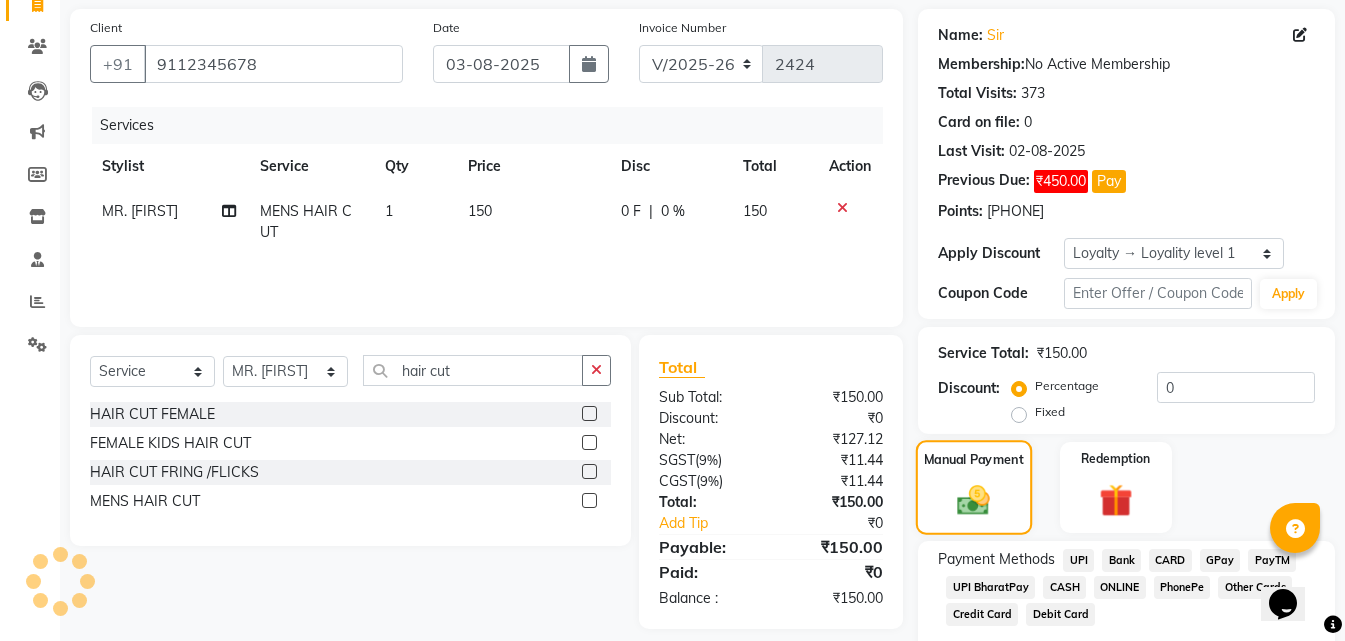 scroll, scrollTop: 232, scrollLeft: 0, axis: vertical 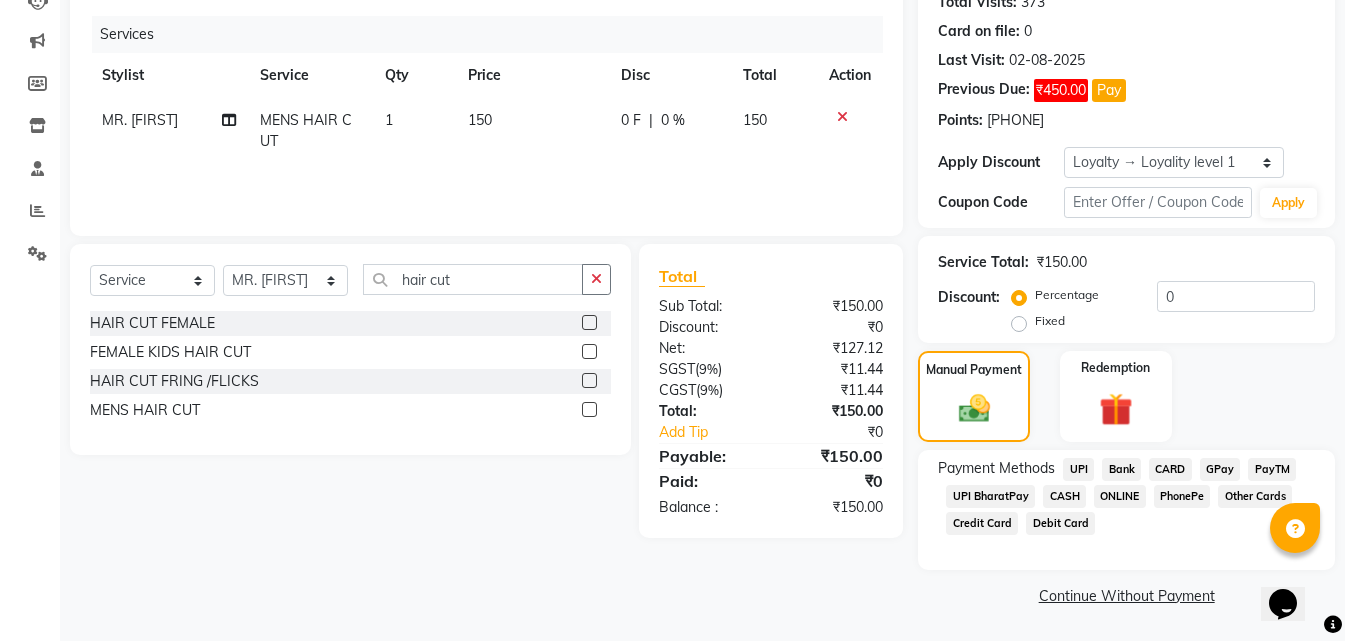 click on "ONLINE" 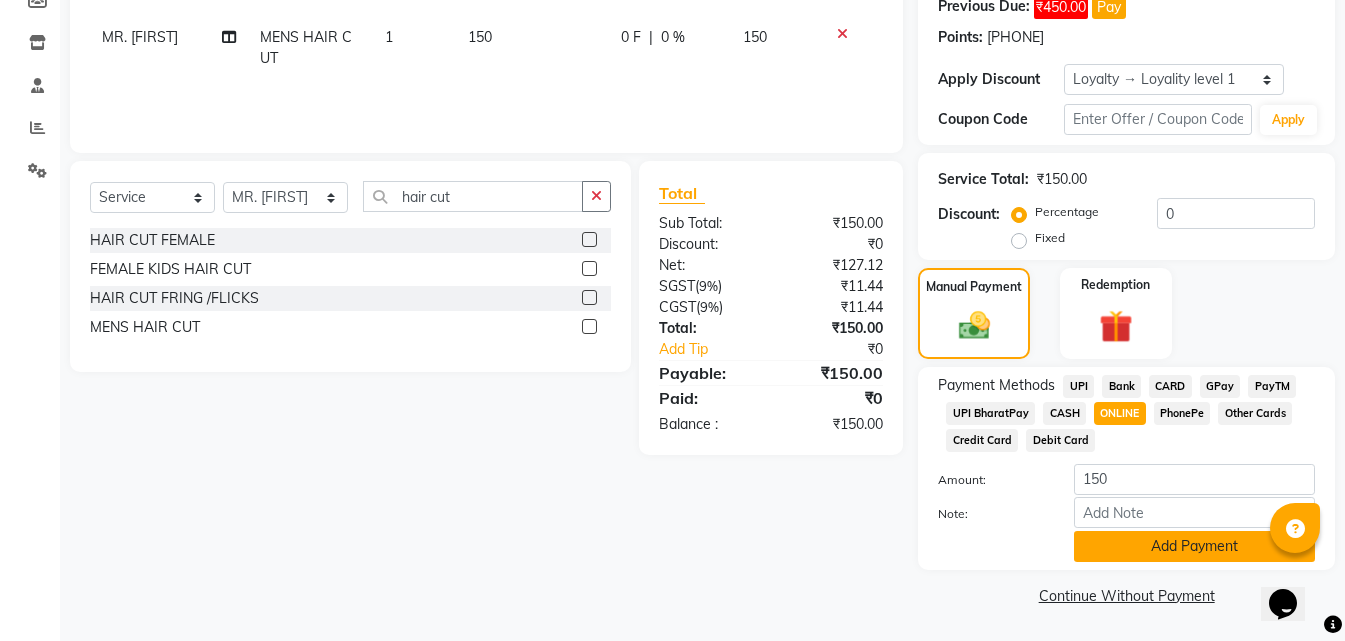 click on "Add Payment" 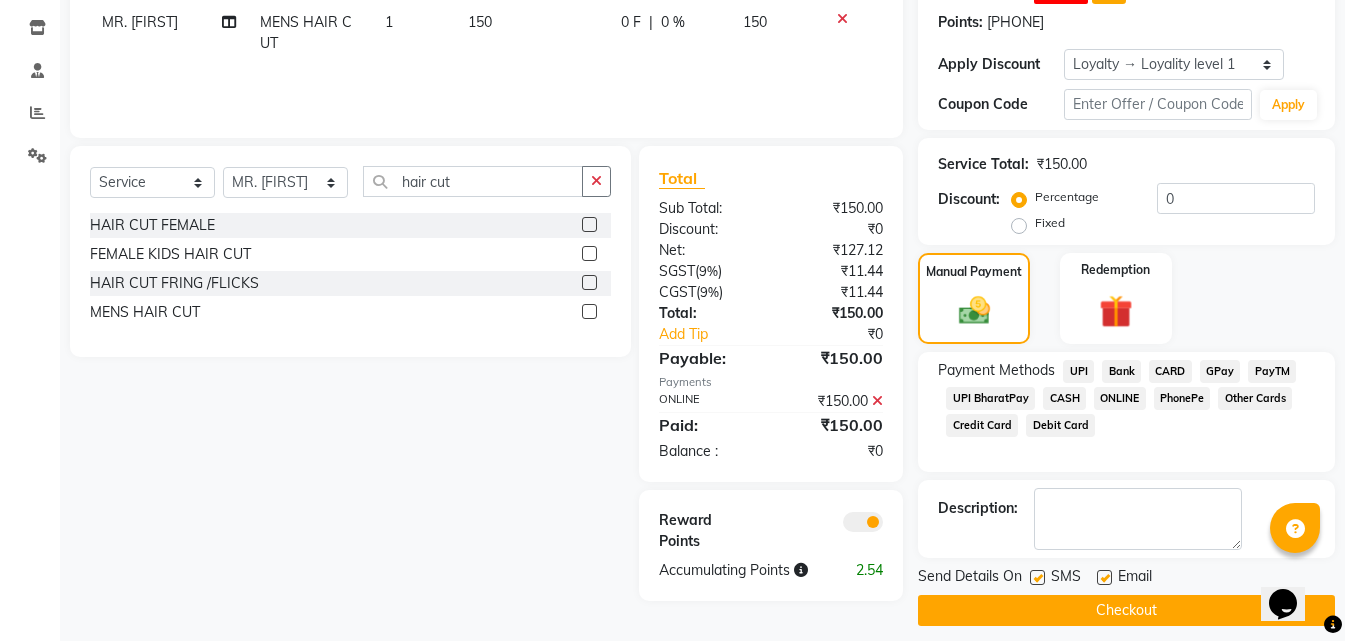 scroll, scrollTop: 345, scrollLeft: 0, axis: vertical 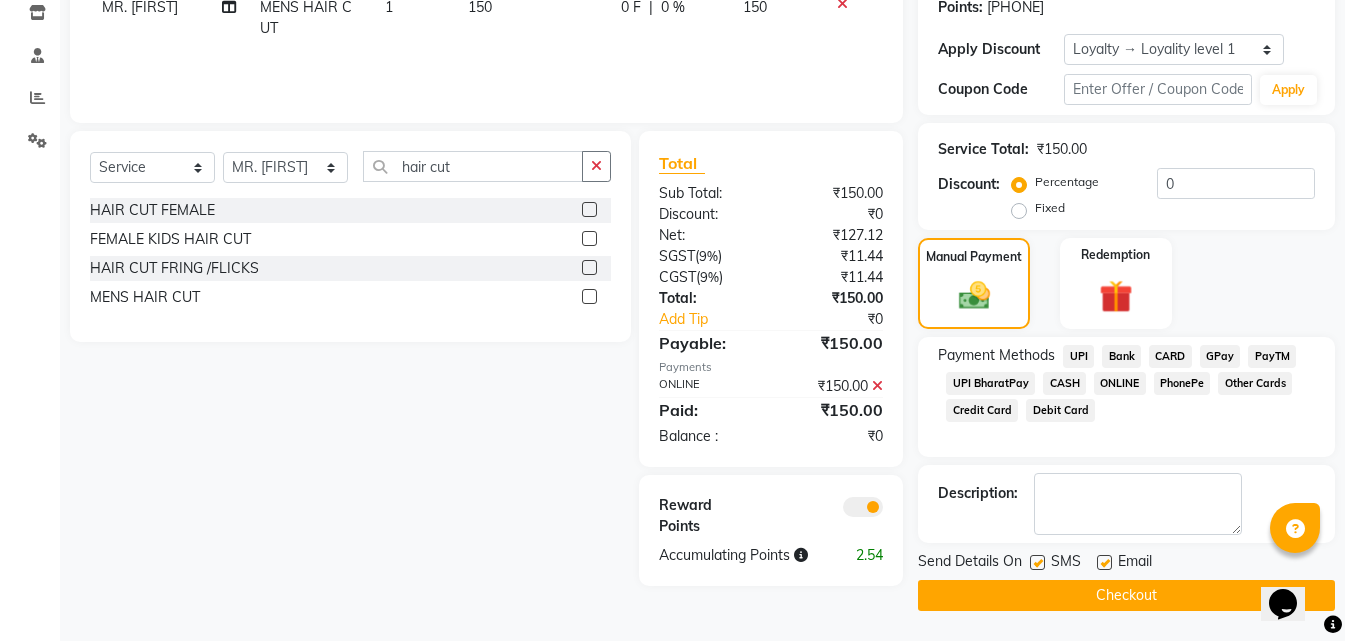 click on "Checkout" 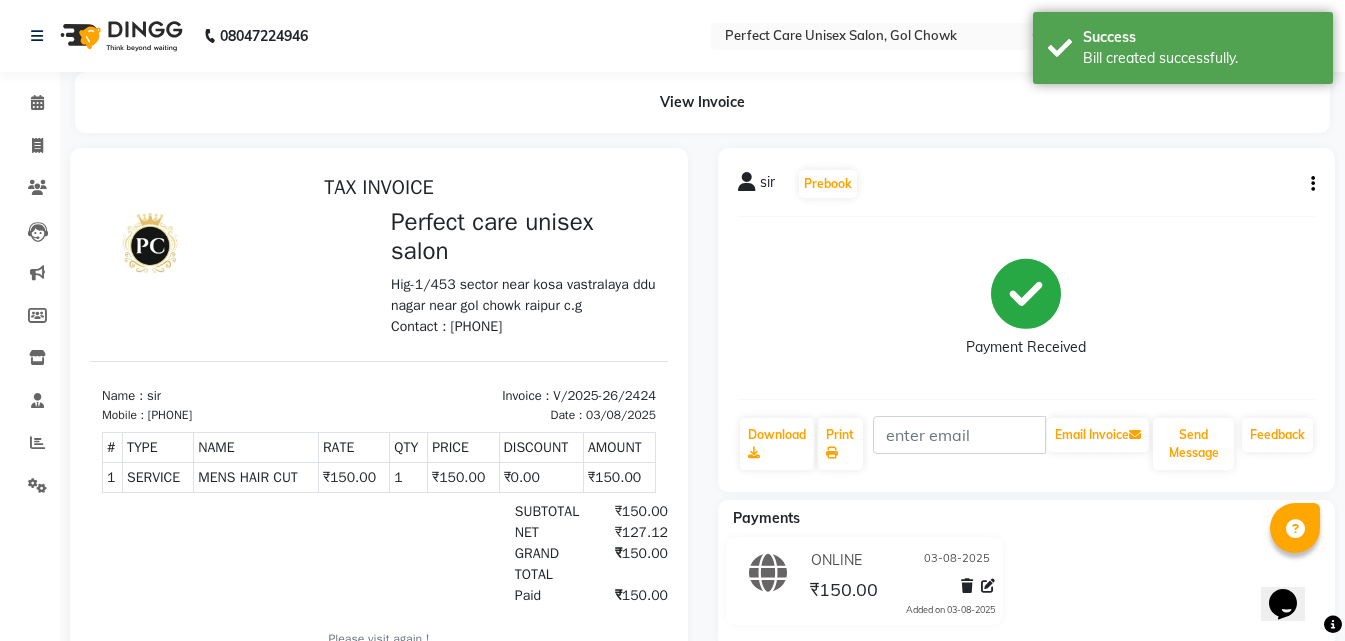 scroll, scrollTop: 0, scrollLeft: 0, axis: both 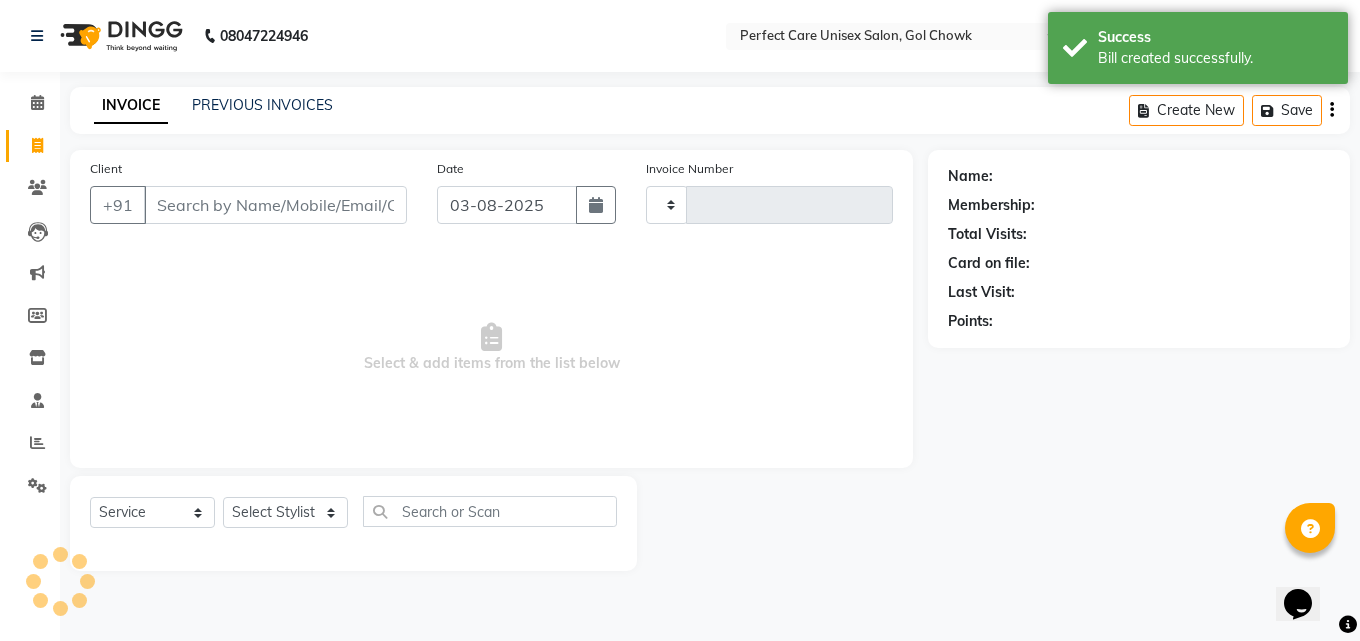 type on "2425" 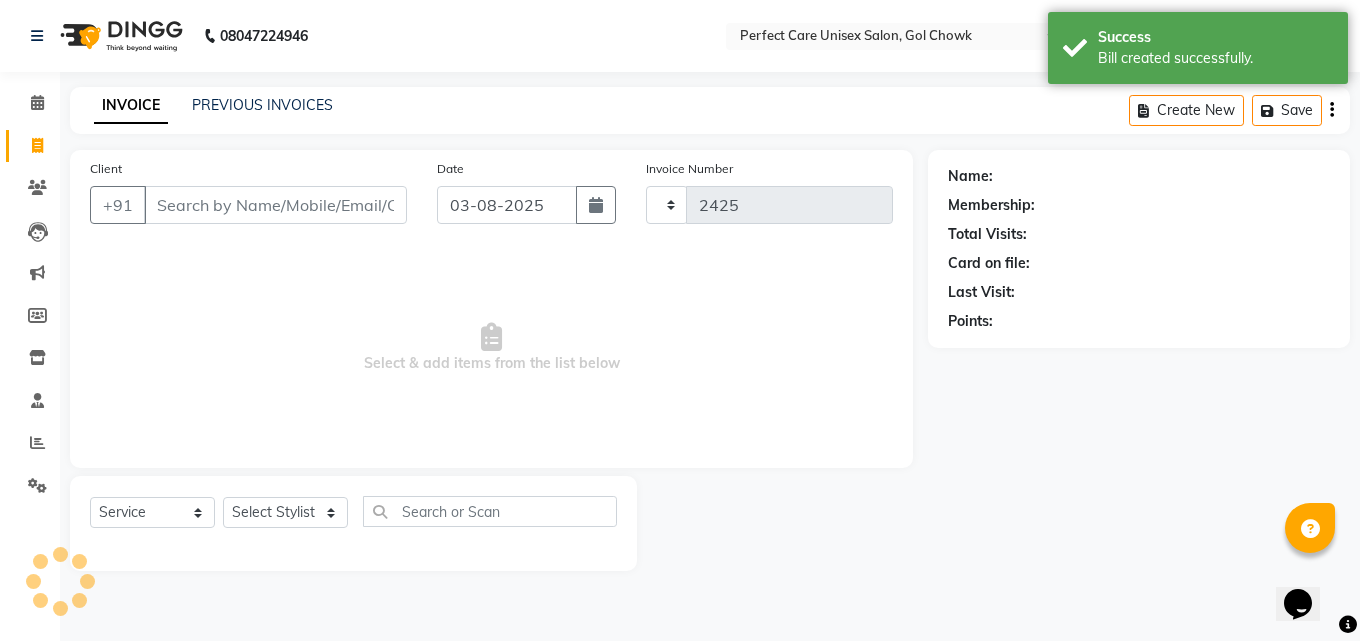 select on "4751" 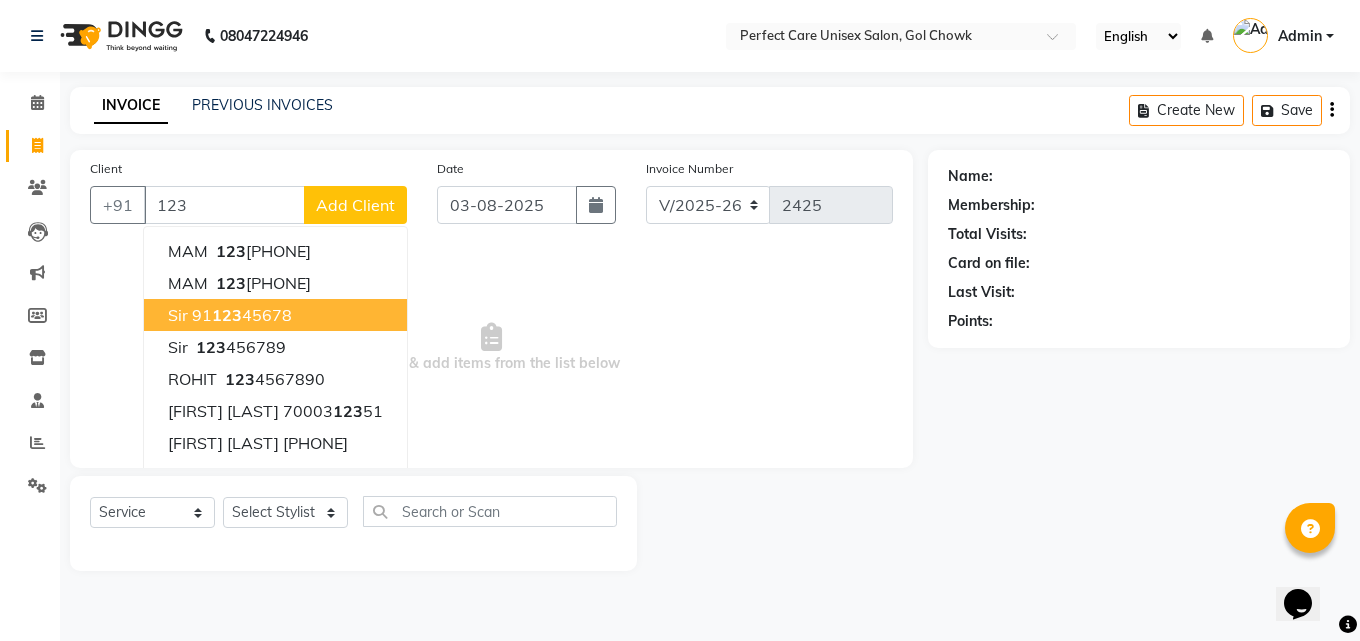 click on "91 123 45678" at bounding box center (242, 315) 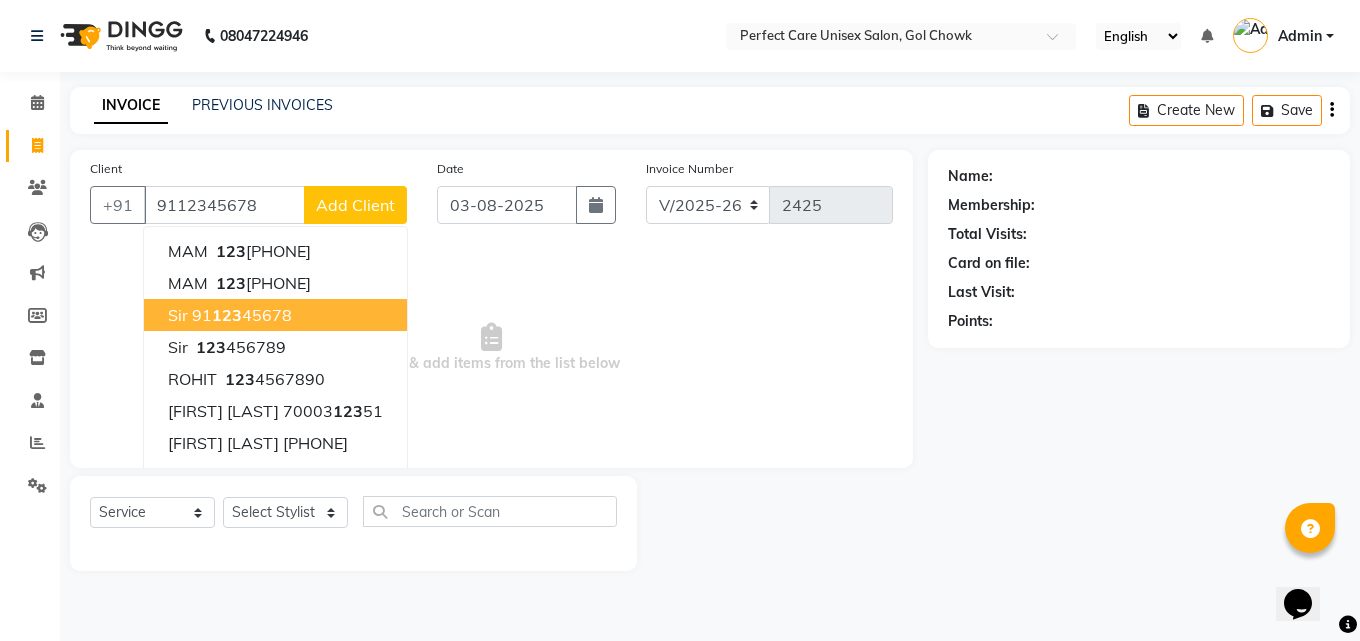 type on "9112345678" 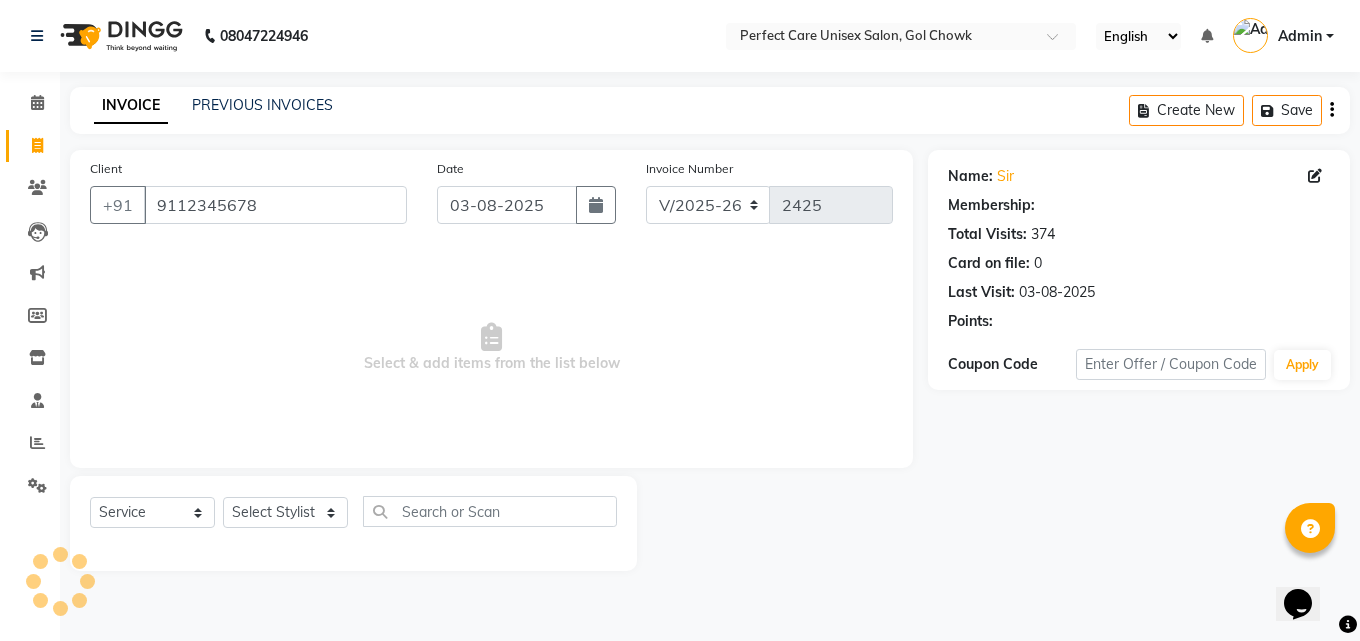 select on "1: Object" 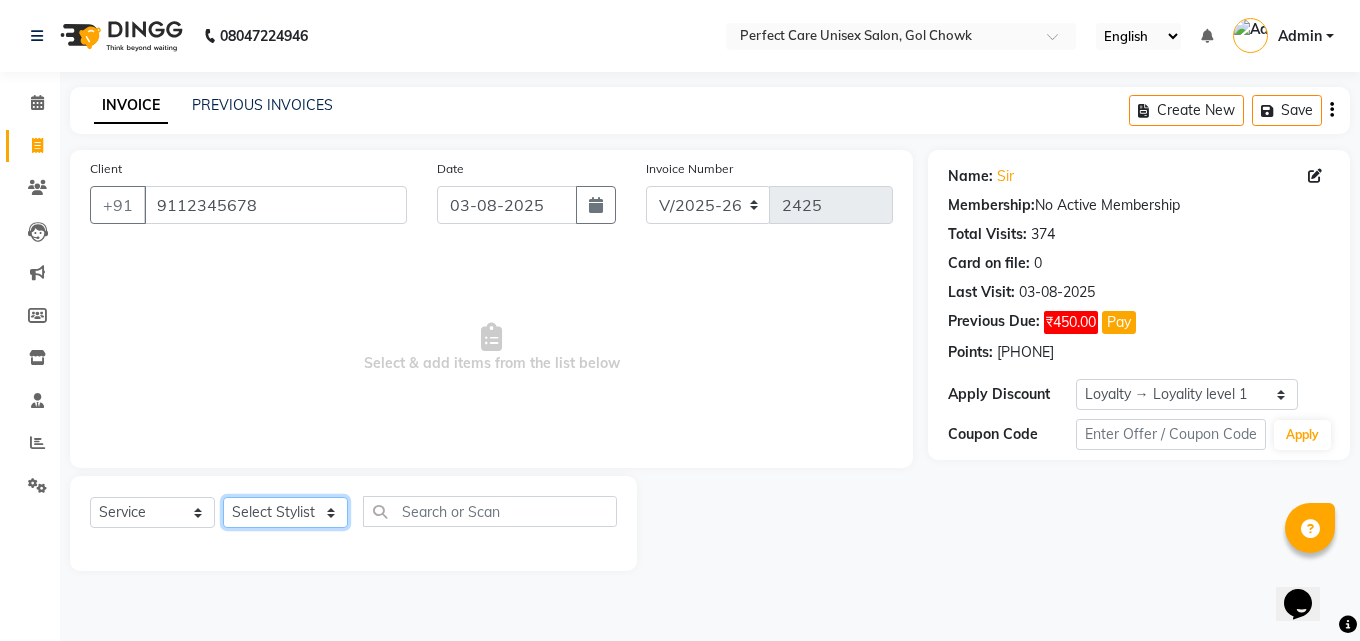 click on "Select Stylist MISS [NAME] MISS [NAME] MISS [NAME] MISS [NAME] MISS [NAME] MISS [NAME] MISS [NAME] MISS [NAME] MISS [NAME] MISS [NAME] [NAME] MR [NAME] MR [NAME] MR [NAME] MR [NAME] MR [NAME] MR [NAME] MR [NAME] MR [NAME] MR [NAME] MR [NAME] MR [NAME] MR [NAME] MR [NAME] MR [NAME] MS [NAME] NONE [NAME]" 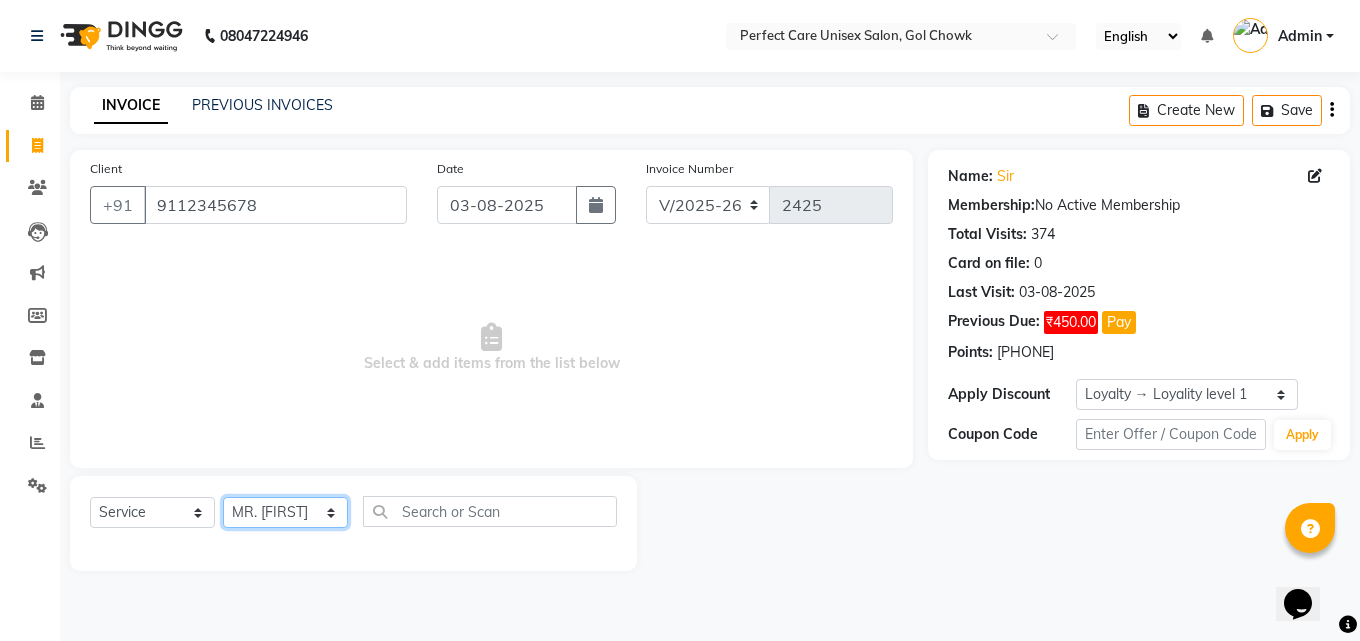 click on "Select Stylist MISS [NAME] MISS [NAME] MISS [NAME] MISS [NAME] MISS [NAME] MISS [NAME] MISS [NAME] MISS [NAME] MISS [NAME] MISS [NAME] [NAME] MR [NAME] MR [NAME] MR [NAME] MR [NAME] MR [NAME] MR [NAME] MR [NAME] MR [NAME] MR [NAME] MR [NAME] MR [NAME] MR [NAME] MR [NAME] MR [NAME] MS [NAME] NONE [NAME]" 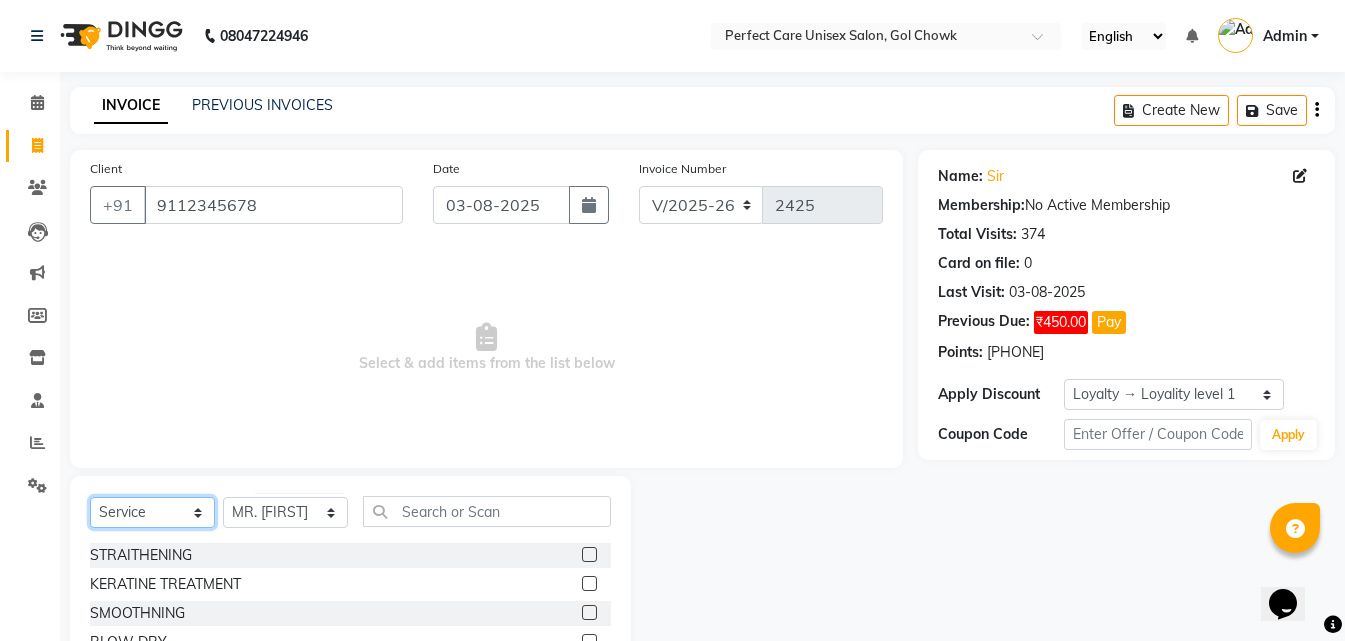 click on "Select  Service  Product  Membership  Package Voucher Prepaid Gift Card" 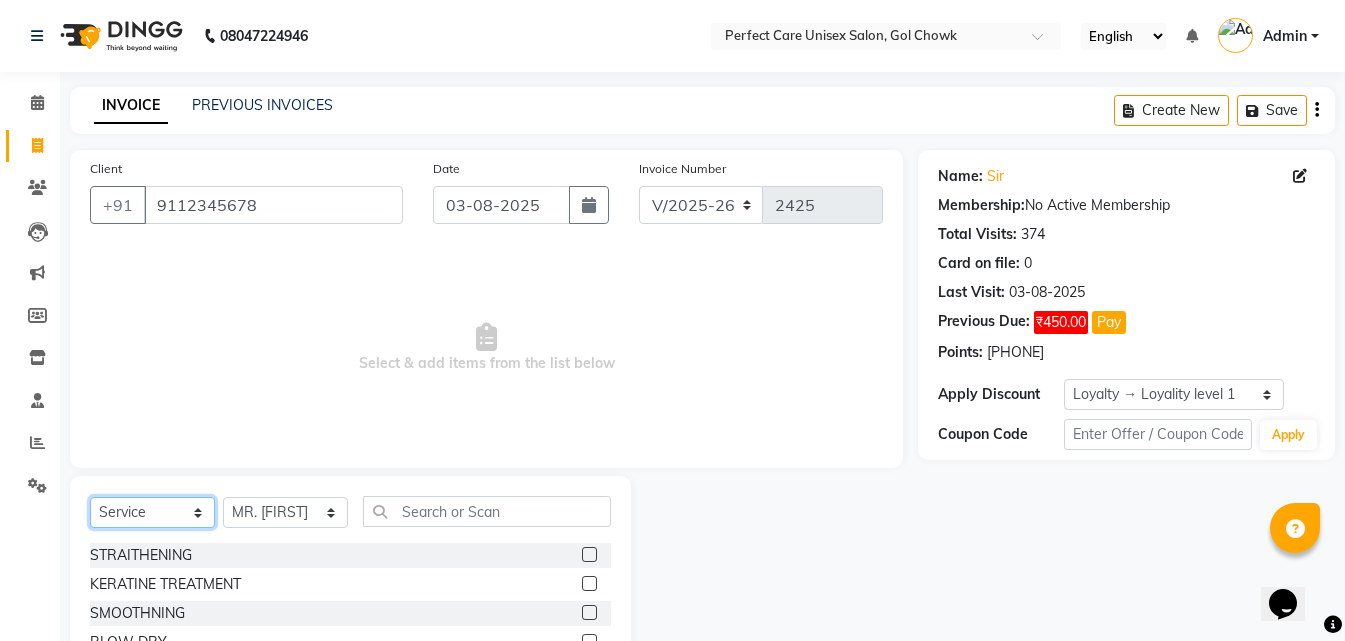select on "product" 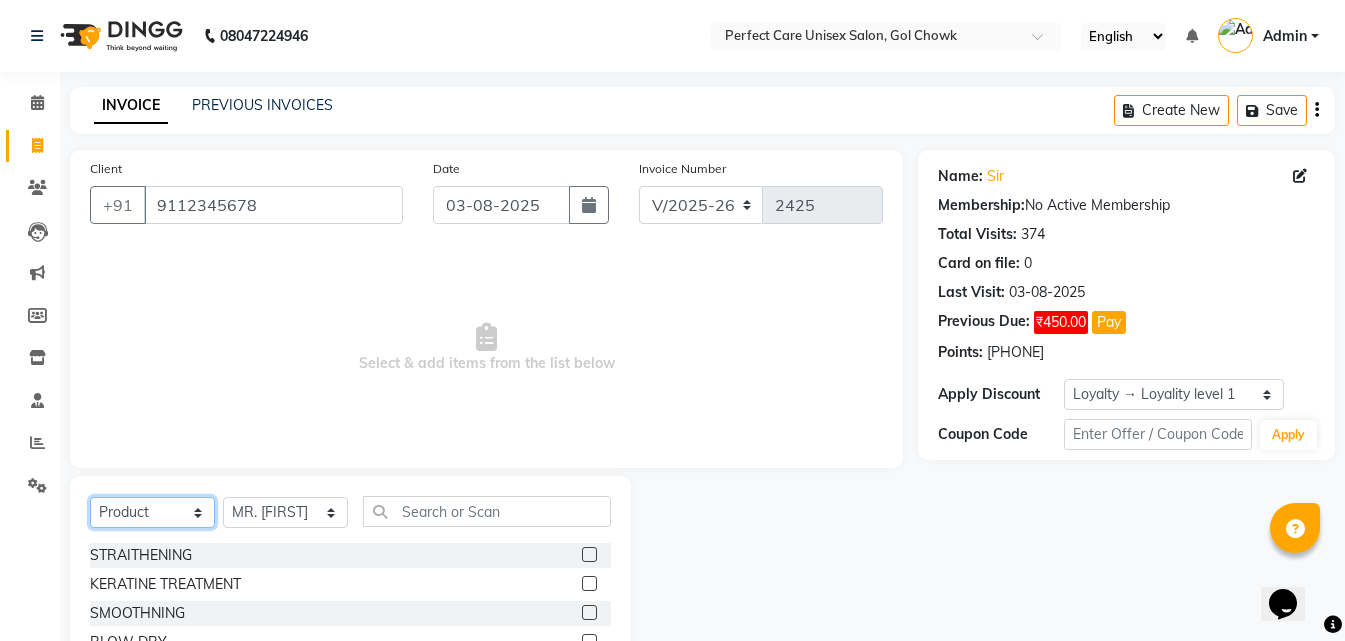 click on "Select  Service  Product  Membership  Package Voucher Prepaid Gift Card" 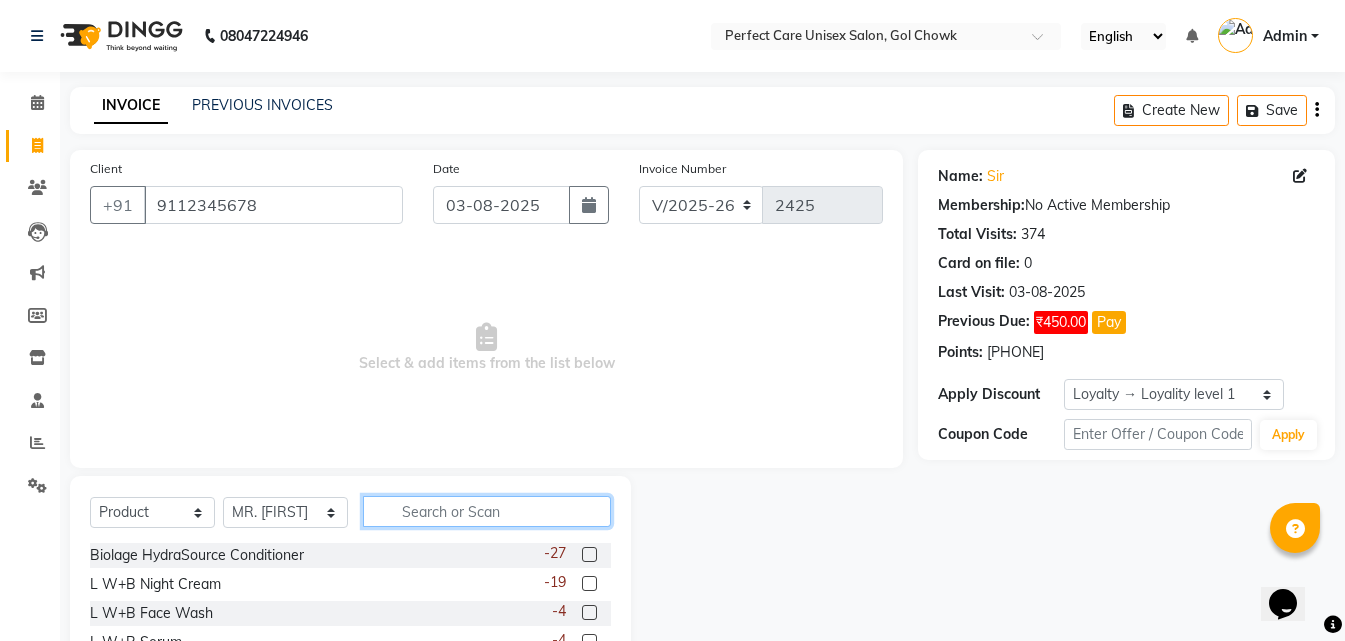 click 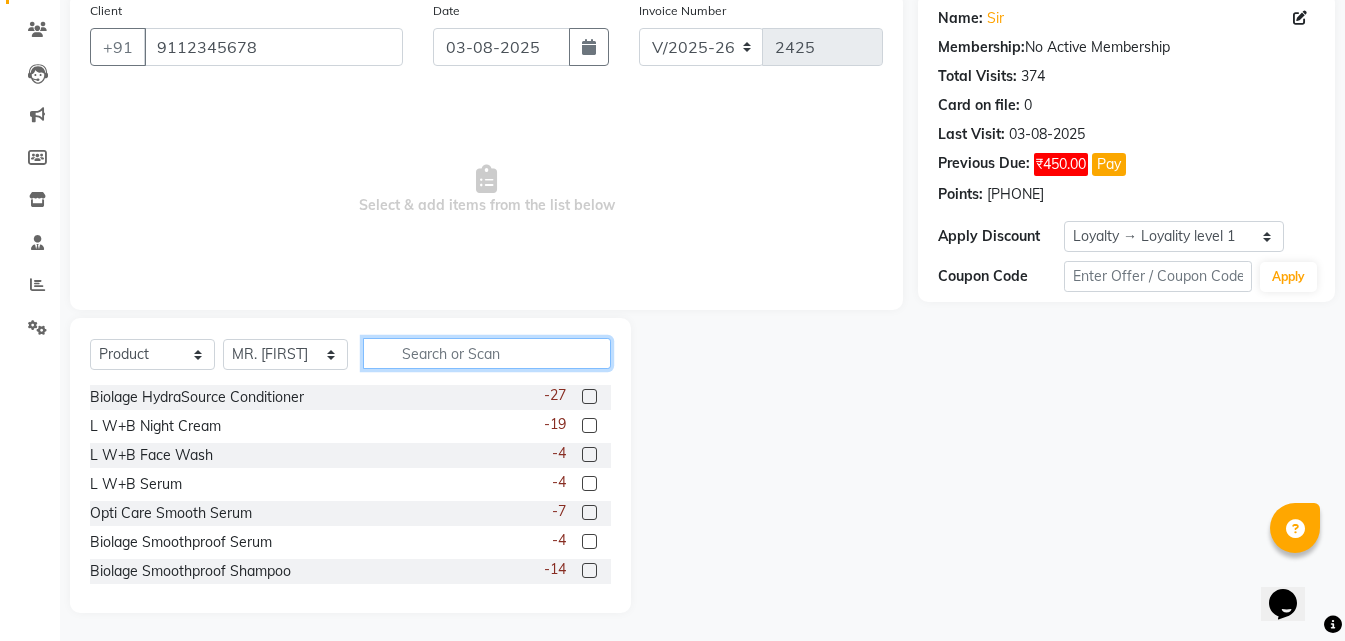 scroll, scrollTop: 160, scrollLeft: 0, axis: vertical 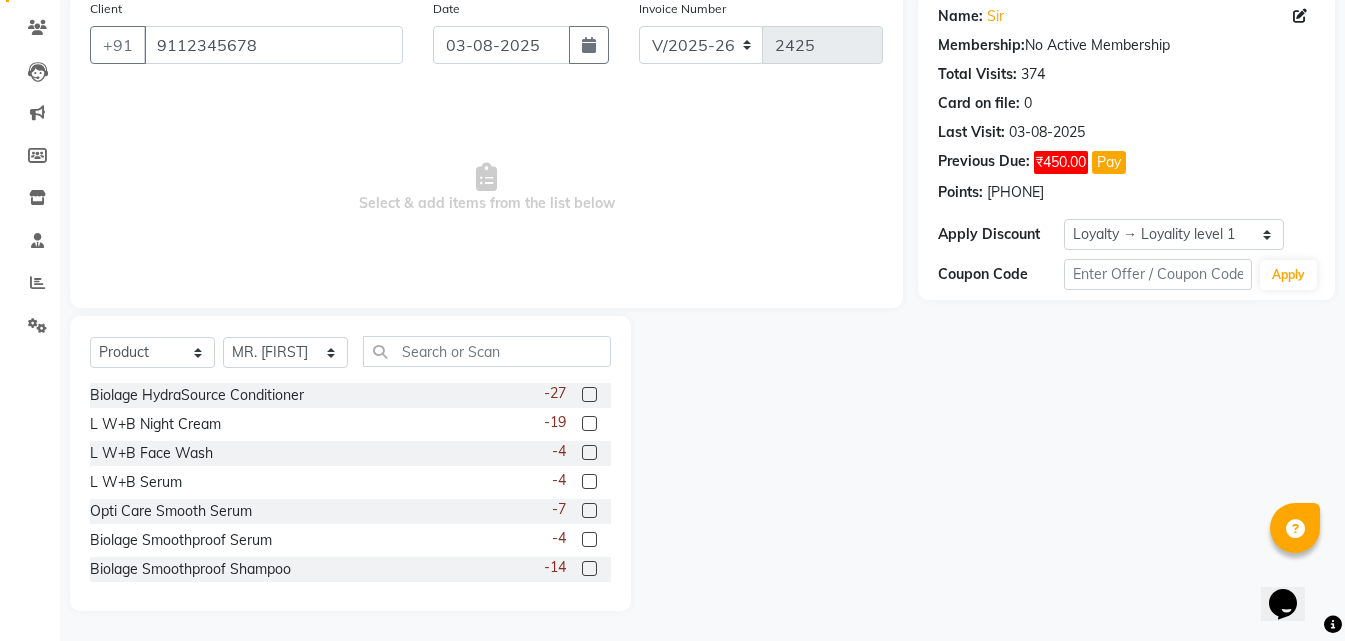 click 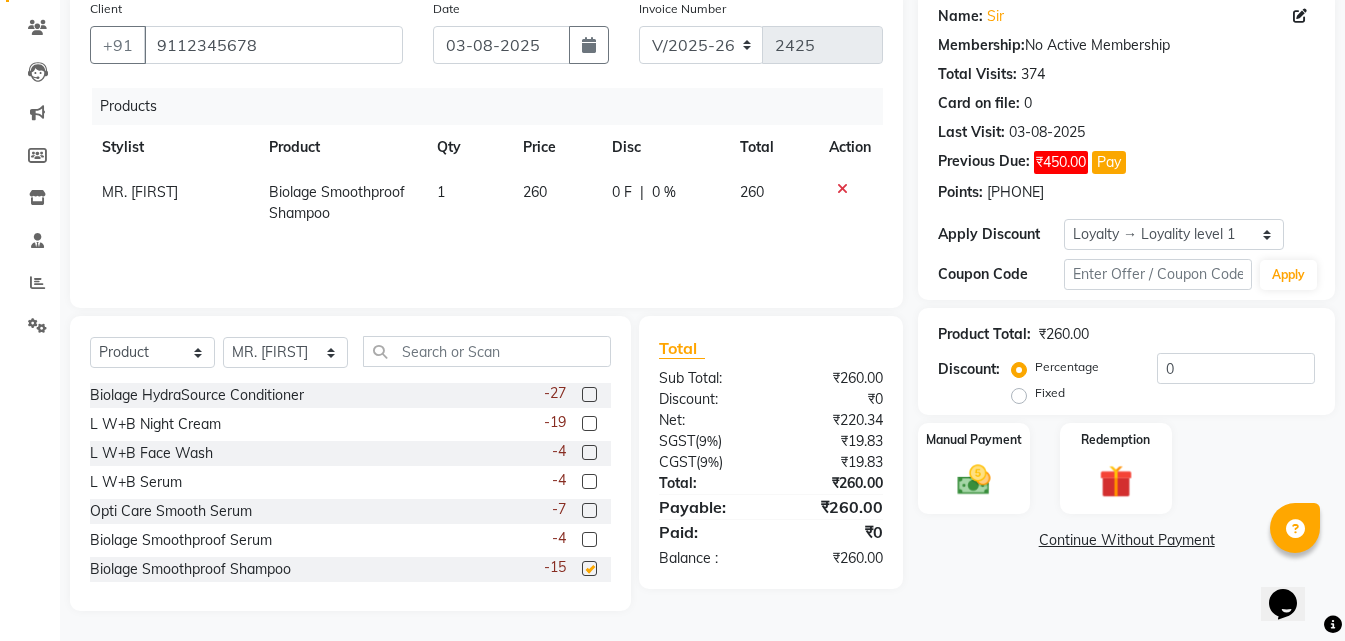 checkbox on "false" 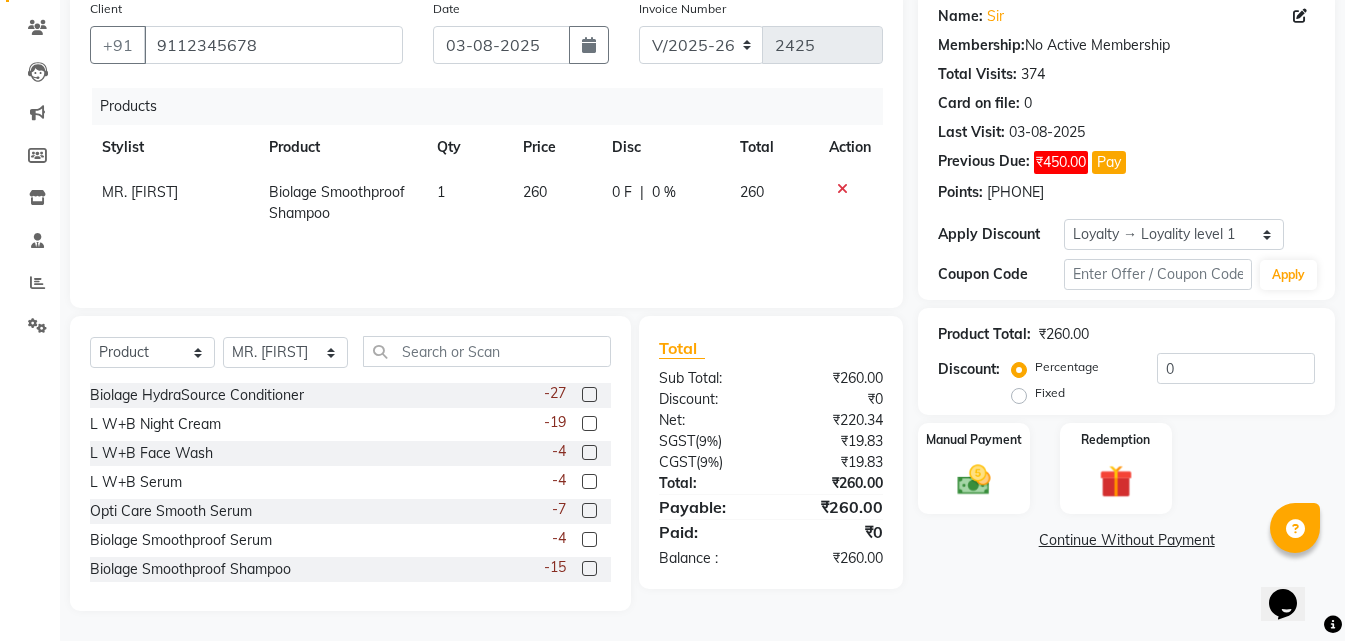 click on "260" 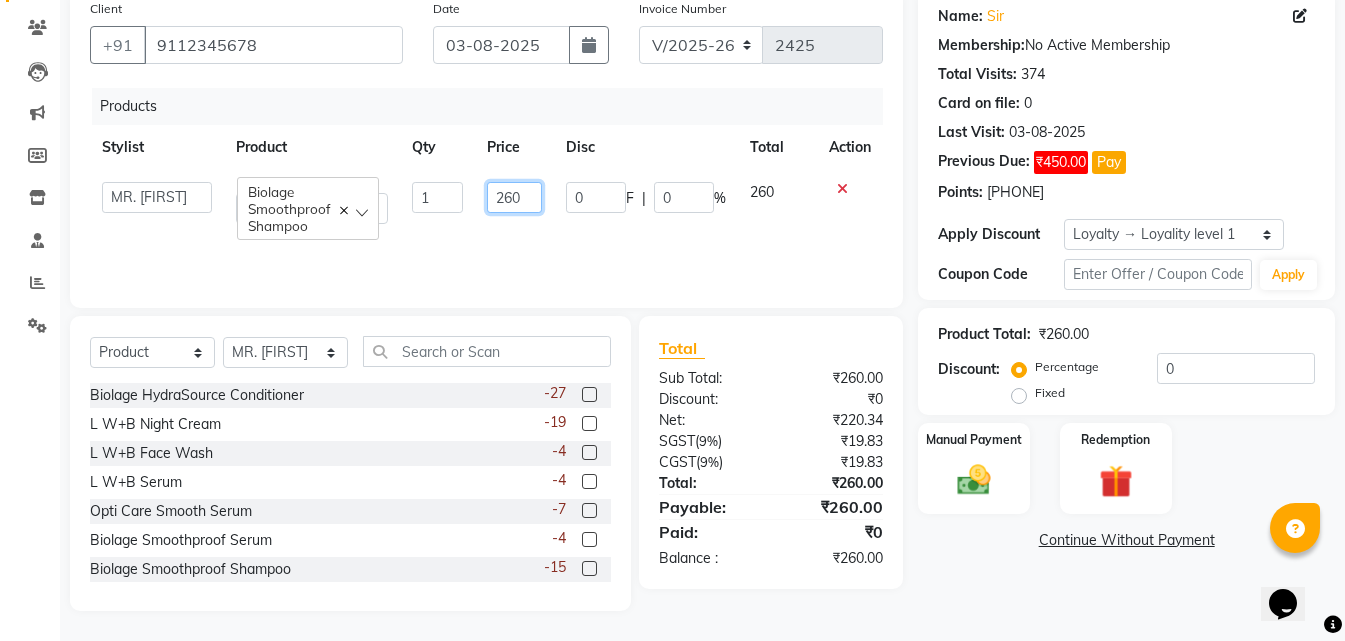 click on "260" 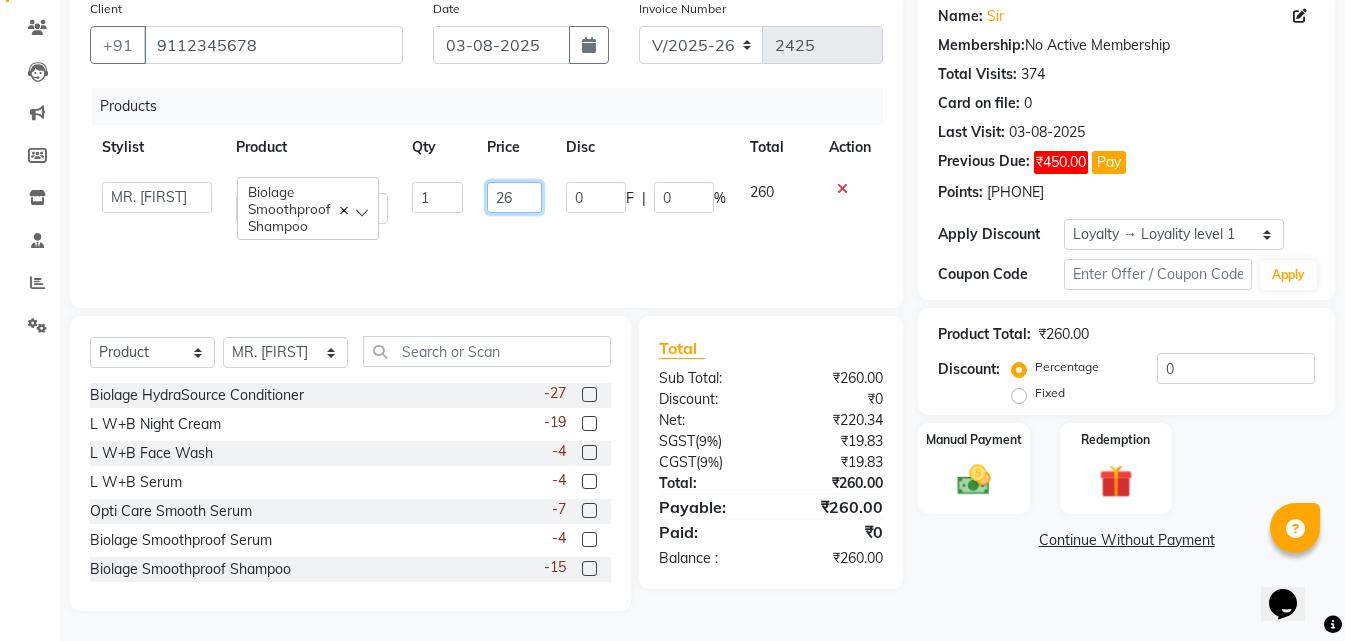 type on "2" 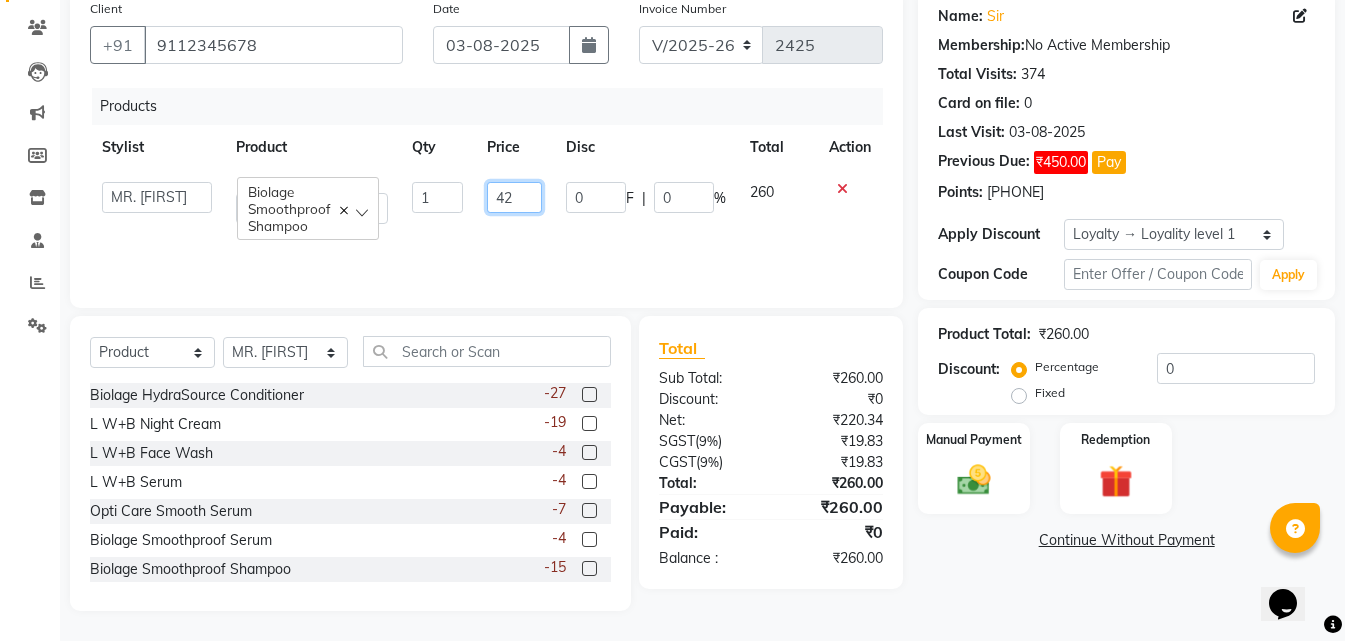 type on "425" 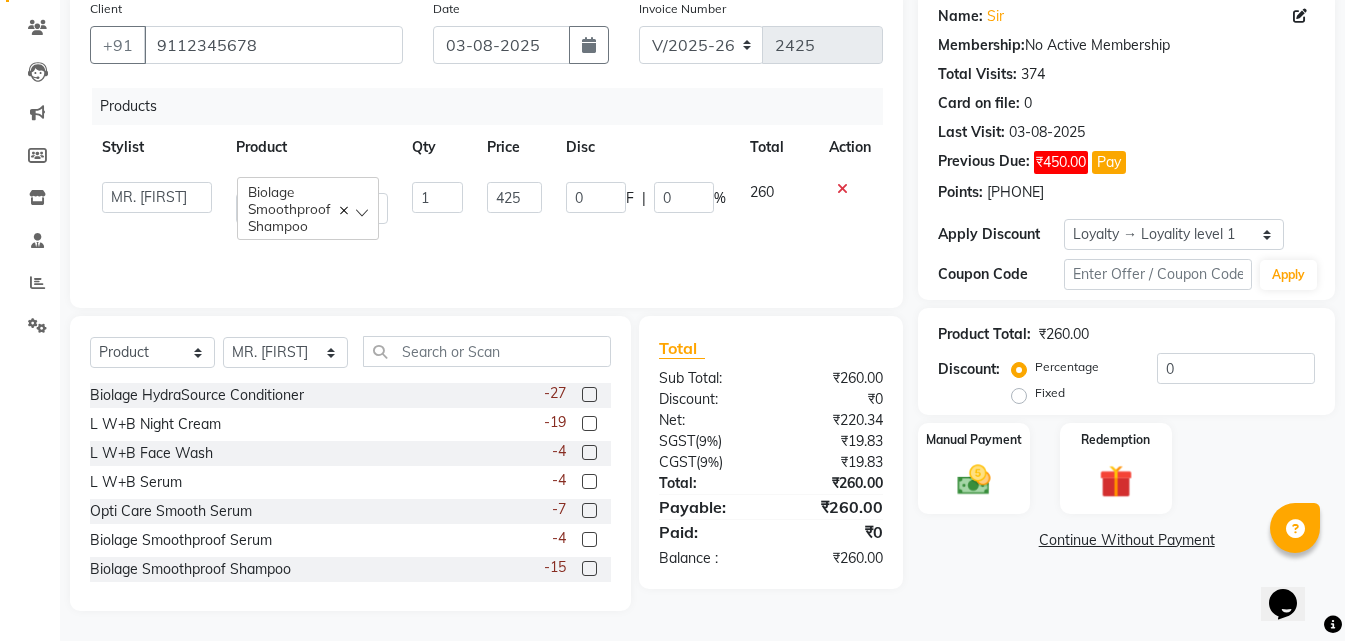 click on "0 F | 0 %" 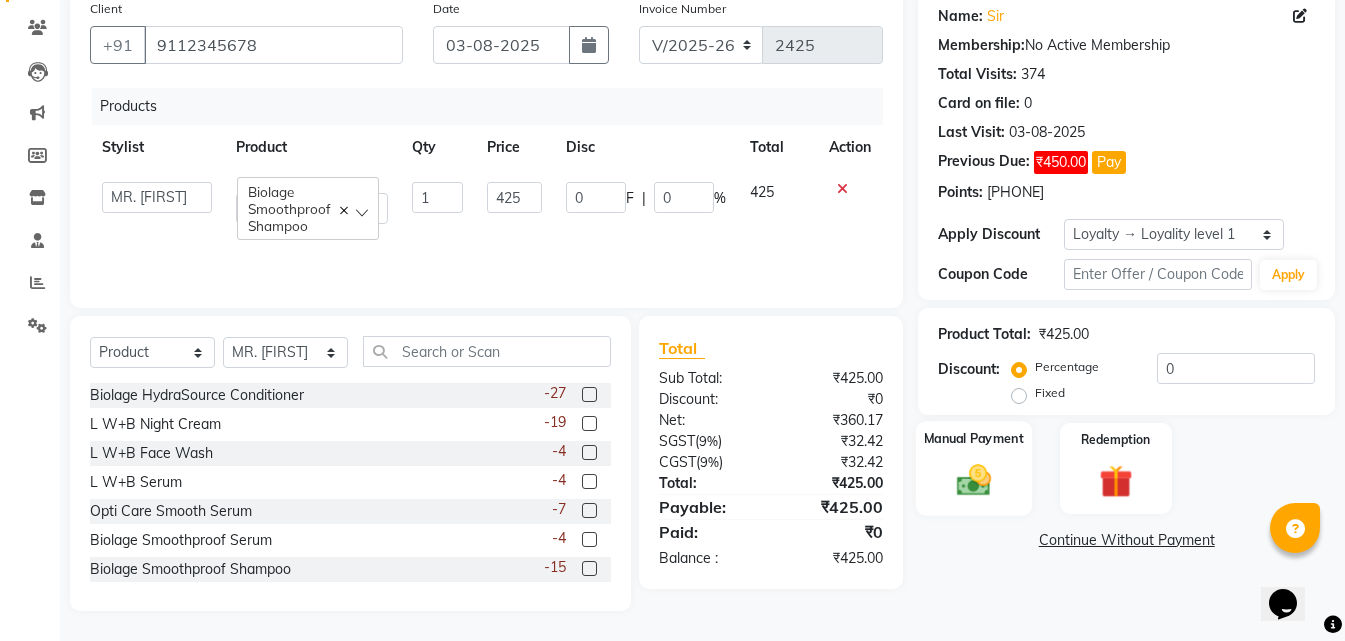 click 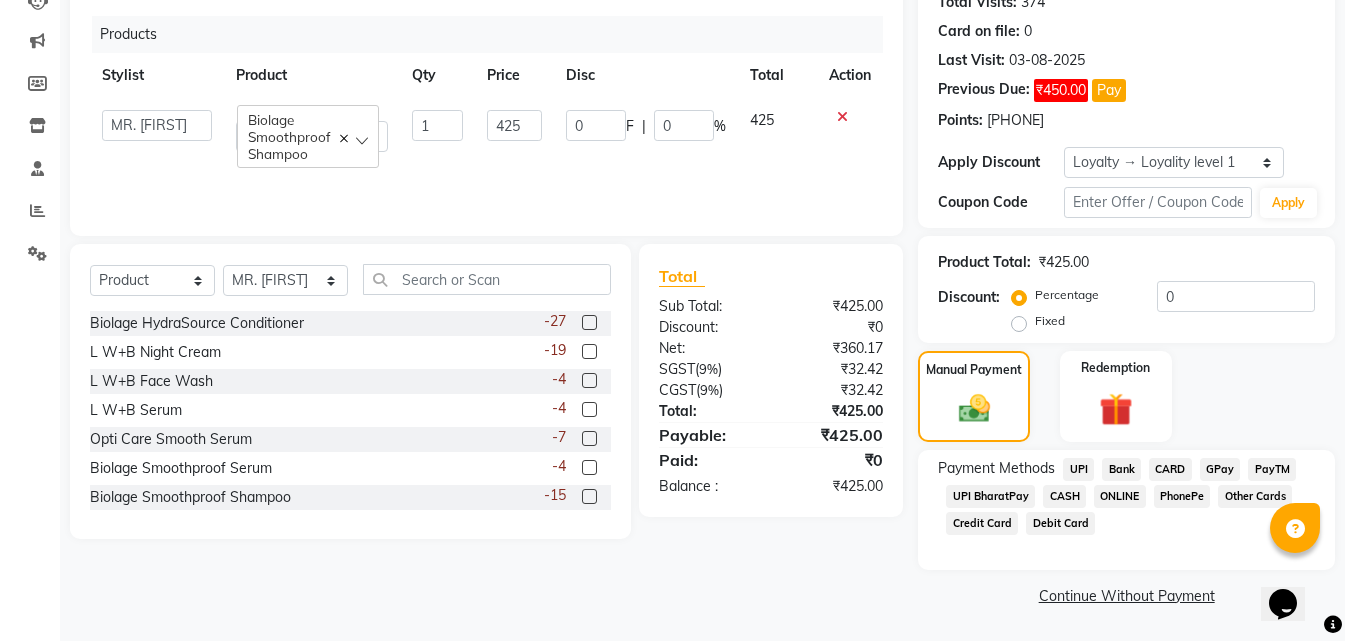 click on "ONLINE" 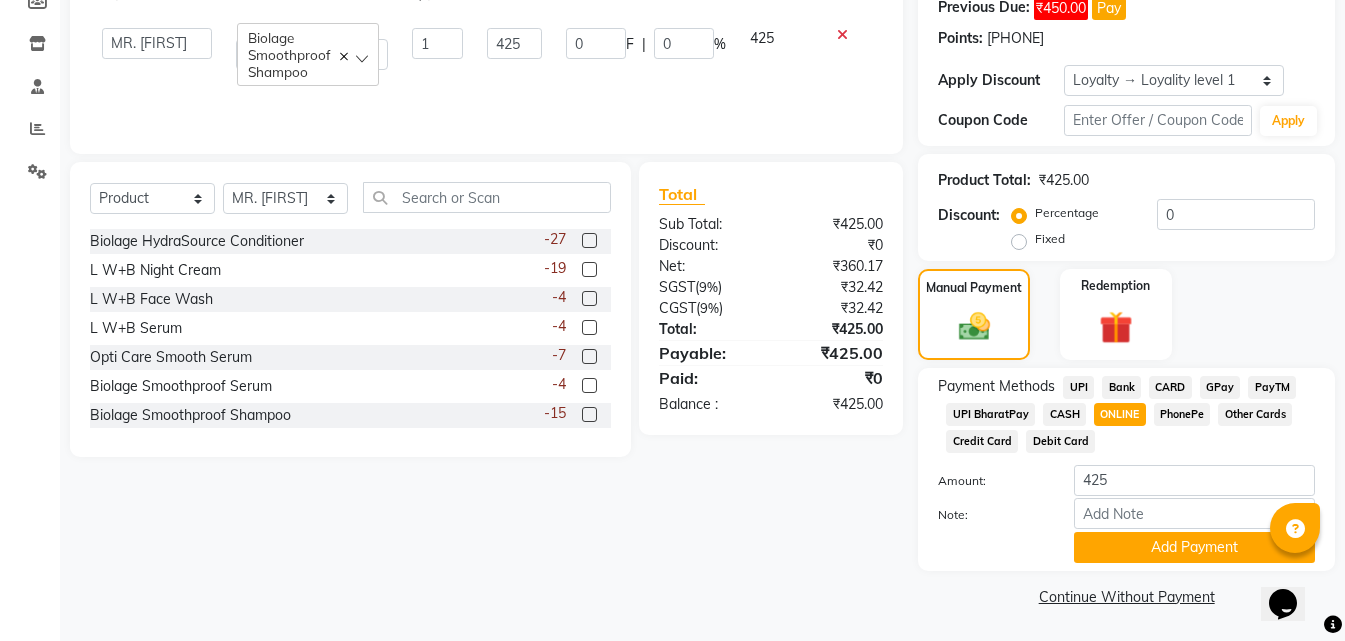 scroll, scrollTop: 315, scrollLeft: 0, axis: vertical 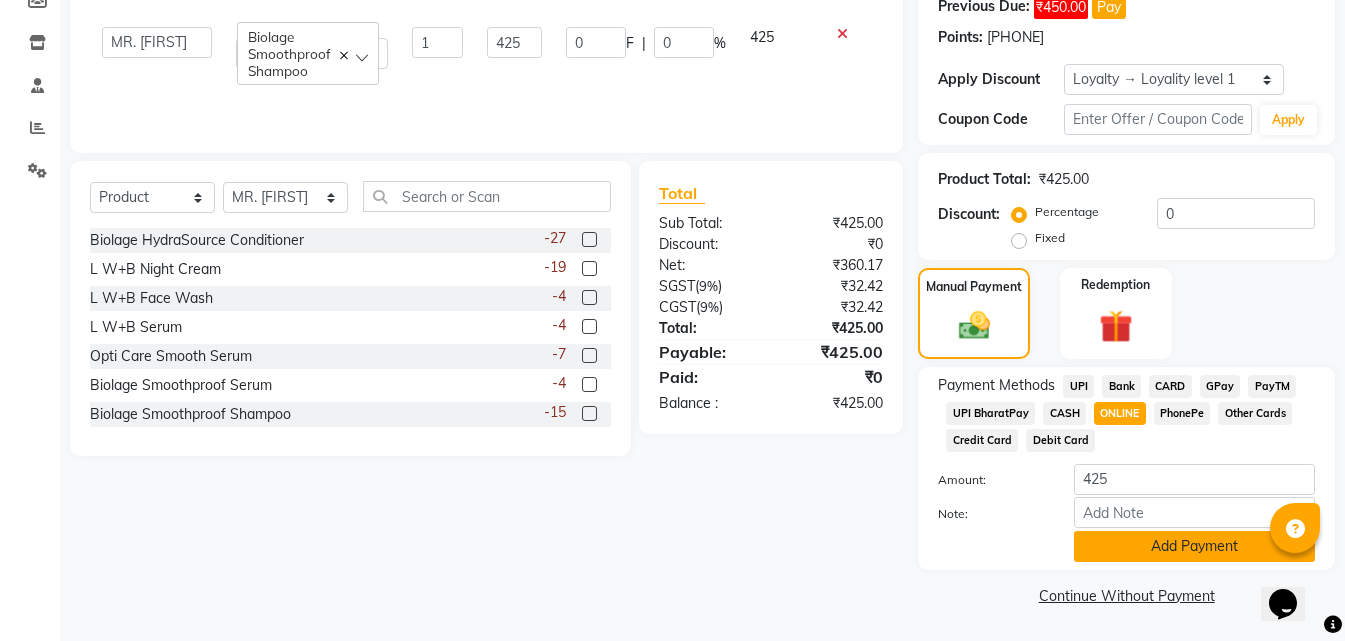 click on "Add Payment" 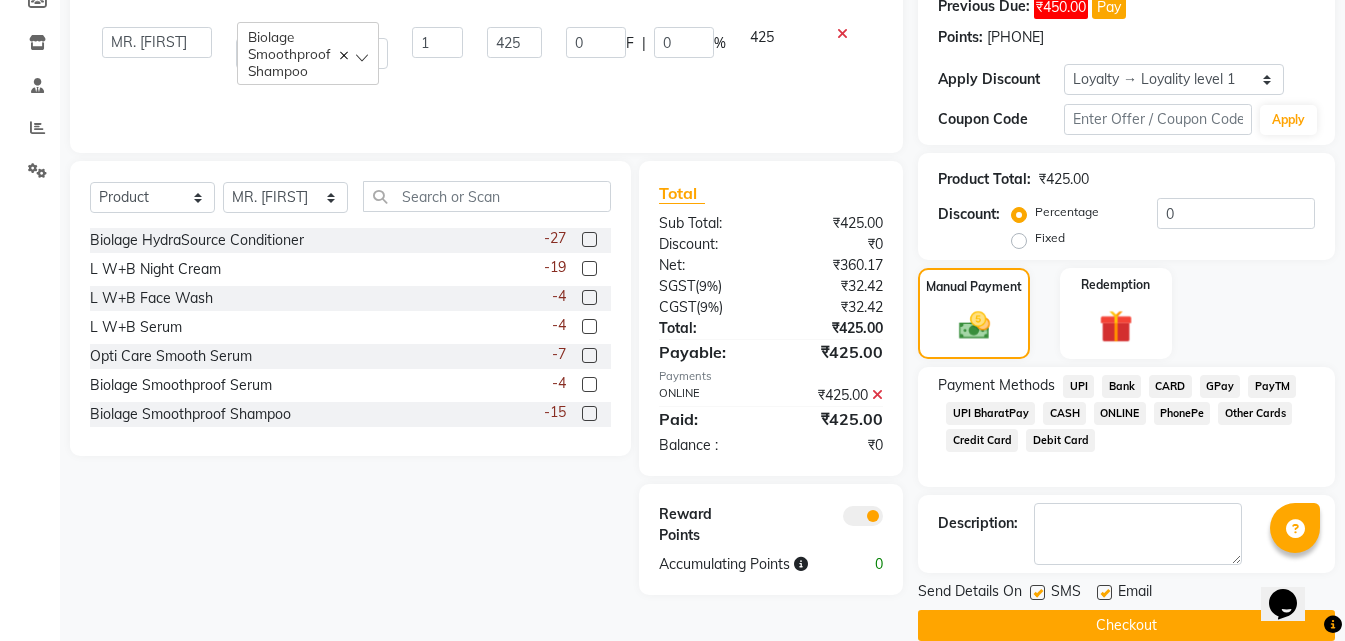 click on "Checkout" 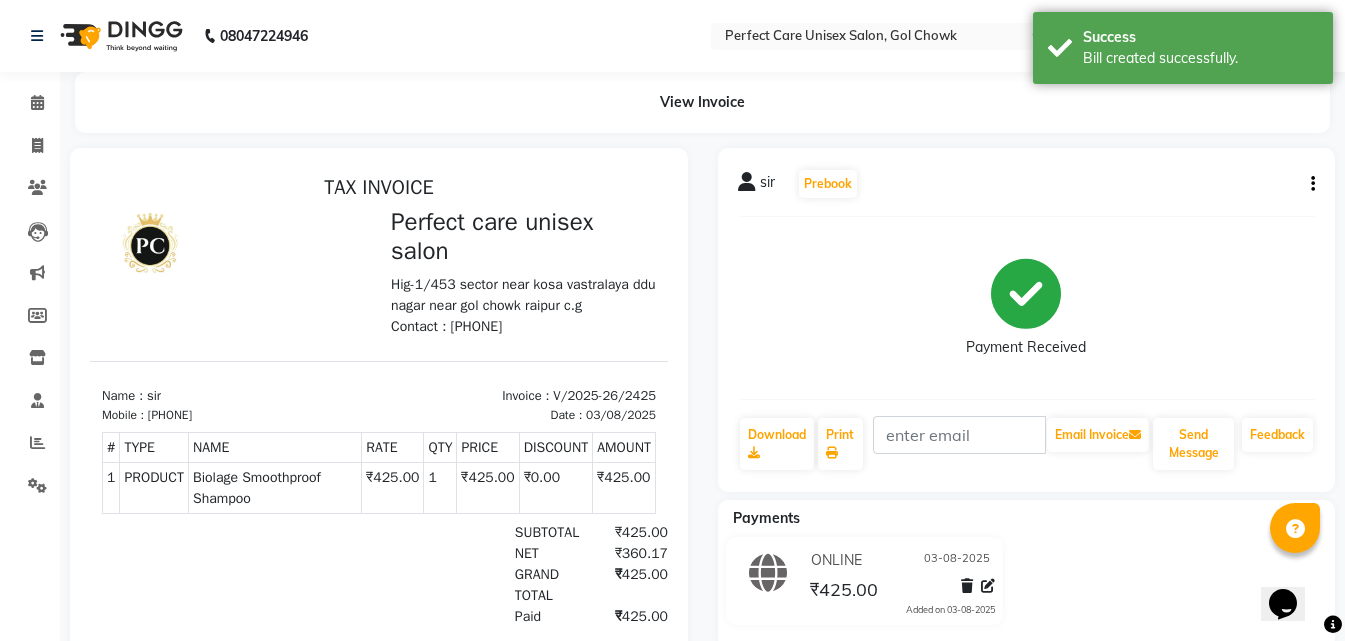 scroll, scrollTop: 0, scrollLeft: 0, axis: both 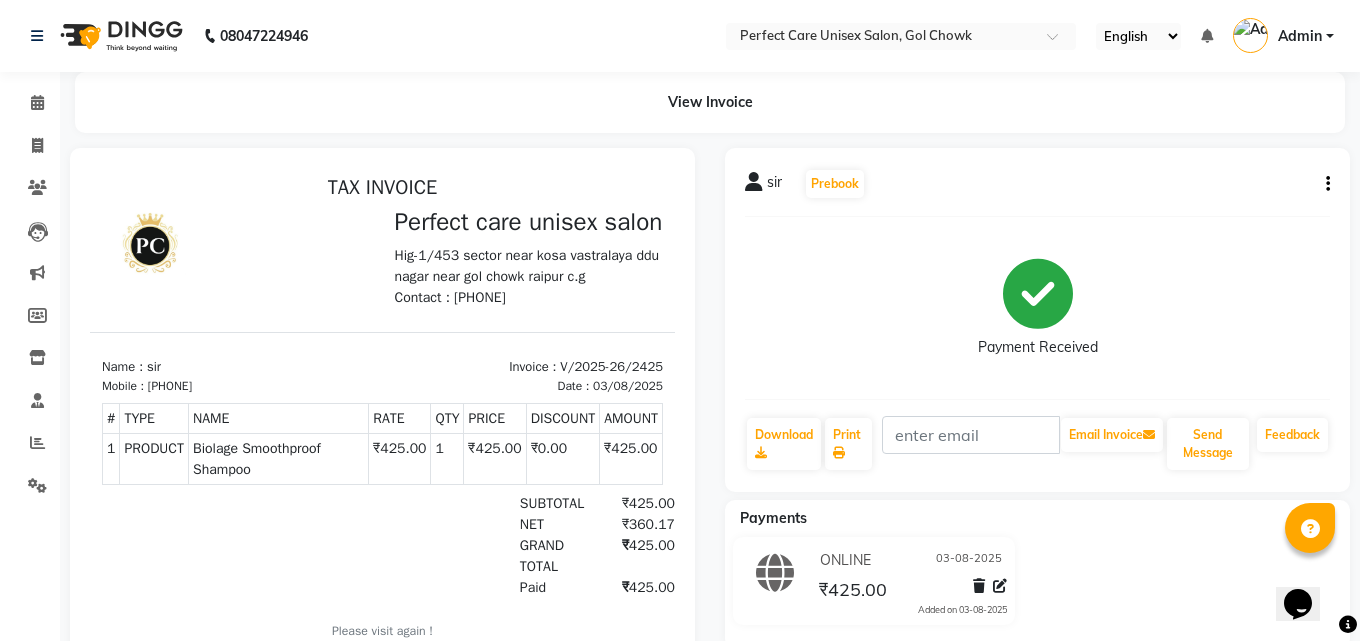 select on "4751" 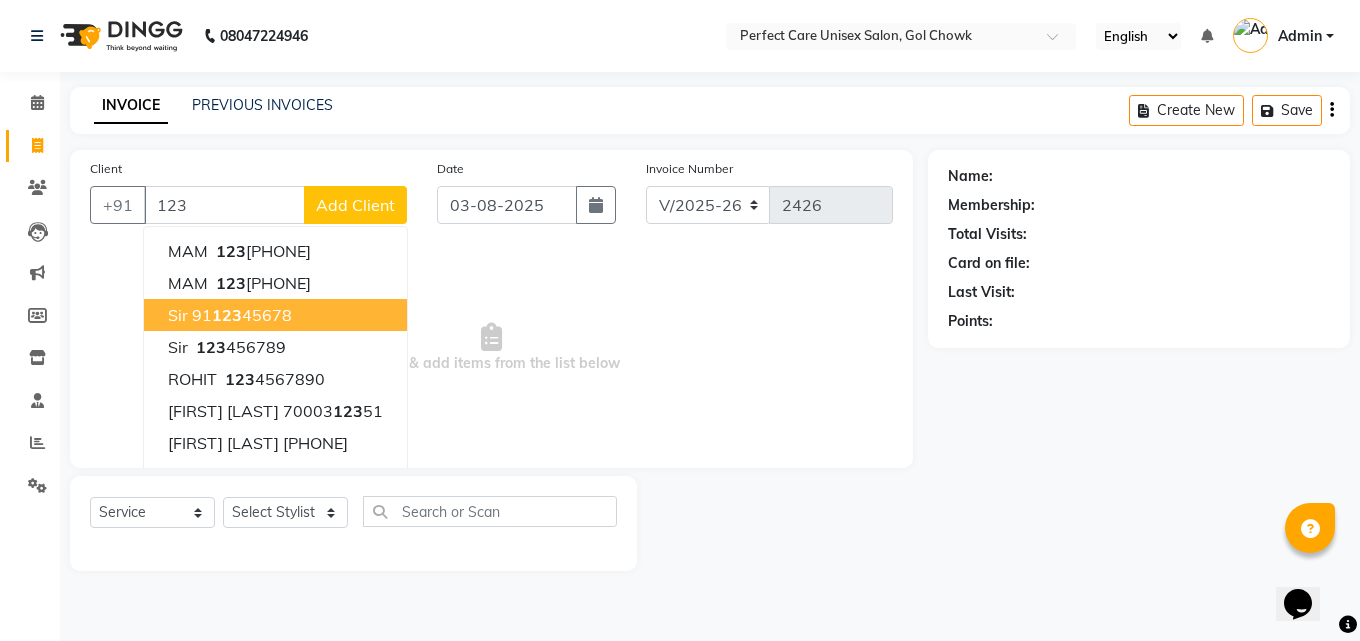 click on "91 123 45678" at bounding box center (242, 315) 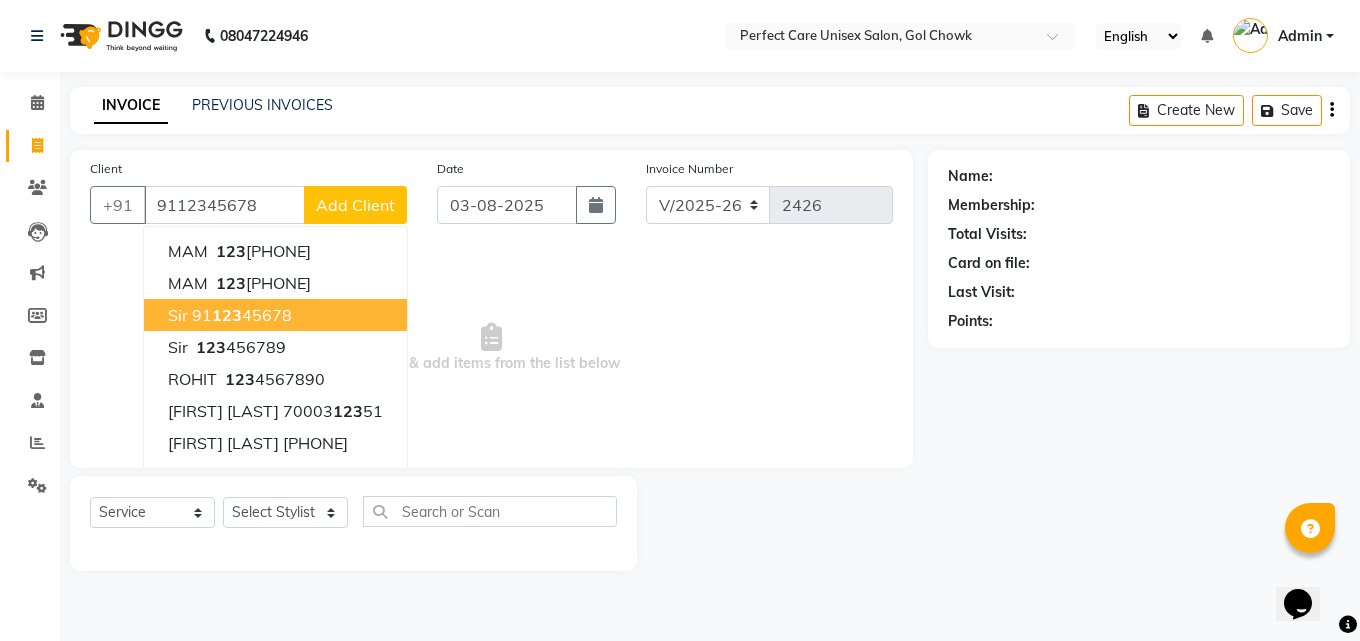 type on "9112345678" 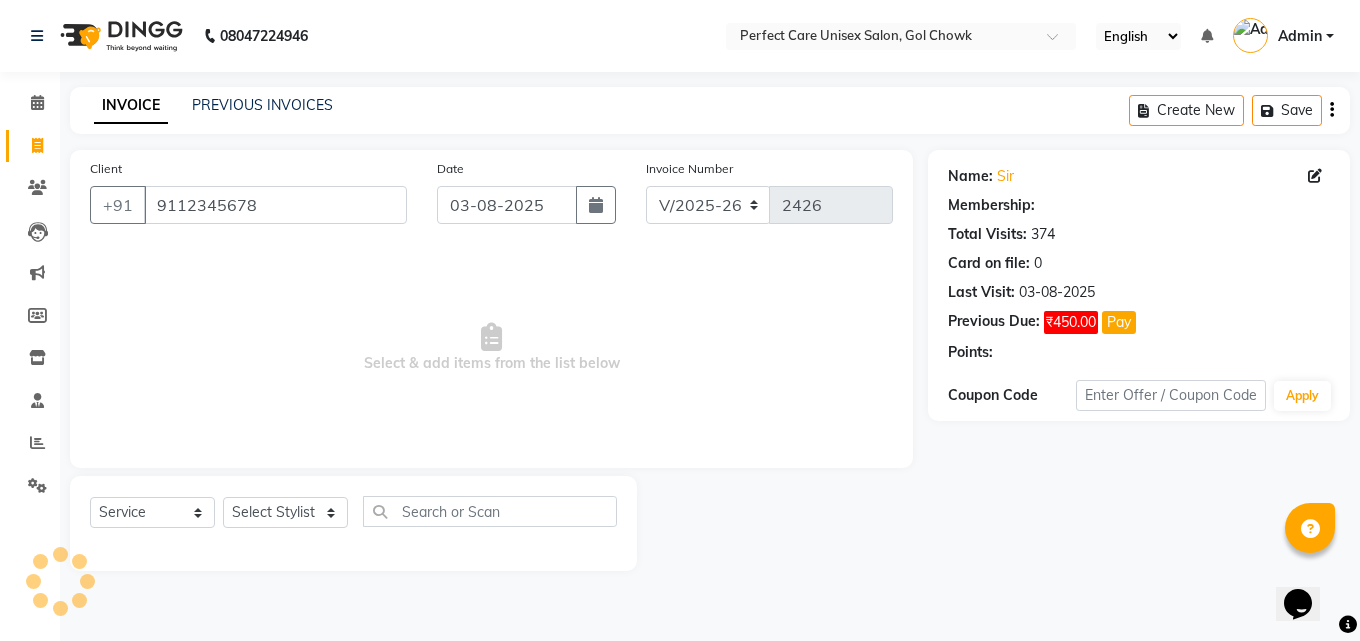 select on "1: Object" 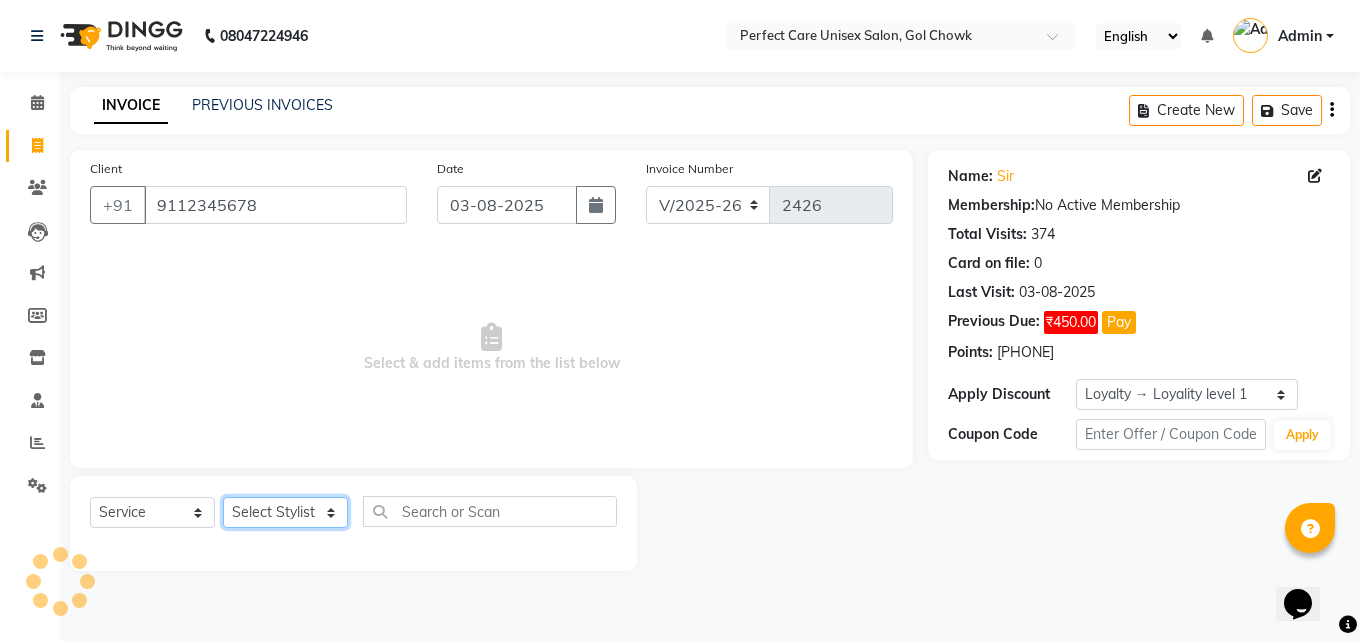 click on "Select Stylist MISS [NAME] MISS [NAME] MISS [NAME] MISS [NAME] MISS [NAME] MISS [NAME] MISS [NAME] MISS [NAME] MISS [NAME] MISS [NAME] [NAME] MR [NAME] MR [NAME] MR [NAME] MR [NAME] MR [NAME] MR [NAME] MR [NAME] MR [NAME] MR [NAME] MR [NAME] MR [NAME] MR [NAME] MR [NAME] MR [NAME] MS [NAME] NONE [NAME]" 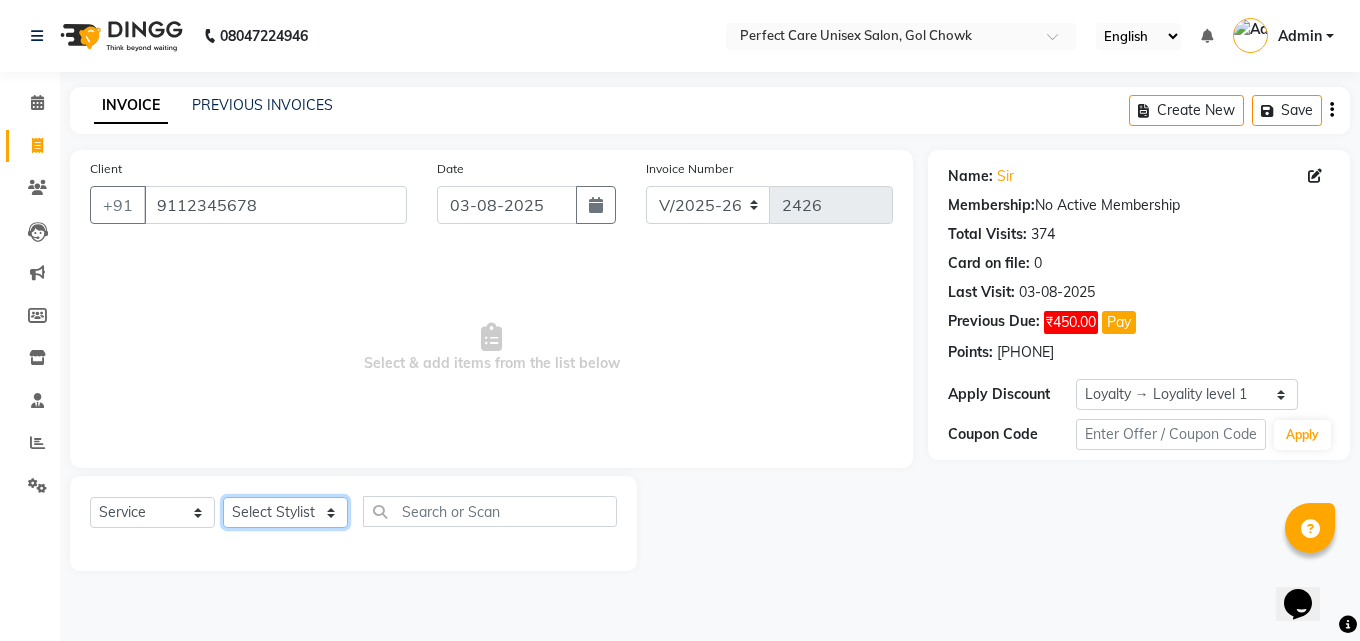 select on "30233" 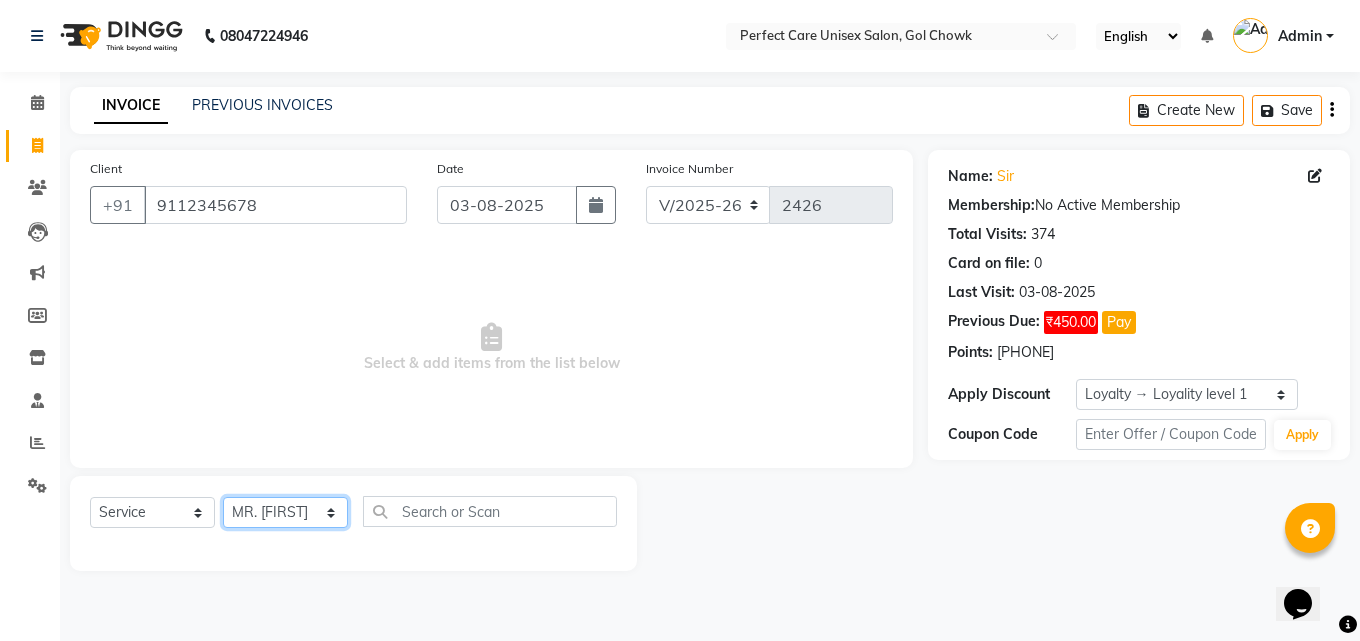 click on "Select Stylist MISS [NAME] MISS [NAME] MISS [NAME] MISS [NAME] MISS [NAME] MISS [NAME] MISS [NAME] MISS [NAME] MISS [NAME] MISS [NAME] [NAME] MR [NAME] MR [NAME] MR [NAME] MR [NAME] MR [NAME] MR [NAME] MR [NAME] MR [NAME] MR [NAME] MR [NAME] MR [NAME] MR [NAME] MR [NAME] MR [NAME] MS [NAME] NONE [NAME]" 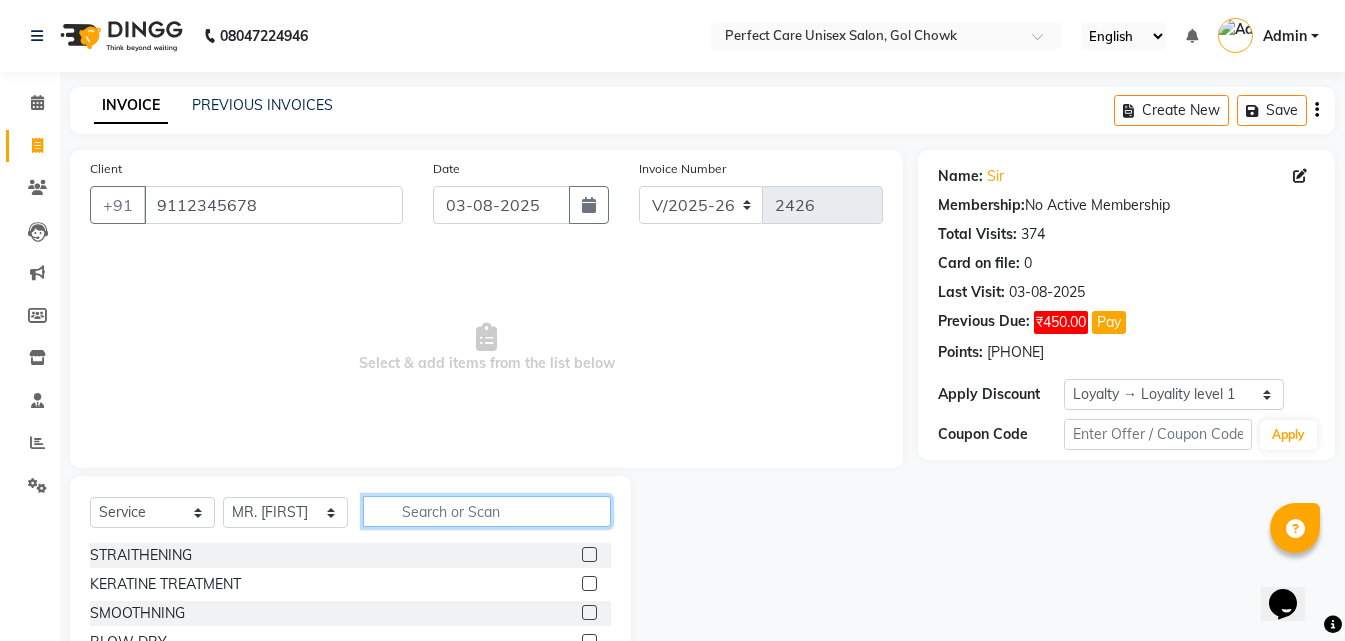 click 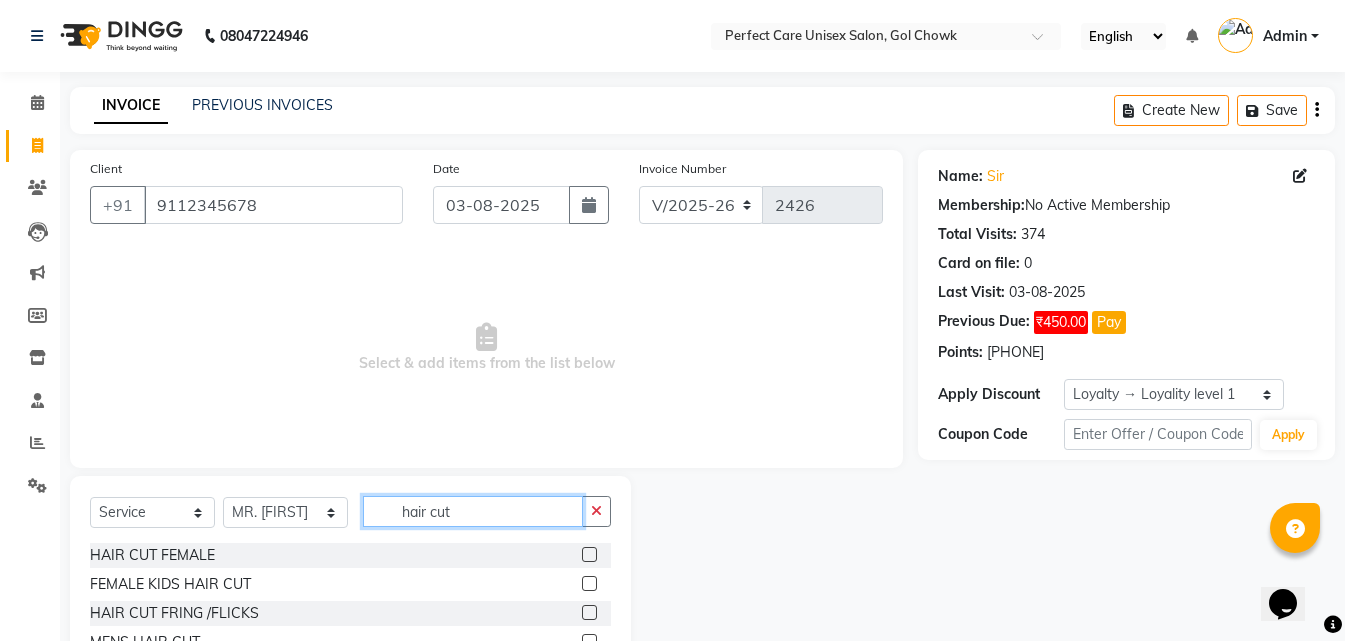 scroll, scrollTop: 76, scrollLeft: 0, axis: vertical 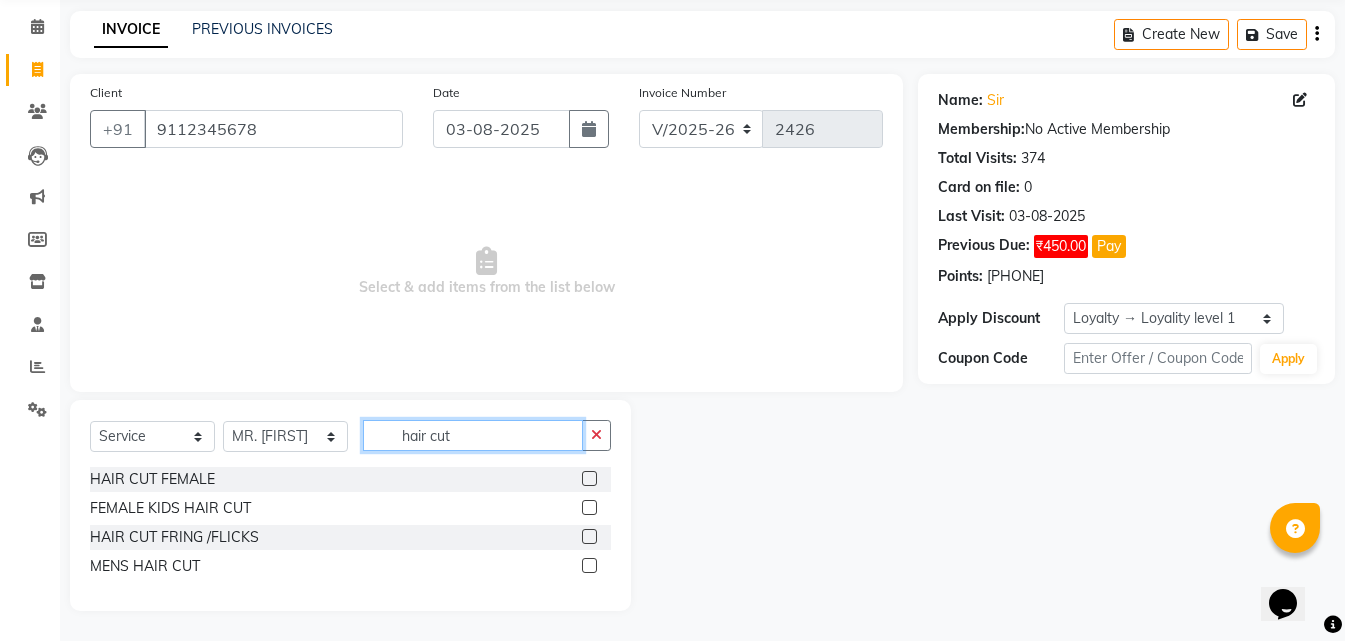 type on "hair cut" 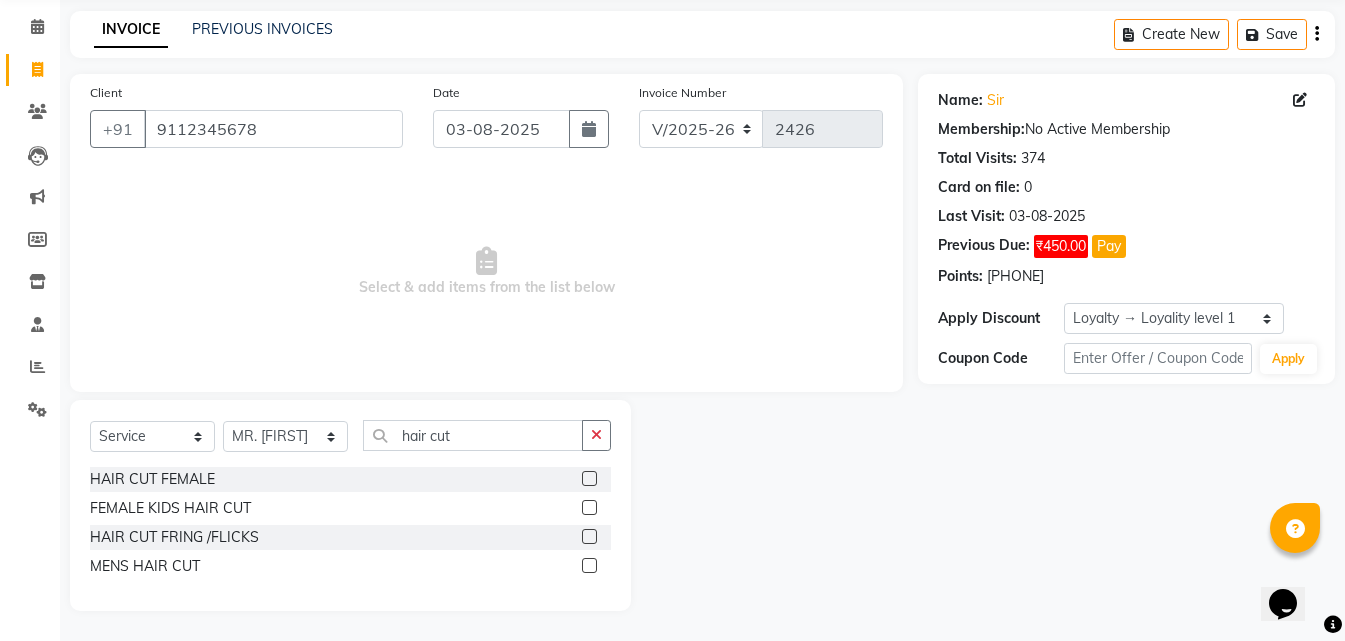 click 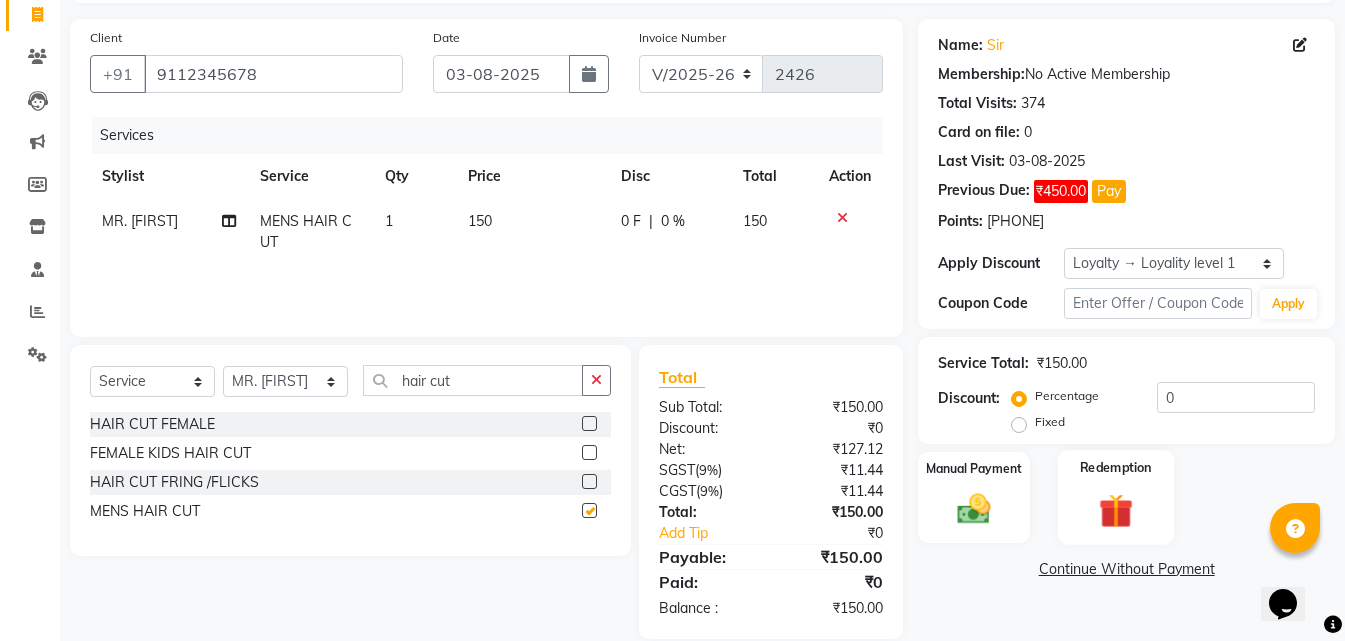 checkbox on "false" 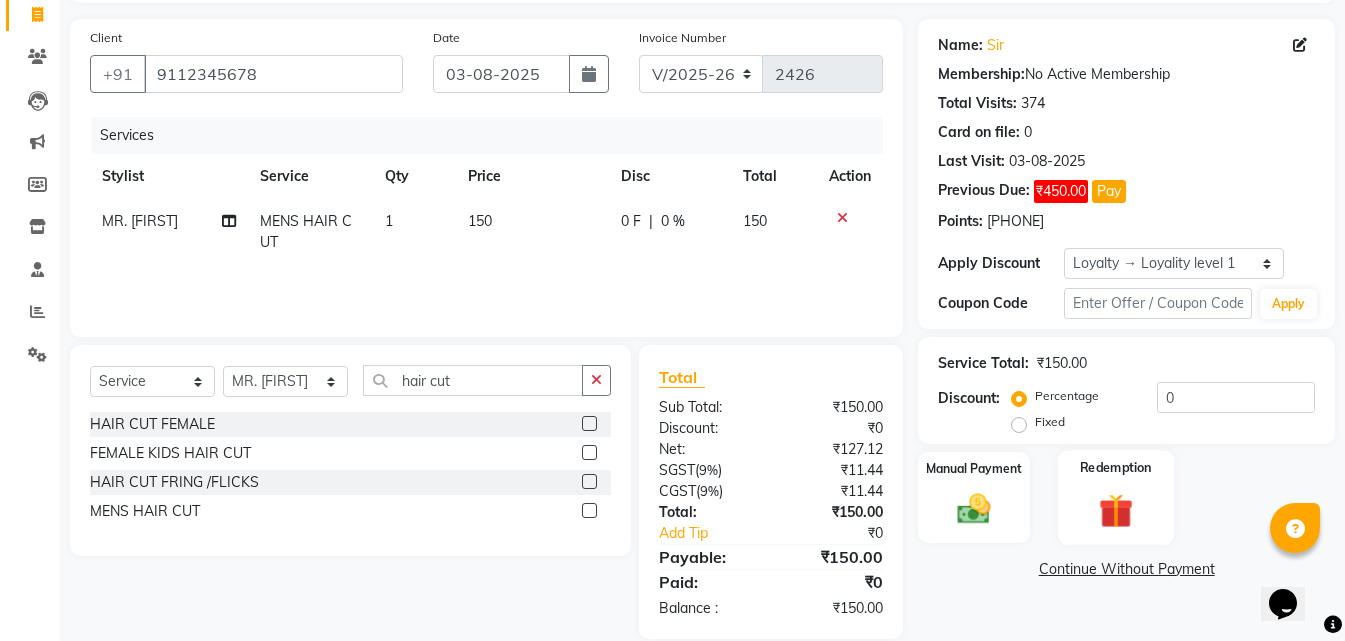 scroll, scrollTop: 159, scrollLeft: 0, axis: vertical 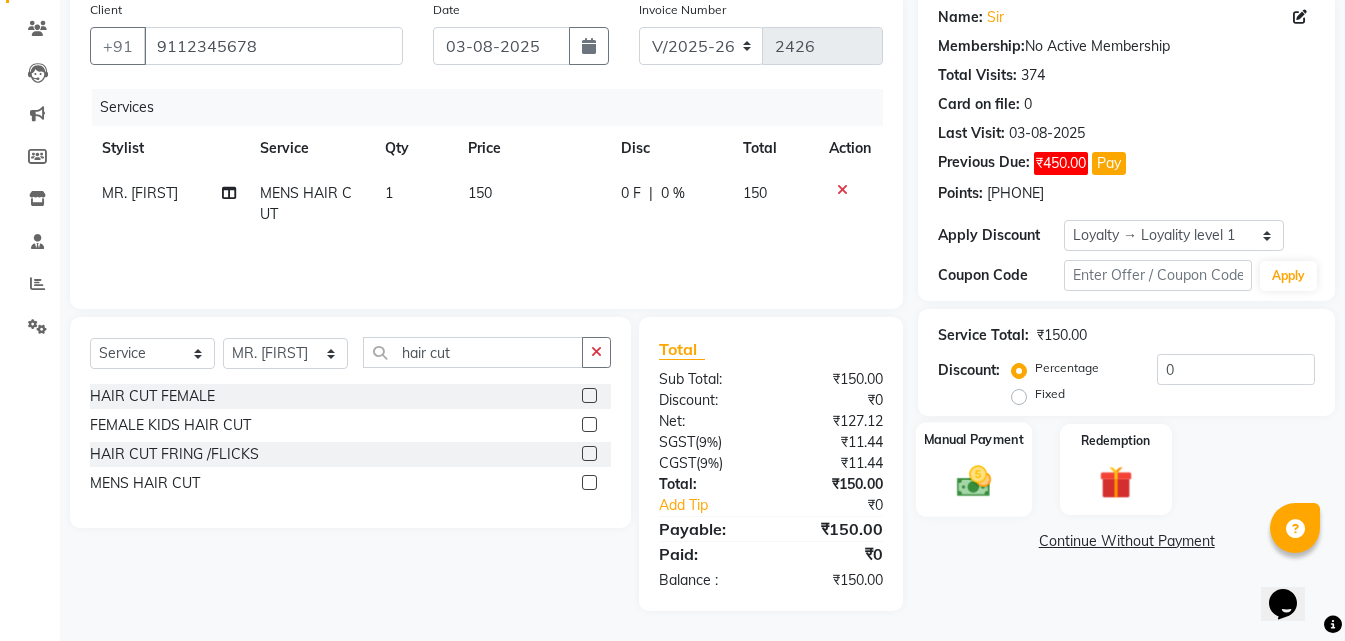 click 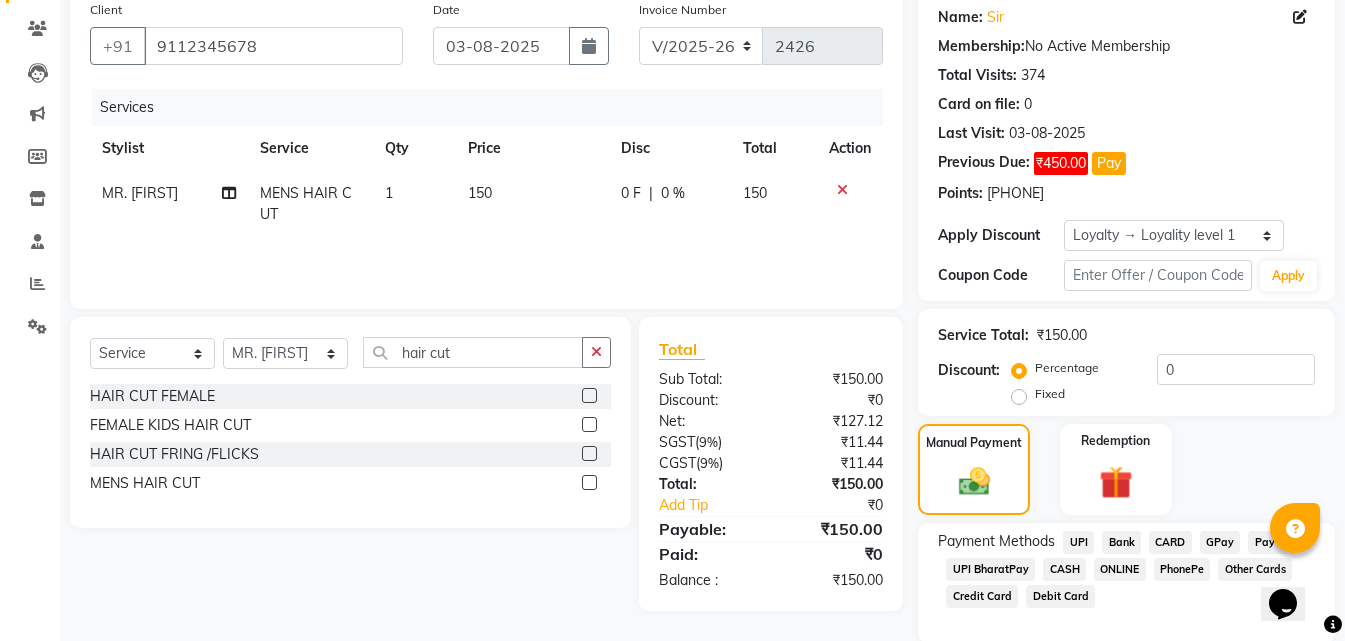 click on "ONLINE" 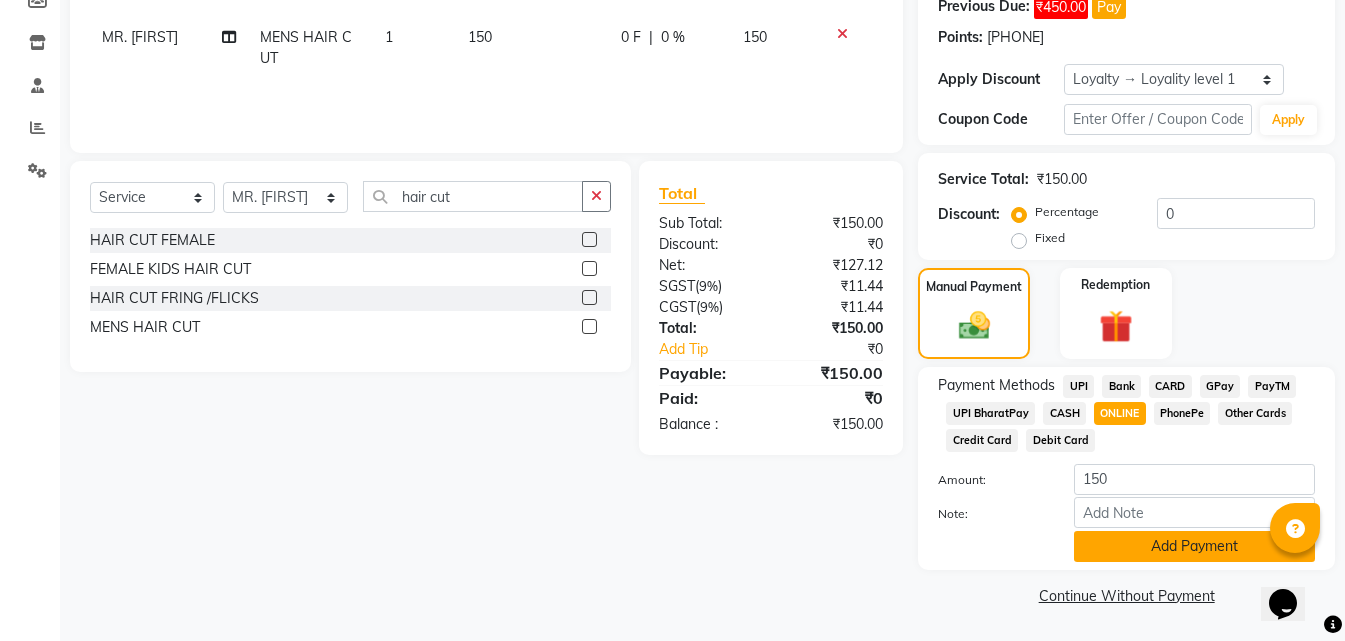 click on "Add Payment" 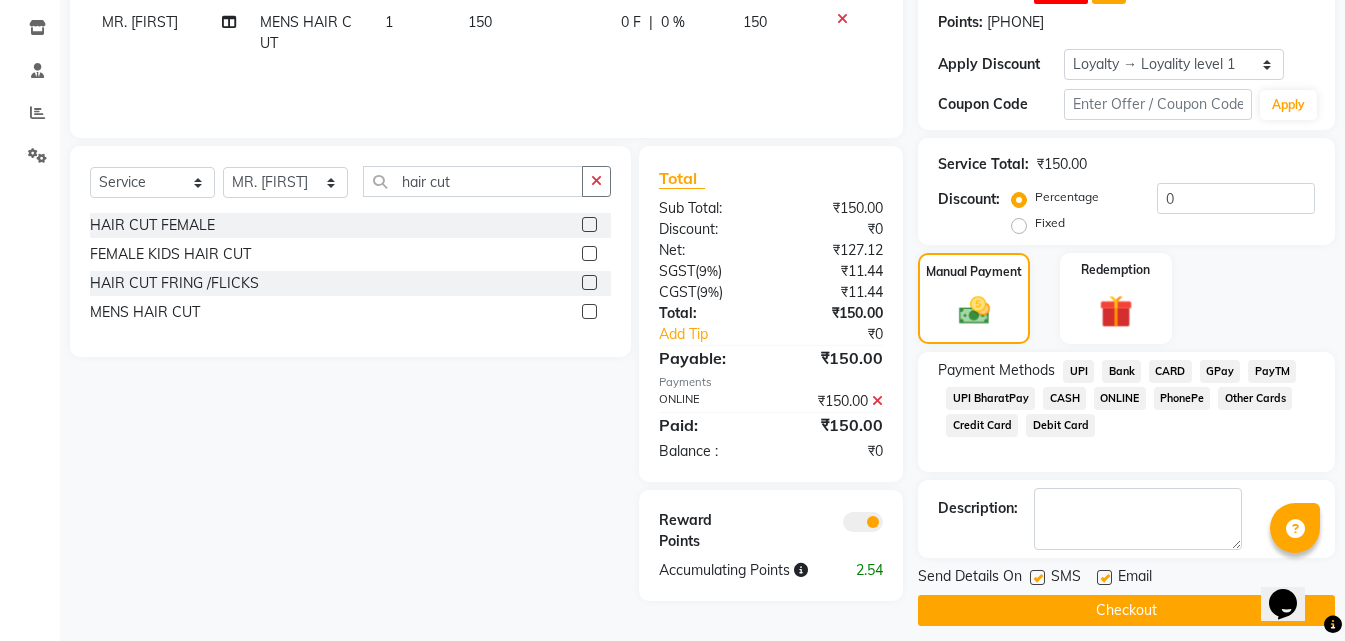 scroll, scrollTop: 345, scrollLeft: 0, axis: vertical 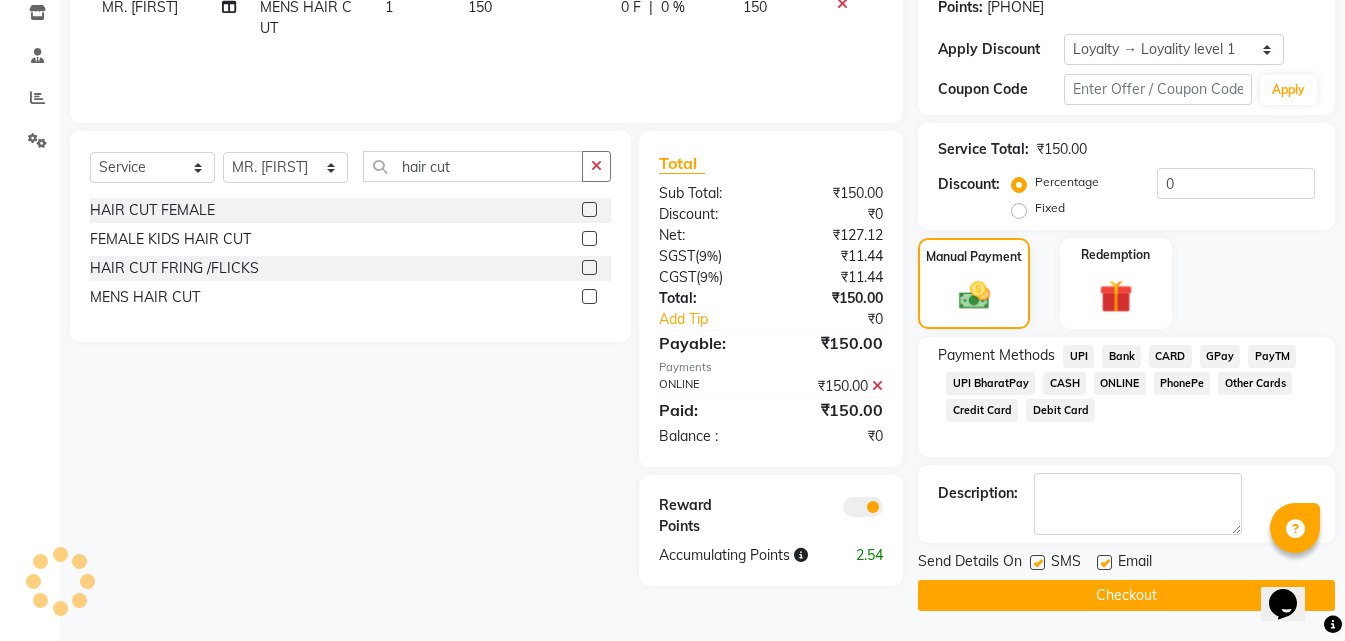 click on "Checkout" 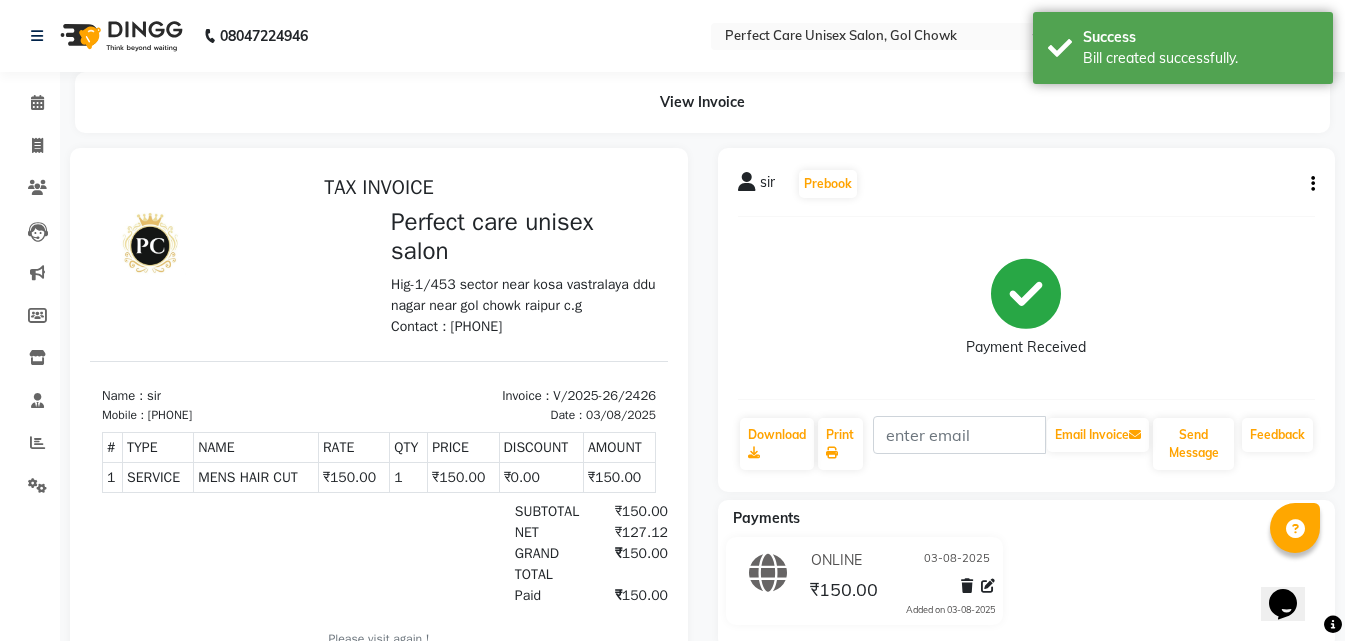 scroll, scrollTop: 0, scrollLeft: 0, axis: both 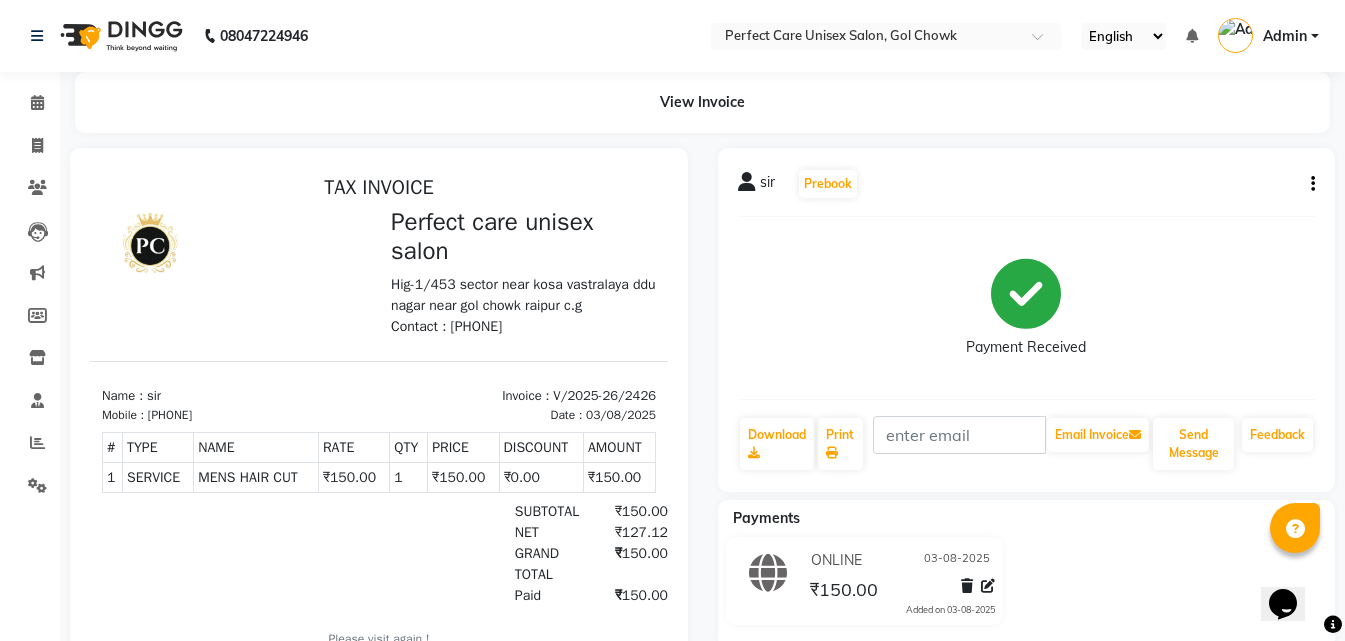 select on "service" 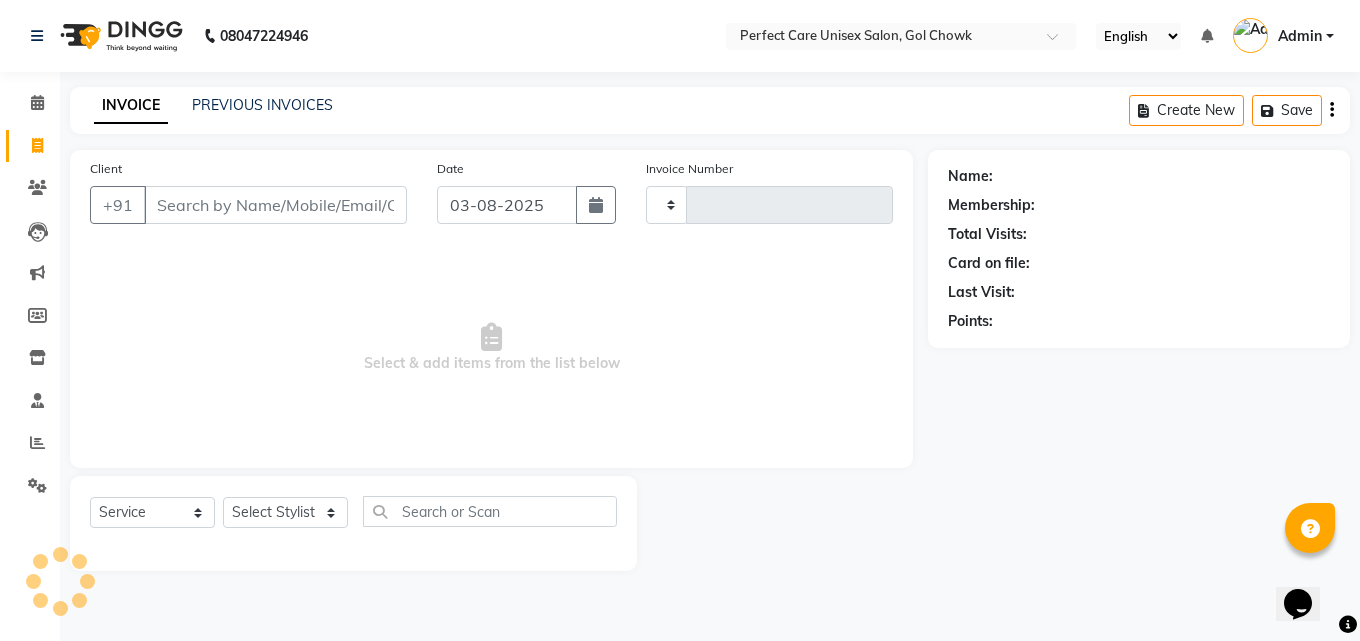 type on "2427" 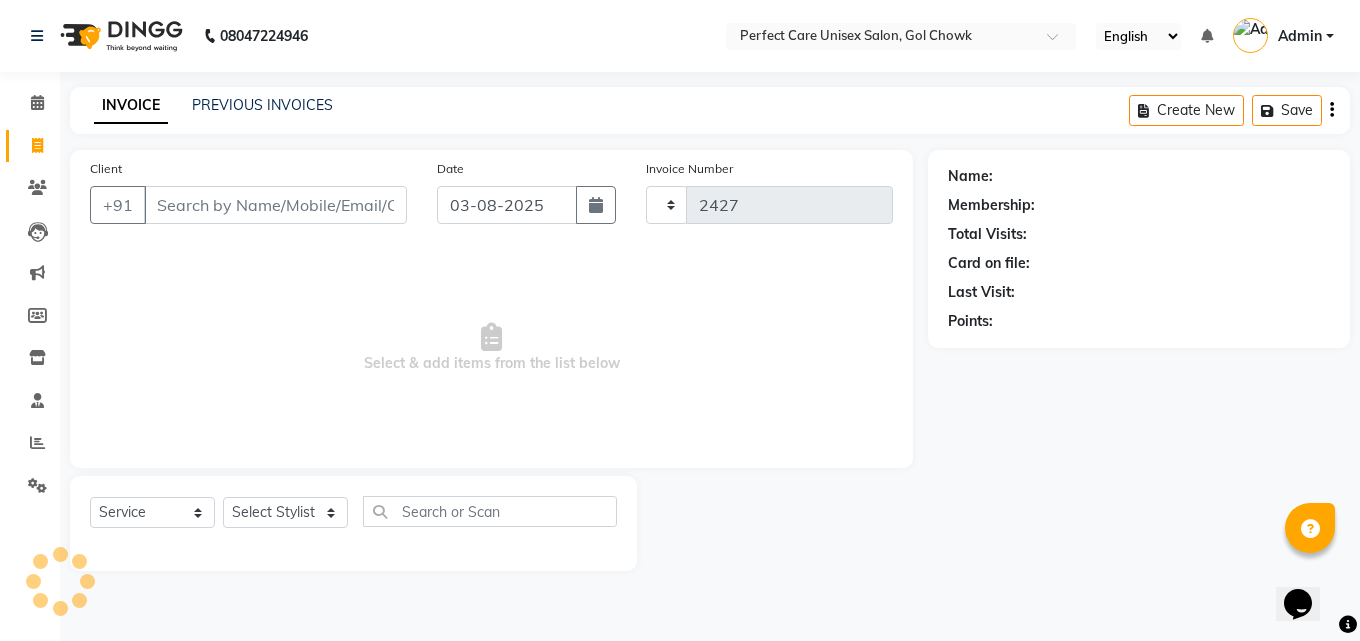select on "4751" 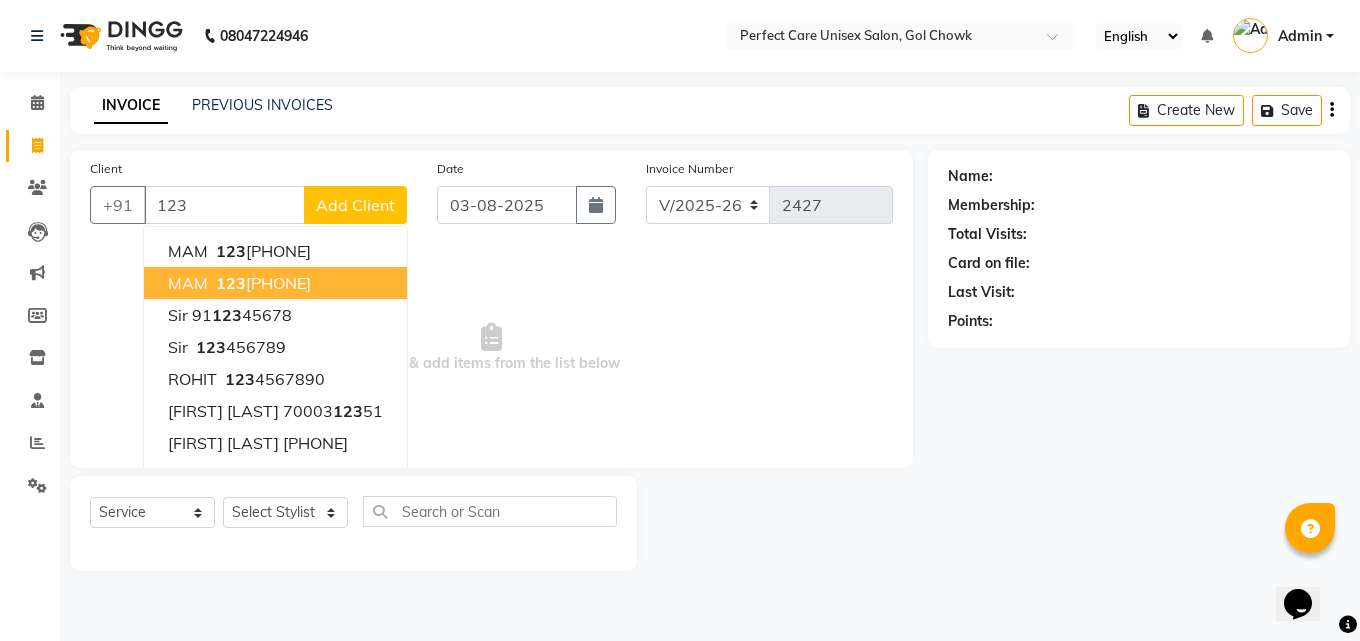 click on "MAM   123 45678901" at bounding box center (275, 283) 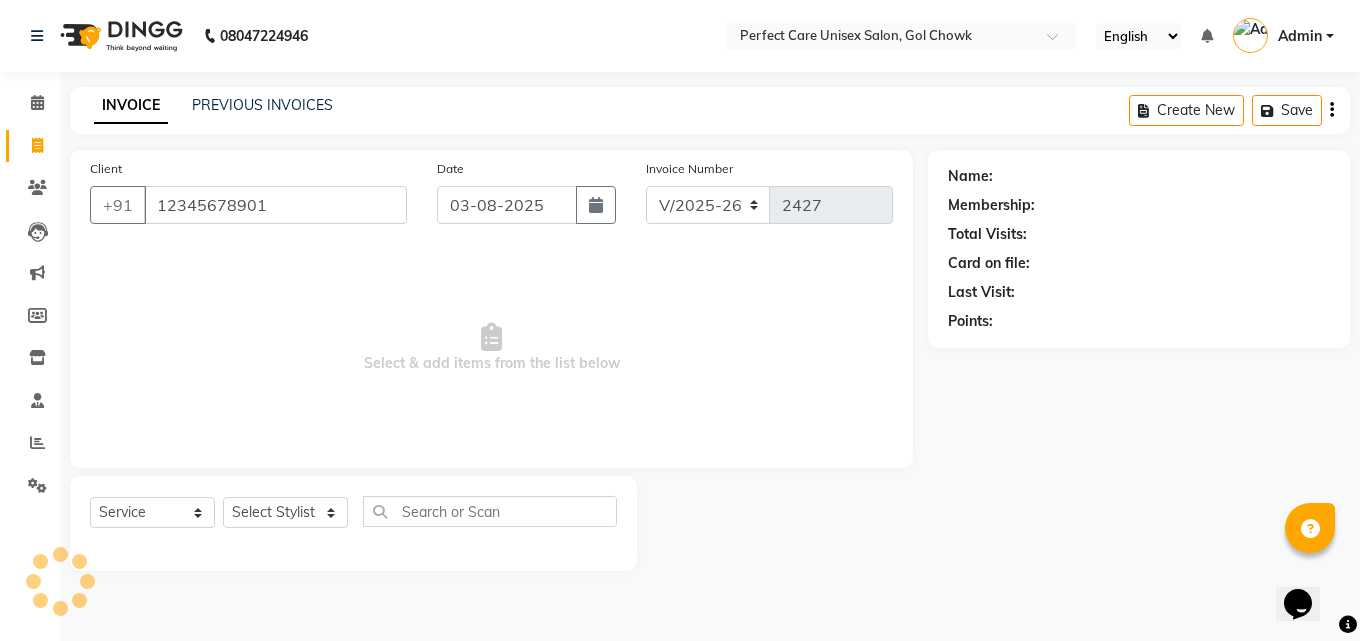 type on "12345678901" 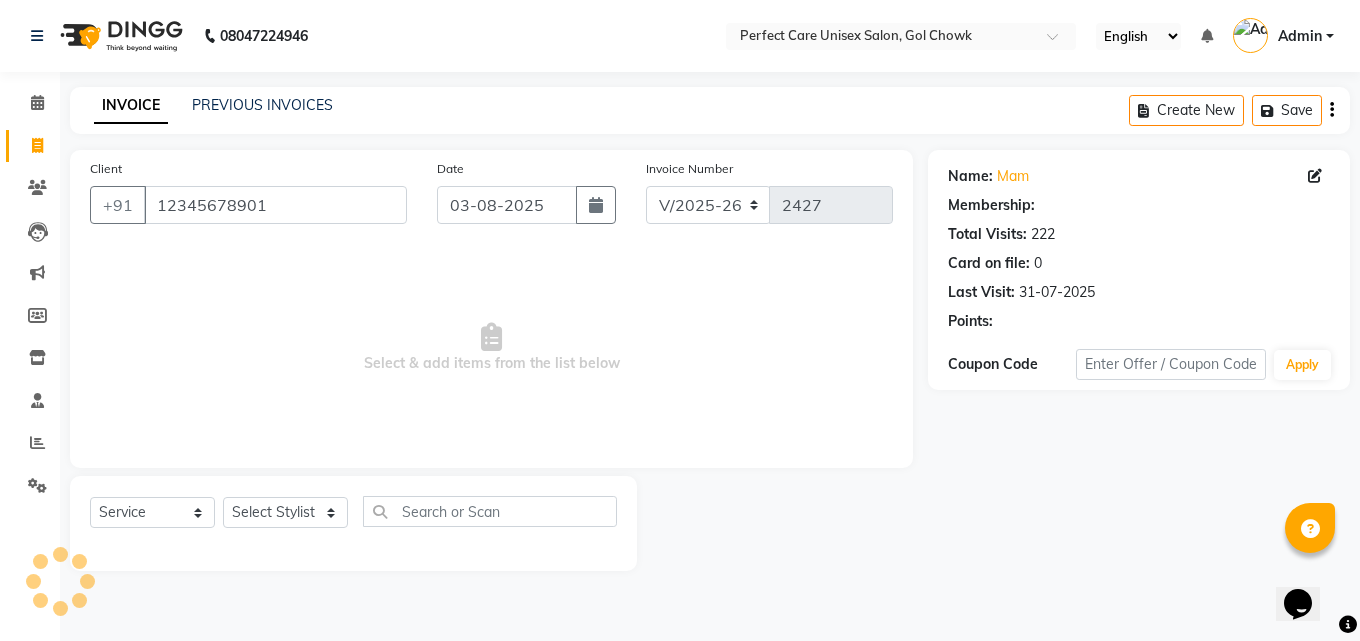 select on "1: Object" 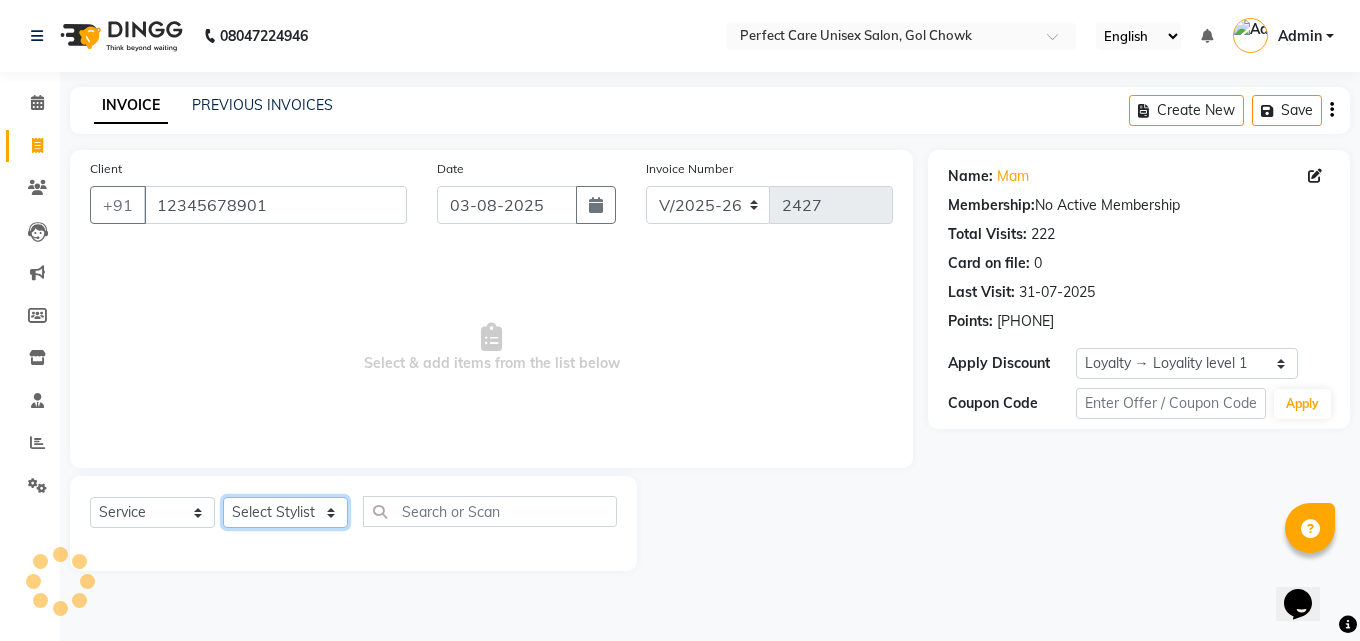 click on "Select Stylist MISS [NAME] MISS [NAME] MISS [NAME] MISS [NAME] MISS [NAME] MISS [NAME] MISS [NAME] MISS [NAME] MISS [NAME] MISS [NAME] [NAME] MR [NAME] MR [NAME] MR [NAME] MR [NAME] MR [NAME] MR [NAME] MR [NAME] MR [NAME] MR [NAME] MR [NAME] MR [NAME] MR [NAME] MR [NAME] MR [NAME] MS [NAME] NONE [NAME]" 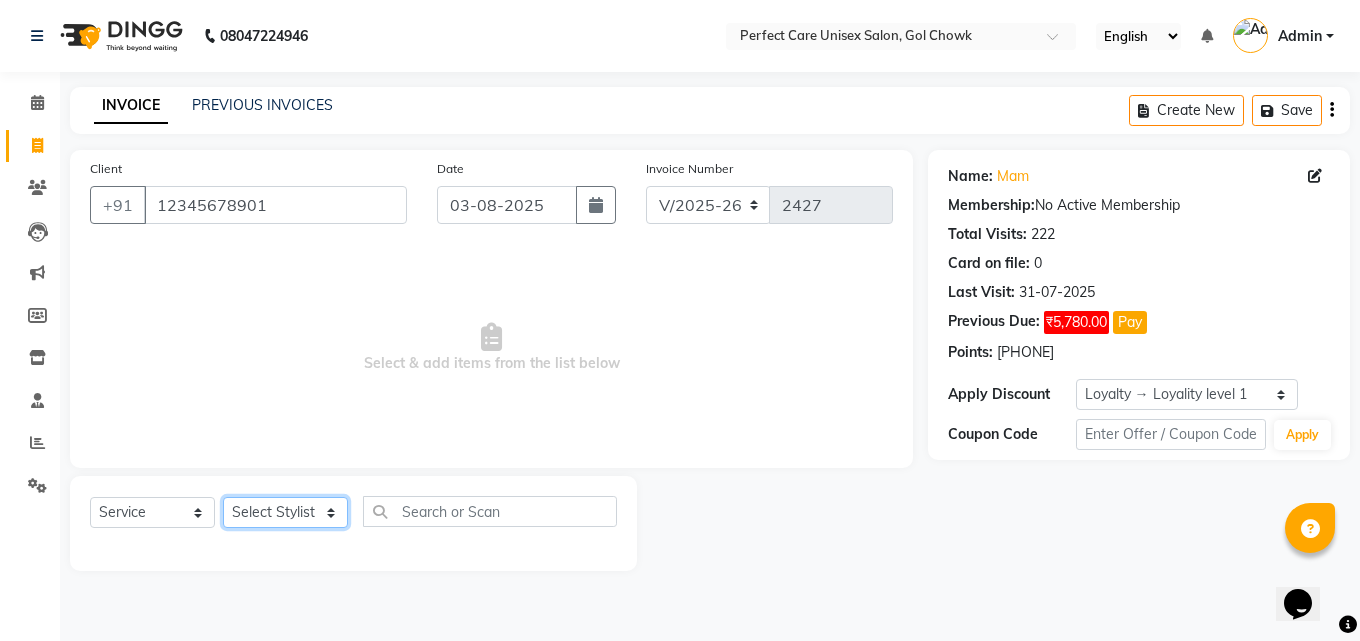 select on "52316" 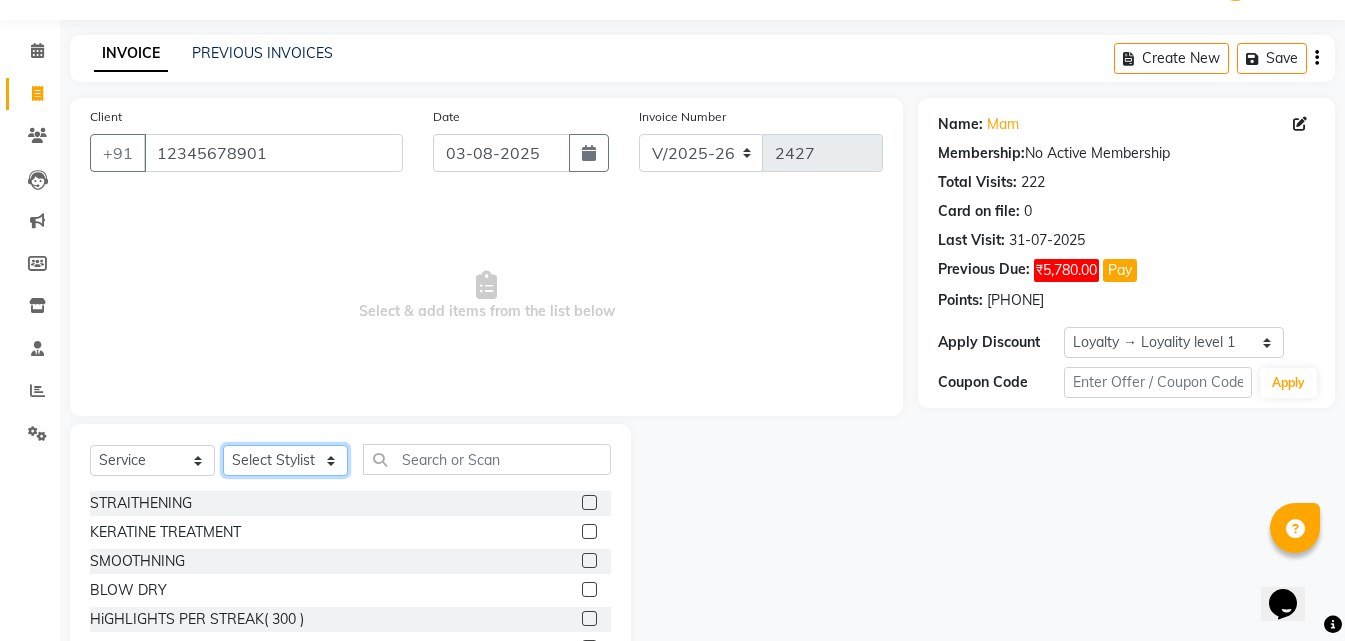 scroll, scrollTop: 160, scrollLeft: 0, axis: vertical 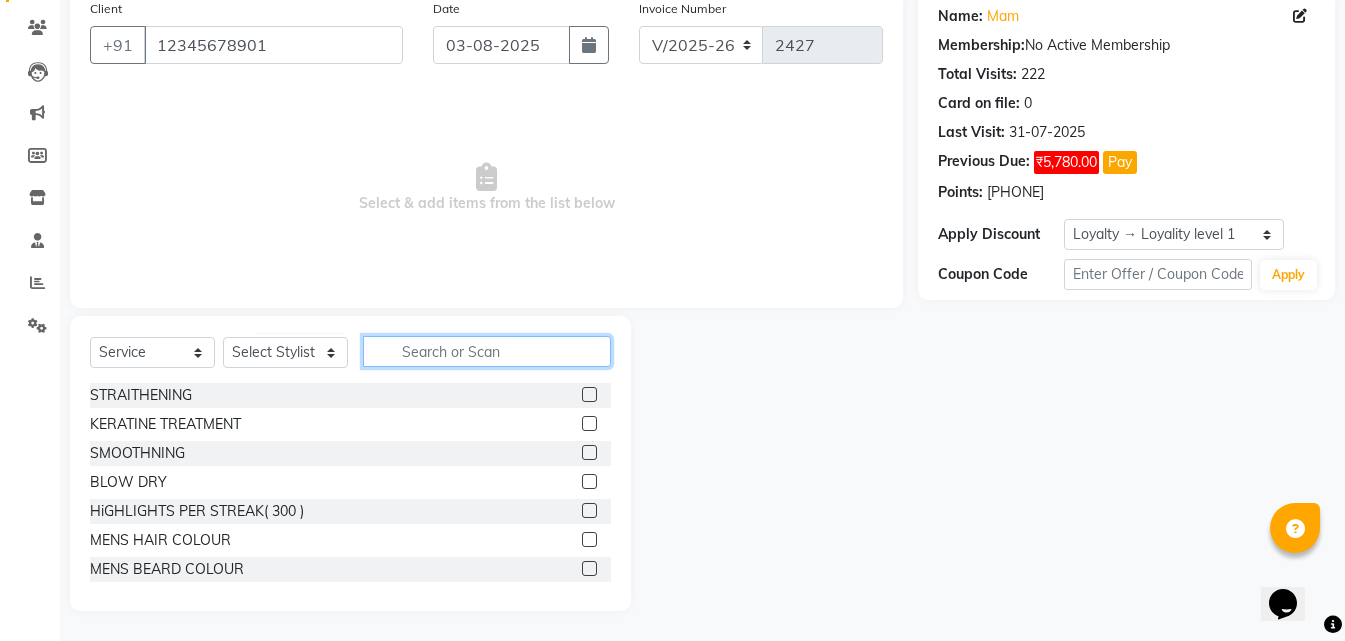 click 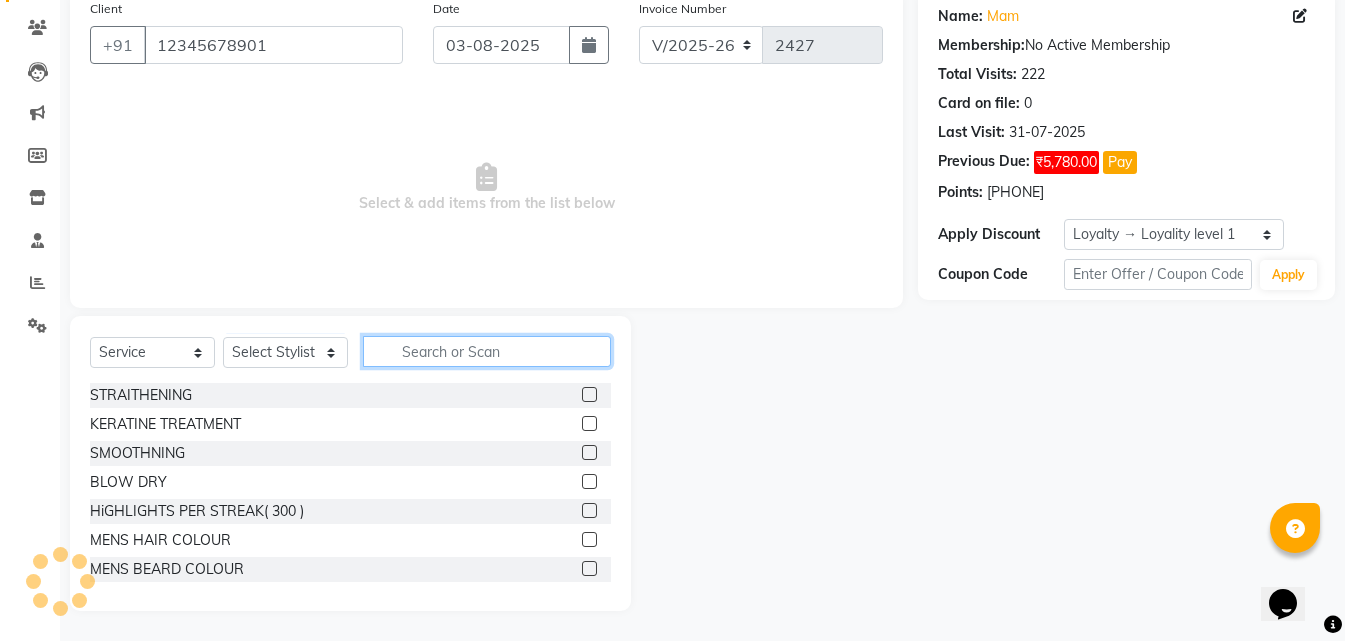 type on "a" 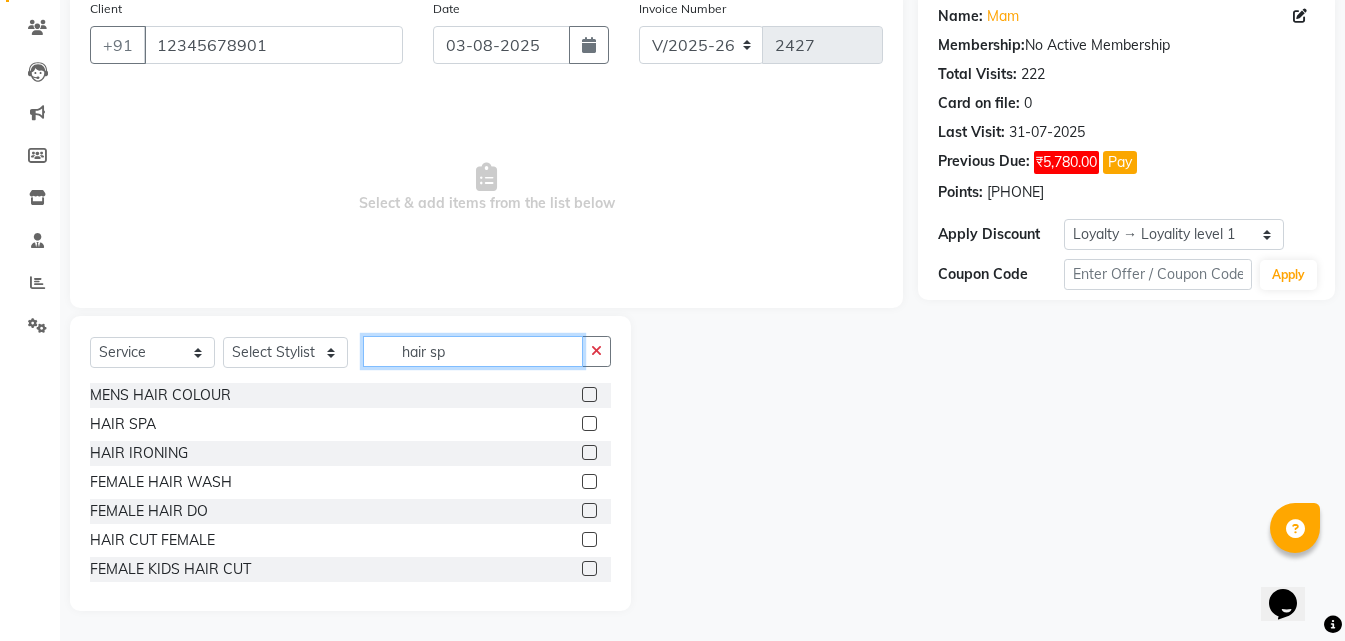 scroll, scrollTop: 0, scrollLeft: 0, axis: both 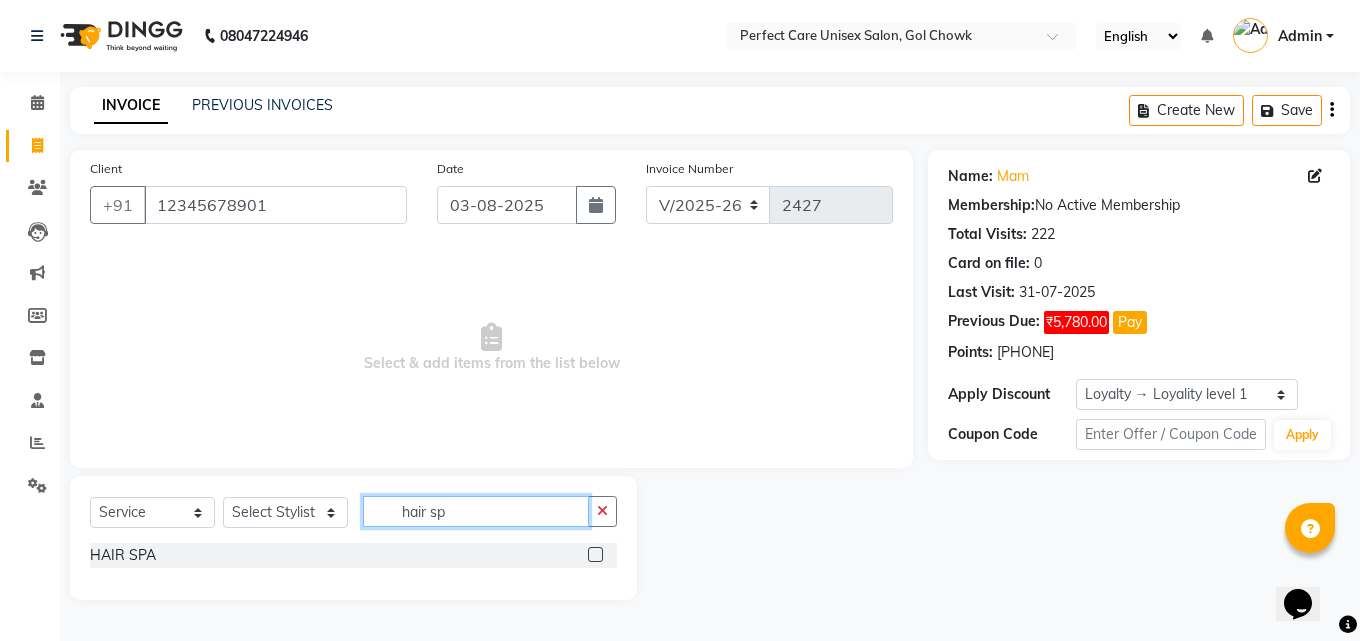 type on "hair sp" 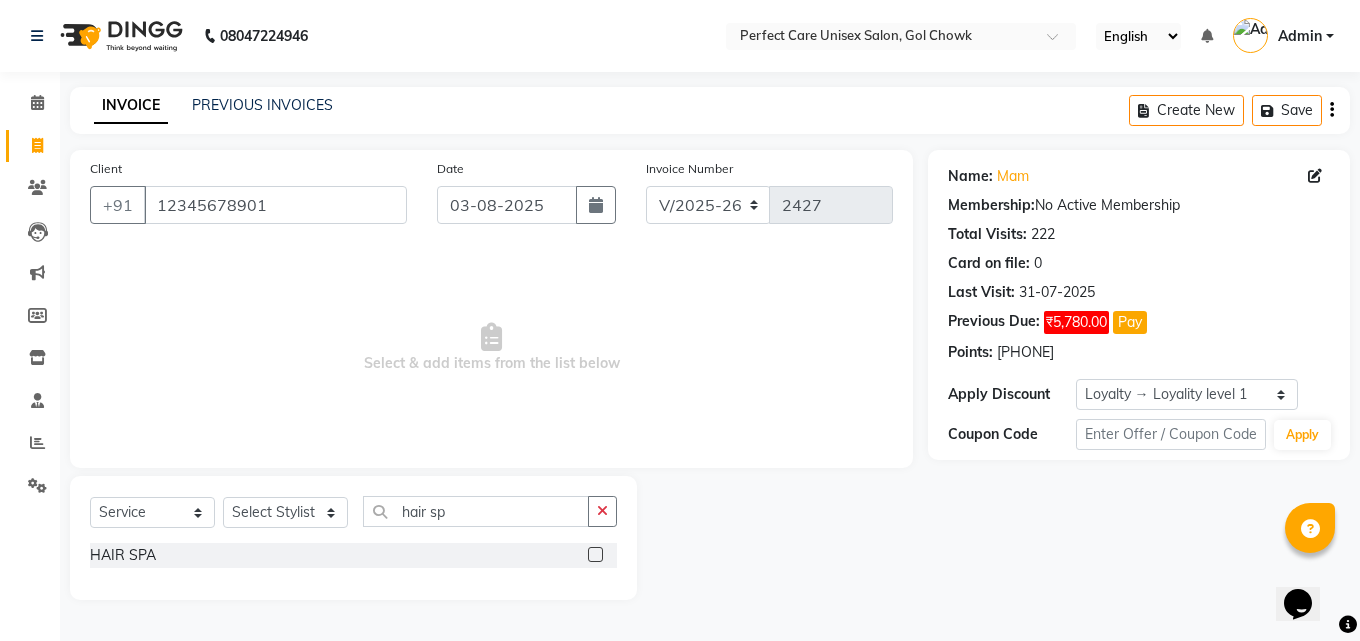click 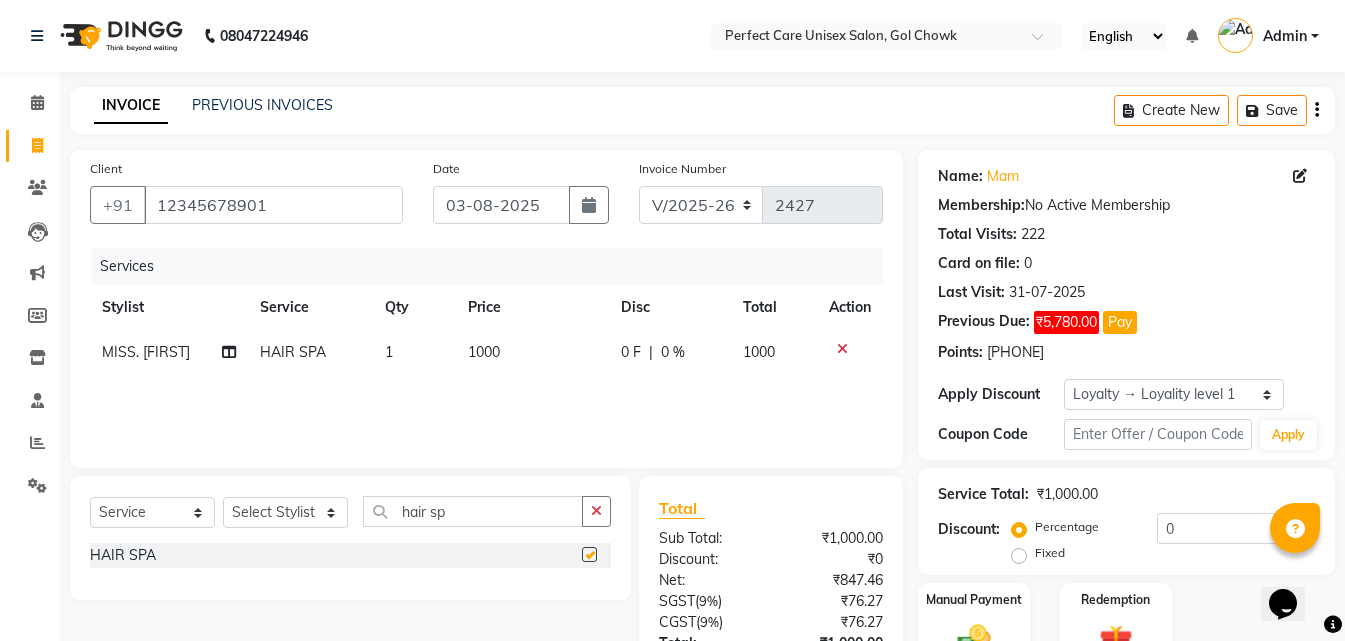 checkbox on "false" 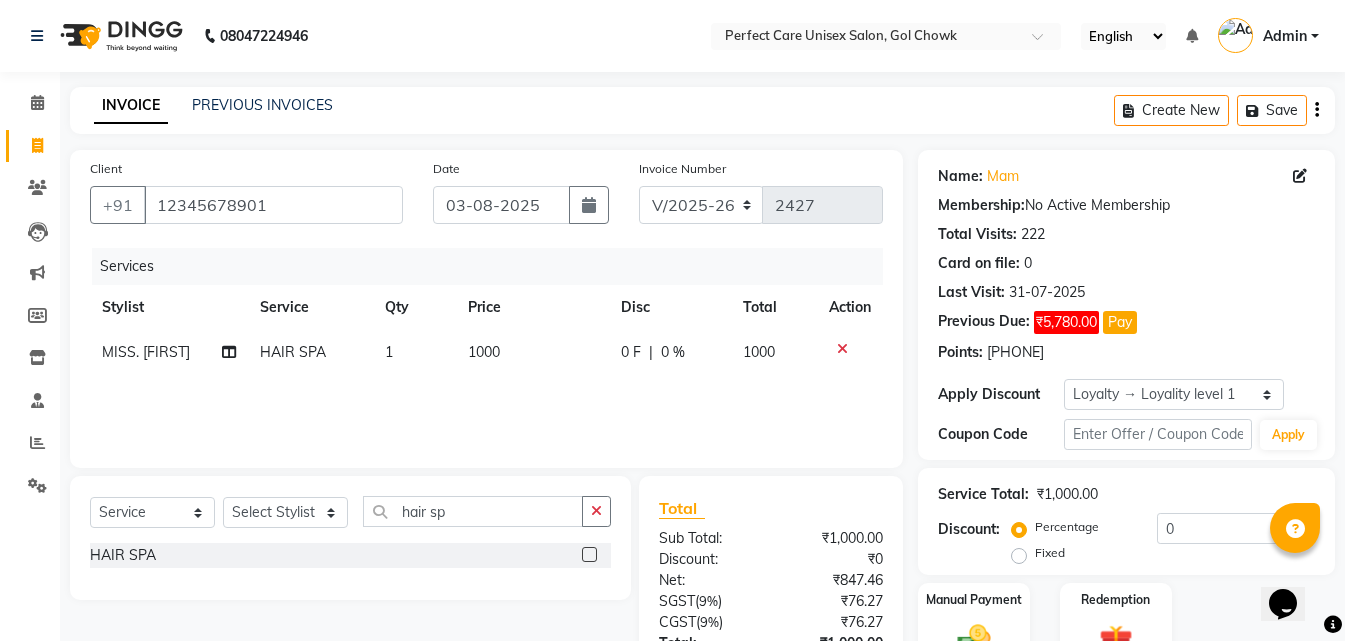 click on "1000" 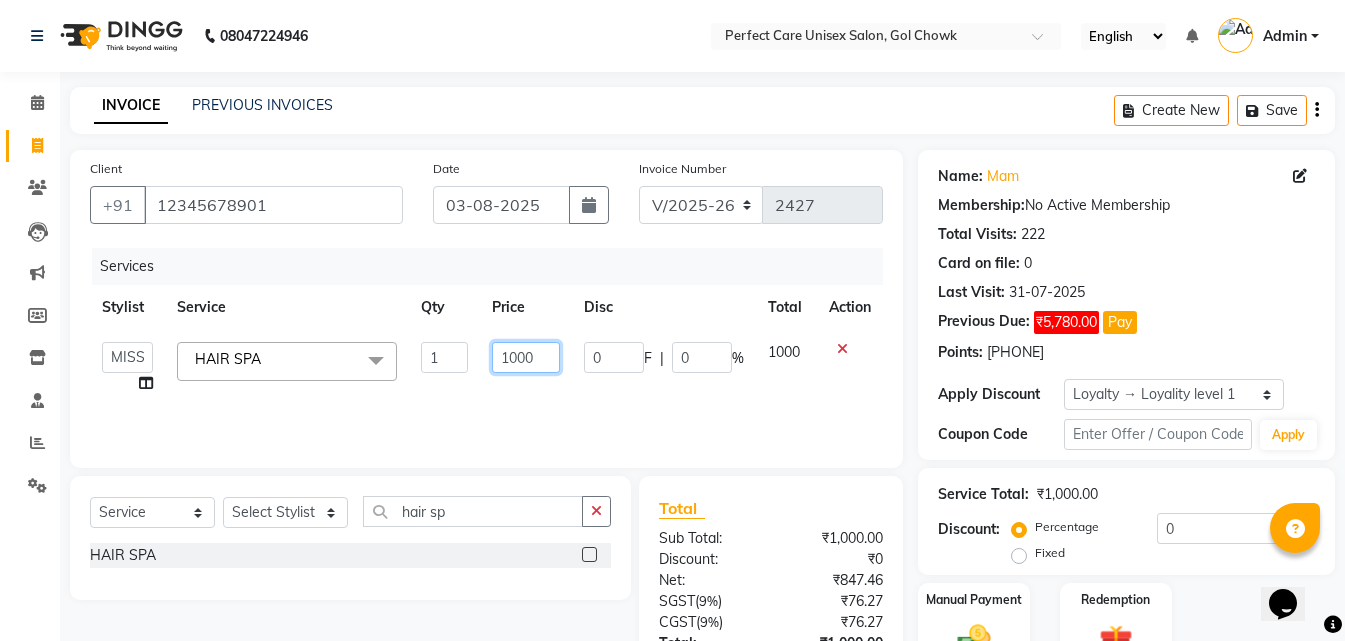click on "1000" 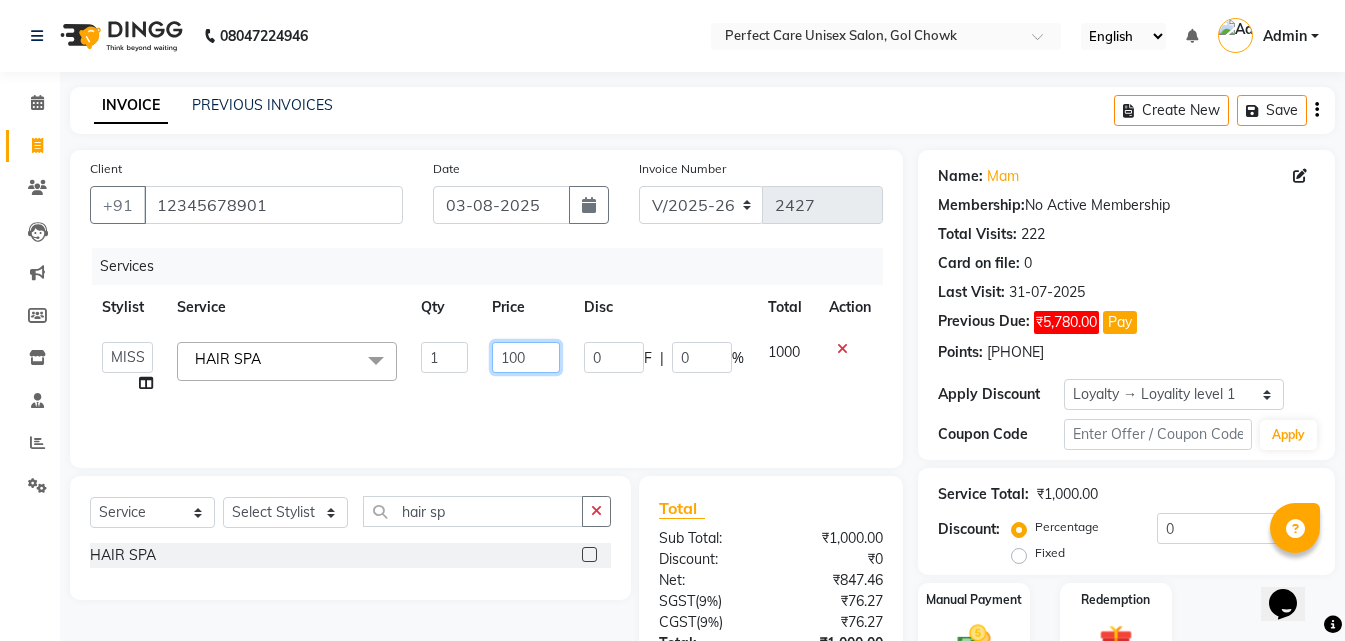 type on "1100" 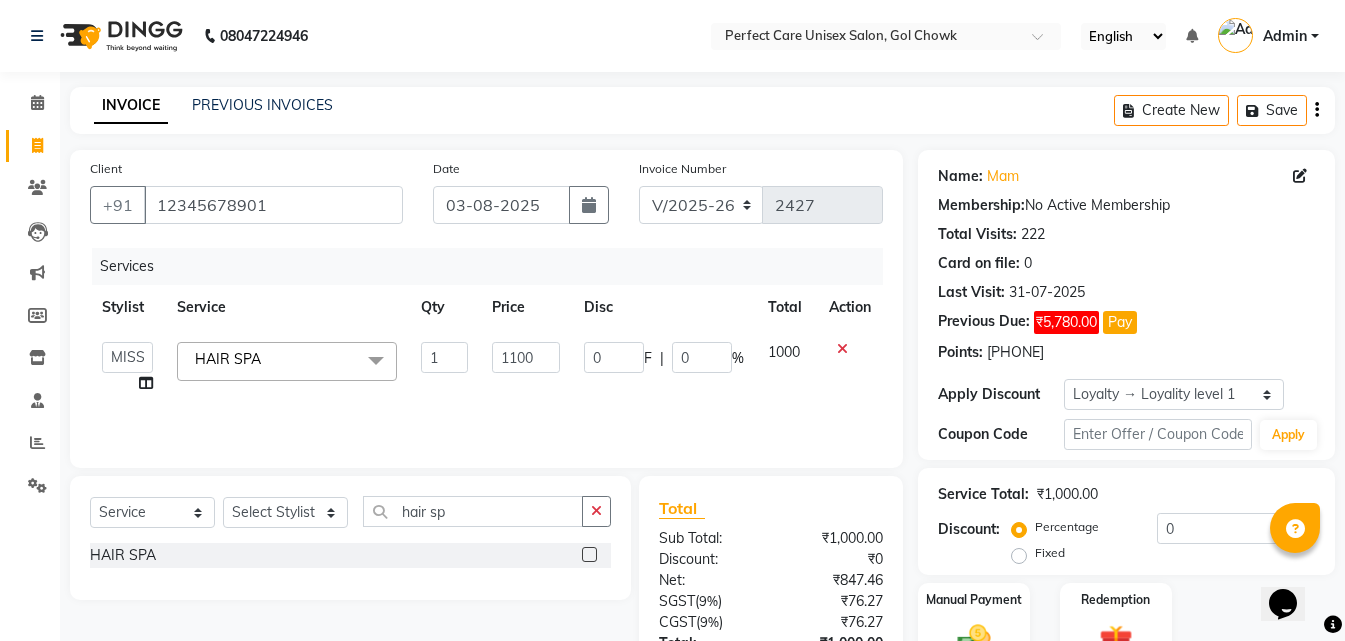 click on "Services Stylist Service Qty Price Disc Total Action  MISS CHANDA   MISS KAYNAT   MISS KRITIKA    MISS PIHU   MISS POOJA   MISS.SHRADDHA   MISS.SHREYA    MISS SUDHA    MISS. USHA   MISS YAMINI   mohbat   MR. AARIF   MR.ANGAD   MR. ARBAZ   MR. ARUN    MR ARYAN   MR. AVINASH   MR. FARMAN   MR.KARAN   MR.KASIM   MR. NAUSHAD   MR.NAZIM   MR. SAM   MR.SAMEER   MR.VIKASH   MR.VISHAL   MS RAMCHARAN   NONE   rashmi   HAIR SPA  x STRAITHENING KERATINE TREATMENT  SMOOTHNING BLOW DRY HiGHLIGHTS  PER STREAK( 300 ) MENS HAIR COLOUR  MENS BEARD COLOUR  ROOT TOUCHUP FEMALE FULL HAND  CHOCLATE WAX FULL LEG CHOCLATE WAX UNDERARMS CHOCLATE WAX FULL HAND NORMAL WAX UNDERARMS NORMAL WAX FULL LEG NORMAL WAX FULL HAND RICA WAX FULL LEG RICA WAX EYE BROWS  UPPER LIP FOR HEAD  CHIN SIDE LOCK NORMAL WAX SIDE LOCK THREAD SIDE LOCK RICA WAX  HAIR SPA HAIR IRONING  FEMALE HAIR WASH  FEMALE HAIR DO  NOSE WAX HAIR CUT FEMALE TOUCH-UP FACIAL BLEACH BODY POLISH BEARD STYLING GLOBAL COLOR B WAXING HALF LEG RICA WAX UNDERARMS RICA WAX D-TAN" 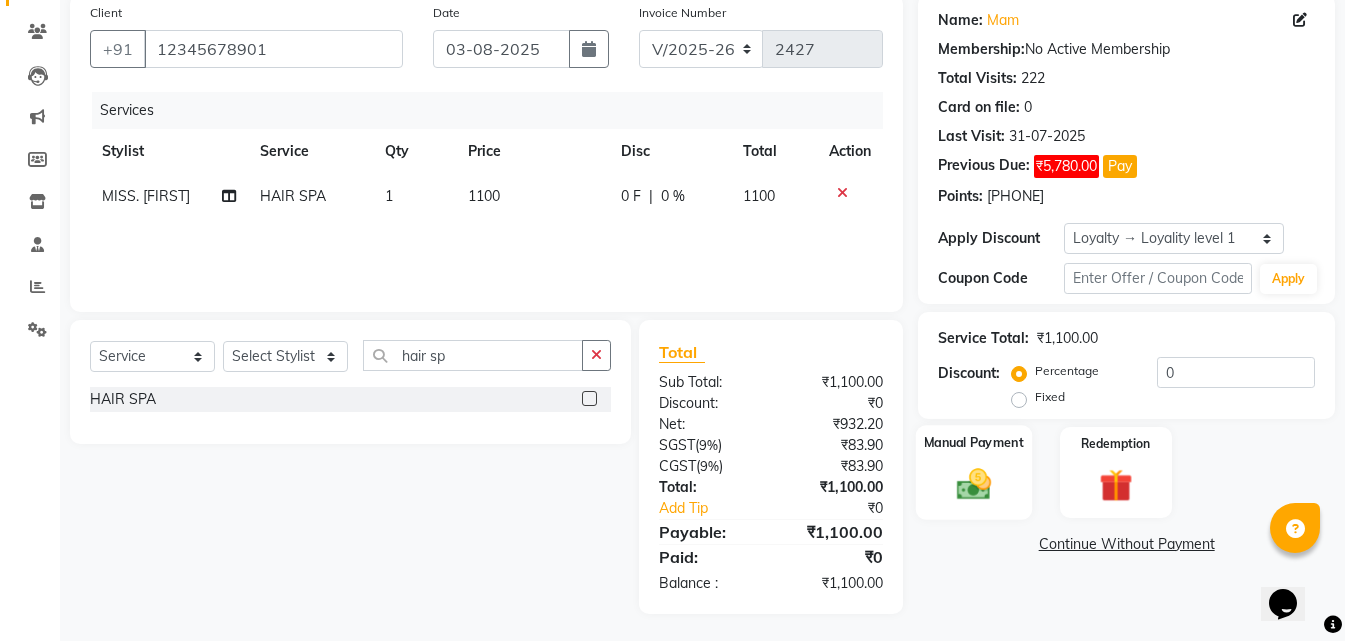 scroll, scrollTop: 159, scrollLeft: 0, axis: vertical 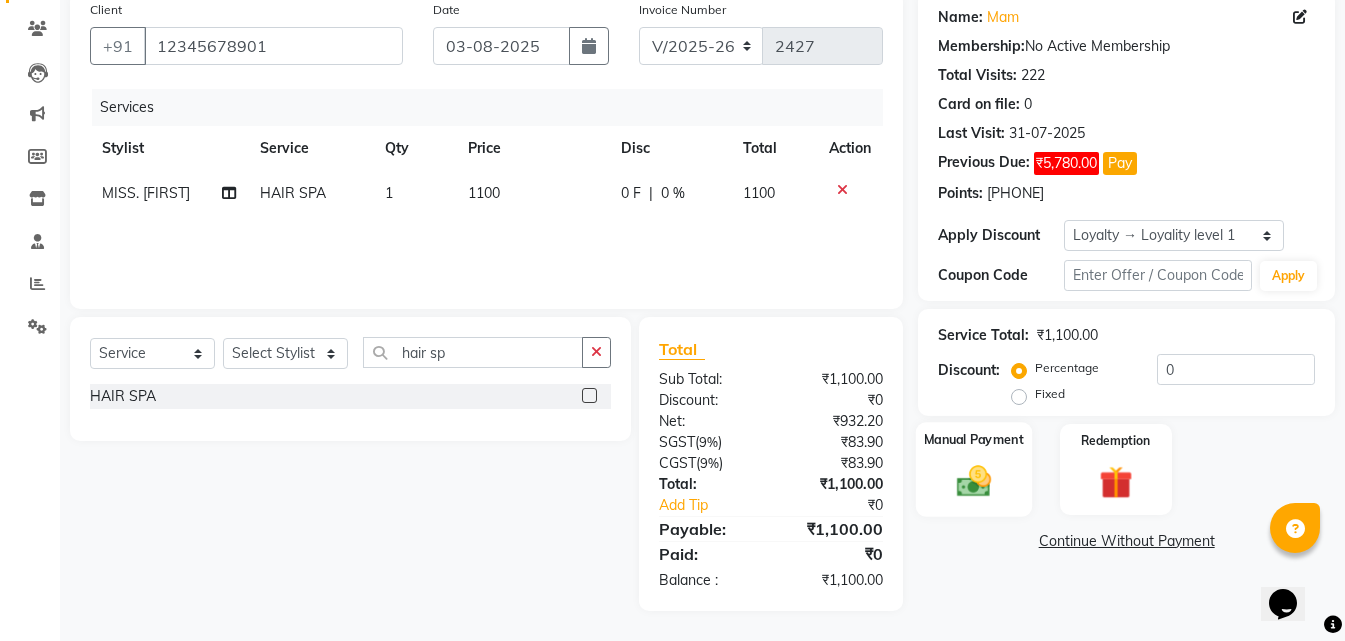 click on "Manual Payment" 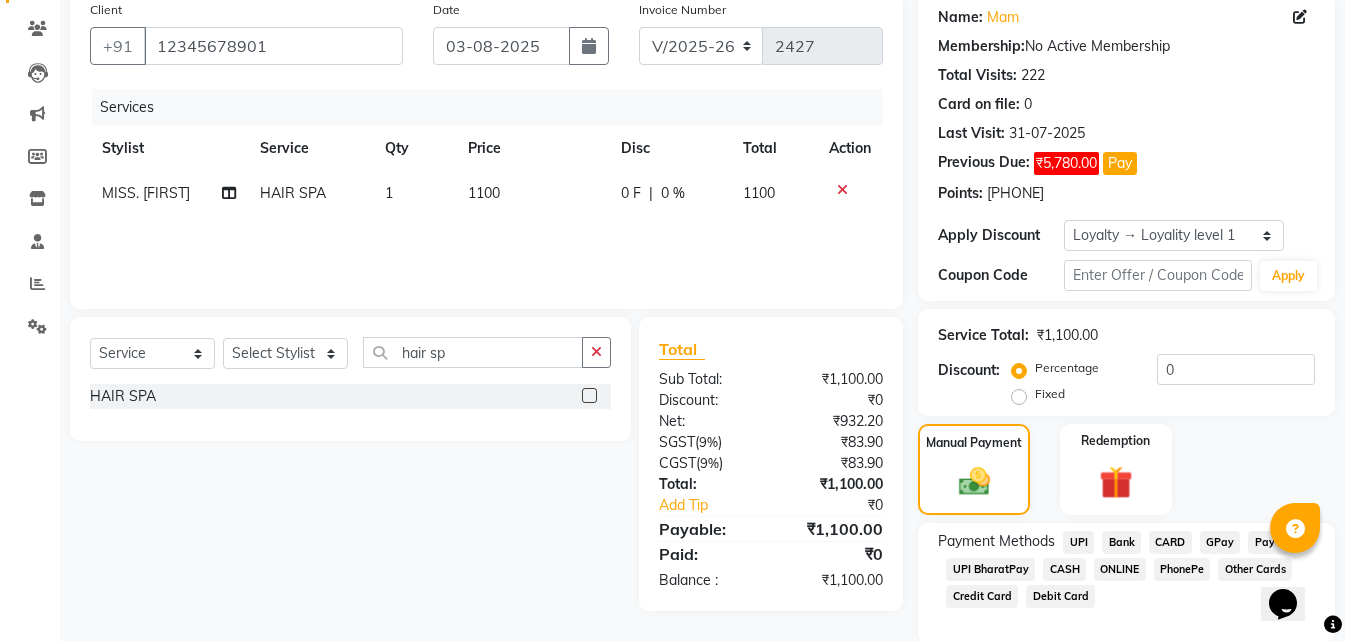click on "CASH" 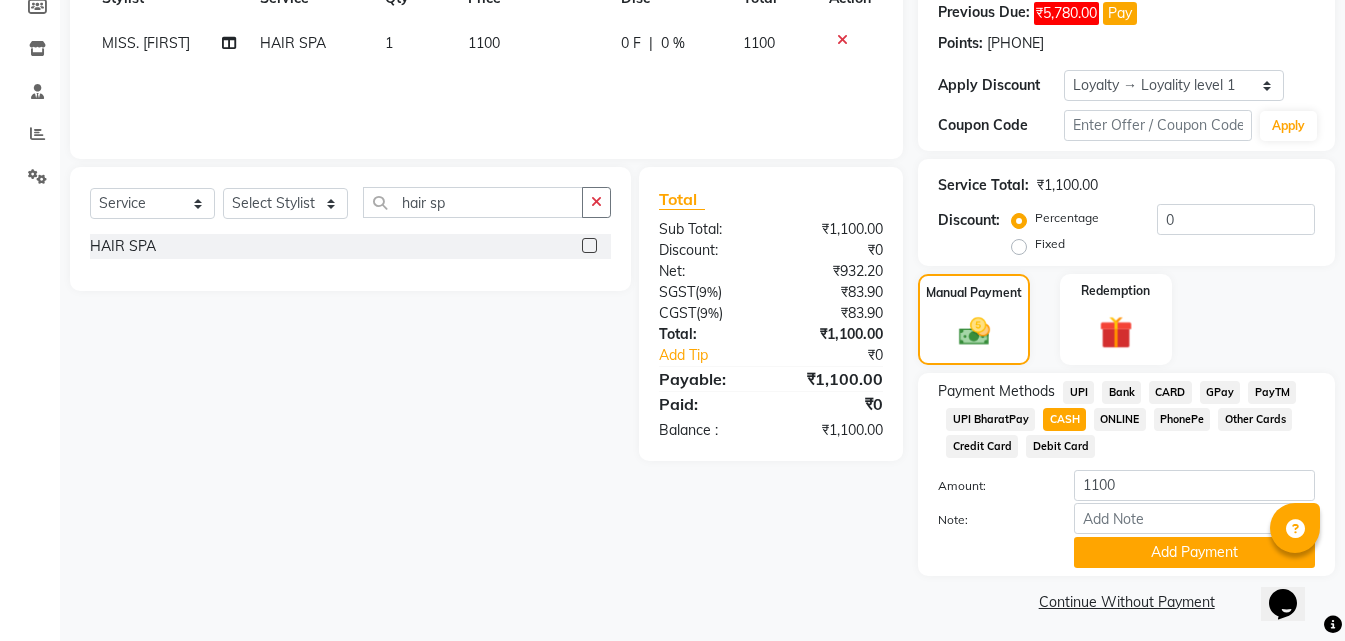 scroll, scrollTop: 315, scrollLeft: 0, axis: vertical 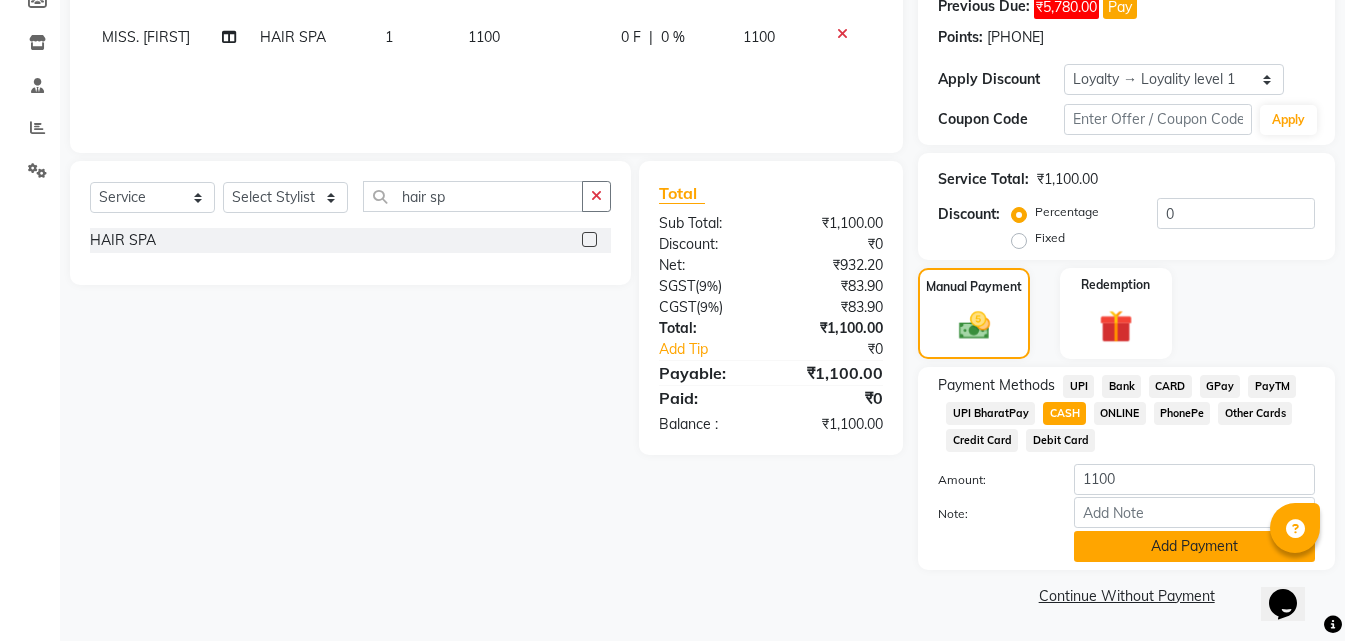click on "Add Payment" 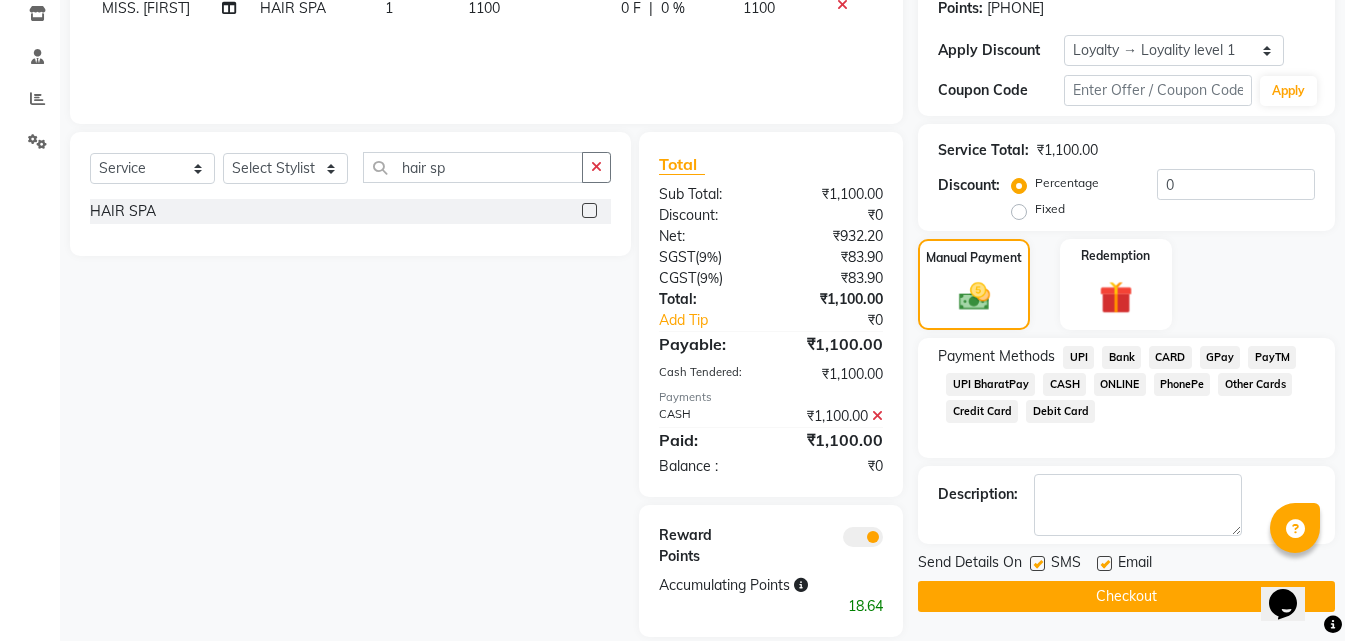 scroll, scrollTop: 370, scrollLeft: 0, axis: vertical 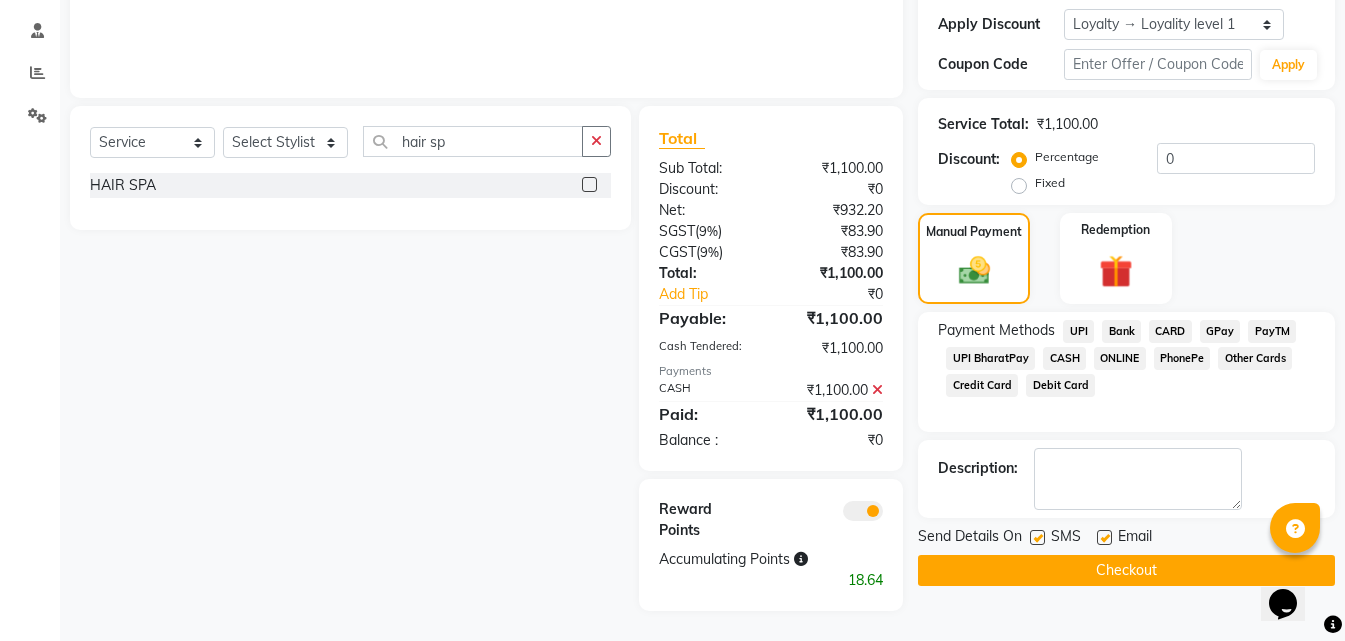 click on "Checkout" 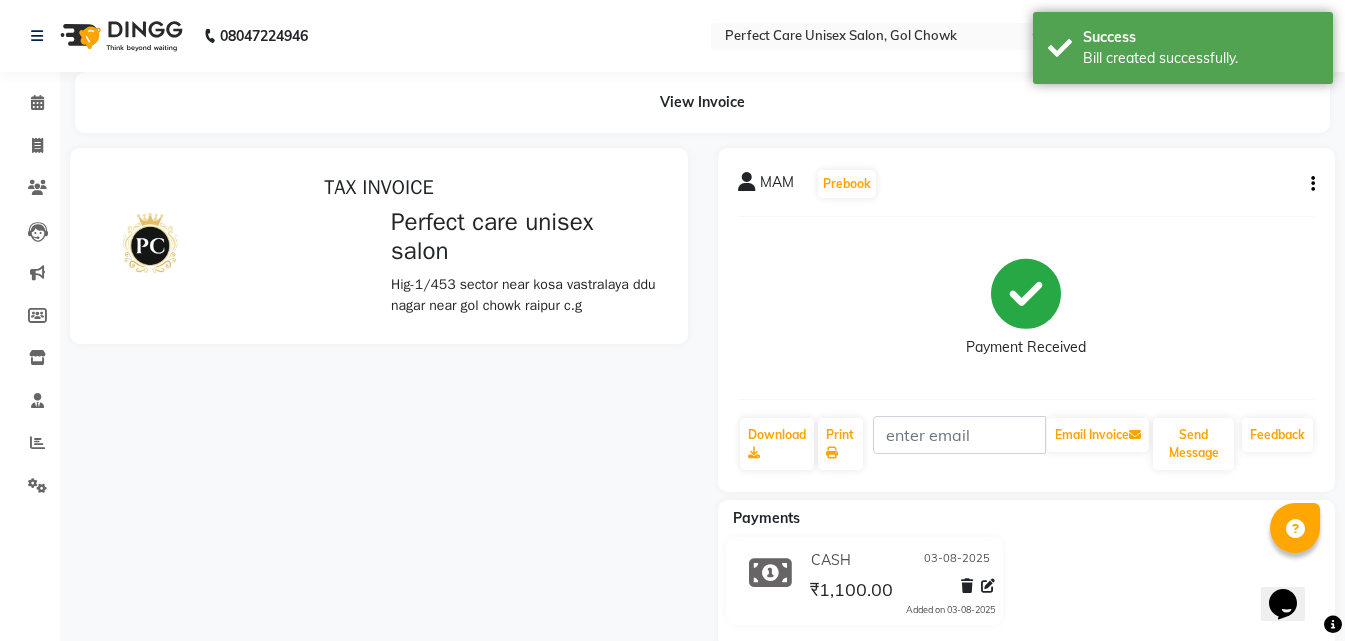 scroll, scrollTop: 0, scrollLeft: 0, axis: both 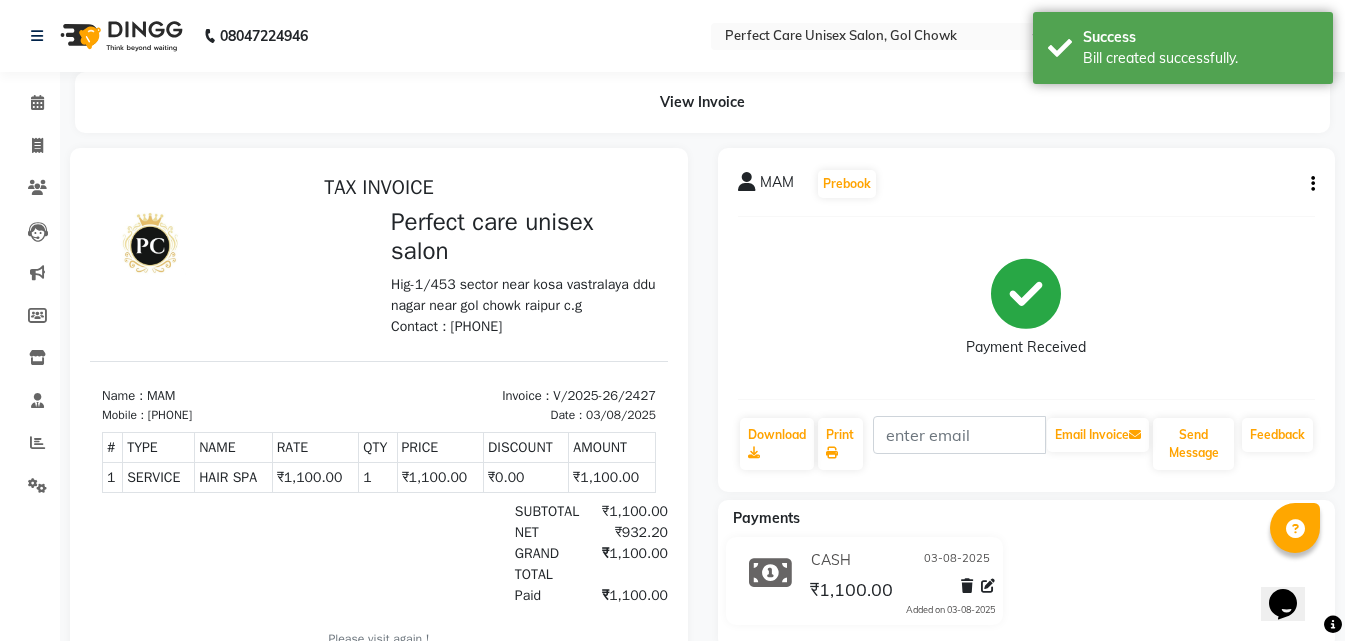 select on "service" 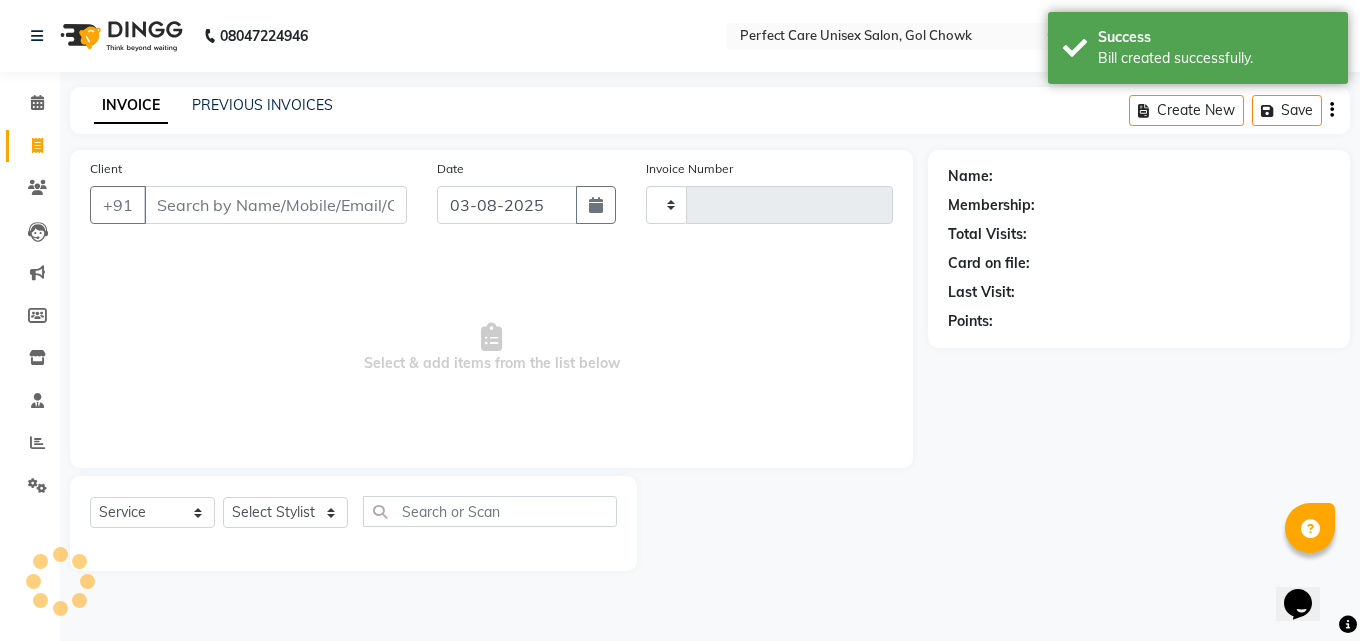 type on "2428" 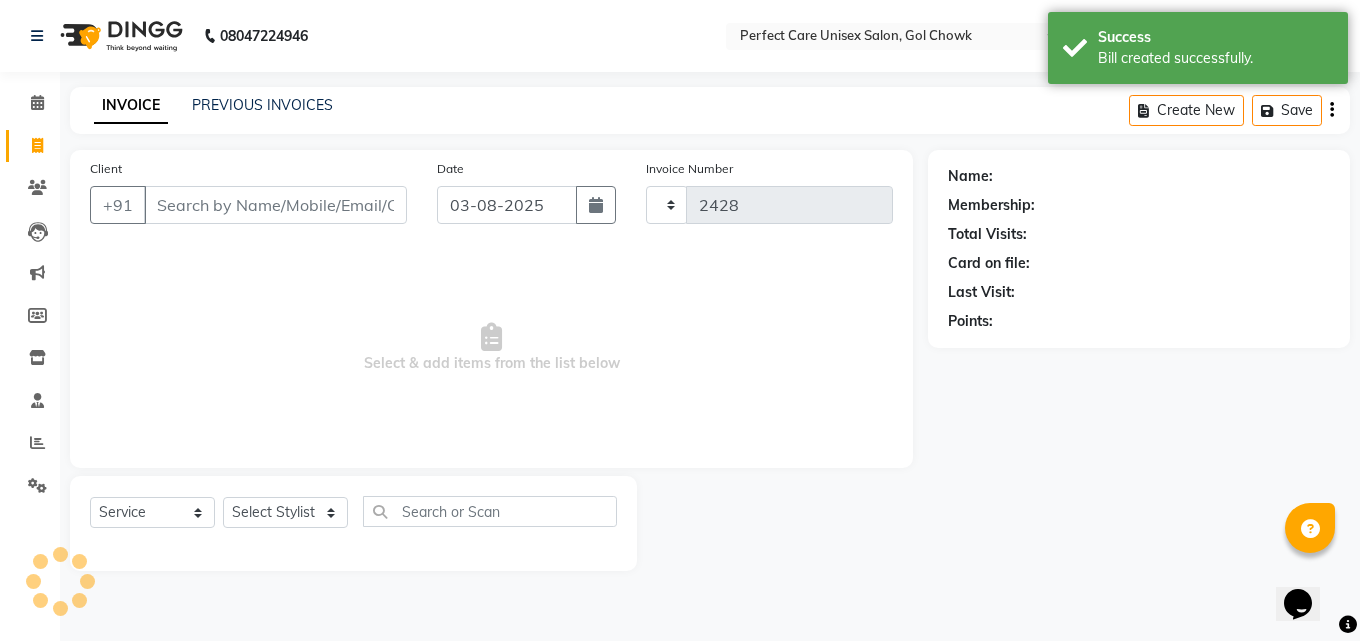 select on "4751" 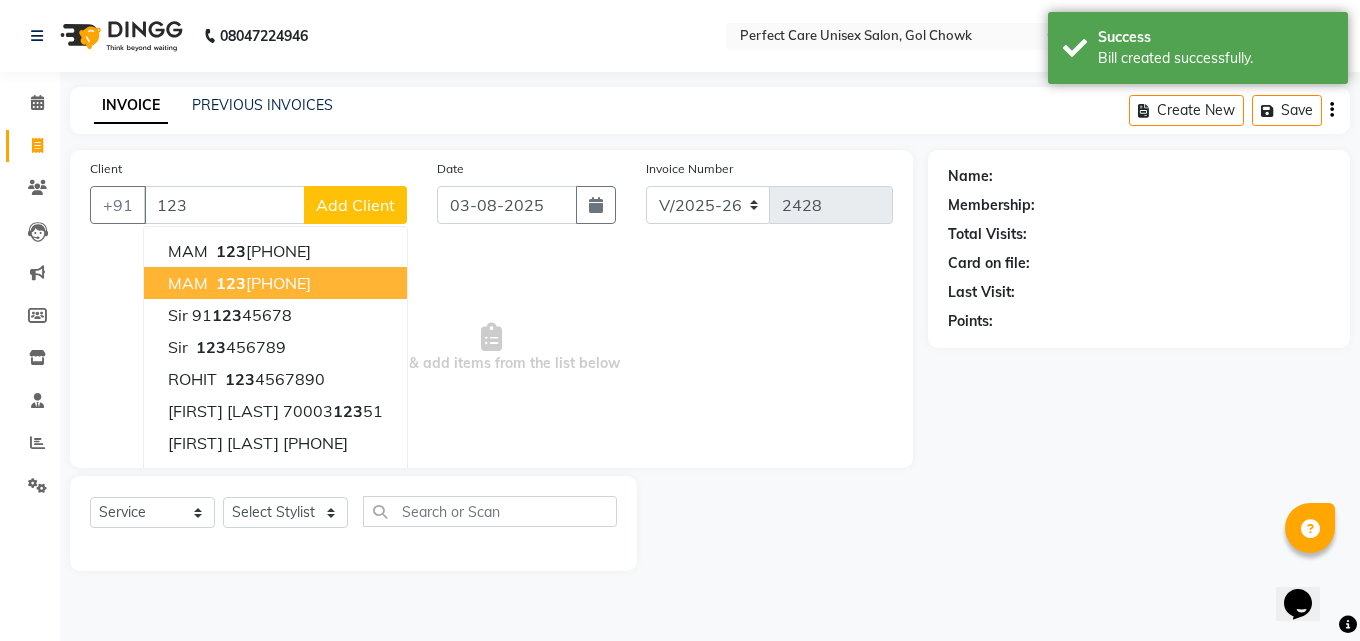 click on "123 45678901" at bounding box center [261, 283] 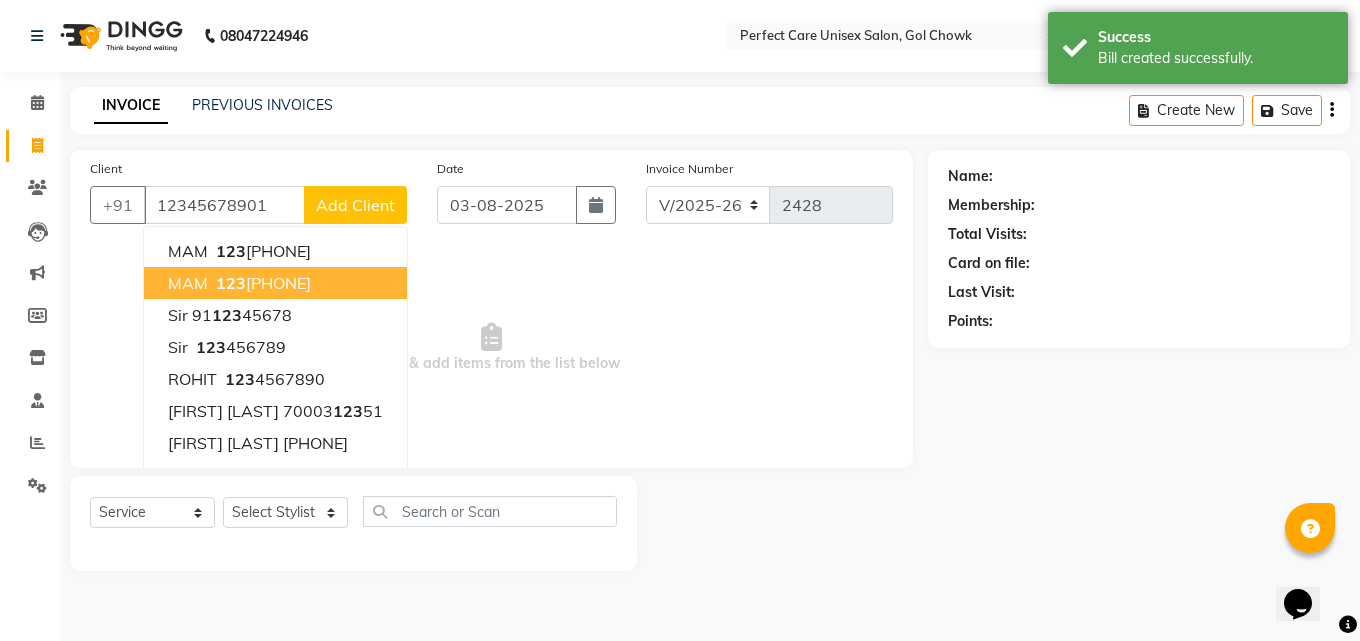 type on "12345678901" 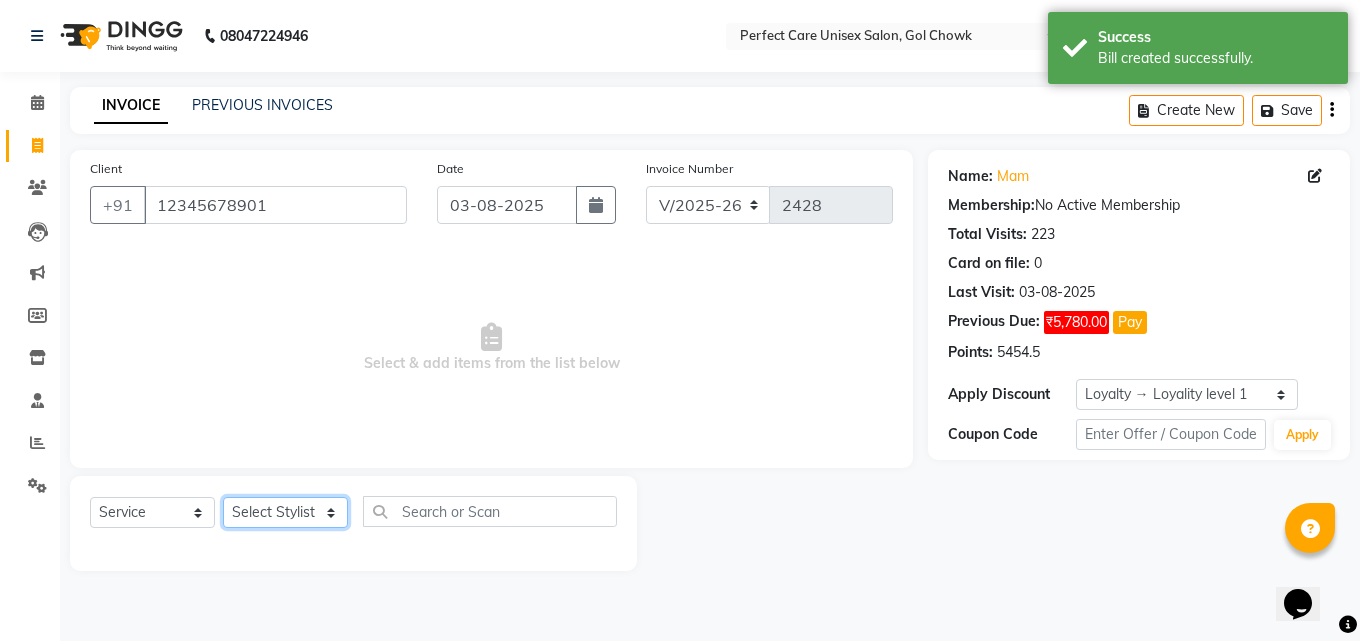 click on "Select Stylist MISS [NAME] MISS [NAME] MISS [NAME] MISS [NAME] MISS [NAME] MISS [NAME] MISS [NAME] MISS [NAME] MISS [NAME] MISS [NAME] [NAME] MR [NAME] MR [NAME] MR [NAME] MR [NAME] MR [NAME] MR [NAME] MR [NAME] MR [NAME] MR [NAME] MR [NAME] MR [NAME] MR [NAME] MR [NAME] MR [NAME] MS [NAME] NONE [NAME]" 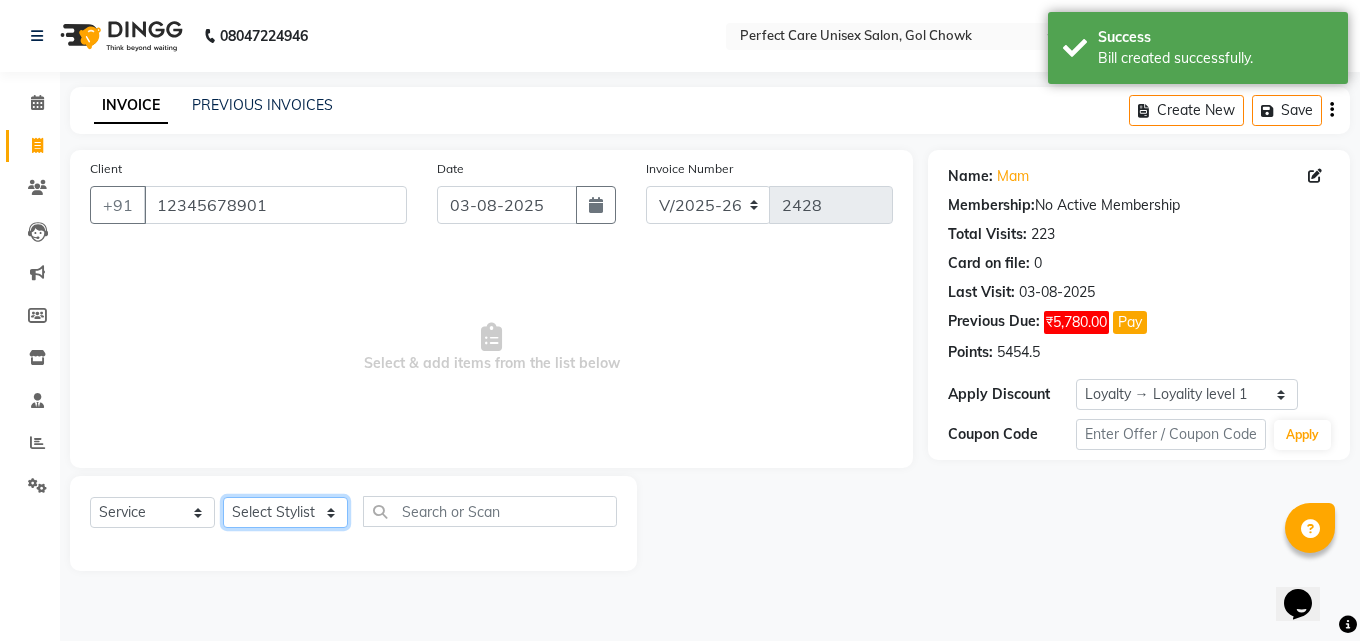 select on "52316" 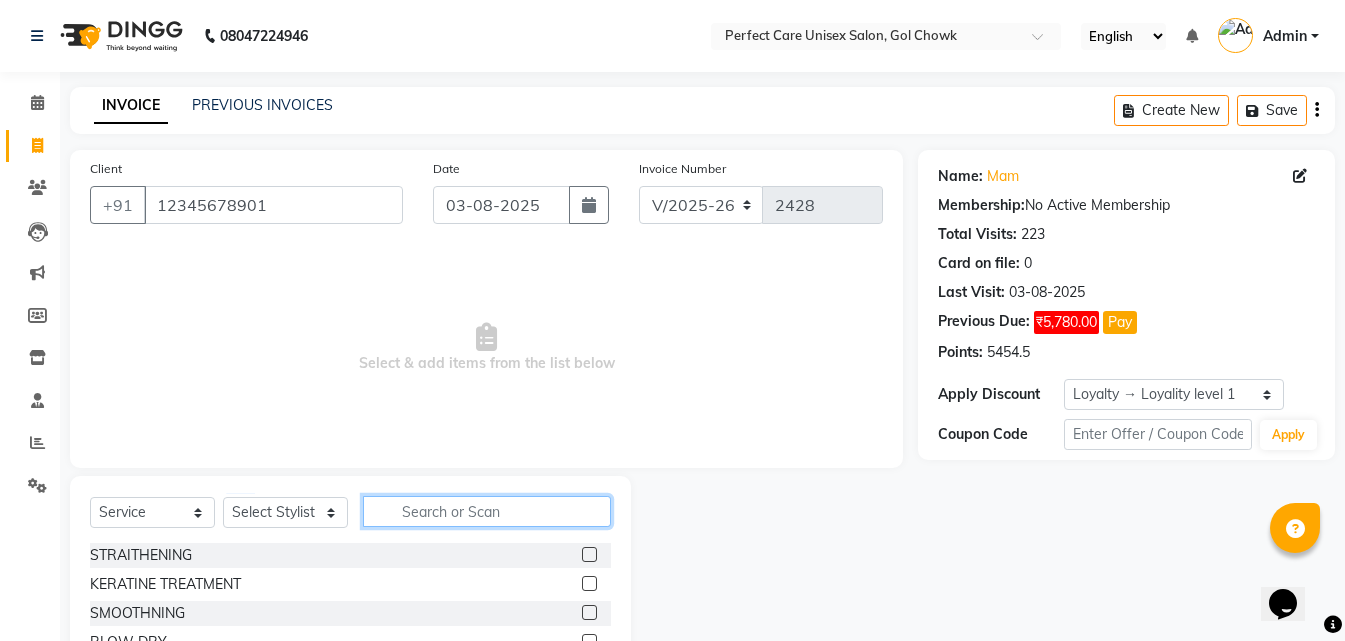 click 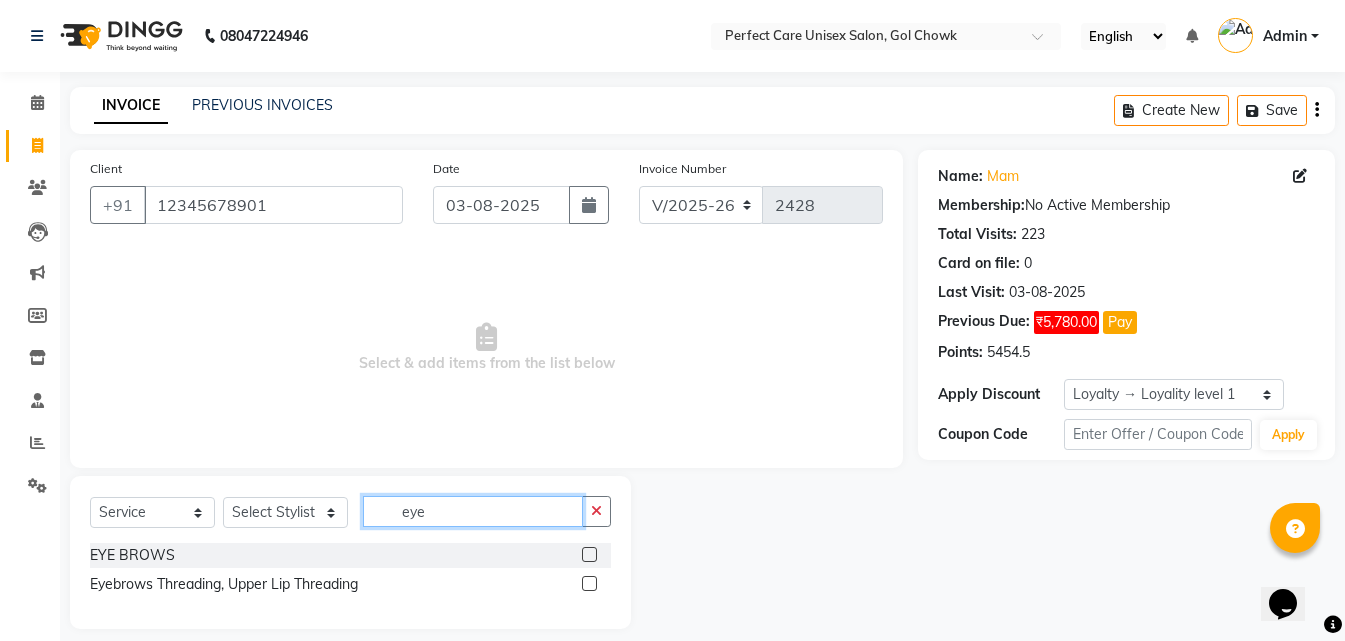 type on "eye" 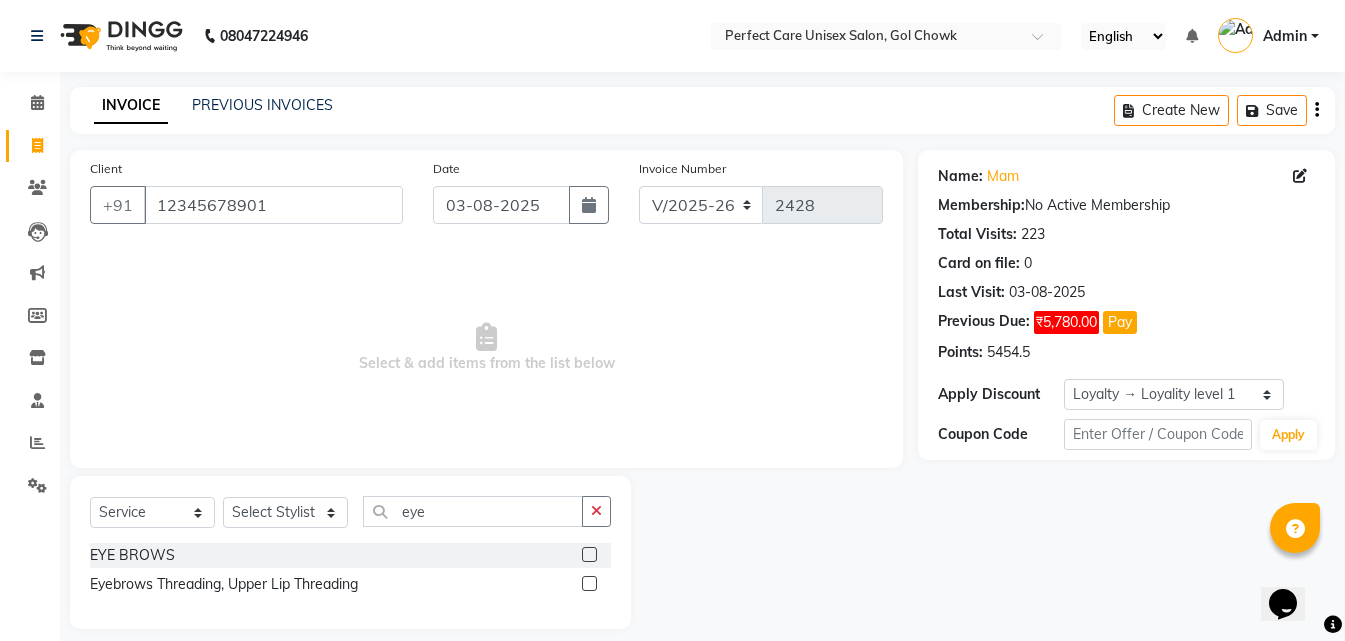 click 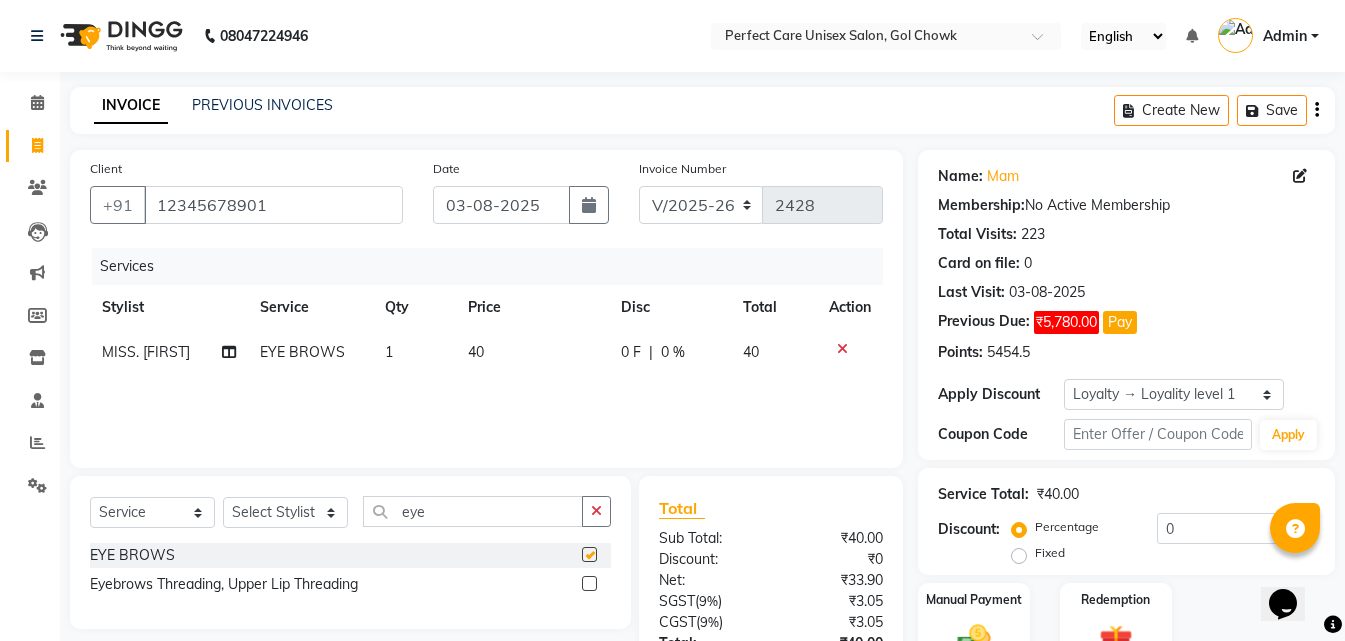 click 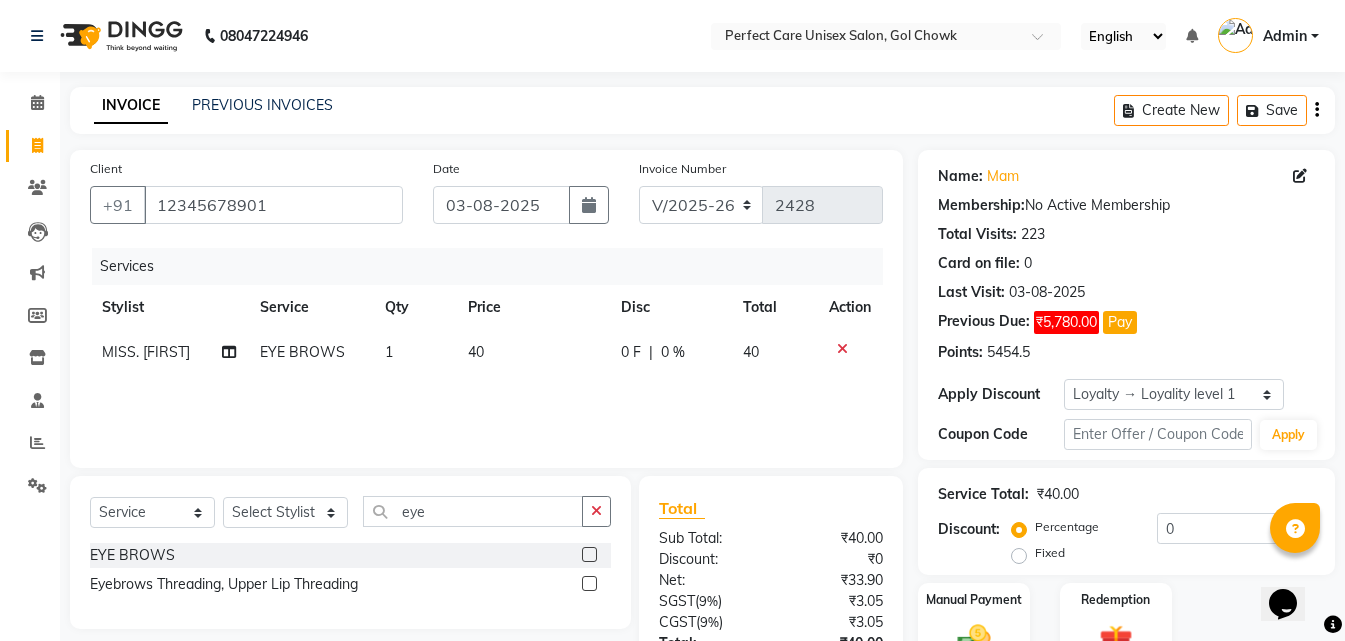click on "40" 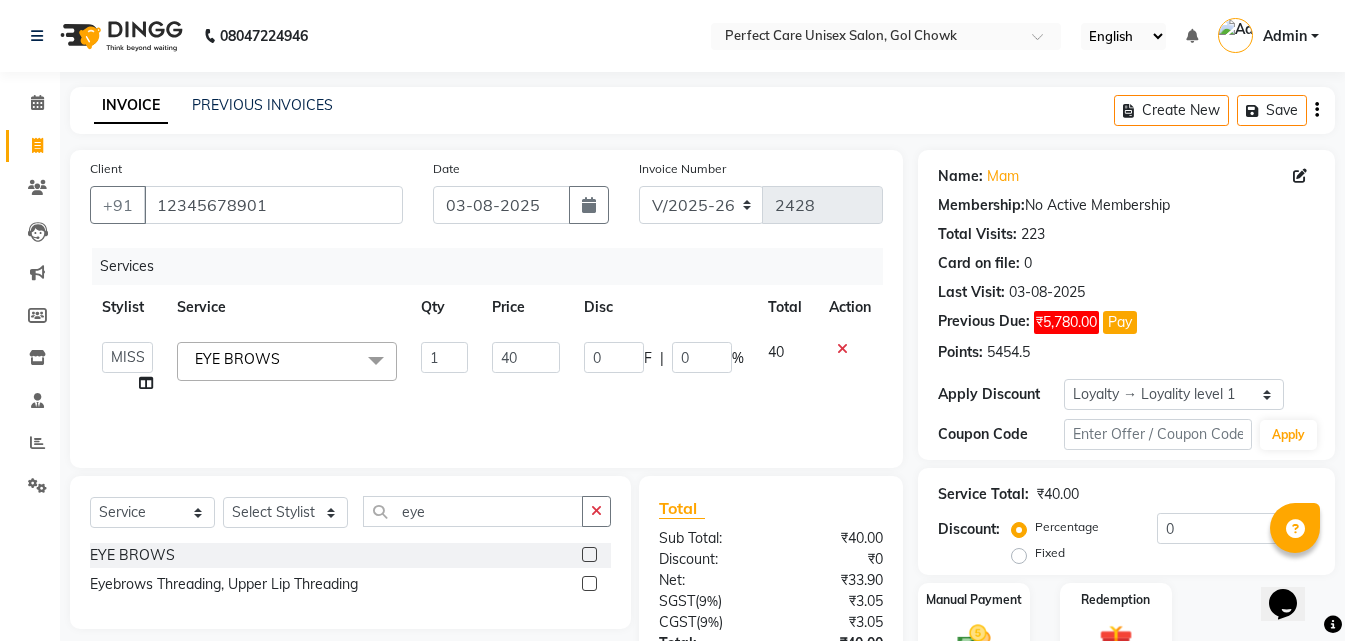 click on "40" 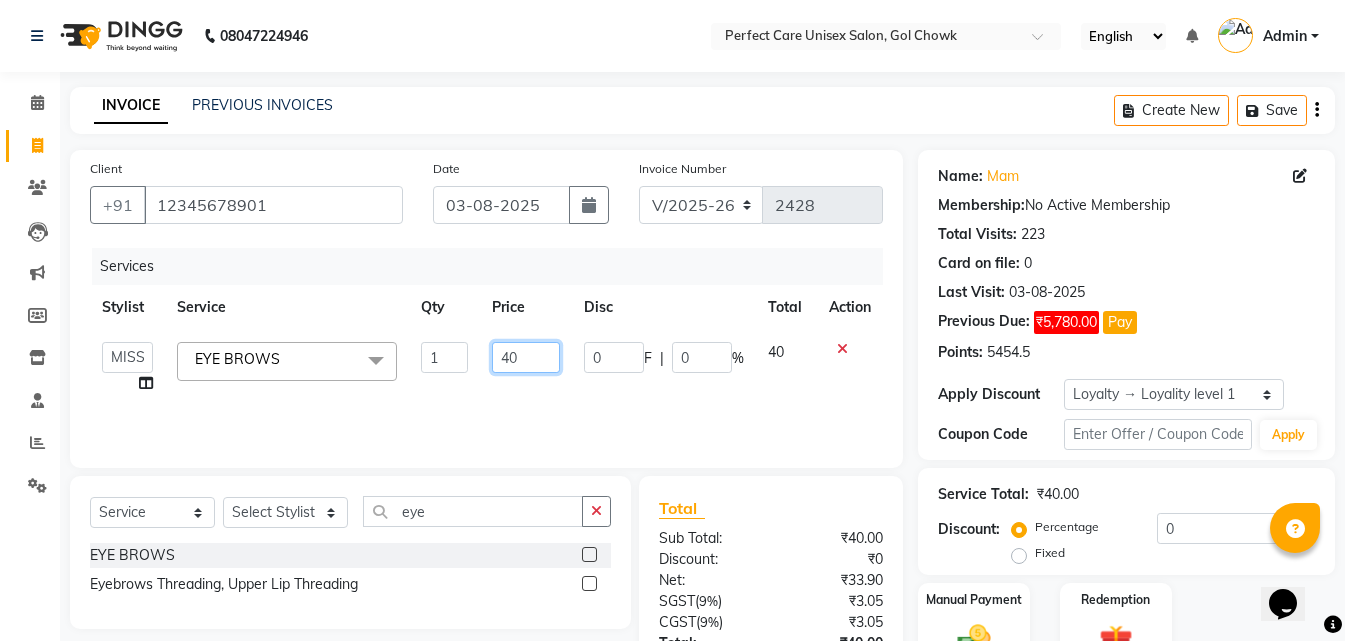 click on "40" 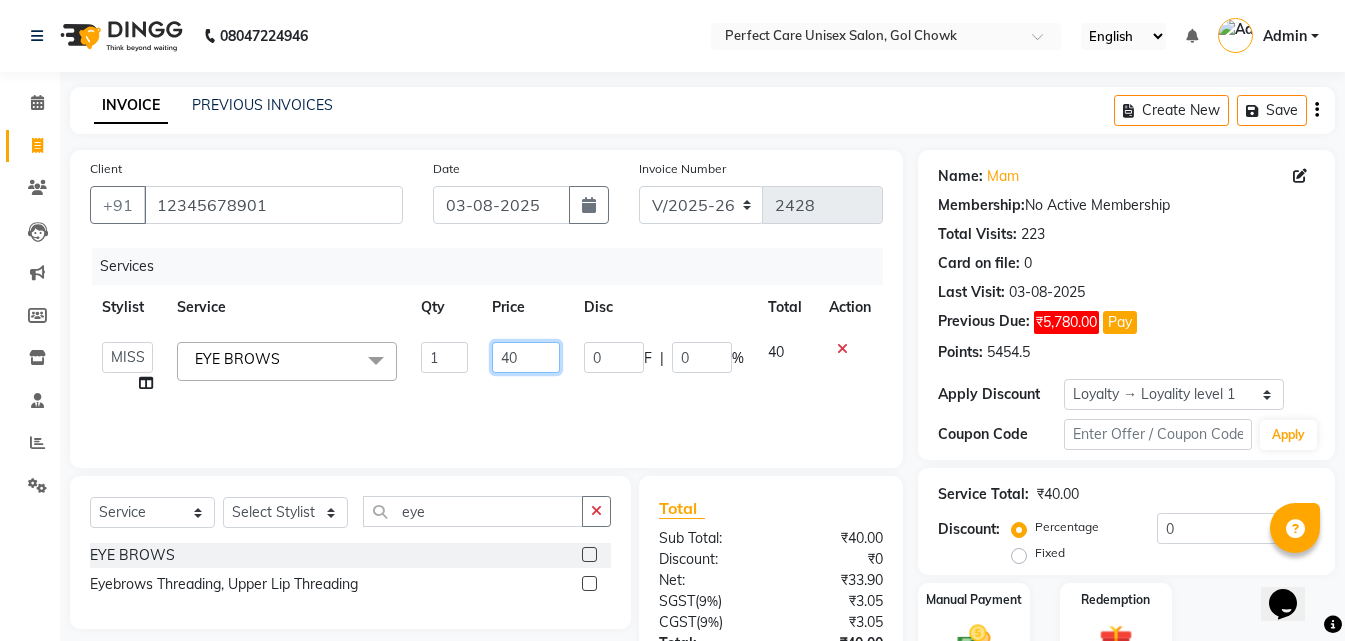 type on "4" 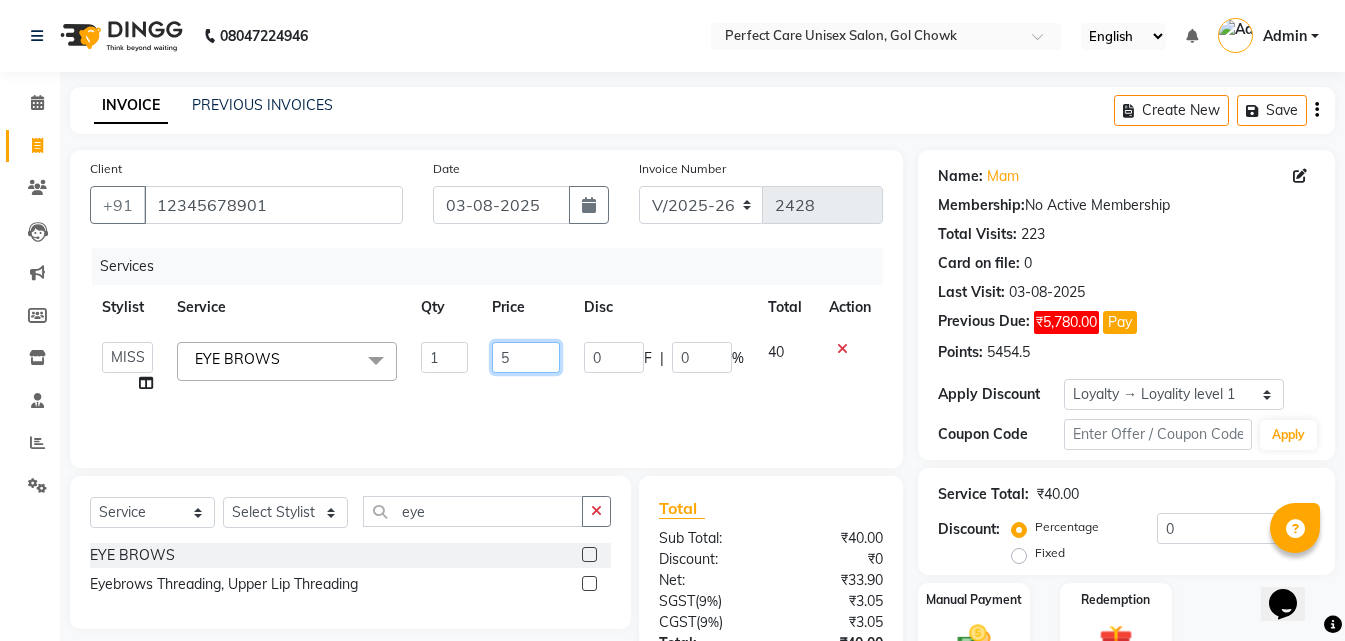 type on "50" 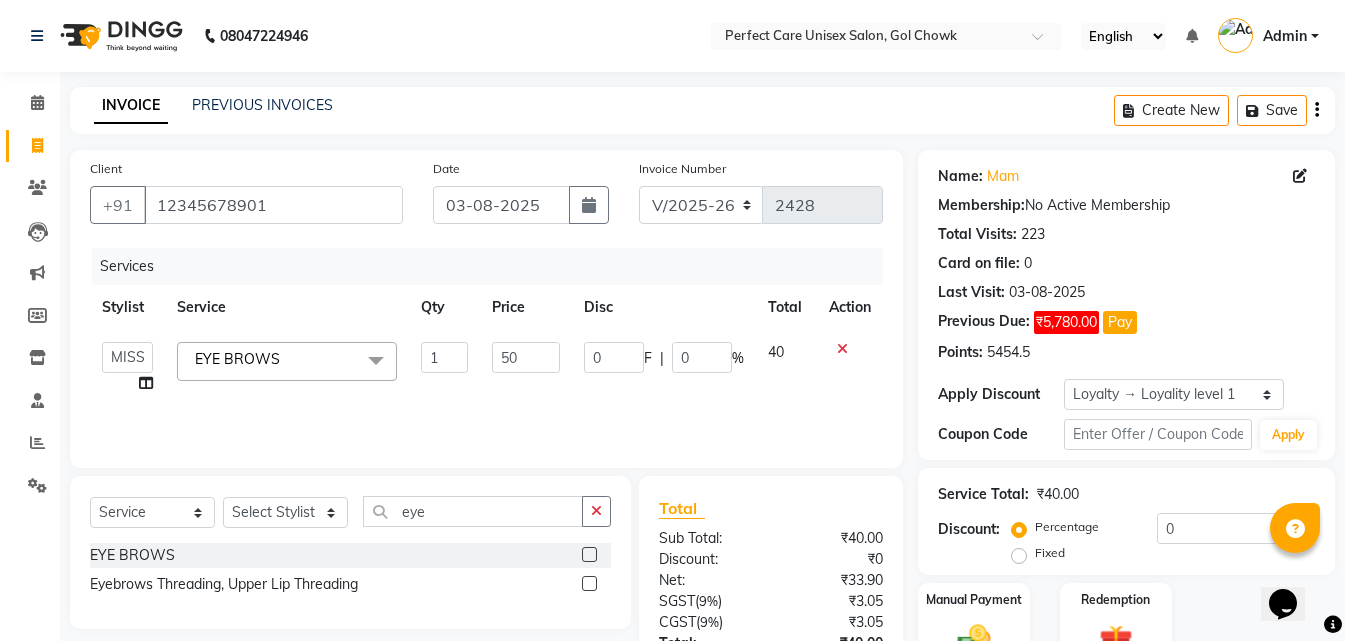 click on "Services Stylist Service Qty Price Disc Total Action  MISS CHANDA   MISS KAYNAT   MISS KRITIKA    MISS PIHU   MISS POOJA   MISS.SHRADDHA   MISS.SHREYA    MISS SUDHA    MISS. USHA   MISS YAMINI   mohbat   MR. AARIF   MR.ANGAD   MR. ARBAZ   MR. ARUN    MR ARYAN   MR. AVINASH   MR. FARMAN   MR.KARAN   MR.KASIM   MR. NAUSHAD   MR.NAZIM   MR. SAM   MR.SAMEER   MR.VIKASH   MR.VISHAL   MS RAMCHARAN   NONE   rashmi  EYE BROWS   x STRAITHENING KERATINE TREATMENT  SMOOTHNING BLOW DRY HiGHLIGHTS  PER STREAK( 300 ) MENS HAIR COLOUR  MENS BEARD COLOUR  ROOT TOUCHUP FEMALE FULL HAND  CHOCLATE WAX FULL LEG CHOCLATE WAX UNDERARMS CHOCLATE WAX FULL HAND NORMAL WAX UNDERARMS NORMAL WAX FULL LEG NORMAL WAX FULL HAND RICA WAX FULL LEG RICA WAX EYE BROWS  UPPER LIP FOR HEAD  CHIN SIDE LOCK NORMAL WAX SIDE LOCK THREAD SIDE LOCK RICA WAX  HAIR SPA HAIR IRONING  FEMALE HAIR WASH  FEMALE HAIR DO  NOSE WAX HAIR CUT FEMALE TOUCH-UP FACIAL BLEACH BODY POLISH BEARD STYLING GLOBAL COLOR B WAXING HALF LEG RICA WAX UNDERARMS RICA WAX D-TAN" 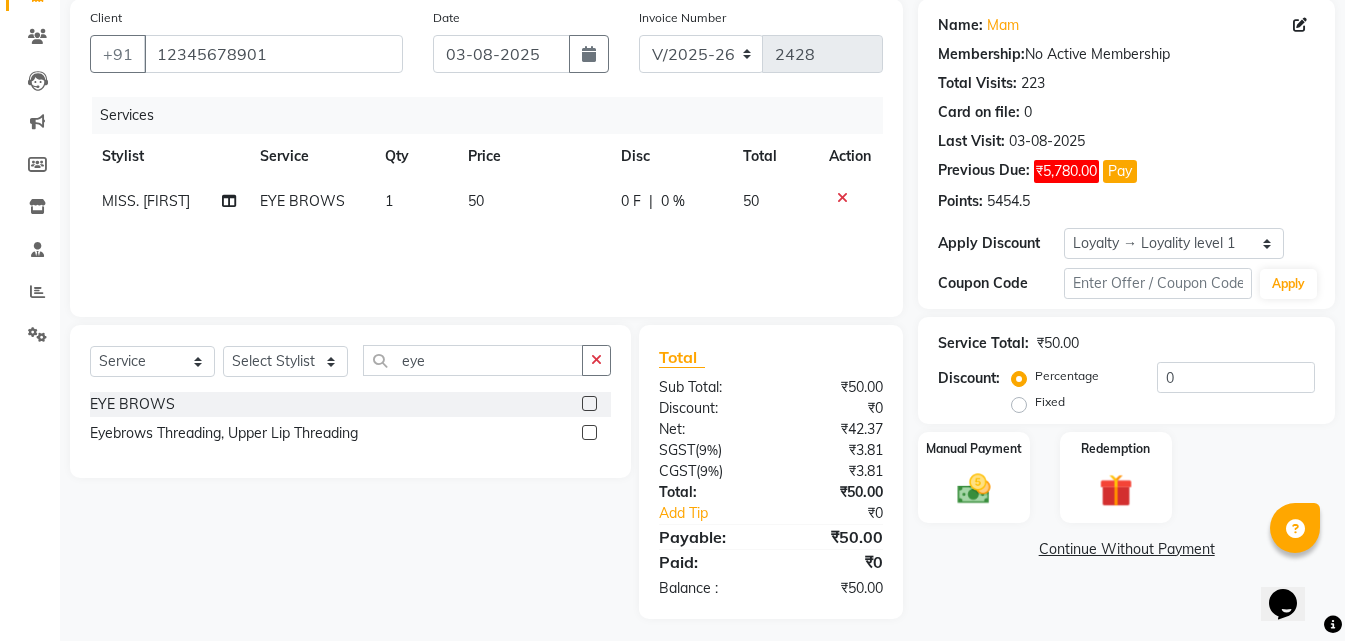 scroll, scrollTop: 159, scrollLeft: 0, axis: vertical 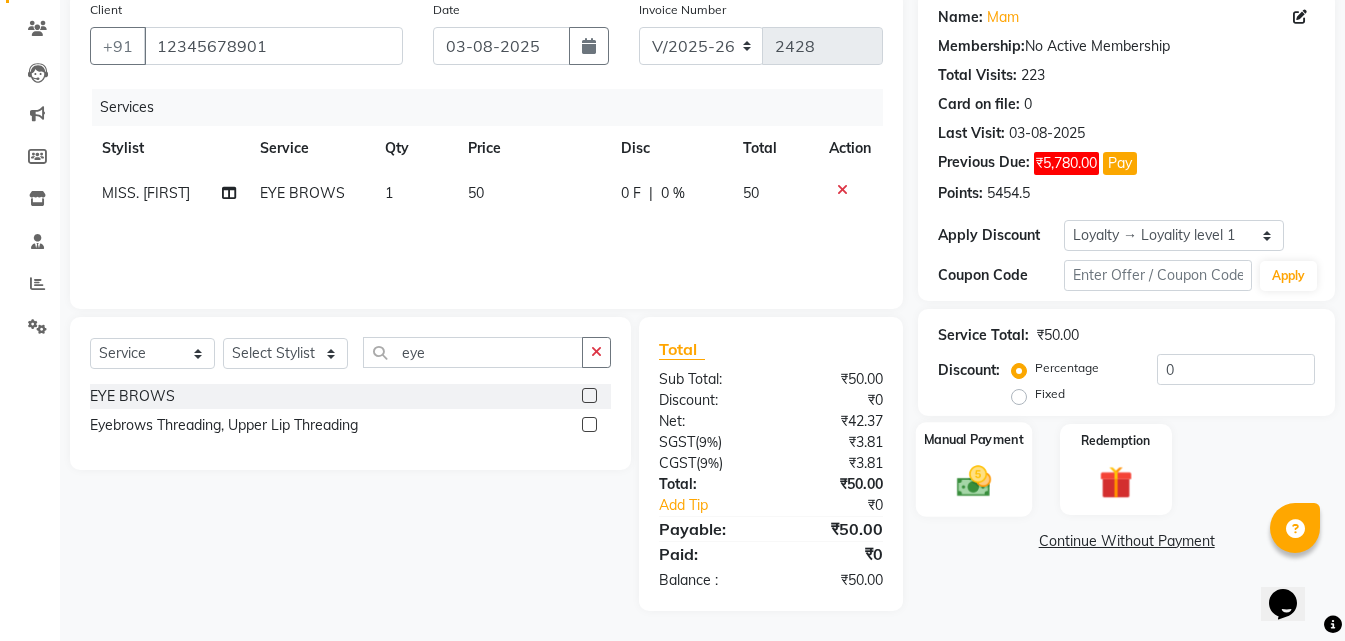 click on "Manual Payment" 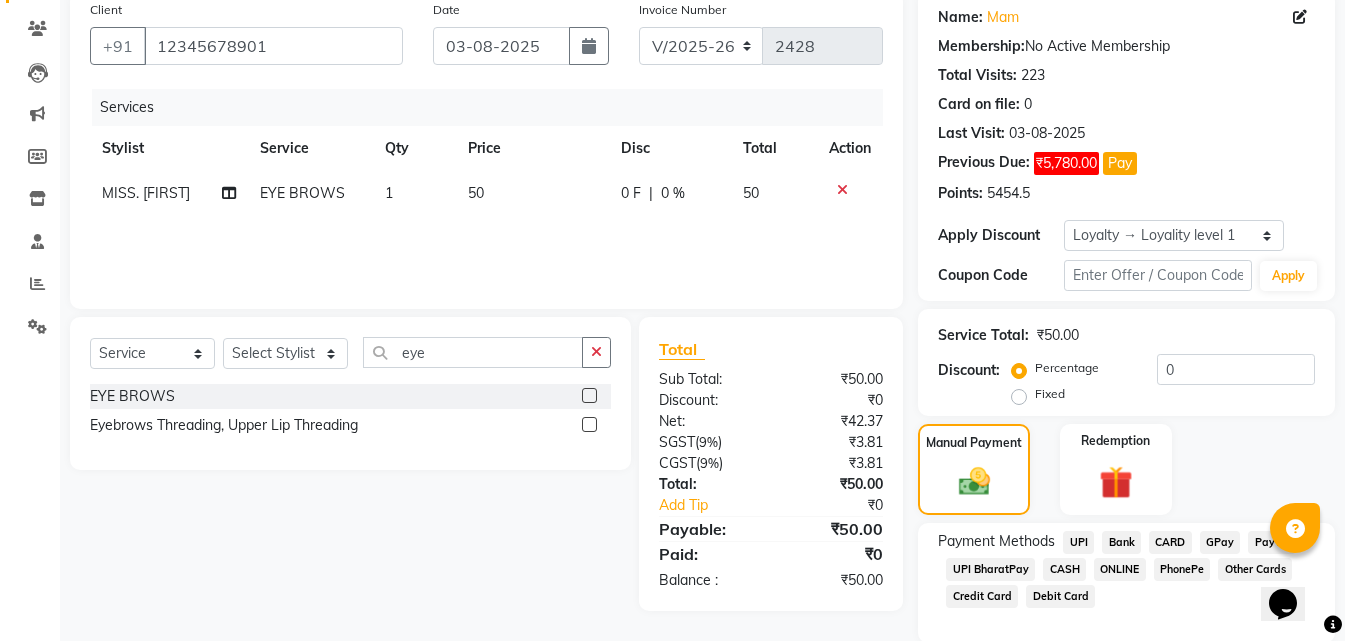 click on "ONLINE" 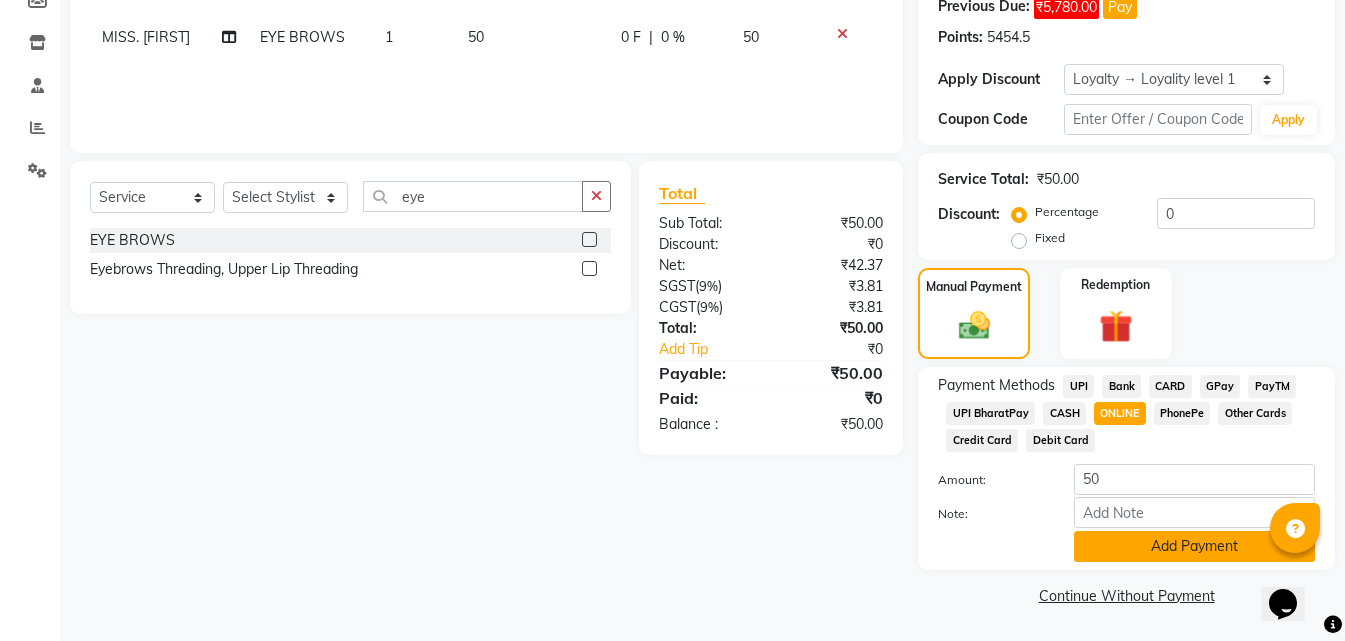 click on "Add Payment" 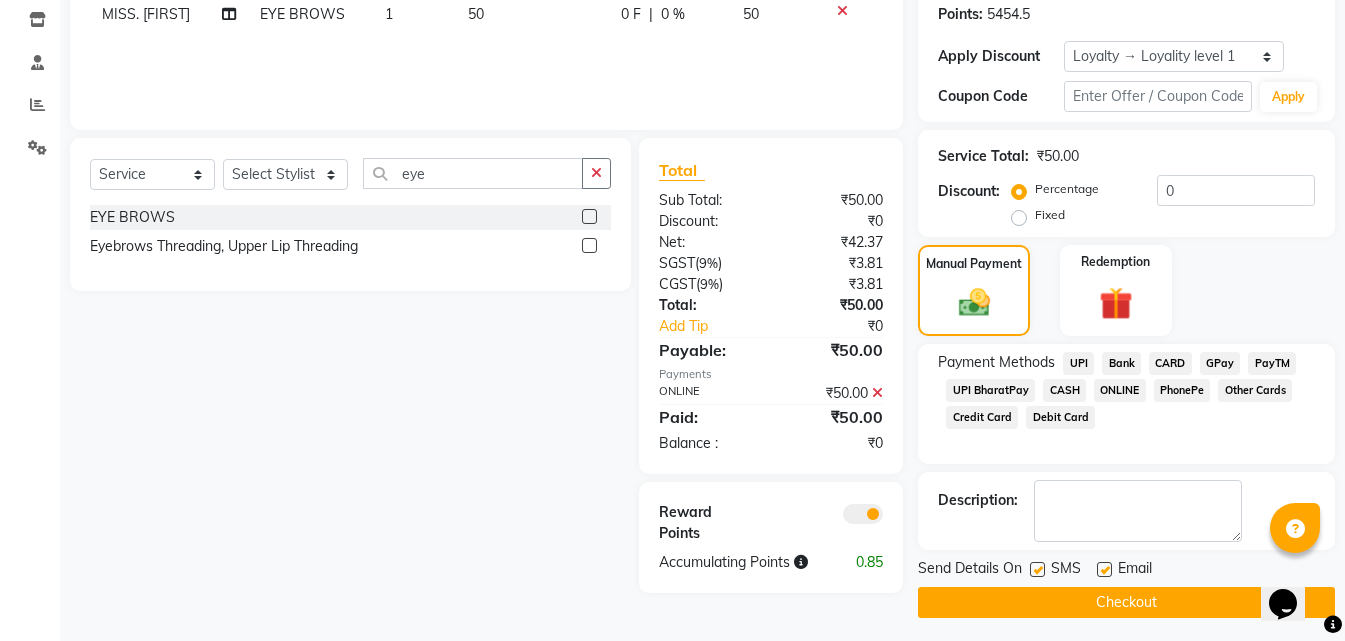 scroll, scrollTop: 345, scrollLeft: 0, axis: vertical 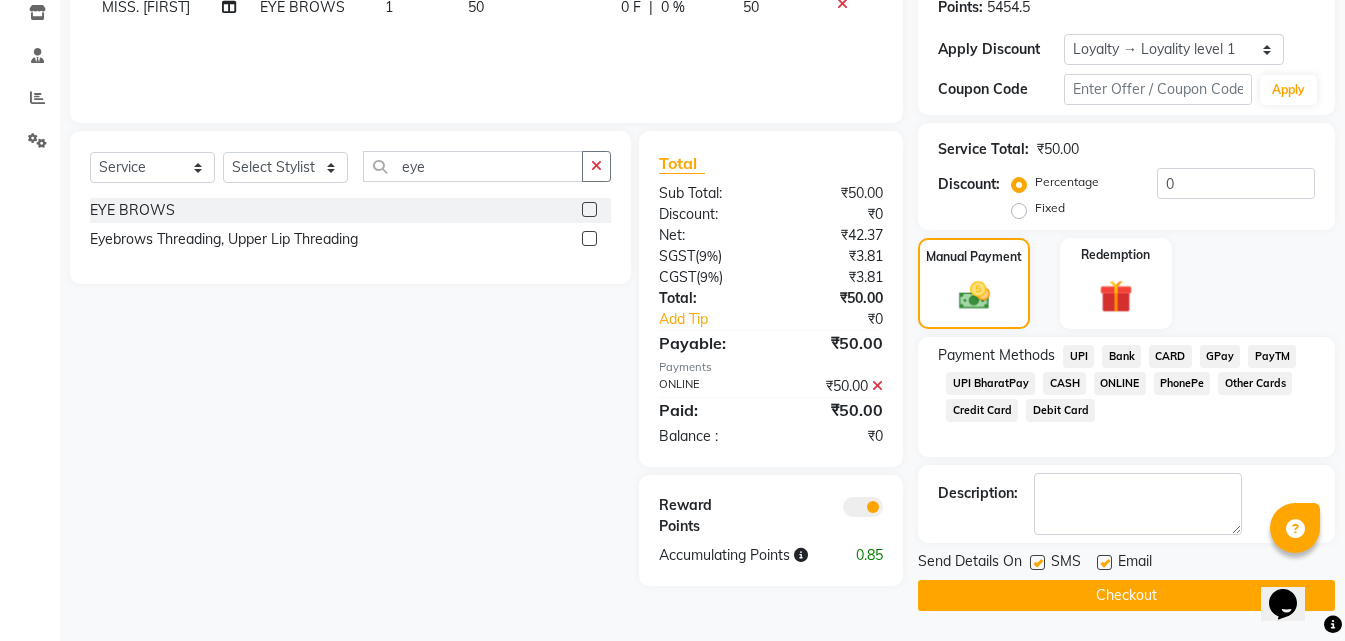 click on "Checkout" 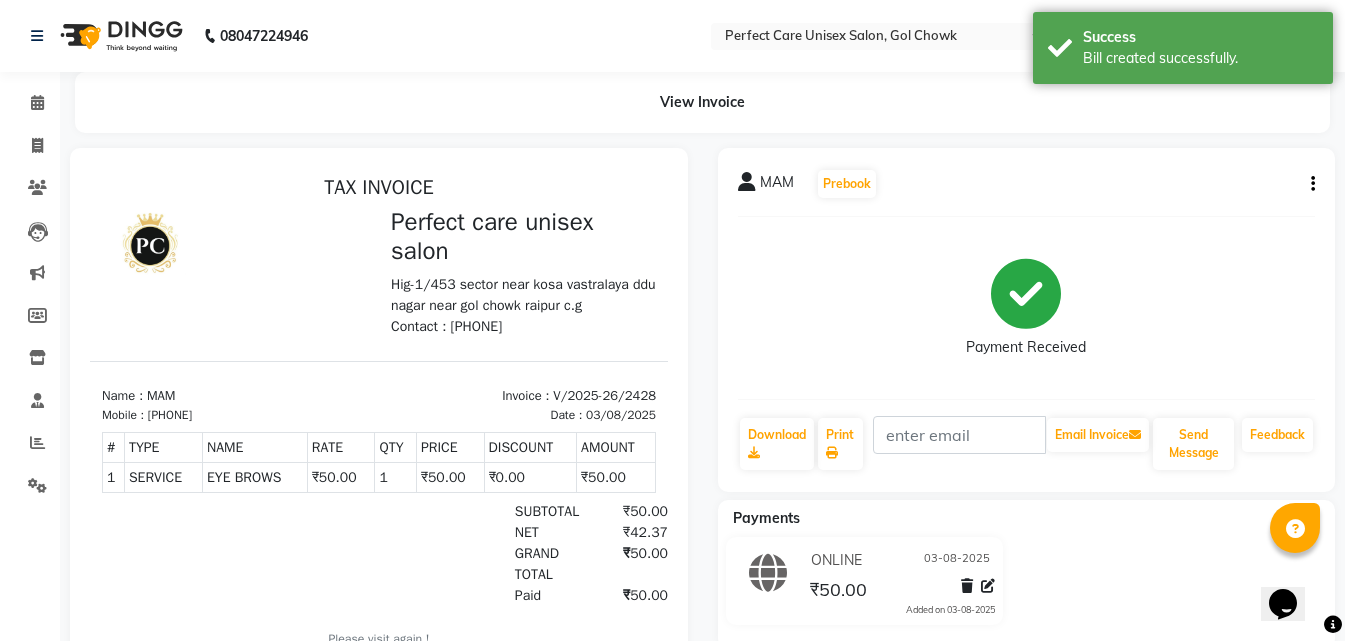 scroll, scrollTop: 0, scrollLeft: 0, axis: both 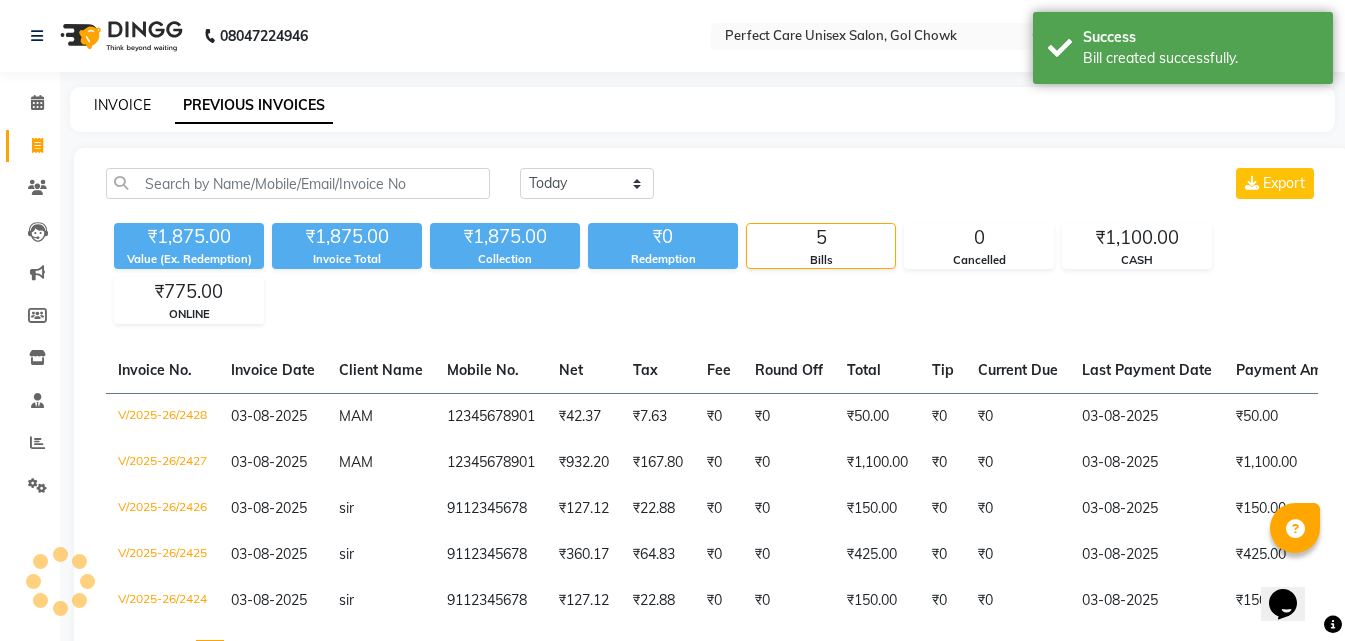 click on "INVOICE" 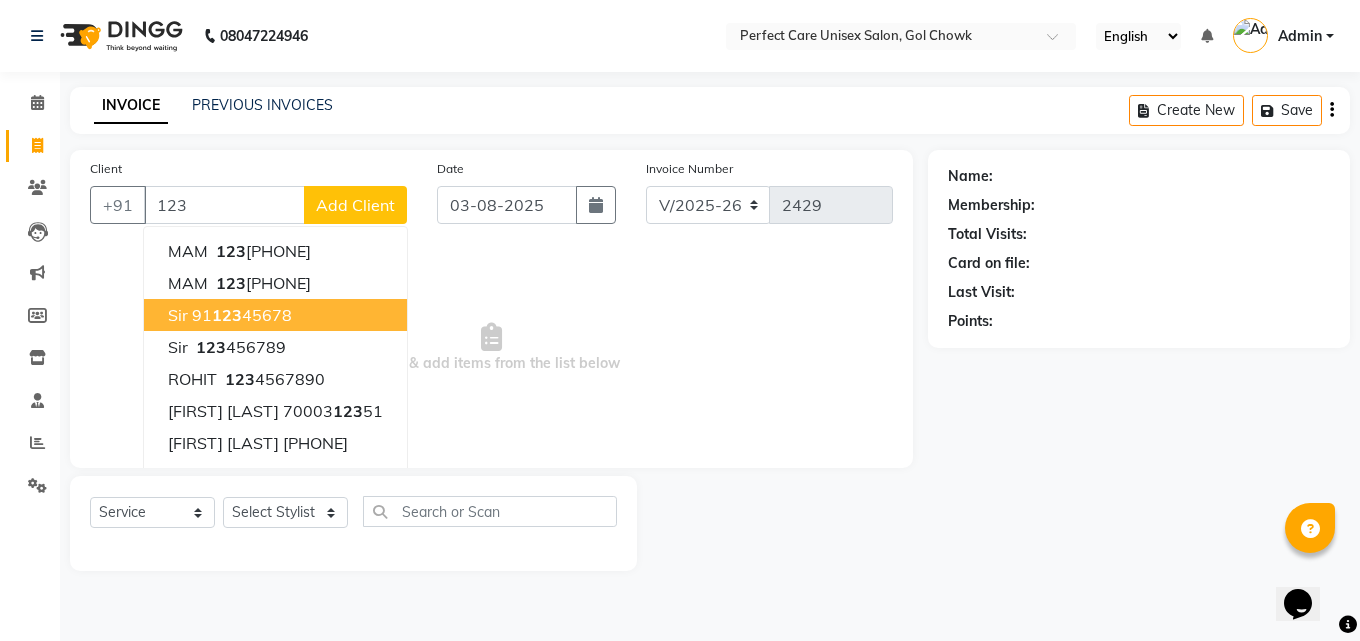 click on "91 123 45678" at bounding box center (242, 315) 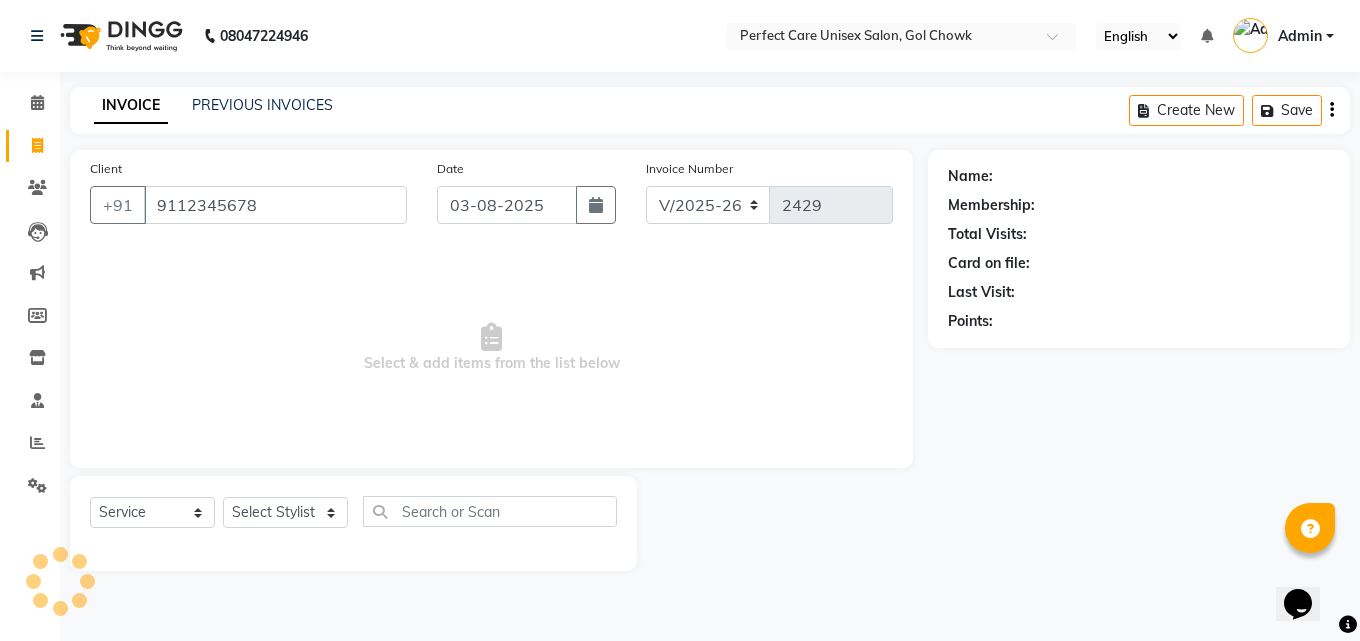 type on "9112345678" 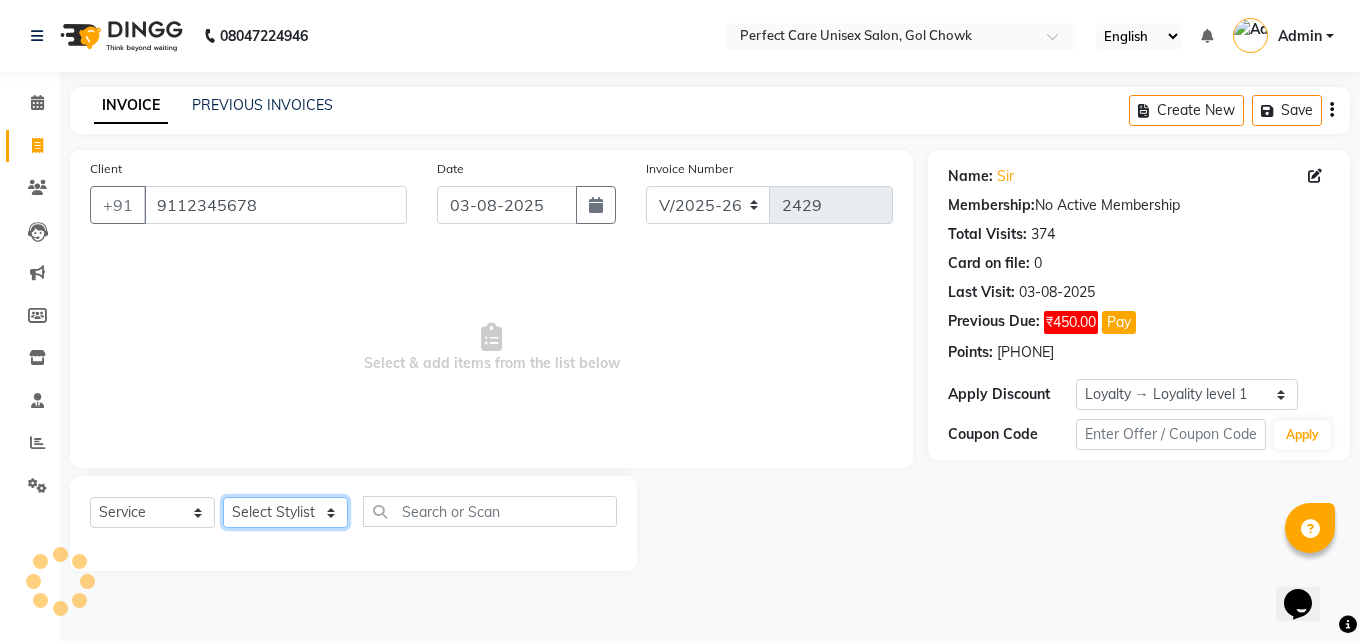 click on "Select Stylist MISS [NAME] MISS [NAME] MISS [NAME] MISS [NAME] MISS [NAME] MISS [NAME] MISS [NAME] MISS [NAME] MISS [NAME] MISS [NAME] [NAME] MR [NAME] MR [NAME] MR [NAME] MR [NAME] MR [NAME] MR [NAME] MR [NAME] MR [NAME] MR [NAME] MR [NAME] MR [NAME] MR [NAME] MR [NAME] MR [NAME] MS [NAME] NONE [NAME]" 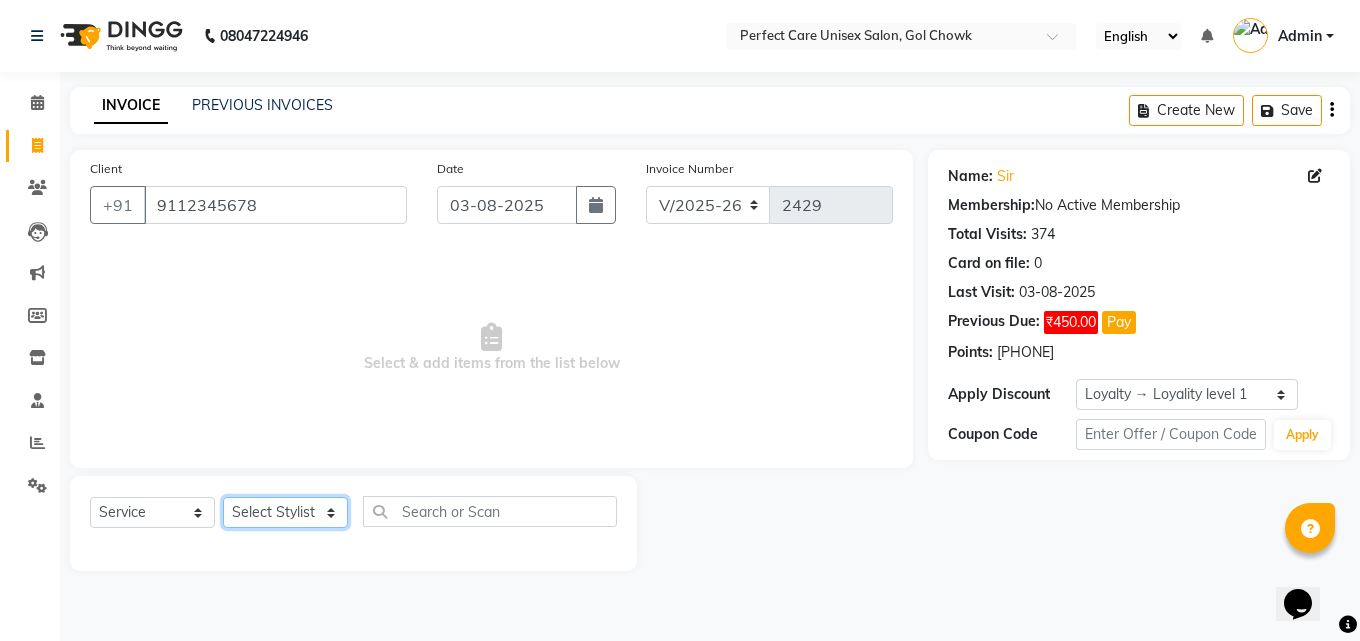 click on "Select Stylist MISS [NAME] MISS [NAME] MISS [NAME] MISS [NAME] MISS [NAME] MISS [NAME] MISS [NAME] MISS [NAME] MISS [NAME] MISS [NAME] [NAME] MR [NAME] MR [NAME] MR [NAME] MR [NAME] MR [NAME] MR [NAME] MR [NAME] MR [NAME] MR [NAME] MR [NAME] MR [NAME] MR [NAME] MR [NAME] MR [NAME] MS [NAME] NONE [NAME]" 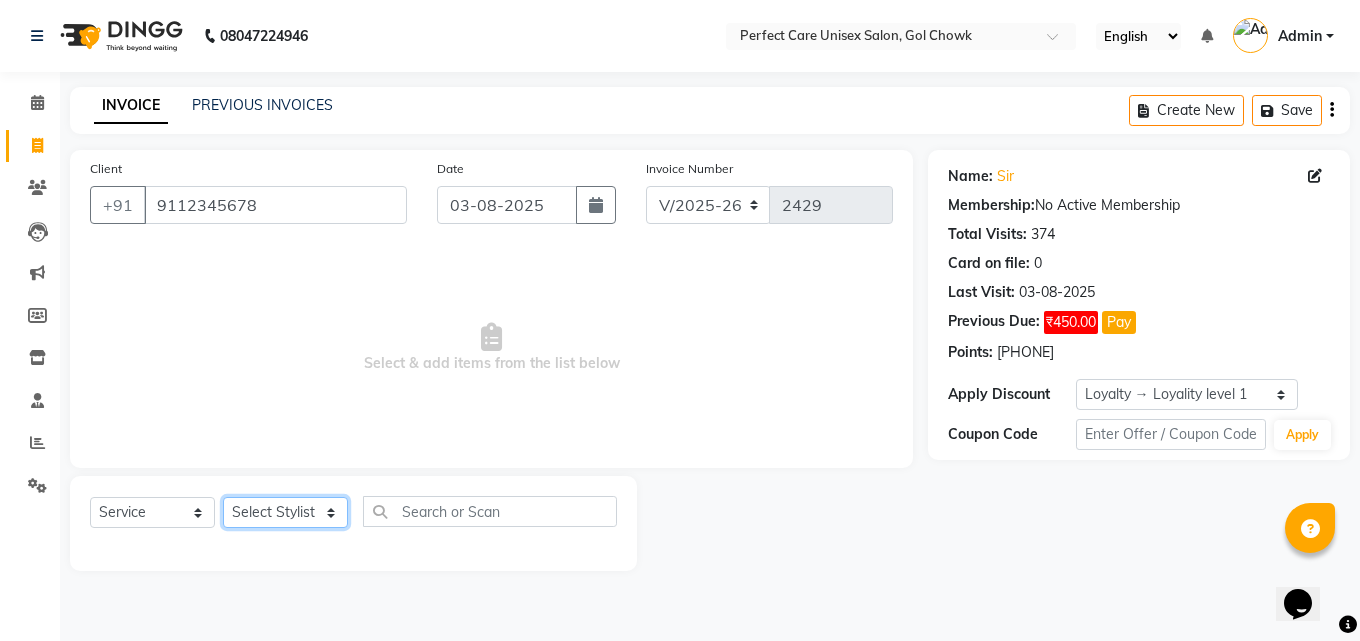 select on "28404" 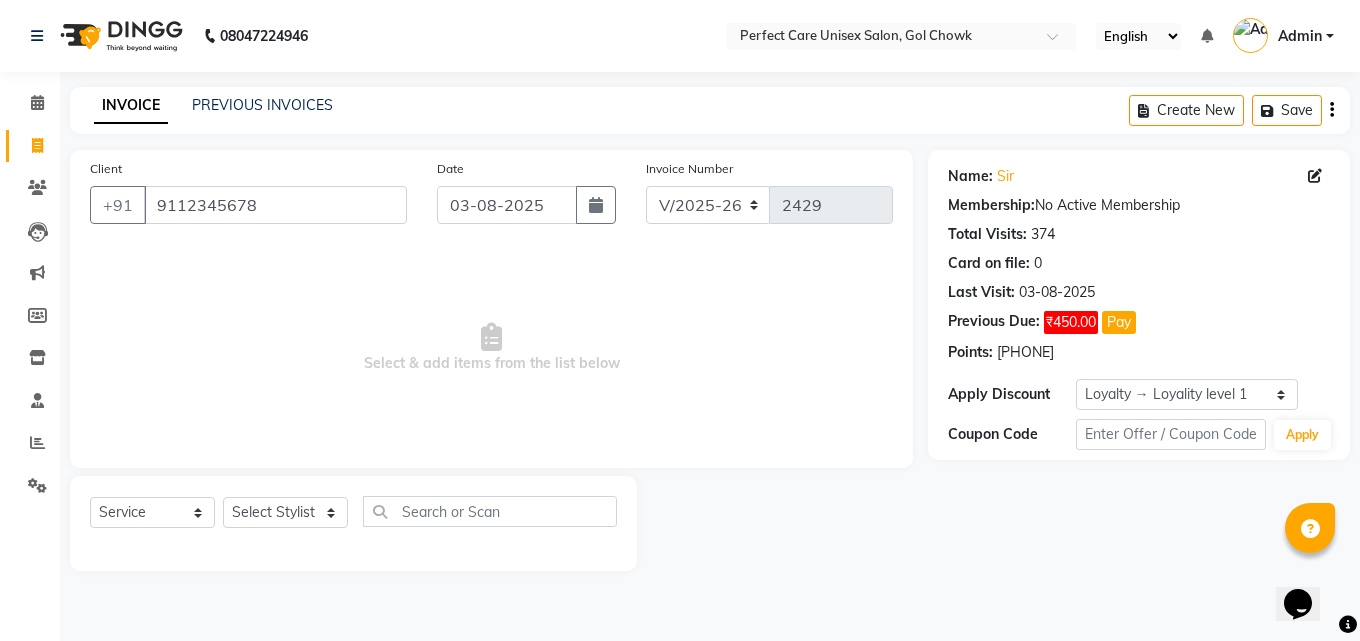 click on "Select & add items from the list below" at bounding box center [491, 348] 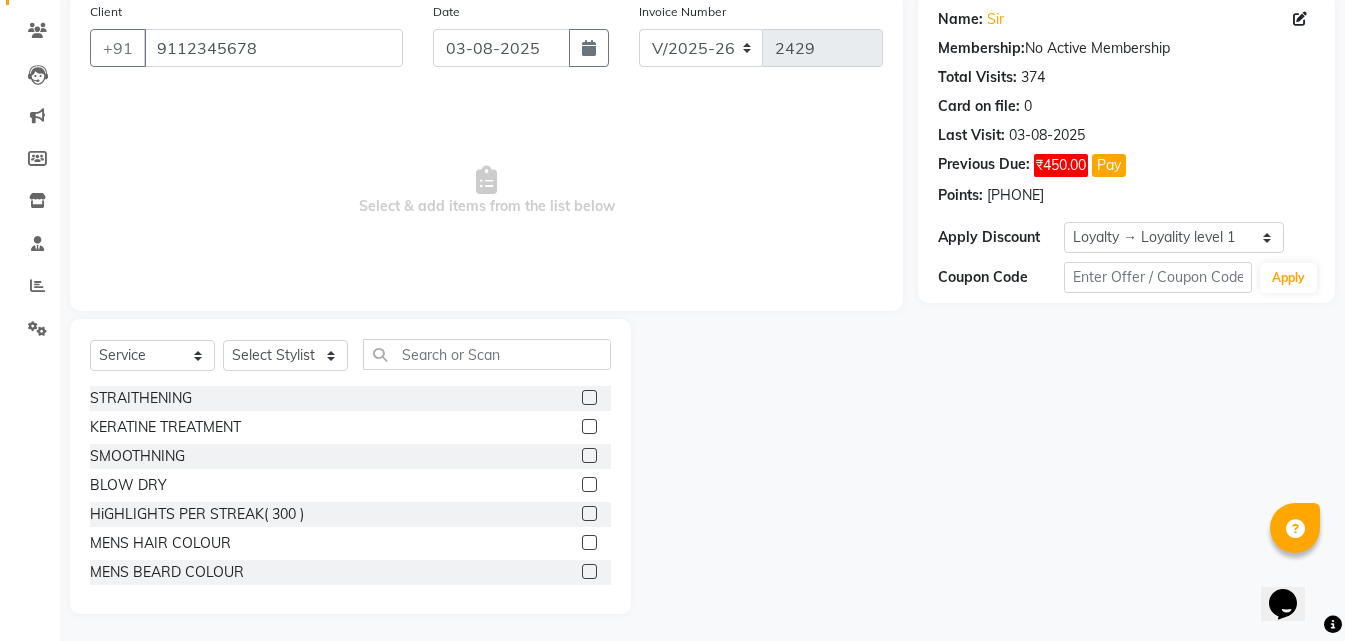 scroll, scrollTop: 160, scrollLeft: 0, axis: vertical 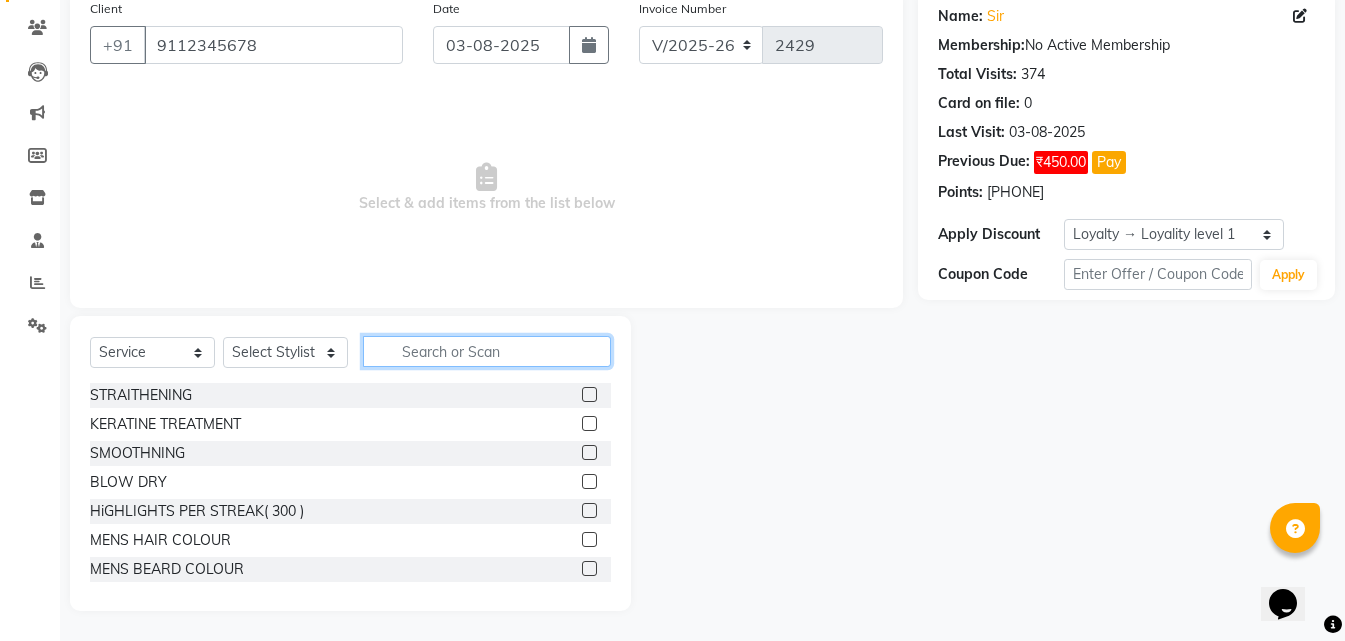 click 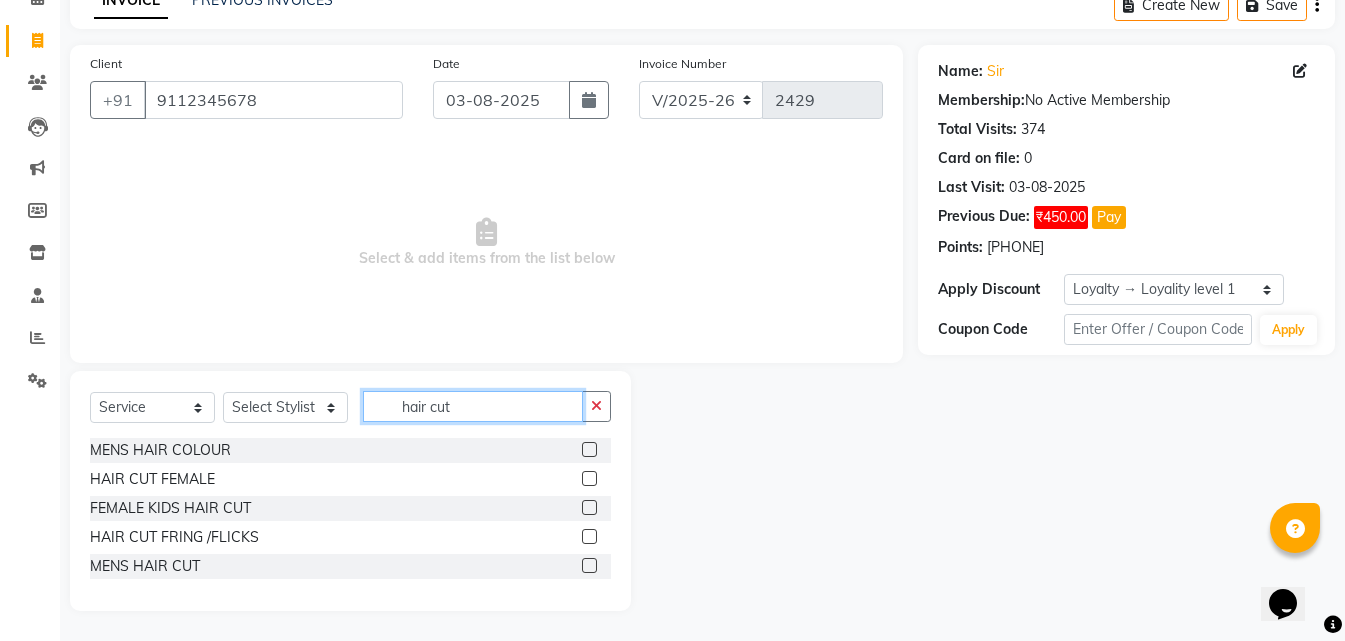 scroll, scrollTop: 76, scrollLeft: 0, axis: vertical 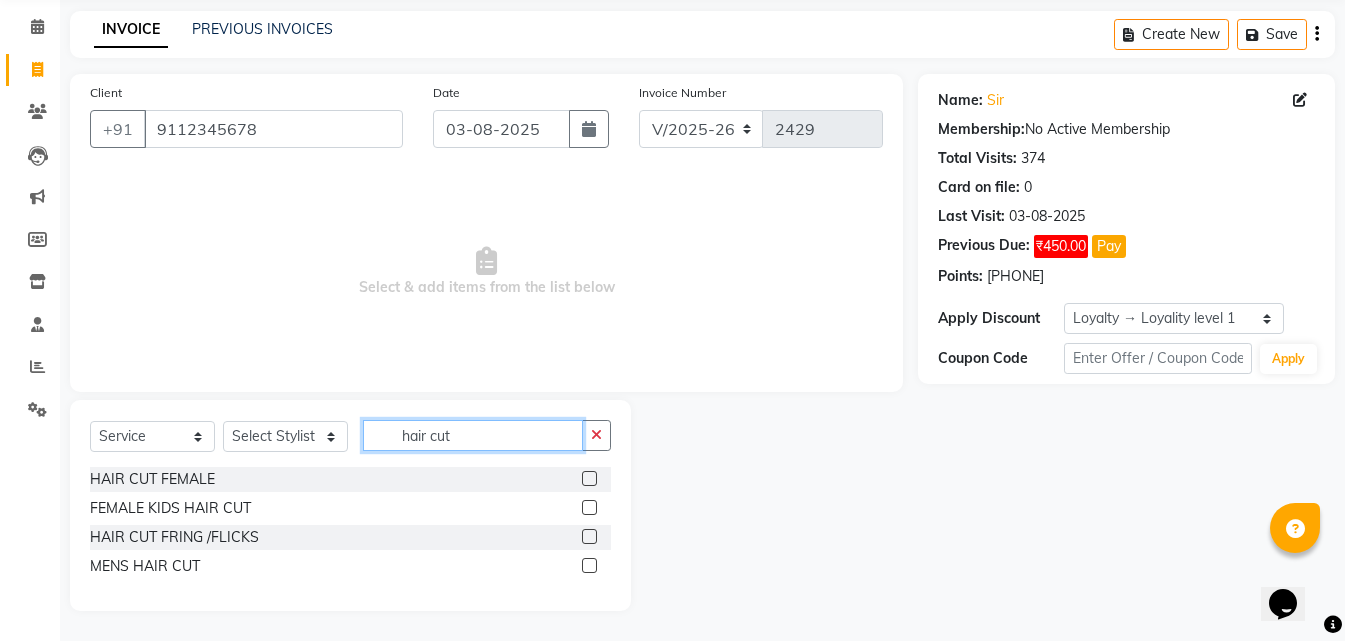 type on "hair cut" 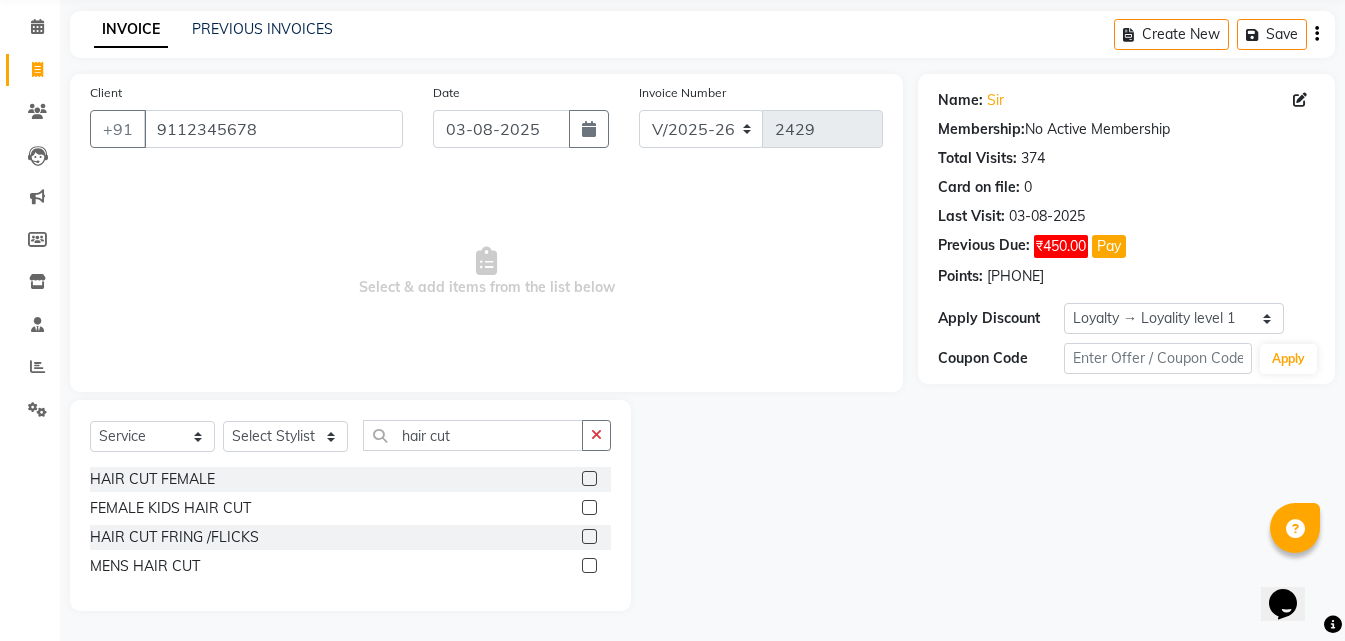 click 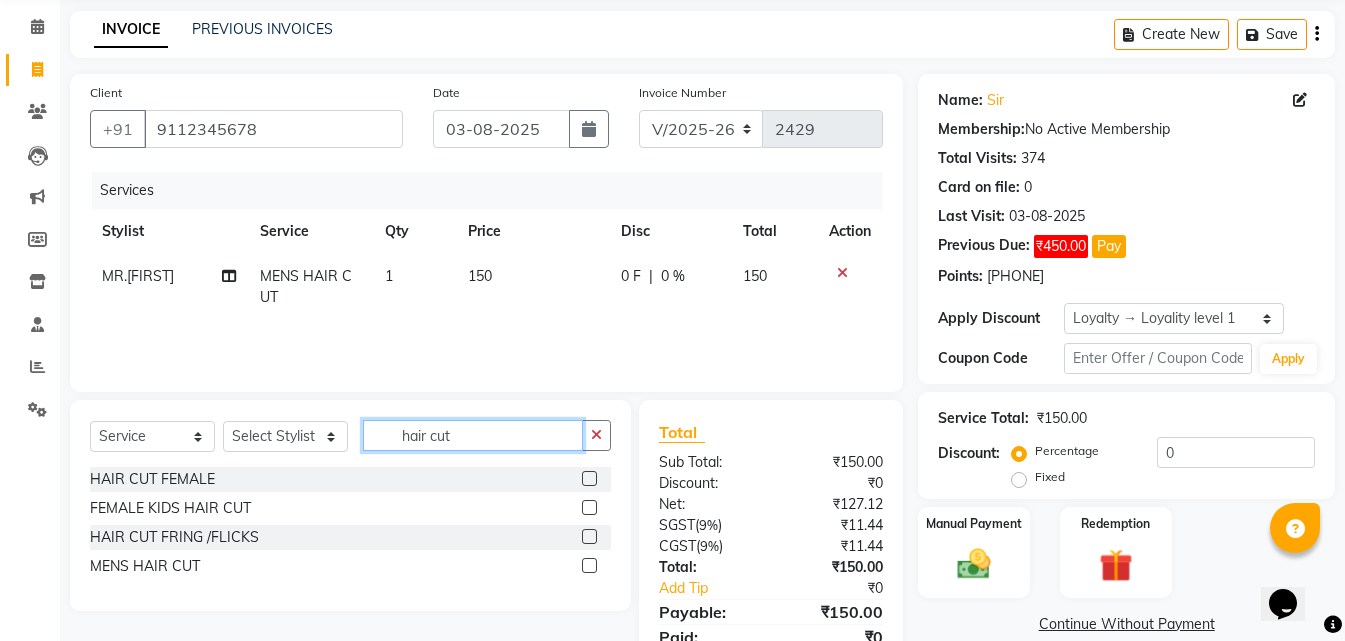 checkbox on "false" 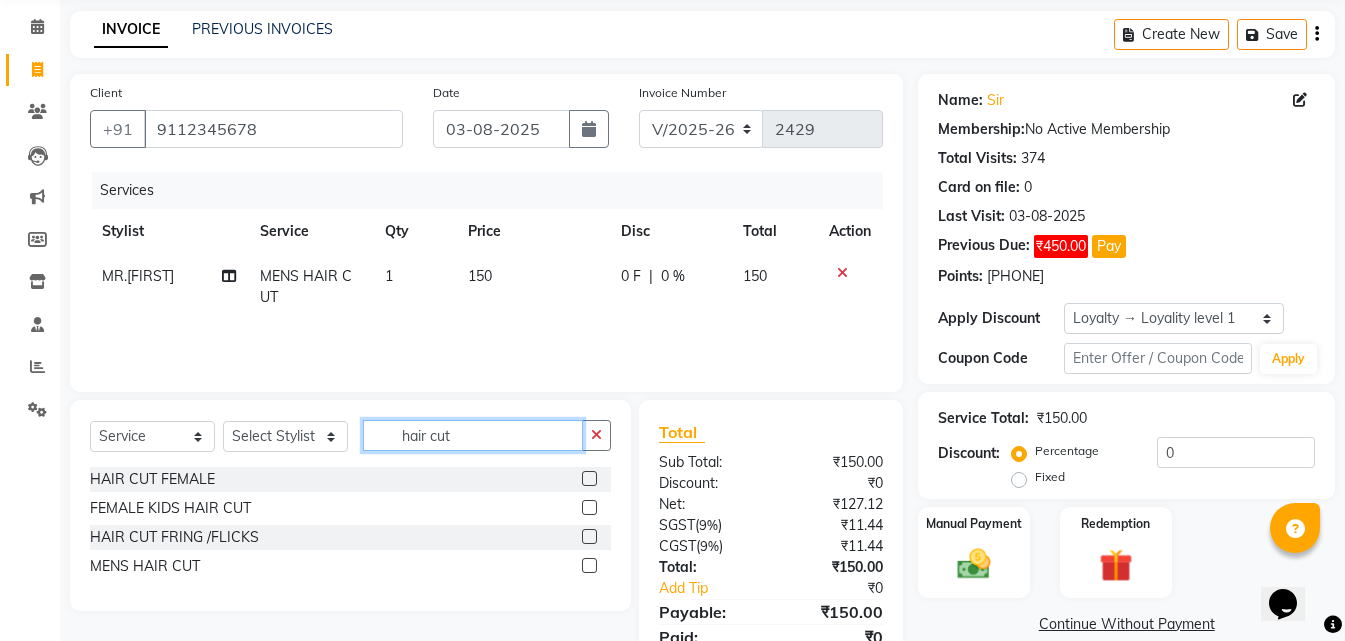 drag, startPoint x: 502, startPoint y: 433, endPoint x: 329, endPoint y: 436, distance: 173.02602 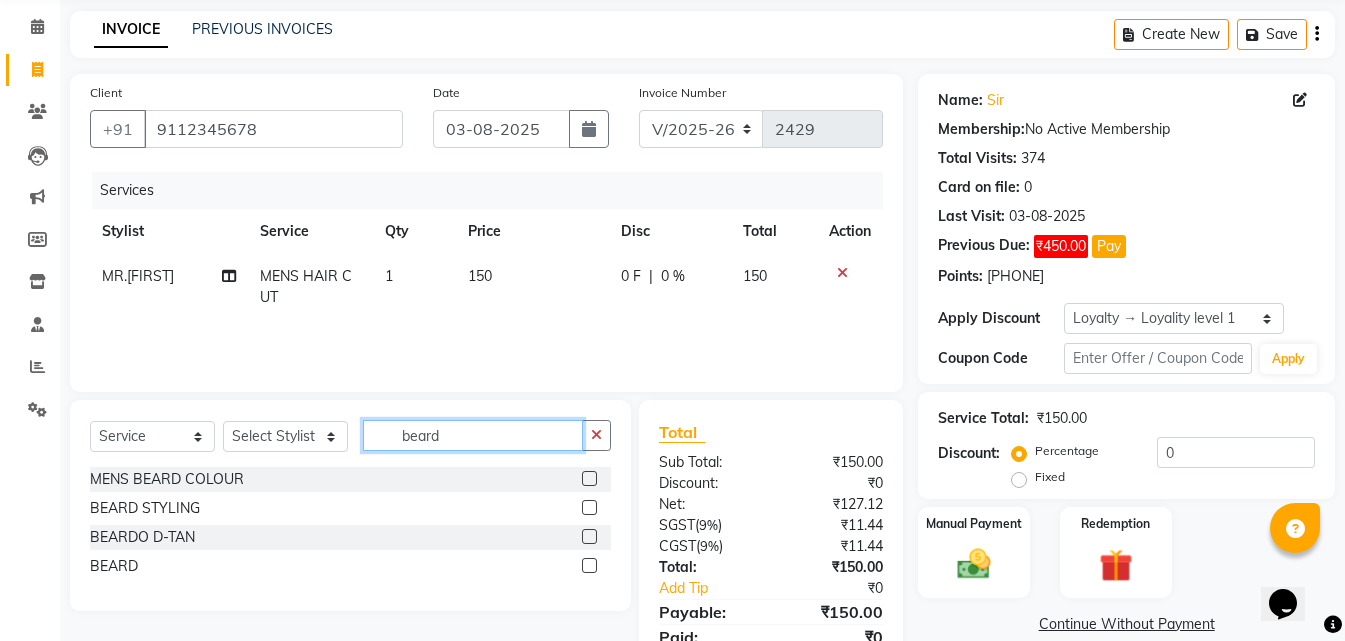 type on "beard" 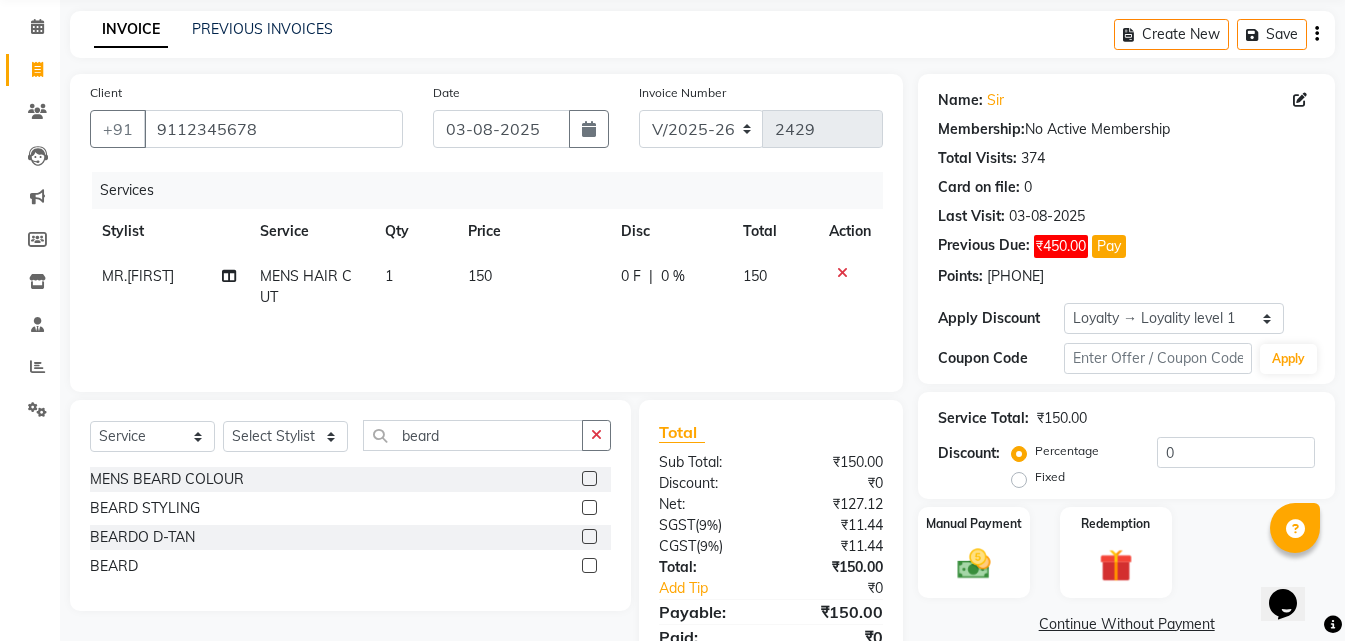 click 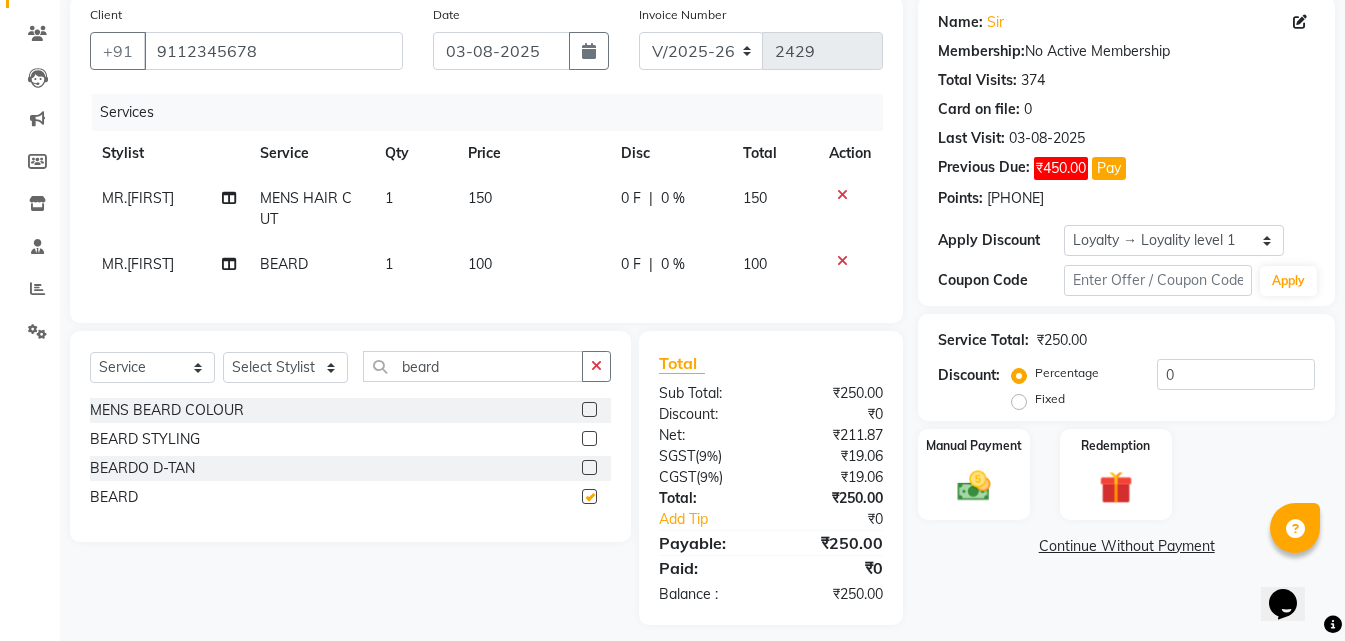 checkbox on "false" 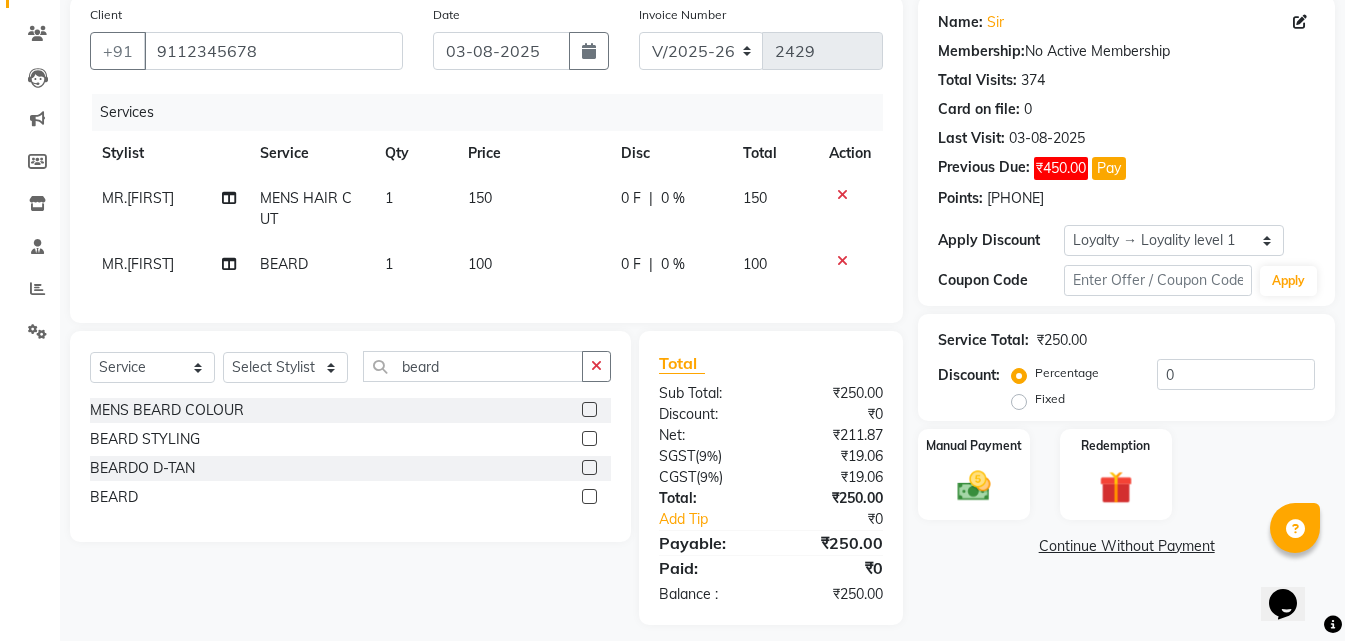 scroll, scrollTop: 176, scrollLeft: 0, axis: vertical 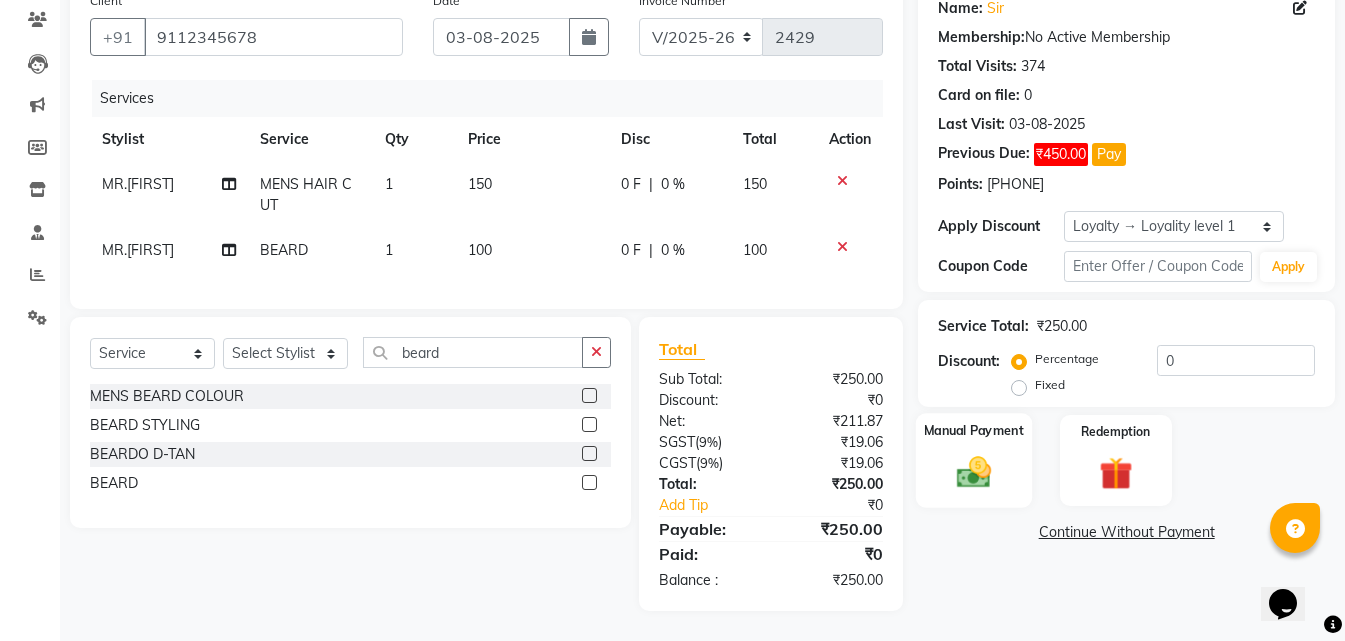click 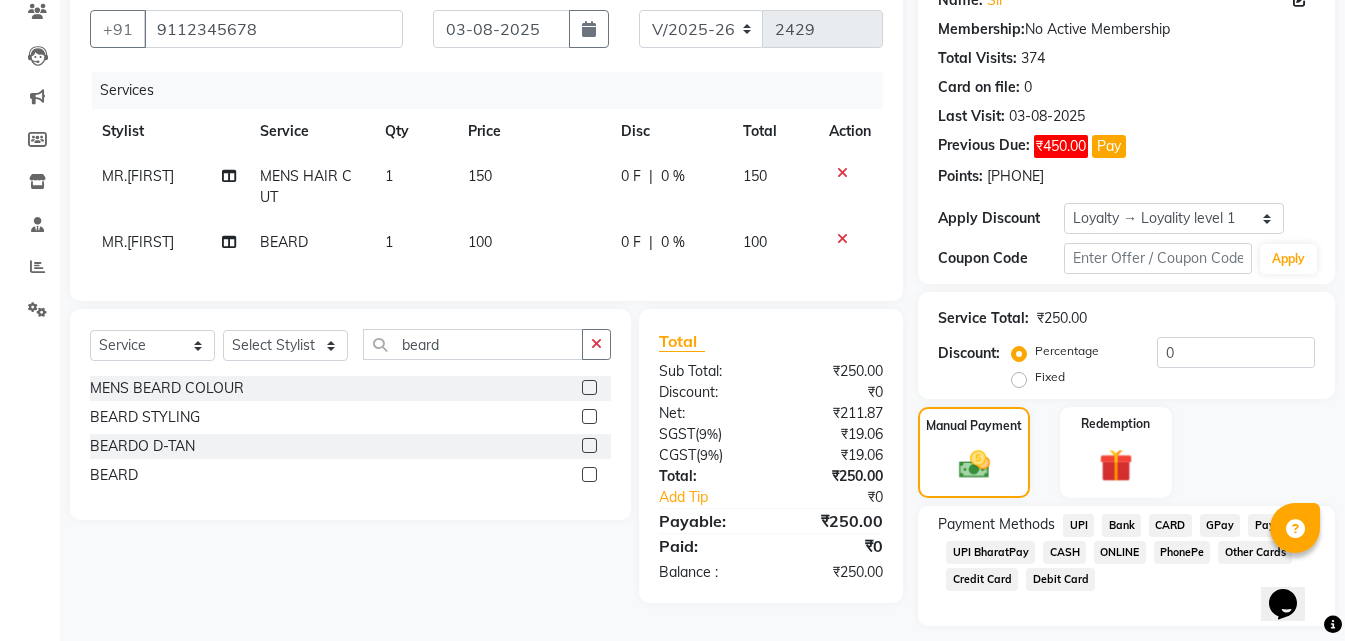 click on "CASH" 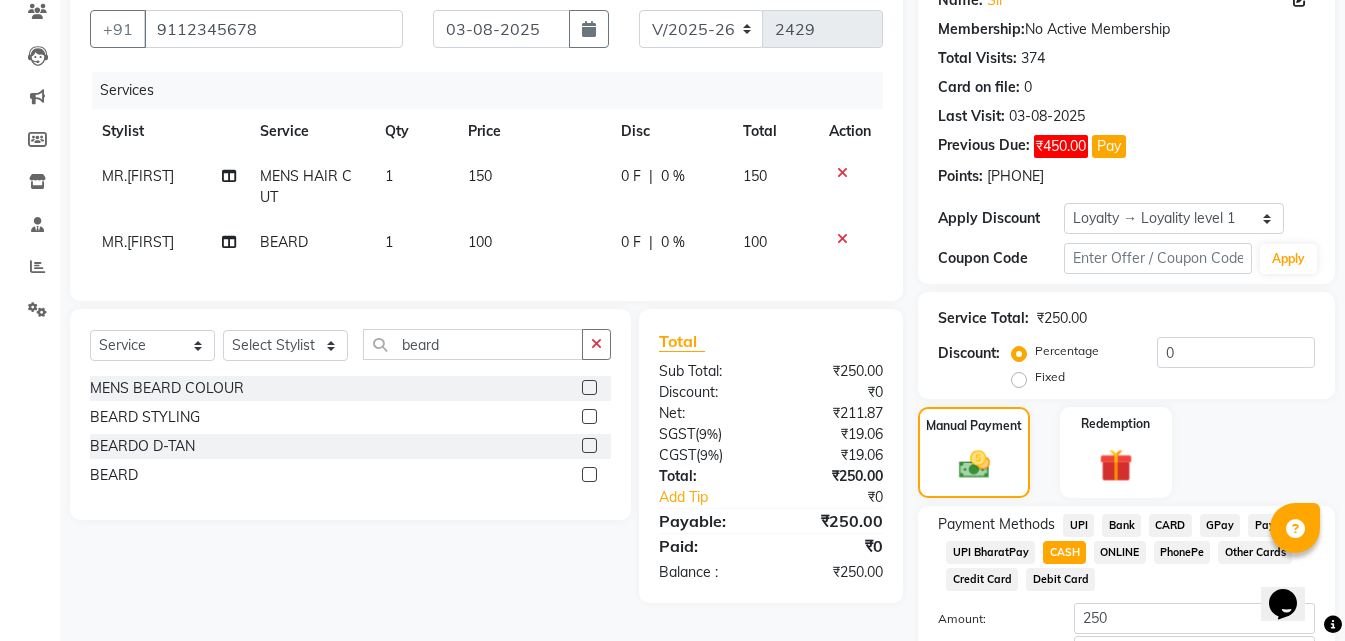 click on "CASH" 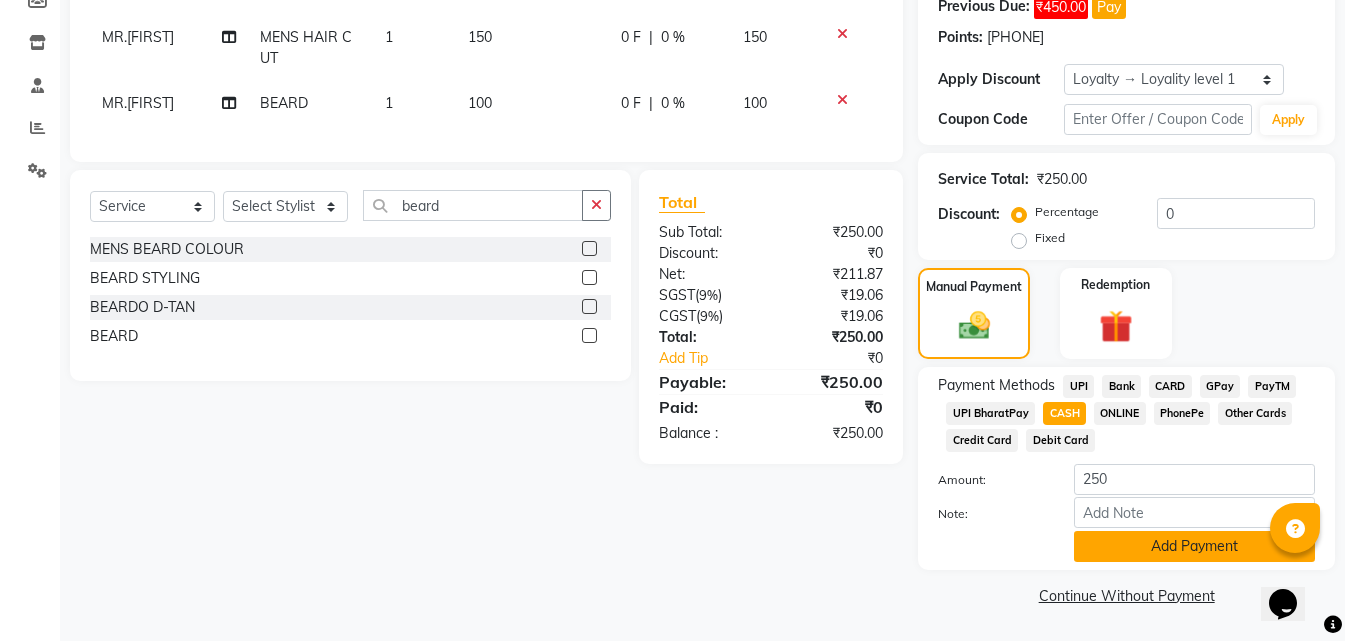 click on "Add Payment" 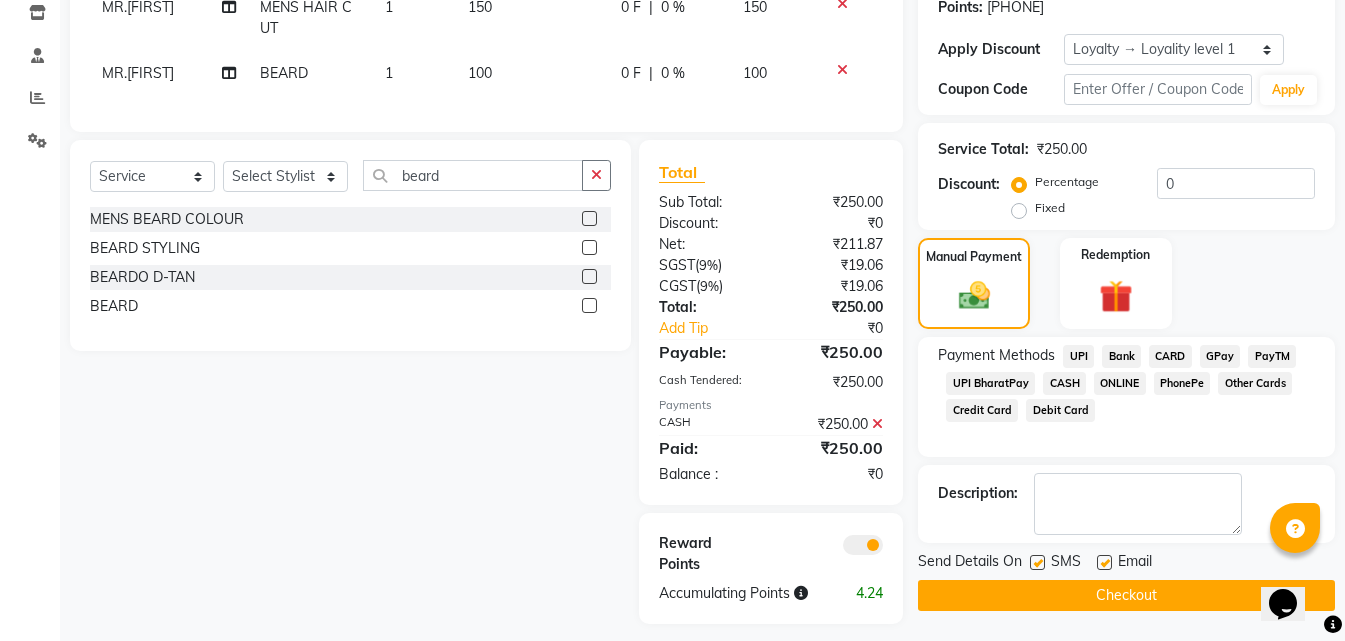 scroll, scrollTop: 373, scrollLeft: 0, axis: vertical 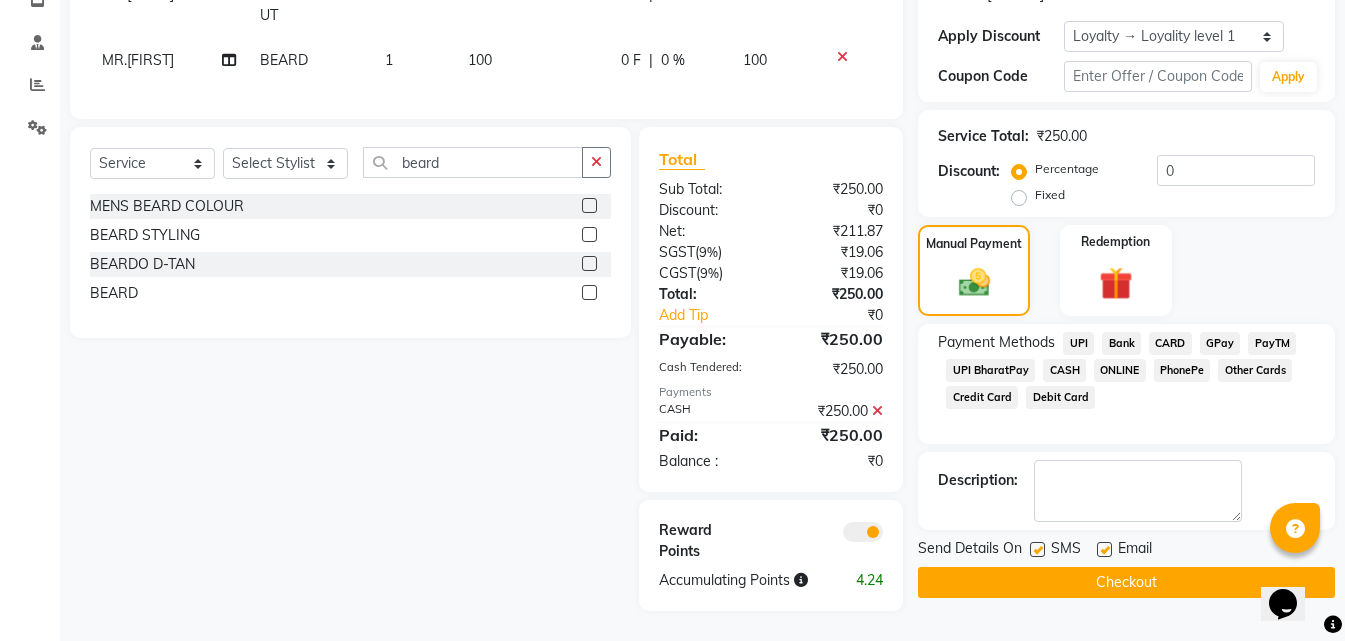 click on "Checkout" 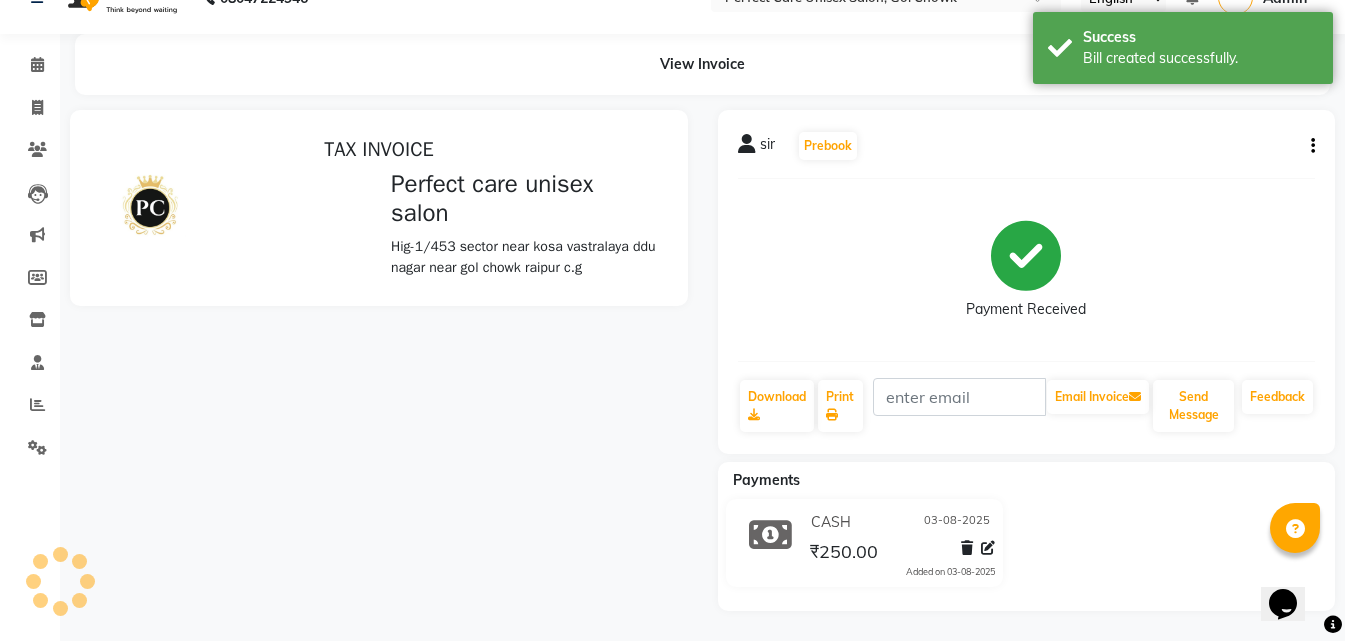 scroll, scrollTop: 0, scrollLeft: 0, axis: both 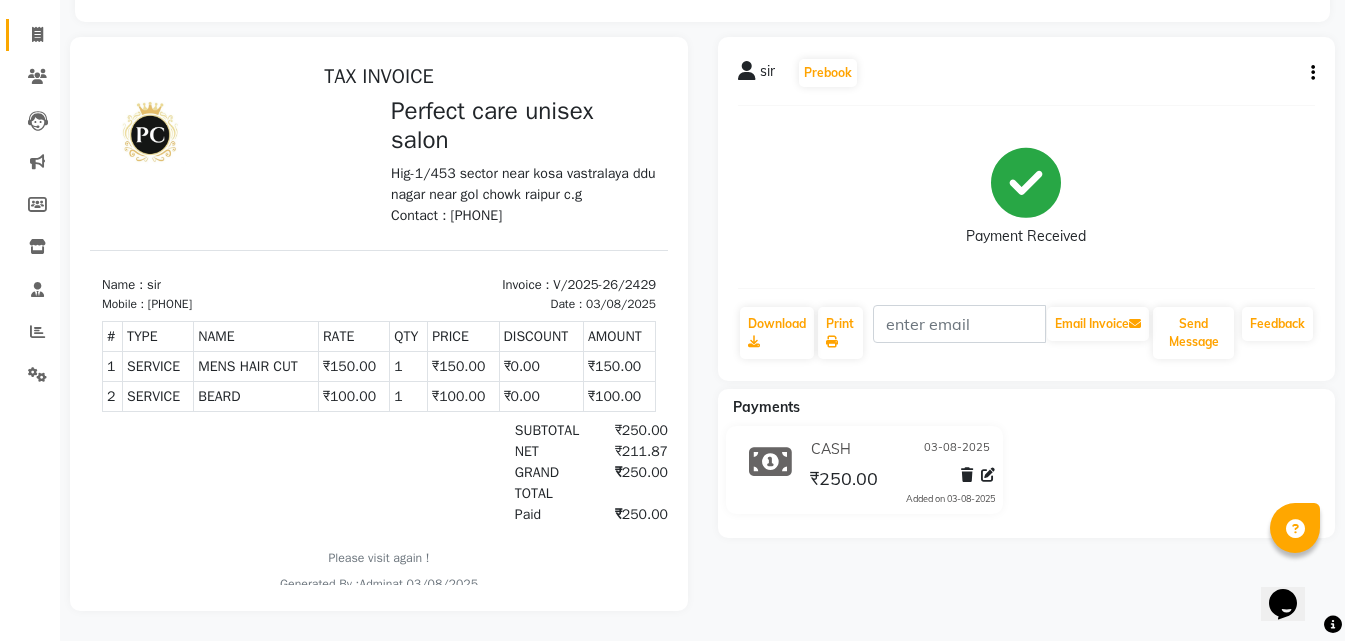 select on "4751" 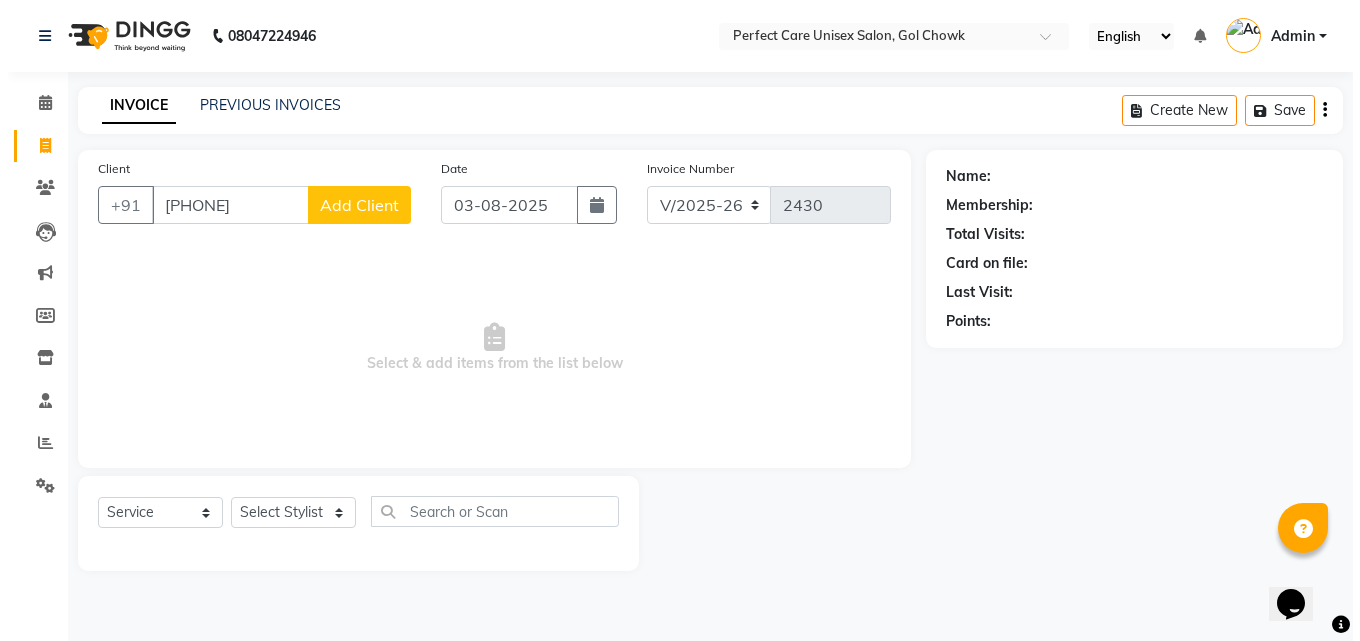 scroll, scrollTop: 0, scrollLeft: 0, axis: both 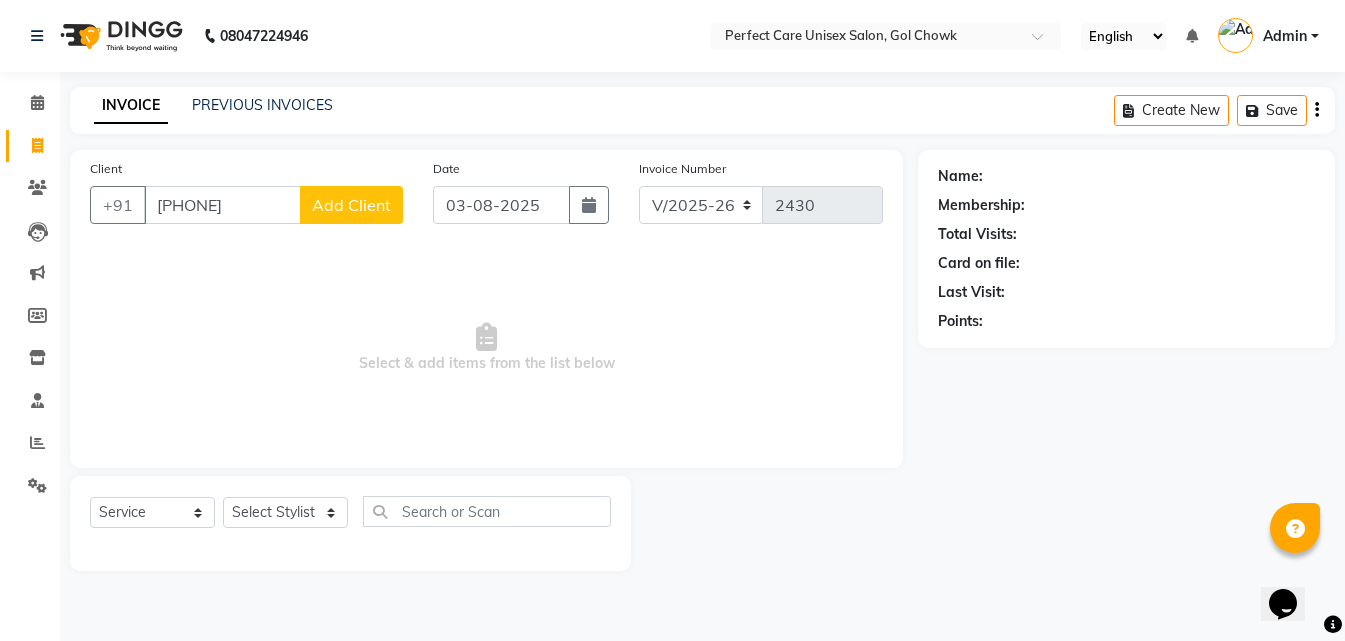 type on "[PHONE]" 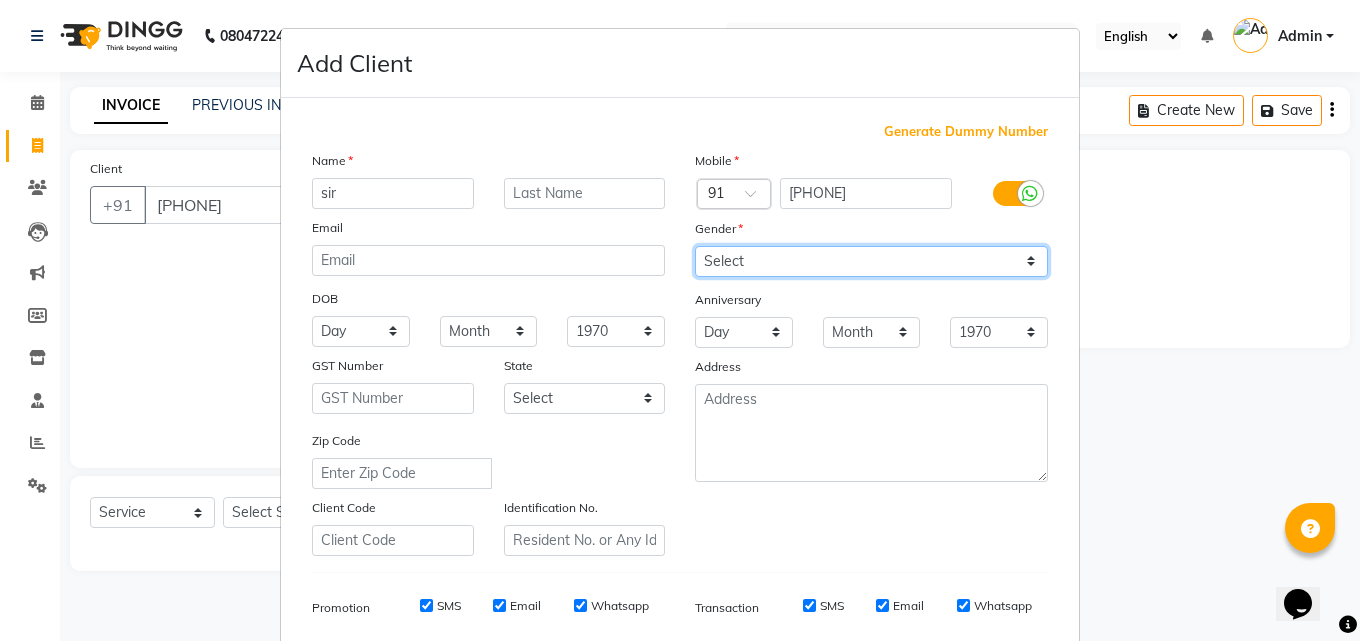 click on "Select Male Female Other Prefer Not To Say" at bounding box center (871, 261) 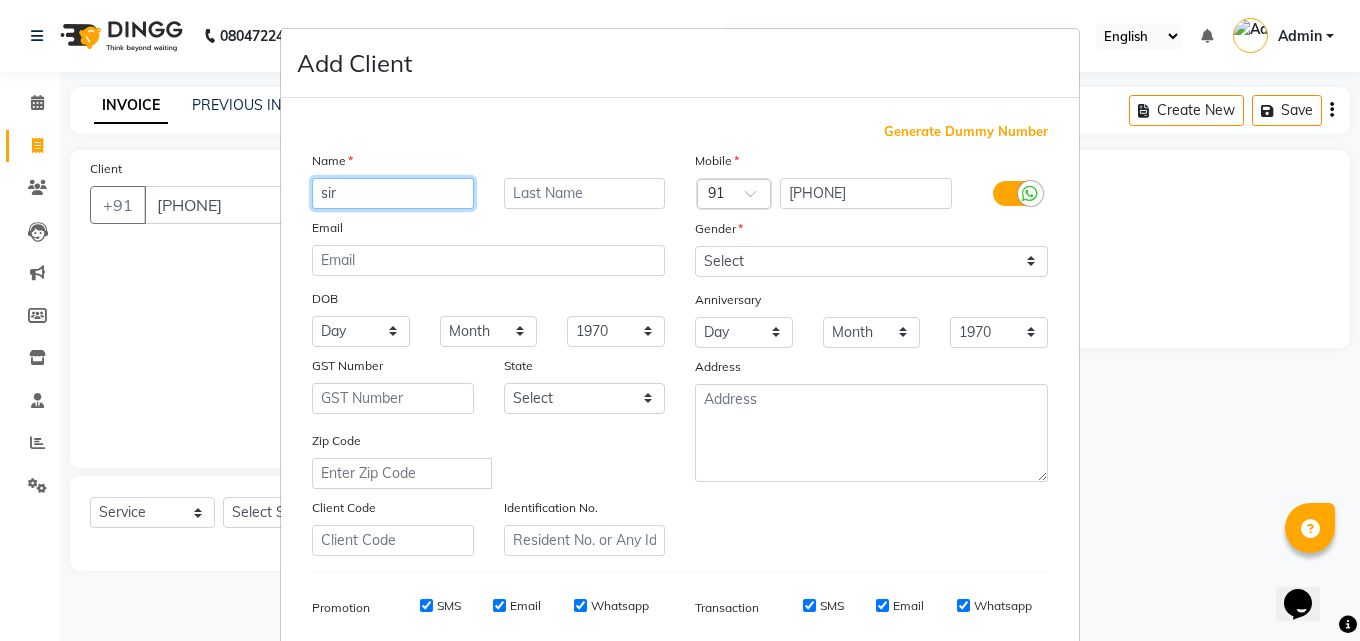 click on "sir" at bounding box center (393, 193) 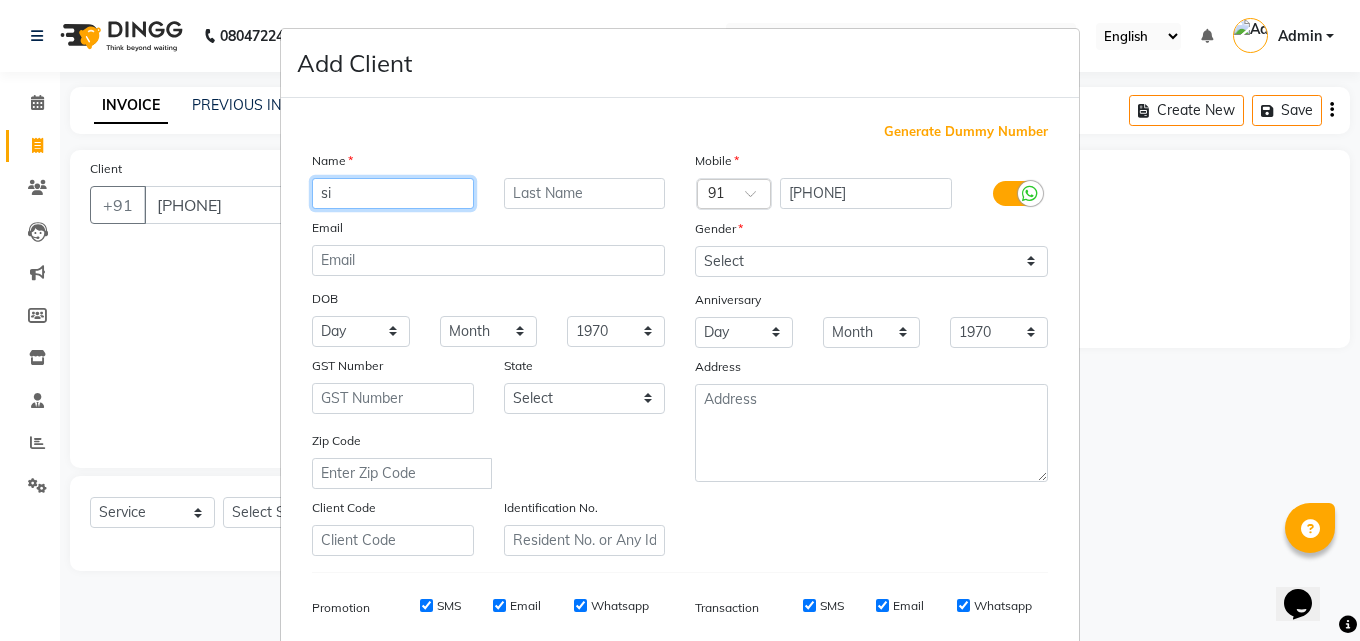type on "s" 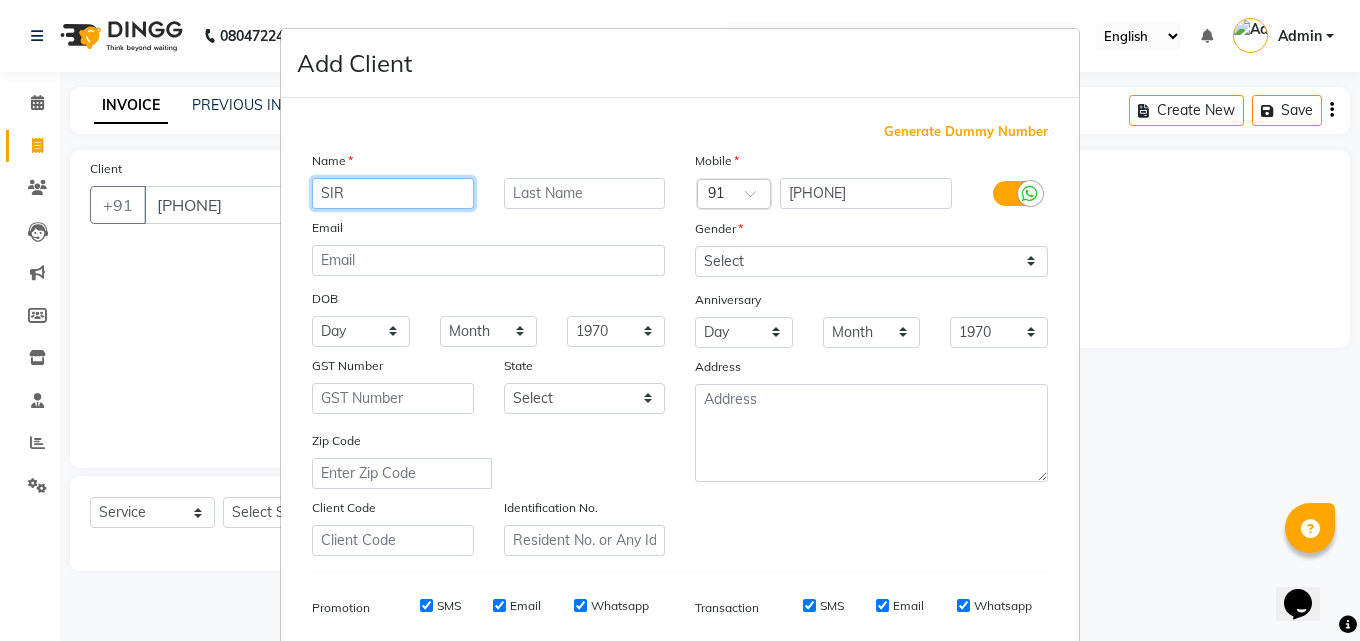 type on "SIR" 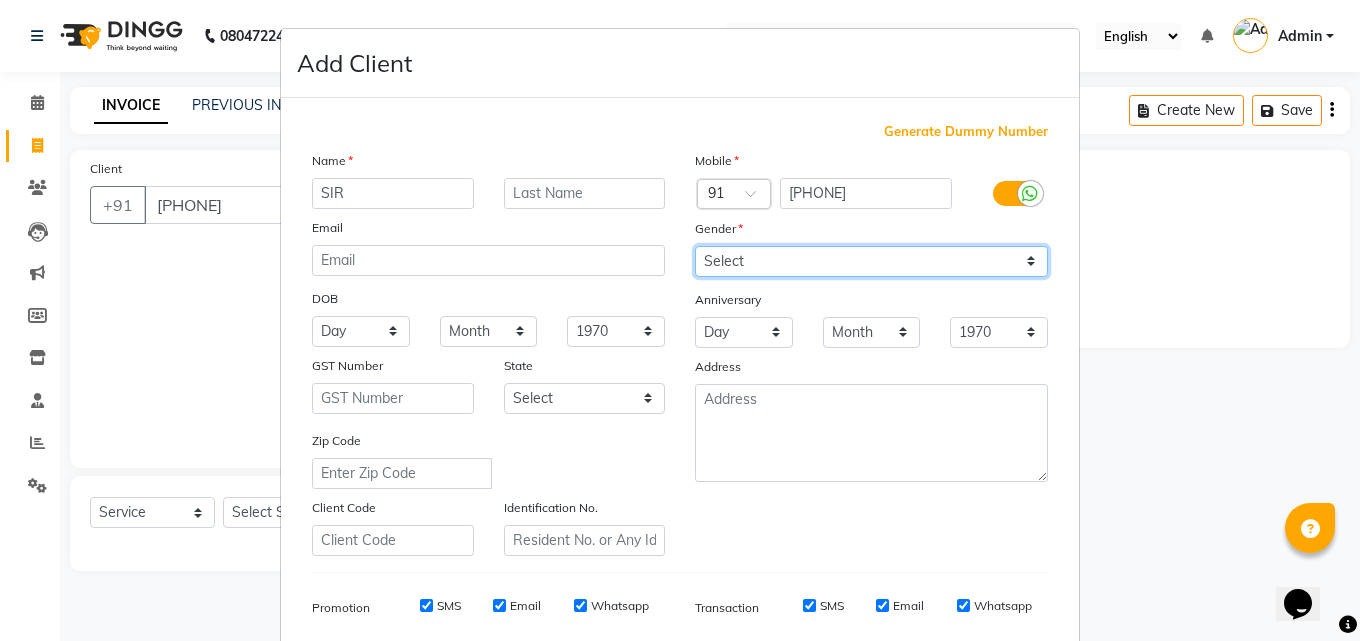 drag, startPoint x: 725, startPoint y: 254, endPoint x: 718, endPoint y: 266, distance: 13.892444 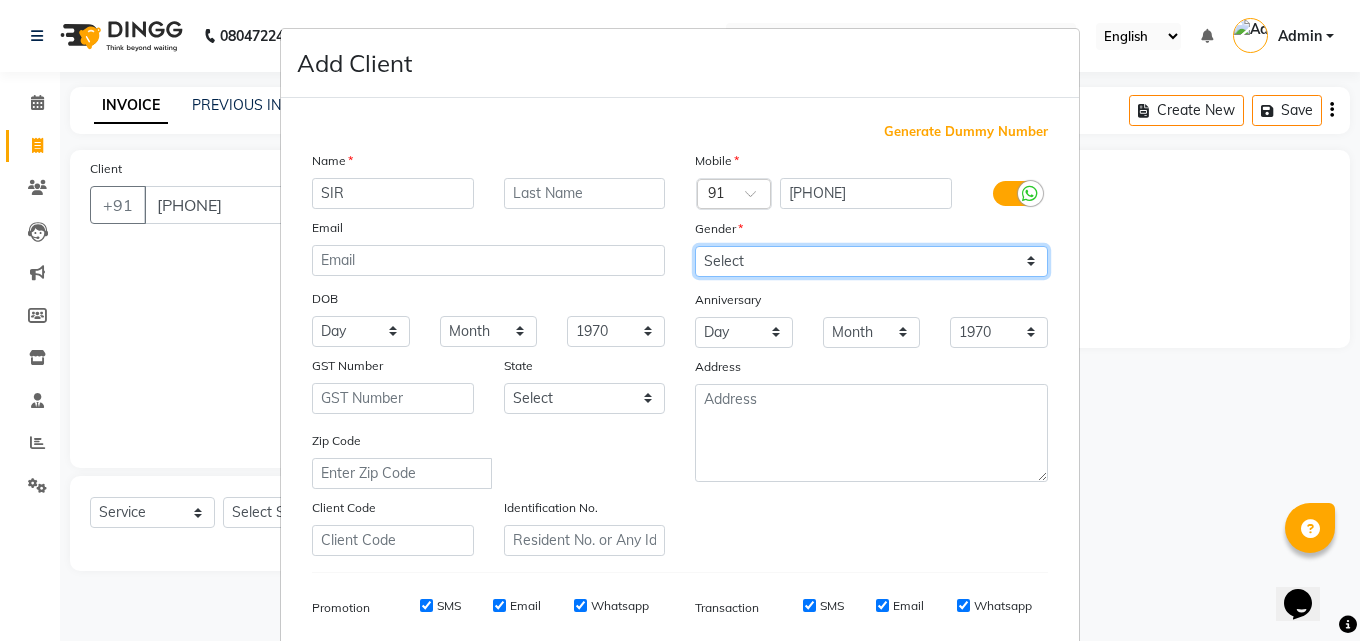 click on "Select Male Female Other Prefer Not To Say" at bounding box center (871, 261) 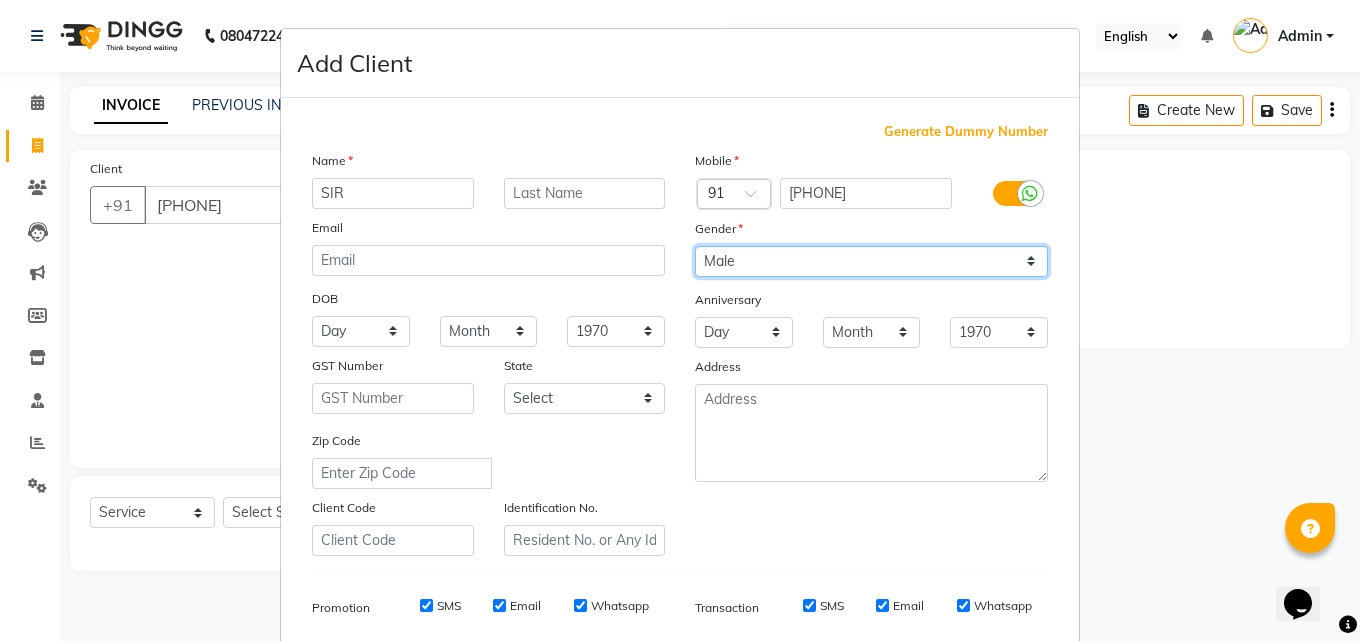 click on "Select Male Female Other Prefer Not To Say" at bounding box center (871, 261) 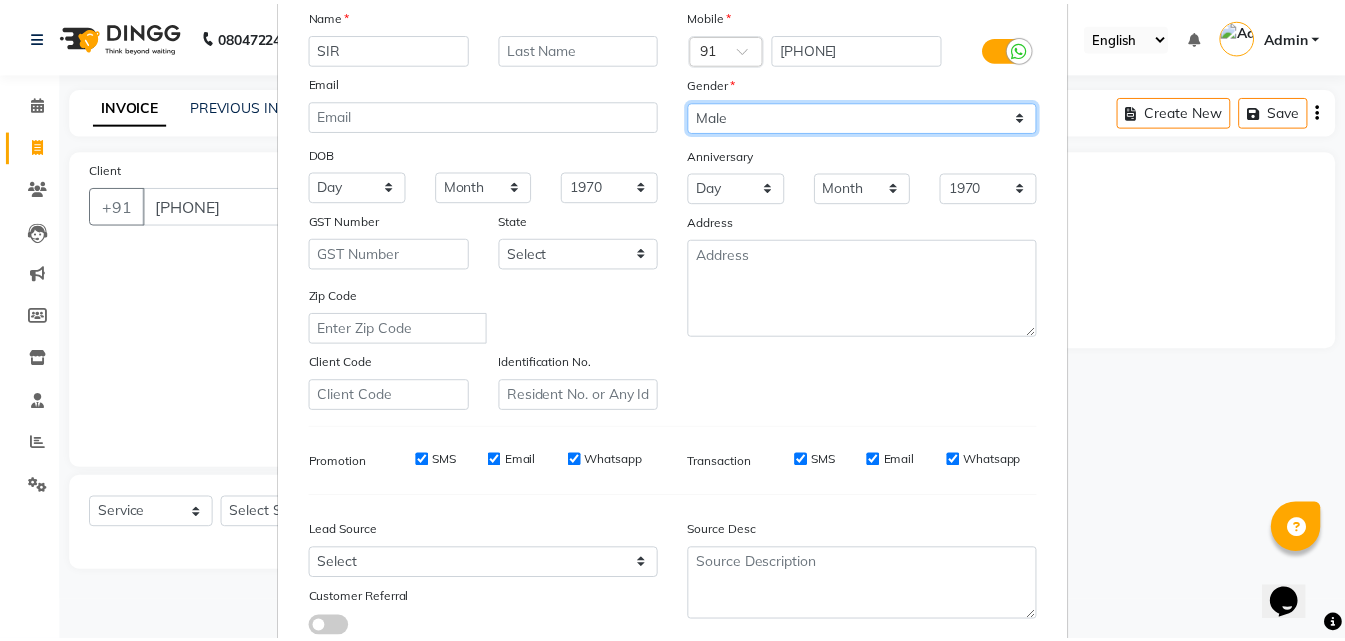 scroll, scrollTop: 282, scrollLeft: 0, axis: vertical 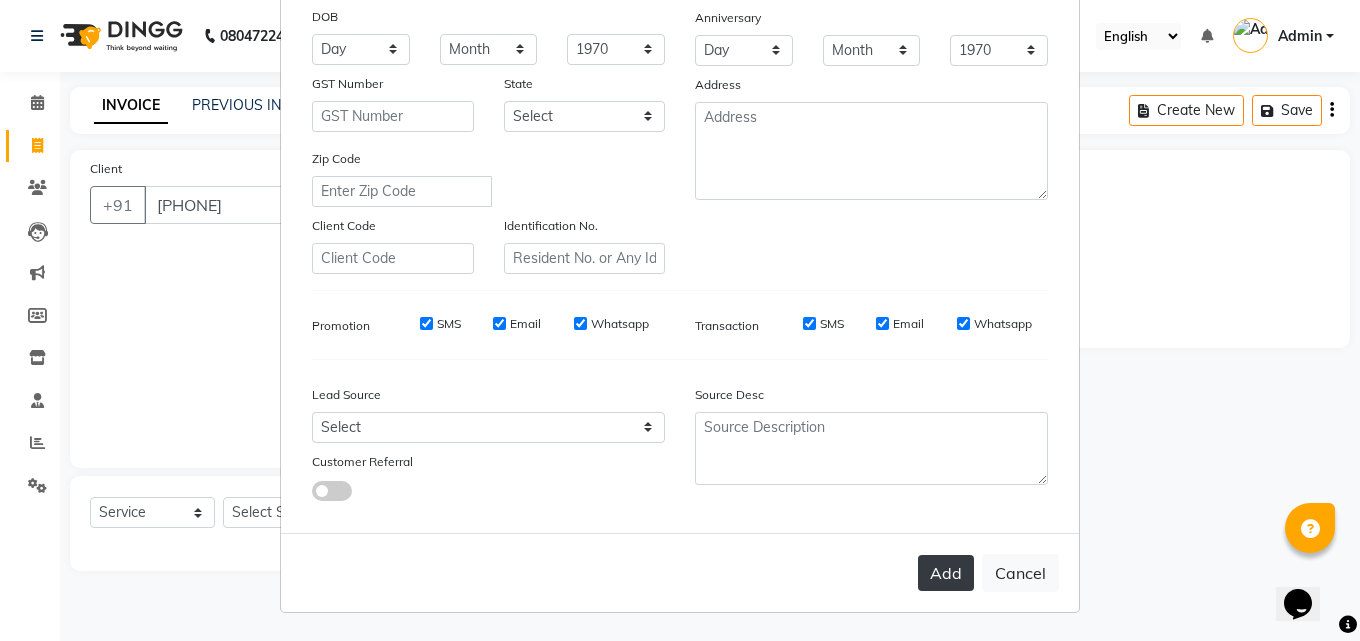 click on "Add" at bounding box center [946, 573] 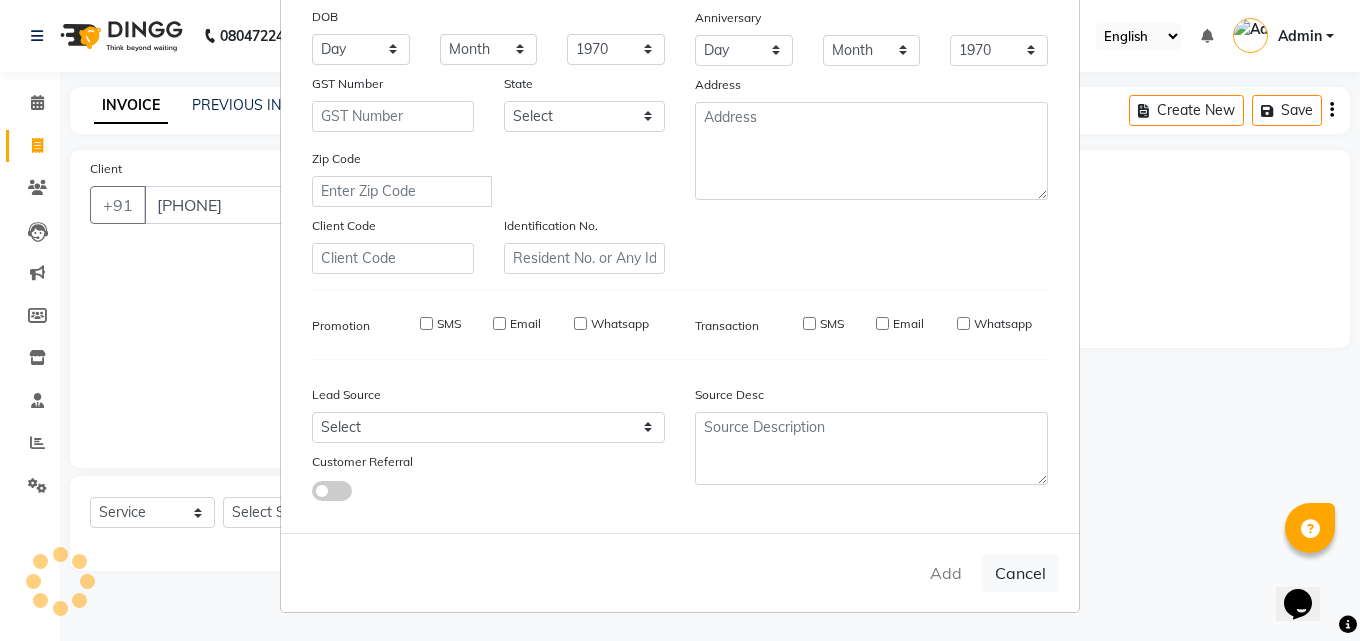 type 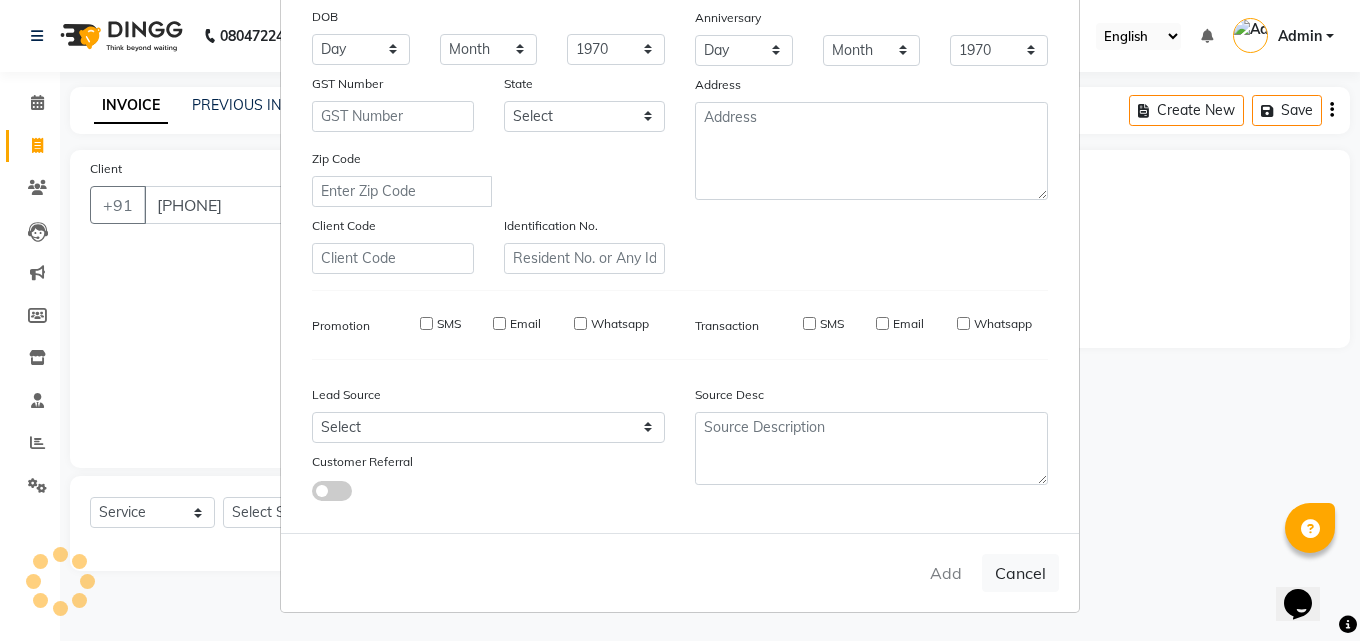 select 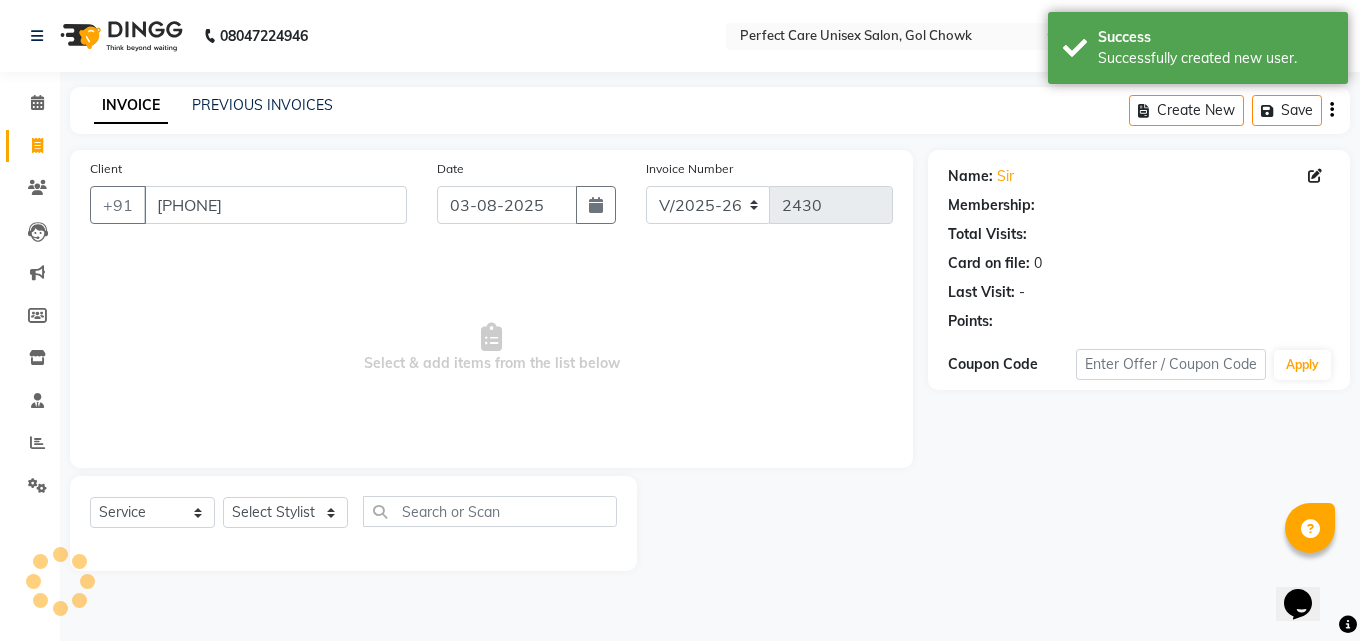 select on "1: Object" 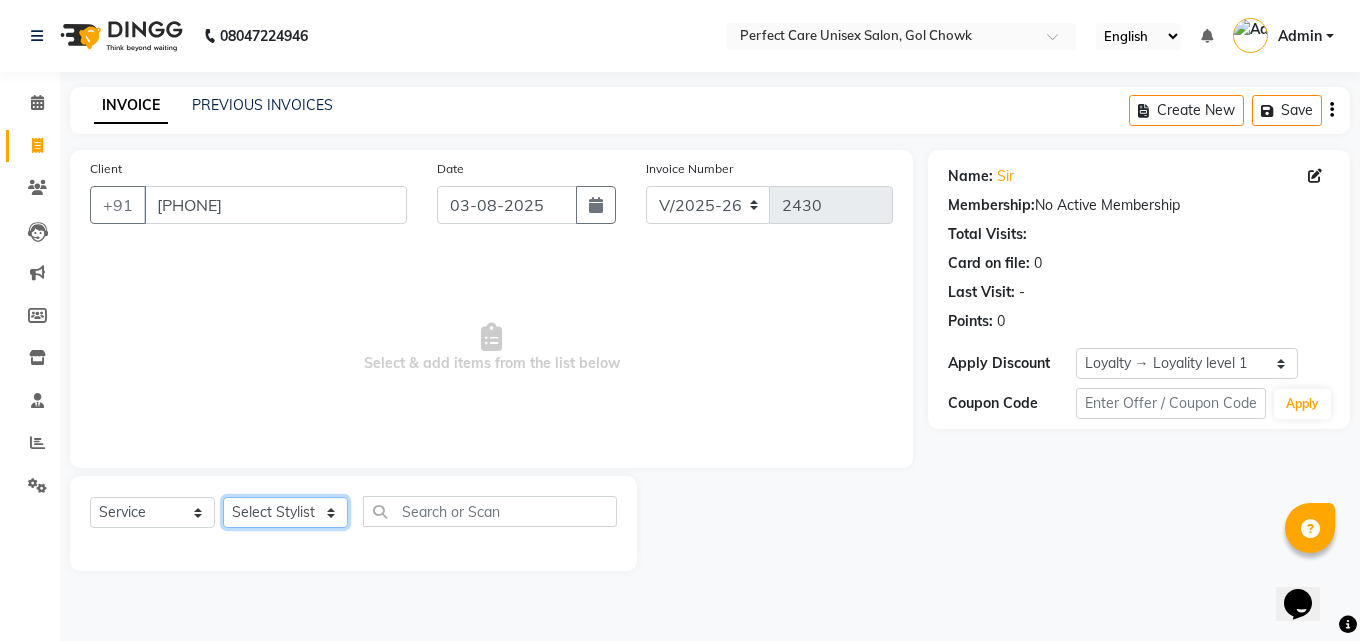 click on "Select Stylist MISS [NAME] MISS [NAME] MISS [NAME] MISS [NAME] MISS [NAME] MISS [NAME] MISS [NAME] MISS [NAME] MISS [NAME] MISS [NAME] [NAME] MR [NAME] MR [NAME] MR [NAME] MR [NAME] MR [NAME] MR [NAME] MR [NAME] MR [NAME] MR [NAME] MR [NAME] MR [NAME] MR [NAME] MR [NAME] MR [NAME] MS [NAME] NONE [NAME]" 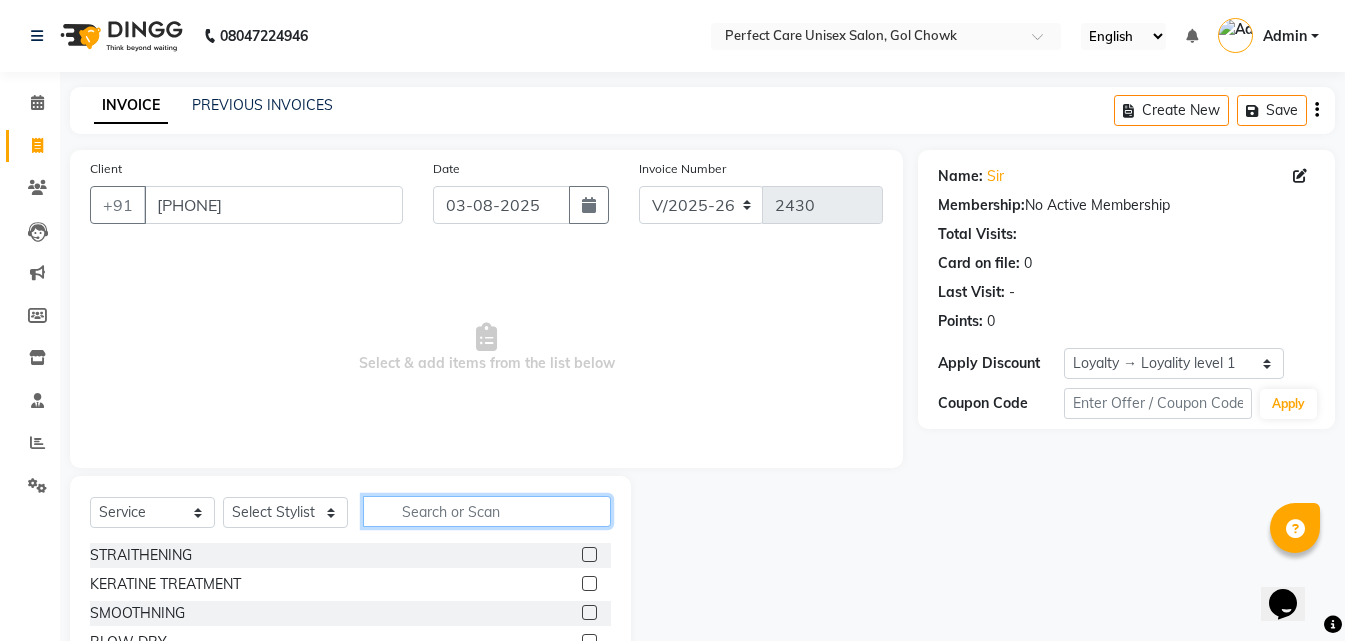 click 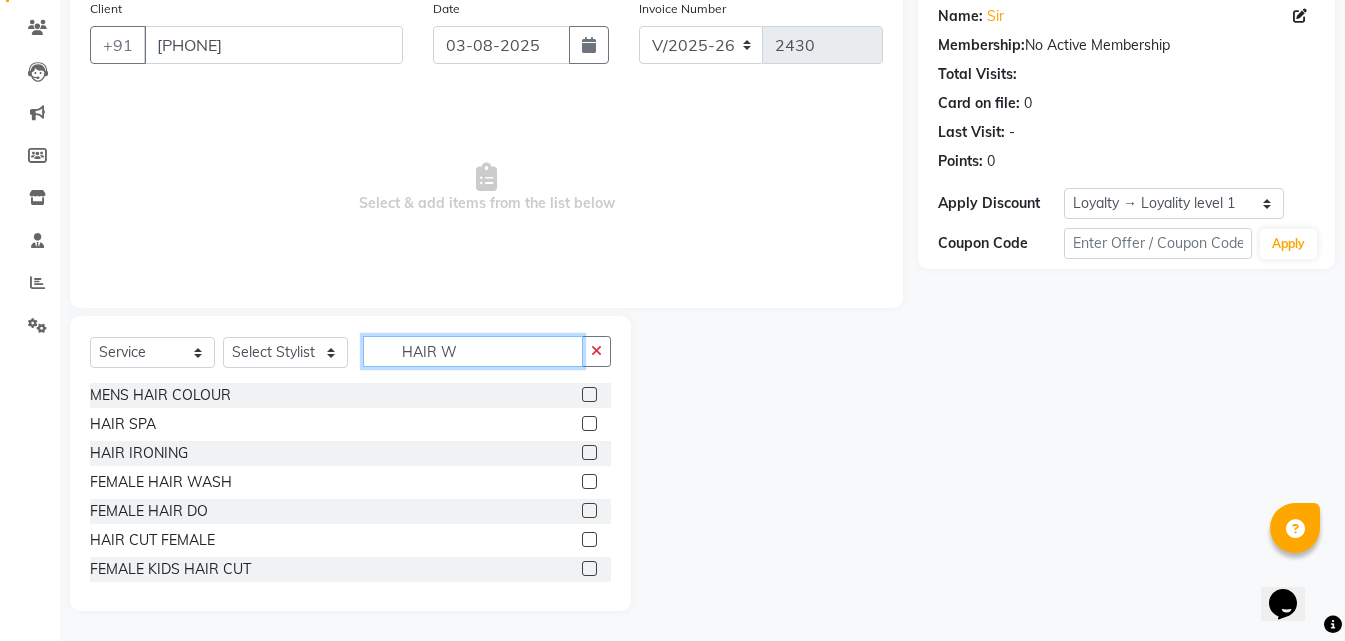 scroll, scrollTop: 18, scrollLeft: 0, axis: vertical 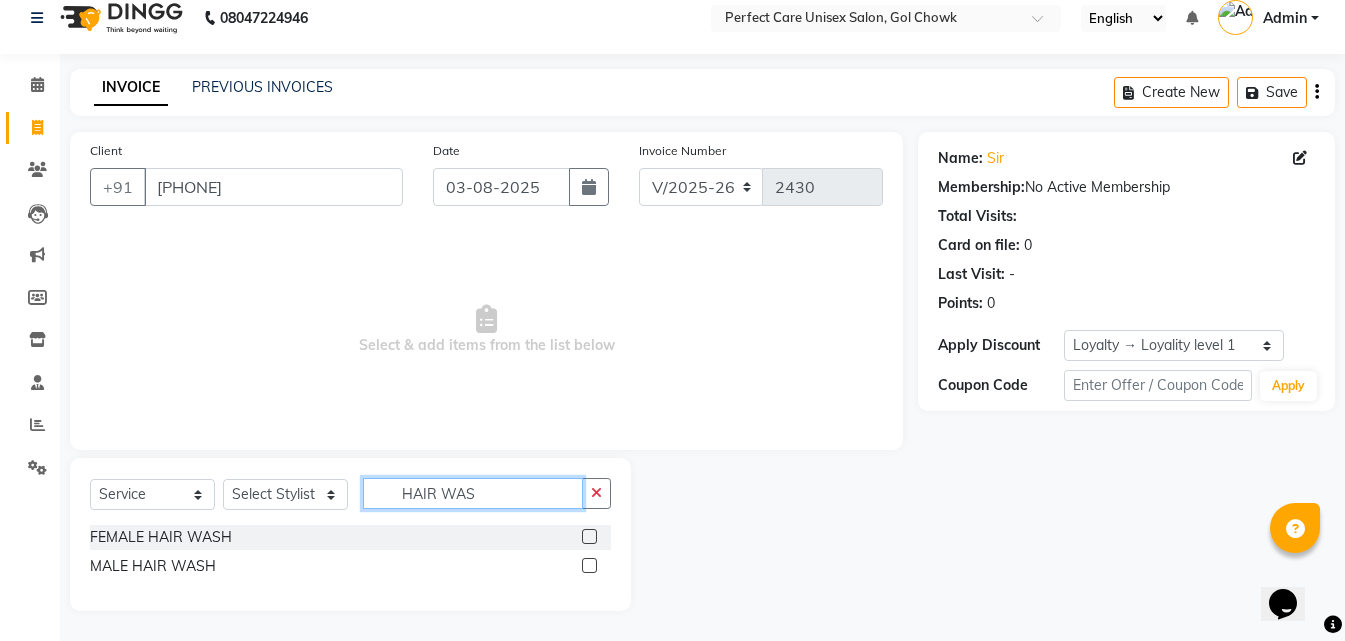 type on "HAIR WAS" 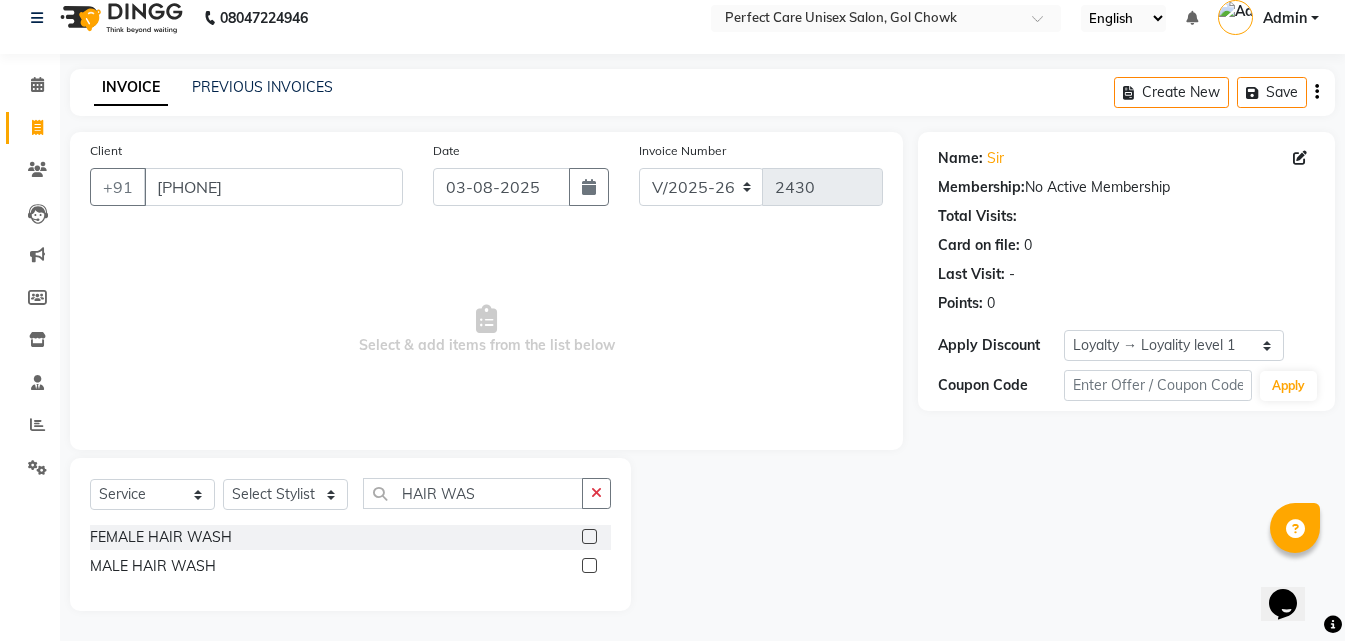 click 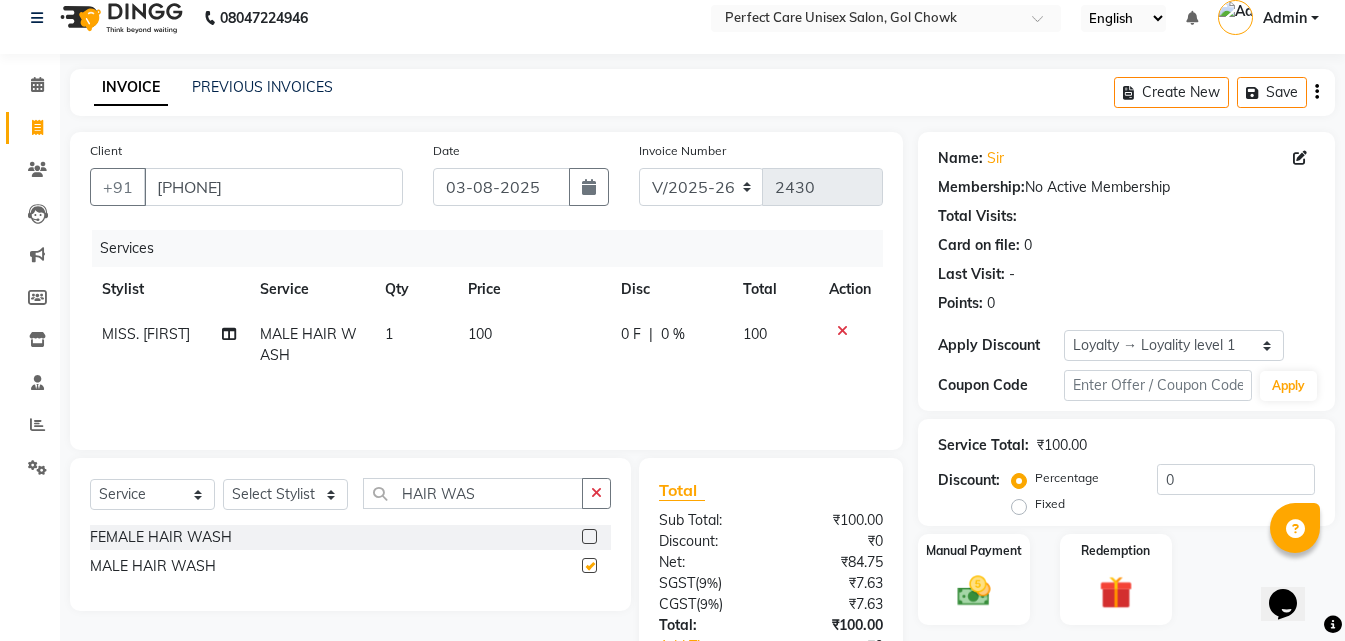 checkbox on "false" 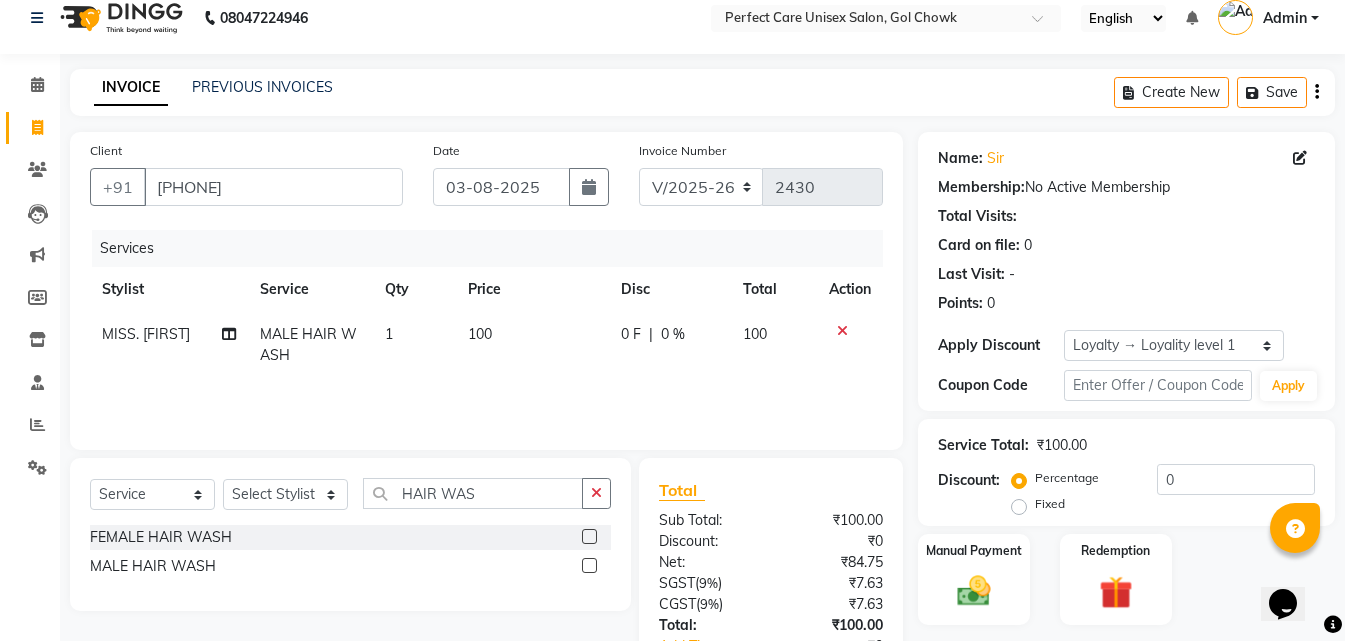 click on "100" 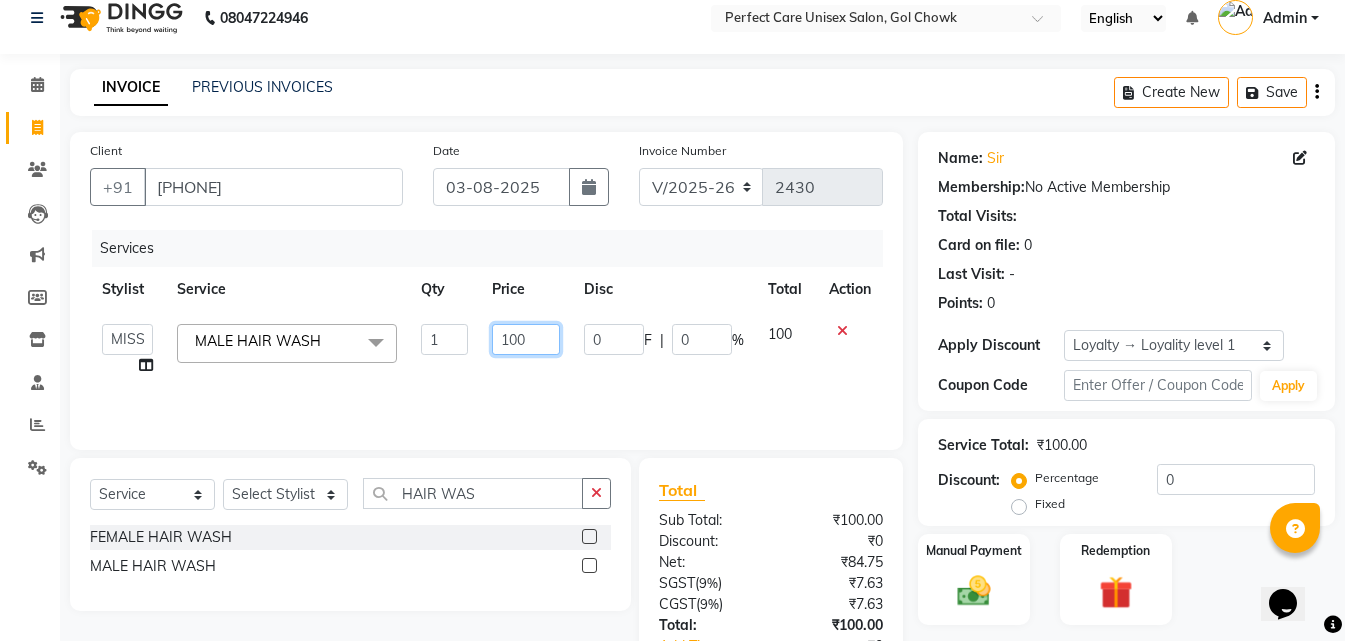 click on "100" 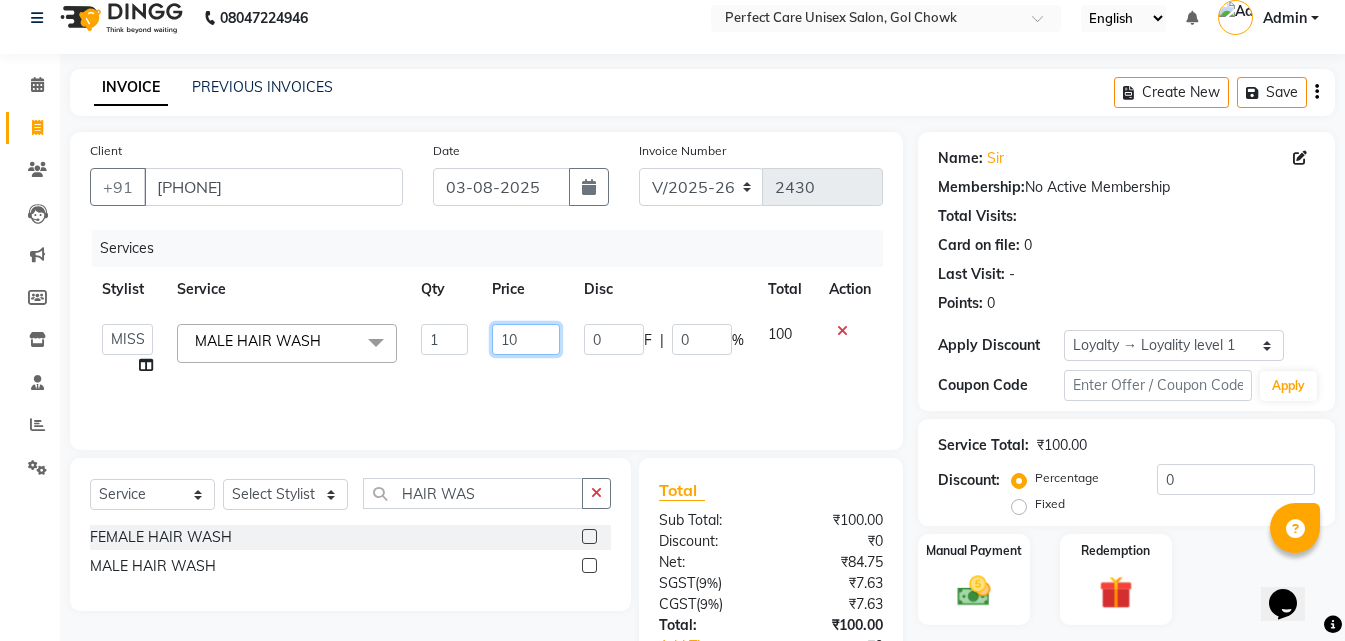 type on "1" 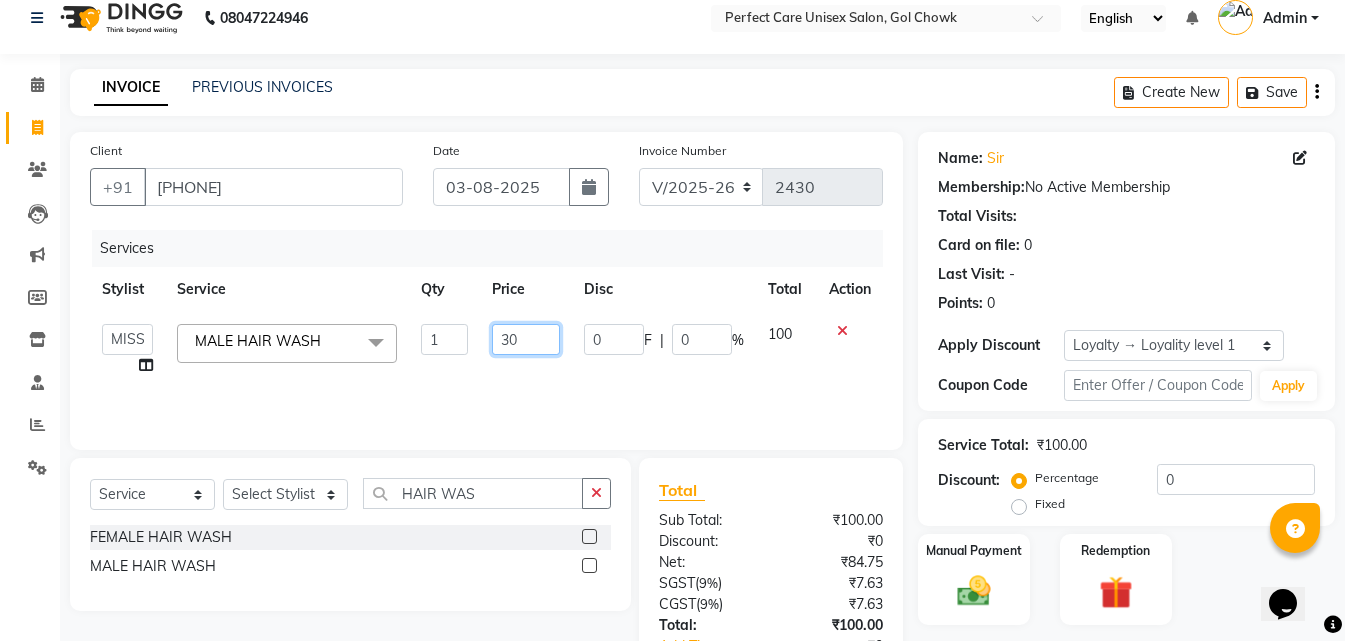 type on "300" 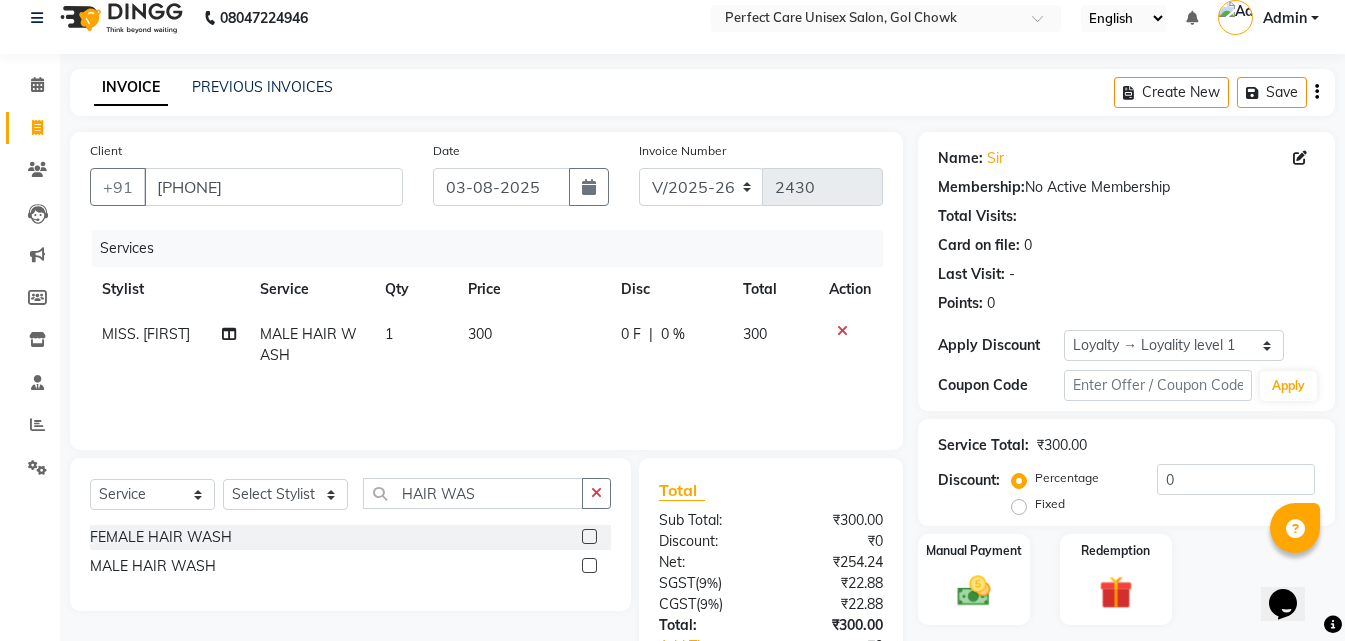 click on "Services Stylist Service Qty Price Disc Total Action MISS.SHRADDHA MALE HAIR WASH  1 300 0 F | 0 % 300" 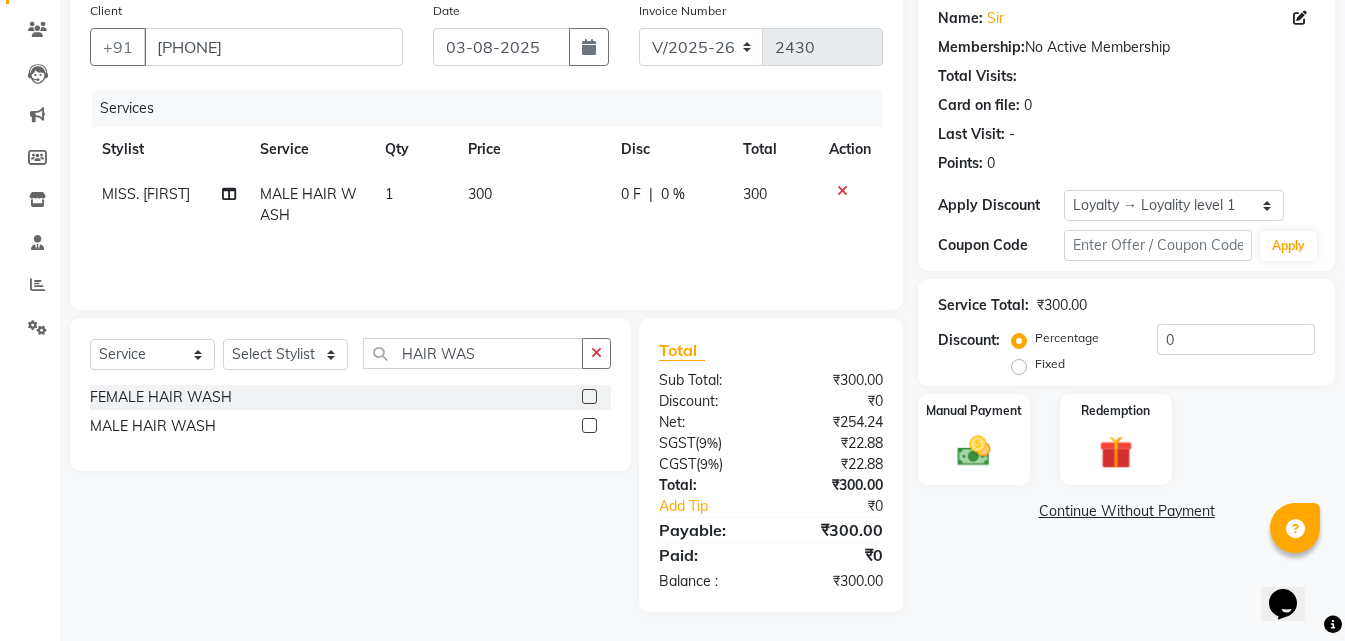 scroll, scrollTop: 159, scrollLeft: 0, axis: vertical 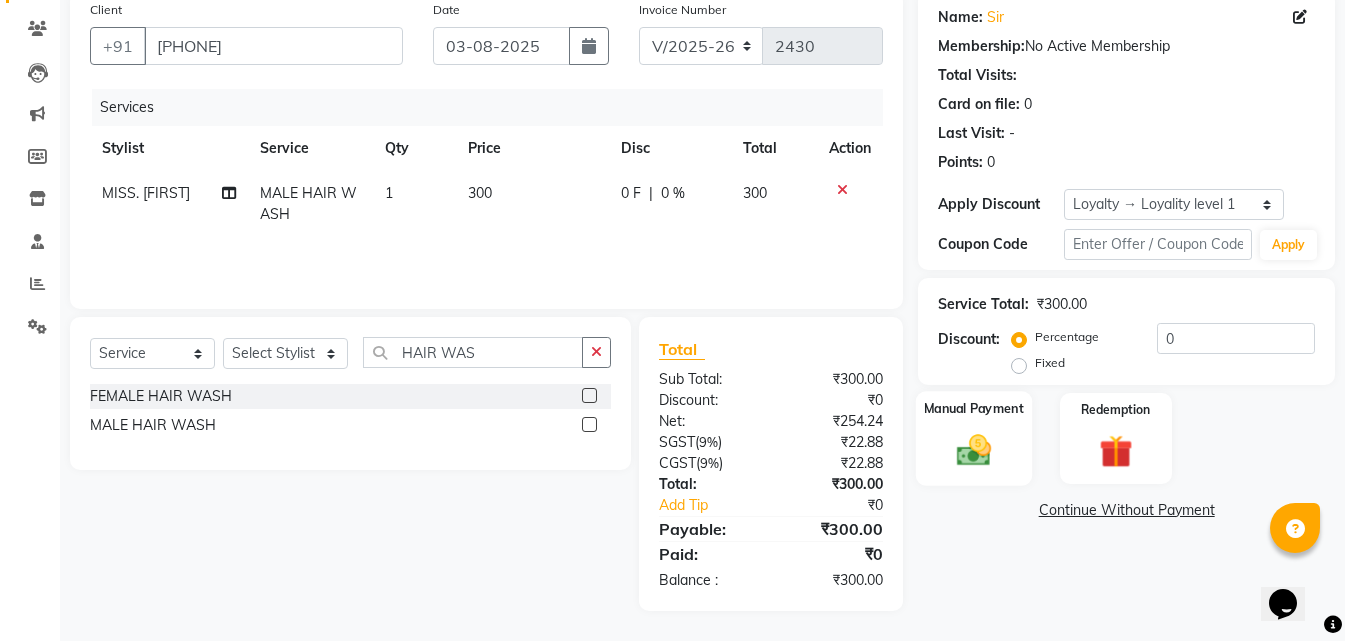 click on "Manual Payment" 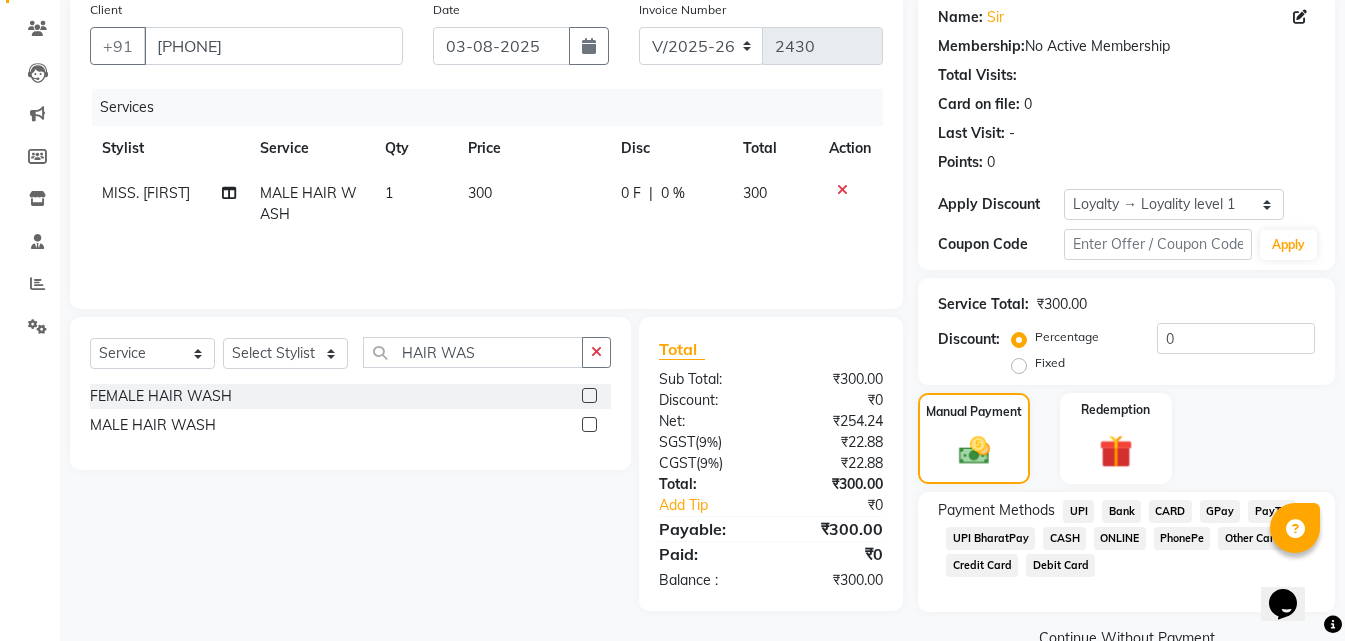 click on "ONLINE" 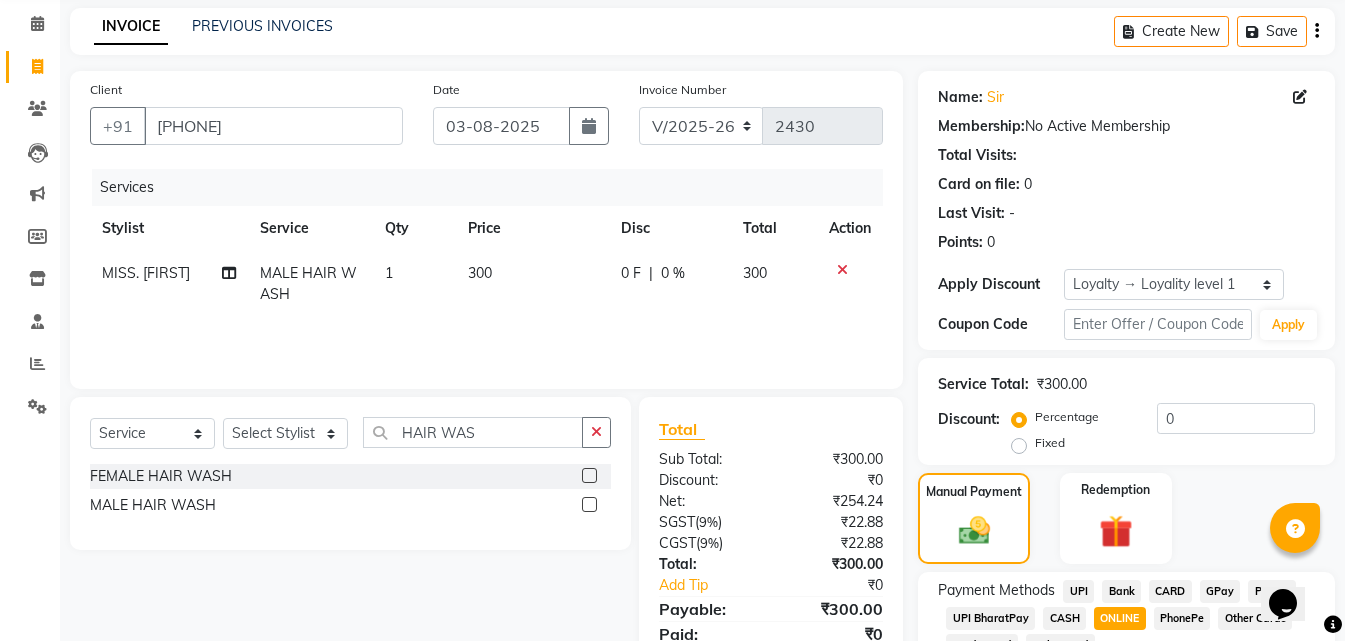 scroll, scrollTop: 0, scrollLeft: 0, axis: both 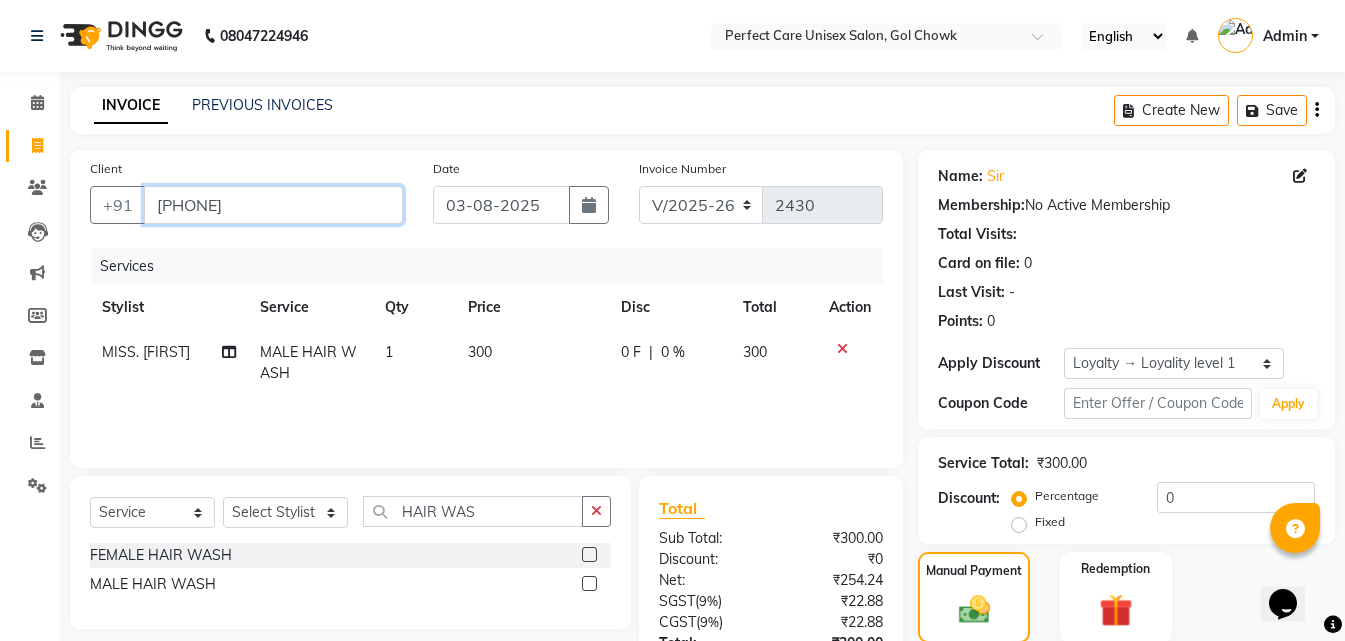 click on "[PHONE]" at bounding box center [273, 205] 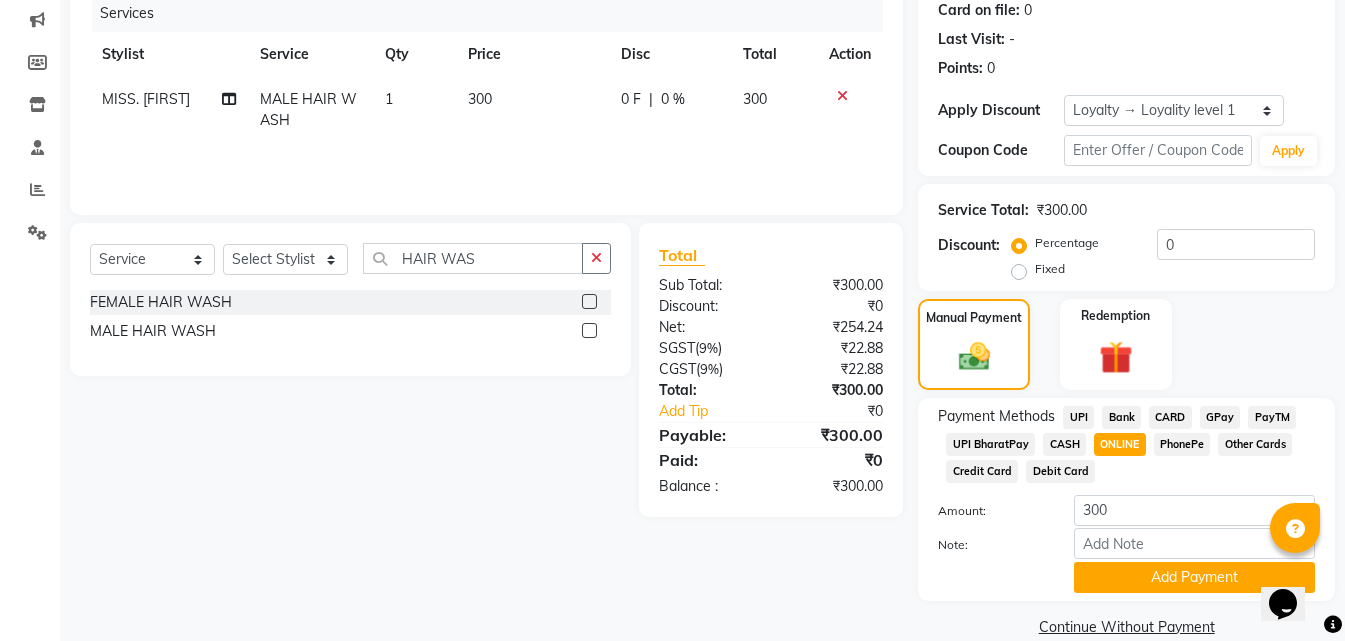 scroll, scrollTop: 284, scrollLeft: 0, axis: vertical 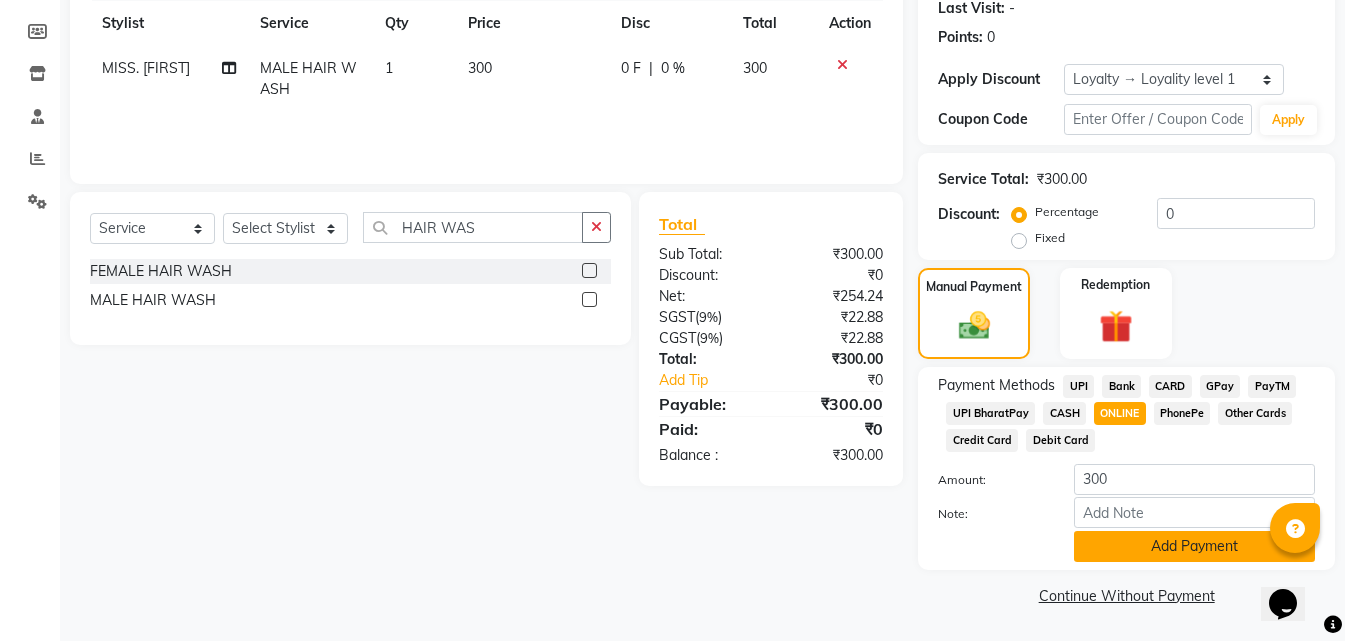 click on "Add Payment" 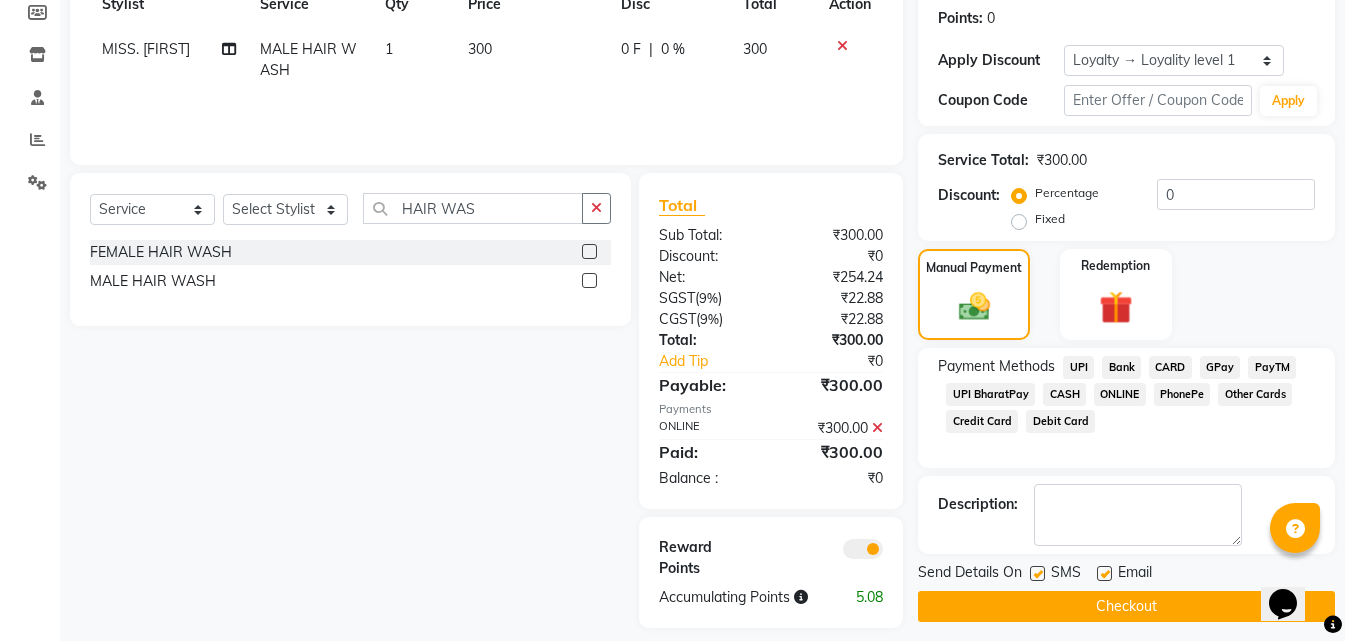 scroll, scrollTop: 320, scrollLeft: 0, axis: vertical 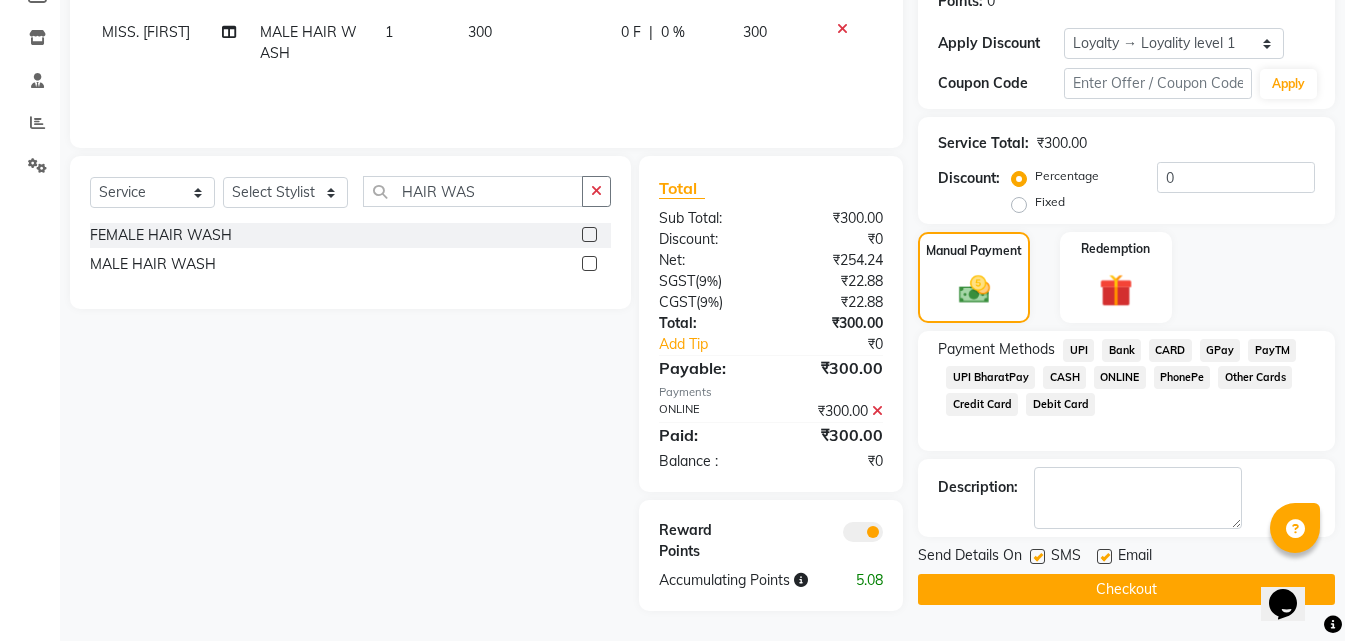 click on "Checkout" 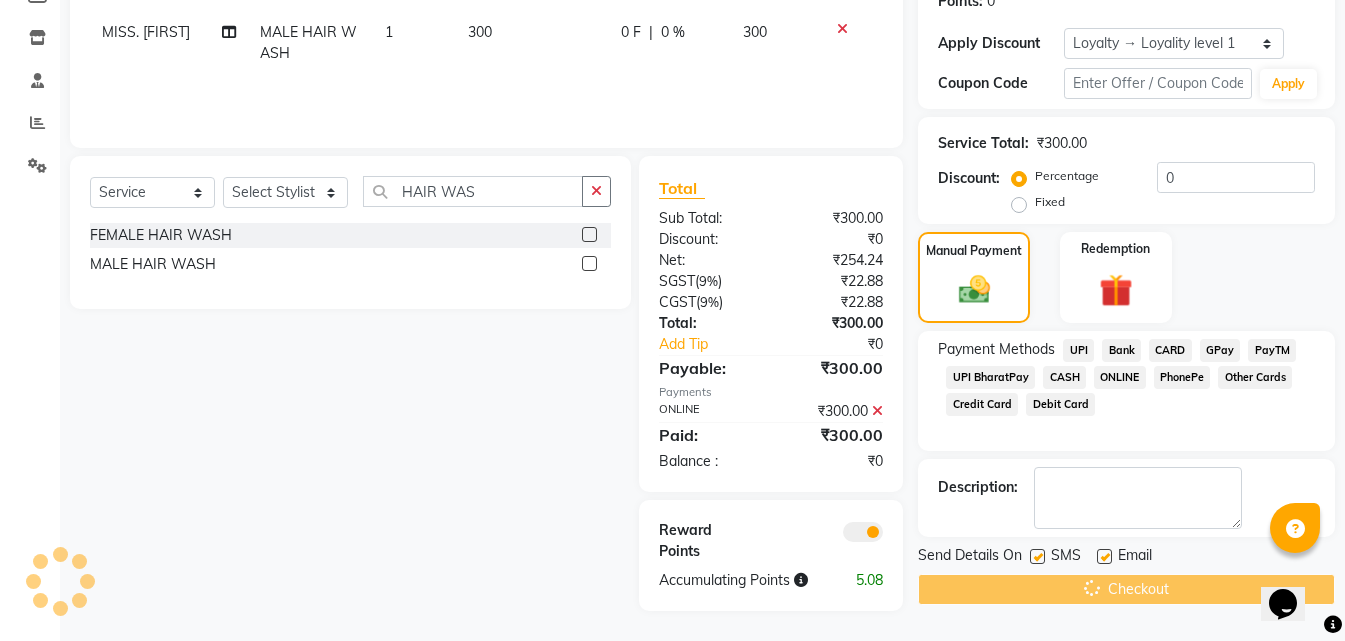 click on "Checkout" 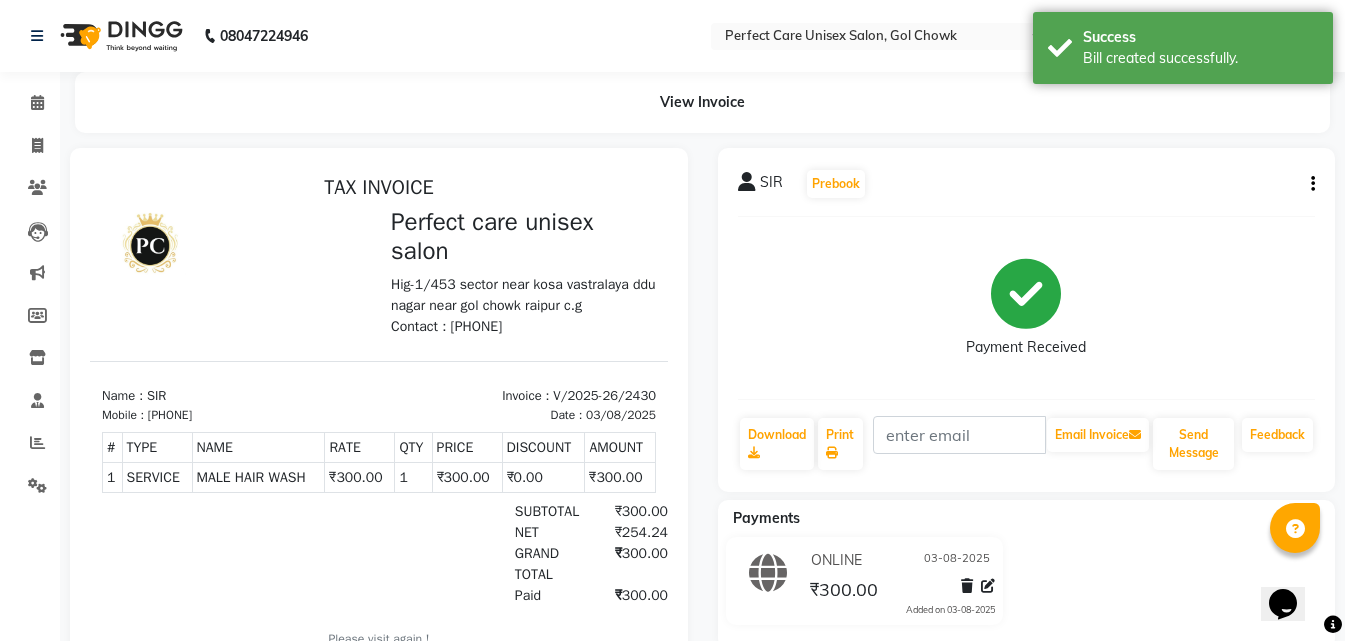 scroll, scrollTop: 0, scrollLeft: 0, axis: both 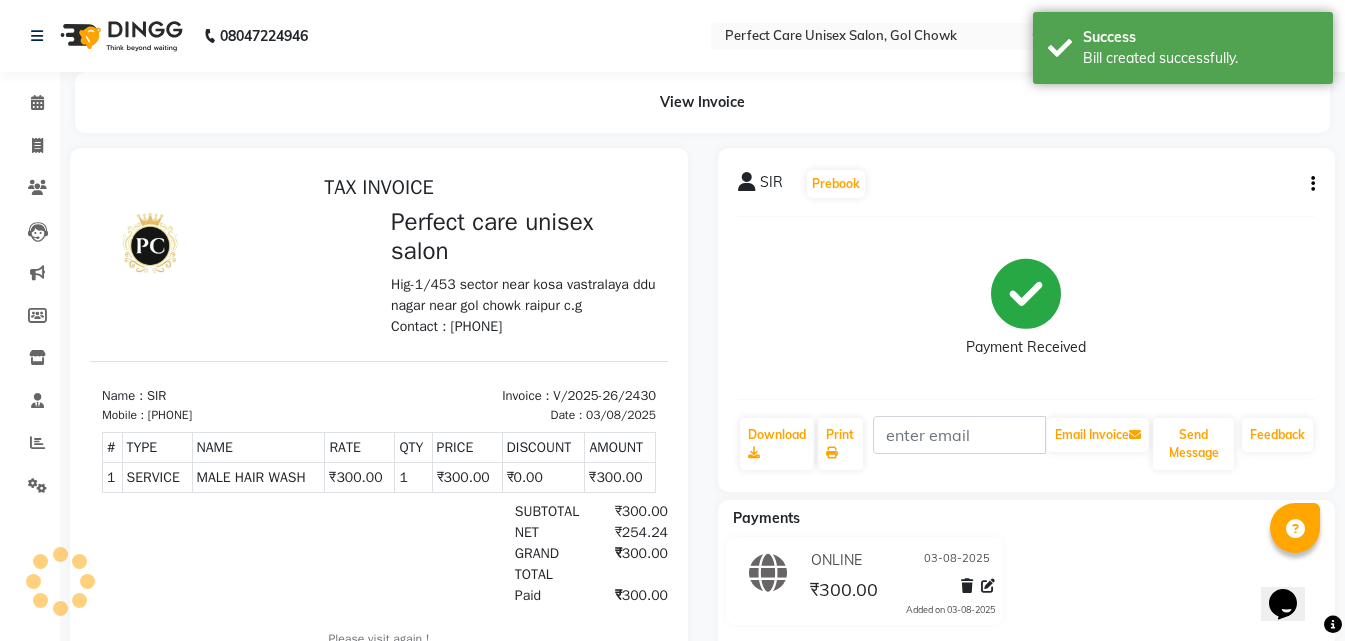 select on "service" 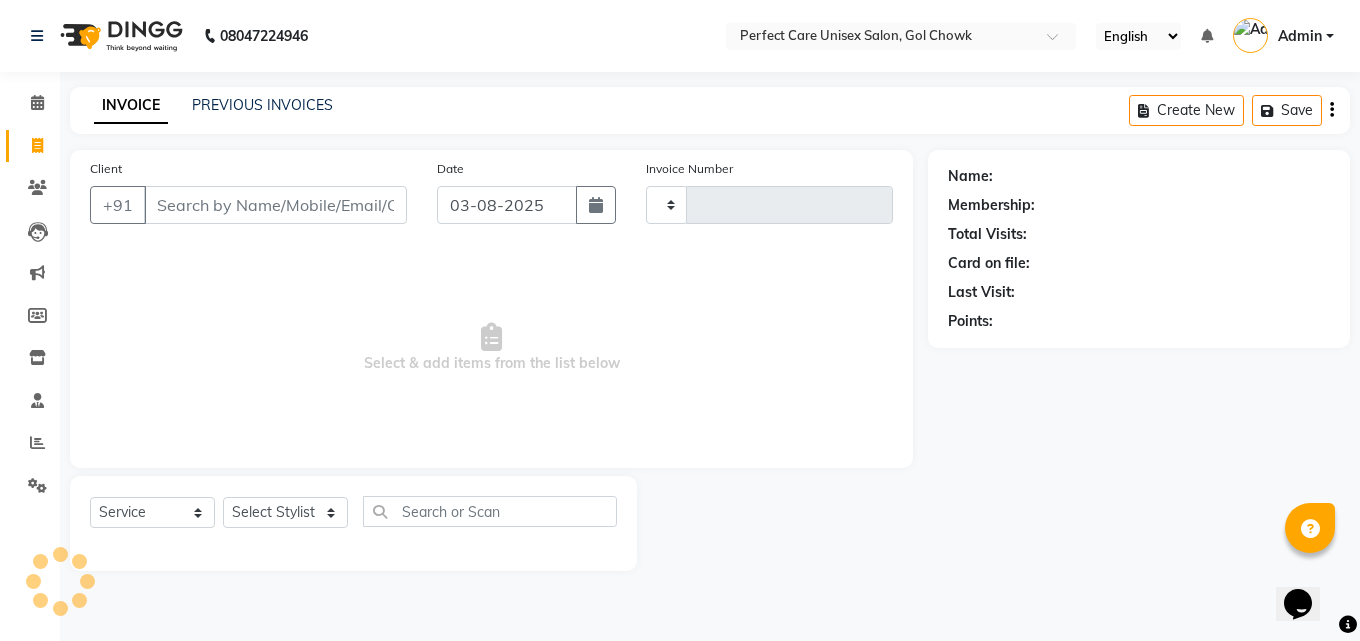 type on "2431" 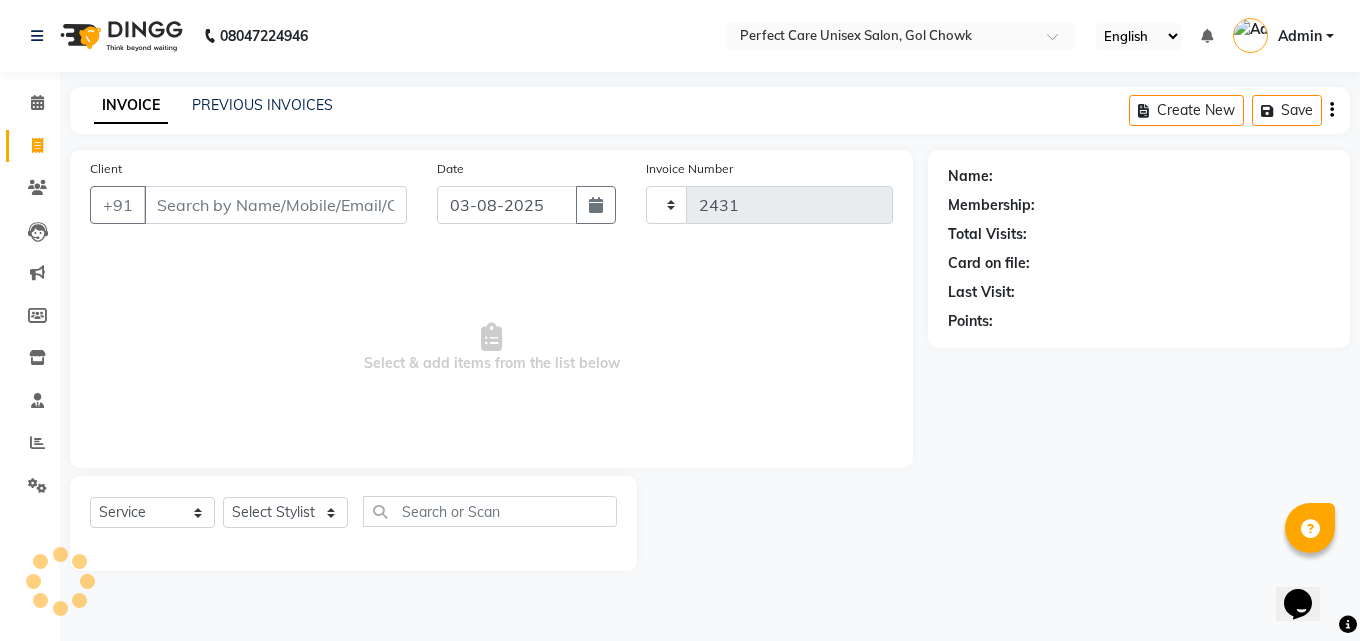 select on "4751" 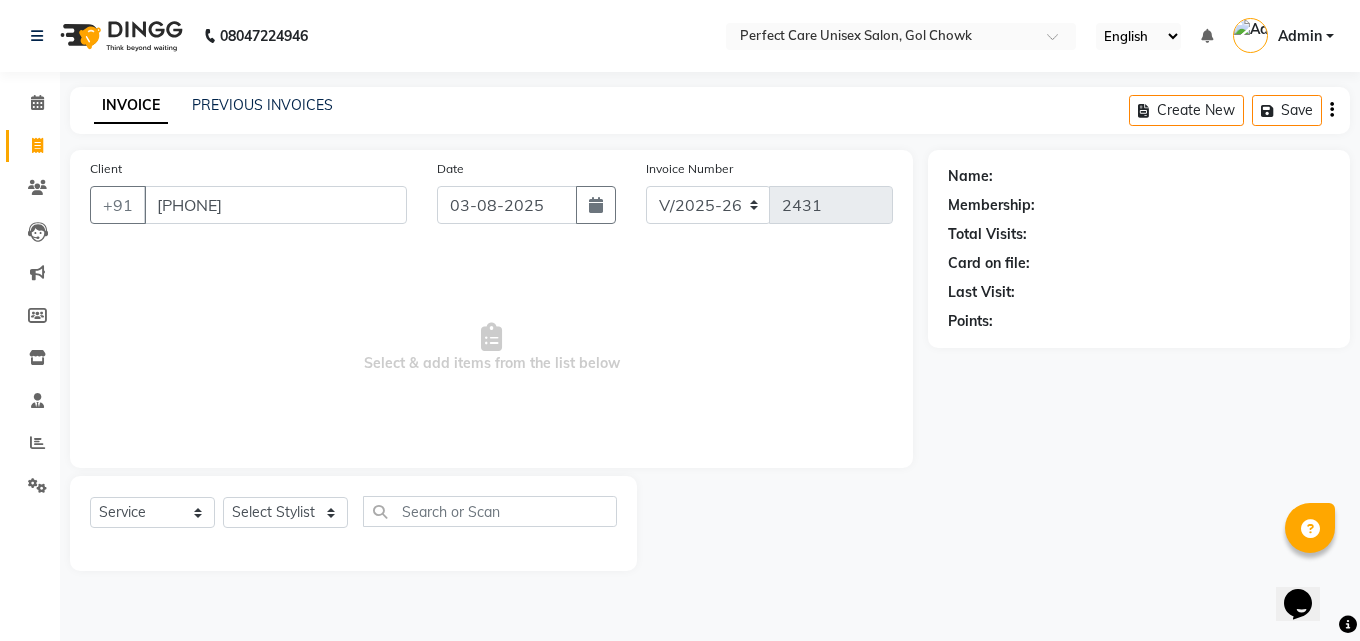 type on "[PHONE]" 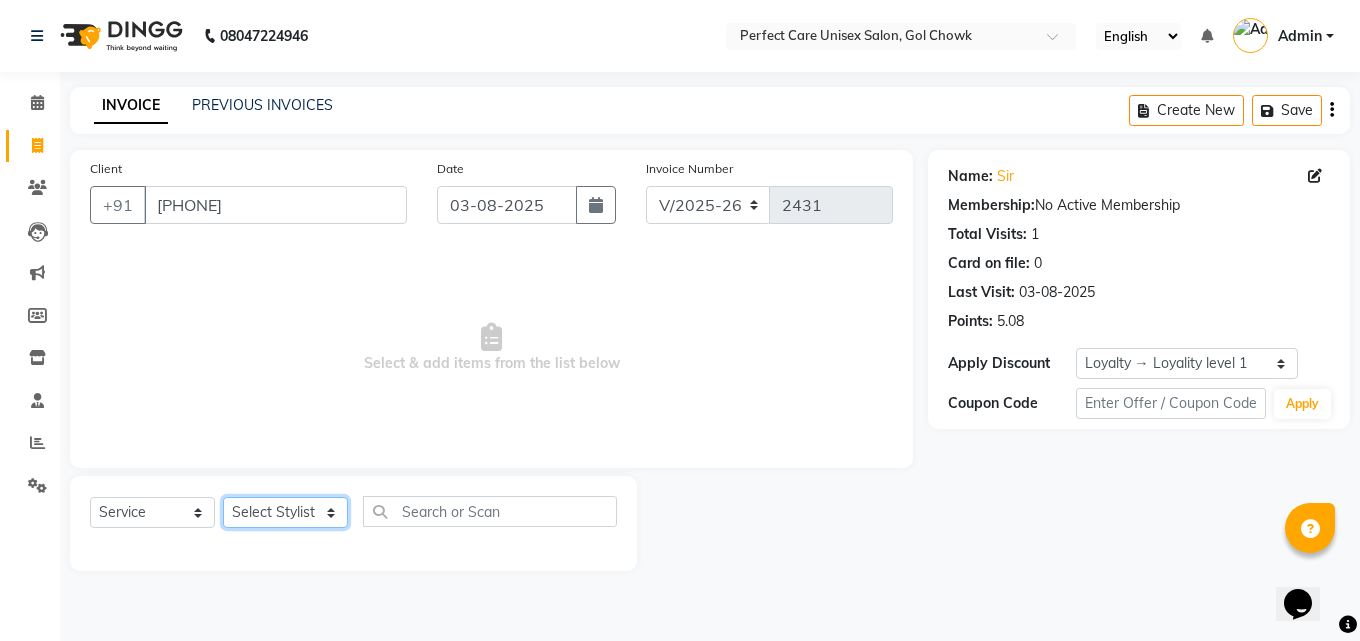 click on "Select Stylist MISS [NAME] MISS [NAME] MISS [NAME] MISS [NAME] MISS [NAME] MISS [NAME] MISS [NAME] MISS [NAME] MISS [NAME] MISS [NAME] [NAME] MR [NAME] MR [NAME] MR [NAME] MR [NAME] MR [NAME] MR [NAME] MR [NAME] MR [NAME] MR [NAME] MR [NAME] MR [NAME] MR [NAME] MR [NAME] MR [NAME] MS [NAME] NONE [NAME]" 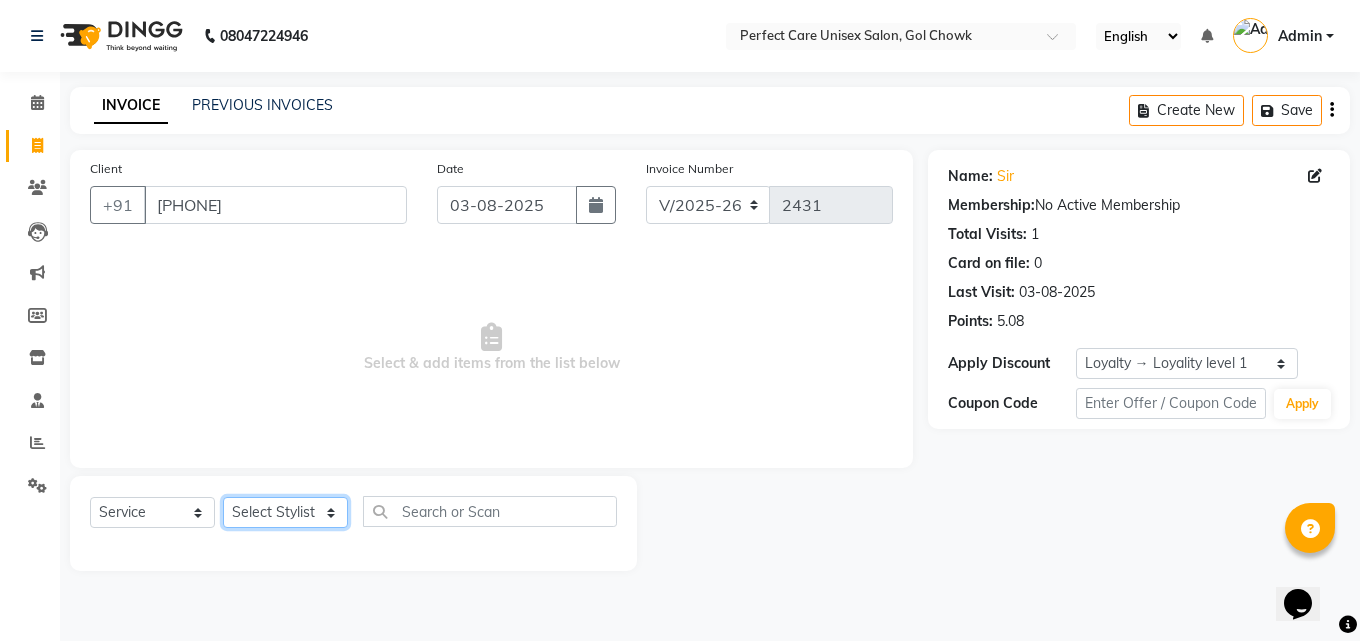 select on "30233" 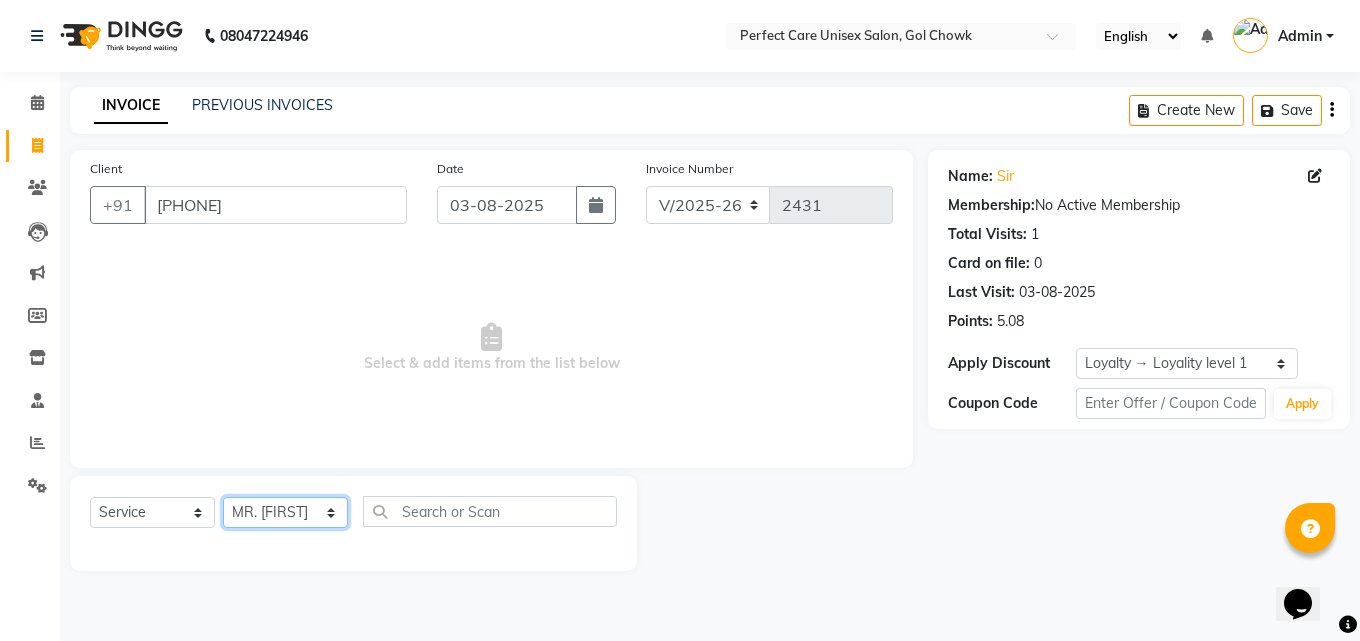 click on "Select Stylist MISS [NAME] MISS [NAME] MISS [NAME] MISS [NAME] MISS [NAME] MISS [NAME] MISS [NAME] MISS [NAME] MISS [NAME] MISS [NAME] [NAME] MR [NAME] MR [NAME] MR [NAME] MR [NAME] MR [NAME] MR [NAME] MR [NAME] MR [NAME] MR [NAME] MR [NAME] MR [NAME] MR [NAME] MR [NAME] MR [NAME] MS [NAME] NONE [NAME]" 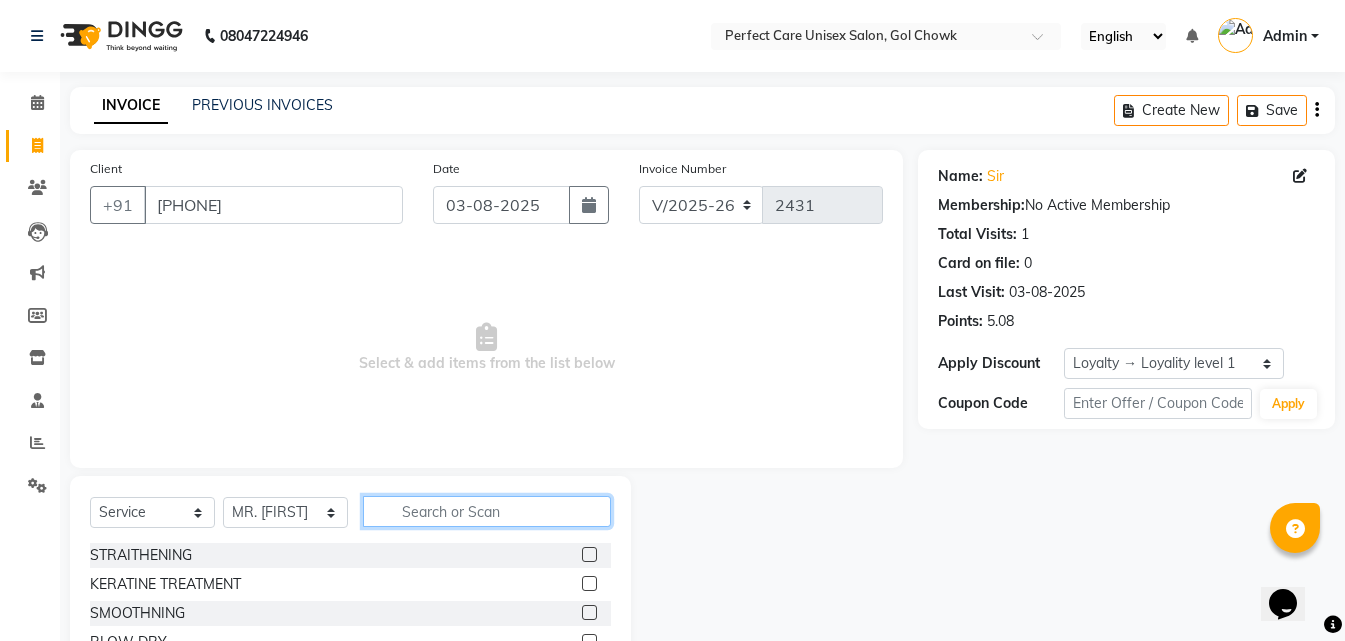 click 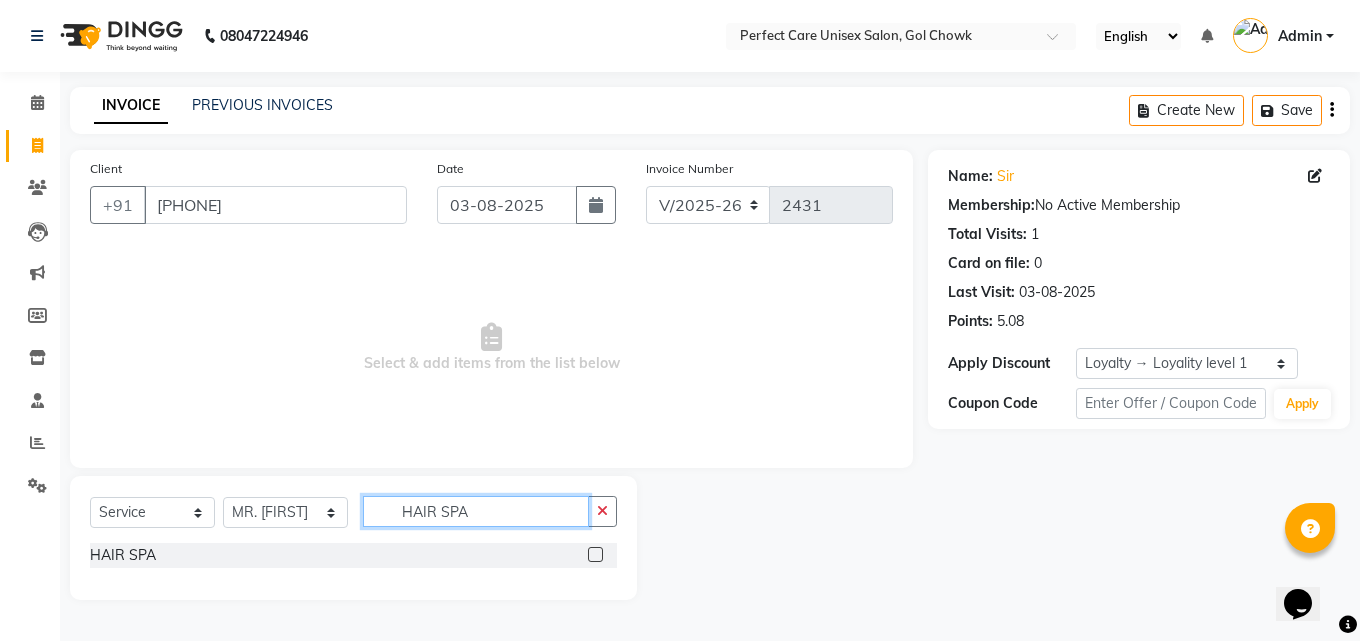 type on "HAIR SPA" 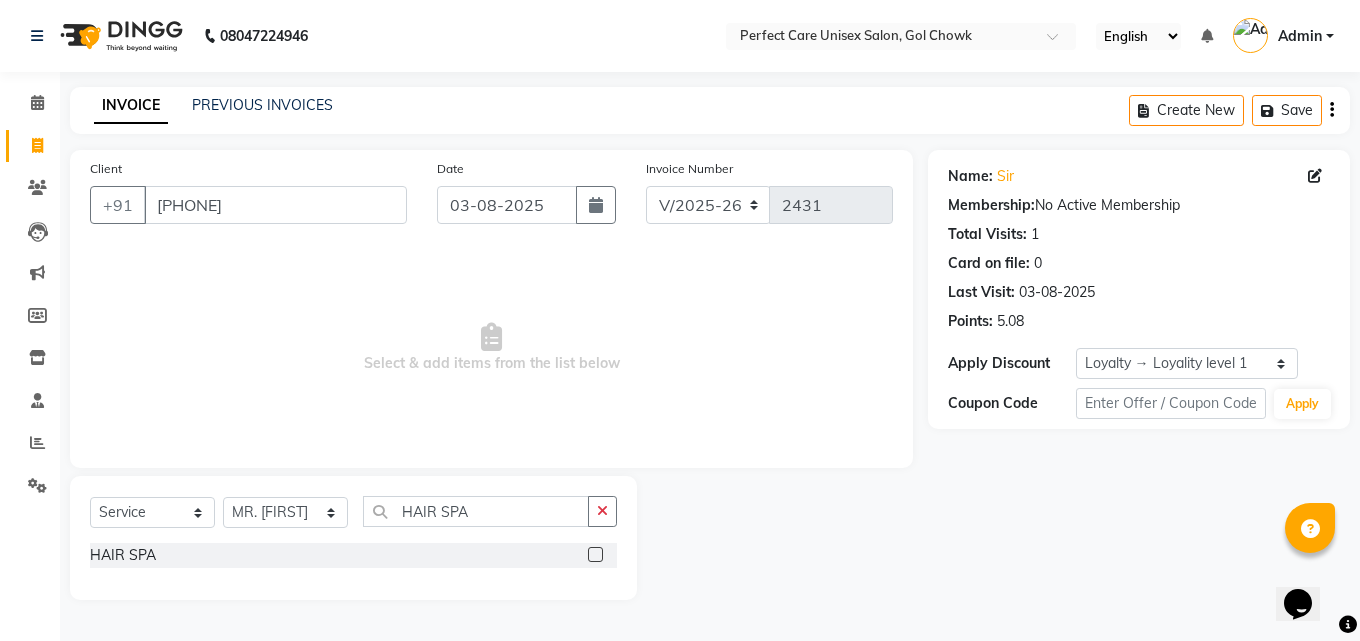 click 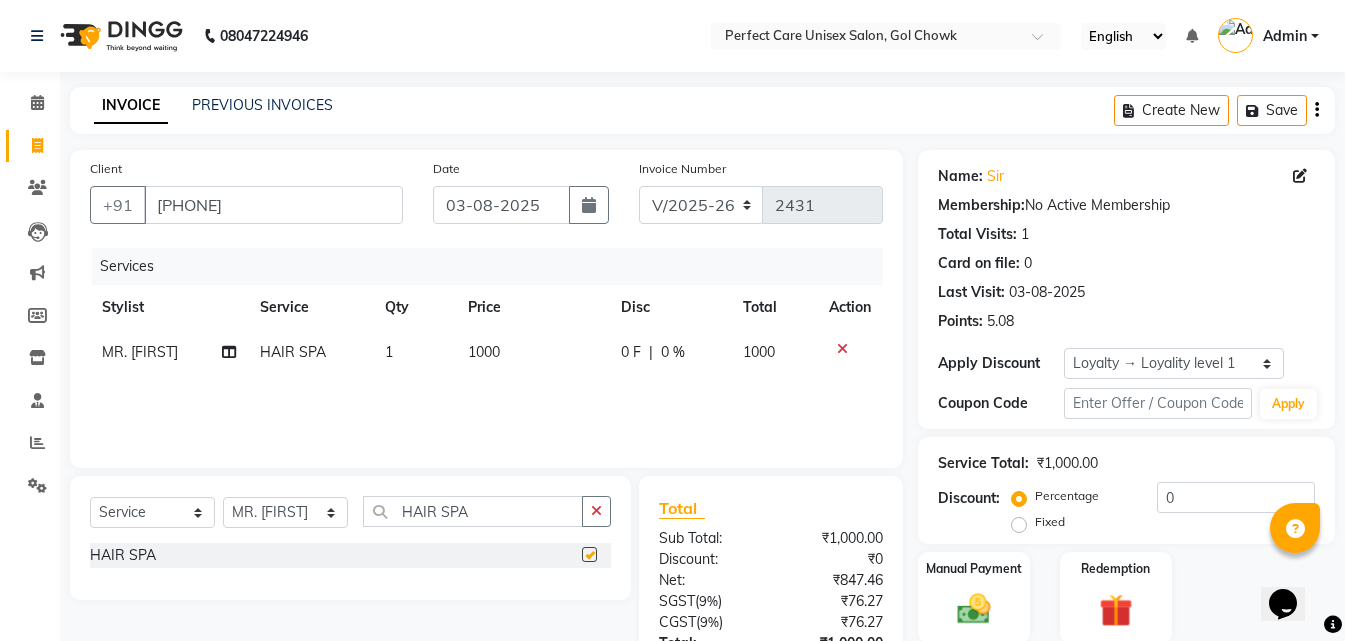 checkbox on "false" 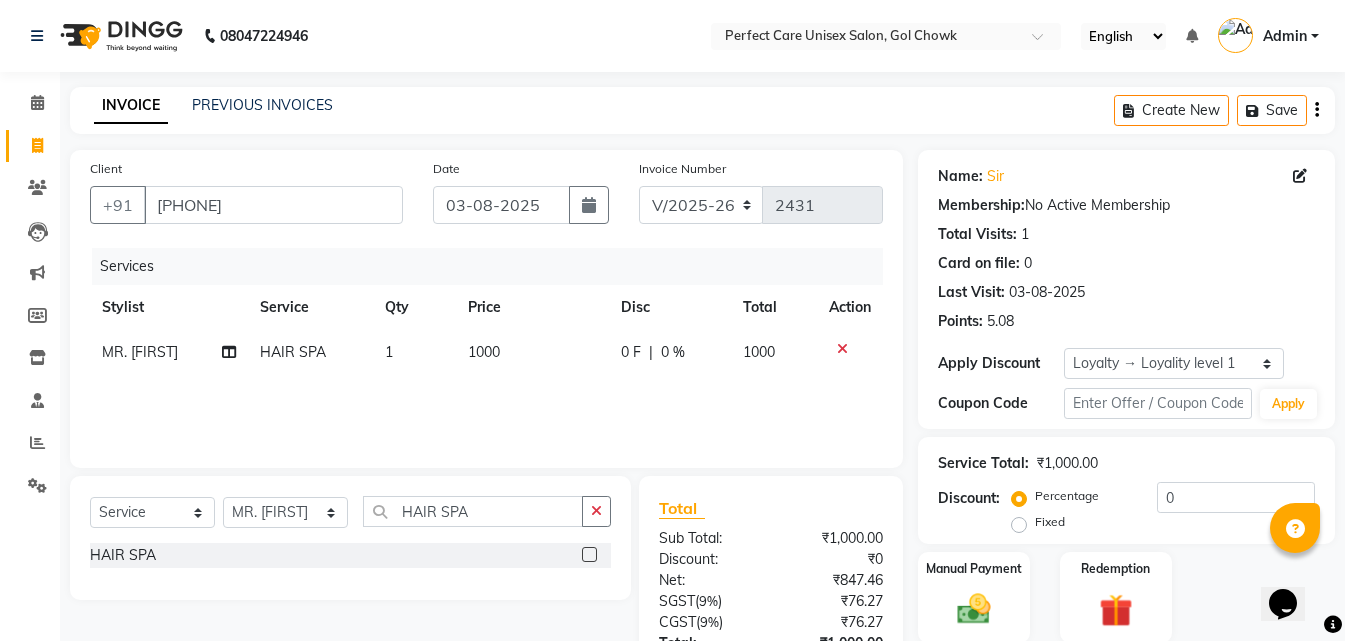 click on "1000" 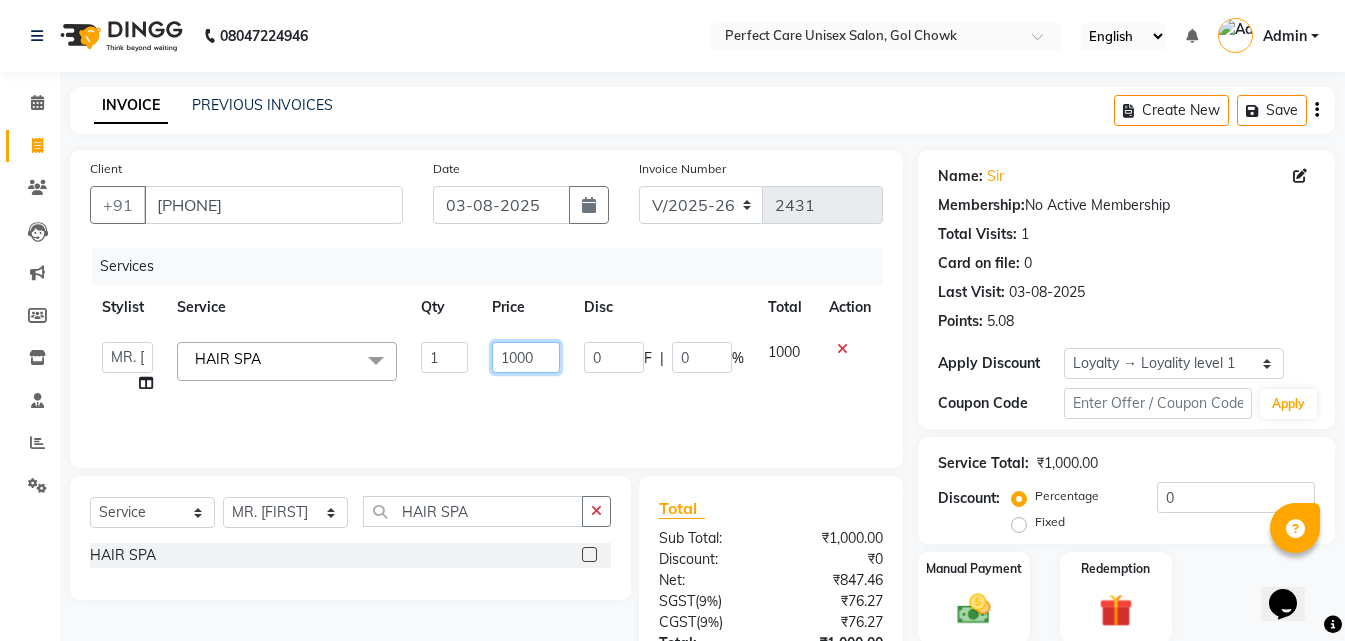 click on "1000" 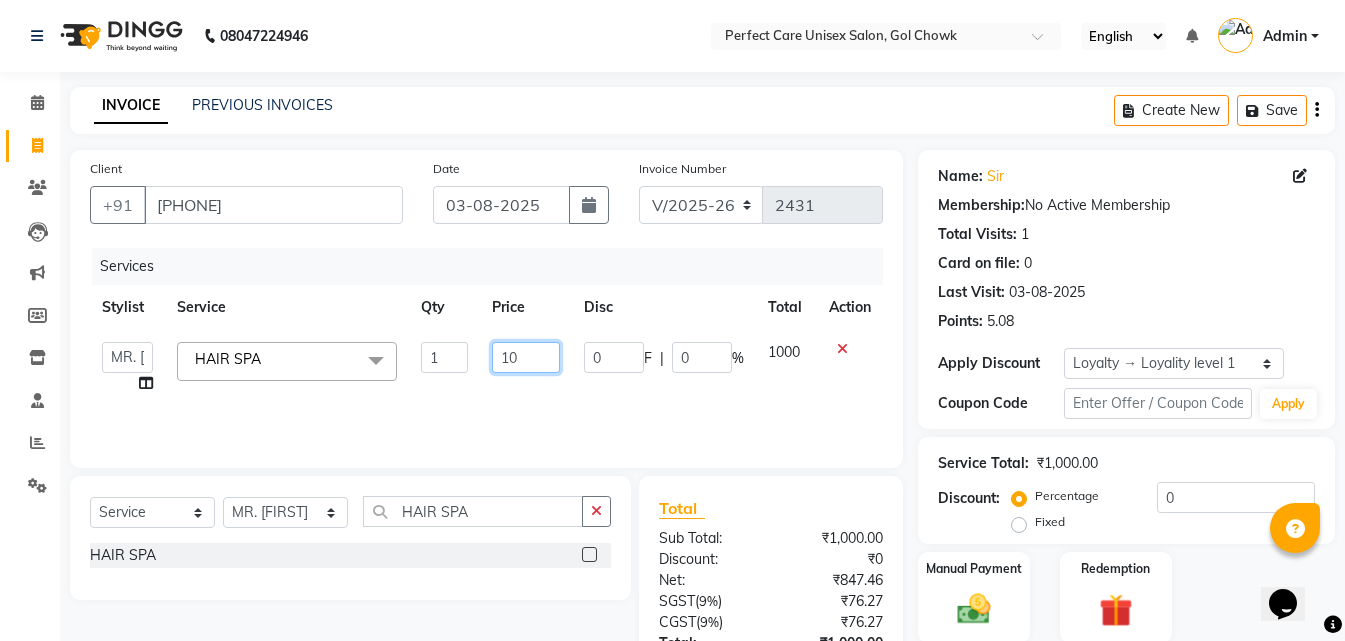 type on "1" 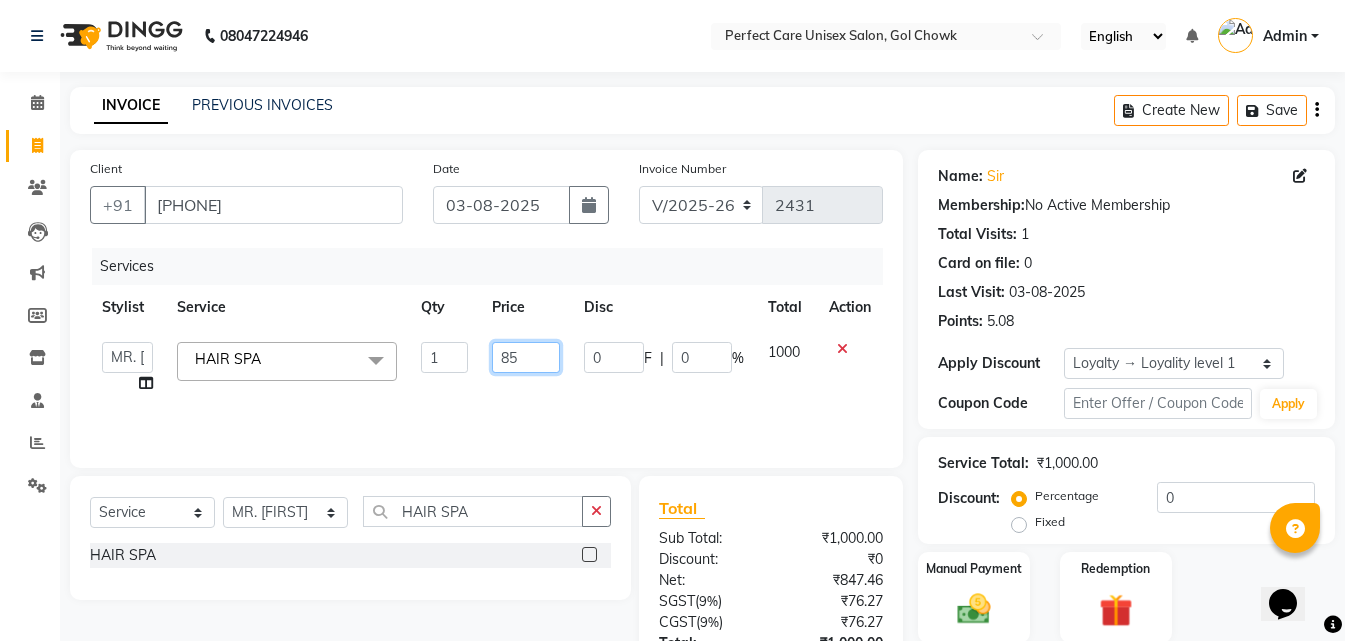 type on "850" 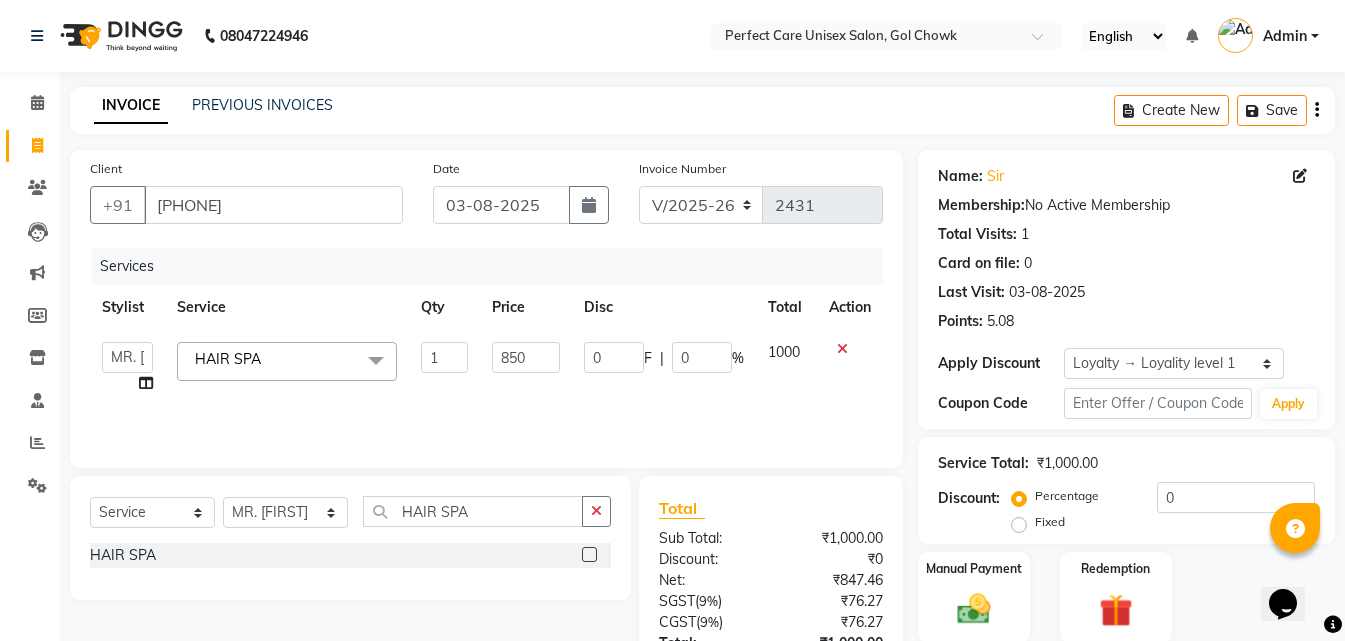 click on "Services Stylist Service Qty Price Disc Total Action  MISS CHANDA   MISS KAYNAT   MISS KRITIKA    MISS PIHU   MISS POOJA   MISS.SHRADDHA   MISS.SHREYA    MISS SUDHA    MISS. USHA   MISS YAMINI   mohbat   MR. AARIF   MR.ANGAD   MR. ARBAZ   MR. ARUN    MR ARYAN   MR. AVINASH   MR. FARMAN   MR.KARAN   MR.KASIM   MR. NAUSHAD   MR.NAZIM   MR. SAM   MR.SAMEER   MR.VIKASH   MR.VISHAL   MS RAMCHARAN   NONE   rashmi   HAIR SPA  x STRAITHENING KERATINE TREATMENT  SMOOTHNING BLOW DRY HiGHLIGHTS  PER STREAK( 300 ) MENS HAIR COLOUR  MENS BEARD COLOUR  ROOT TOUCHUP FEMALE FULL HAND  CHOCLATE WAX FULL LEG CHOCLATE WAX UNDERARMS CHOCLATE WAX FULL HAND NORMAL WAX UNDERARMS NORMAL WAX FULL LEG NORMAL WAX FULL HAND RICA WAX FULL LEG RICA WAX EYE BROWS  UPPER LIP FOR HEAD  CHIN SIDE LOCK NORMAL WAX SIDE LOCK THREAD SIDE LOCK RICA WAX  HAIR SPA HAIR IRONING  FEMALE HAIR WASH  FEMALE HAIR DO  NOSE WAX HAIR CUT FEMALE TOUCH-UP FACIAL BLEACH BODY POLISH BEARD STYLING GLOBAL COLOR B WAXING HALF LEG RICA WAX UNDERARMS RICA WAX D-TAN" 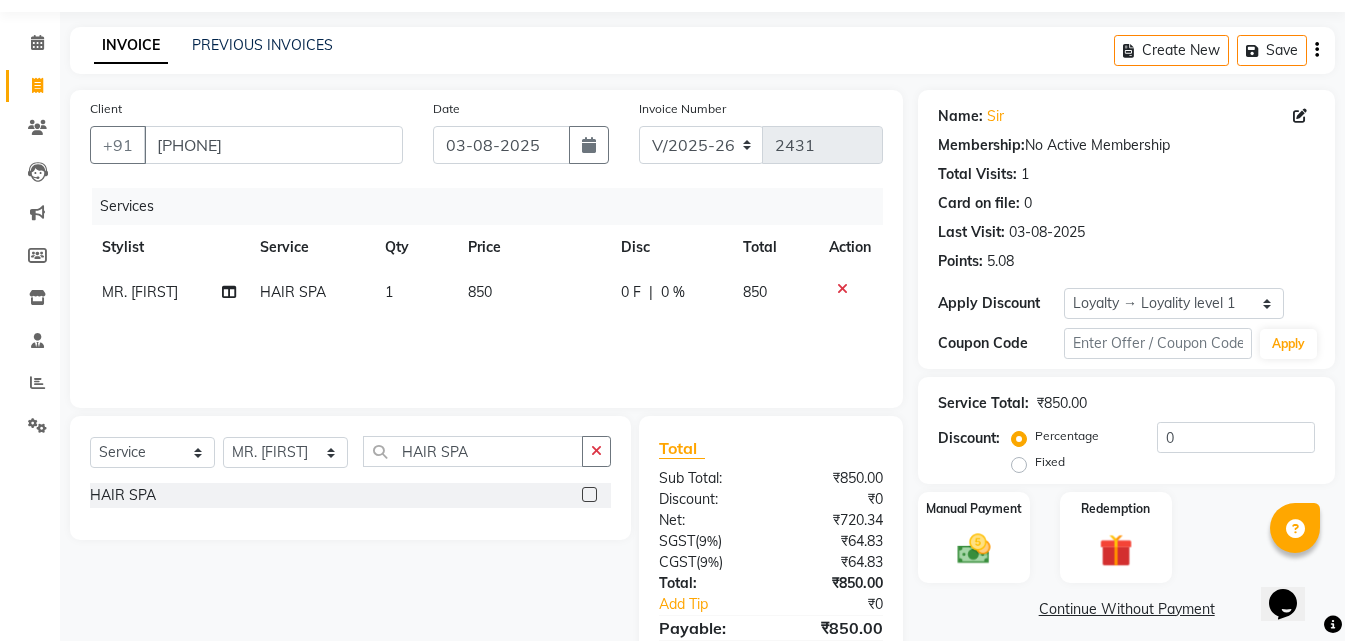 scroll, scrollTop: 159, scrollLeft: 0, axis: vertical 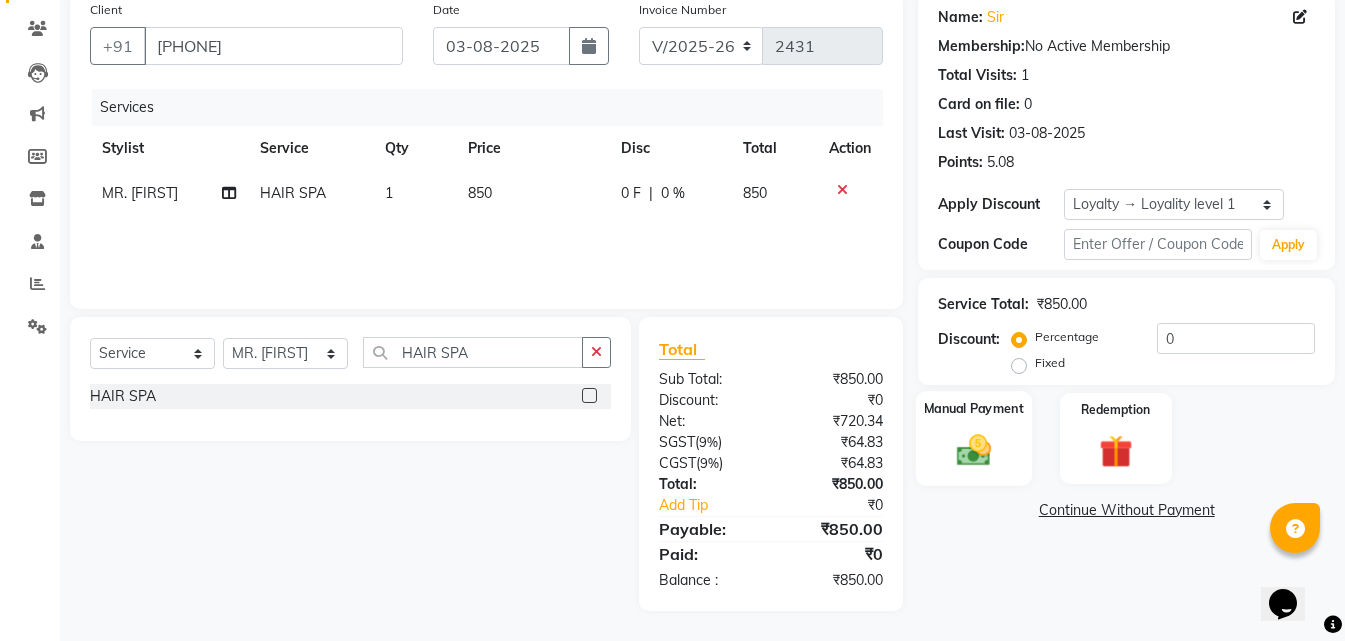click on "Manual Payment" 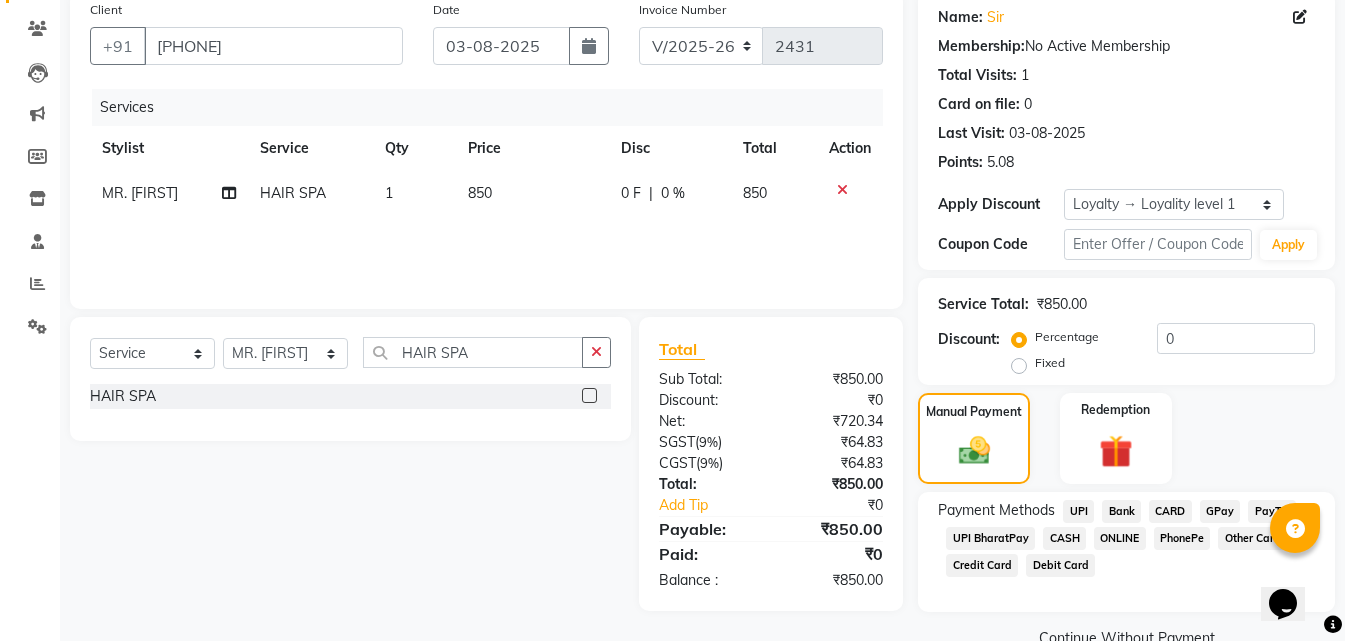 click on "ONLINE" 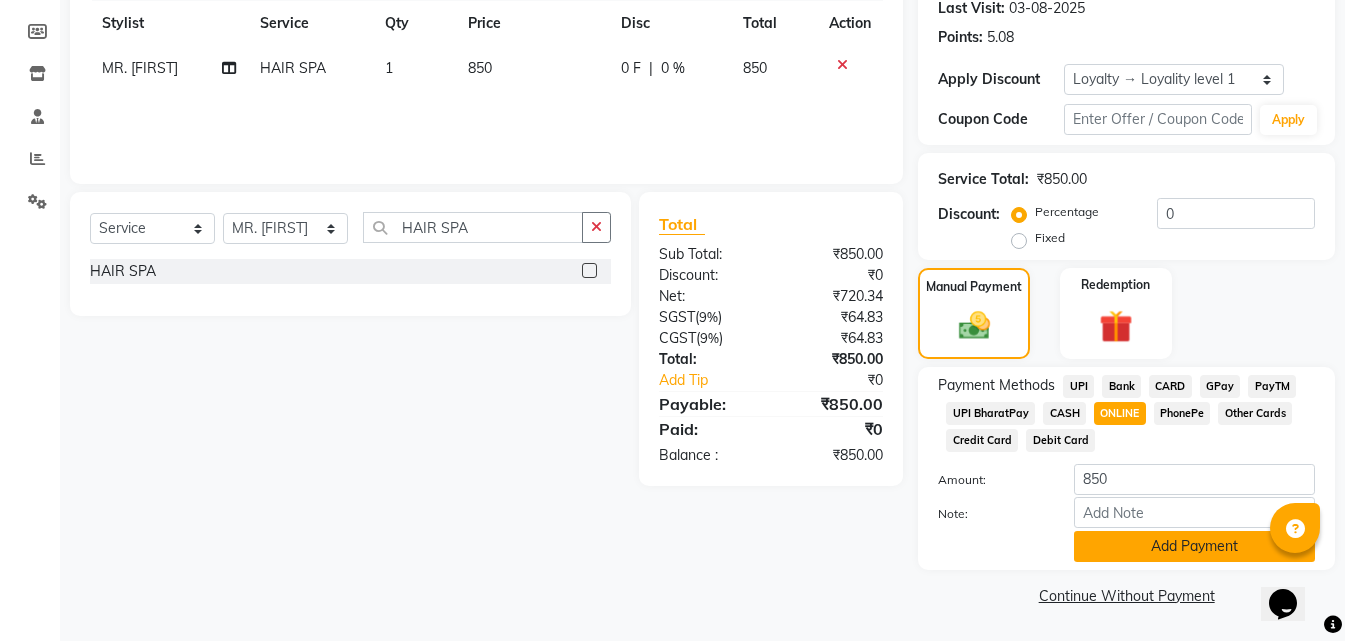 click on "Add Payment" 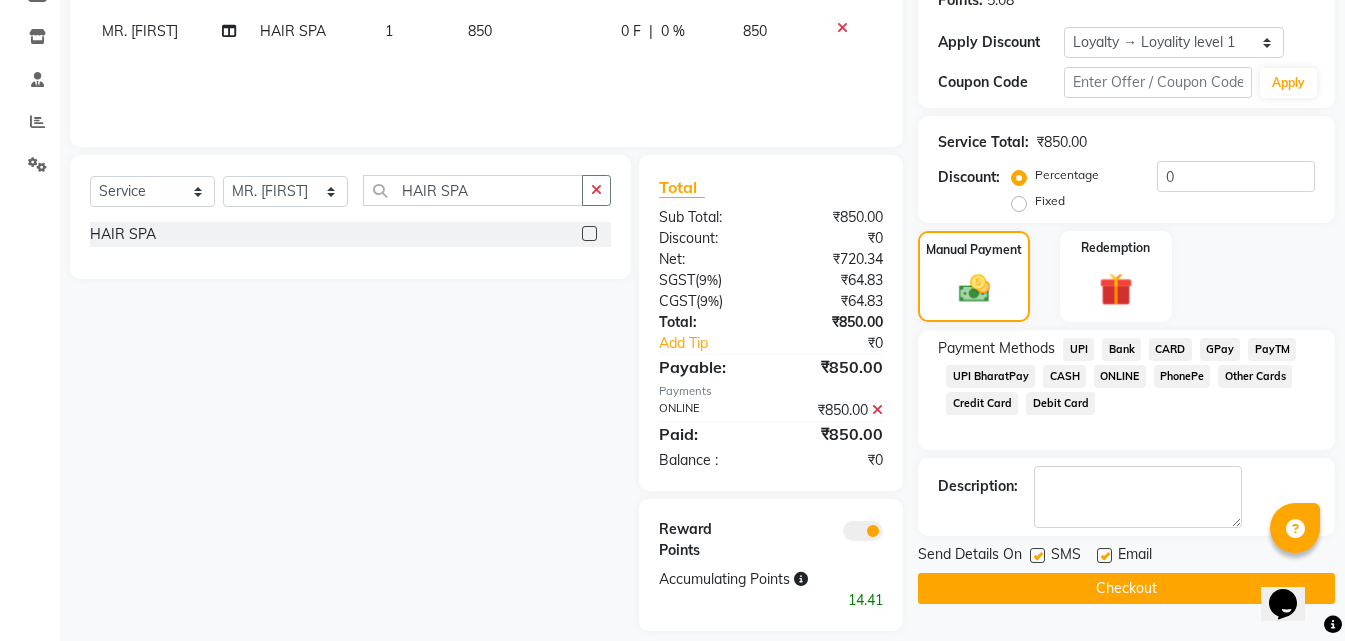 scroll, scrollTop: 341, scrollLeft: 0, axis: vertical 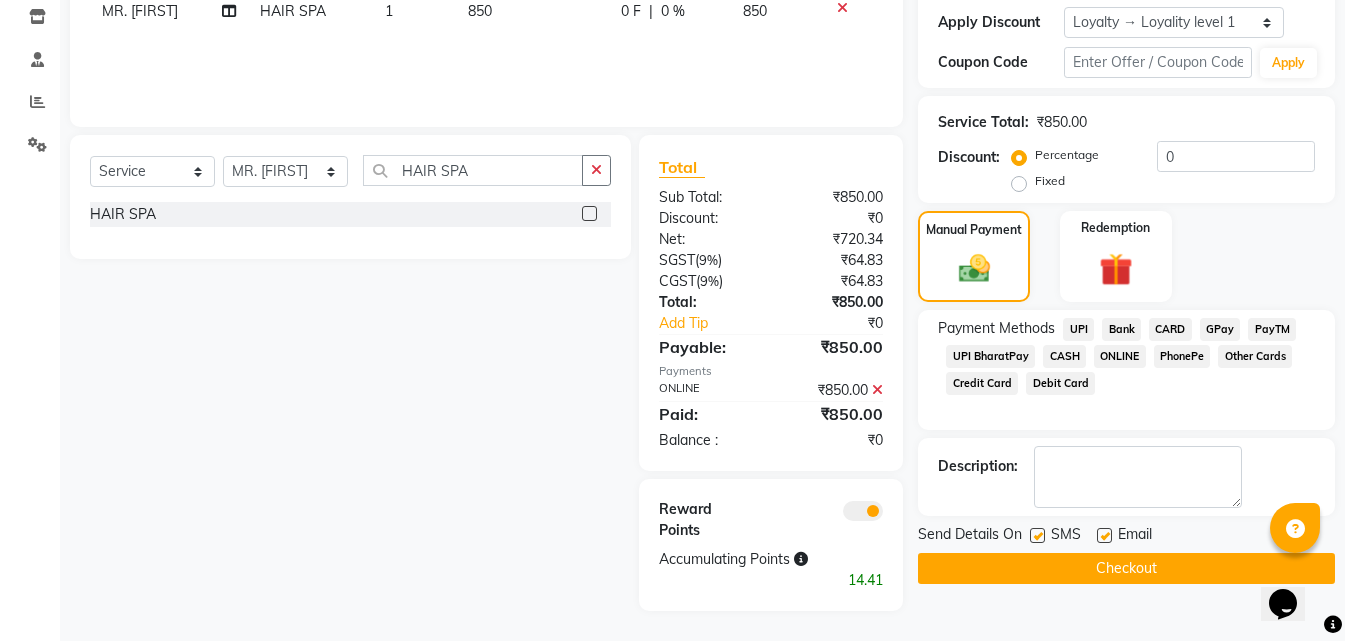 click on "Checkout" 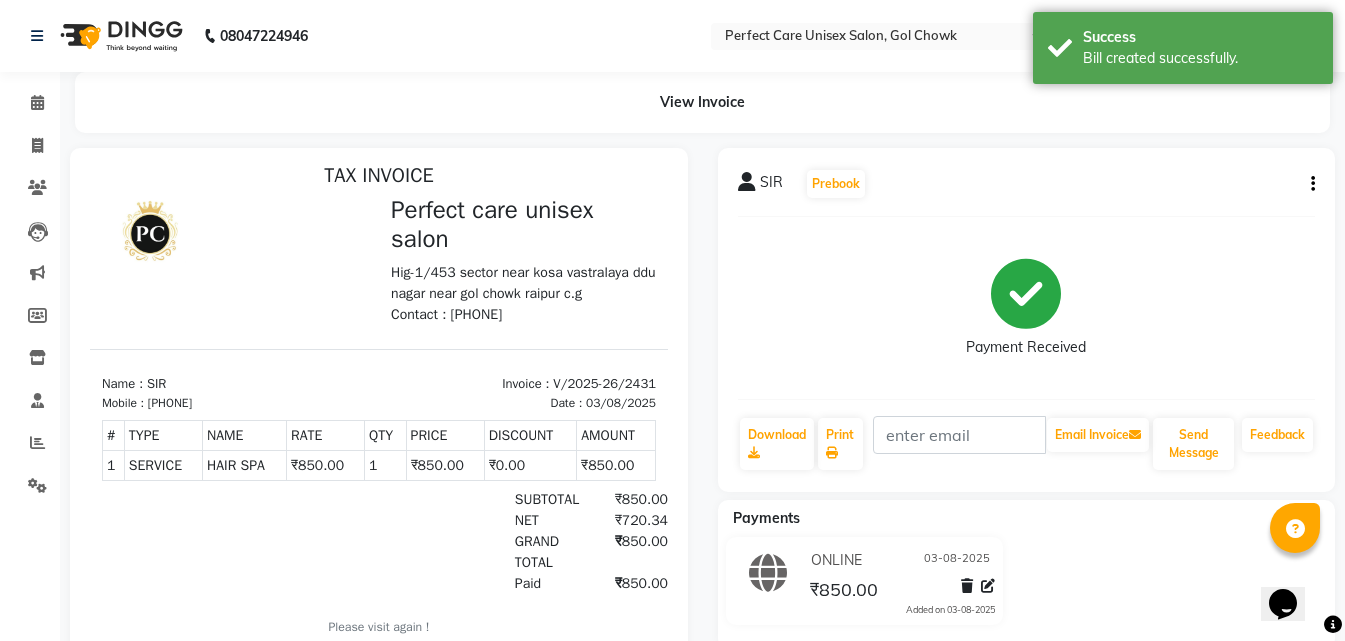 scroll, scrollTop: 16, scrollLeft: 0, axis: vertical 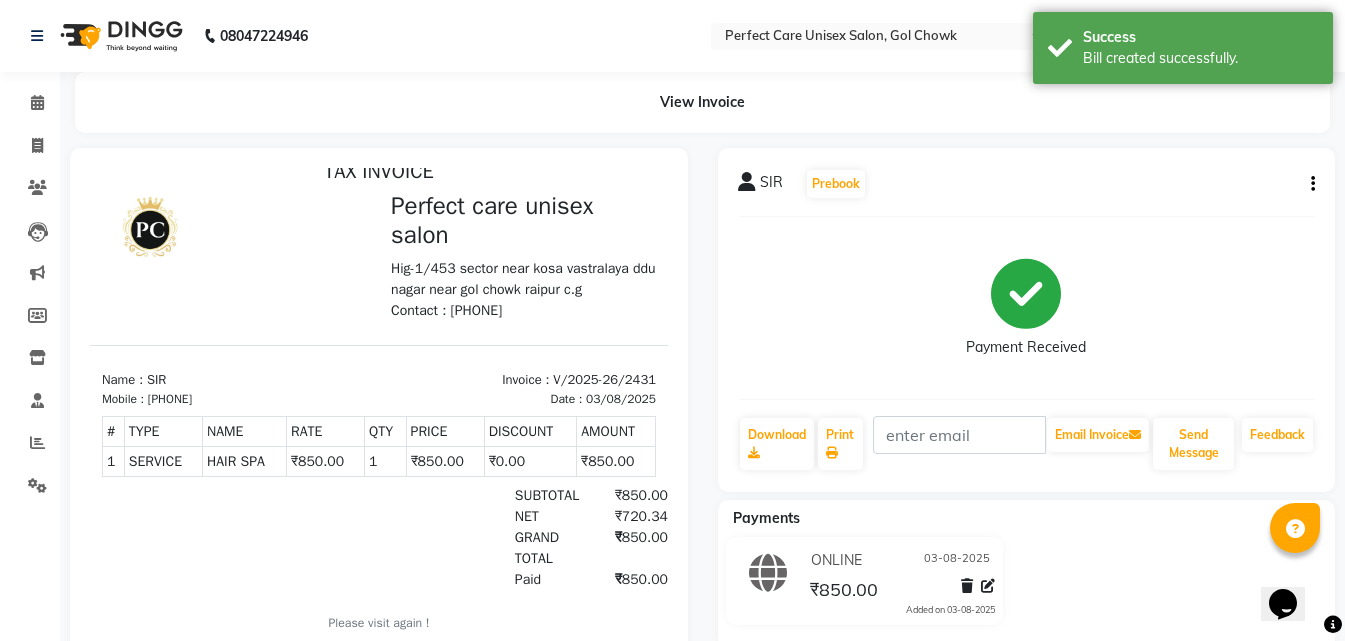 select on "service" 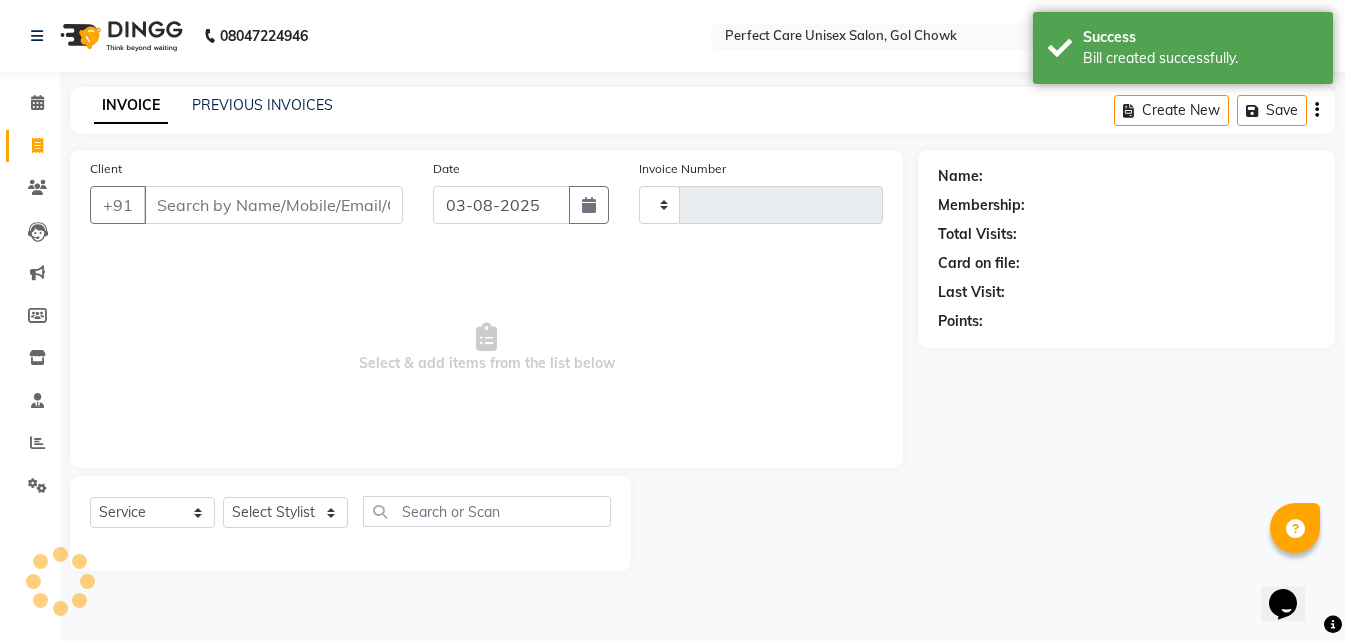type on "2432" 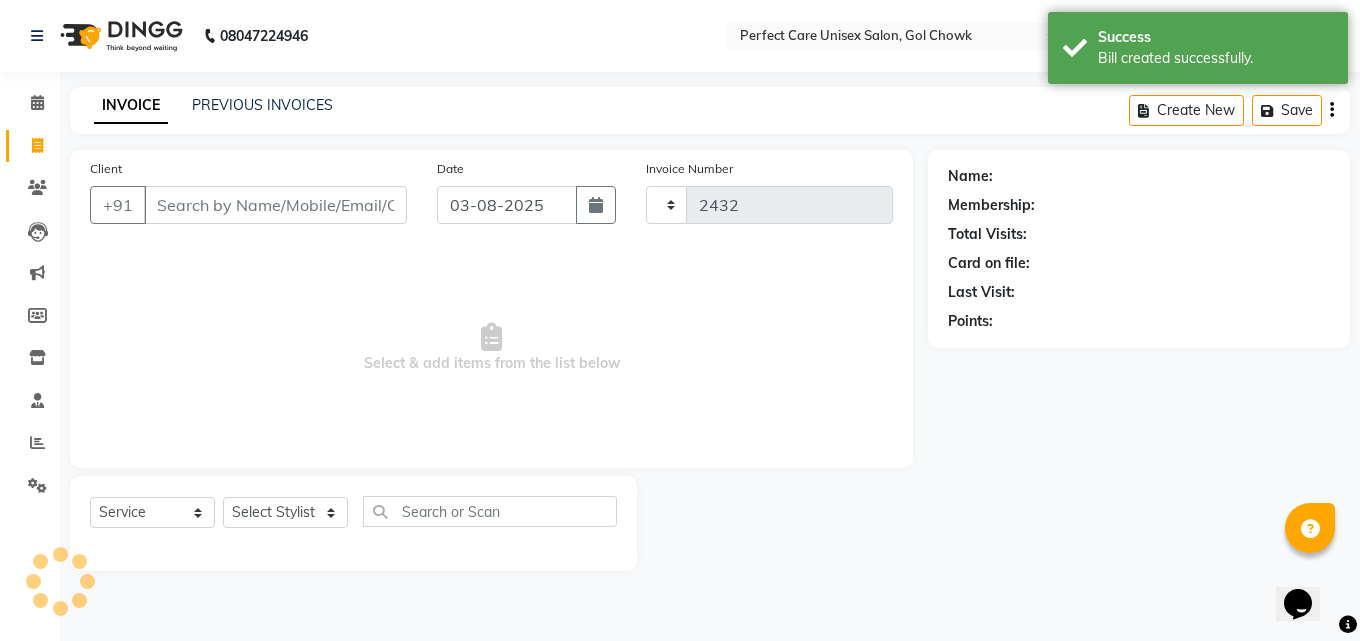 select on "4751" 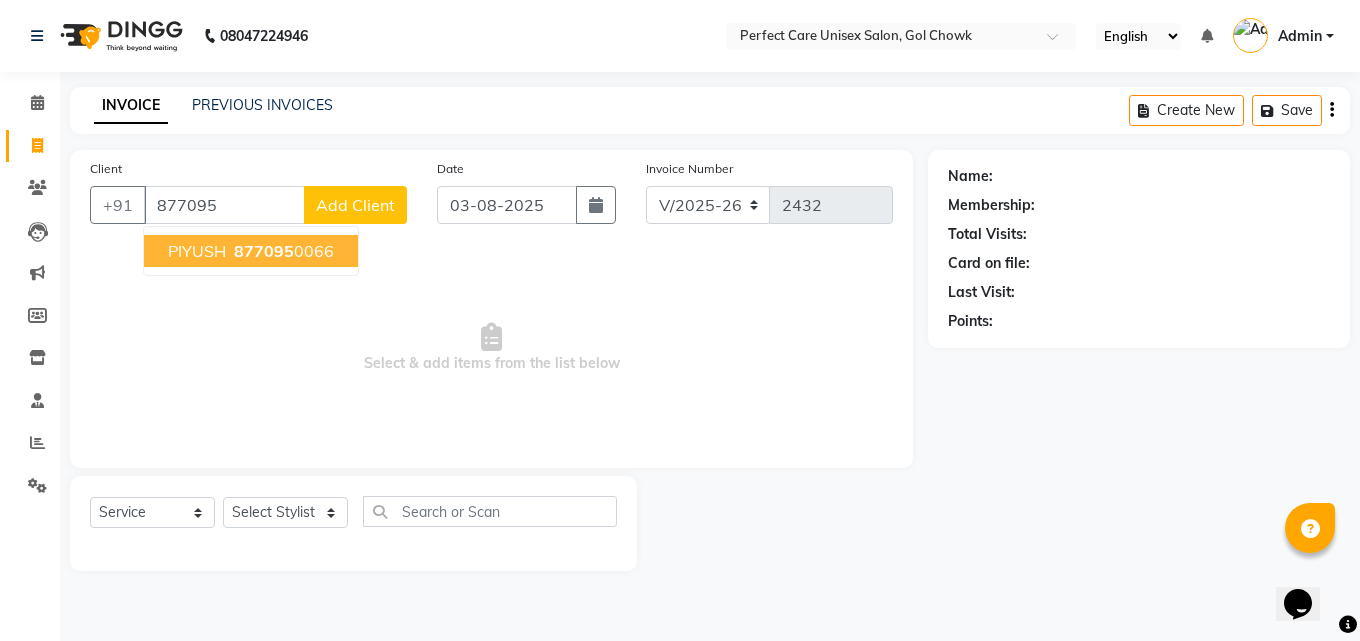 click on "877095" at bounding box center (264, 251) 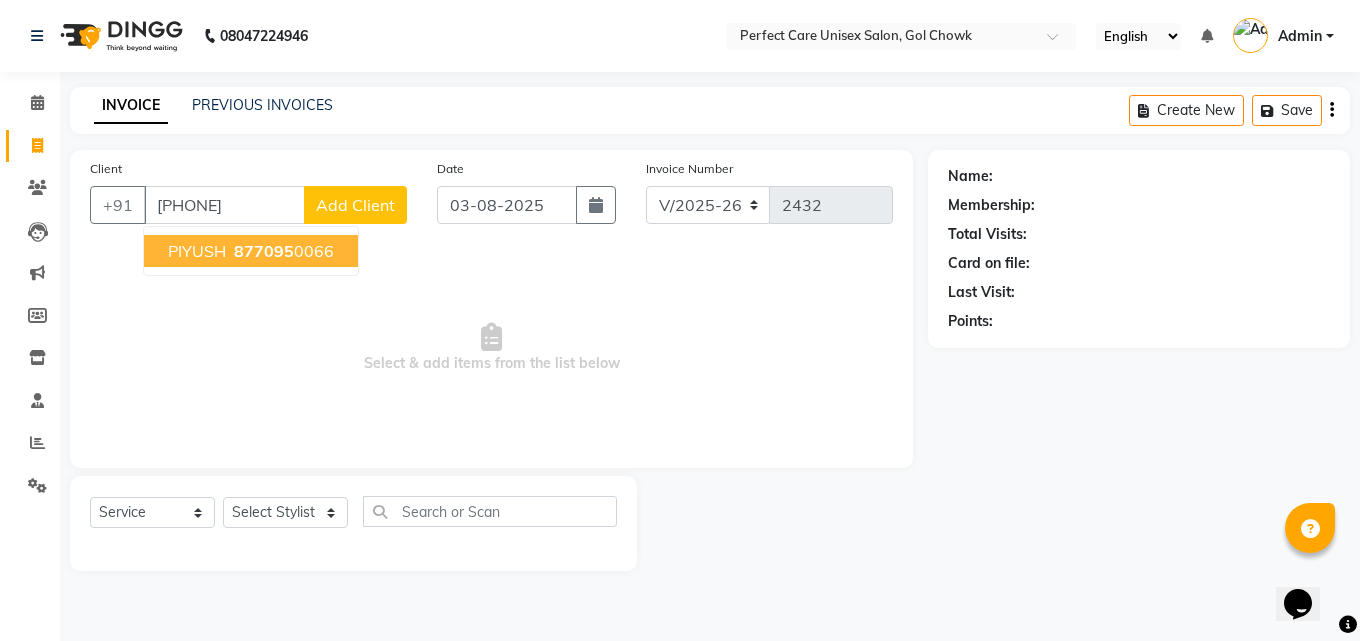 type on "[PHONE]" 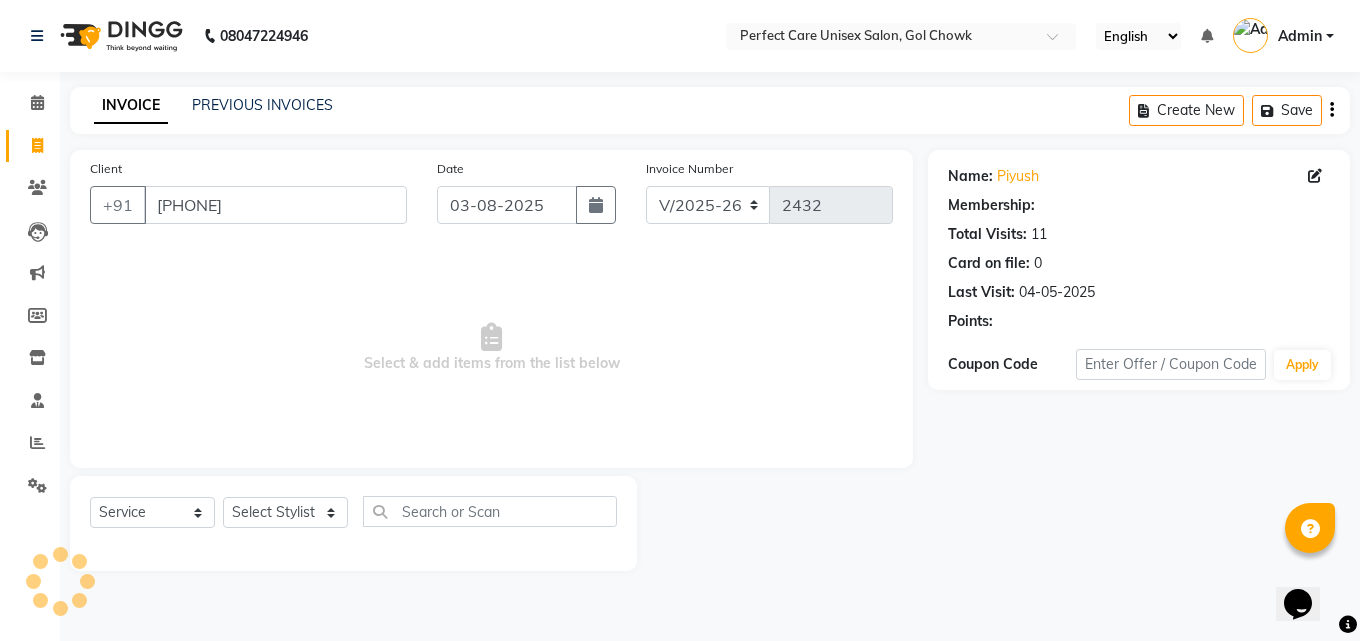 select on "1: Object" 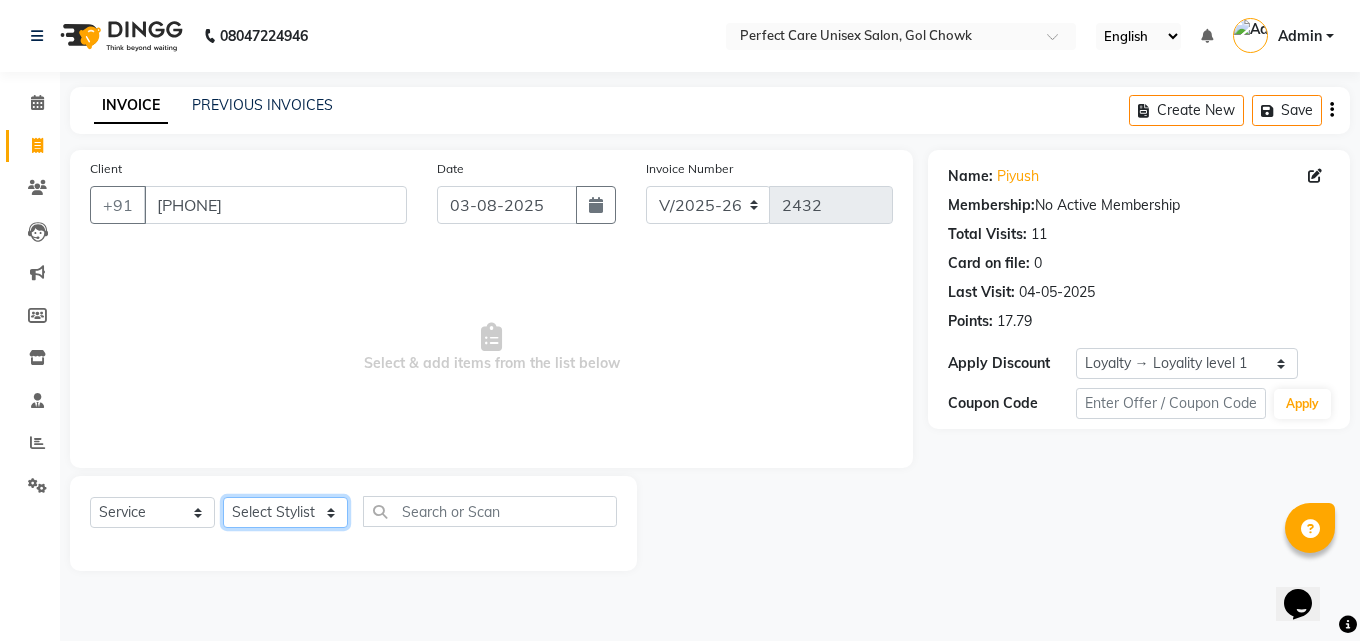 click on "Select Stylist MISS [NAME] MISS [NAME] MISS [NAME] MISS [NAME] MISS [NAME] MISS [NAME] MISS [NAME] MISS [NAME] MISS [NAME] MISS [NAME] [NAME] MR [NAME] MR [NAME] MR [NAME] MR [NAME] MR [NAME] MR [NAME] MR [NAME] MR [NAME] MR [NAME] MR [NAME] MR [NAME] MR [NAME] MR [NAME] MR [NAME] MS [NAME] NONE [NAME]" 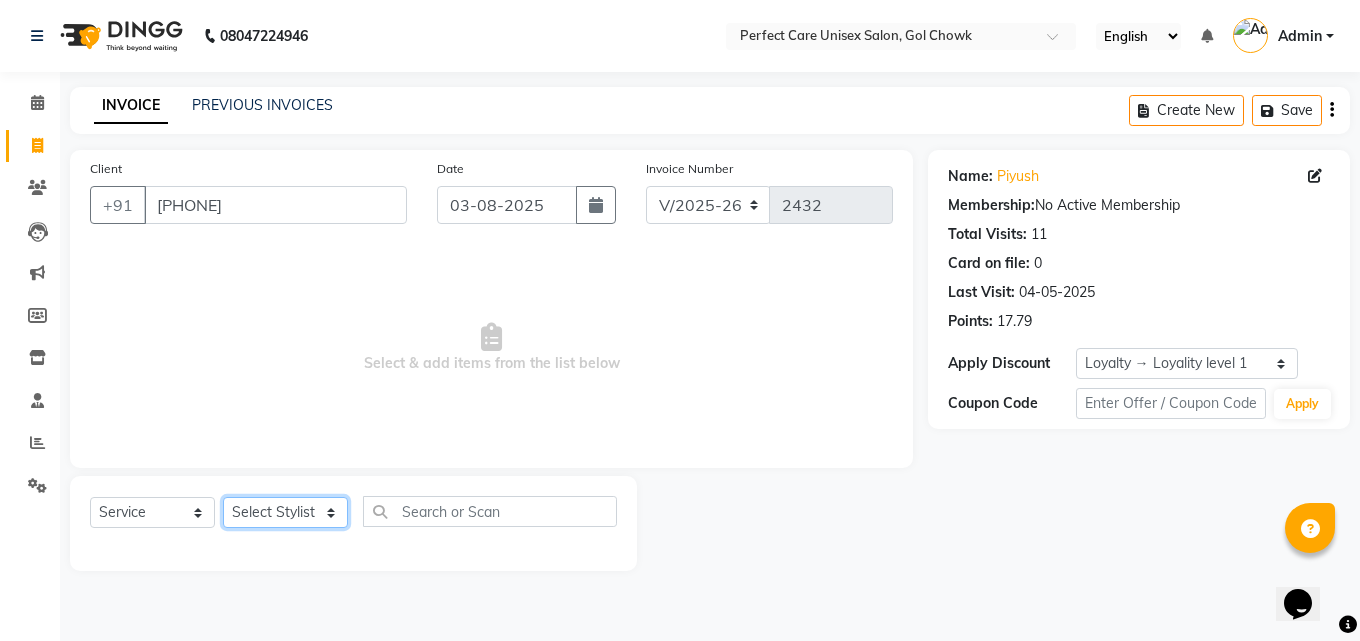 select on "86125" 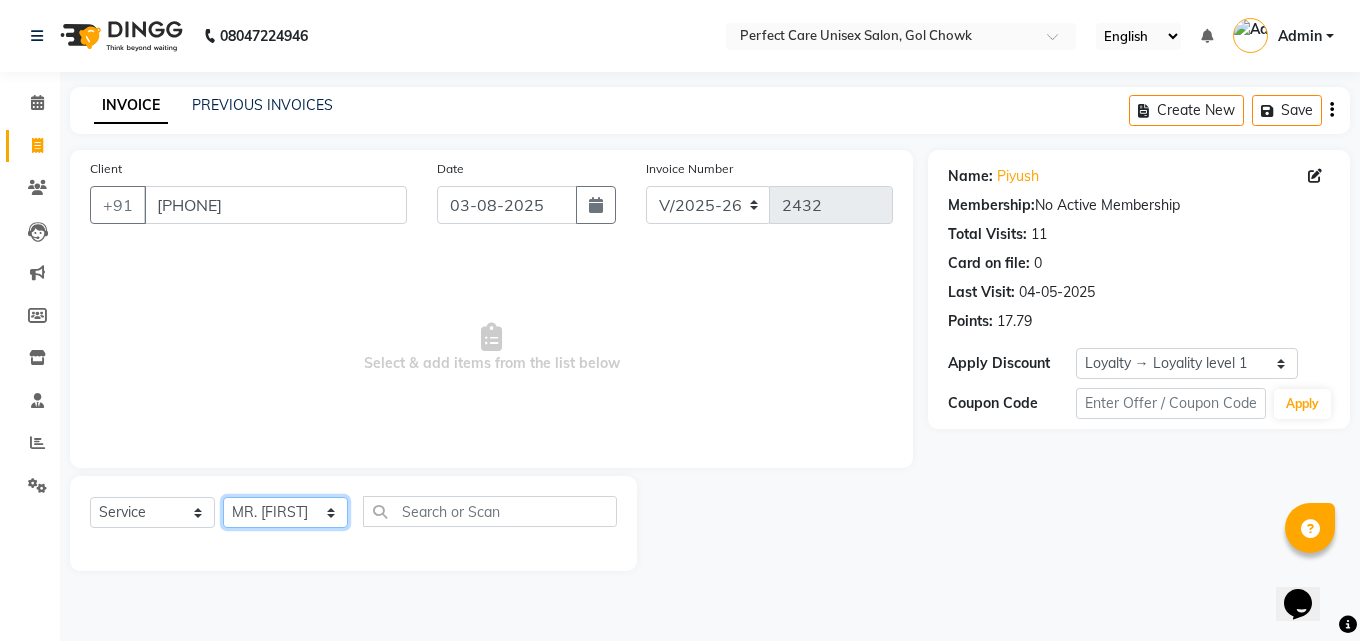 click on "Select Stylist MISS [NAME] MISS [NAME] MISS [NAME] MISS [NAME] MISS [NAME] MISS [NAME] MISS [NAME] MISS [NAME] MISS [NAME] MISS [NAME] [NAME] MR [NAME] MR [NAME] MR [NAME] MR [NAME] MR [NAME] MR [NAME] MR [NAME] MR [NAME] MR [NAME] MR [NAME] MR [NAME] MR [NAME] MR [NAME] MR [NAME] MS [NAME] NONE [NAME]" 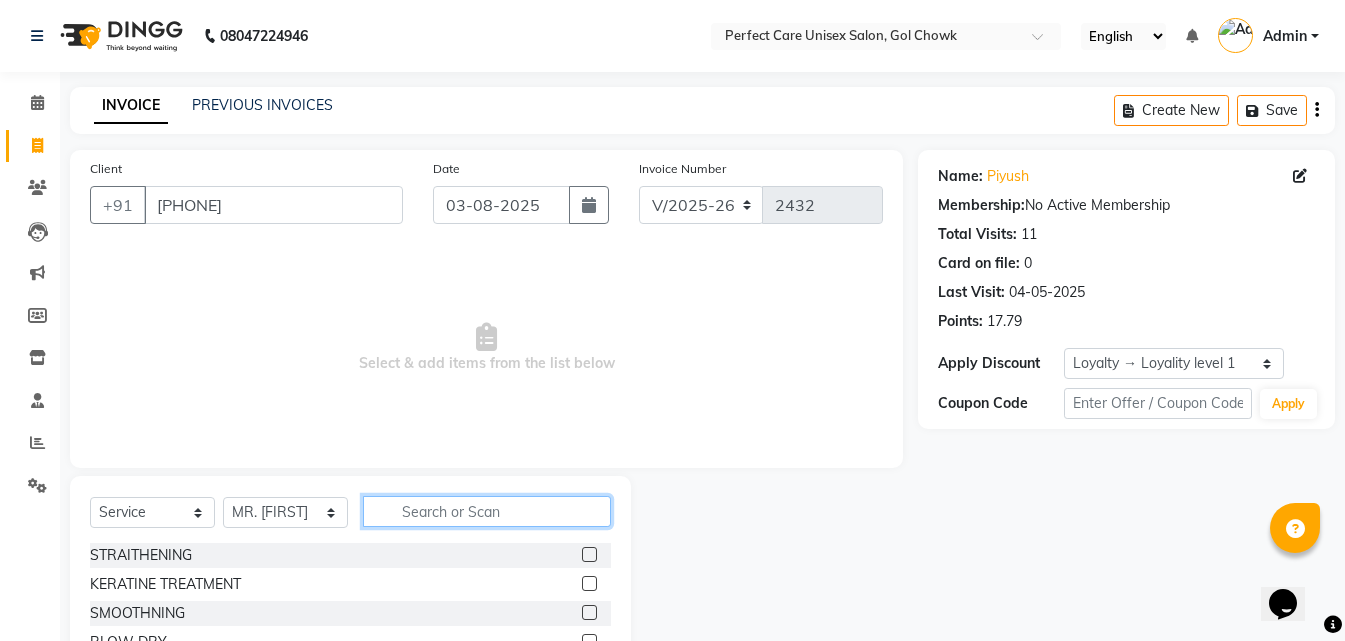 click 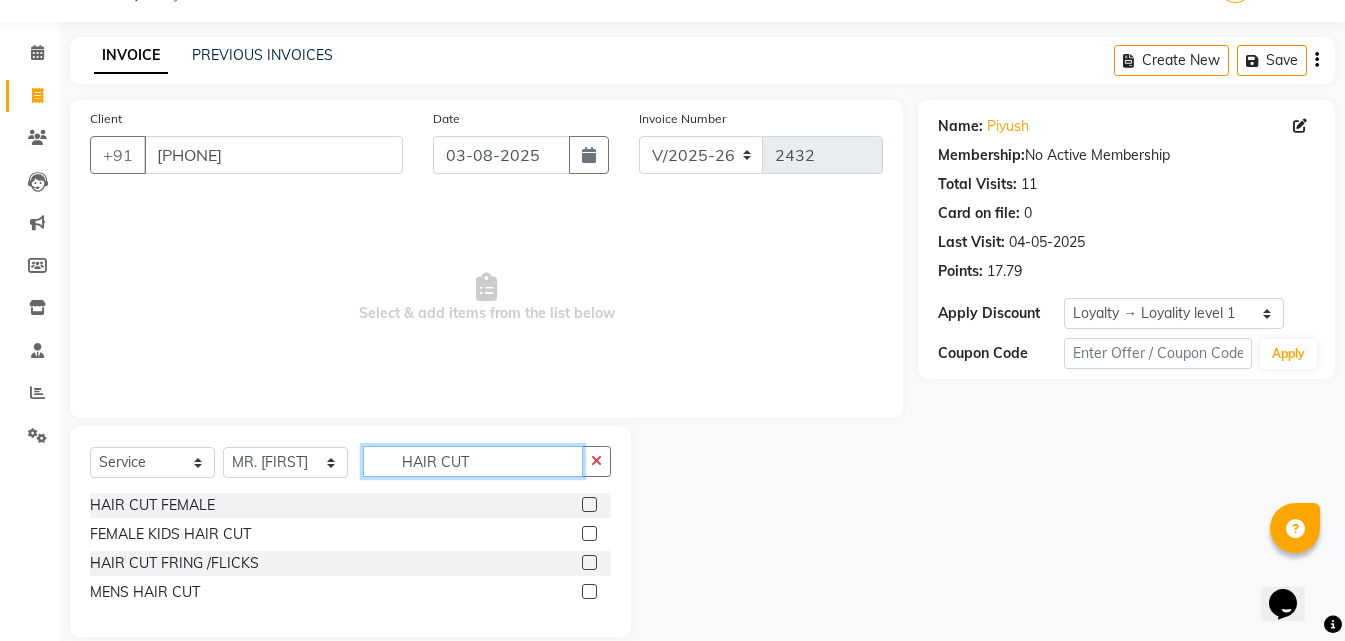 scroll, scrollTop: 76, scrollLeft: 0, axis: vertical 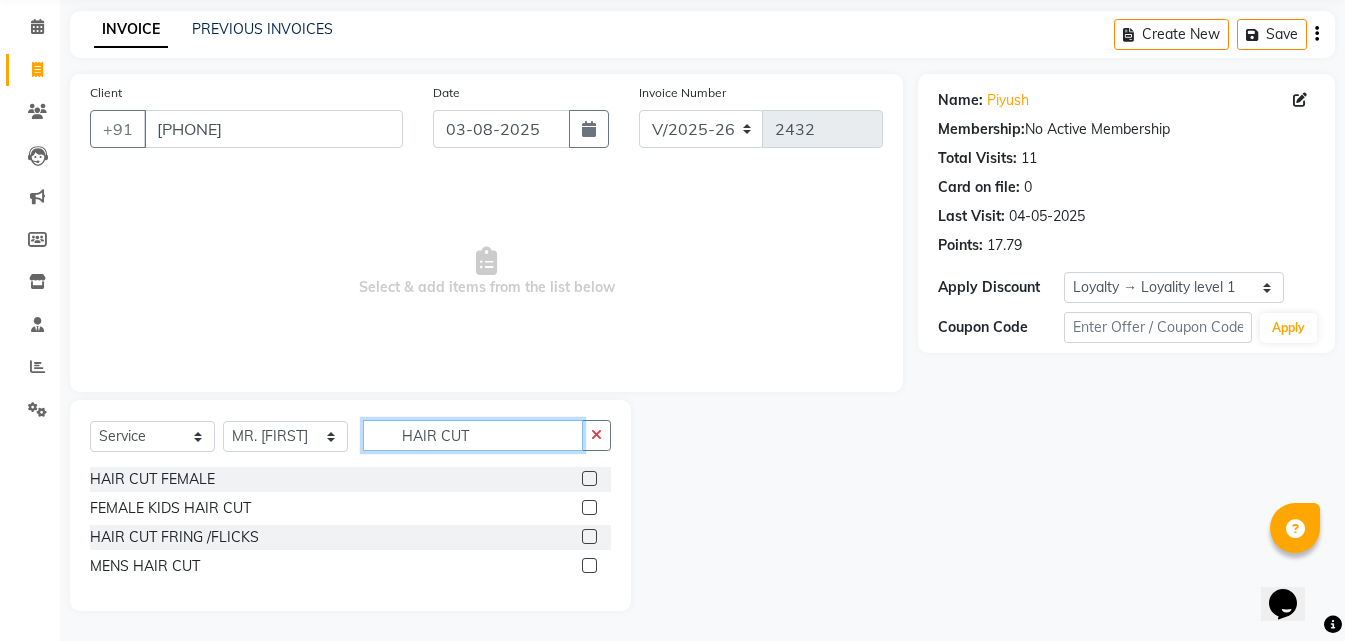 type on "HAIR CUT" 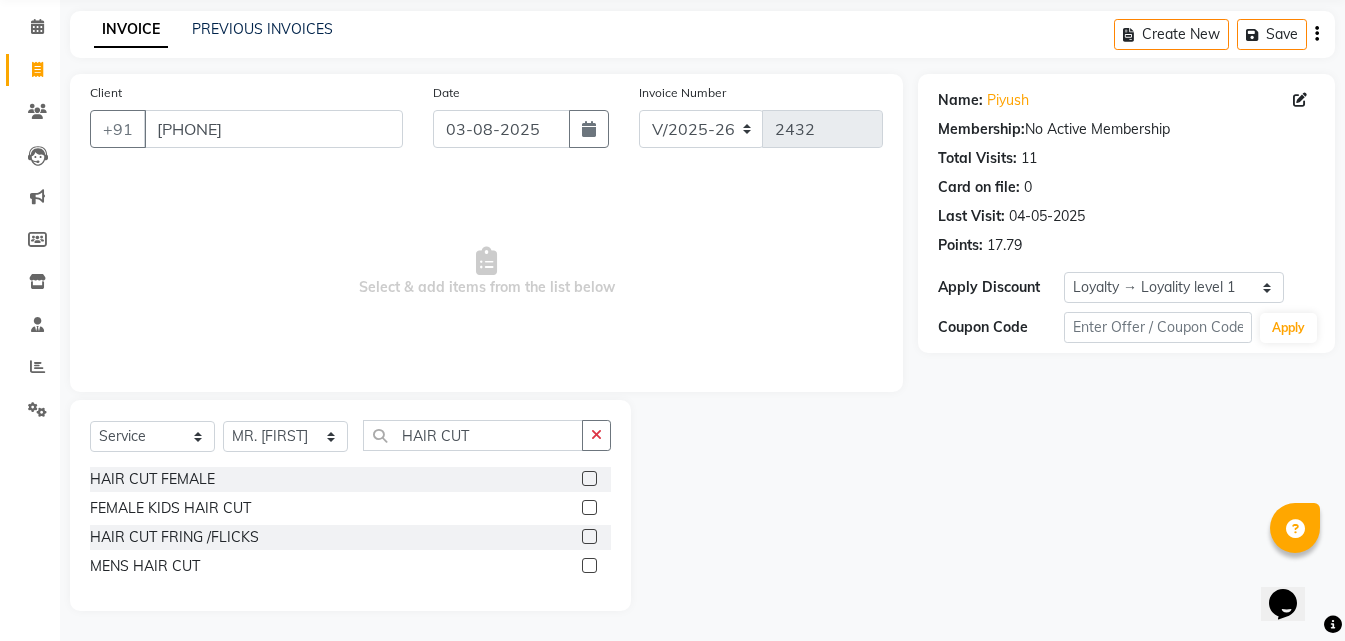 click 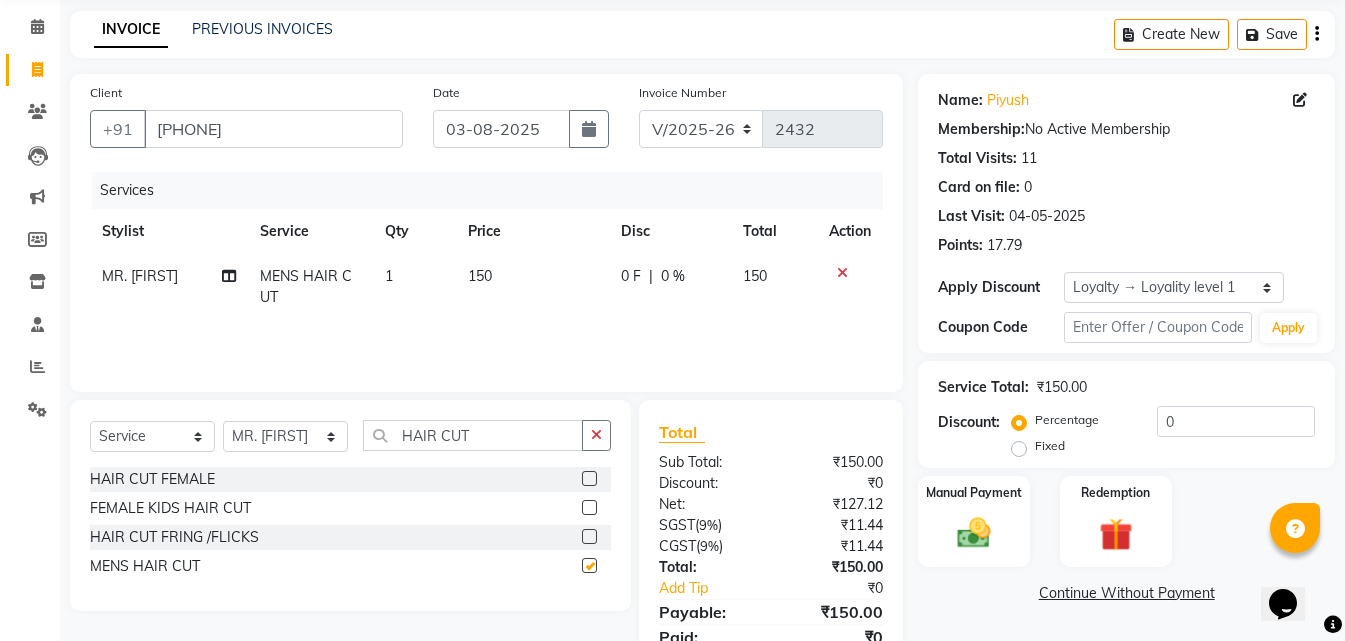 checkbox on "false" 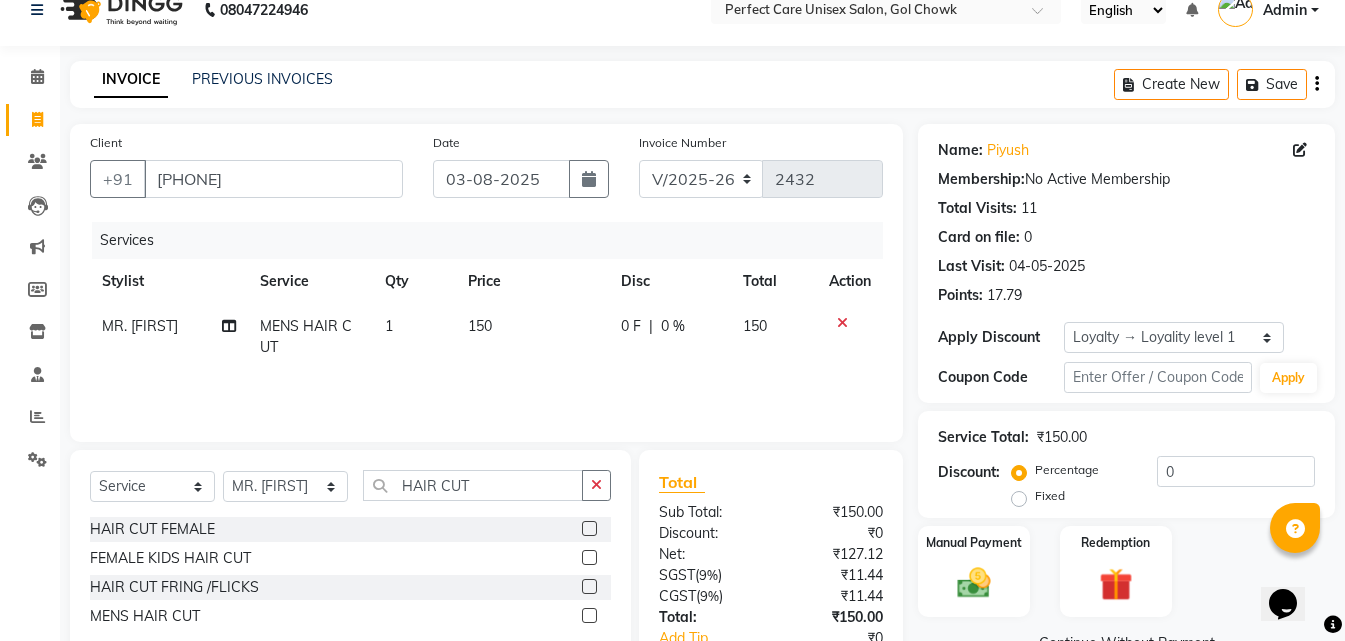 scroll, scrollTop: 0, scrollLeft: 0, axis: both 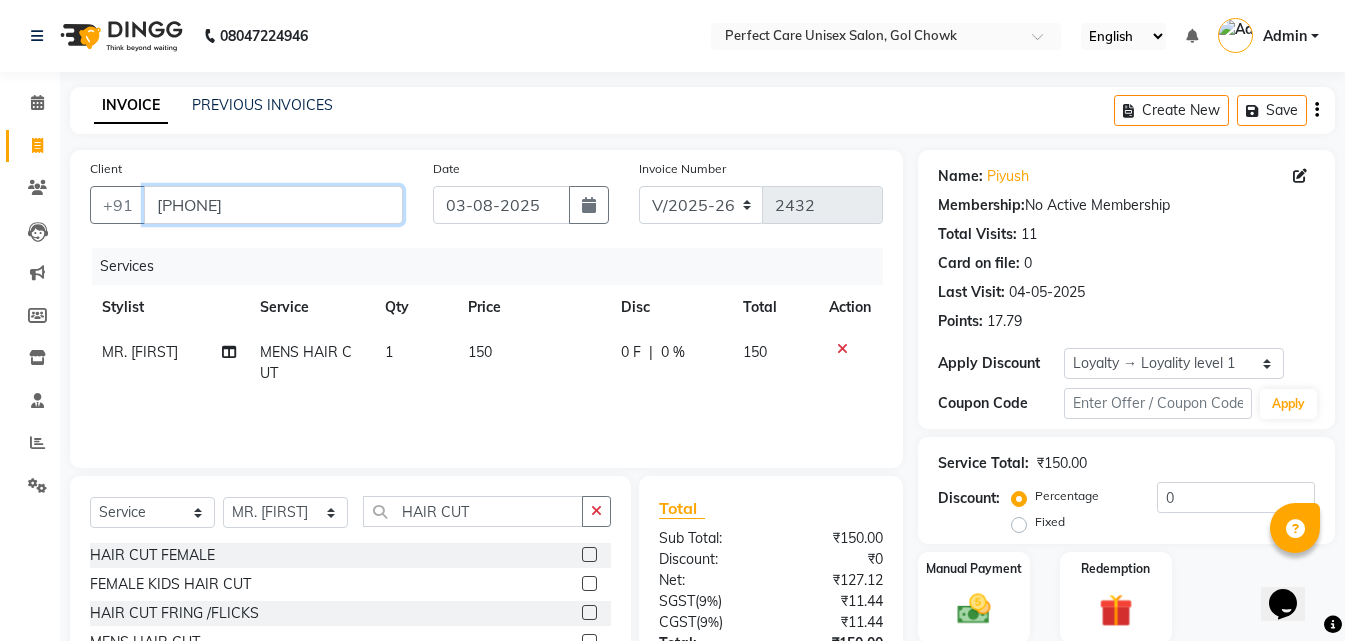 click on "[PHONE]" at bounding box center [273, 205] 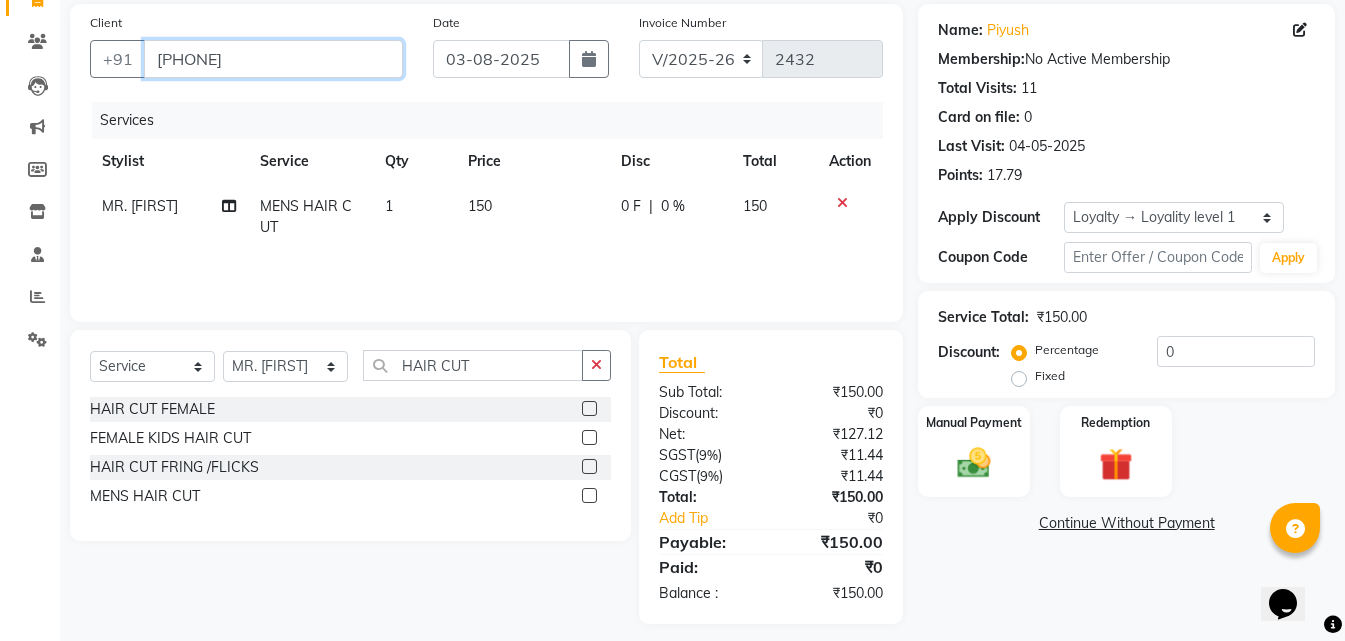 scroll, scrollTop: 159, scrollLeft: 0, axis: vertical 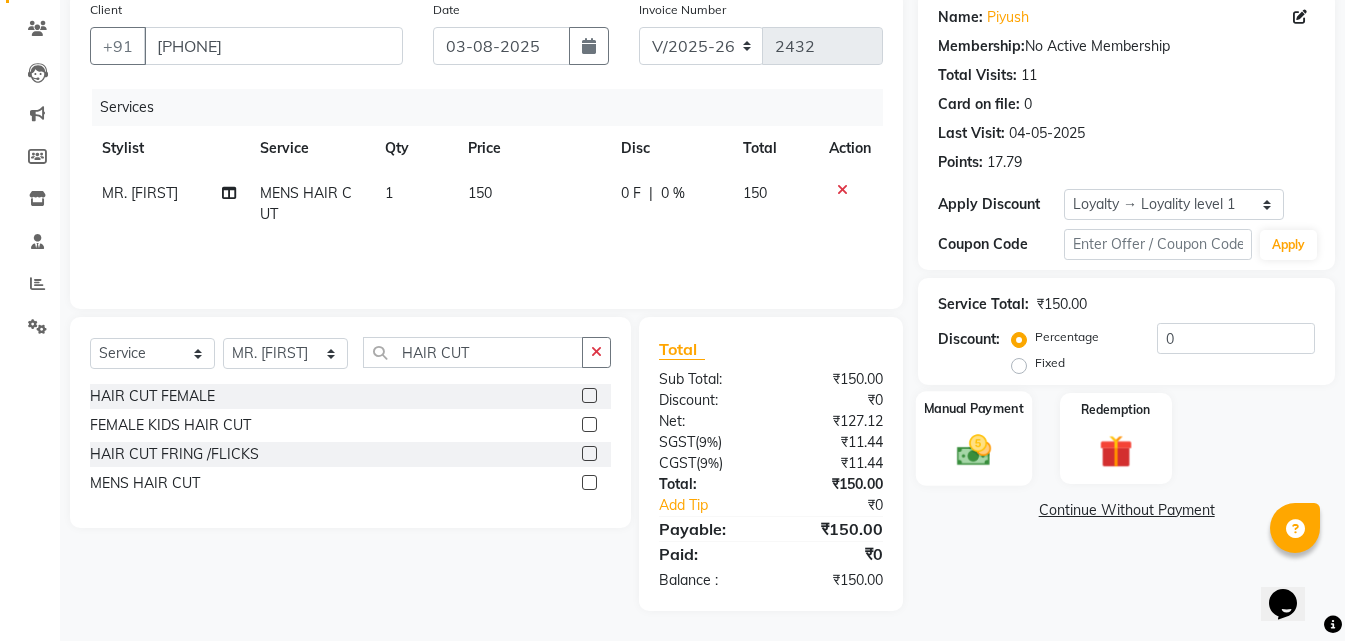 click 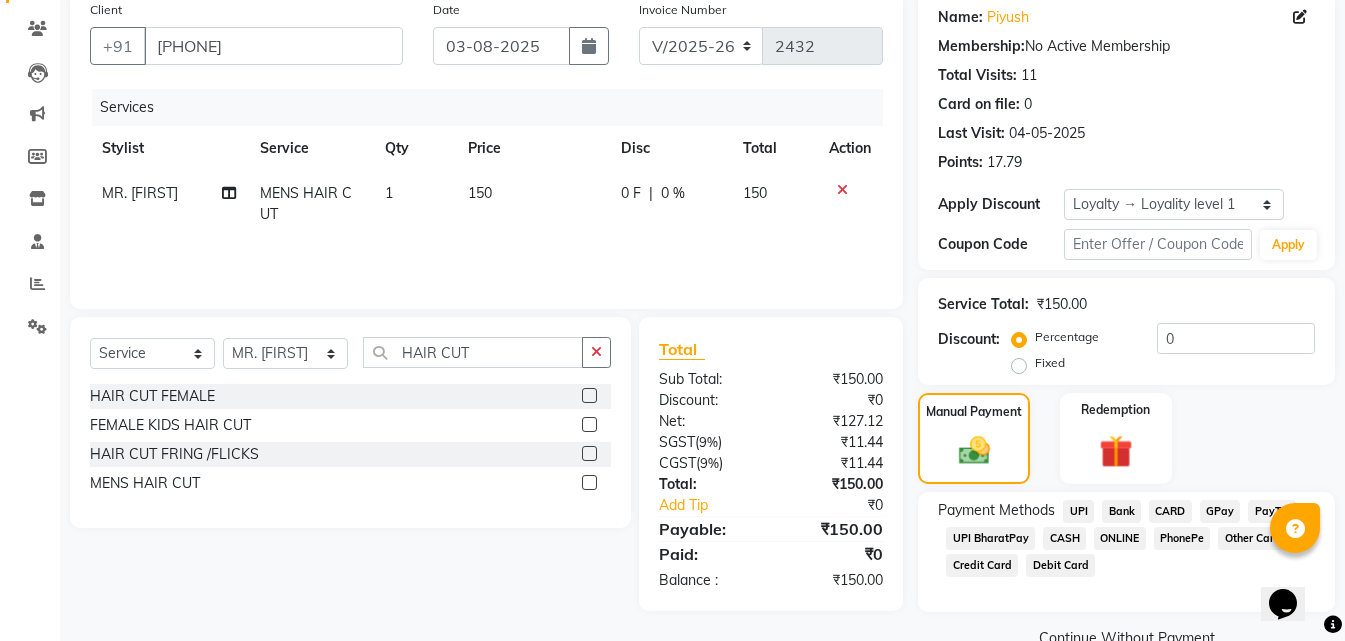 click on "ONLINE" 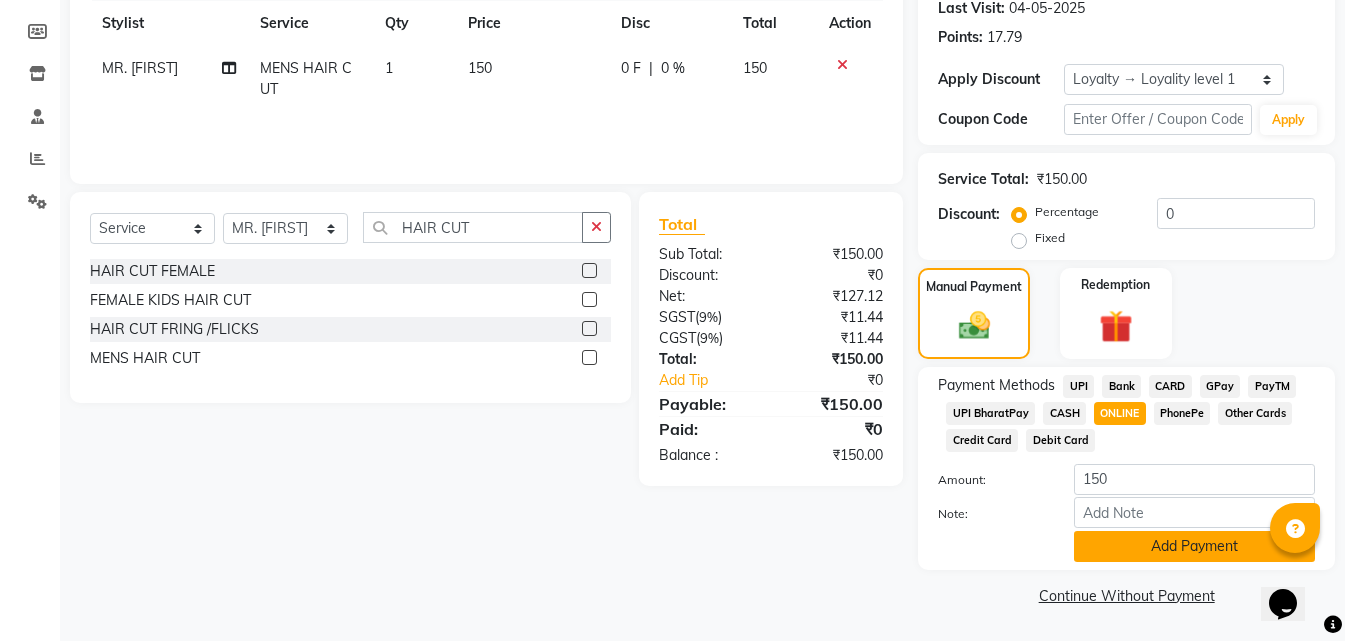 click on "Add Payment" 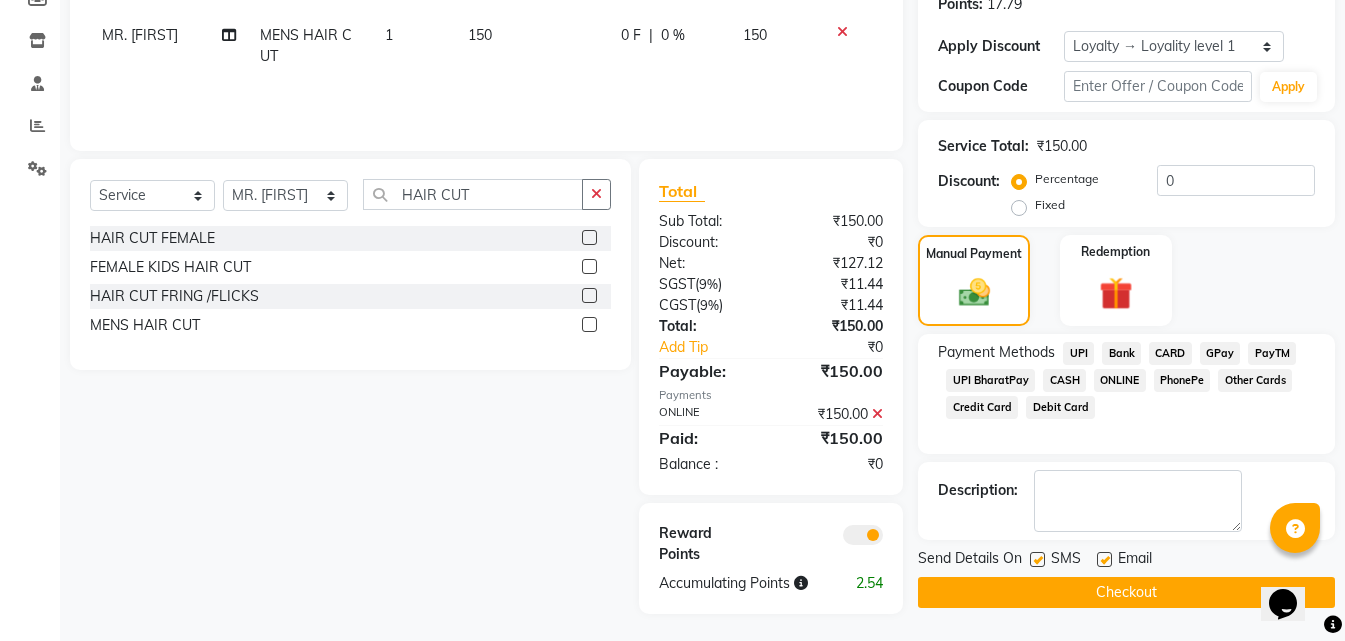 scroll, scrollTop: 320, scrollLeft: 0, axis: vertical 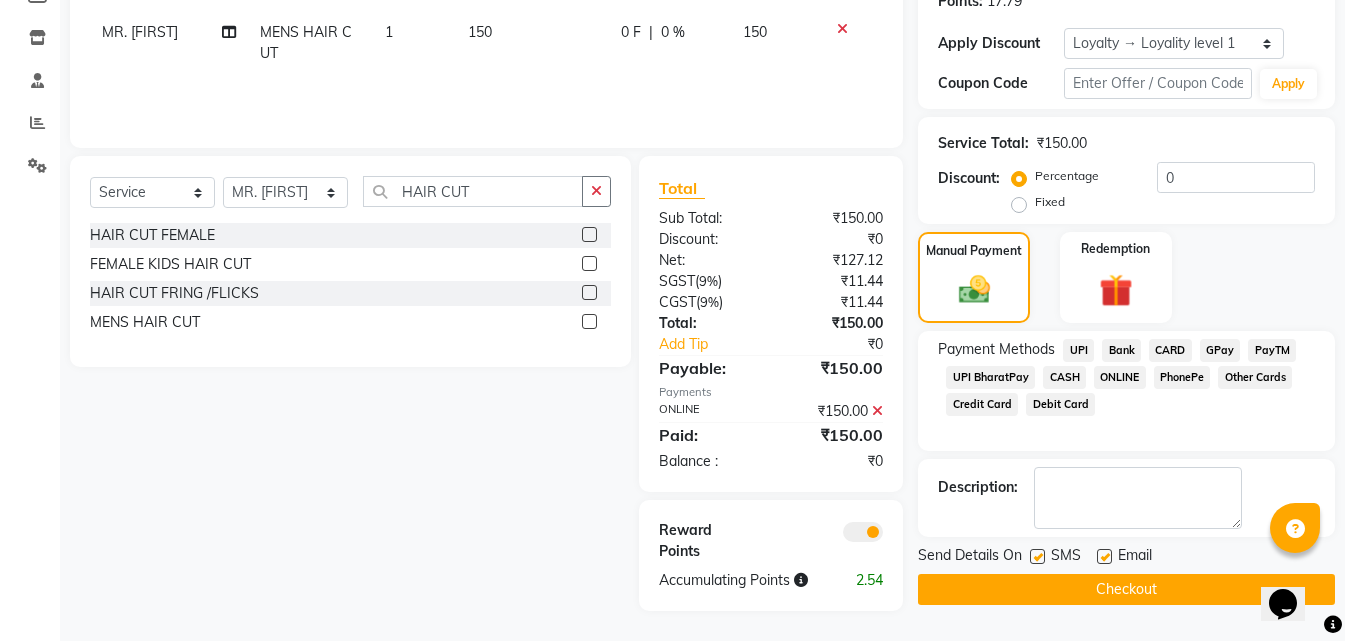 click on "Checkout" 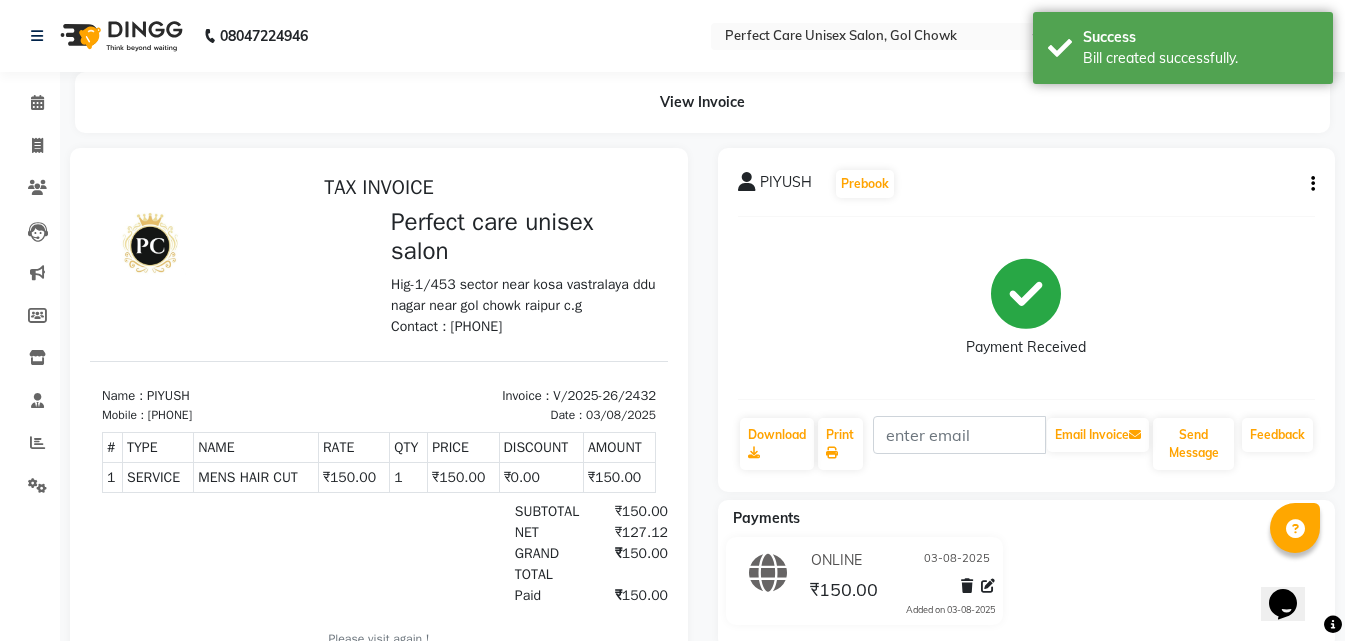 scroll, scrollTop: 0, scrollLeft: 0, axis: both 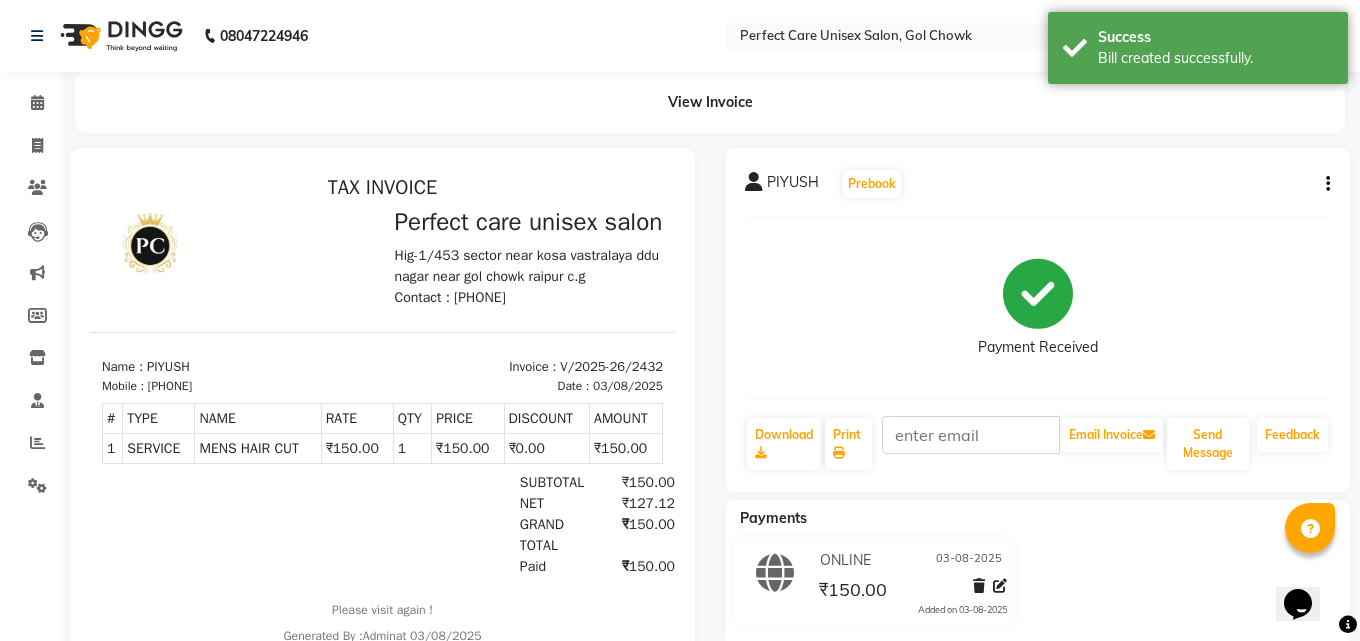 select on "4751" 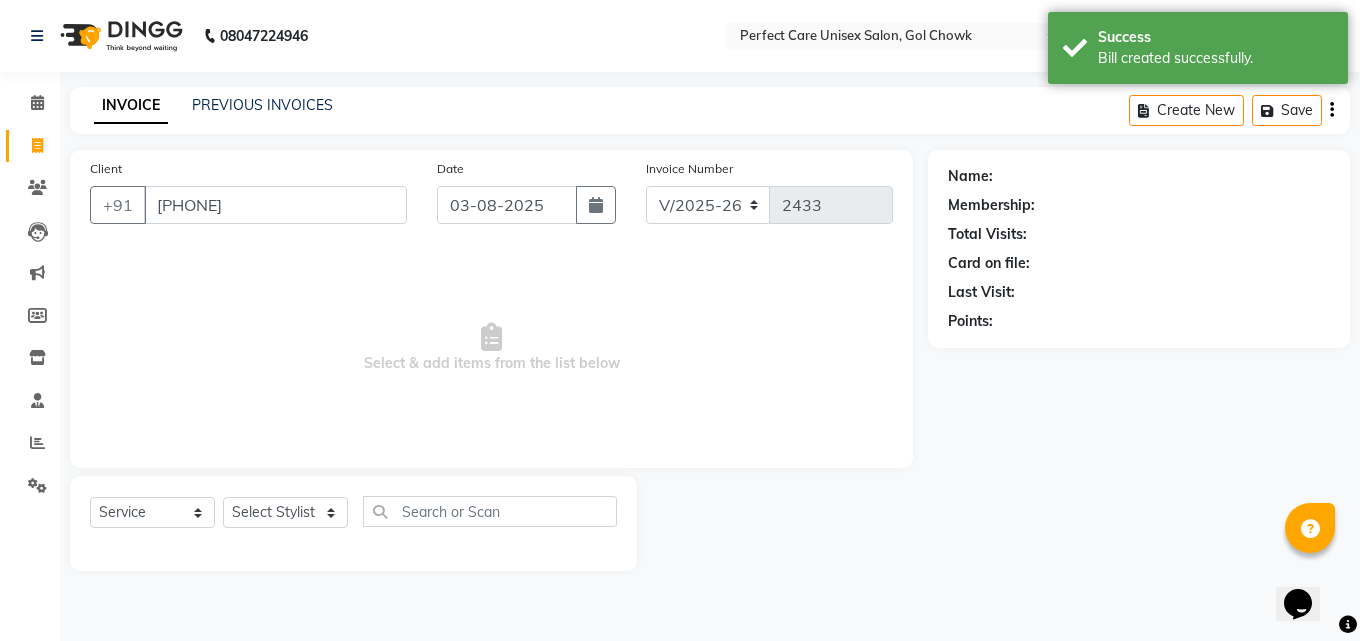 type on "[PHONE]" 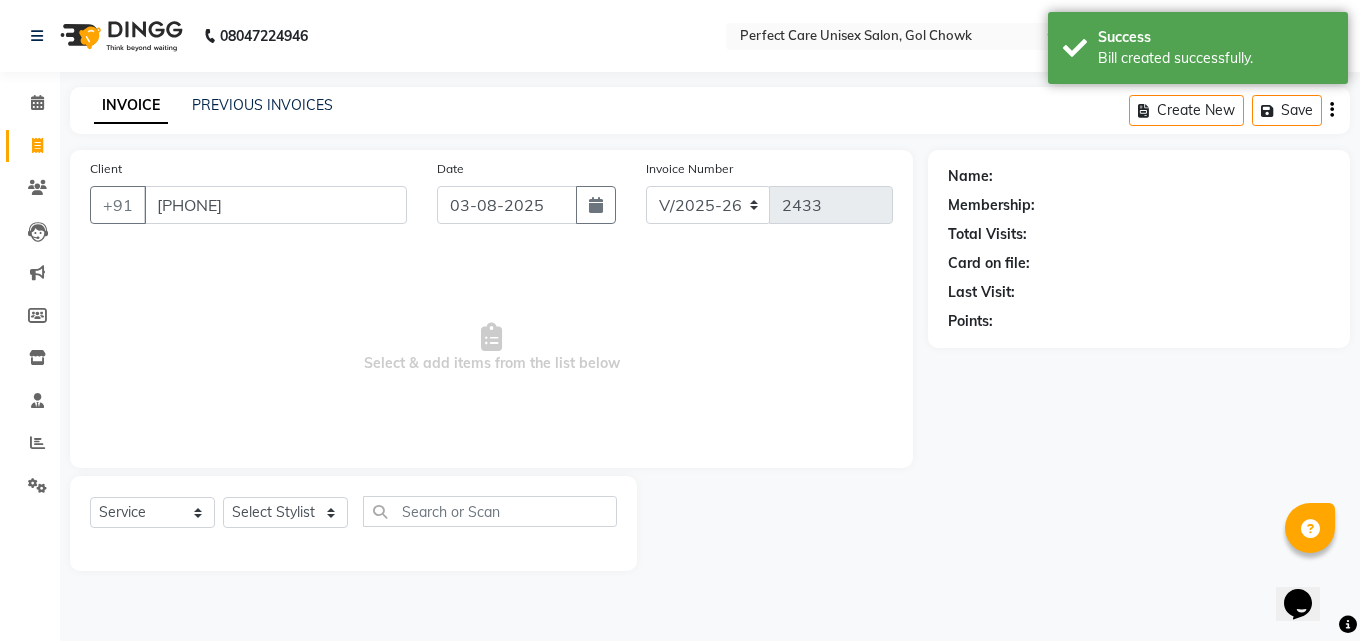 select on "1: Object" 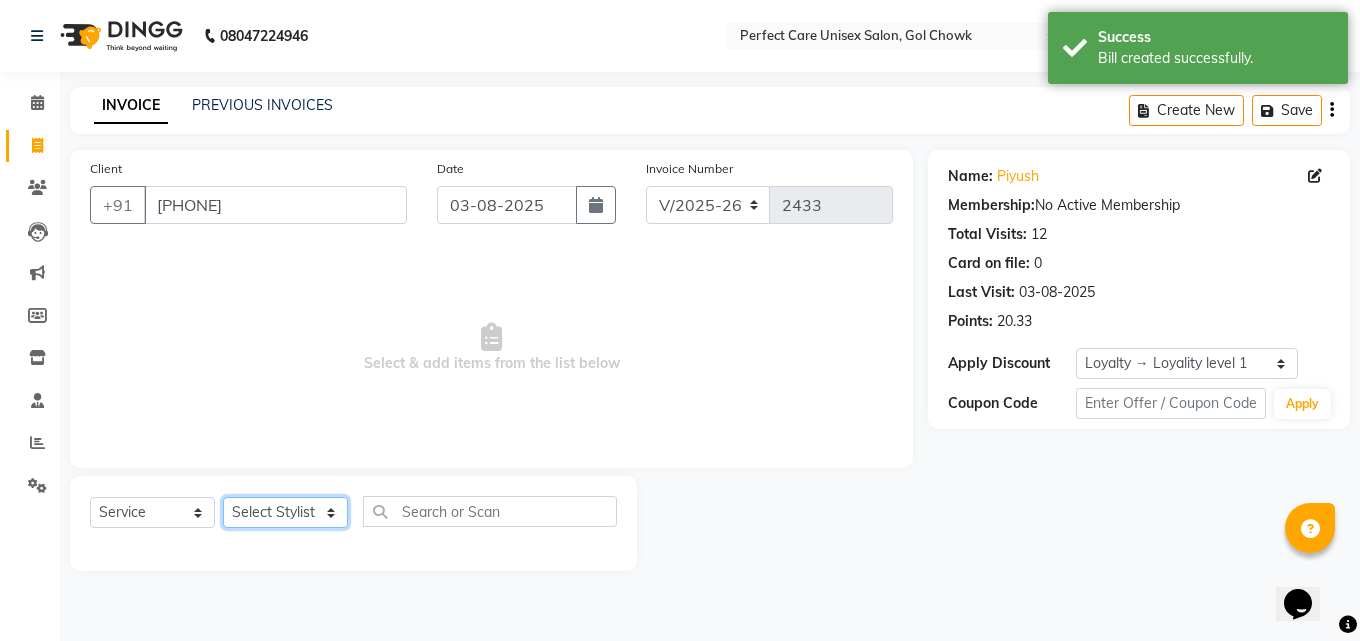 click on "Select Stylist MISS [NAME] MISS [NAME] MISS [NAME] MISS [NAME] MISS [NAME] MISS [NAME] MISS [NAME] MISS [NAME] MISS [NAME] MISS [NAME] [NAME] MR [NAME] MR [NAME] MR [NAME] MR [NAME] MR [NAME] MR [NAME] MR [NAME] MR [NAME] MR [NAME] MR [NAME] MR [NAME] MR [NAME] MR [NAME] MR [NAME] MS [NAME] NONE [NAME]" 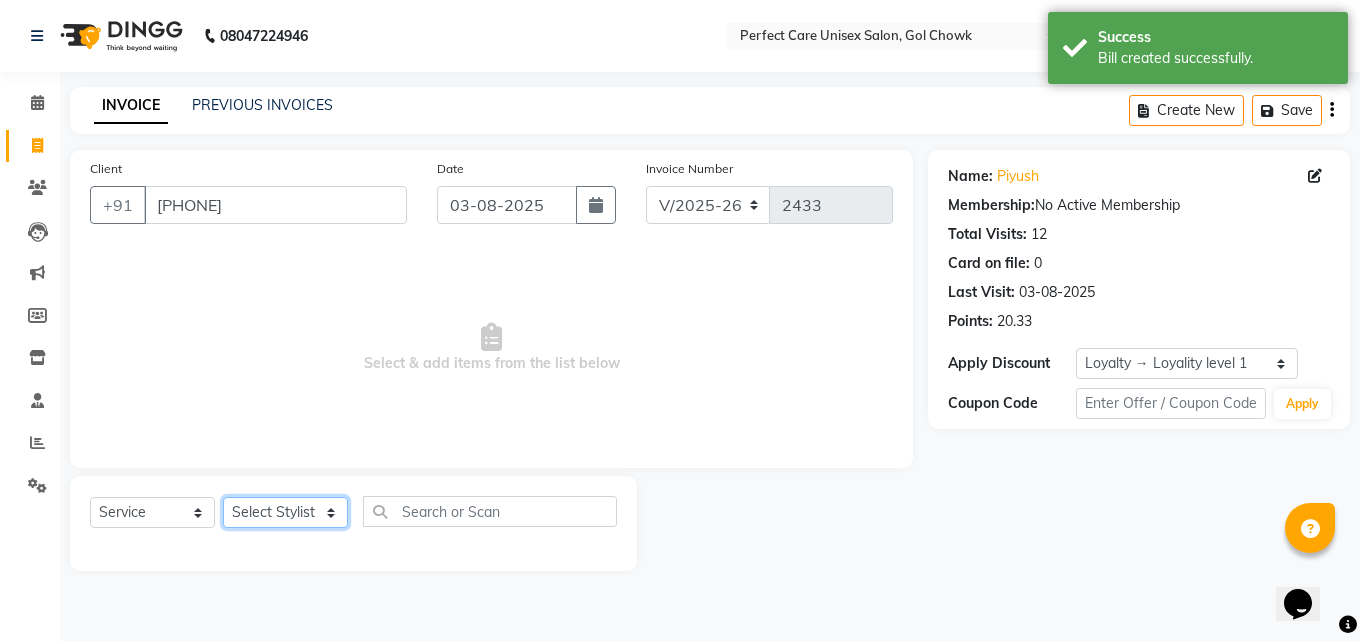 select on "30233" 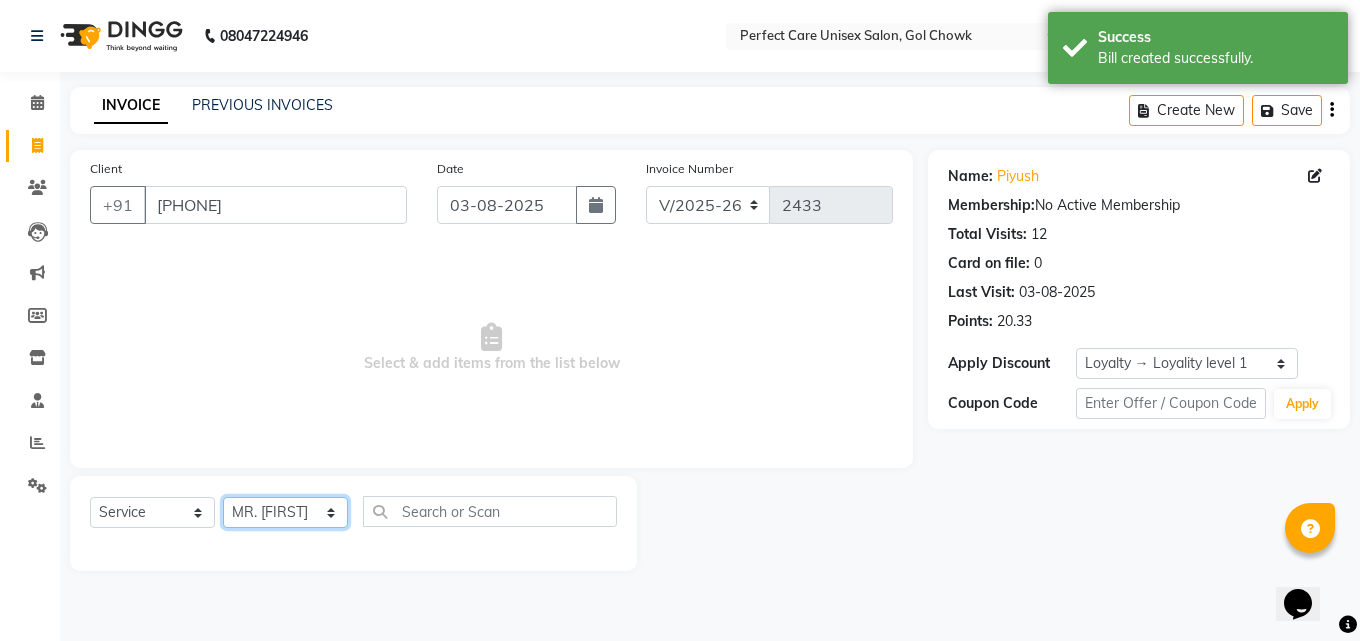 click on "Select Stylist MISS [NAME] MISS [NAME] MISS [NAME] MISS [NAME] MISS [NAME] MISS [NAME] MISS [NAME] MISS [NAME] MISS [NAME] MISS [NAME] [NAME] MR [NAME] MR [NAME] MR [NAME] MR [NAME] MR [NAME] MR [NAME] MR [NAME] MR [NAME] MR [NAME] MR [NAME] MR [NAME] MR [NAME] MR [NAME] MR [NAME] MS [NAME] NONE [NAME]" 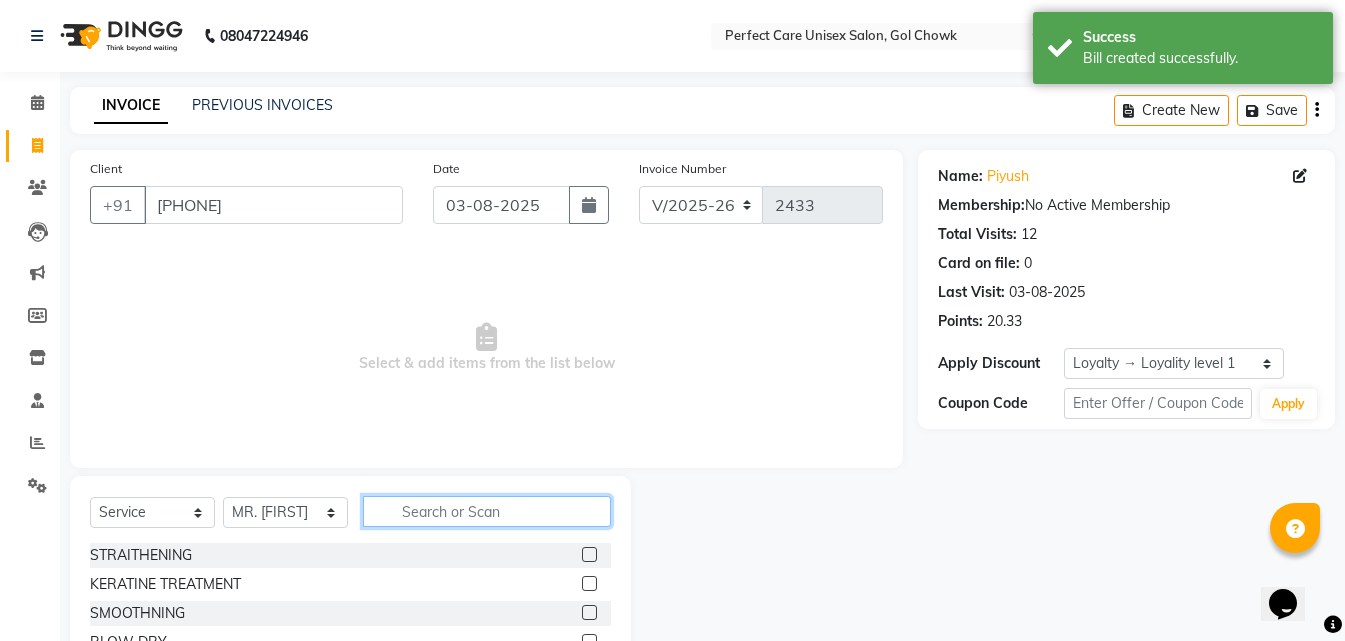 click 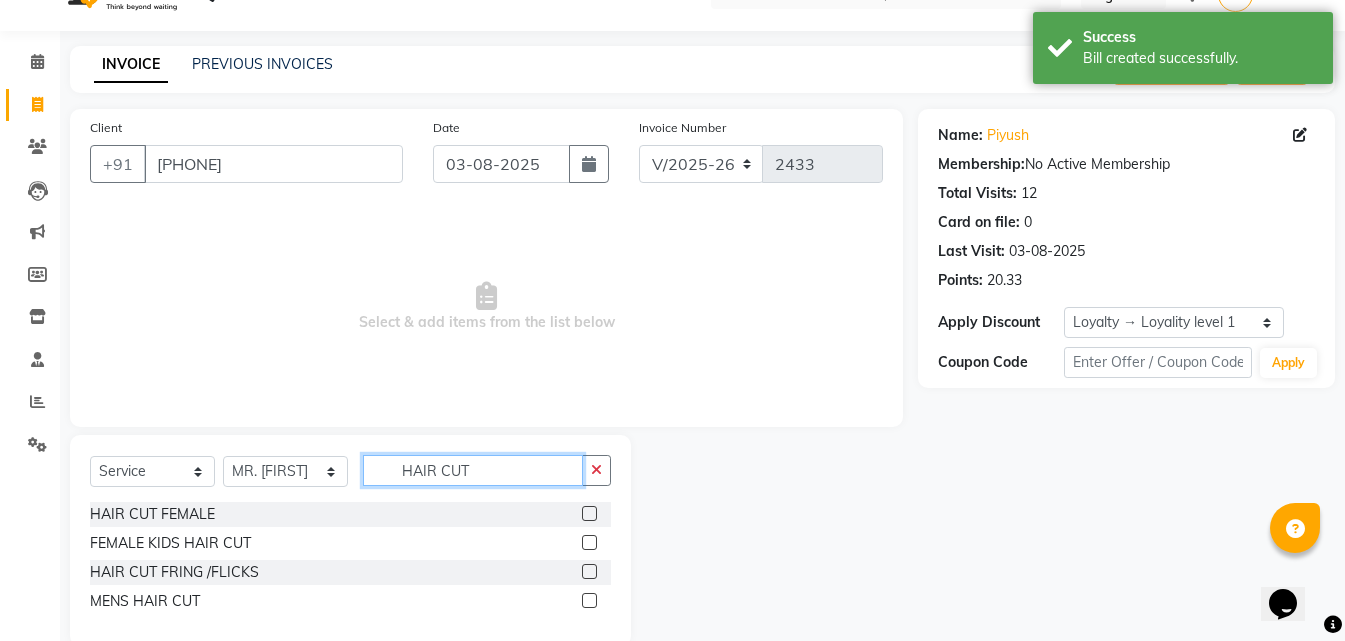 scroll, scrollTop: 76, scrollLeft: 0, axis: vertical 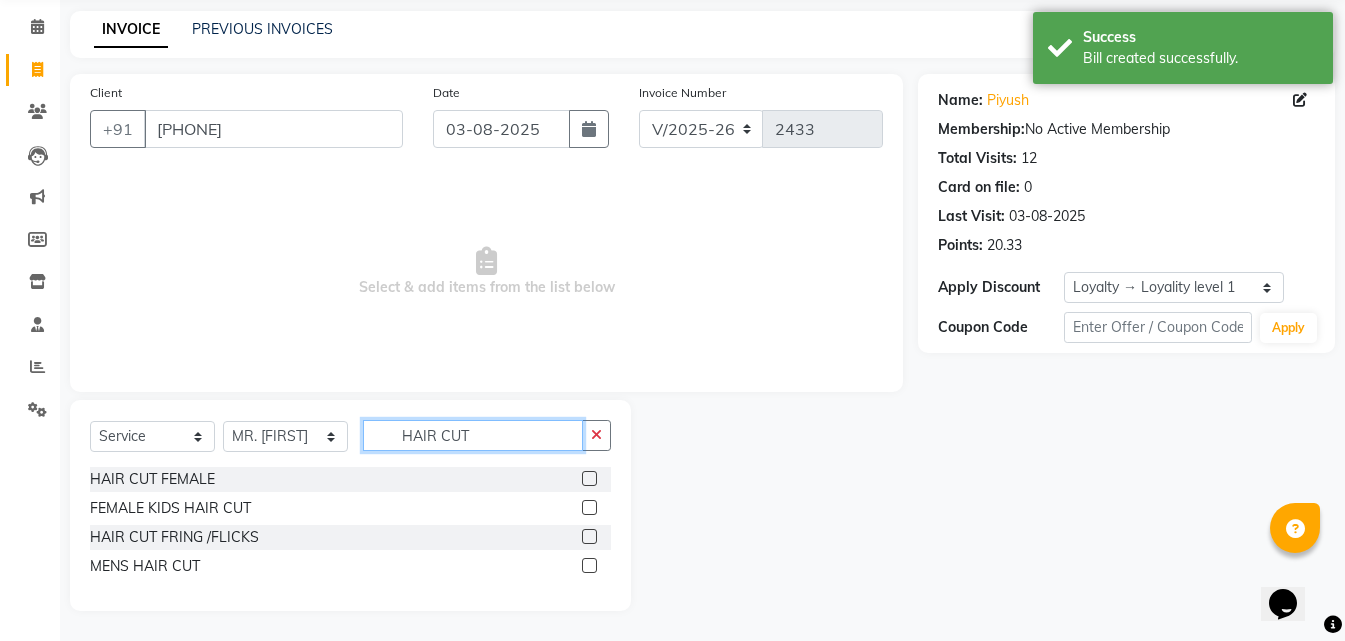 type on "HAIR CUT" 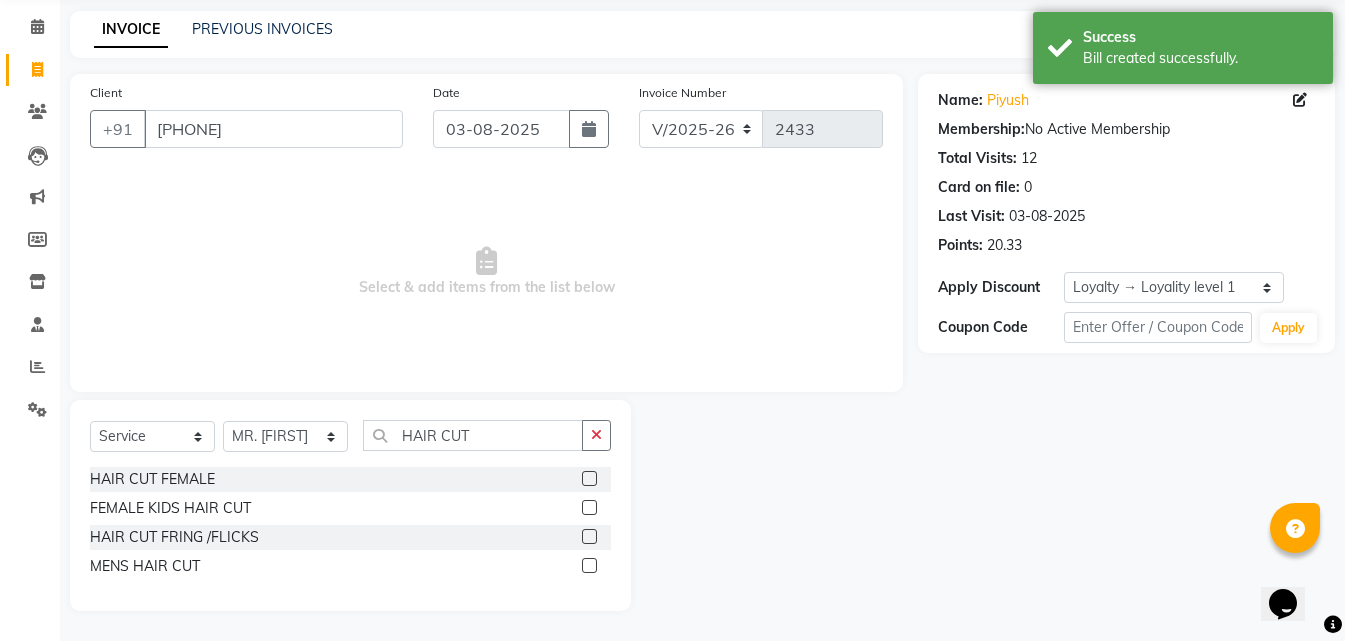 click 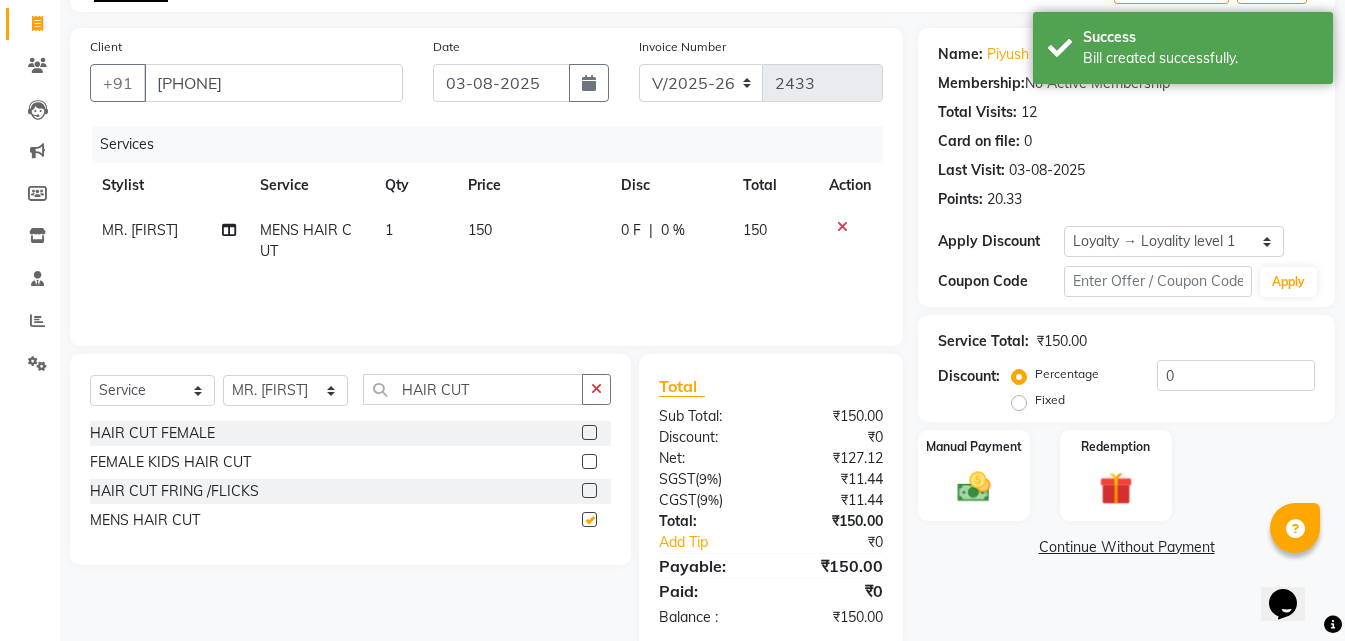 checkbox on "false" 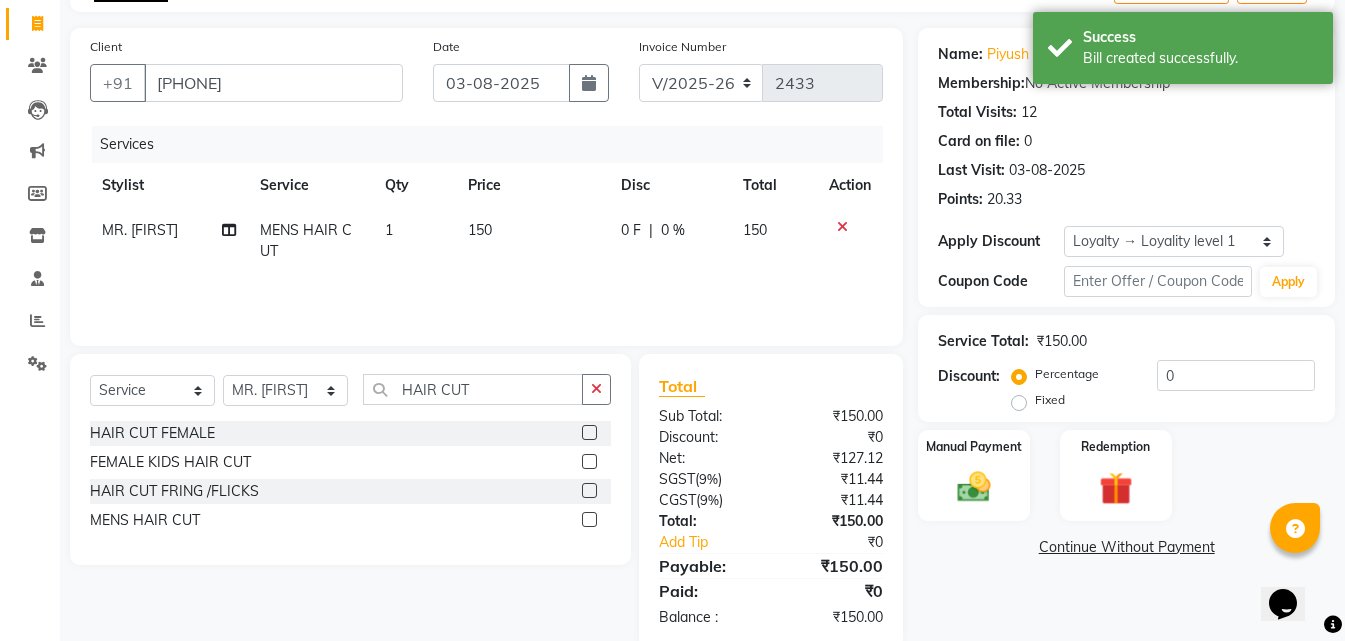 scroll, scrollTop: 159, scrollLeft: 0, axis: vertical 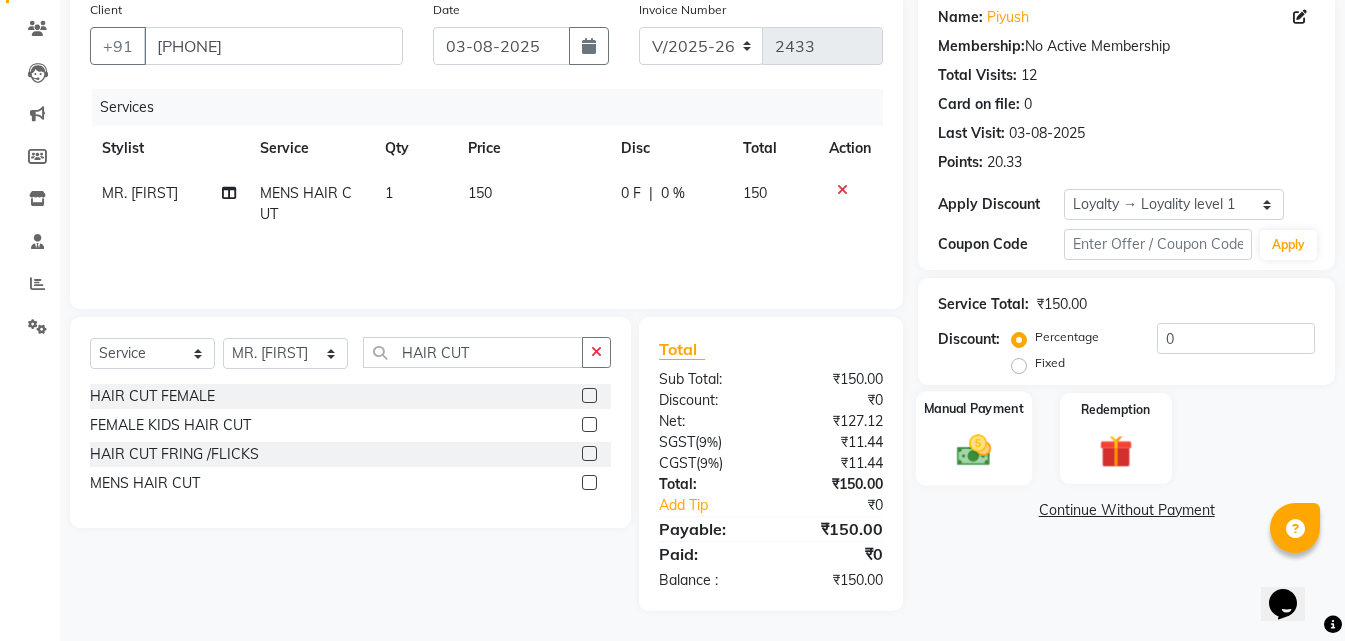 click 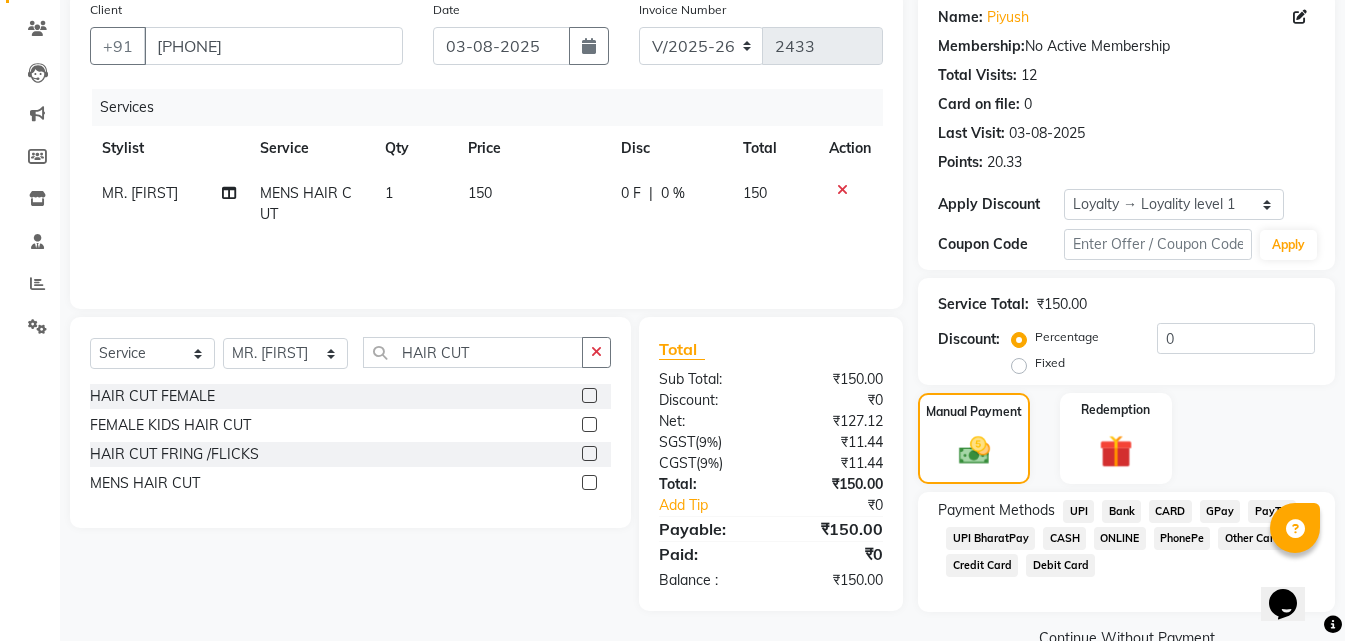 click on "ONLINE" 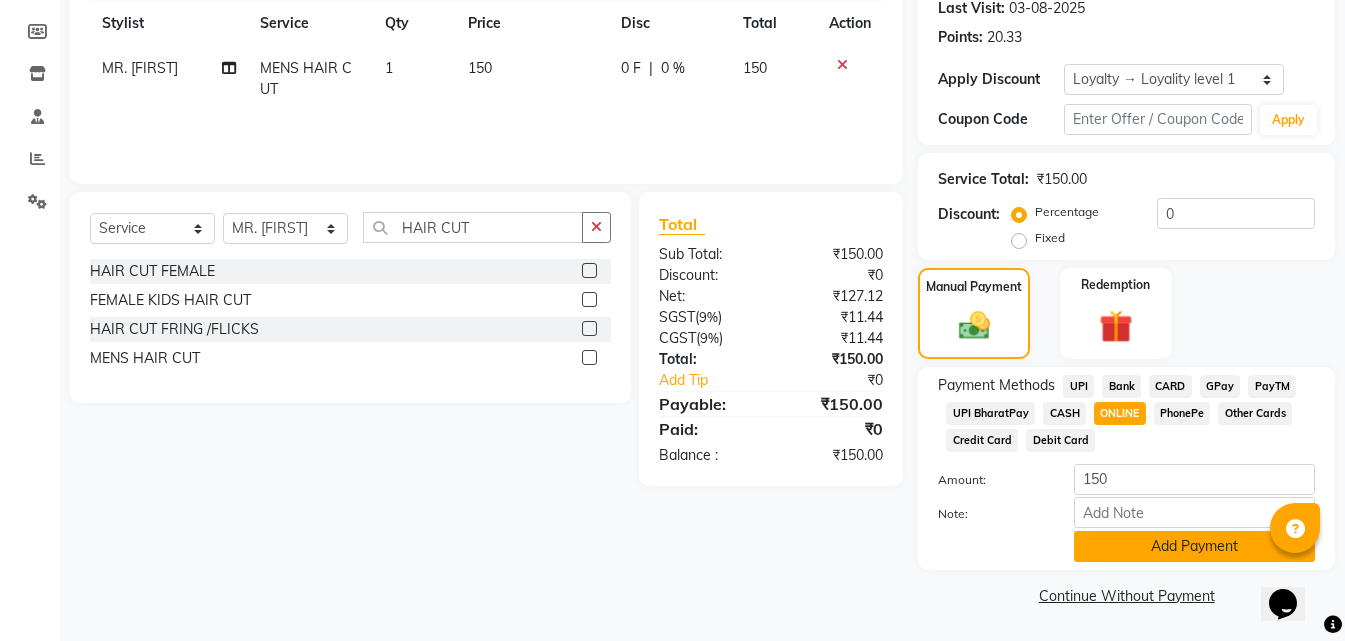 click on "Add Payment" 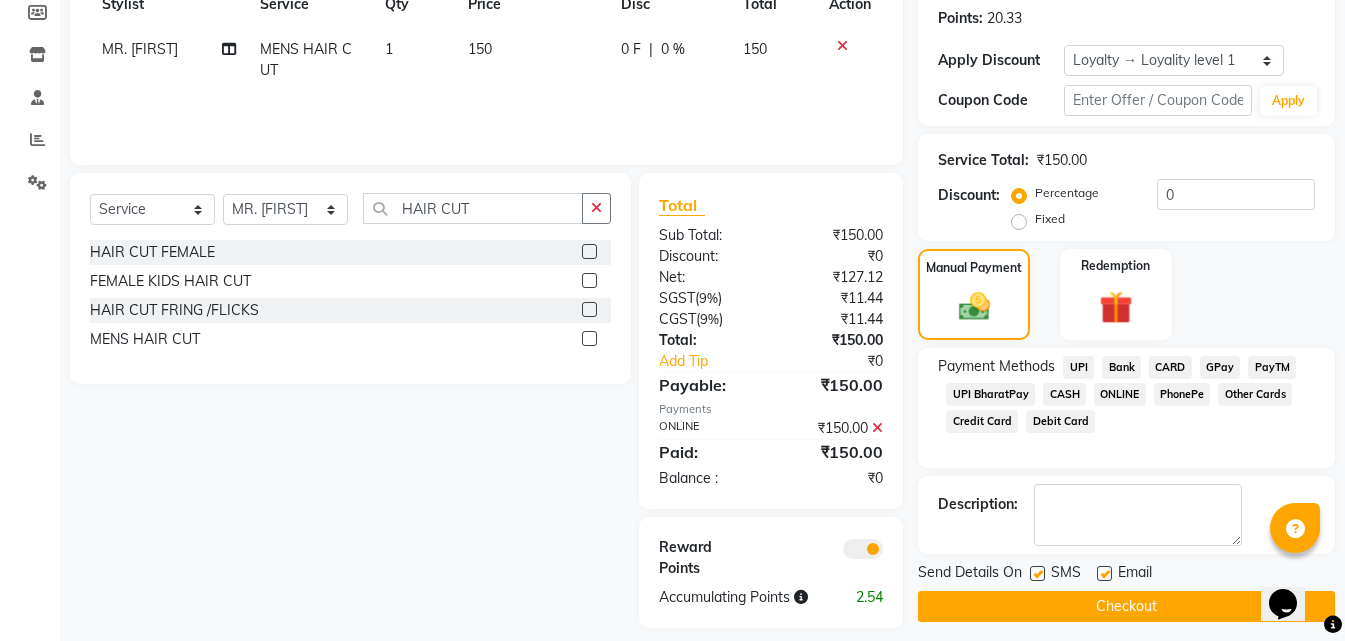 scroll, scrollTop: 320, scrollLeft: 0, axis: vertical 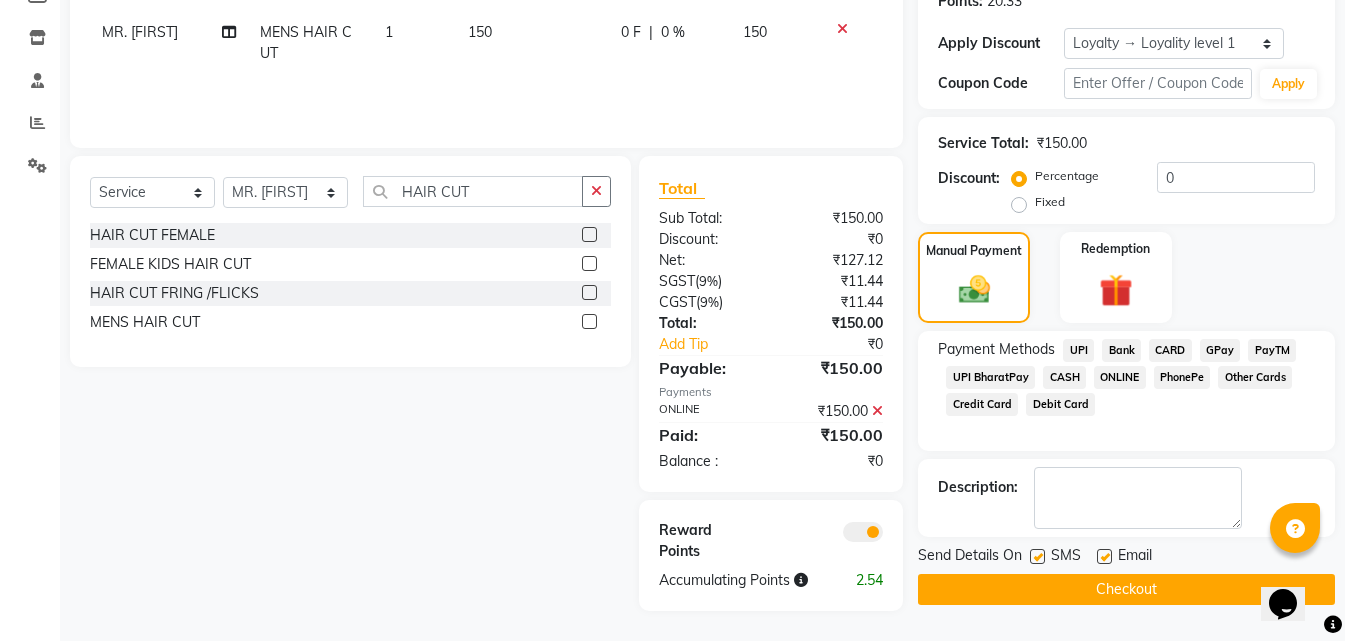 click on "Name: Piyush  Membership:  No Active Membership  Total Visits:  12 Card on file:  0 Last Visit:   03-08-2025 Points:   20.33  Apply Discount Select  Loyalty → Loyality level 1  Coupon Code Apply Service Total:  ₹150.00  Discount:  Percentage   Fixed  0 Manual Payment Redemption Payment Methods  UPI   Bank   CARD   GPay   PayTM   UPI BharatPay   CASH   ONLINE   PhonePe   Other Cards   Credit Card   Debit Card  Description:                  Send Details On SMS Email  Checkout" 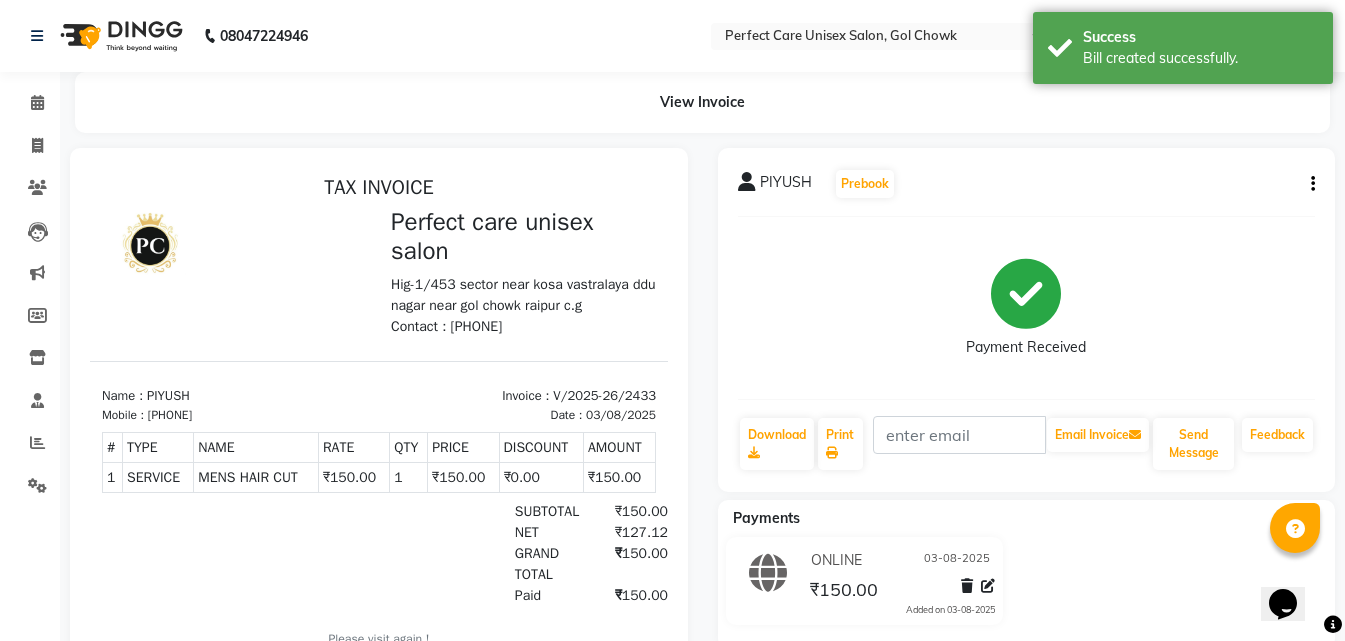 scroll, scrollTop: 0, scrollLeft: 0, axis: both 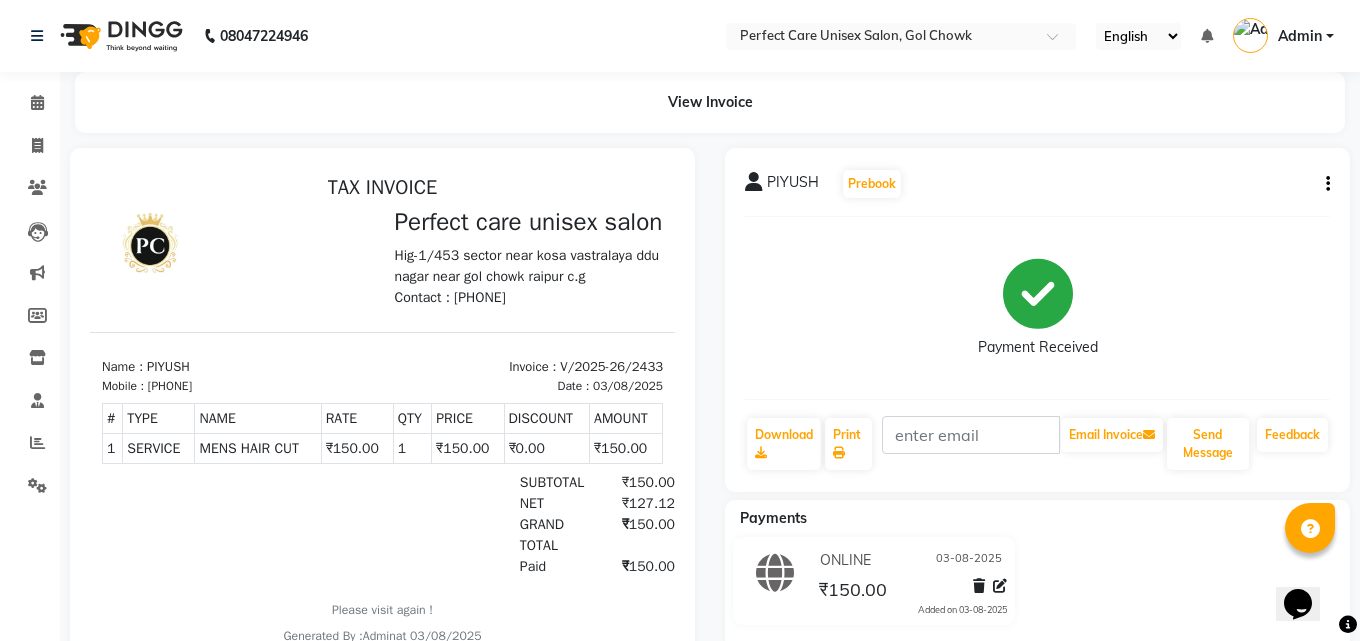 select on "service" 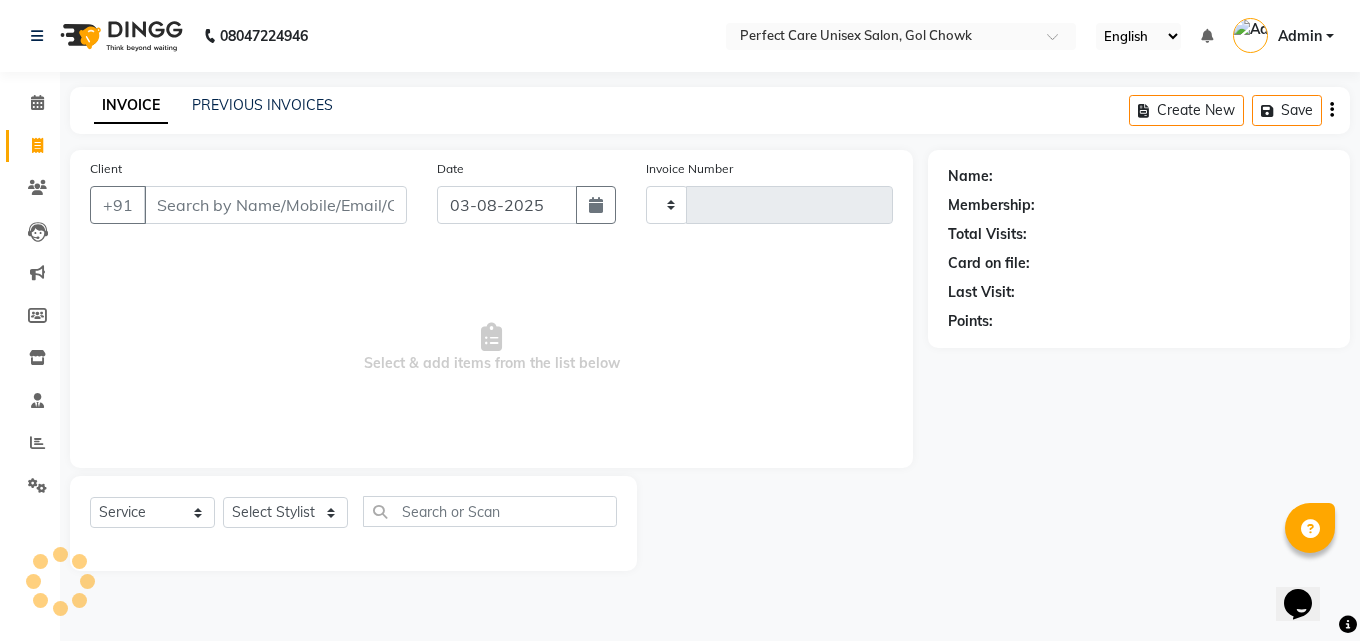 type on "2434" 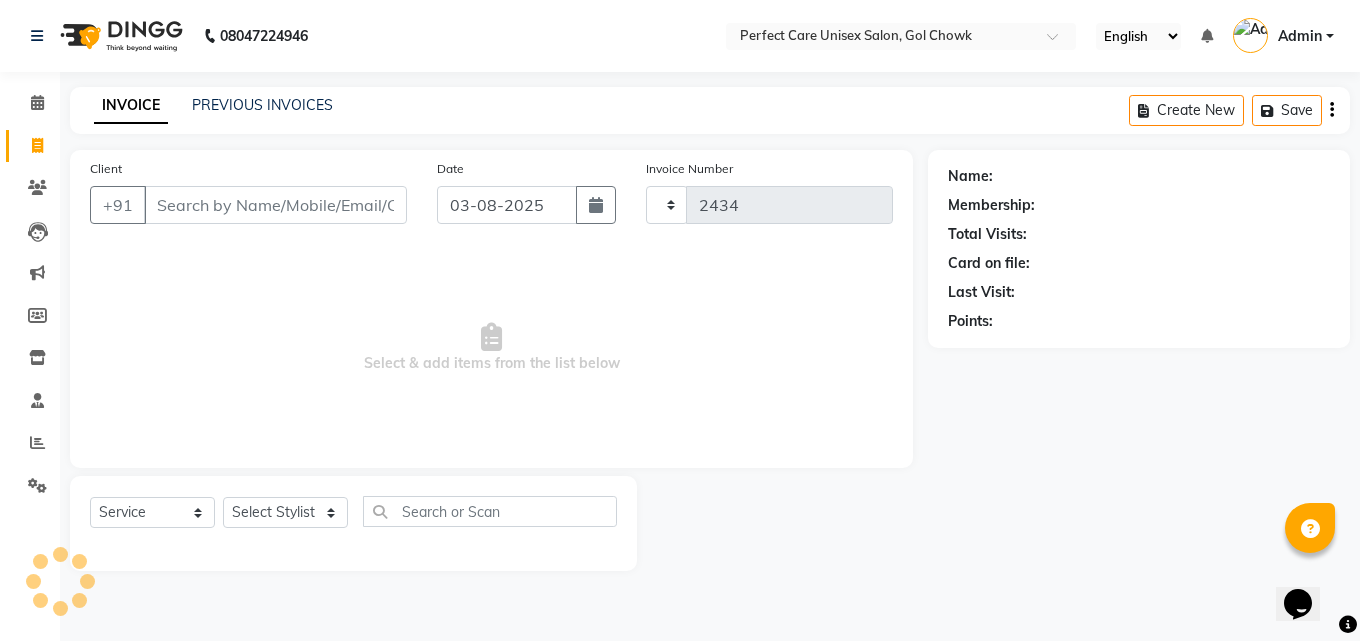 select on "4751" 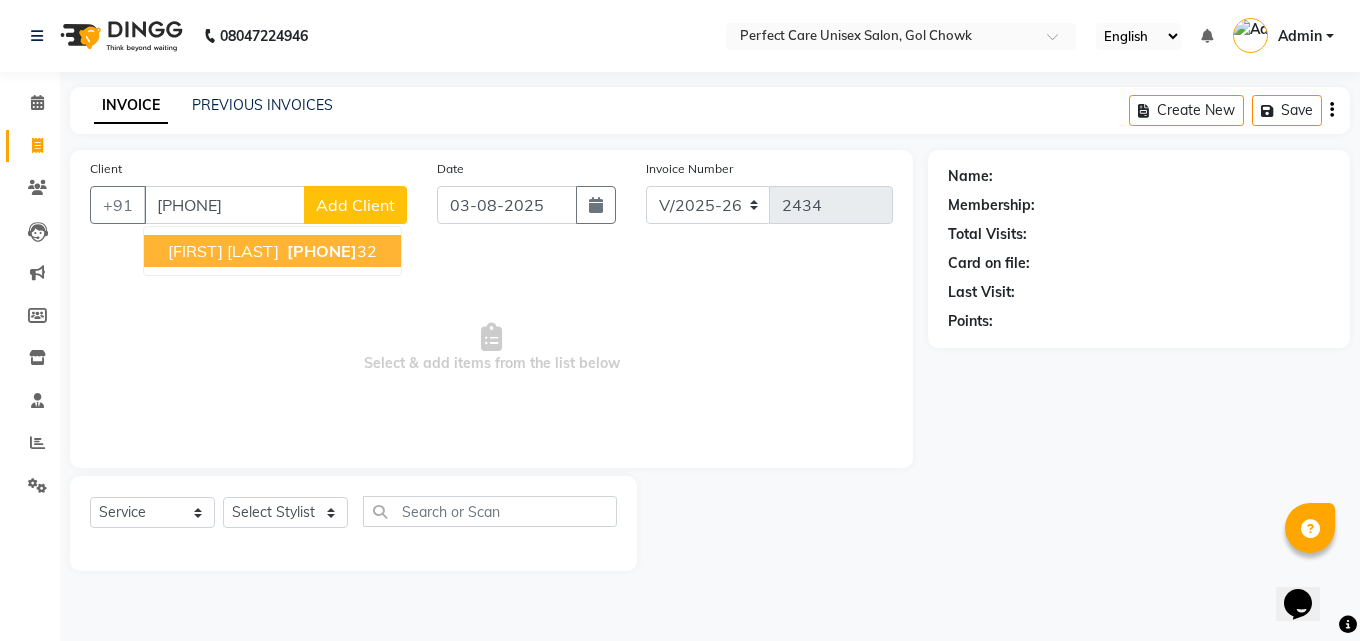 click on "80588166 32" at bounding box center [330, 251] 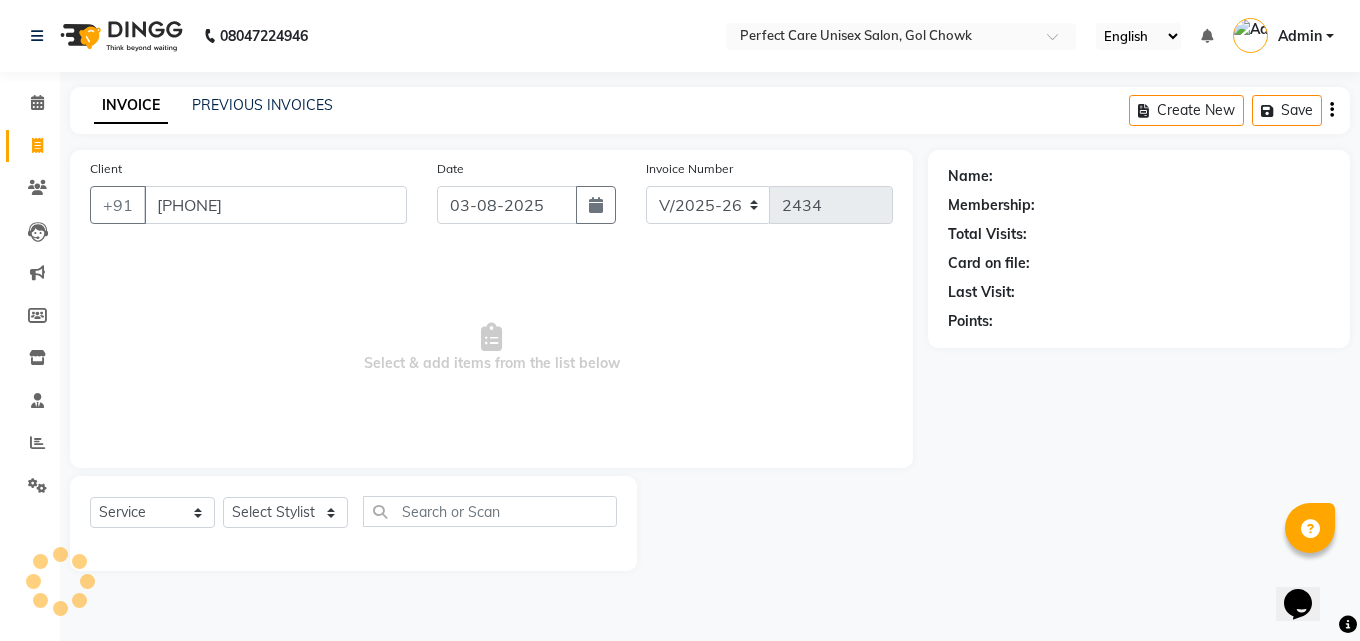 type on "[PHONE]" 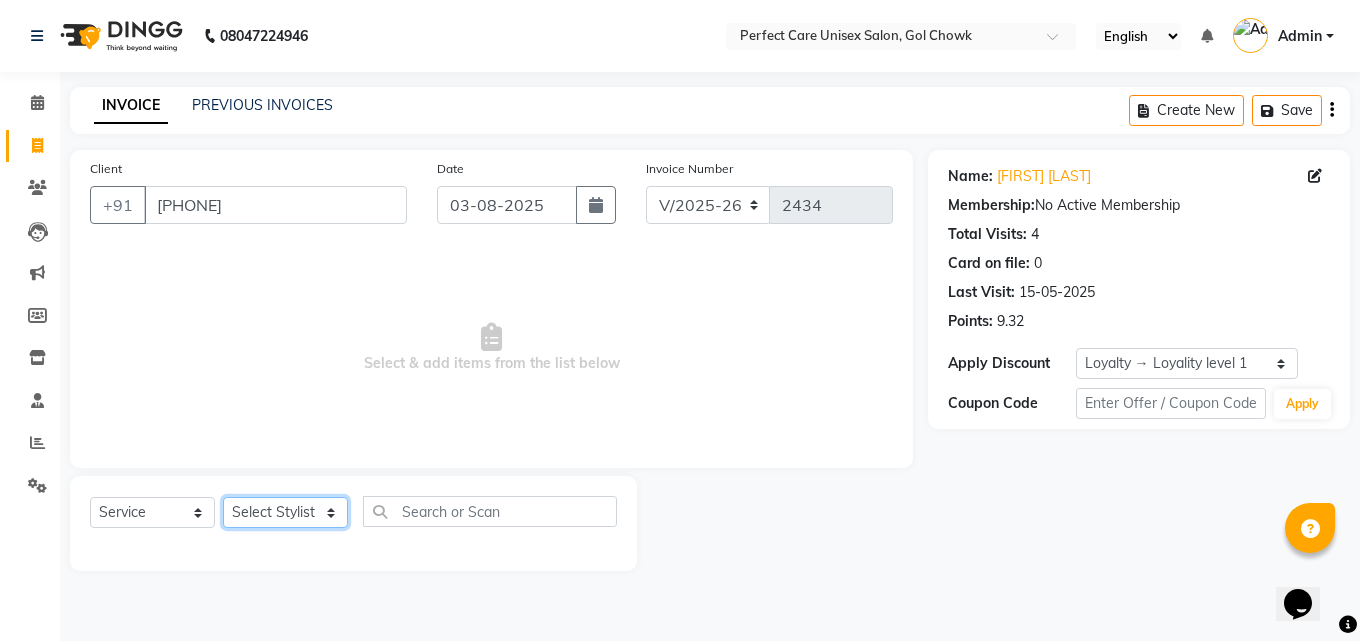 click on "Select Stylist MISS [NAME] MISS [NAME] MISS [NAME] MISS [NAME] MISS [NAME] MISS [NAME] MISS [NAME] MISS [NAME] MISS [NAME] MISS [NAME] [NAME] MR [NAME] MR [NAME] MR [NAME] MR [NAME] MR [NAME] MR [NAME] MR [NAME] MR [NAME] MR [NAME] MR [NAME] MR [NAME] MR [NAME] MR [NAME] MR [NAME] MS [NAME] NONE [NAME]" 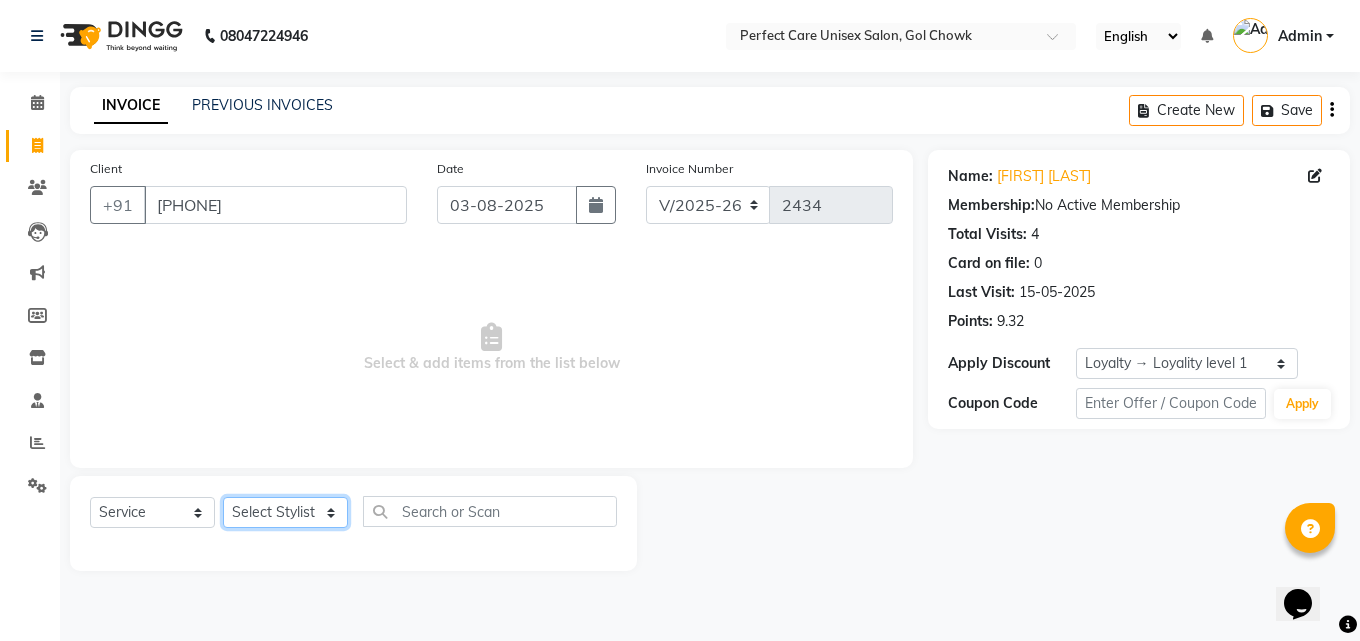 select on "67638" 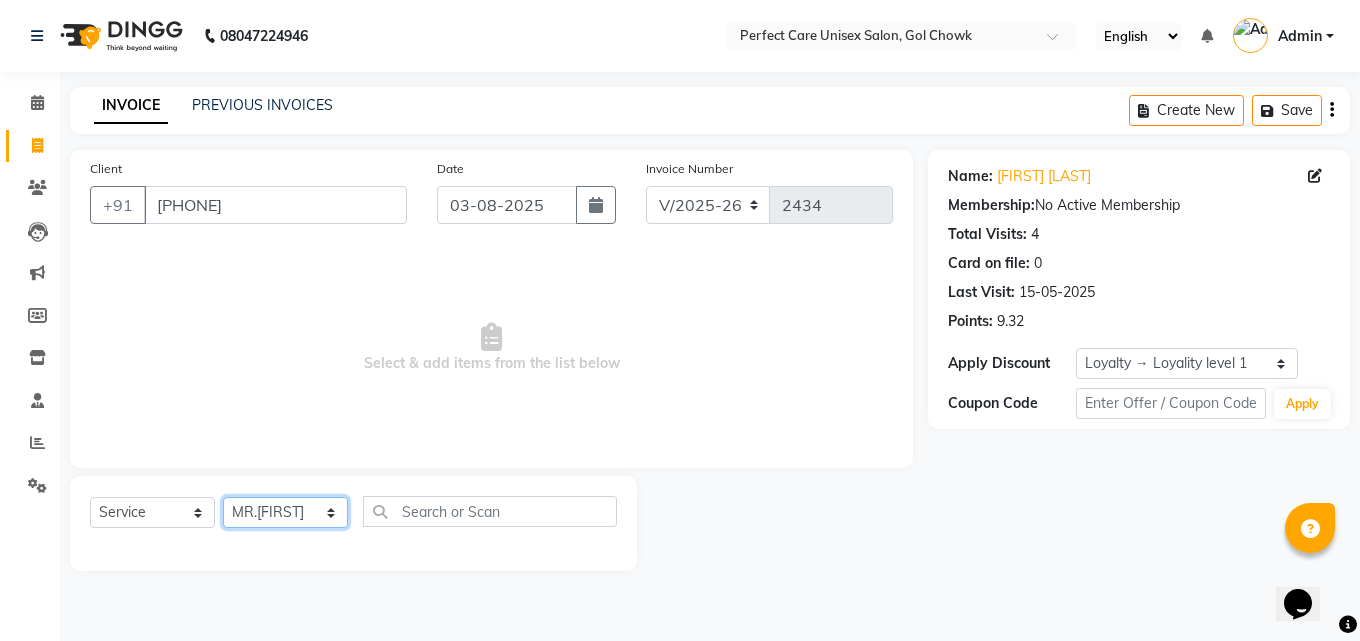 click on "Select Stylist MISS [NAME] MISS [NAME] MISS [NAME] MISS [NAME] MISS [NAME] MISS [NAME] MISS [NAME] MISS [NAME] MISS [NAME] MISS [NAME] [NAME] MR [NAME] MR [NAME] MR [NAME] MR [NAME] MR [NAME] MR [NAME] MR [NAME] MR [NAME] MR [NAME] MR [NAME] MR [NAME] MR [NAME] MR [NAME] MR [NAME] MS [NAME] NONE [NAME]" 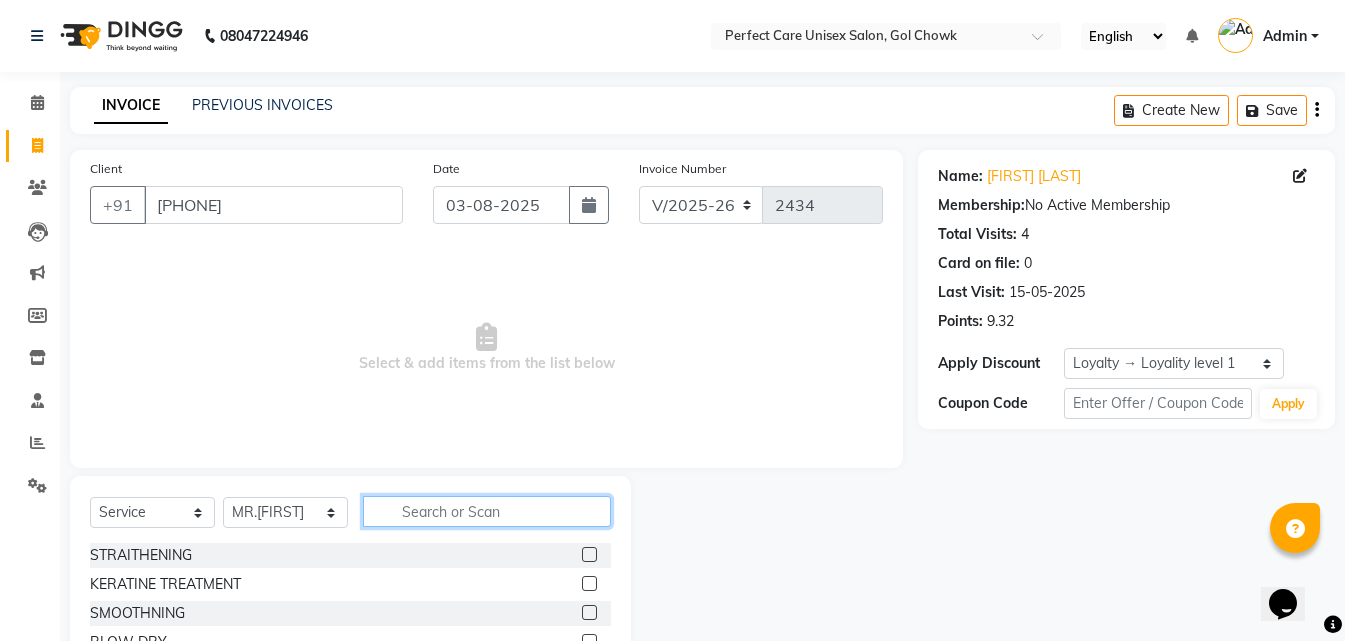 click 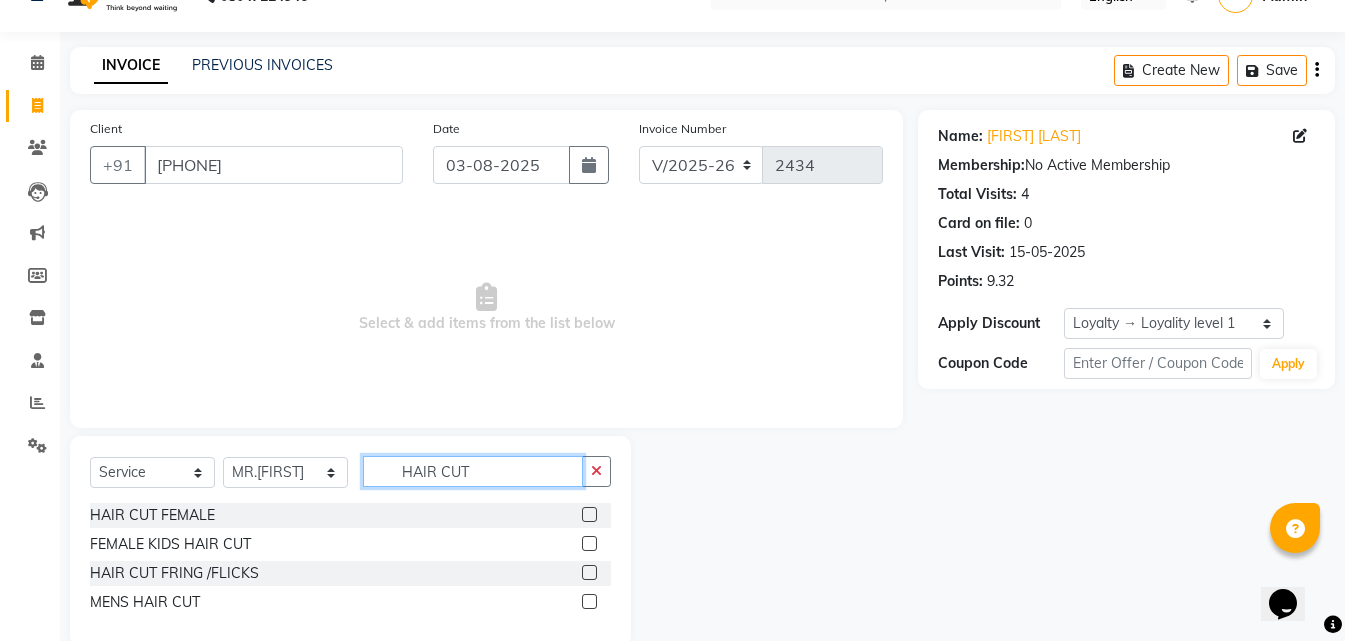 scroll, scrollTop: 76, scrollLeft: 0, axis: vertical 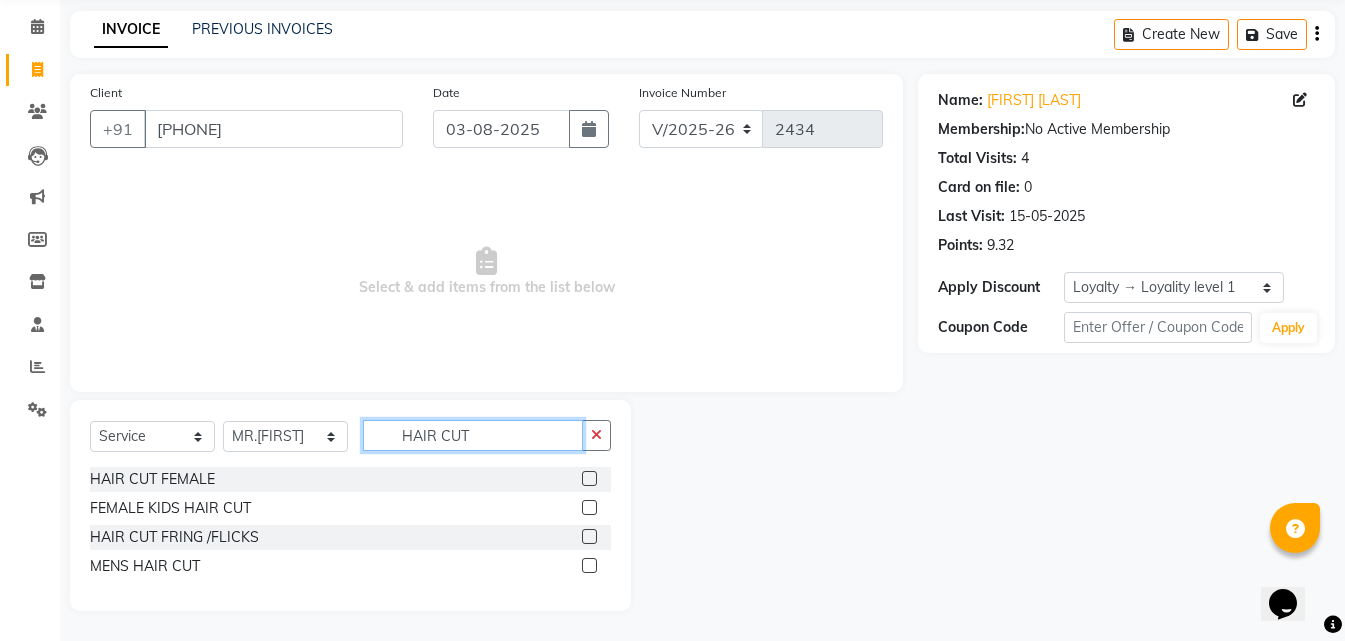 type on "HAIR CUT" 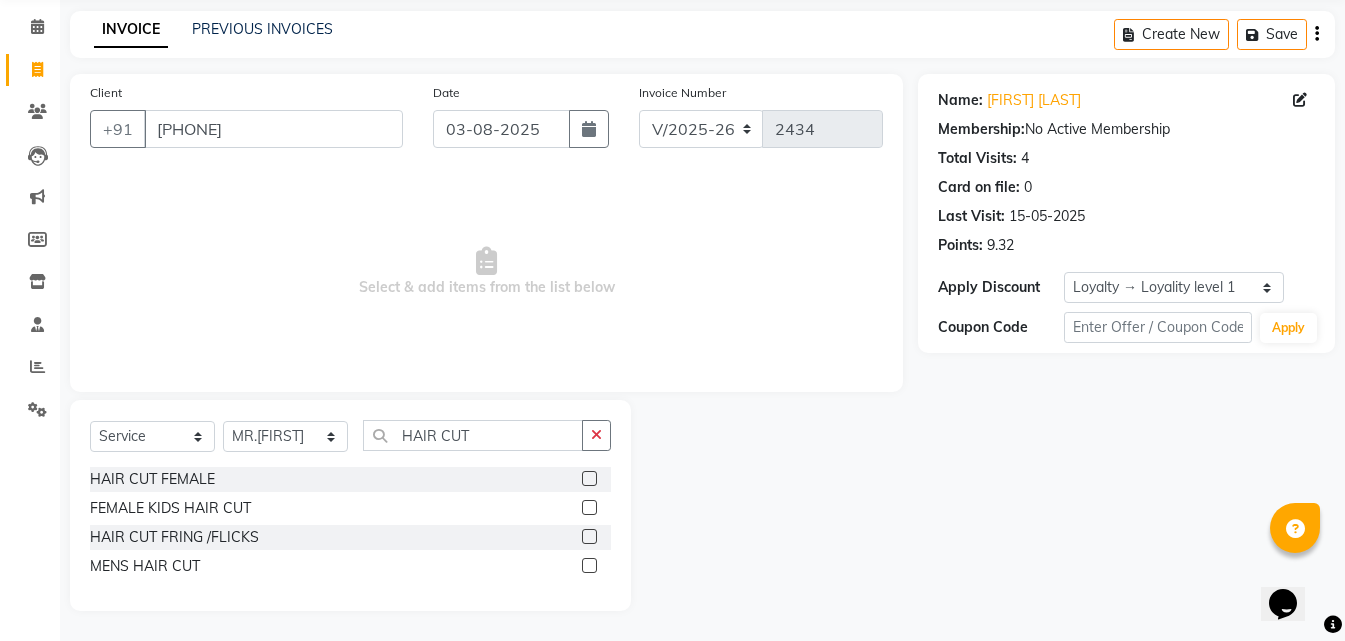 click 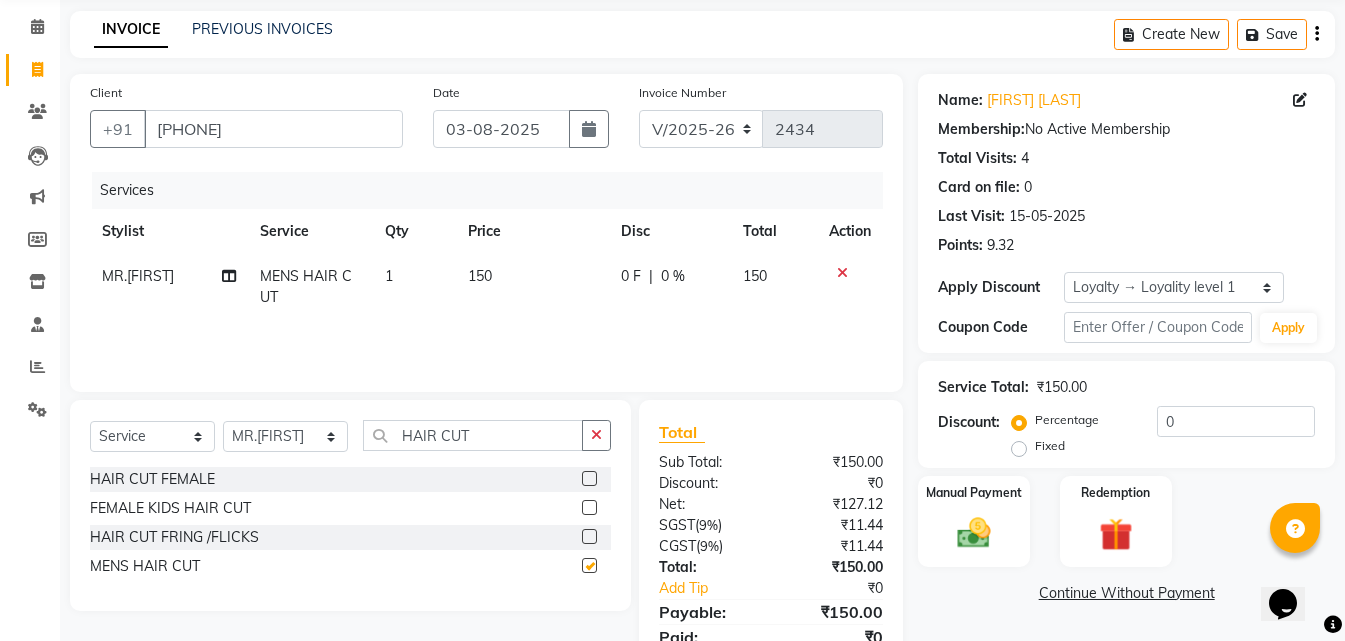 checkbox on "false" 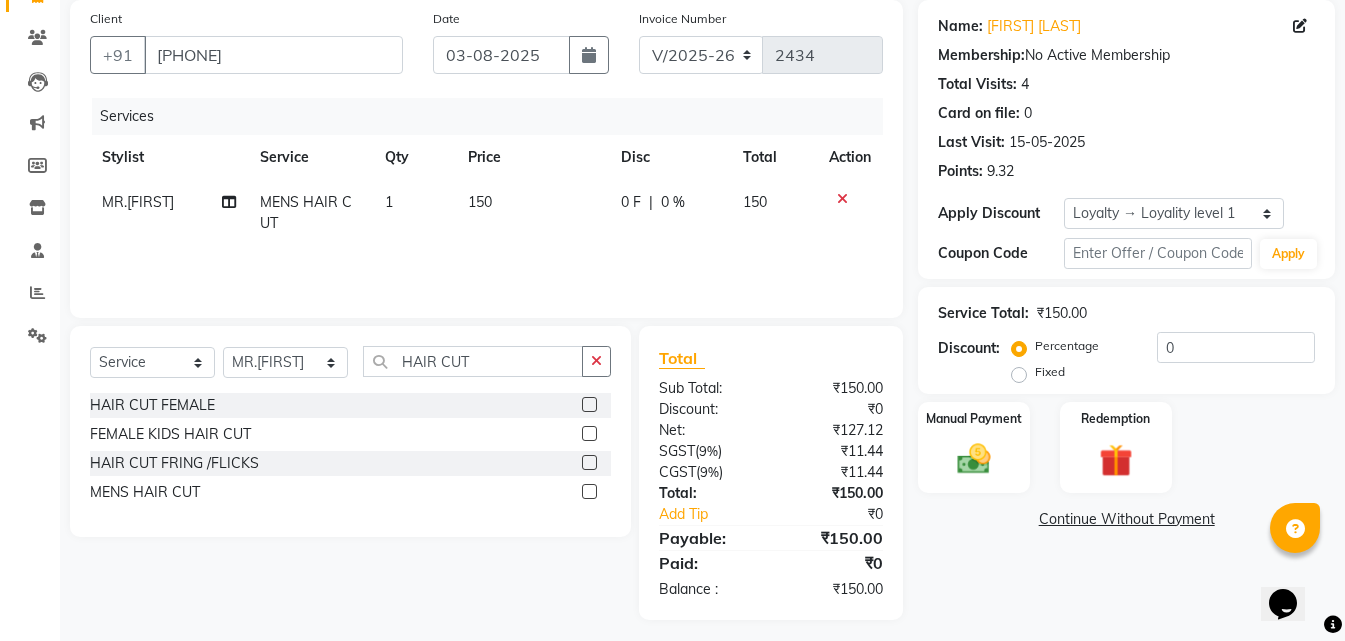 scroll, scrollTop: 159, scrollLeft: 0, axis: vertical 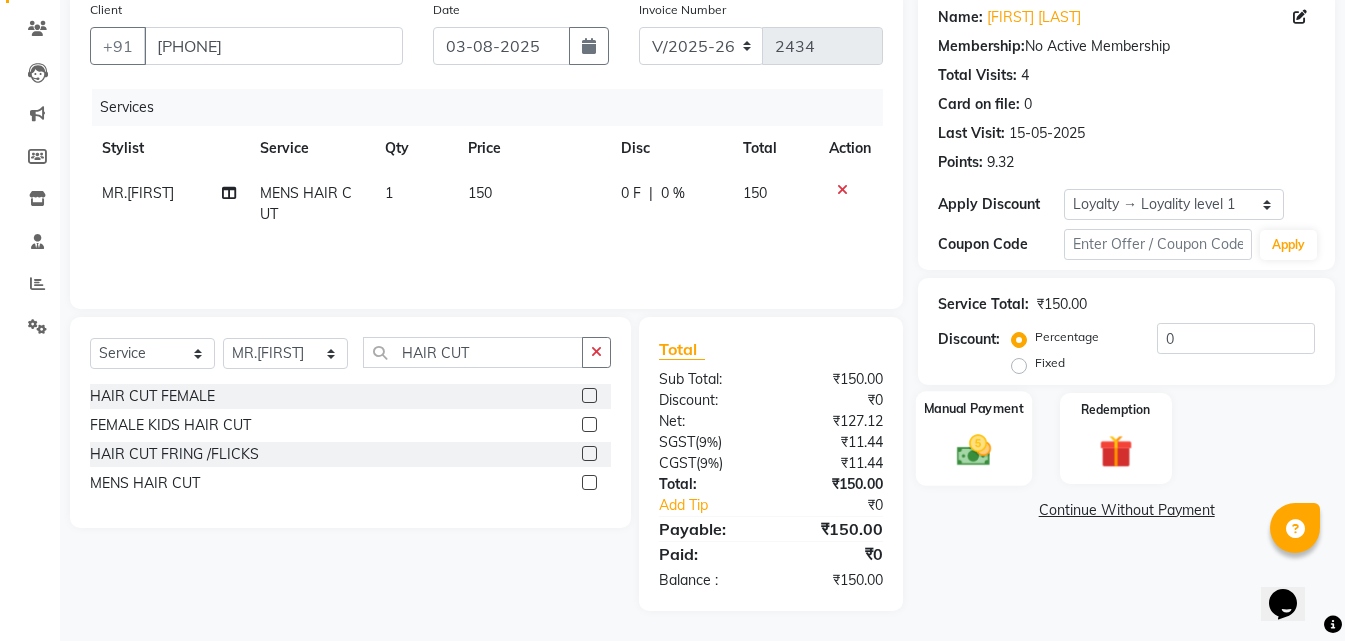 click 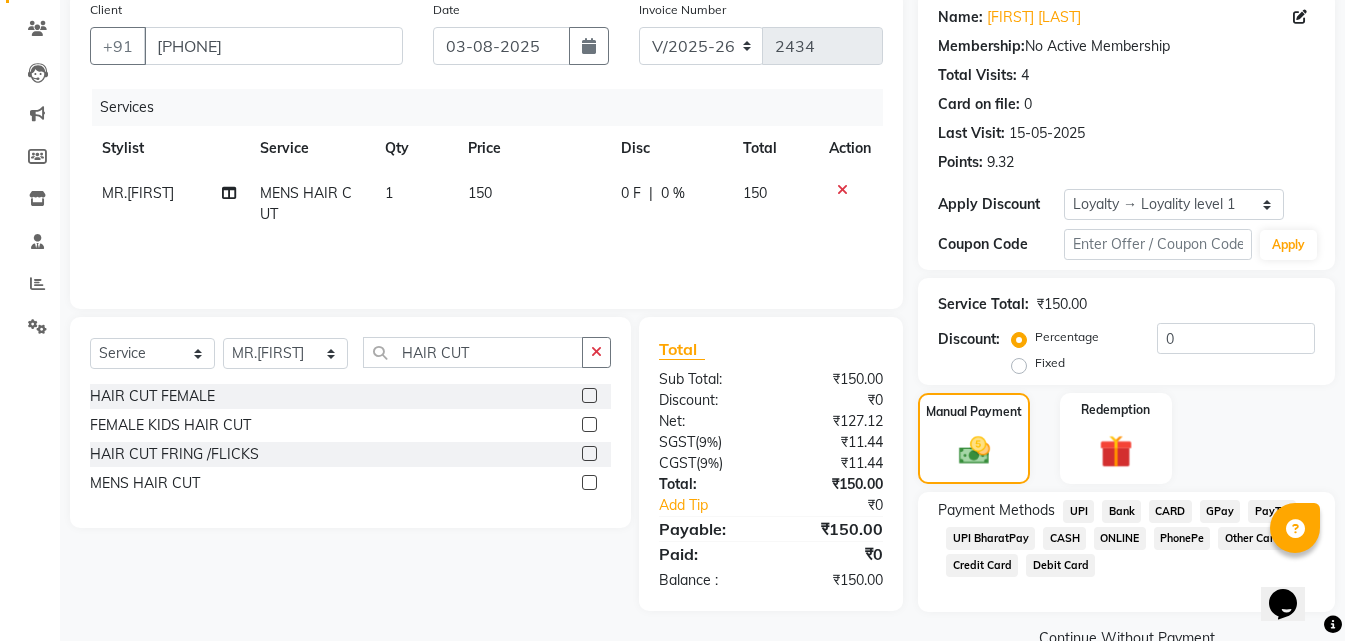 click on "ONLINE" 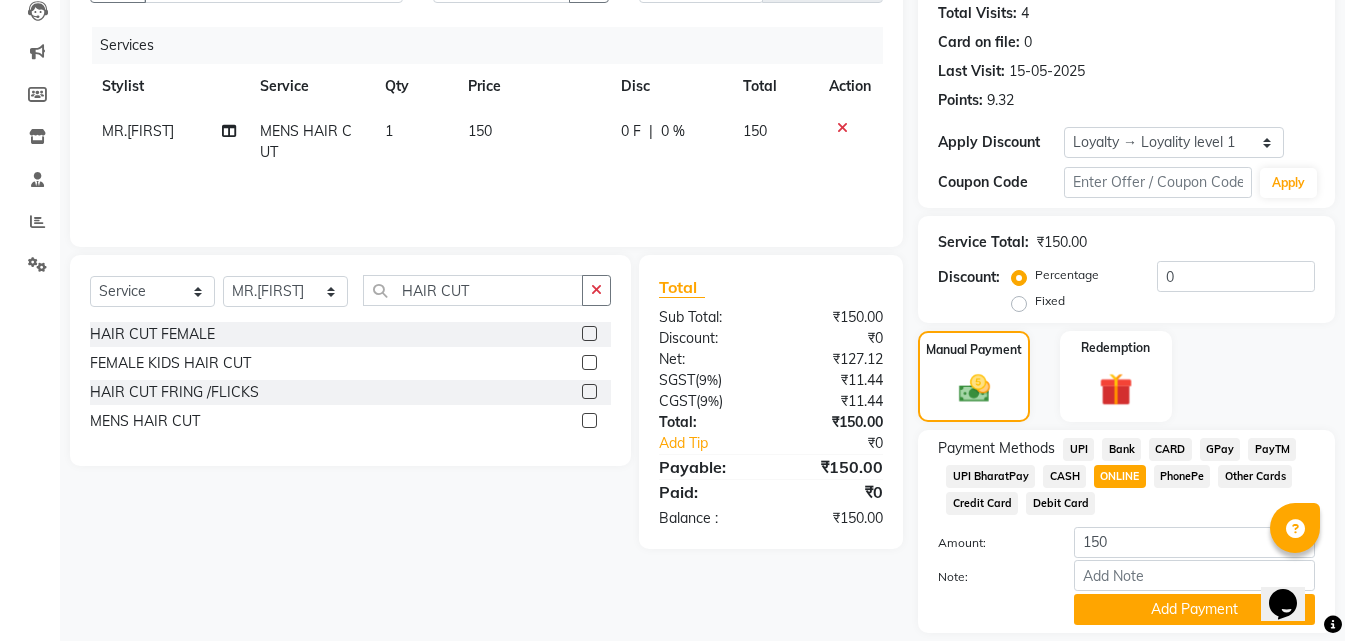 scroll, scrollTop: 284, scrollLeft: 0, axis: vertical 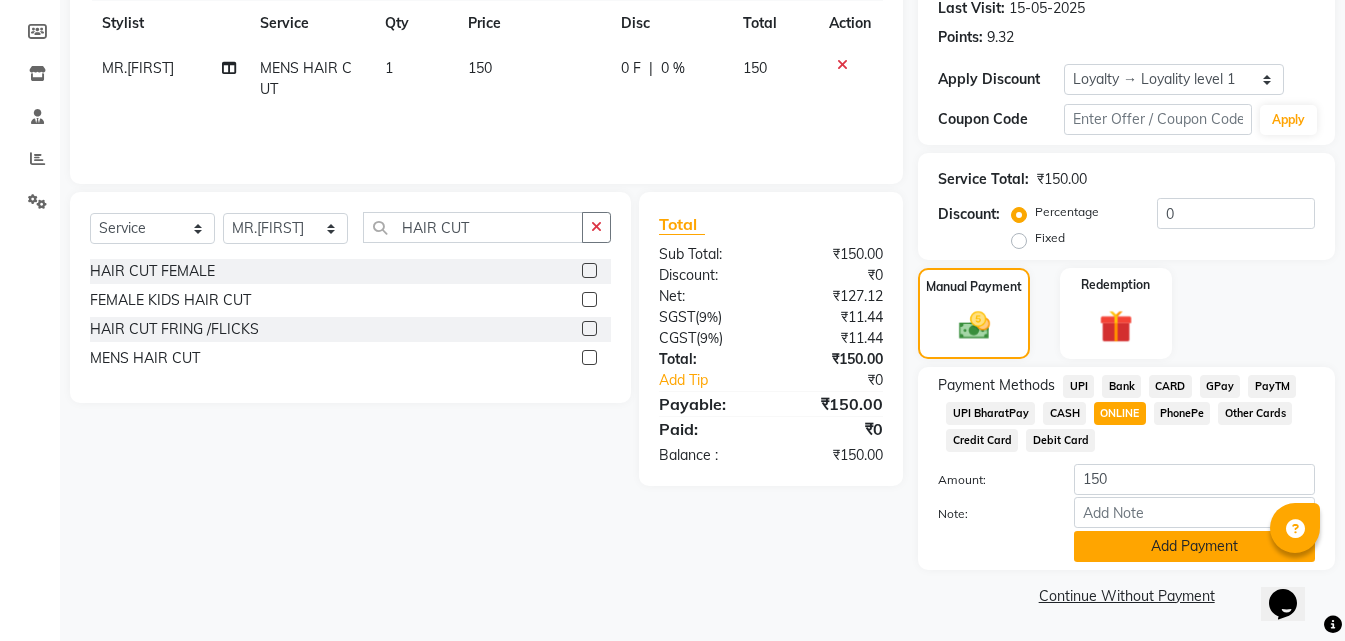 click on "Add Payment" 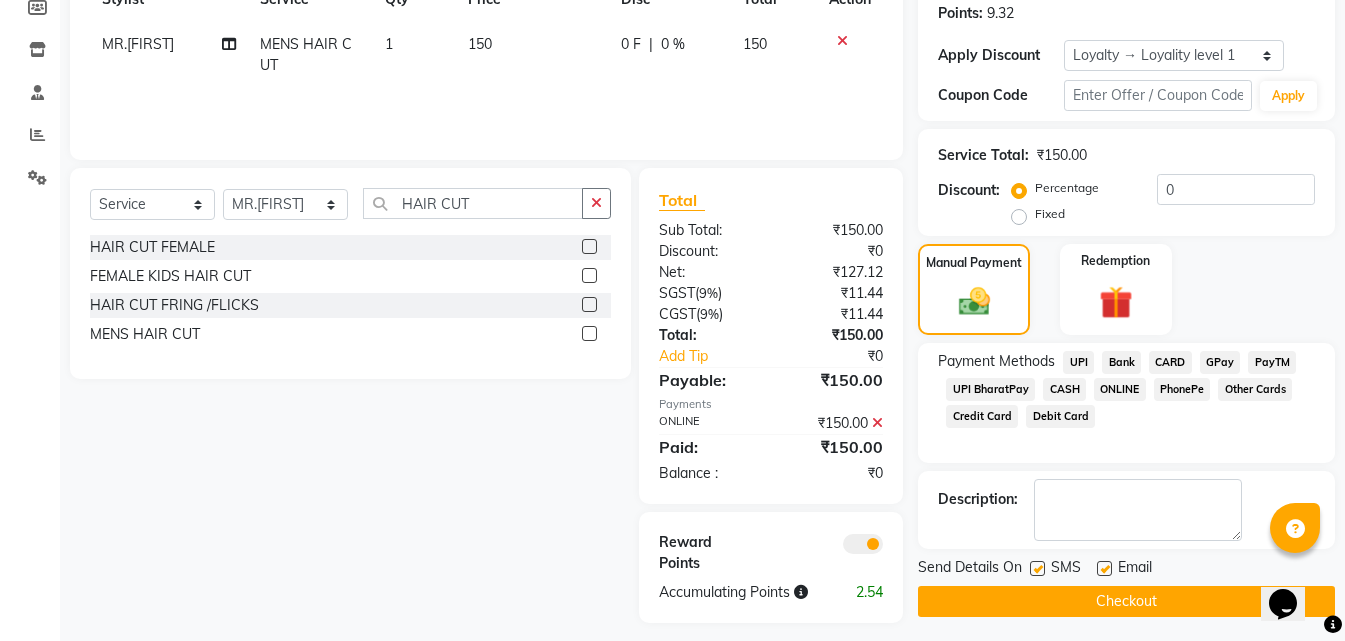 scroll, scrollTop: 320, scrollLeft: 0, axis: vertical 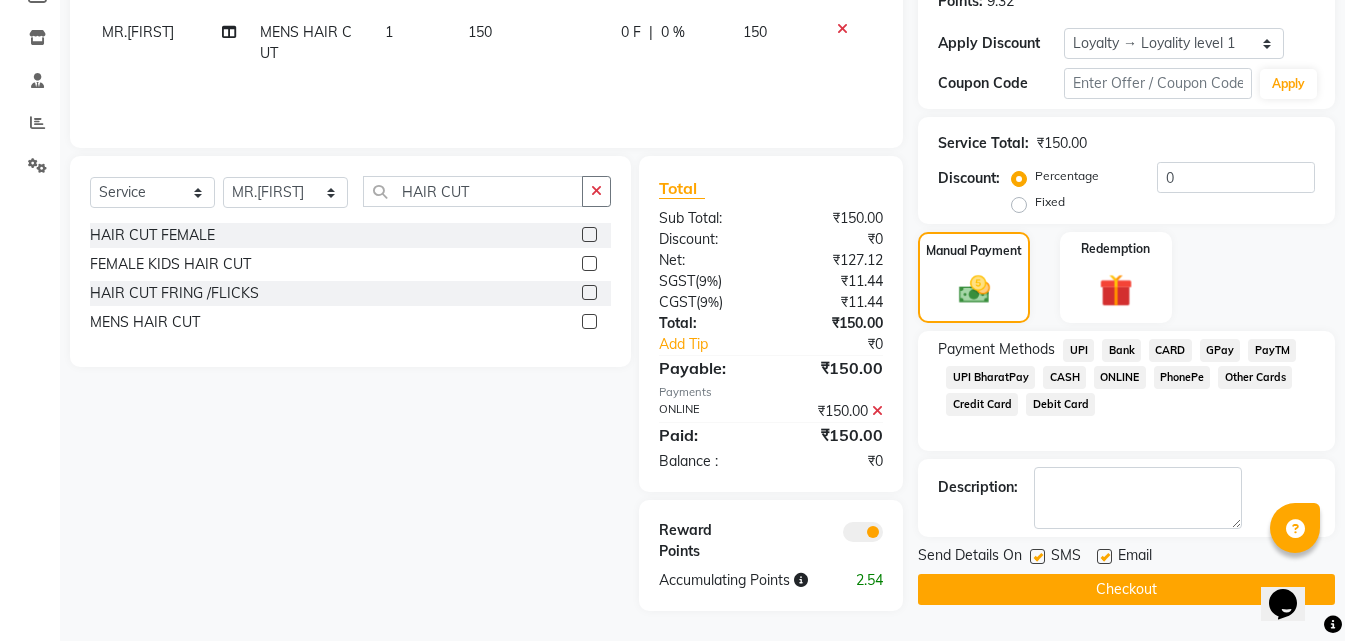 click on "Checkout" 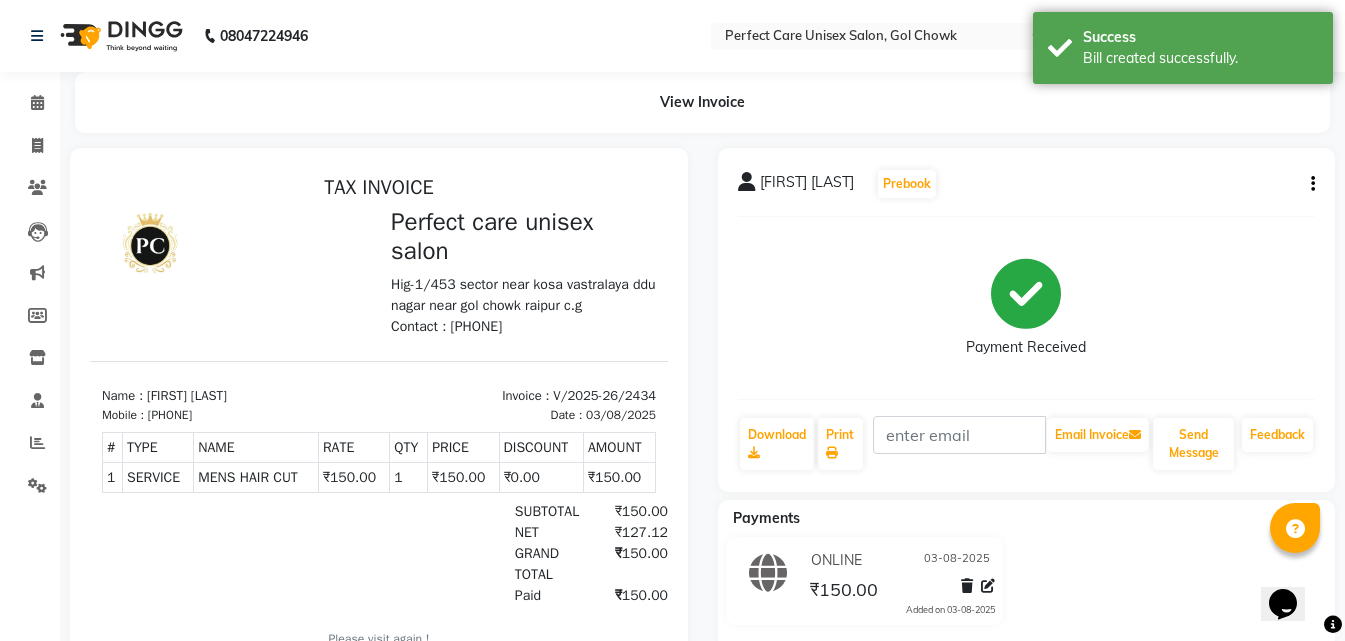 scroll, scrollTop: 0, scrollLeft: 0, axis: both 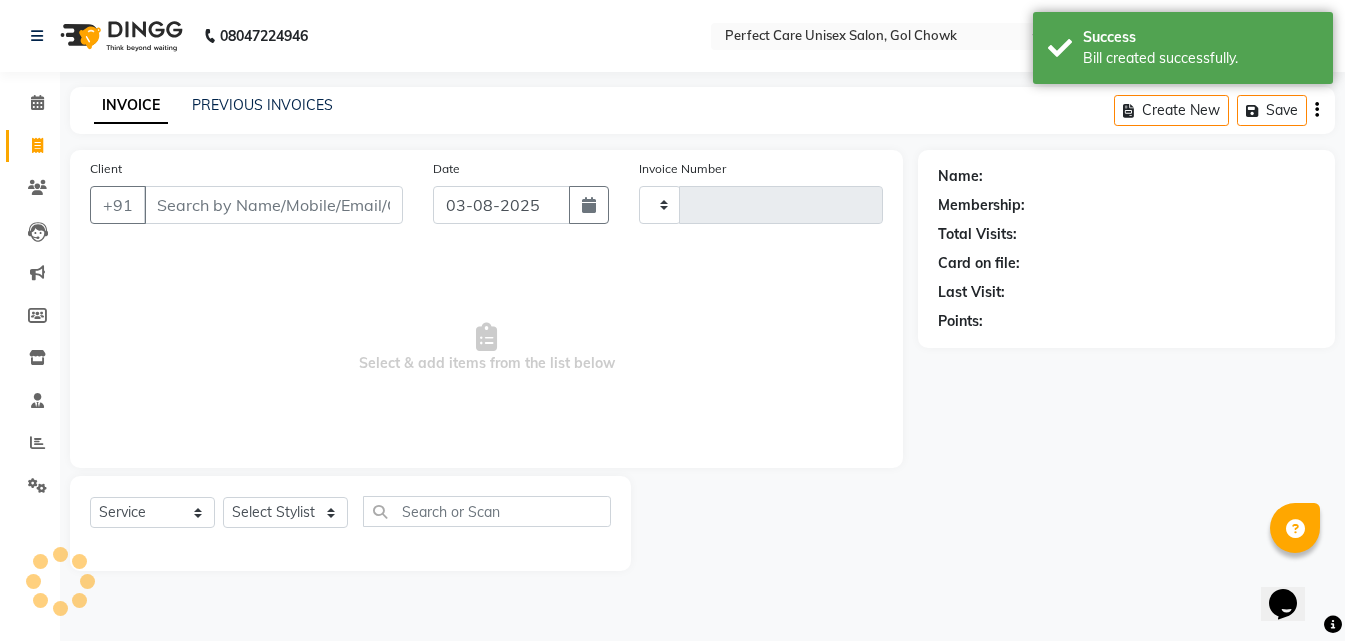 type on "2435" 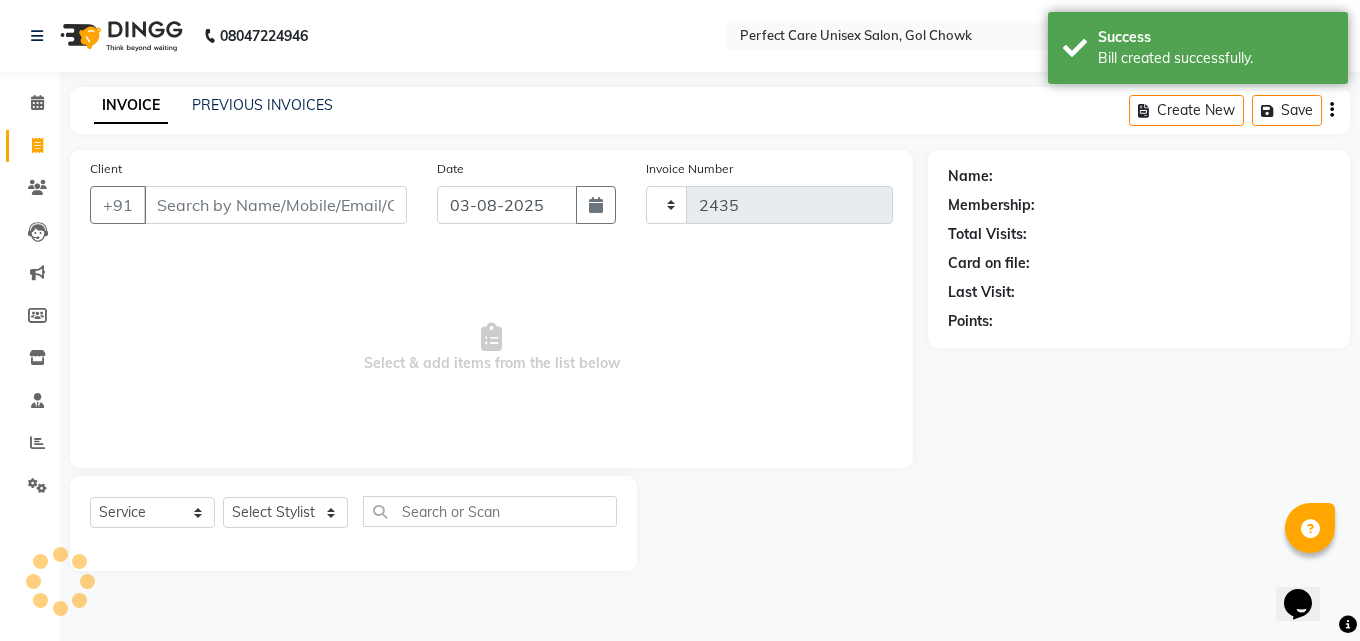 select on "4751" 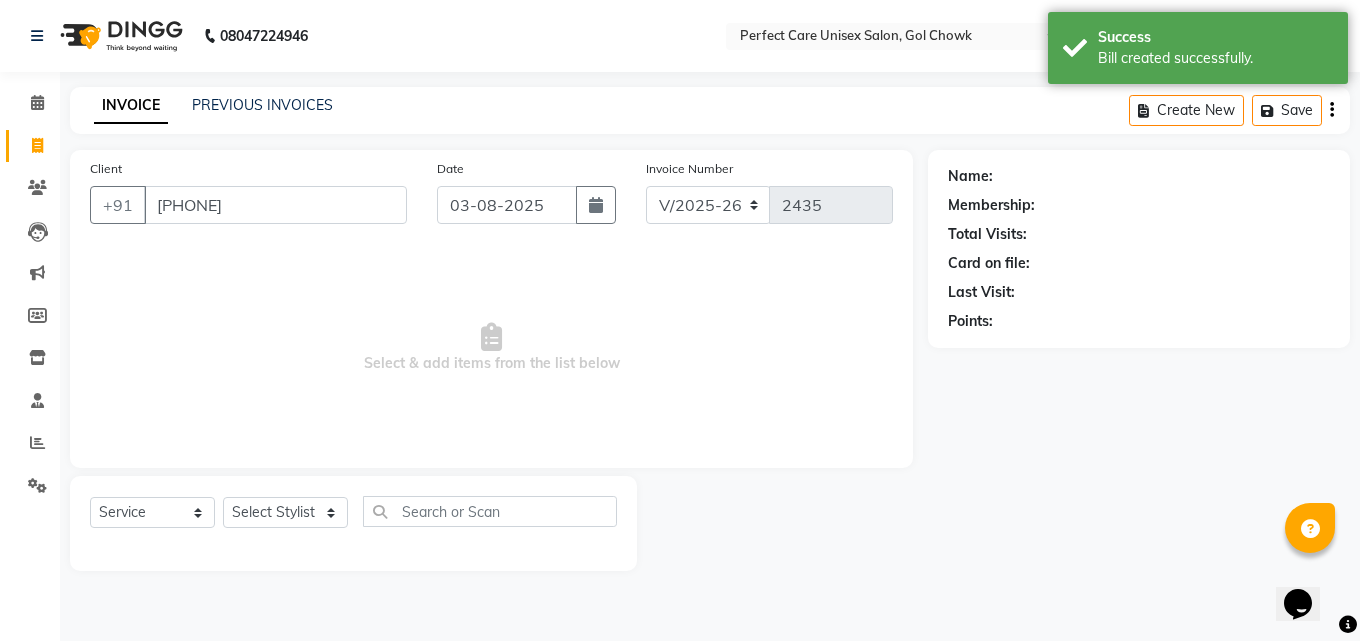 type on "918058816632" 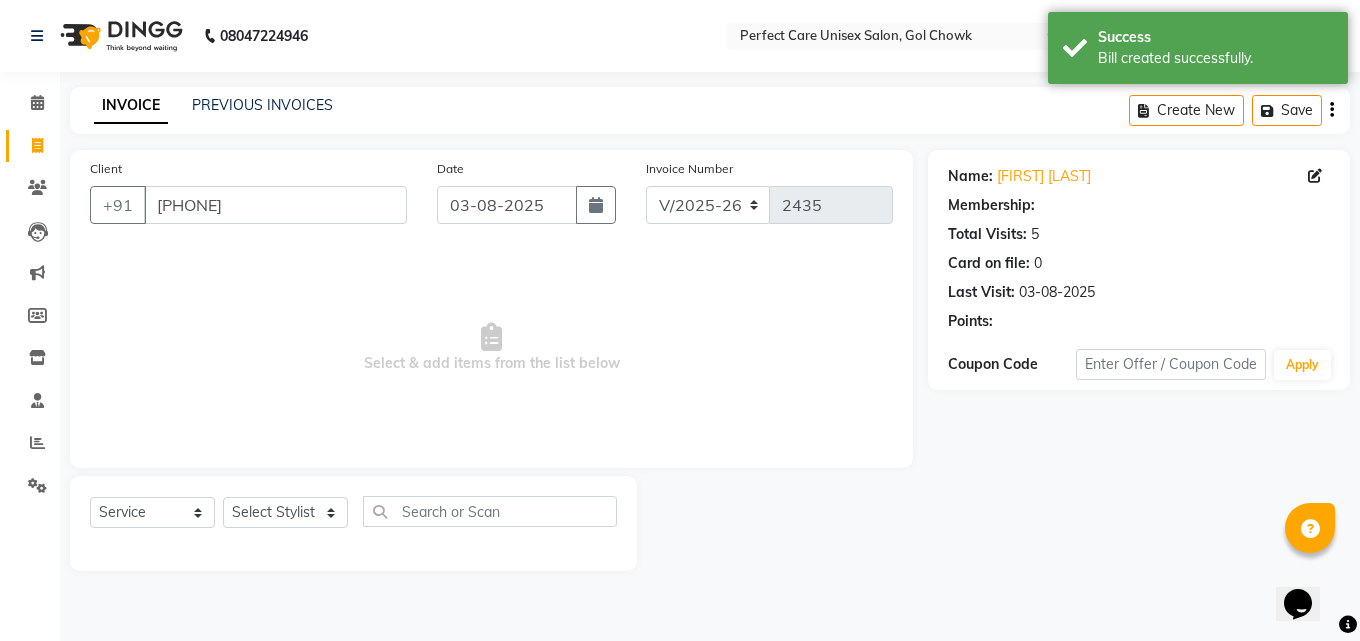 select on "1: Object" 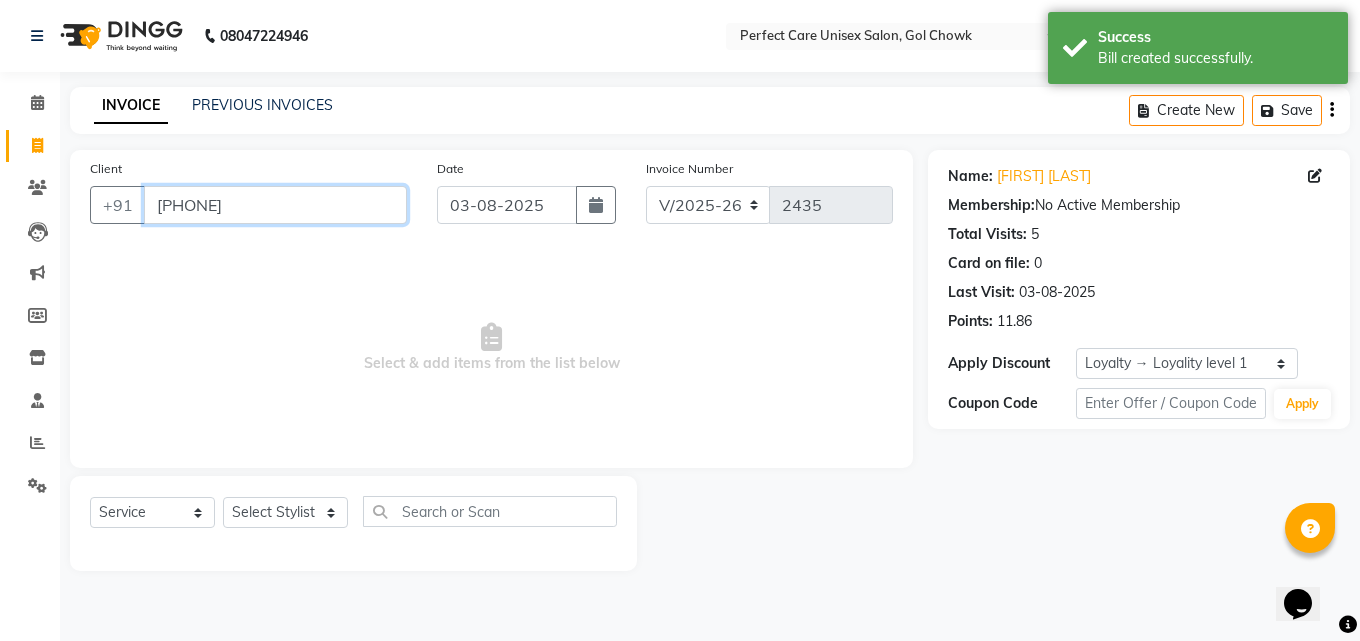 click on "918058816632" at bounding box center [275, 205] 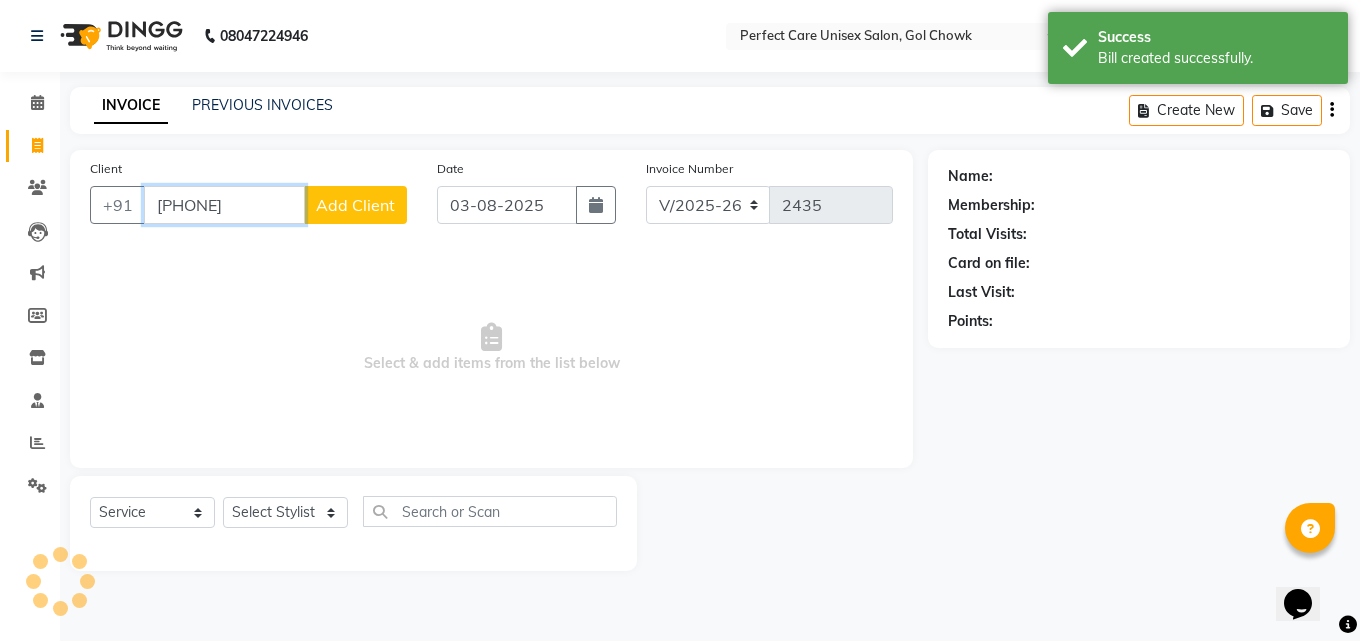 type on "[PHONE]" 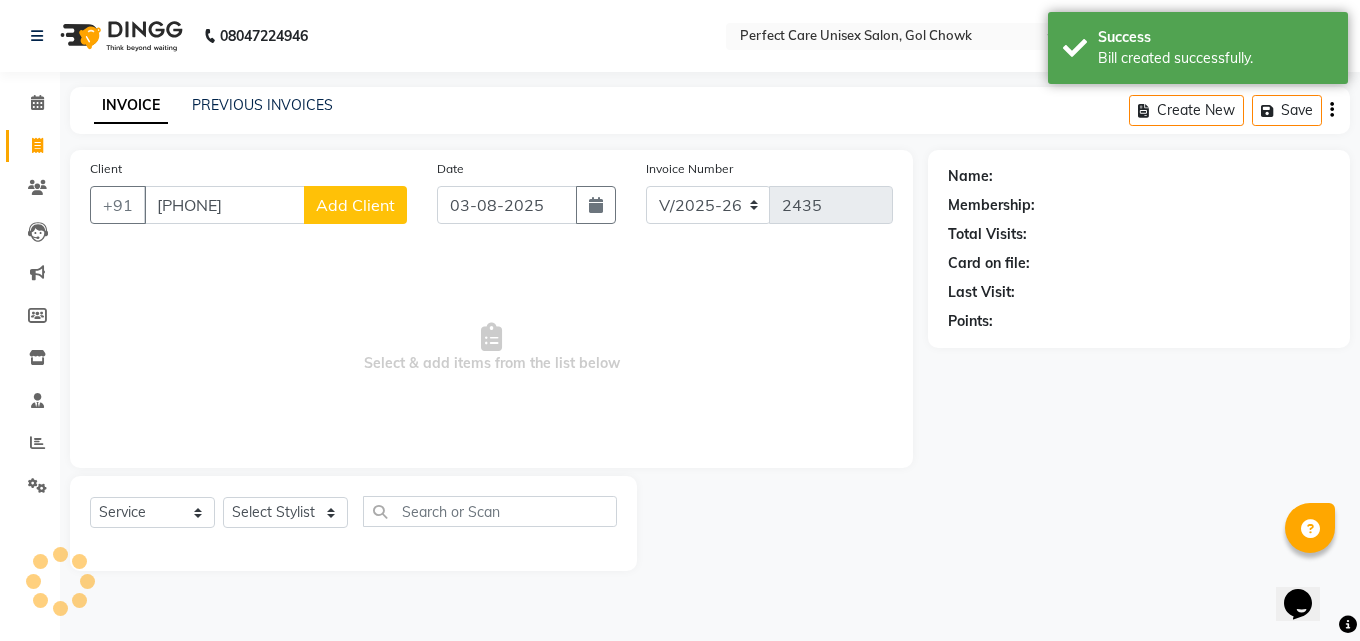 select on "1: Object" 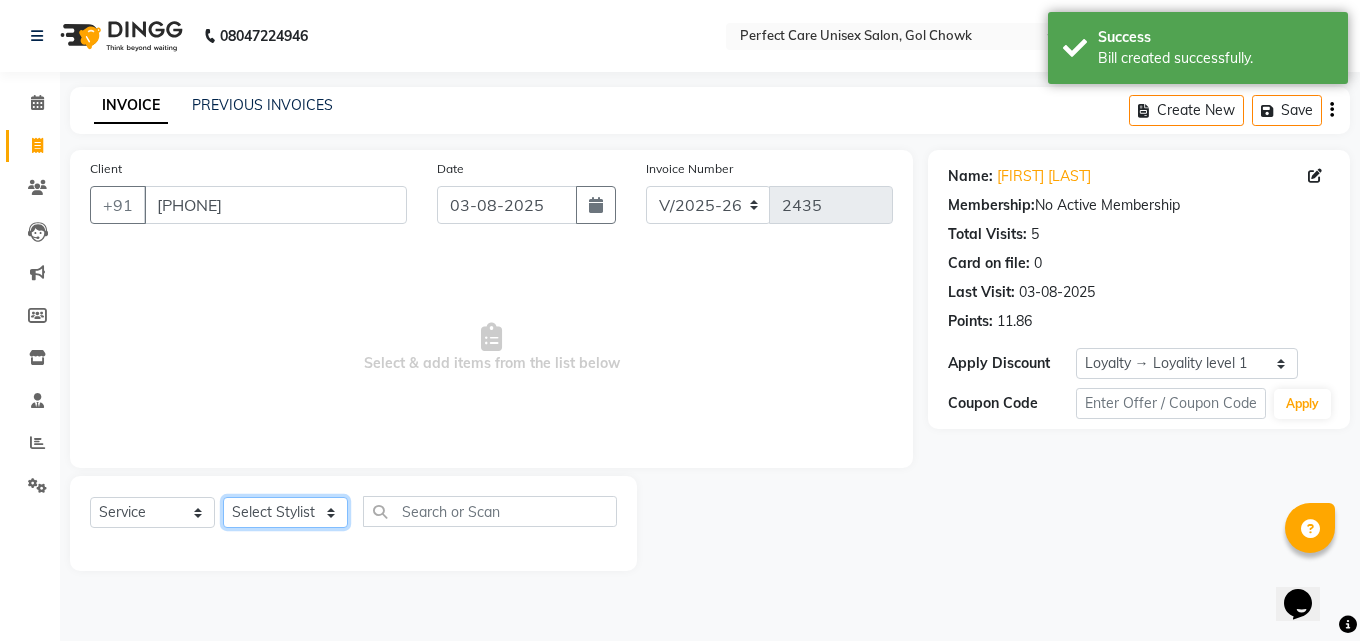 click on "Select Stylist MISS [NAME] MISS [NAME] MISS [NAME] MISS [NAME] MISS [NAME] MISS [NAME] MISS [NAME] MISS [NAME] MISS [NAME] MISS [NAME] [NAME] MR [NAME] MR [NAME] MR [NAME] MR [NAME] MR [NAME] MR [NAME] MR [NAME] MR [NAME] MR [NAME] MR [NAME] MR [NAME] MR [NAME] MR [NAME] MR [NAME] MS [NAME] NONE [NAME]" 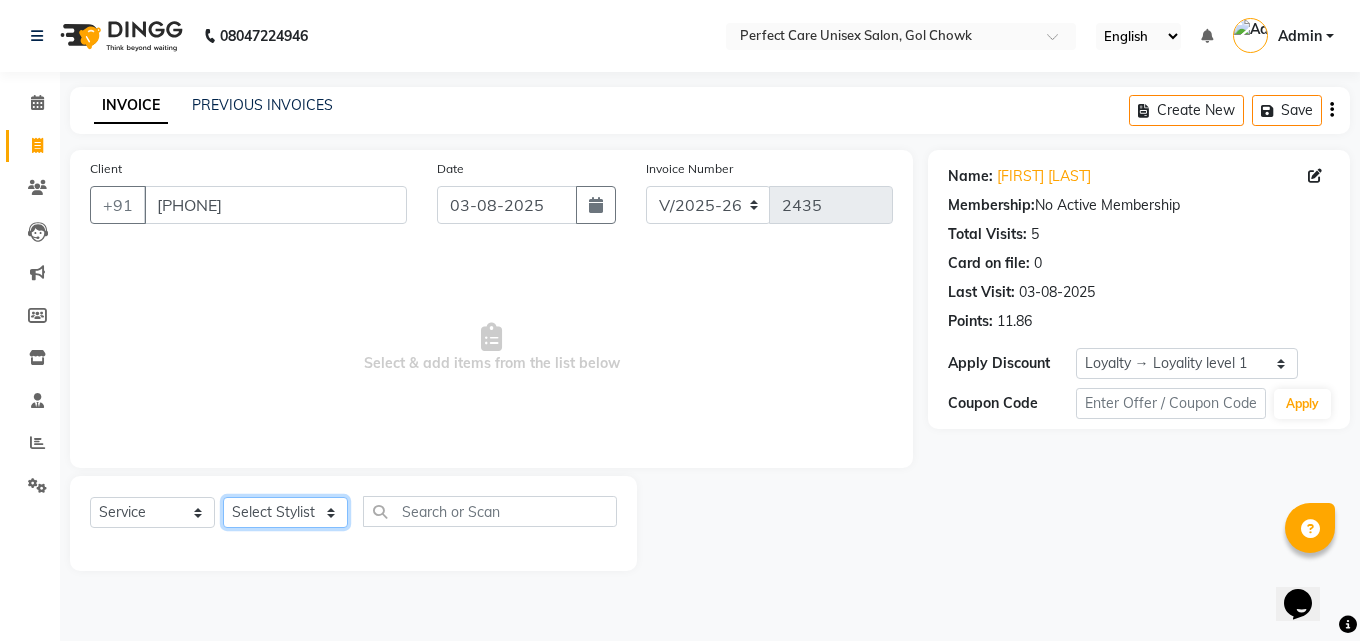 select on "28404" 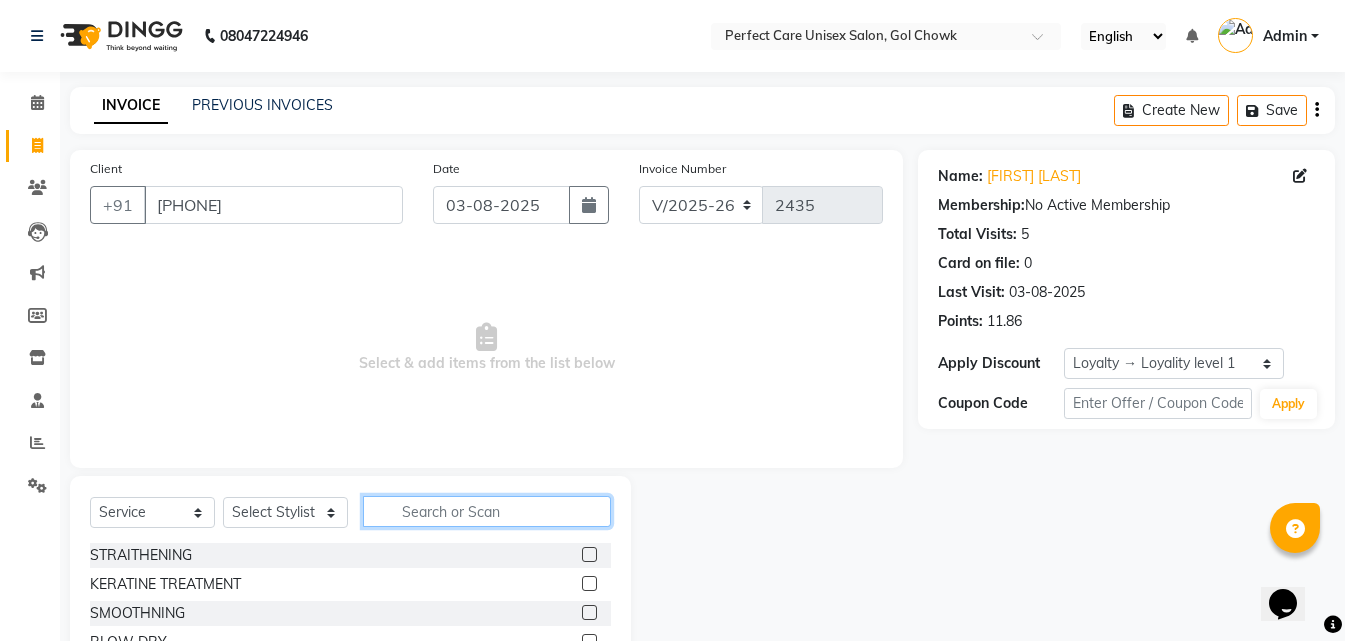 click 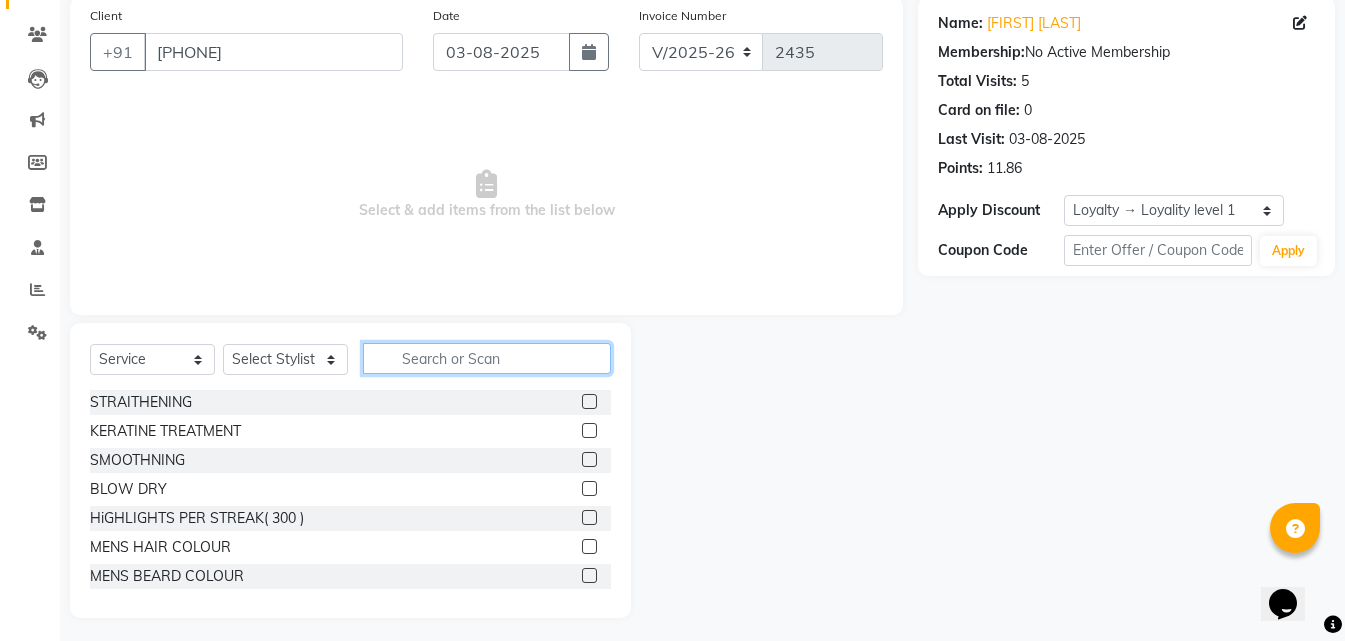 scroll, scrollTop: 160, scrollLeft: 0, axis: vertical 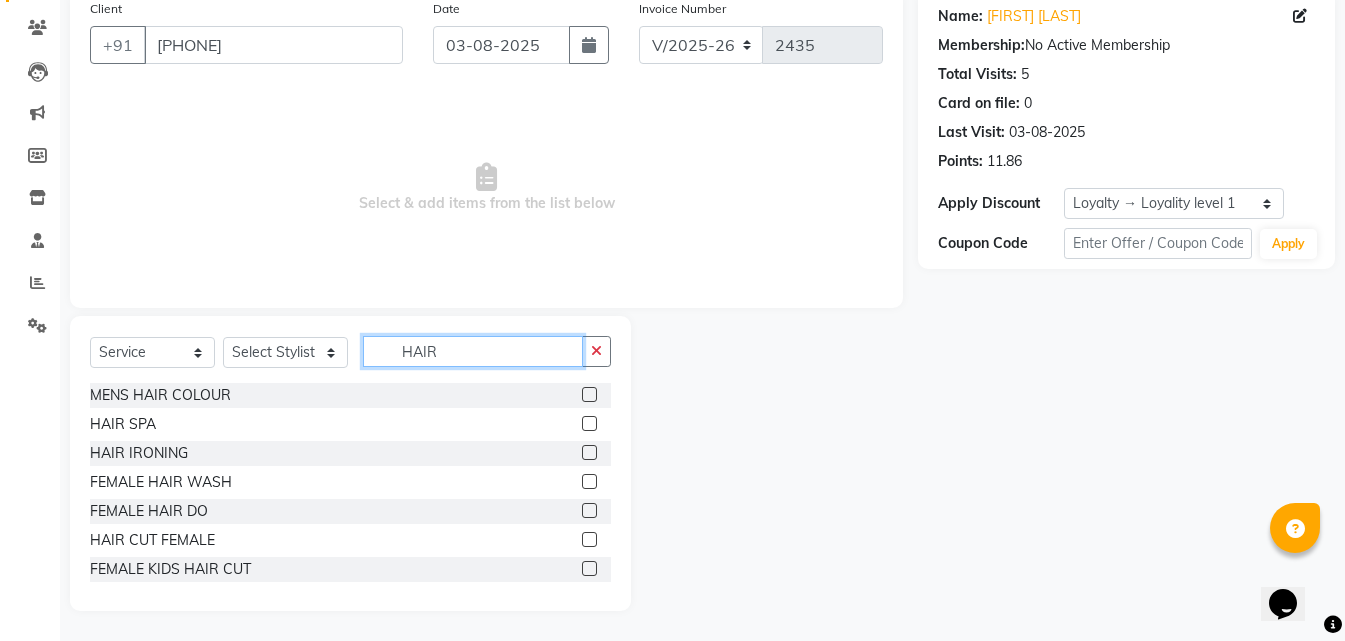 type on "HAIR" 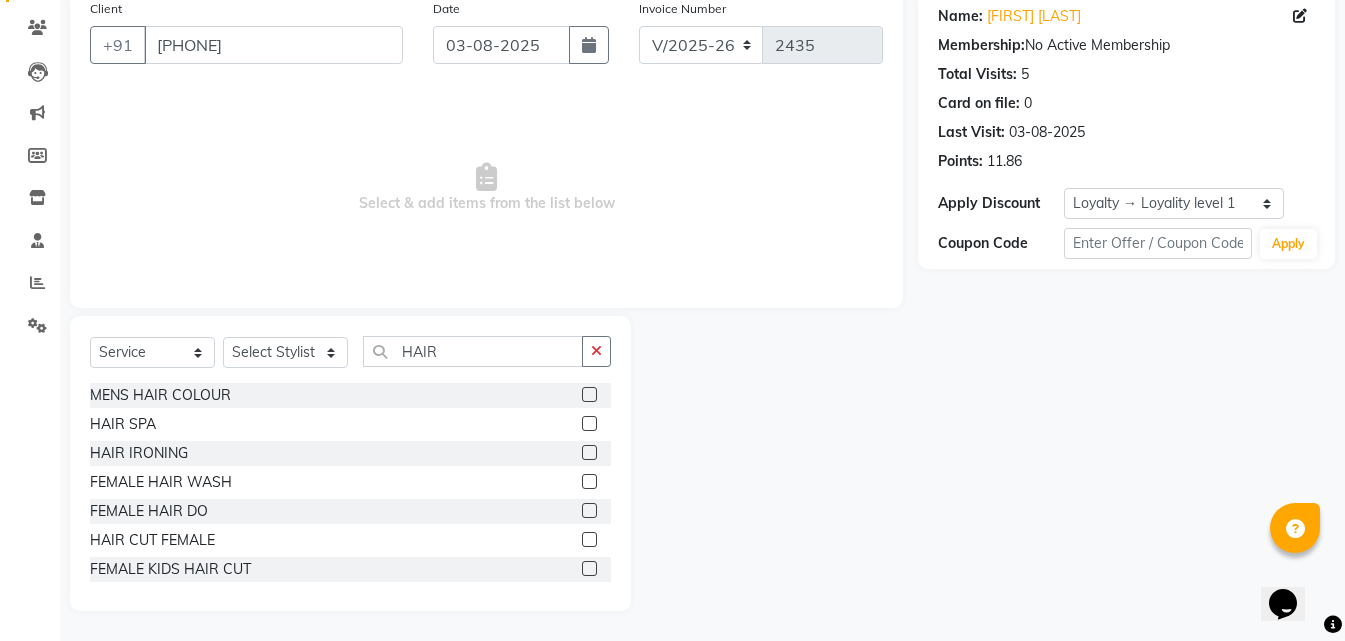 click 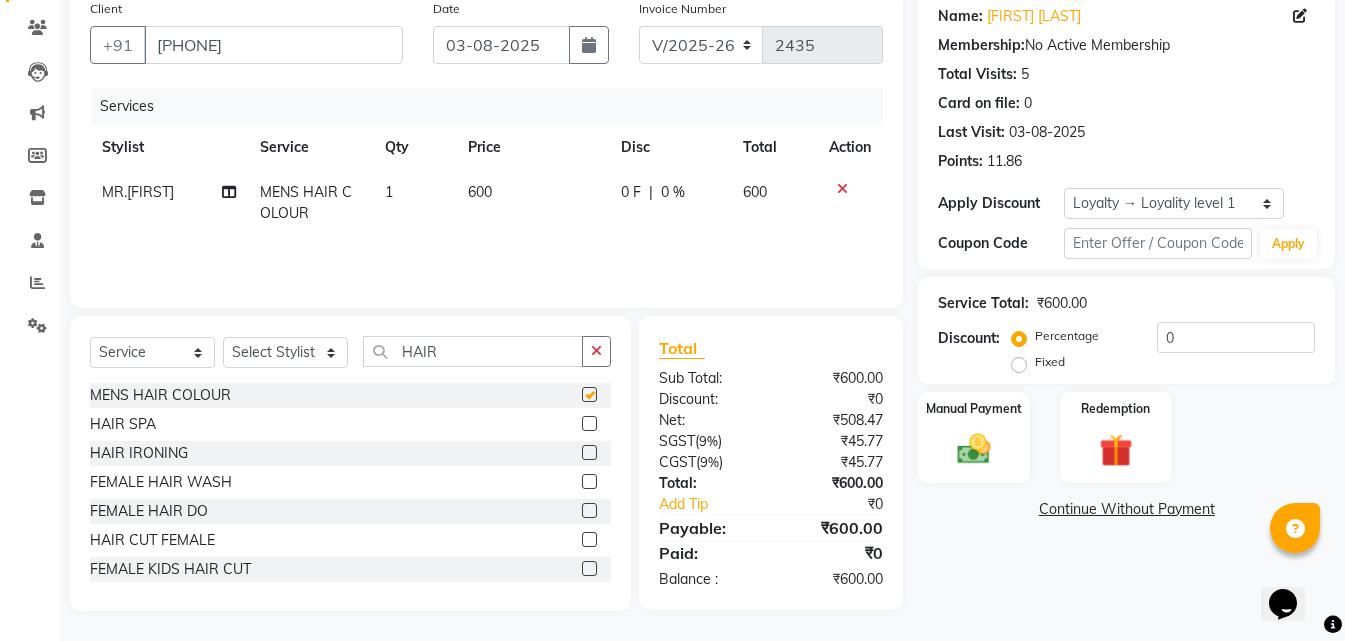 checkbox on "false" 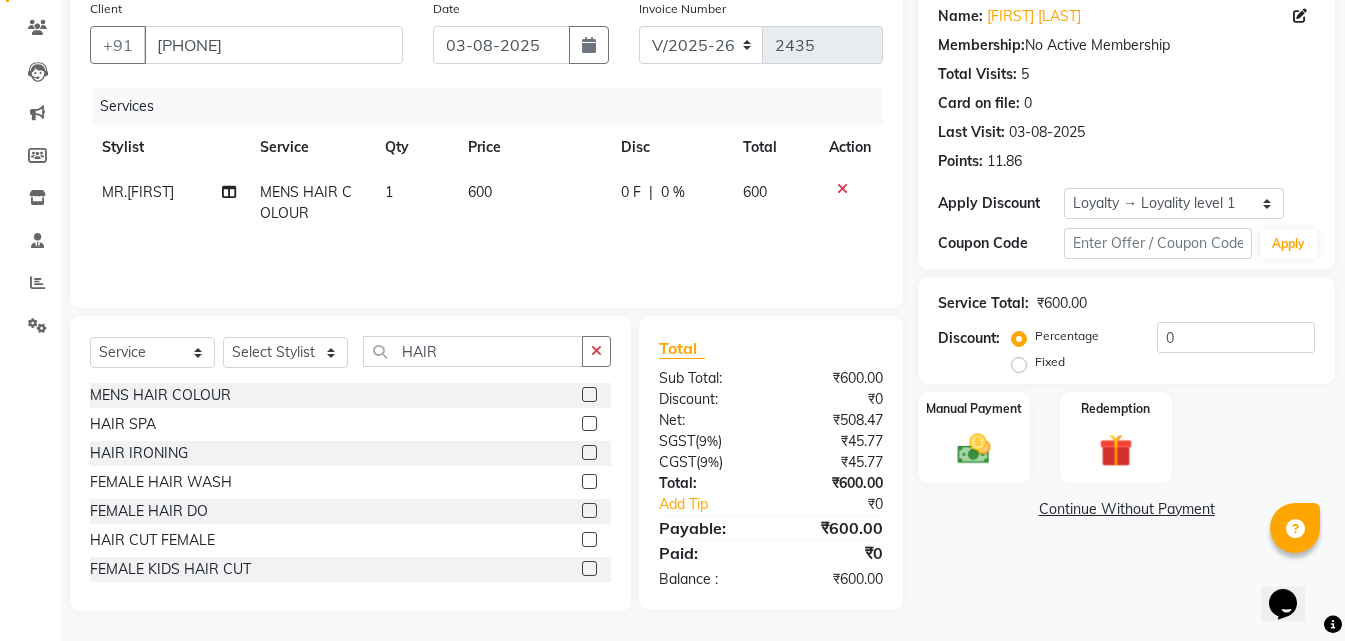click on "600" 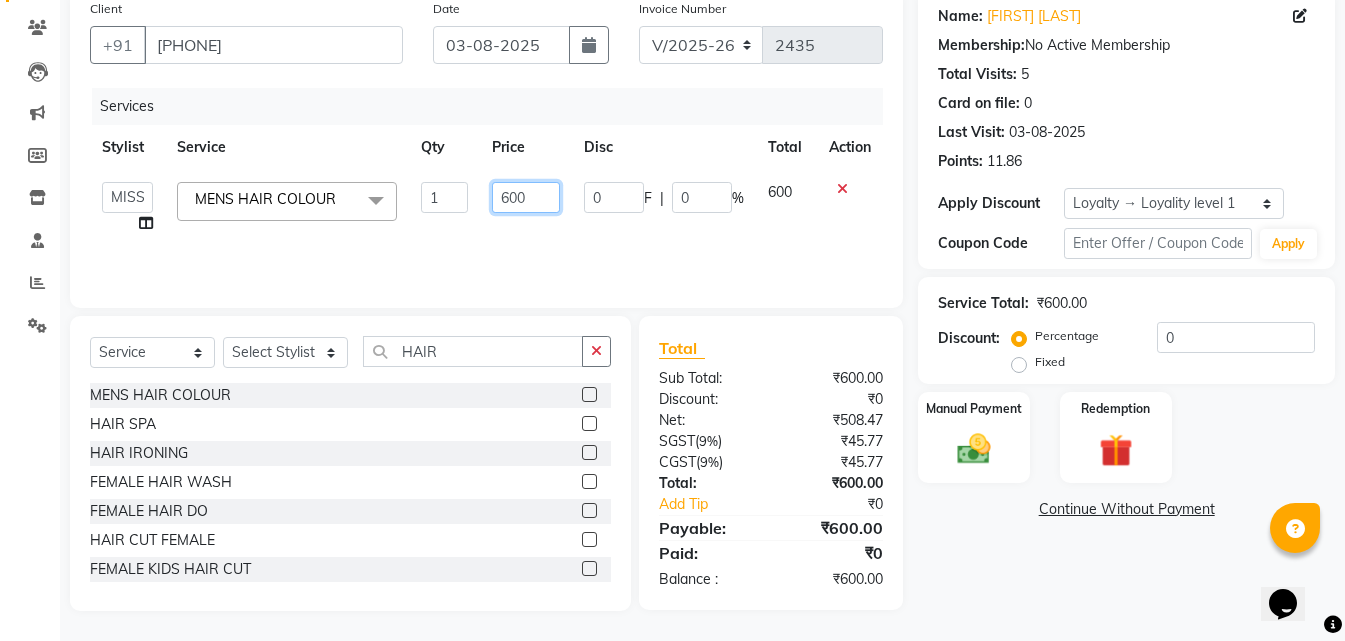 click on "600" 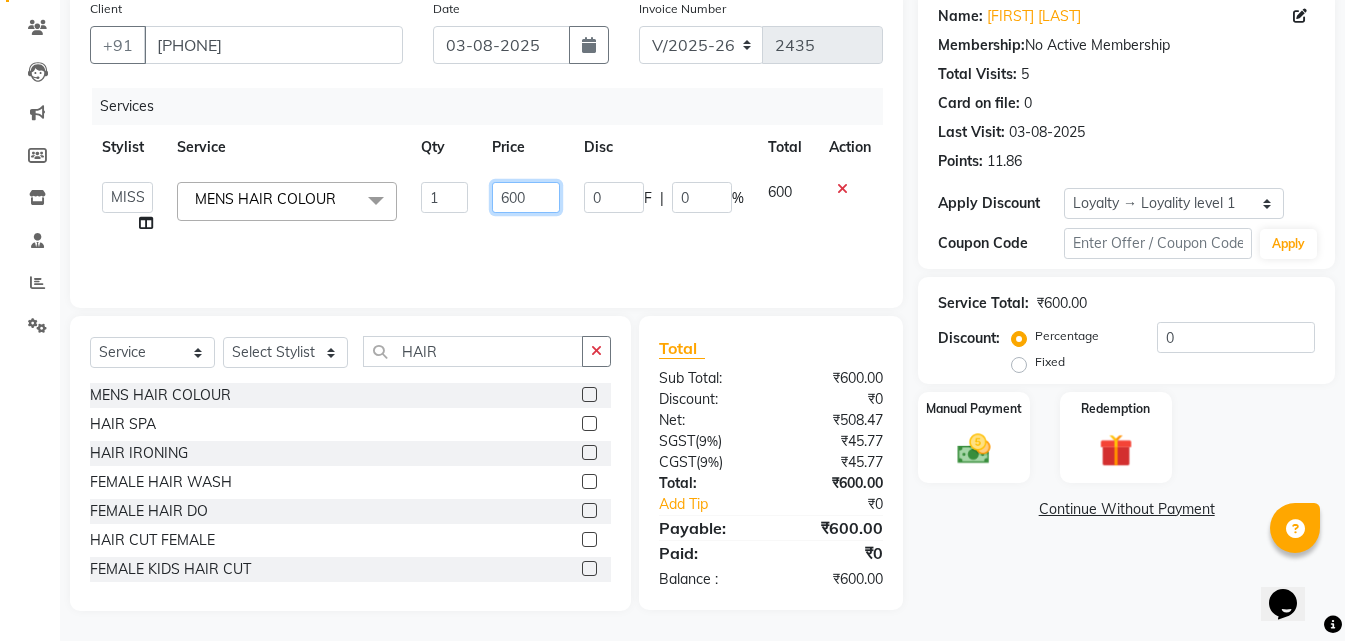 click on "600" 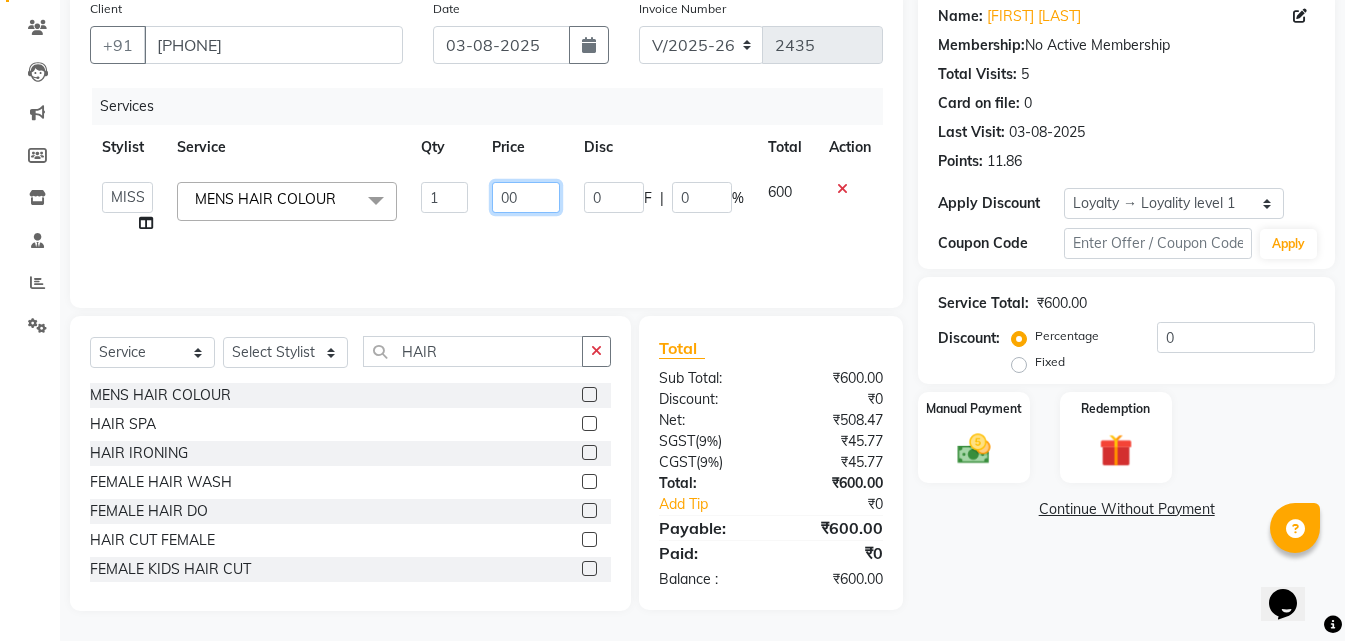 type on "300" 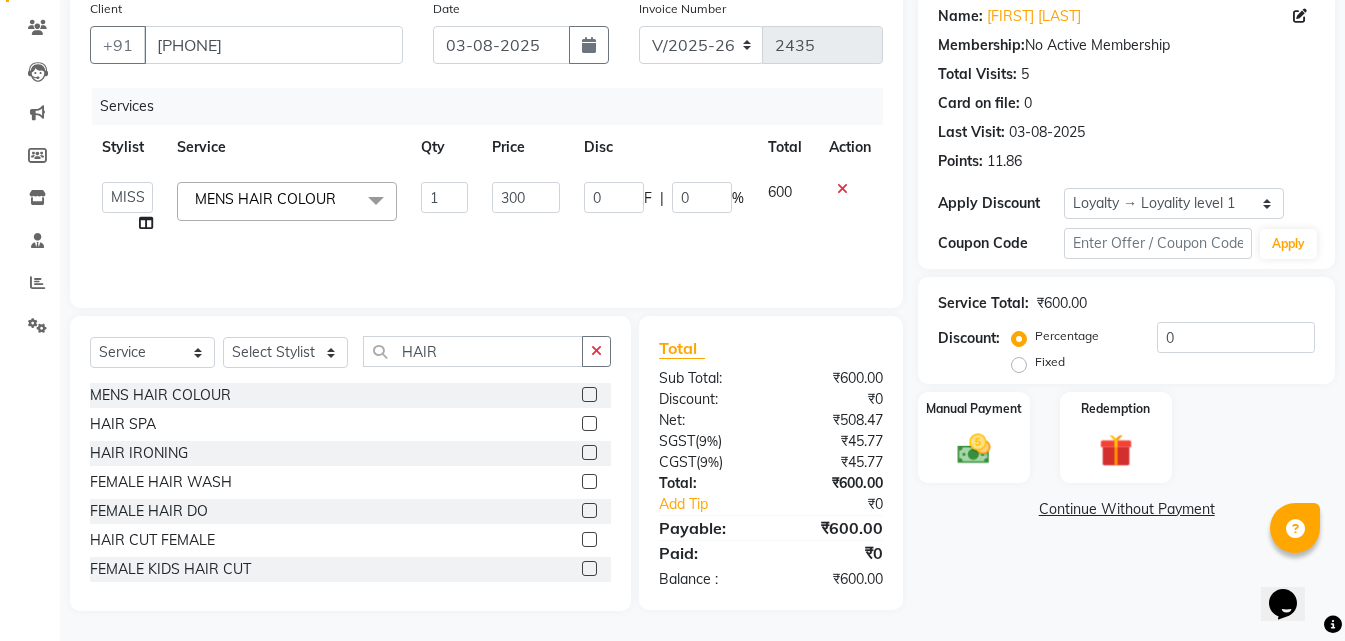click on "Services Stylist Service Qty Price Disc Total Action  MISS CHANDA   MISS KAYNAT   MISS KRITIKA    MISS PIHU   MISS POOJA   MISS.SHRADDHA   MISS.SHREYA    MISS SUDHA    MISS. USHA   MISS YAMINI   mohbat   MR. AARIF   MR.ANGAD   MR. ARBAZ   MR. ARUN    MR ARYAN   MR. AVINASH   MR. FARMAN   MR.KARAN   MR.KASIM   MR. NAUSHAD   MR.NAZIM   MR. SAM   MR.SAMEER   MR.VIKASH   MR.VISHAL   MS RAMCHARAN   NONE   rashmi  MENS HAIR COLOUR   x STRAITHENING KERATINE TREATMENT  SMOOTHNING BLOW DRY HiGHLIGHTS  PER STREAK( 300 ) MENS HAIR COLOUR  MENS BEARD COLOUR  ROOT TOUCHUP FEMALE FULL HAND  CHOCLATE WAX FULL LEG CHOCLATE WAX UNDERARMS CHOCLATE WAX FULL HAND NORMAL WAX UNDERARMS NORMAL WAX FULL LEG NORMAL WAX FULL HAND RICA WAX FULL LEG RICA WAX EYE BROWS  UPPER LIP FOR HEAD  CHIN SIDE LOCK NORMAL WAX SIDE LOCK THREAD SIDE LOCK RICA WAX  HAIR SPA HAIR IRONING  FEMALE HAIR WASH  FEMALE HAIR DO  NOSE WAX HAIR CUT FEMALE TOUCH-UP FACIAL BLEACH BODY POLISH BEARD STYLING GLOBAL COLOR B WAXING HALF LEG RICA WAX FULL FACE WAX 1 0" 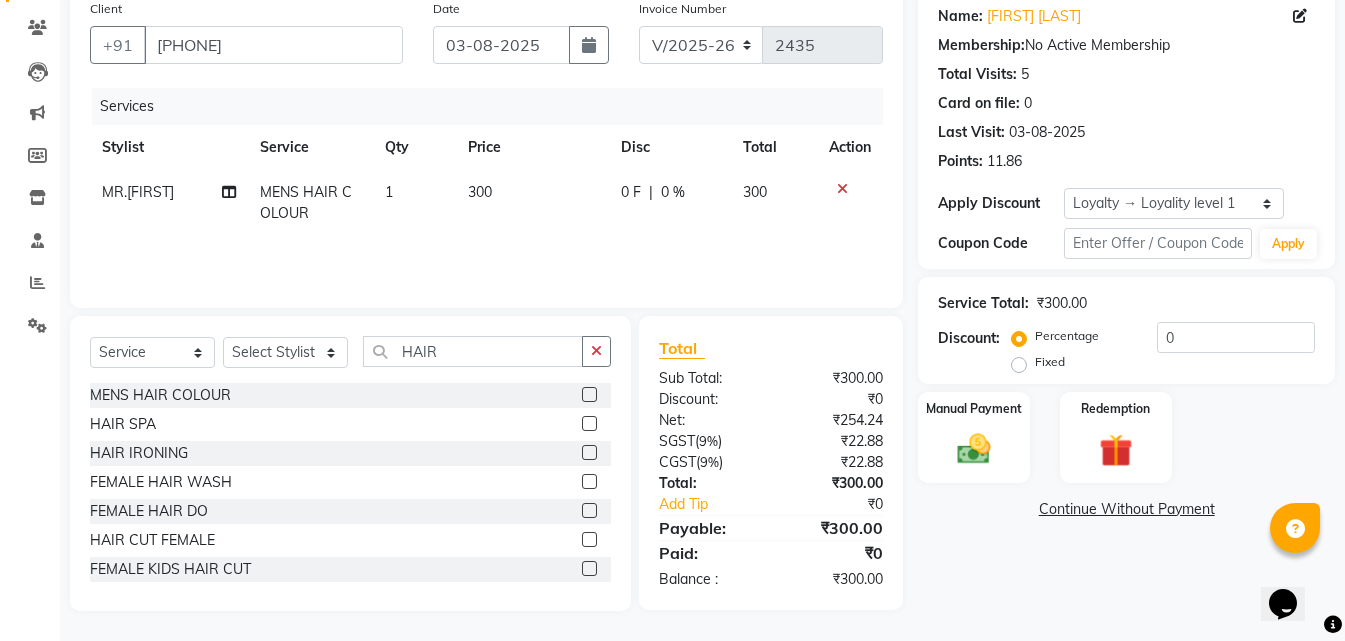 click on "Services Stylist Service Qty Price Disc Total Action MR.ANGAD MENS HAIR COLOUR  1 300 0 F | 0 % 300" 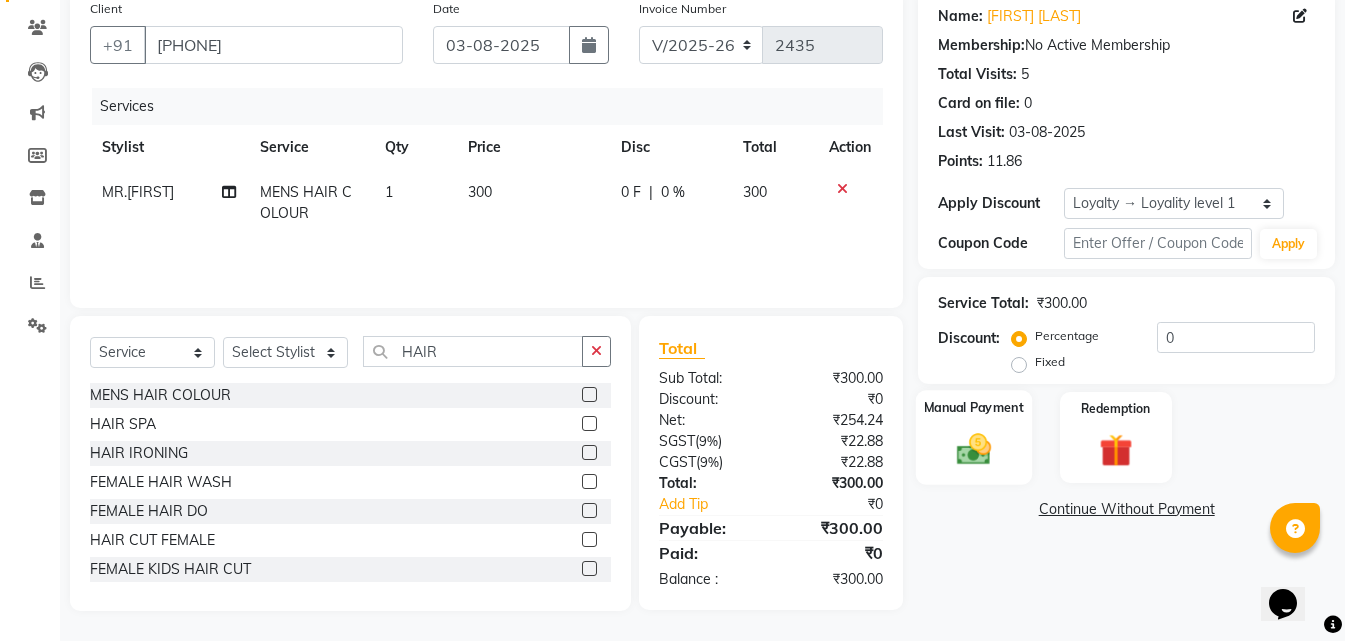 click 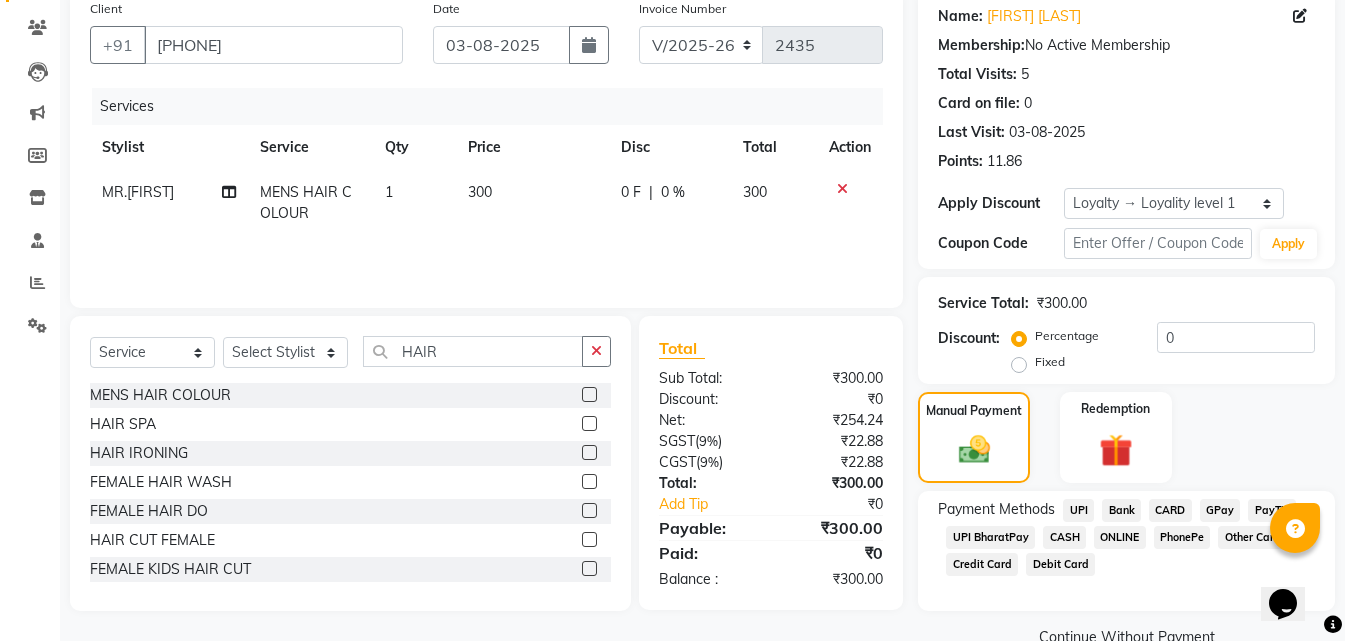 click on "ONLINE" 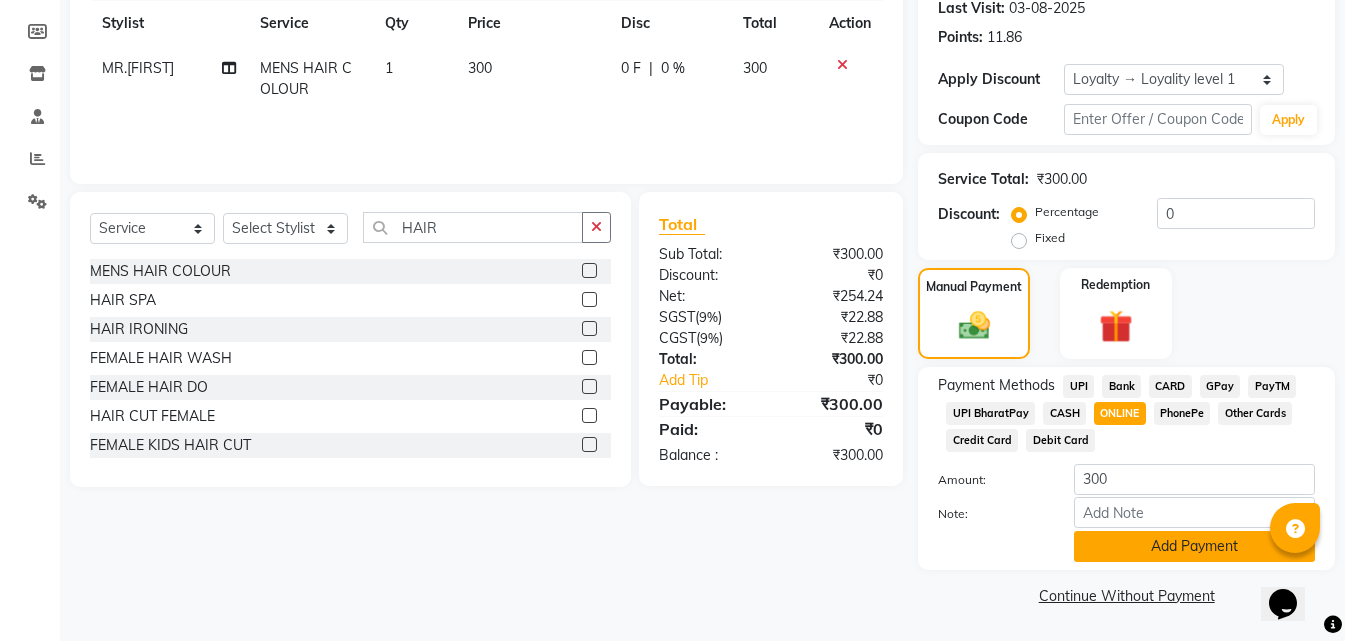 click on "Add Payment" 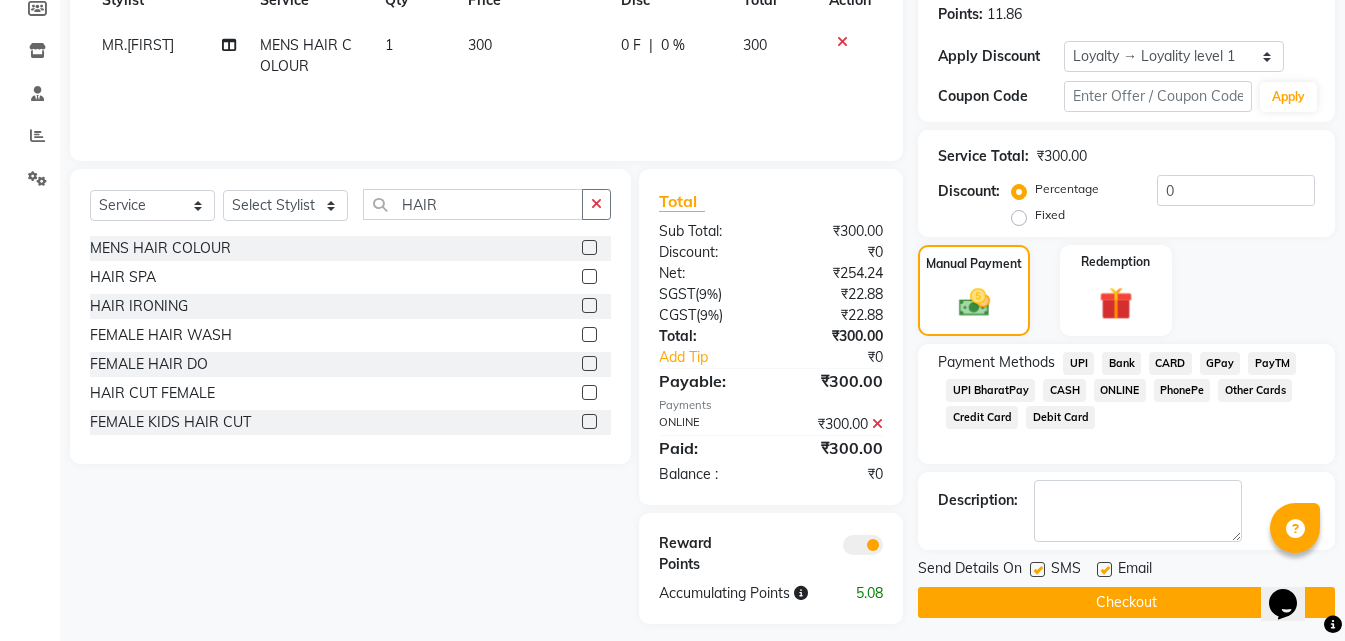 scroll, scrollTop: 320, scrollLeft: 0, axis: vertical 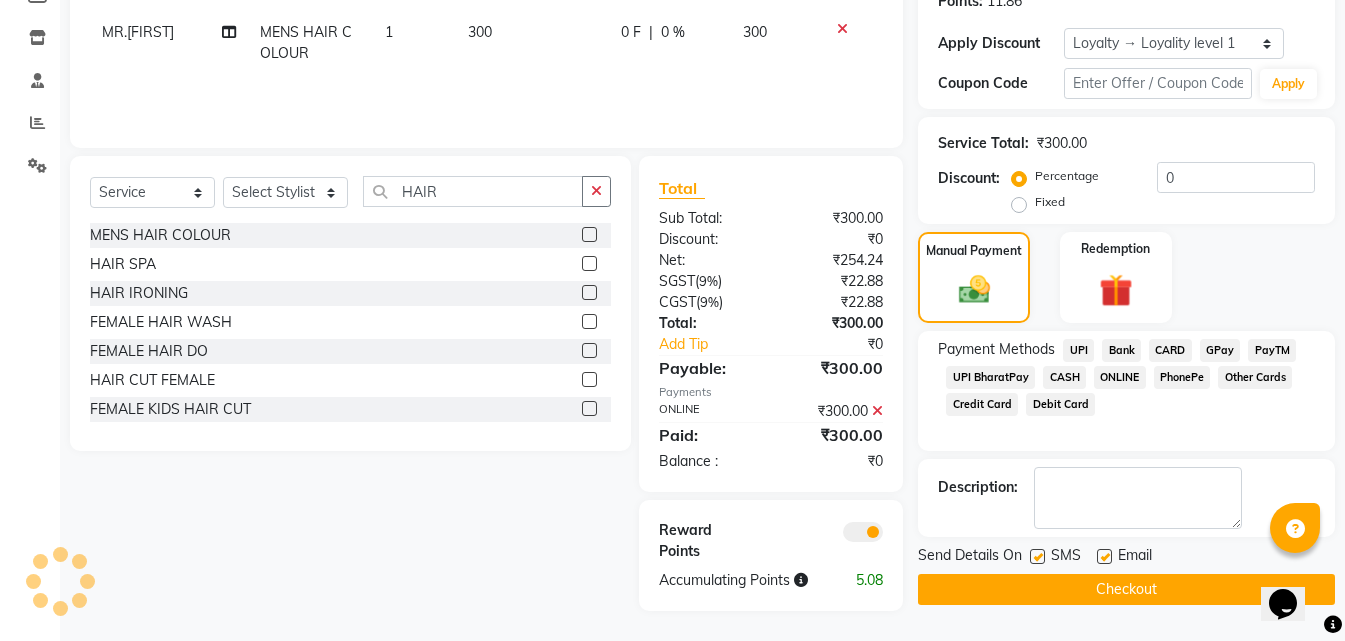 click on "Checkout" 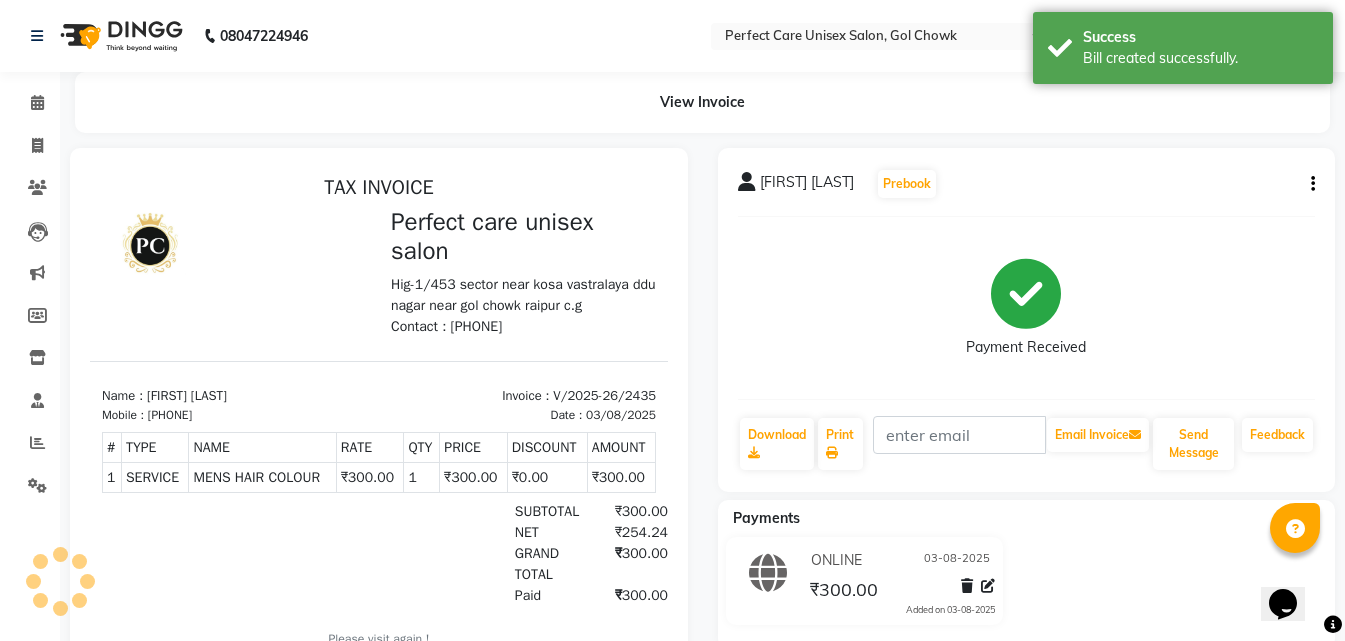 scroll, scrollTop: 0, scrollLeft: 0, axis: both 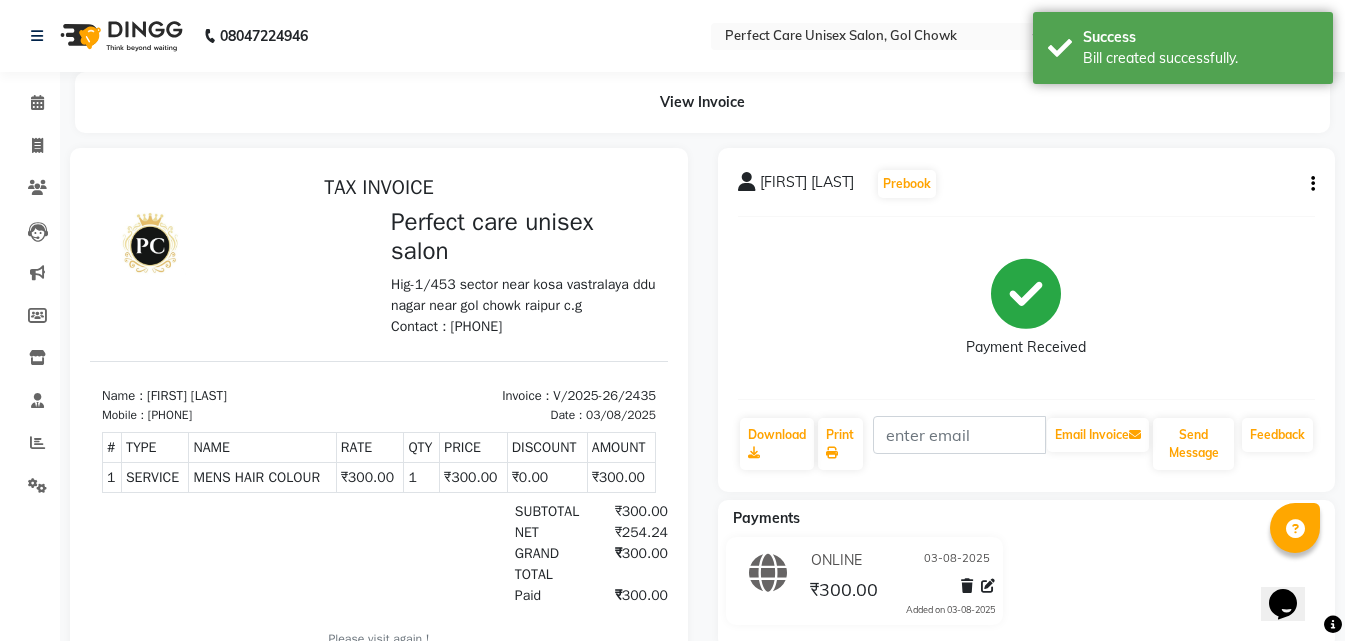 select on "service" 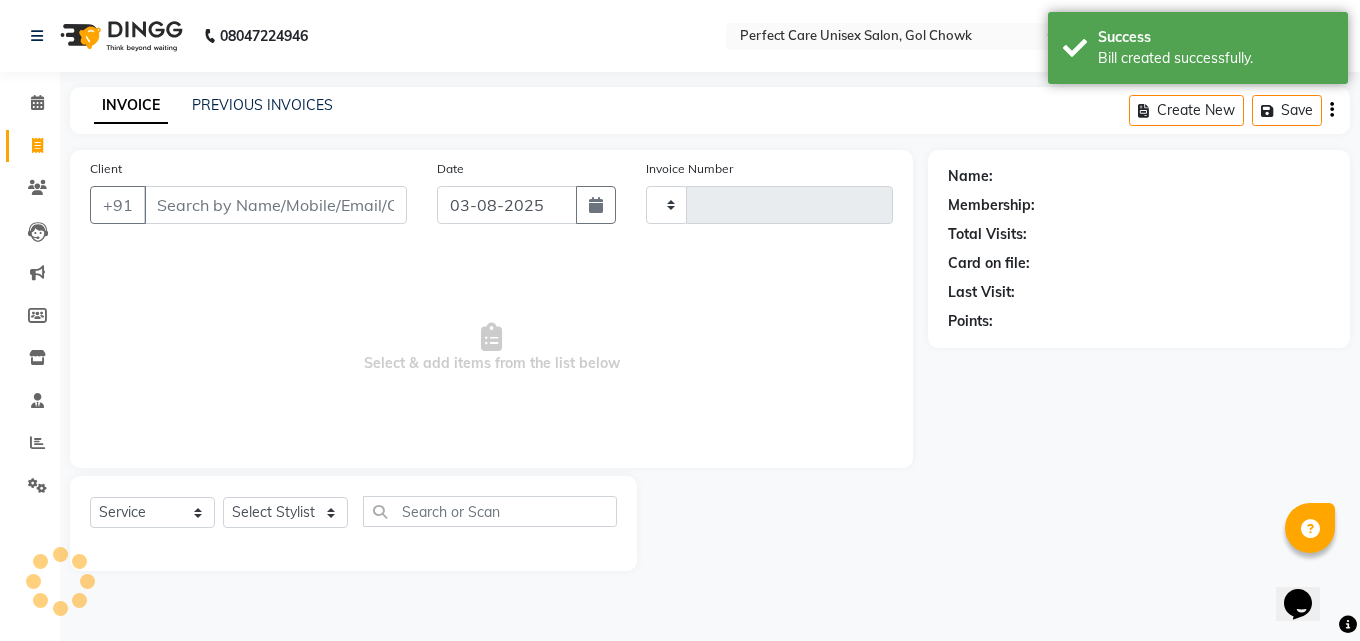 type on "2436" 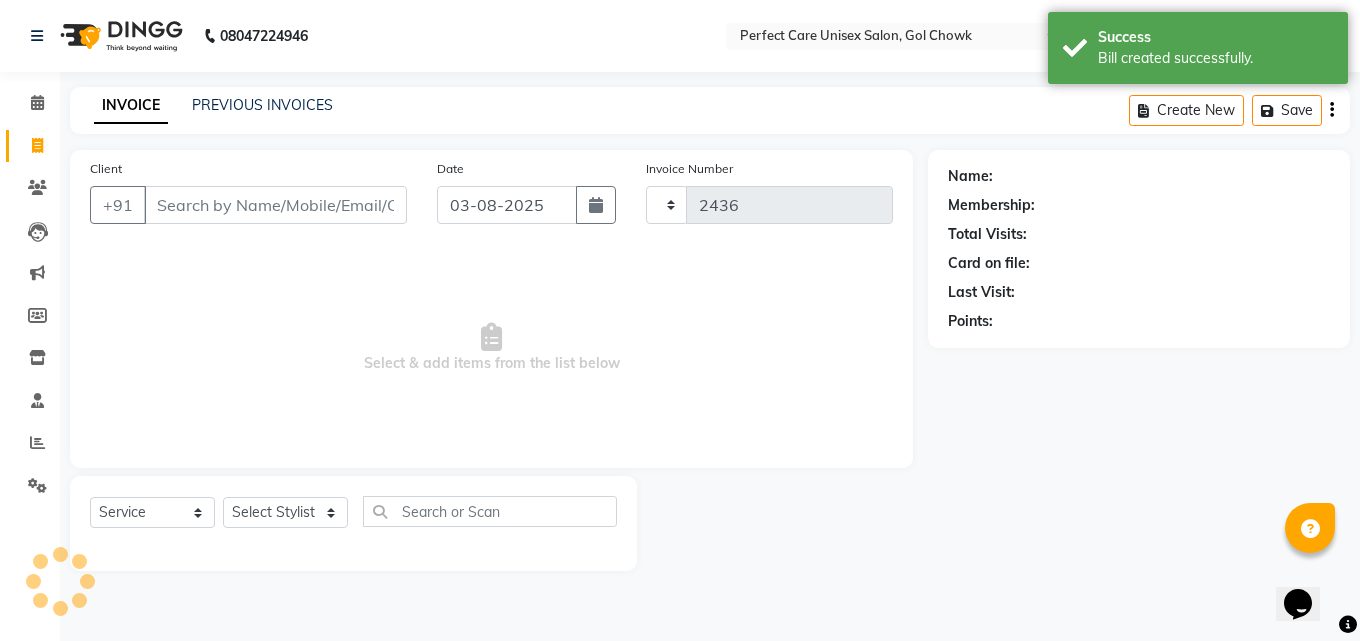 select on "4751" 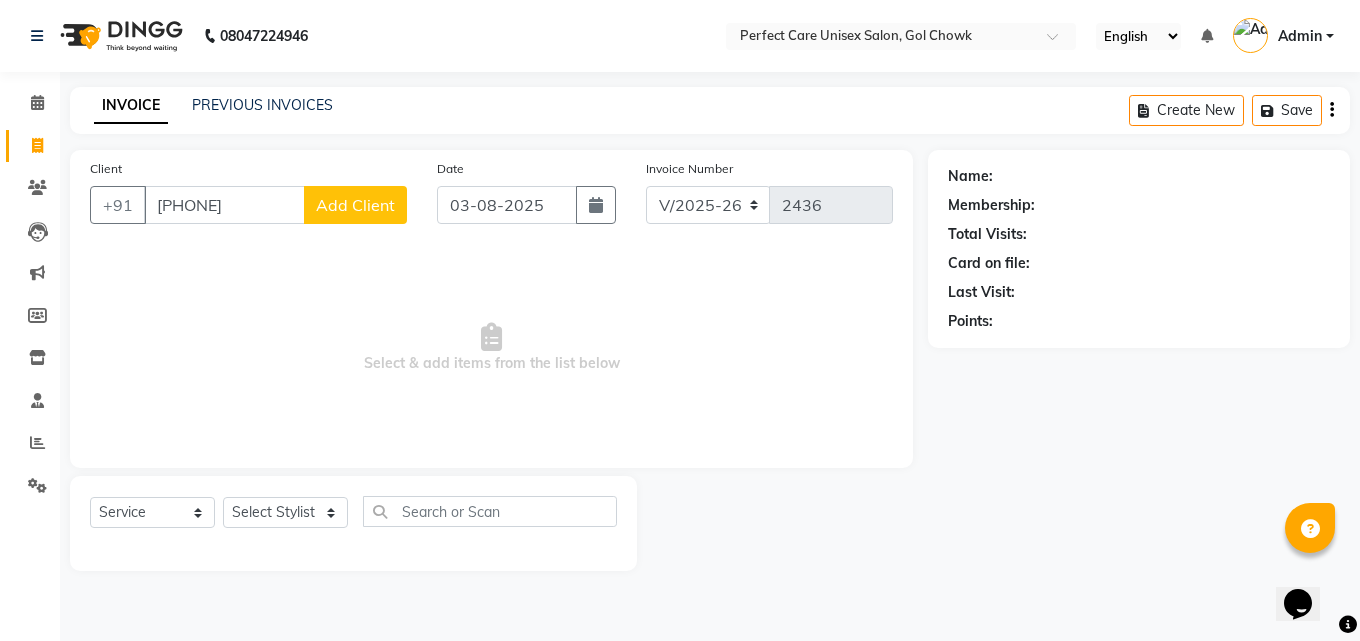 click on "70899041770" at bounding box center (224, 205) 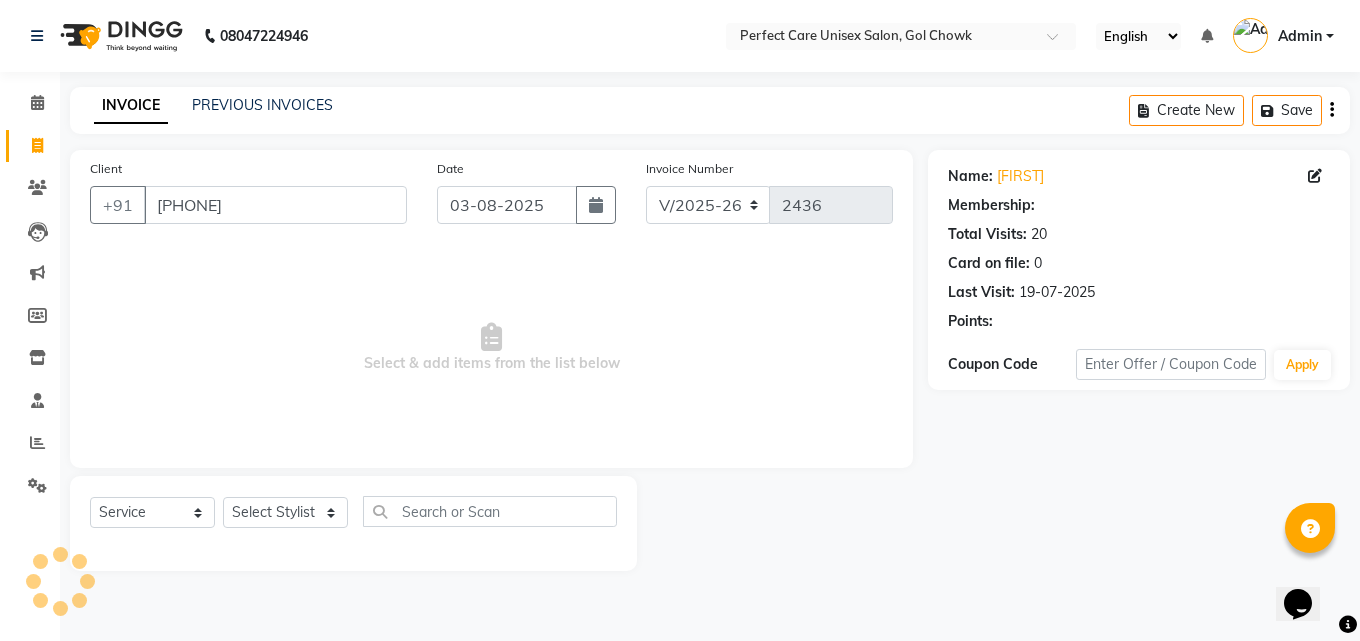 select on "1: Object" 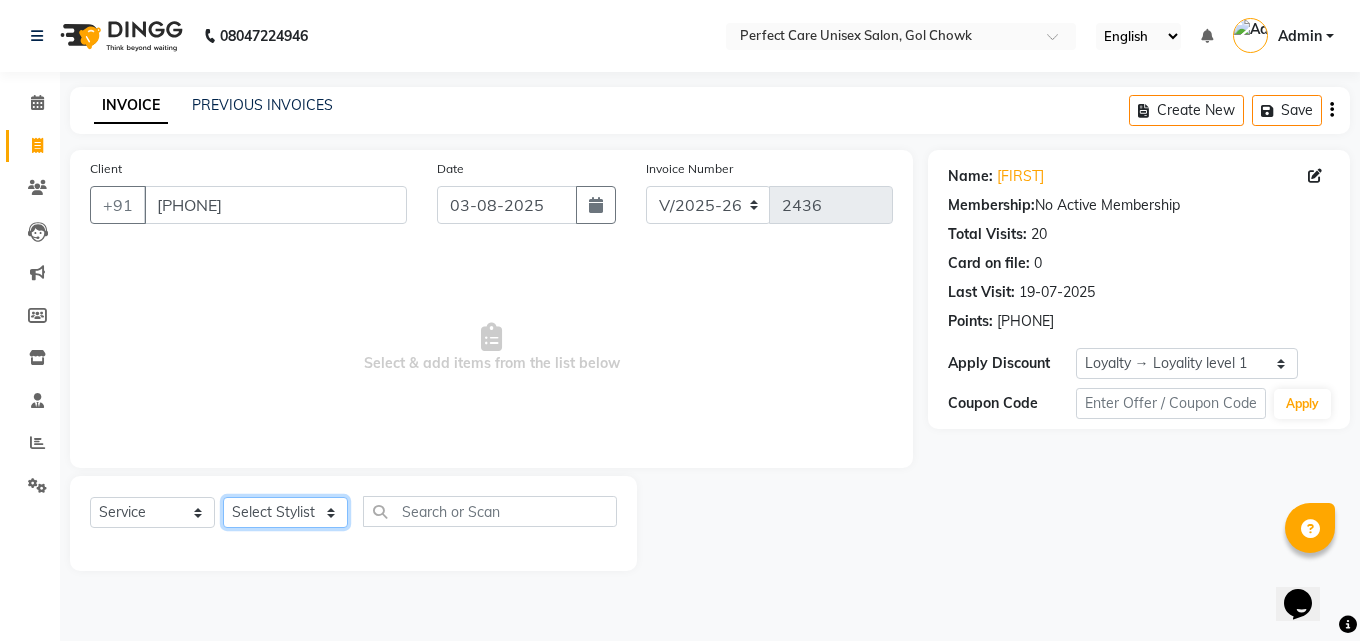 click on "Select Stylist MISS [NAME] MISS [NAME] MISS [NAME] MISS [NAME] MISS [NAME] MISS [NAME] MISS [NAME] MISS [NAME] MISS [NAME] MISS [NAME] [NAME] MR [NAME] MR [NAME] MR [NAME] MR [NAME] MR [NAME] MR [NAME] MR [NAME] MR [NAME] MR [NAME] MR [NAME] MR [NAME] MR [NAME] MR [NAME] MR [NAME] MS [NAME] NONE [NAME]" 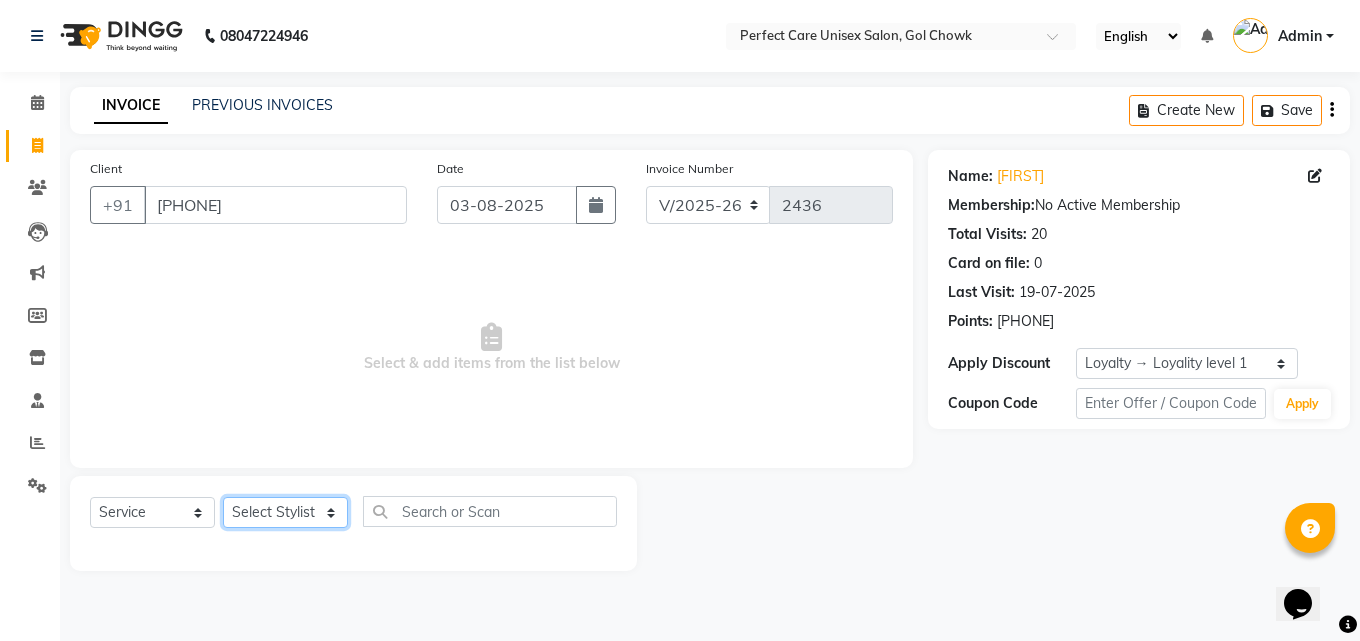 select on "67638" 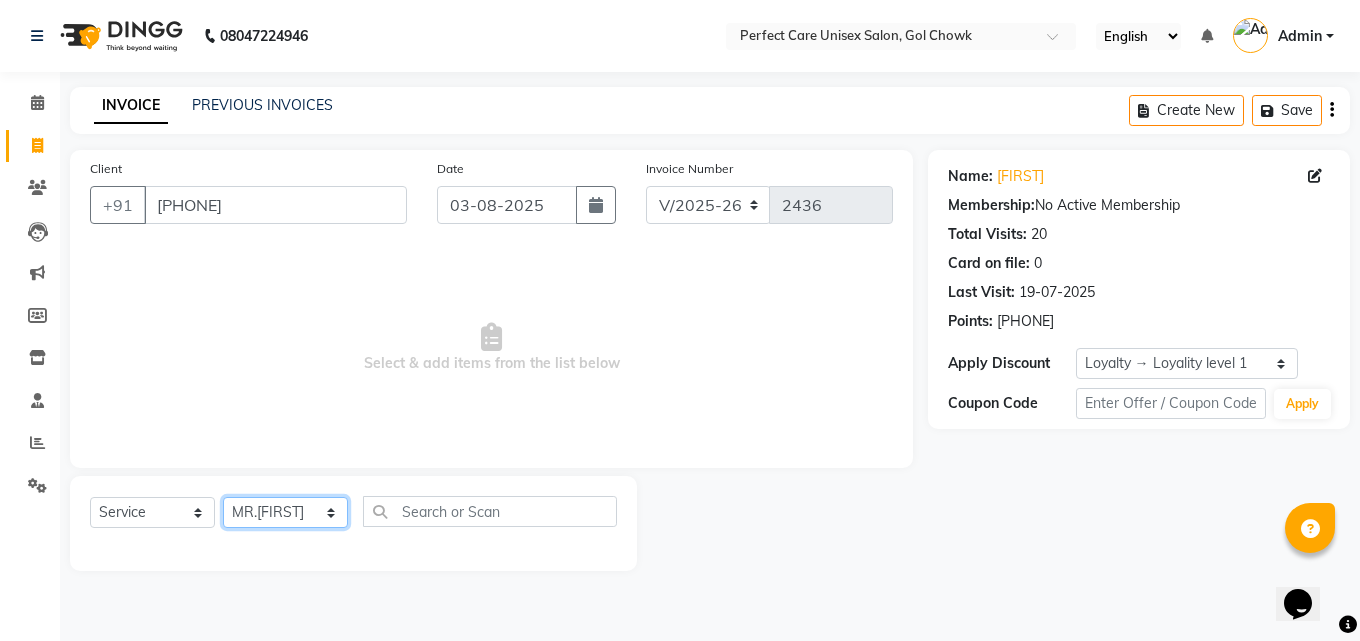 click on "Select Stylist MISS [NAME] MISS [NAME] MISS [NAME] MISS [NAME] MISS [NAME] MISS [NAME] MISS [NAME] MISS [NAME] MISS [NAME] MISS [NAME] [NAME] MR [NAME] MR [NAME] MR [NAME] MR [NAME] MR [NAME] MR [NAME] MR [NAME] MR [NAME] MR [NAME] MR [NAME] MR [NAME] MR [NAME] MR [NAME] MR [NAME] MS [NAME] NONE [NAME]" 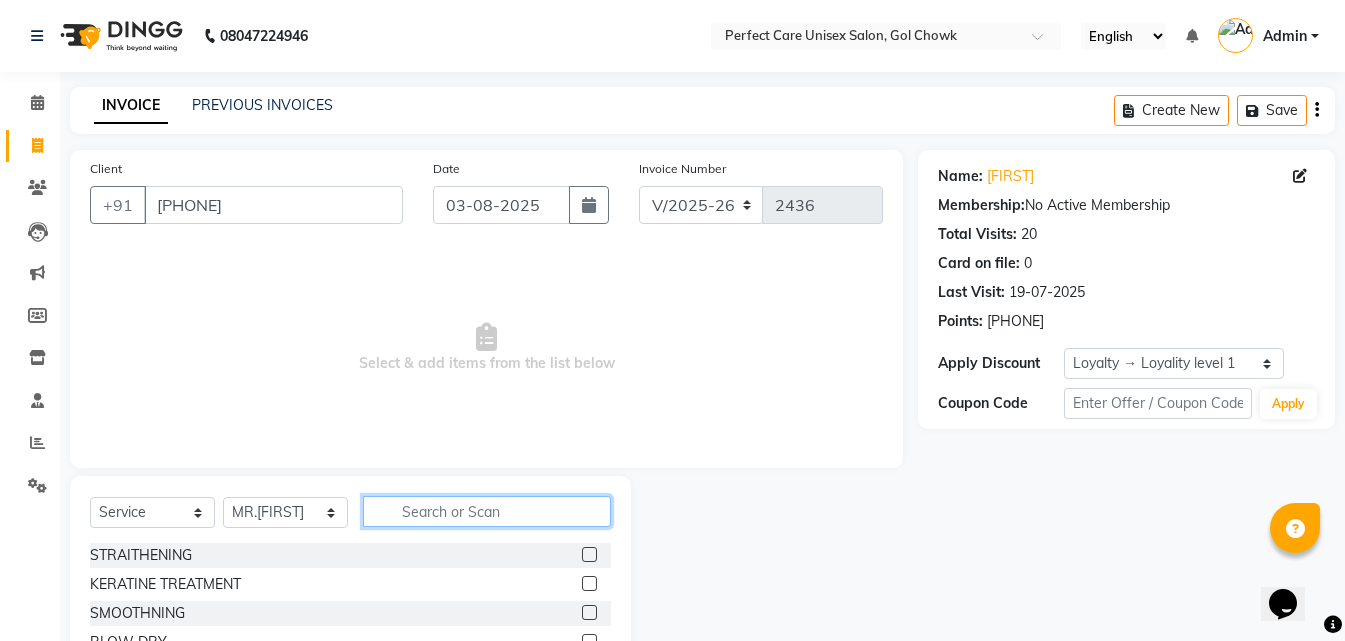 click 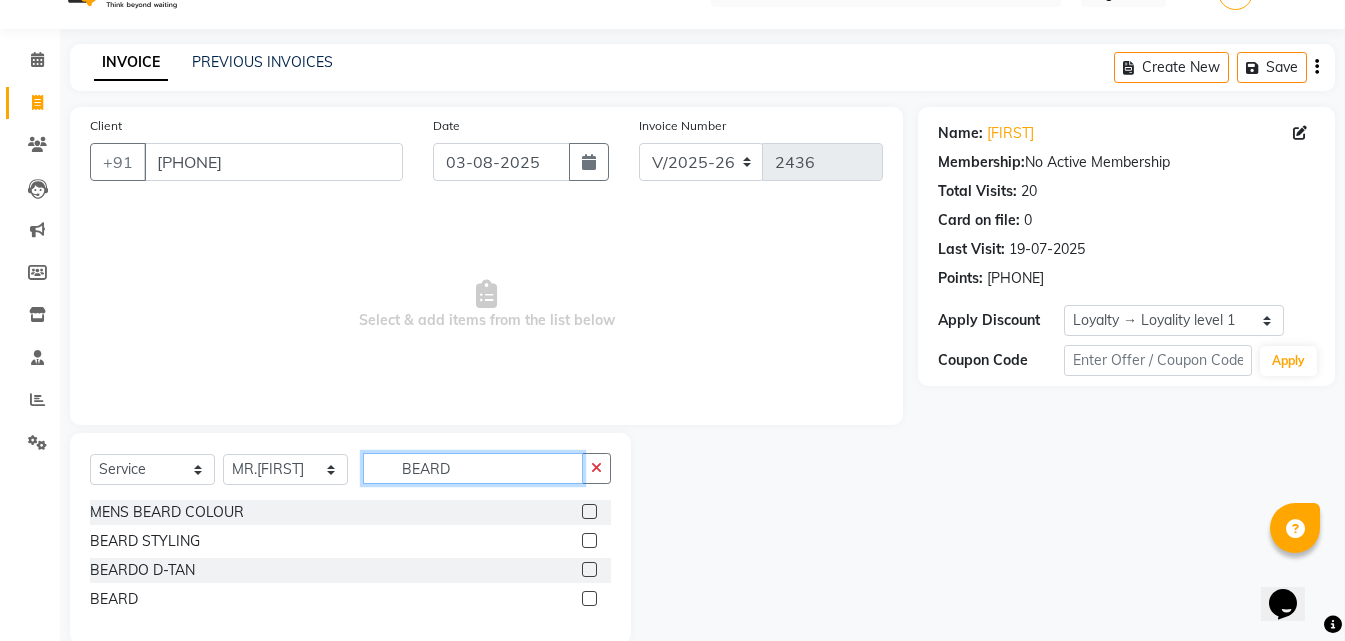scroll, scrollTop: 76, scrollLeft: 0, axis: vertical 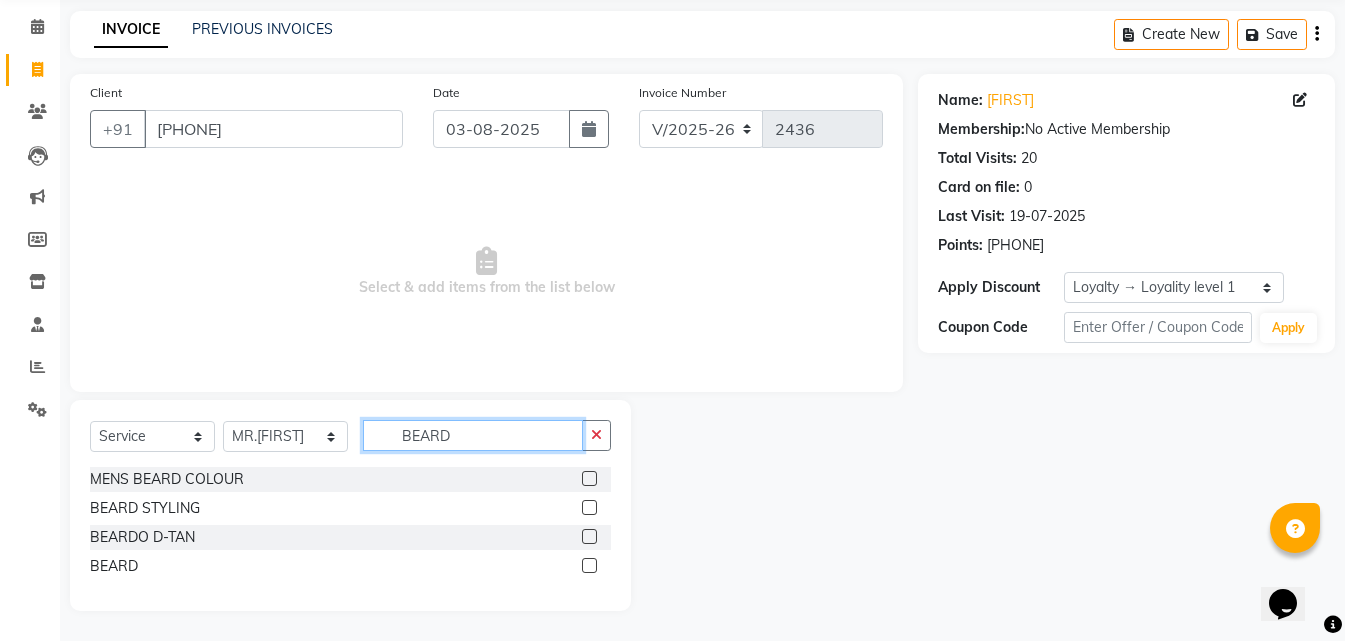 type on "BEARD" 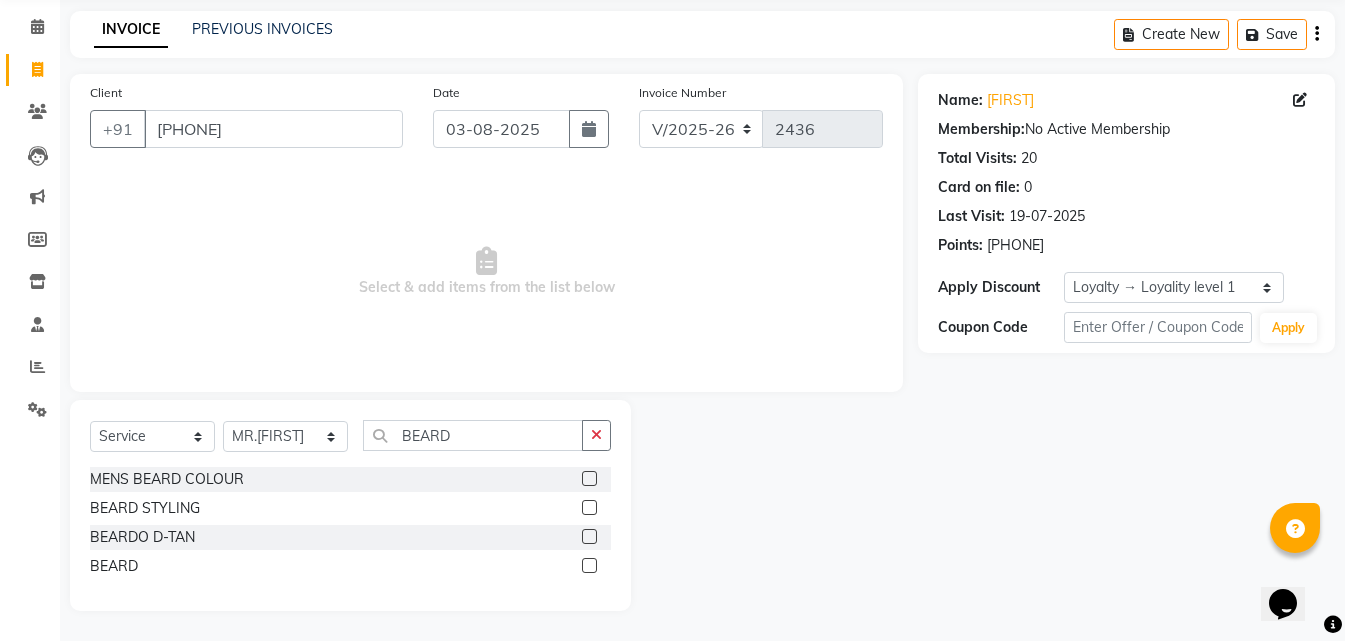 click 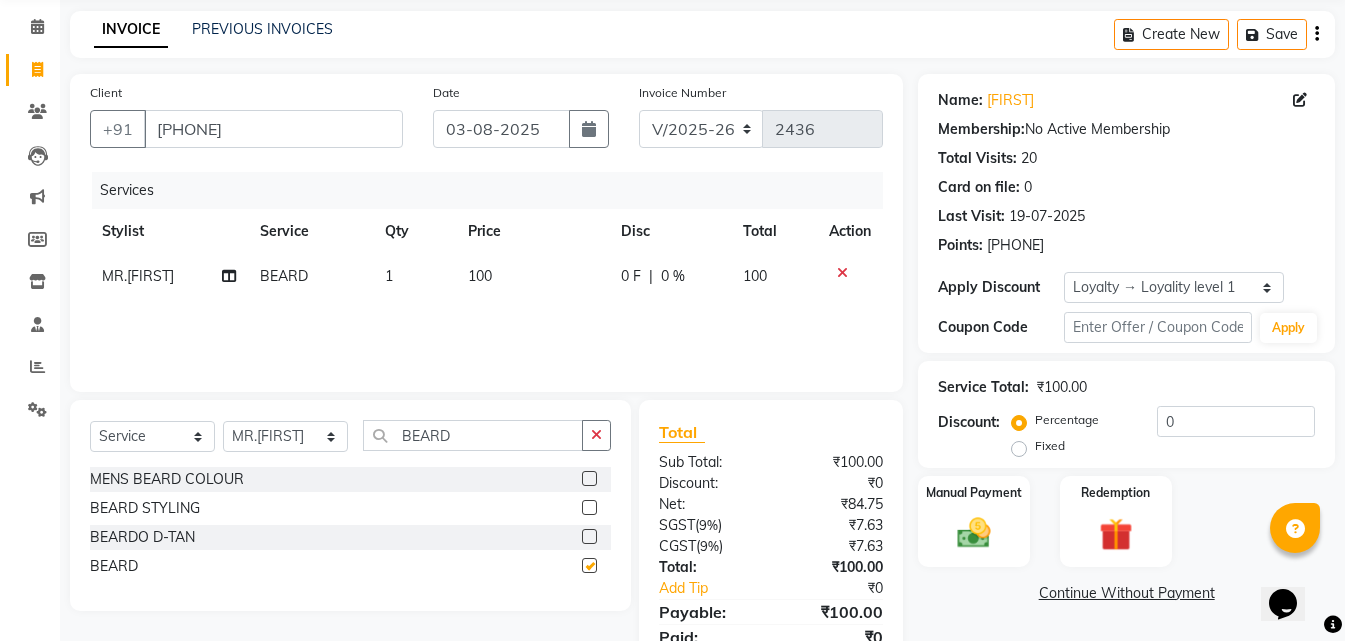 checkbox on "false" 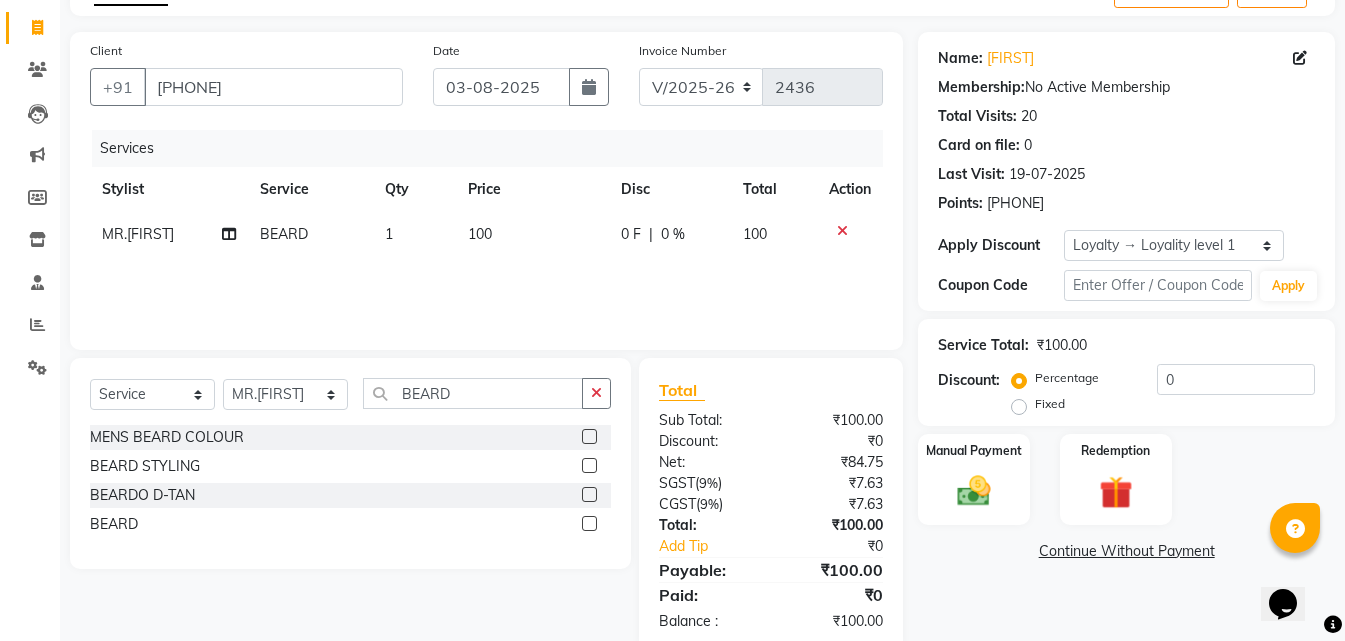 scroll, scrollTop: 159, scrollLeft: 0, axis: vertical 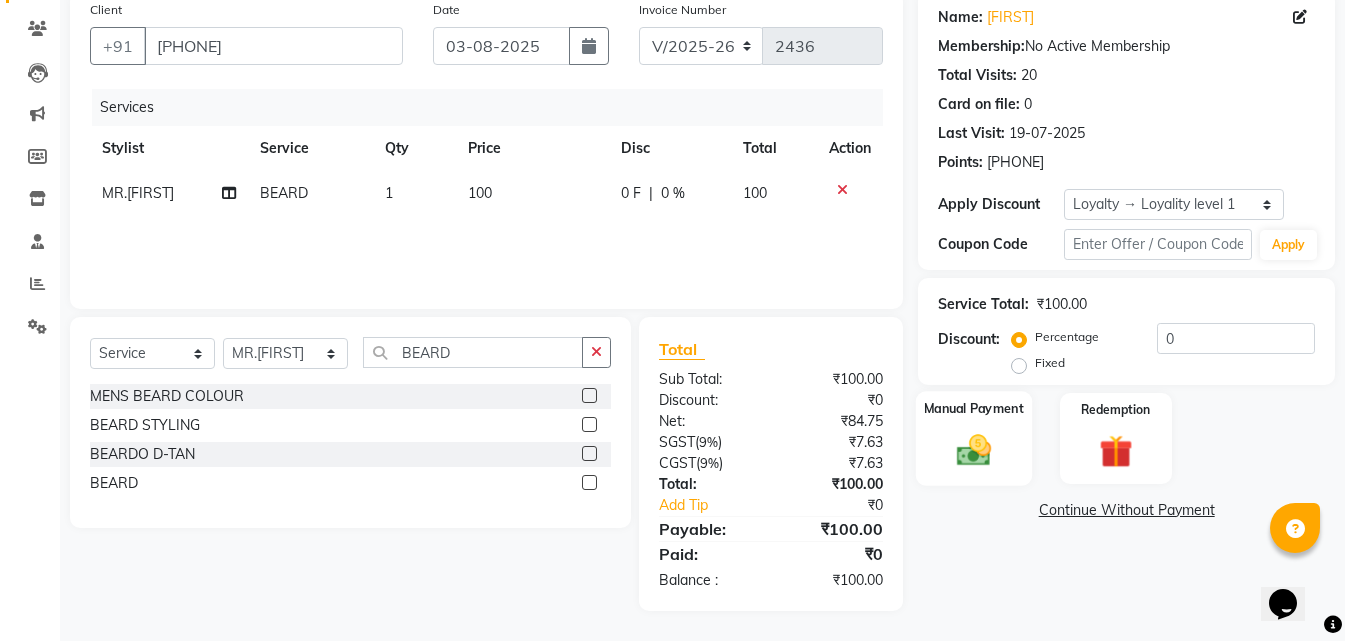 click on "Manual Payment" 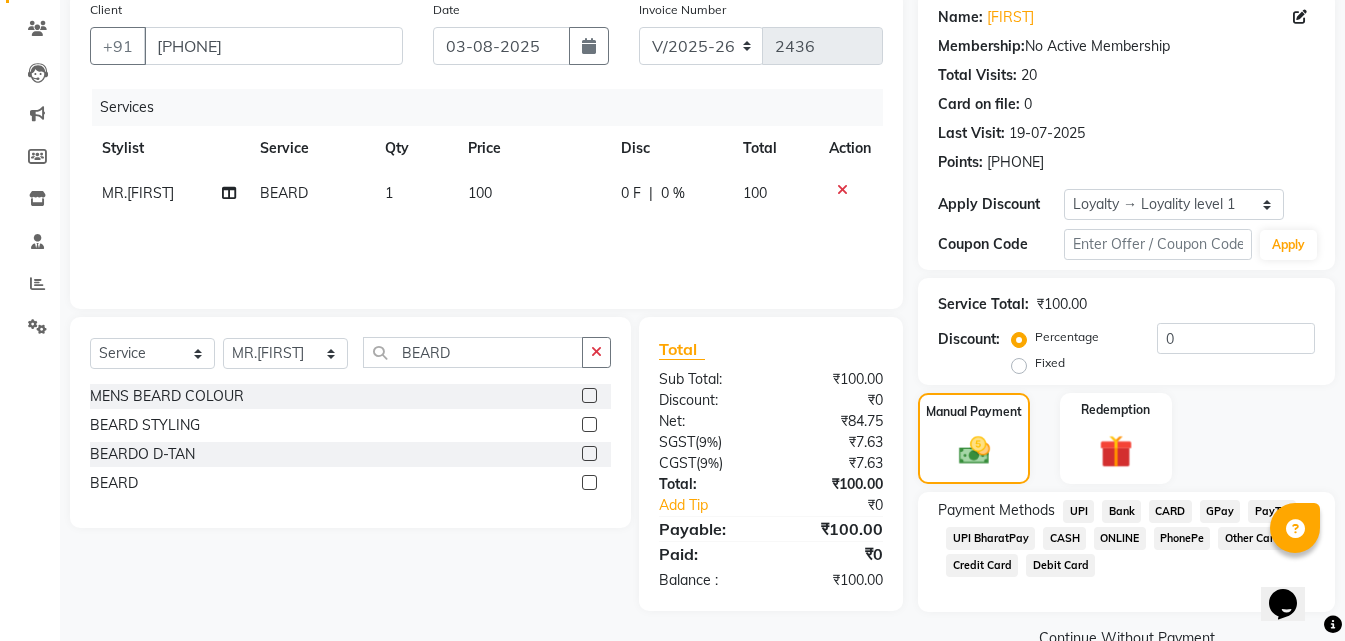 click on "ONLINE" 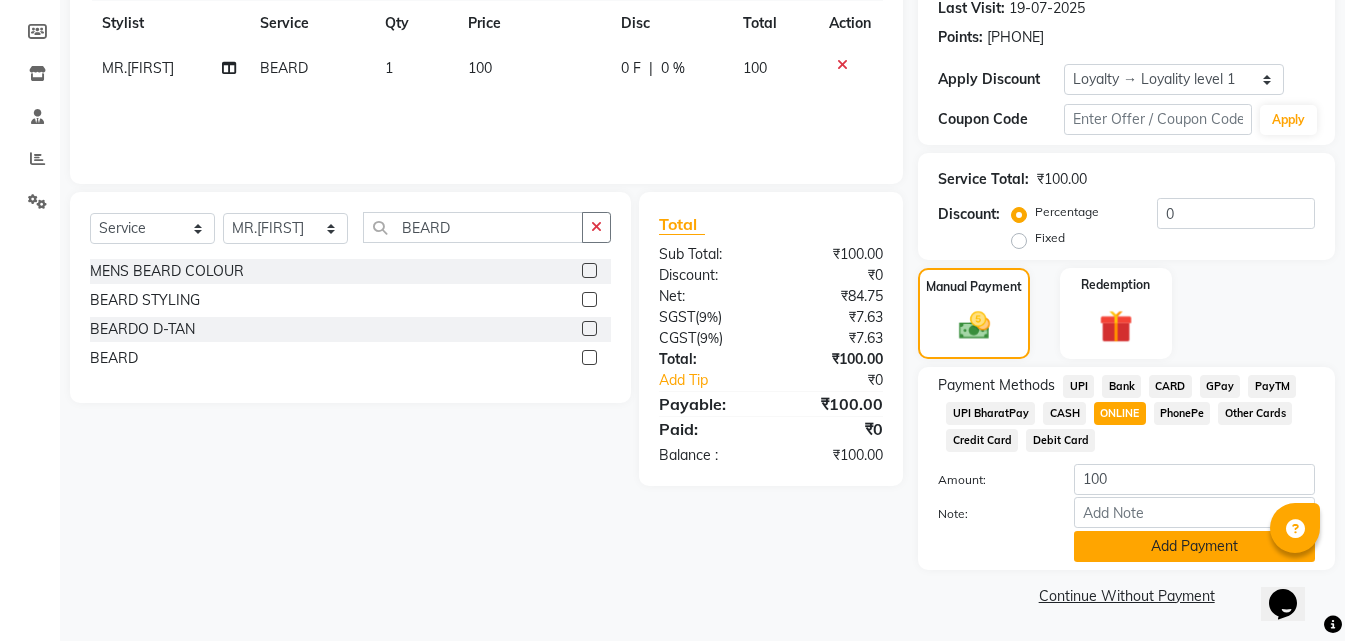 click on "Add Payment" 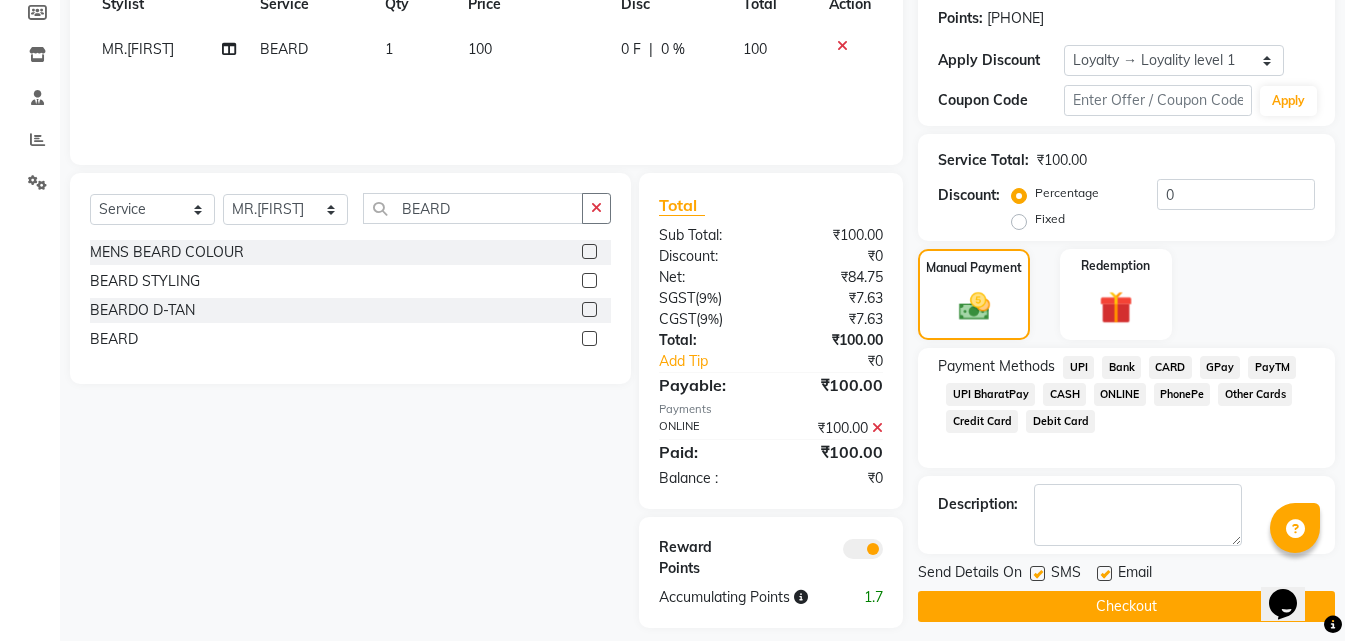 scroll, scrollTop: 320, scrollLeft: 0, axis: vertical 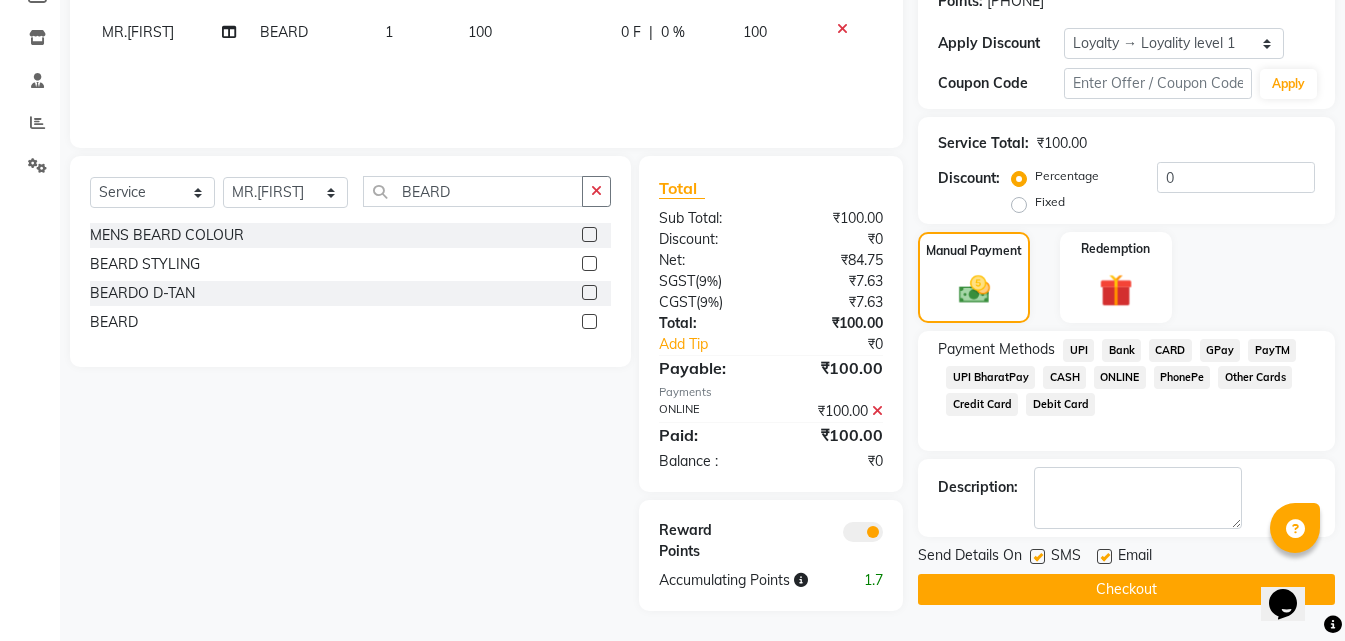 click on "Checkout" 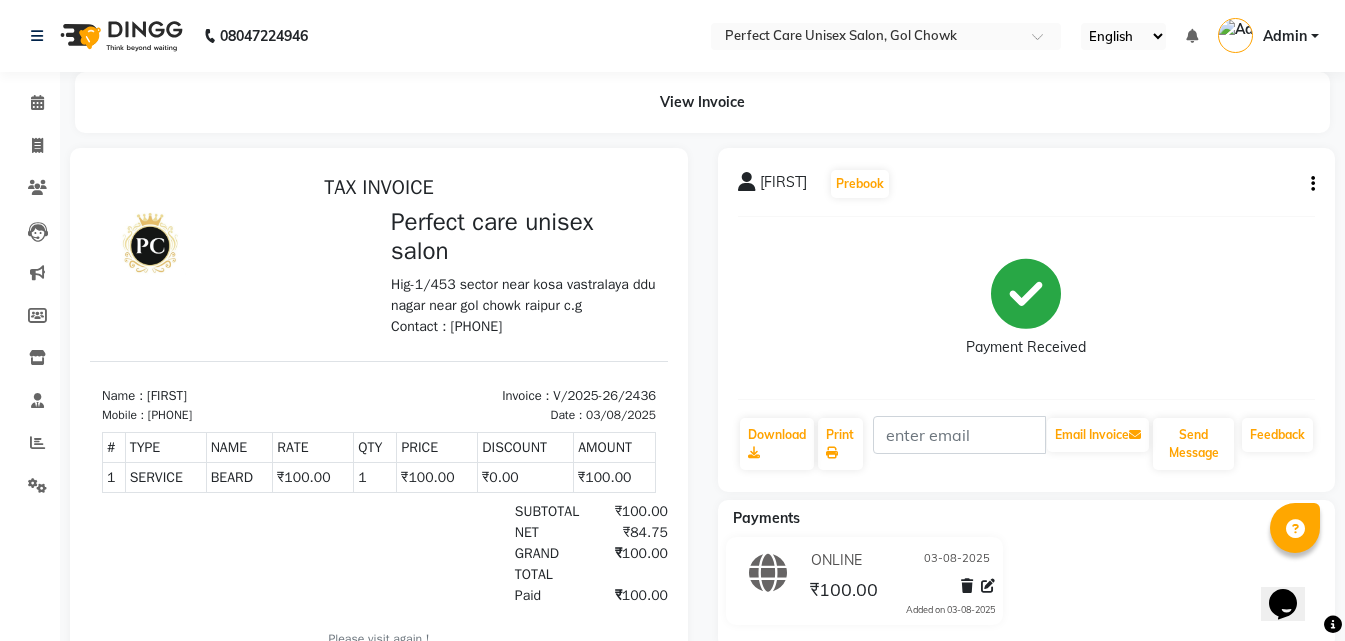 scroll, scrollTop: 96, scrollLeft: 0, axis: vertical 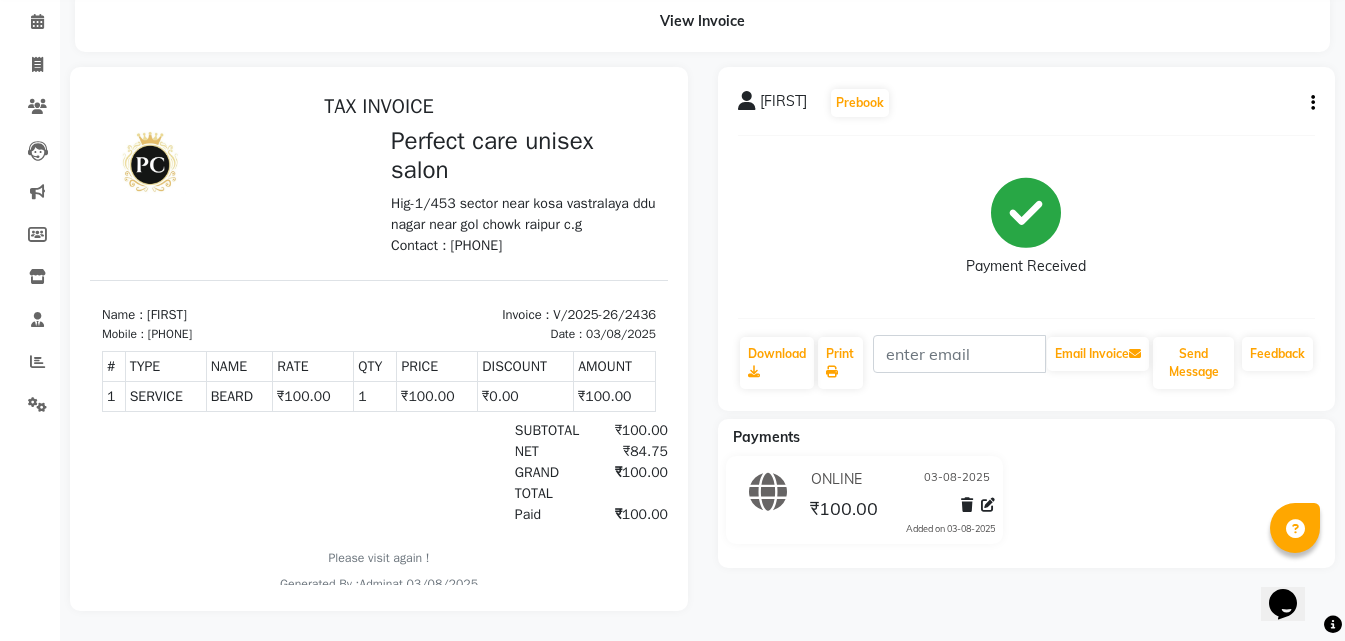 select on "4751" 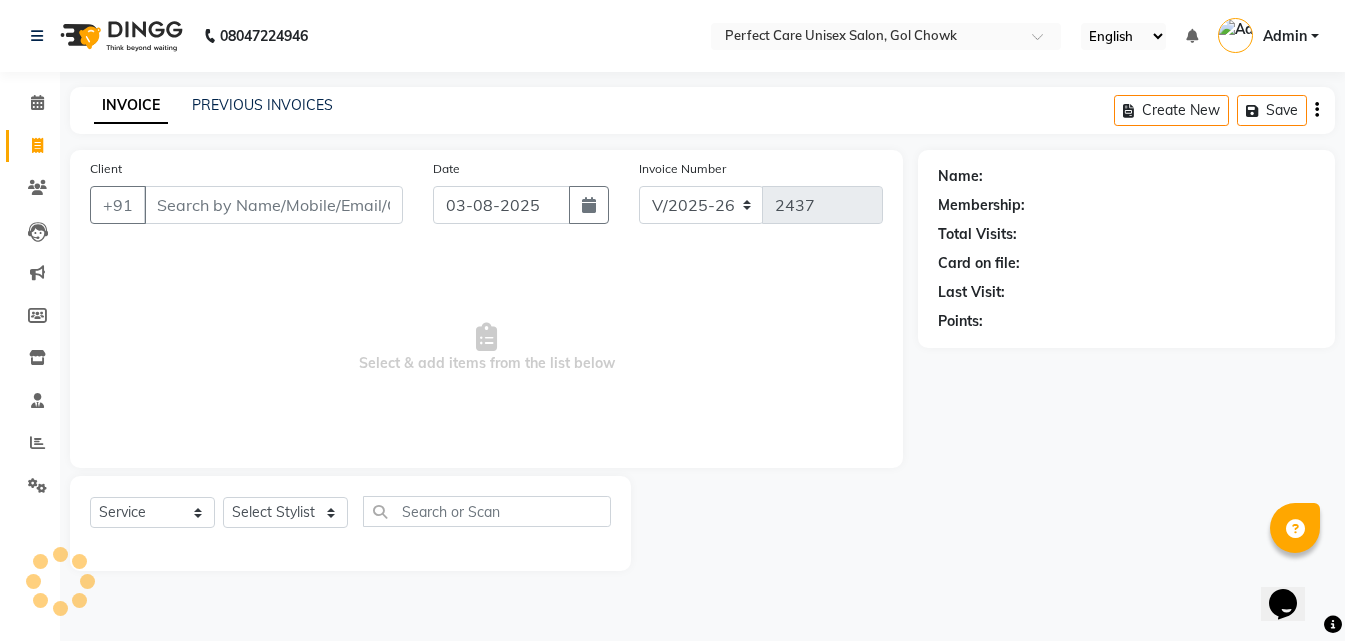 scroll, scrollTop: 0, scrollLeft: 0, axis: both 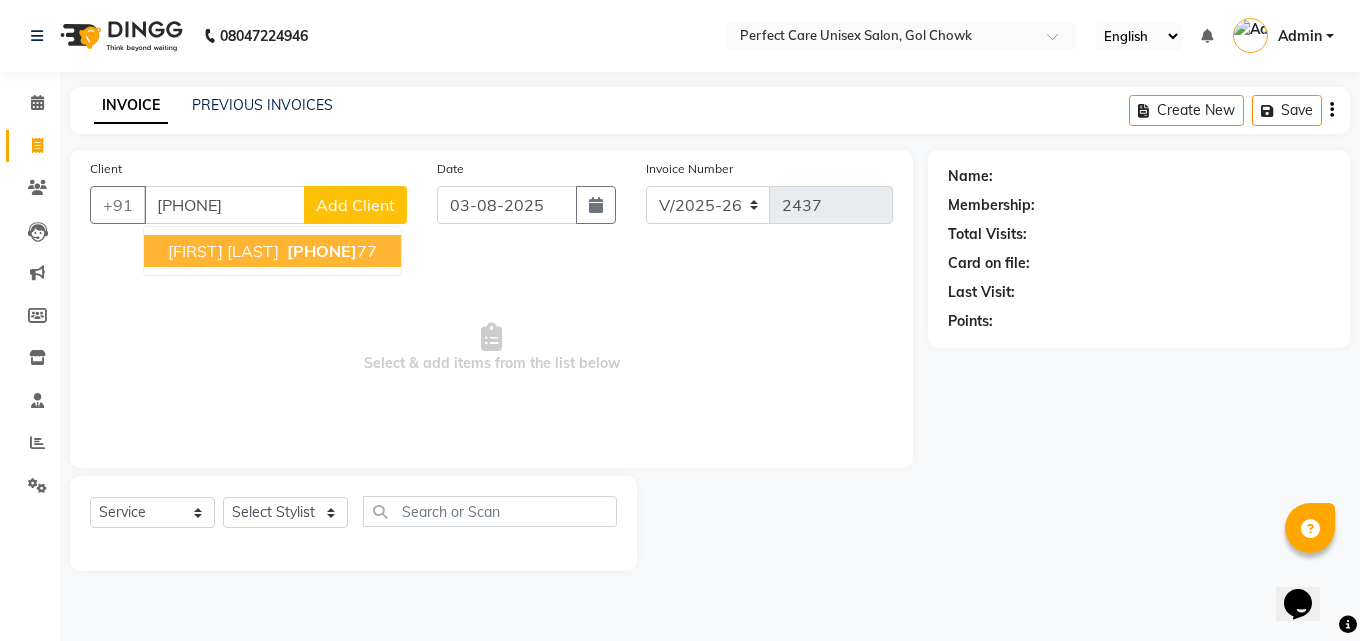 click on "RAHUL SHUKLA" at bounding box center (223, 251) 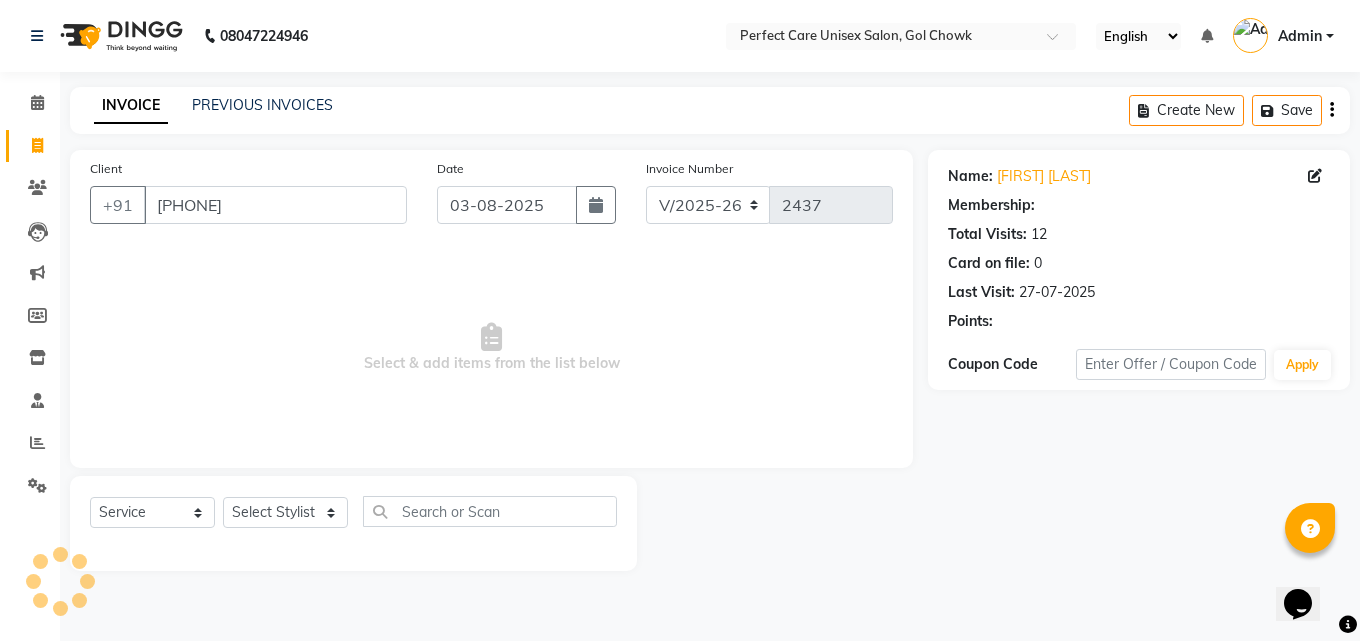 select on "1: Object" 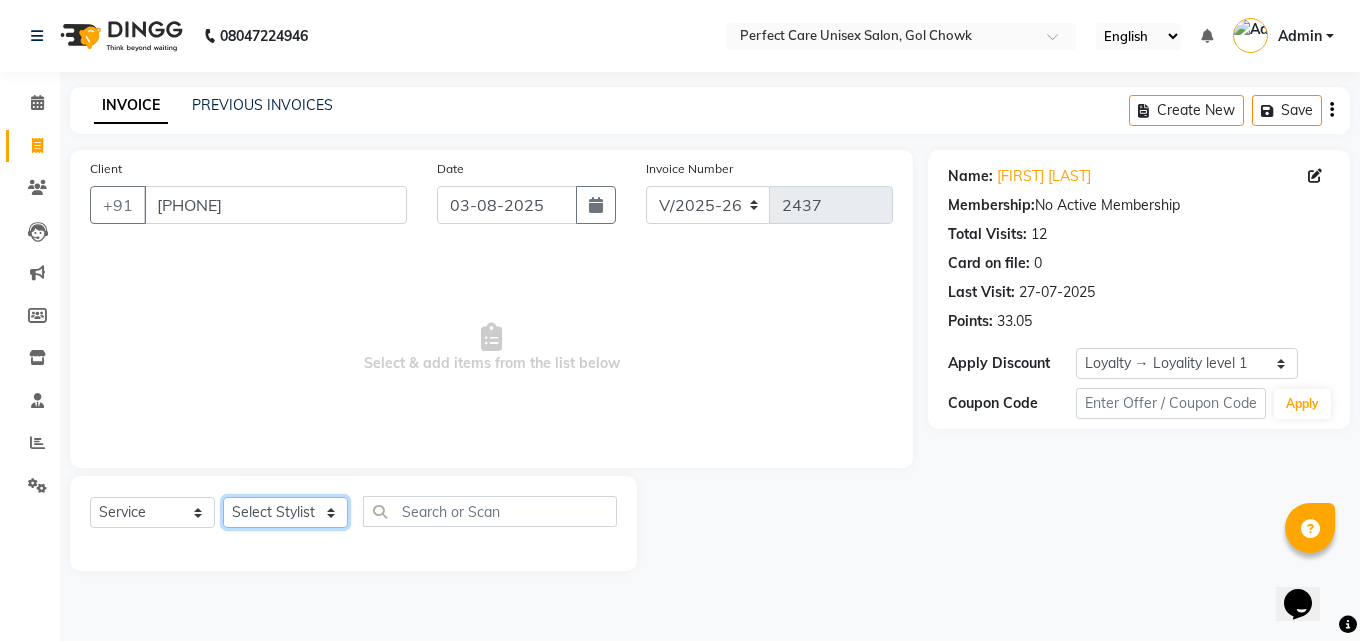 click on "Select Stylist MISS [NAME] MISS [NAME] MISS [NAME] MISS [NAME] MISS [NAME] MISS [NAME] MISS [NAME] MISS [NAME] MISS [NAME] MISS [NAME] [NAME] MR [NAME] MR [NAME] MR [NAME] MR [NAME] MR [NAME] MR [NAME] MR [NAME] MR [NAME] MR [NAME] MR [NAME] MR [NAME] MR [NAME] MR [NAME] MR [NAME] MS [NAME] NONE [NAME]" 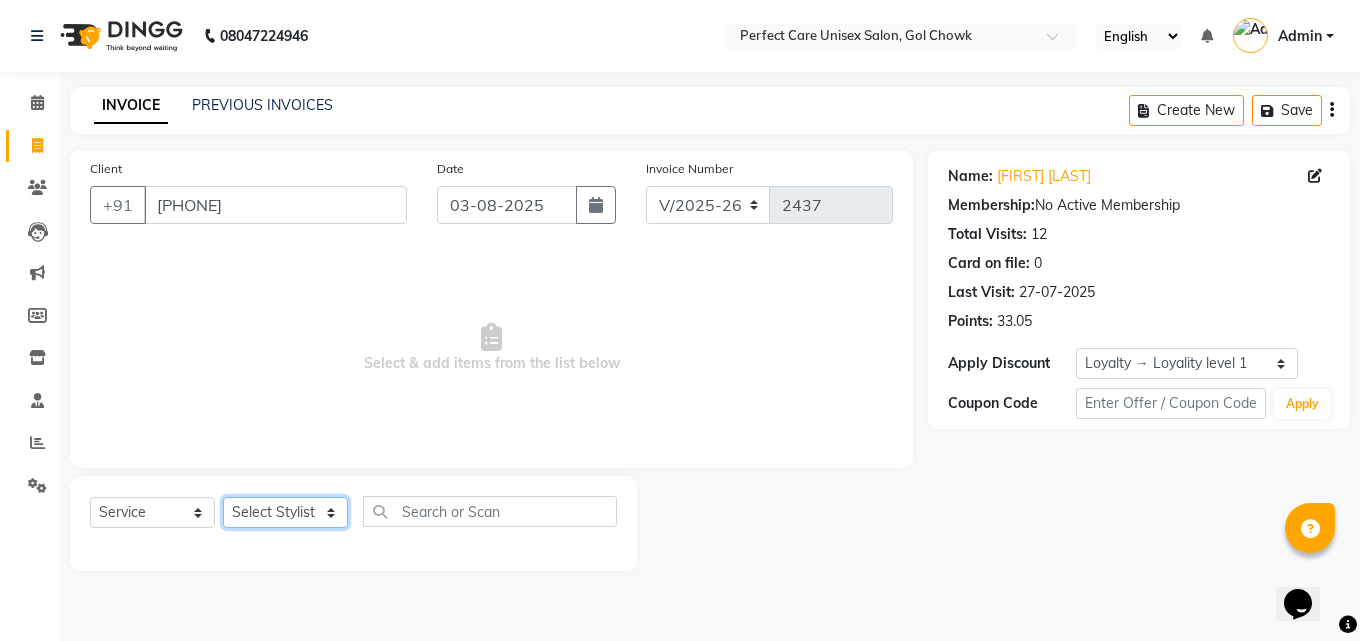 select on "71364" 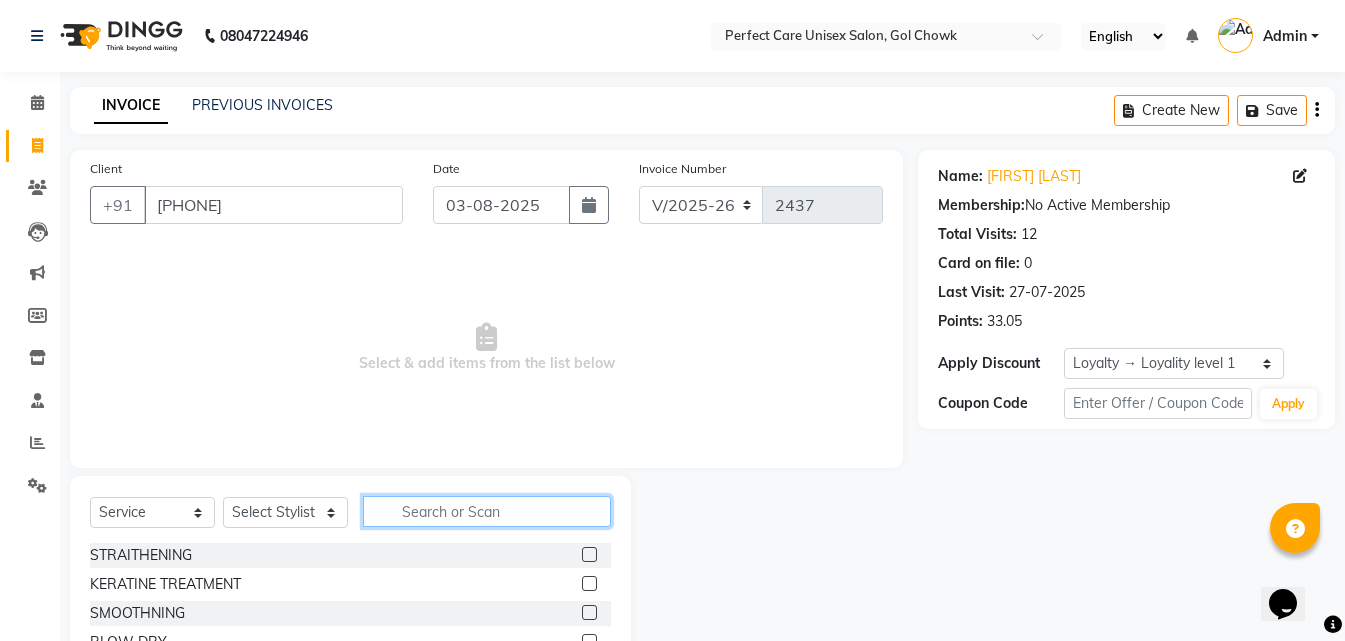 click 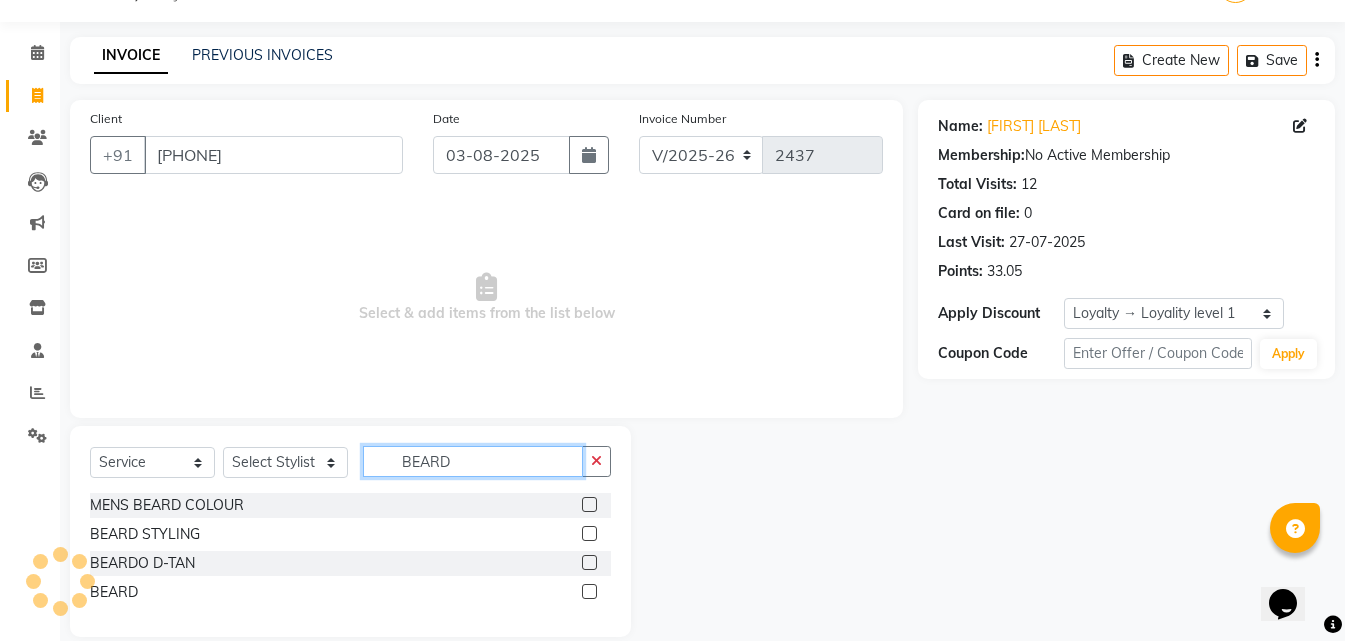 scroll, scrollTop: 76, scrollLeft: 0, axis: vertical 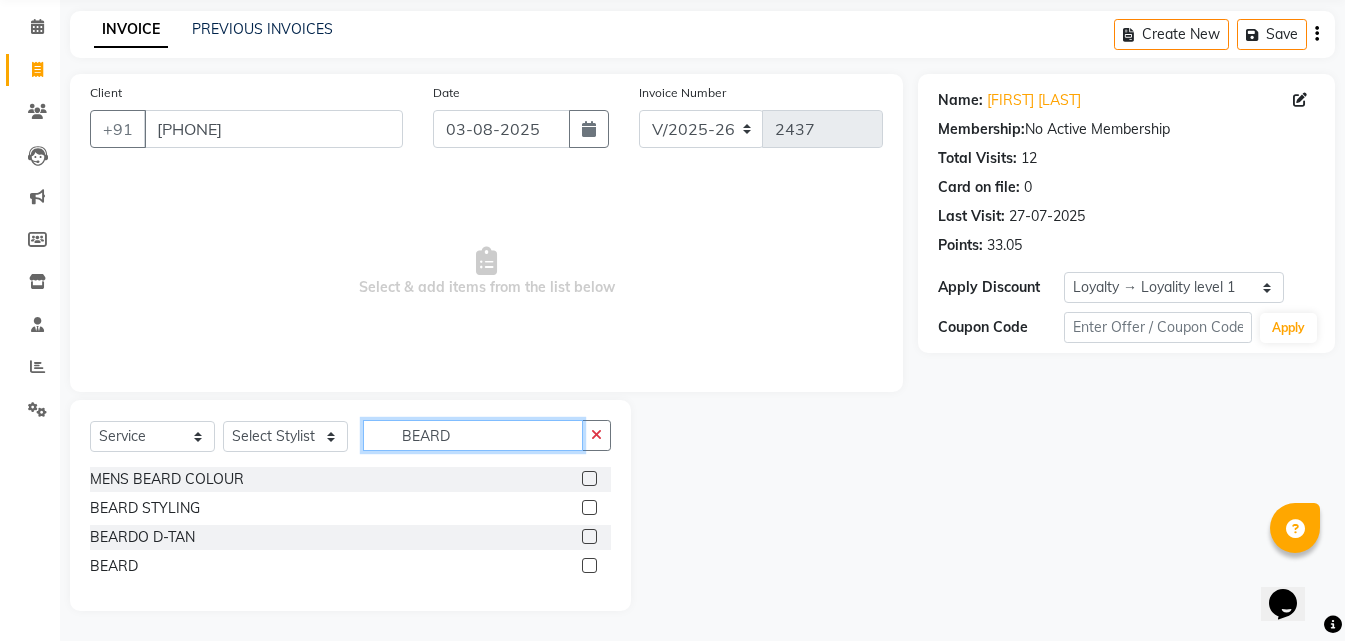 type on "BEARD" 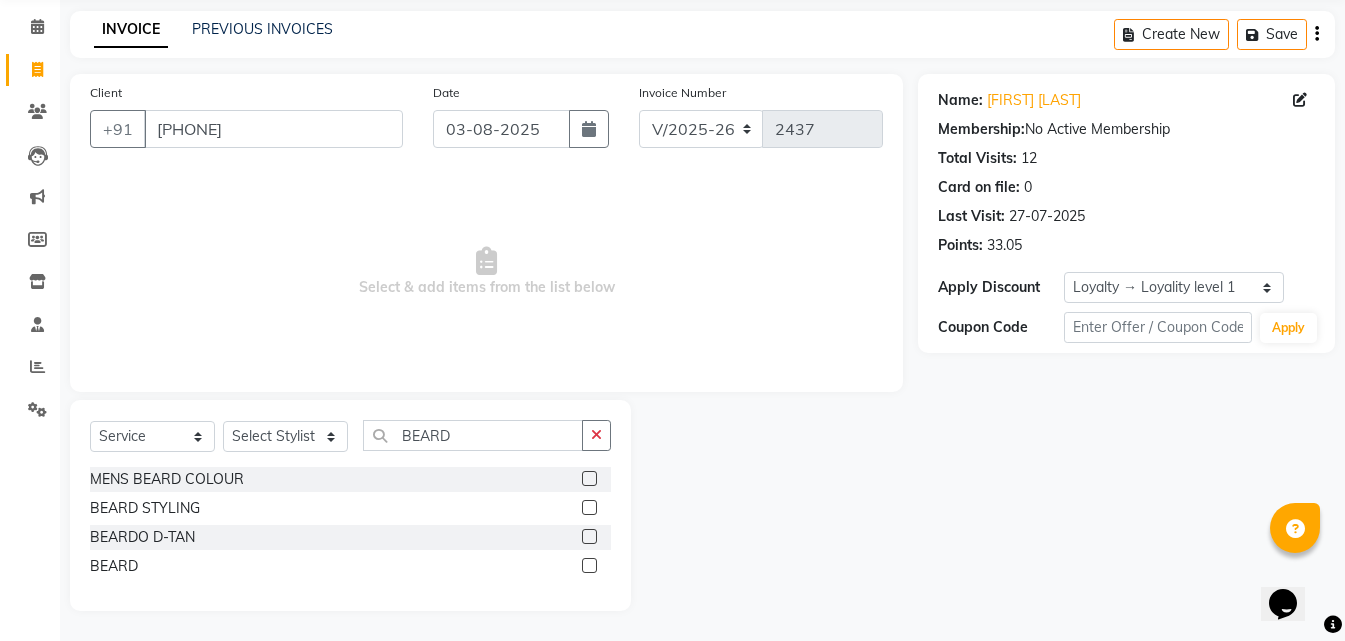 click 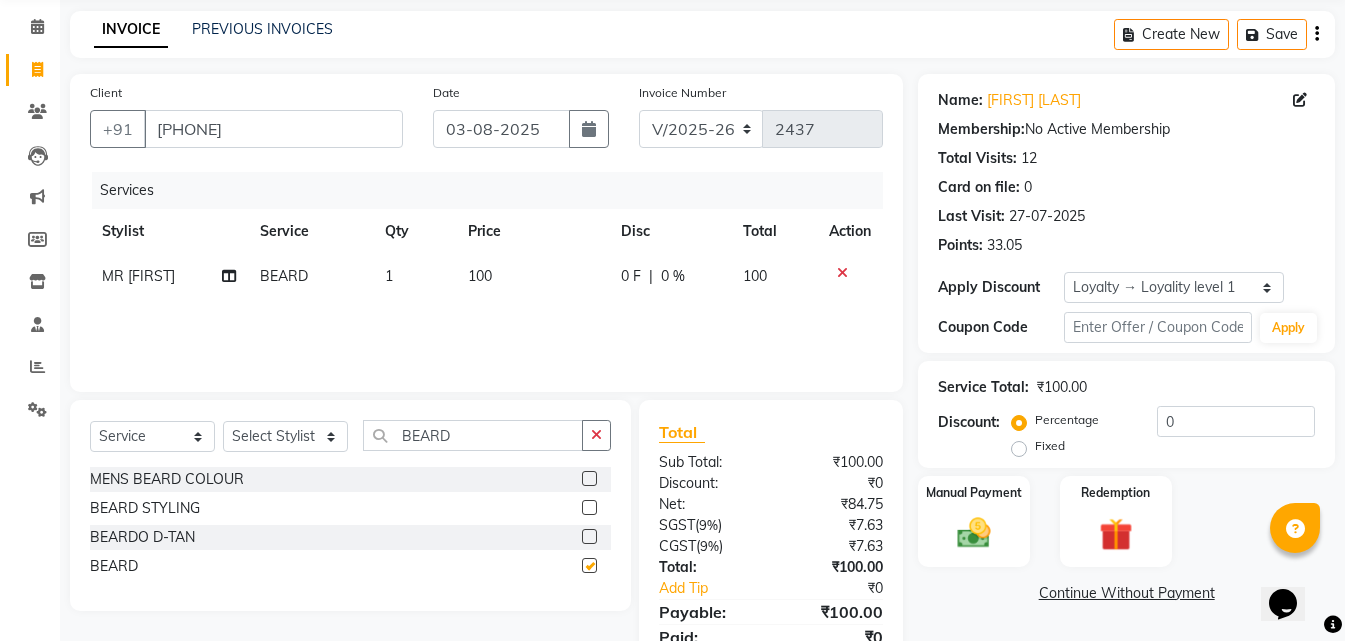 checkbox on "false" 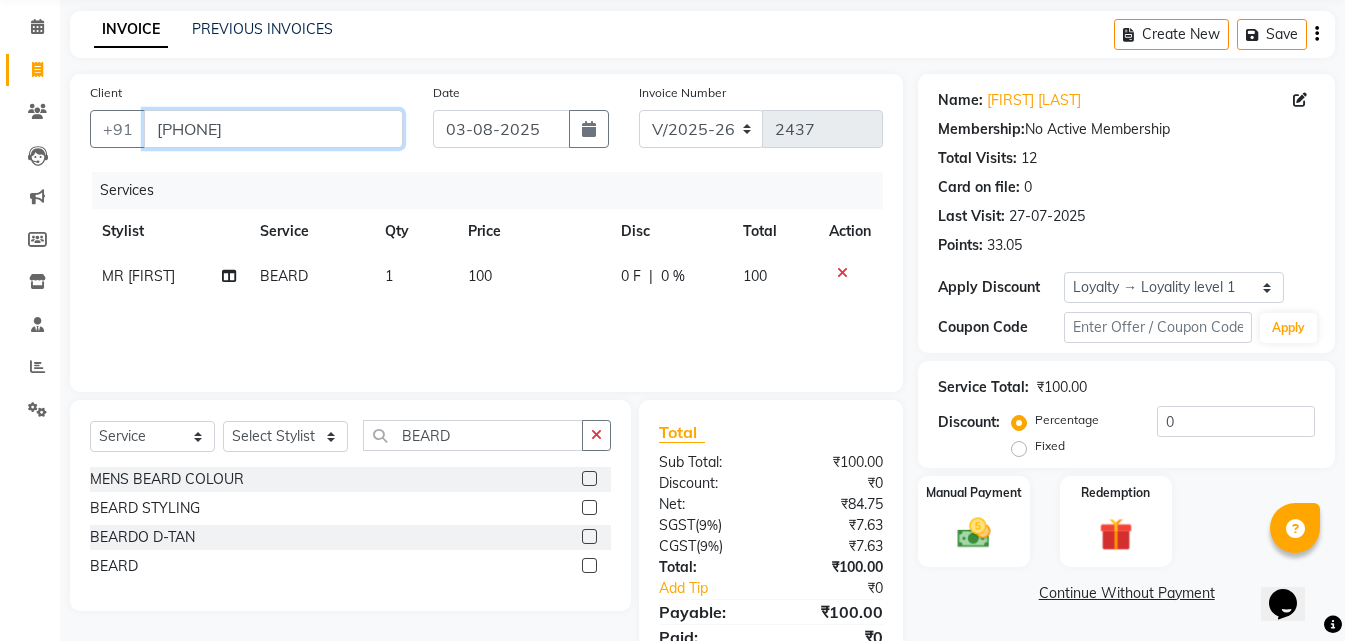 click on "[PHONE]" at bounding box center [273, 129] 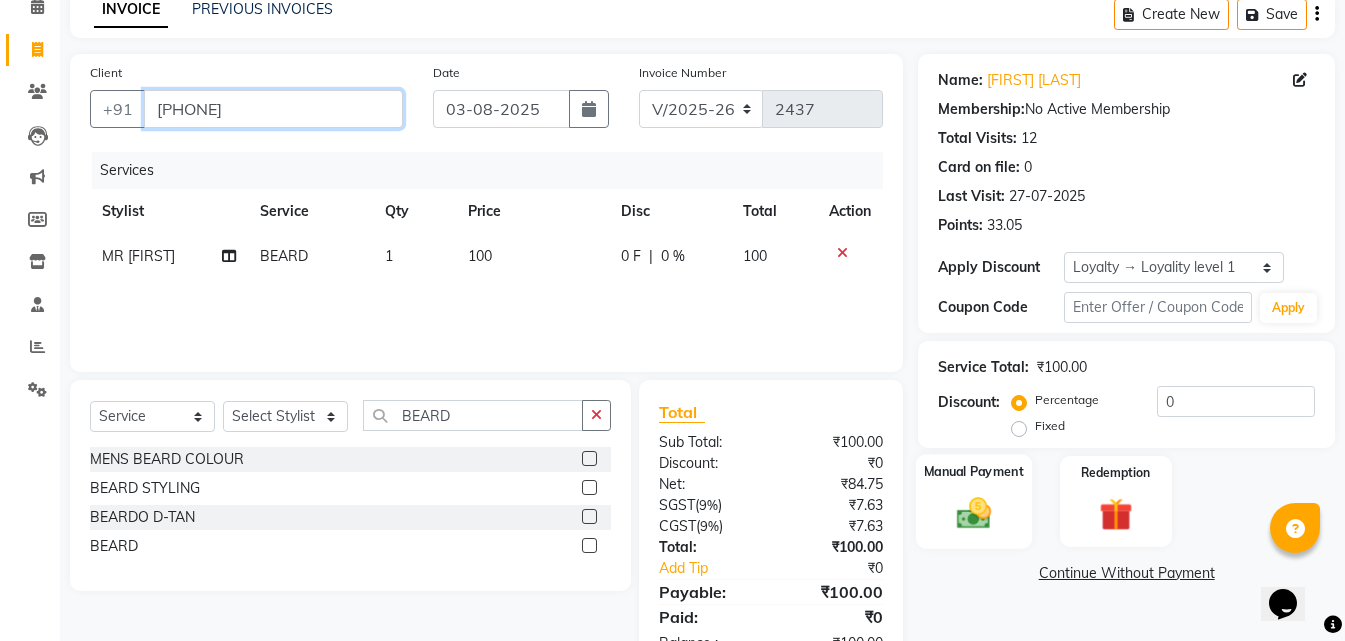 scroll, scrollTop: 159, scrollLeft: 0, axis: vertical 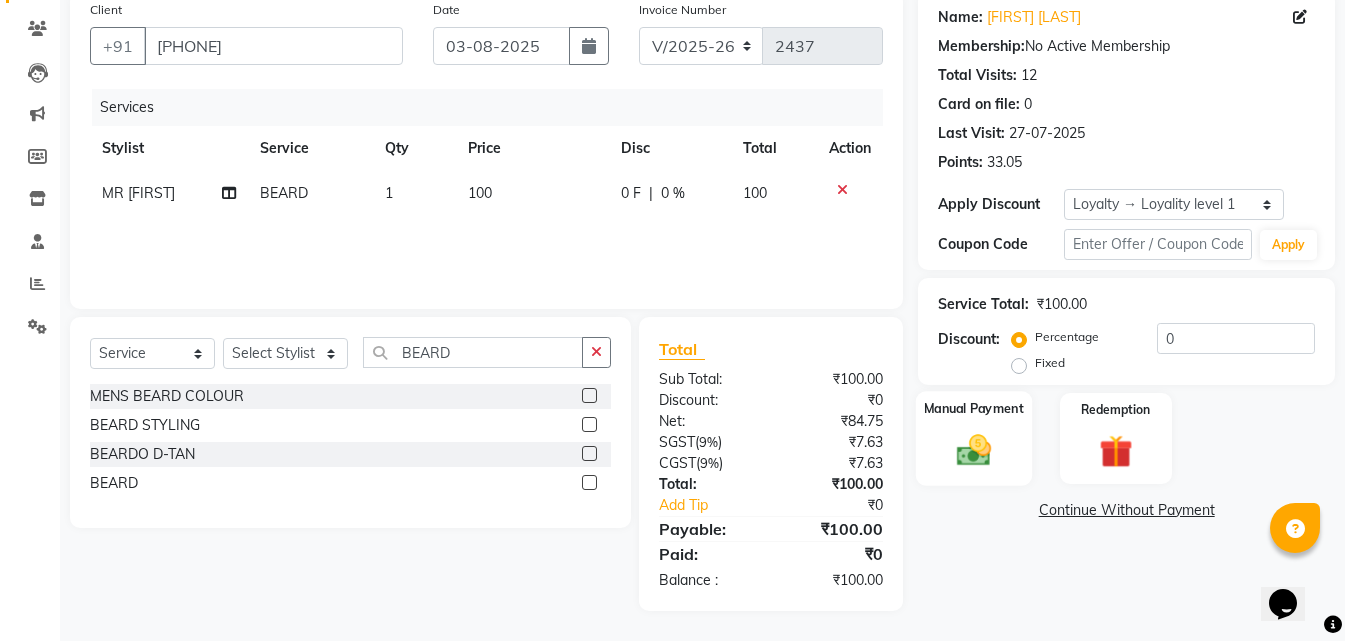 click 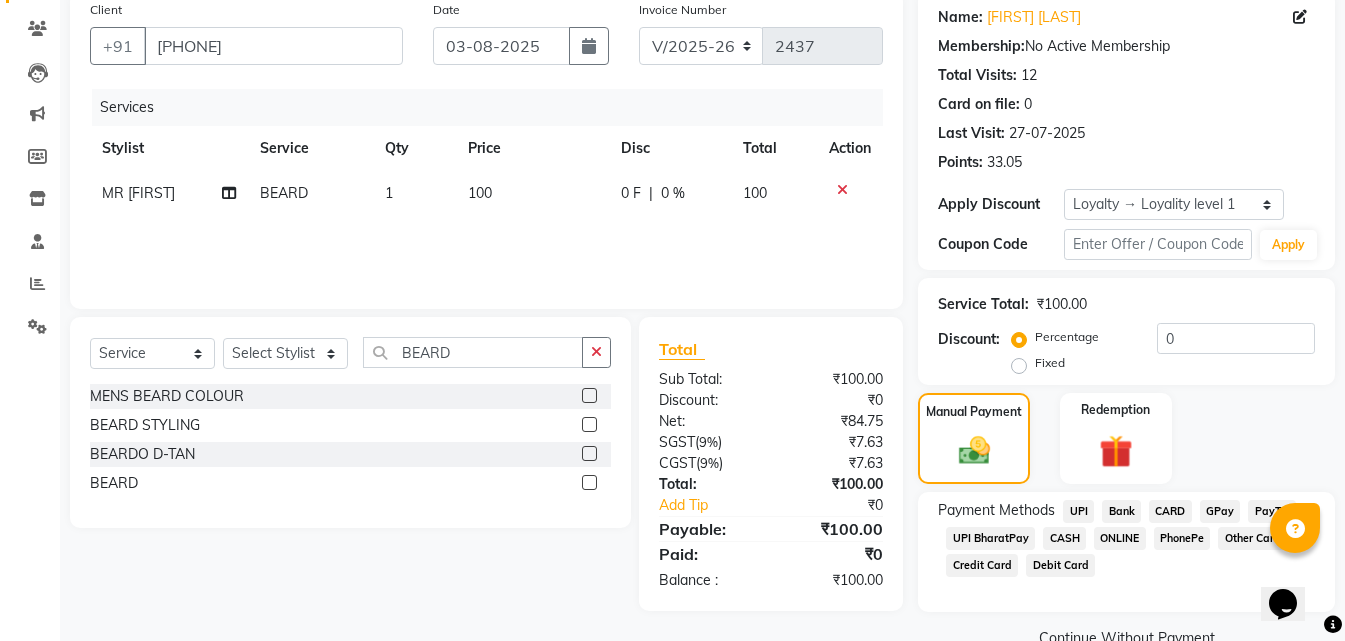 click on "ONLINE" 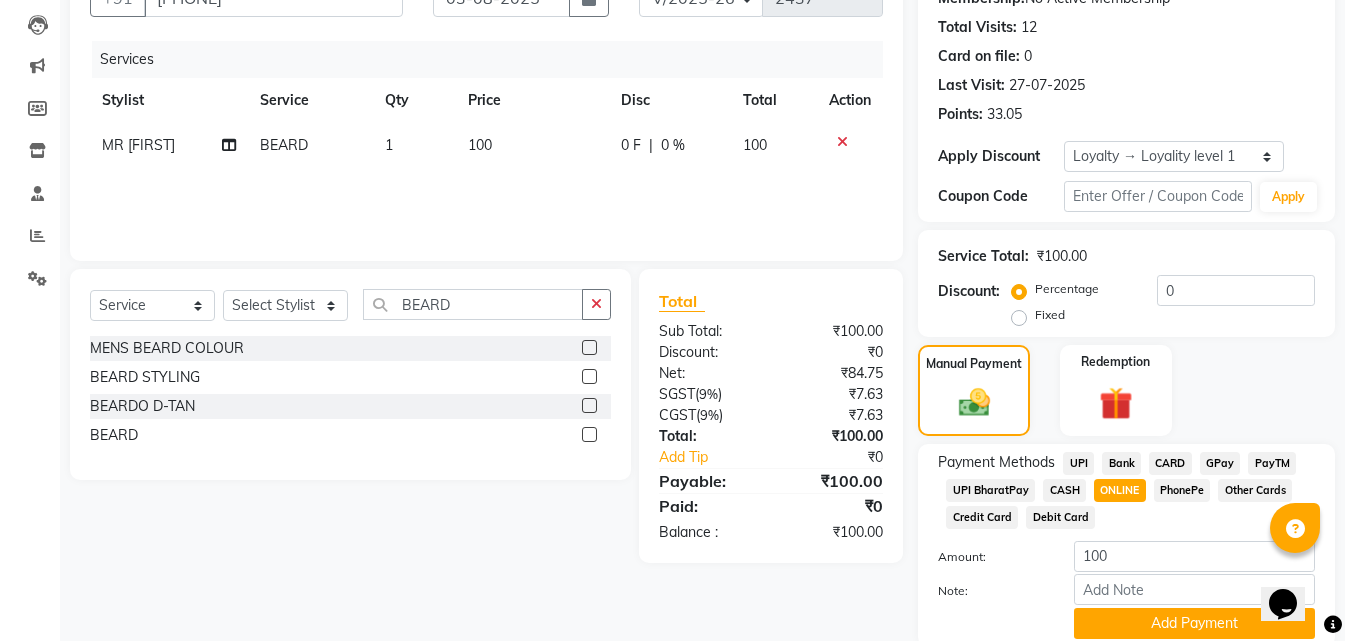 scroll, scrollTop: 284, scrollLeft: 0, axis: vertical 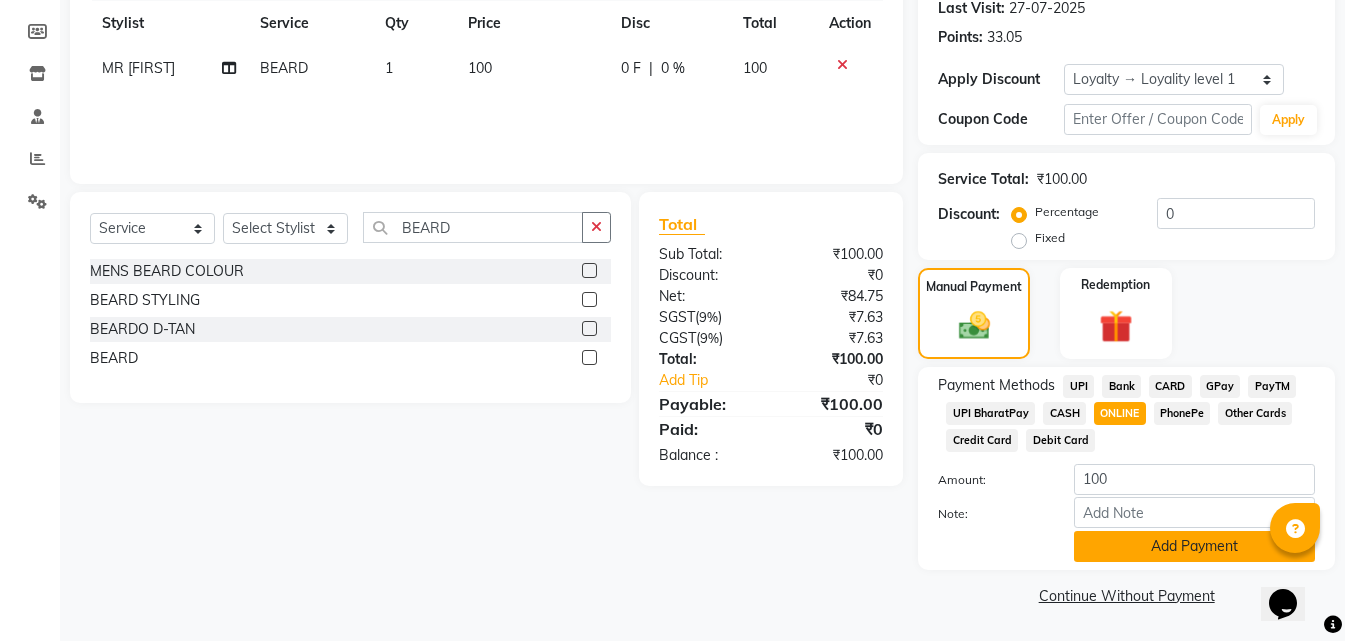 click on "Add Payment" 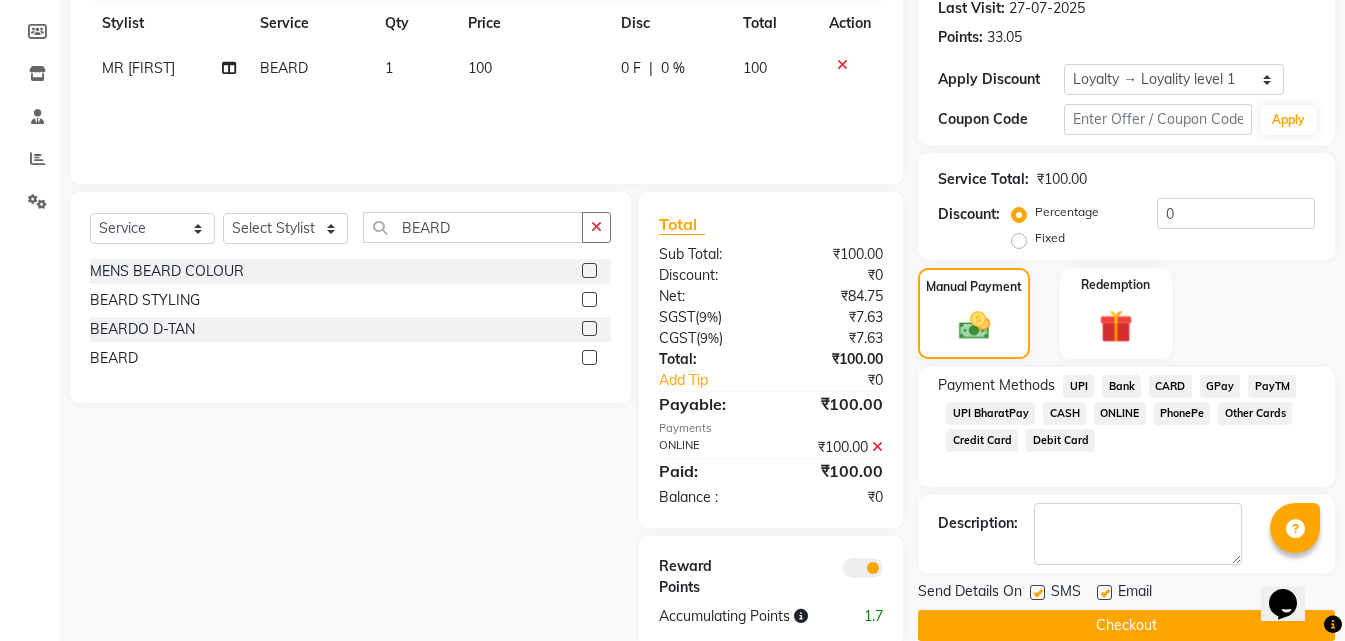 click on "Checkout" 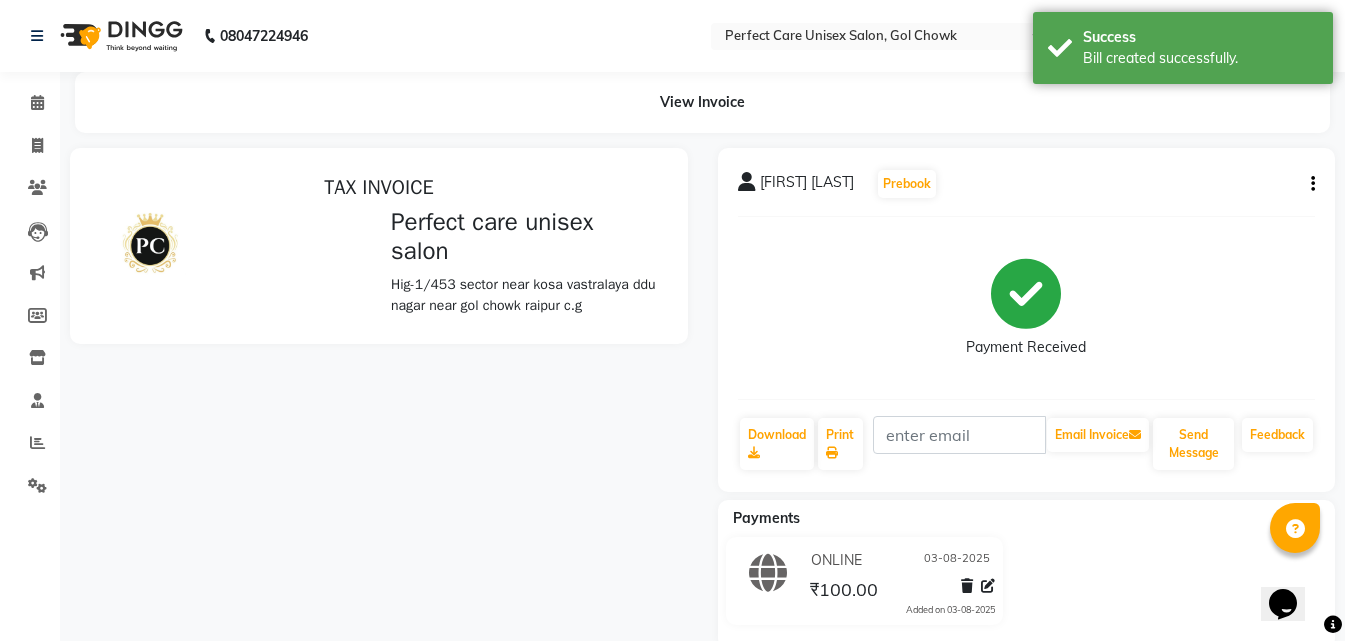 scroll, scrollTop: 0, scrollLeft: 0, axis: both 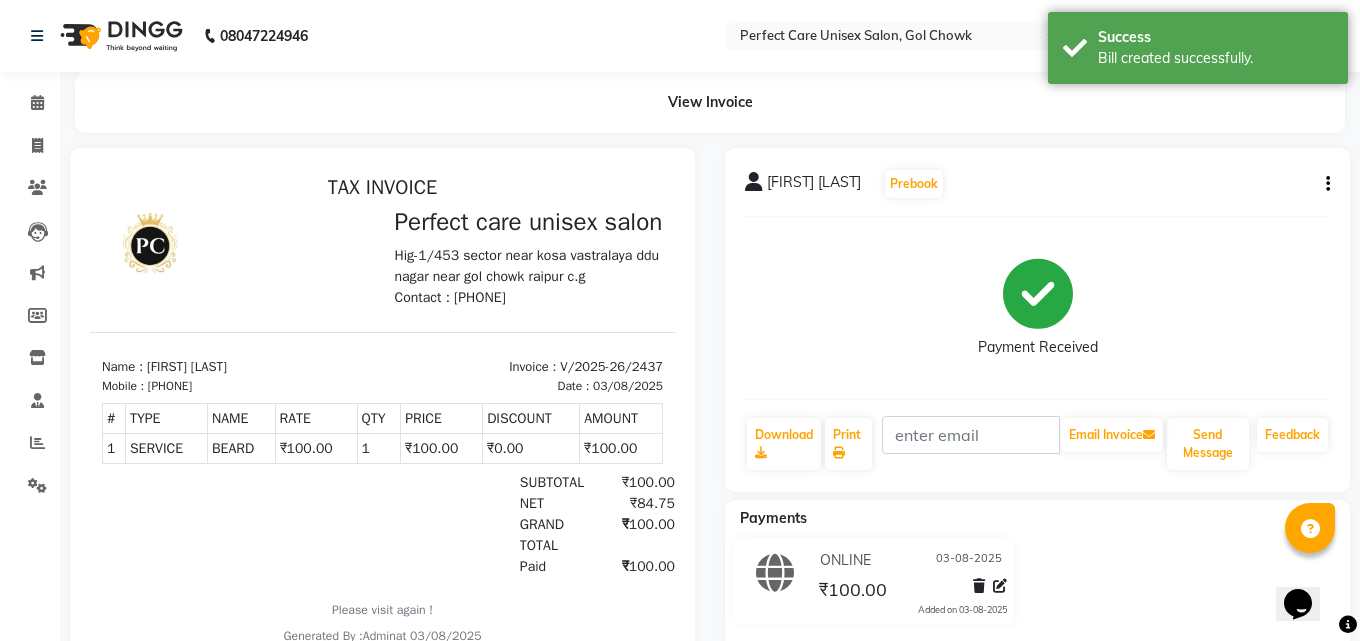 select on "4751" 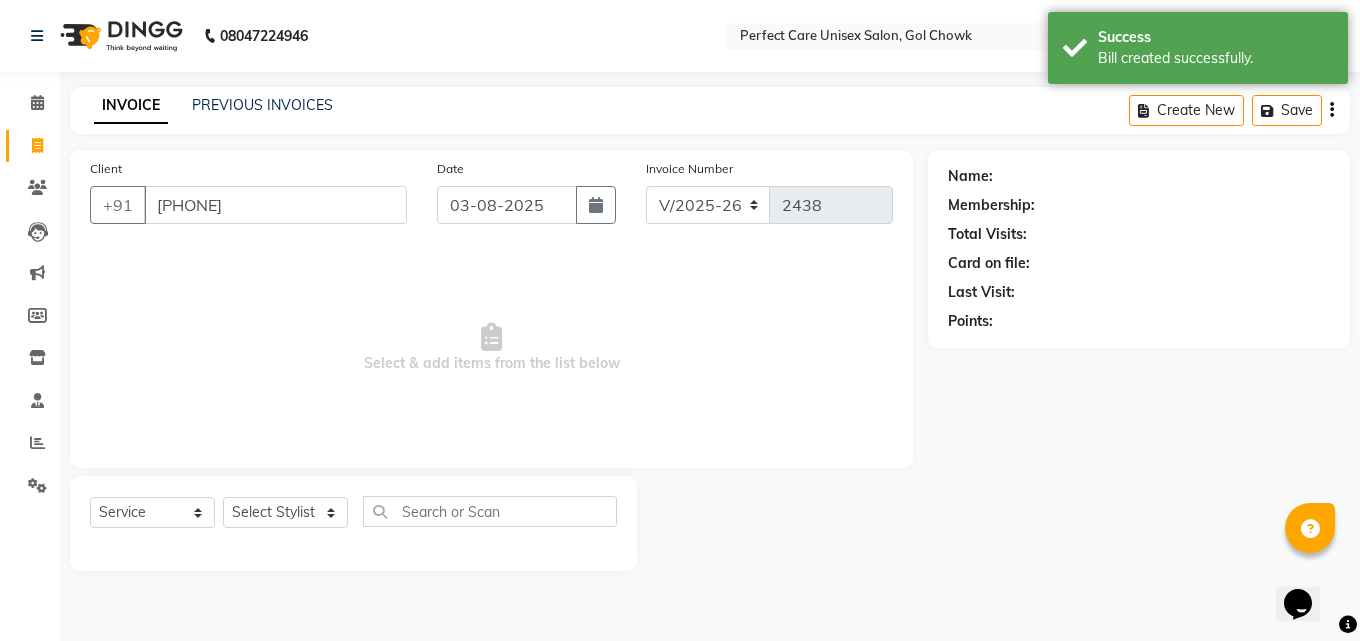 type on "[PHONE]" 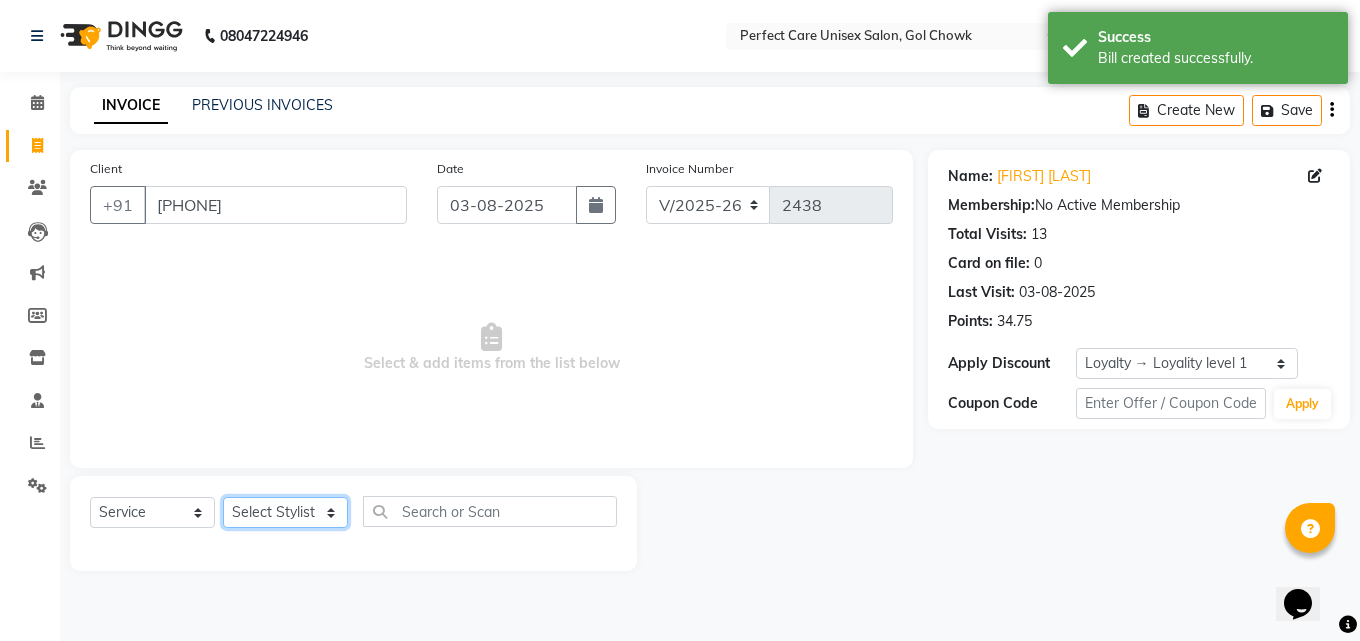 click on "Select Stylist MISS [NAME] MISS [NAME] MISS [NAME] MISS [NAME] MISS [NAME] MISS [NAME] MISS [NAME] MISS [NAME] MISS [NAME] MISS [NAME] [NAME] MR [NAME] MR [NAME] MR [NAME] MR [NAME] MR [NAME] MR [NAME] MR [NAME] MR [NAME] MR [NAME] MR [NAME] MR [NAME] MR [NAME] MR [NAME] MR [NAME] MS [NAME] NONE [NAME]" 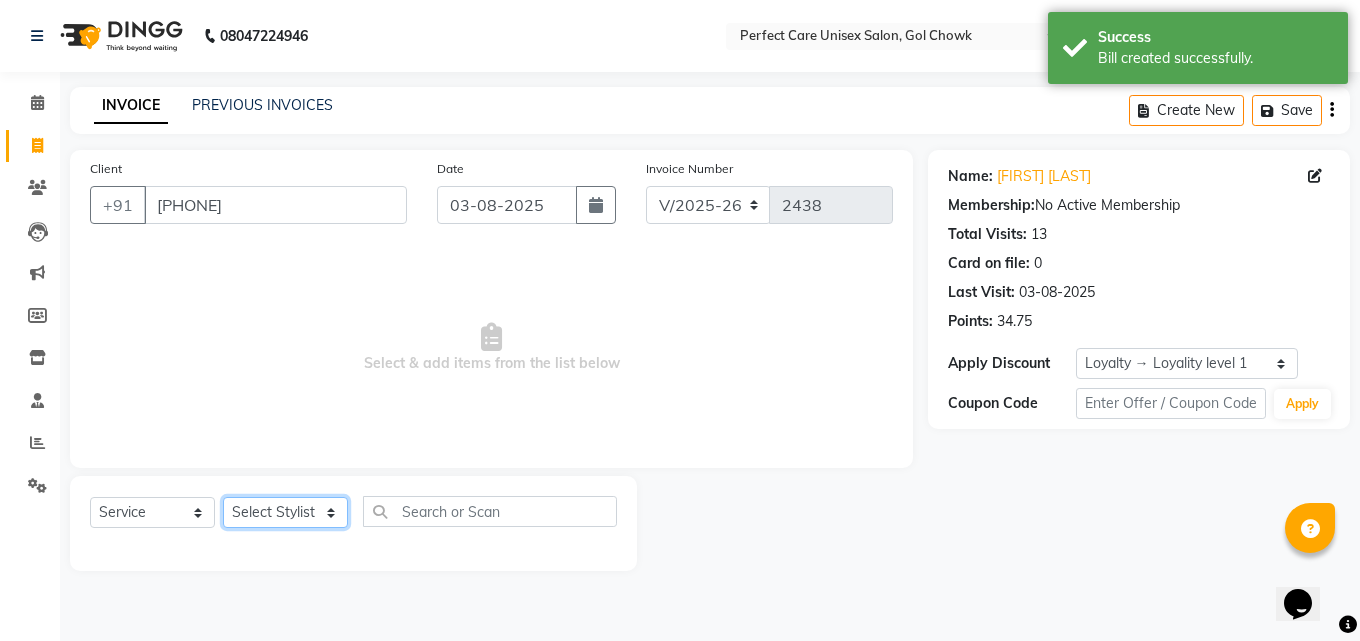 select on "32651" 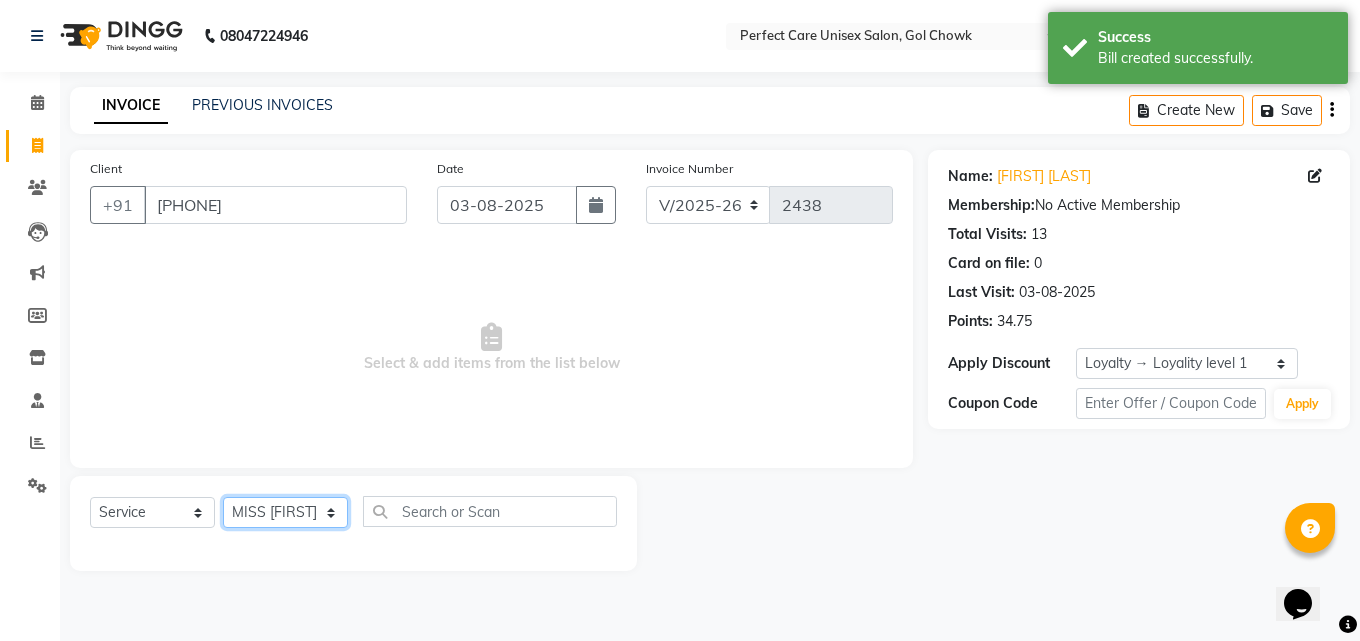 click on "Select Stylist MISS [NAME] MISS [NAME] MISS [NAME] MISS [NAME] MISS [NAME] MISS [NAME] MISS [NAME] MISS [NAME] MISS [NAME] MISS [NAME] [NAME] MR [NAME] MR [NAME] MR [NAME] MR [NAME] MR [NAME] MR [NAME] MR [NAME] MR [NAME] MR [NAME] MR [NAME] MR [NAME] MR [NAME] MR [NAME] MR [NAME] MS [NAME] NONE [NAME]" 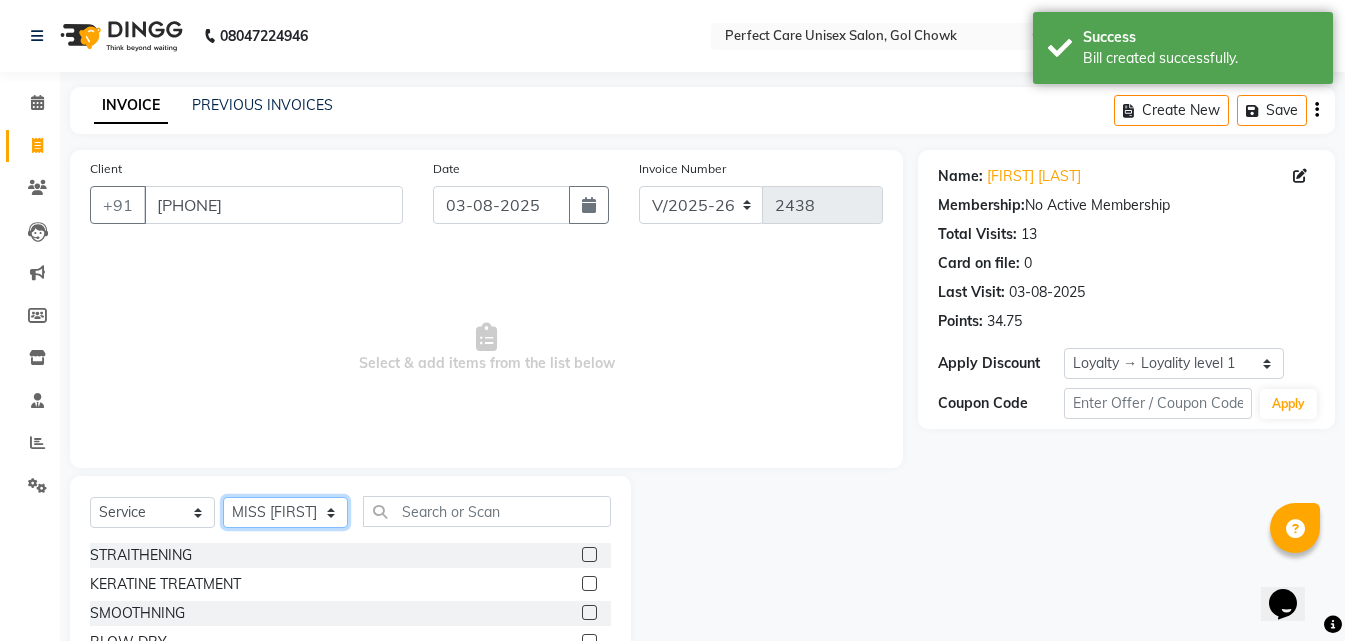 scroll, scrollTop: 100, scrollLeft: 0, axis: vertical 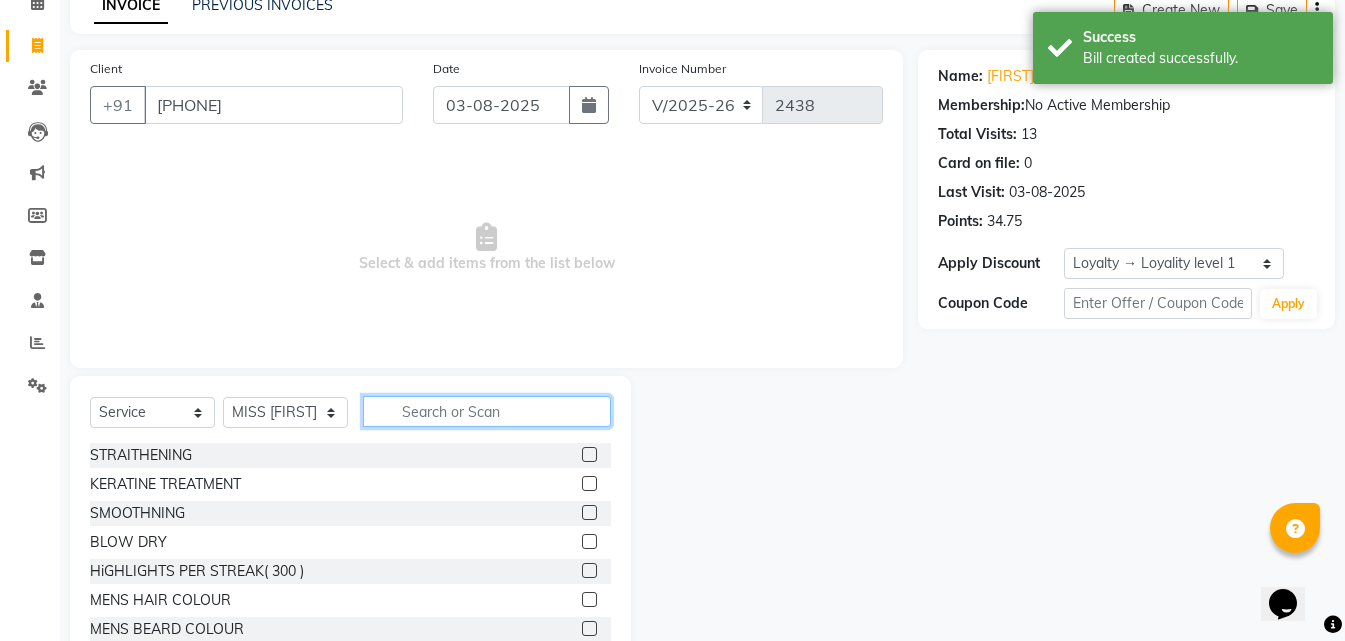 click 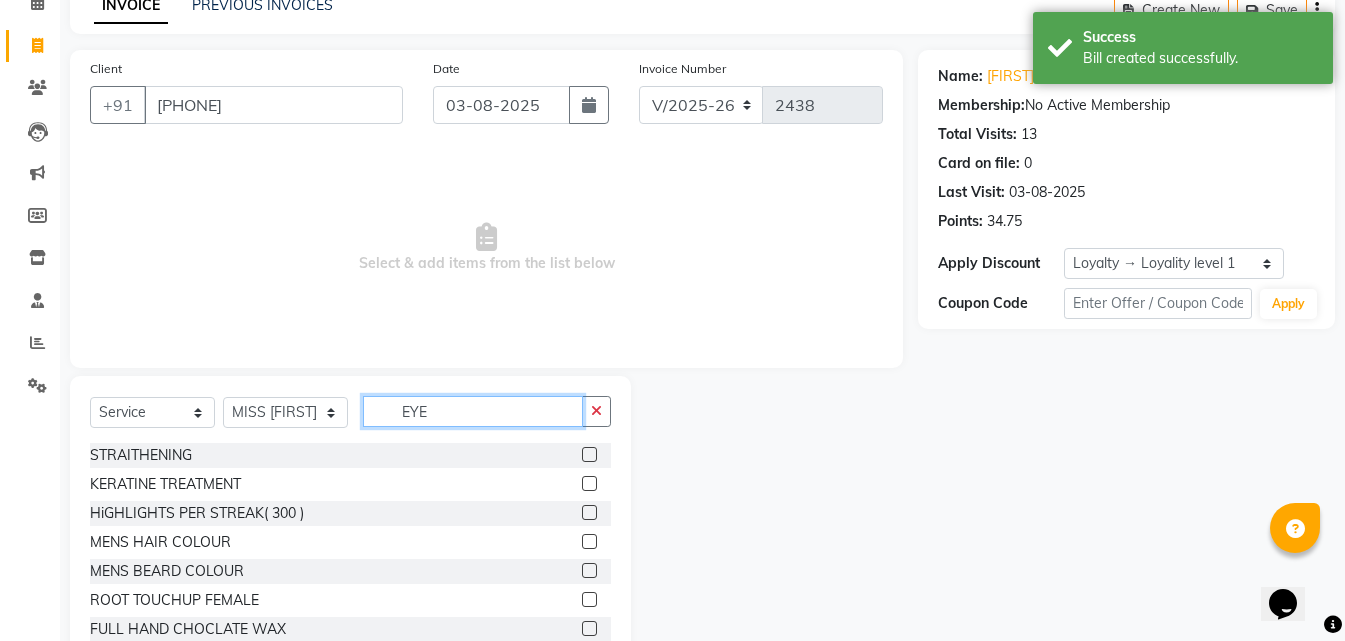 scroll, scrollTop: 18, scrollLeft: 0, axis: vertical 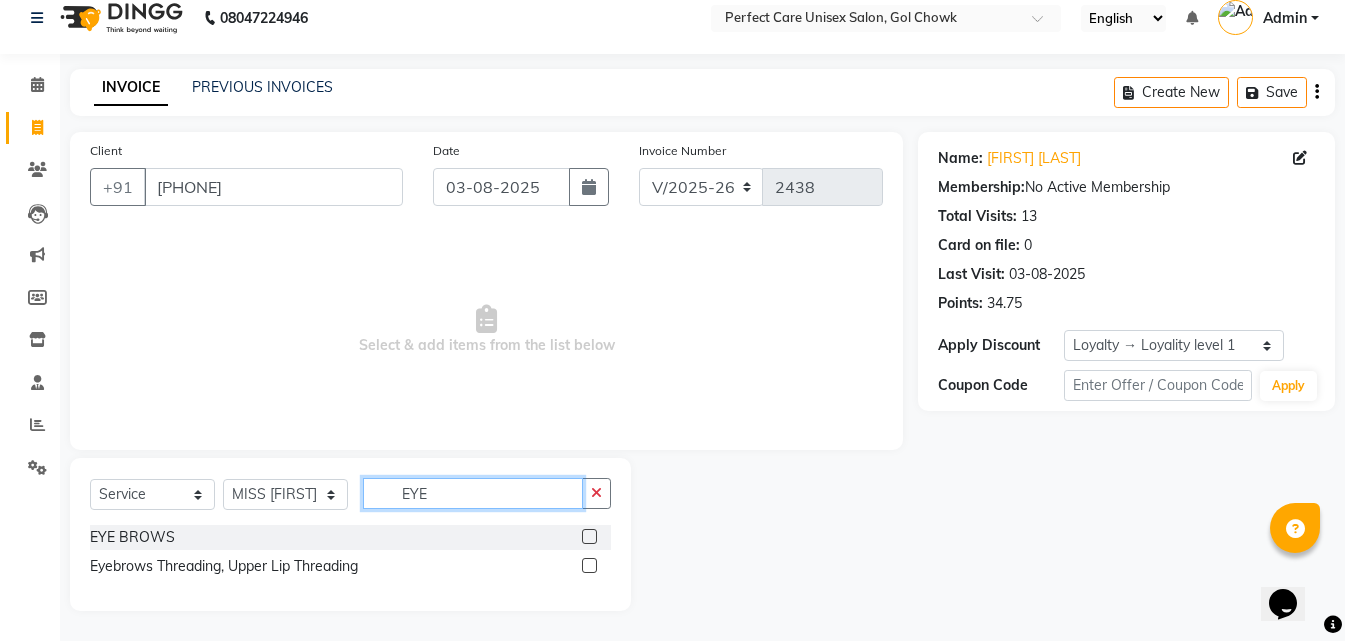 type on "EYE" 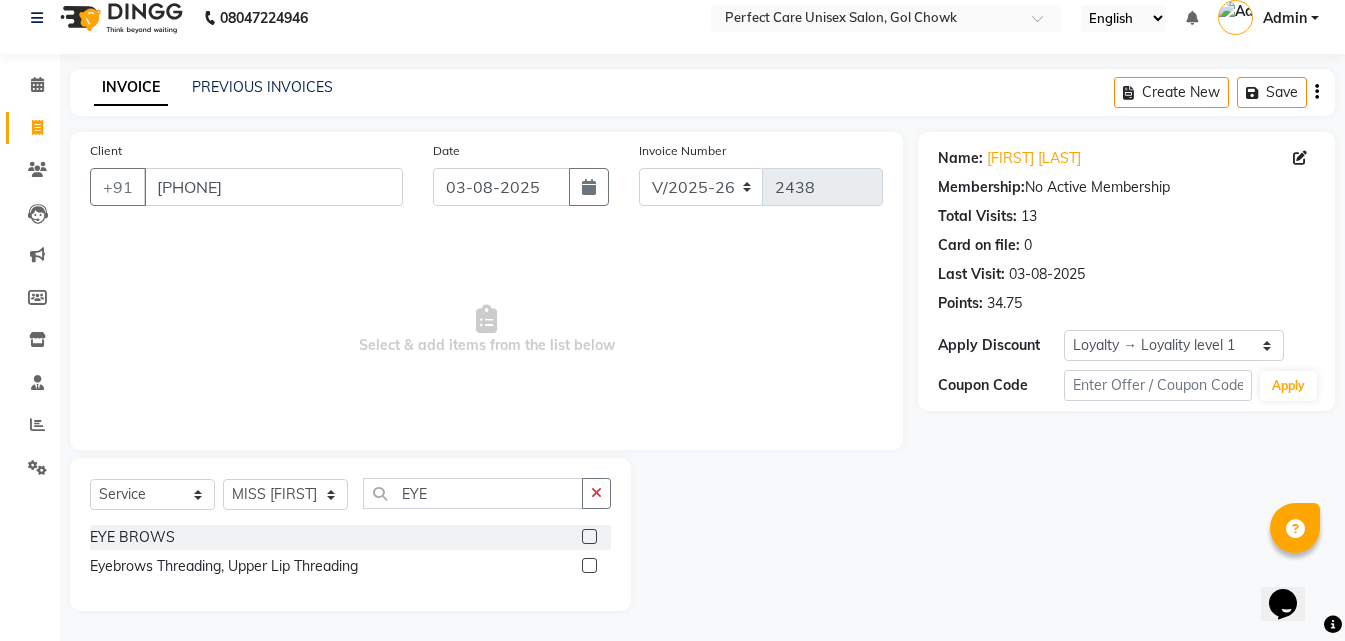click 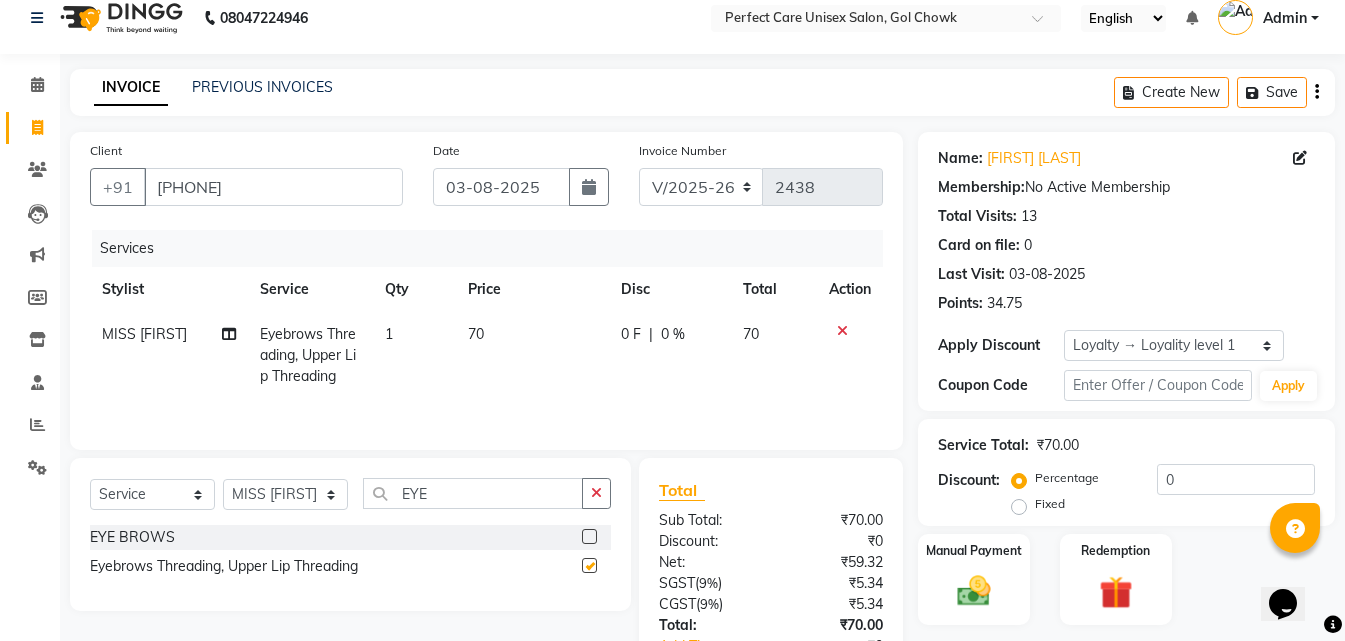 checkbox on "false" 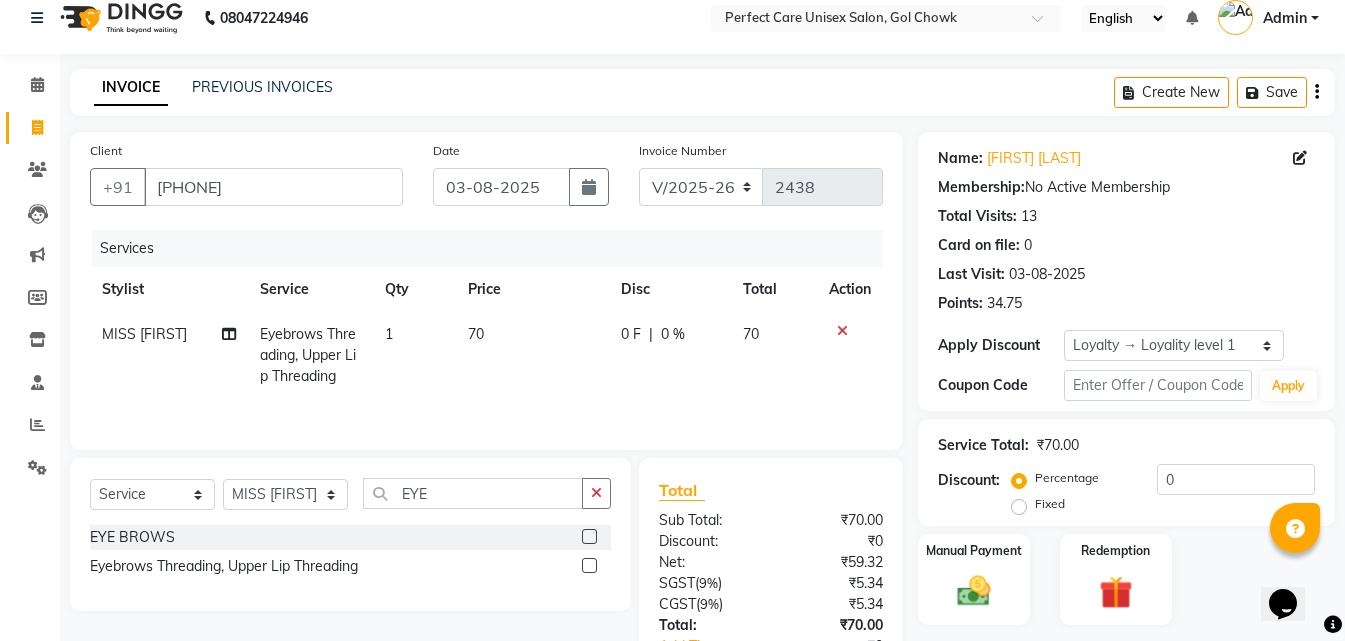 click on "70" 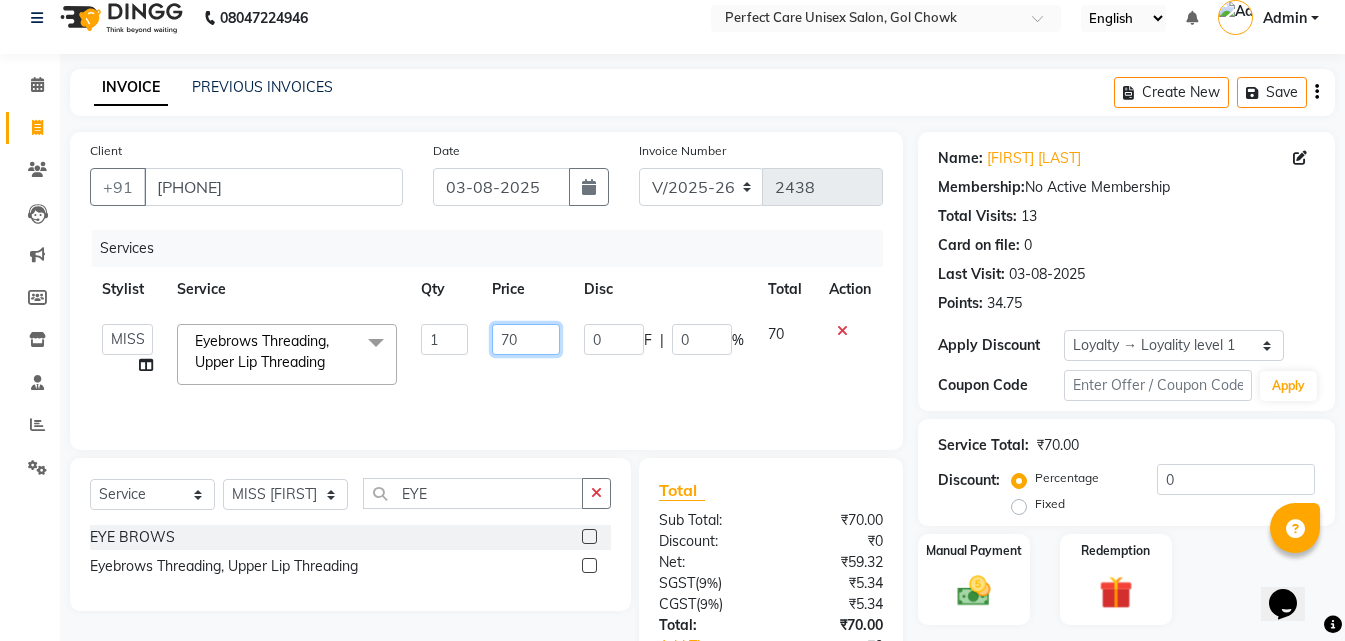 click on "70" 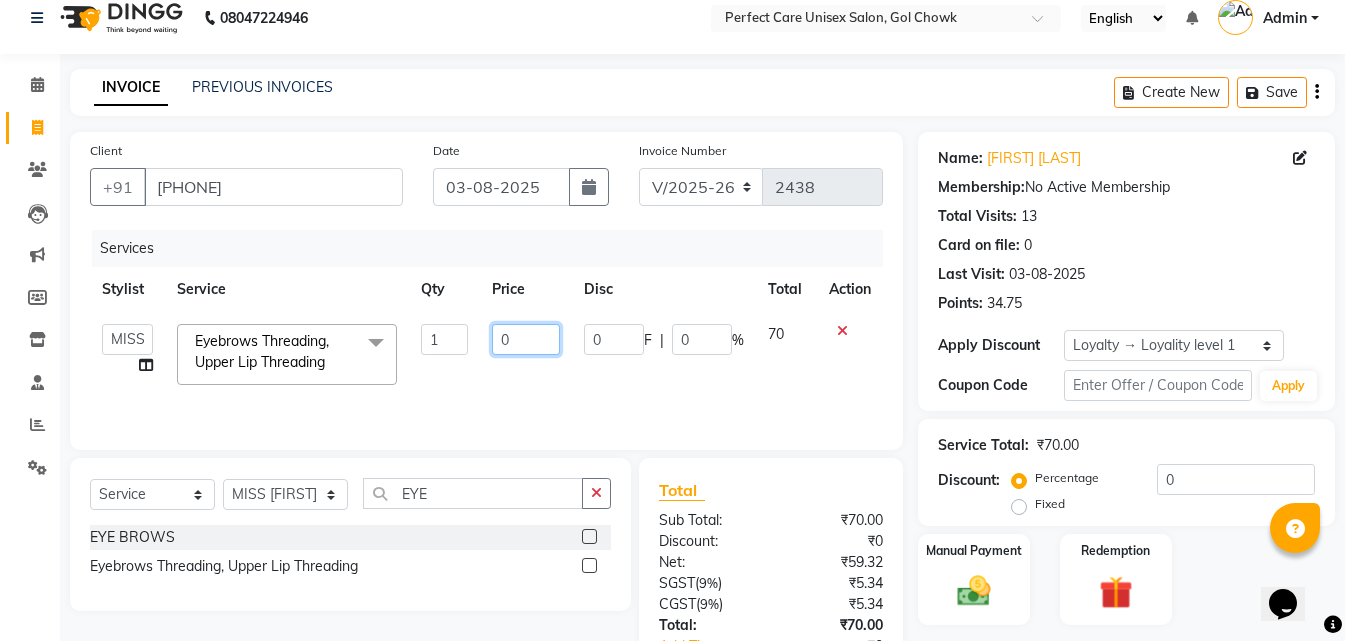 type on "60" 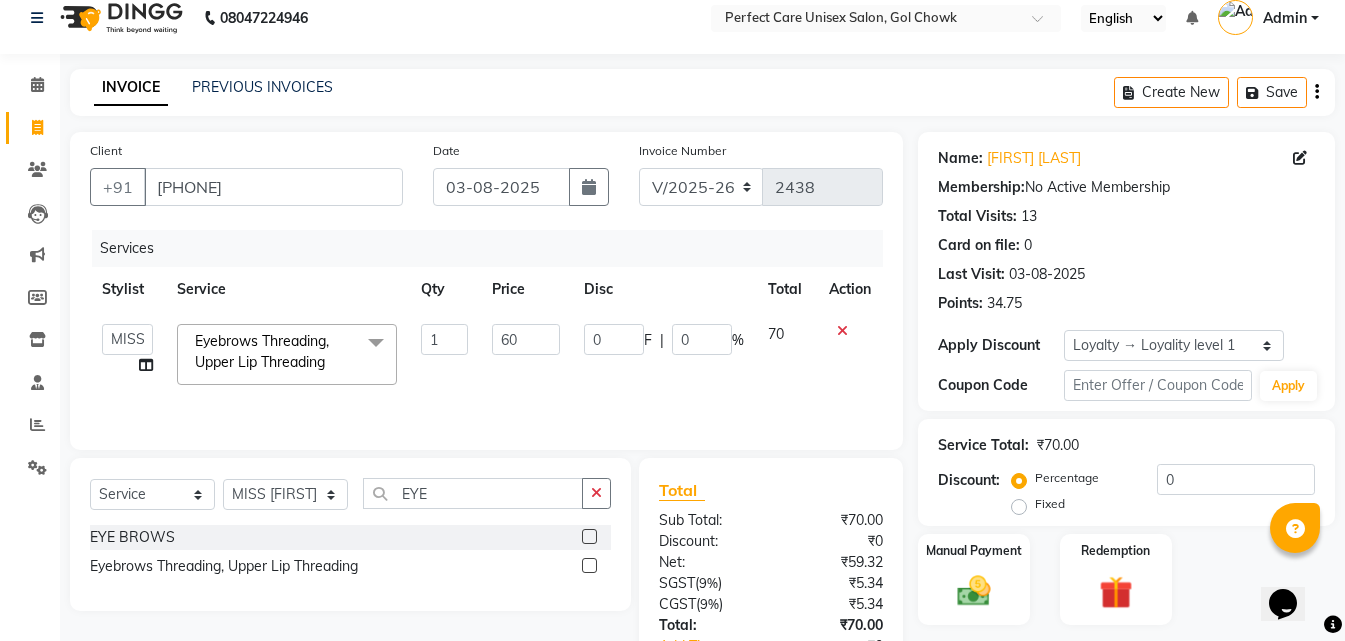 click on "0 F | 0 %" 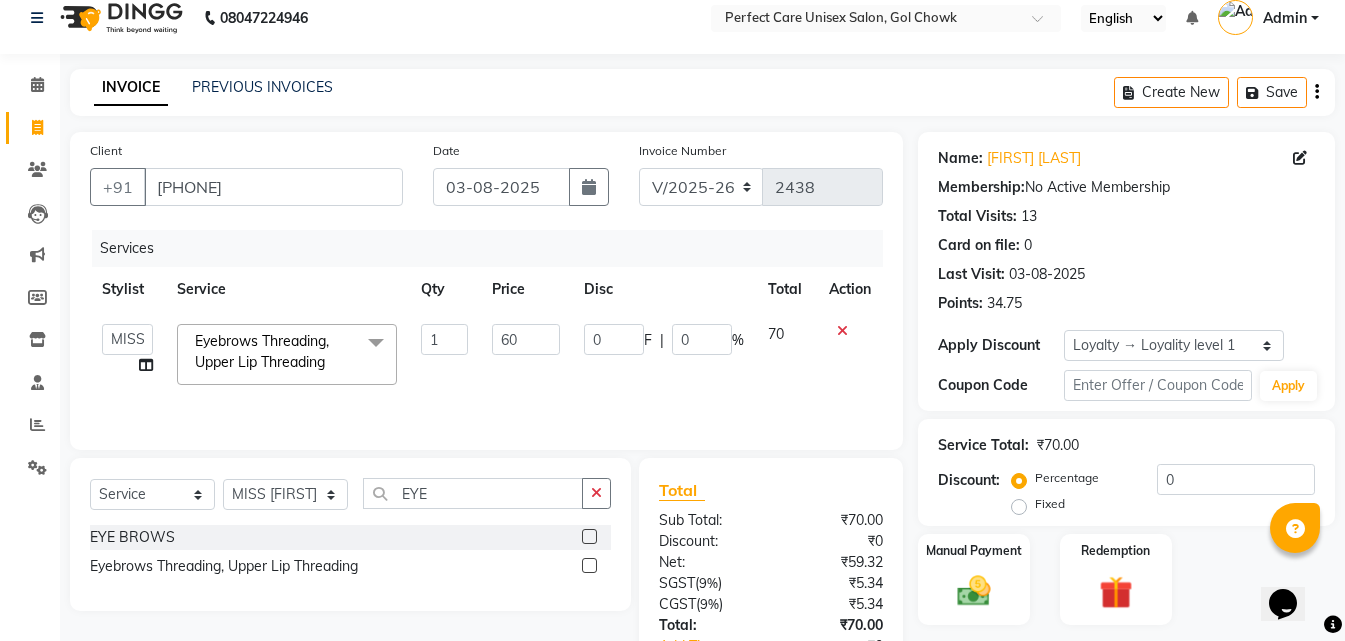 select on "32651" 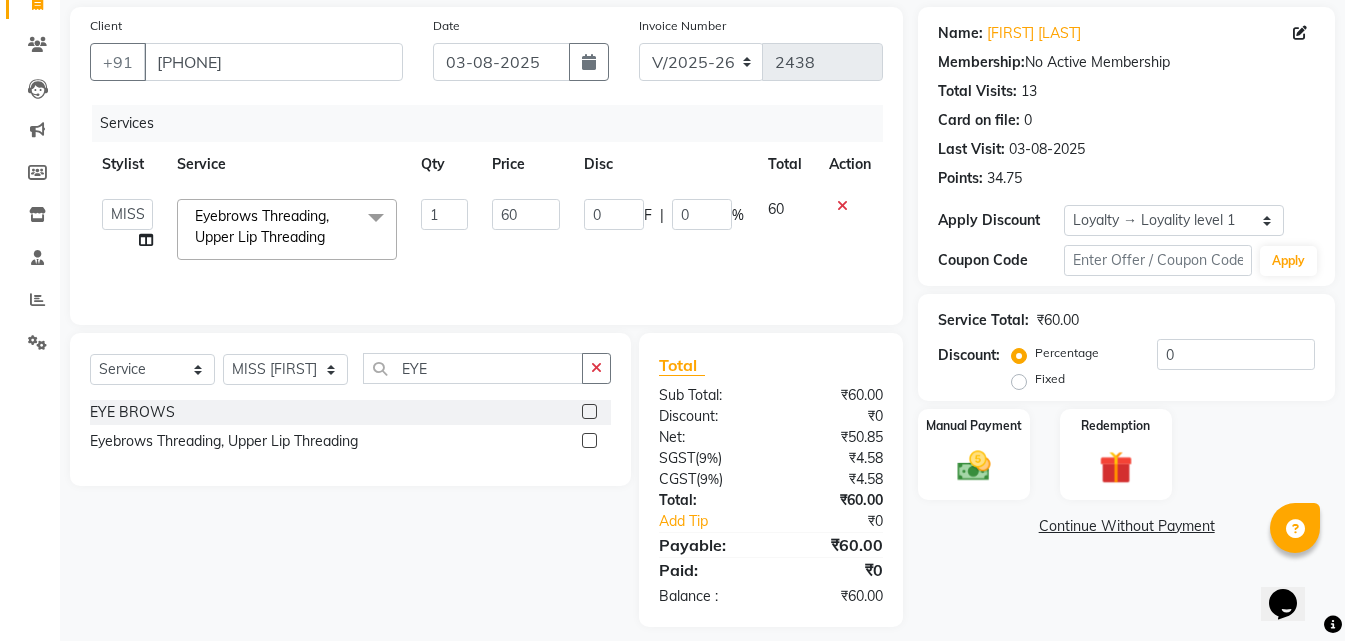 scroll, scrollTop: 159, scrollLeft: 0, axis: vertical 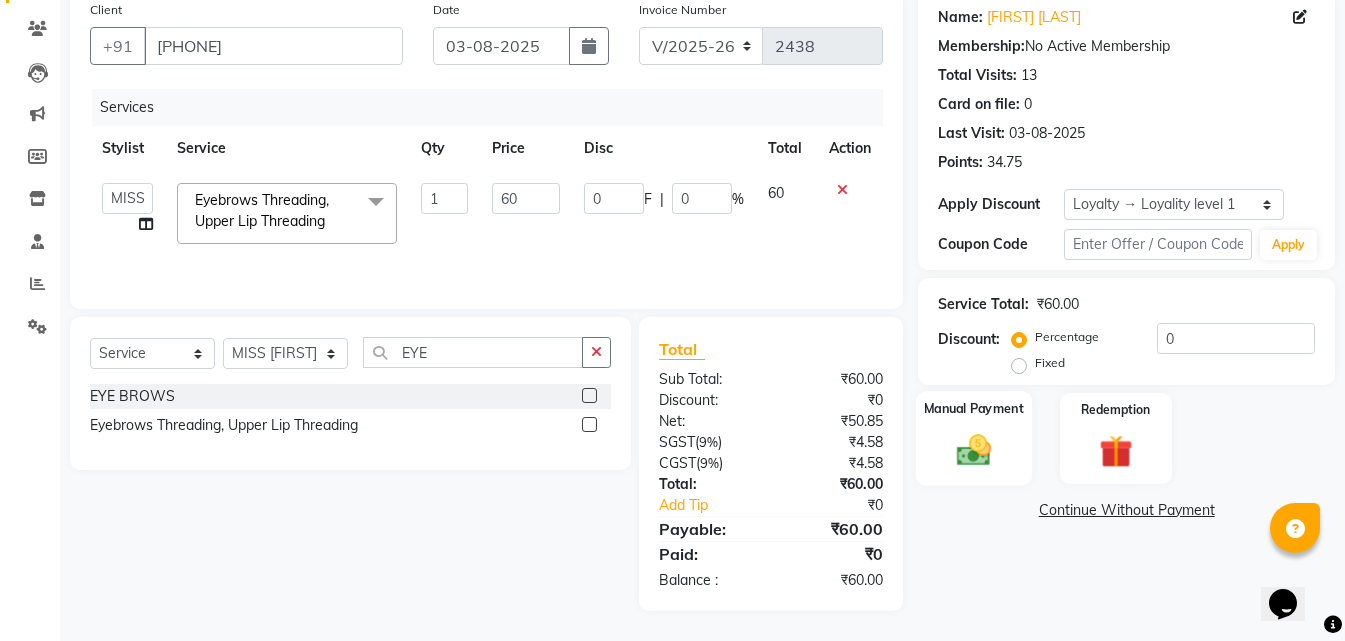 click on "Manual Payment" 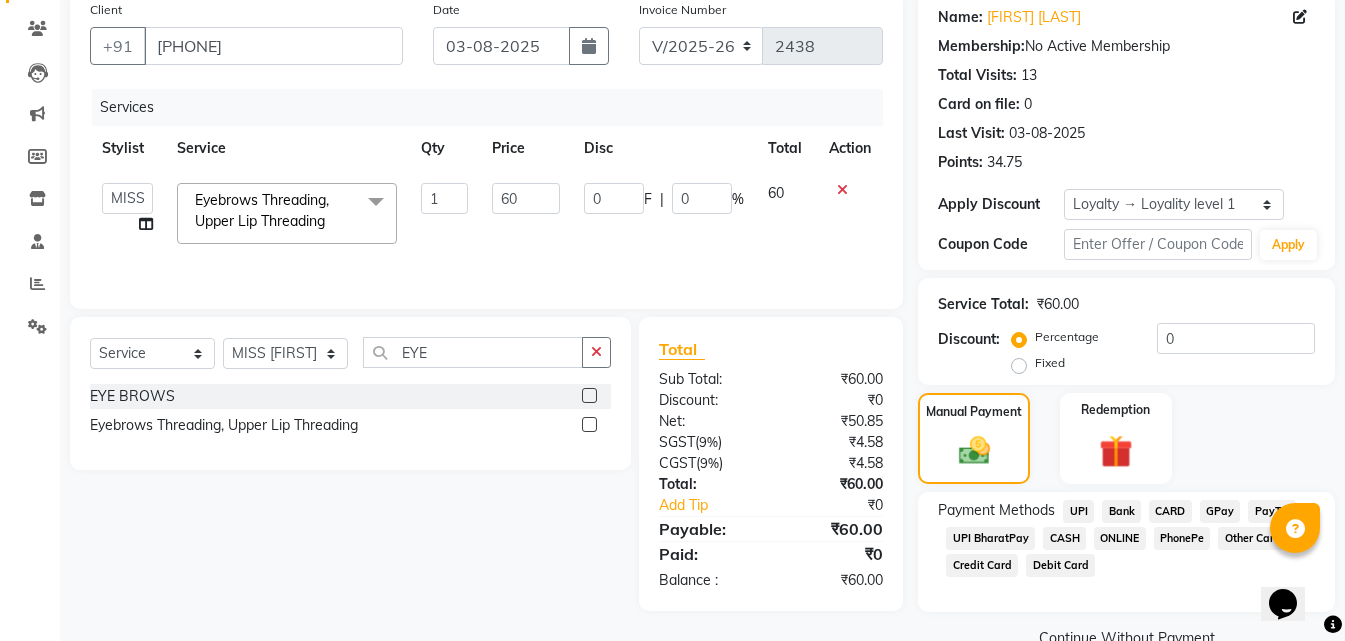 click on "ONLINE" 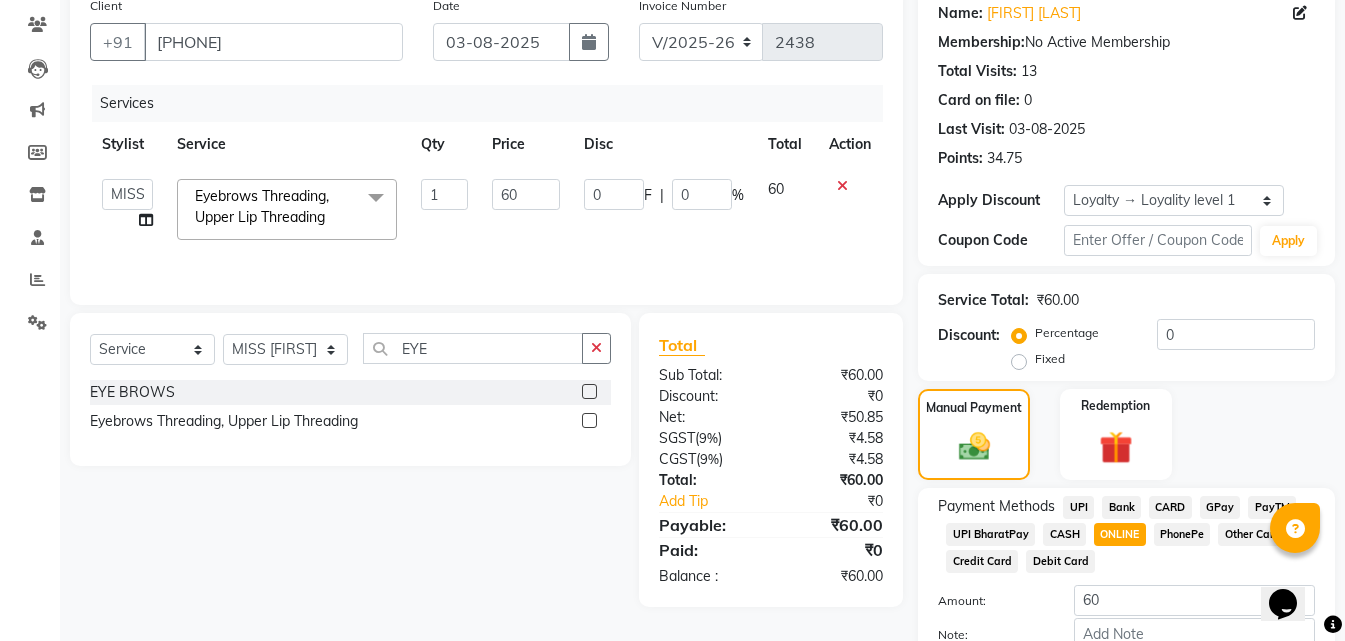 scroll, scrollTop: 0, scrollLeft: 0, axis: both 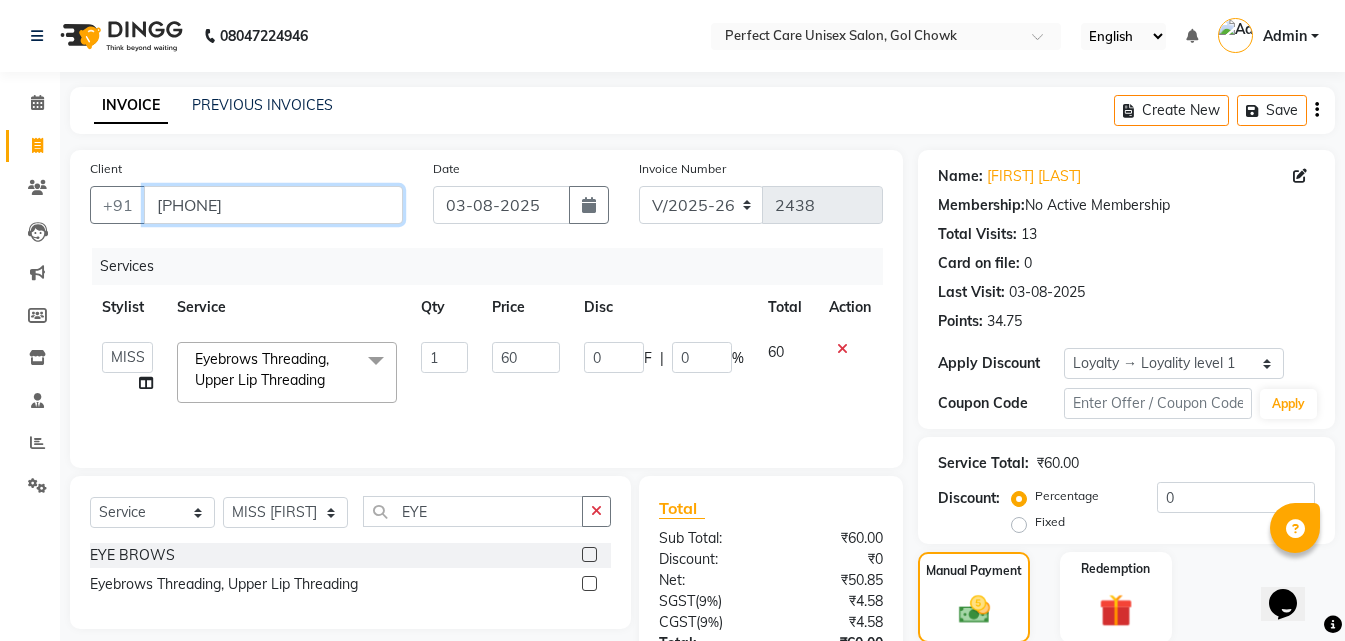 click on "[PHONE]" at bounding box center (273, 205) 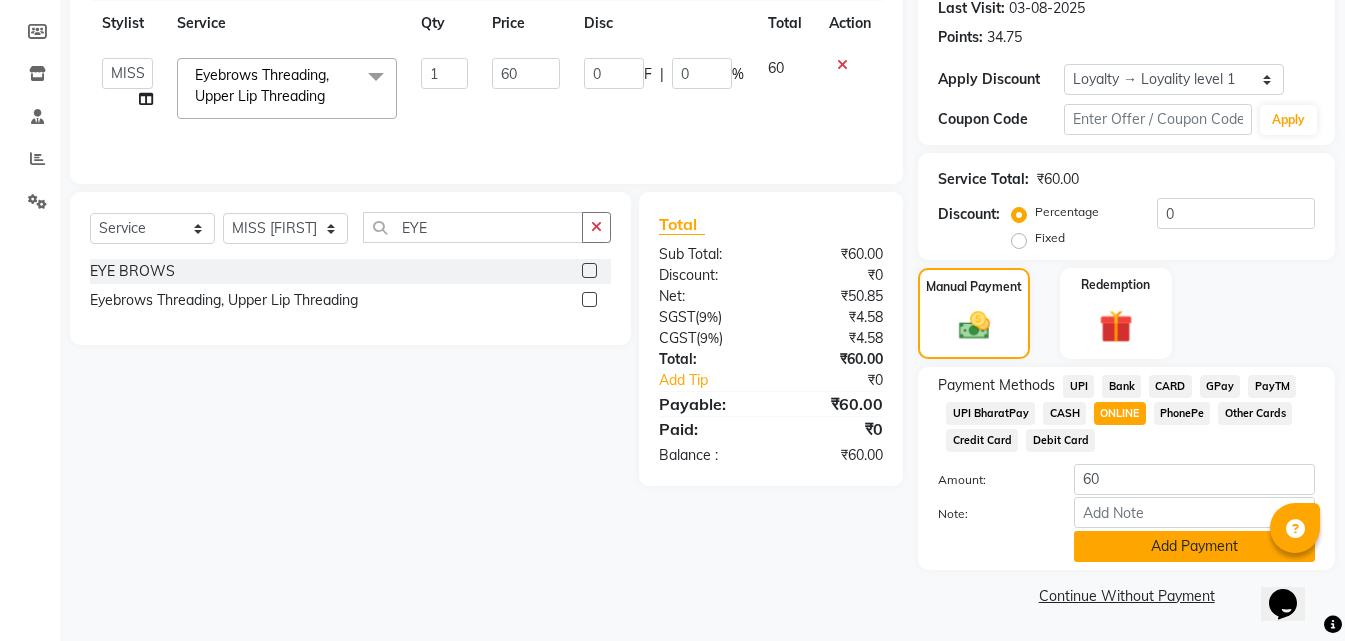 click on "Add Payment" 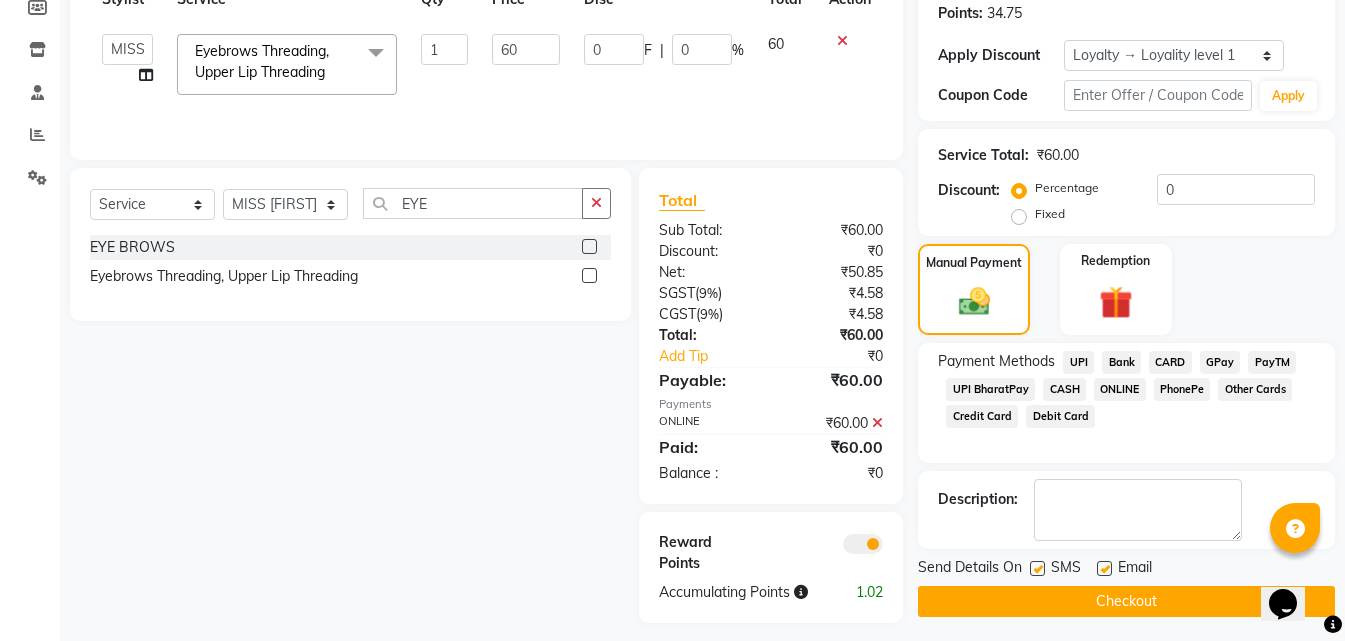 scroll, scrollTop: 320, scrollLeft: 0, axis: vertical 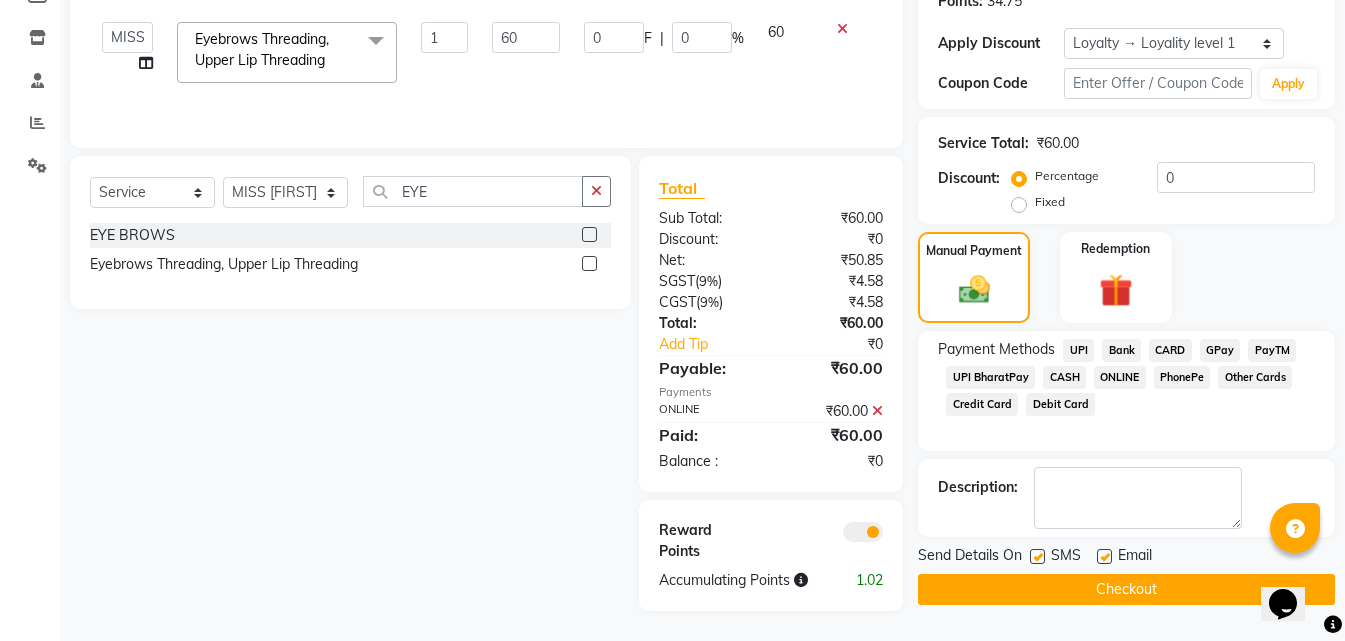 click on "Checkout" 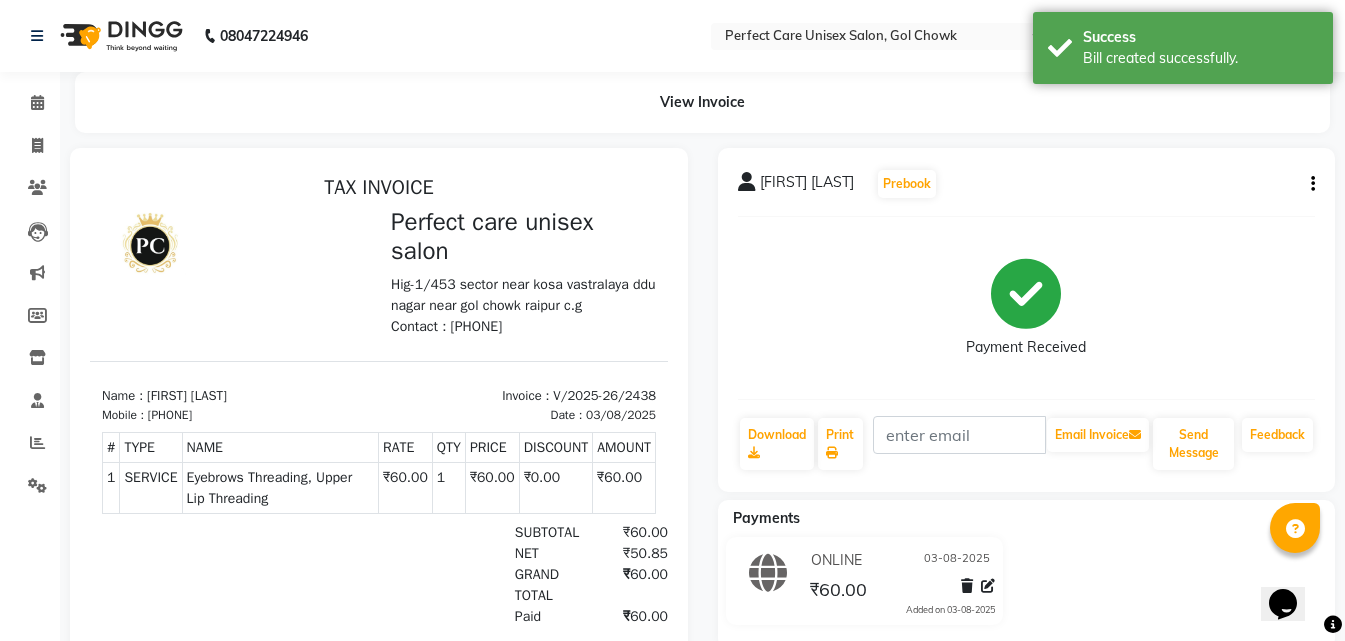 scroll, scrollTop: 0, scrollLeft: 0, axis: both 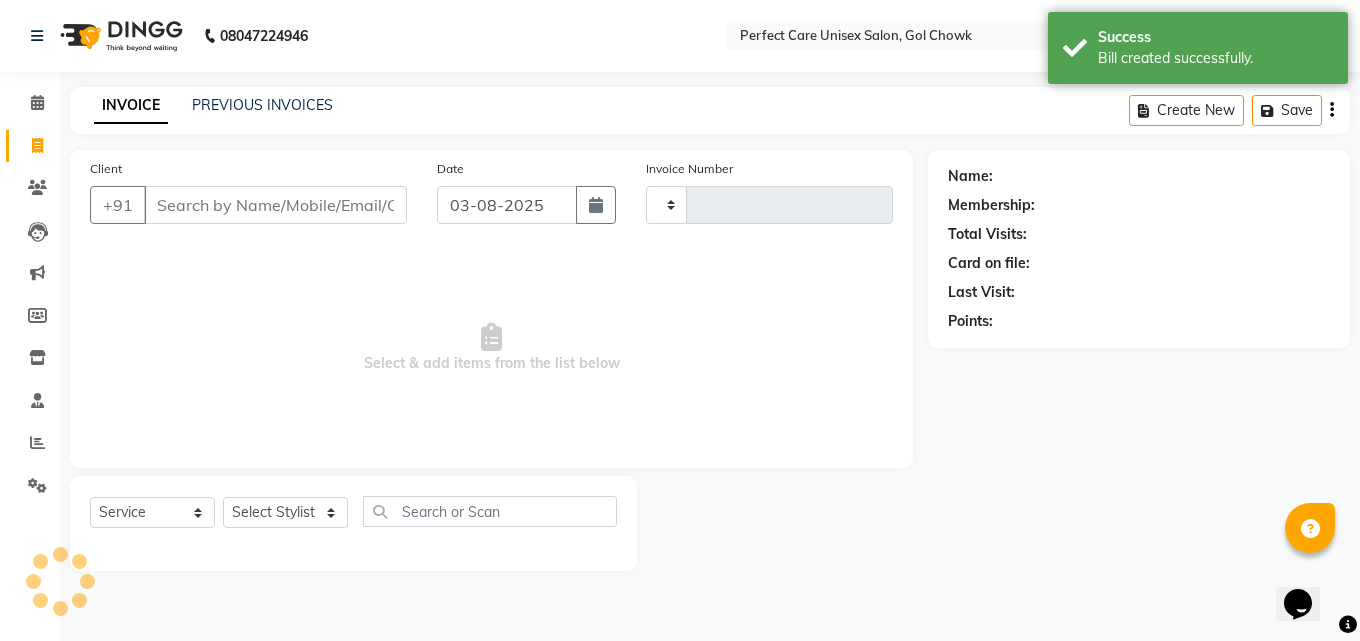type on "2439" 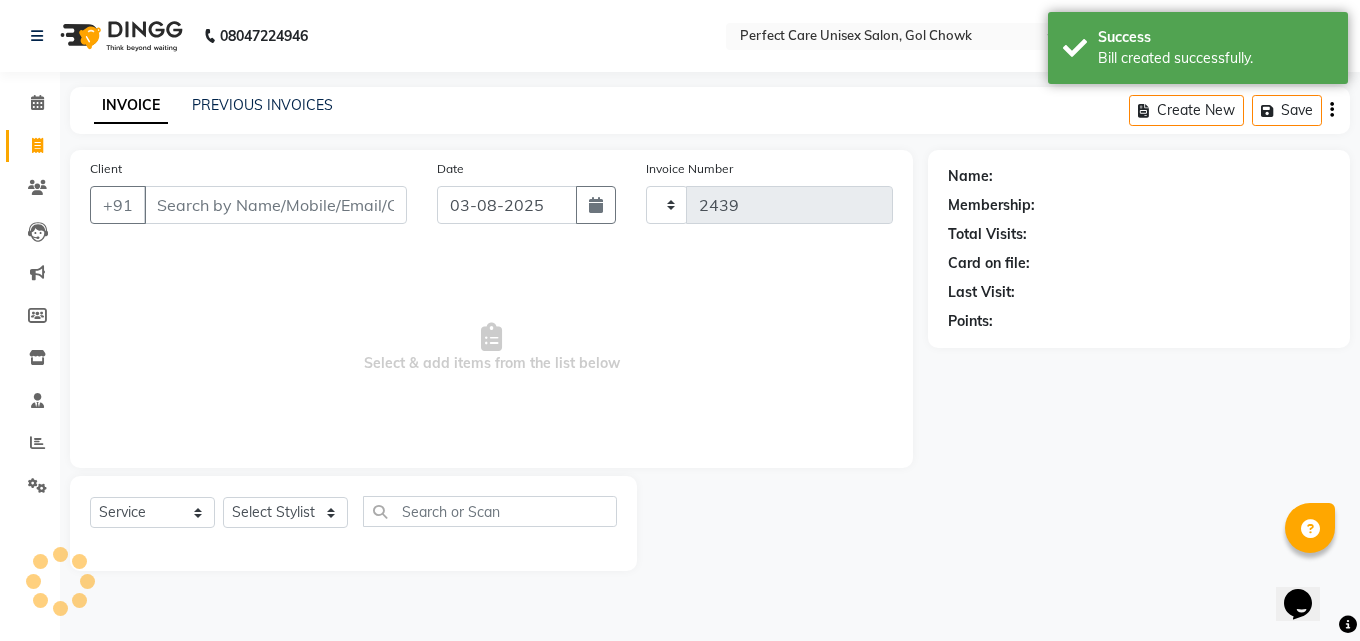 select on "4751" 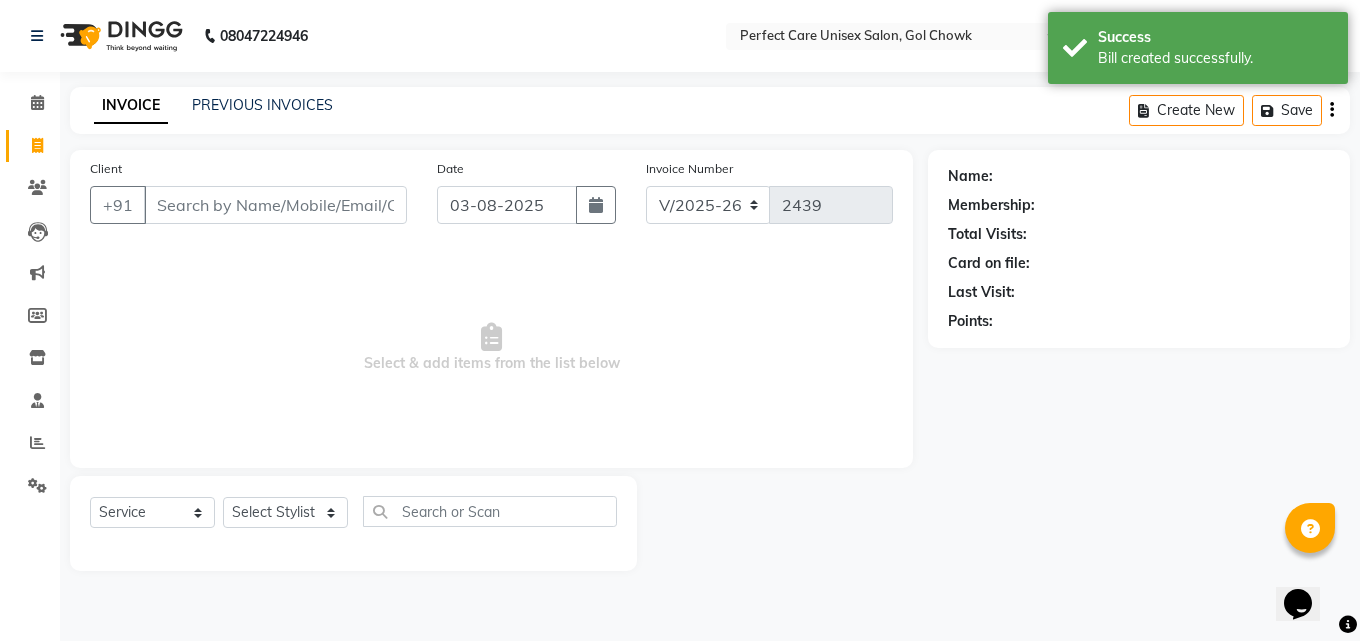 click on "Client" at bounding box center [275, 205] 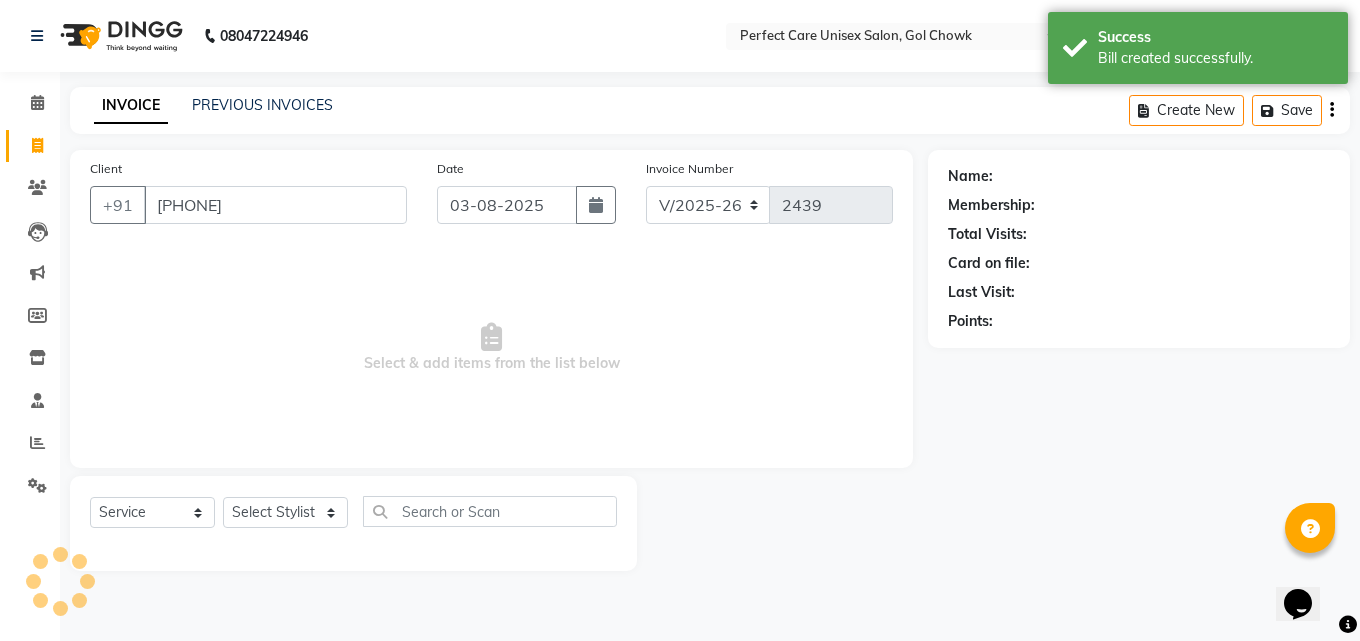 type on "[PHONE]" 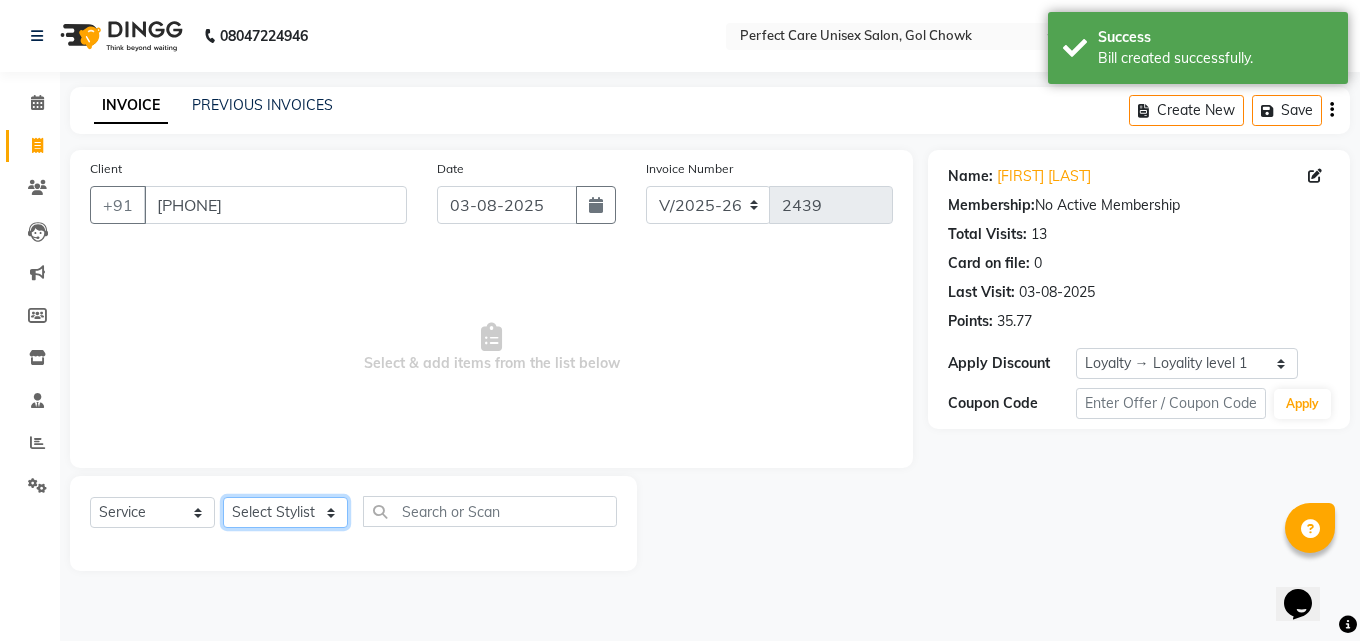 click on "Select Stylist MISS [NAME] MISS [NAME] MISS [NAME] MISS [NAME] MISS [NAME] MISS [NAME] MISS [NAME] MISS [NAME] MISS [NAME] MISS [NAME] [NAME] MR [NAME] MR [NAME] MR [NAME] MR [NAME] MR [NAME] MR [NAME] MR [NAME] MR [NAME] MR [NAME] MR [NAME] MR [NAME] MR [NAME] MR [NAME] MR [NAME] MS [NAME] NONE [NAME]" 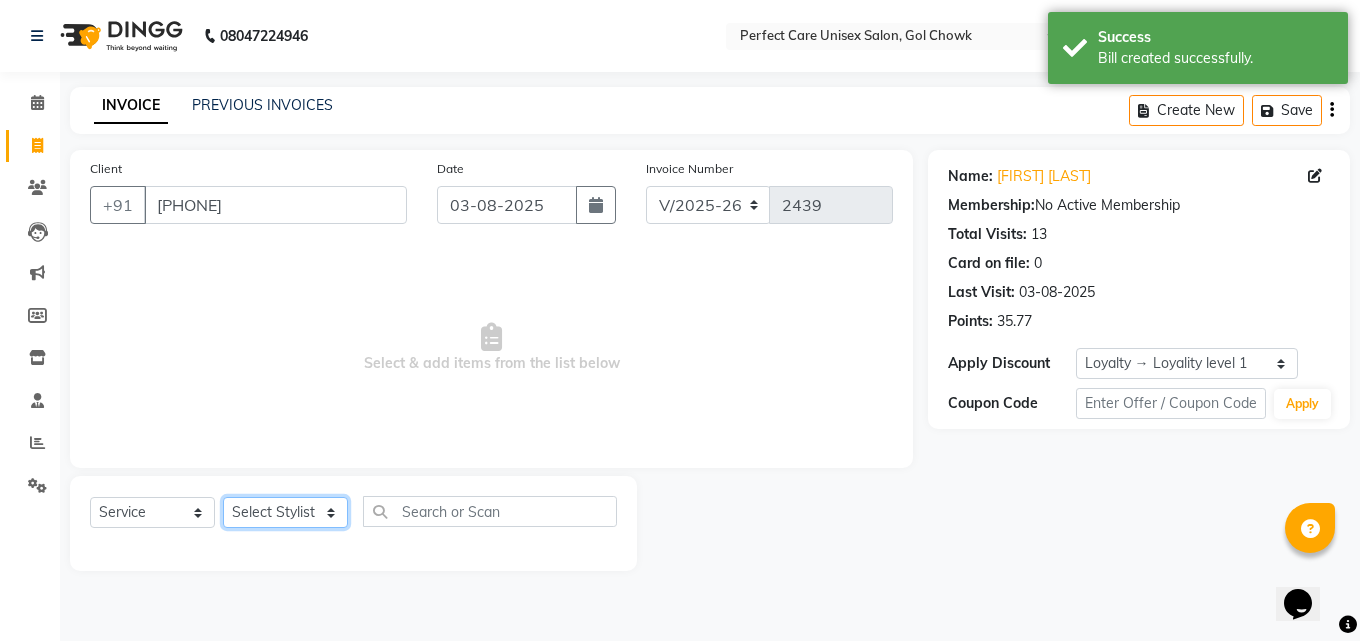 select on "86125" 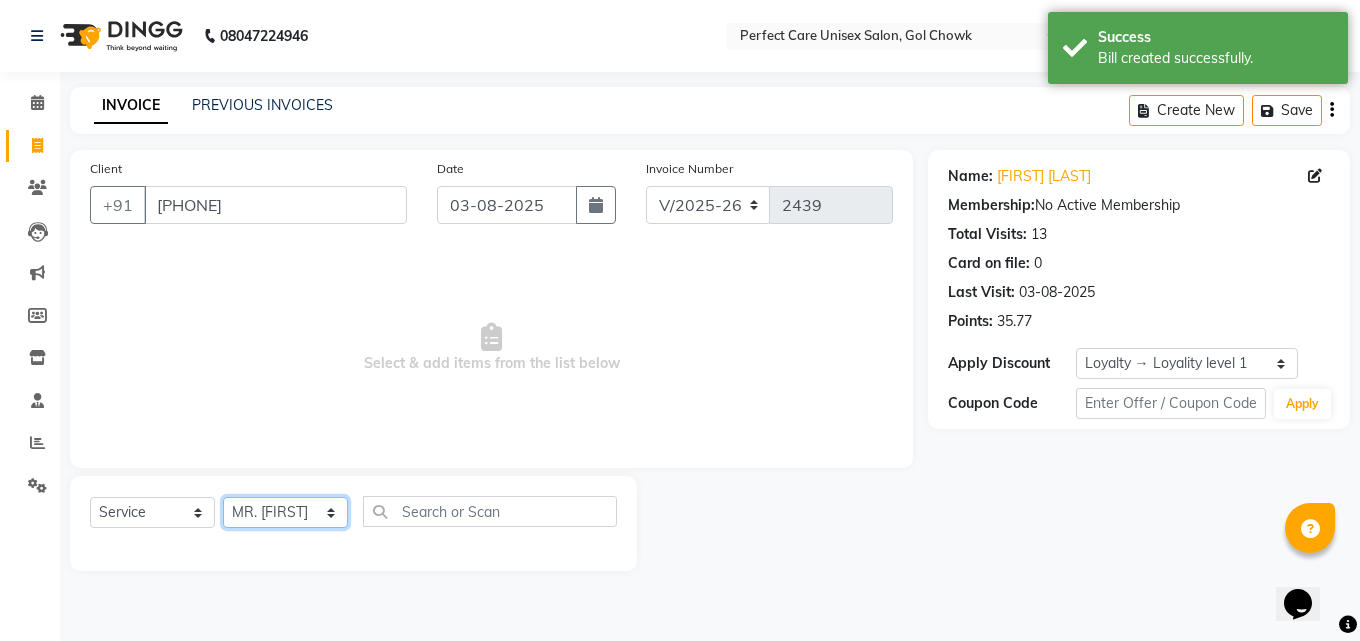 click on "Select Stylist MISS [NAME] MISS [NAME] MISS [NAME] MISS [NAME] MISS [NAME] MISS [NAME] MISS [NAME] MISS [NAME] MISS [NAME] MISS [NAME] [NAME] MR [NAME] MR [NAME] MR [NAME] MR [NAME] MR [NAME] MR [NAME] MR [NAME] MR [NAME] MR [NAME] MR [NAME] MR [NAME] MR [NAME] MR [NAME] MR [NAME] MS [NAME] NONE [NAME]" 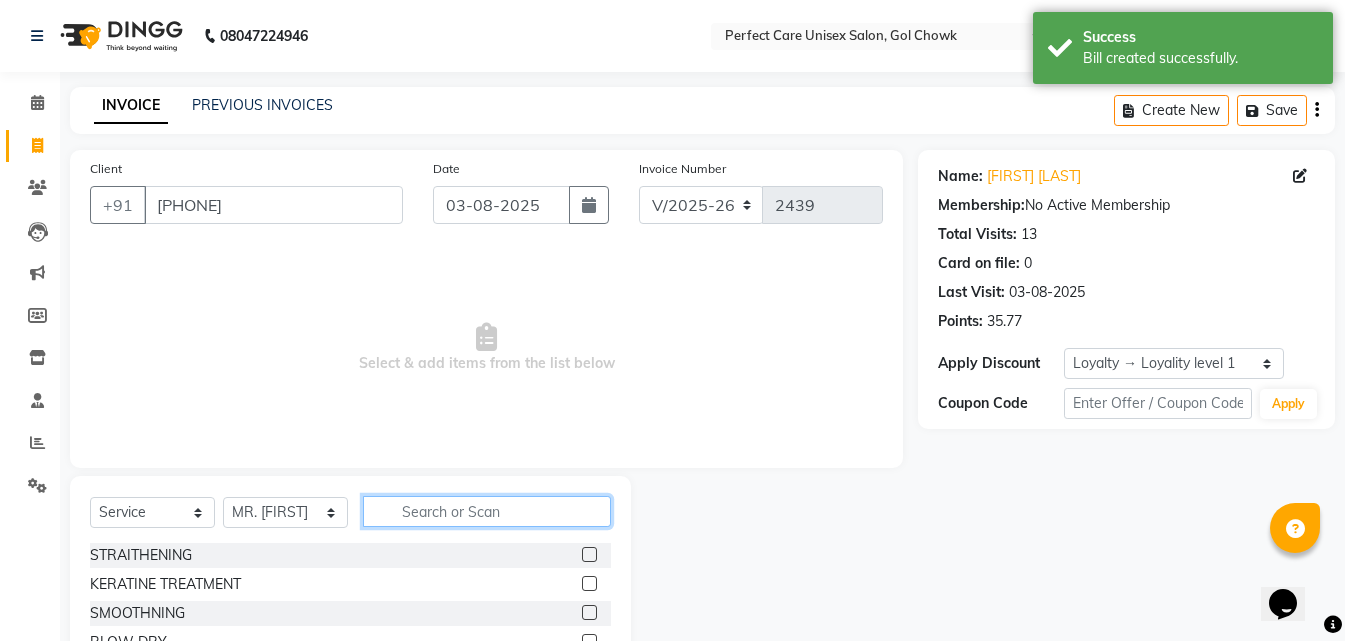 click 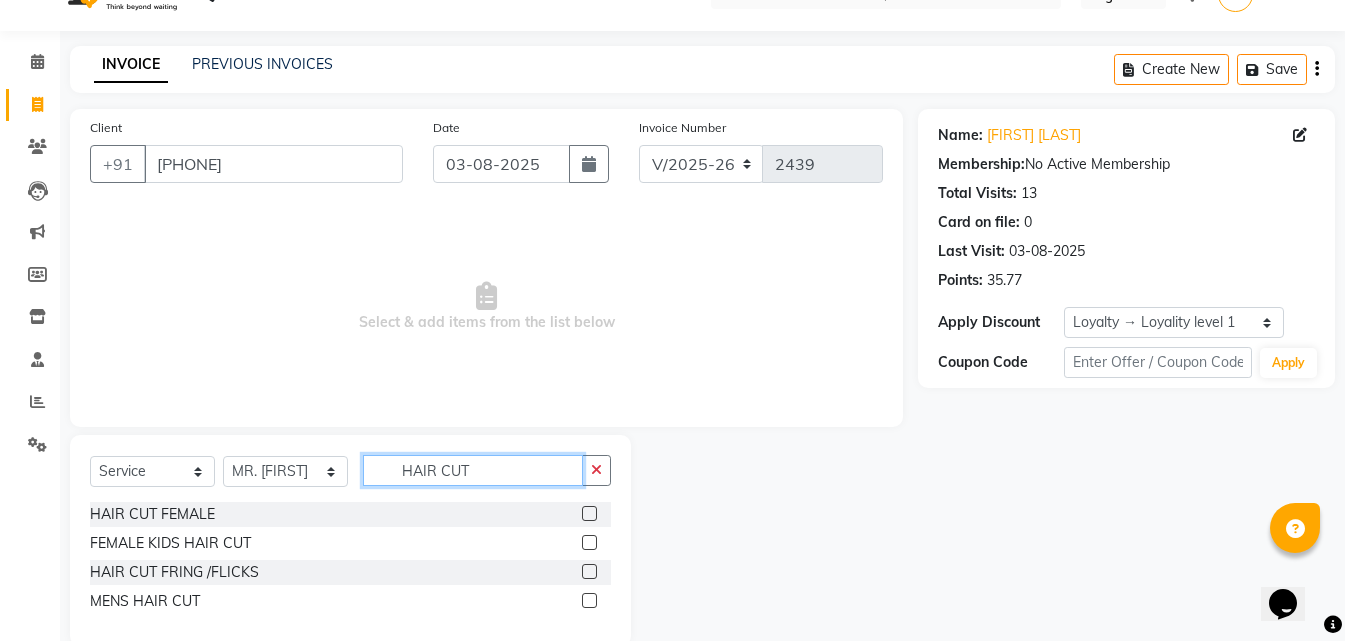 scroll, scrollTop: 76, scrollLeft: 0, axis: vertical 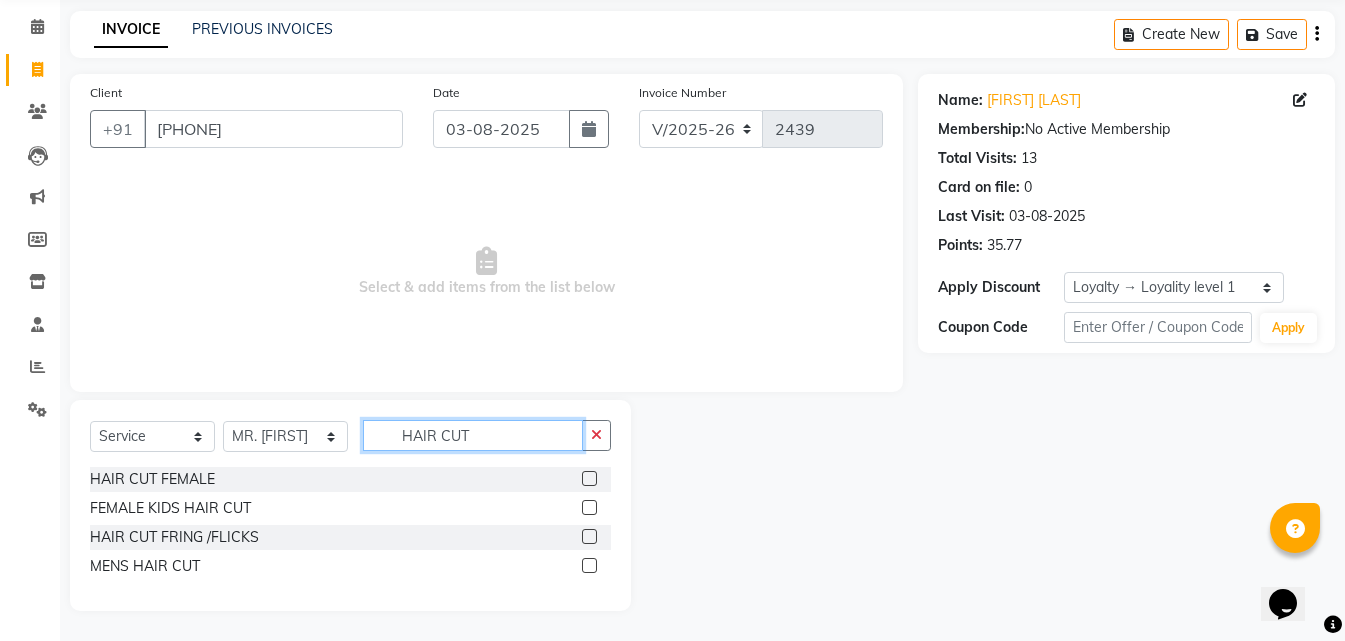 type on "HAIR CUT" 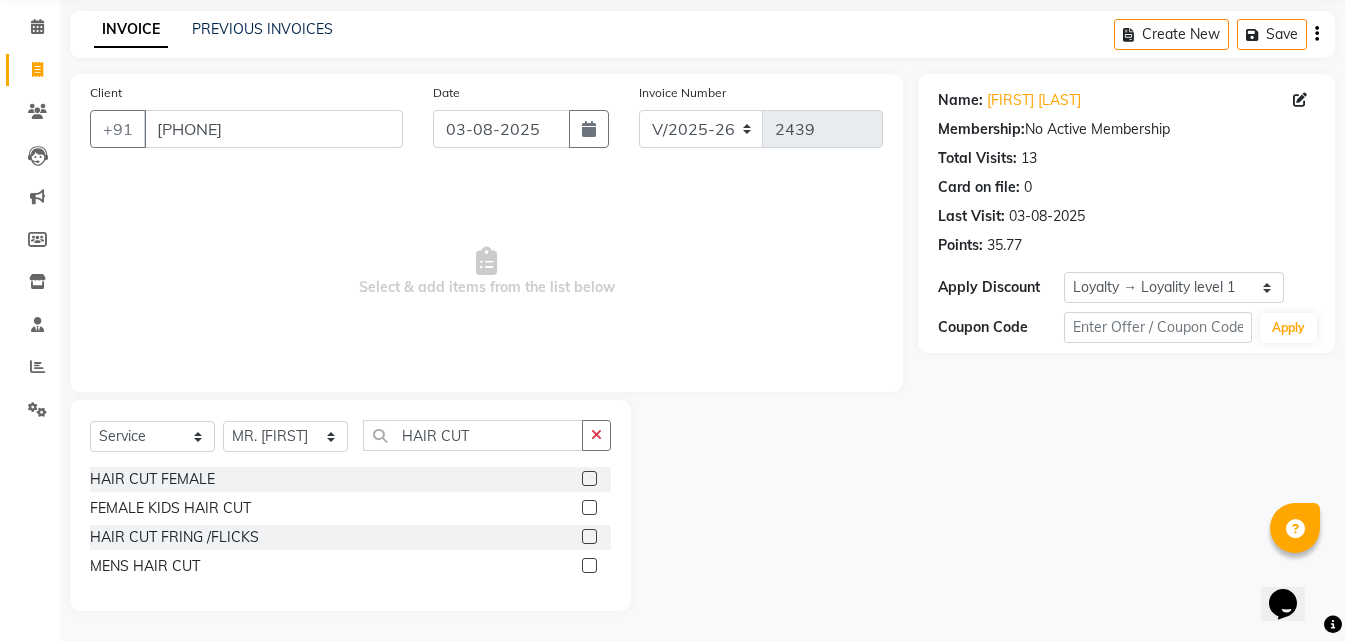 click 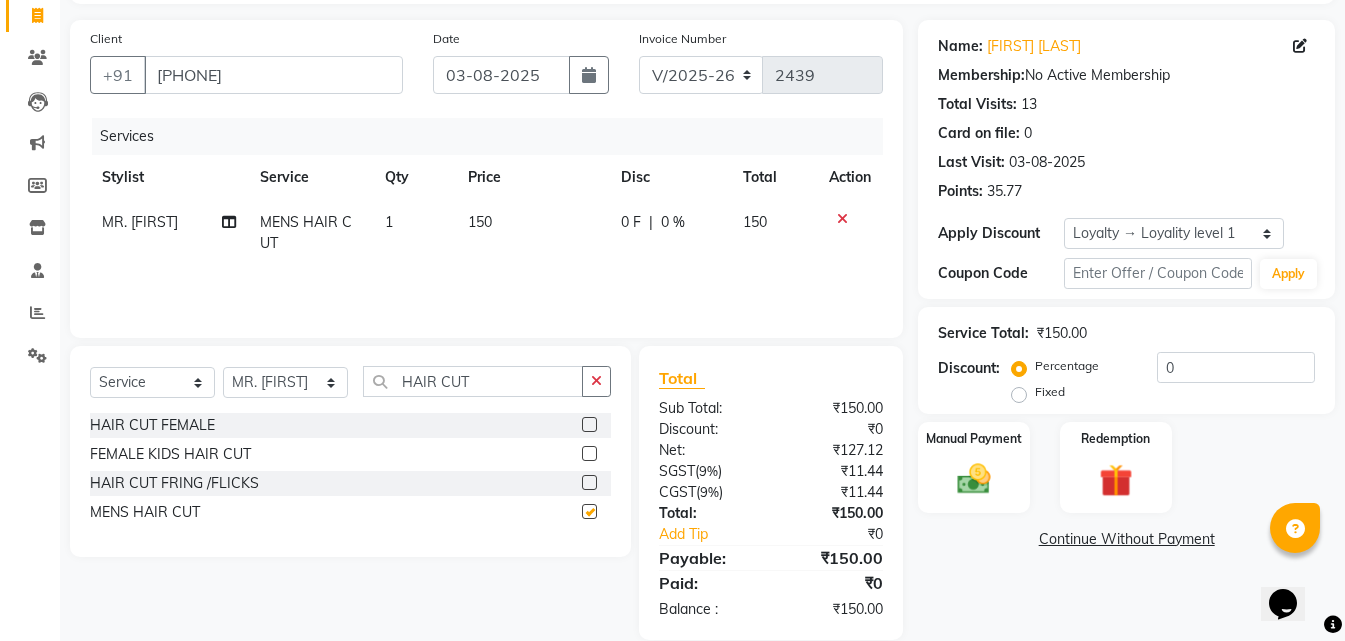 scroll, scrollTop: 159, scrollLeft: 0, axis: vertical 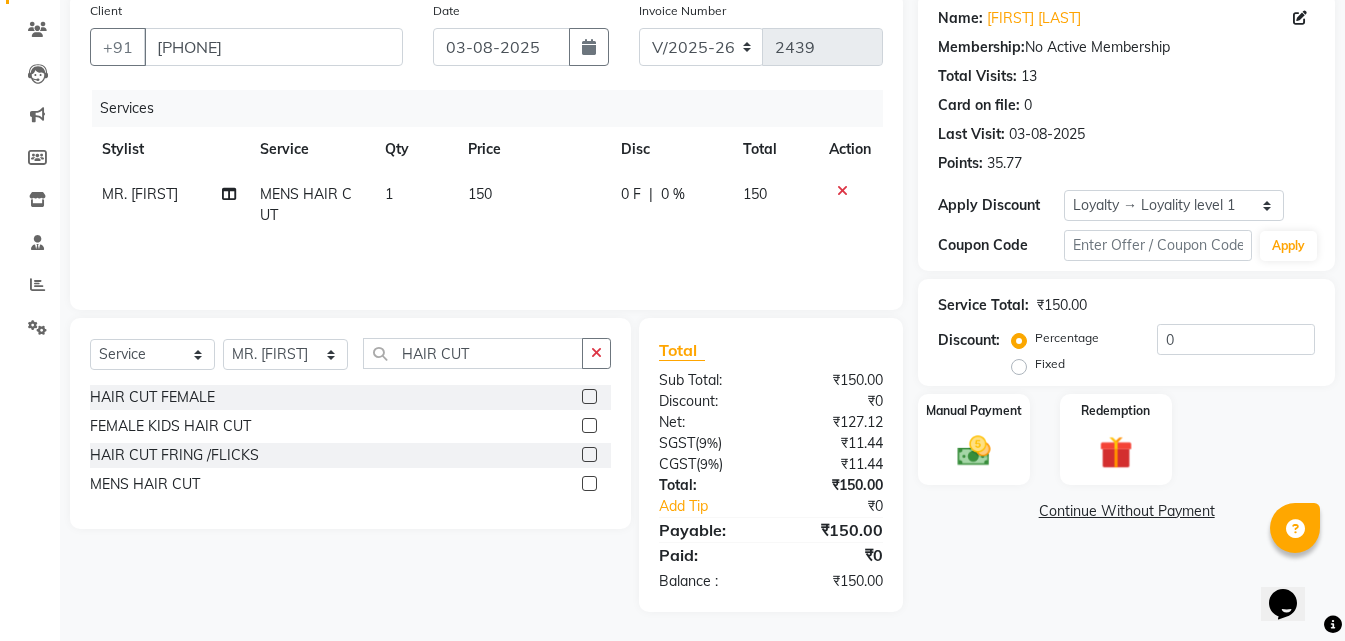checkbox on "false" 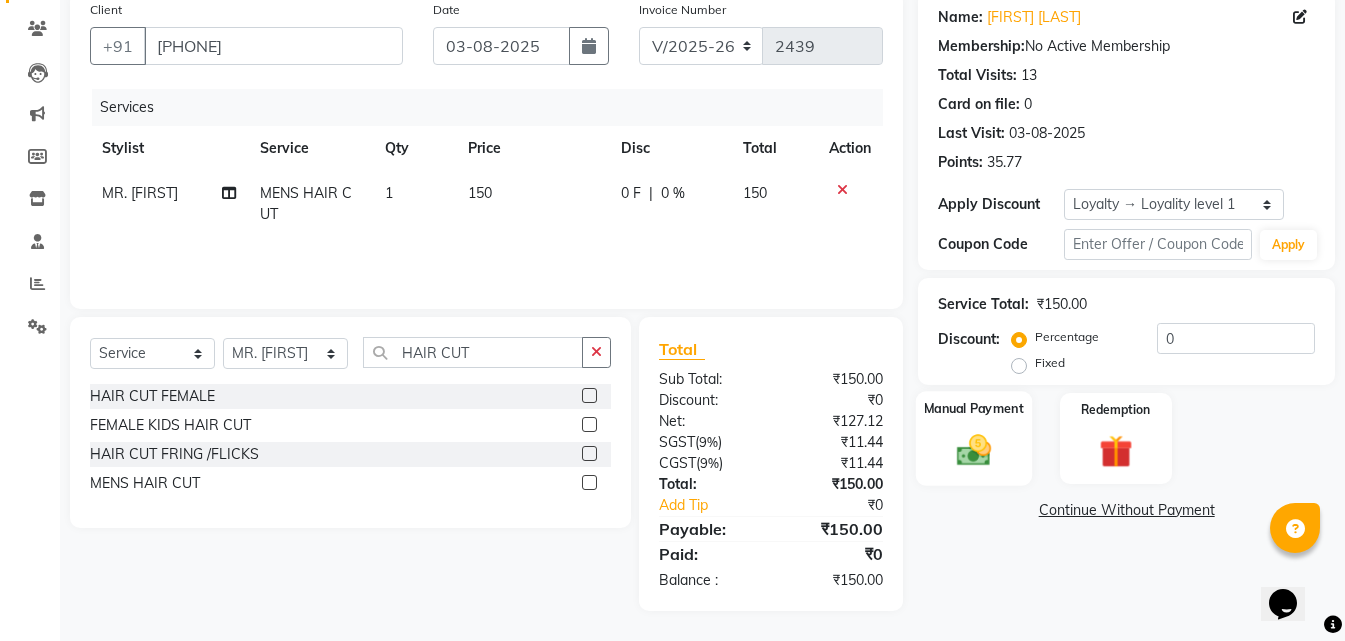 click 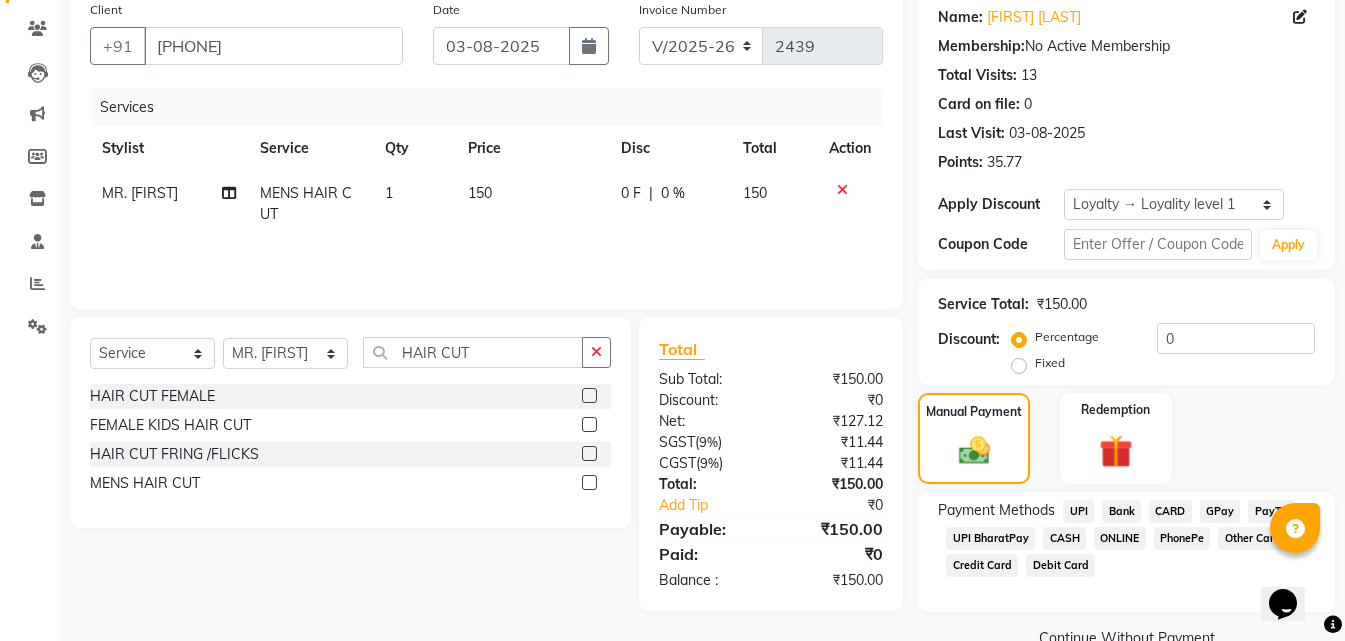 click on "ONLINE" 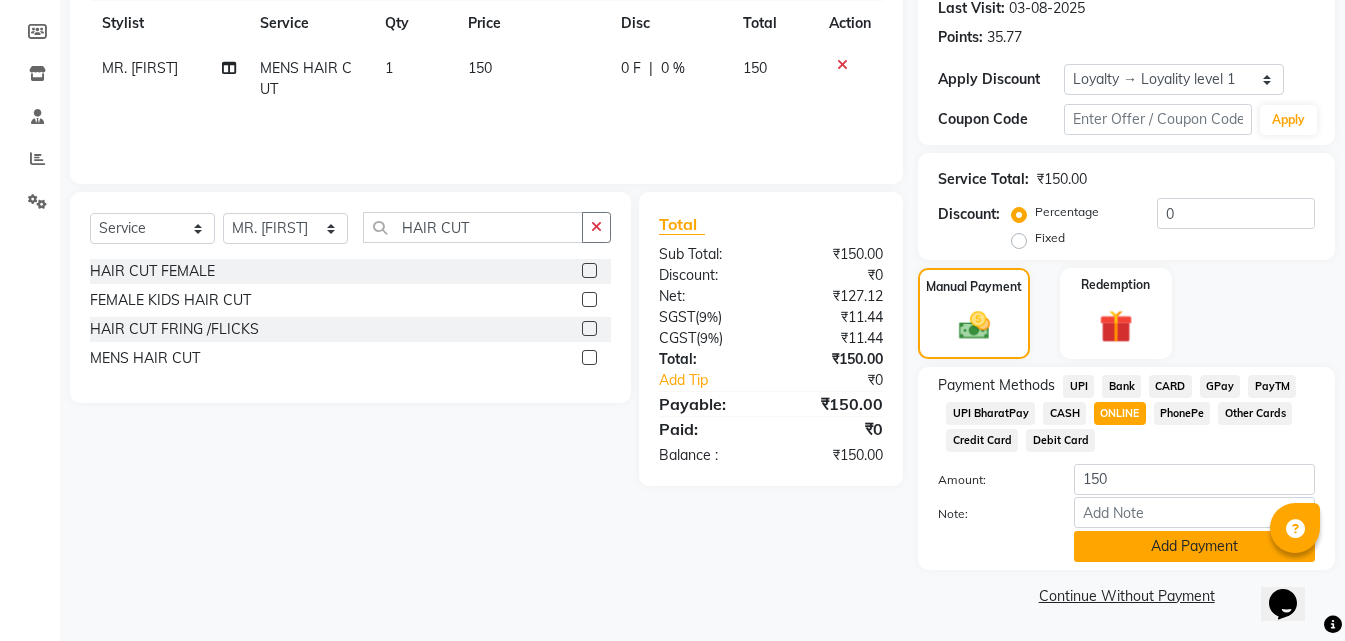 click on "Add Payment" 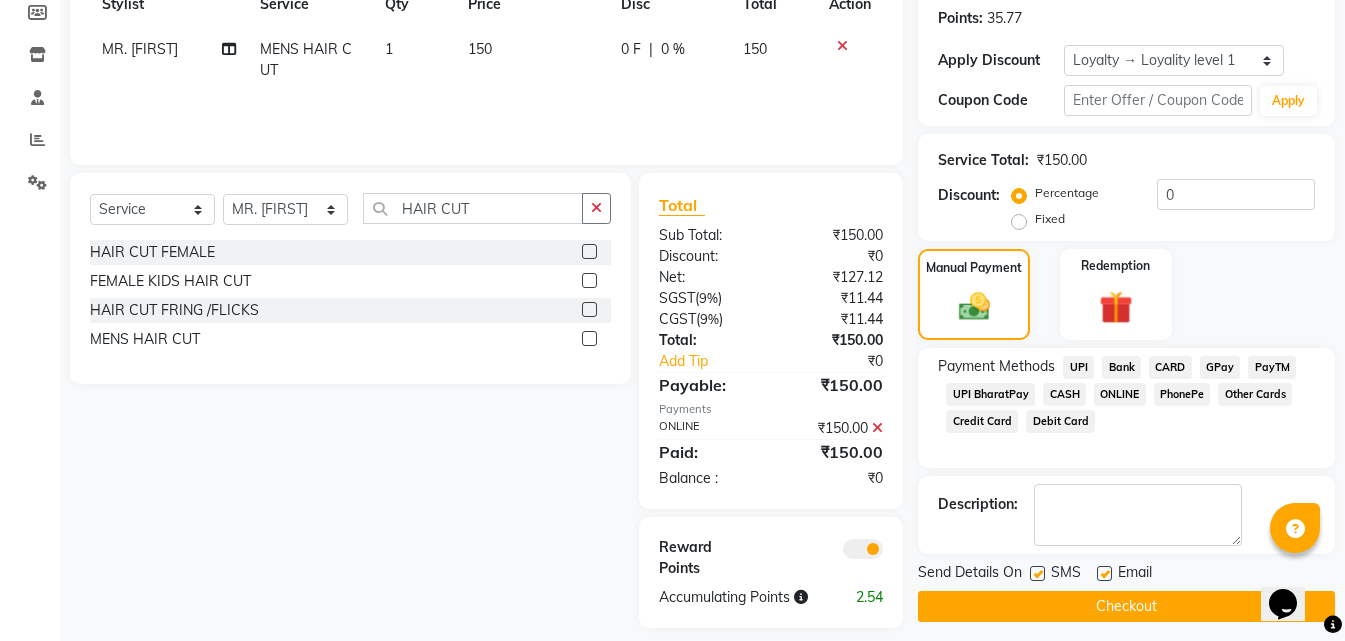 scroll, scrollTop: 320, scrollLeft: 0, axis: vertical 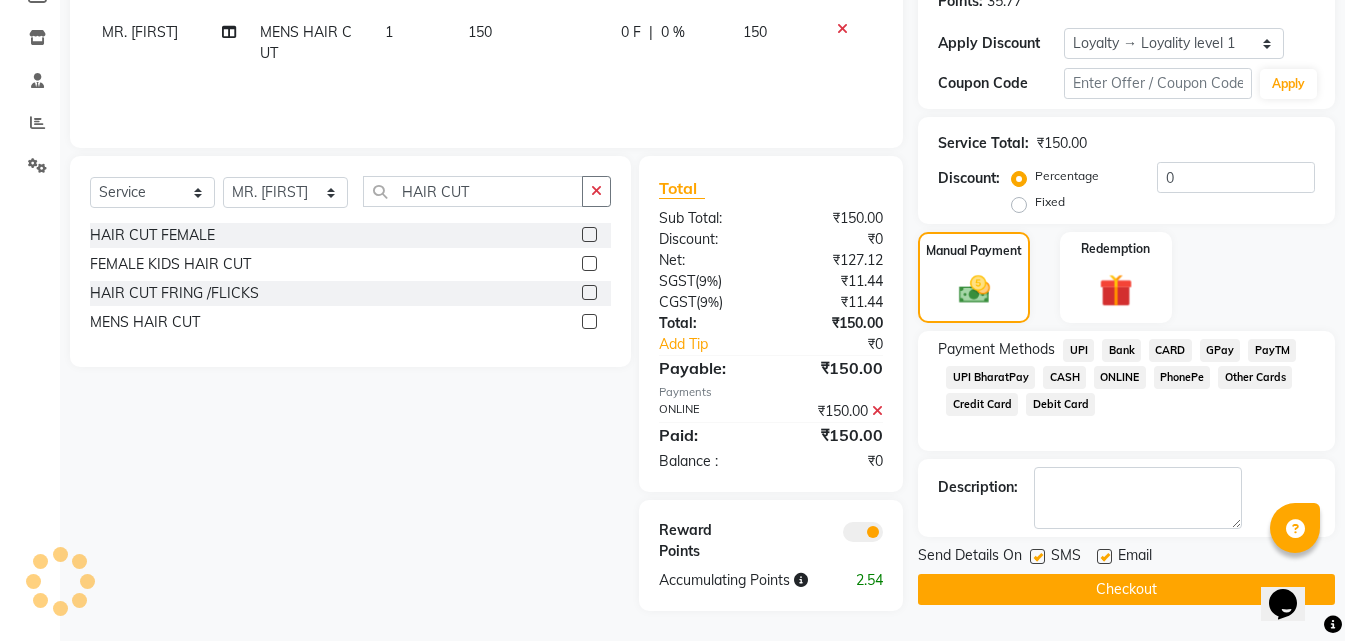 click on "Checkout" 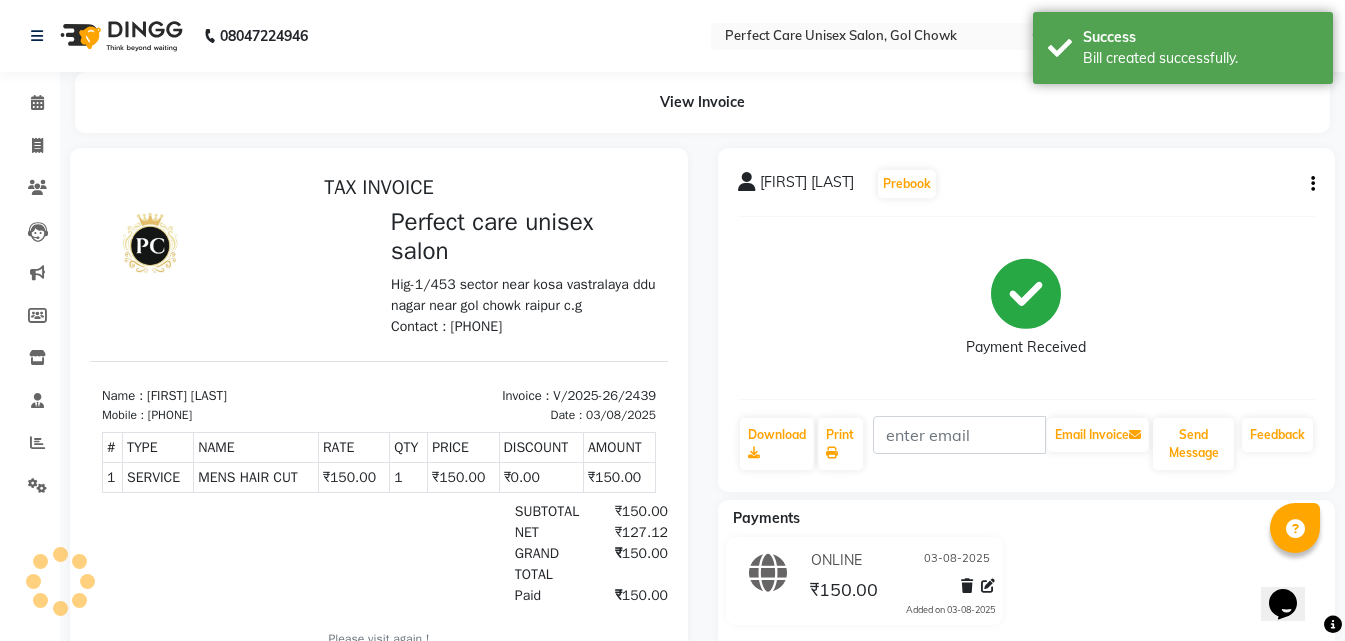 scroll, scrollTop: 0, scrollLeft: 0, axis: both 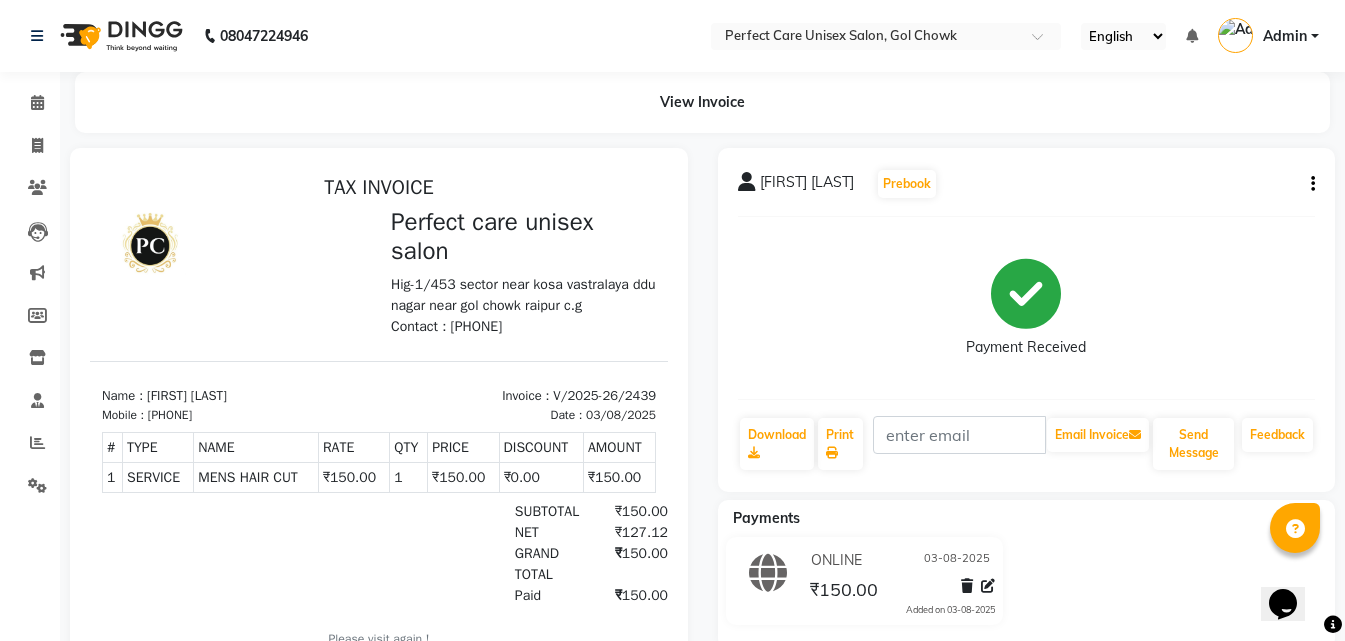 select on "4751" 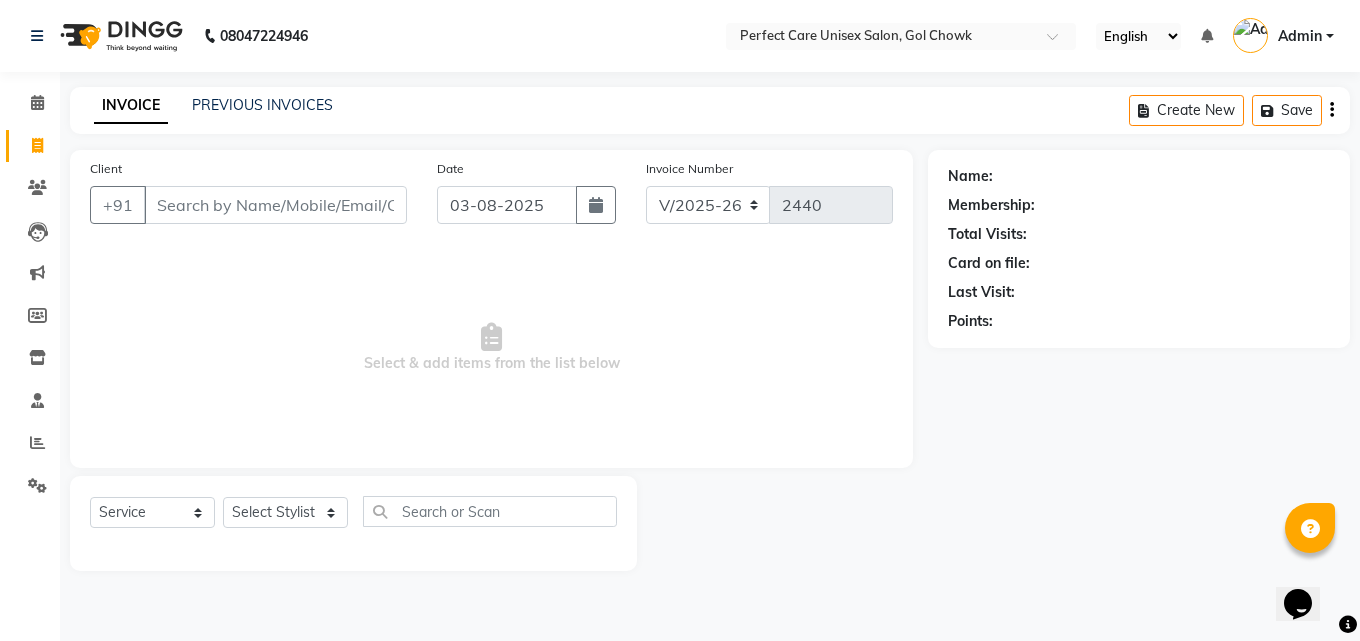 click on "PREVIOUS INVOICES" 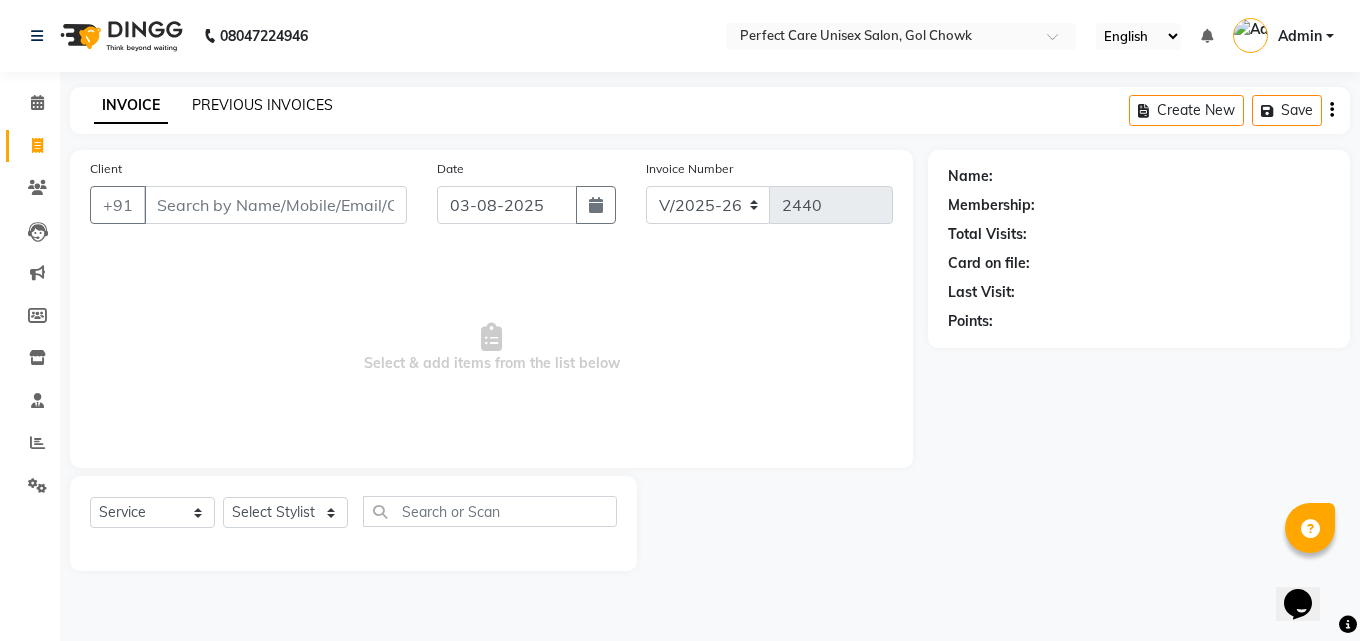 click on "PREVIOUS INVOICES" 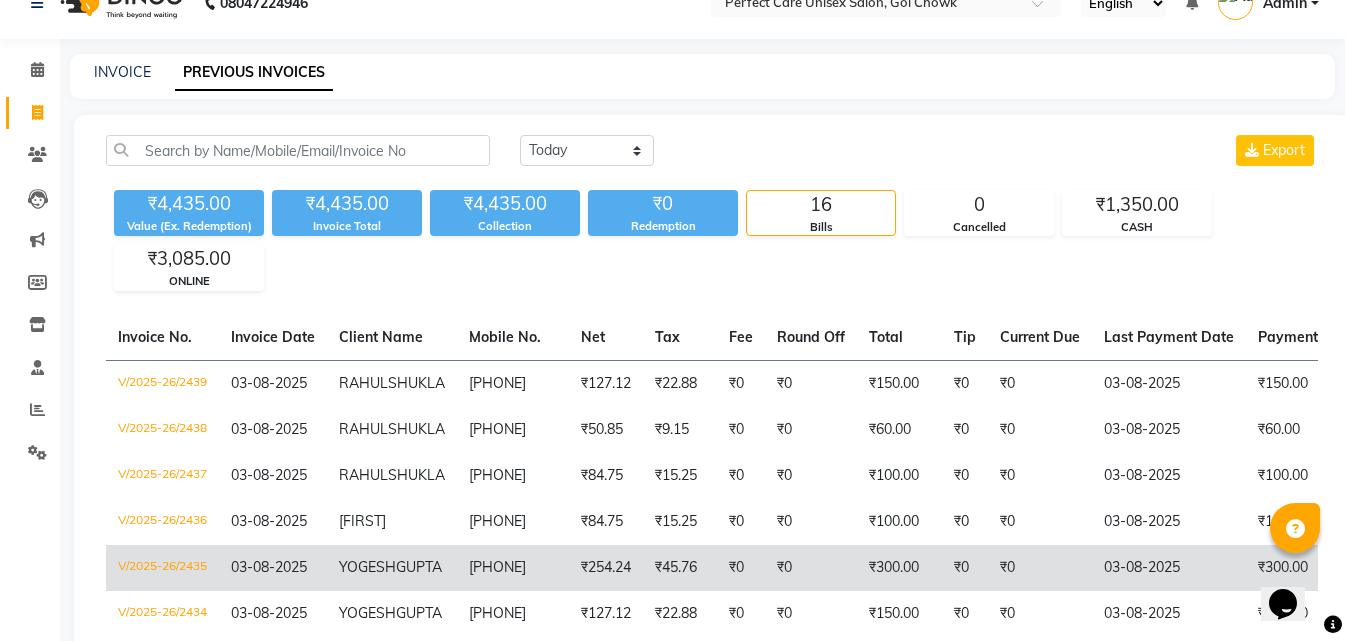scroll, scrollTop: 13, scrollLeft: 0, axis: vertical 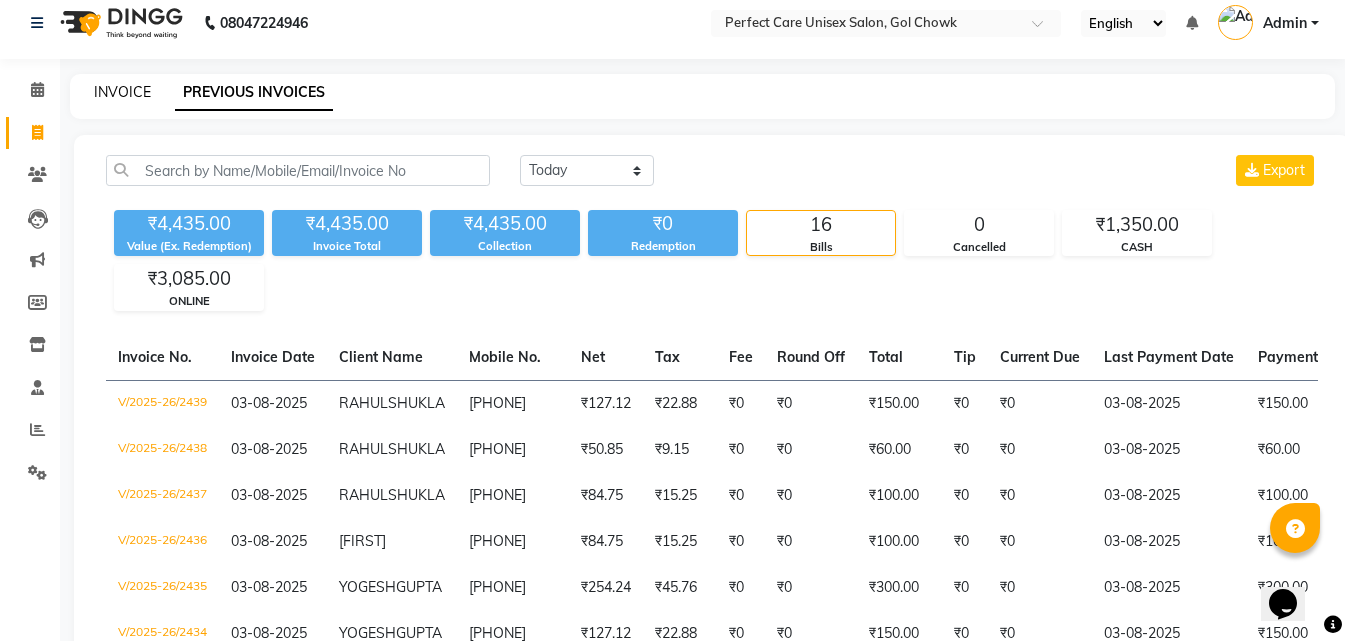 click on "INVOICE" 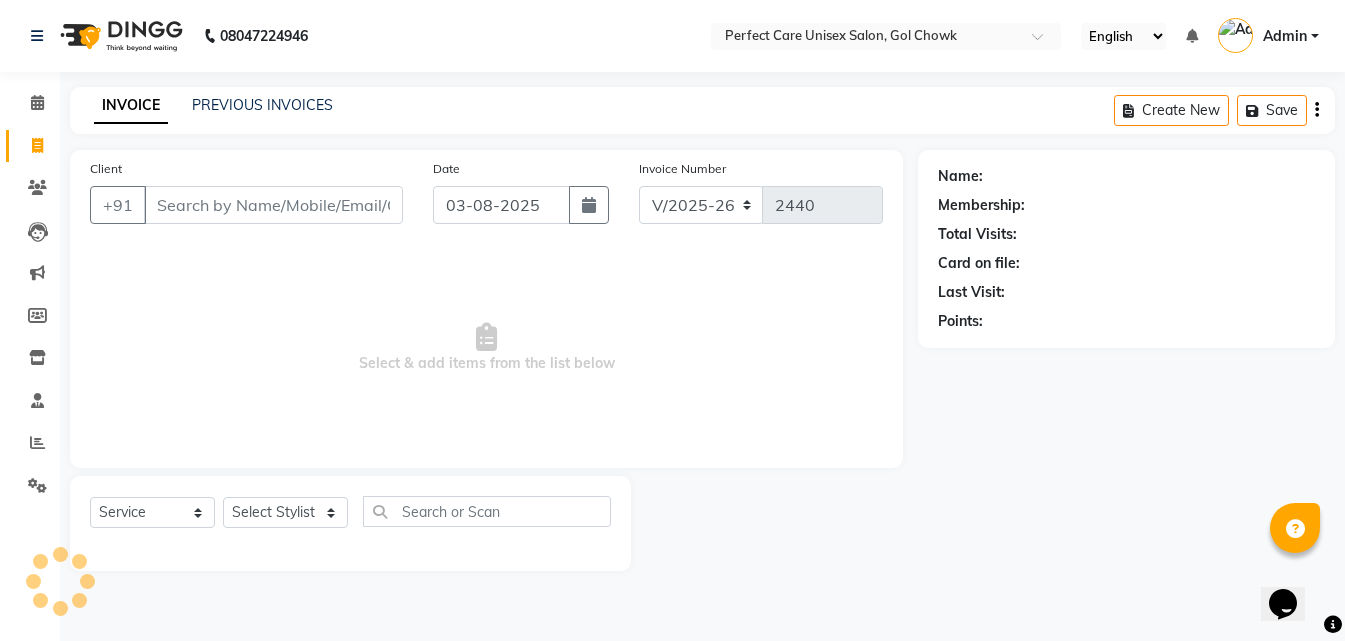 scroll, scrollTop: 0, scrollLeft: 0, axis: both 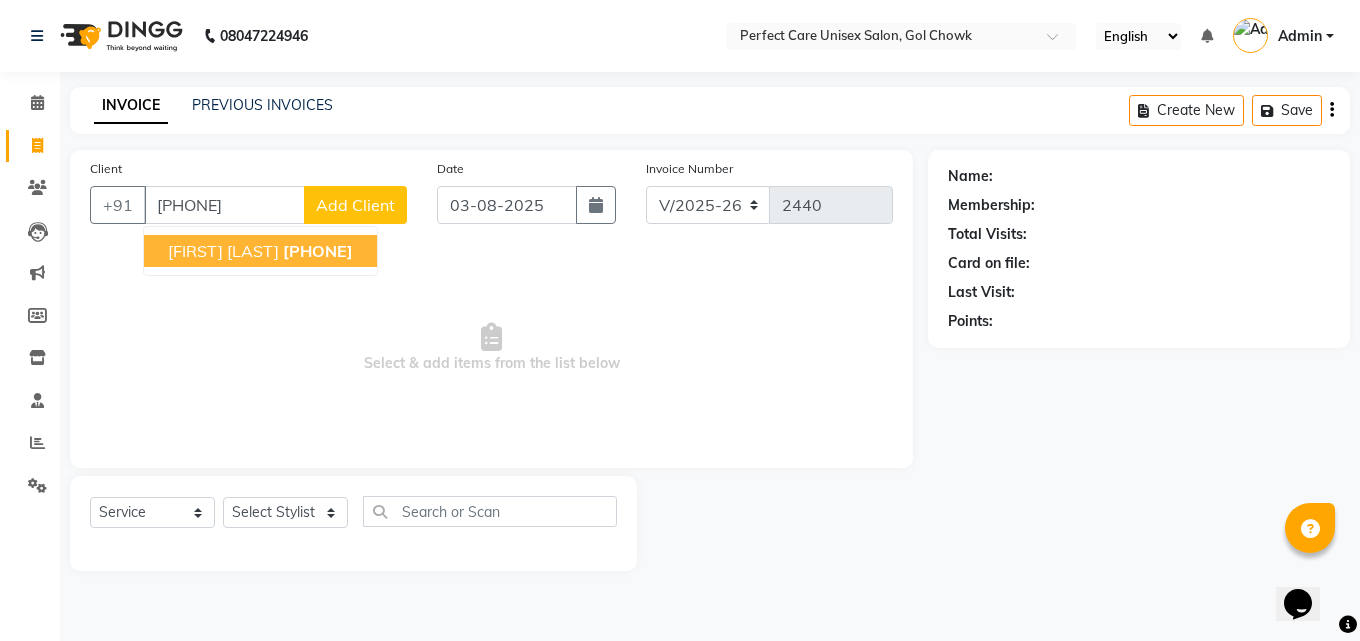 click on "ASHUTOSH GUPTA" at bounding box center (223, 251) 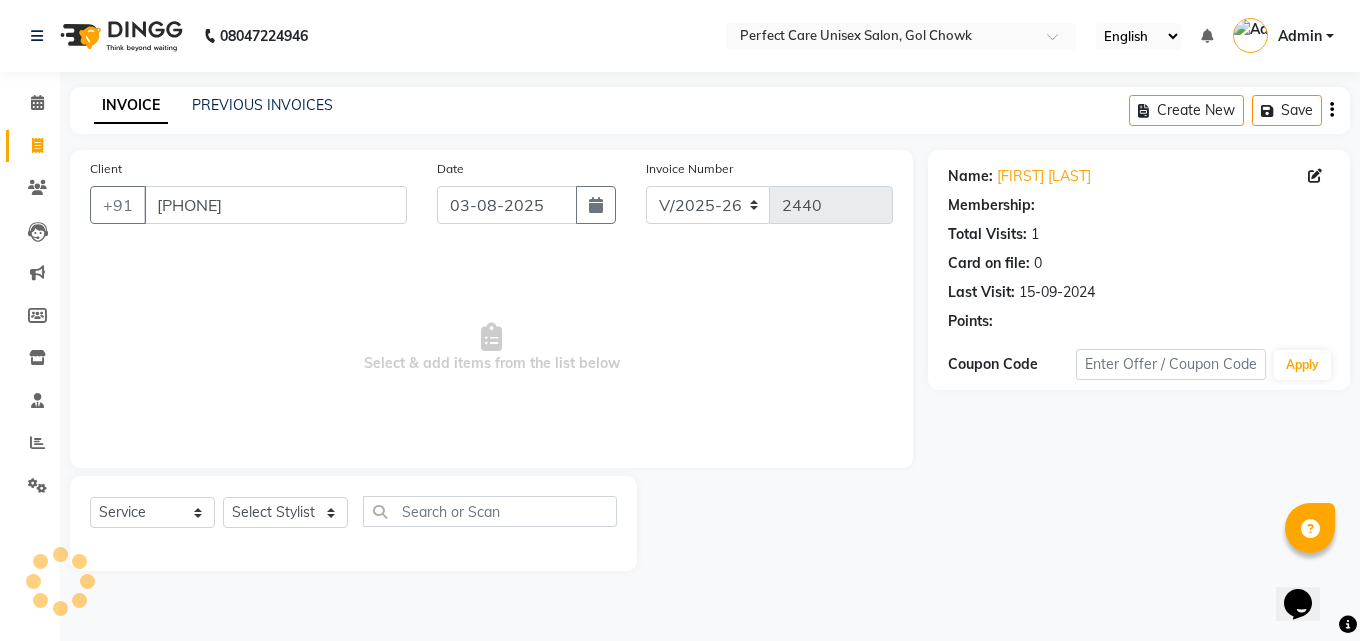 select on "1: Object" 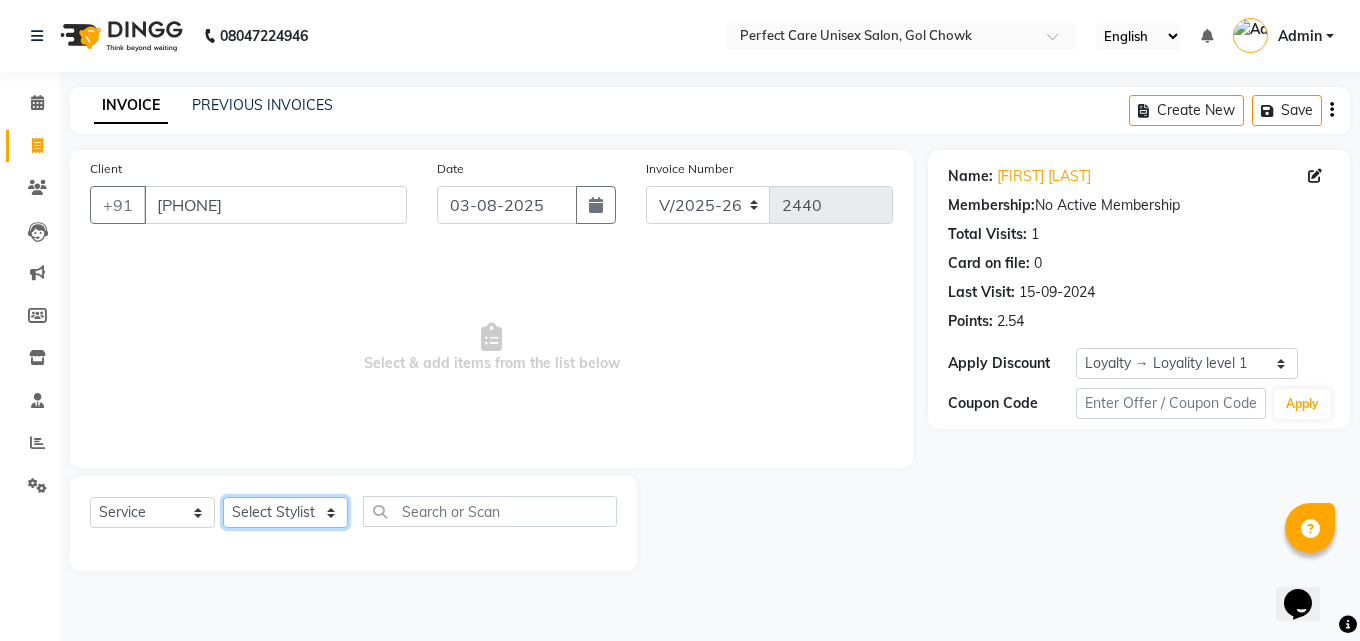 click on "Select Stylist MISS [NAME] MISS [NAME] MISS [NAME] MISS [NAME] MISS [NAME] MISS [NAME] MISS [NAME] MISS [NAME] MISS [NAME] MISS [NAME] [NAME] MR [NAME] MR [NAME] MR [NAME] MR [NAME] MR [NAME] MR [NAME] MR [NAME] MR [NAME] MR [NAME] MR [NAME] MR [NAME] MR [NAME] MR [NAME] MR [NAME] MS [NAME] NONE [NAME]" 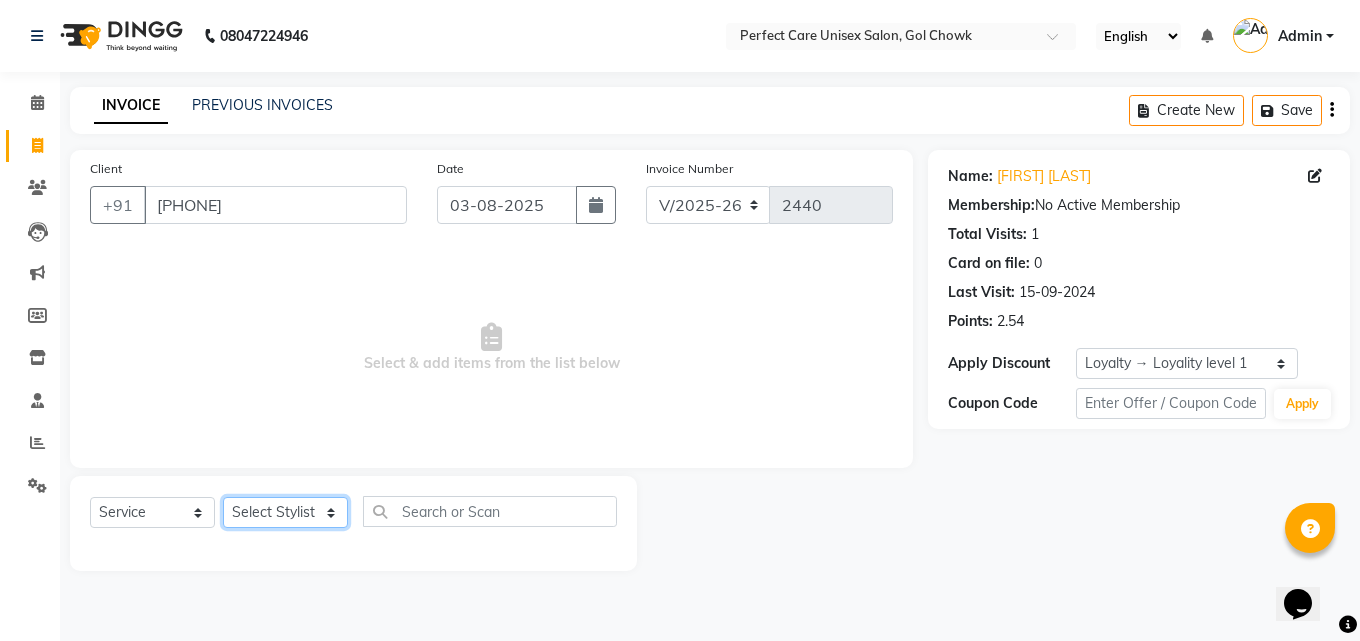 select on "71364" 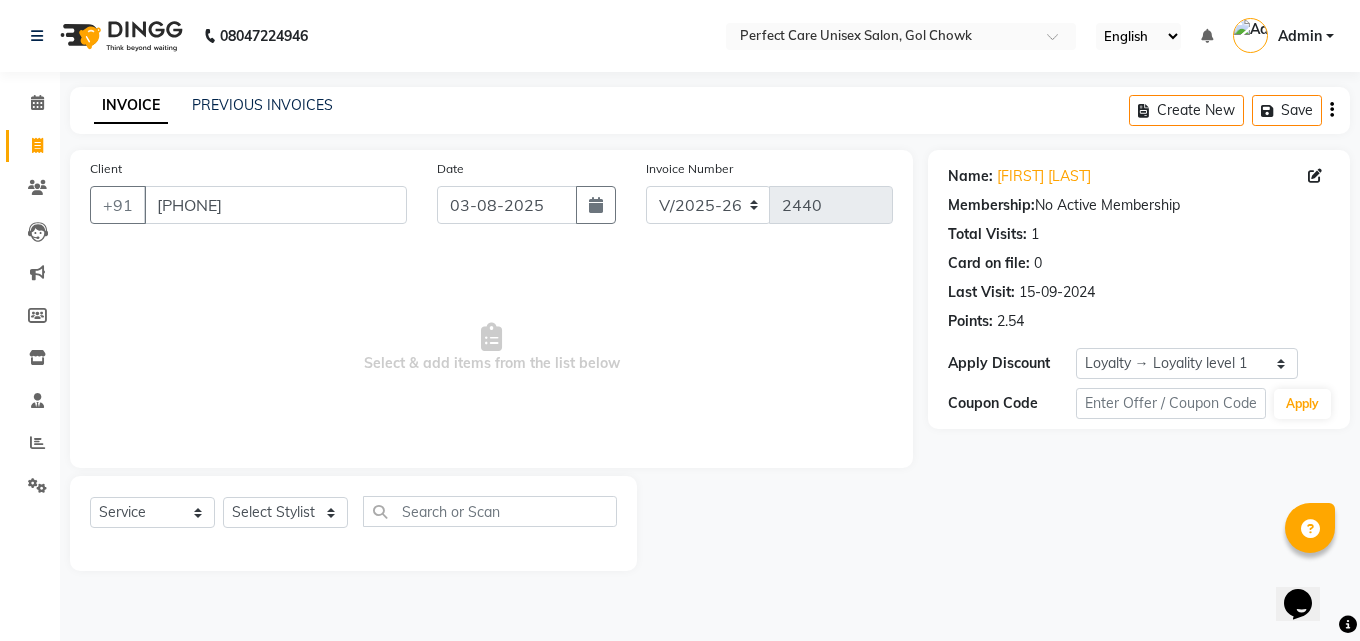 click on "Select & add items from the list below" at bounding box center [491, 348] 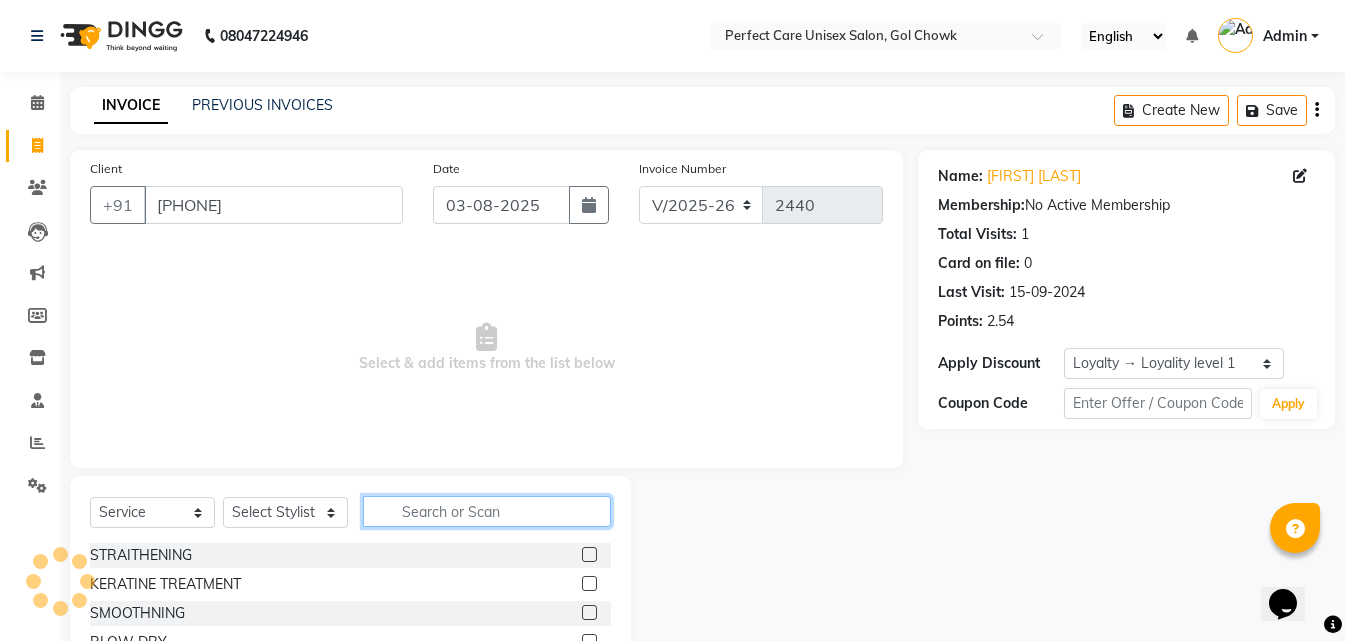 click 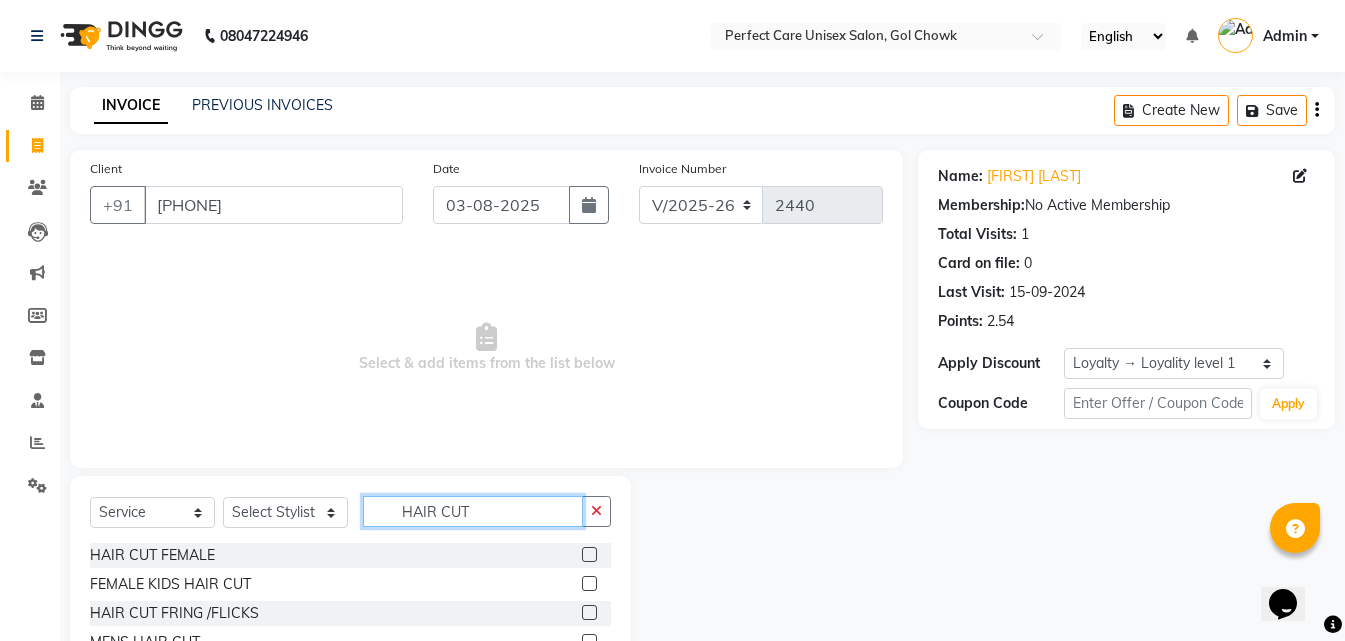 scroll, scrollTop: 76, scrollLeft: 0, axis: vertical 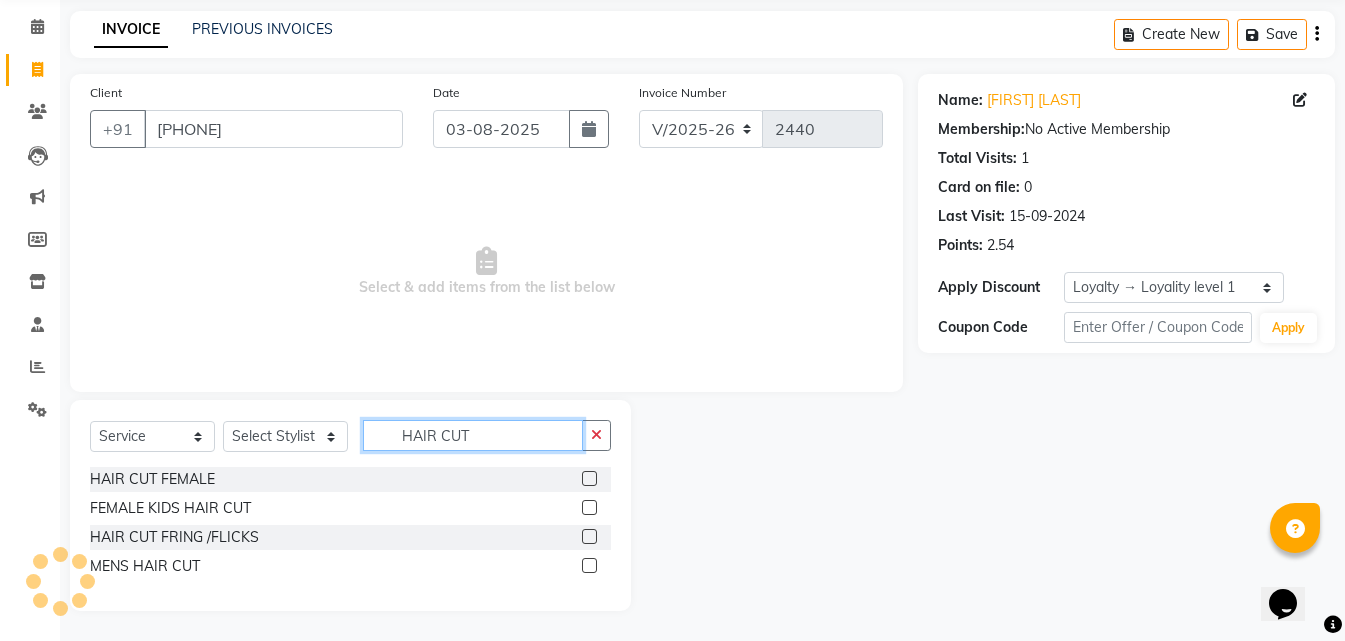 type on "HAIR CUT" 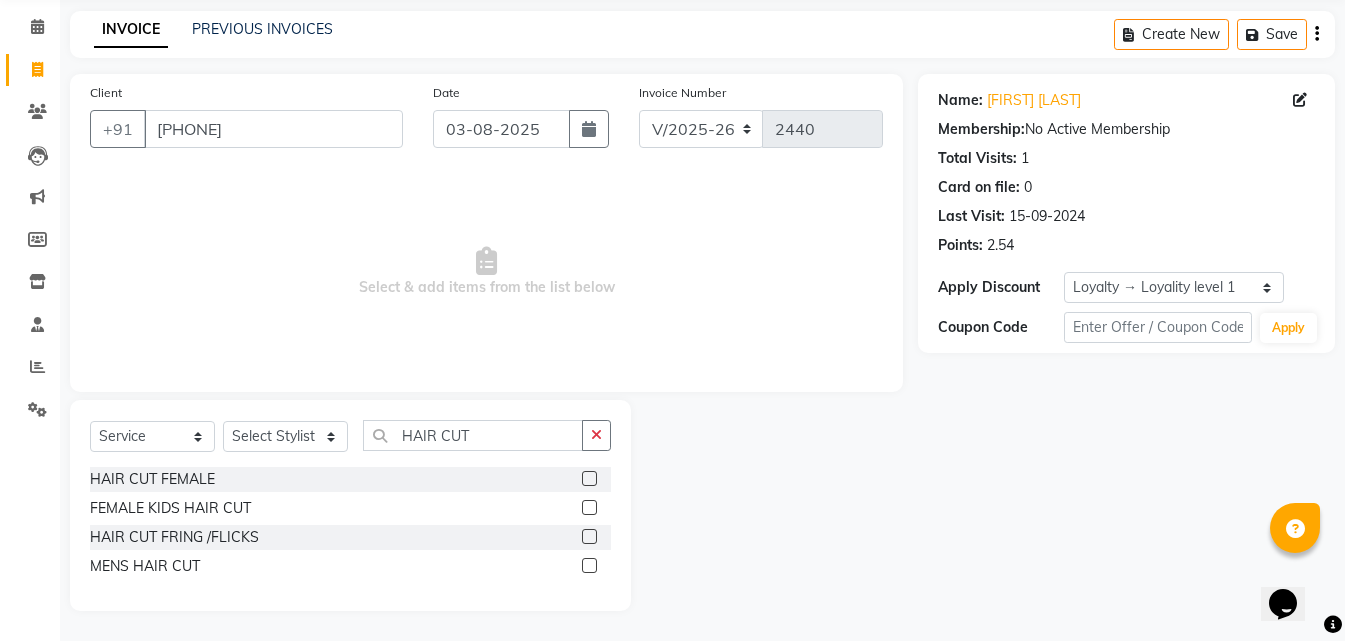 click 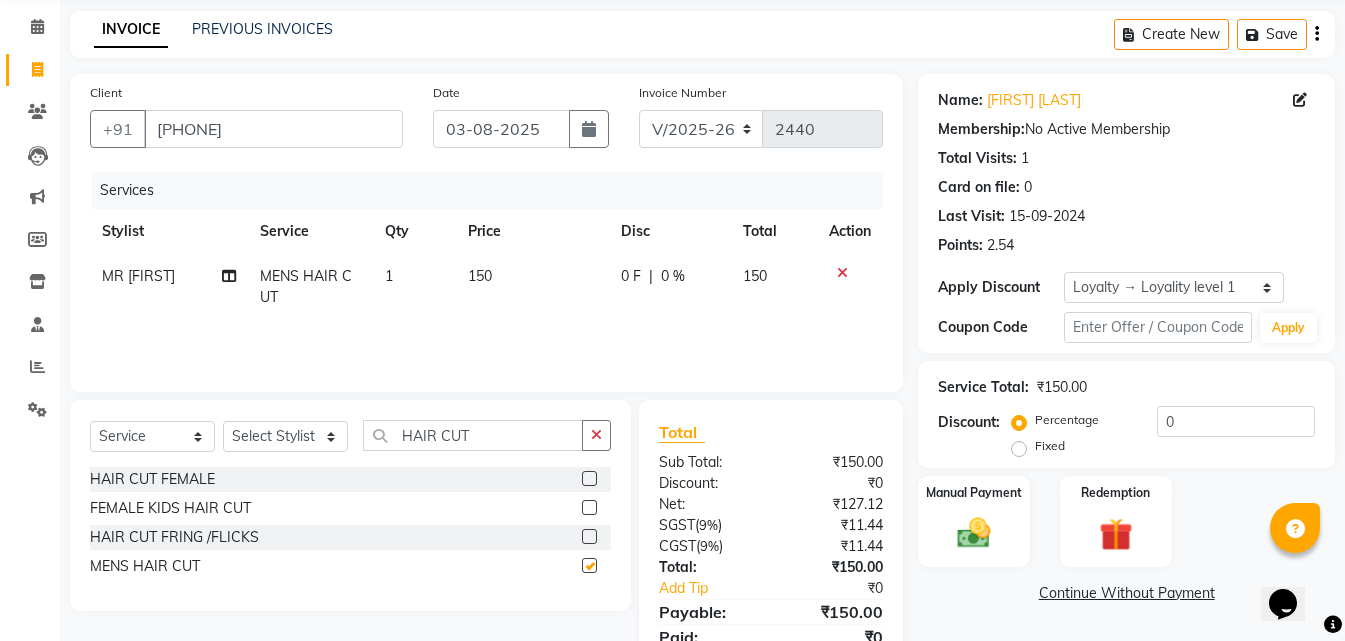 checkbox on "false" 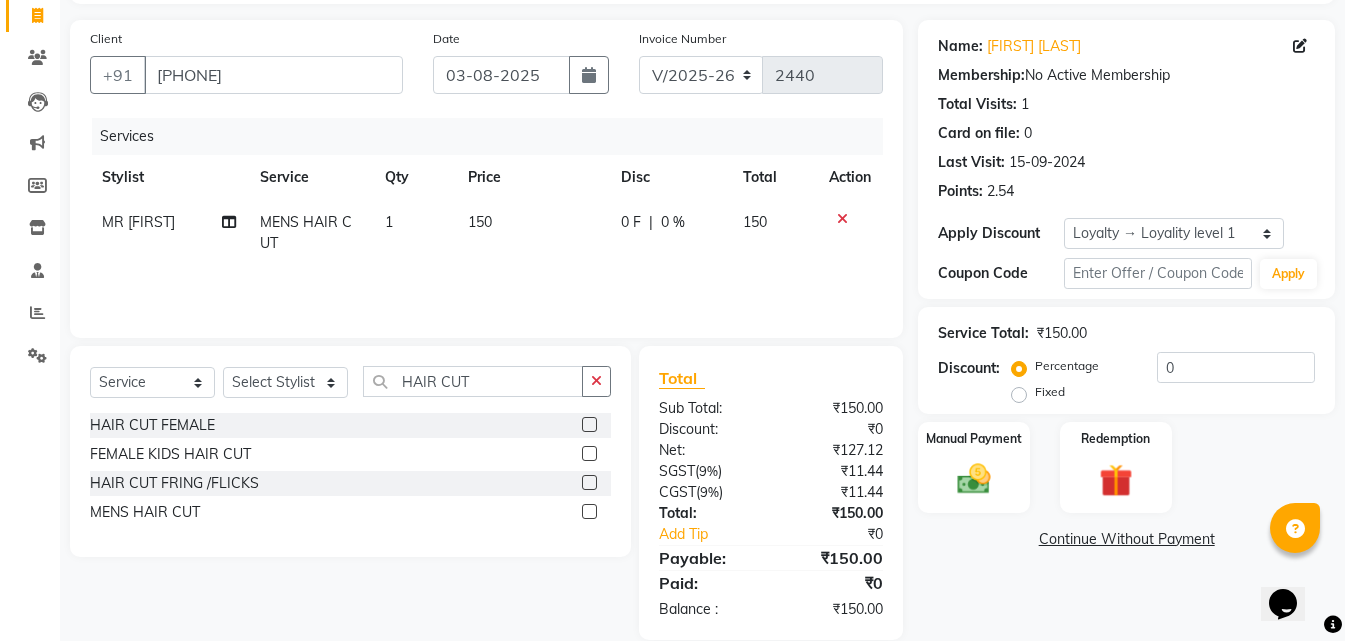 scroll, scrollTop: 159, scrollLeft: 0, axis: vertical 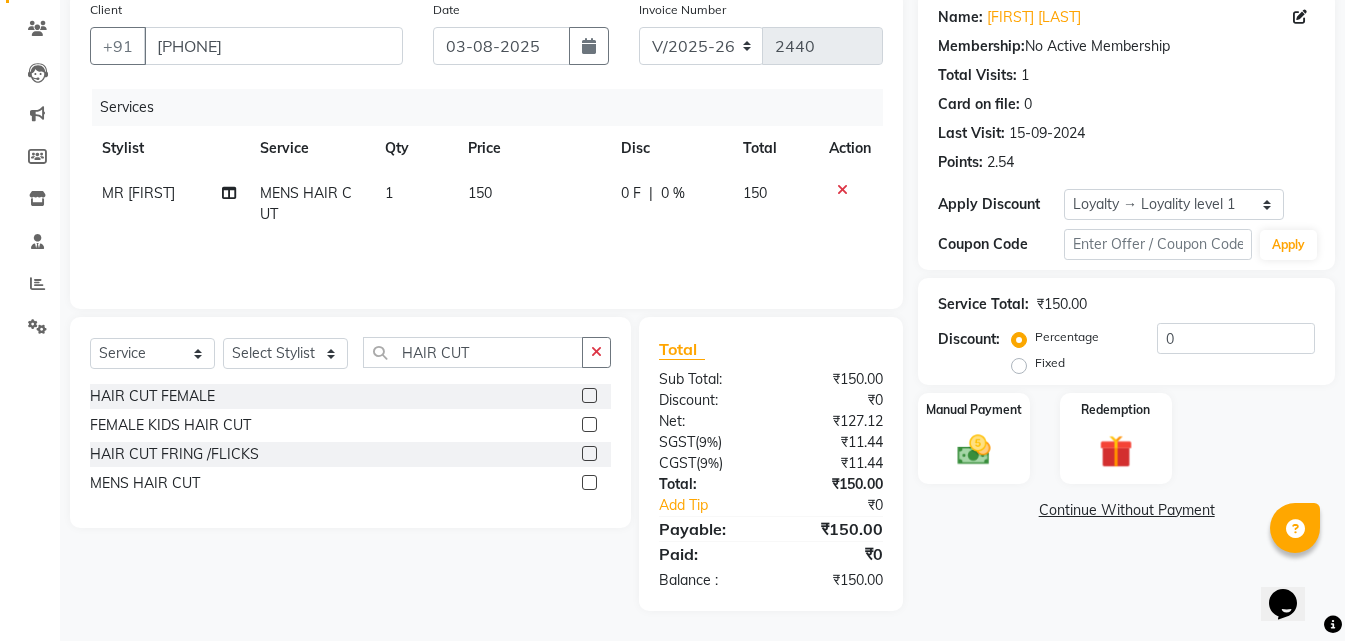 click on "Name: Ashutosh Gupta Membership:  No Active Membership  Total Visits:  1 Card on file:  0 Last Visit:   15-09-2024 Points:   2.54  Apply Discount Select  Loyalty → Loyality level 1  Coupon Code Apply Service Total:  ₹150.00  Discount:  Percentage   Fixed  0 Manual Payment Redemption  Continue Without Payment" 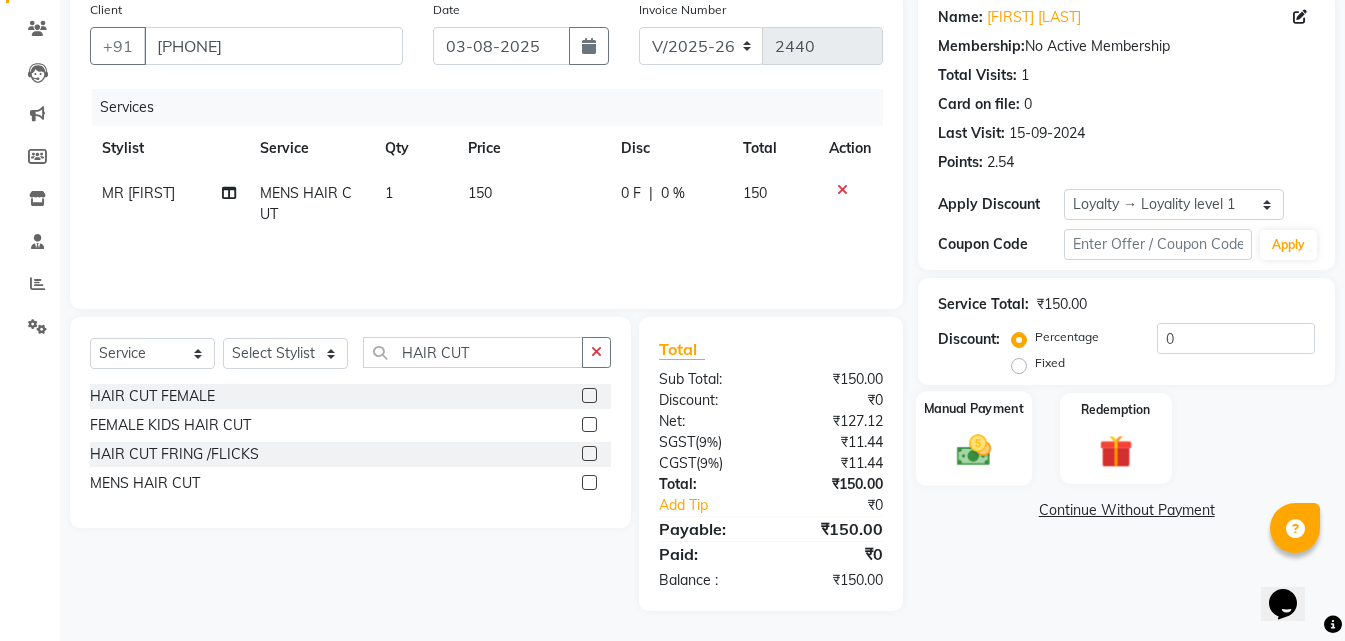 click 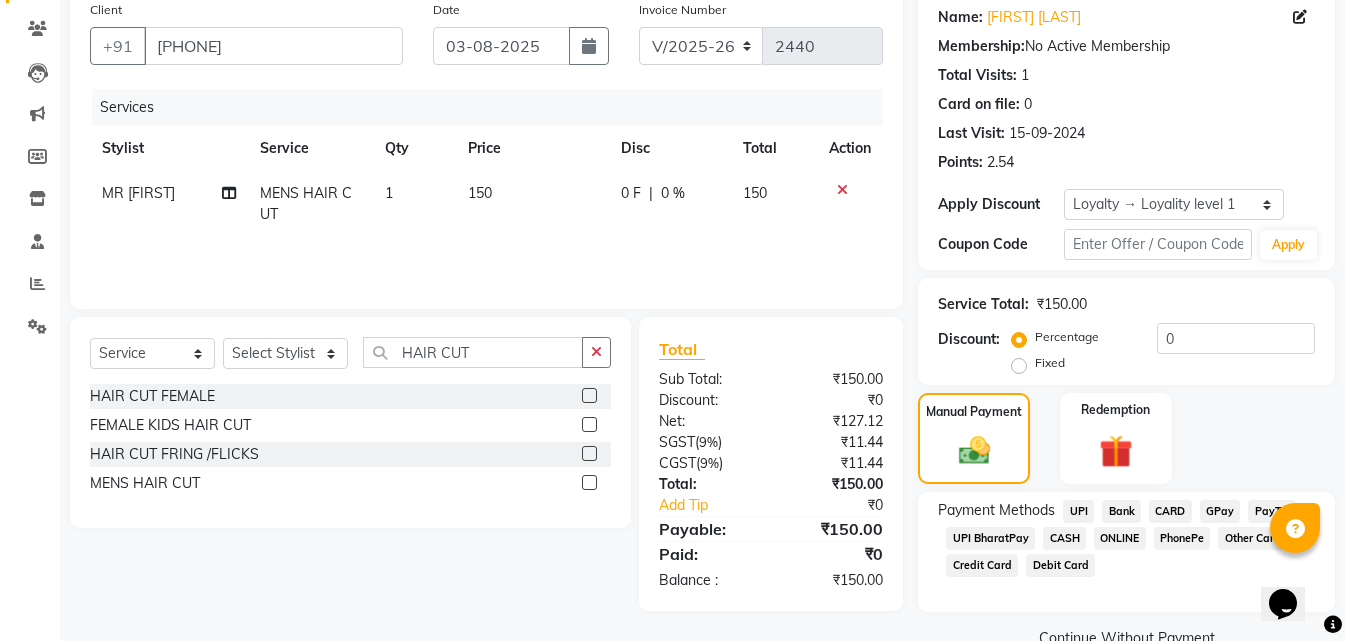 drag, startPoint x: 1104, startPoint y: 539, endPoint x: 1190, endPoint y: 545, distance: 86.209045 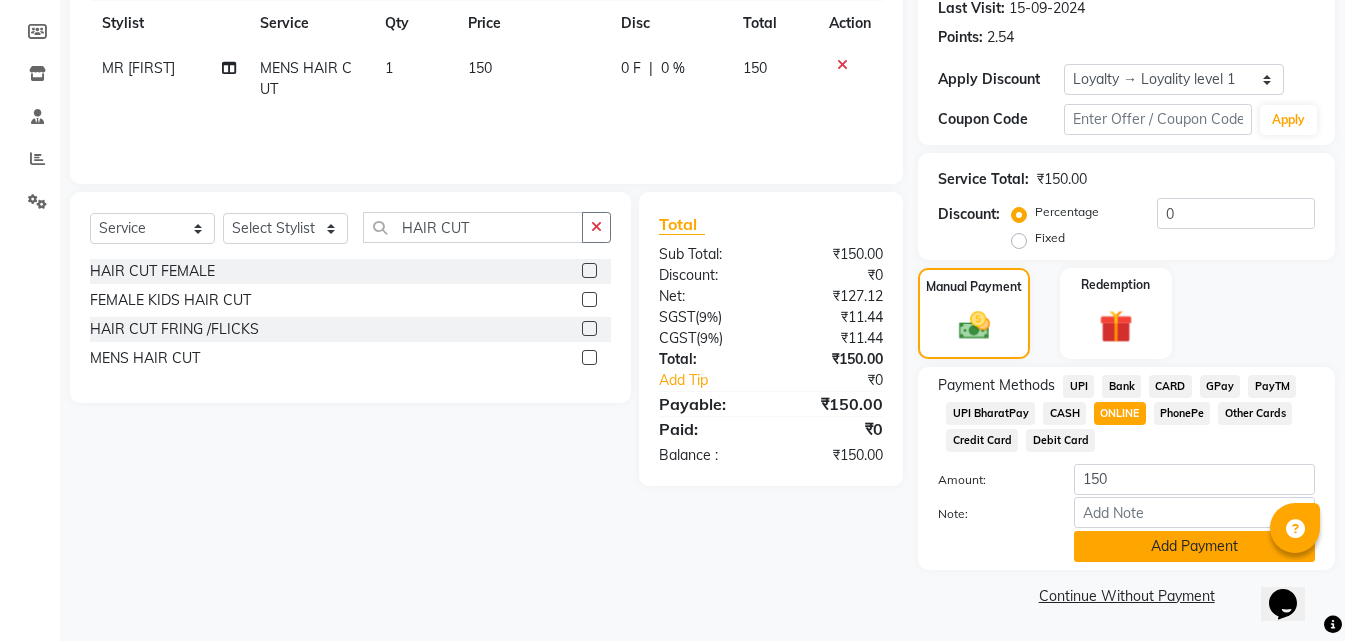 click on "Add Payment" 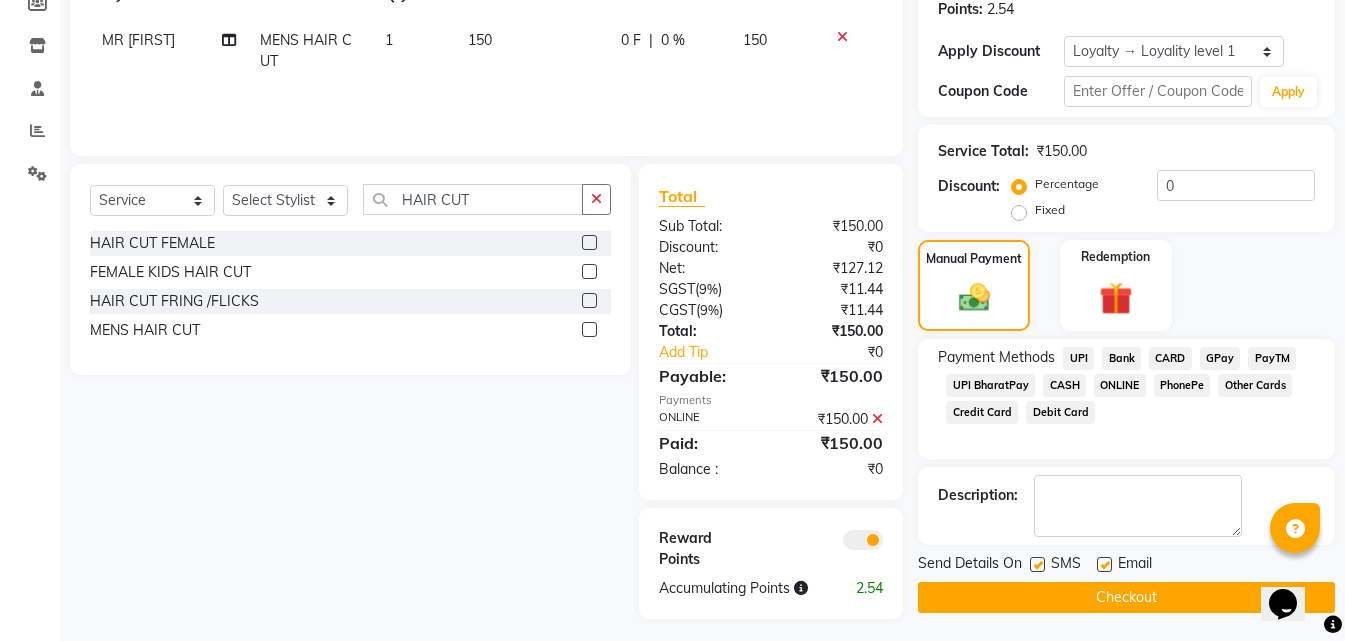 scroll, scrollTop: 320, scrollLeft: 0, axis: vertical 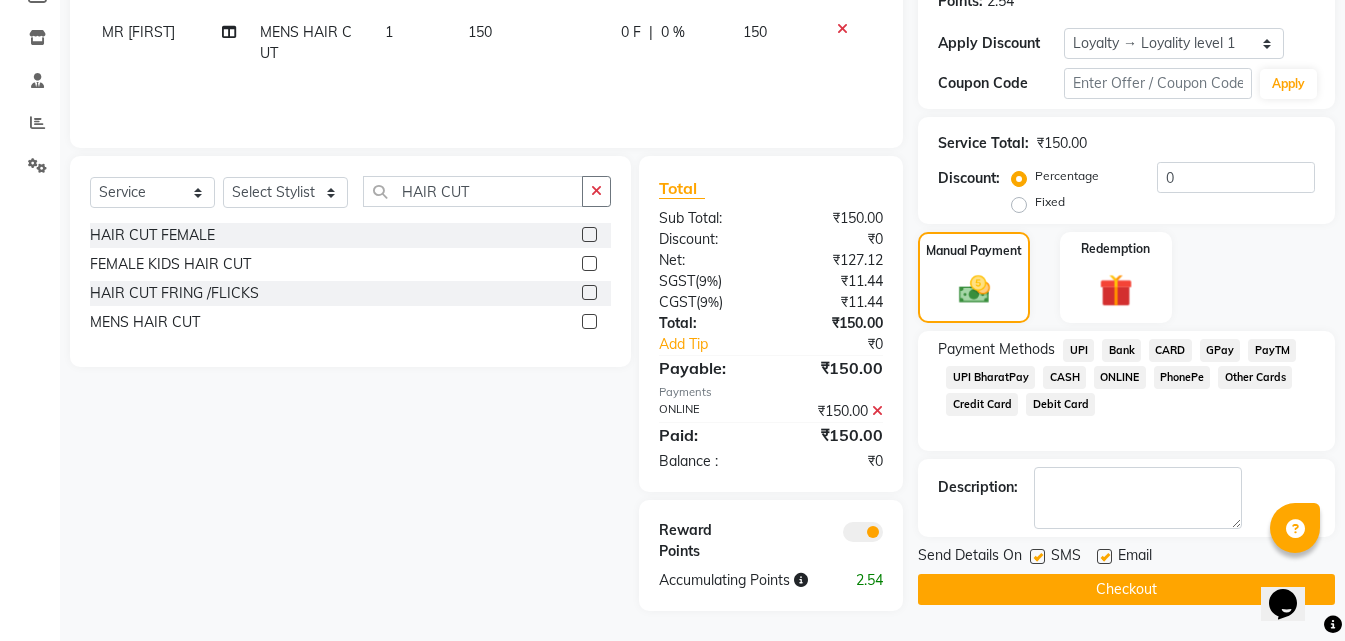 click on "Checkout" 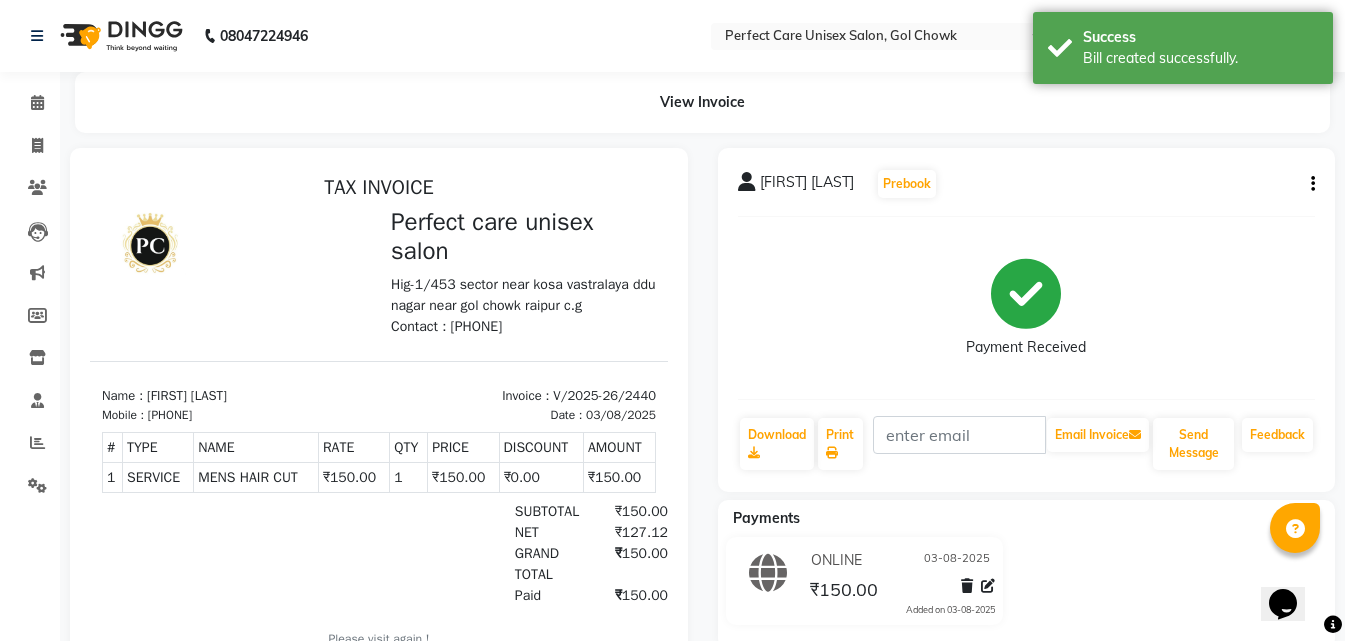 scroll, scrollTop: 0, scrollLeft: 0, axis: both 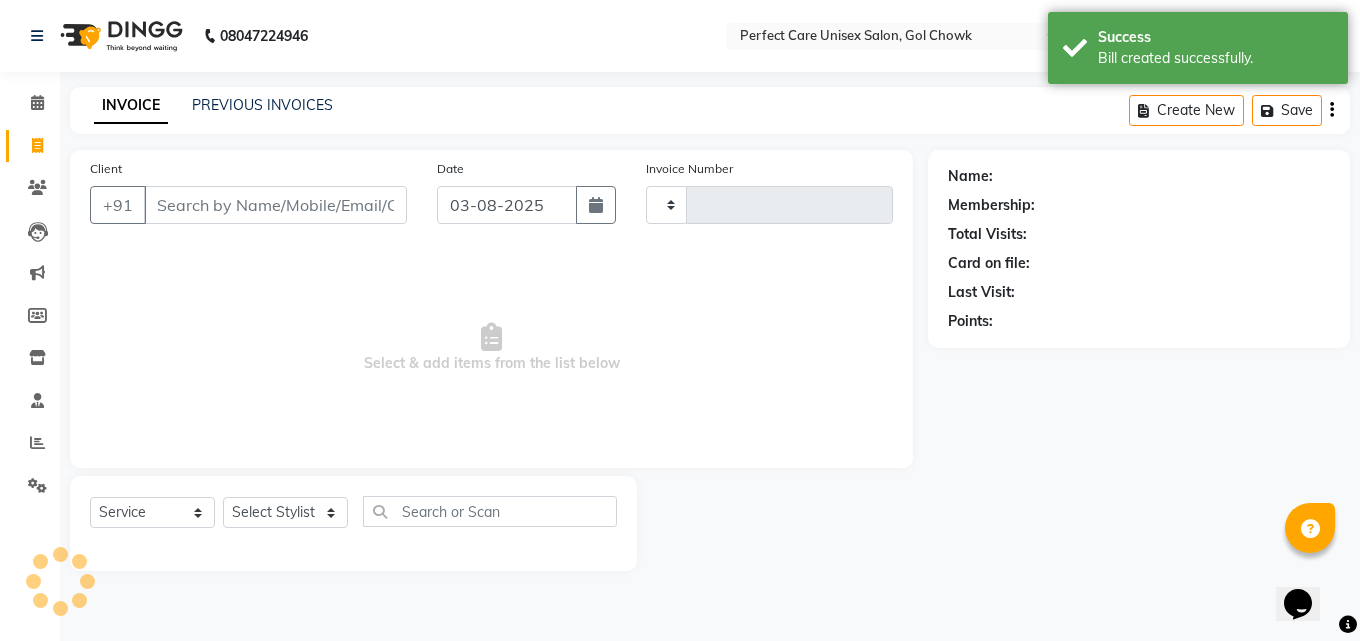 type on "2441" 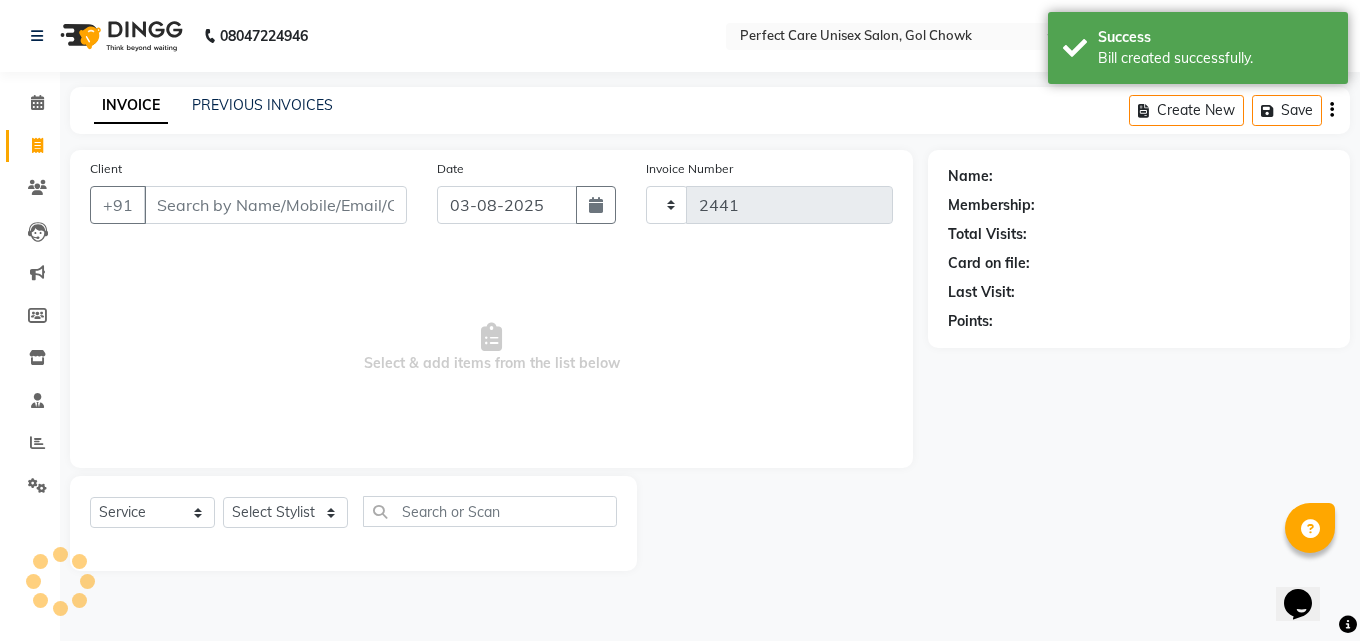 select on "4751" 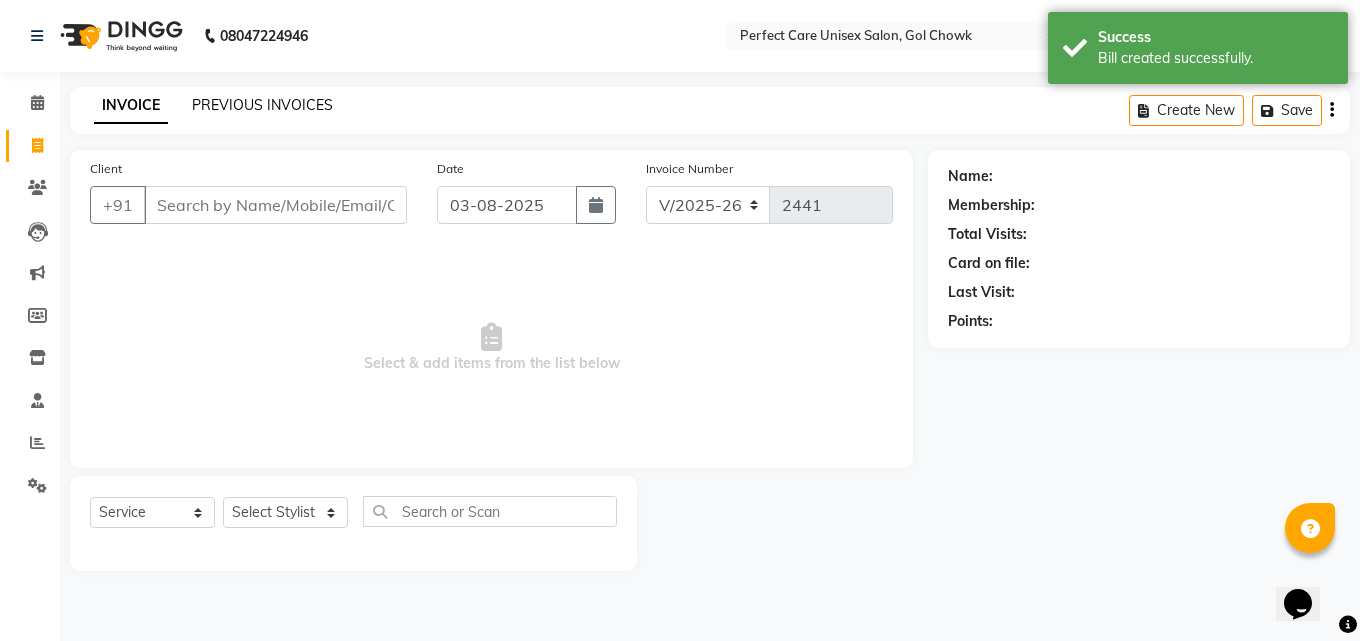 click on "PREVIOUS INVOICES" 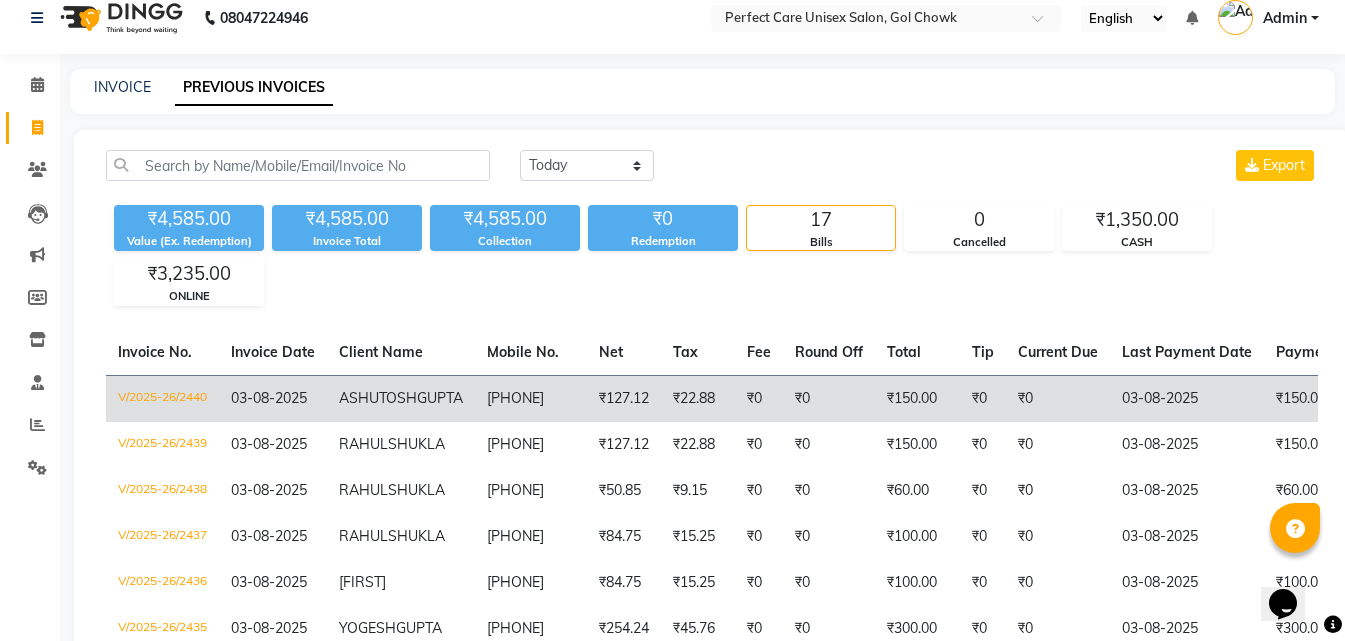 scroll, scrollTop: 0, scrollLeft: 0, axis: both 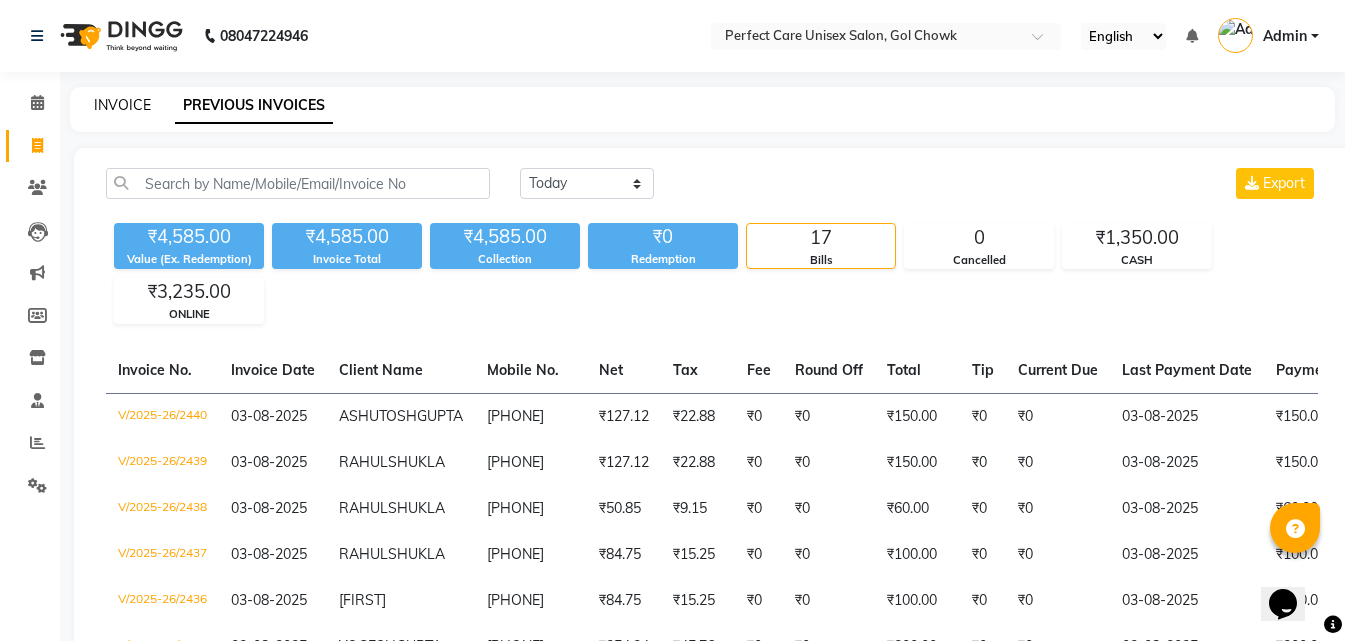 click on "INVOICE" 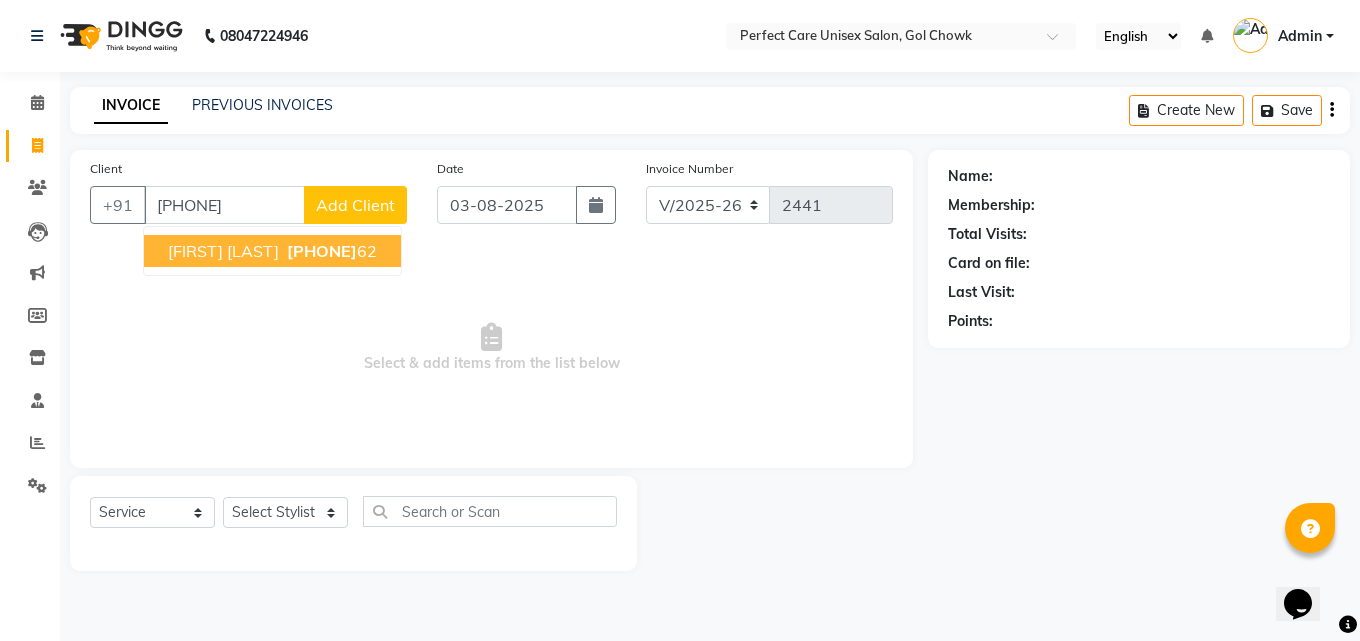 click on "CHANDRAKANT PATEL" at bounding box center (223, 251) 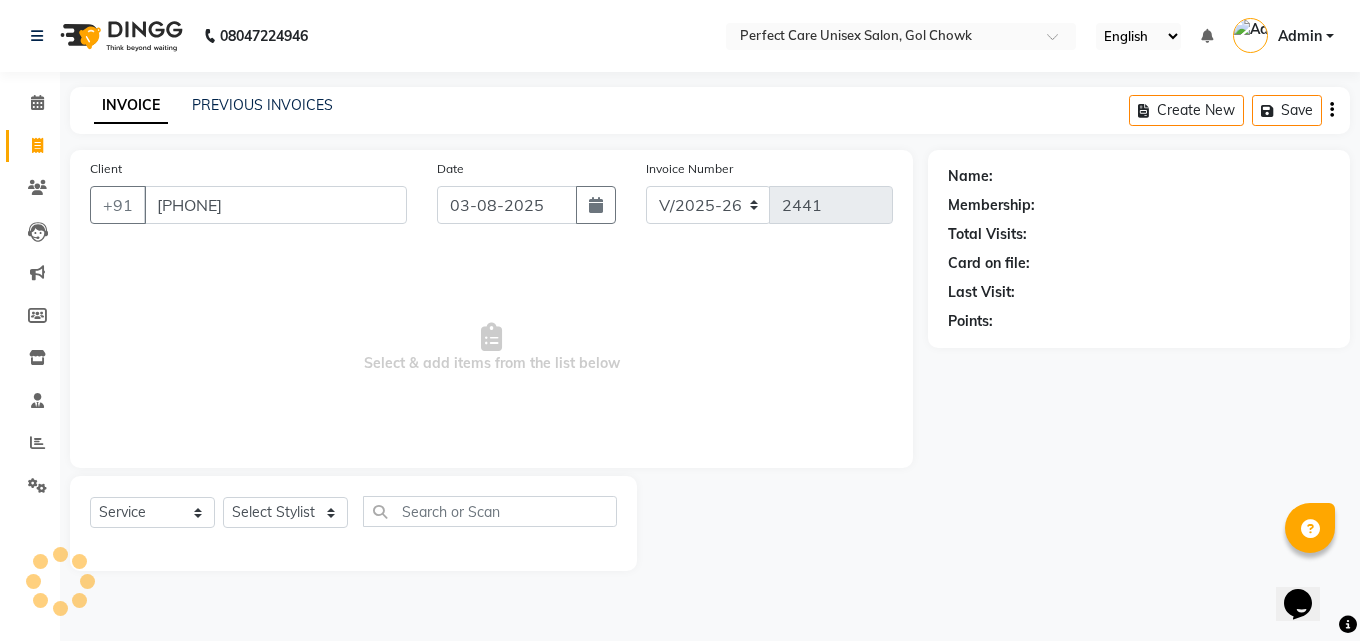 type on "[PHONE]" 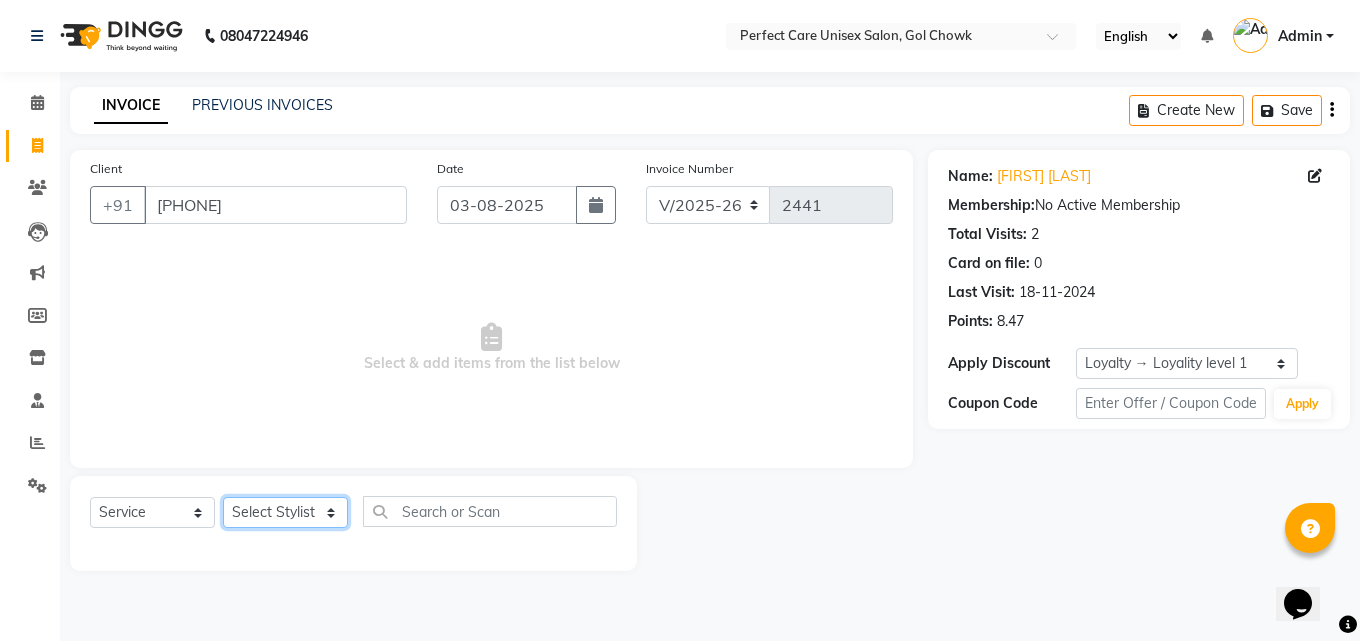 click on "Select Stylist MISS [NAME] MISS [NAME] MISS [NAME] MISS [NAME] MISS [NAME] MISS [NAME] MISS [NAME] MISS [NAME] MISS [NAME] MISS [NAME] [NAME] MR [NAME] MR [NAME] MR [NAME] MR [NAME] MR [NAME] MR [NAME] MR [NAME] MR [NAME] MR [NAME] MR [NAME] MR [NAME] MR [NAME] MR [NAME] MR [NAME] MS [NAME] NONE [NAME]" 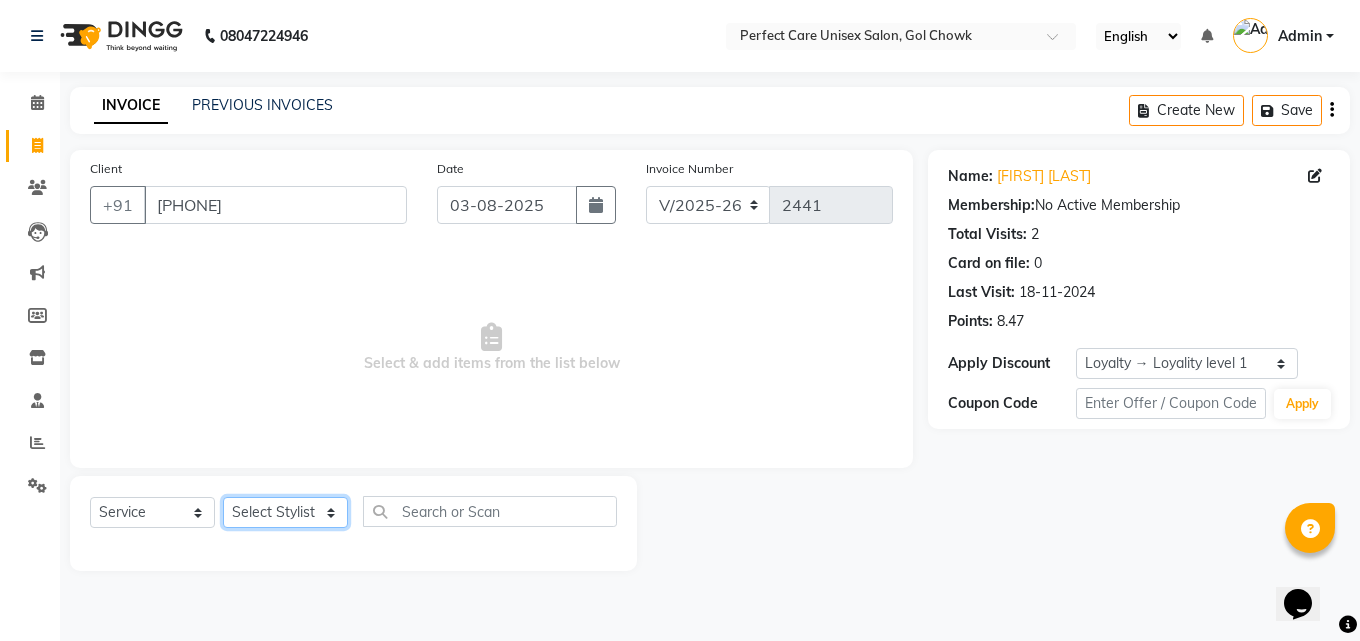 select on "78640" 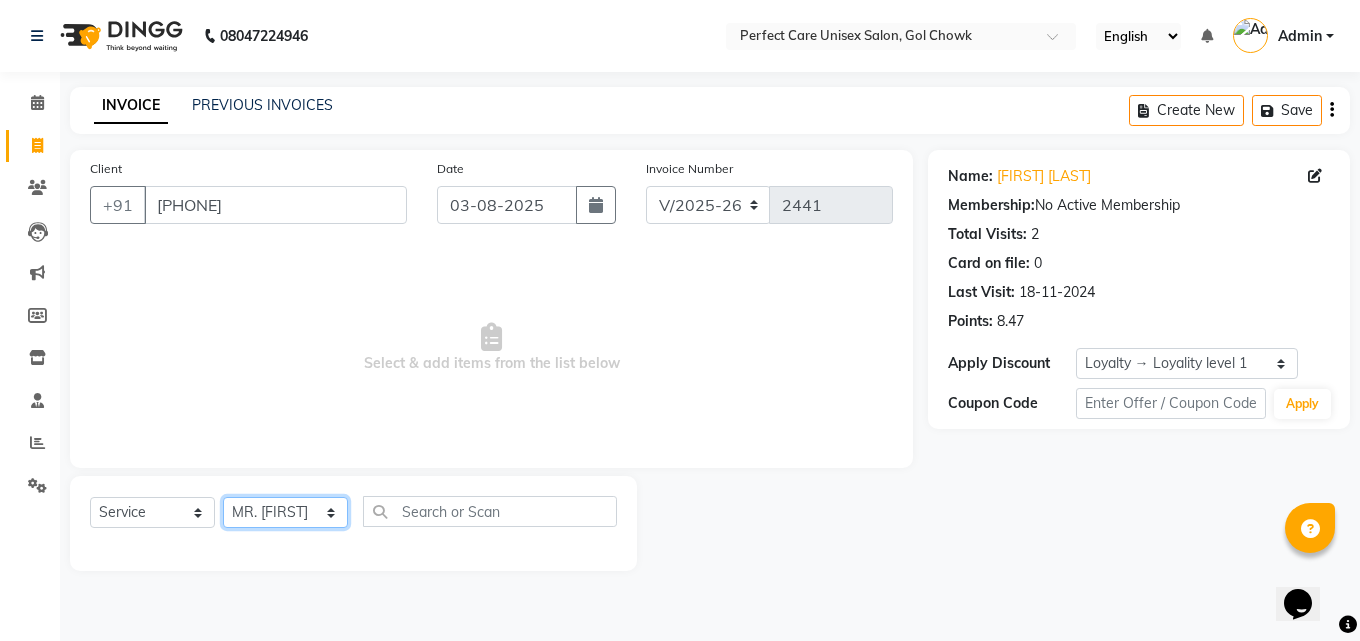 click on "Select Stylist MISS [NAME] MISS [NAME] MISS [NAME] MISS [NAME] MISS [NAME] MISS [NAME] MISS [NAME] MISS [NAME] MISS [NAME] MISS [NAME] [NAME] MR [NAME] MR [NAME] MR [NAME] MR [NAME] MR [NAME] MR [NAME] MR [NAME] MR [NAME] MR [NAME] MR [NAME] MR [NAME] MR [NAME] MR [NAME] MR [NAME] MS [NAME] NONE [NAME]" 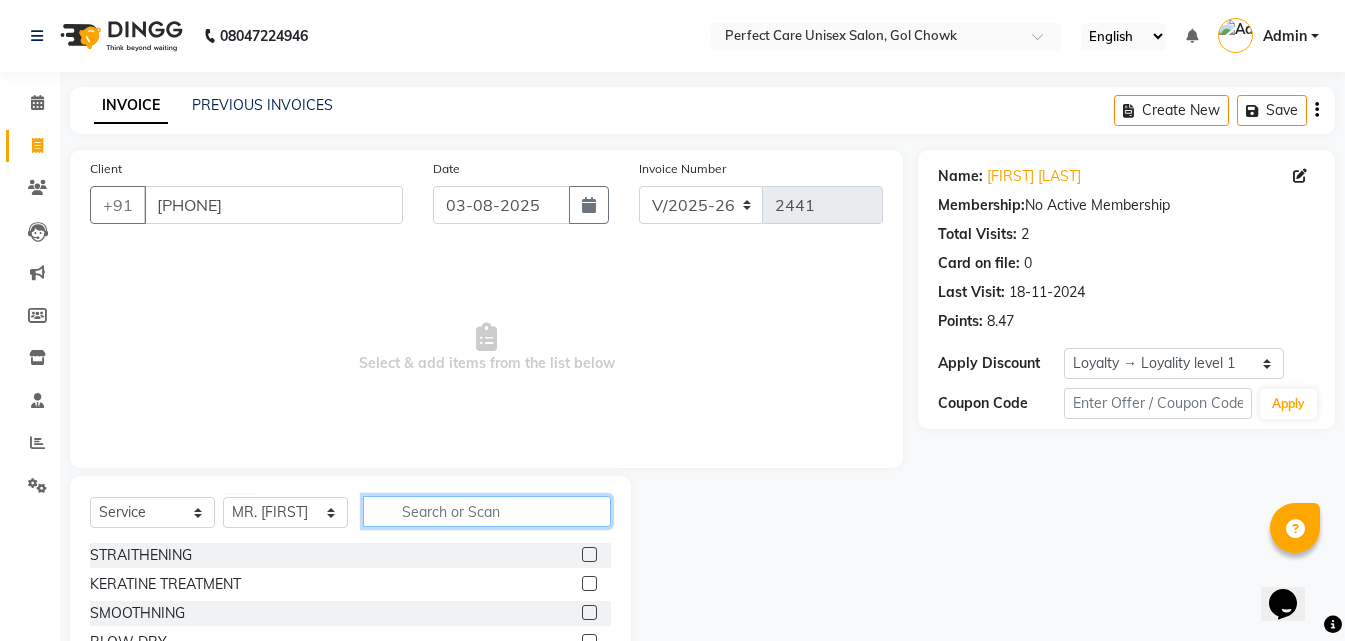click 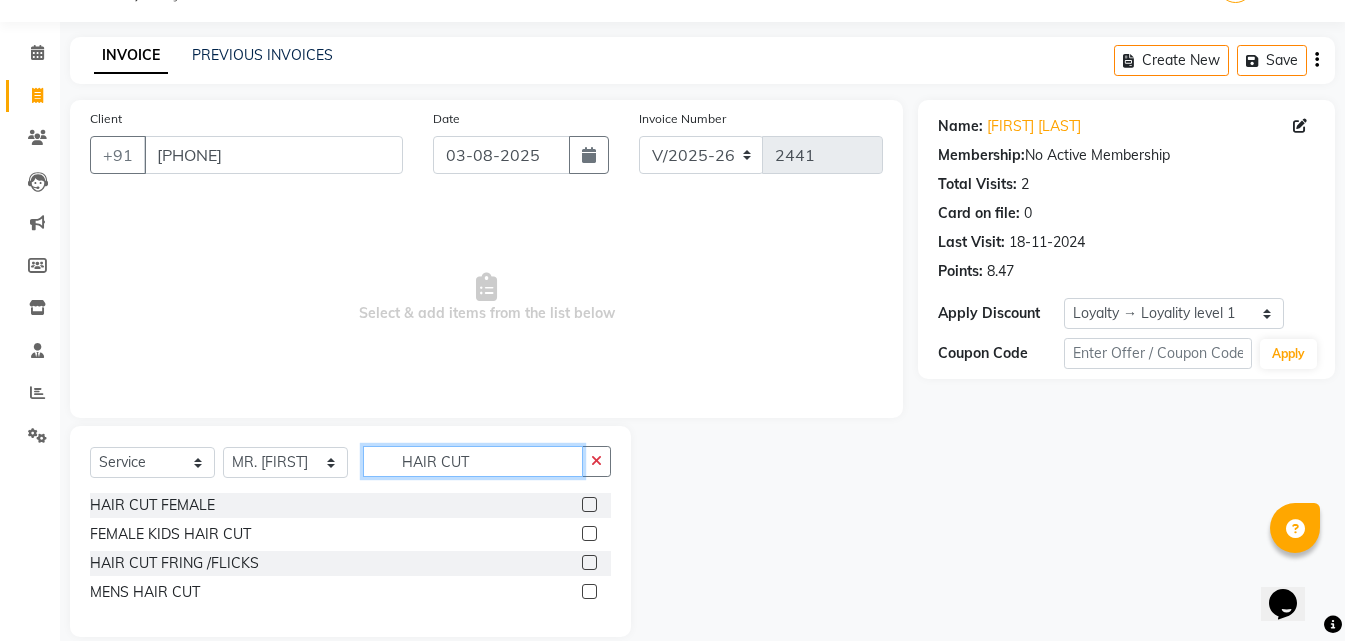 scroll, scrollTop: 76, scrollLeft: 0, axis: vertical 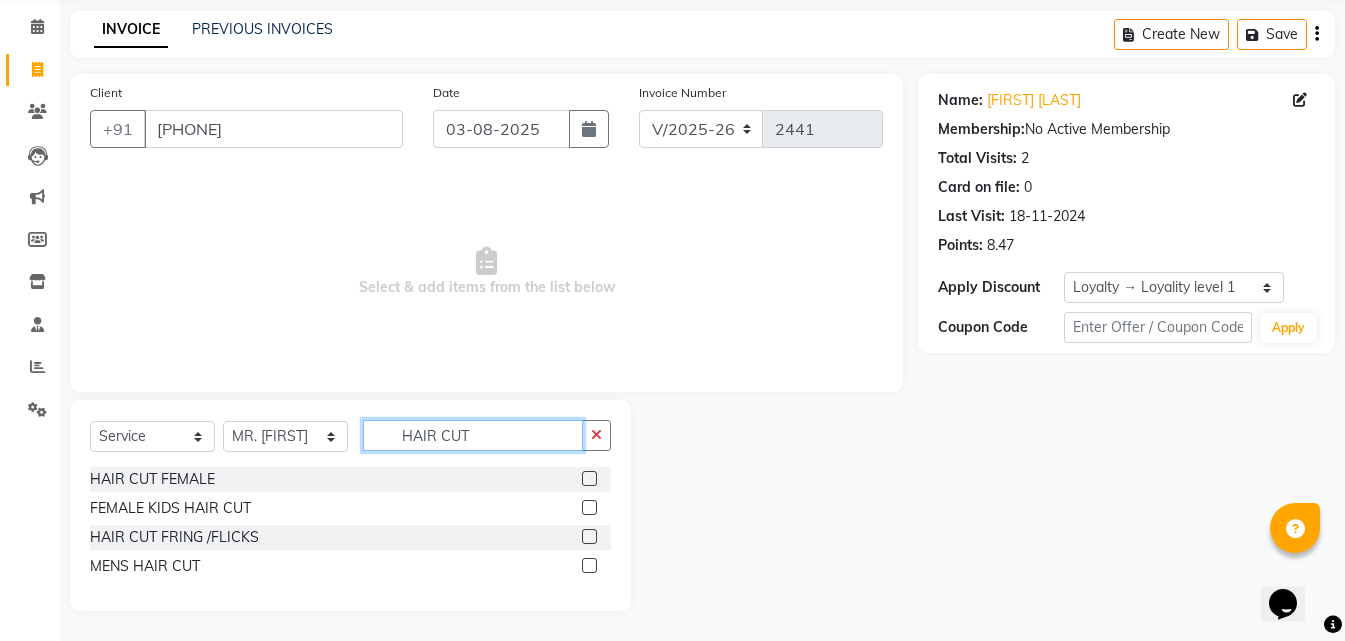 type on "HAIR CUT" 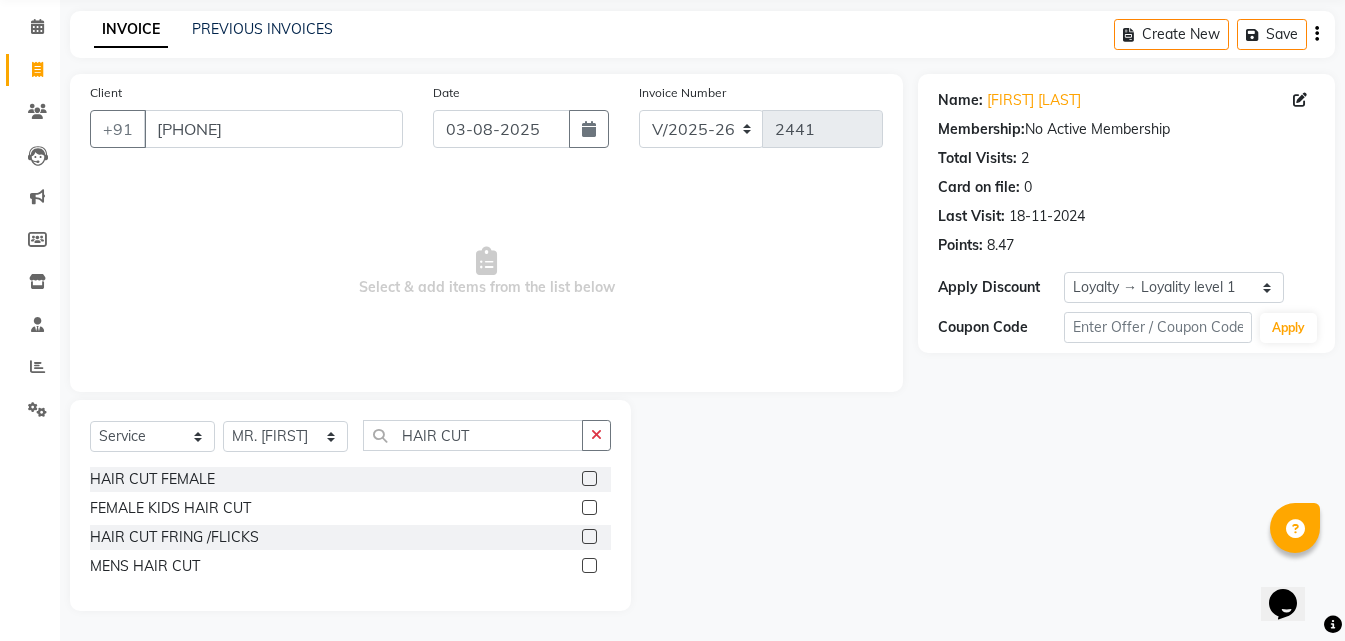 click 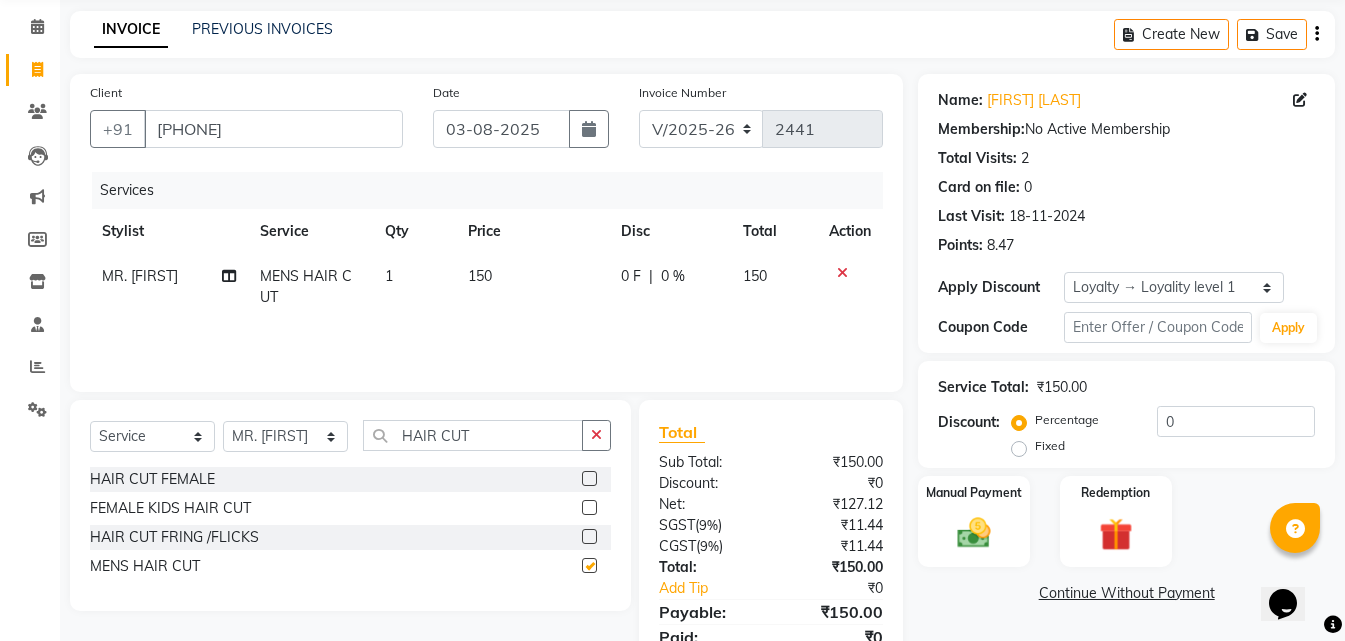 checkbox on "false" 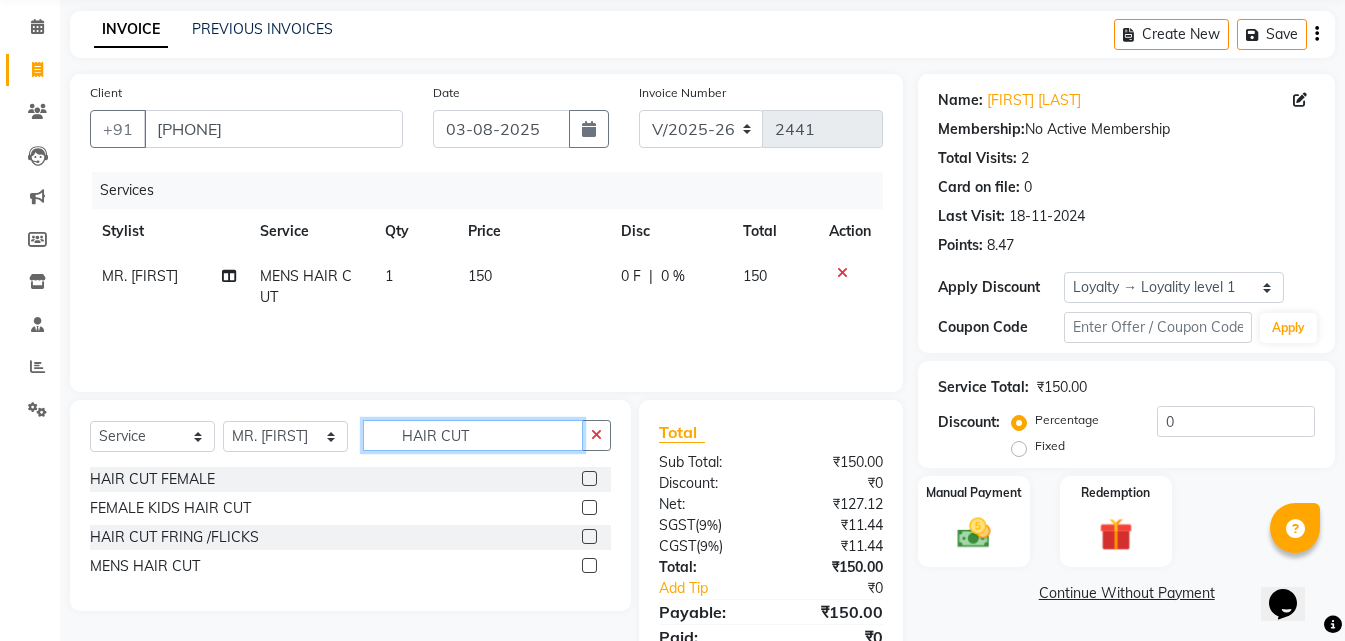 drag, startPoint x: 468, startPoint y: 436, endPoint x: 395, endPoint y: 444, distance: 73.43705 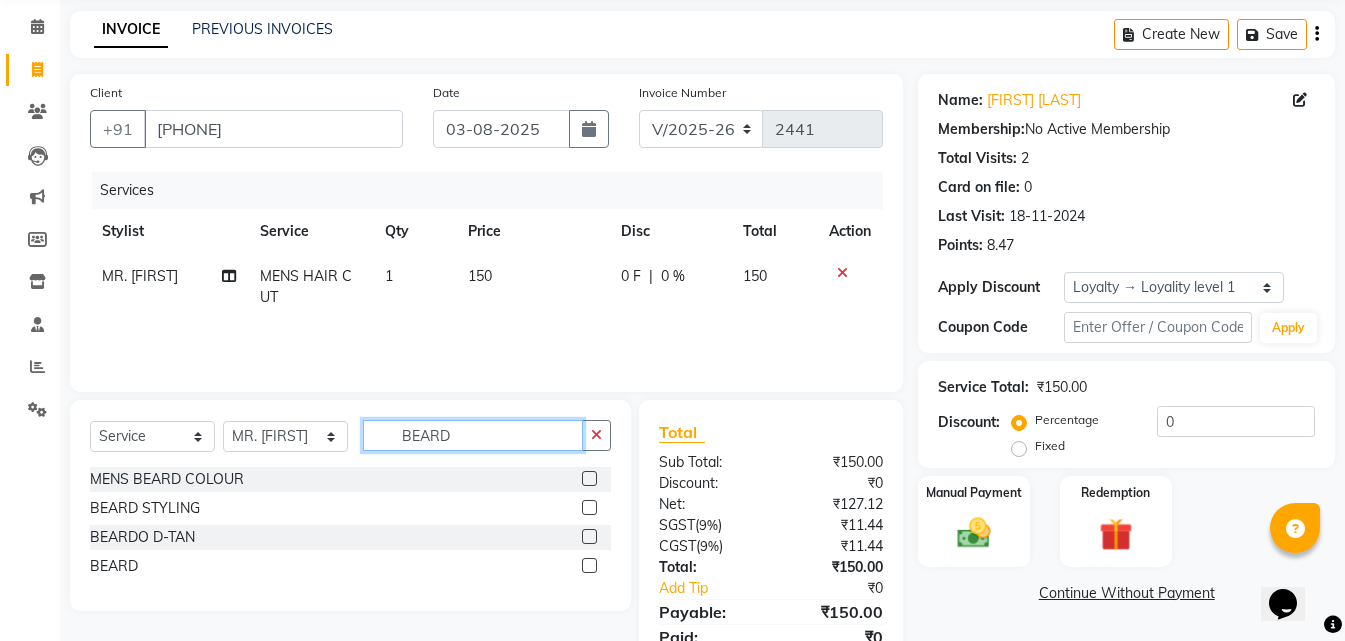 type on "BEARD" 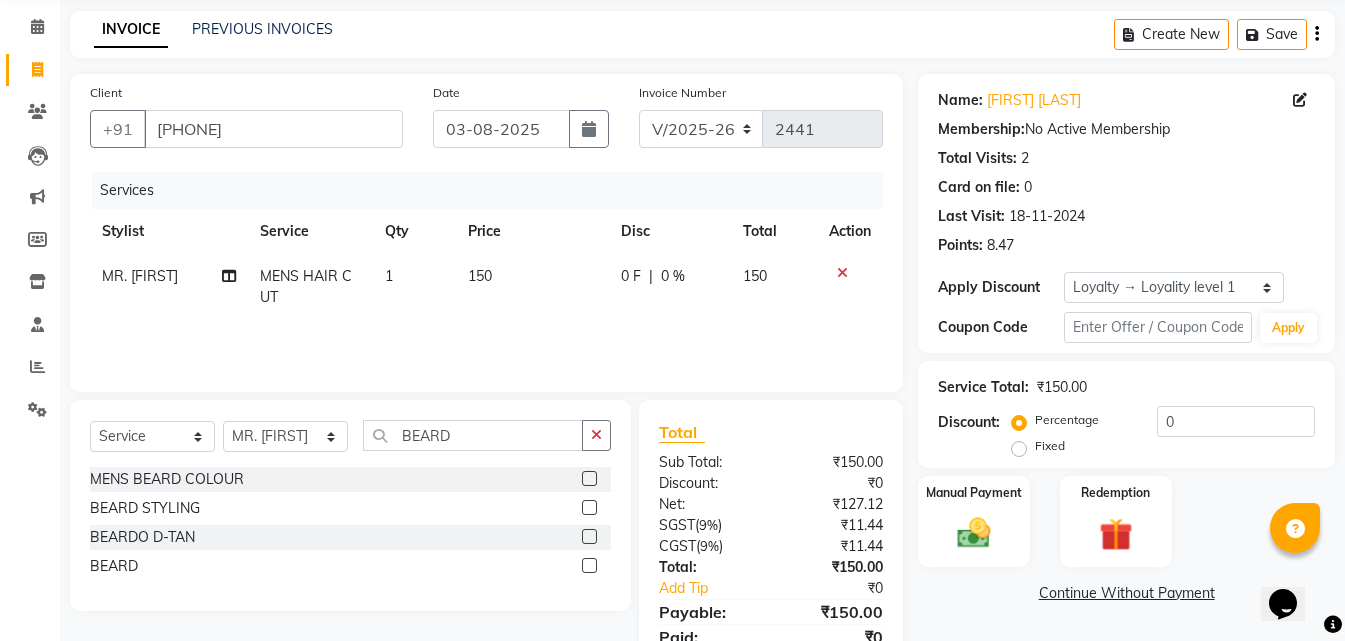 click 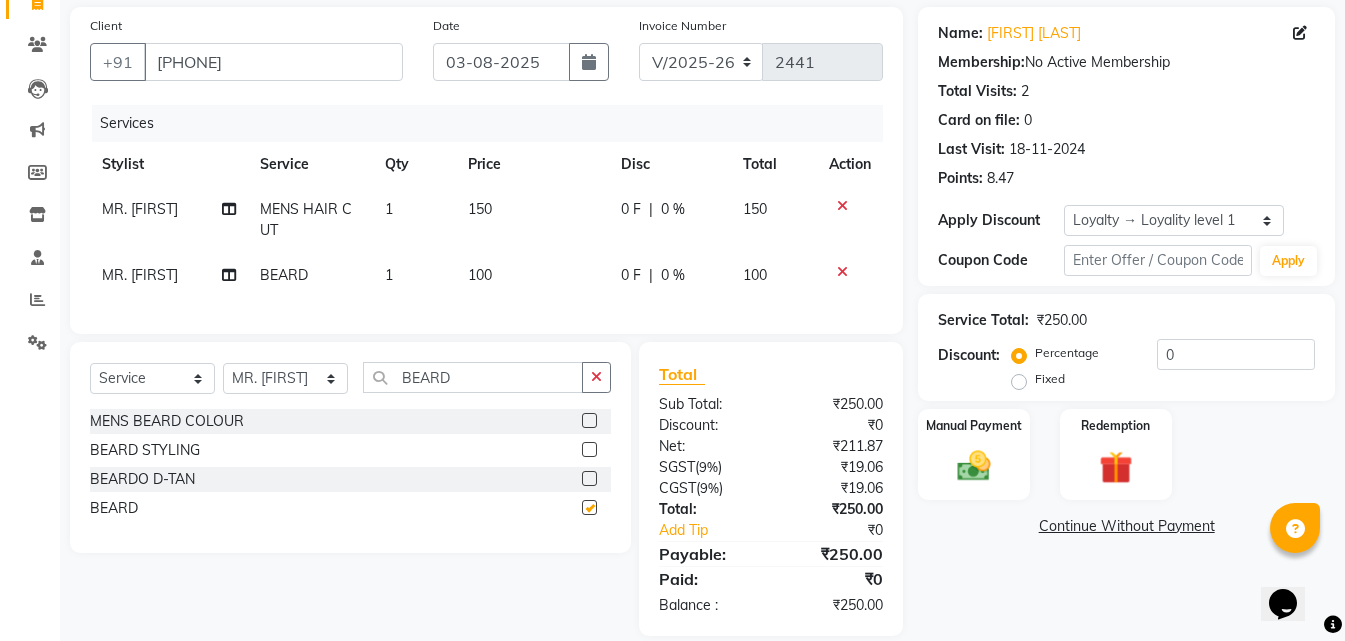 checkbox on "false" 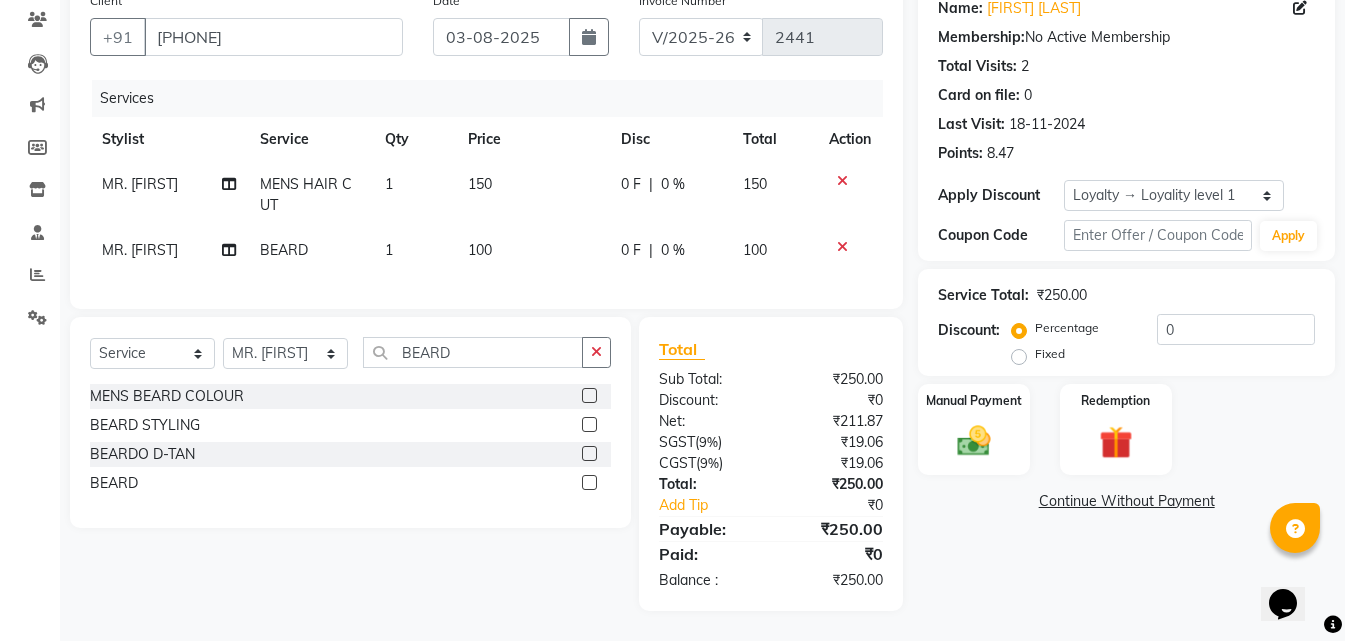 scroll, scrollTop: 183, scrollLeft: 0, axis: vertical 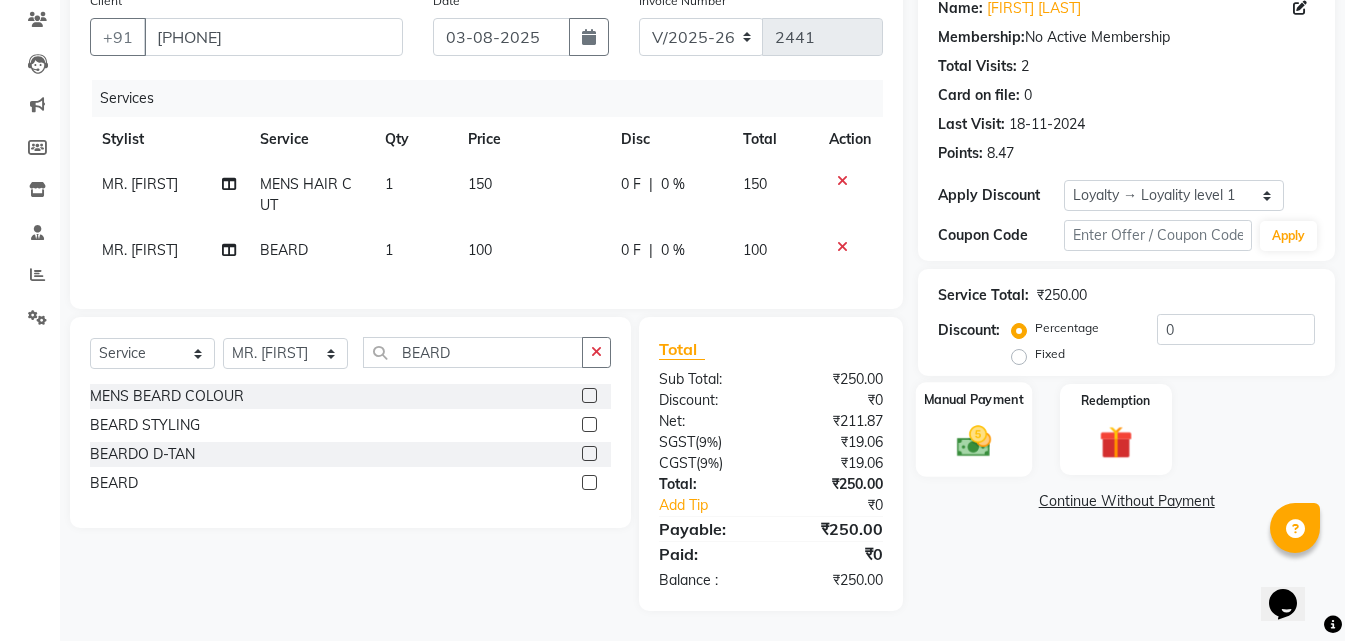 click on "Manual Payment" 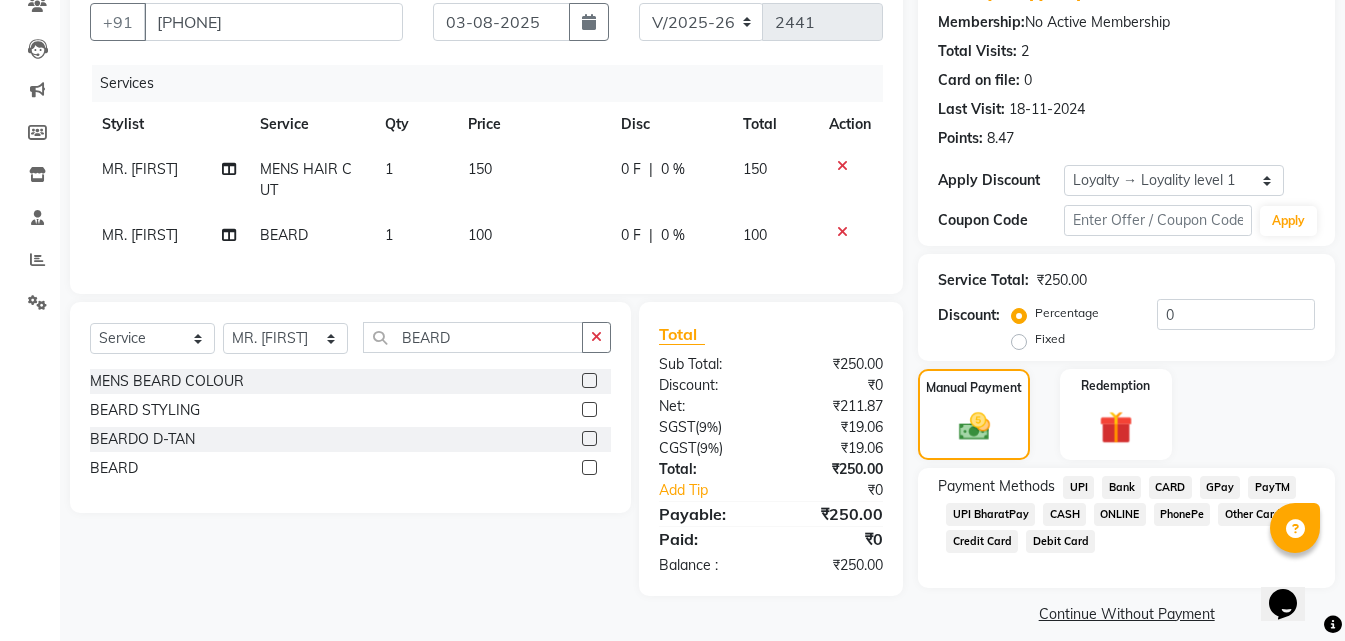 click on "ONLINE" 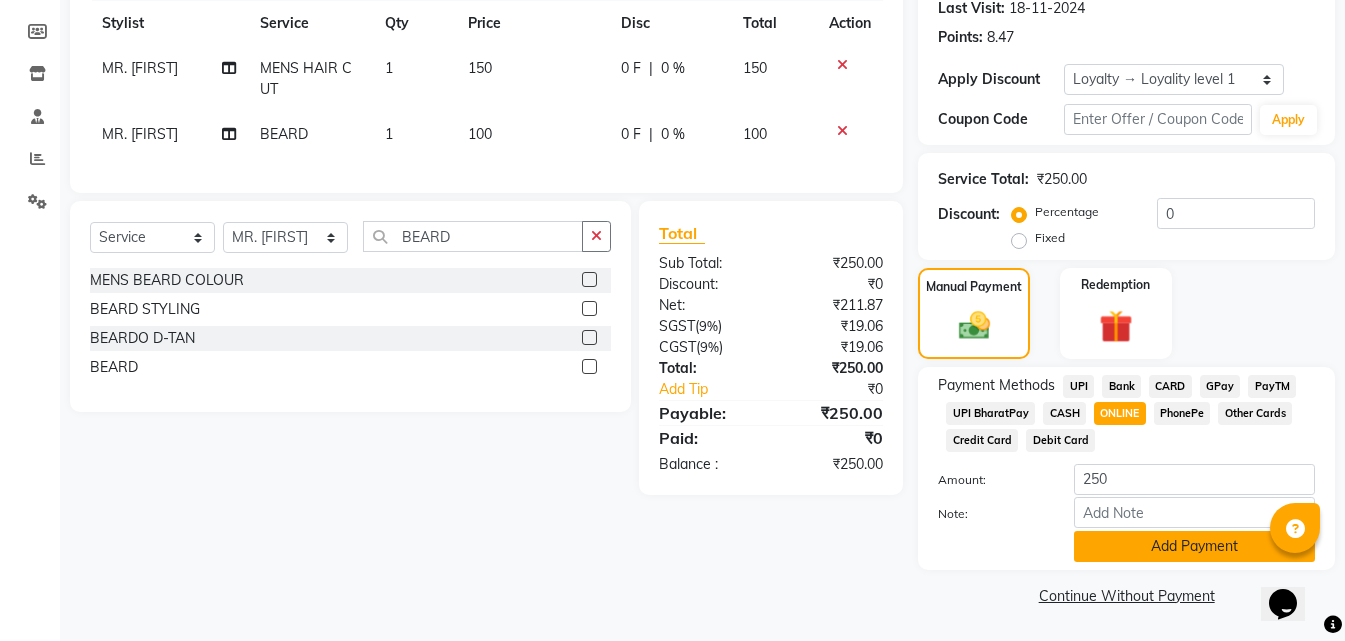 click on "Add Payment" 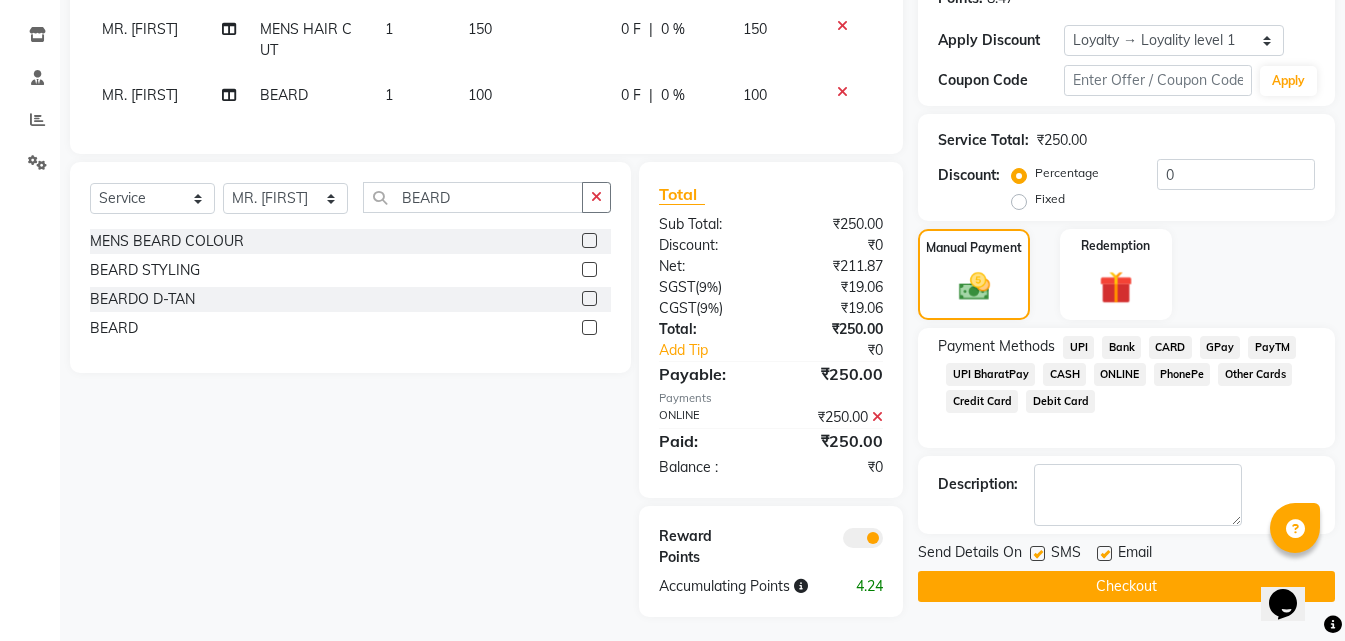 scroll, scrollTop: 344, scrollLeft: 0, axis: vertical 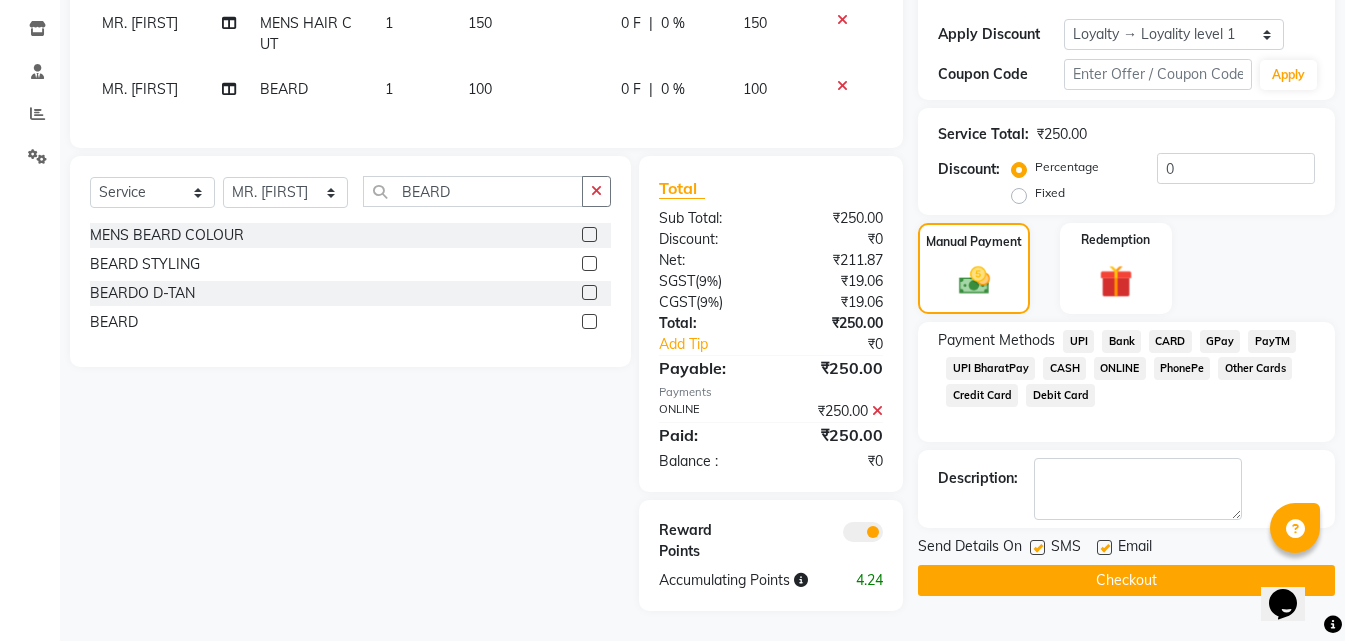 click on "Checkout" 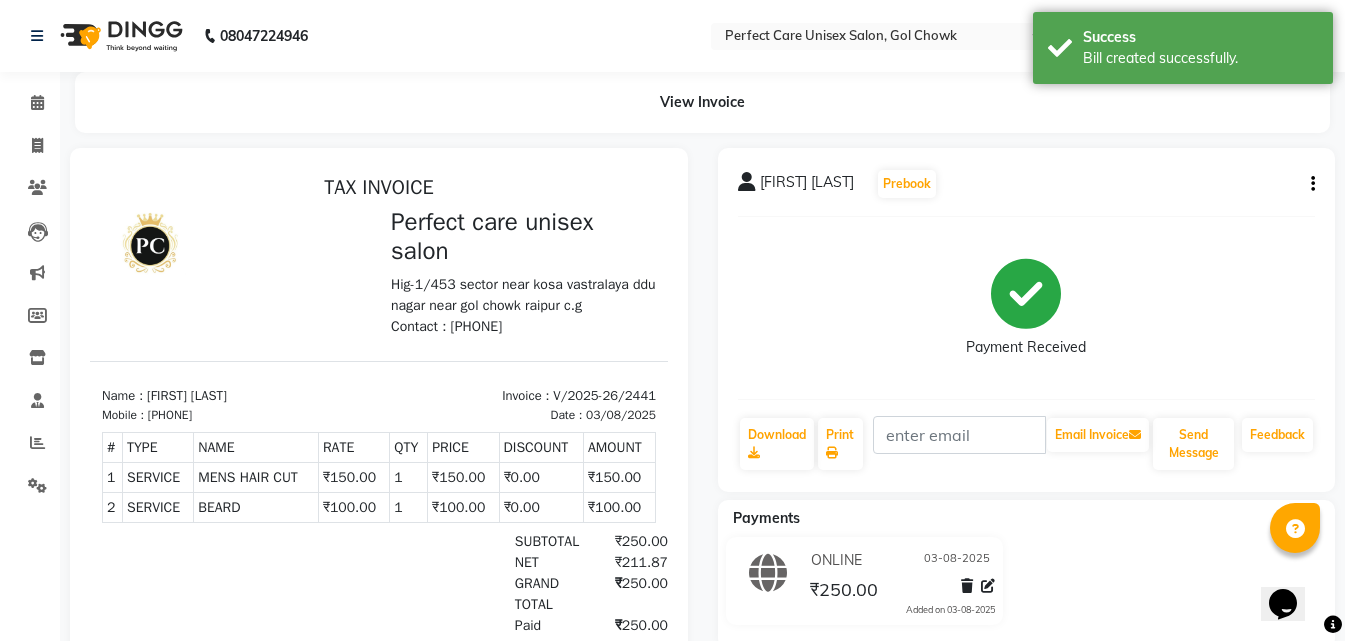 scroll, scrollTop: 0, scrollLeft: 0, axis: both 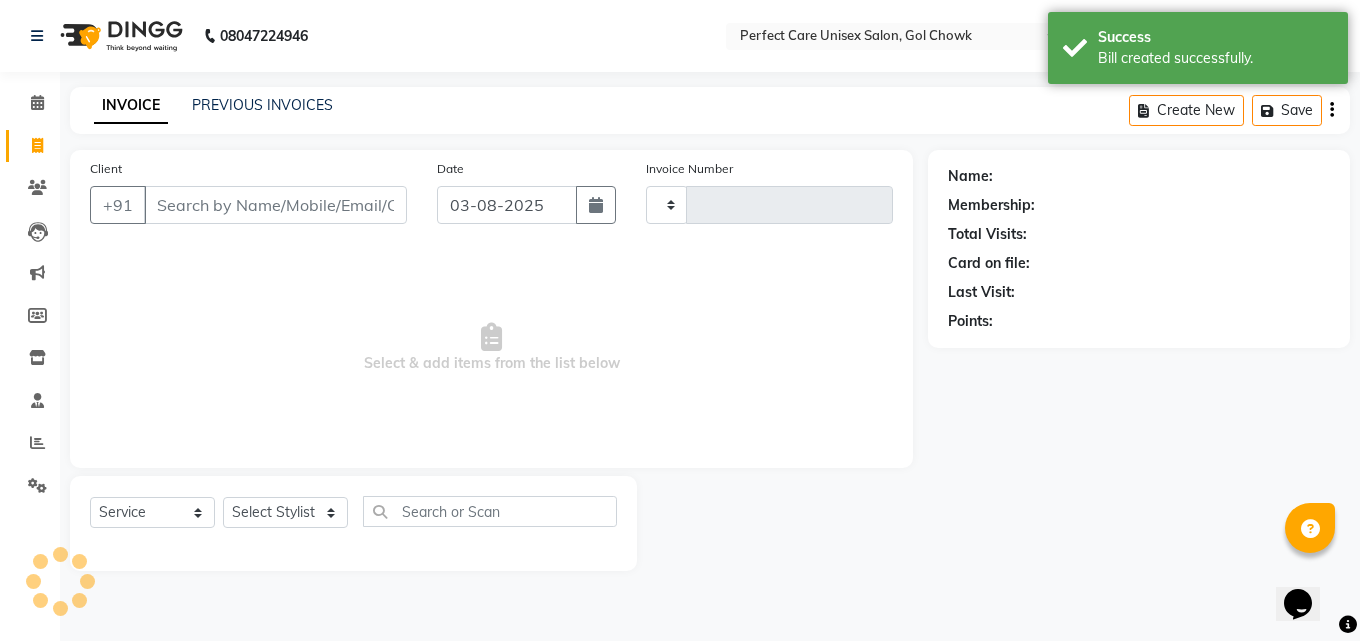 type on "2442" 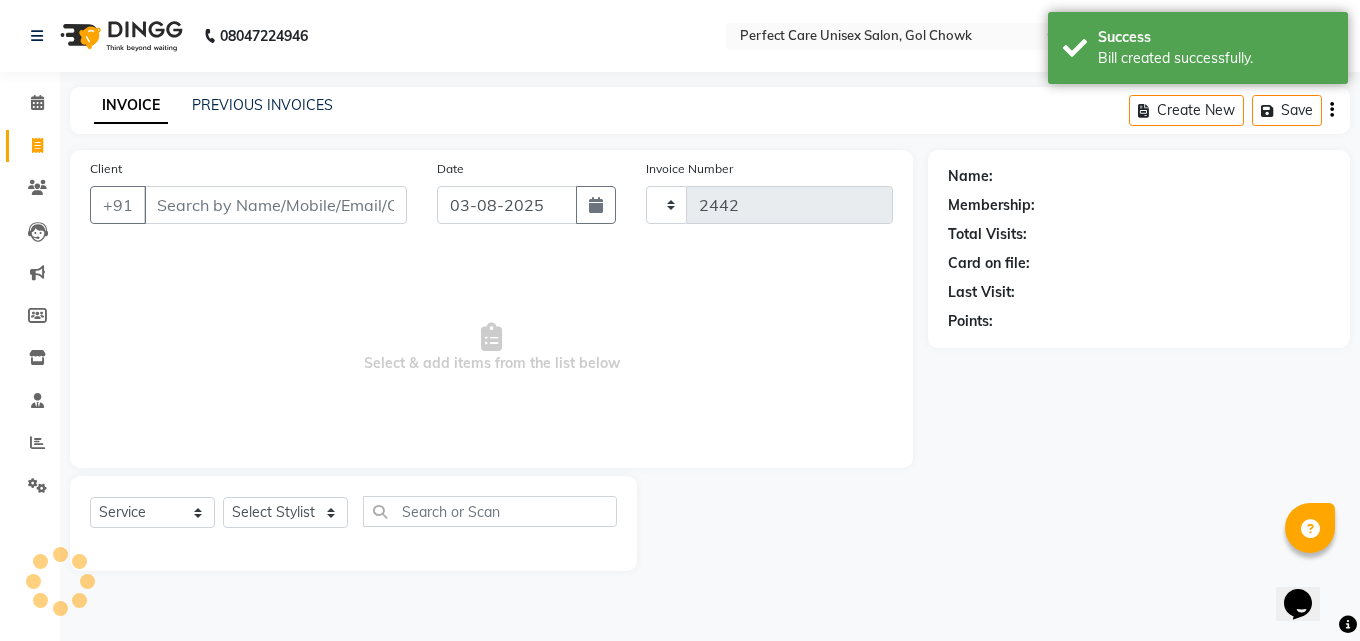 select on "4751" 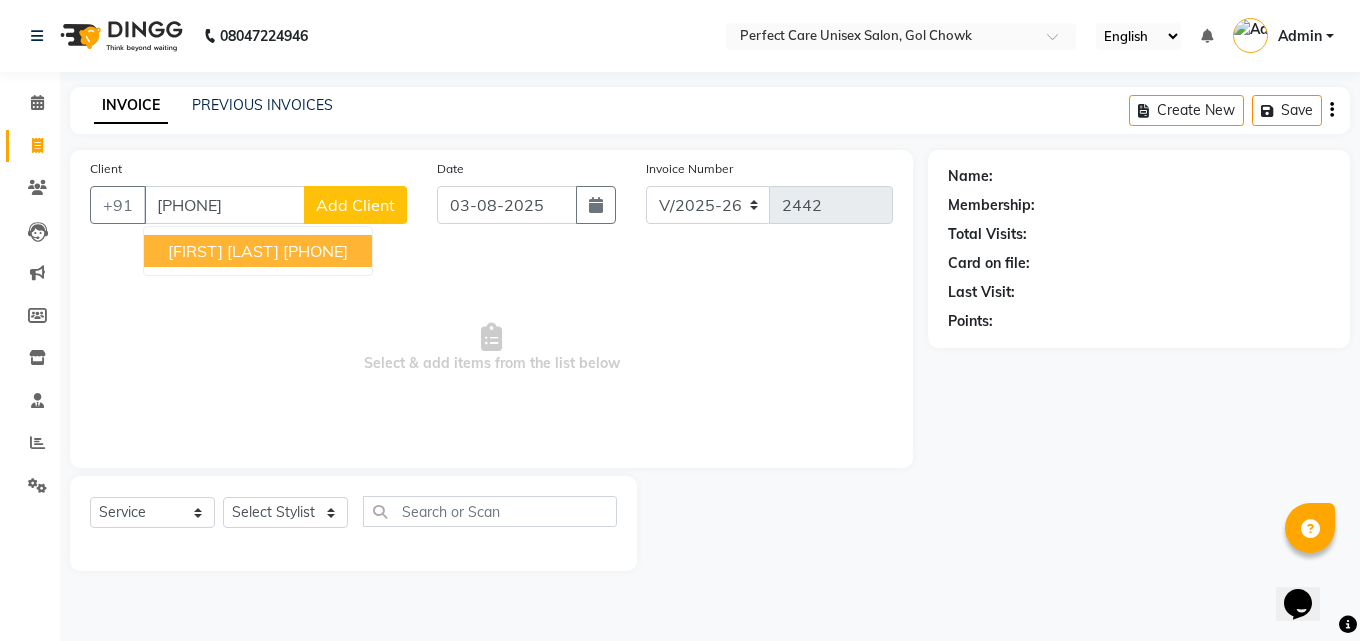 click on "NITIN VAISHNAV" at bounding box center (223, 251) 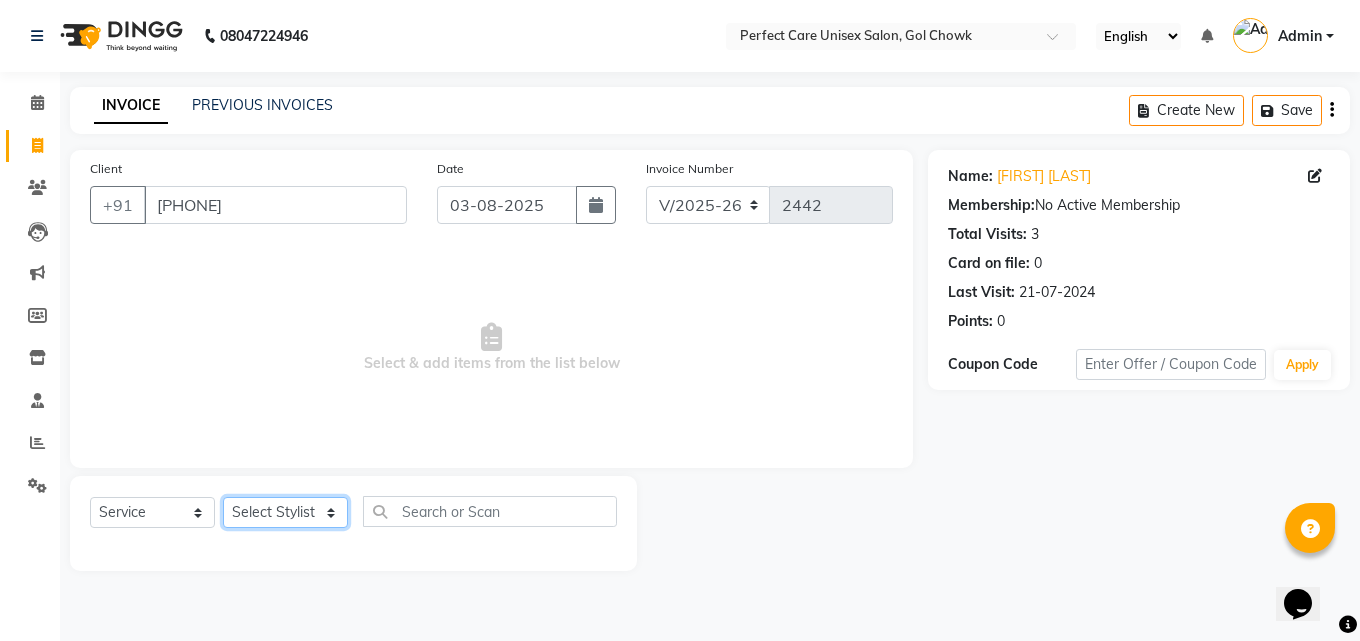 click on "Select Stylist MISS [NAME] MISS [NAME] MISS [NAME] MISS [NAME] MISS [NAME] MISS [NAME] MISS [NAME] MISS [NAME] MISS [NAME] MISS [NAME] [NAME] MR [NAME] MR [NAME] MR [NAME] MR [NAME] MR [NAME] MR [NAME] MR [NAME] MR [NAME] MR [NAME] MR [NAME] MR [NAME] MR [NAME] MR [NAME] MR [NAME] MS [NAME] NONE [NAME]" 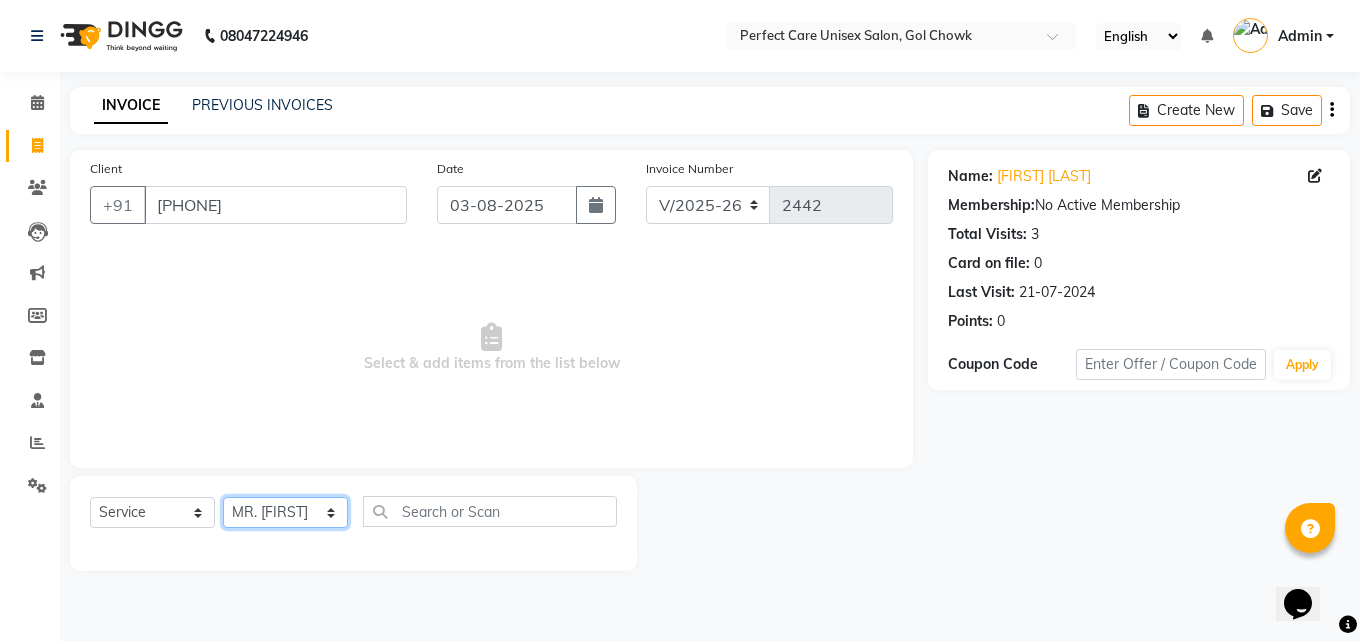 click on "Select Stylist MISS [NAME] MISS [NAME] MISS [NAME] MISS [NAME] MISS [NAME] MISS [NAME] MISS [NAME] MISS [NAME] MISS [NAME] MISS [NAME] [NAME] MR [NAME] MR [NAME] MR [NAME] MR [NAME] MR [NAME] MR [NAME] MR [NAME] MR [NAME] MR [NAME] MR [NAME] MR [NAME] MR [NAME] MR [NAME] MR [NAME] MS [NAME] NONE [NAME]" 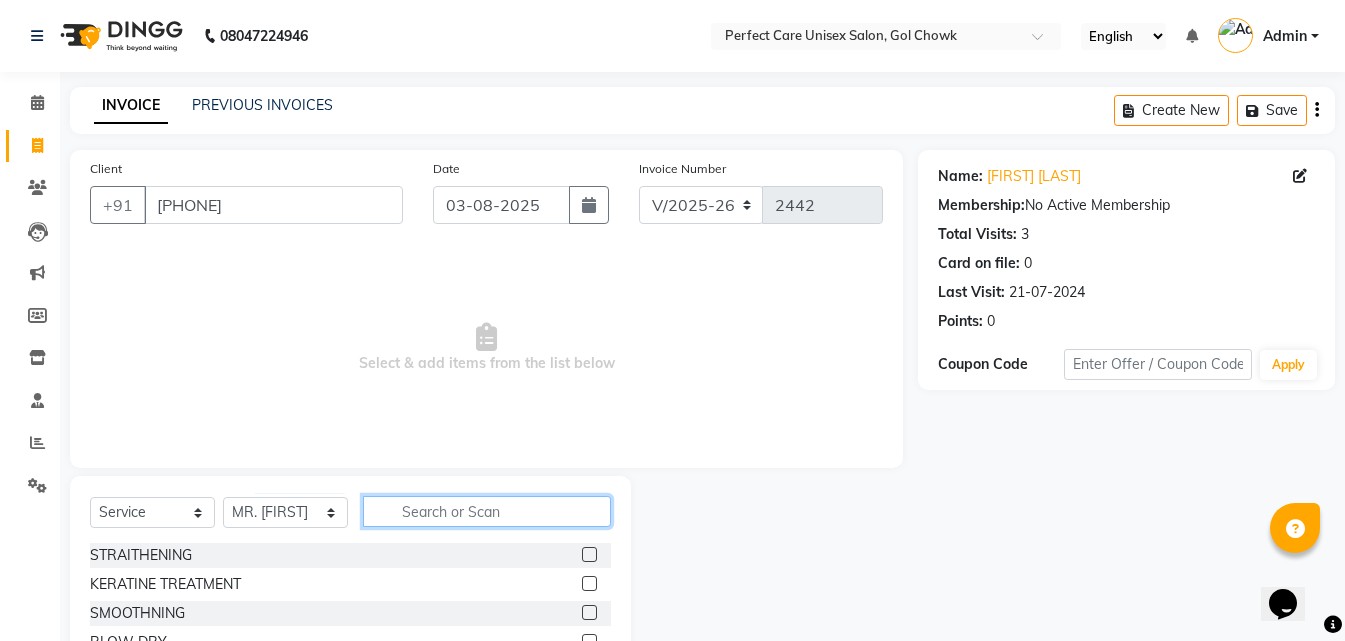 click 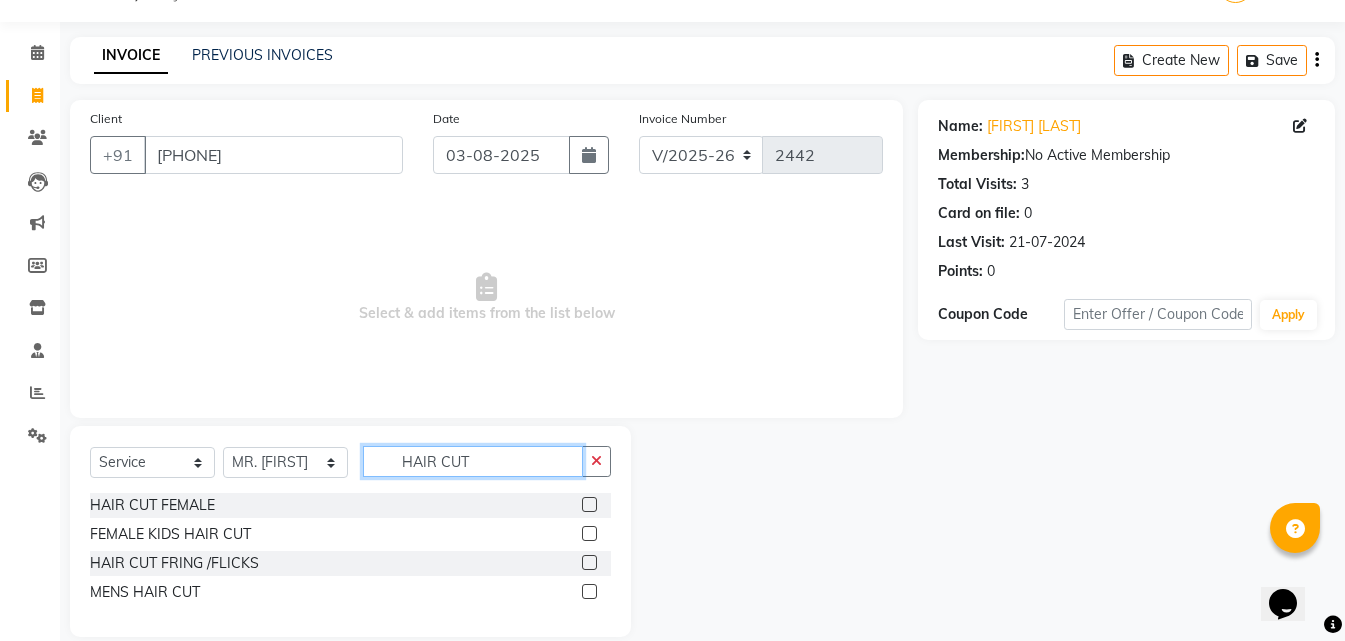 scroll, scrollTop: 76, scrollLeft: 0, axis: vertical 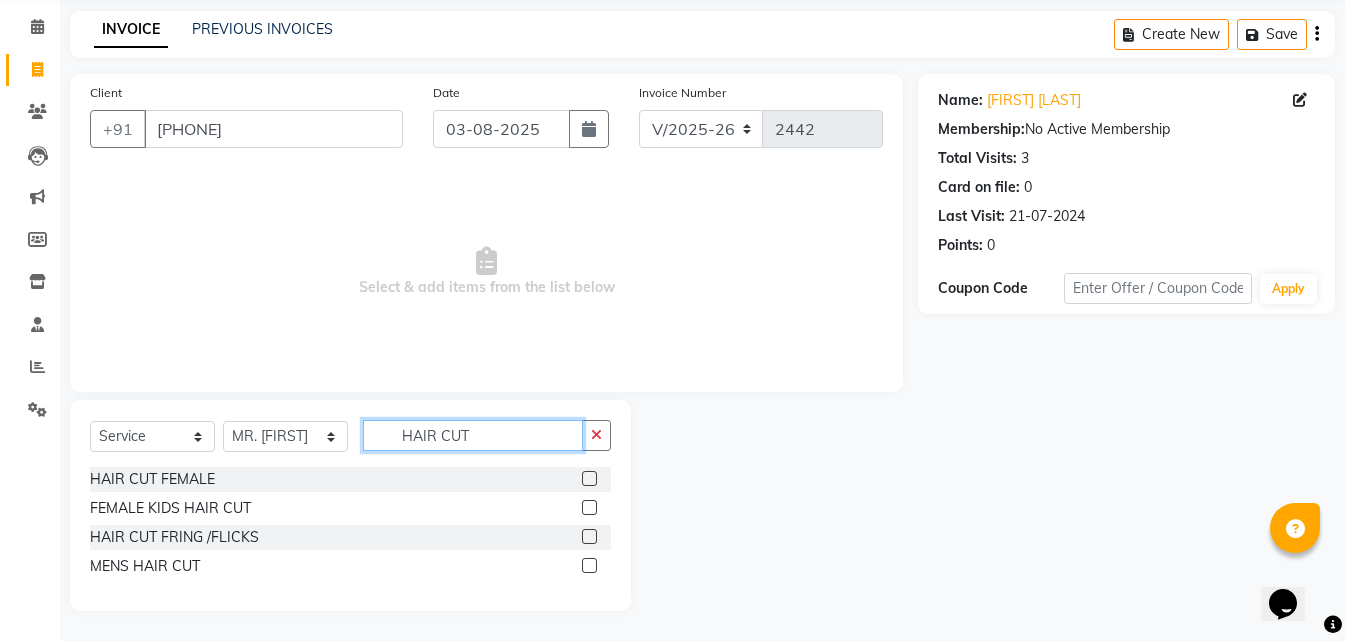 type on "HAIR CUT" 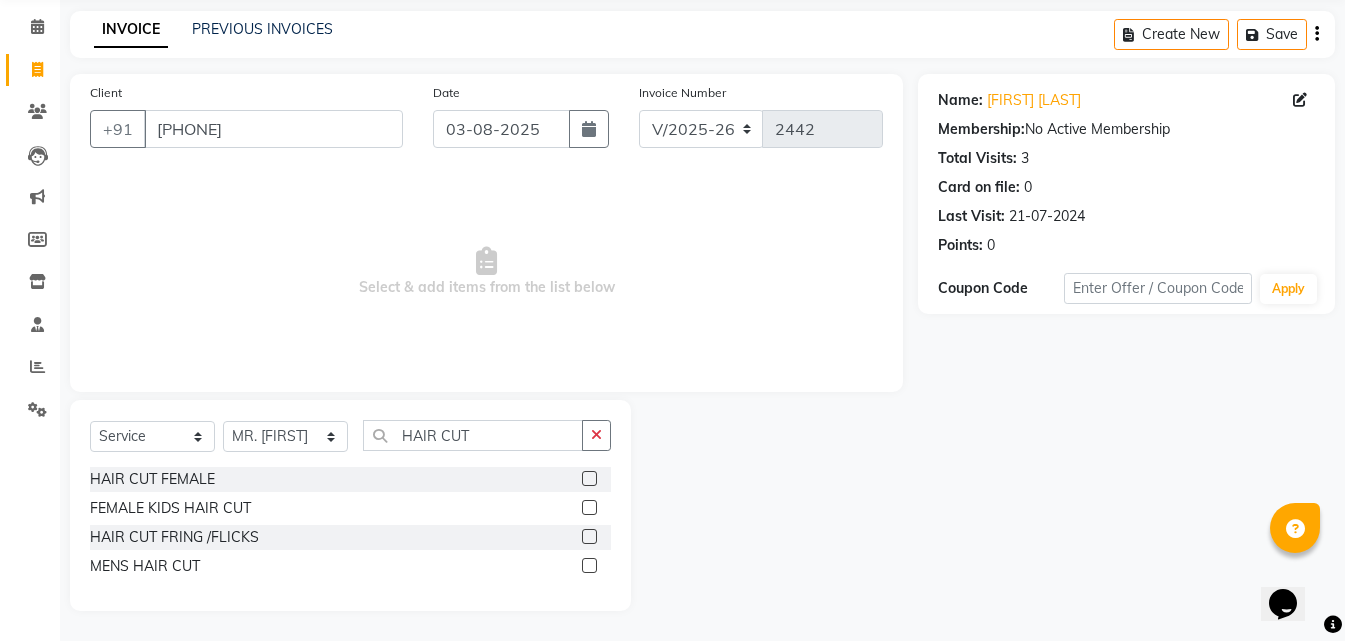 click 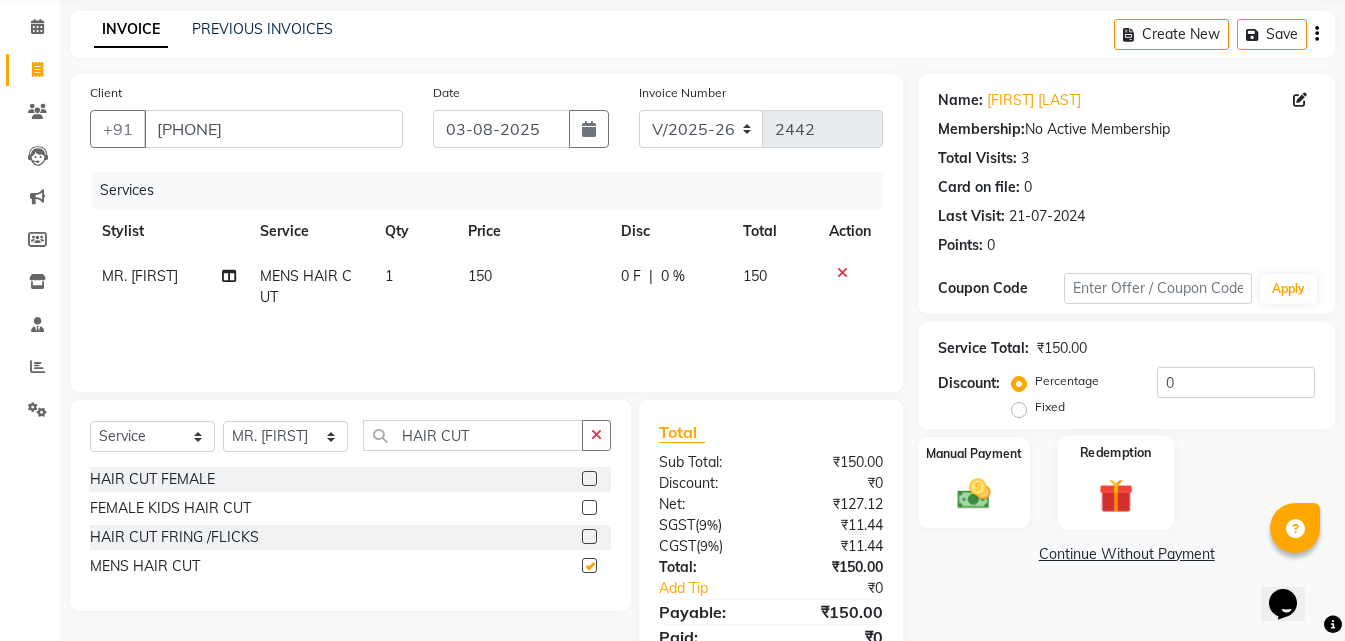 checkbox on "false" 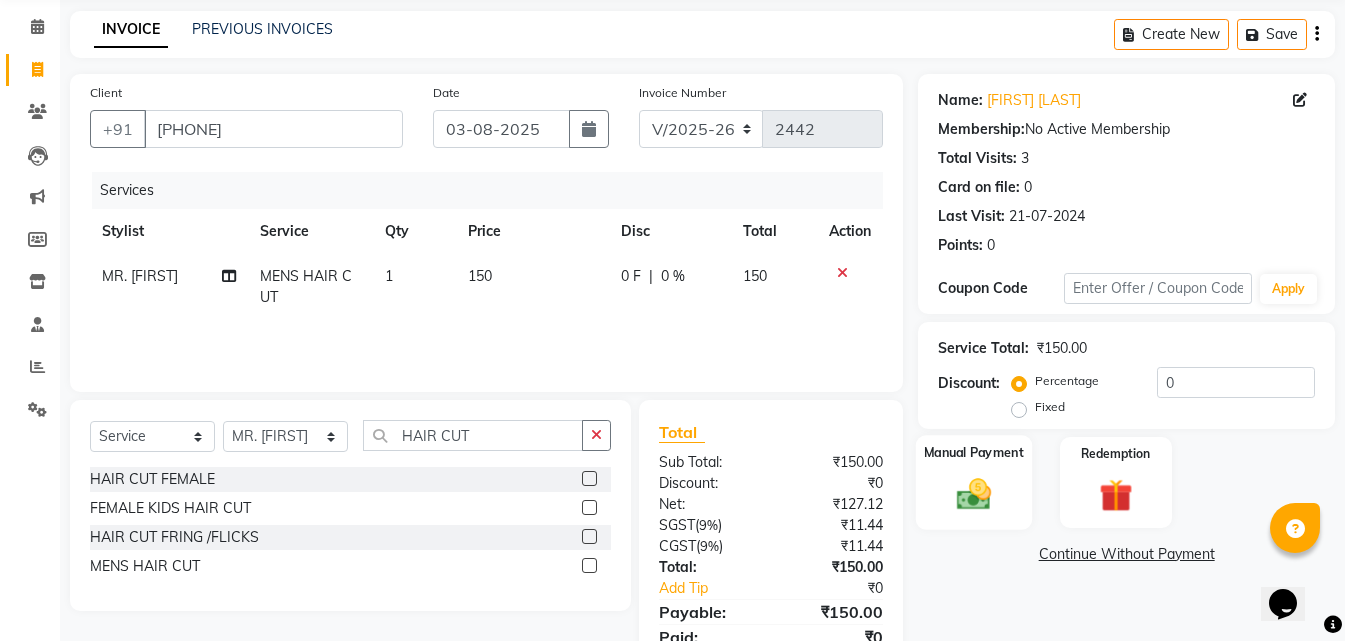 click on "Manual Payment" 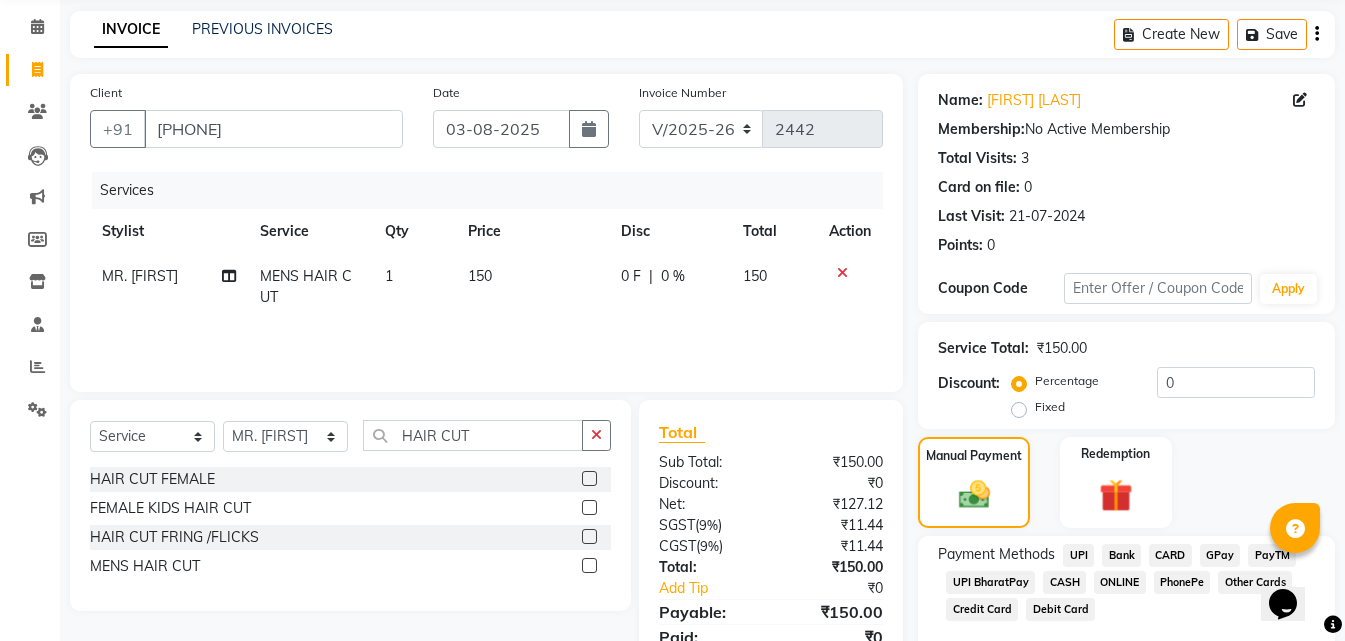 click on "ONLINE" 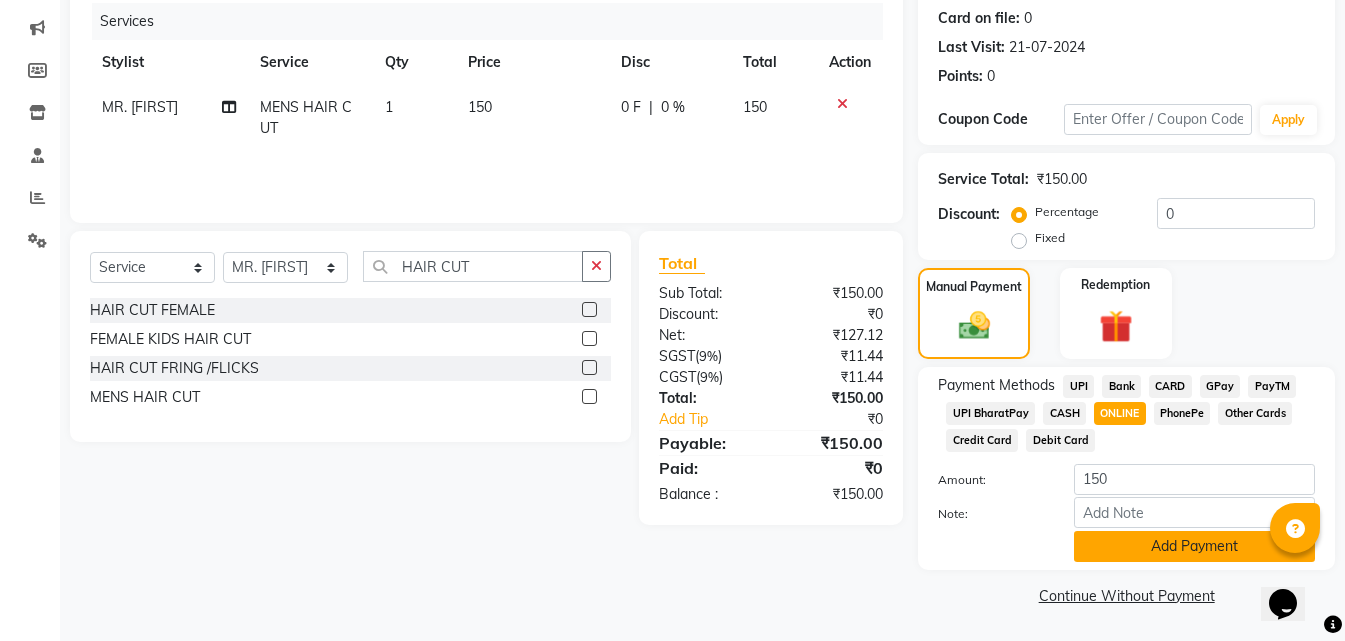 click on "Add Payment" 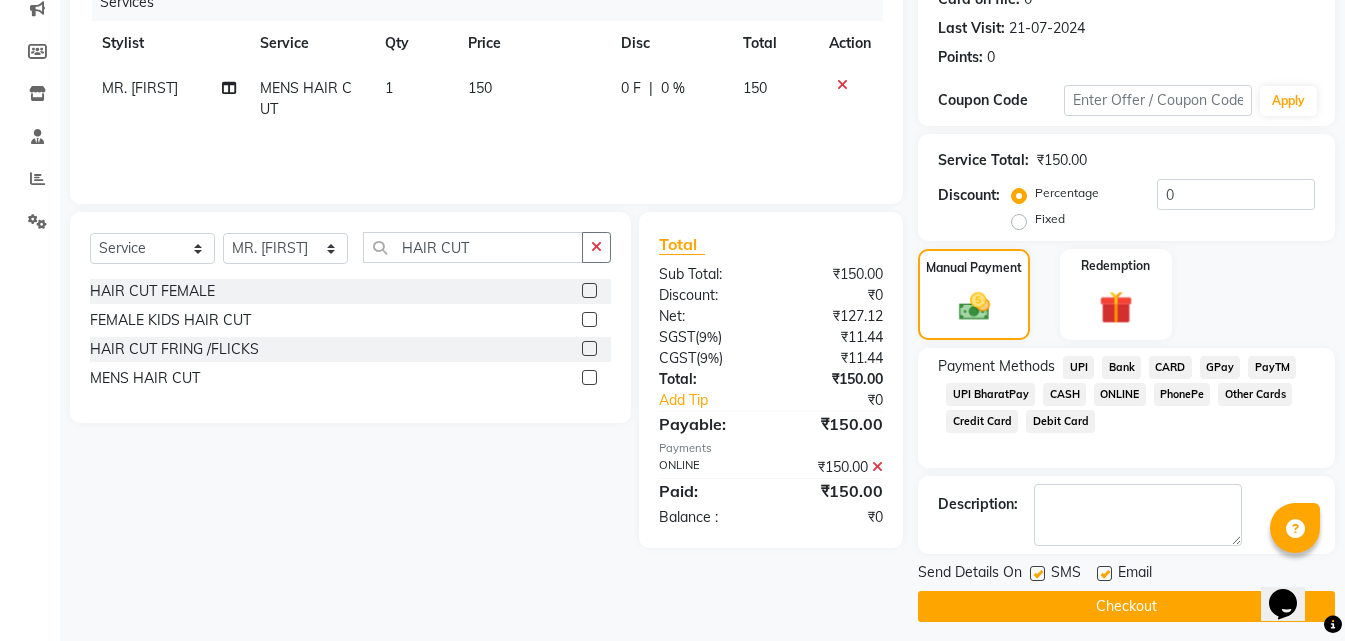 scroll, scrollTop: 275, scrollLeft: 0, axis: vertical 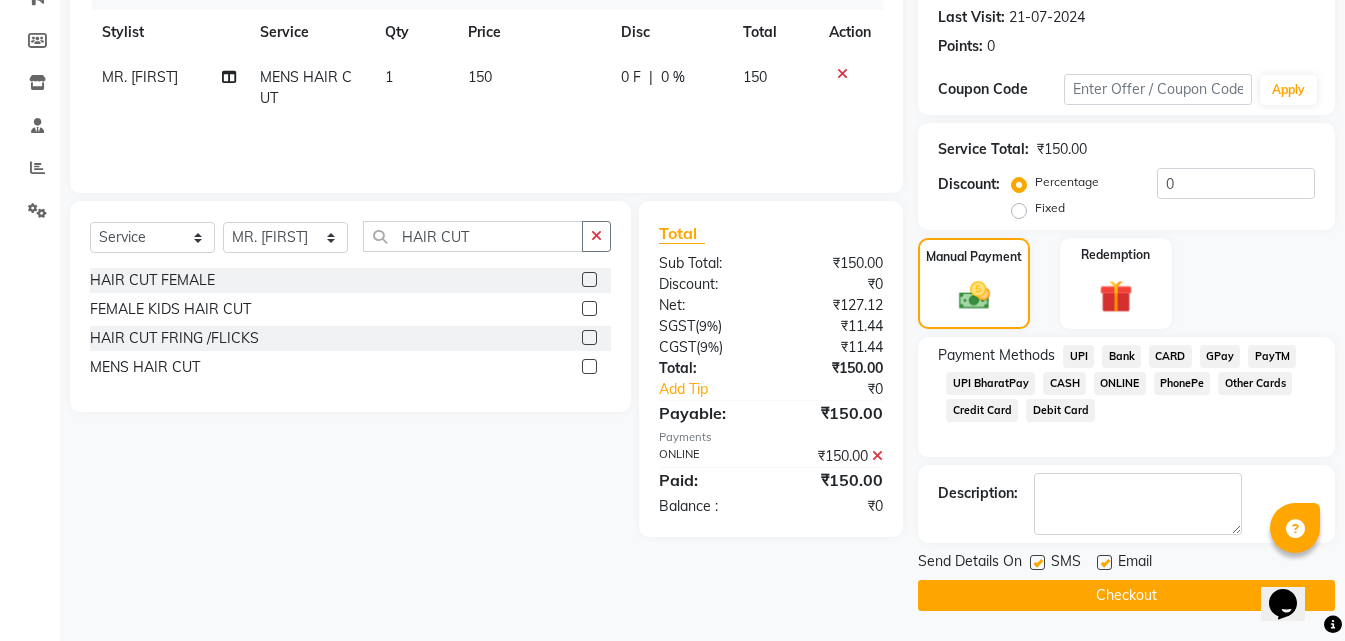 click on "Checkout" 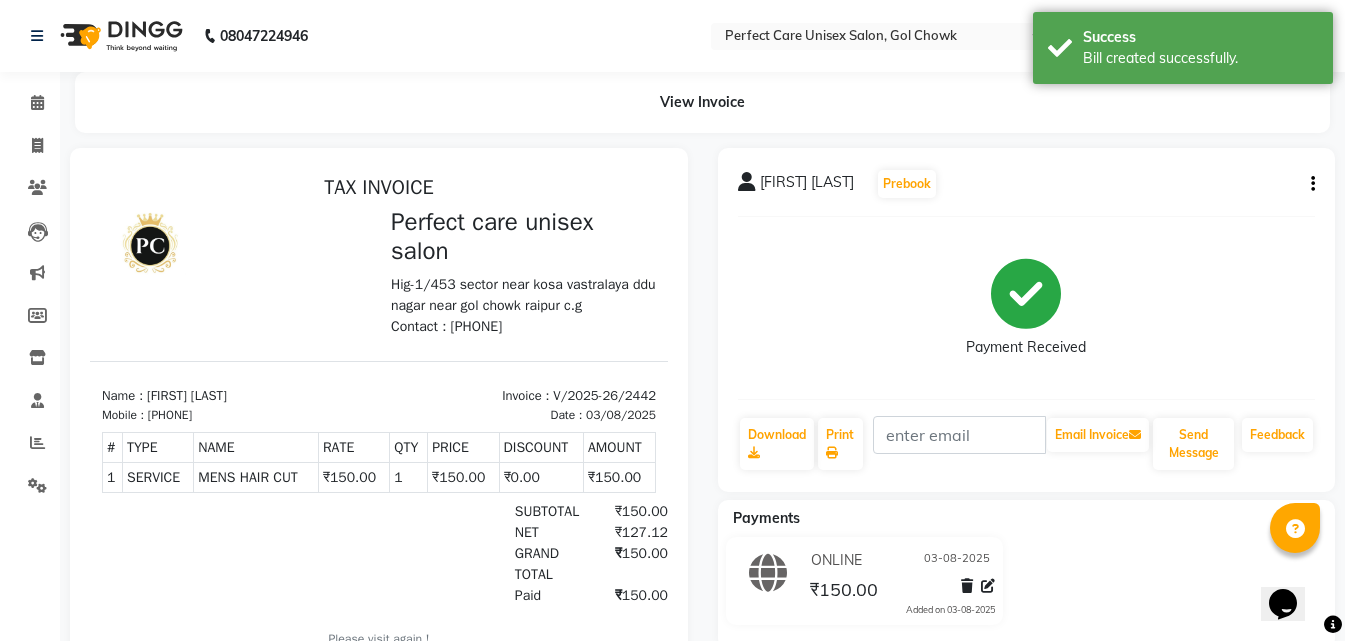 scroll, scrollTop: 0, scrollLeft: 0, axis: both 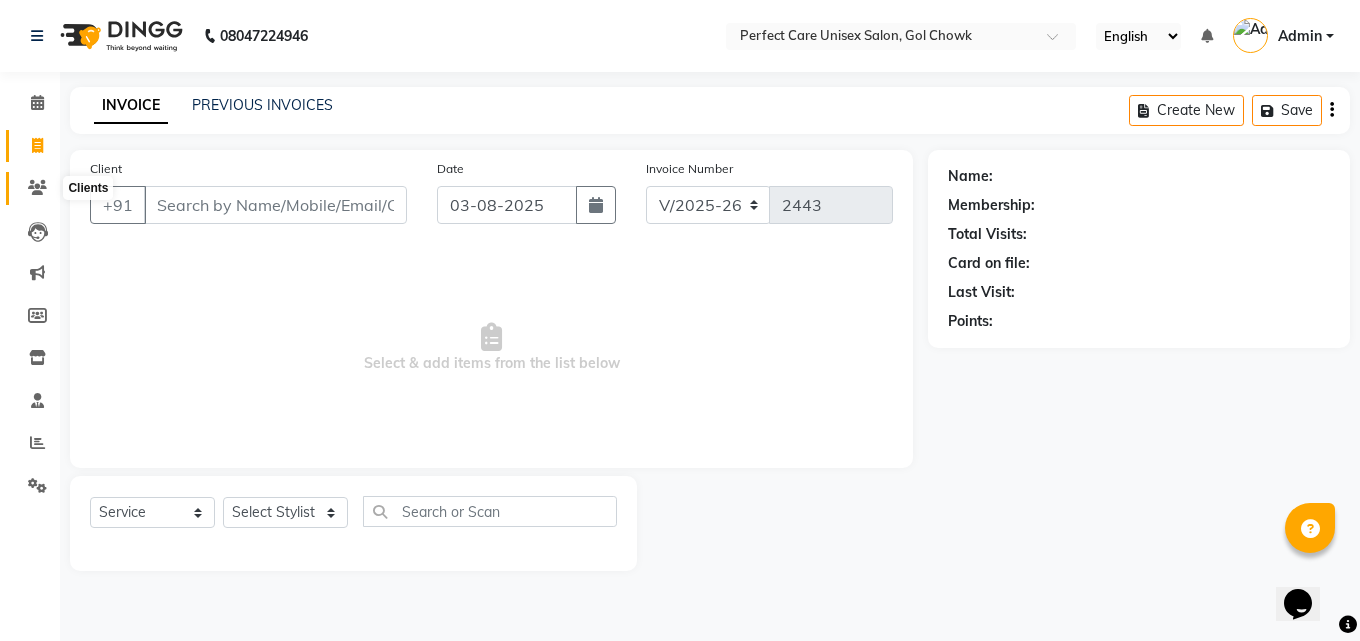click 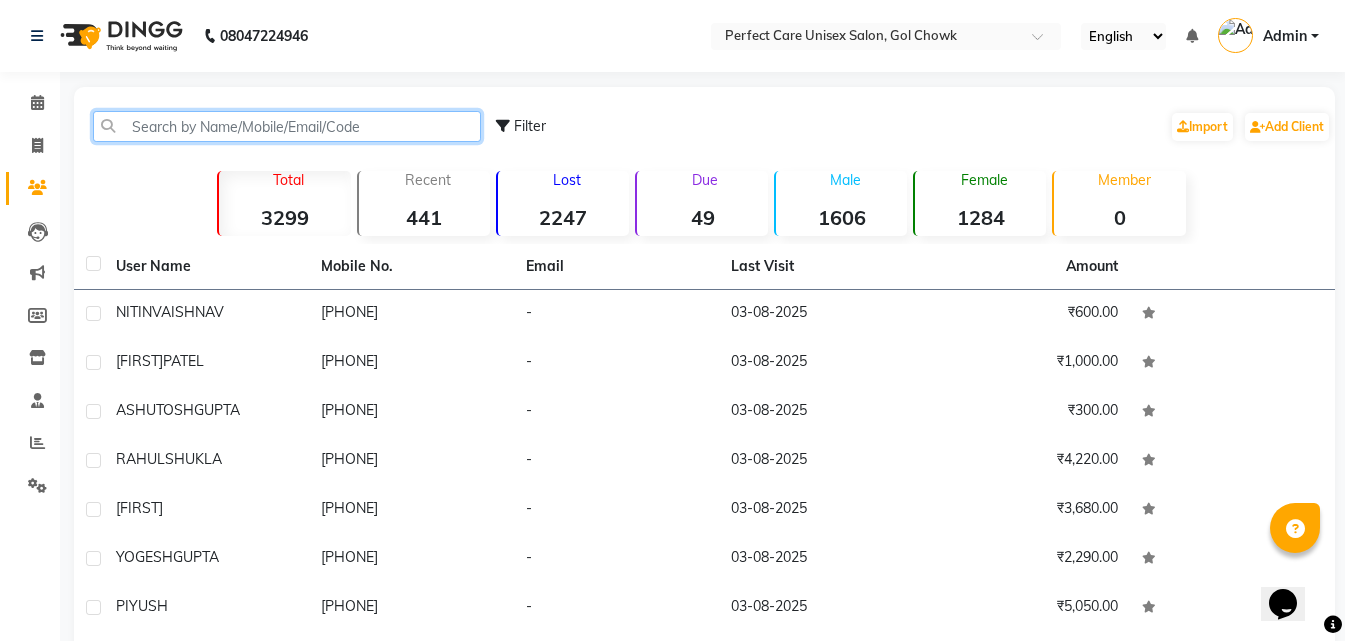 click 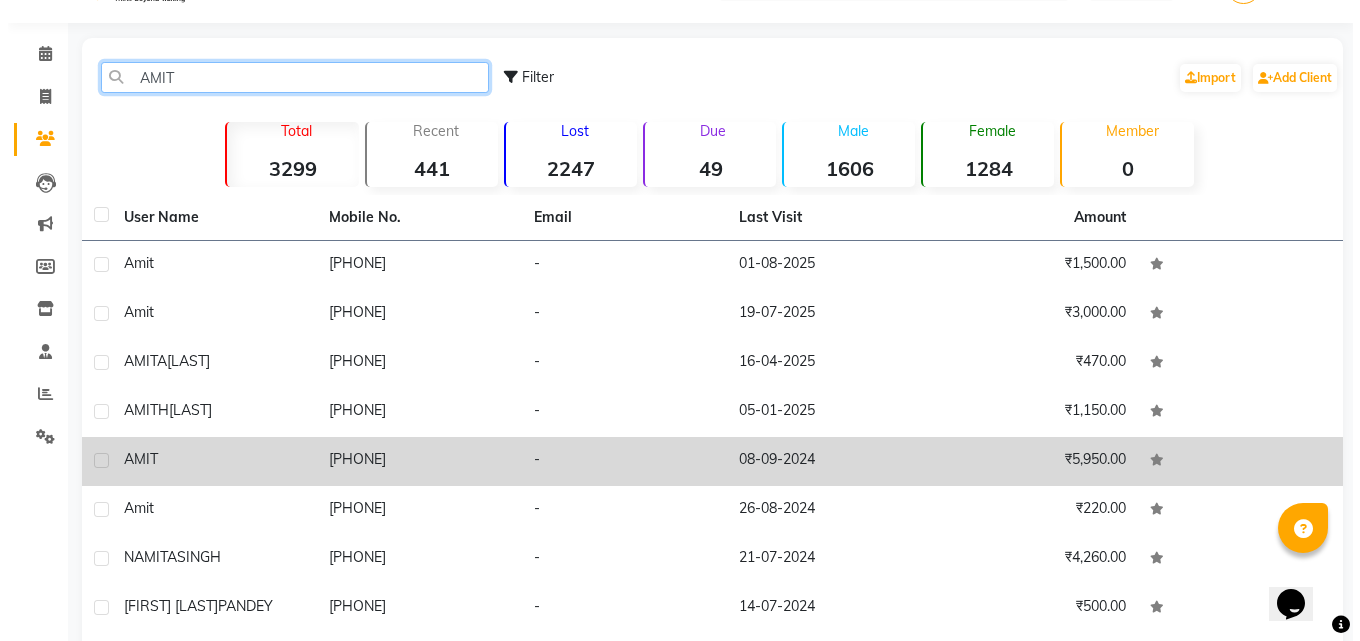 scroll, scrollTop: 0, scrollLeft: 0, axis: both 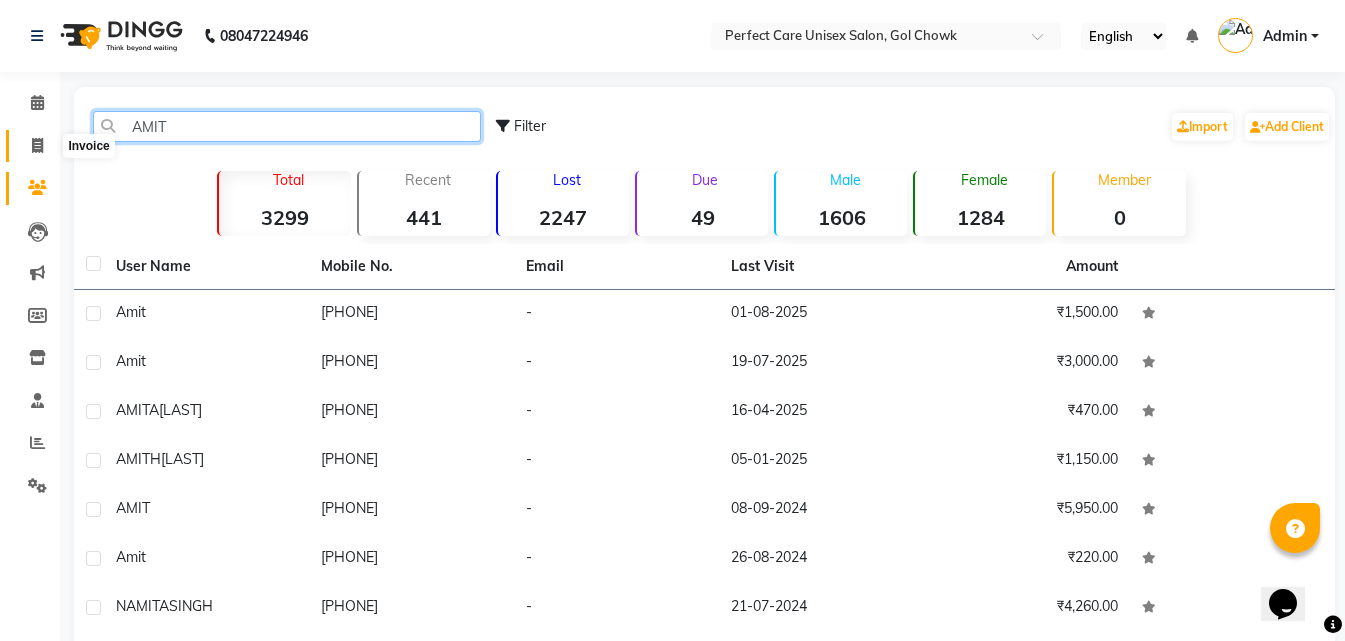 type on "AMIT" 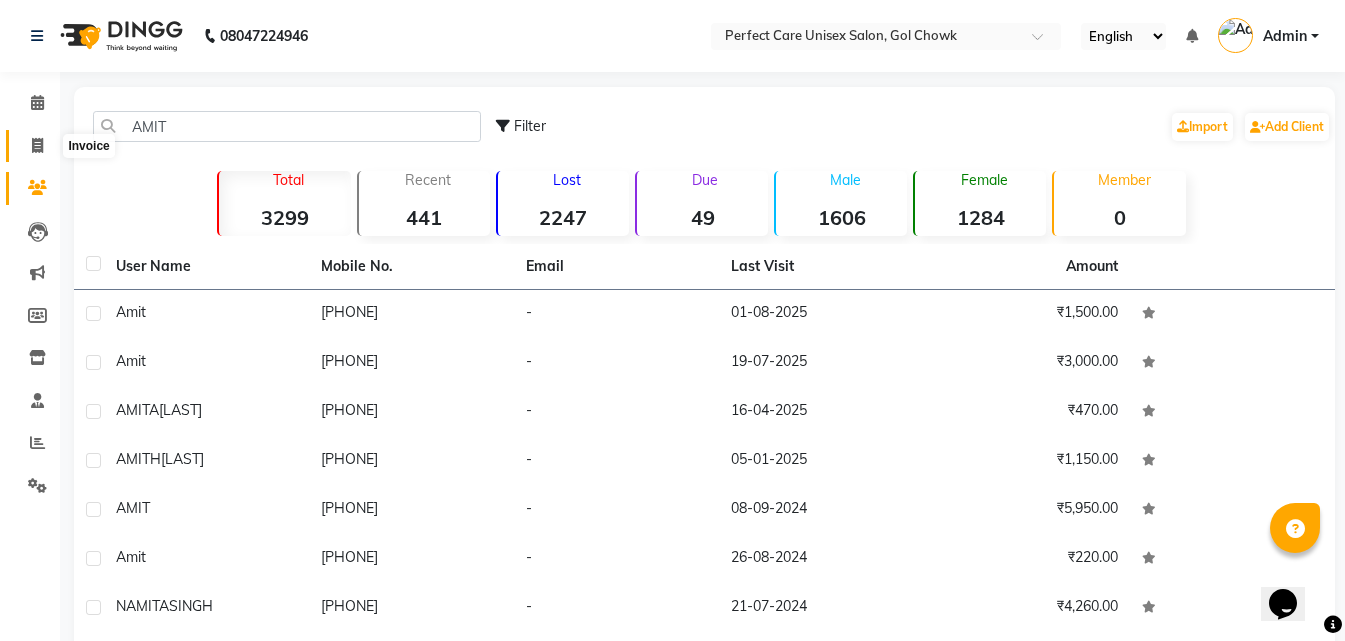 click 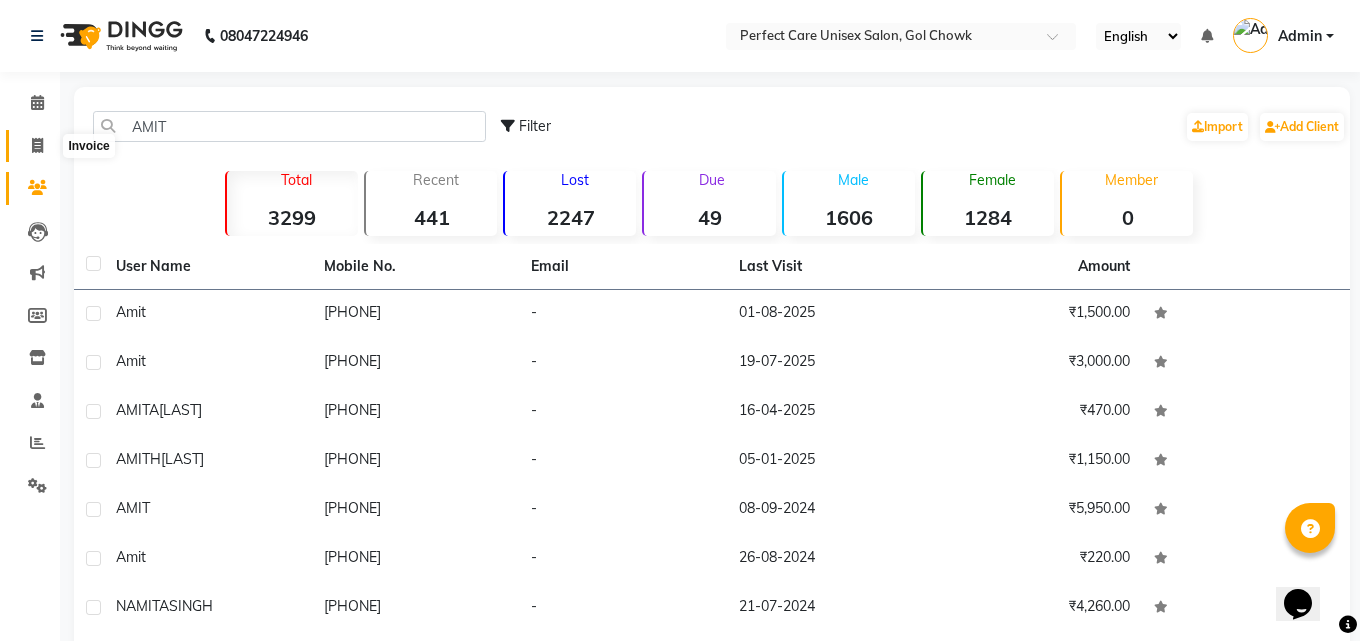 select on "4751" 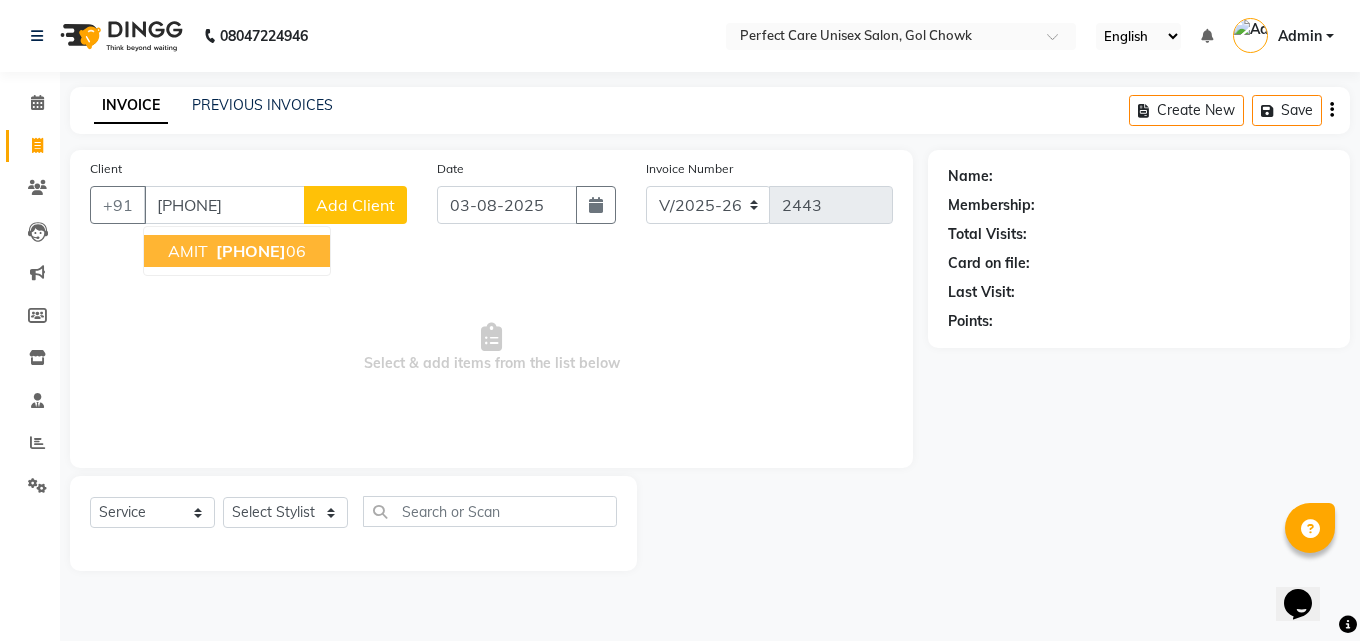 click on "82248600" at bounding box center (251, 251) 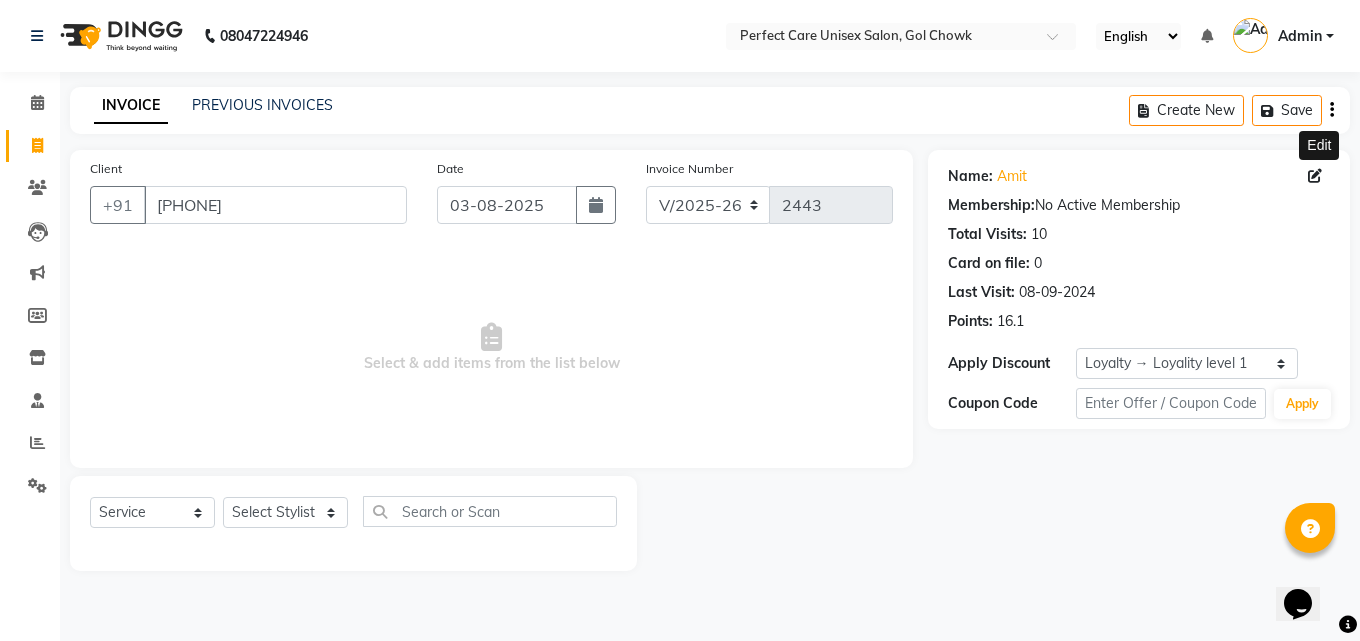 click 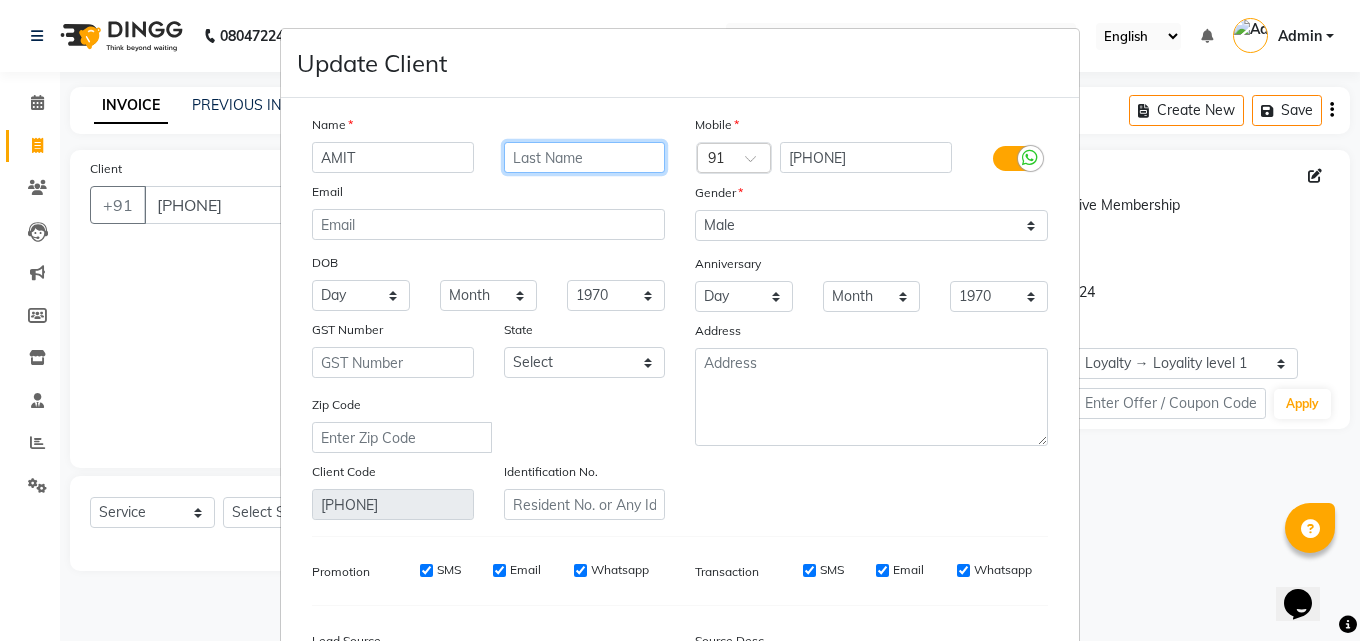 click at bounding box center (585, 157) 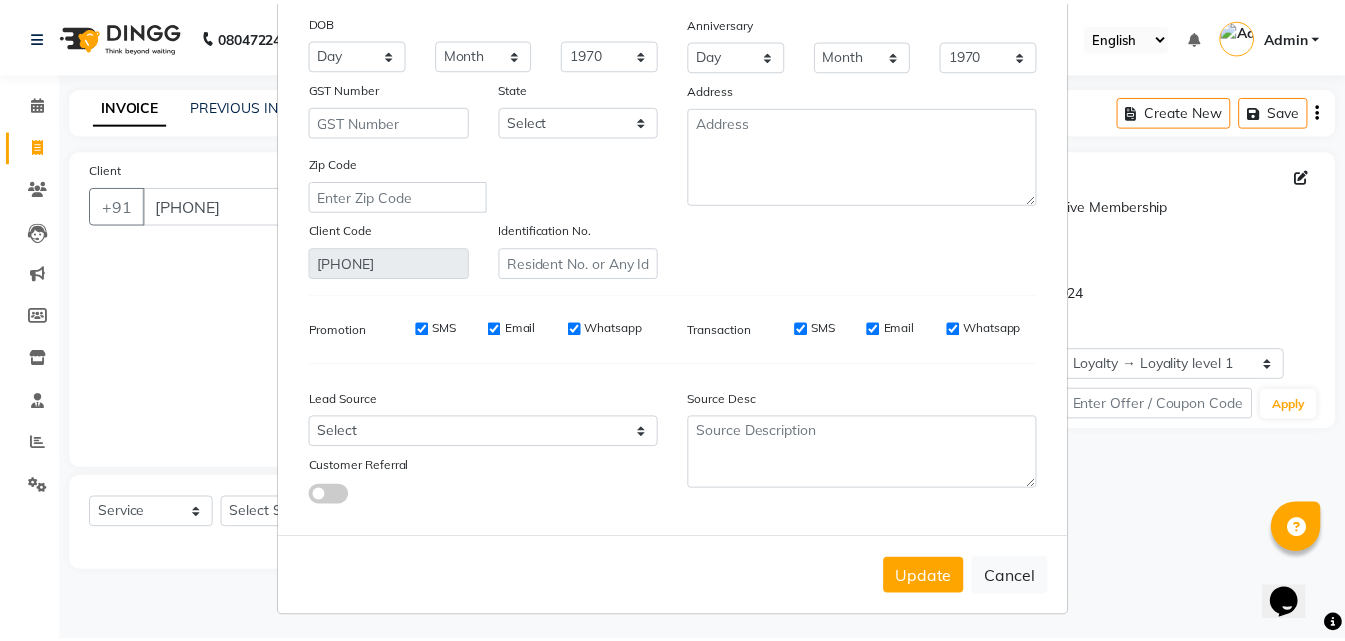 scroll, scrollTop: 246, scrollLeft: 0, axis: vertical 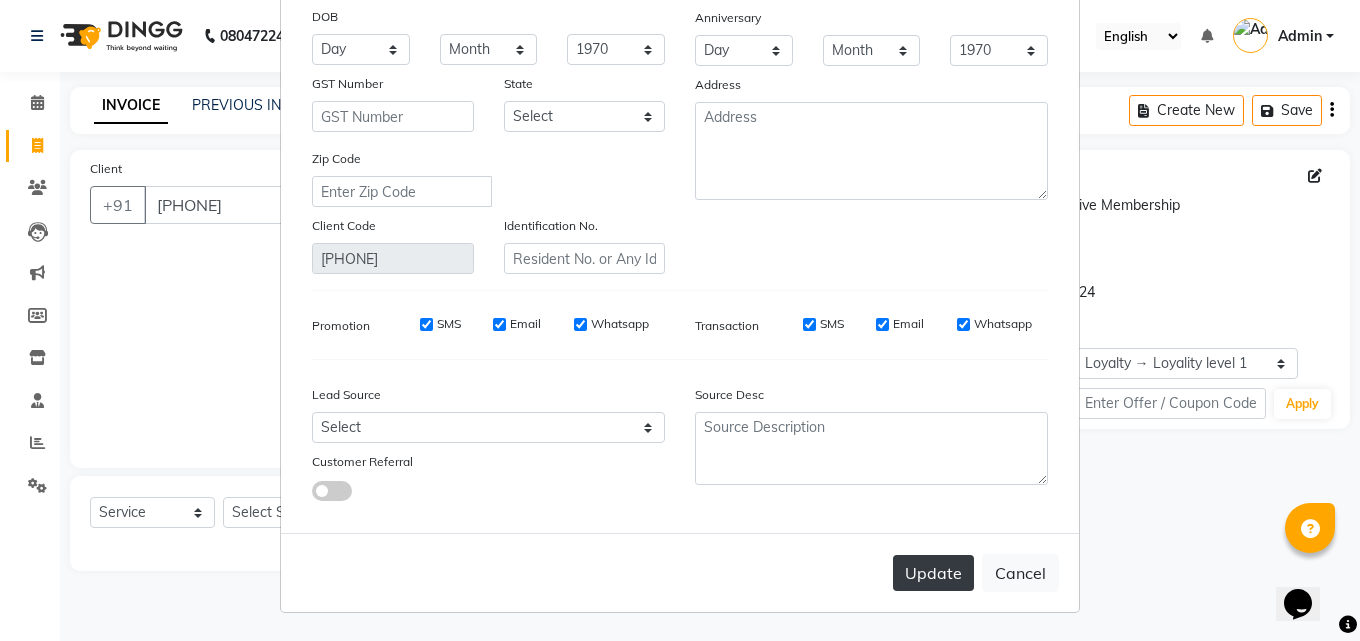 click on "Update" at bounding box center [933, 573] 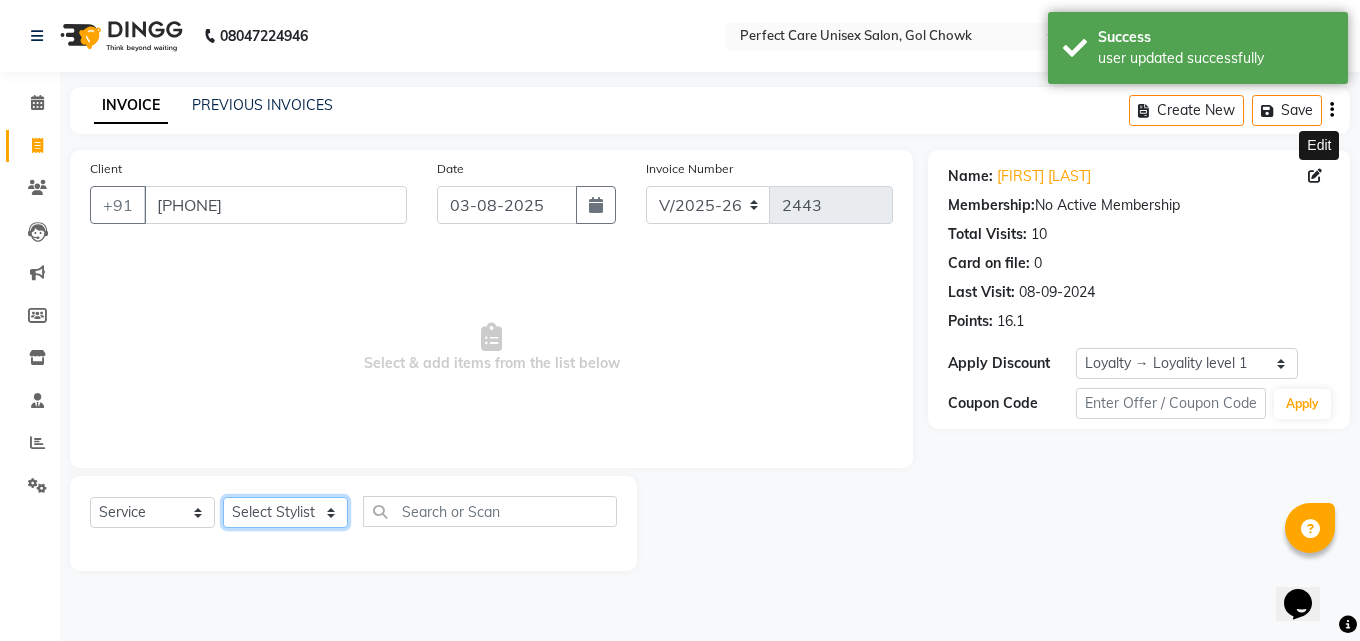 click on "Select Stylist MISS [NAME] MISS [NAME] MISS [NAME] MISS [NAME] MISS [NAME] MISS [NAME] MISS [NAME] MISS [NAME] MISS [NAME] MISS [NAME] [NAME] MR [NAME] MR [NAME] MR [NAME] MR [NAME] MR [NAME] MR [NAME] MR [NAME] MR [NAME] MR [NAME] MR [NAME] MR [NAME] MR [NAME] MR [NAME] MR [NAME] MS [NAME] NONE [NAME]" 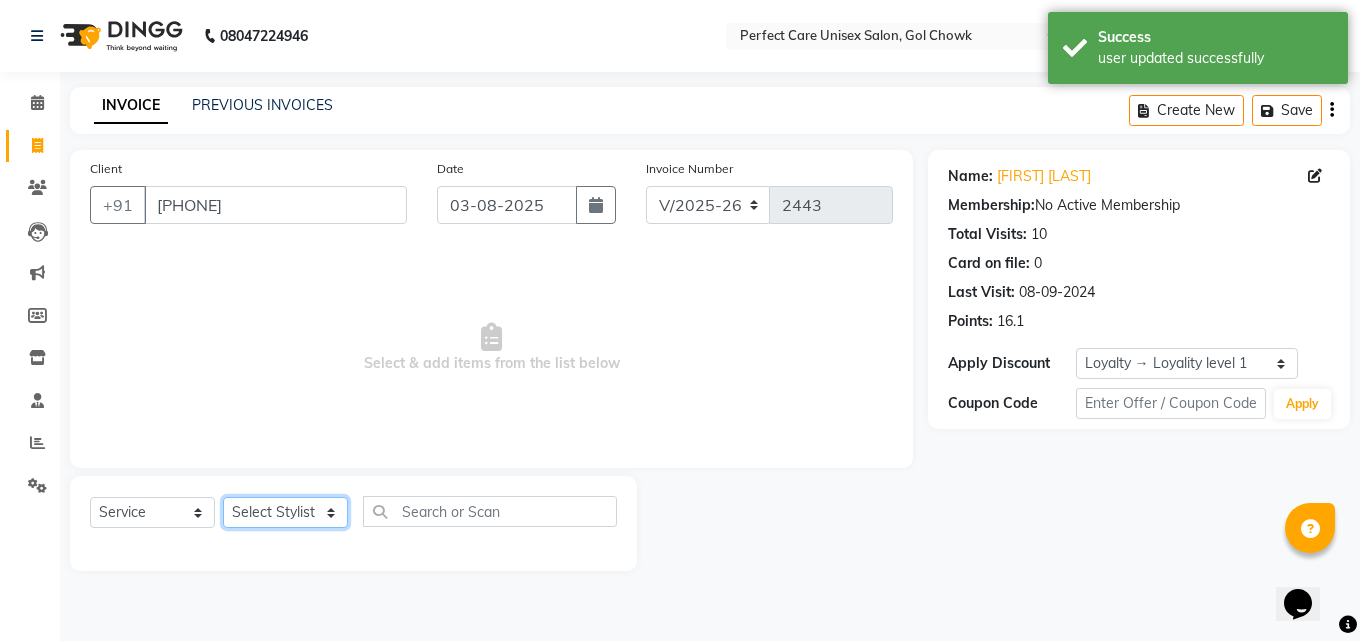 click on "Select Stylist MISS [NAME] MISS [NAME] MISS [NAME] MISS [NAME] MISS [NAME] MISS [NAME] MISS [NAME] MISS [NAME] MISS [NAME] MISS [NAME] [NAME] MR [NAME] MR [NAME] MR [NAME] MR [NAME] MR [NAME] MR [NAME] MR [NAME] MR [NAME] MR [NAME] MR [NAME] MR [NAME] MR [NAME] MR [NAME] MR [NAME] MS [NAME] NONE [NAME]" 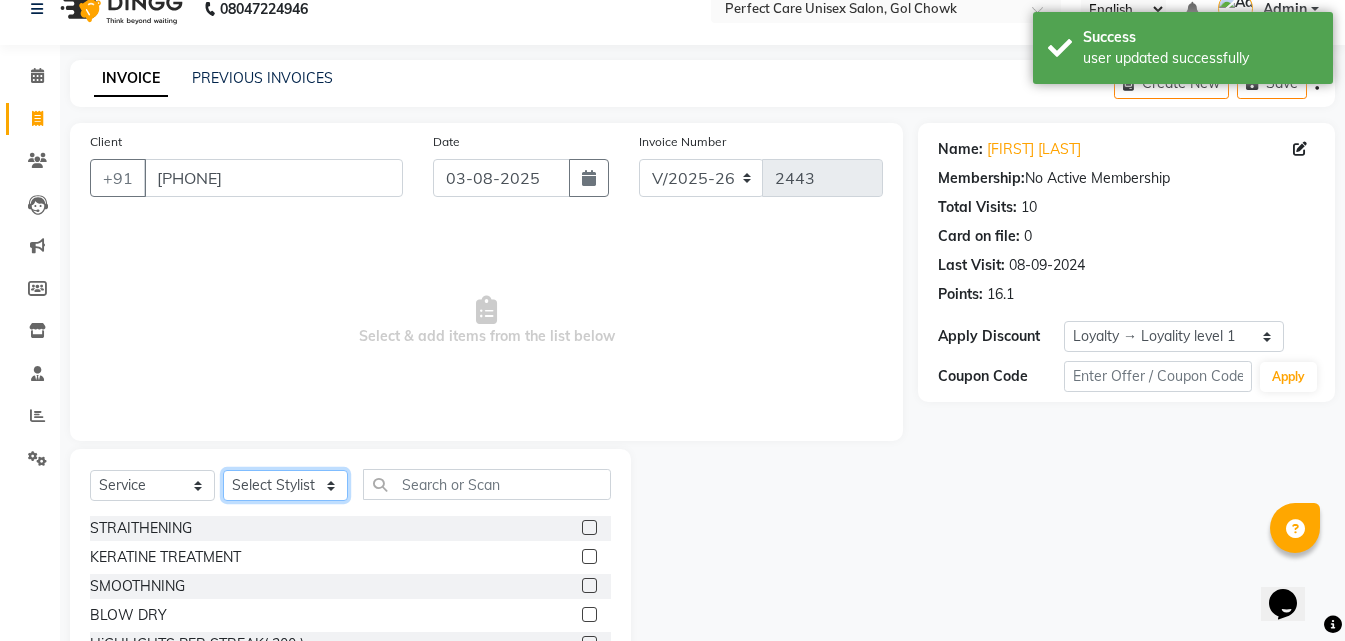 scroll, scrollTop: 100, scrollLeft: 0, axis: vertical 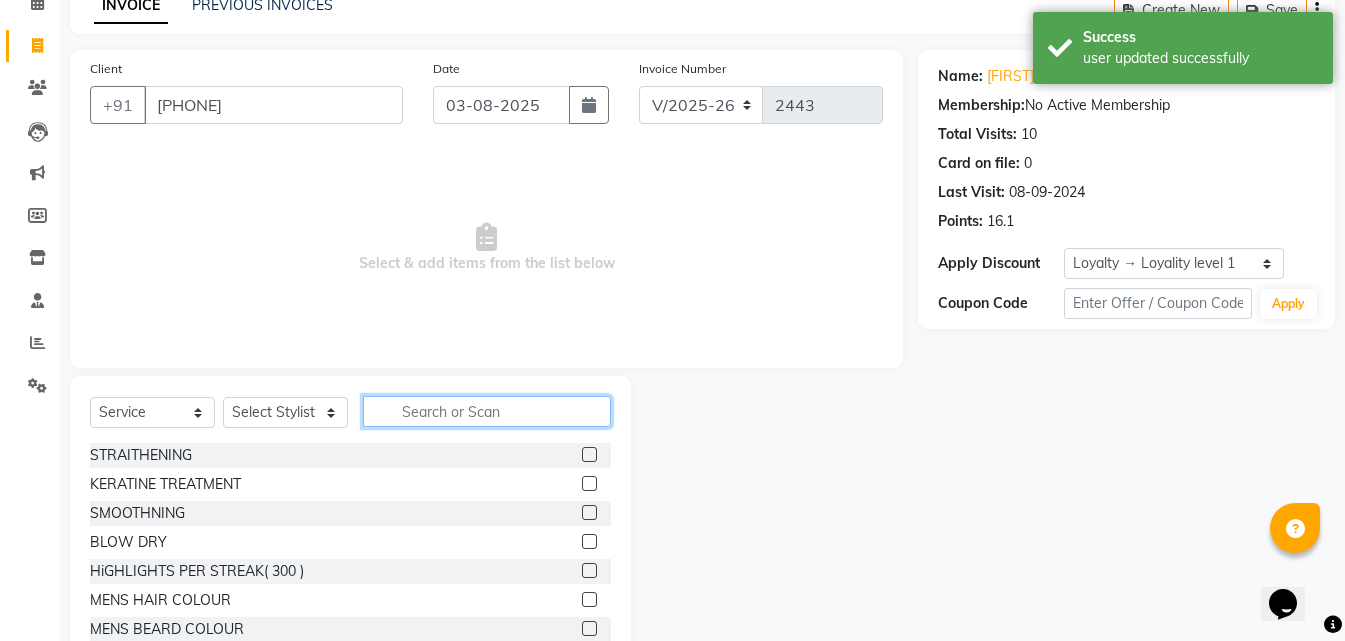 click 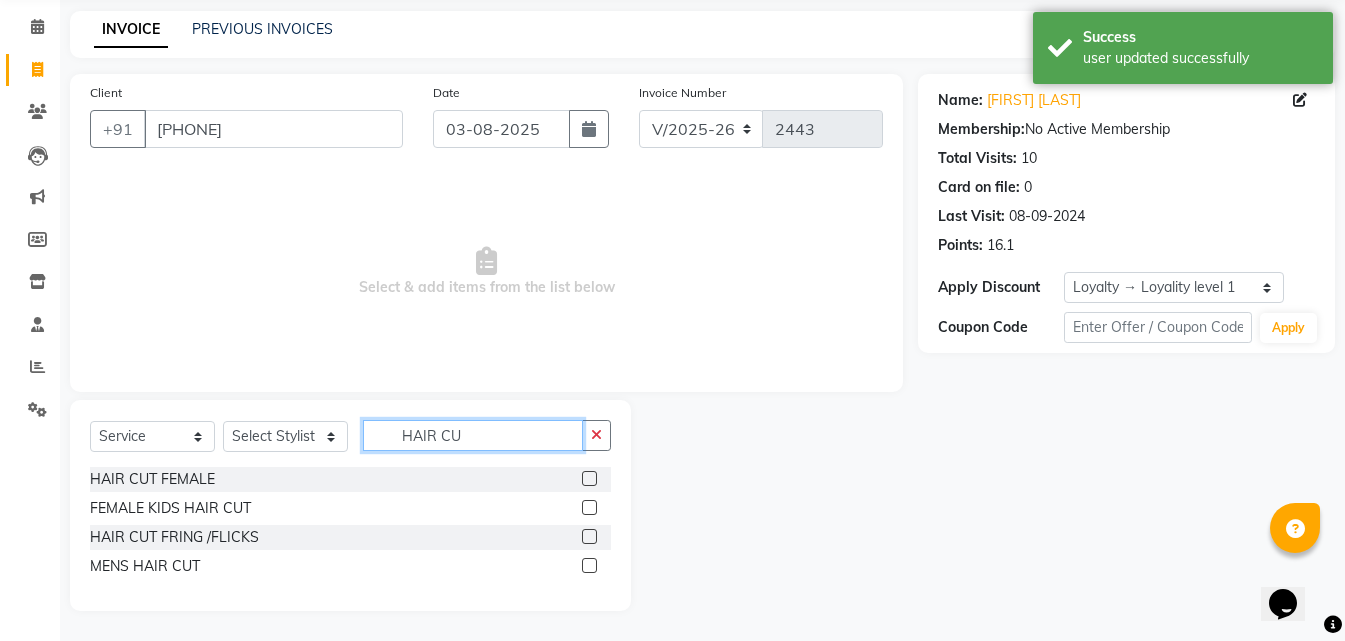 scroll, scrollTop: 76, scrollLeft: 0, axis: vertical 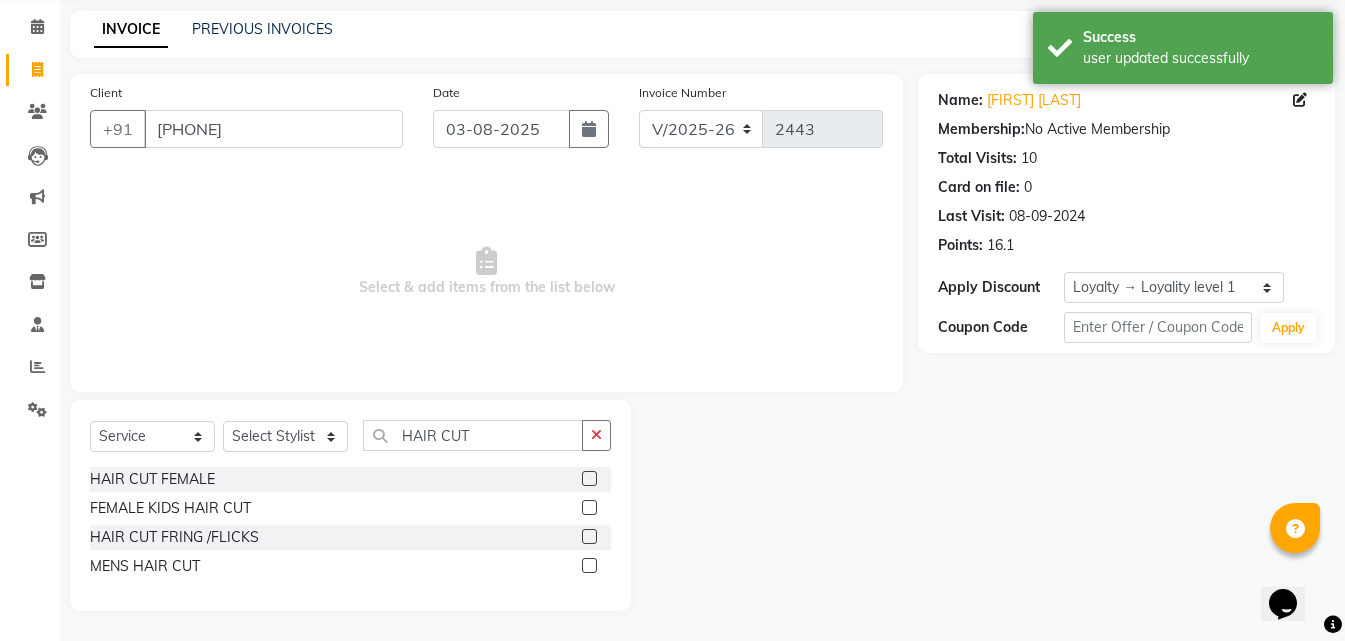 click 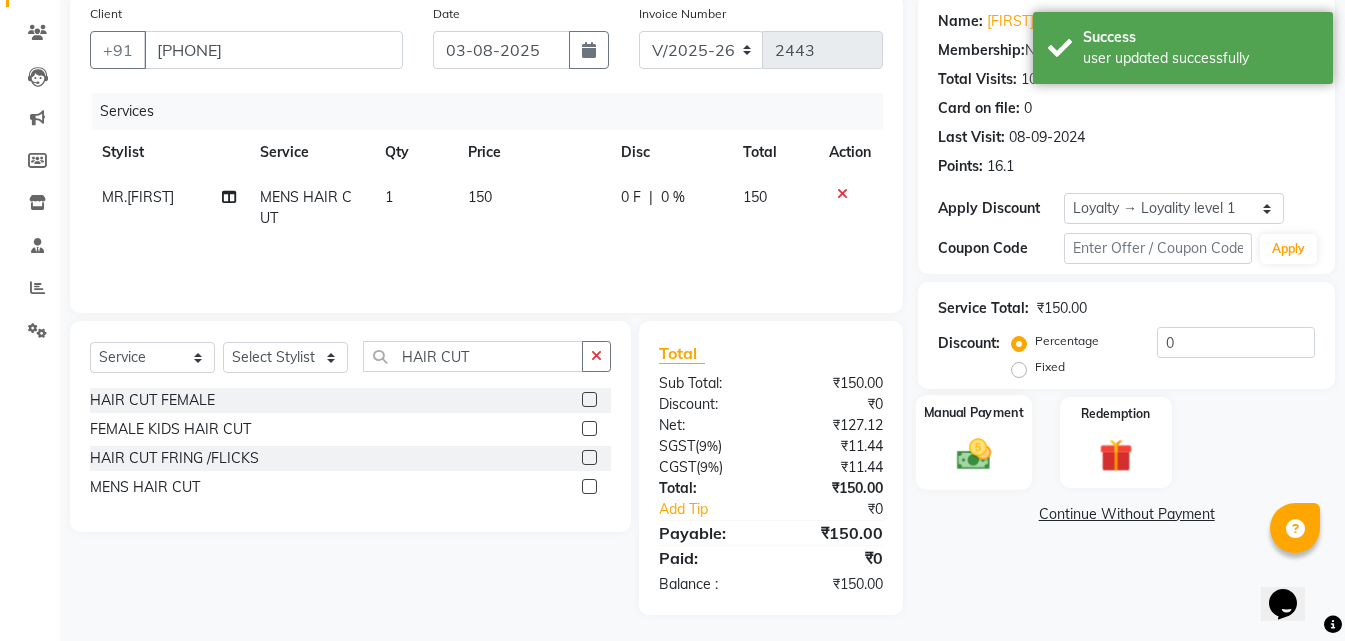scroll, scrollTop: 159, scrollLeft: 0, axis: vertical 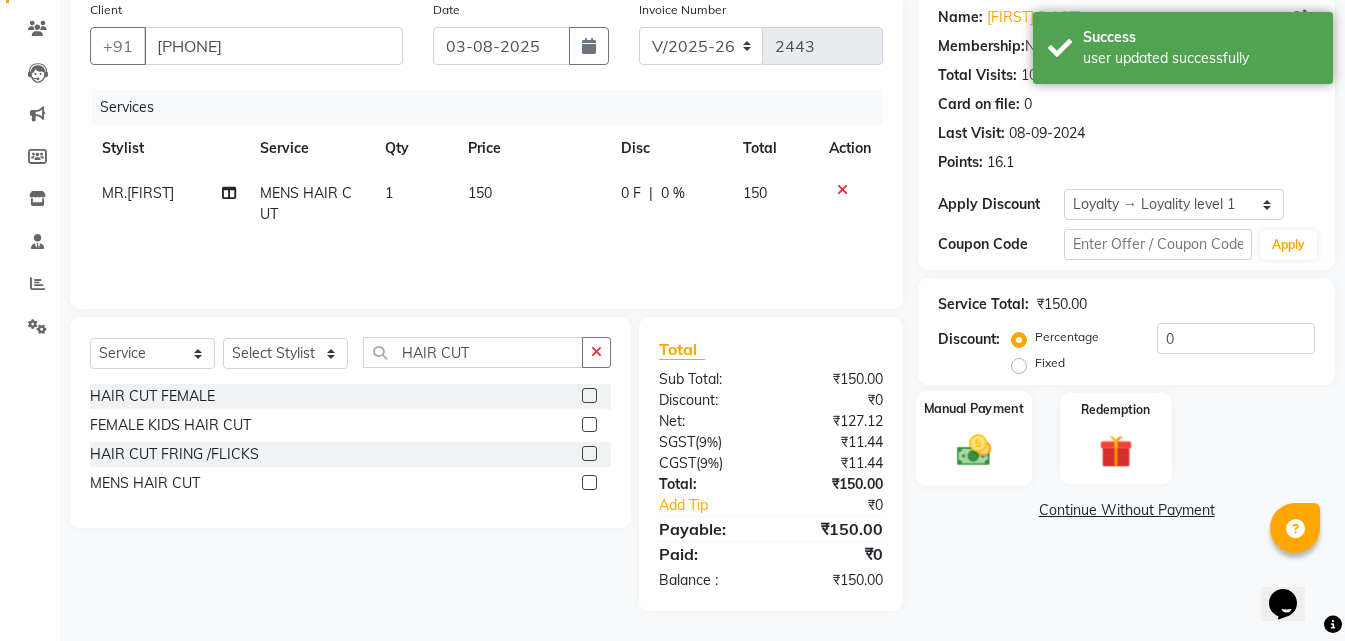click on "Manual Payment" 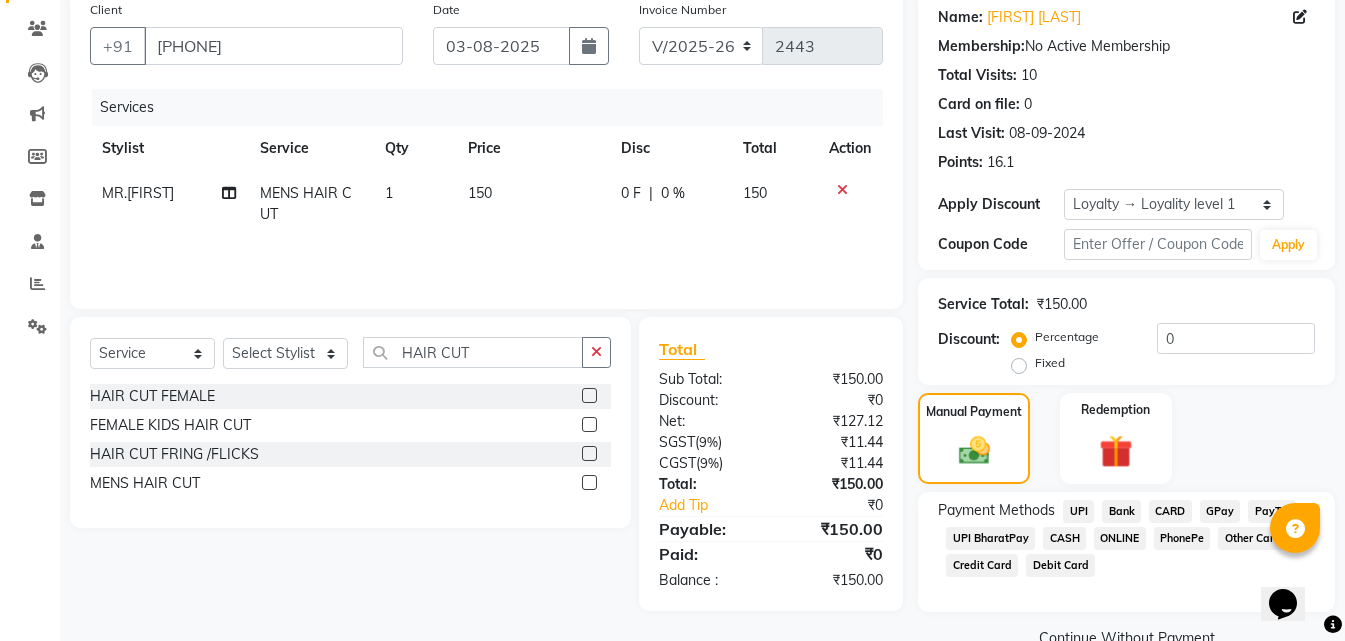 click on "ONLINE" 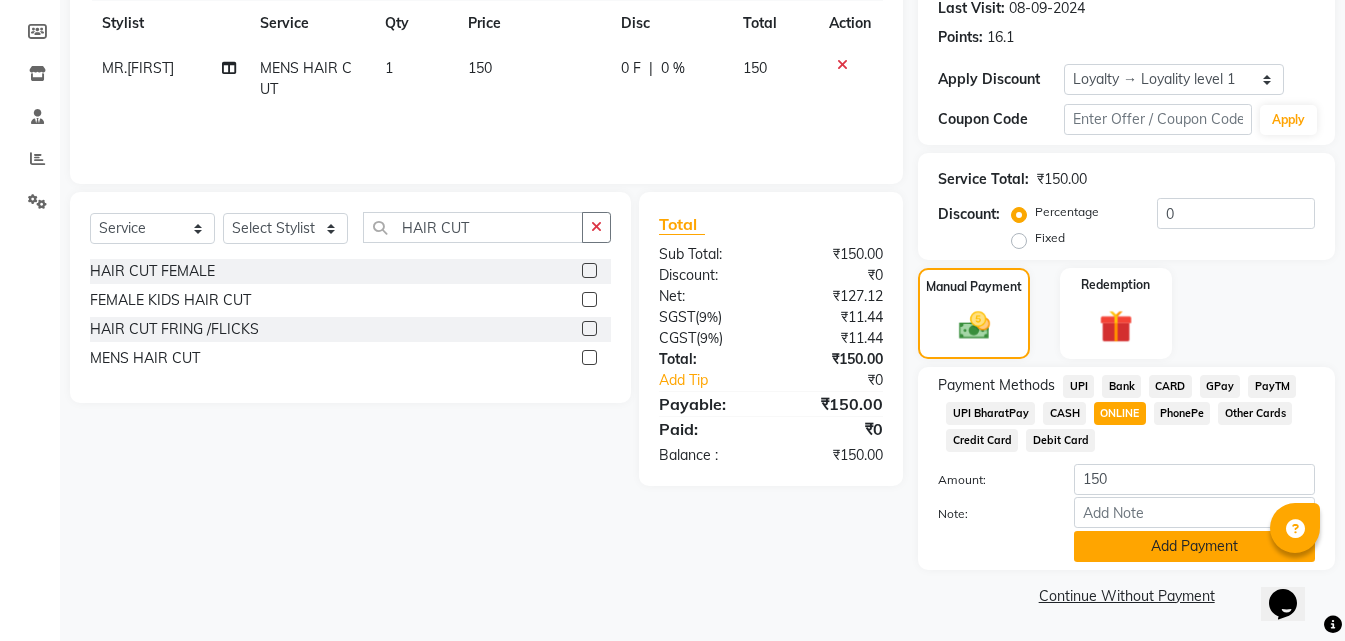 click on "Add Payment" 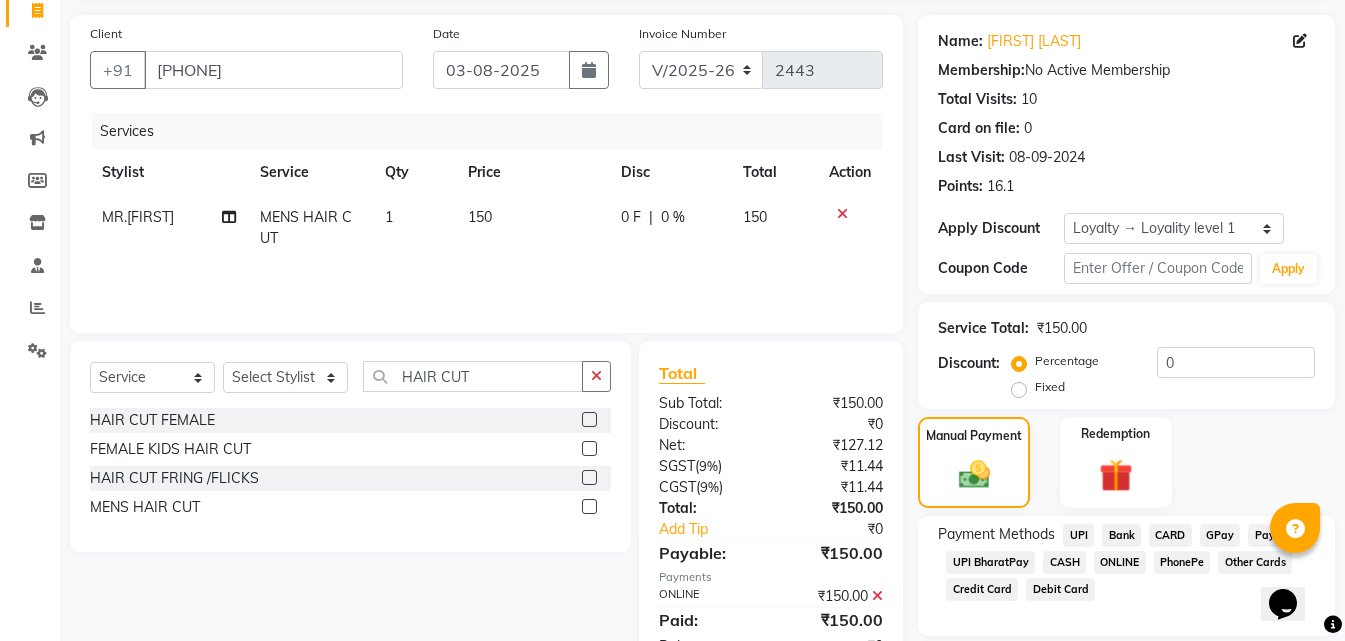 scroll, scrollTop: 0, scrollLeft: 0, axis: both 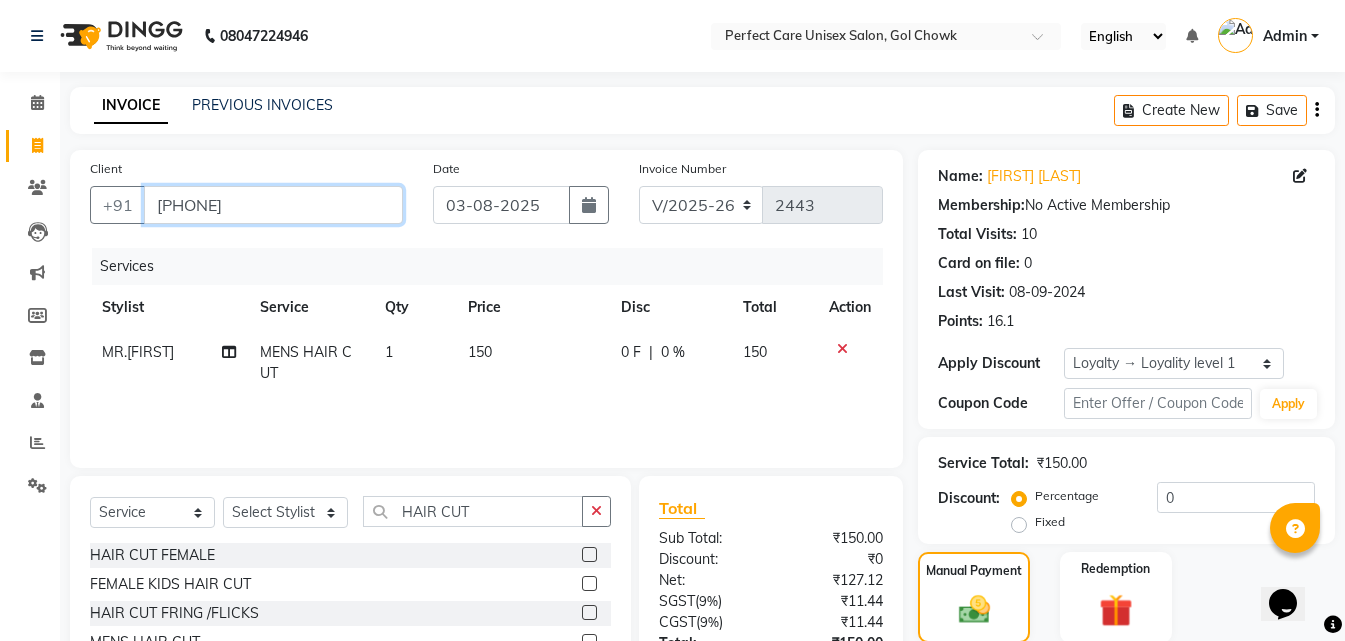 click on "[PHONE]" at bounding box center (273, 205) 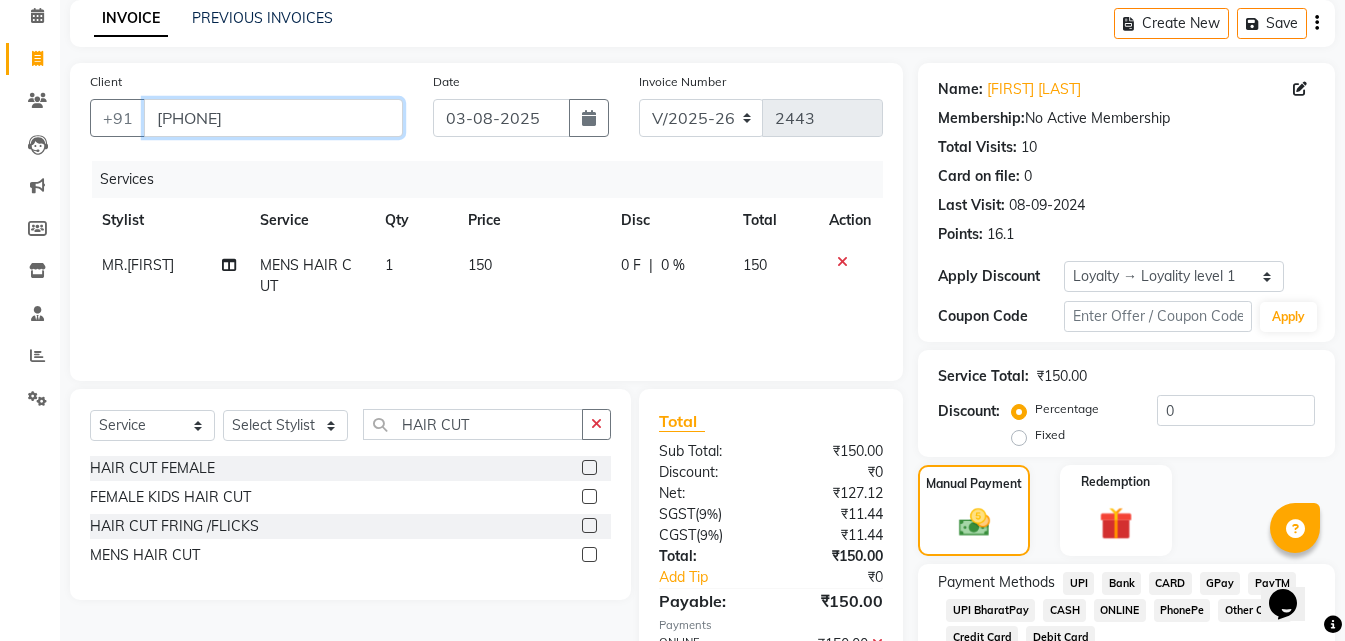 scroll, scrollTop: 320, scrollLeft: 0, axis: vertical 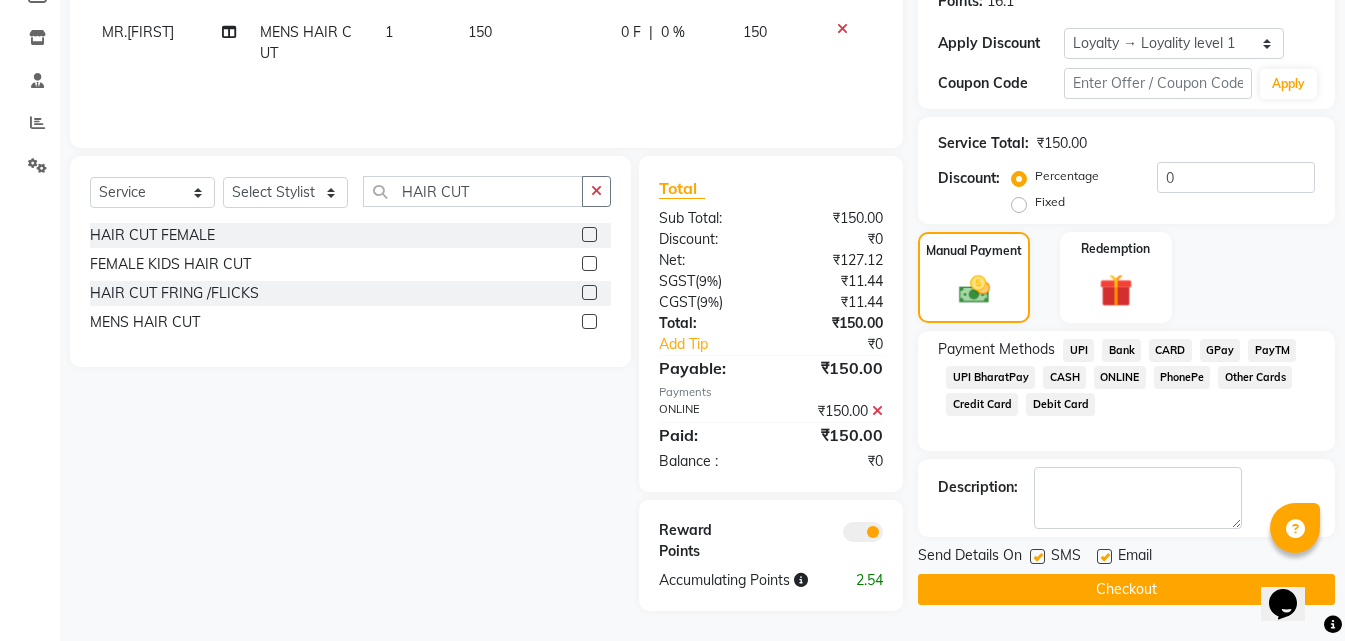 click on "Checkout" 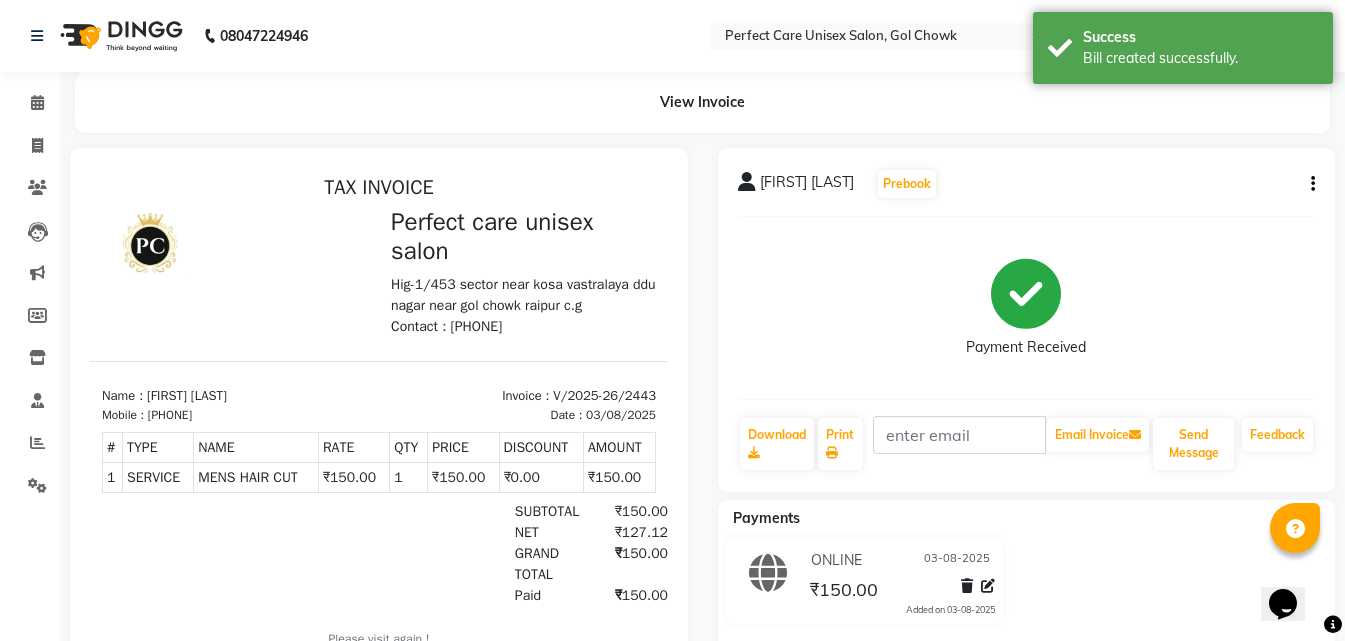 scroll, scrollTop: 0, scrollLeft: 0, axis: both 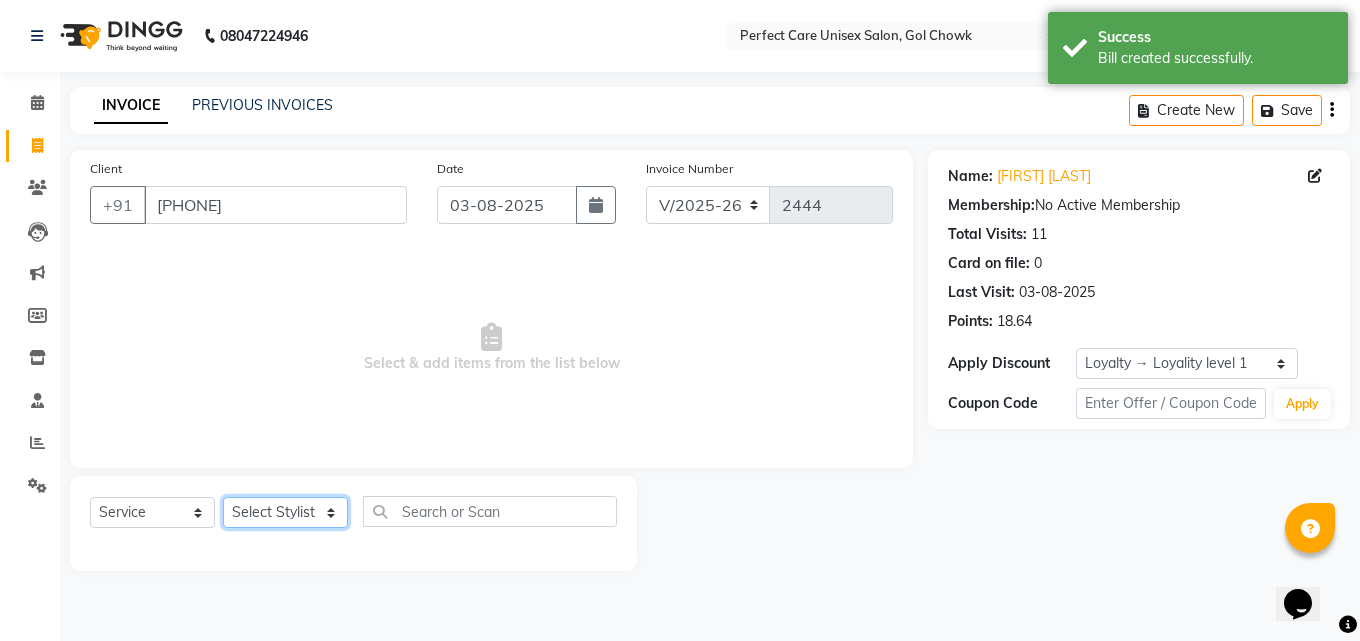 click on "Select Stylist MISS [NAME] MISS [NAME] MISS [NAME] MISS [NAME] MISS [NAME] MISS [NAME] MISS [NAME] MISS [NAME] MISS [NAME] MISS [NAME] [NAME] MR [NAME] MR [NAME] MR [NAME] MR [NAME] MR [NAME] MR [NAME] MR [NAME] MR [NAME] MR [NAME] MR [NAME] MR [NAME] MR [NAME] MR [NAME] MR [NAME] MS [NAME] NONE [NAME]" 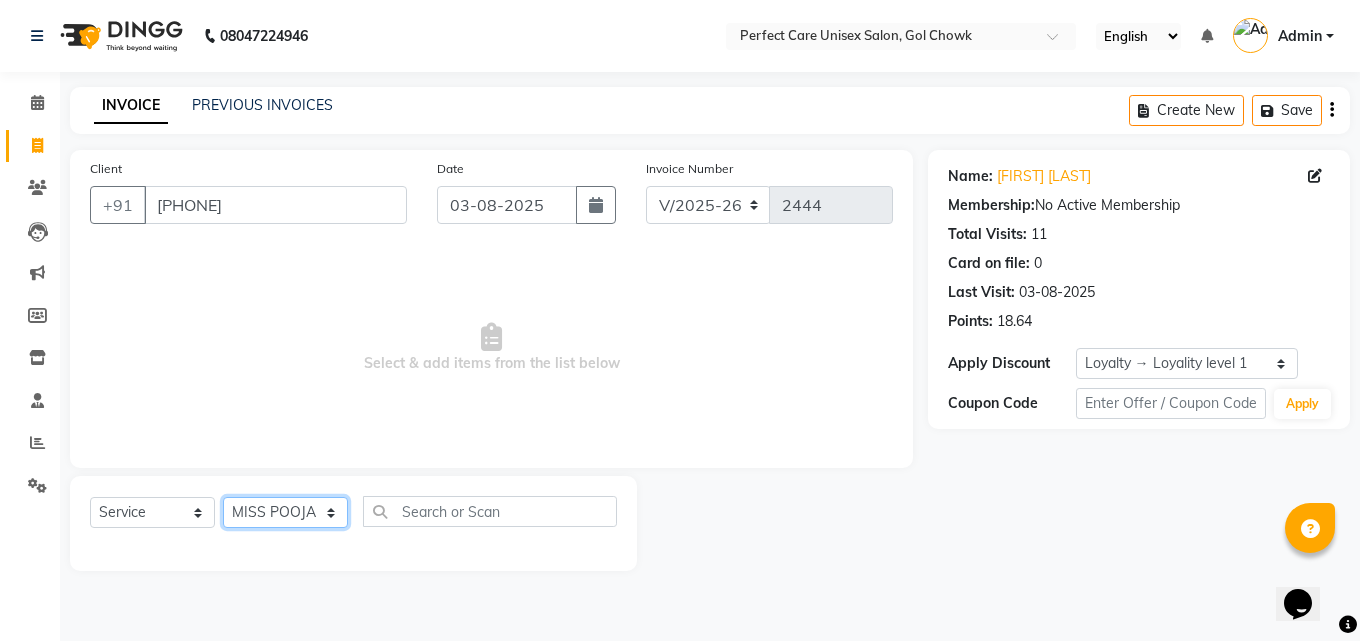 click on "Select Stylist MISS [NAME] MISS [NAME] MISS [NAME] MISS [NAME] MISS [NAME] MISS [NAME] MISS [NAME] MISS [NAME] MISS [NAME] MISS [NAME] [NAME] MR [NAME] MR [NAME] MR [NAME] MR [NAME] MR [NAME] MR [NAME] MR [NAME] MR [NAME] MR [NAME] MR [NAME] MR [NAME] MR [NAME] MR [NAME] MR [NAME] MS [NAME] NONE [NAME]" 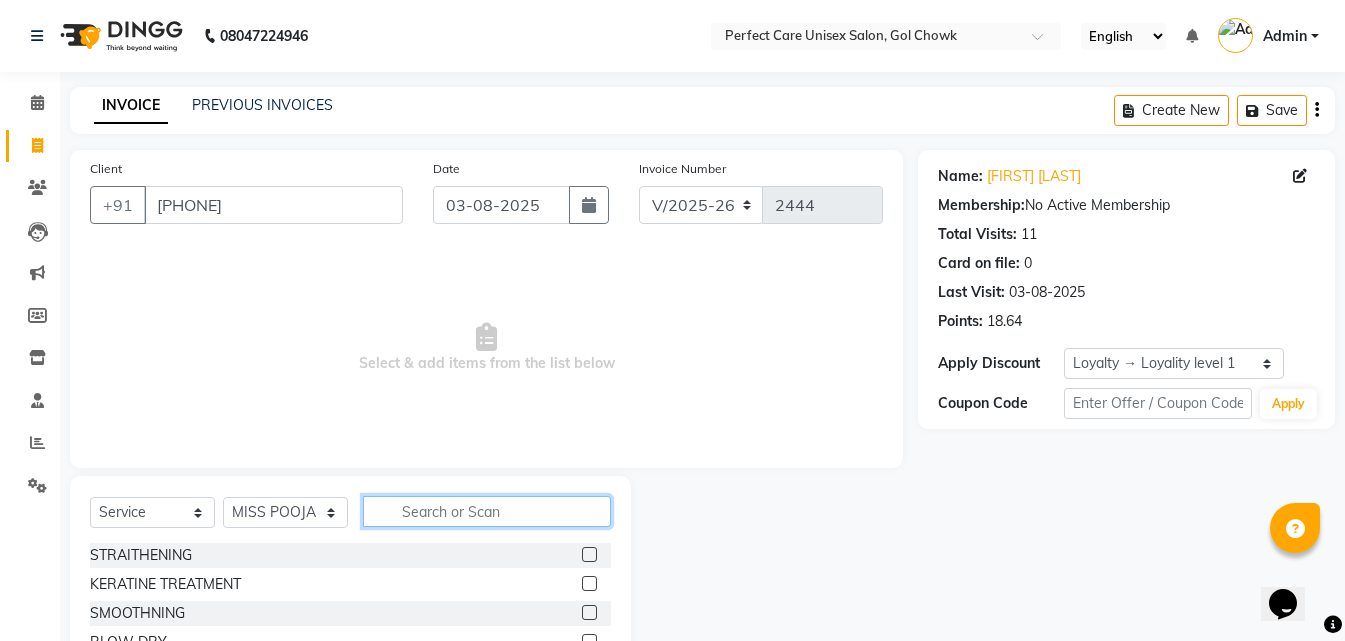 click 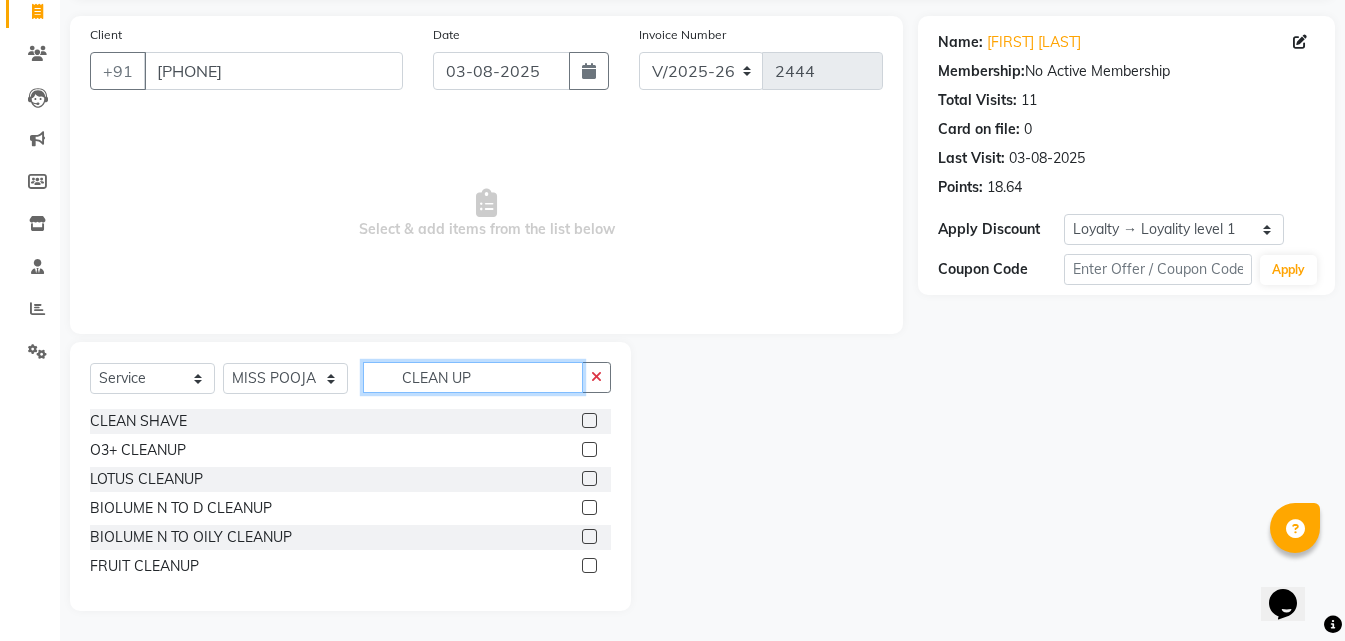 scroll, scrollTop: 105, scrollLeft: 0, axis: vertical 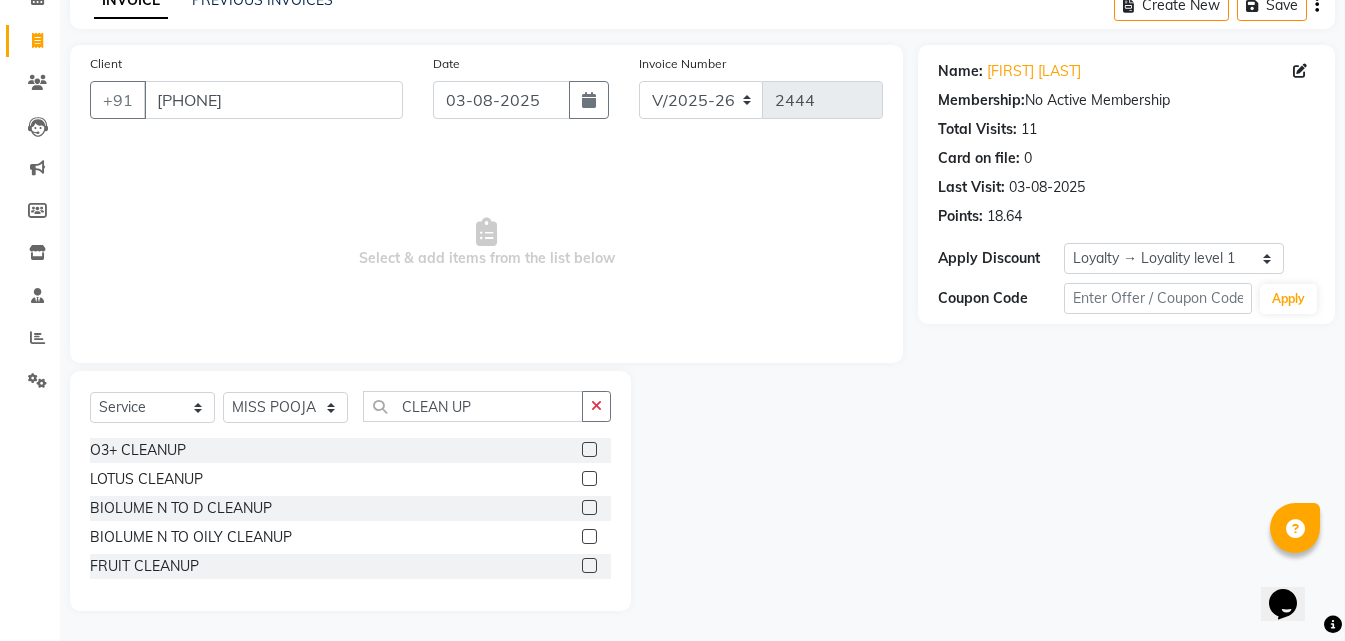 click 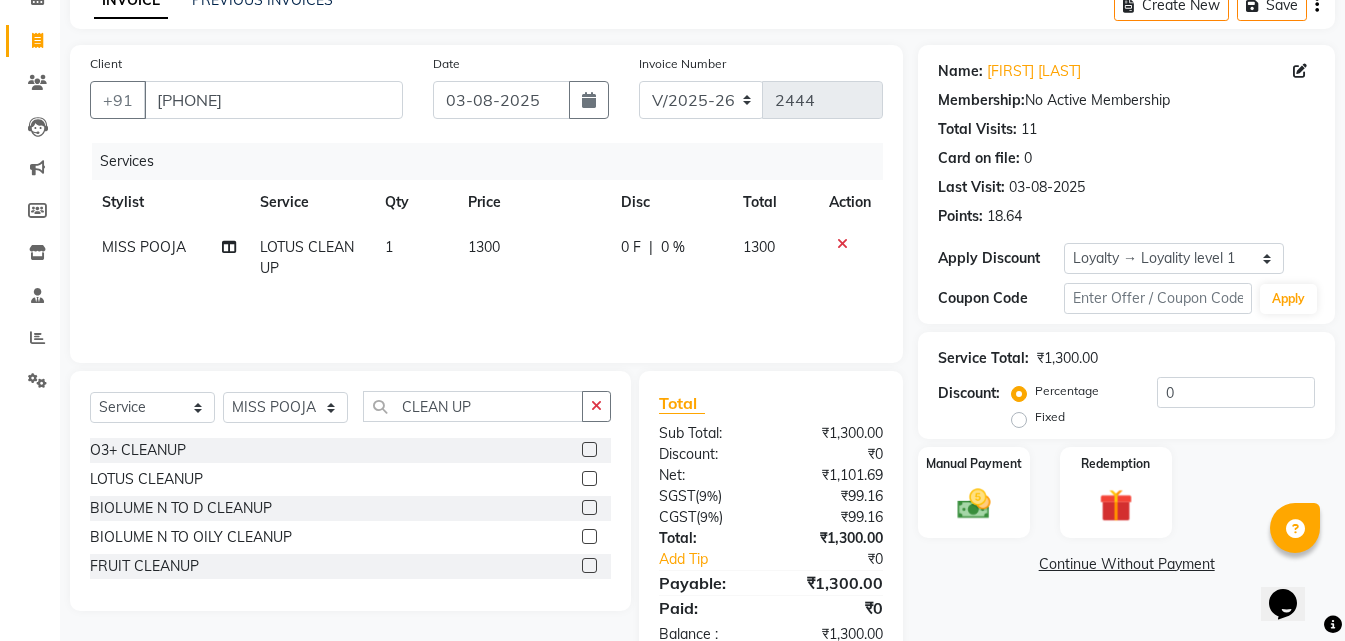 click on "1300" 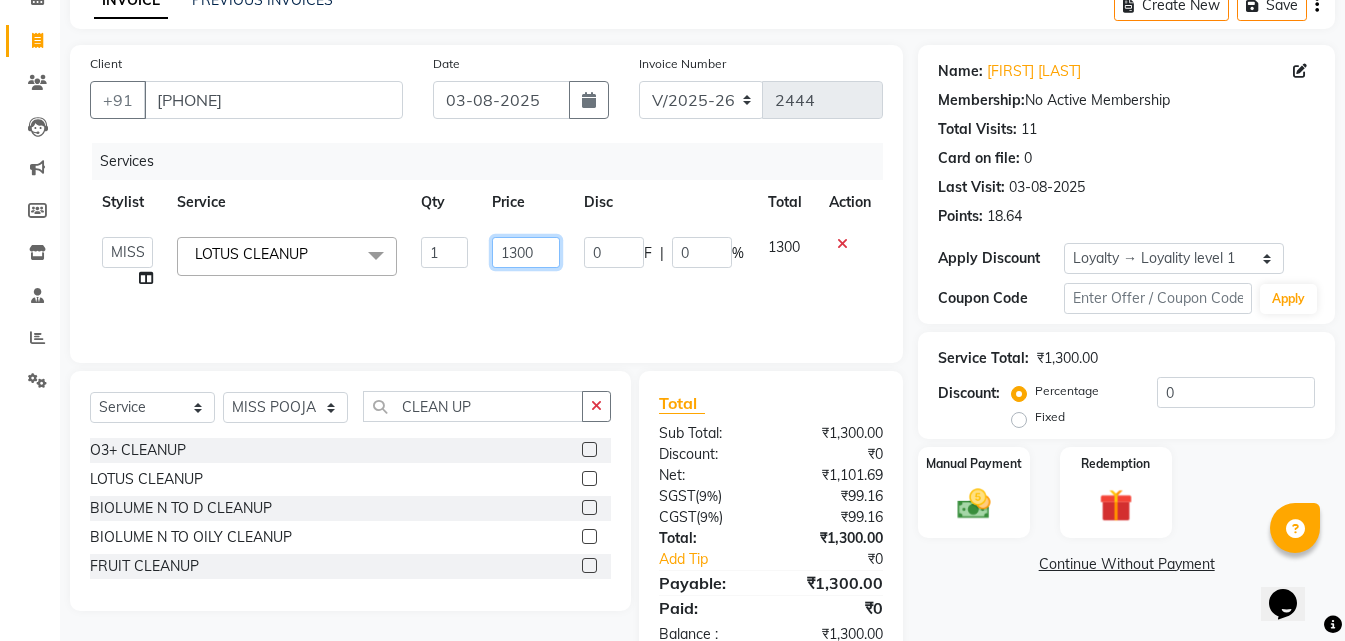 click on "1300" 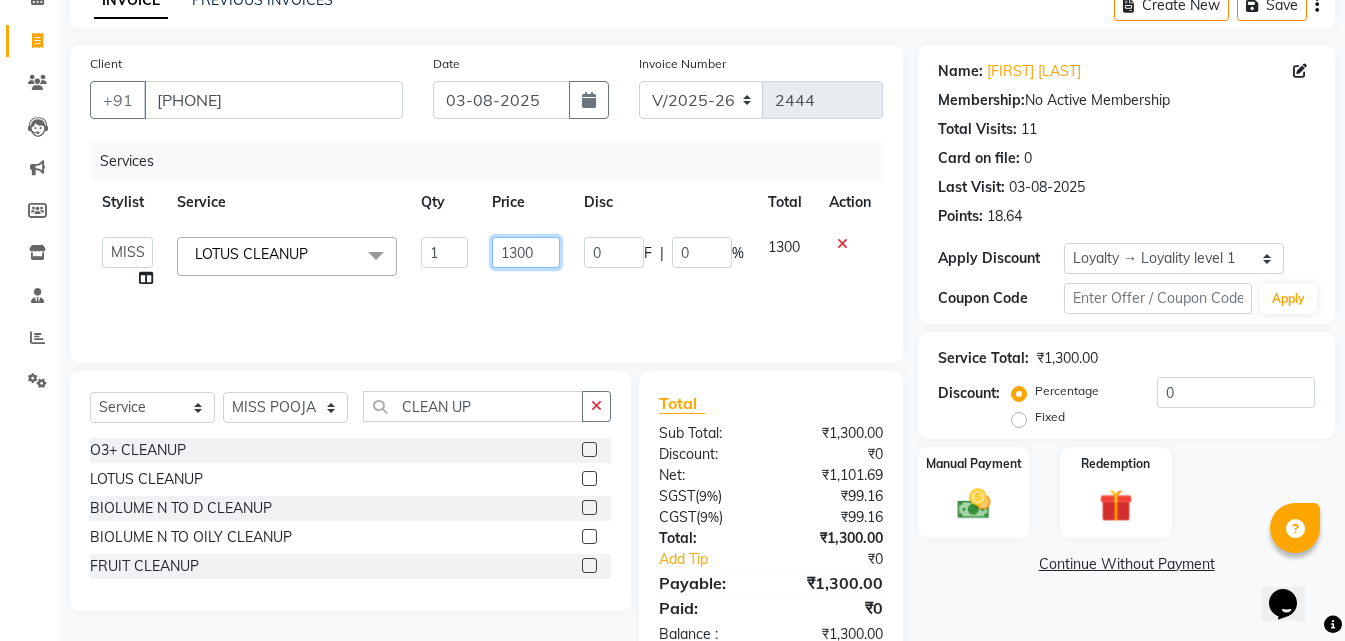 click on "1300" 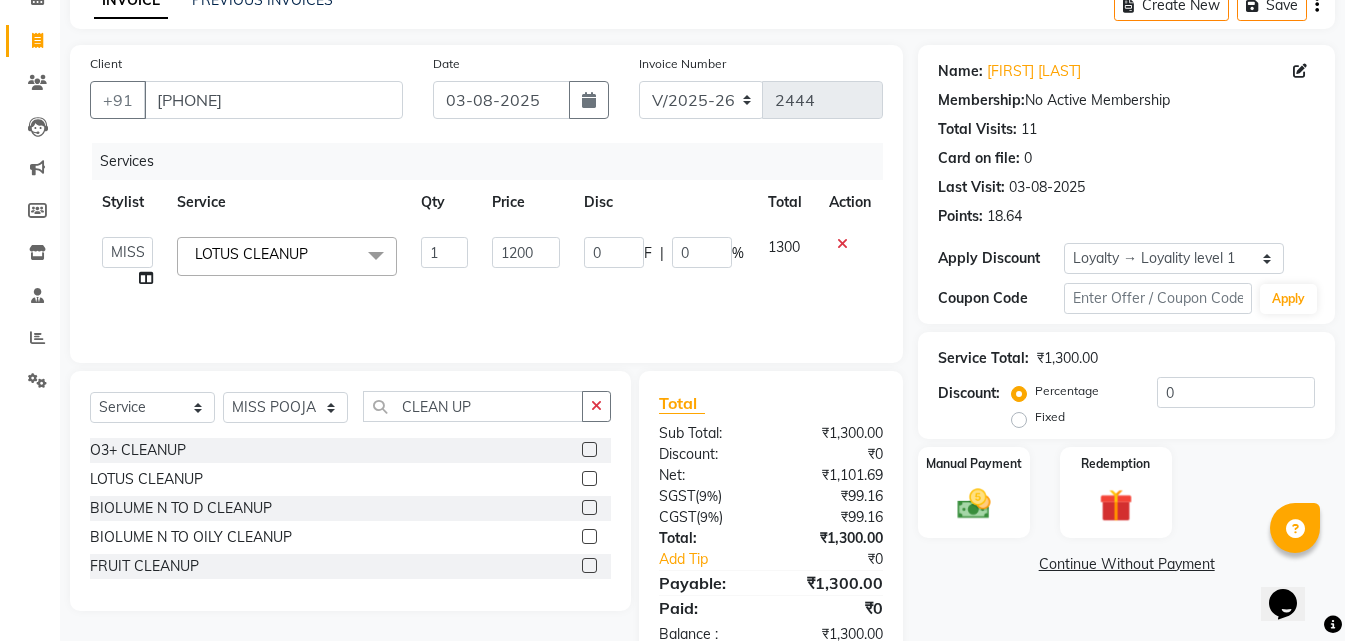 click on "0 F | 0 %" 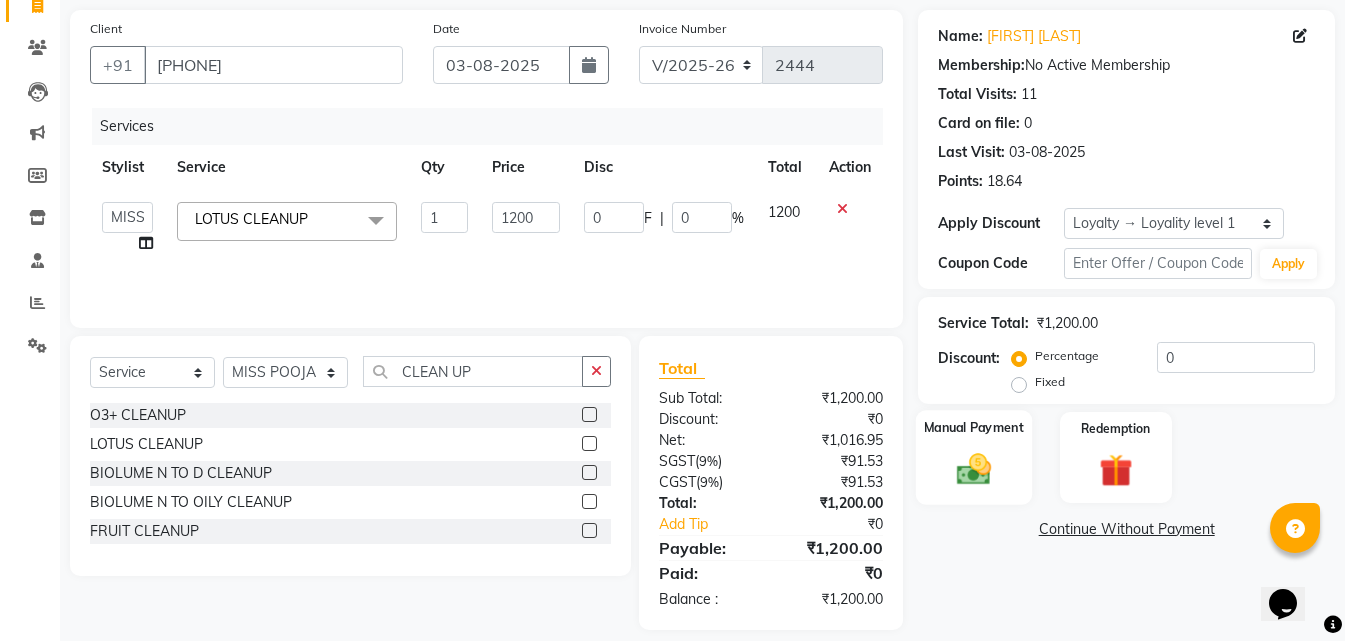scroll, scrollTop: 159, scrollLeft: 0, axis: vertical 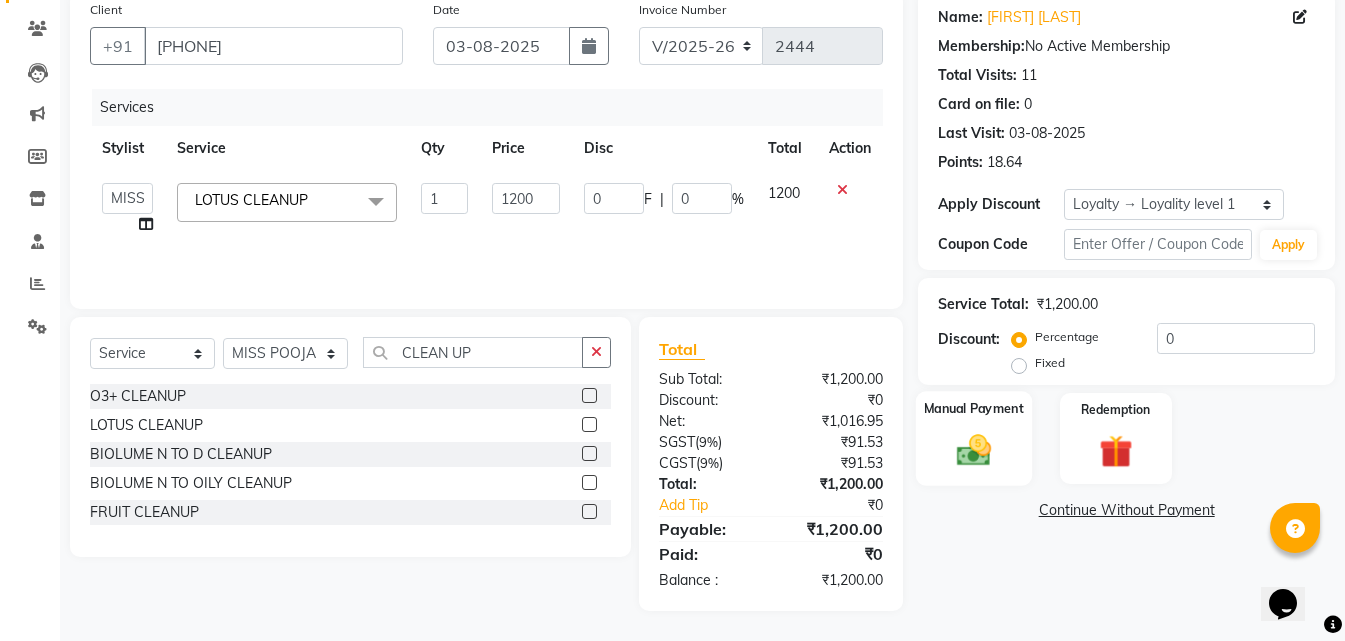 click on "Manual Payment" 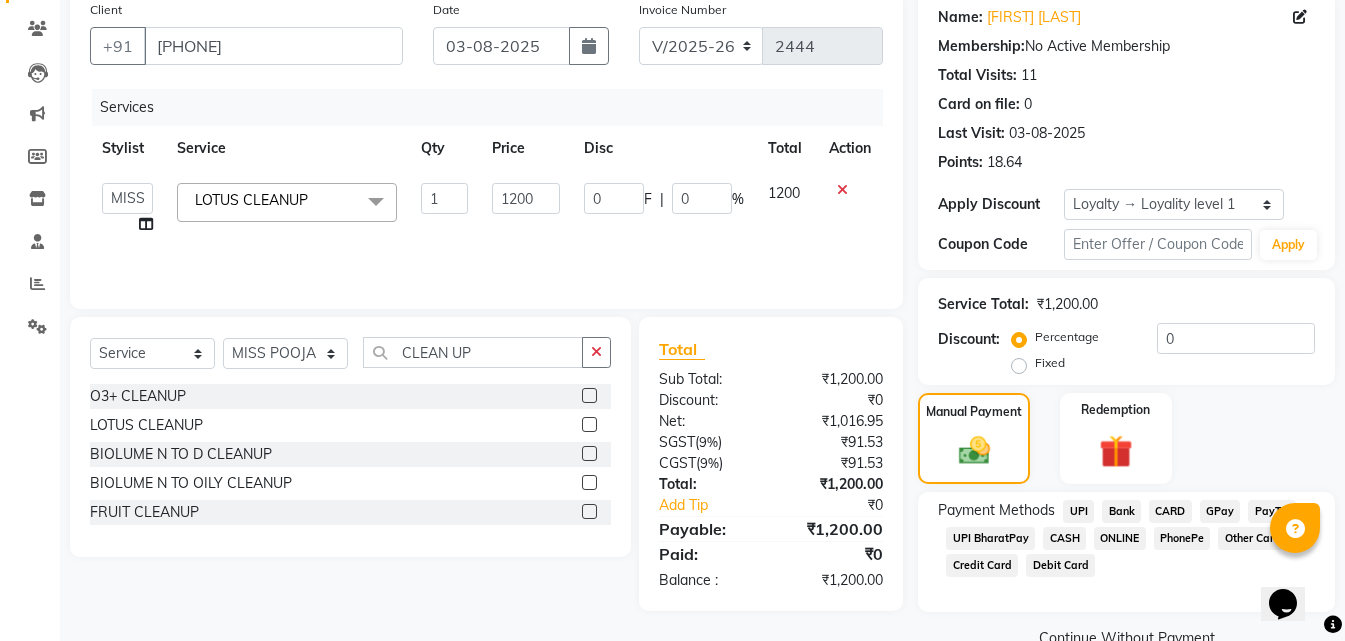 click on "ONLINE" 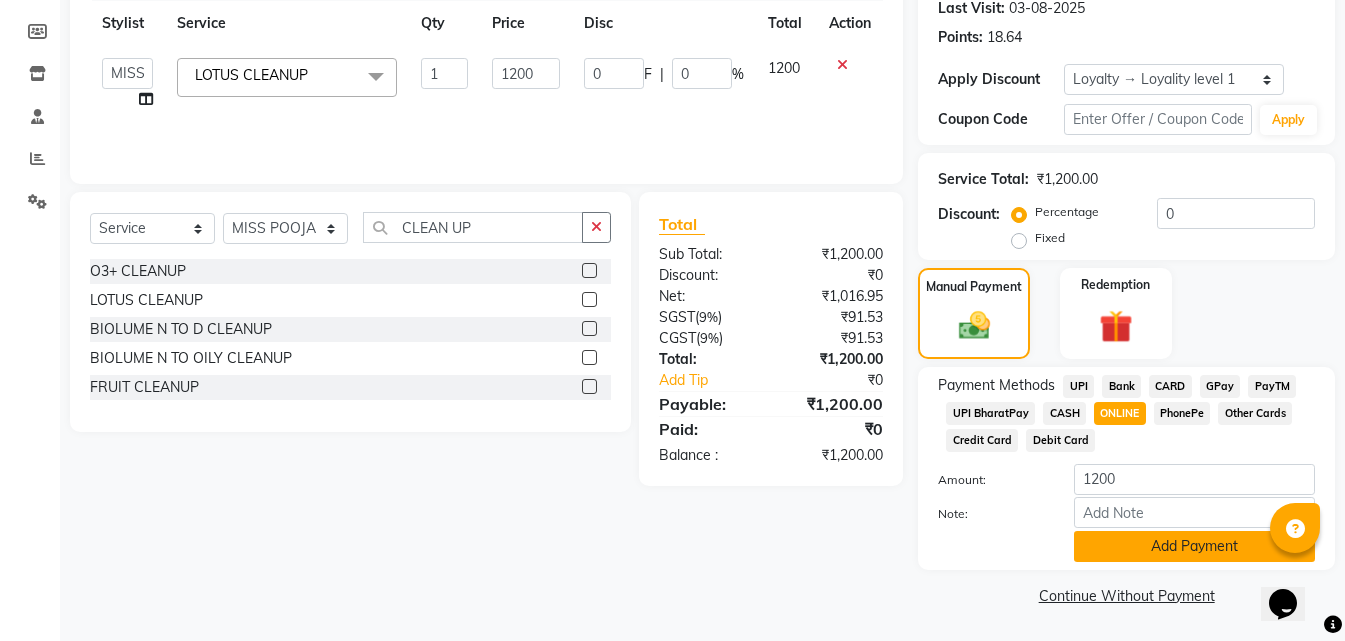click on "Add Payment" 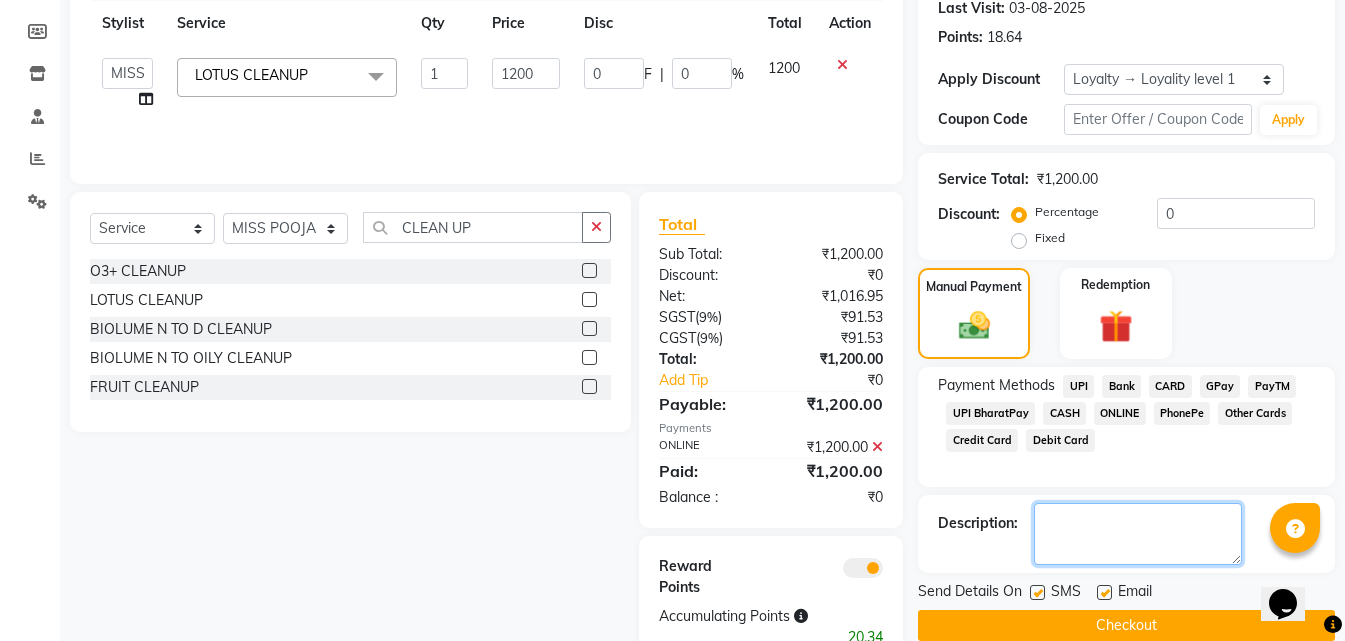 click 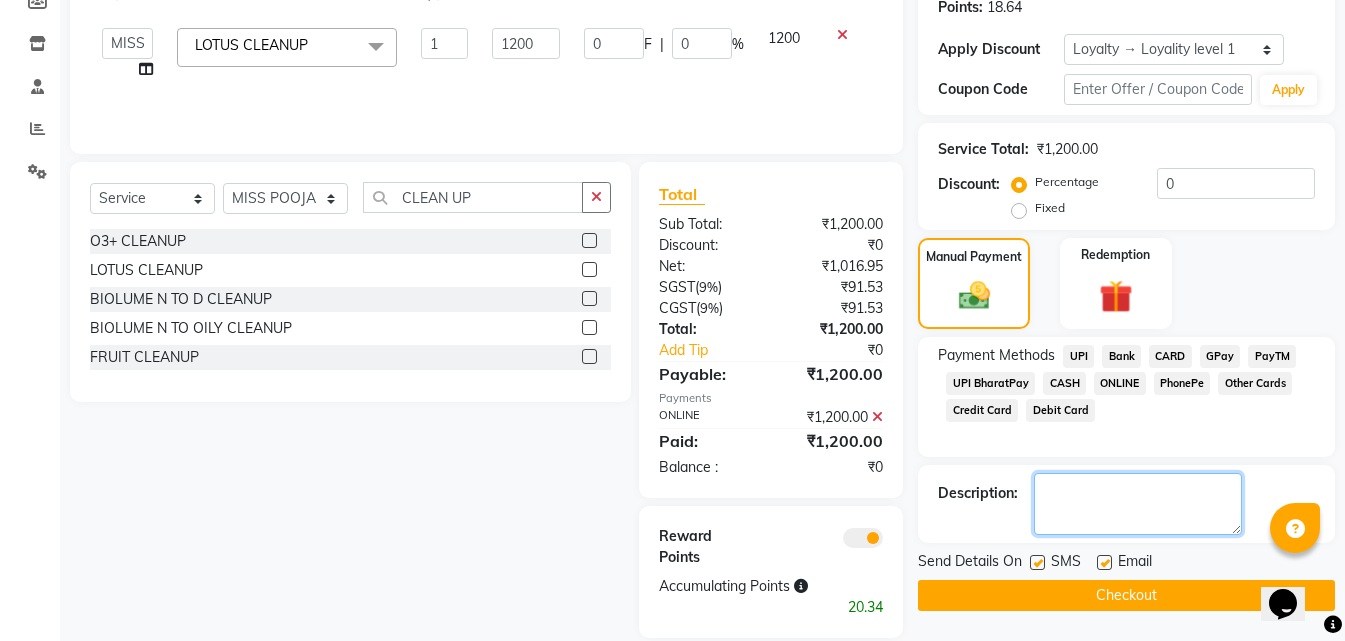 scroll, scrollTop: 341, scrollLeft: 0, axis: vertical 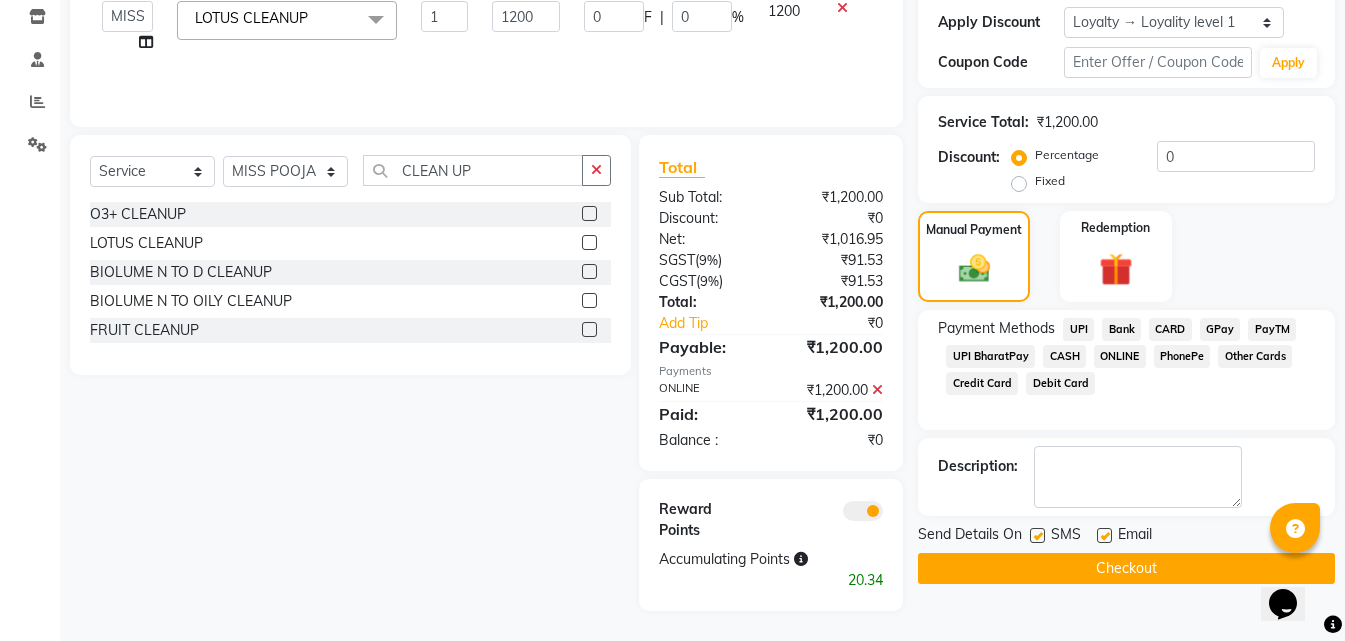 click on "Checkout" 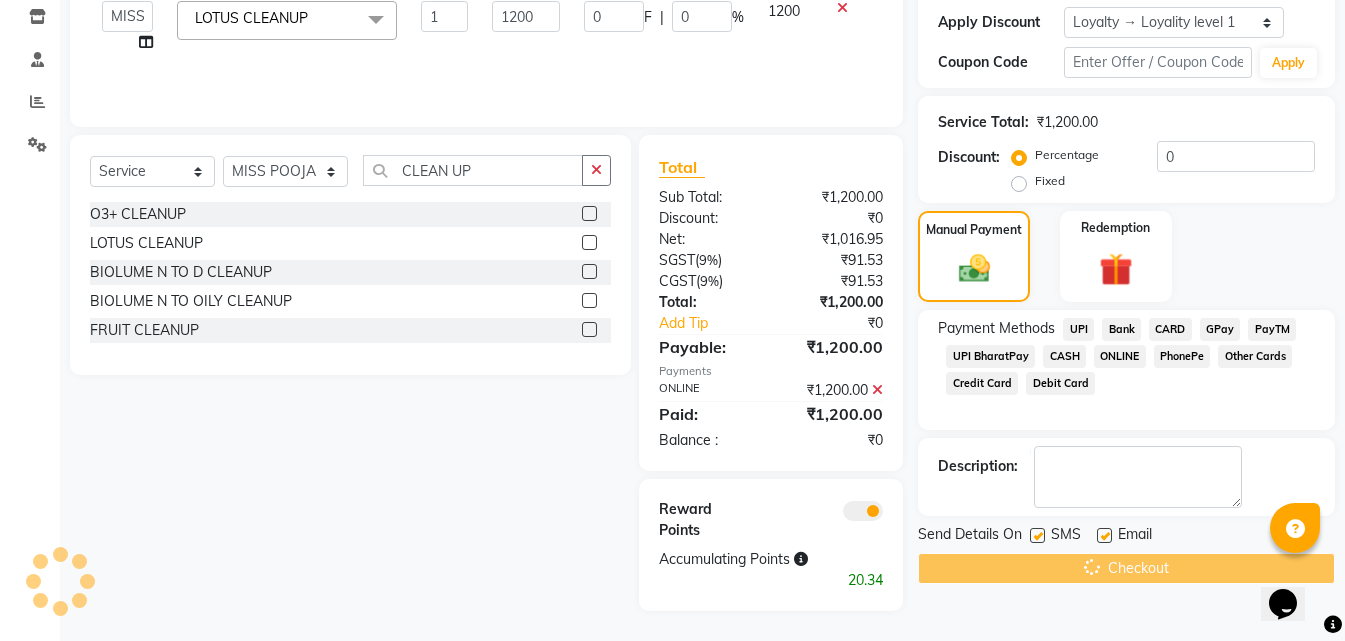 scroll, scrollTop: 0, scrollLeft: 0, axis: both 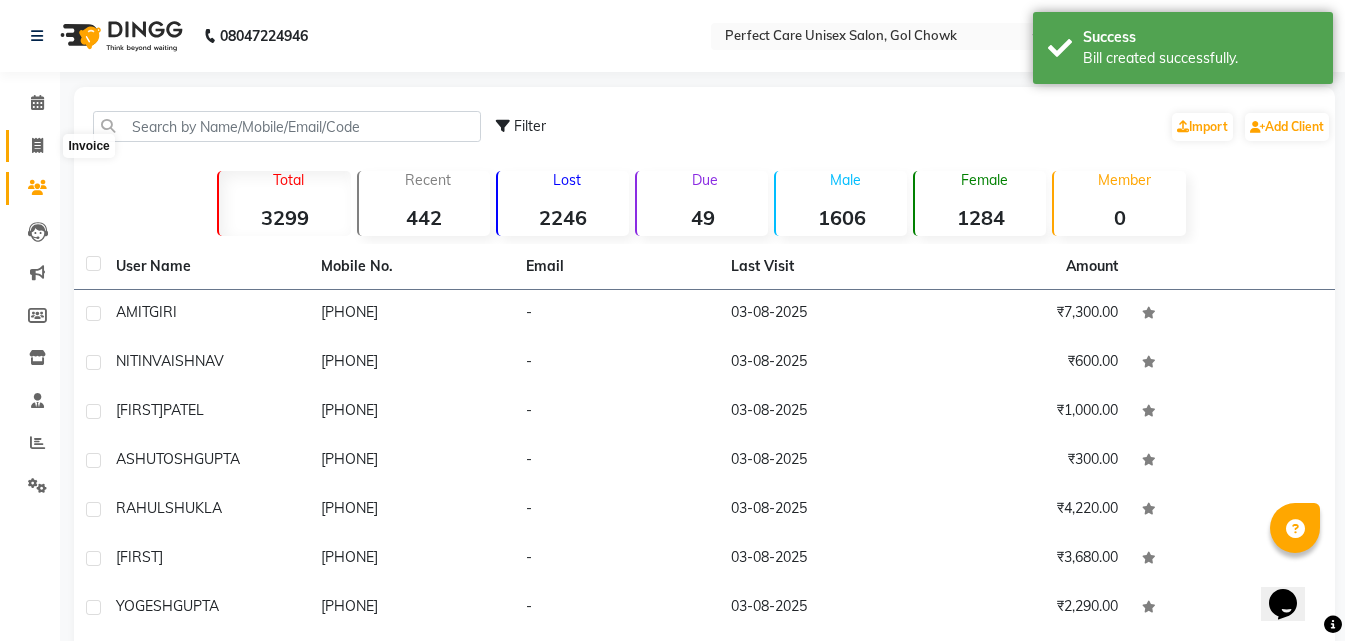 click 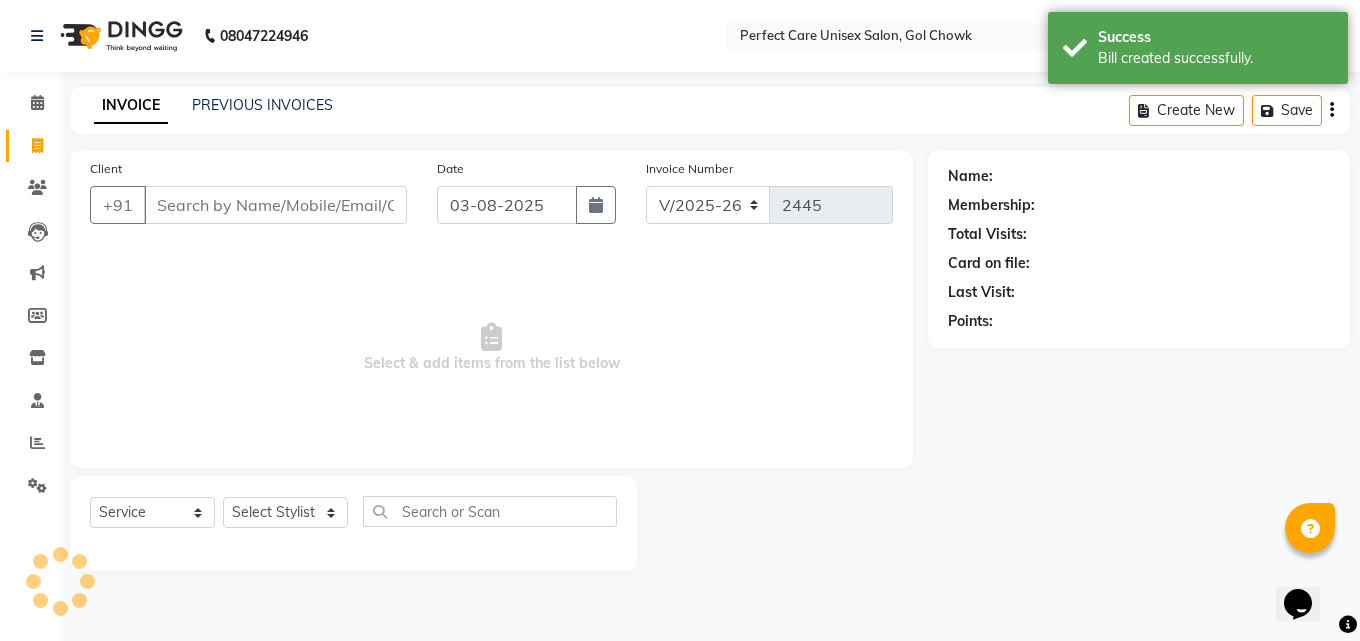 click on "PREVIOUS INVOICES" 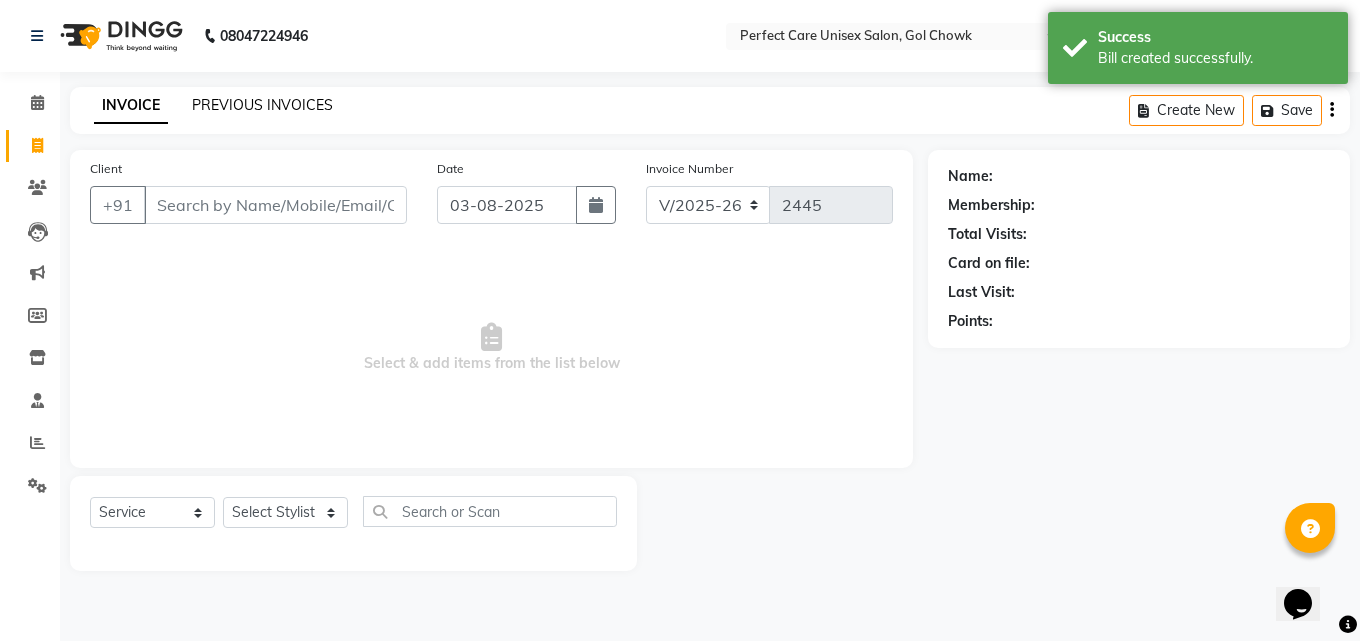 click on "PREVIOUS INVOICES" 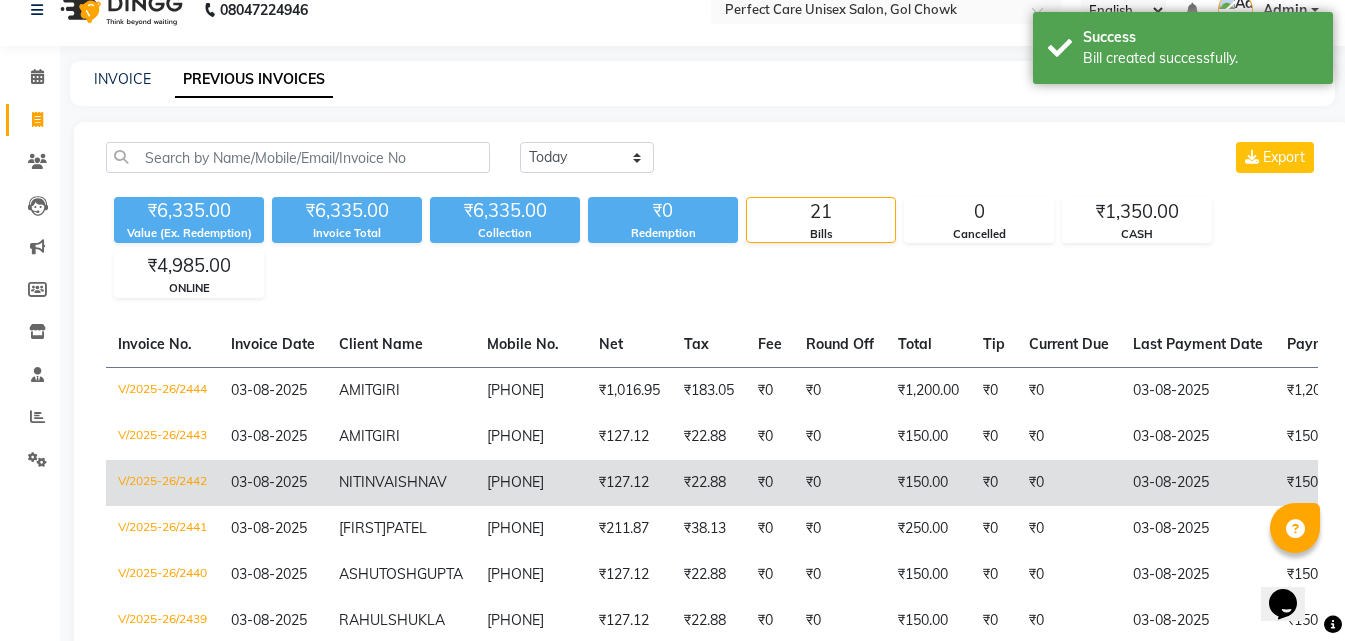 scroll, scrollTop: 100, scrollLeft: 0, axis: vertical 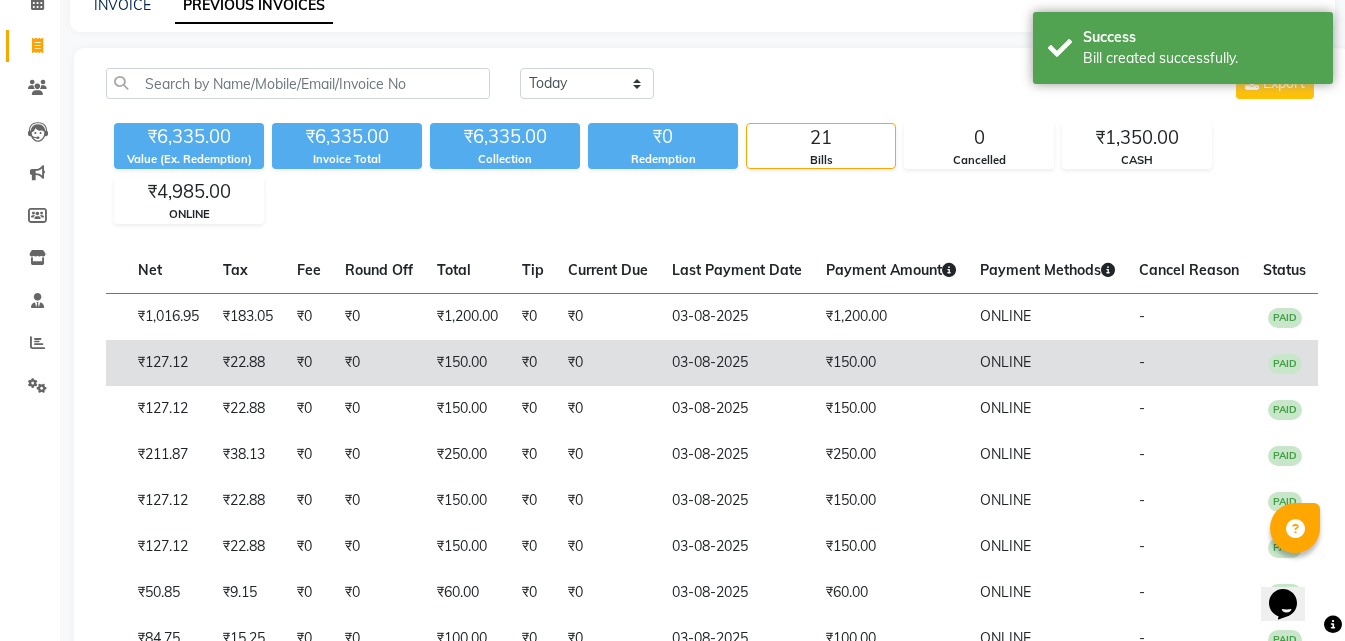 drag, startPoint x: 650, startPoint y: 353, endPoint x: 840, endPoint y: 363, distance: 190.26297 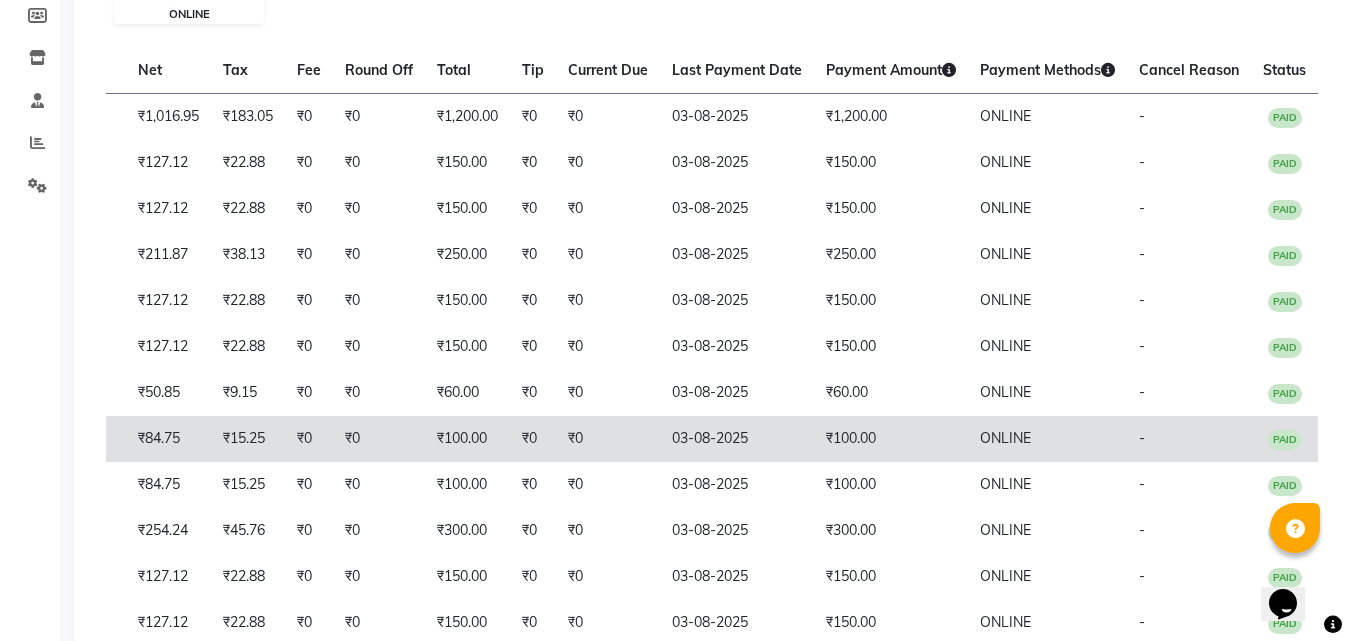scroll, scrollTop: 0, scrollLeft: 0, axis: both 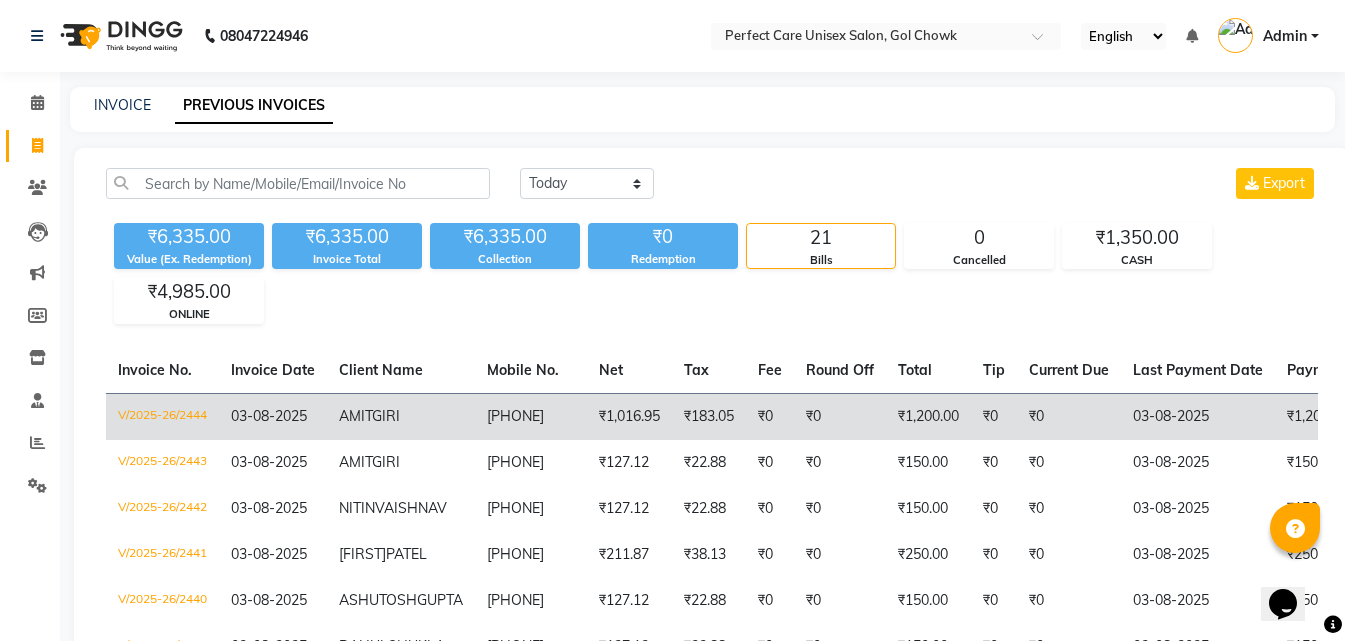 drag, startPoint x: 463, startPoint y: 464, endPoint x: 278, endPoint y: 414, distance: 191.63768 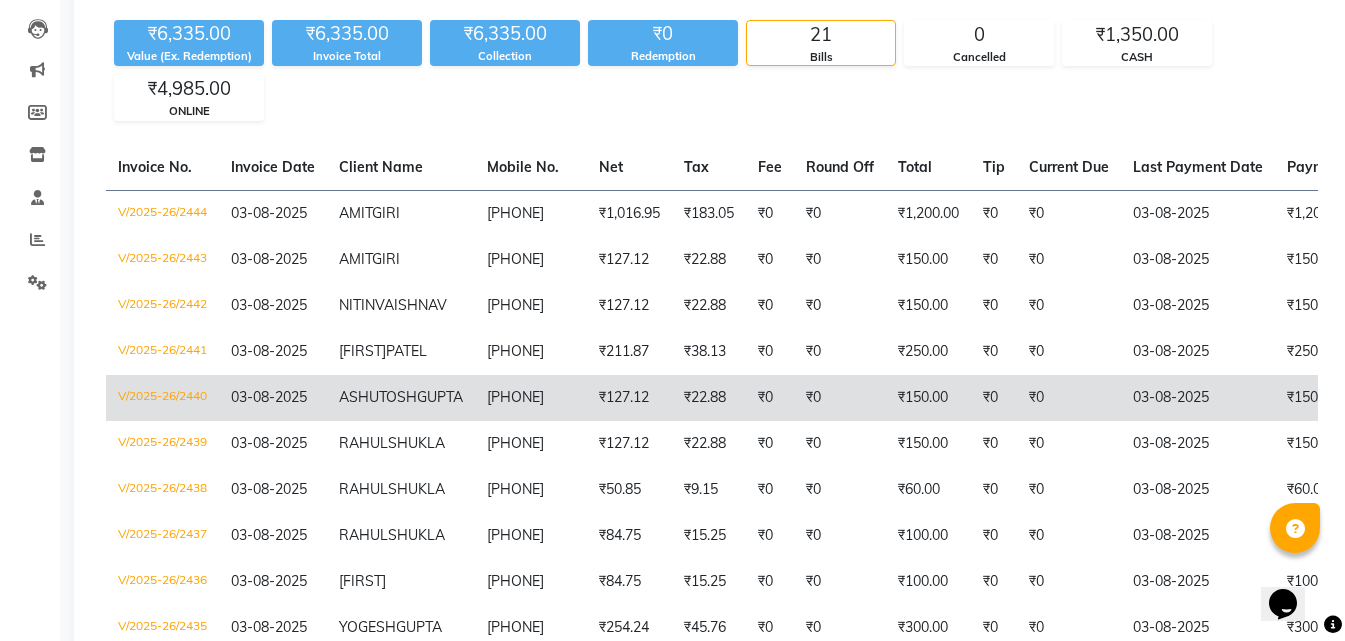 scroll, scrollTop: 0, scrollLeft: 0, axis: both 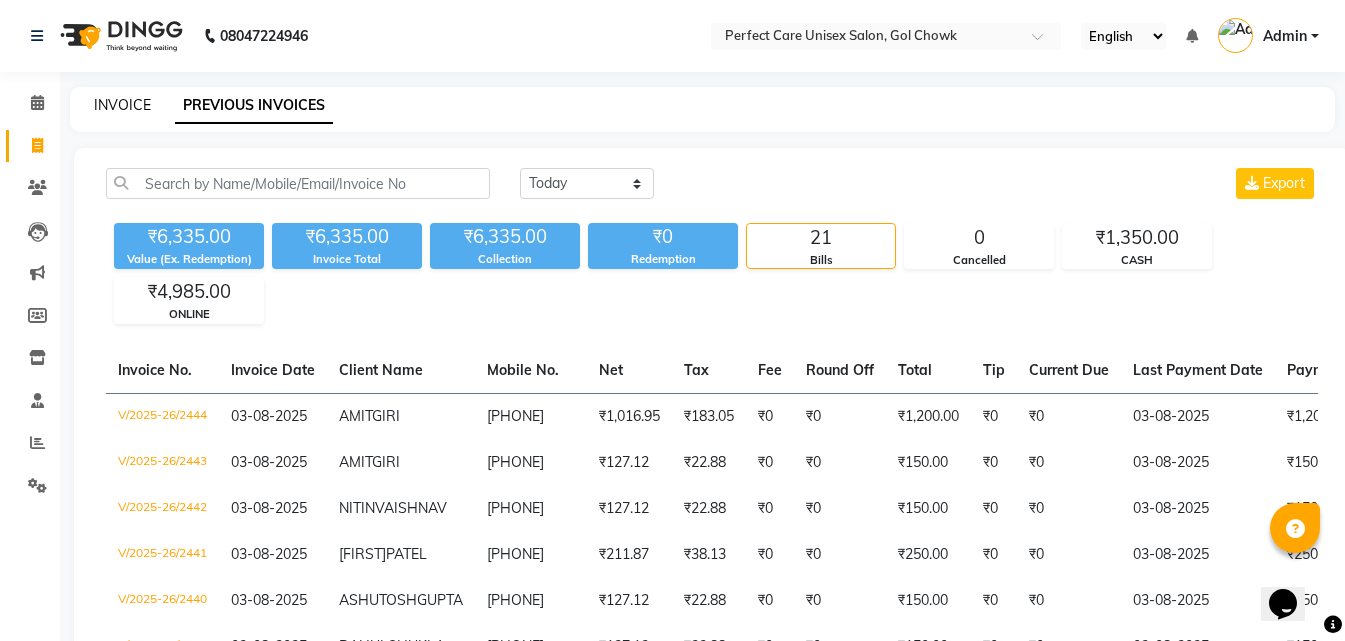 click on "INVOICE" 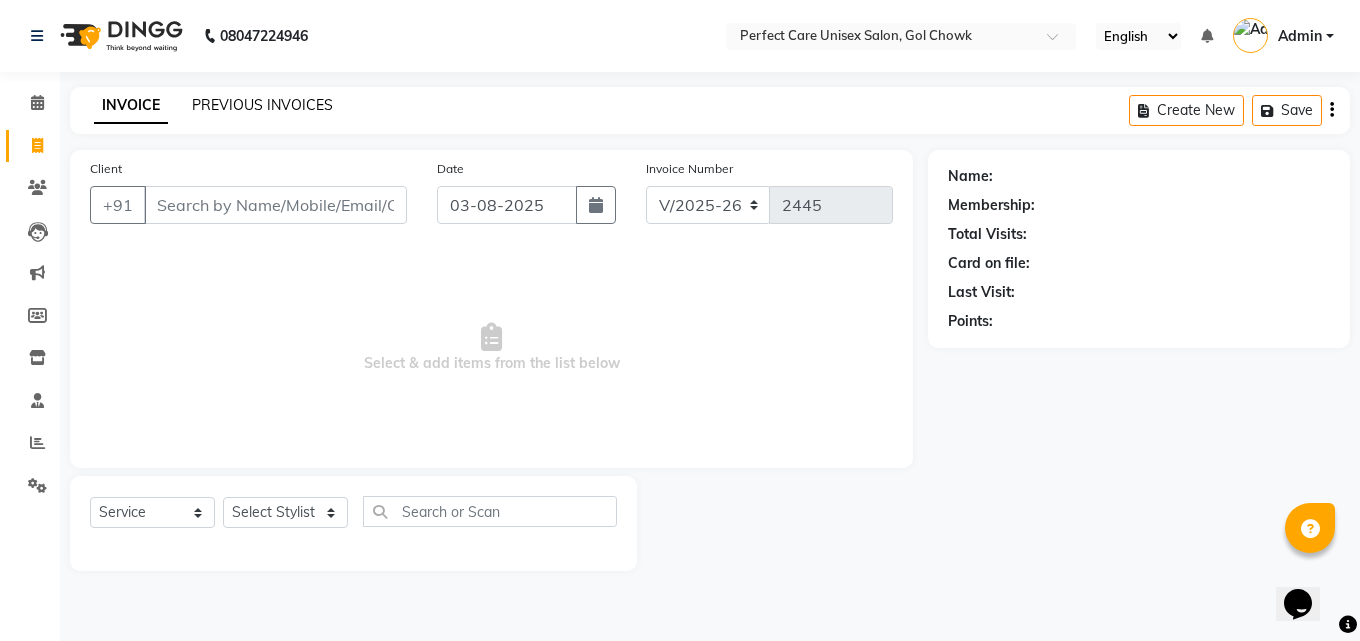 click on "PREVIOUS INVOICES" 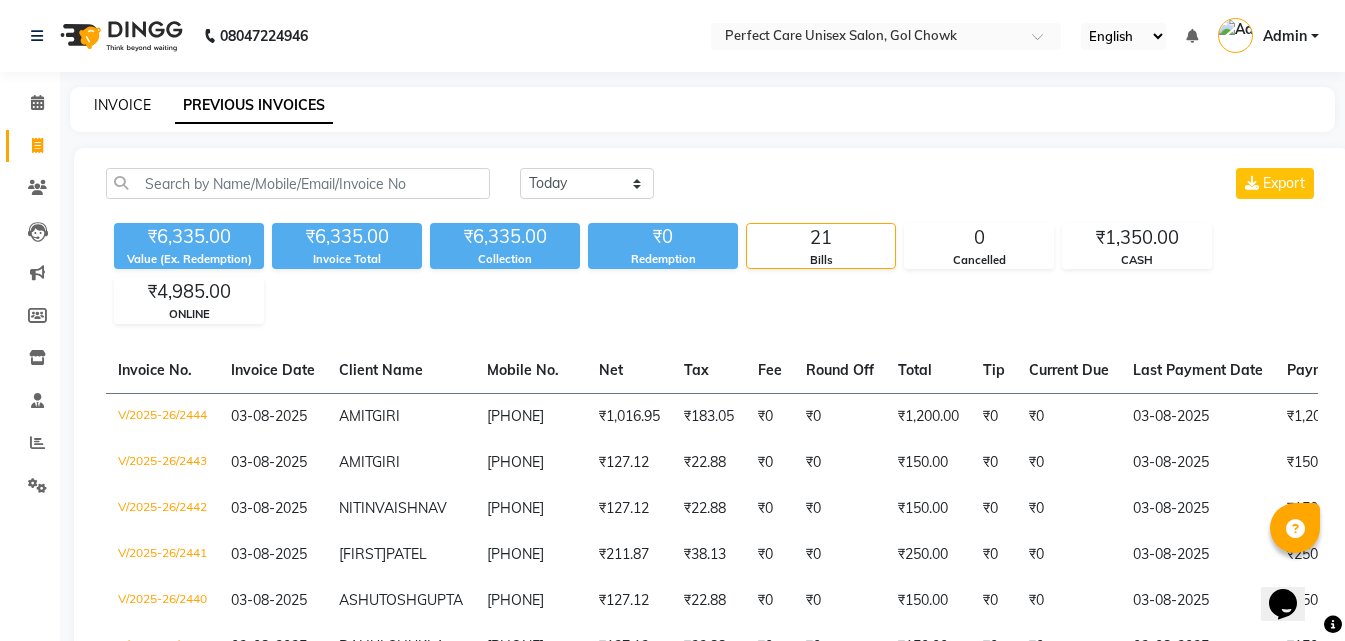 click on "INVOICE" 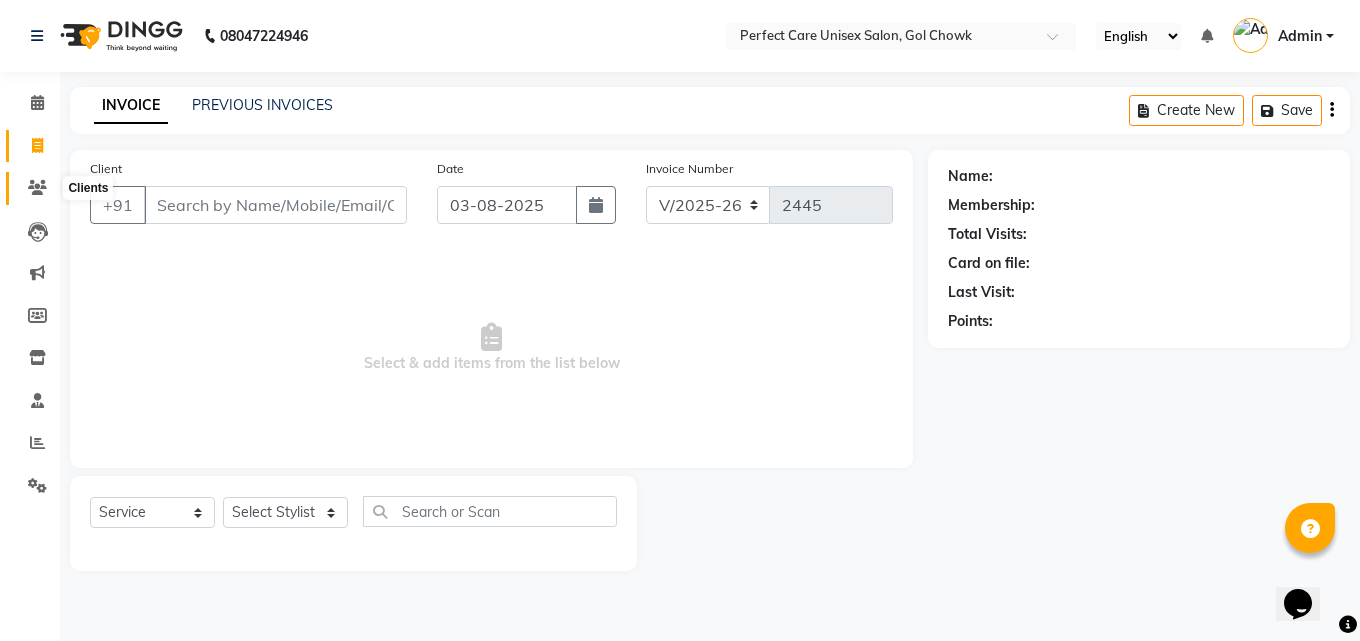 click 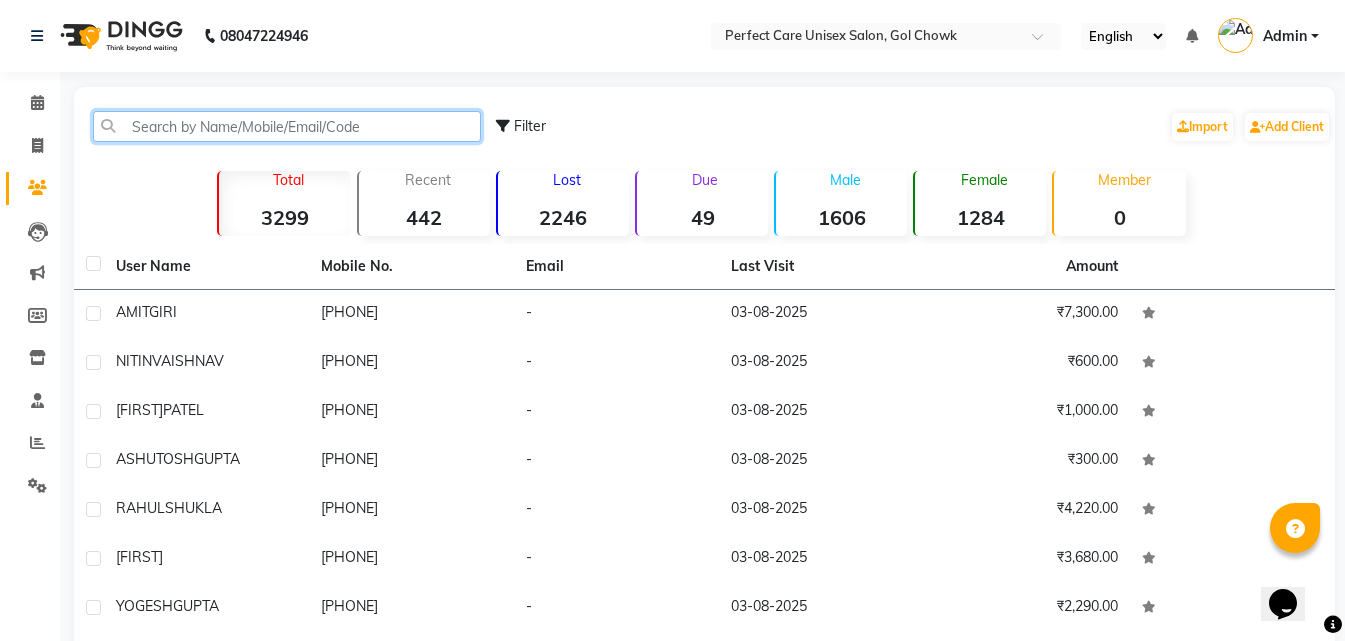 click 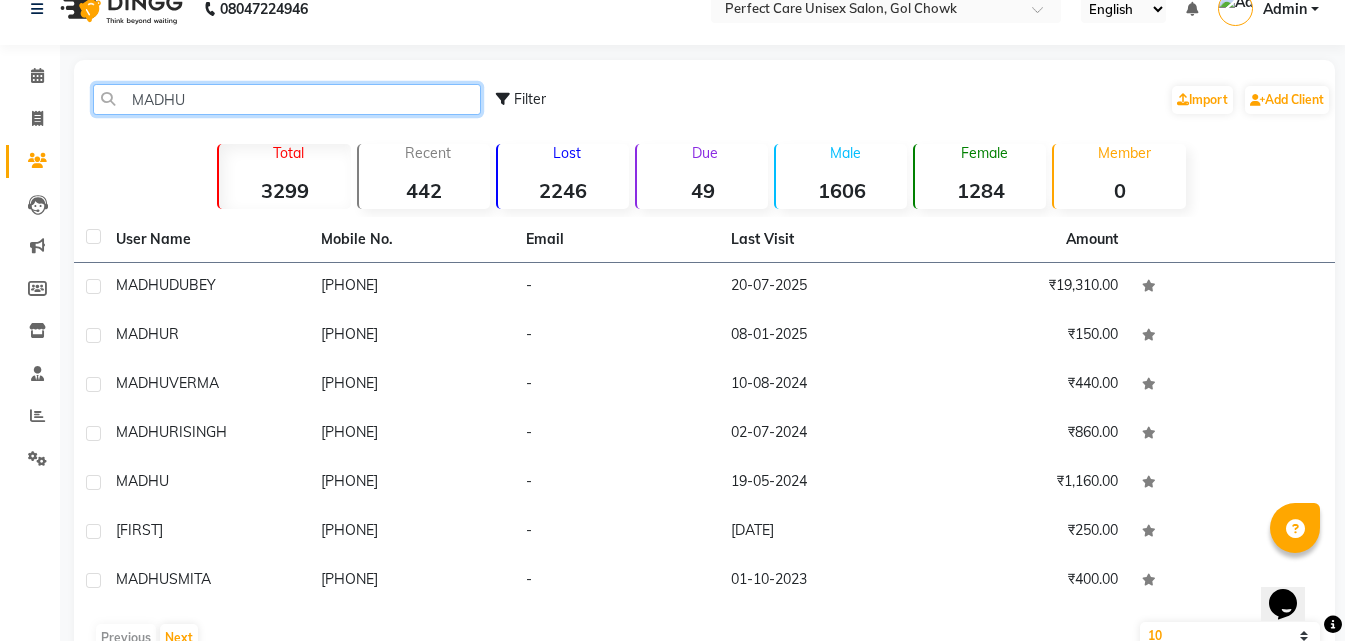 scroll, scrollTop: 0, scrollLeft: 0, axis: both 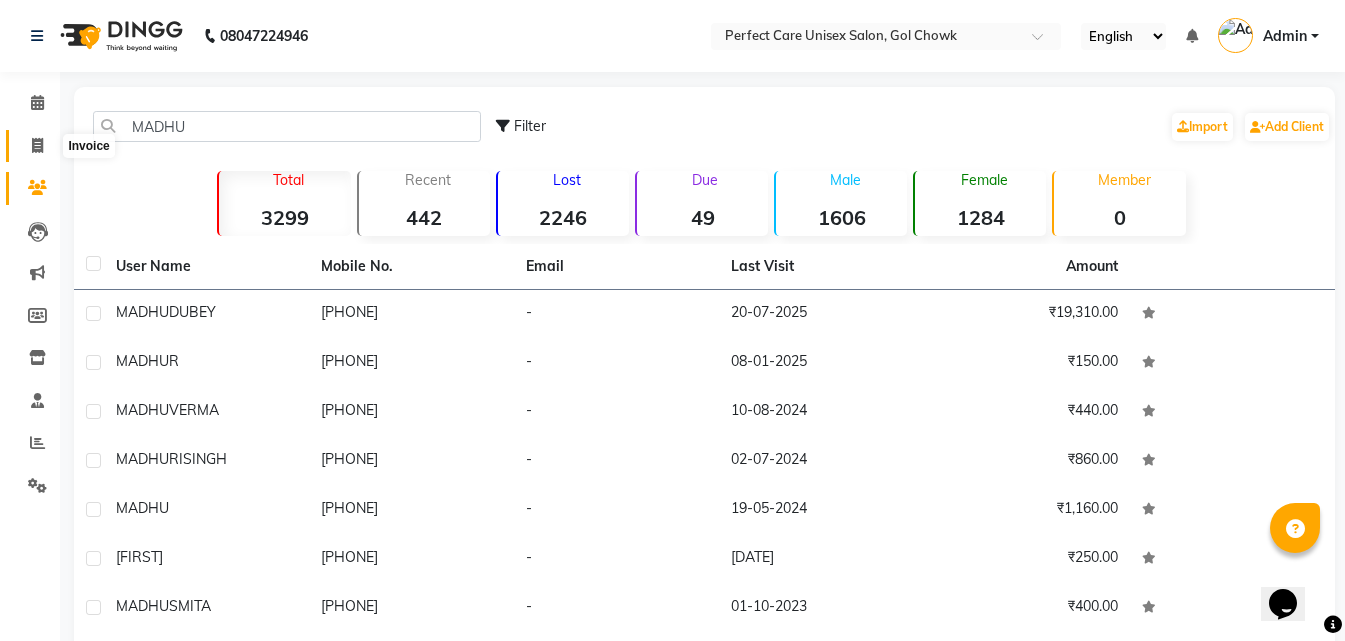 click 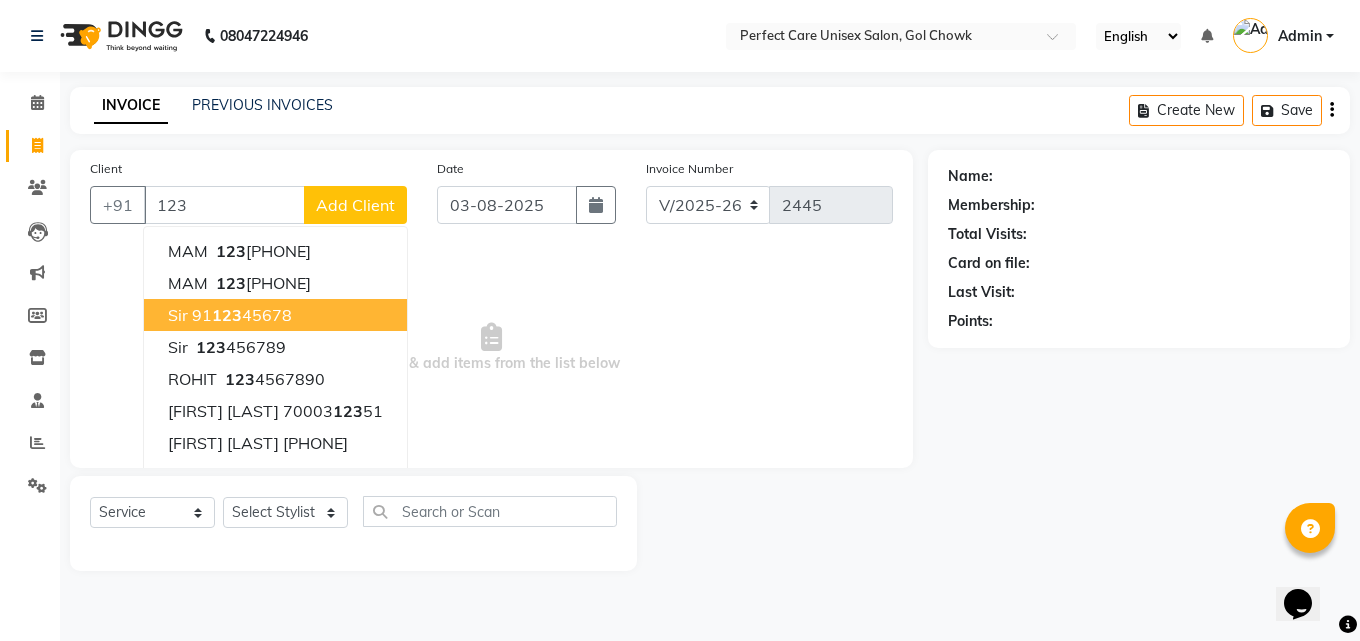click on "123" at bounding box center (227, 315) 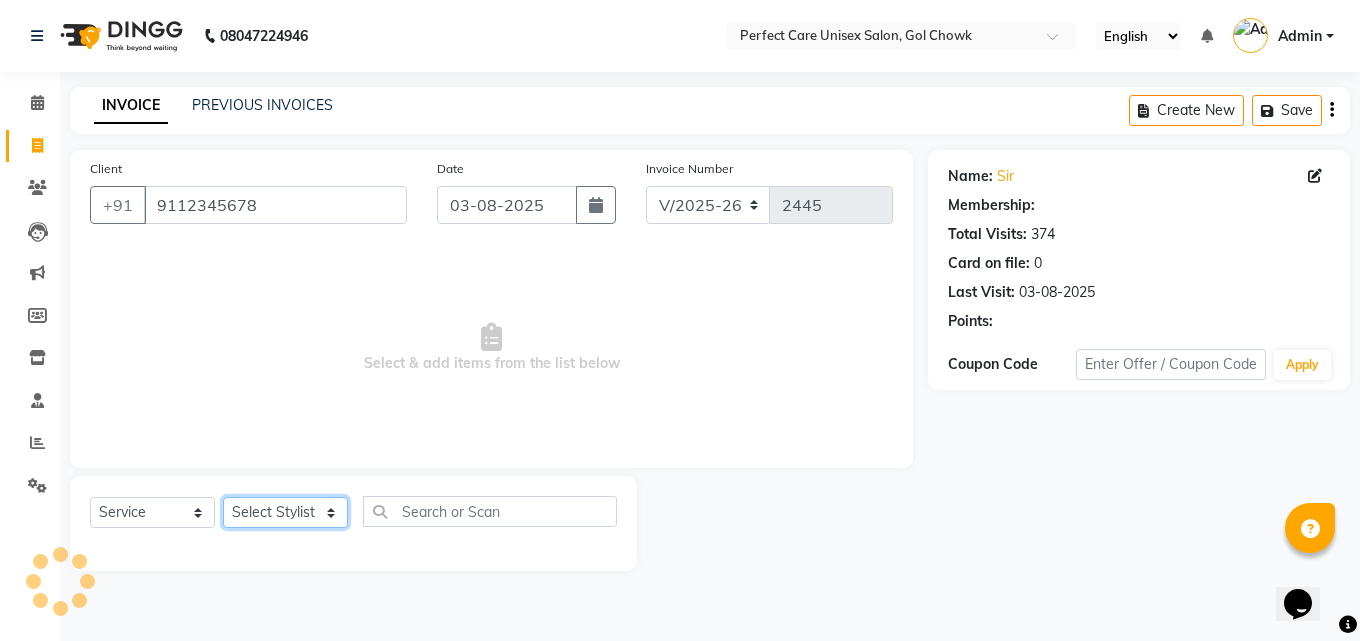 click on "Select Stylist MISS [NAME] MISS [NAME] MISS [NAME] MISS [NAME] MISS [NAME] MISS [NAME] MISS [NAME] MISS [NAME] MISS [NAME] MISS [NAME] [NAME] MR [NAME] MR [NAME] MR [NAME] MR [NAME] MR [NAME] MR [NAME] MR [NAME] MR [NAME] MR [NAME] MR [NAME] MR [NAME] MR [NAME] MR [NAME] MR [NAME] MS [NAME] NONE [NAME]" 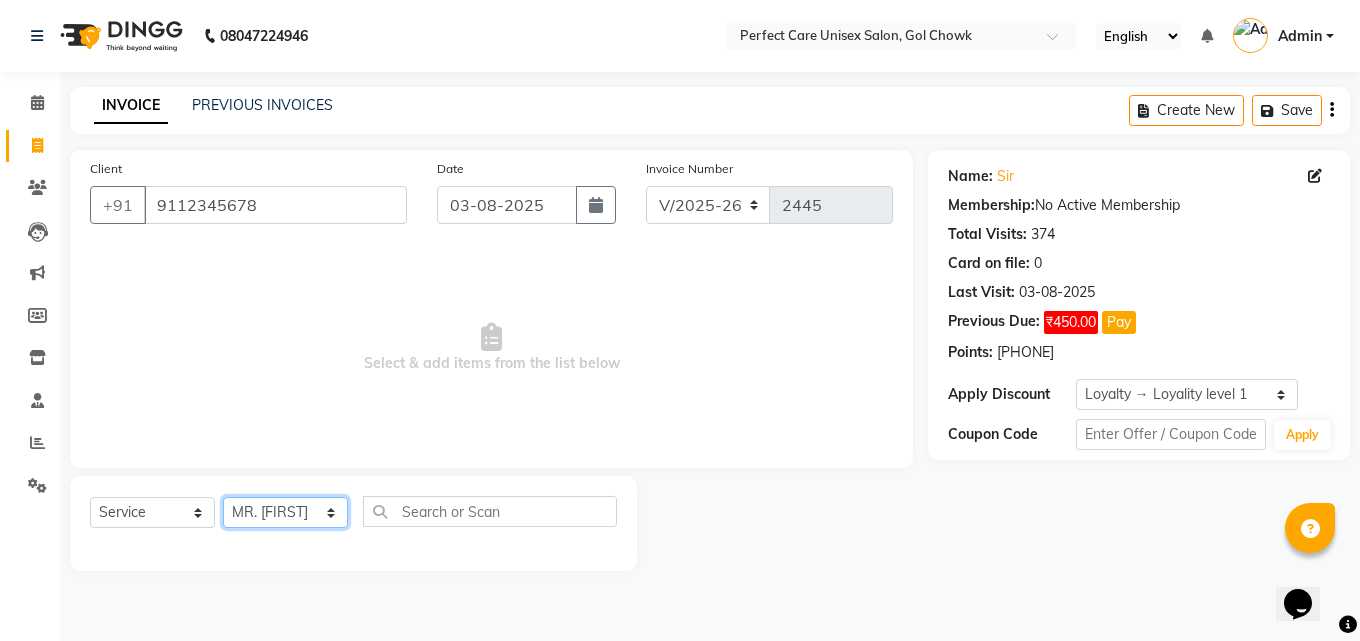 click on "Select Stylist MISS [NAME] MISS [NAME] MISS [NAME] MISS [NAME] MISS [NAME] MISS [NAME] MISS [NAME] MISS [NAME] MISS [NAME] MISS [NAME] [NAME] MR [NAME] MR [NAME] MR [NAME] MR [NAME] MR [NAME] MR [NAME] MR [NAME] MR [NAME] MR [NAME] MR [NAME] MR [NAME] MR [NAME] MR [NAME] MR [NAME] MS [NAME] NONE [NAME]" 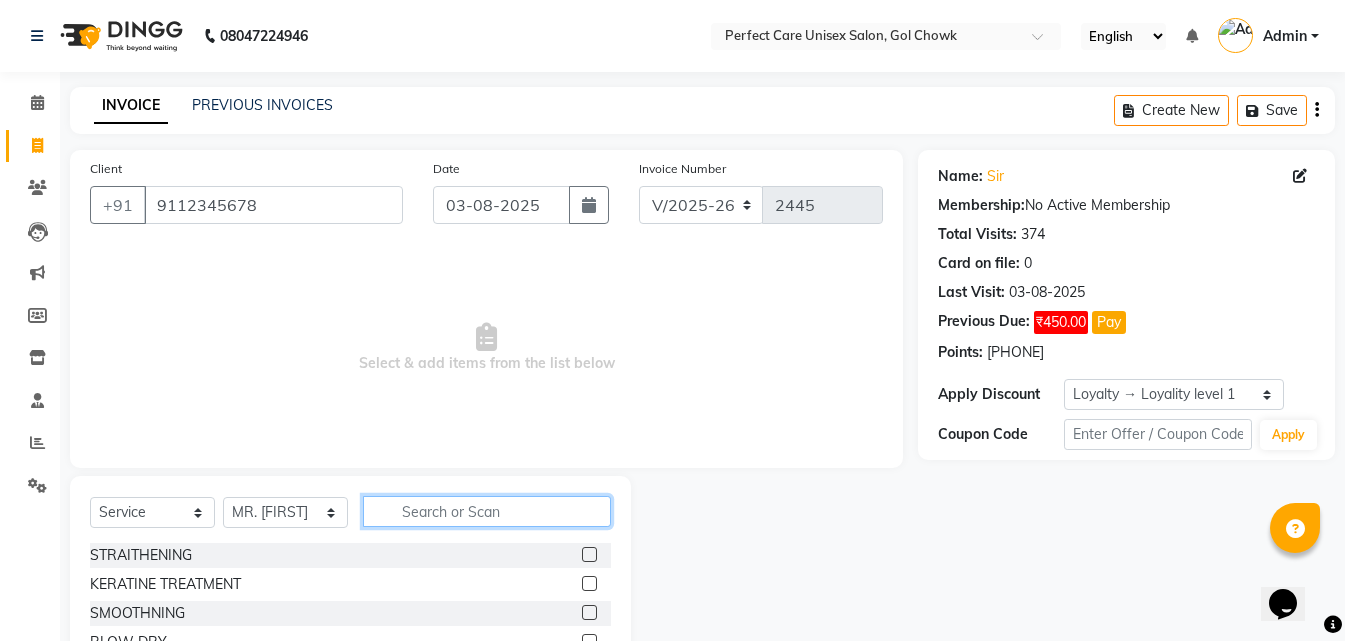 click 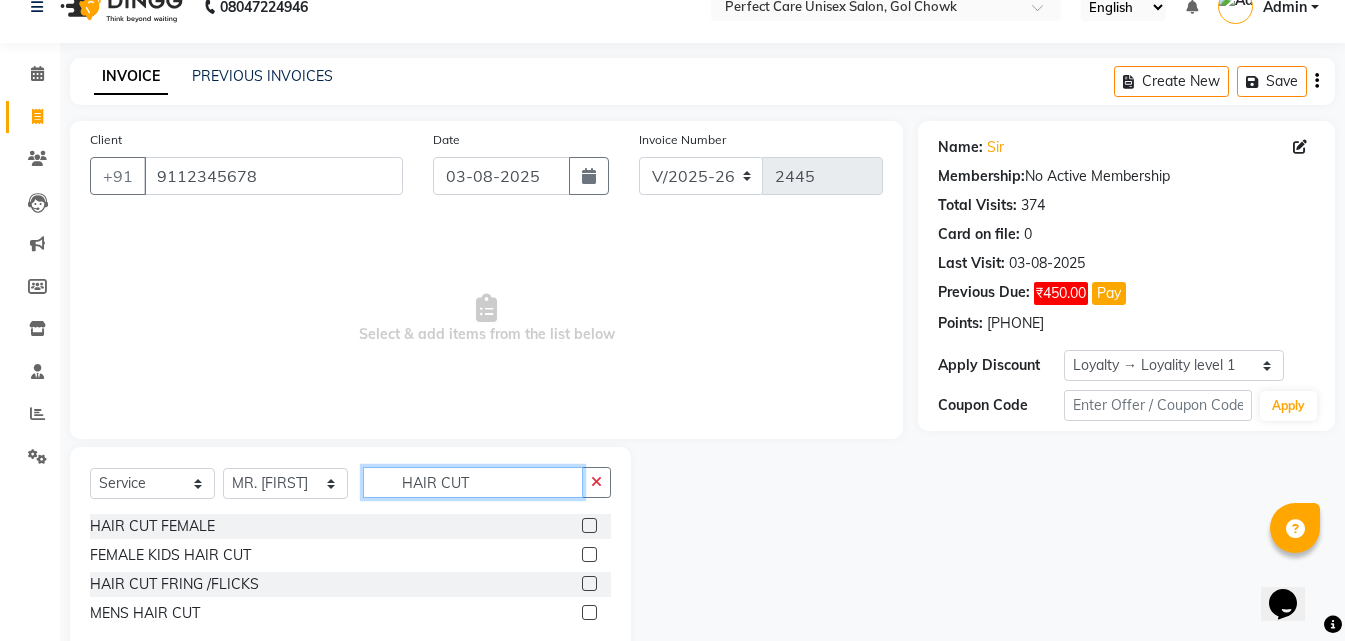 scroll, scrollTop: 76, scrollLeft: 0, axis: vertical 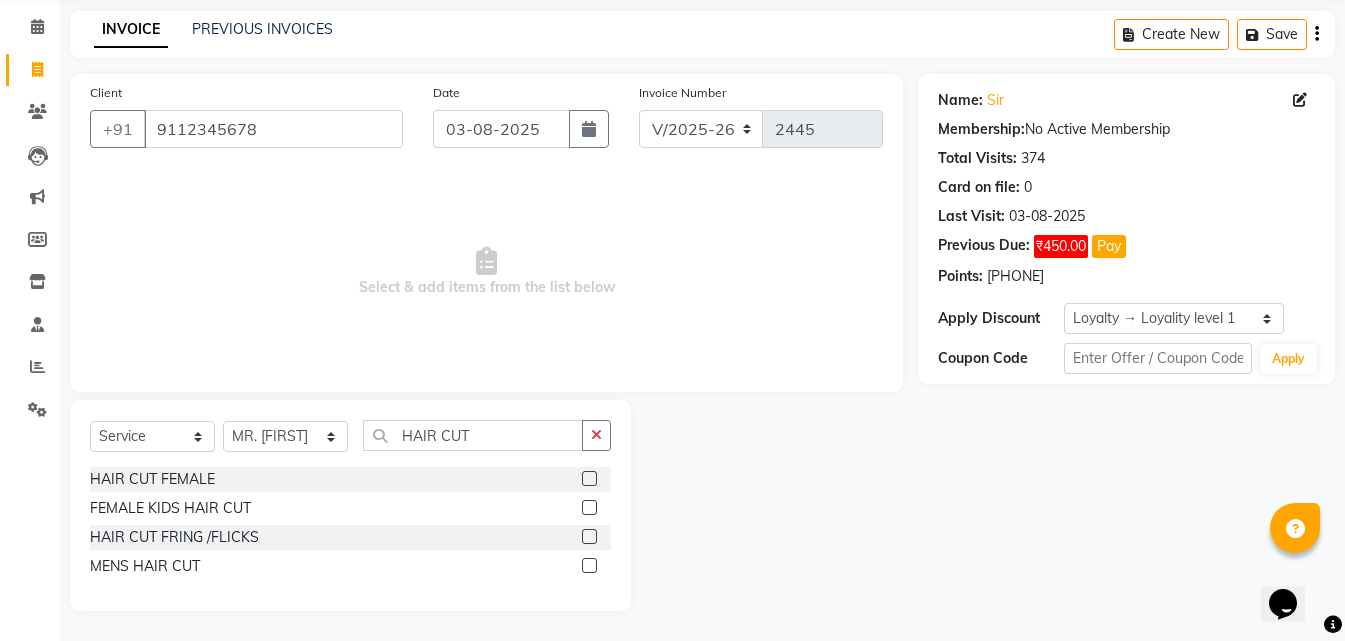 click 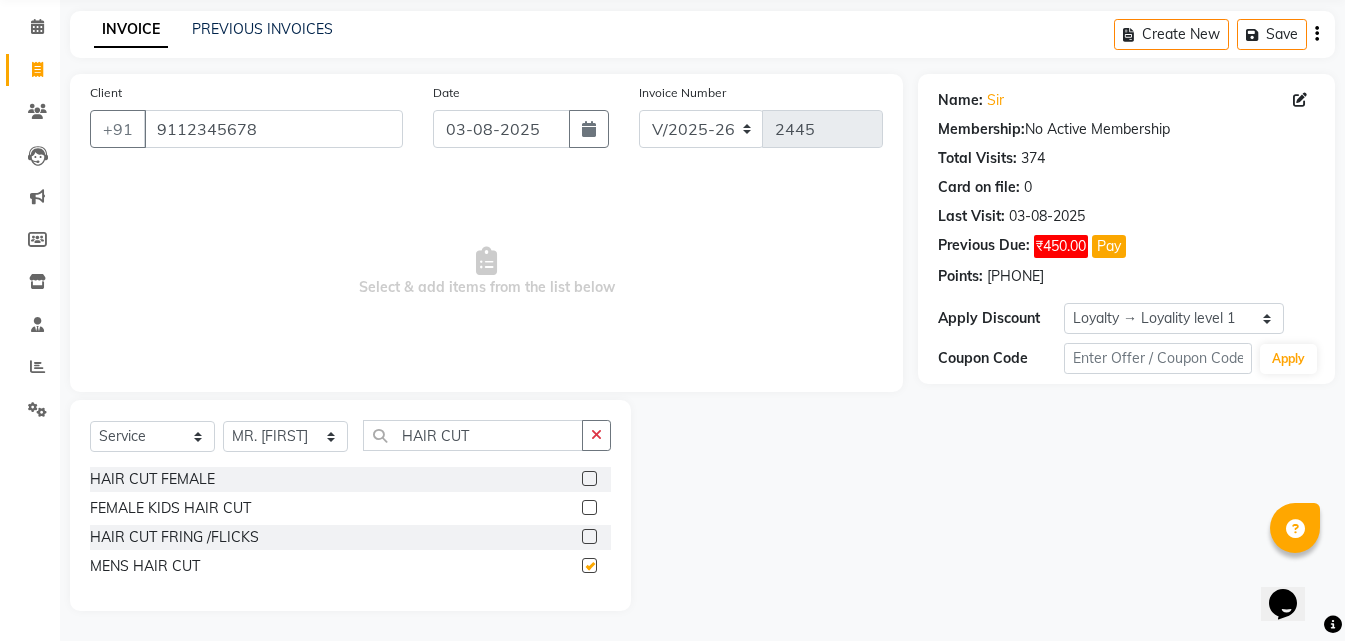 drag, startPoint x: 592, startPoint y: 568, endPoint x: 487, endPoint y: 509, distance: 120.44086 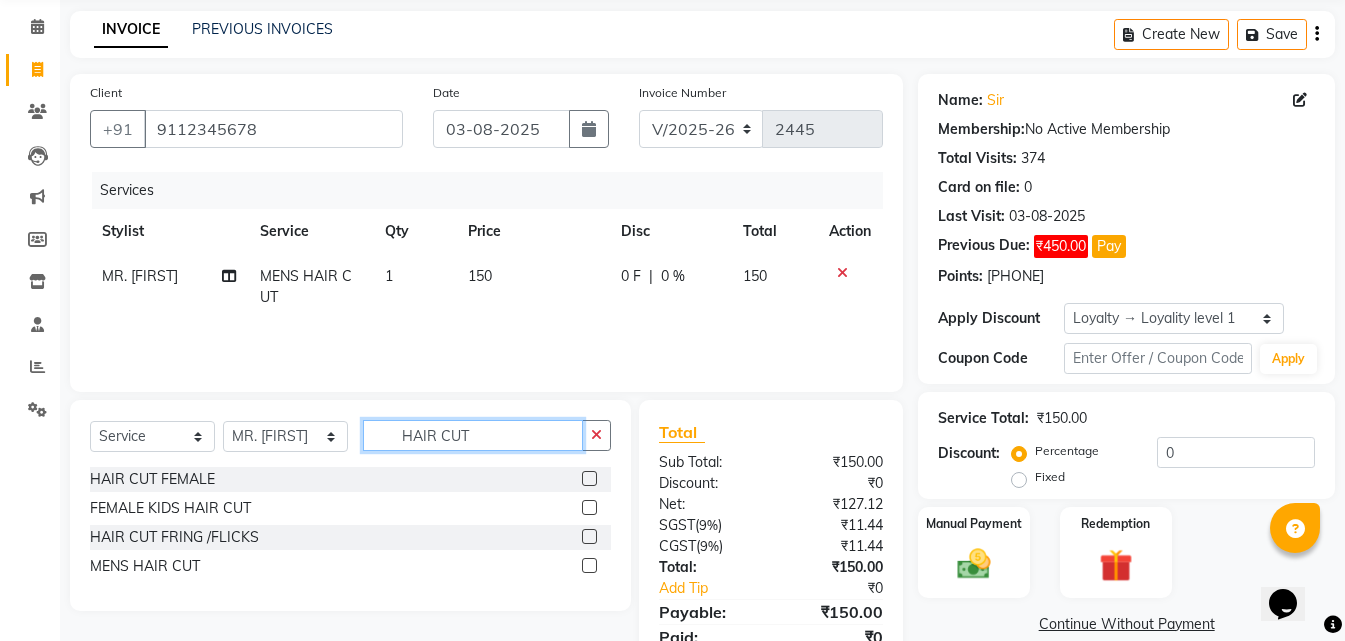 drag, startPoint x: 499, startPoint y: 443, endPoint x: 379, endPoint y: 442, distance: 120.004166 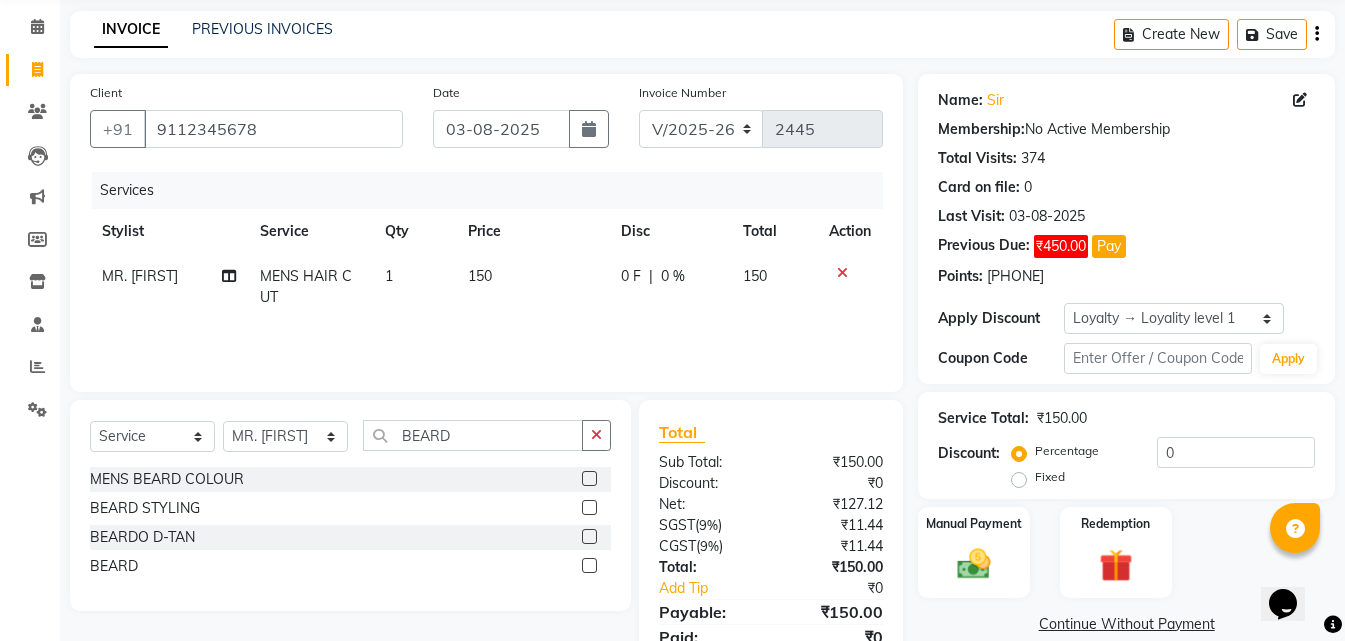 click 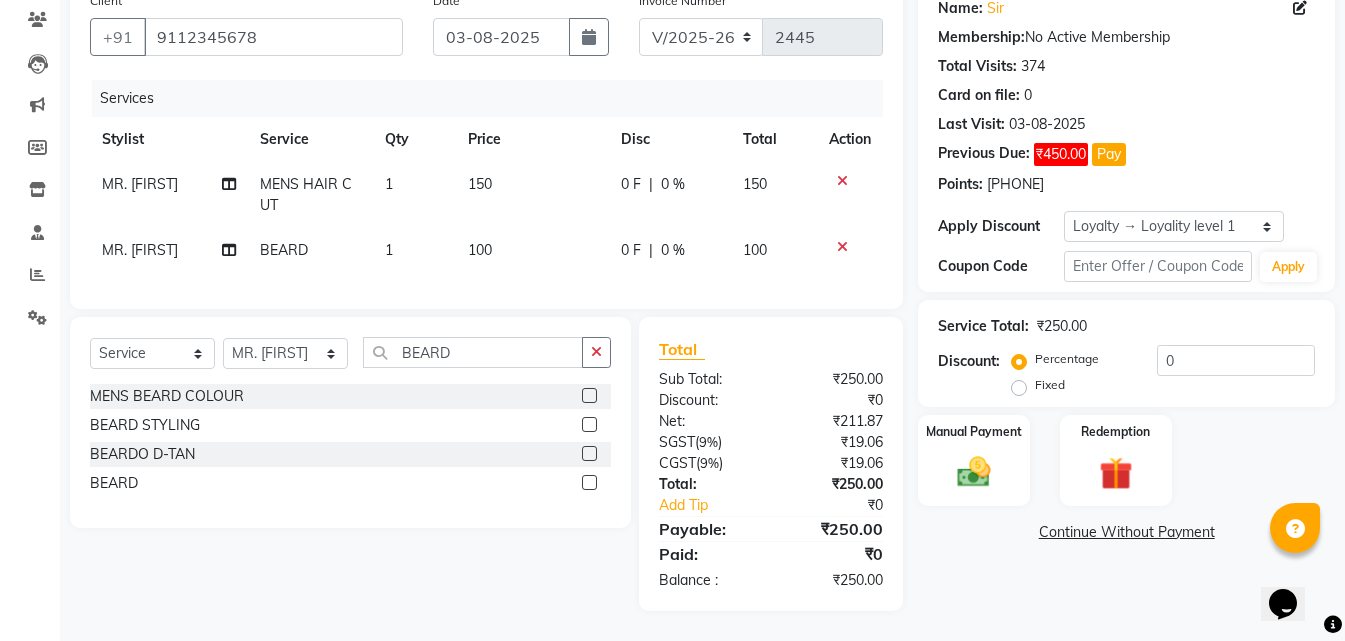 scroll, scrollTop: 183, scrollLeft: 0, axis: vertical 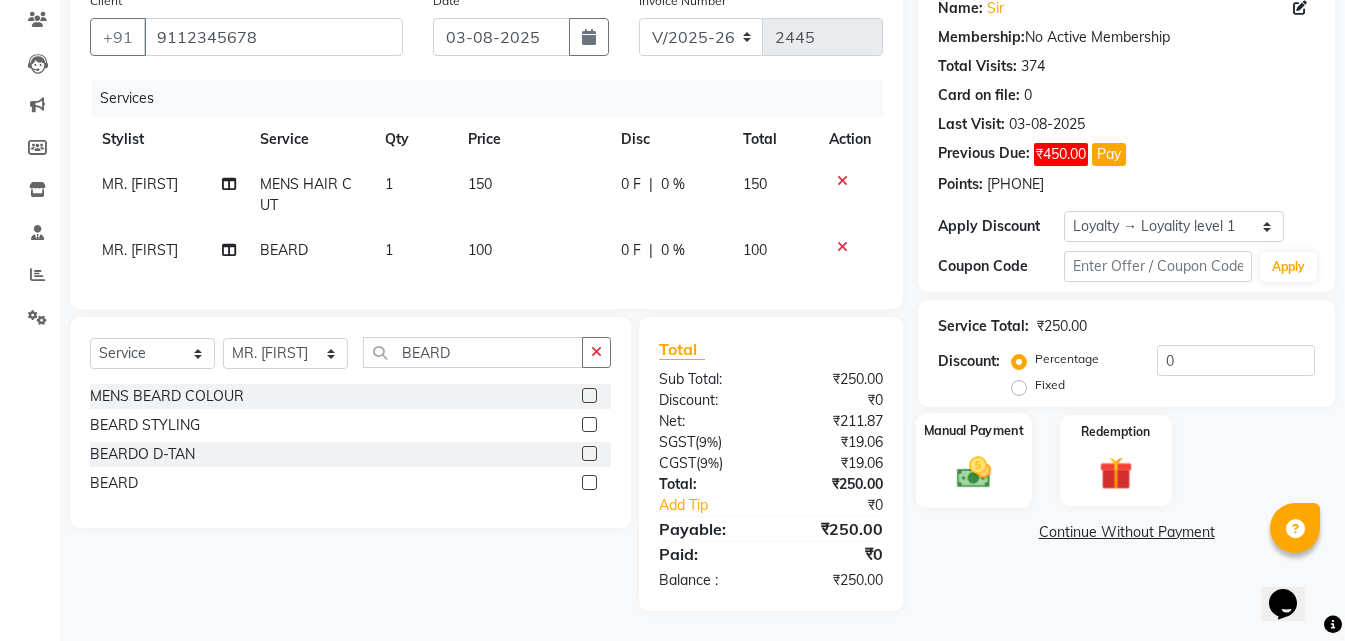click 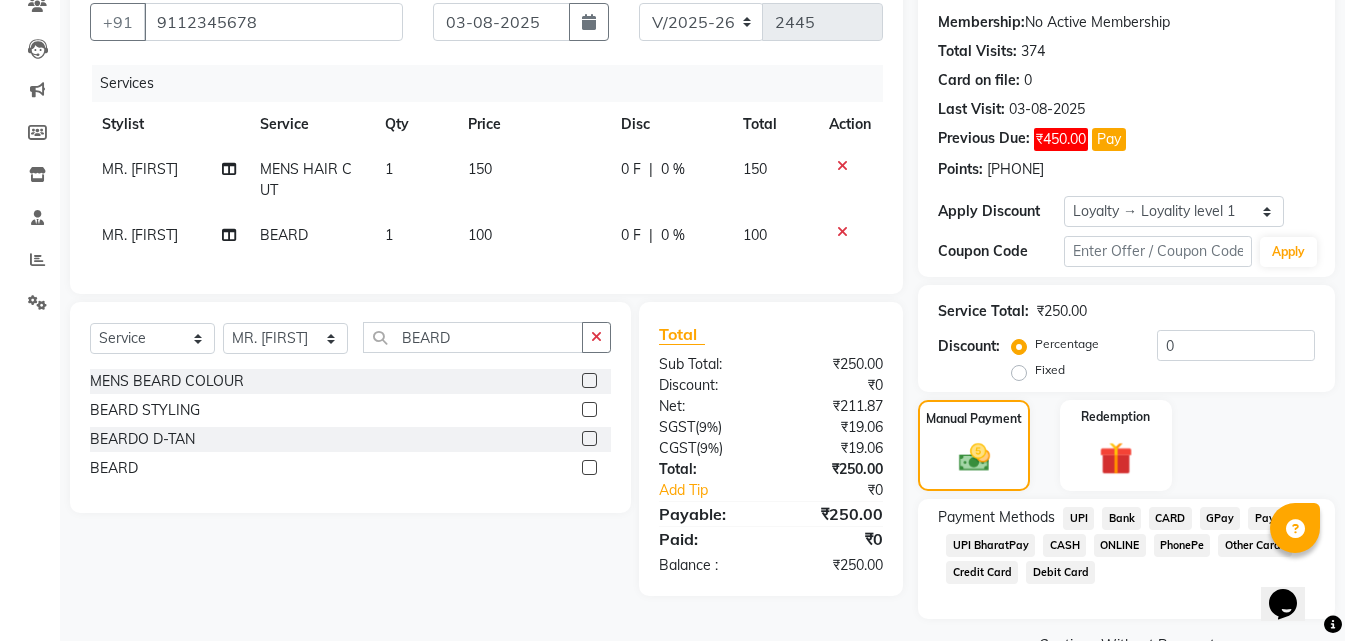 click on "CASH" 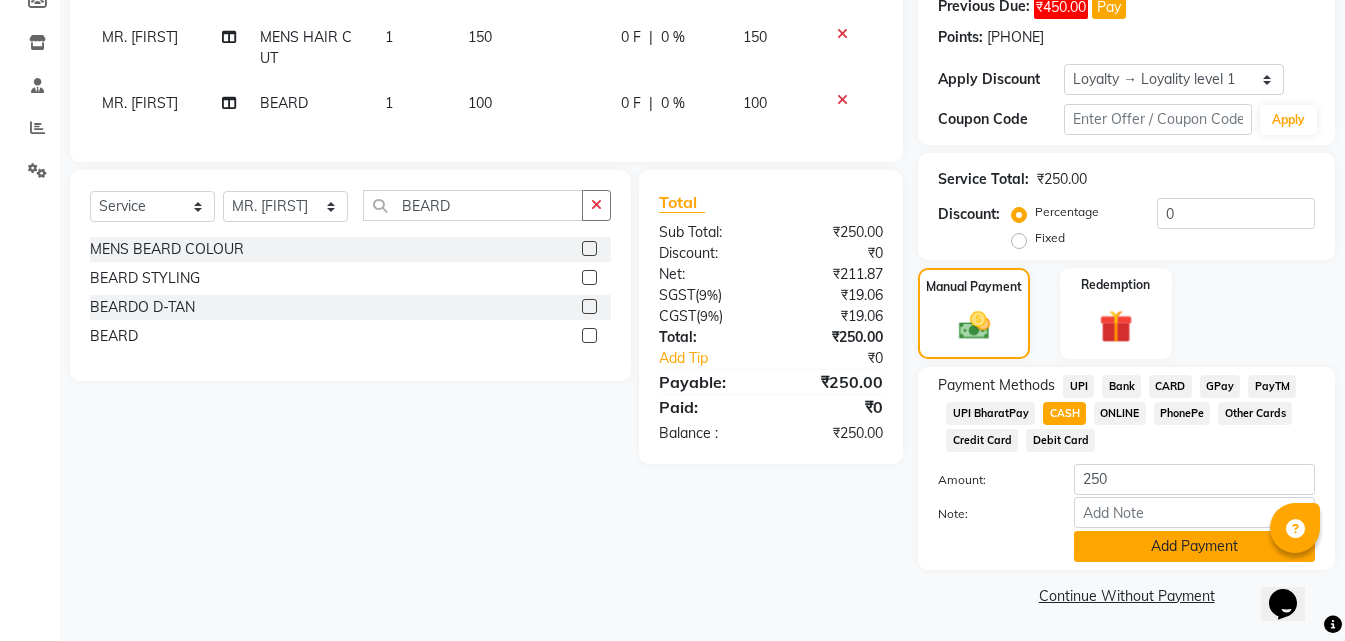 click on "Add Payment" 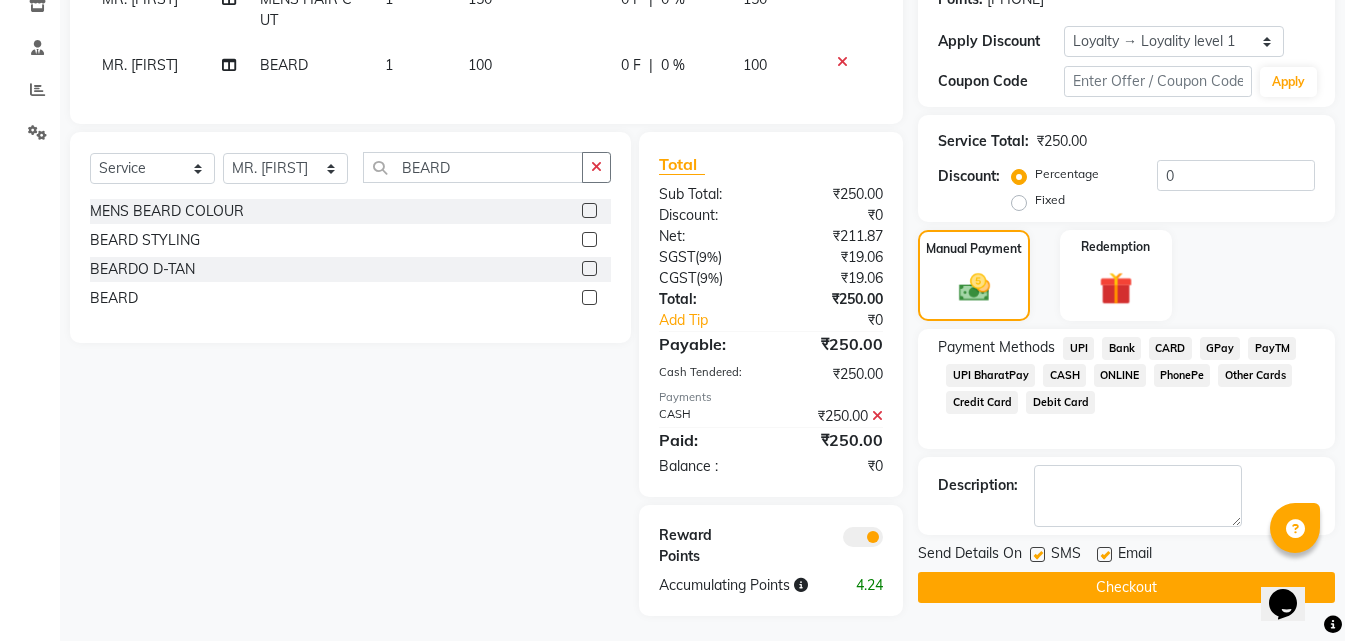 scroll, scrollTop: 373, scrollLeft: 0, axis: vertical 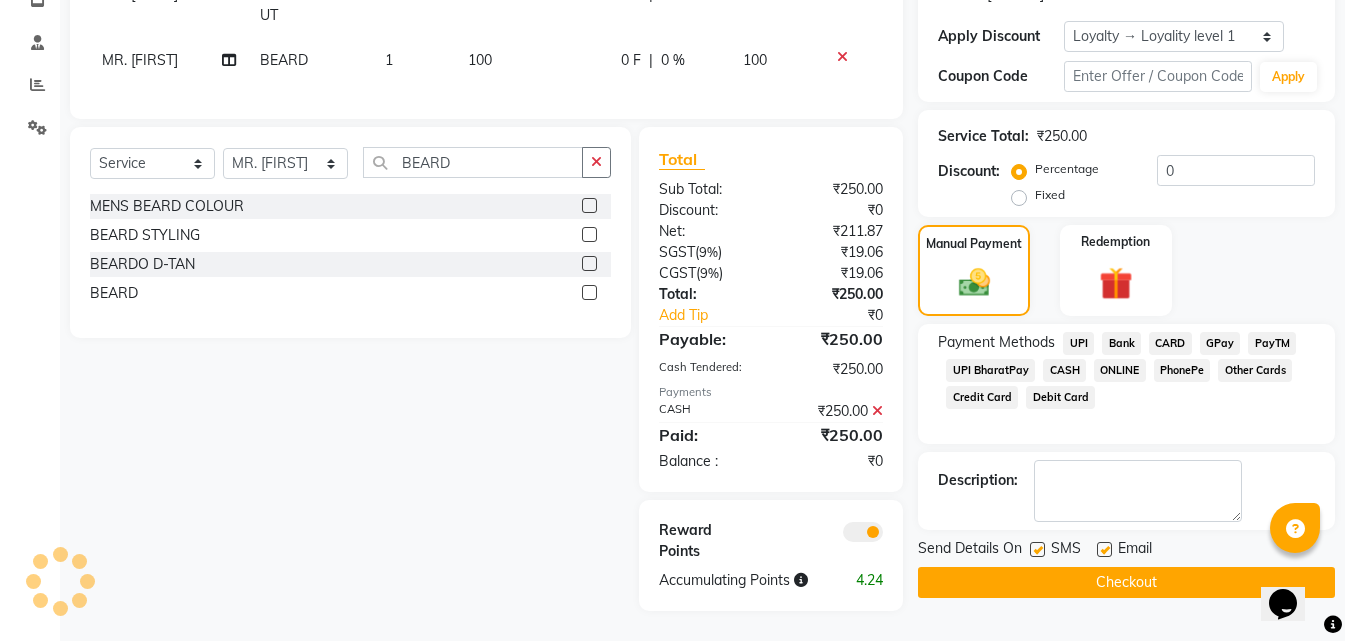 click on "Checkout" 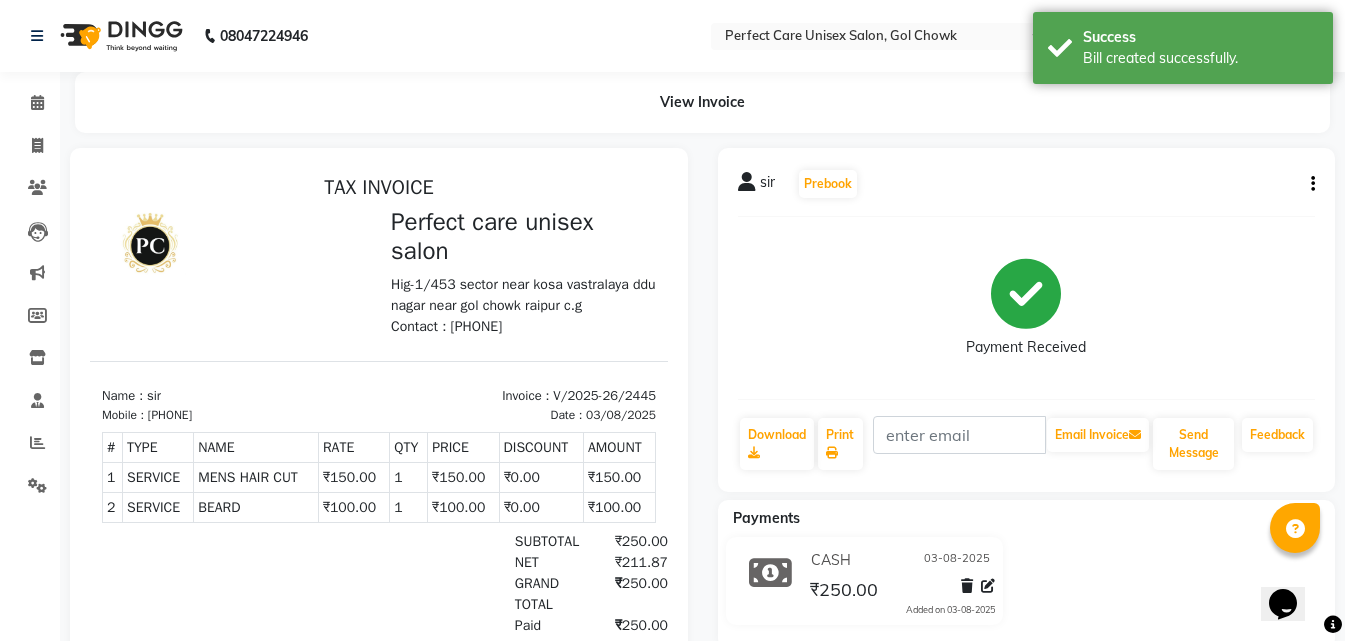 scroll, scrollTop: 0, scrollLeft: 0, axis: both 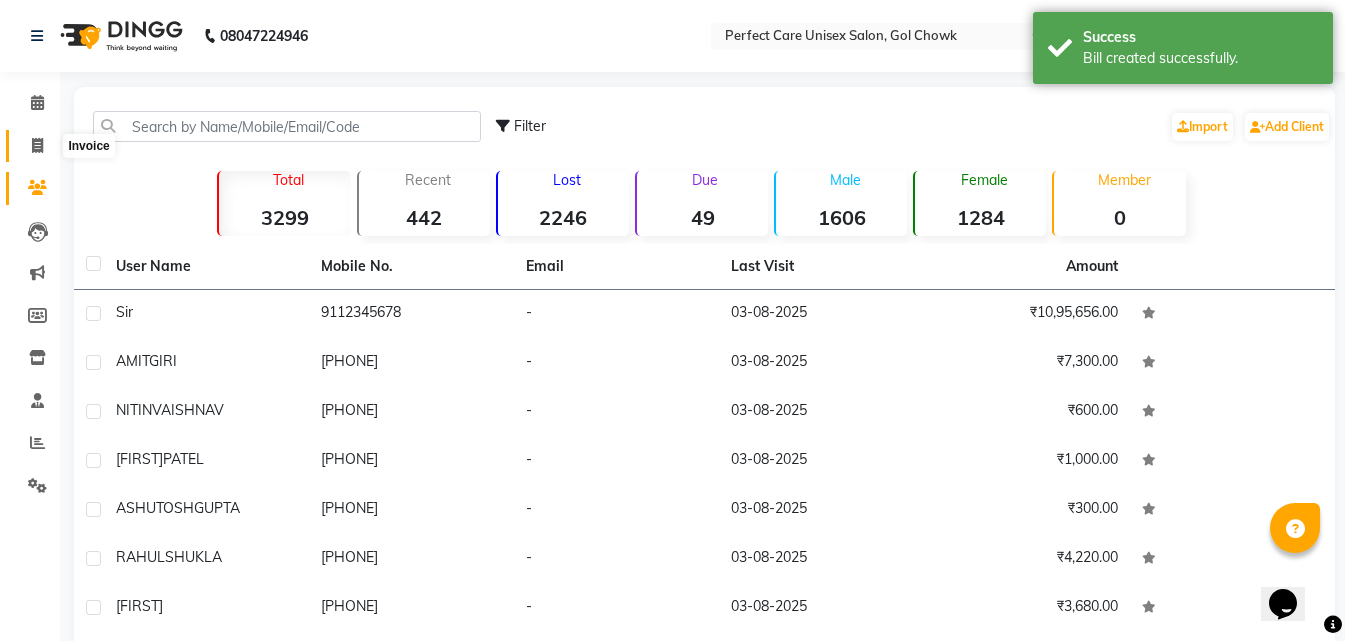 click 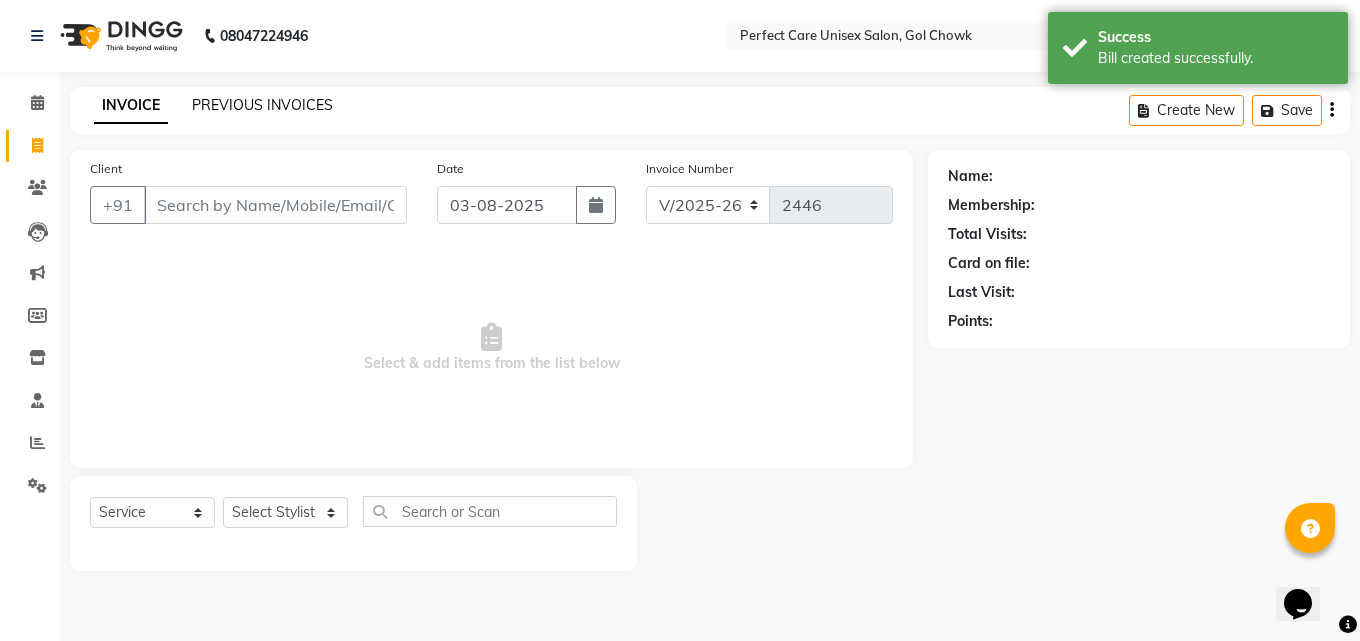 click on "PREVIOUS INVOICES" 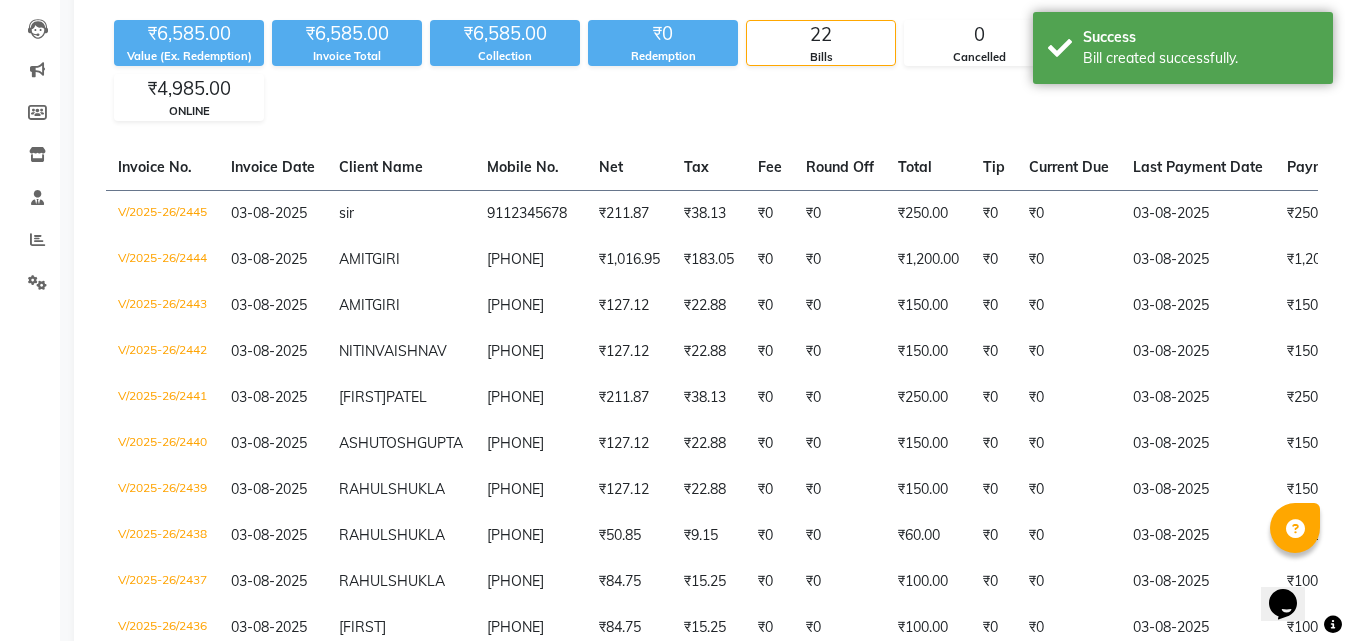 scroll, scrollTop: 149, scrollLeft: 0, axis: vertical 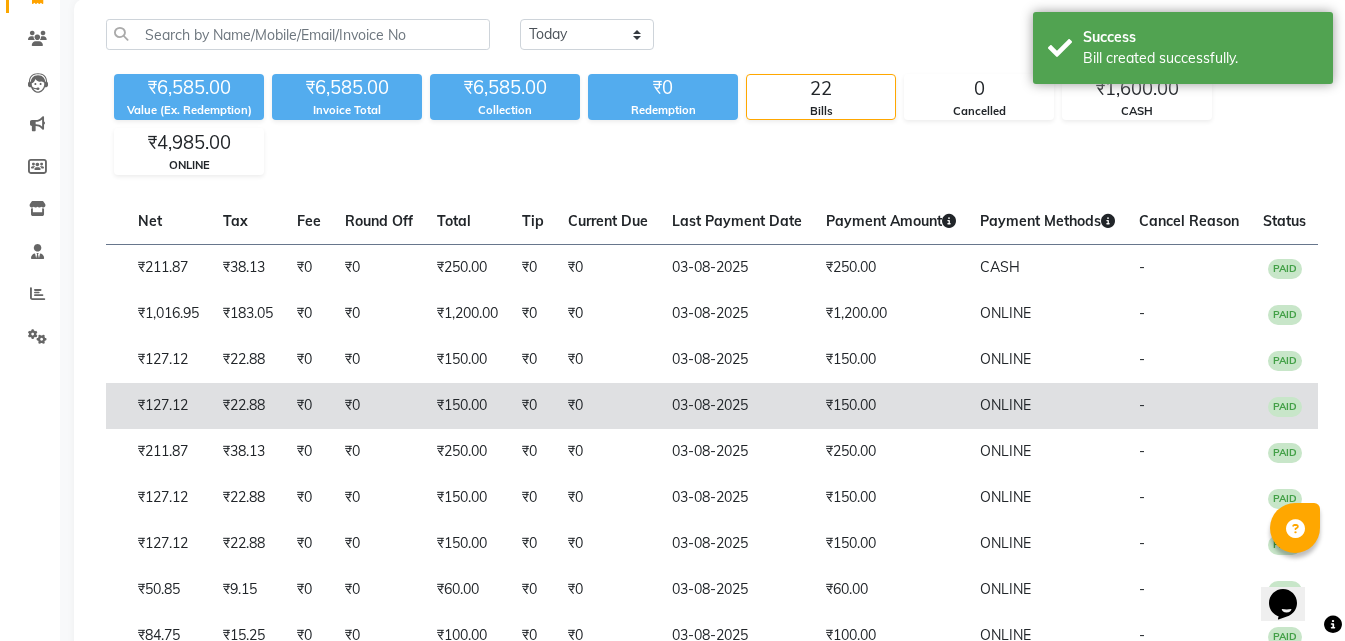 drag, startPoint x: 755, startPoint y: 394, endPoint x: 835, endPoint y: 406, distance: 80.895 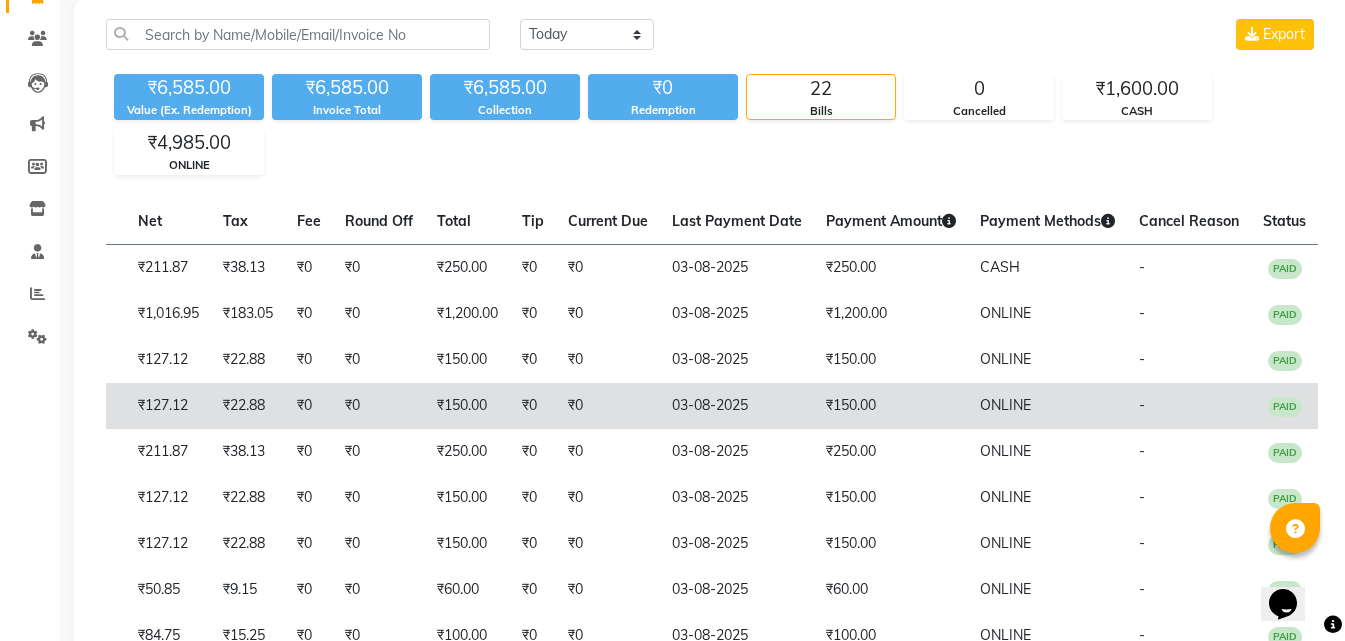 scroll, scrollTop: 0, scrollLeft: 0, axis: both 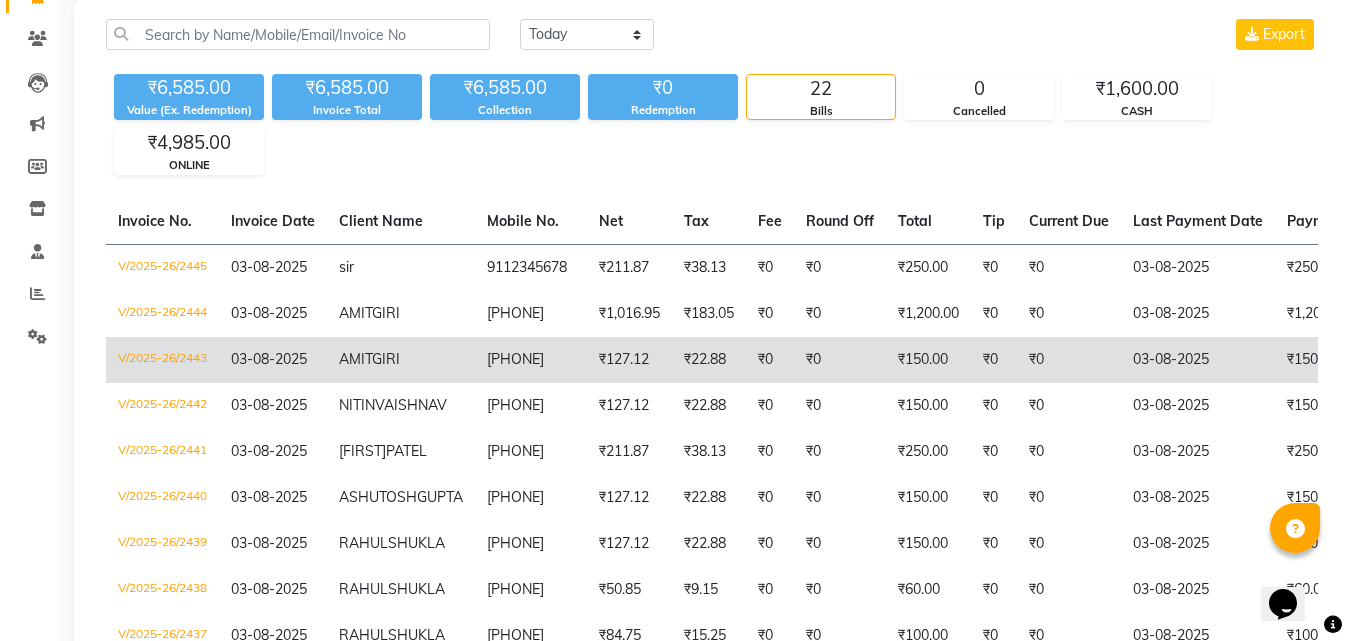 drag, startPoint x: 952, startPoint y: 453, endPoint x: 367, endPoint y: 378, distance: 589.7881 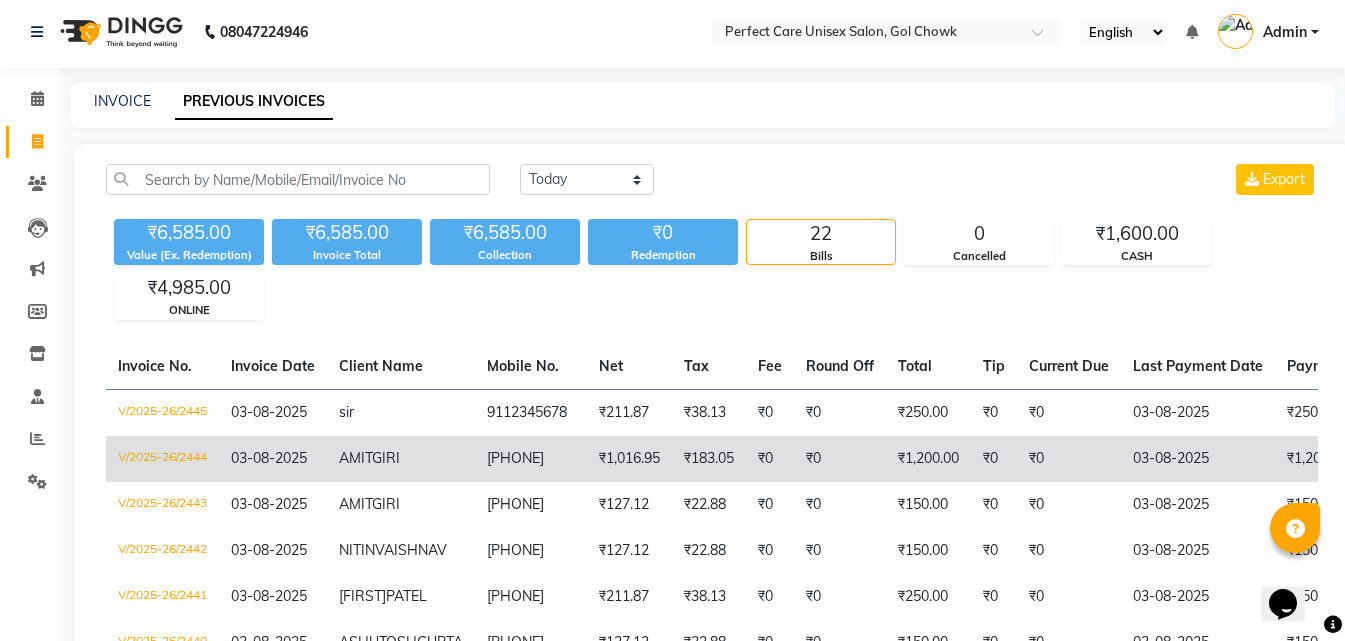 scroll, scrollTop: 0, scrollLeft: 0, axis: both 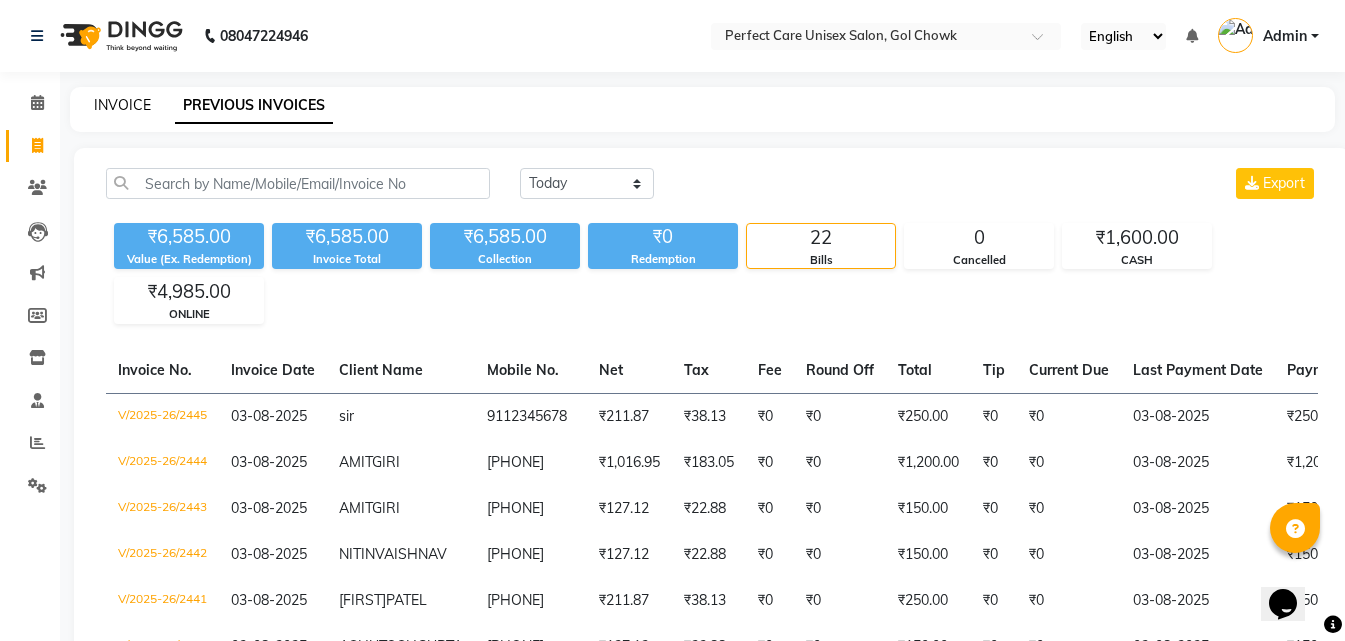 click on "INVOICE" 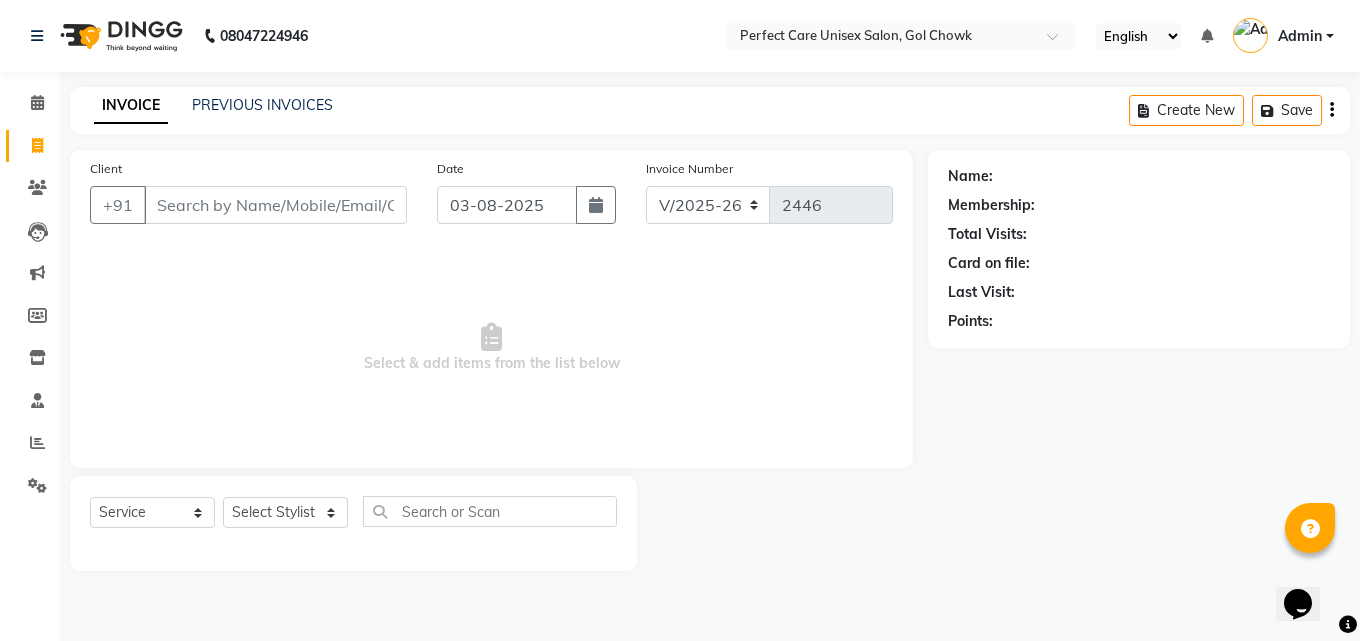 click on "Clients" 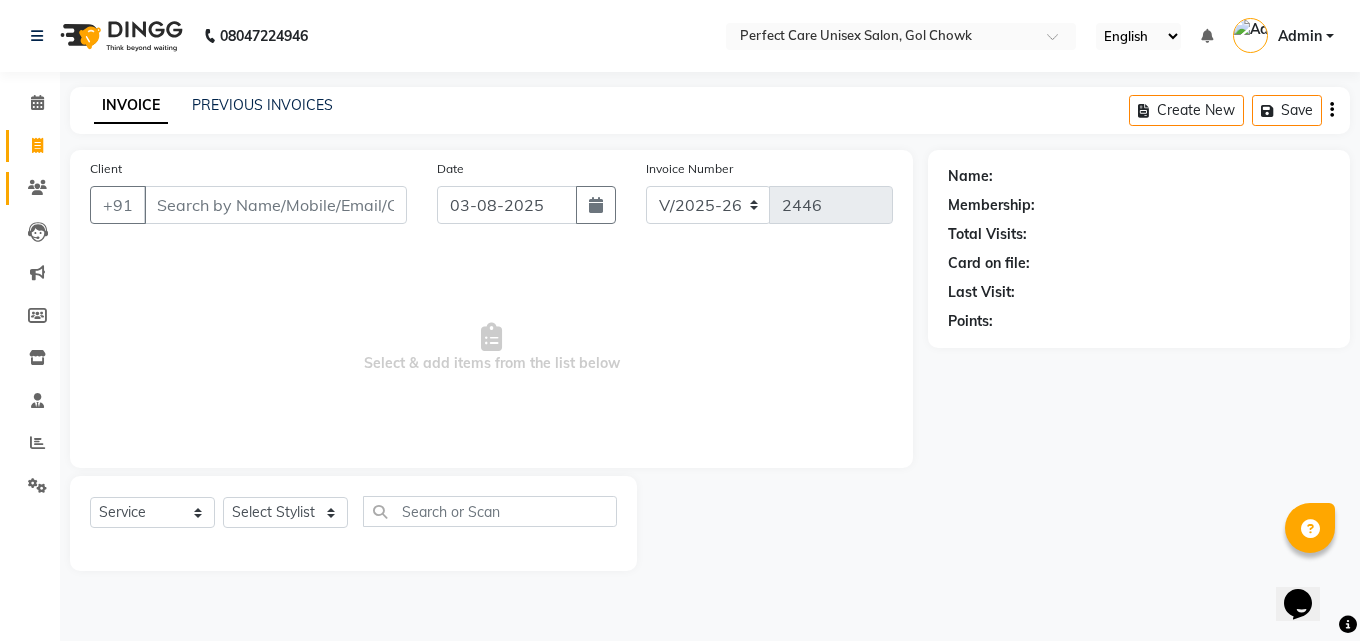 click 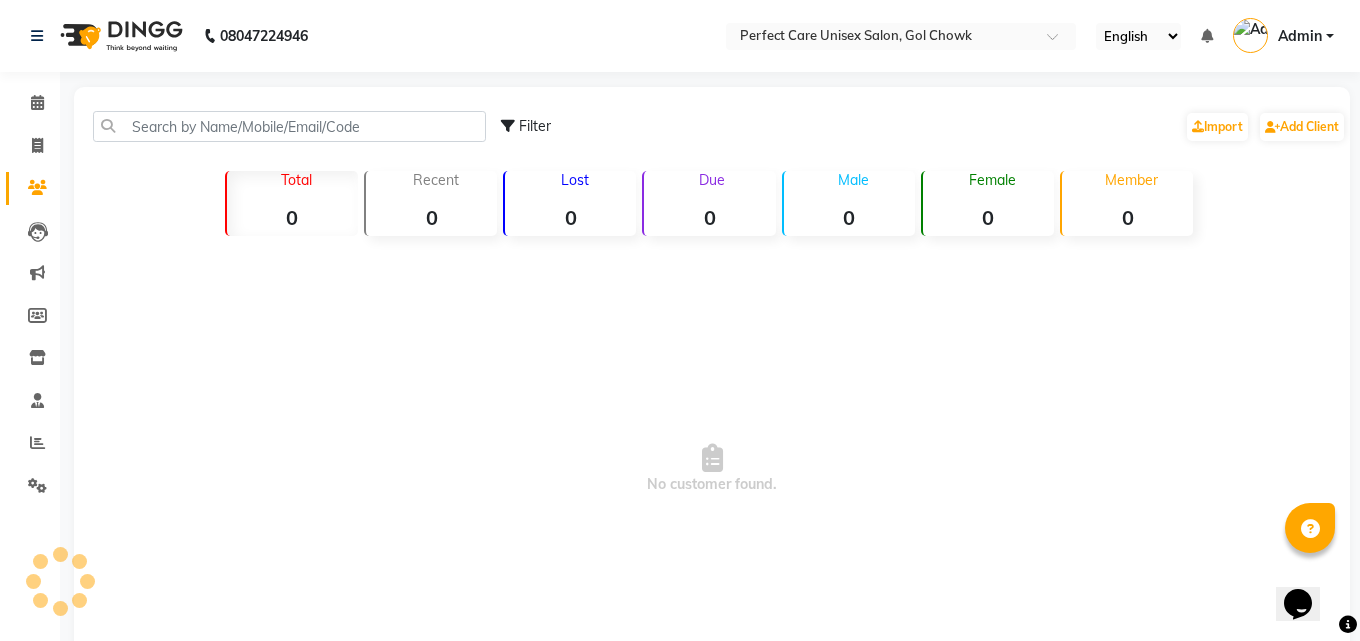 click 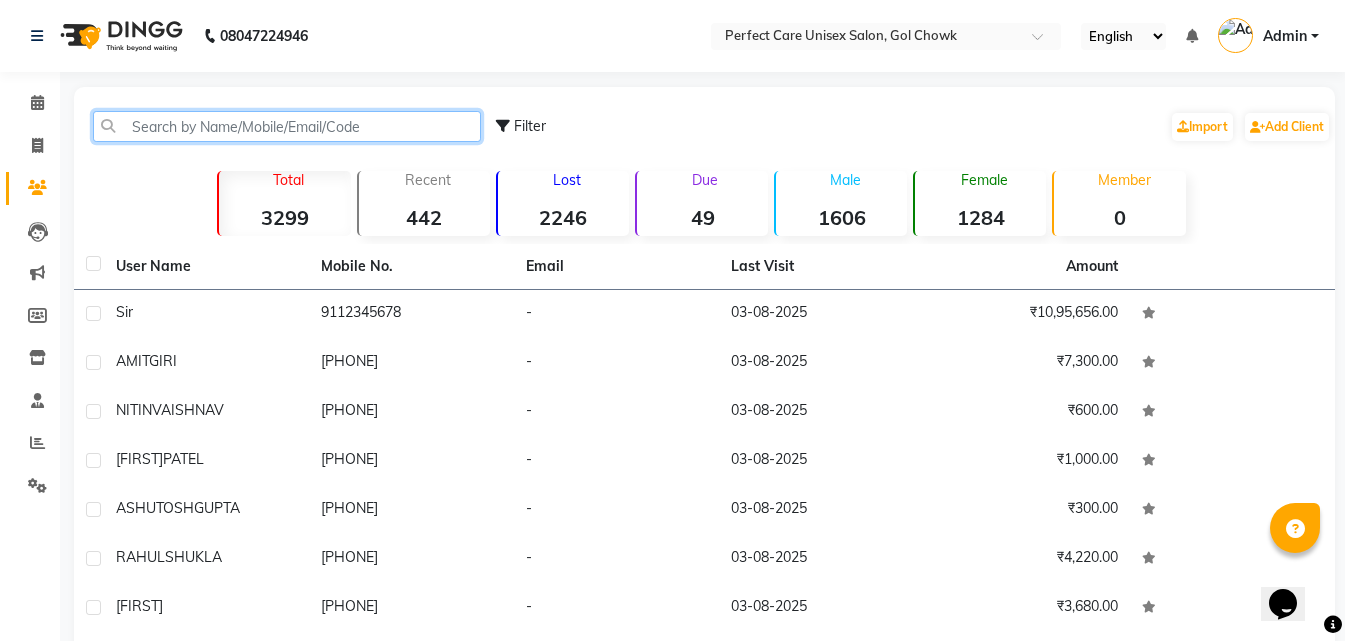 click 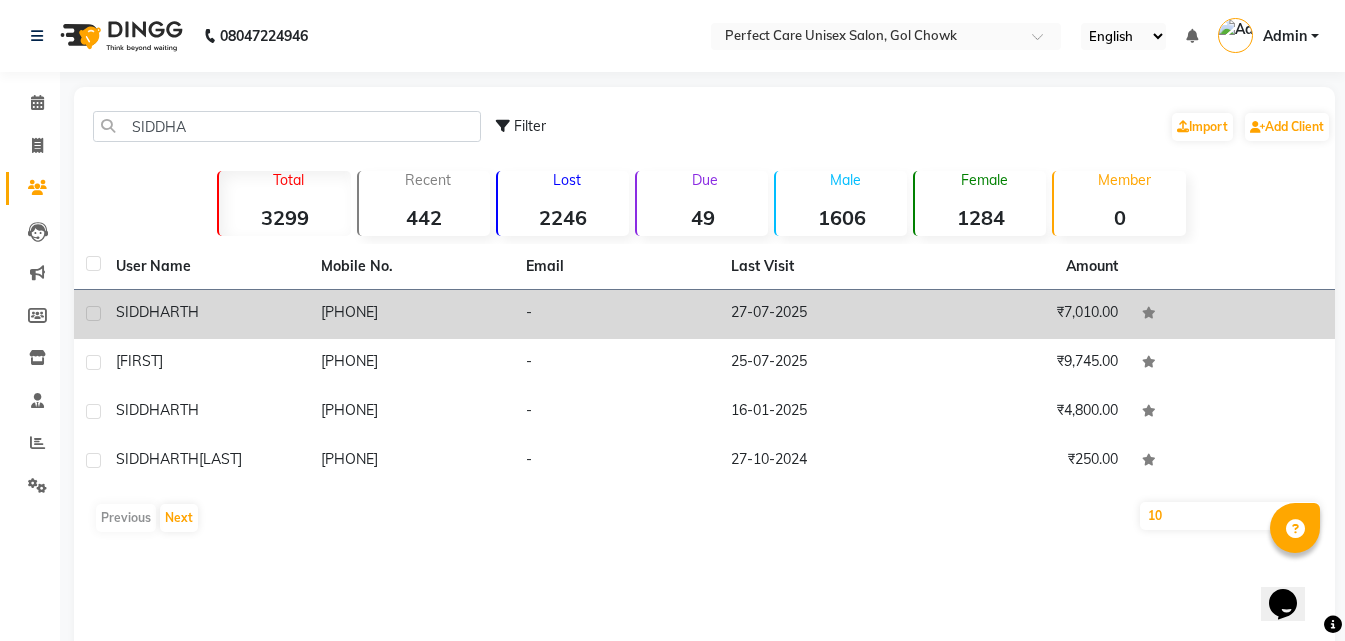 click on "[PHONE]" 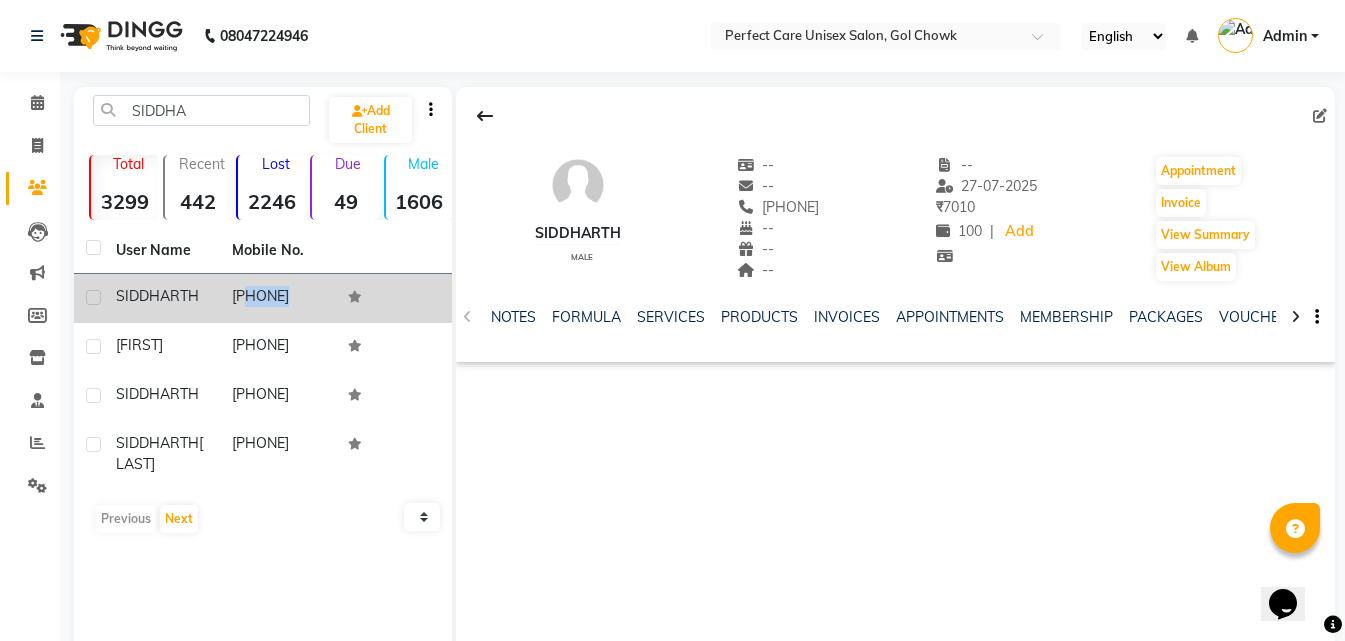 drag, startPoint x: 230, startPoint y: 293, endPoint x: 362, endPoint y: 302, distance: 132.30646 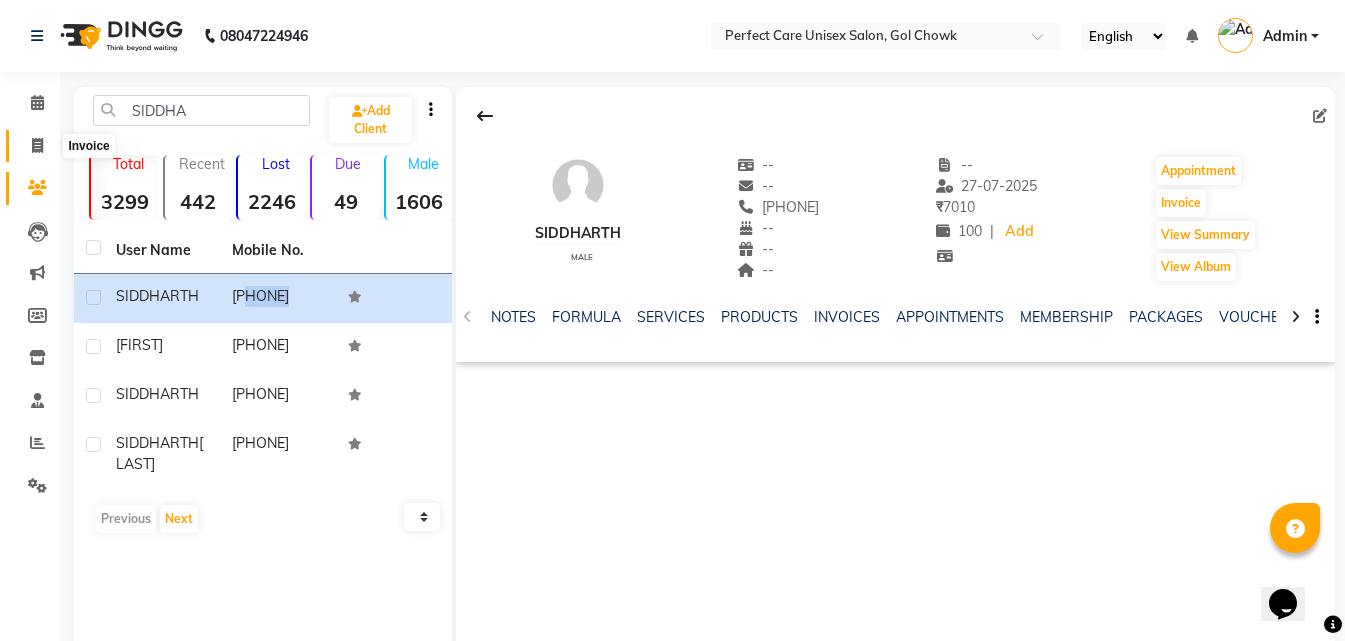click 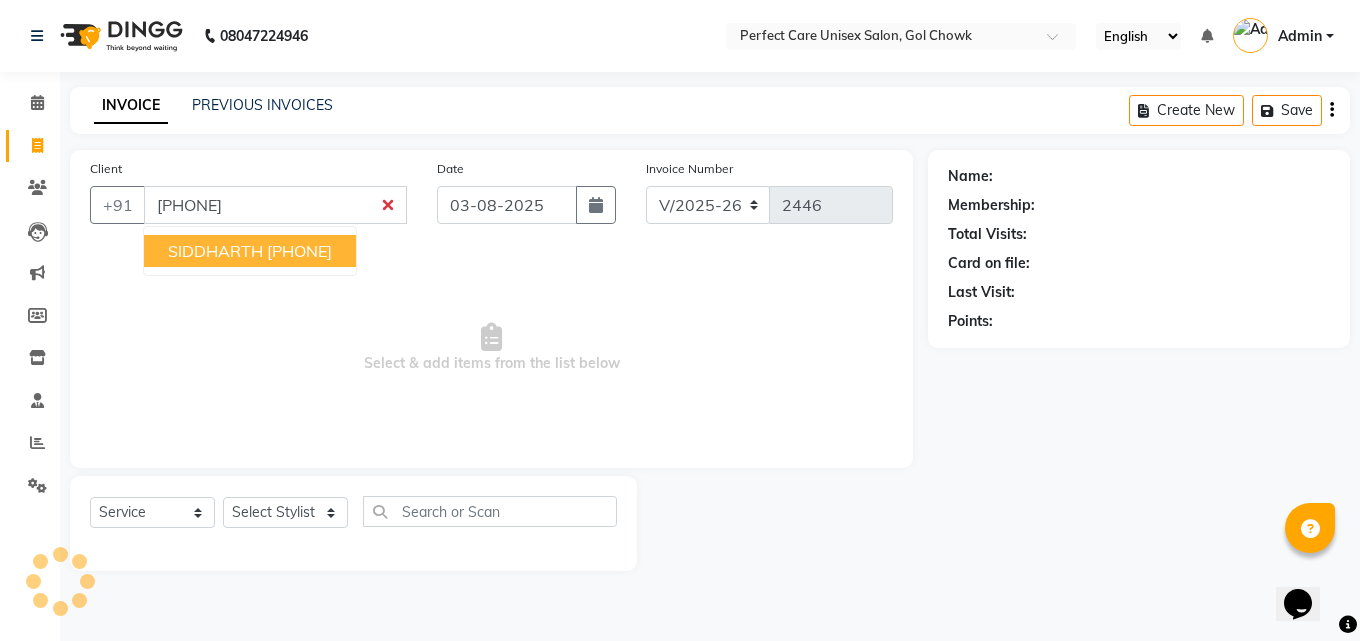 click on "SIDDHARTH  9039059679" at bounding box center [250, 251] 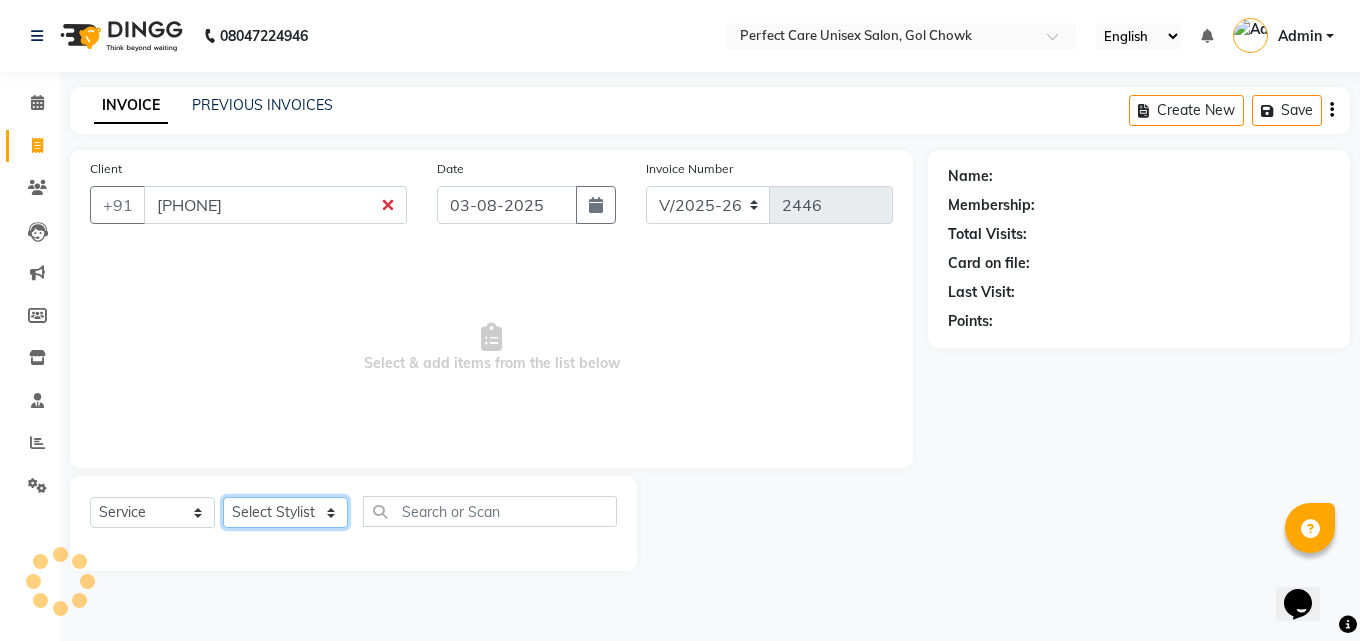 click on "Select Stylist" 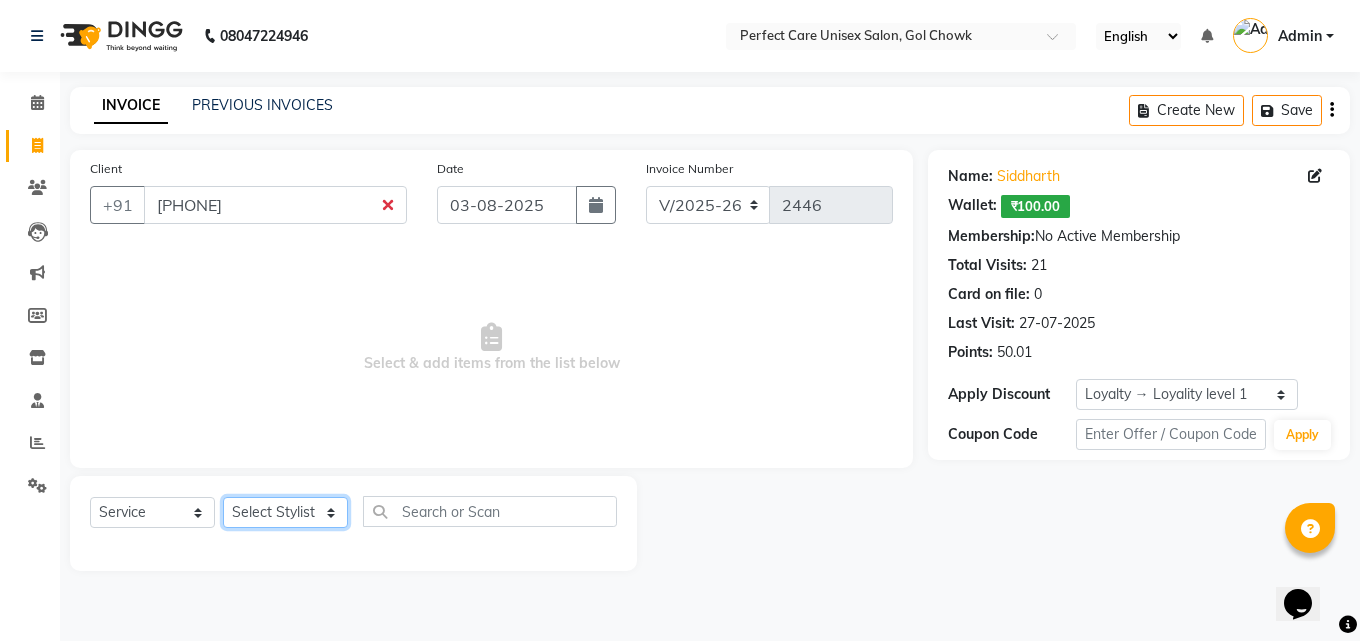 click on "Select Stylist MISS [NAME] MISS [NAME] MISS [NAME] MISS [NAME] MISS [NAME] MISS [NAME] MISS [NAME] MISS [NAME] MISS [NAME] MISS [NAME] [NAME] MR [NAME] MR [NAME] MR [NAME] MR [NAME] MR [NAME] MR [NAME] MR [NAME] MR [NAME] MR [NAME] MR [NAME] MR [NAME] MR [NAME] MR [NAME] MR [NAME] MS [NAME] NONE [NAME]" 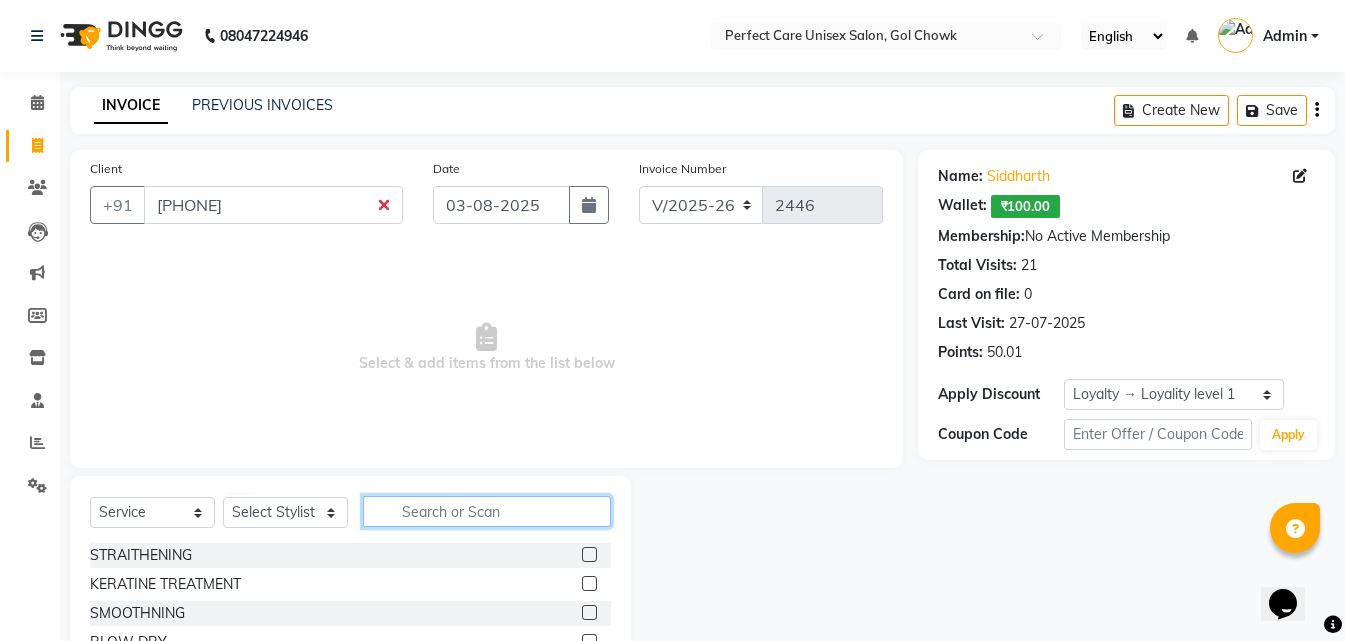 click 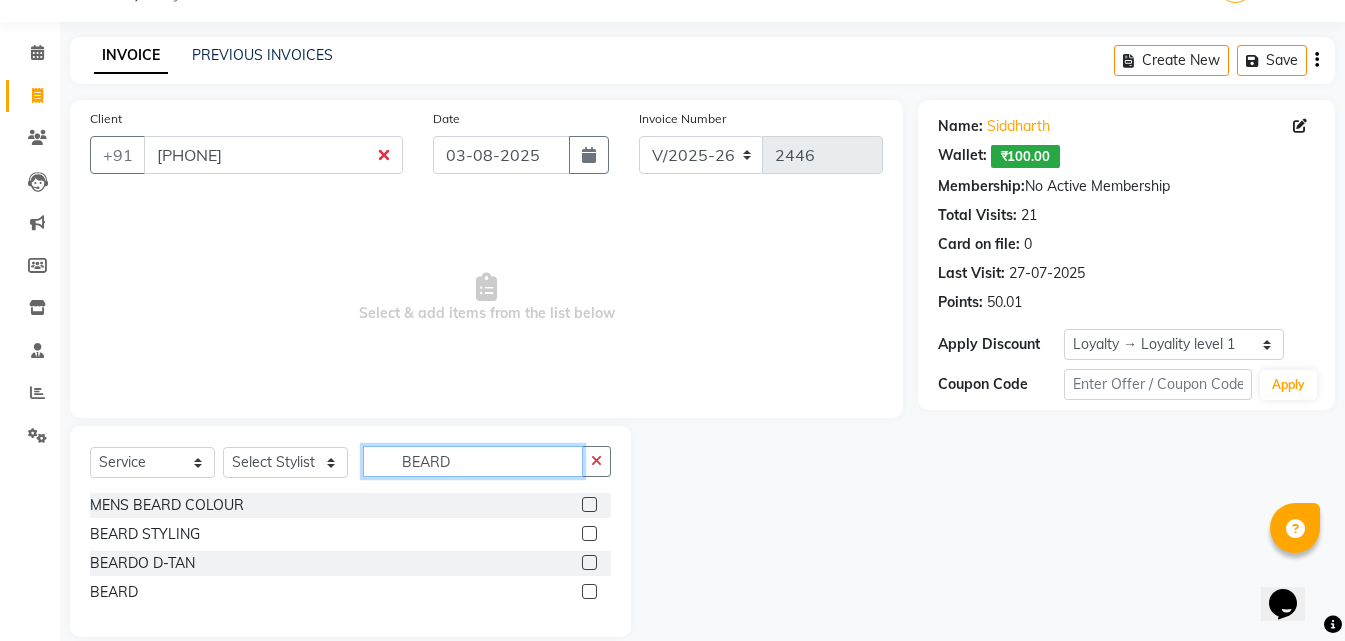 scroll, scrollTop: 76, scrollLeft: 0, axis: vertical 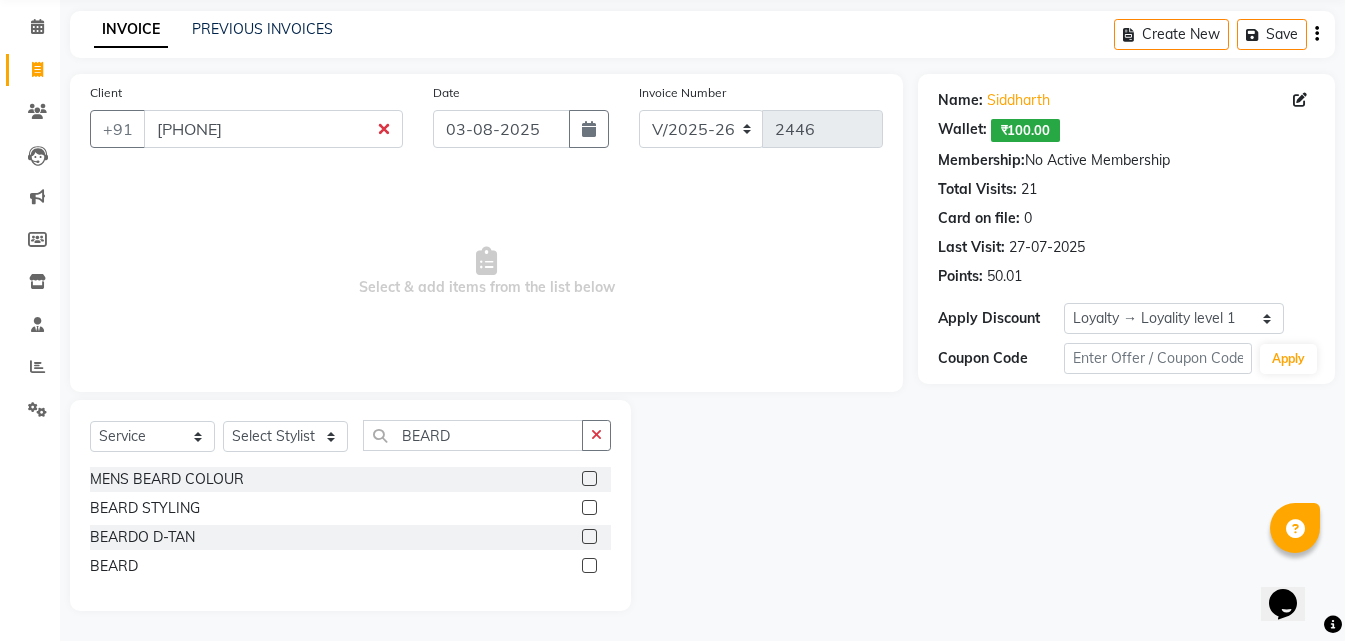 click 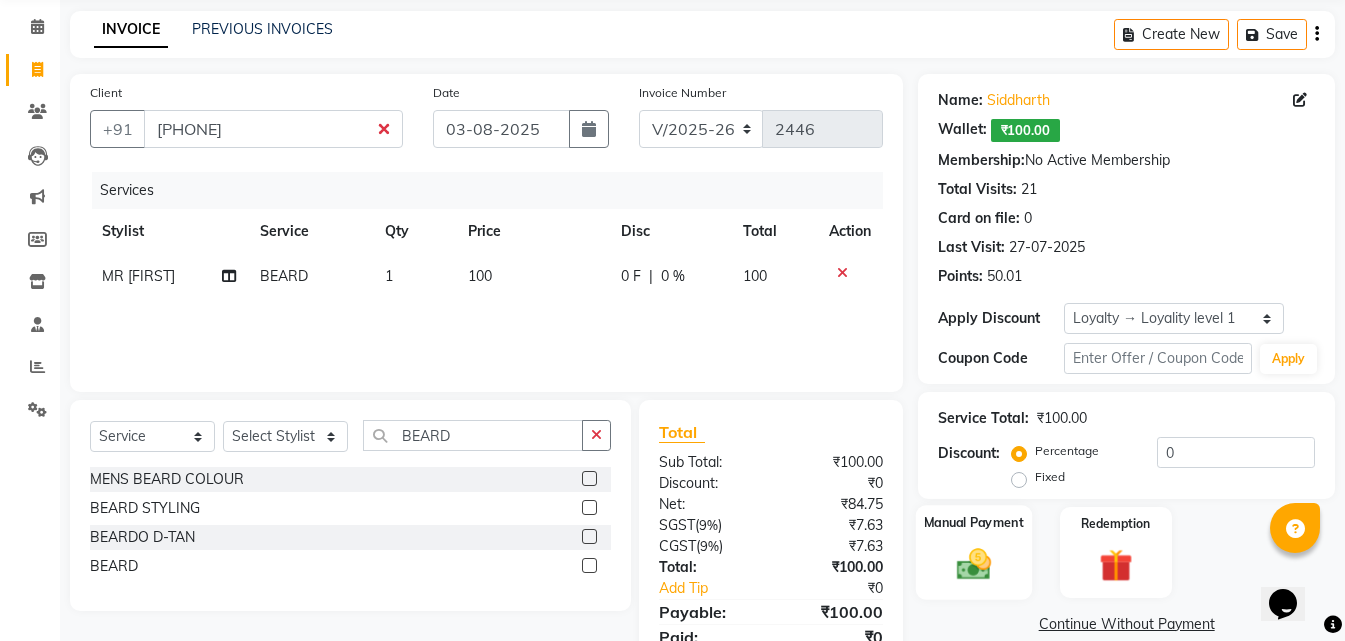 click on "Manual Payment" 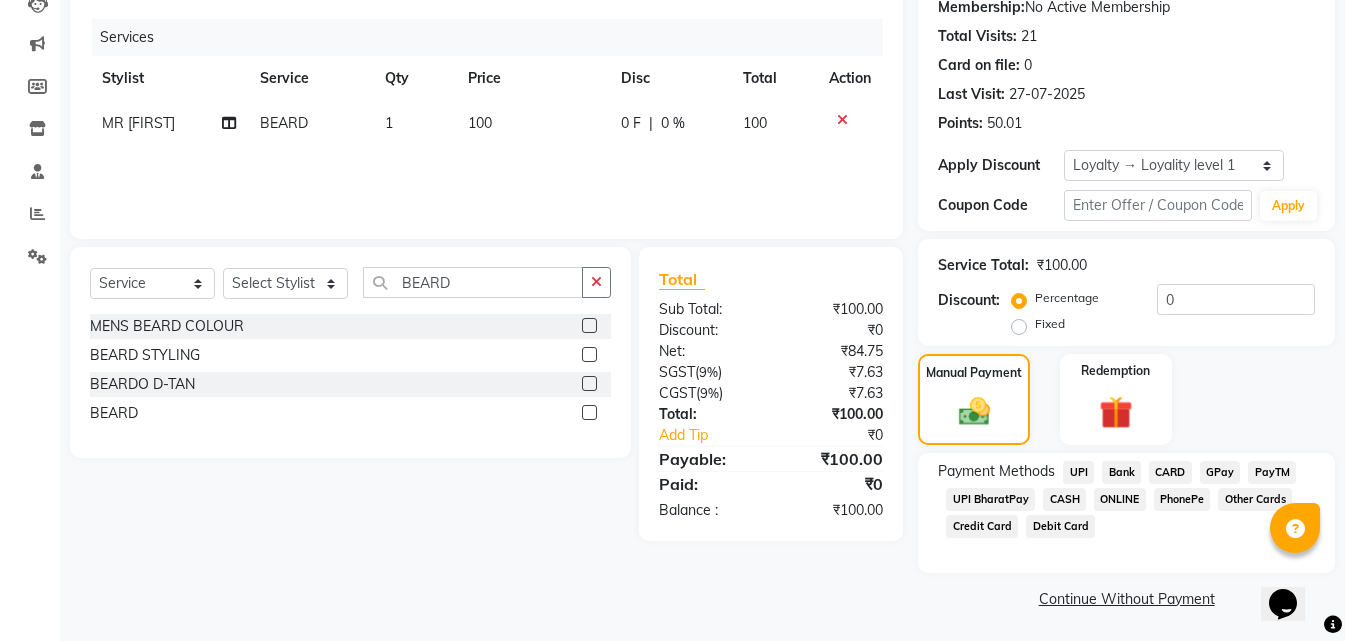 scroll, scrollTop: 232, scrollLeft: 0, axis: vertical 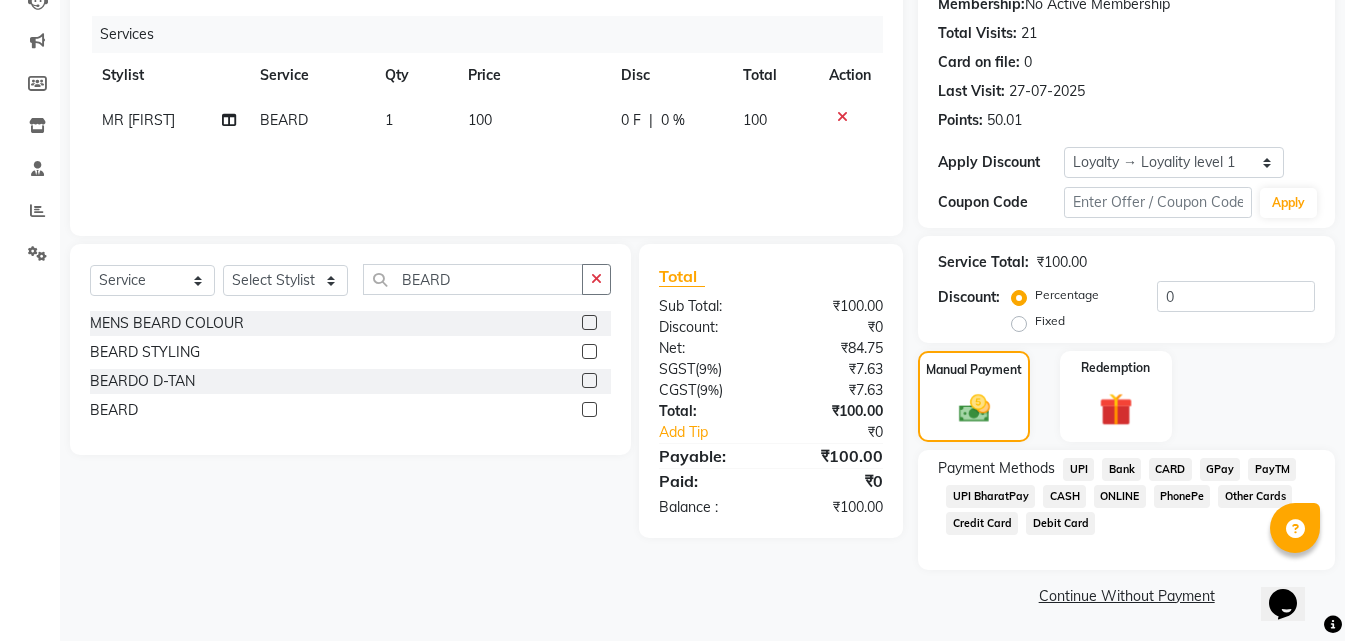 click on "CASH" 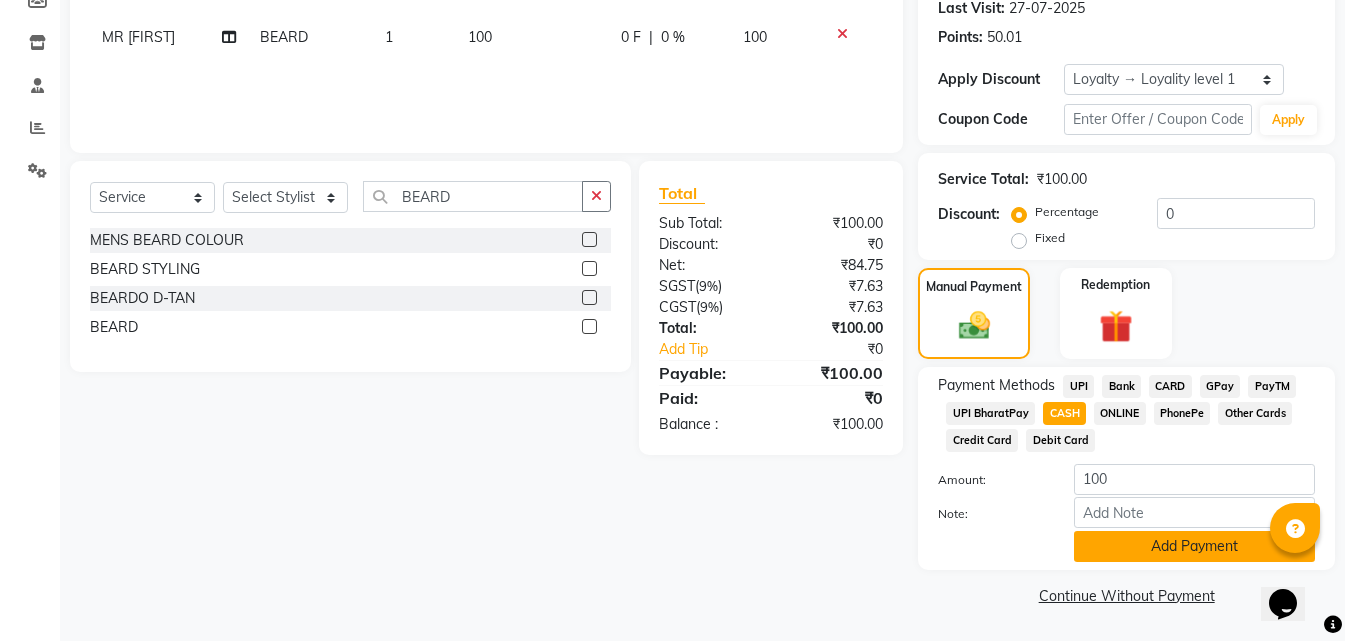 click on "Add Payment" 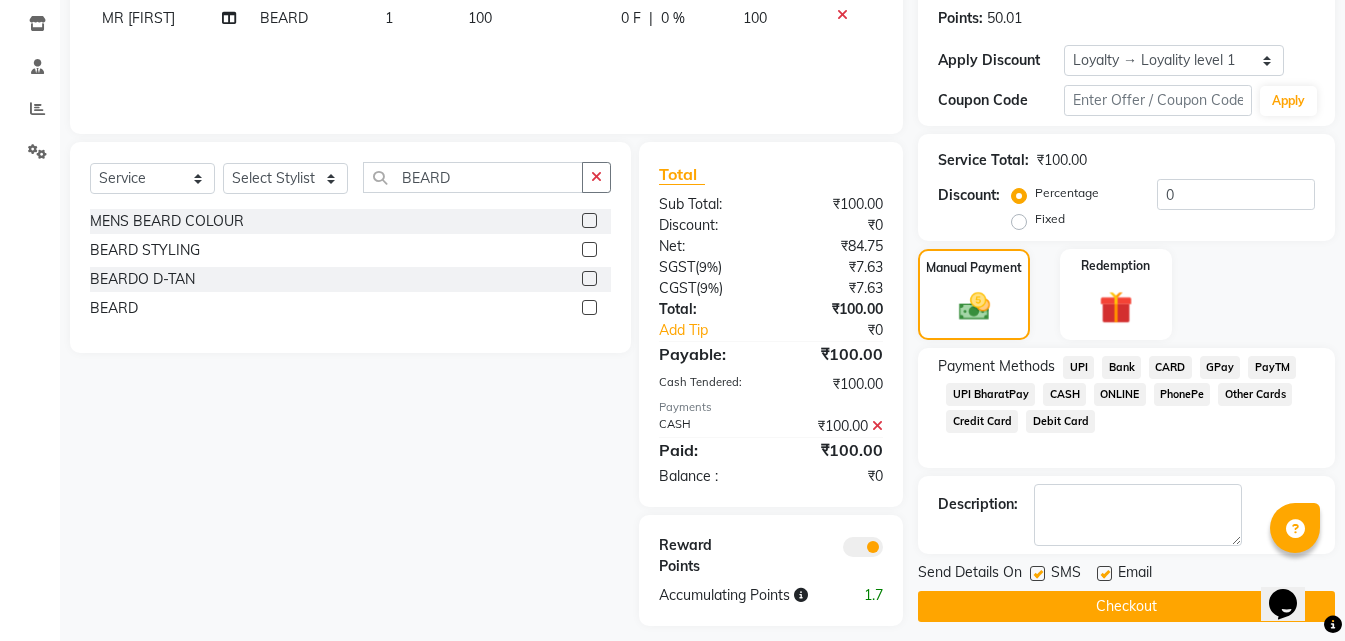 scroll, scrollTop: 349, scrollLeft: 0, axis: vertical 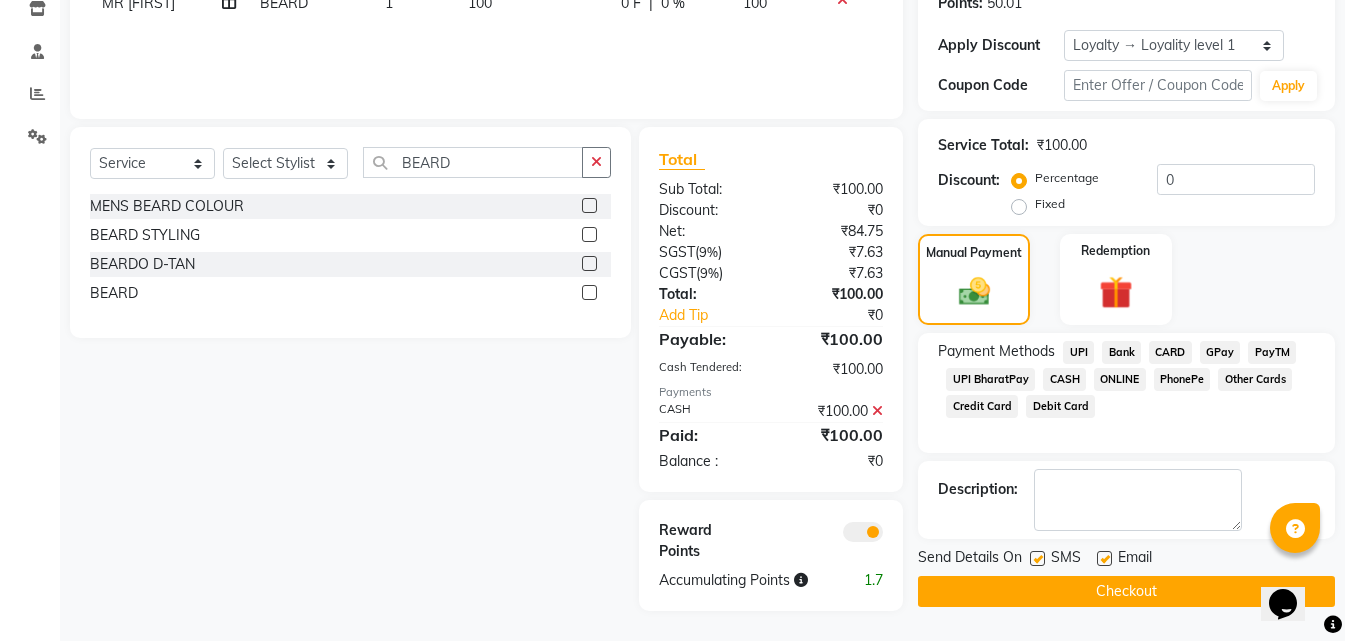 click on "Checkout" 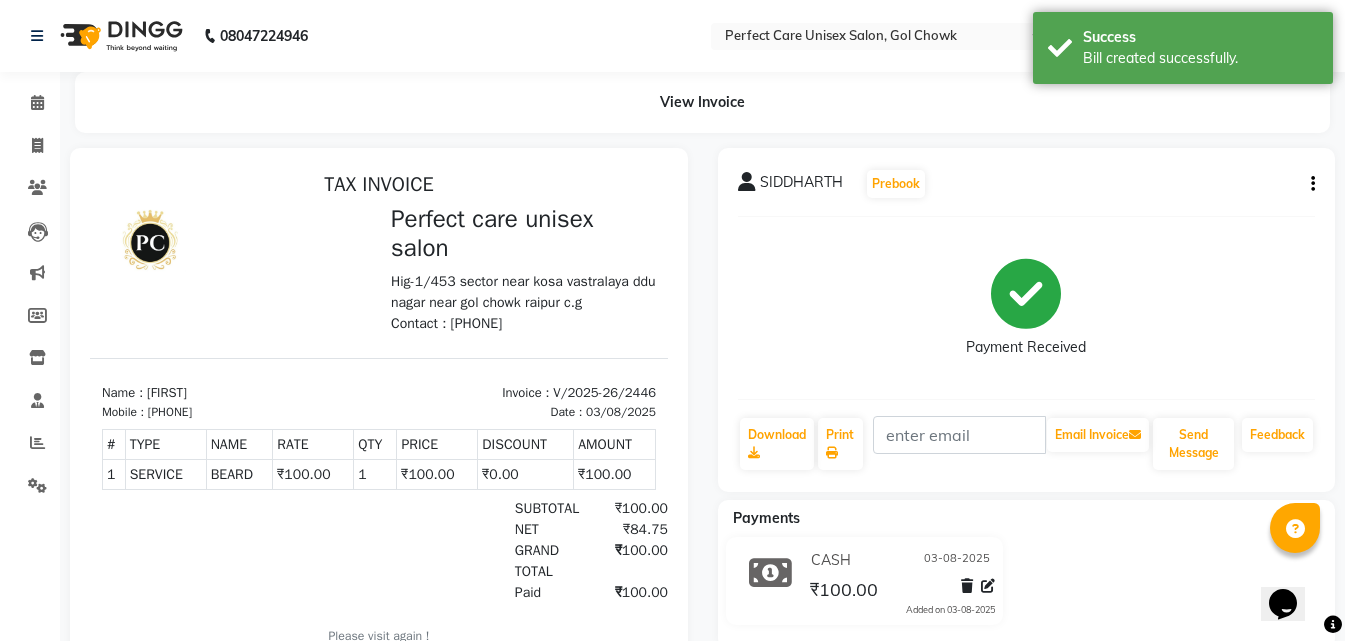 scroll, scrollTop: 0, scrollLeft: 0, axis: both 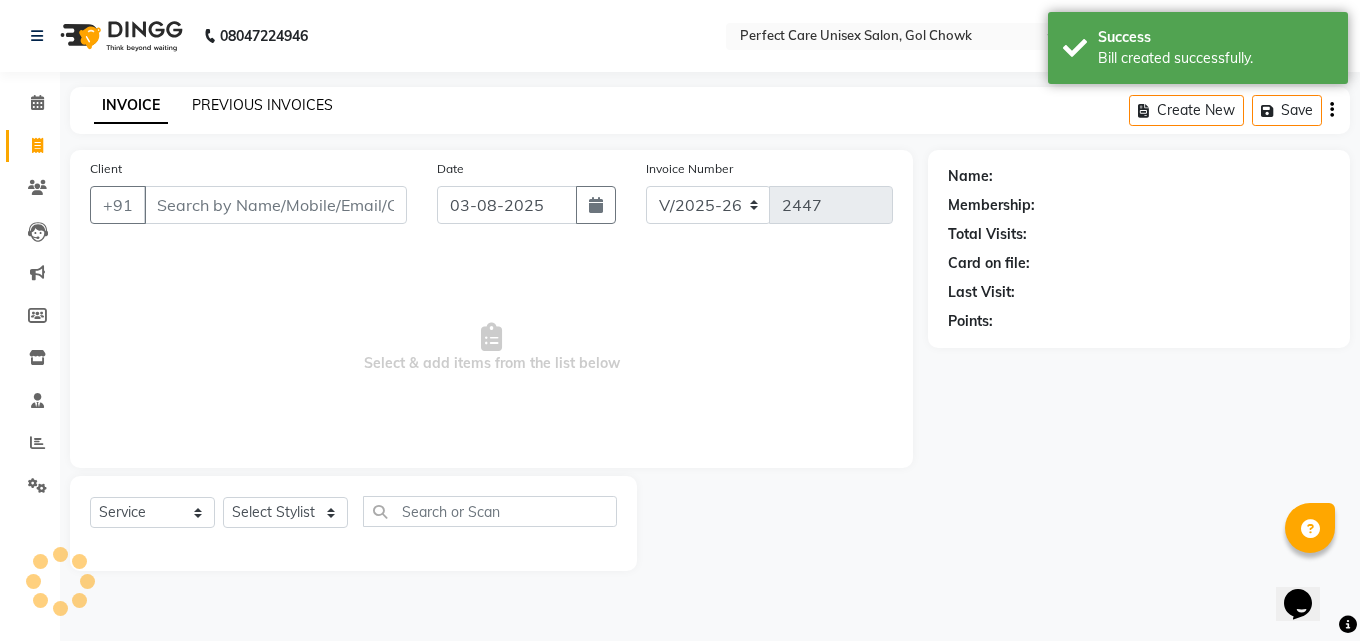 click on "PREVIOUS INVOICES" 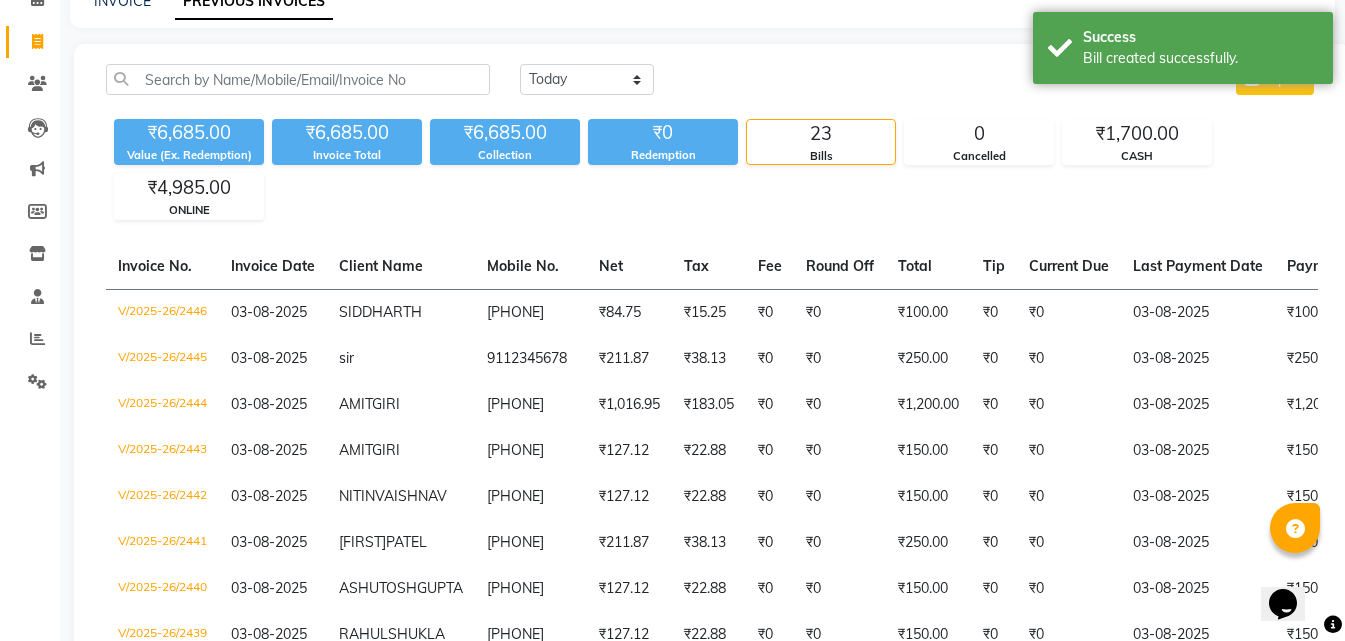 scroll, scrollTop: 100, scrollLeft: 0, axis: vertical 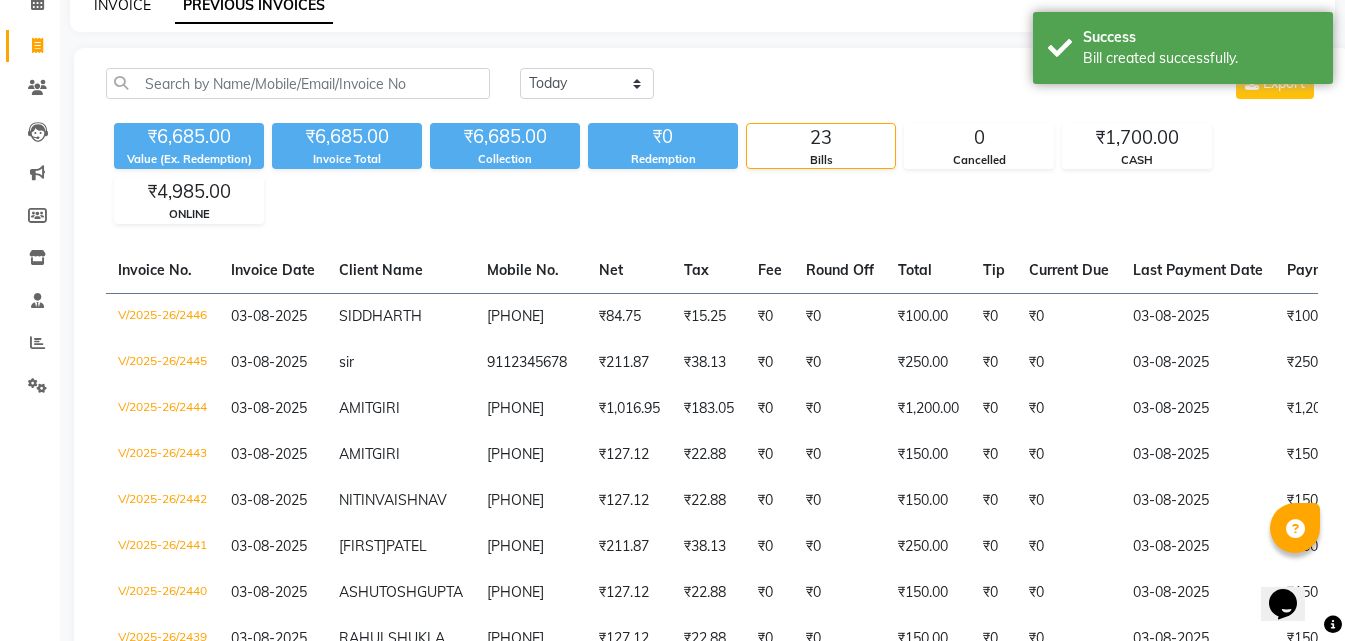 click on "INVOICE" 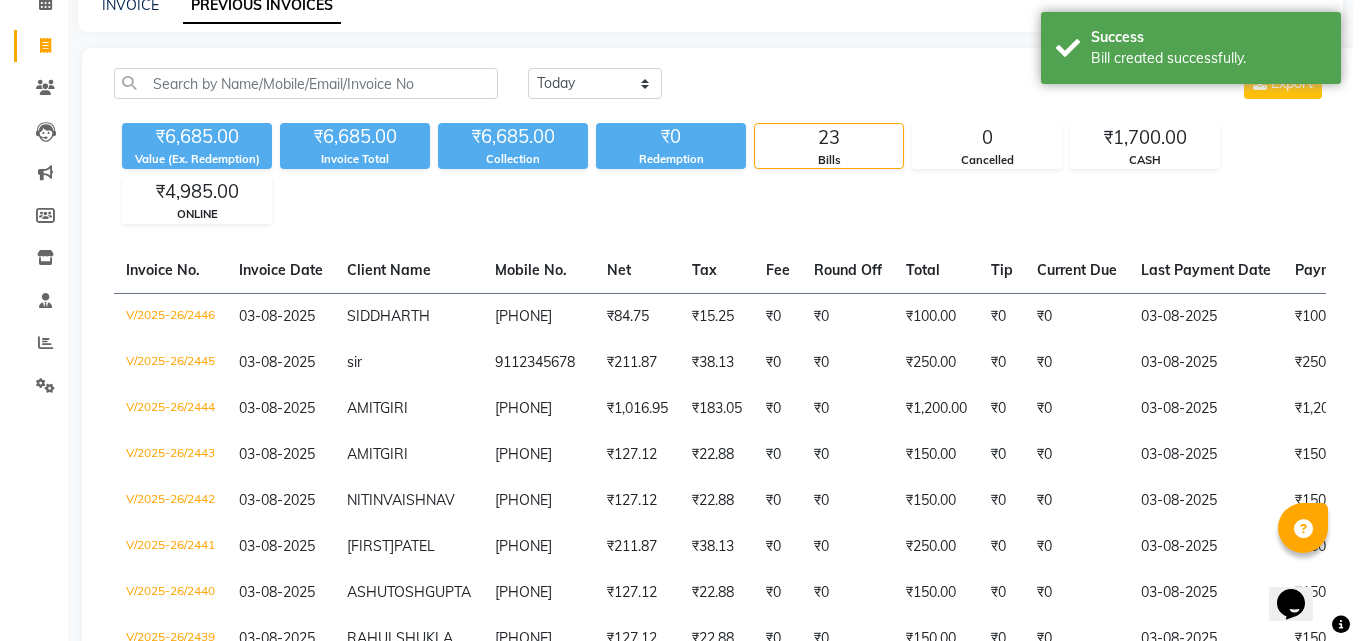scroll, scrollTop: 0, scrollLeft: 0, axis: both 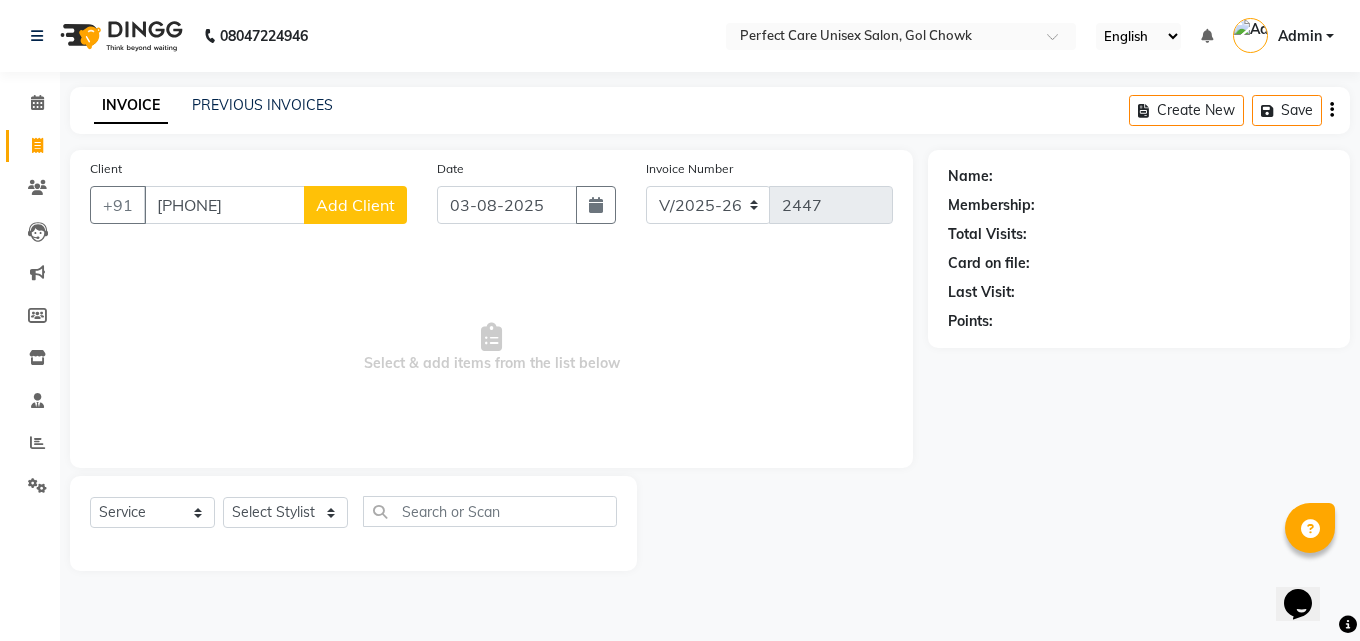 click on "Add Client" 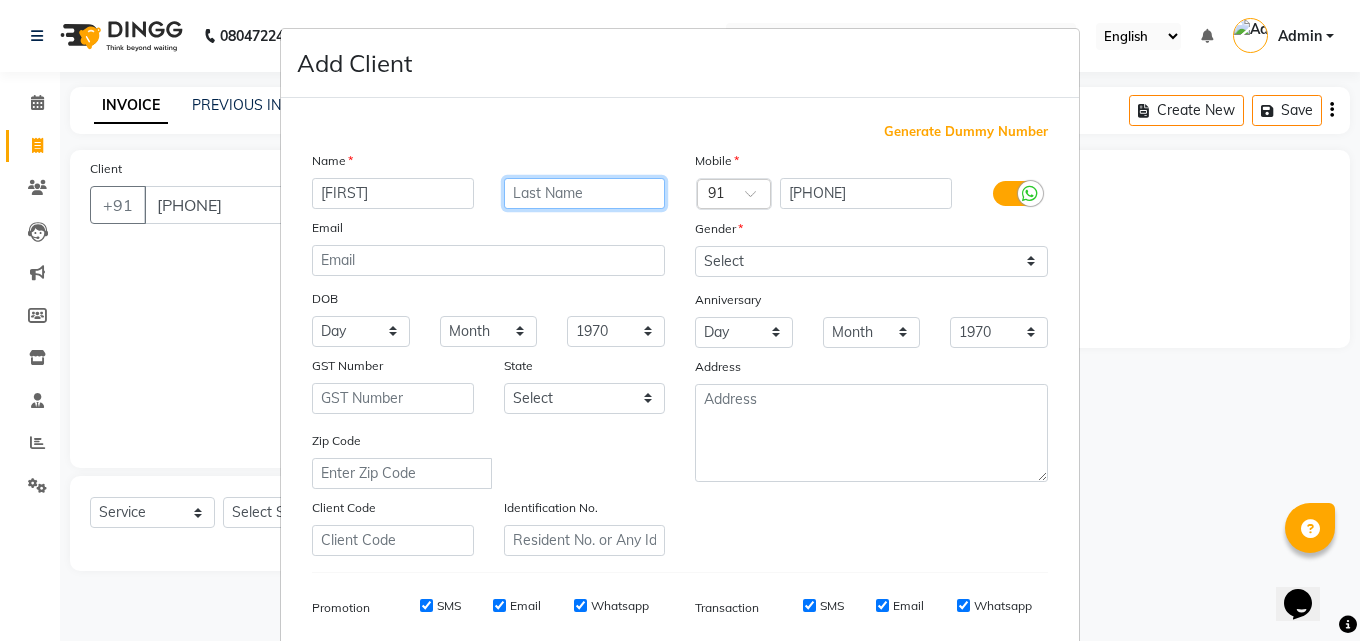 click at bounding box center (585, 193) 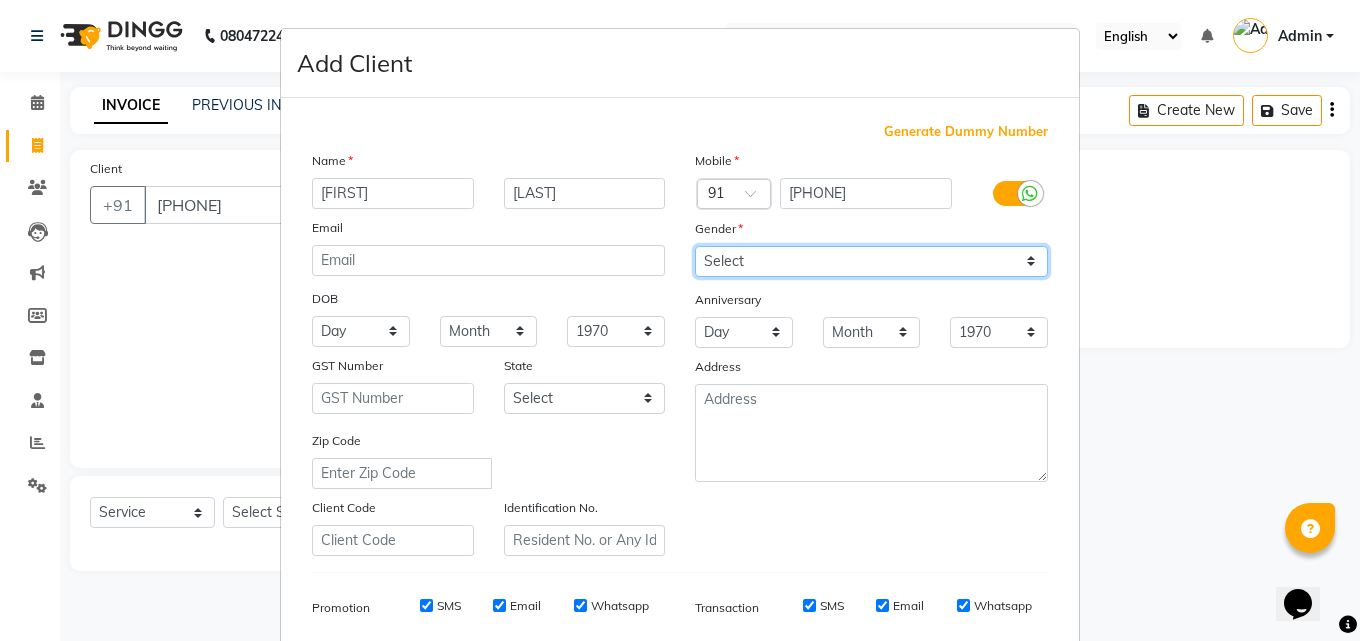 click on "Select Male Female Other Prefer Not To Say" at bounding box center (871, 261) 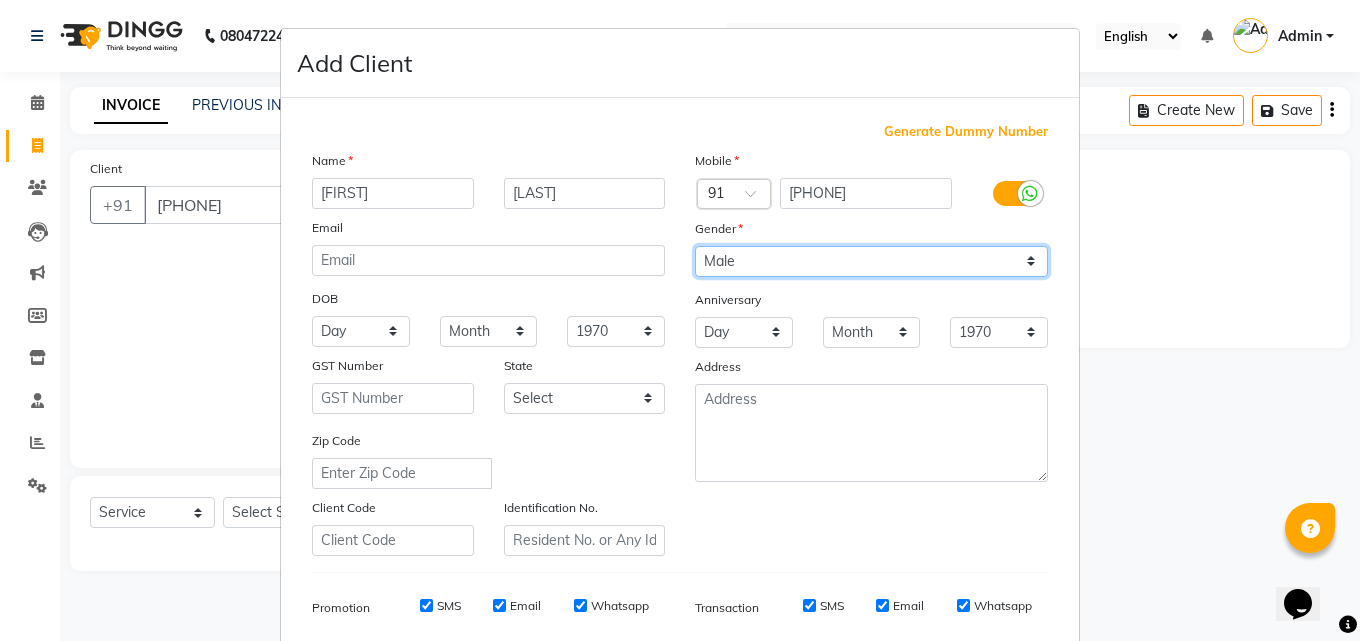 click on "Select Male Female Other Prefer Not To Say" at bounding box center [871, 261] 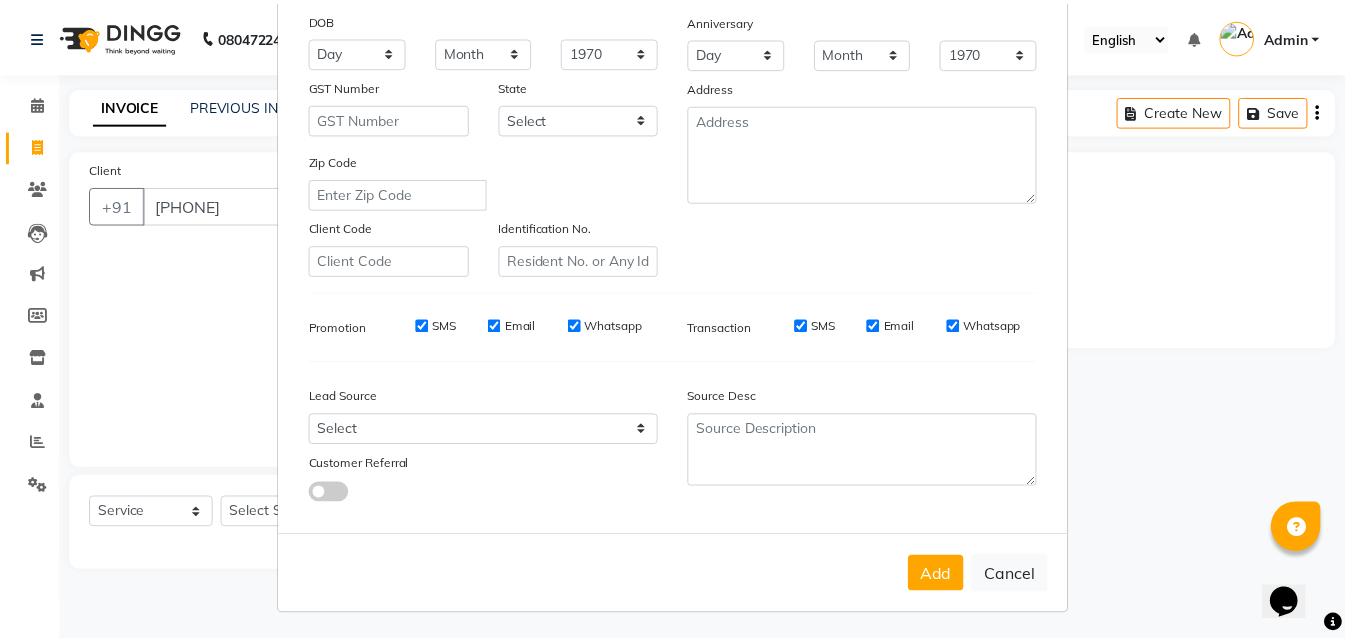 scroll, scrollTop: 282, scrollLeft: 0, axis: vertical 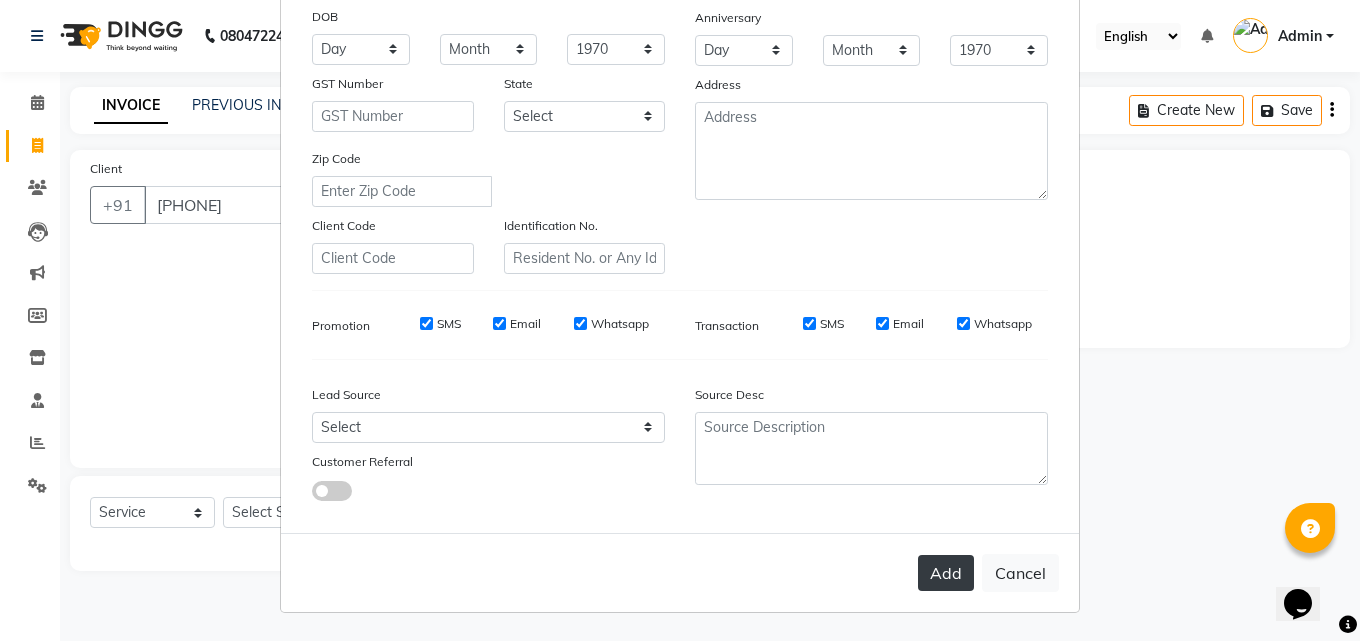 click on "Add" at bounding box center (946, 573) 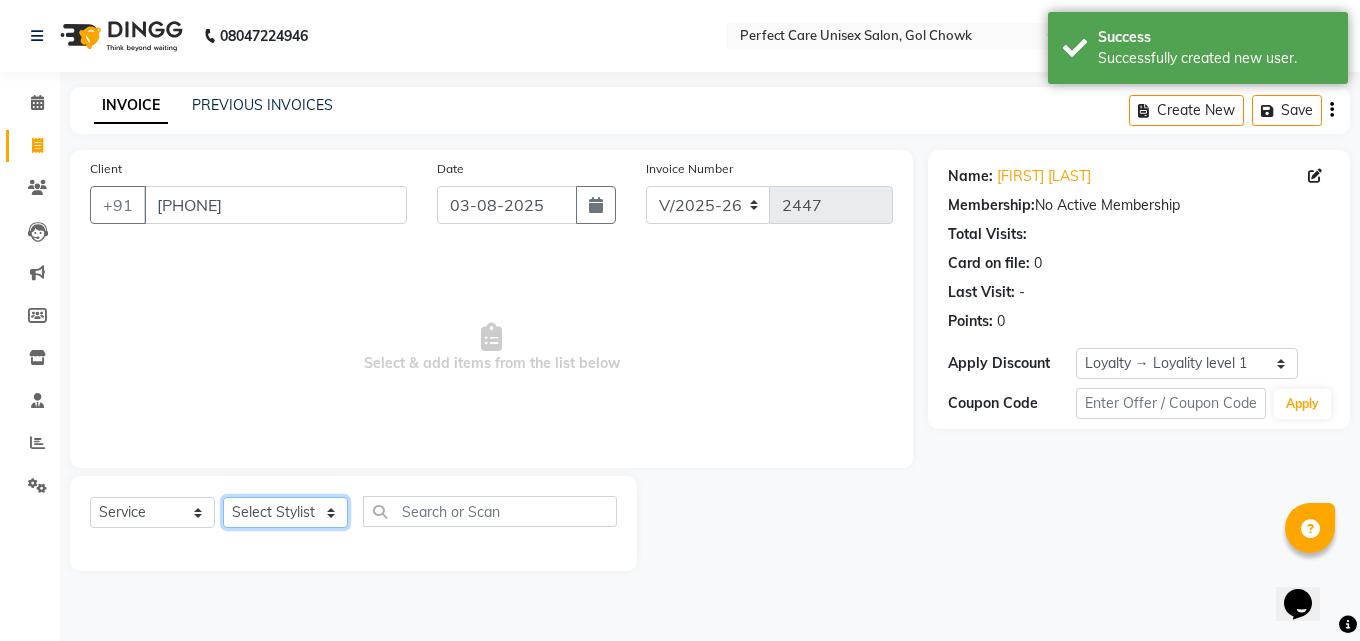 click on "Select Stylist MISS [NAME] MISS [NAME] MISS [NAME] MISS [NAME] MISS [NAME] MISS [NAME] MISS [NAME] MISS [NAME] MISS [NAME] MISS [NAME] [NAME] MR [NAME] MR [NAME] MR [NAME] MR [NAME] MR [NAME] MR [NAME] MR [NAME] MR [NAME] MR [NAME] MR [NAME] MR [NAME] MR [NAME] MR [NAME] MR [NAME] MS [NAME] NONE [NAME]" 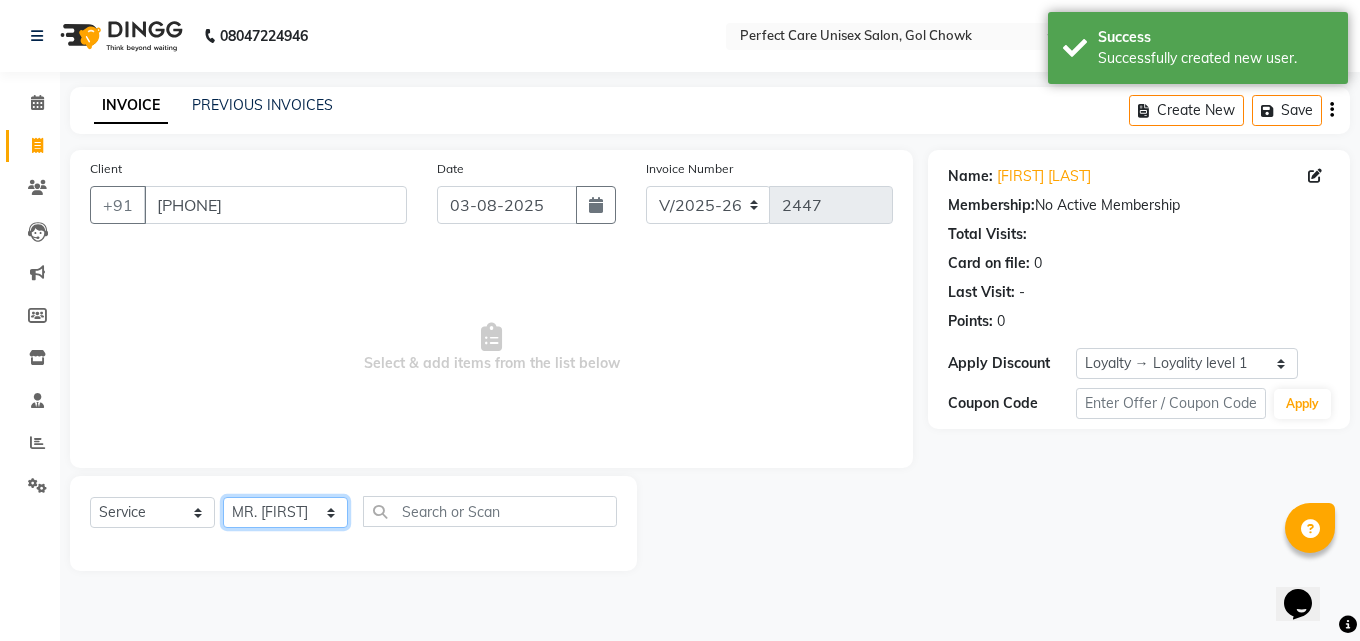 click on "Select Stylist MISS [NAME] MISS [NAME] MISS [NAME] MISS [NAME] MISS [NAME] MISS [NAME] MISS [NAME] MISS [NAME] MISS [NAME] MISS [NAME] [NAME] MR [NAME] MR [NAME] MR [NAME] MR [NAME] MR [NAME] MR [NAME] MR [NAME] MR [NAME] MR [NAME] MR [NAME] MR [NAME] MR [NAME] MR [NAME] MR [NAME] MS [NAME] NONE [NAME]" 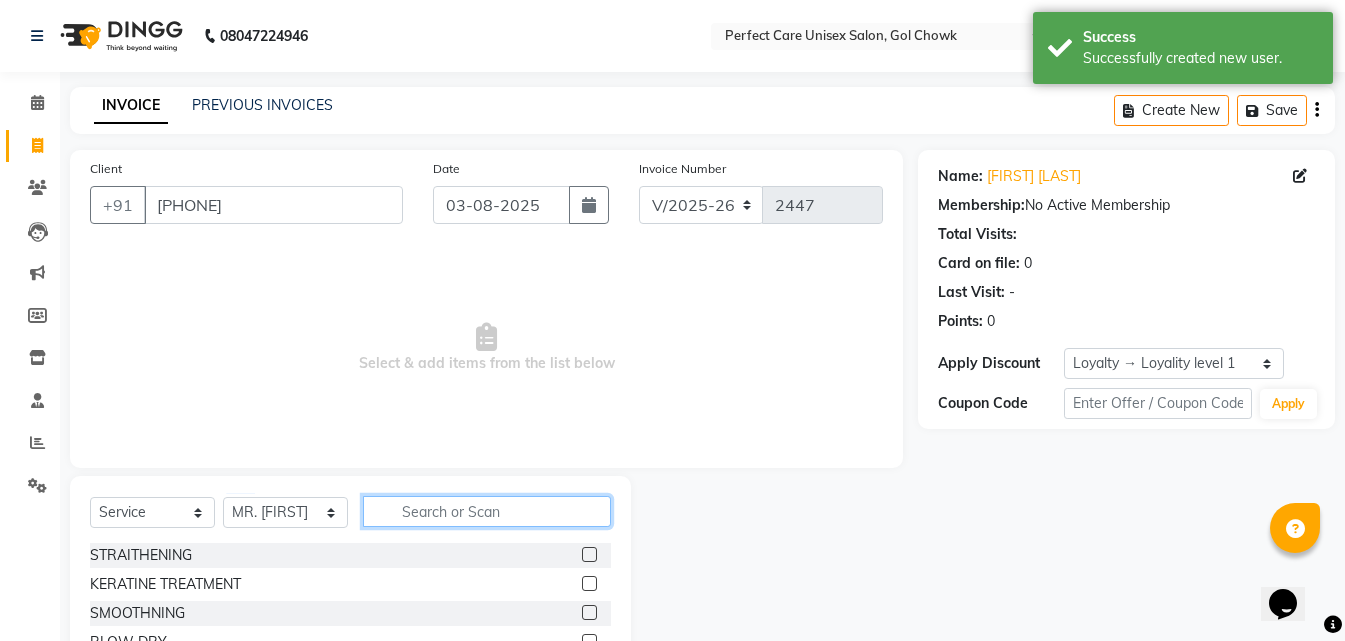 click 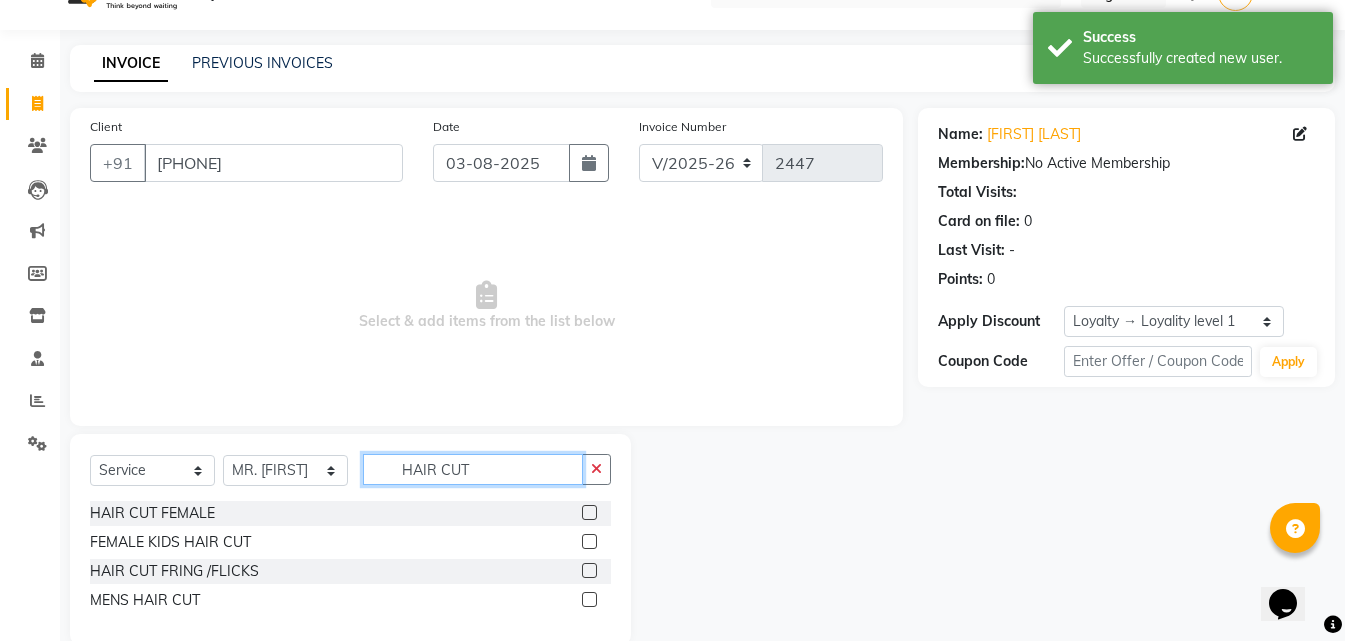 scroll, scrollTop: 76, scrollLeft: 0, axis: vertical 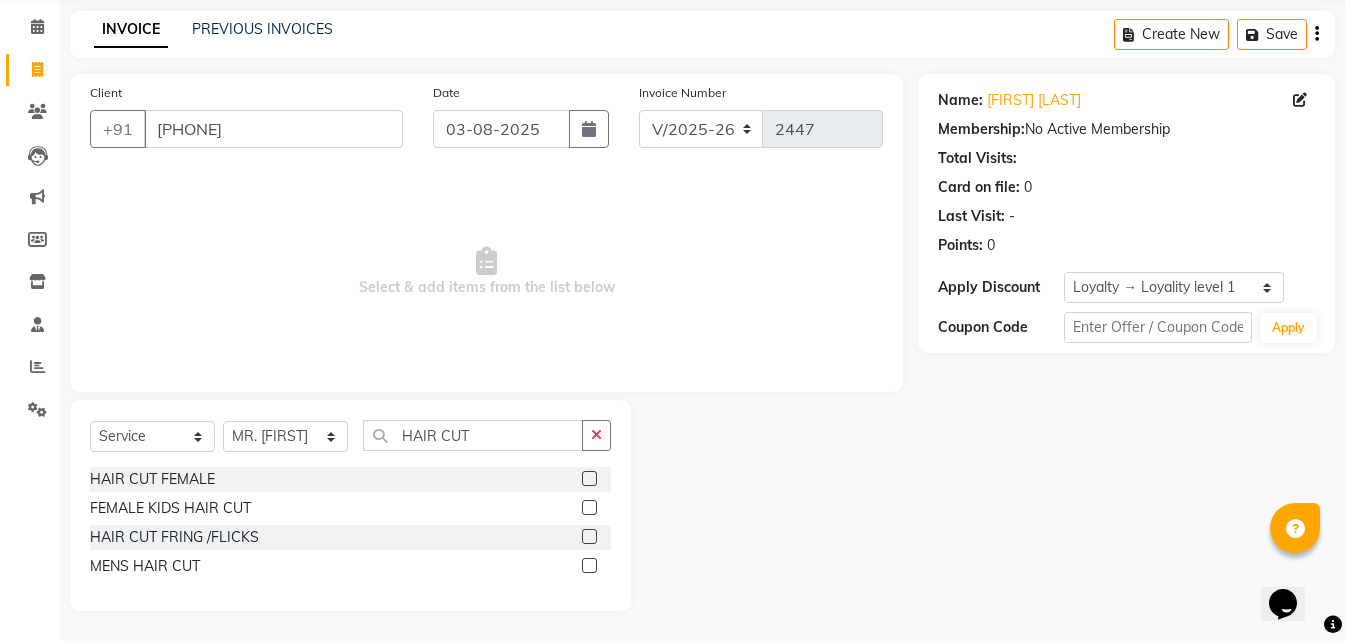 click 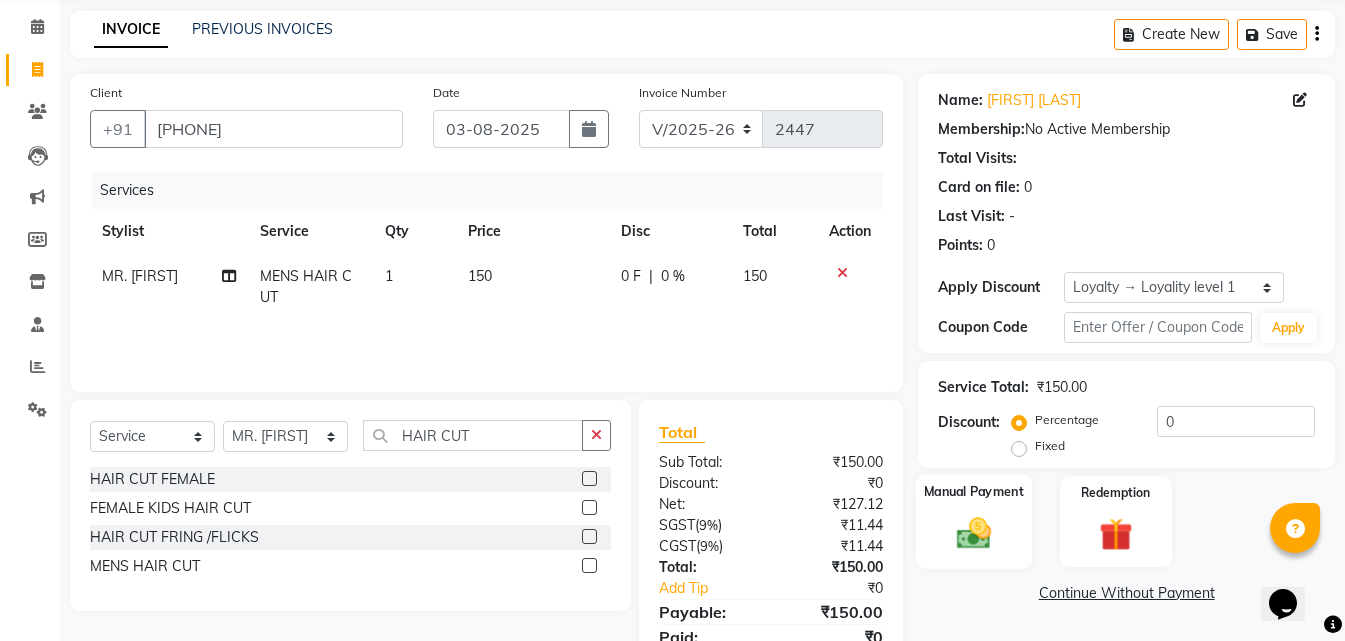 click on "Manual Payment" 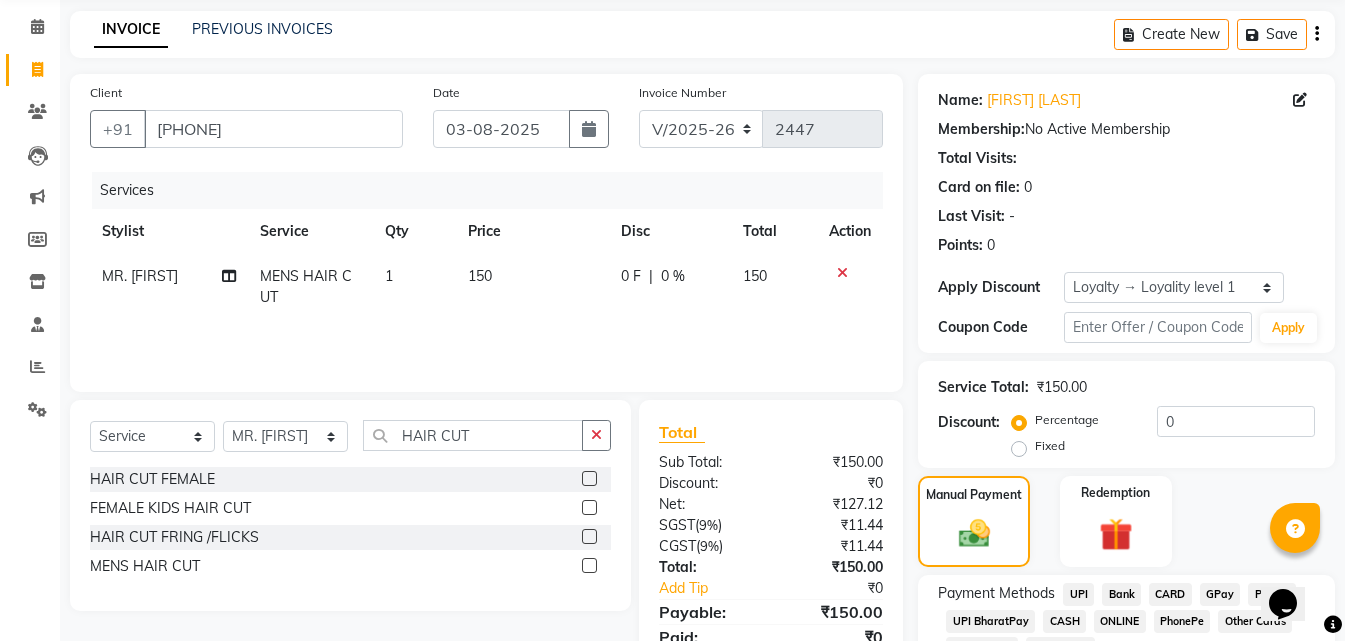 click on "CASH" 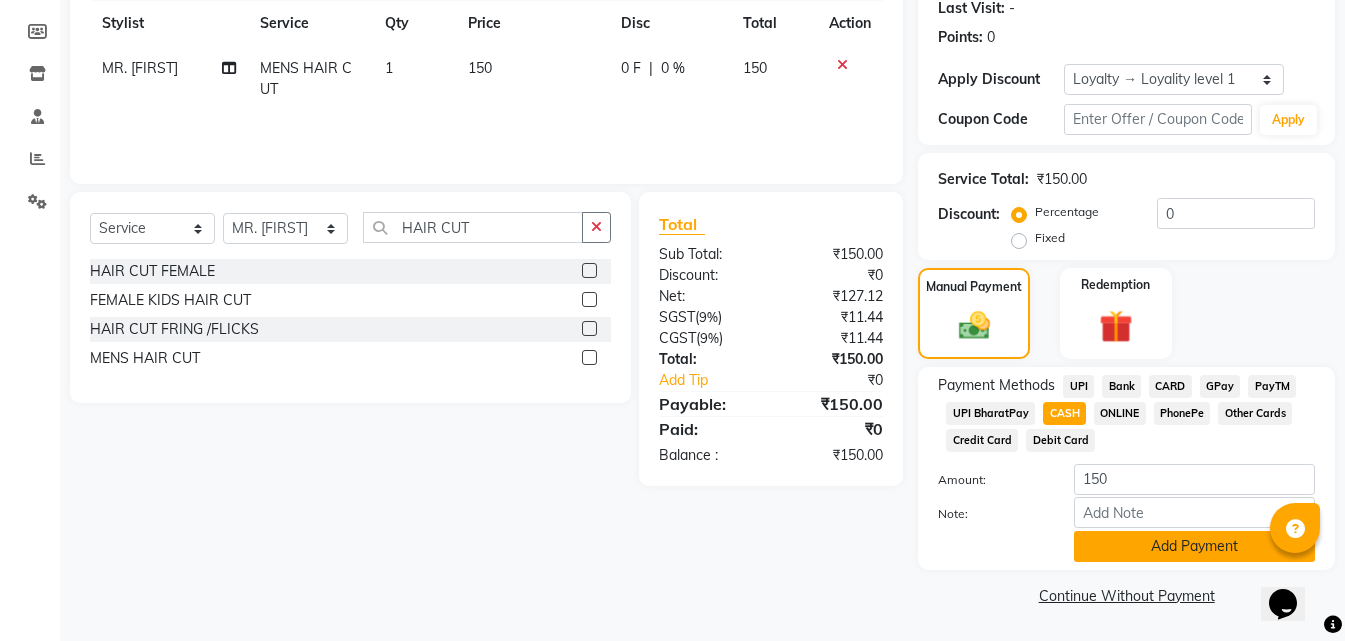 click on "Add Payment" 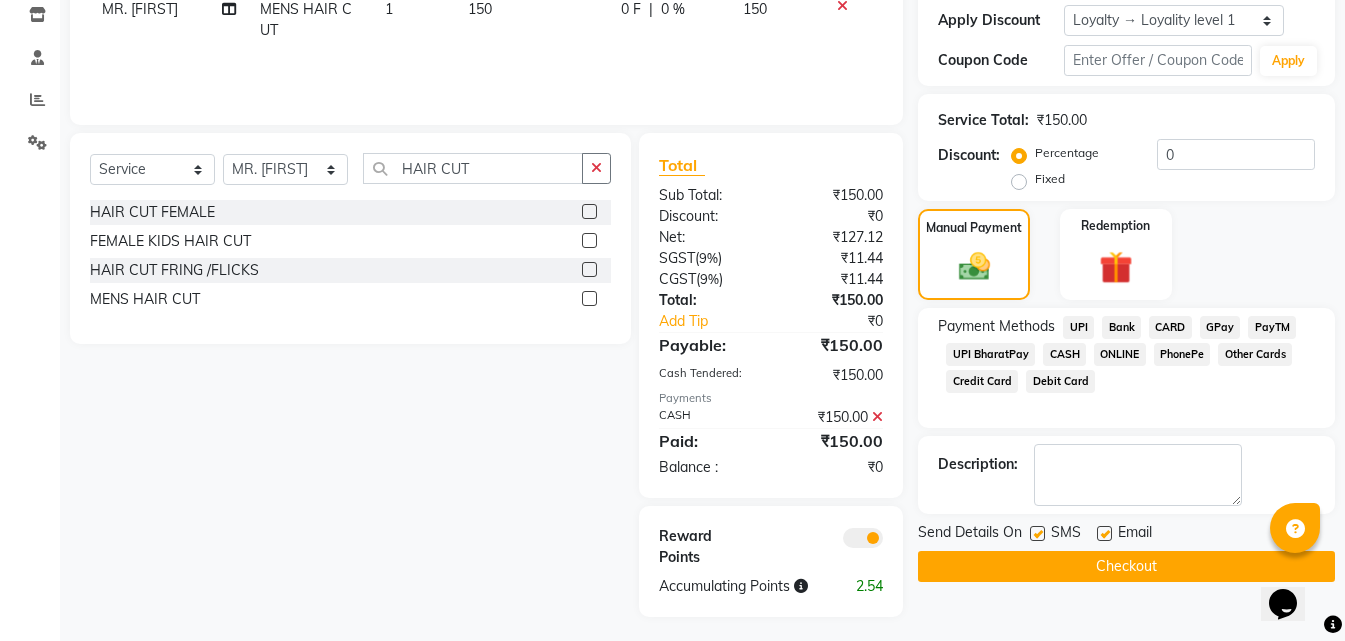 scroll, scrollTop: 349, scrollLeft: 0, axis: vertical 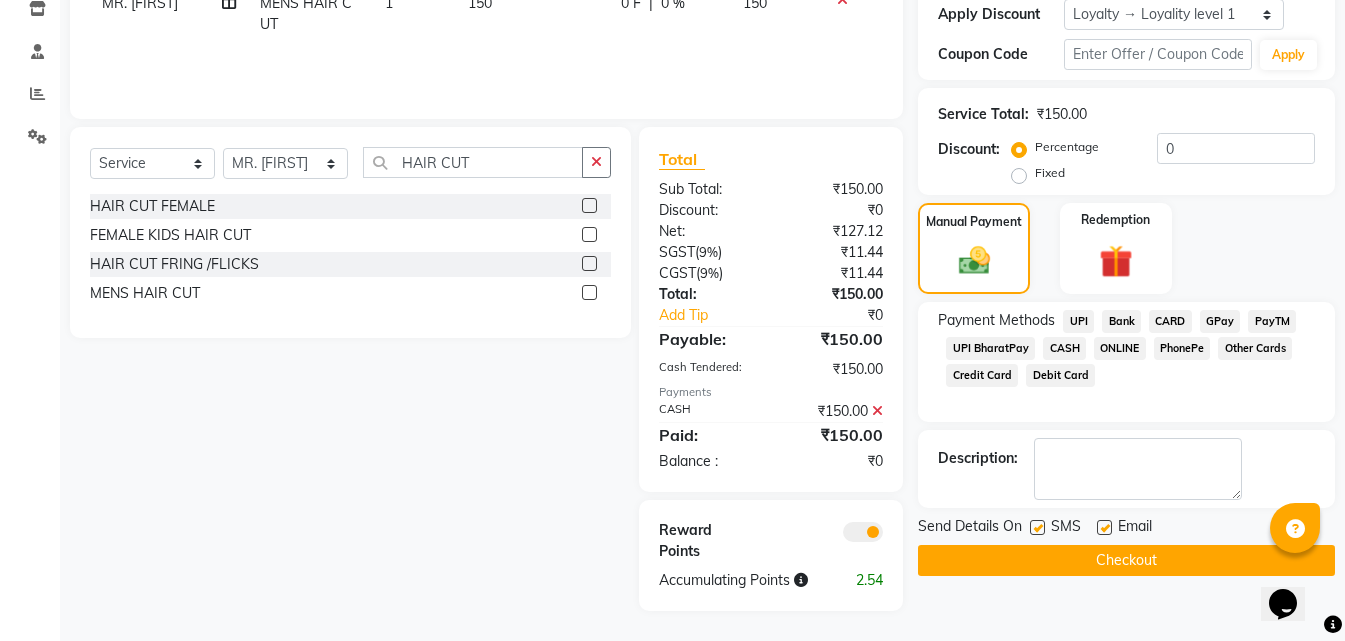 click on "Checkout" 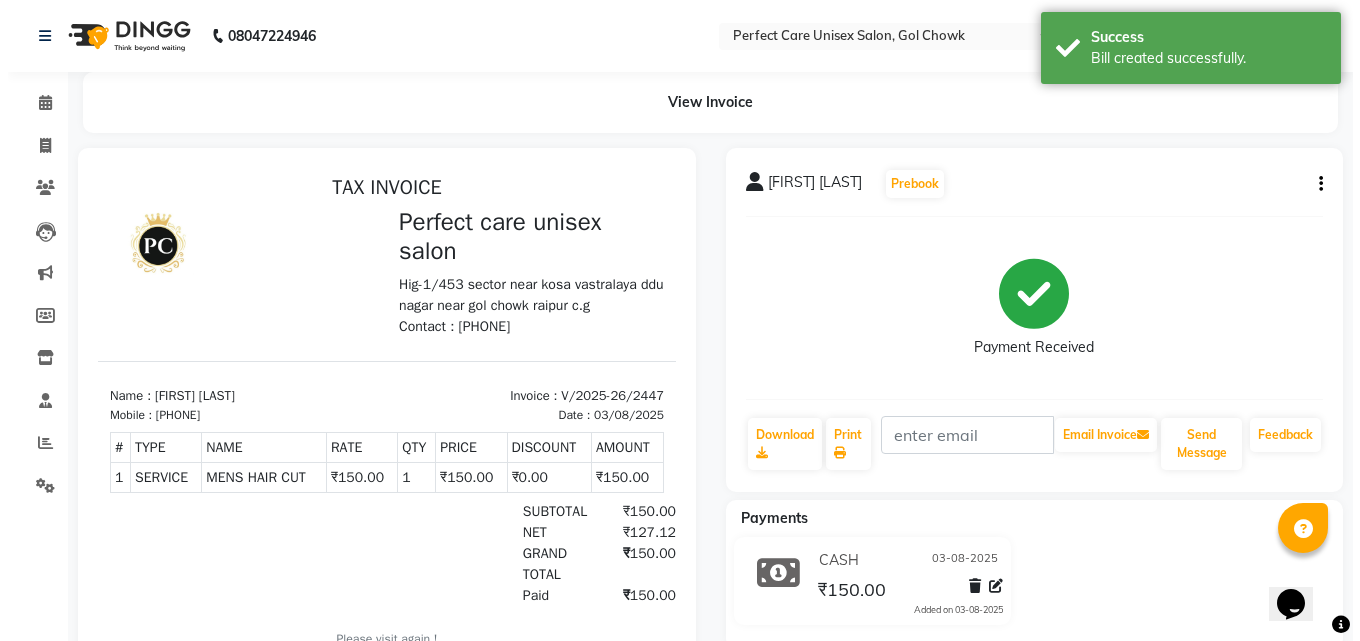 scroll, scrollTop: 16, scrollLeft: 0, axis: vertical 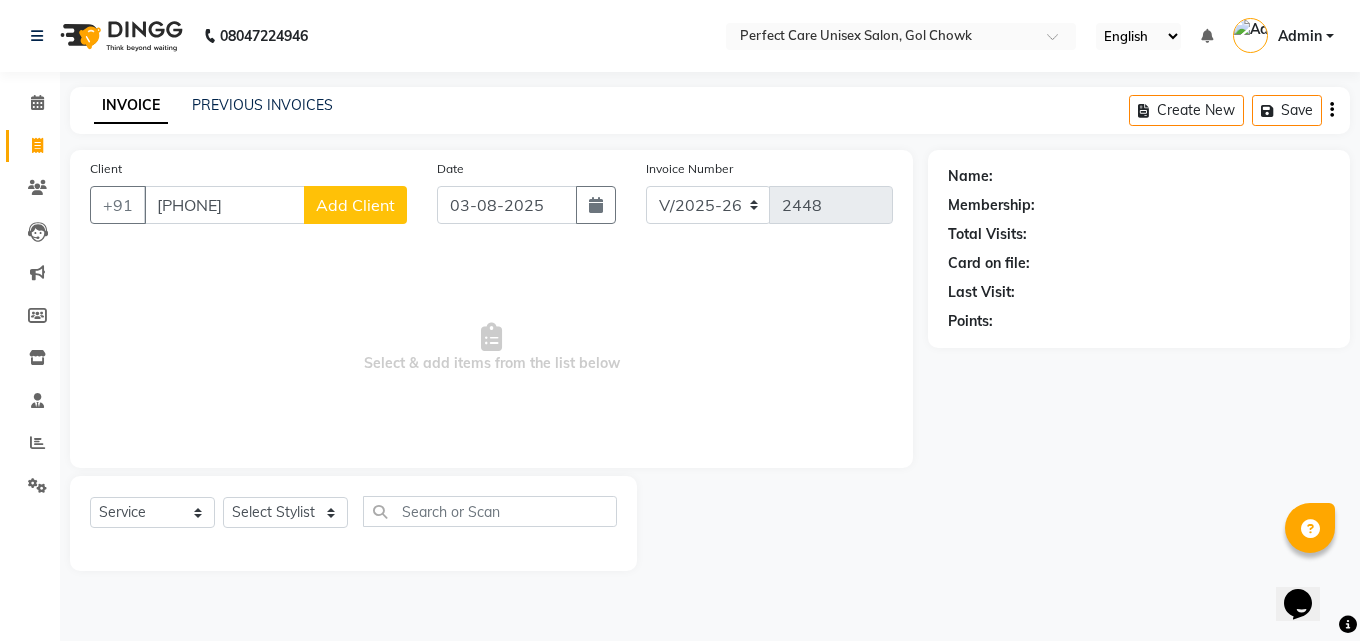 click on "Add Client" 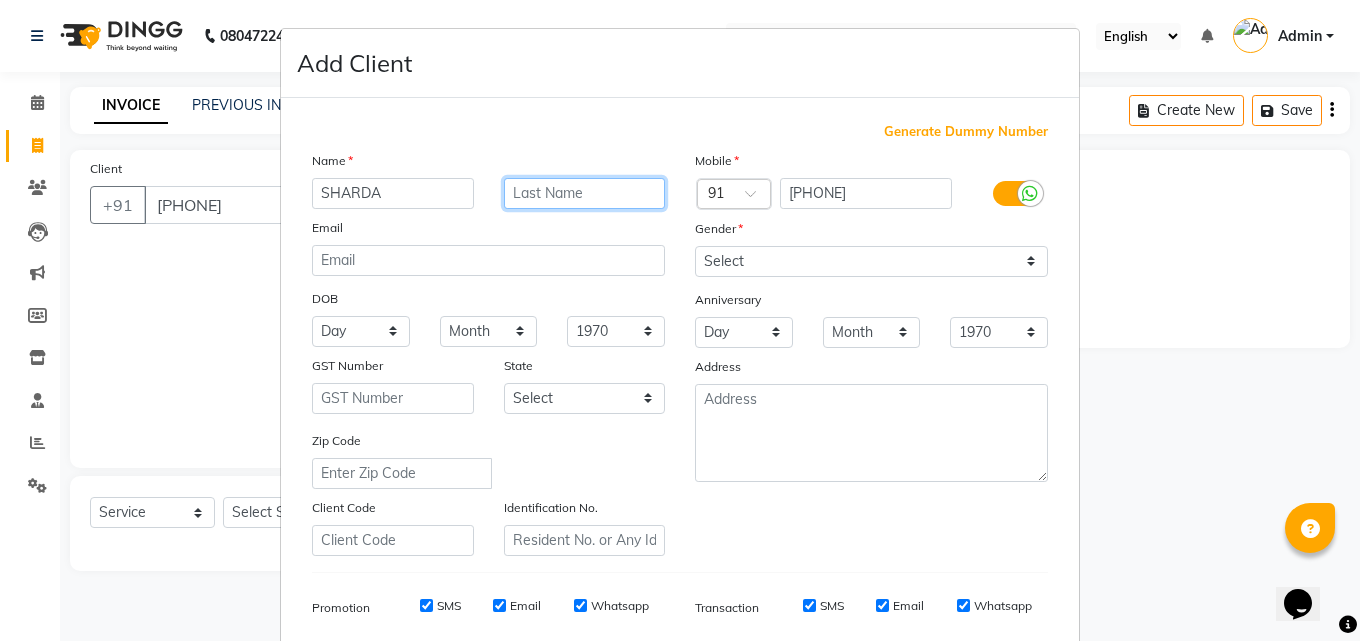 click at bounding box center [585, 193] 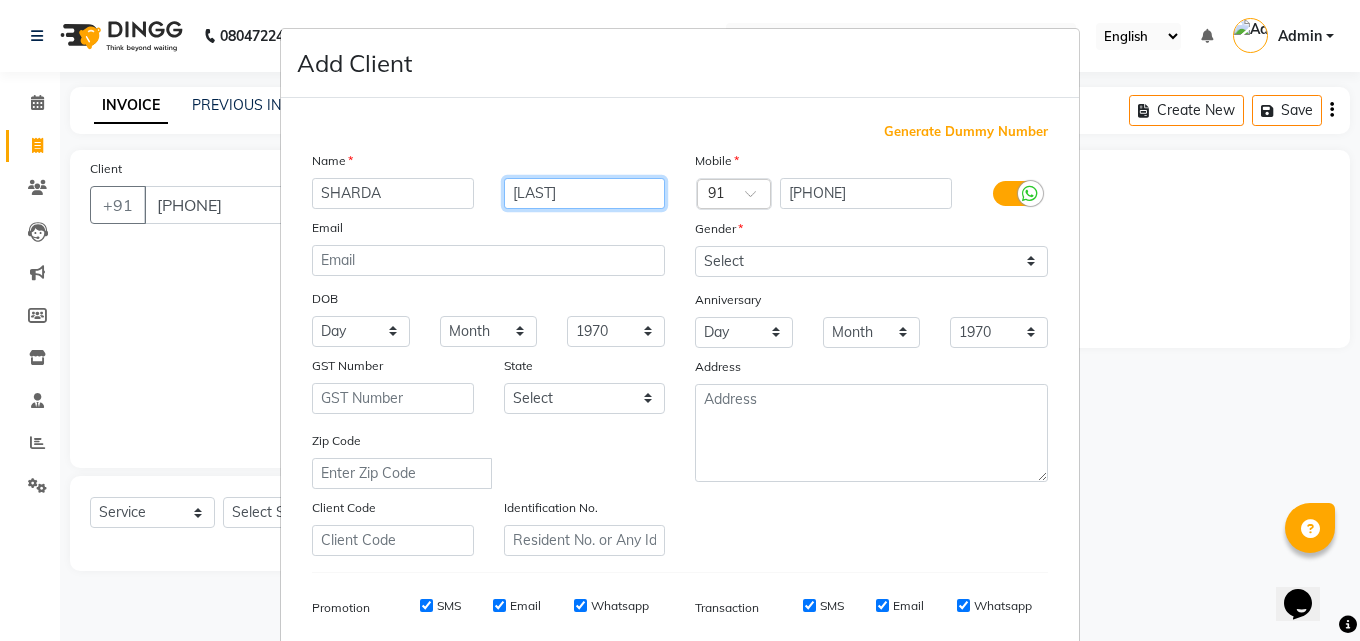 click on "PSTEL" at bounding box center [585, 193] 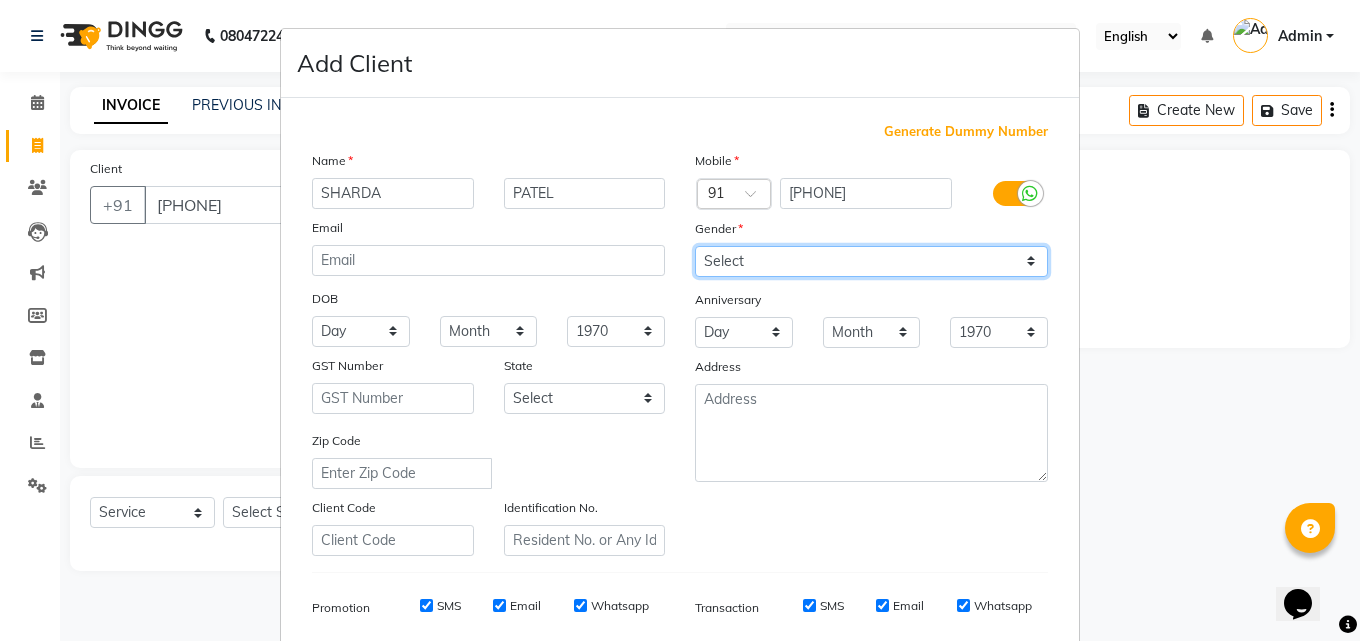 click on "Select Male Female Other Prefer Not To Say" at bounding box center [871, 261] 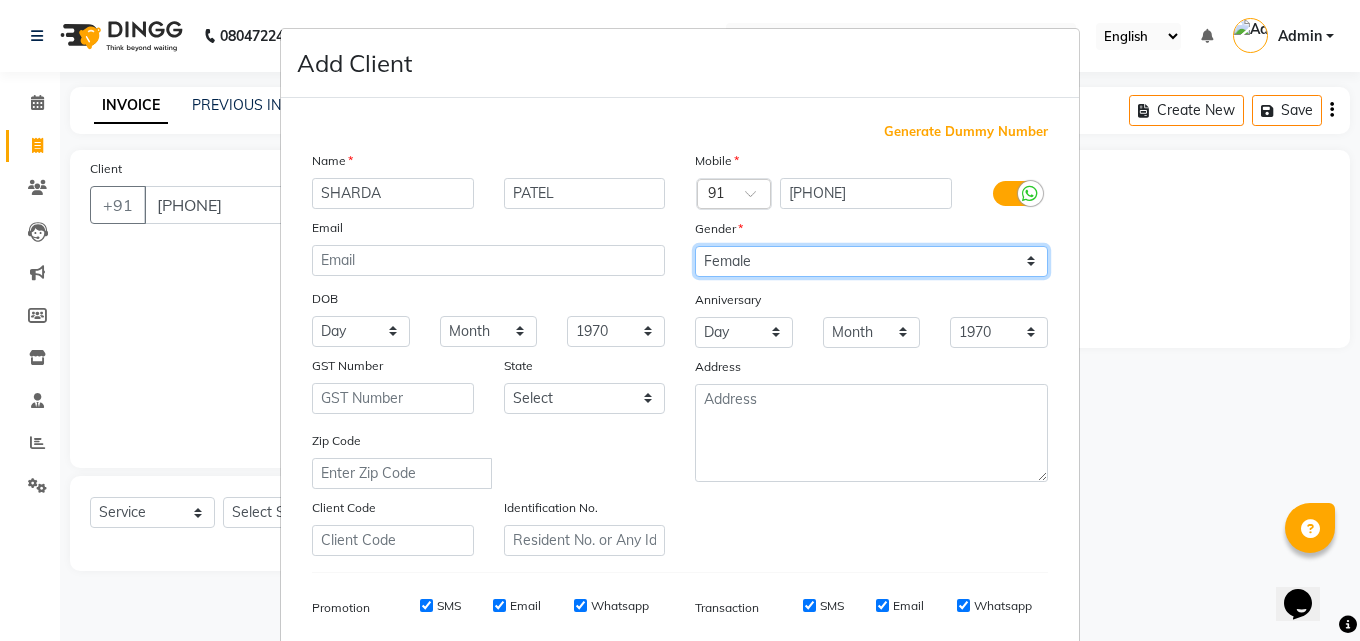 click on "Select Male Female Other Prefer Not To Say" at bounding box center [871, 261] 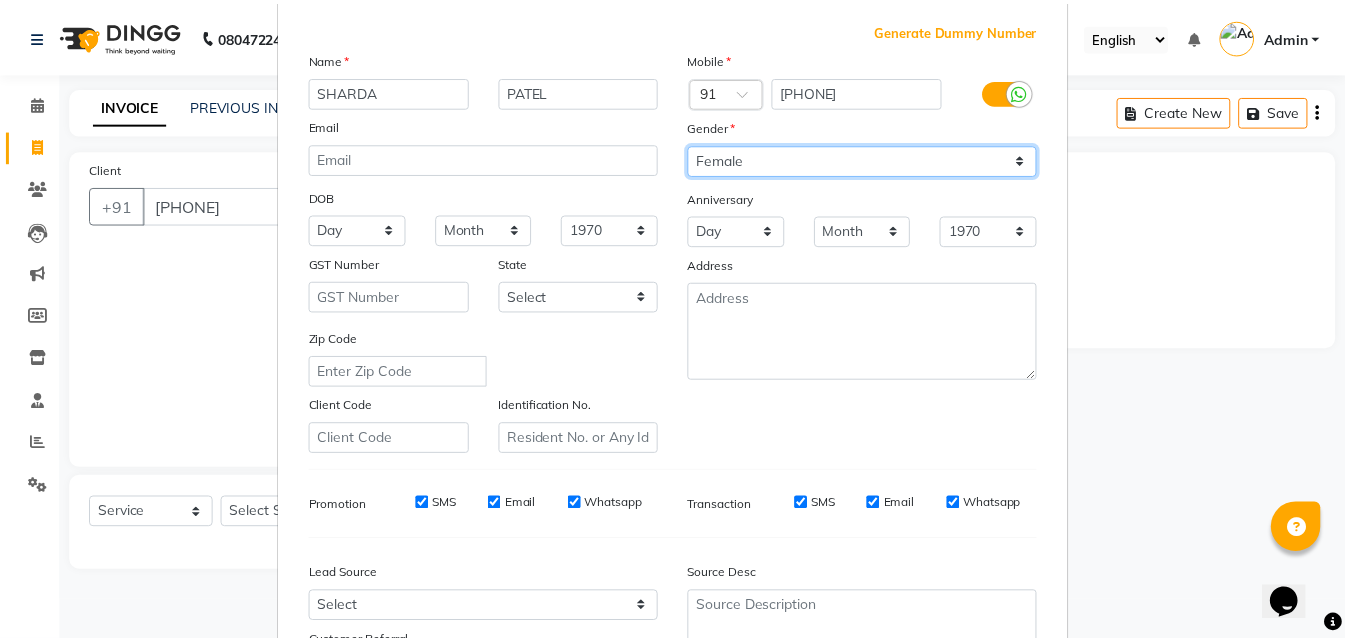 scroll, scrollTop: 282, scrollLeft: 0, axis: vertical 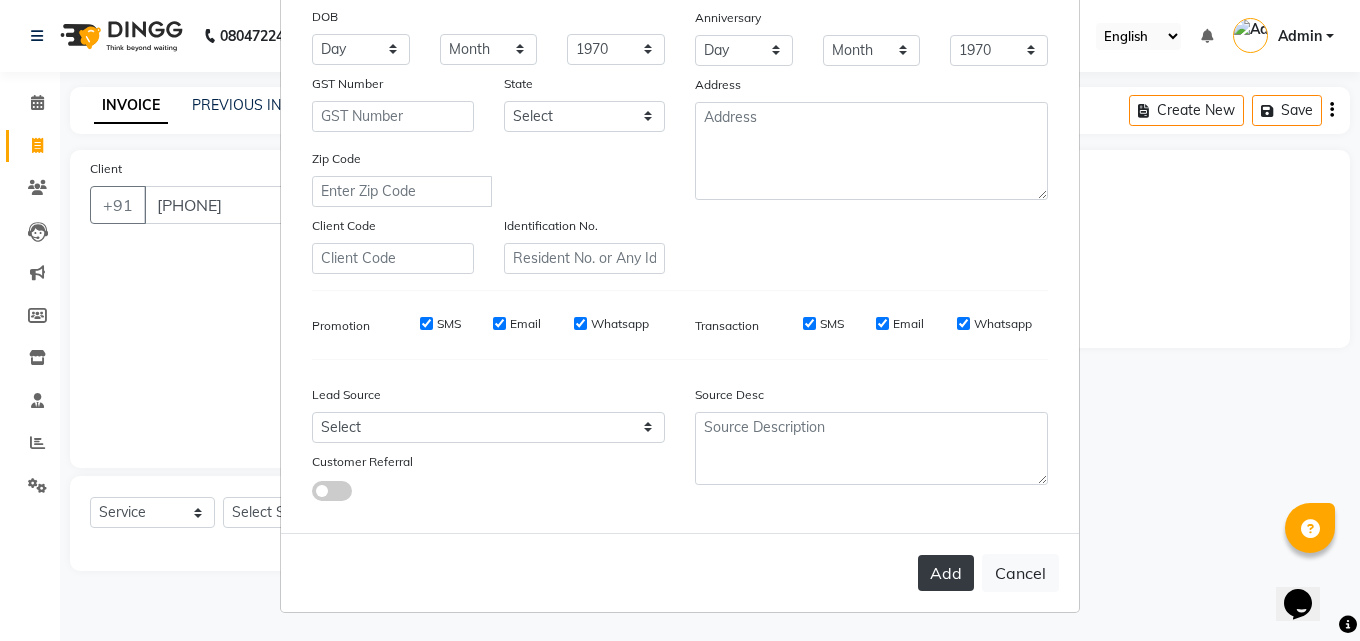 click on "Add" at bounding box center (946, 573) 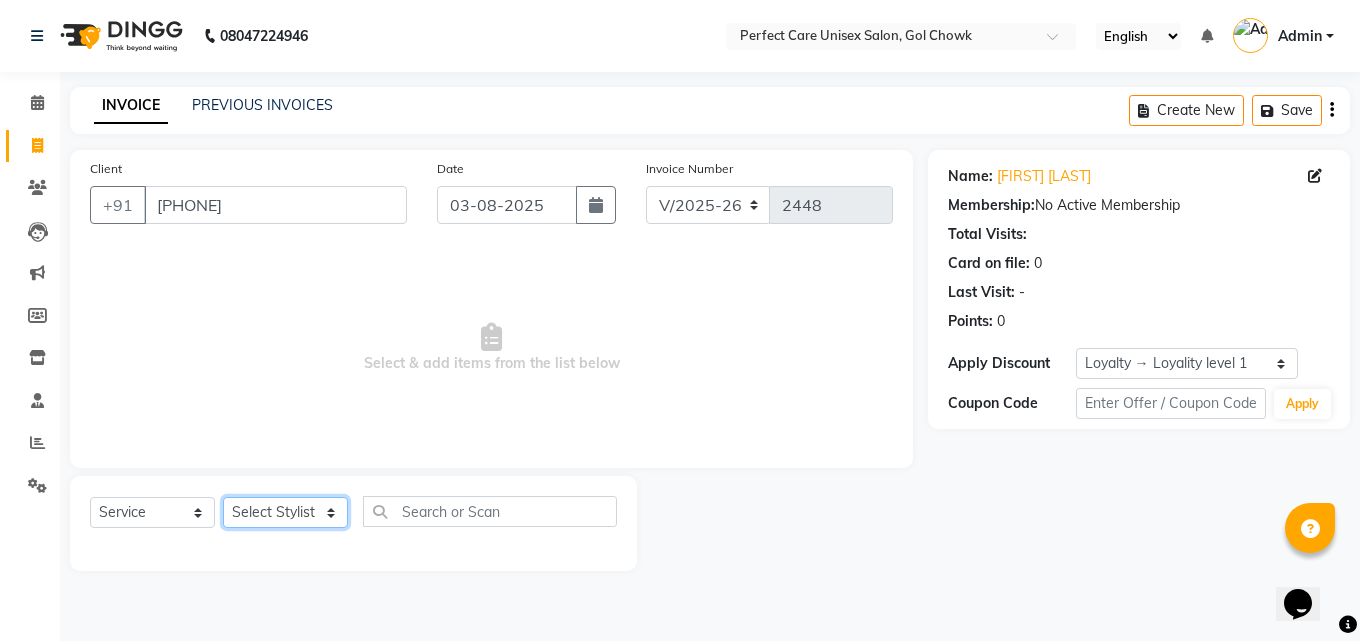 click on "Select Stylist MISS [NAME] MISS [NAME] MISS [NAME] MISS [NAME] MISS [NAME] MISS [NAME] MISS [NAME] MISS [NAME] MISS [NAME] MISS [NAME] [NAME] MR [NAME] MR [NAME] MR [NAME] MR [NAME] MR [NAME] MR [NAME] MR [NAME] MR [NAME] MR [NAME] MR [NAME] MR [NAME] MR [NAME] MR [NAME] MR [NAME] MS [NAME] NONE [NAME]" 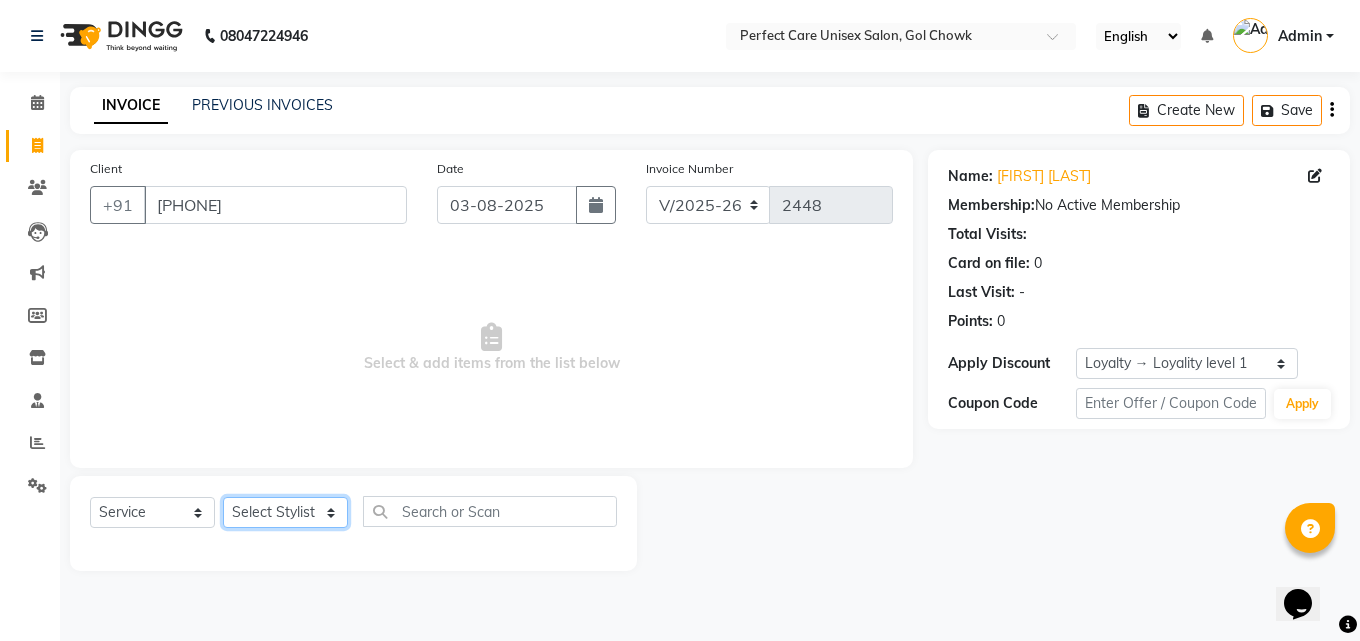 click on "Select Stylist MISS [NAME] MISS [NAME] MISS [NAME] MISS [NAME] MISS [NAME] MISS [NAME] MISS [NAME] MISS [NAME] MISS [NAME] MISS [NAME] [NAME] MR [NAME] MR [NAME] MR [NAME] MR [NAME] MR [NAME] MR [NAME] MR [NAME] MR [NAME] MR [NAME] MR [NAME] MR [NAME] MR [NAME] MR [NAME] MR [NAME] MS [NAME] NONE [NAME]" 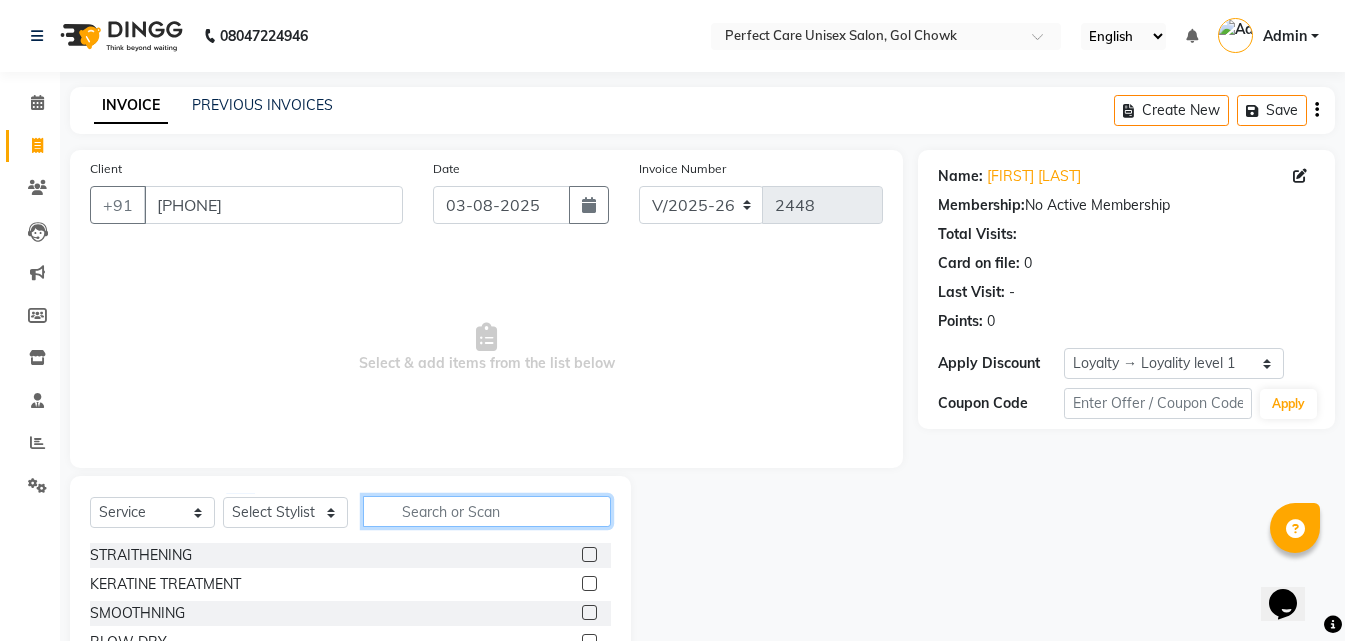 click 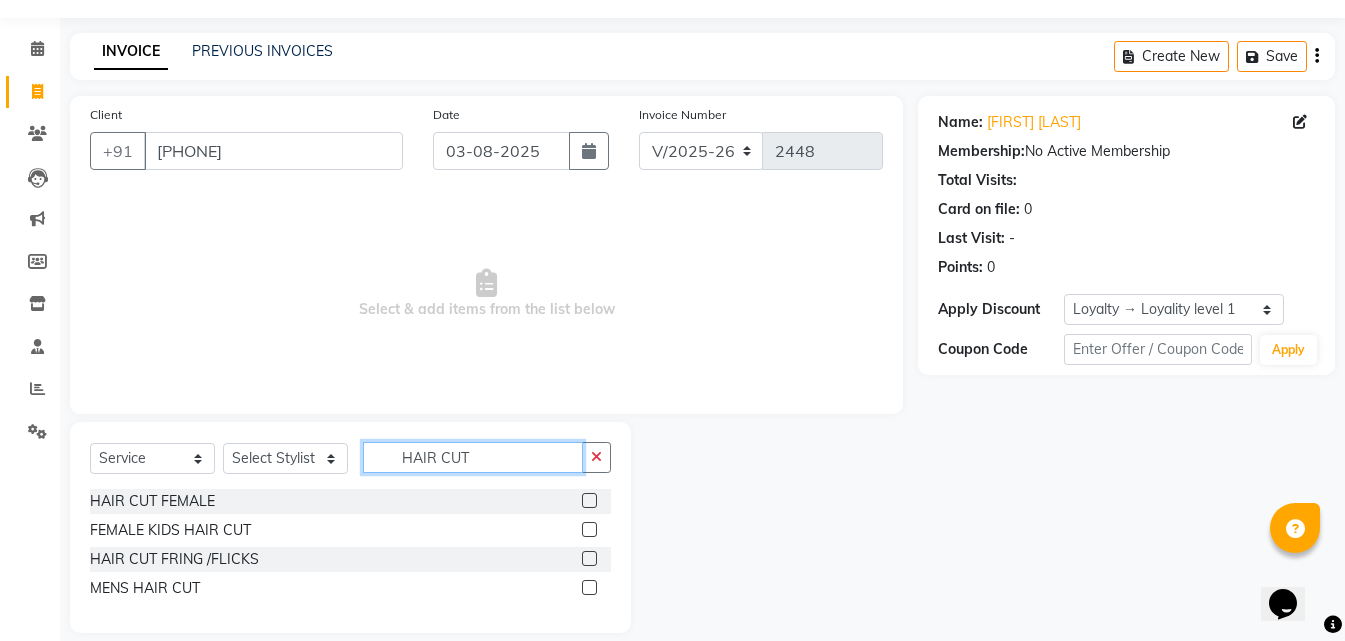 scroll, scrollTop: 76, scrollLeft: 0, axis: vertical 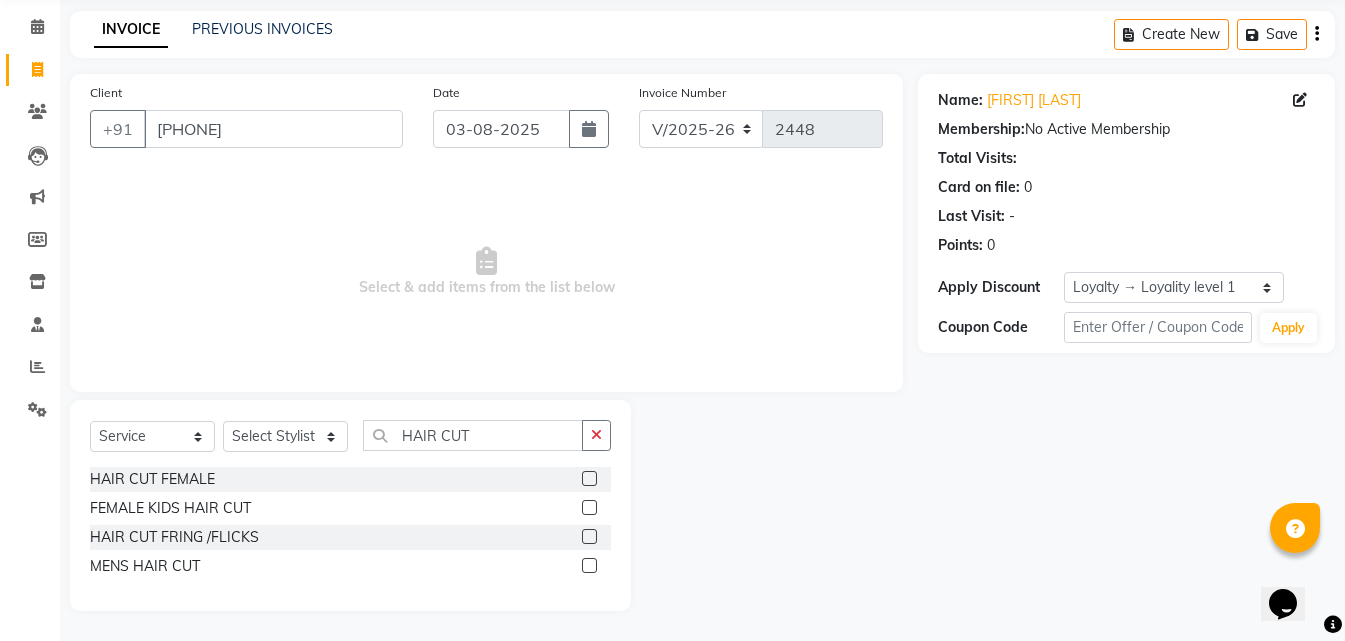 click 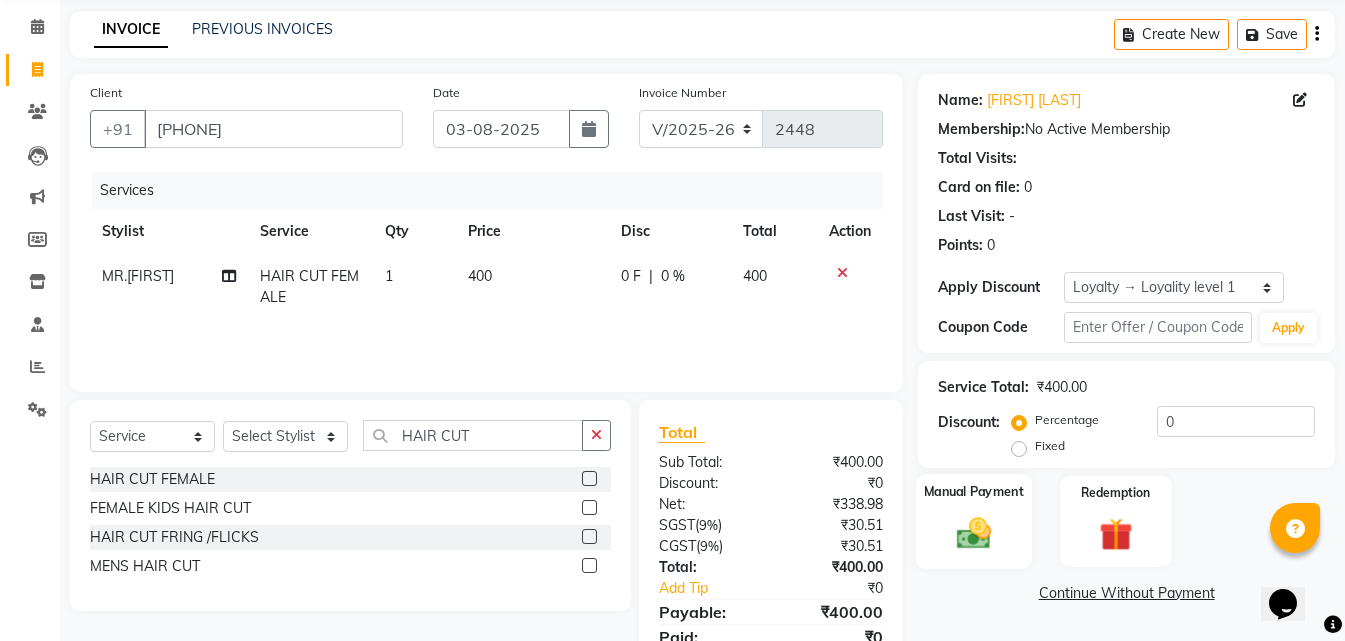 click 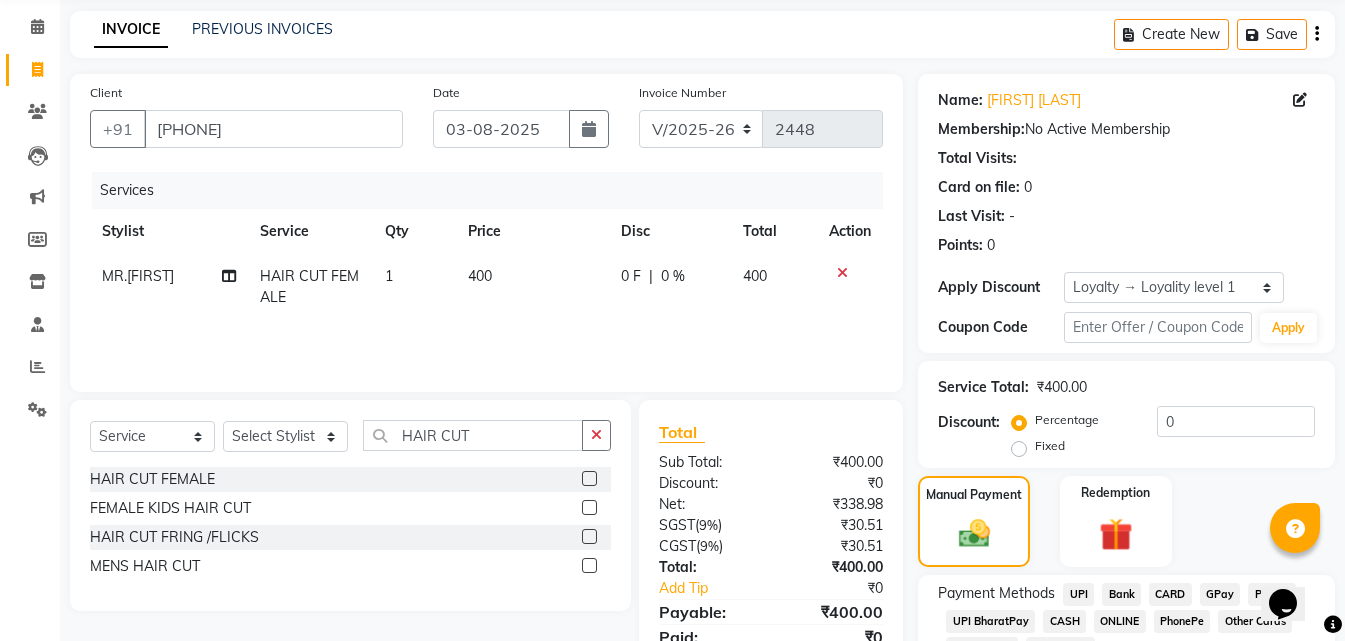 click on "CASH" 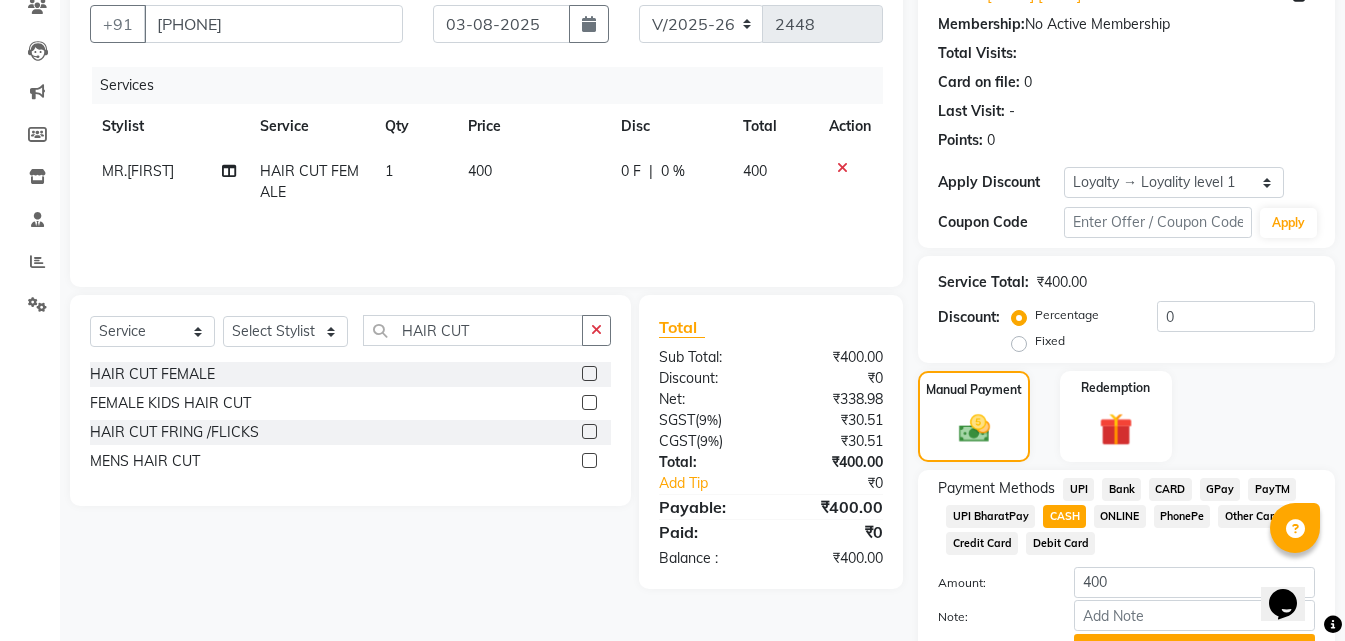 scroll, scrollTop: 276, scrollLeft: 0, axis: vertical 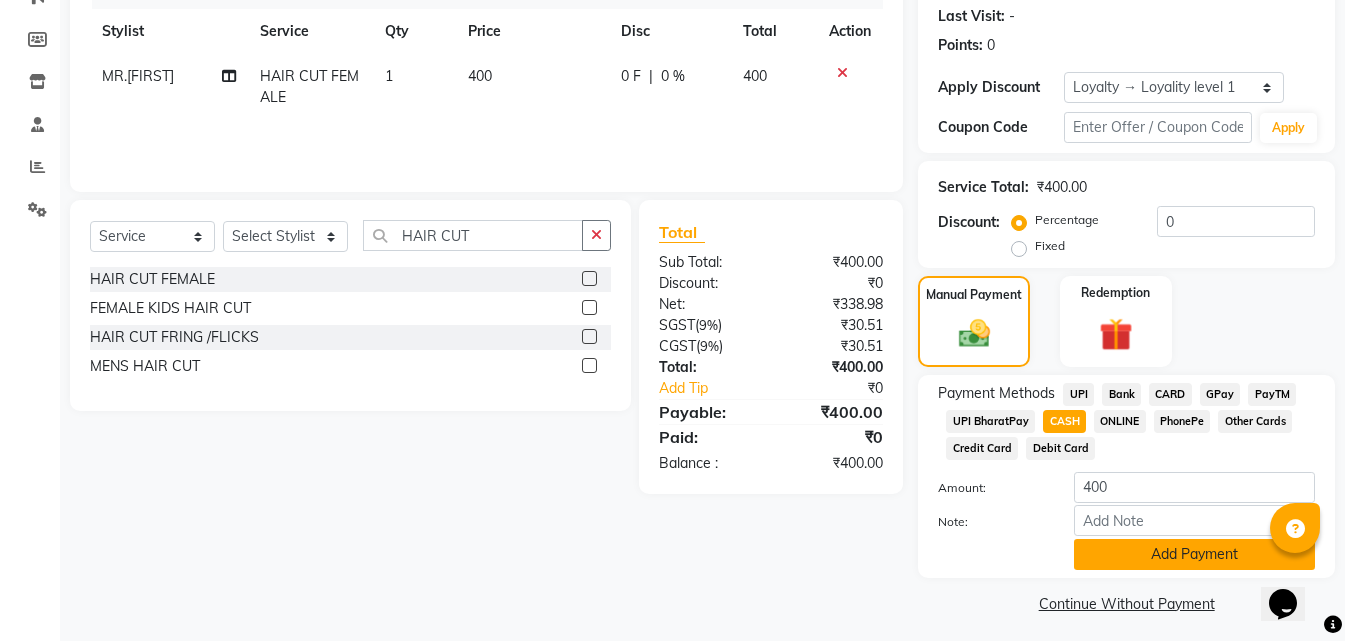 click on "Add Payment" 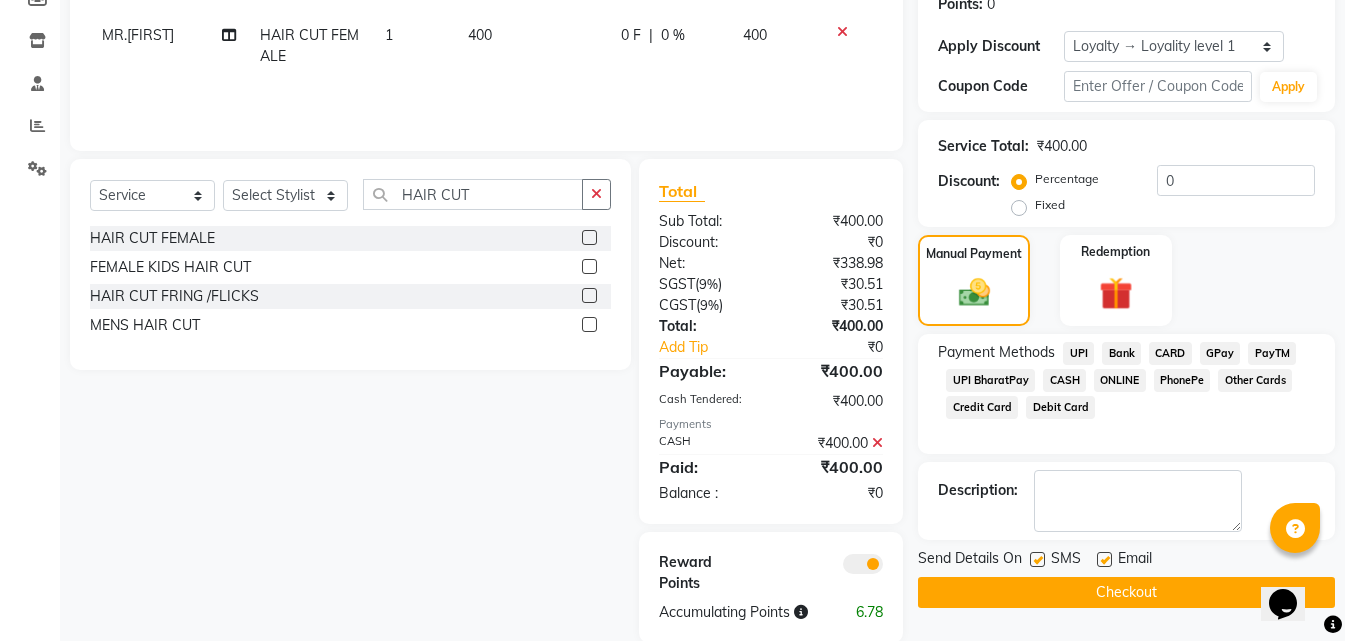 scroll, scrollTop: 349, scrollLeft: 0, axis: vertical 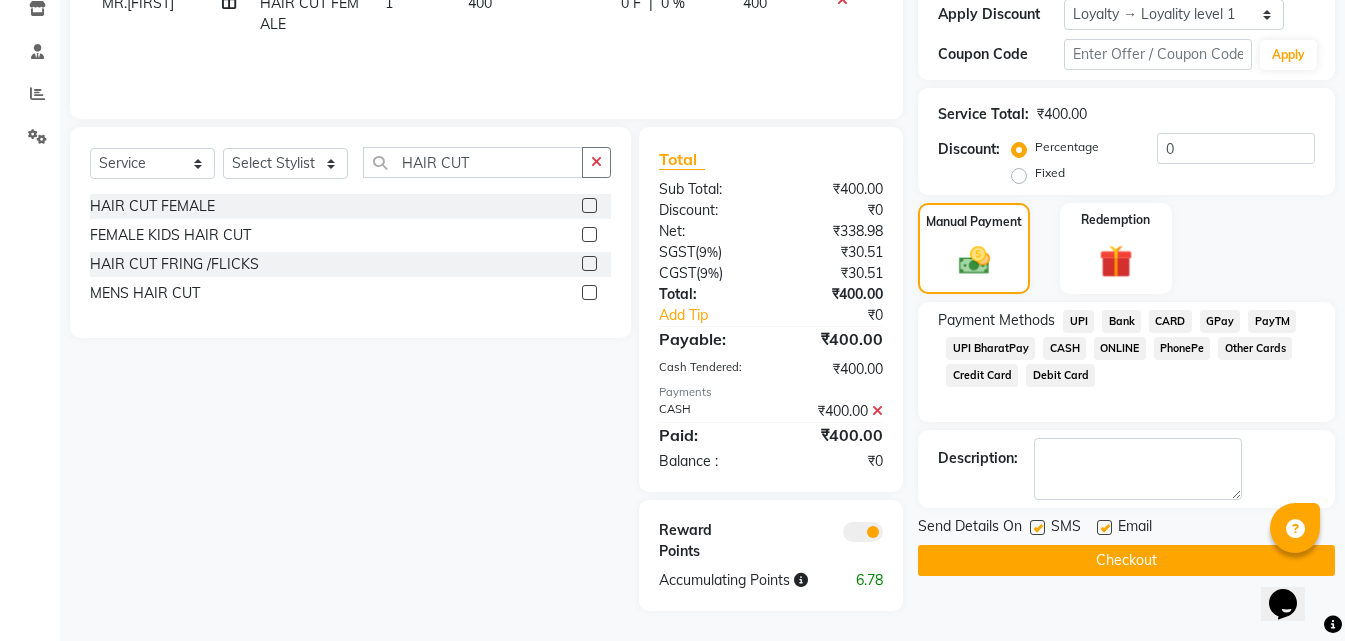 drag, startPoint x: 1106, startPoint y: 564, endPoint x: 1038, endPoint y: 568, distance: 68.117546 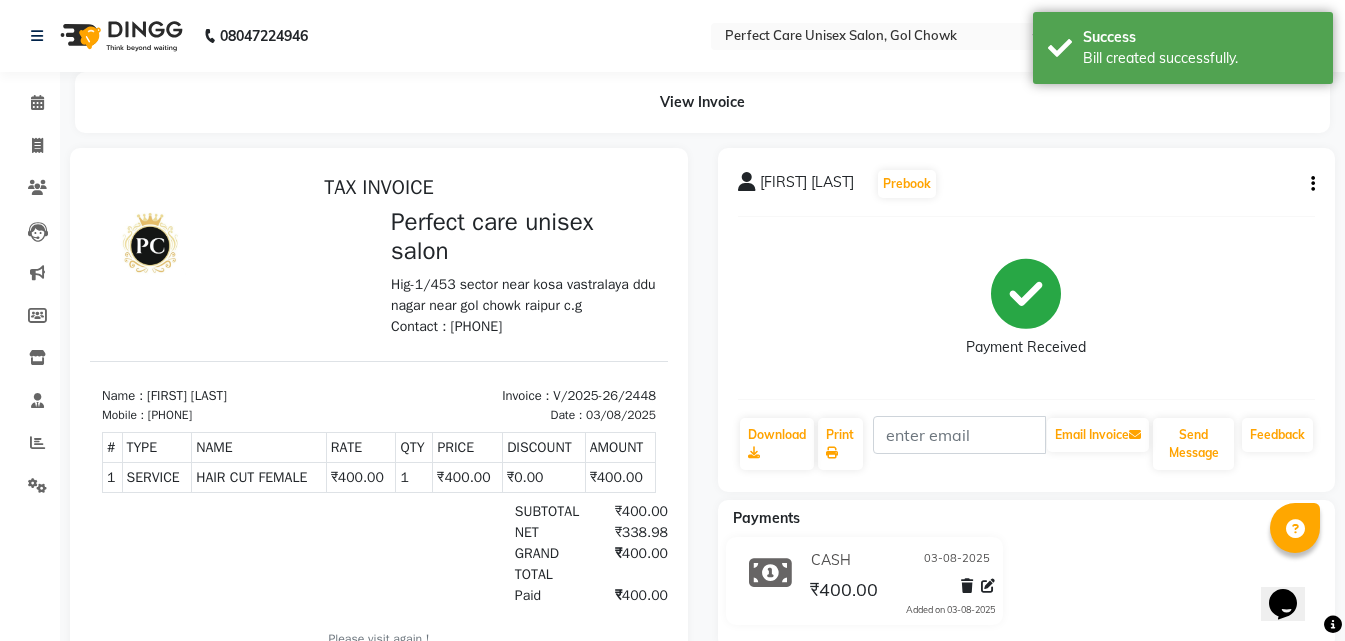 scroll, scrollTop: 0, scrollLeft: 0, axis: both 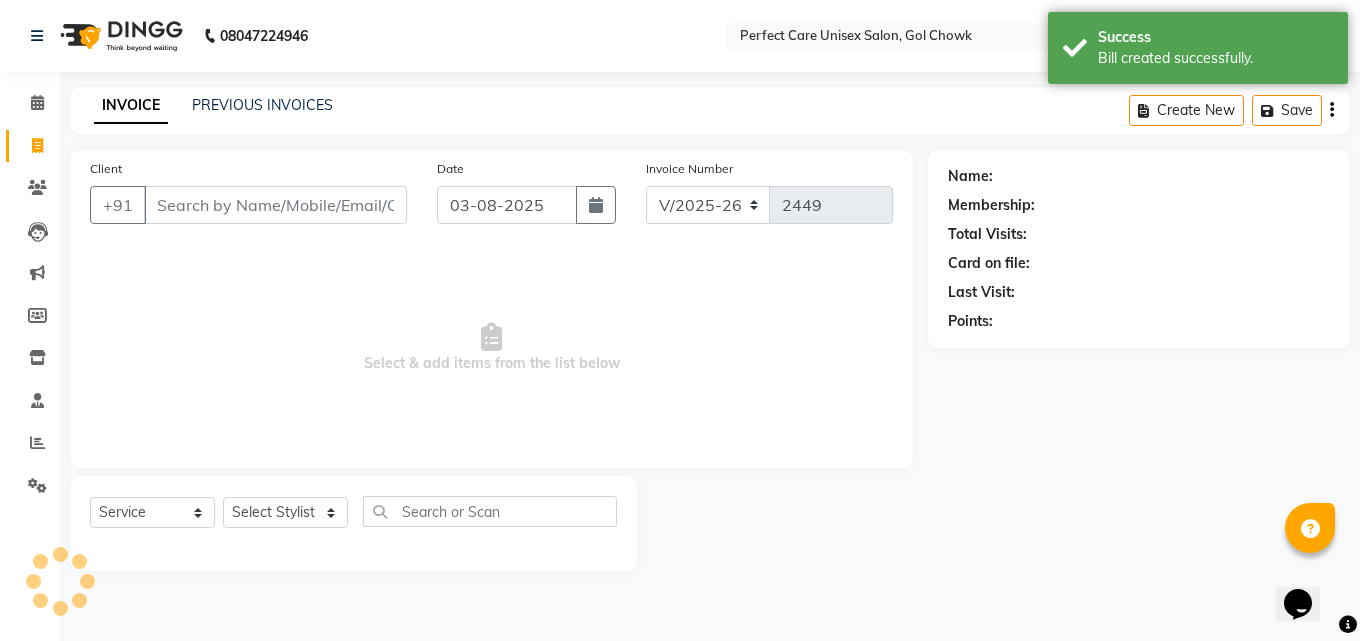 click on "INVOICE PREVIOUS INVOICES Create New   Save" 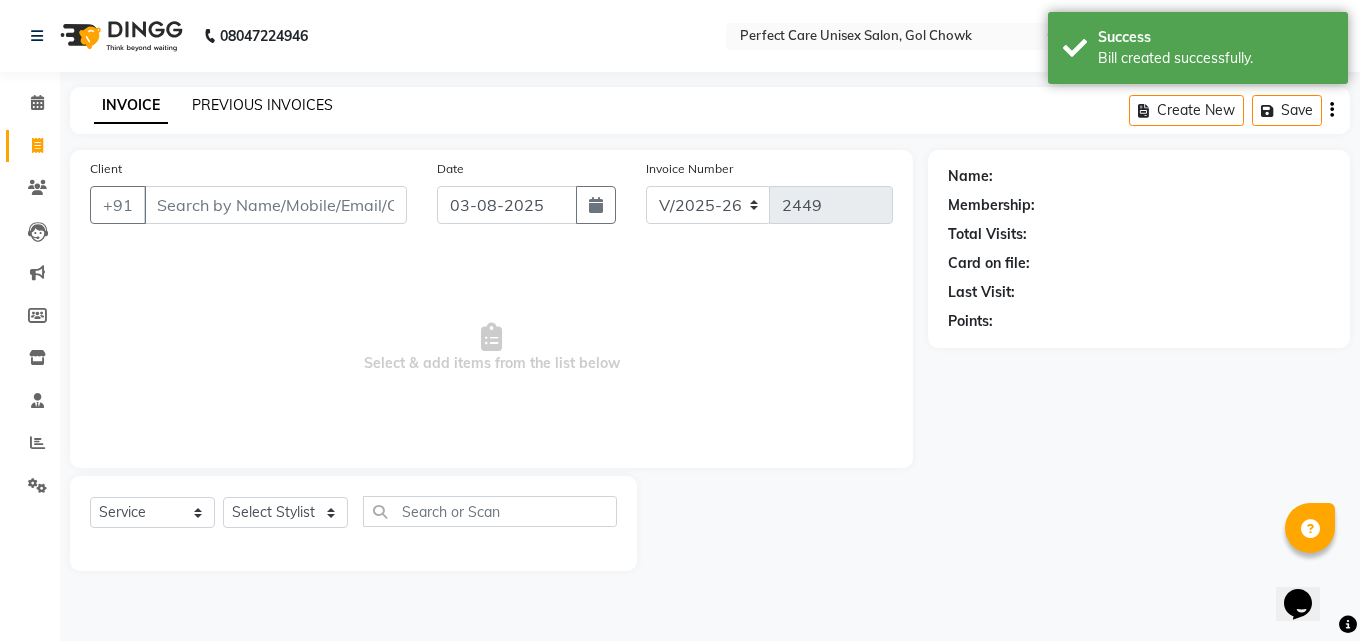 click on "PREVIOUS INVOICES" 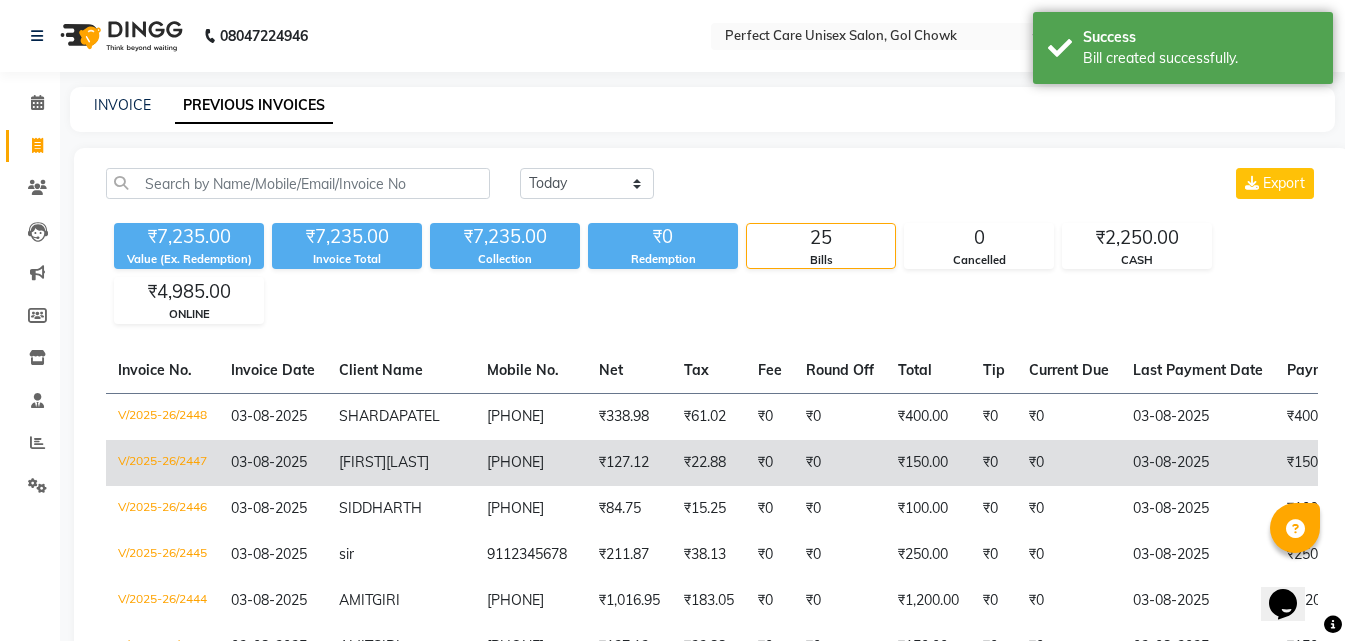 scroll, scrollTop: 0, scrollLeft: 469, axis: horizontal 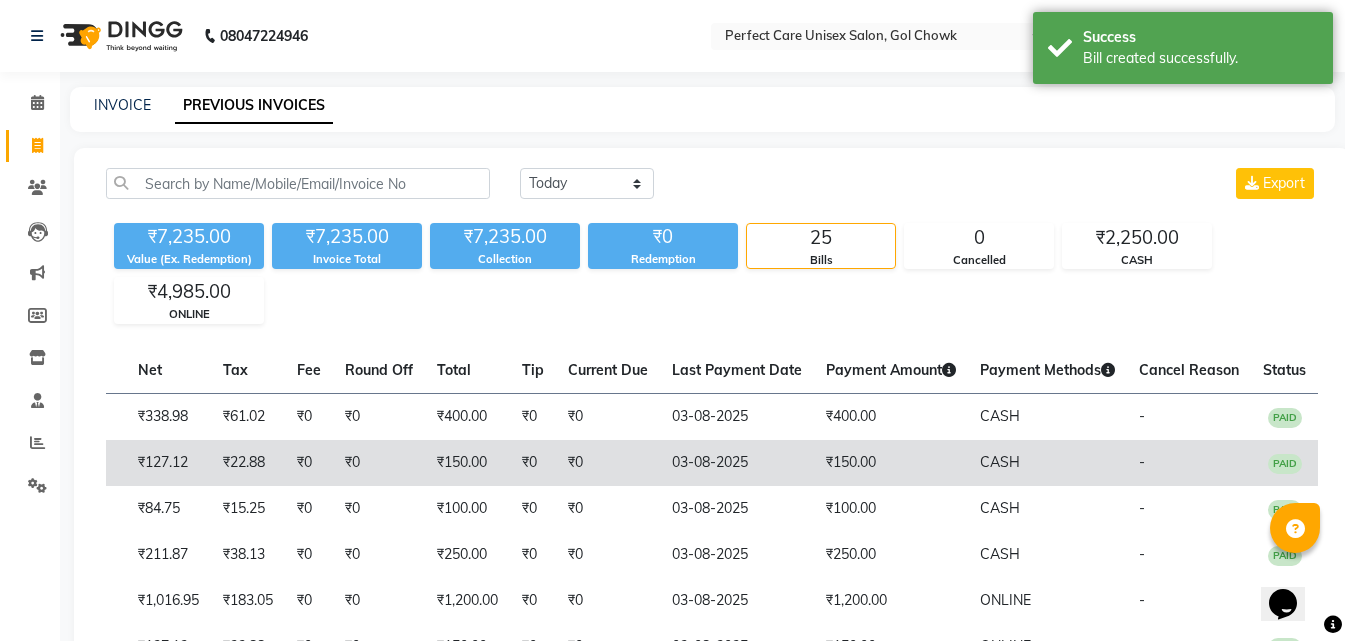 drag, startPoint x: 596, startPoint y: 449, endPoint x: 795, endPoint y: 449, distance: 199 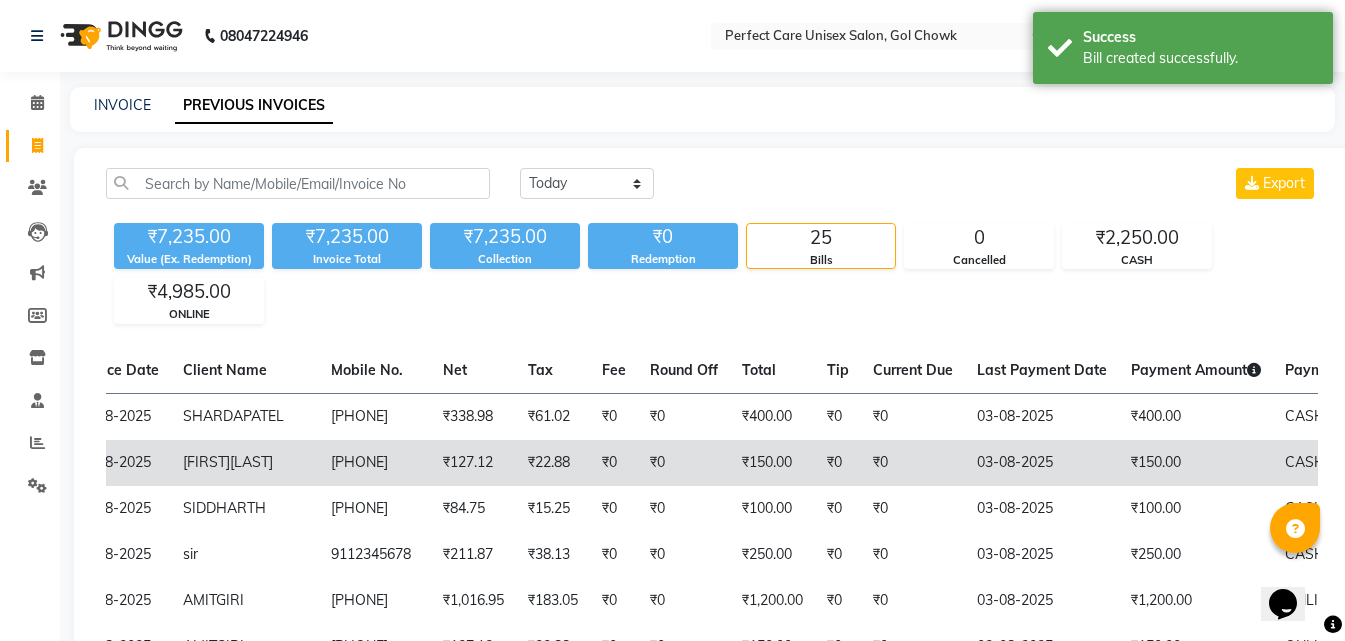 scroll, scrollTop: 0, scrollLeft: 0, axis: both 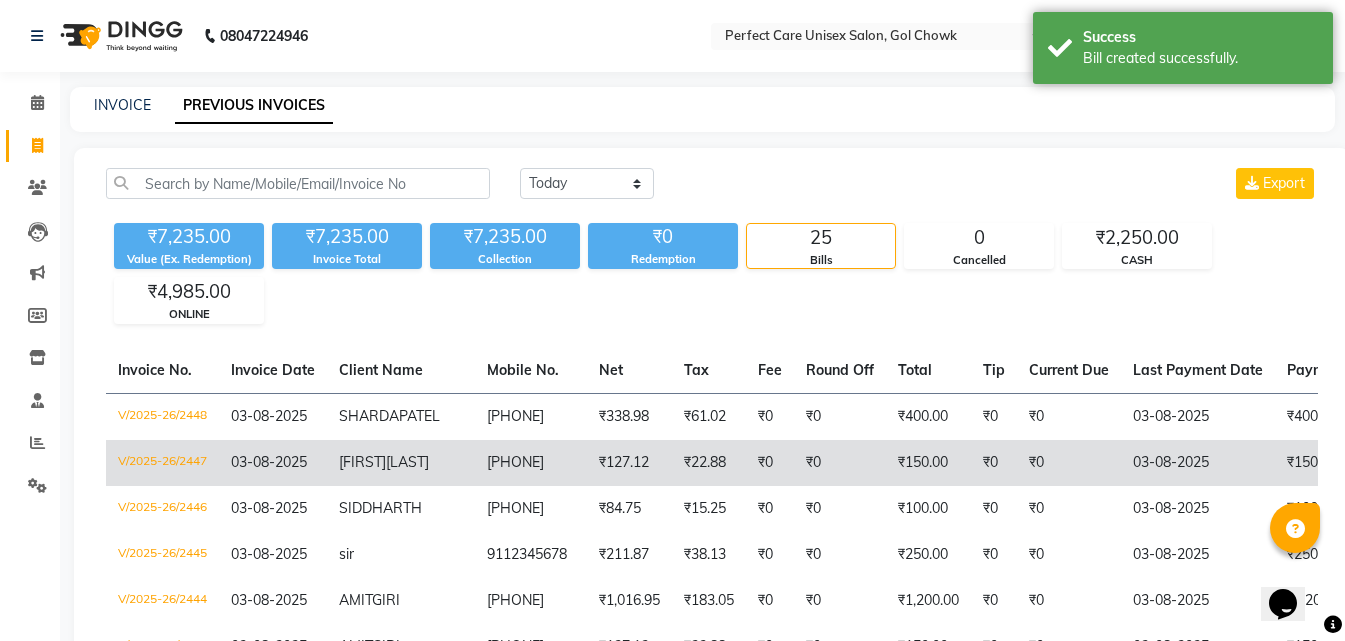 drag, startPoint x: 750, startPoint y: 504, endPoint x: 375, endPoint y: 475, distance: 376.11966 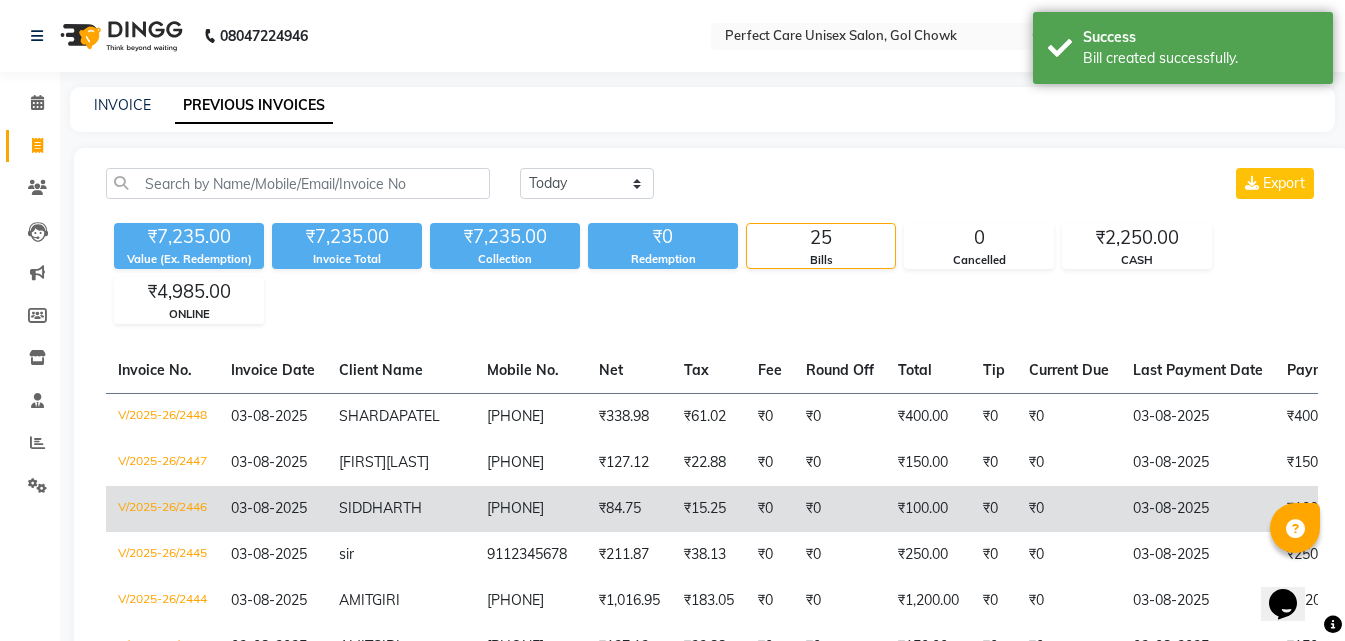 scroll, scrollTop: 0, scrollLeft: 469, axis: horizontal 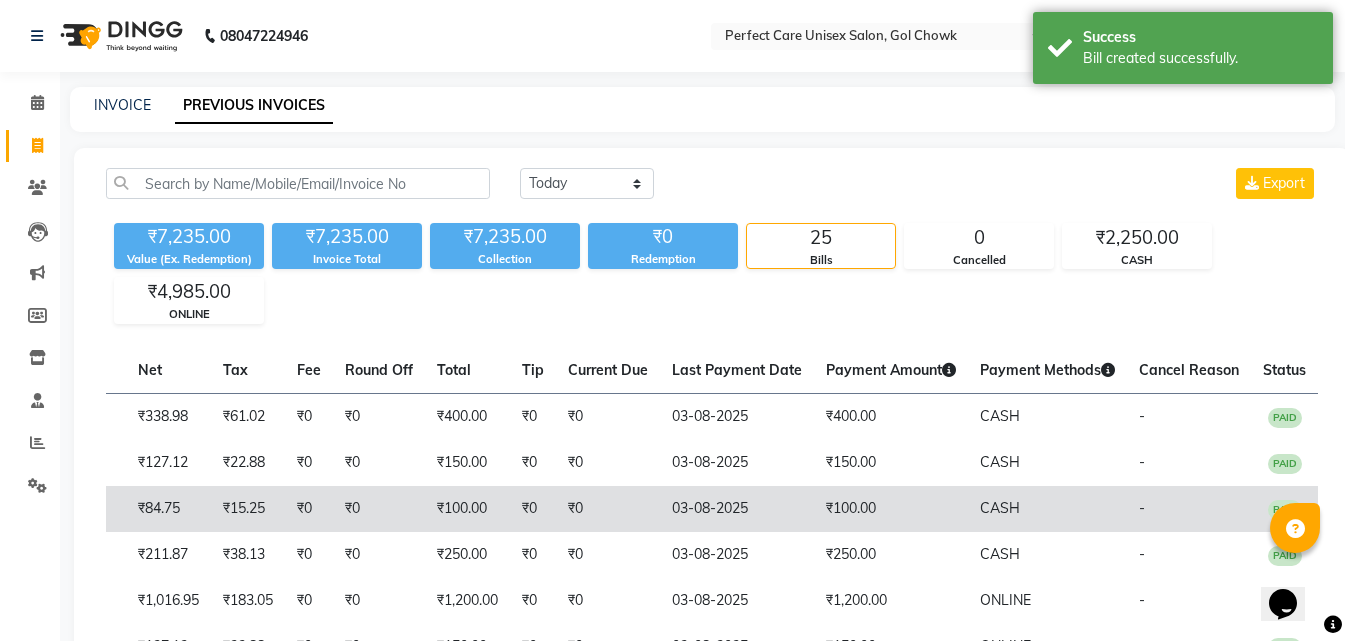 drag, startPoint x: 845, startPoint y: 525, endPoint x: 881, endPoint y: 531, distance: 36.496574 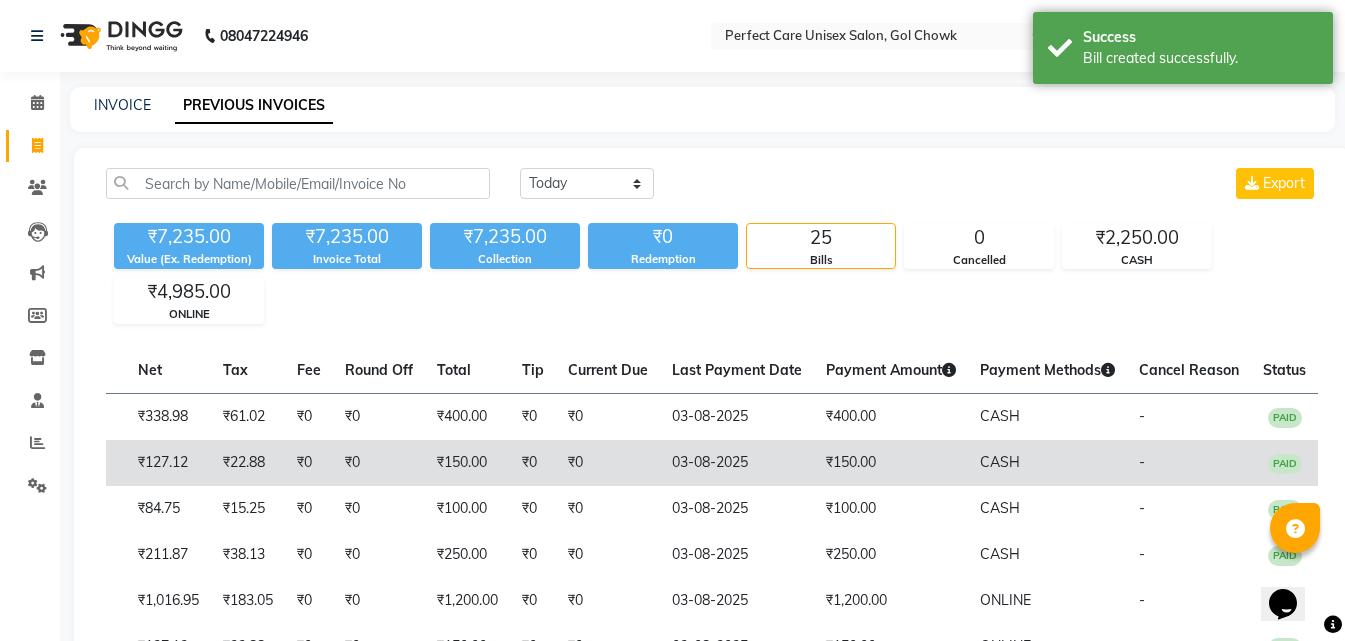 scroll, scrollTop: 0, scrollLeft: 0, axis: both 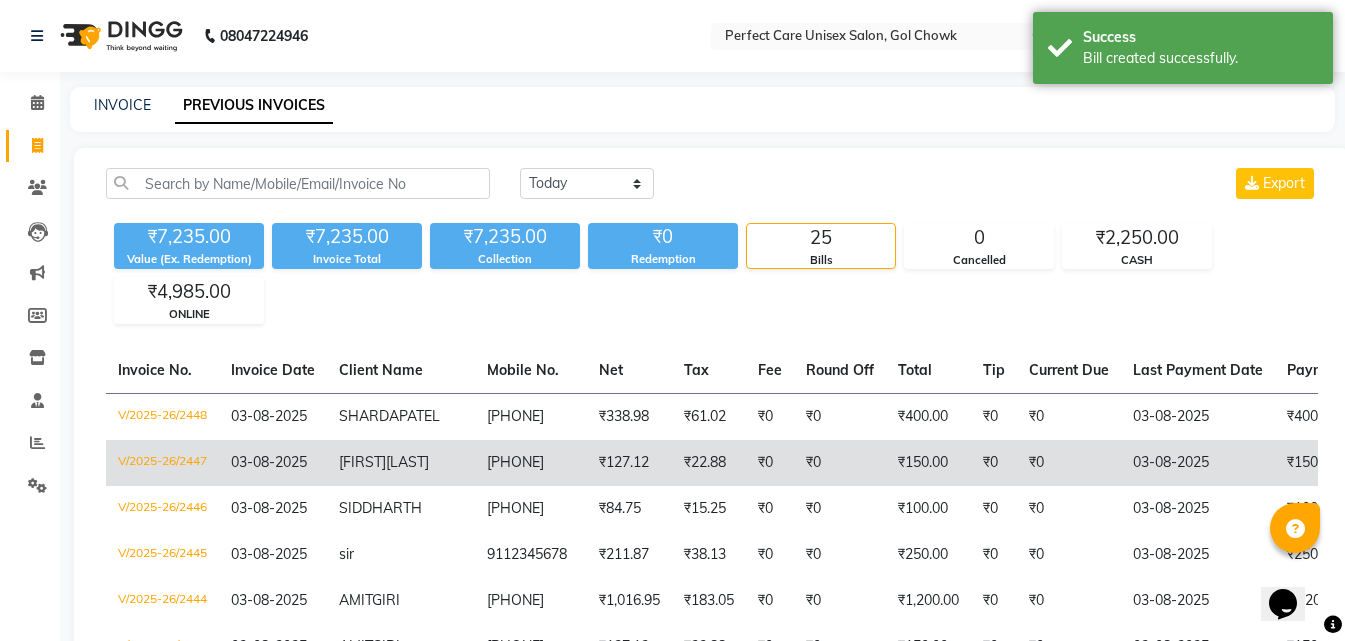 drag, startPoint x: 801, startPoint y: 522, endPoint x: 396, endPoint y: 489, distance: 406.34222 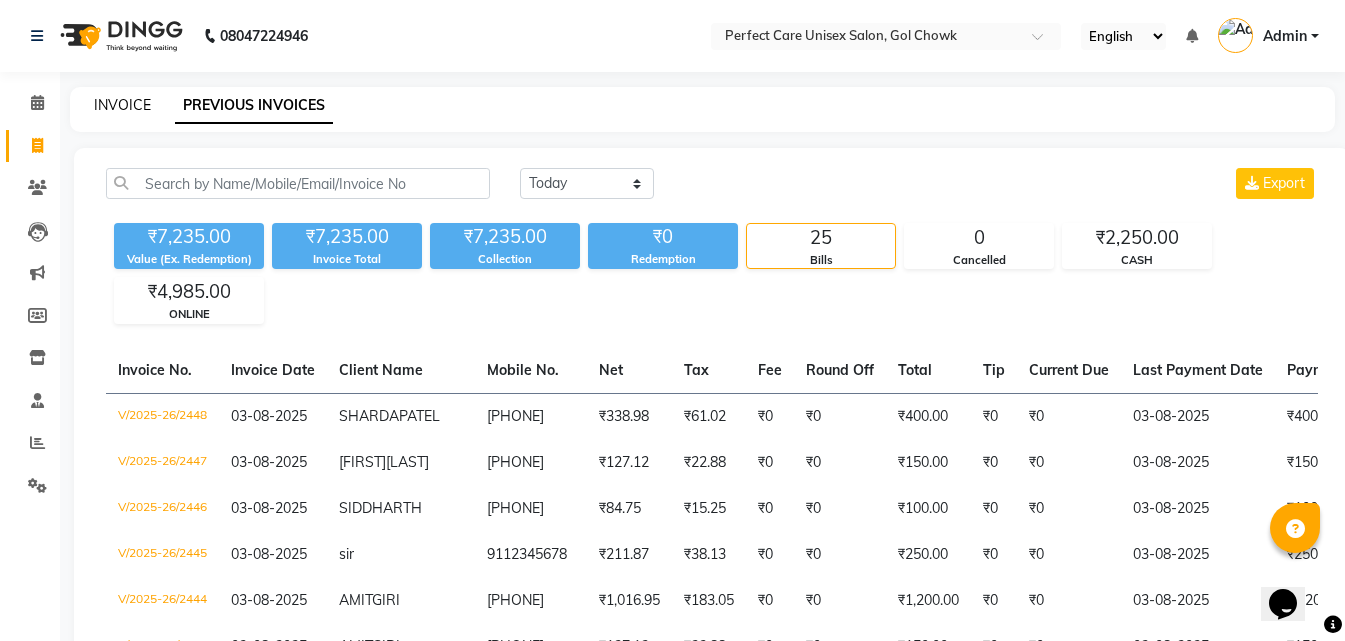 click on "INVOICE" 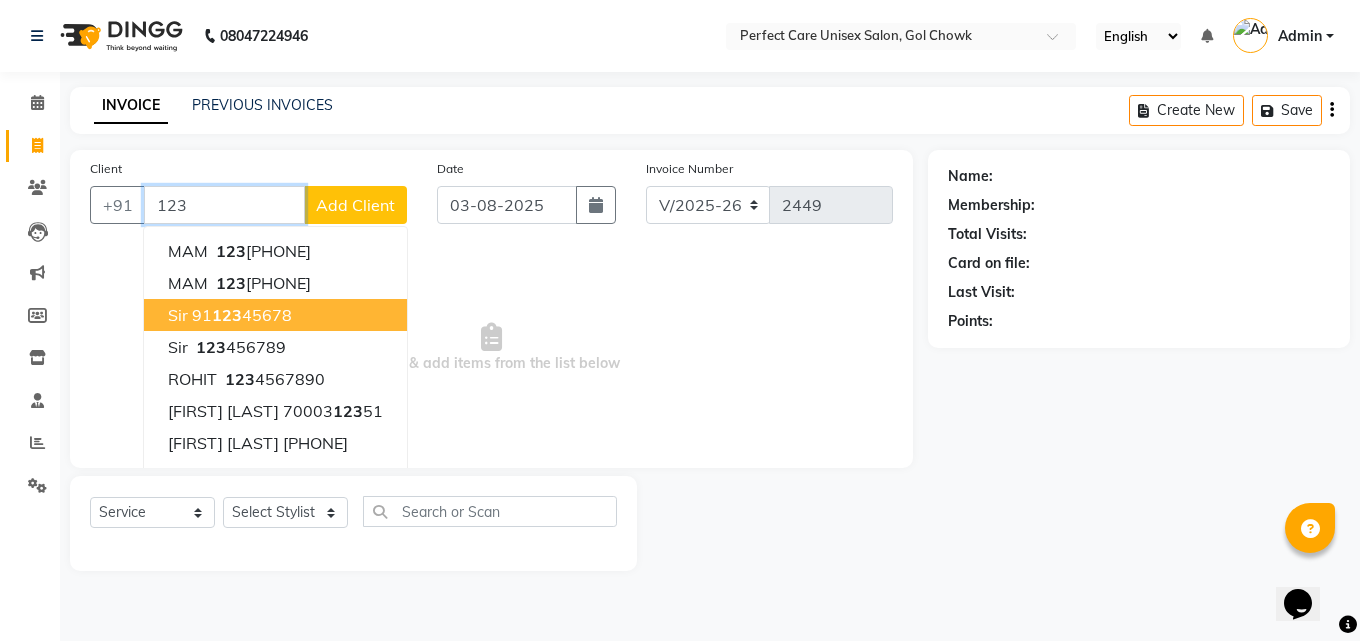 click on "91 123 45678" at bounding box center (242, 315) 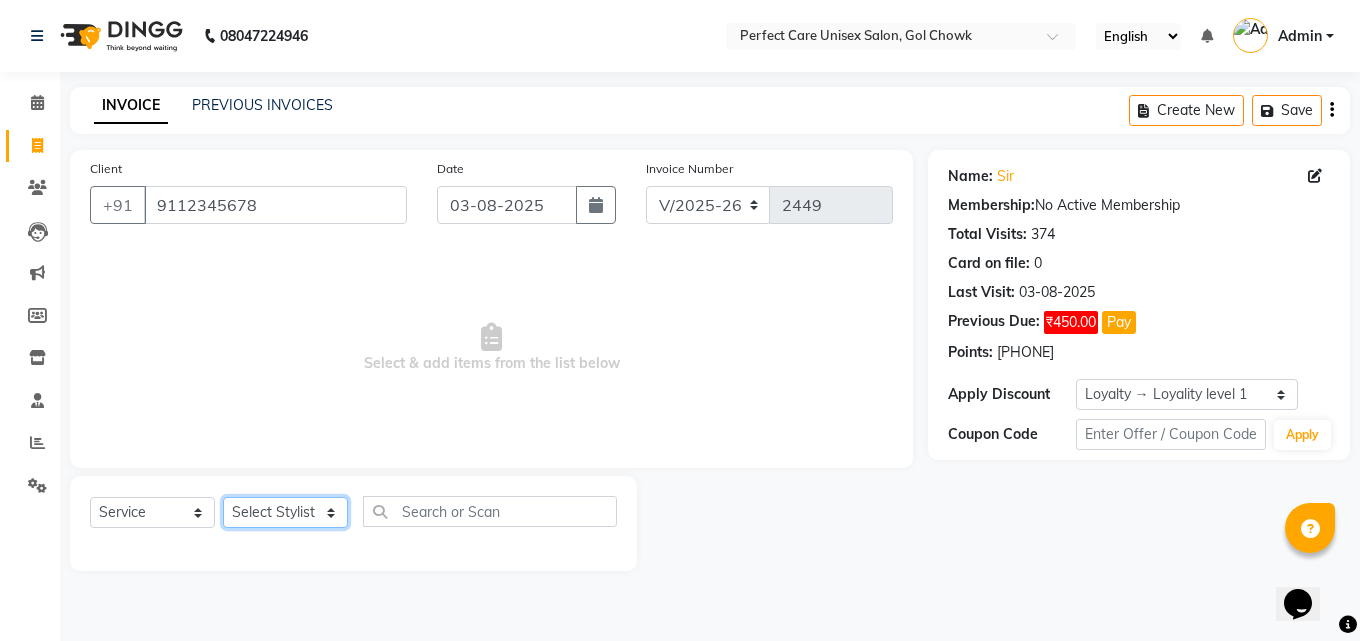 click on "Select Stylist MISS [NAME] MISS [NAME] MISS [NAME] MISS [NAME] MISS [NAME] MISS [NAME] MISS [NAME] MISS [NAME] MISS [NAME] MISS [NAME] [NAME] MR [NAME] MR [NAME] MR [NAME] MR [NAME] MR [NAME] MR [NAME] MR [NAME] MR [NAME] MR [NAME] MR [NAME] MR [NAME] MR [NAME] MR [NAME] MR [NAME] MS [NAME] NONE [NAME]" 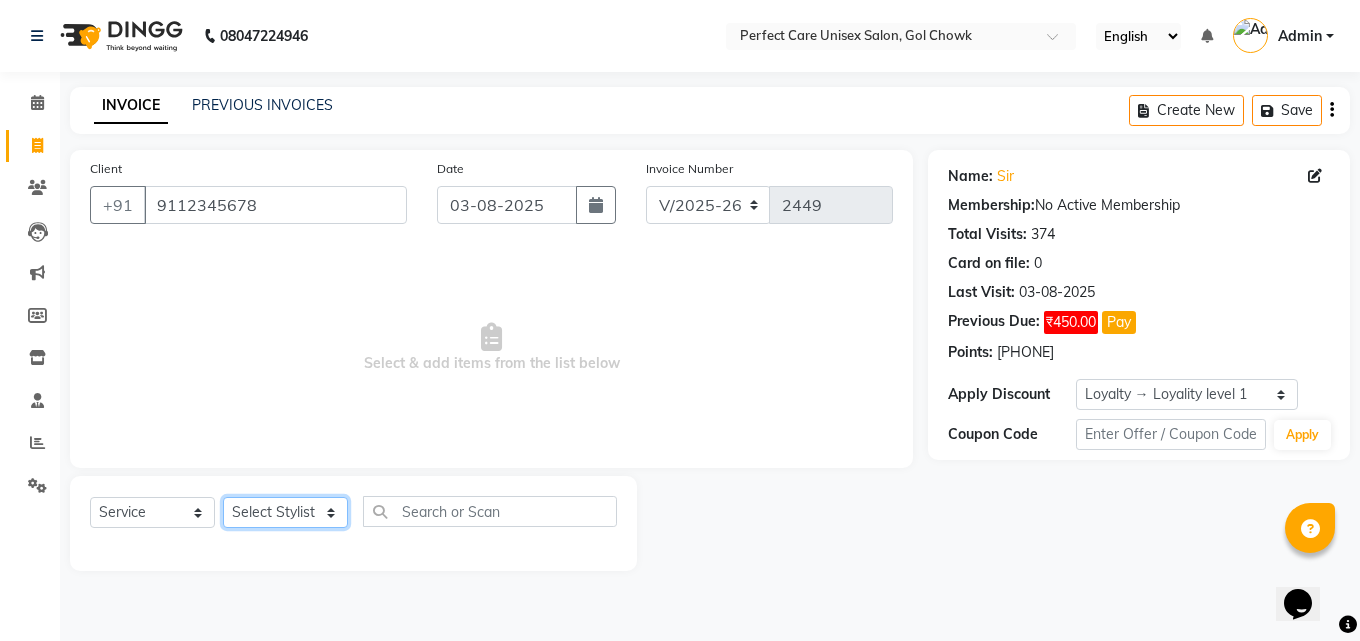 click on "Select Stylist MISS [NAME] MISS [NAME] MISS [NAME] MISS [NAME] MISS [NAME] MISS [NAME] MISS [NAME] MISS [NAME] MISS [NAME] MISS [NAME] [NAME] MR [NAME] MR [NAME] MR [NAME] MR [NAME] MR [NAME] MR [NAME] MR [NAME] MR [NAME] MR [NAME] MR [NAME] MR [NAME] MR [NAME] MR [NAME] MR [NAME] MS [NAME] NONE [NAME]" 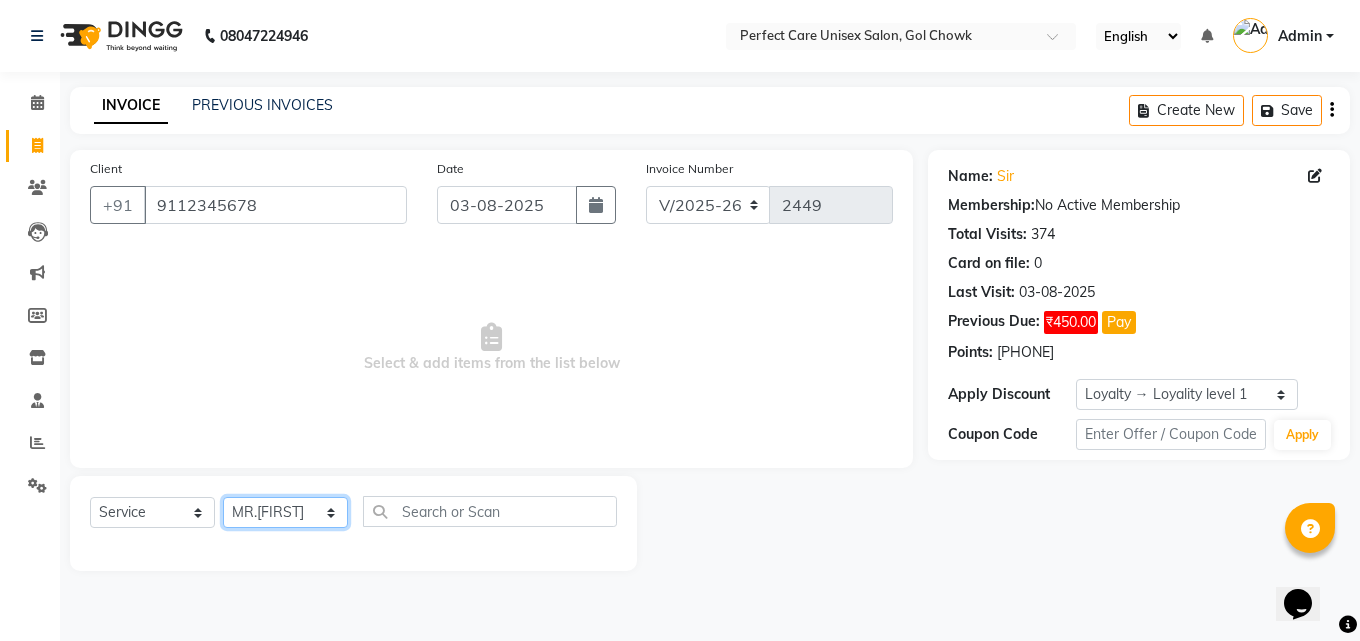 click on "Select Stylist MISS [NAME] MISS [NAME] MISS [NAME] MISS [NAME] MISS [NAME] MISS [NAME] MISS [NAME] MISS [NAME] MISS [NAME] MISS [NAME] [NAME] MR [NAME] MR [NAME] MR [NAME] MR [NAME] MR [NAME] MR [NAME] MR [NAME] MR [NAME] MR [NAME] MR [NAME] MR [NAME] MR [NAME] MR [NAME] MR [NAME] MS [NAME] NONE [NAME]" 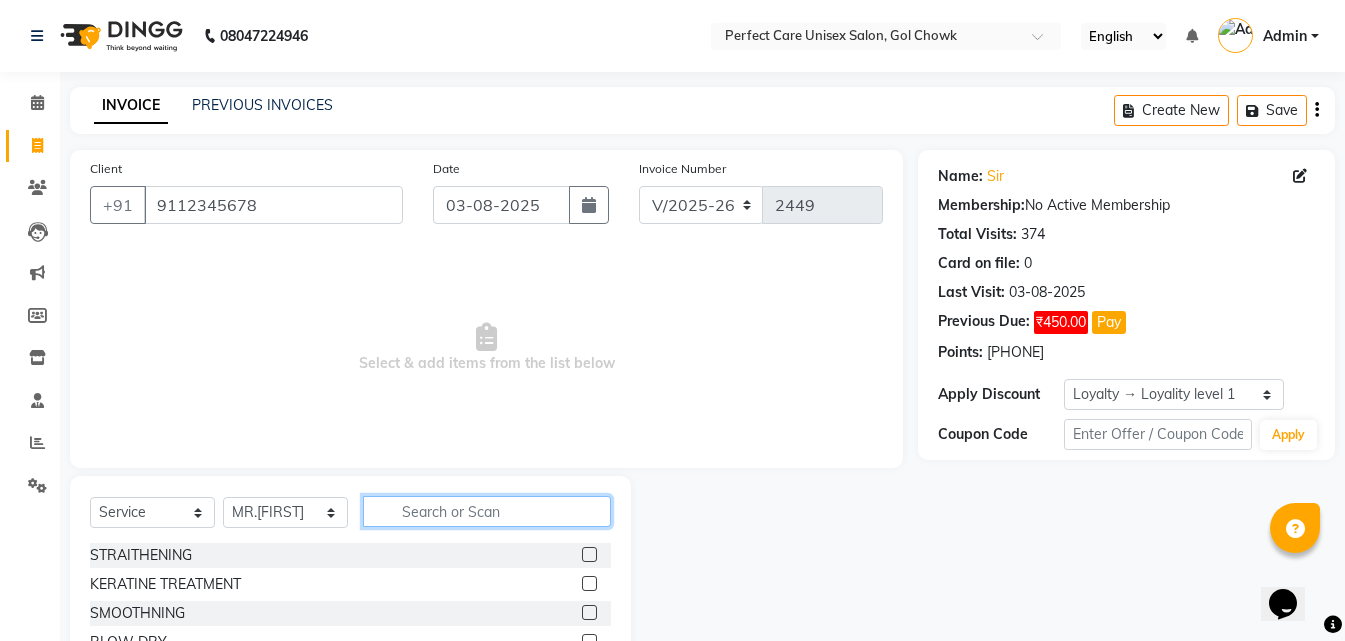click 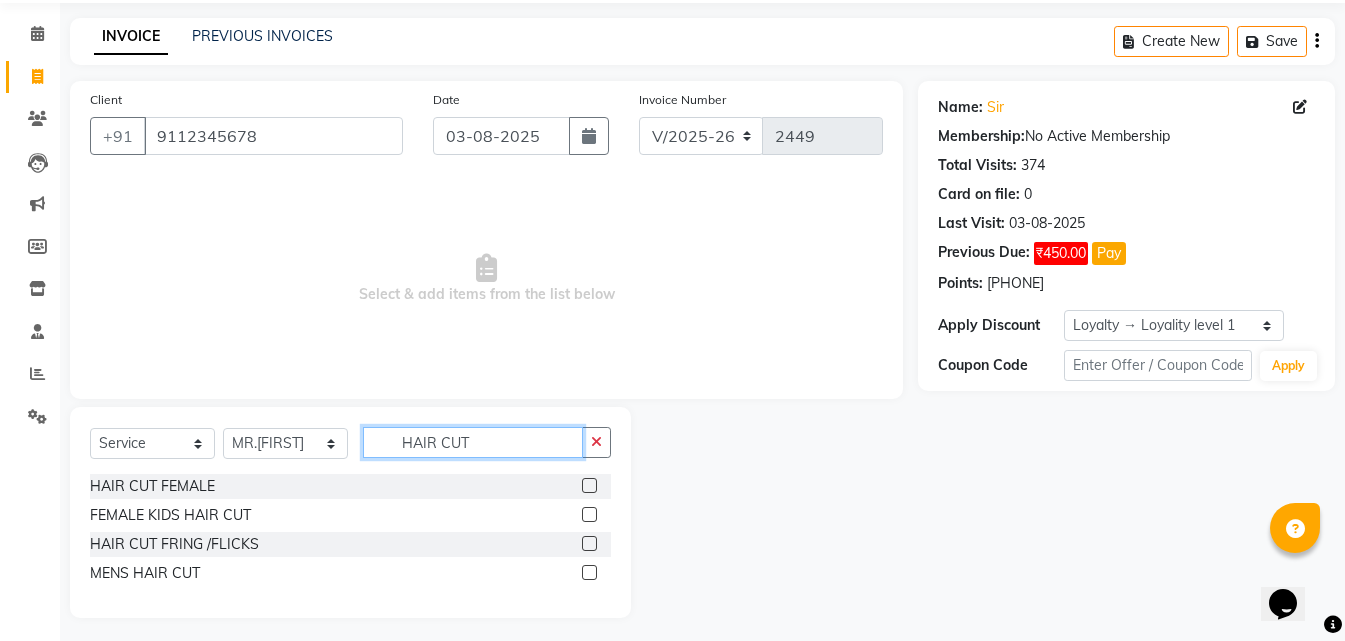 scroll, scrollTop: 76, scrollLeft: 0, axis: vertical 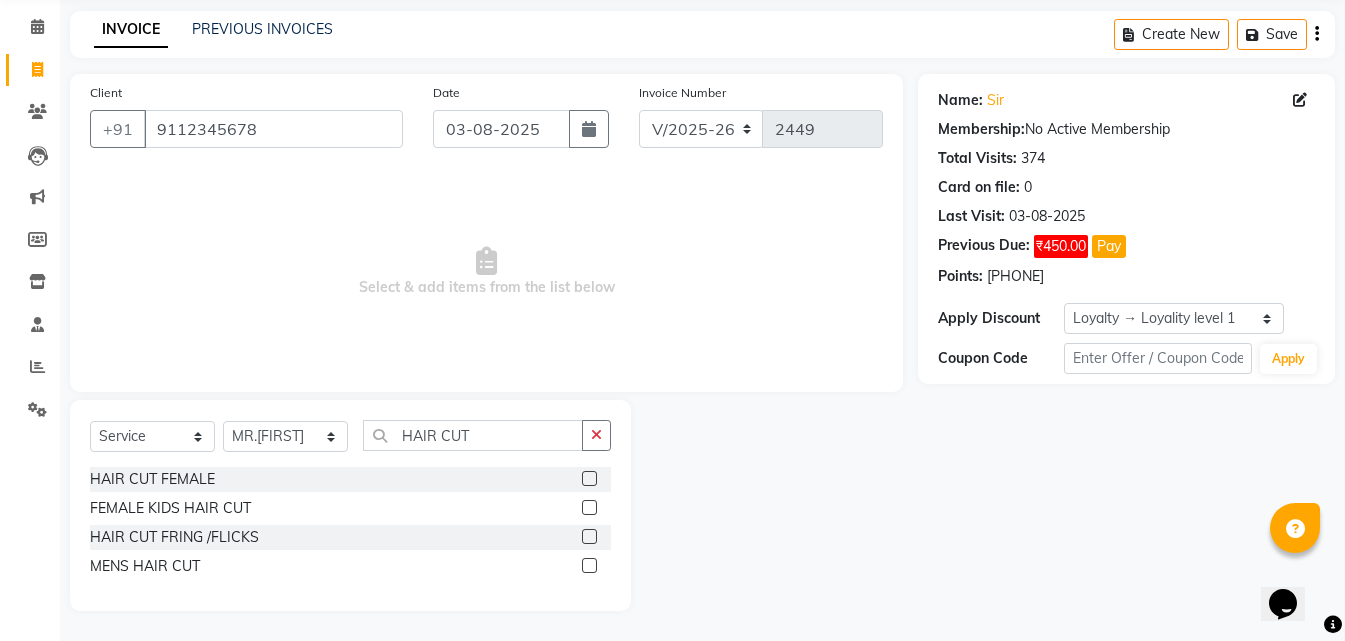 click 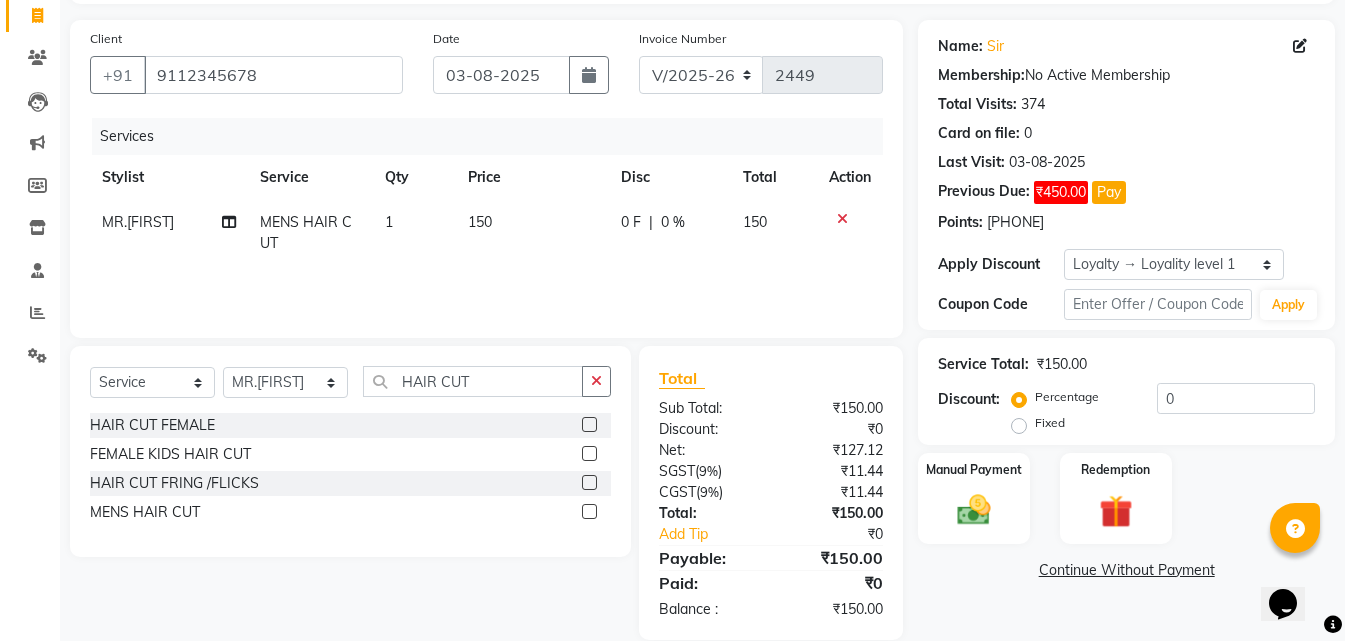 scroll, scrollTop: 159, scrollLeft: 0, axis: vertical 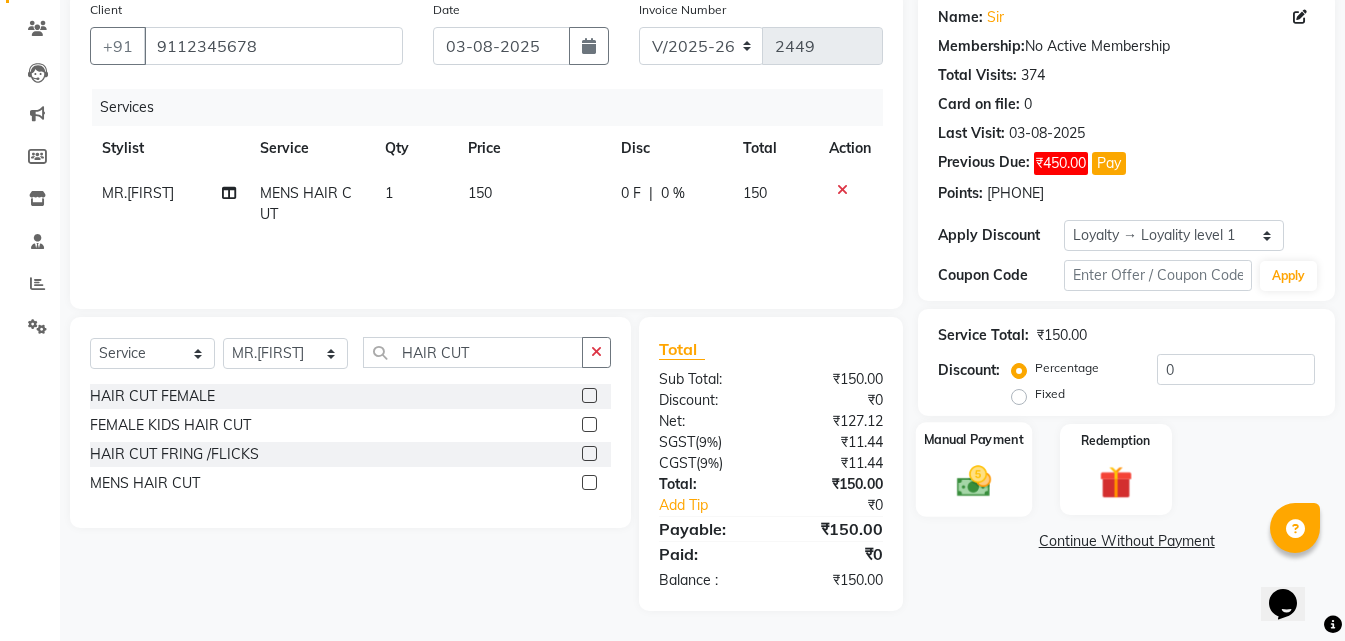 click on "Manual Payment" 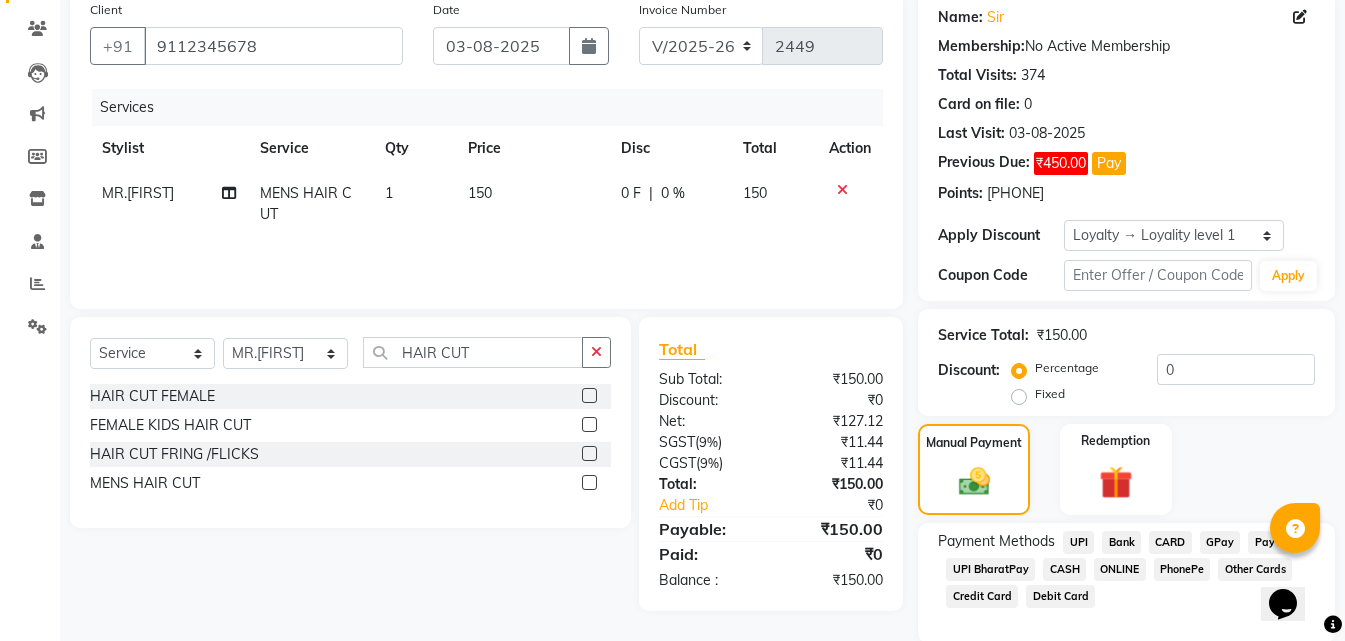 click on "ONLINE" 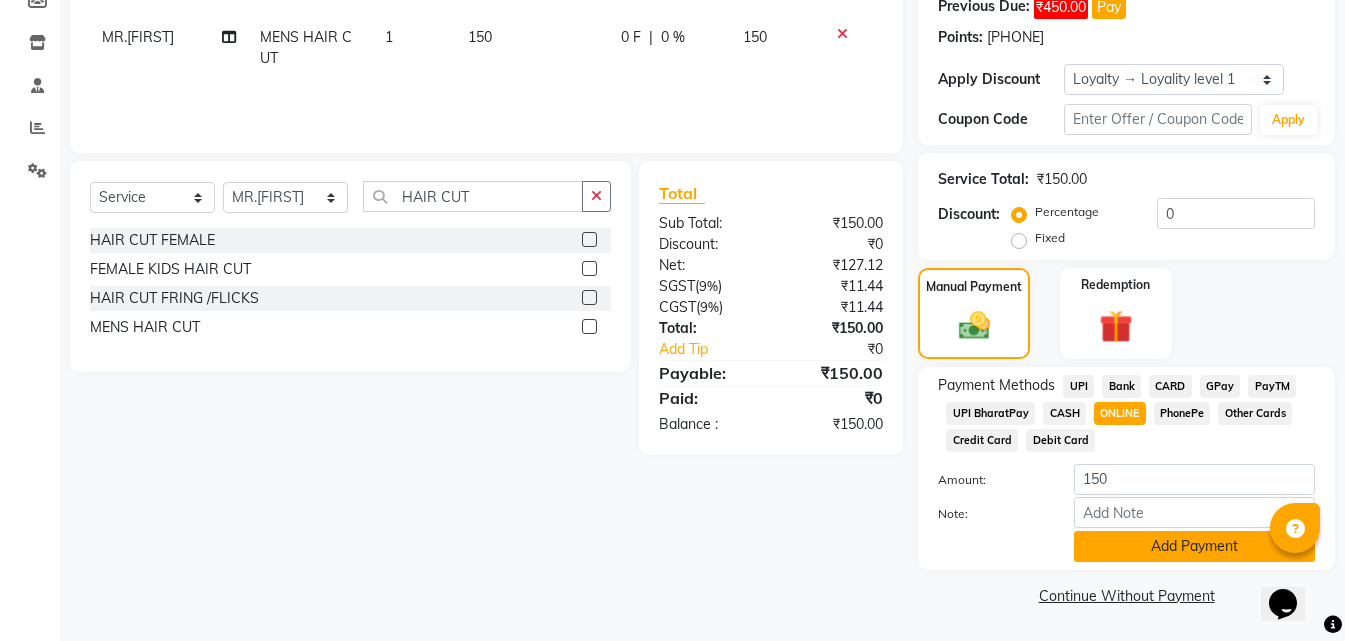 click on "Add Payment" 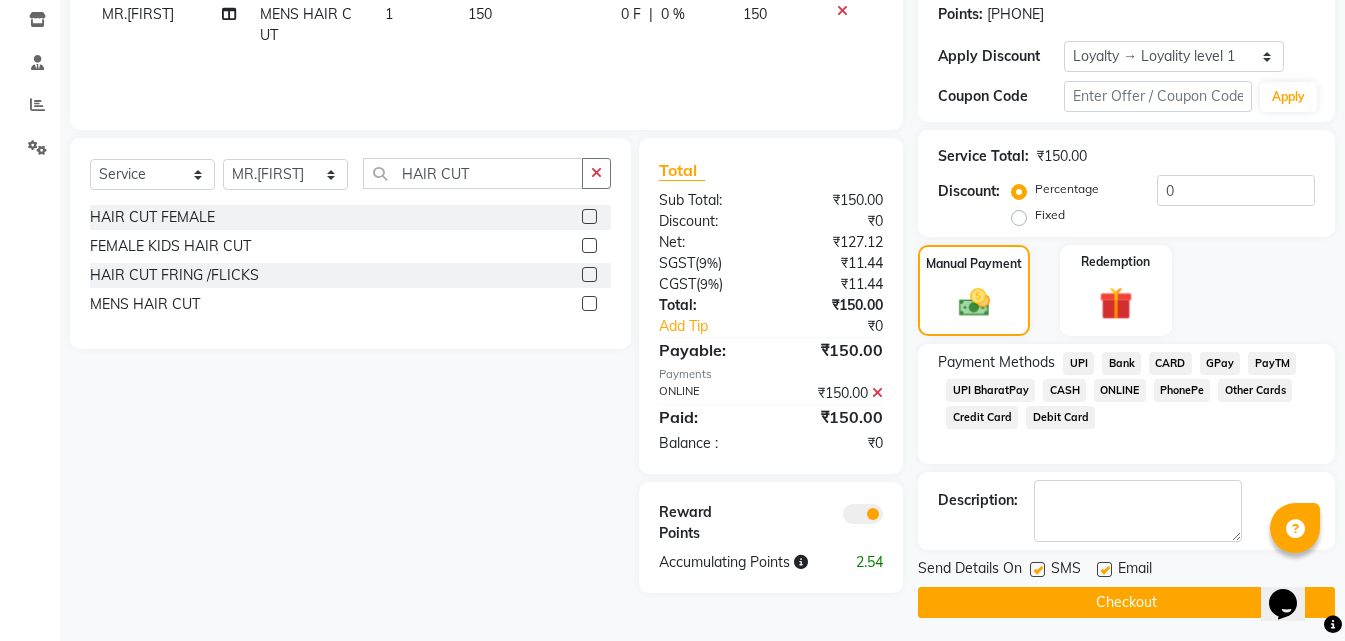 scroll, scrollTop: 345, scrollLeft: 0, axis: vertical 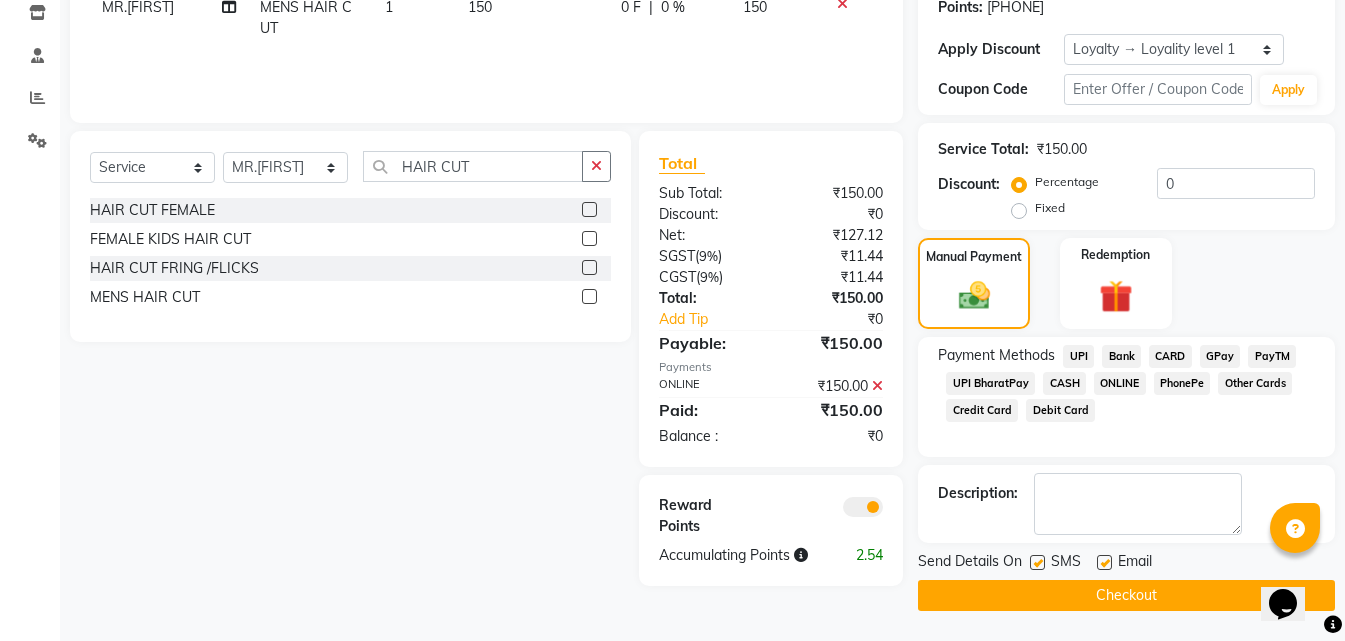 click on "Checkout" 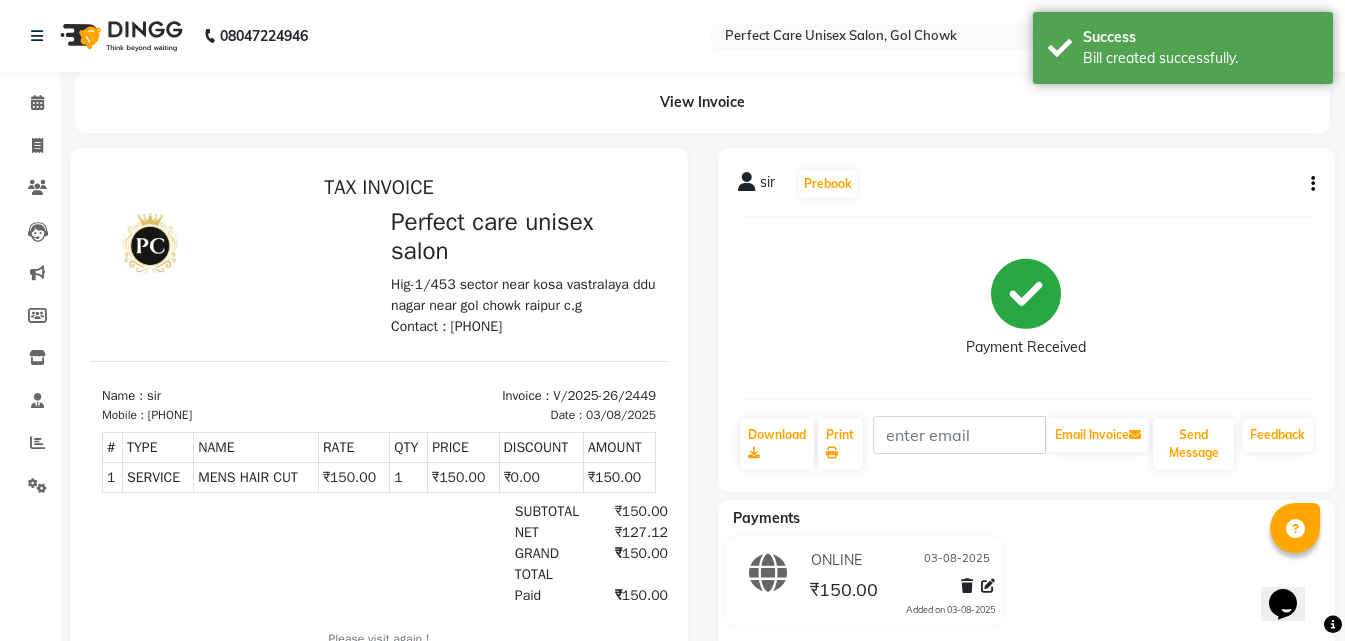 scroll, scrollTop: 0, scrollLeft: 0, axis: both 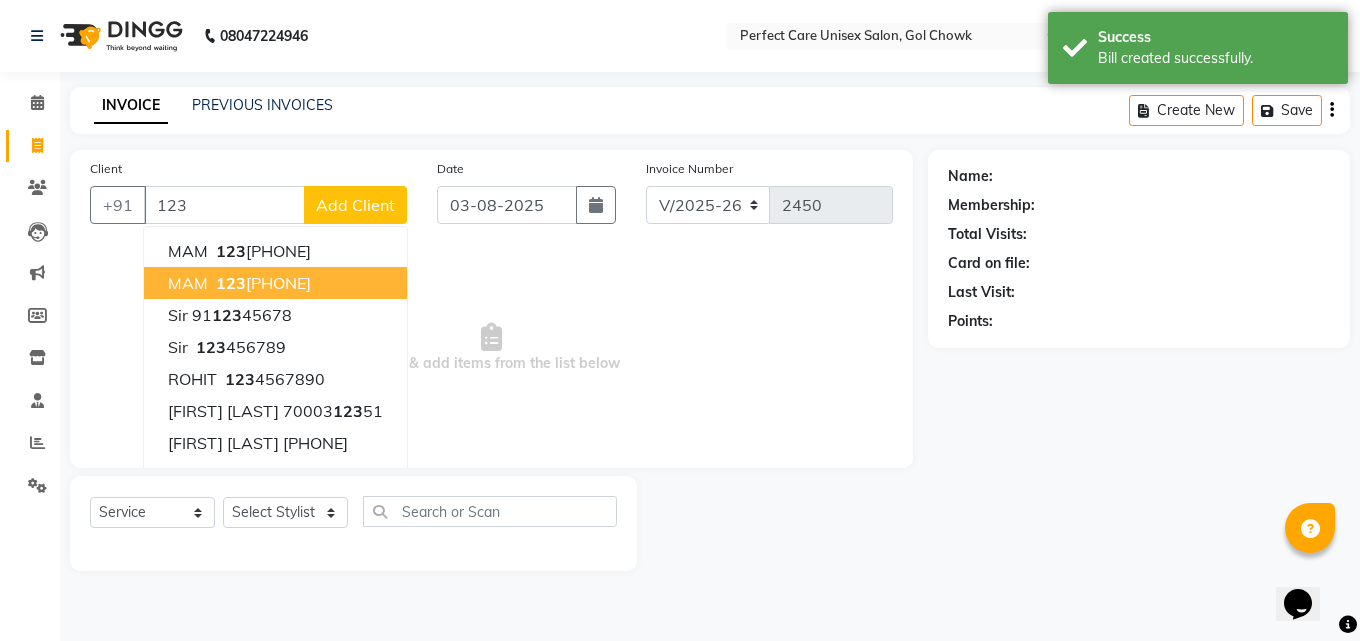 click on "123 45678901" at bounding box center (261, 283) 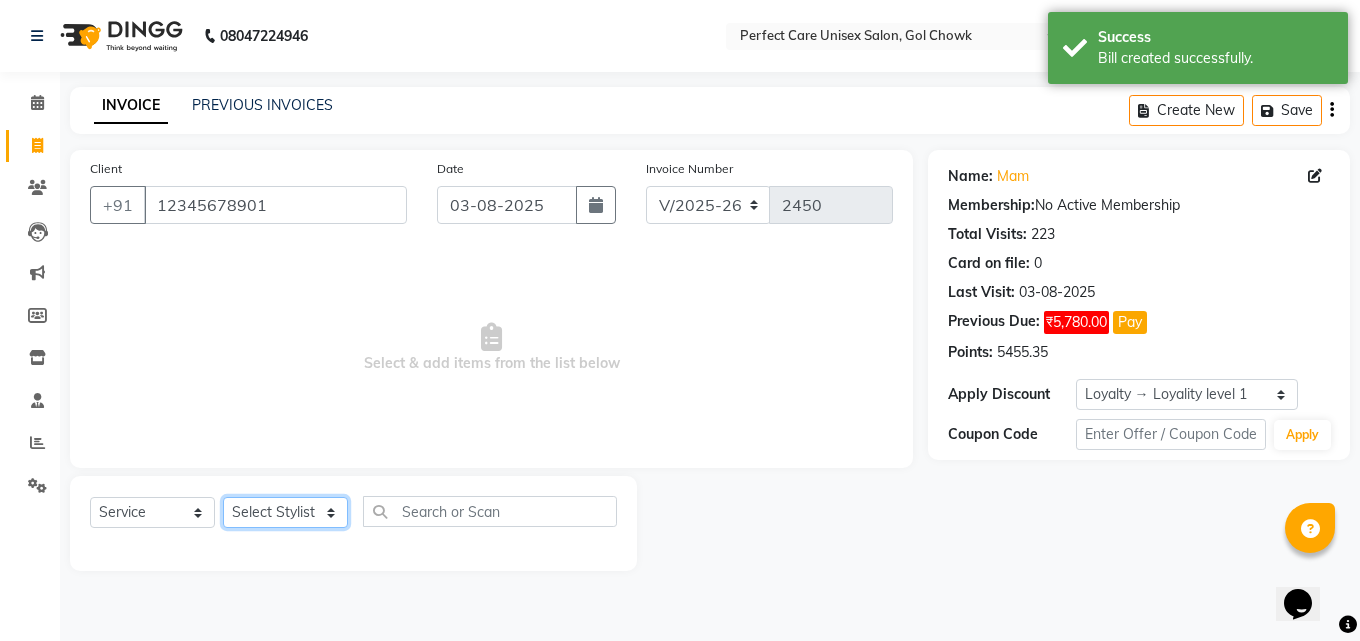 click on "Select Stylist MISS [NAME] MISS [NAME] MISS [NAME] MISS [NAME] MISS [NAME] MISS [NAME] MISS [NAME] MISS [NAME] MISS [NAME] MISS [NAME] [NAME] MR [NAME] MR [NAME] MR [NAME] MR [NAME] MR [NAME] MR [NAME] MR [NAME] MR [NAME] MR [NAME] MR [NAME] MR [NAME] MR [NAME] MR [NAME] MR [NAME] MS [NAME] NONE [NAME]" 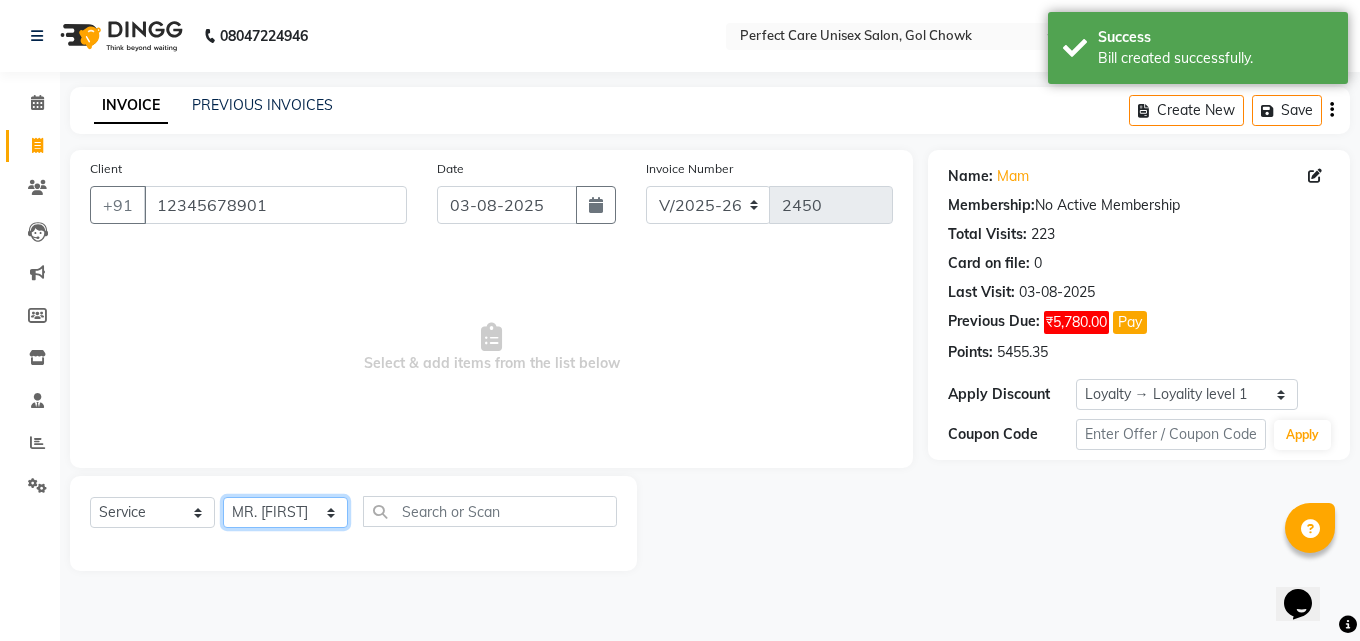 click on "Select Stylist MISS [NAME] MISS [NAME] MISS [NAME] MISS [NAME] MISS [NAME] MISS [NAME] MISS [NAME] MISS [NAME] MISS [NAME] MISS [NAME] [NAME] MR [NAME] MR [NAME] MR [NAME] MR [NAME] MR [NAME] MR [NAME] MR [NAME] MR [NAME] MR [NAME] MR [NAME] MR [NAME] MR [NAME] MR [NAME] MR [NAME] MS [NAME] NONE [NAME]" 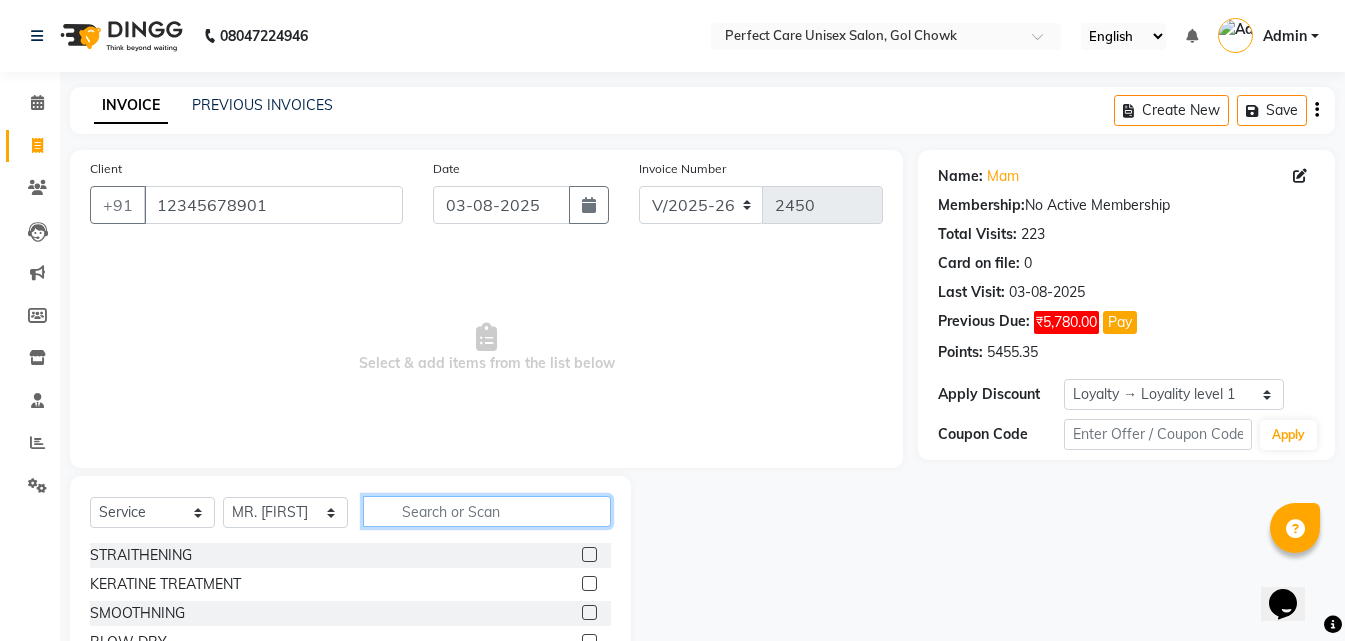 click 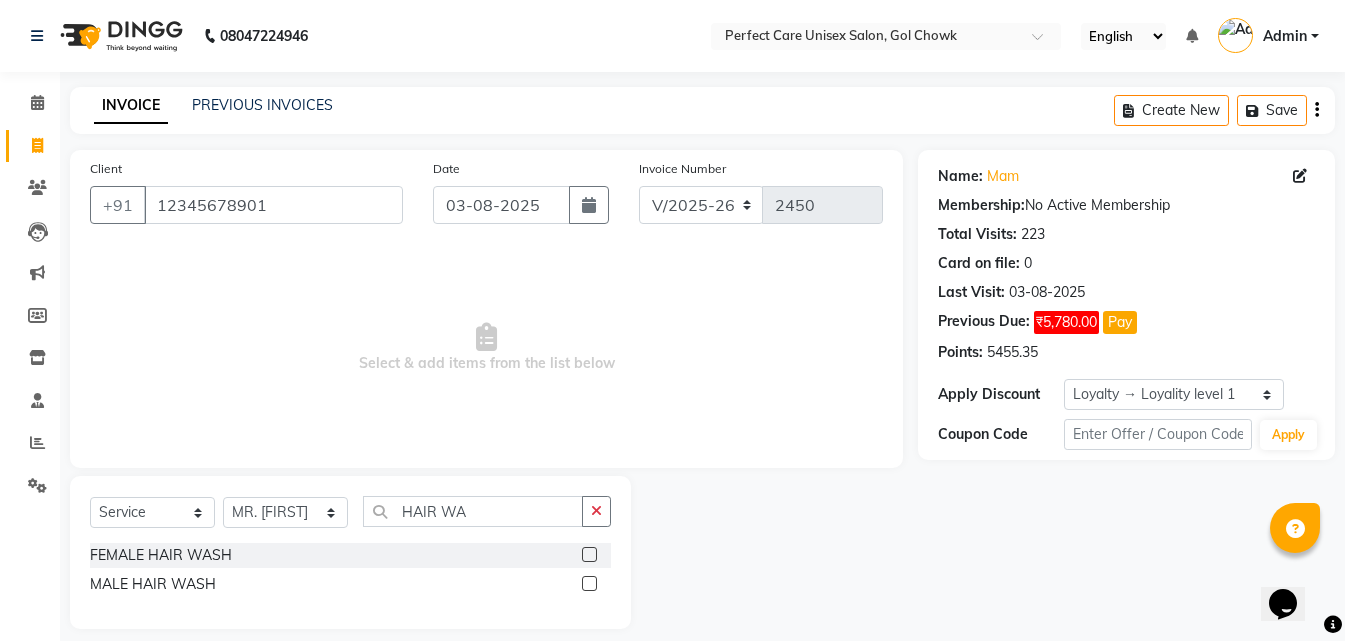 click 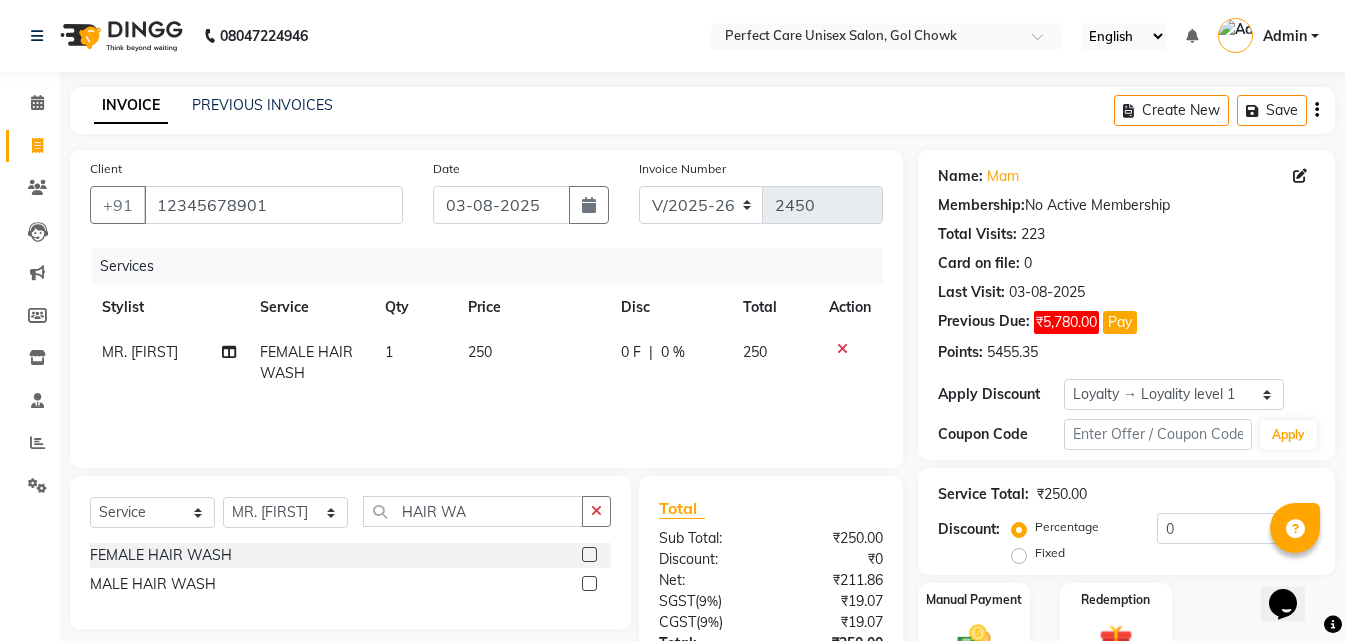 click on "250" 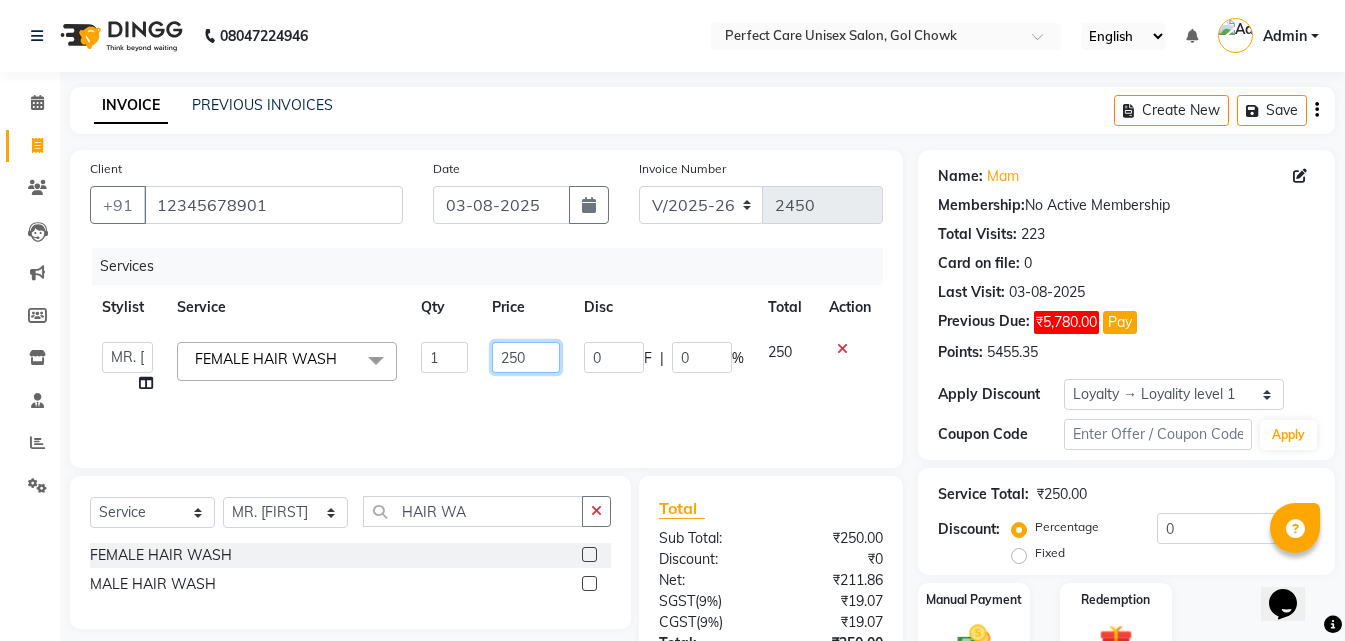 click on "250" 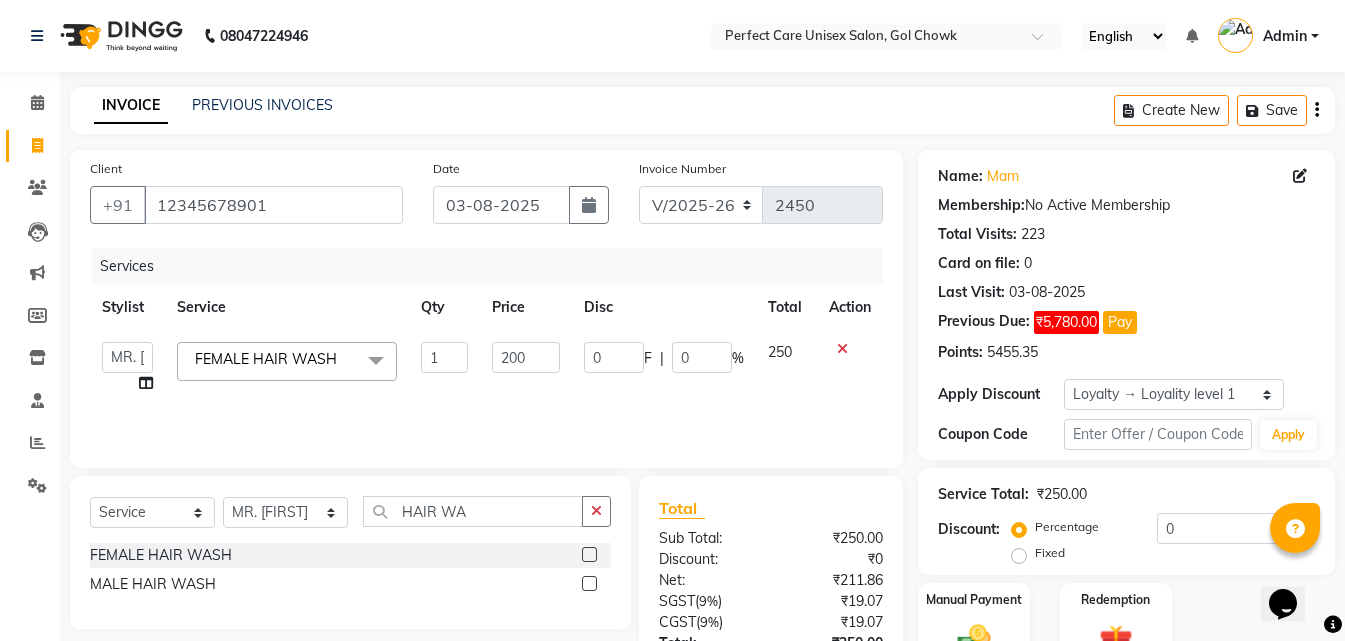 click on "200" 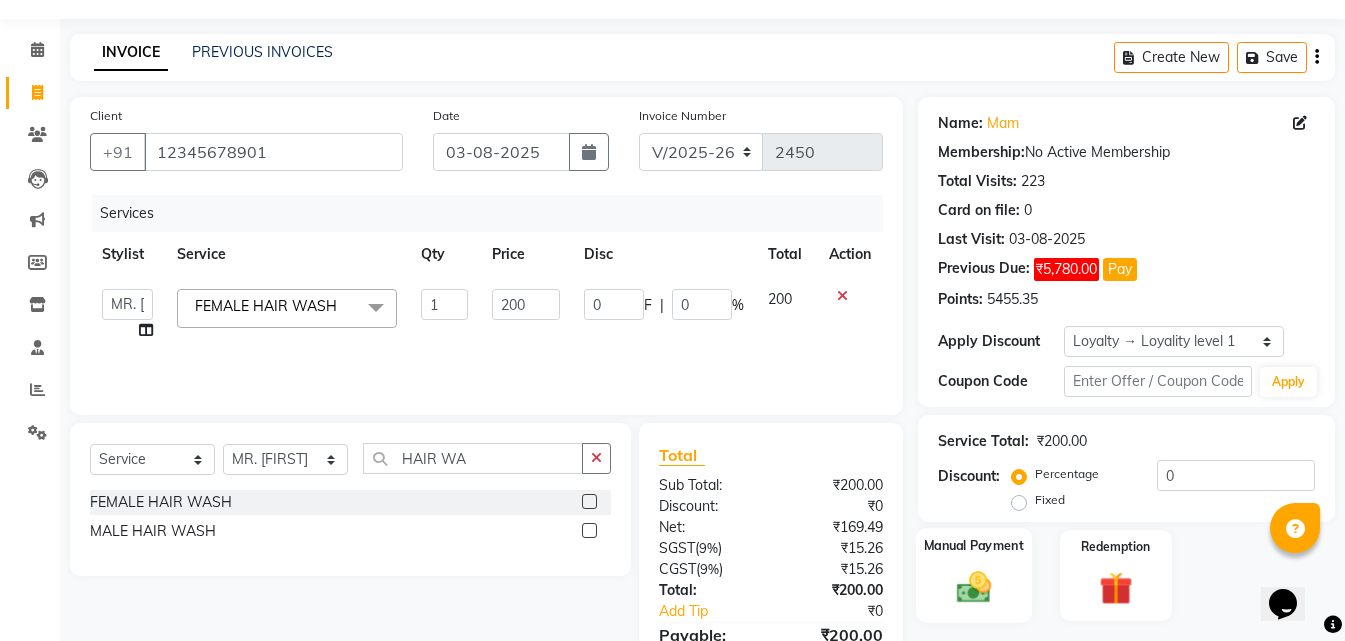 scroll, scrollTop: 159, scrollLeft: 0, axis: vertical 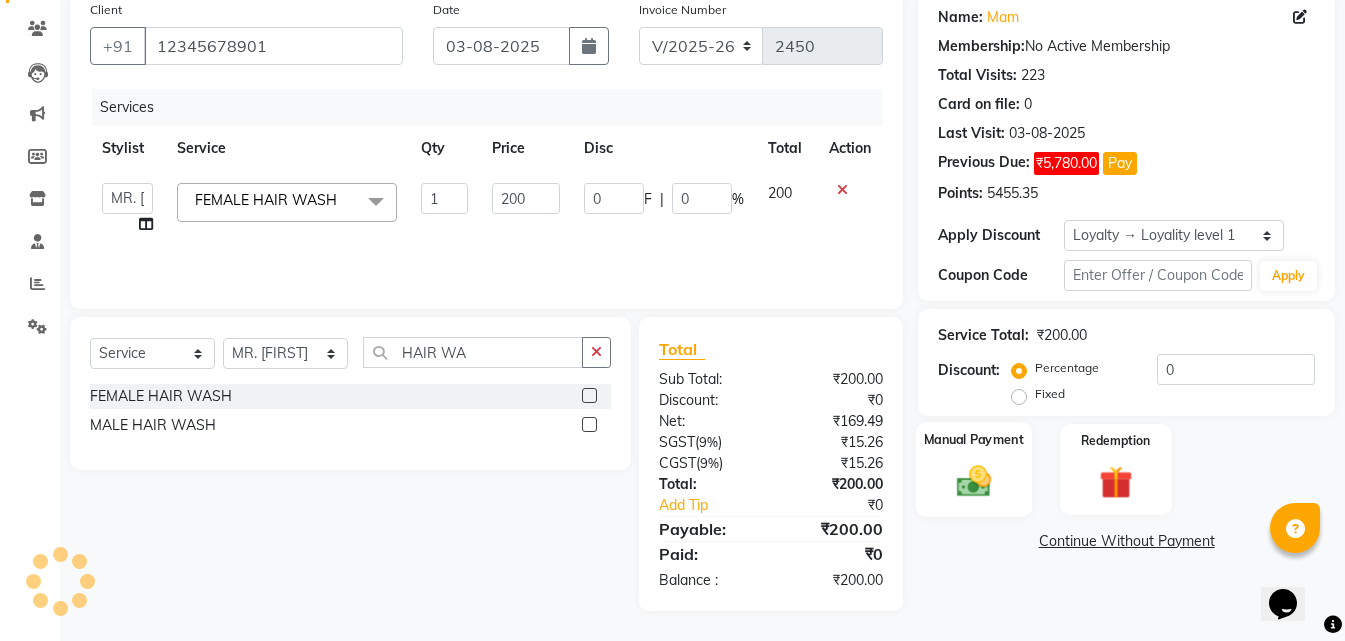 click on "Manual Payment" 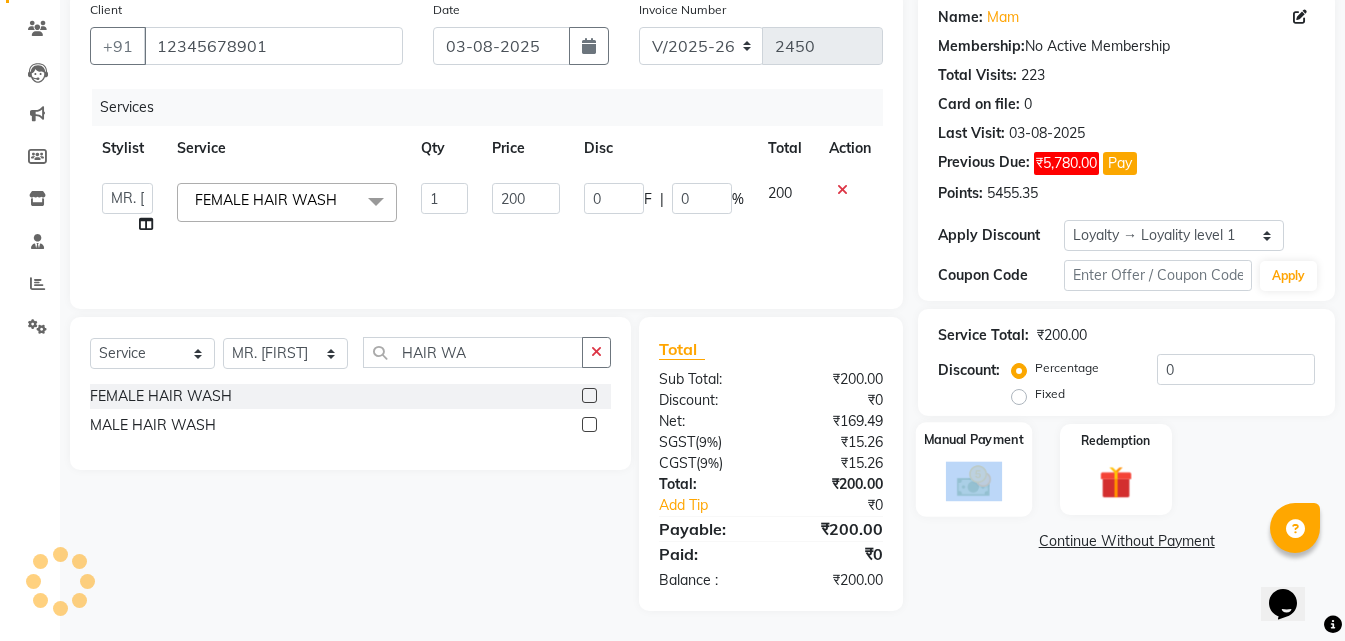 click on "Manual Payment" 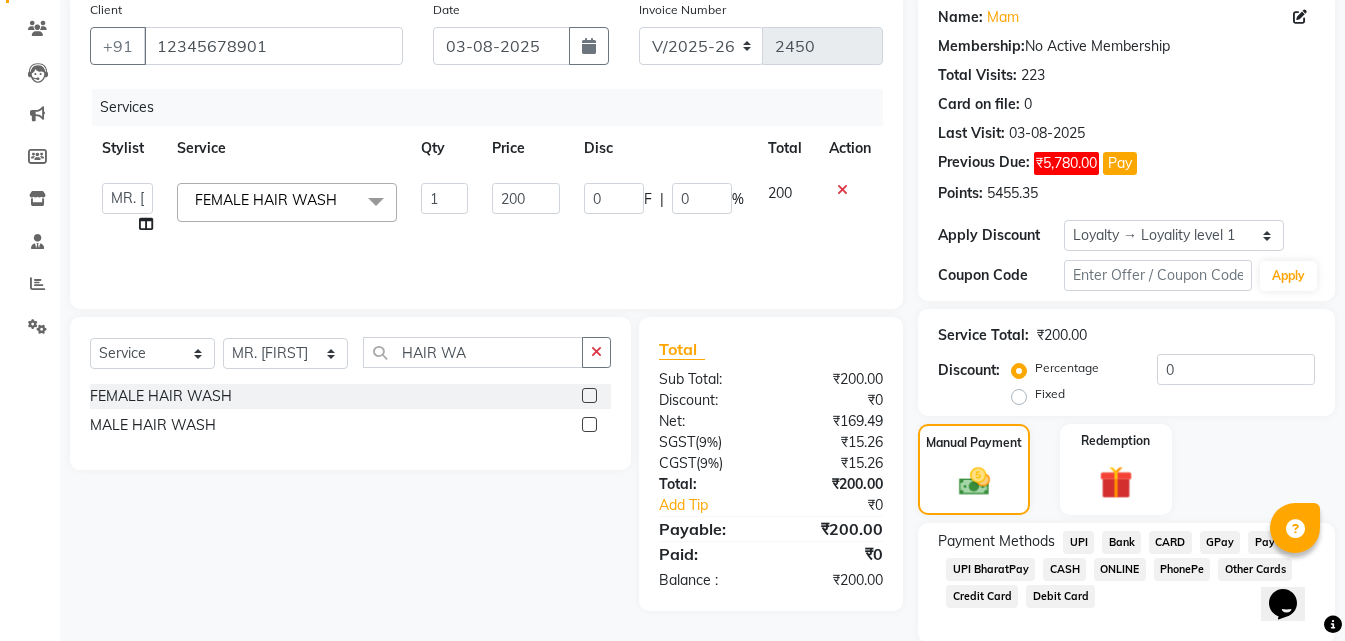 click on "ONLINE" 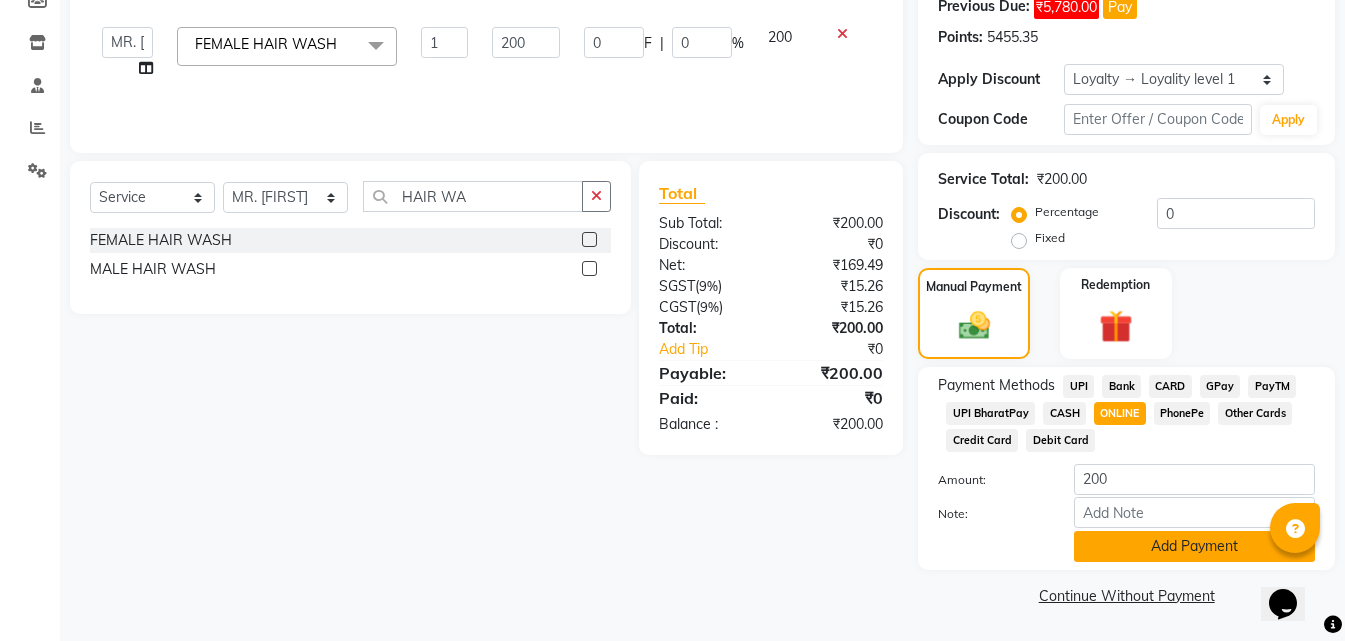 click on "Add Payment" 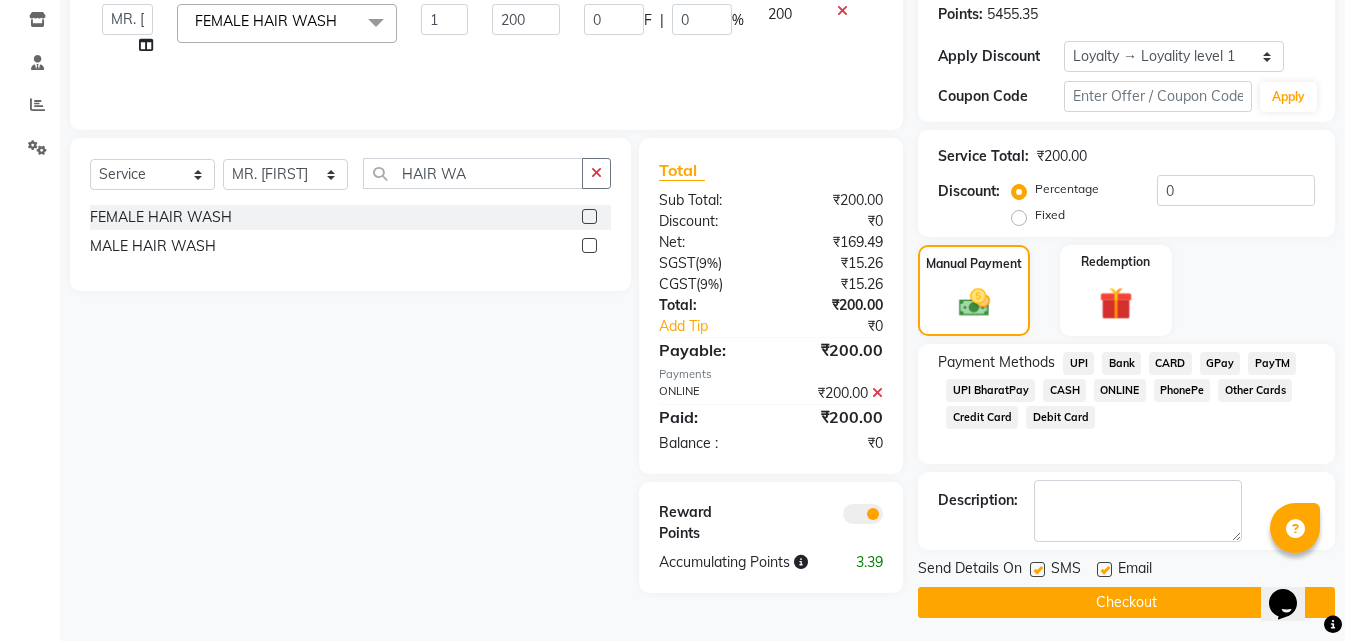 scroll, scrollTop: 345, scrollLeft: 0, axis: vertical 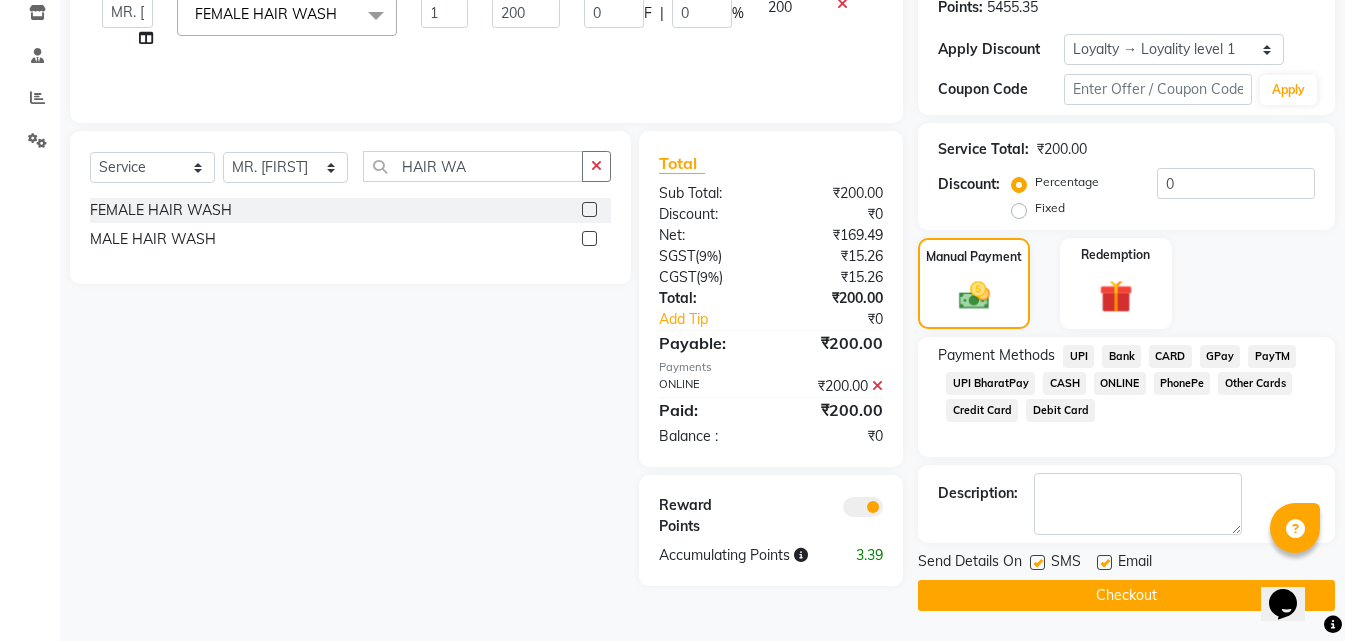 click on "Checkout" 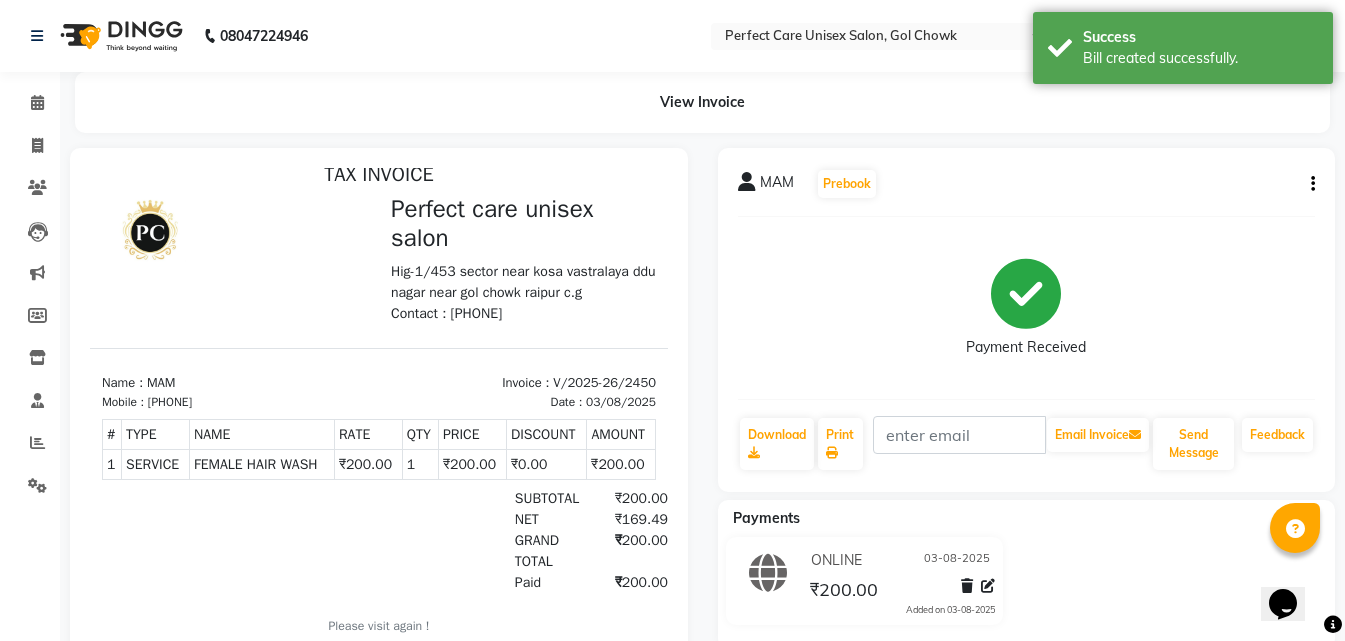 scroll, scrollTop: 16, scrollLeft: 0, axis: vertical 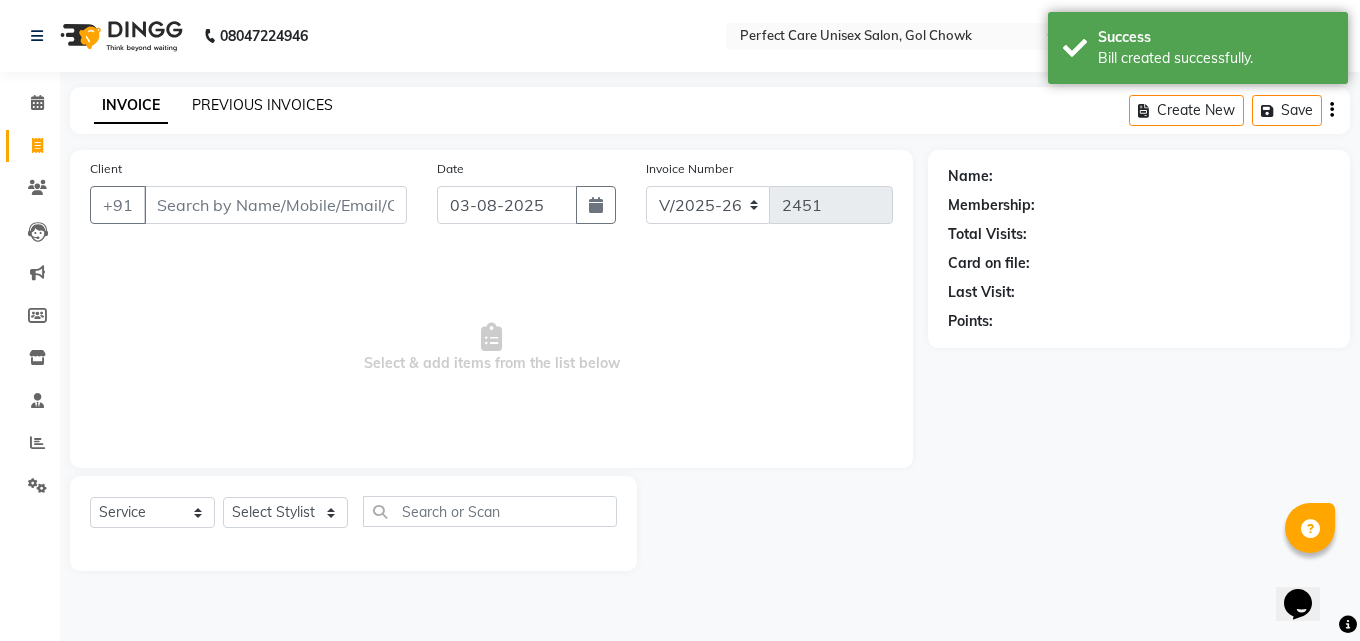 click on "PREVIOUS INVOICES" 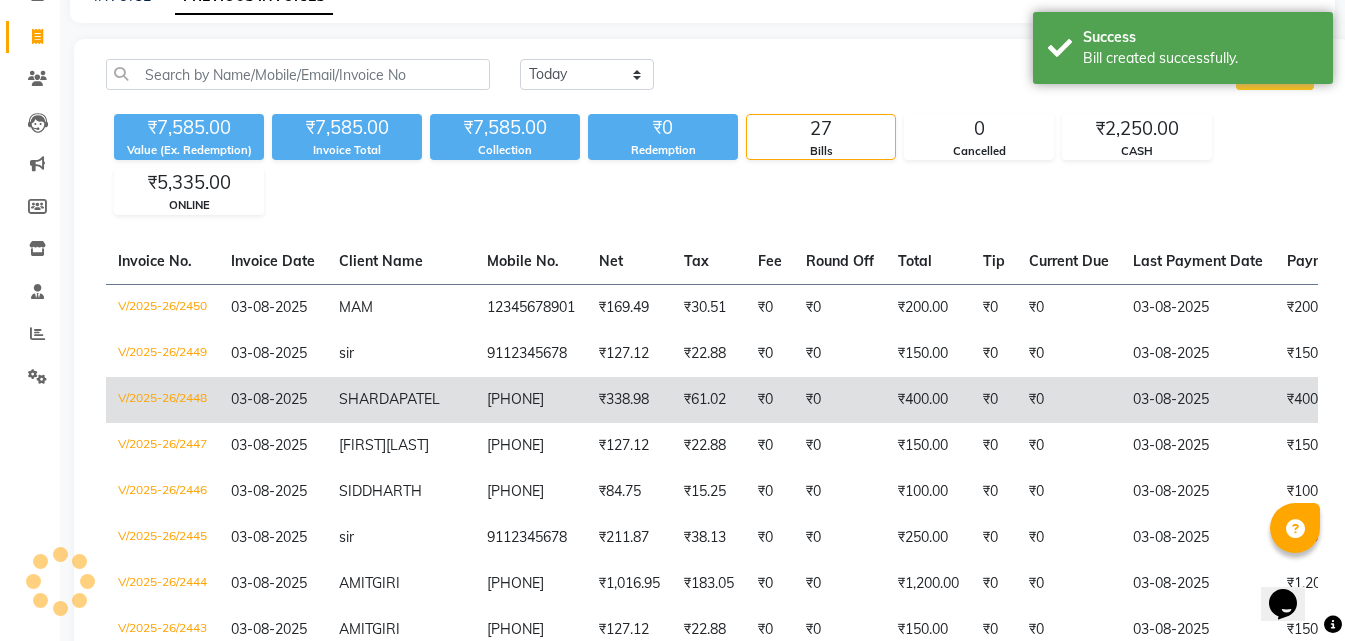 scroll, scrollTop: 100, scrollLeft: 0, axis: vertical 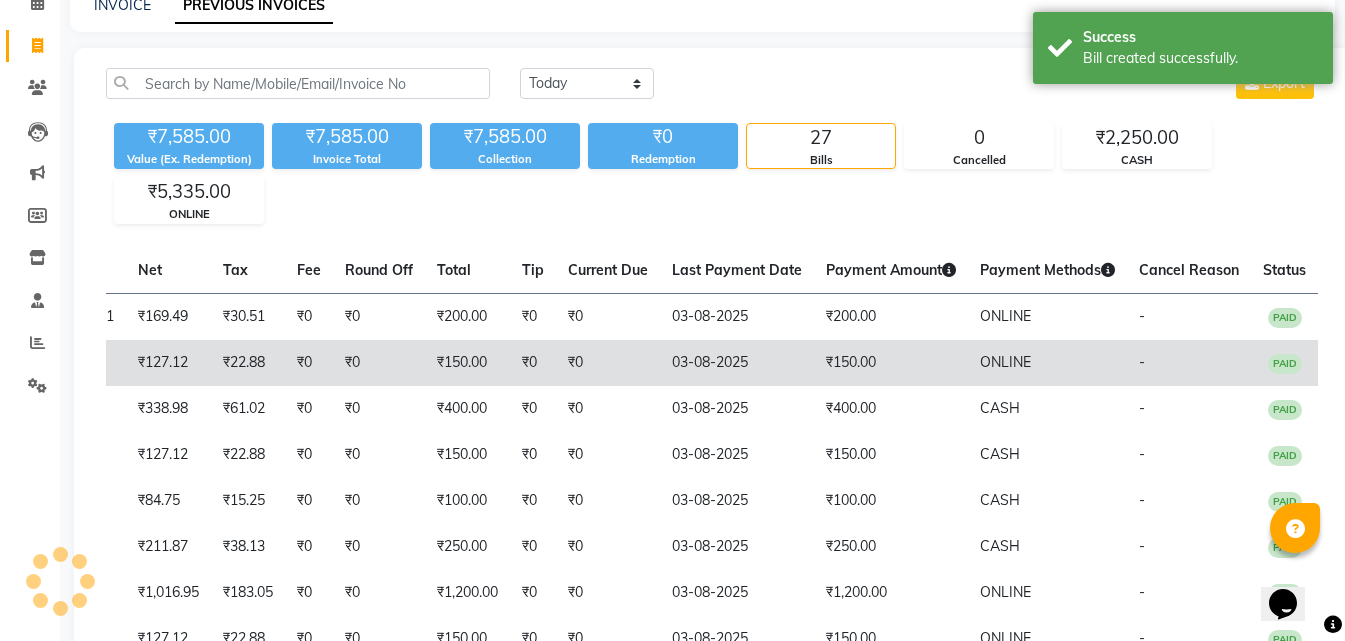 drag, startPoint x: 491, startPoint y: 342, endPoint x: 946, endPoint y: 342, distance: 455 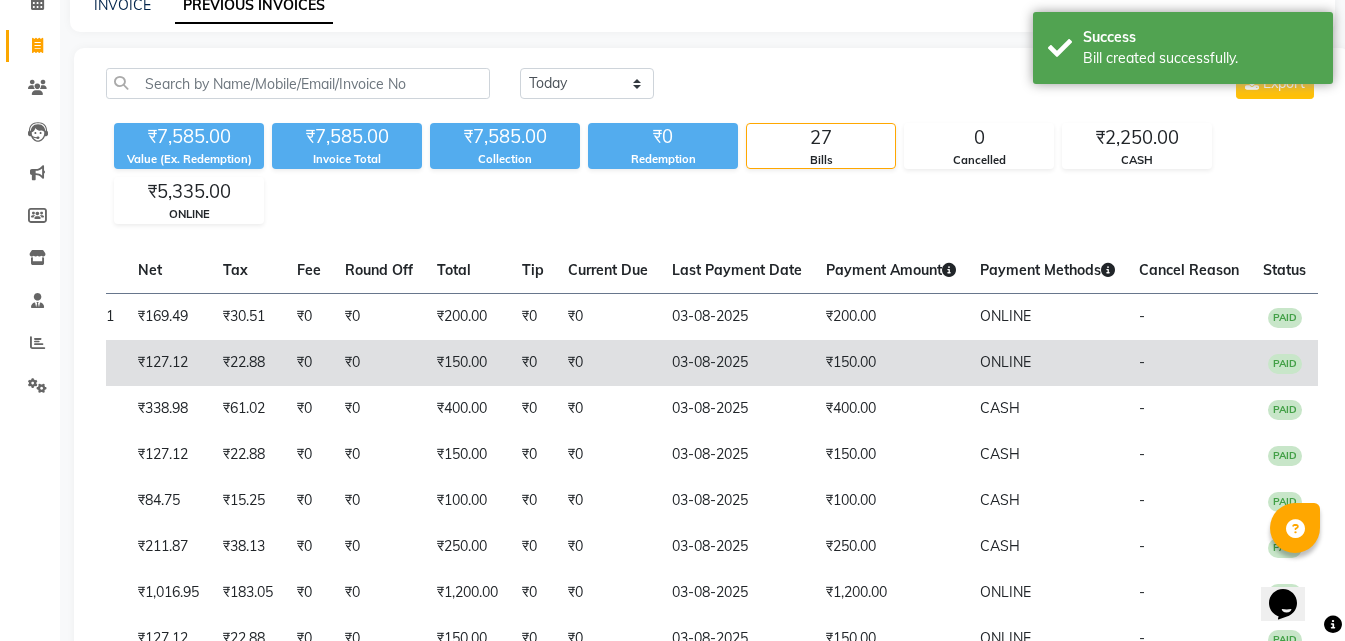 scroll, scrollTop: 0, scrollLeft: 0, axis: both 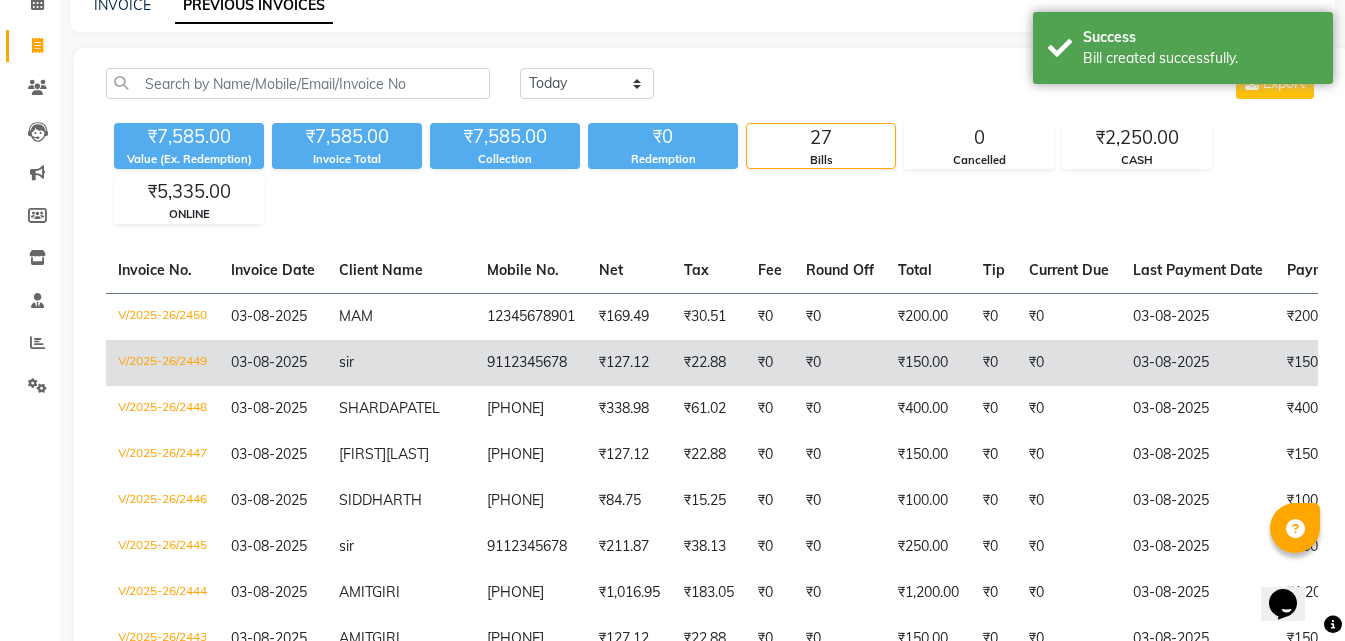 drag, startPoint x: 1029, startPoint y: 348, endPoint x: 439, endPoint y: 373, distance: 590.5294 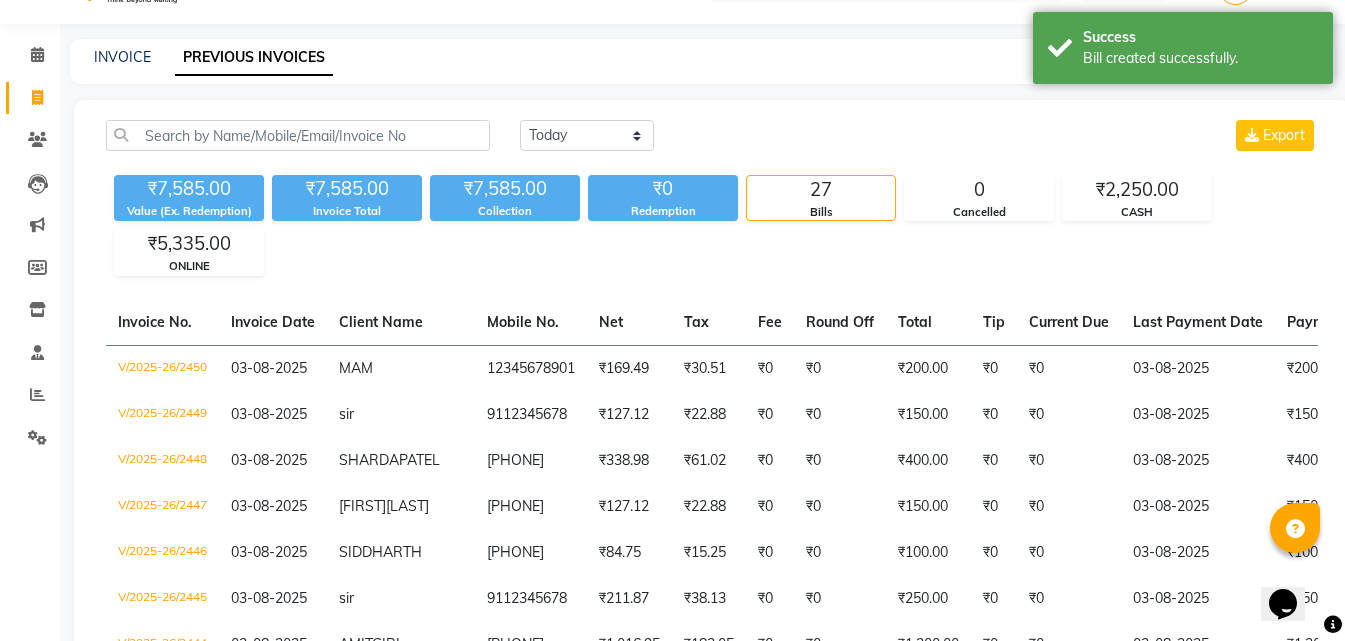 scroll, scrollTop: 0, scrollLeft: 0, axis: both 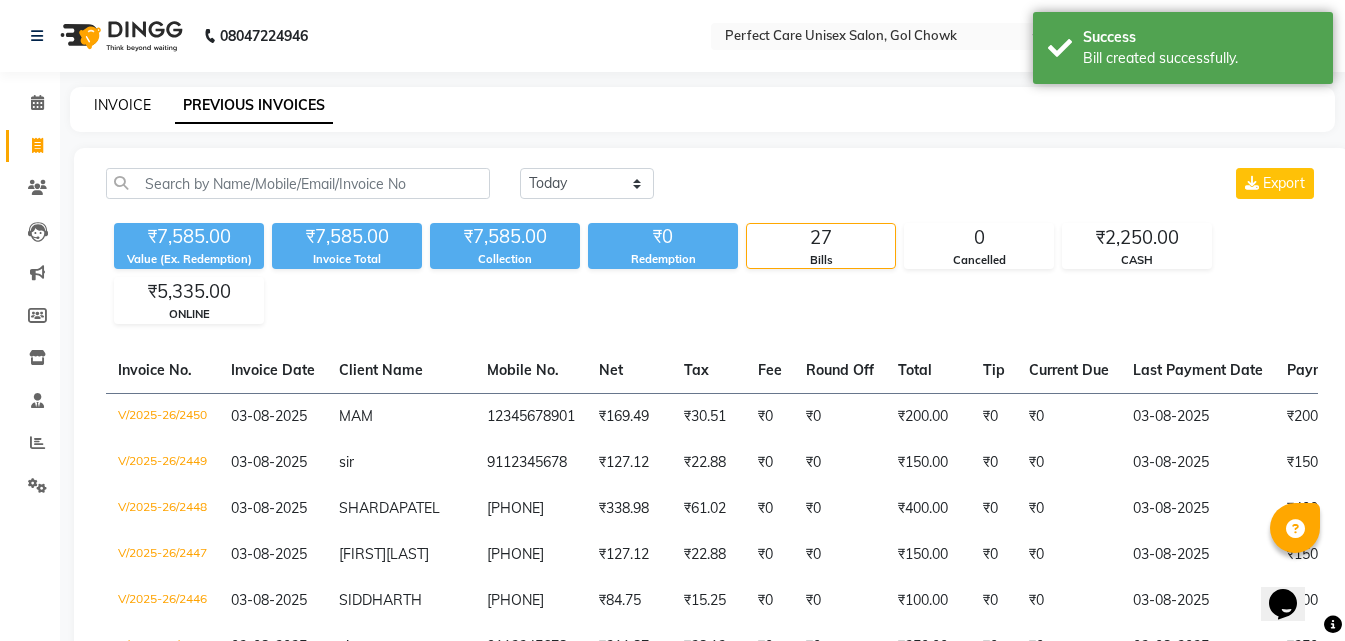 click on "INVOICE" 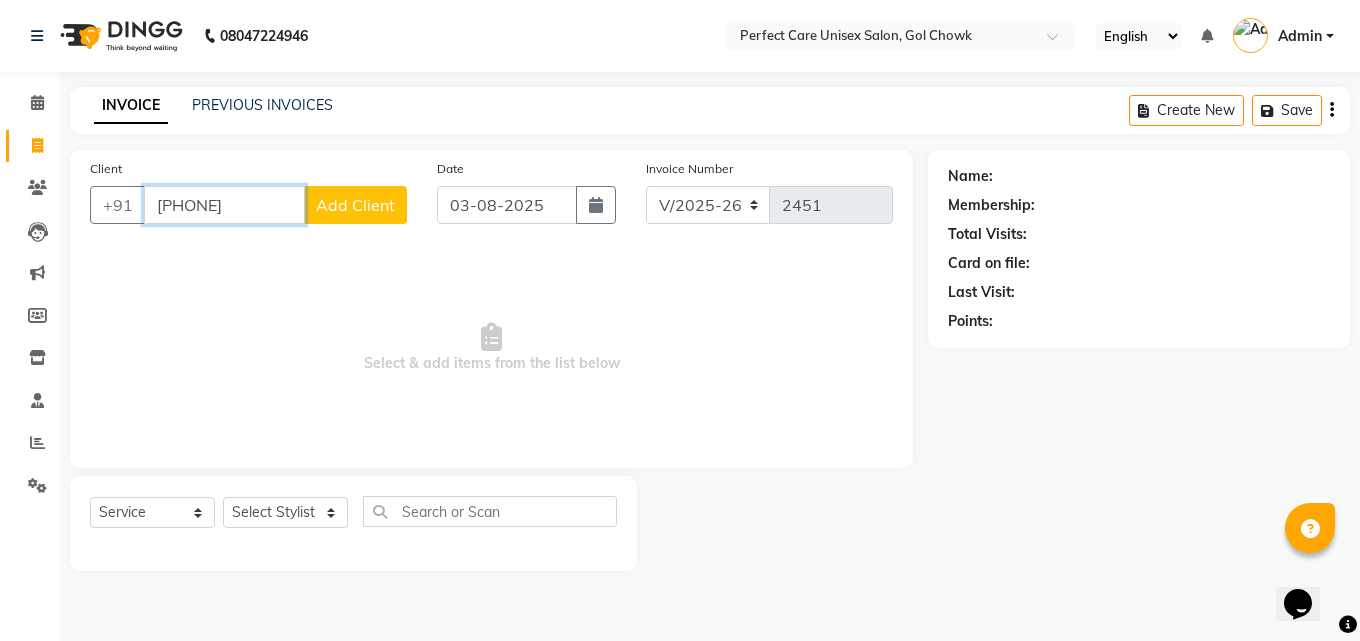 click on "8770485875" at bounding box center (224, 205) 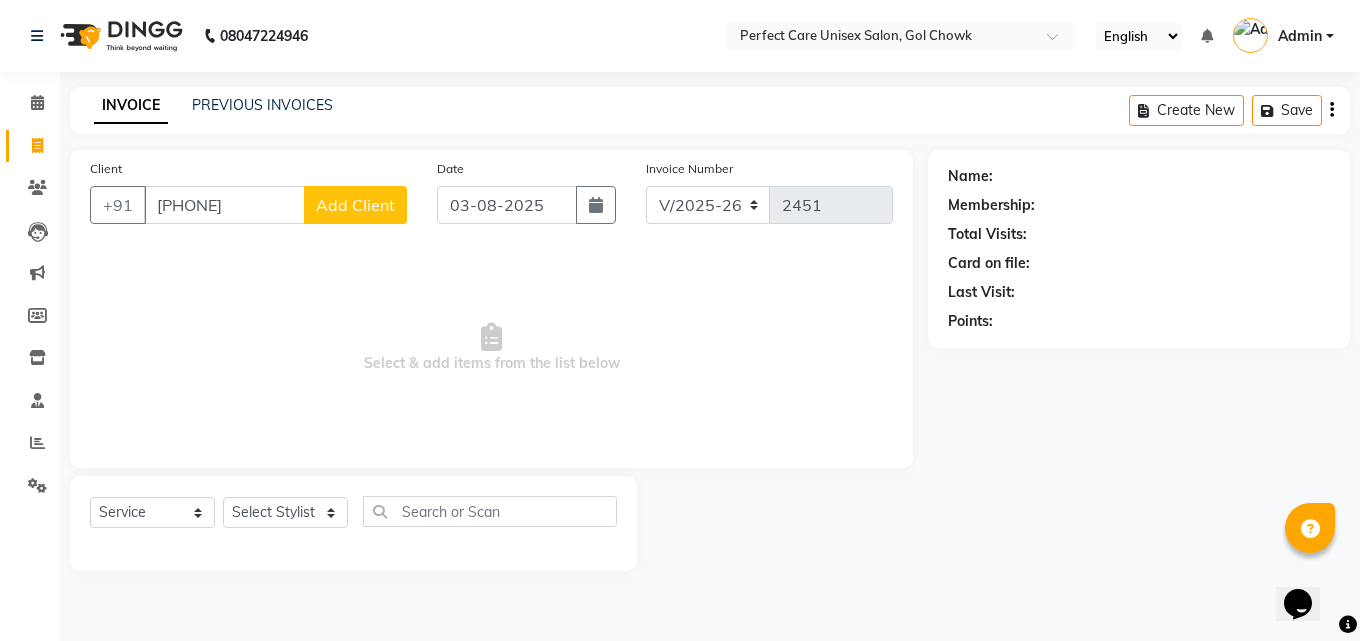 click on "Client +91 8770485875 Add Client" 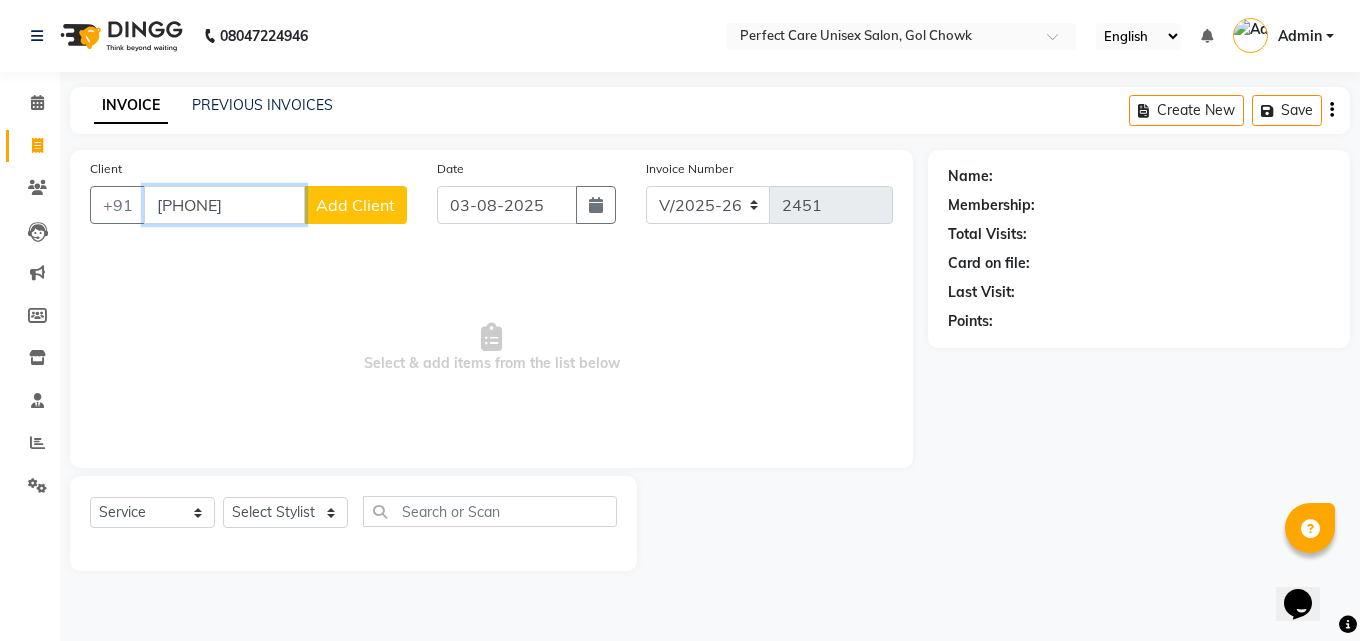click on "8770485875" at bounding box center [224, 205] 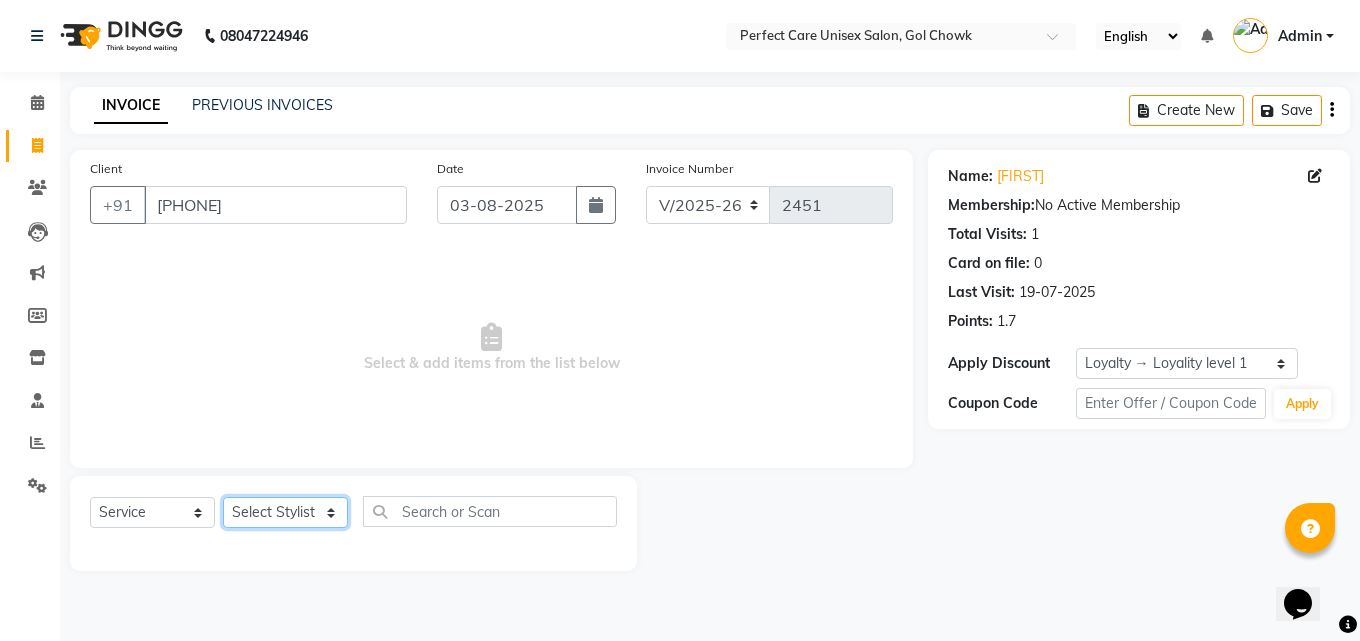 click on "Select Stylist MISS [NAME] MISS [NAME] MISS [NAME] MISS [NAME] MISS [NAME] MISS [NAME] MISS [NAME] MISS [NAME] MISS [NAME] MISS [NAME] [NAME] MR [NAME] MR [NAME] MR [NAME] MR [NAME] MR [NAME] MR [NAME] MR [NAME] MR [NAME] MR [NAME] MR [NAME] MR [NAME] MR [NAME] MR [NAME] MR [NAME] MS [NAME] NONE [NAME]" 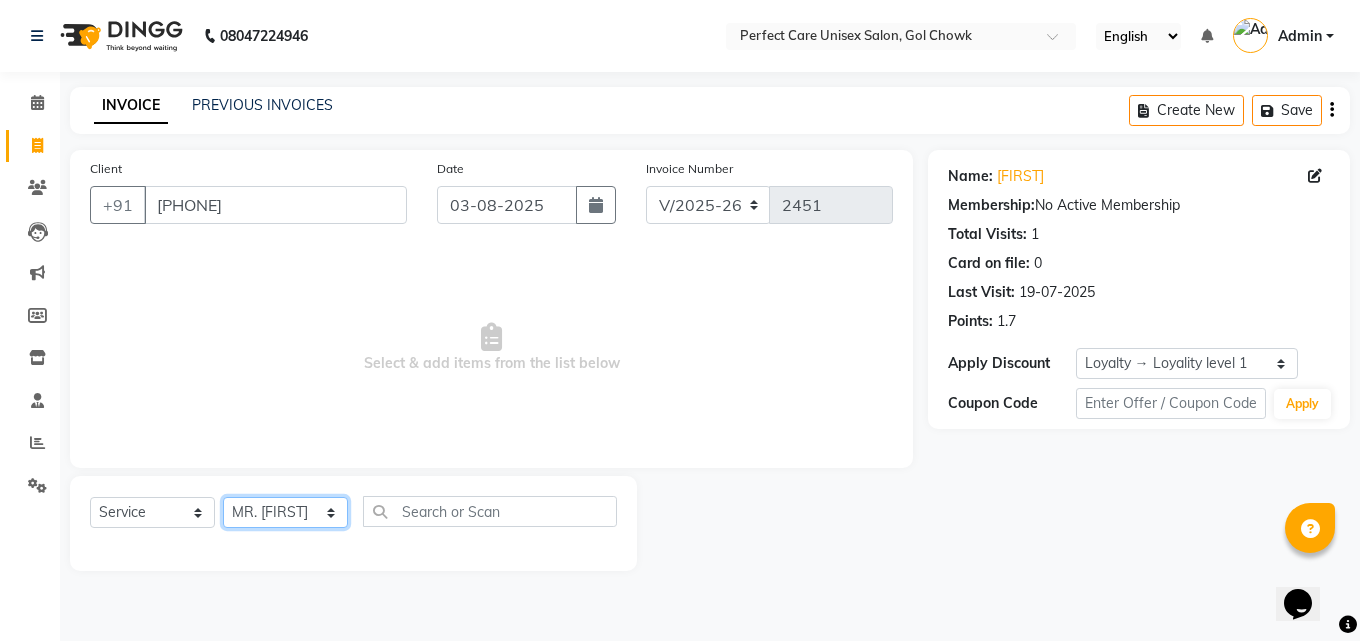 click on "Select Stylist MISS [NAME] MISS [NAME] MISS [NAME] MISS [NAME] MISS [NAME] MISS [NAME] MISS [NAME] MISS [NAME] MISS [NAME] MISS [NAME] [NAME] MR [NAME] MR [NAME] MR [NAME] MR [NAME] MR [NAME] MR [NAME] MR [NAME] MR [NAME] MR [NAME] MR [NAME] MR [NAME] MR [NAME] MR [NAME] MR [NAME] MS [NAME] NONE [NAME]" 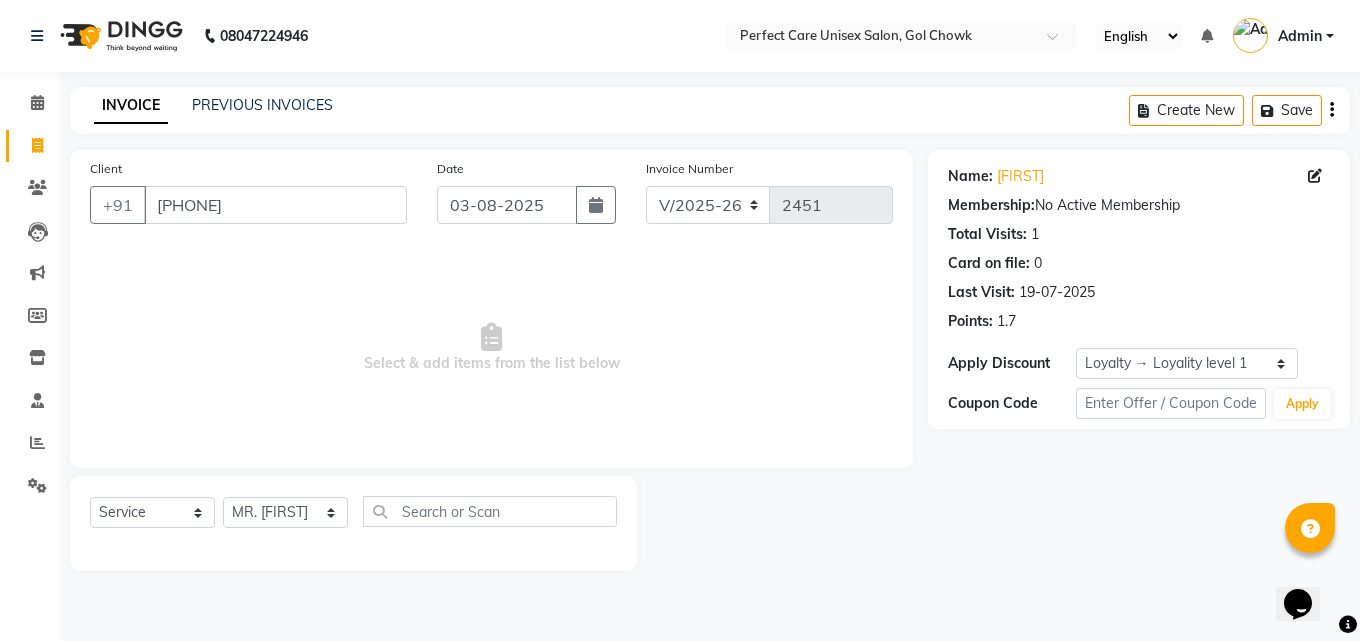 click on "Select & add items from the list below" at bounding box center [491, 348] 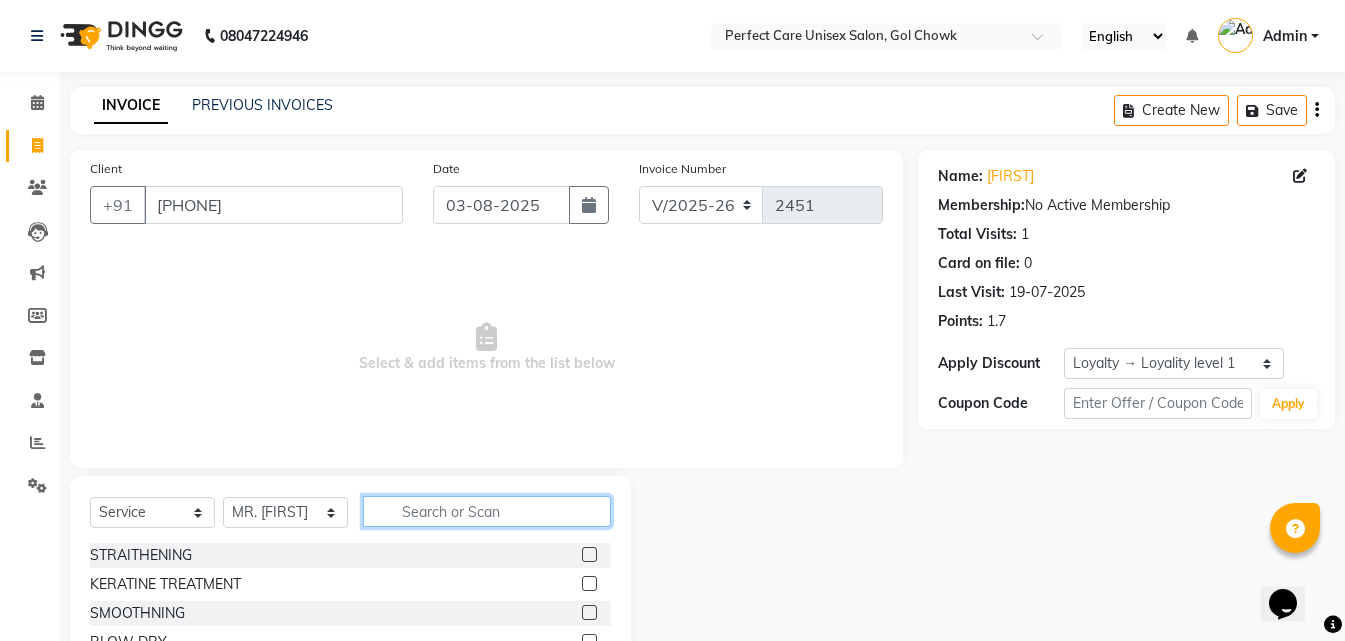 click 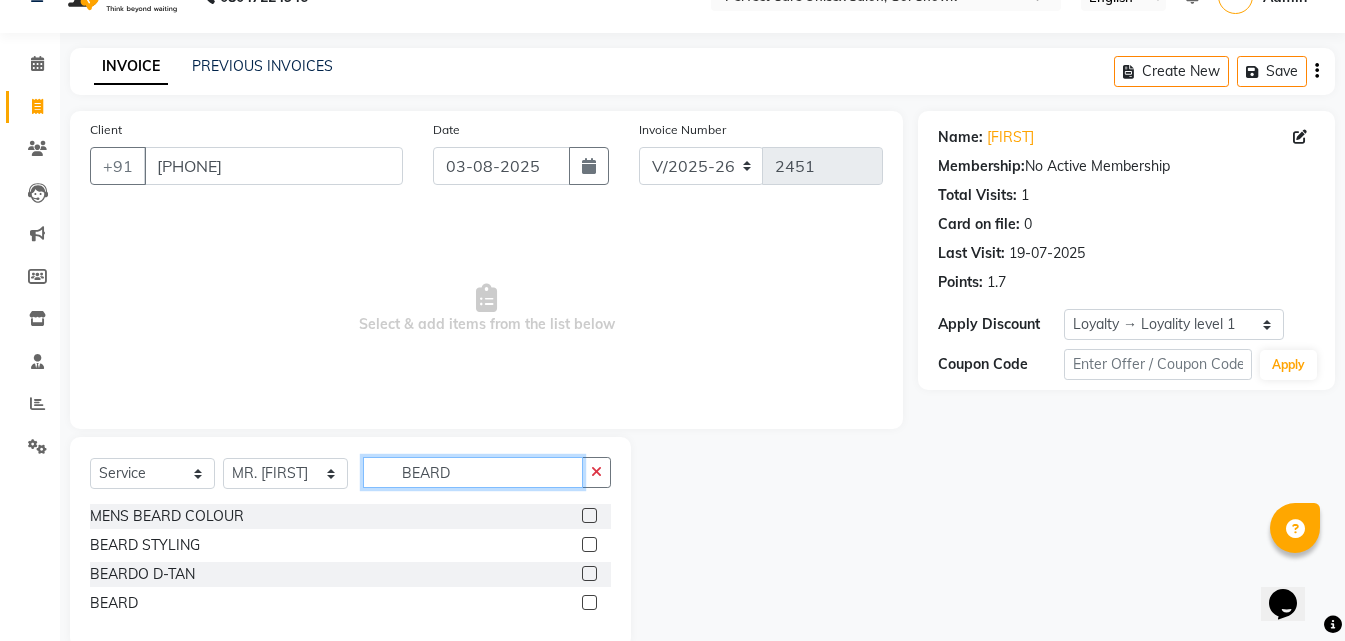 scroll, scrollTop: 76, scrollLeft: 0, axis: vertical 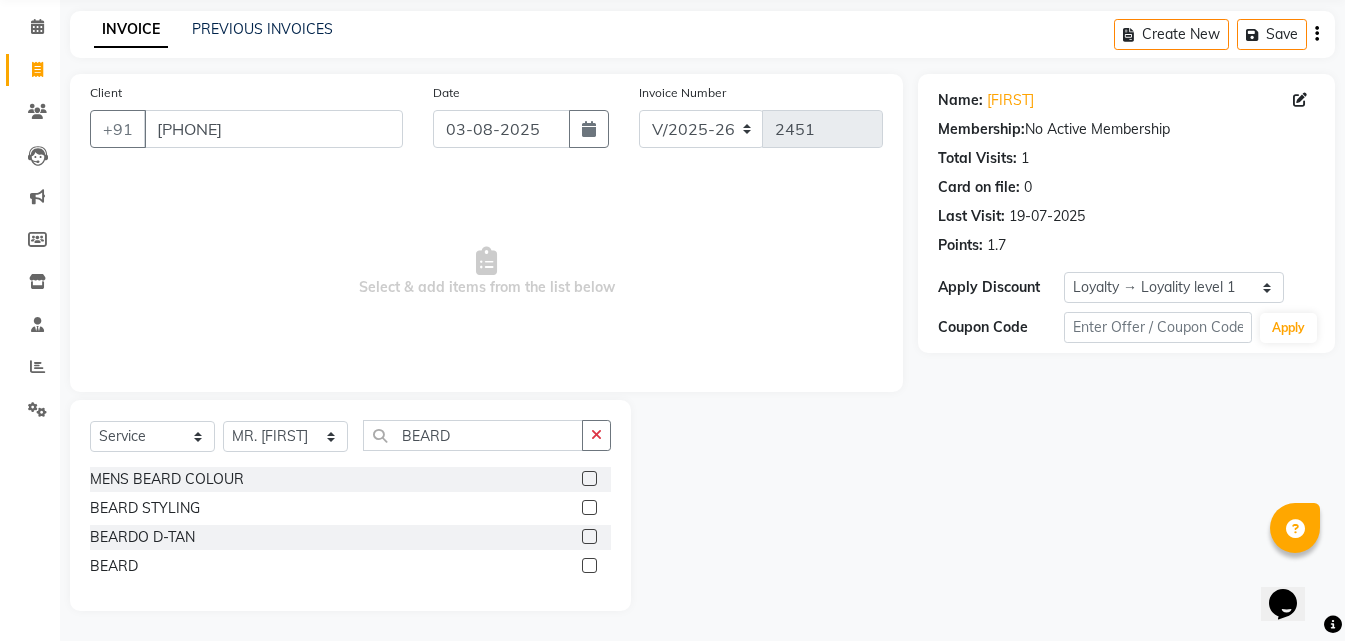 click 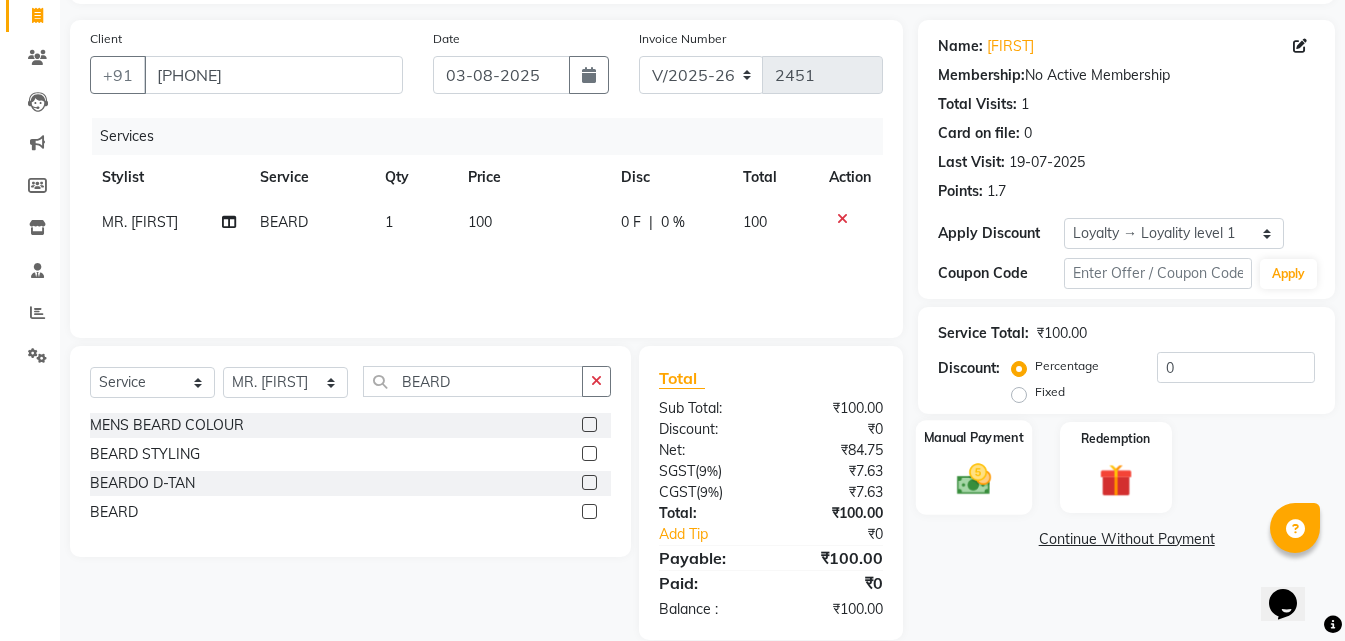 scroll, scrollTop: 159, scrollLeft: 0, axis: vertical 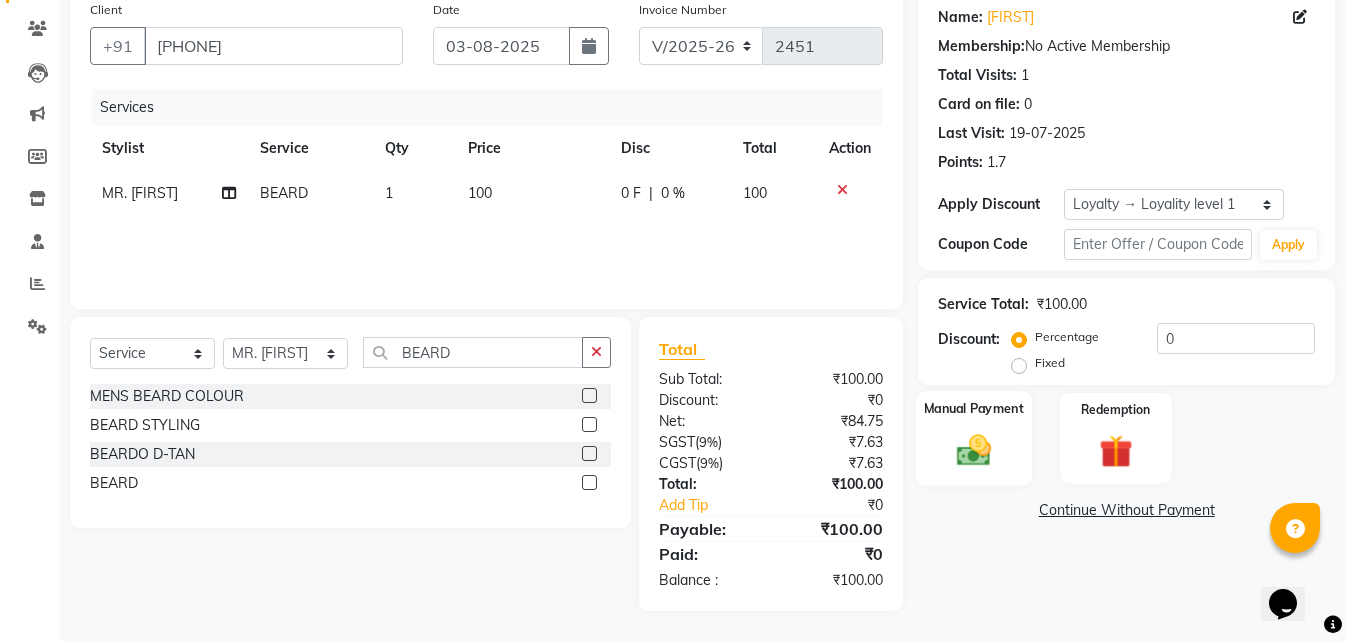 click 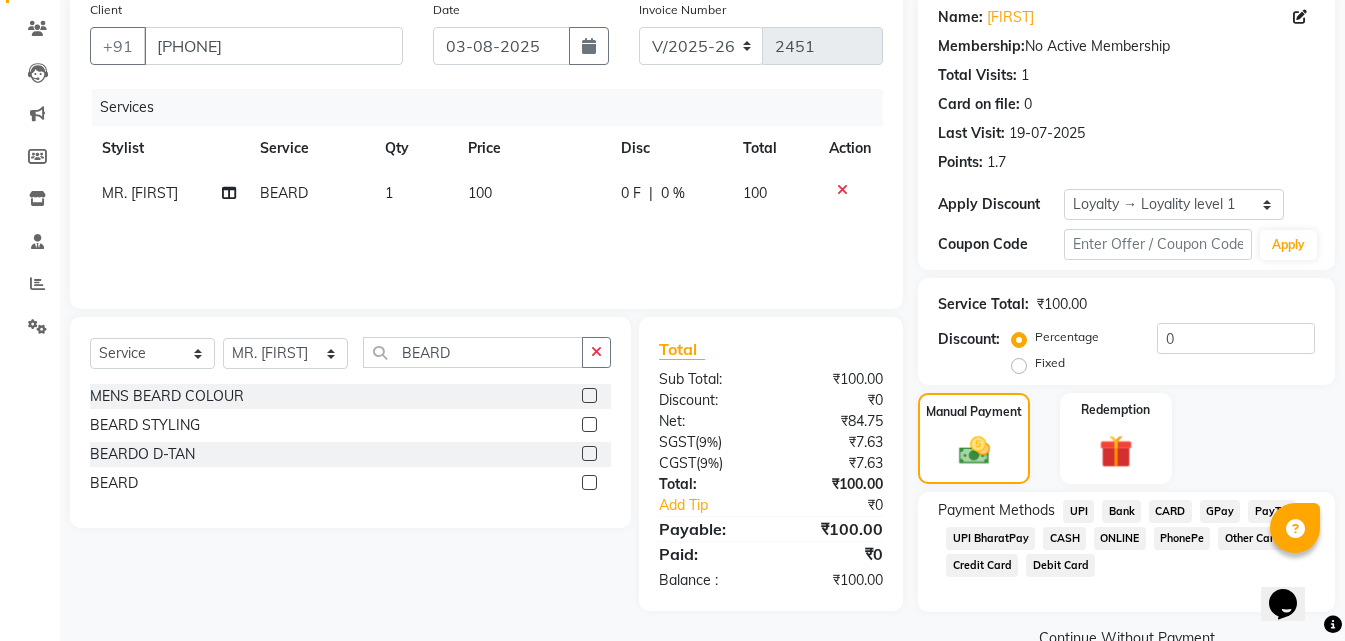 click on "CASH" 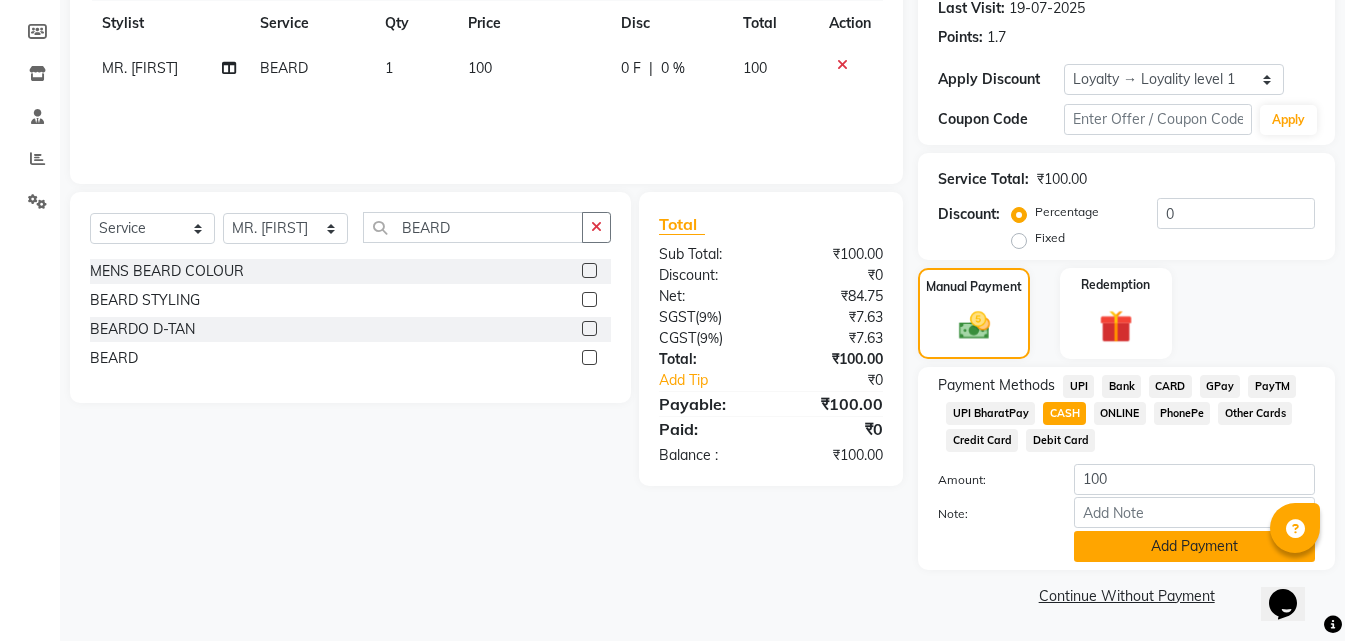 click on "Add Payment" 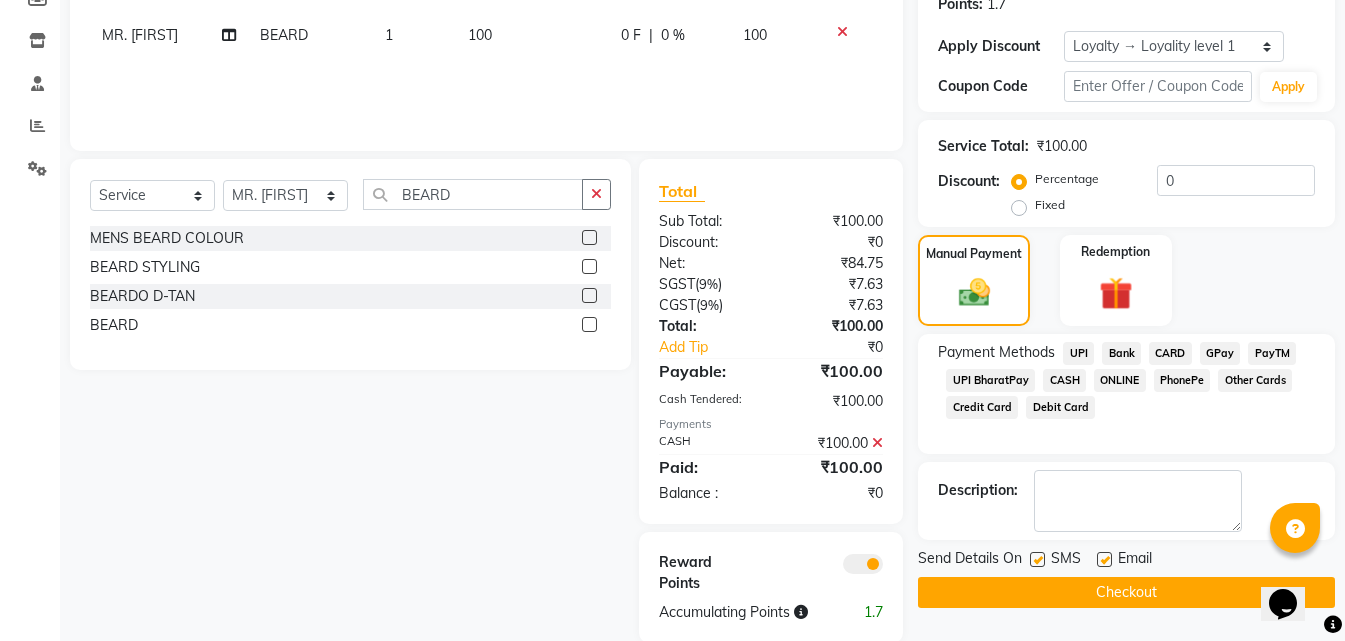 scroll, scrollTop: 349, scrollLeft: 0, axis: vertical 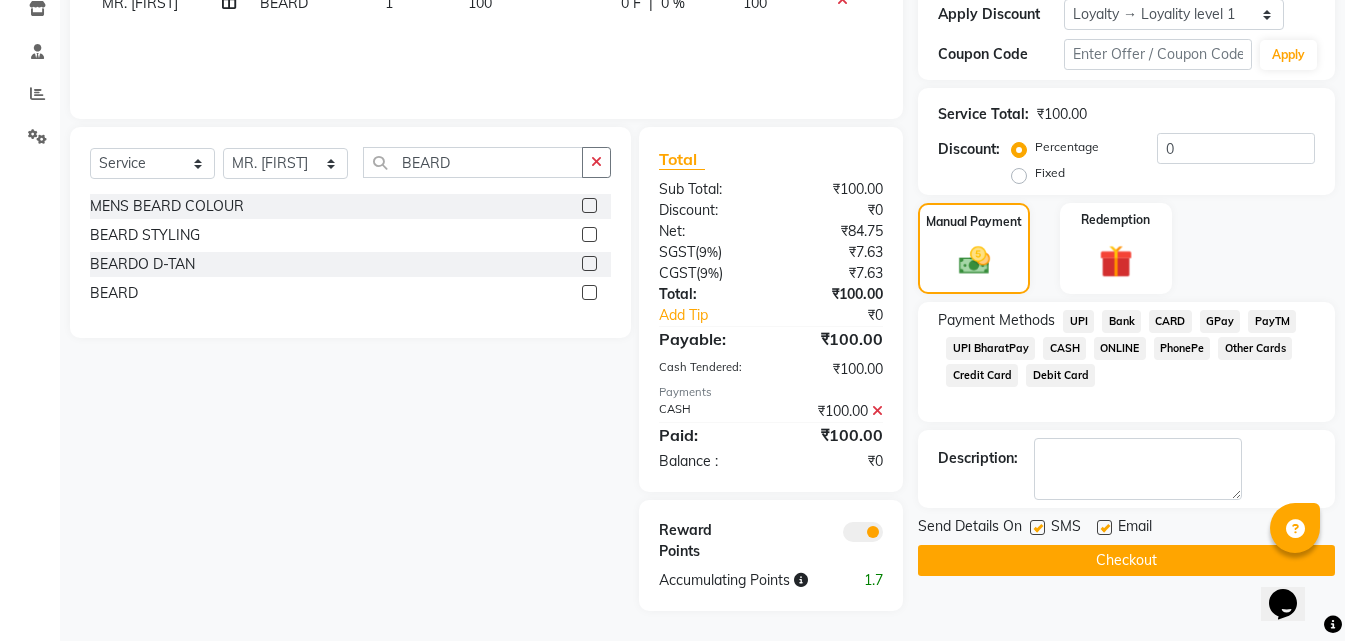 click on "Checkout" 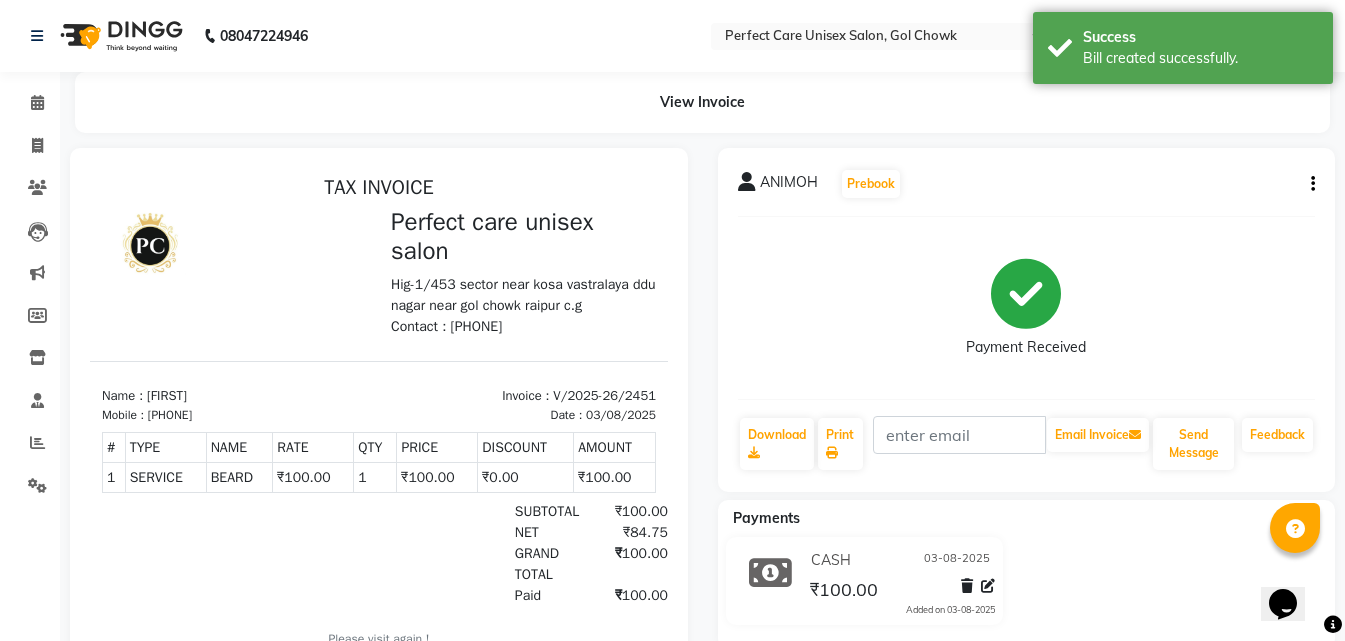 scroll, scrollTop: 0, scrollLeft: 0, axis: both 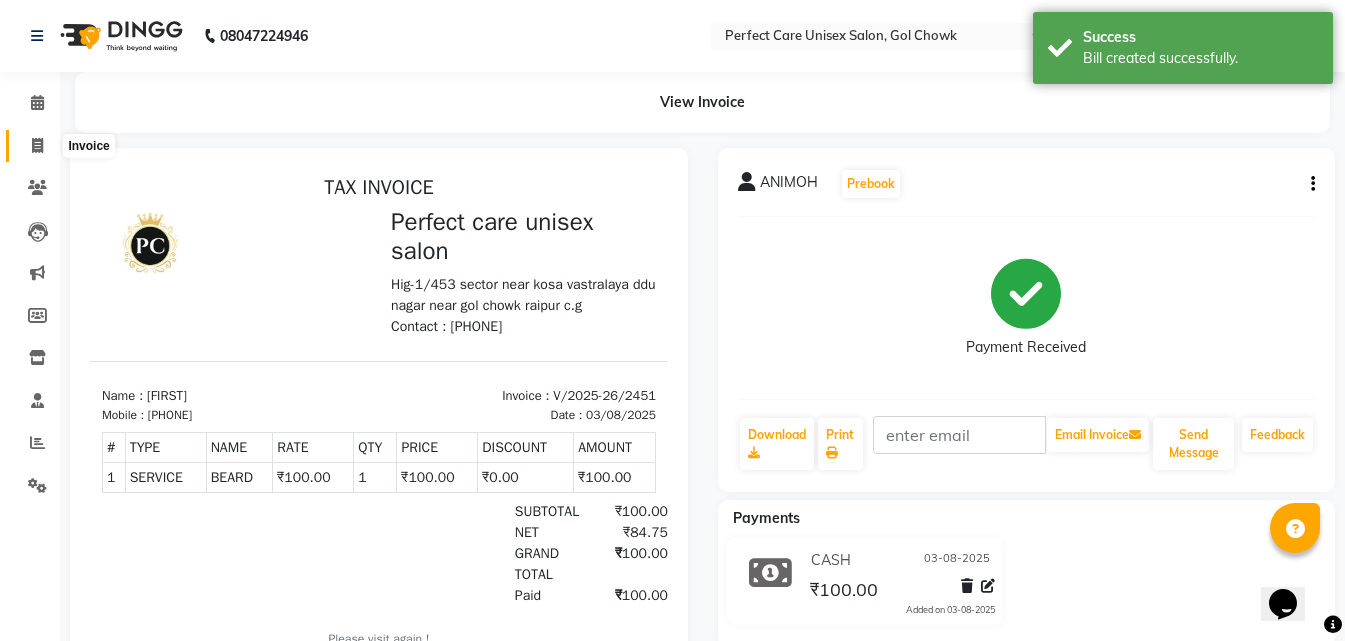 click 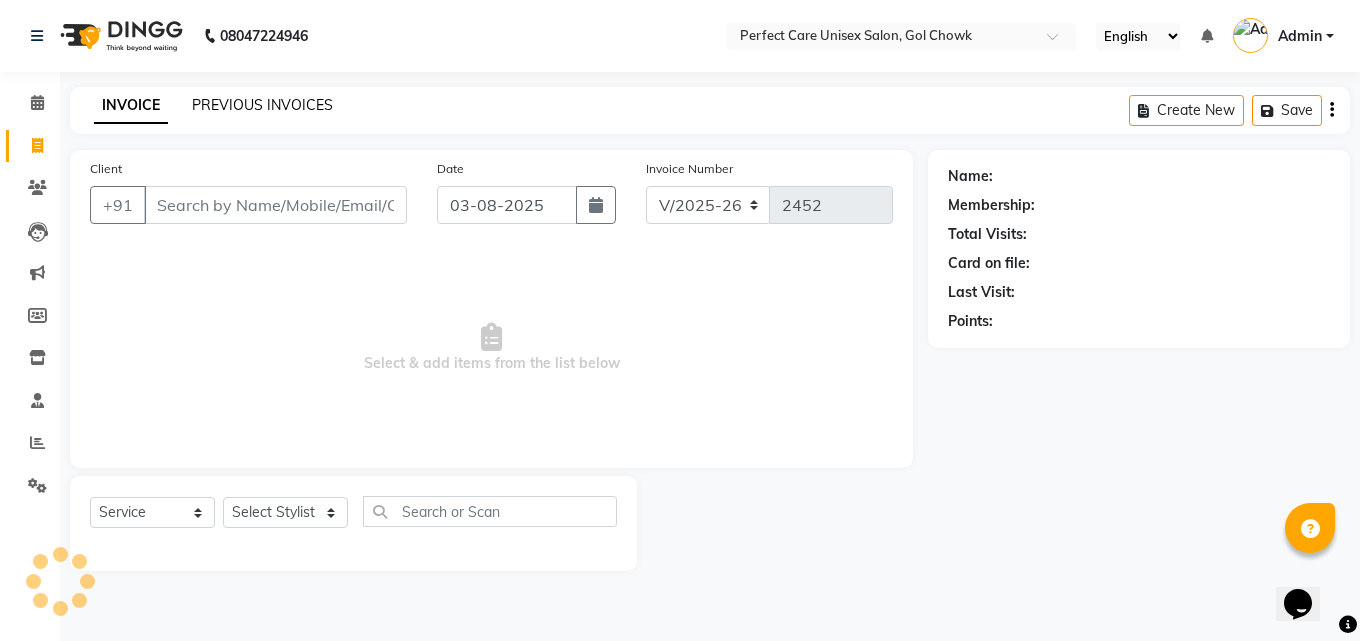 click on "PREVIOUS INVOICES" 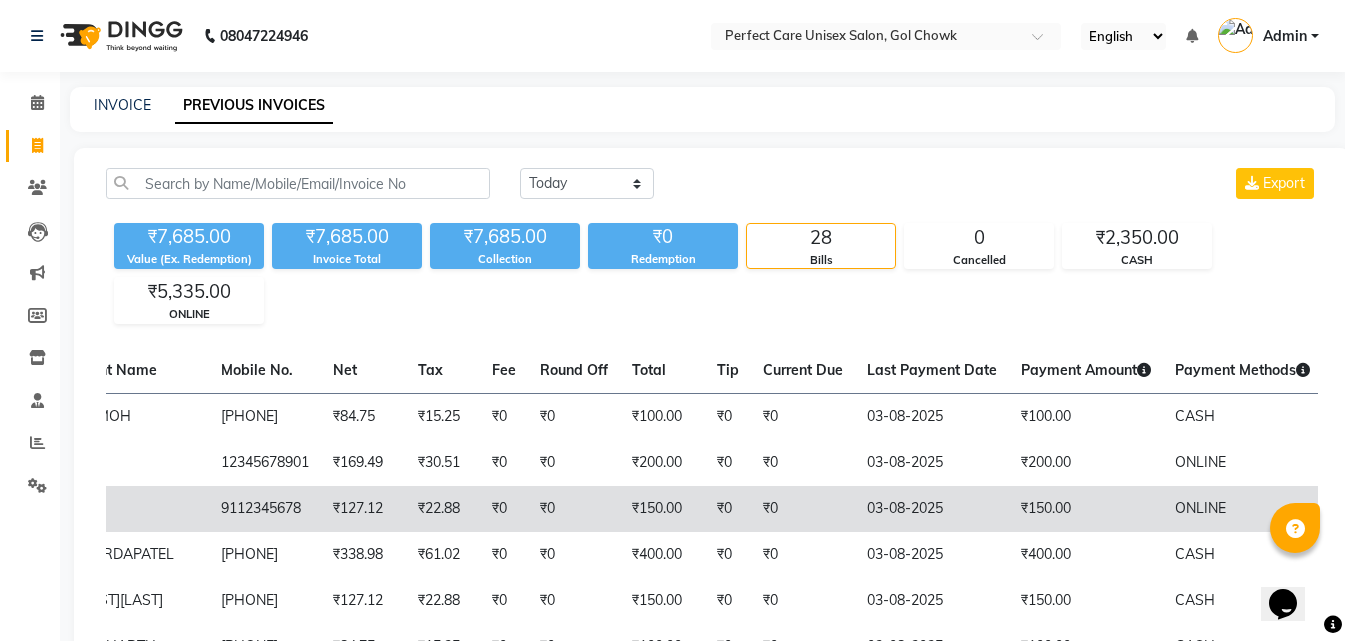 scroll, scrollTop: 0, scrollLeft: 469, axis: horizontal 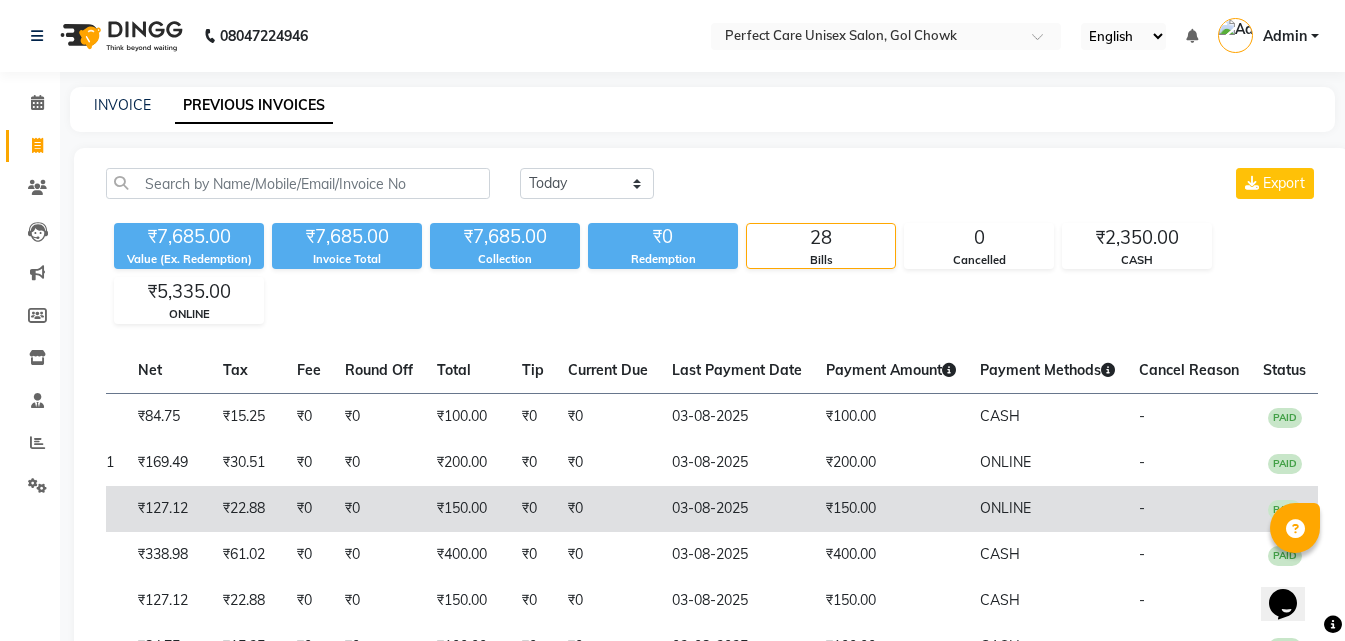 drag, startPoint x: 614, startPoint y: 494, endPoint x: 811, endPoint y: 513, distance: 197.91412 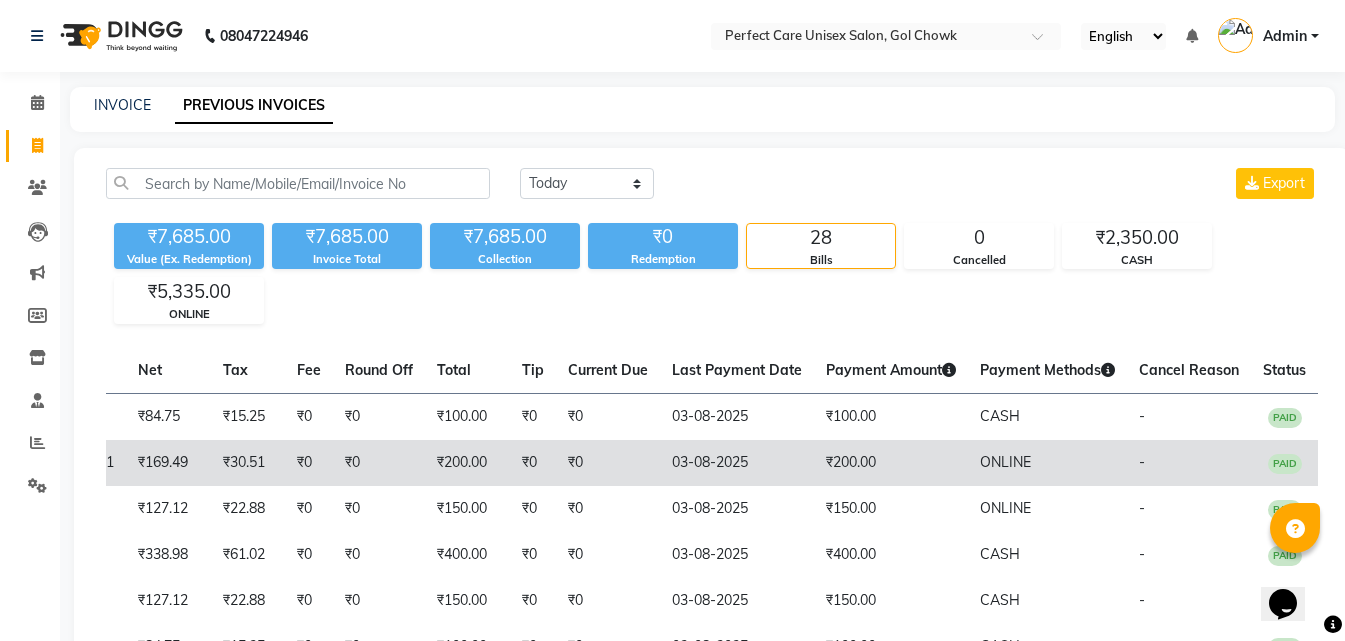 scroll, scrollTop: 0, scrollLeft: 0, axis: both 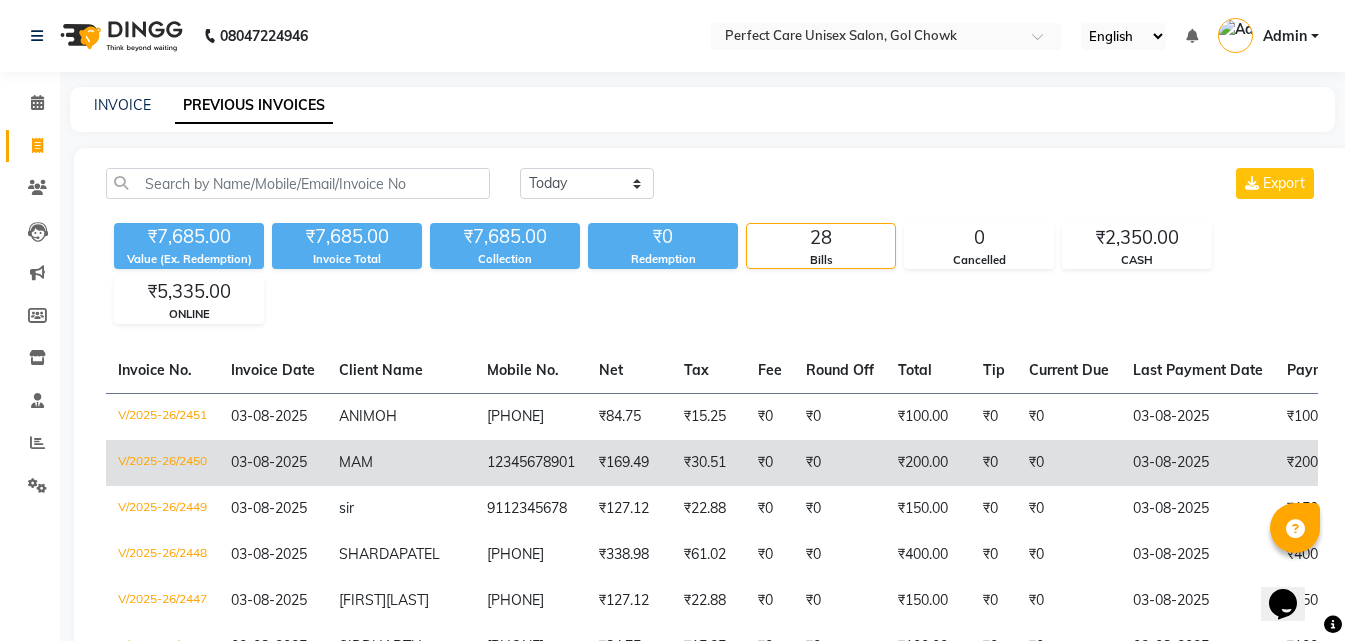 drag, startPoint x: 852, startPoint y: 497, endPoint x: 505, endPoint y: 481, distance: 347.36868 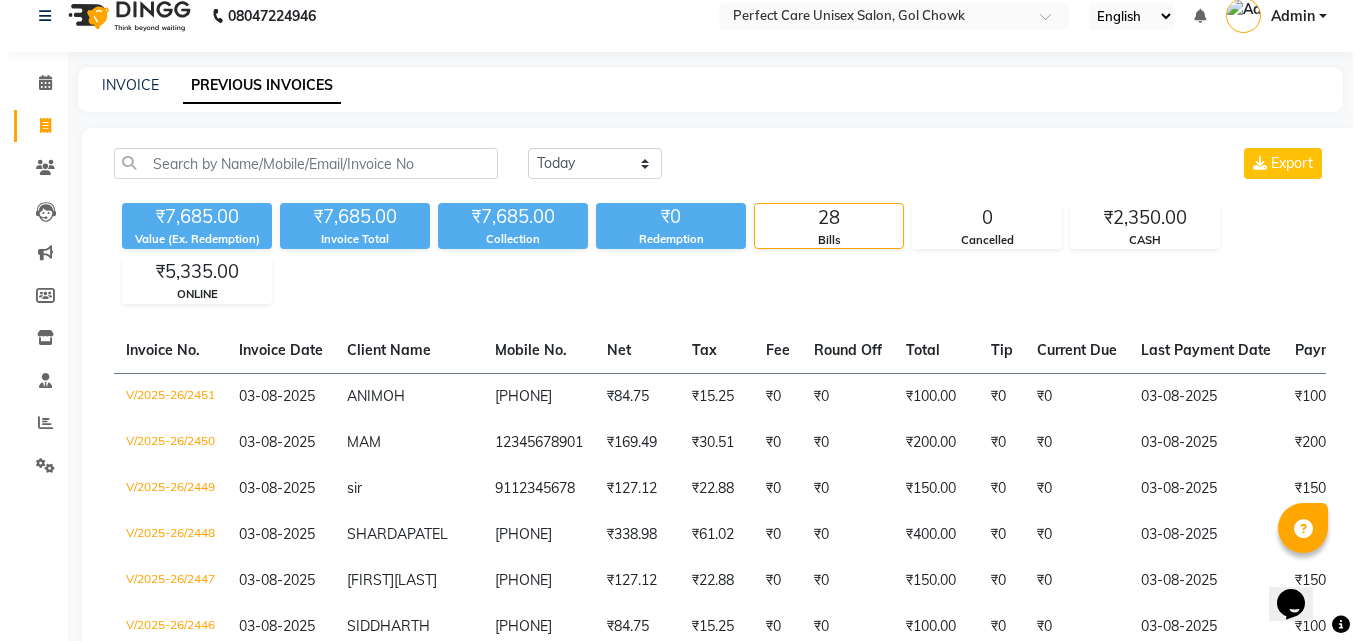scroll, scrollTop: 0, scrollLeft: 0, axis: both 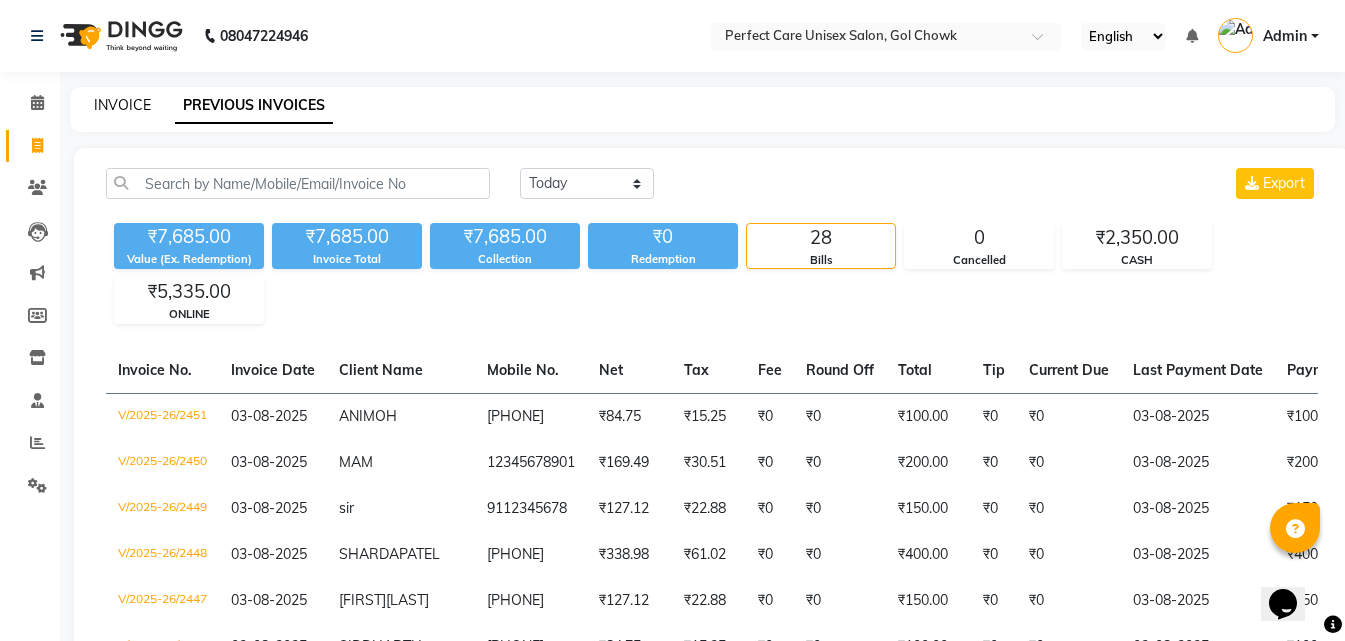 click on "INVOICE" 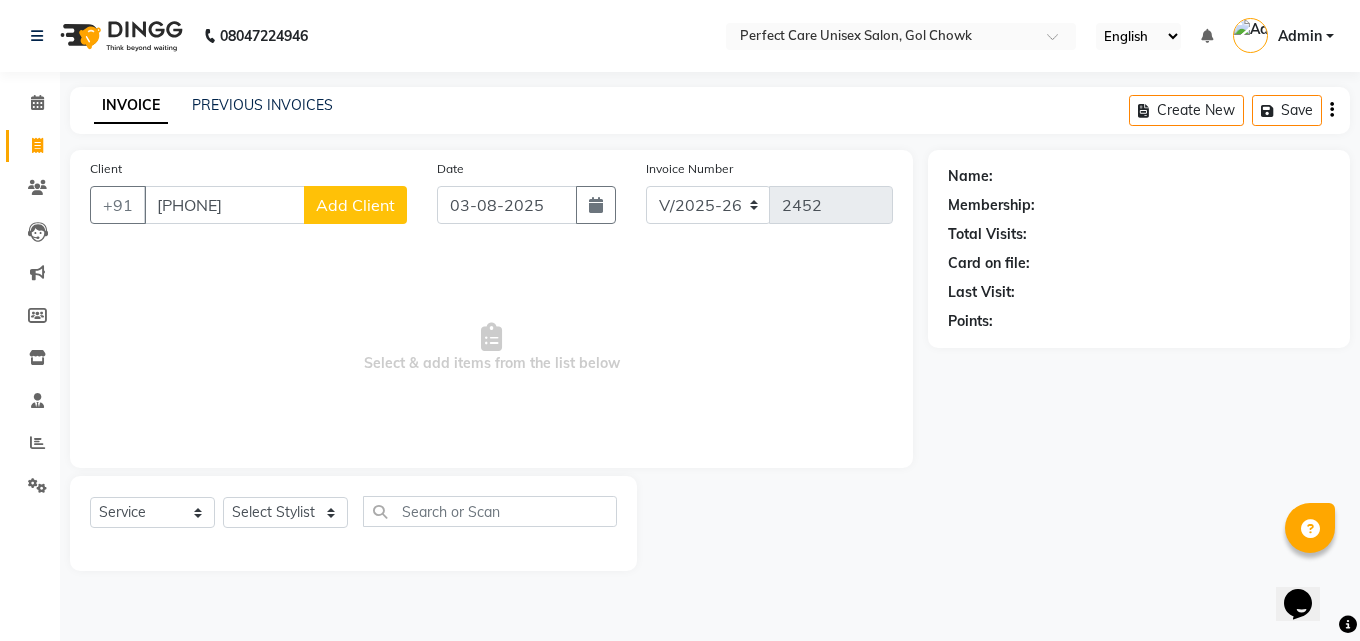 click on "Add Client" 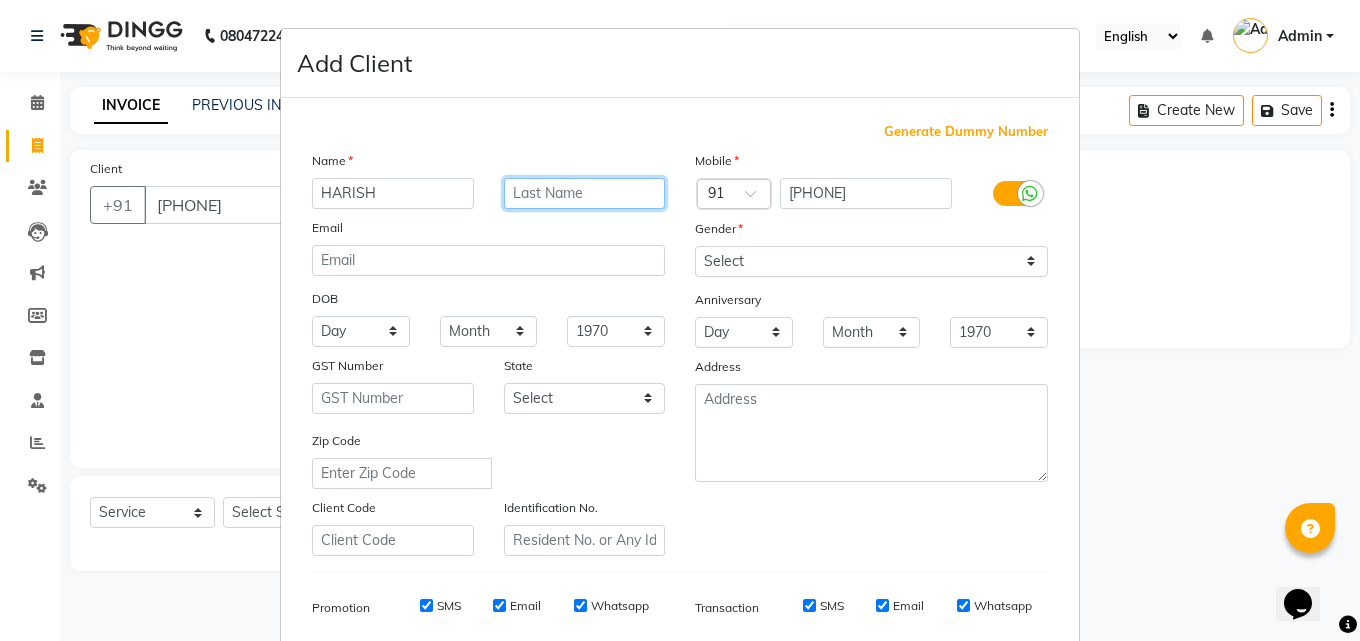 click at bounding box center [585, 193] 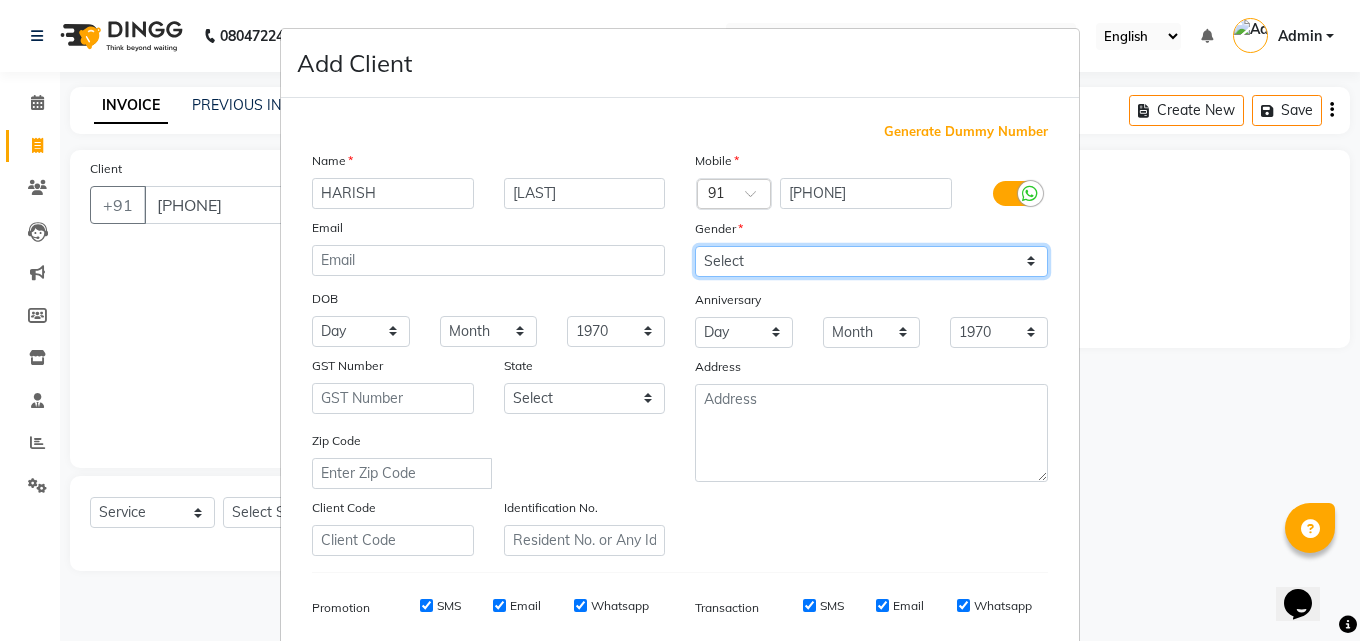 click on "Select Male Female Other Prefer Not To Say" at bounding box center (871, 261) 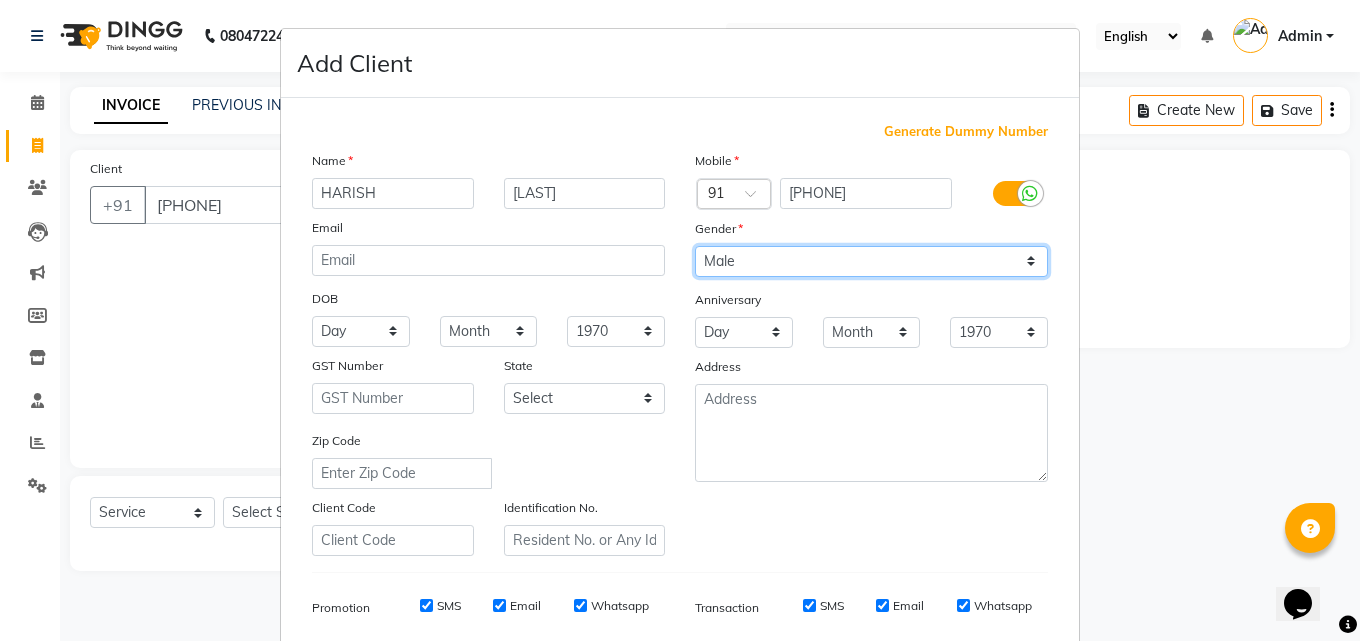 click on "Select Male Female Other Prefer Not To Say" at bounding box center [871, 261] 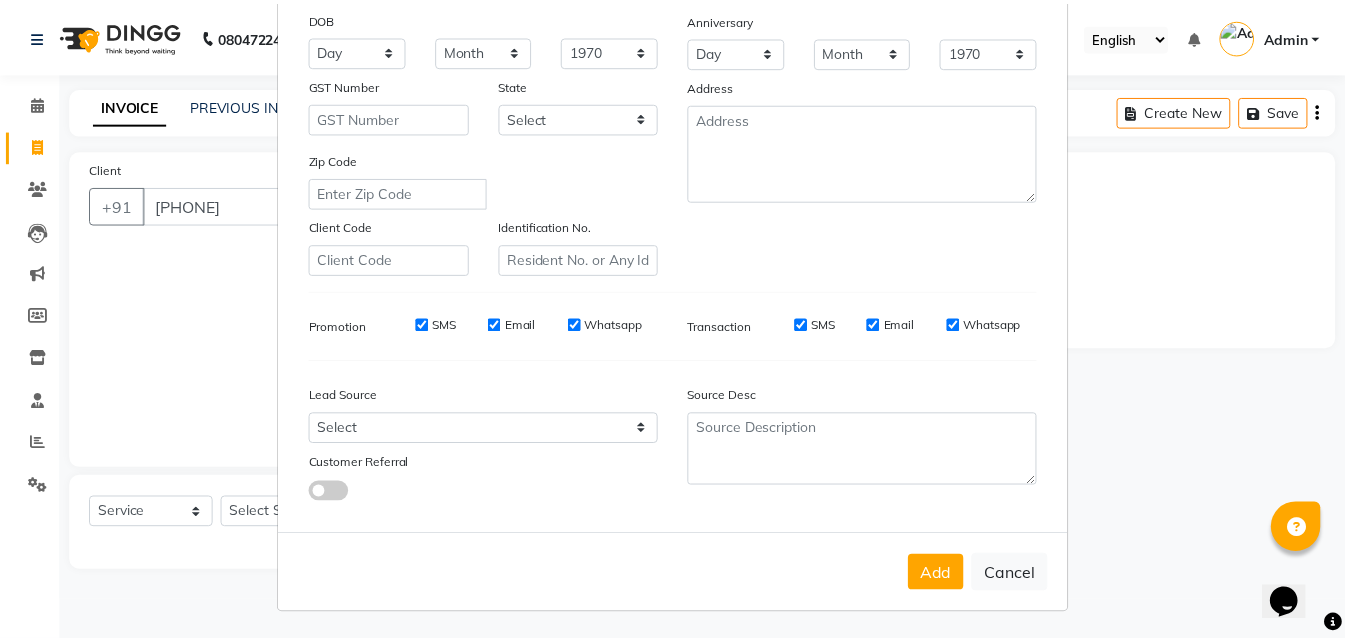 scroll, scrollTop: 282, scrollLeft: 0, axis: vertical 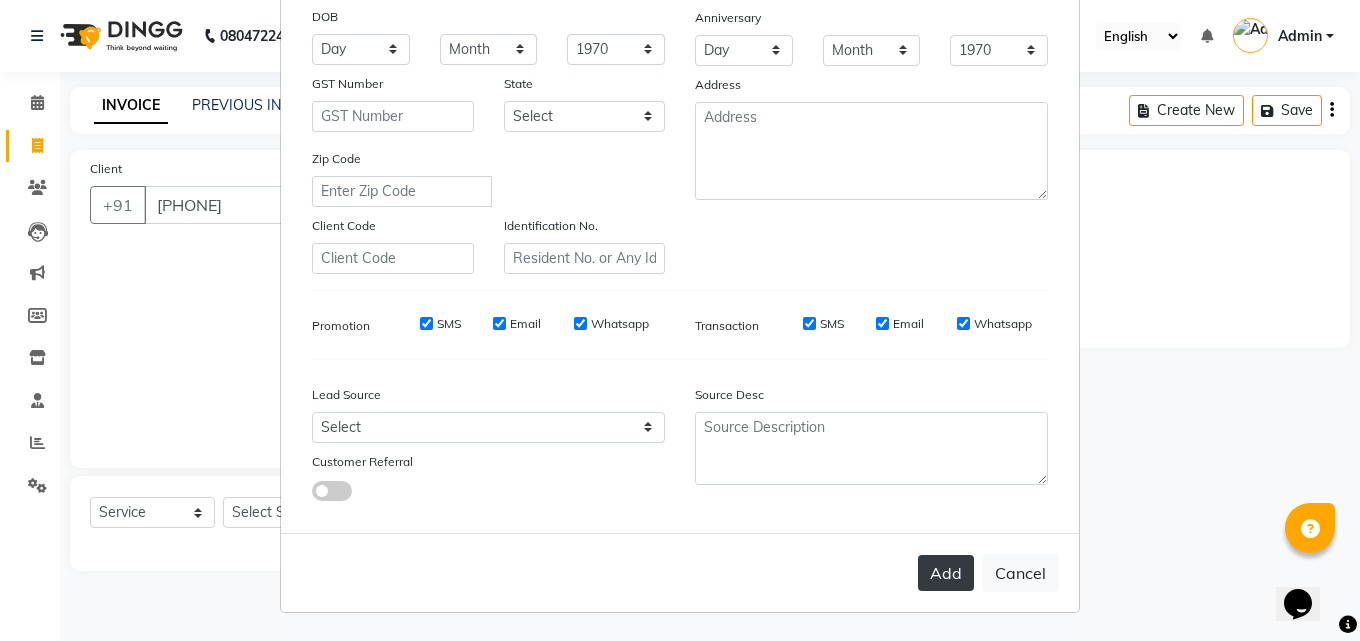 click on "Add" at bounding box center (946, 573) 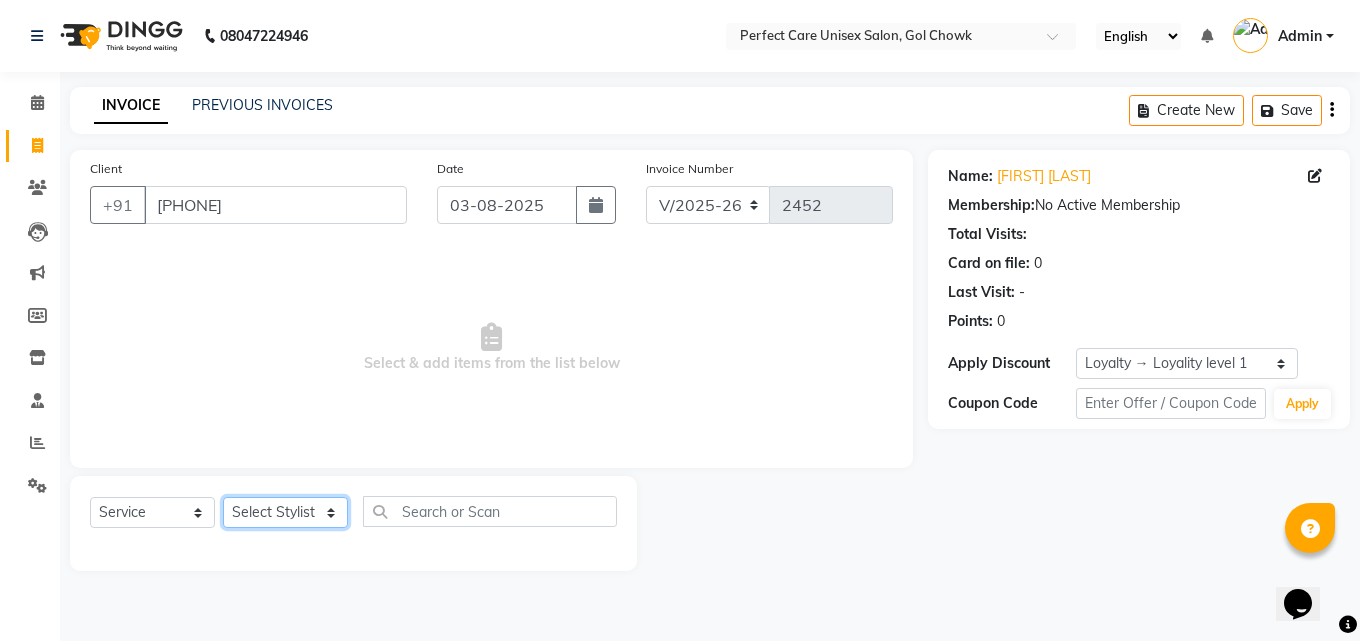 click on "Select Stylist MISS [NAME] MISS [NAME] MISS [NAME] MISS [NAME] MISS [NAME] MISS [NAME] MISS [NAME] MISS [NAME] MISS [NAME] MISS [NAME] [NAME] MR [NAME] MR [NAME] MR [NAME] MR [NAME] MR [NAME] MR [NAME] MR [NAME] MR [NAME] MR [NAME] MR [NAME] MR [NAME] MR [NAME] MR [NAME] MR [NAME] MS [NAME] NONE [NAME]" 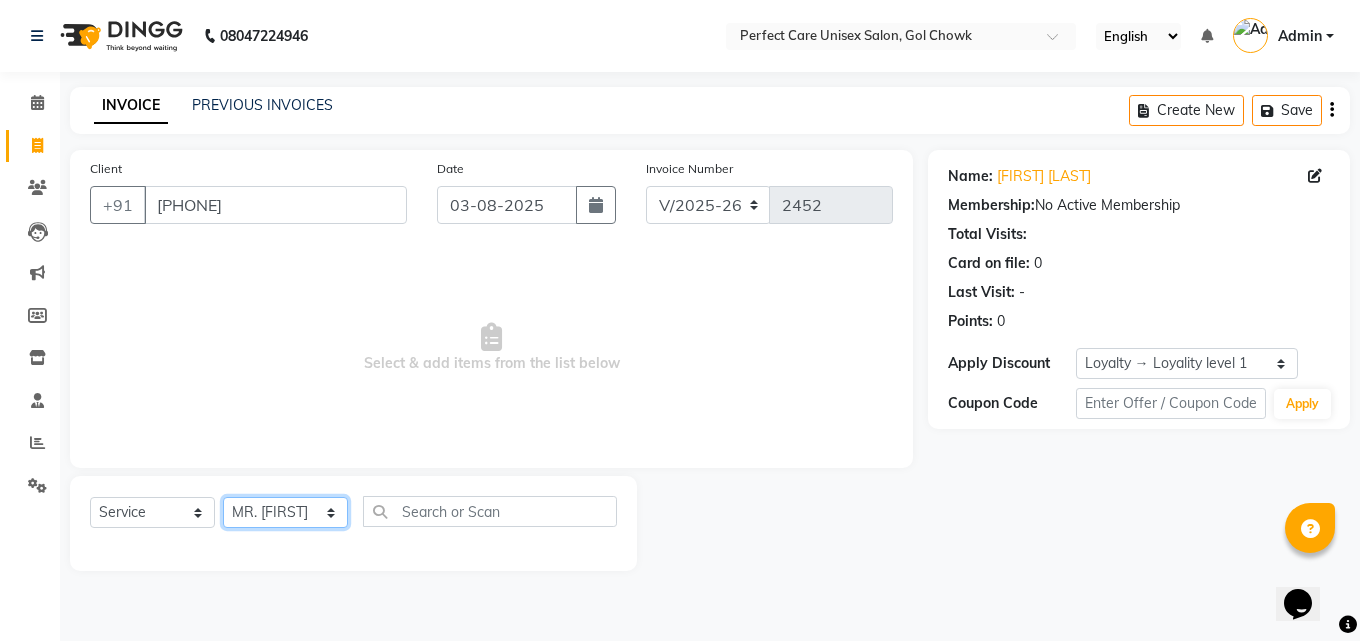 click on "Select Stylist MISS [NAME] MISS [NAME] MISS [NAME] MISS [NAME] MISS [NAME] MISS [NAME] MISS [NAME] MISS [NAME] MISS [NAME] MISS [NAME] [NAME] MR [NAME] MR [NAME] MR [NAME] MR [NAME] MR [NAME] MR [NAME] MR [NAME] MR [NAME] MR [NAME] MR [NAME] MR [NAME] MR [NAME] MR [NAME] MR [NAME] MS [NAME] NONE [NAME]" 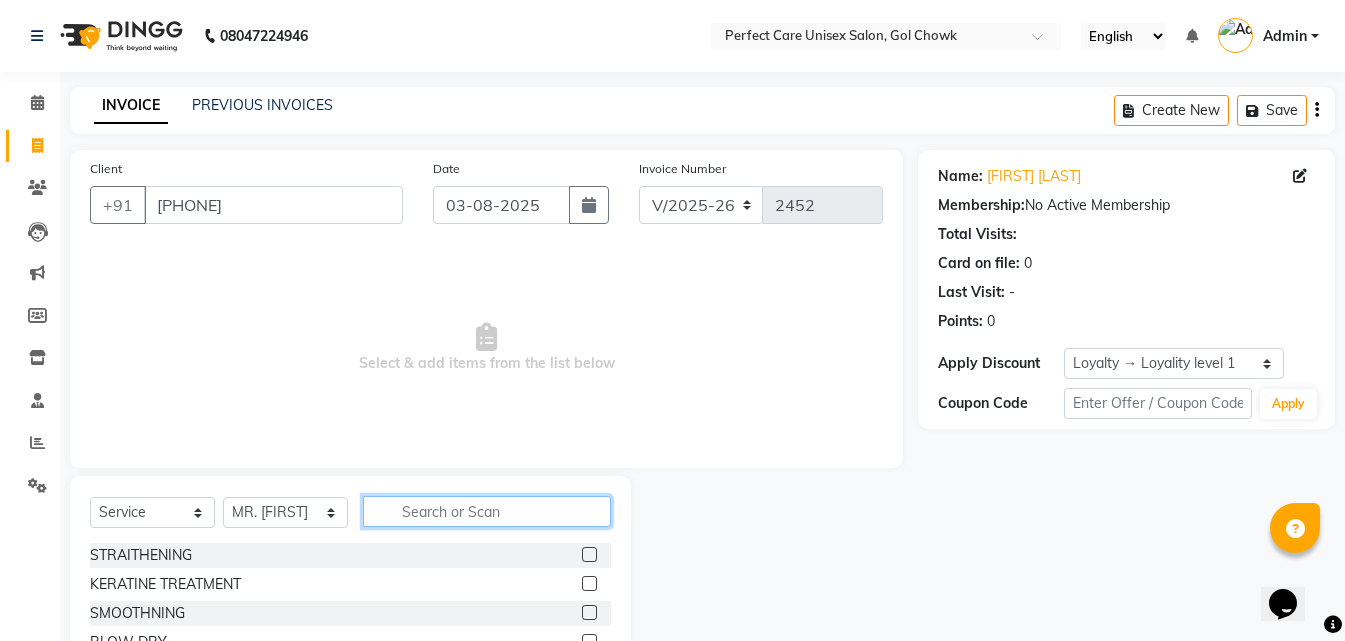 click 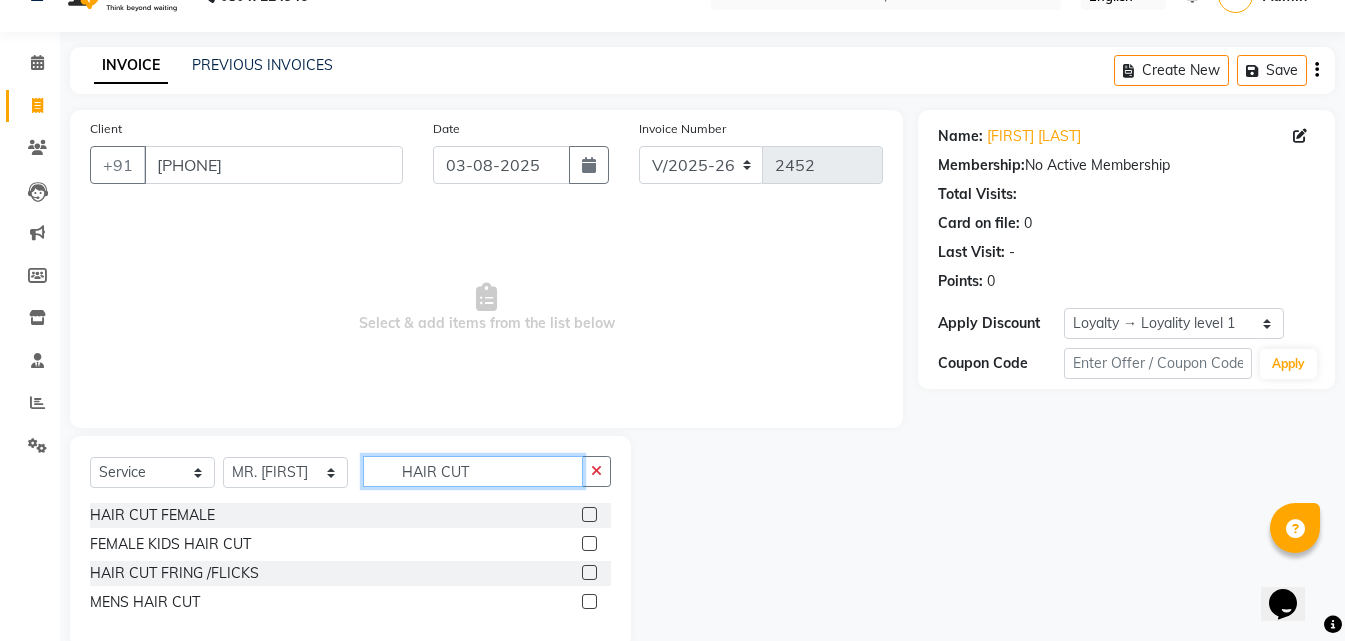 scroll, scrollTop: 76, scrollLeft: 0, axis: vertical 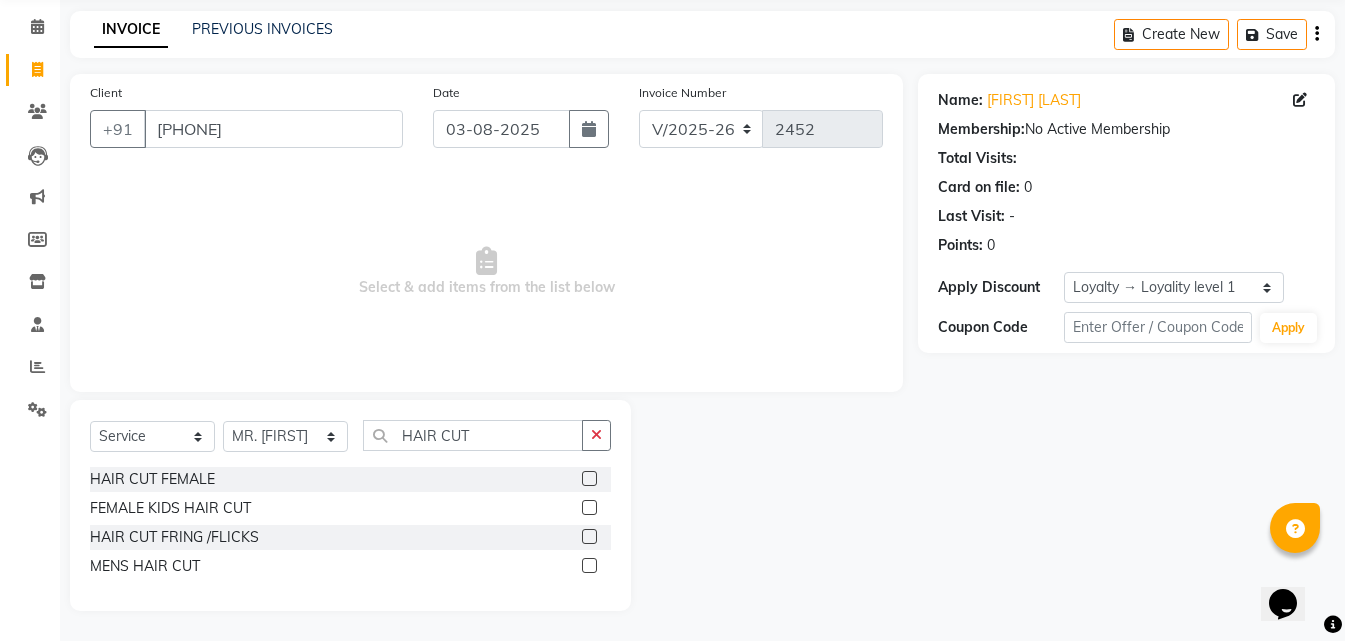 click 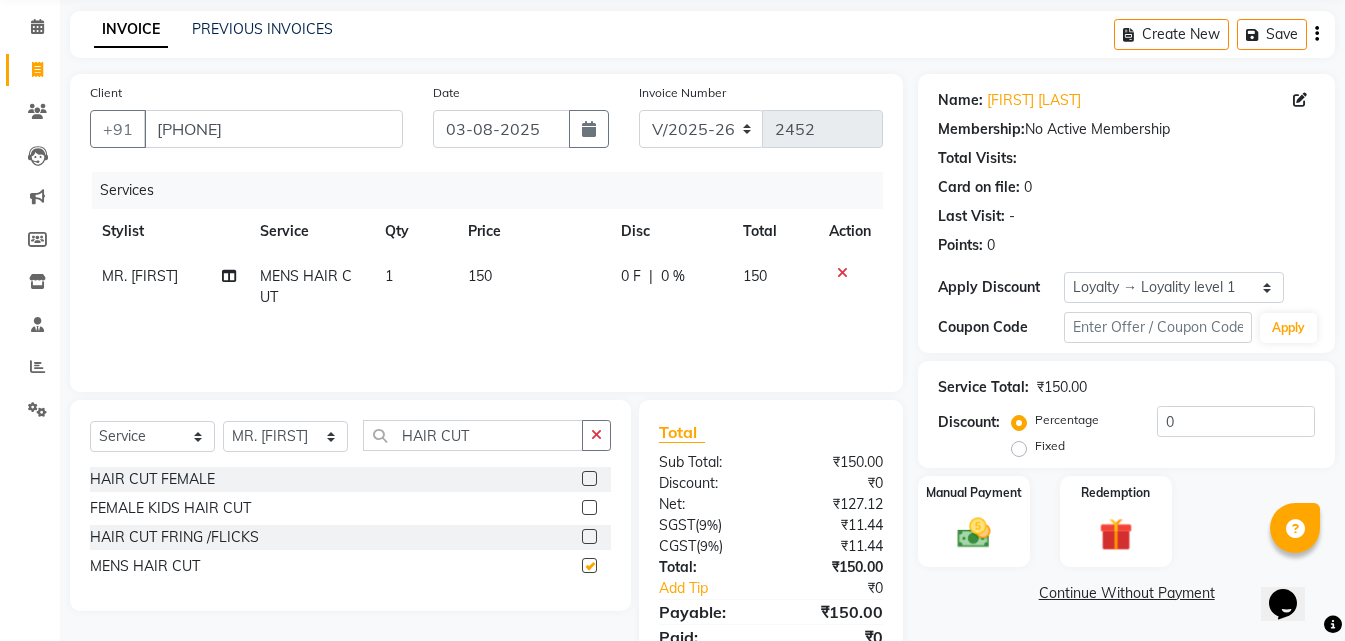 click 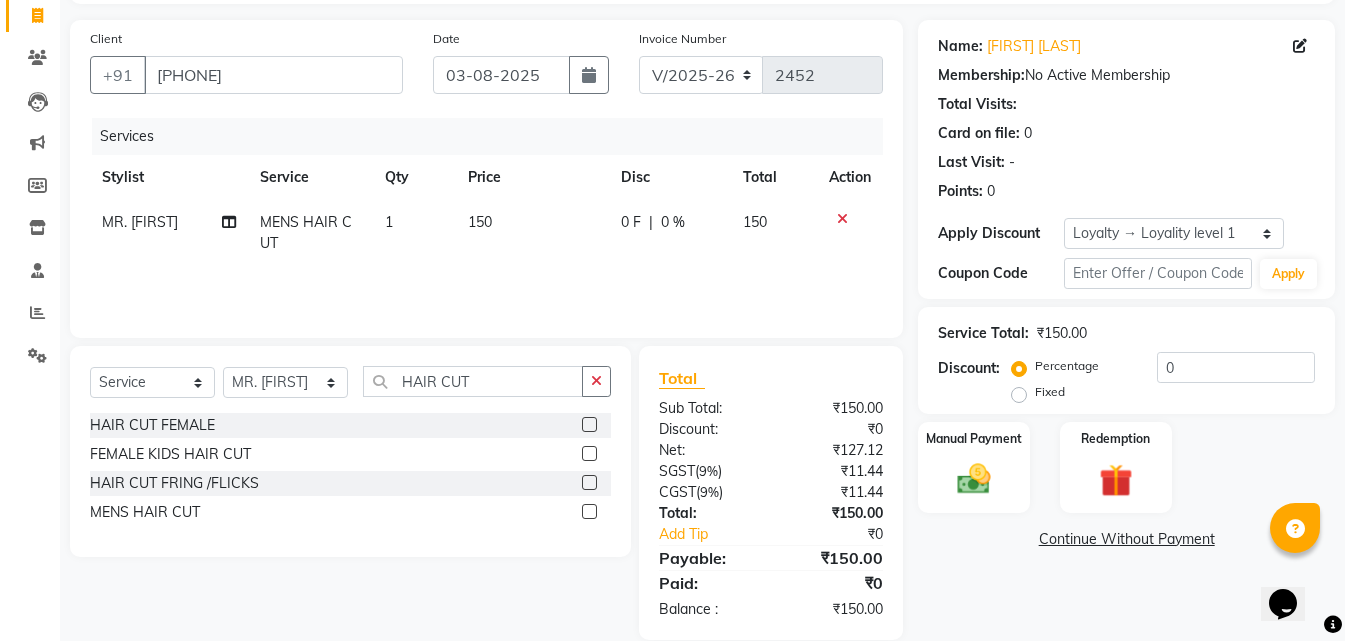 scroll, scrollTop: 159, scrollLeft: 0, axis: vertical 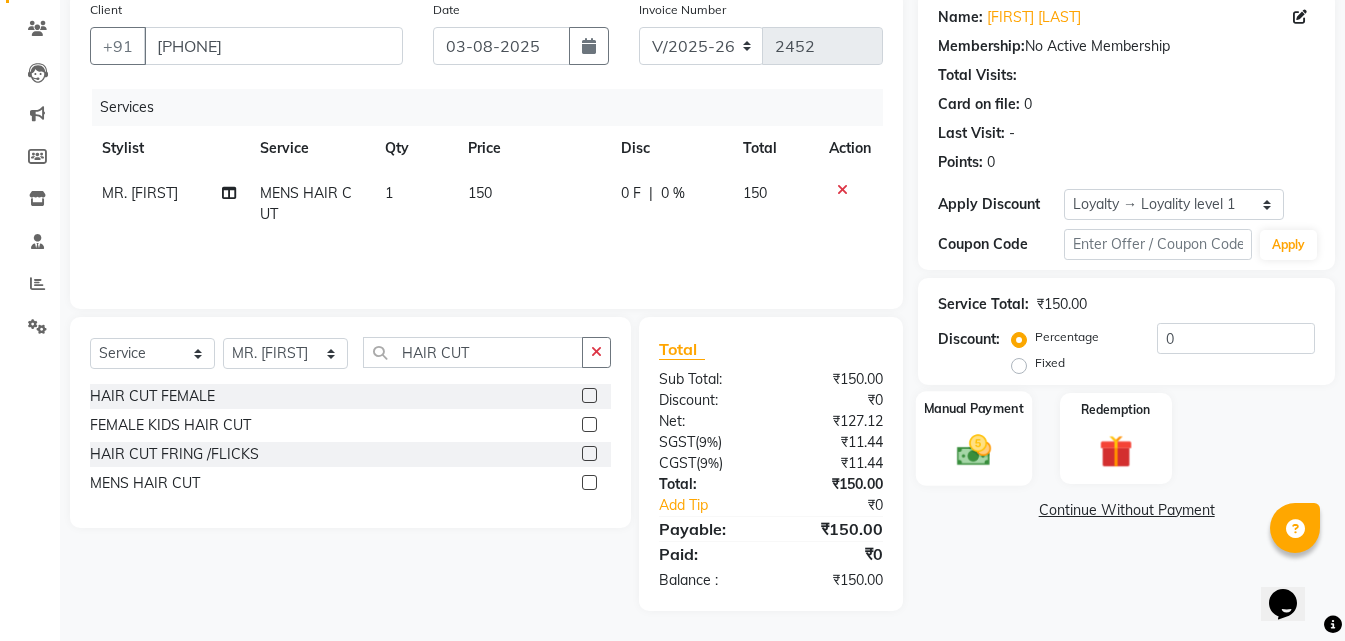 click 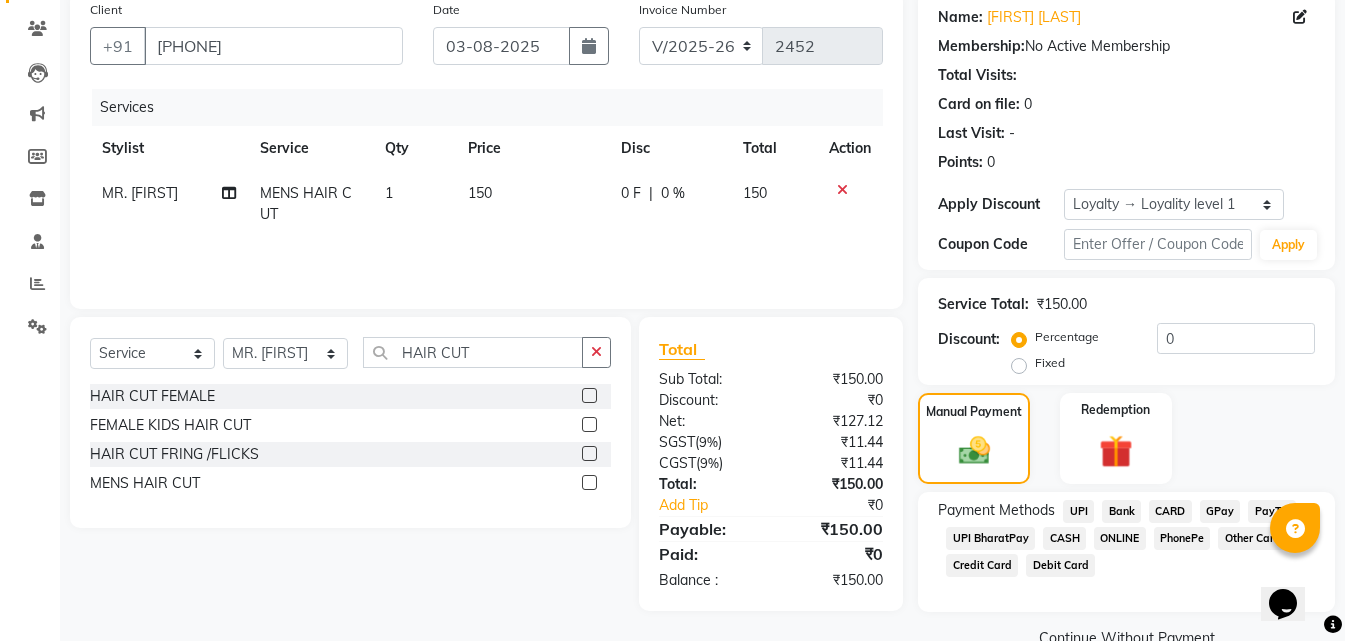 click on "ONLINE" 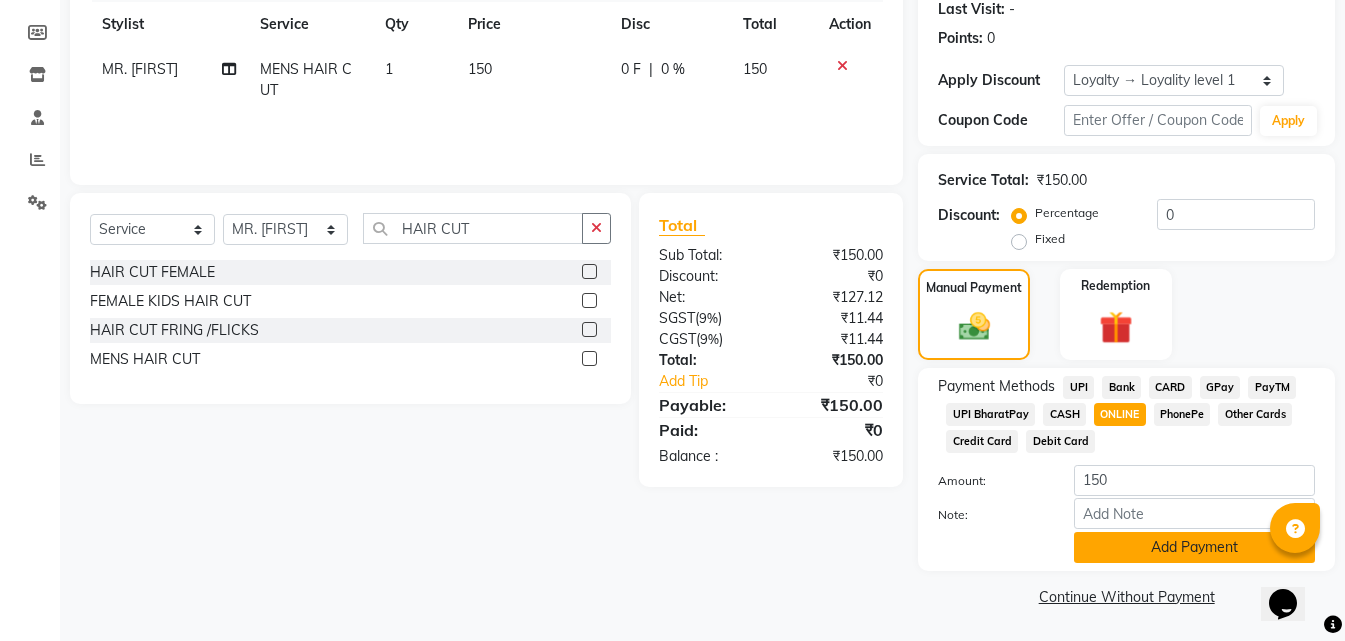 scroll, scrollTop: 284, scrollLeft: 0, axis: vertical 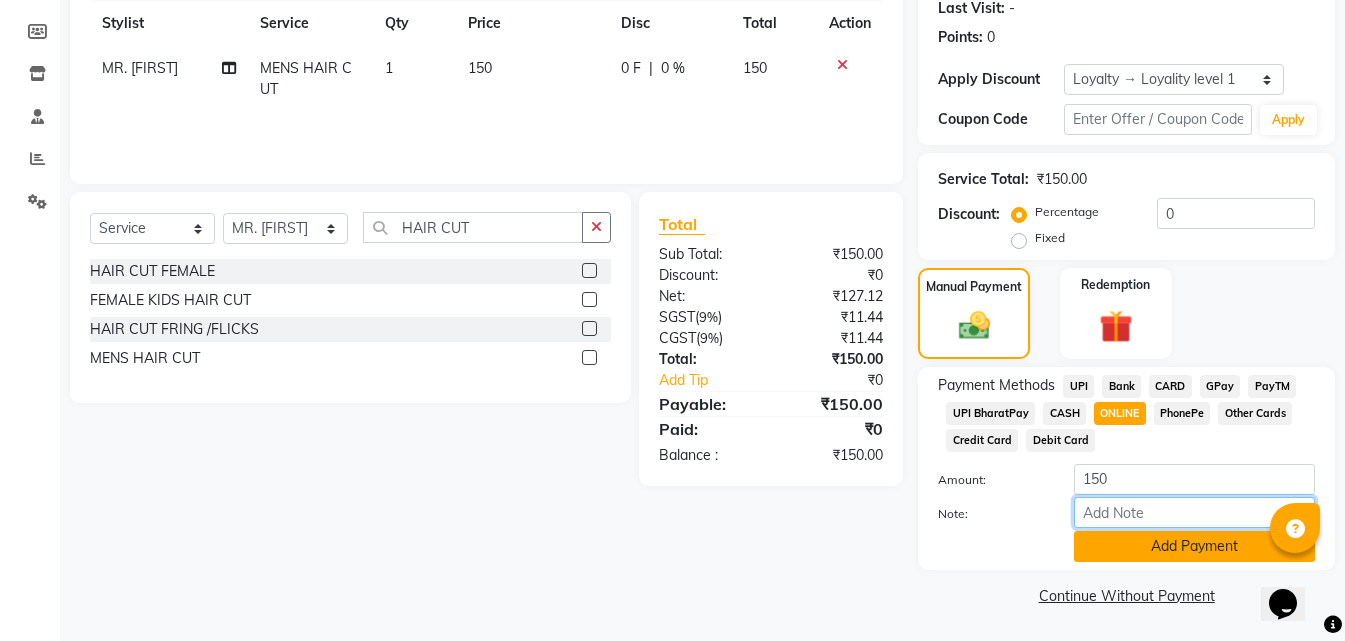 drag, startPoint x: 1123, startPoint y: 528, endPoint x: 1120, endPoint y: 545, distance: 17.262676 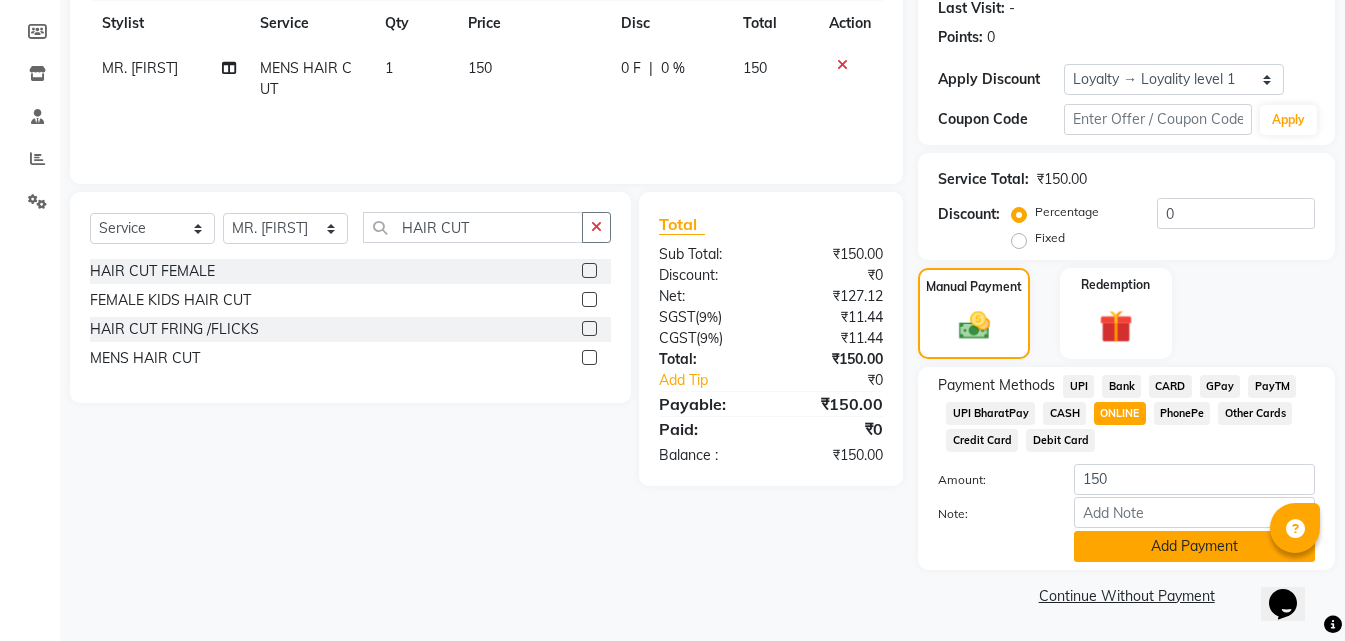 click on "Add Payment" 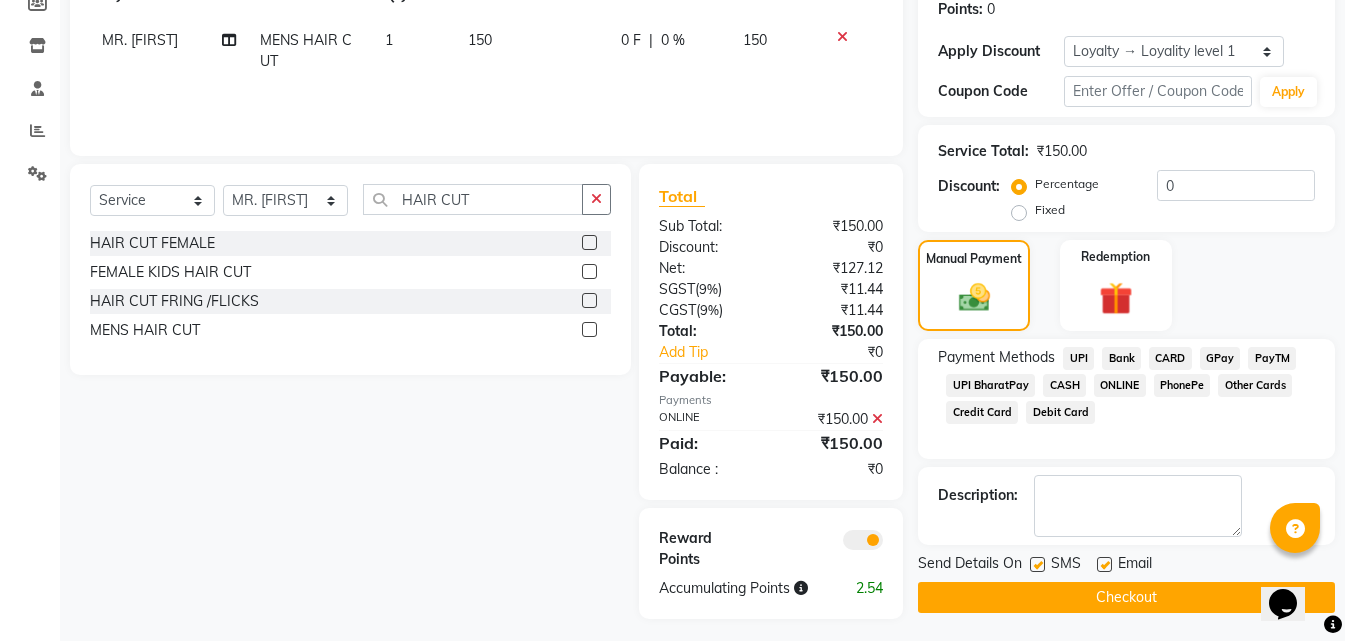 scroll, scrollTop: 320, scrollLeft: 0, axis: vertical 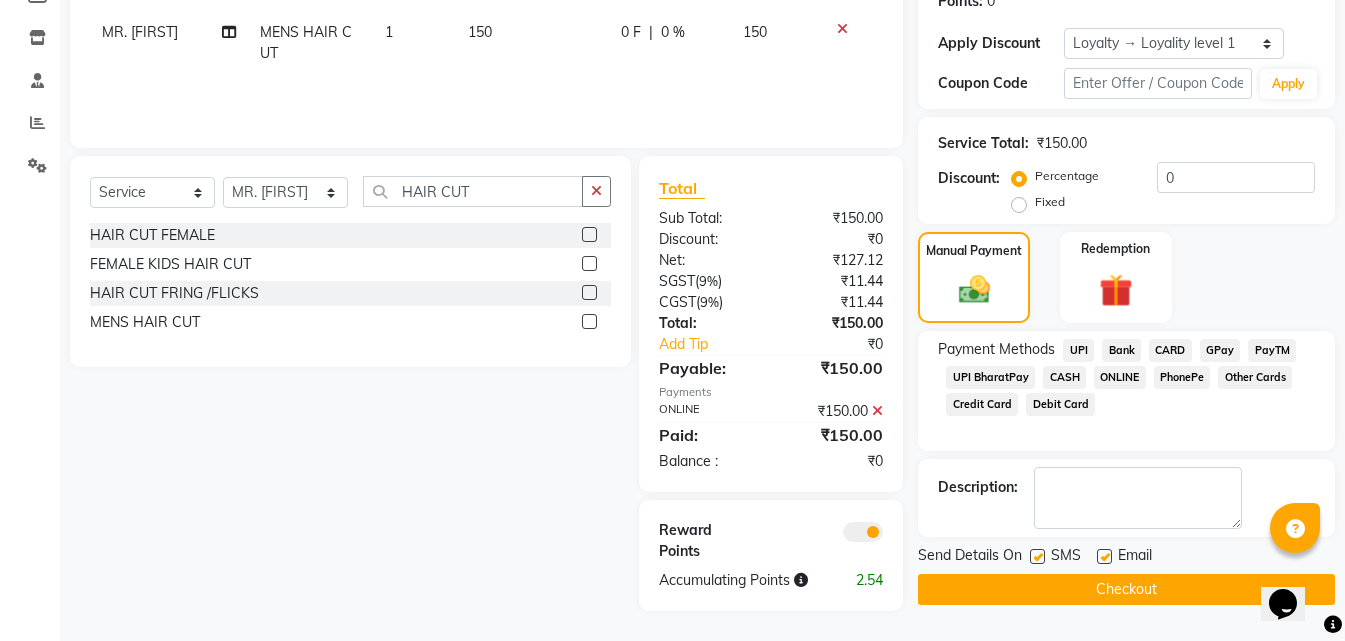 click on "Checkout" 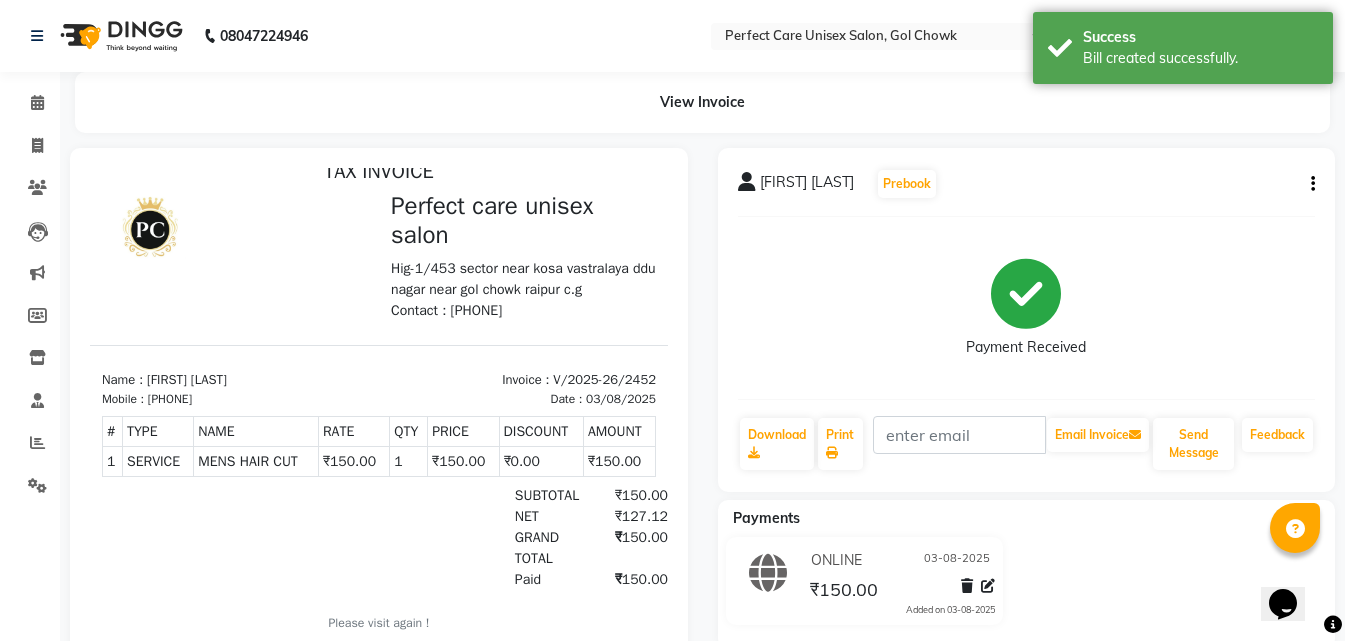 scroll, scrollTop: 0, scrollLeft: 0, axis: both 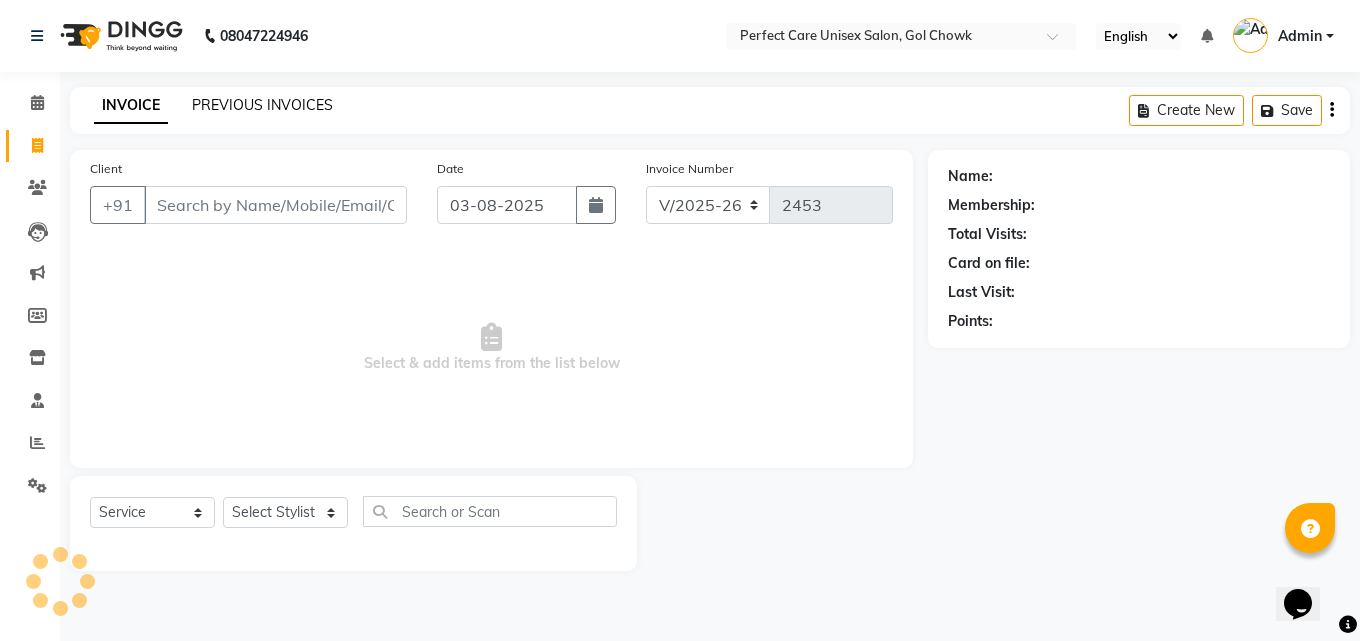 click on "PREVIOUS INVOICES" 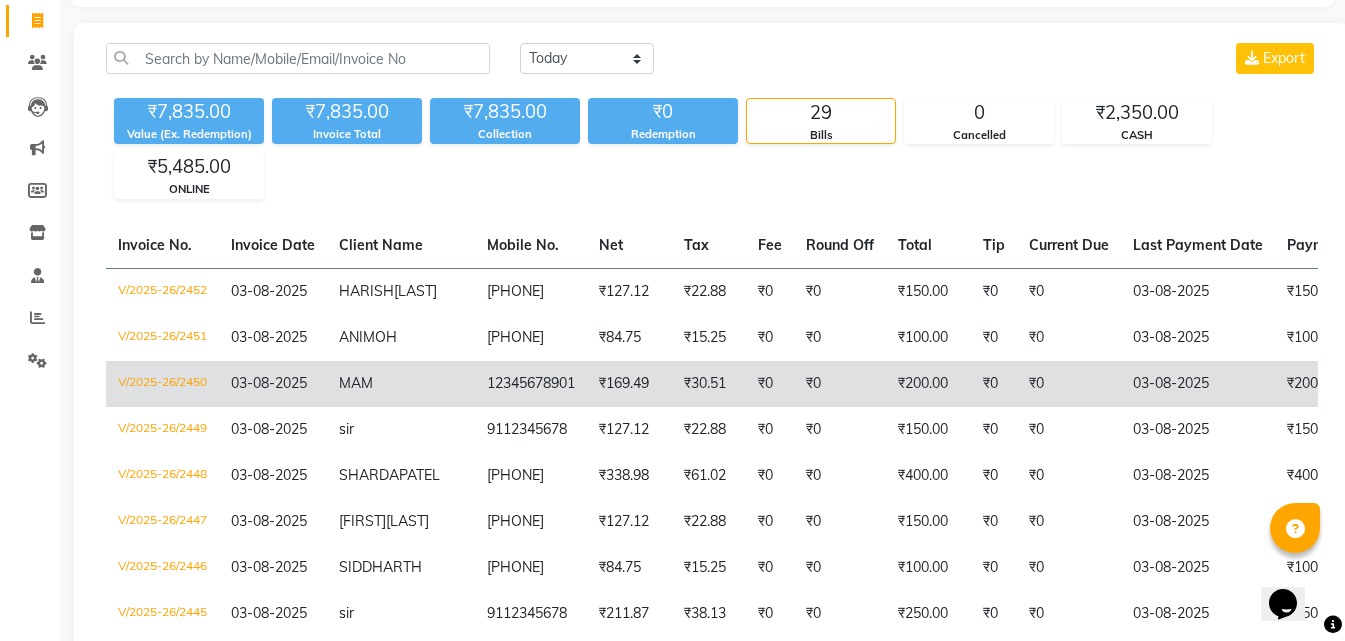scroll, scrollTop: 91, scrollLeft: 0, axis: vertical 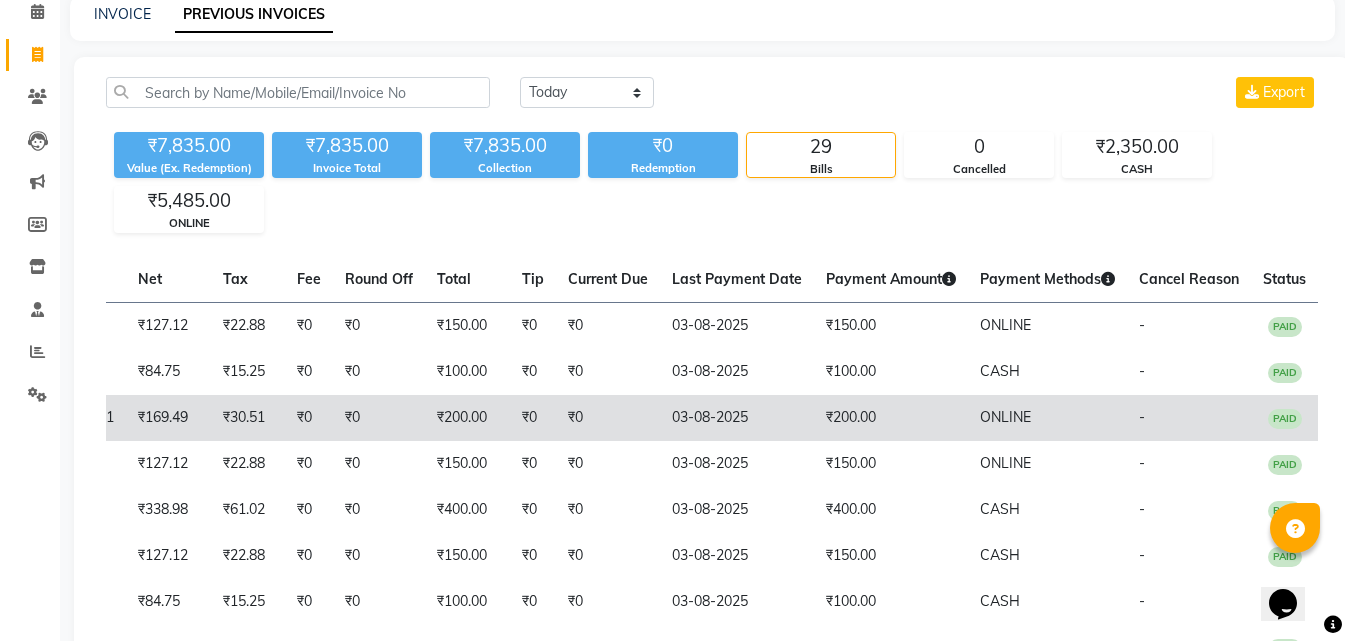 drag, startPoint x: 578, startPoint y: 393, endPoint x: 750, endPoint y: 414, distance: 173.27724 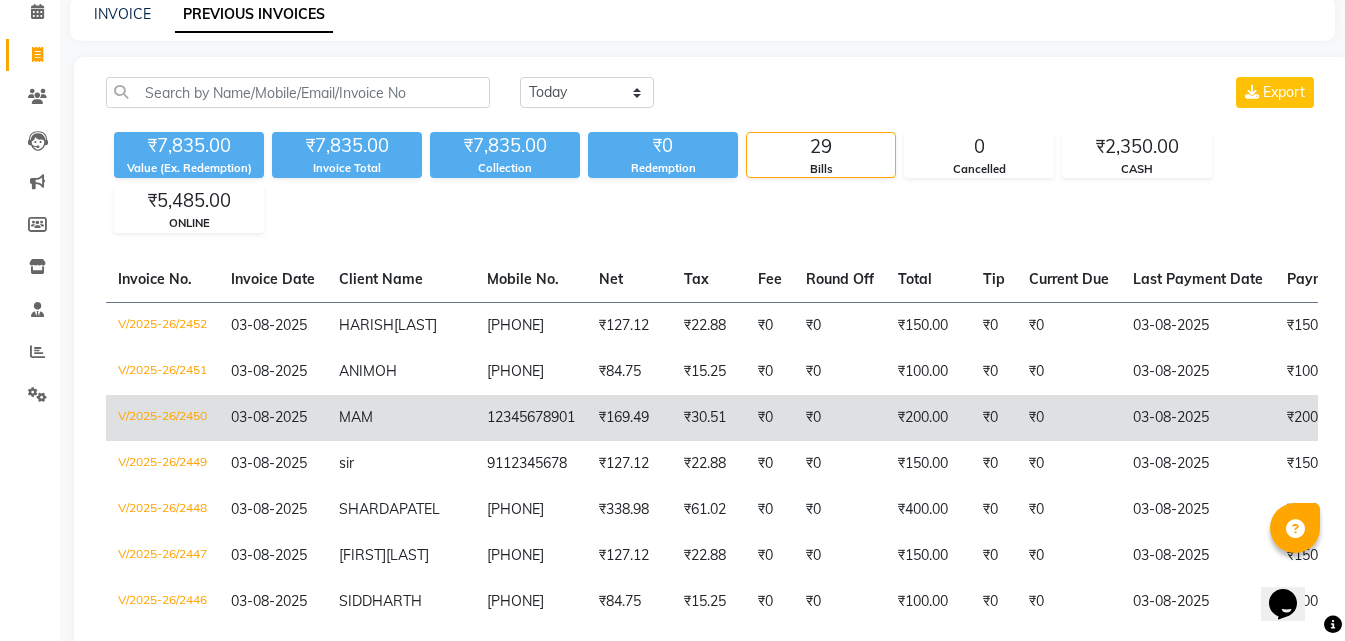 drag, startPoint x: 793, startPoint y: 430, endPoint x: 379, endPoint y: 436, distance: 414.0435 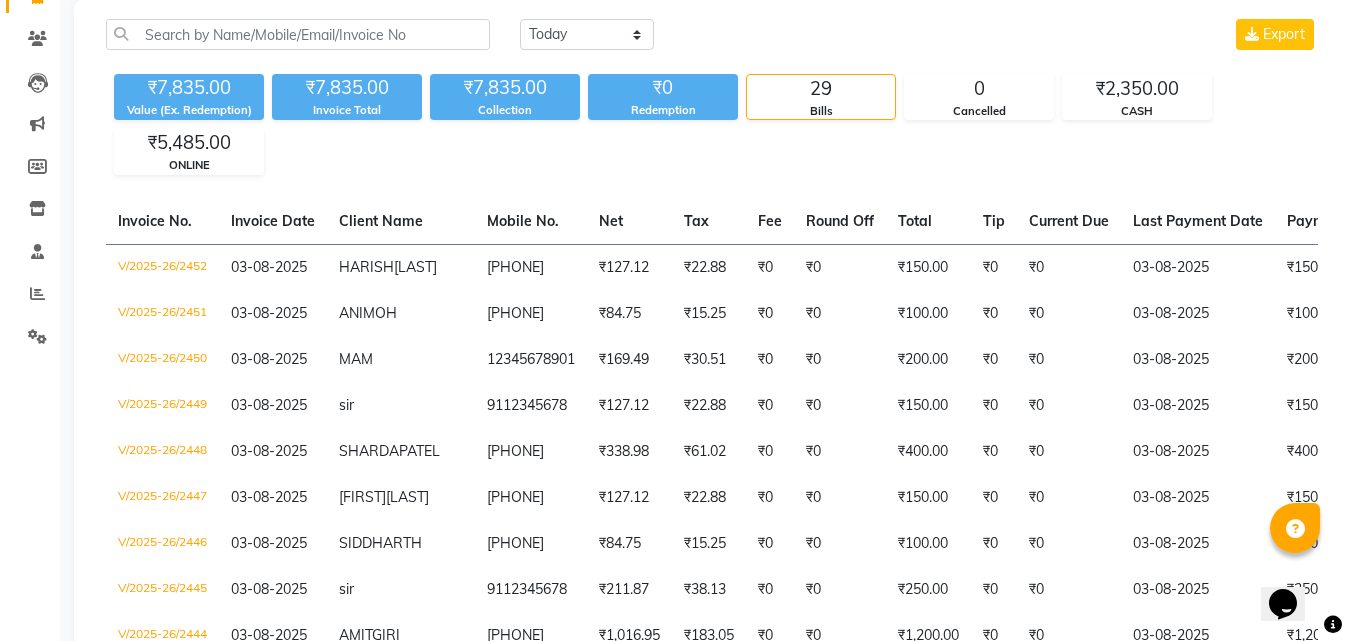 scroll, scrollTop: 0, scrollLeft: 0, axis: both 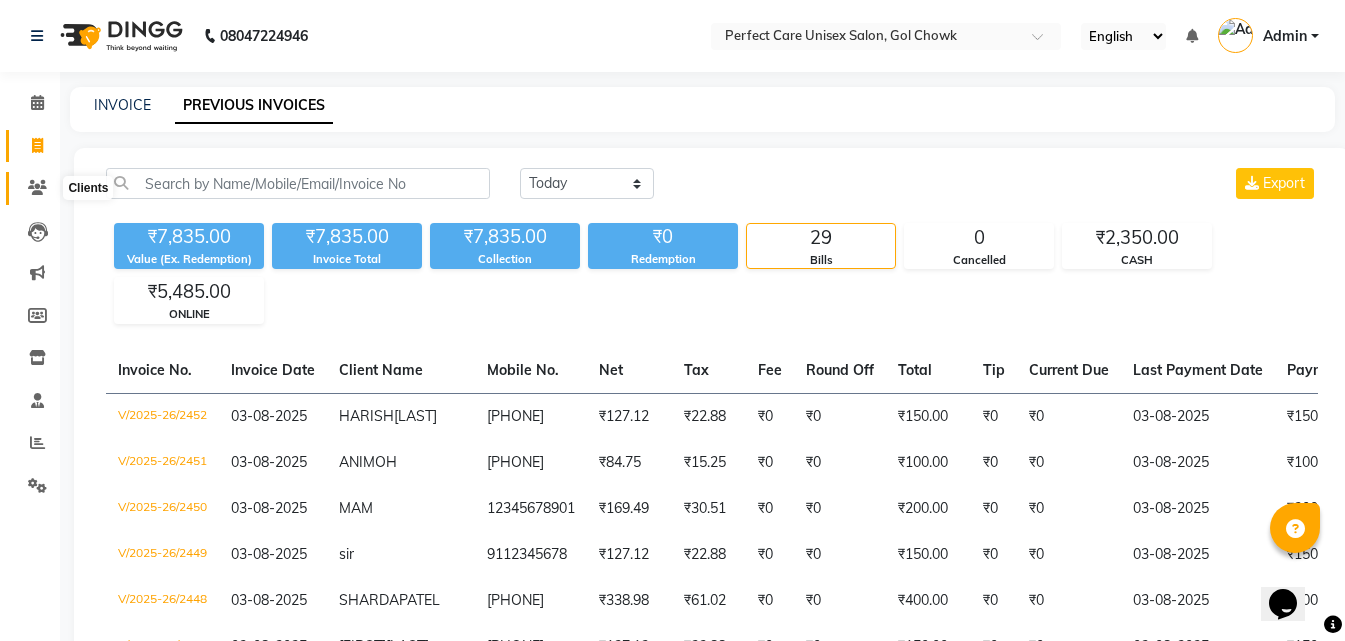 click 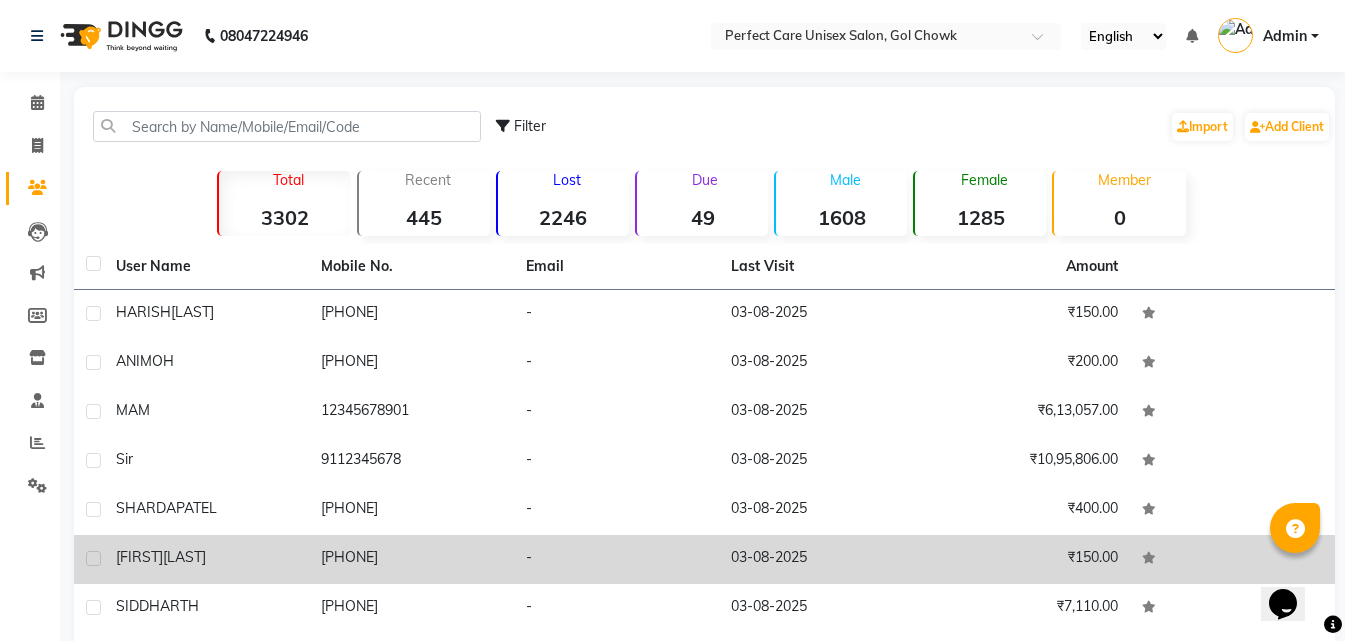 scroll, scrollTop: 200, scrollLeft: 0, axis: vertical 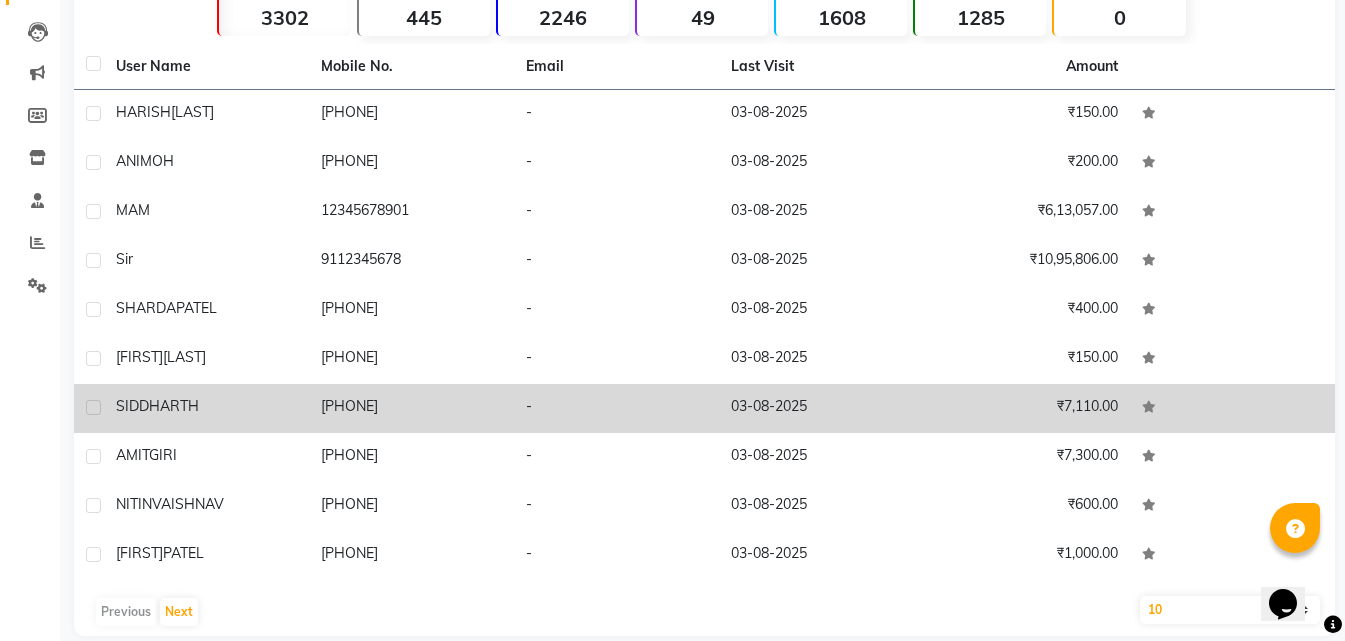 click on "SIDDHARTH" 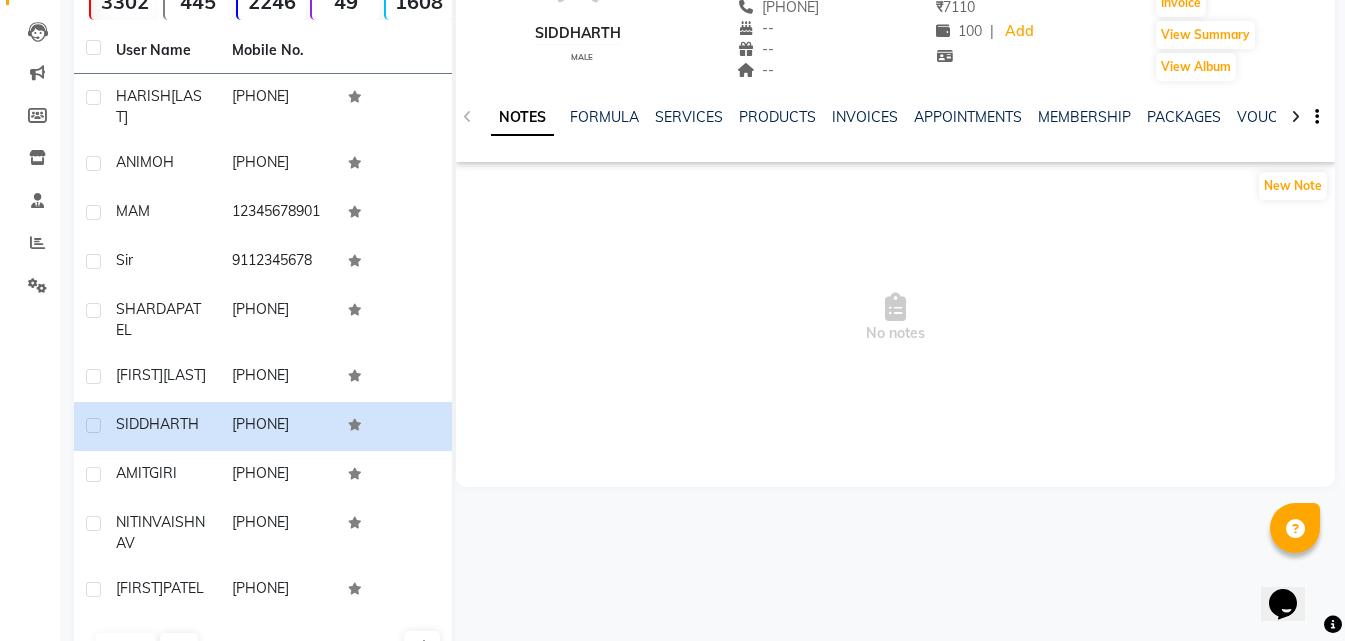click 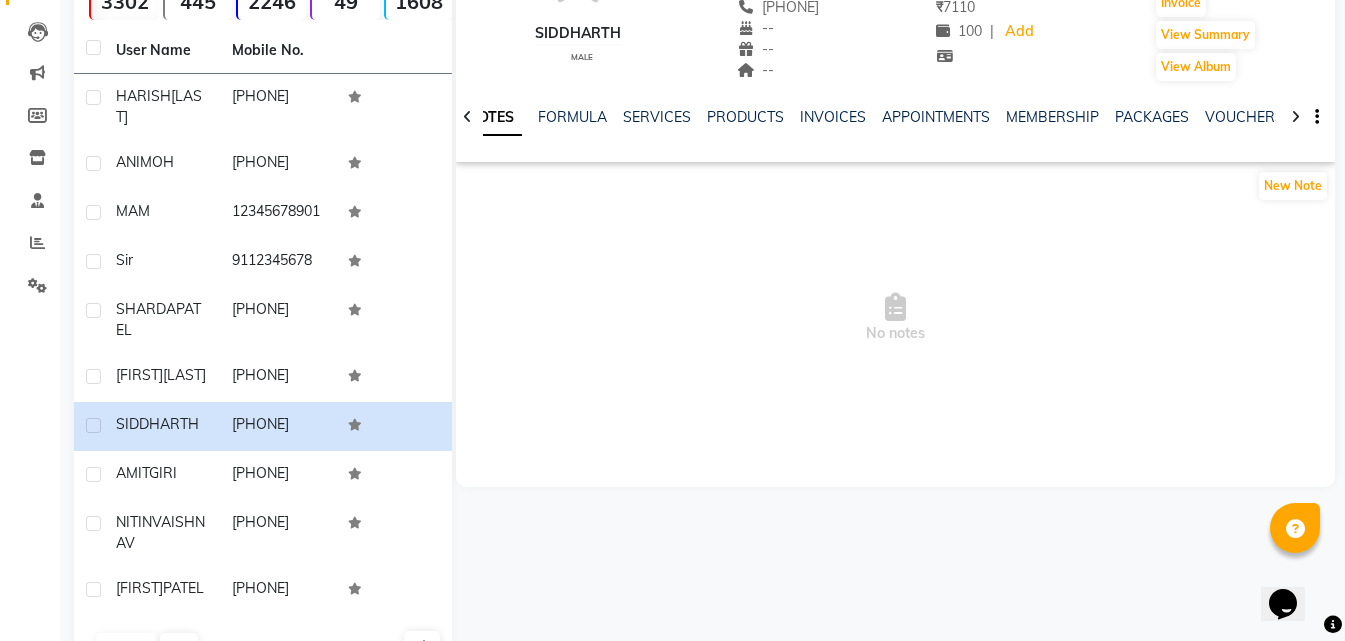 click 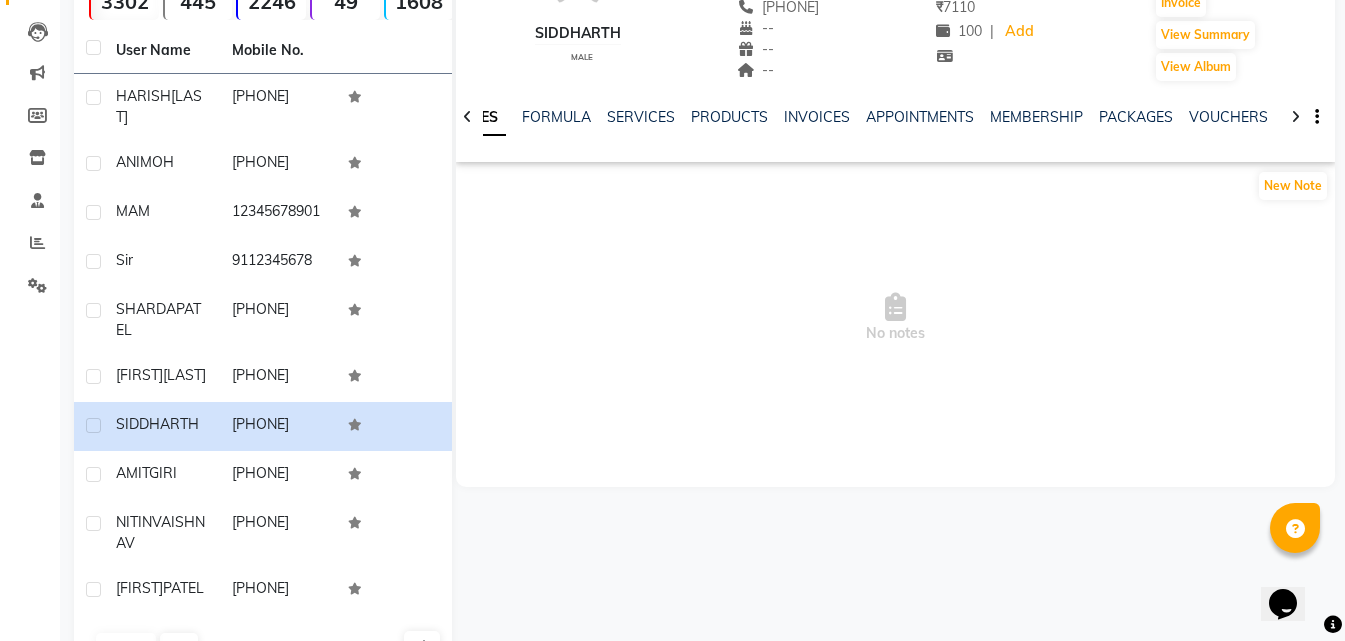 click 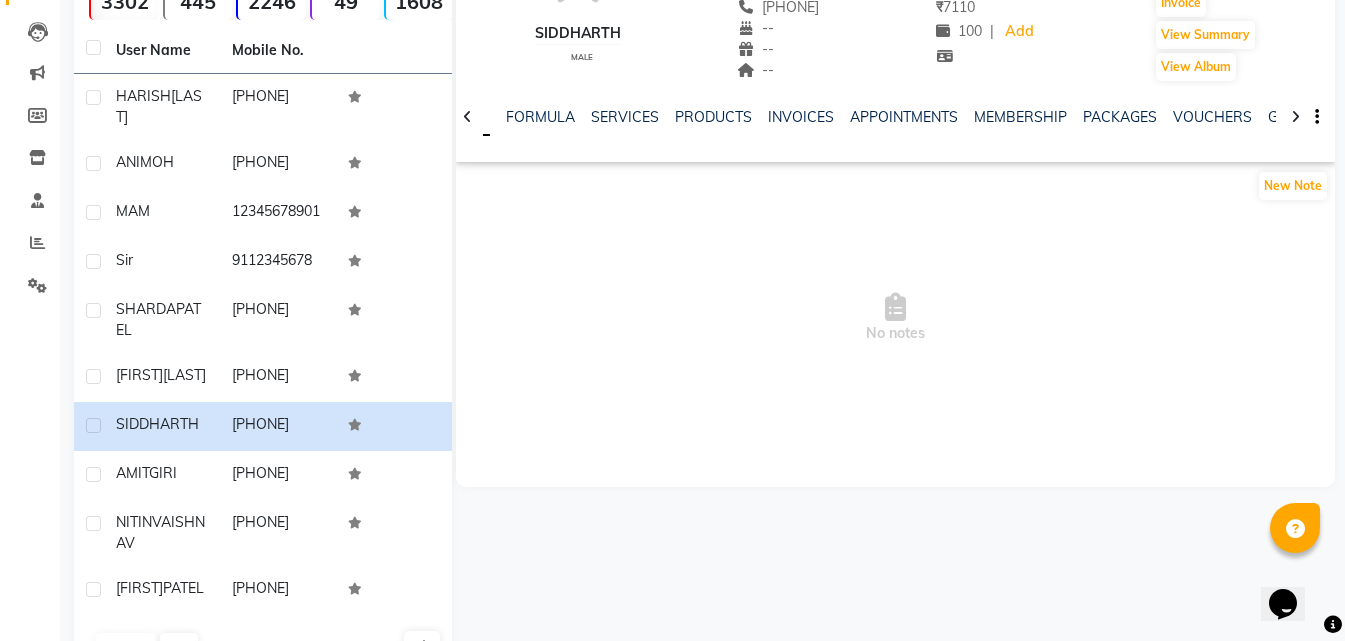 click 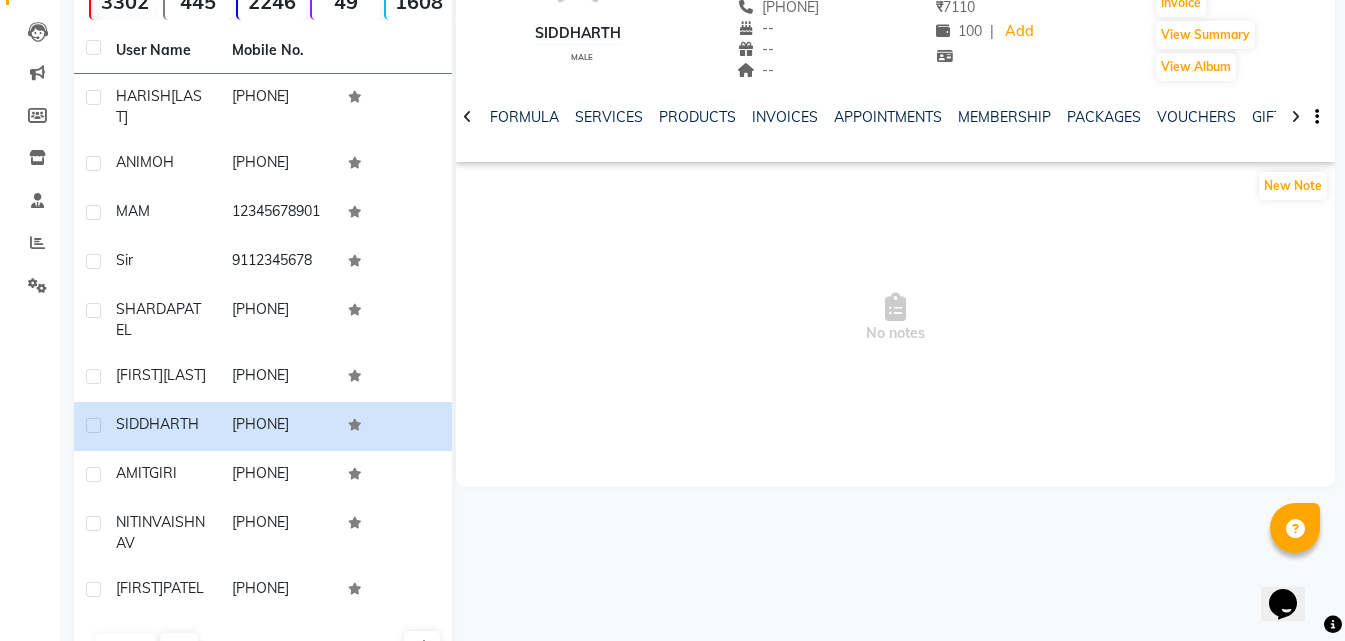 click 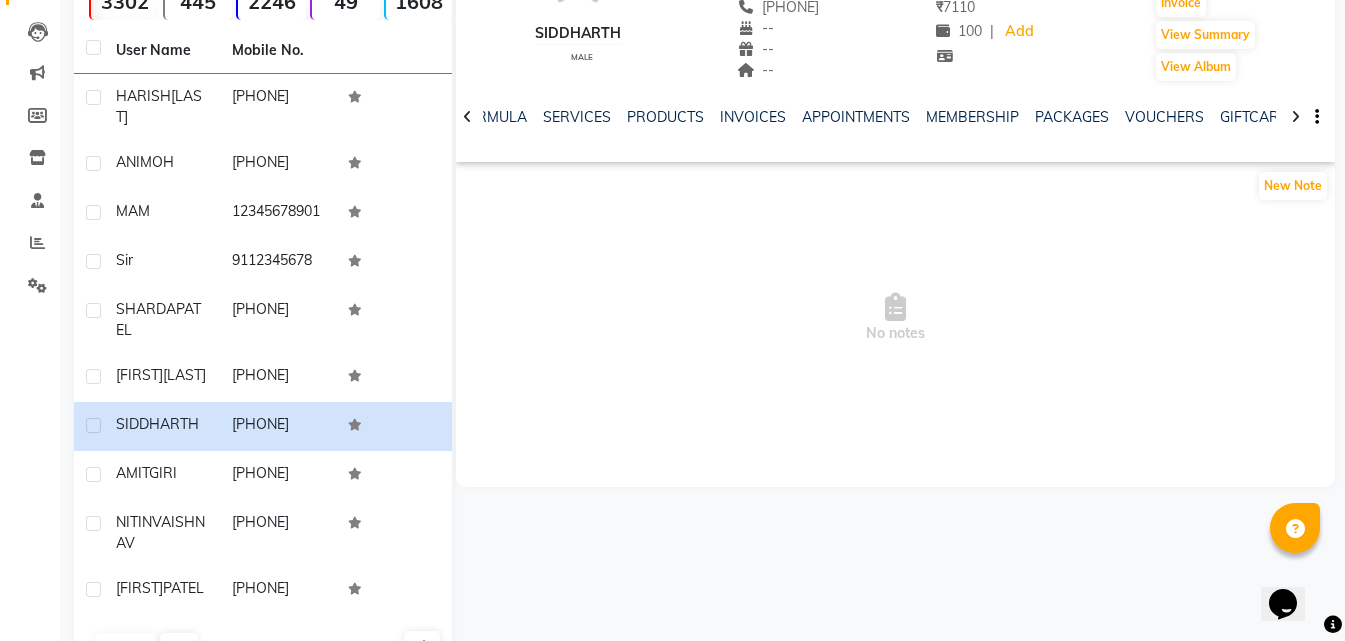 click 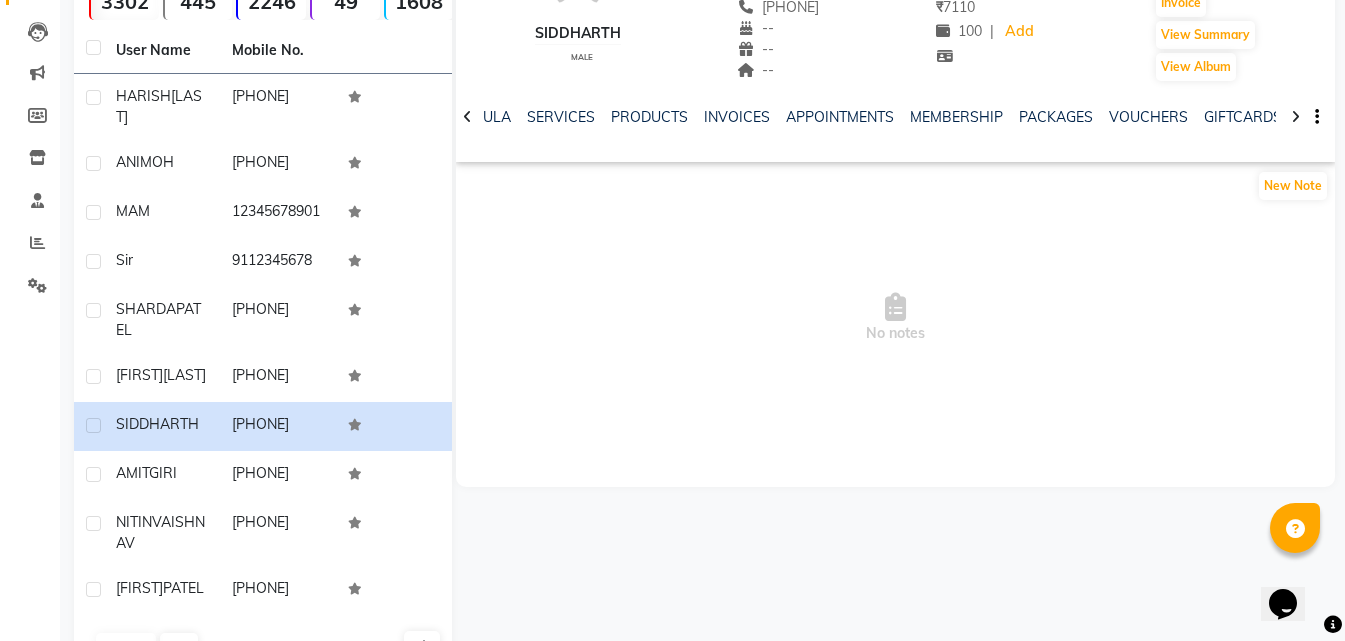 click 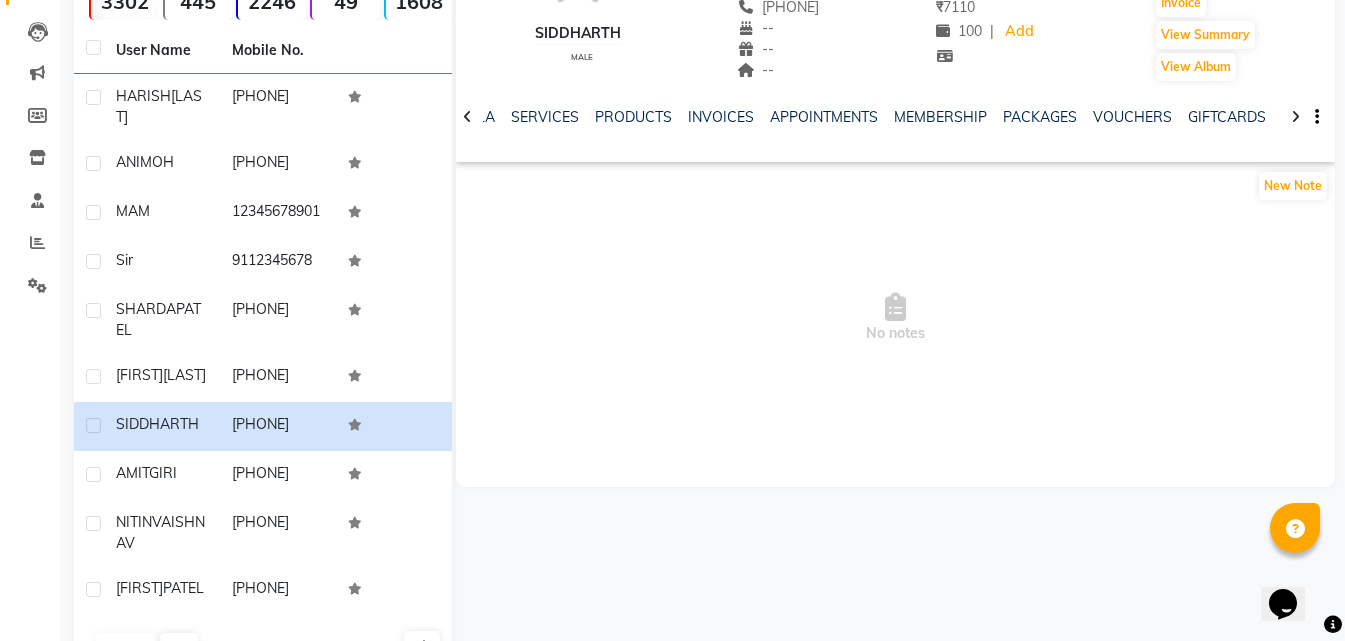 click 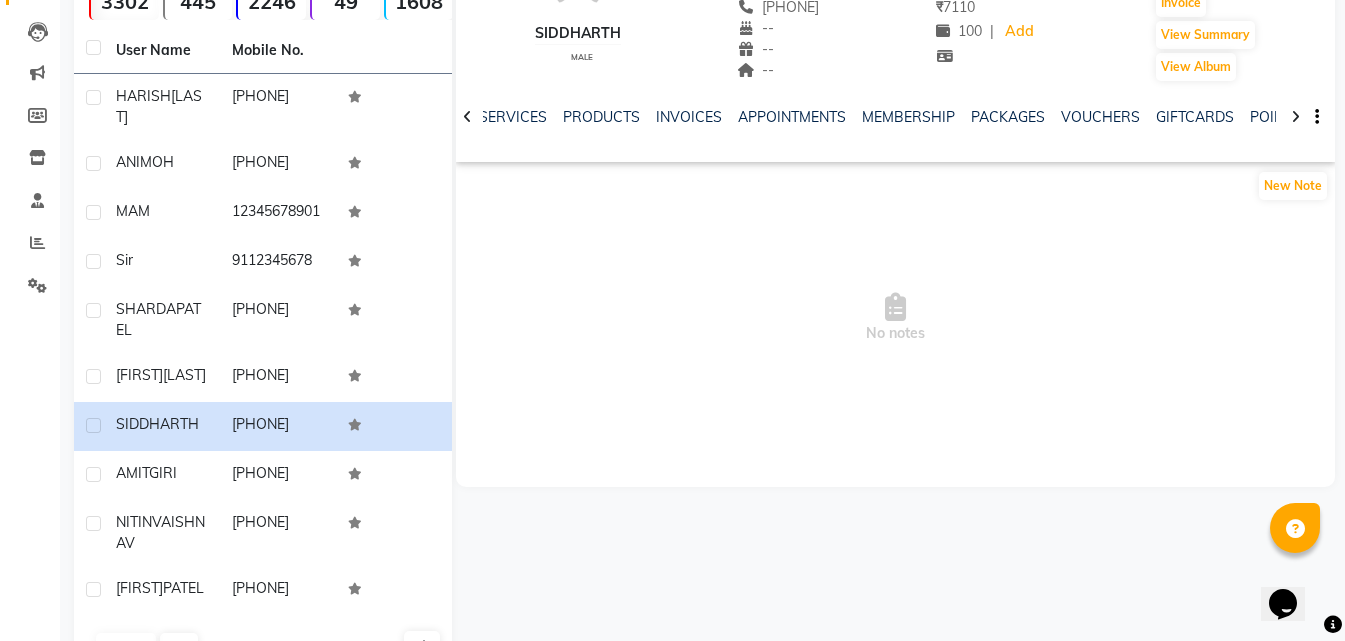 click 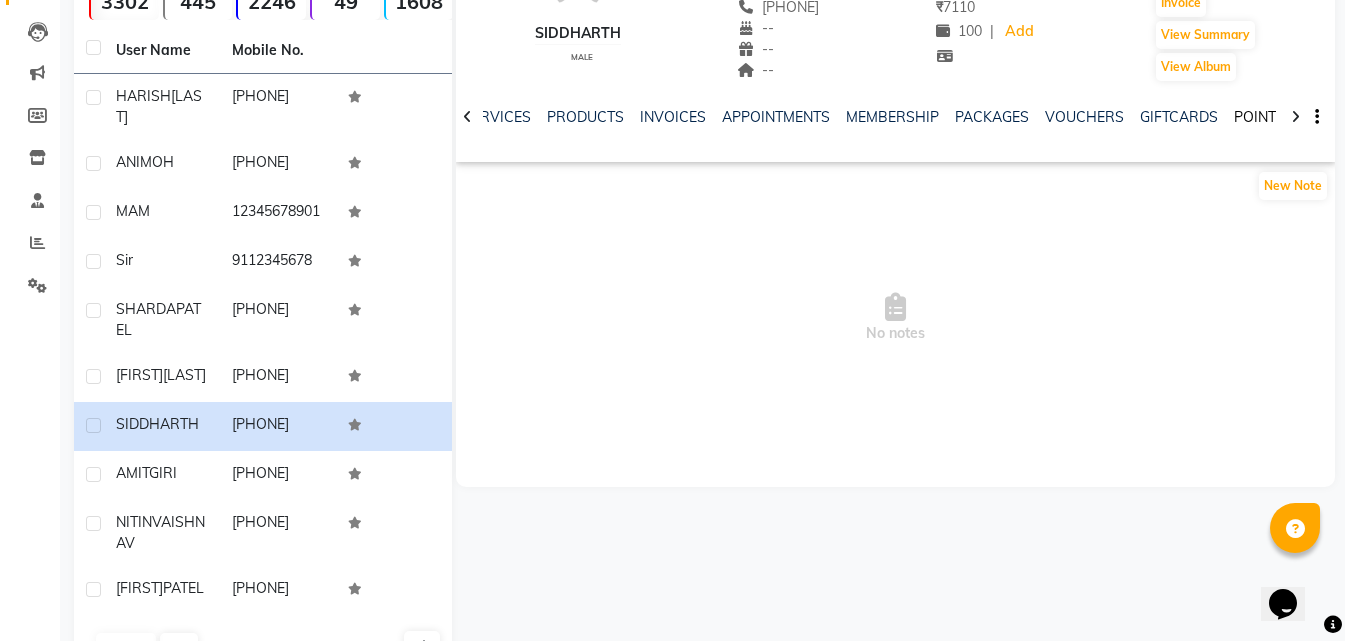 click on "POINTS" 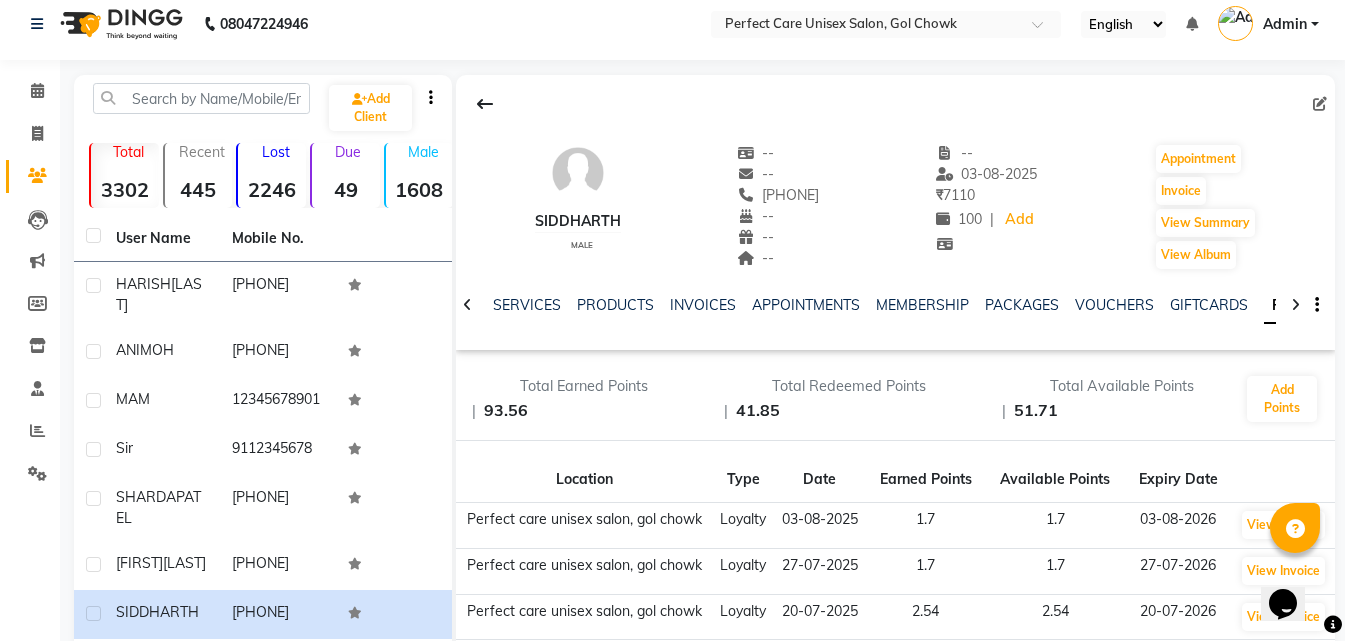 scroll, scrollTop: 0, scrollLeft: 0, axis: both 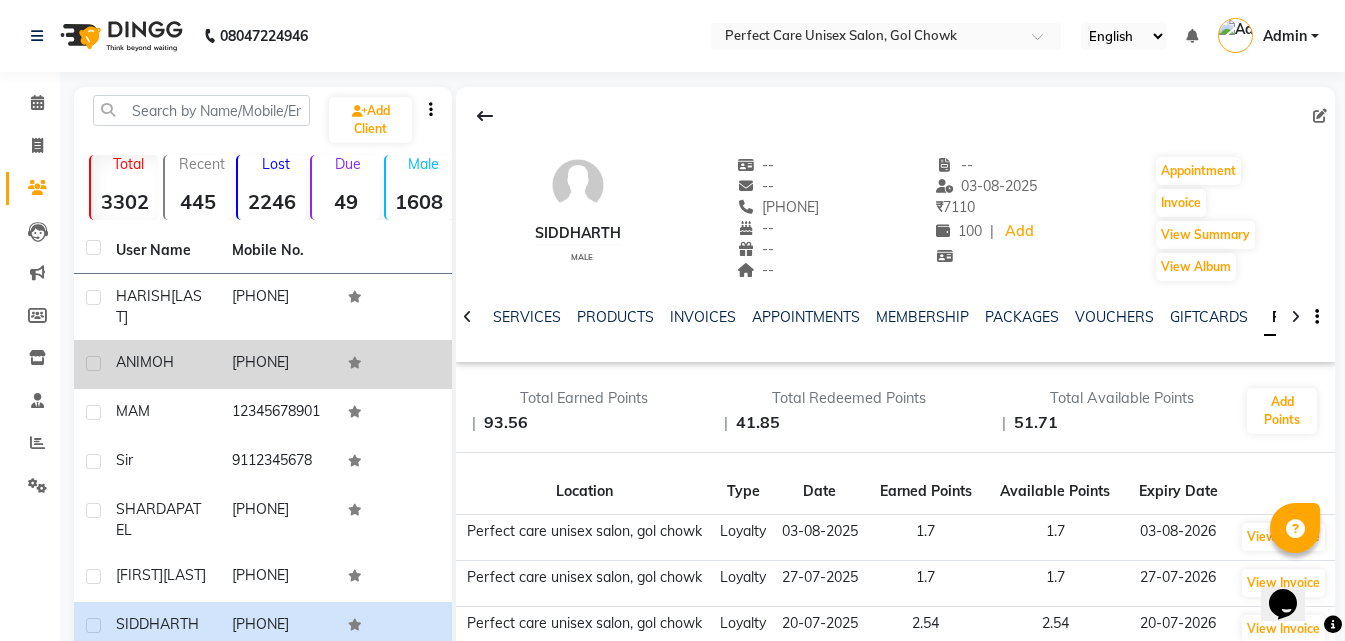 click on "[PHONE]" 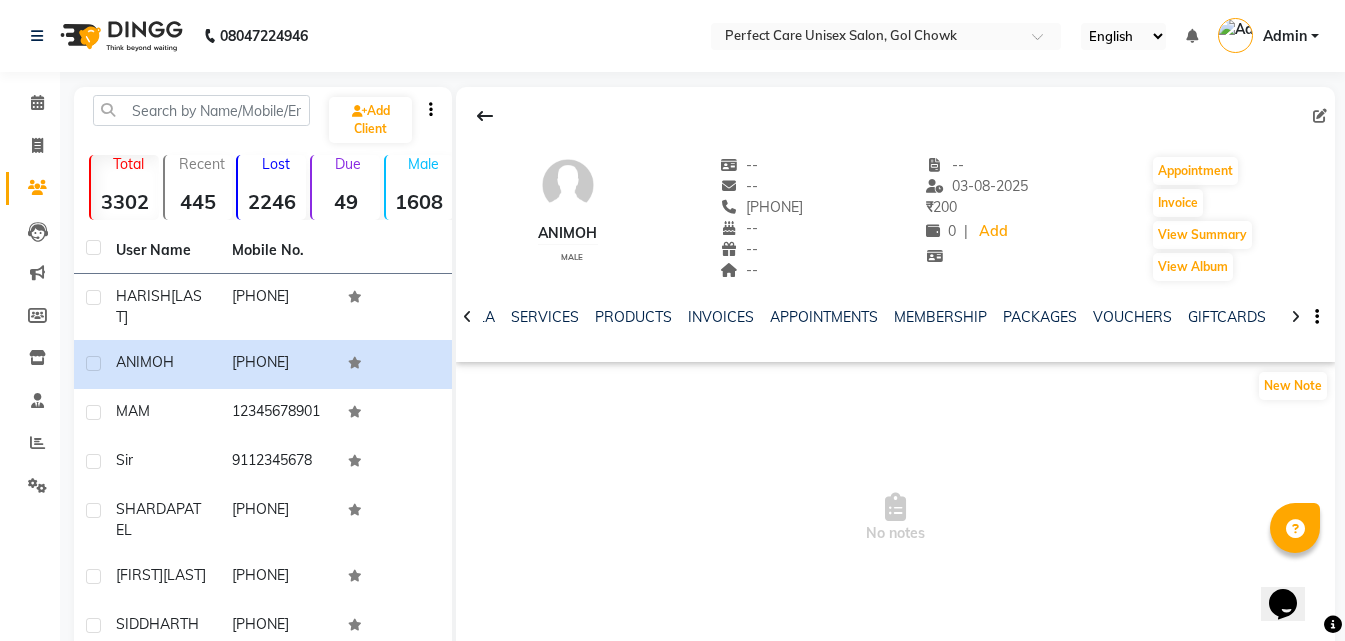 click 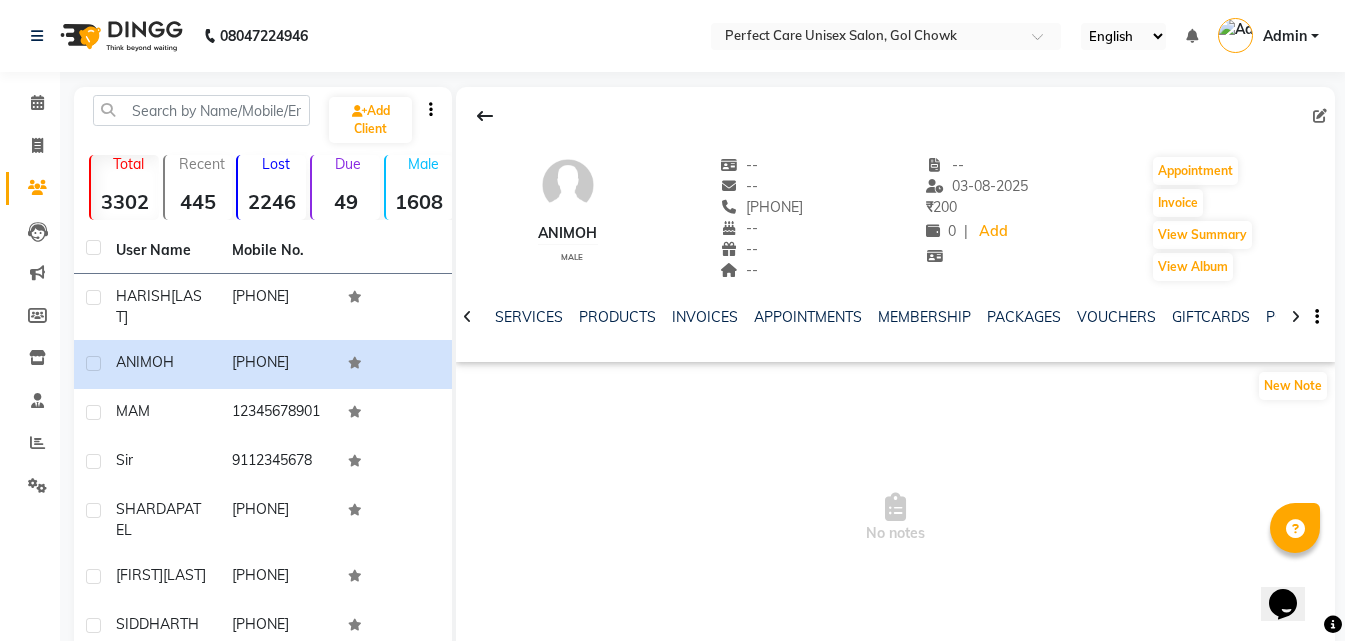 click 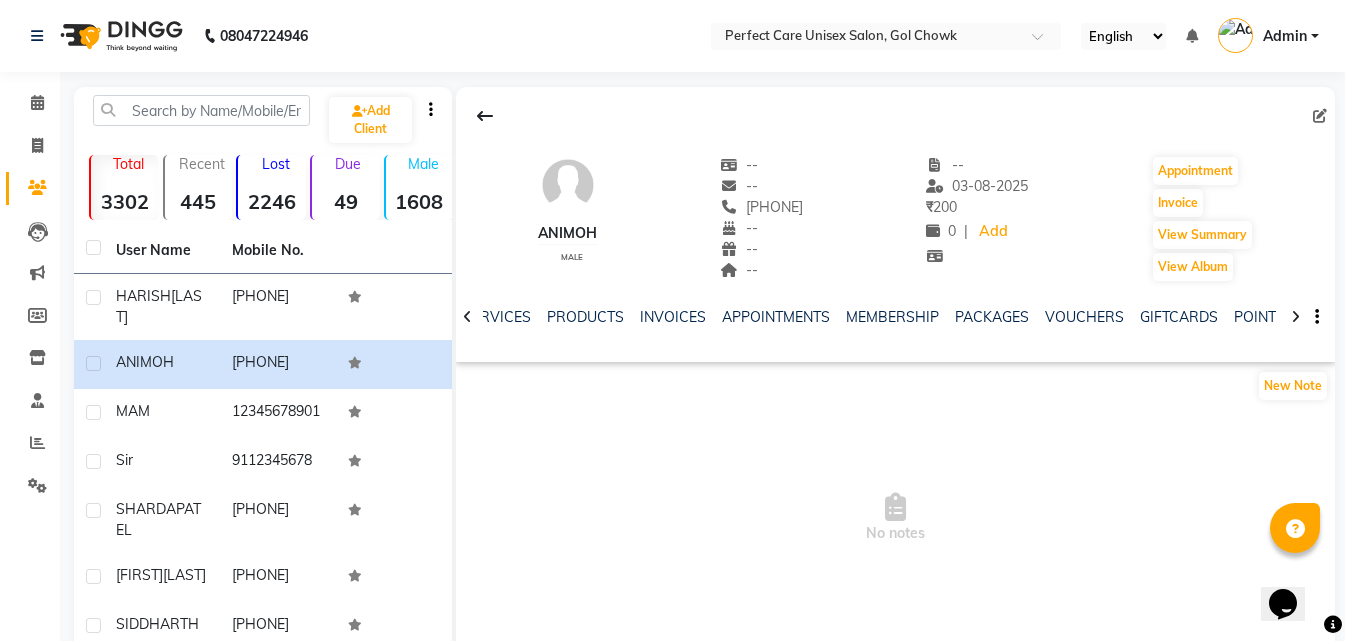 click 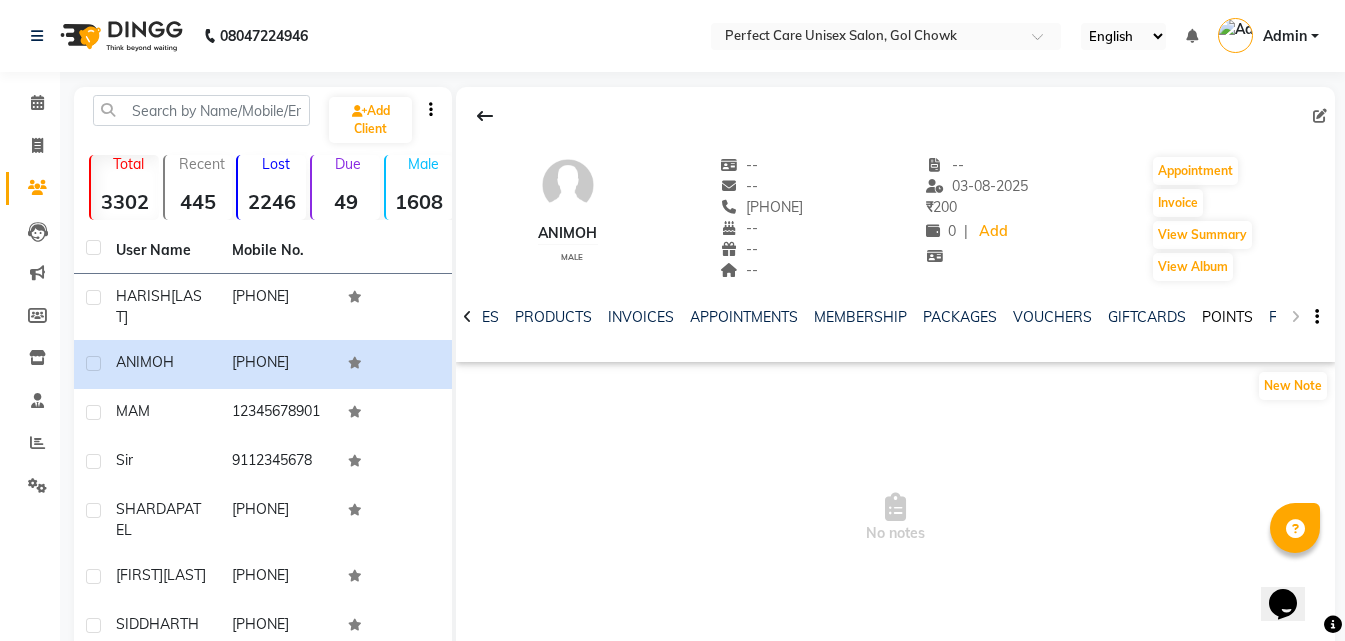 click on "POINTS" 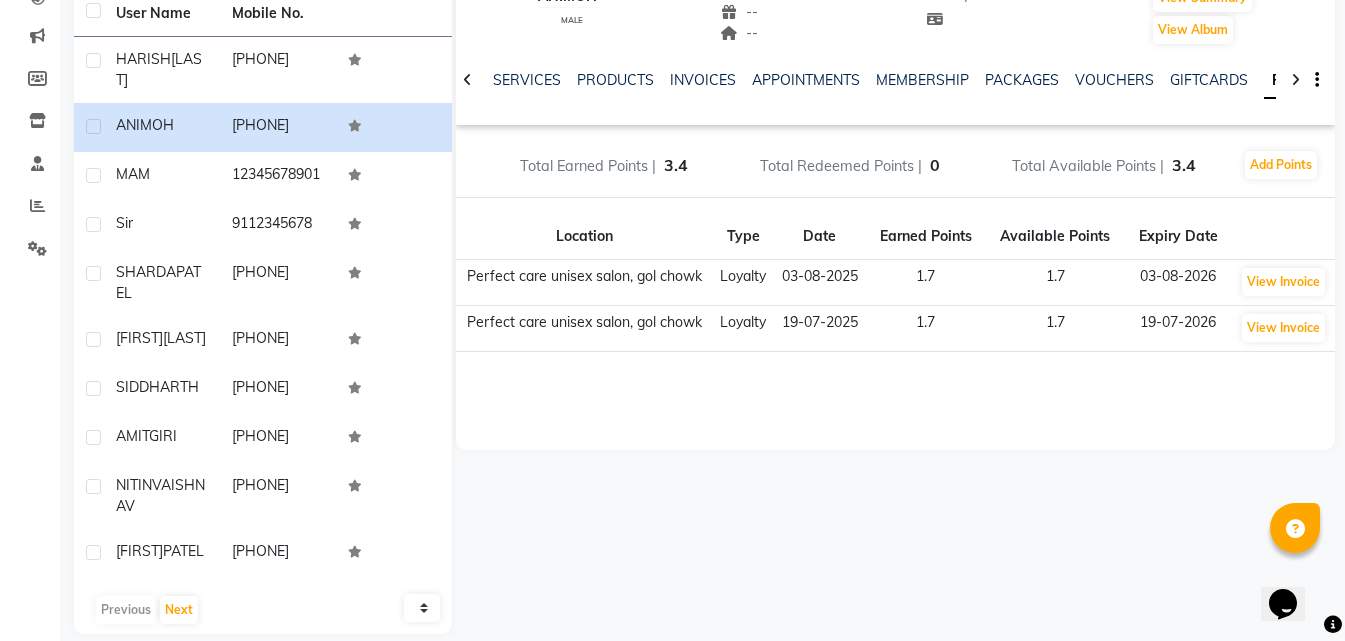 scroll, scrollTop: 0, scrollLeft: 0, axis: both 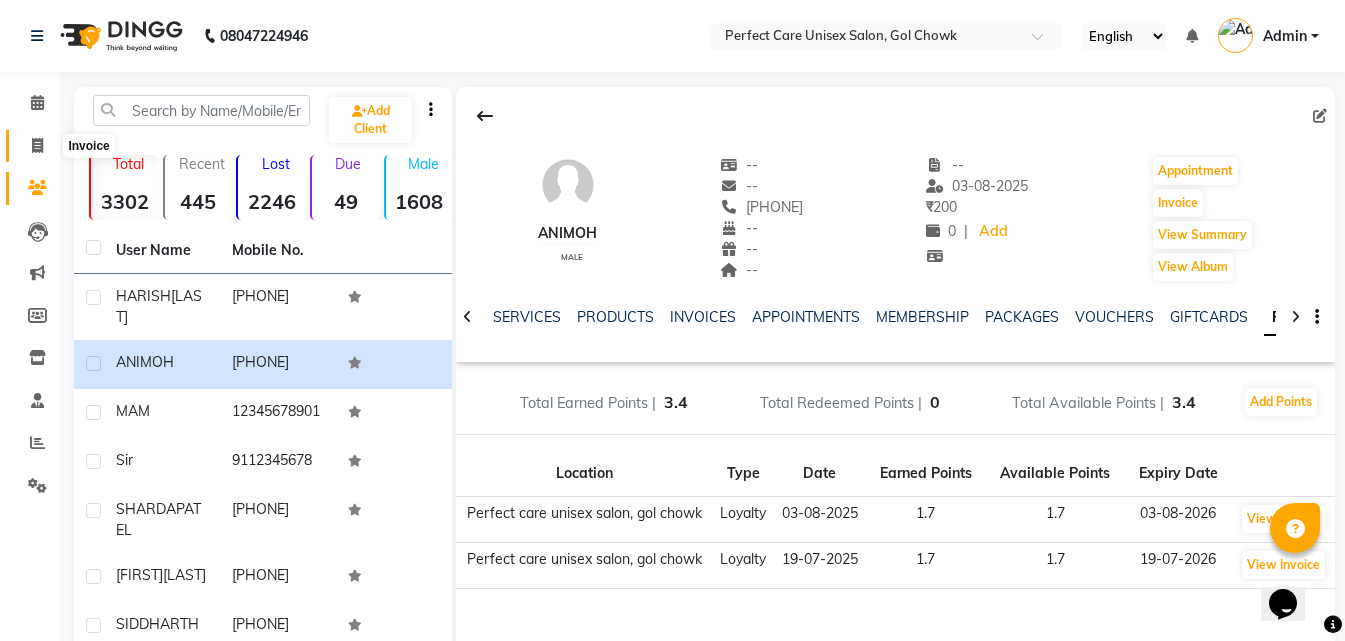 click 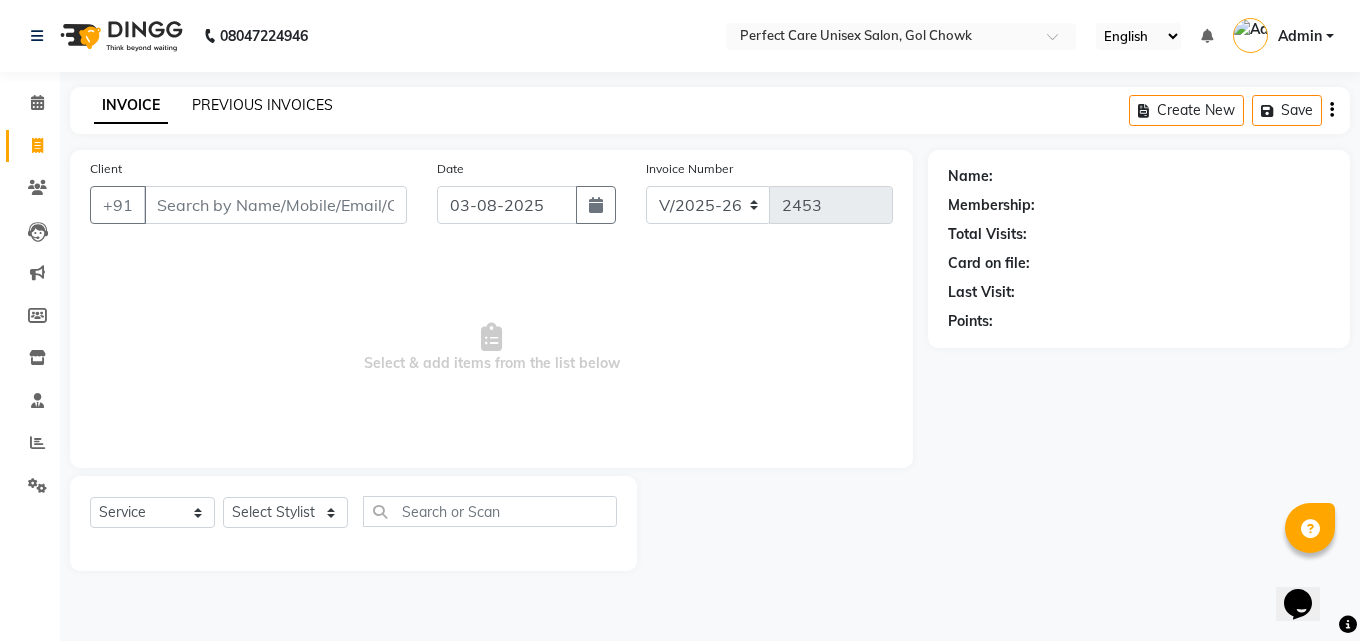 click on "PREVIOUS INVOICES" 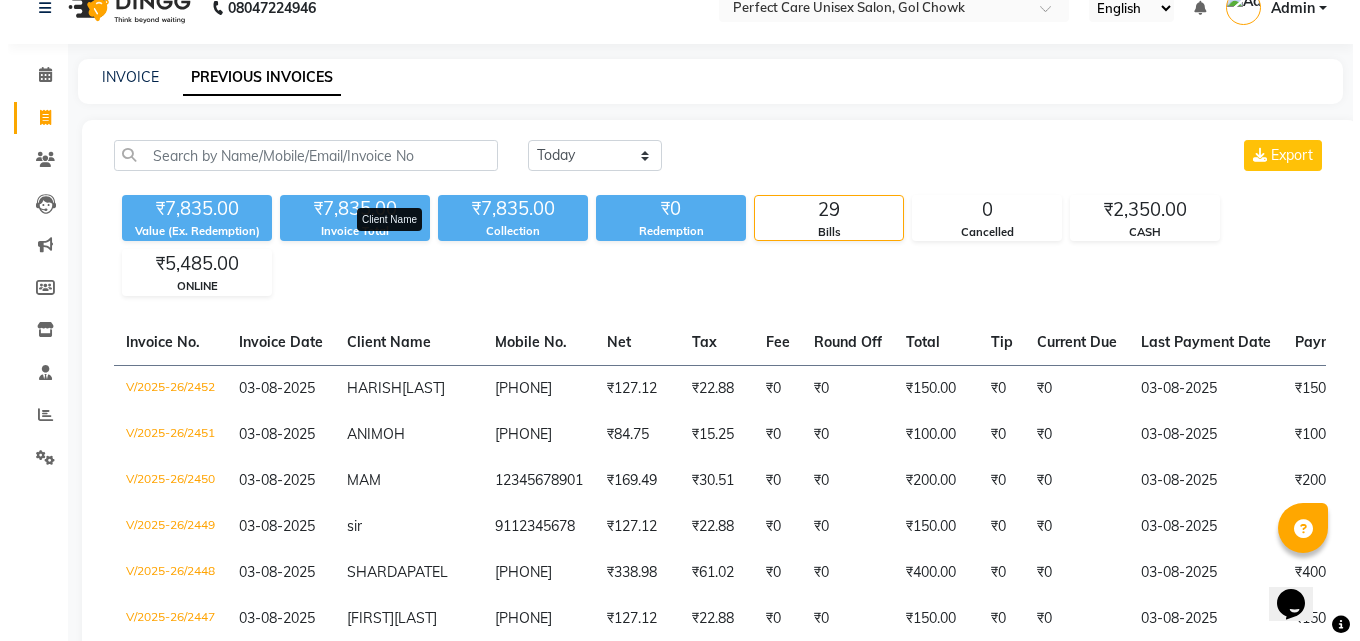 scroll, scrollTop: 0, scrollLeft: 0, axis: both 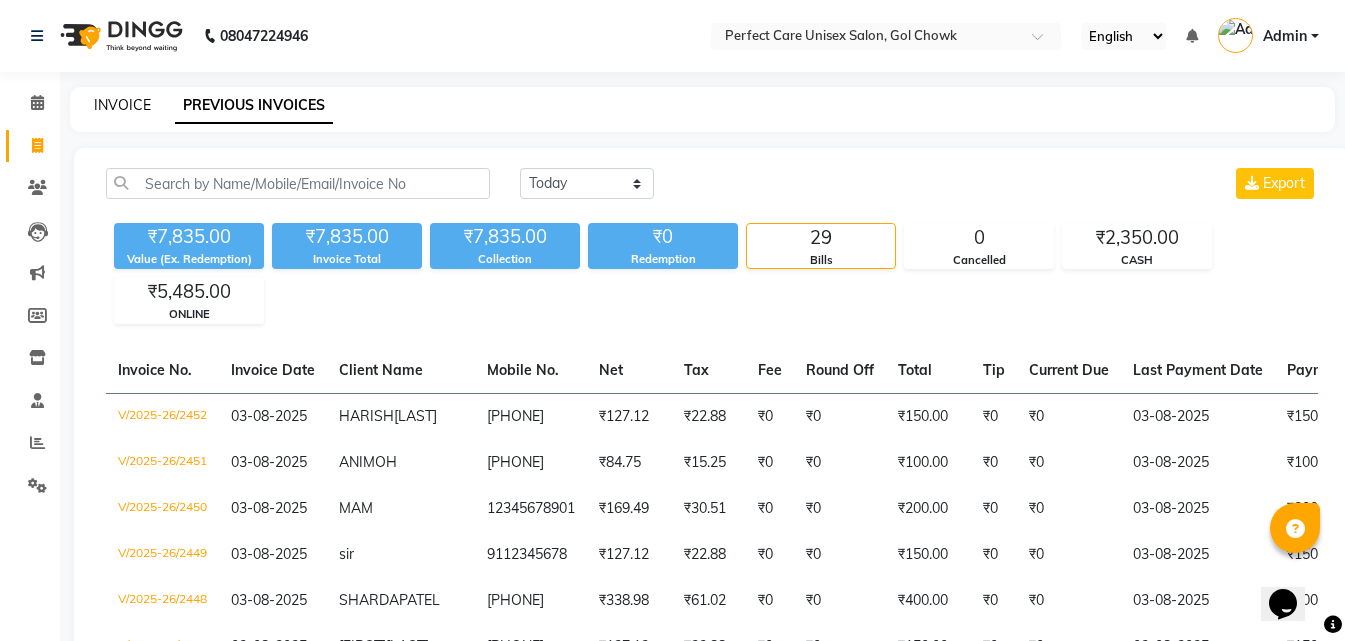 click on "INVOICE" 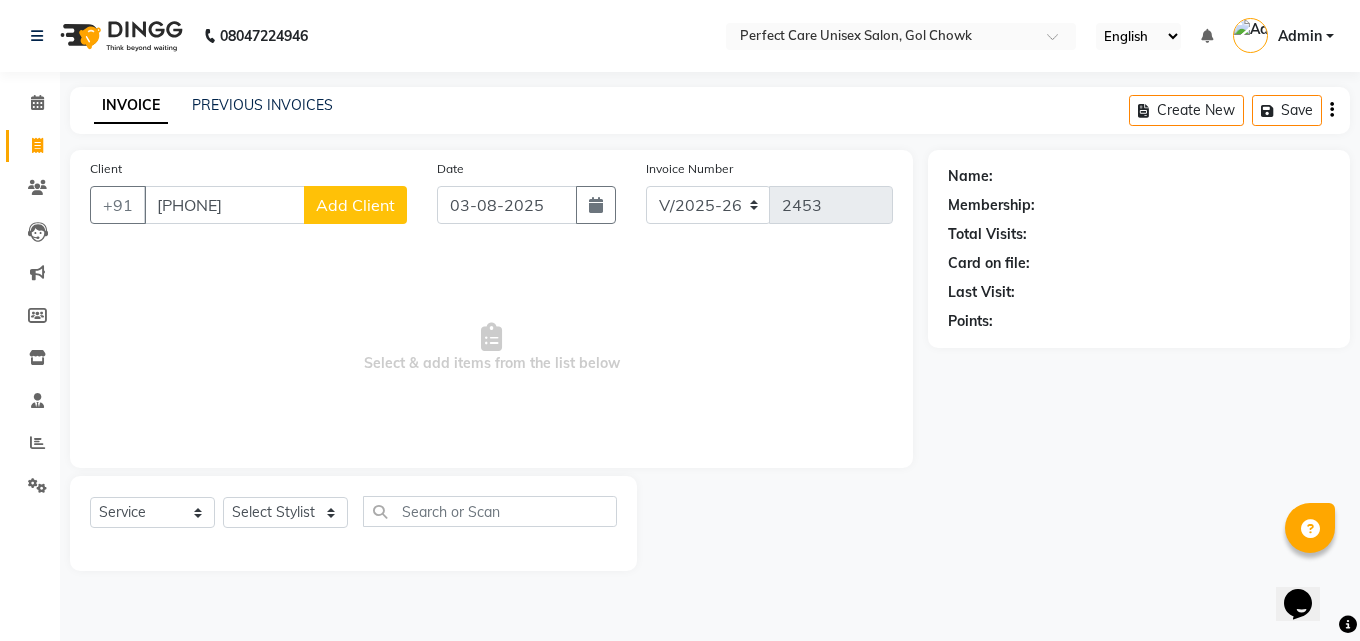 click on "Add Client" 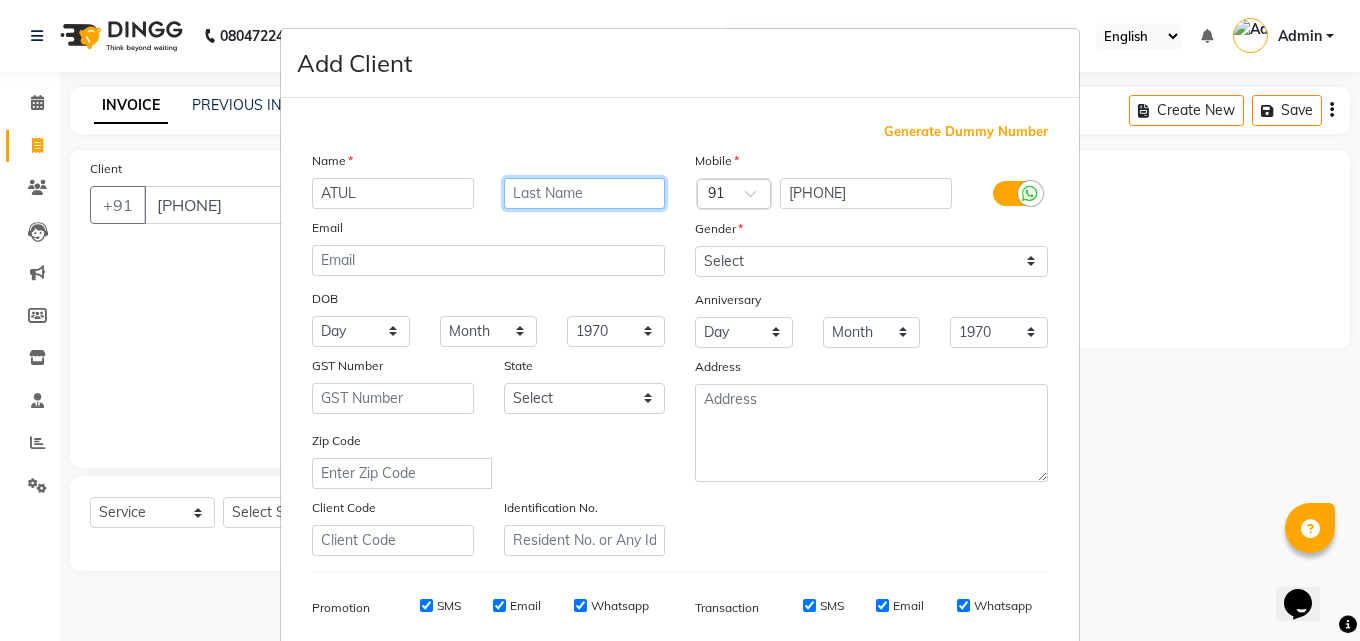 click at bounding box center [585, 193] 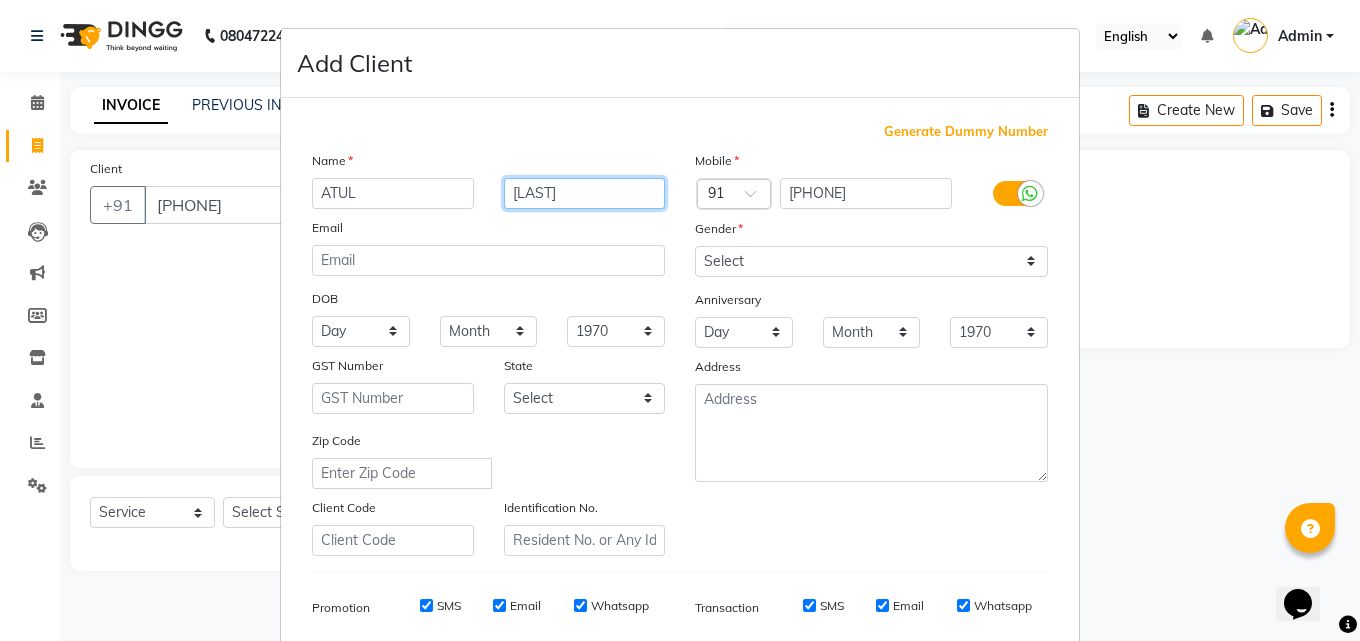 click on "CHOUDHRY" at bounding box center (585, 193) 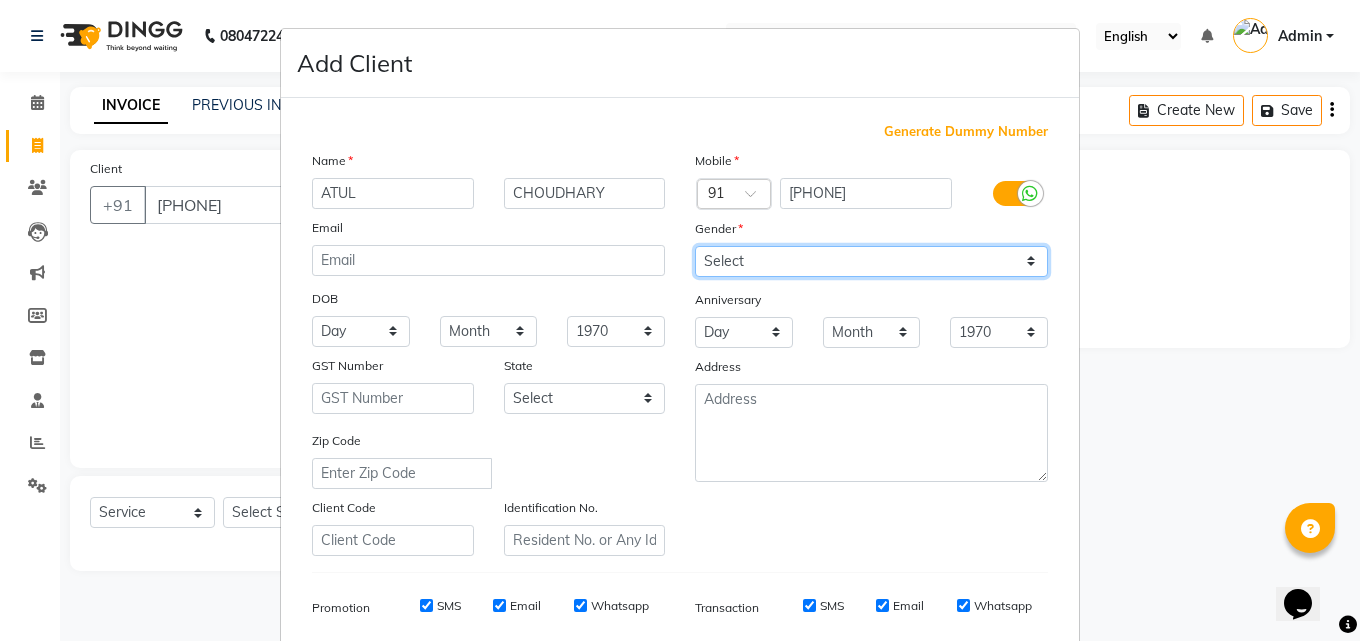 click on "Select Male Female Other Prefer Not To Say" at bounding box center (871, 261) 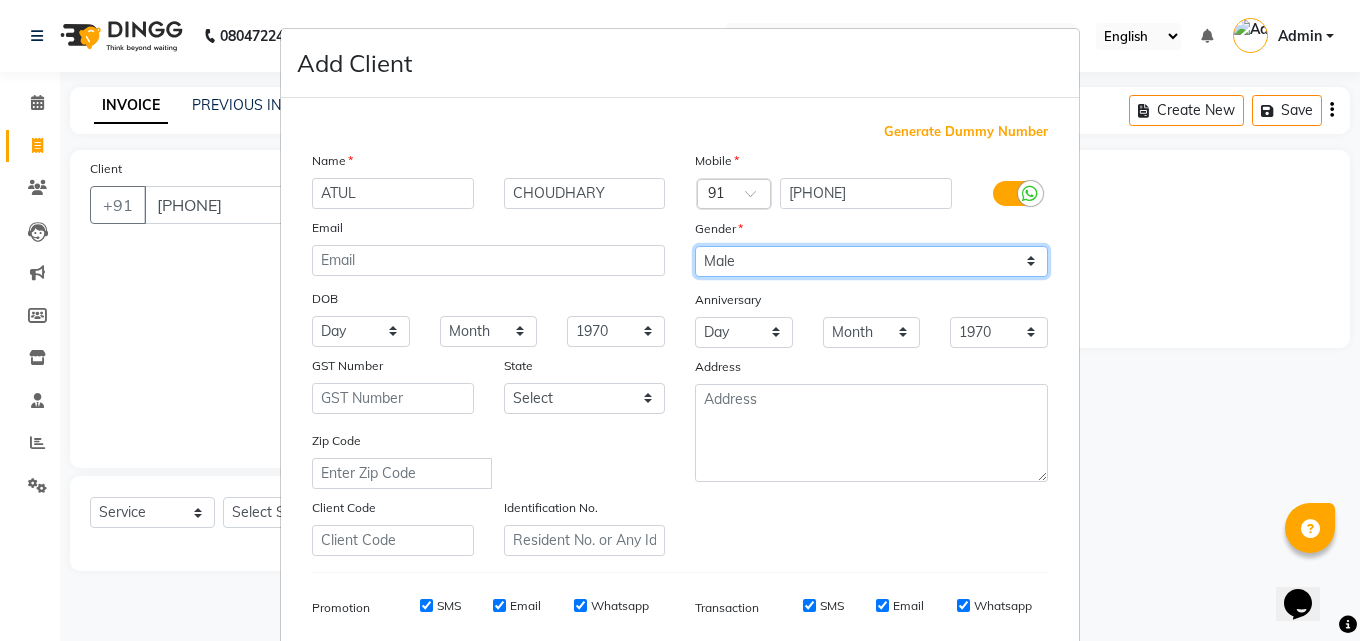 click on "Select Male Female Other Prefer Not To Say" at bounding box center [871, 261] 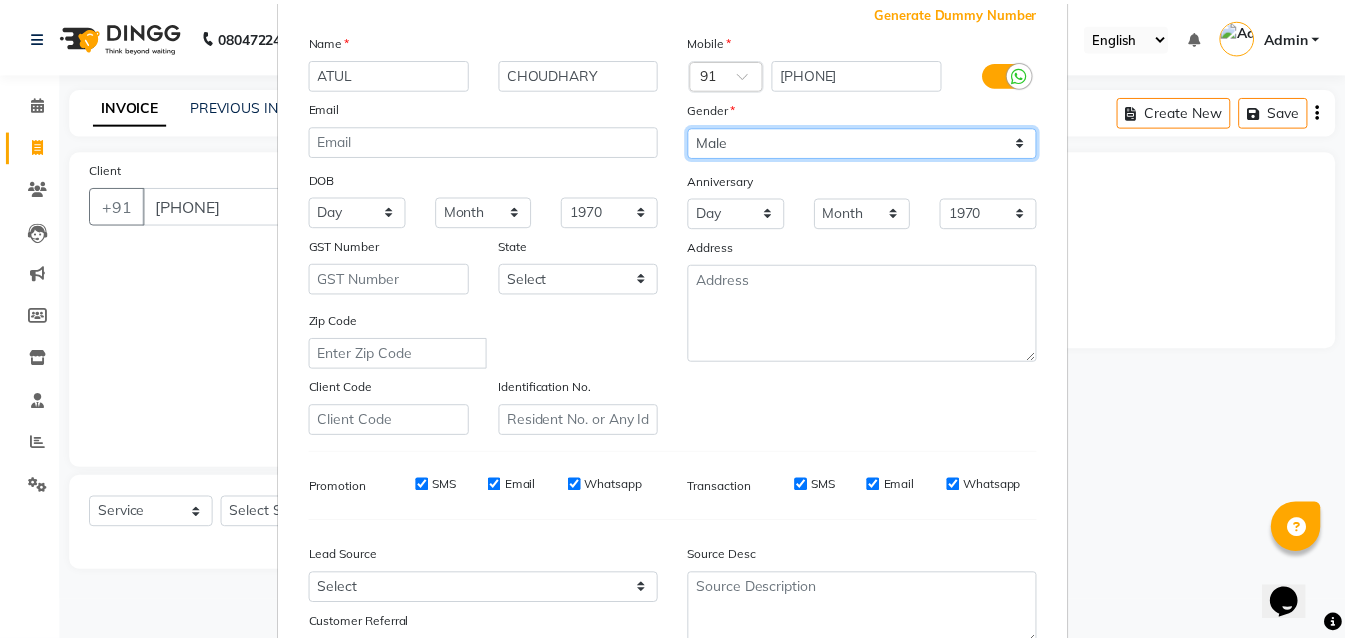 scroll, scrollTop: 282, scrollLeft: 0, axis: vertical 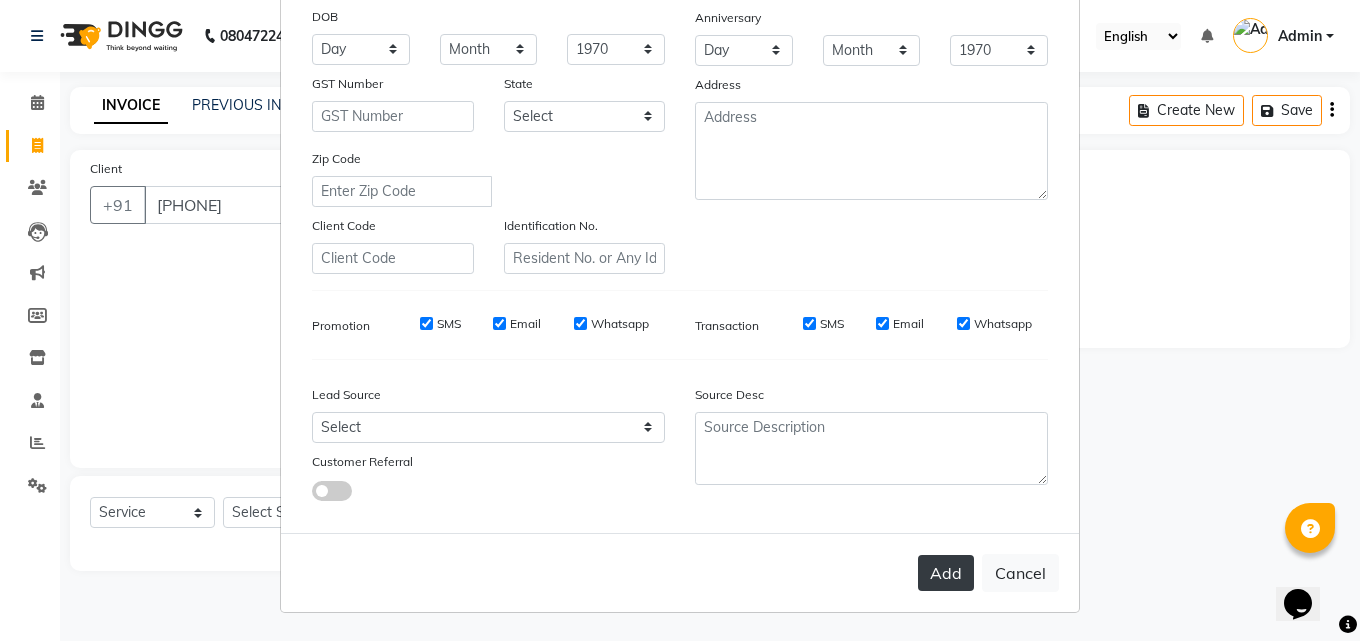 click on "Add" at bounding box center [946, 573] 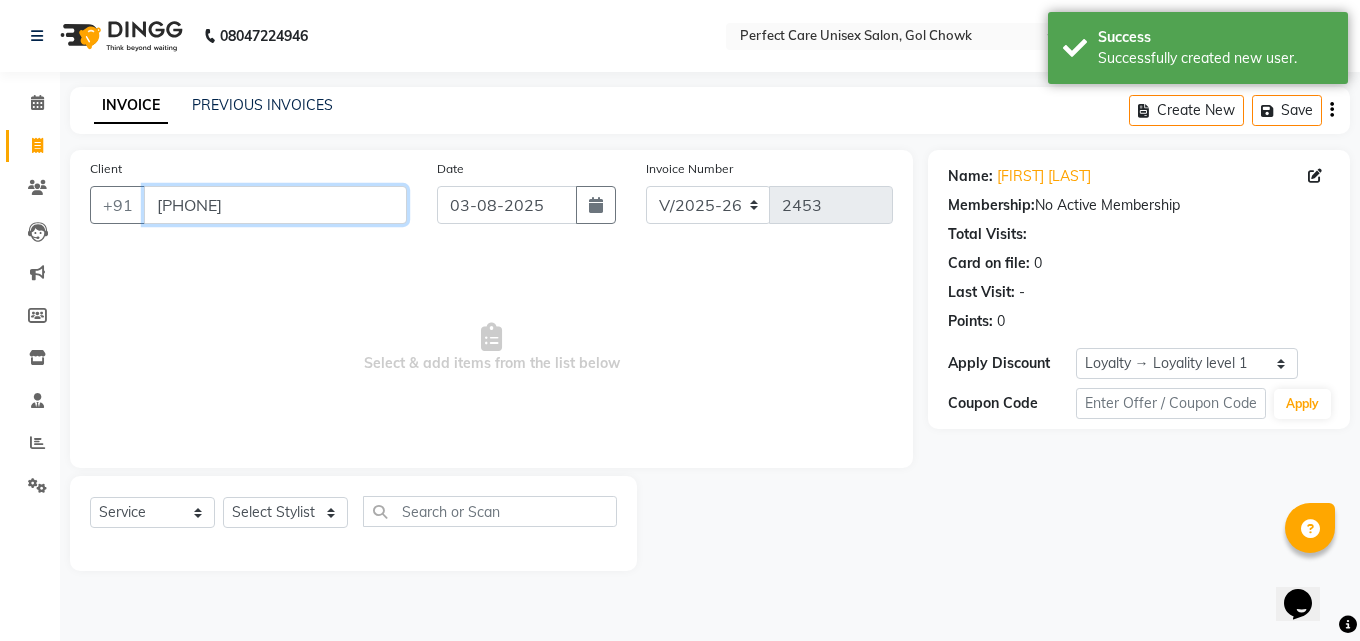 click on "[PHONE]" at bounding box center (275, 205) 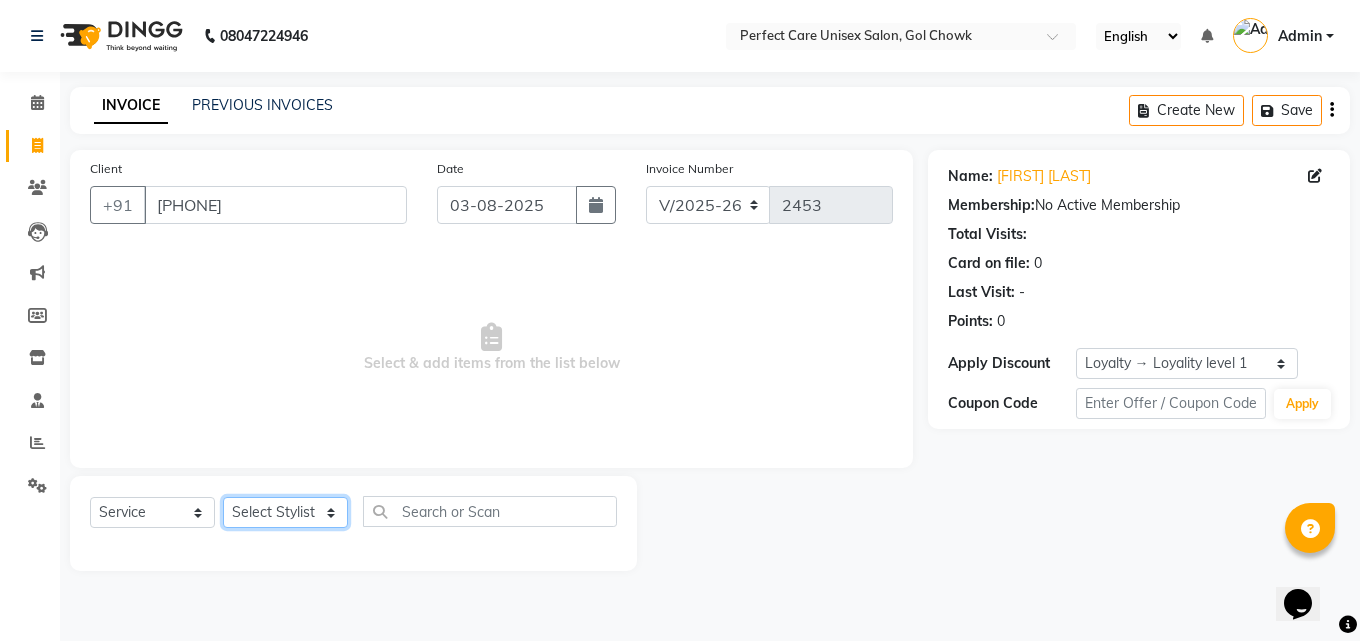 click on "Select Stylist MISS [NAME] MISS [NAME] MISS [NAME] MISS [NAME] MISS [NAME] MISS [NAME] MISS [NAME] MISS [NAME] MISS [NAME] MISS [NAME] [NAME] MR [NAME] MR [NAME] MR [NAME] MR [NAME] MR [NAME] MR [NAME] MR [NAME] MR [NAME] MR [NAME] MR [NAME] MR [NAME] MR [NAME] MR [NAME] MR [NAME] MS [NAME] NONE [NAME]" 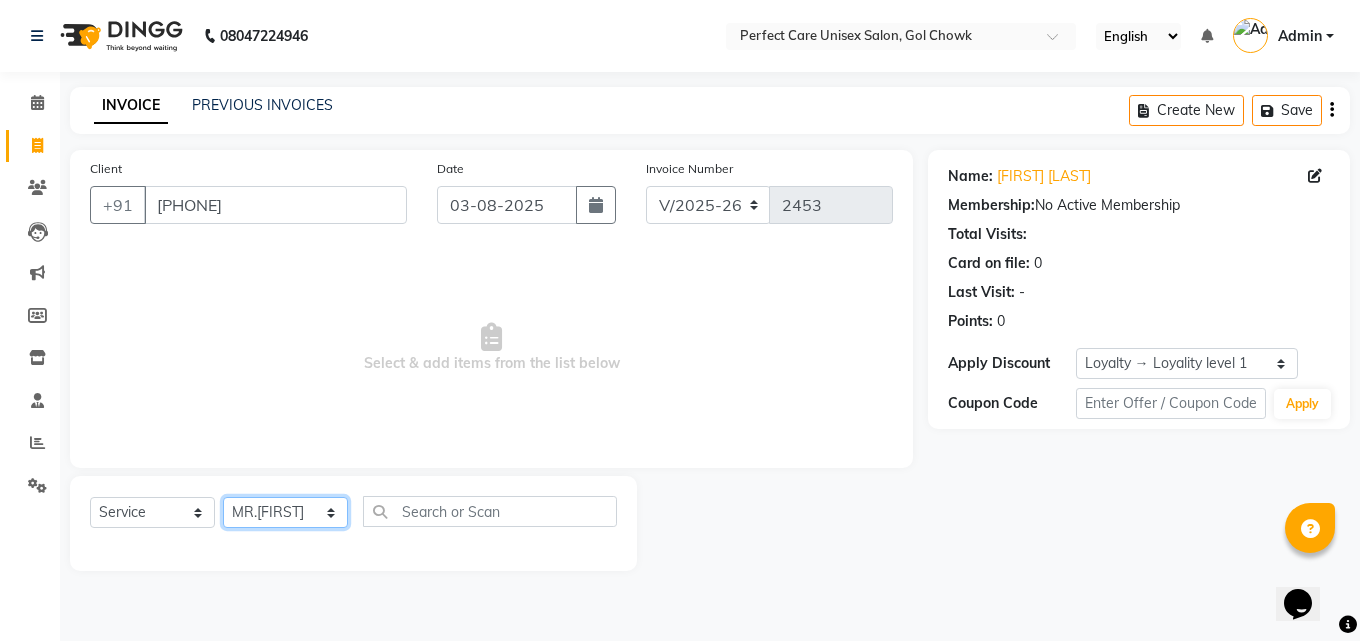 click on "Select Stylist MISS [NAME] MISS [NAME] MISS [NAME] MISS [NAME] MISS [NAME] MISS [NAME] MISS [NAME] MISS [NAME] MISS [NAME] MISS [NAME] [NAME] MR [NAME] MR [NAME] MR [NAME] MR [NAME] MR [NAME] MR [NAME] MR [NAME] MR [NAME] MR [NAME] MR [NAME] MR [NAME] MR [NAME] MR [NAME] MR [NAME] MS [NAME] NONE [NAME]" 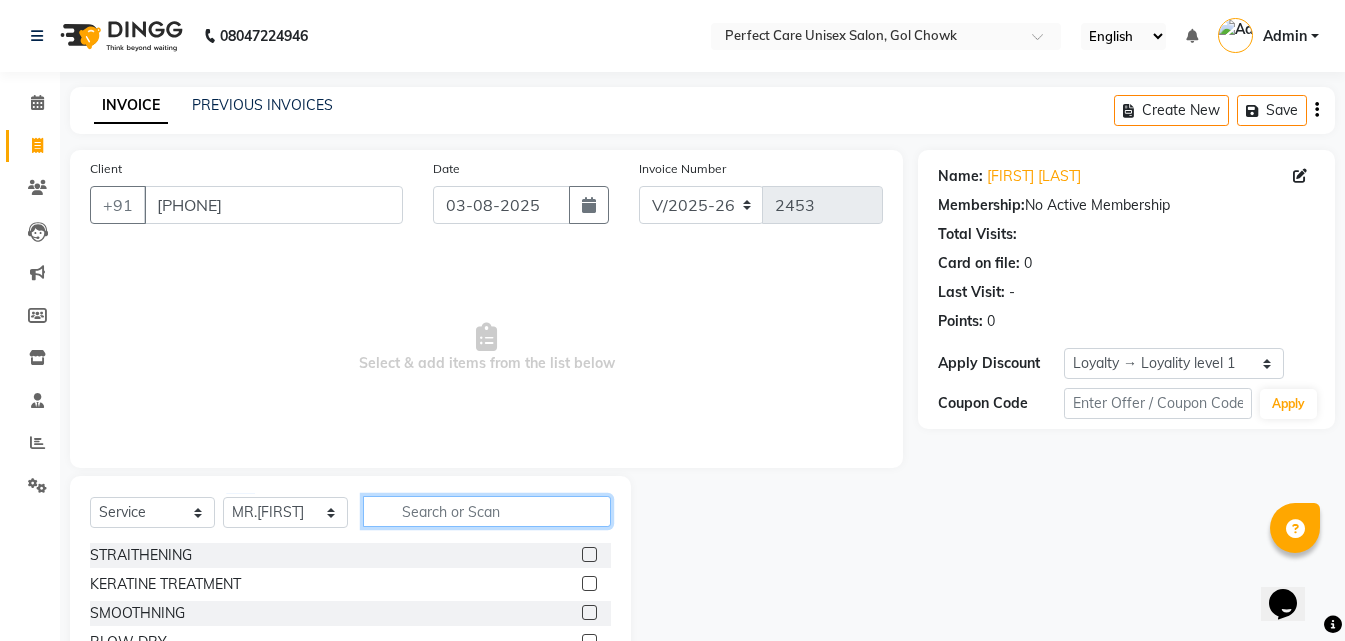 click 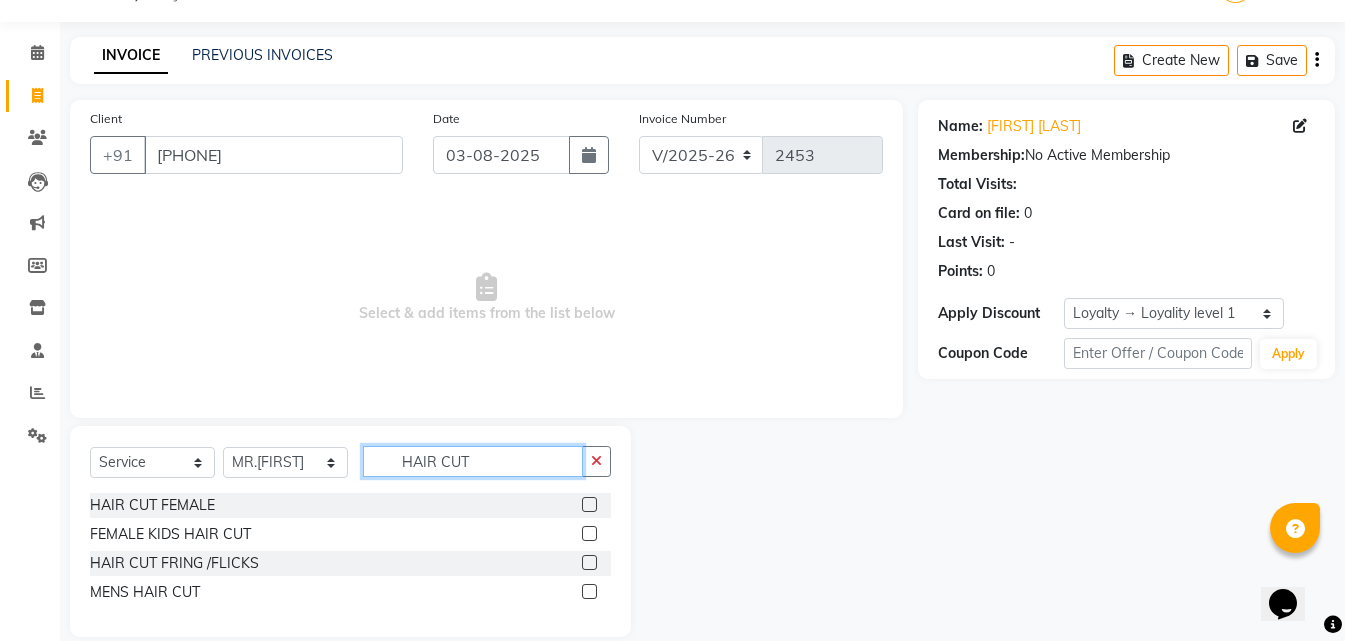 scroll, scrollTop: 76, scrollLeft: 0, axis: vertical 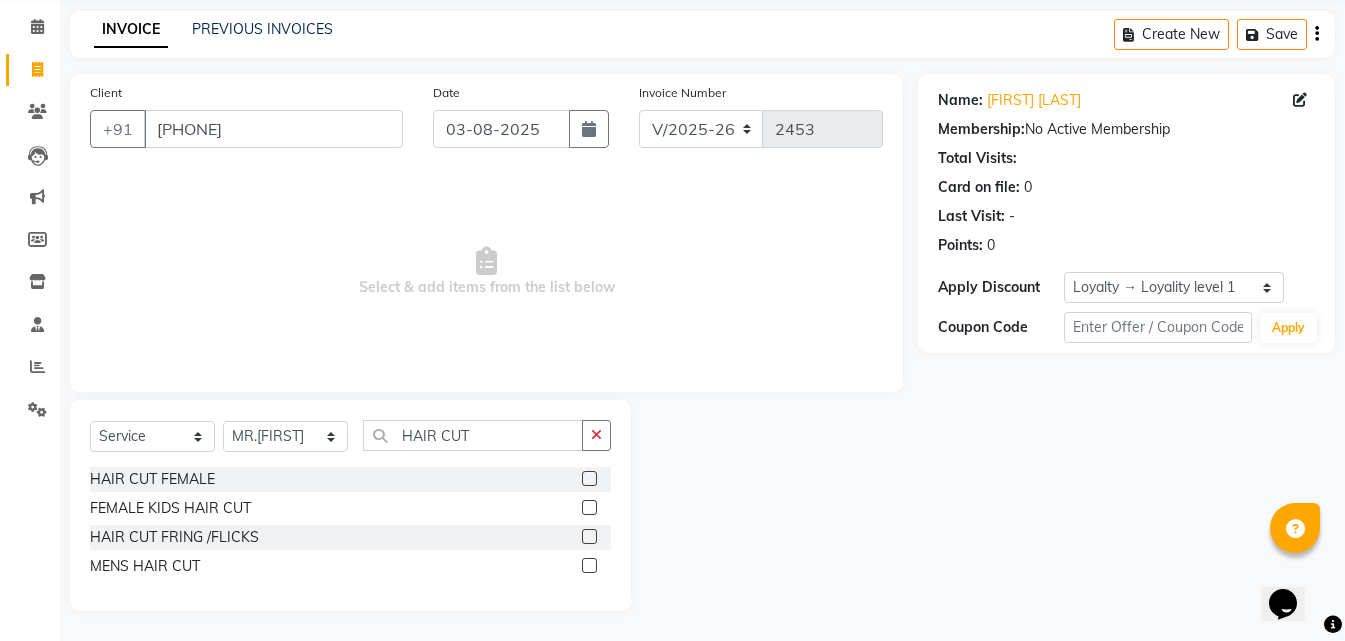 click 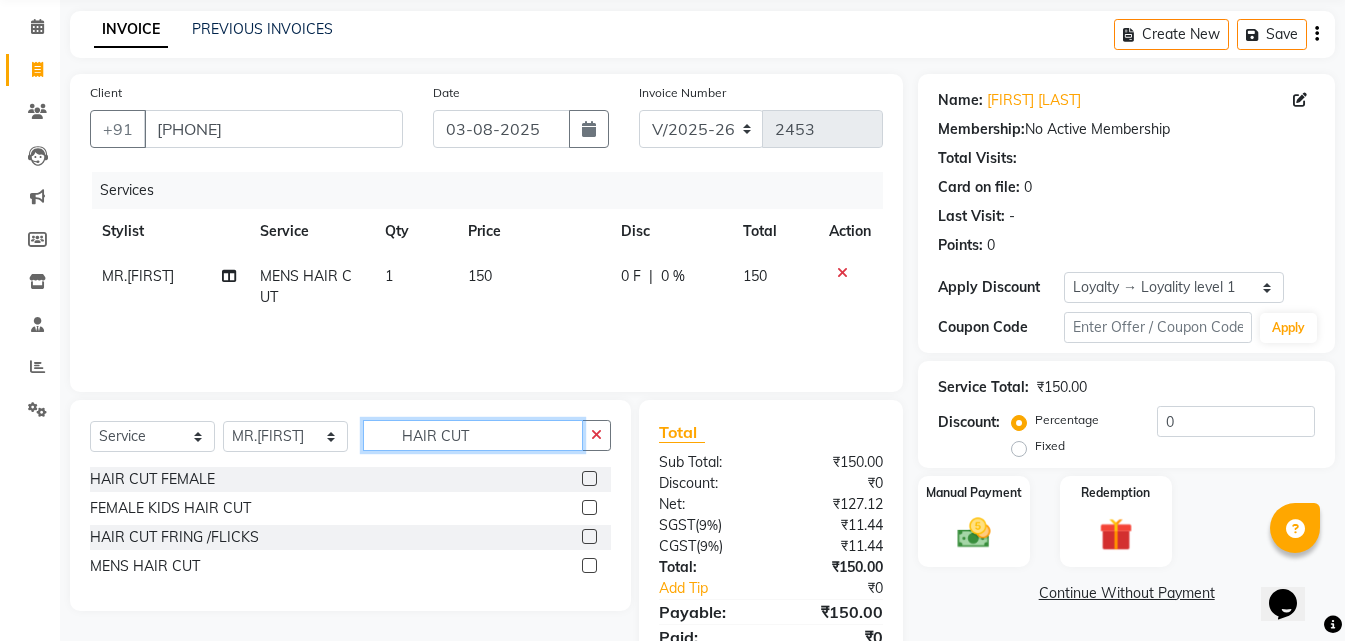 drag, startPoint x: 498, startPoint y: 439, endPoint x: 336, endPoint y: 449, distance: 162.30835 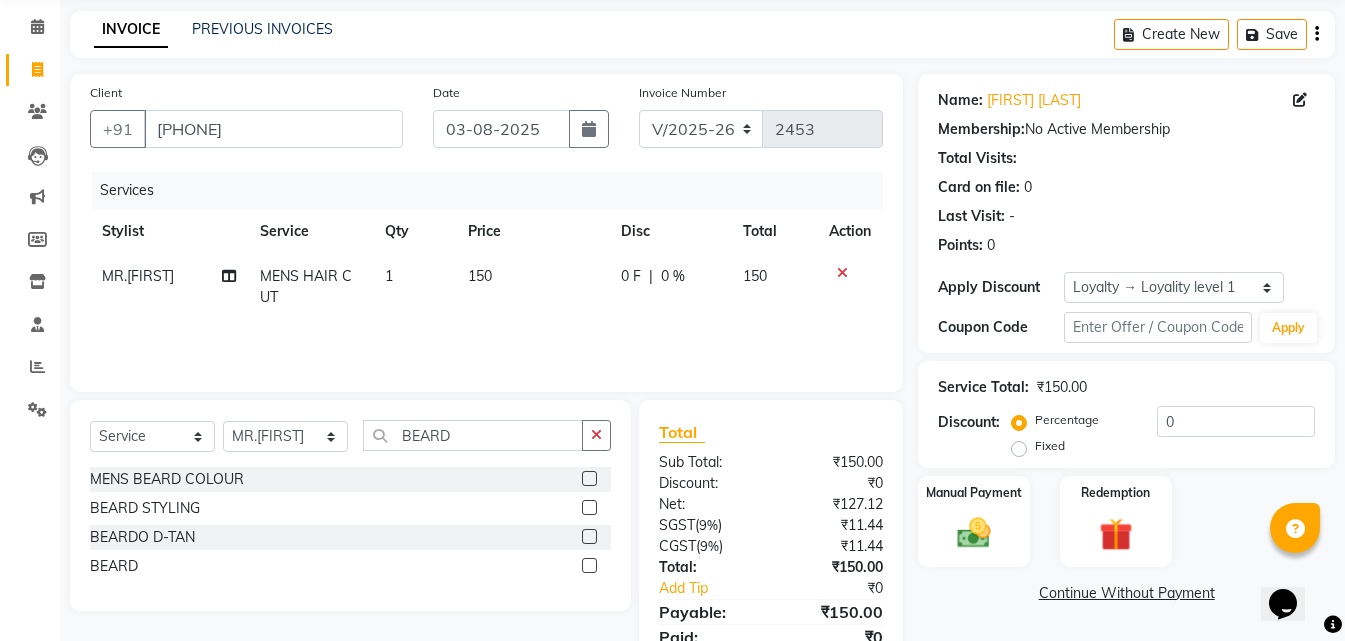 click 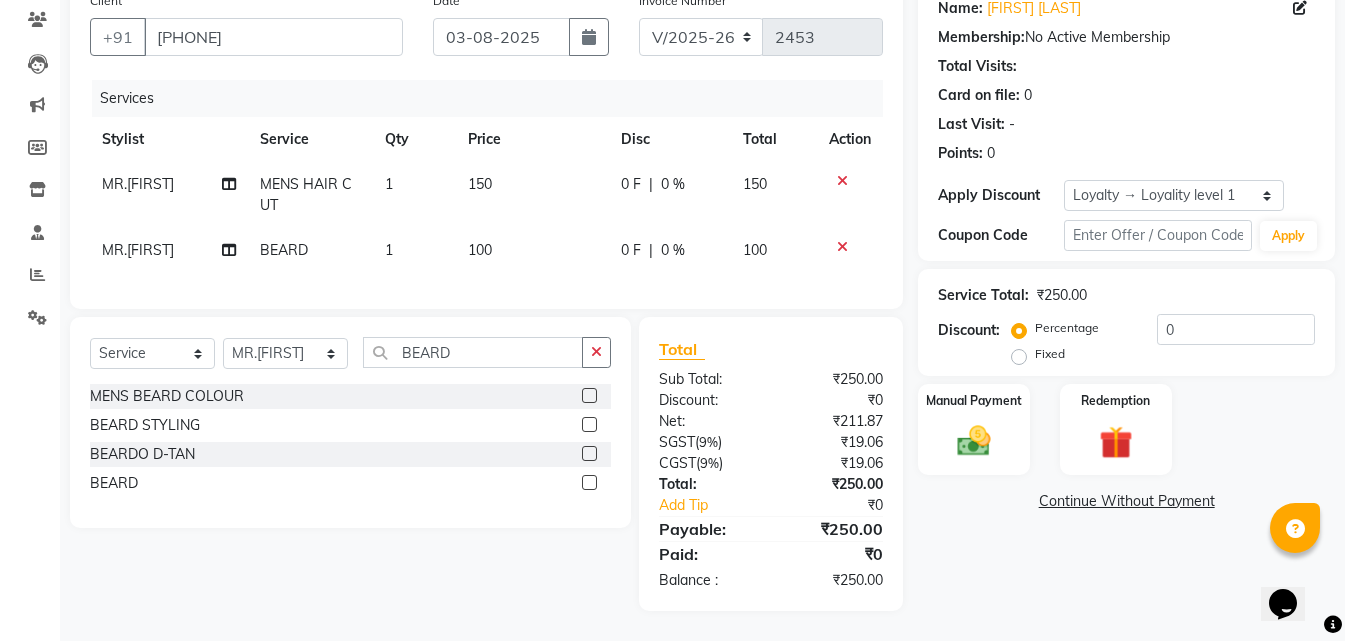 scroll, scrollTop: 176, scrollLeft: 0, axis: vertical 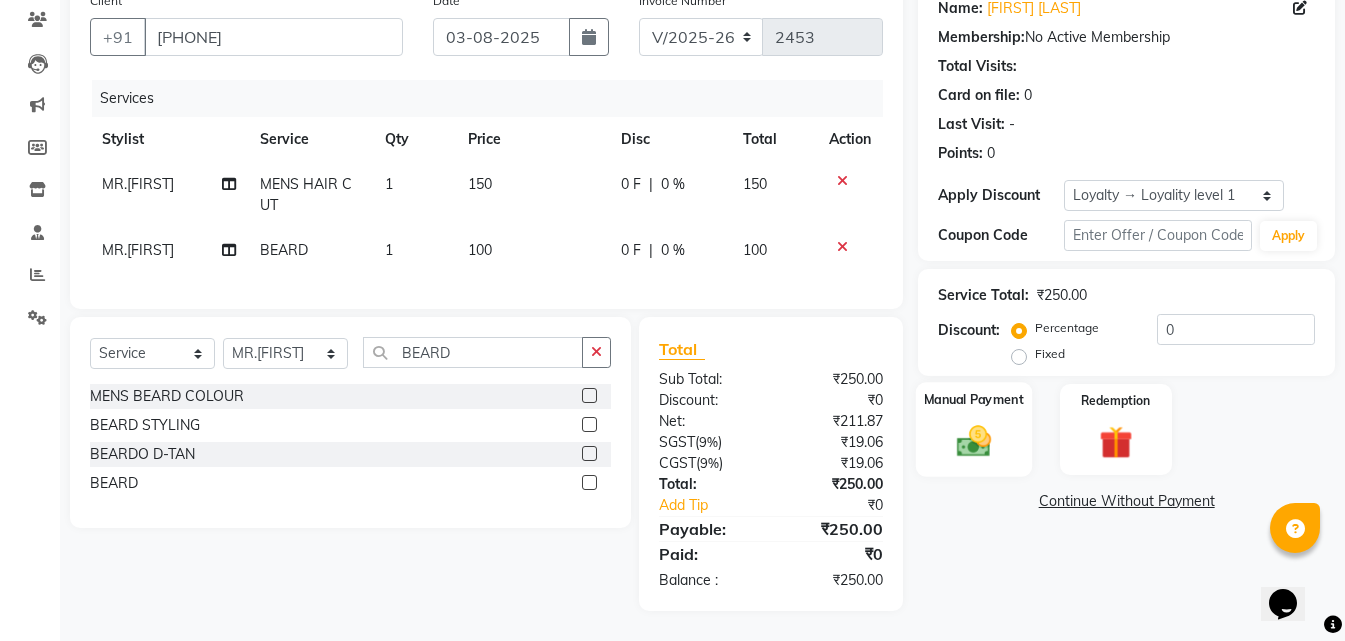 click 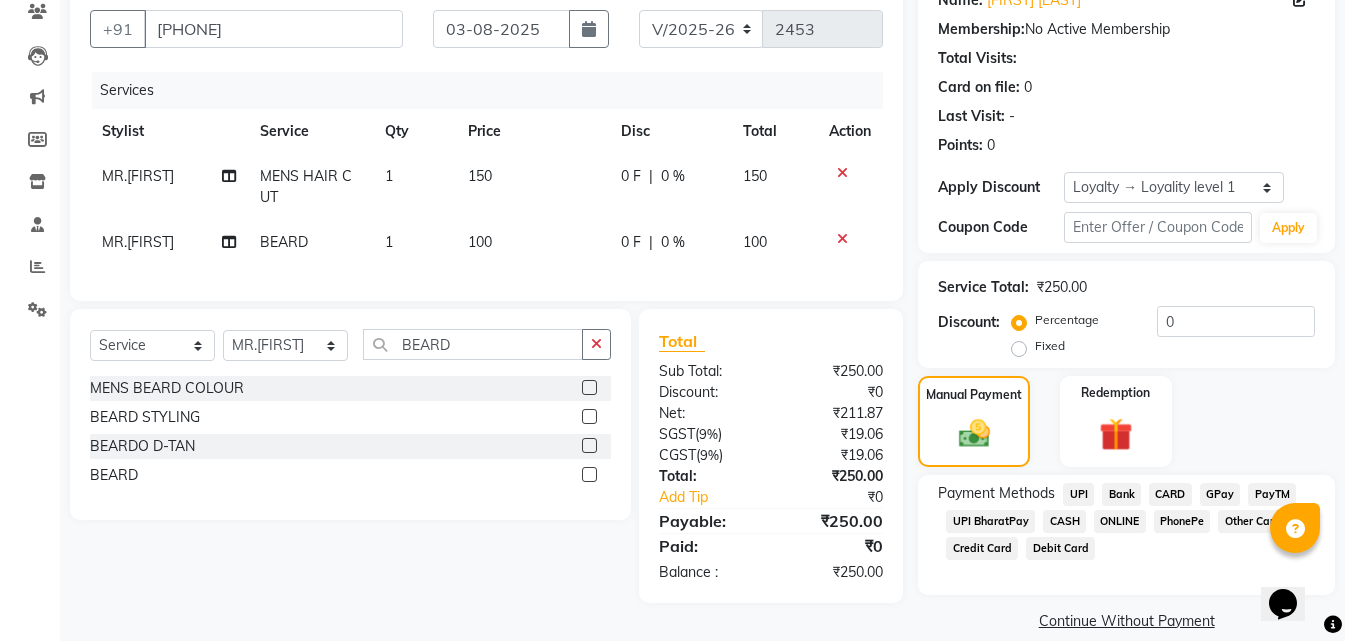 click on "ONLINE" 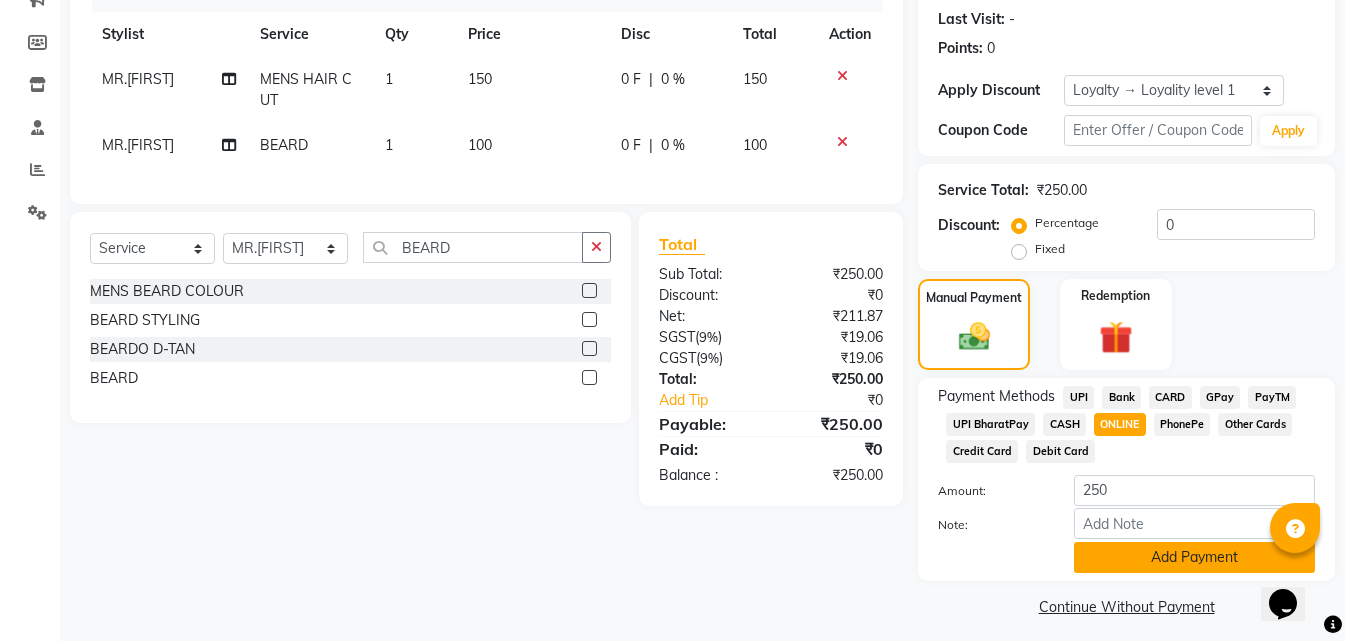 scroll, scrollTop: 276, scrollLeft: 0, axis: vertical 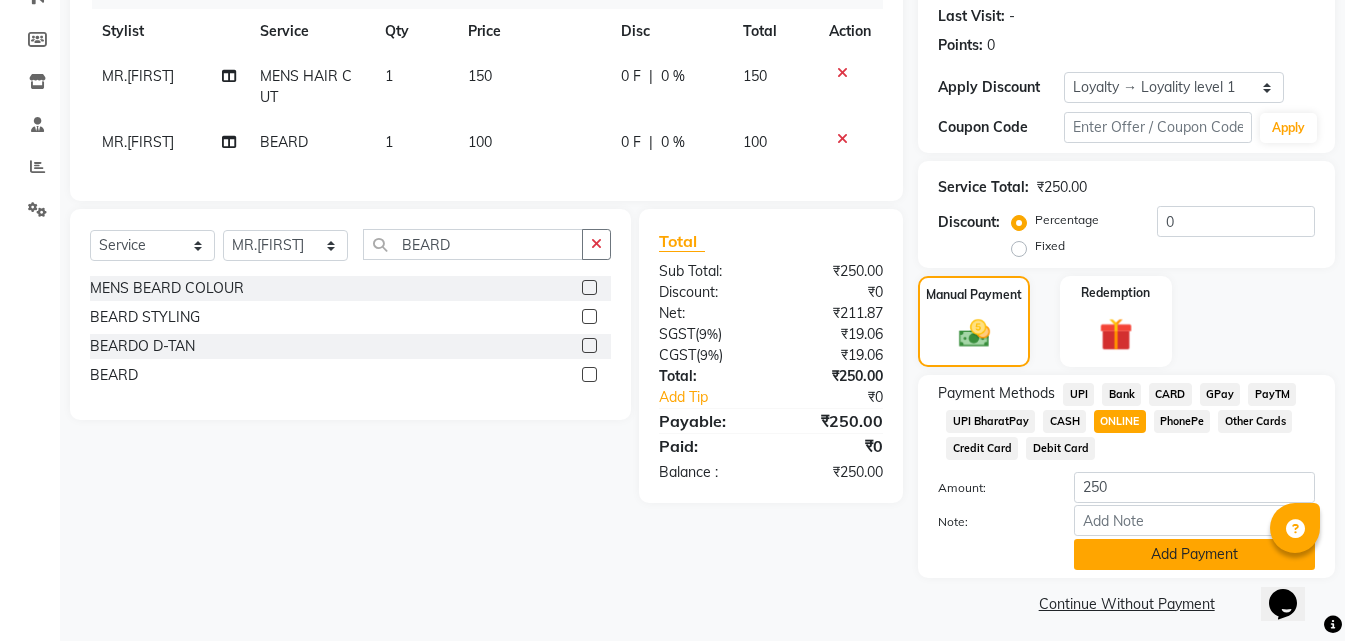 click on "Add Payment" 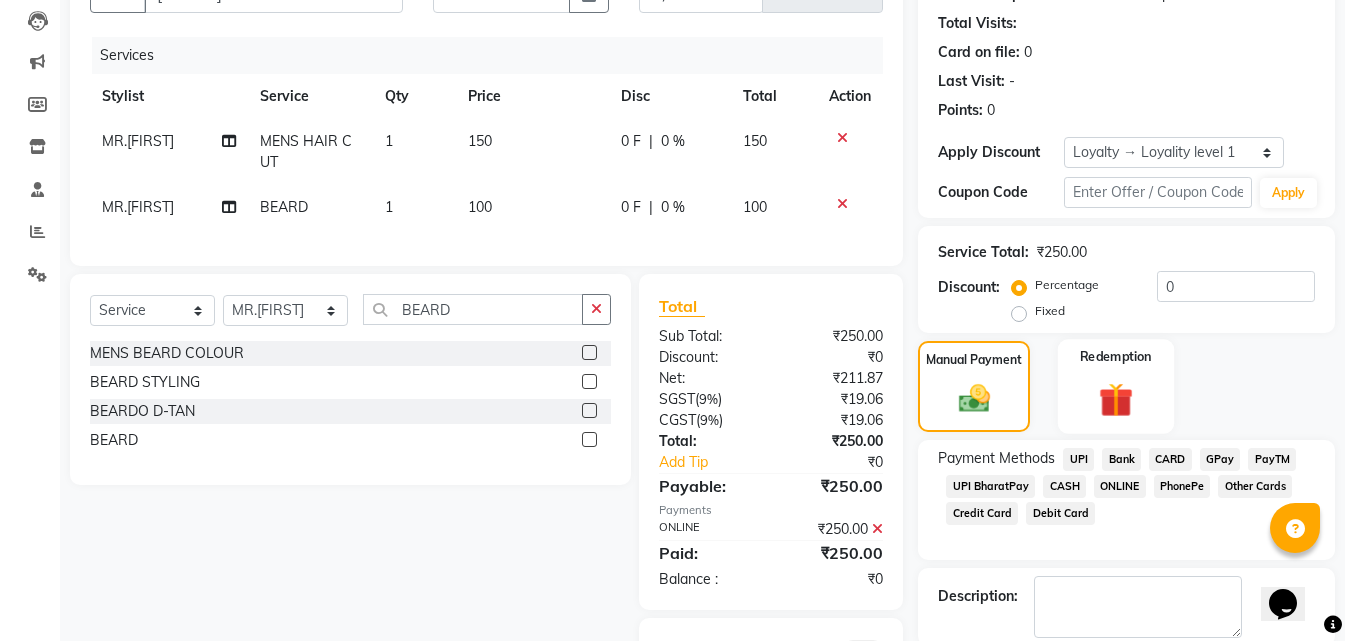scroll, scrollTop: 176, scrollLeft: 0, axis: vertical 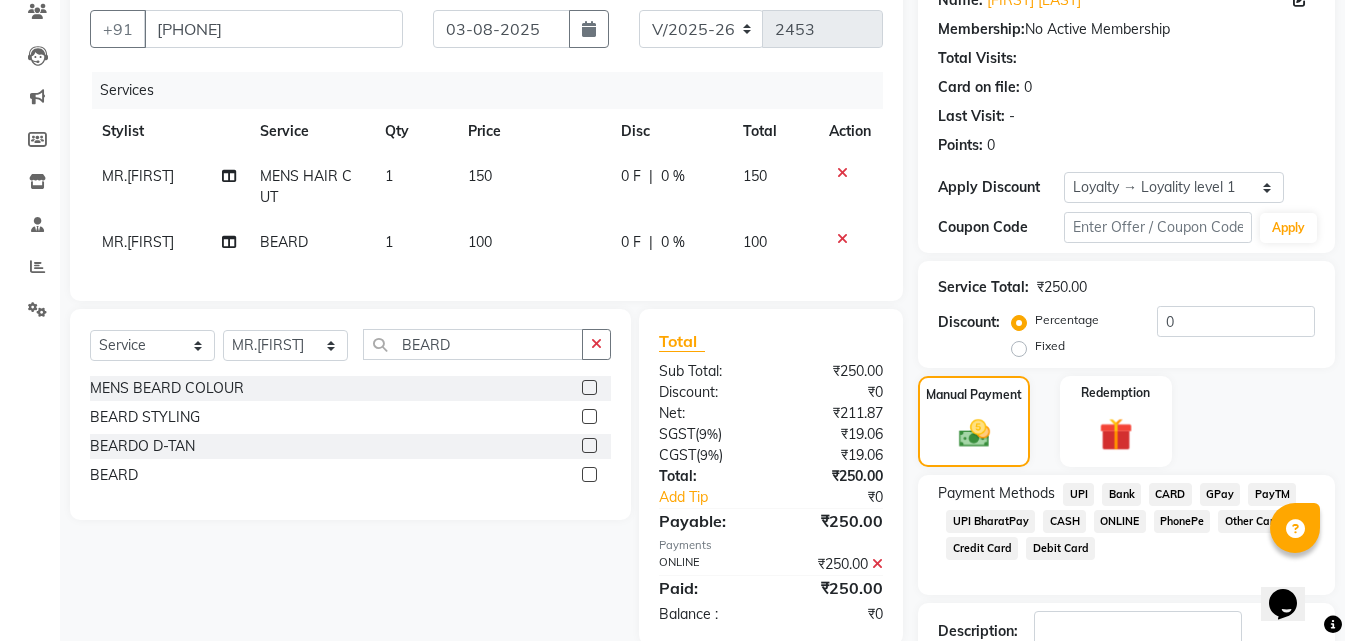 click on "CASH" 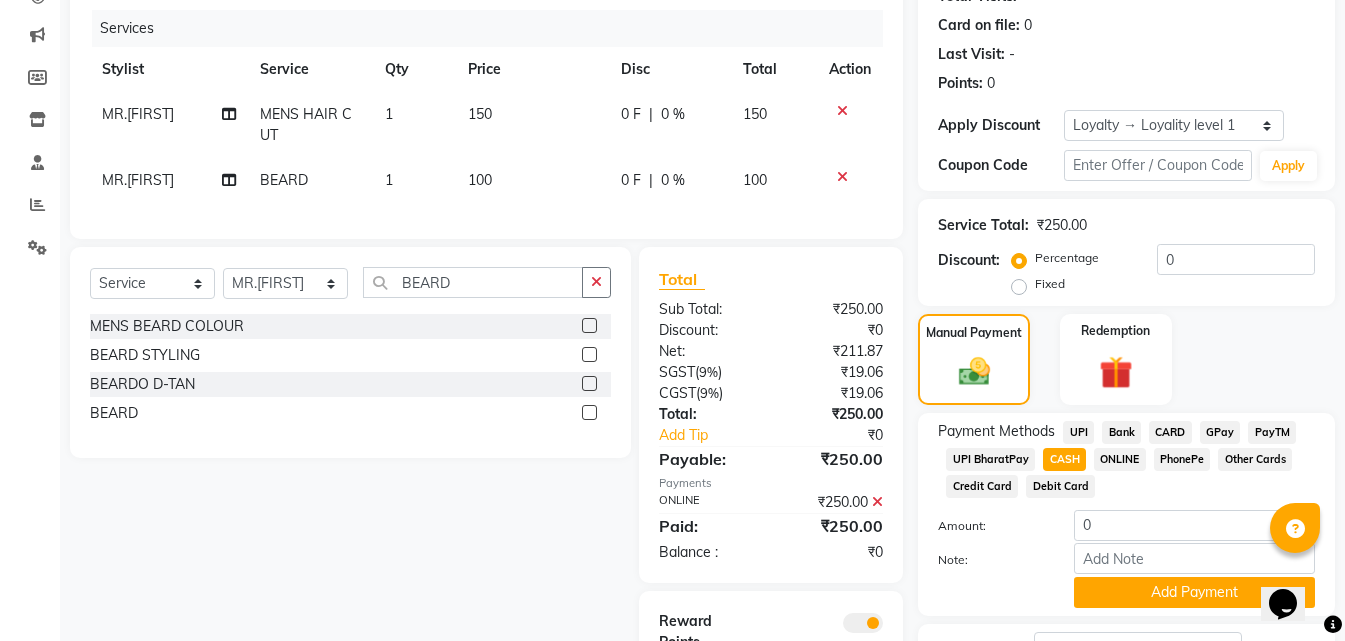 scroll, scrollTop: 376, scrollLeft: 0, axis: vertical 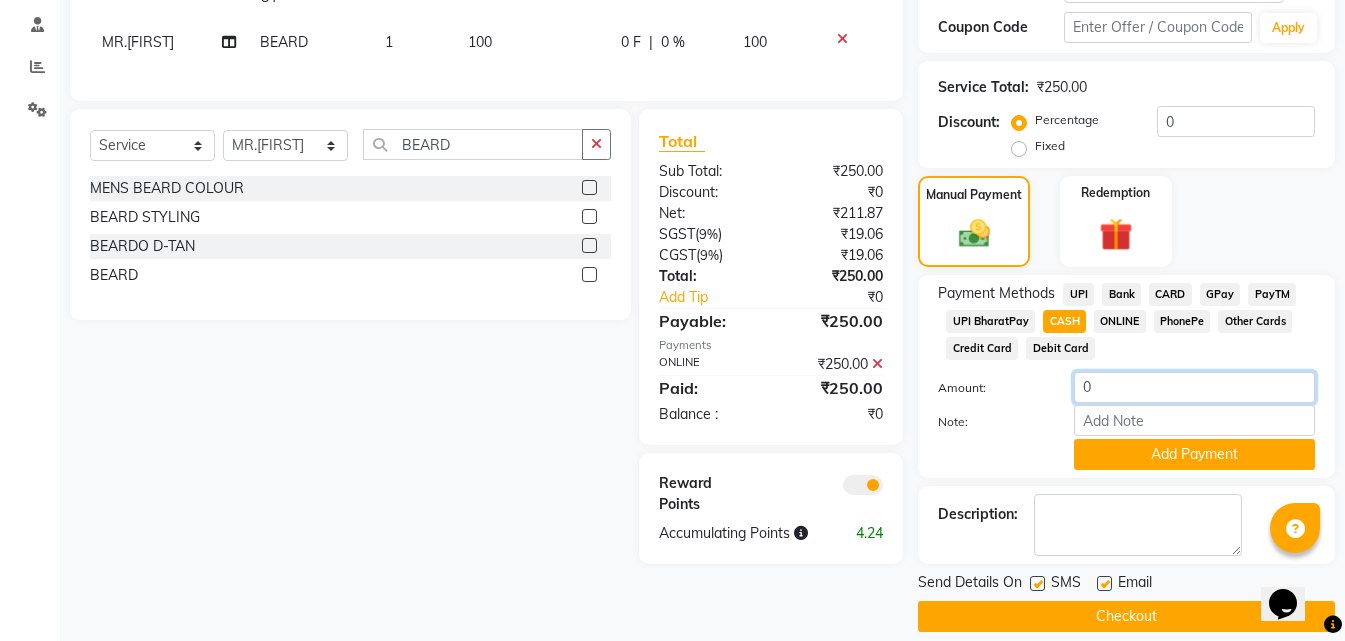 click on "0" 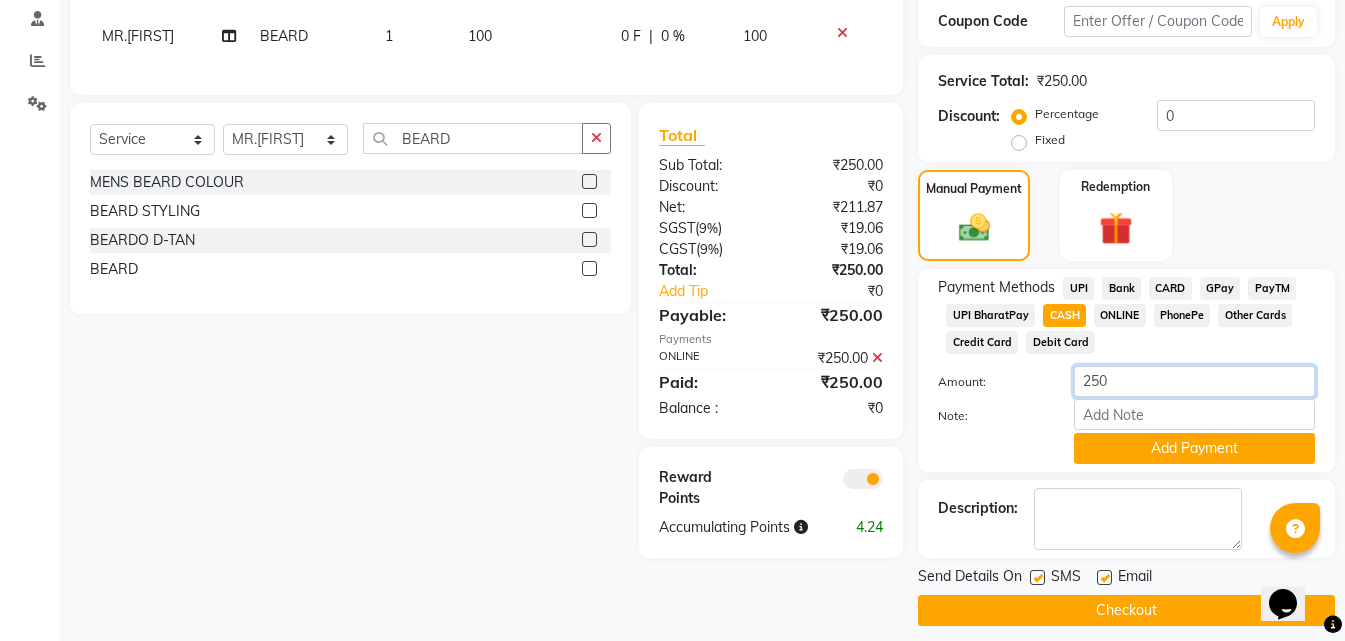 scroll, scrollTop: 397, scrollLeft: 0, axis: vertical 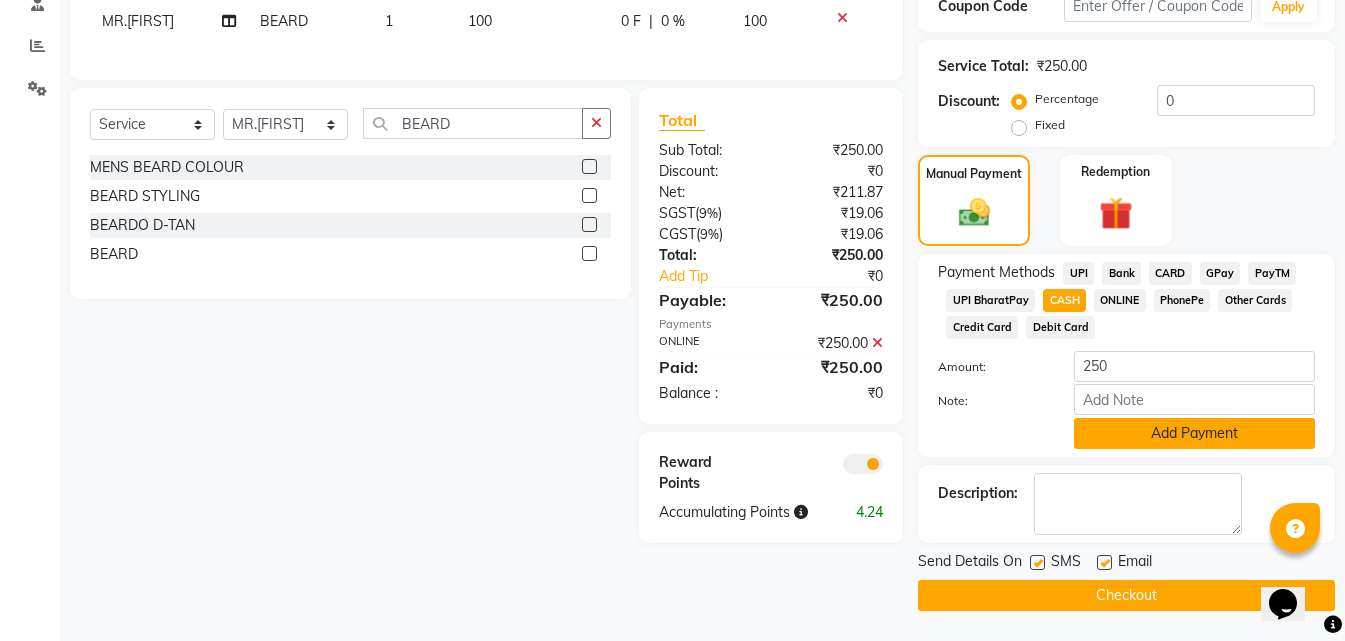 click on "Add Payment" 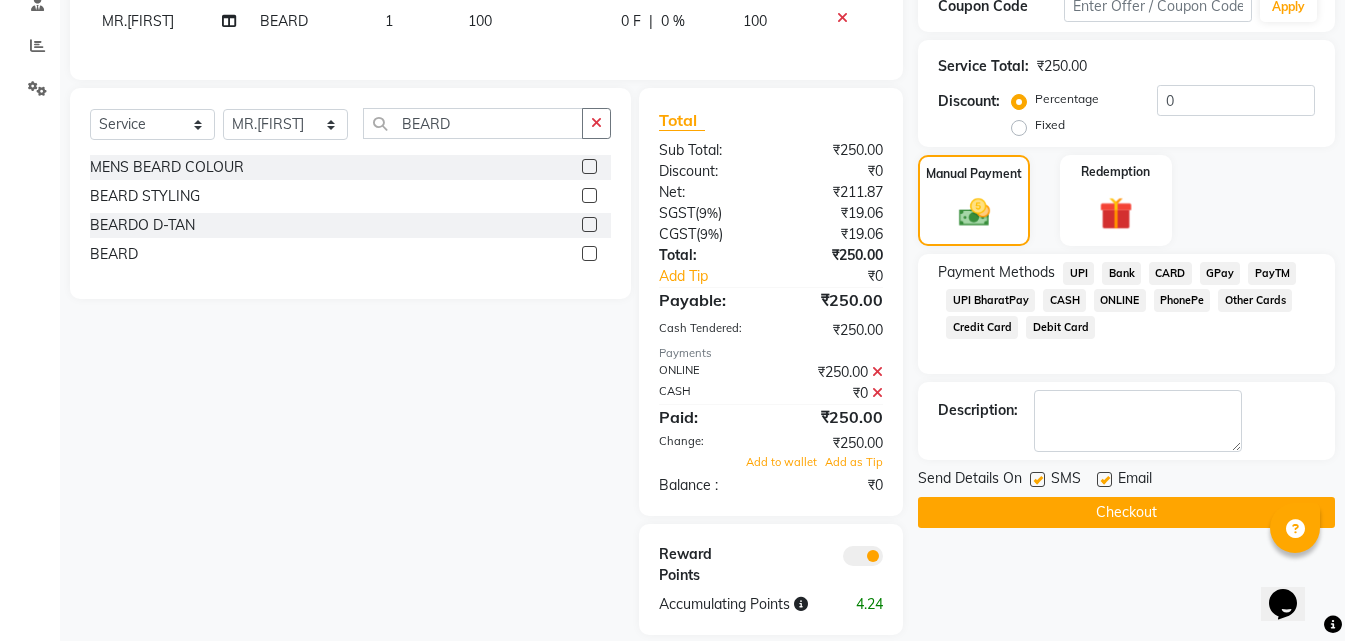 click on "Checkout" 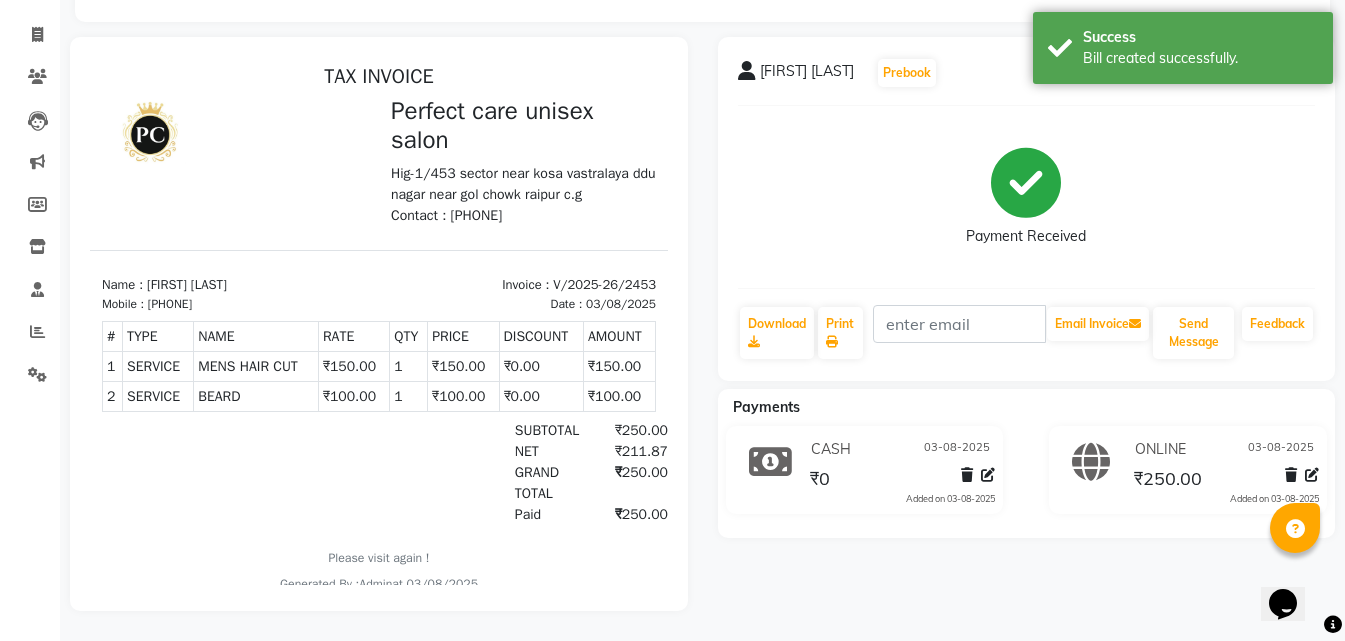 scroll, scrollTop: 126, scrollLeft: 0, axis: vertical 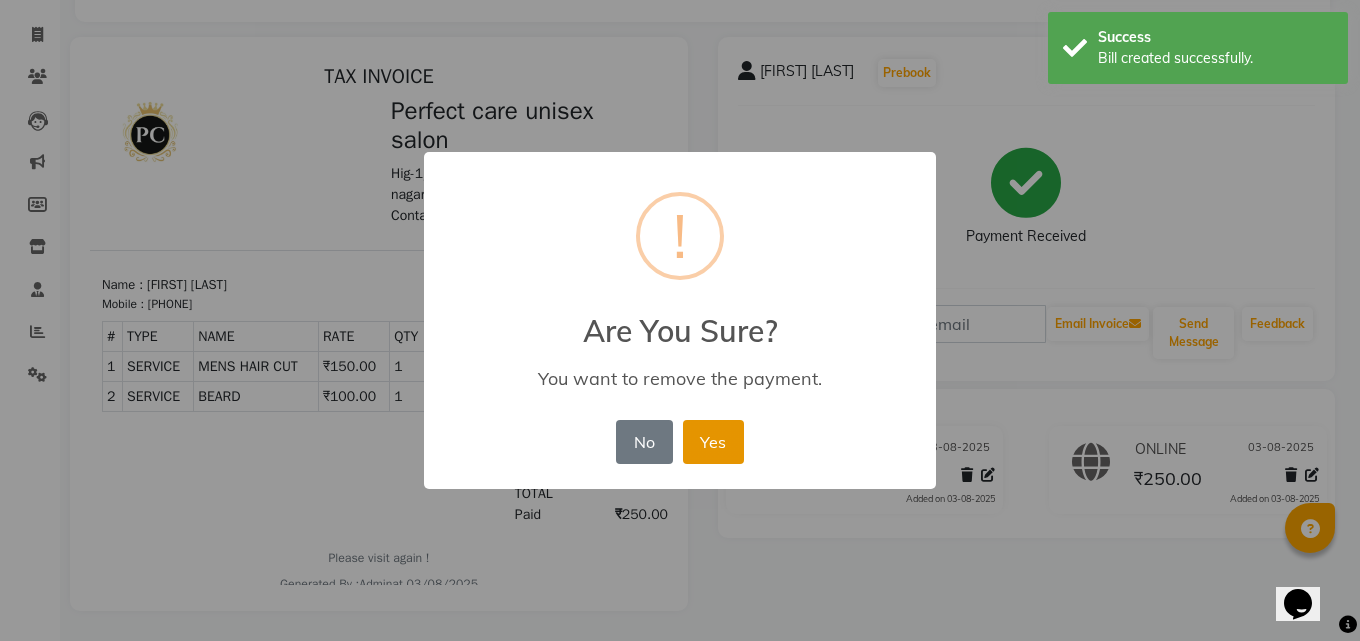 click on "Yes" at bounding box center [713, 442] 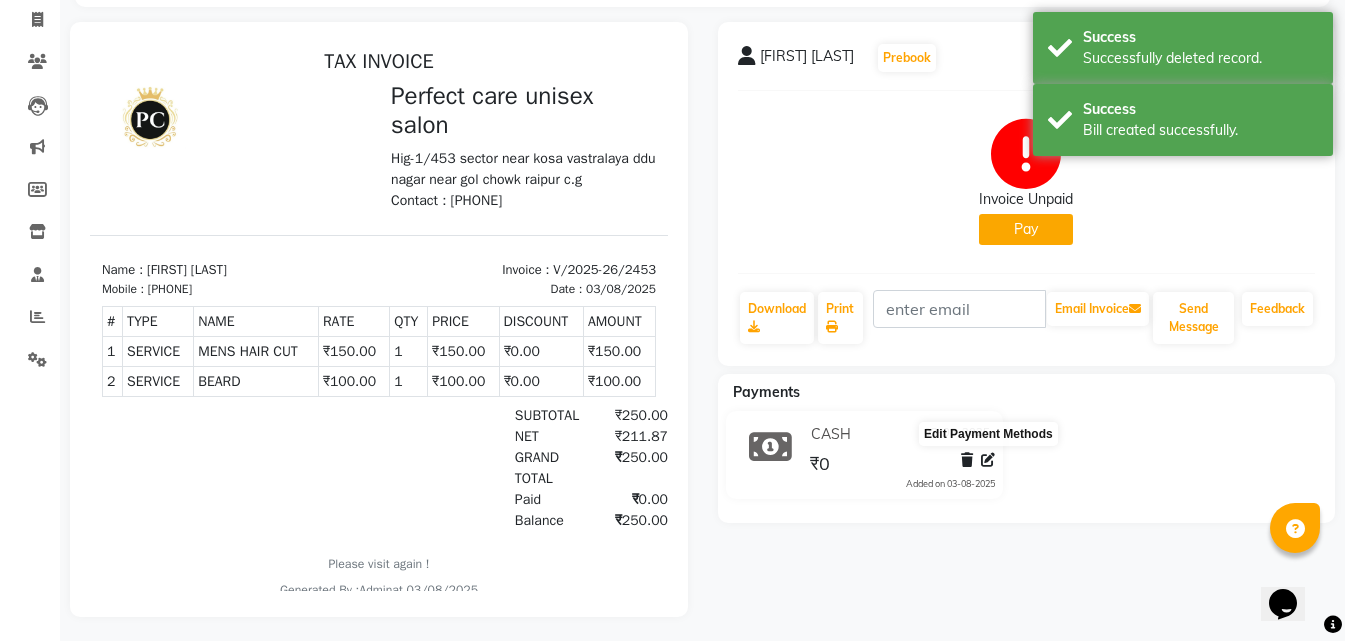 click 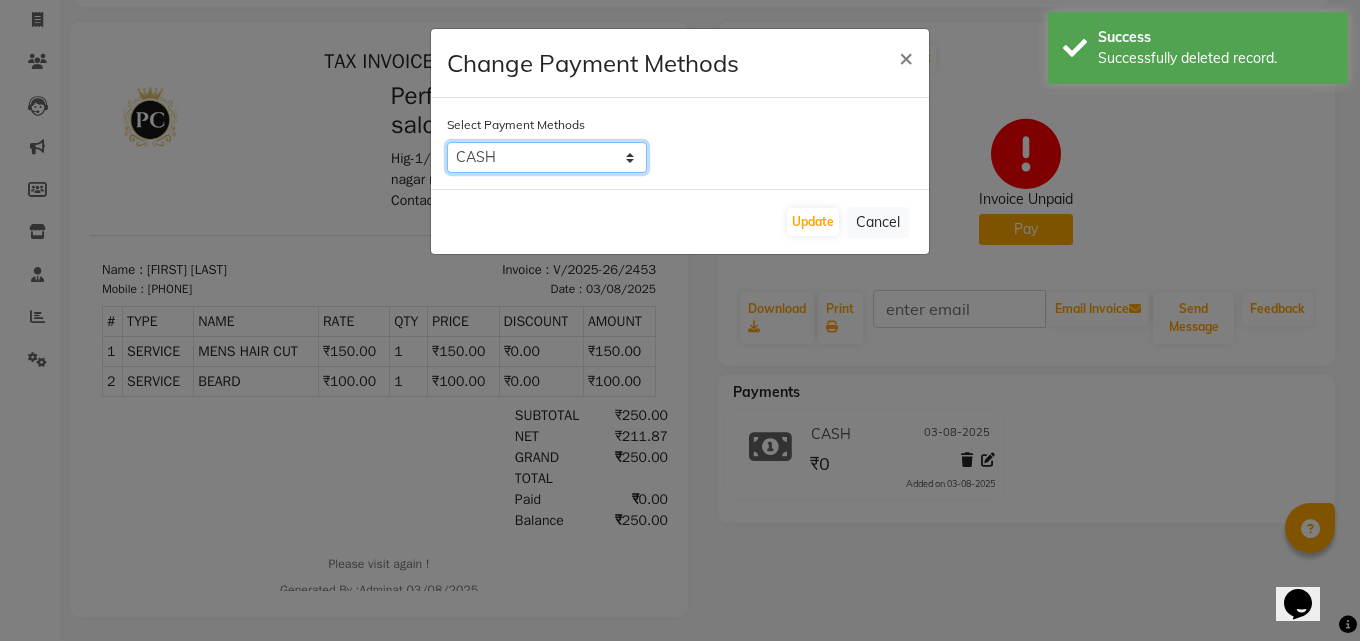 click on "UPI   Bank   CARD   GPay   PayTM   UPI BharatPay   CASH   ONLINE   PhonePe   Other Cards   Credit Card   Debit Card" 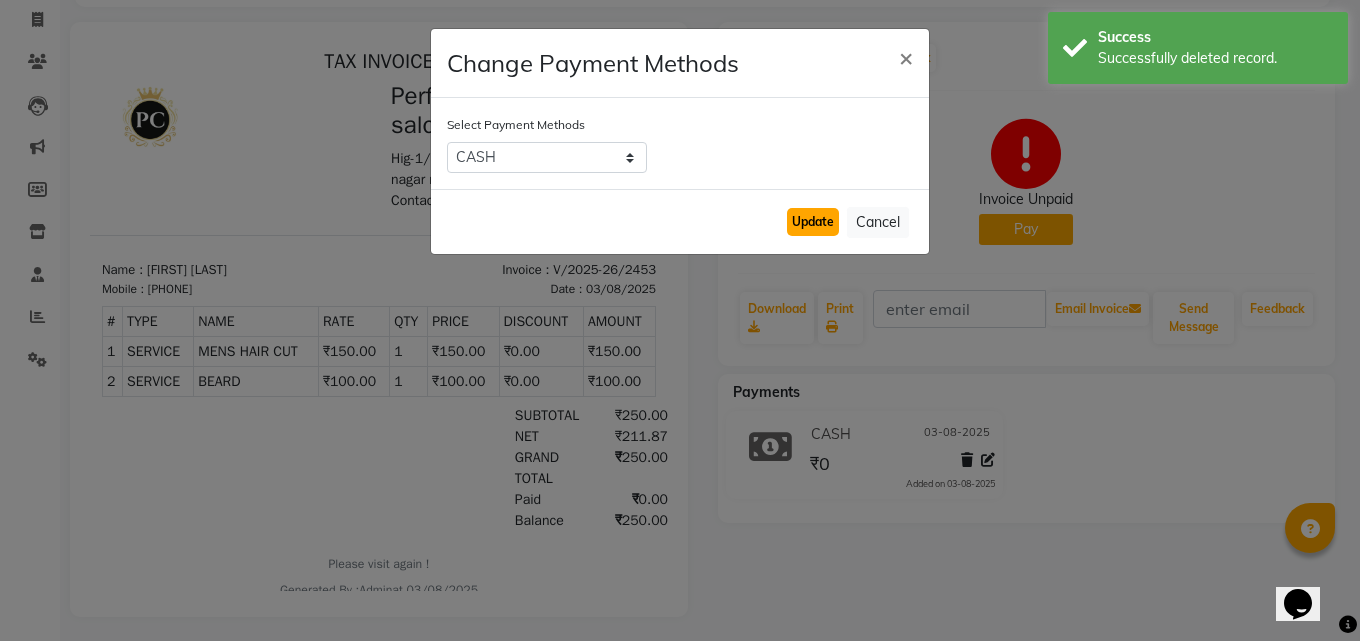 click on "Update" 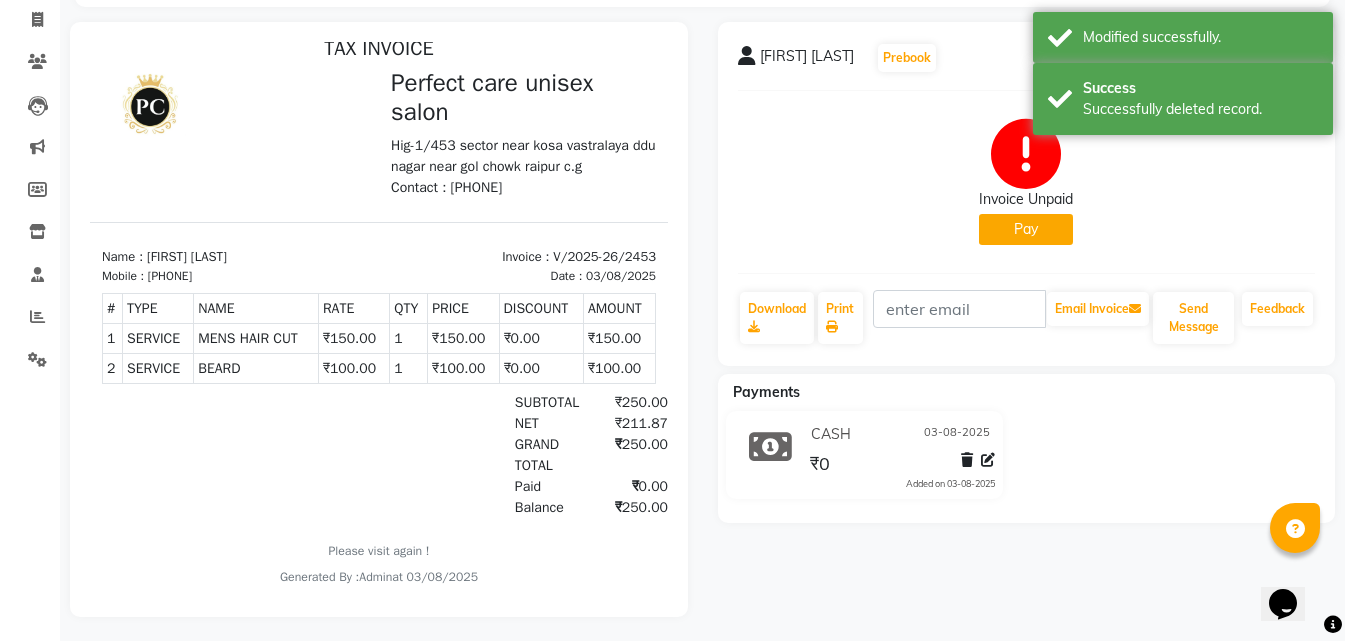 scroll, scrollTop: 16, scrollLeft: 0, axis: vertical 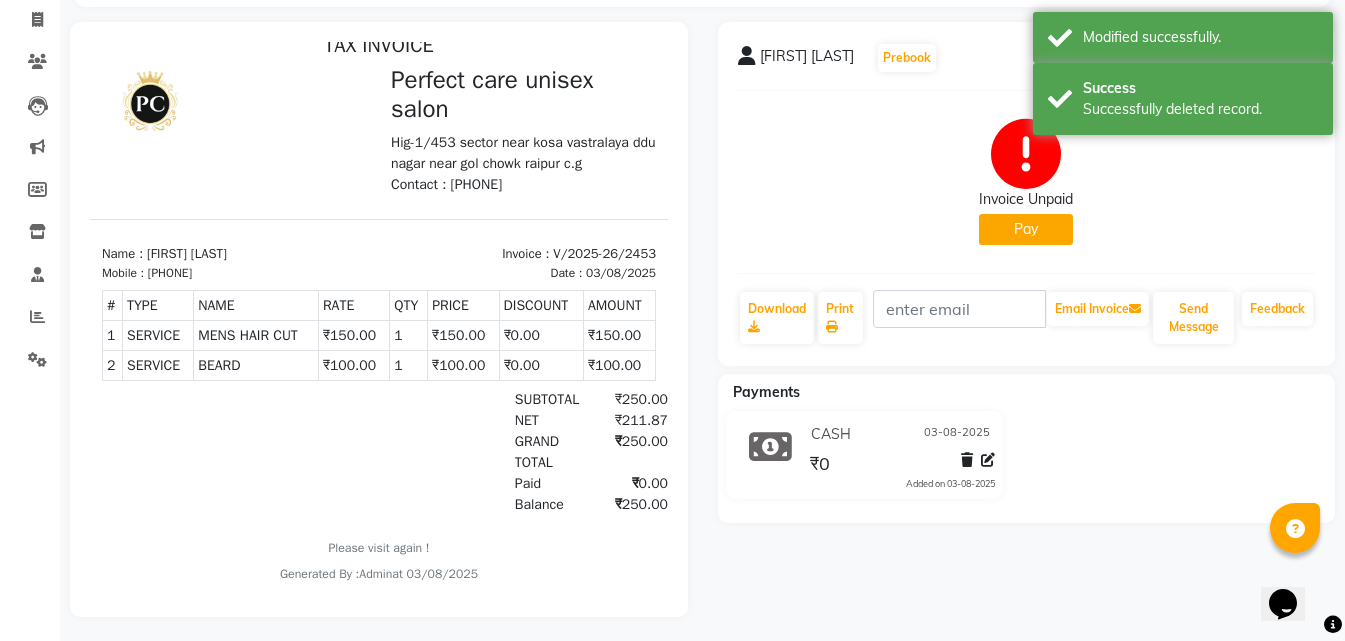 click on "Pay" 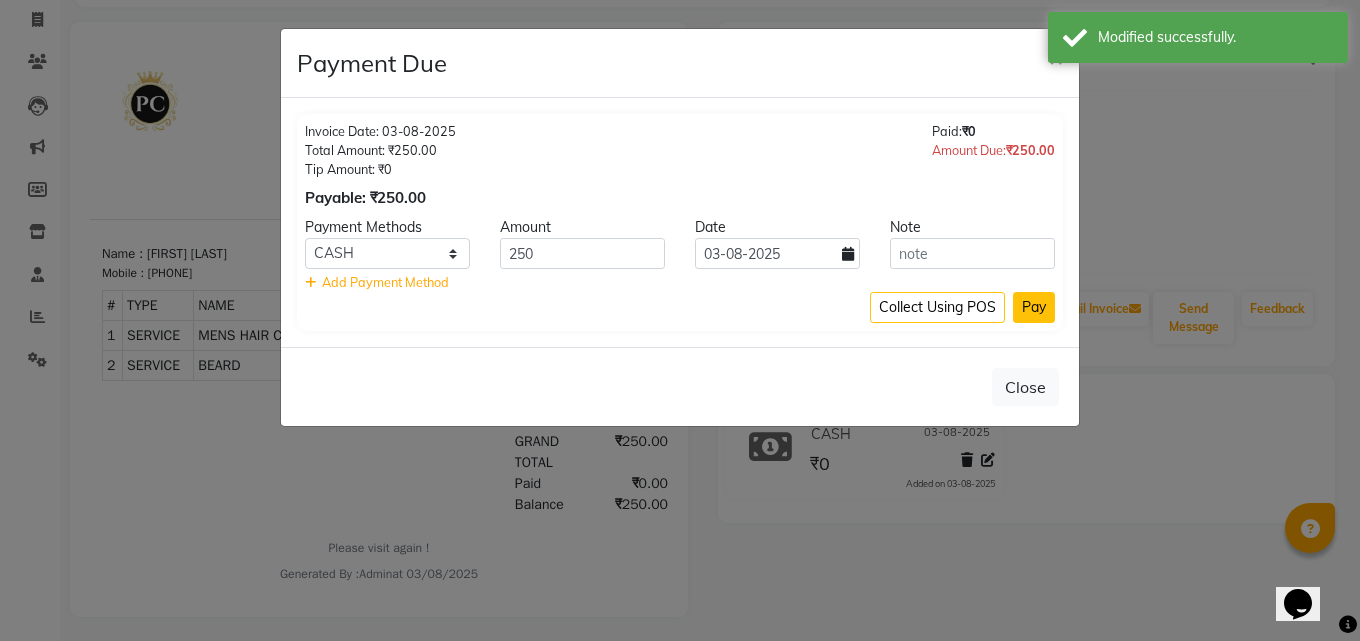 click on "Pay" 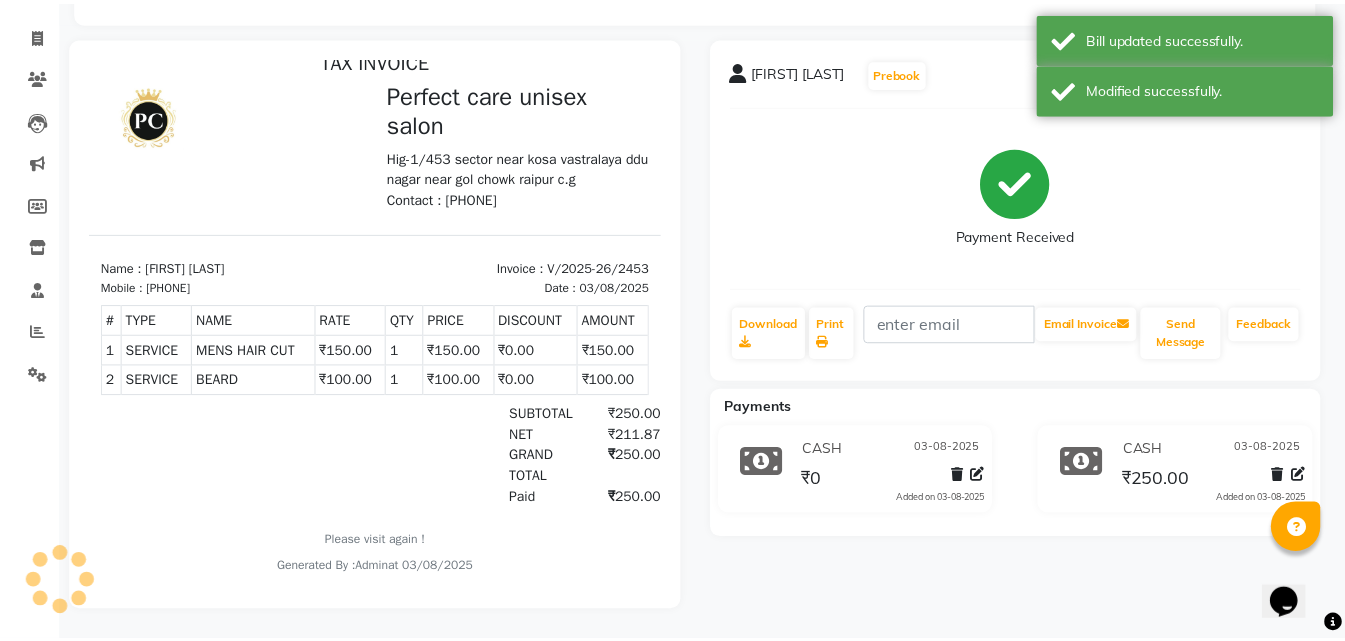scroll, scrollTop: 0, scrollLeft: 0, axis: both 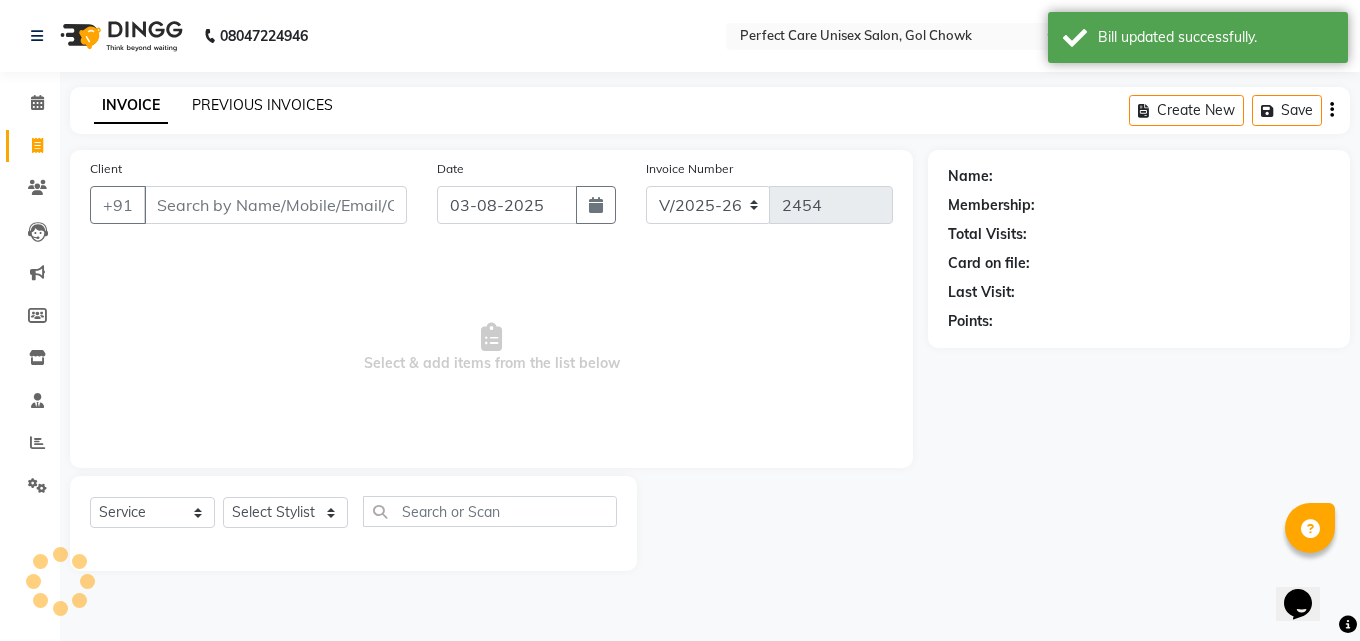 click on "PREVIOUS INVOICES" 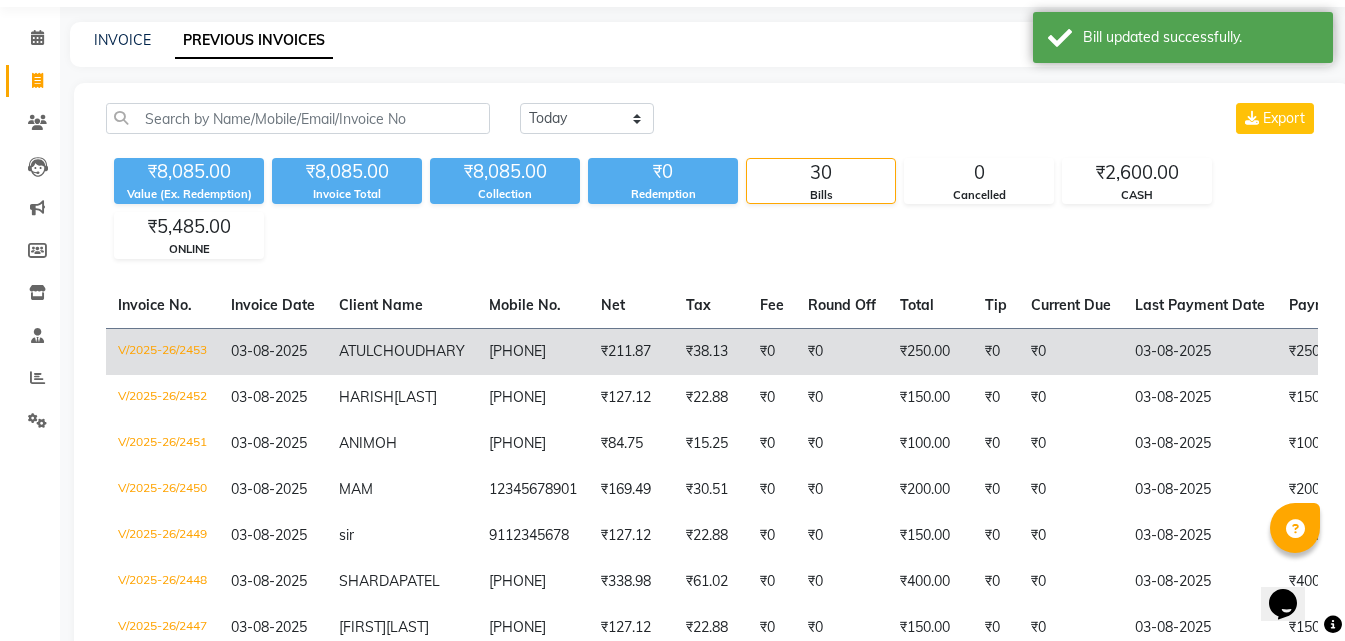 scroll, scrollTop: 100, scrollLeft: 0, axis: vertical 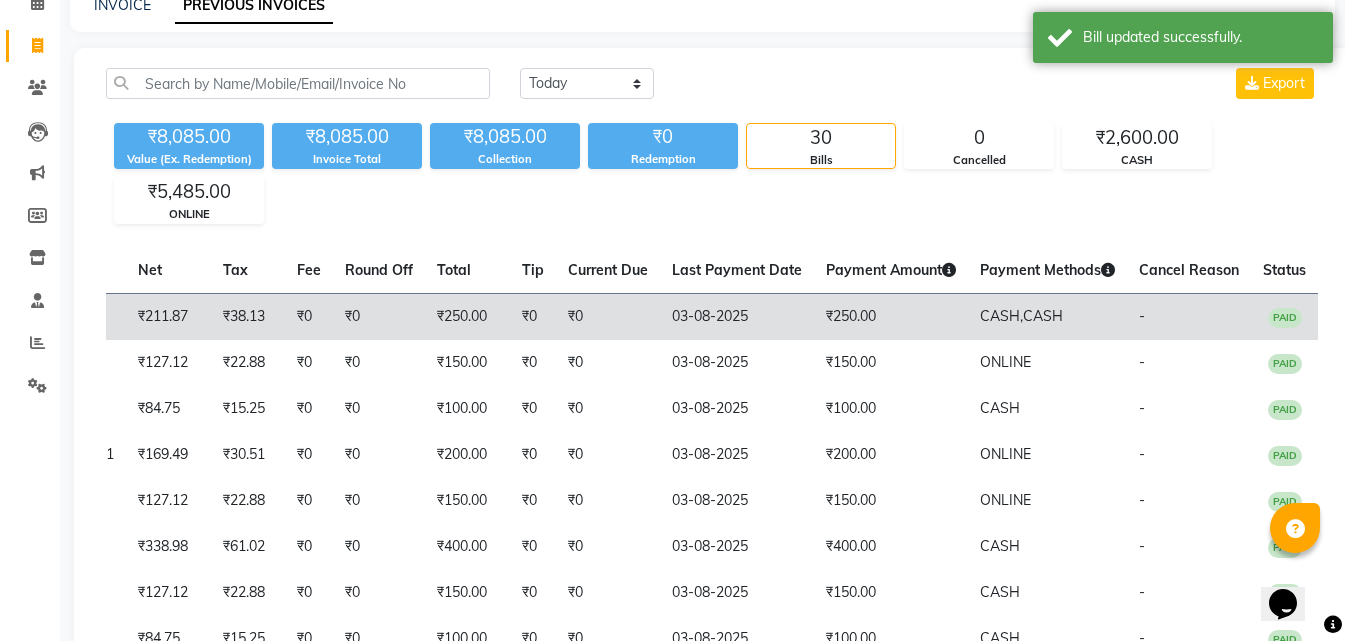drag, startPoint x: 578, startPoint y: 323, endPoint x: 814, endPoint y: 339, distance: 236.54175 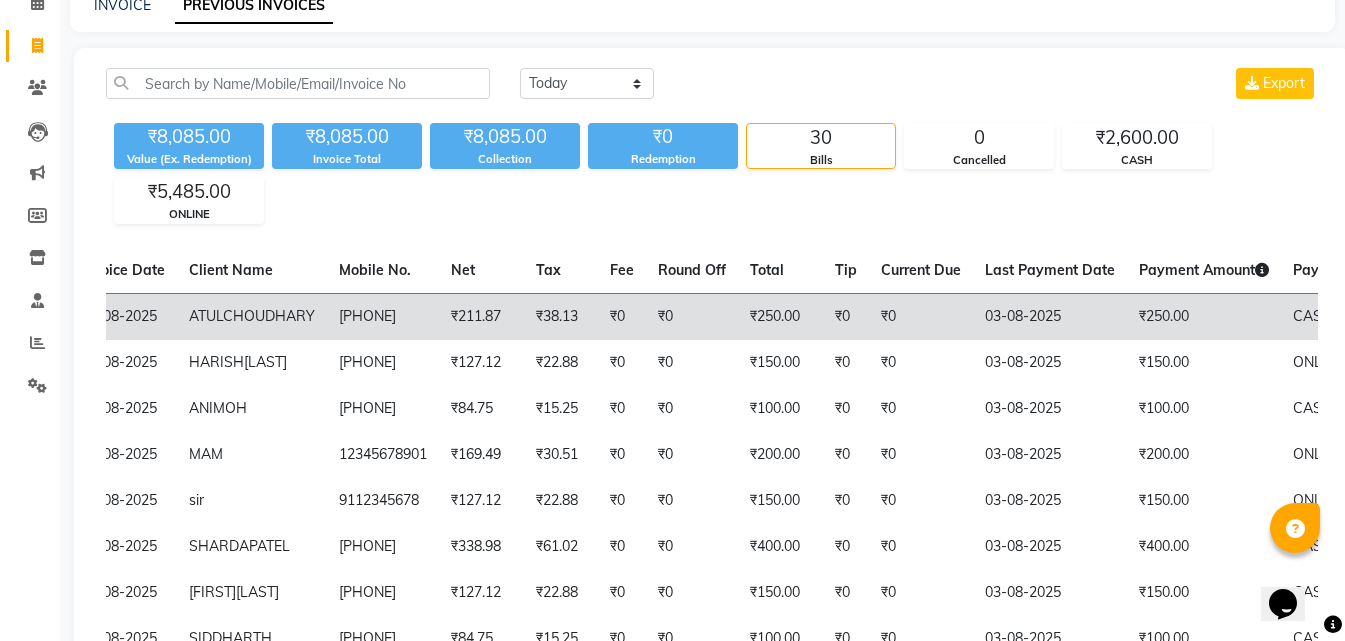 scroll, scrollTop: 0, scrollLeft: 0, axis: both 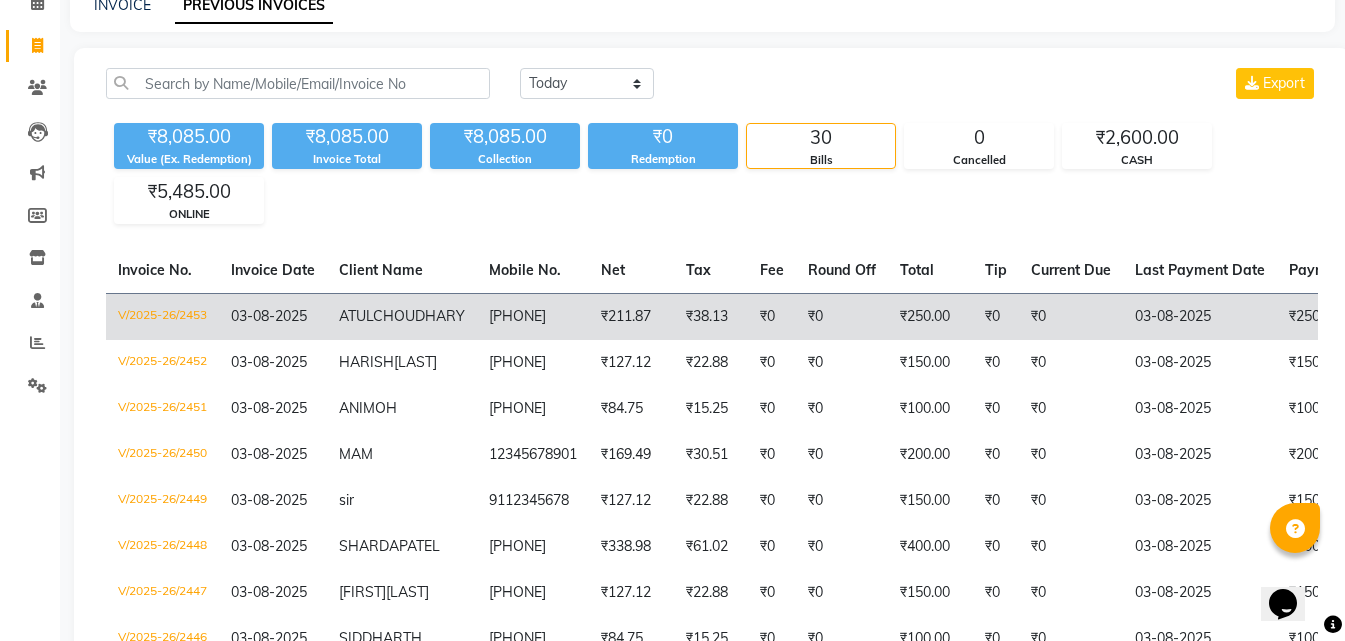 drag, startPoint x: 915, startPoint y: 343, endPoint x: 556, endPoint y: 327, distance: 359.35638 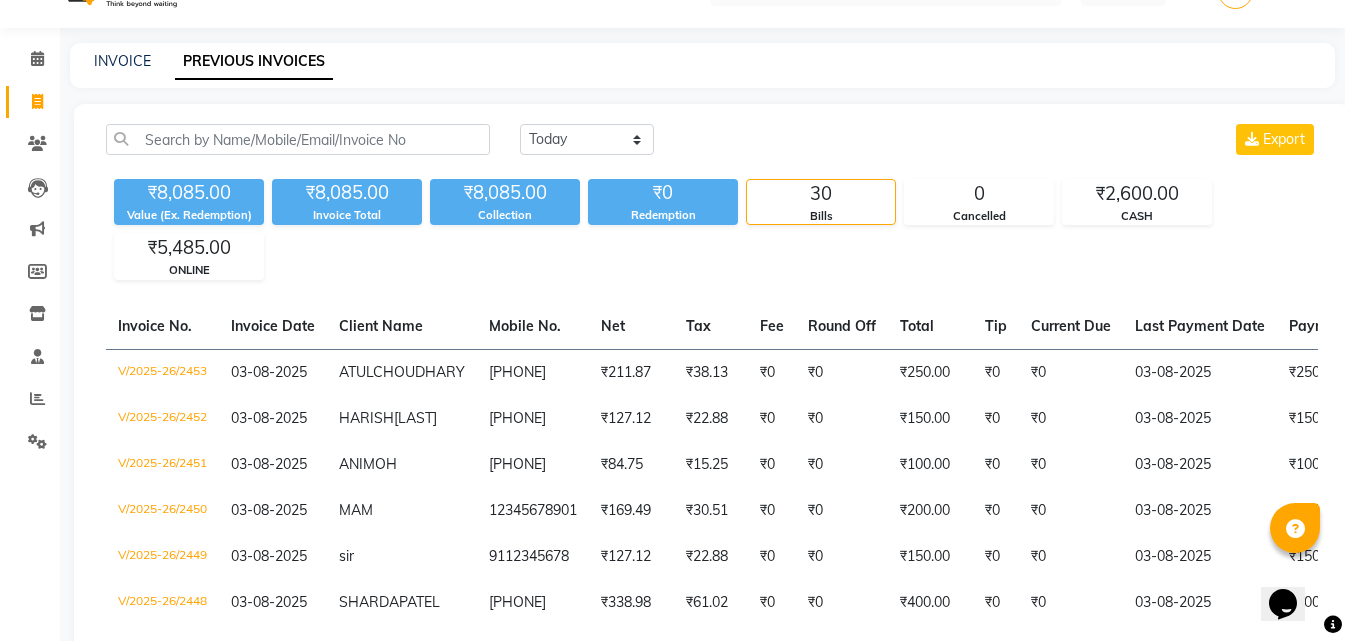 scroll, scrollTop: 0, scrollLeft: 0, axis: both 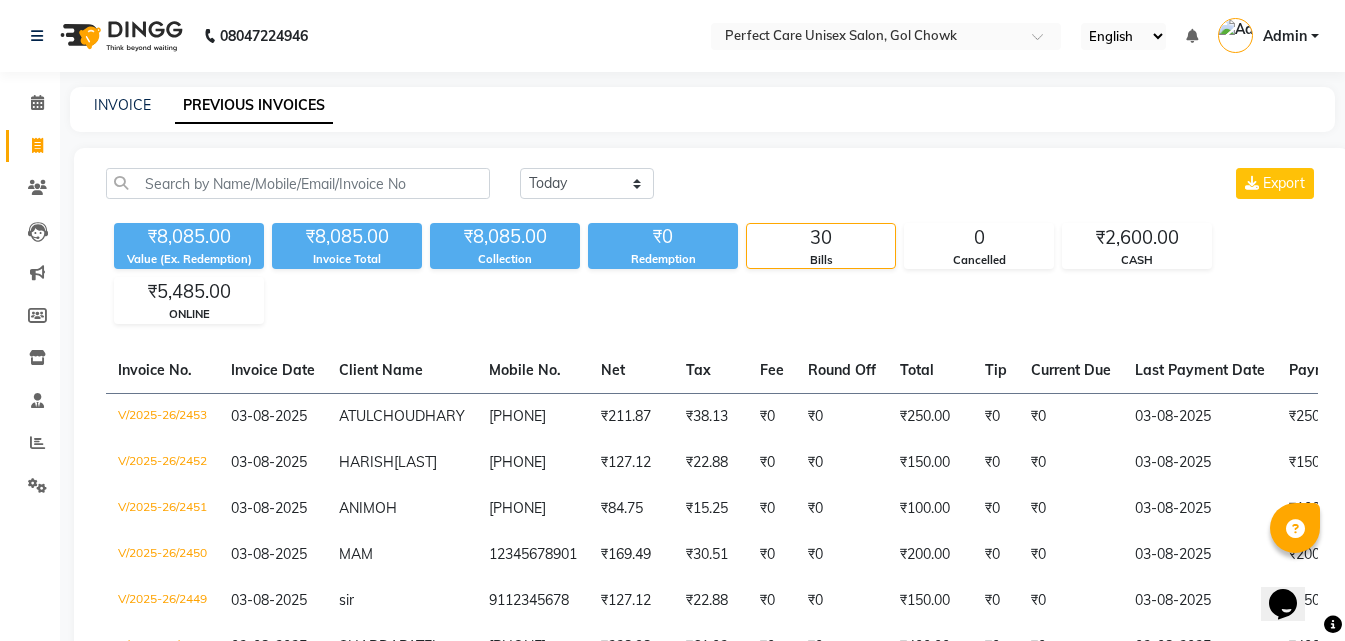 click on "INVOICE PREVIOUS INVOICES" 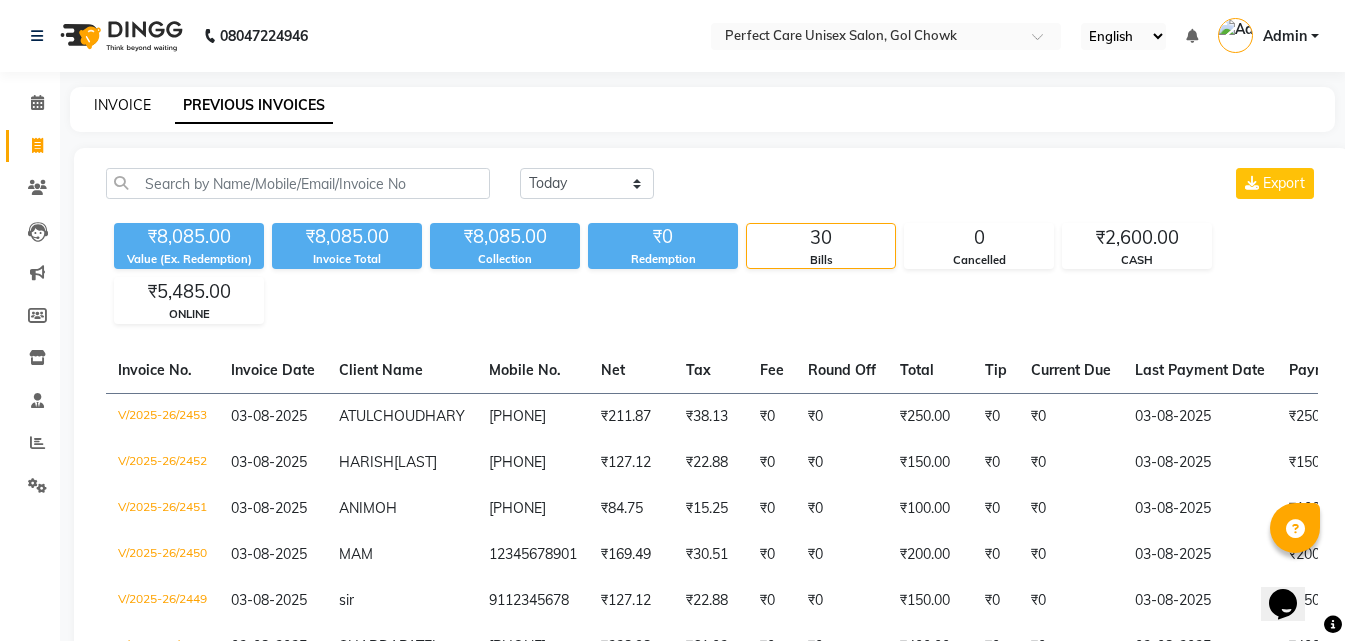 click on "INVOICE" 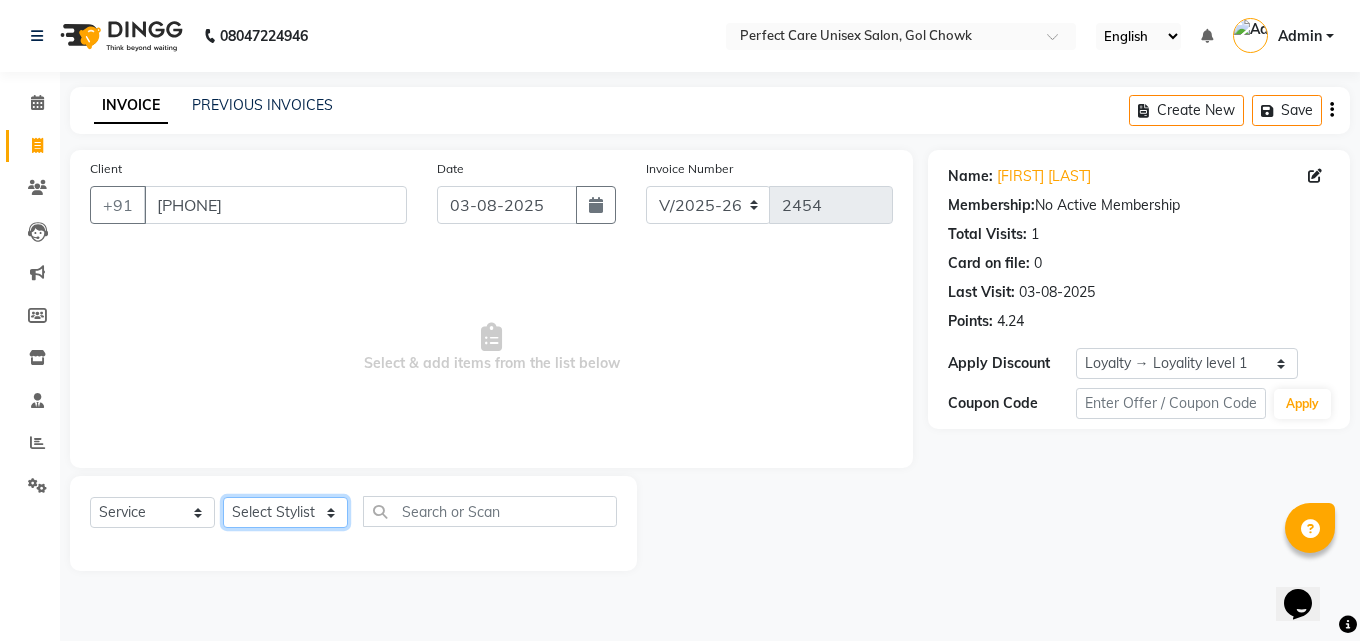 click on "Select Stylist MISS [NAME] MISS [NAME] MISS [NAME] MISS [NAME] MISS [NAME] MISS [NAME] MISS [NAME] MISS [NAME] MISS [NAME] MISS [NAME] [NAME] MR [NAME] MR [NAME] MR [NAME] MR [NAME] MR [NAME] MR [NAME] MR [NAME] MR [NAME] MR [NAME] MR [NAME] MR [NAME] MR [NAME] MR [NAME] MR [NAME] MS [NAME] NONE [NAME]" 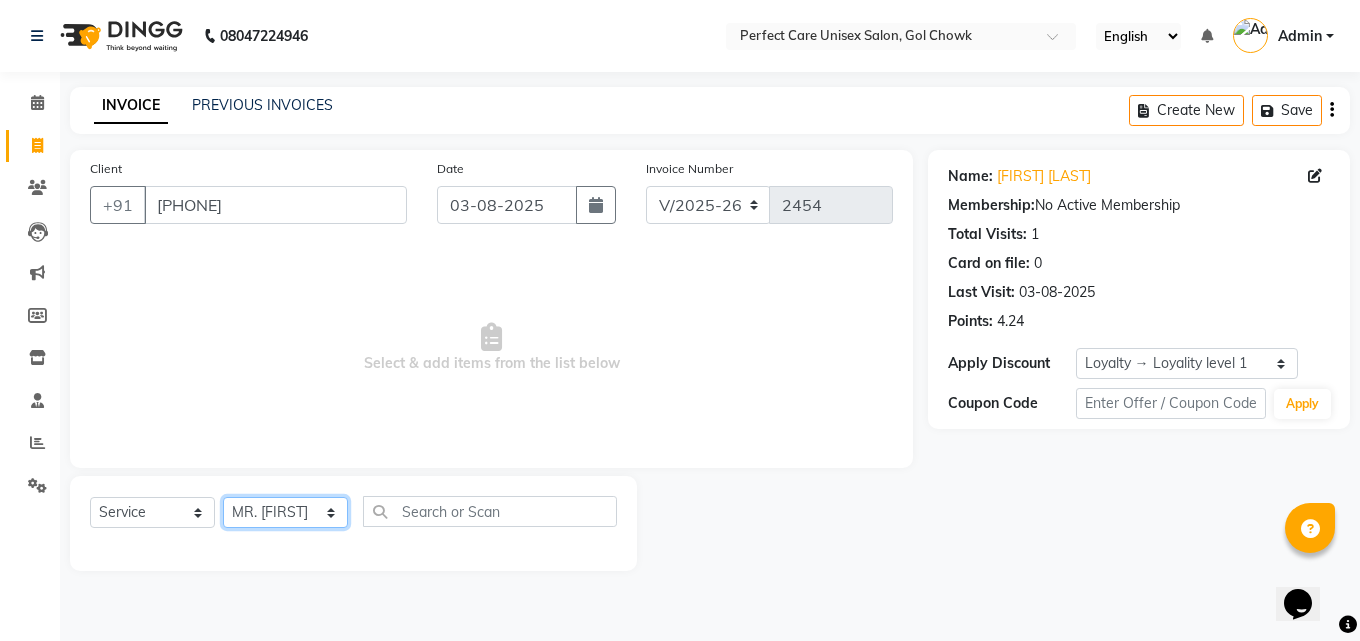 click on "Select Stylist MISS [NAME] MISS [NAME] MISS [NAME] MISS [NAME] MISS [NAME] MISS [NAME] MISS [NAME] MISS [NAME] MISS [NAME] MISS [NAME] [NAME] MR [NAME] MR [NAME] MR [NAME] MR [NAME] MR [NAME] MR [NAME] MR [NAME] MR [NAME] MR [NAME] MR [NAME] MR [NAME] MR [NAME] MR [NAME] MR [NAME] MS [NAME] NONE [NAME]" 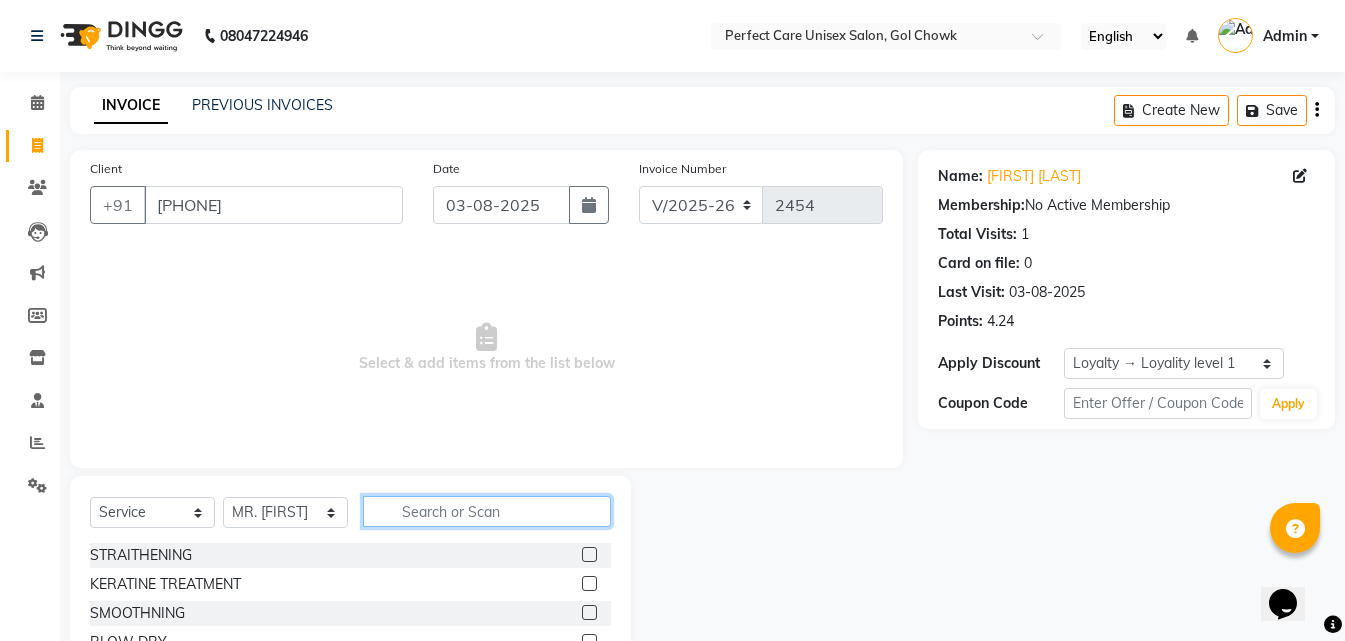 click 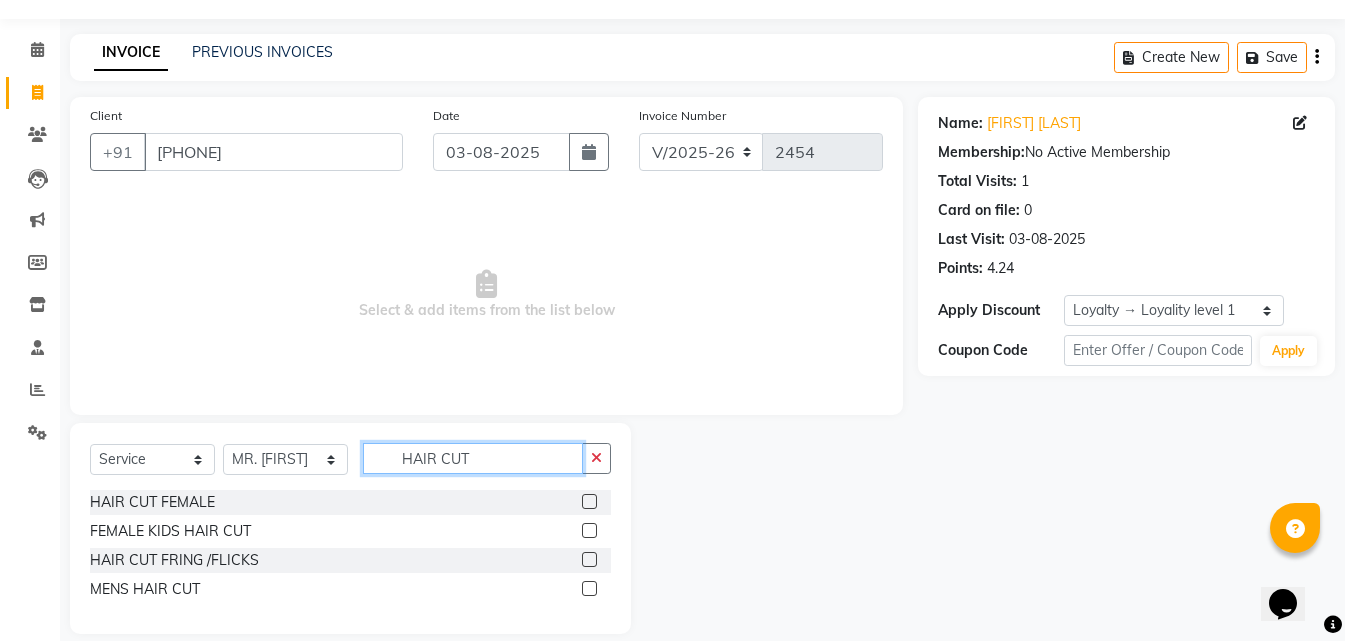 scroll, scrollTop: 76, scrollLeft: 0, axis: vertical 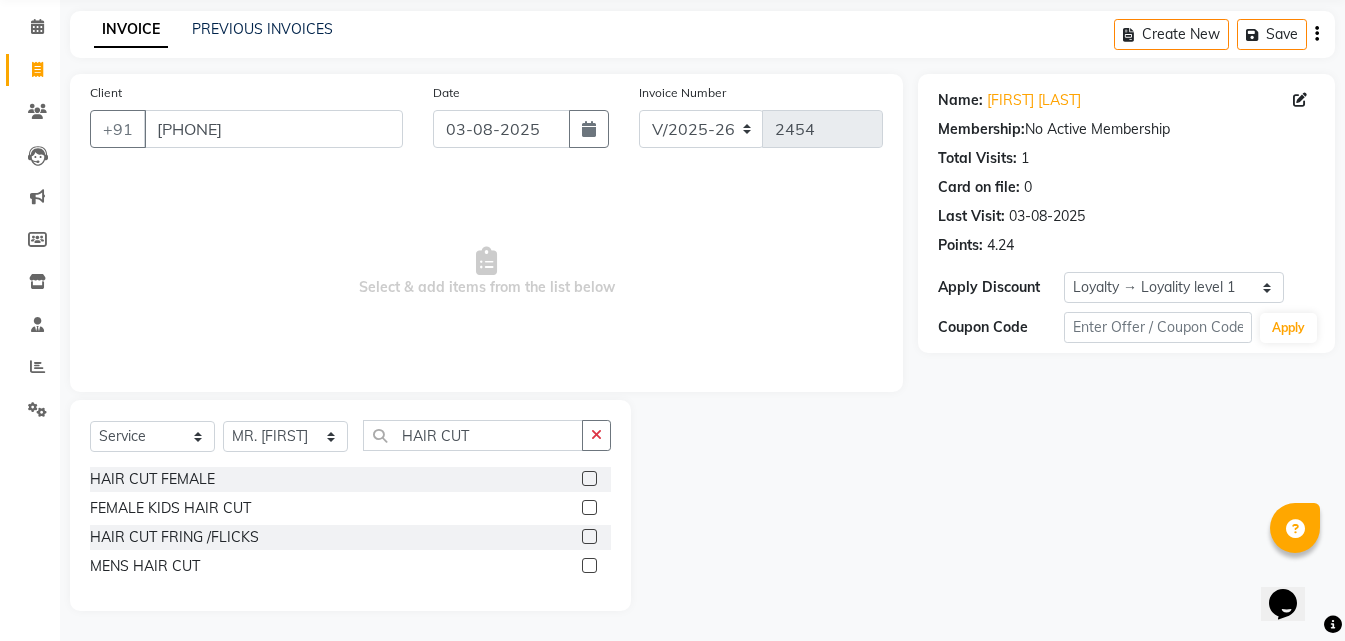 click 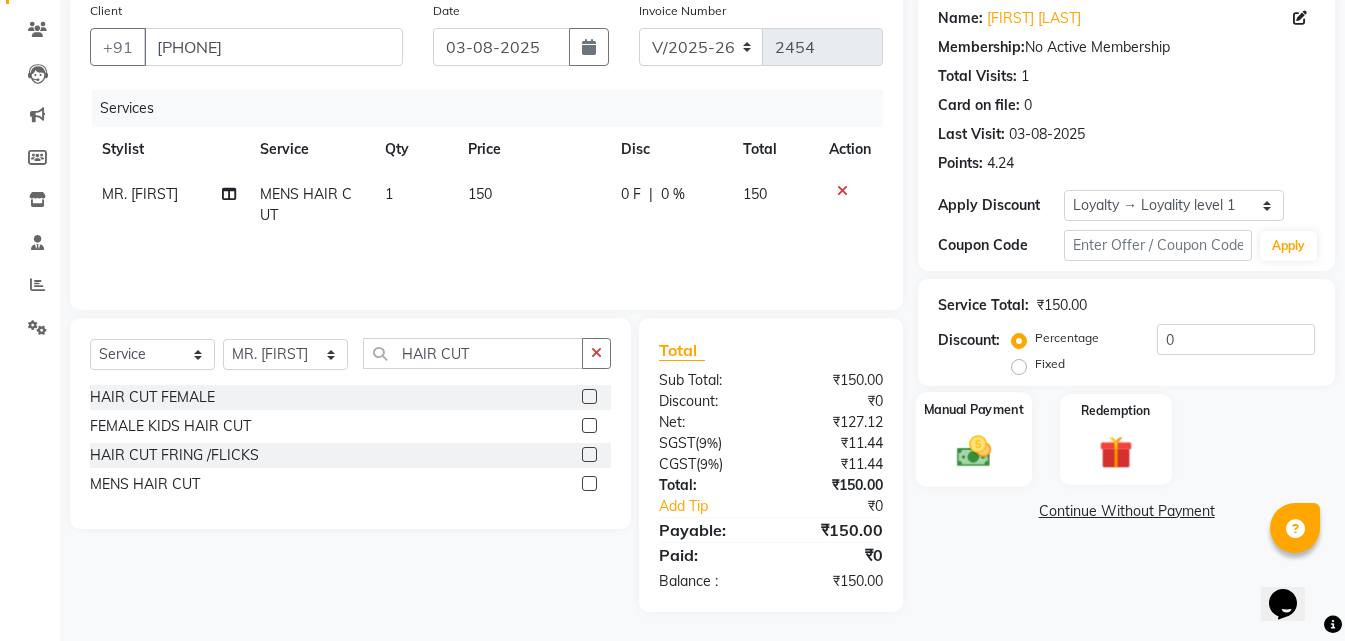 scroll, scrollTop: 159, scrollLeft: 0, axis: vertical 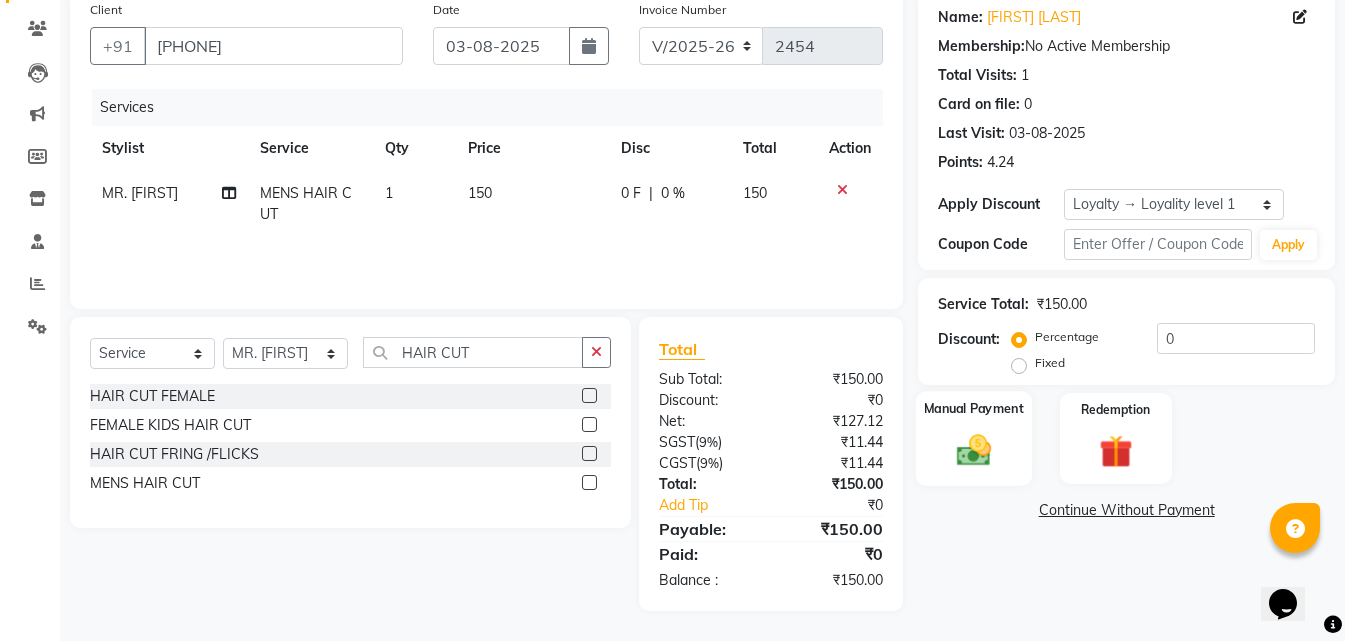 click 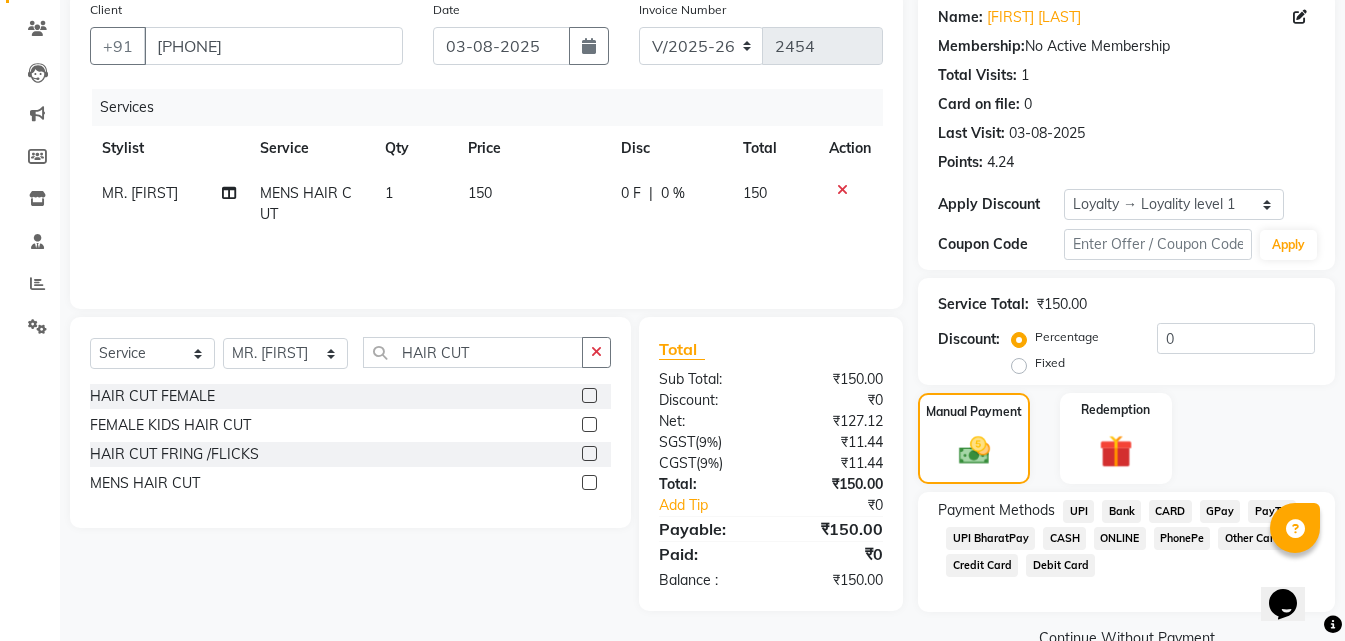 click on "CASH" 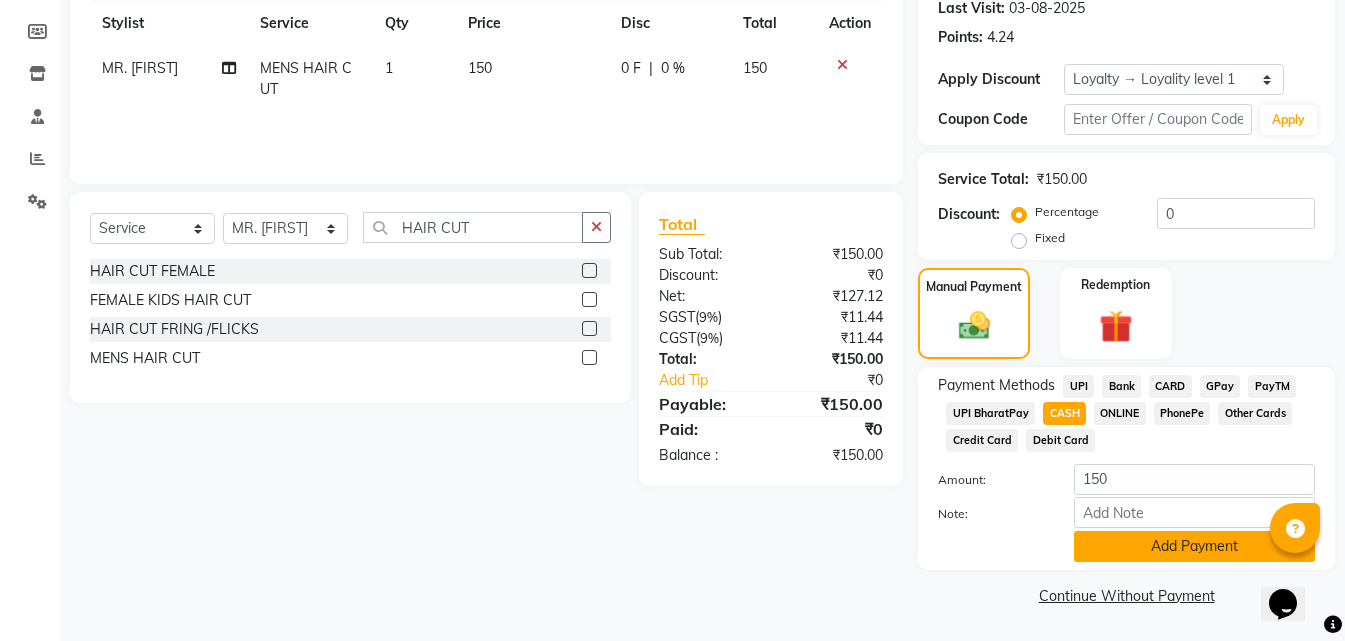 click on "Add Payment" 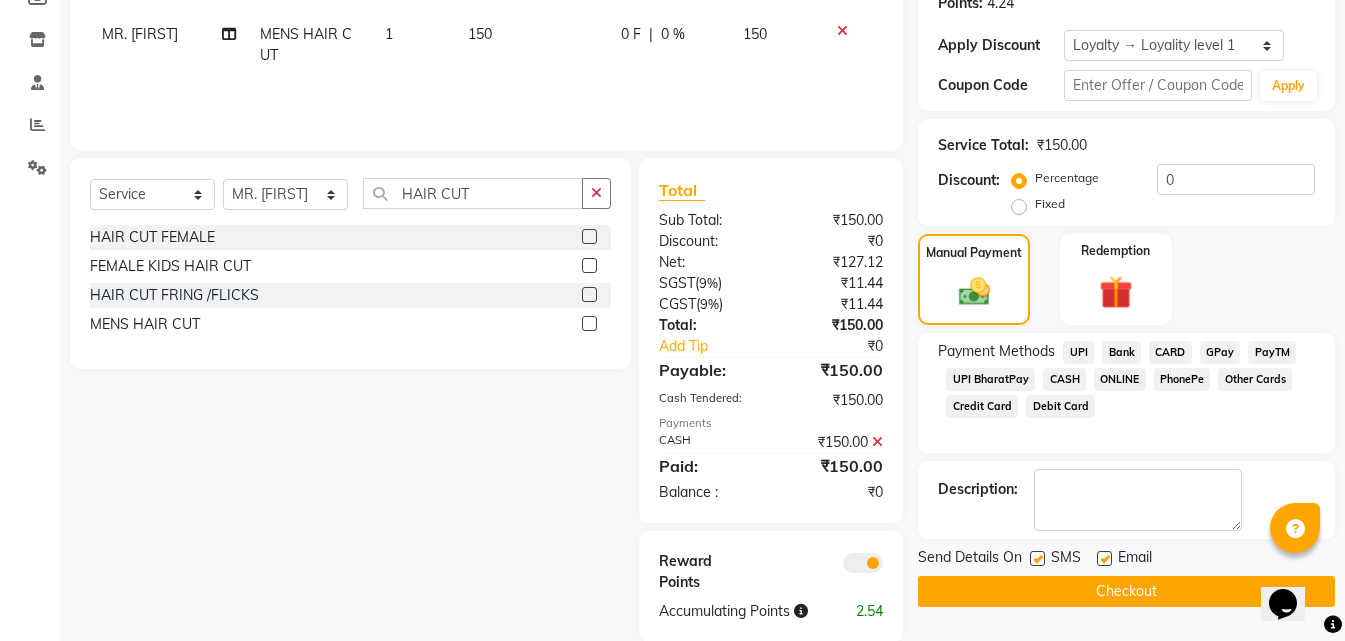 scroll, scrollTop: 349, scrollLeft: 0, axis: vertical 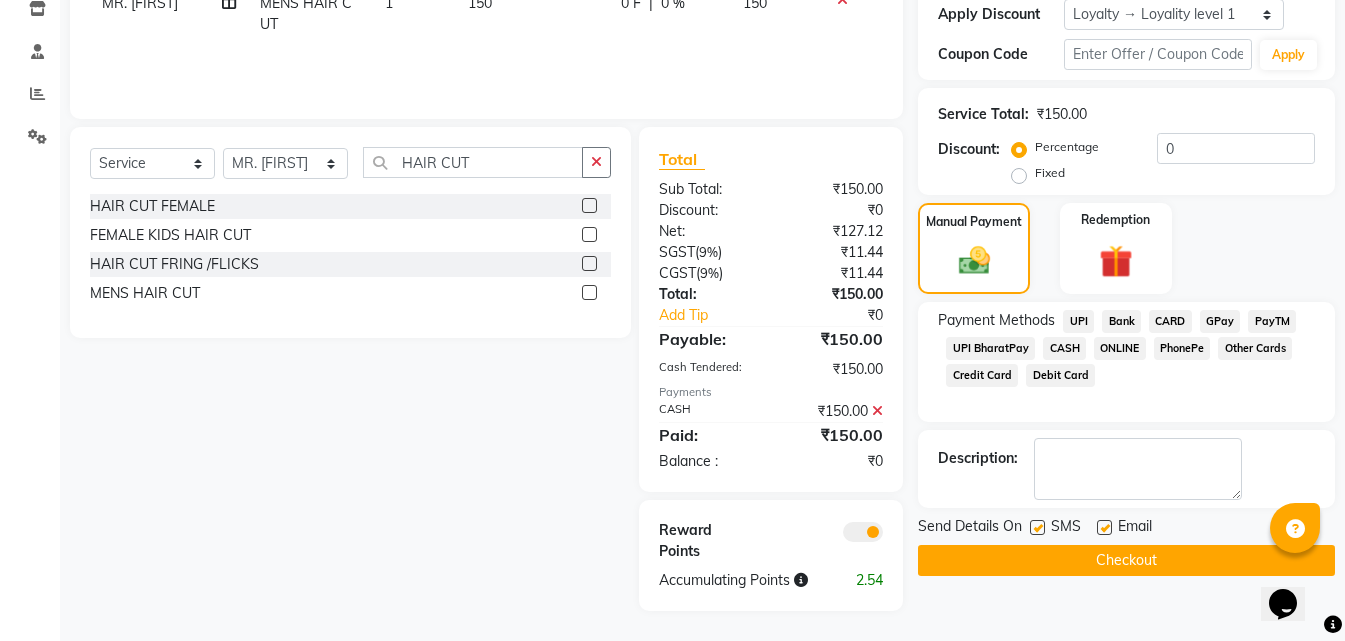 click on "Checkout" 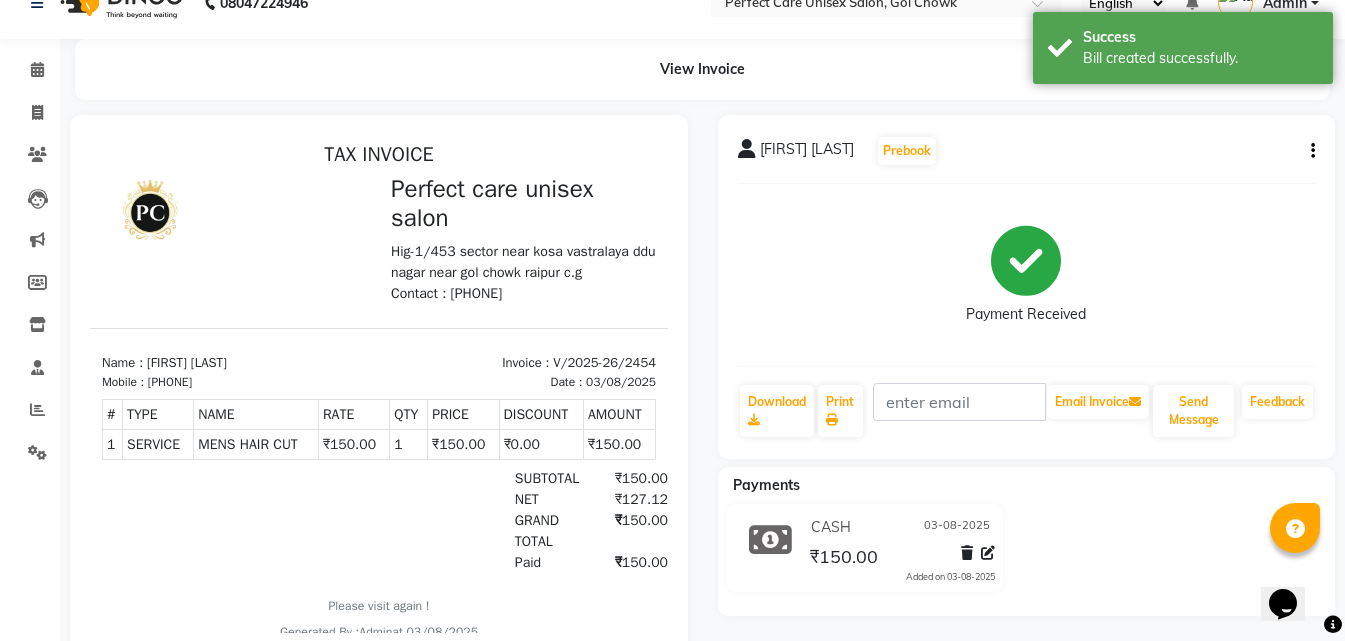 scroll, scrollTop: 0, scrollLeft: 0, axis: both 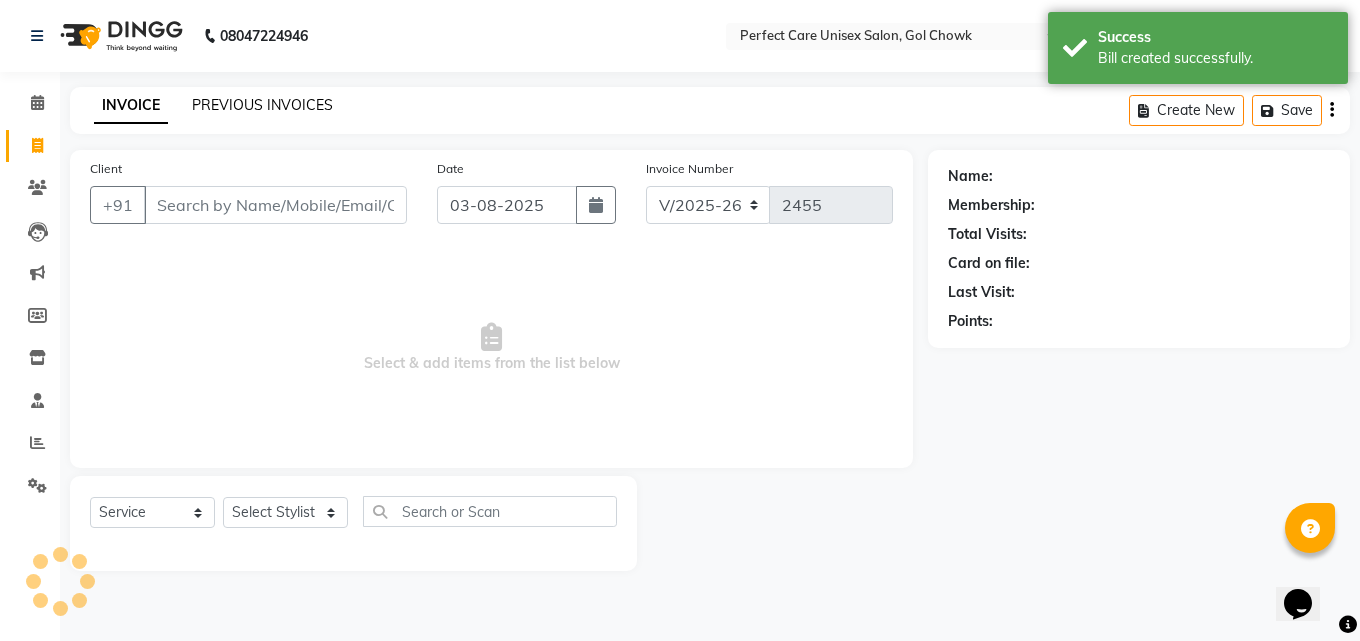 click on "PREVIOUS INVOICES" 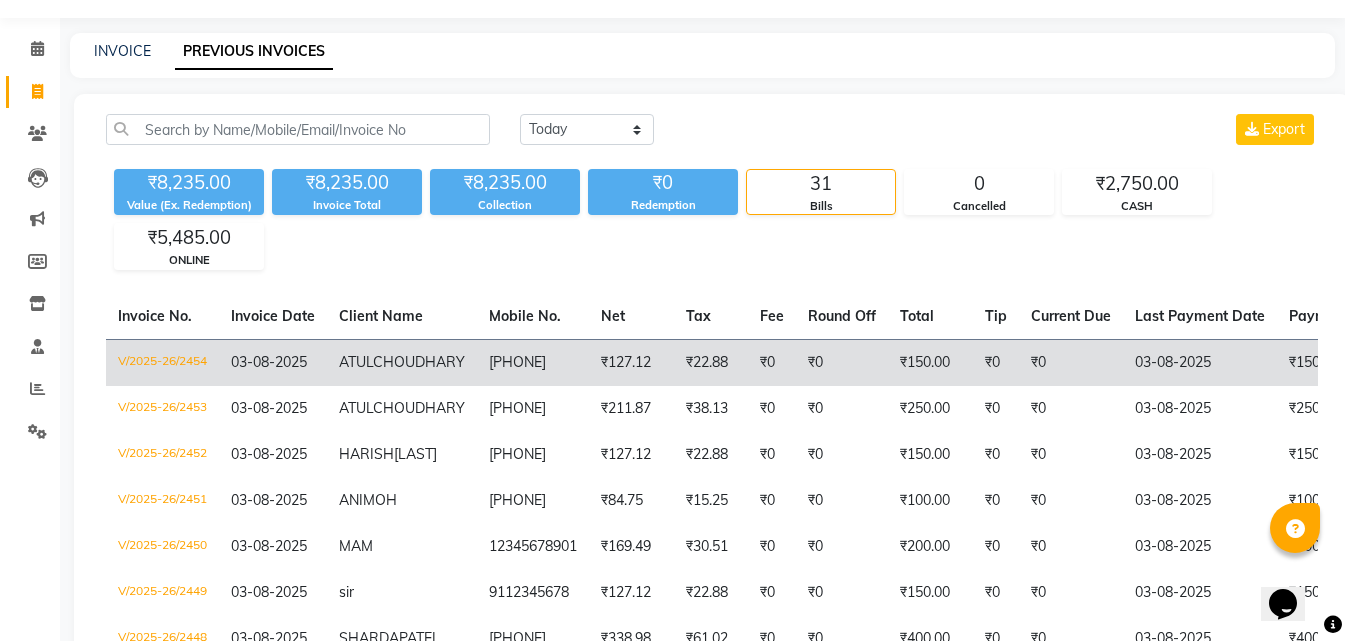 scroll, scrollTop: 100, scrollLeft: 0, axis: vertical 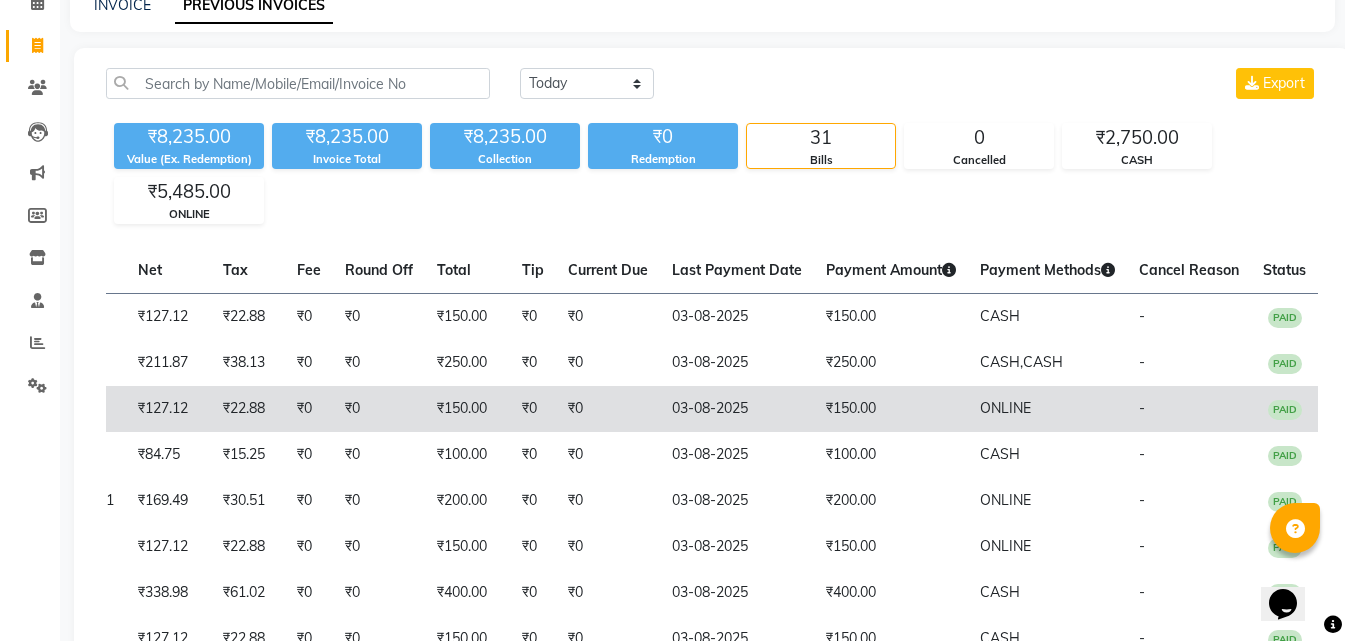 drag, startPoint x: 623, startPoint y: 394, endPoint x: 1028, endPoint y: 426, distance: 406.26224 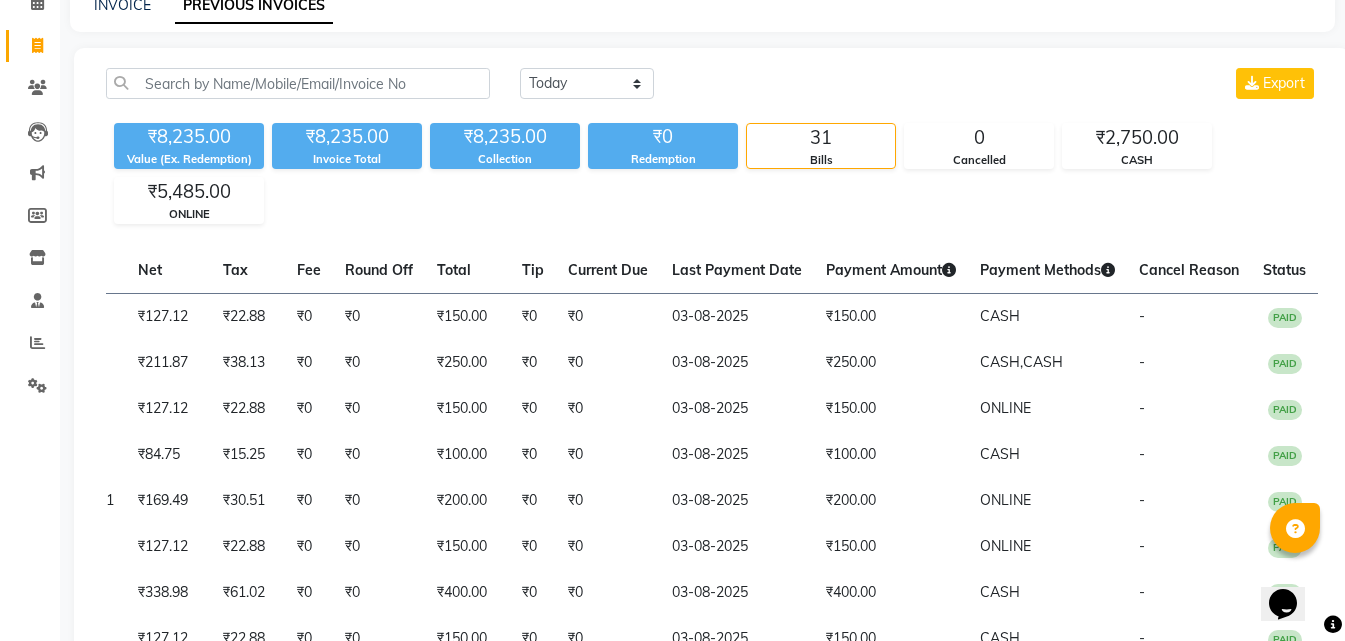 scroll, scrollTop: 0, scrollLeft: 0, axis: both 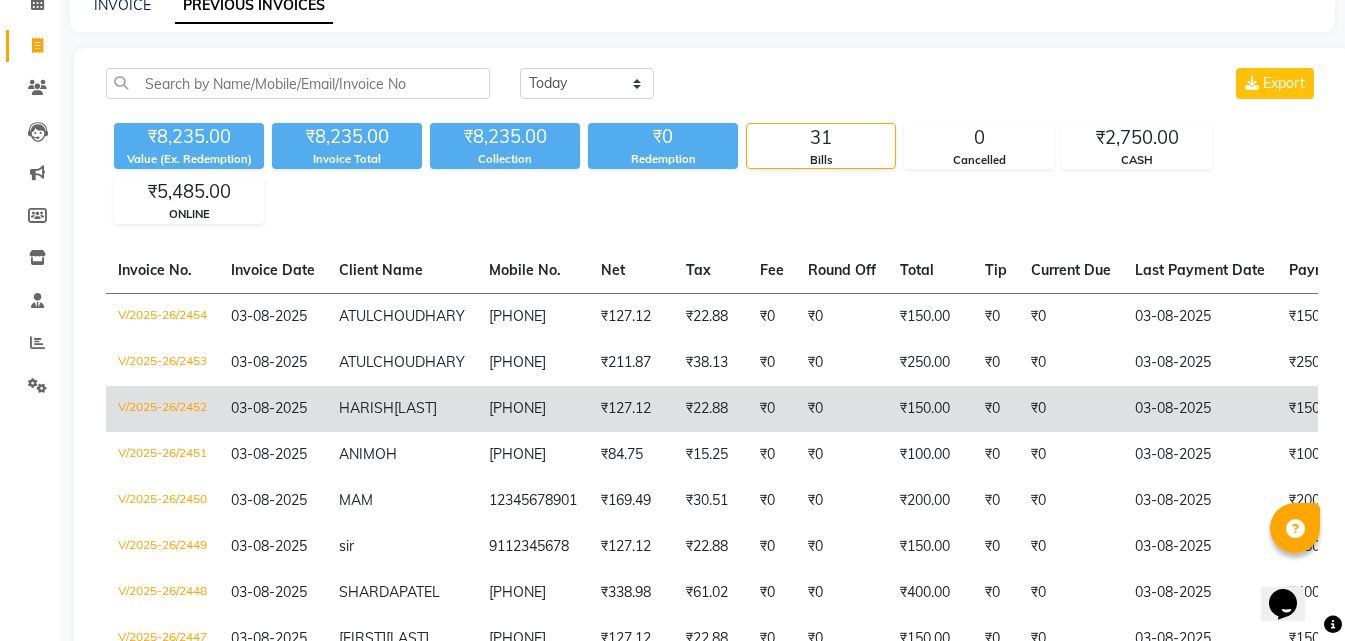 drag, startPoint x: 526, startPoint y: 427, endPoint x: 749, endPoint y: 465, distance: 226.2145 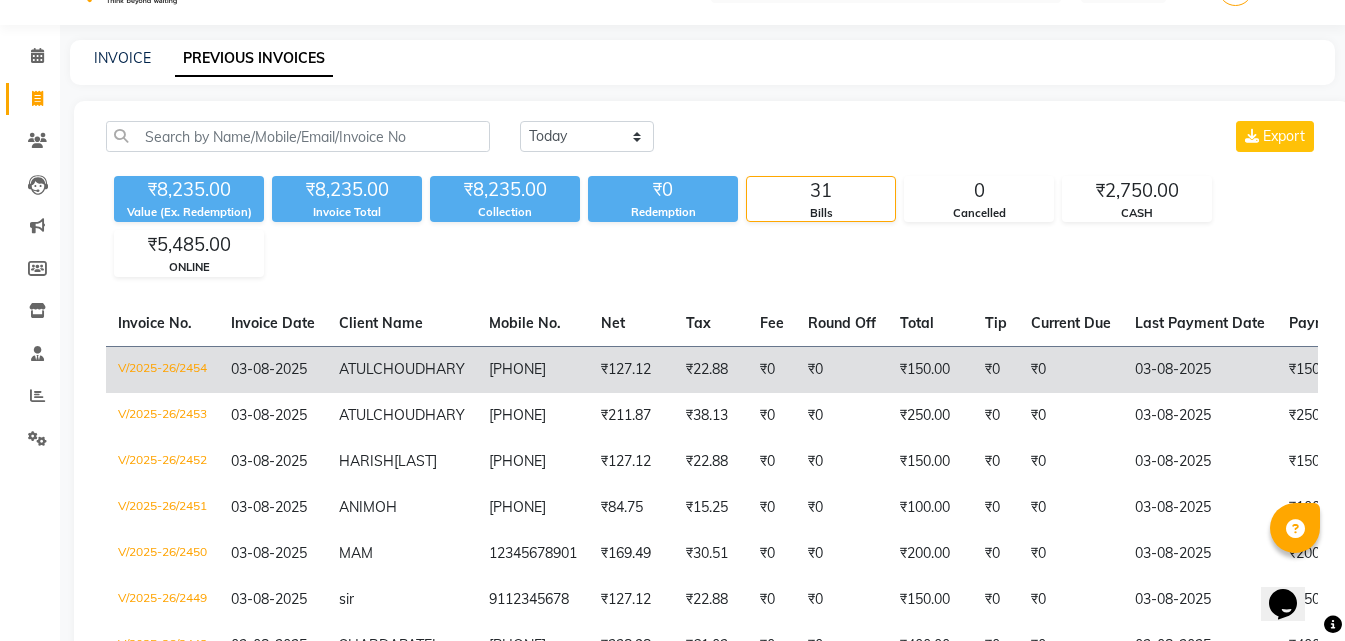 scroll, scrollTop: 0, scrollLeft: 0, axis: both 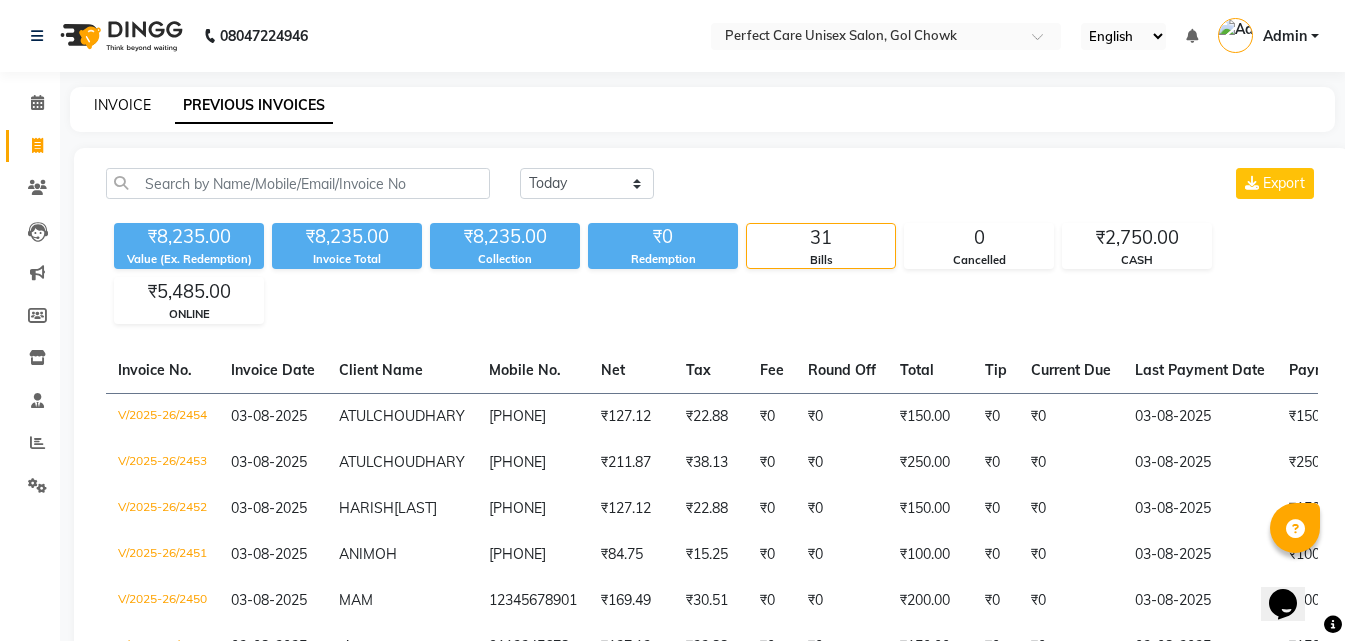click on "INVOICE" 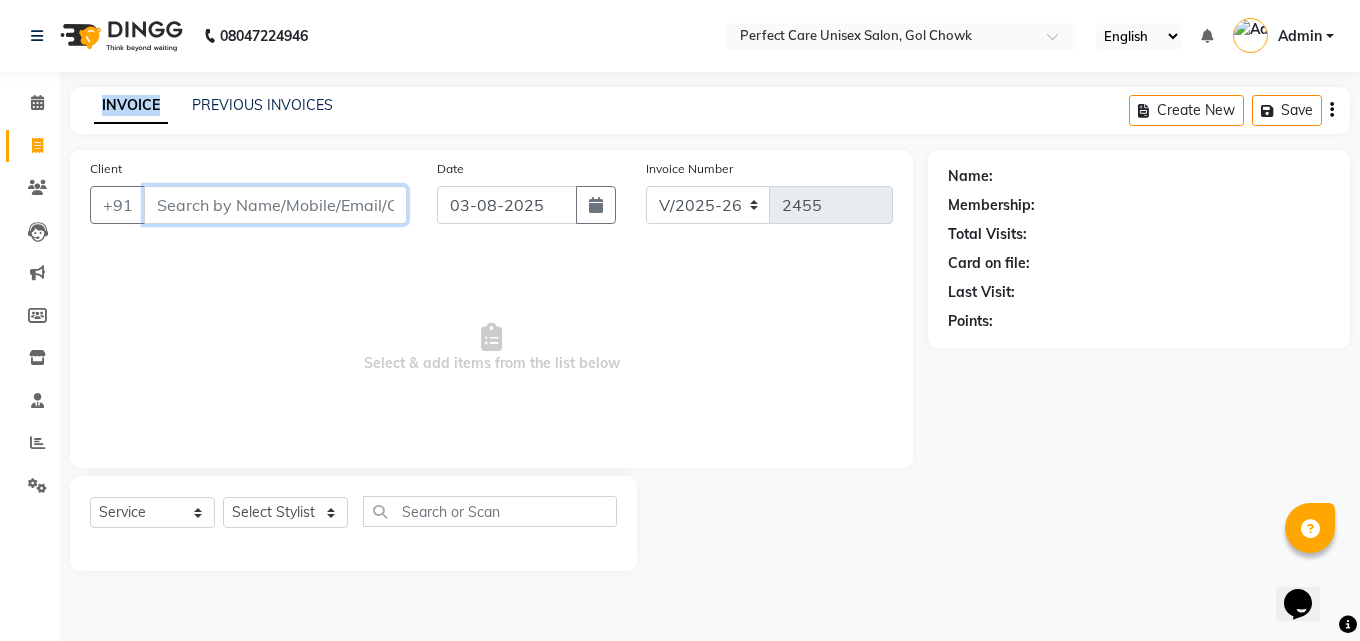 click on "Client" at bounding box center (275, 205) 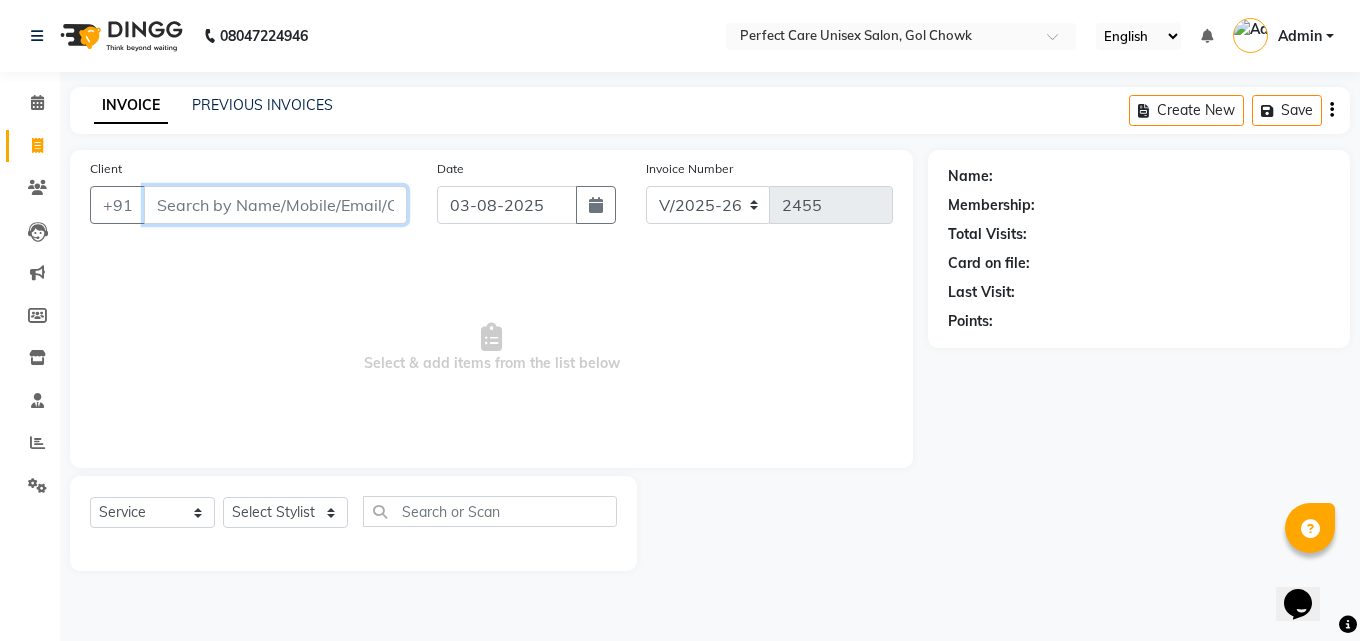 click on "Client" at bounding box center (275, 205) 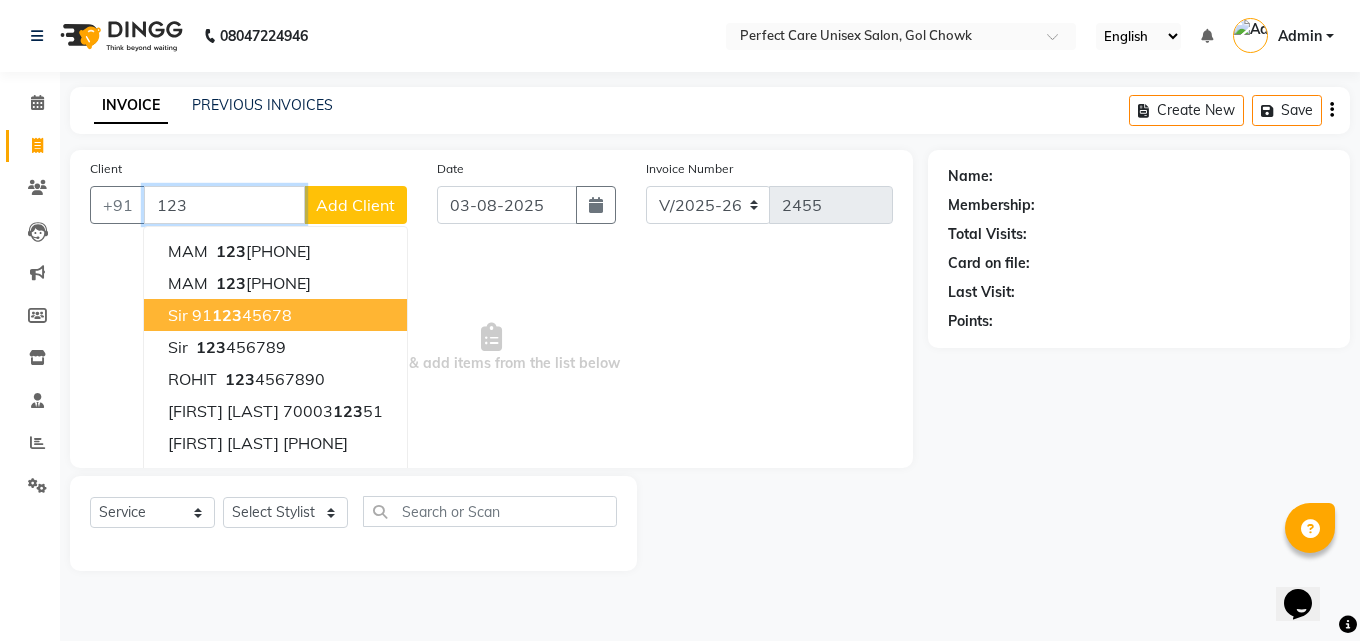 click on "91 123 45678" at bounding box center [242, 315] 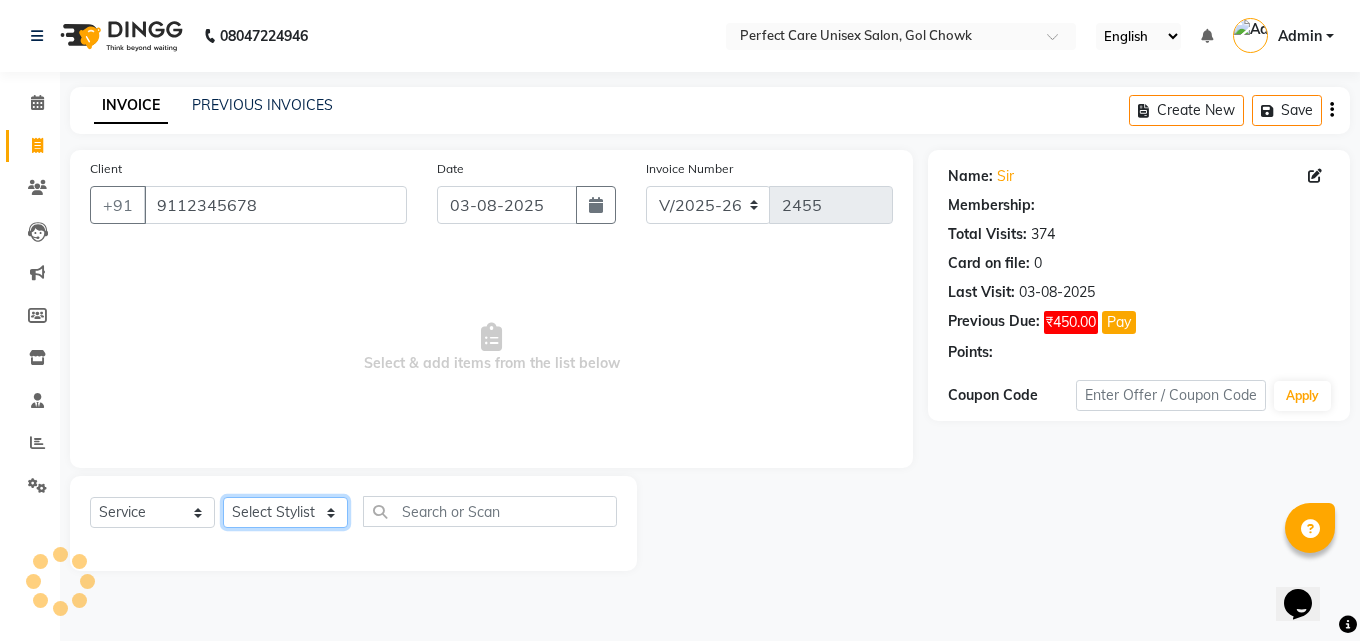 click on "Select Stylist MISS [NAME] MISS [NAME] MISS [NAME] MISS [NAME] MISS [NAME] MISS [NAME] MISS [NAME] MISS [NAME] MISS [NAME] MISS [NAME] [NAME] MR [NAME] MR [NAME] MR [NAME] MR [NAME] MR [NAME] MR [NAME] MR [NAME] MR [NAME] MR [NAME] MR [NAME] MR [NAME] MR [NAME] MR [NAME] MR [NAME] MS [NAME] NONE [NAME]" 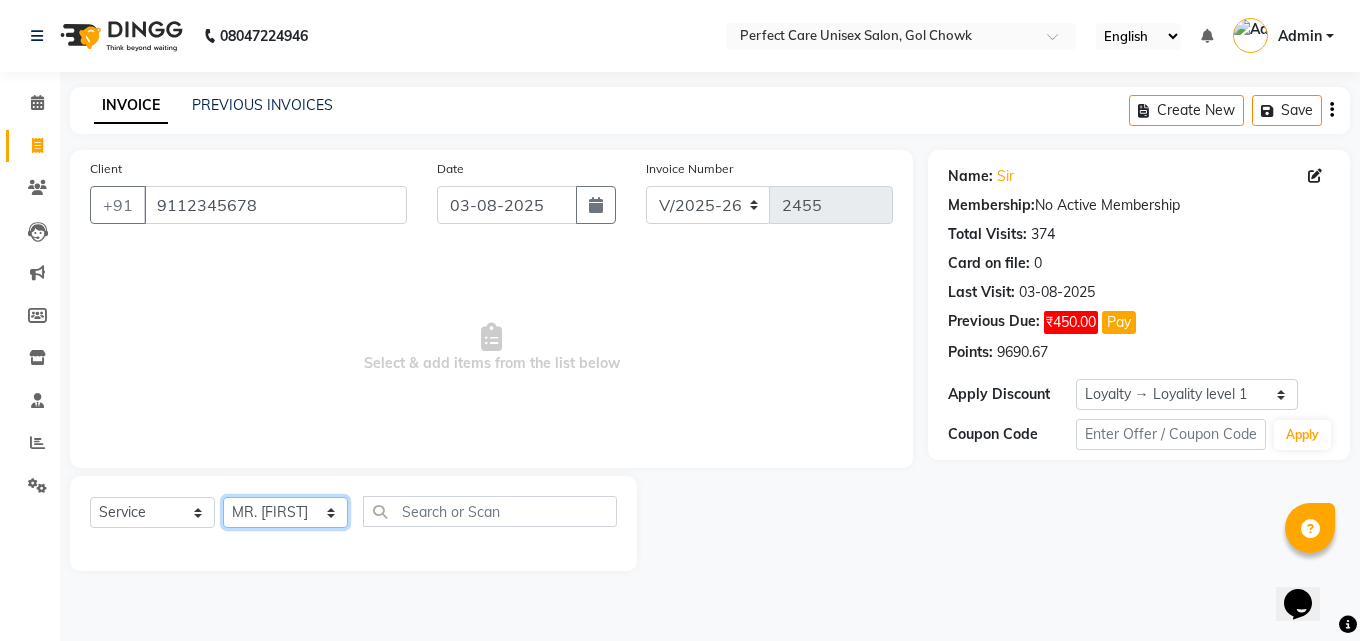 click on "Select Stylist MISS [NAME] MISS [NAME] MISS [NAME] MISS [NAME] MISS [NAME] MISS [NAME] MISS [NAME] MISS [NAME] MISS [NAME] MISS [NAME] [NAME] MR [NAME] MR [NAME] MR [NAME] MR [NAME] MR [NAME] MR [NAME] MR [NAME] MR [NAME] MR [NAME] MR [NAME] MR [NAME] MR [NAME] MR [NAME] MR [NAME] MS [NAME] NONE [NAME]" 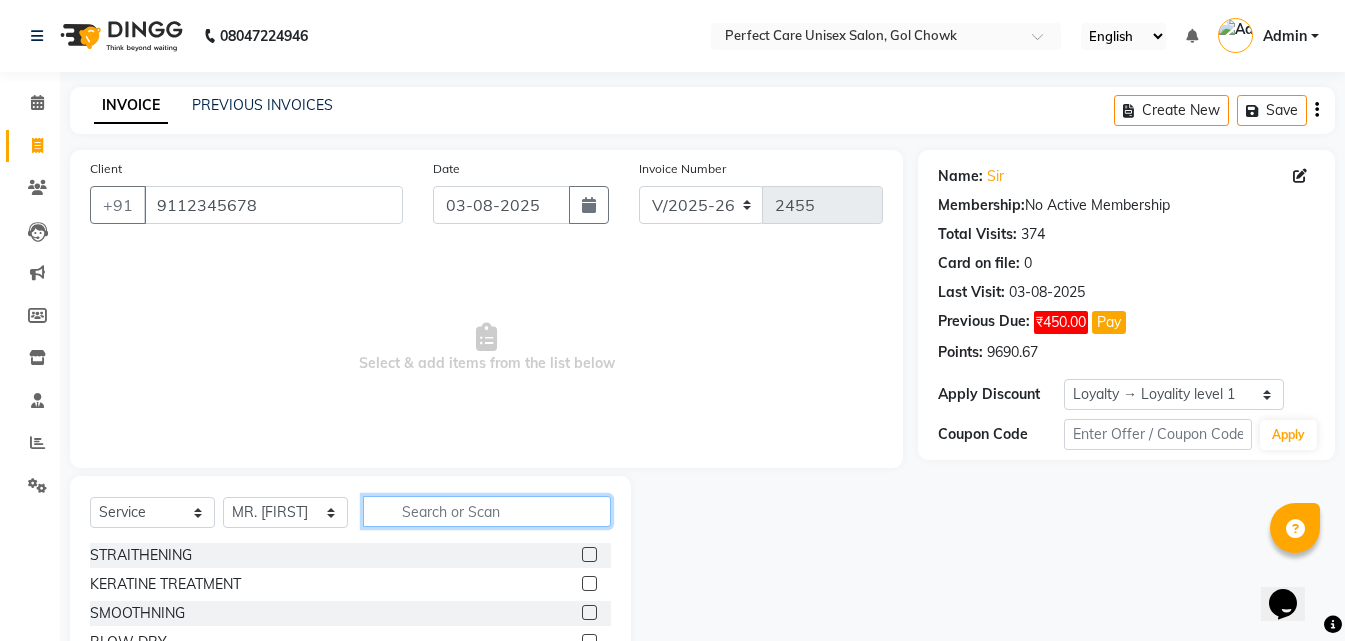 click 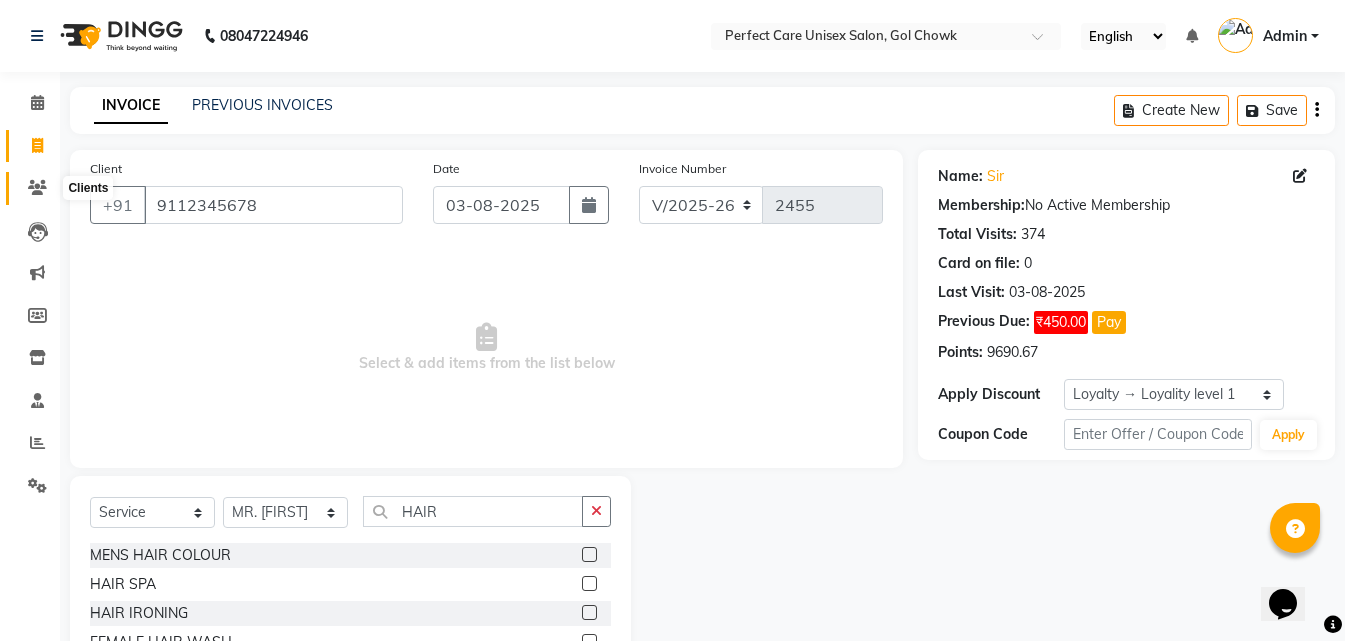 click 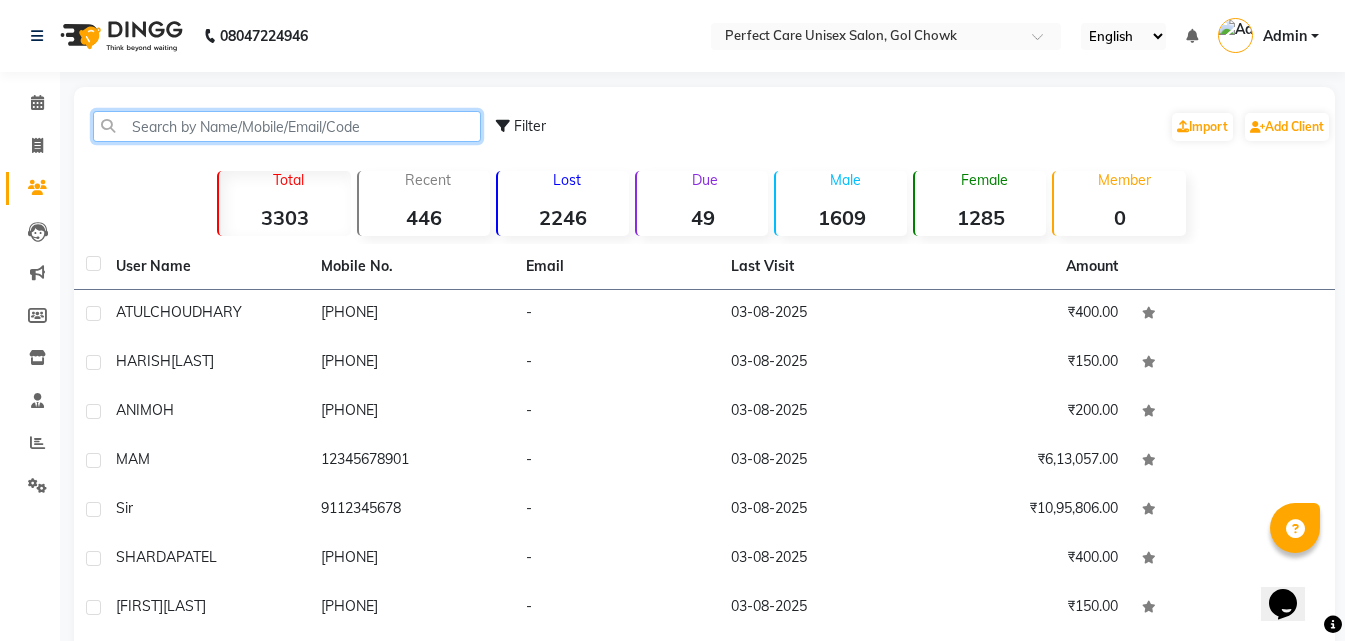 click 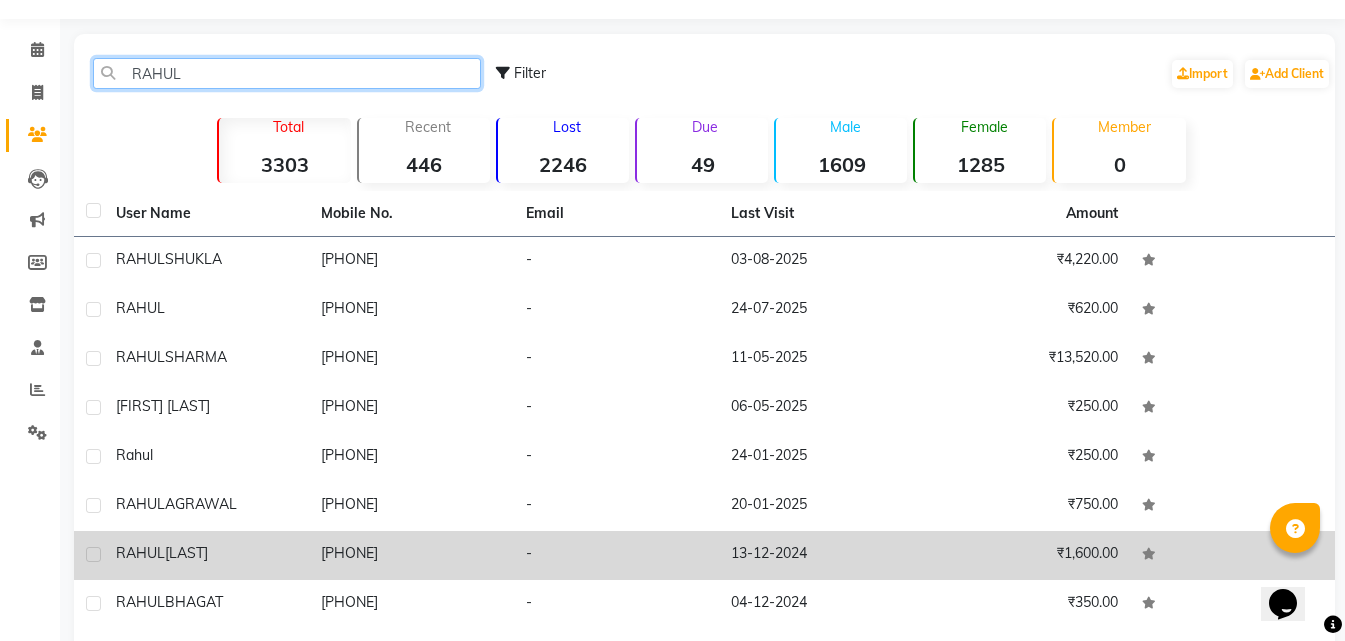 scroll, scrollTop: 200, scrollLeft: 0, axis: vertical 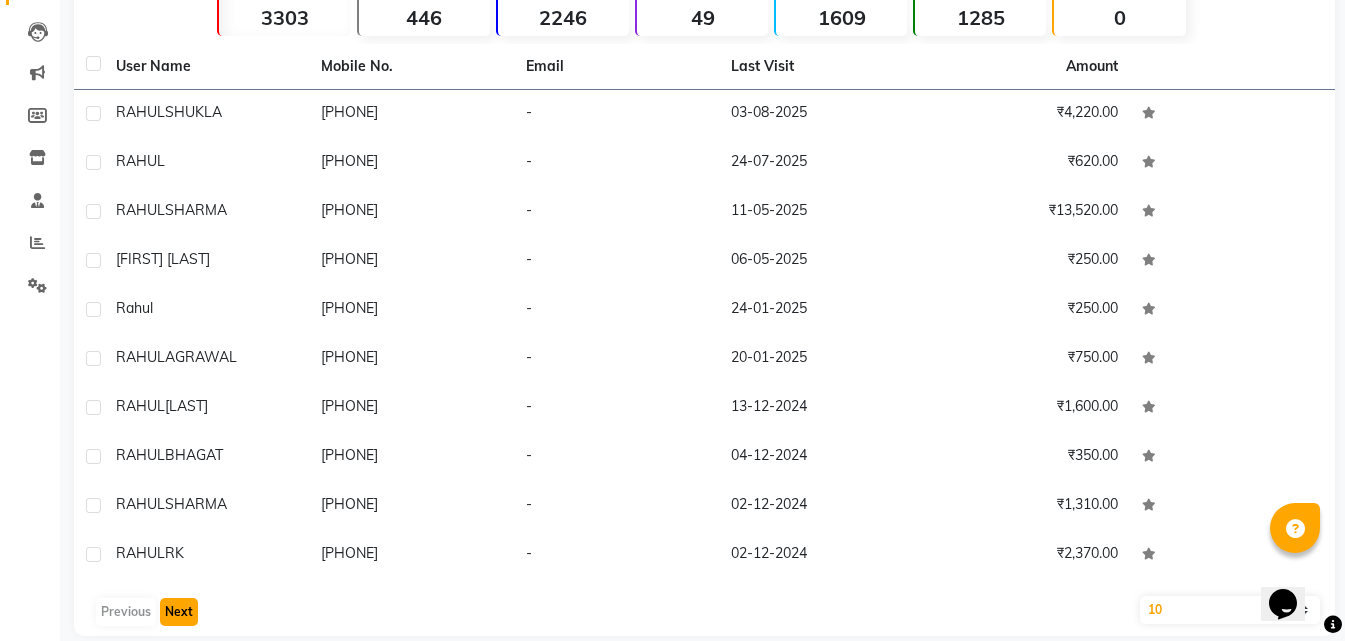 click on "Next" 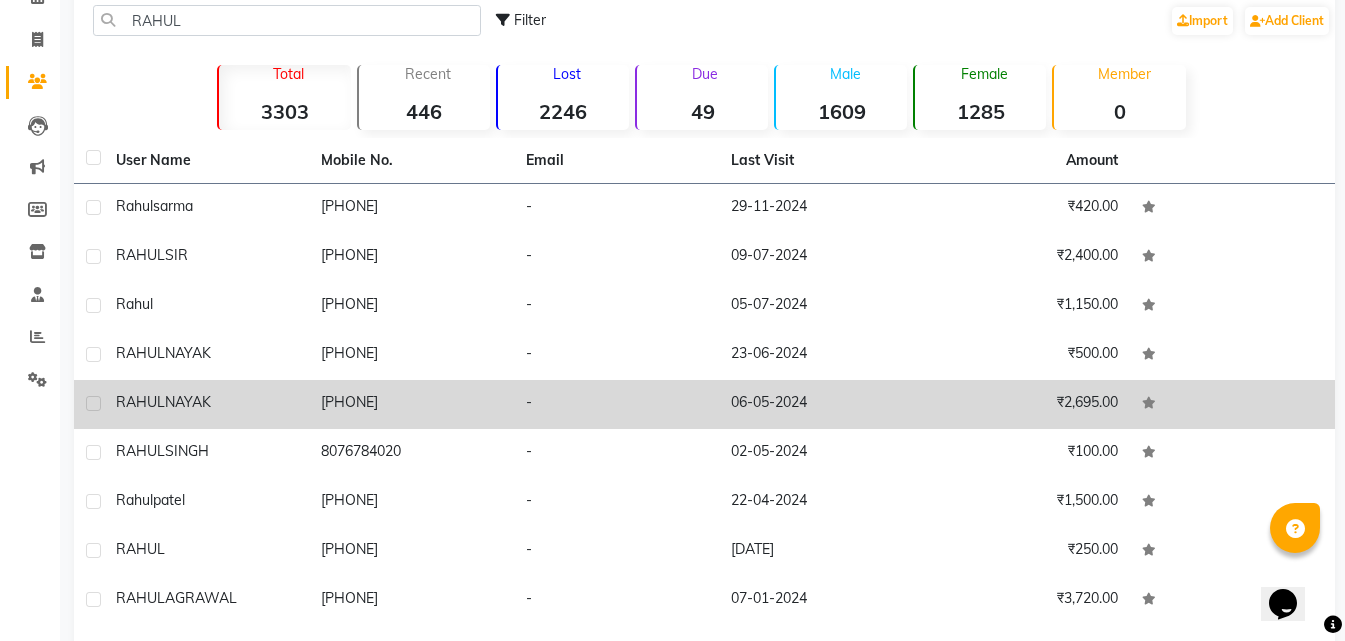 scroll, scrollTop: 225, scrollLeft: 0, axis: vertical 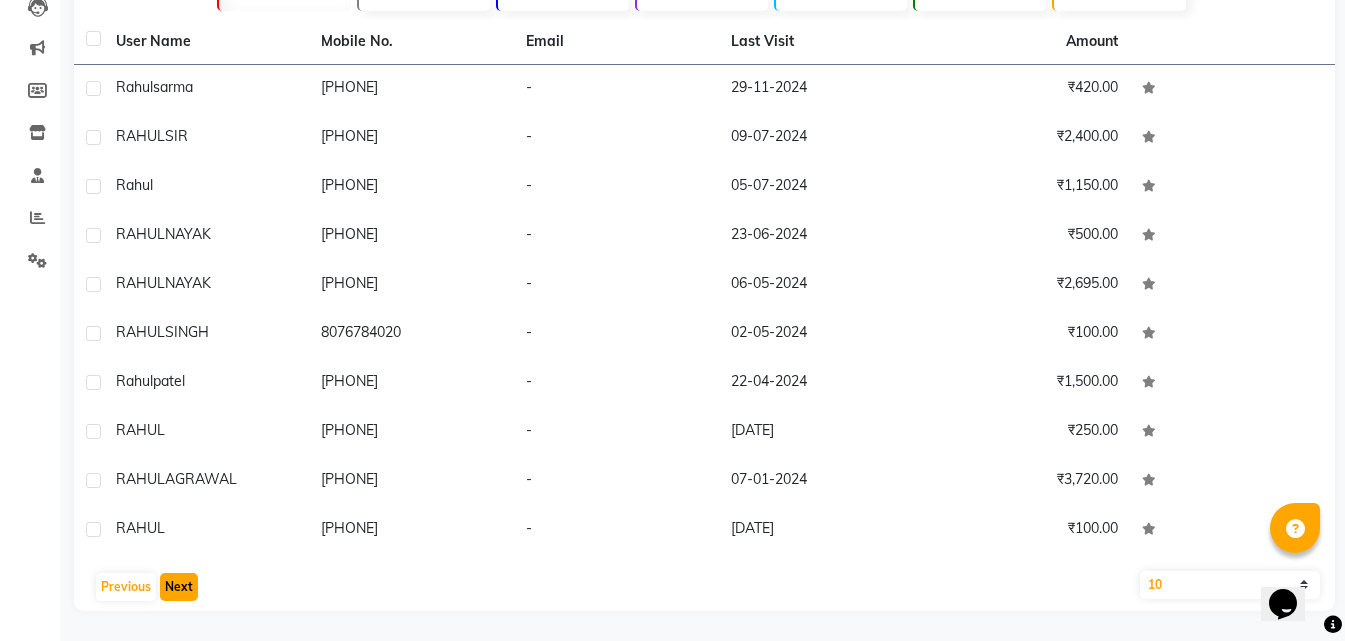 click on "Next" 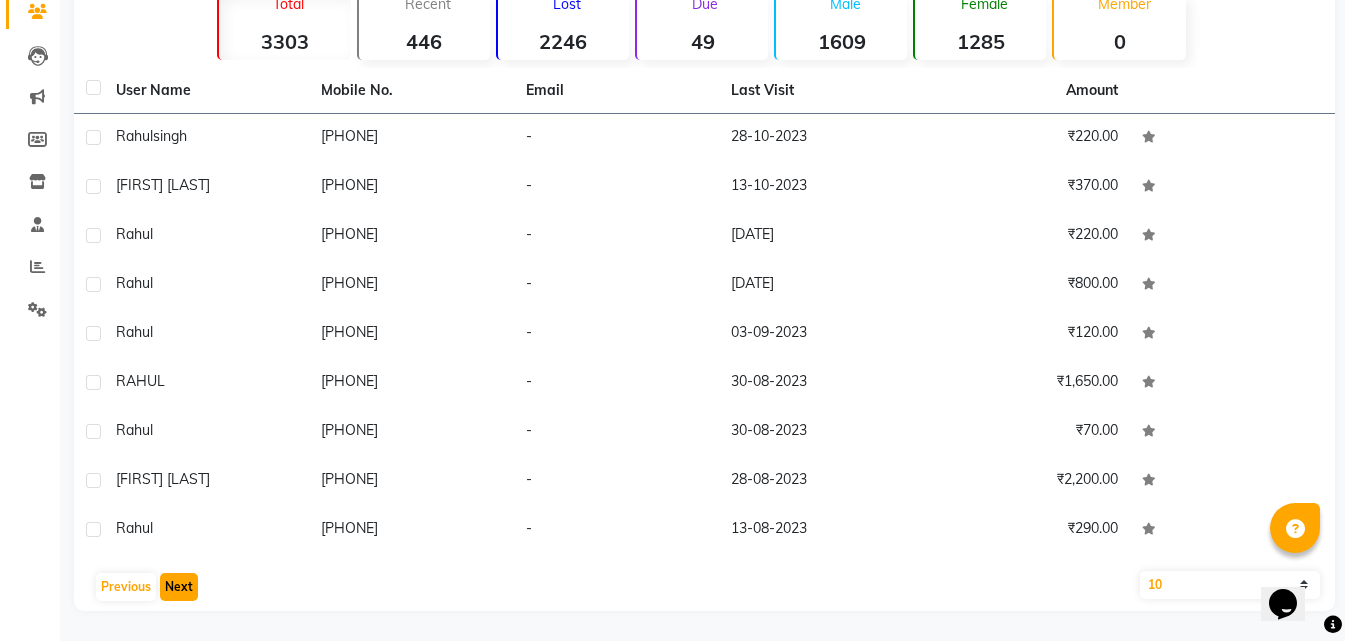 scroll, scrollTop: 176, scrollLeft: 0, axis: vertical 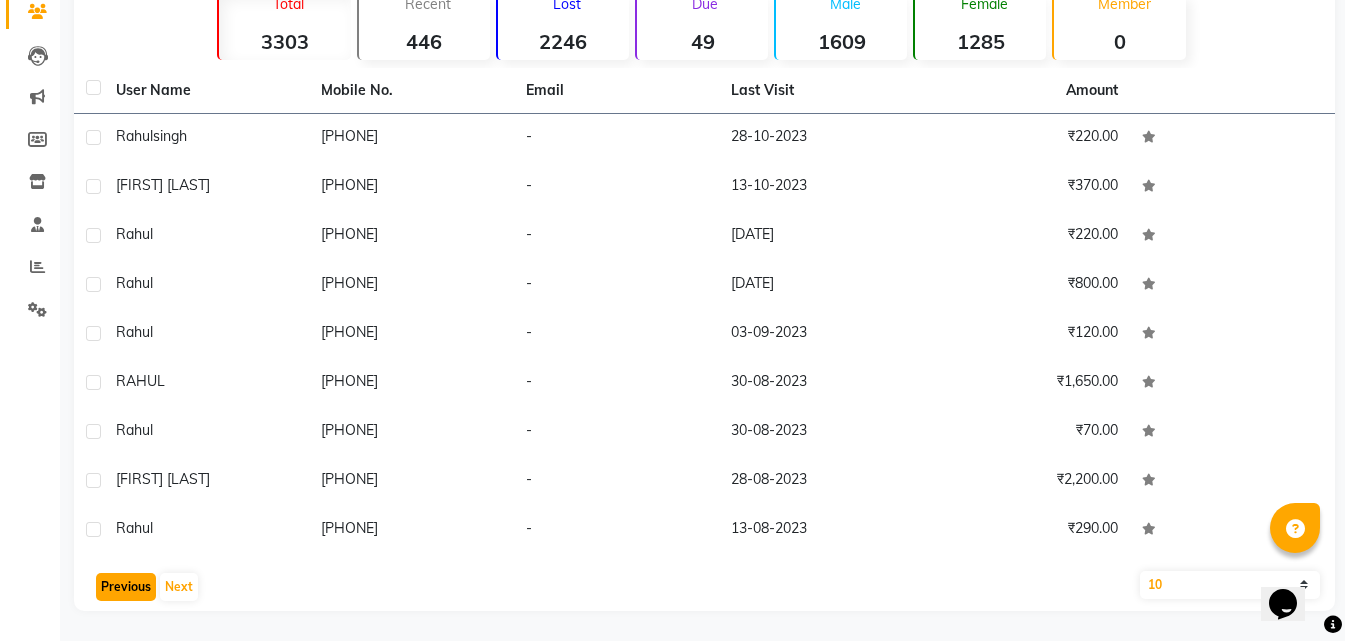 click on "Previous" 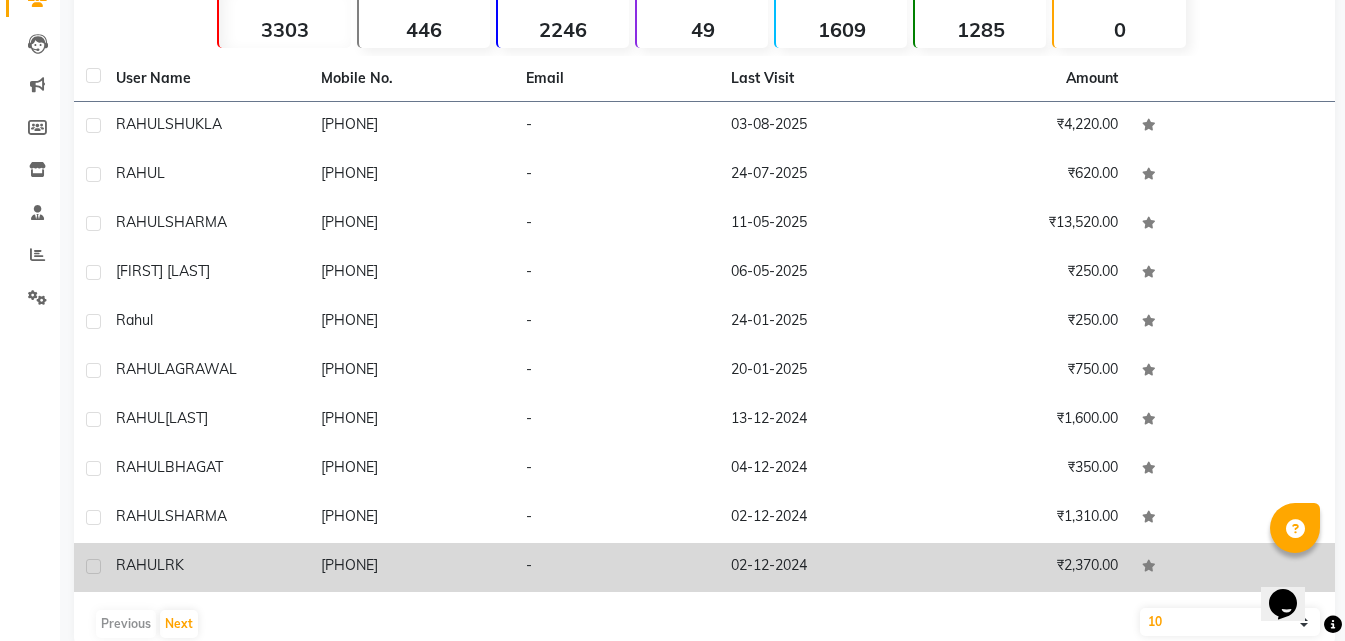 scroll, scrollTop: 225, scrollLeft: 0, axis: vertical 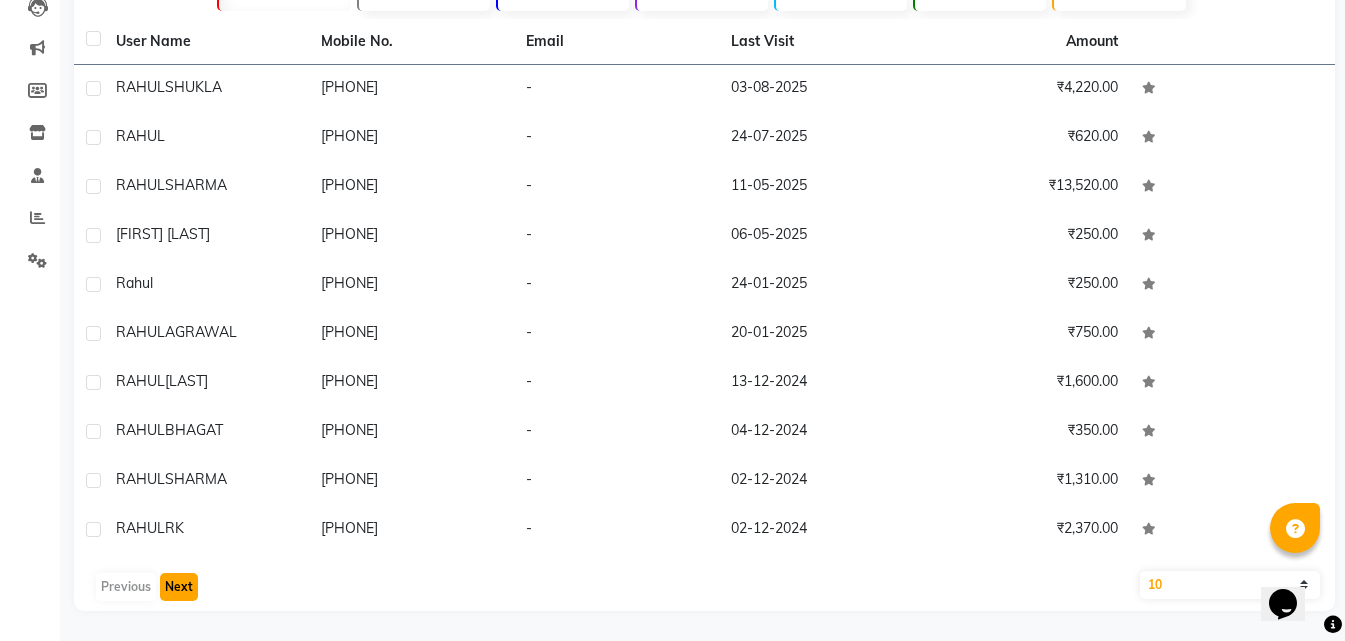 click on "Next" 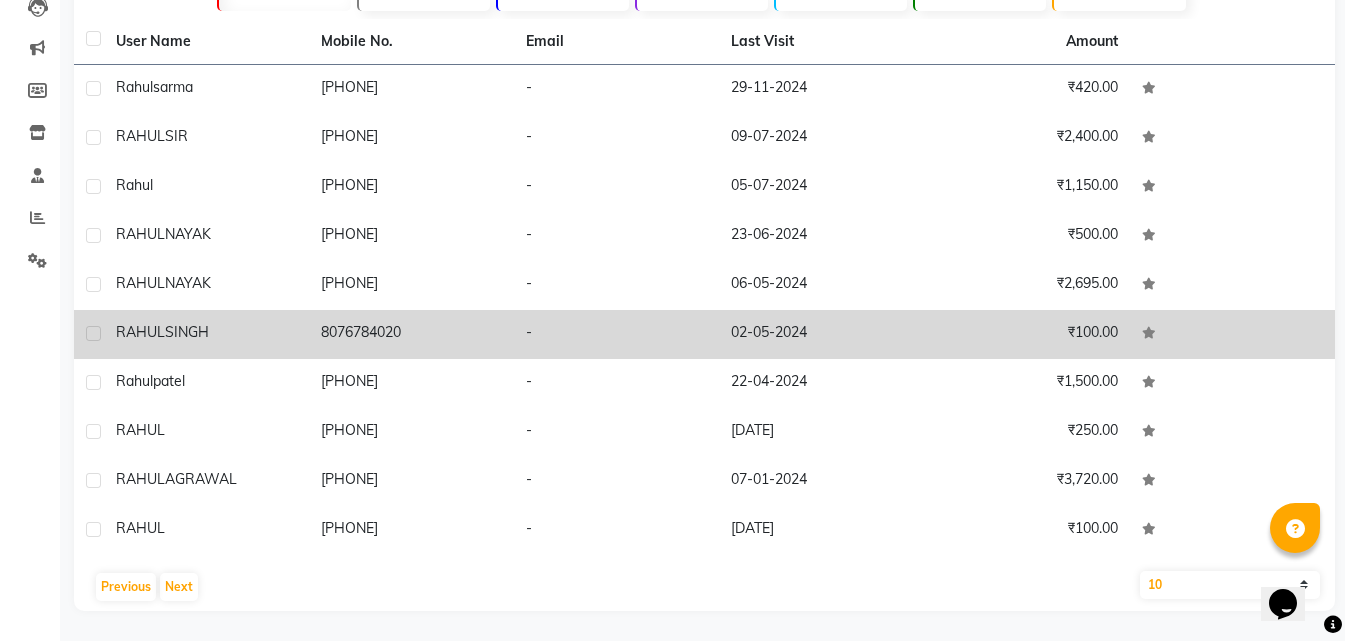 click on "8076784020" 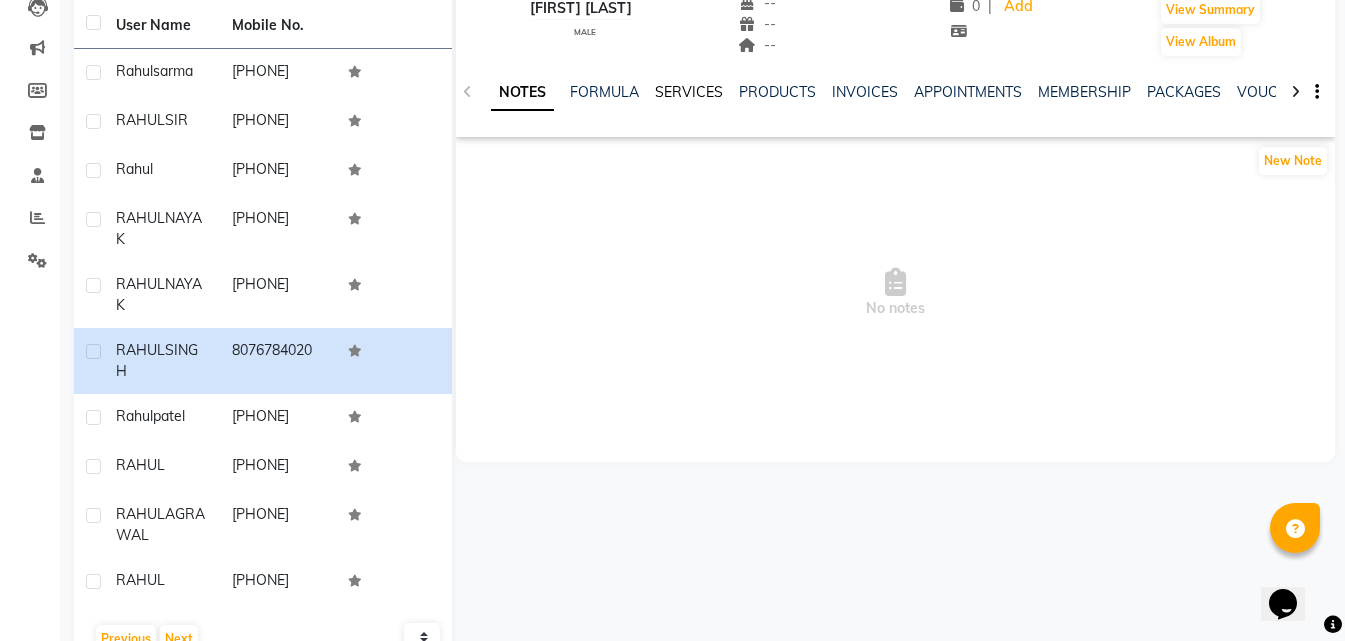 click on "SERVICES" 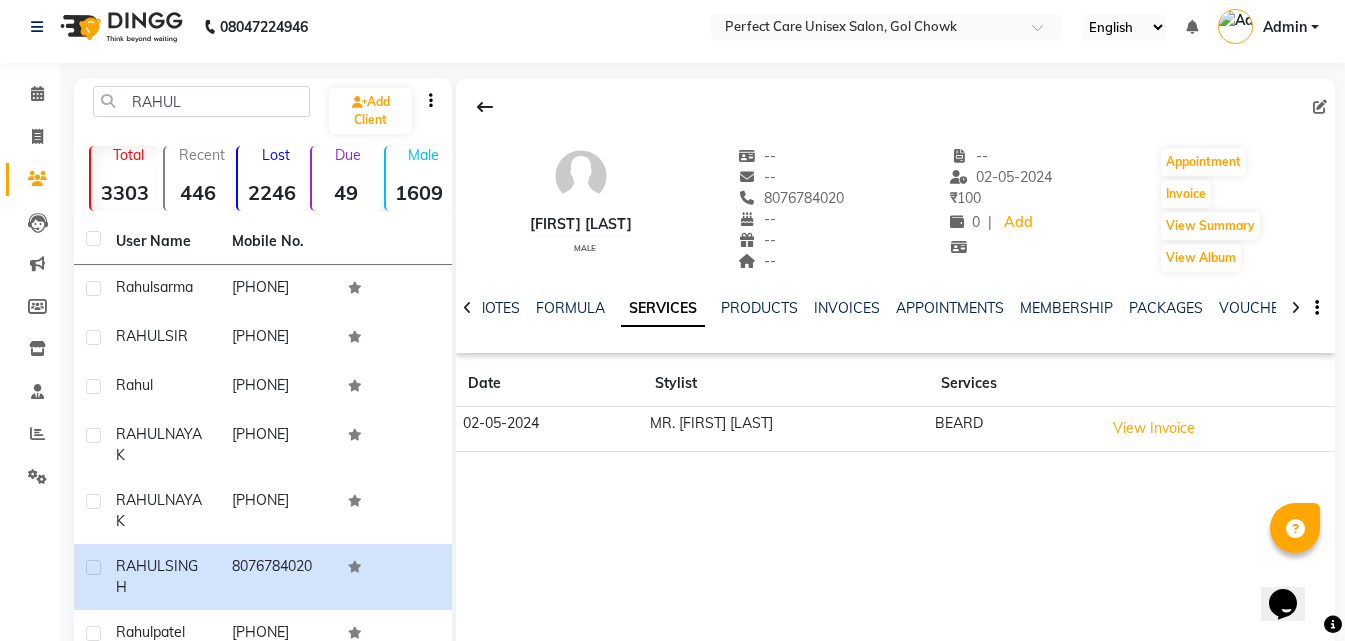 scroll, scrollTop: 0, scrollLeft: 0, axis: both 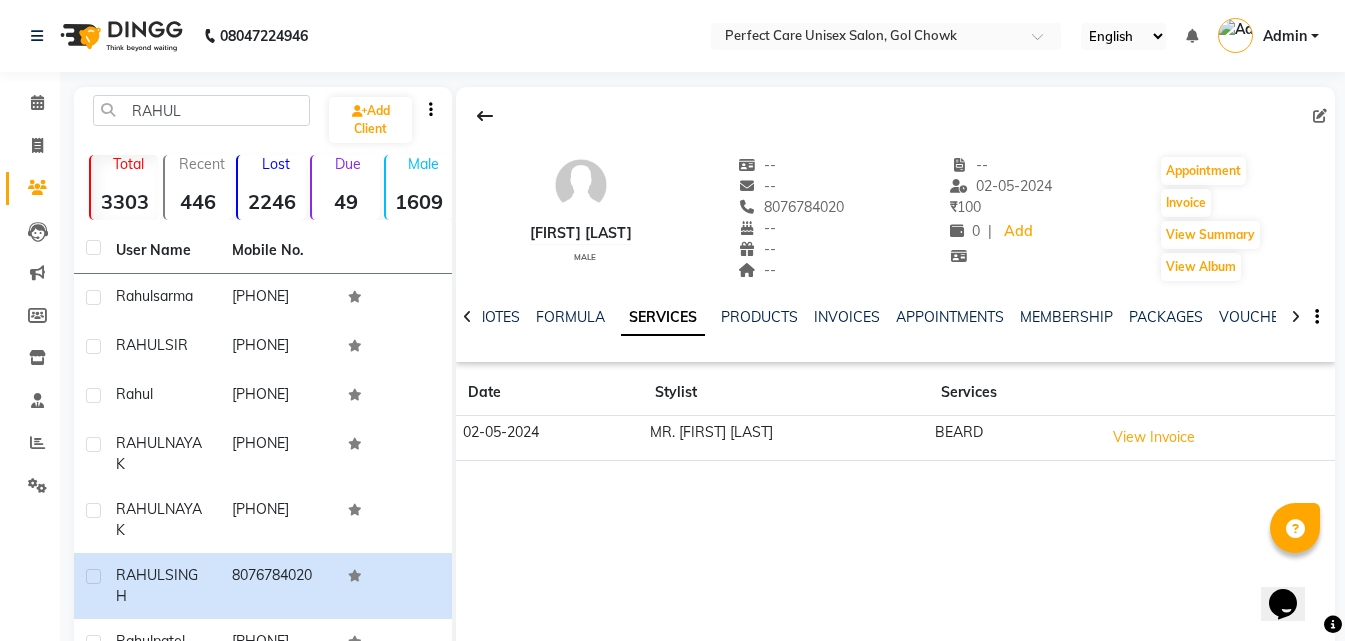 drag, startPoint x: 759, startPoint y: 205, endPoint x: 895, endPoint y: 211, distance: 136.1323 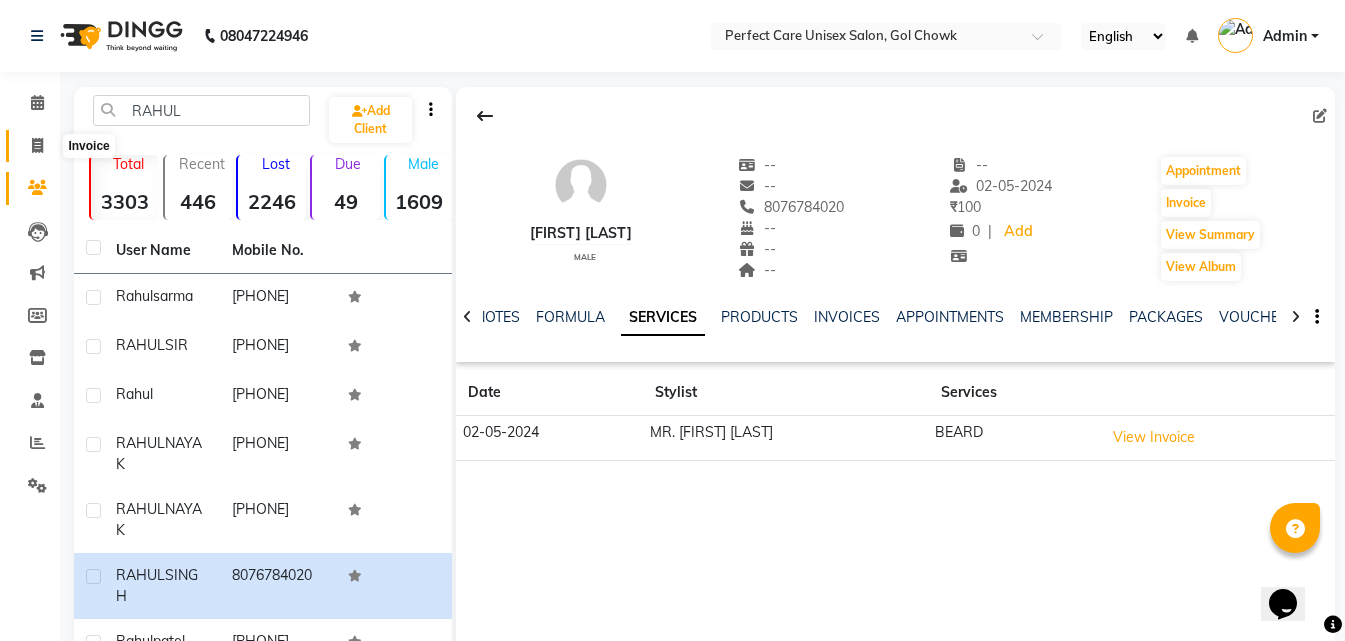 click 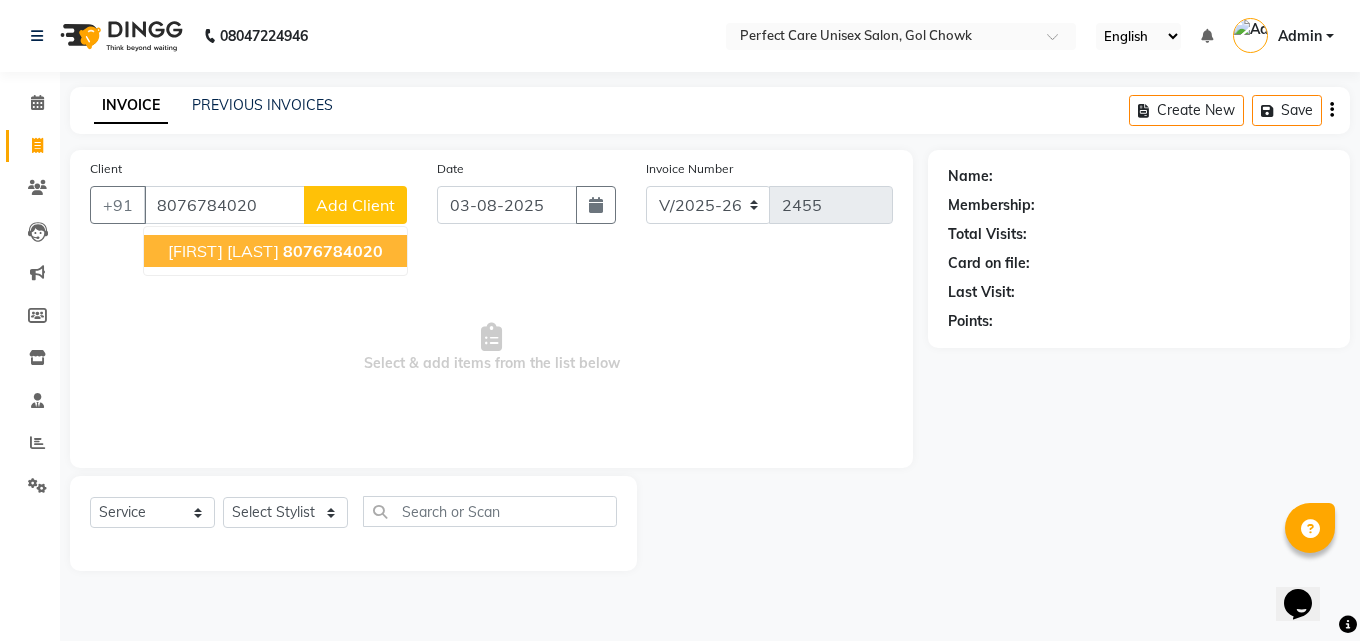 click on "RAHUL SINGH  8076784020" at bounding box center (275, 251) 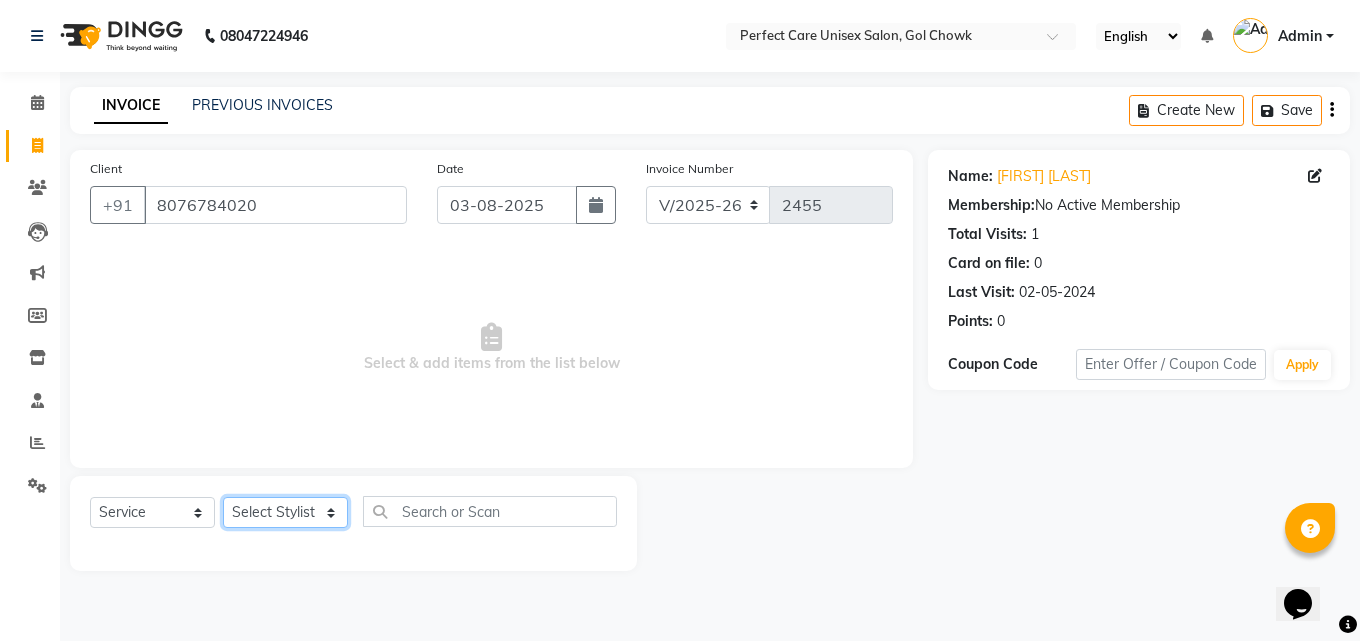 click on "Select Stylist MISS [NAME] MISS [NAME] MISS [NAME] MISS [NAME] MISS [NAME] MISS [NAME] MISS [NAME] MISS [NAME] MISS [NAME] MISS [NAME] [NAME] MR [NAME] MR [NAME] MR [NAME] MR [NAME] MR [NAME] MR [NAME] MR [NAME] MR [NAME] MR [NAME] MR [NAME] MR [NAME] MR [NAME] MR [NAME] MR [NAME] MS [NAME] NONE [NAME]" 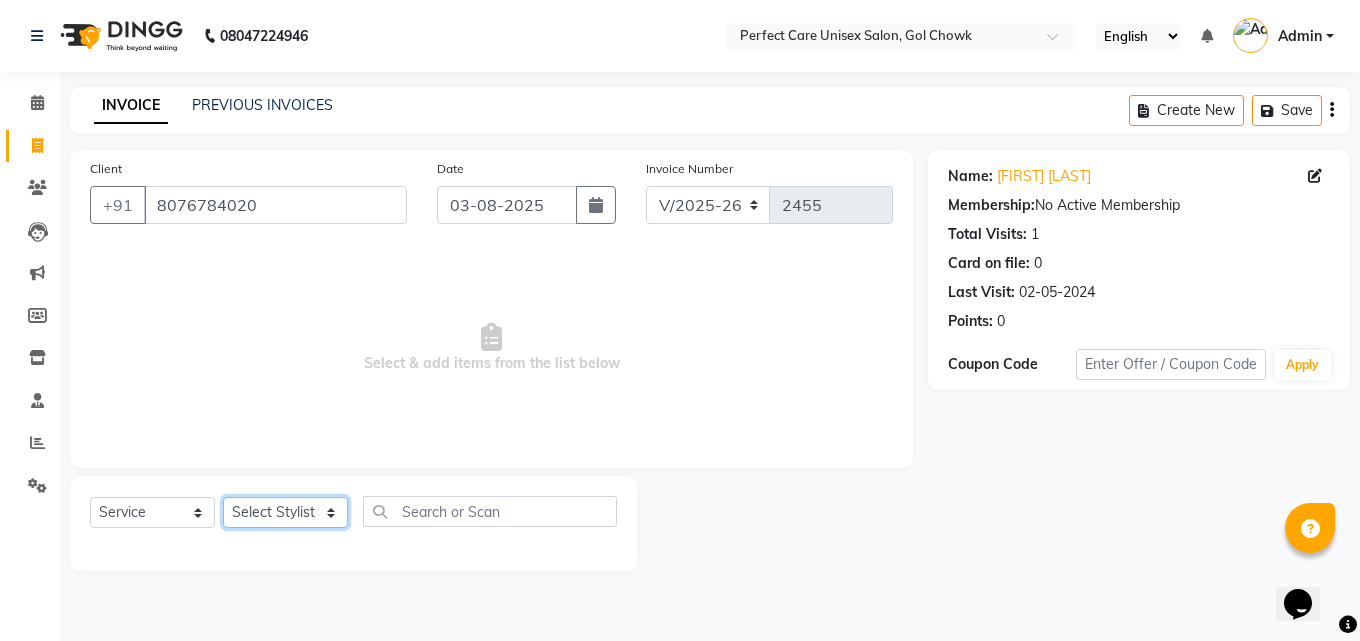 click on "Select Stylist MISS [NAME] MISS [NAME] MISS [NAME] MISS [NAME] MISS [NAME] MISS [NAME] MISS [NAME] MISS [NAME] MISS [NAME] MISS [NAME] [NAME] MR [NAME] MR [NAME] MR [NAME] MR [NAME] MR [NAME] MR [NAME] MR [NAME] MR [NAME] MR [NAME] MR [NAME] MR [NAME] MR [NAME] MR [NAME] MR [NAME] MS [NAME] NONE [NAME]" 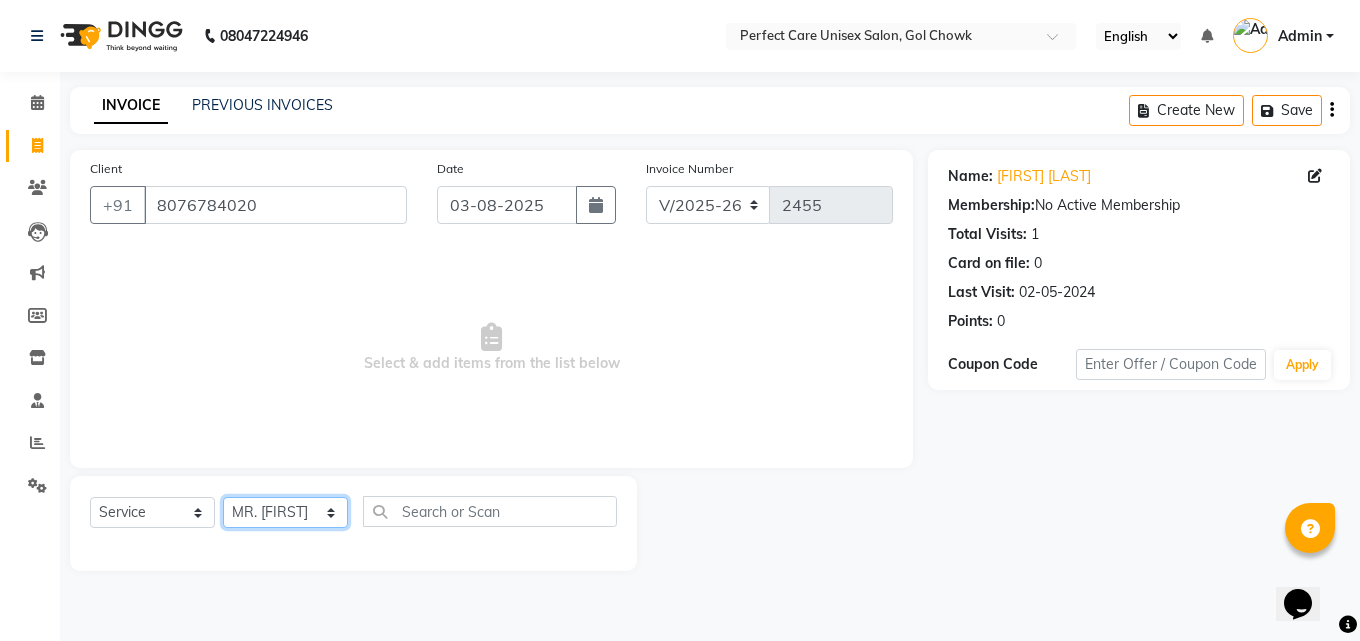 click on "Select Stylist MISS [NAME] MISS [NAME] MISS [NAME] MISS [NAME] MISS [NAME] MISS [NAME] MISS [NAME] MISS [NAME] MISS [NAME] MISS [NAME] [NAME] MR [NAME] MR [NAME] MR [NAME] MR [NAME] MR [NAME] MR [NAME] MR [NAME] MR [NAME] MR [NAME] MR [NAME] MR [NAME] MR [NAME] MR [NAME] MR [NAME] MS [NAME] NONE [NAME]" 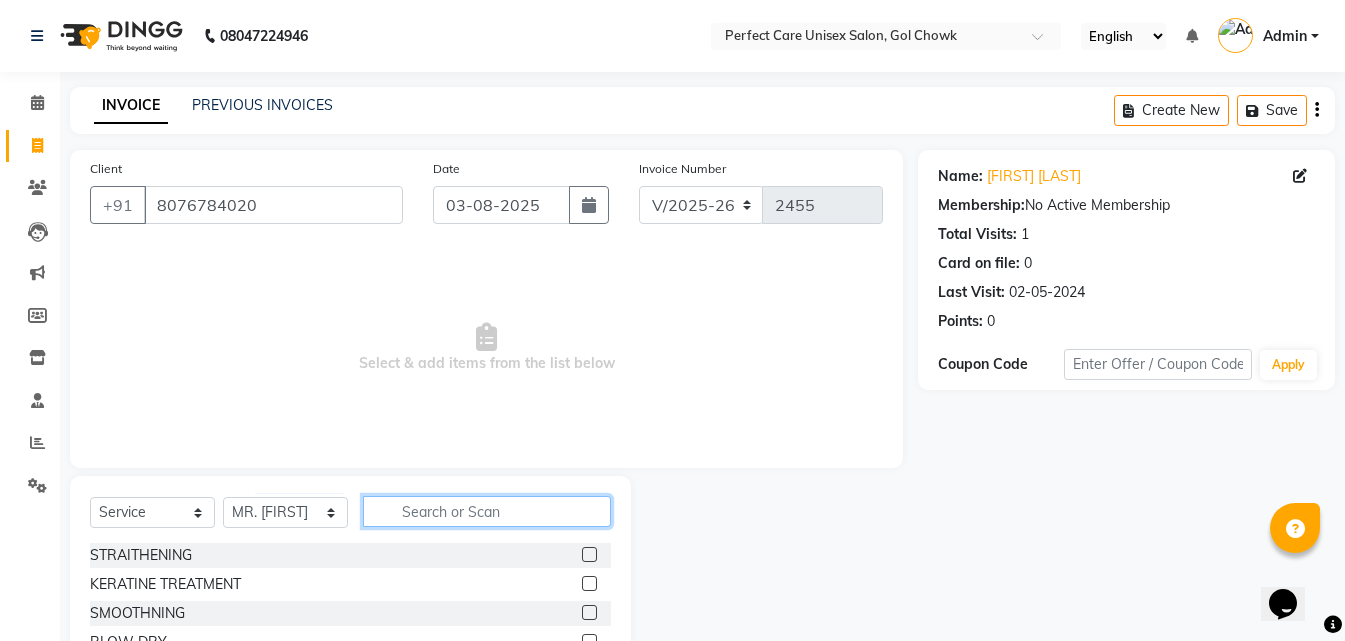 click 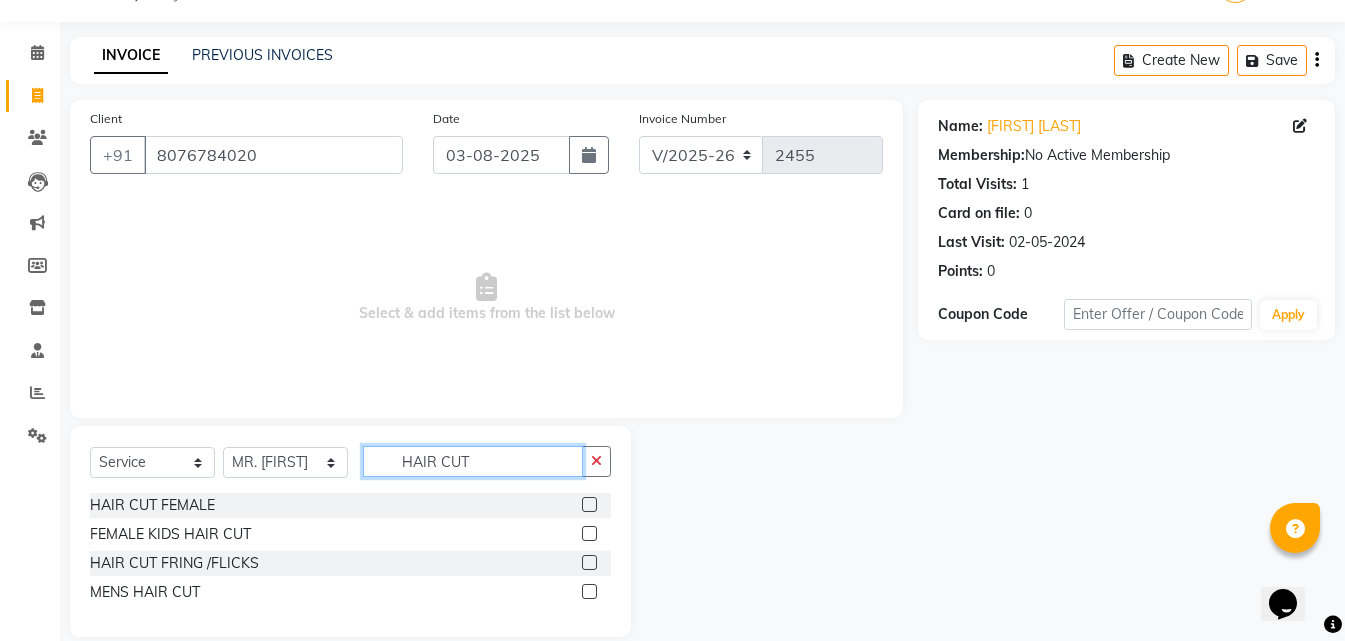 scroll, scrollTop: 76, scrollLeft: 0, axis: vertical 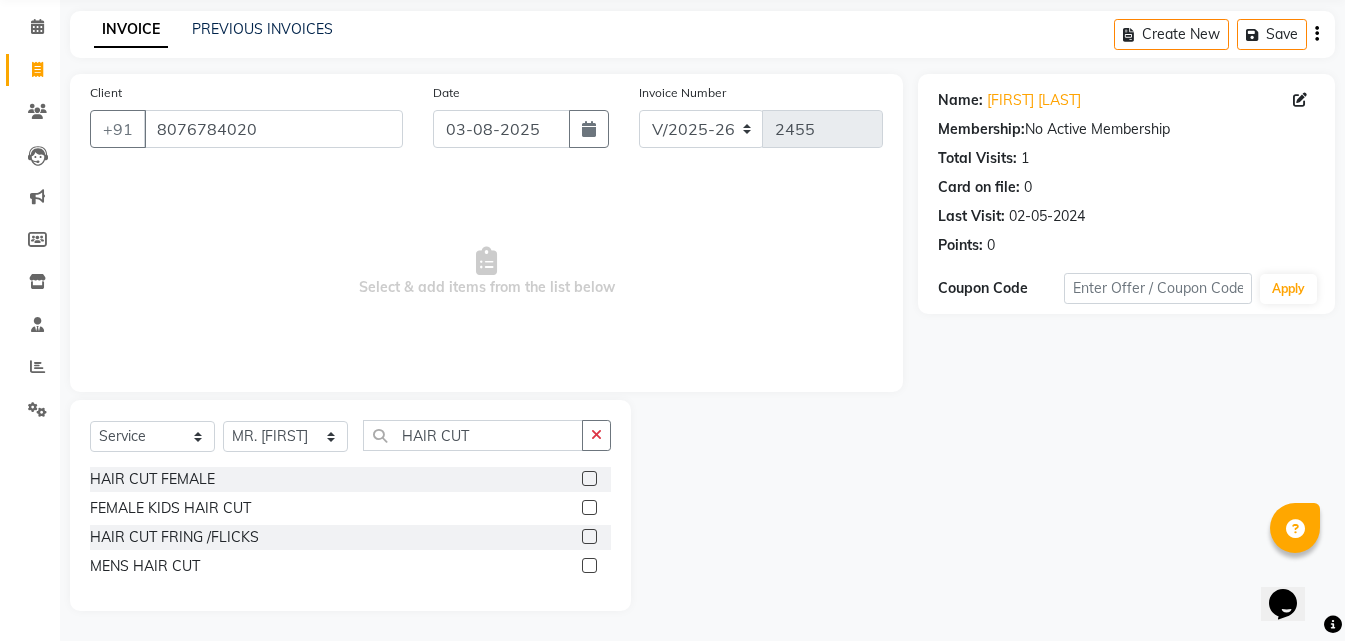 click 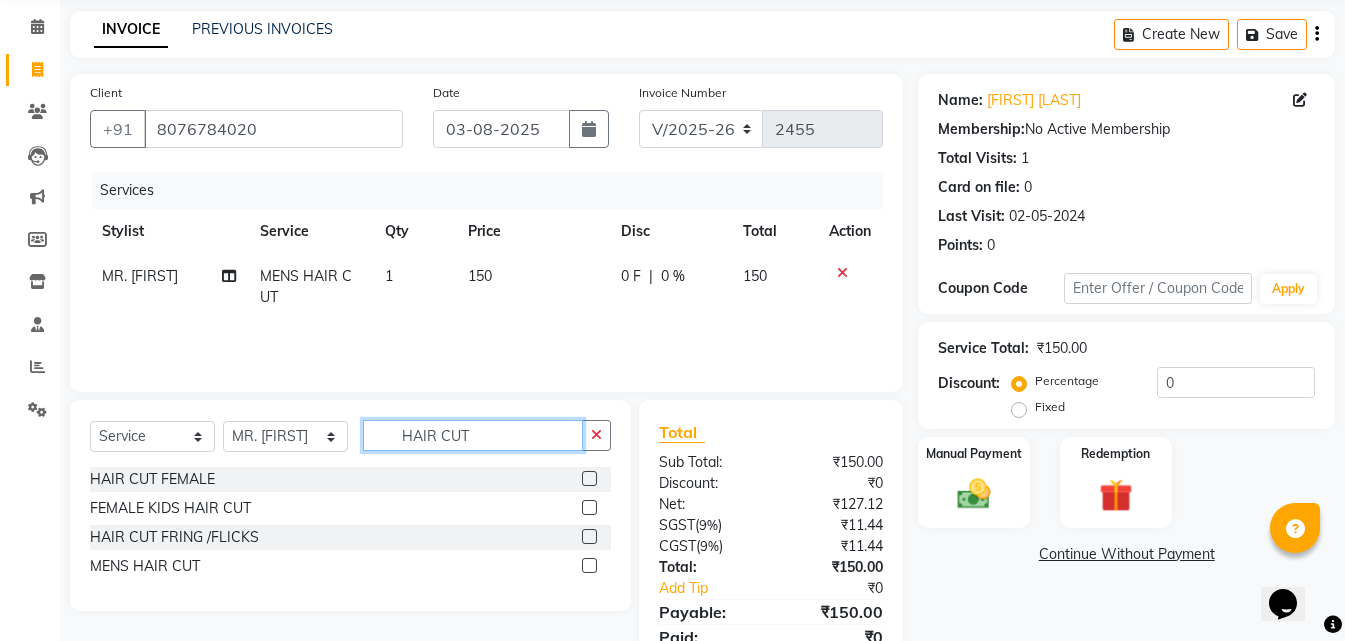 drag, startPoint x: 492, startPoint y: 429, endPoint x: 366, endPoint y: 443, distance: 126.77539 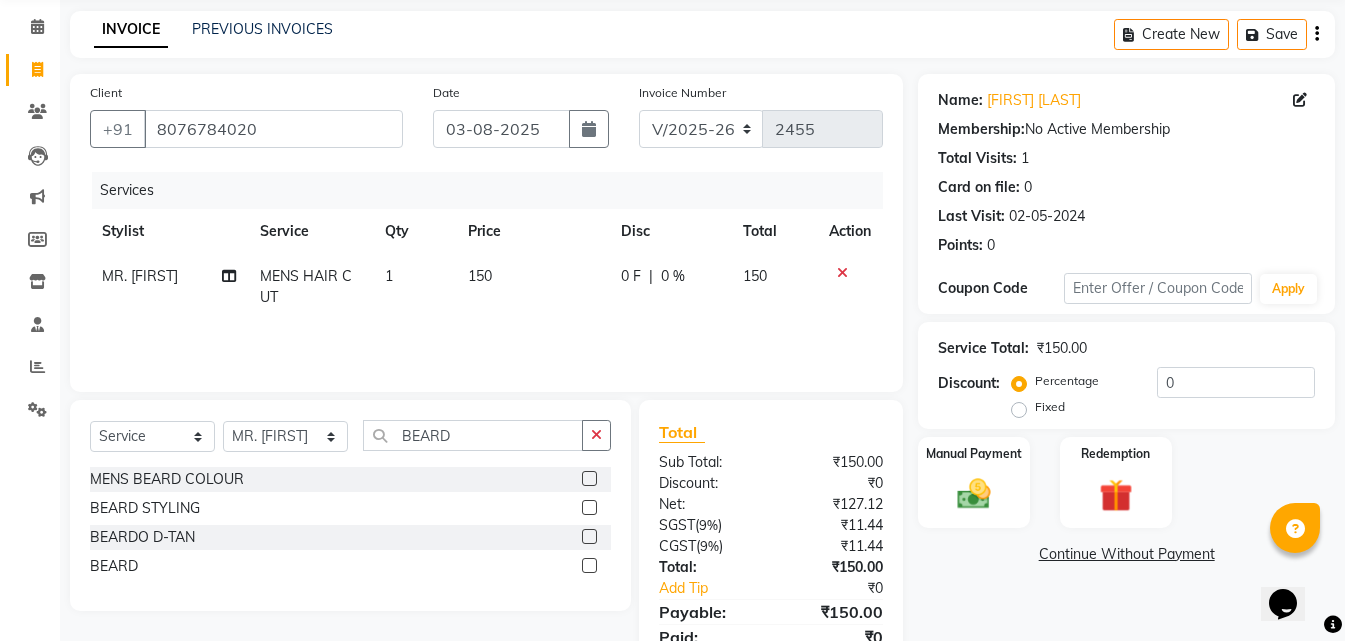 click 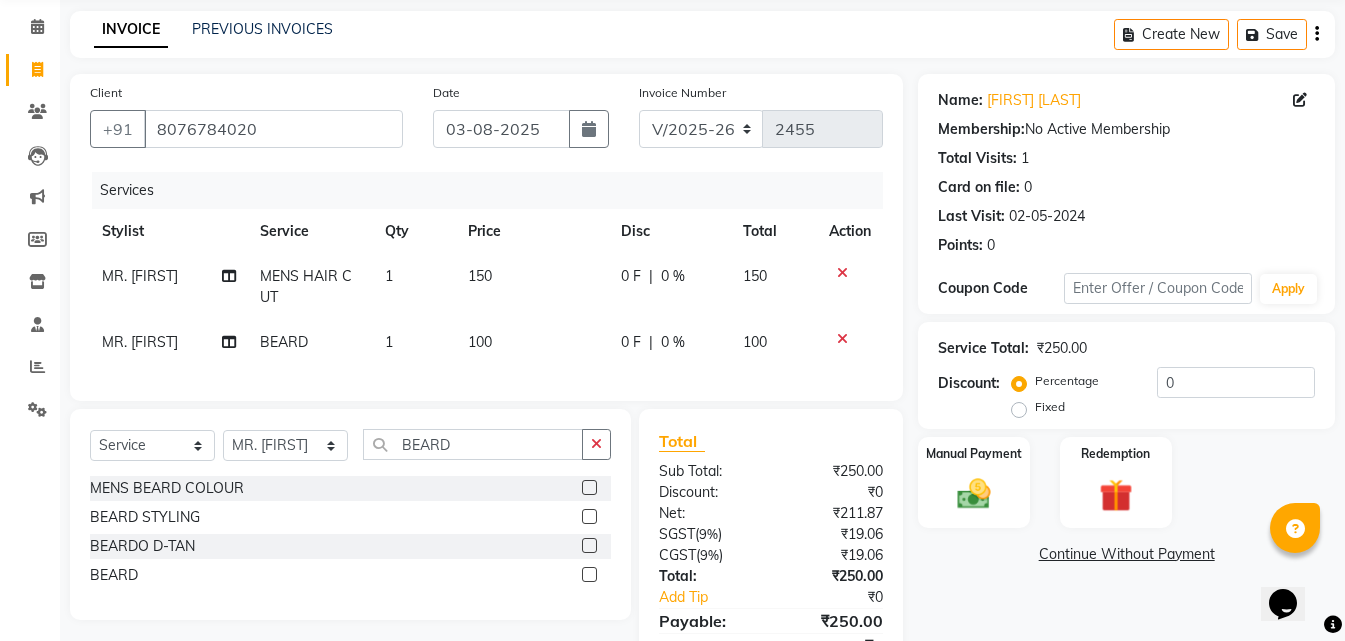click on "100" 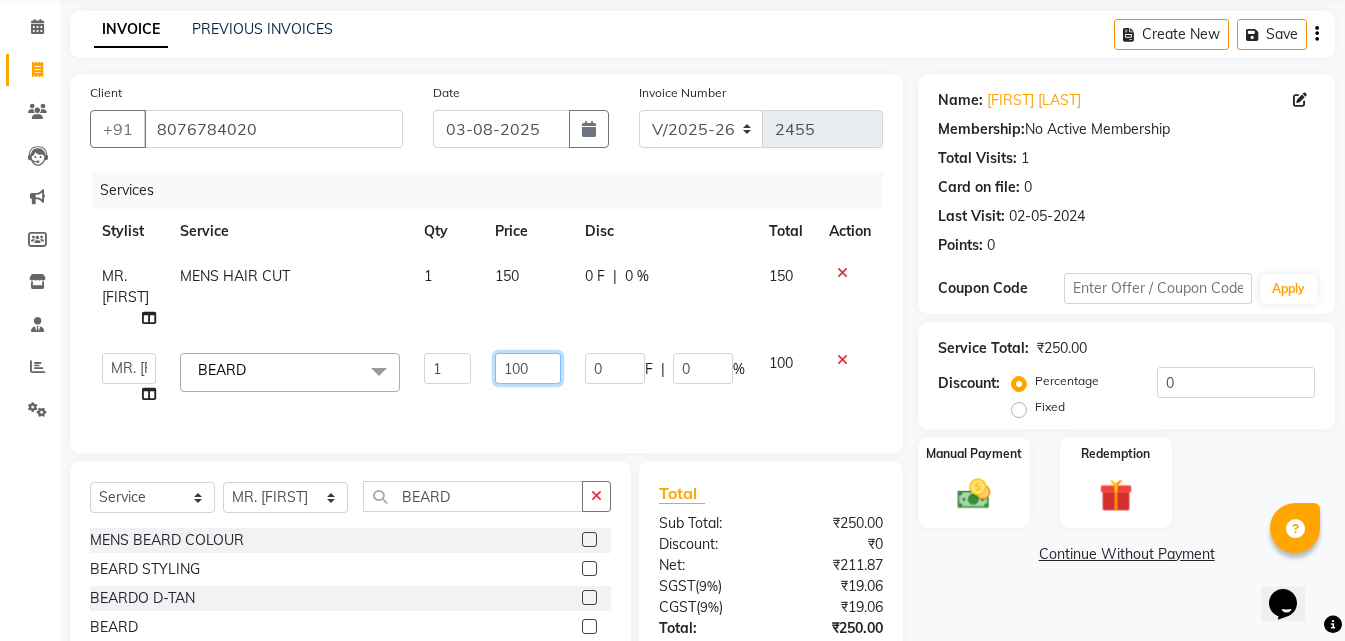 click on "100" 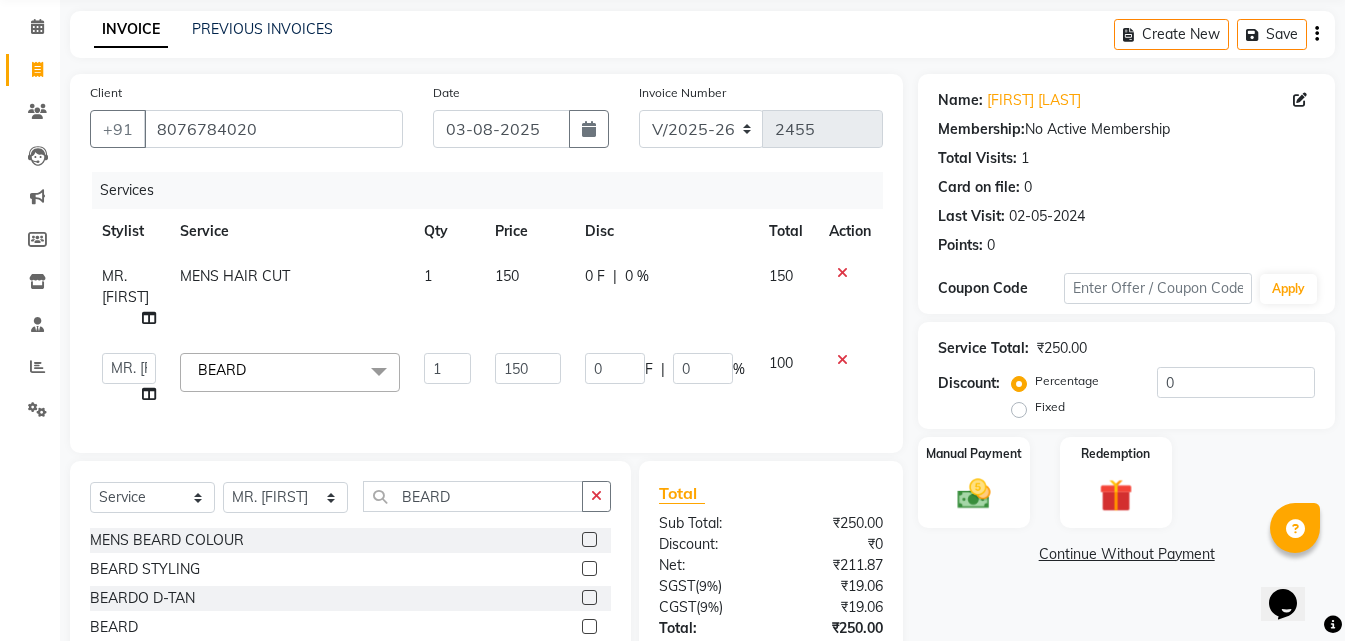 click on "Services Stylist Service Qty Price Disc Total Action MR. SAM MENS HAIR CUT  1 150 0 F | 0 % 150  MISS CHANDA   MISS KAYNAT   MISS KRITIKA    MISS PIHU   MISS POOJA   MISS.SHRADDHA   MISS.SHREYA    MISS SUDHA    MISS. USHA   MISS YAMINI   mohbat   MR. AARIF   MR.ANGAD   MR. ARBAZ   MR. ARUN    MR ARYAN   MR. AVINASH   MR. FARMAN   MR.KARAN   MR.KASIM   MR. NAUSHAD   MR.NAZIM   MR. SAM   MR.SAMEER   MR.VIKASH   MR.VISHAL   MS RAMCHARAN   NONE   rashmi  BEARD  x STRAITHENING KERATINE TREATMENT  SMOOTHNING BLOW DRY HiGHLIGHTS  PER STREAK( 300 ) MENS HAIR COLOUR  MENS BEARD COLOUR  ROOT TOUCHUP FEMALE FULL HAND  CHOCLATE WAX FULL LEG CHOCLATE WAX UNDERARMS CHOCLATE WAX FULL HAND NORMAL WAX UNDERARMS NORMAL WAX FULL LEG NORMAL WAX FULL HAND RICA WAX FULL LEG RICA WAX EYE BROWS  UPPER LIP FOR HEAD  CHIN SIDE LOCK NORMAL WAX SIDE LOCK THREAD SIDE LOCK RICA WAX  HAIR SPA HAIR IRONING  FEMALE HAIR WASH  FEMALE HAIR DO  NOSE WAX HAIR CUT FEMALE TOUCH-UP FACIAL BLEACH BODY POLISH BEARD STYLING GLOBAL COLOR B WAXING 1 0" 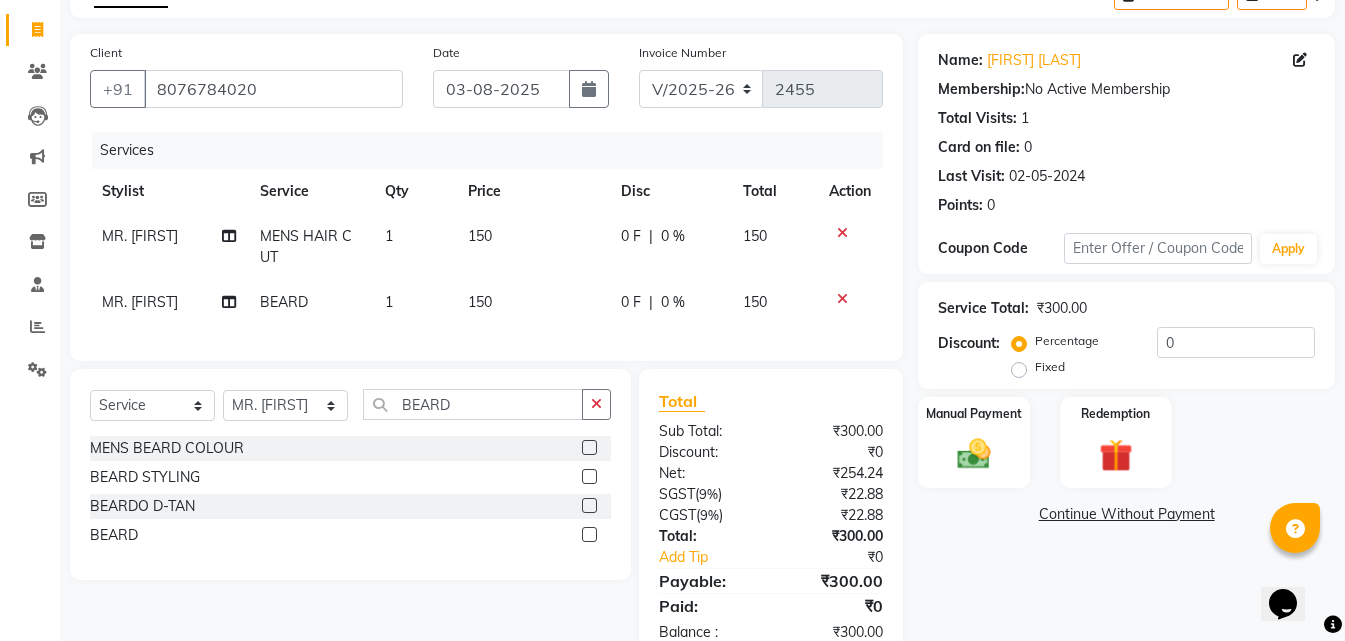 scroll, scrollTop: 183, scrollLeft: 0, axis: vertical 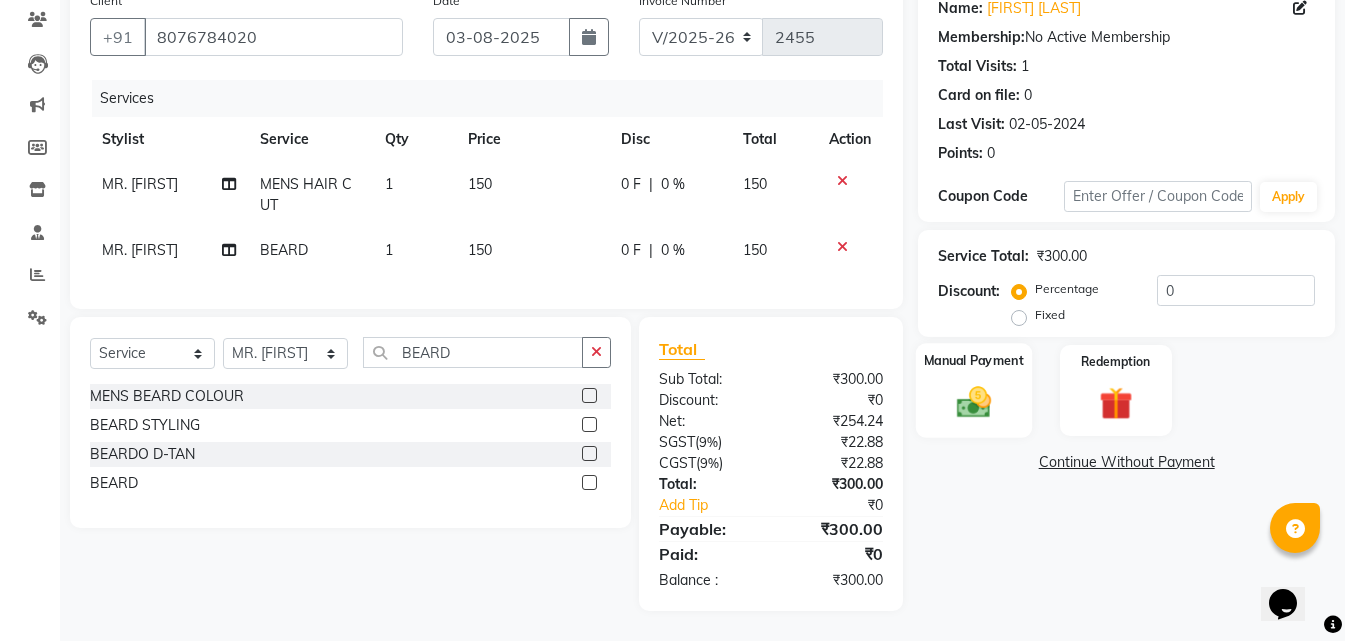 click on "Manual Payment" 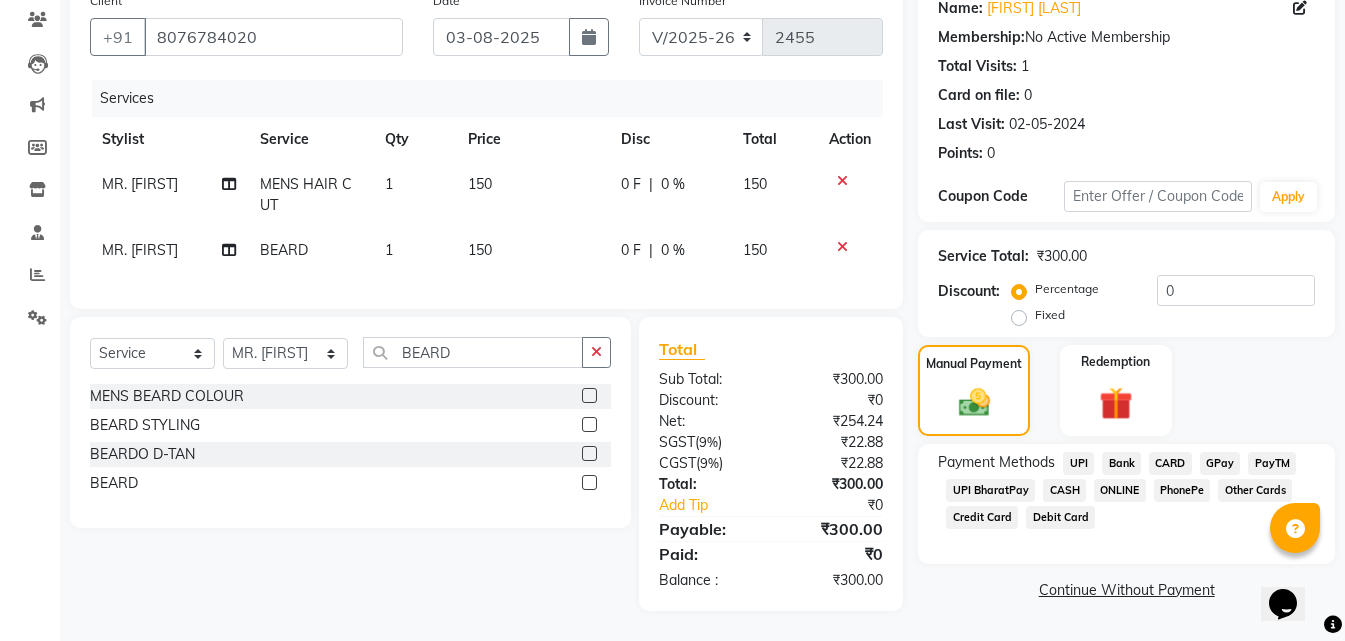 click on "ONLINE" 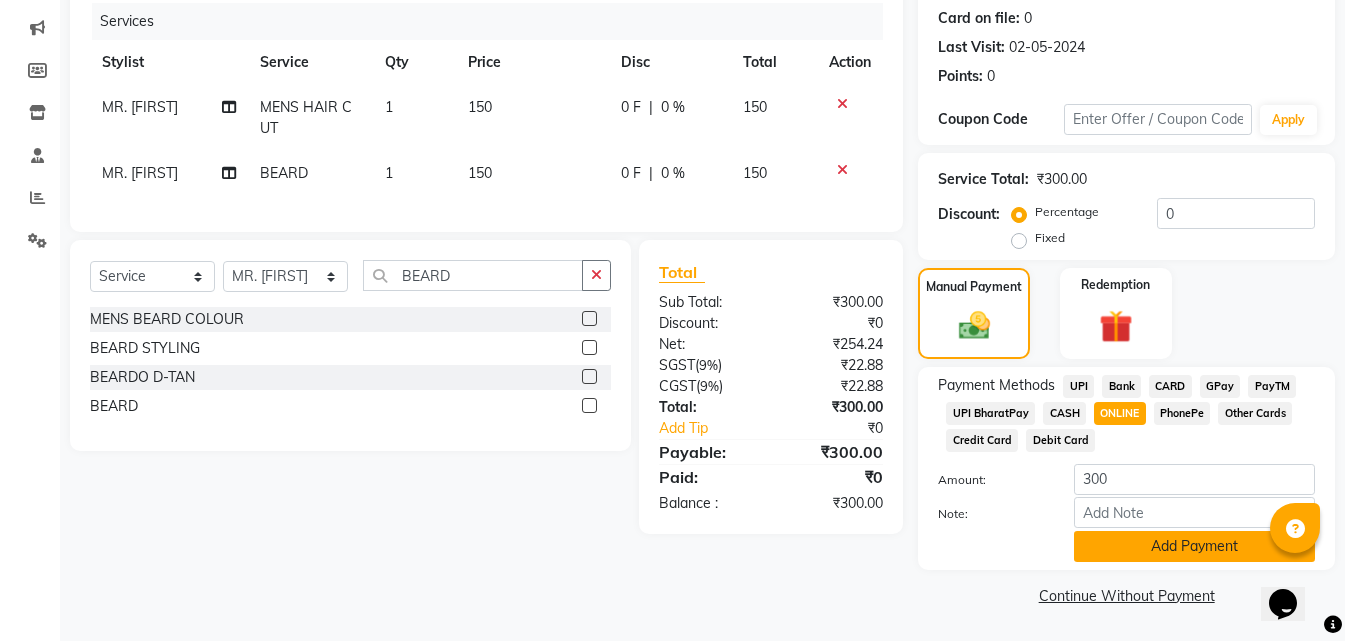 click on "Add Payment" 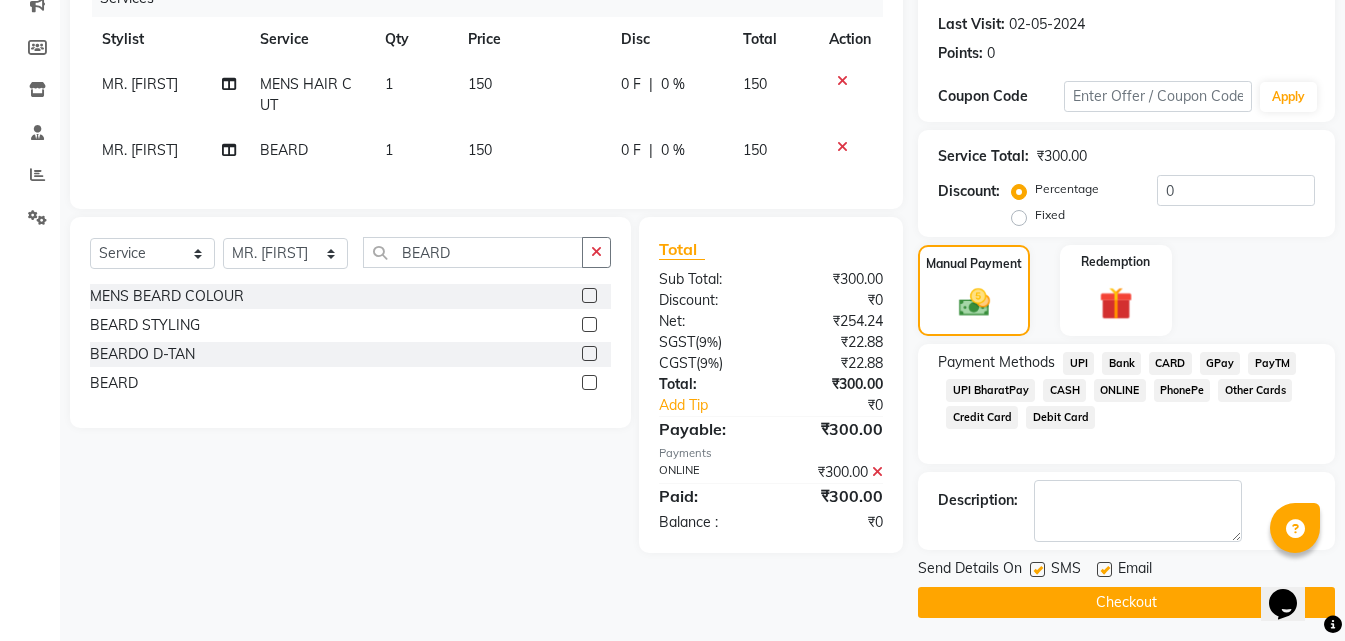 scroll, scrollTop: 275, scrollLeft: 0, axis: vertical 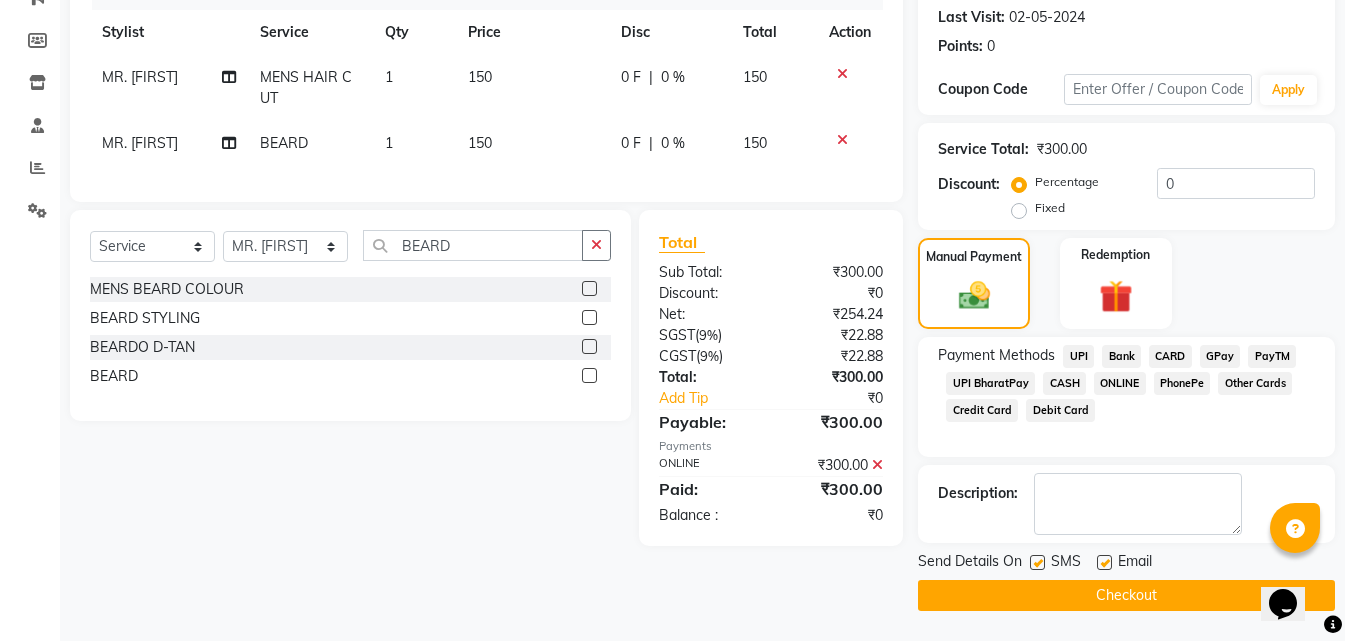 click on "Checkout" 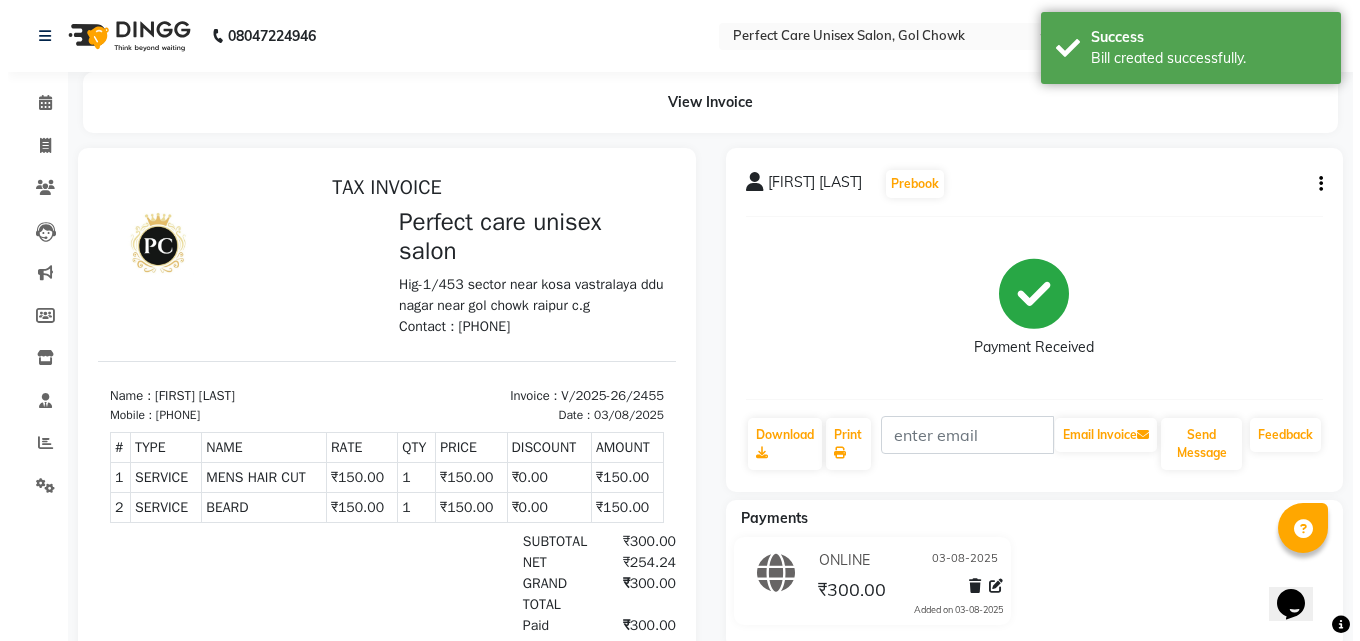 scroll, scrollTop: 0, scrollLeft: 0, axis: both 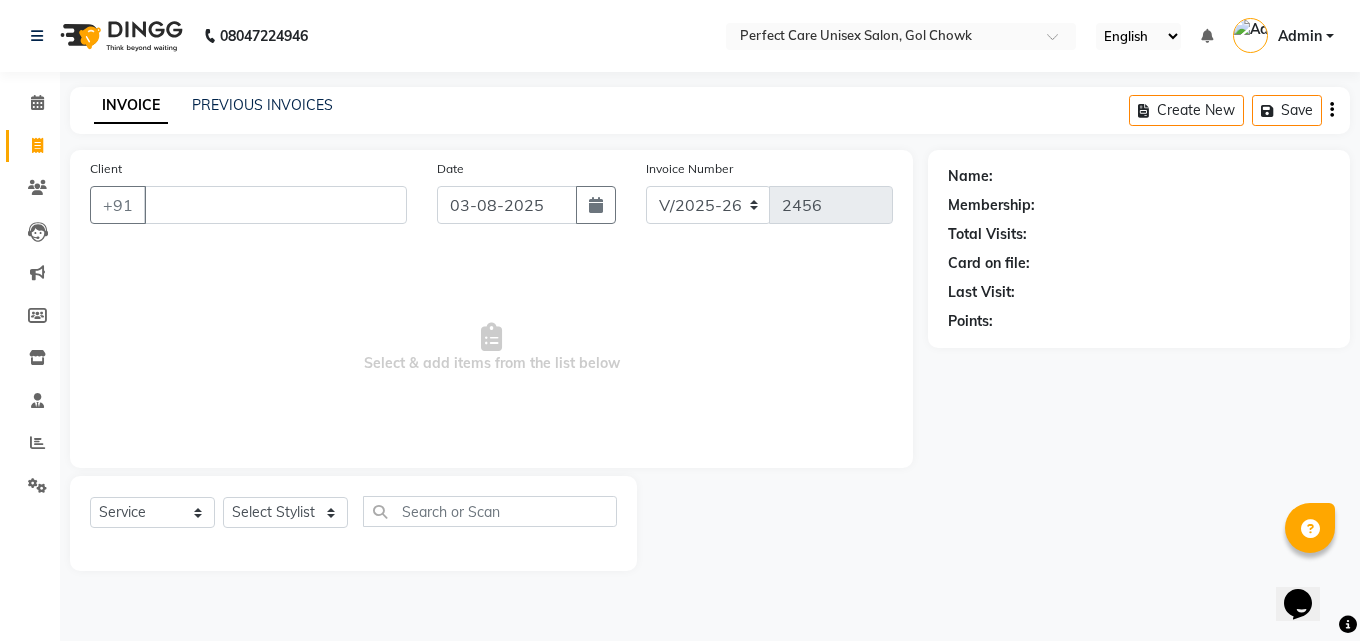 click on "Select & add items from the list below" at bounding box center (491, 348) 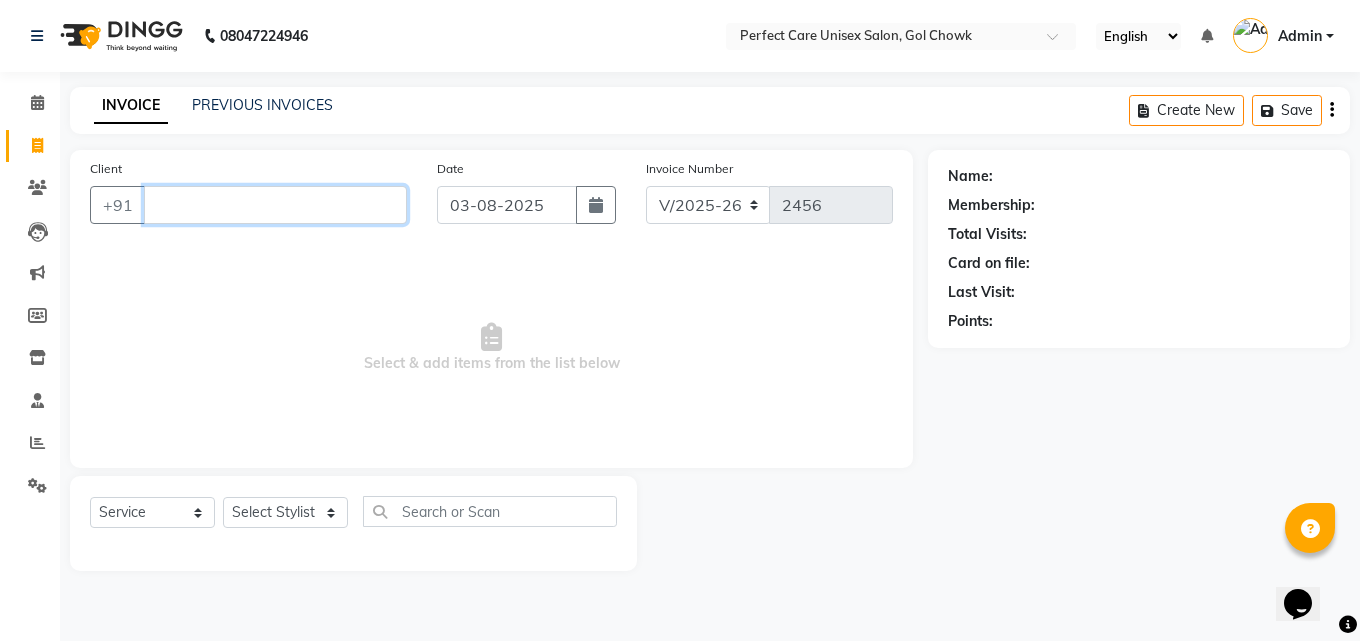 click on "Client" at bounding box center (275, 205) 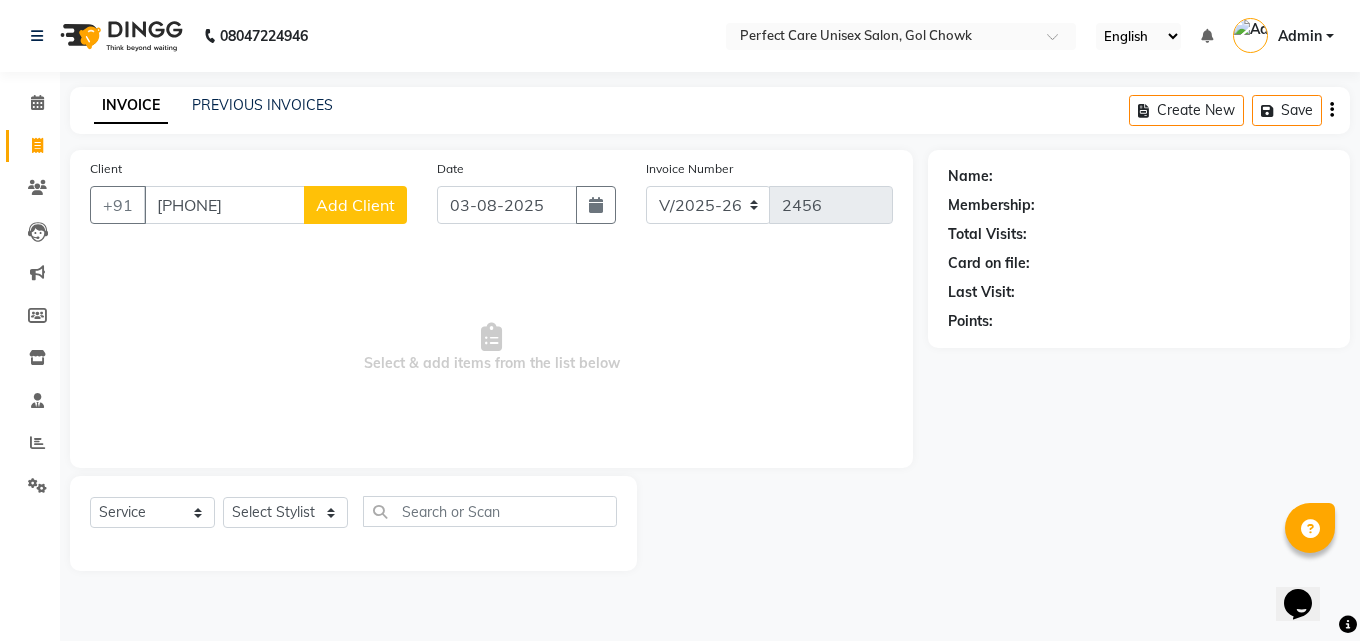 click on "Add Client" 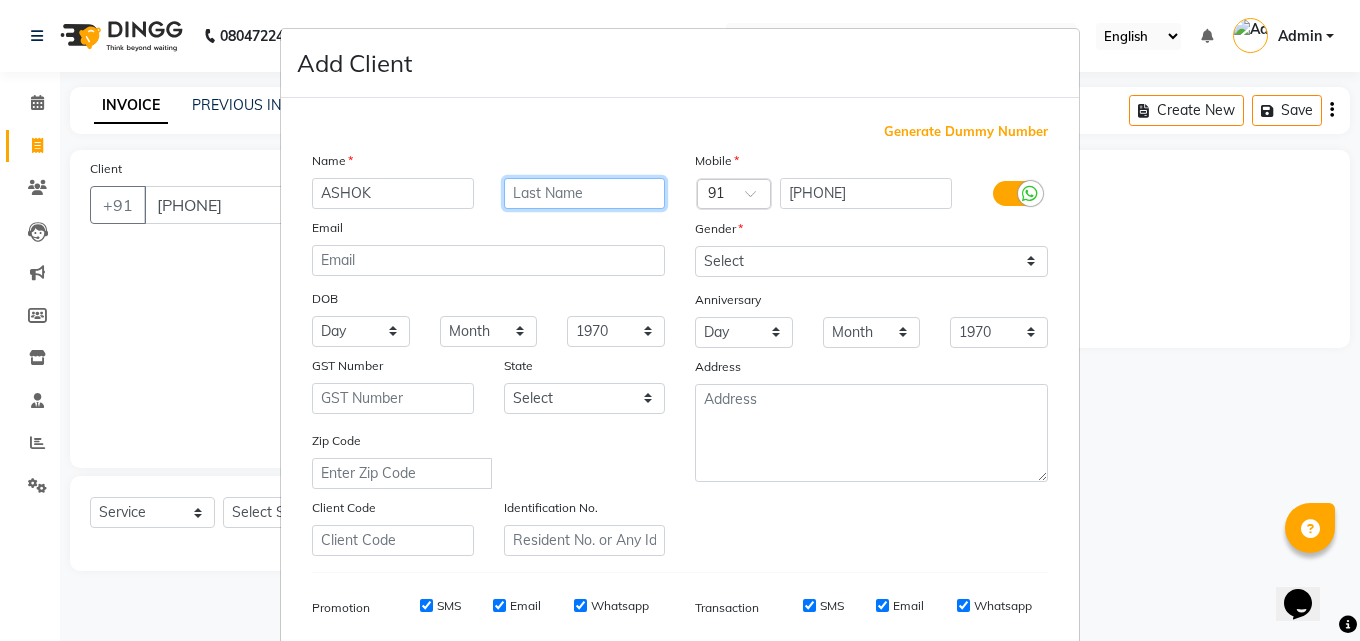 click at bounding box center [585, 193] 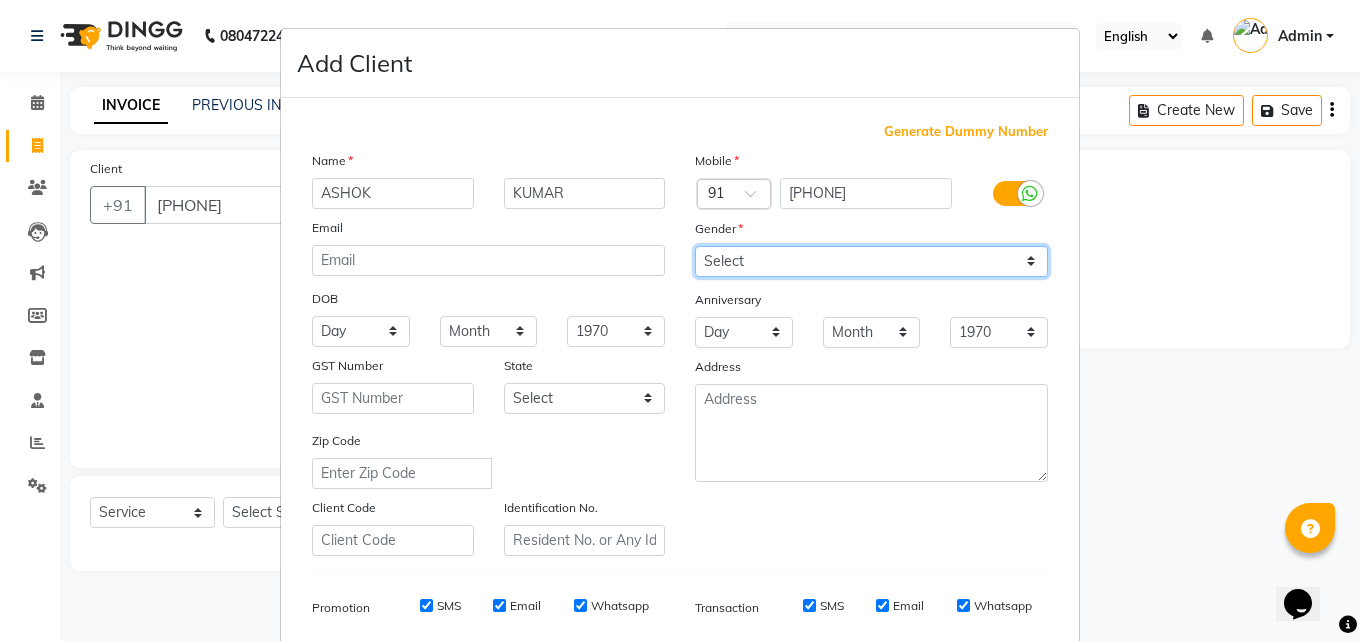 click on "Select Male Female Other Prefer Not To Say" at bounding box center [871, 261] 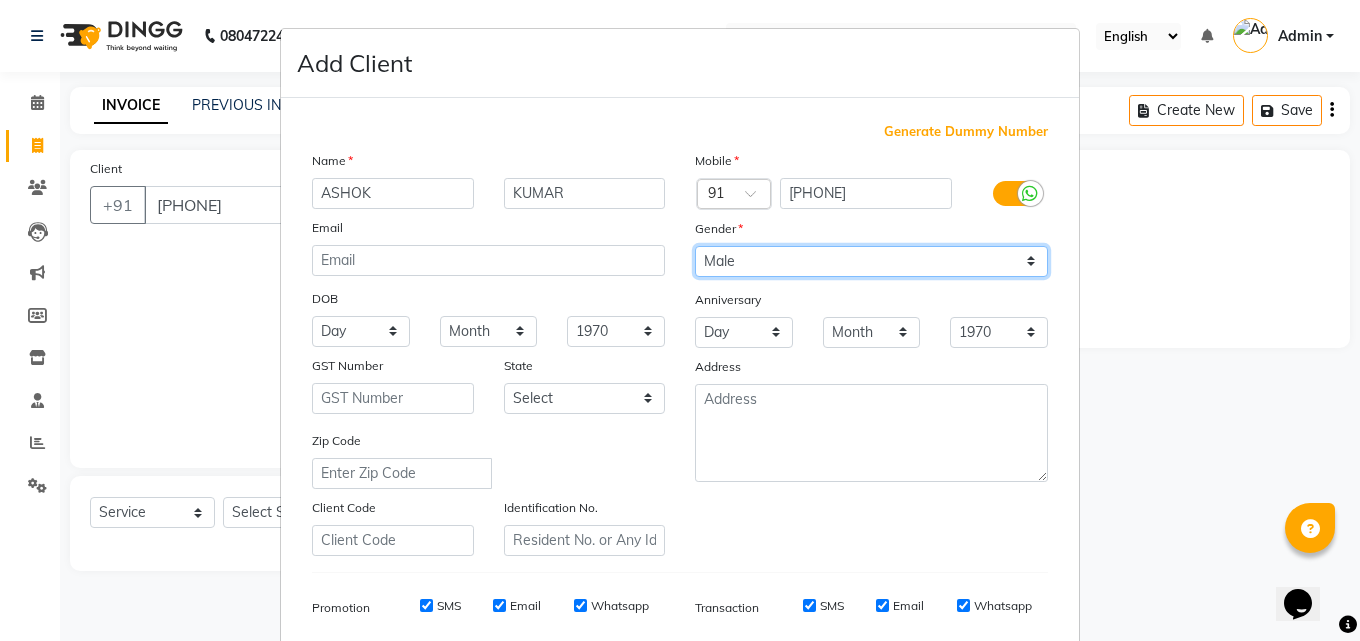 click on "Select Male Female Other Prefer Not To Say" at bounding box center (871, 261) 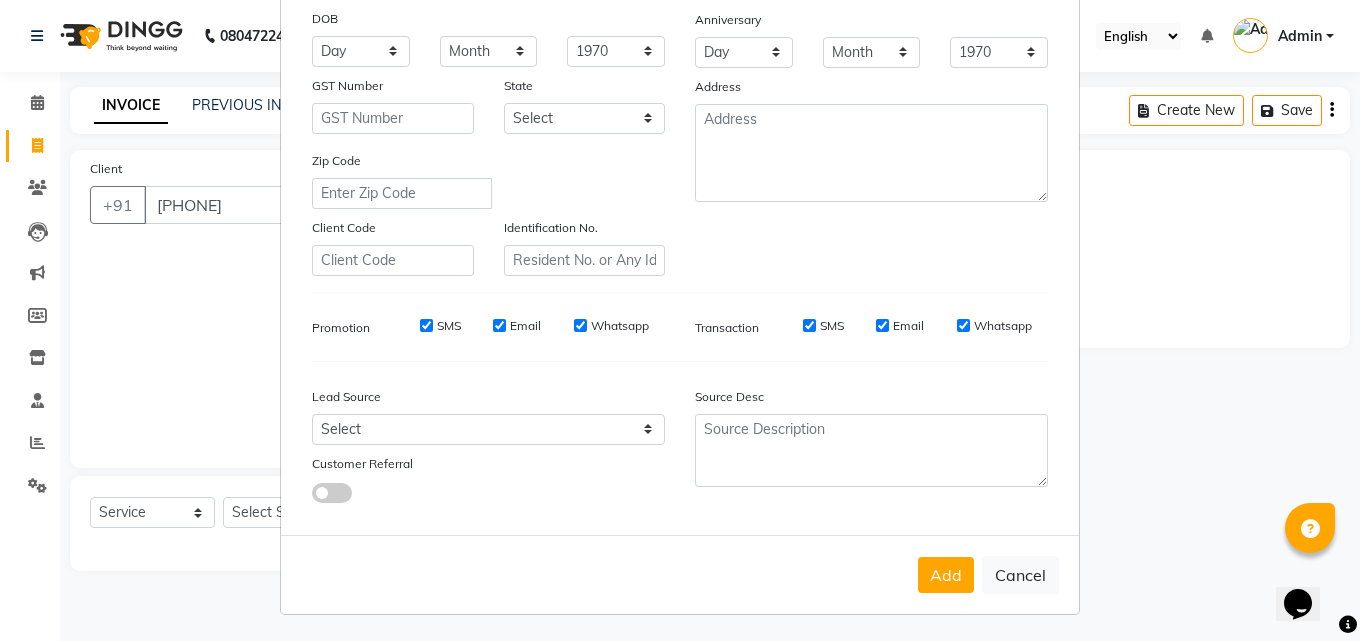 scroll, scrollTop: 282, scrollLeft: 0, axis: vertical 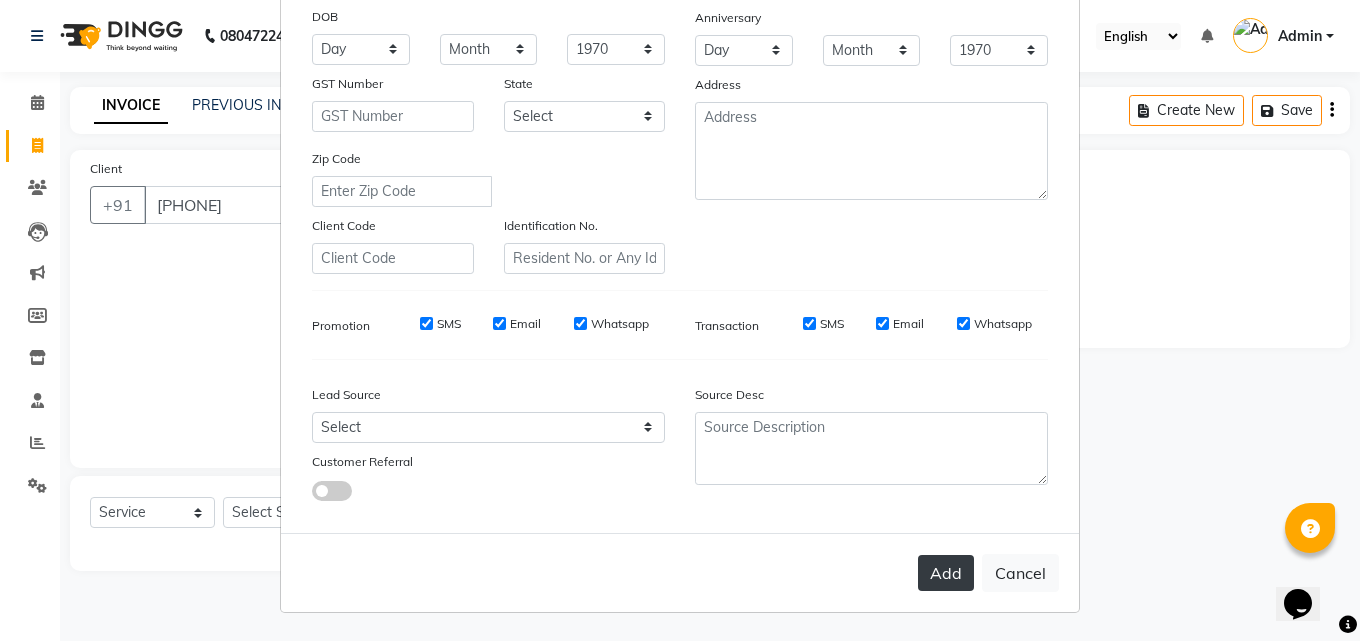 click on "Add" at bounding box center (946, 573) 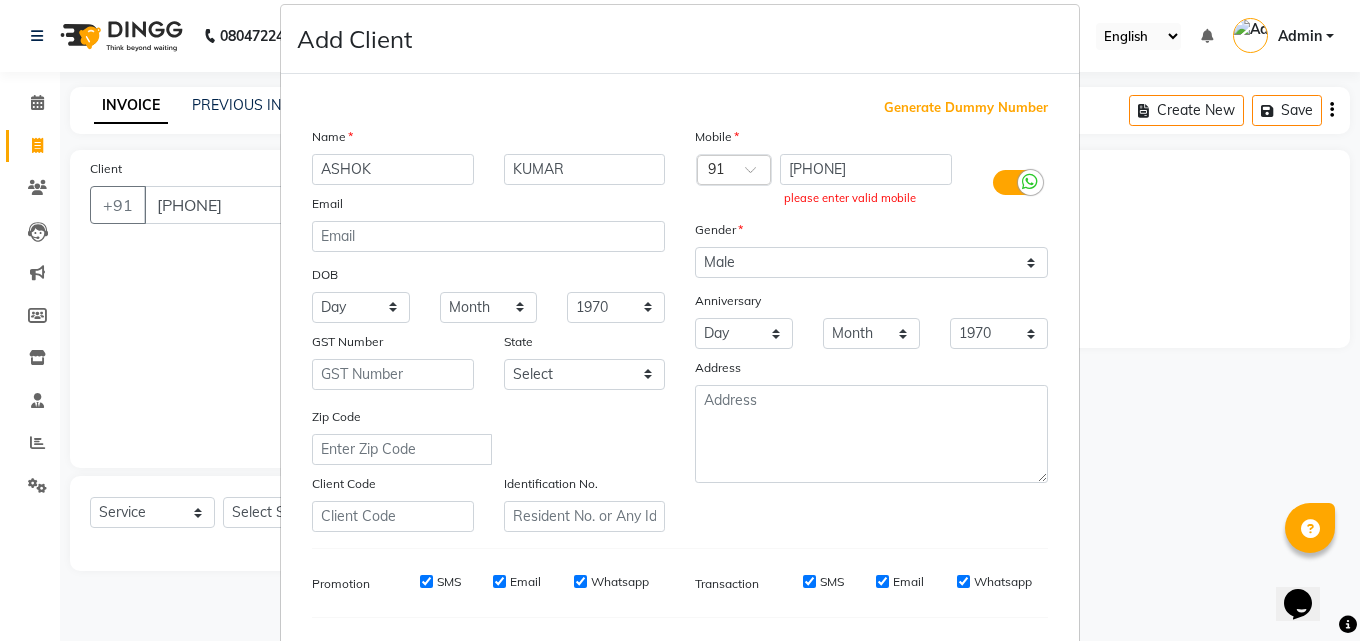 scroll, scrollTop: 0, scrollLeft: 0, axis: both 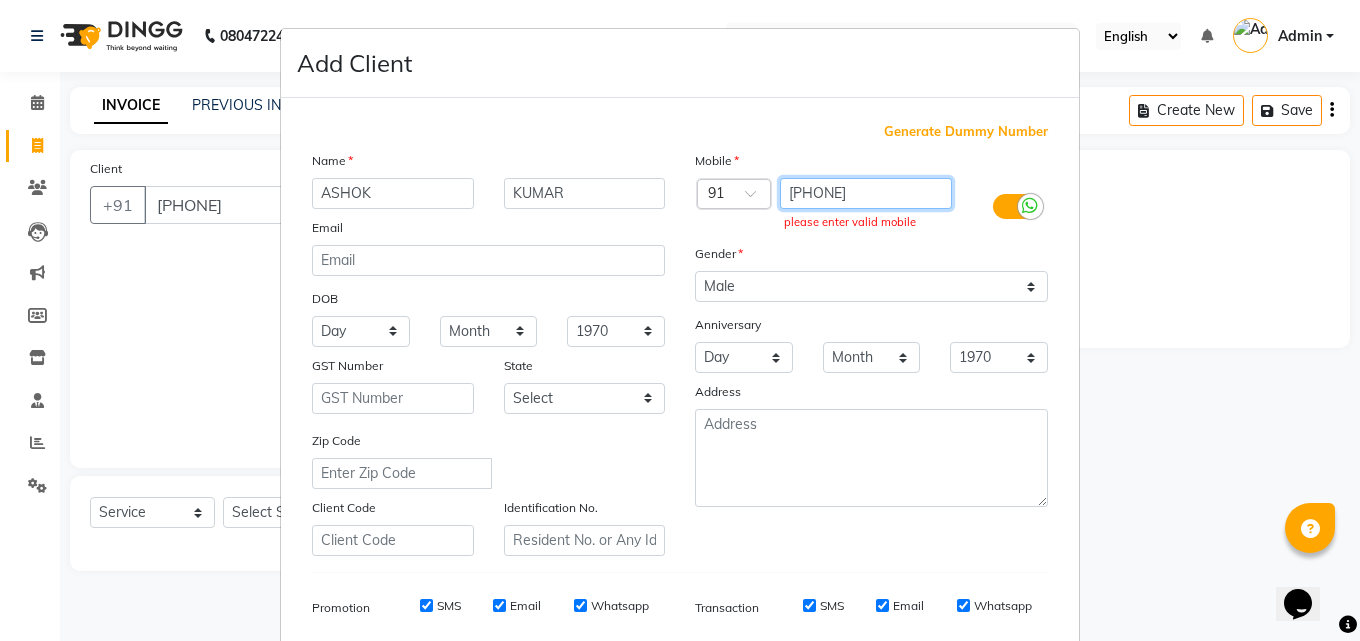 click on "[PHONE]" at bounding box center [866, 193] 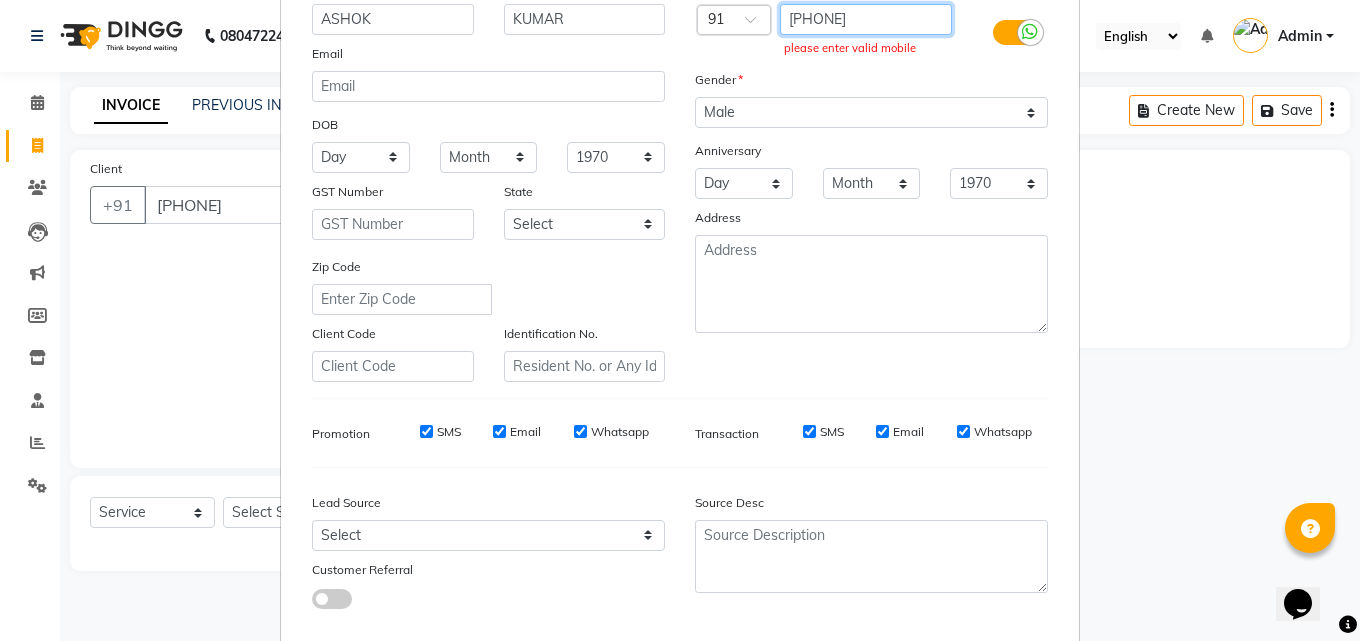 scroll, scrollTop: 282, scrollLeft: 0, axis: vertical 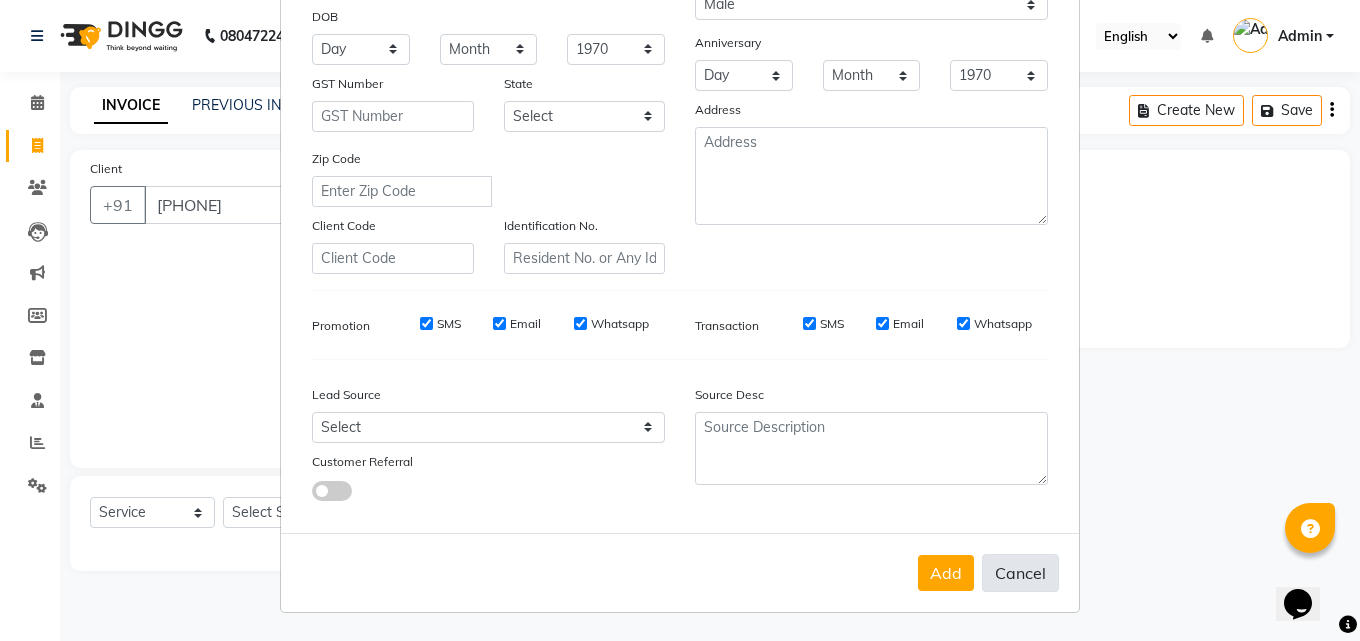 click on "Cancel" at bounding box center [1020, 573] 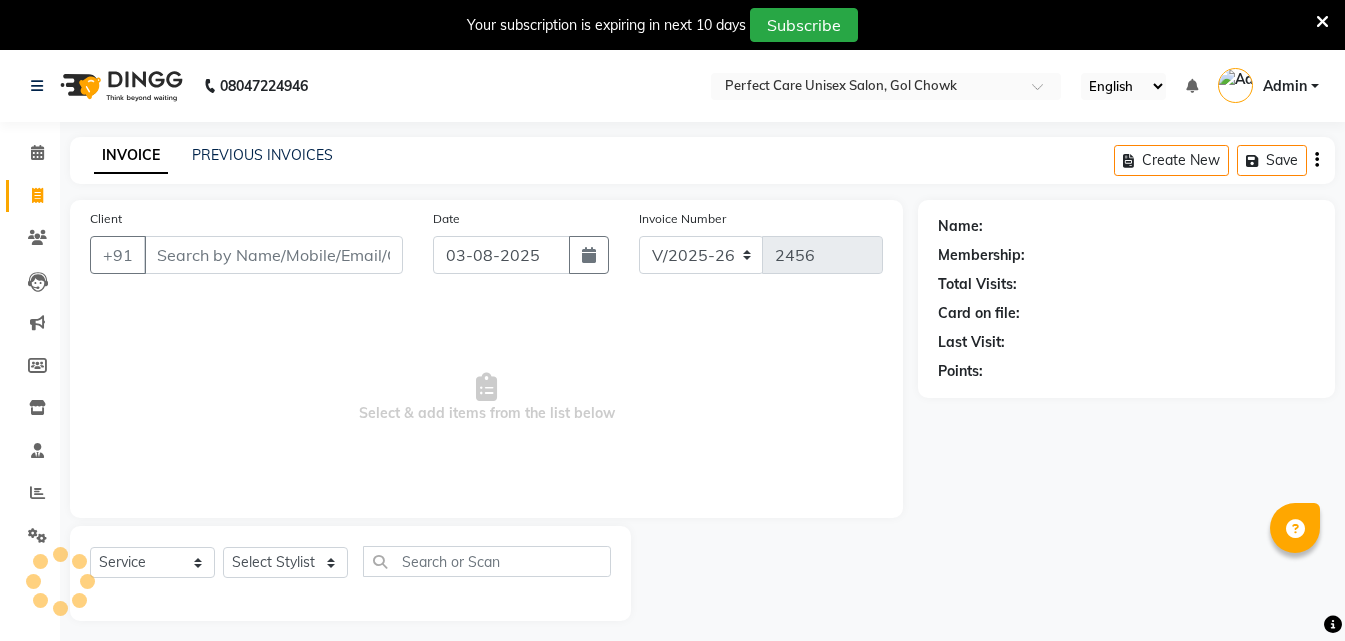 select on "4751" 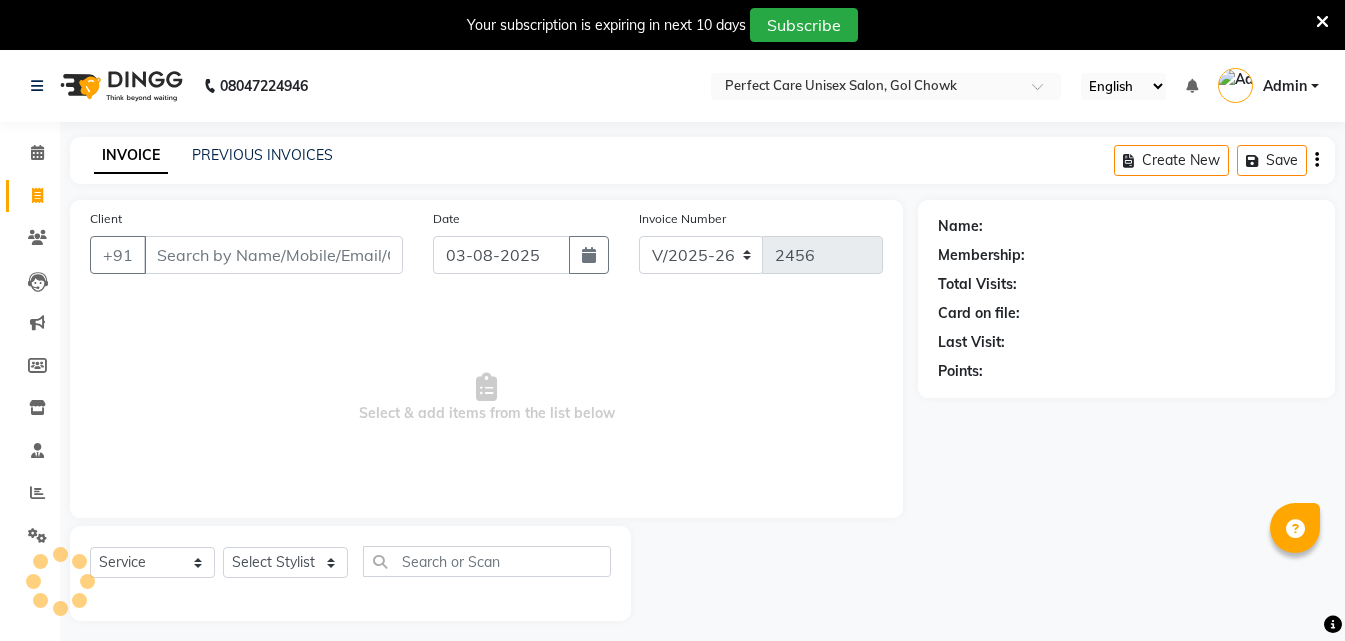 scroll, scrollTop: 0, scrollLeft: 0, axis: both 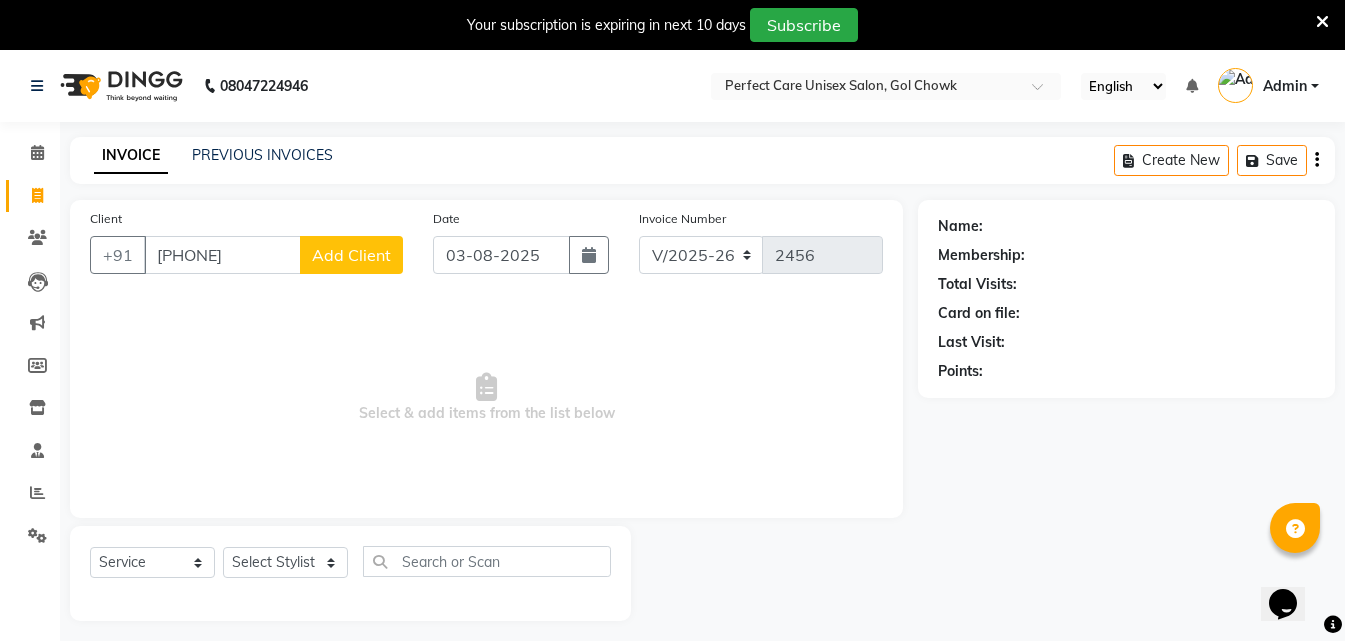 type on "[PHONE]" 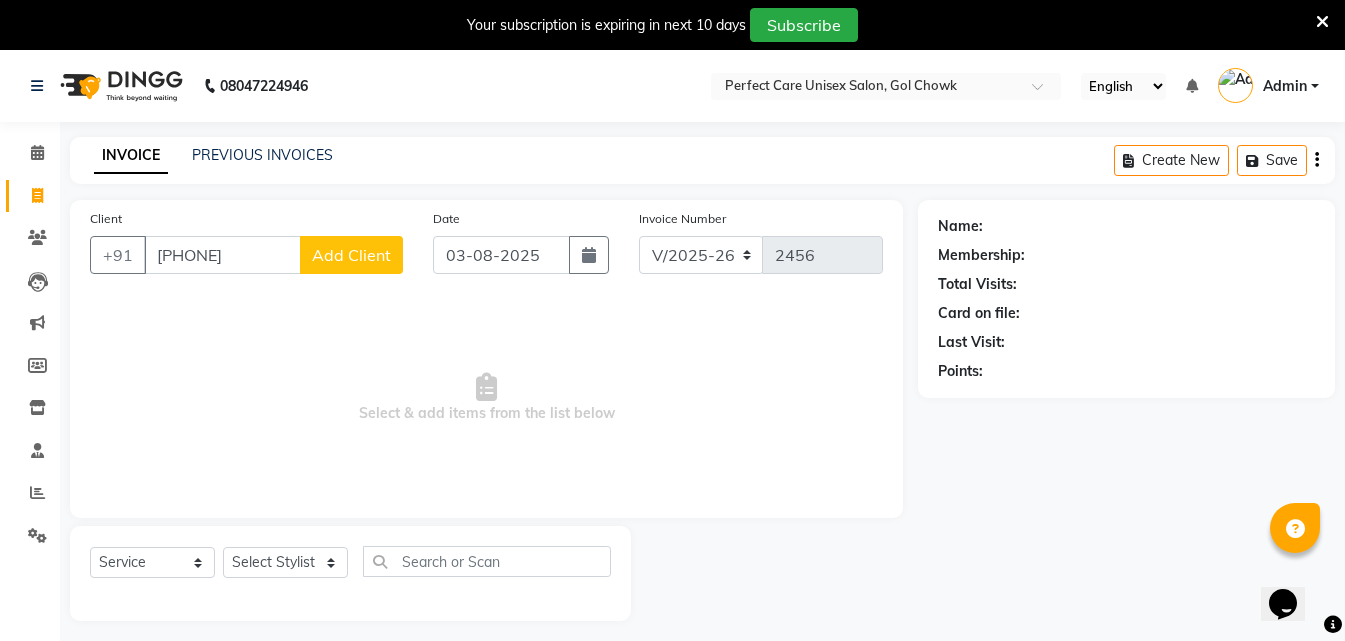 click on "Add Client" 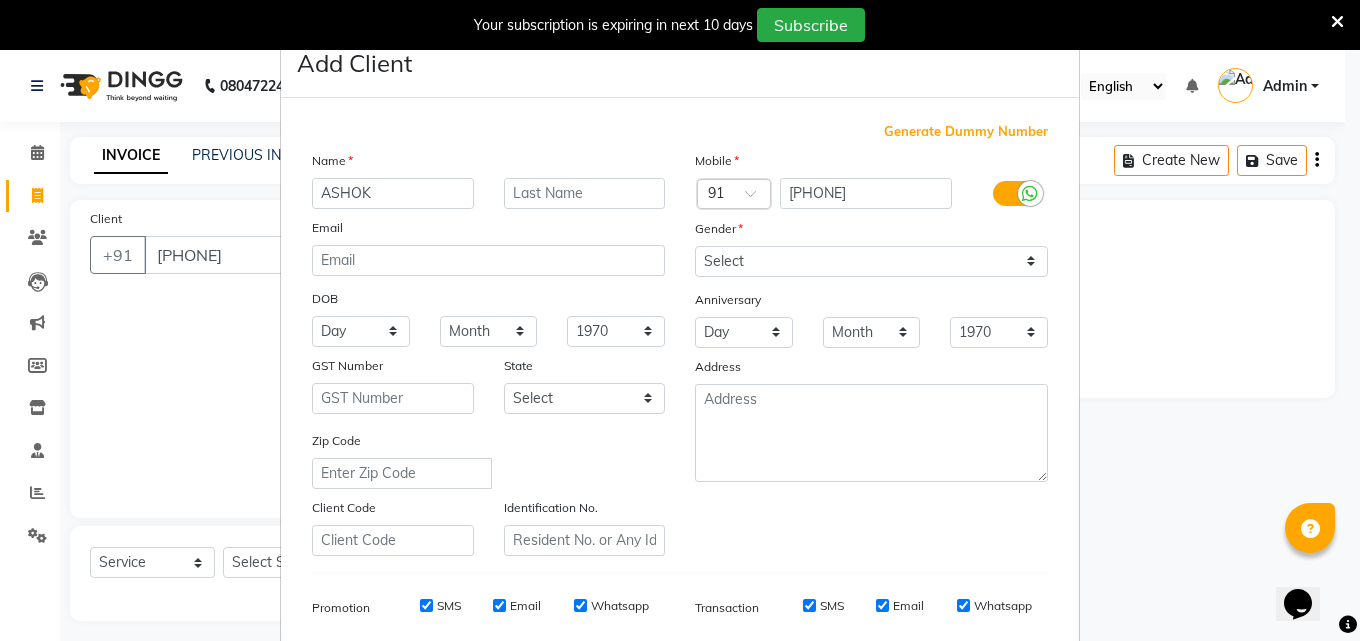 type on "ASHOK" 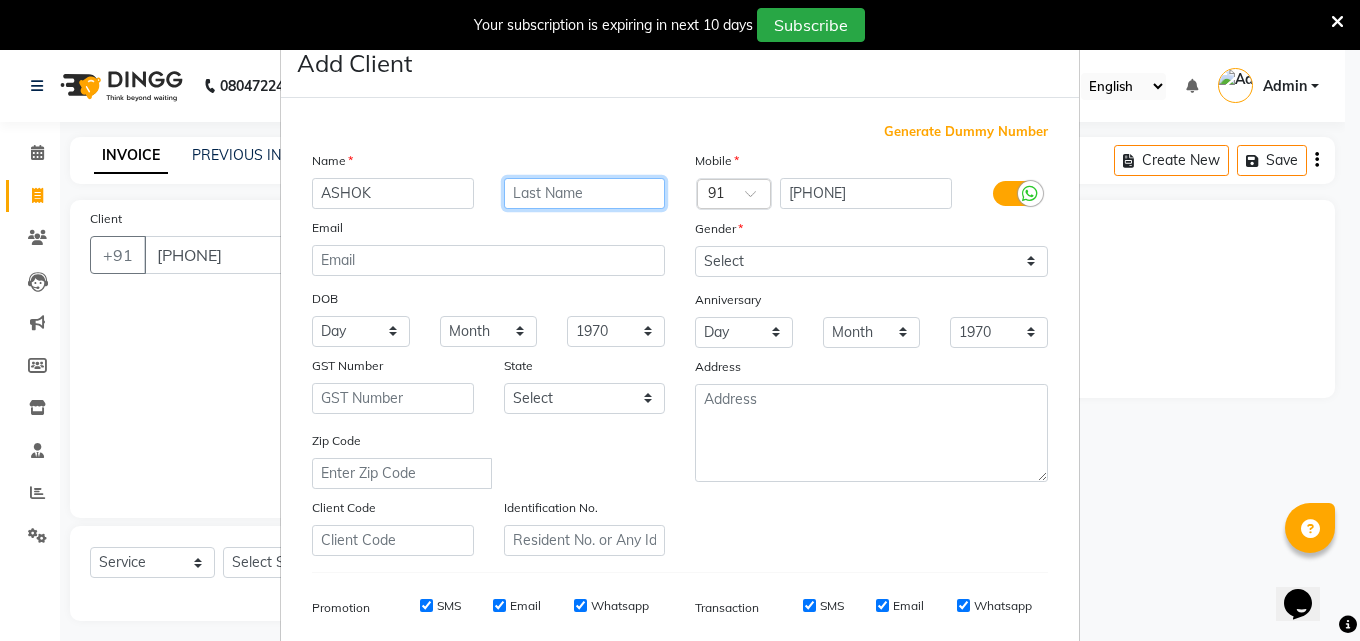 click at bounding box center [585, 193] 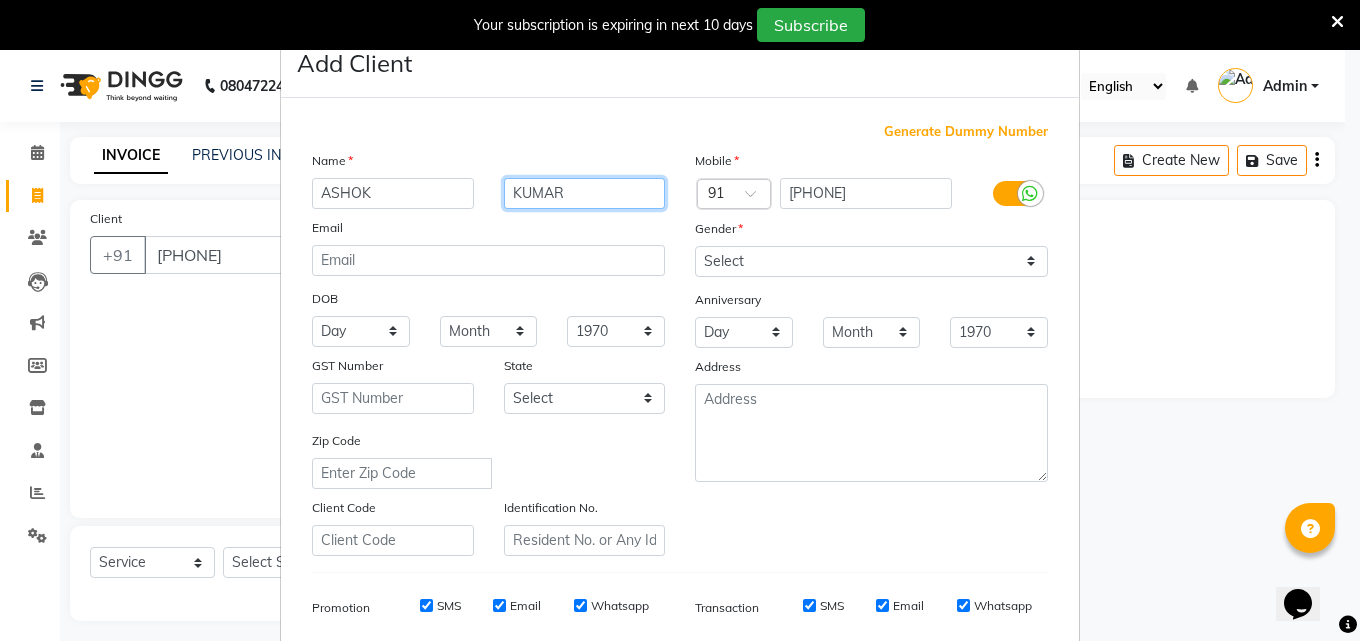 type on "KUMAR" 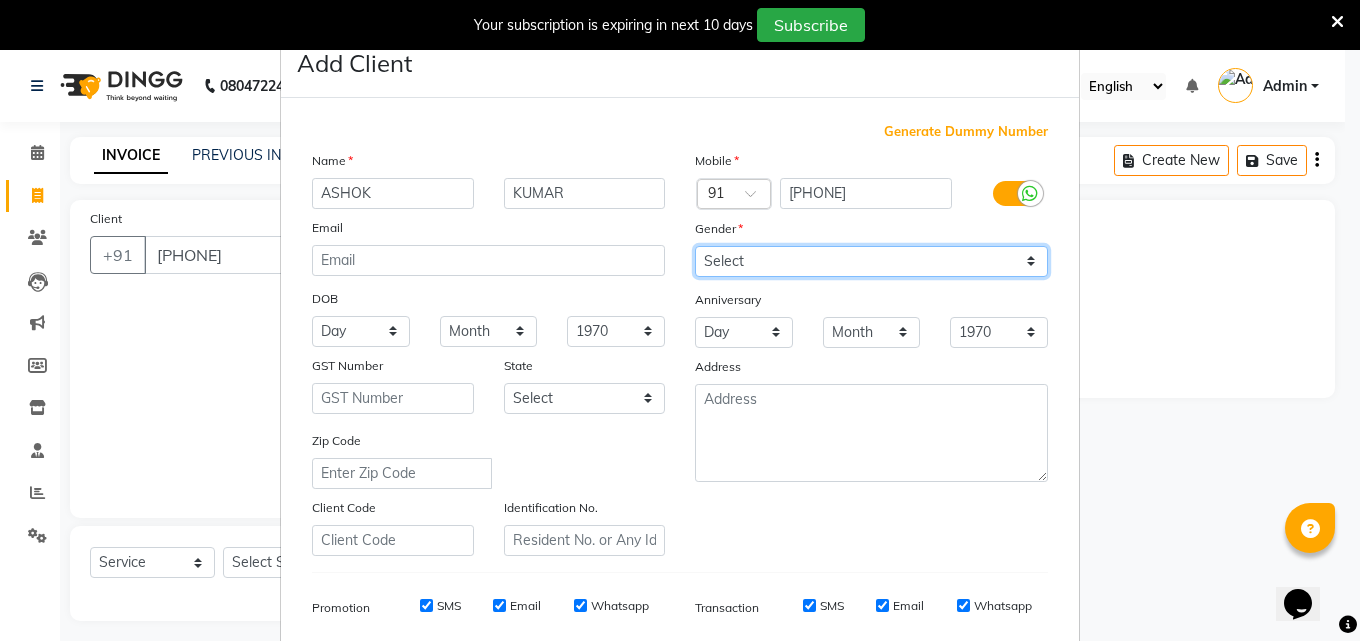 click on "Select Male Female Other Prefer Not To Say" at bounding box center [871, 261] 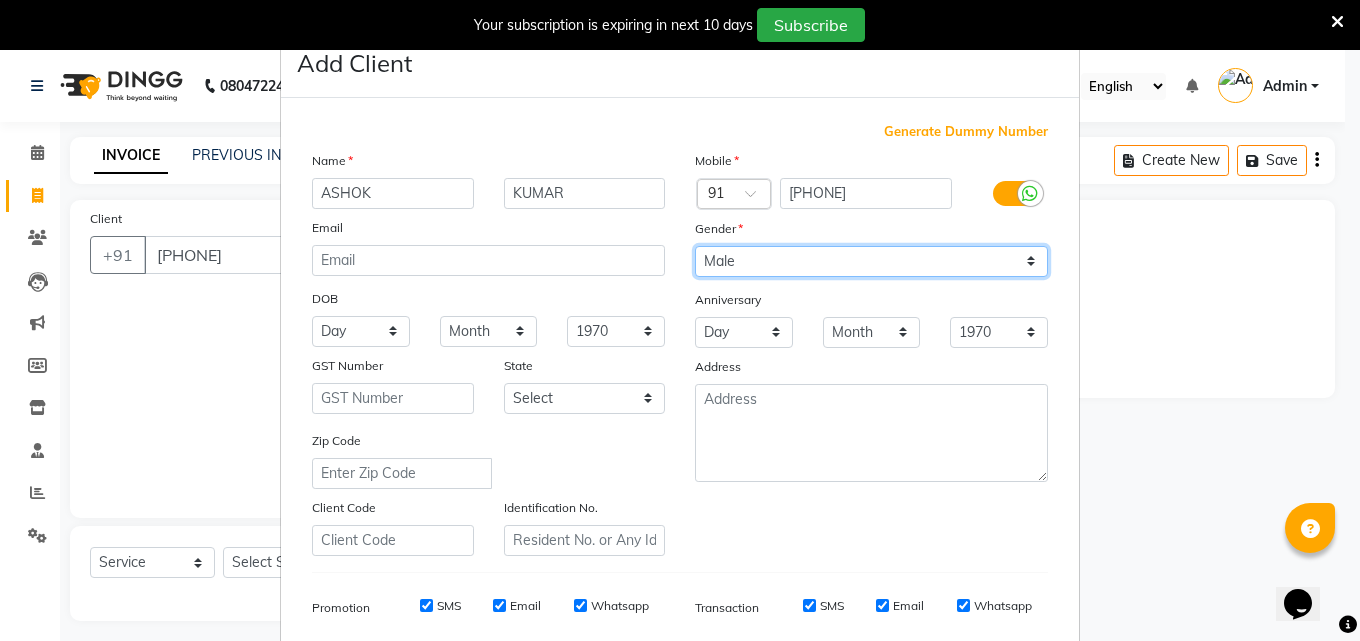 click on "Select Male Female Other Prefer Not To Say" at bounding box center (871, 261) 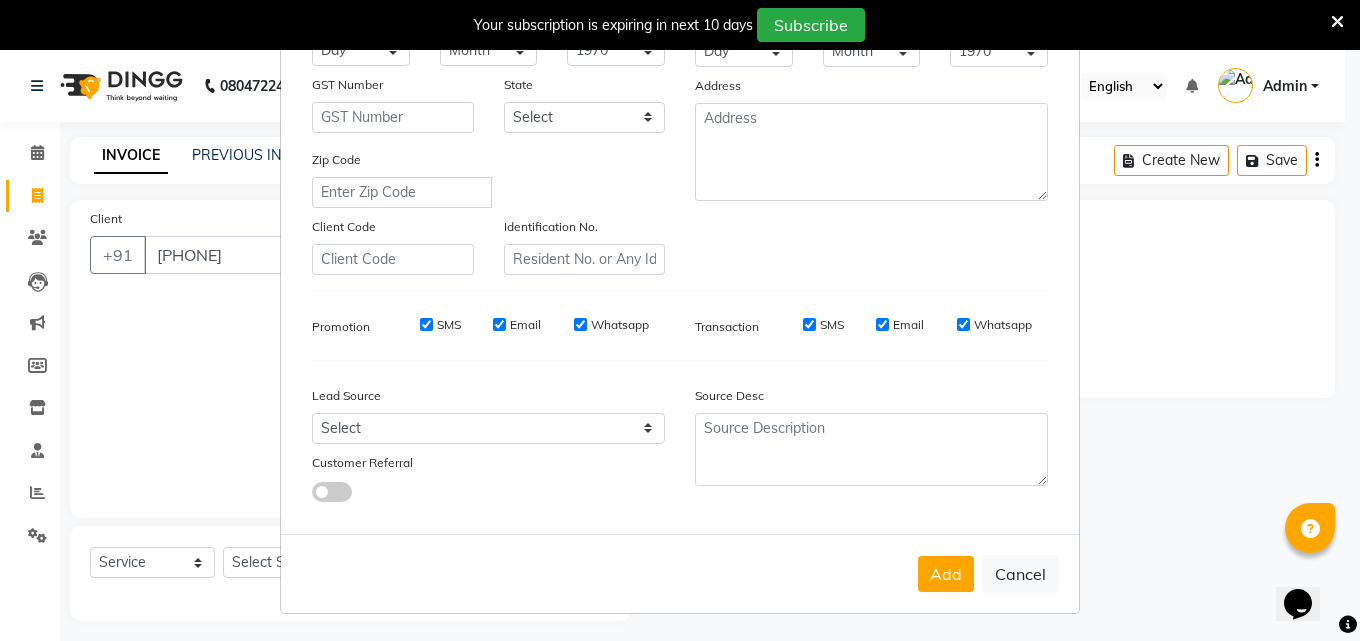 scroll, scrollTop: 282, scrollLeft: 0, axis: vertical 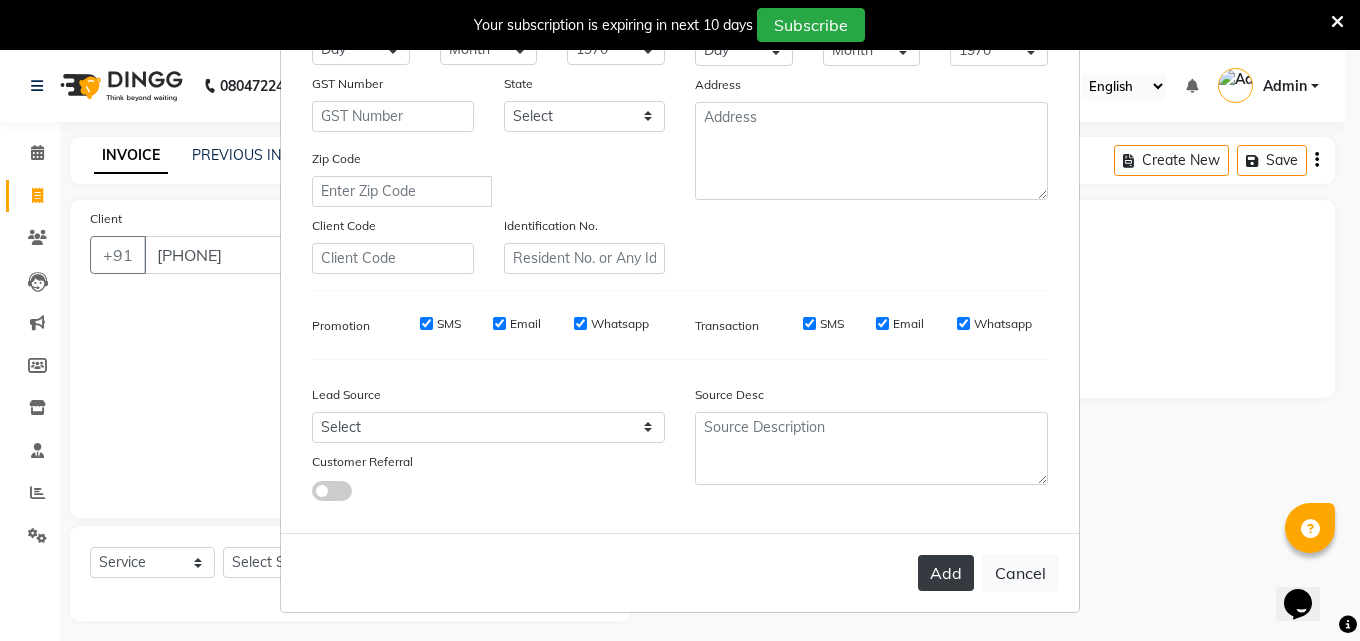 click on "Add" at bounding box center [946, 573] 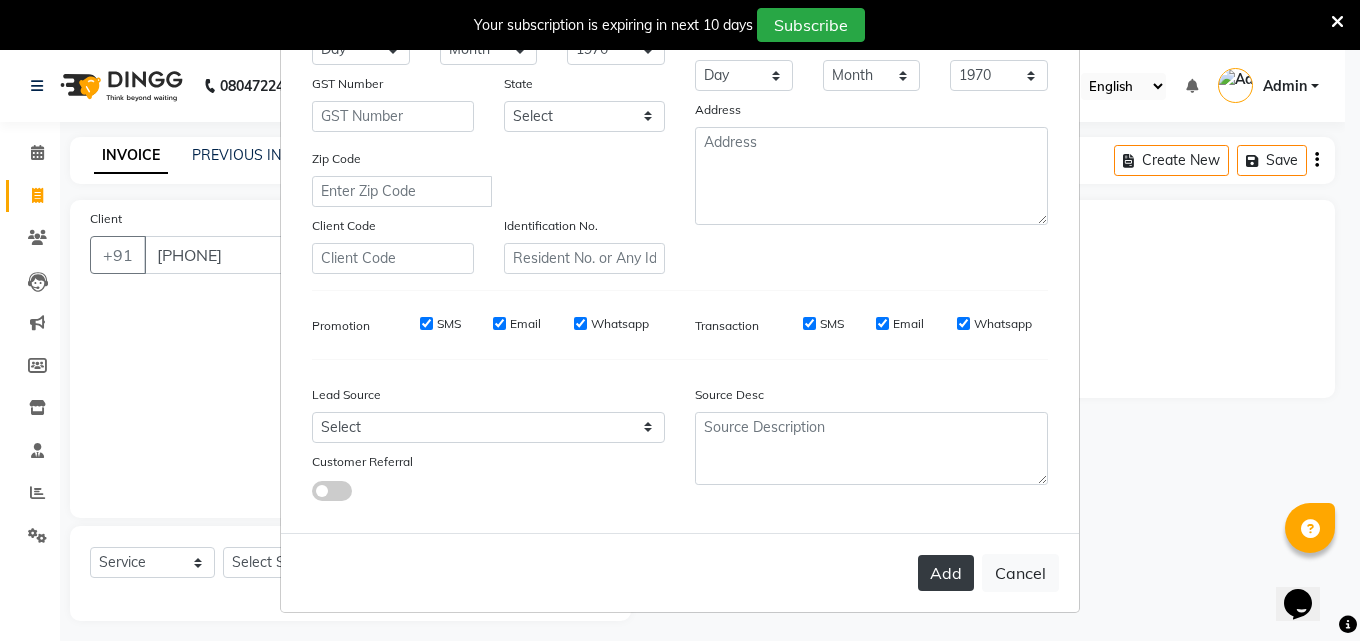 click on "Add" at bounding box center [946, 573] 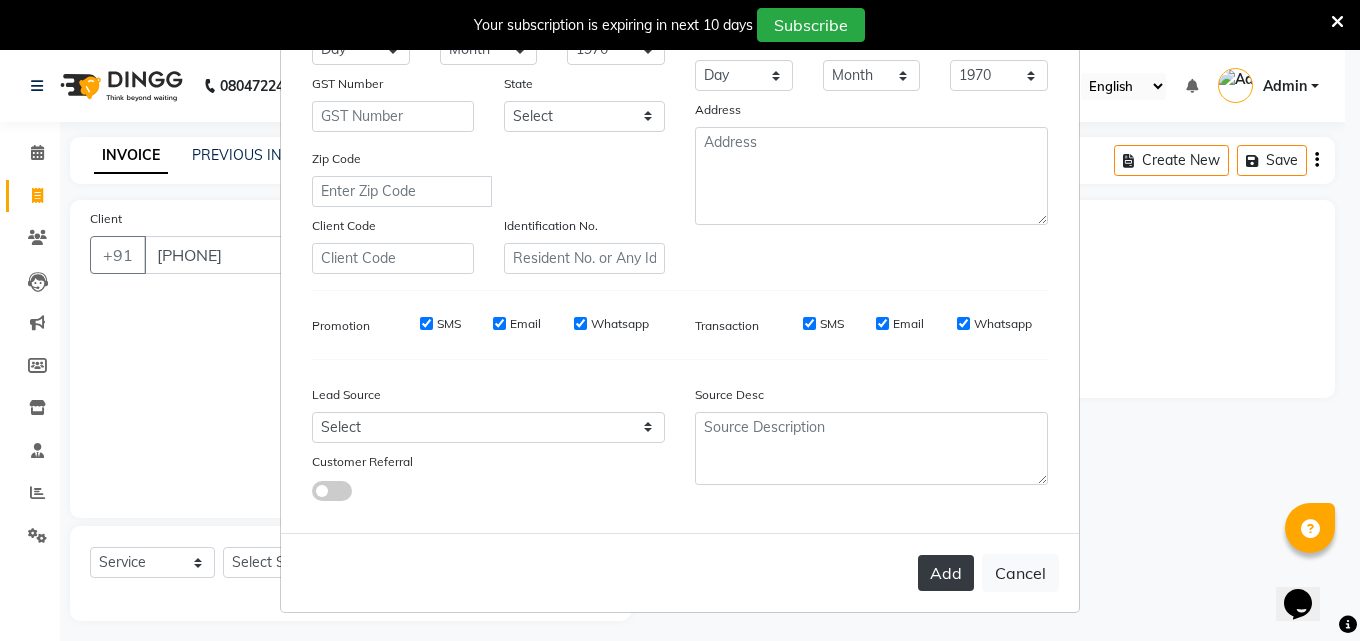 click on "Add" at bounding box center (946, 573) 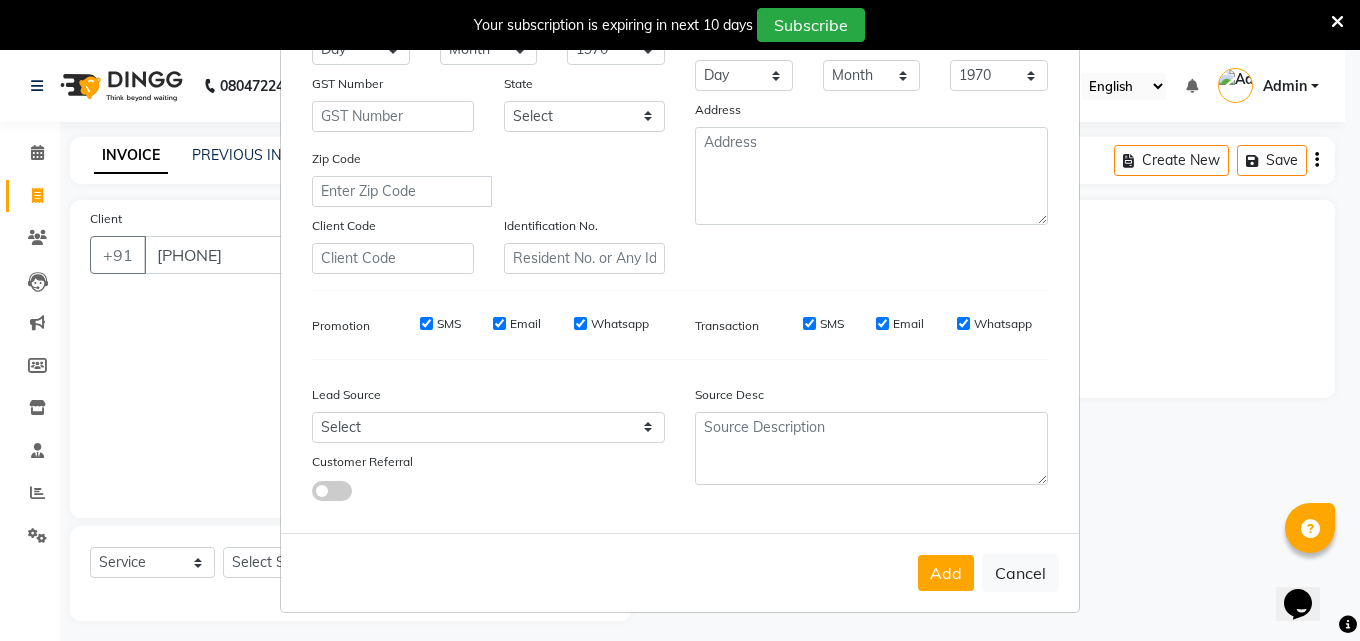 scroll, scrollTop: 0, scrollLeft: 0, axis: both 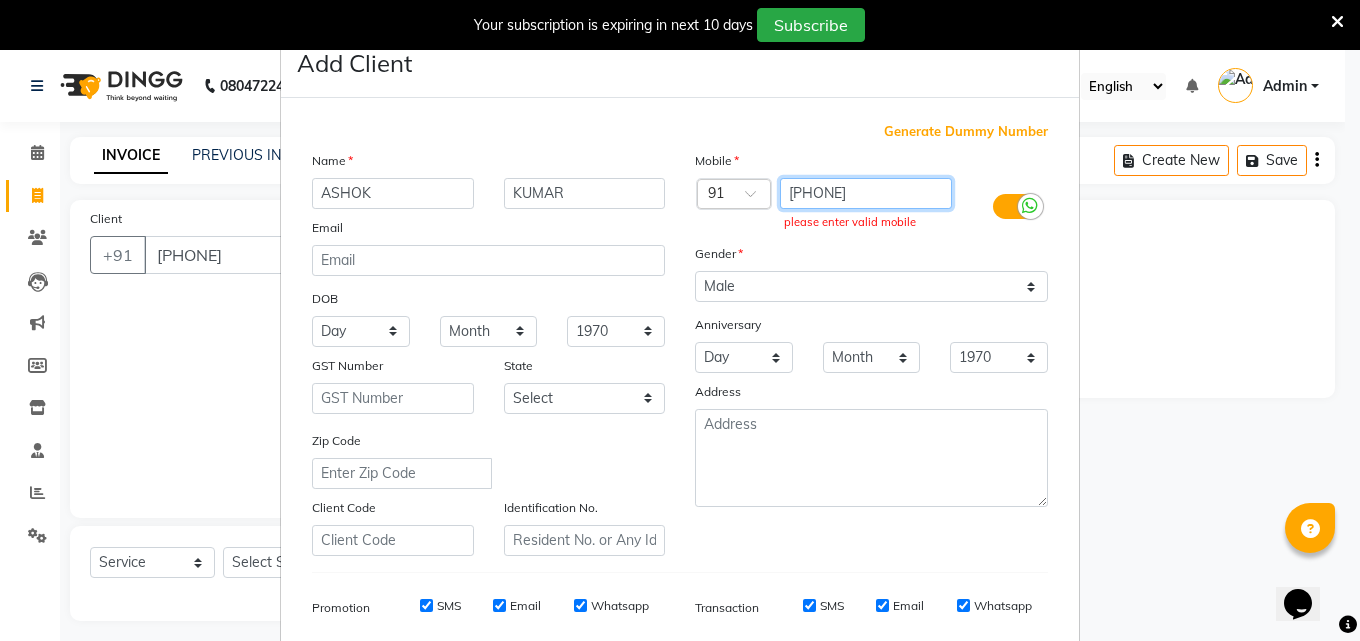 click on "[PHONE]" at bounding box center [866, 193] 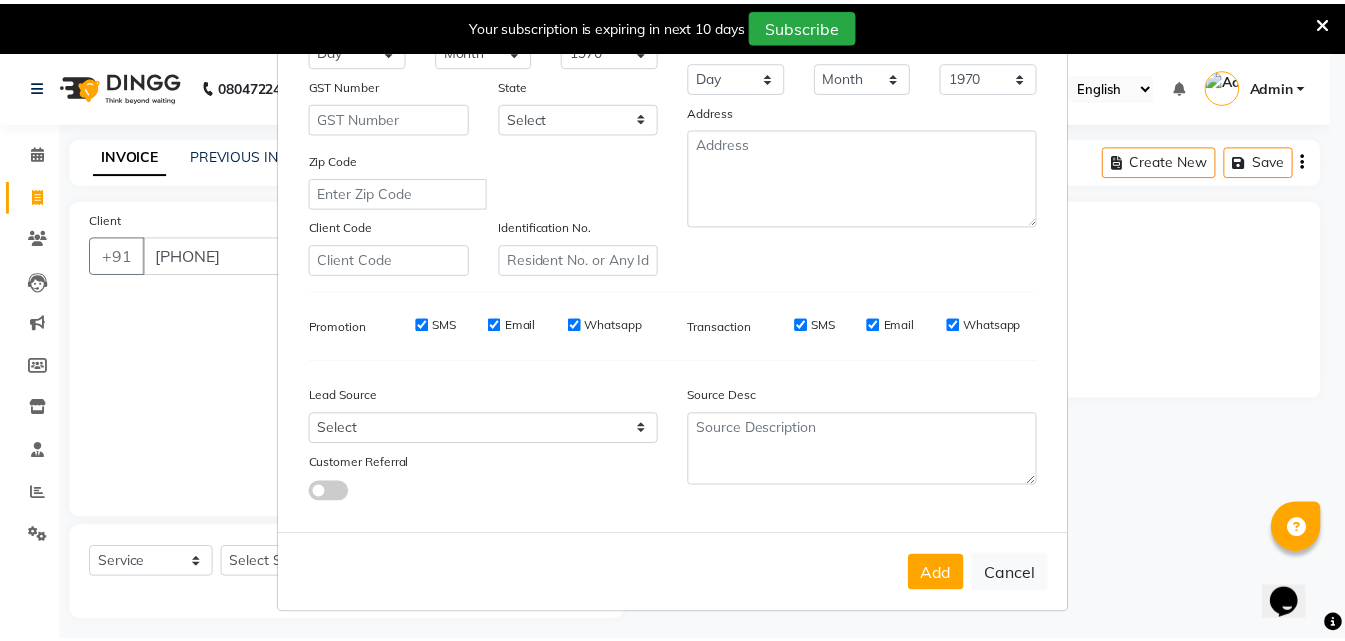scroll, scrollTop: 282, scrollLeft: 0, axis: vertical 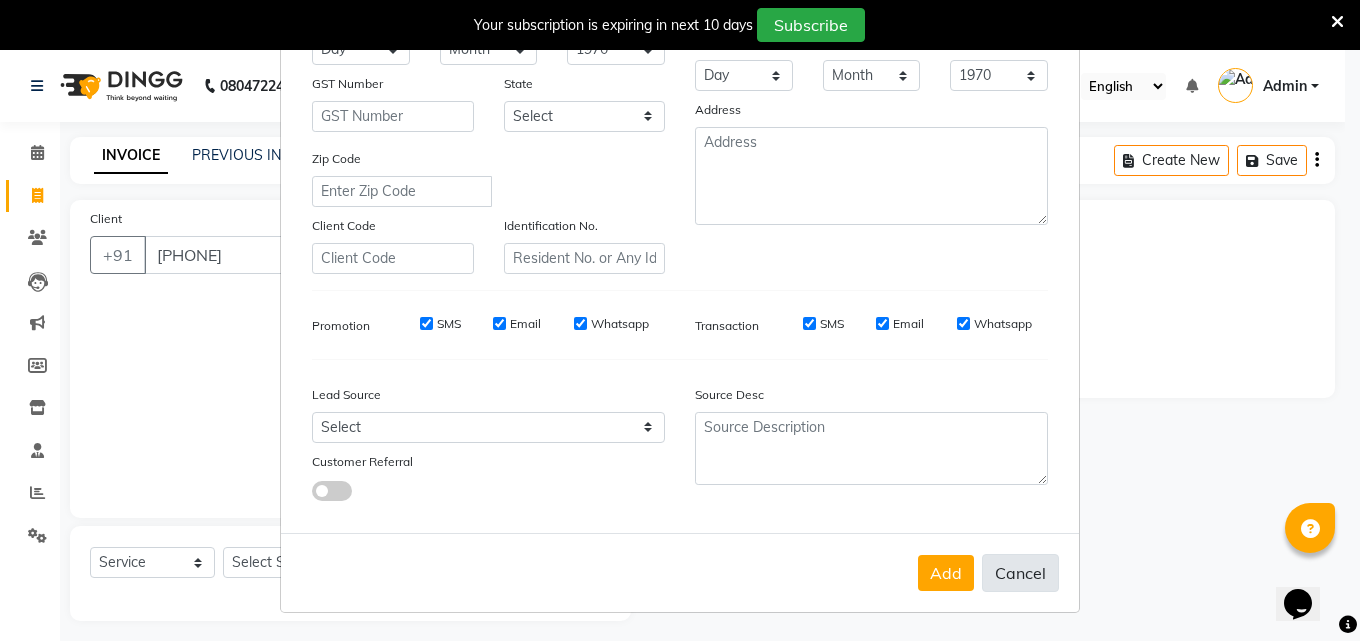 click on "Cancel" at bounding box center (1020, 573) 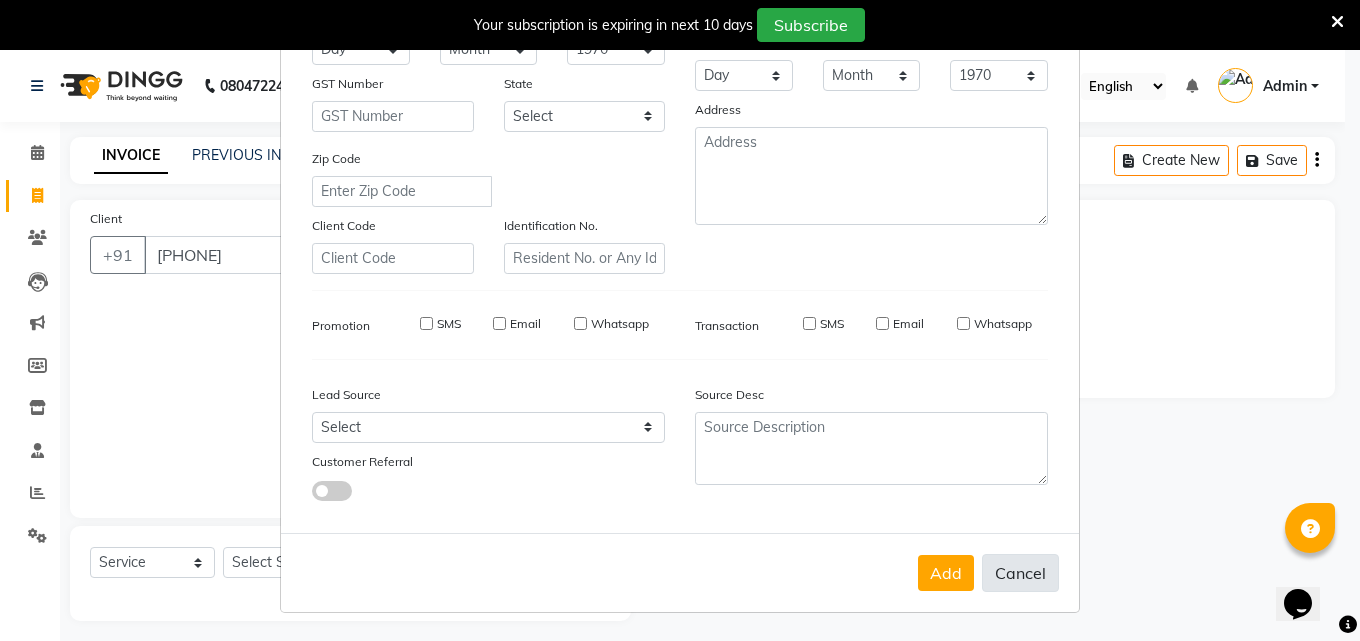 type 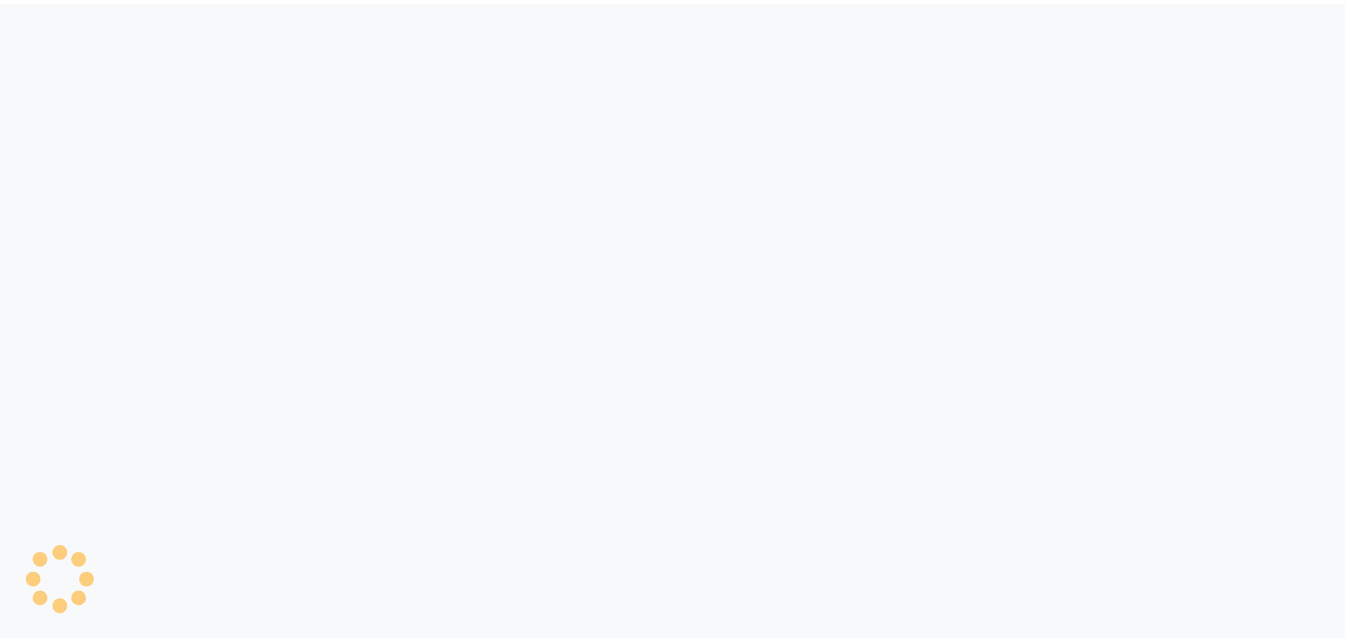scroll, scrollTop: 0, scrollLeft: 0, axis: both 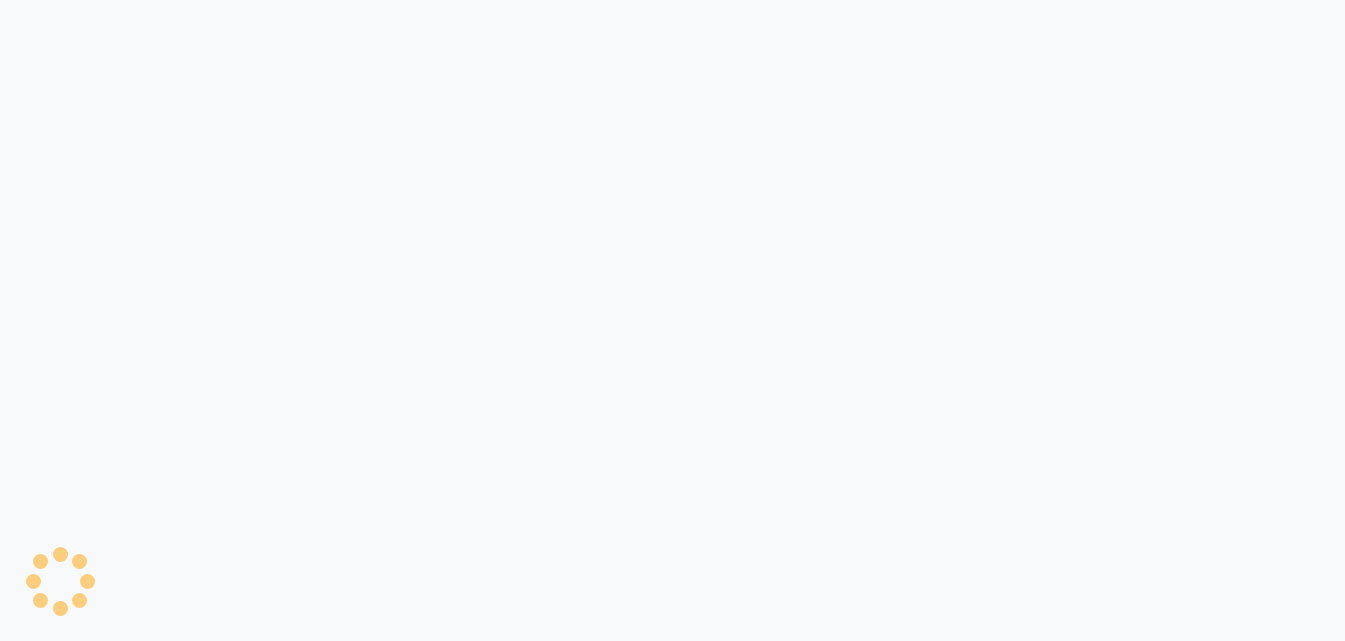 select on "4751" 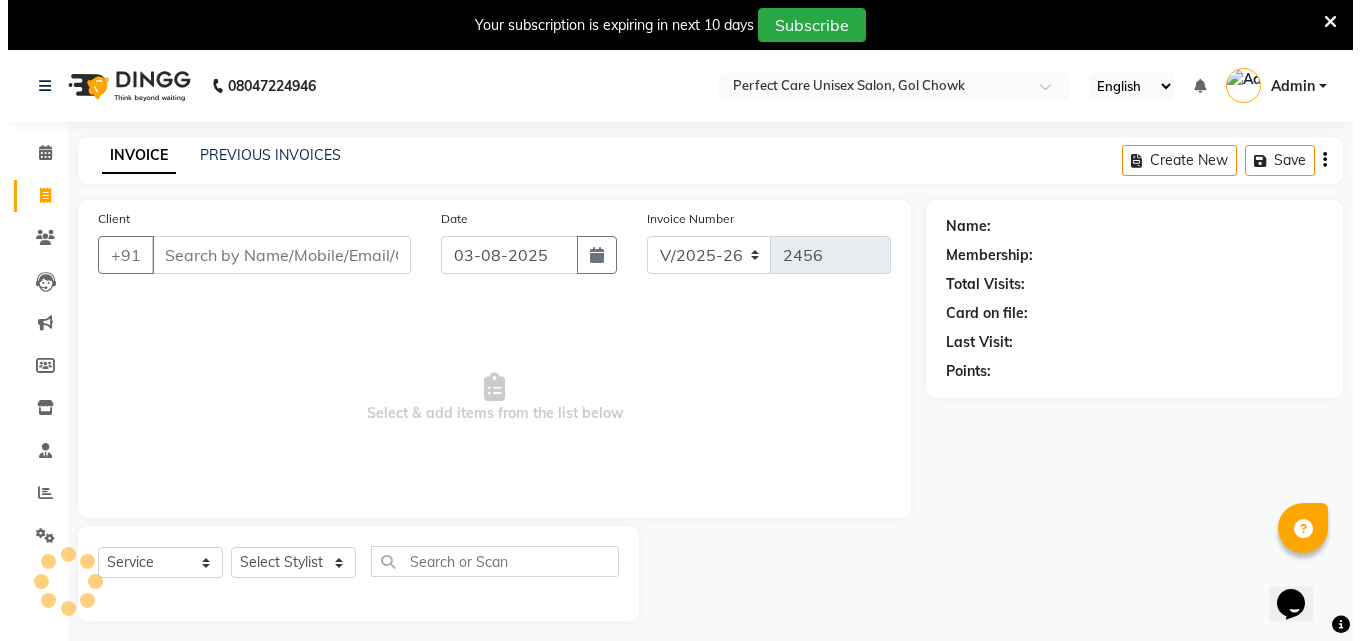 scroll, scrollTop: 0, scrollLeft: 0, axis: both 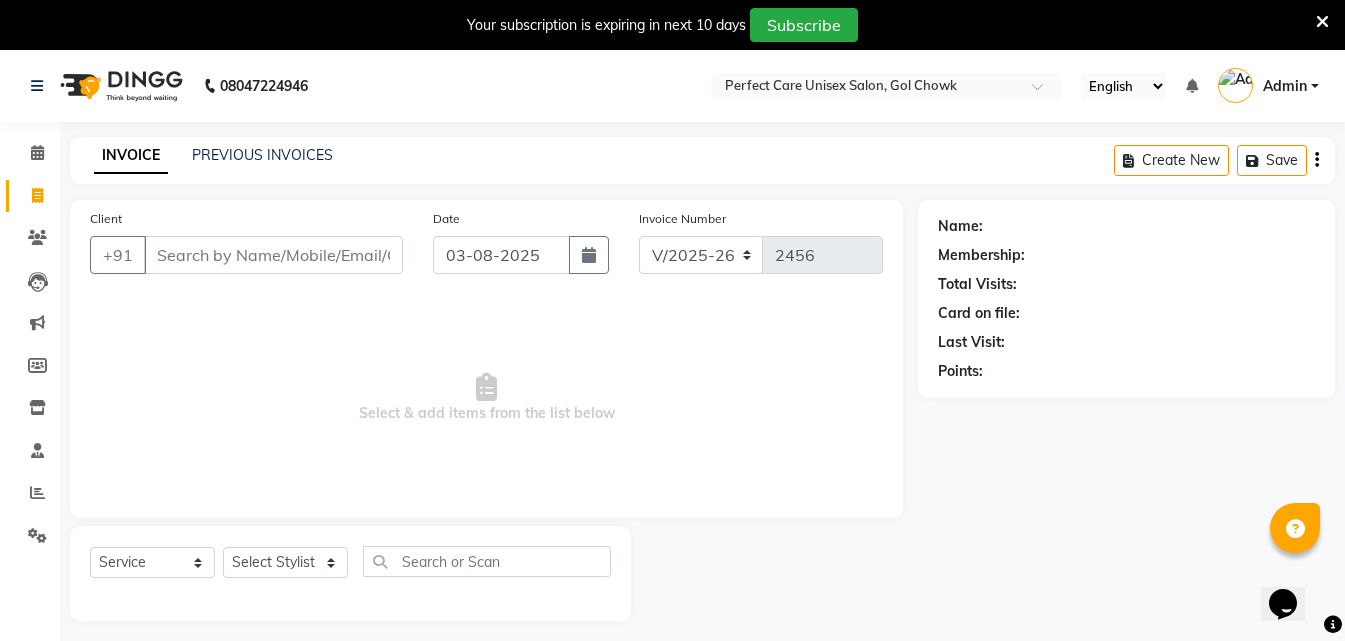 click at bounding box center (1322, 22) 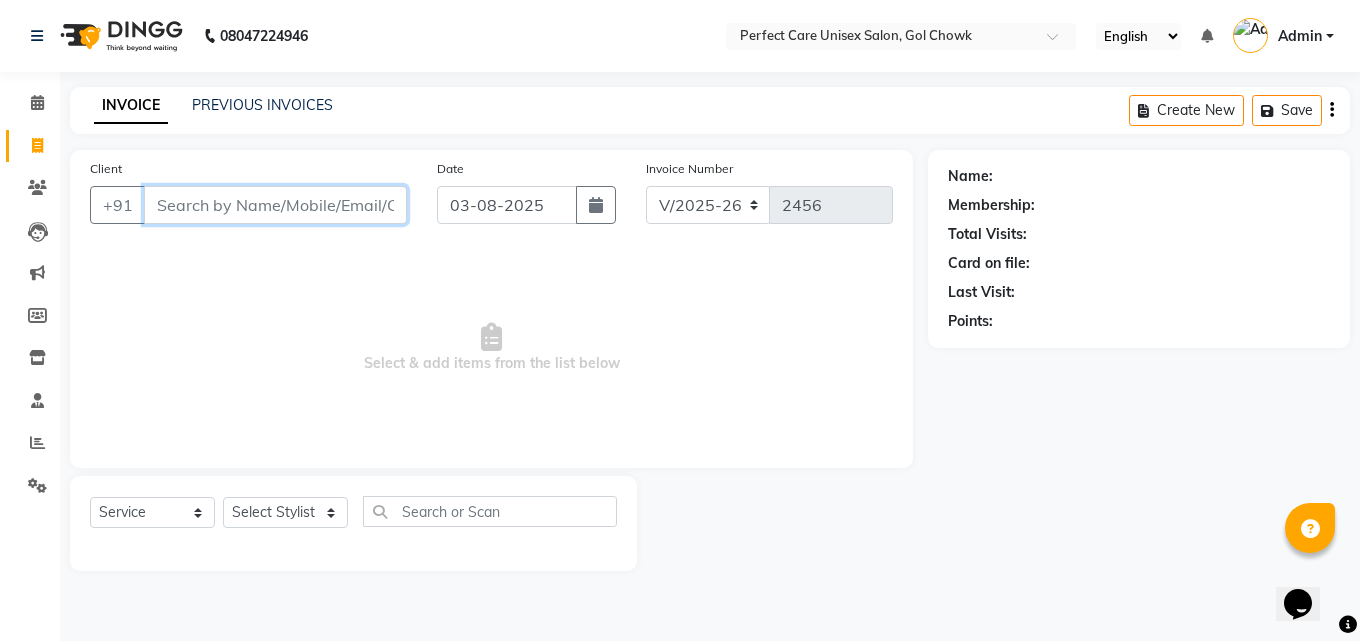 click on "Client" at bounding box center (275, 205) 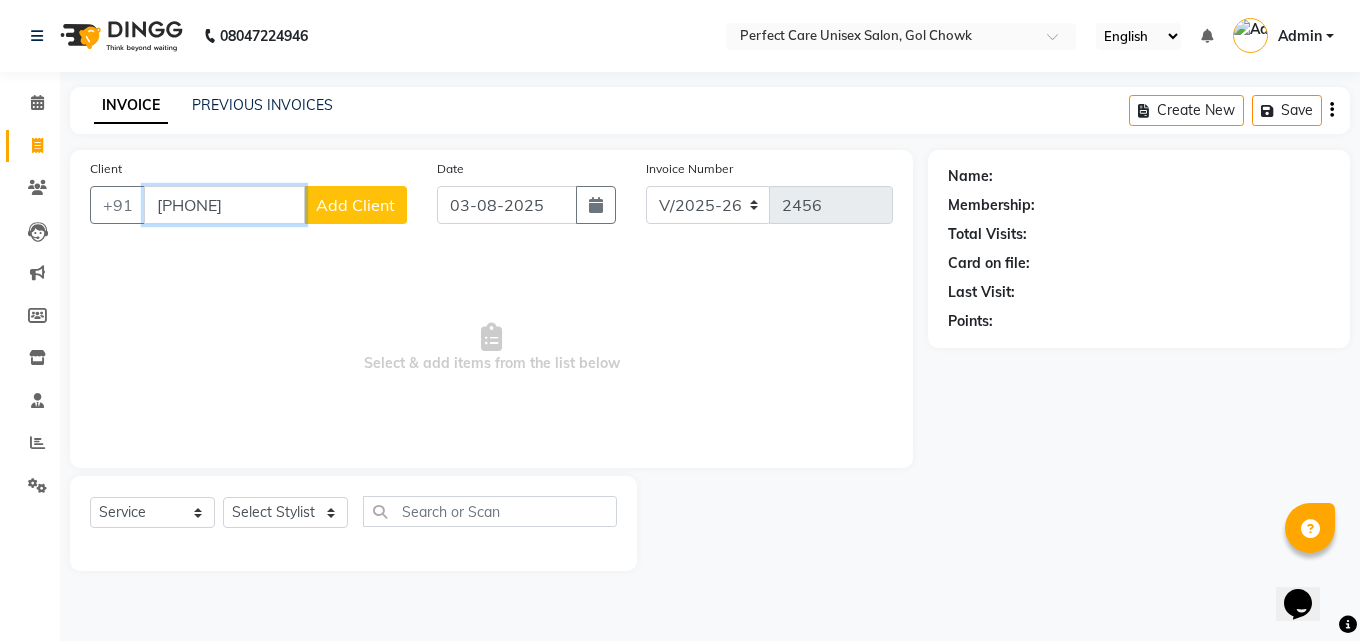 type on "[PHONE]" 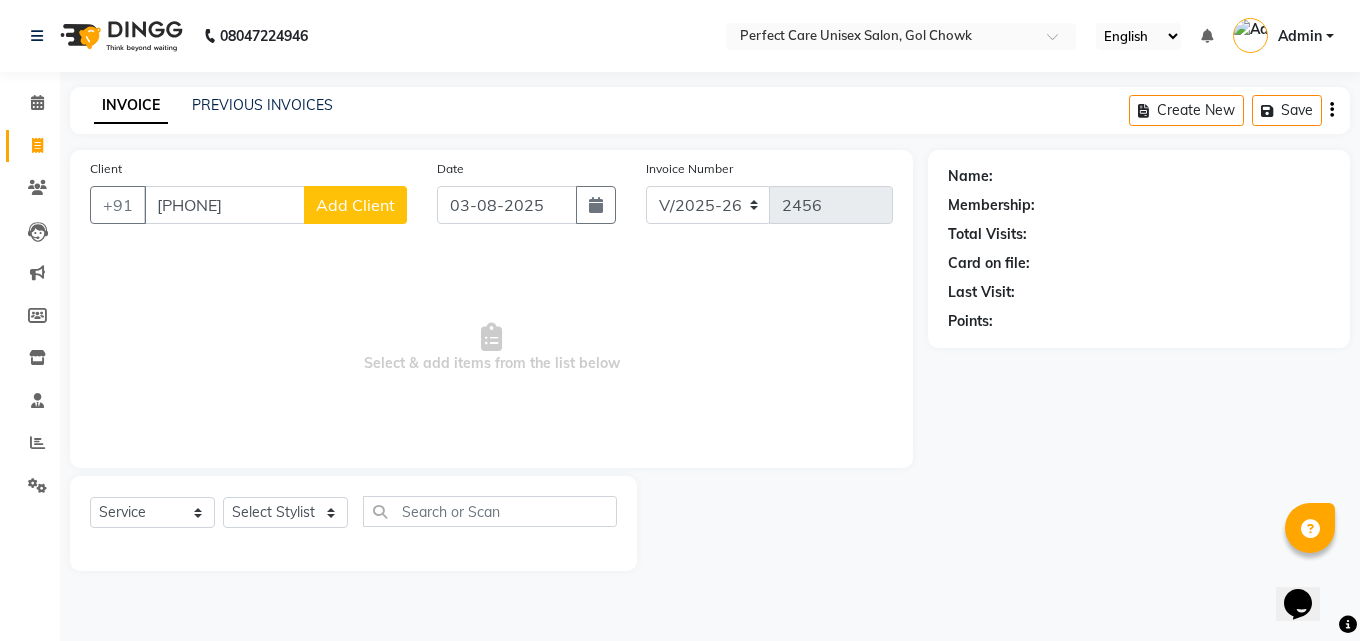 click on "Add Client" 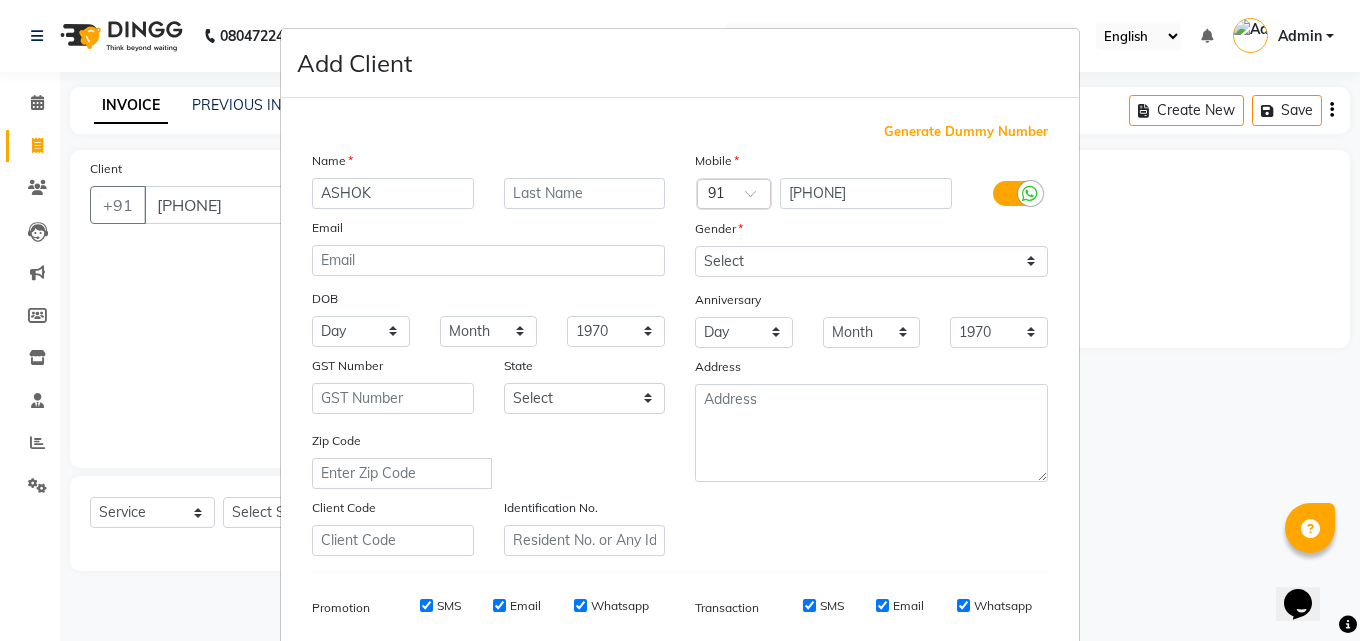 type on "ASHOK" 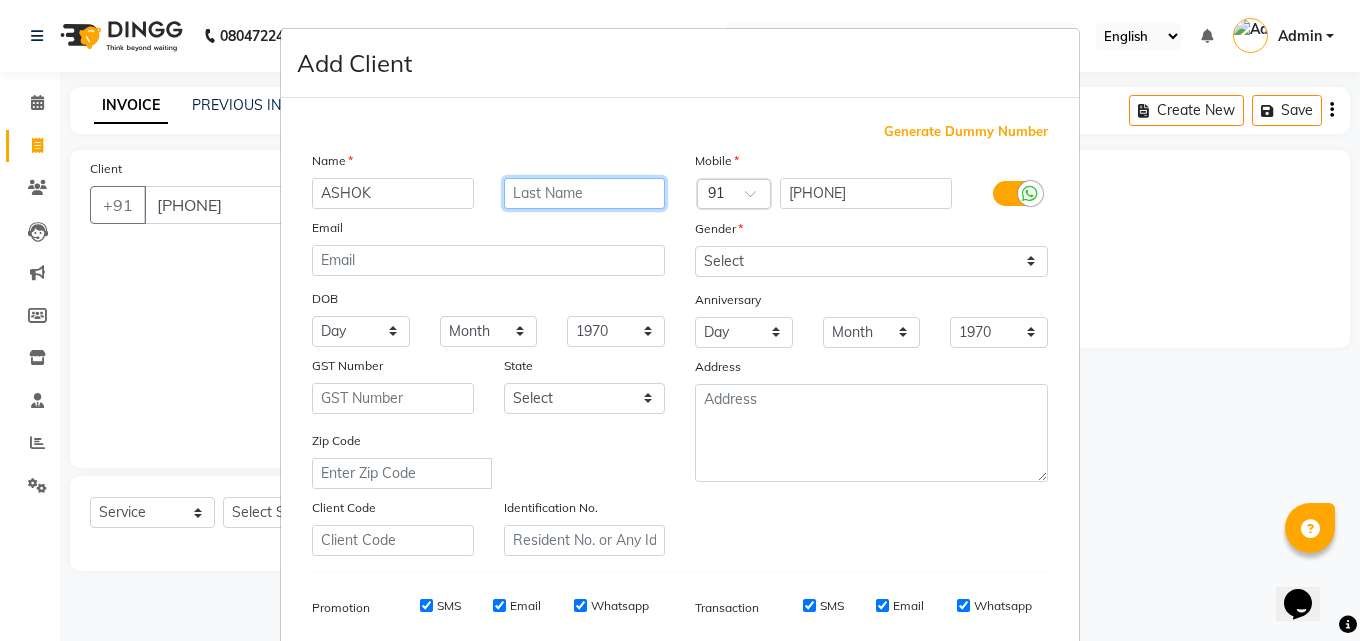 click at bounding box center [585, 193] 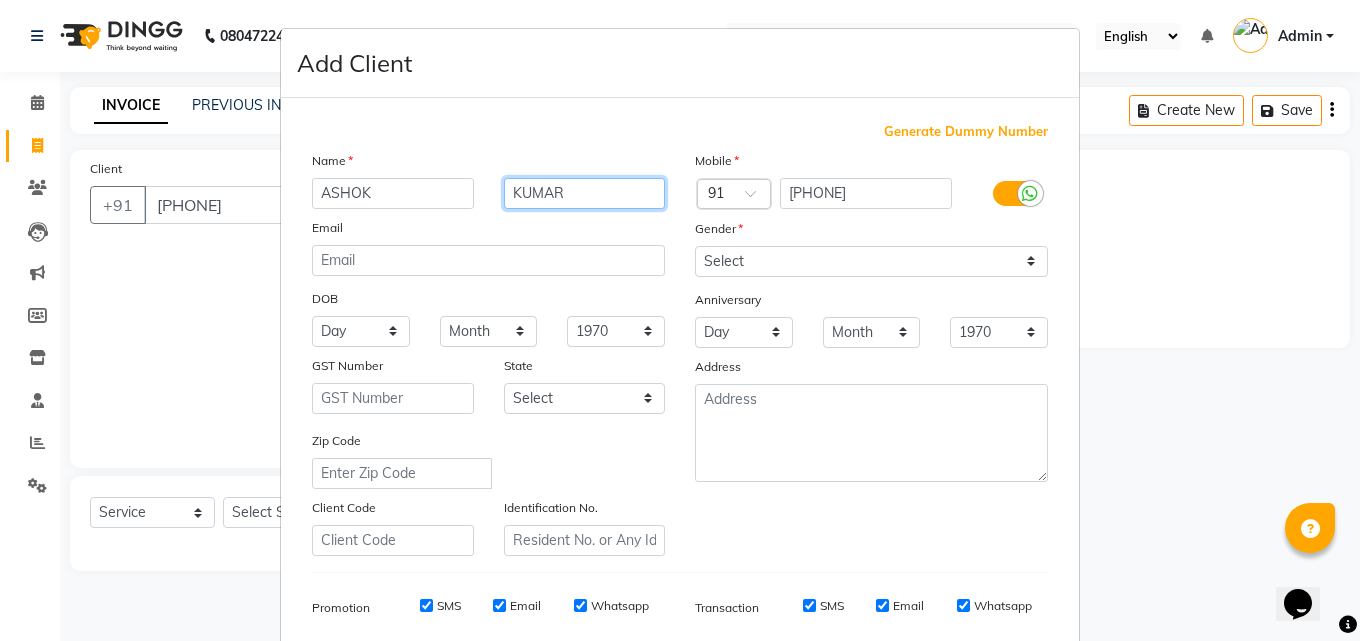 type on "KUMAR" 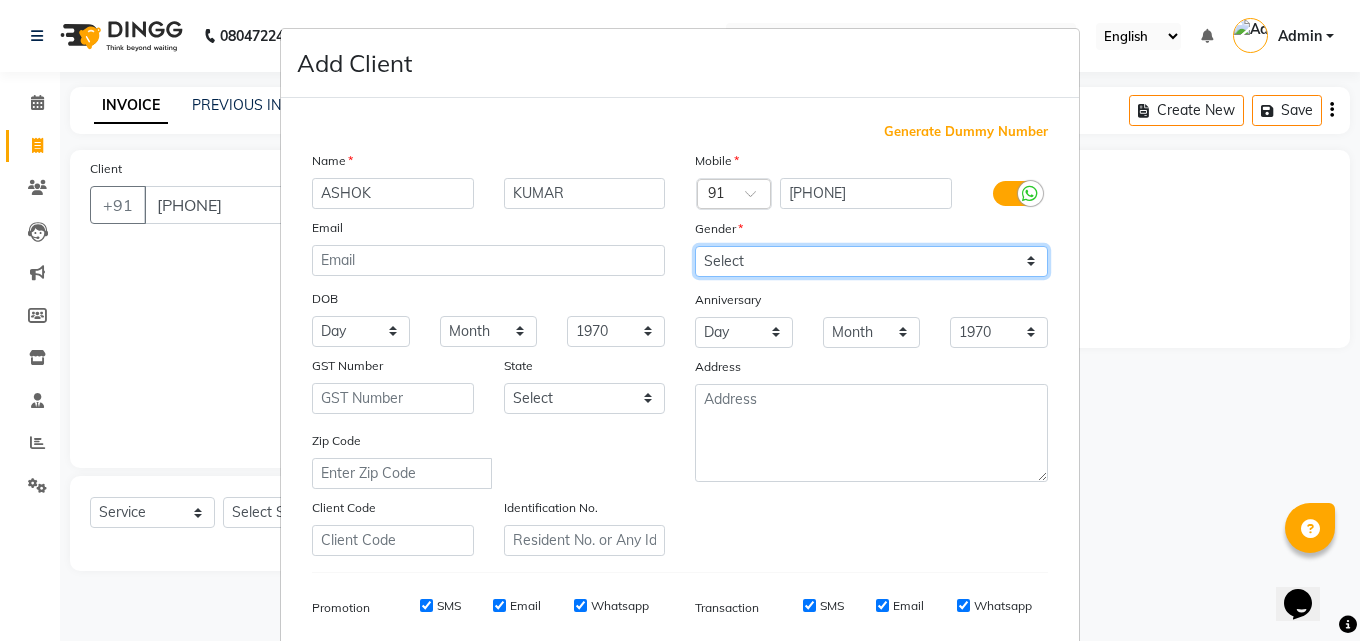 click on "Select Male Female Other Prefer Not To Say" at bounding box center (871, 261) 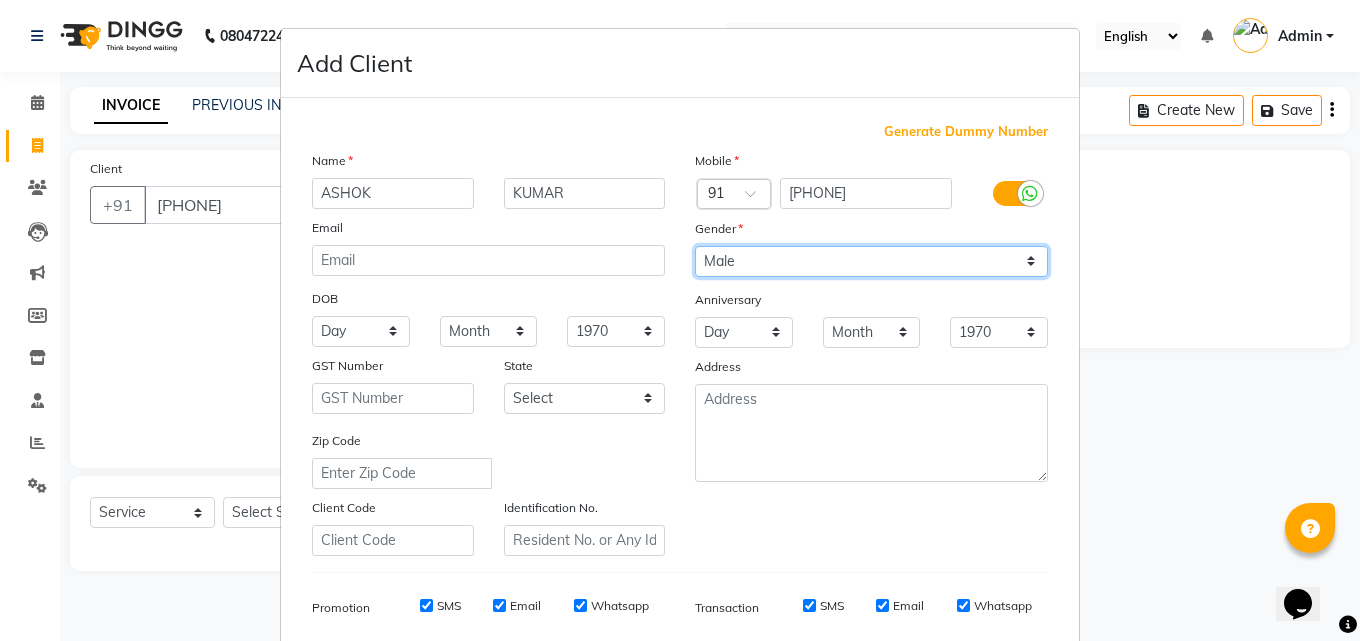 click on "Select Male Female Other Prefer Not To Say" at bounding box center (871, 261) 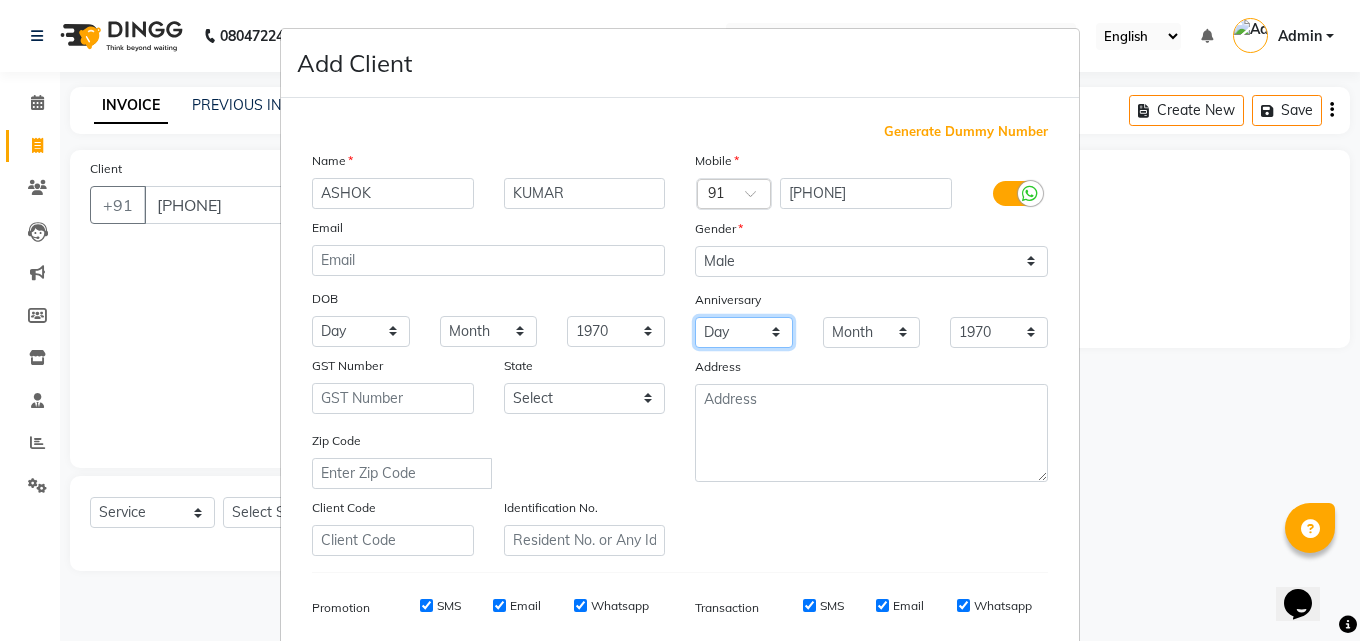 click on "Day 01 02 03 04 05 06 07 08 09 10 11 12 13 14 15 16 17 18 19 20 21 22 23 24 25 26 27 28 29 30 31" at bounding box center (744, 332) 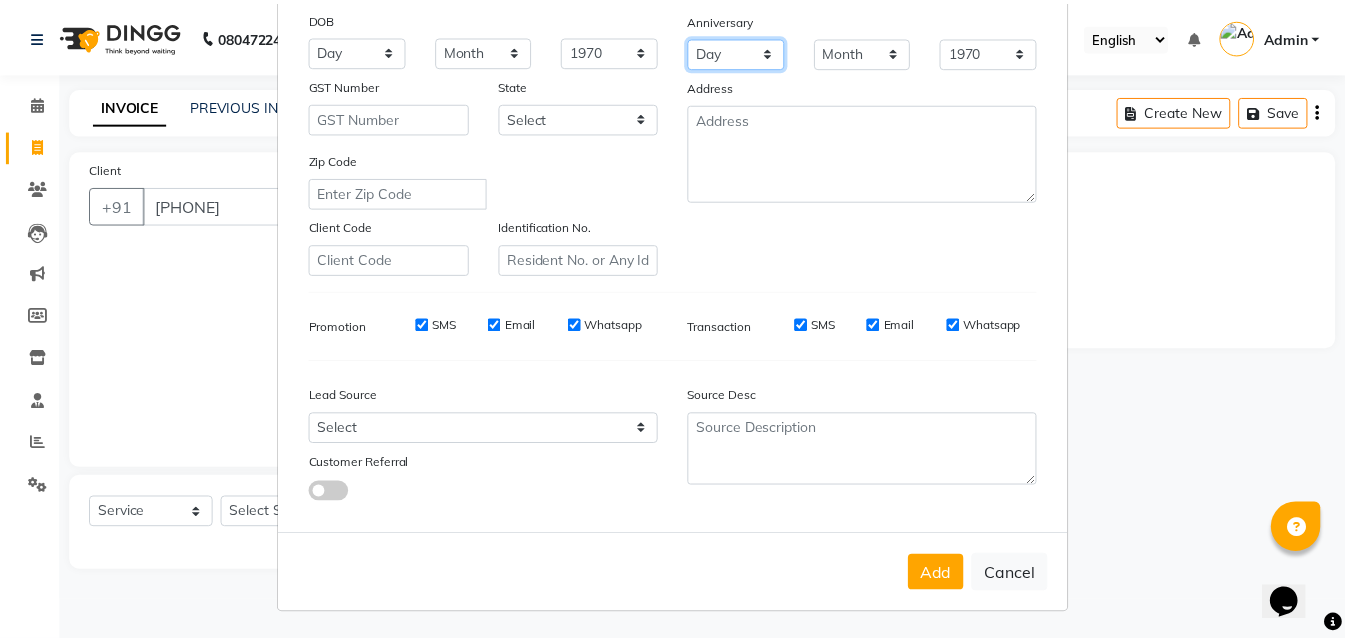 scroll, scrollTop: 282, scrollLeft: 0, axis: vertical 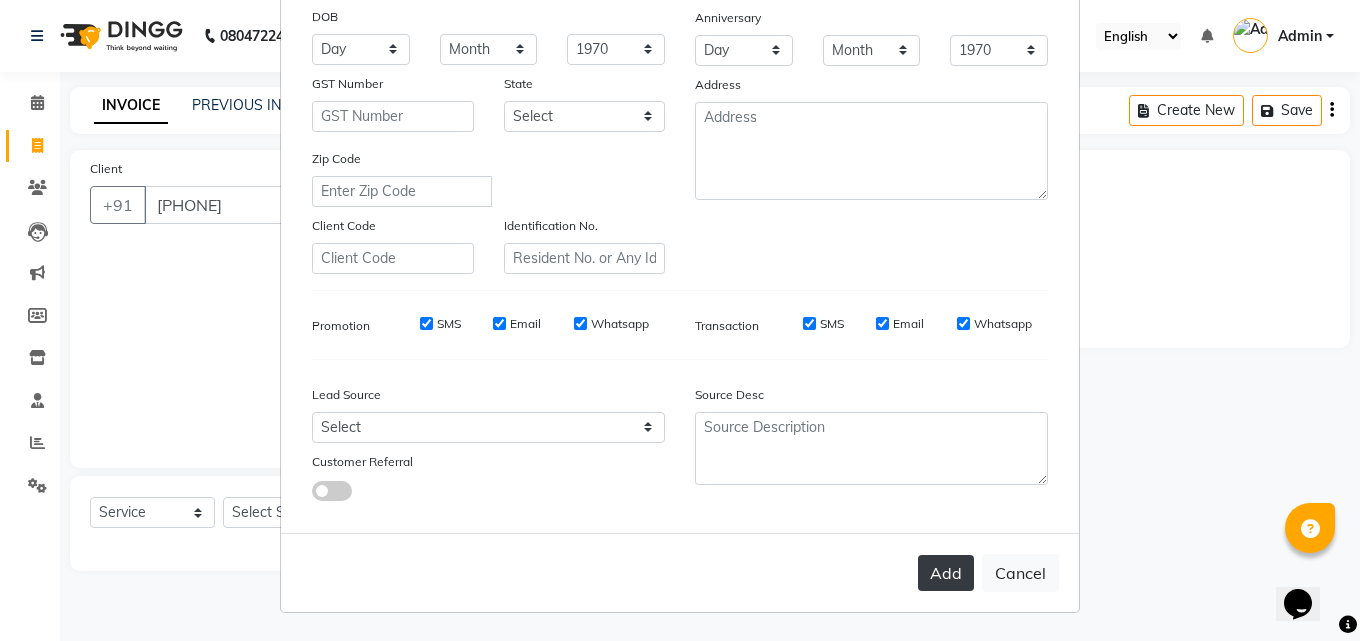 click on "Add" at bounding box center (946, 573) 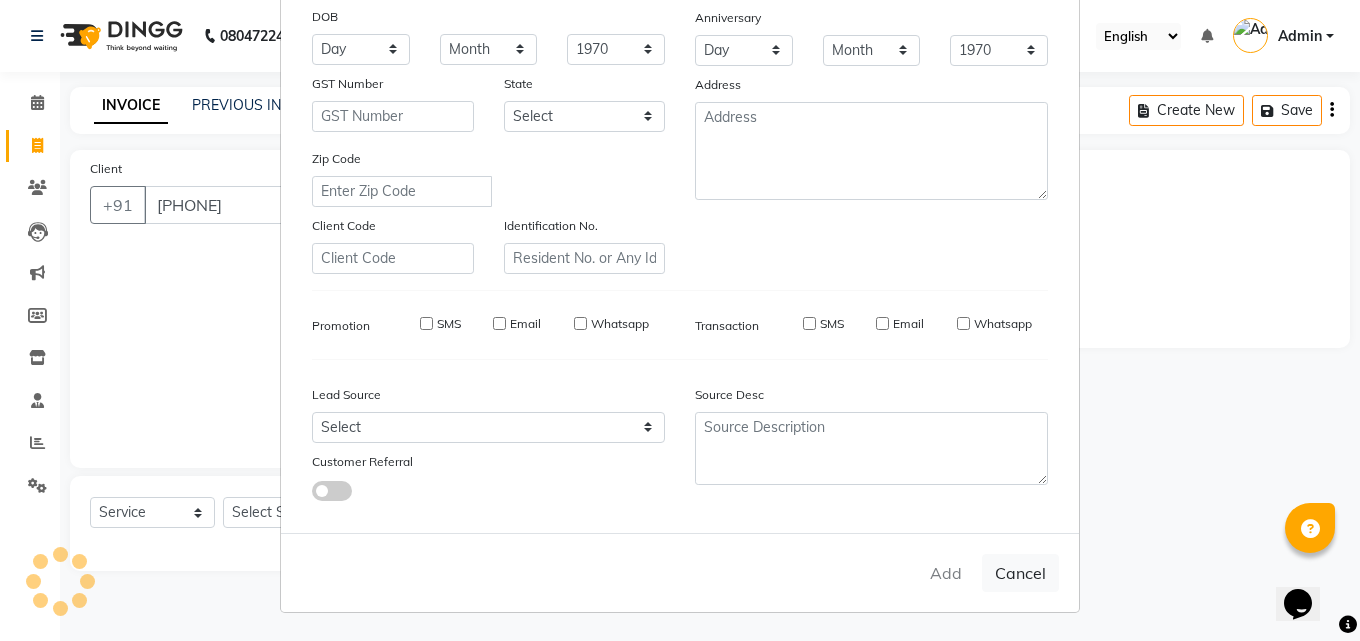type 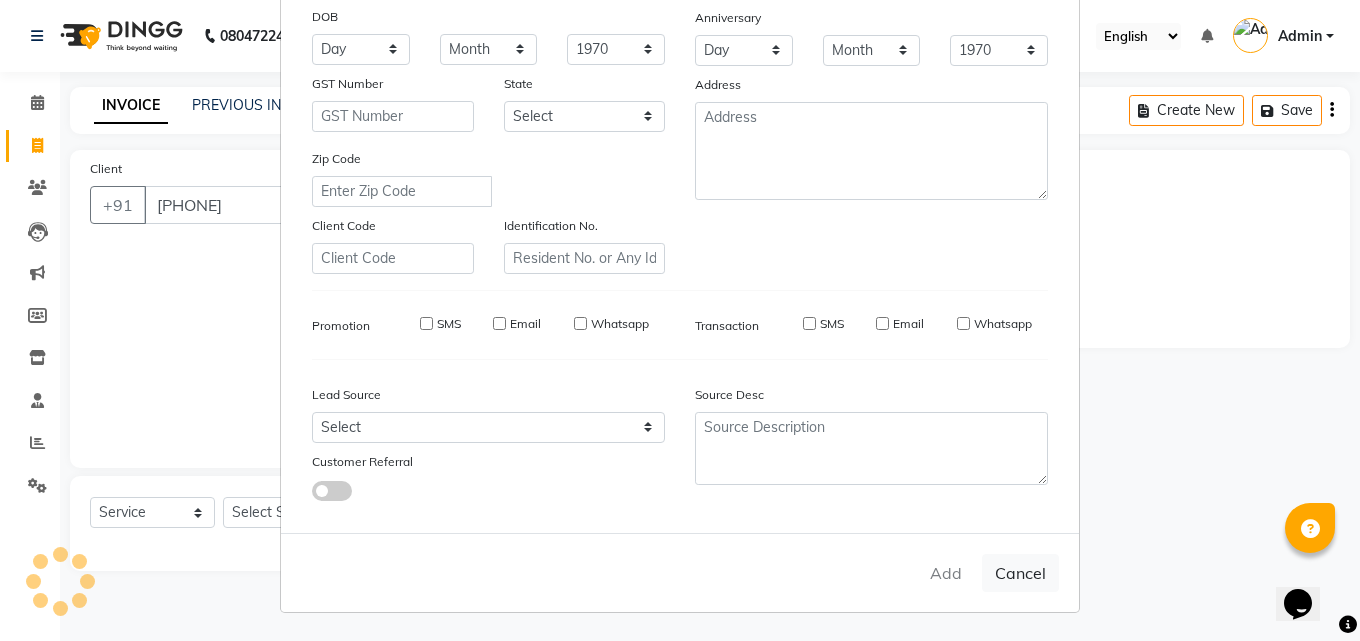 type 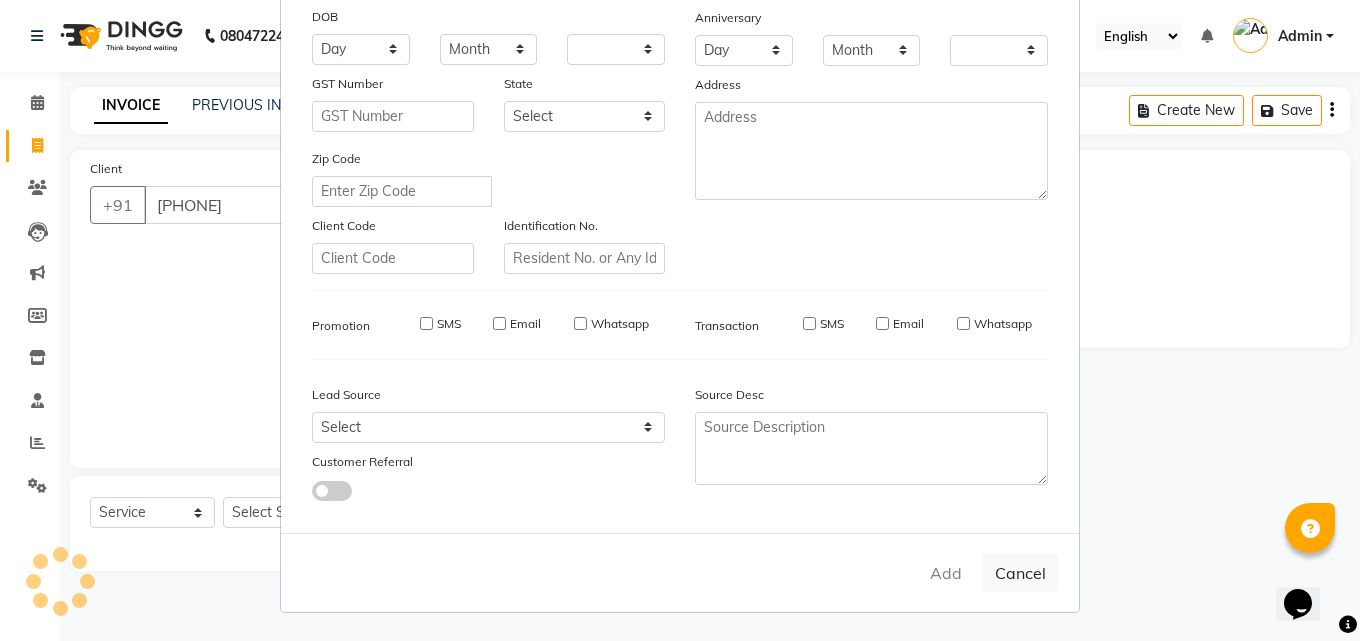 checkbox on "false" 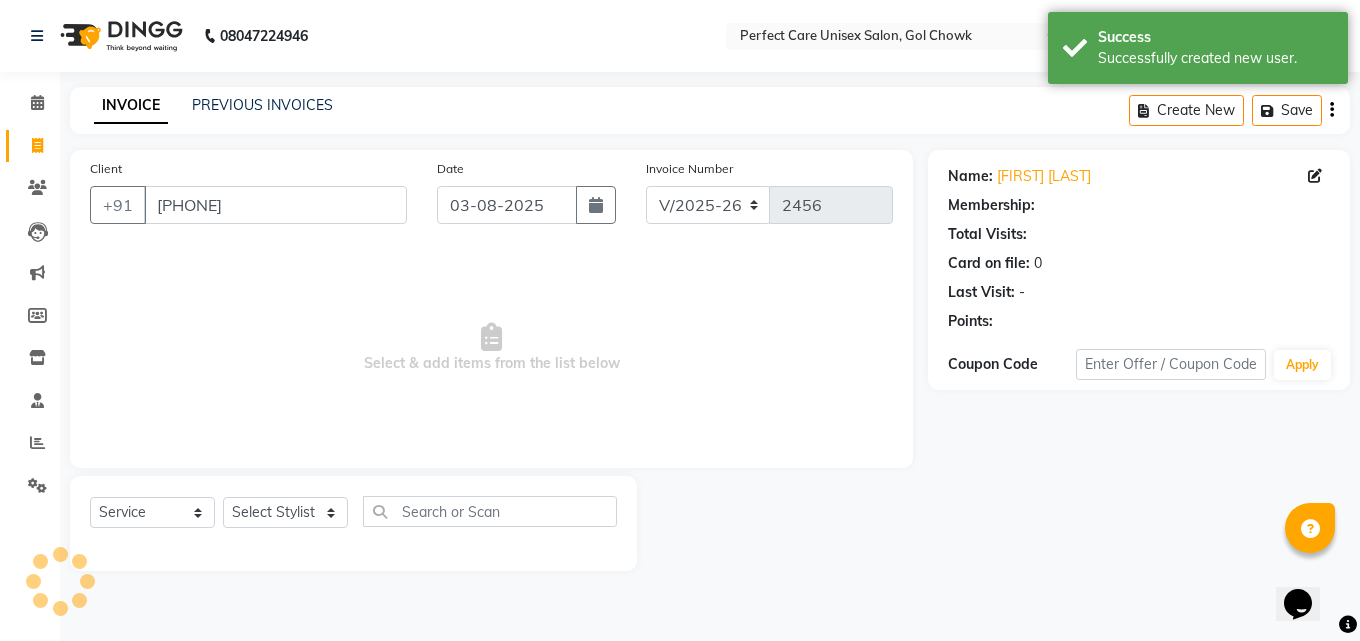 select on "1: Object" 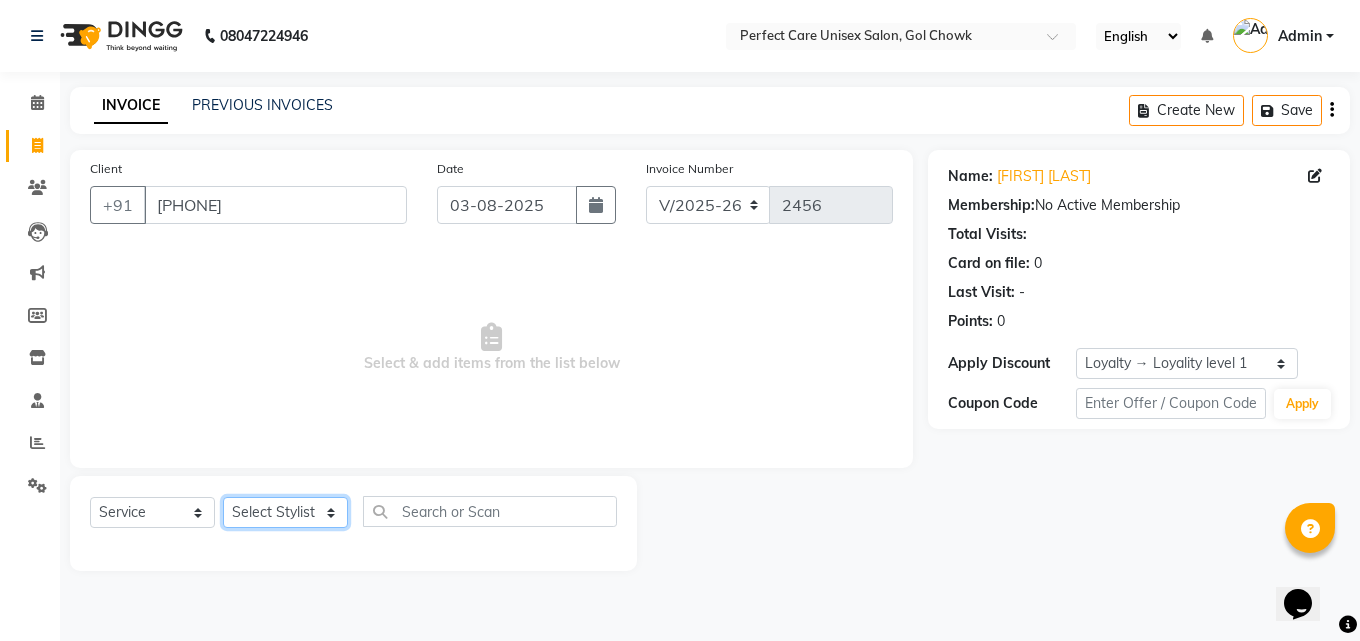 click on "Select Stylist MISS [NAME] MISS [NAME] MISS [NAME] MISS [NAME] MISS [NAME] MISS [NAME] MISS [NAME] MISS [NAME] MISS [NAME] MISS [NAME] [NAME] MR [NAME] MR [NAME] MR [NAME] MR [NAME] MR [NAME] MR [NAME] MR [NAME] MR [NAME] MR [NAME] MR [NAME] MR [NAME] MR [NAME] MR [NAME] MR [NAME] MS [NAME] NONE [NAME]" 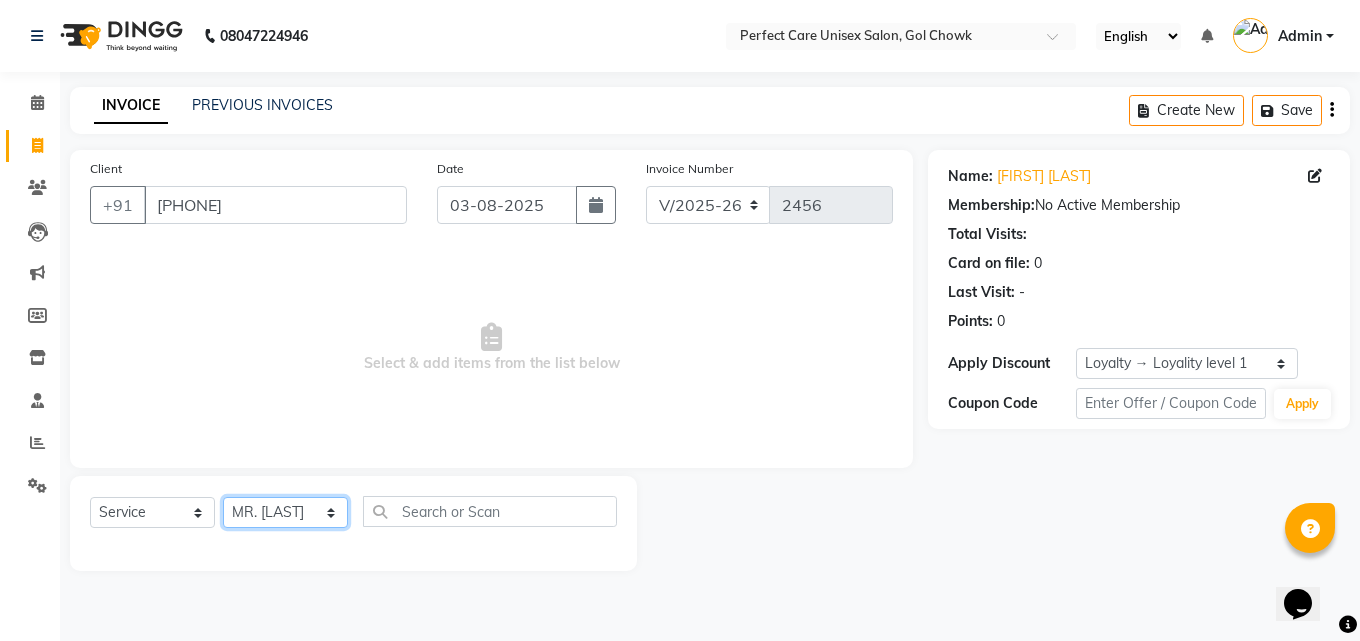 click on "Select Stylist MISS [NAME] MISS [NAME] MISS [NAME] MISS [NAME] MISS [NAME] MISS [NAME] MISS [NAME] MISS [NAME] MISS [NAME] MISS [NAME] [NAME] MR [NAME] MR [NAME] MR [NAME] MR [NAME] MR [NAME] MR [NAME] MR [NAME] MR [NAME] MR [NAME] MR [NAME] MR [NAME] MR [NAME] MR [NAME] MR [NAME] MS [NAME] NONE [NAME]" 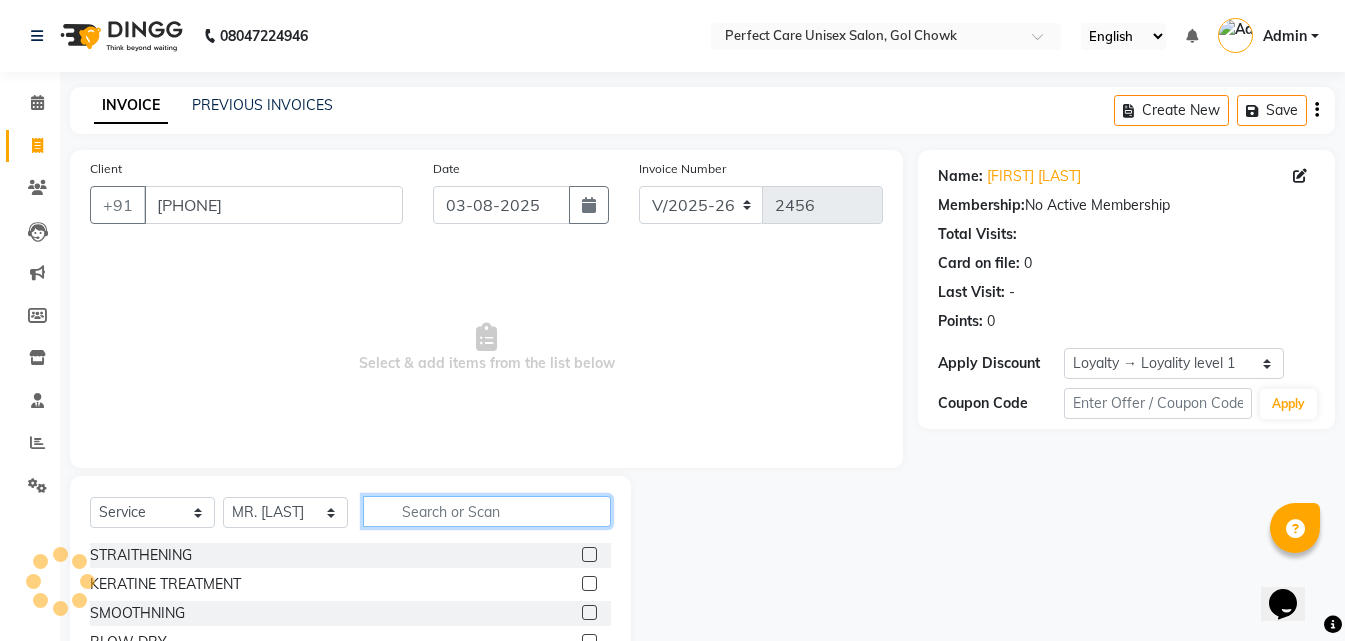 click 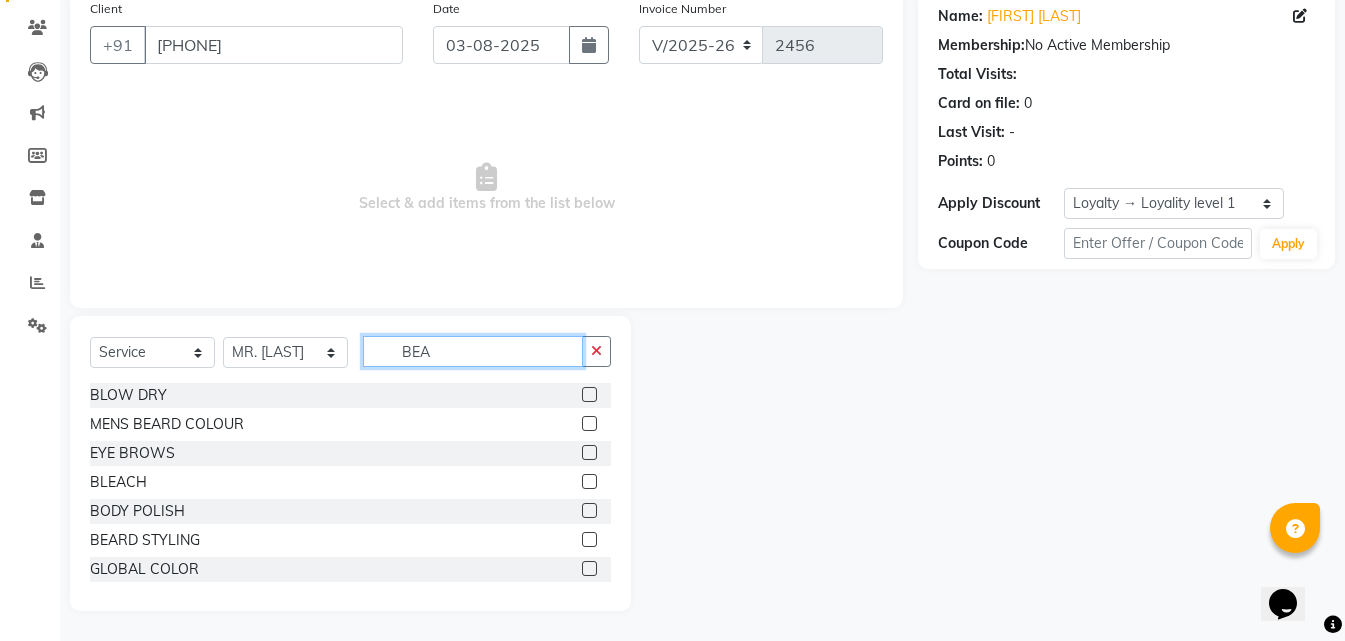 scroll, scrollTop: 76, scrollLeft: 0, axis: vertical 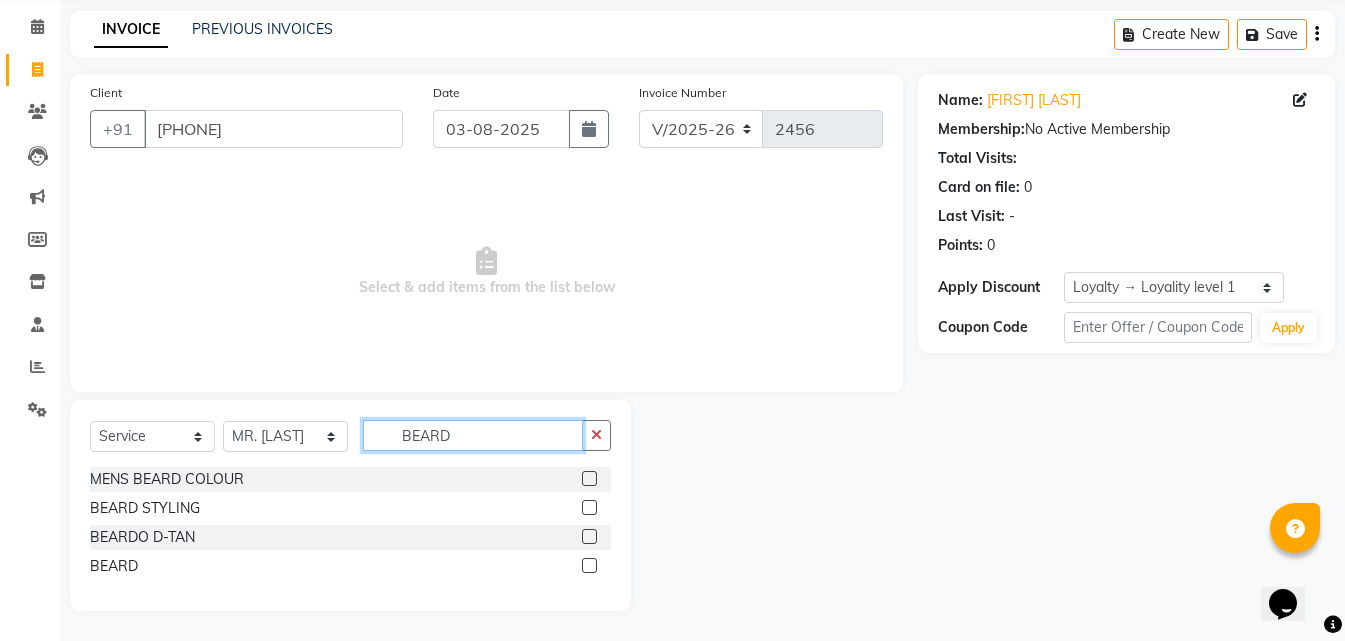 type on "BEARD" 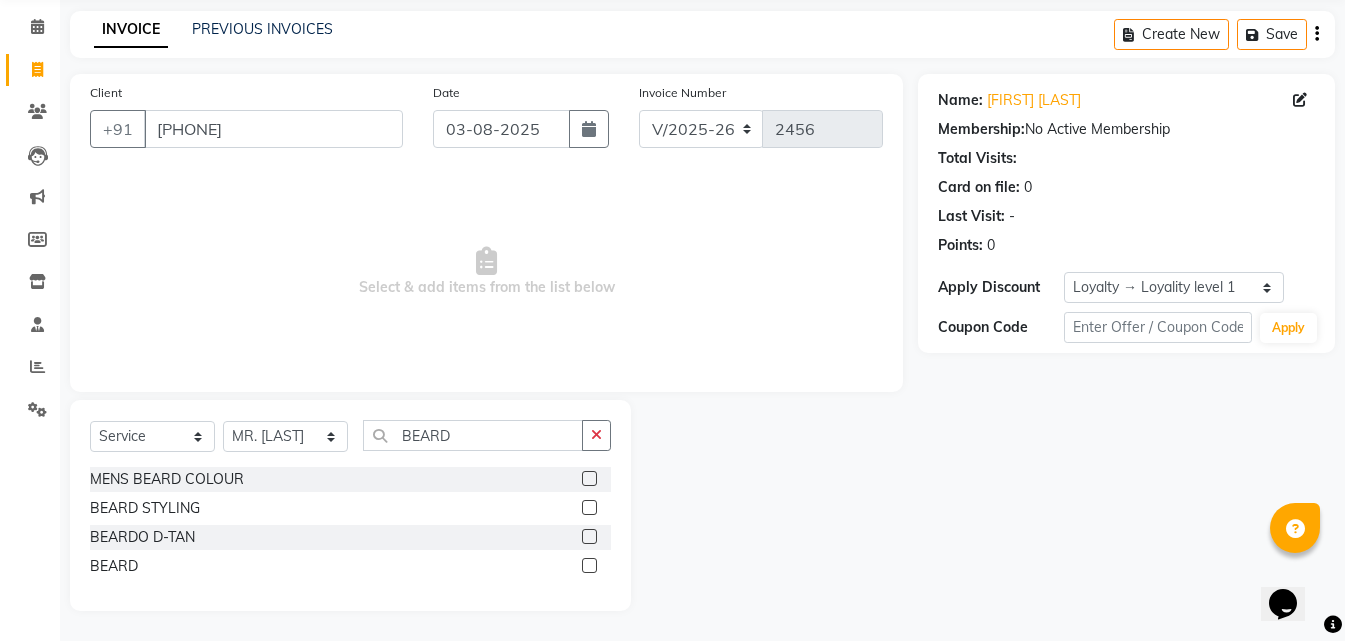 click 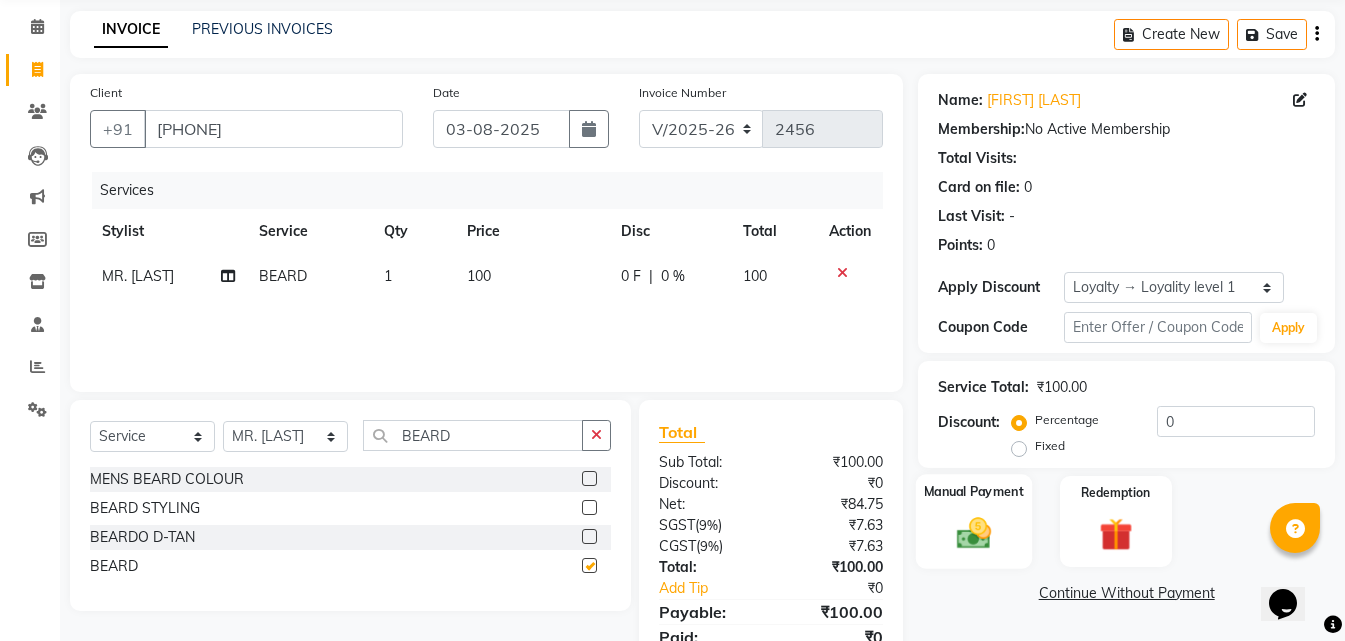 checkbox on "false" 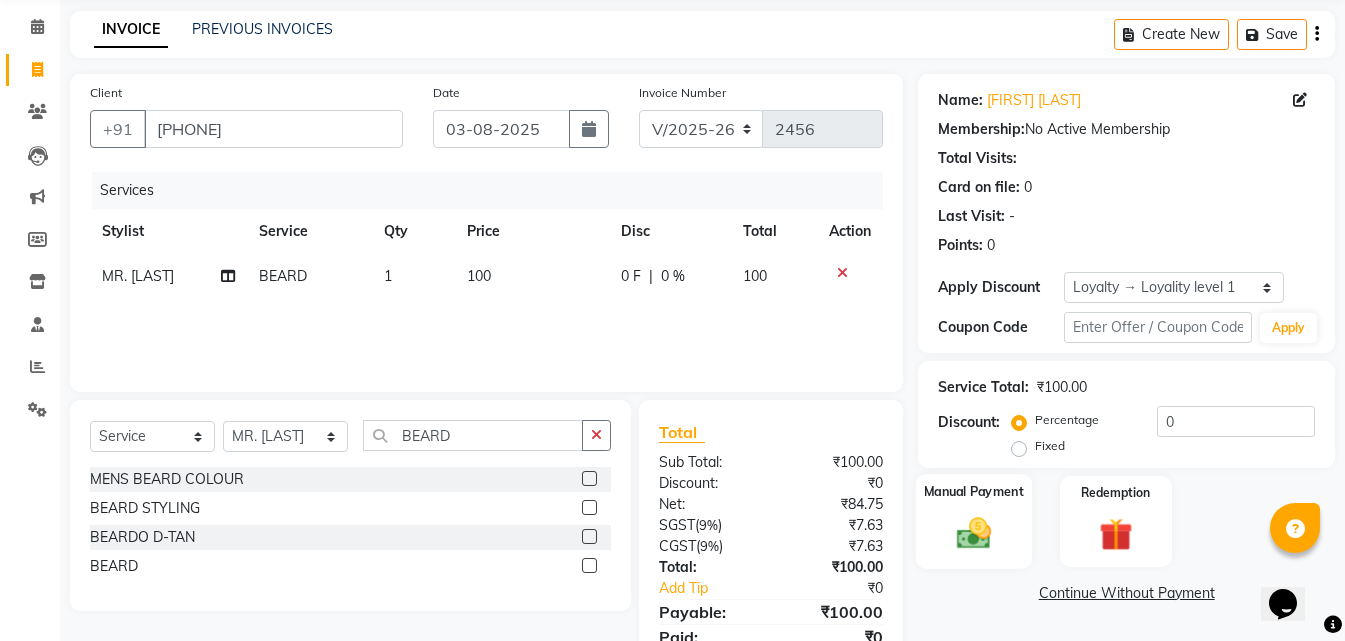 click 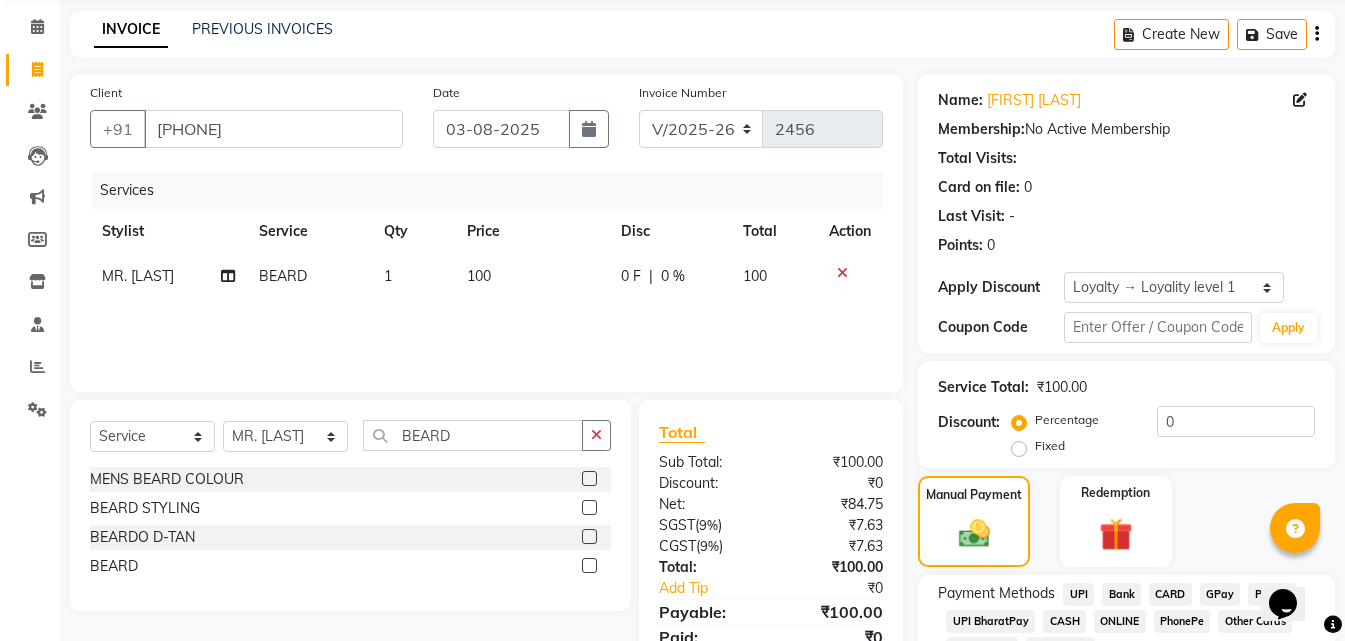 click on "CASH" 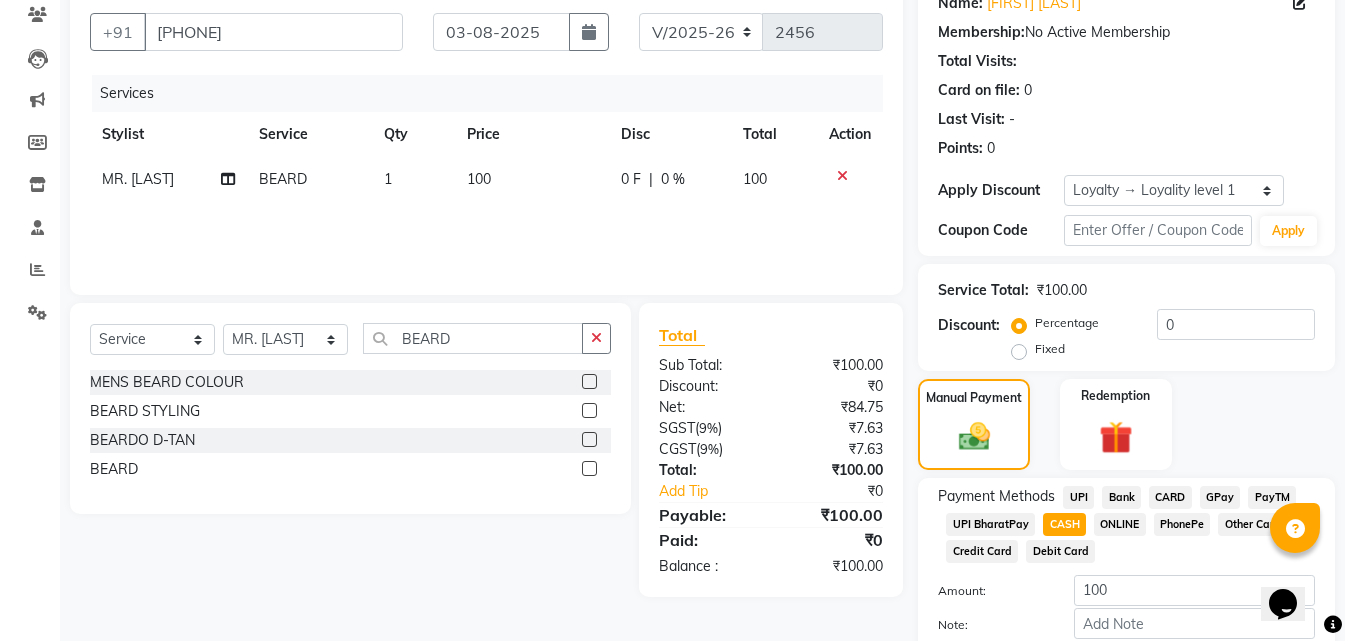 scroll, scrollTop: 0, scrollLeft: 0, axis: both 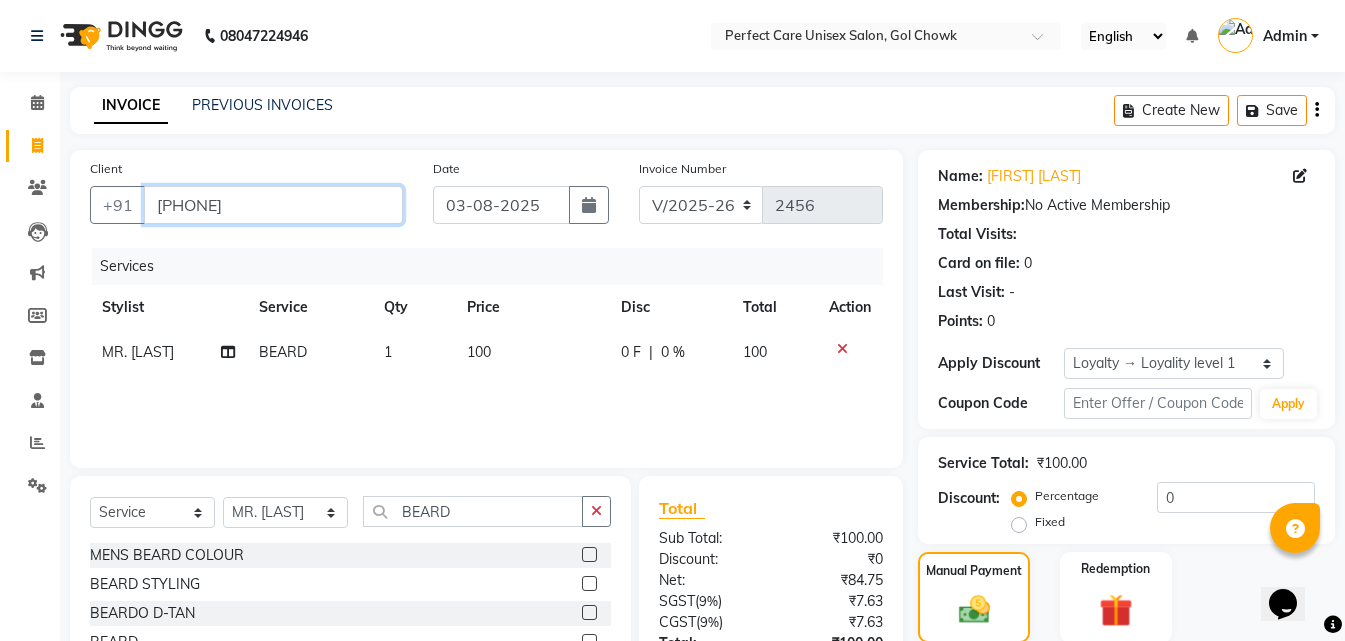 click on "[PHONE]" at bounding box center [273, 205] 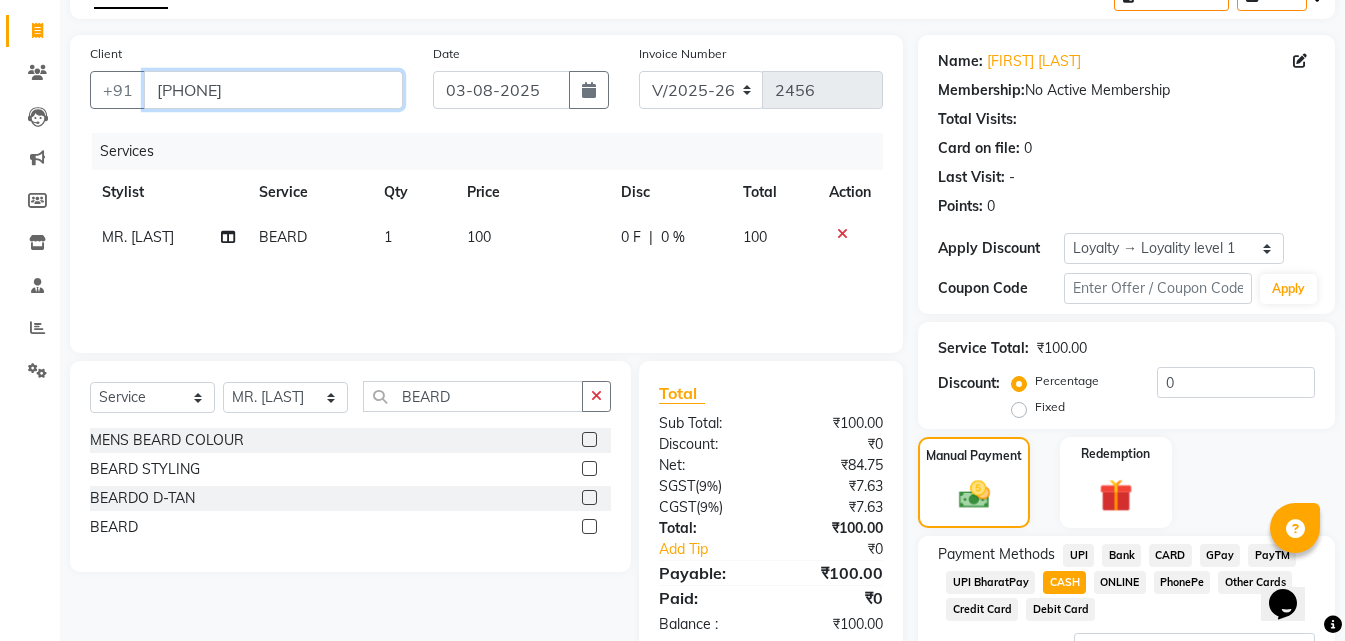 scroll, scrollTop: 284, scrollLeft: 0, axis: vertical 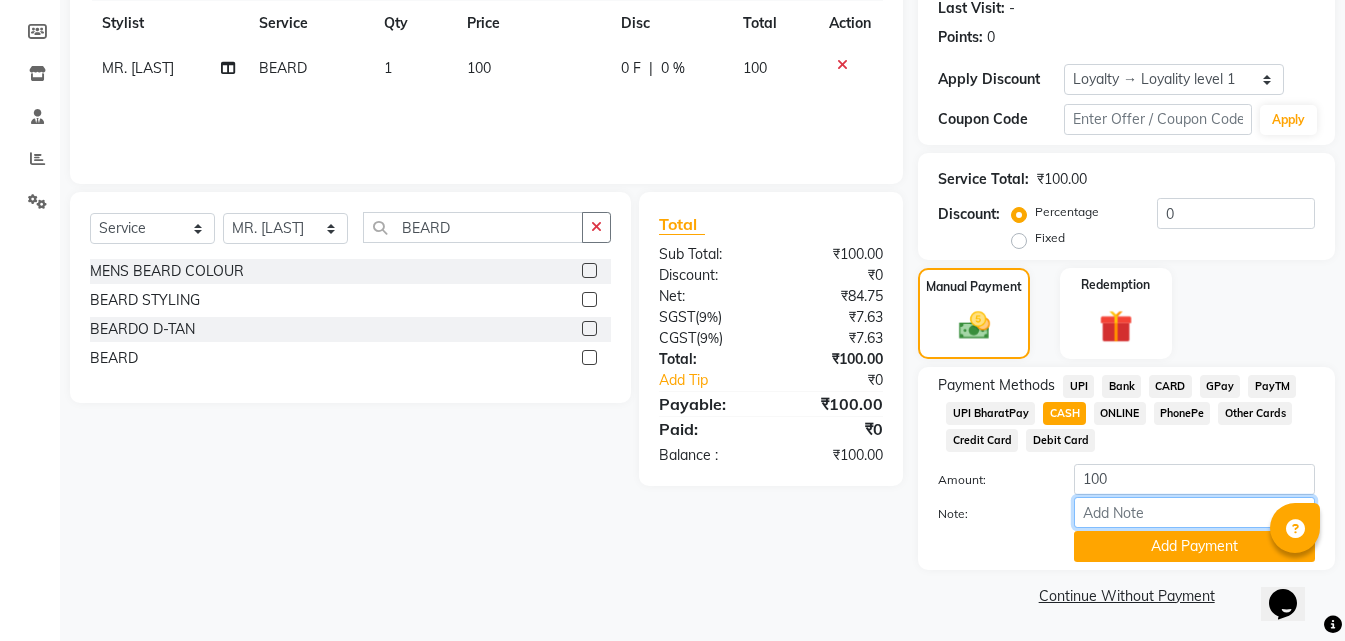 click on "Note:" at bounding box center (1194, 512) 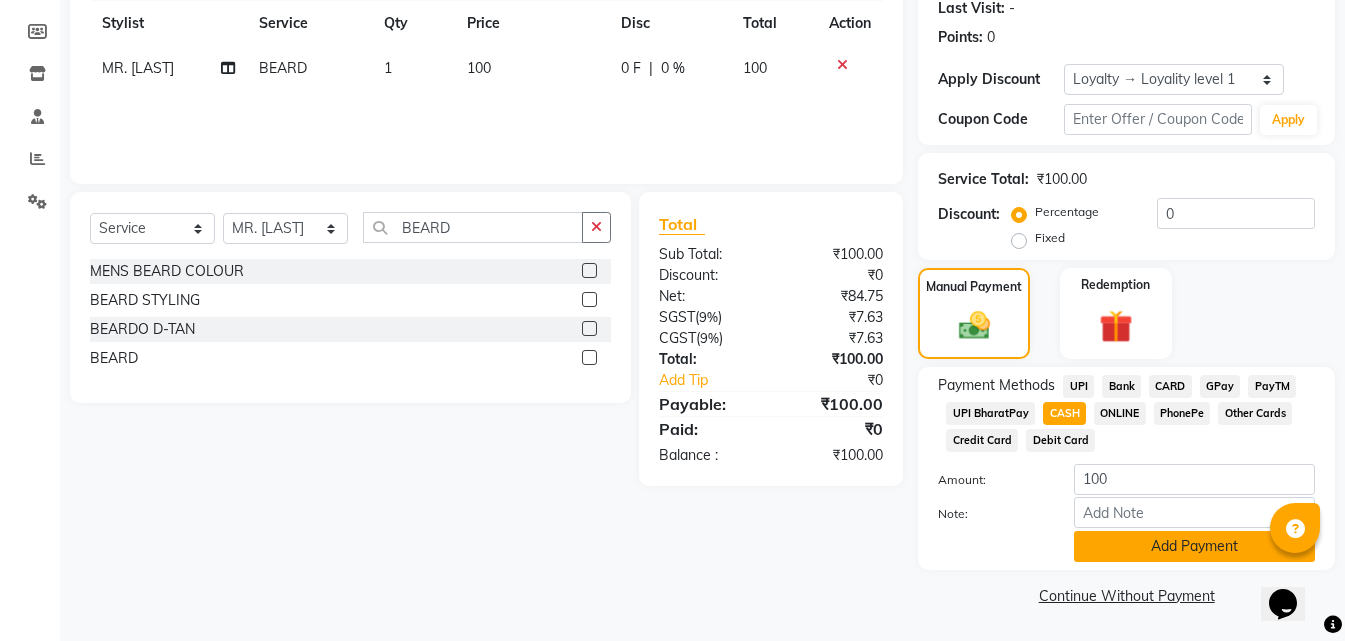 click on "Add Payment" 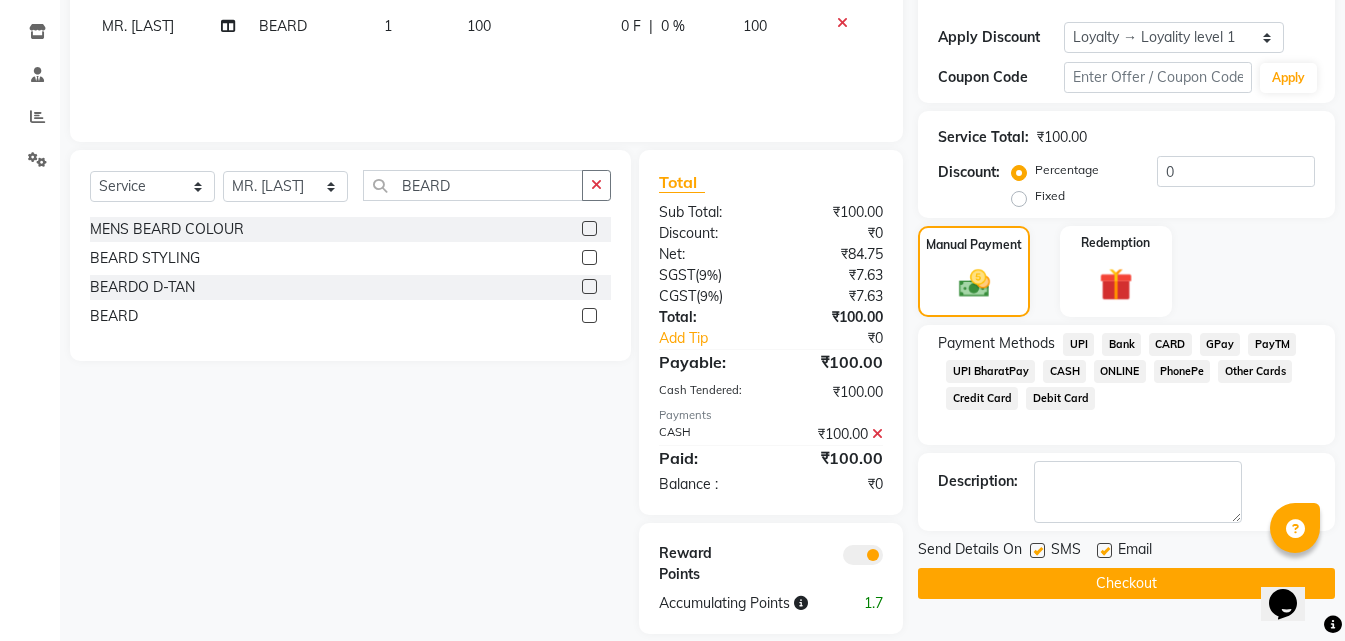 scroll, scrollTop: 349, scrollLeft: 0, axis: vertical 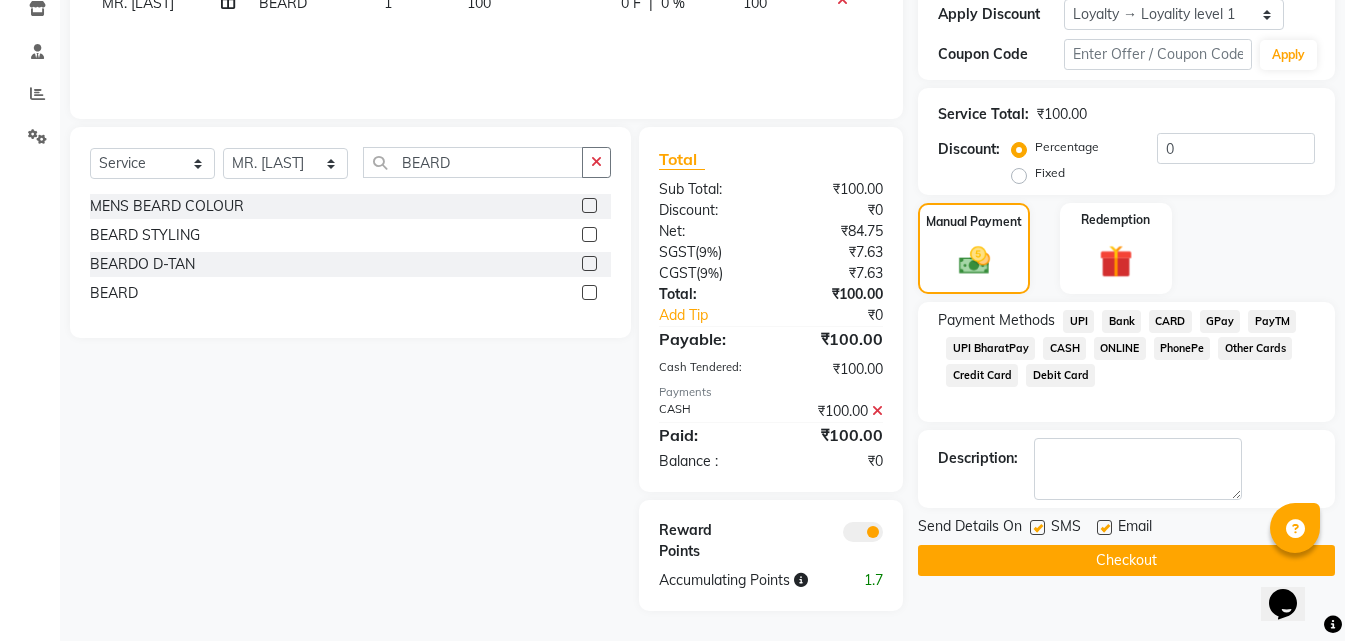 click on "Checkout" 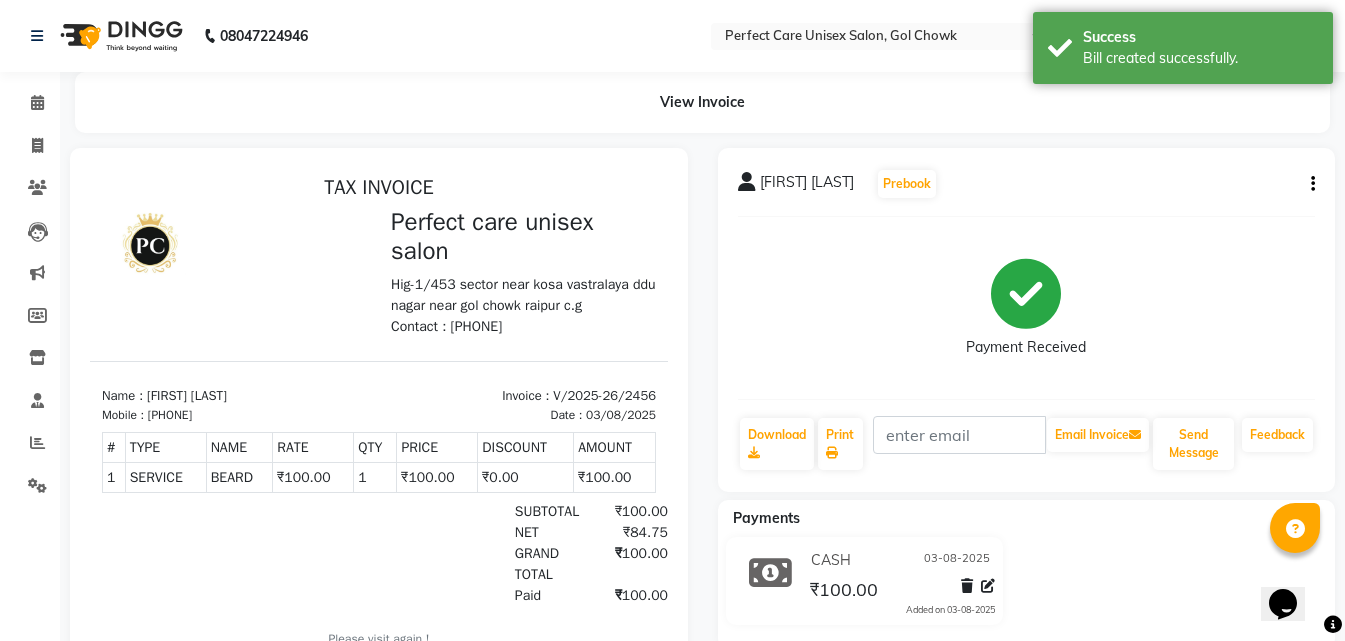 scroll, scrollTop: 0, scrollLeft: 0, axis: both 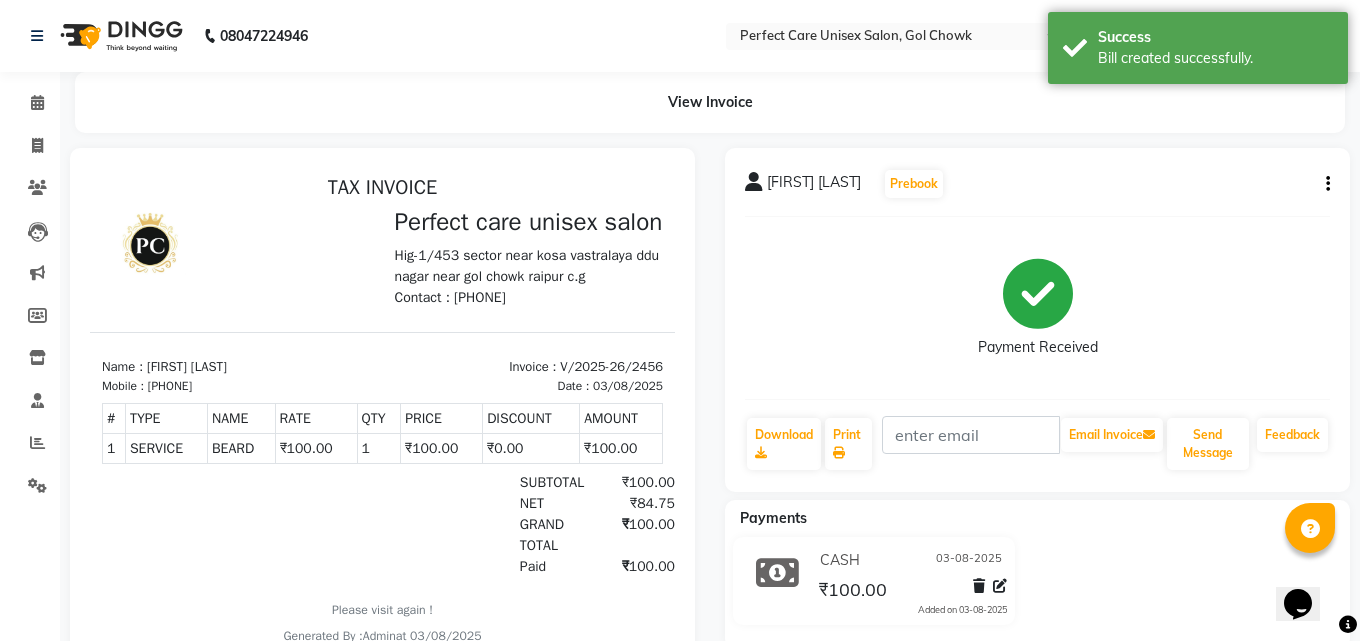 select on "4751" 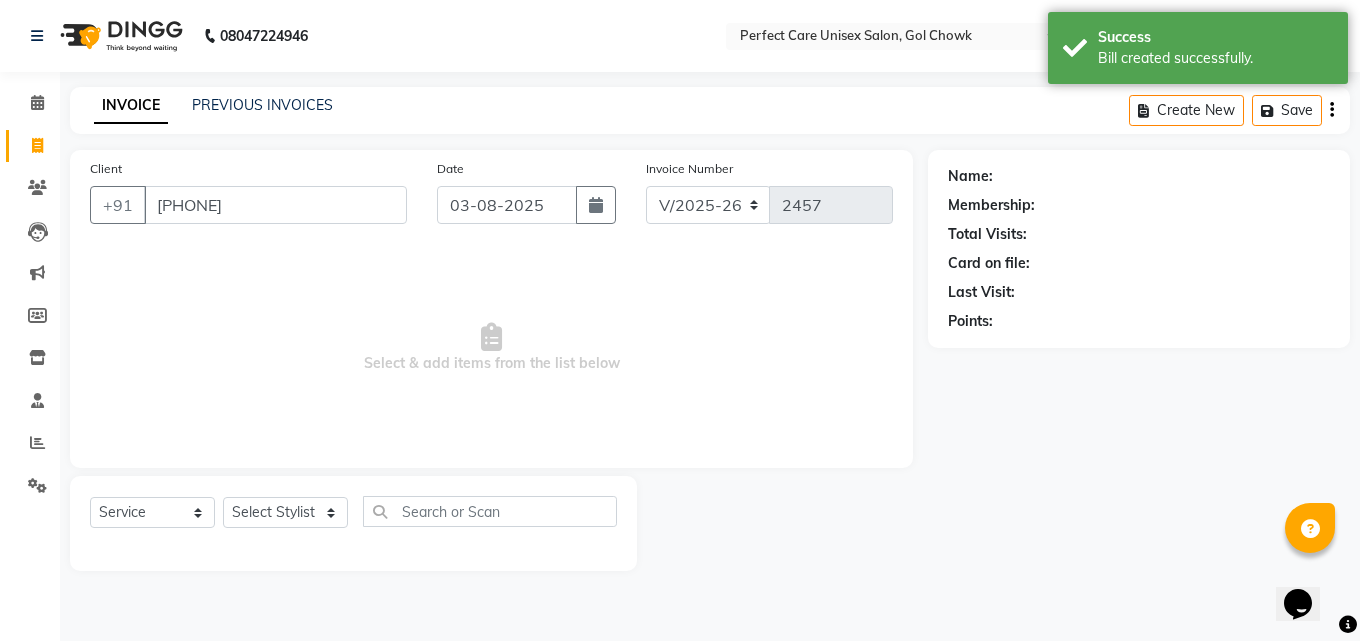 type on "[PHONE]" 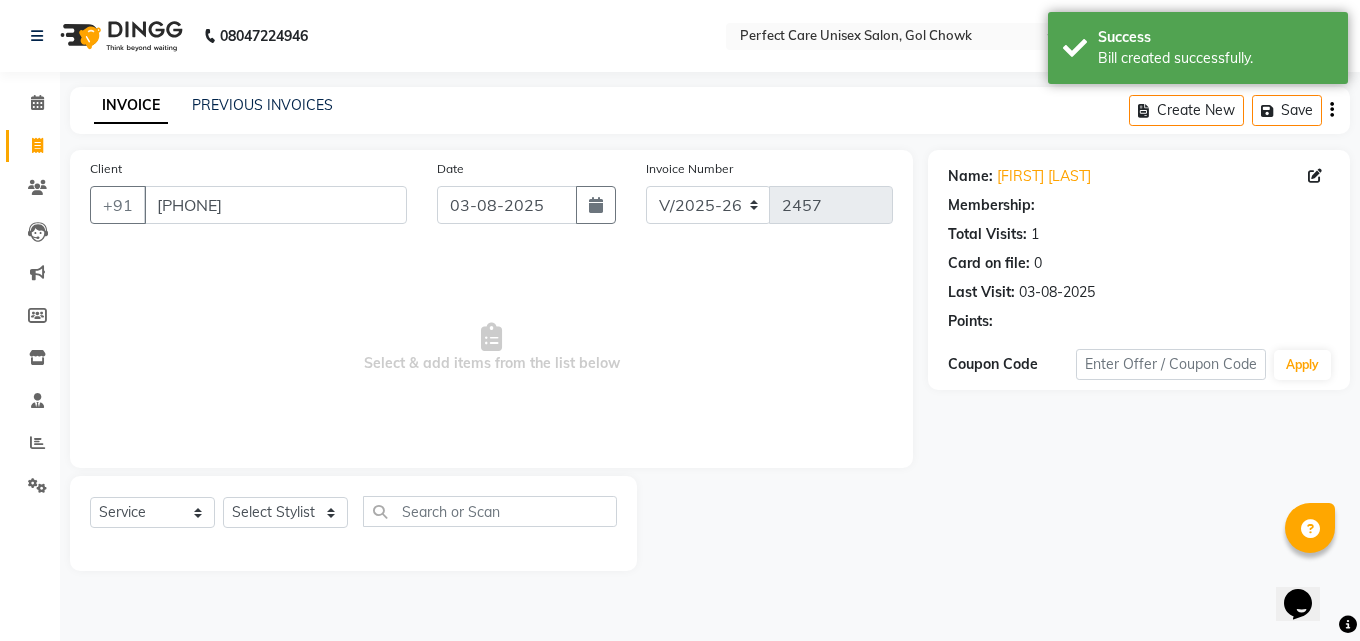 select on "1: Object" 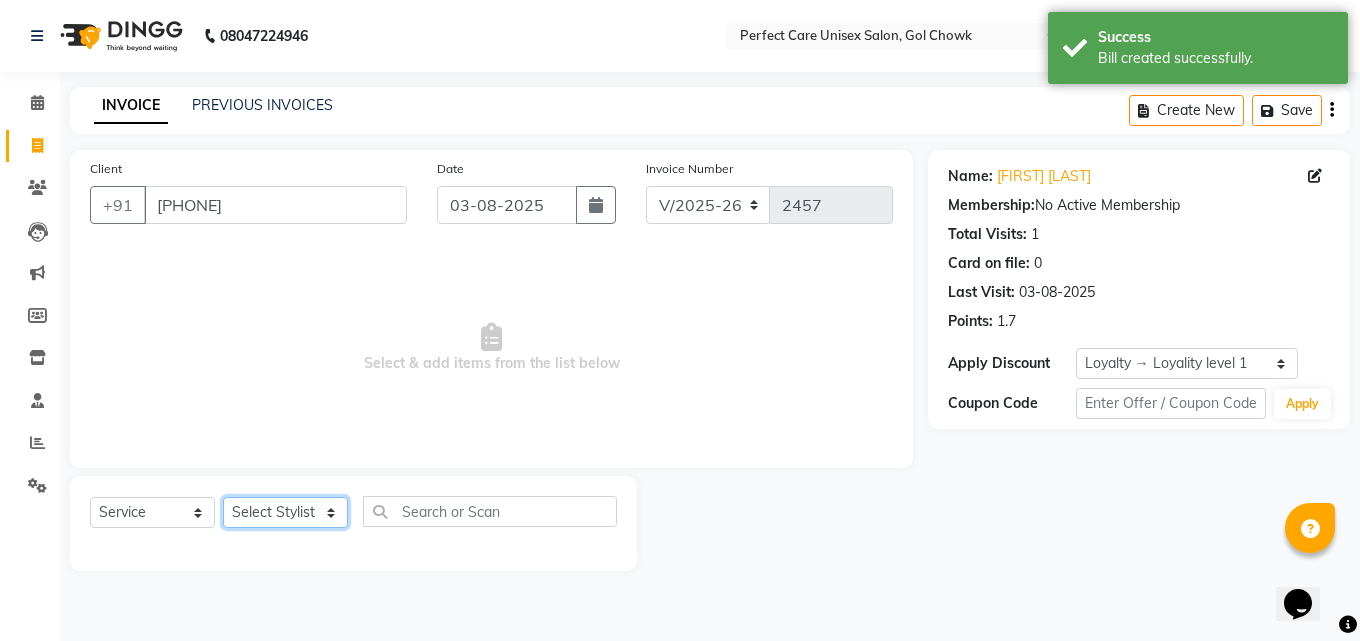 click on "Select Stylist MISS [NAME] MISS [NAME] MISS [NAME] MISS [NAME] MISS [NAME] MISS [NAME] MISS [NAME] MISS [NAME] MISS [NAME] MISS [NAME] [NAME] MR [NAME] MR [NAME] MR [NAME] MR [NAME] MR [NAME] MR [NAME] MR [NAME] MR [NAME] MR [NAME] MR [NAME] MR [NAME] MR [NAME] MR [NAME] MR [NAME] MS [NAME] NONE [NAME]" 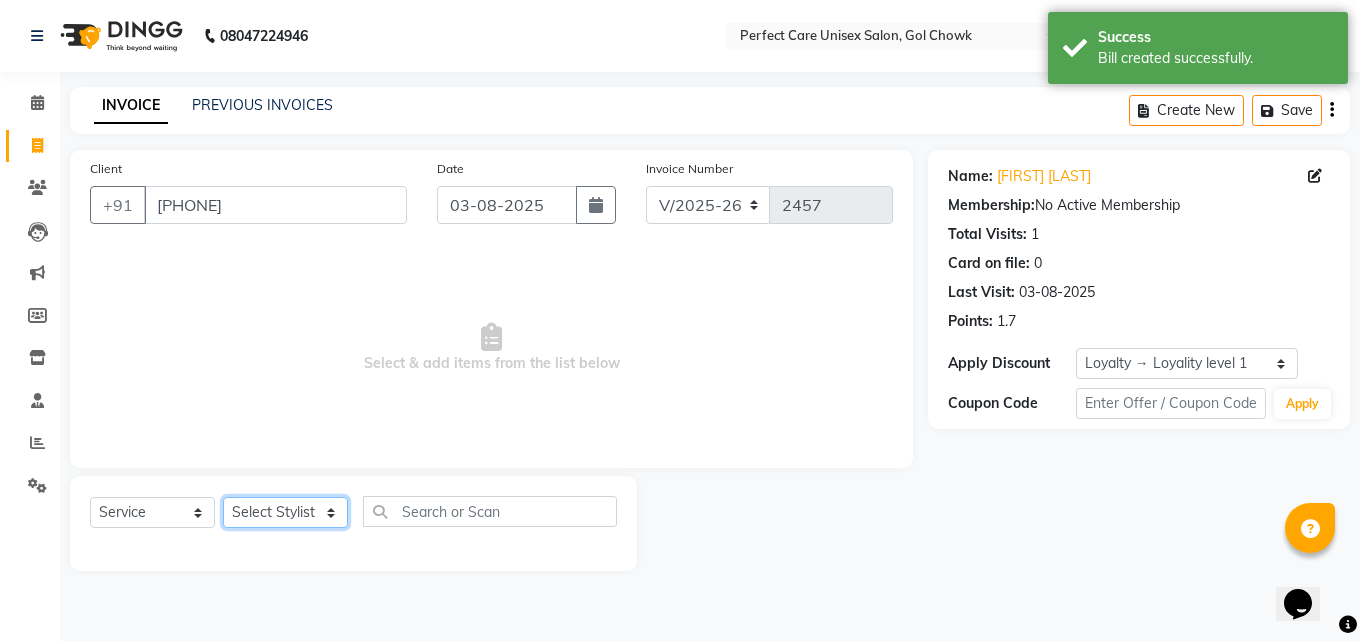 select on "67638" 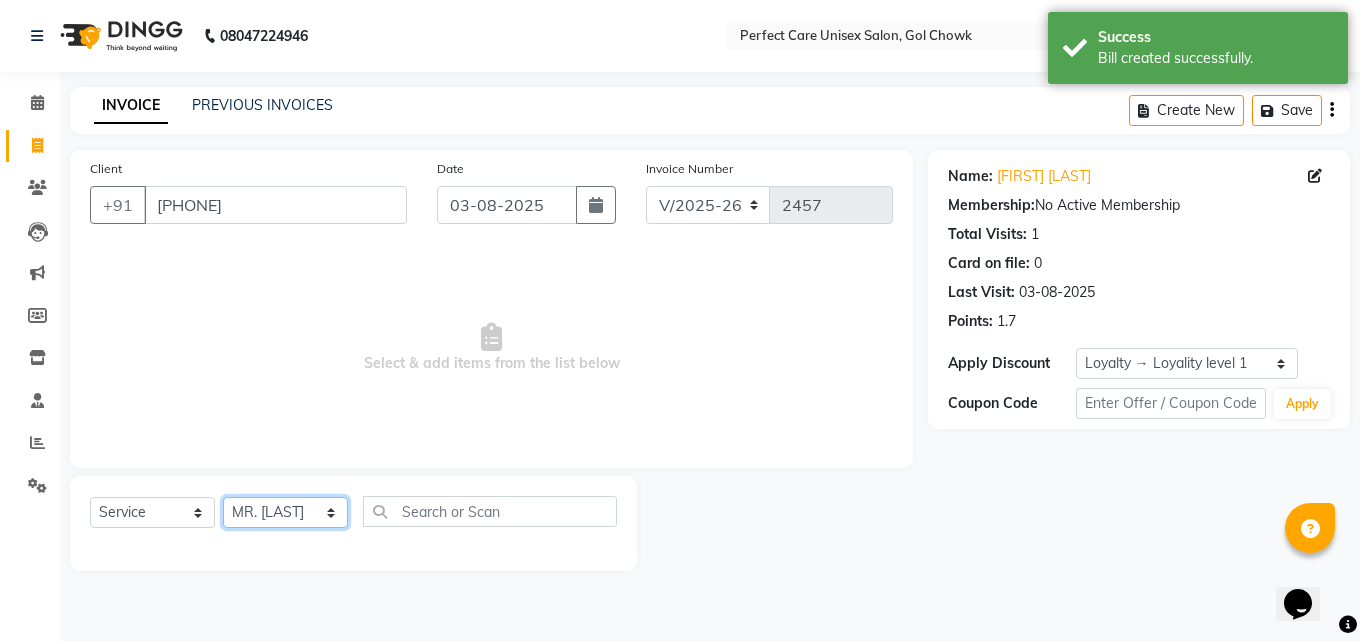 click on "Select Stylist MISS [NAME] MISS [NAME] MISS [NAME] MISS [NAME] MISS [NAME] MISS [NAME] MISS [NAME] MISS [NAME] MISS [NAME] MISS [NAME] [NAME] MR [NAME] MR [NAME] MR [NAME] MR [NAME] MR [NAME] MR [NAME] MR [NAME] MR [NAME] MR [NAME] MR [NAME] MR [NAME] MR [NAME] MR [NAME] MR [NAME] MS [NAME] NONE [NAME]" 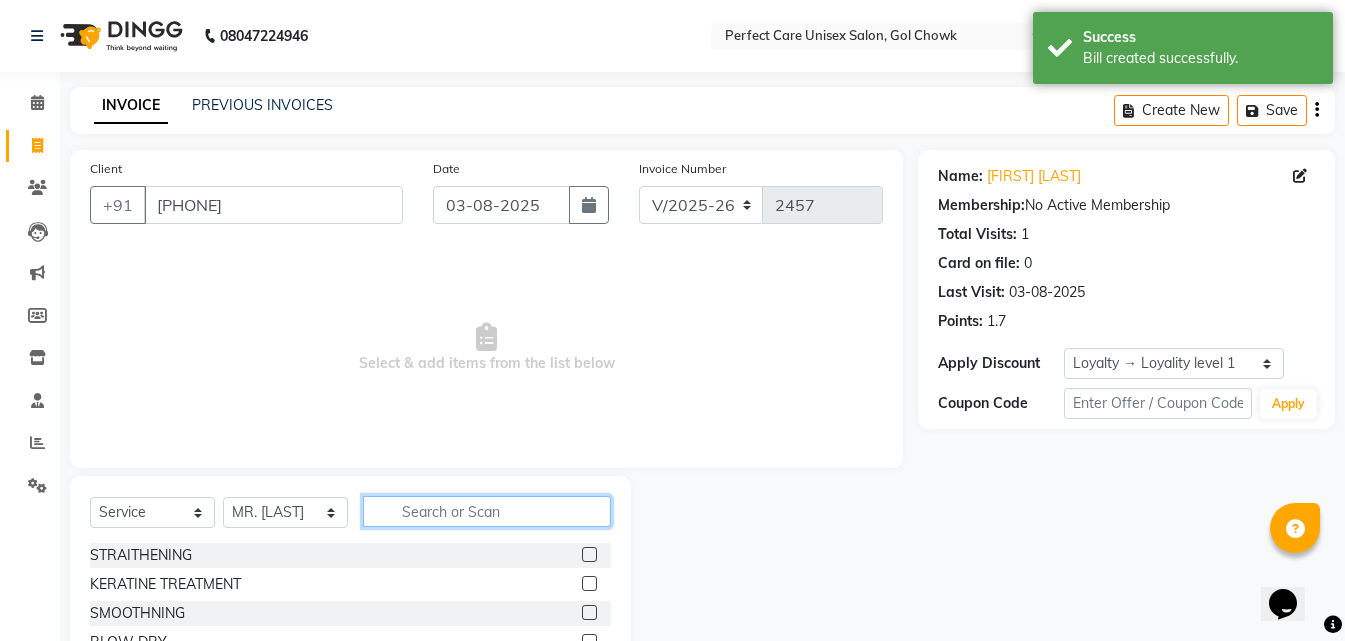 click 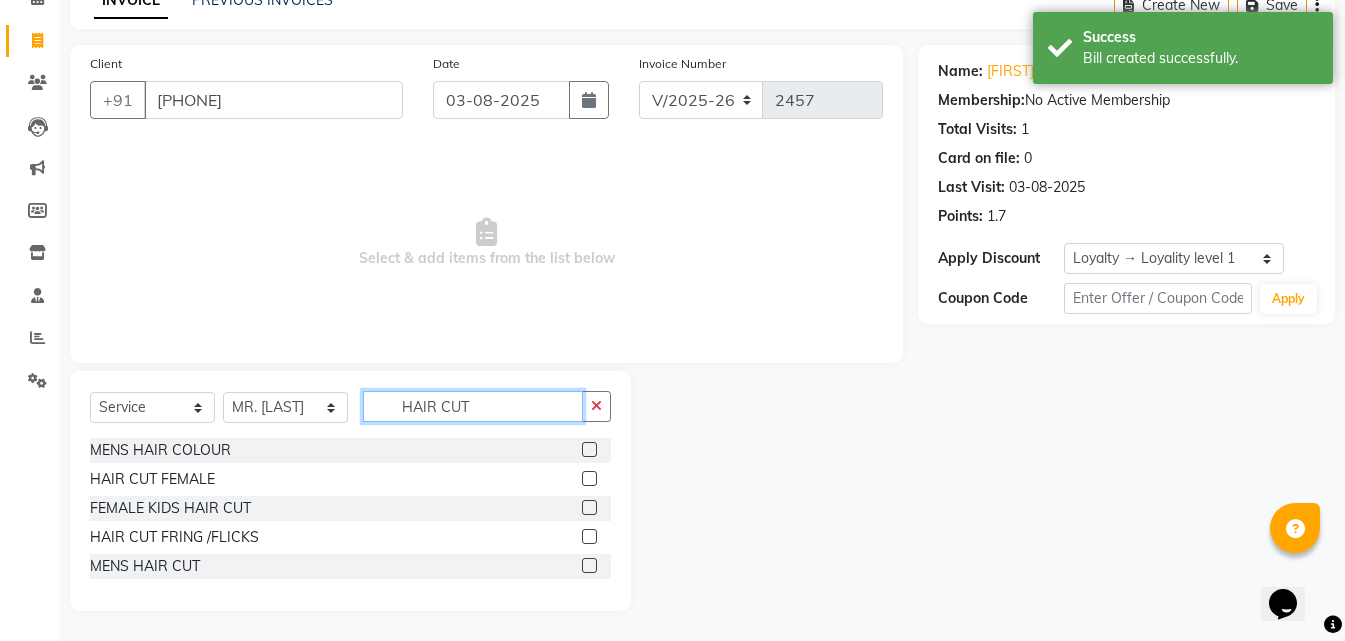 scroll, scrollTop: 76, scrollLeft: 0, axis: vertical 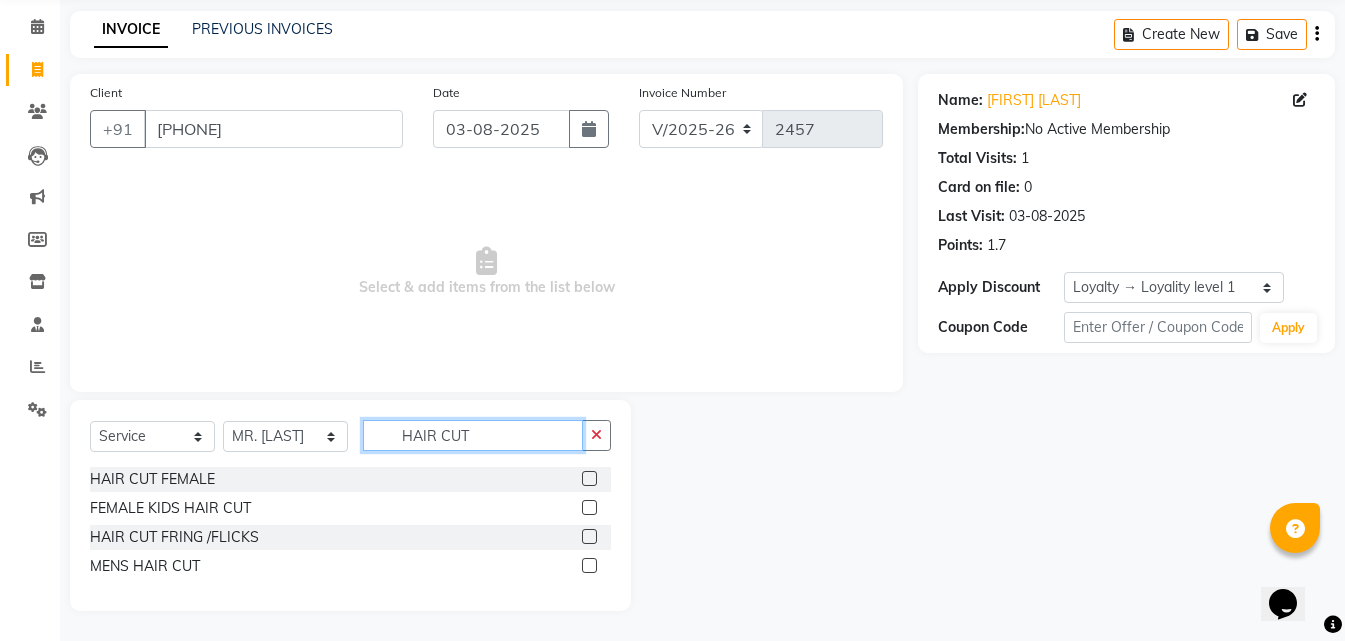 type on "HAIR CUT" 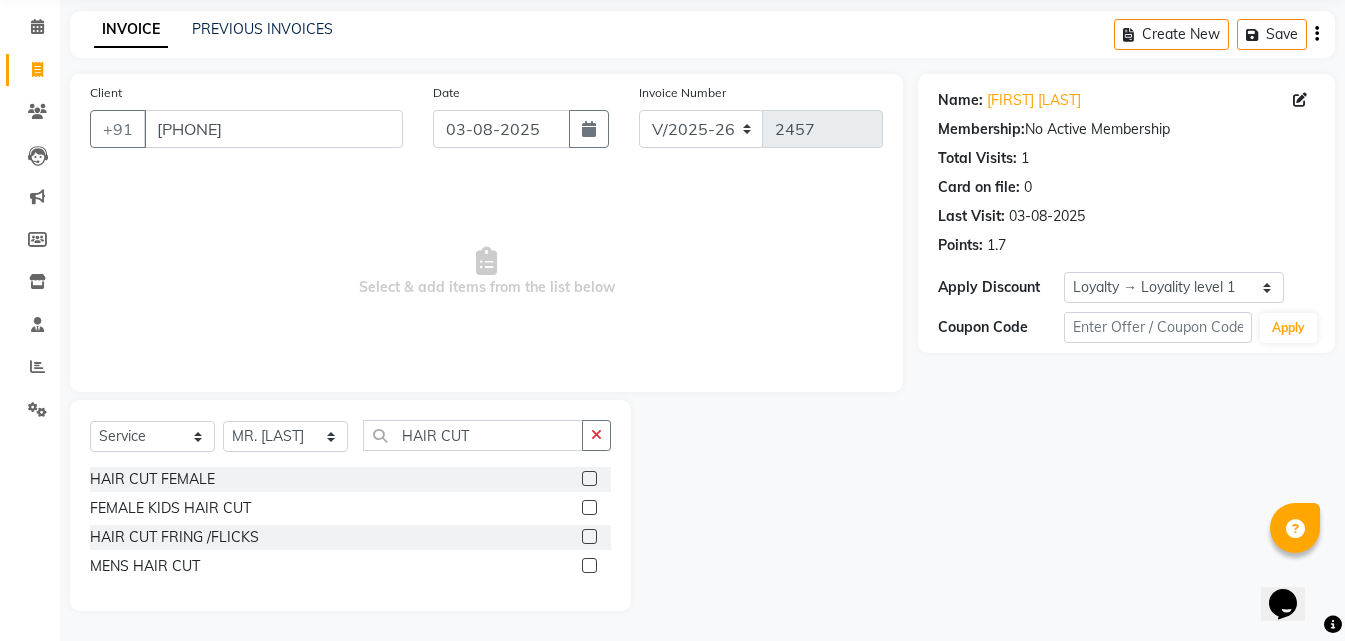 click 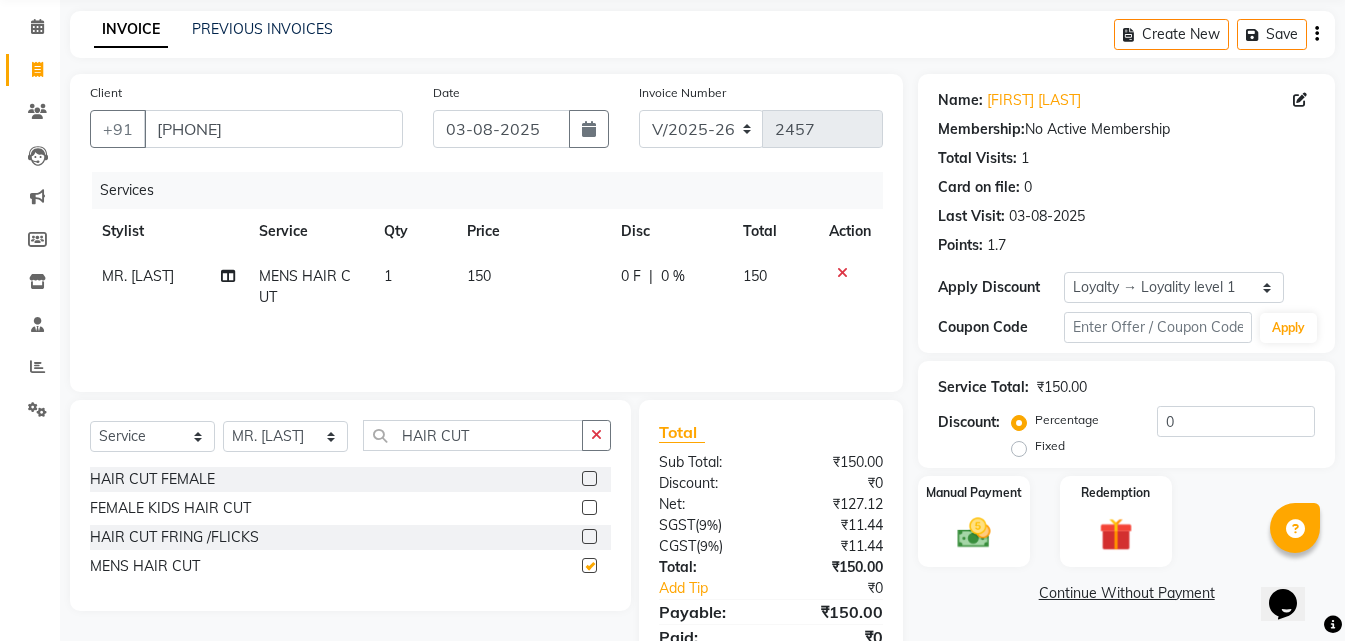 checkbox on "false" 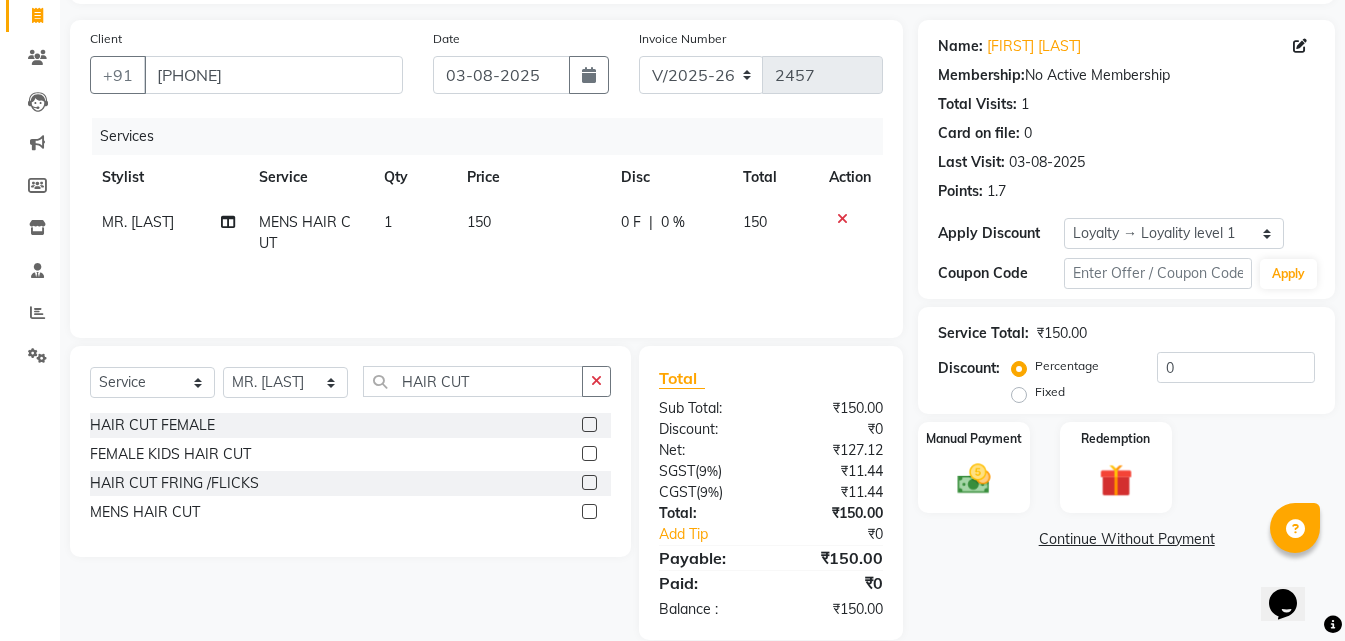 scroll, scrollTop: 159, scrollLeft: 0, axis: vertical 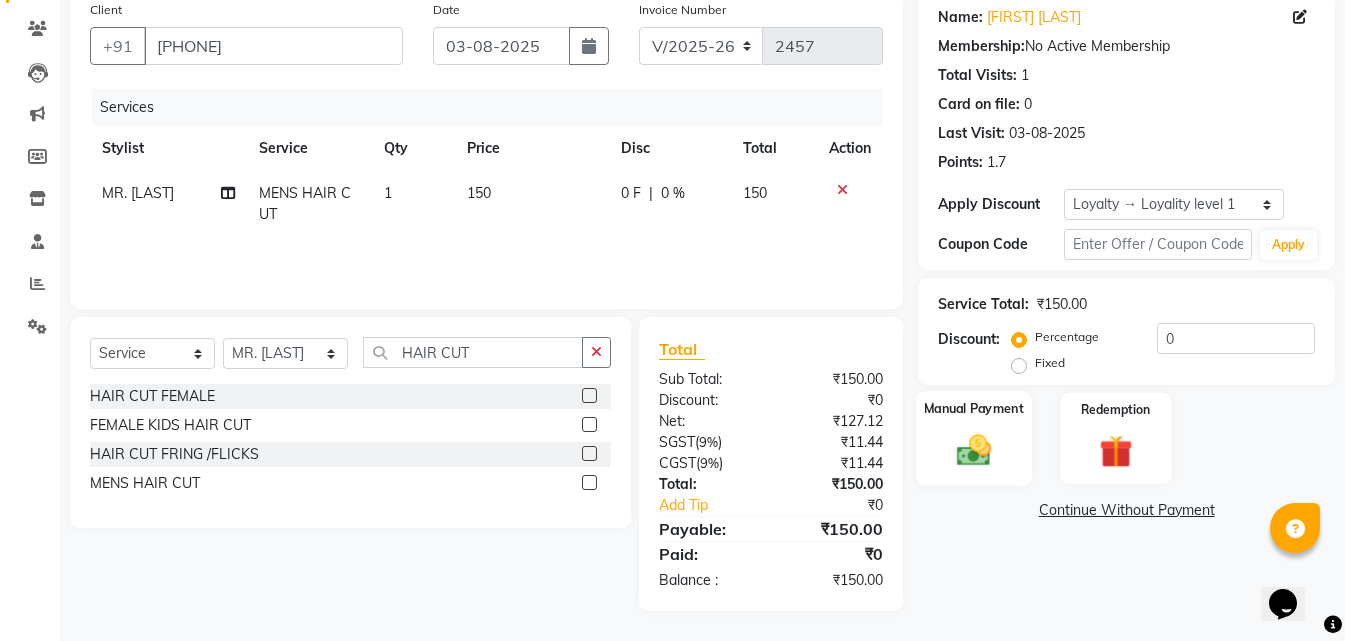 click 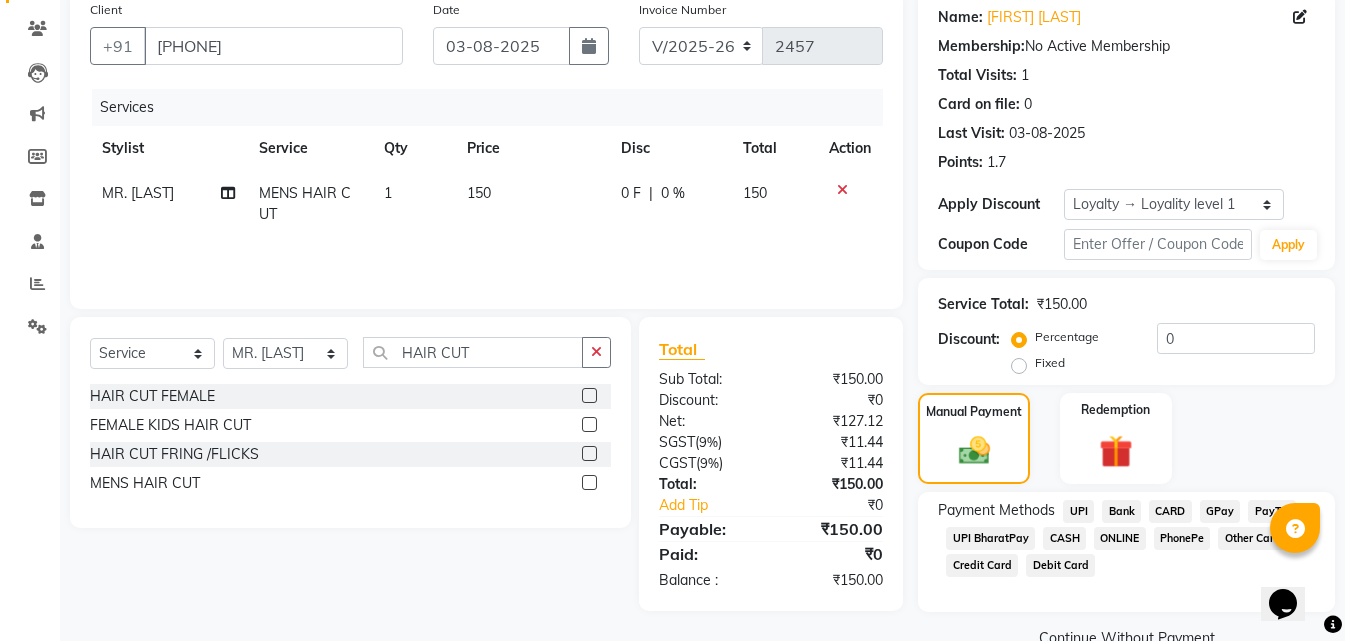 click on "CASH" 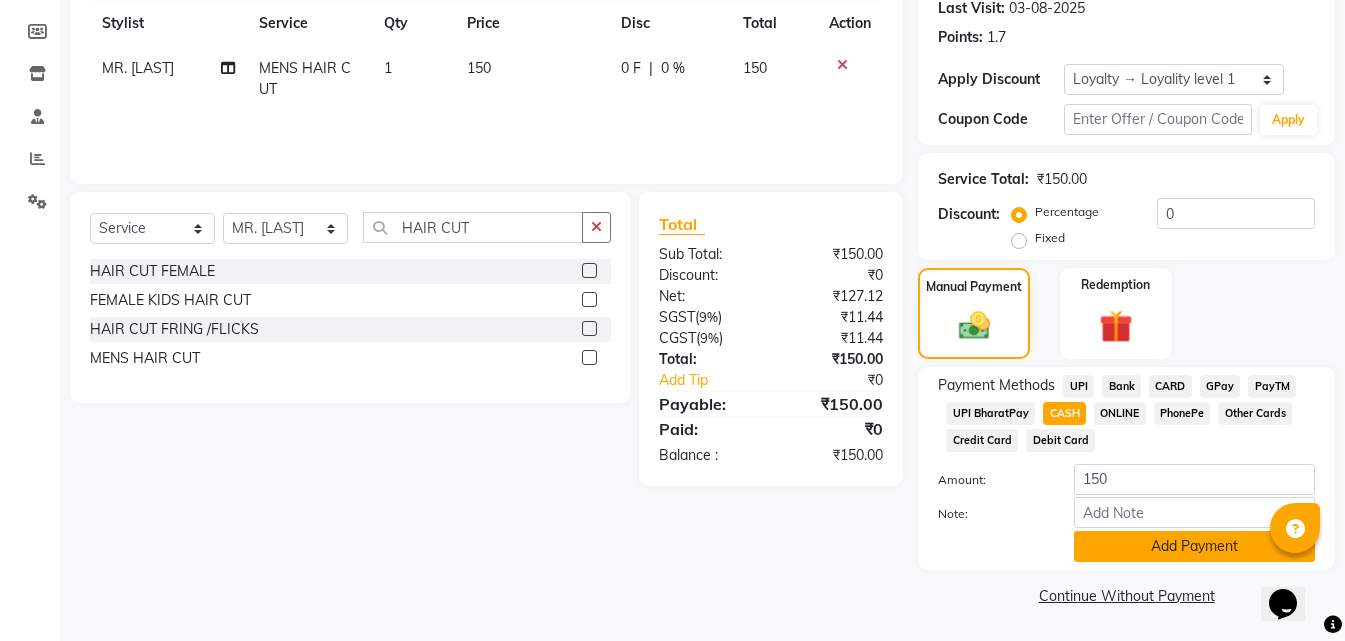 click on "Add Payment" 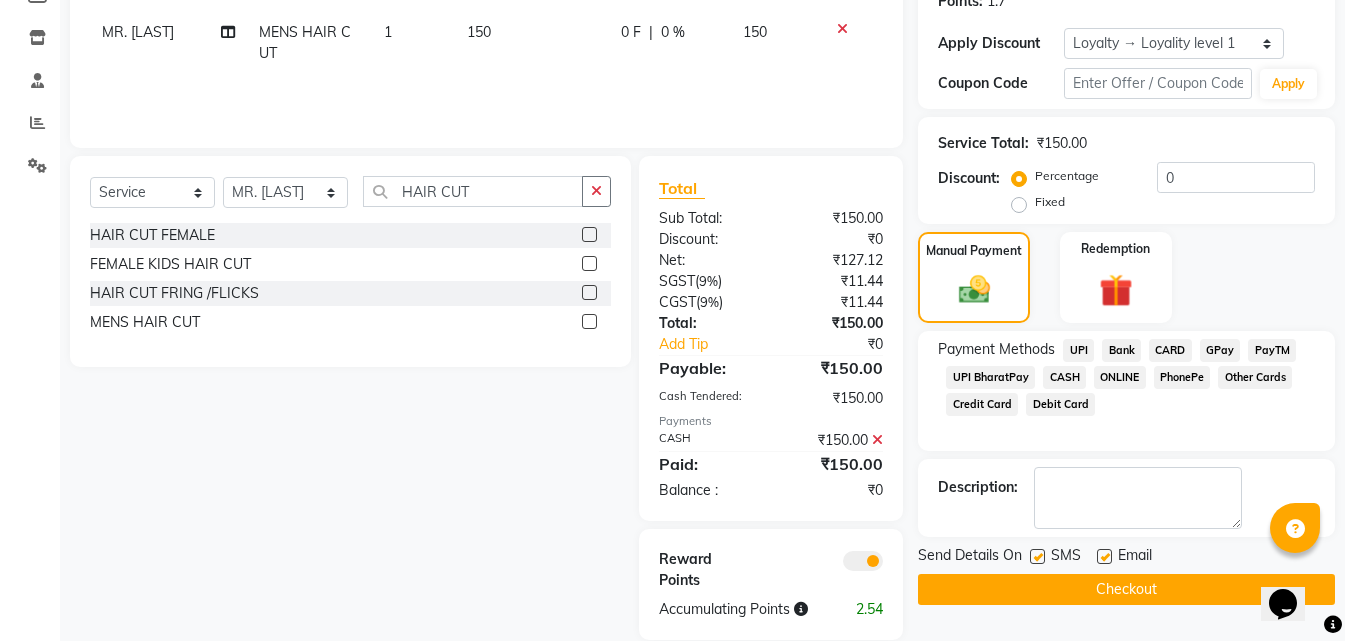 scroll, scrollTop: 349, scrollLeft: 0, axis: vertical 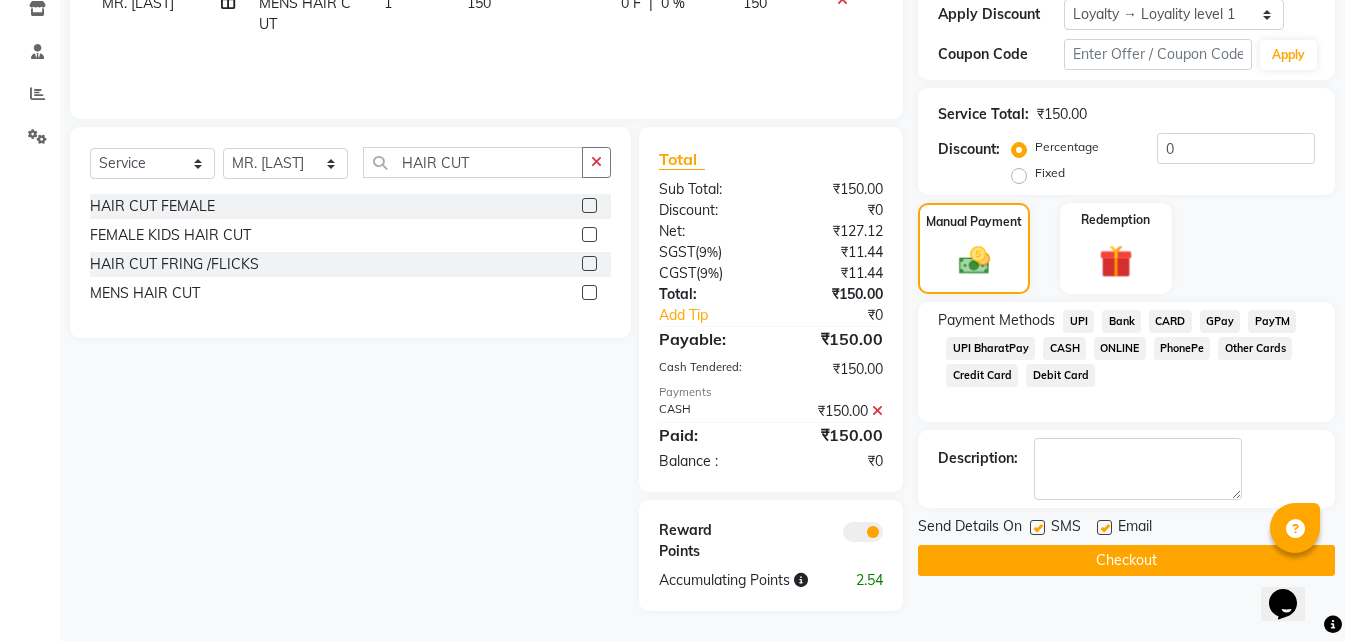 click on "Checkout" 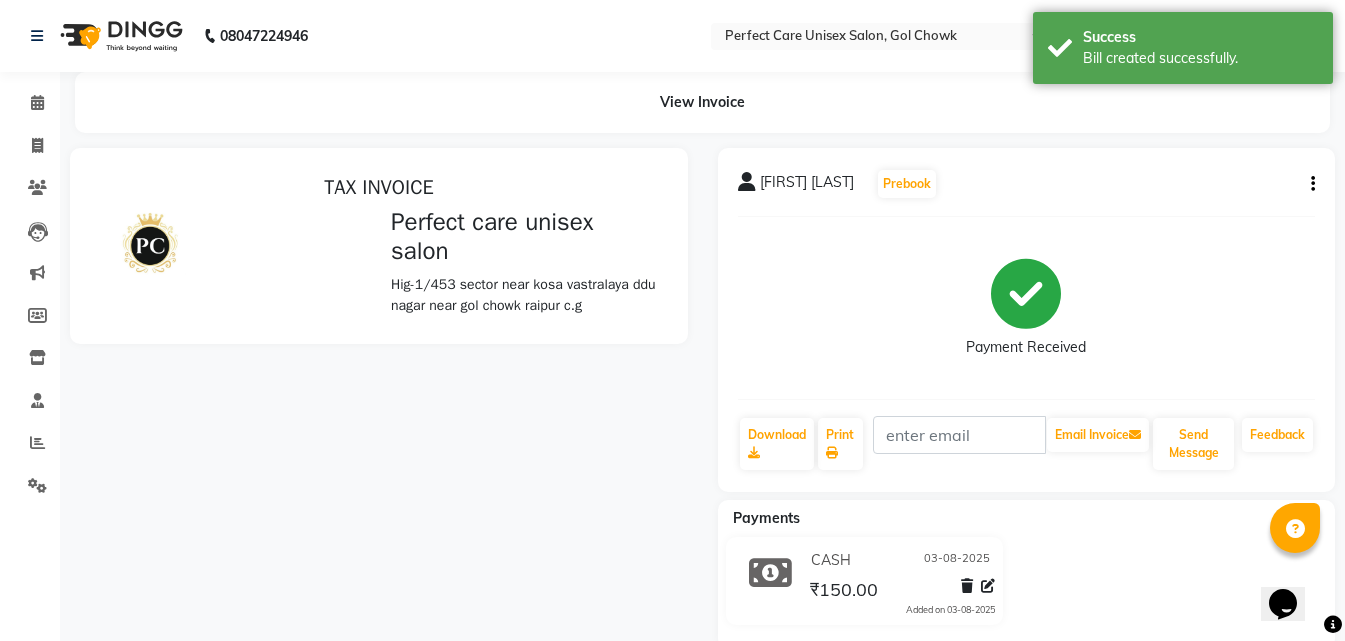 scroll, scrollTop: 0, scrollLeft: 0, axis: both 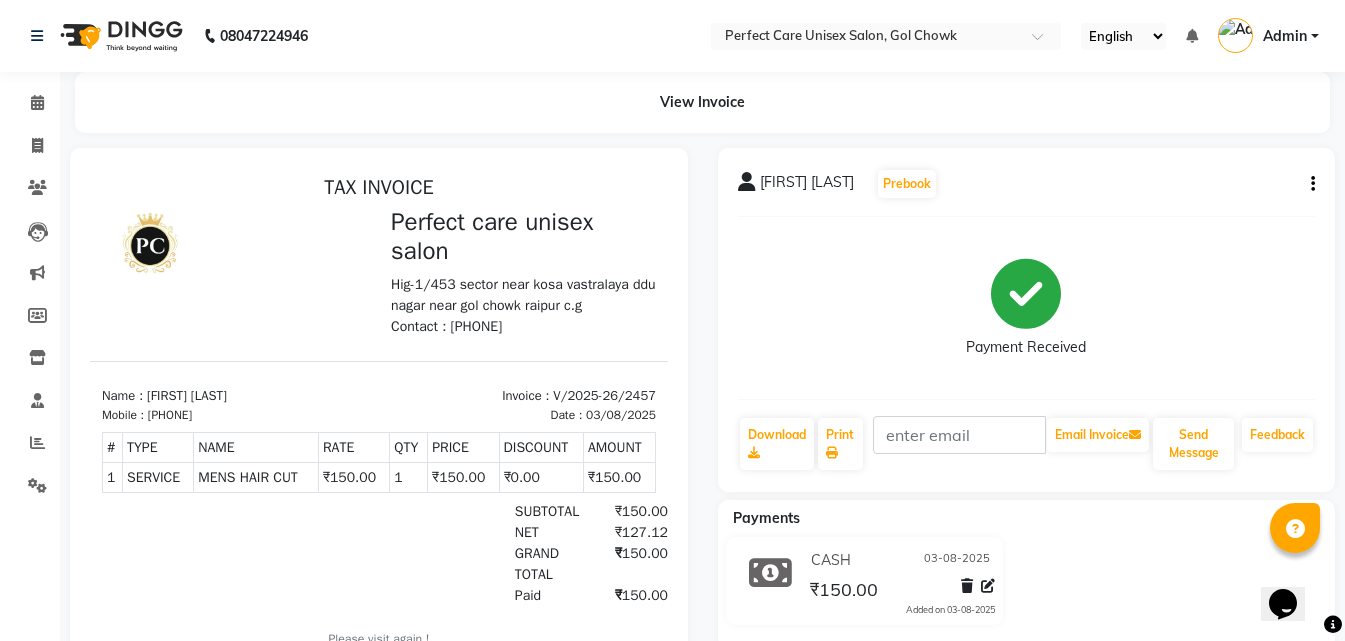 select on "service" 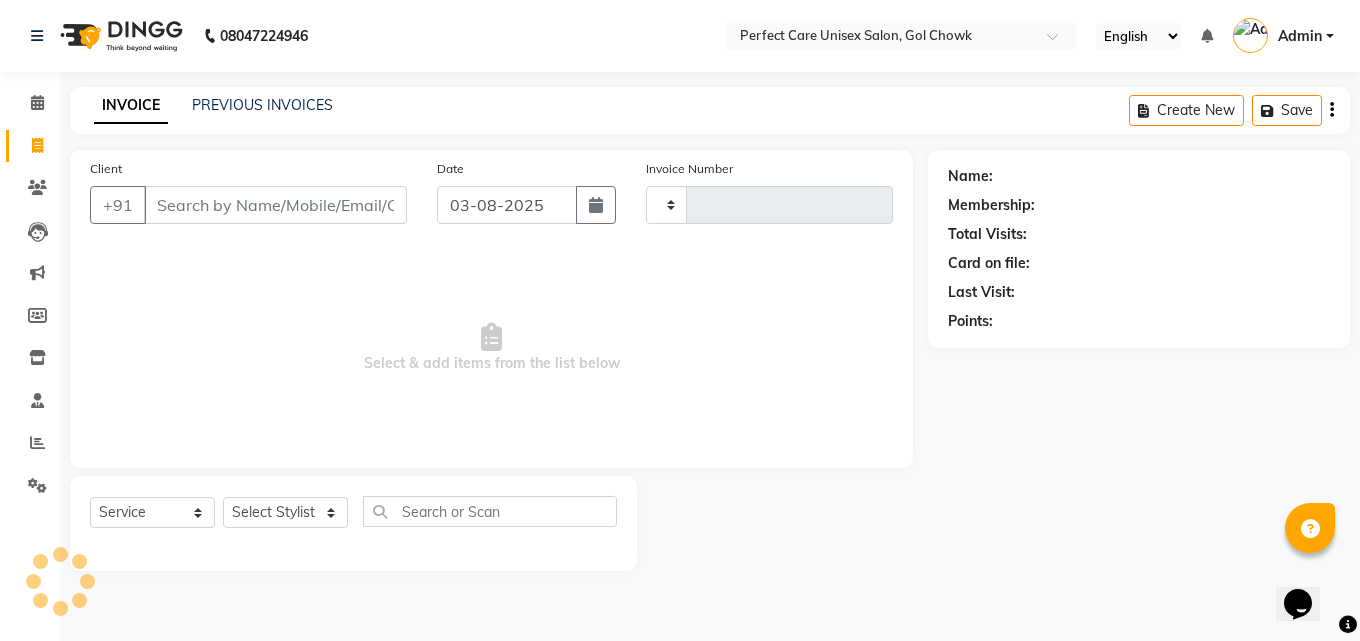 type on "2458" 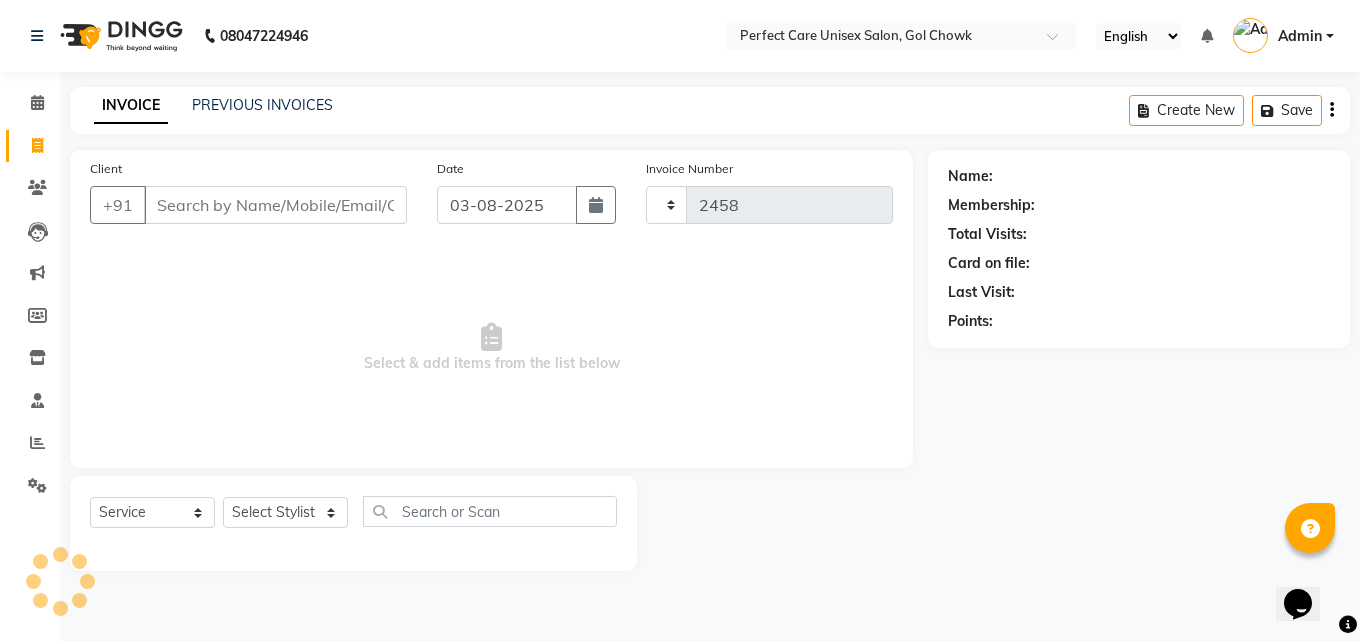 select on "4751" 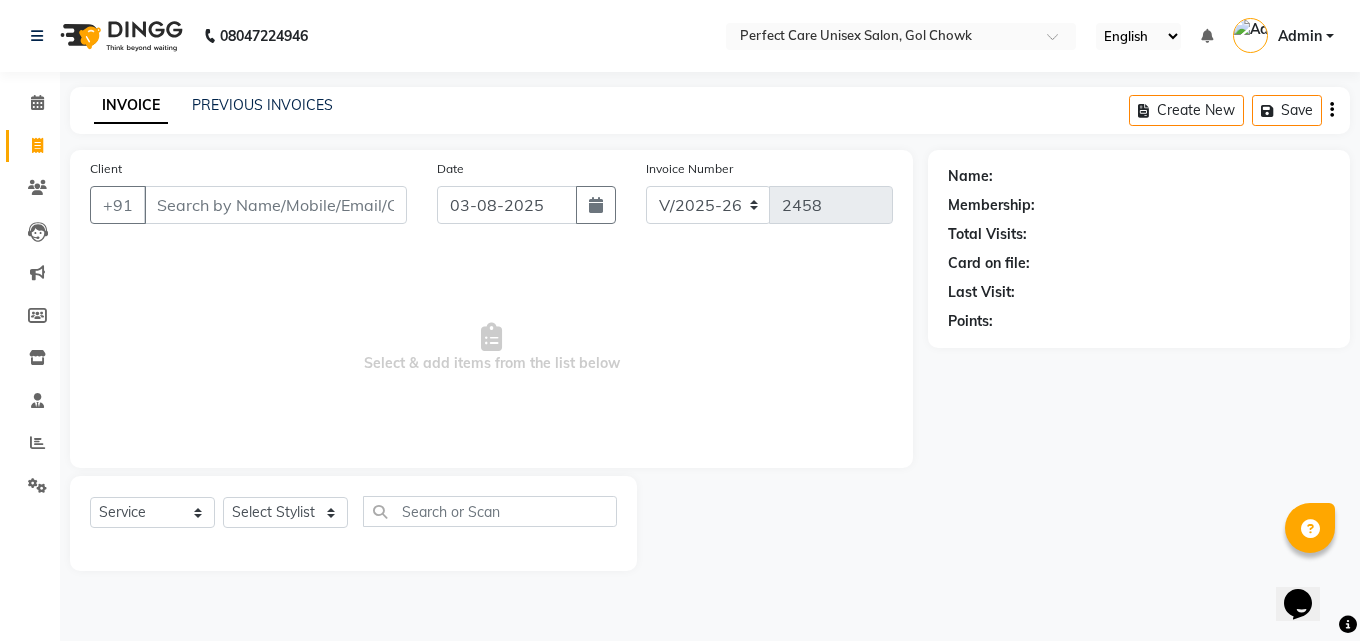 click on "PREVIOUS INVOICES" 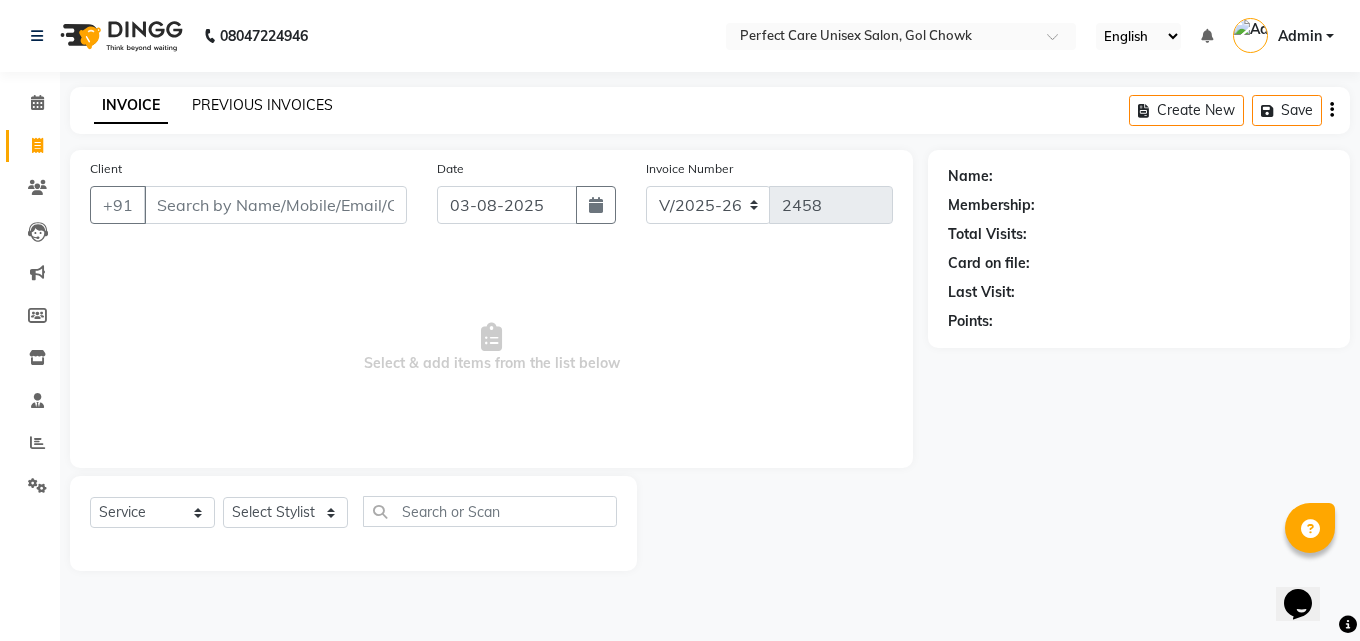 click on "PREVIOUS INVOICES" 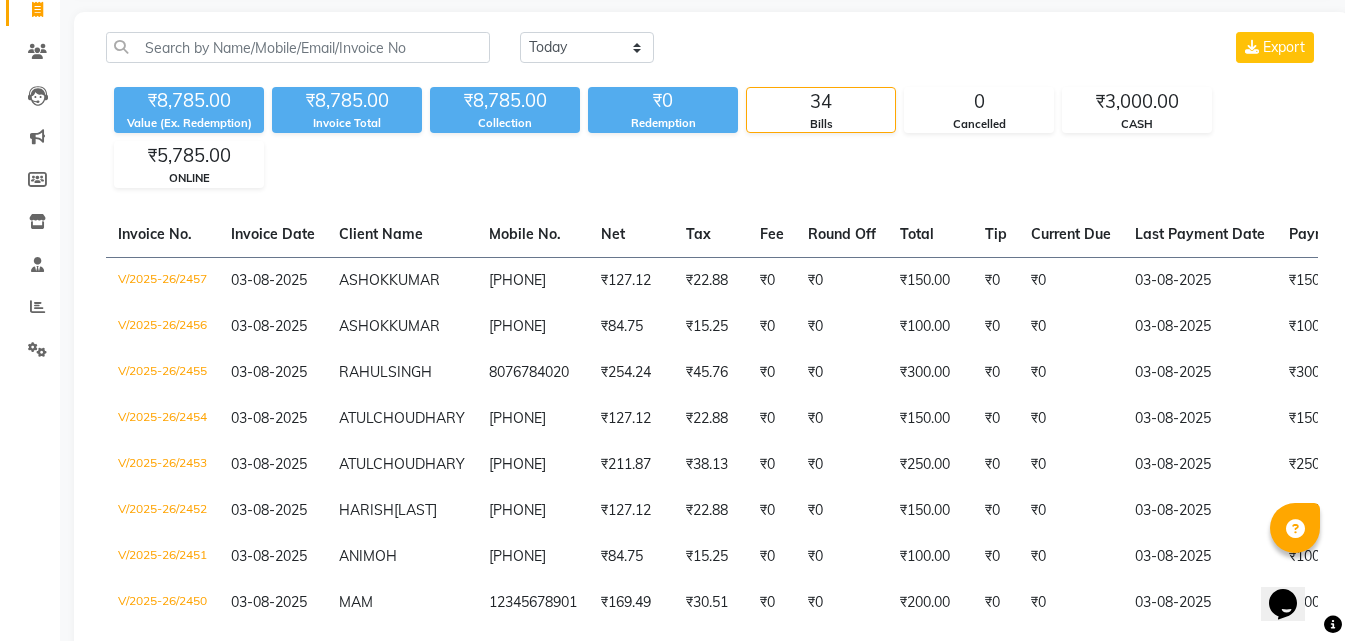 scroll, scrollTop: 0, scrollLeft: 0, axis: both 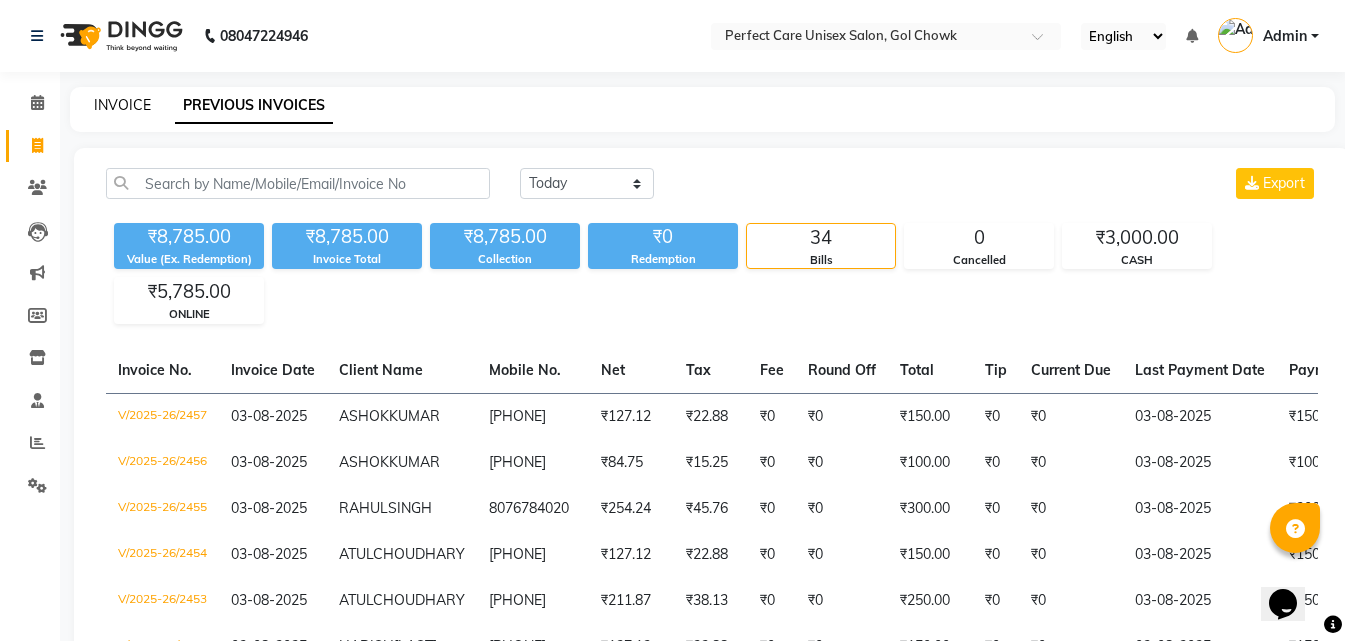 click on "INVOICE" 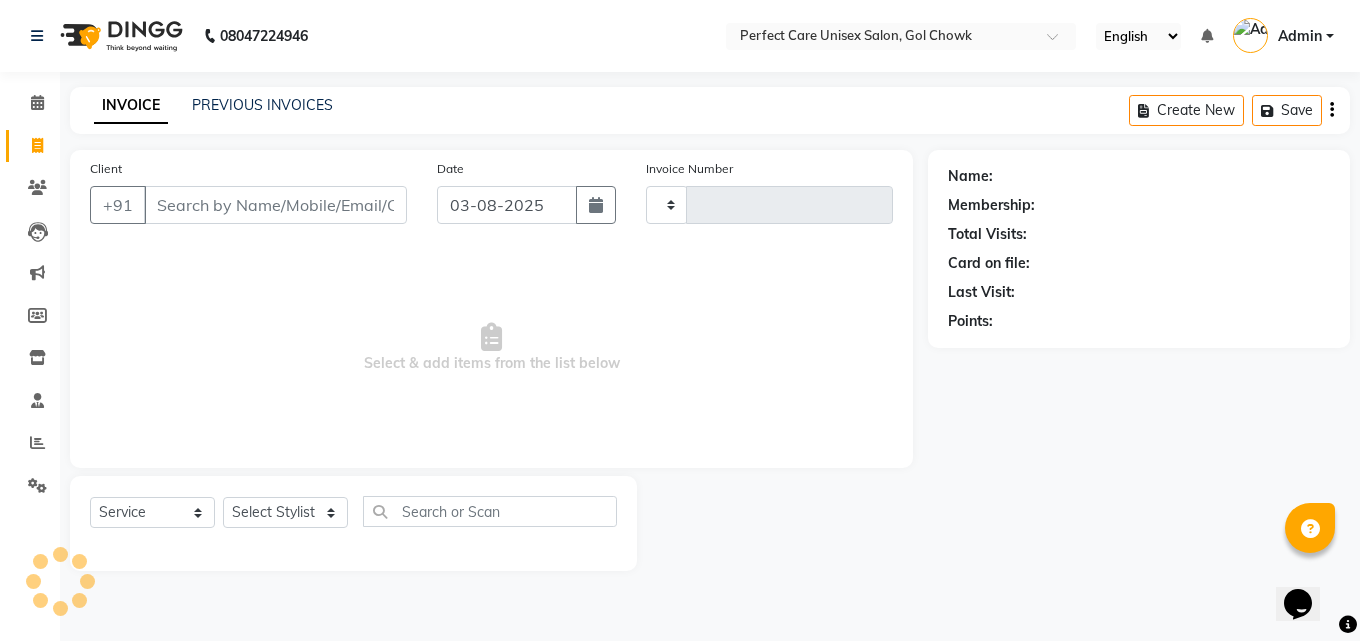 type on "2458" 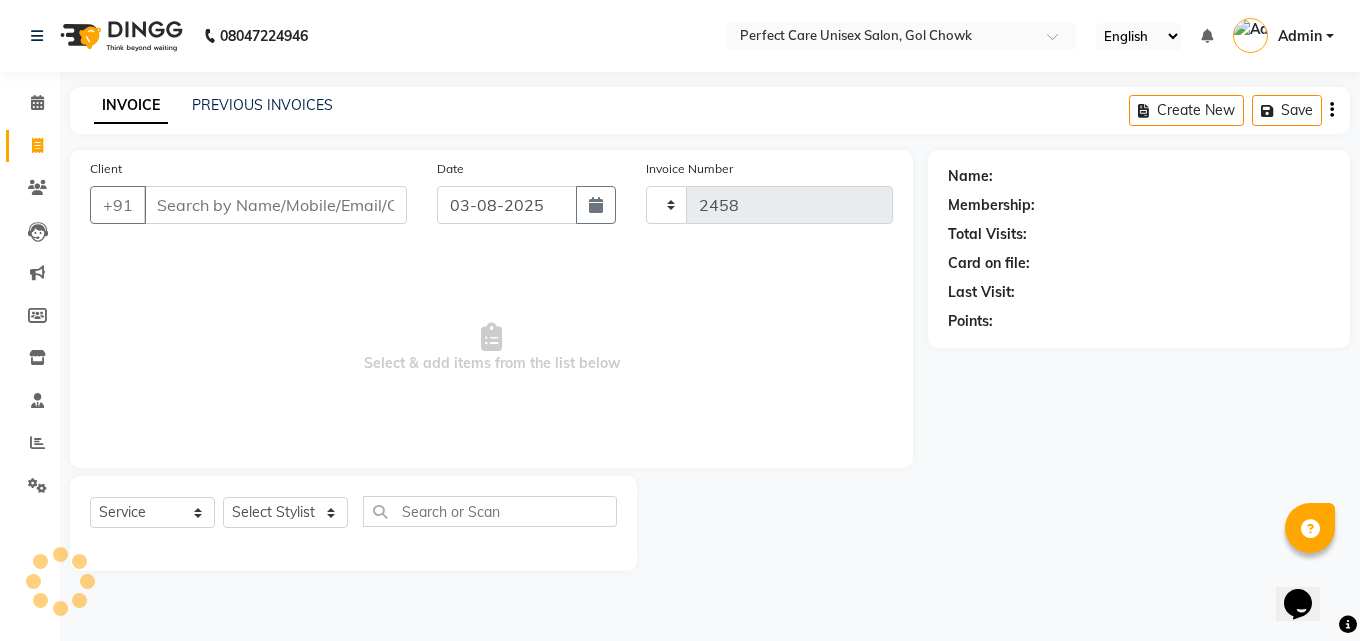 select on "4751" 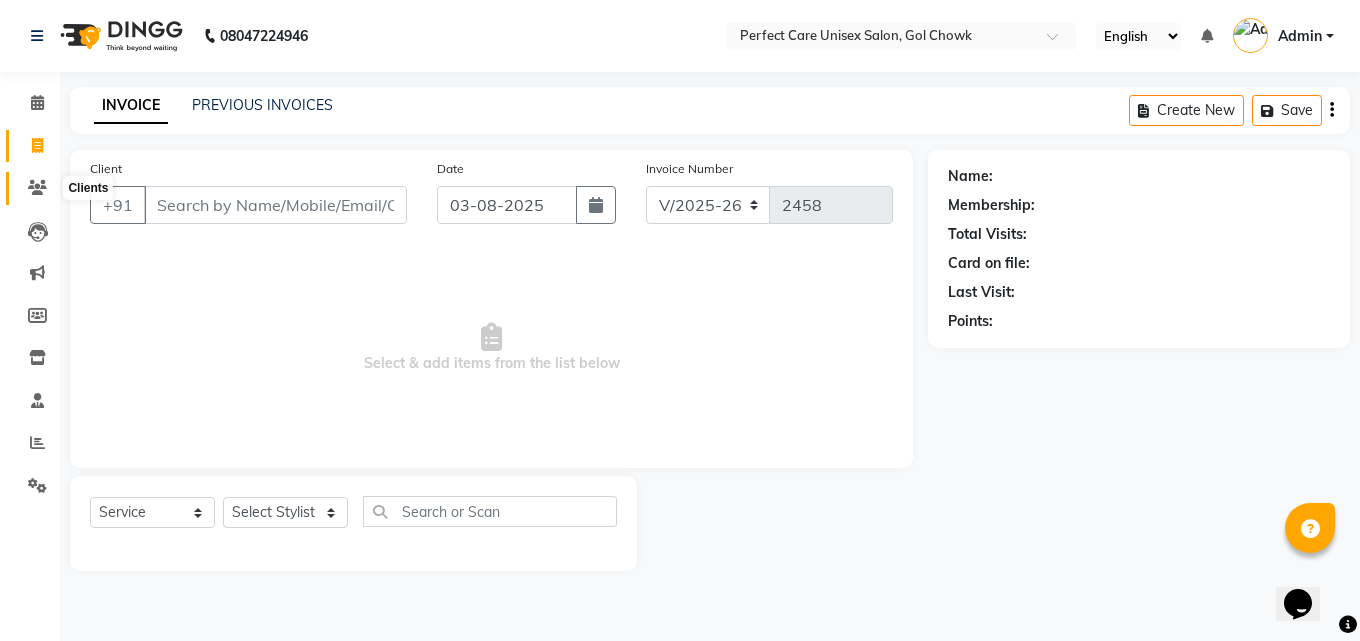 click 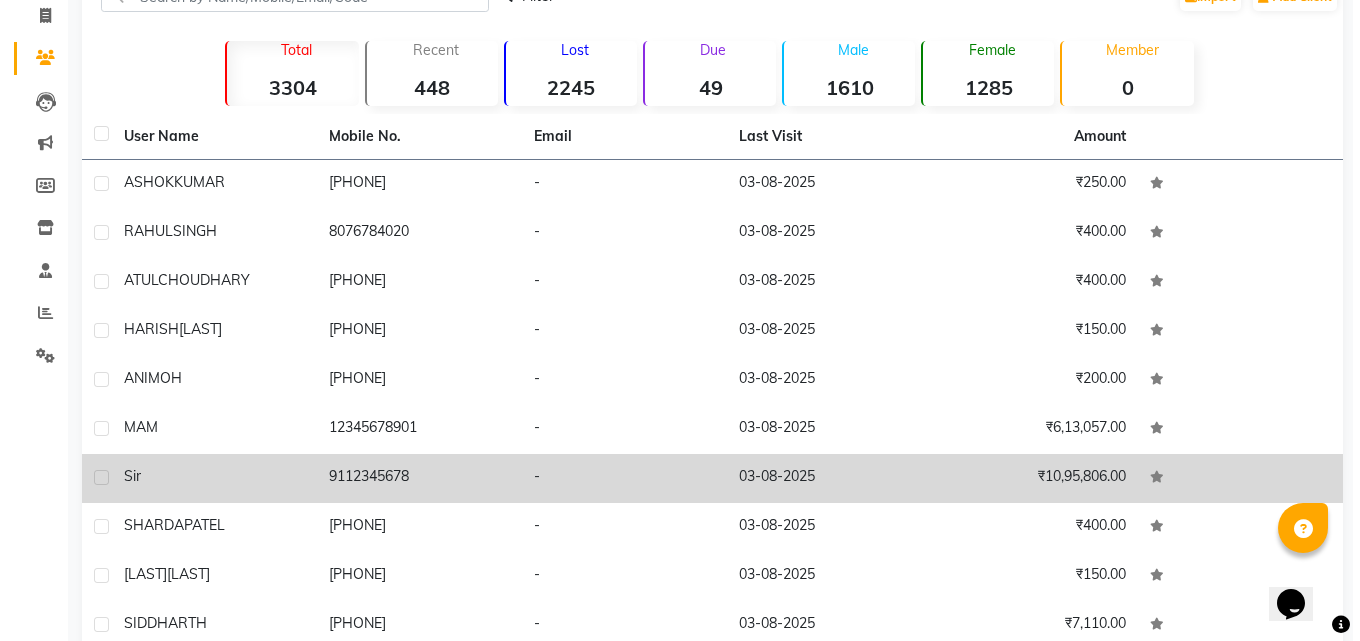 scroll, scrollTop: 0, scrollLeft: 0, axis: both 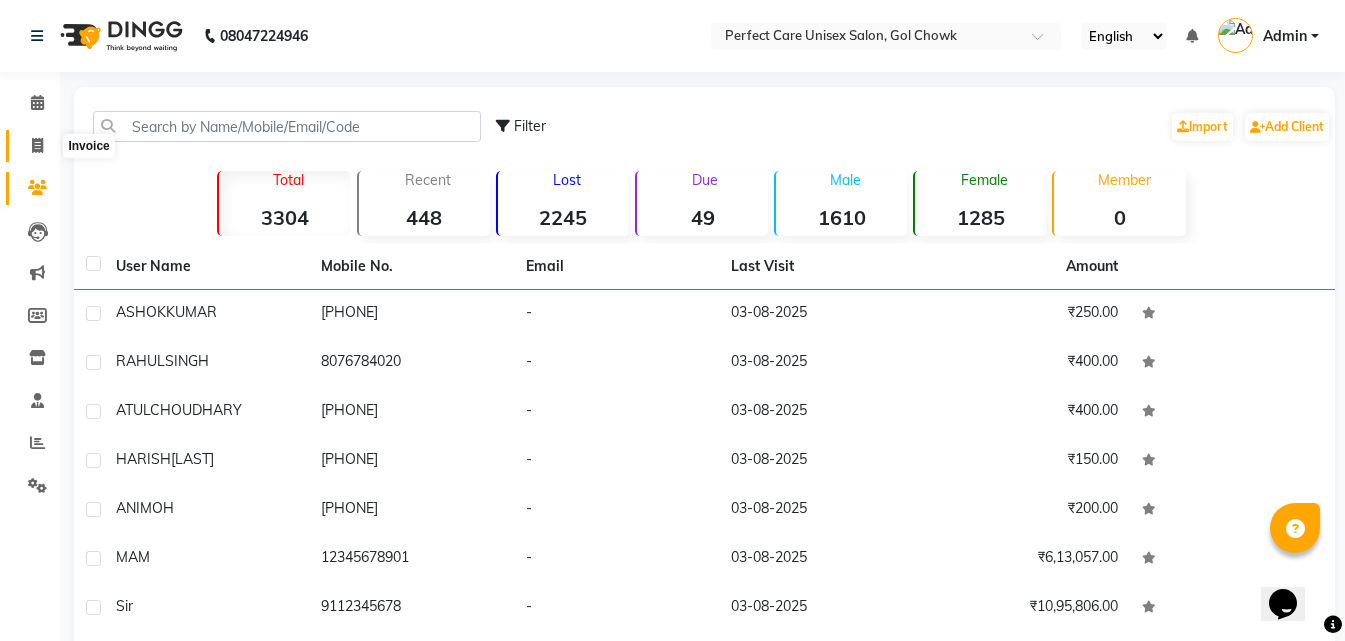 click 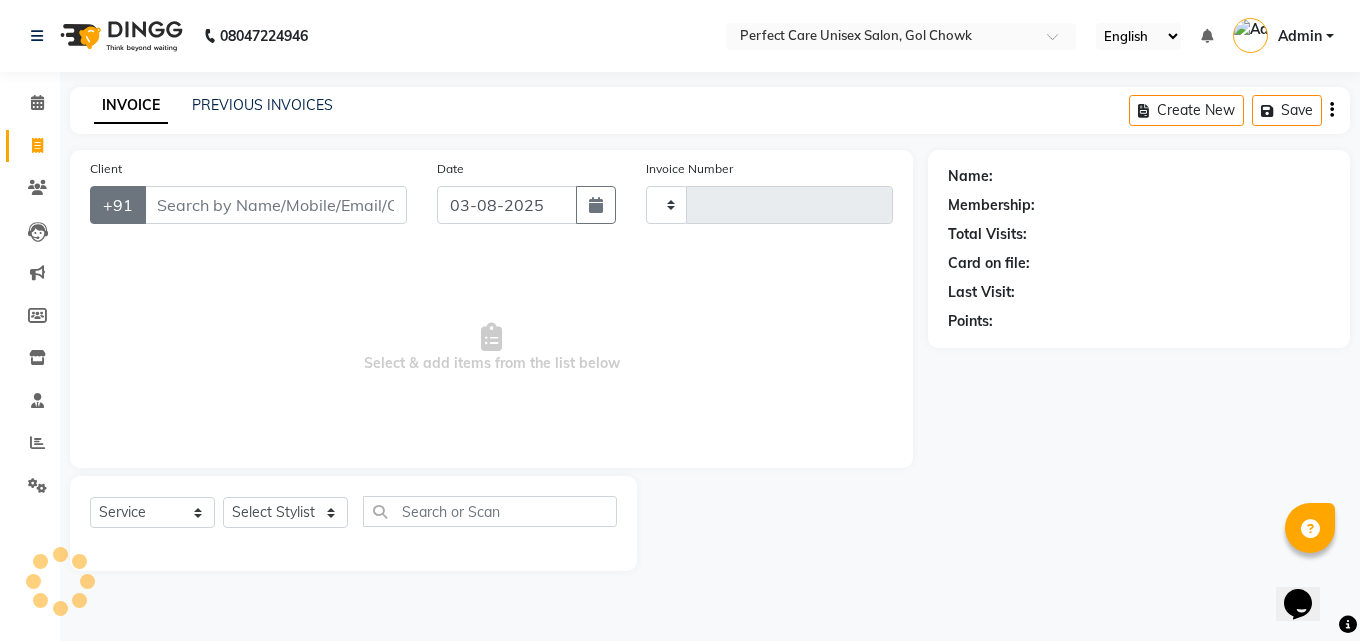 type on "2458" 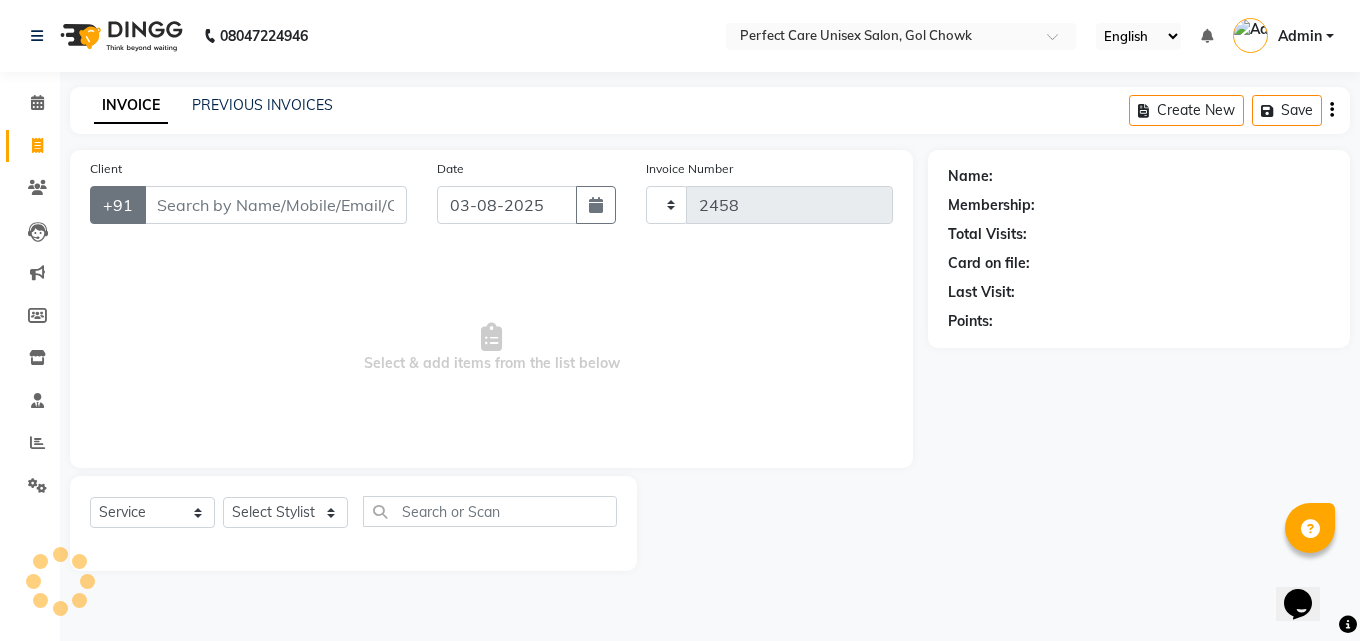 select on "4751" 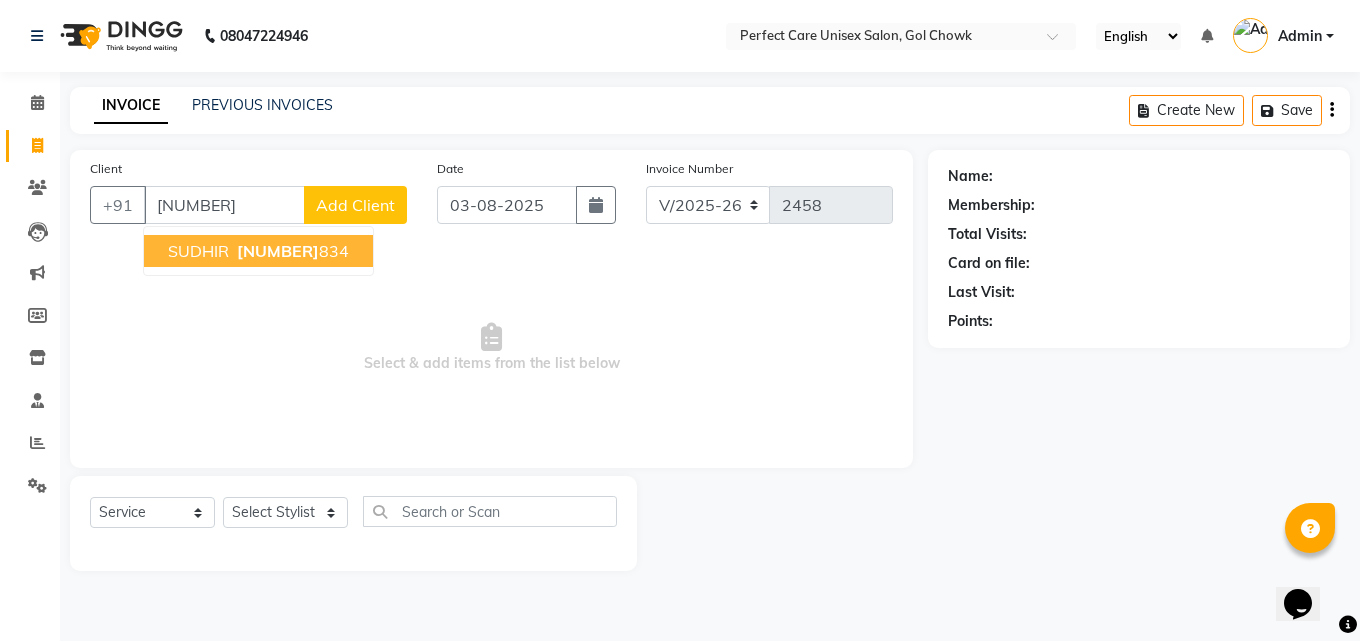 click on "8299710" at bounding box center (278, 251) 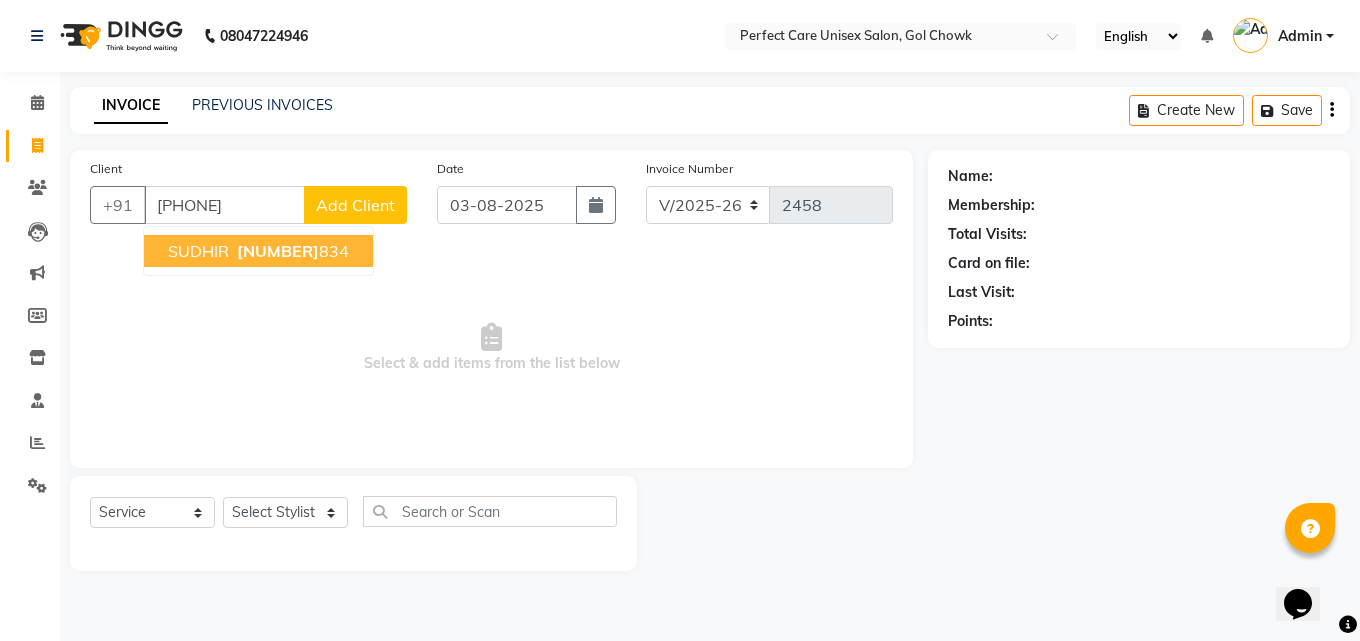 type on "[PHONE]" 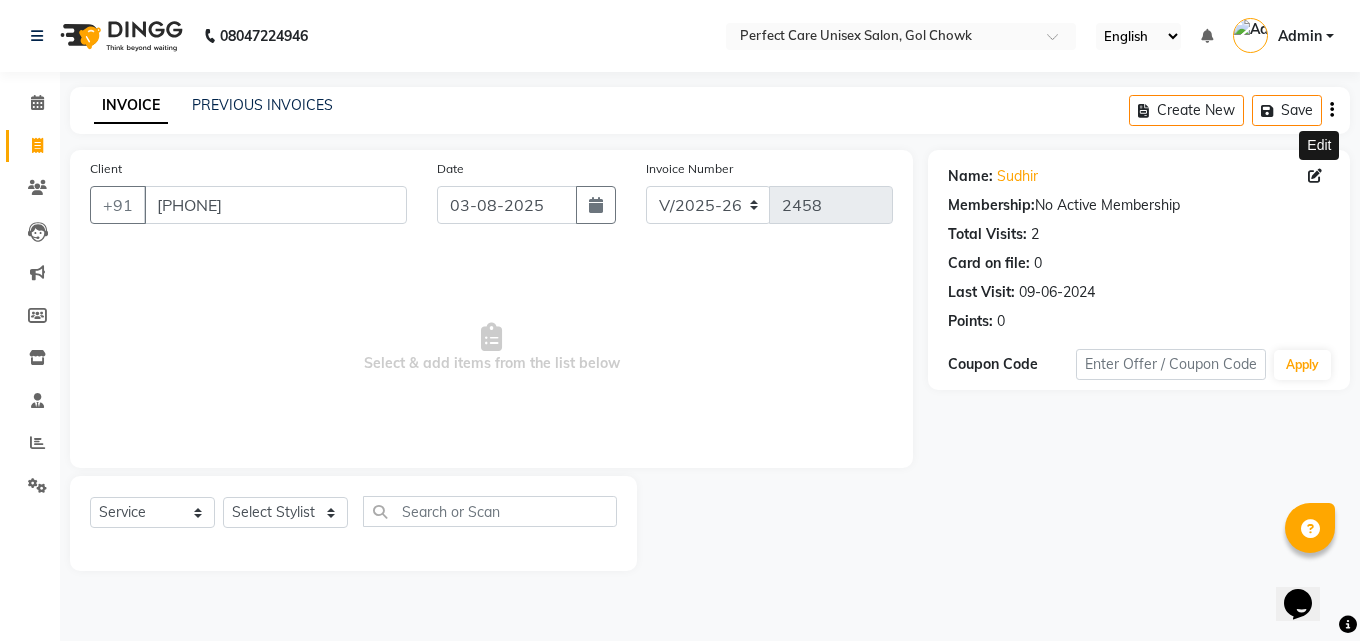 click 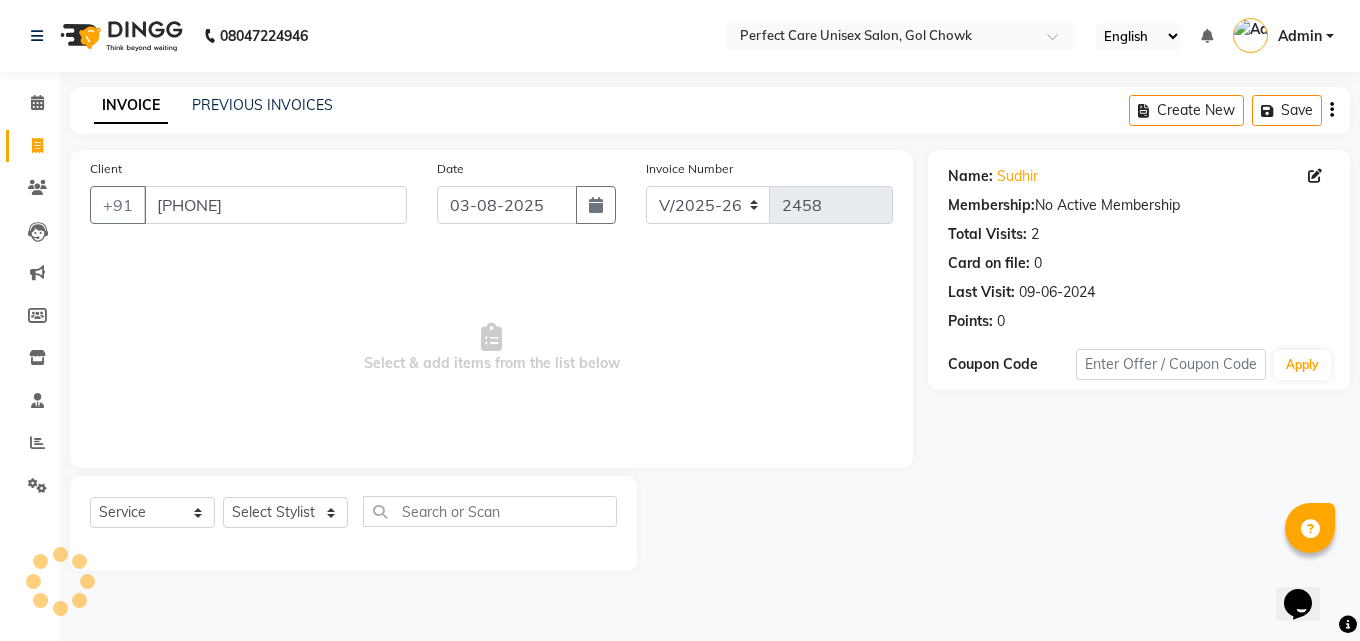 select on "male" 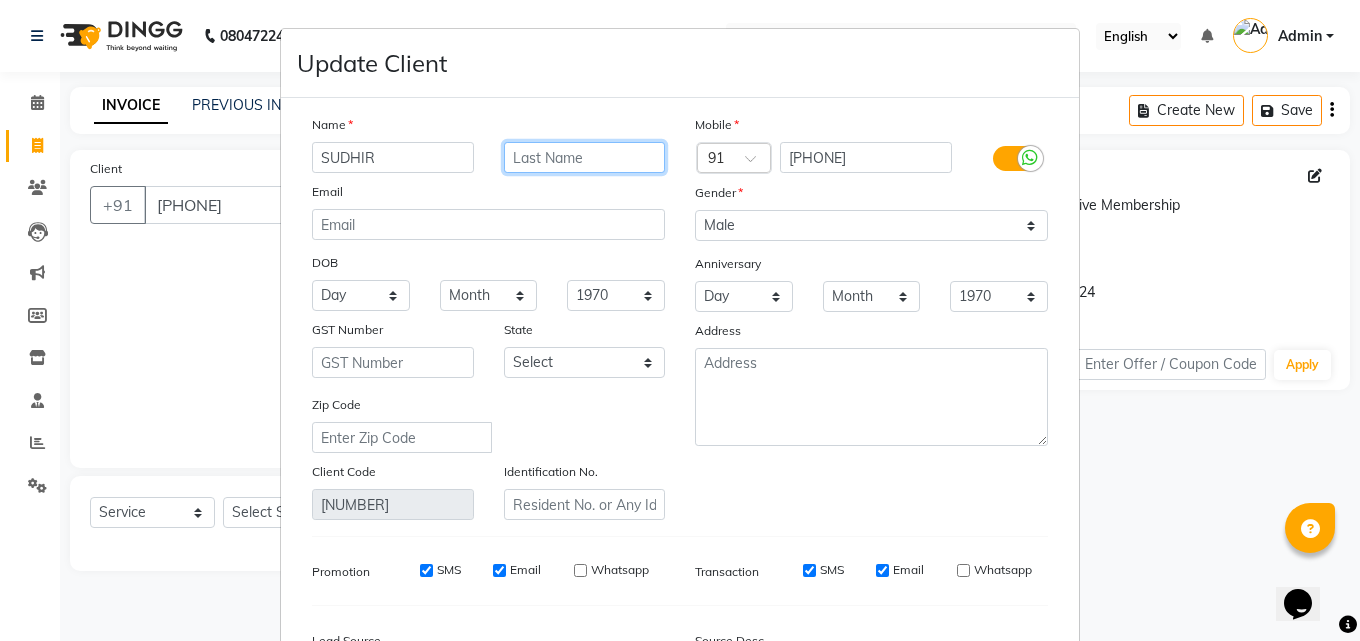 click at bounding box center [585, 157] 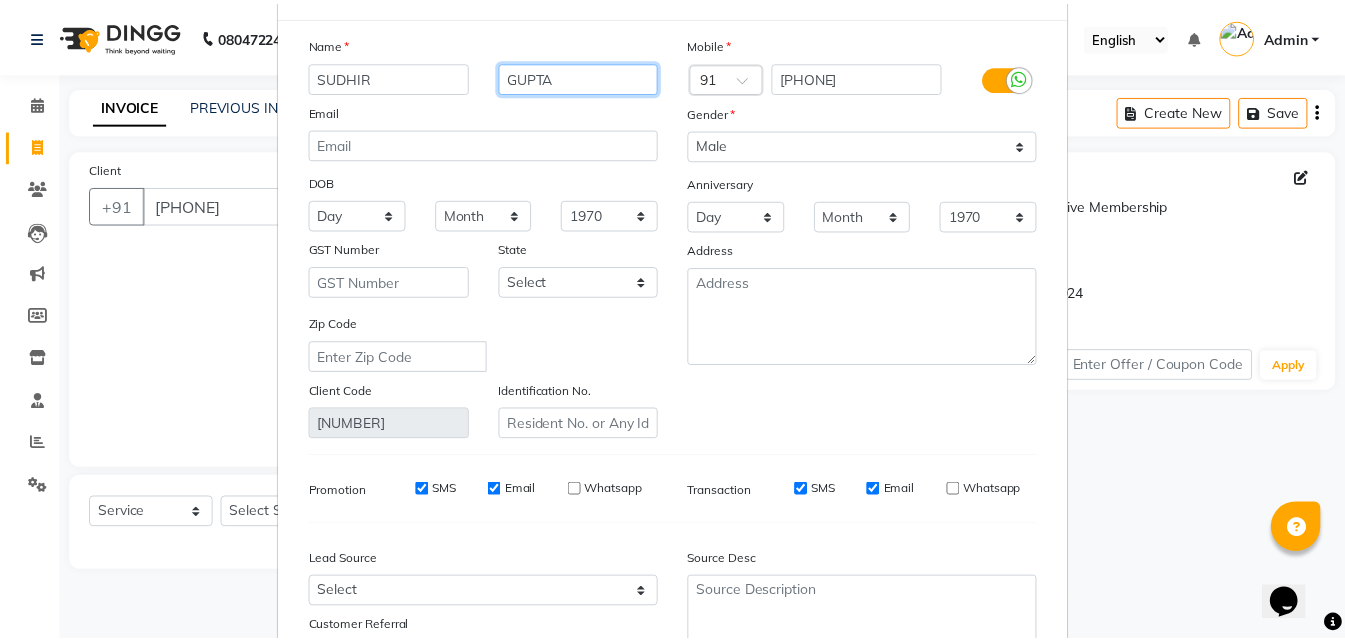 scroll, scrollTop: 246, scrollLeft: 0, axis: vertical 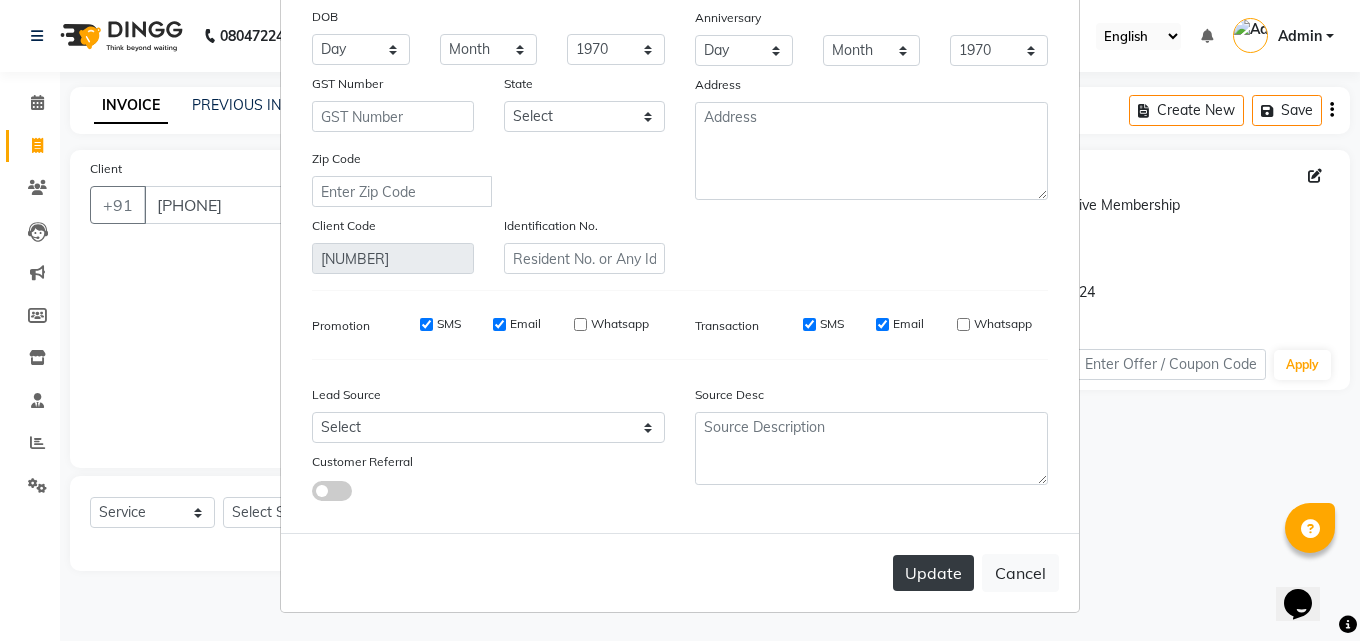 type on "GUPTA" 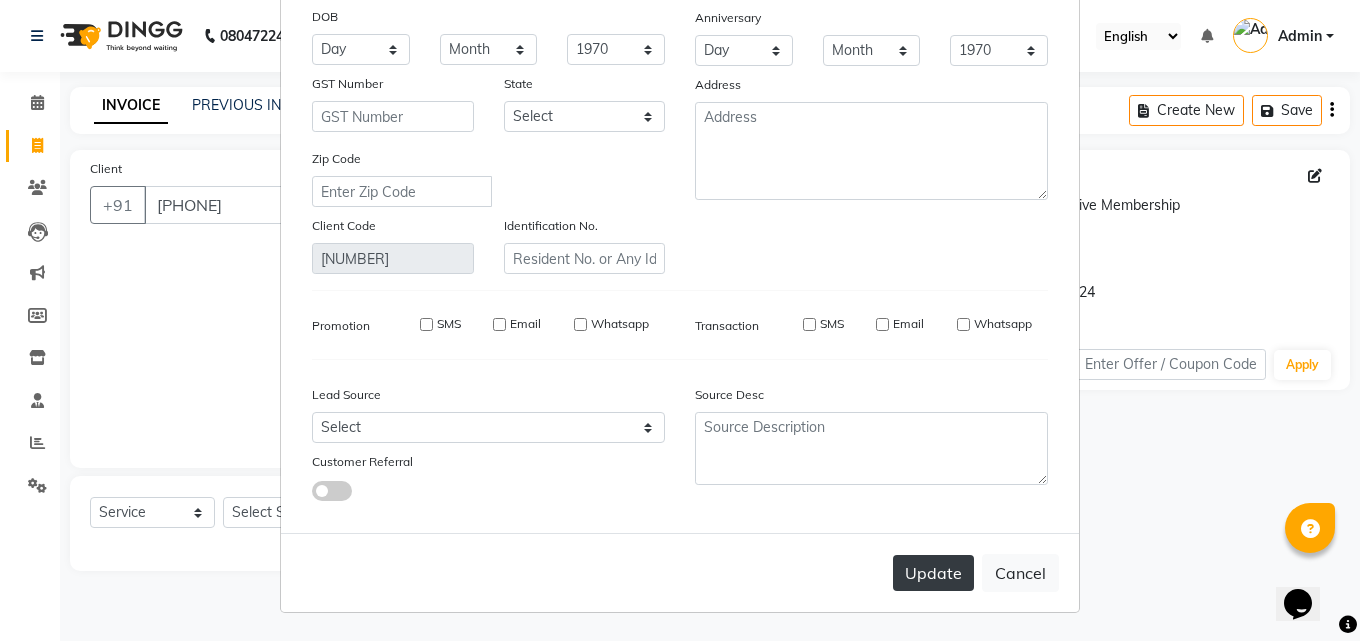 type 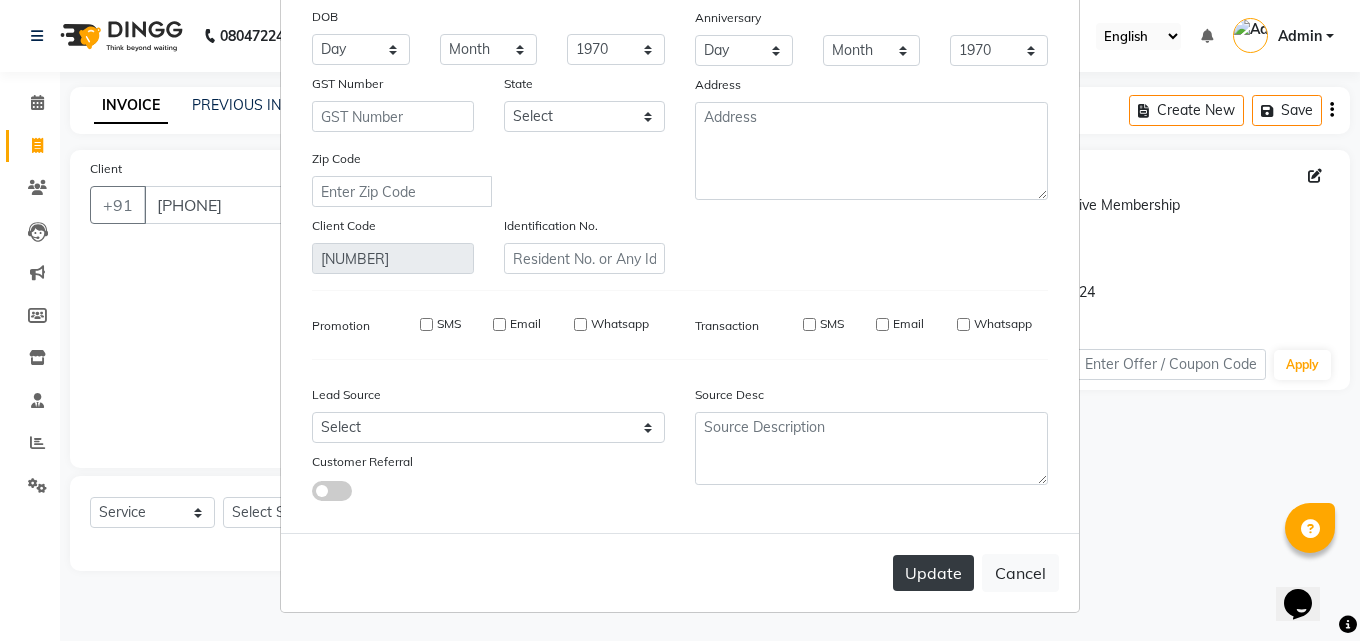 type 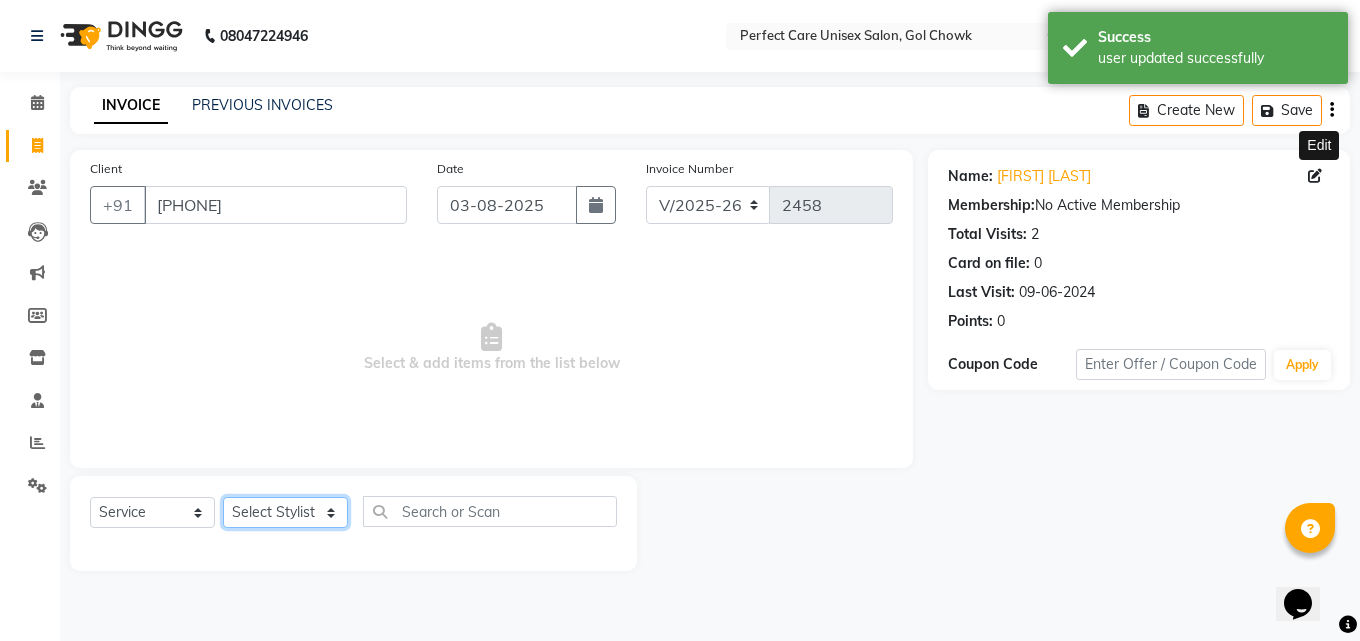 click on "Select Stylist MISS [NAME] MISS [NAME] MISS [NAME] MISS [NAME] MISS [NAME] MISS [NAME] MISS [NAME] MISS [NAME] MISS [NAME] MISS [NAME] [NAME] MR [NAME] MR [NAME] MR [NAME] MR [NAME] MR [NAME] MR [NAME] MR [NAME] MR [NAME] MR [NAME] MR [NAME] MR [NAME] MR [NAME] MR [NAME] MR [NAME] MS [NAME] NONE [NAME]" 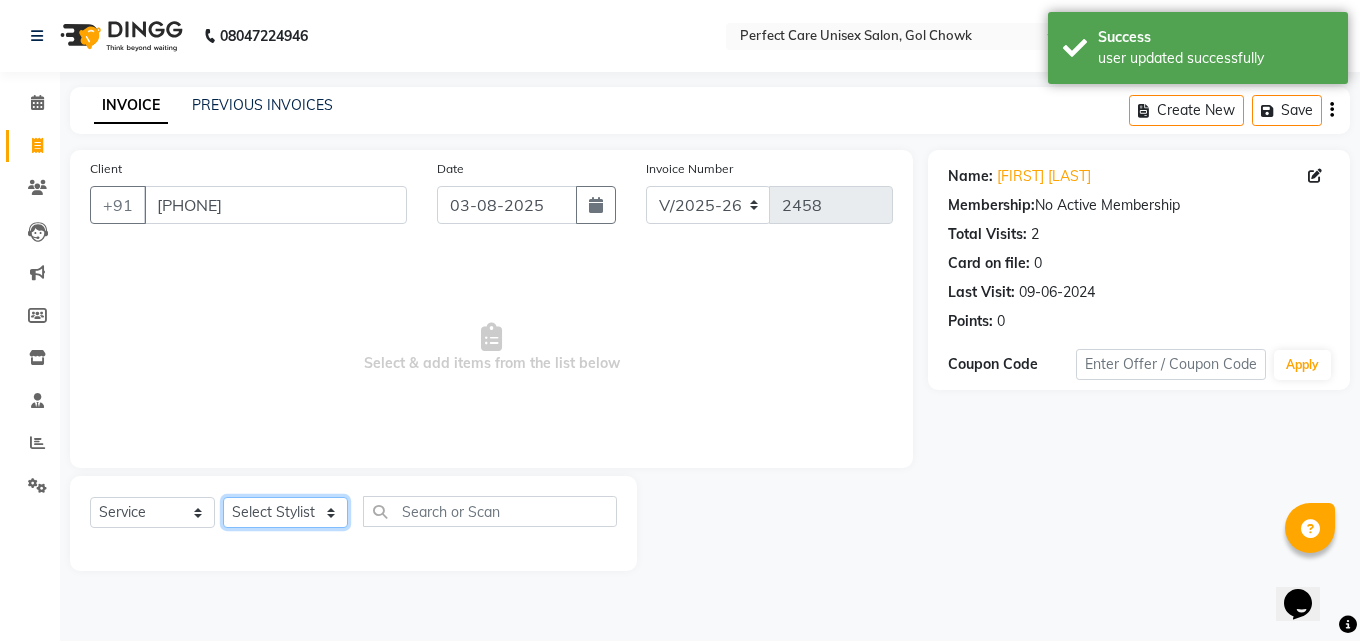 select on "71364" 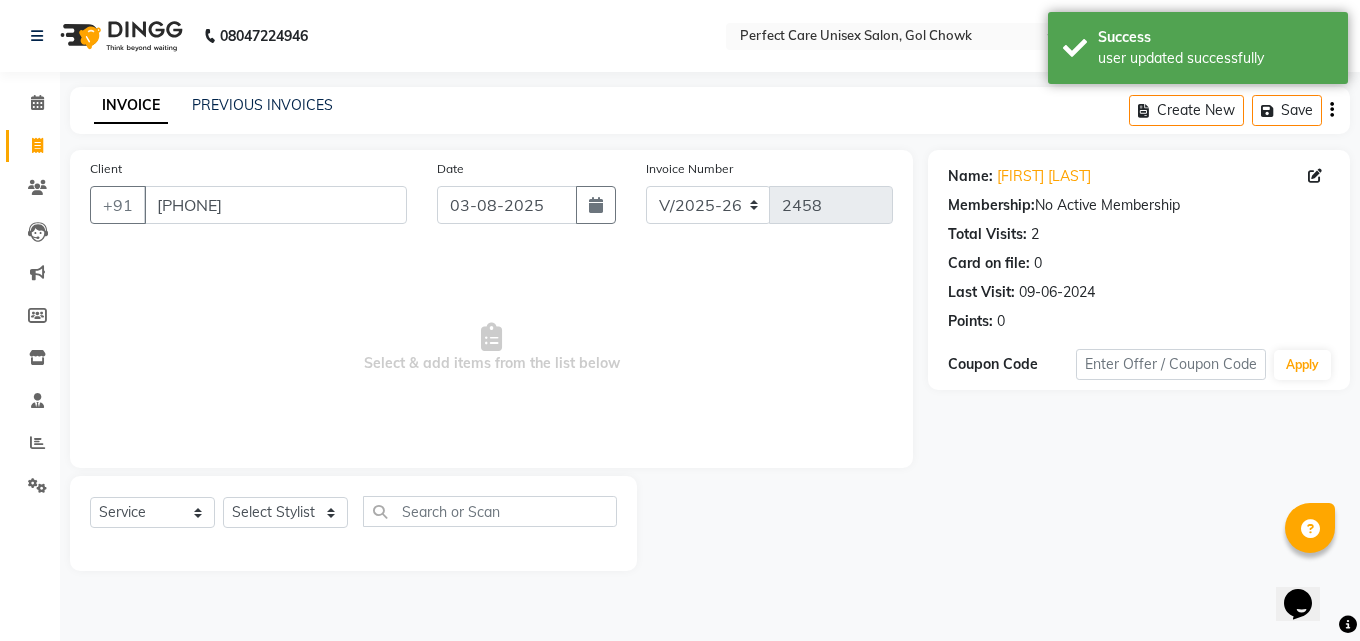 click on "Select & add items from the list below" at bounding box center [491, 348] 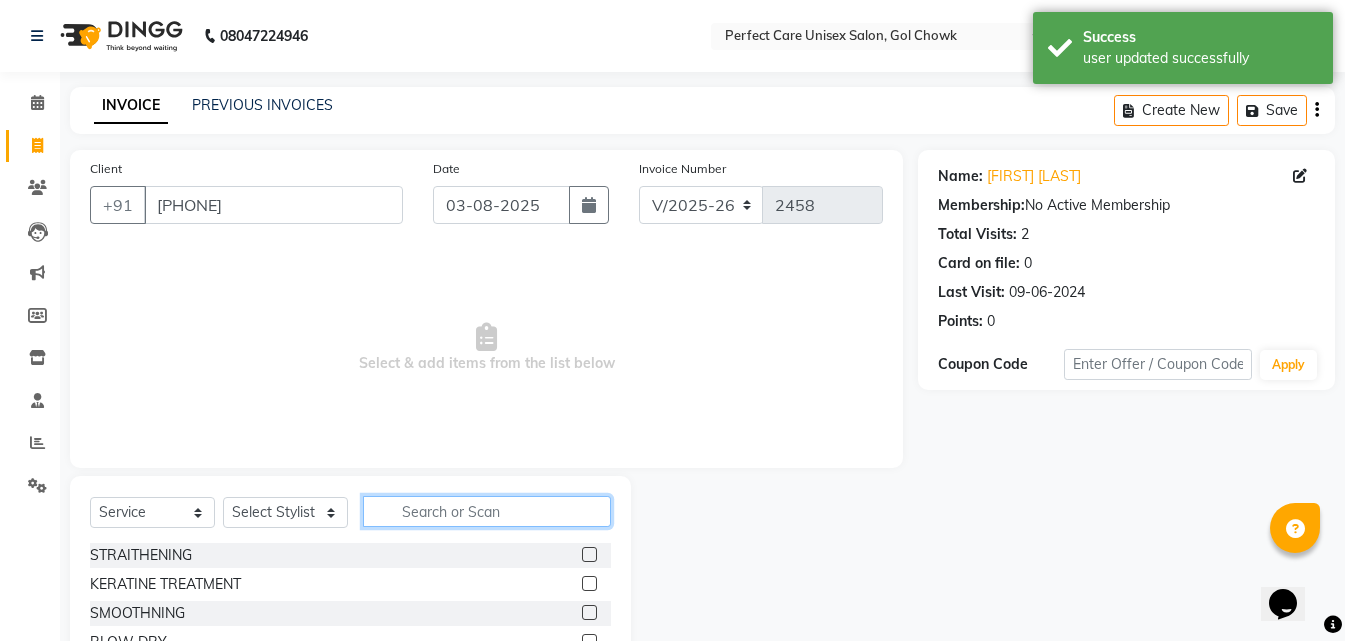 click 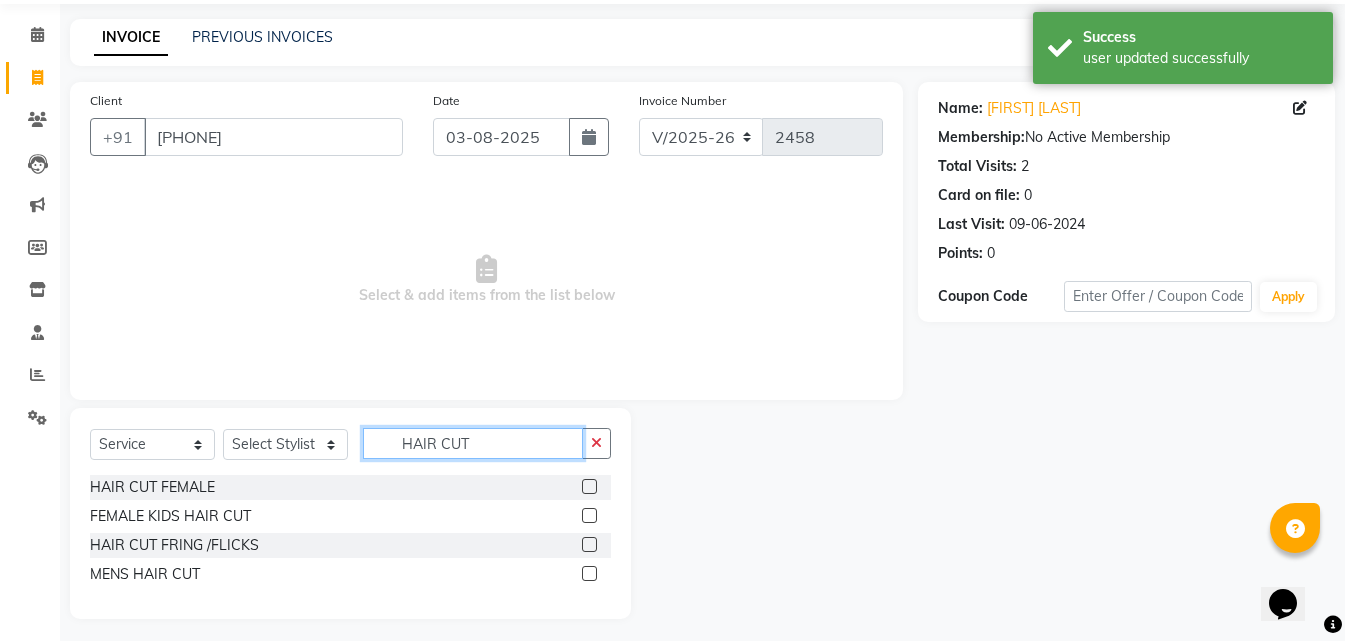 scroll, scrollTop: 76, scrollLeft: 0, axis: vertical 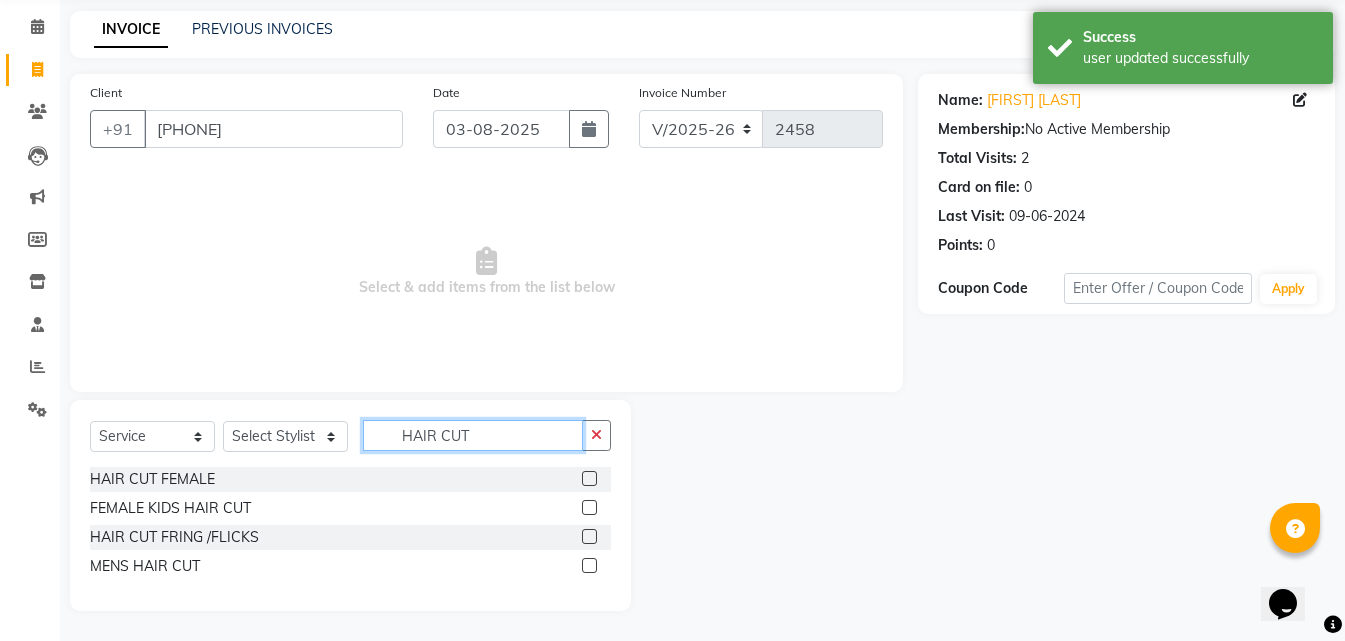 type on "HAIR CUT" 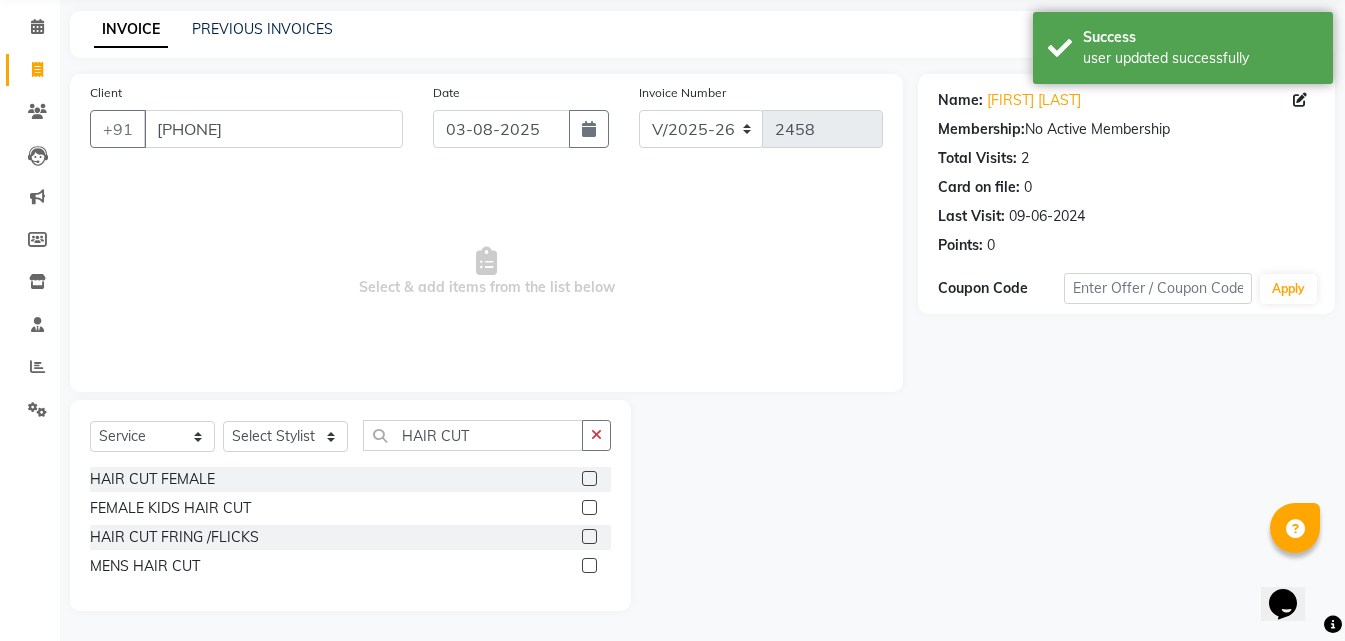click 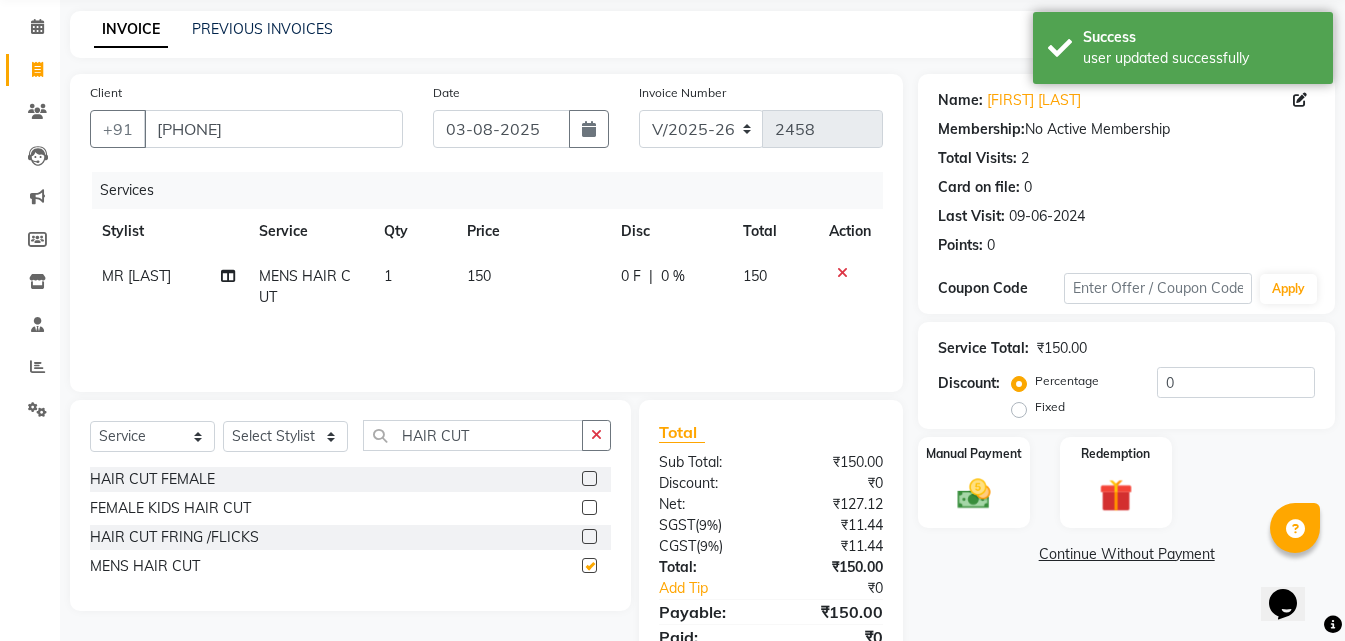 checkbox on "false" 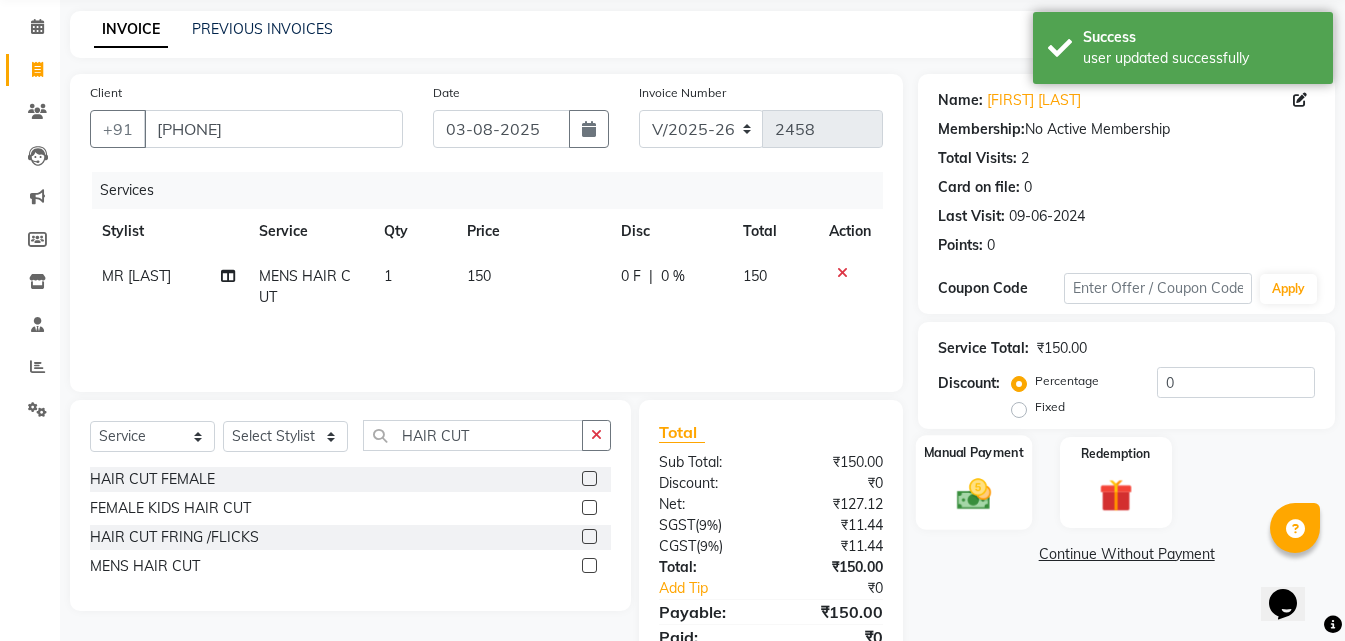 click on "Manual Payment" 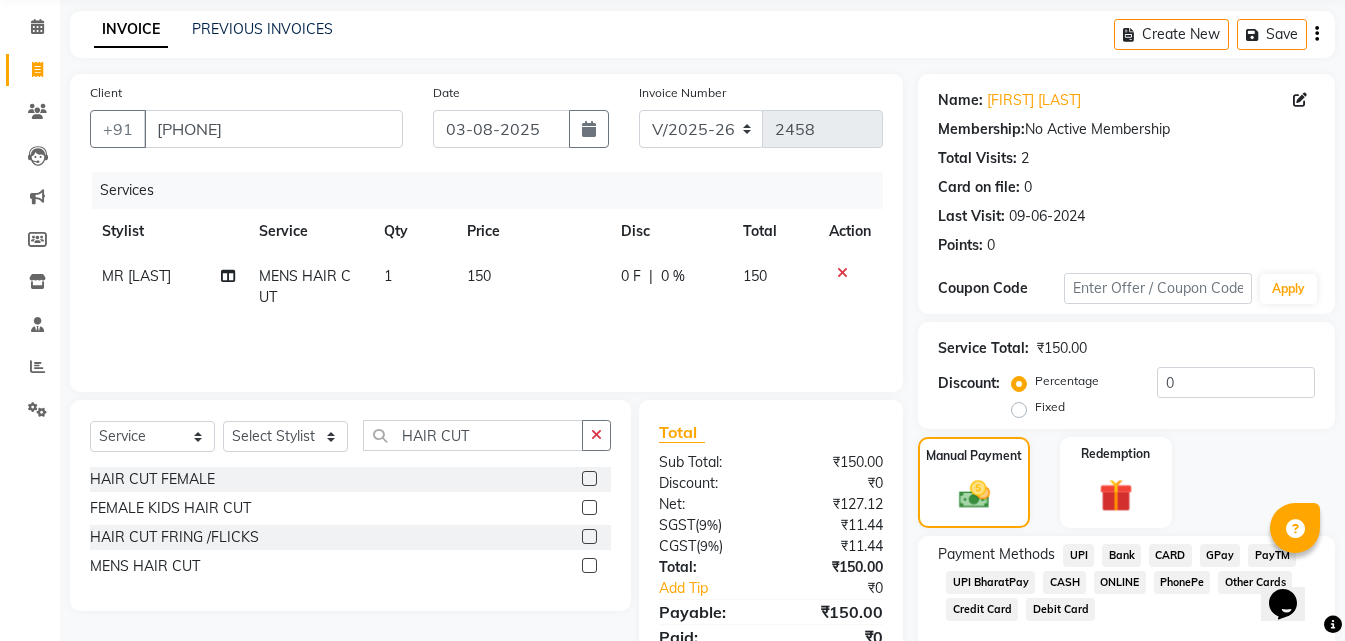 click on "ONLINE" 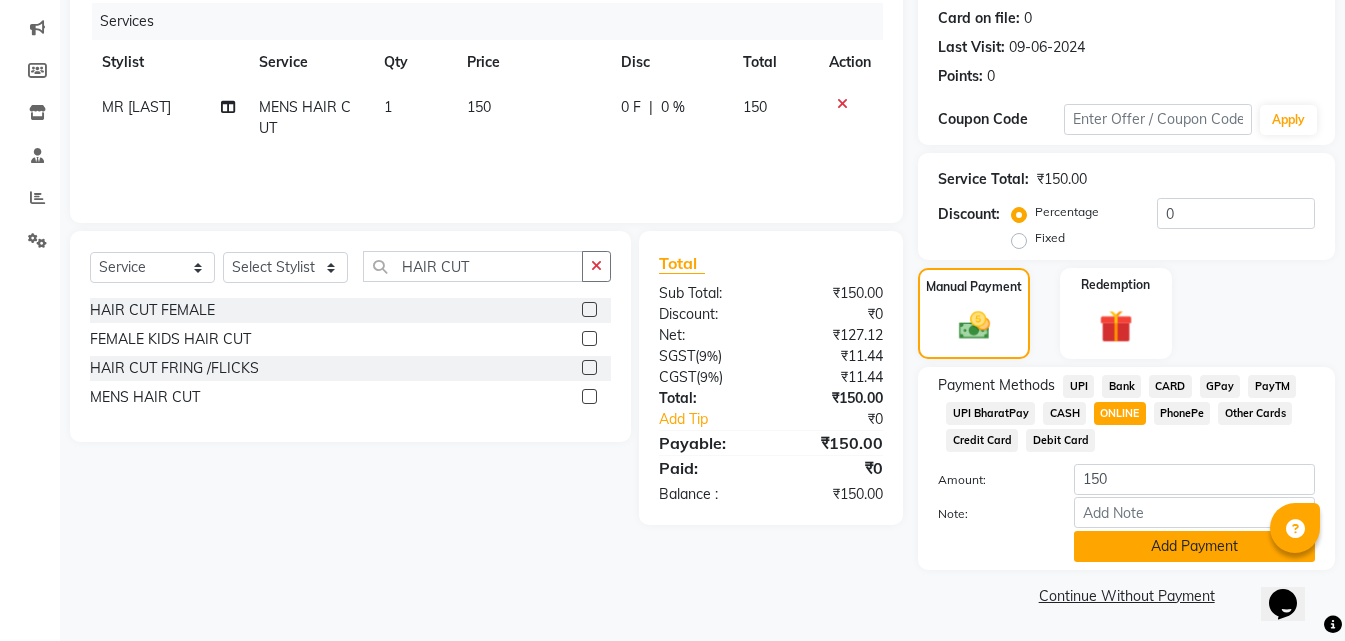 click on "Add Payment" 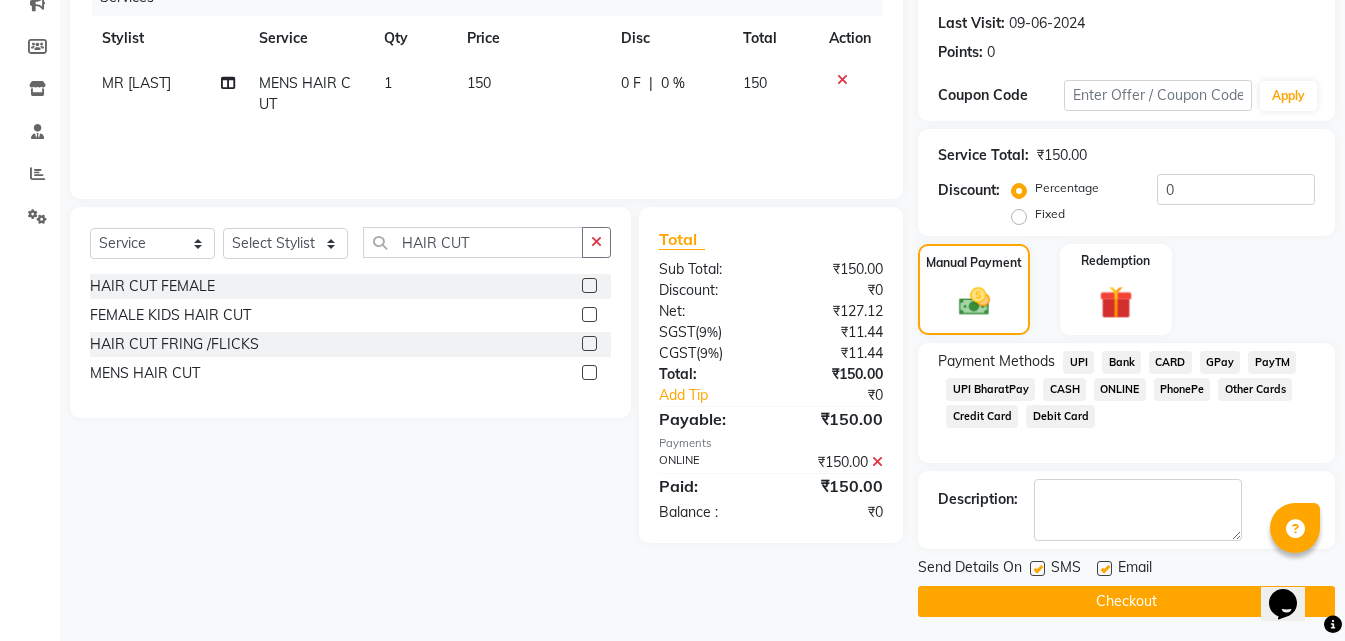 scroll, scrollTop: 275, scrollLeft: 0, axis: vertical 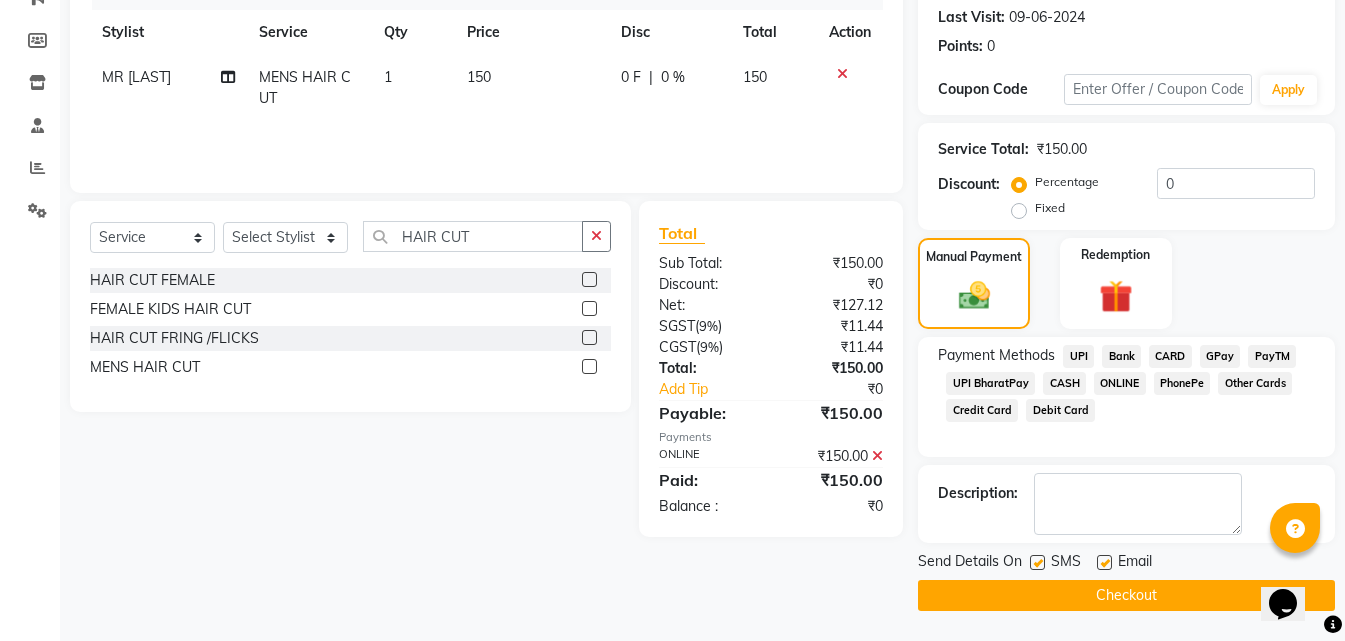 click on "Checkout" 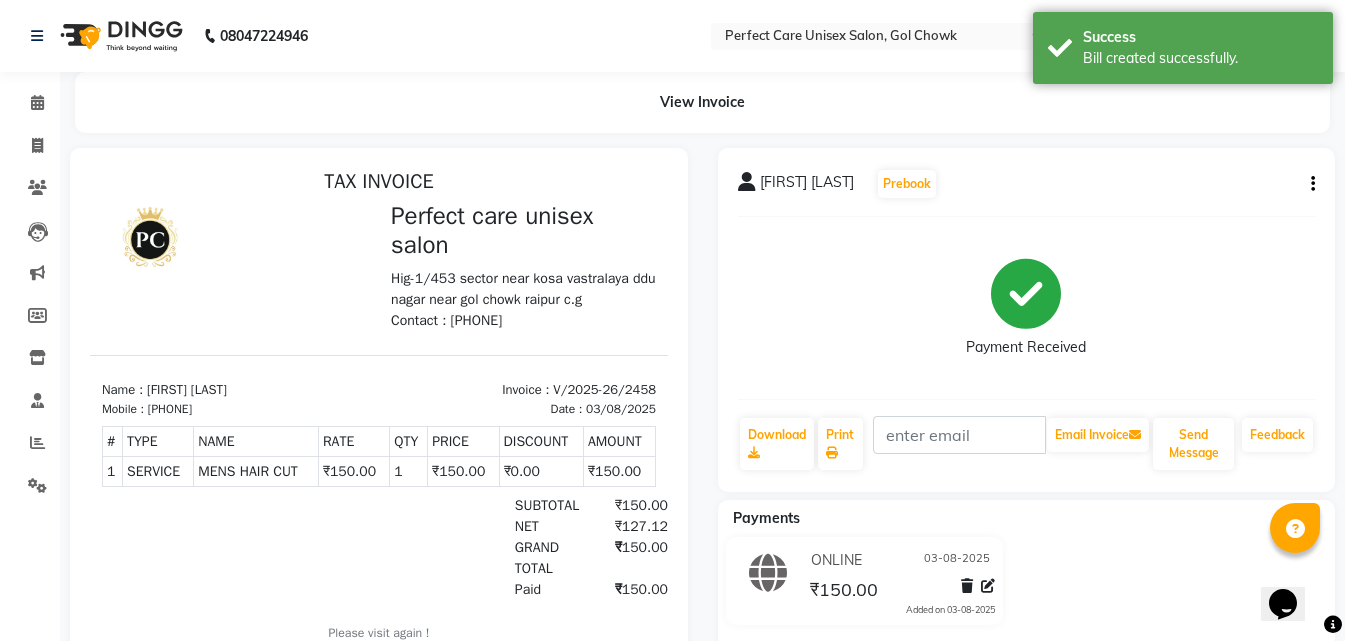 scroll, scrollTop: 16, scrollLeft: 0, axis: vertical 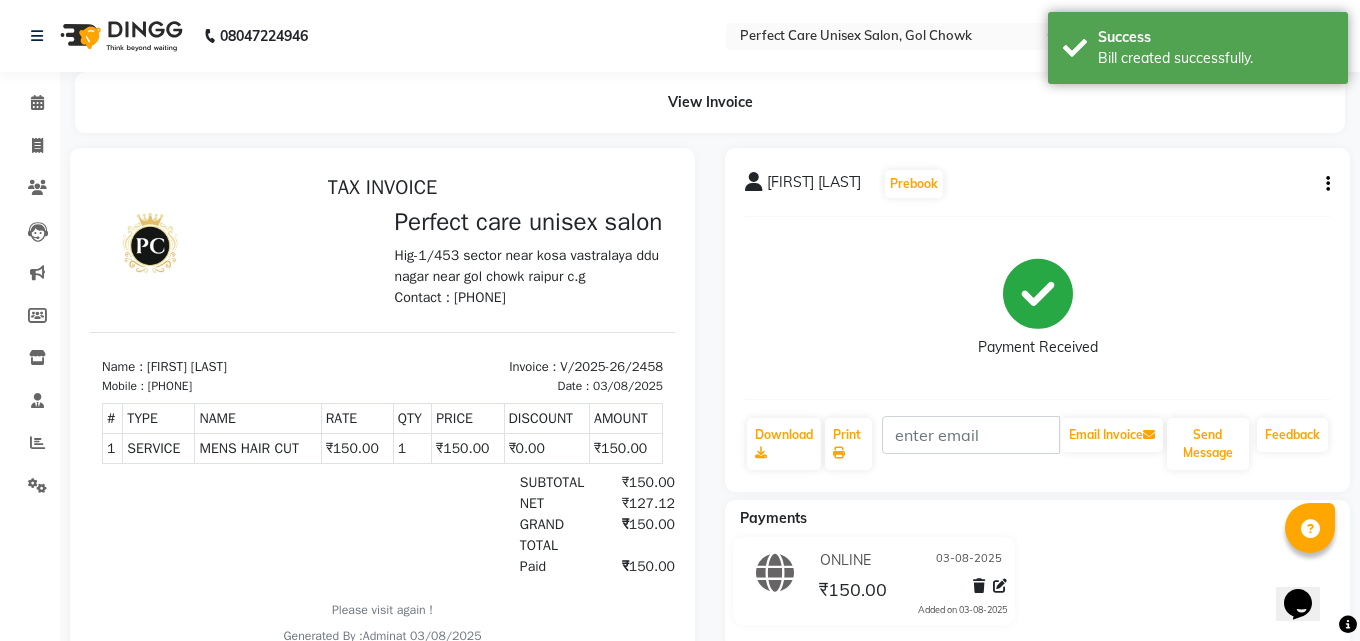select on "4751" 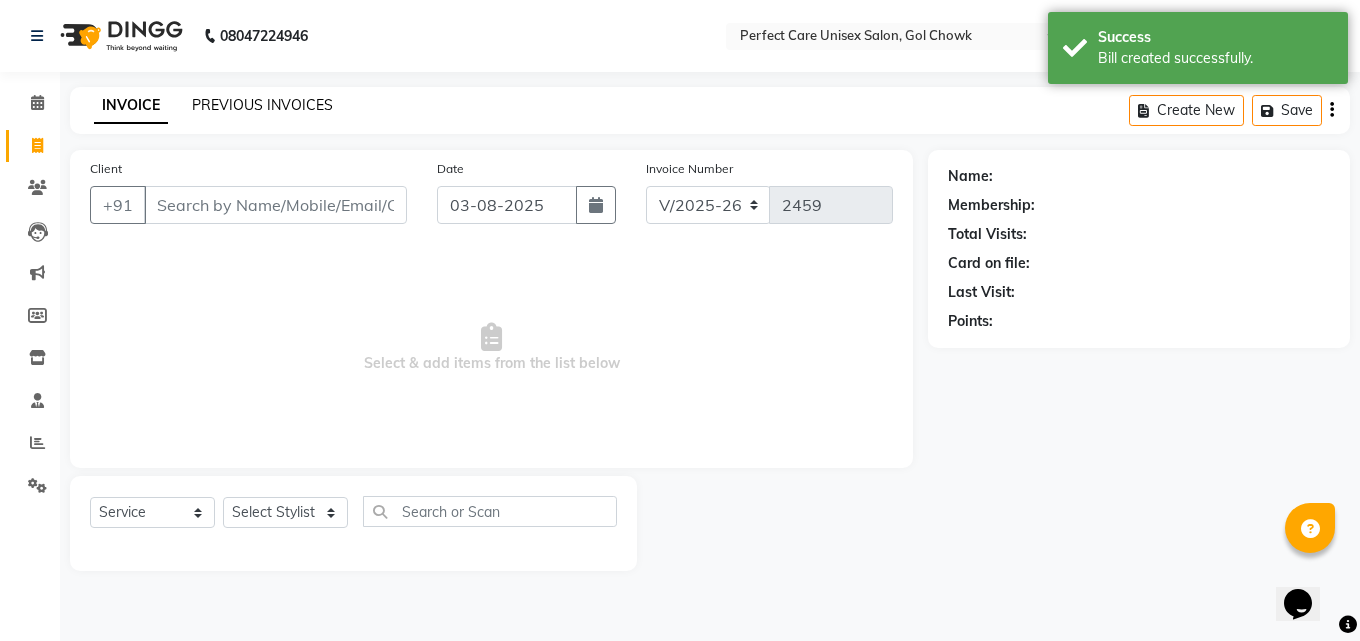 click on "PREVIOUS INVOICES" 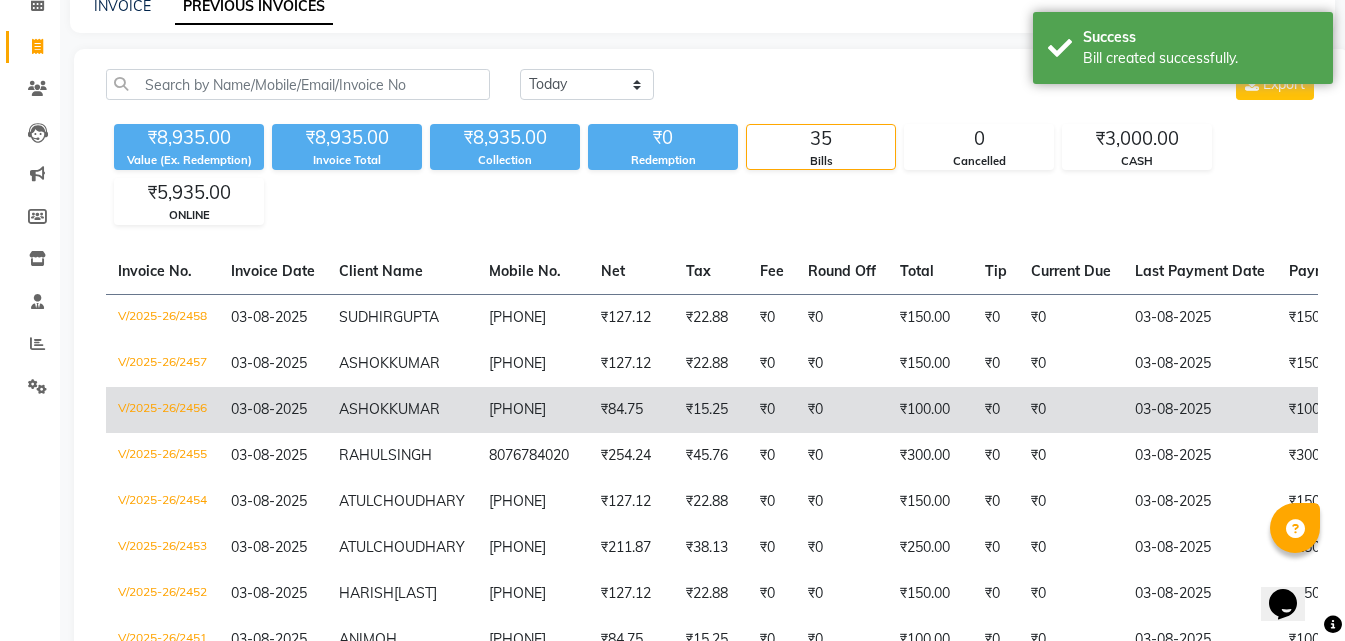 scroll, scrollTop: 100, scrollLeft: 0, axis: vertical 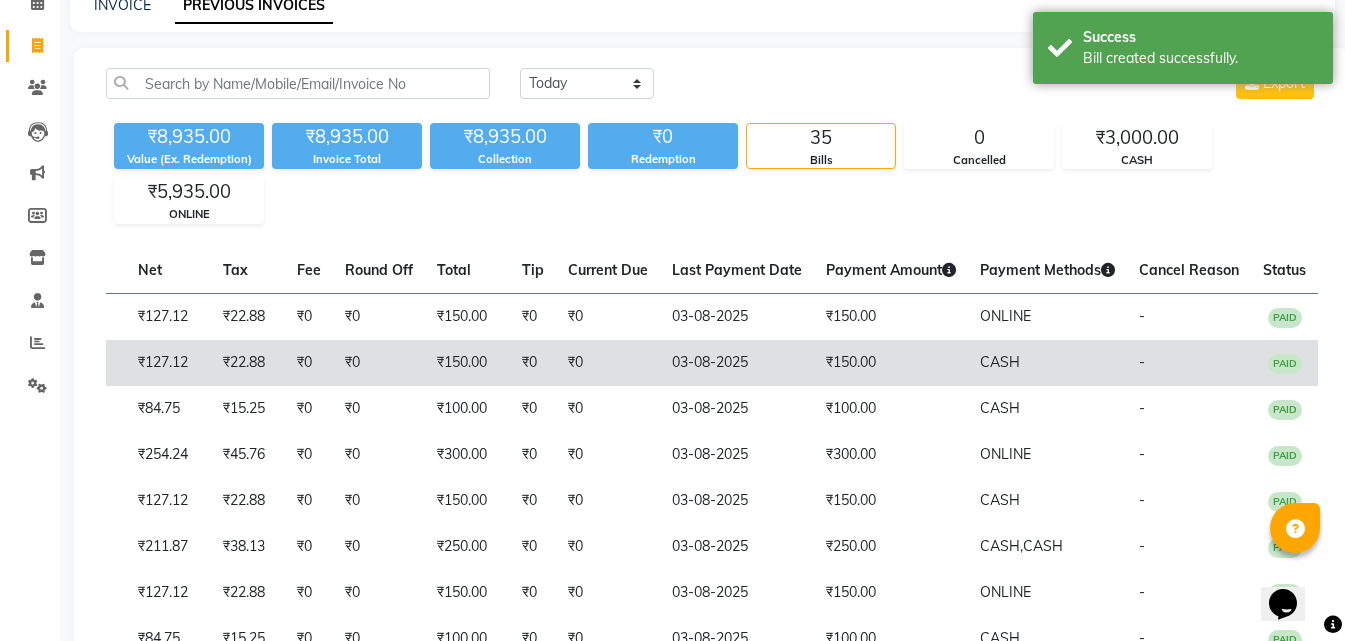 drag, startPoint x: 764, startPoint y: 372, endPoint x: 1102, endPoint y: 350, distance: 338.7152 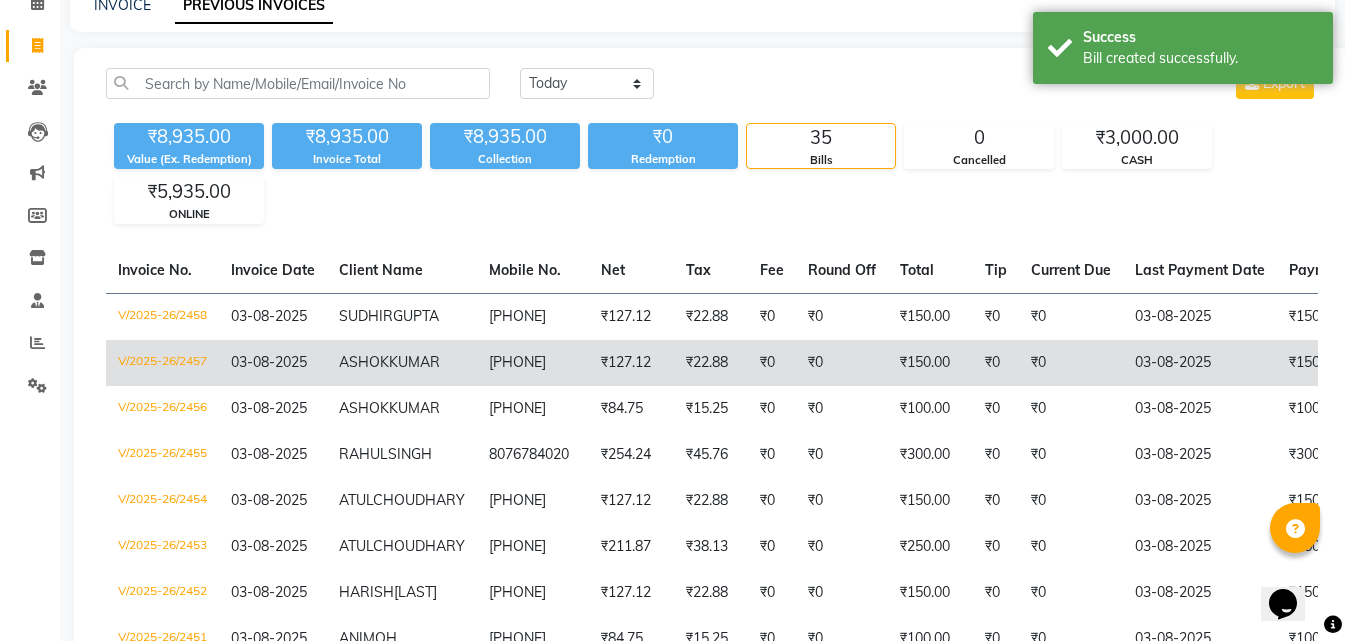 drag, startPoint x: 633, startPoint y: 357, endPoint x: 511, endPoint y: 357, distance: 122 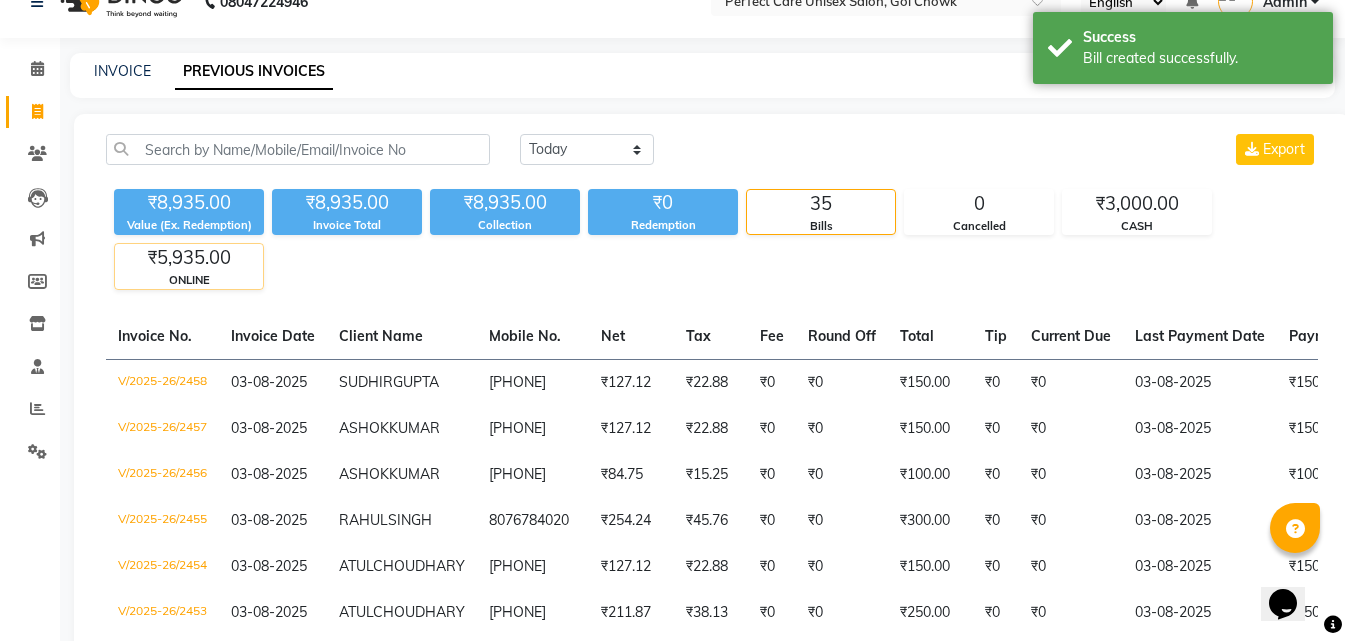 scroll, scrollTop: 0, scrollLeft: 0, axis: both 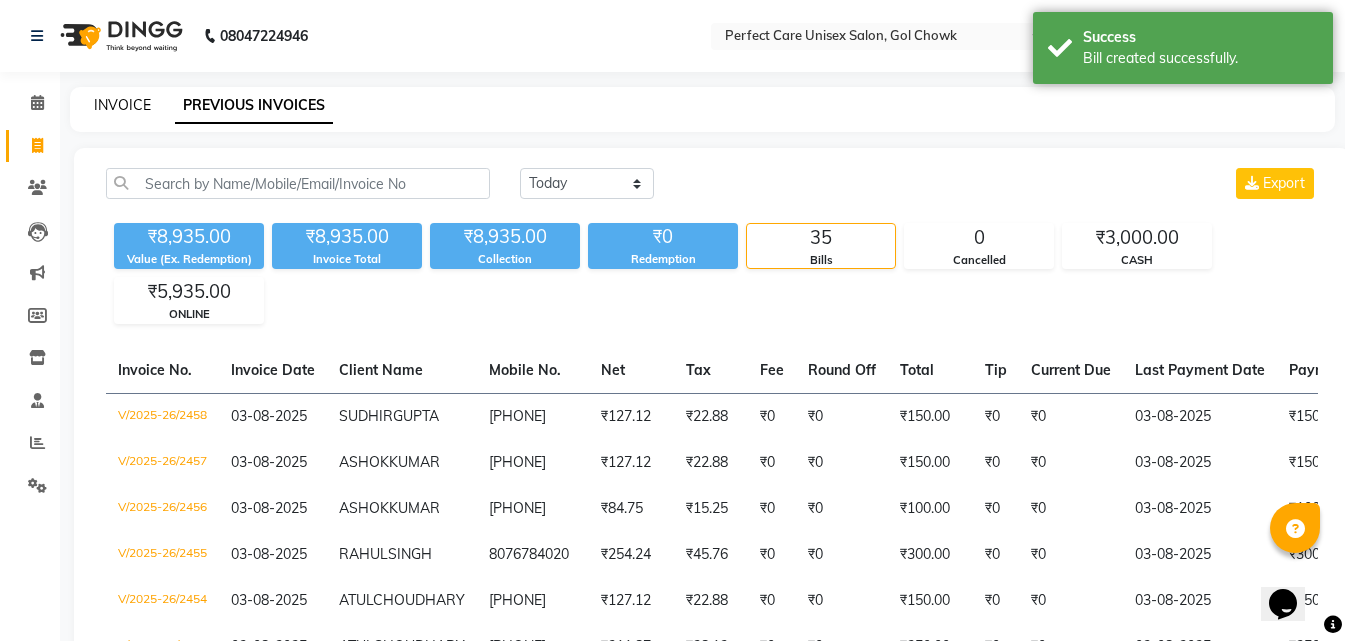 click on "INVOICE" 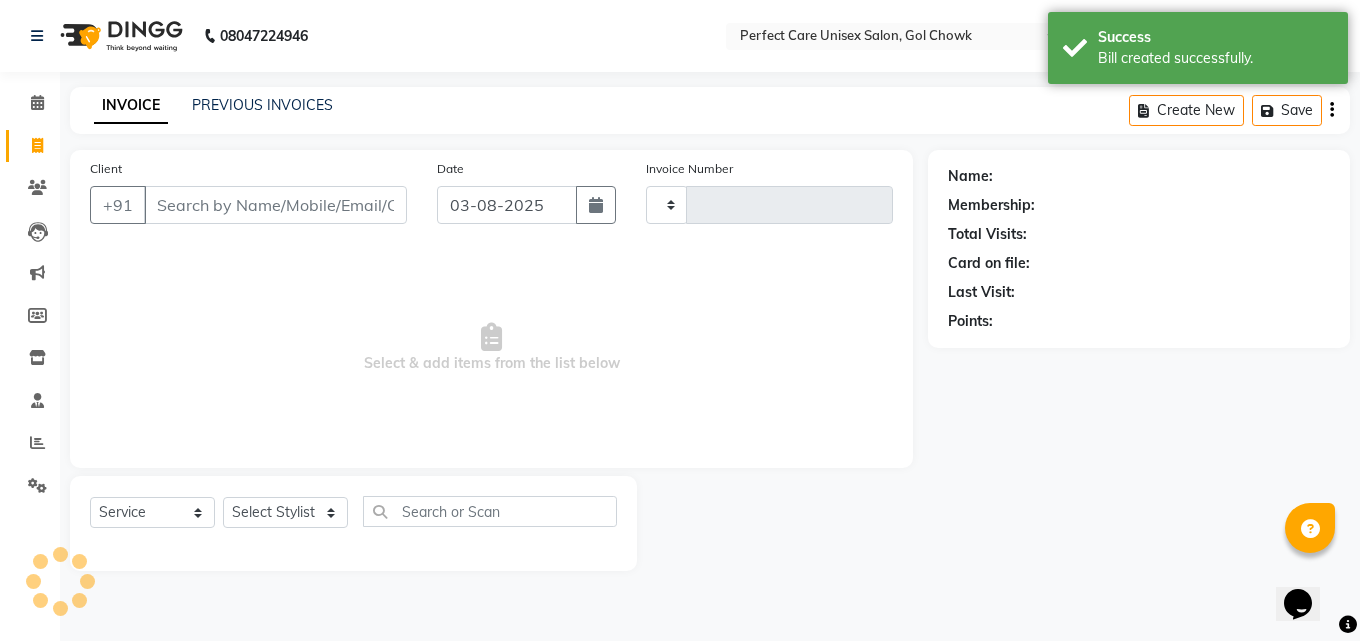 type on "2459" 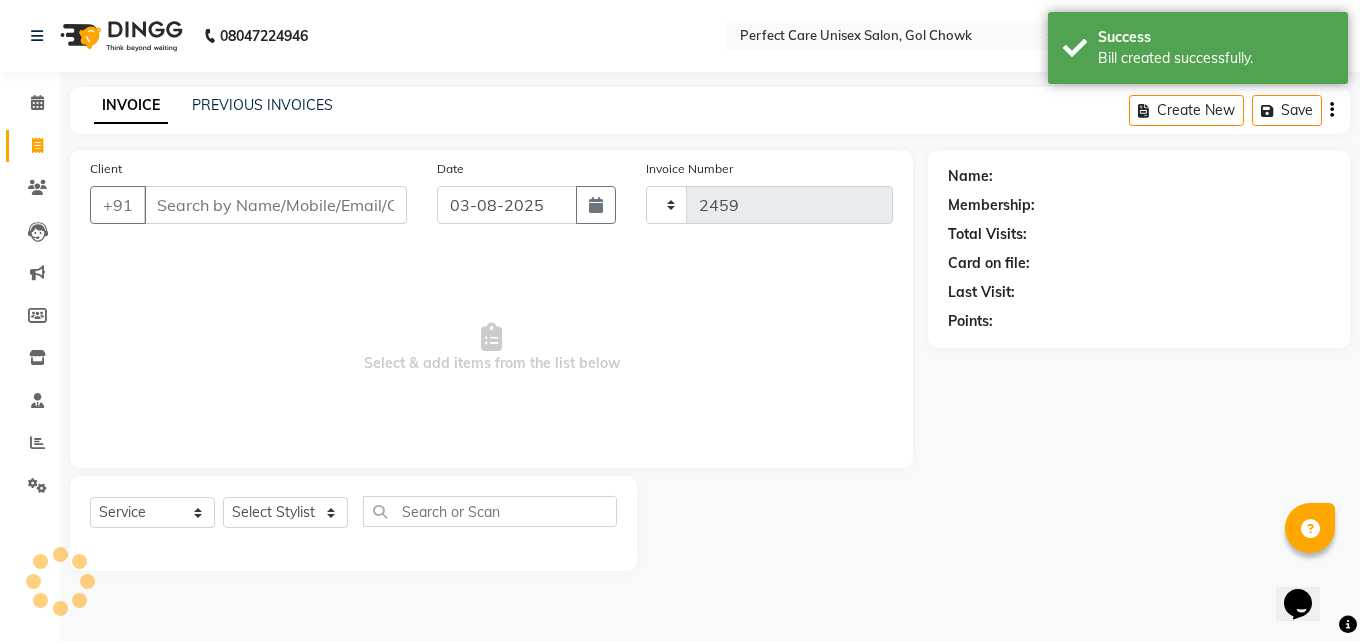 select on "4751" 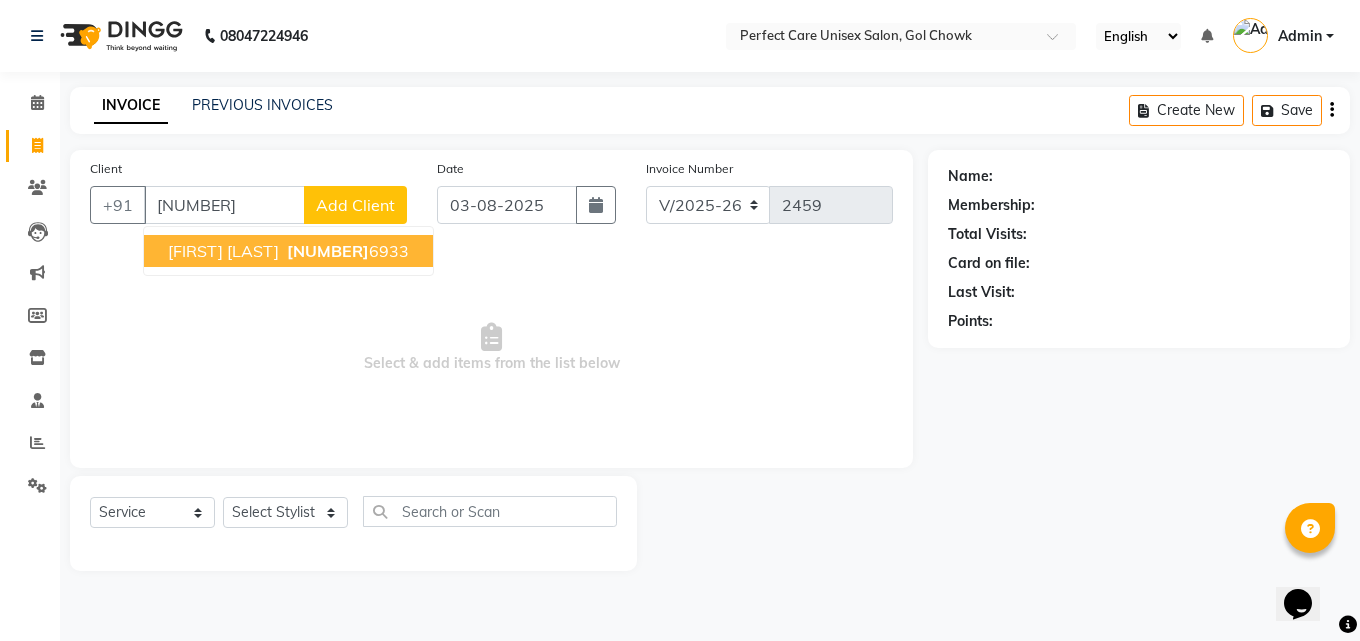 click on "810989" at bounding box center (328, 251) 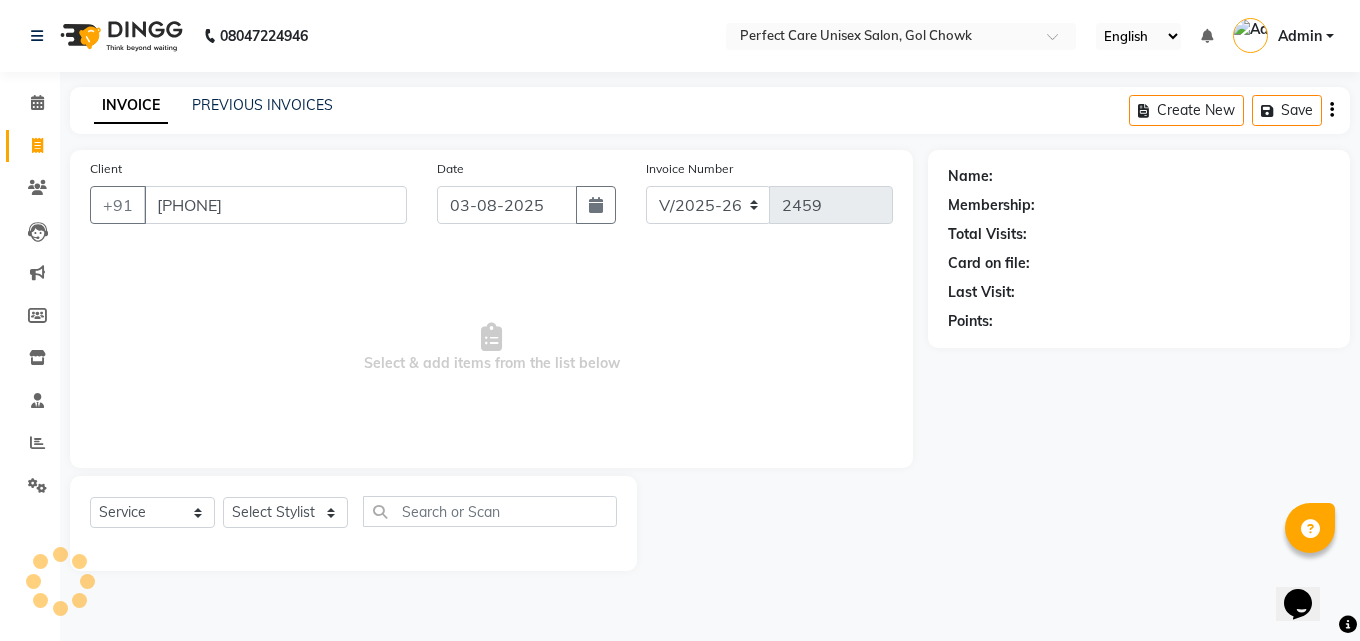 type on "[PHONE]" 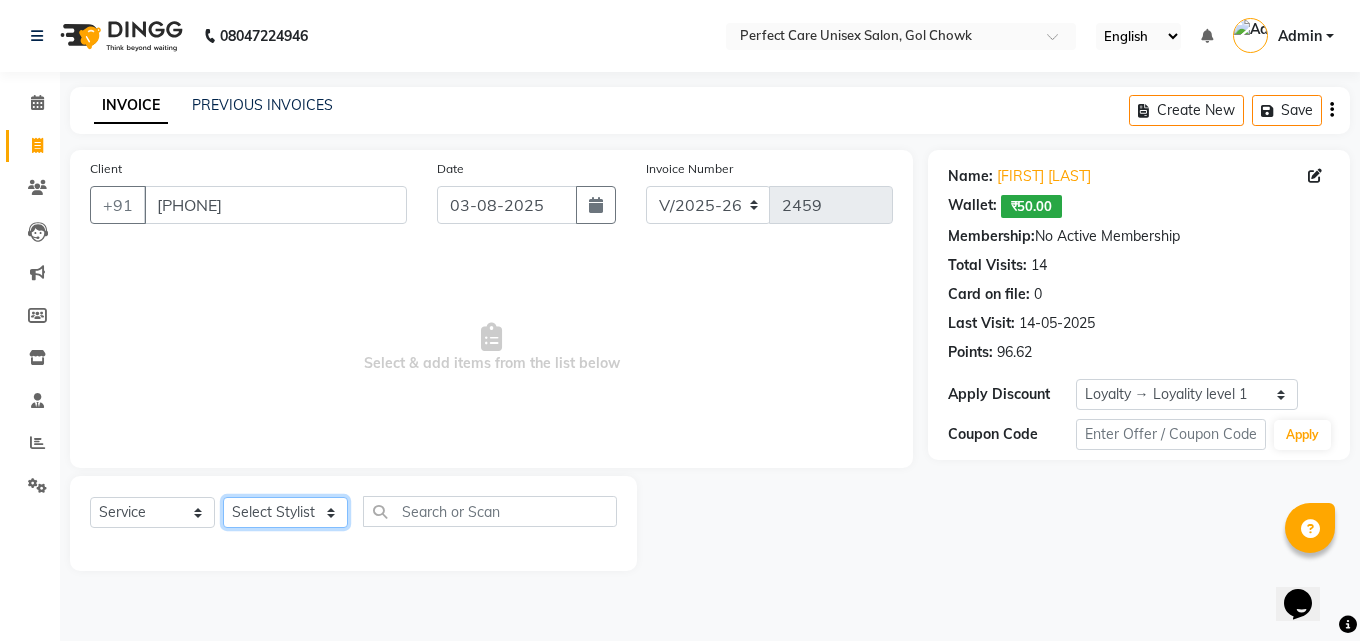 click on "Select Stylist MISS [NAME] MISS [NAME] MISS [NAME] MISS [NAME] MISS [NAME] MISS [NAME] MISS [NAME] MISS [NAME] MISS [NAME] MISS [NAME] [NAME] MR [NAME] MR [NAME] MR [NAME] MR [NAME] MR [NAME] MR [NAME] MR [NAME] MR [NAME] MR [NAME] MR [NAME] MR [NAME] MR [NAME] MR [NAME] MR [NAME] MS [NAME] NONE [NAME]" 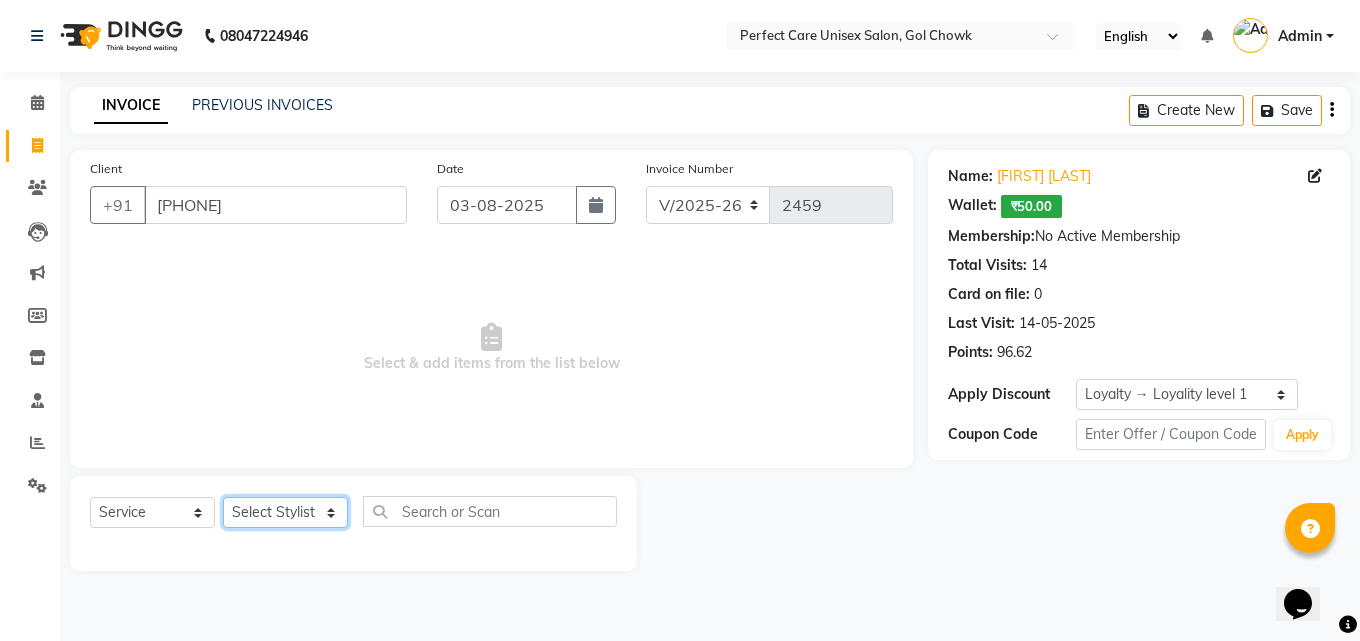 select on "32651" 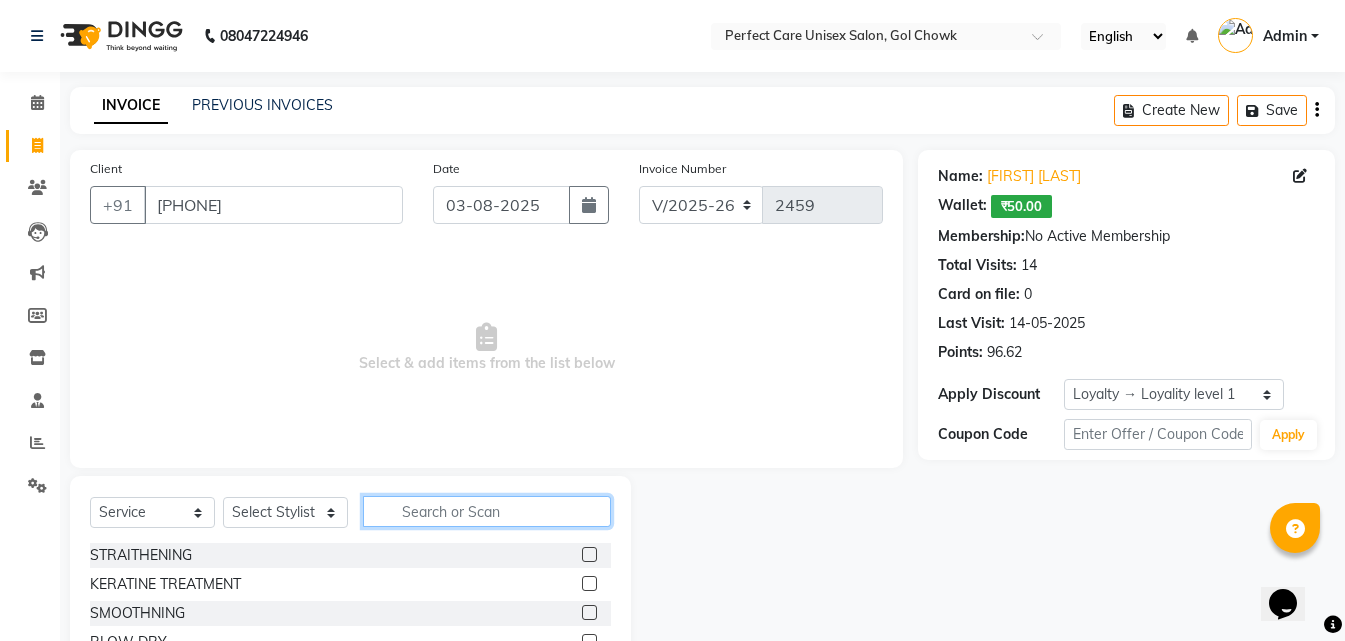 click 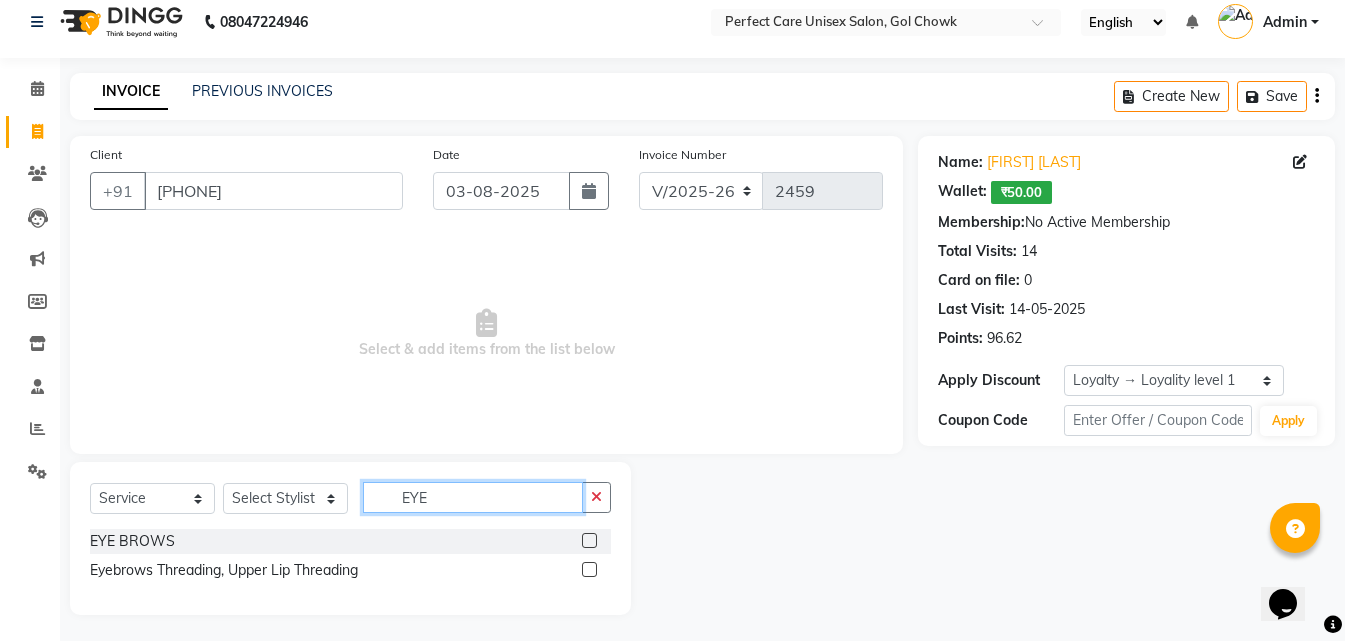 scroll, scrollTop: 18, scrollLeft: 0, axis: vertical 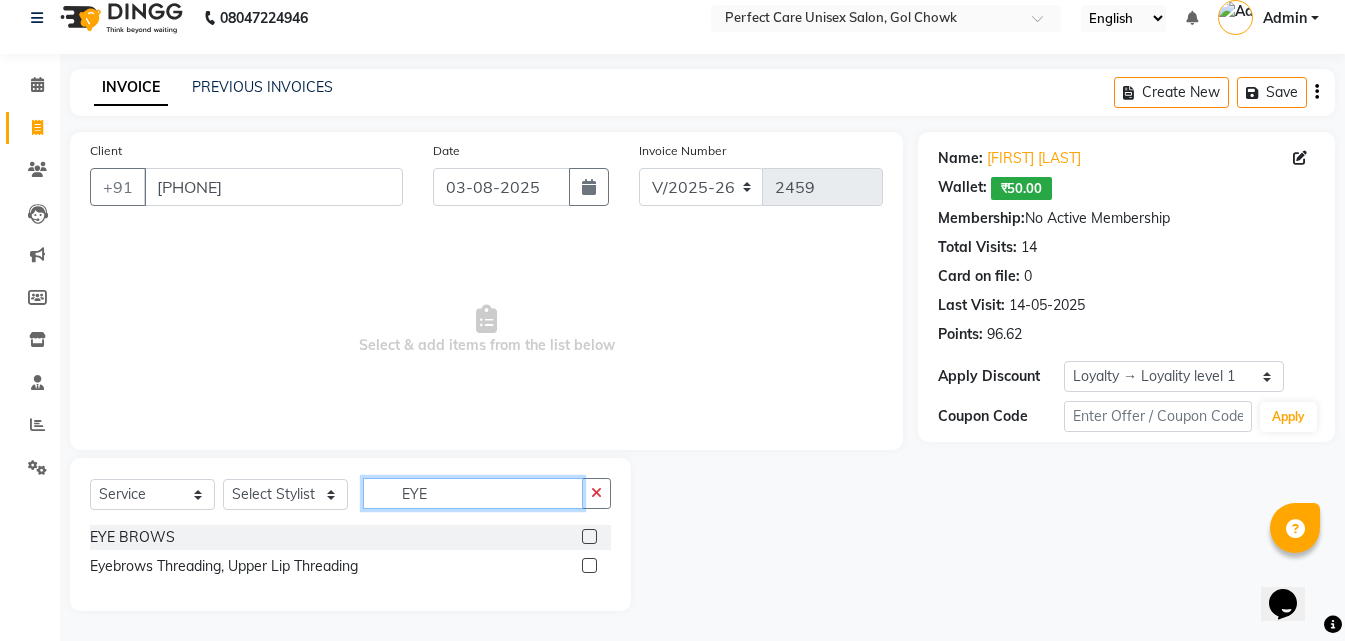 type on "EYE" 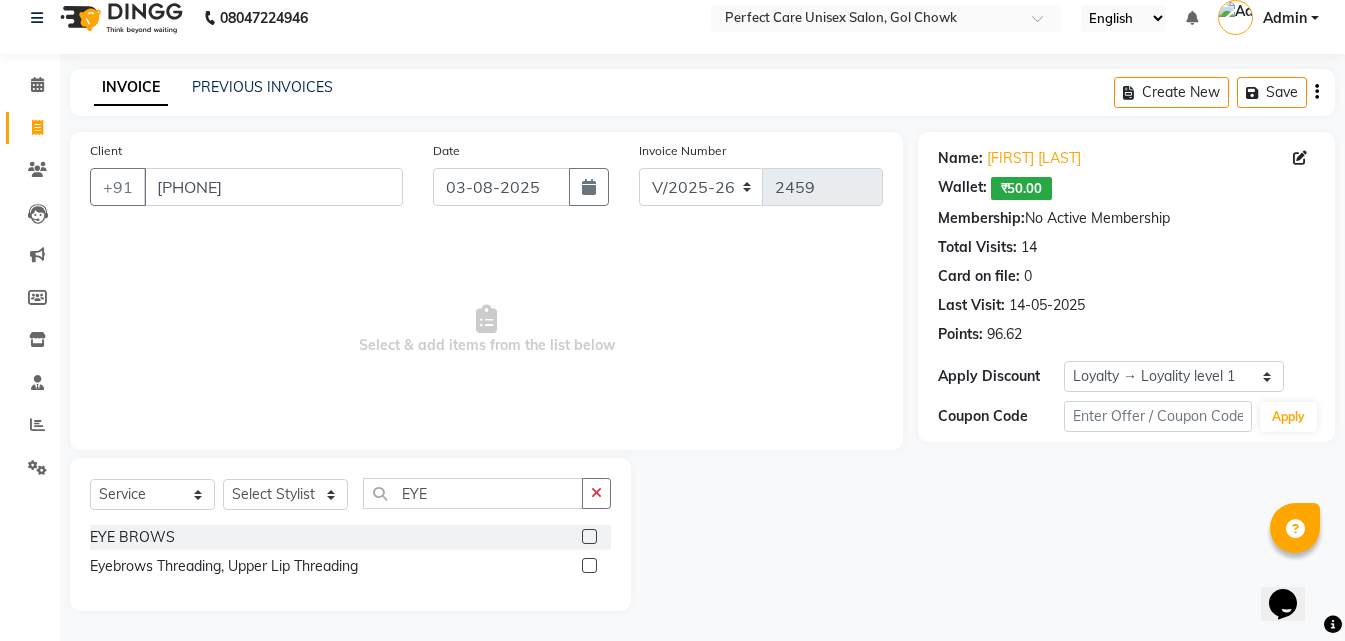 click 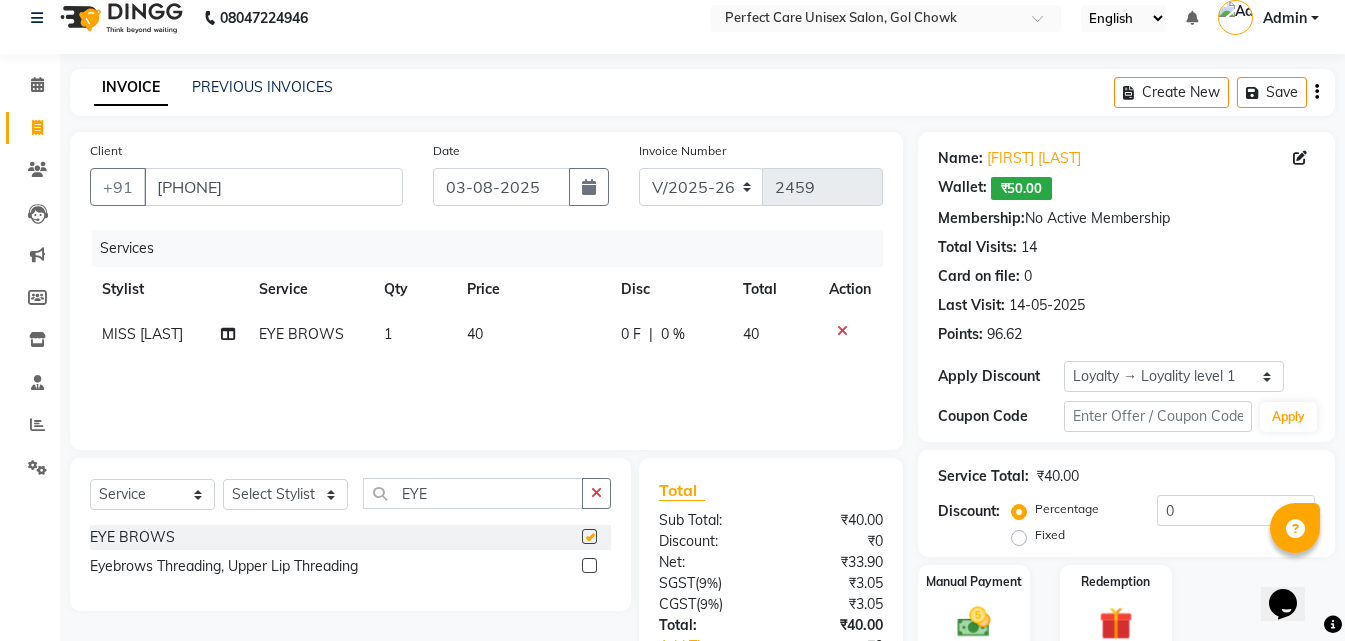 checkbox on "false" 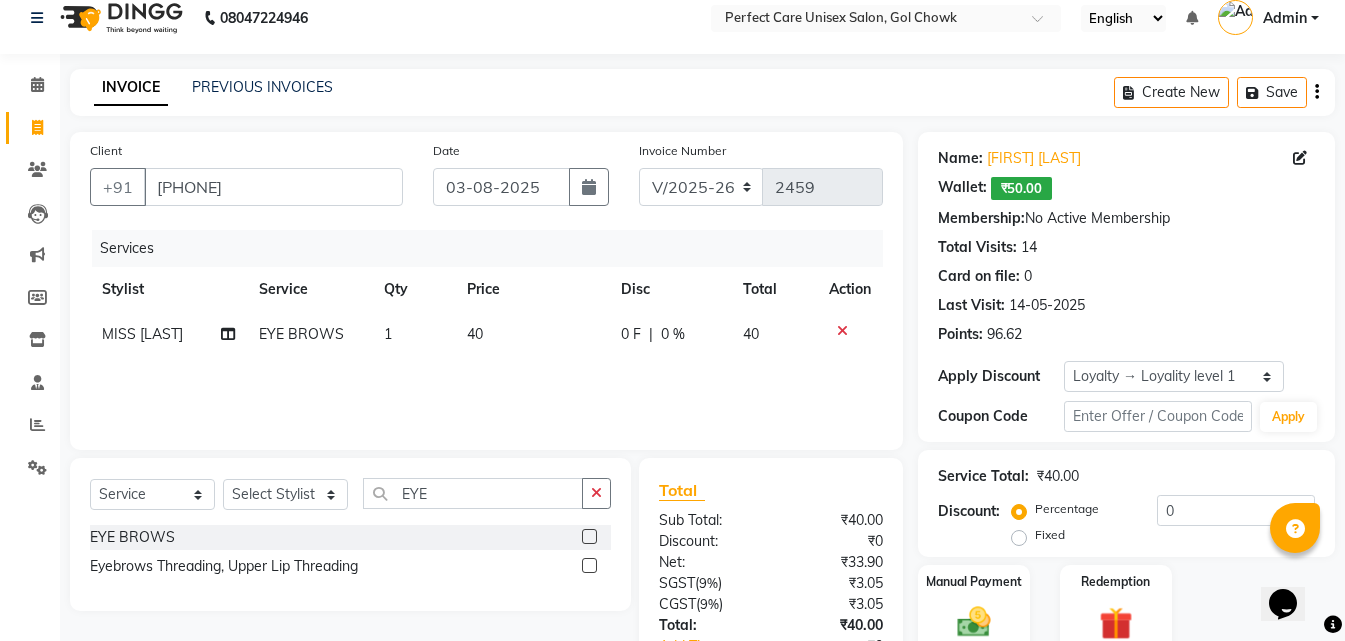 drag, startPoint x: 478, startPoint y: 333, endPoint x: 491, endPoint y: 337, distance: 13.601471 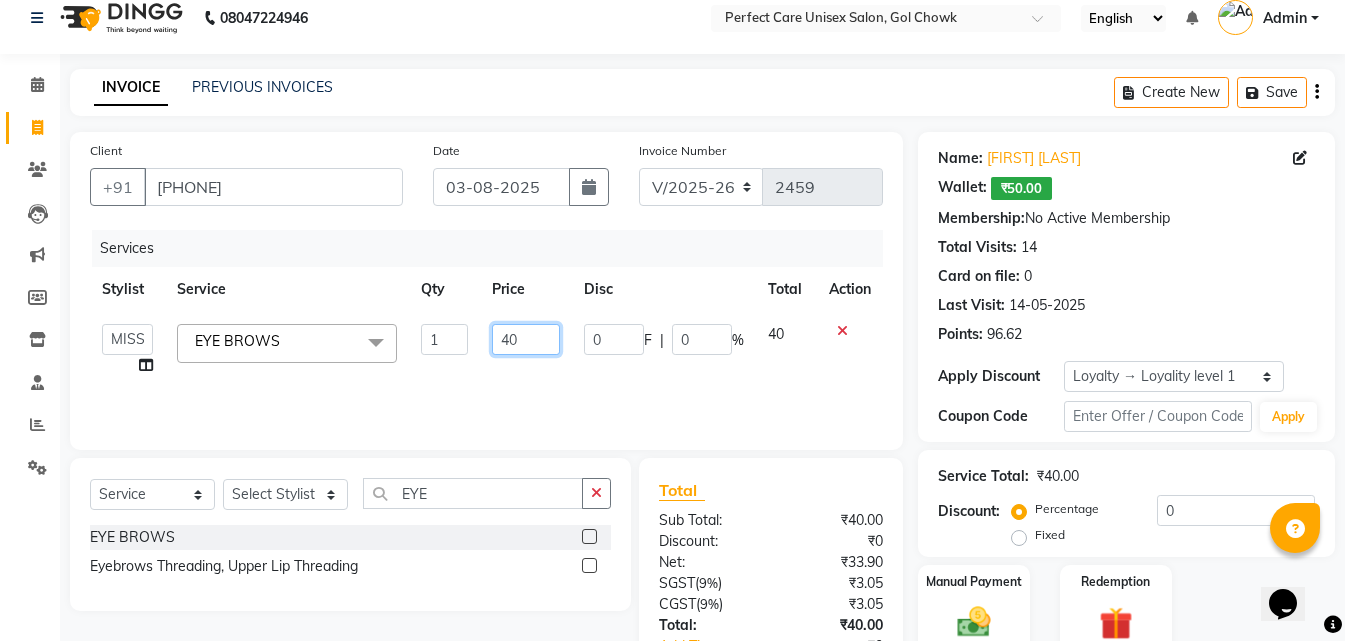 click on "40" 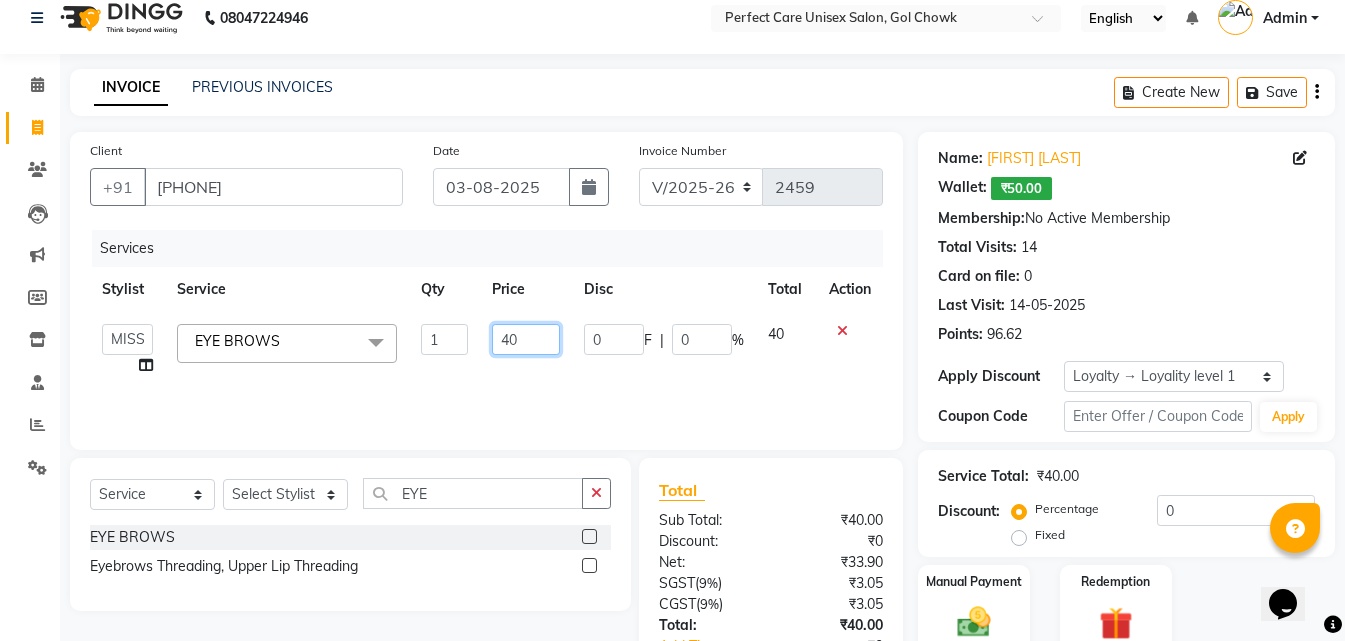type on "4" 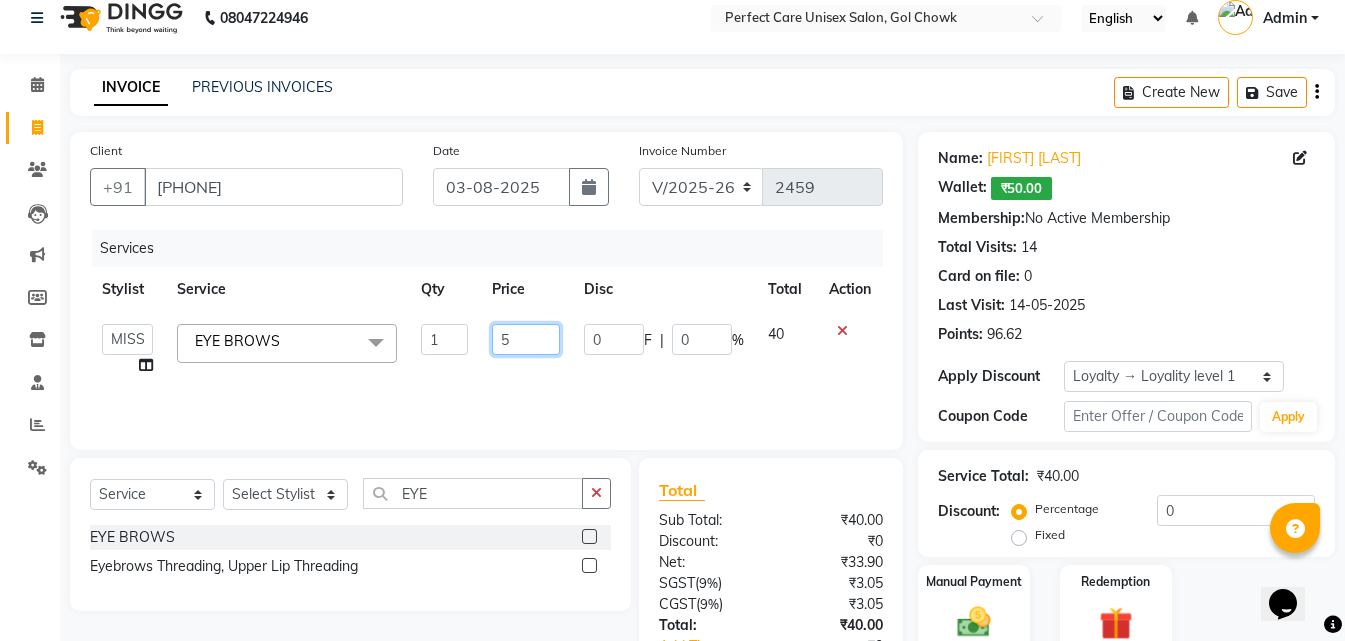 type on "50" 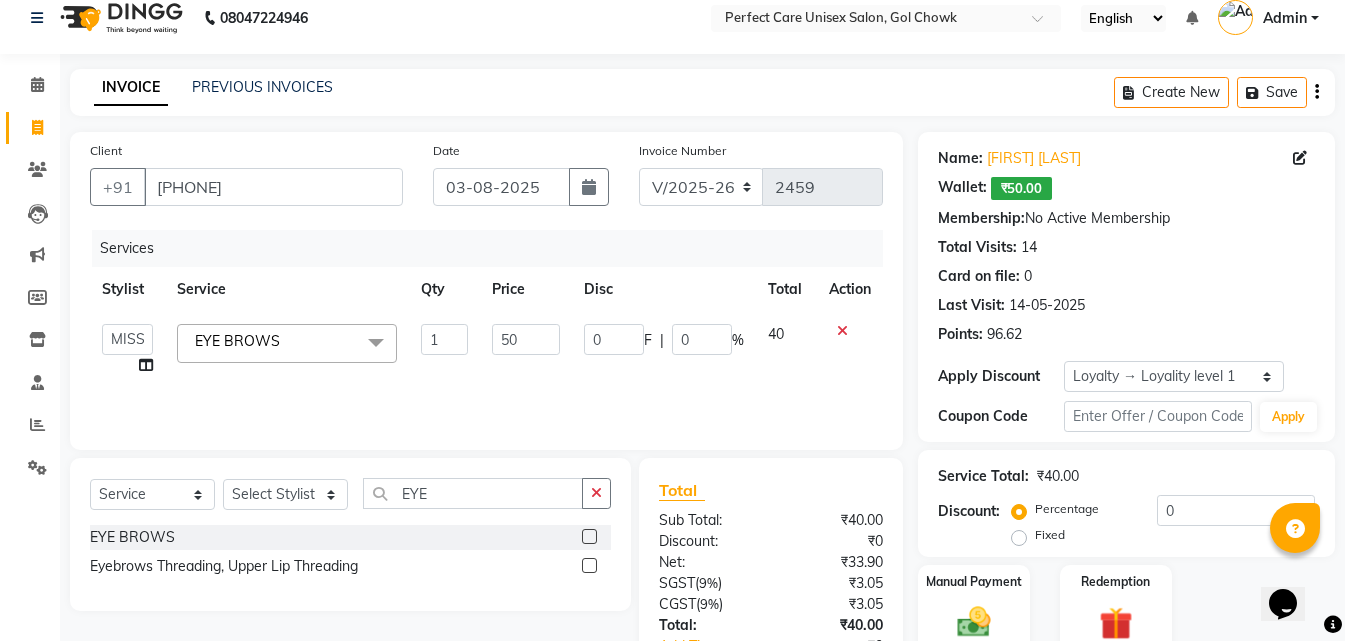 click on "Services Stylist Service Qty Price Disc Total Action  MISS CHANDA   MISS KAYNAT   MISS KRITIKA    MISS PIHU   MISS POOJA   MISS.SHRADDHA   MISS.SHREYA    MISS SUDHA    MISS. USHA   MISS YAMINI   mohbat   MR. AARIF   MR.ANGAD   MR. ARBAZ   MR. ARUN    MR ARYAN   MR. AVINASH   MR. FARMAN   MR.KARAN   MR.KASIM   MR. NAUSHAD   MR.NAZIM   MR. SAM   MR.SAMEER   MR.VIKASH   MR.VISHAL   MS RAMCHARAN   NONE   rashmi  EYE BROWS   x STRAITHENING KERATINE TREATMENT  SMOOTHNING BLOW DRY HiGHLIGHTS  PER STREAK( 300 ) MENS HAIR COLOUR  MENS BEARD COLOUR  ROOT TOUCHUP FEMALE FULL HAND  CHOCLATE WAX FULL LEG CHOCLATE WAX UNDERARMS CHOCLATE WAX FULL HAND NORMAL WAX UNDERARMS NORMAL WAX FULL LEG NORMAL WAX FULL HAND RICA WAX FULL LEG RICA WAX EYE BROWS  UPPER LIP FOR HEAD  CHIN SIDE LOCK NORMAL WAX SIDE LOCK THREAD SIDE LOCK RICA WAX  HAIR SPA HAIR IRONING  FEMALE HAIR WASH  FEMALE HAIR DO  NOSE WAX HAIR CUT FEMALE TOUCH-UP FACIAL BLEACH BODY POLISH BEARD STYLING GLOBAL COLOR B WAXING HALF LEG RICA WAX UNDERARMS RICA WAX D-TAN" 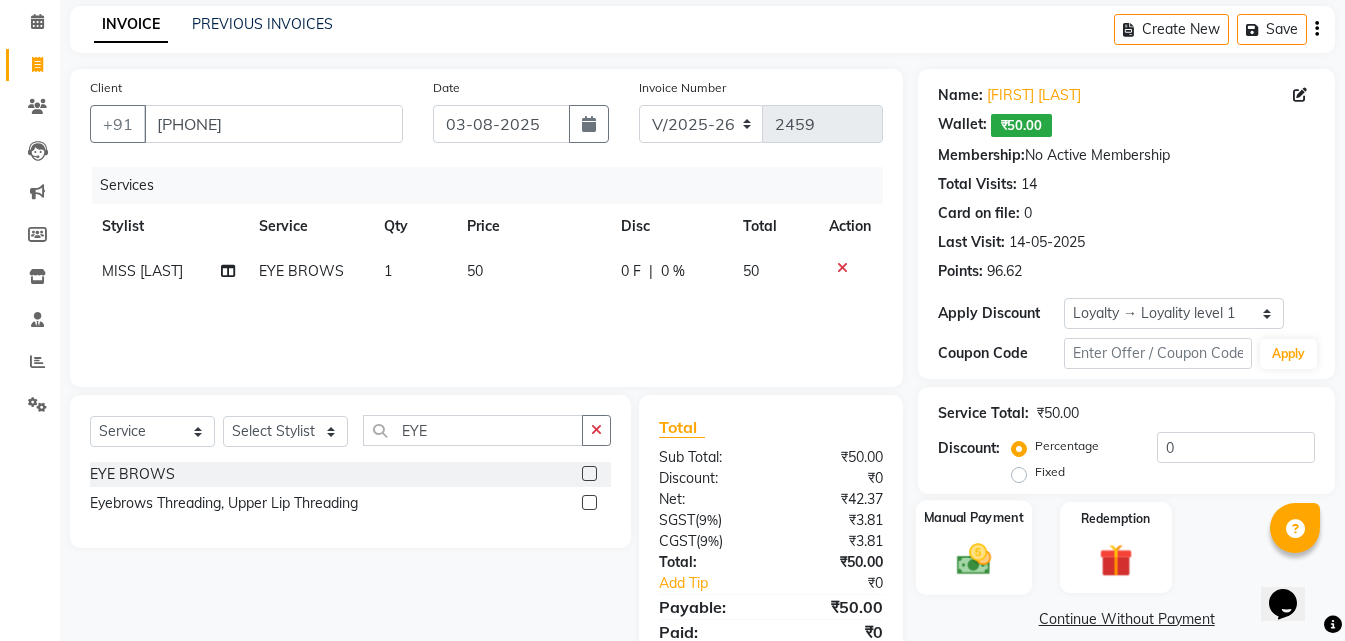 scroll, scrollTop: 159, scrollLeft: 0, axis: vertical 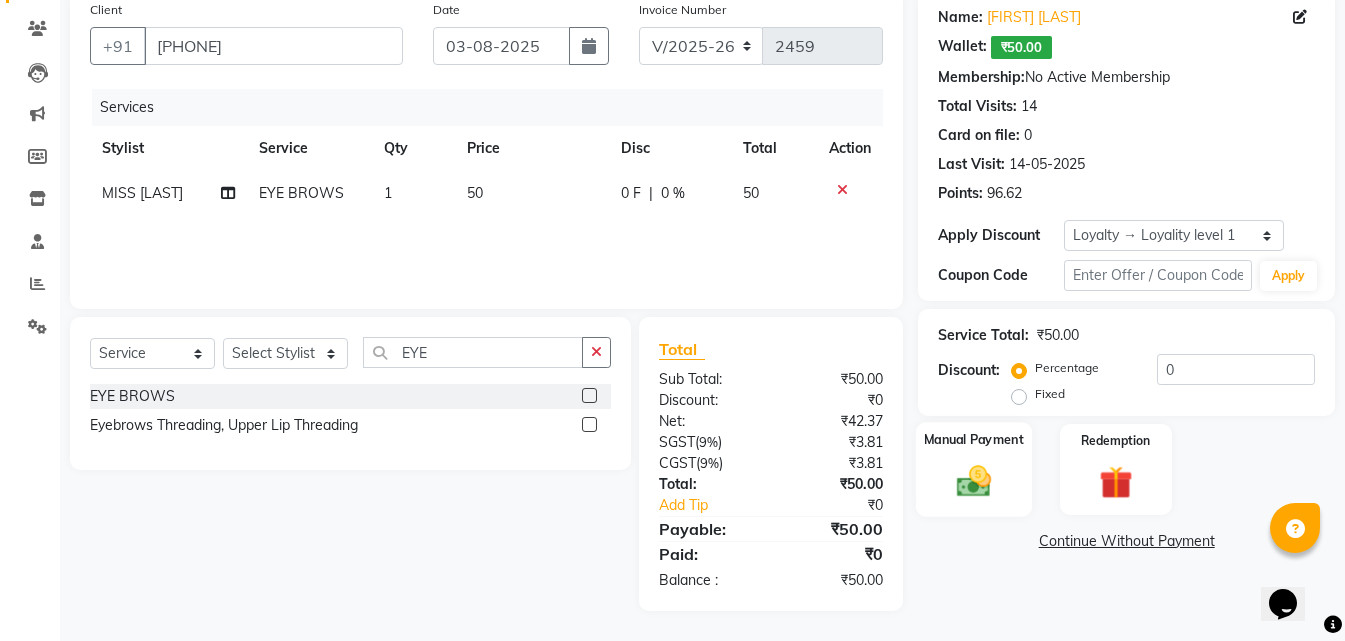 click 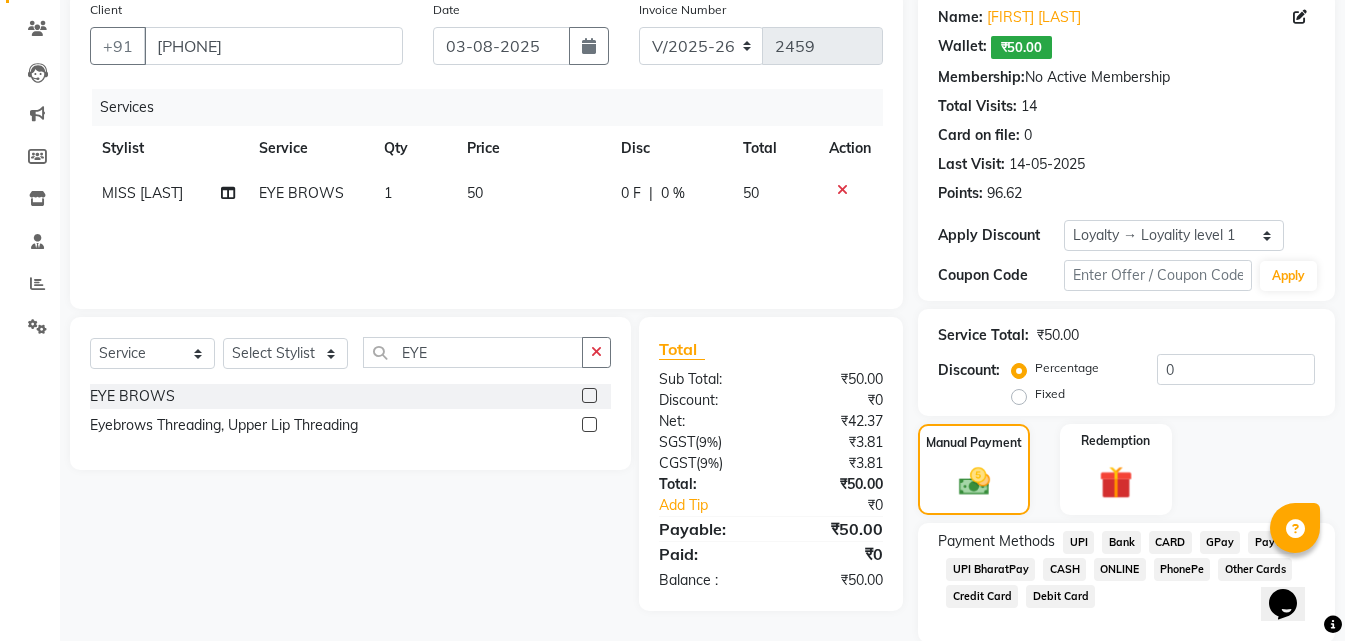 click on "ONLINE" 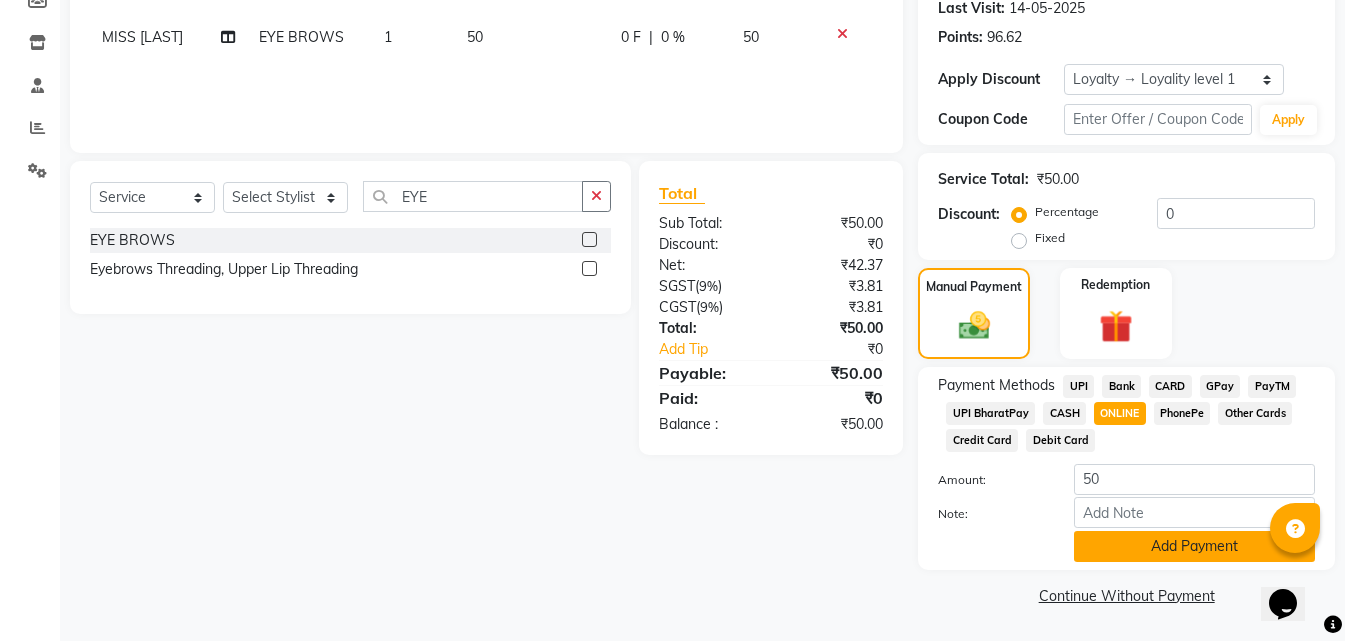 click on "Payment Methods  UPI   Bank   CARD   GPay   PayTM   UPI BharatPay   CASH   ONLINE   PhonePe   Other Cards   Credit Card   Debit Card  Amount: 50 Note: Add Payment" 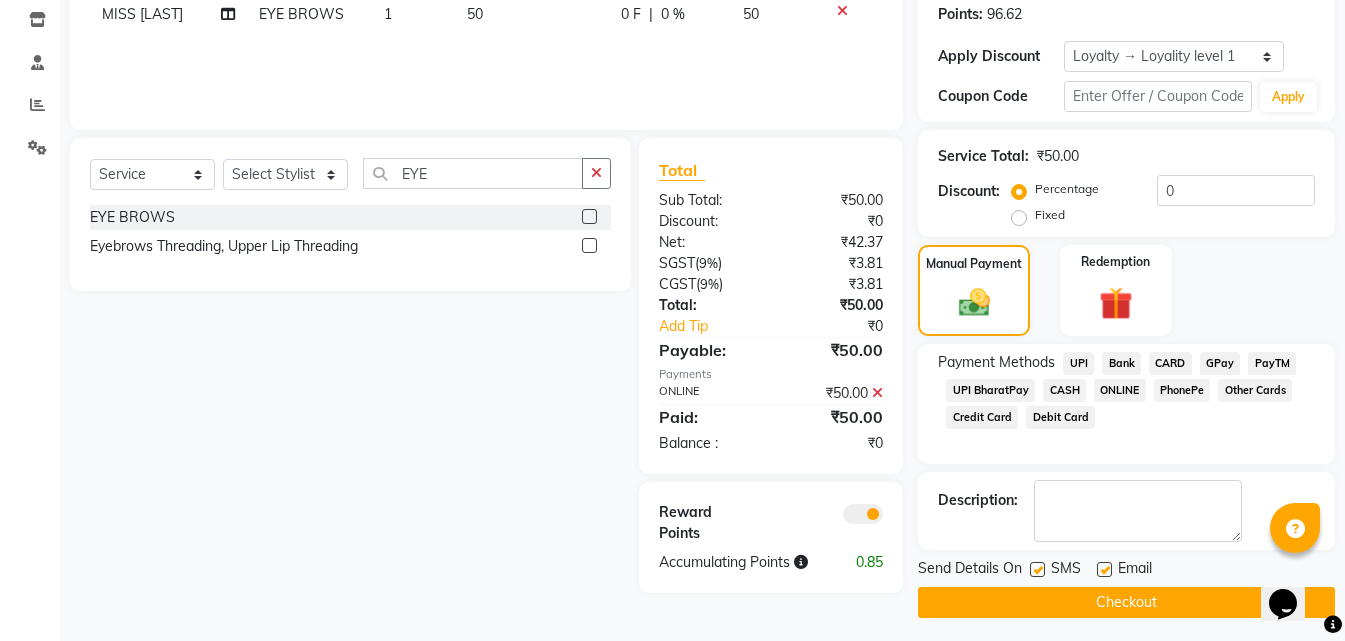 scroll, scrollTop: 345, scrollLeft: 0, axis: vertical 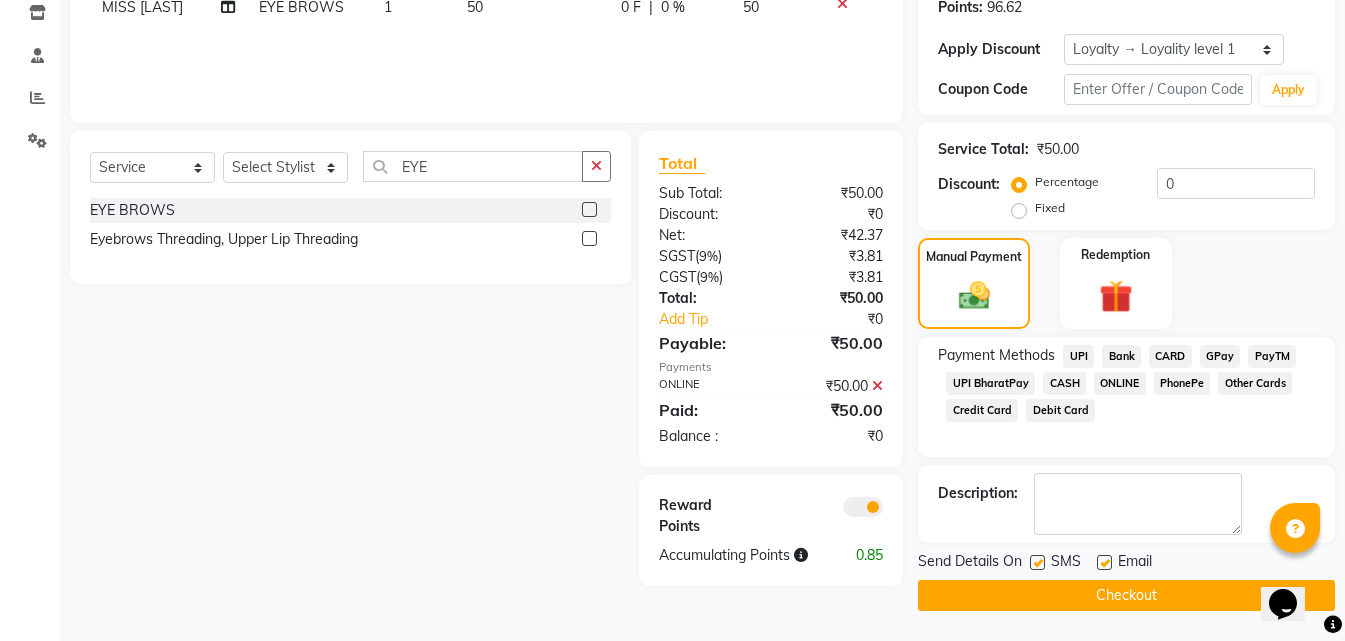 click on "Checkout" 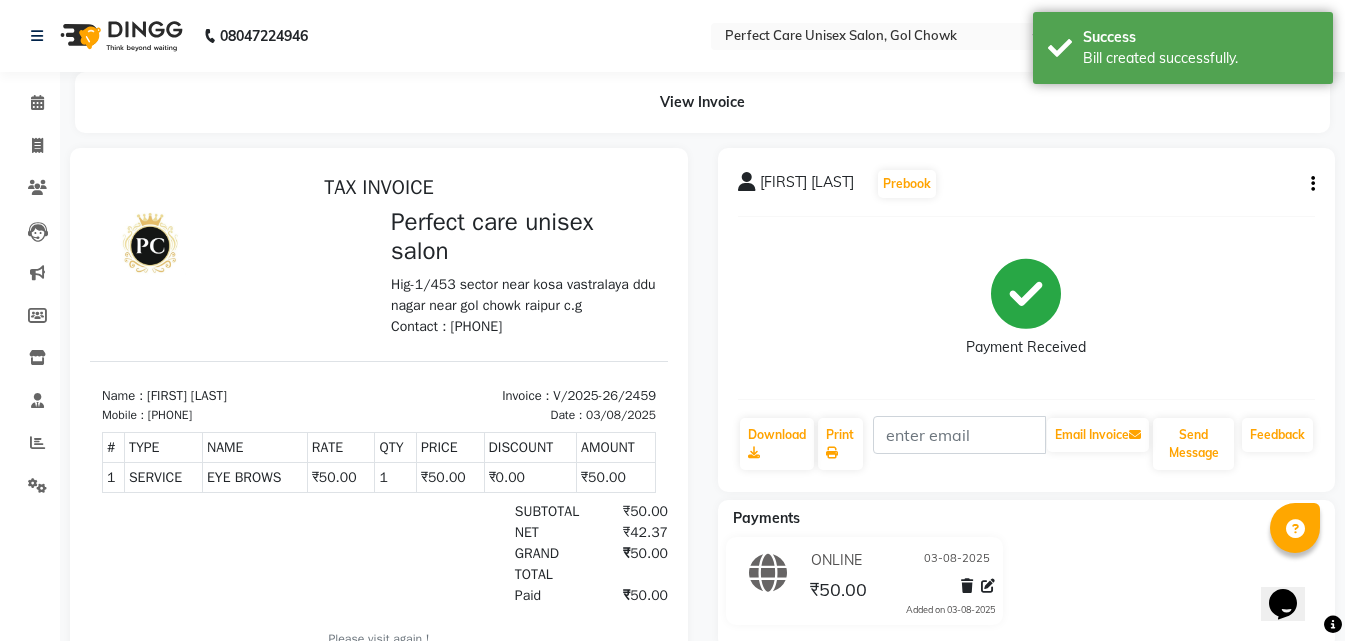 scroll, scrollTop: 0, scrollLeft: 0, axis: both 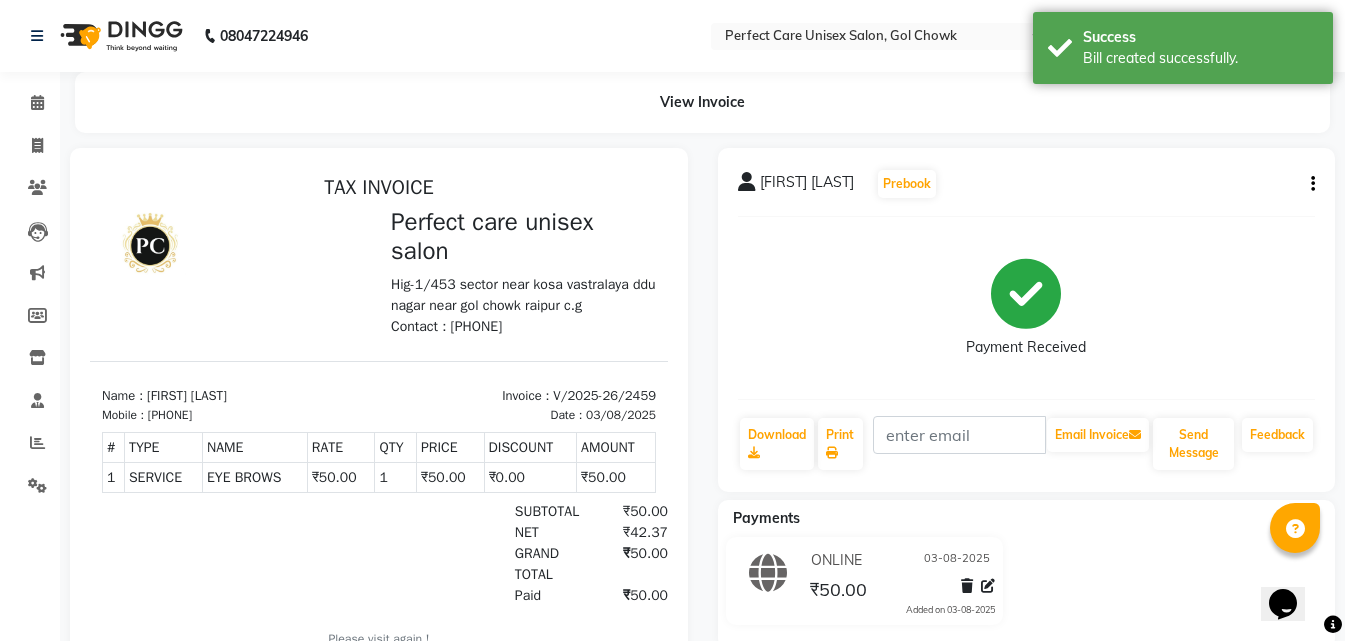 select on "service" 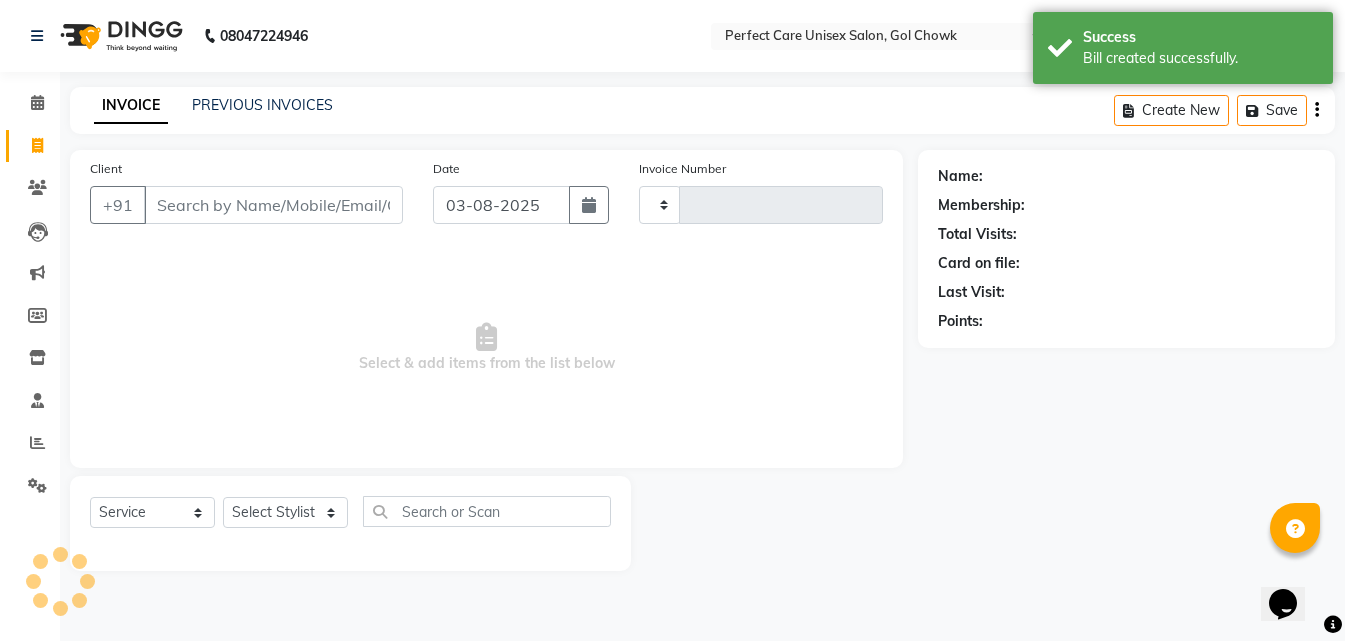 type on "2460" 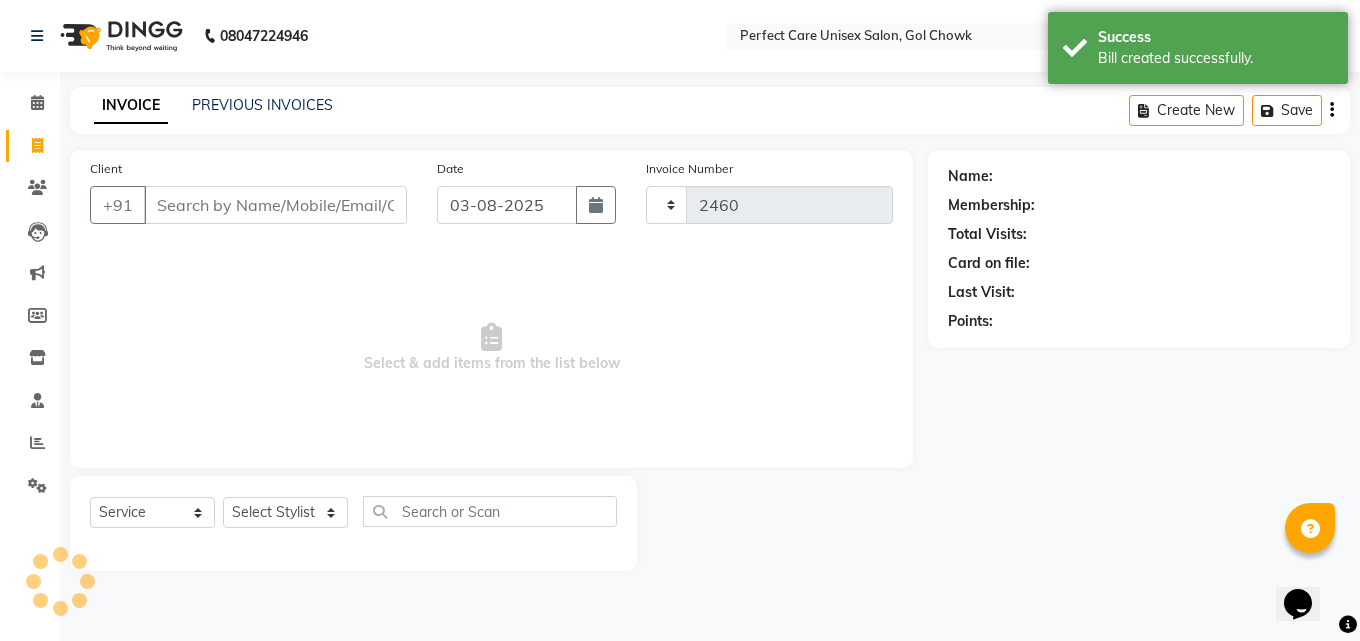 select on "4751" 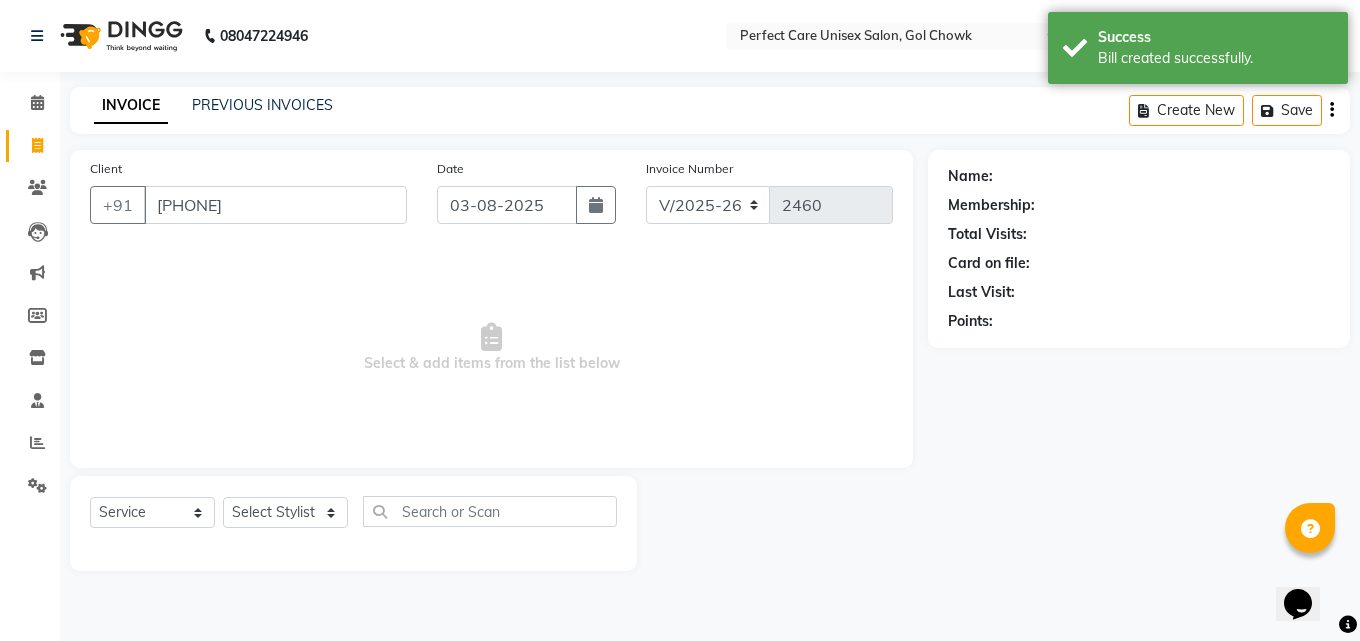 type on "918109896933" 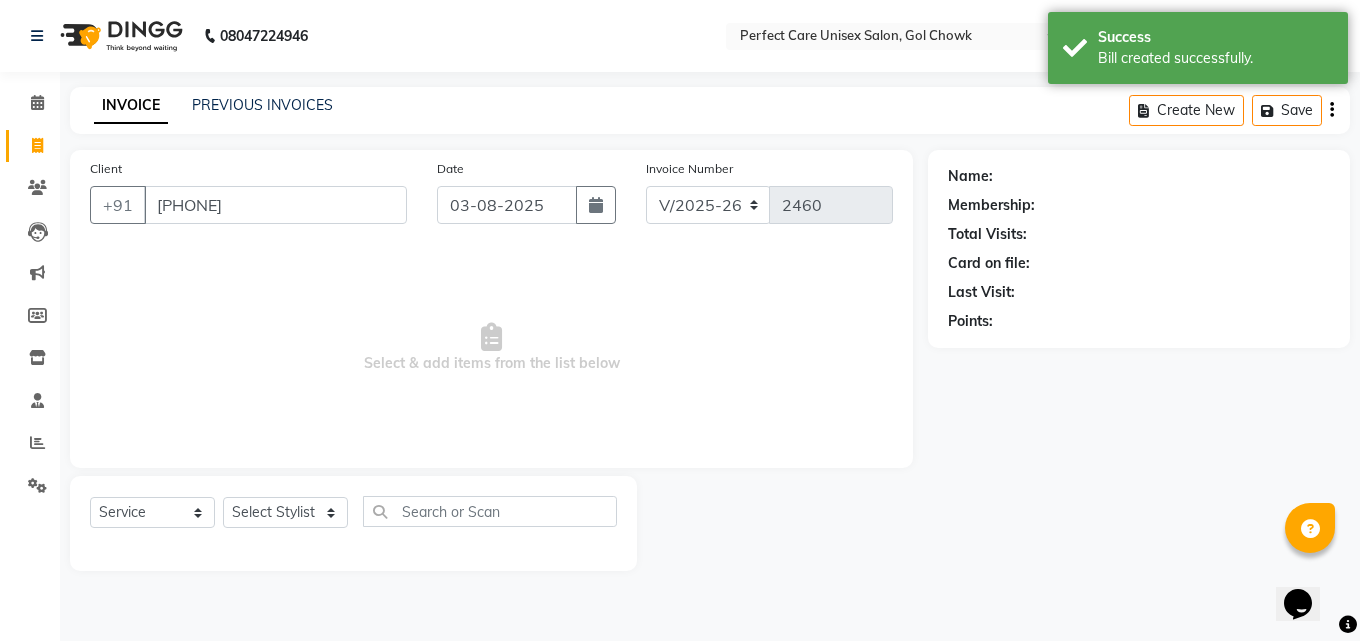 select on "1: Object" 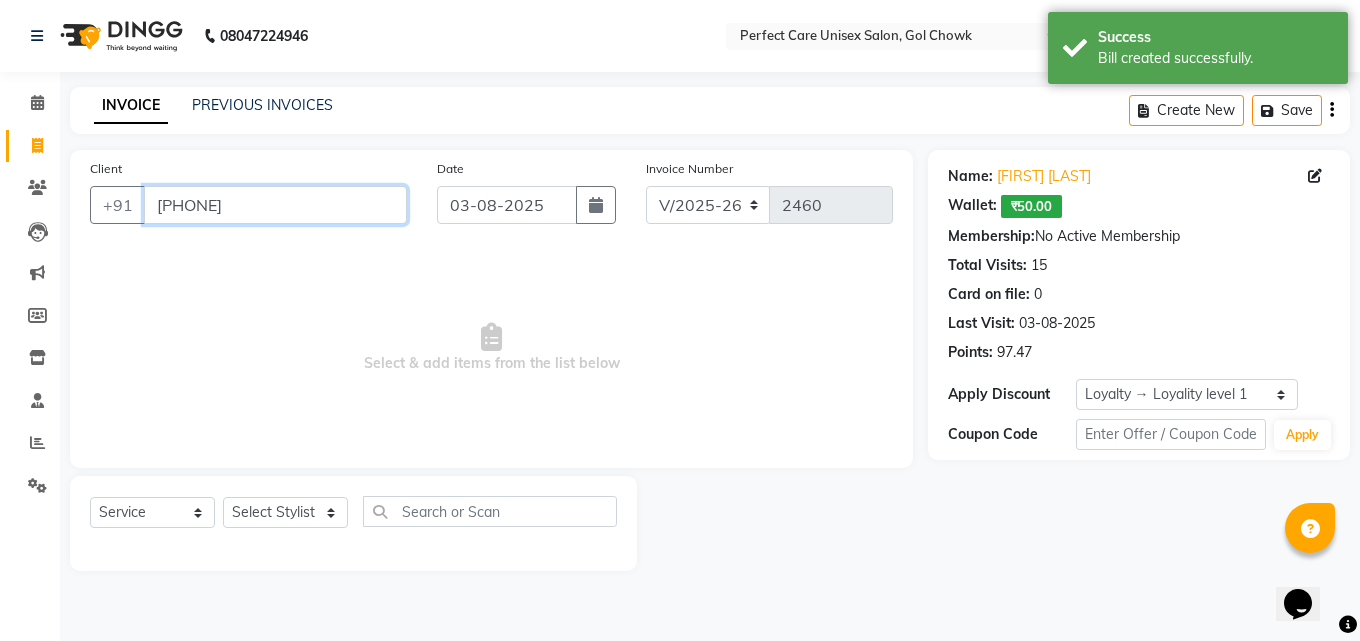 click on "918109896933" at bounding box center [275, 205] 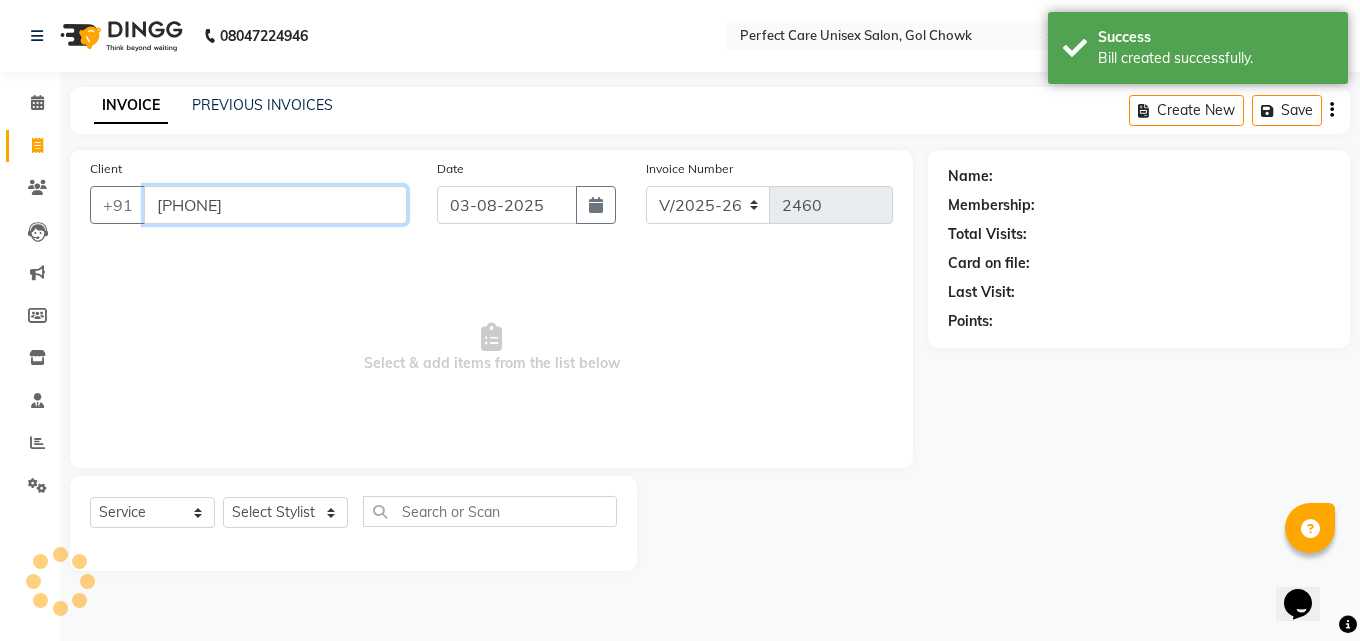 type on "[PHONE]" 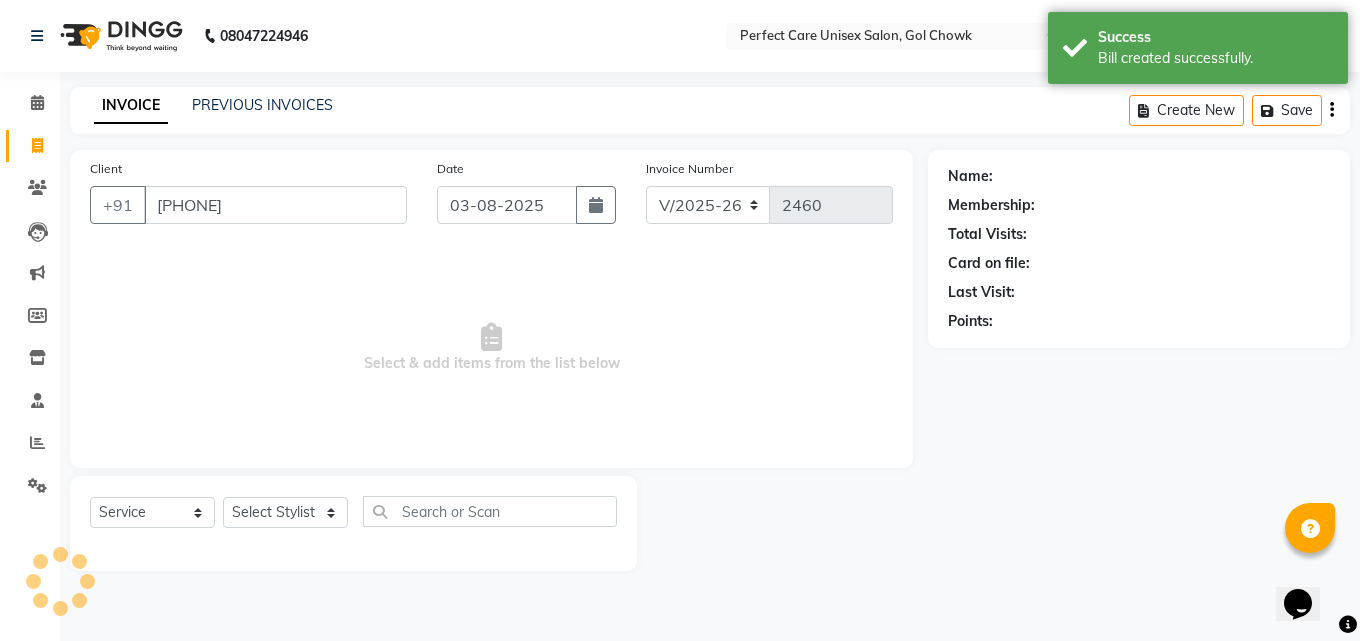 select on "1: Object" 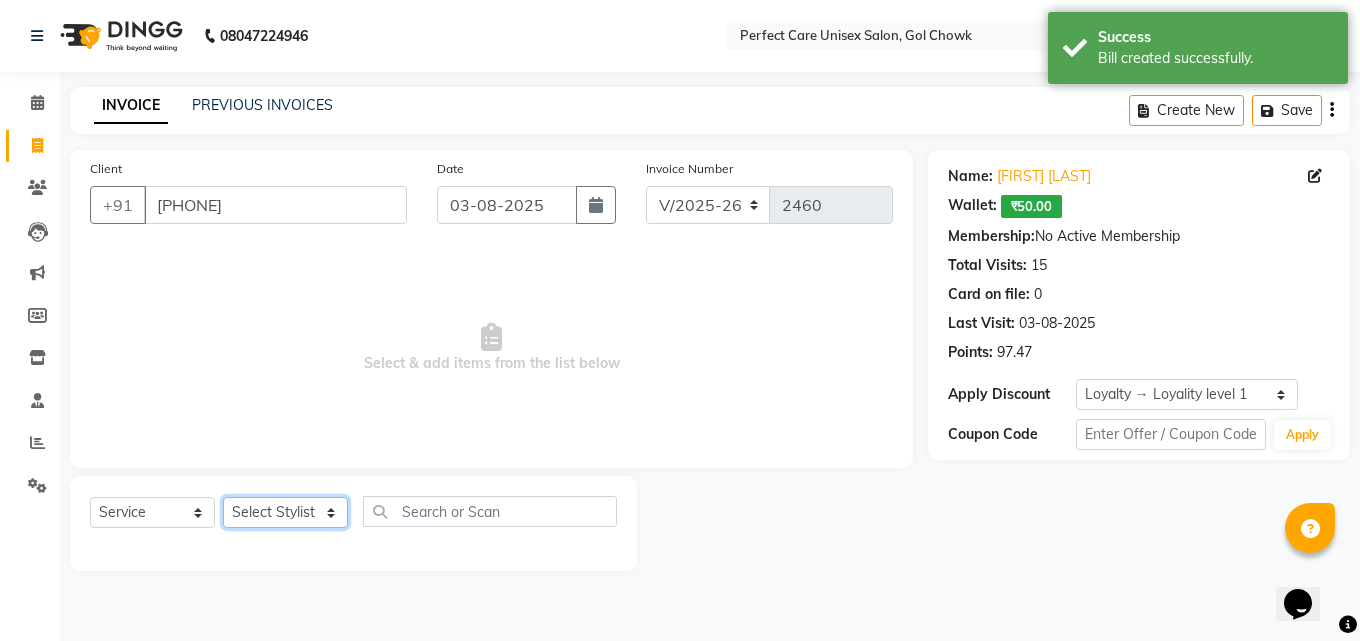 click on "Select Stylist MISS [NAME] MISS [NAME] MISS [NAME] MISS [NAME] MISS [NAME] MISS [NAME] MISS [NAME] MISS [NAME] MISS [NAME] MISS [NAME] [NAME] MR [NAME] MR [NAME] MR [NAME] MR [NAME] MR [NAME] MR [NAME] MR [NAME] MR [NAME] MR [NAME] MR [NAME] MR [NAME] MR [NAME] MR [NAME] MR [NAME] MS [NAME] NONE [NAME]" 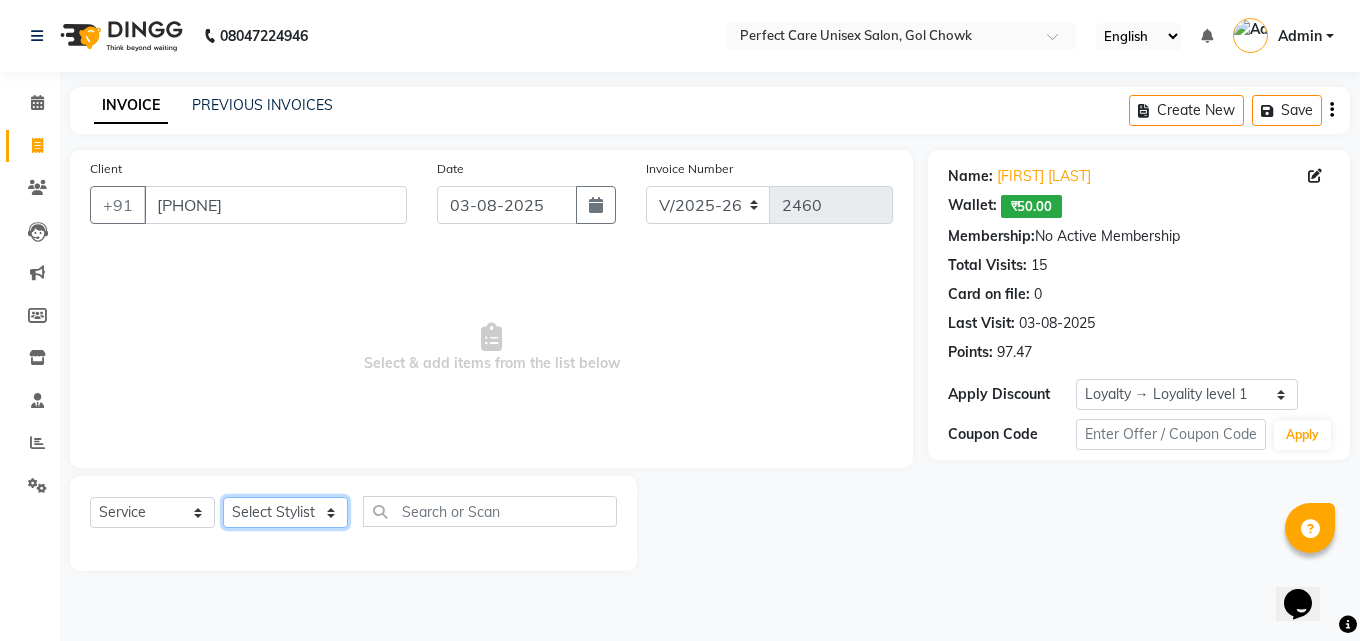 select on "28404" 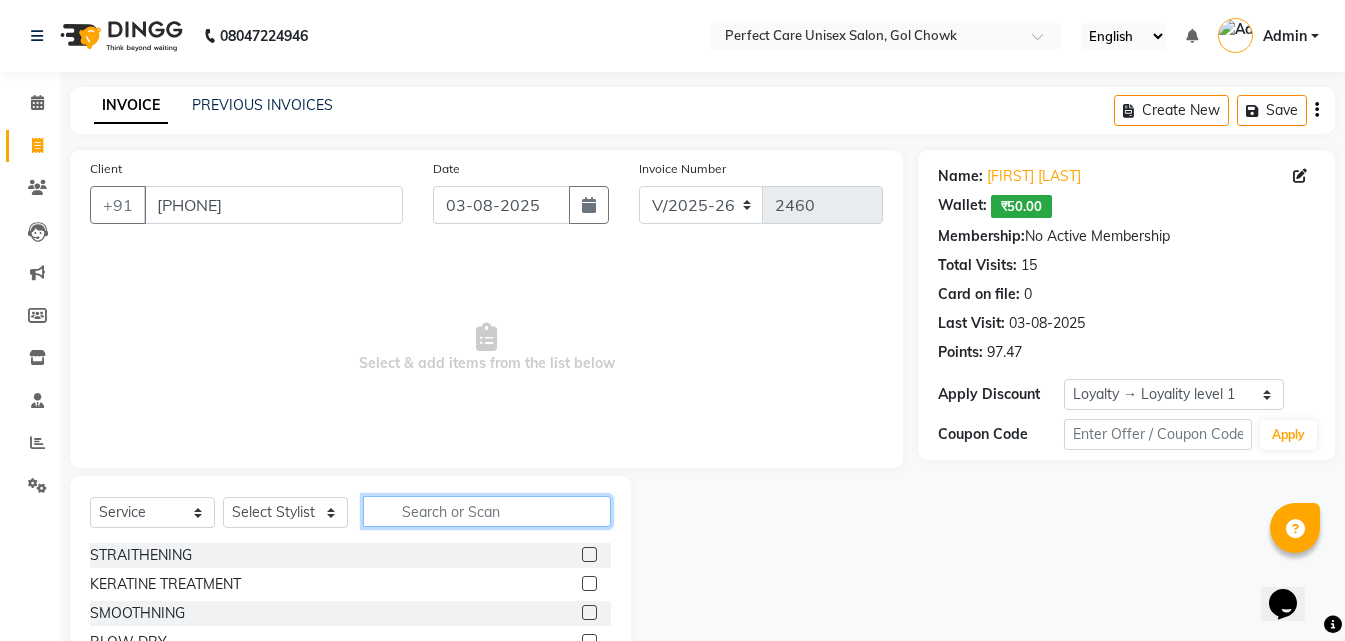 click 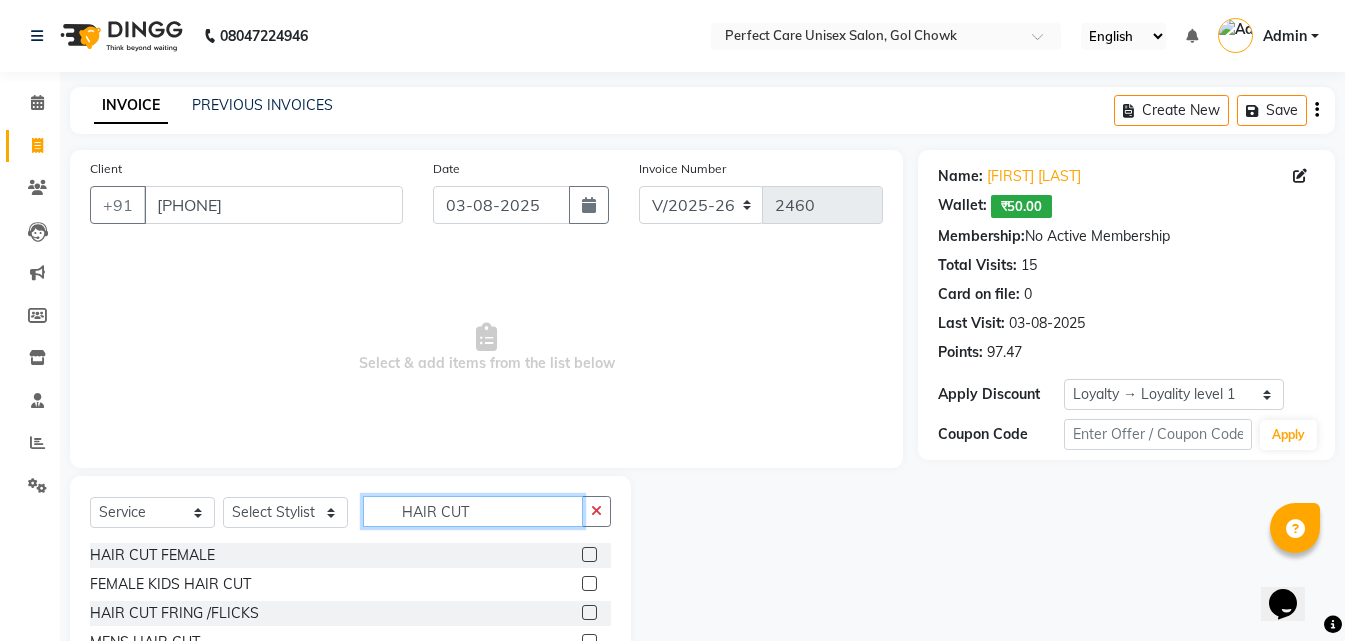 type on "HAIR CUT" 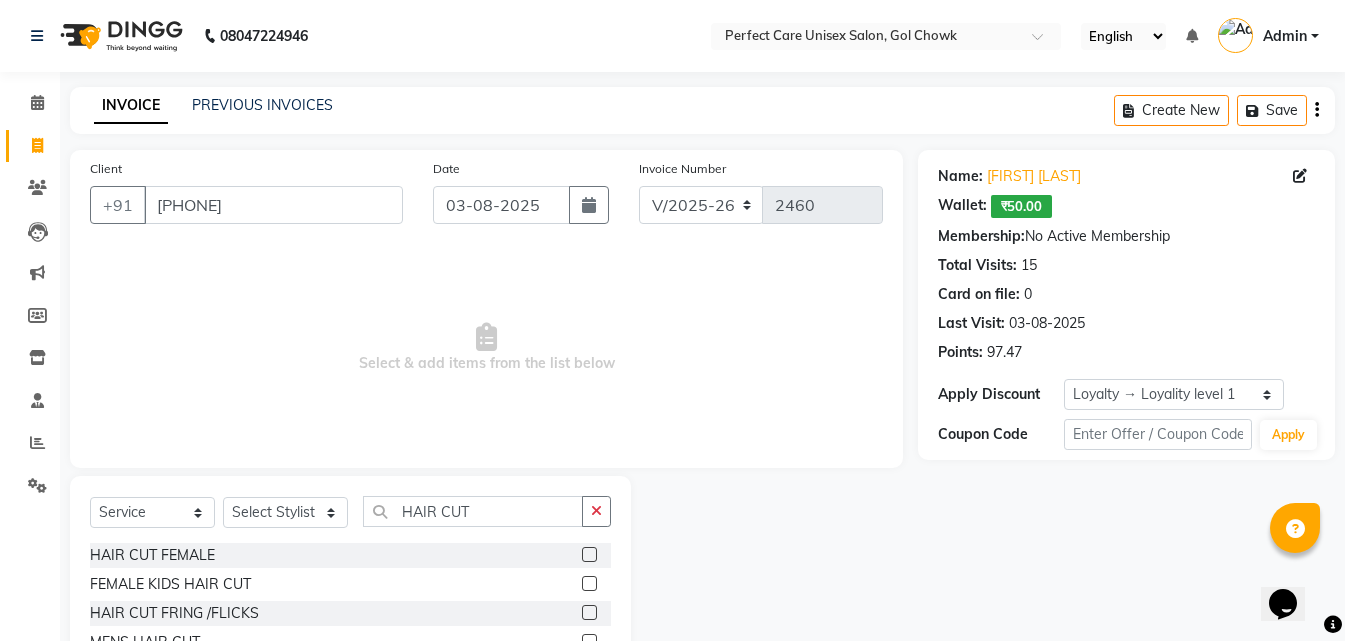 click 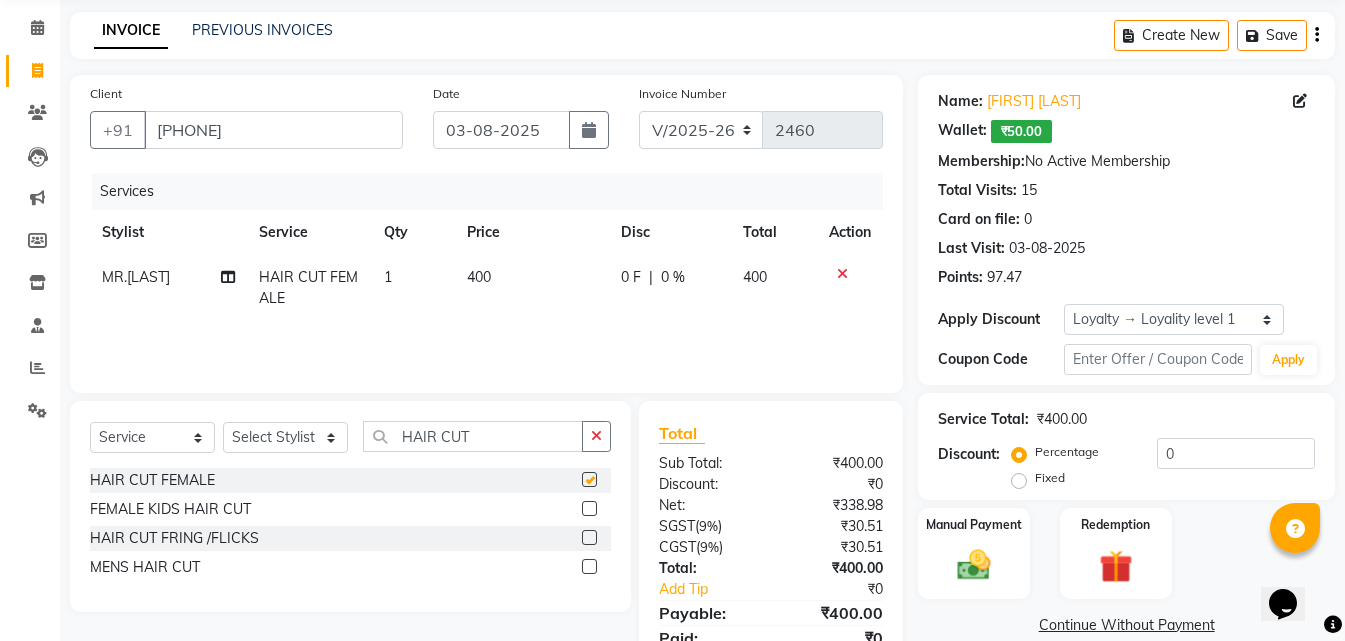 checkbox on "false" 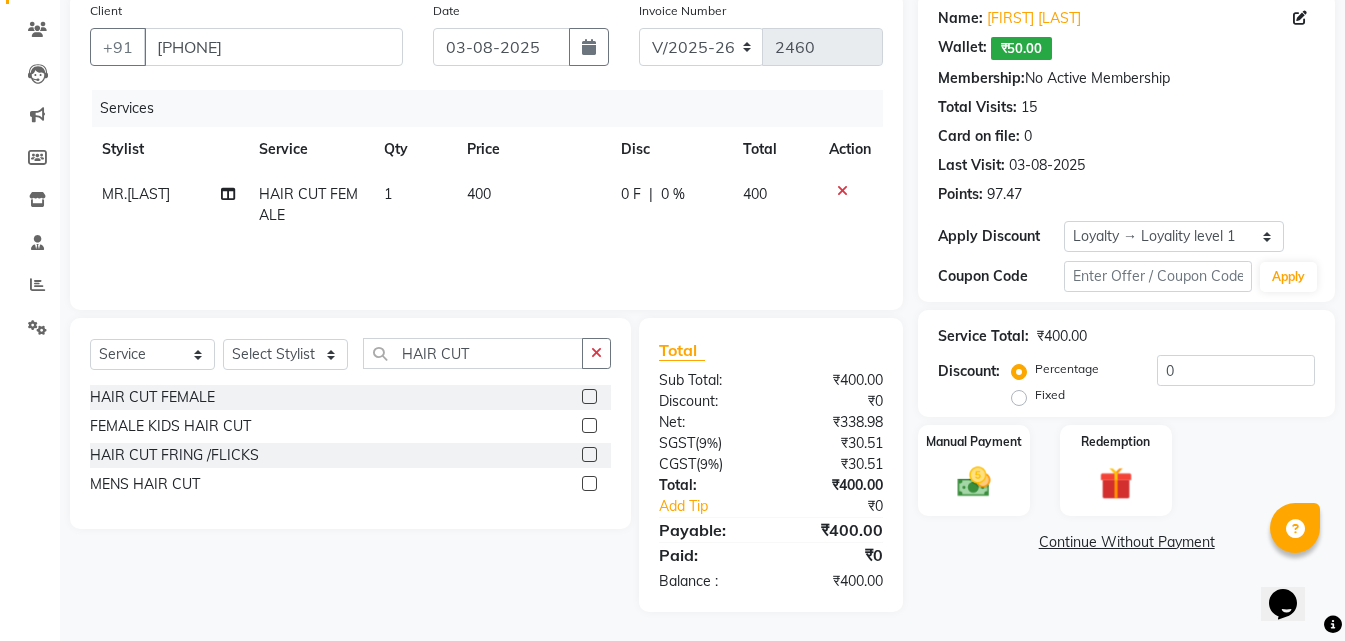 scroll, scrollTop: 159, scrollLeft: 0, axis: vertical 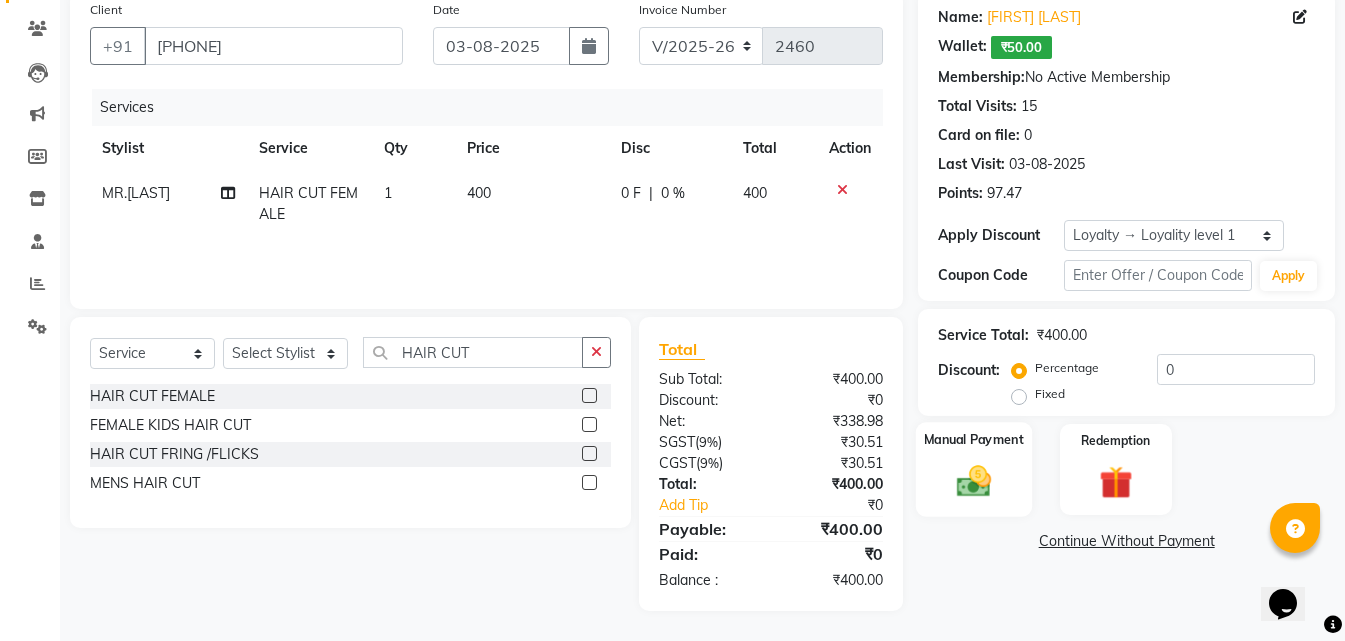 click 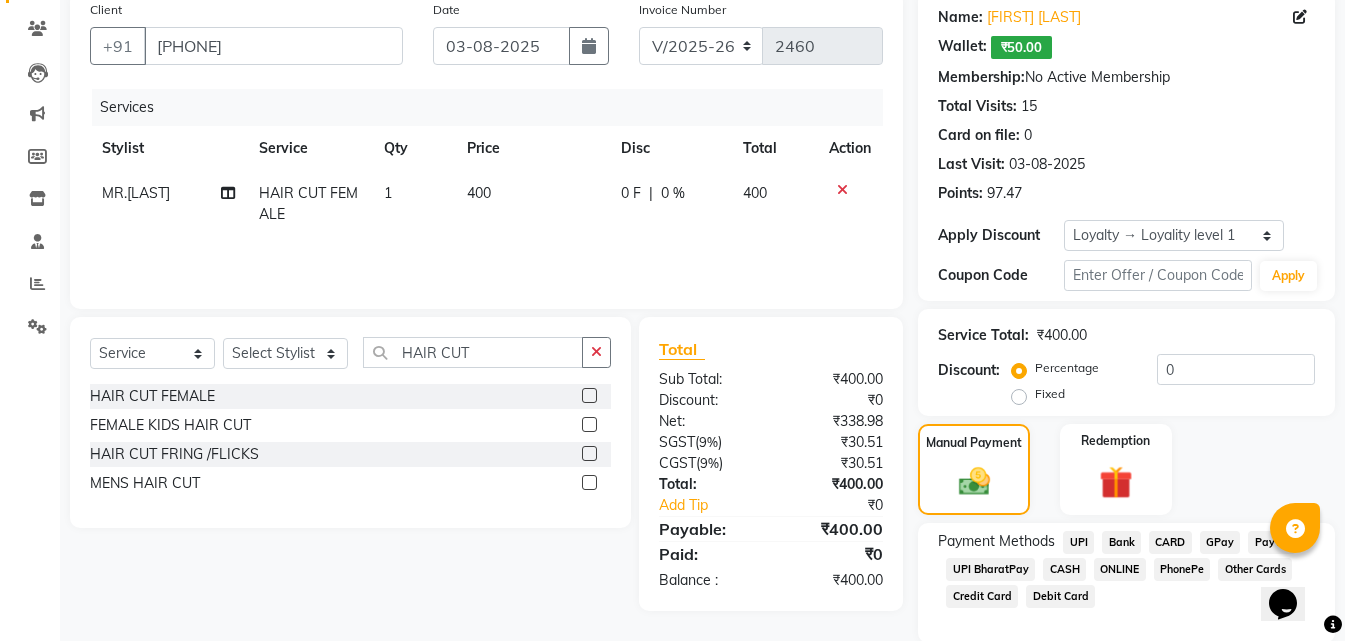 click on "CASH" 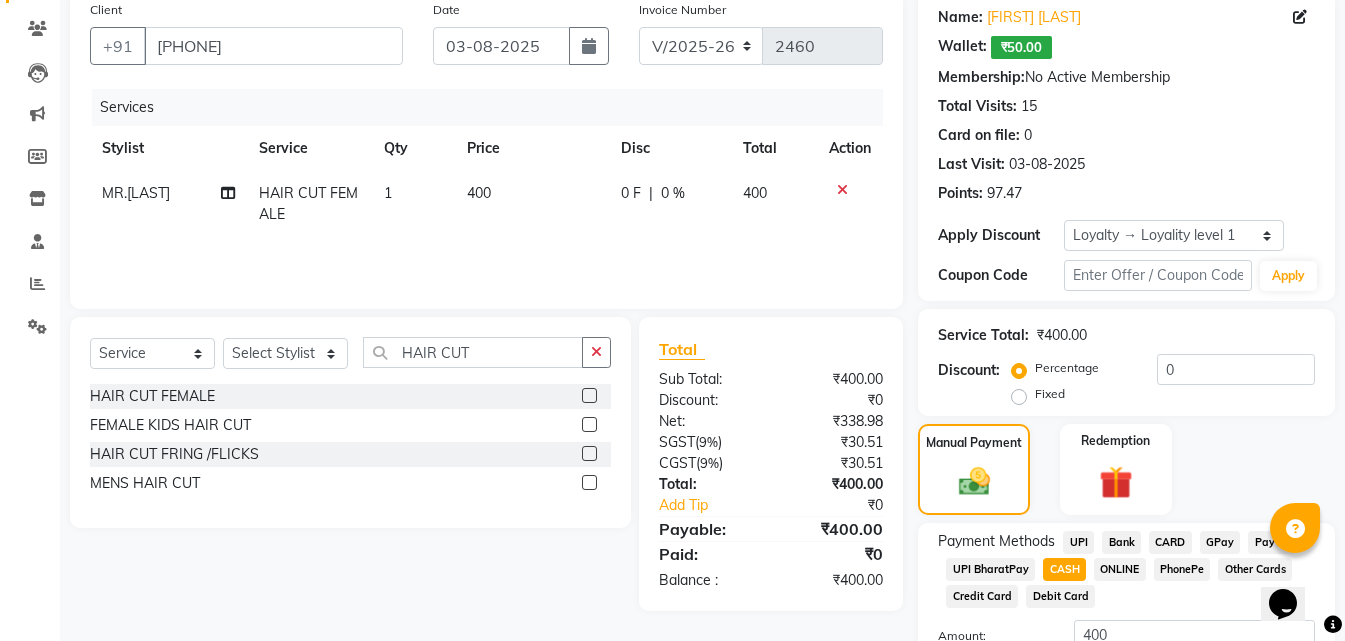 click on "ONLINE" 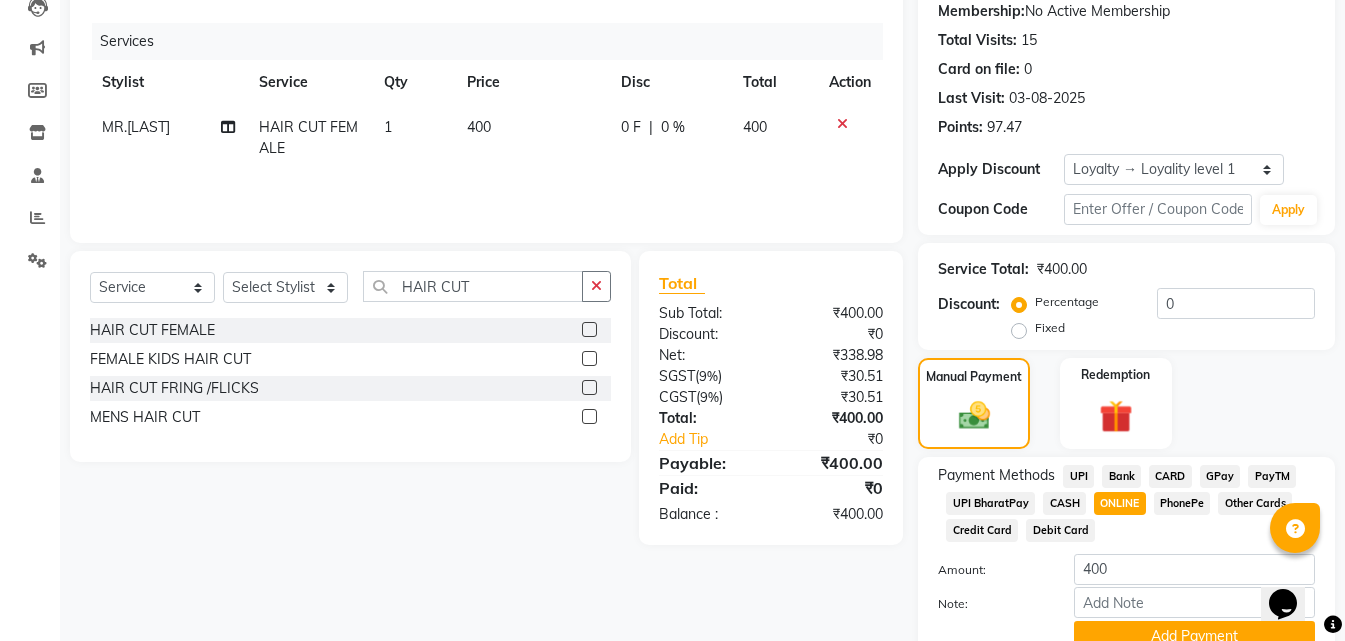 scroll, scrollTop: 315, scrollLeft: 0, axis: vertical 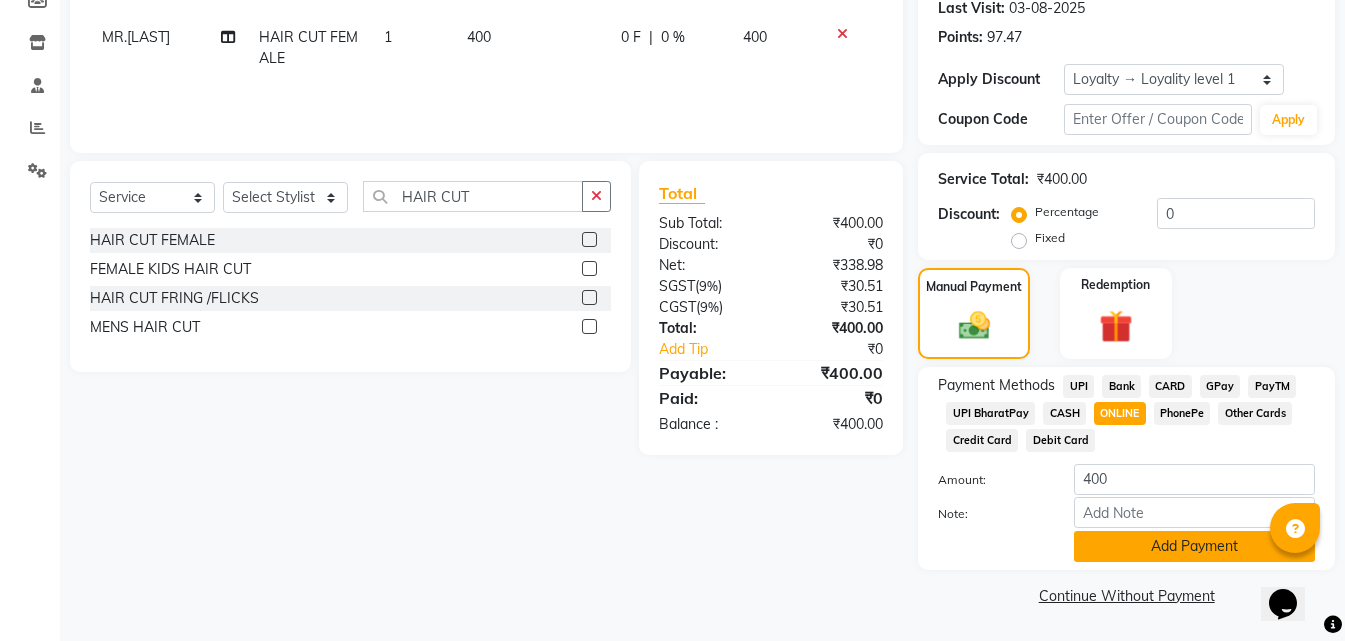 click on "Add Payment" 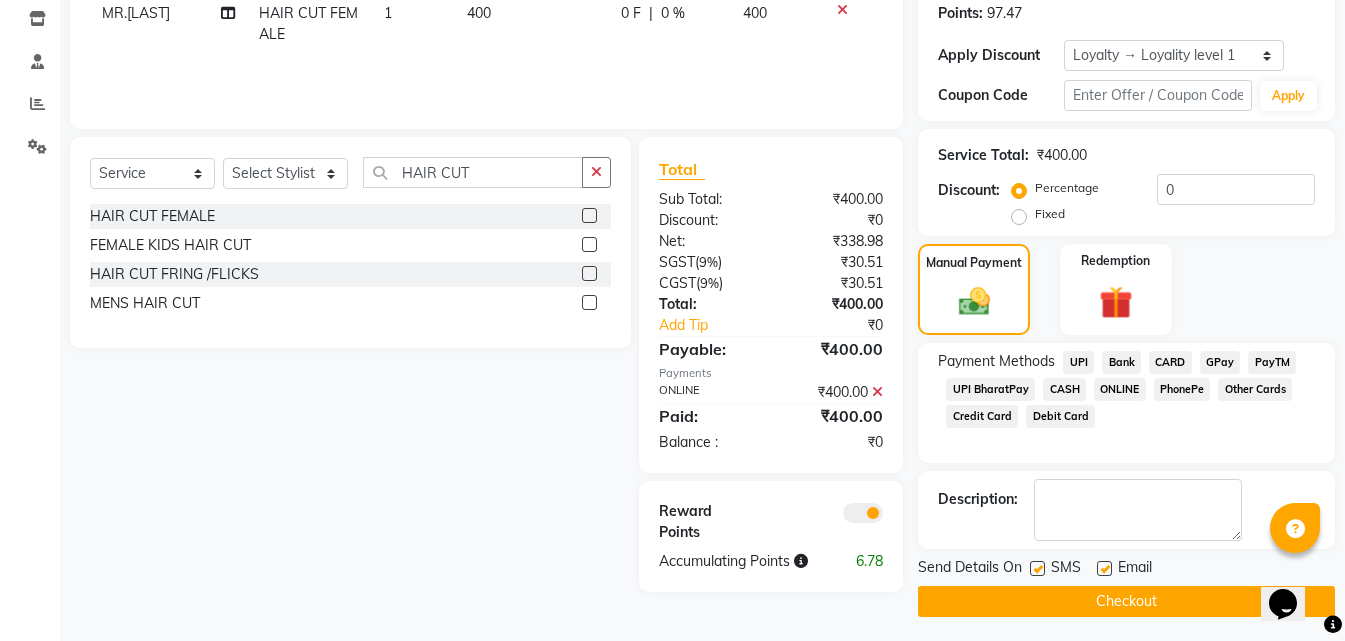 scroll, scrollTop: 345, scrollLeft: 0, axis: vertical 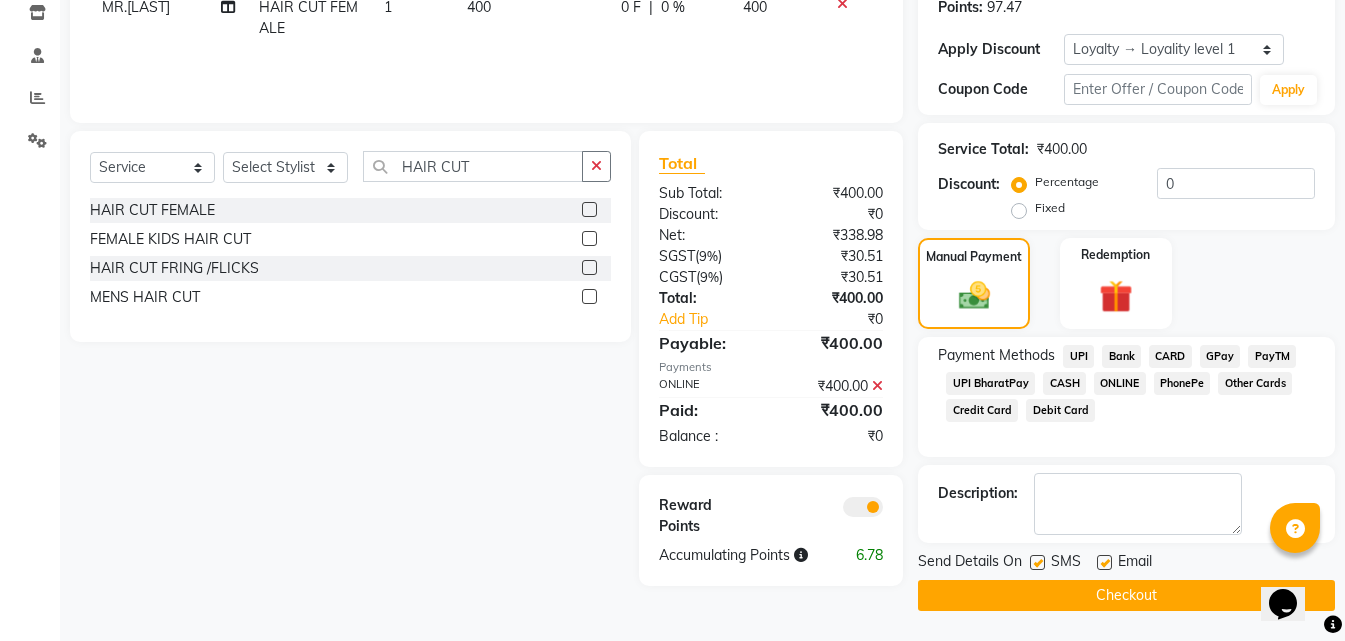 click on "Checkout" 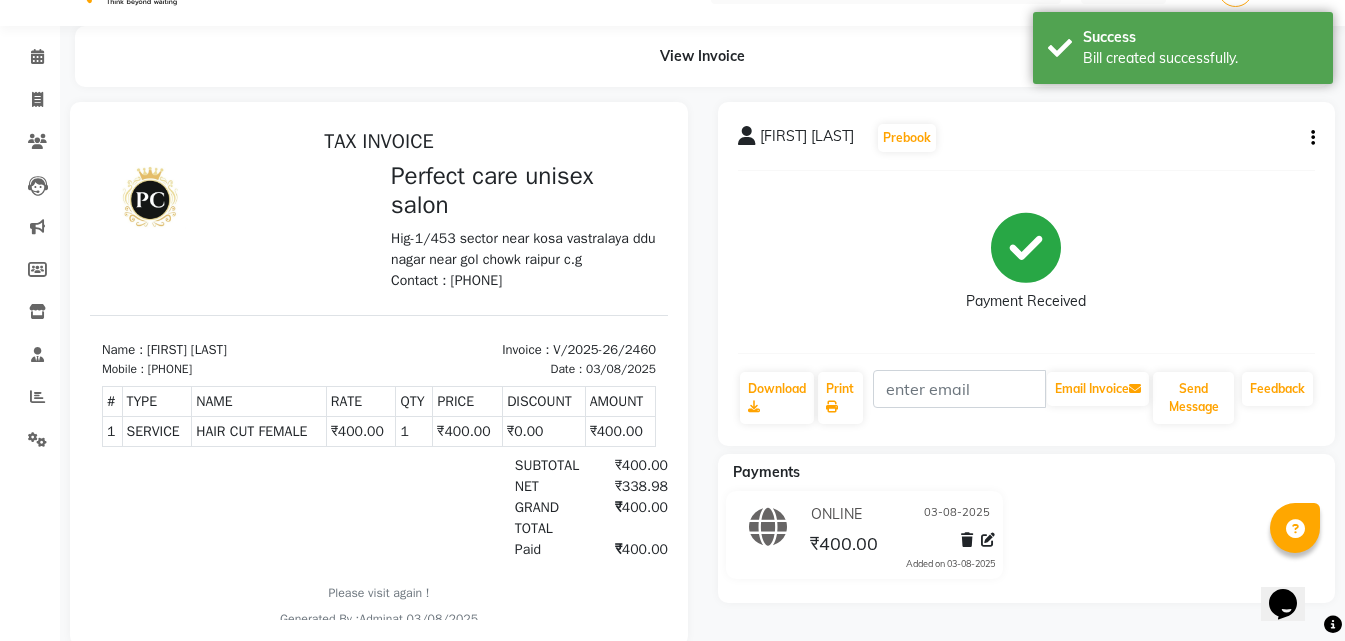 scroll, scrollTop: 0, scrollLeft: 0, axis: both 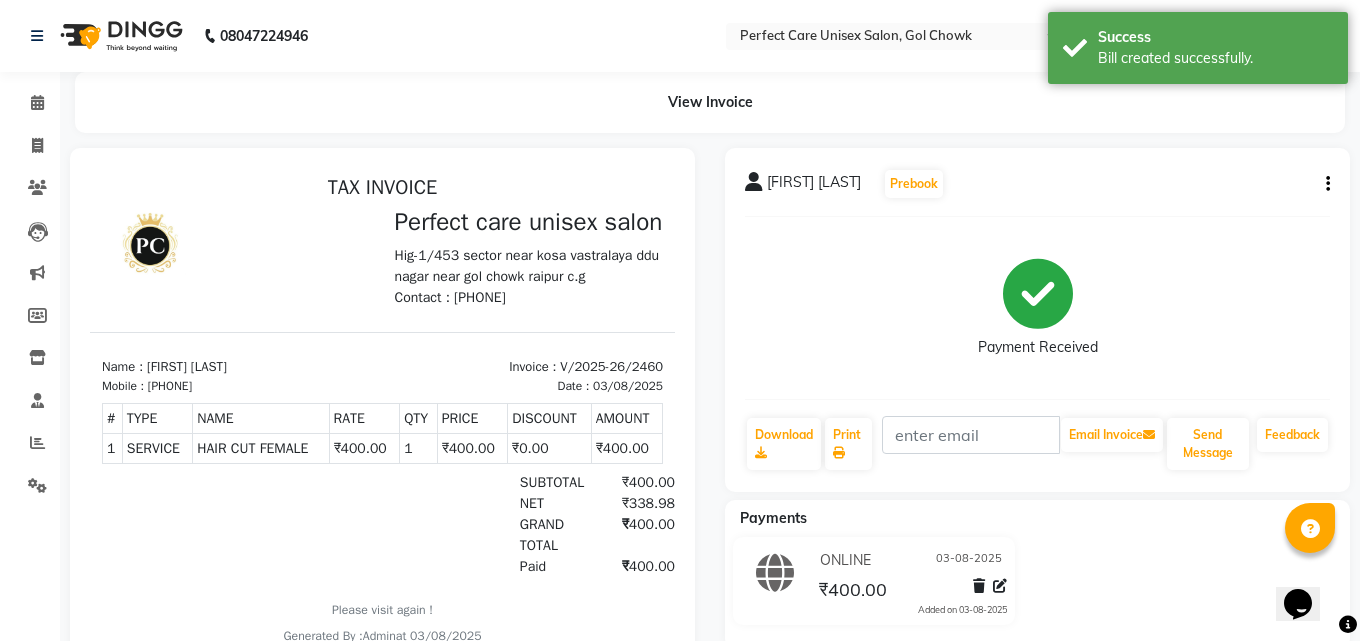 select on "4751" 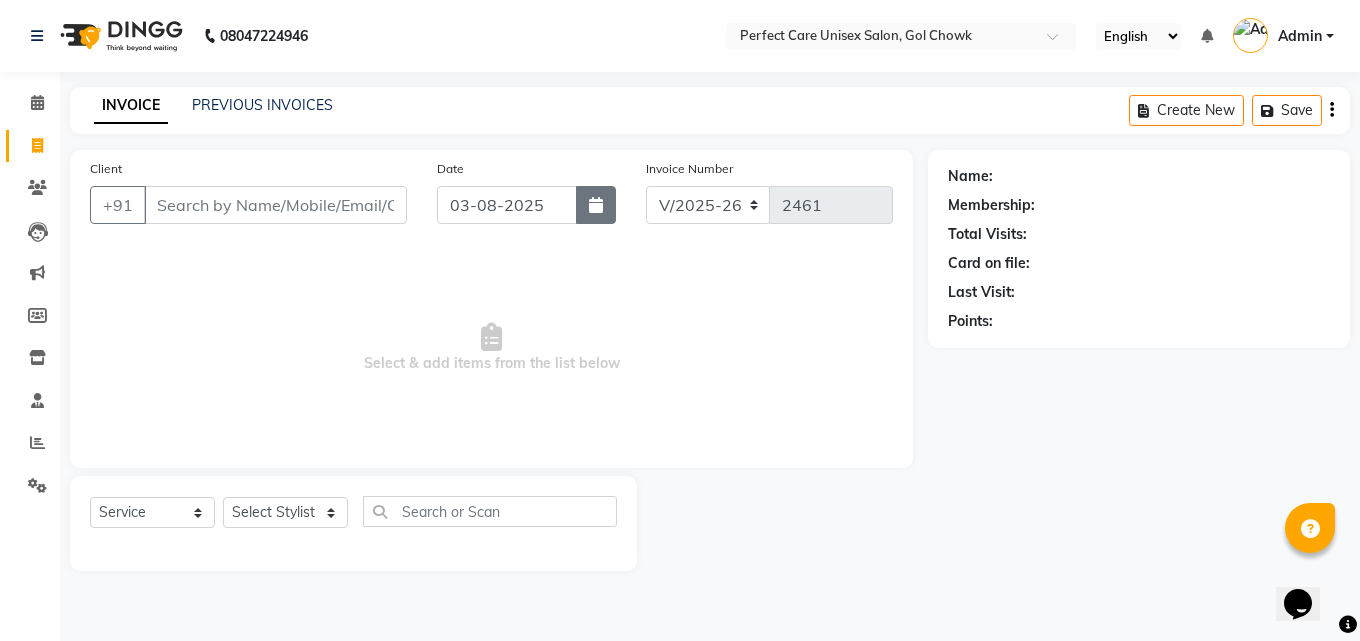 click 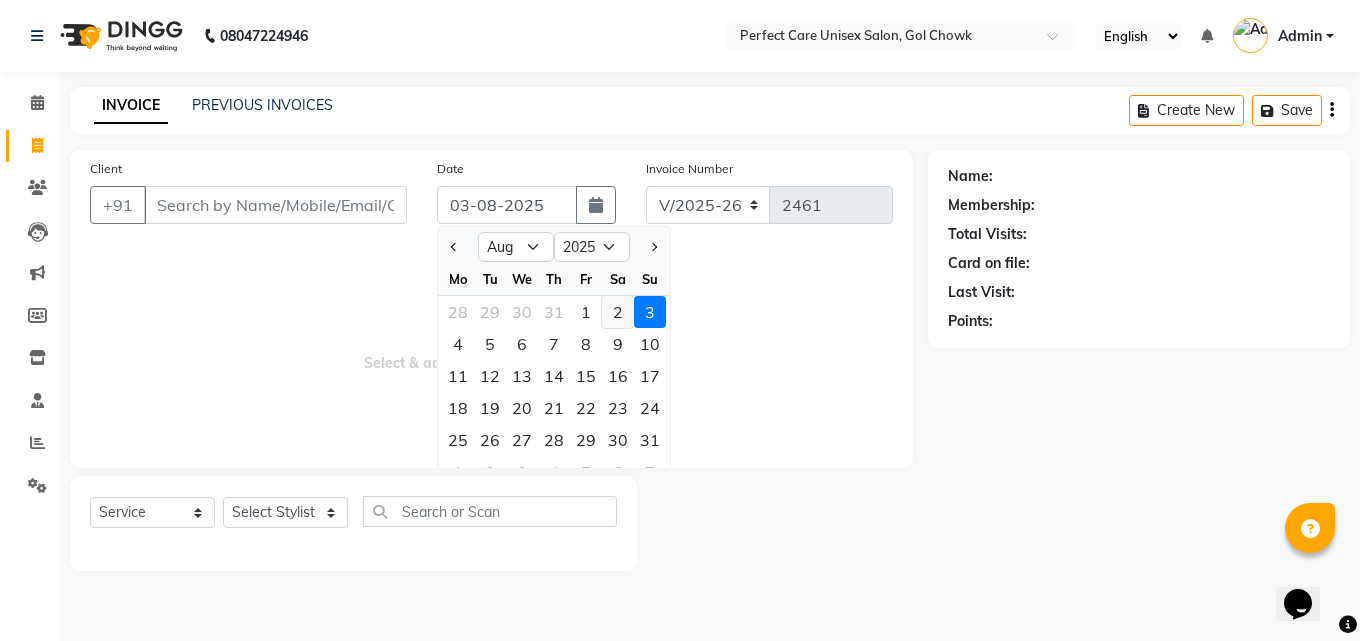 click on "2" 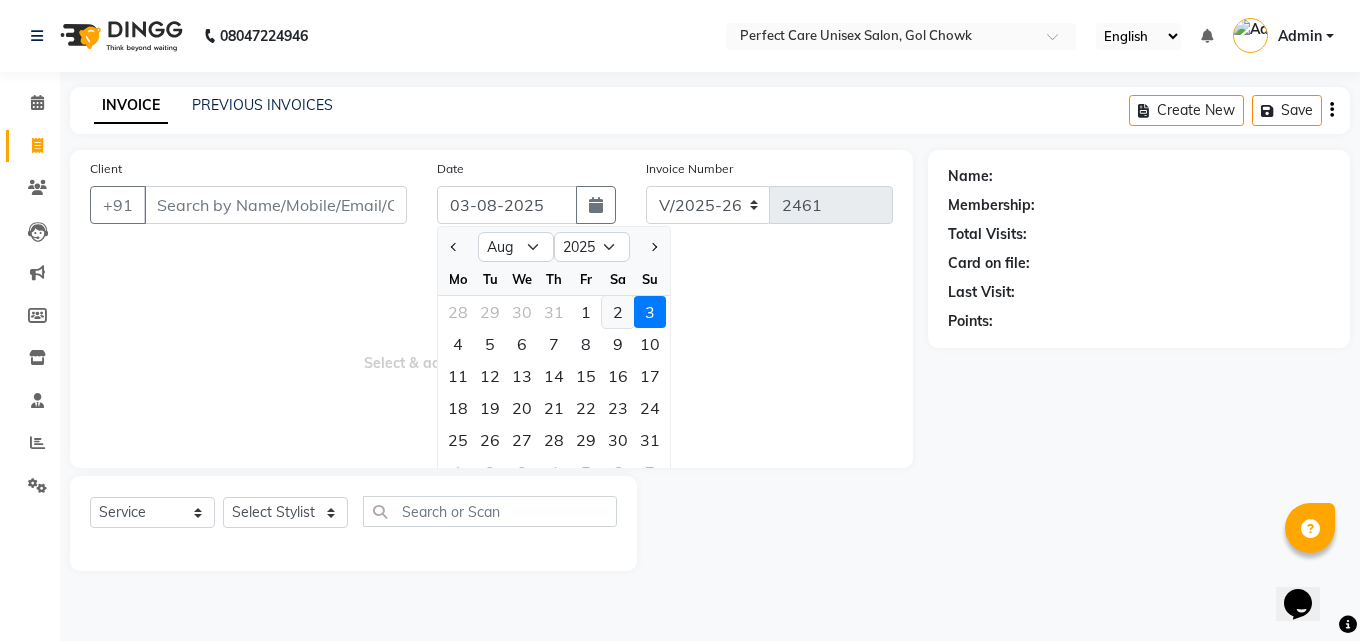 type on "02-08-2025" 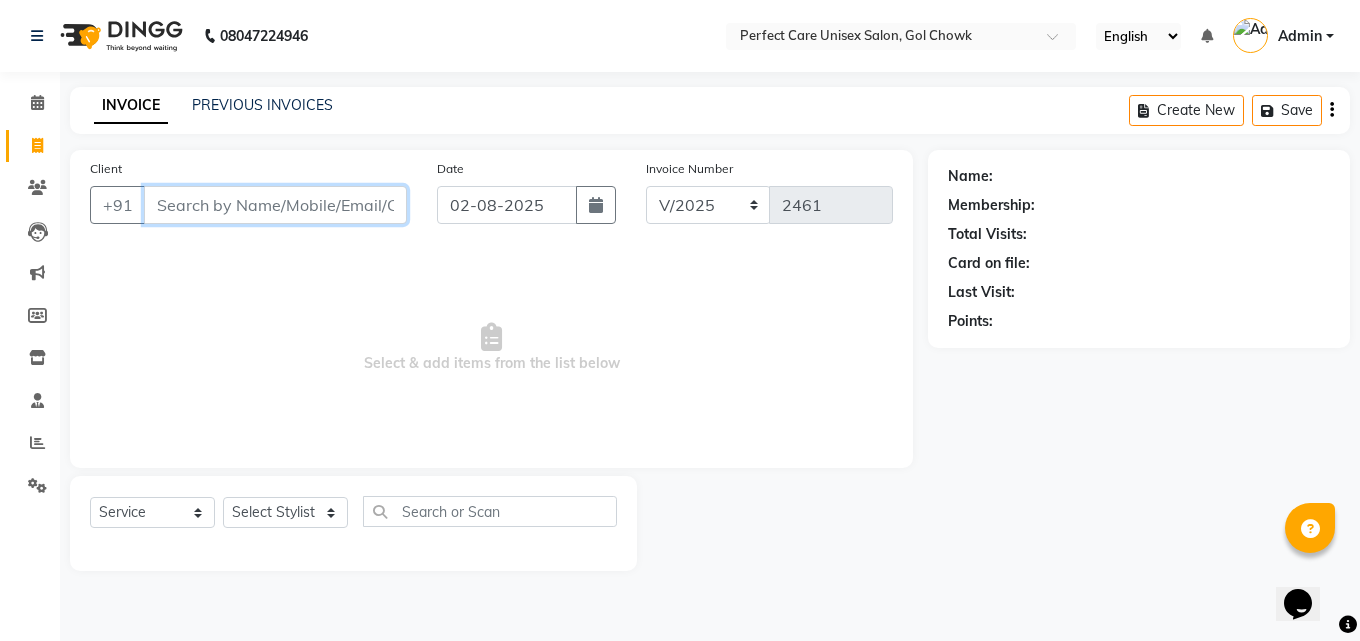 click on "Client" at bounding box center (275, 205) 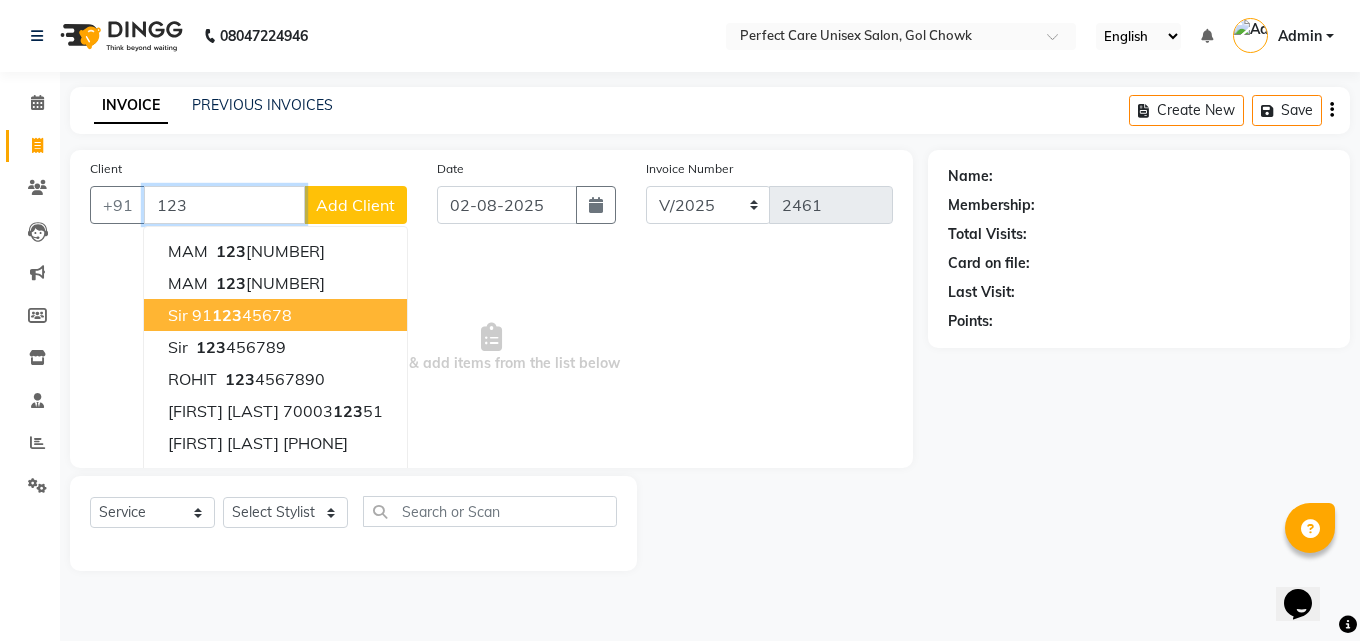 click on "91 123 45678" at bounding box center [242, 315] 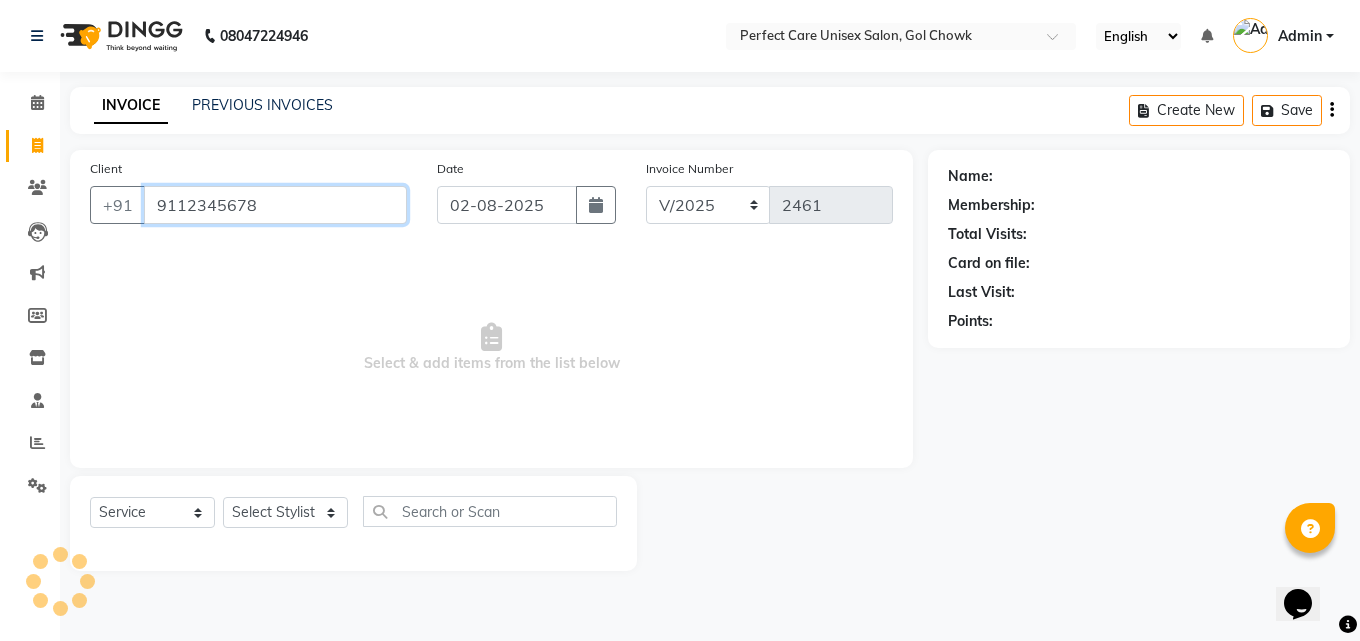 type on "9112345678" 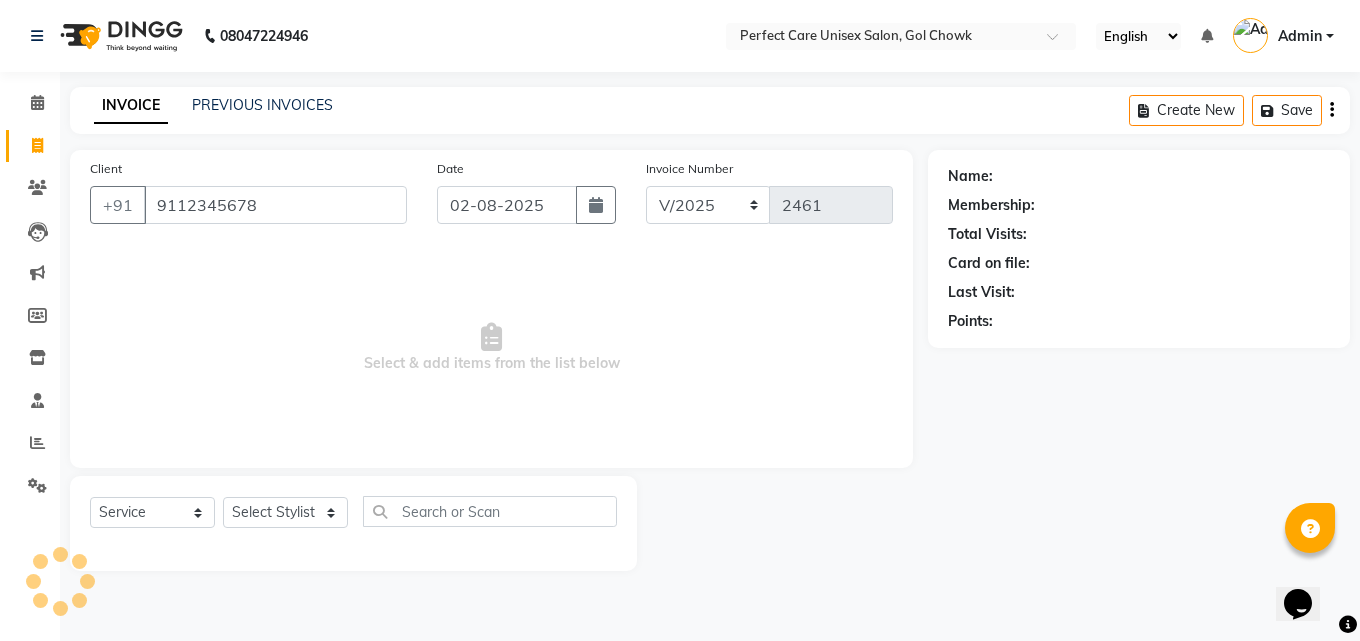 select on "1: Object" 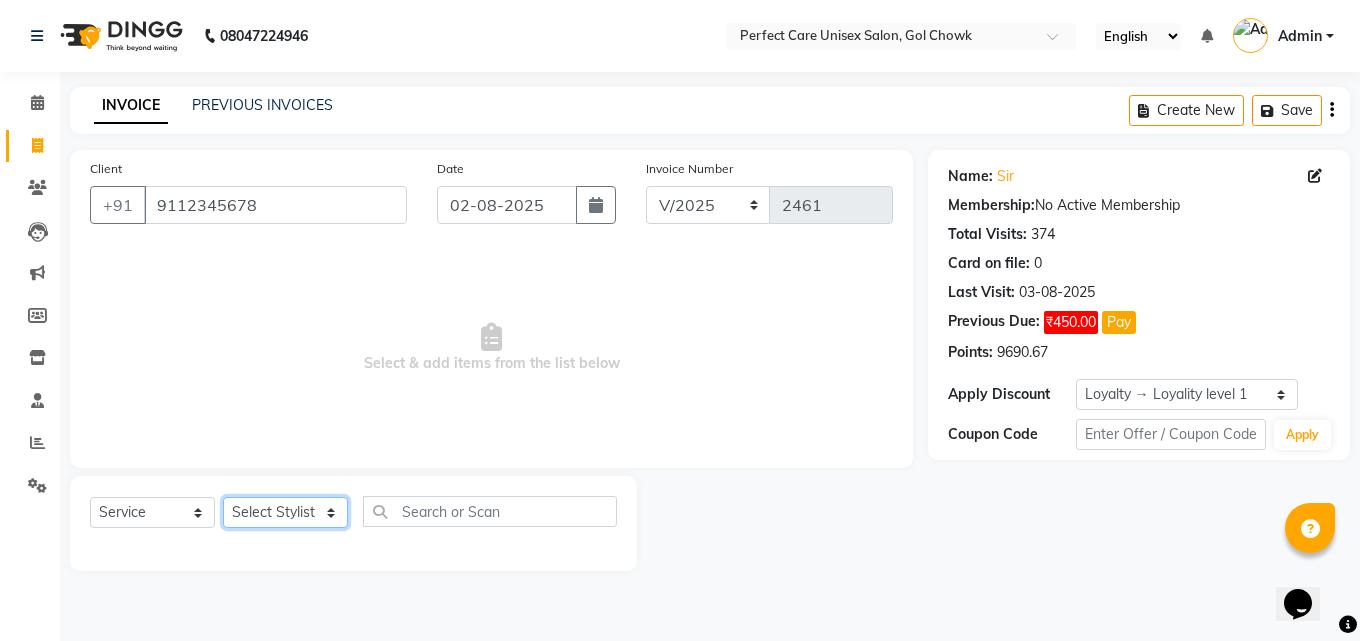 click on "Select Stylist MISS [NAME] MISS [NAME] MISS [NAME] MISS [NAME] MISS [NAME] MISS [NAME] MISS [NAME] MISS [NAME] MISS [NAME] MISS [NAME] [NAME] MR [NAME] MR [NAME] MR [NAME] MR [NAME] MR [NAME] MR [NAME] MR [NAME] MR [NAME] MR [NAME] MR [NAME] MR [NAME] MR [NAME] MR [NAME] MR [NAME] MS [NAME] NONE [NAME]" 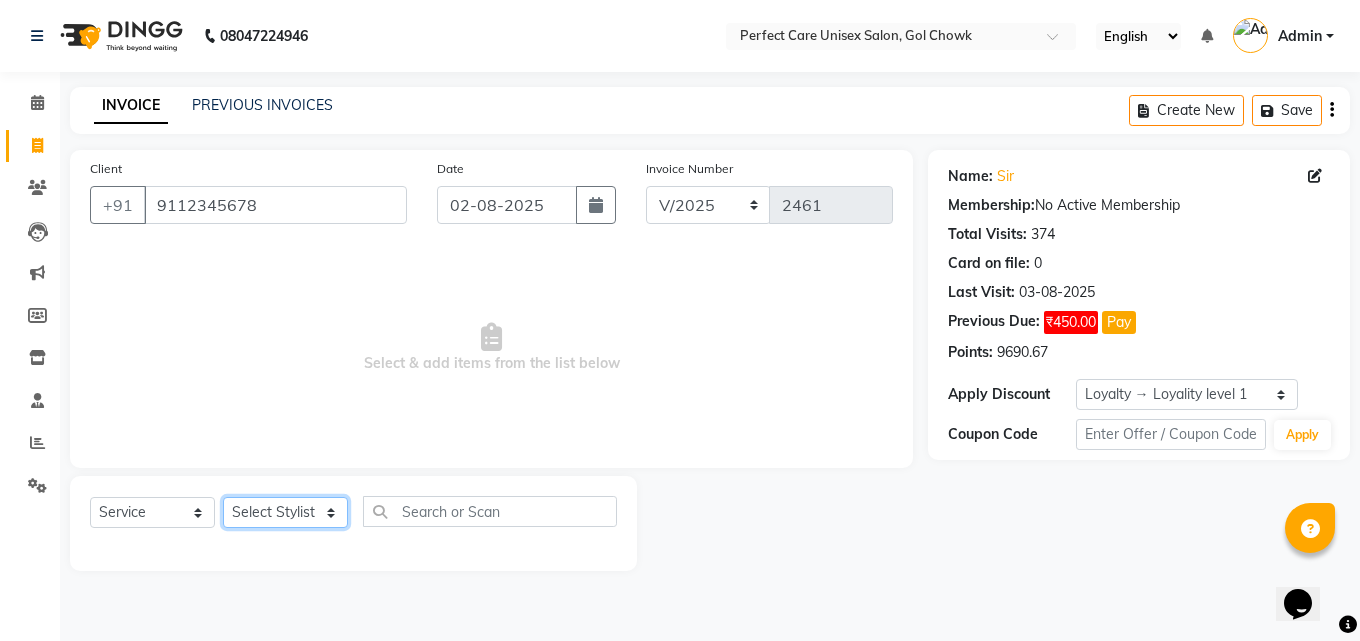 select on "71364" 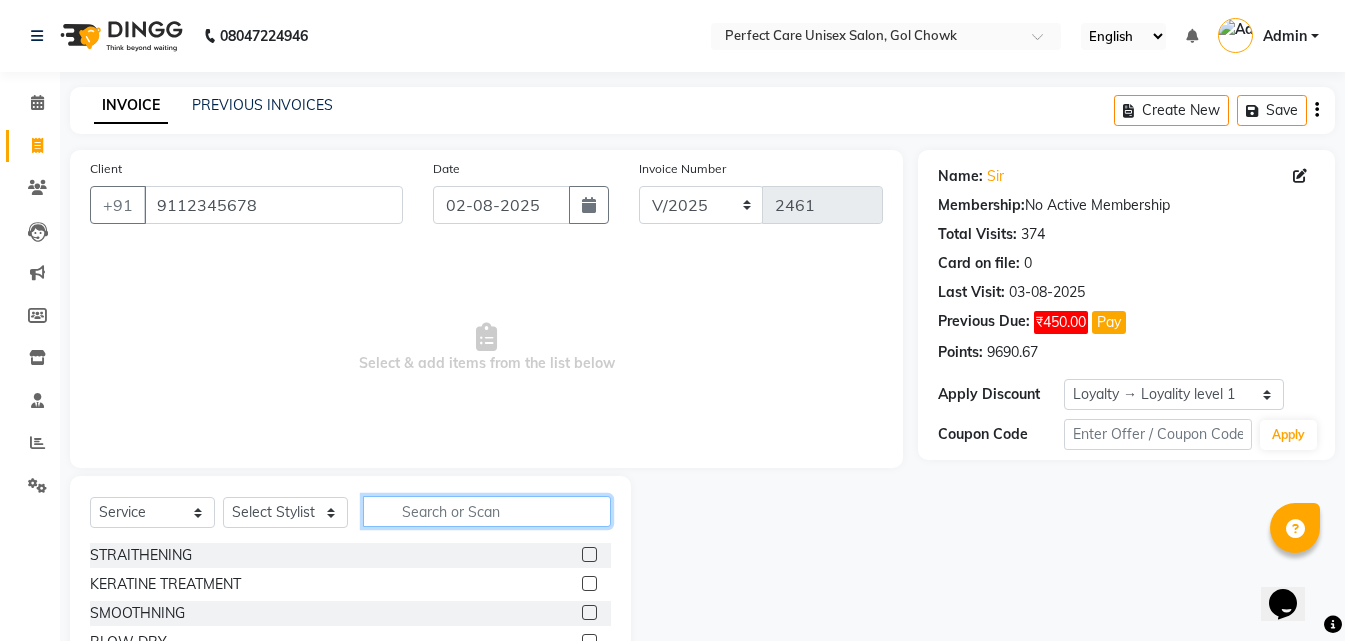 click 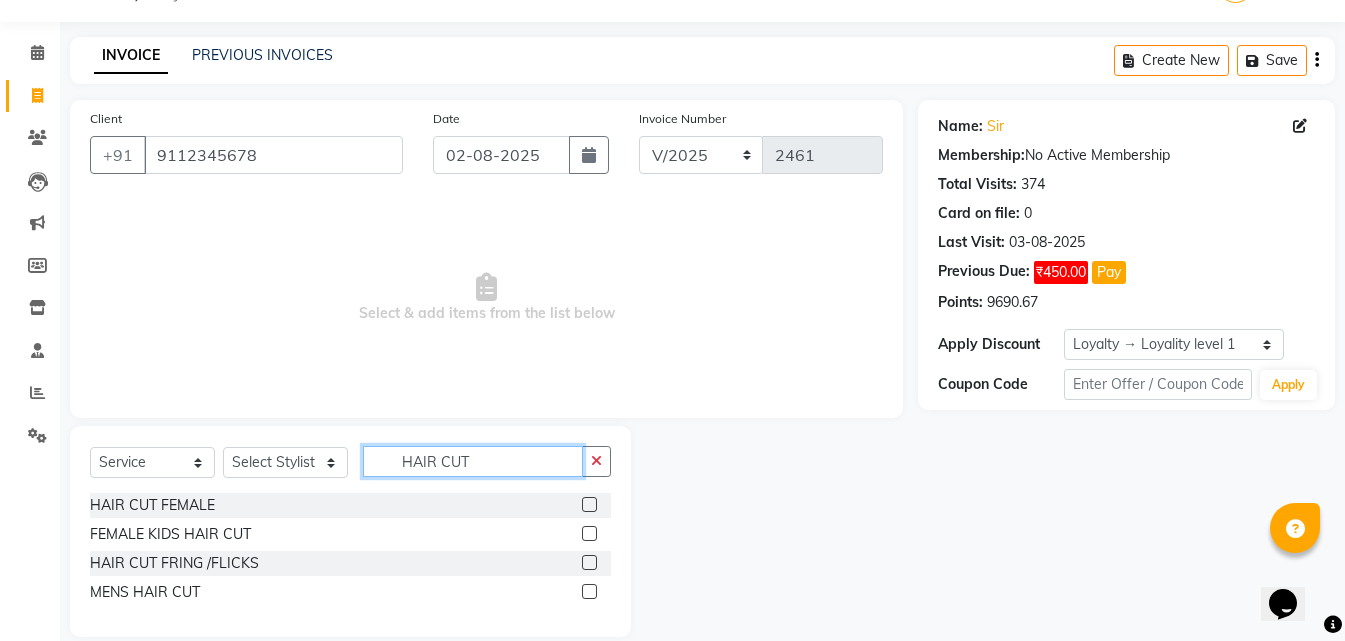 scroll, scrollTop: 76, scrollLeft: 0, axis: vertical 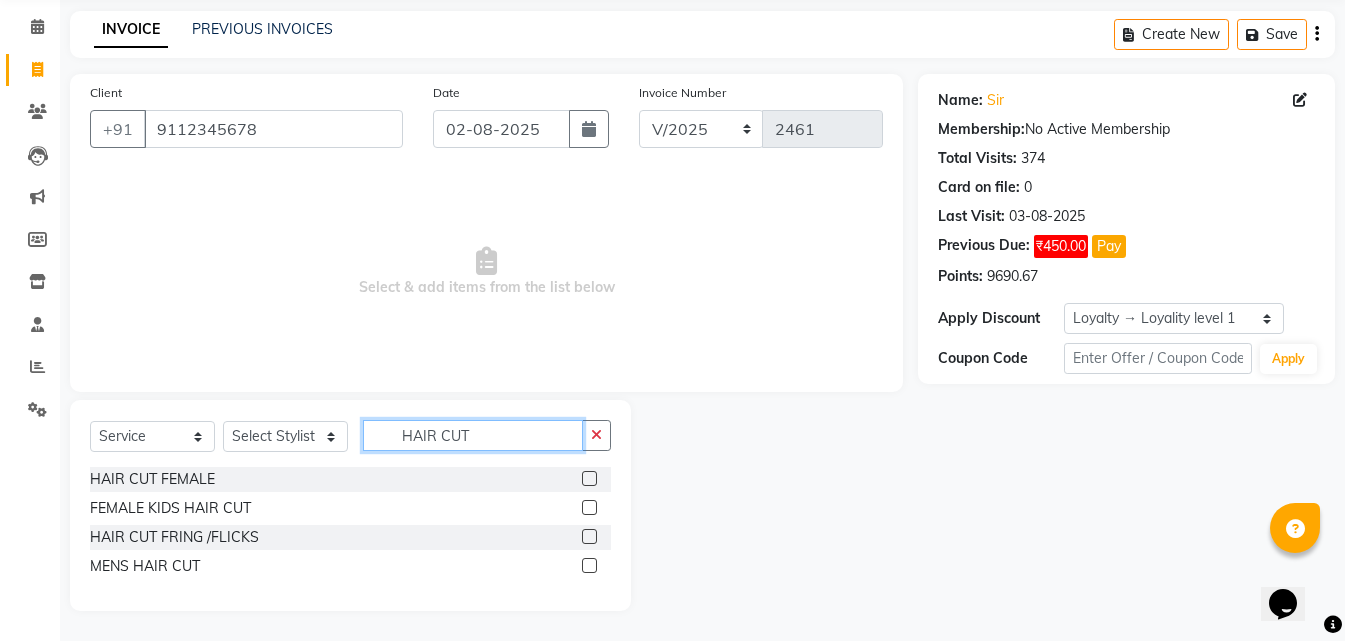 type on "HAIR CUT" 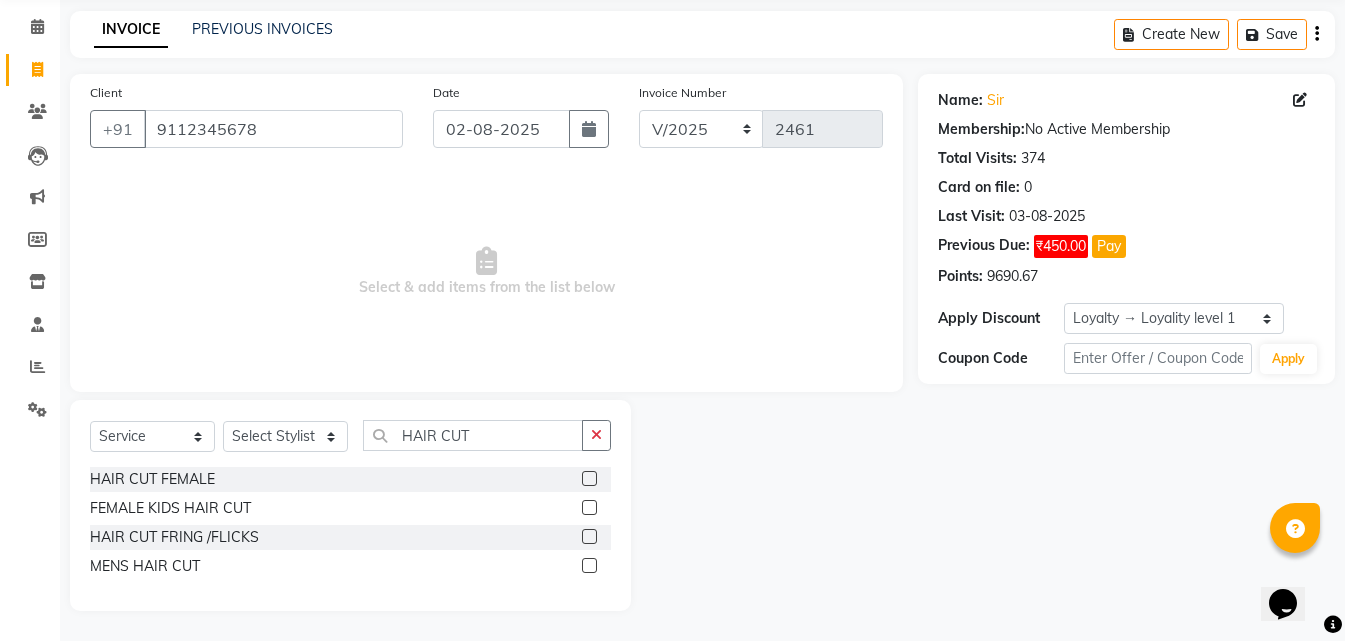 drag, startPoint x: 591, startPoint y: 564, endPoint x: 581, endPoint y: 563, distance: 10.049875 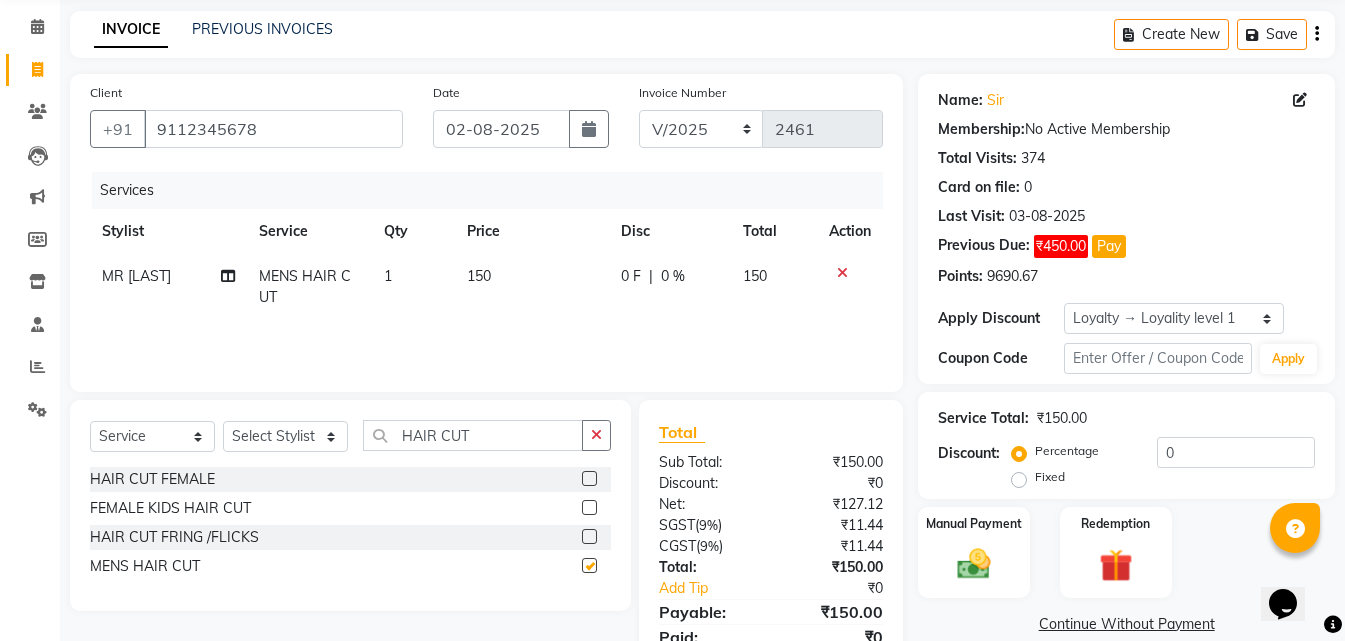 checkbox on "false" 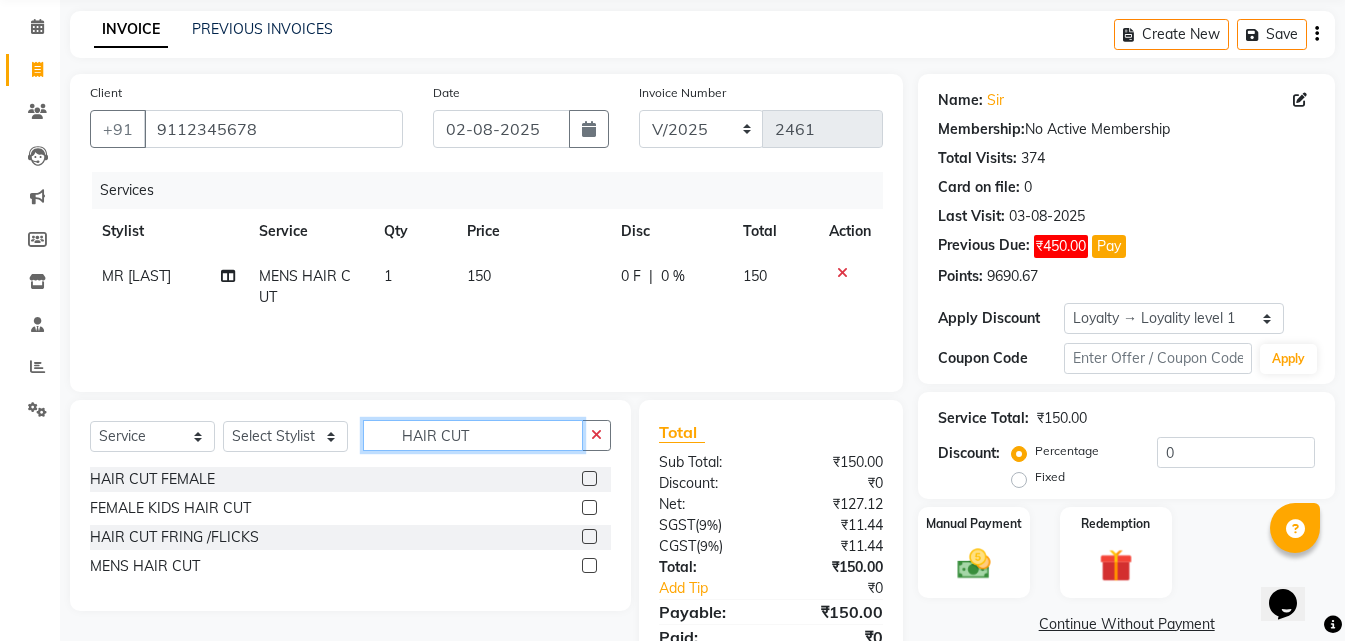 drag, startPoint x: 490, startPoint y: 440, endPoint x: 401, endPoint y: 447, distance: 89.27486 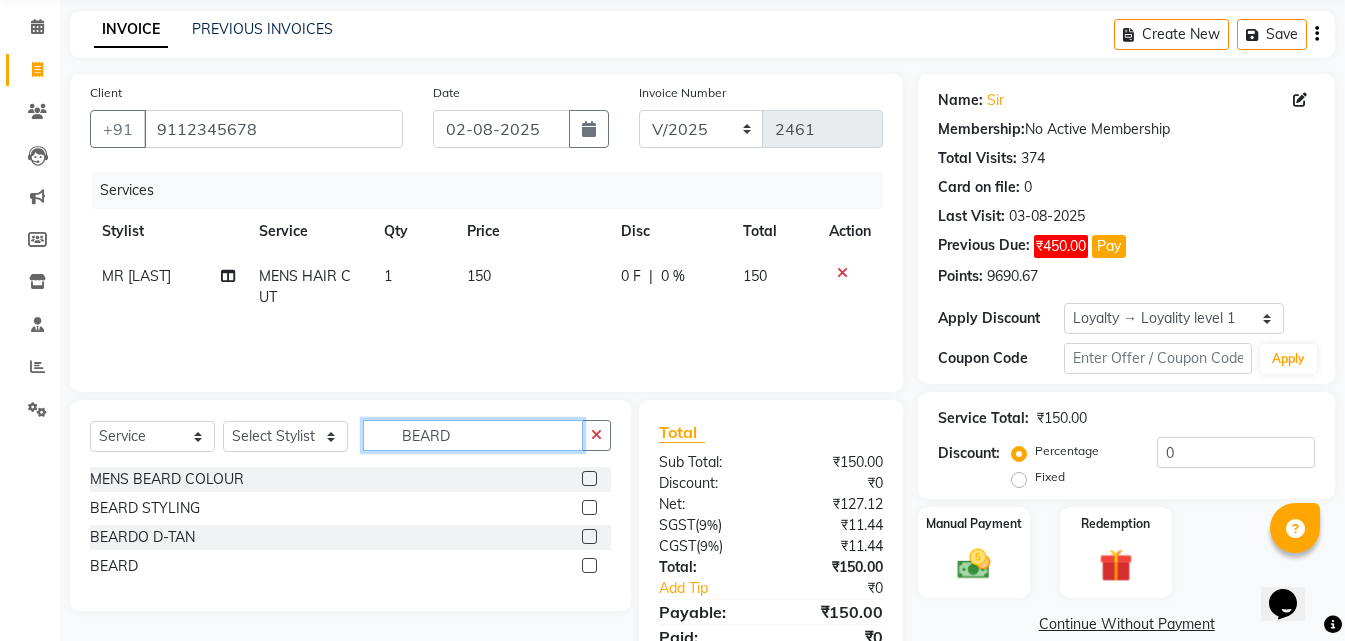 type on "BEARD" 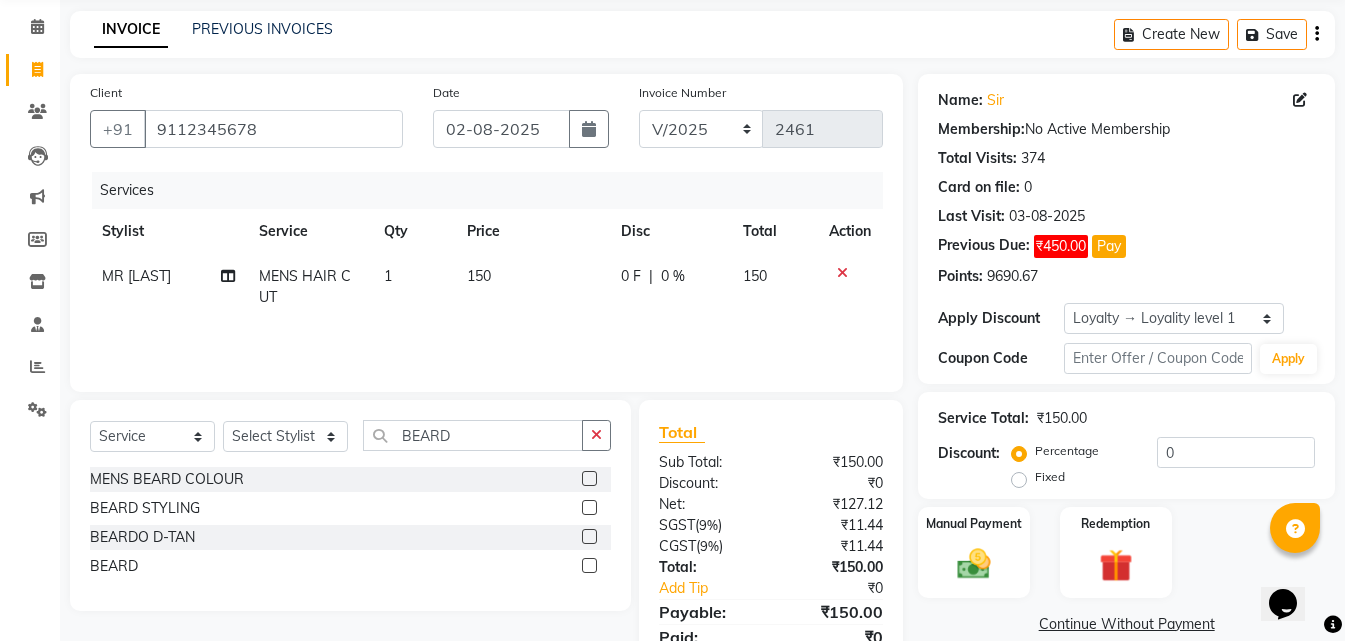click 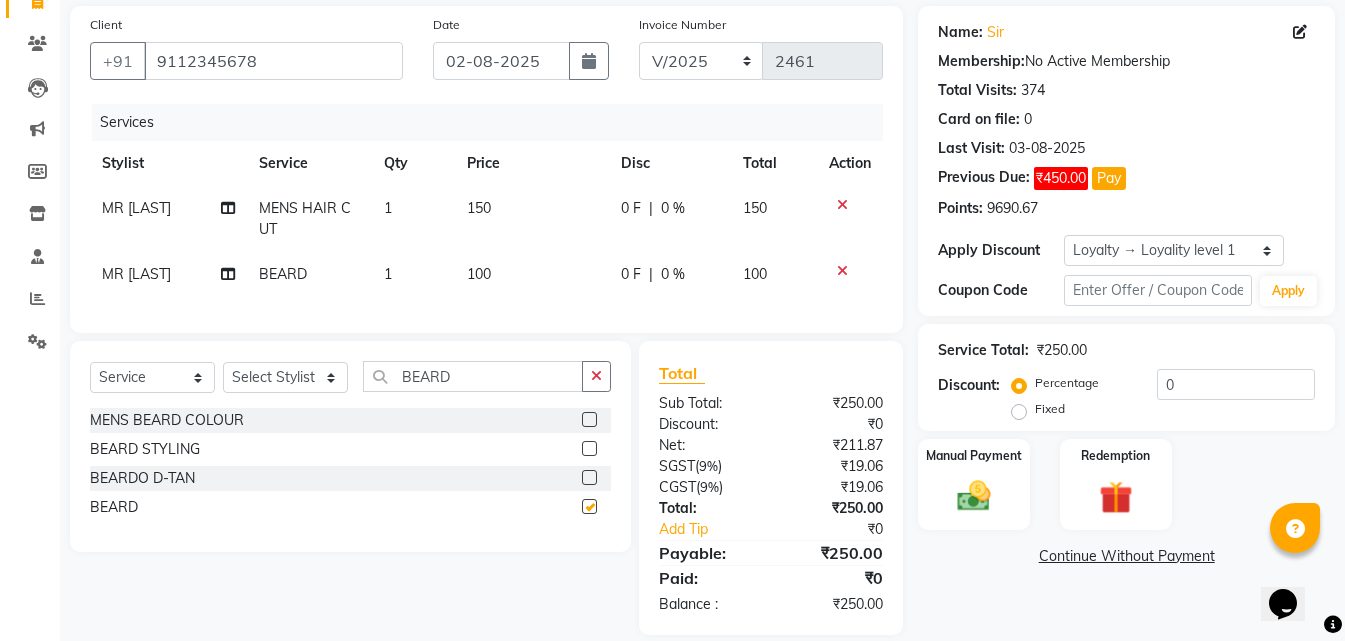 checkbox on "false" 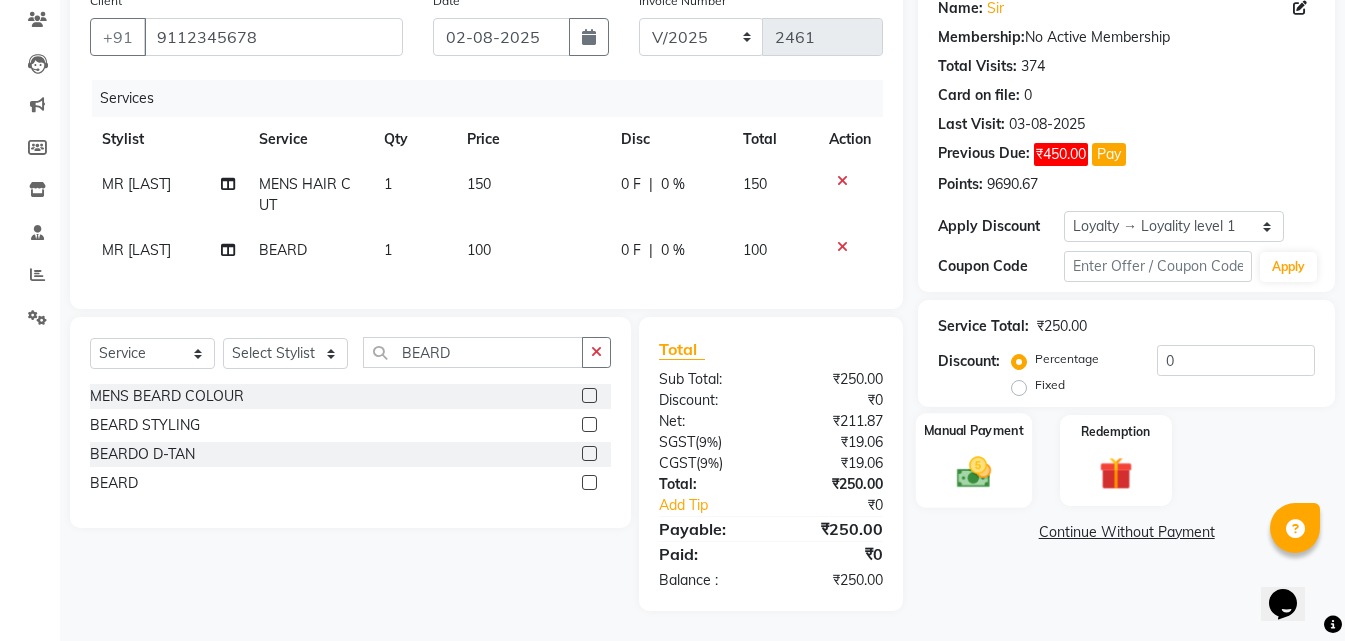 scroll, scrollTop: 183, scrollLeft: 0, axis: vertical 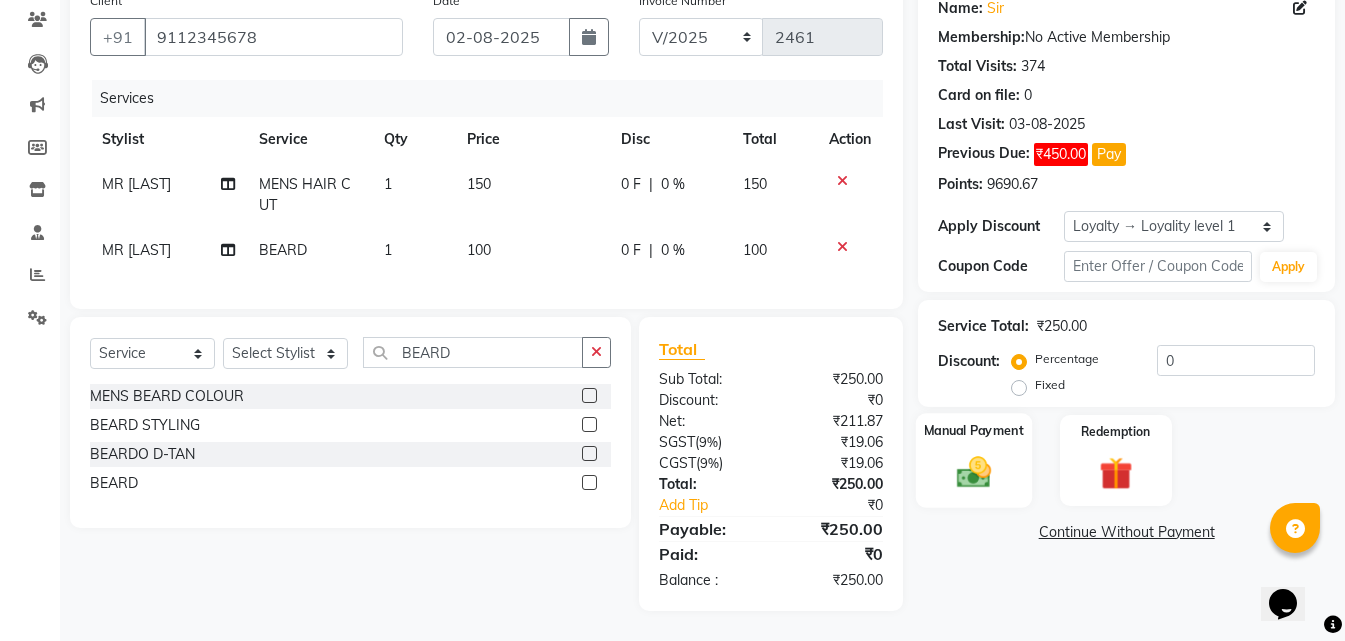 click 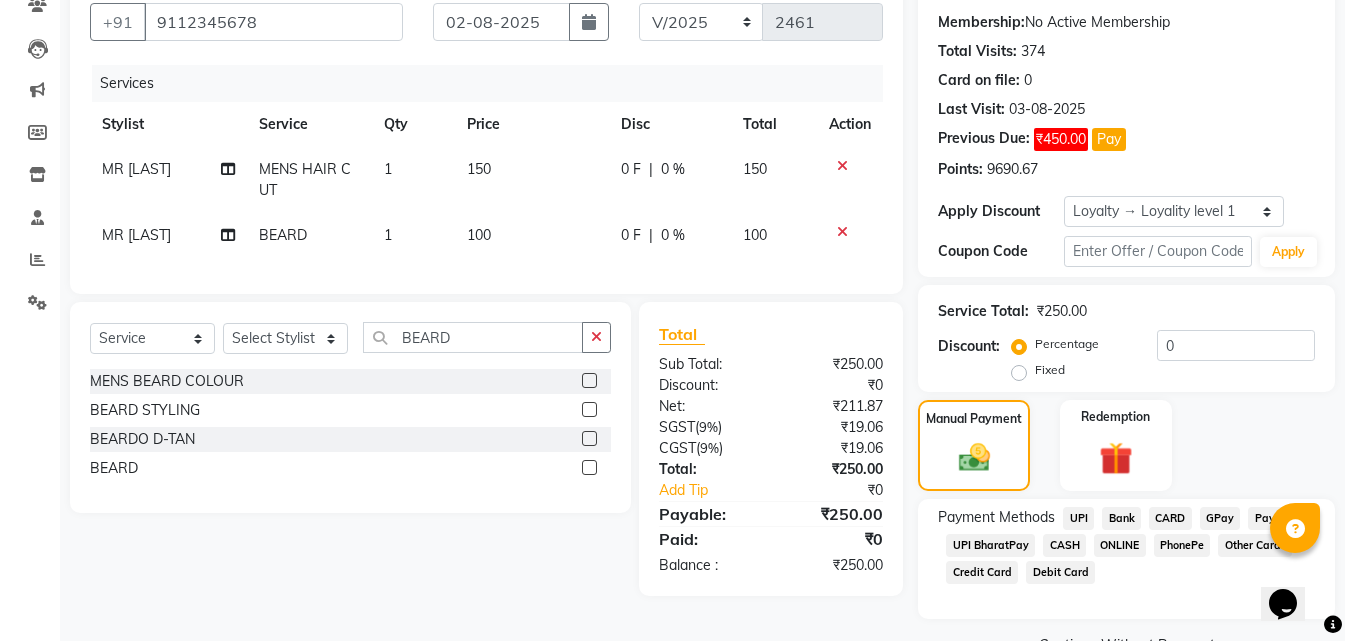 click on "ONLINE" 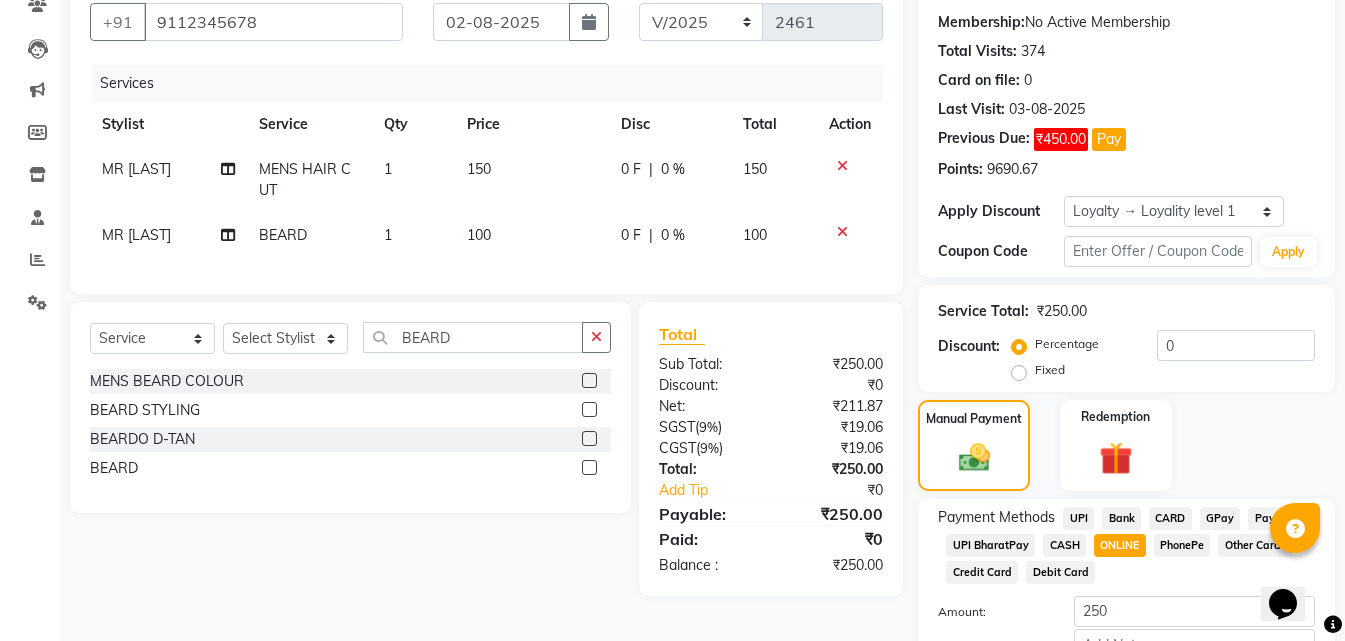click on "ONLINE" 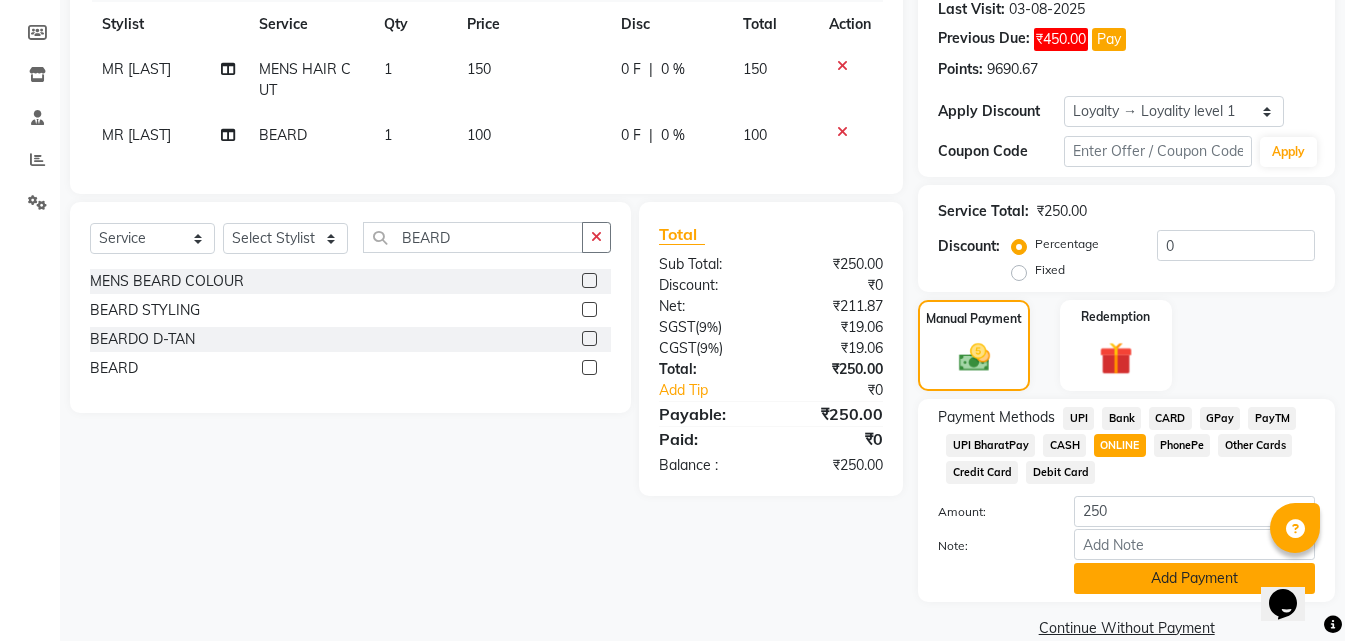 click on "Add Payment" 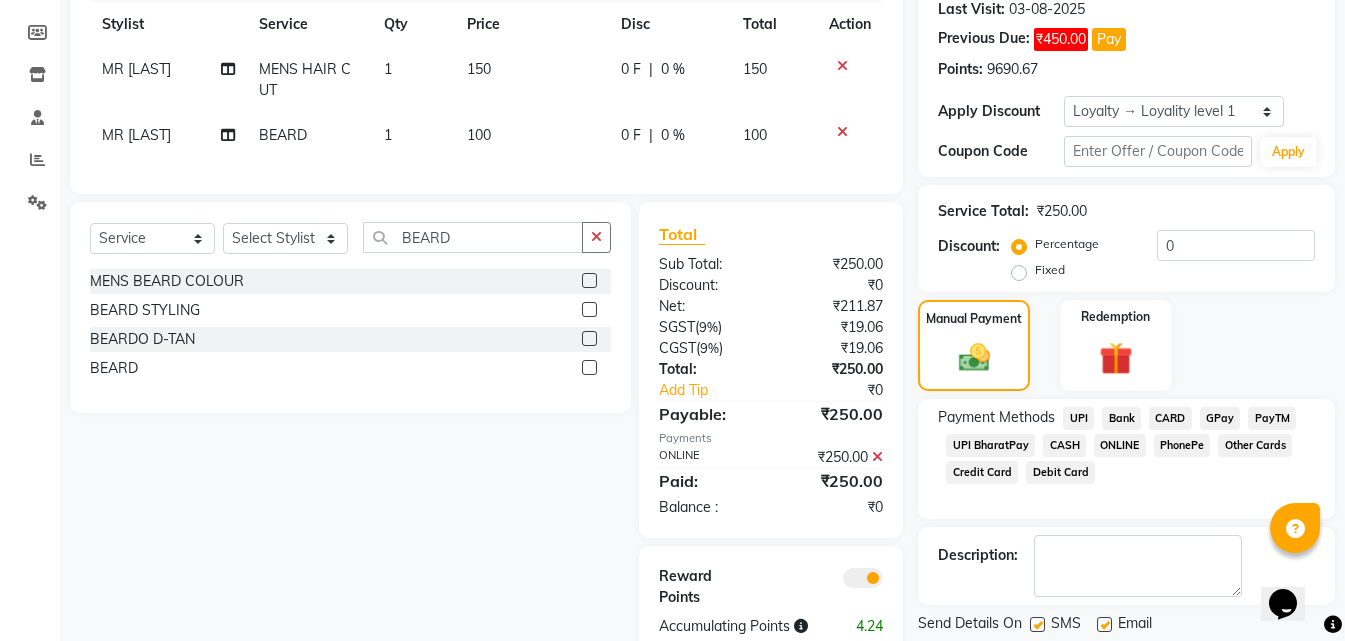 click 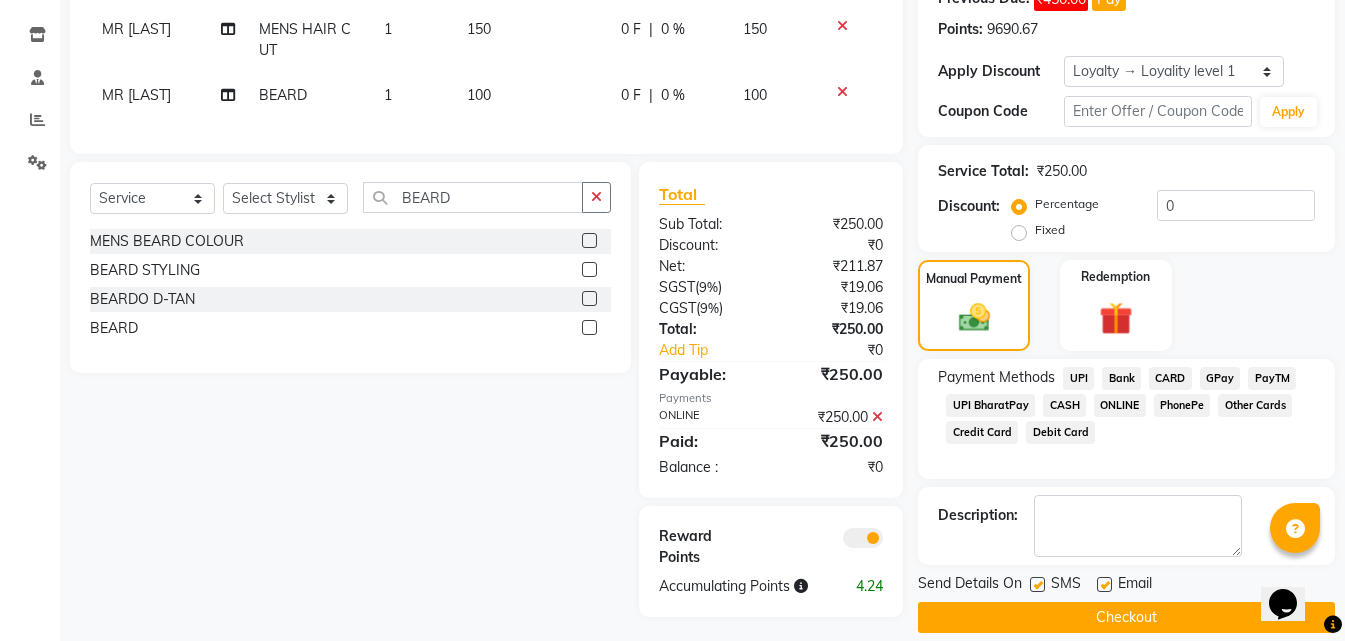 scroll, scrollTop: 345, scrollLeft: 0, axis: vertical 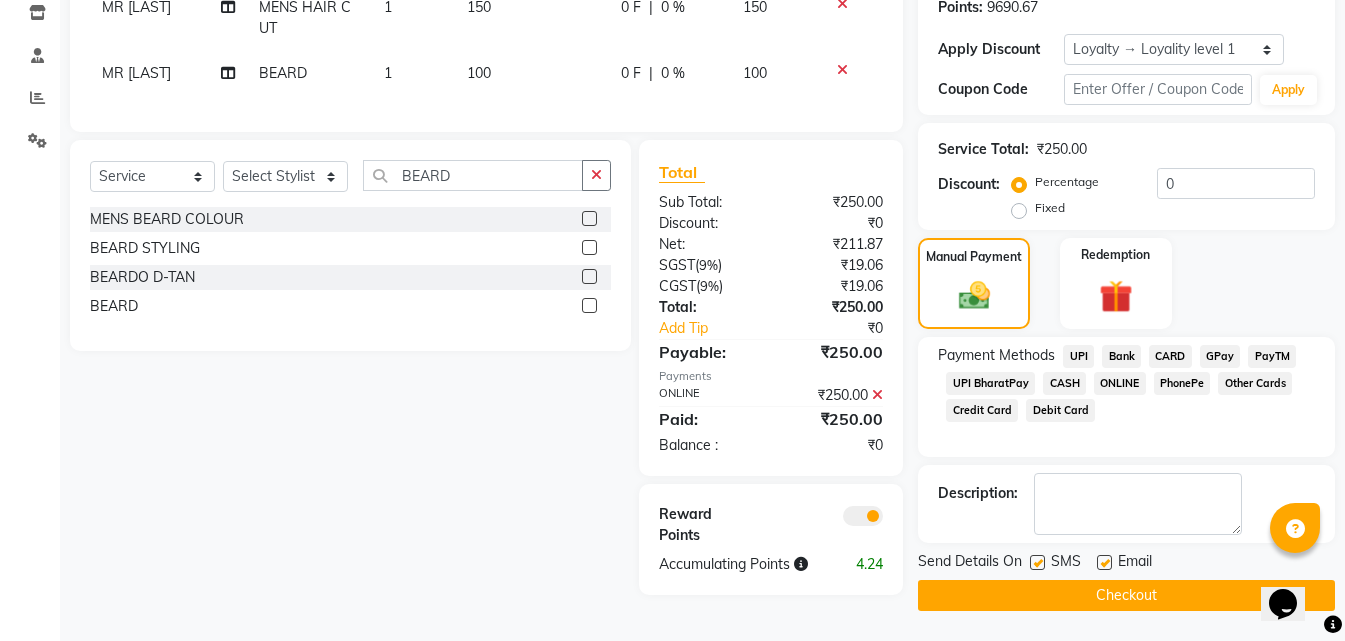 click on "Checkout" 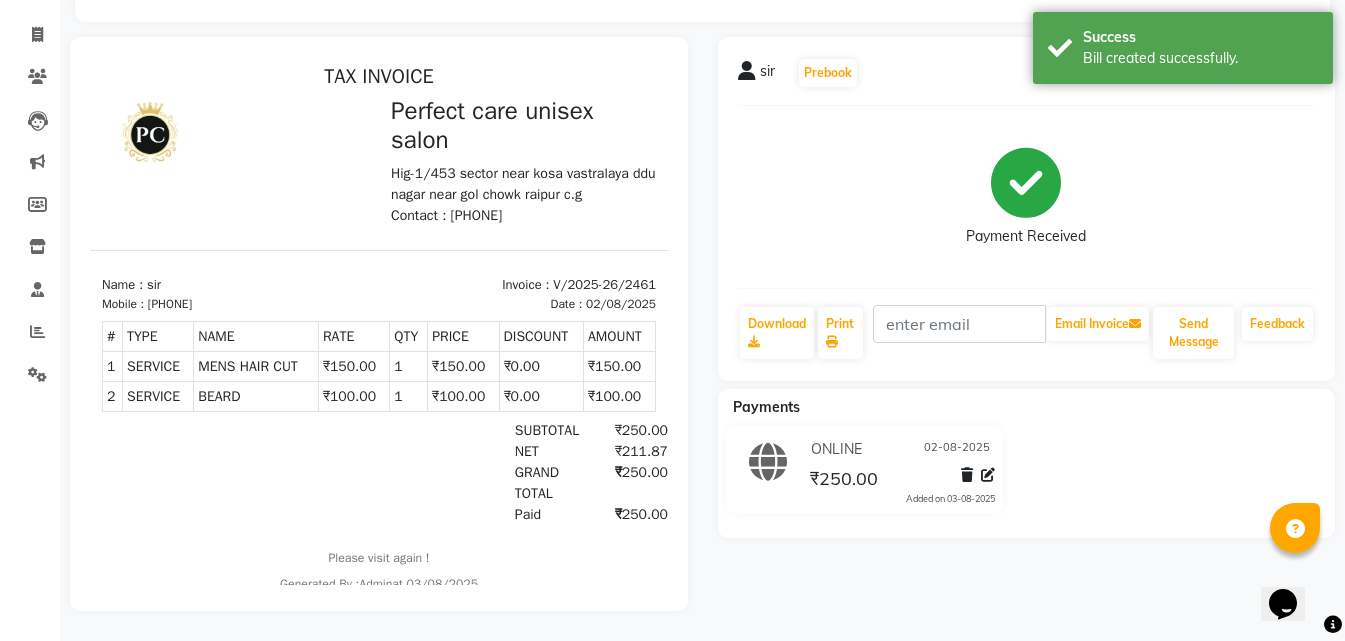 scroll, scrollTop: 26, scrollLeft: 0, axis: vertical 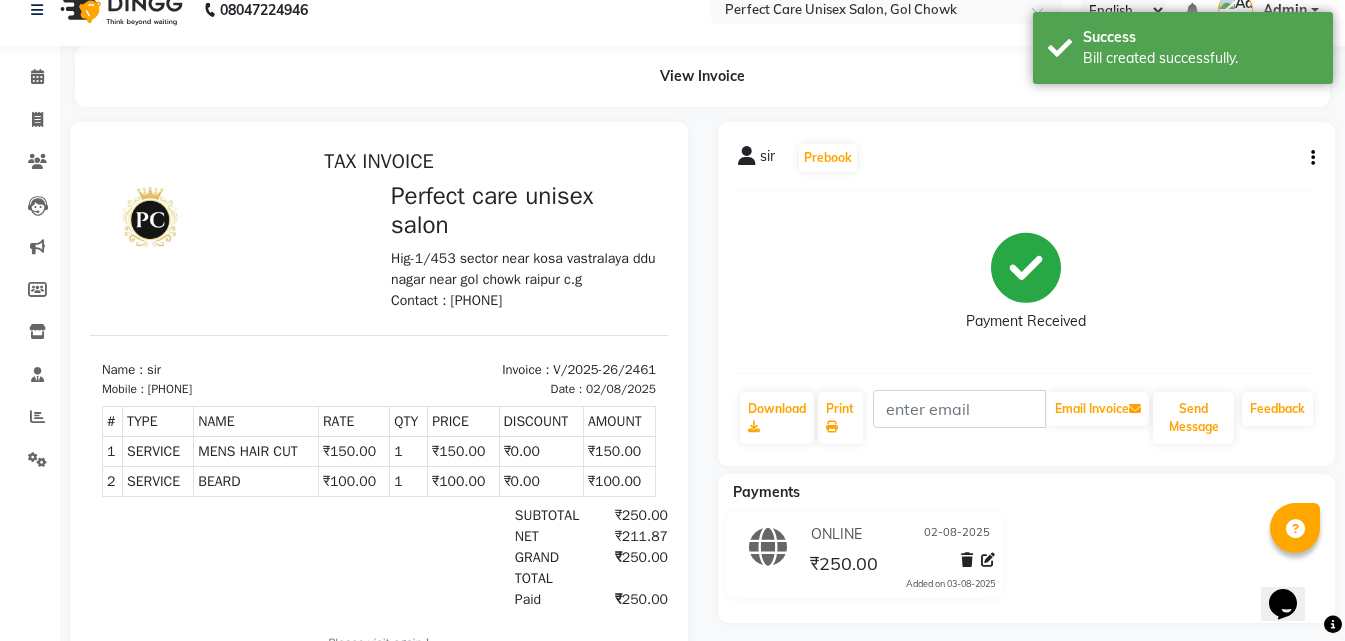 select on "service" 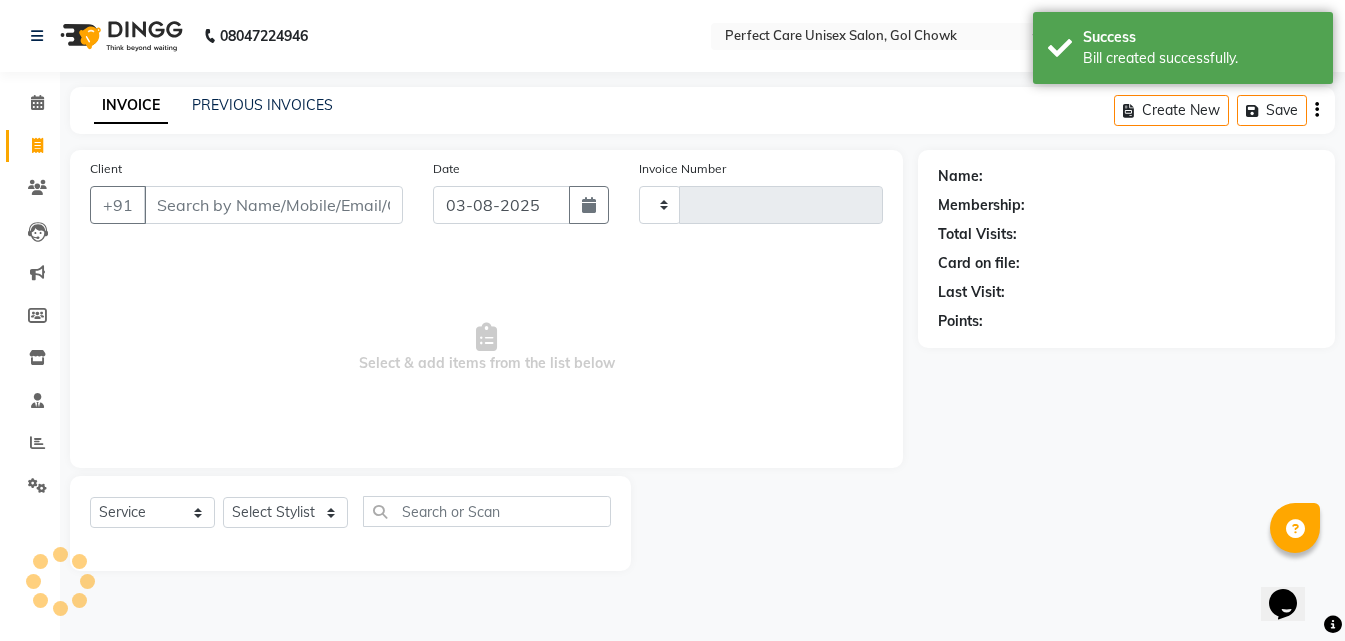 type on "2462" 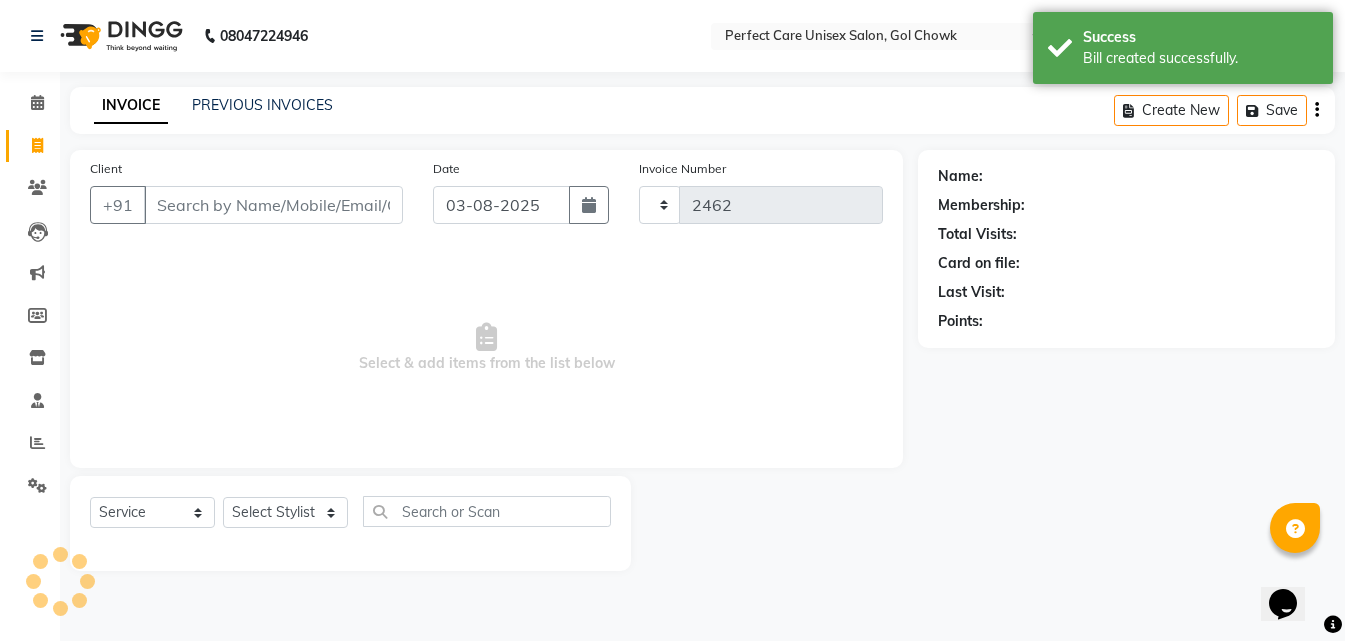 scroll, scrollTop: 122, scrollLeft: 0, axis: vertical 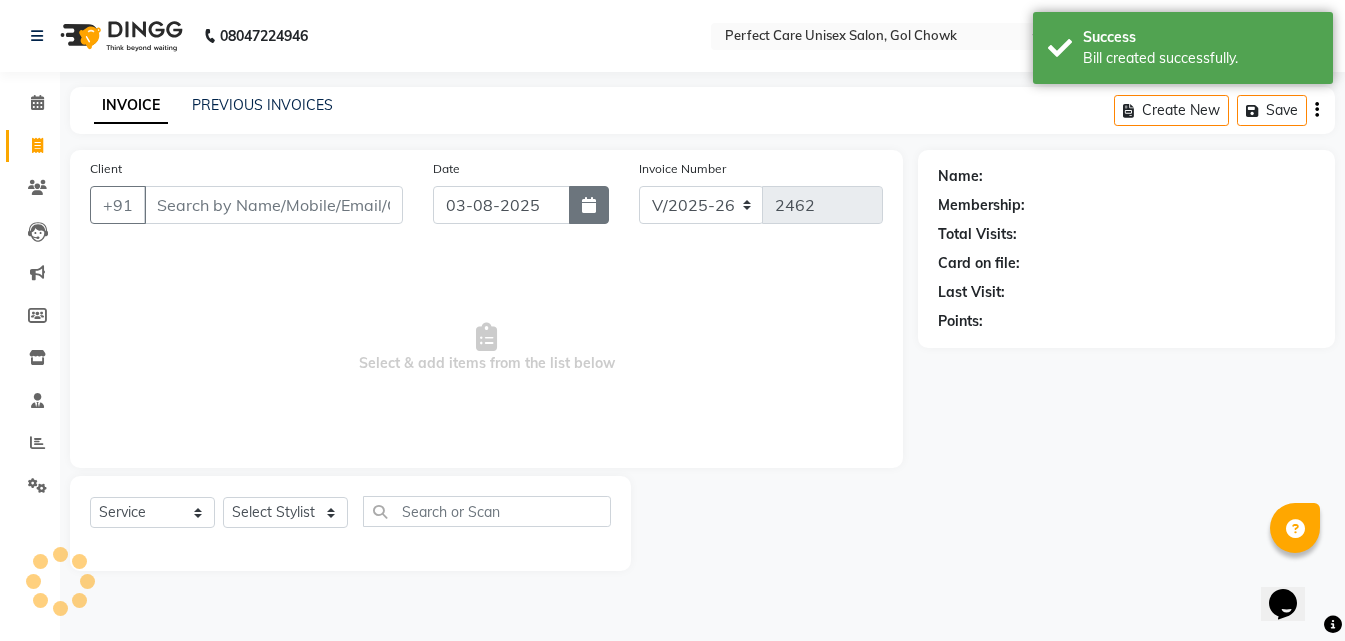 click on "08047224946 Select Location ×  Perfect Care Unisex Salon, Gol Chowk English ENGLISH Español العربية मराठी हिंदी ગુજરાતી தமிழ் 中文 Notifications nothing to show Admin Manage Profile Change Password Sign out  Version:3.15.11  ☀  Perfect care unisex salon, gol chowk  Calendar  Invoice  Clients  Leads   Marketing  Members  Inventory  Staff  Reports  Settings Completed InProgress Upcoming Dropped Tentative Check-In Confirm Bookings Generate Report Segments Page Builder INVOICE PREVIOUS INVOICES Create New   Save  Client +91 Date 03-08-2025 Invoice Number V/2025 V/2025-26 2462  Select & add items from the list below  Select  Service  Product  Membership  Package Voucher Prepaid Gift Card  Select Stylist MISS CHANDA MISS KAYNAT MISS KRITIKA  MISS PIHU MISS POOJA MISS.SHRADDHA MISS.SHREYA  MISS SUDHA  MISS. USHA MISS YAMINI mohbat MR. AARIF MR.ANGAD MR. ARBAZ MR. ARUN  MR ARYAN MR. AVINASH MR. FARMAN MR.KARAN MR.KASIM MR. NAUSHAD MR.NAZIM MR. SAM NONE" at bounding box center [672, 320] 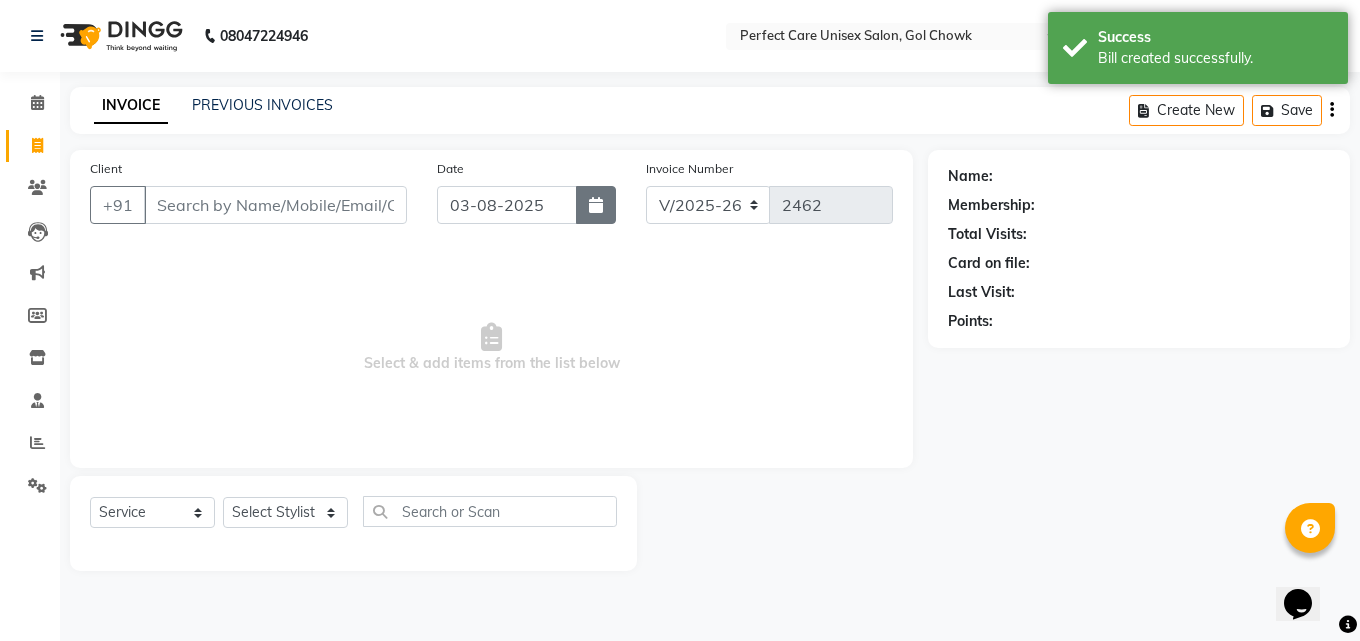 click 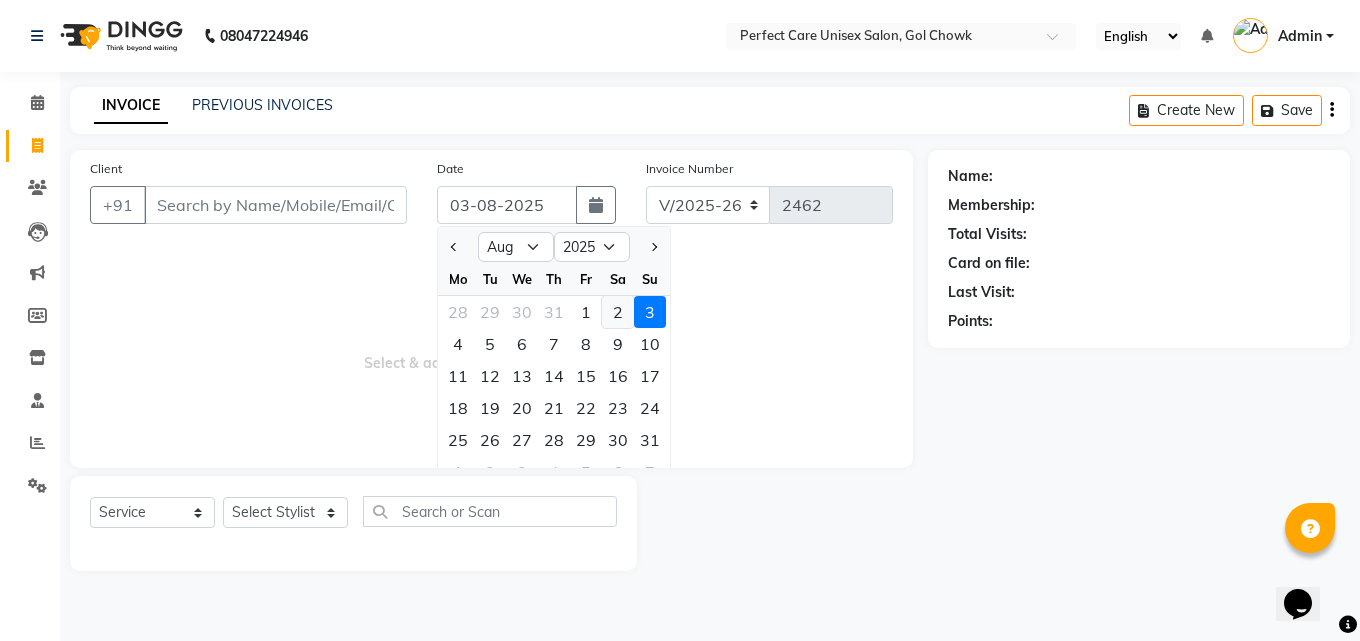 click on "2" 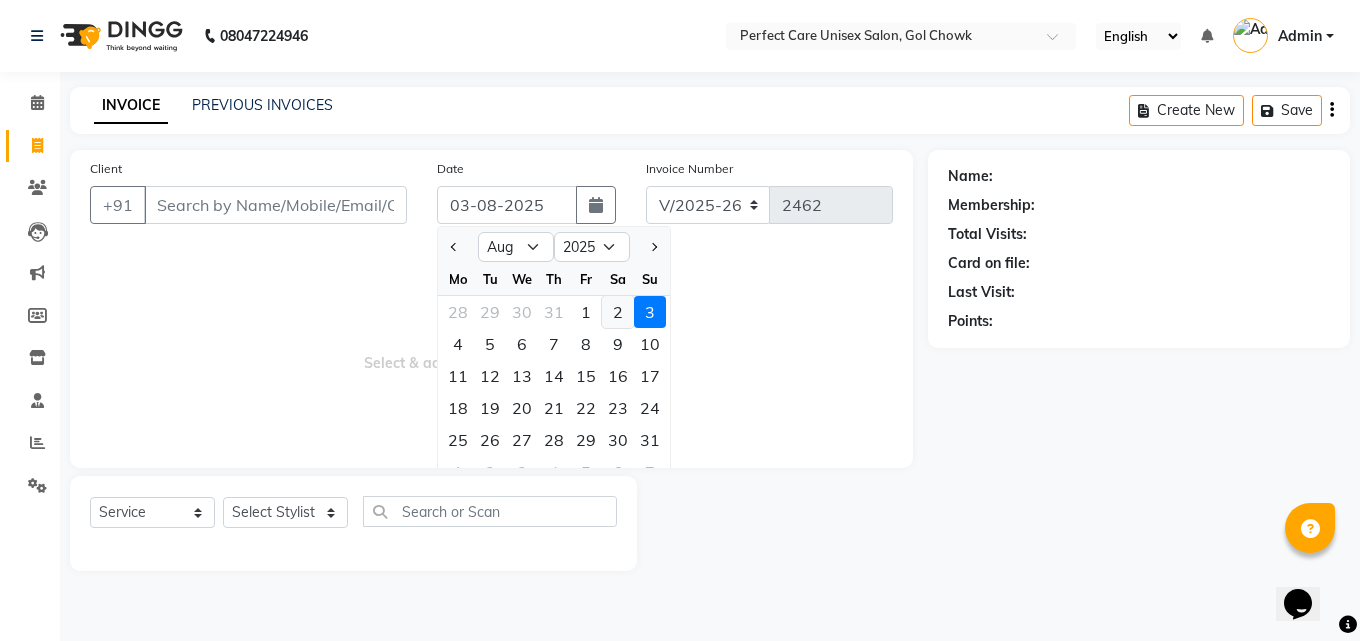 type on "02-08-2025" 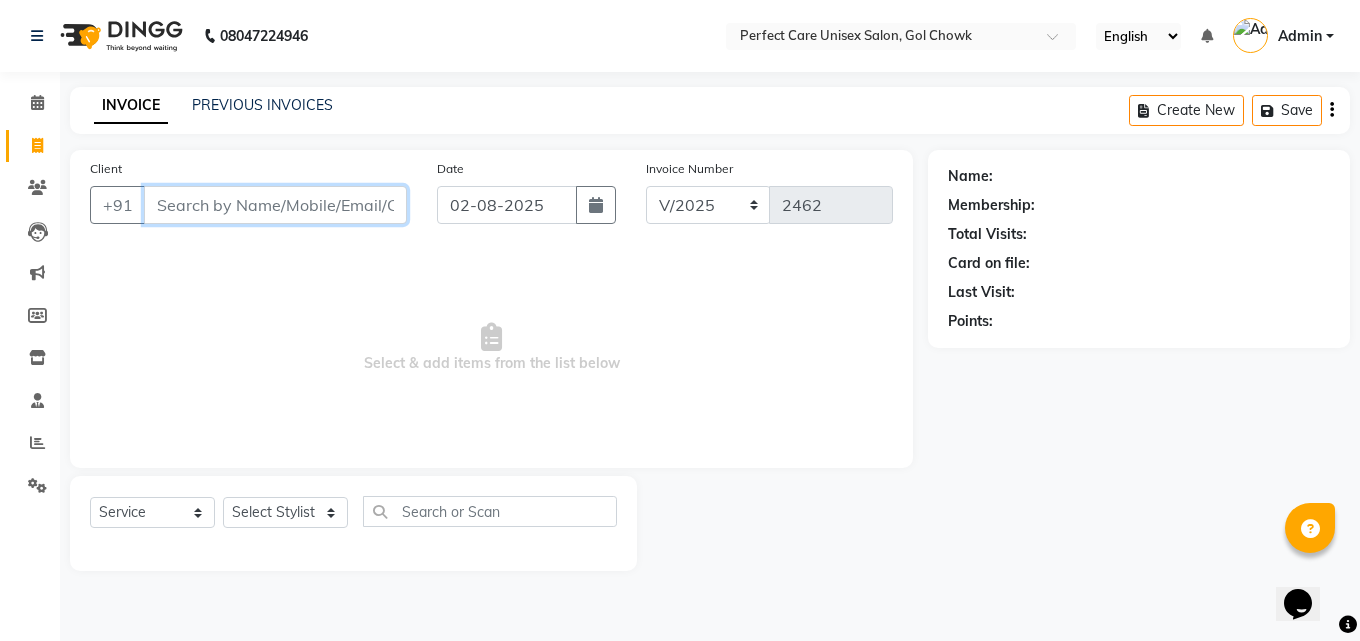click on "Client" at bounding box center [275, 205] 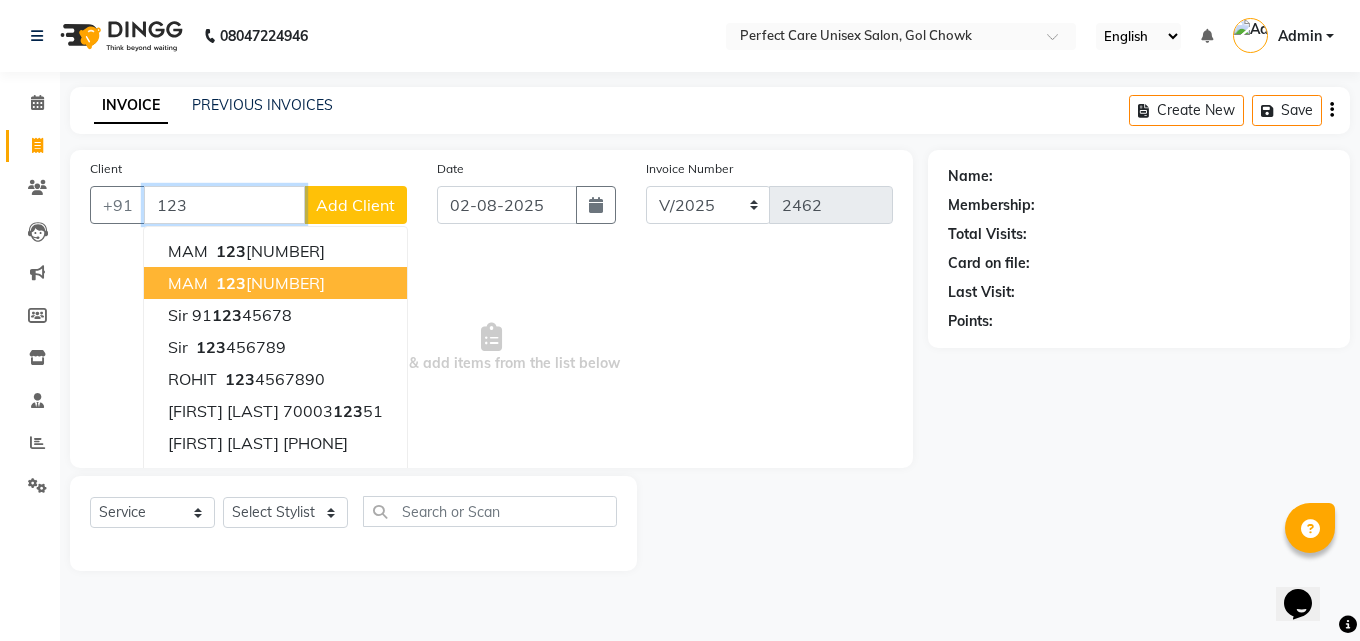 click on "MAM   123 45678901" at bounding box center [275, 283] 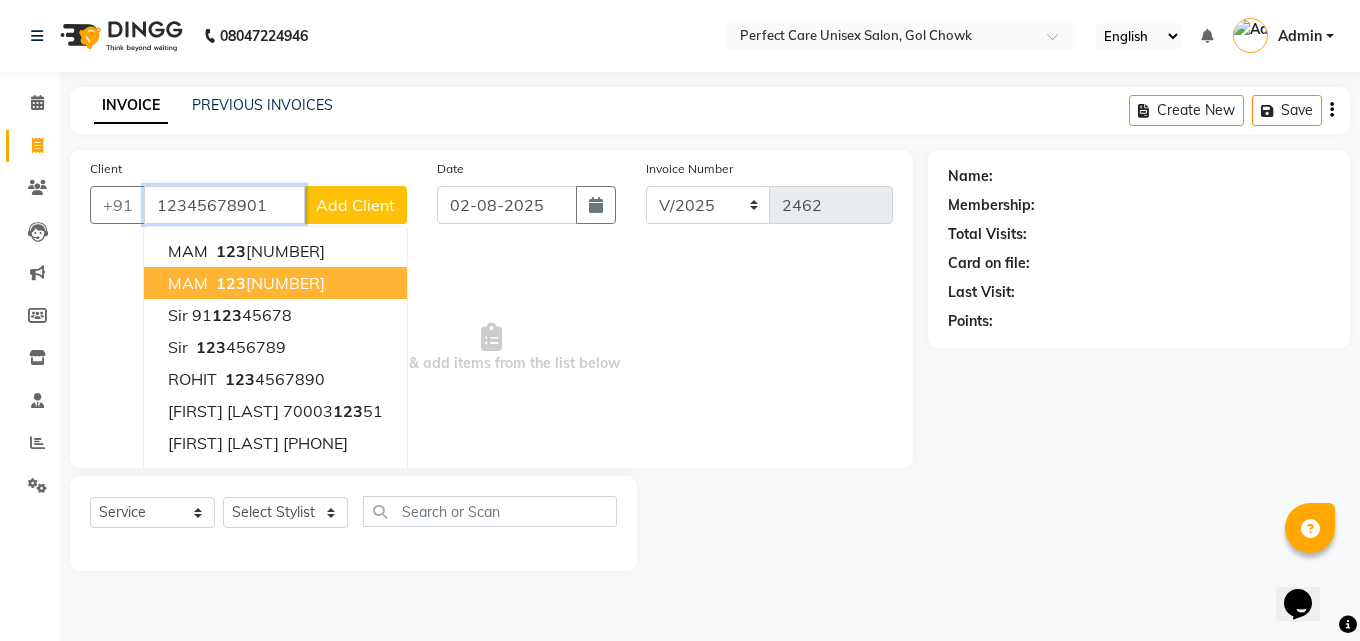 type on "12345678901" 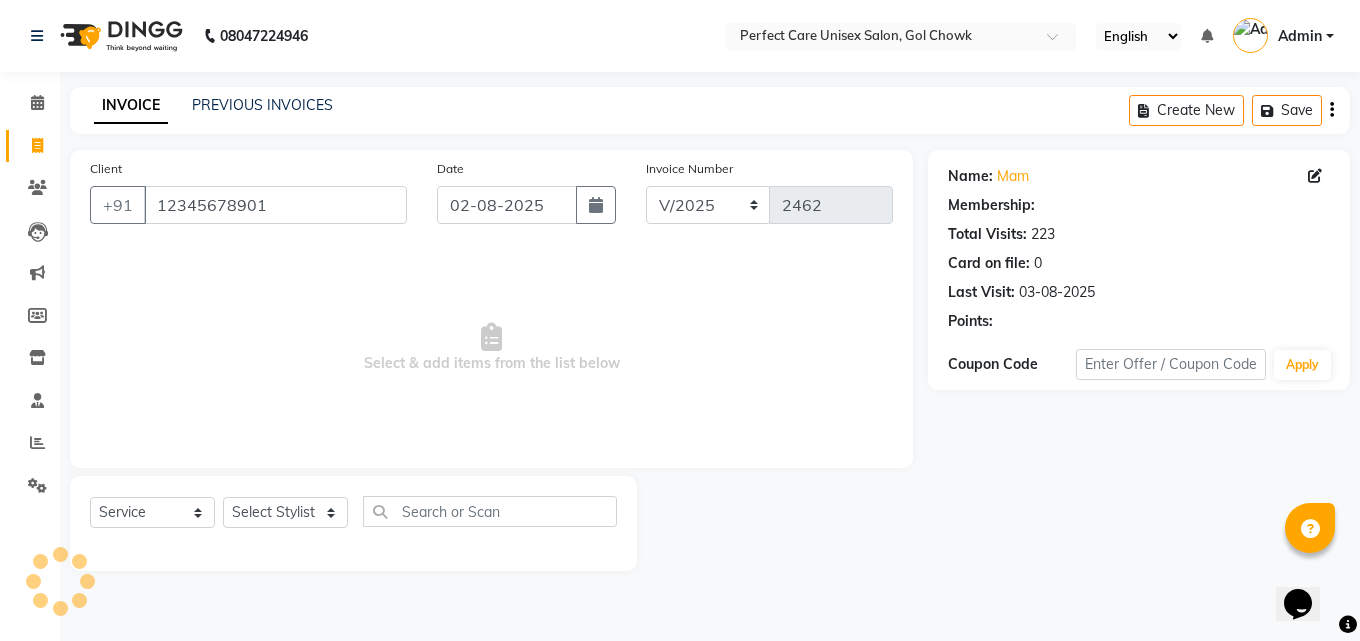 select on "1: Object" 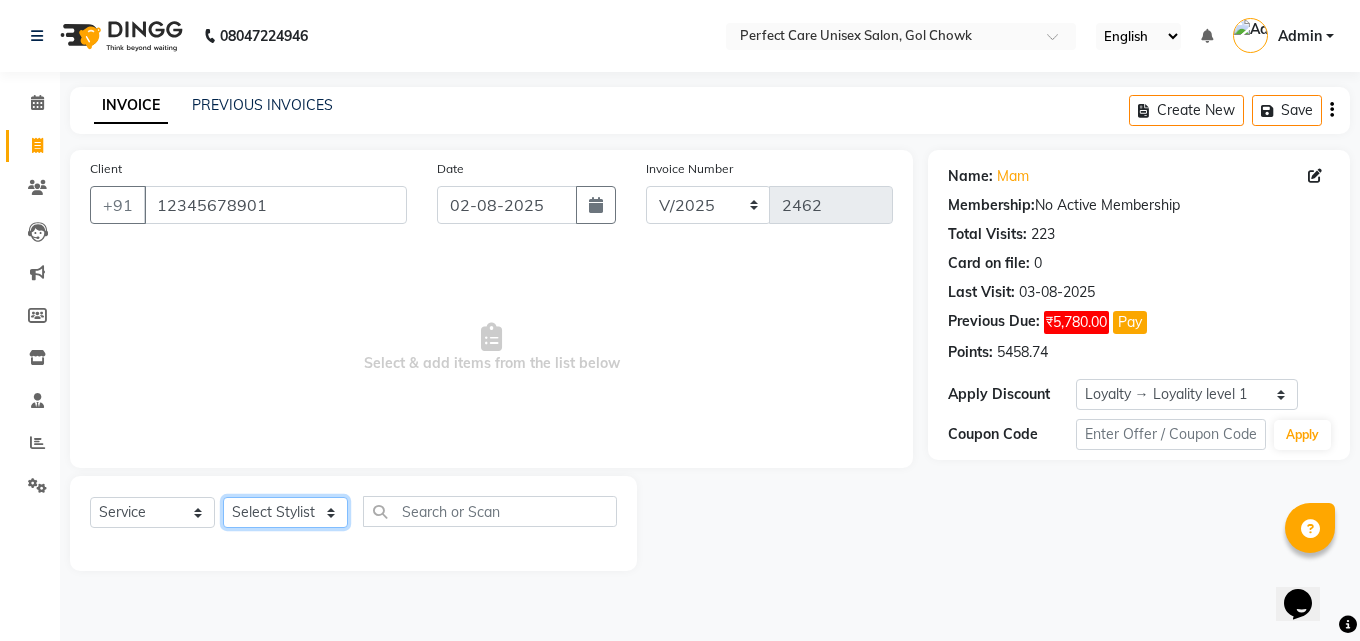 drag, startPoint x: 290, startPoint y: 515, endPoint x: 292, endPoint y: 498, distance: 17.117243 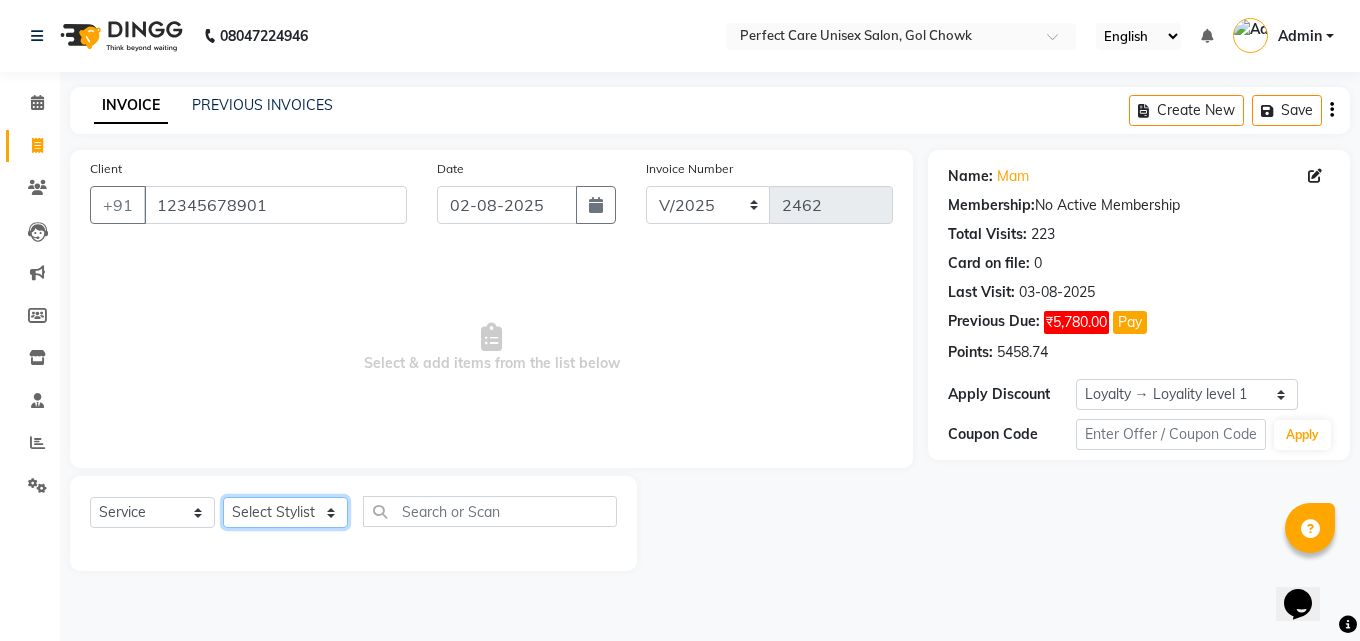select on "70841" 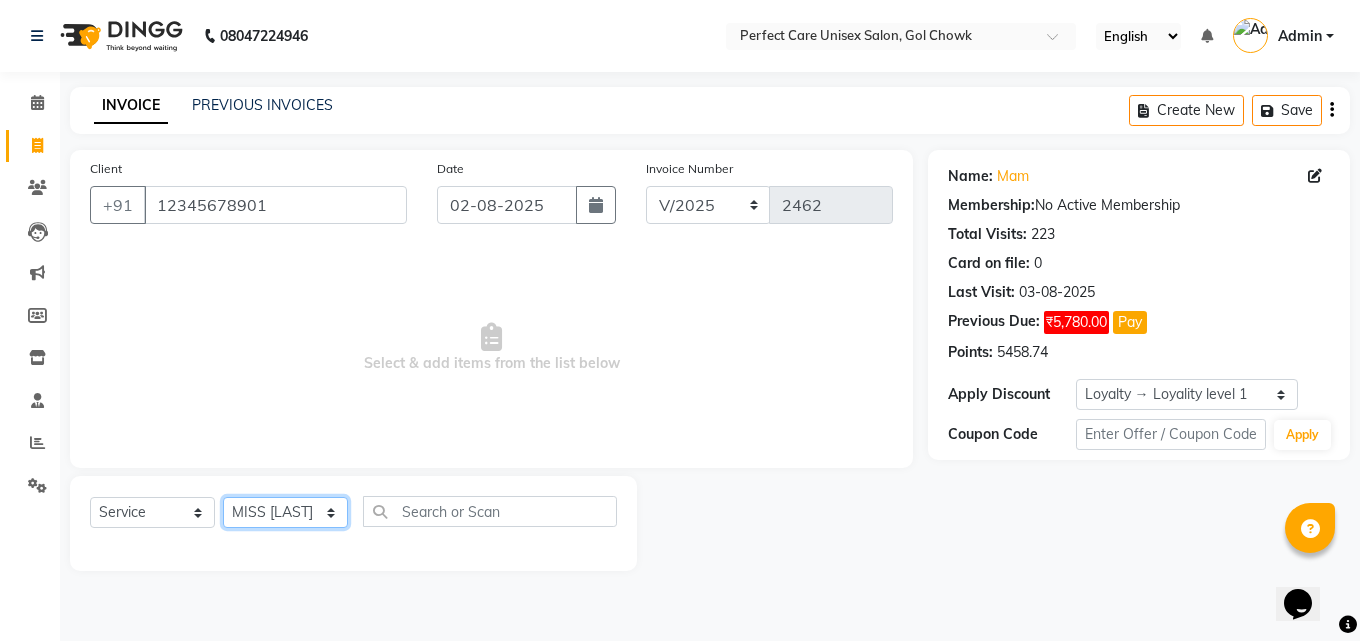 click on "Select Stylist MISS [NAME] MISS [NAME] MISS [NAME] MISS [NAME] MISS [NAME] MISS [NAME] MISS [NAME] MISS [NAME] MISS [NAME] MISS [NAME] [NAME] MR [NAME] MR [NAME] MR [NAME] MR [NAME] MR [NAME] MR [NAME] MR [NAME] MR [NAME] MR [NAME] MR [NAME] MR [NAME] MR [NAME] MR [NAME] MR [NAME] MS [NAME] NONE [NAME]" 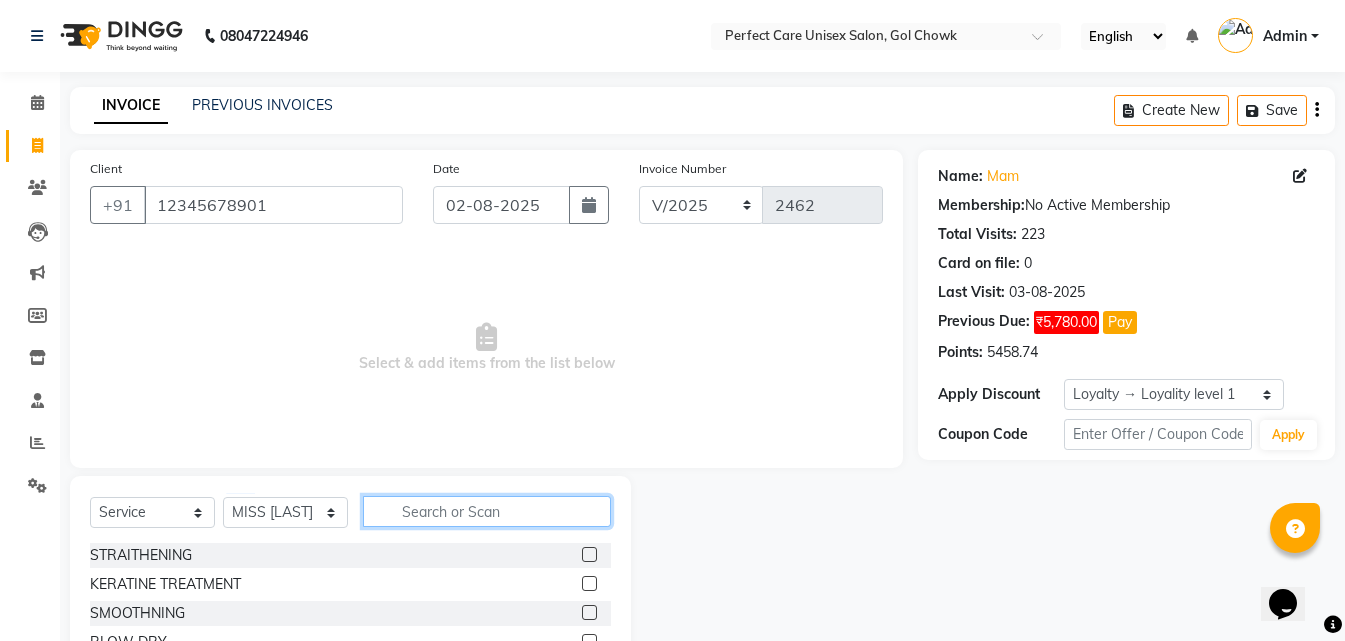 click 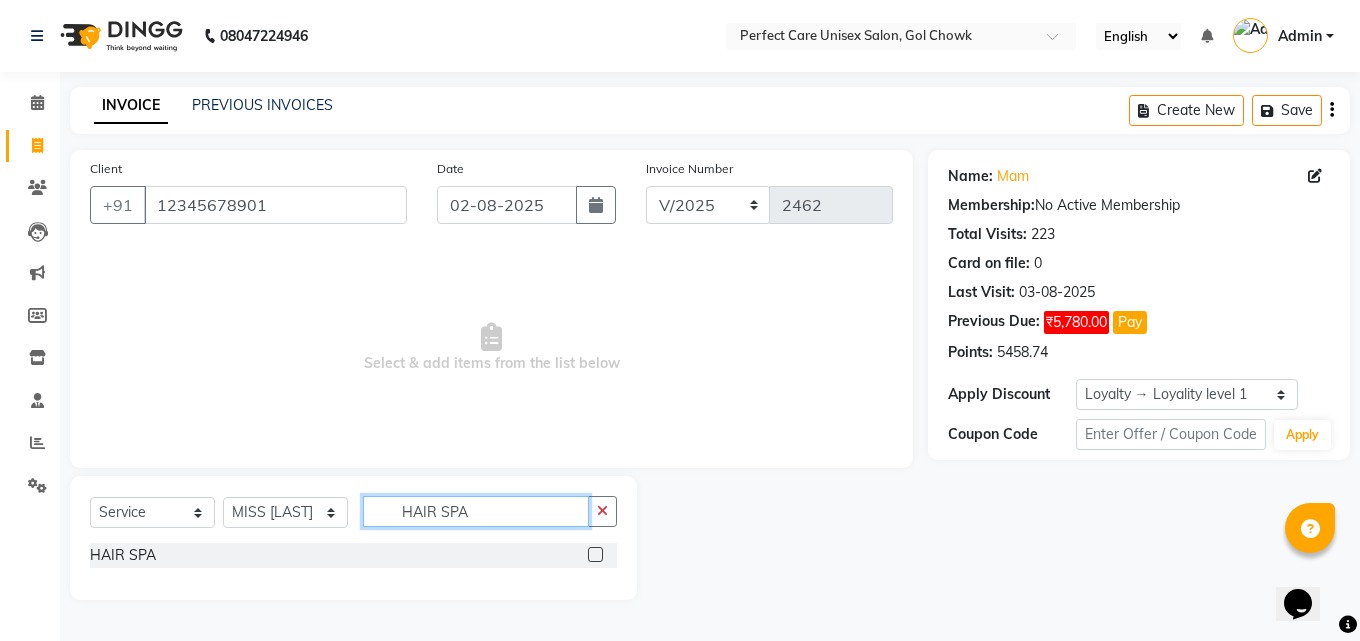 type on "HAIR SPA" 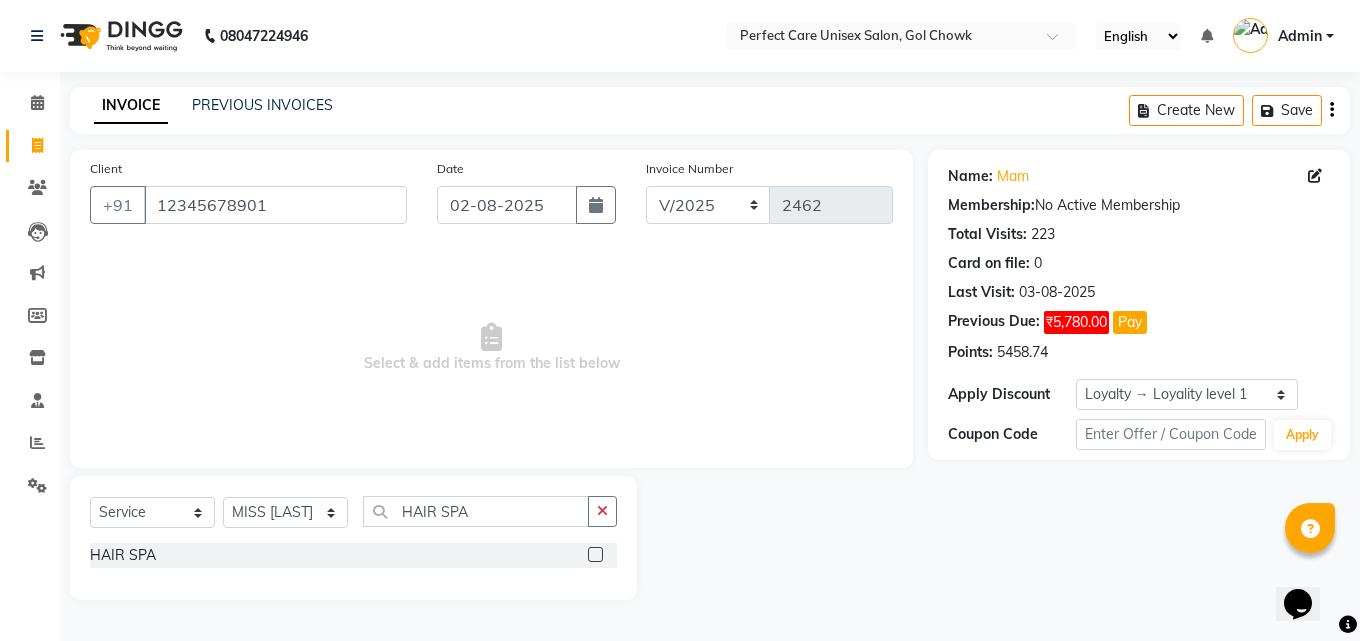 click on "HAIR SPA" 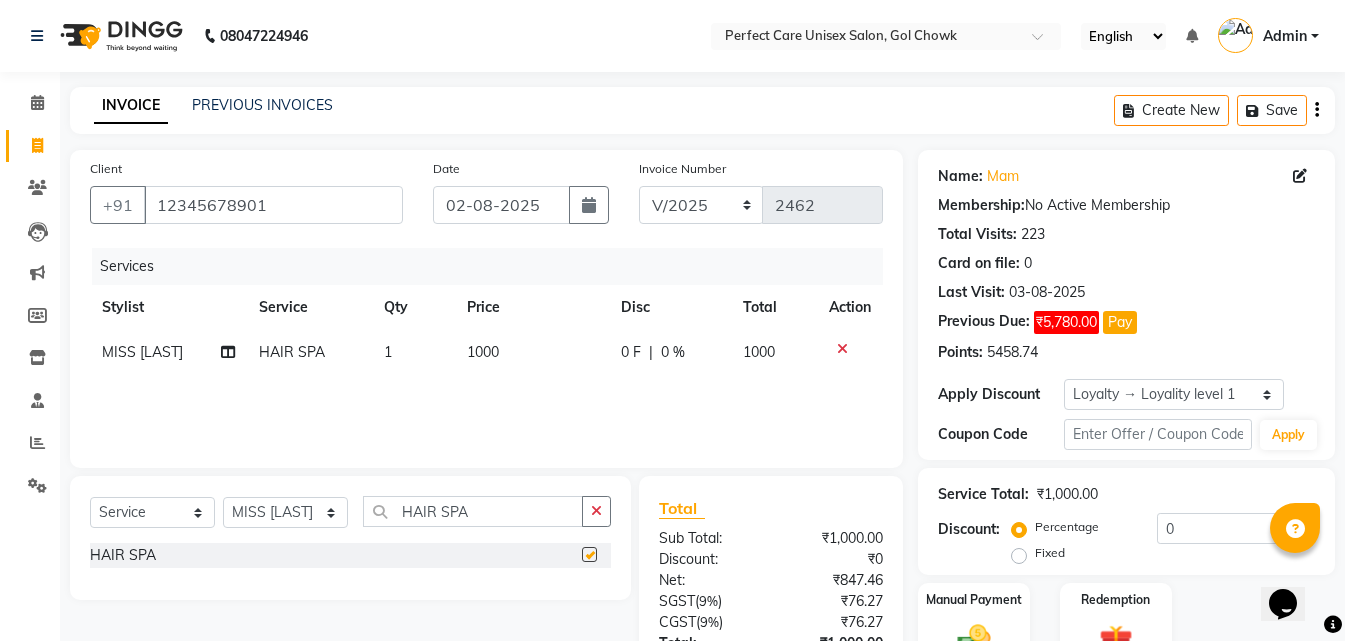 checkbox on "false" 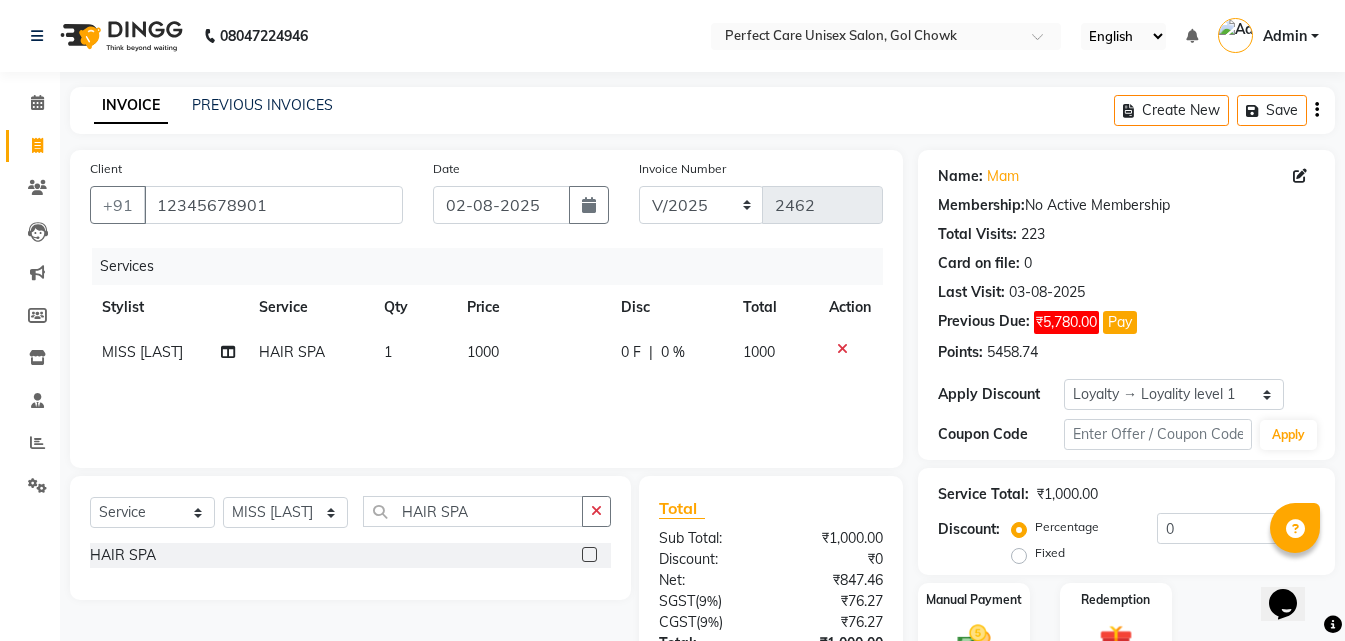 click on "1000" 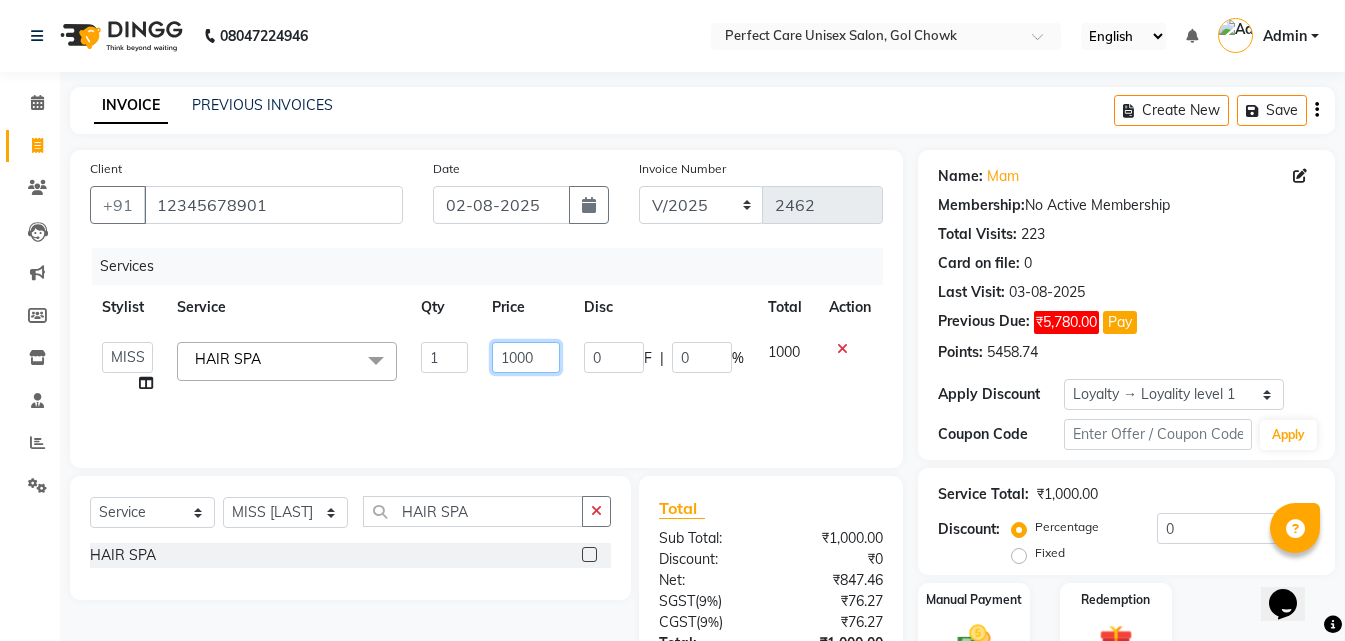 click on "1000" 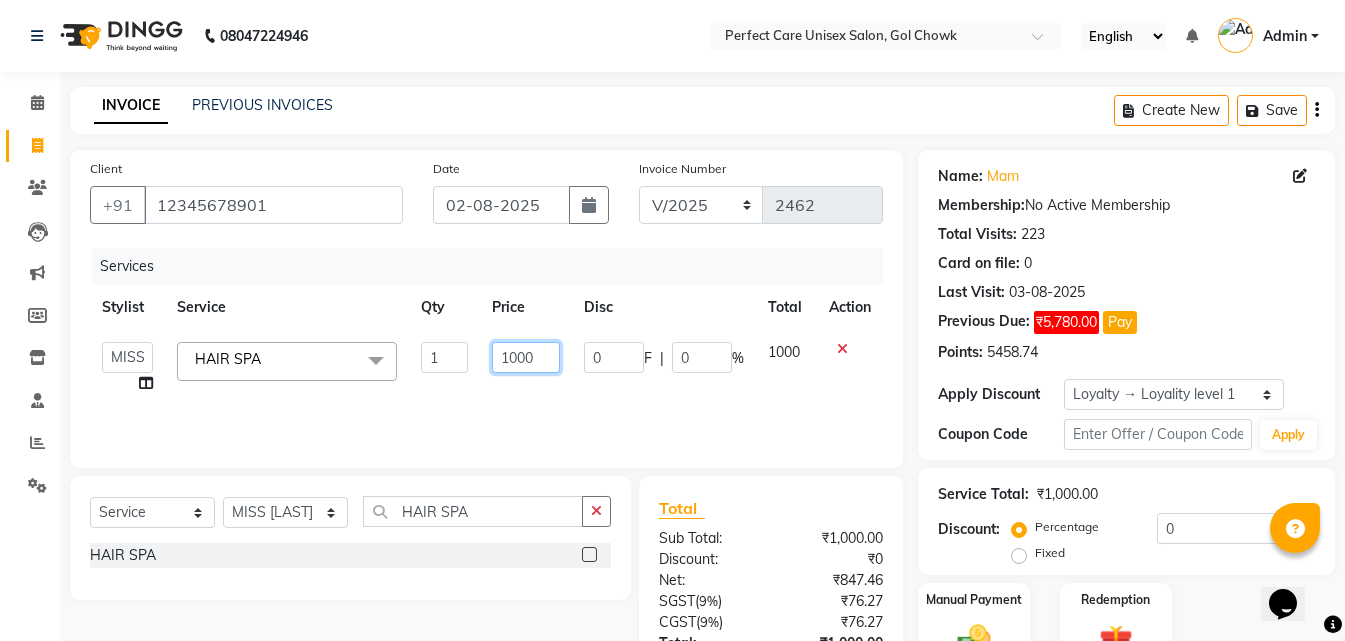 click on "1000" 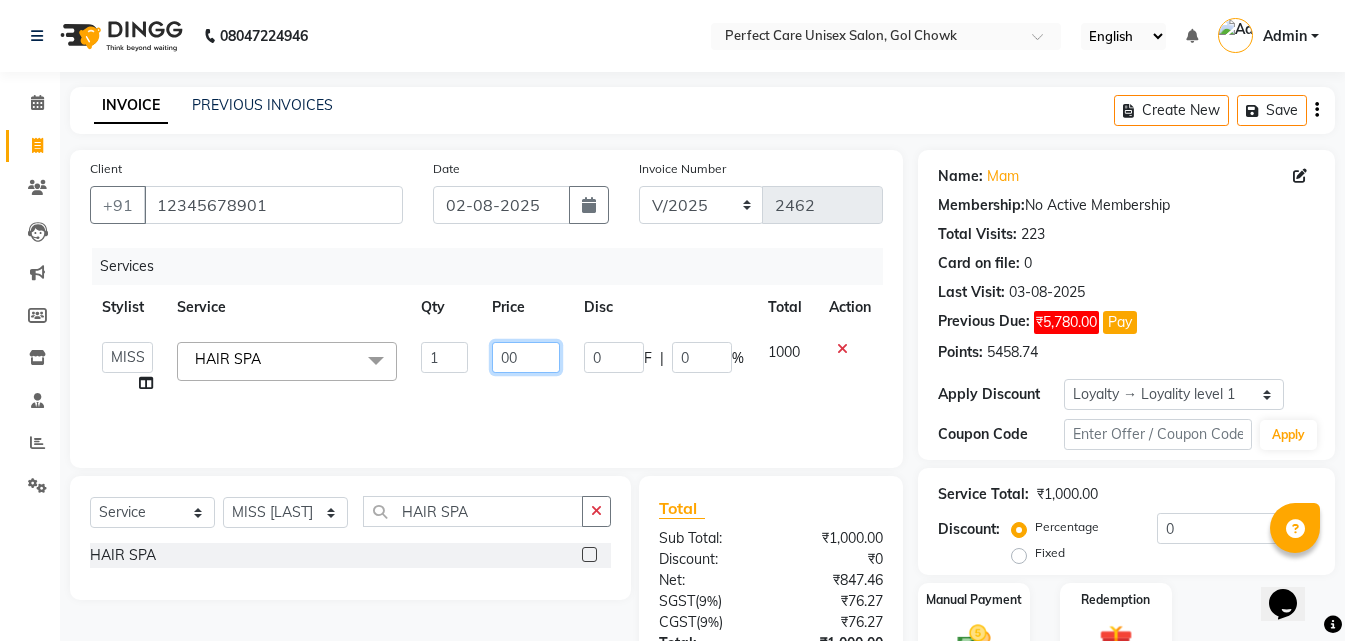 type on "900" 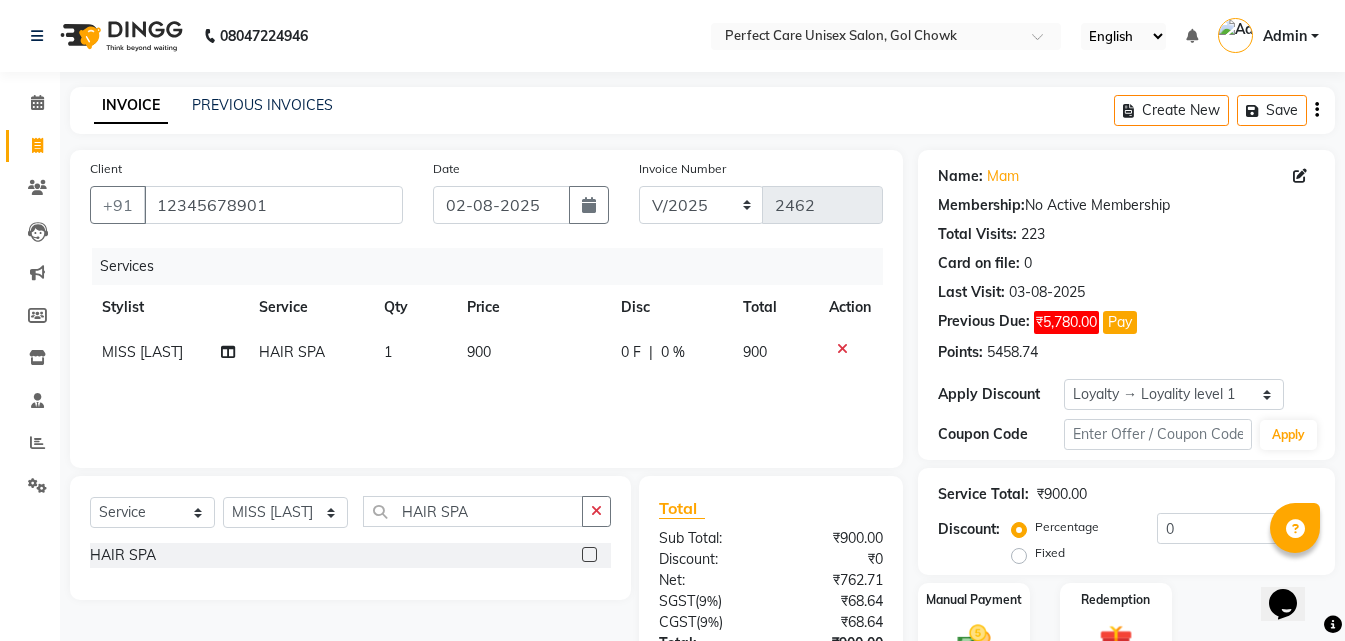 click on "Services Stylist Service Qty Price Disc Total Action MISS SUDHA   HAIR SPA 1 900 0 F | 0 % 900" 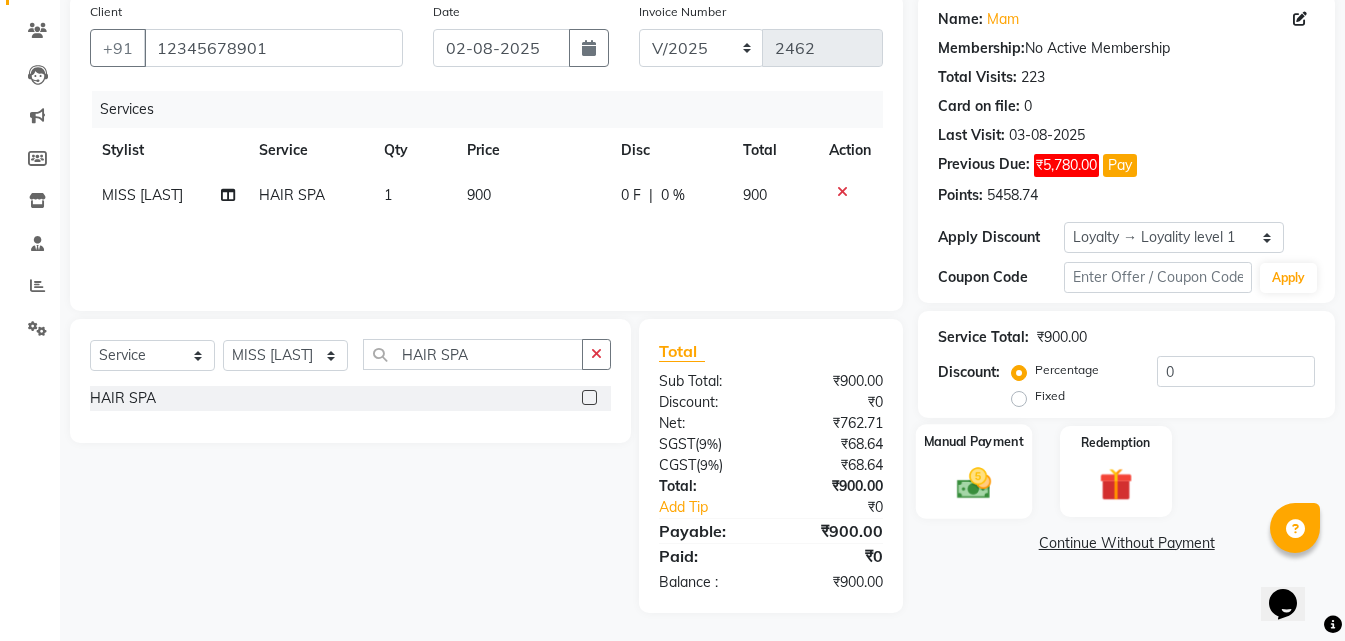 scroll, scrollTop: 159, scrollLeft: 0, axis: vertical 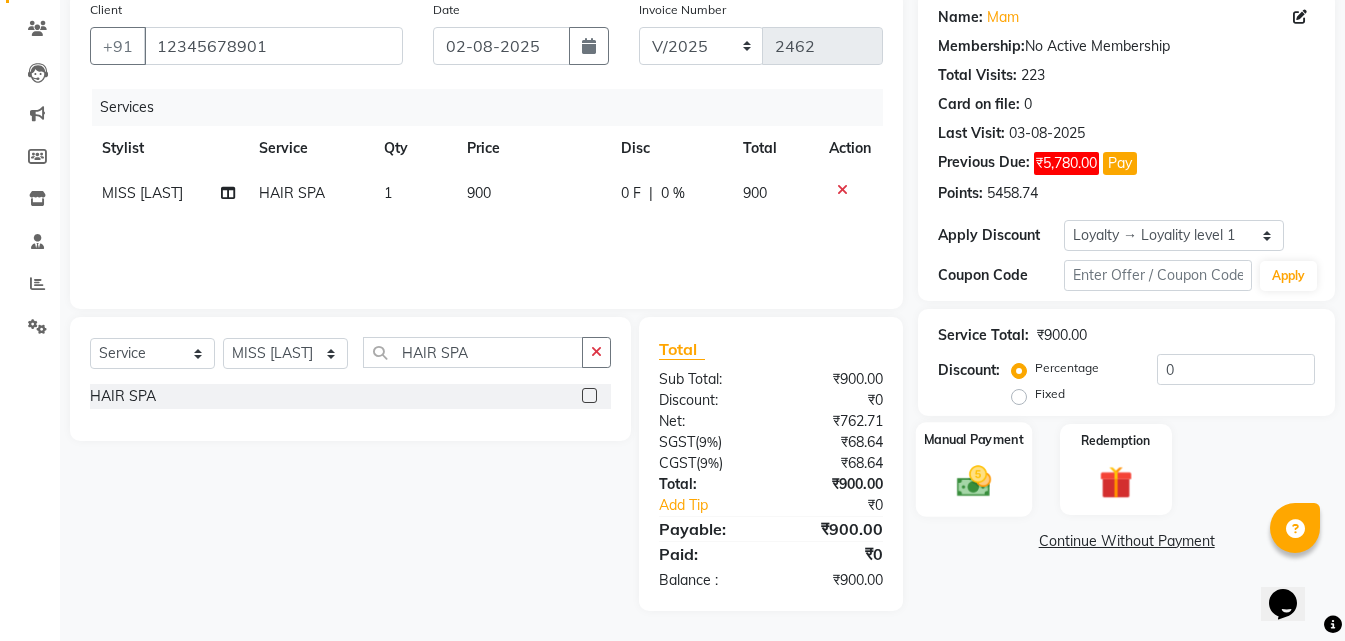 click 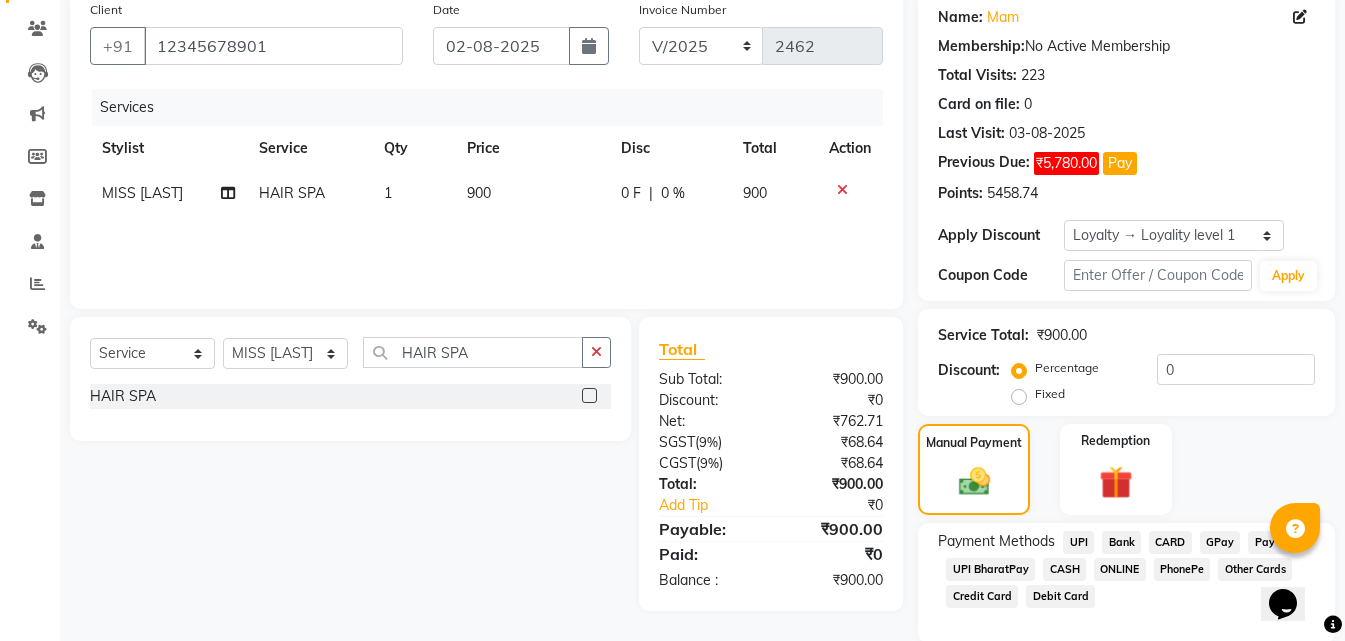 click on "ONLINE" 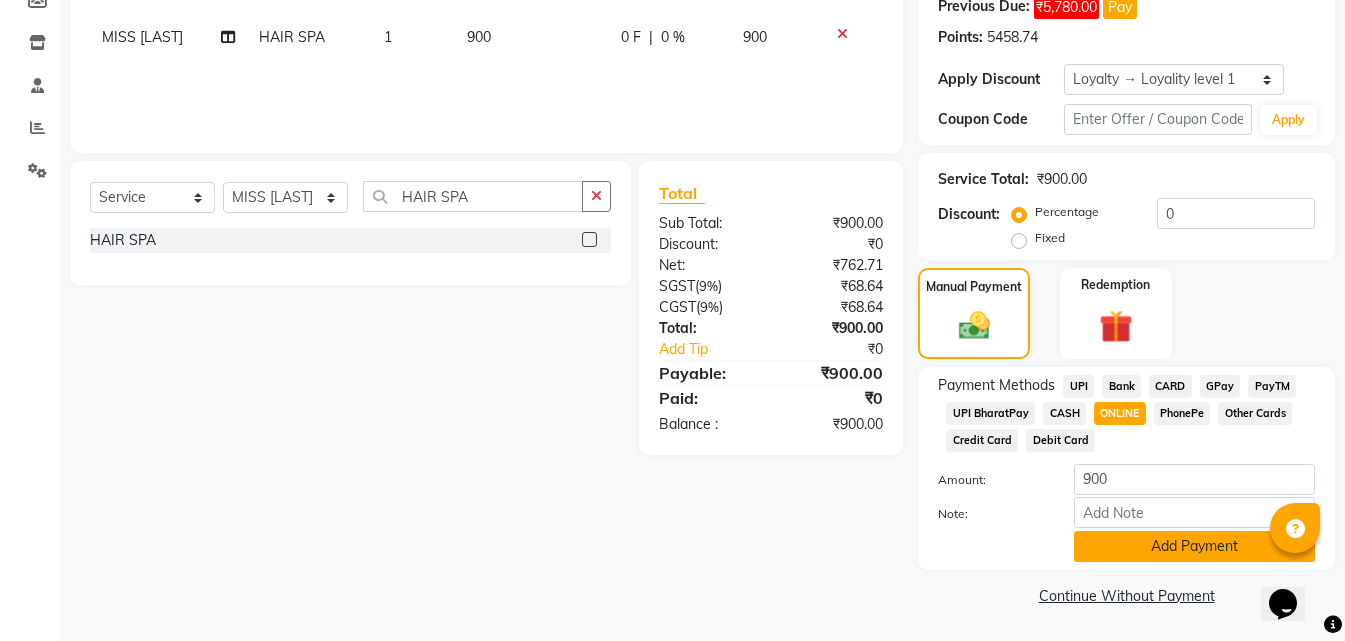 click on "Add Payment" 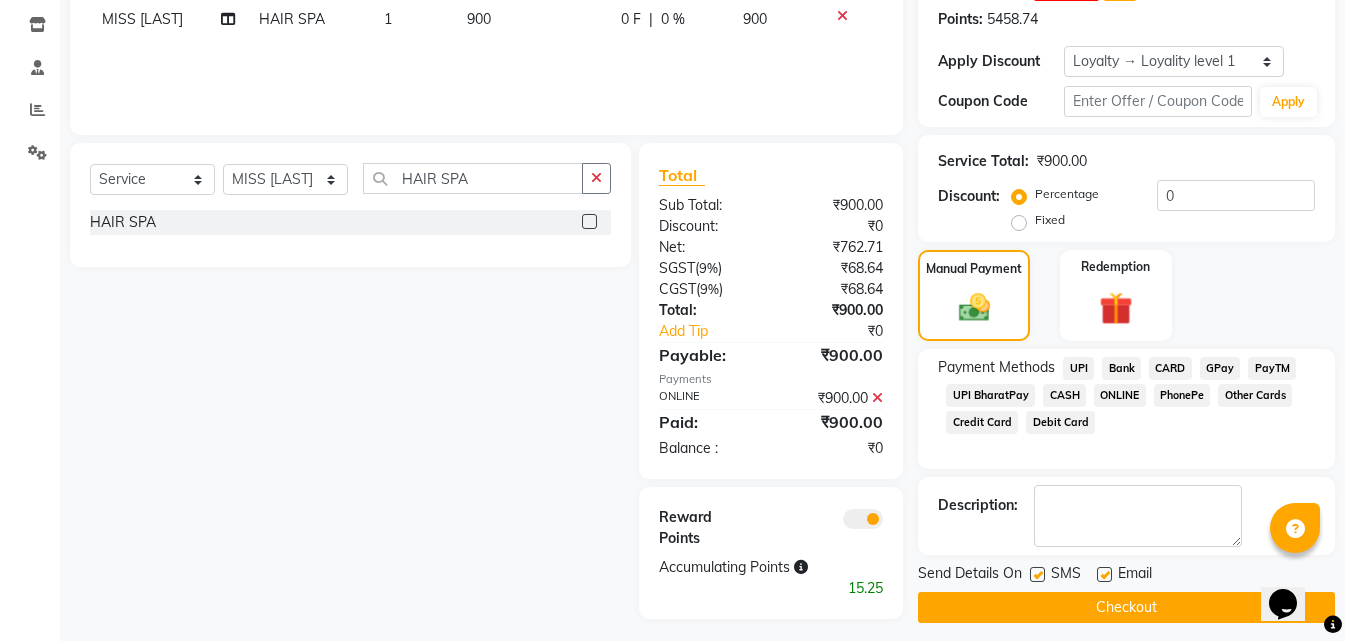 scroll, scrollTop: 345, scrollLeft: 0, axis: vertical 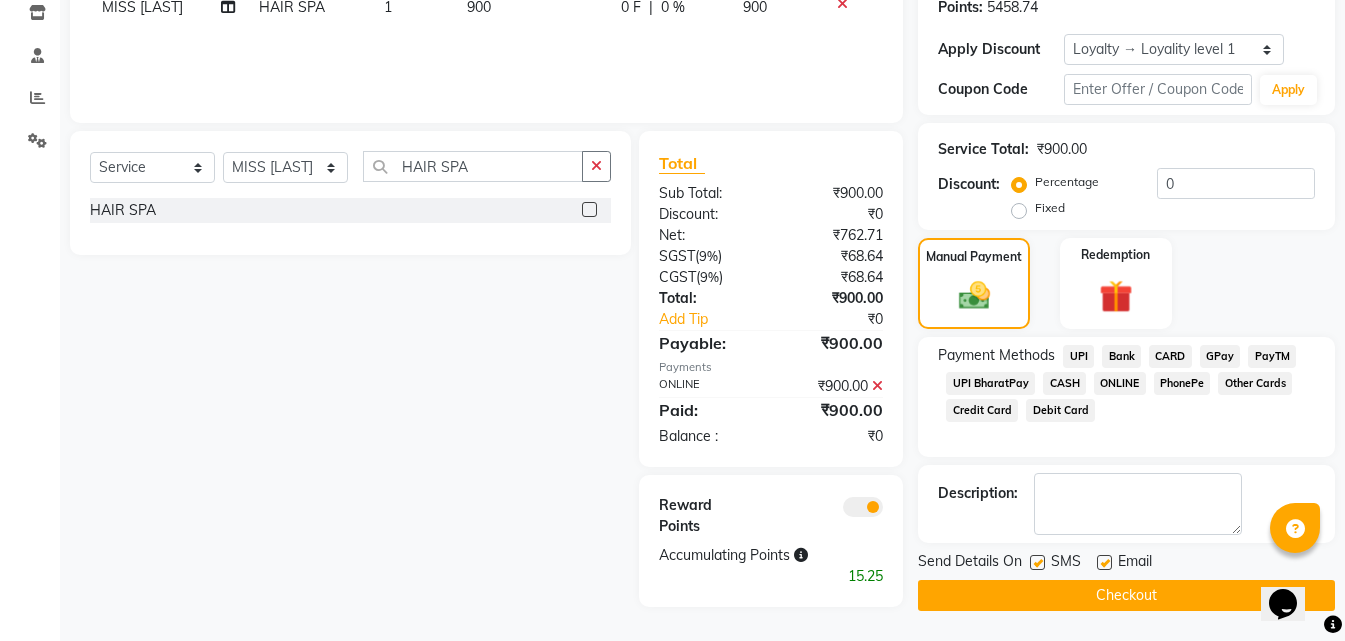click on "Checkout" 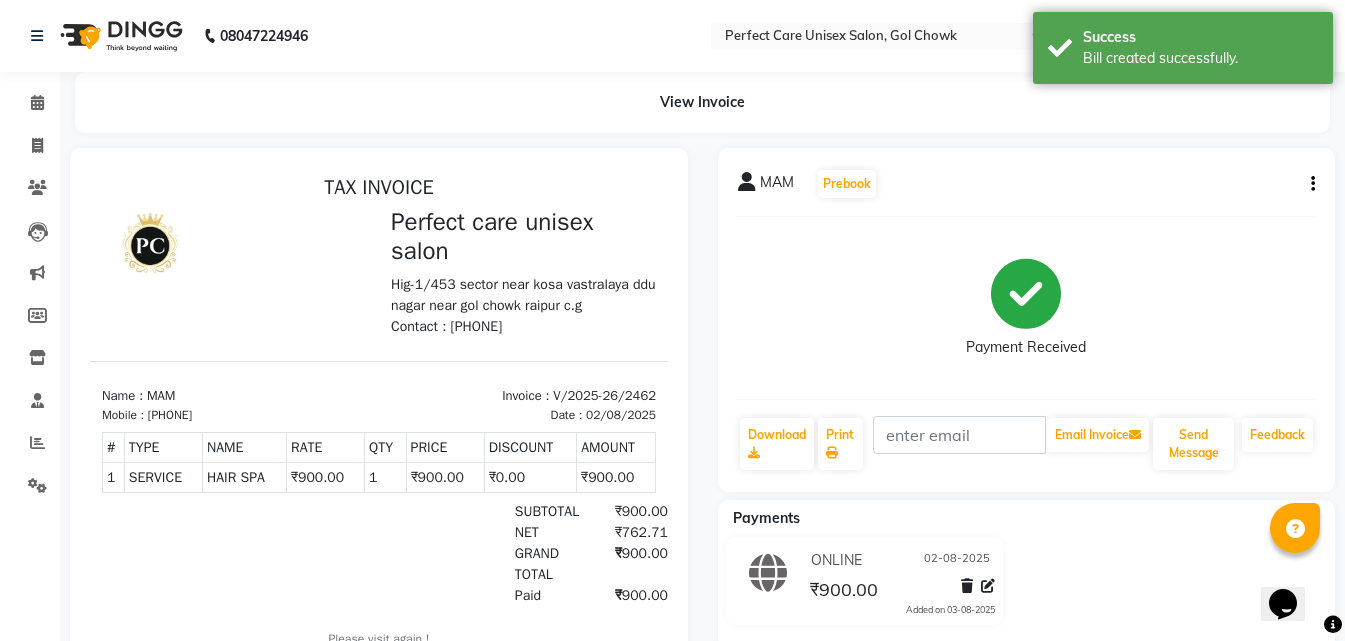 scroll, scrollTop: 0, scrollLeft: 0, axis: both 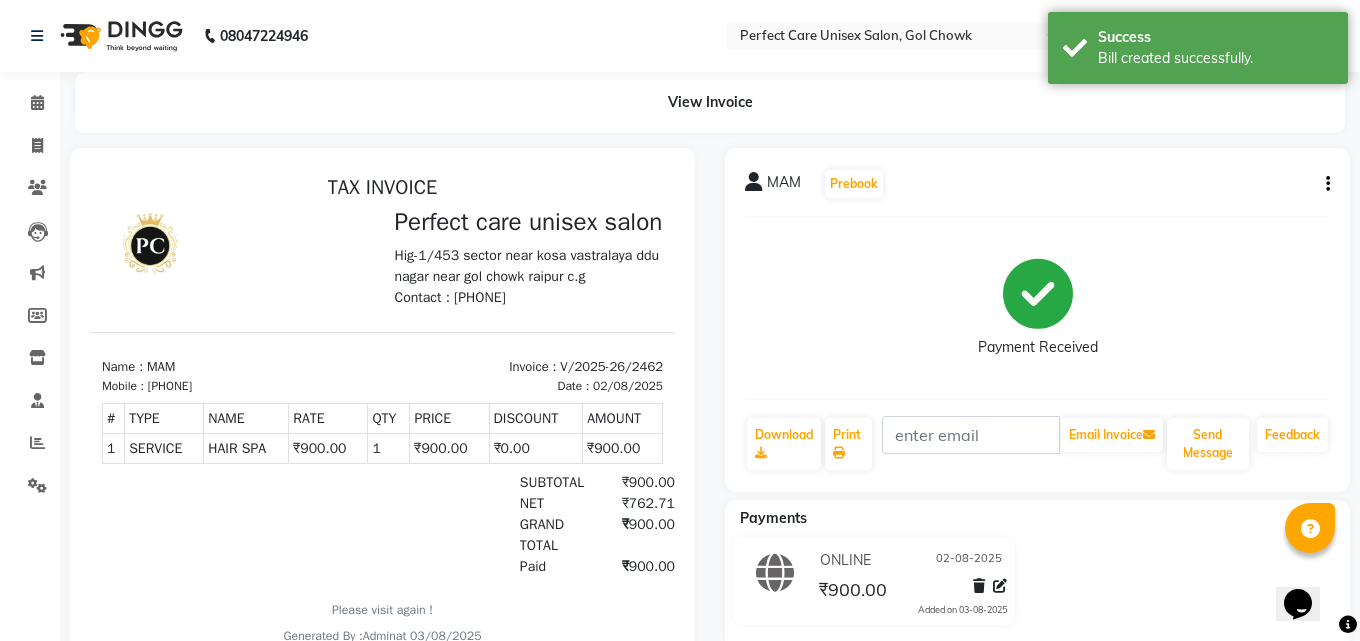 select on "4751" 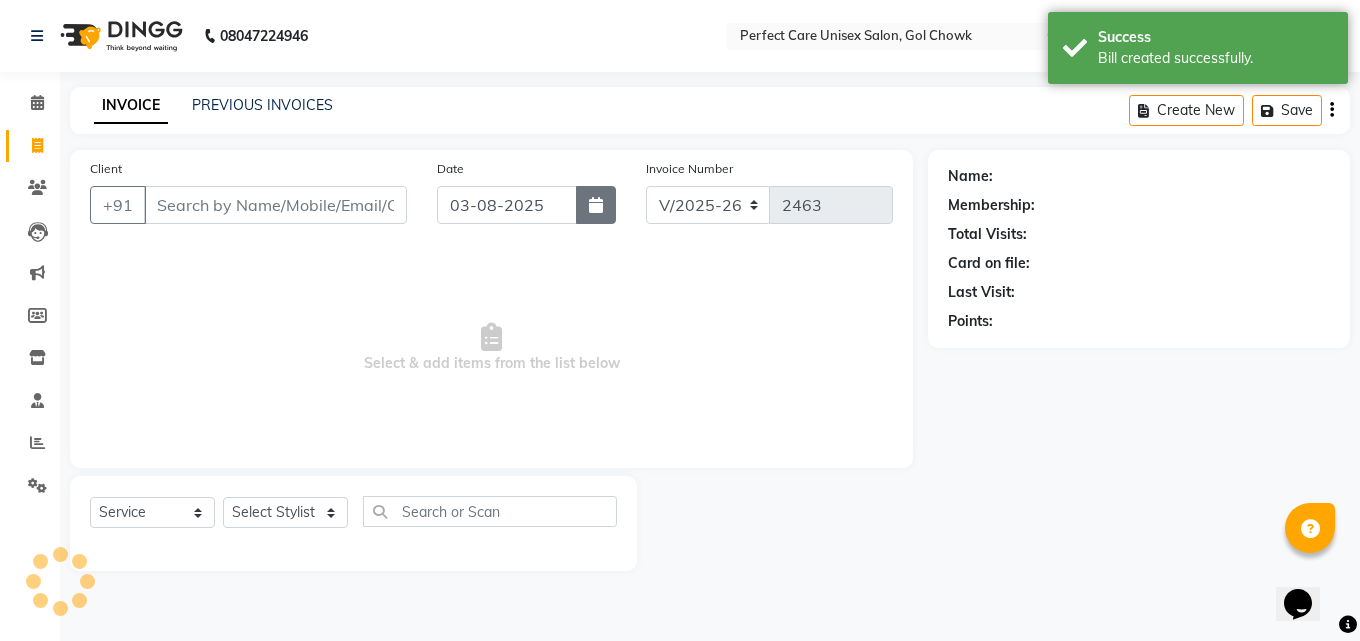 drag, startPoint x: 596, startPoint y: 209, endPoint x: 572, endPoint y: 224, distance: 28.301943 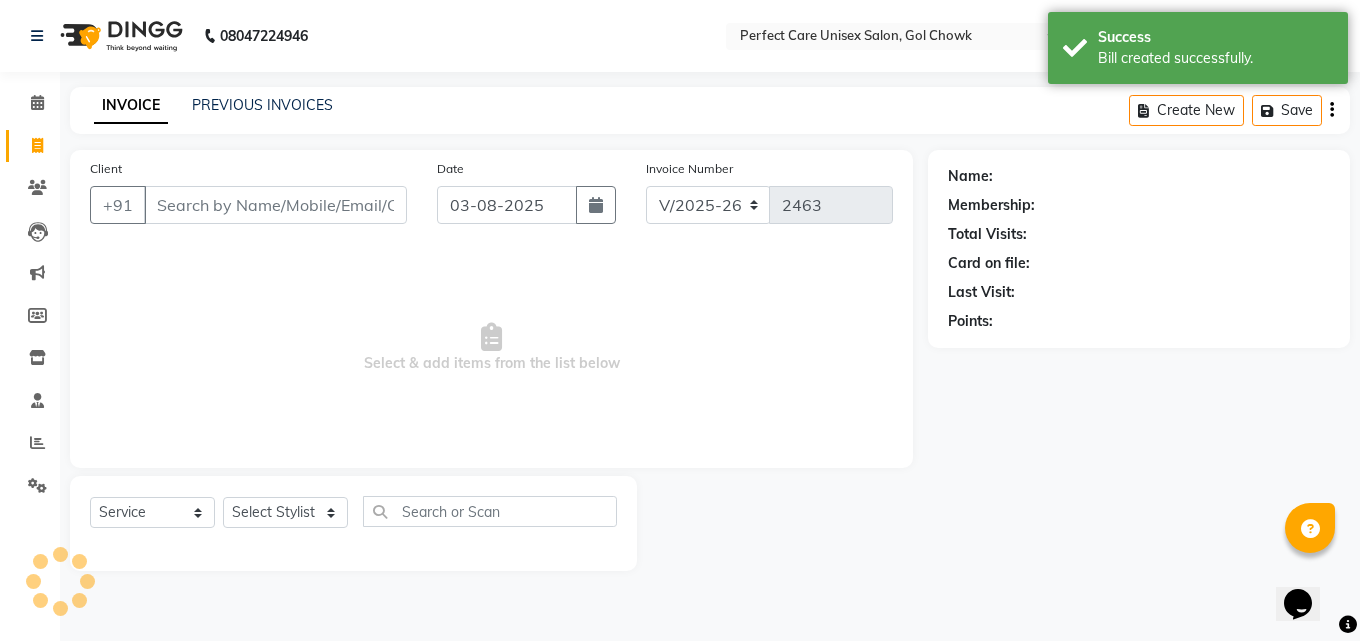 click 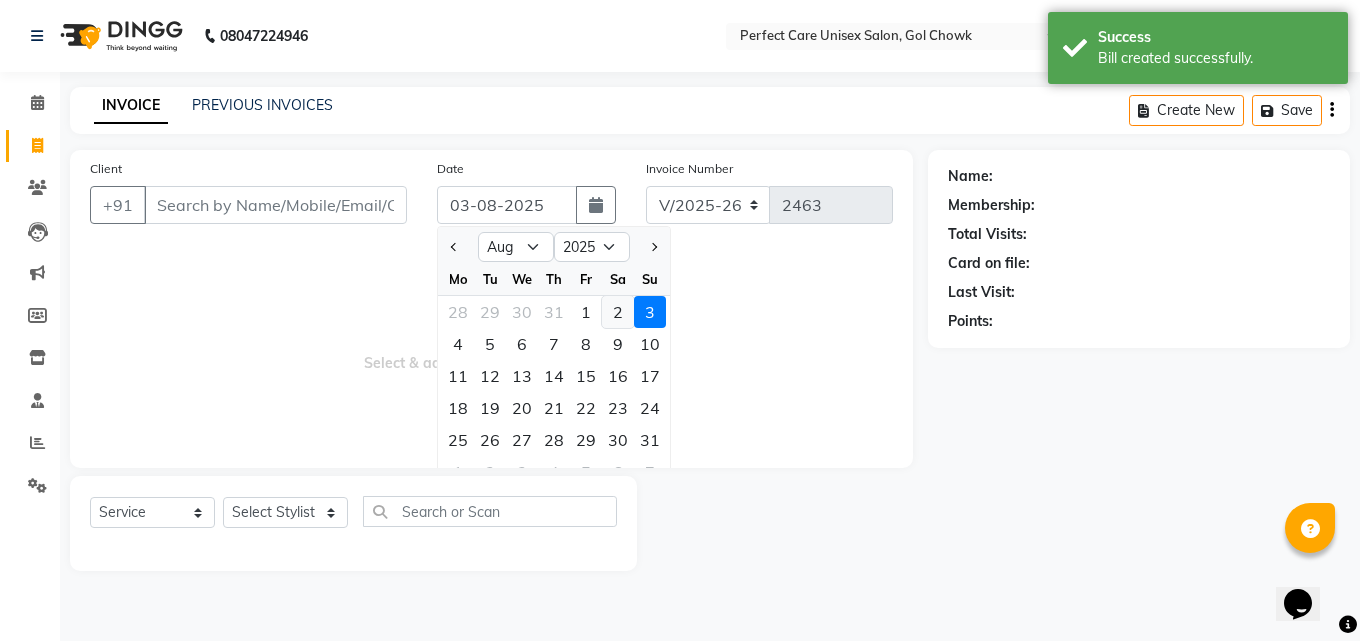 click on "2" 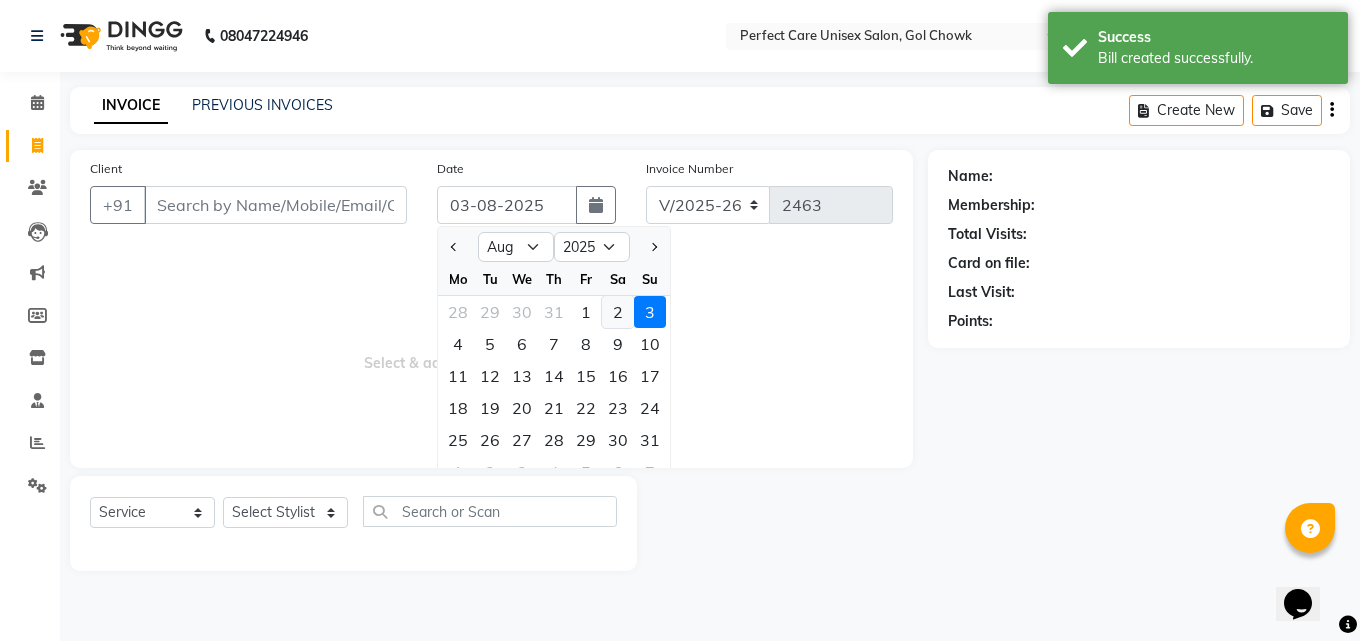 type on "02-08-2025" 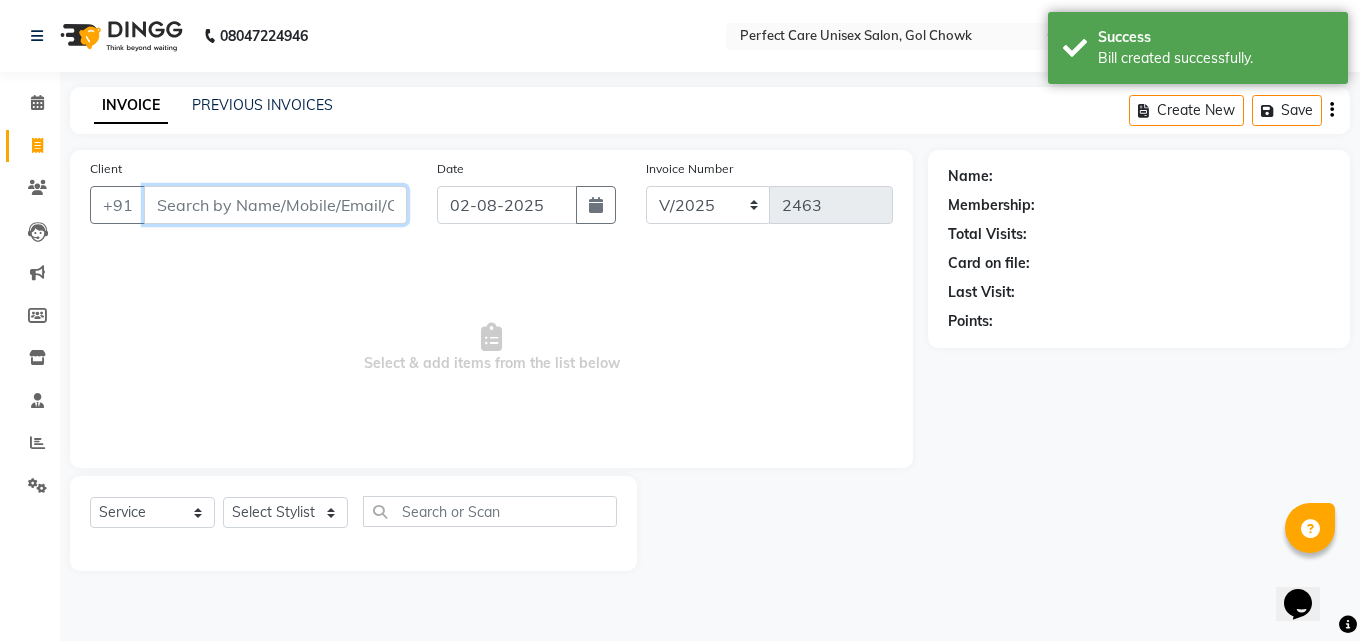 click on "Client" at bounding box center [275, 205] 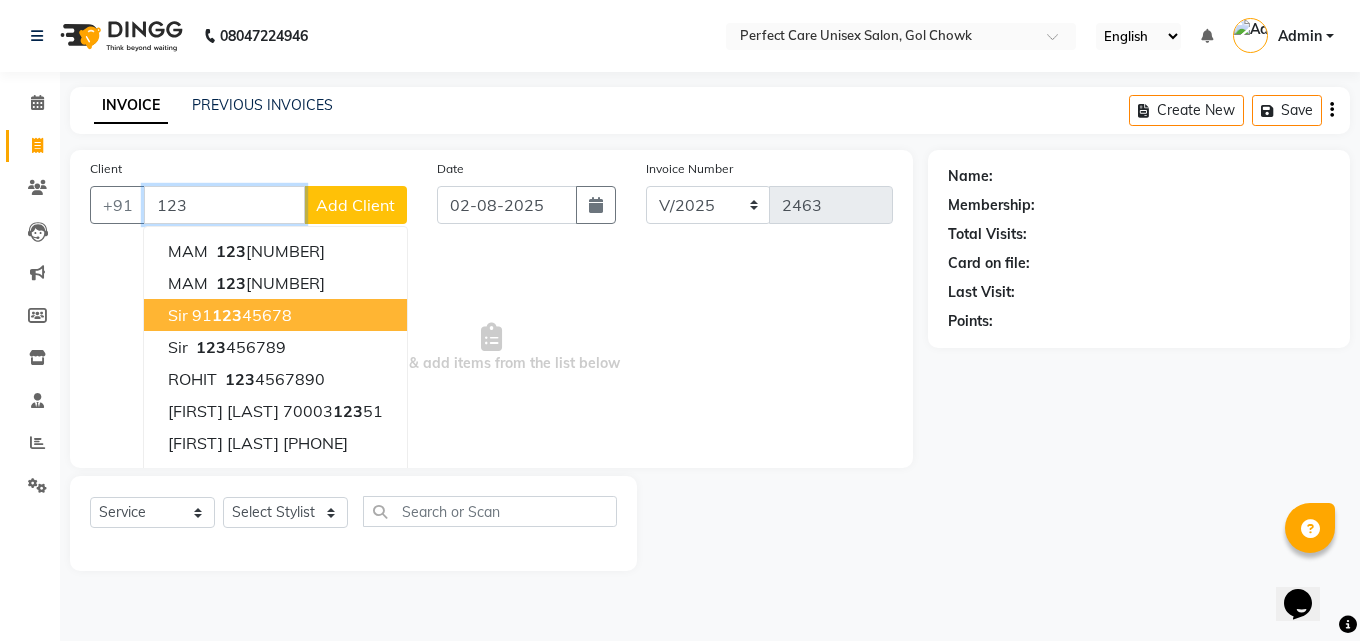 click on "91 123 45678" at bounding box center [242, 315] 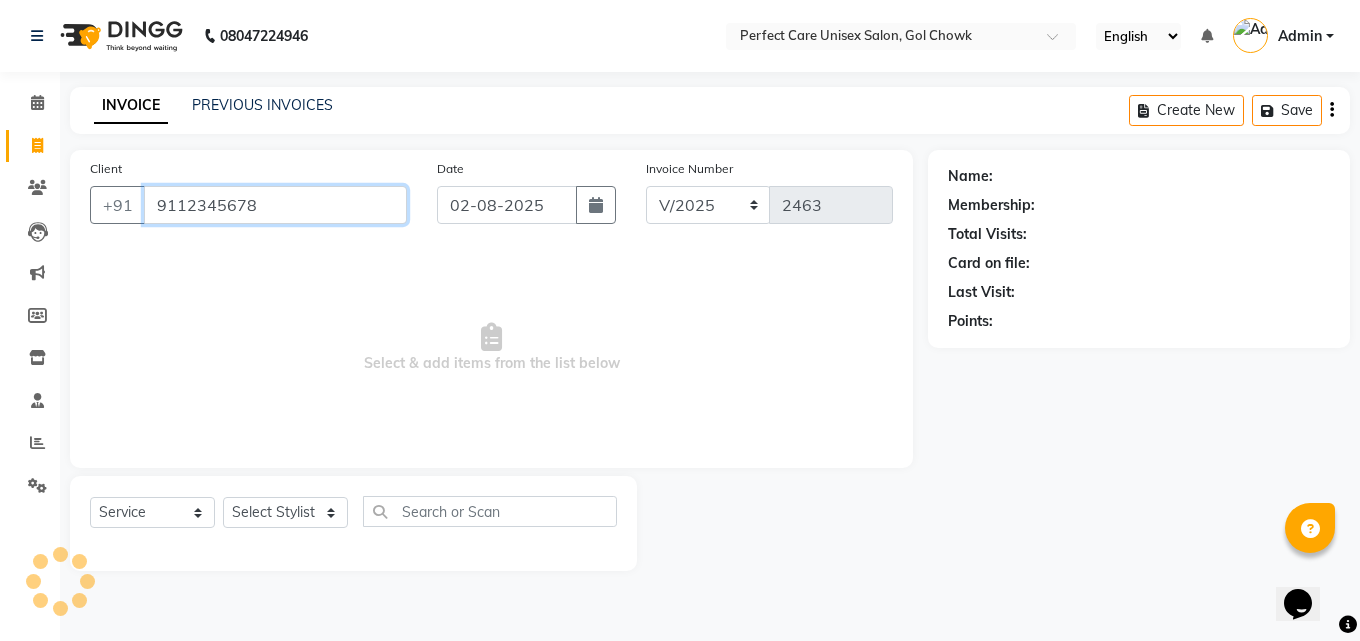 type on "9112345678" 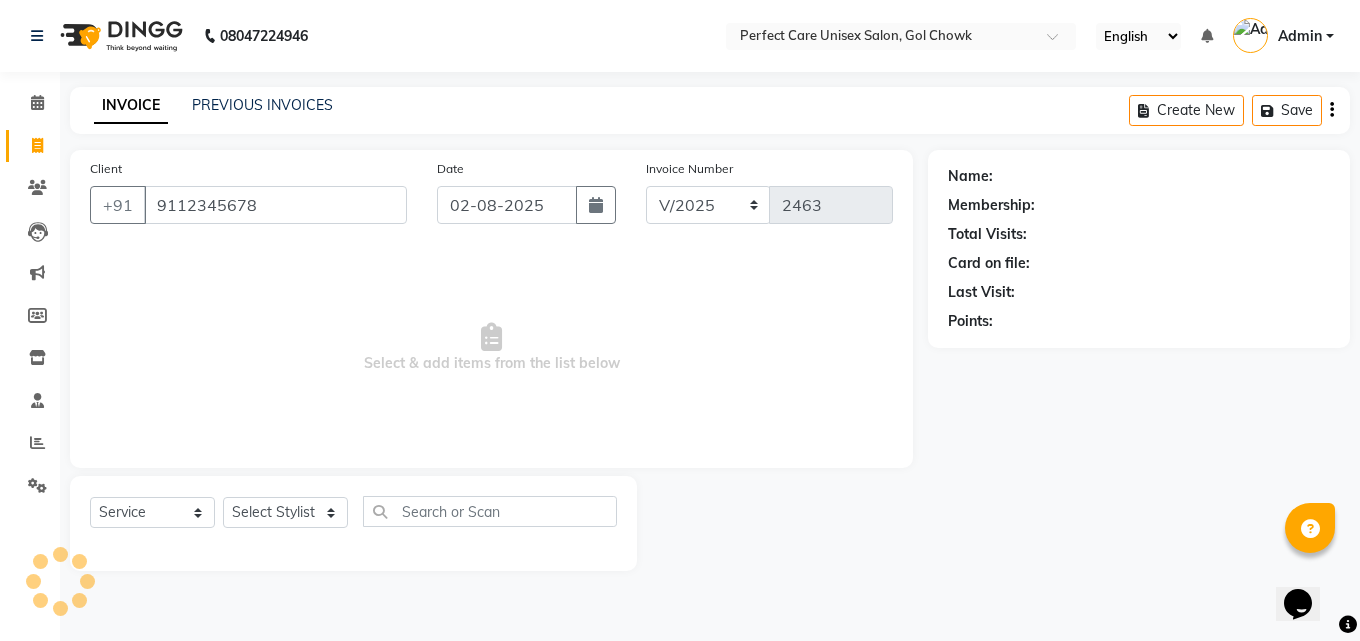 select on "1: Object" 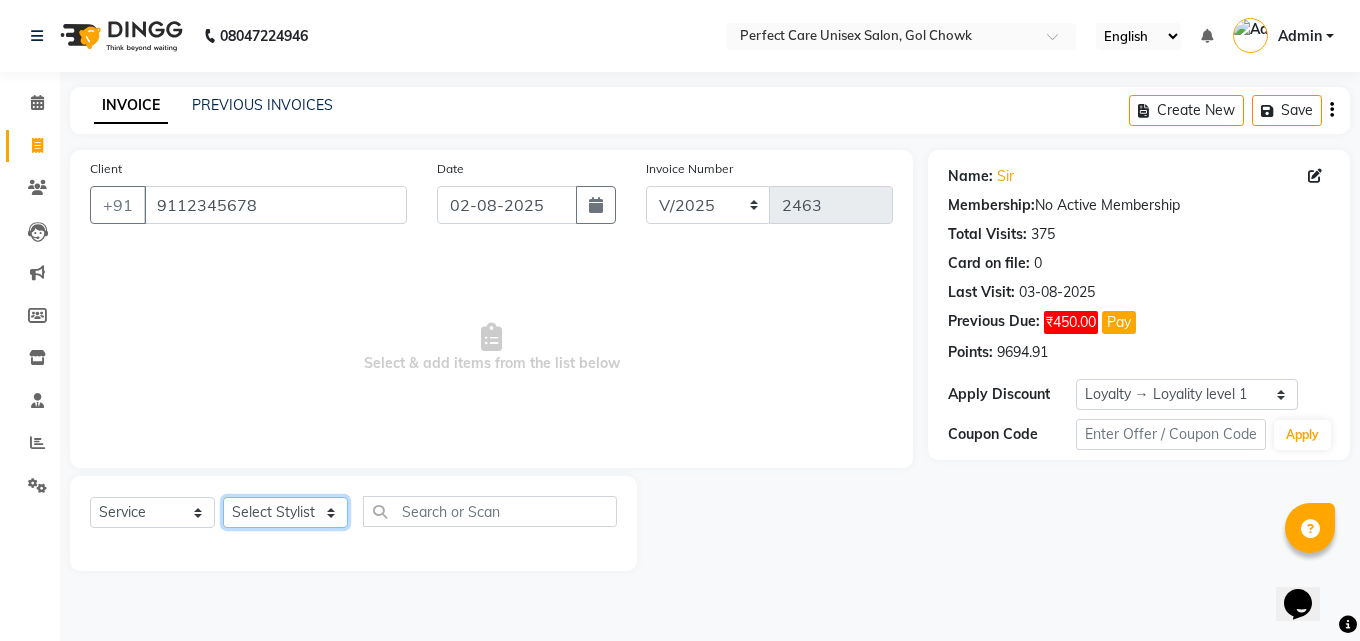 click on "Select Stylist MISS [NAME] MISS [NAME] MISS [NAME] MISS [NAME] MISS [NAME] MISS [NAME] MISS [NAME] MISS [NAME] MISS [NAME] MISS [NAME] [NAME] MR [NAME] MR [NAME] MR [NAME] MR [NAME] MR [NAME] MR [NAME] MR [NAME] MR [NAME] MR [NAME] MR [NAME] MR [NAME] MR [NAME] MR [NAME] MR [NAME] MS [NAME] NONE [NAME]" 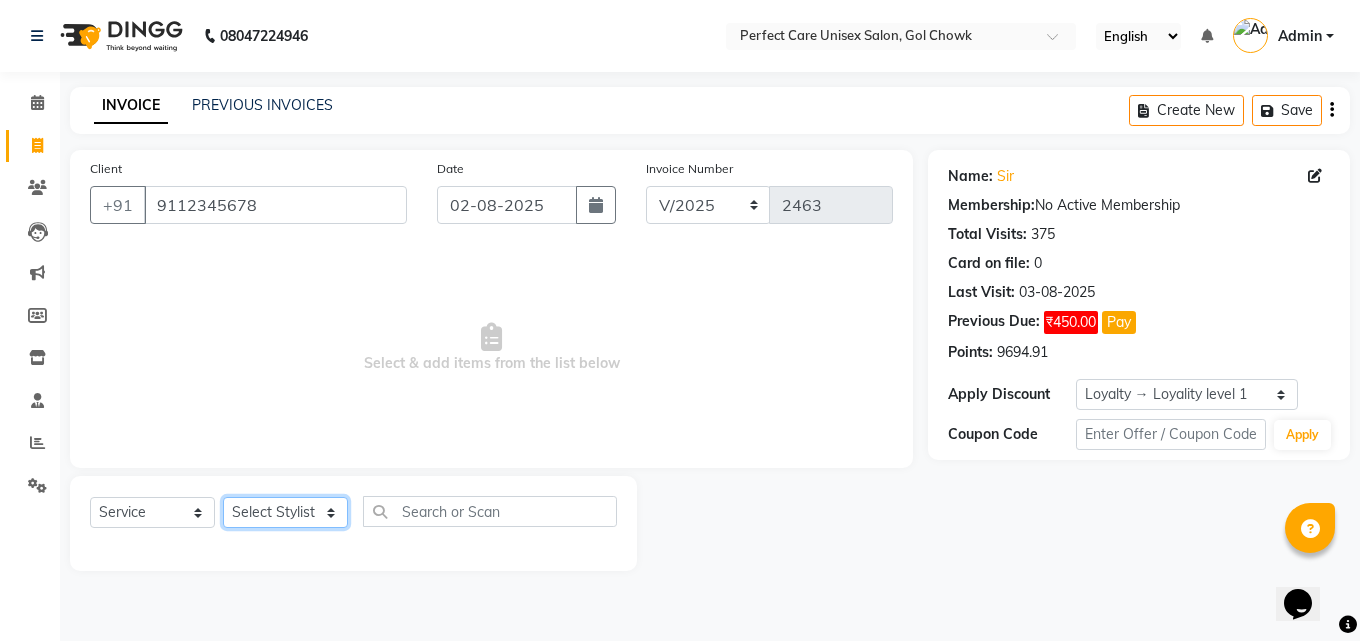 select on "86172" 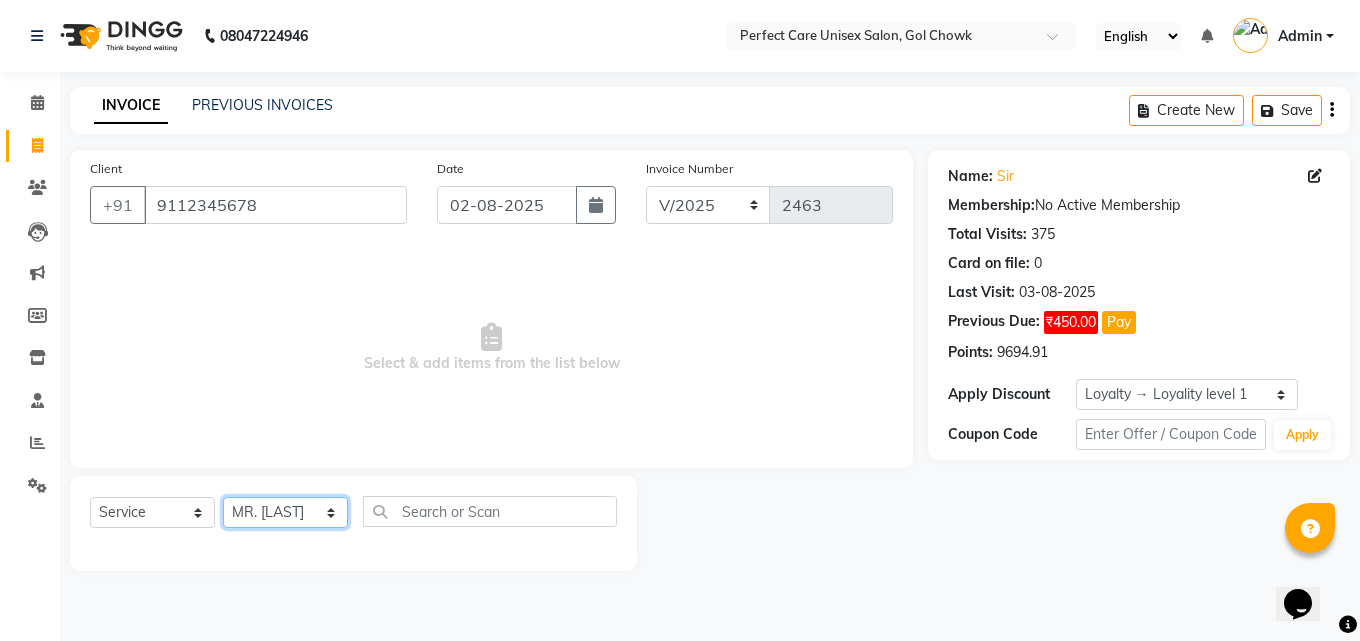 click on "Select Stylist MISS [NAME] MISS [NAME] MISS [NAME] MISS [NAME] MISS [NAME] MISS [NAME] MISS [NAME] MISS [NAME] MISS [NAME] MISS [NAME] [NAME] MR [NAME] MR [NAME] MR [NAME] MR [NAME] MR [NAME] MR [NAME] MR [NAME] MR [NAME] MR [NAME] MR [NAME] MR [NAME] MR [NAME] MR [NAME] MR [NAME] MS [NAME] NONE [NAME]" 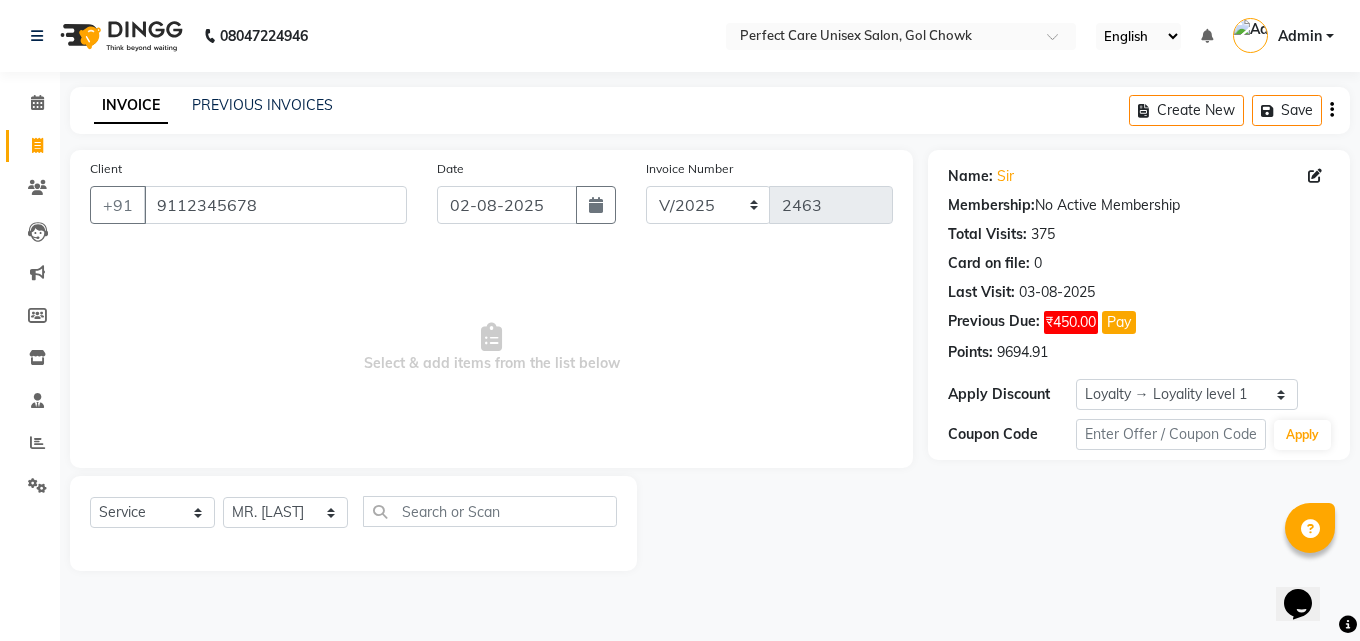 click on "Select & add items from the list below" at bounding box center [491, 348] 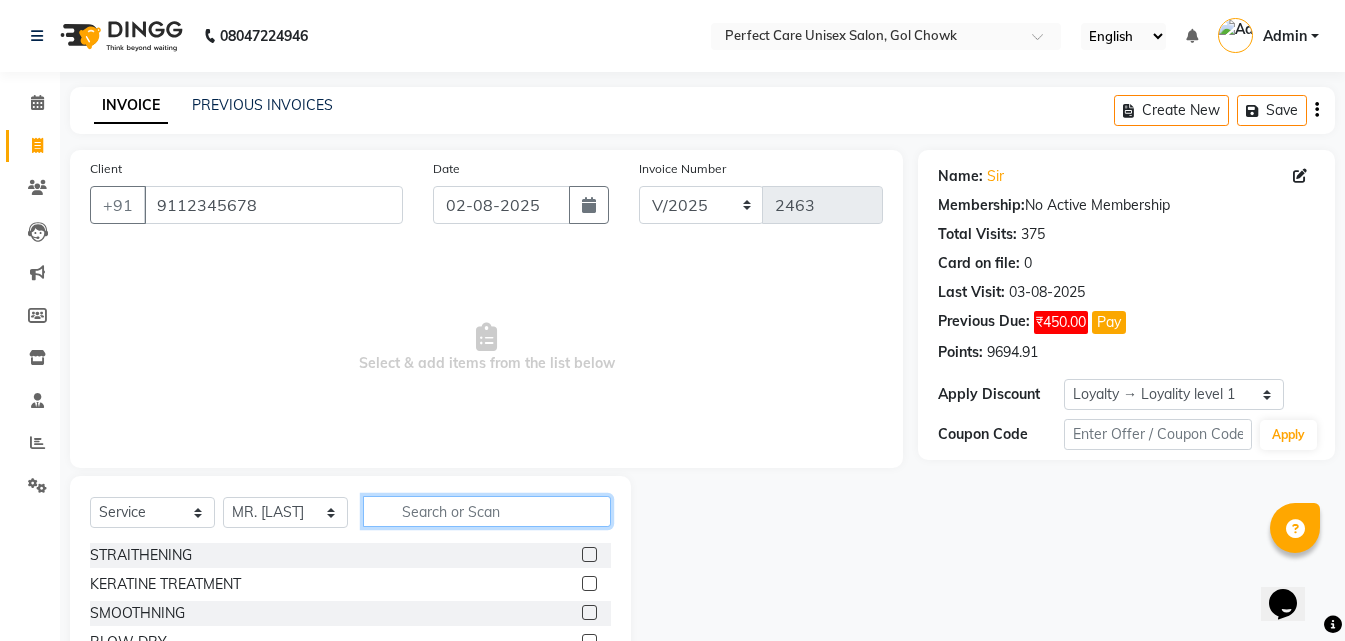 click 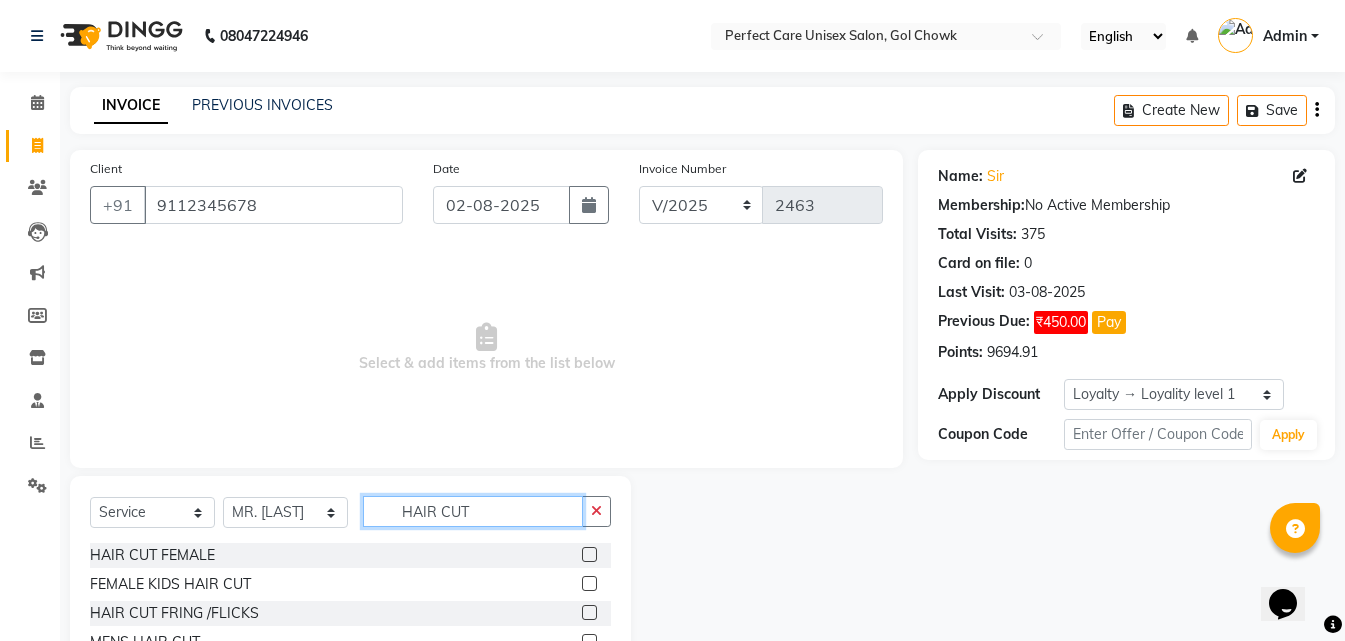 scroll, scrollTop: 76, scrollLeft: 0, axis: vertical 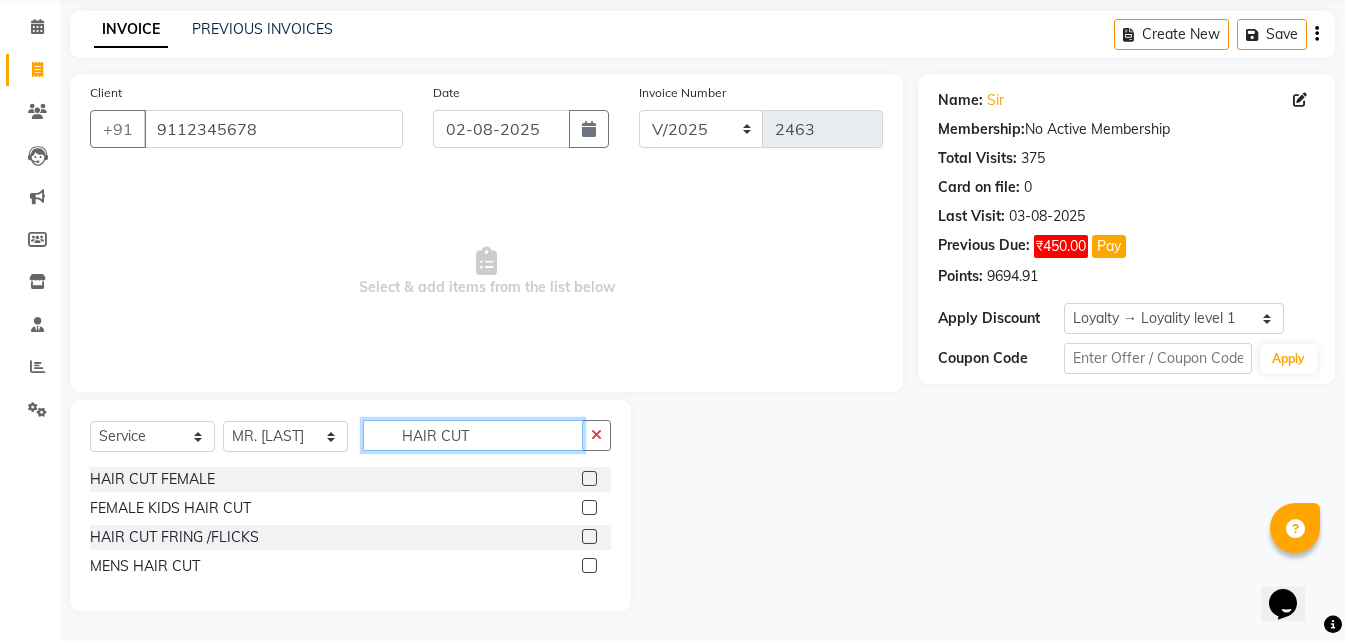 type on "HAIR CUT" 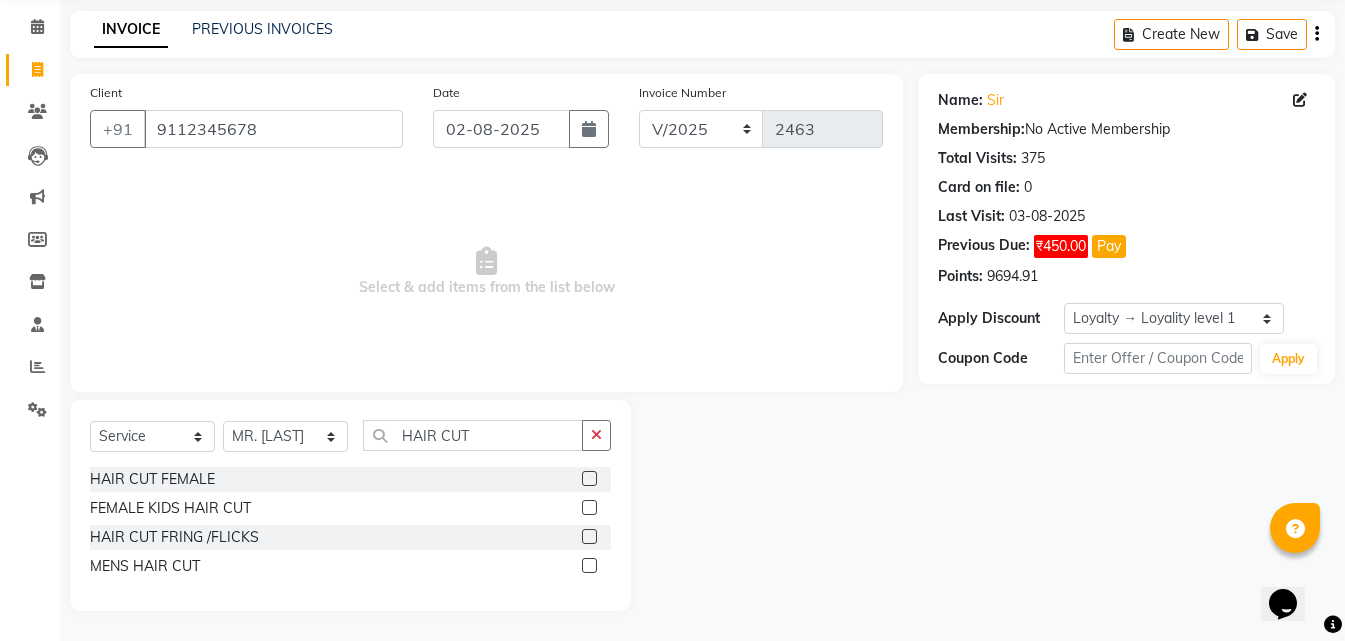 click 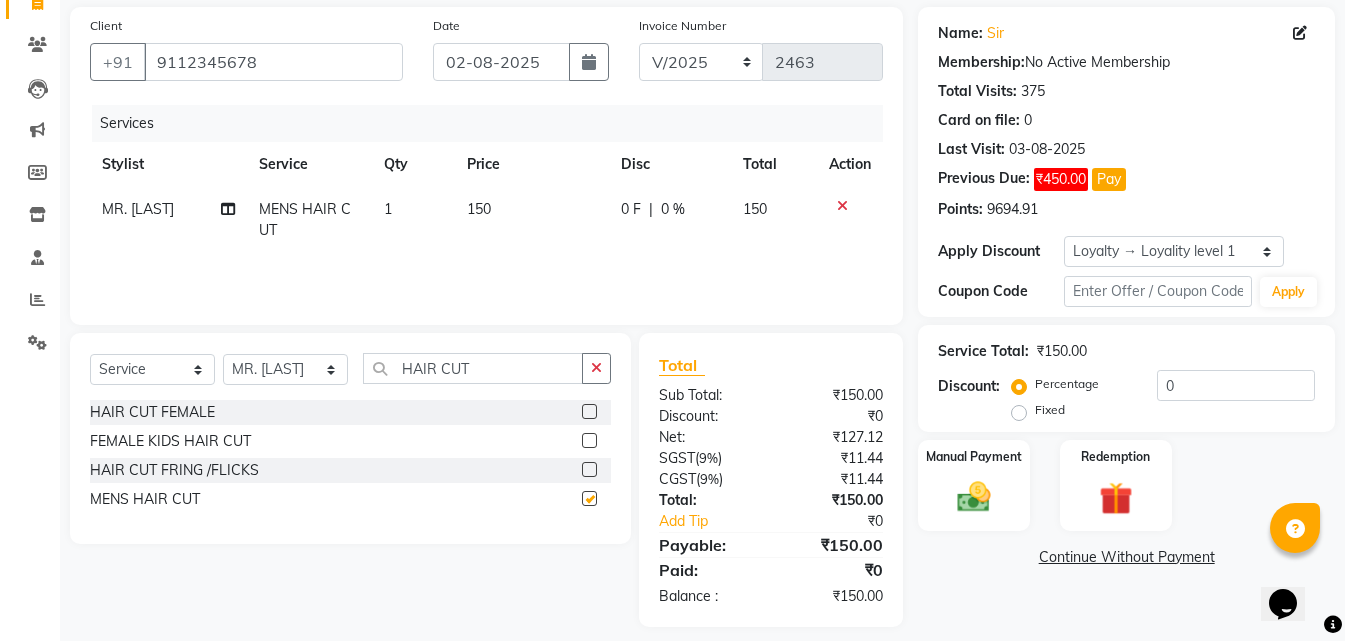 checkbox on "false" 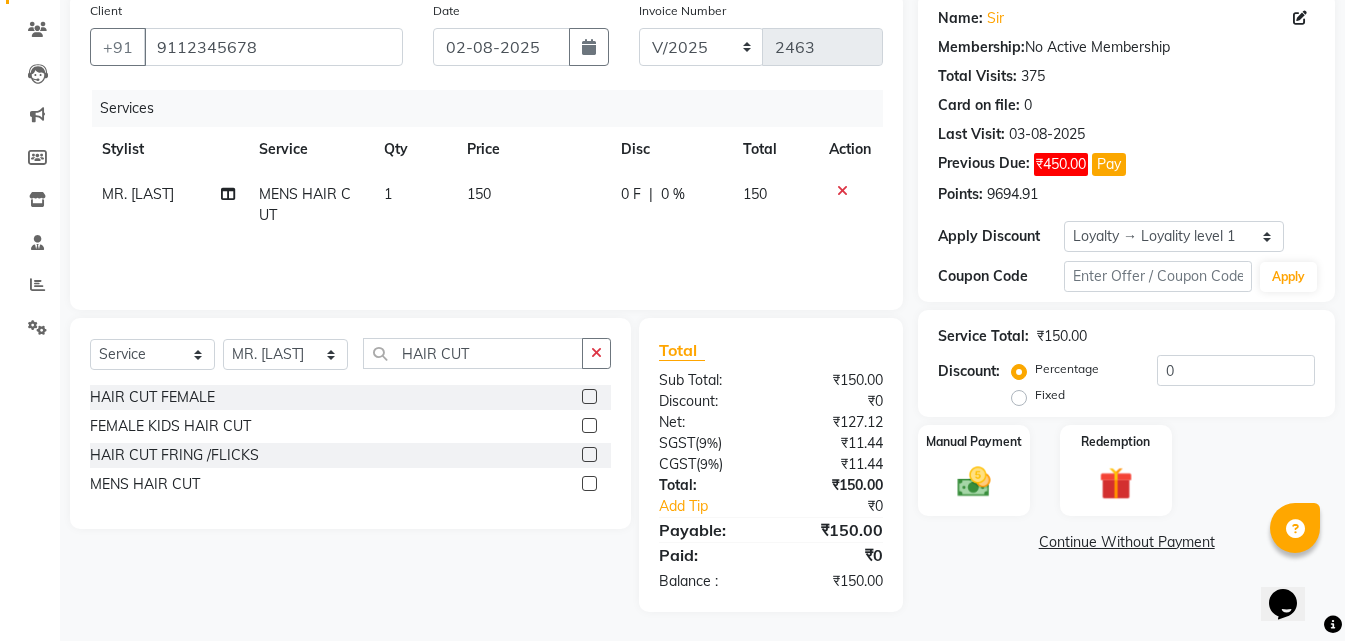 scroll, scrollTop: 159, scrollLeft: 0, axis: vertical 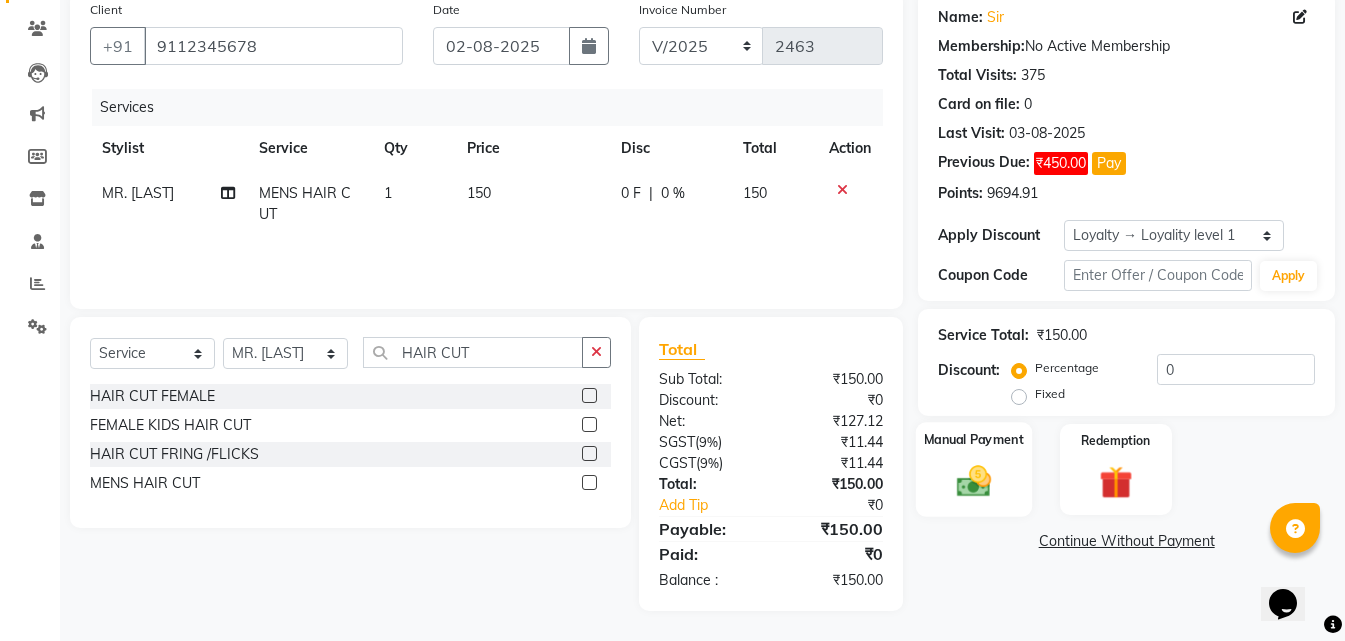 click 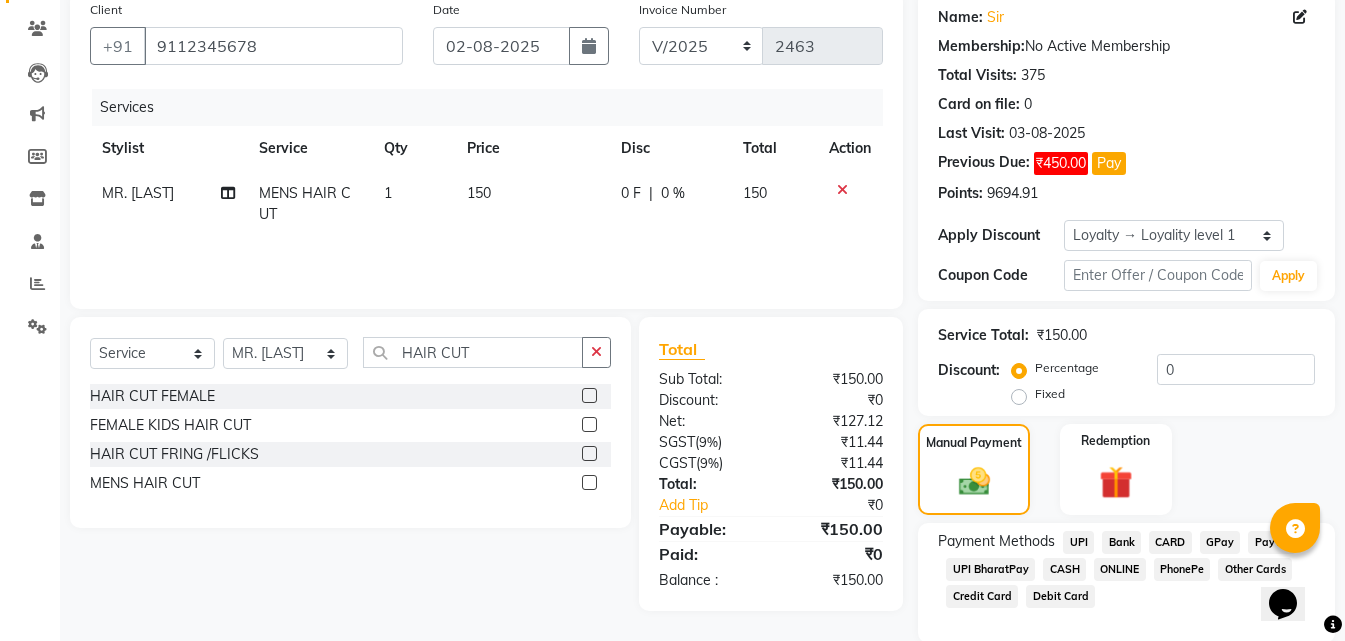 click on "ONLINE" 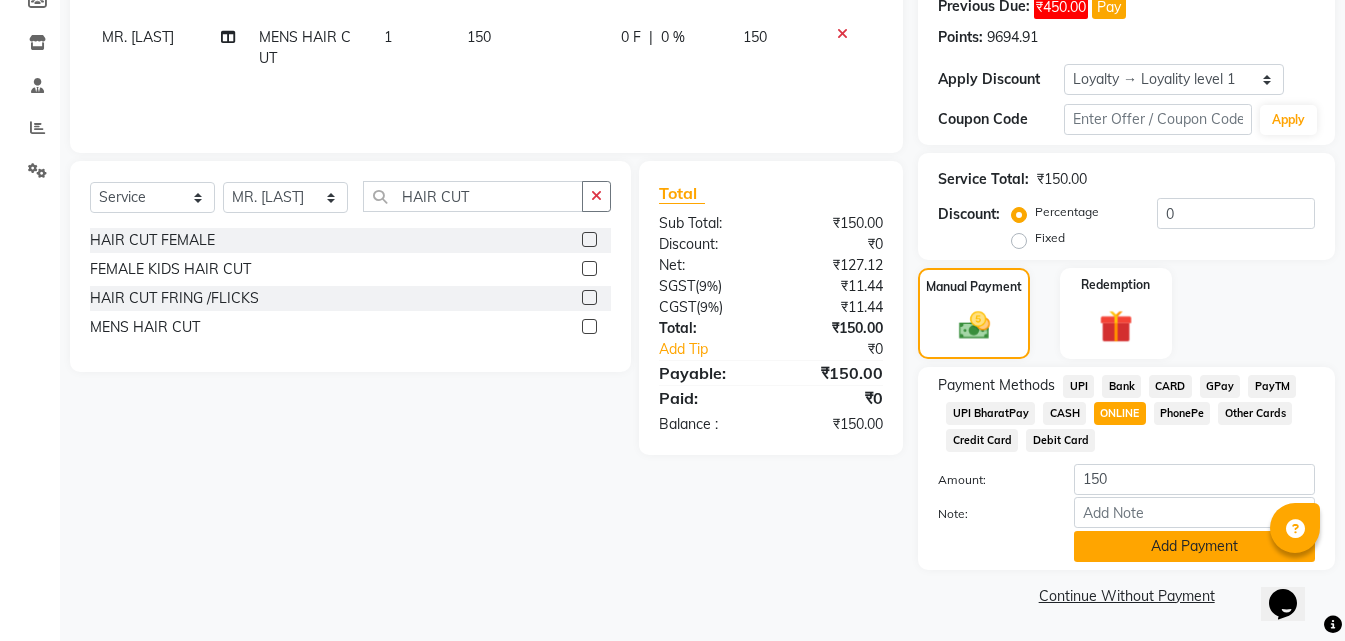 click on "Add Payment" 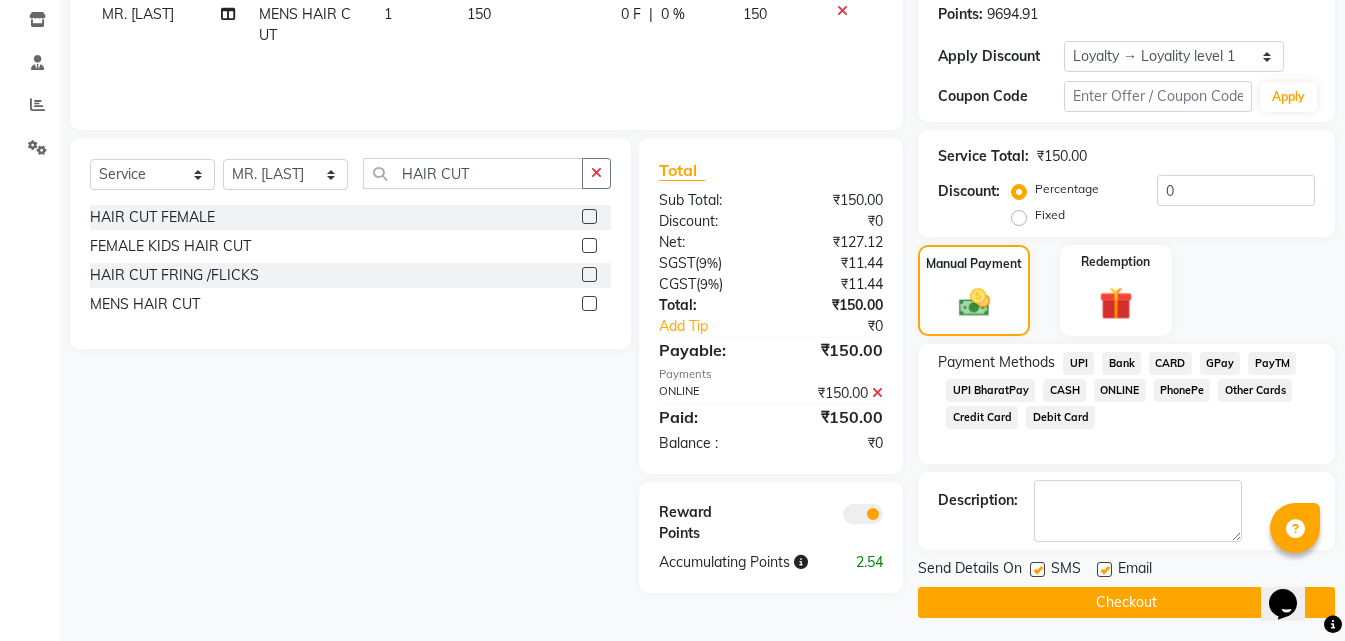 scroll, scrollTop: 345, scrollLeft: 0, axis: vertical 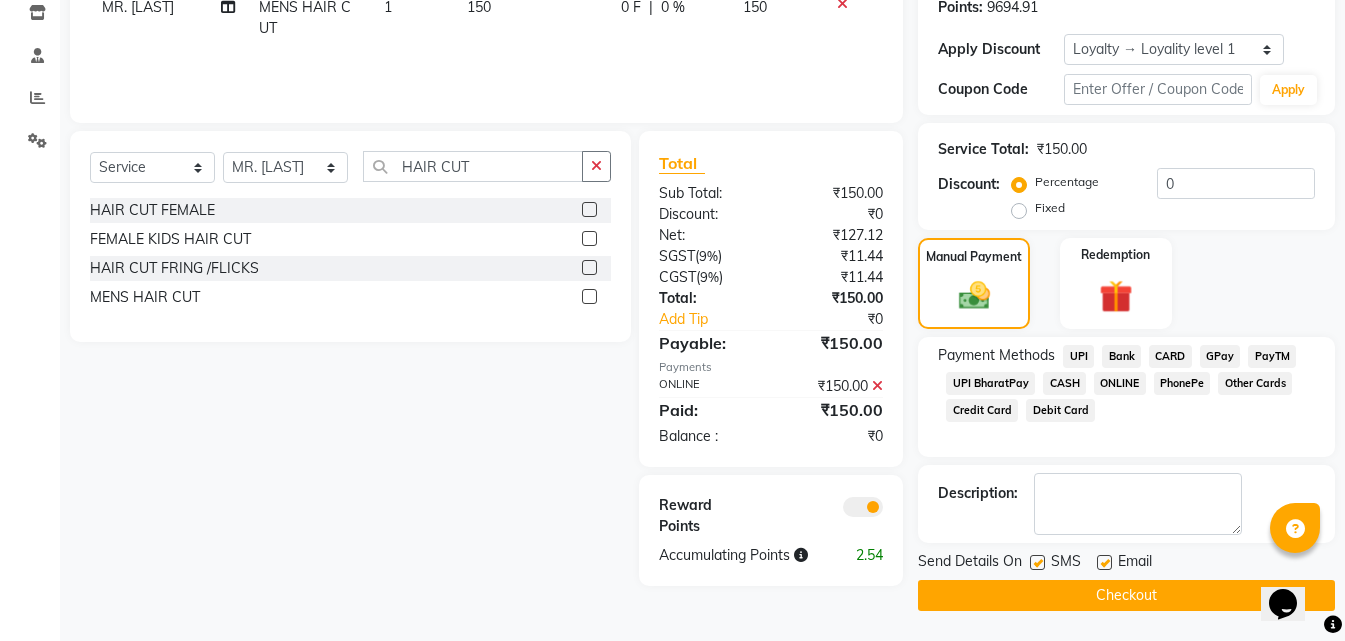 click on "Checkout" 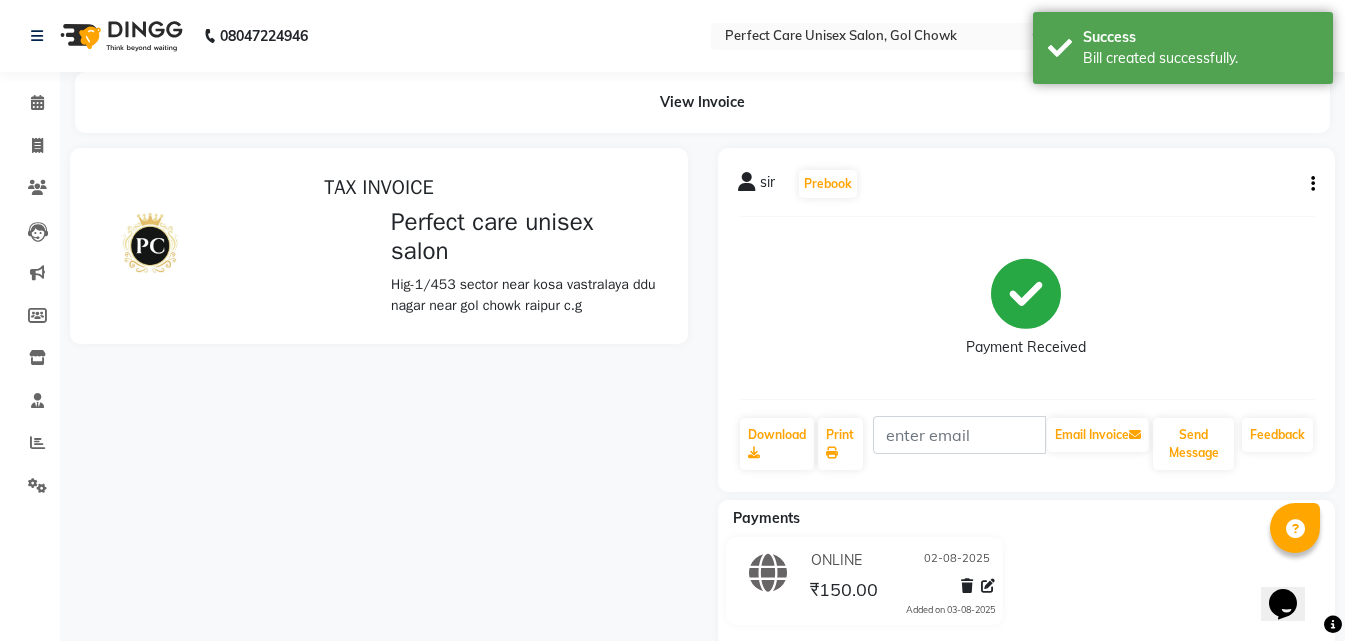 scroll, scrollTop: 0, scrollLeft: 0, axis: both 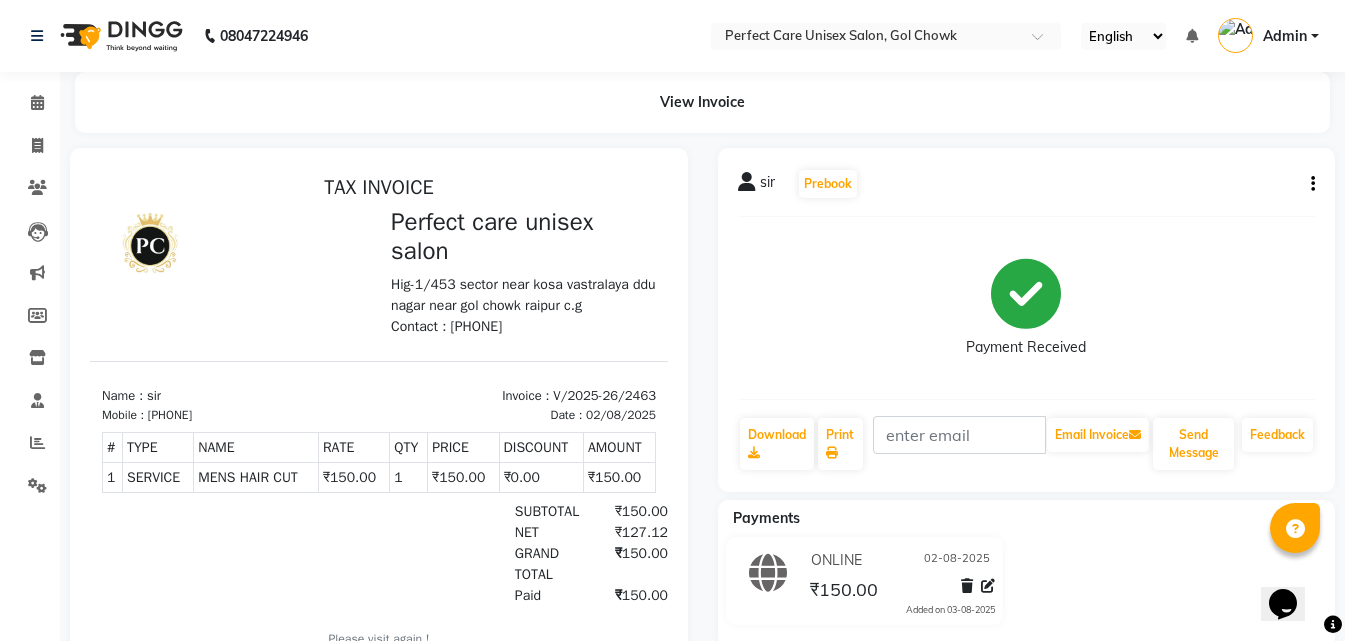 select on "service" 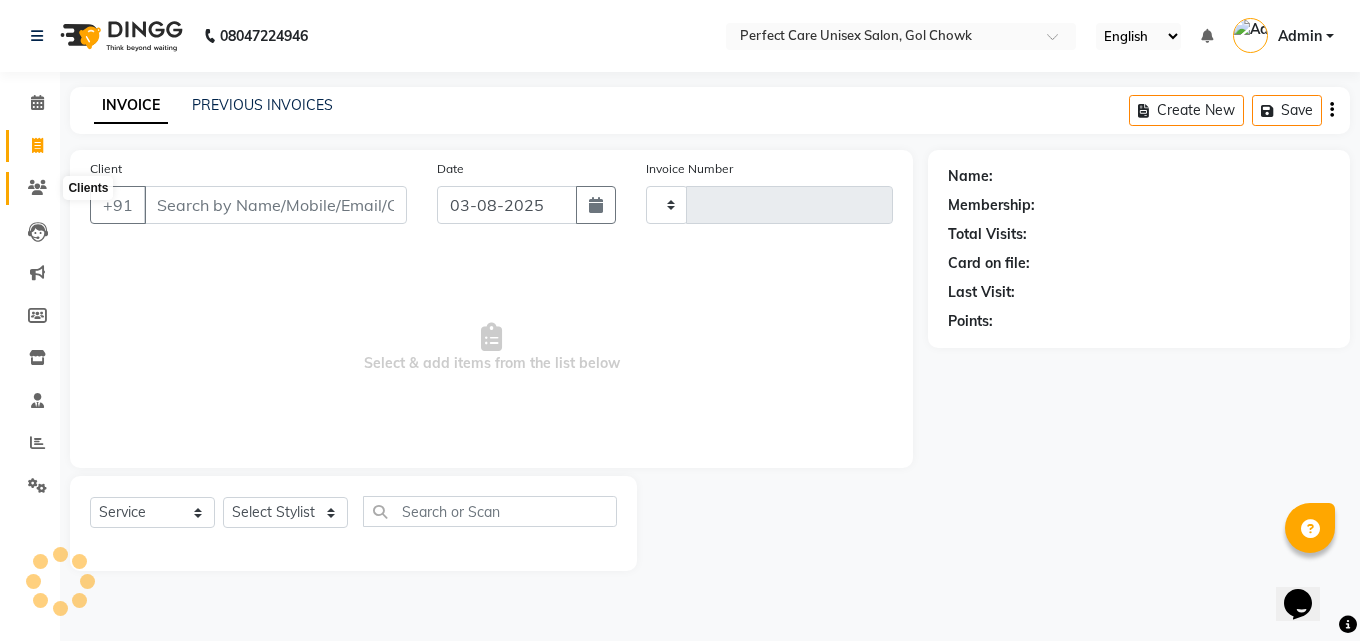 type on "2464" 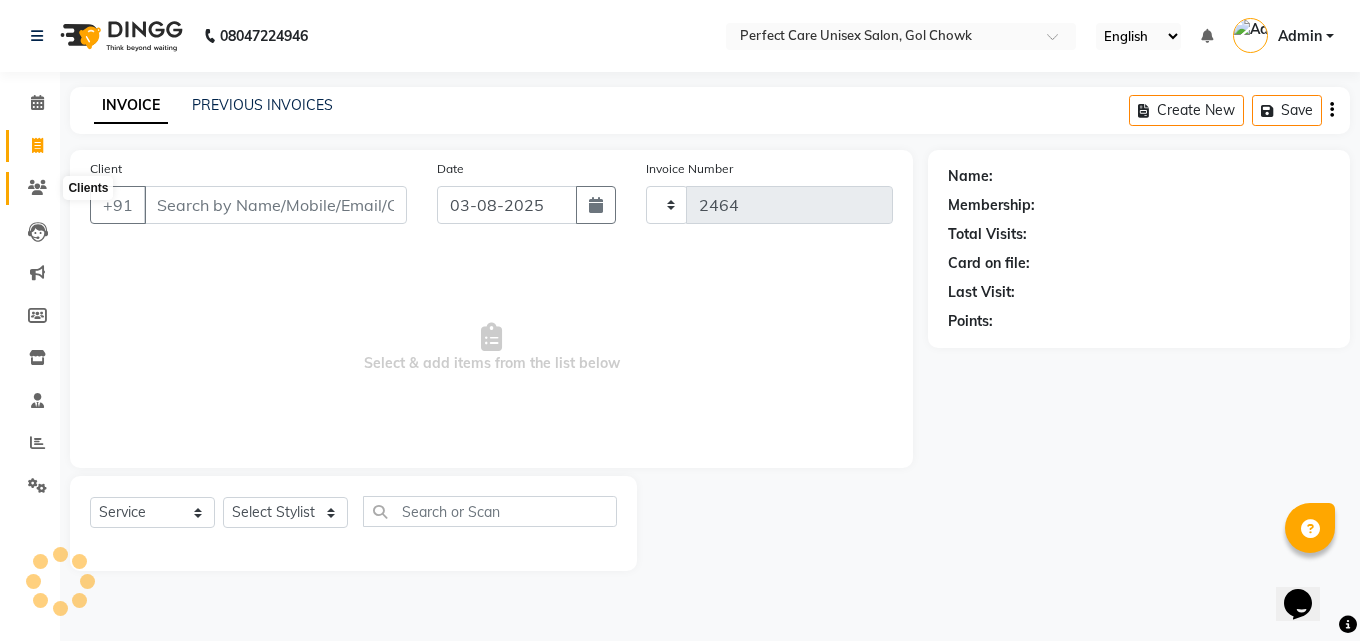 select on "4751" 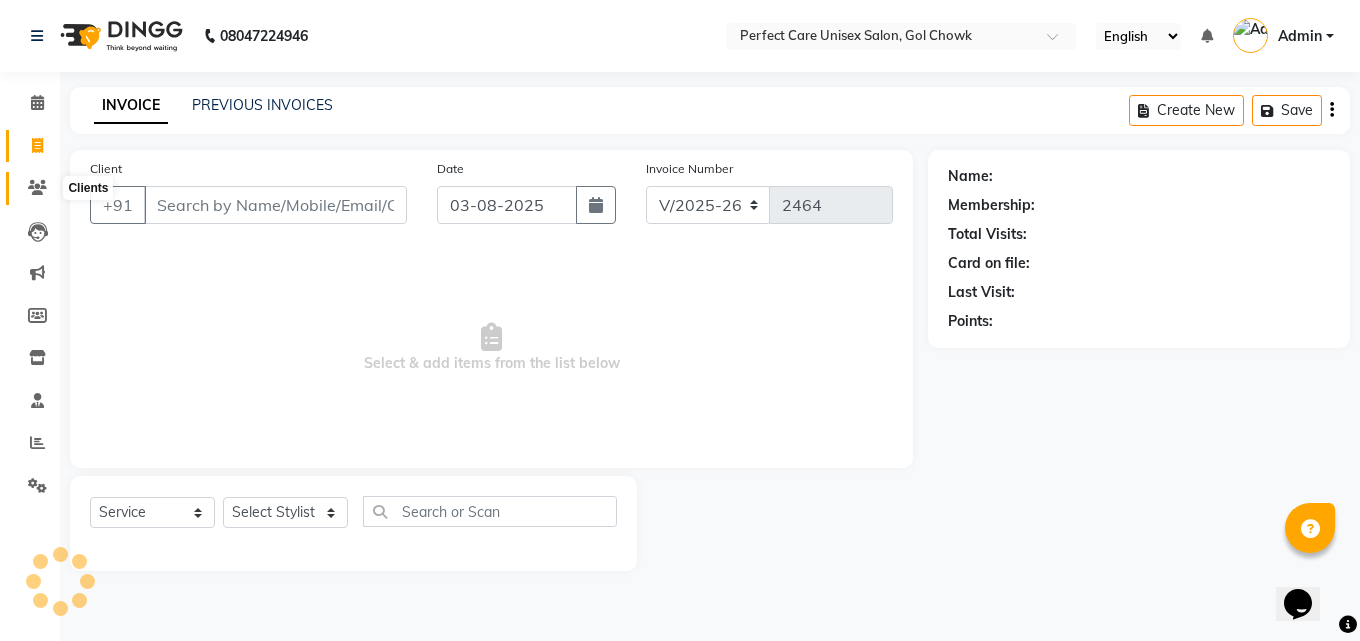 click 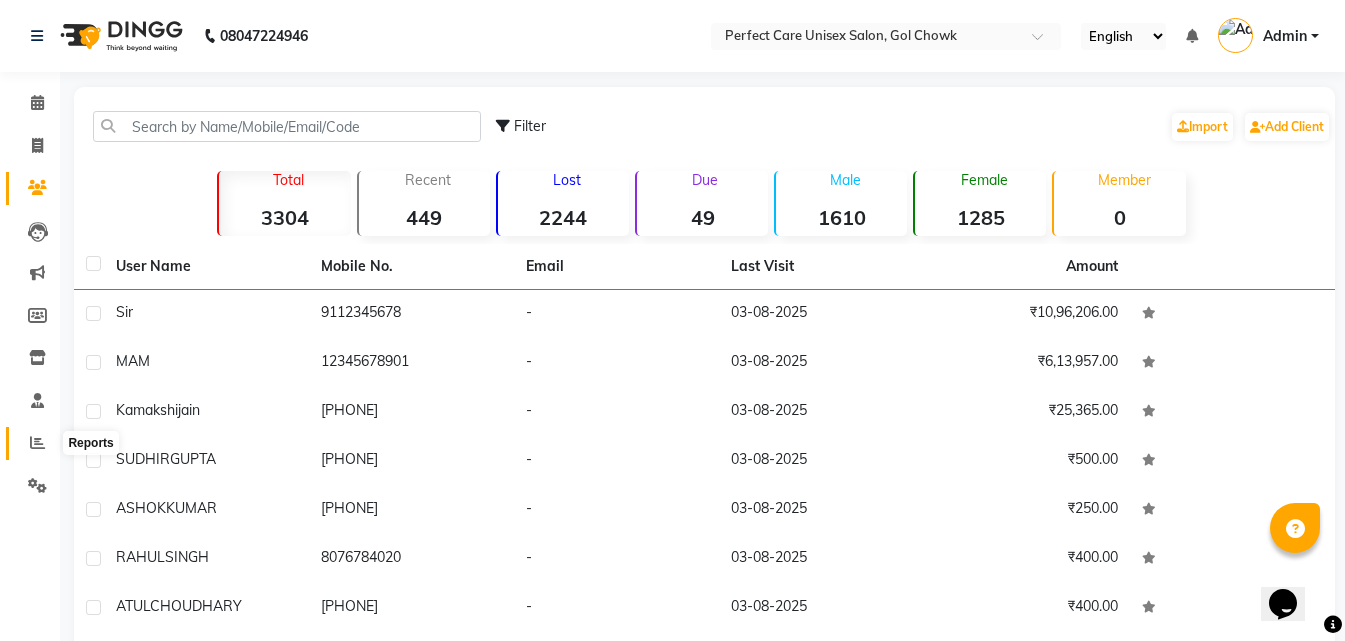 click 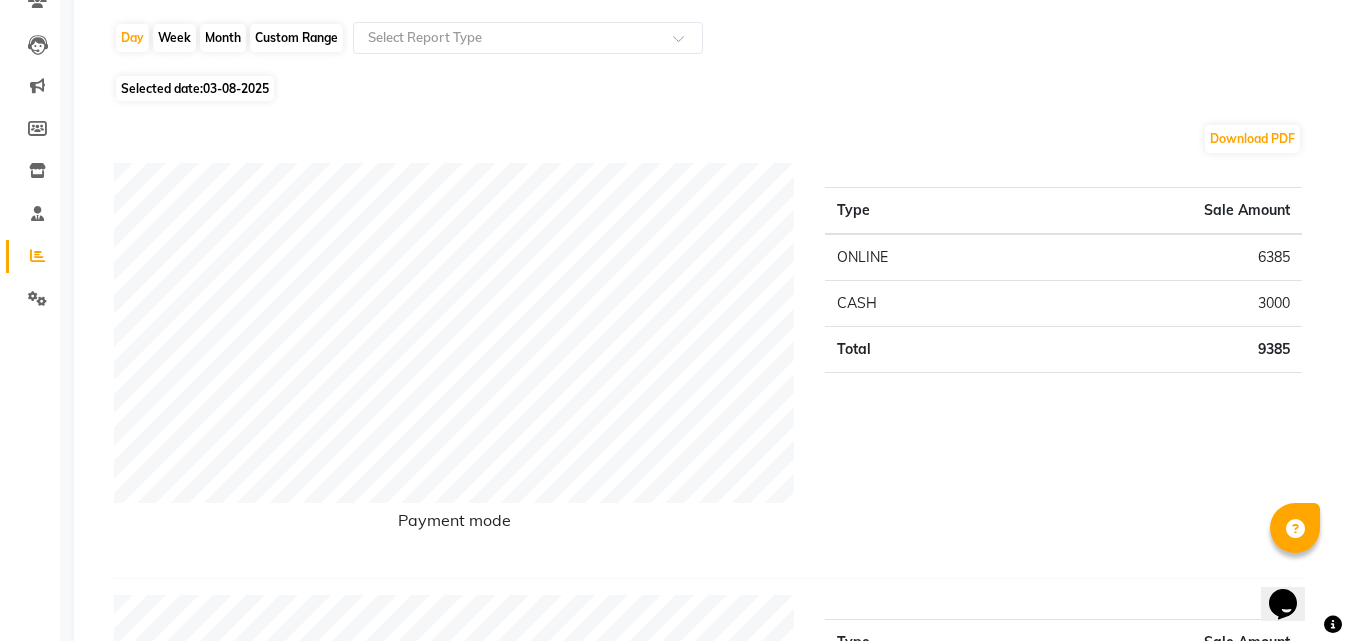 scroll, scrollTop: 0, scrollLeft: 0, axis: both 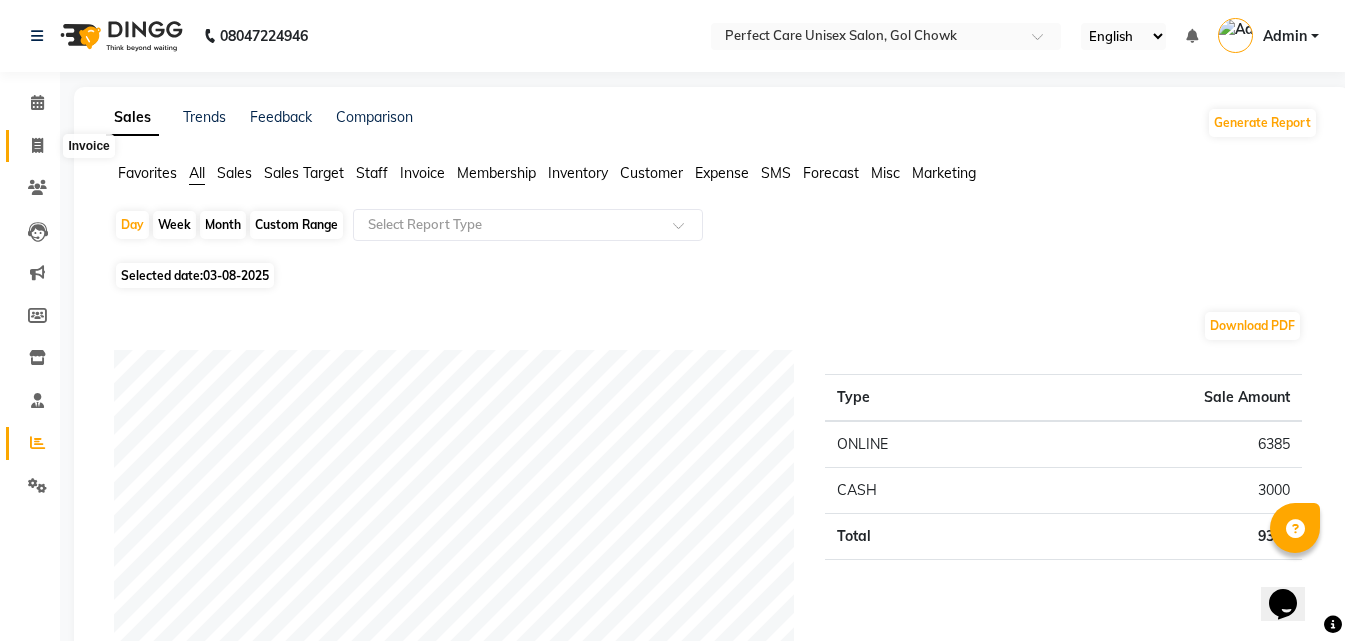 click 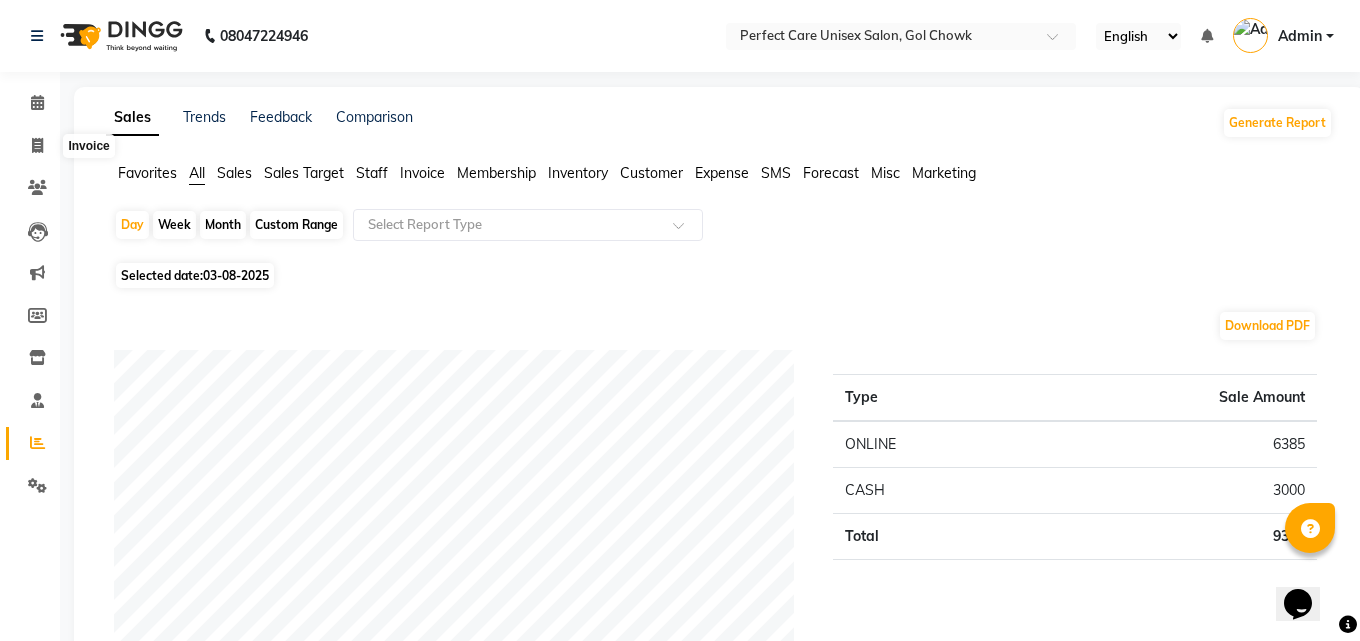 select on "4751" 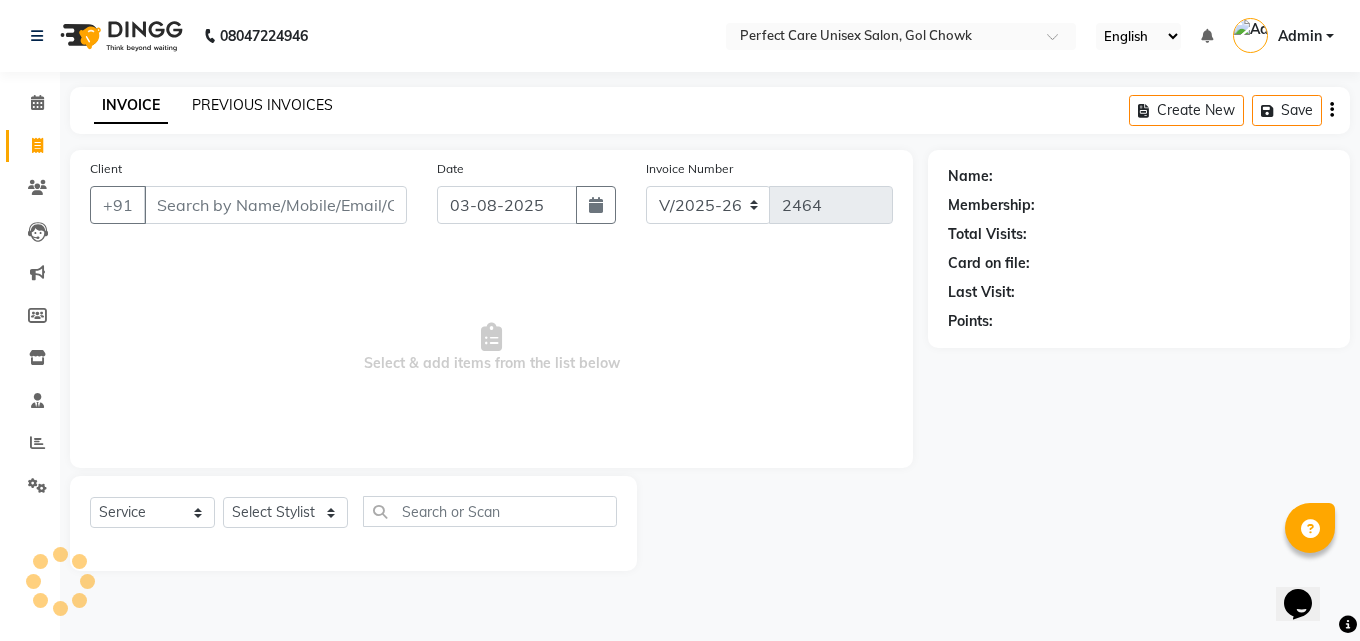 click on "PREVIOUS INVOICES" 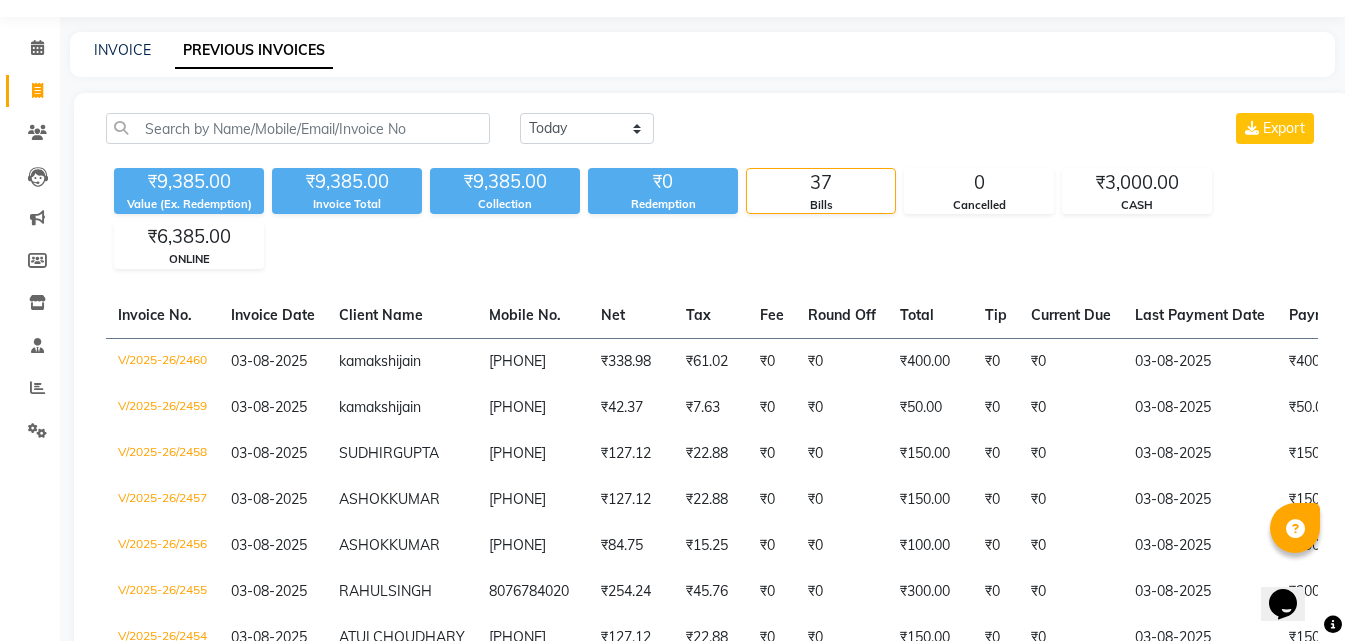 scroll, scrollTop: 100, scrollLeft: 0, axis: vertical 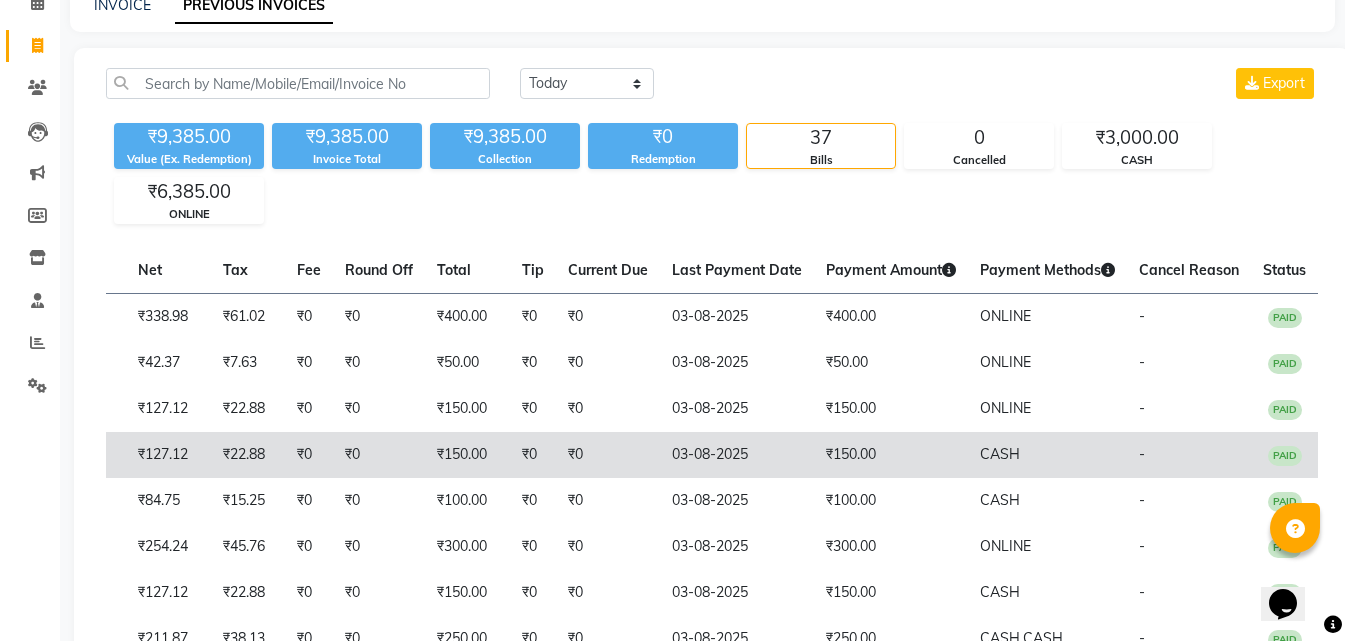 drag, startPoint x: 523, startPoint y: 369, endPoint x: 958, endPoint y: 432, distance: 439.5384 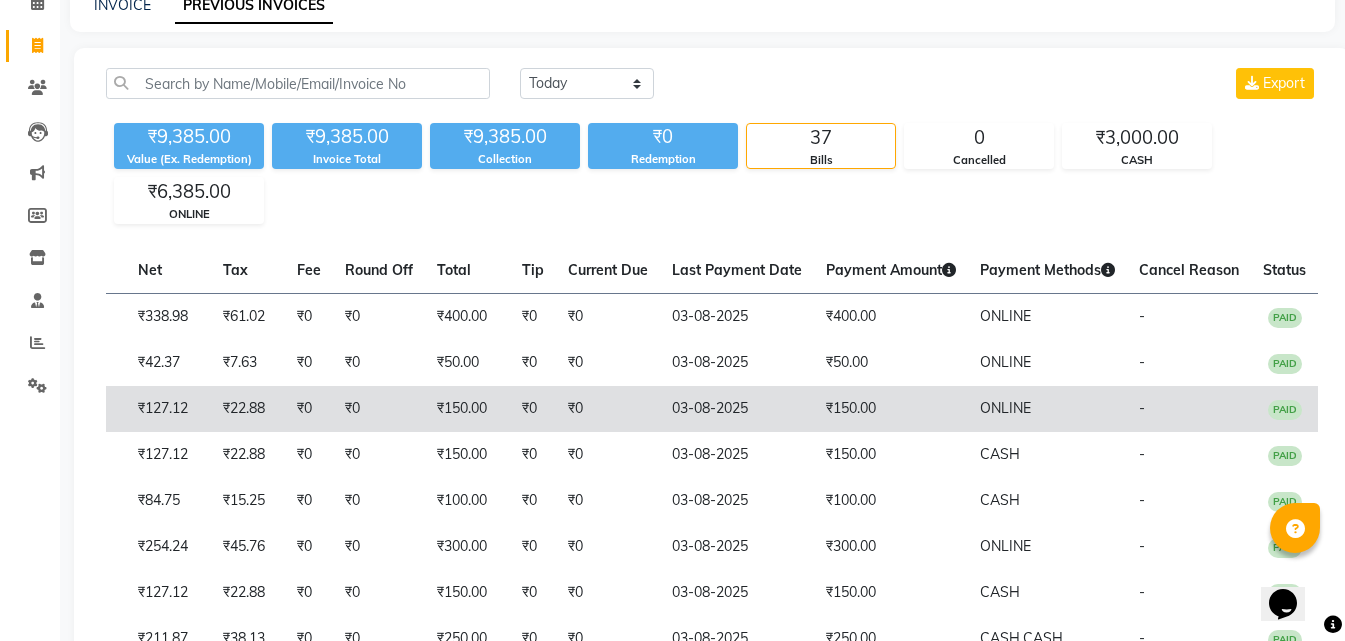 scroll, scrollTop: 0, scrollLeft: 0, axis: both 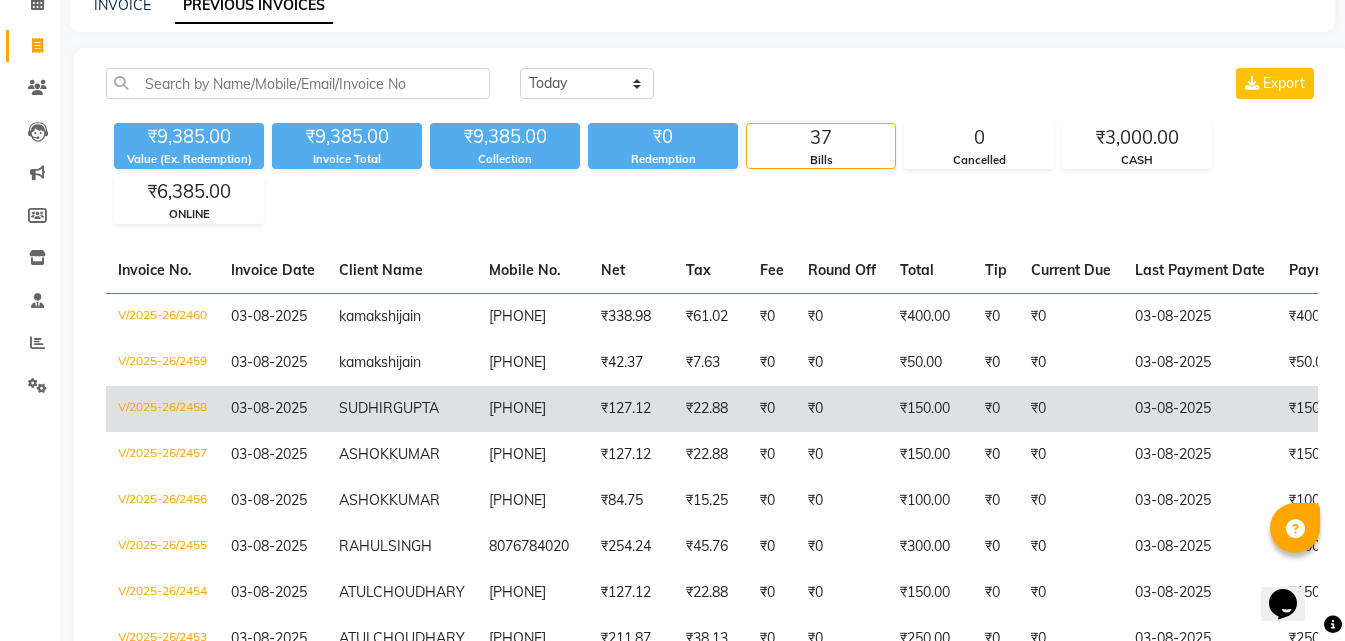 drag, startPoint x: 654, startPoint y: 426, endPoint x: 450, endPoint y: 397, distance: 206.05096 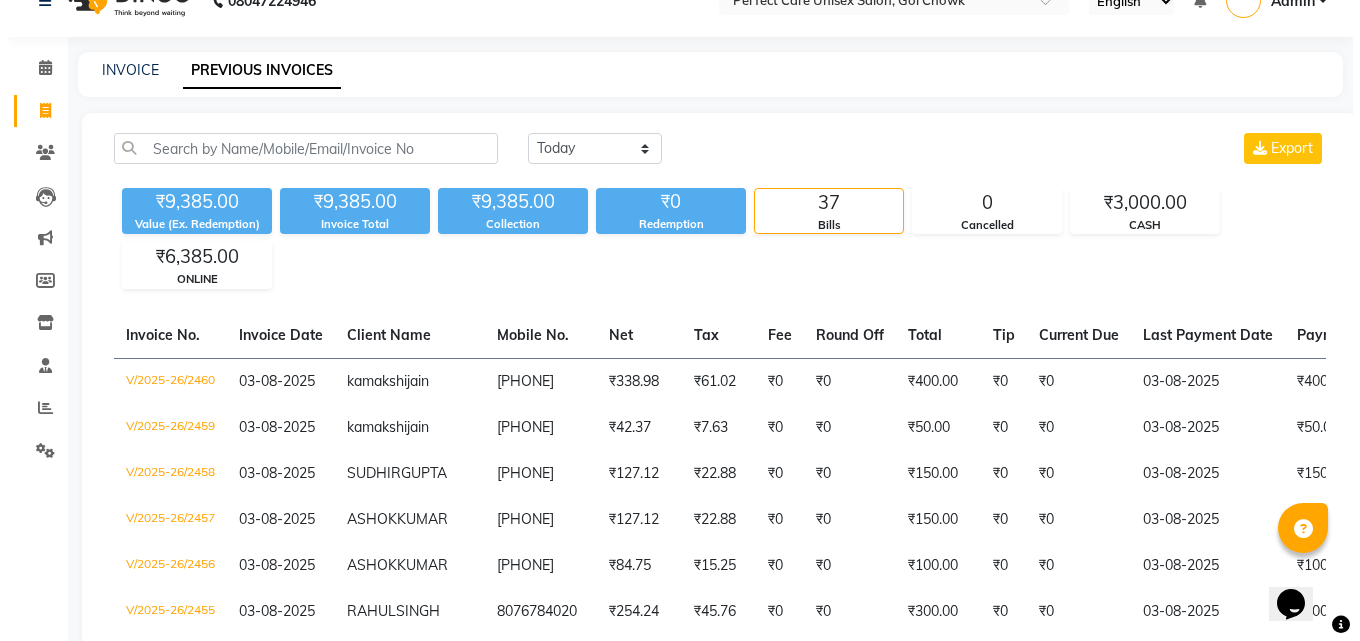 scroll, scrollTop: 0, scrollLeft: 0, axis: both 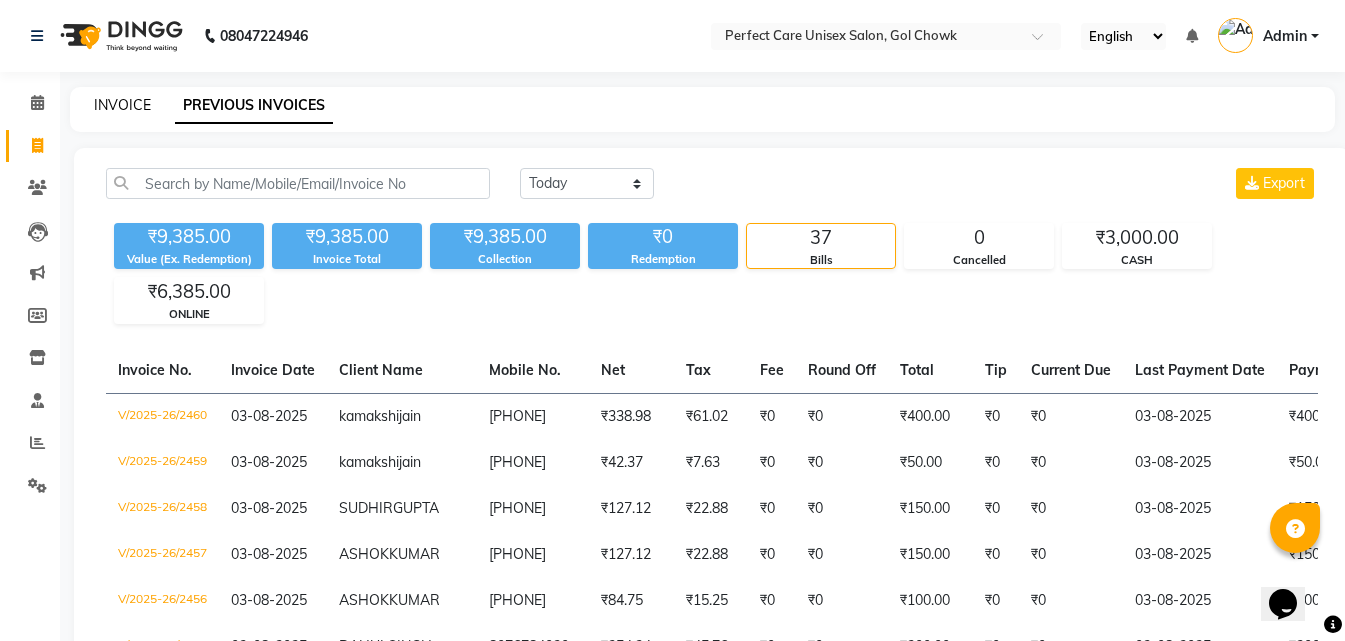 click on "INVOICE" 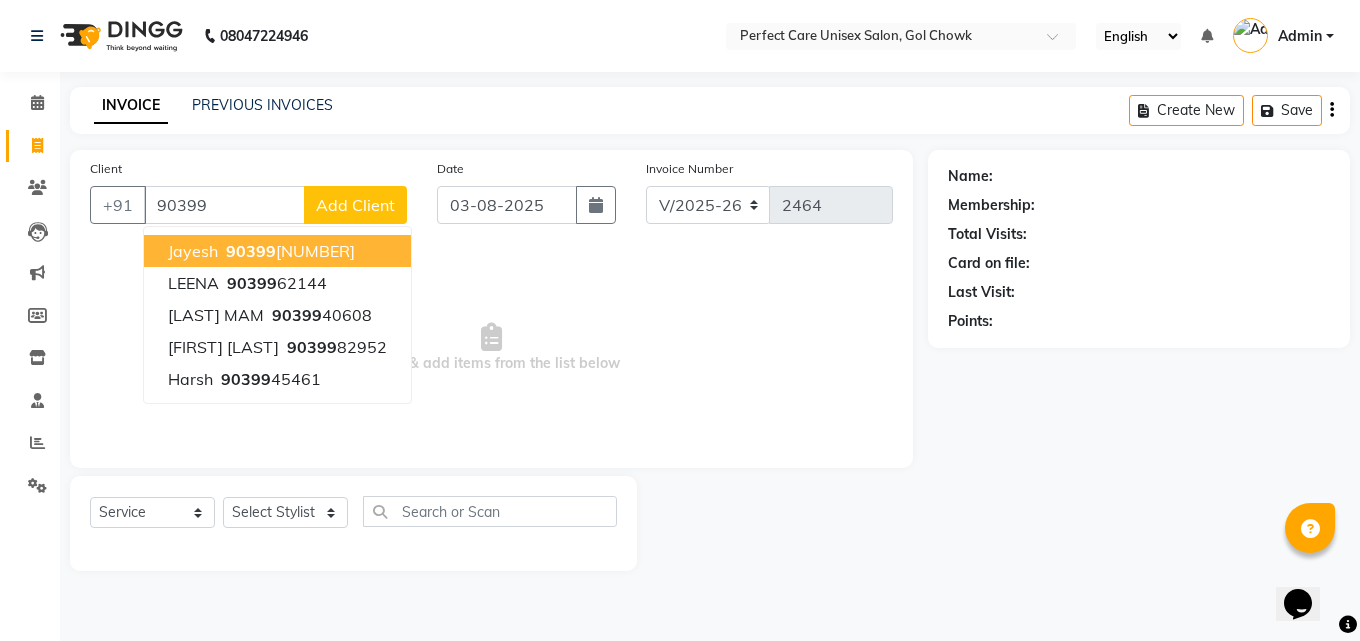 click on "90399" at bounding box center [251, 251] 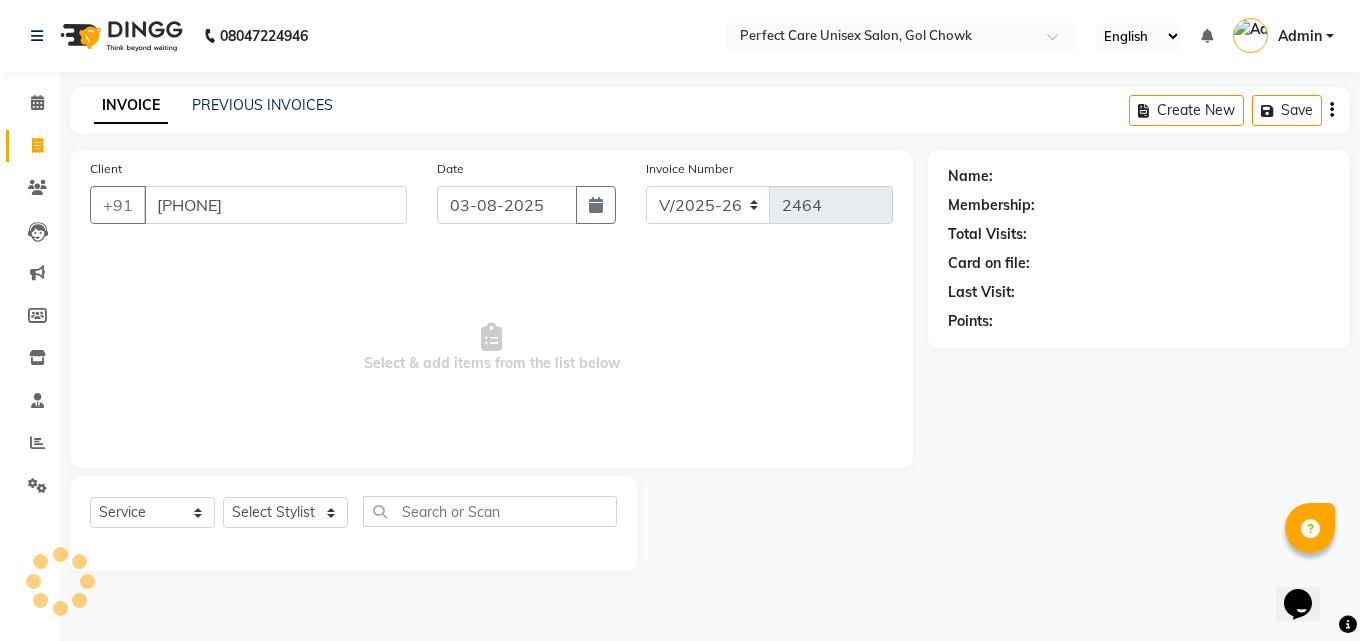 type on "[PHONE]" 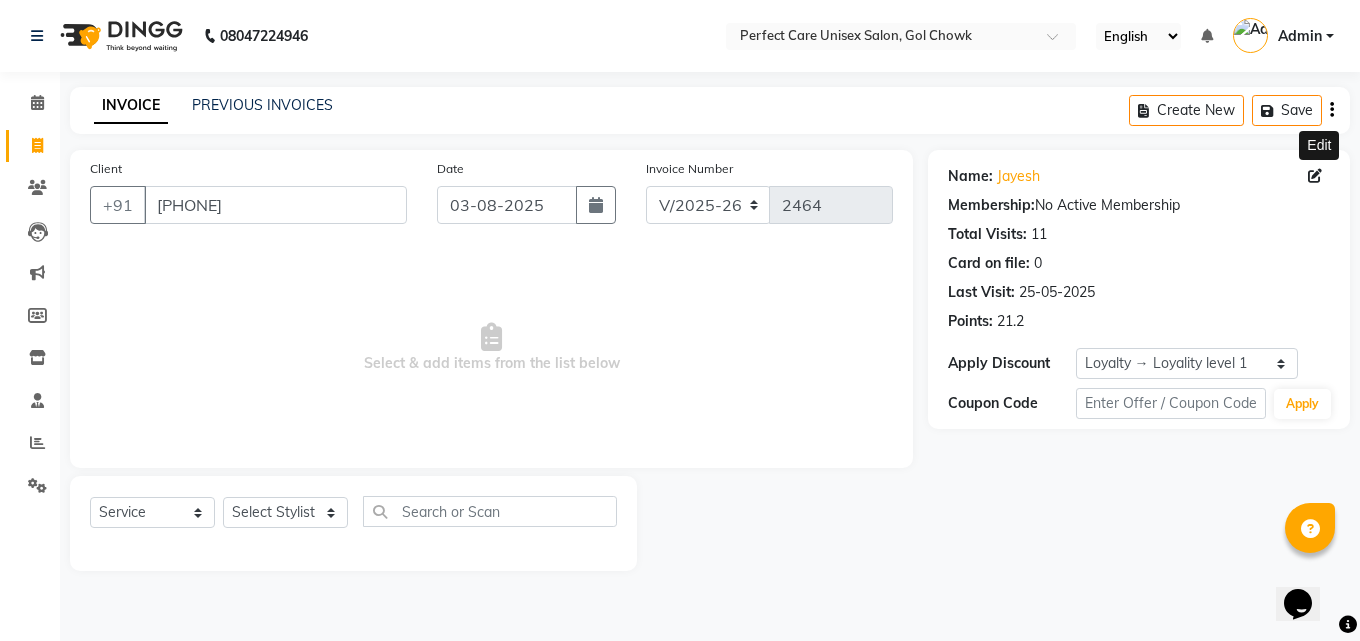 click 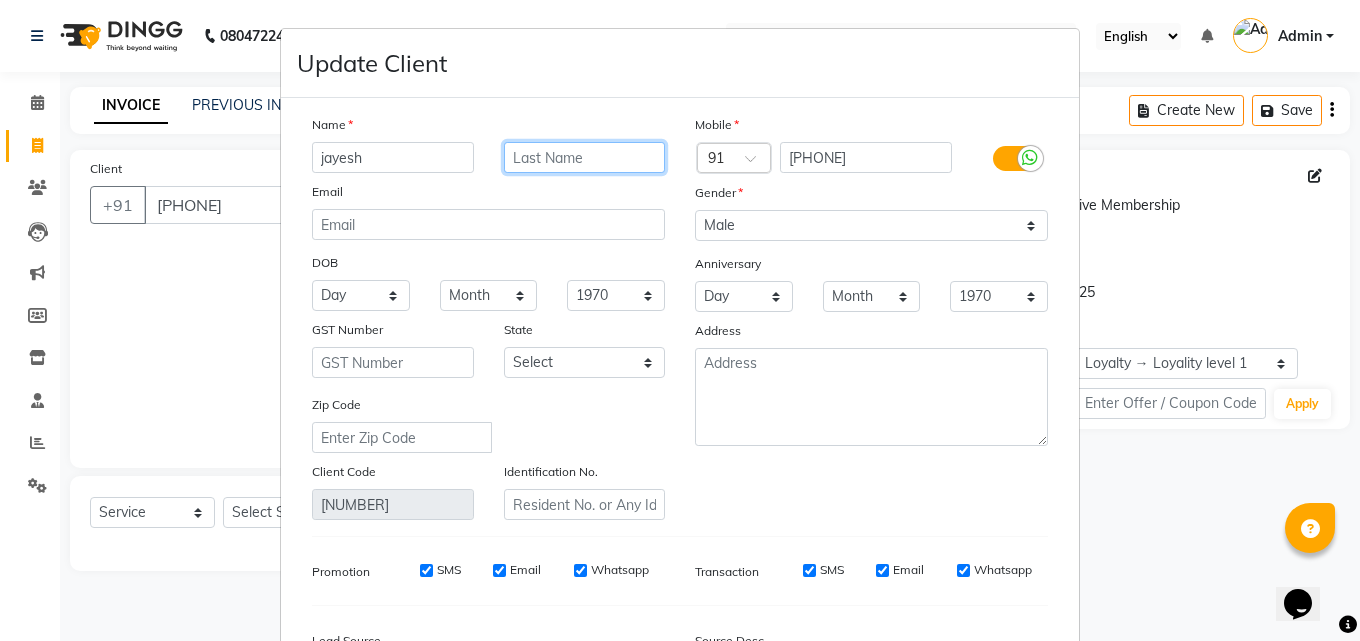 click at bounding box center [585, 157] 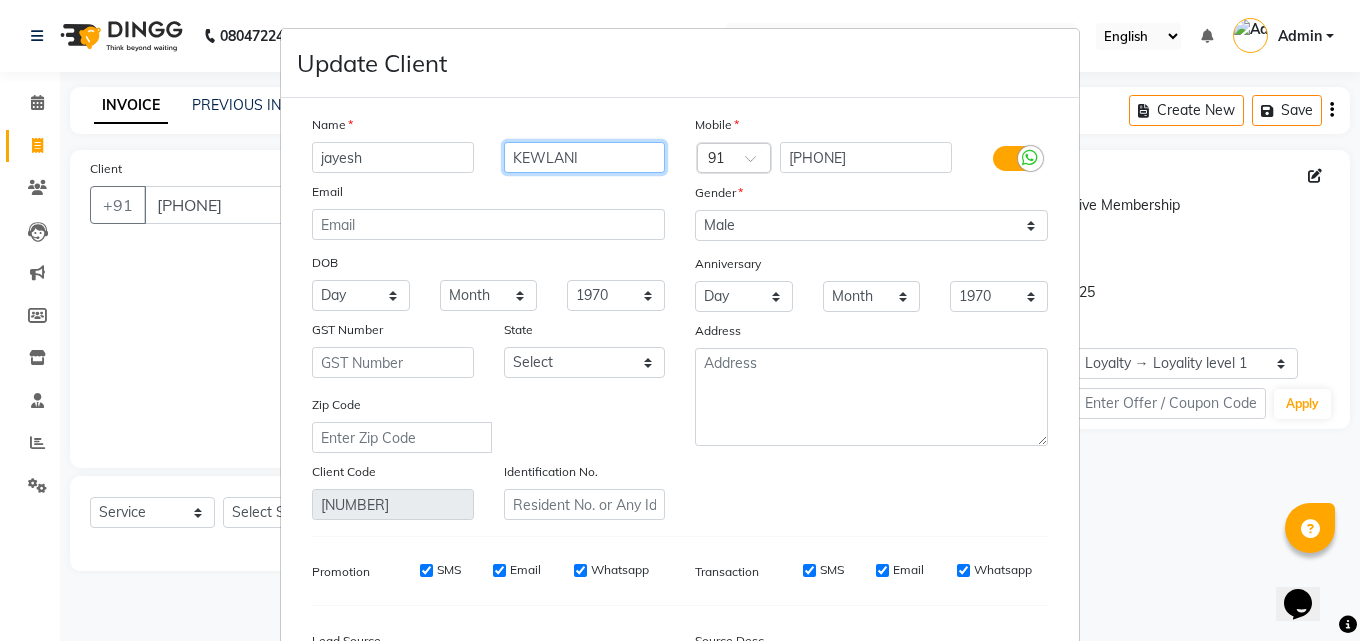 type on "KEWLANI" 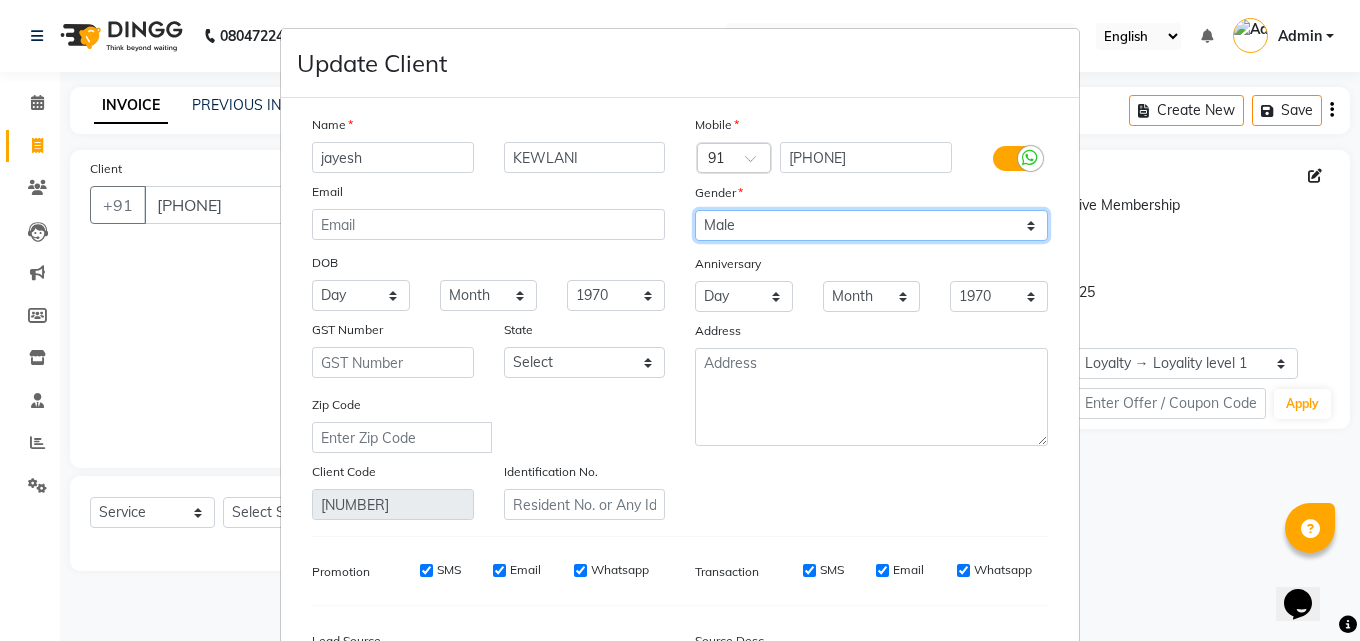 click on "Select Male Female Other Prefer Not To Say" at bounding box center [871, 225] 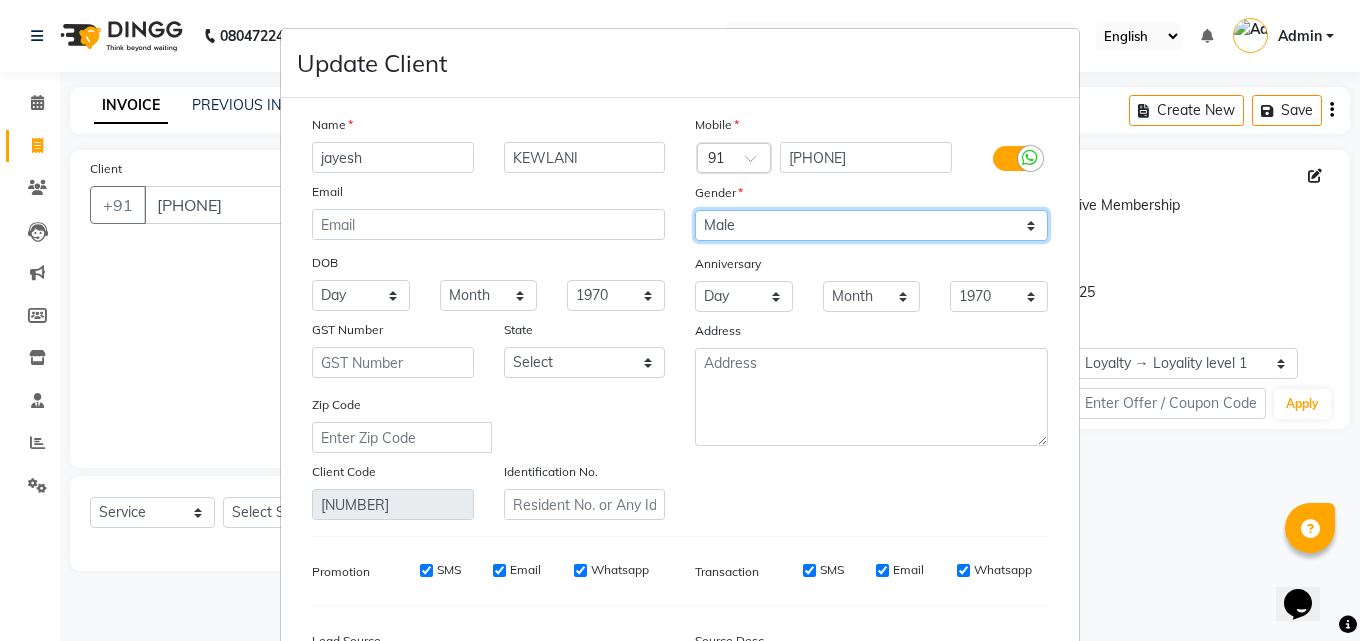 click on "Select Male Female Other Prefer Not To Say" at bounding box center [871, 225] 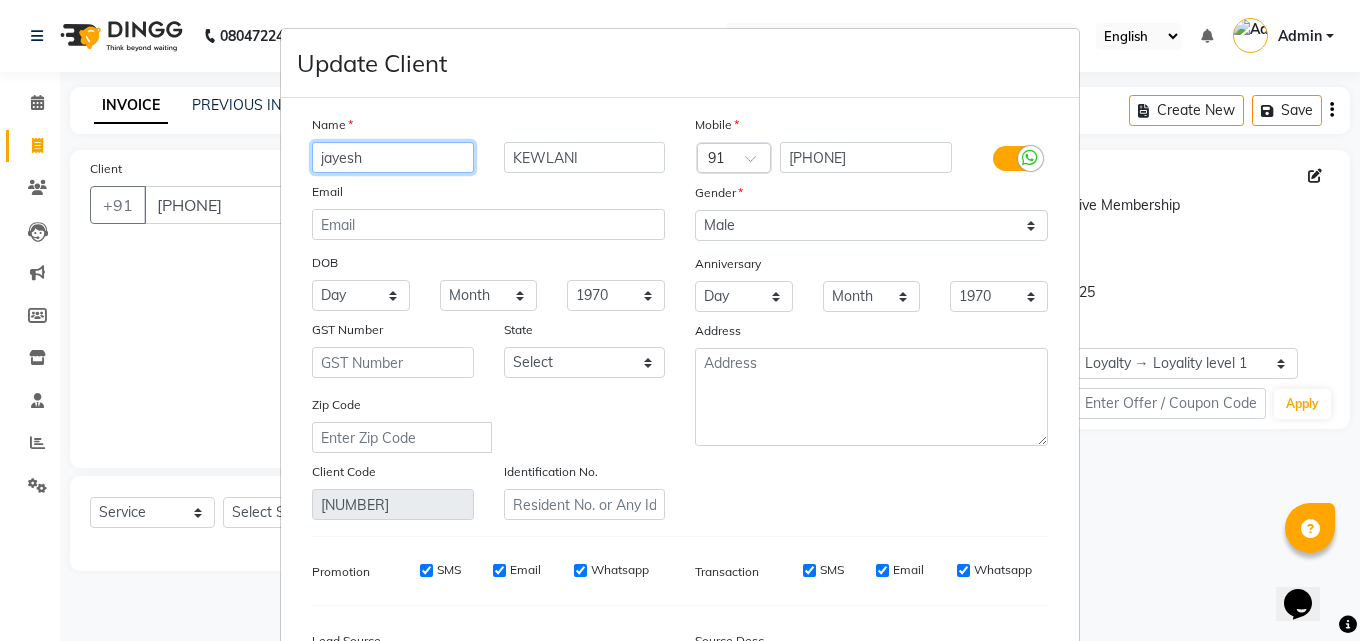 click on "jayesh" at bounding box center (393, 157) 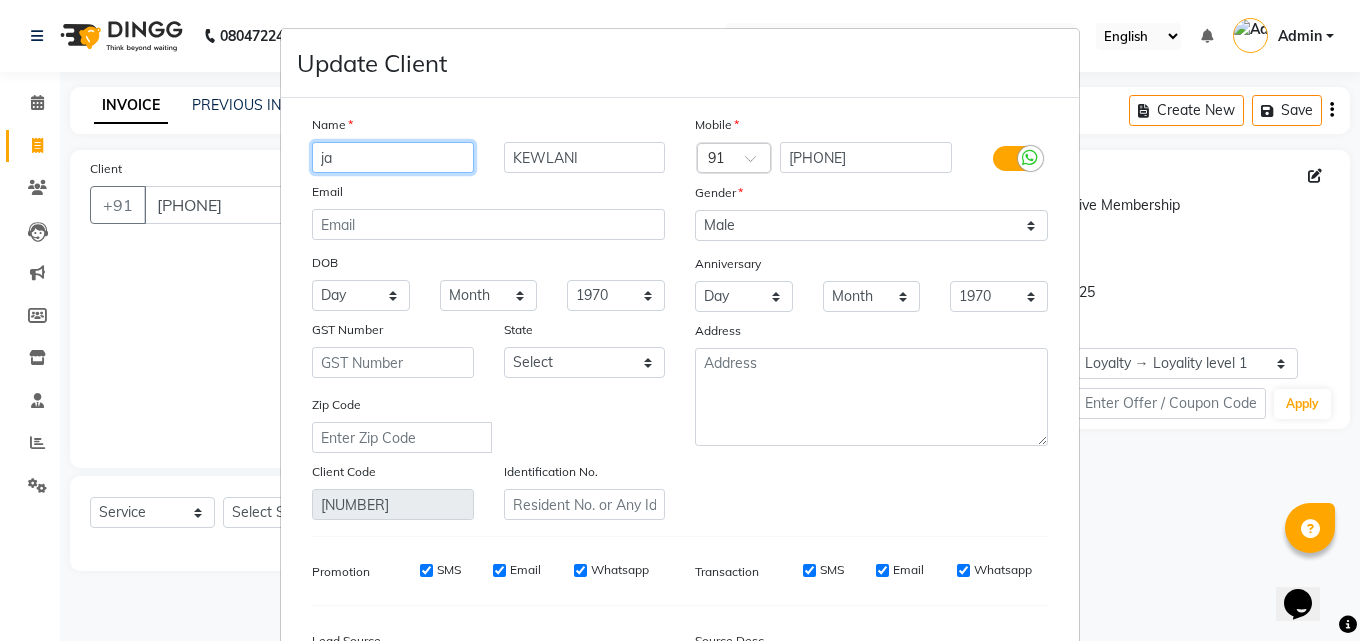 type on "j" 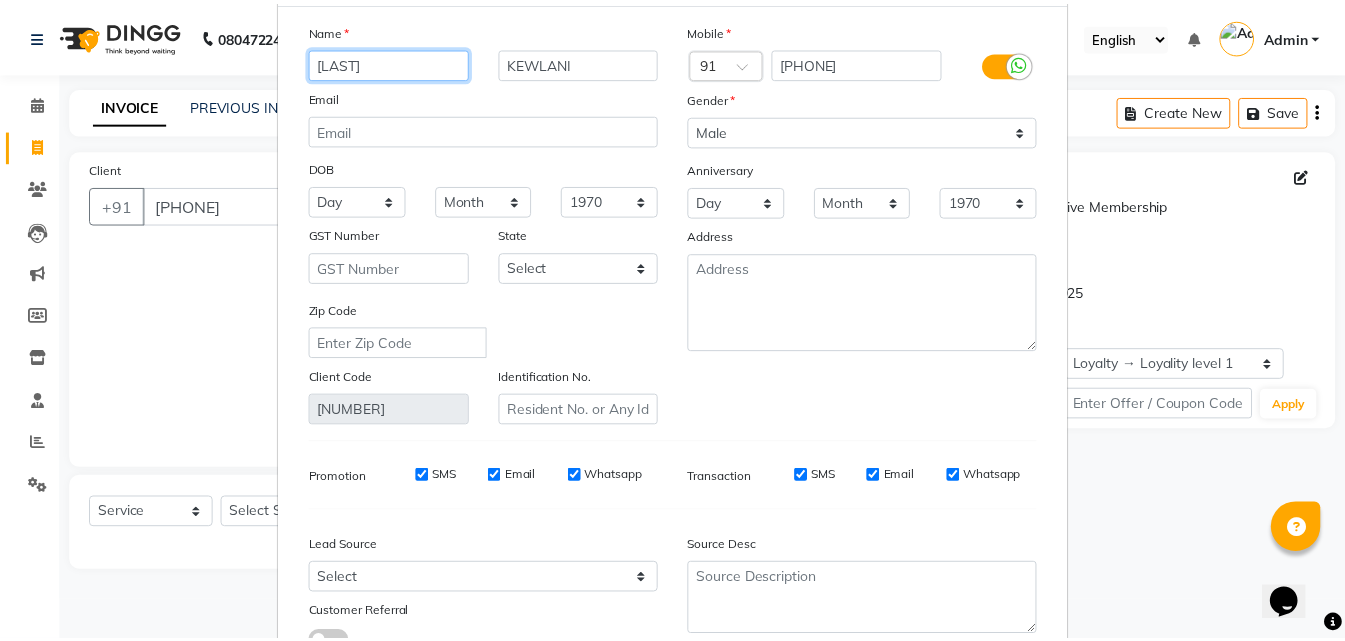 scroll, scrollTop: 246, scrollLeft: 0, axis: vertical 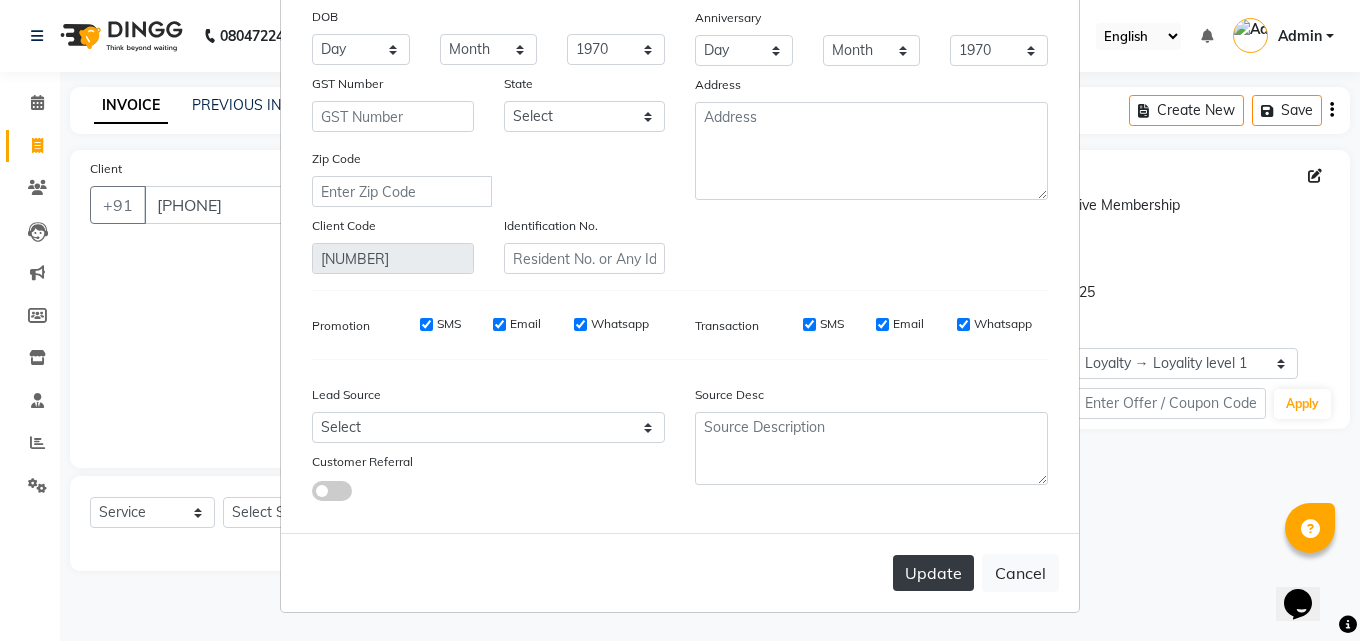 type on "[LAST]" 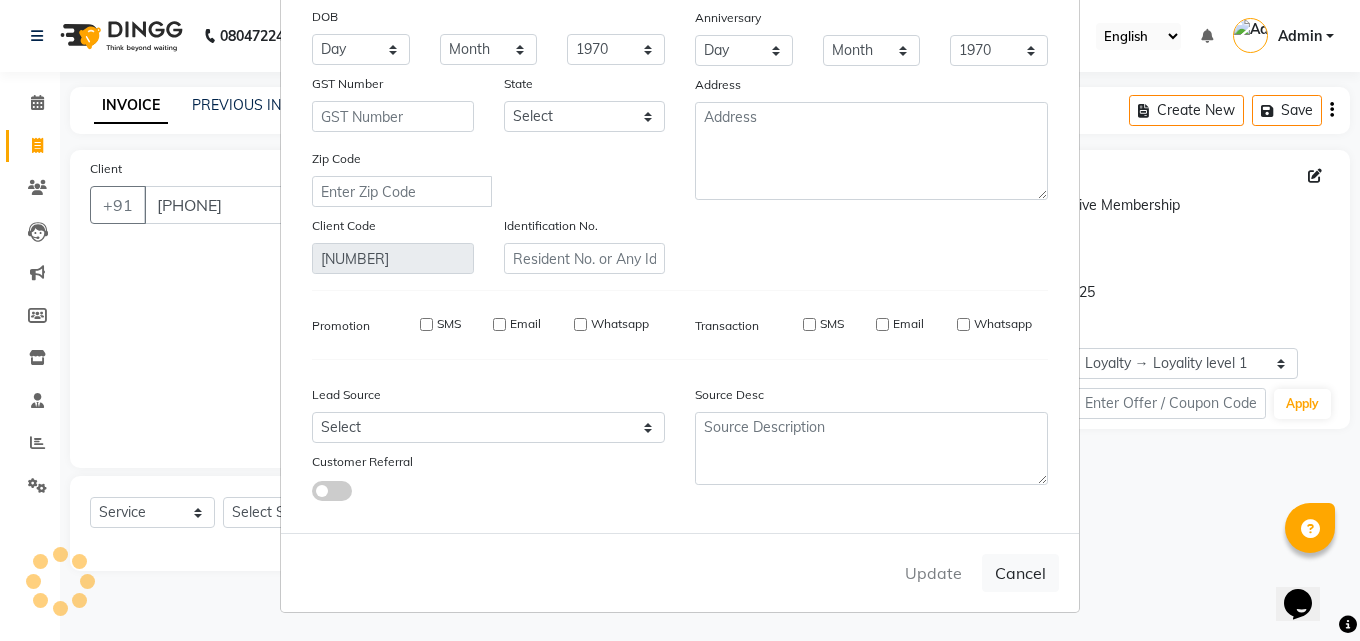 type 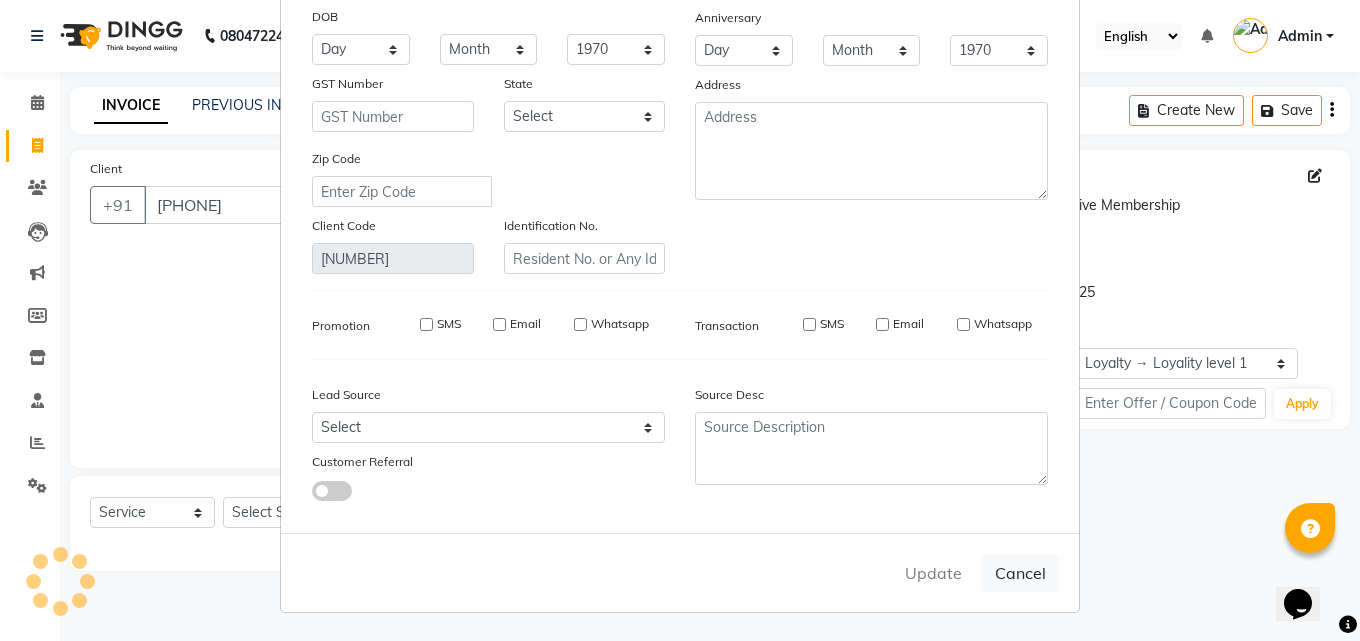type 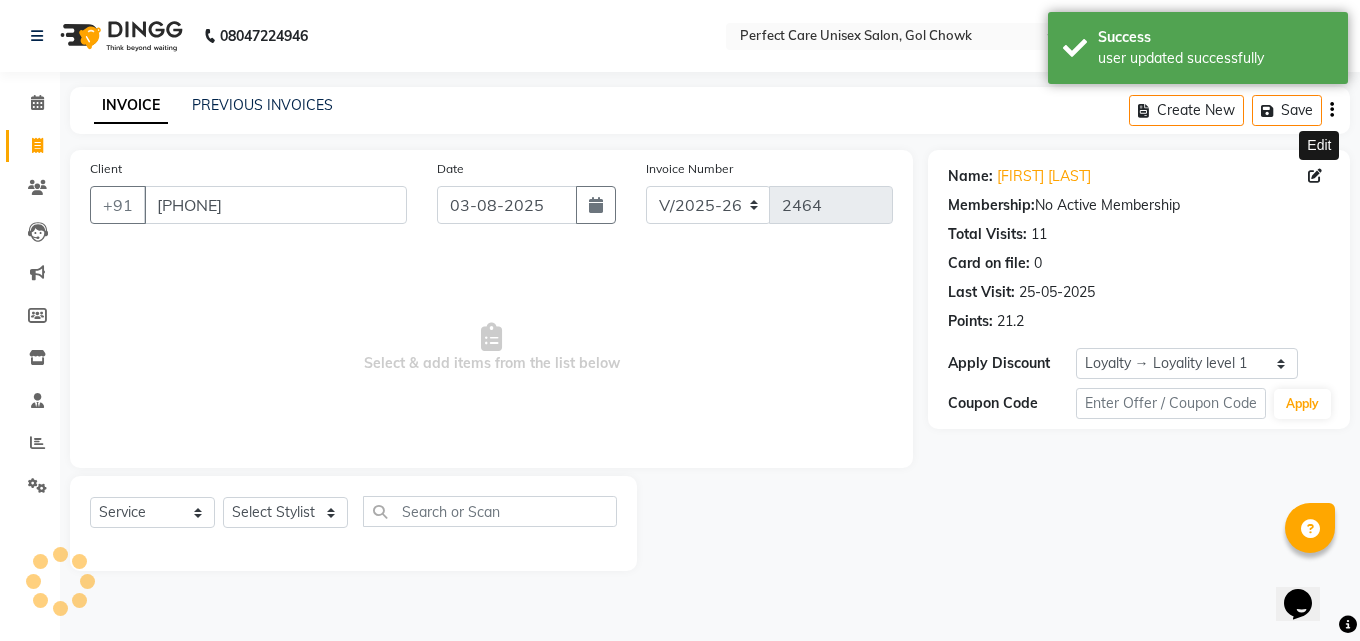 select on "1: Object" 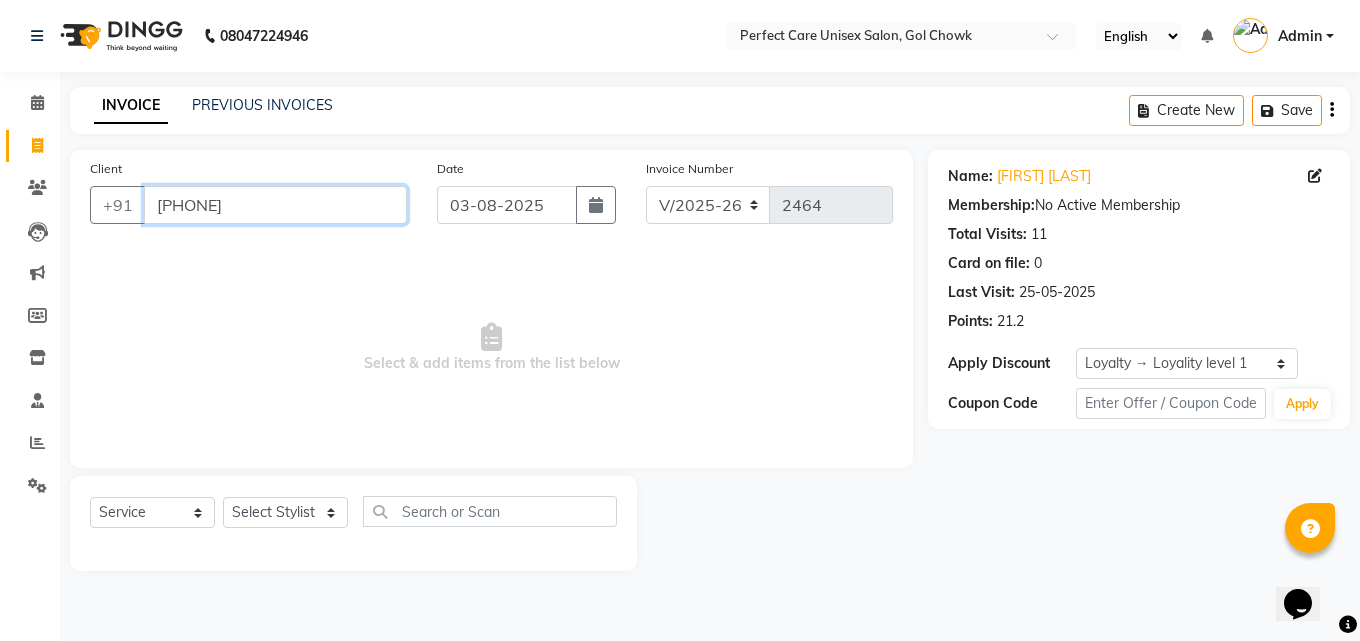 click on "[PHONE]" at bounding box center [275, 205] 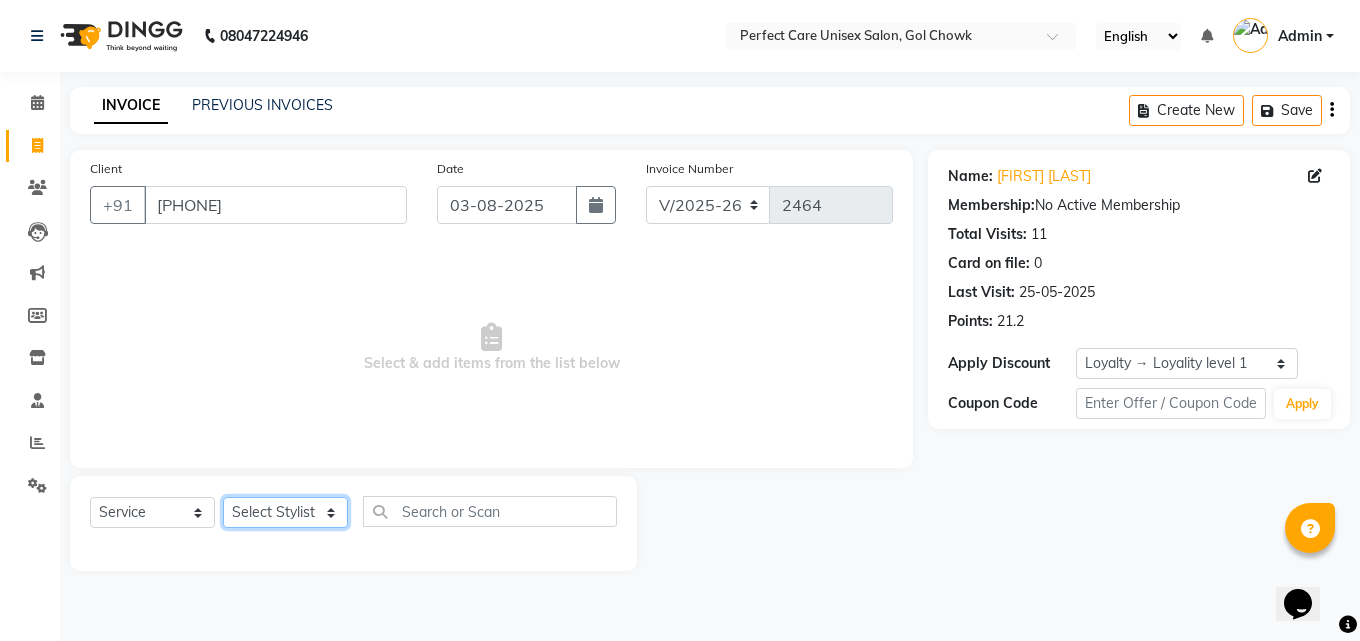 click on "Select Stylist MISS [NAME] MISS [NAME] MISS [NAME] MISS [NAME] MISS [NAME] MISS [NAME] MISS [NAME] MISS [NAME] MISS [NAME] MISS [NAME] [NAME] MR [NAME] MR [NAME] MR [NAME] MR [NAME] MR [NAME] MR [NAME] MR [NAME] MR [NAME] MR [NAME] MR [NAME] MR [NAME] MR [NAME] MR [NAME] MR [NAME] MS [NAME] NONE [NAME]" 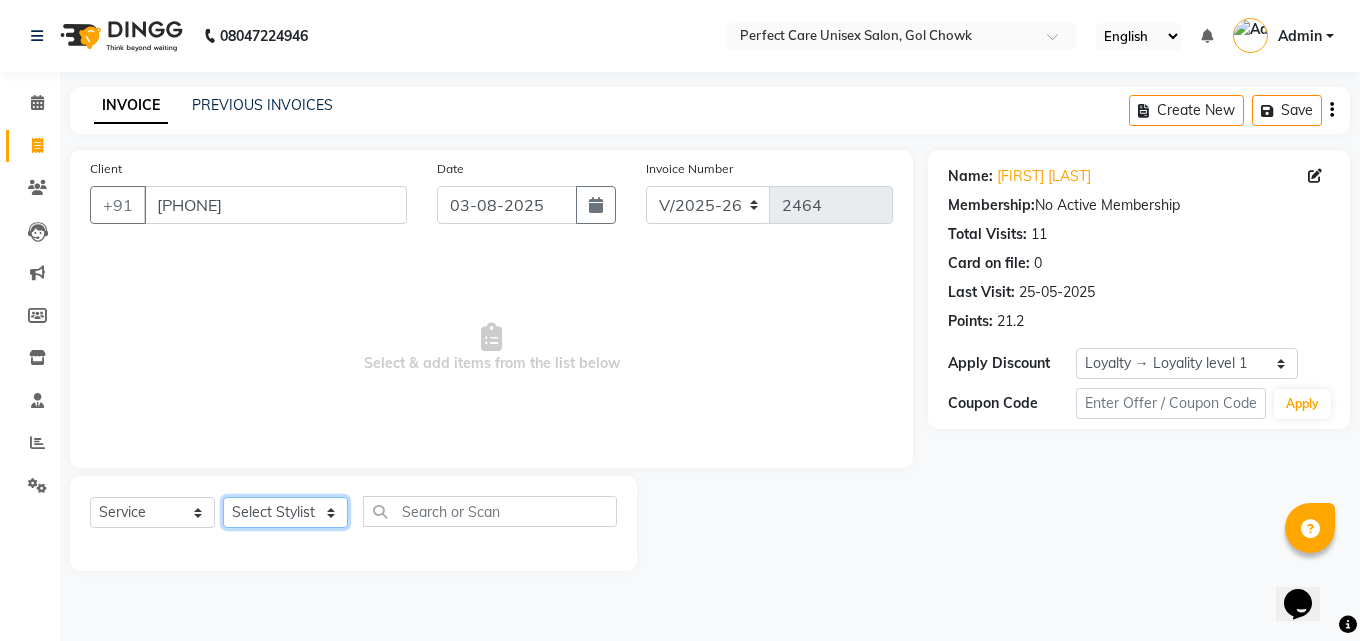 select on "28404" 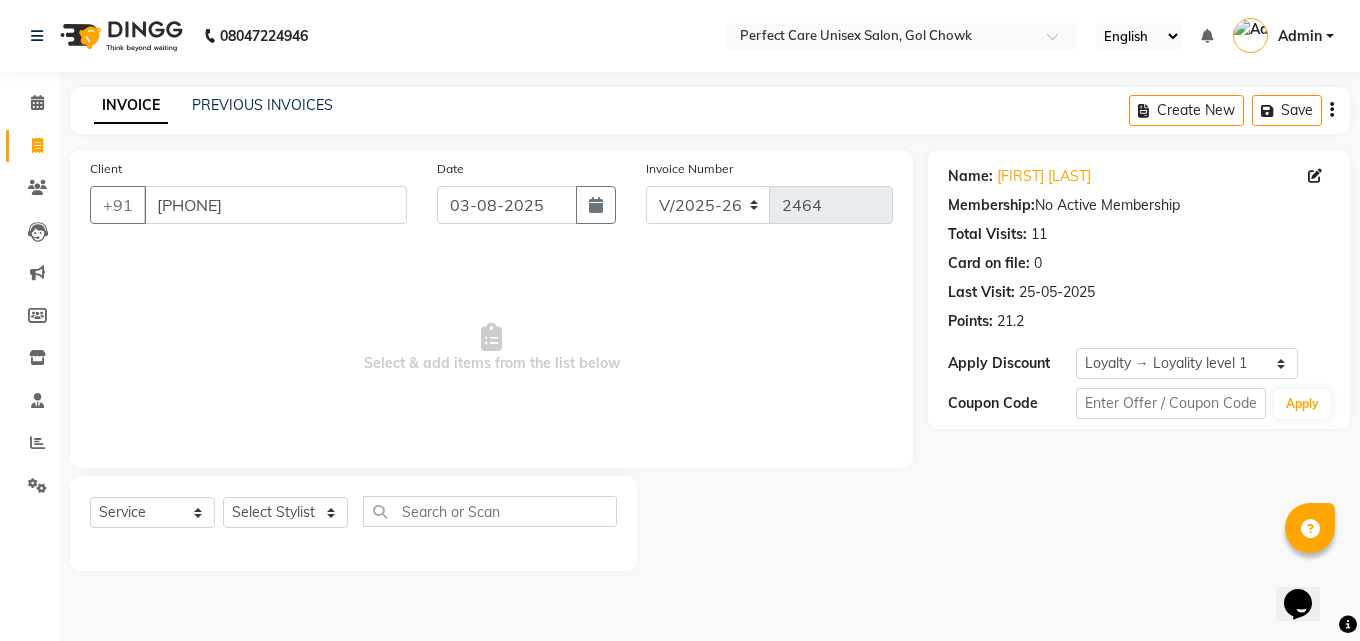 click on "INVOICE PREVIOUS INVOICES Create New   Save" 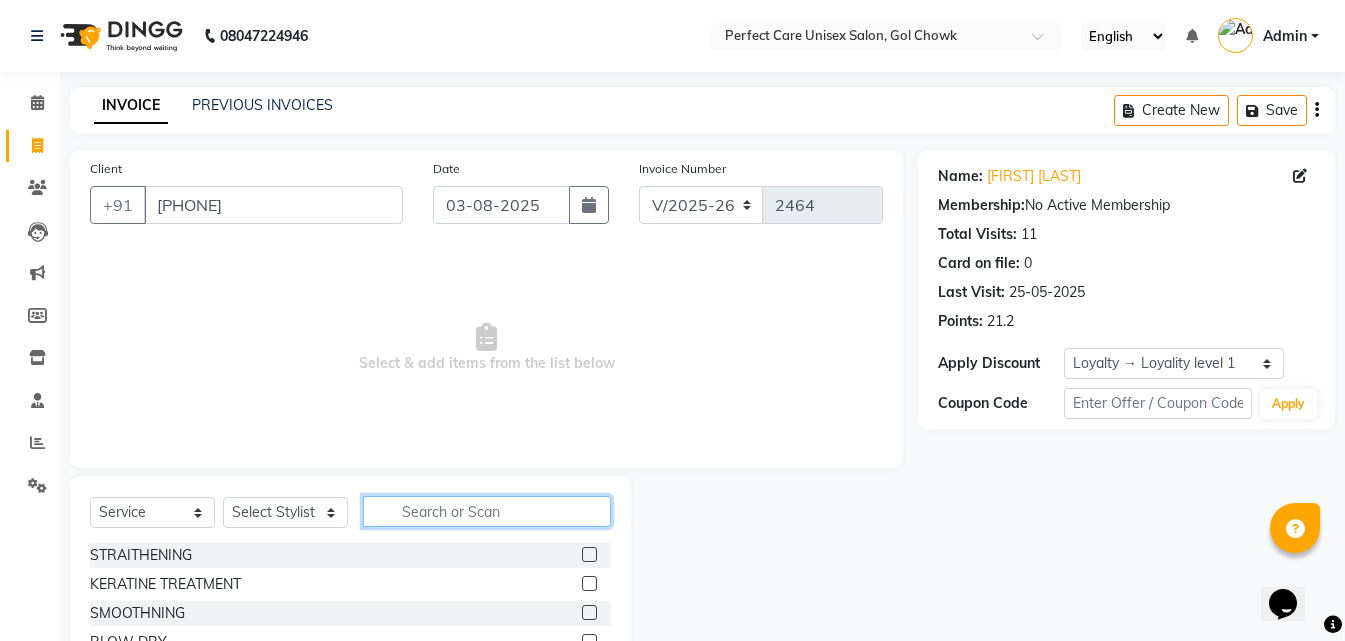 click 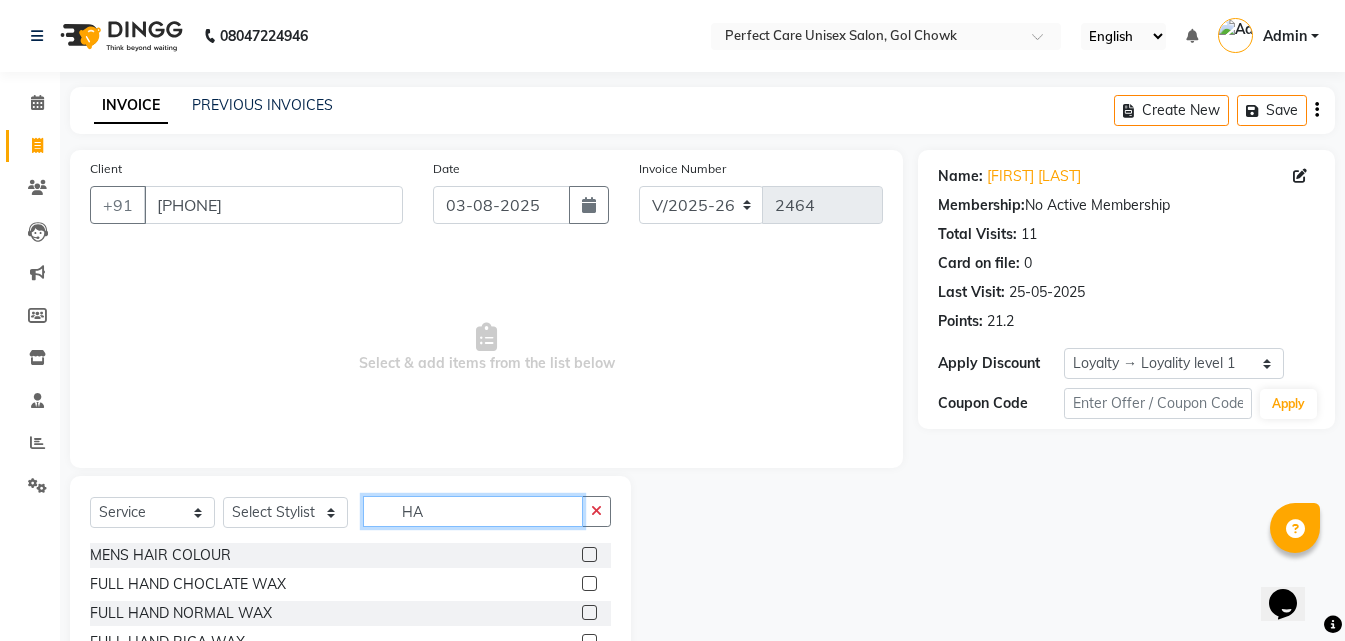 type on "H" 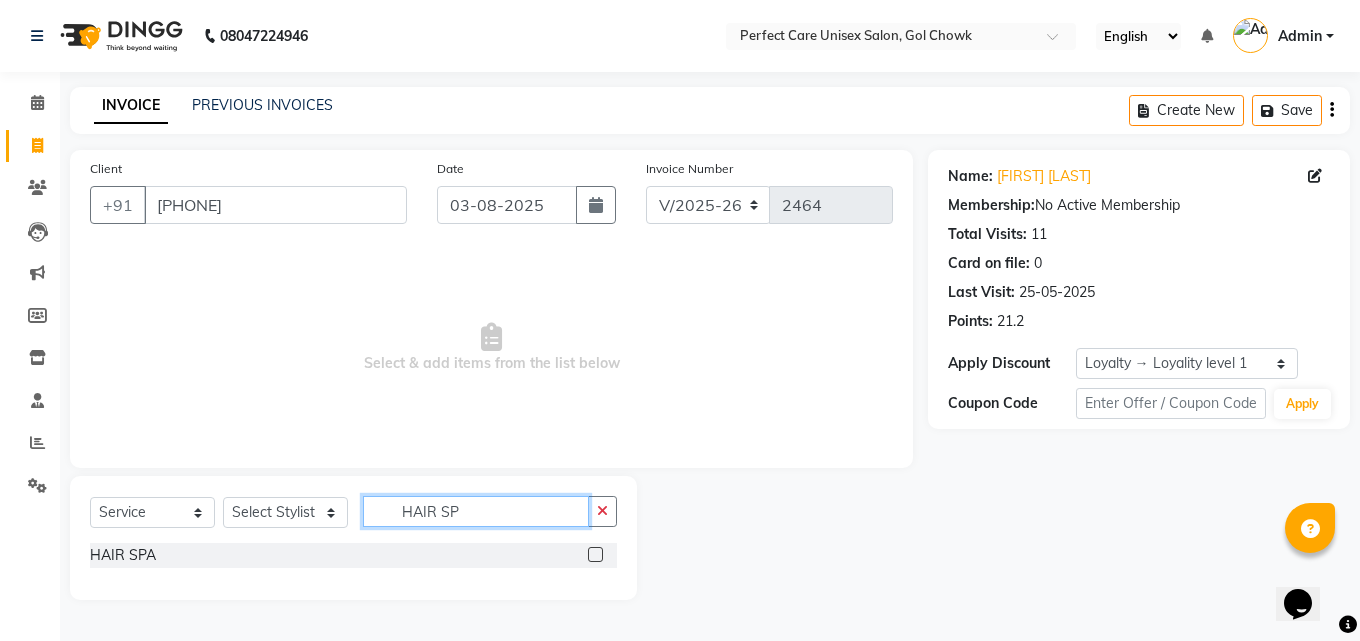 type on "HAIR SP" 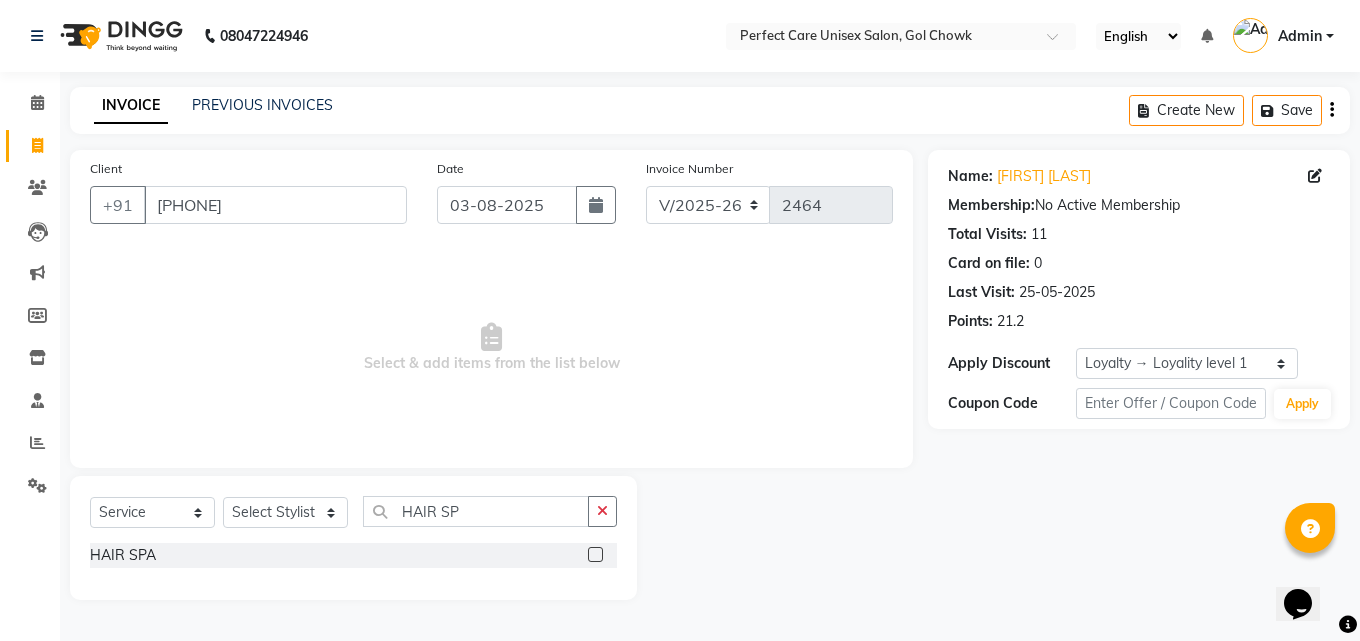 click 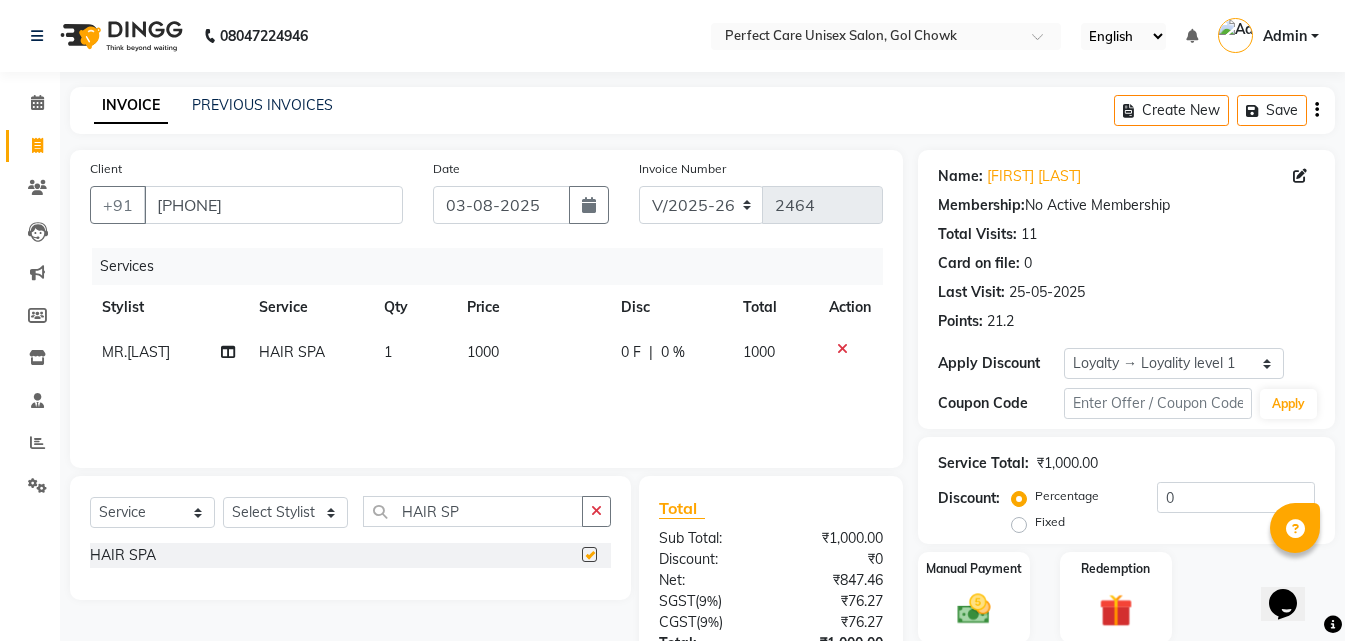 checkbox on "false" 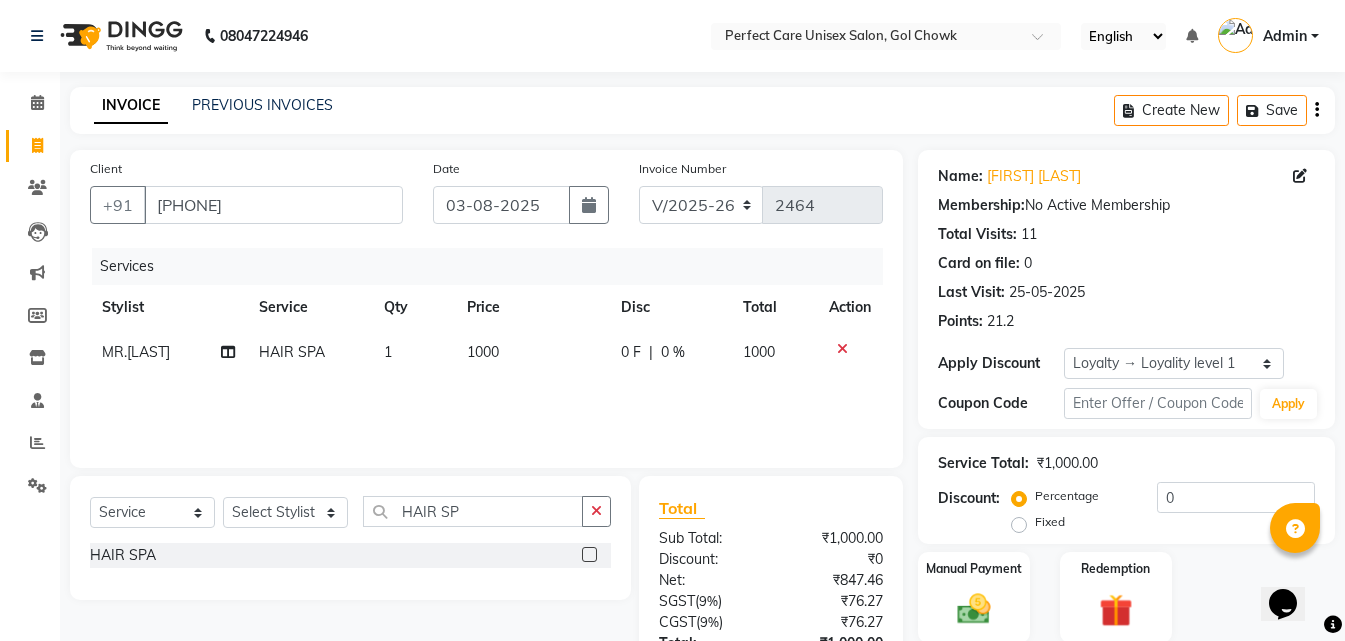 click on "1000" 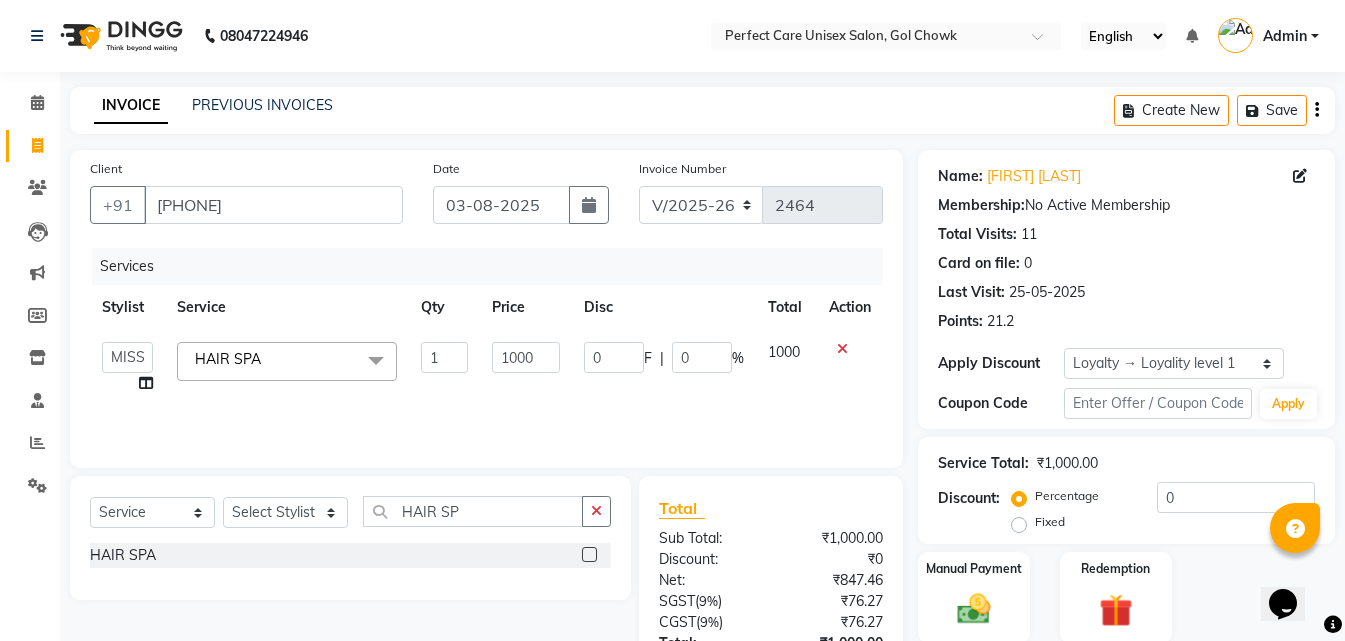 click on "1000" 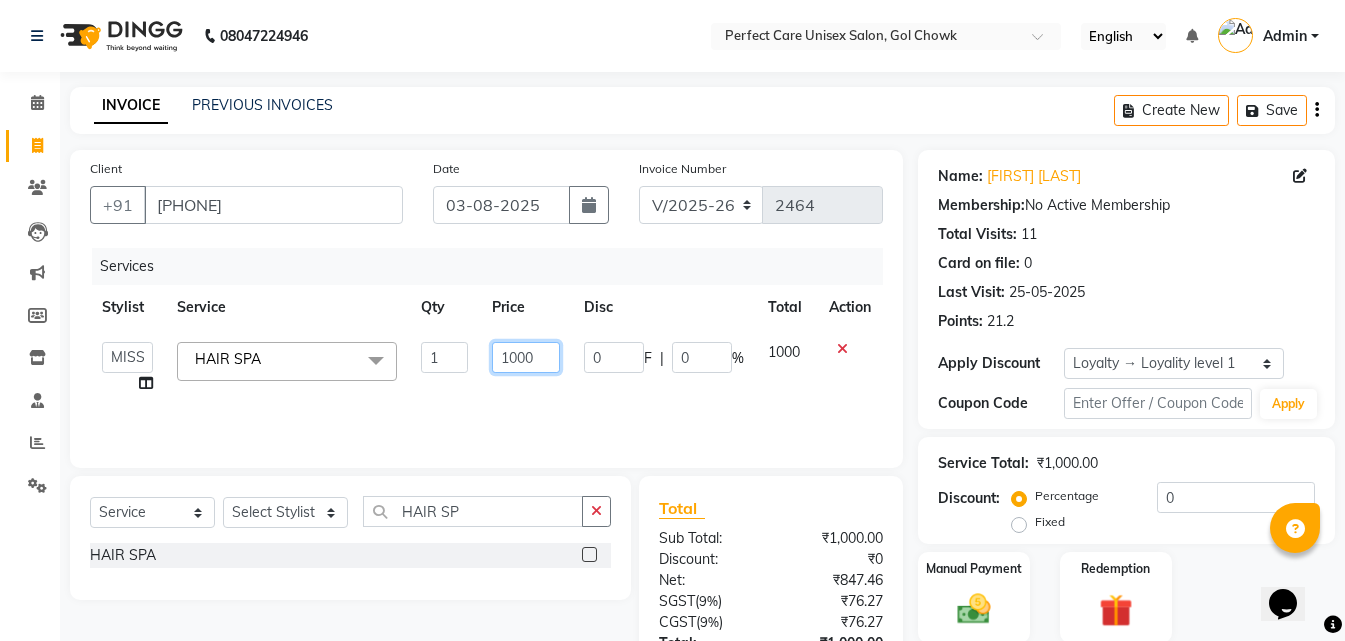 click on "1000" 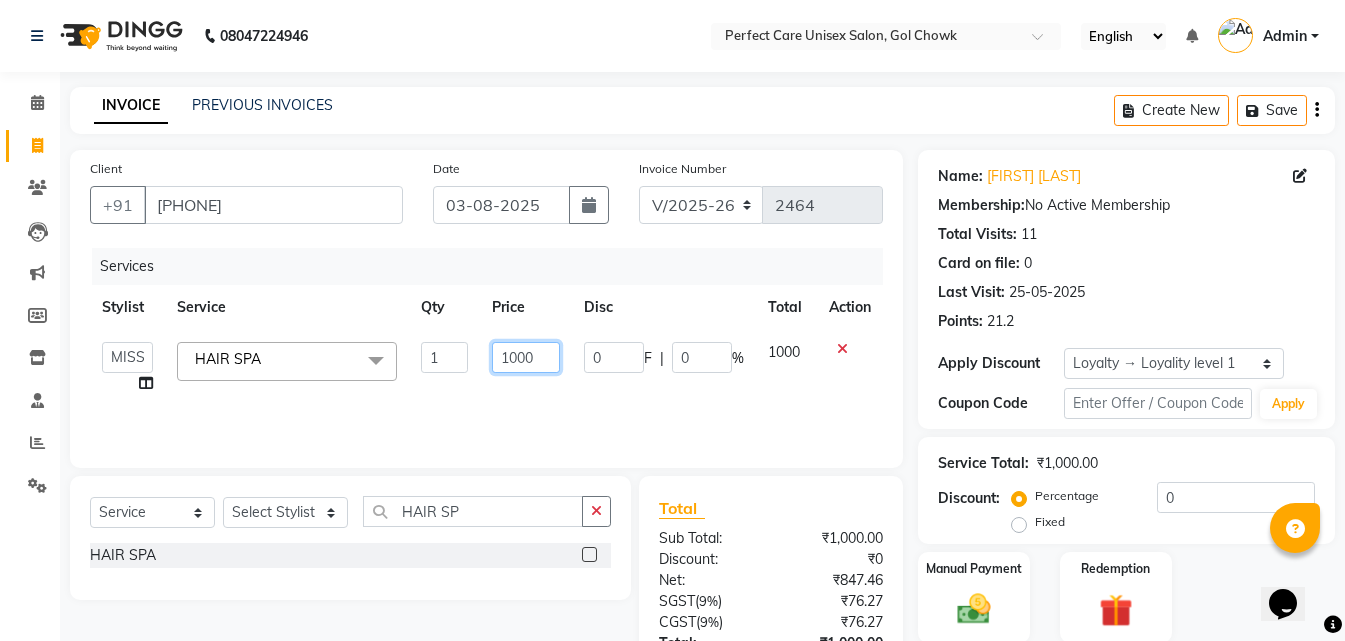 click on "1000" 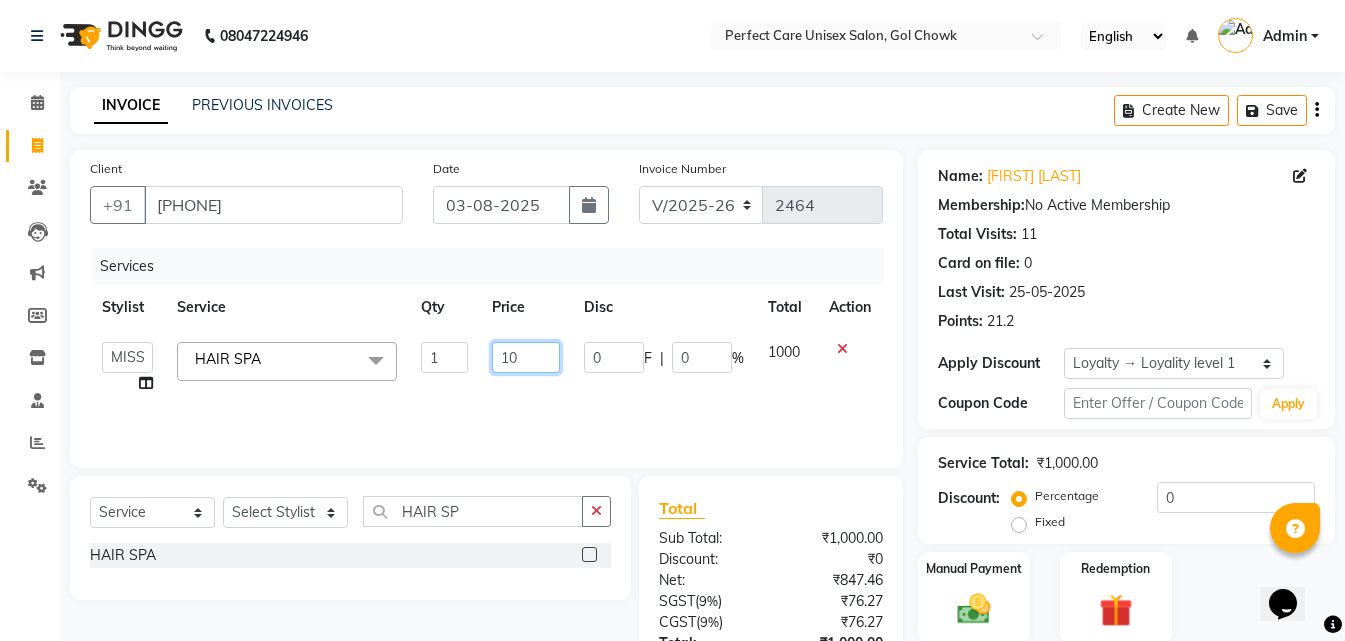 type on "1" 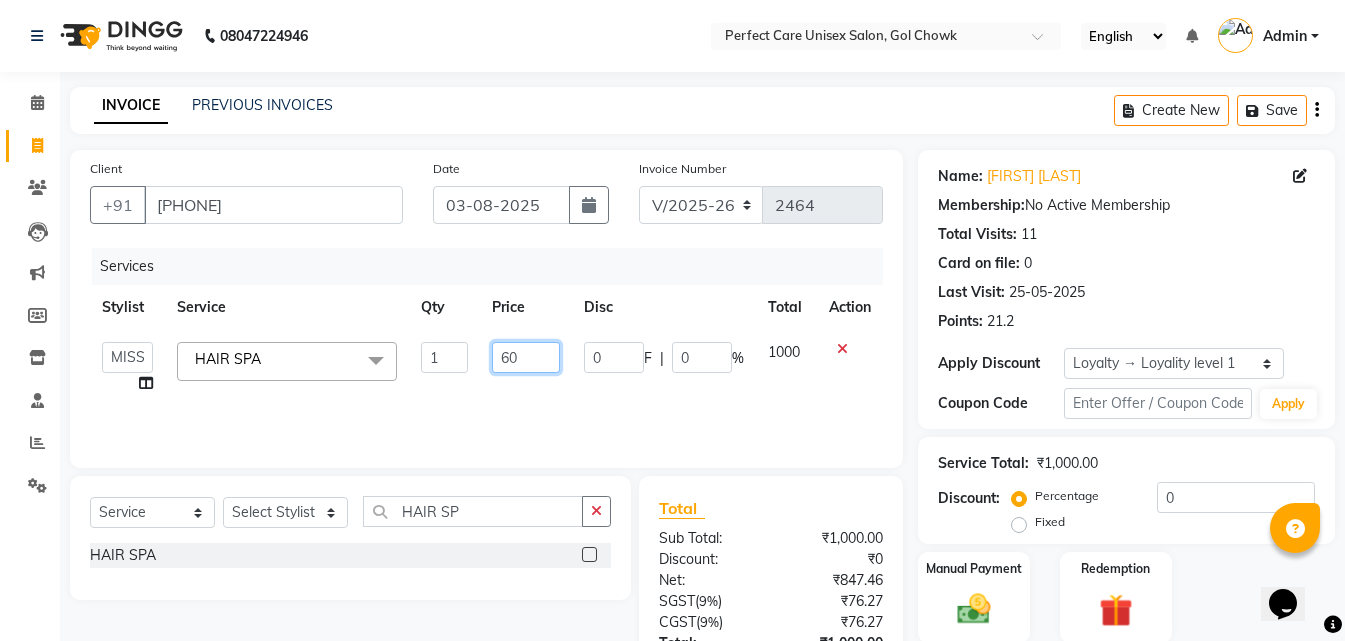 type on "600" 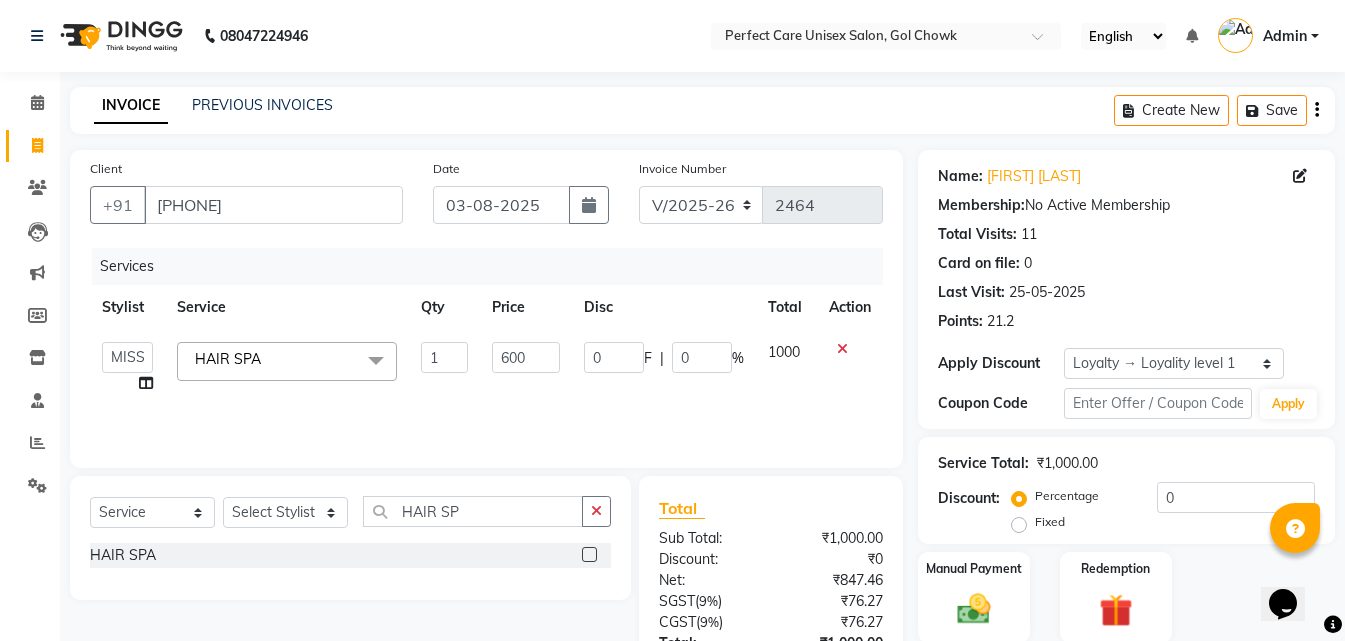 click on "Services Stylist Service Qty Price Disc Total Action  MISS CHANDA   MISS KAYNAT   MISS KRITIKA    MISS PIHU   MISS POOJA   MISS.SHRADDHA   MISS.SHREYA    MISS SUDHA    MISS. USHA   MISS YAMINI   mohbat   MR. AARIF   MR.ANGAD   MR. ARBAZ   MR. ARUN    MR ARYAN   MR. AVINASH   MR. FARMAN   MR.KARAN   MR.KASIM   MR. NAUSHAD   MR.NAZIM   MR. SAM   MR.SAMEER   MR.VIKASH   MR.VISHAL   MS RAMCHARAN   NONE   rashmi   HAIR SPA  x STRAITHENING KERATINE TREATMENT  SMOOTHNING BLOW DRY HiGHLIGHTS  PER STREAK( 300 ) MENS HAIR COLOUR  MENS BEARD COLOUR  ROOT TOUCHUP FEMALE FULL HAND  CHOCLATE WAX FULL LEG CHOCLATE WAX UNDERARMS CHOCLATE WAX FULL HAND NORMAL WAX UNDERARMS NORMAL WAX FULL LEG NORMAL WAX FULL HAND RICA WAX FULL LEG RICA WAX EYE BROWS  UPPER LIP FOR HEAD  CHIN SIDE LOCK NORMAL WAX SIDE LOCK THREAD SIDE LOCK RICA WAX  HAIR SPA HAIR IRONING  FEMALE HAIR WASH  FEMALE HAIR DO  NOSE WAX HAIR CUT FEMALE TOUCH-UP FACIAL BLEACH BODY POLISH BEARD STYLING GLOBAL COLOR B WAXING HALF LEG RICA WAX UNDERARMS RICA WAX D-TAN" 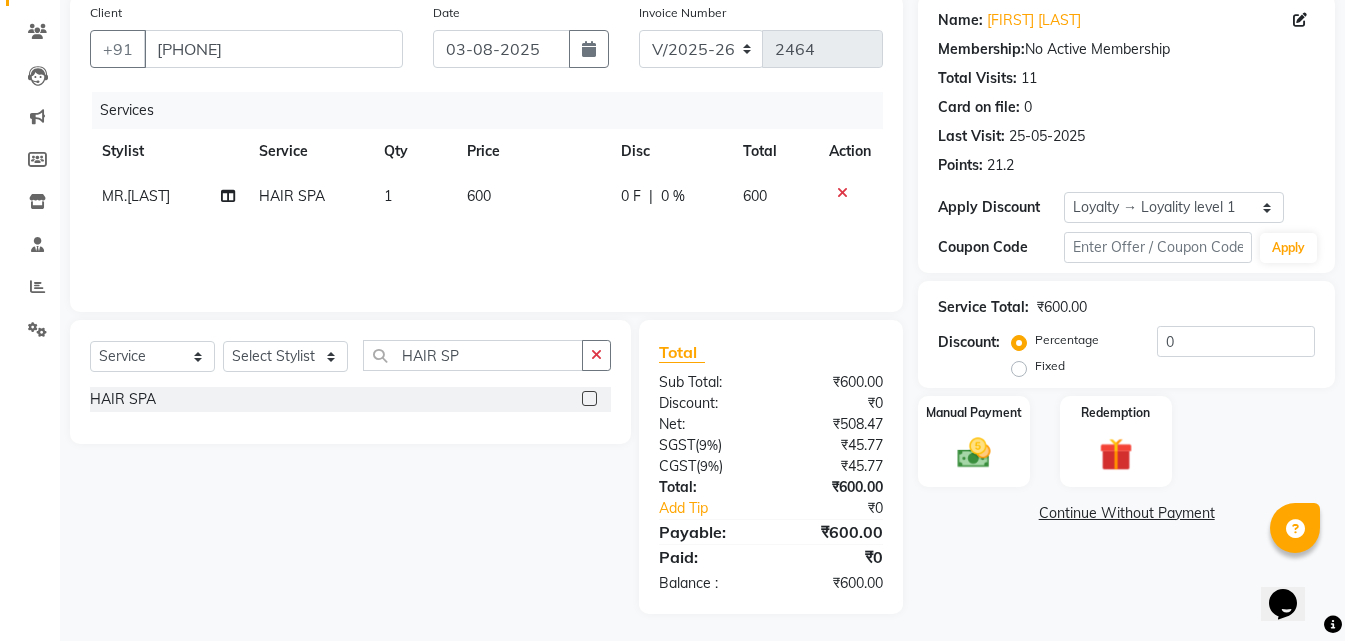 scroll, scrollTop: 159, scrollLeft: 0, axis: vertical 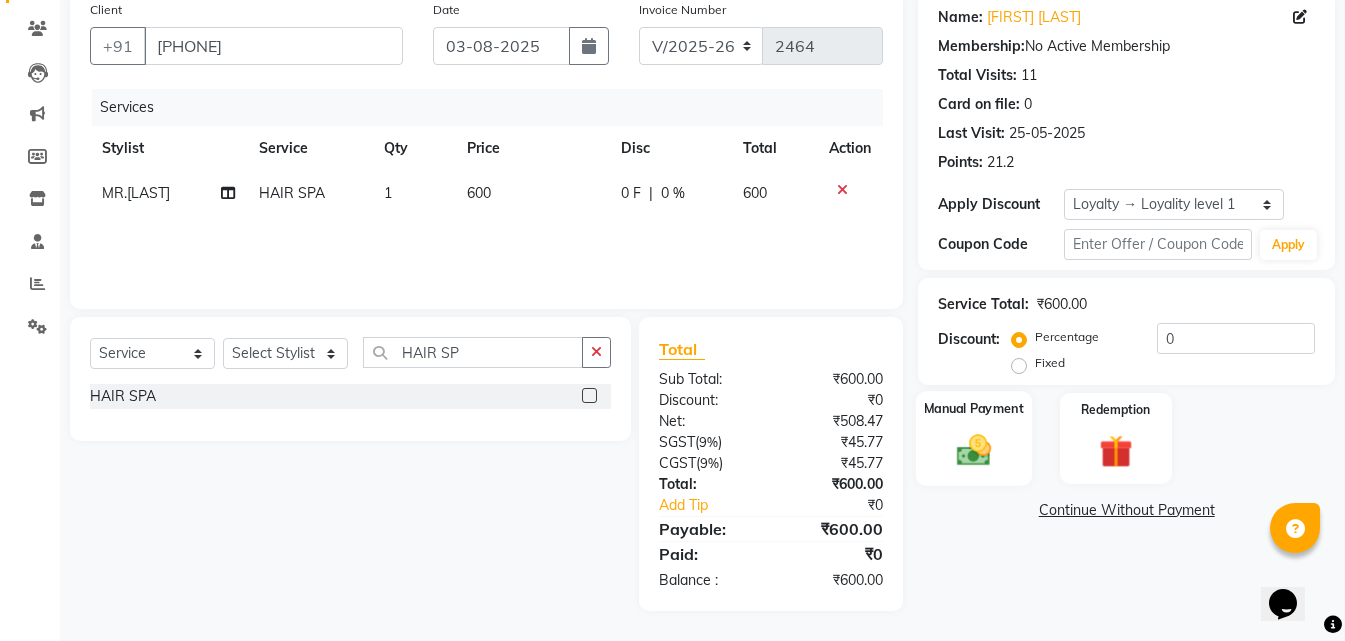 click 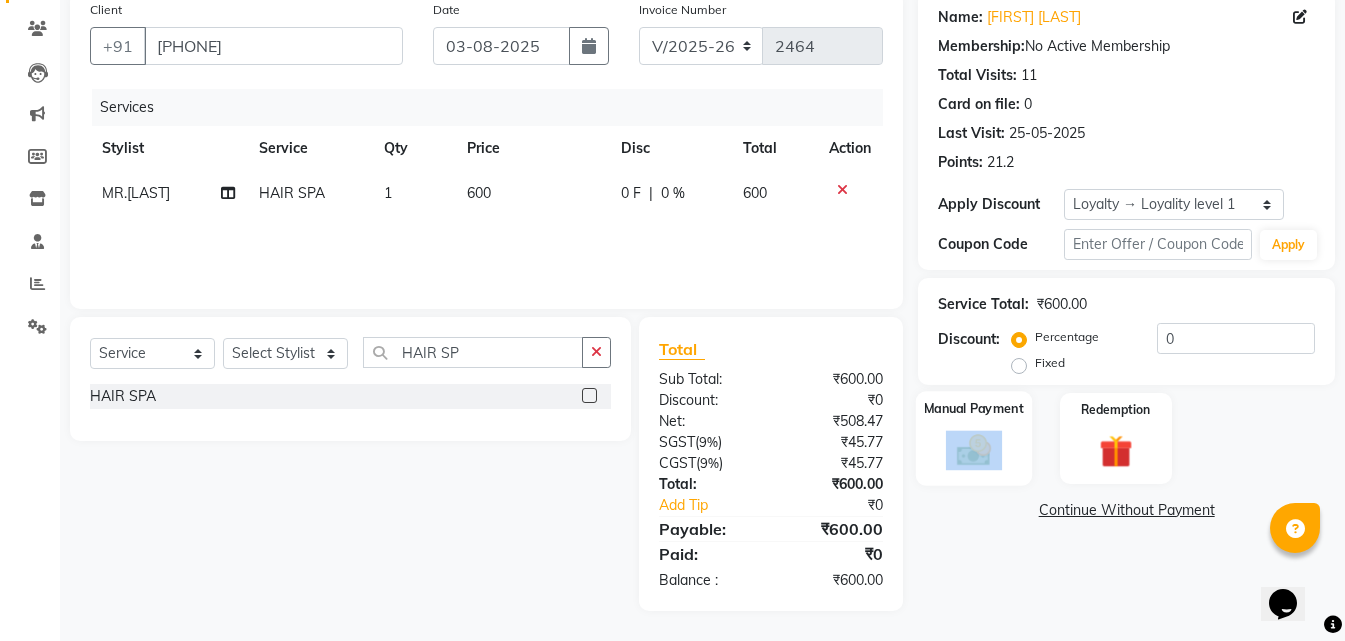 click on "Manual Payment" 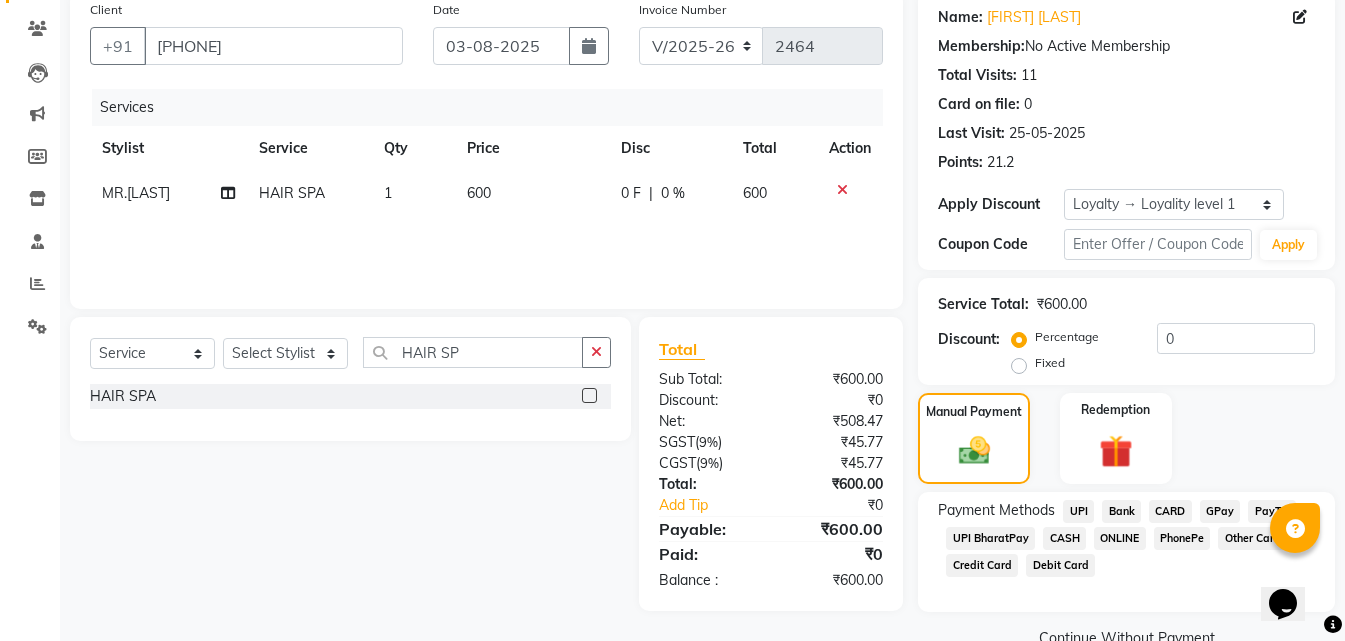 click on "ONLINE" 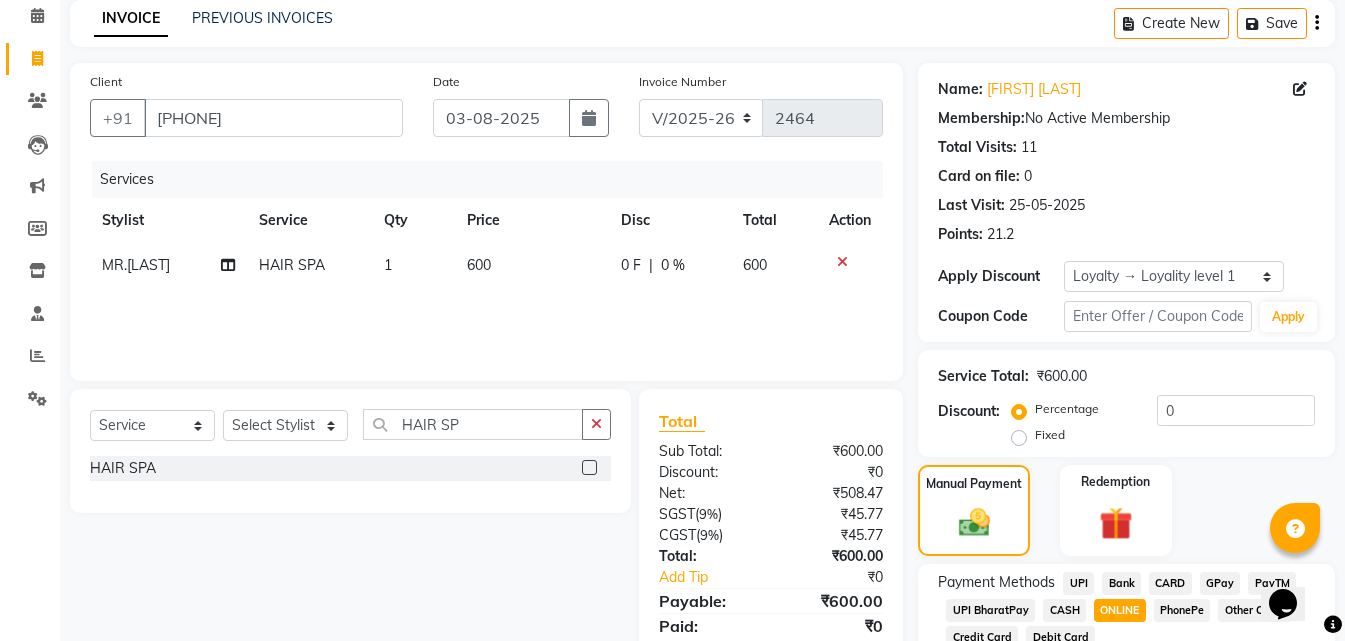scroll, scrollTop: 284, scrollLeft: 0, axis: vertical 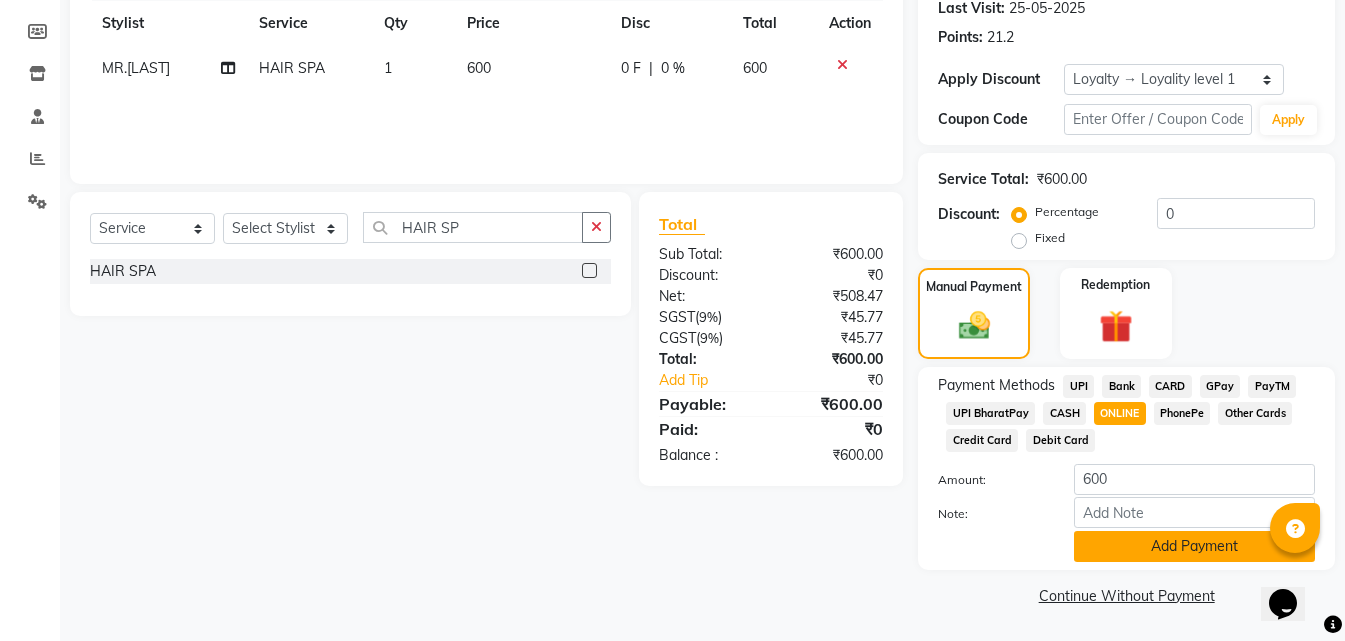 click on "Add Payment" 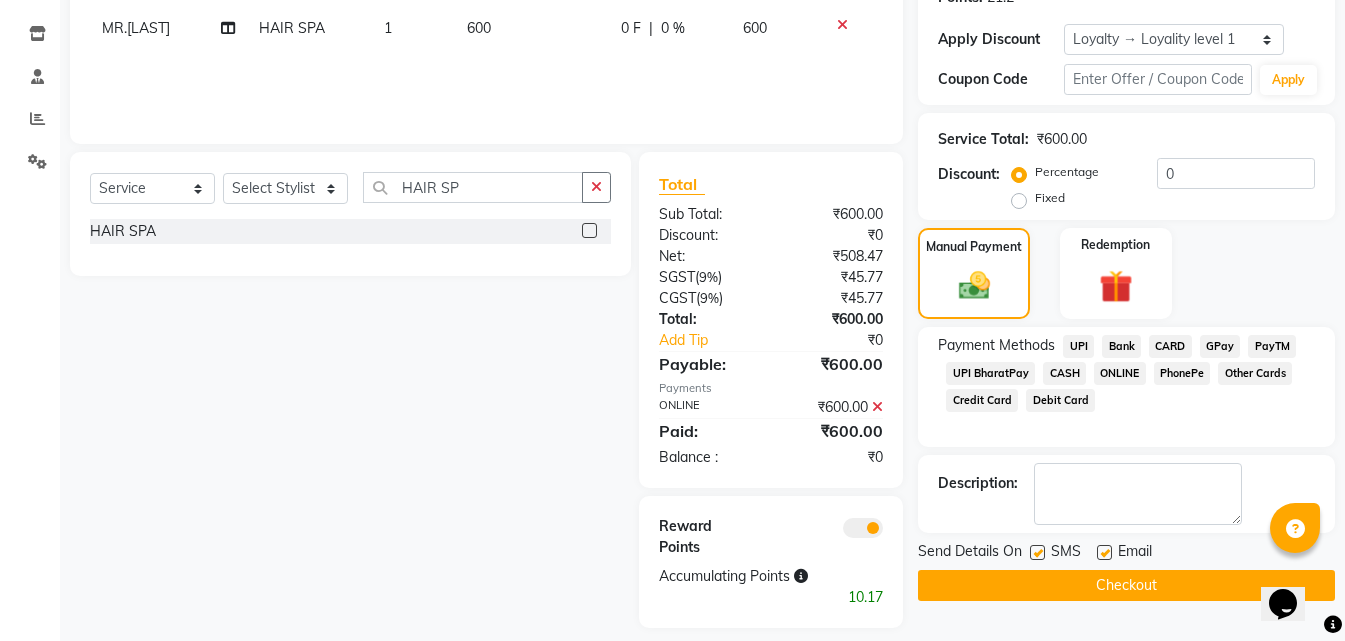 scroll, scrollTop: 341, scrollLeft: 0, axis: vertical 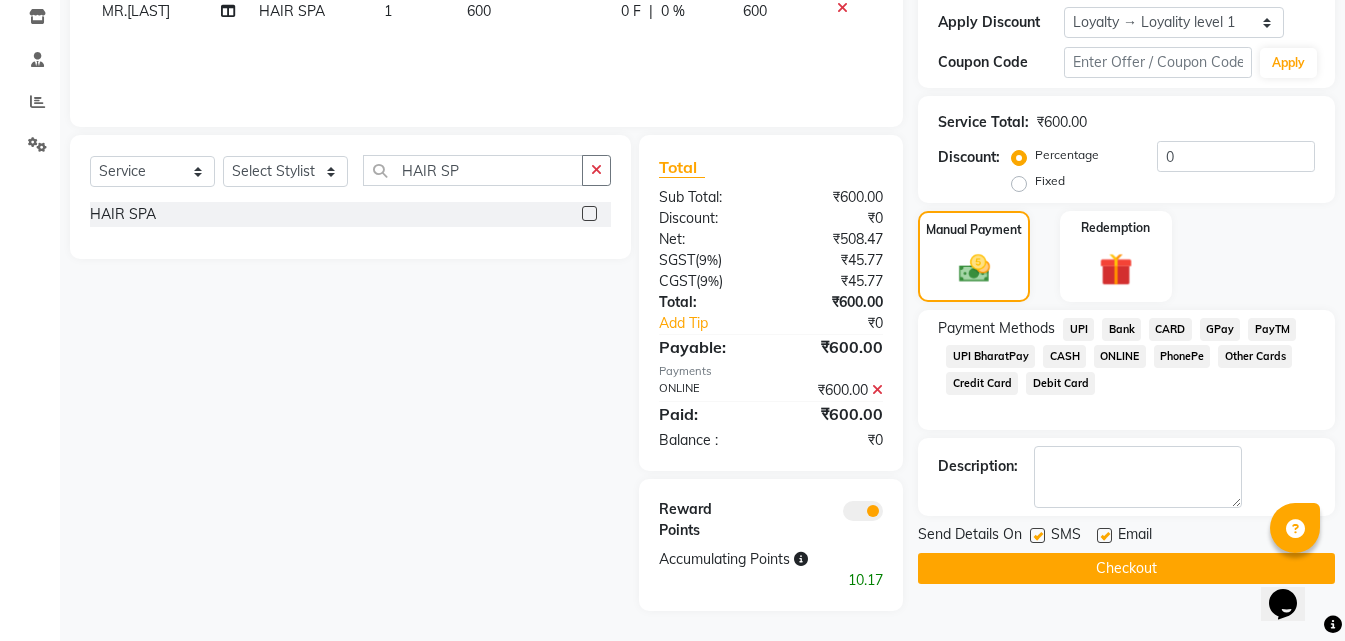 click on "Checkout" 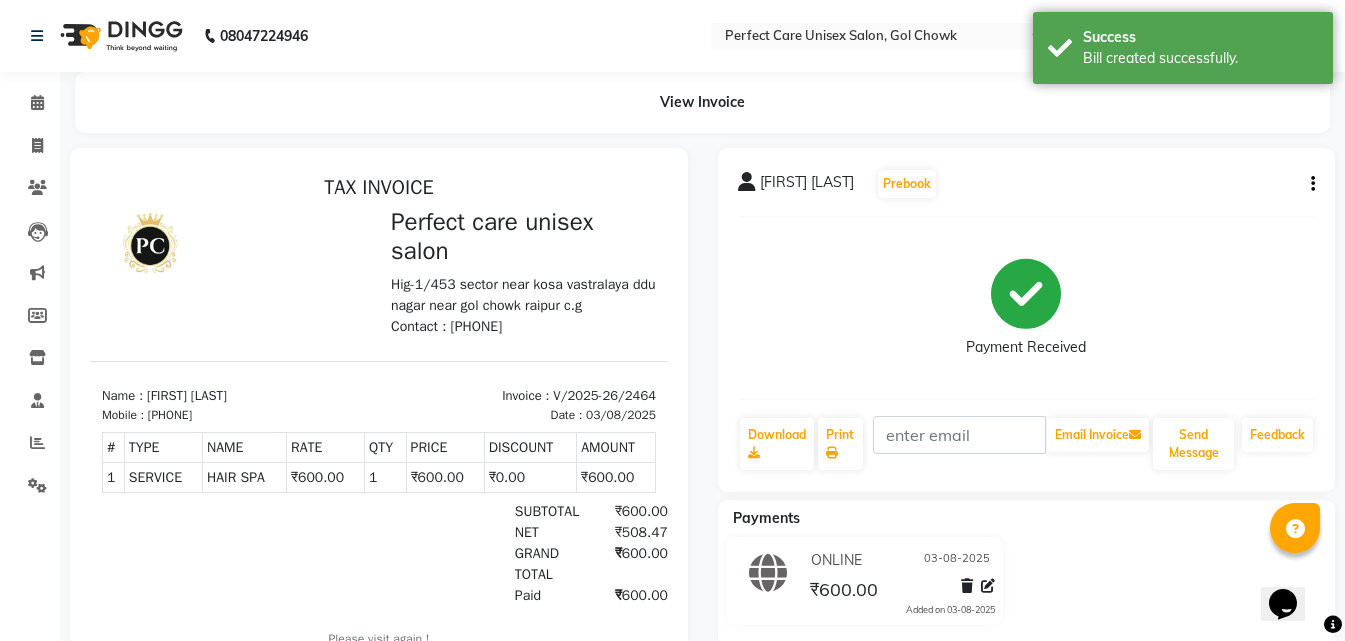 scroll, scrollTop: 0, scrollLeft: 0, axis: both 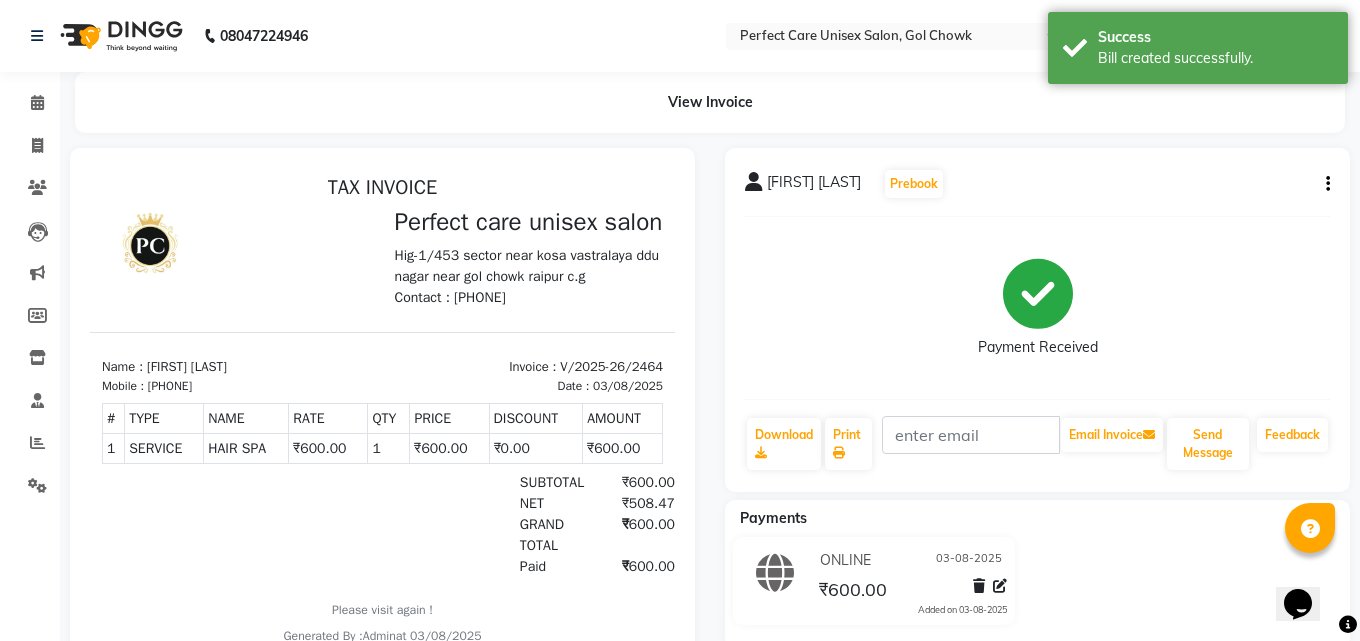 select on "4751" 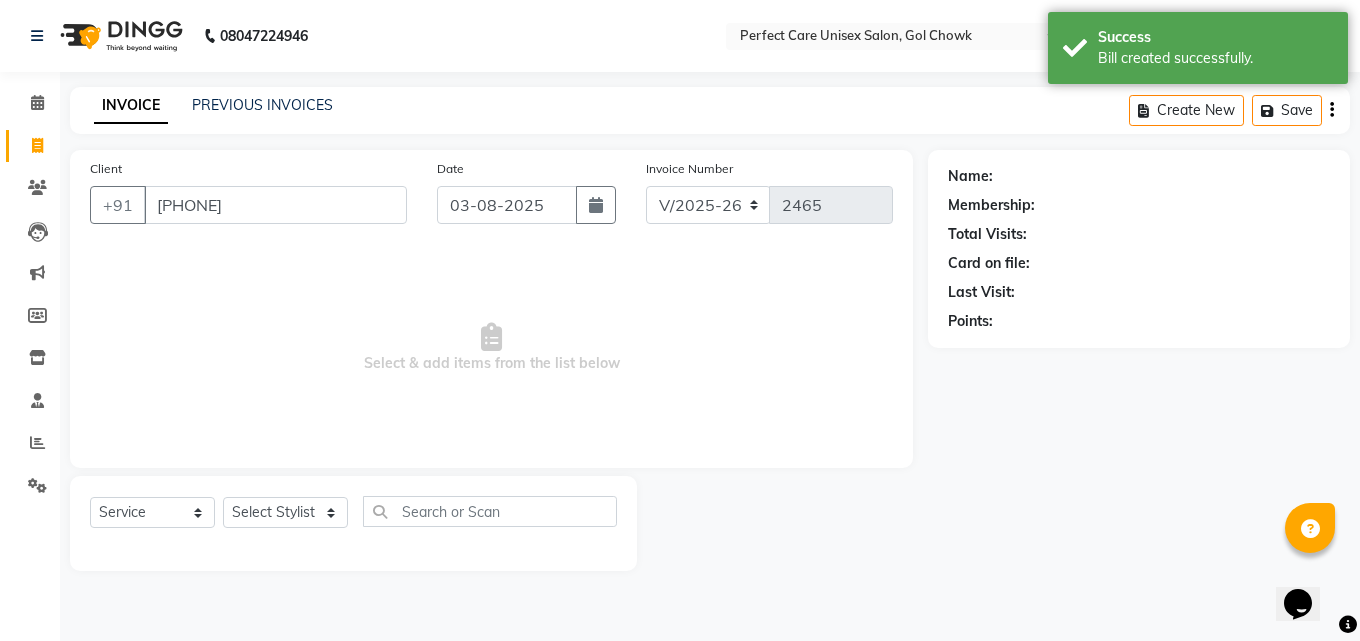 type on "[PHONE]" 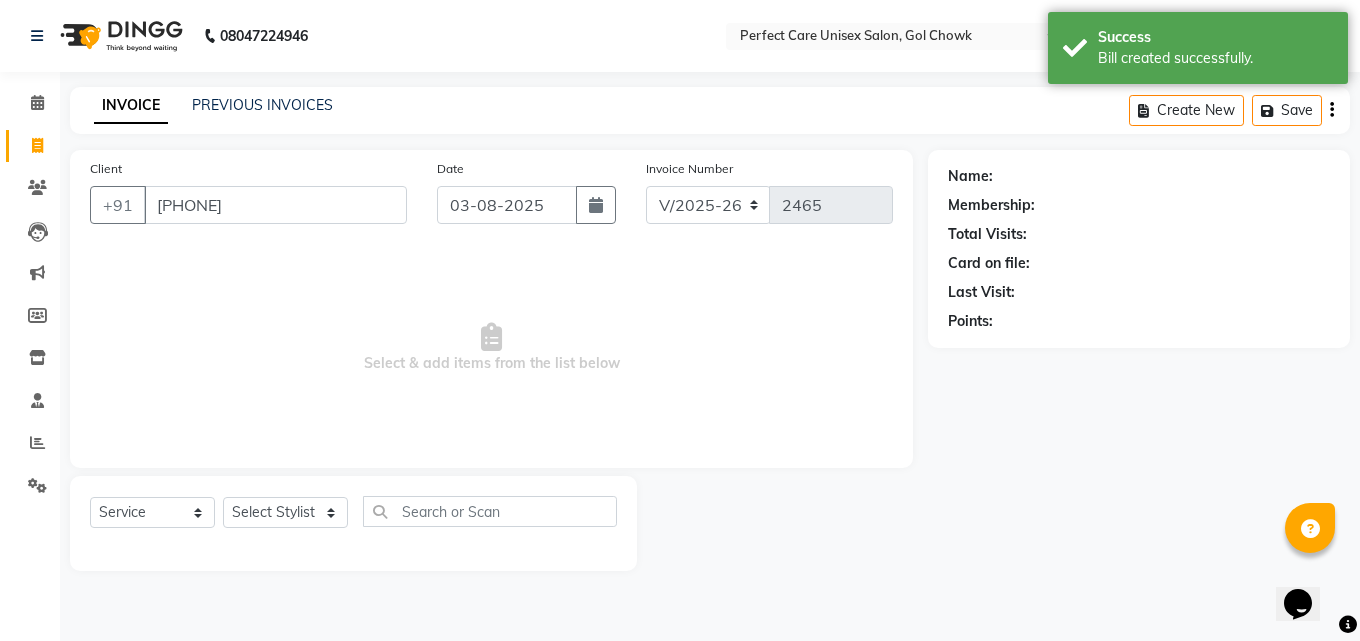select on "1: Object" 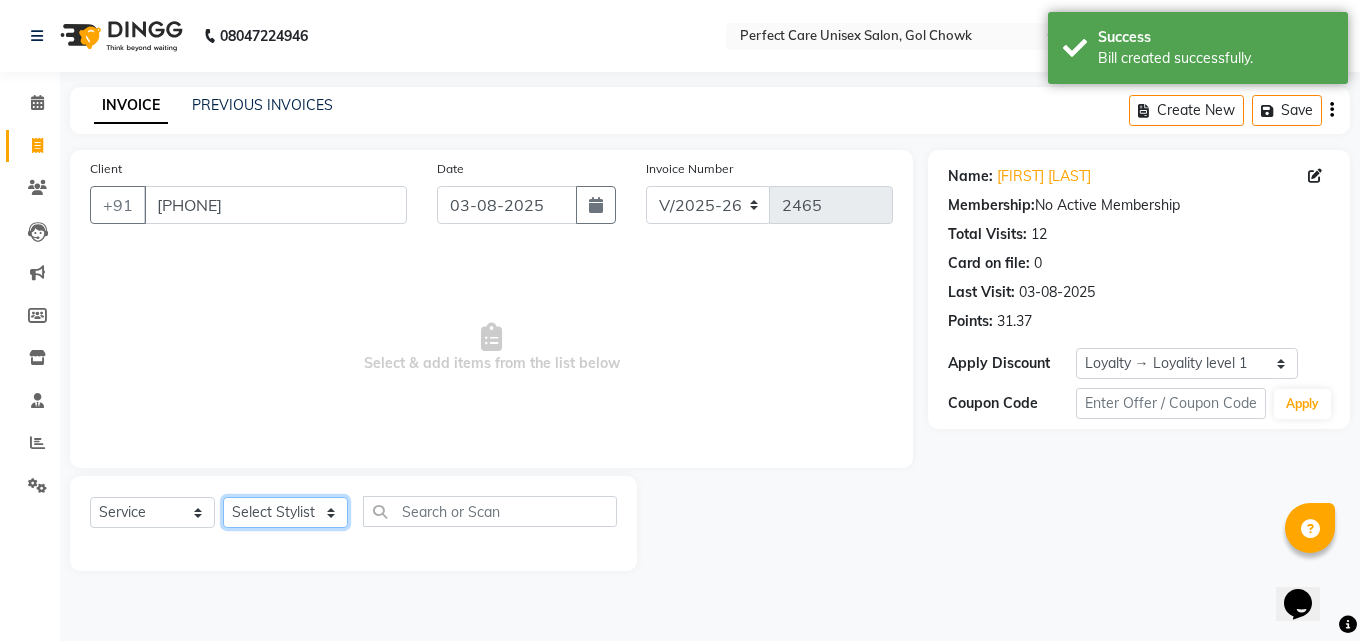click on "Select Stylist MISS [NAME] MISS [NAME] MISS [NAME] MISS [NAME] MISS [NAME] MISS [NAME] MISS [NAME] MISS [NAME] MISS [NAME] MISS [NAME] [NAME] MR [NAME] MR [NAME] MR [NAME] MR [NAME] MR [NAME] MR [NAME] MR [NAME] MR [NAME] MR [NAME] MR [NAME] MR [NAME] MR [NAME] MR [NAME] MR [NAME] MS [NAME] NONE [NAME]" 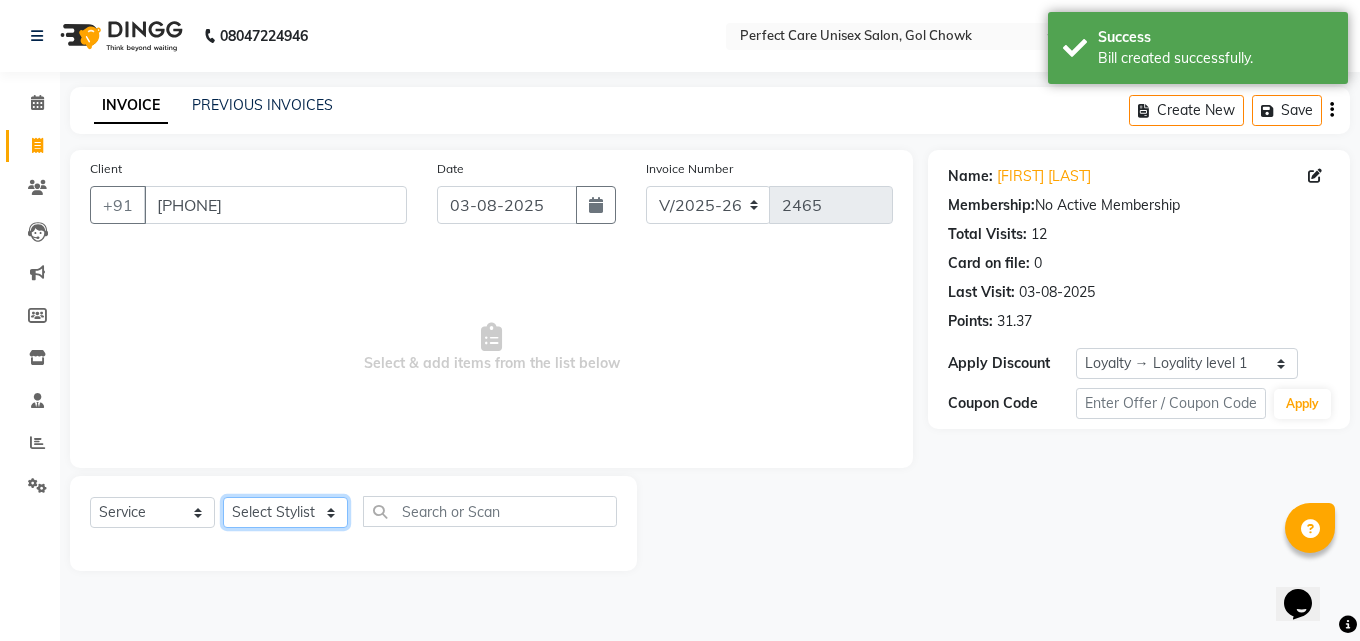 select on "32649" 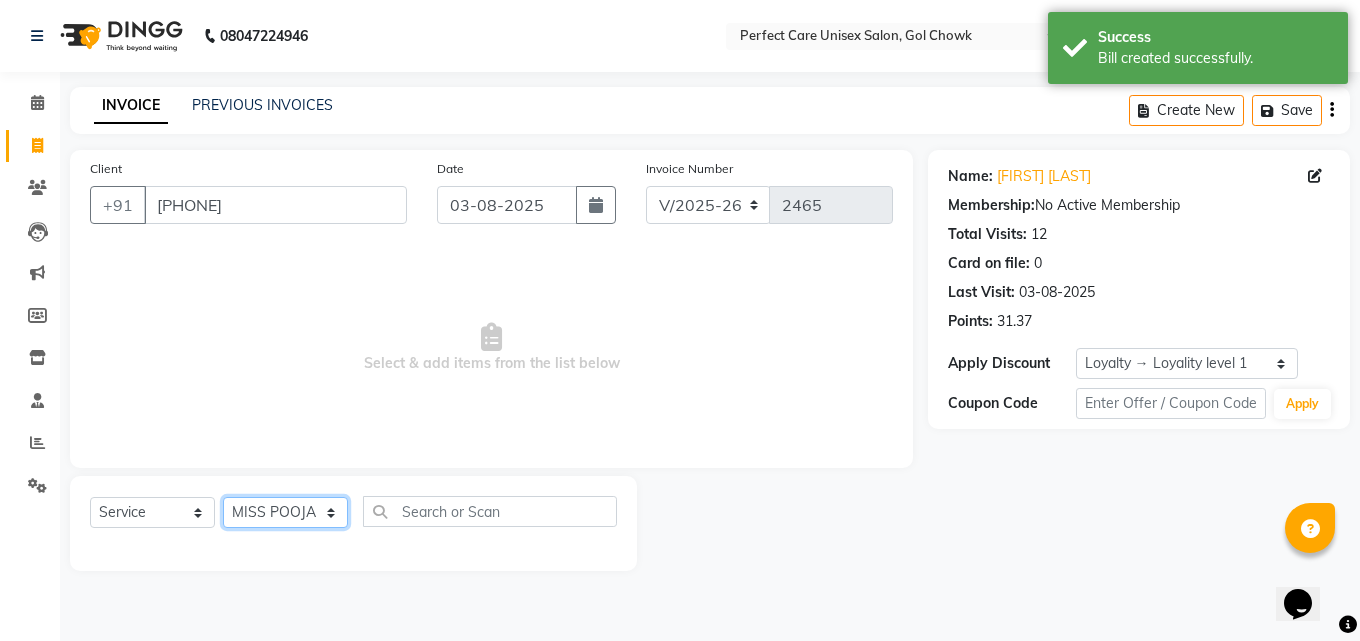 click on "Select Stylist MISS [NAME] MISS [NAME] MISS [NAME] MISS [NAME] MISS [NAME] MISS [NAME] MISS [NAME] MISS [NAME] MISS [NAME] MISS [NAME] [NAME] MR [NAME] MR [NAME] MR [NAME] MR [NAME] MR [NAME] MR [NAME] MR [NAME] MR [NAME] MR [NAME] MR [NAME] MR [NAME] MR [NAME] MR [NAME] MR [NAME] MS [NAME] NONE [NAME]" 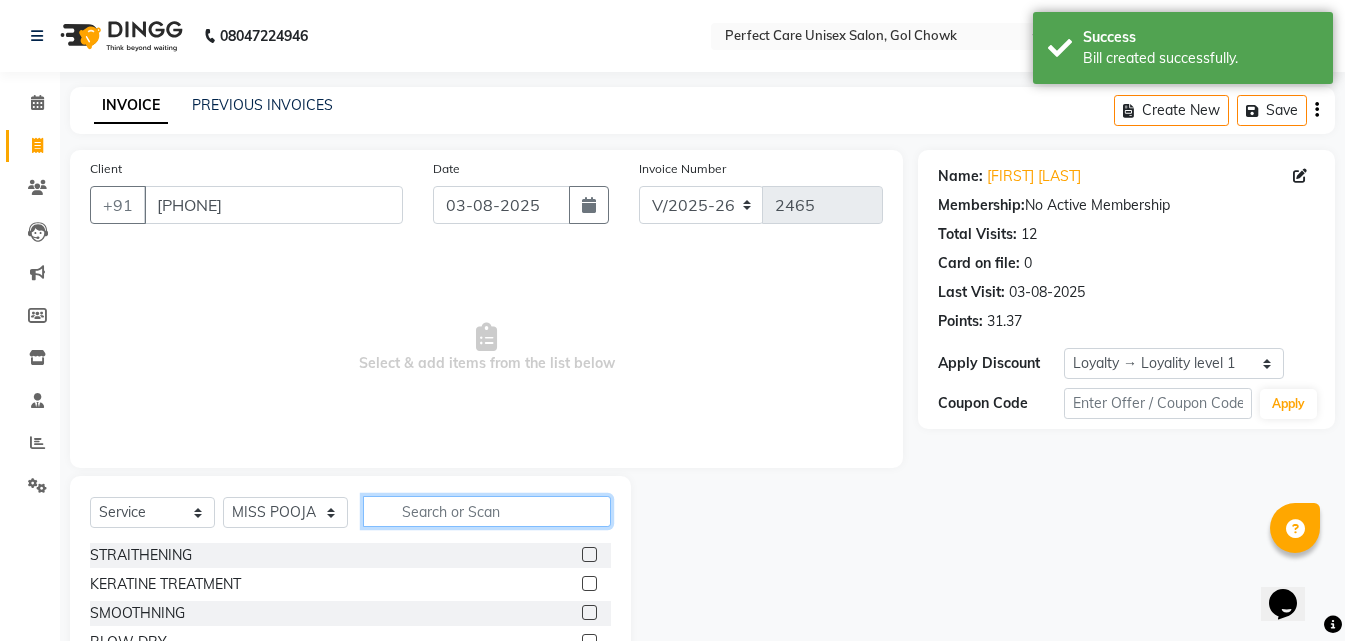 click 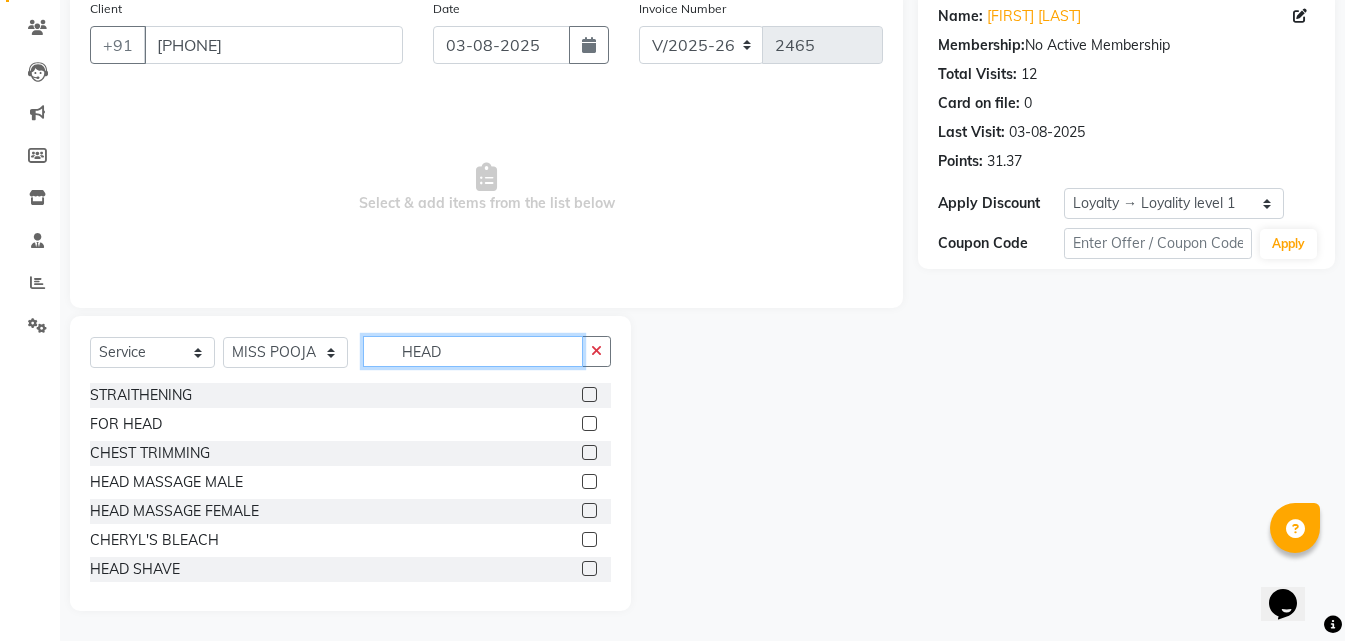 scroll, scrollTop: 76, scrollLeft: 0, axis: vertical 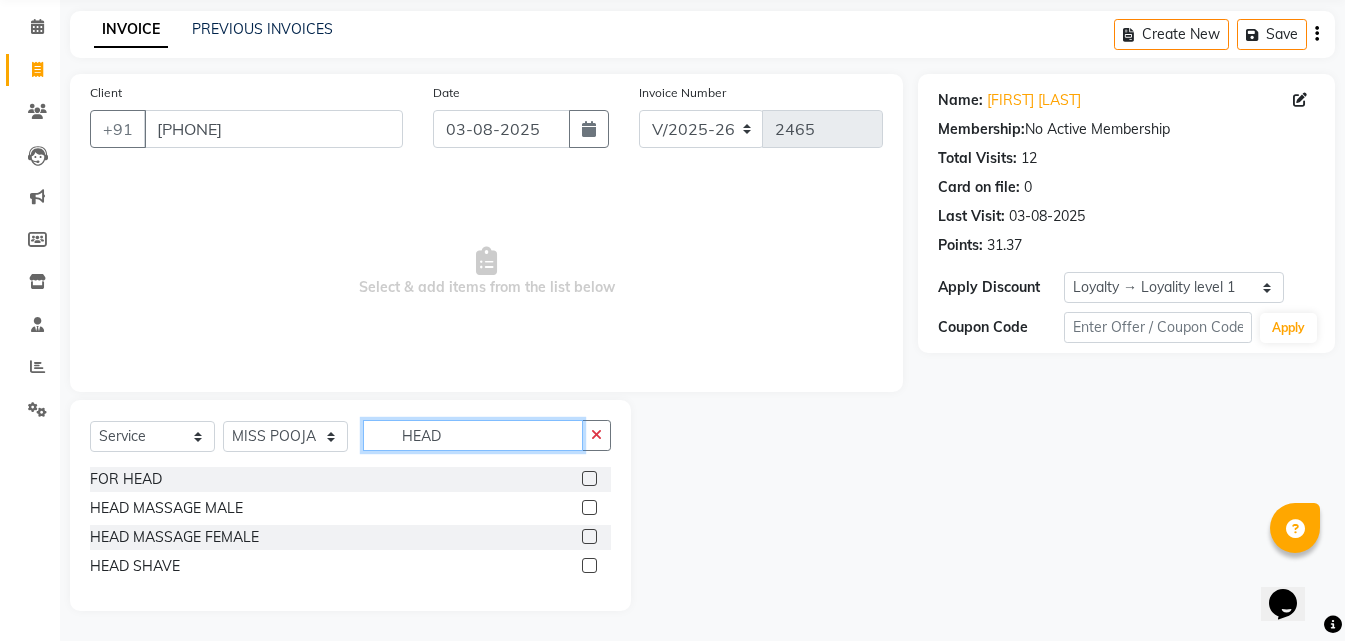type on "HEAD" 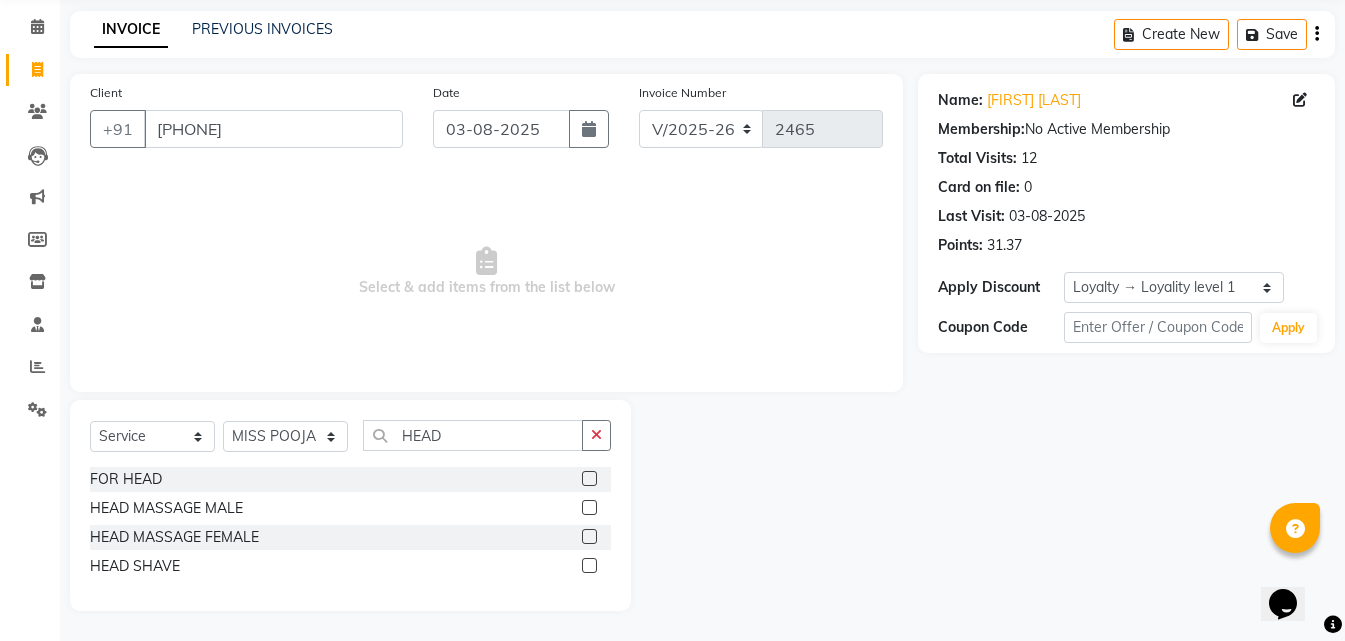 click 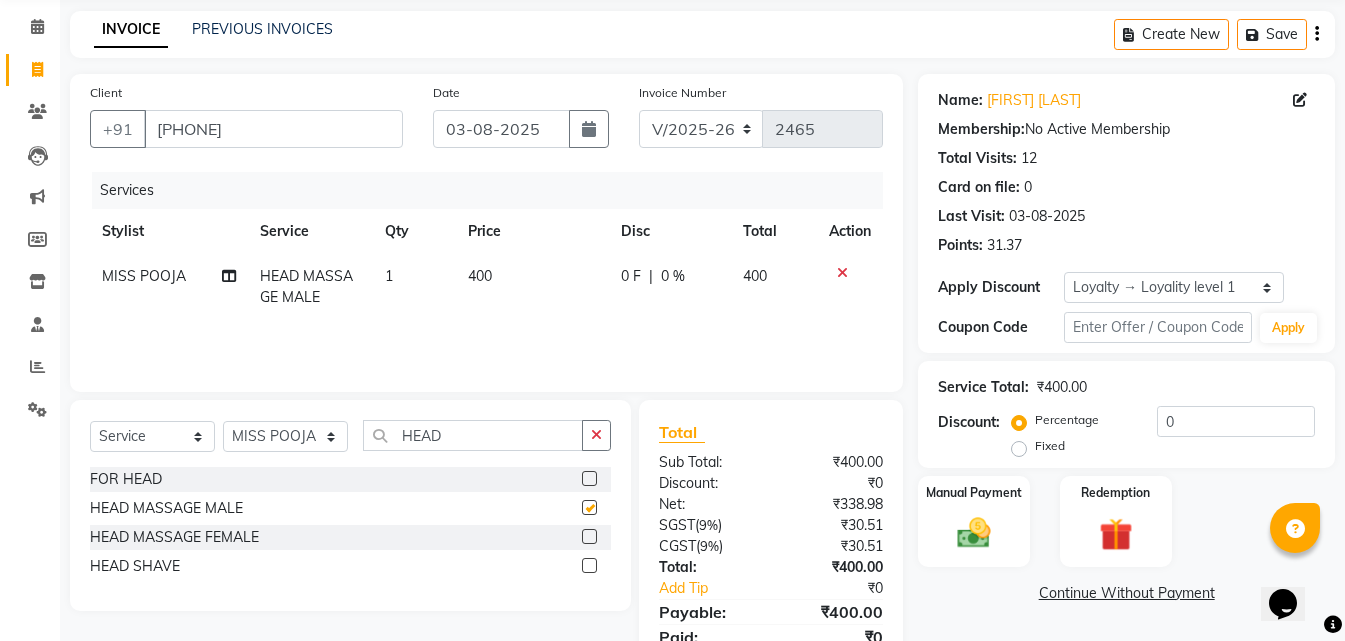 checkbox on "false" 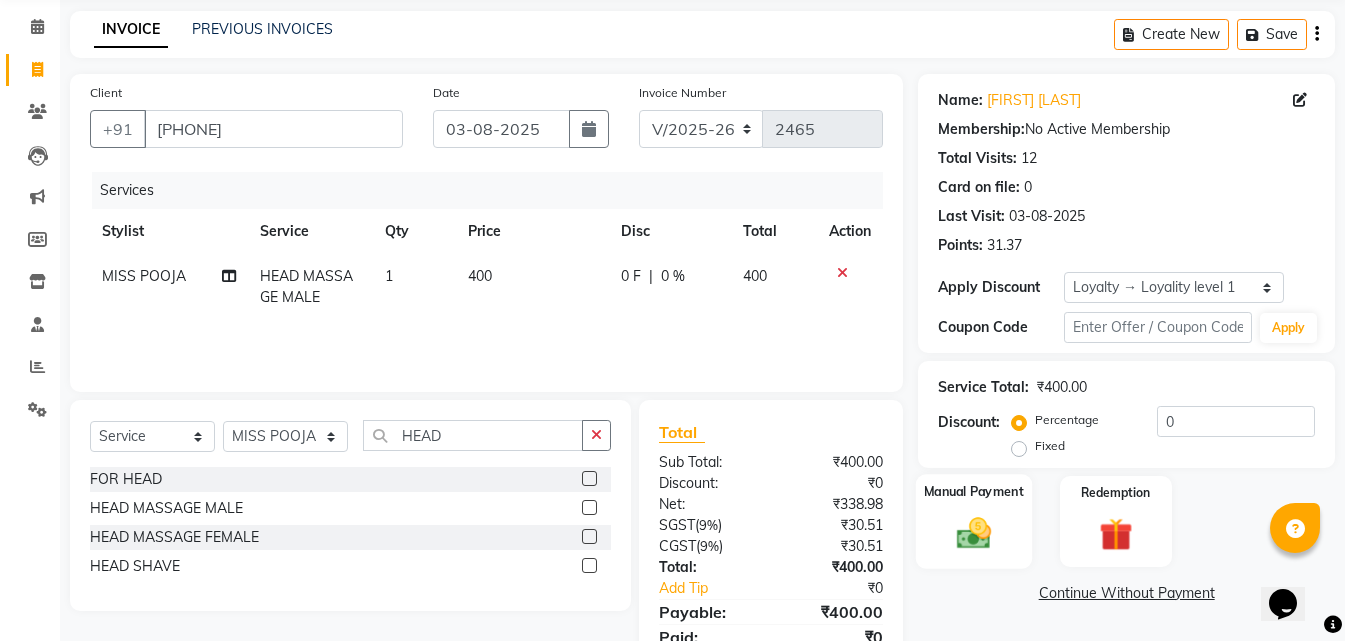 scroll, scrollTop: 159, scrollLeft: 0, axis: vertical 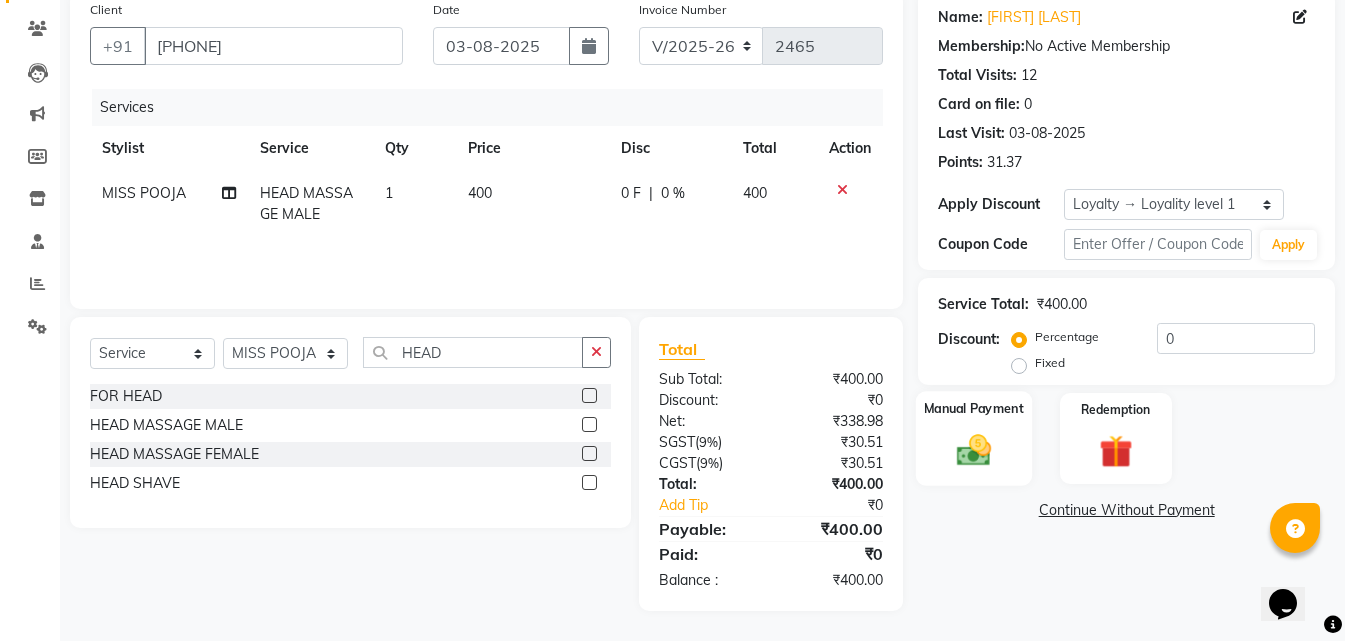 click on "Manual Payment" 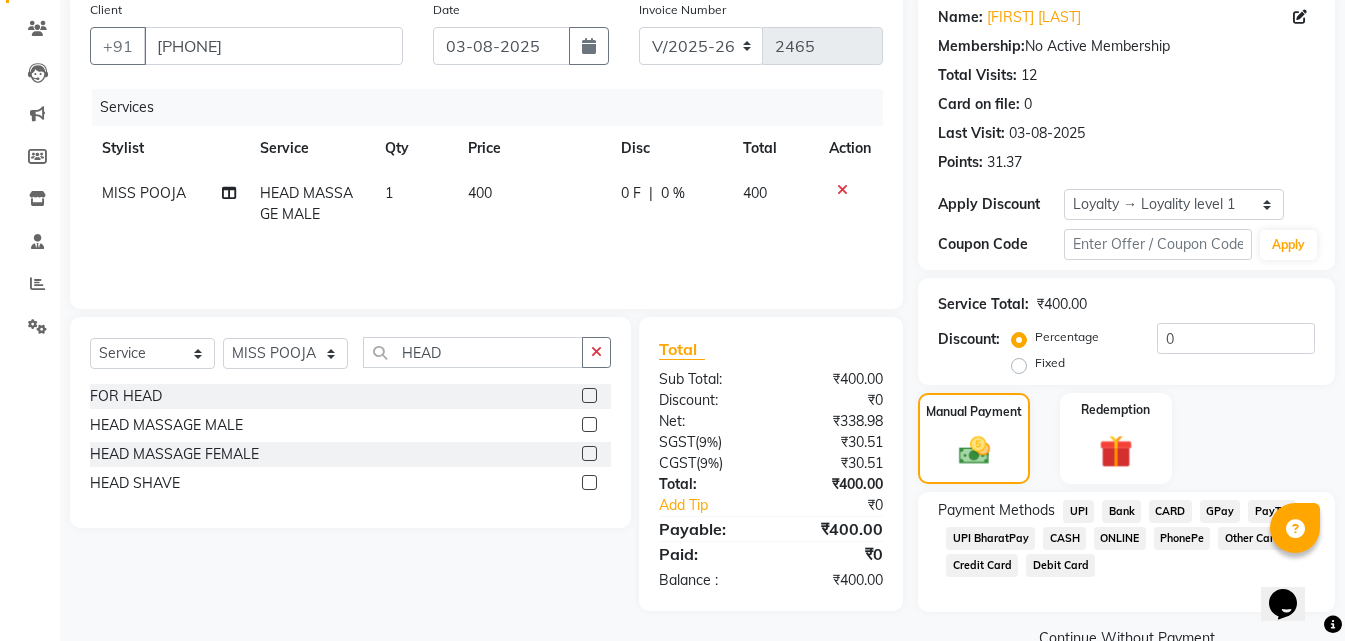 click on "ONLINE" 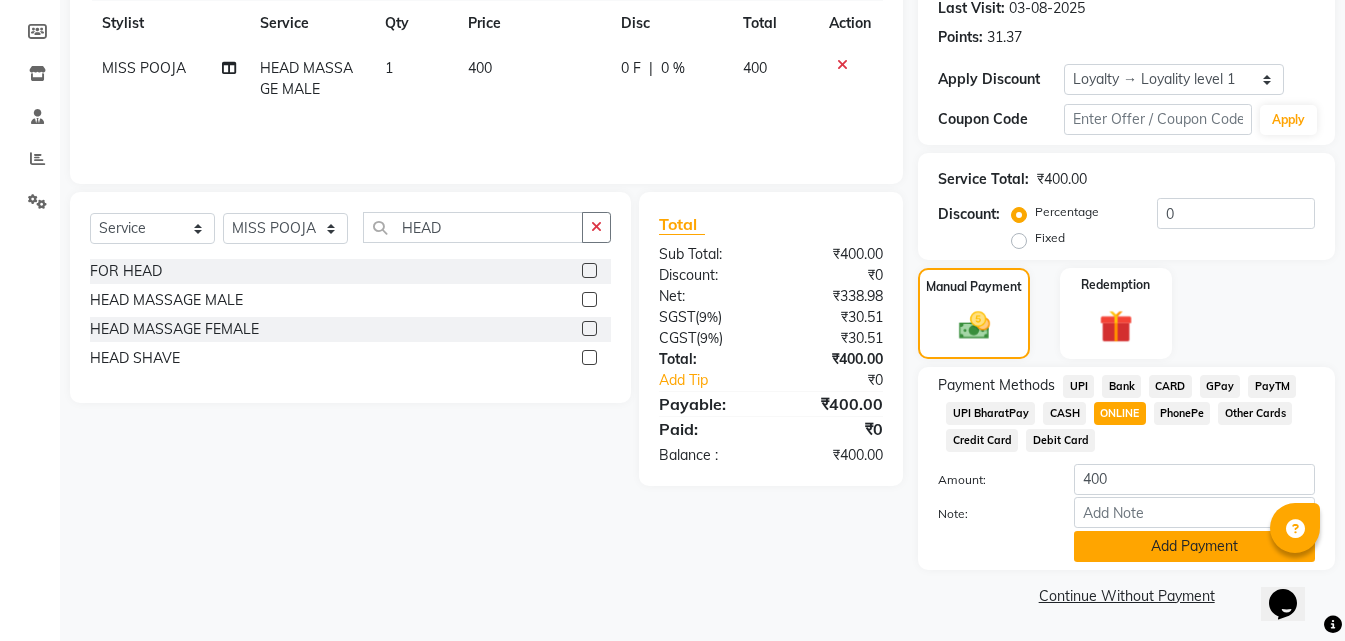 click on "Add Payment" 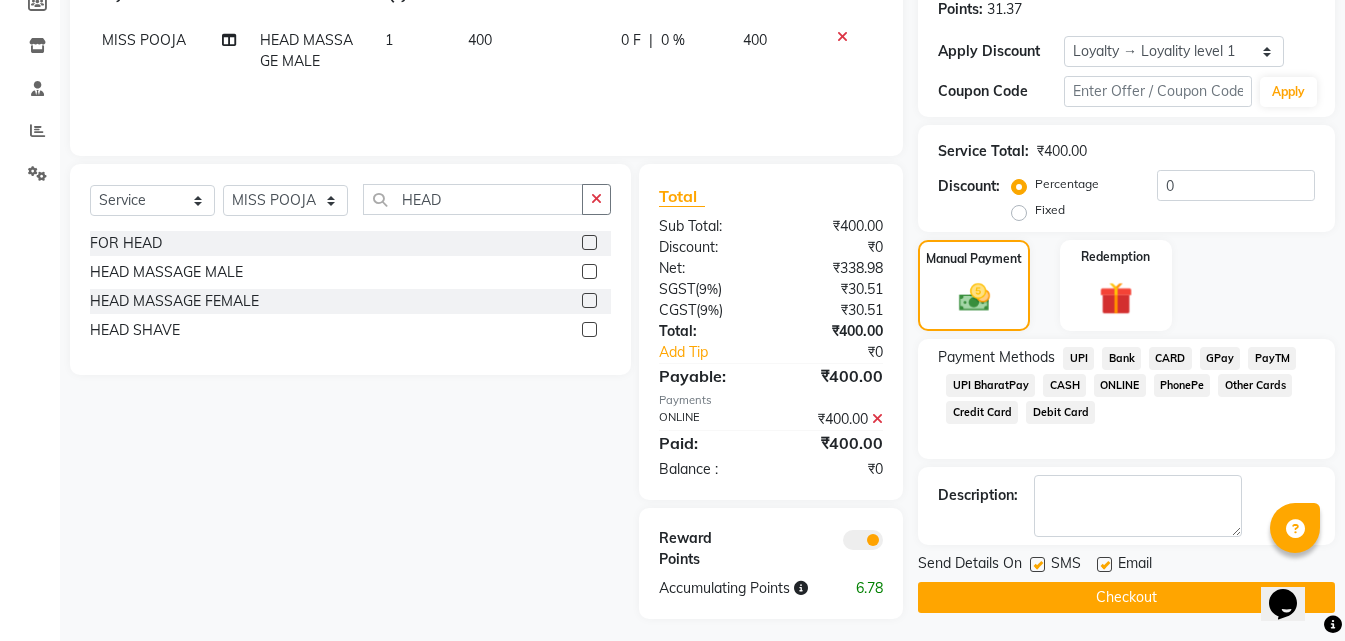 scroll, scrollTop: 320, scrollLeft: 0, axis: vertical 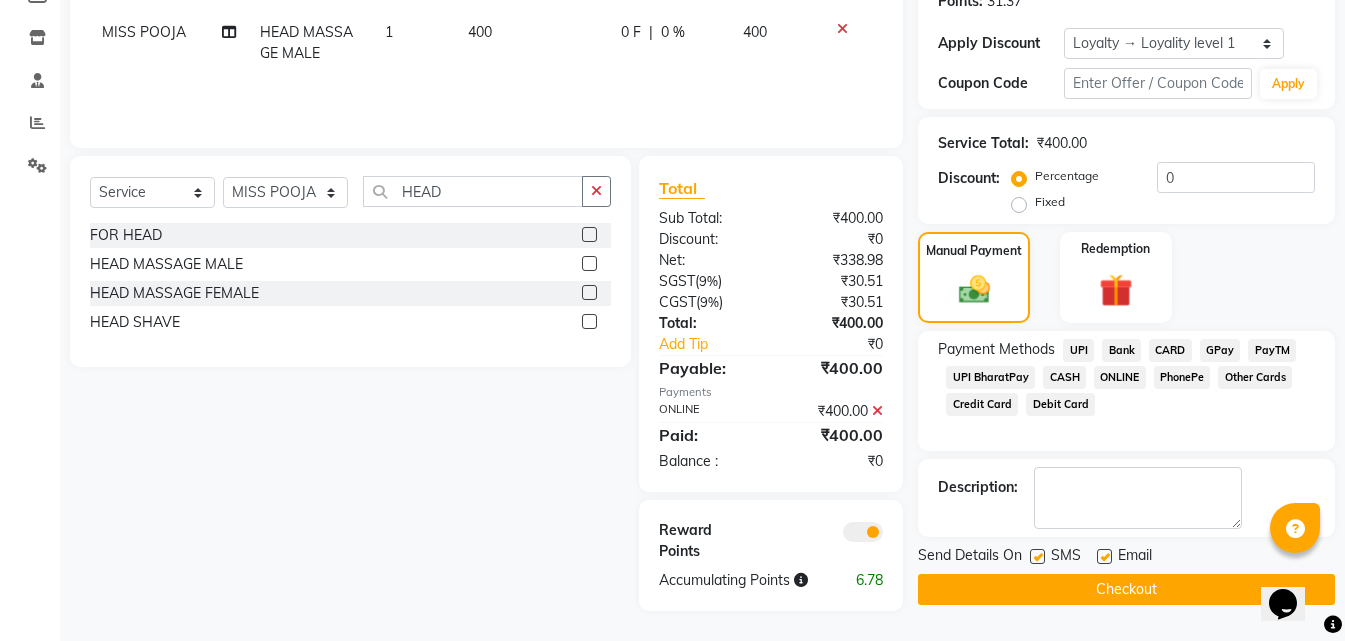 click on "Checkout" 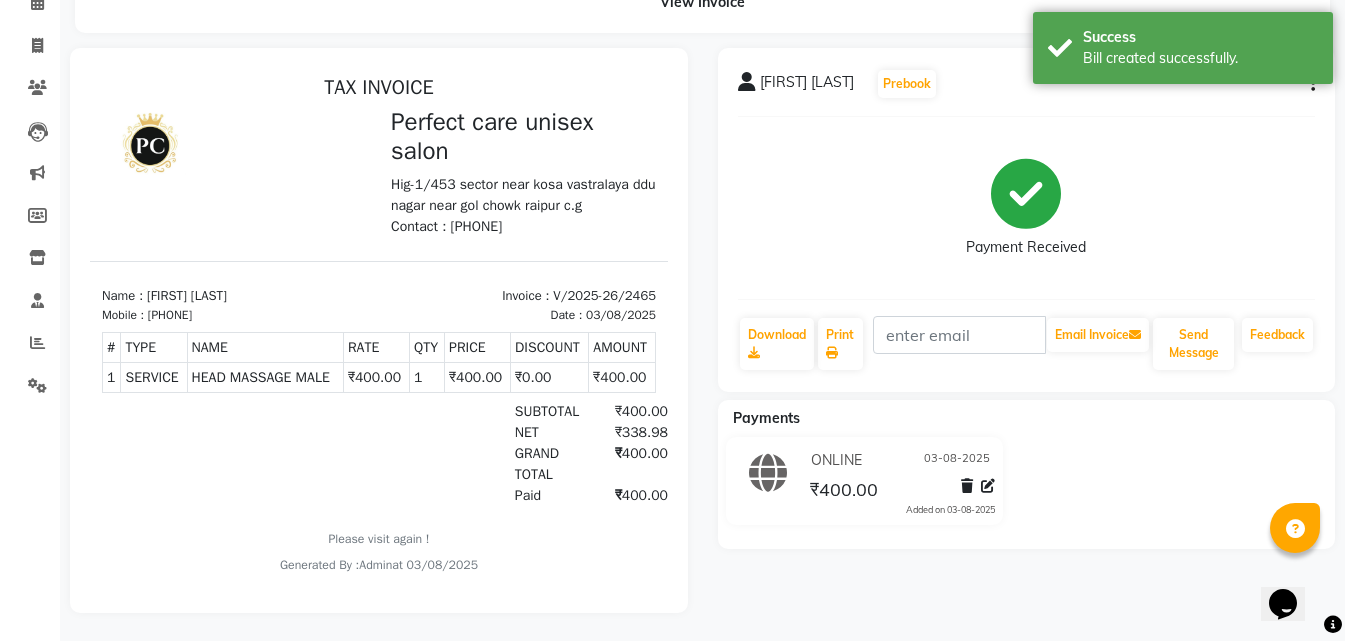 scroll, scrollTop: 0, scrollLeft: 0, axis: both 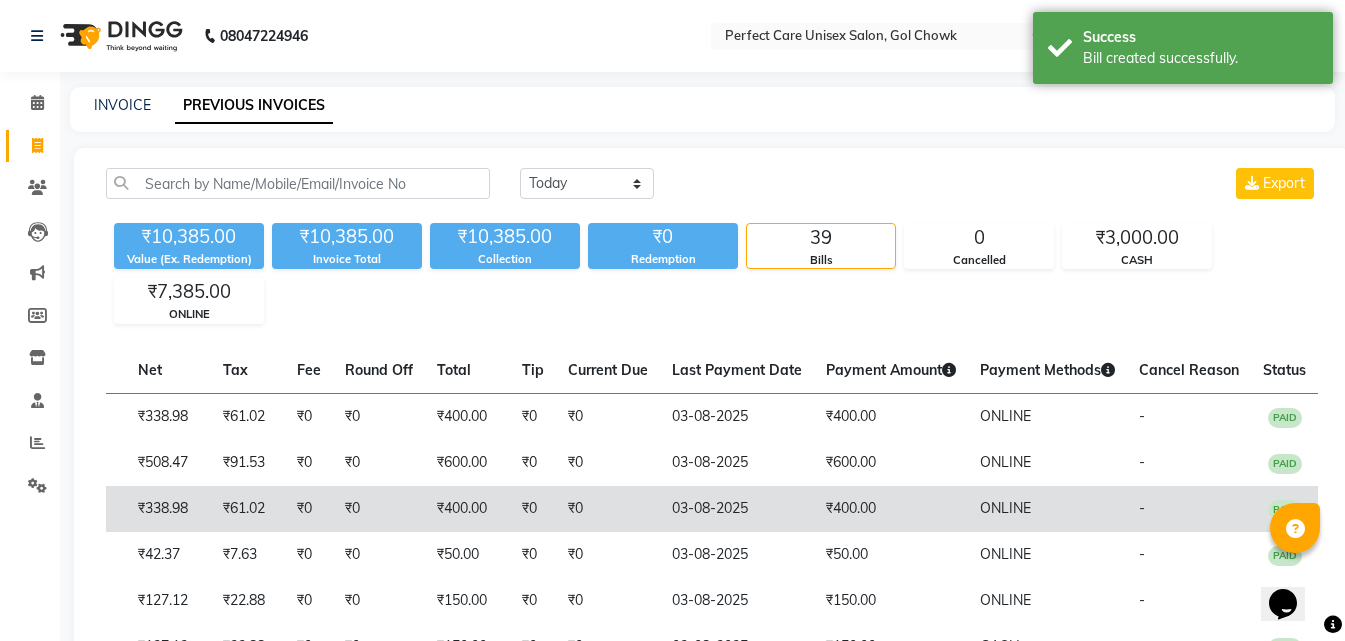 drag, startPoint x: 919, startPoint y: 520, endPoint x: 970, endPoint y: 529, distance: 51.78803 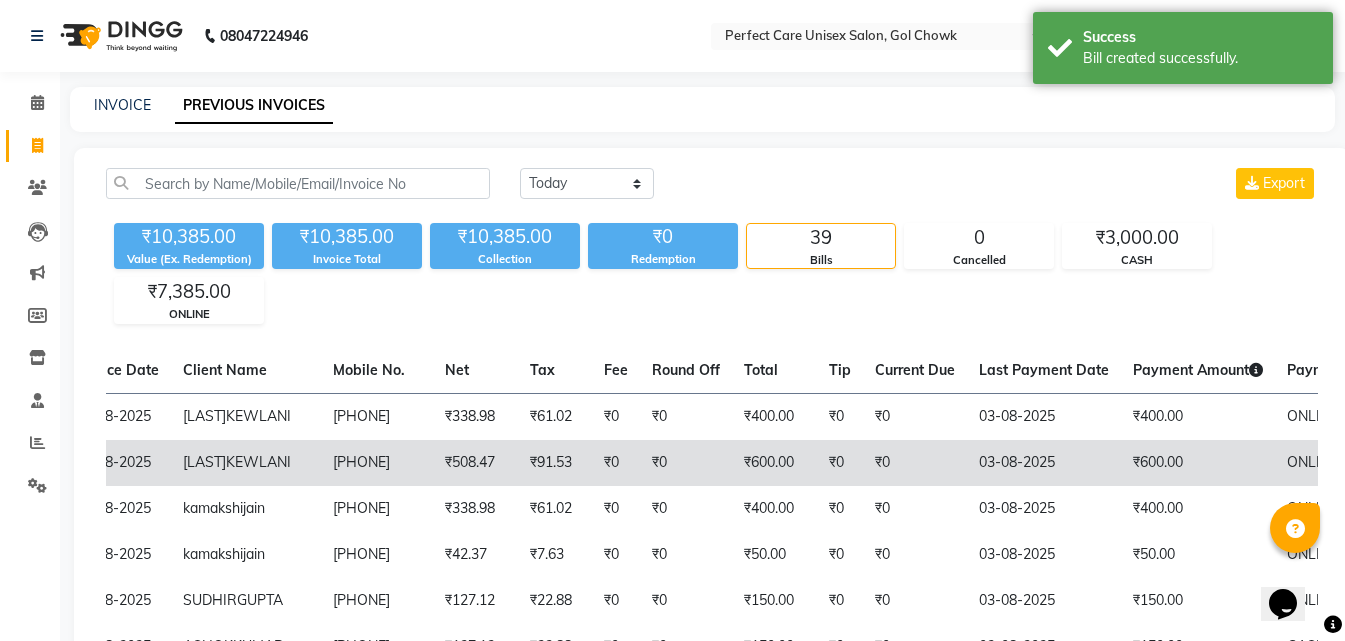 scroll, scrollTop: 0, scrollLeft: 0, axis: both 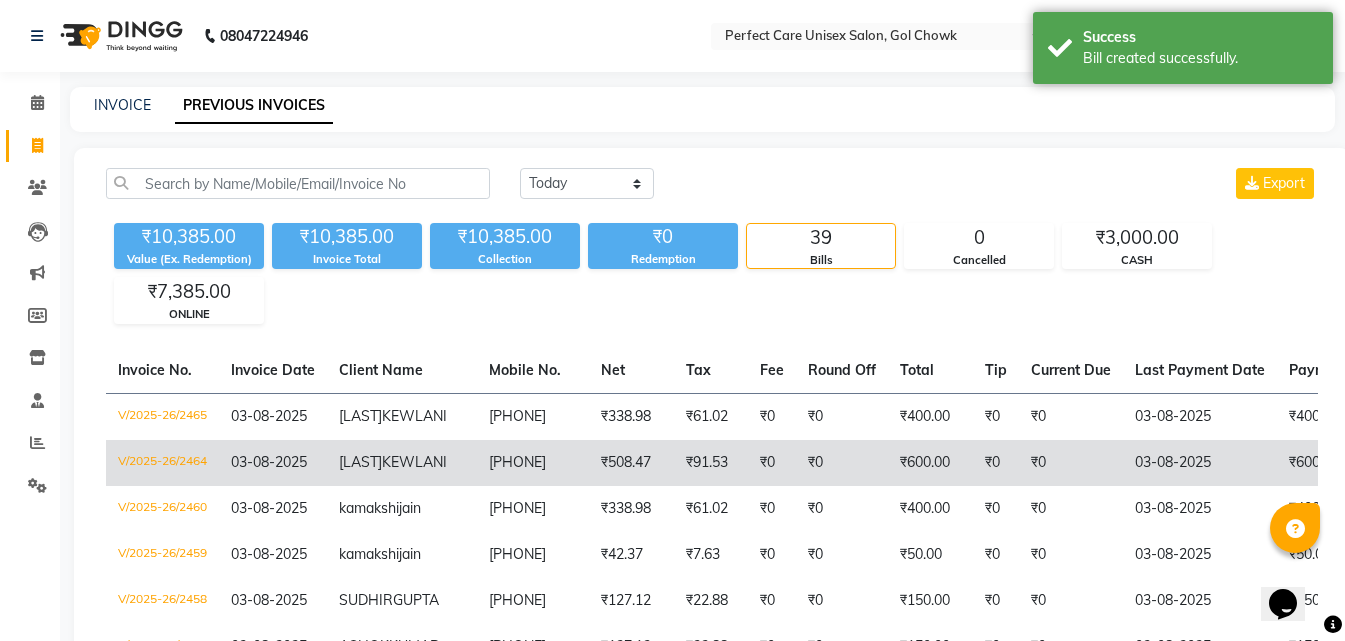 drag, startPoint x: 896, startPoint y: 492, endPoint x: 451, endPoint y: 464, distance: 445.88004 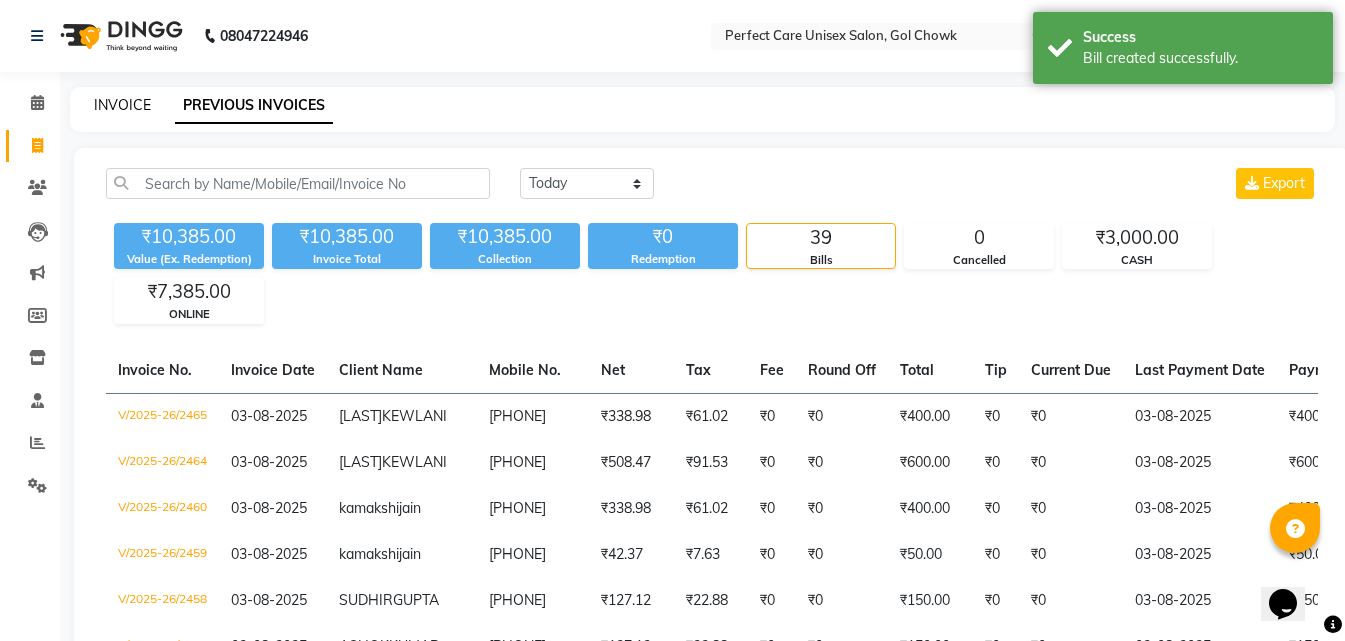 click on "INVOICE" 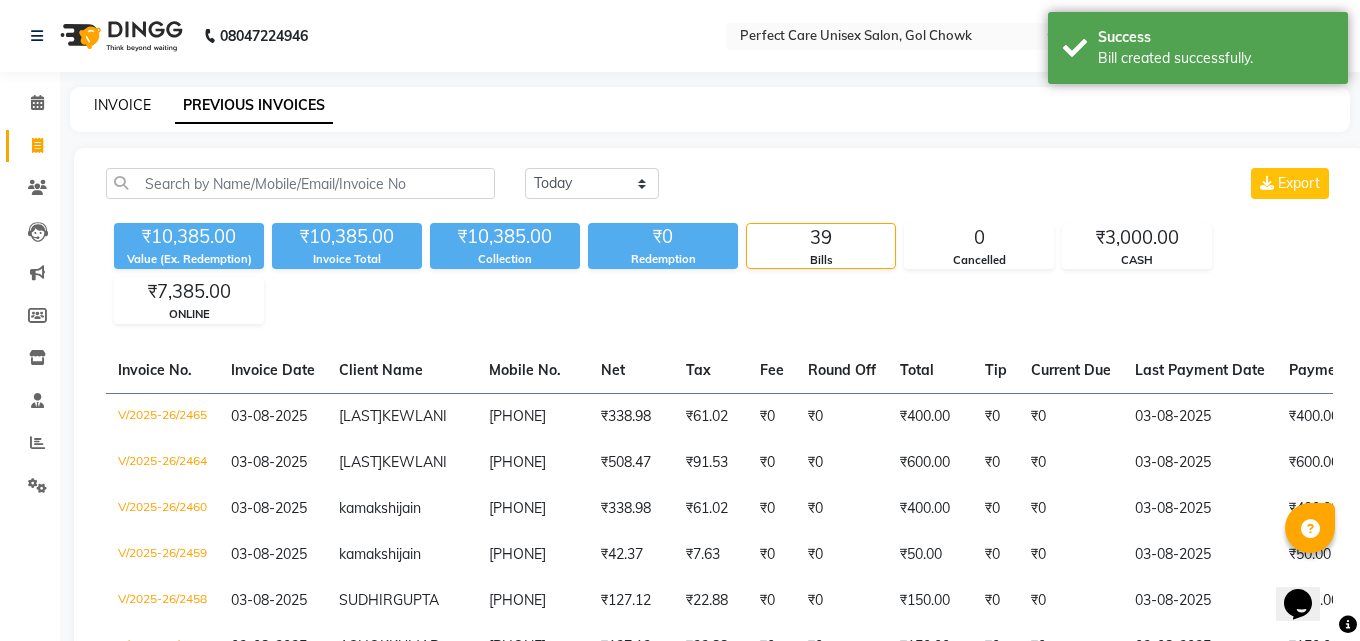select on "4751" 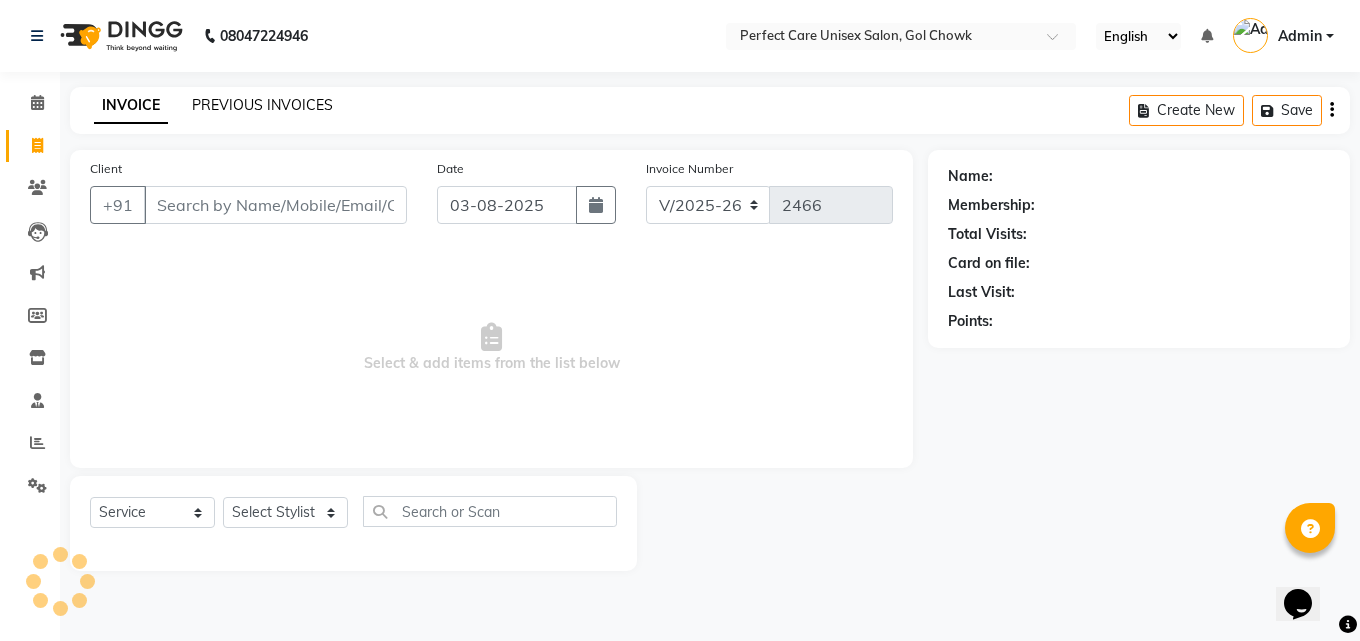 click on "PREVIOUS INVOICES" 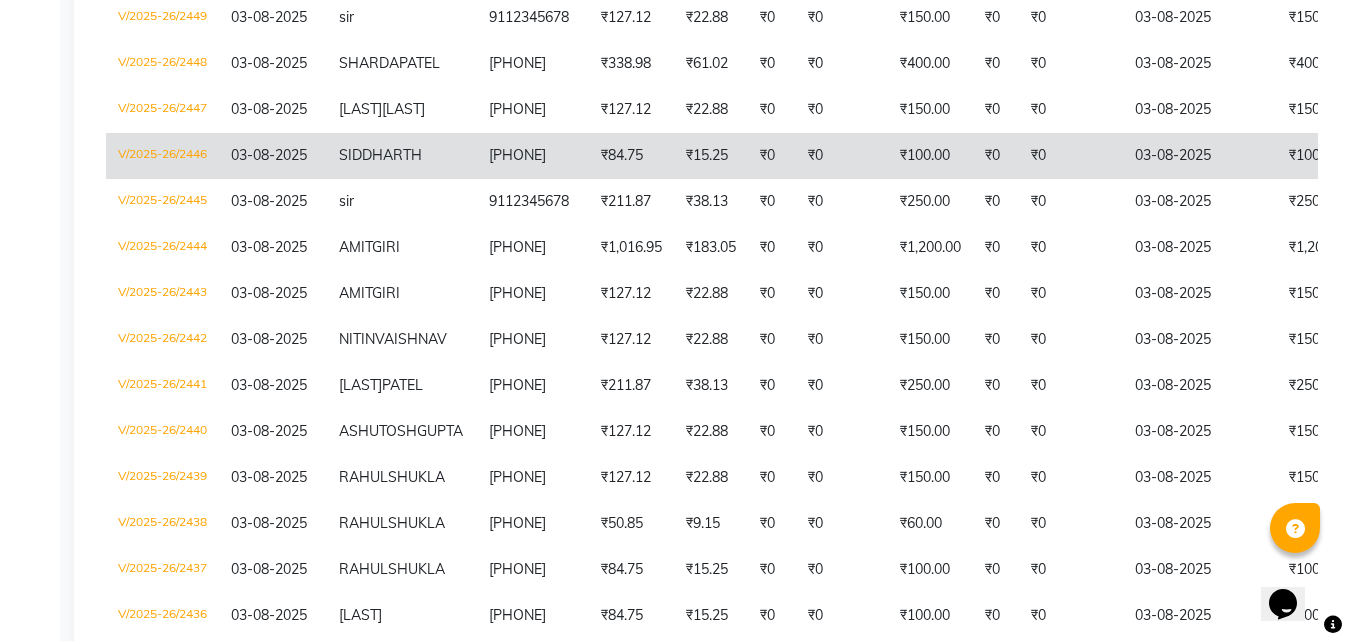scroll, scrollTop: 1000, scrollLeft: 0, axis: vertical 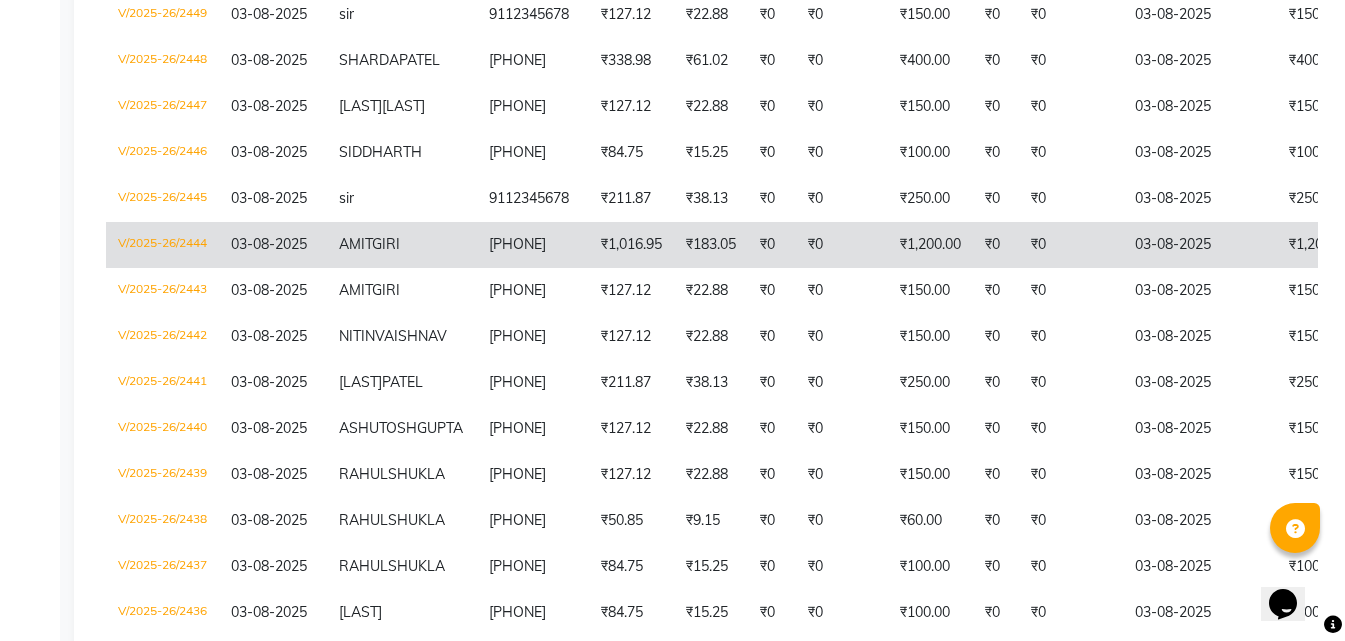click on "₹1,200.00" 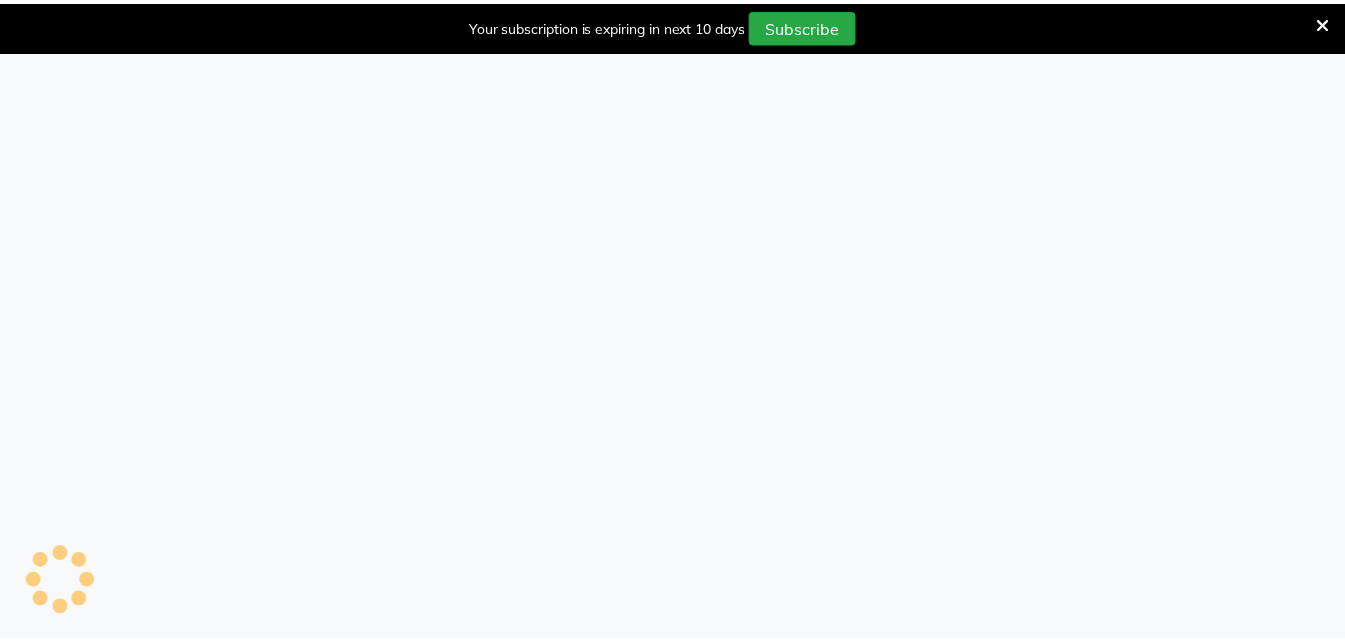 scroll, scrollTop: 0, scrollLeft: 0, axis: both 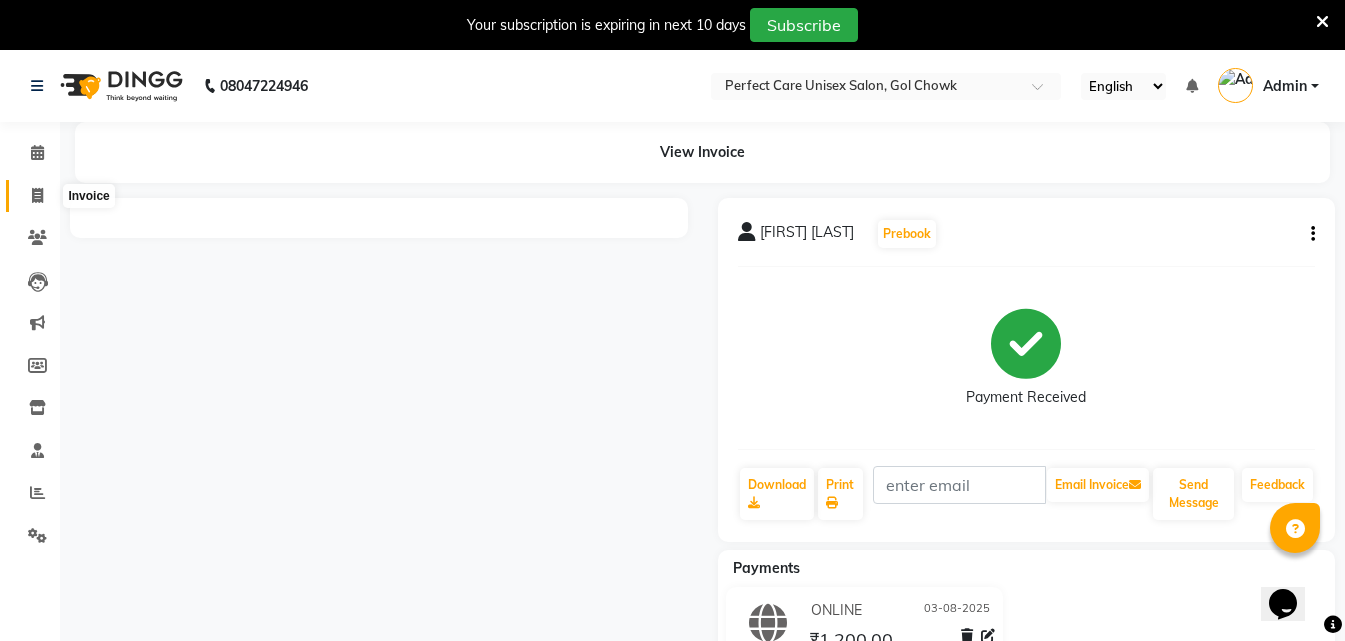 click 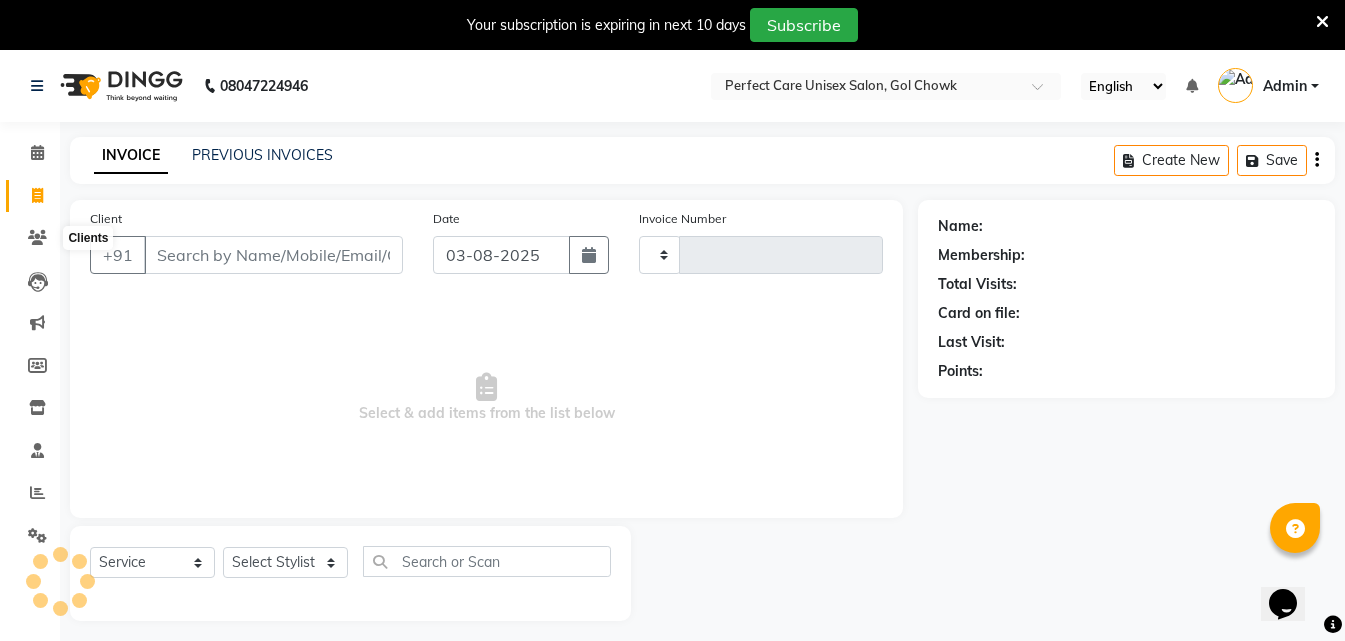 scroll, scrollTop: 50, scrollLeft: 0, axis: vertical 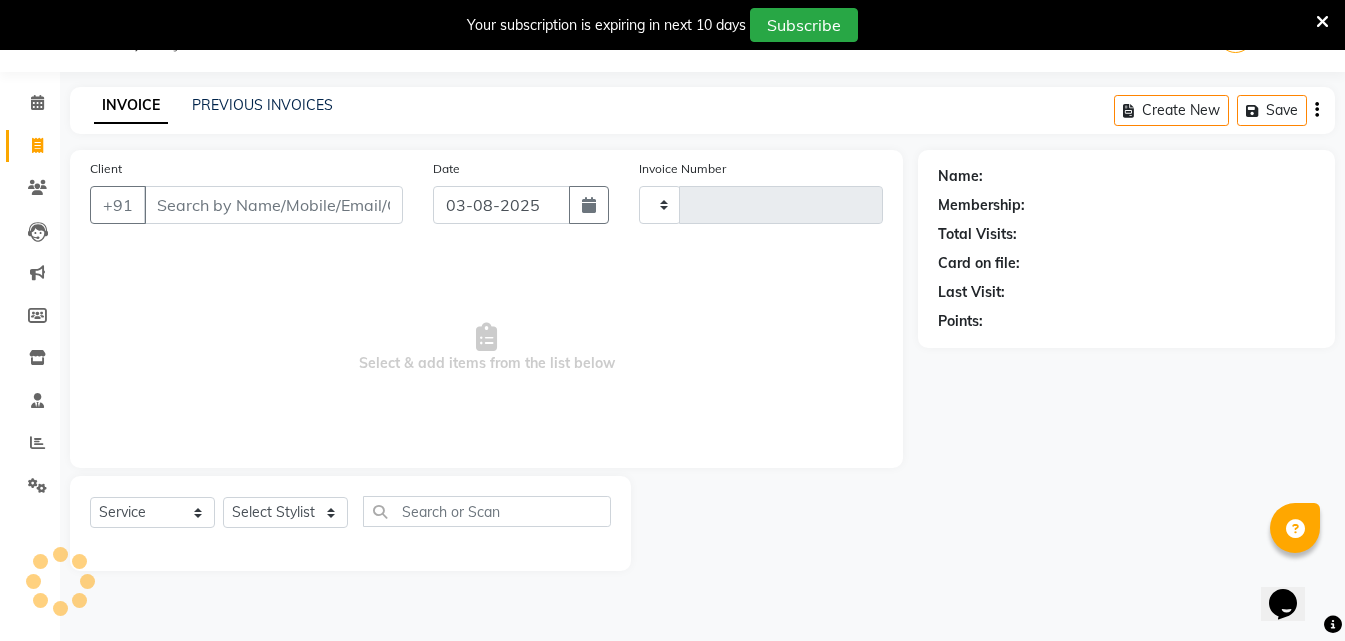 type on "2466" 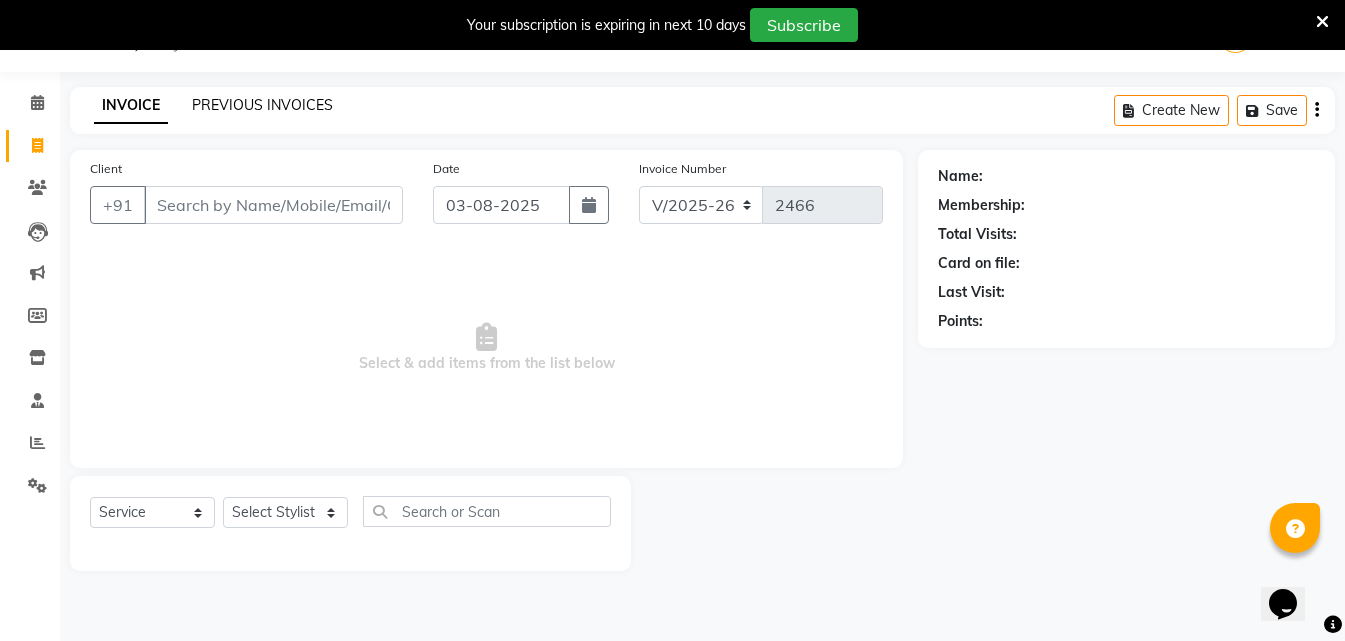 click on "PREVIOUS INVOICES" 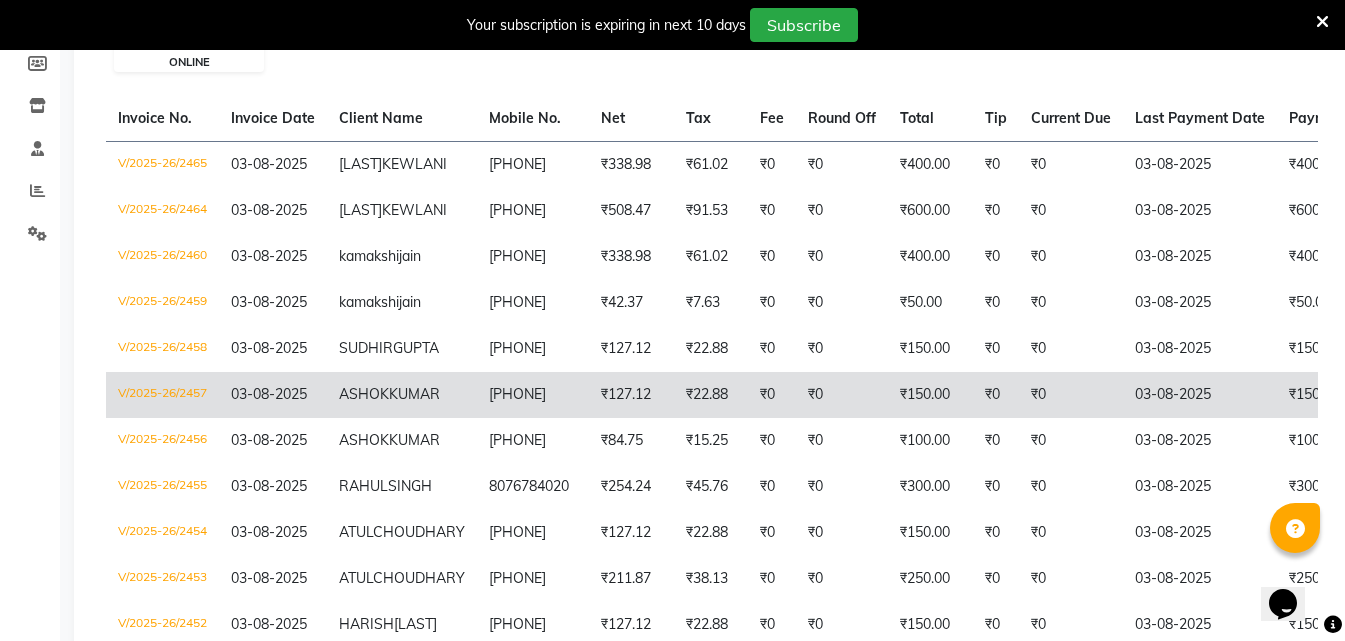 scroll, scrollTop: 350, scrollLeft: 0, axis: vertical 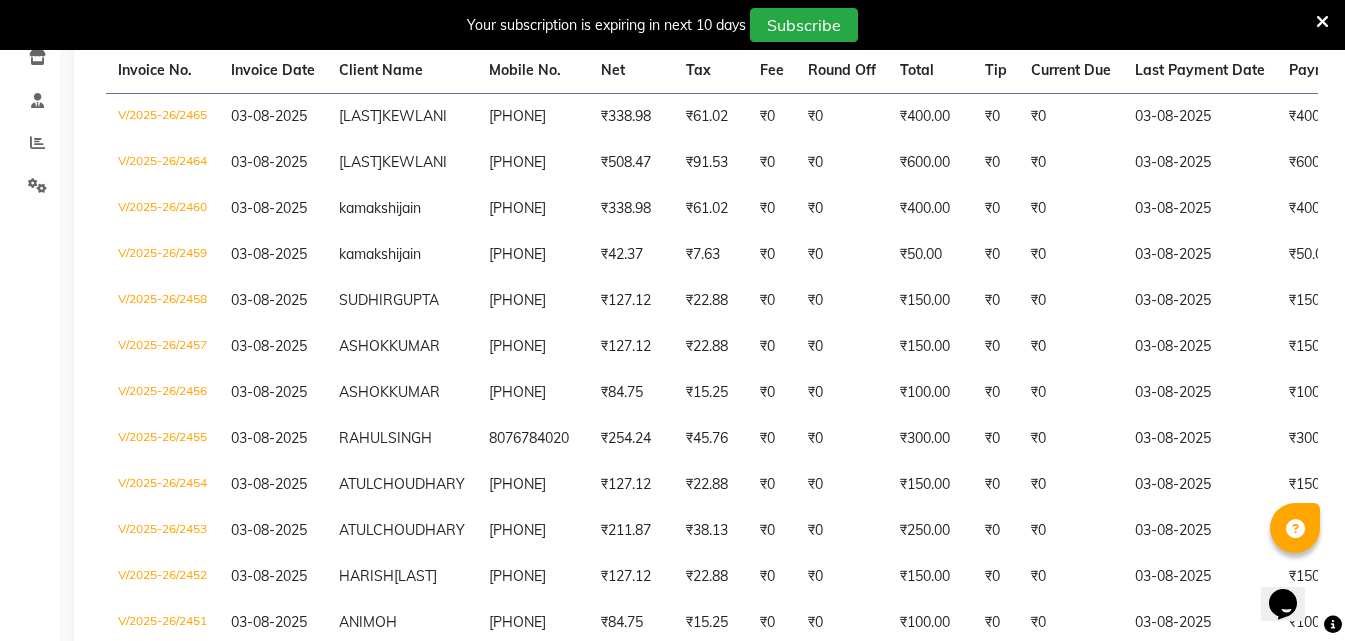 click on "Payment Amount" 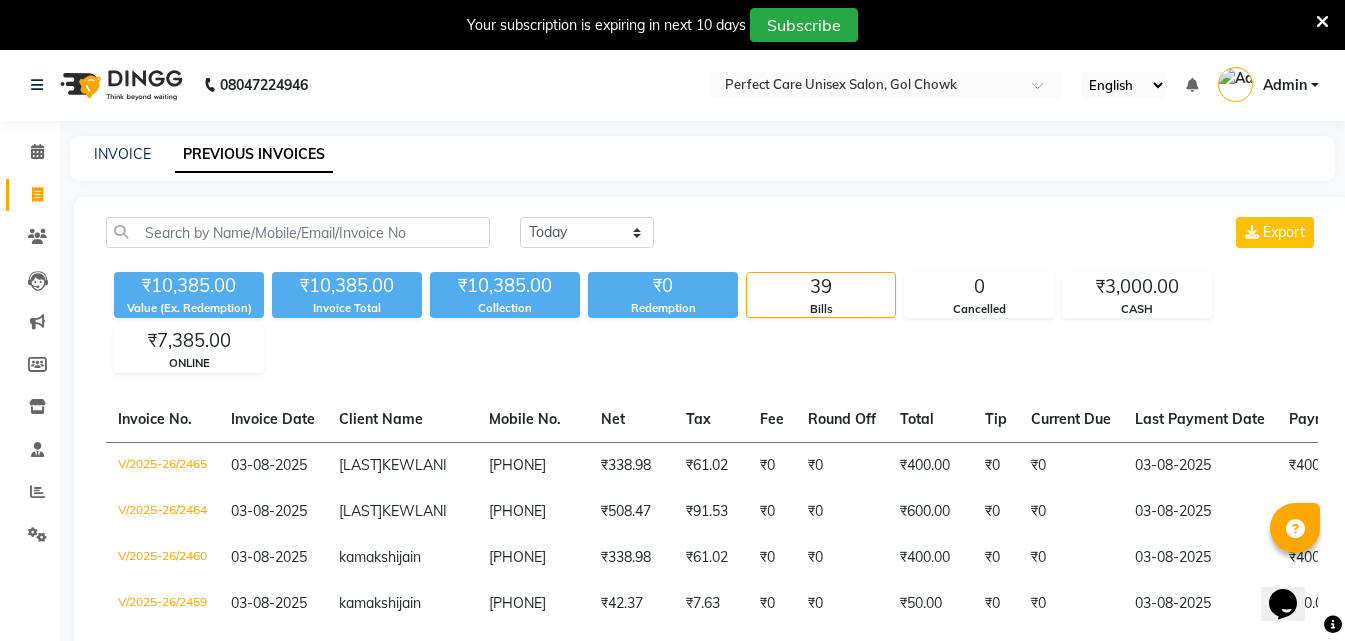 scroll, scrollTop: 0, scrollLeft: 0, axis: both 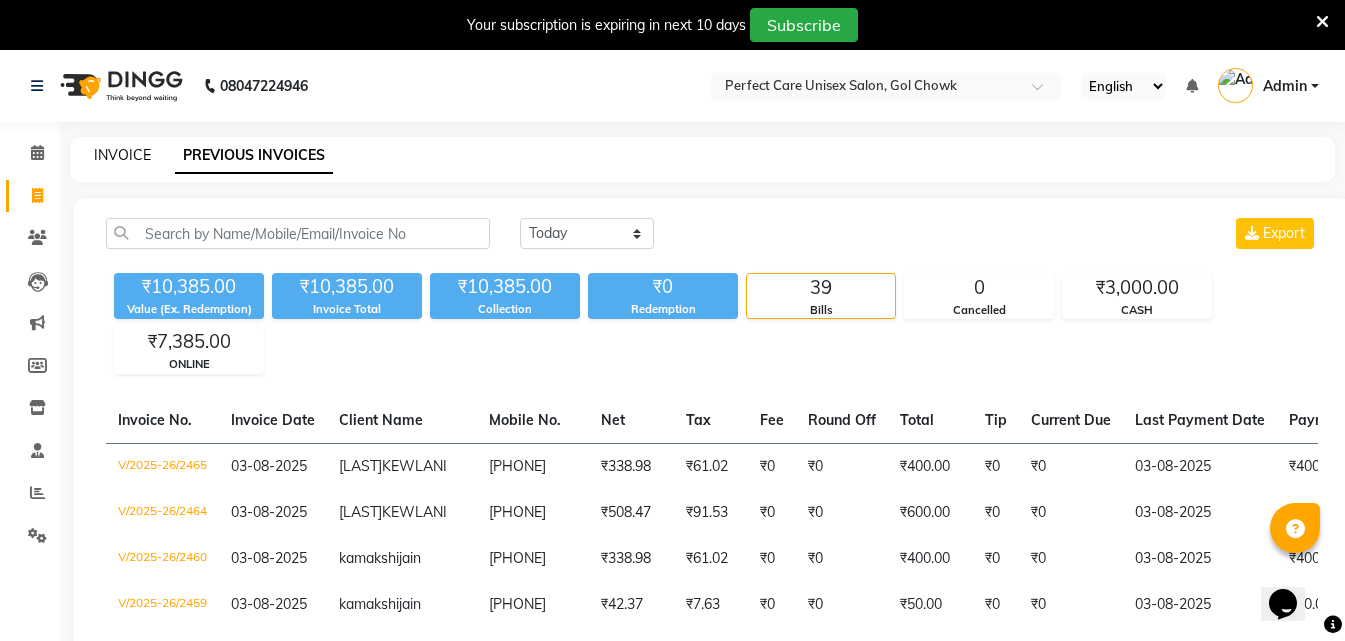 click on "INVOICE" 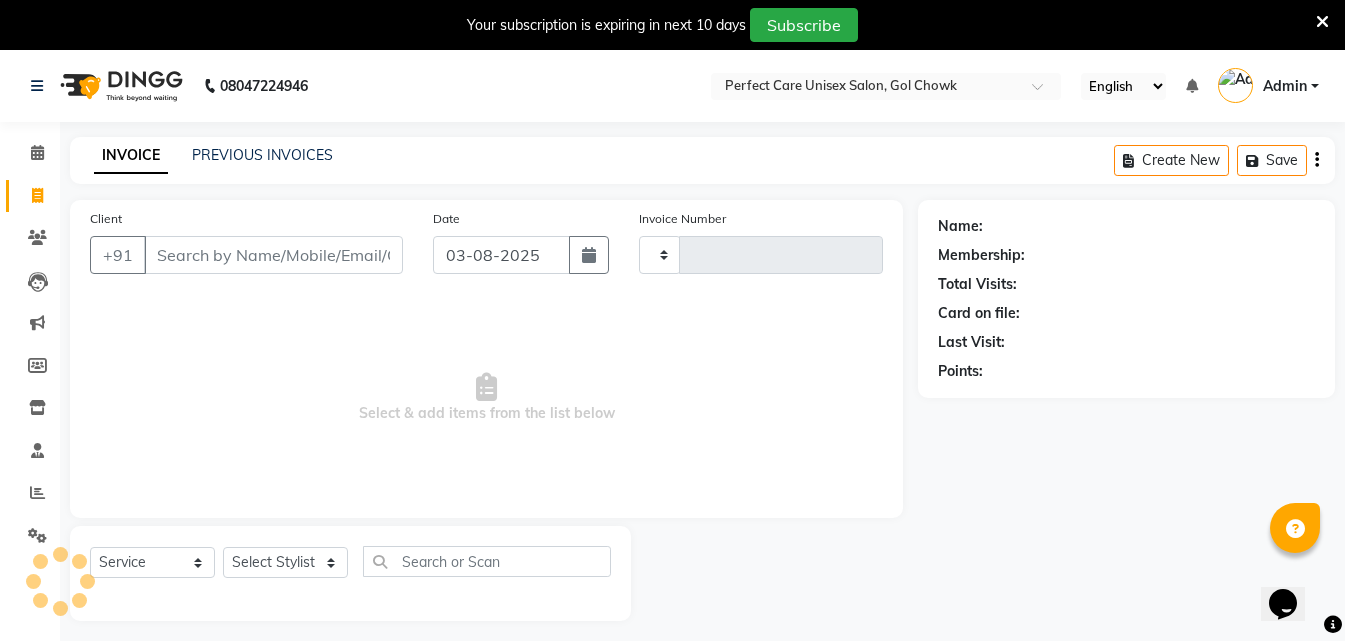 type on "2466" 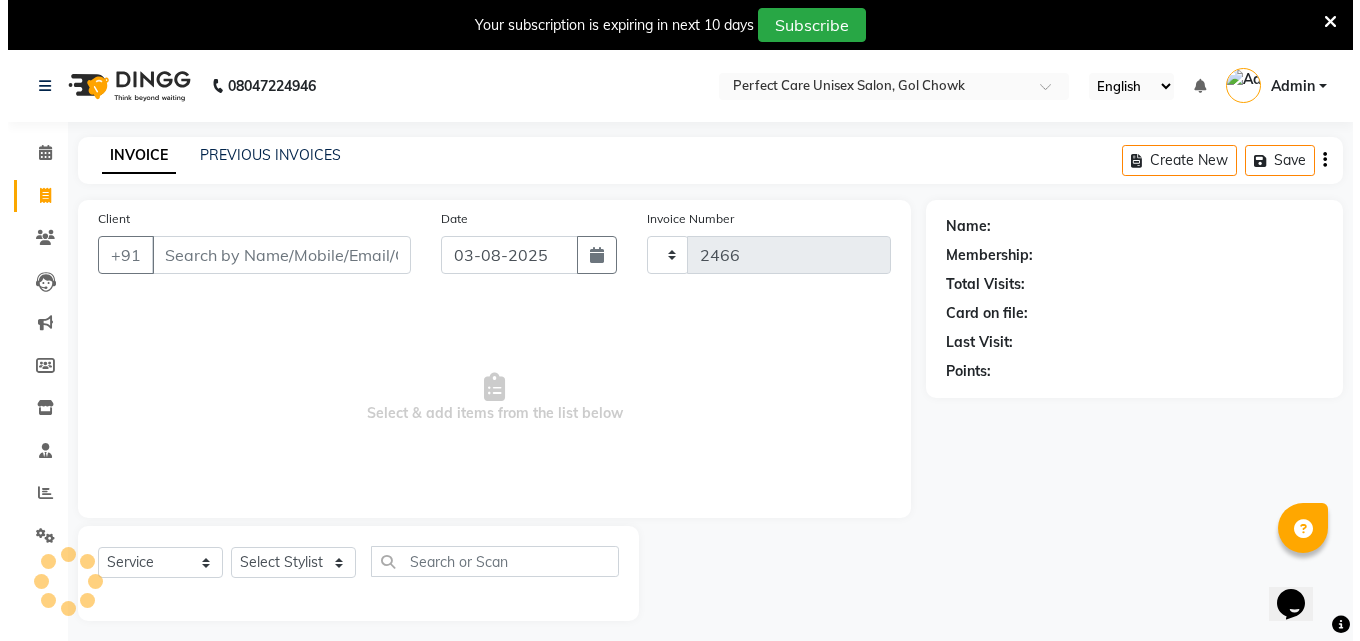 scroll, scrollTop: 50, scrollLeft: 0, axis: vertical 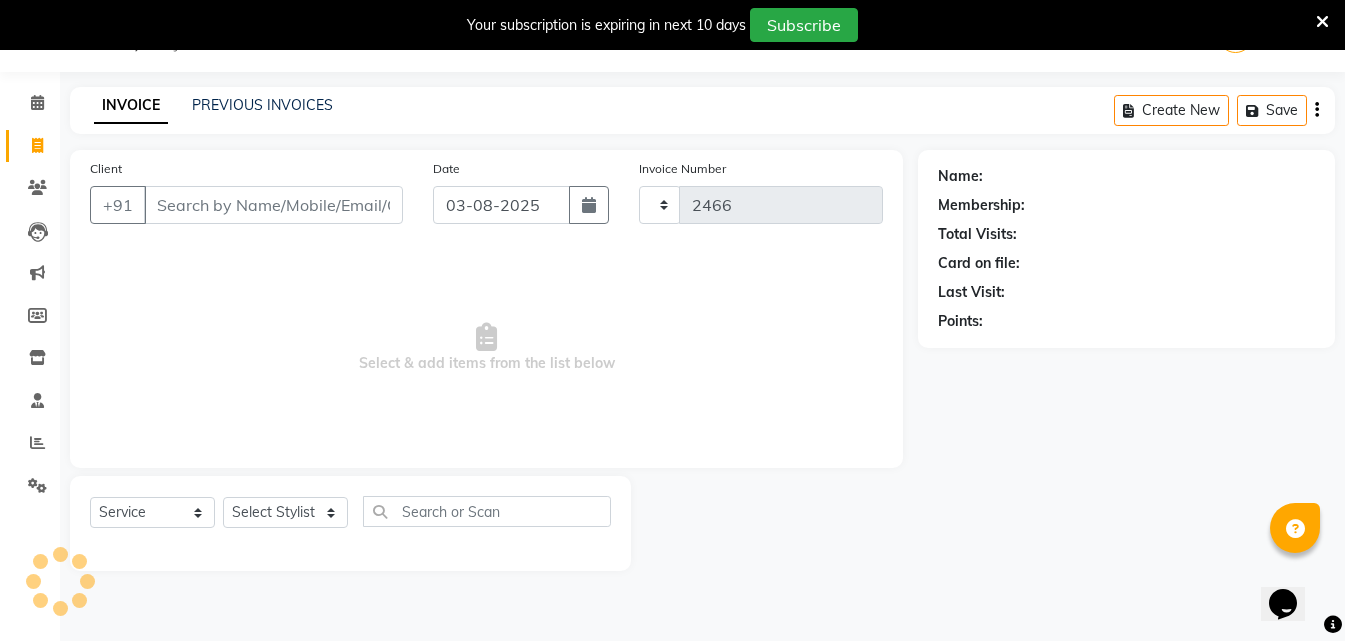 select on "4751" 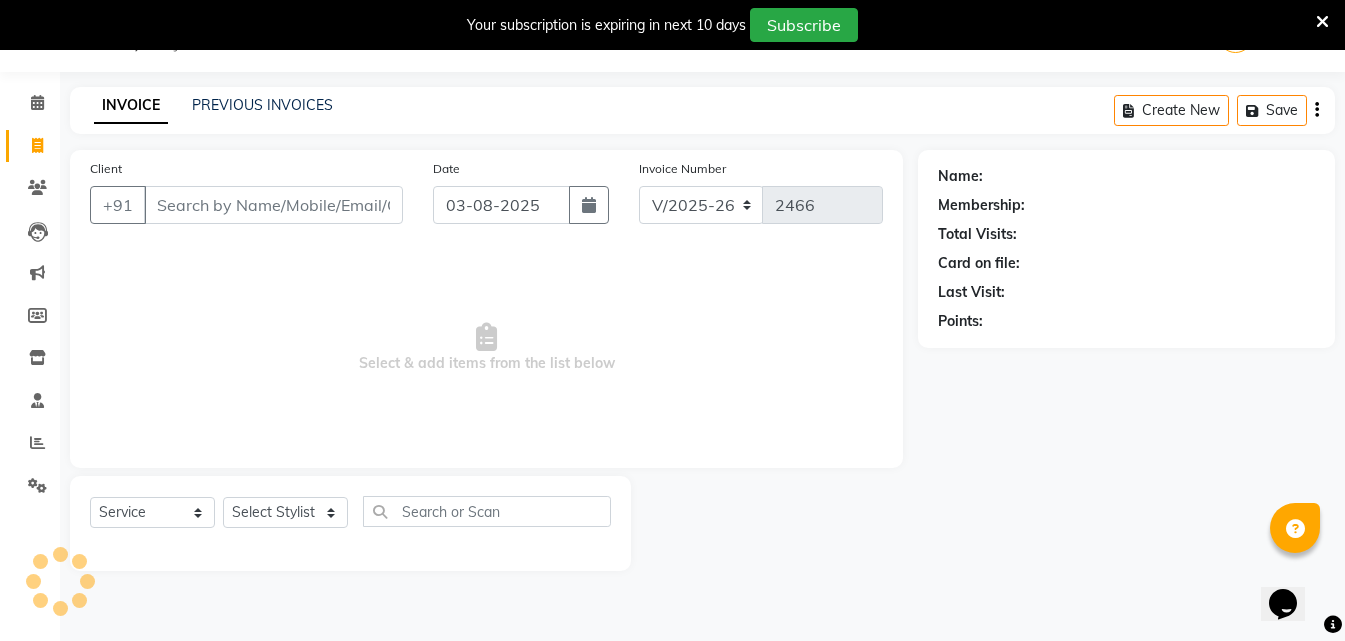 click on "Client" at bounding box center [273, 205] 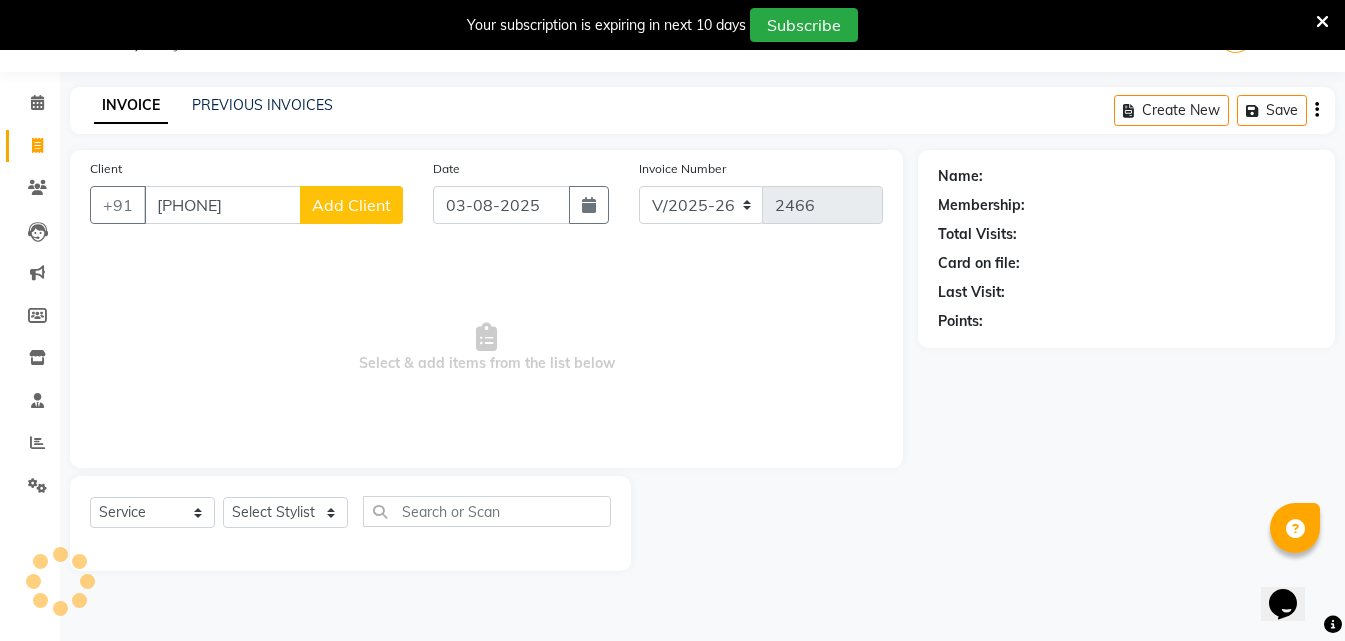 type on "[PHONE]" 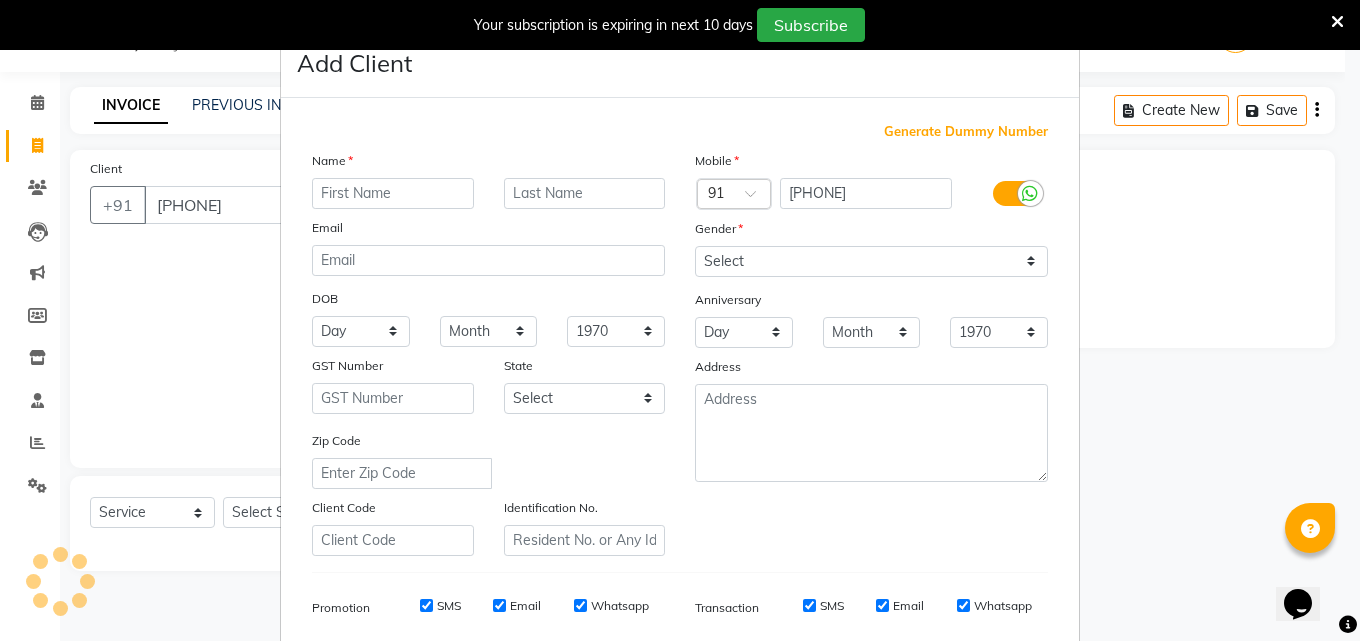 click at bounding box center (393, 193) 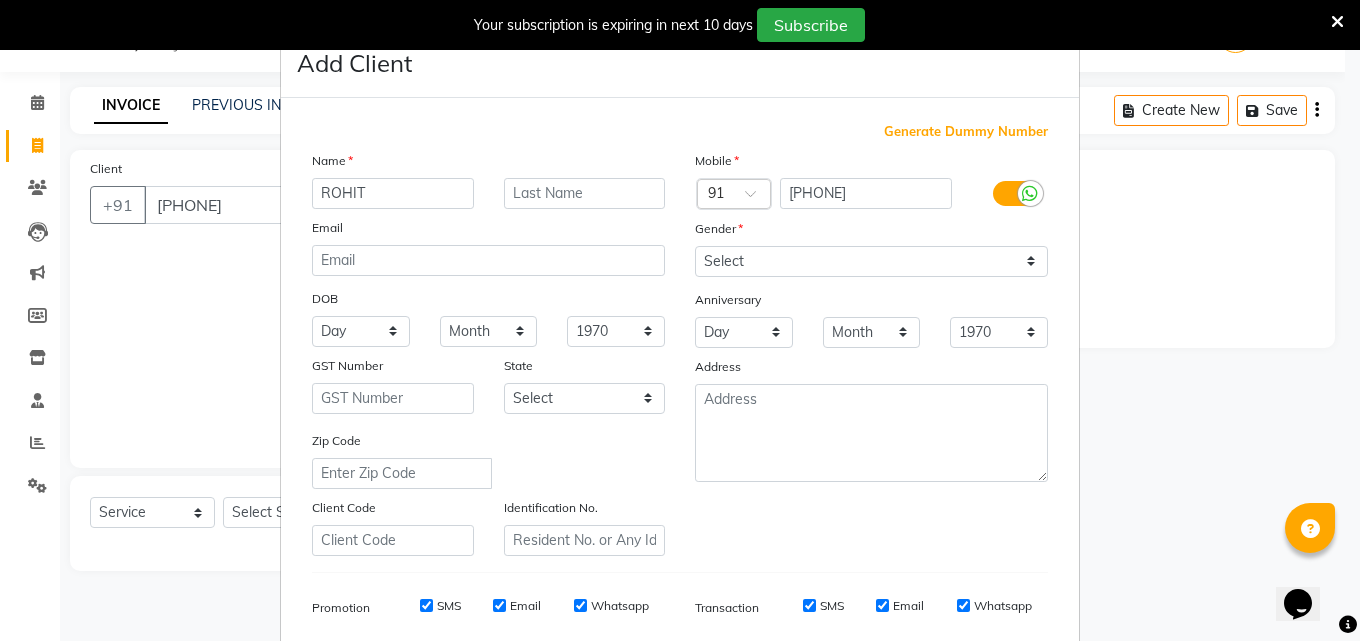 type on "ROHIT" 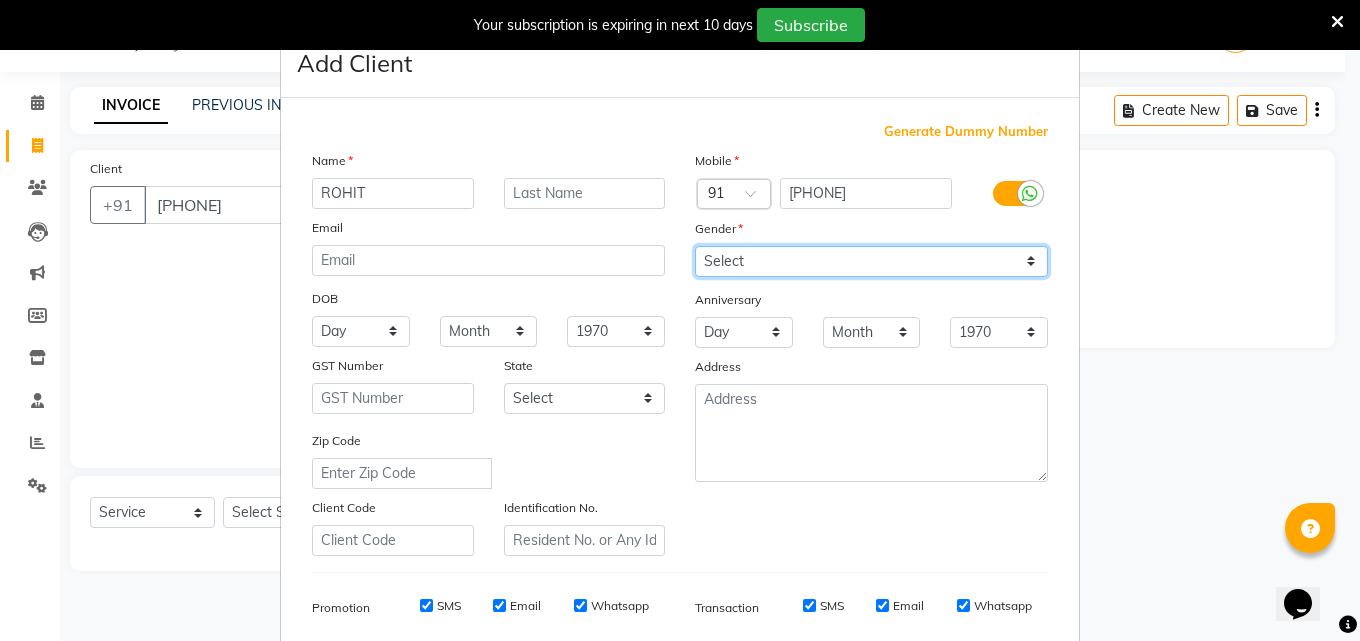 click on "Select Male Female Other Prefer Not To Say" at bounding box center (871, 261) 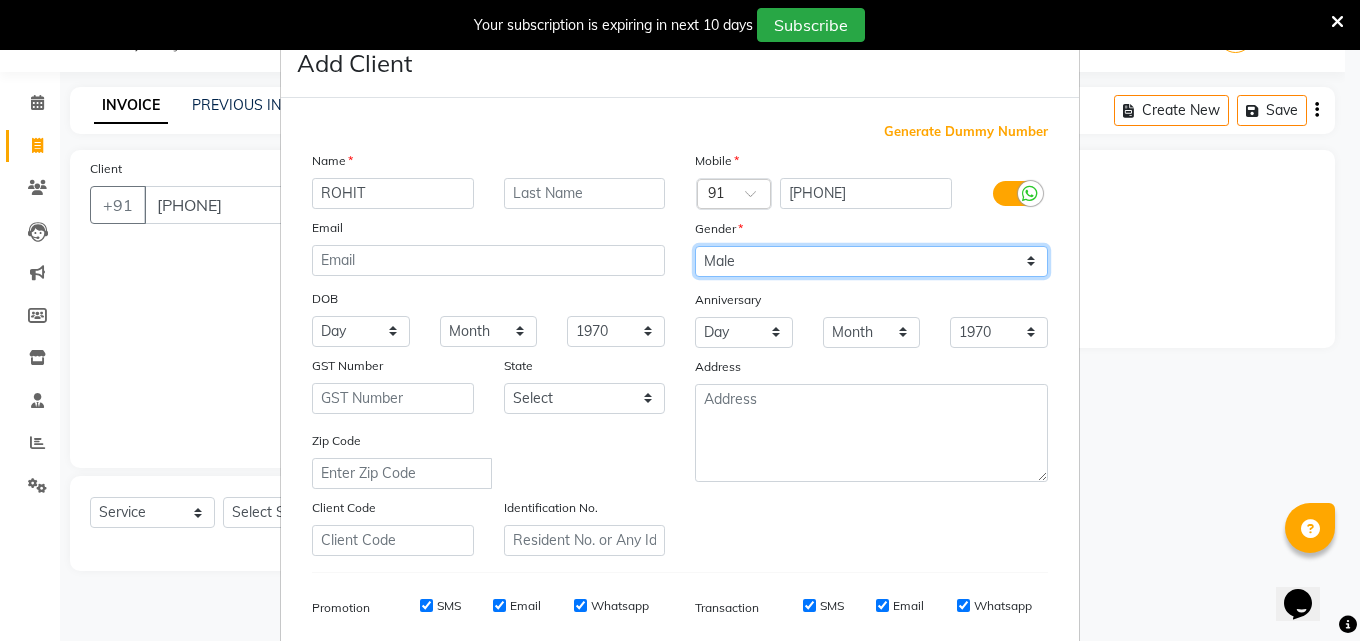 click on "Select Male Female Other Prefer Not To Say" at bounding box center [871, 261] 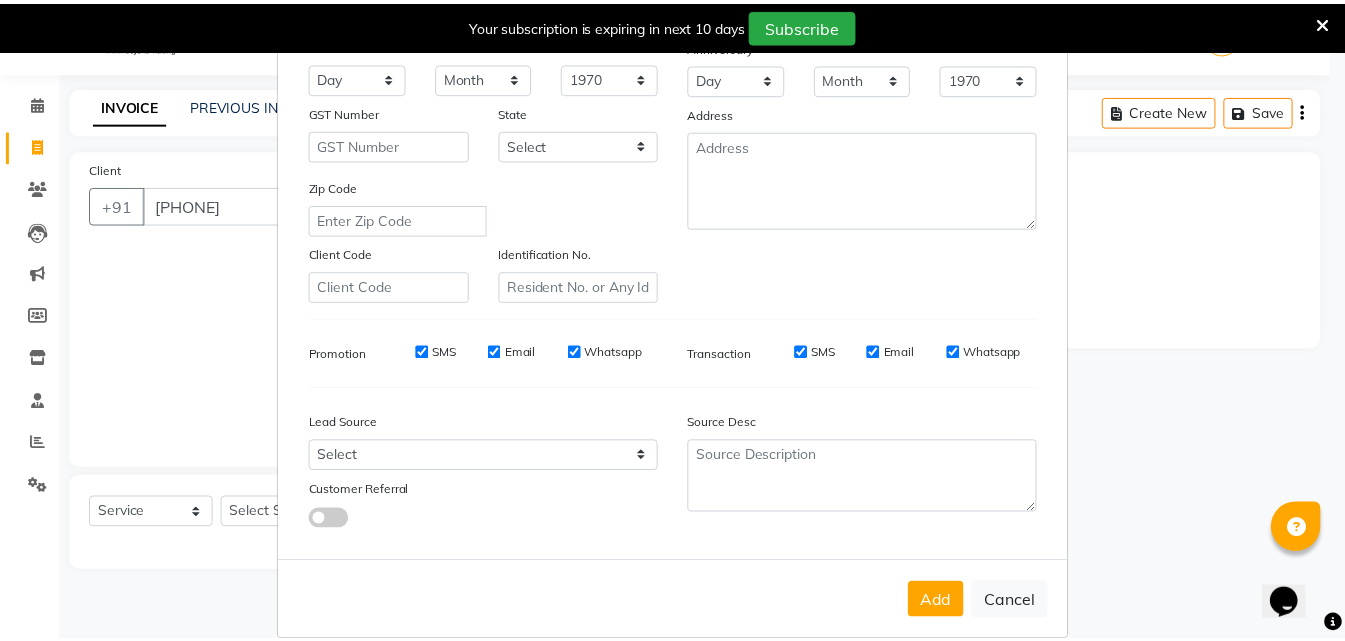 scroll, scrollTop: 282, scrollLeft: 0, axis: vertical 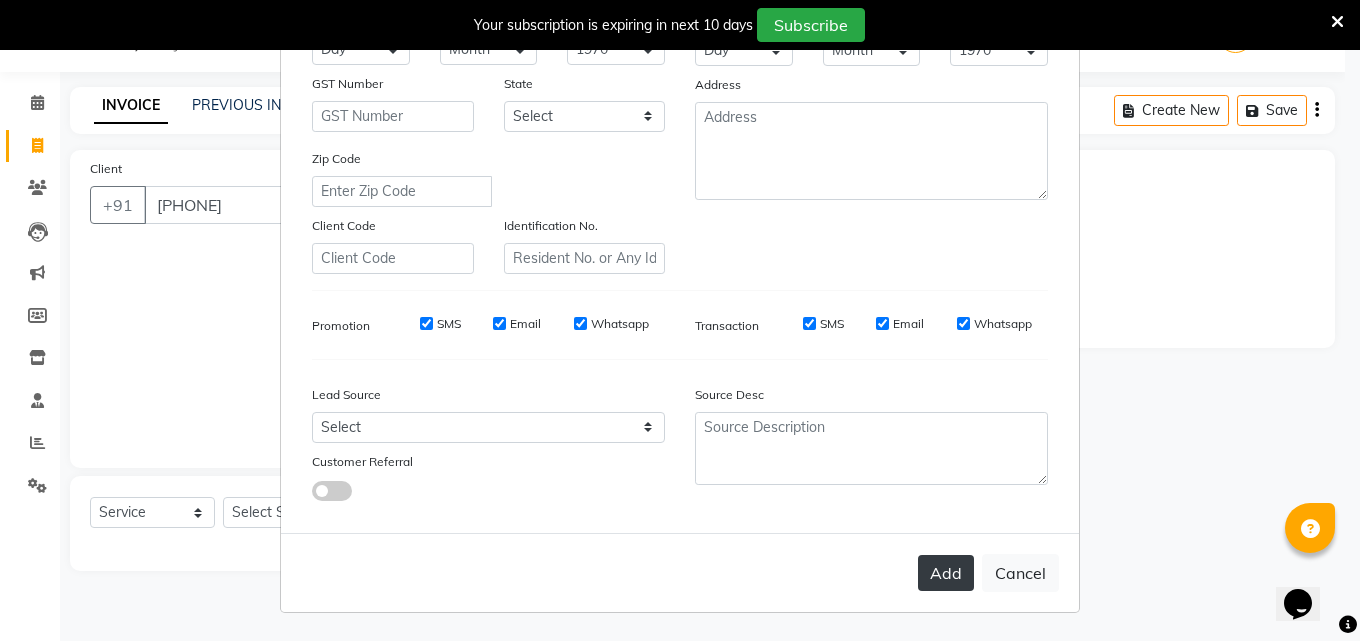 click on "Add" at bounding box center (946, 573) 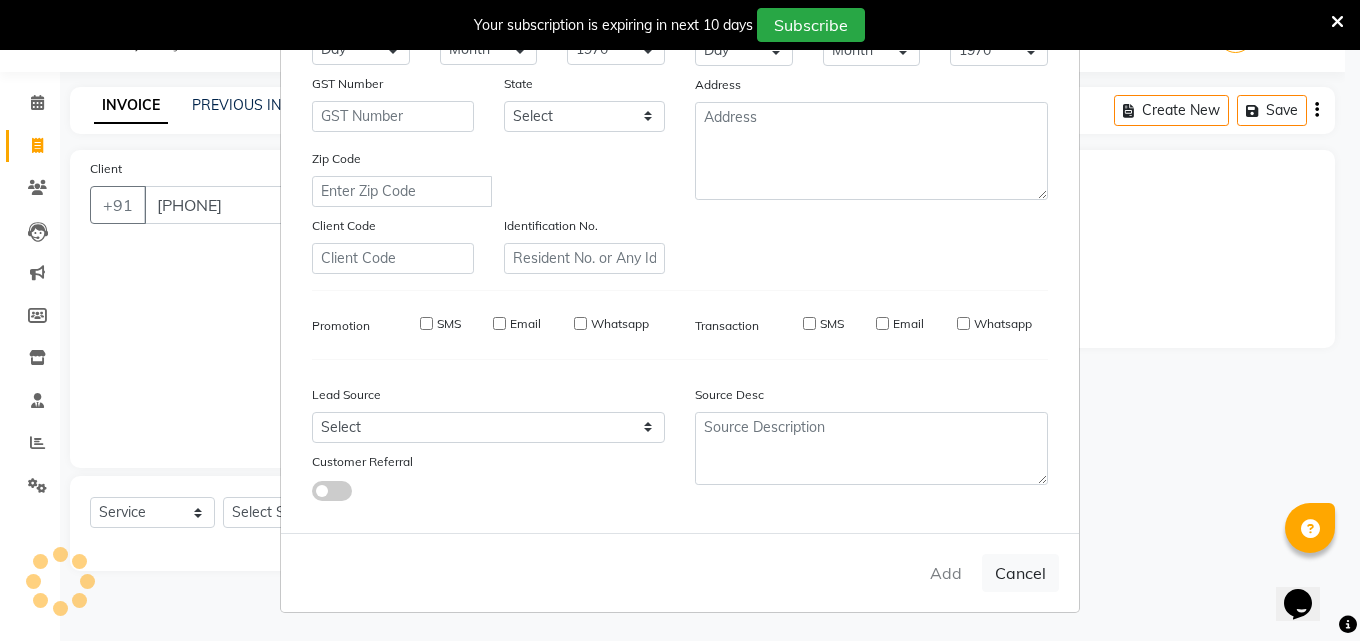type 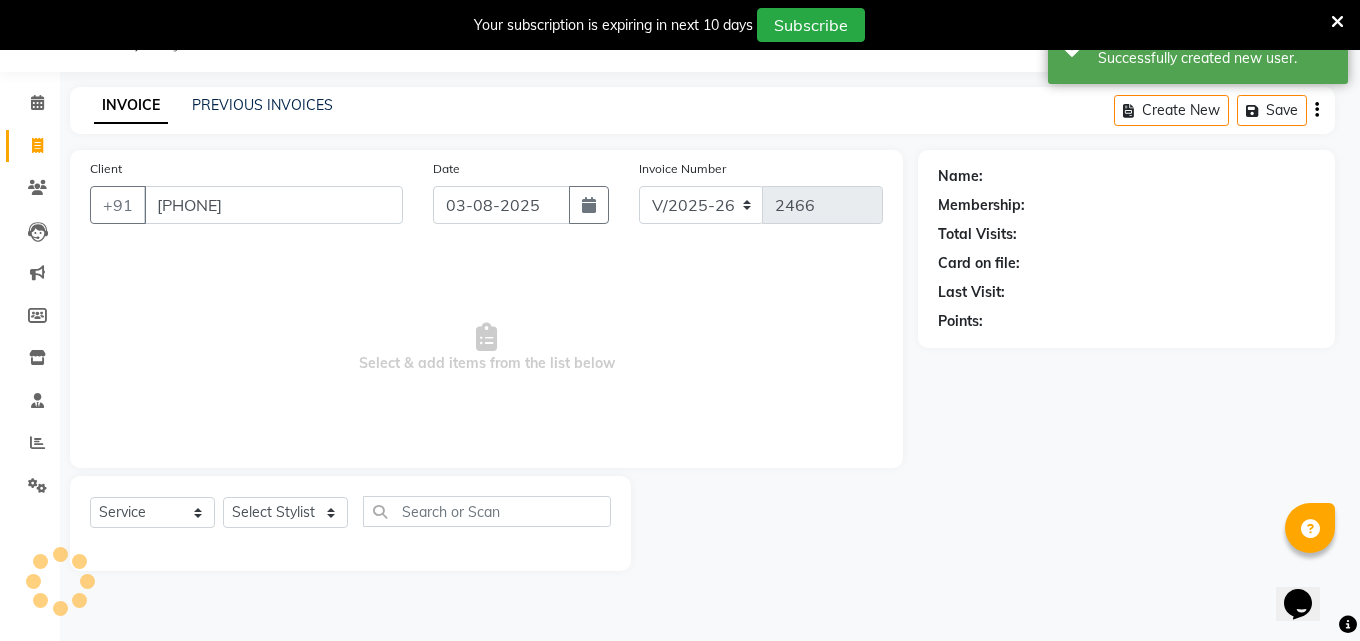 select on "1: Object" 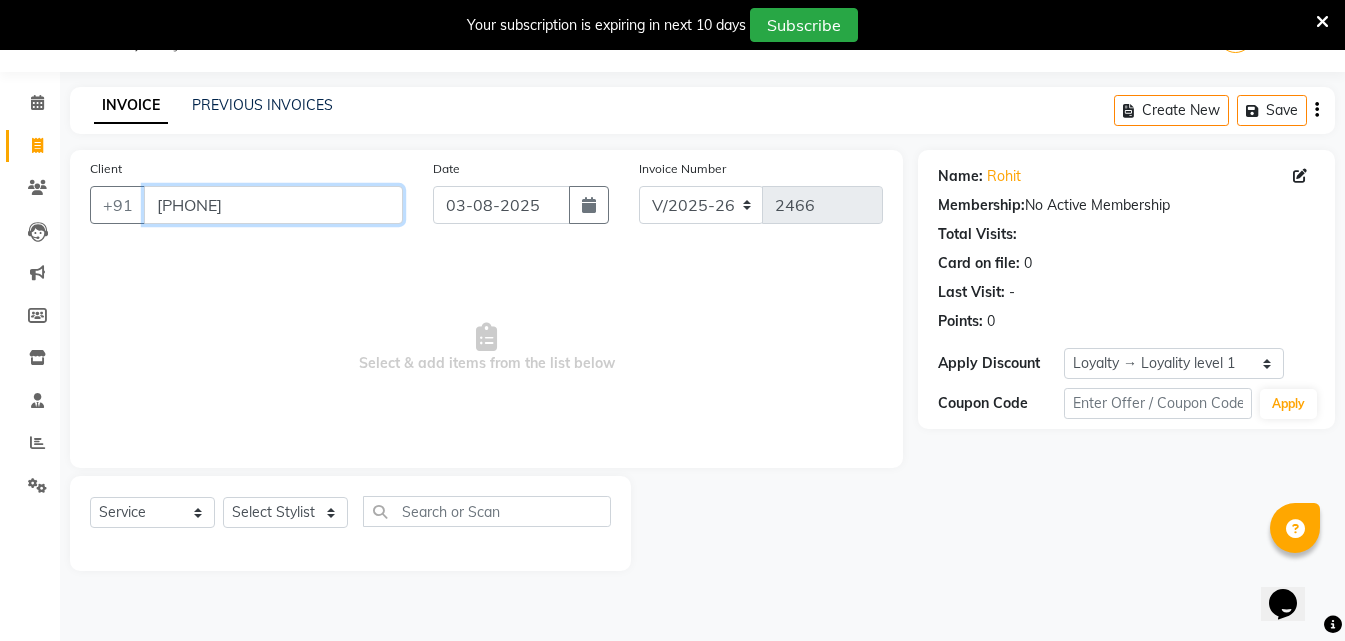 drag, startPoint x: 239, startPoint y: 207, endPoint x: 151, endPoint y: 208, distance: 88.005684 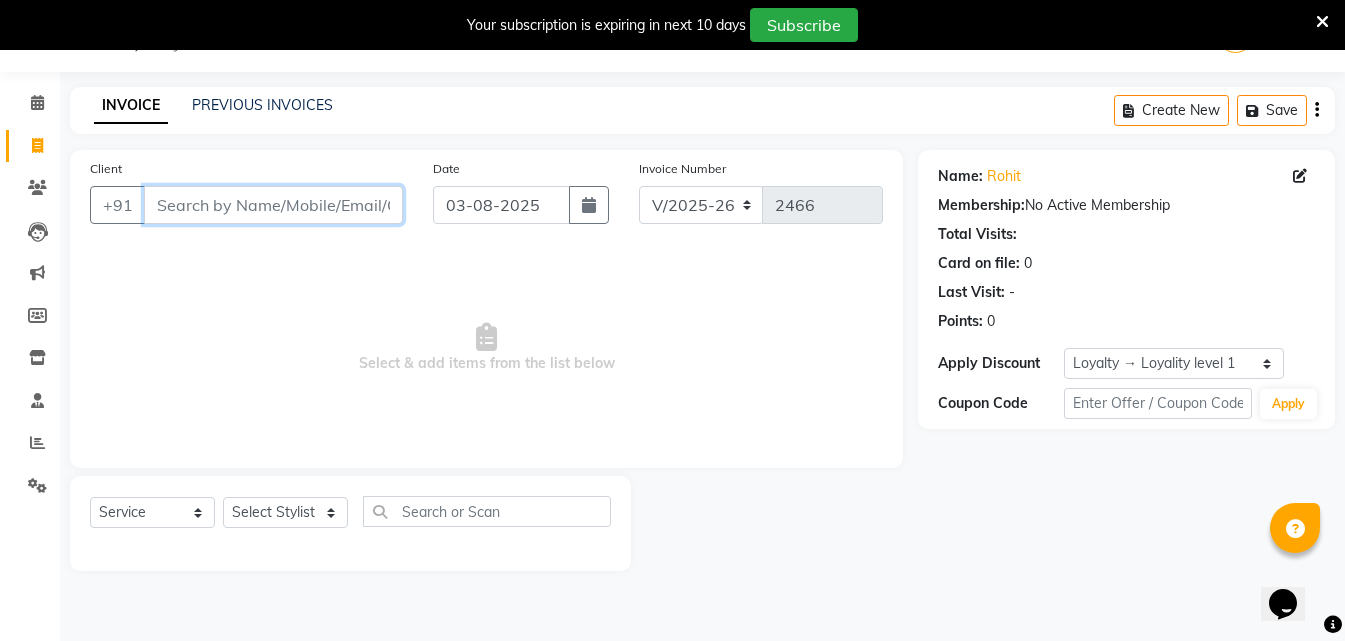 click on "Client" at bounding box center (273, 205) 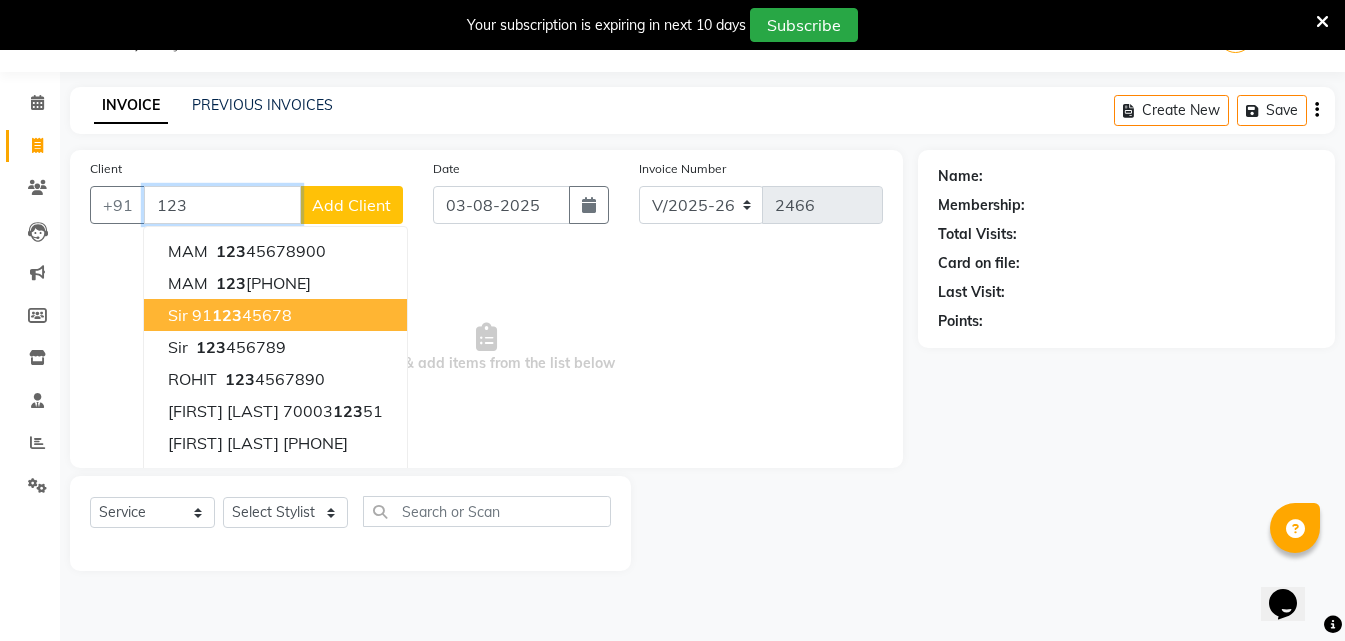 click on "sir" at bounding box center (178, 315) 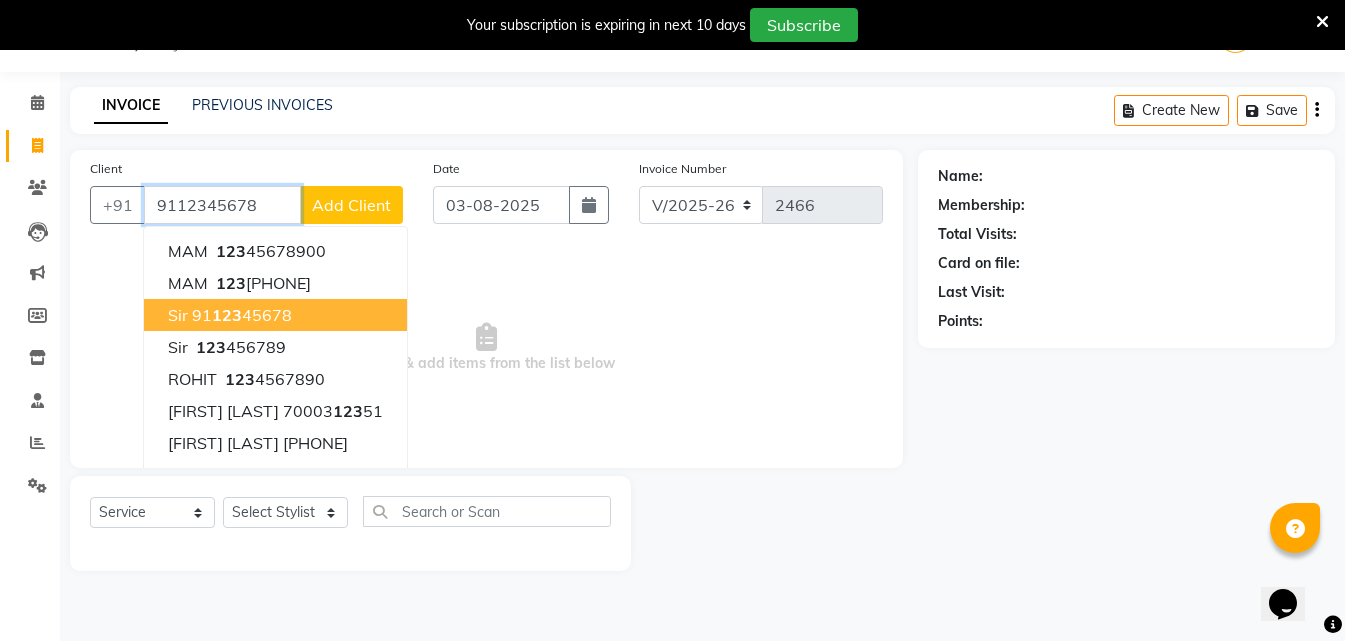 type on "9112345678" 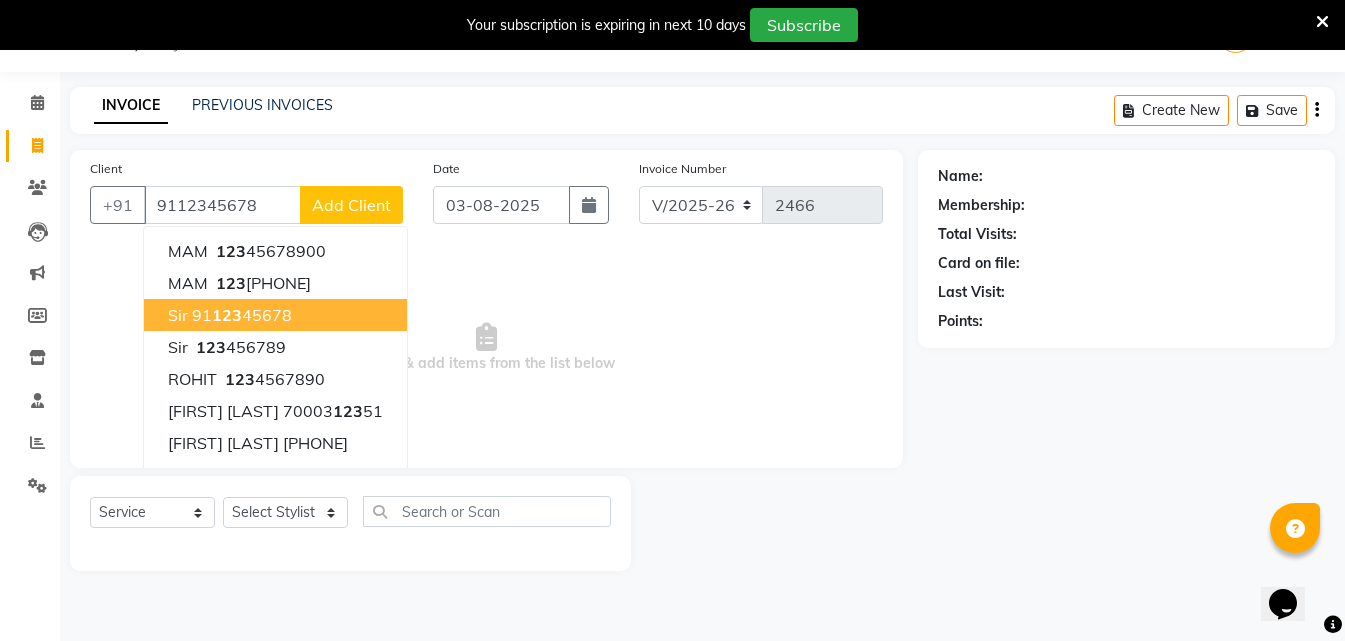 click on "Select & add items from the list below" at bounding box center [486, 348] 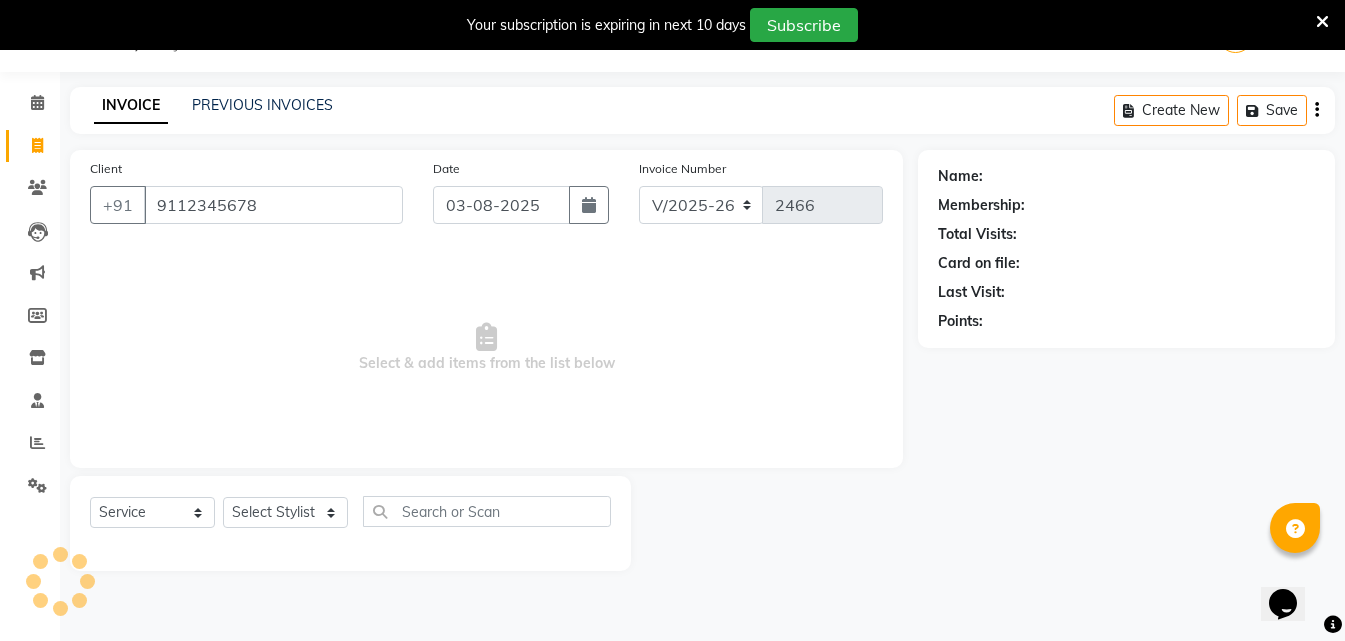 select on "1: Object" 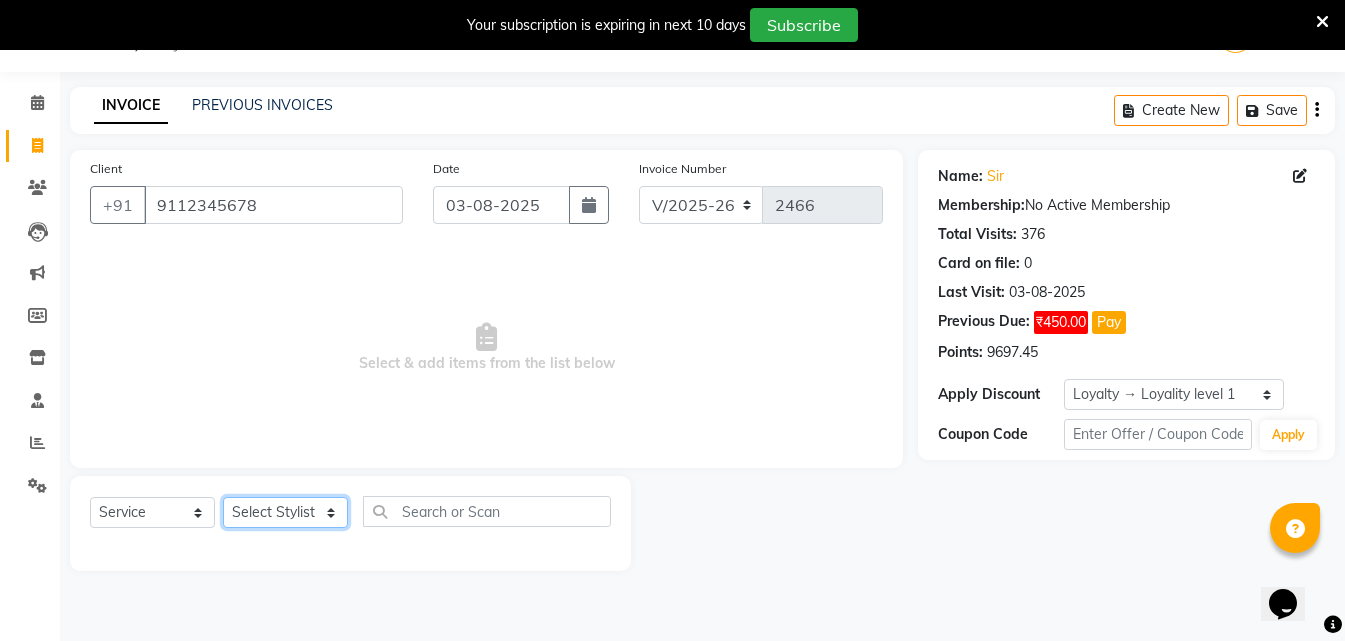 click on "Select Stylist MISS [NAME] MISS [NAME] MISS [NAME] MISS [NAME] MISS [NAME] MISS [NAME] MISS [NAME] MISS [NAME] MISS [NAME] MISS [NAME] [NAME] MR [NAME] MR [NAME] MR [NAME] MR [NAME] MR [NAME] MR [NAME] MR [NAME] MR [NAME] MR [NAME] MR [NAME] MR [NAME] MR [NAME] MR [NAME] MR [NAME] MS [NAME] NONE [NAME]" 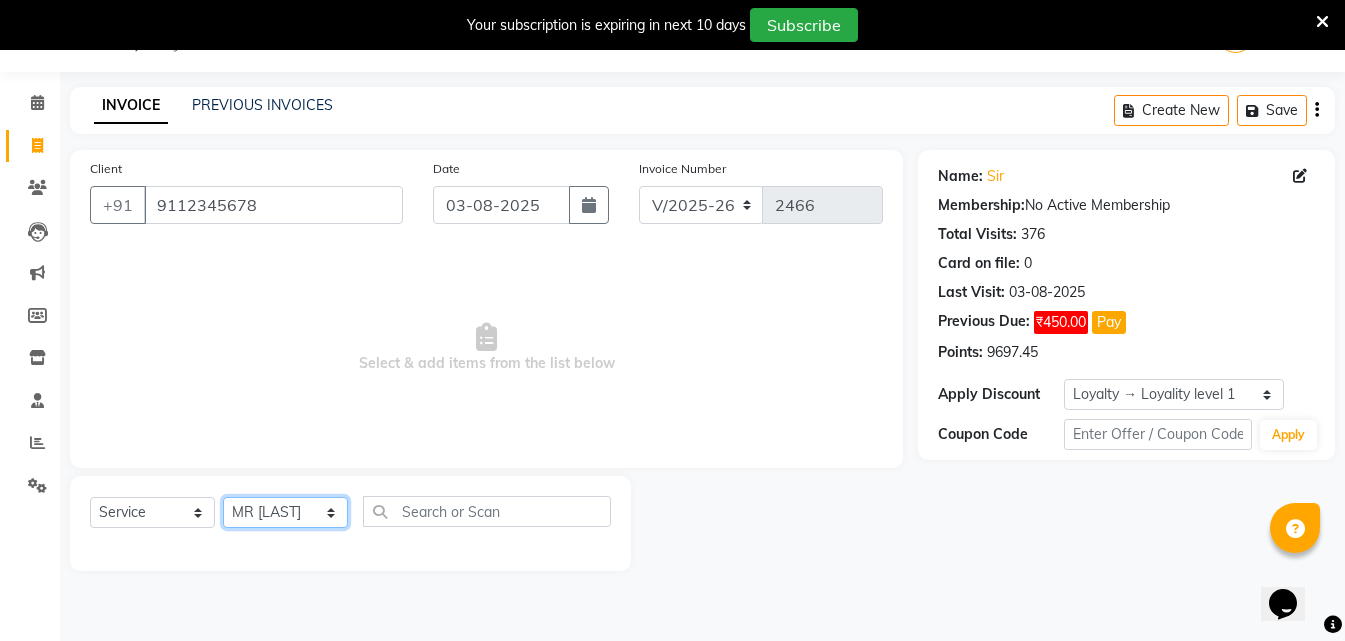 click on "Select Stylist MISS [NAME] MISS [NAME] MISS [NAME] MISS [NAME] MISS [NAME] MISS [NAME] MISS [NAME] MISS [NAME] MISS [NAME] MISS [NAME] [NAME] MR [NAME] MR [NAME] MR [NAME] MR [NAME] MR [NAME] MR [NAME] MR [NAME] MR [NAME] MR [NAME] MR [NAME] MR [NAME] MR [NAME] MR [NAME] MR [NAME] MS [NAME] NONE [NAME]" 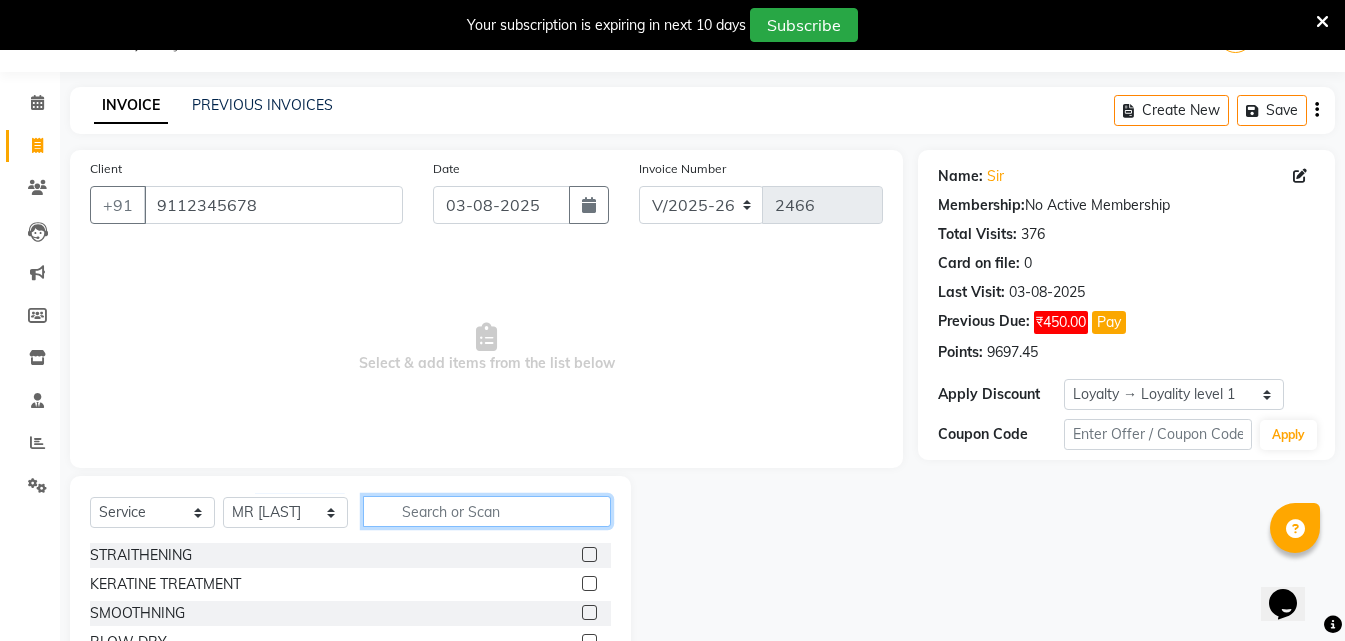 click 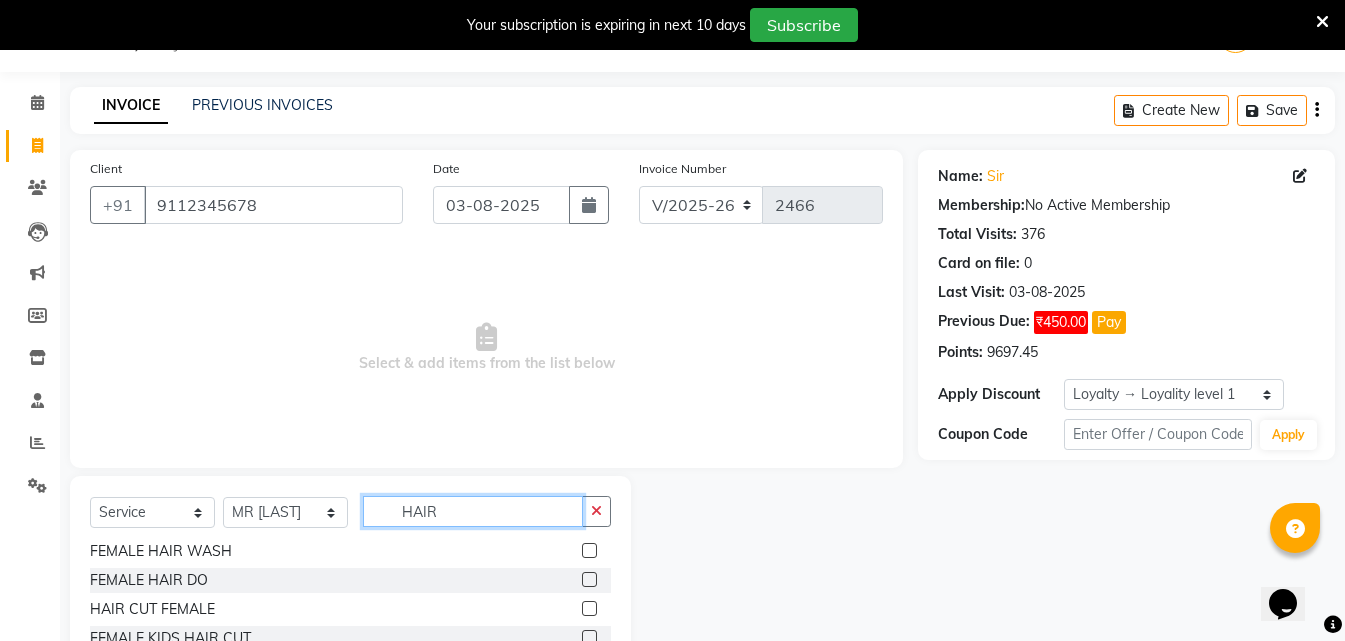 scroll, scrollTop: 177, scrollLeft: 0, axis: vertical 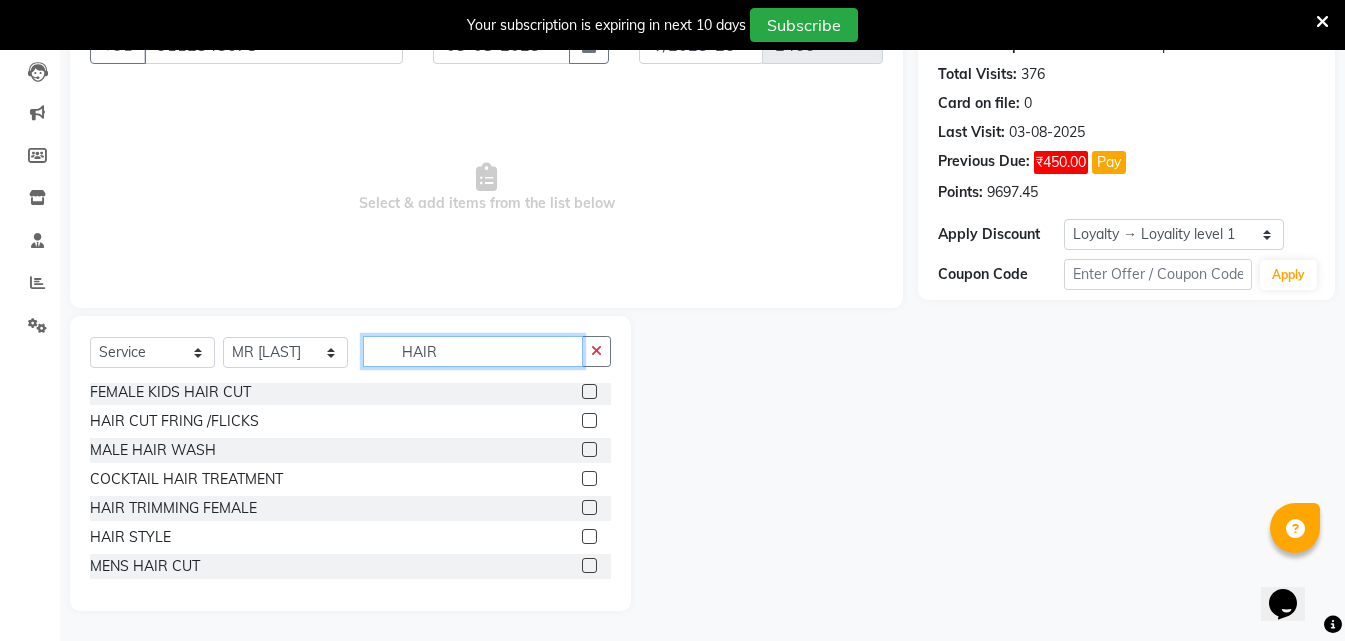 type on "HAIR" 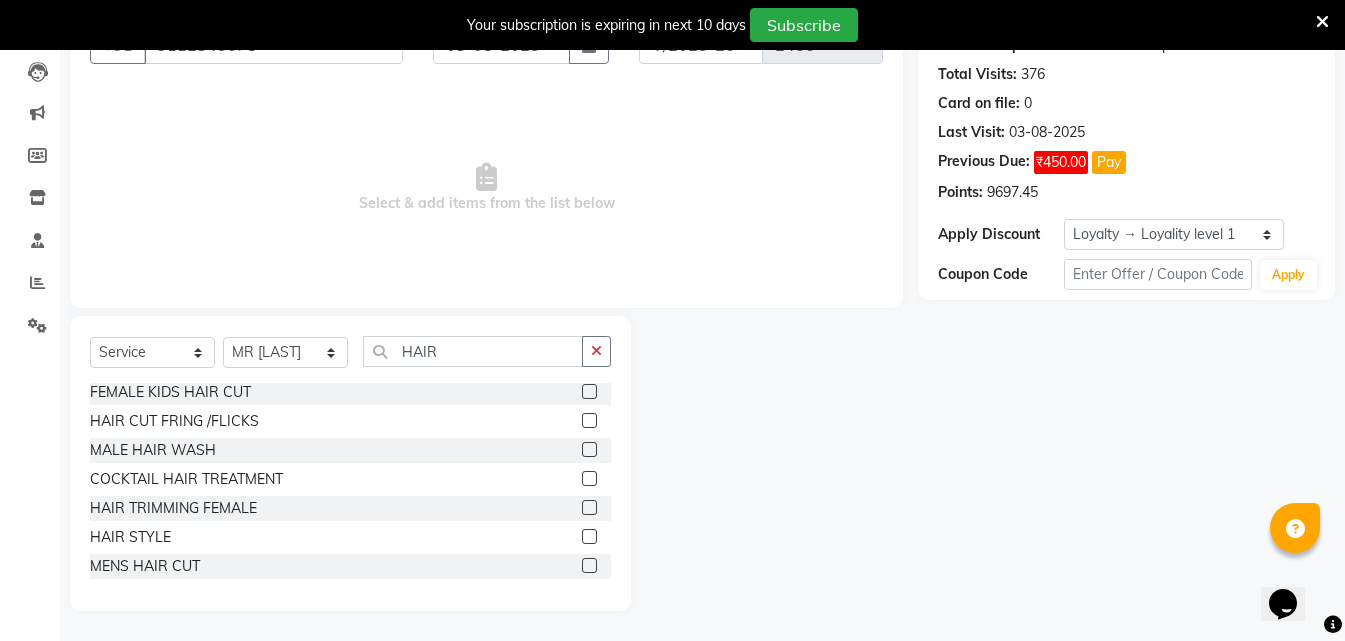 click 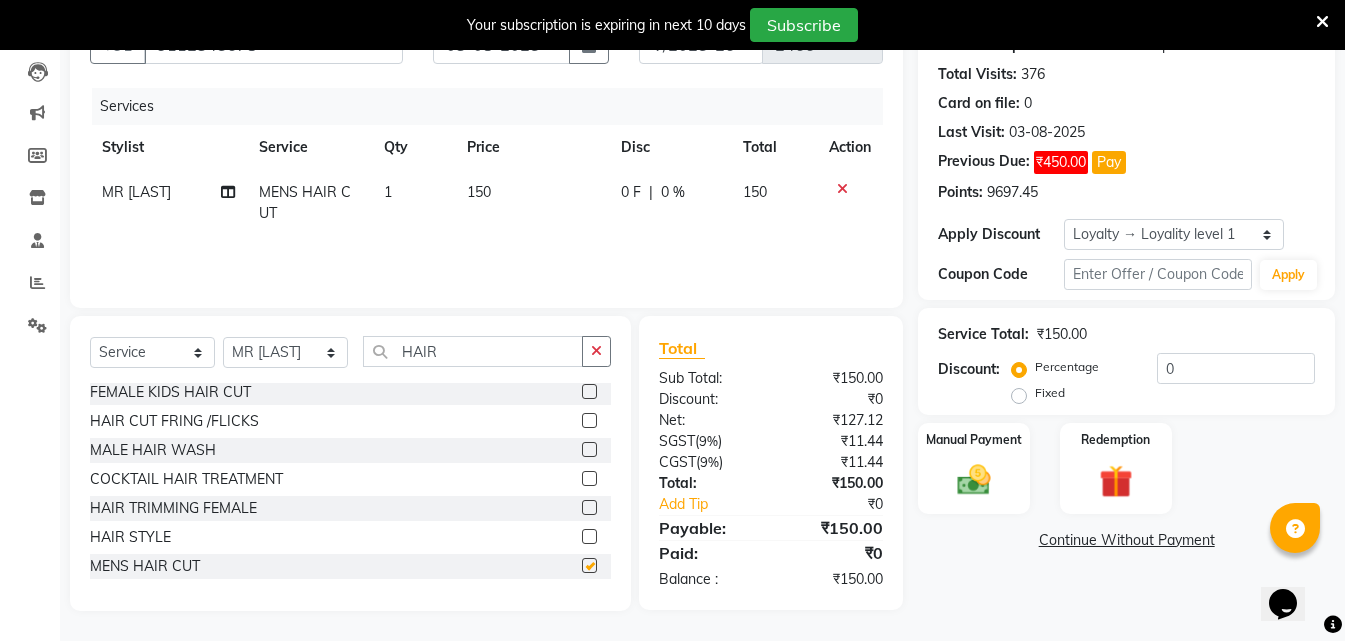 checkbox on "false" 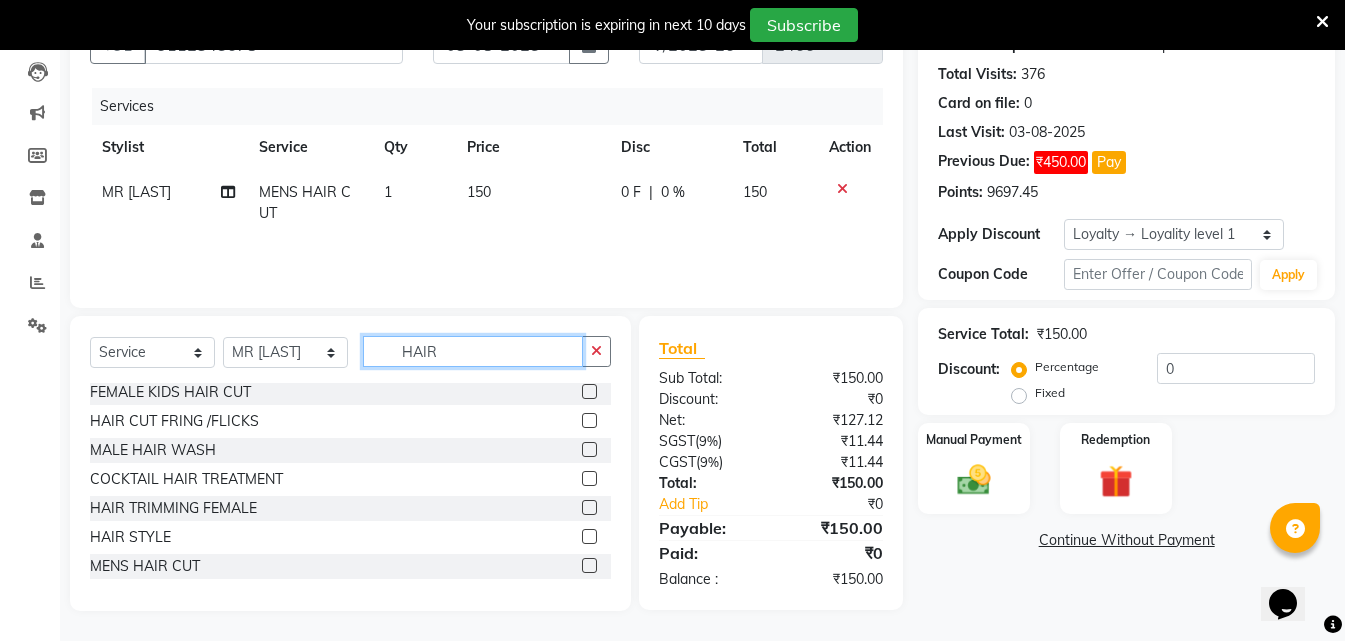 drag, startPoint x: 475, startPoint y: 351, endPoint x: 347, endPoint y: 352, distance: 128.0039 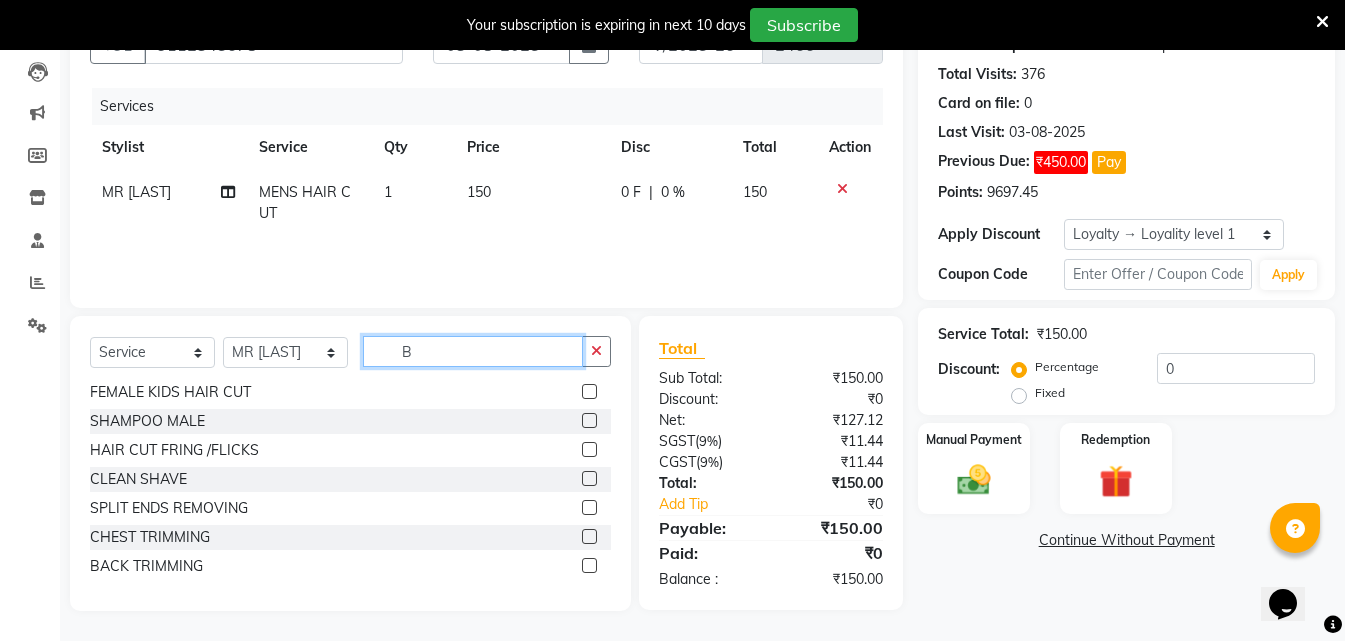 scroll, scrollTop: 90, scrollLeft: 0, axis: vertical 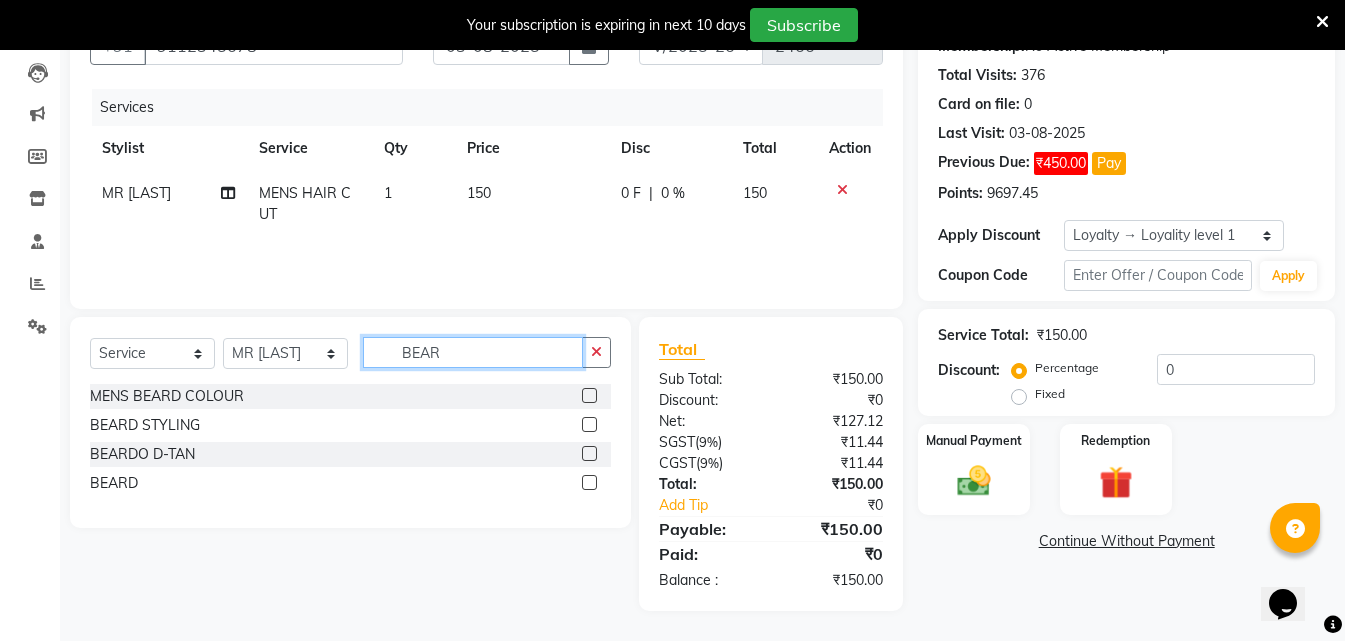 type on "BEAR" 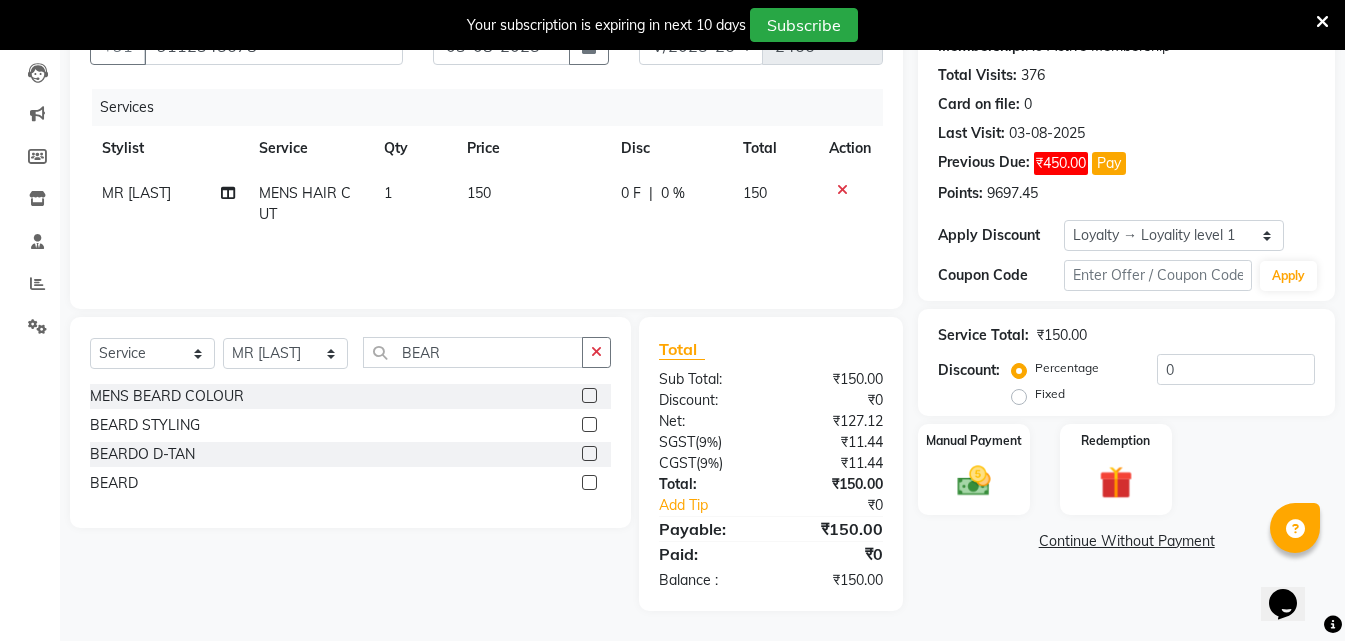 click 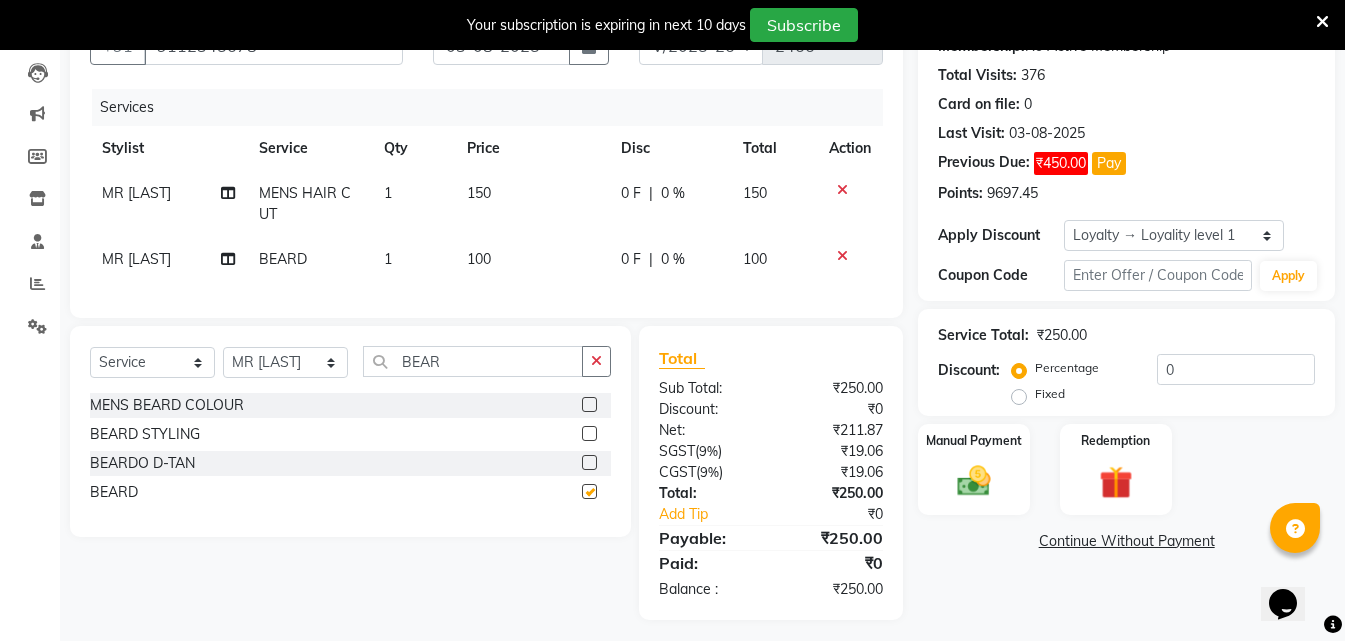 checkbox on "false" 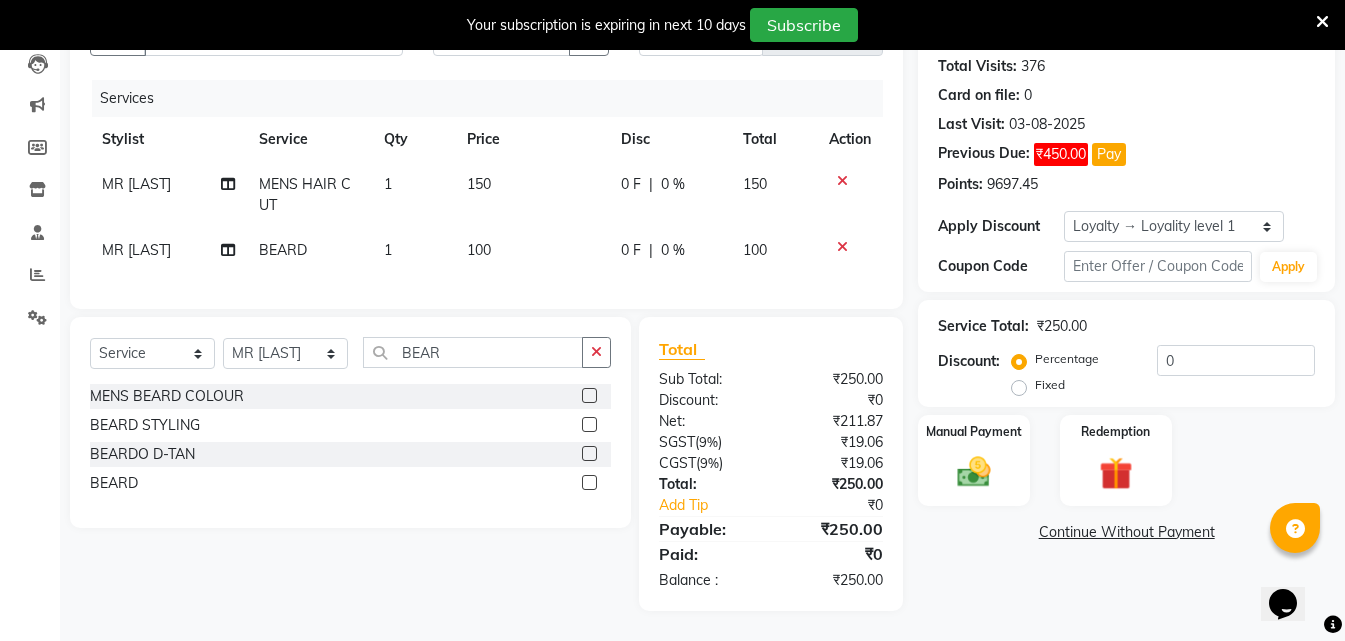 scroll, scrollTop: 233, scrollLeft: 0, axis: vertical 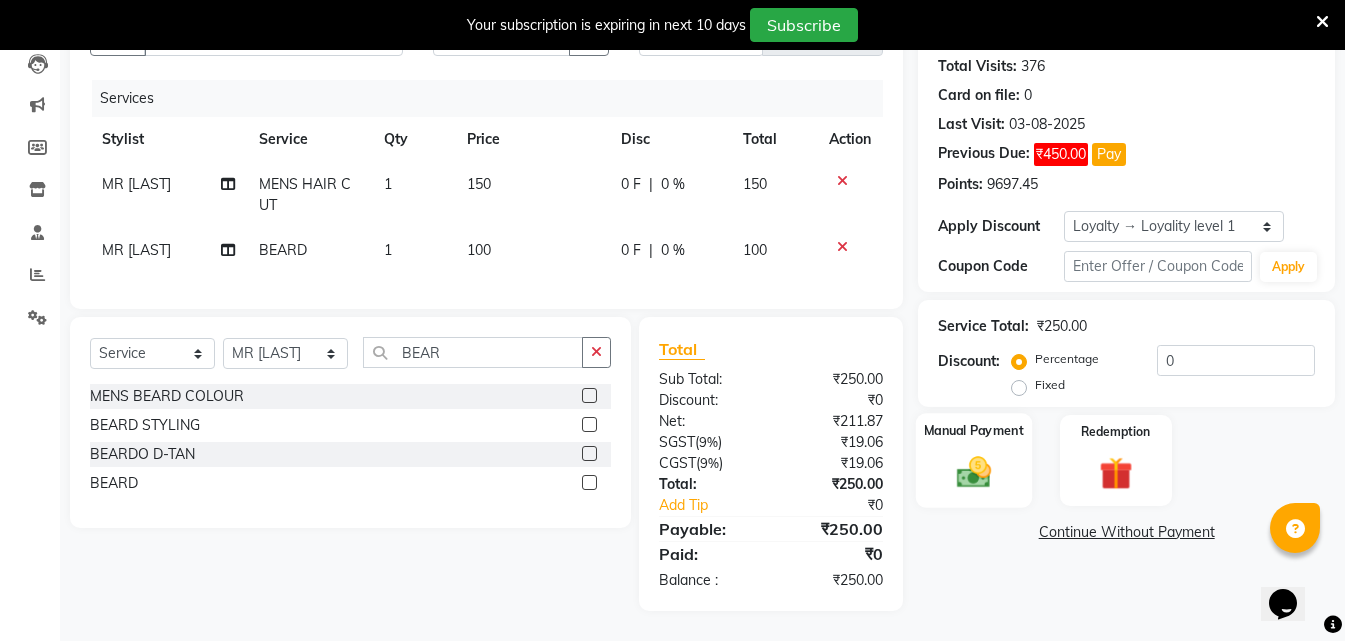 click on "Manual Payment" 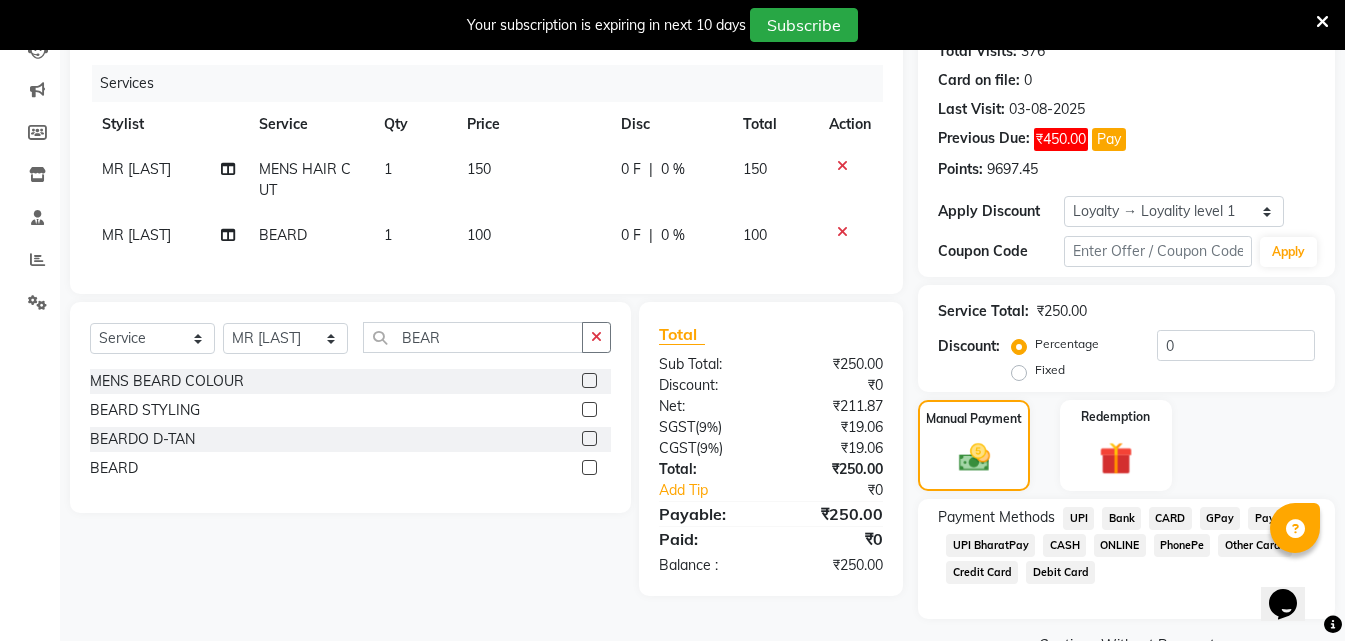 click on "ONLINE" 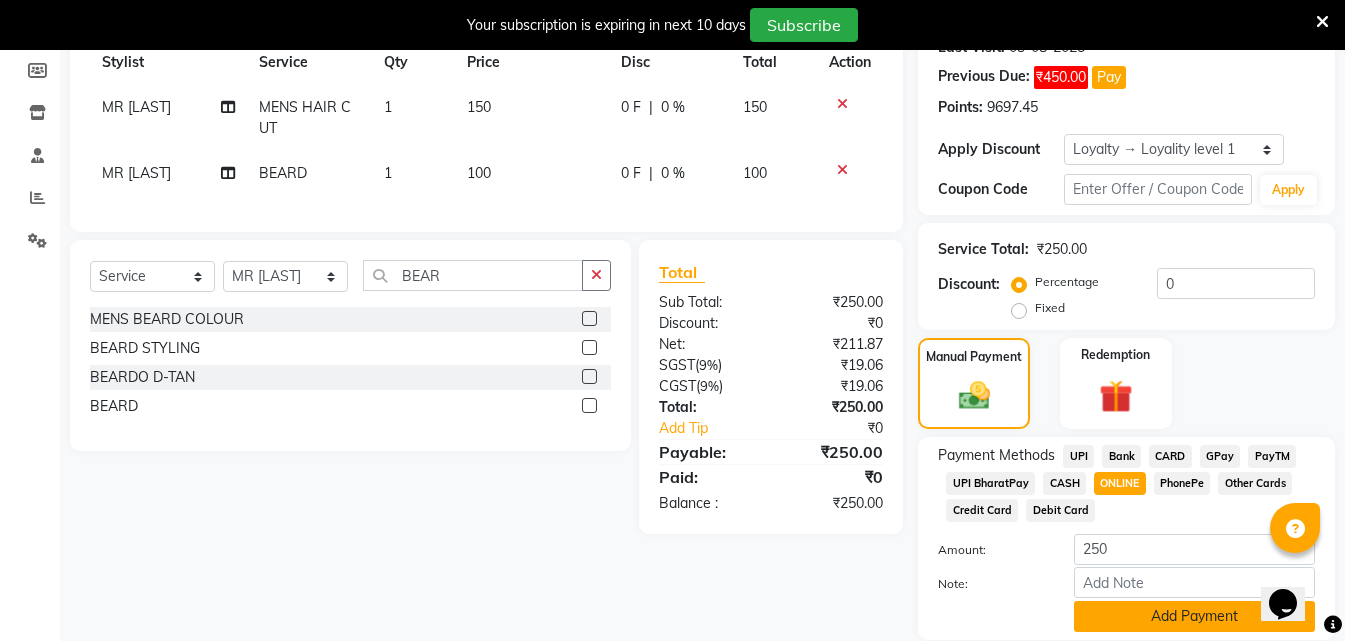 scroll, scrollTop: 365, scrollLeft: 0, axis: vertical 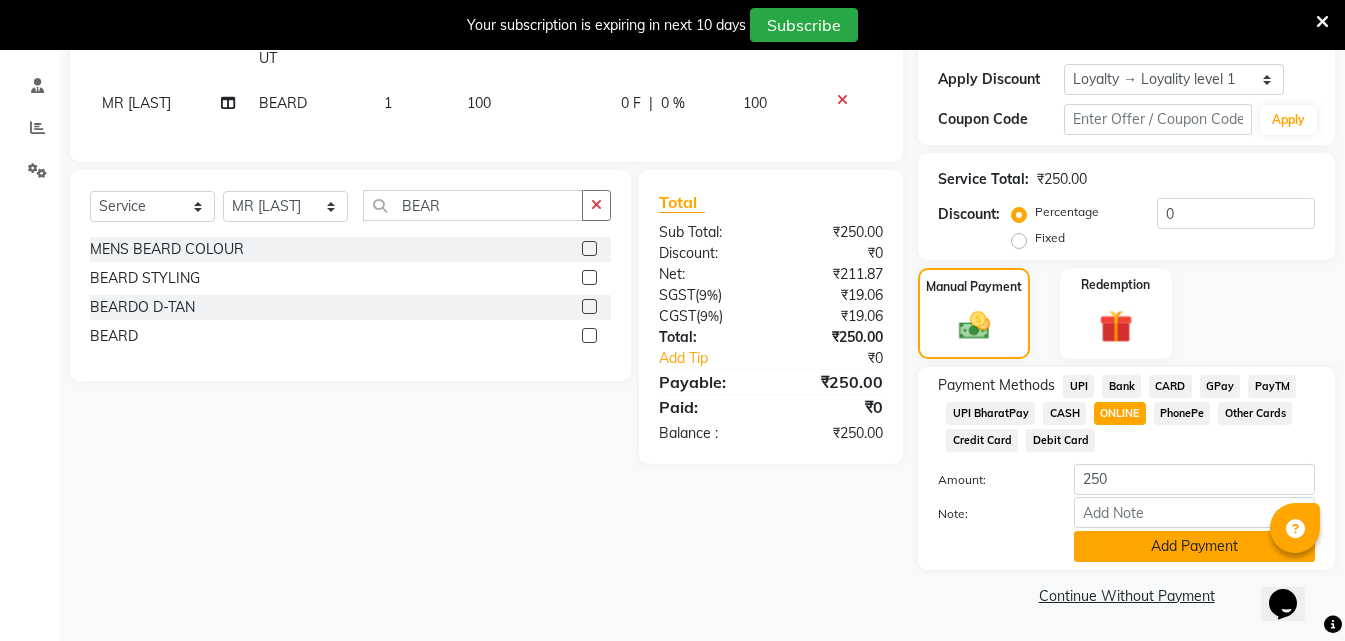 click on "Add Payment" 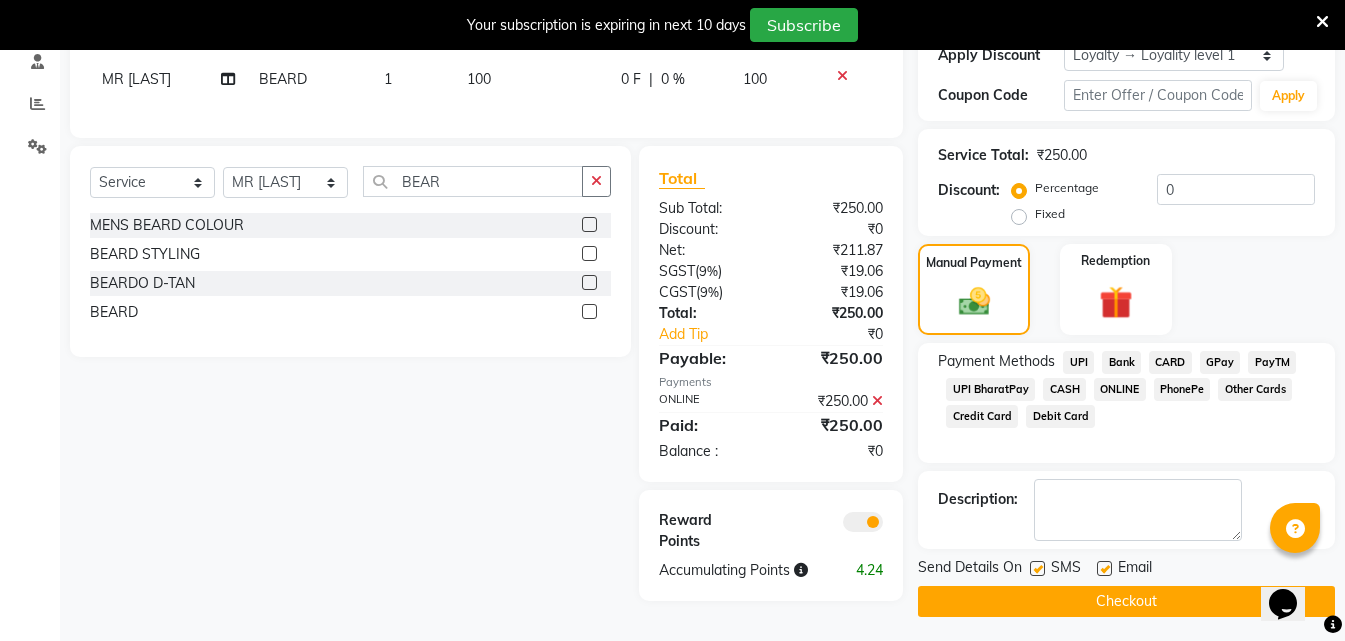 scroll, scrollTop: 395, scrollLeft: 0, axis: vertical 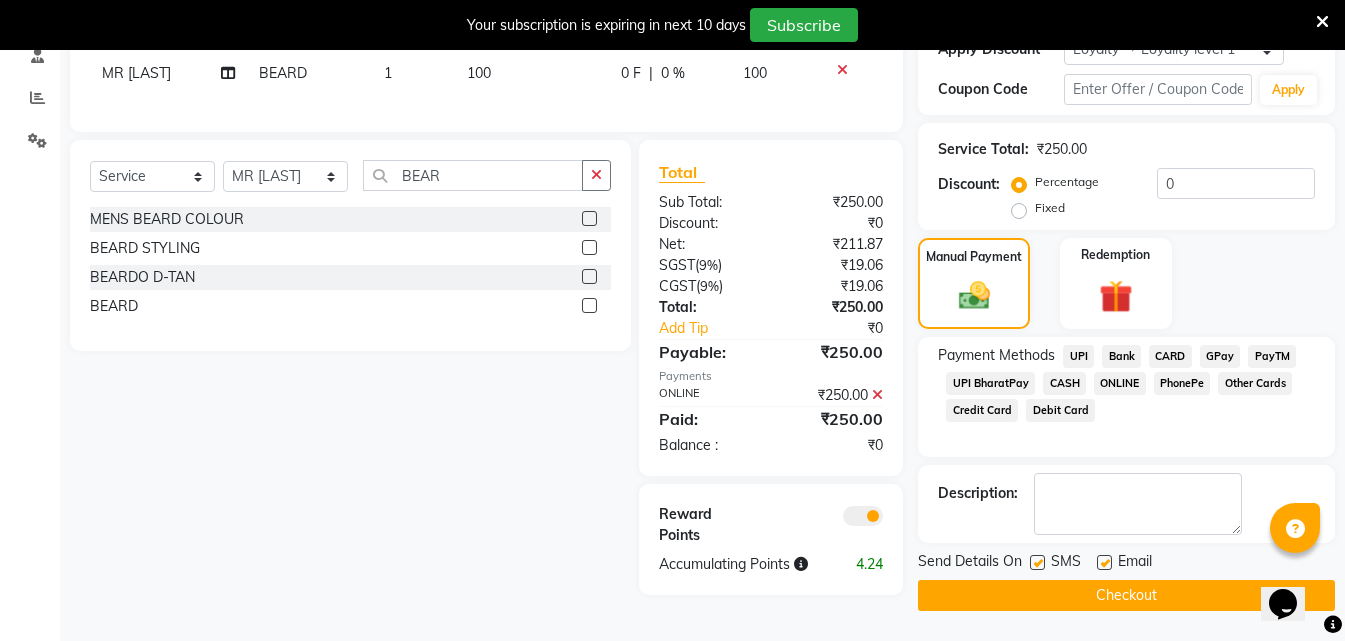 click on "Checkout" 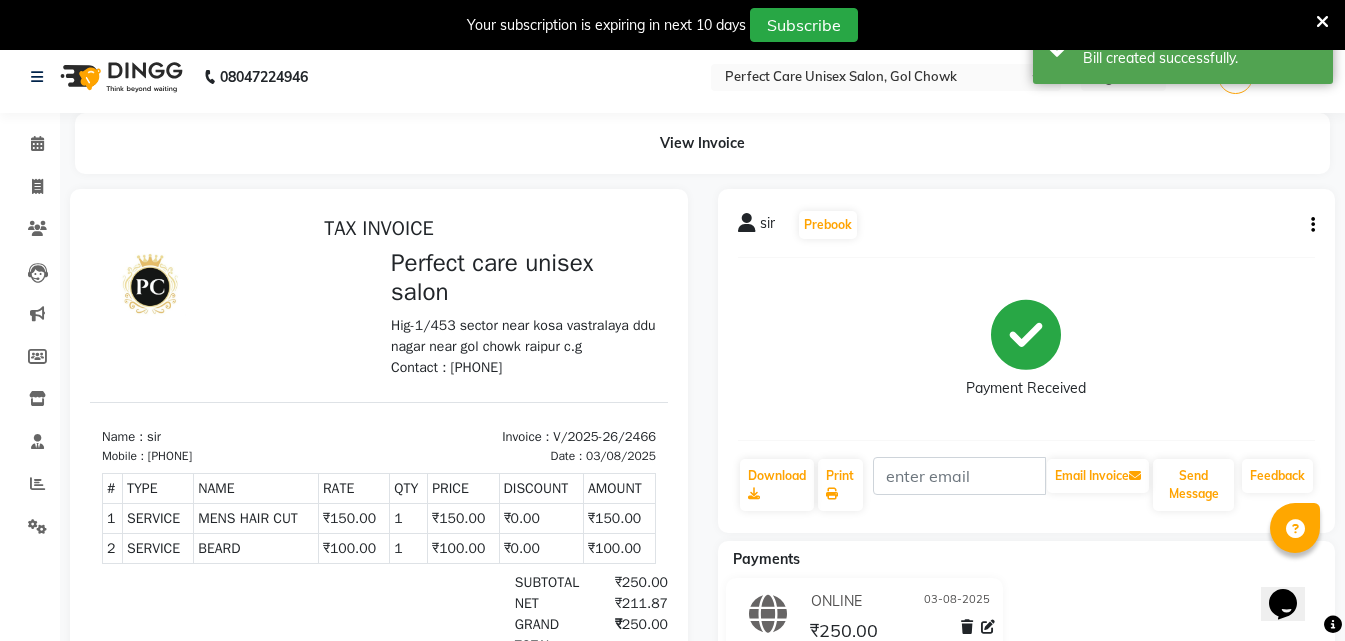 scroll, scrollTop: 0, scrollLeft: 0, axis: both 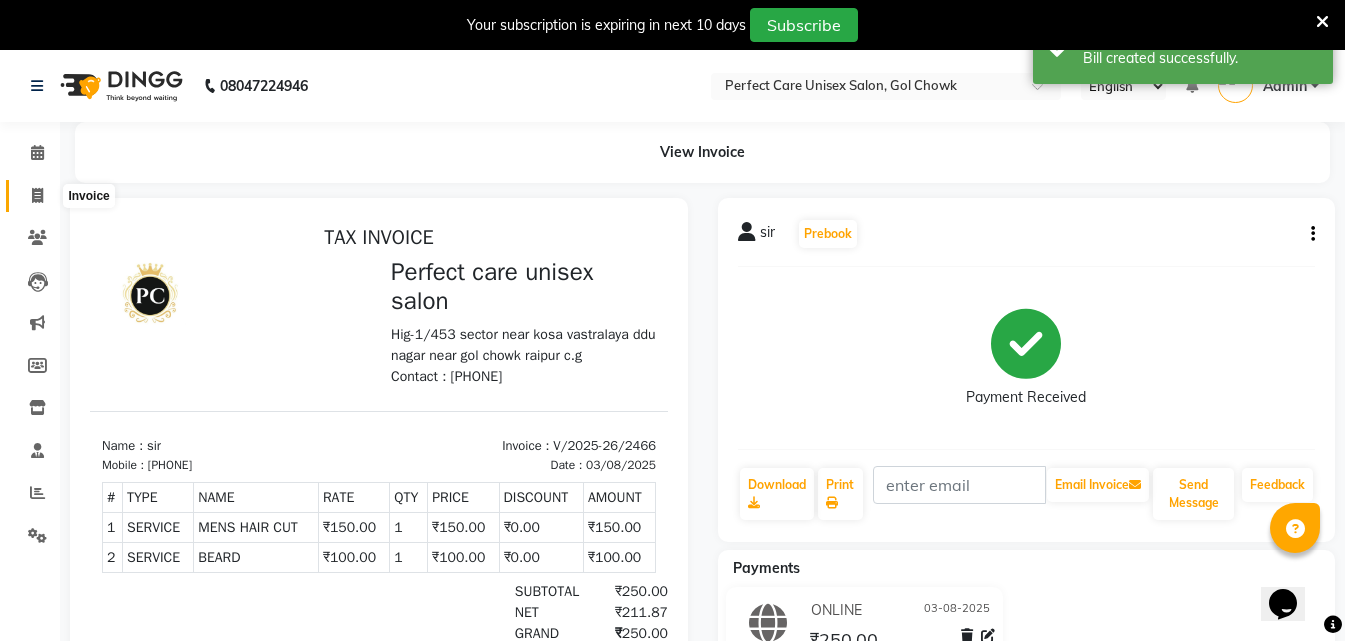 click 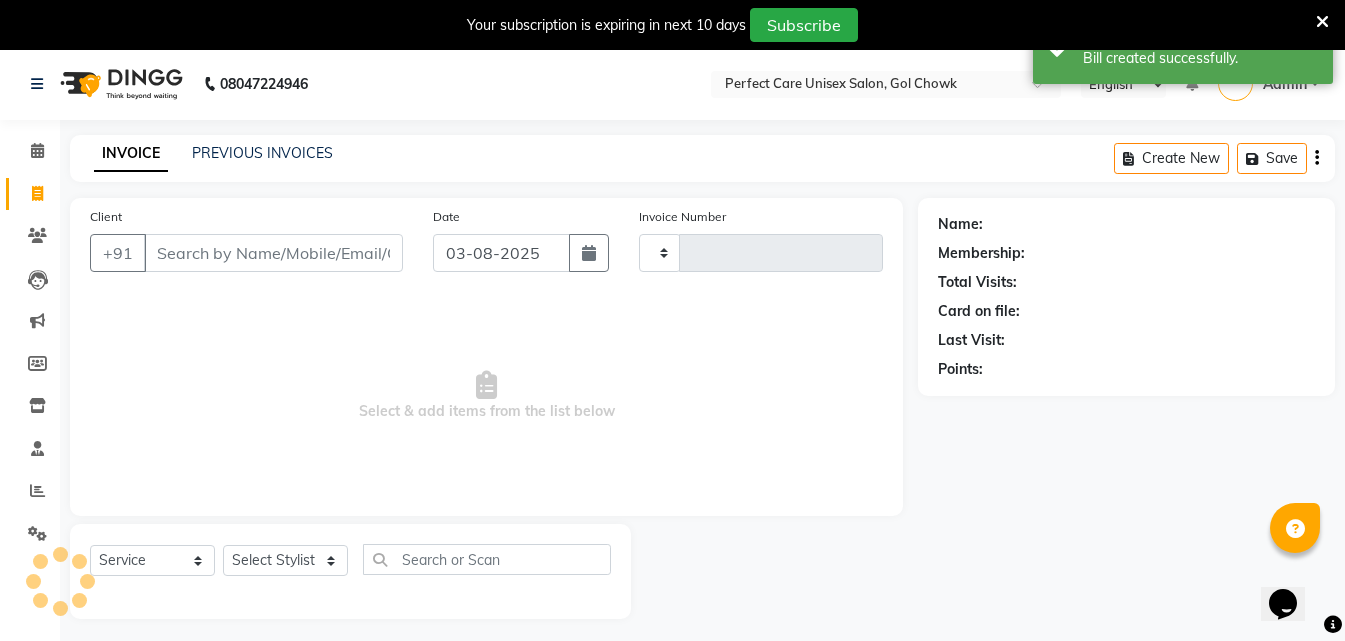 type on "2467" 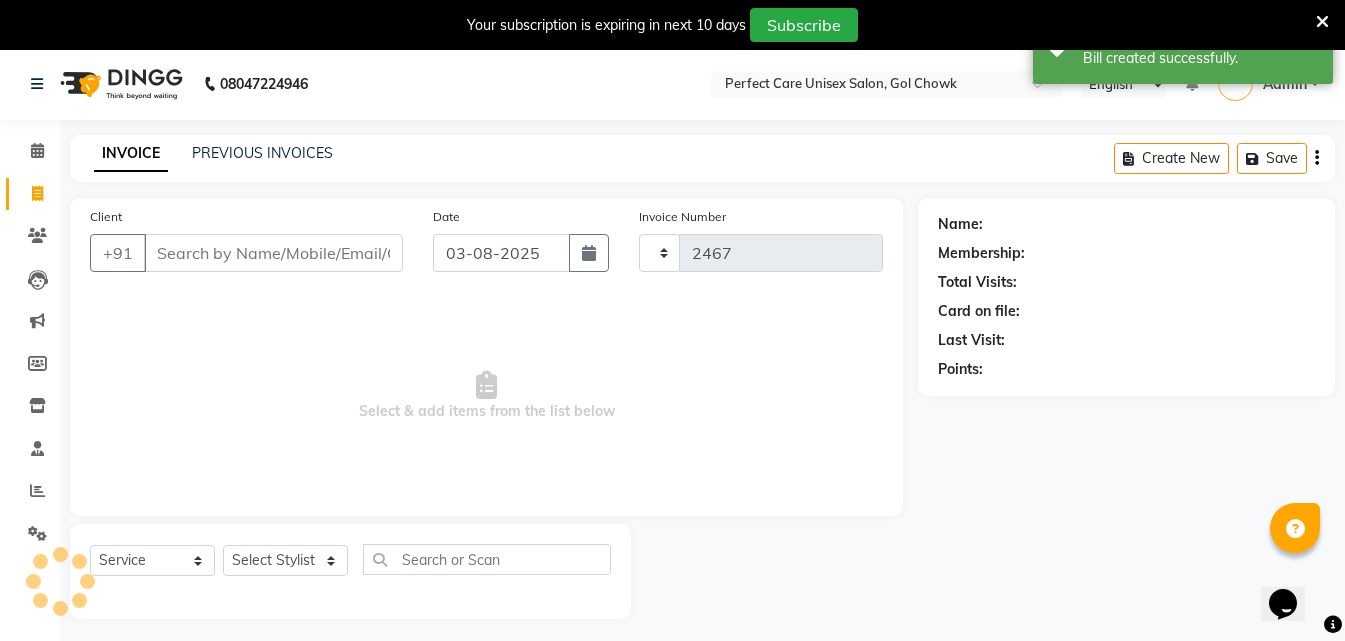 scroll, scrollTop: 50, scrollLeft: 0, axis: vertical 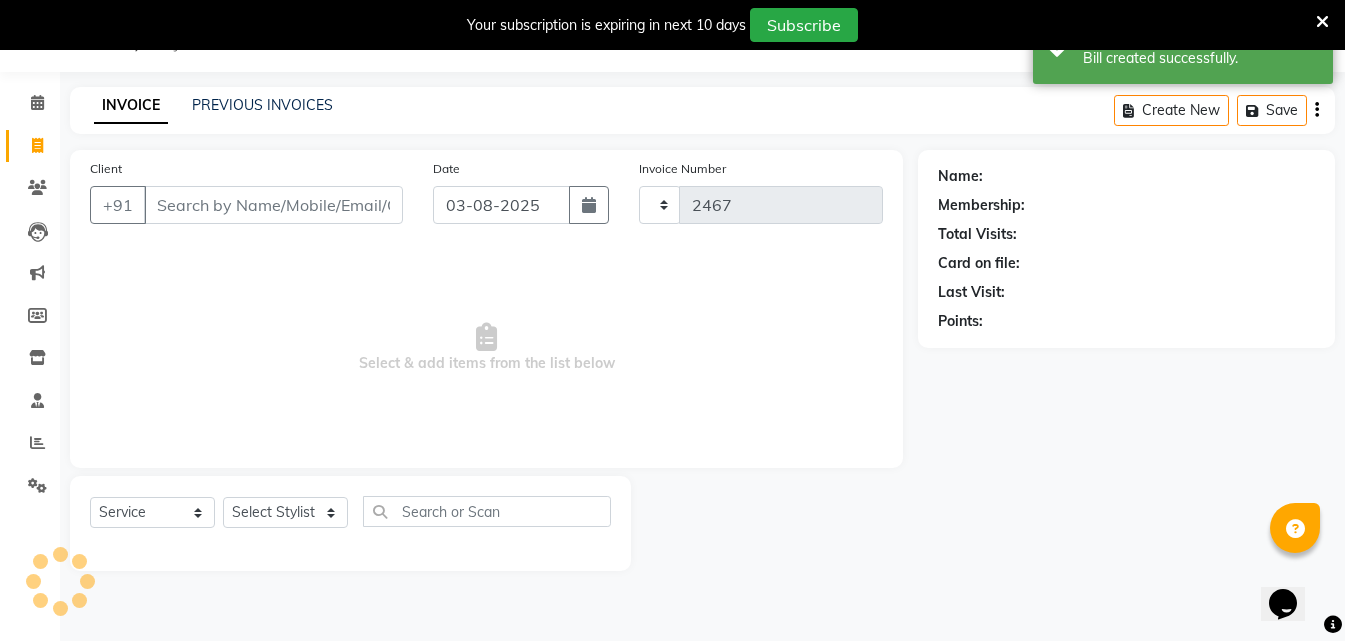 select on "4751" 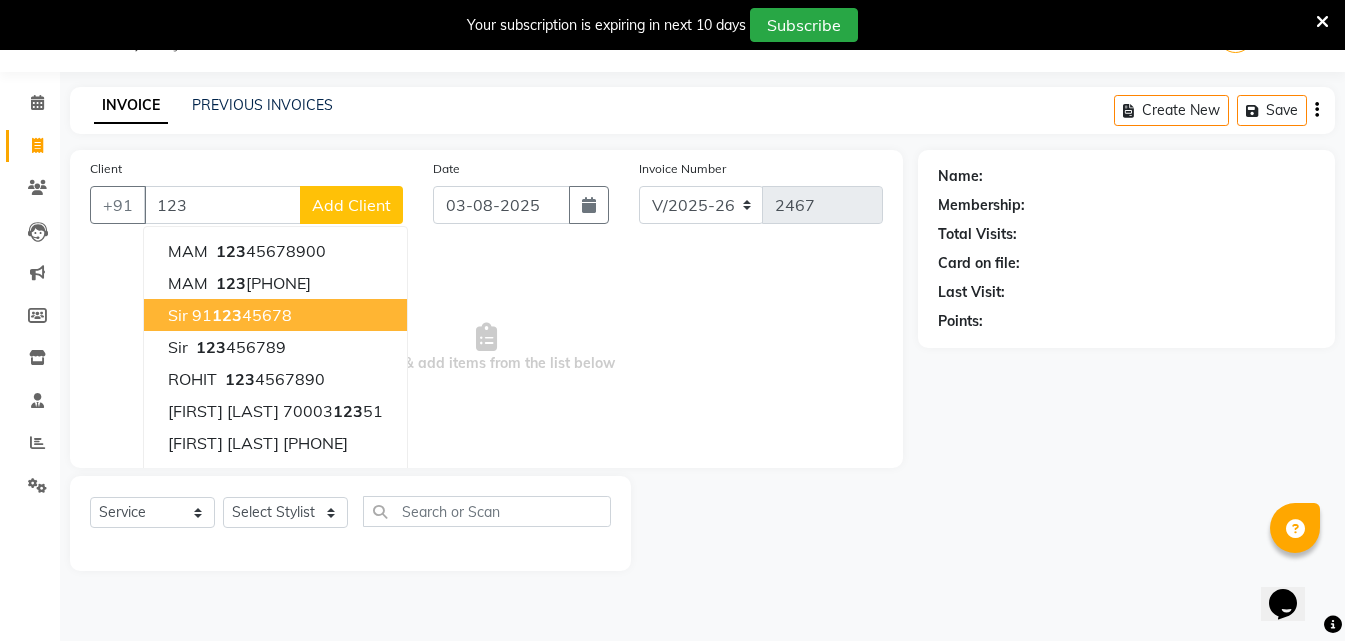 click on "sir [PHONE]" at bounding box center (275, 315) 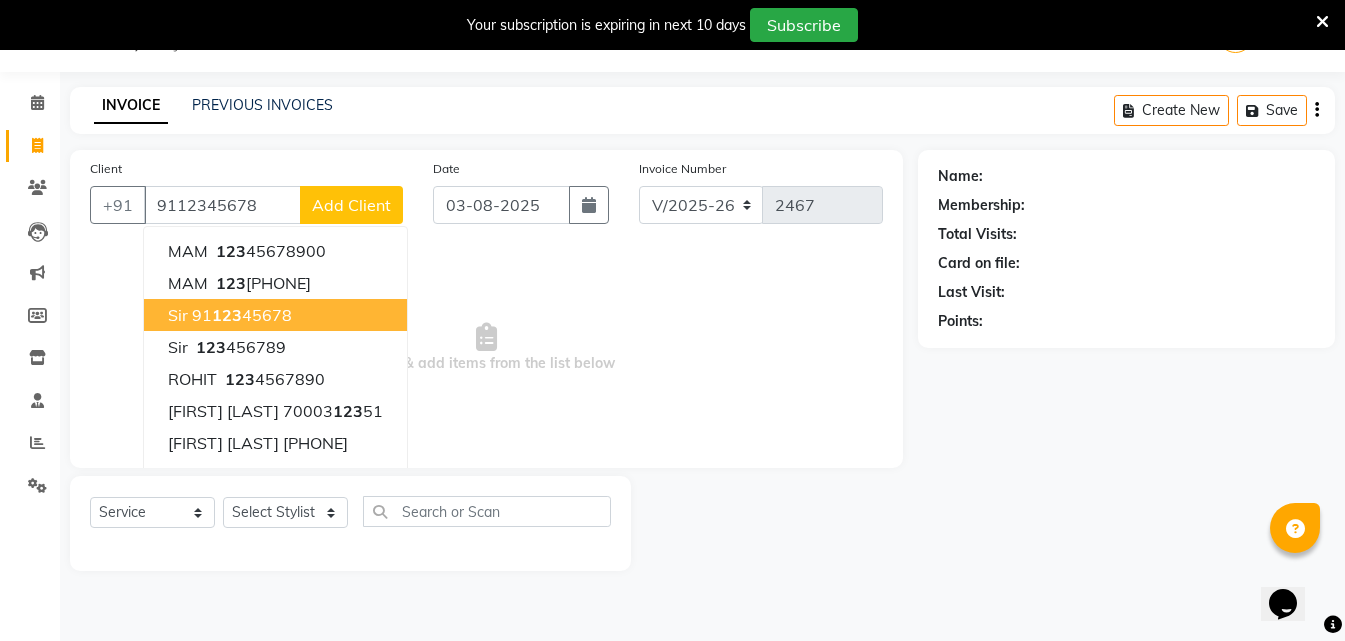 type on "9112345678" 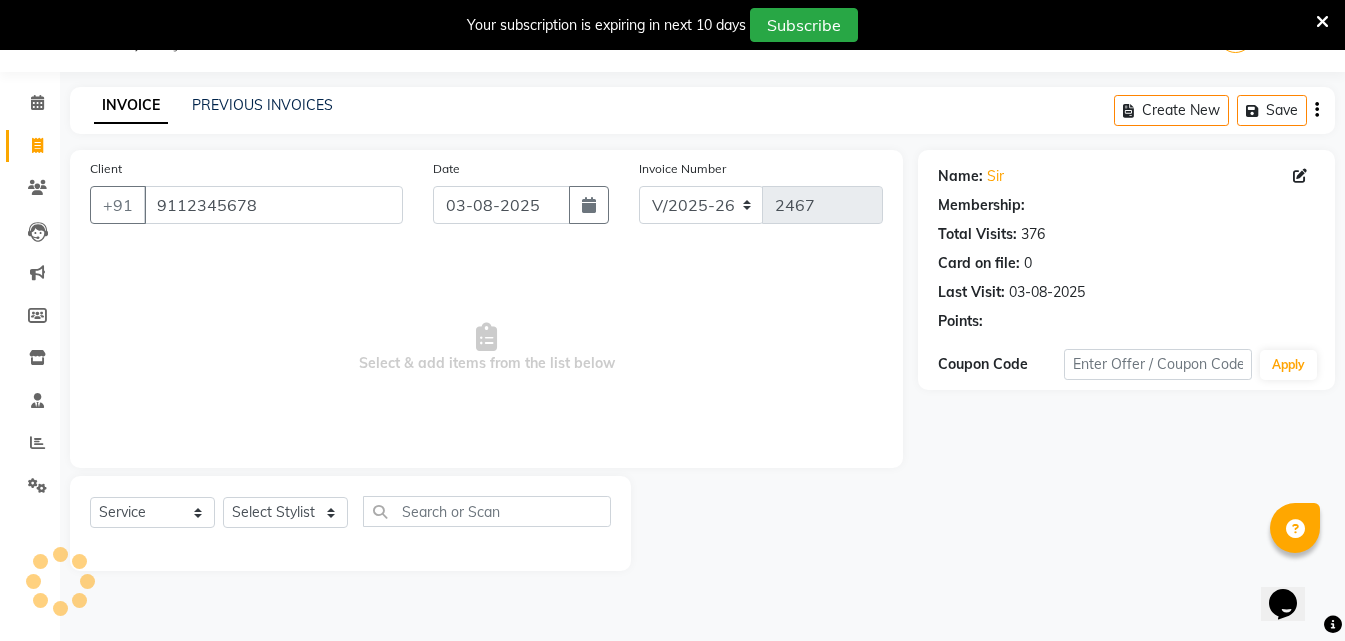 select on "1: Object" 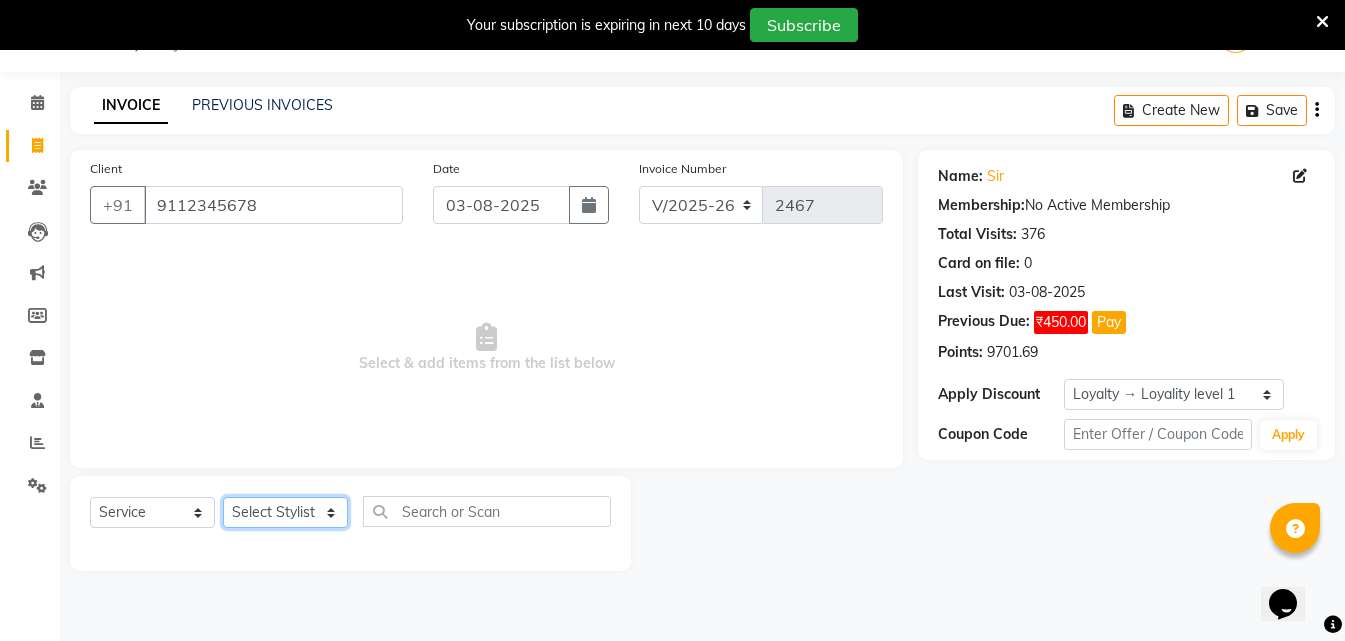 click on "Select Stylist MISS [NAME] MISS [NAME] MISS [NAME] MISS [NAME] MISS [NAME] MISS [NAME] MISS [NAME] MISS [NAME] MISS [NAME] MISS [NAME] [NAME] MR [NAME] MR [NAME] MR [NAME] MR [NAME] MR [NAME] MR [NAME] MR [NAME] MR [NAME] MR [NAME] MR [NAME] MR [NAME] MR [NAME] MR [NAME] MR [NAME] MS [NAME] NONE [NAME]" 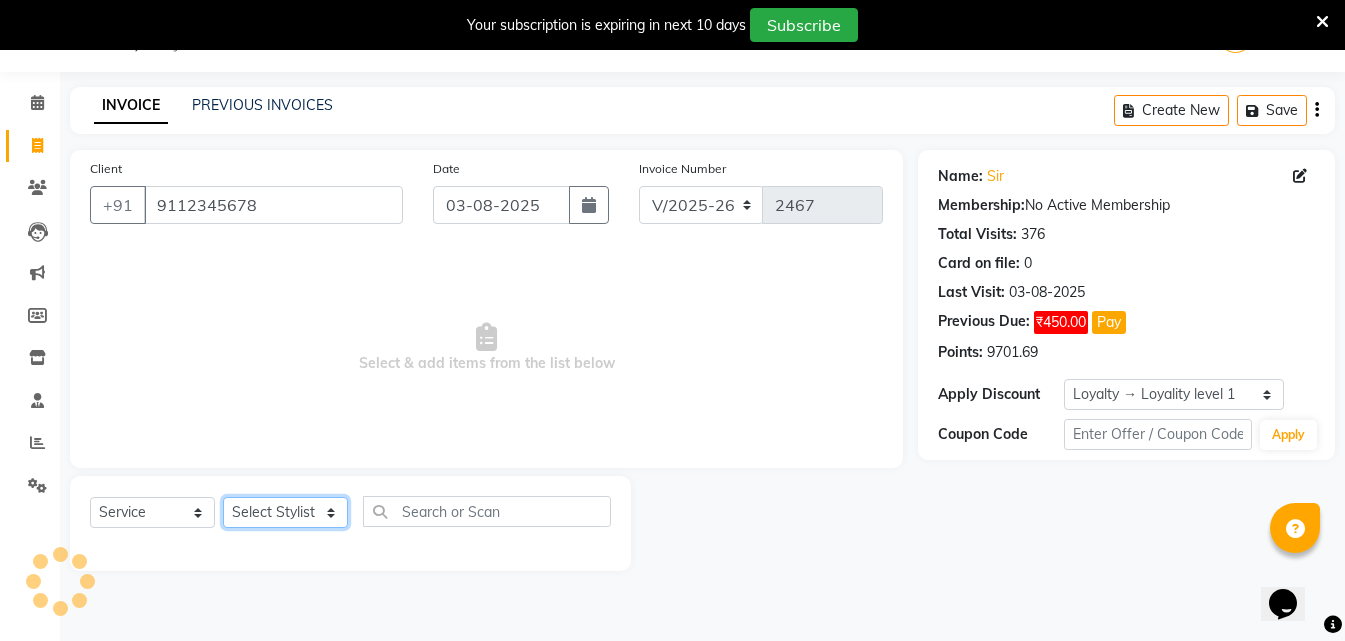 select on "52316" 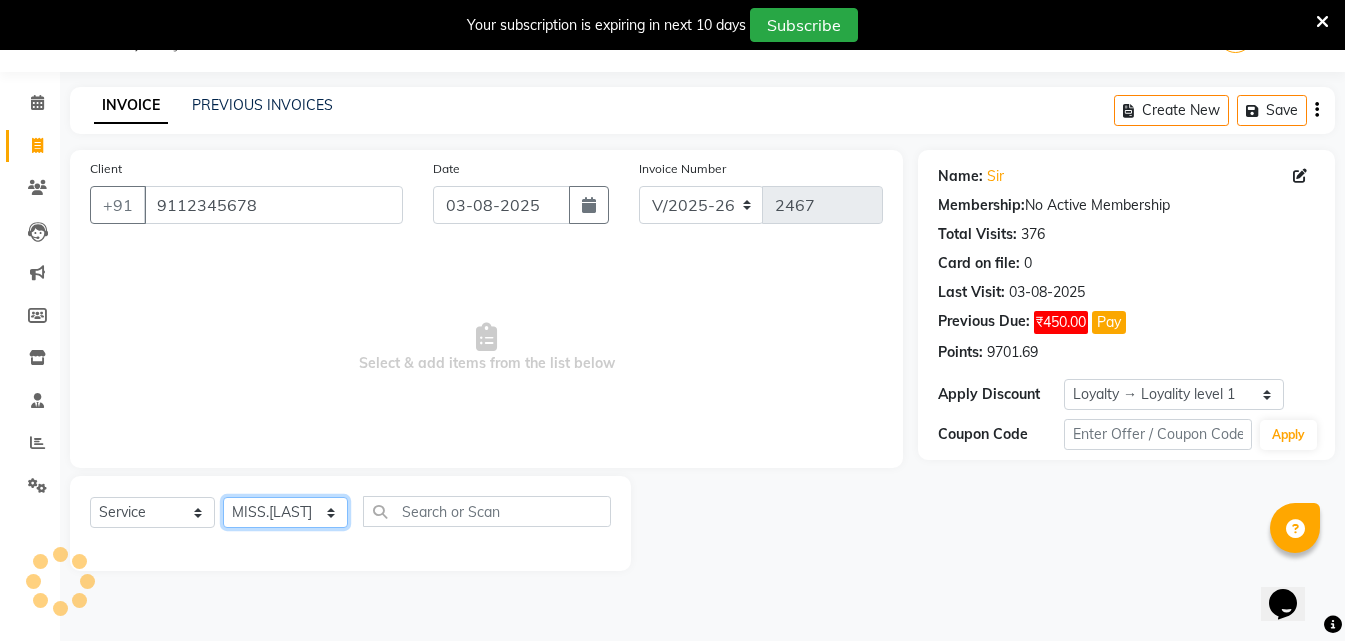 click on "Select Stylist MISS [NAME] MISS [NAME] MISS [NAME] MISS [NAME] MISS [NAME] MISS [NAME] MISS [NAME] MISS [NAME] MISS [NAME] MISS [NAME] [NAME] MR [NAME] MR [NAME] MR [NAME] MR [NAME] MR [NAME] MR [NAME] MR [NAME] MR [NAME] MR [NAME] MR [NAME] MR [NAME] MR [NAME] MR [NAME] MR [NAME] MS [NAME] NONE [NAME]" 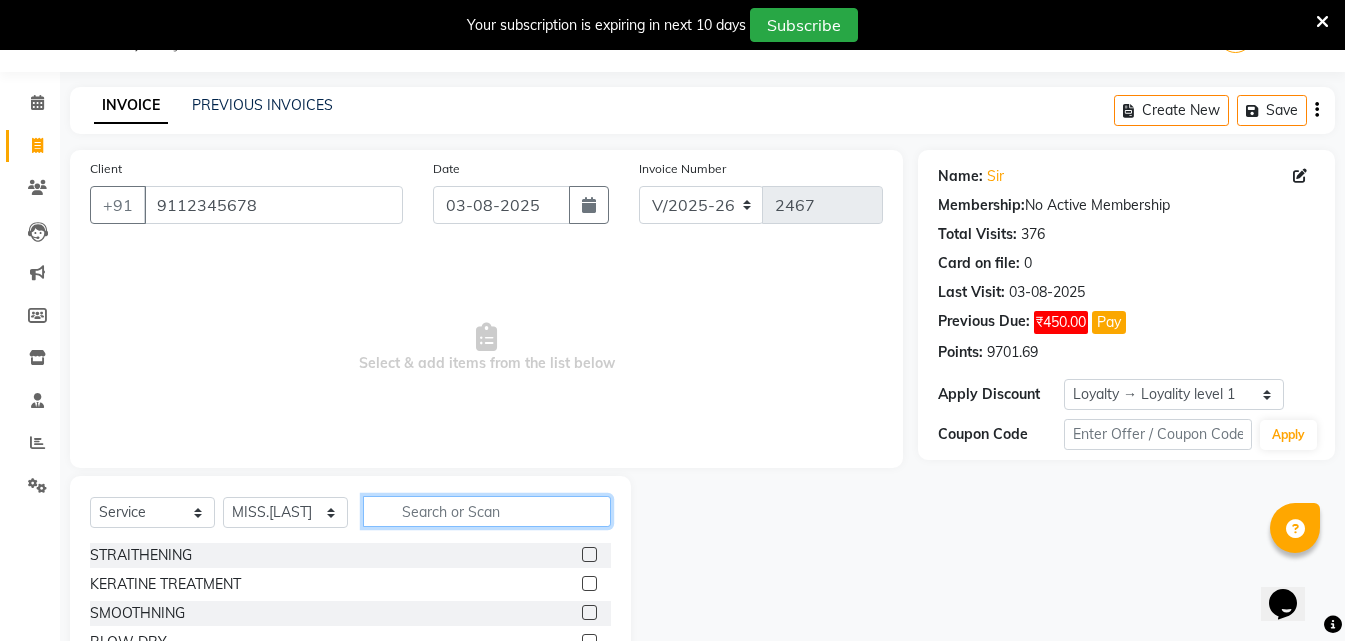 click 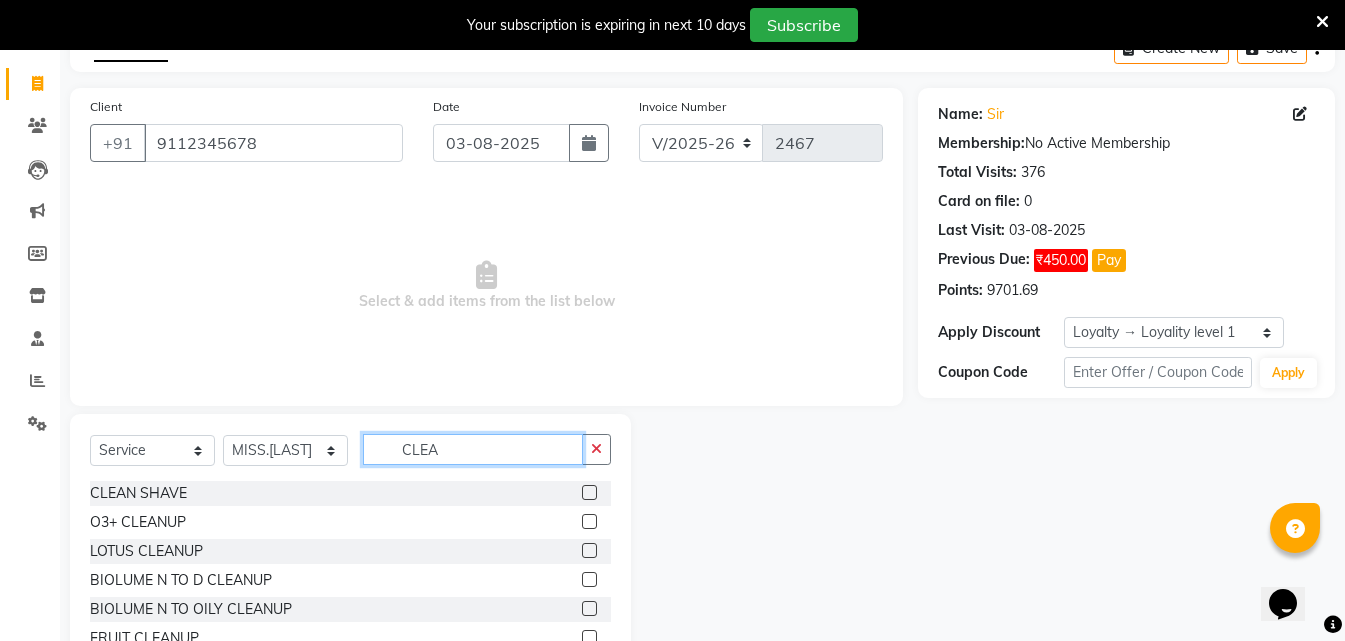 scroll, scrollTop: 184, scrollLeft: 0, axis: vertical 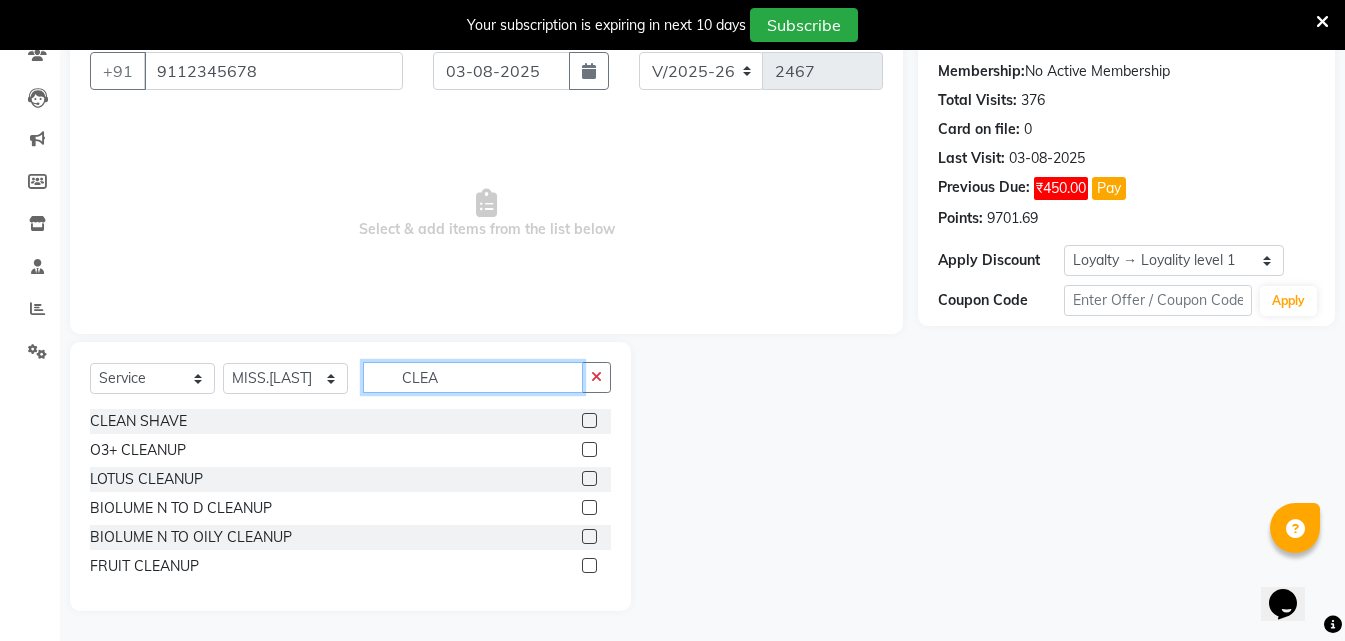 type on "CLEA" 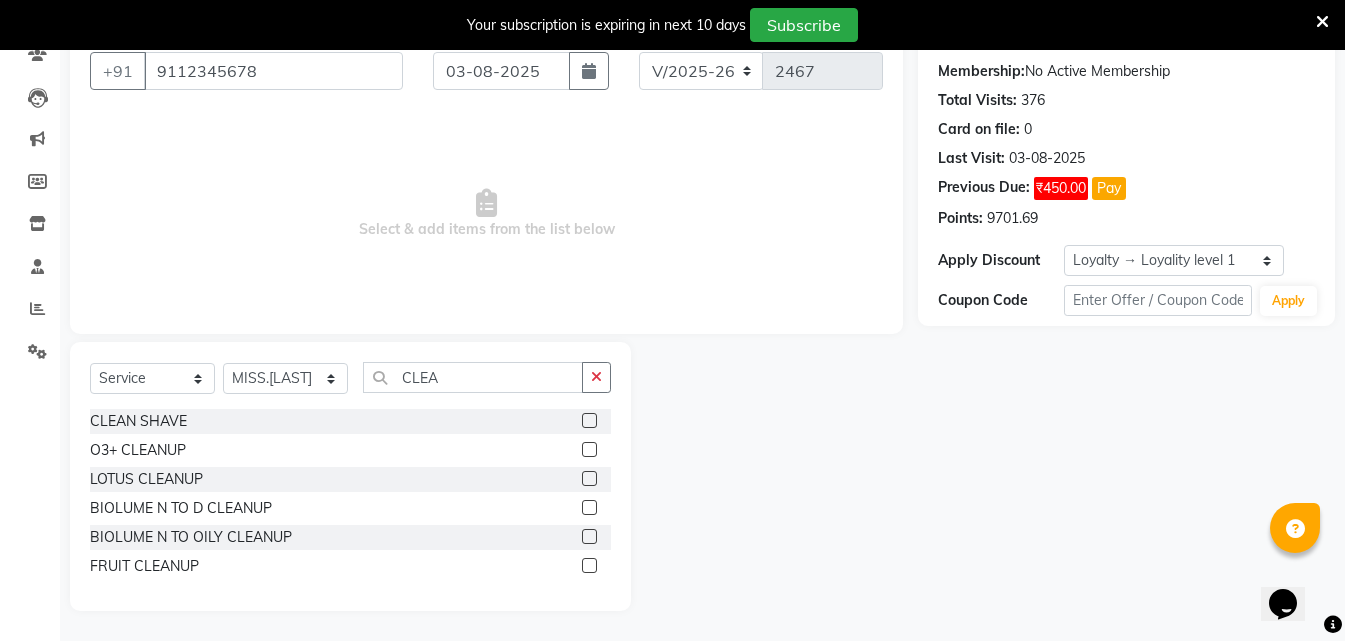 click 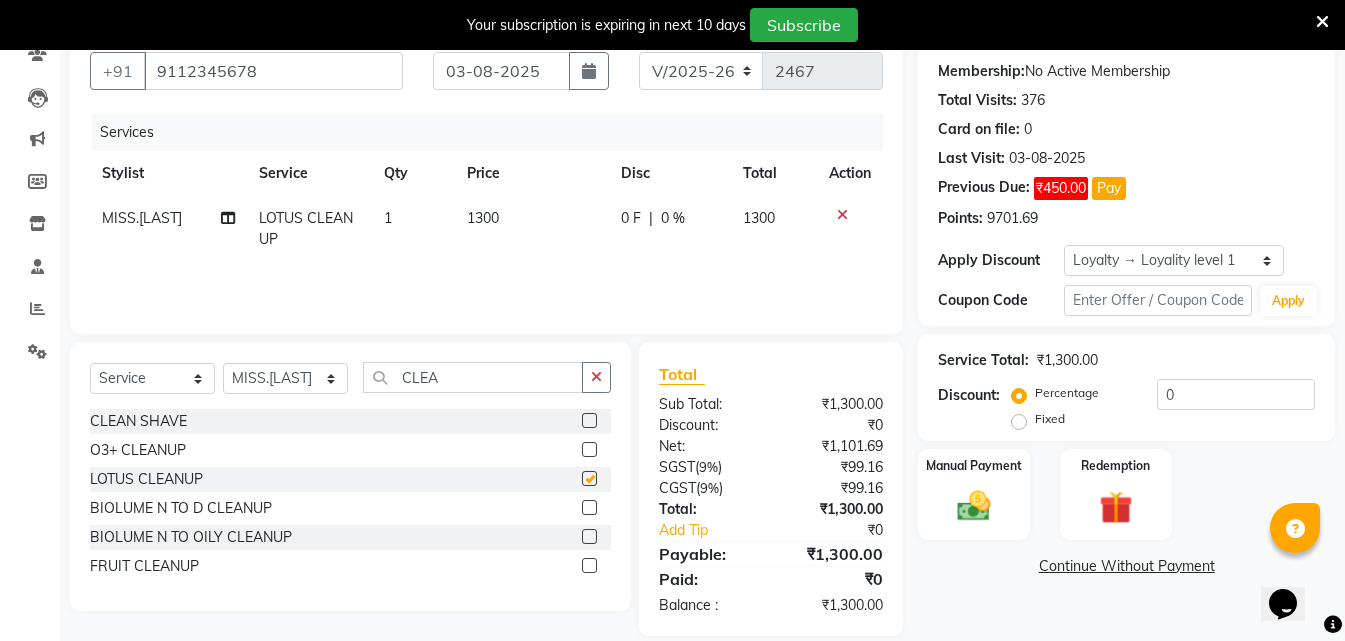 checkbox on "false" 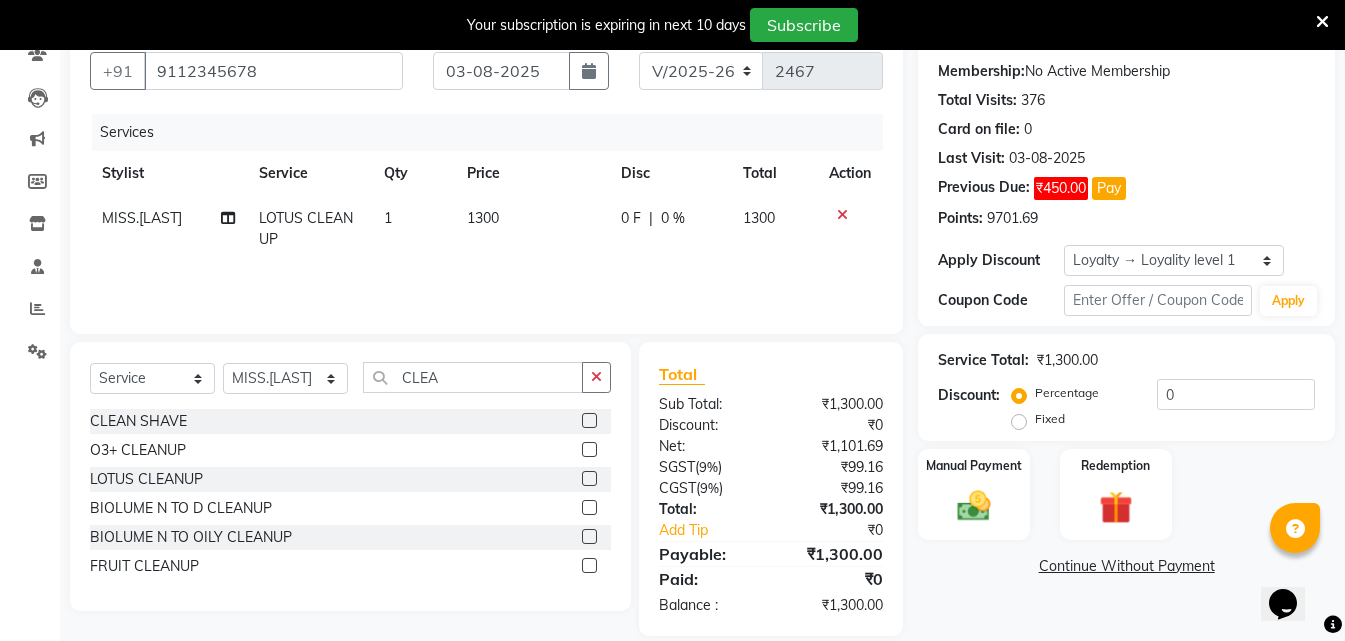 click on "1300" 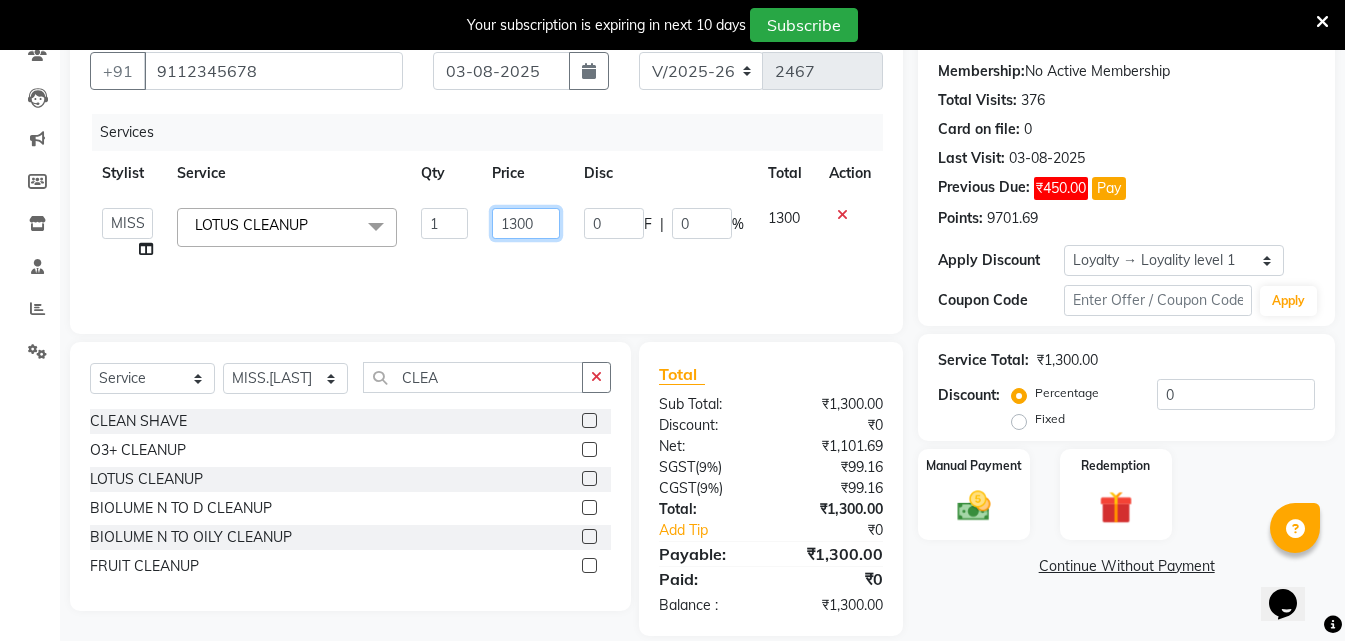 click on "1300" 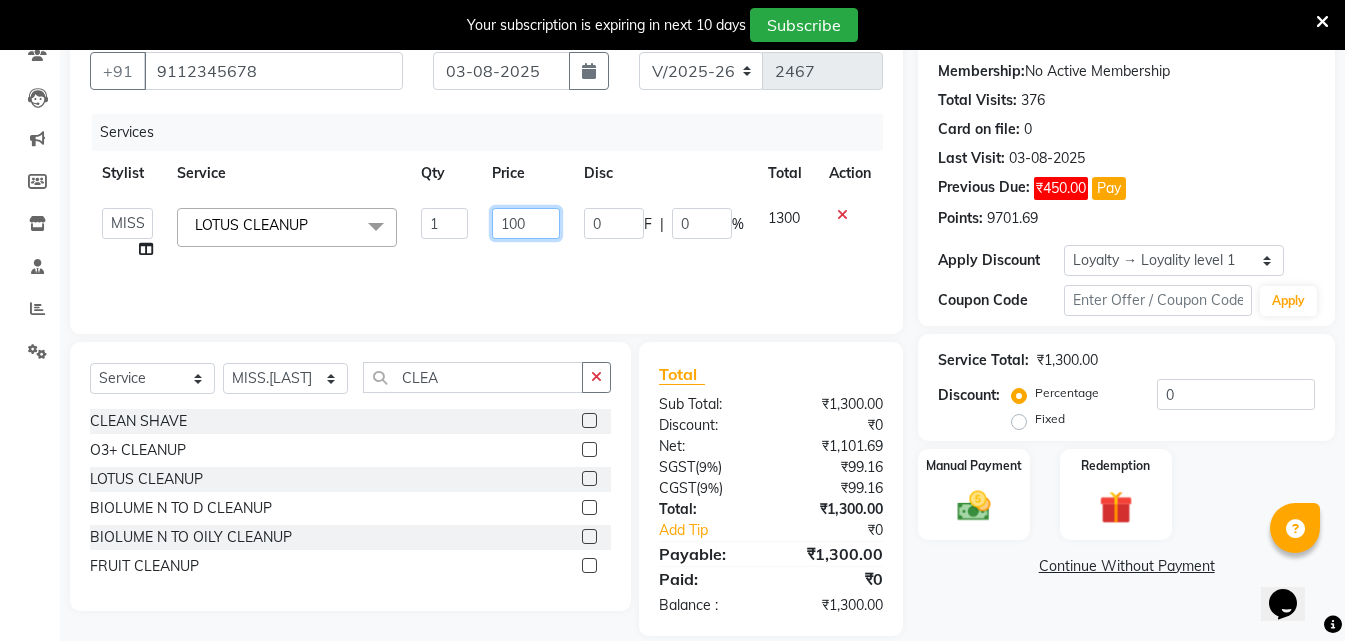 type on "1000" 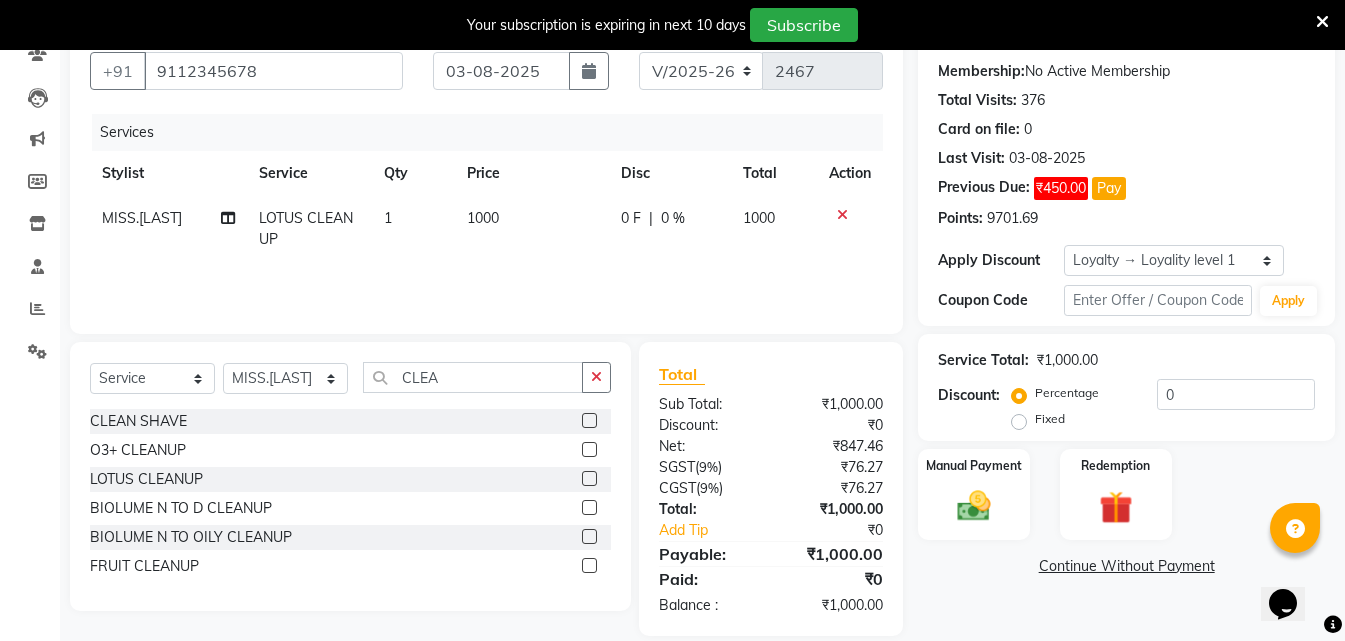 click on "1000" 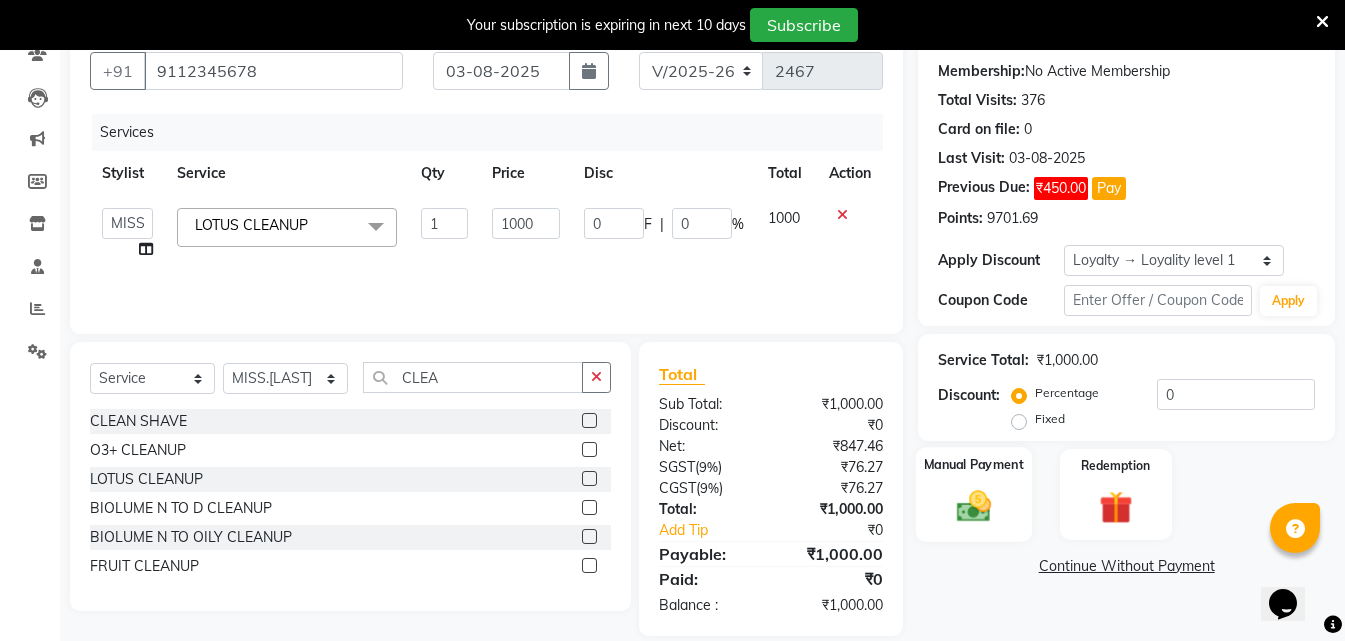 click on "Manual Payment" 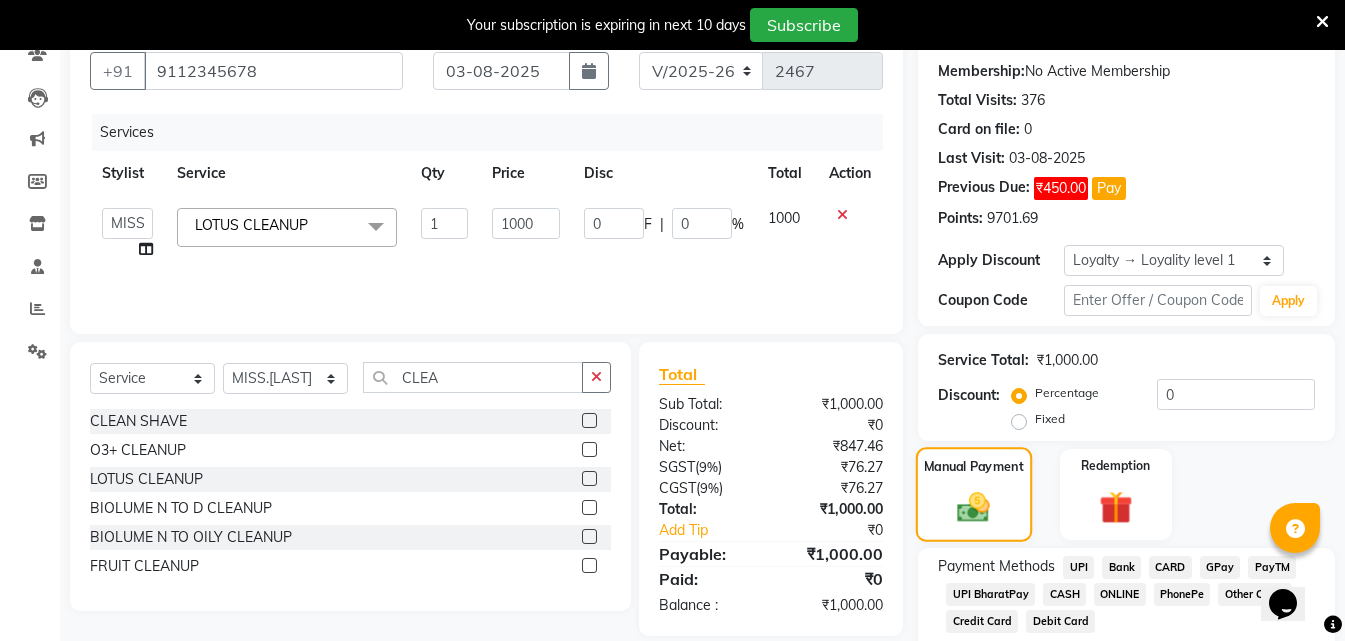 scroll, scrollTop: 282, scrollLeft: 0, axis: vertical 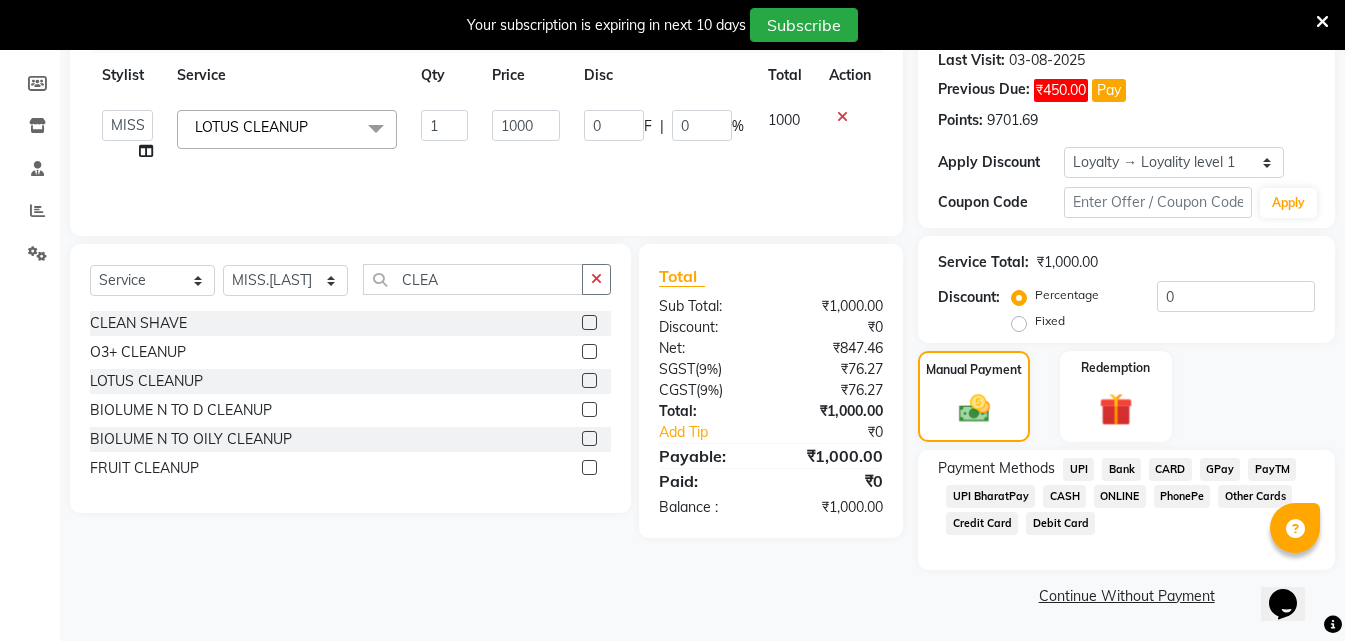 click on "ONLINE" 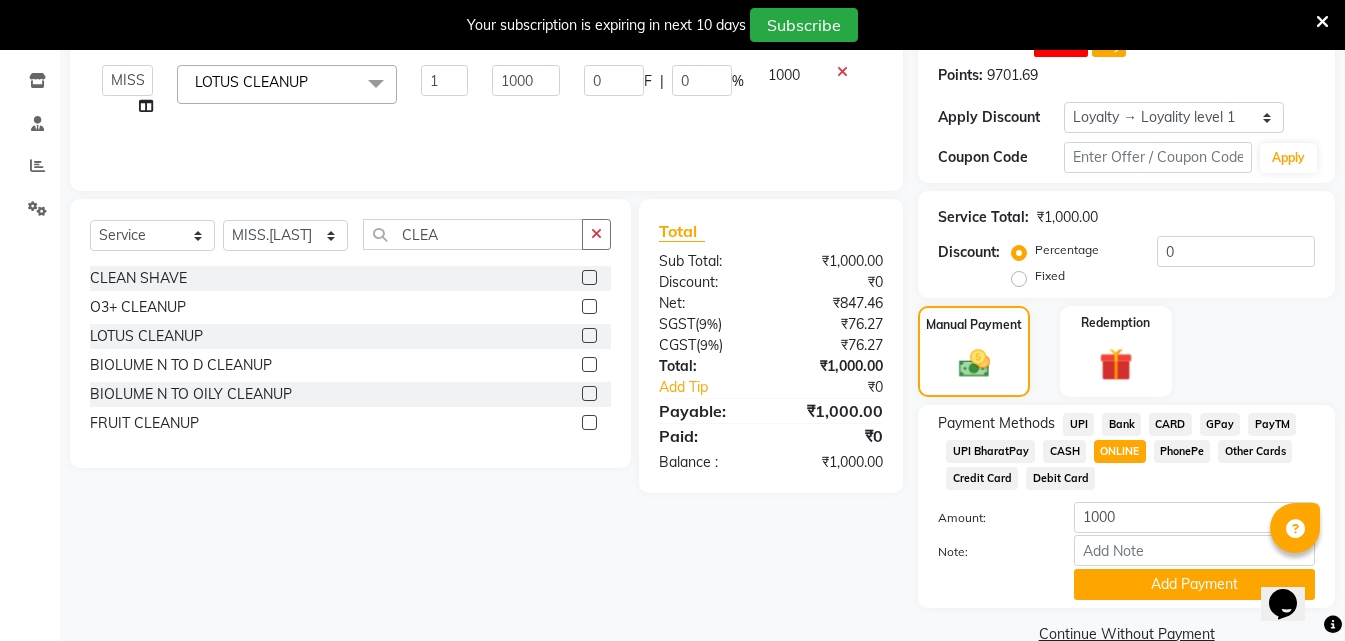 scroll, scrollTop: 365, scrollLeft: 0, axis: vertical 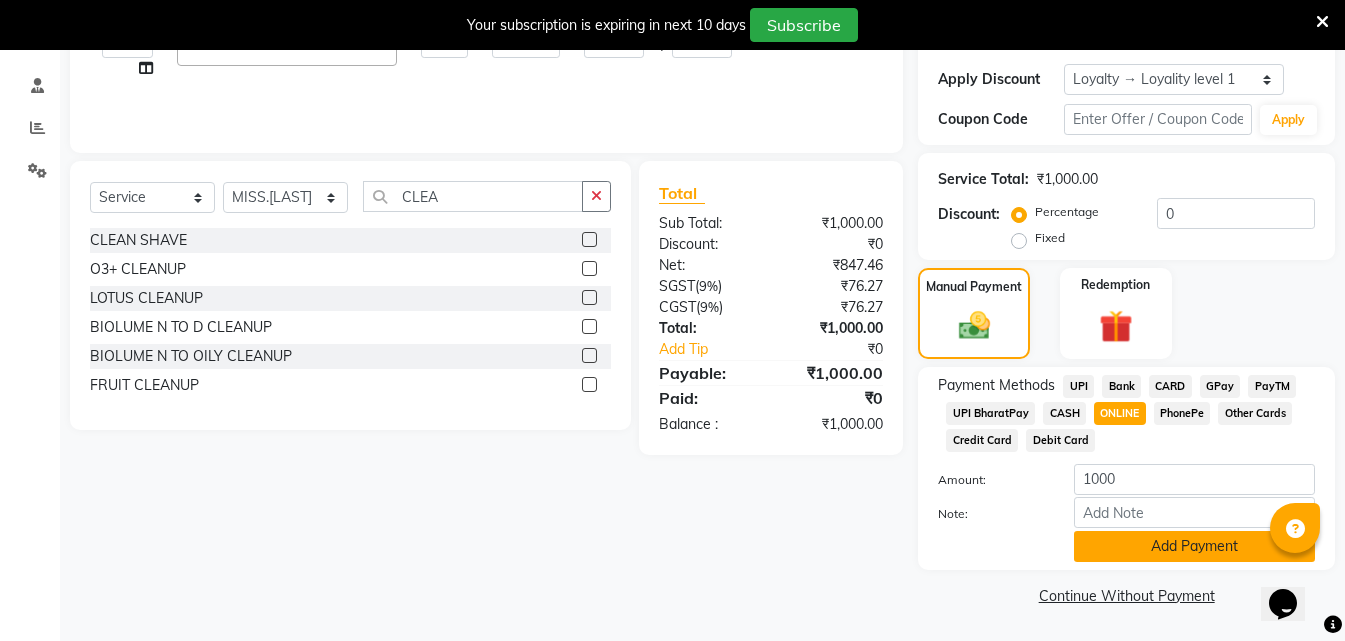 click on "Add Payment" 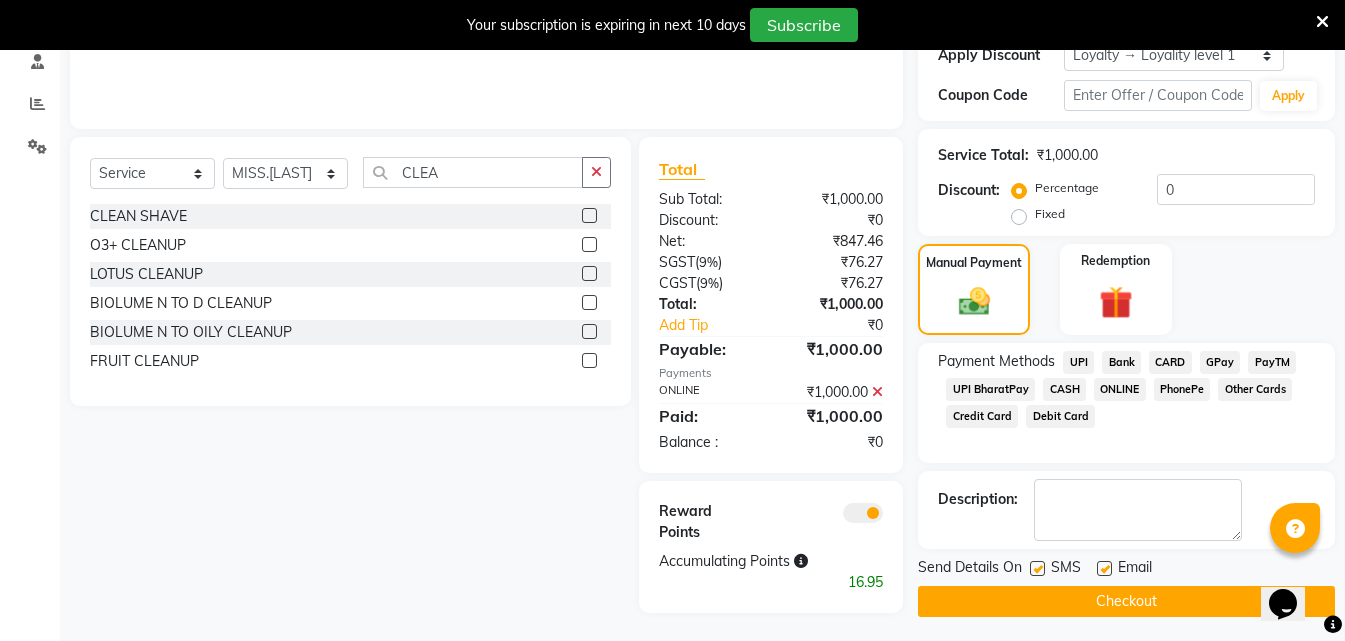 scroll, scrollTop: 395, scrollLeft: 0, axis: vertical 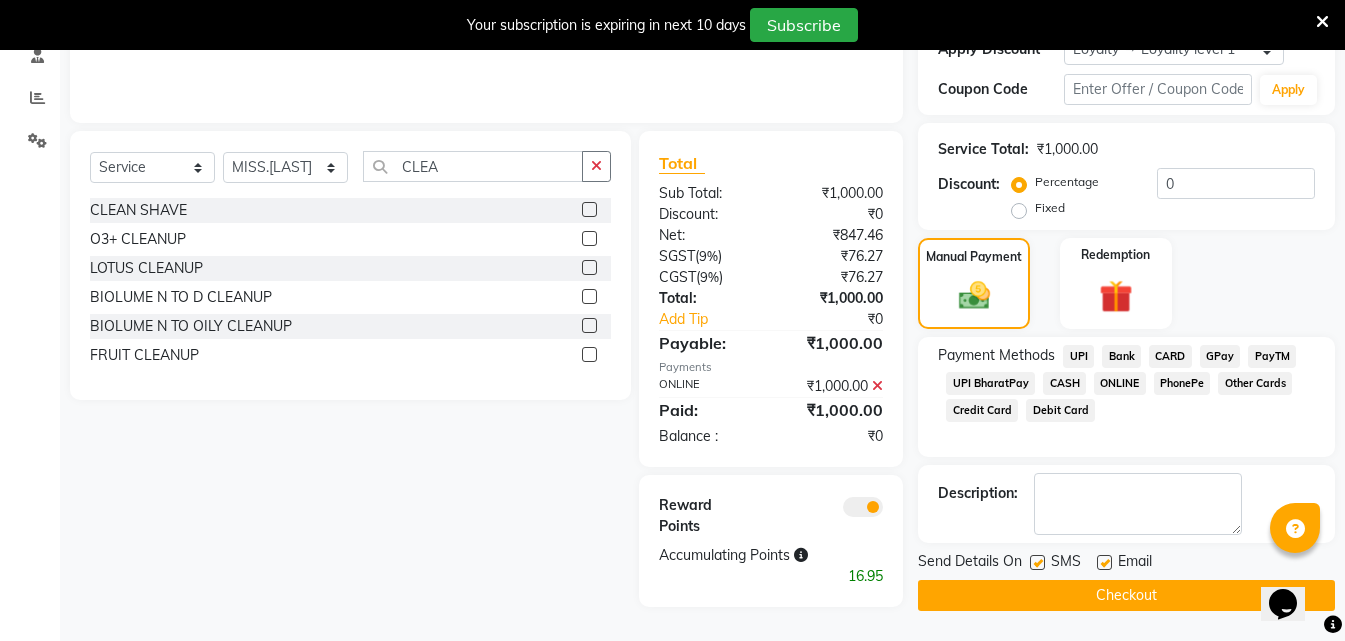 click on "Checkout" 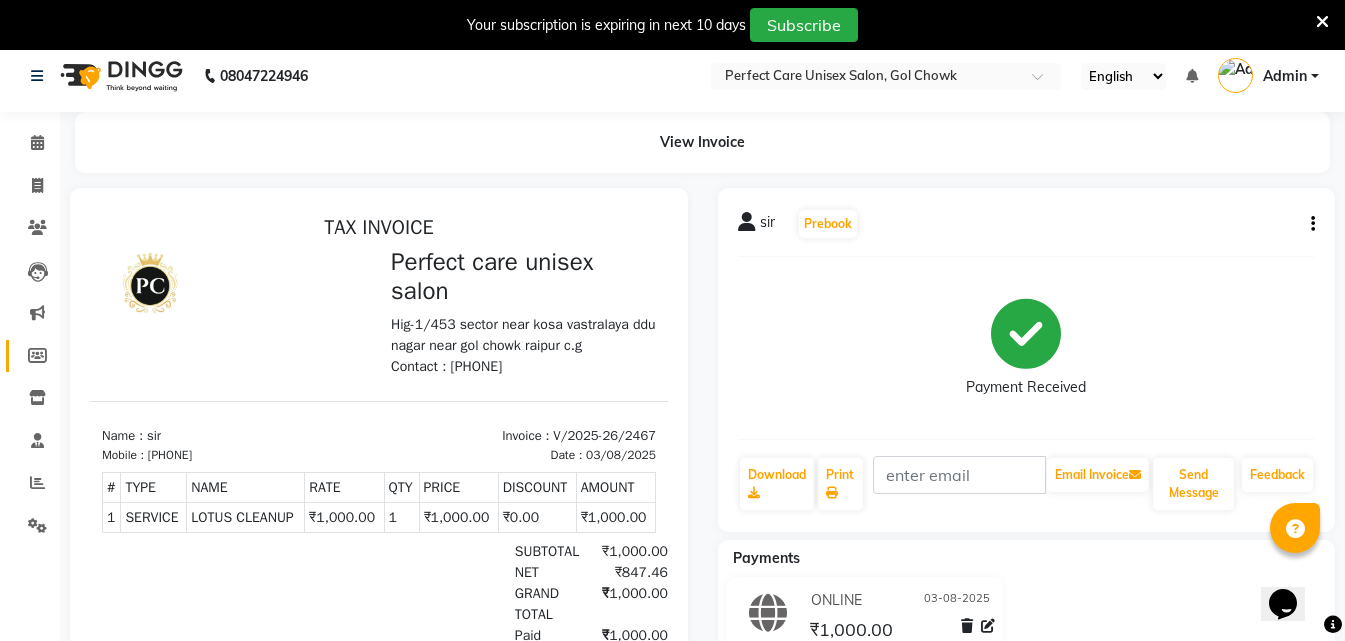 scroll, scrollTop: 0, scrollLeft: 0, axis: both 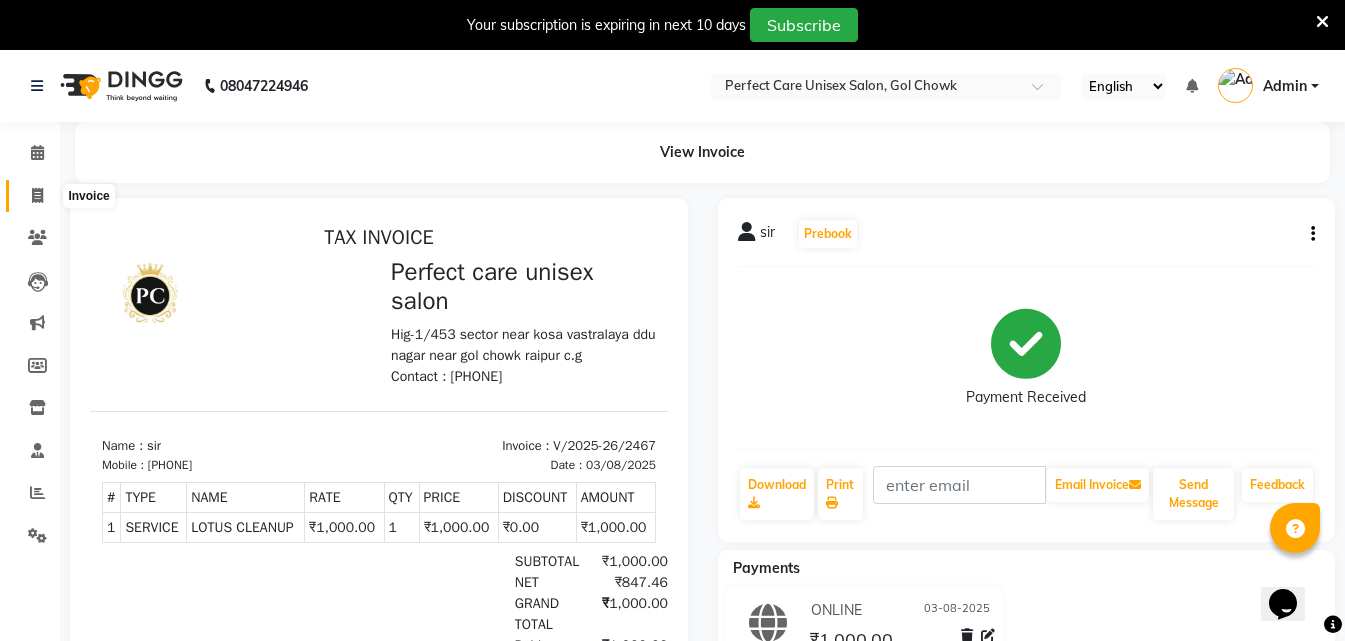 click 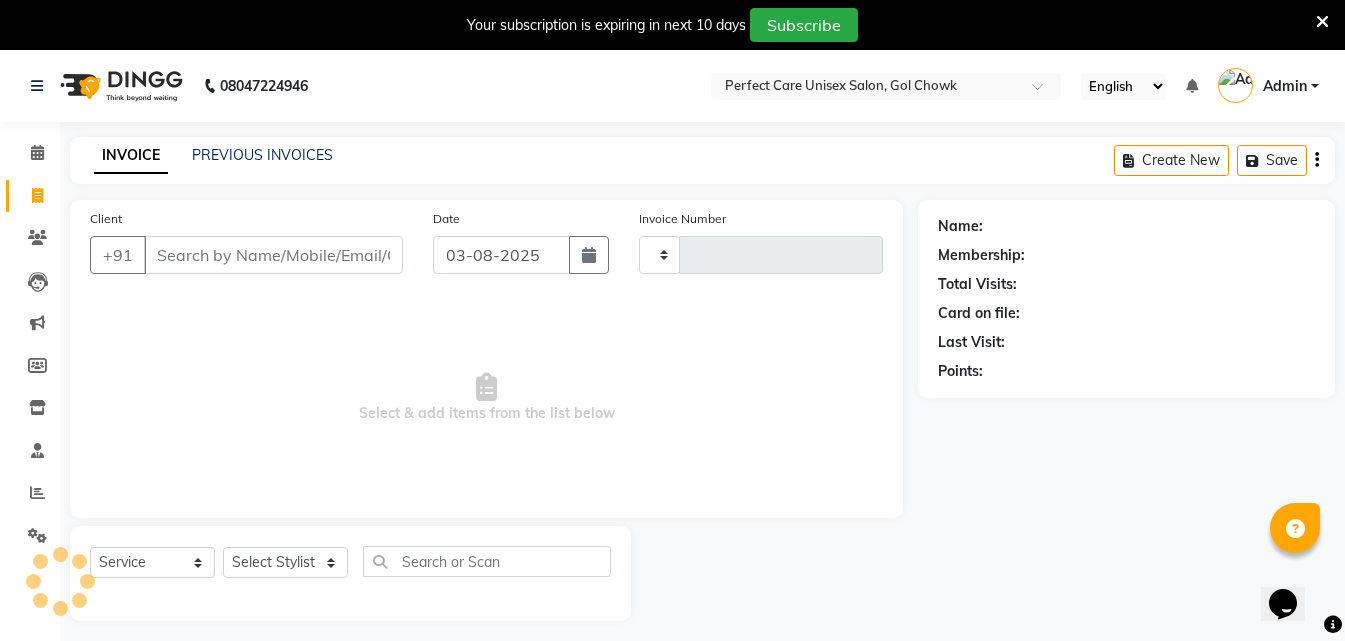 scroll, scrollTop: 50, scrollLeft: 0, axis: vertical 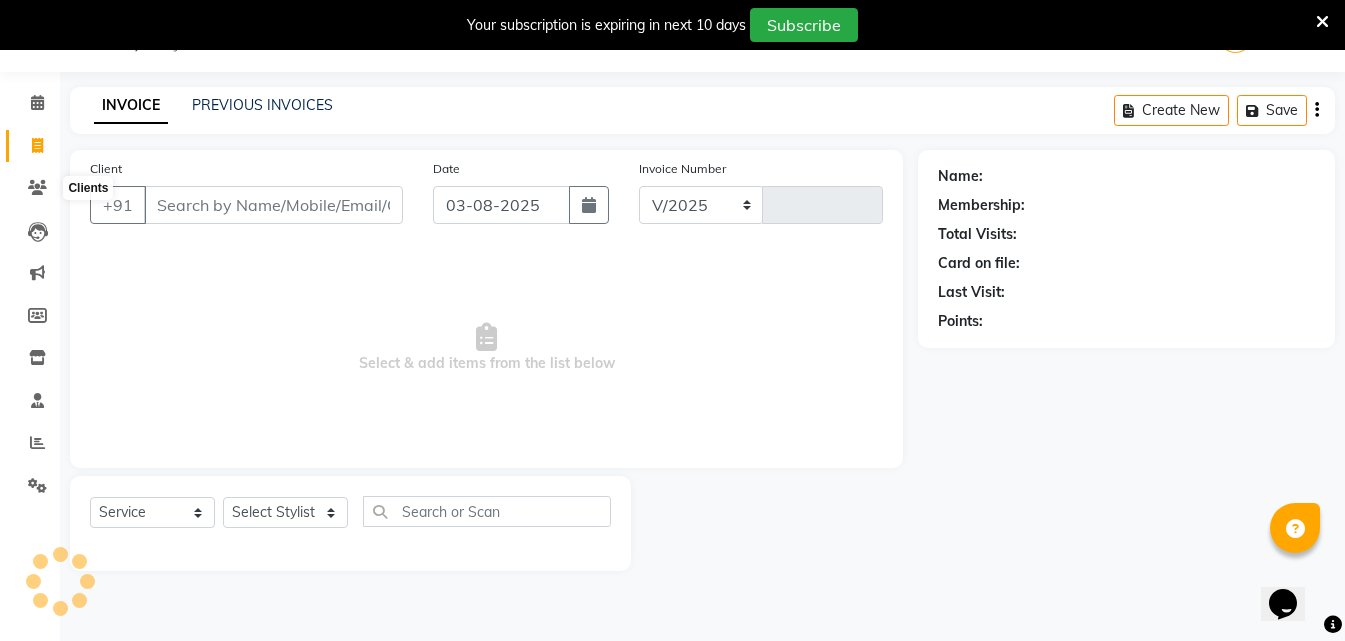 select on "4751" 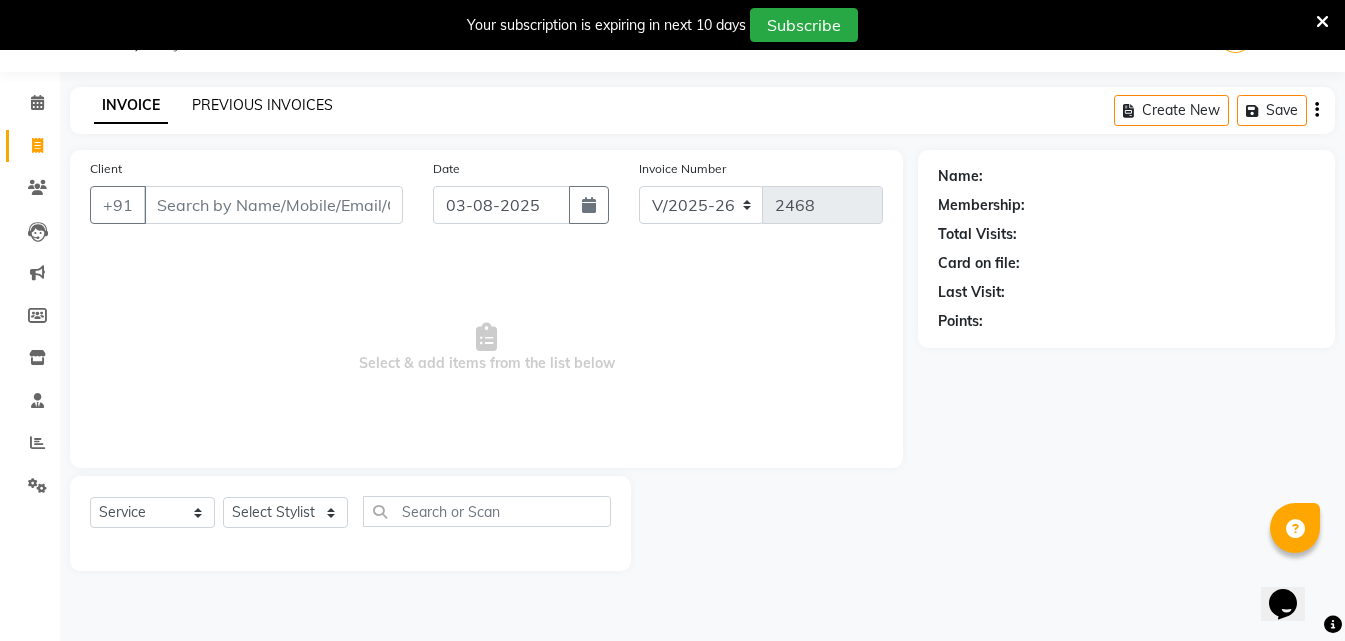 click on "PREVIOUS INVOICES" 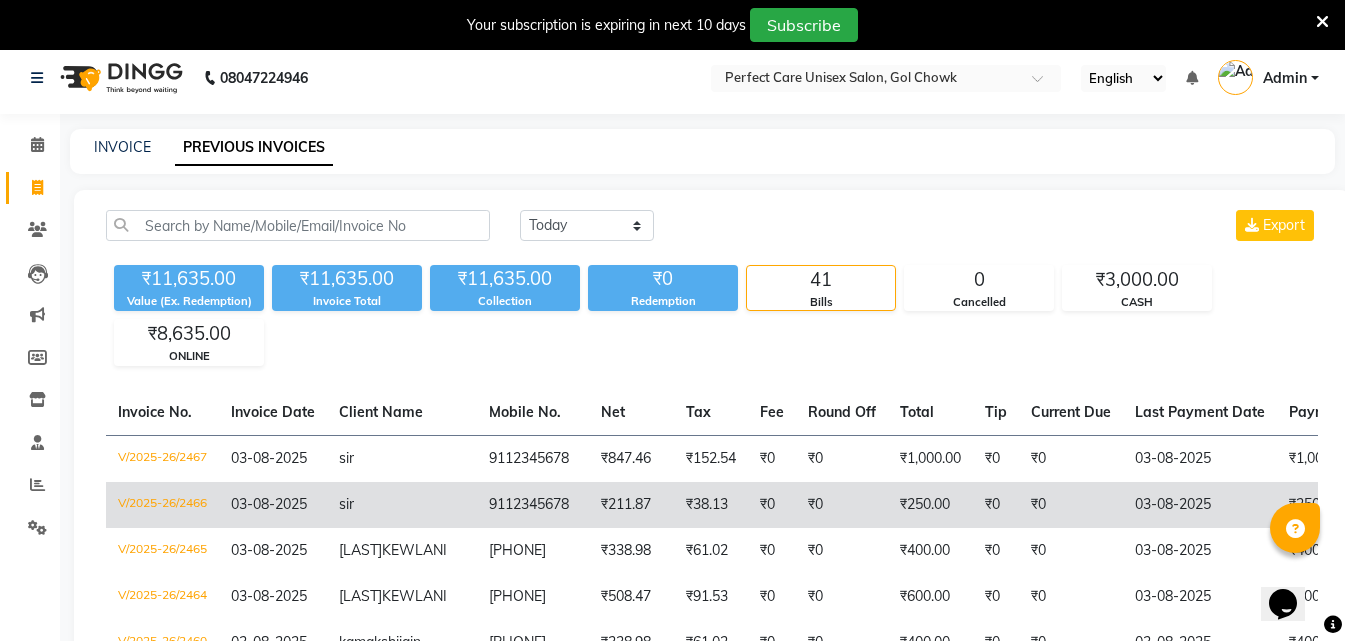 scroll, scrollTop: 0, scrollLeft: 0, axis: both 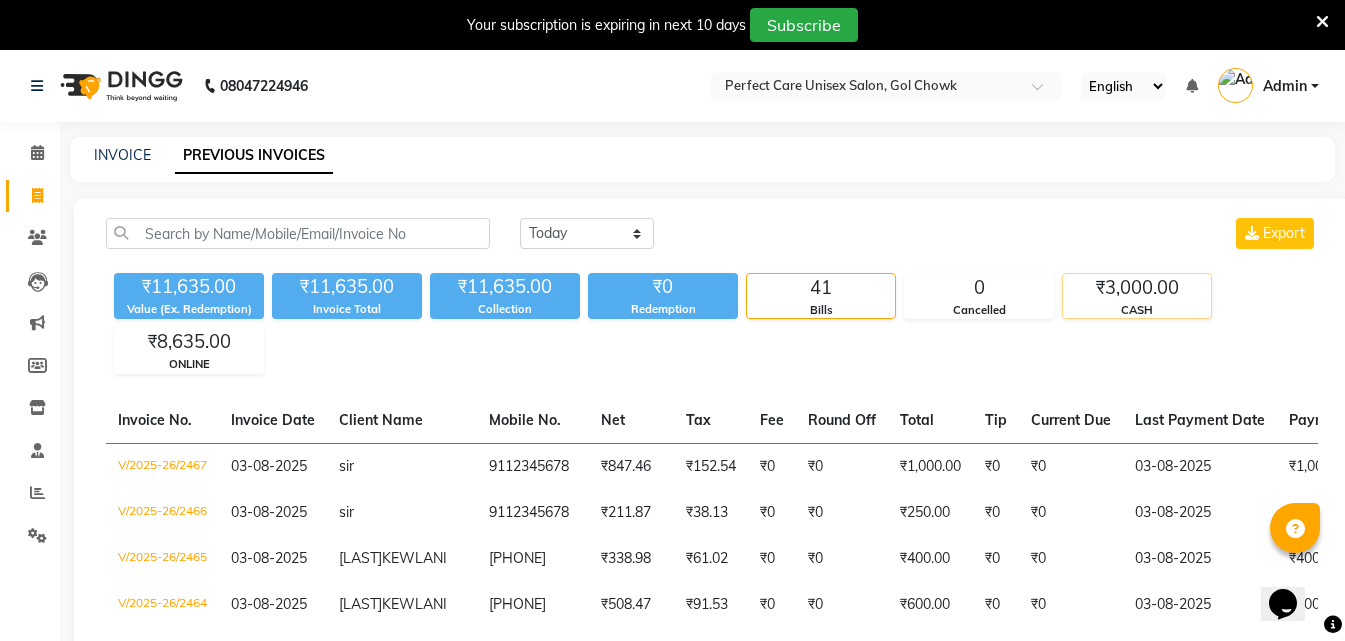 click on "₹3,000.00" 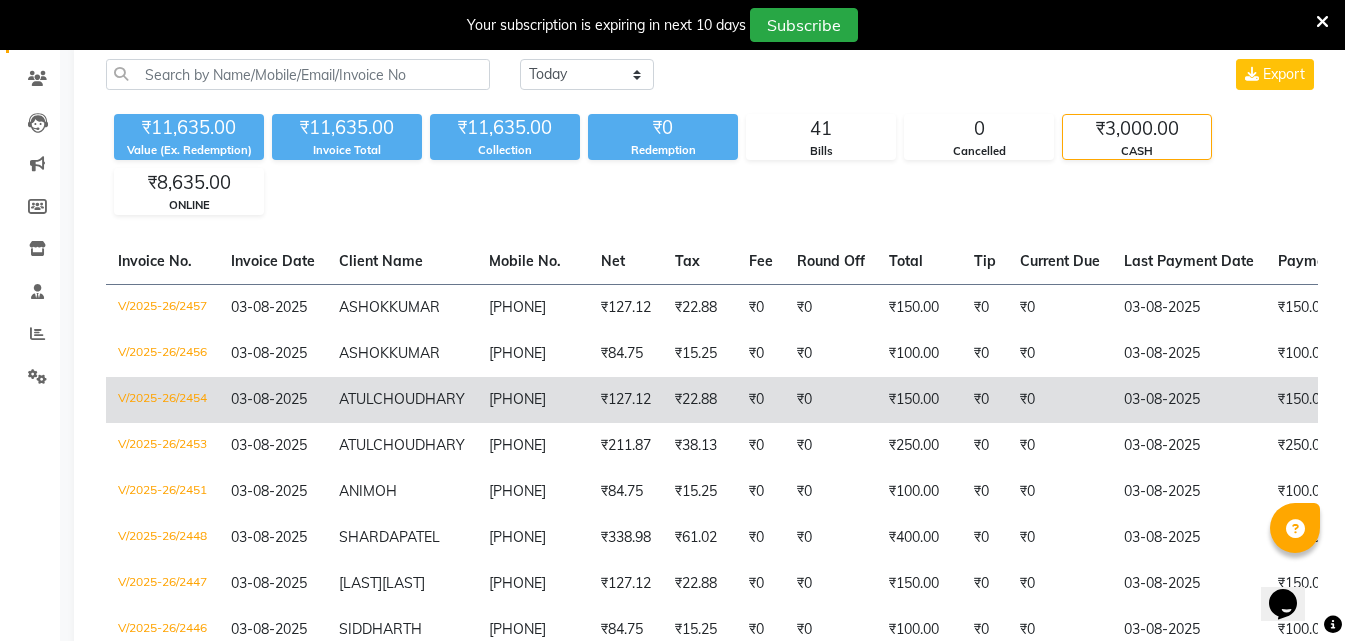 scroll, scrollTop: 100, scrollLeft: 0, axis: vertical 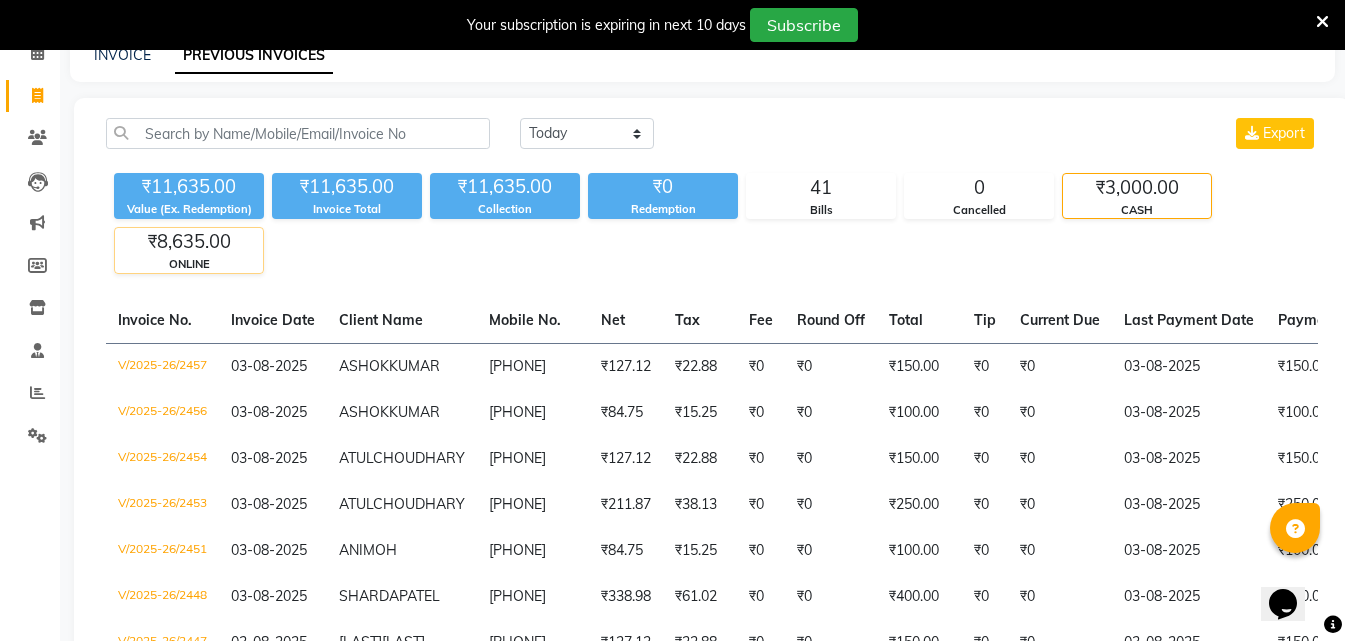 click on "₹8,635.00" 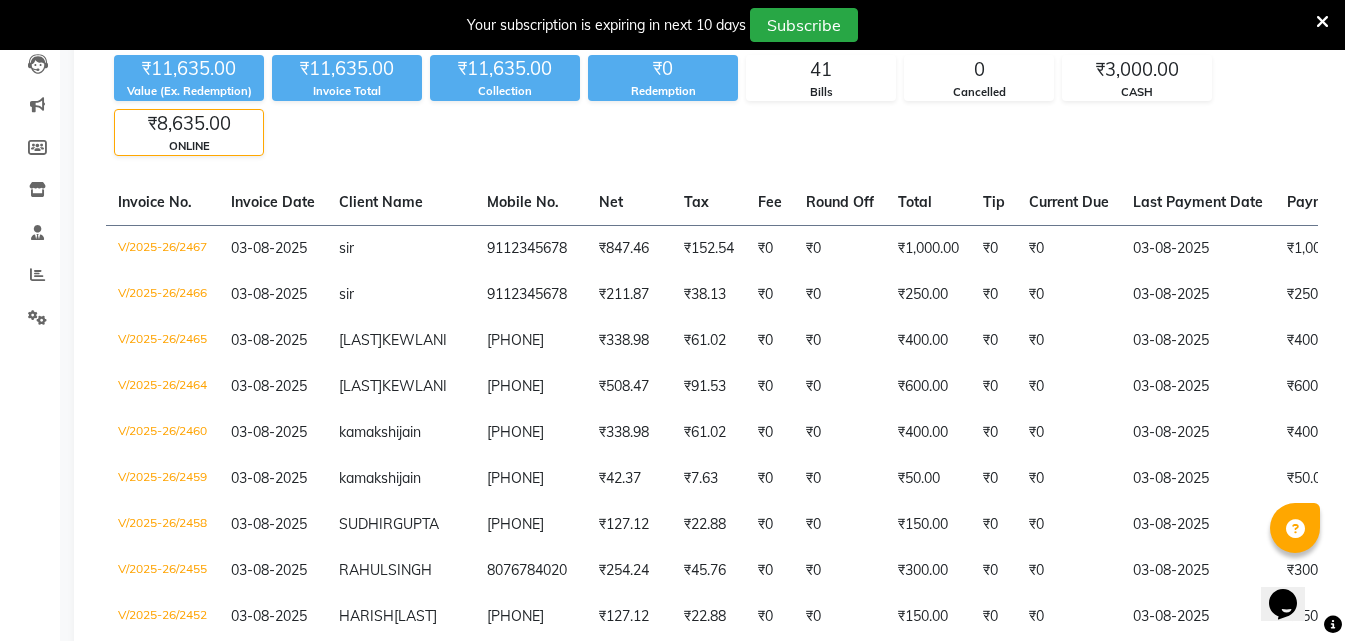 scroll, scrollTop: 0, scrollLeft: 0, axis: both 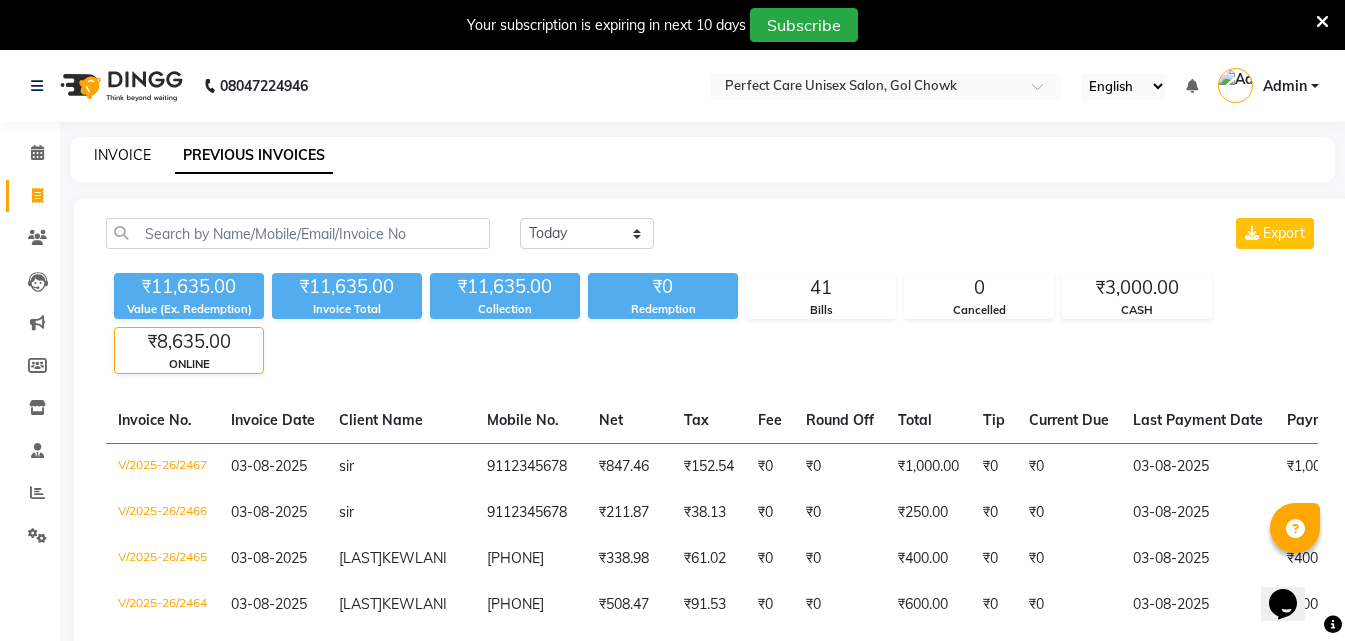 click on "INVOICE" 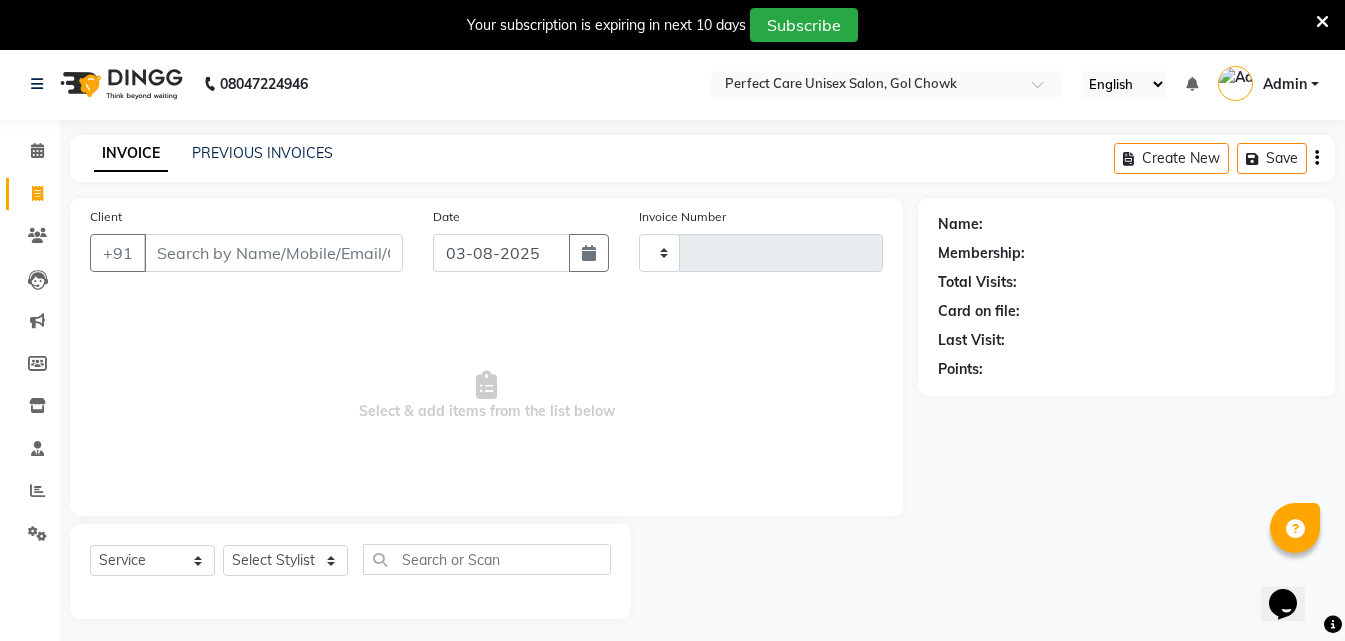 type on "2468" 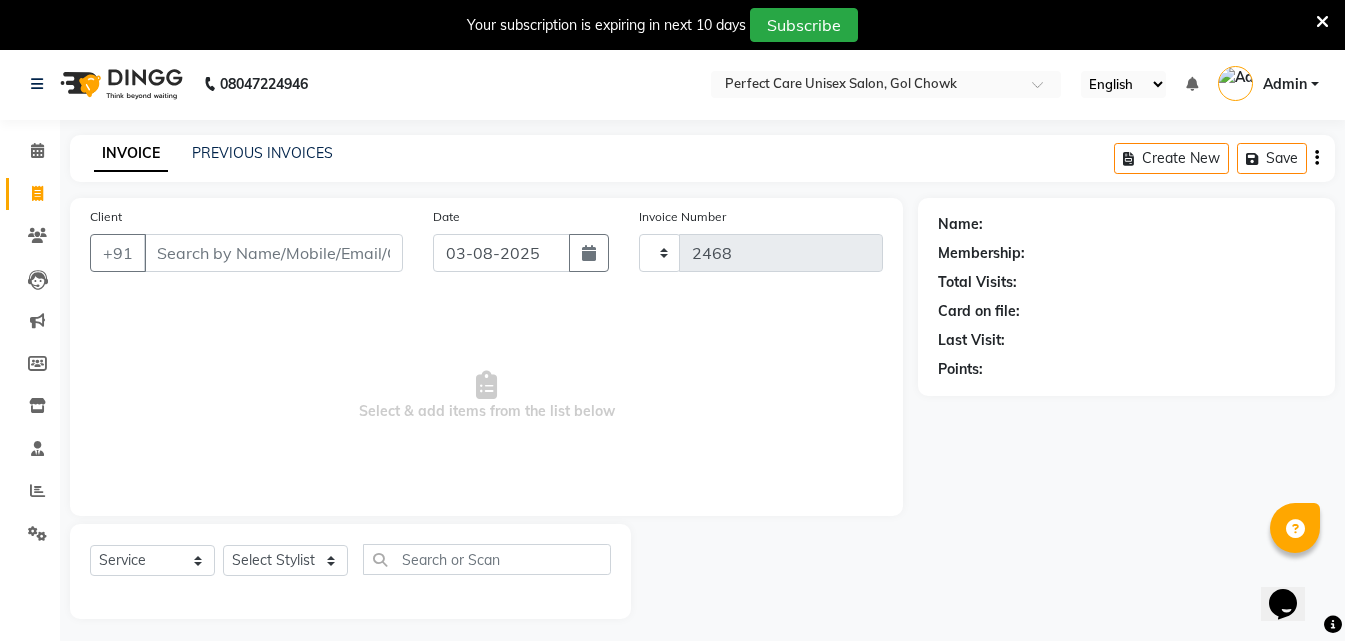 select on "4751" 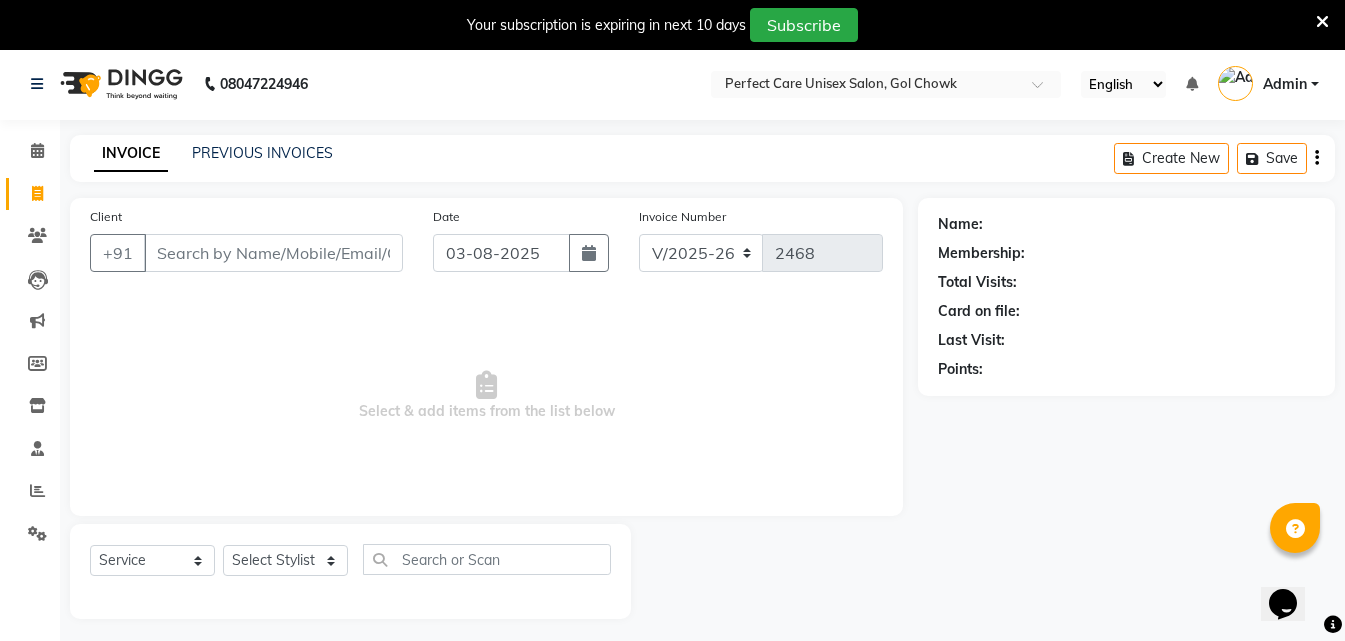 scroll, scrollTop: 50, scrollLeft: 0, axis: vertical 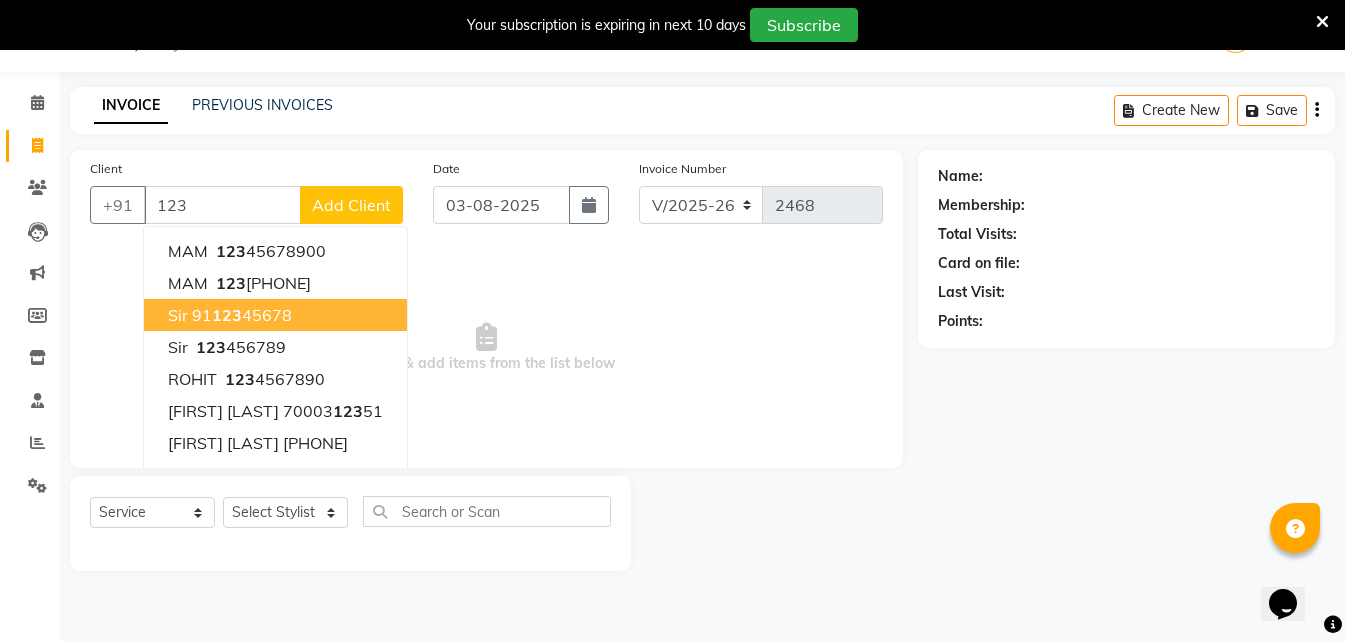 click on "sir [PHONE]" at bounding box center (275, 315) 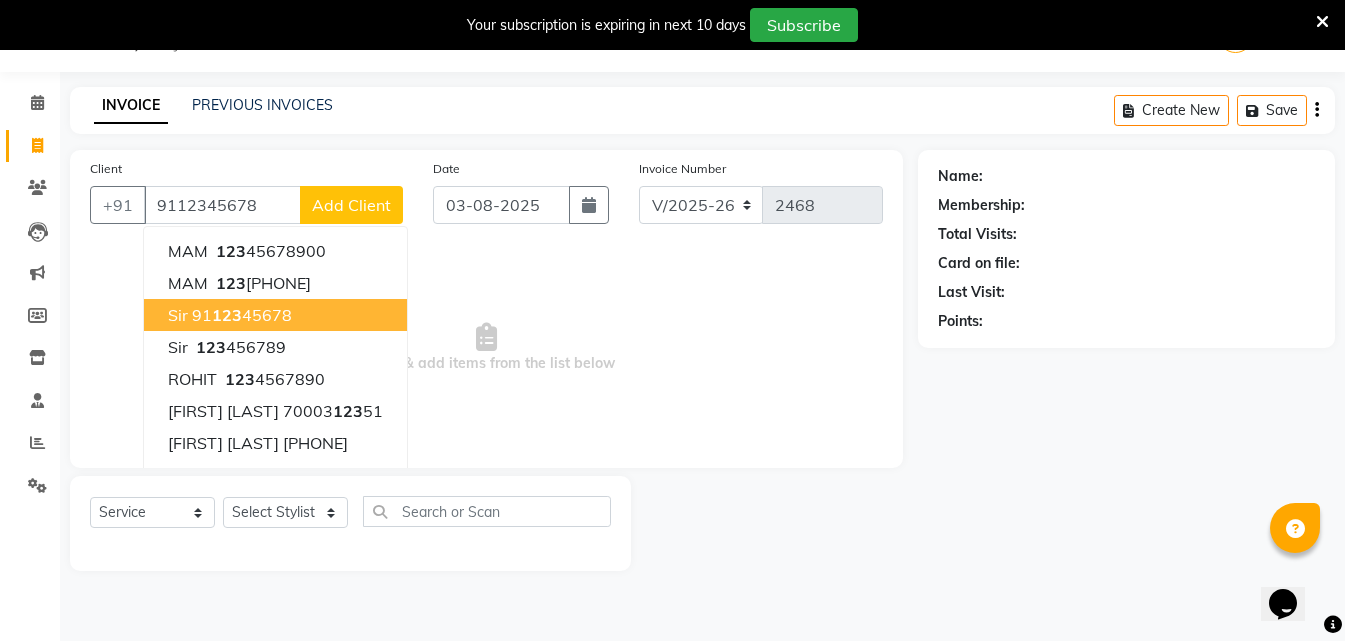 type on "9112345678" 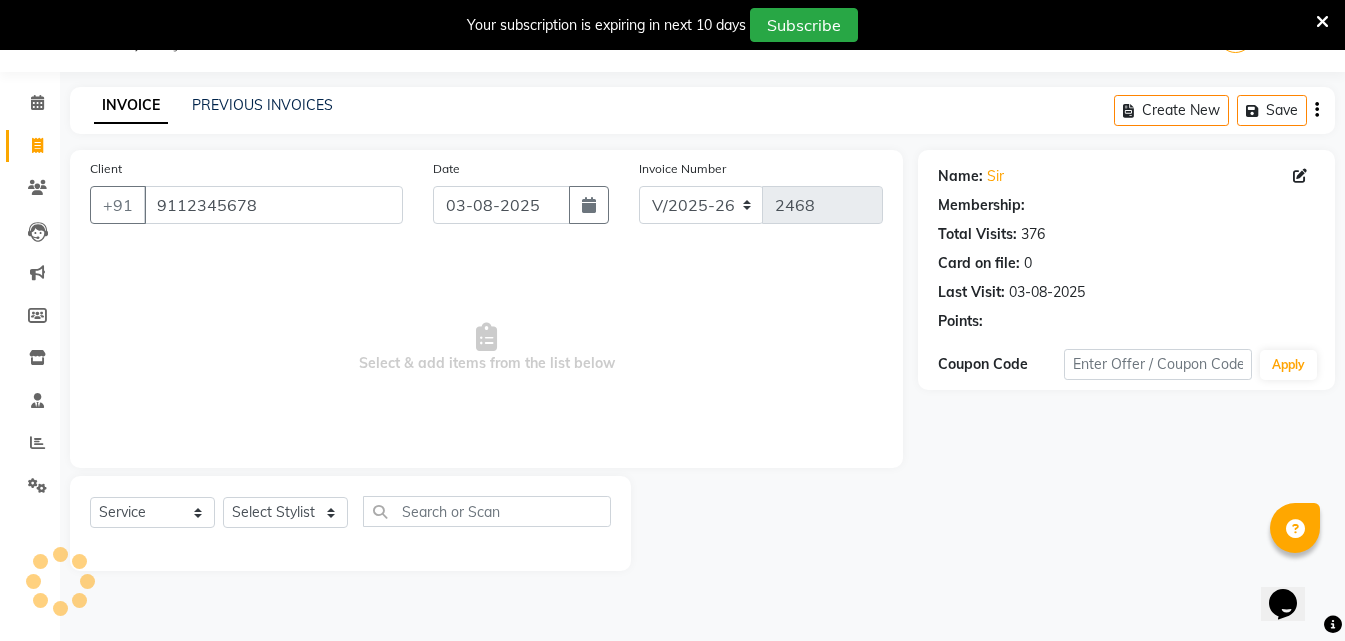 select on "1: Object" 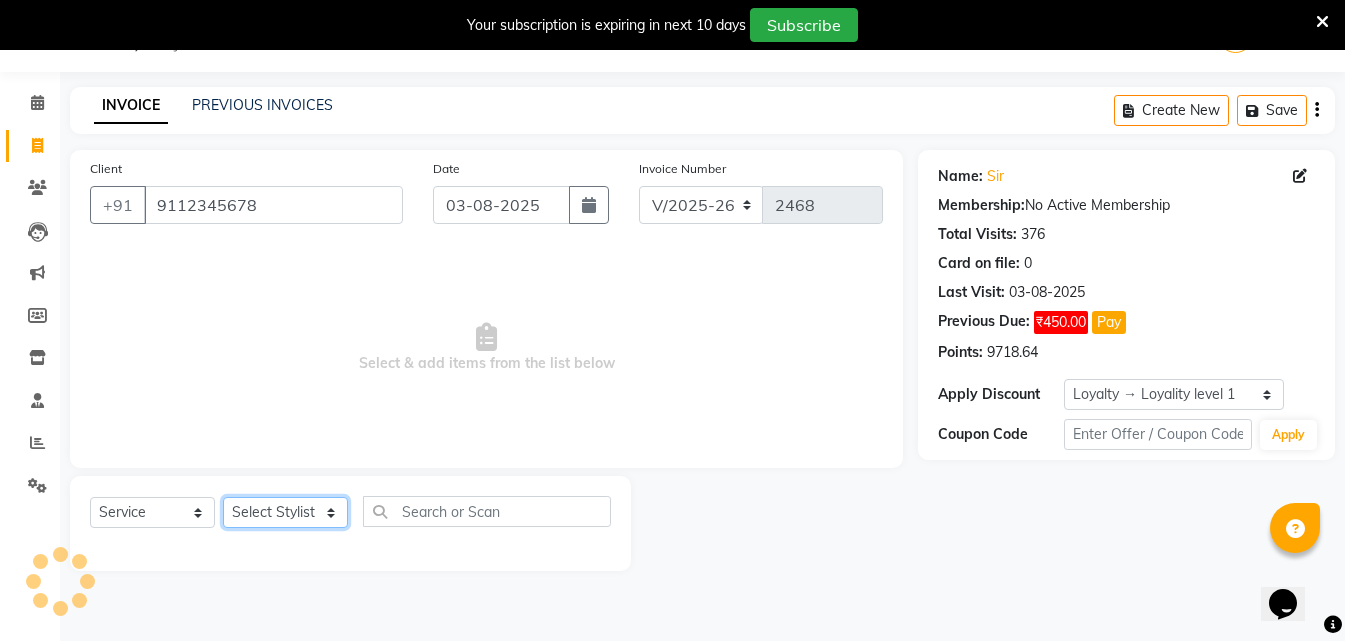 drag, startPoint x: 319, startPoint y: 515, endPoint x: 315, endPoint y: 528, distance: 13.601471 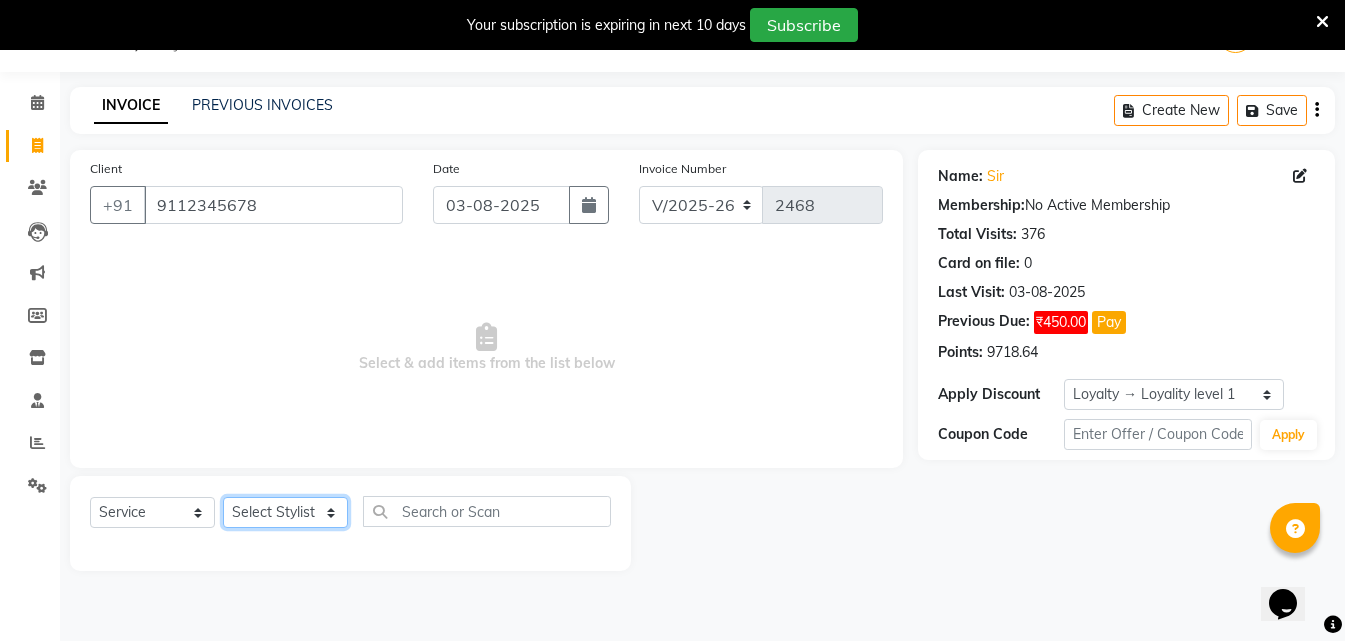 select on "86172" 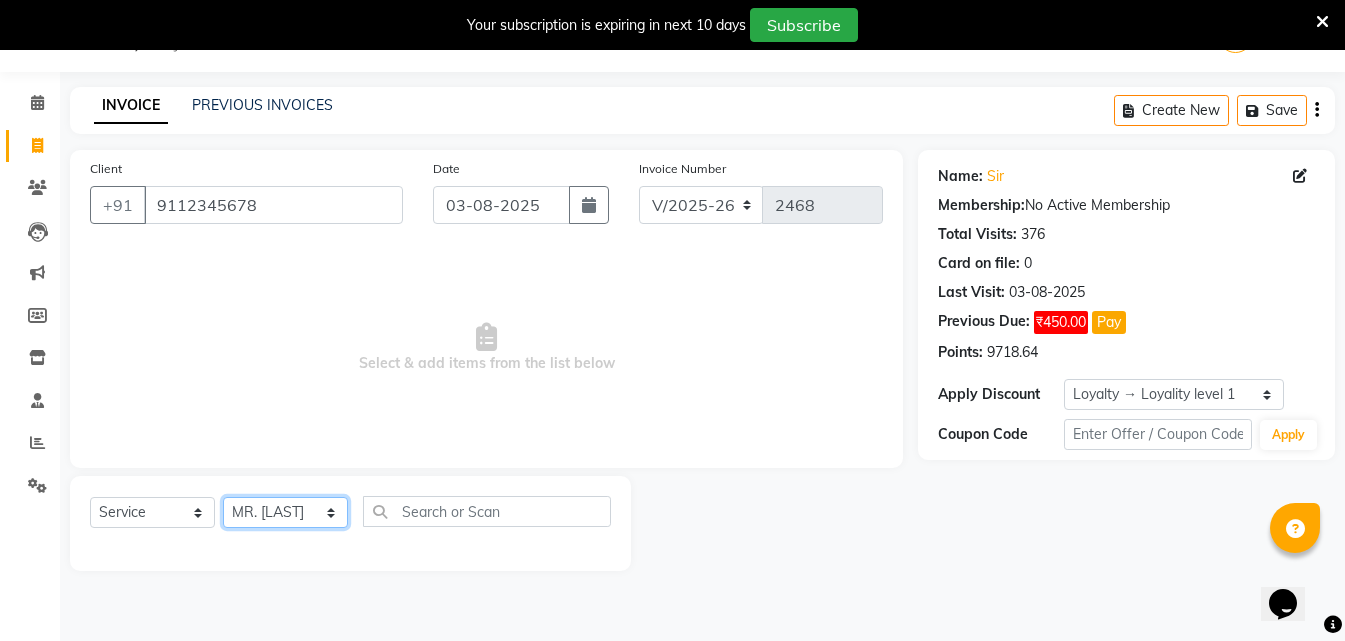 click on "Select Stylist MISS [NAME] MISS [NAME] MISS [NAME] MISS [NAME] MISS [NAME] MISS [NAME] MISS [NAME] MISS [NAME] MISS [NAME] MISS [NAME] [NAME] MR [NAME] MR [NAME] MR [NAME] MR [NAME] MR [NAME] MR [NAME] MR [NAME] MR [NAME] MR [NAME] MR [NAME] MR [NAME] MR [NAME] MR [NAME] MR [NAME] MS [NAME] NONE [NAME]" 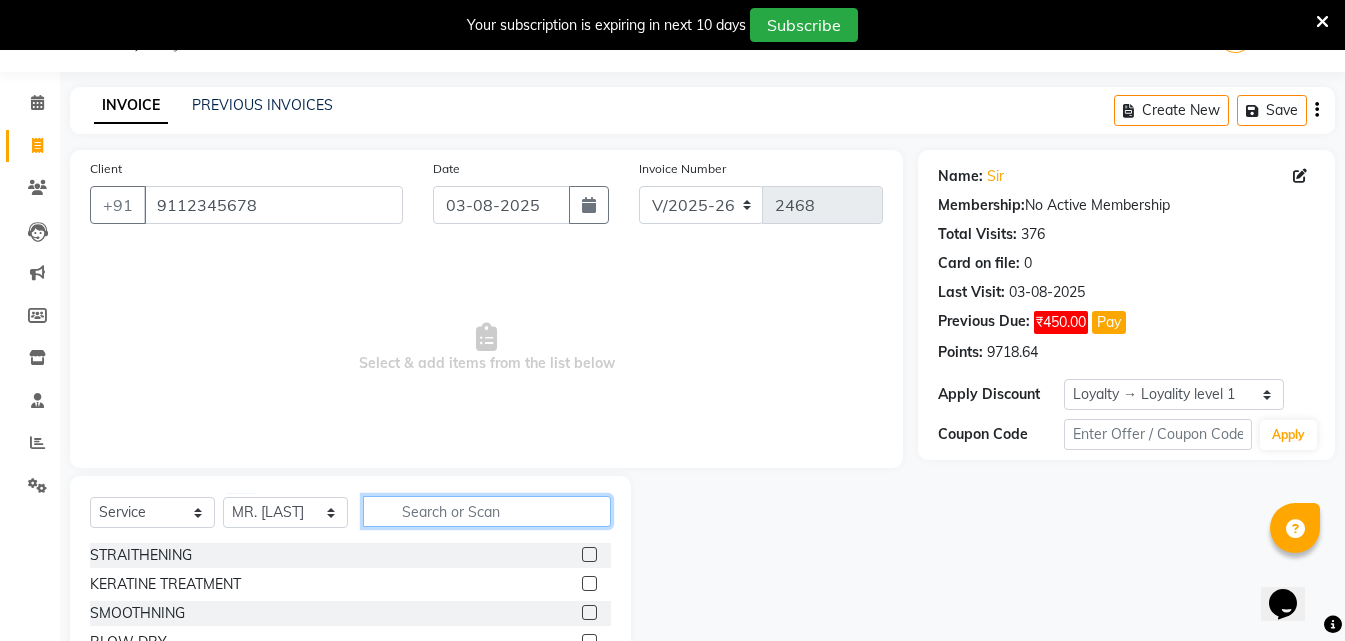 click 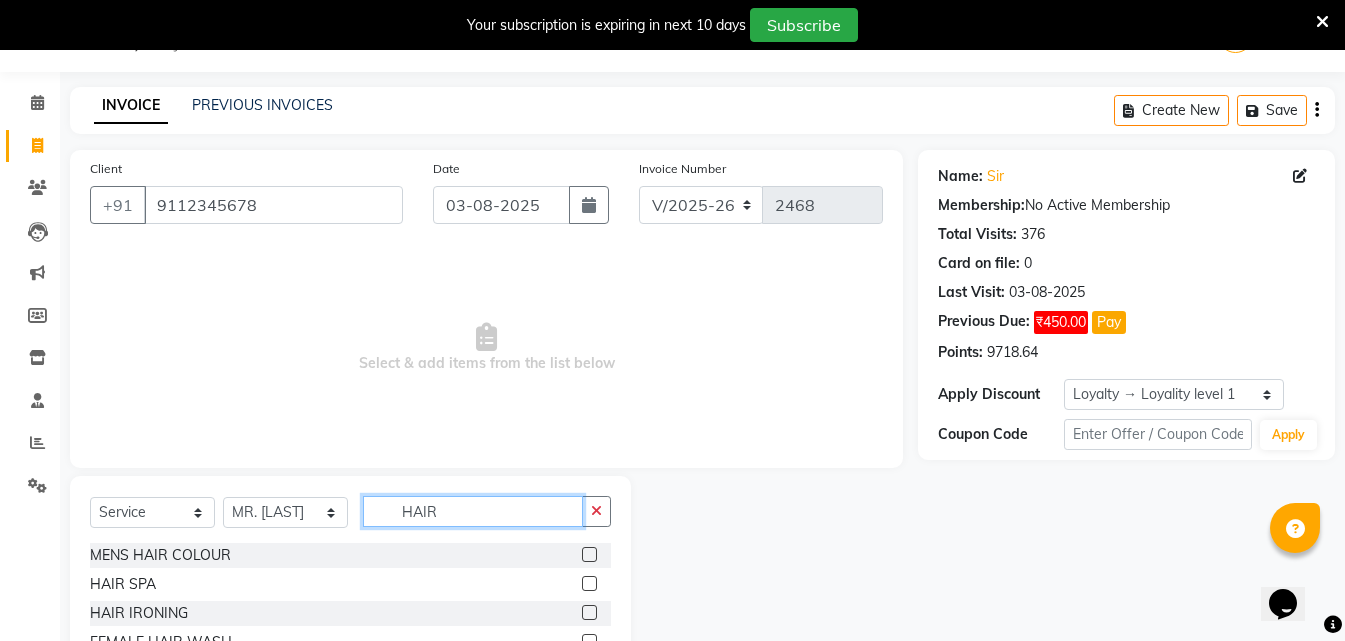 type on "HAIR" 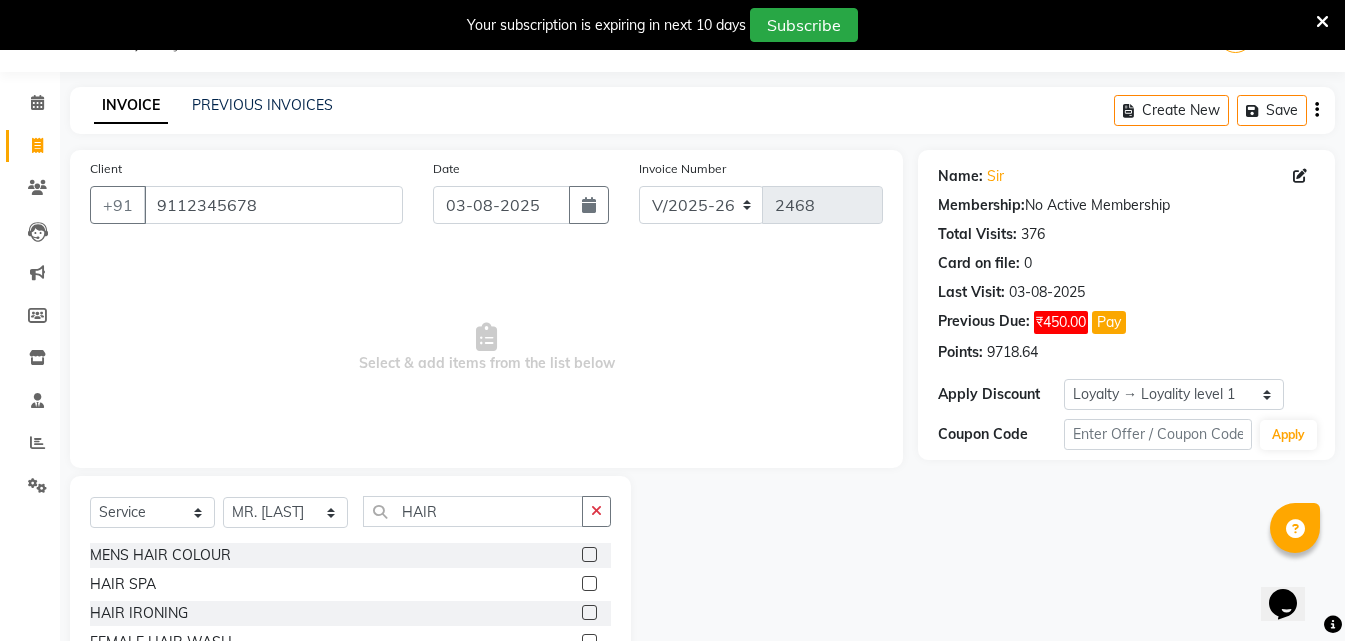 click 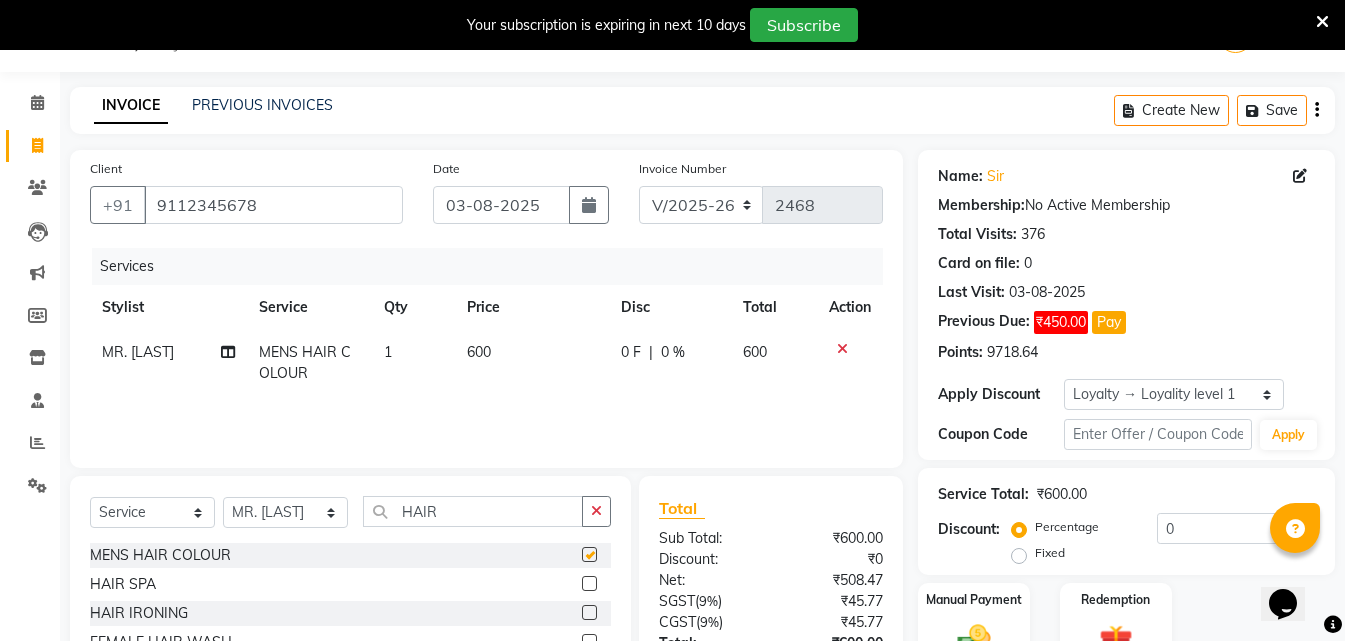 checkbox on "false" 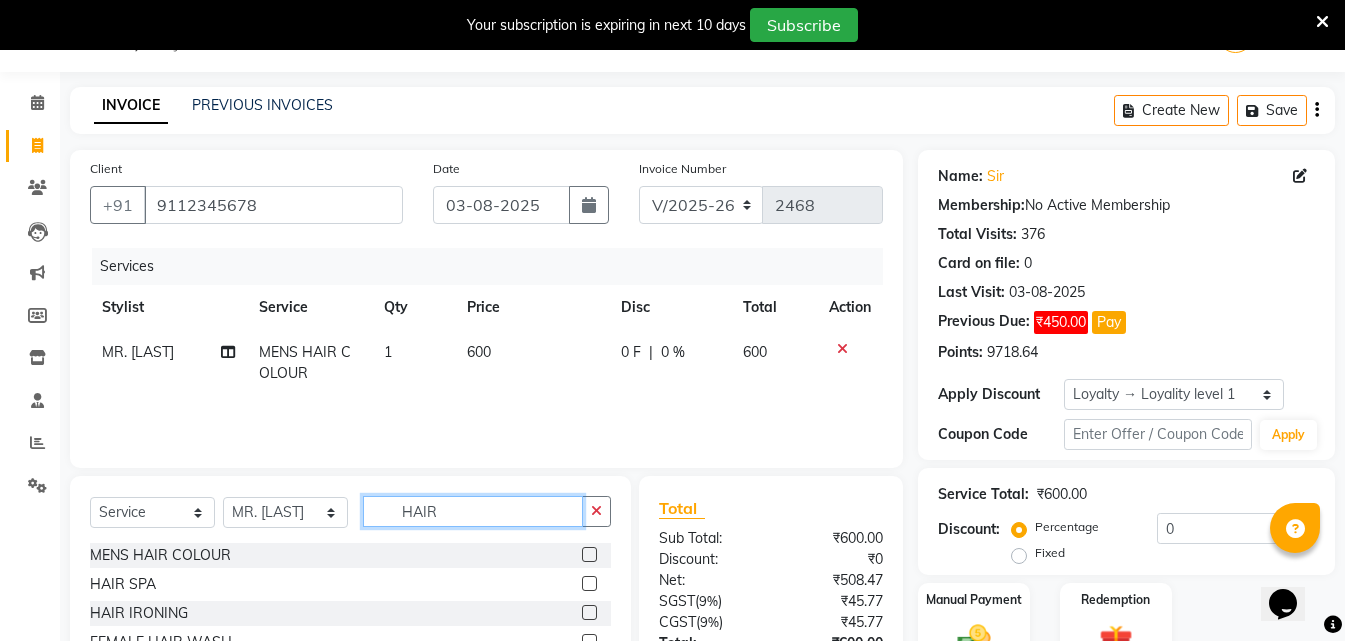 click on "HAIR" 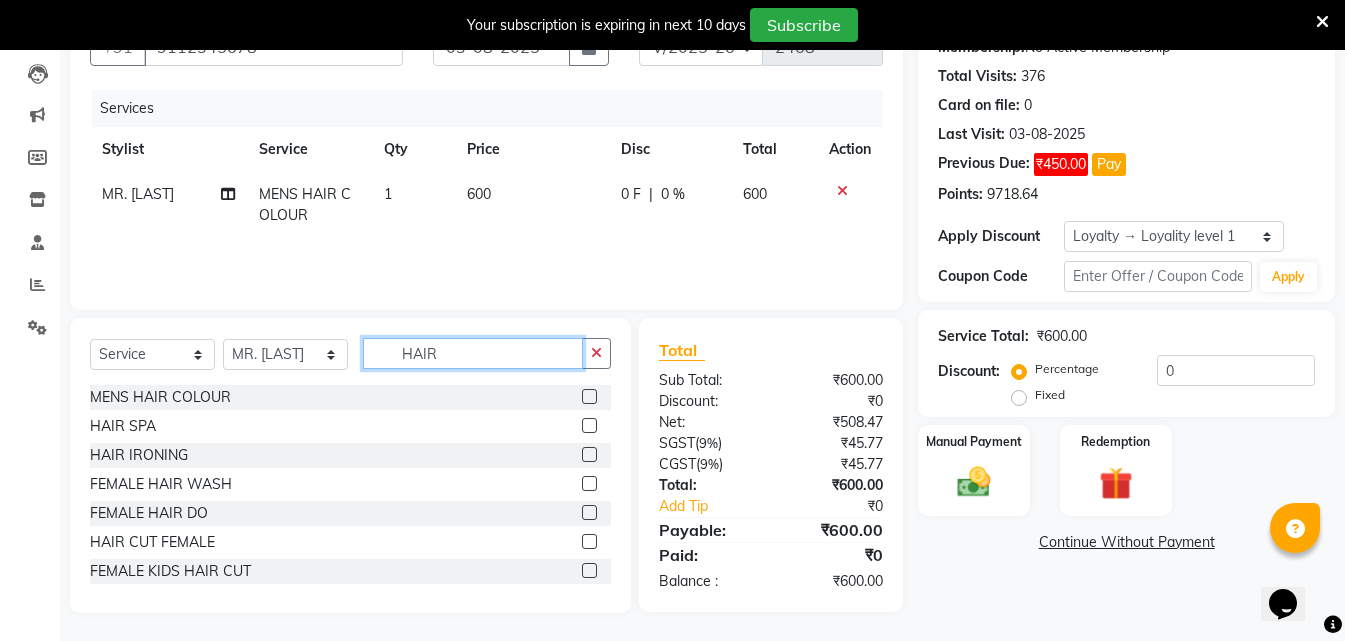 scroll, scrollTop: 210, scrollLeft: 0, axis: vertical 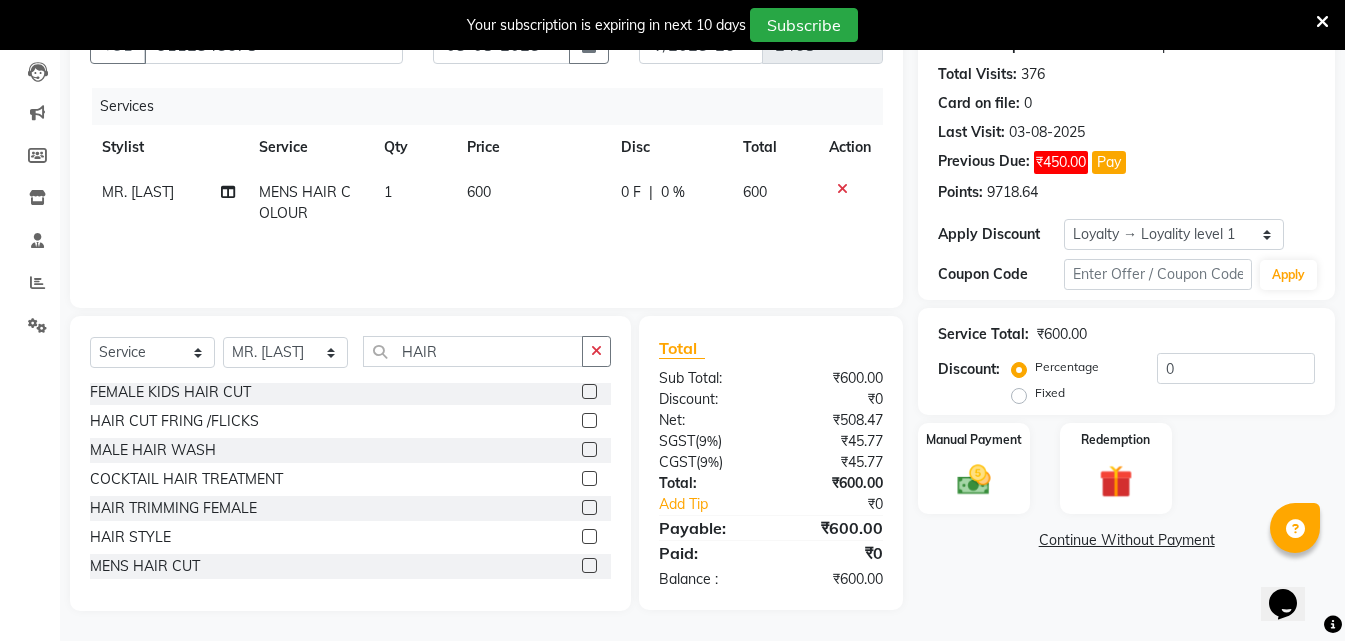 click 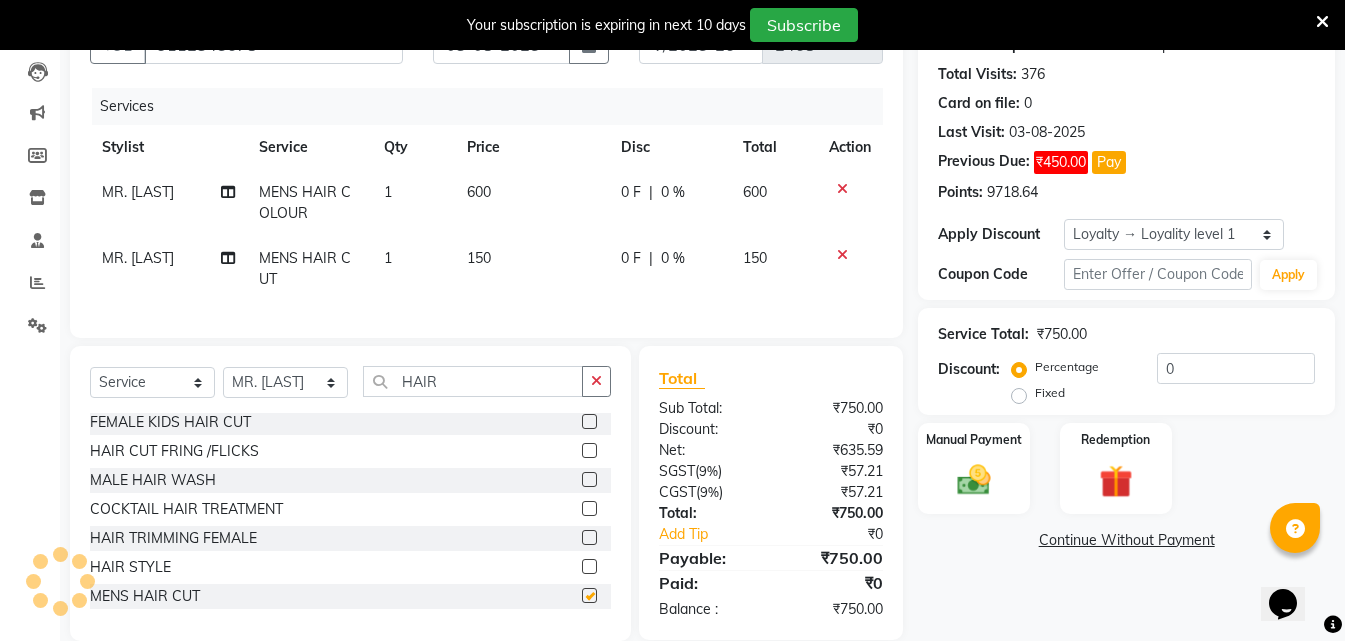 checkbox on "false" 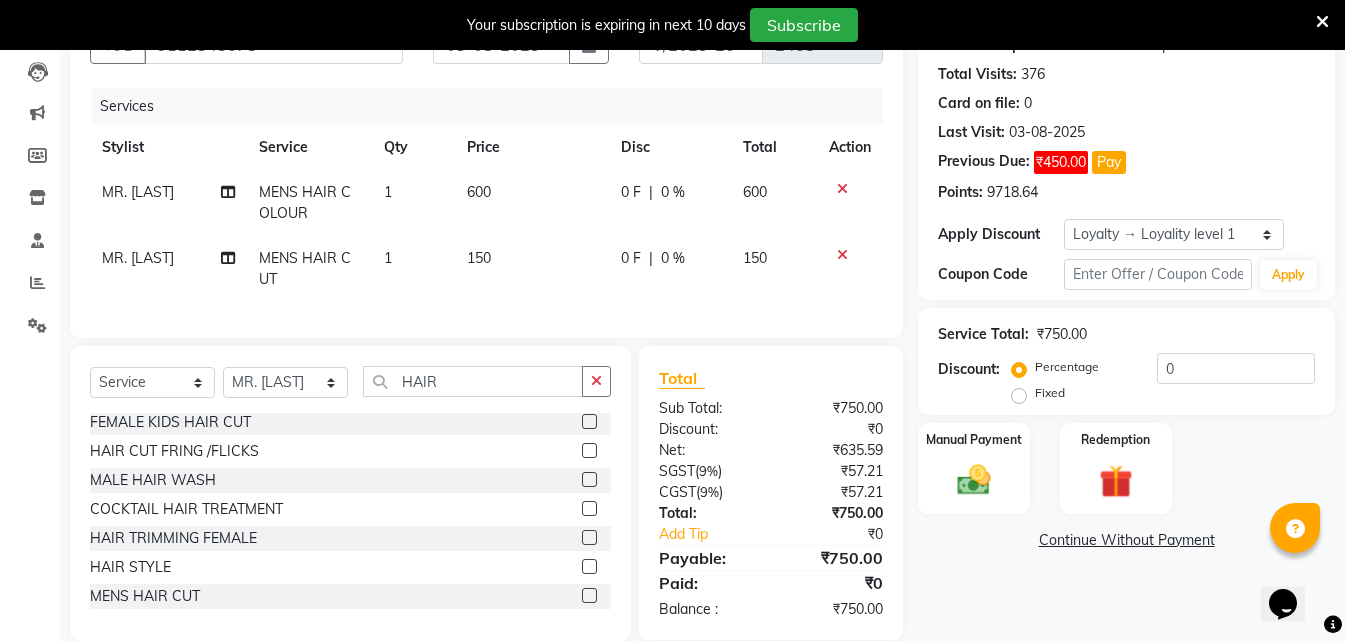 click on "150" 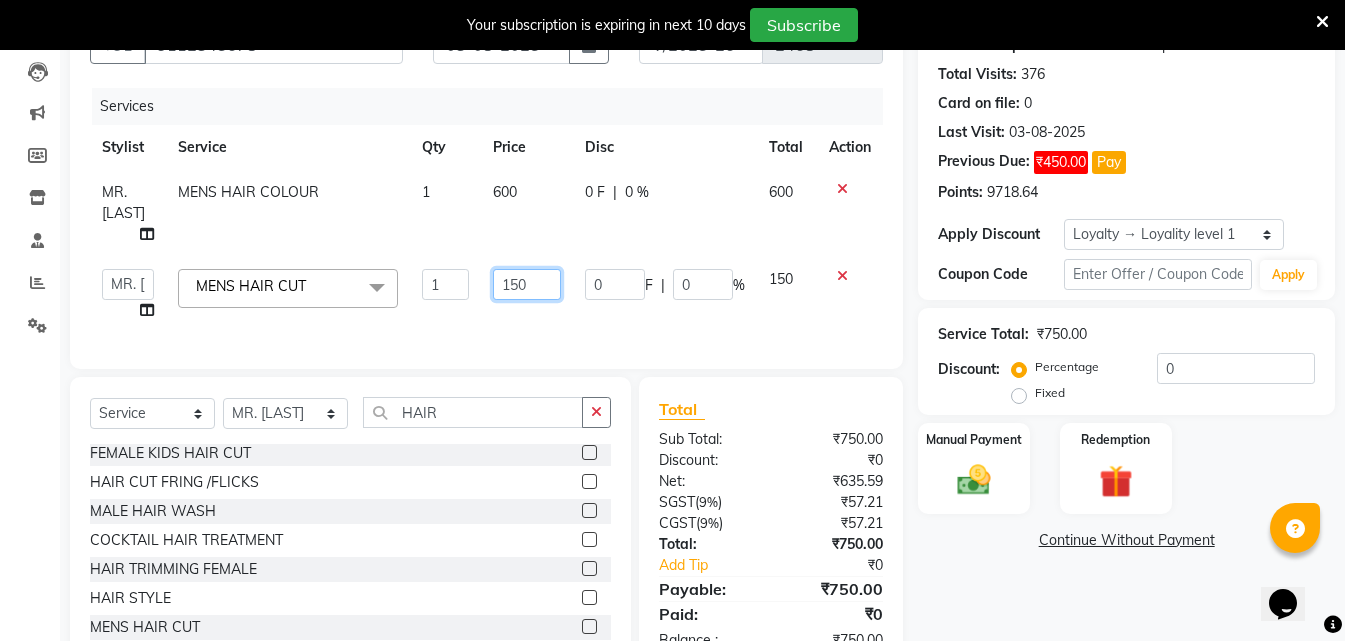 click on "150" 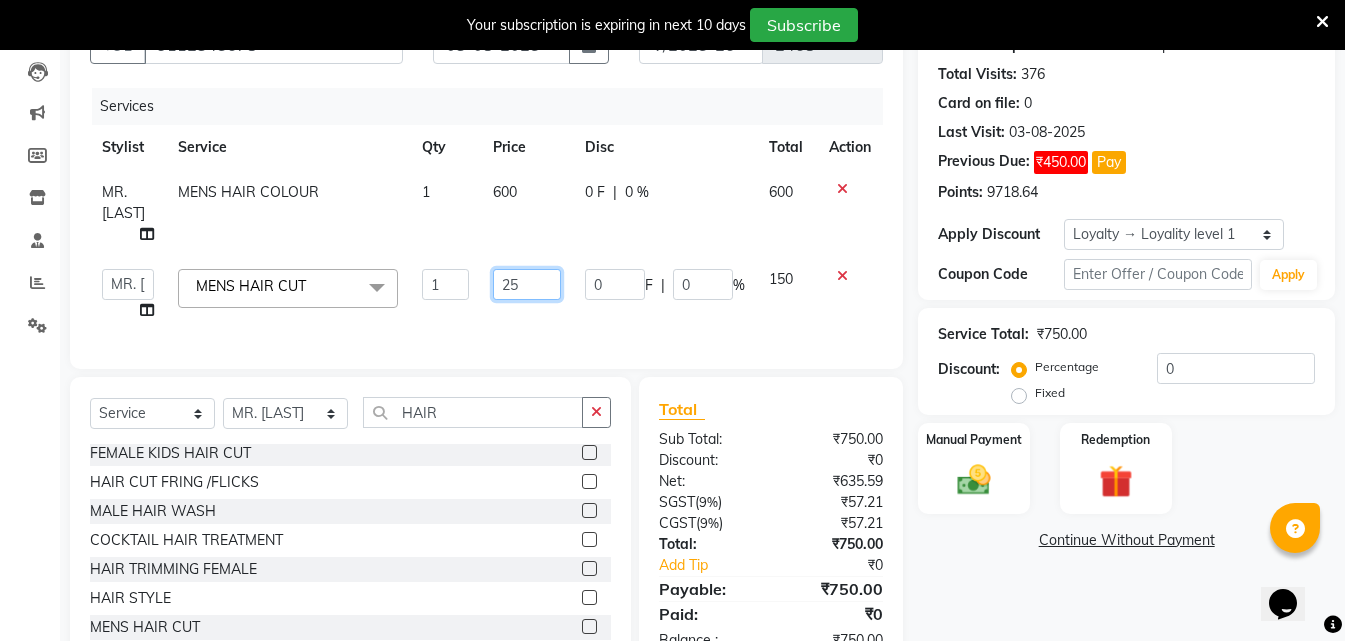 type on "250" 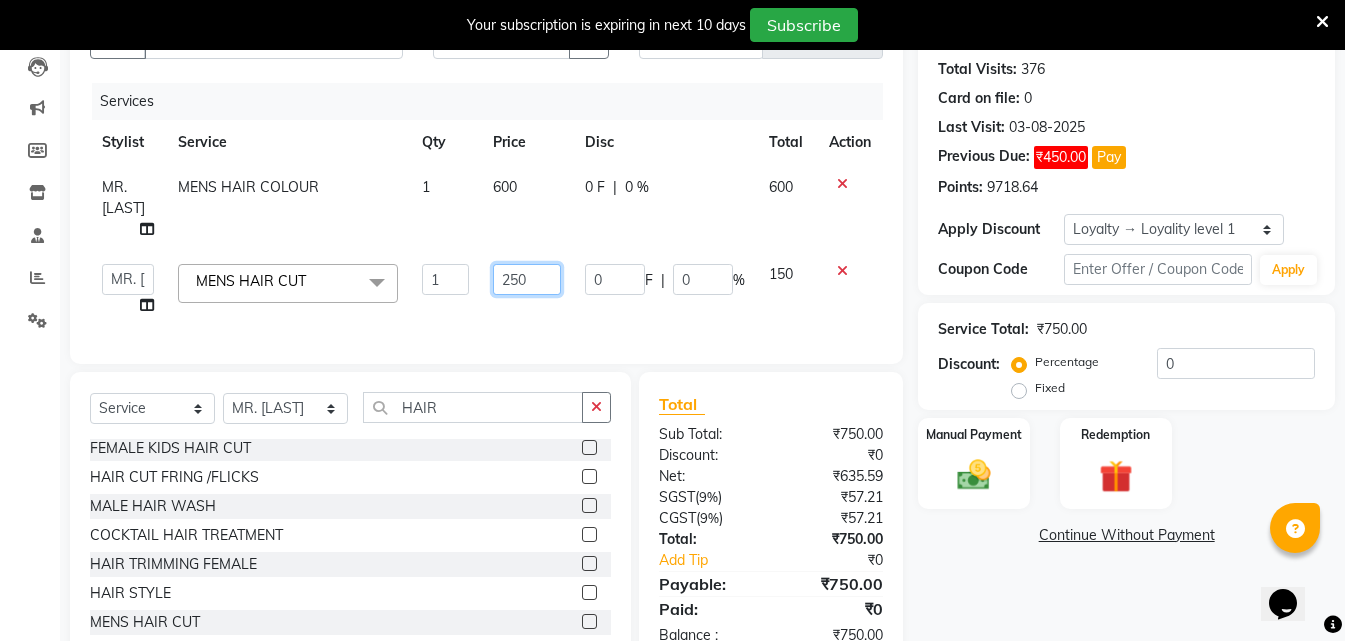 scroll, scrollTop: 286, scrollLeft: 0, axis: vertical 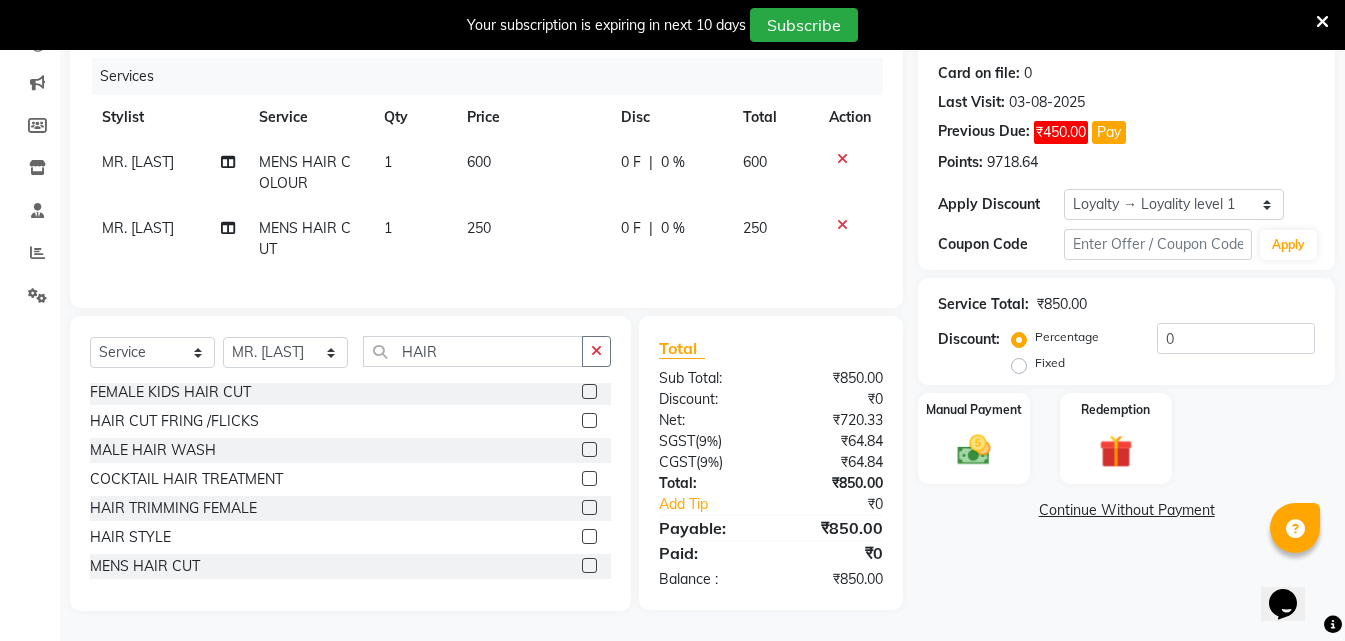 click on "Name: Sir Membership: No Active Membership Total Visits: 376 Card on file: 0 Last Visit: 03-08-2025 Previous Due: ₹450.00 Pay Points: 9718.64 Apply Discount Select Loyalty → Loyality level 1 Coupon Code Apply Service Total: ₹850.00 Discount: Percentage Fixed 0 Manual Payment Redemption Continue Without Payment" 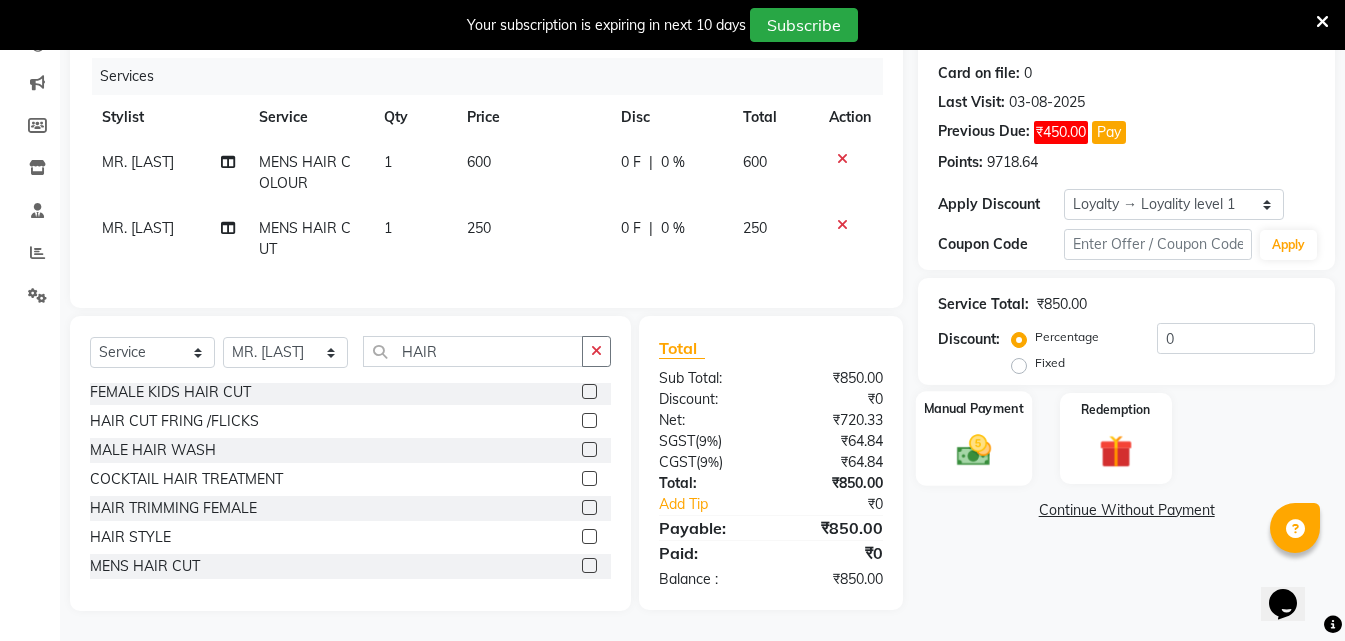 click on "Manual Payment" 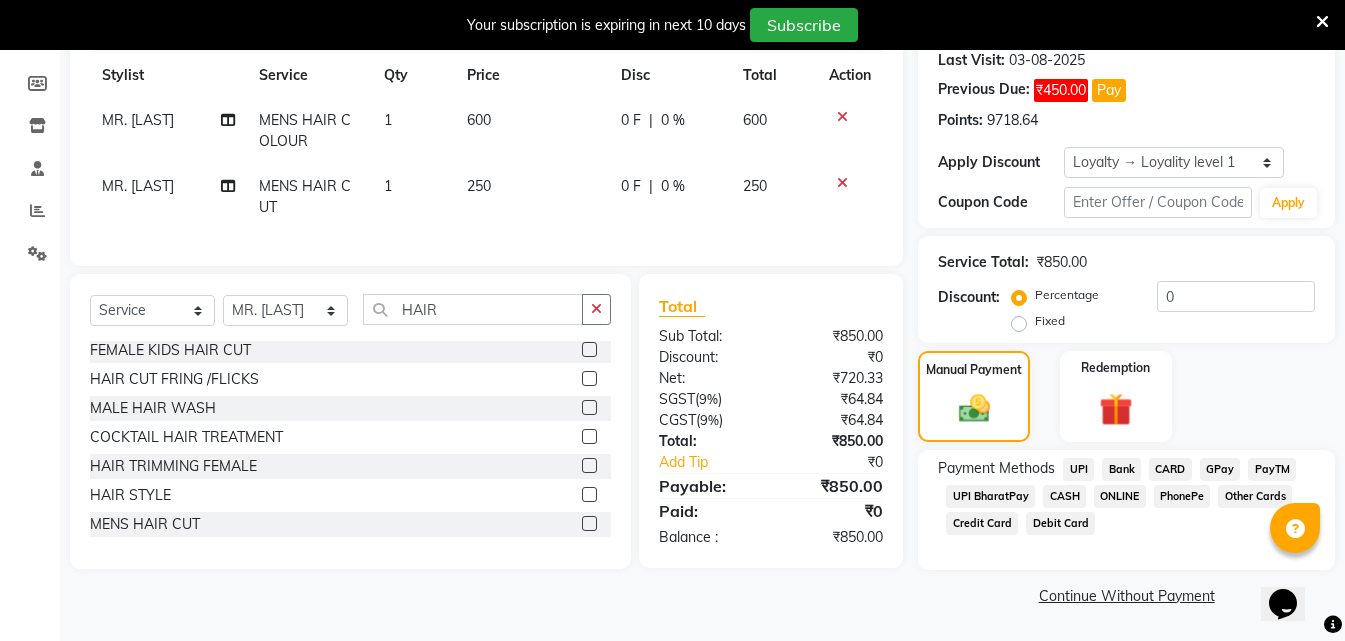 click on "CASH" 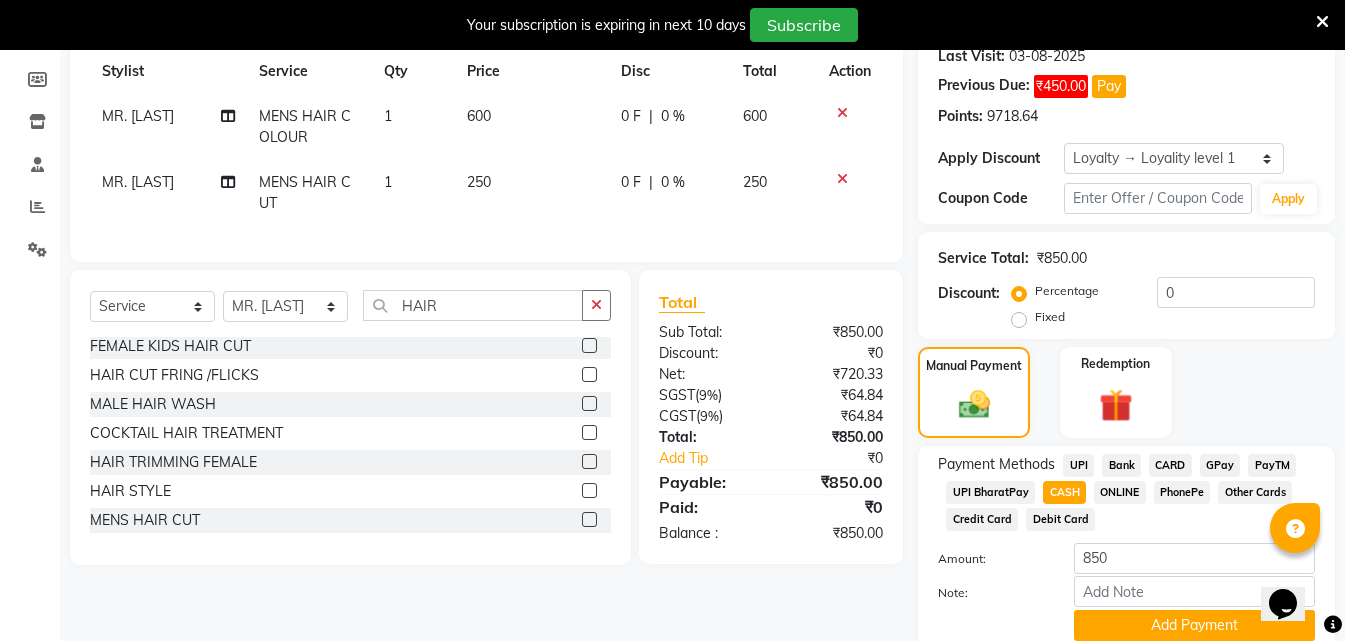 scroll, scrollTop: 365, scrollLeft: 0, axis: vertical 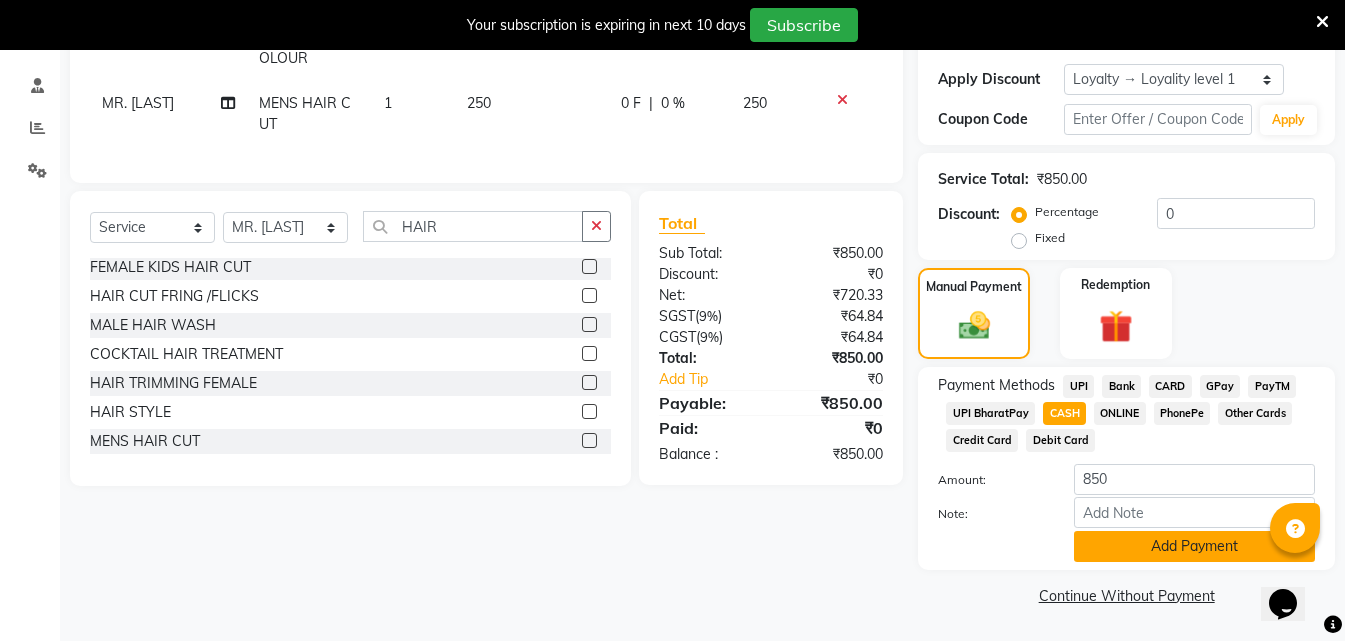 click on "Add Payment" 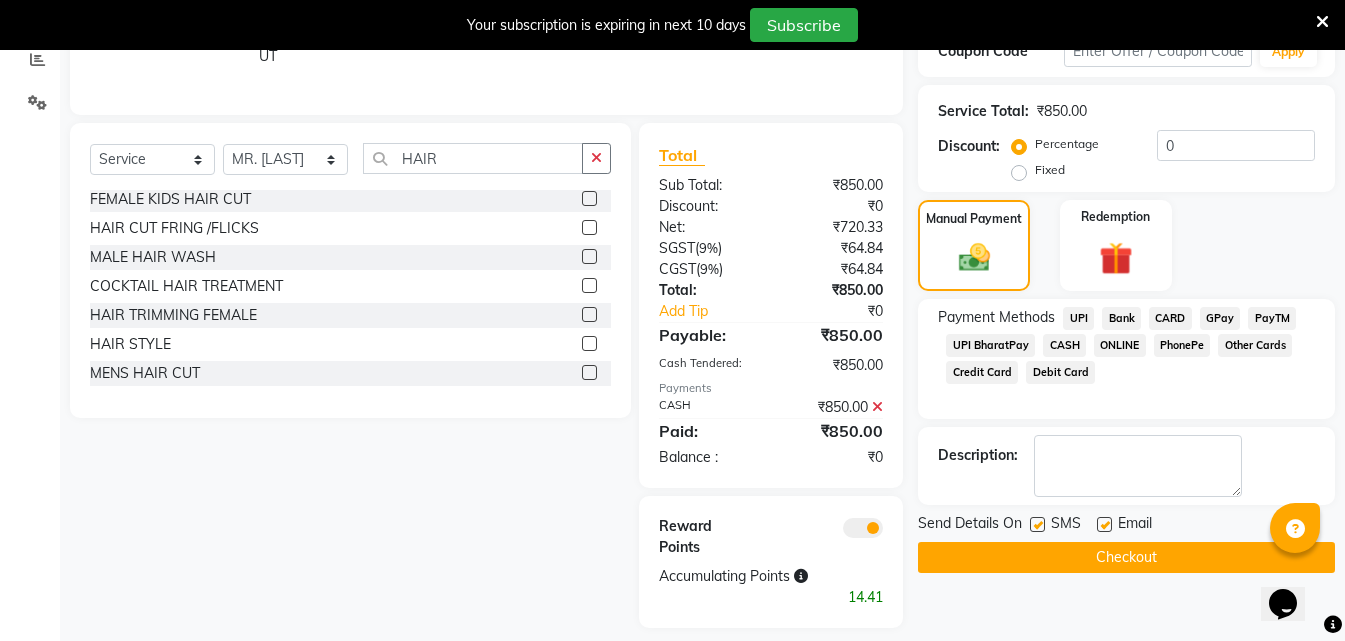 scroll, scrollTop: 465, scrollLeft: 0, axis: vertical 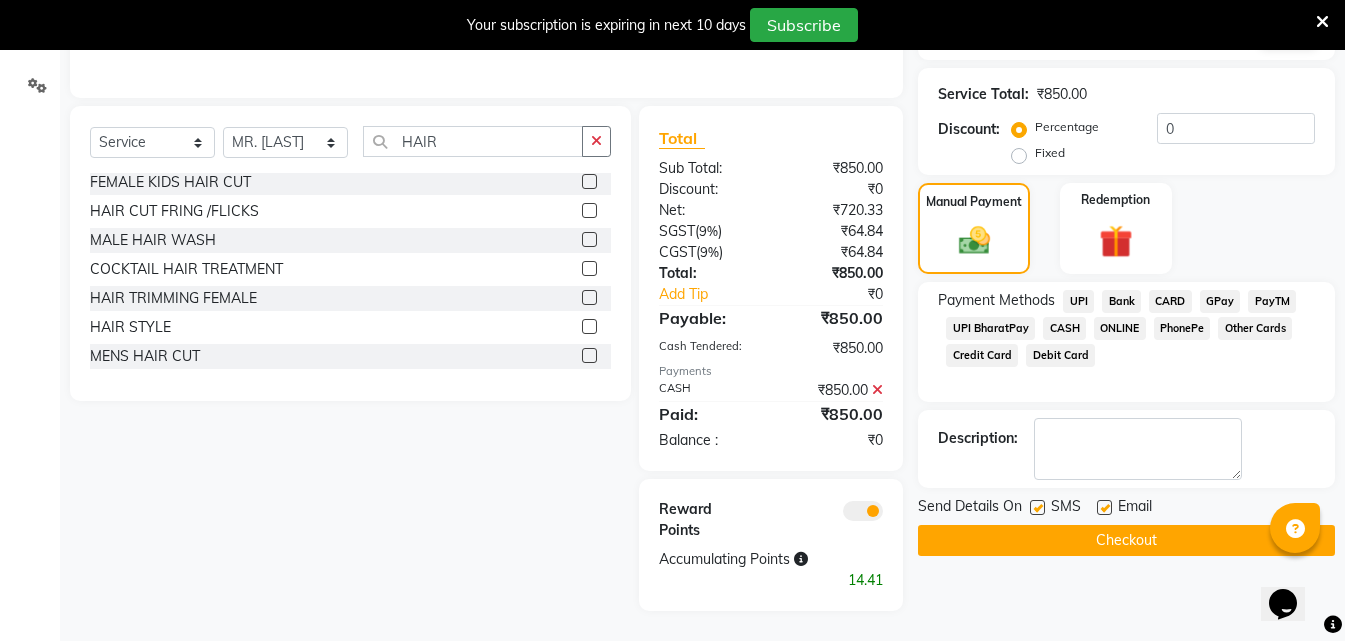 click on "Checkout" 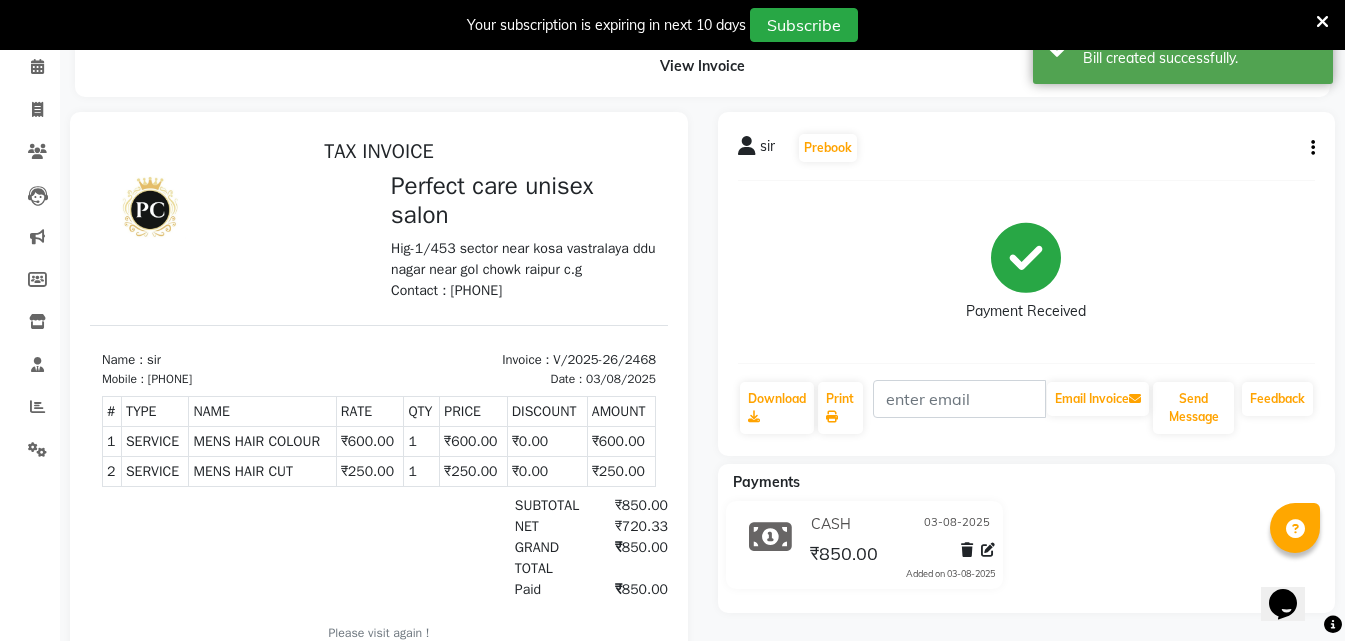 scroll, scrollTop: 0, scrollLeft: 0, axis: both 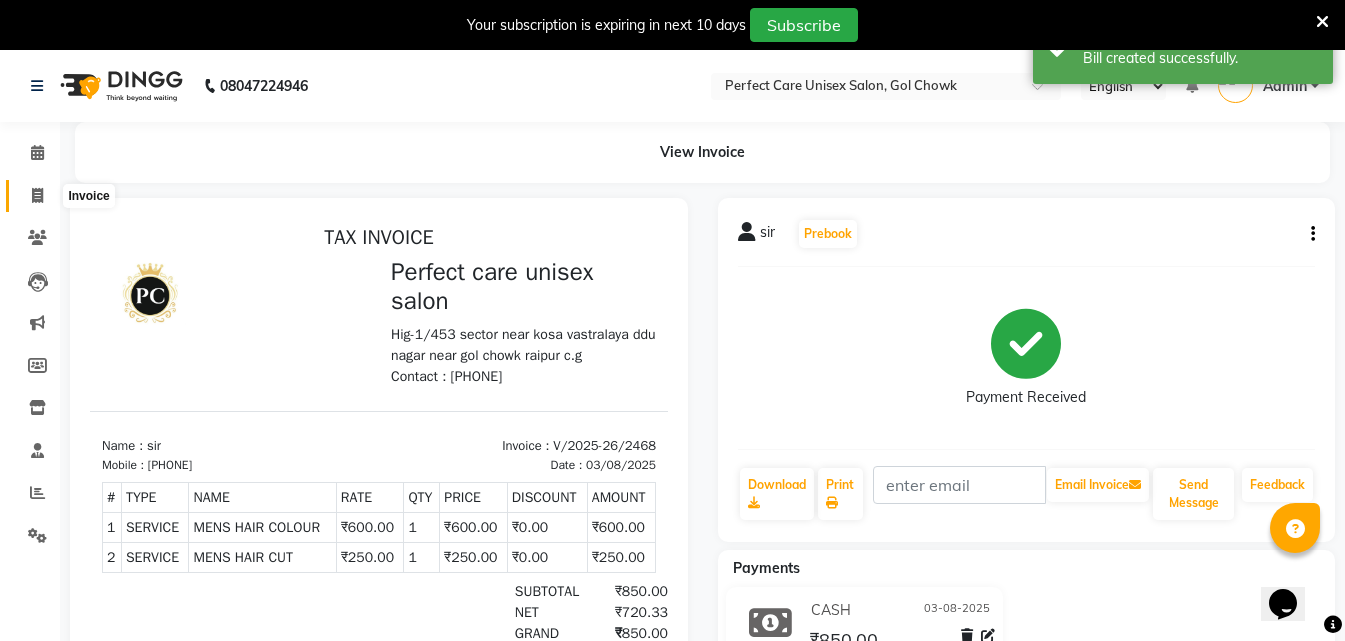 click 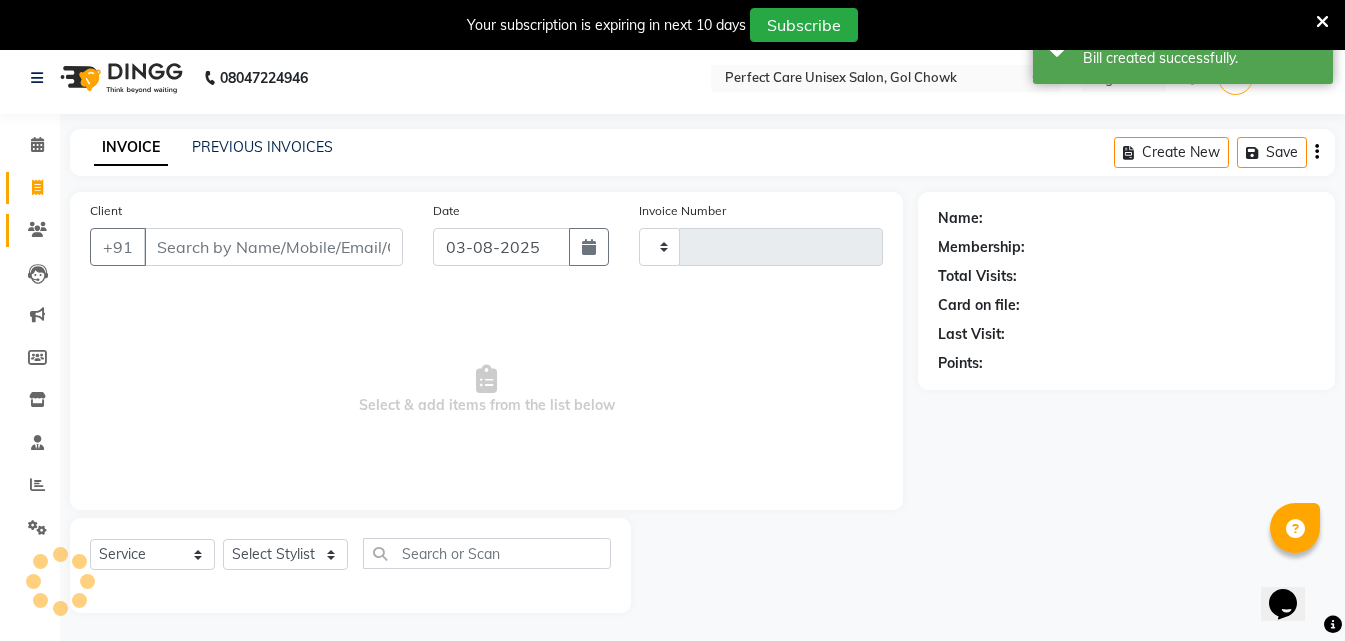 type on "2469" 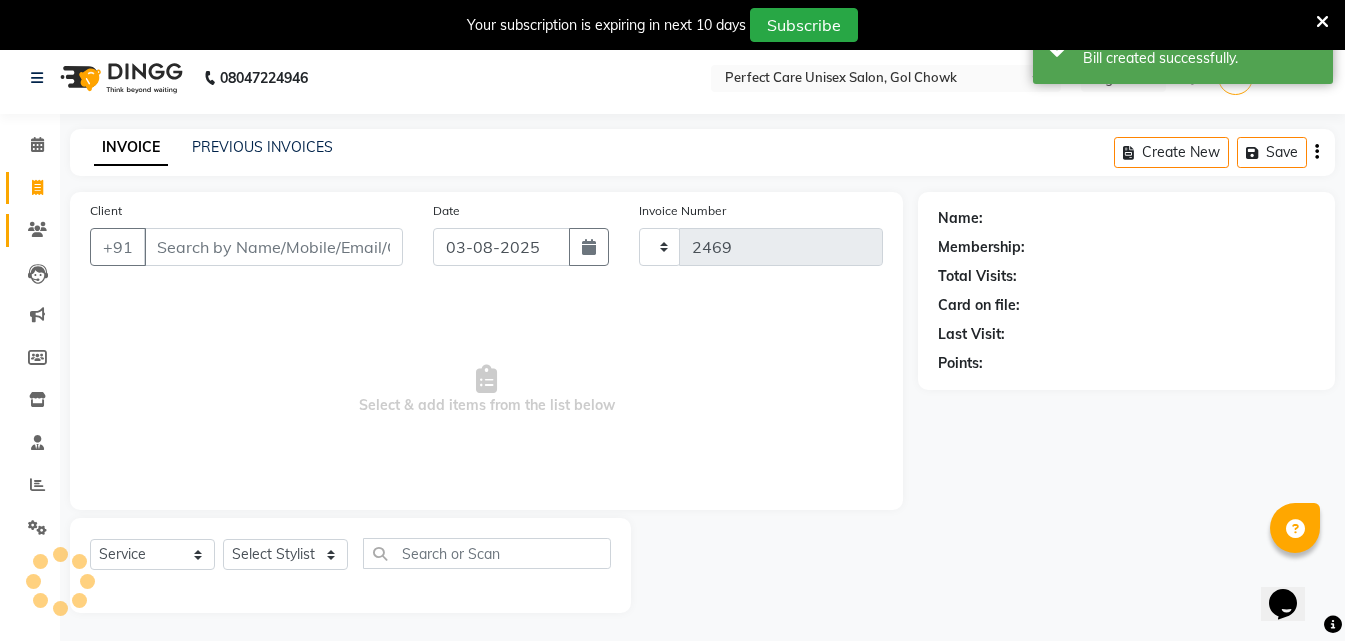 select on "4751" 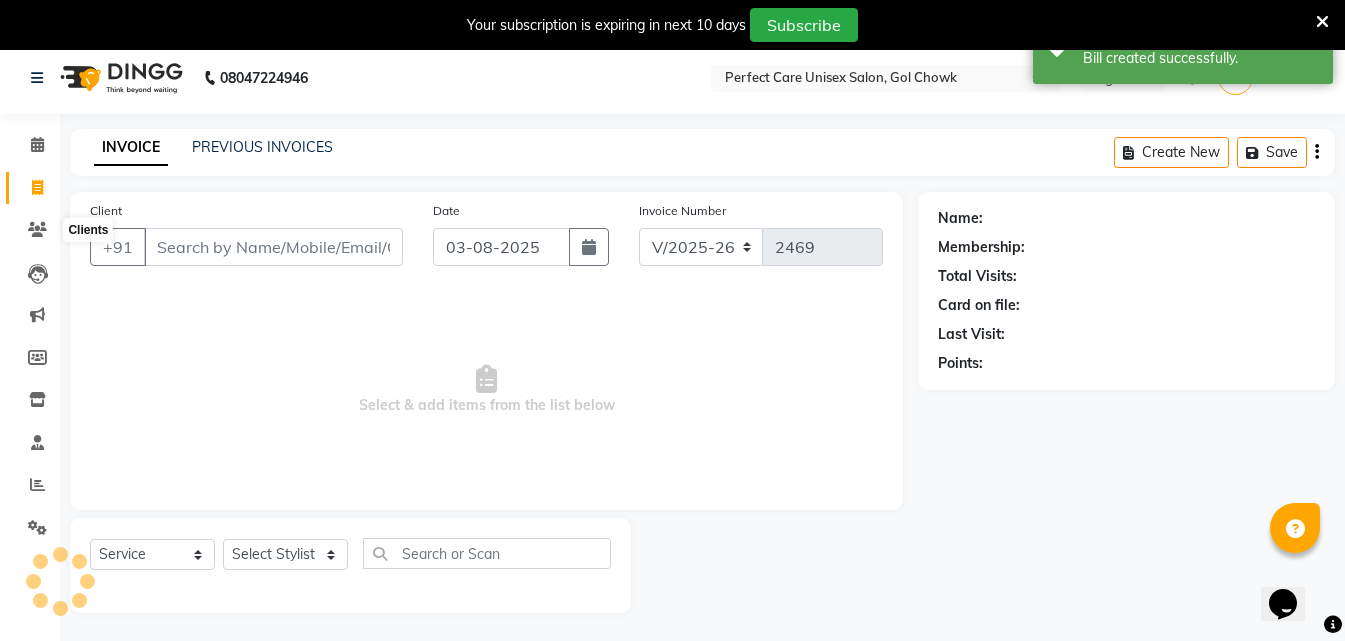 scroll, scrollTop: 50, scrollLeft: 0, axis: vertical 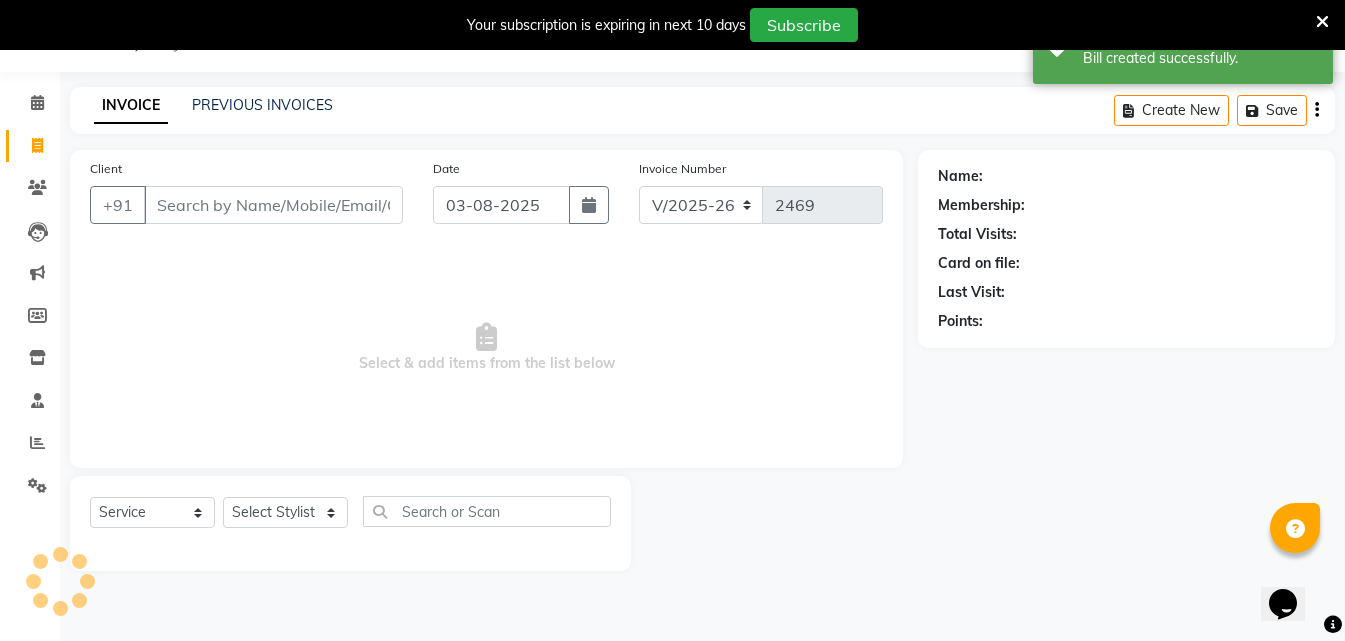 click on "Client" at bounding box center [273, 205] 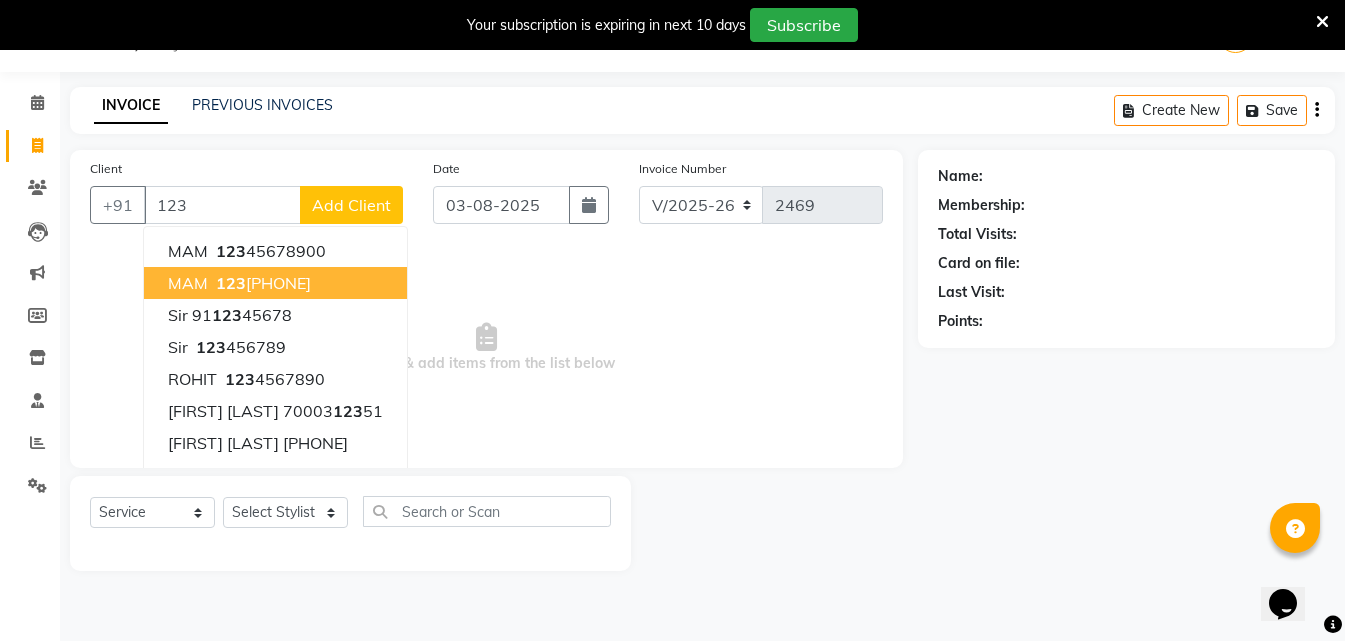 click on "MAM" at bounding box center [188, 283] 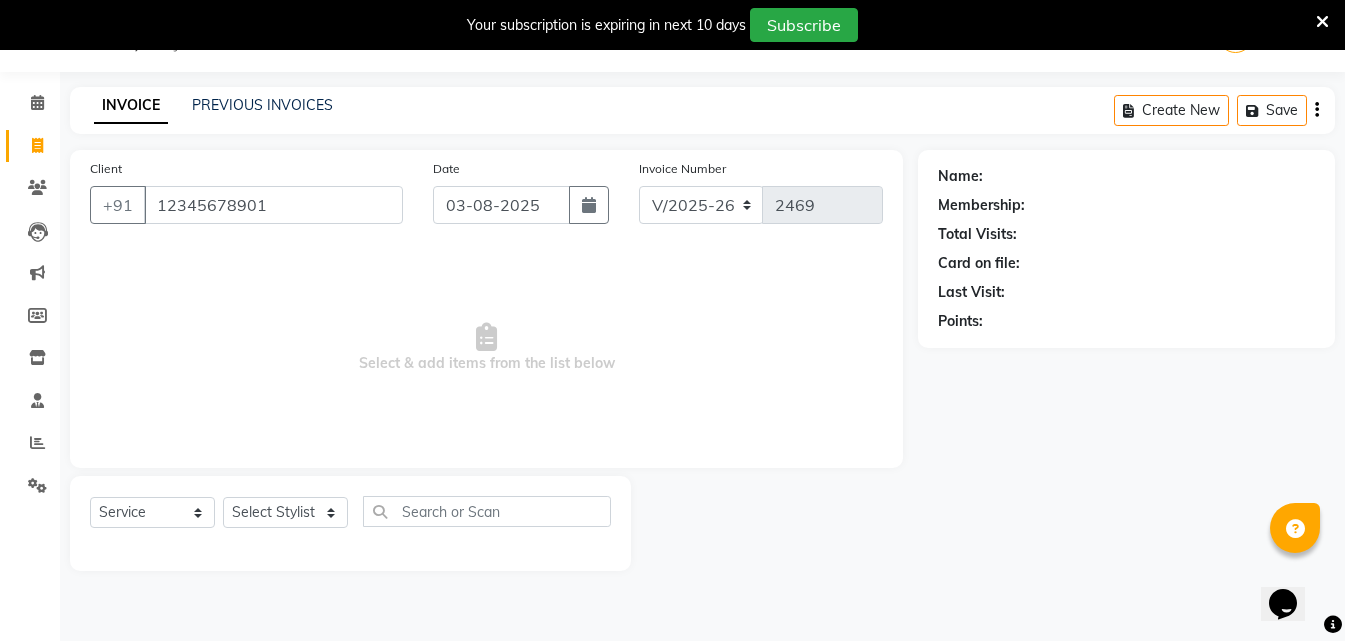 type on "12345678901" 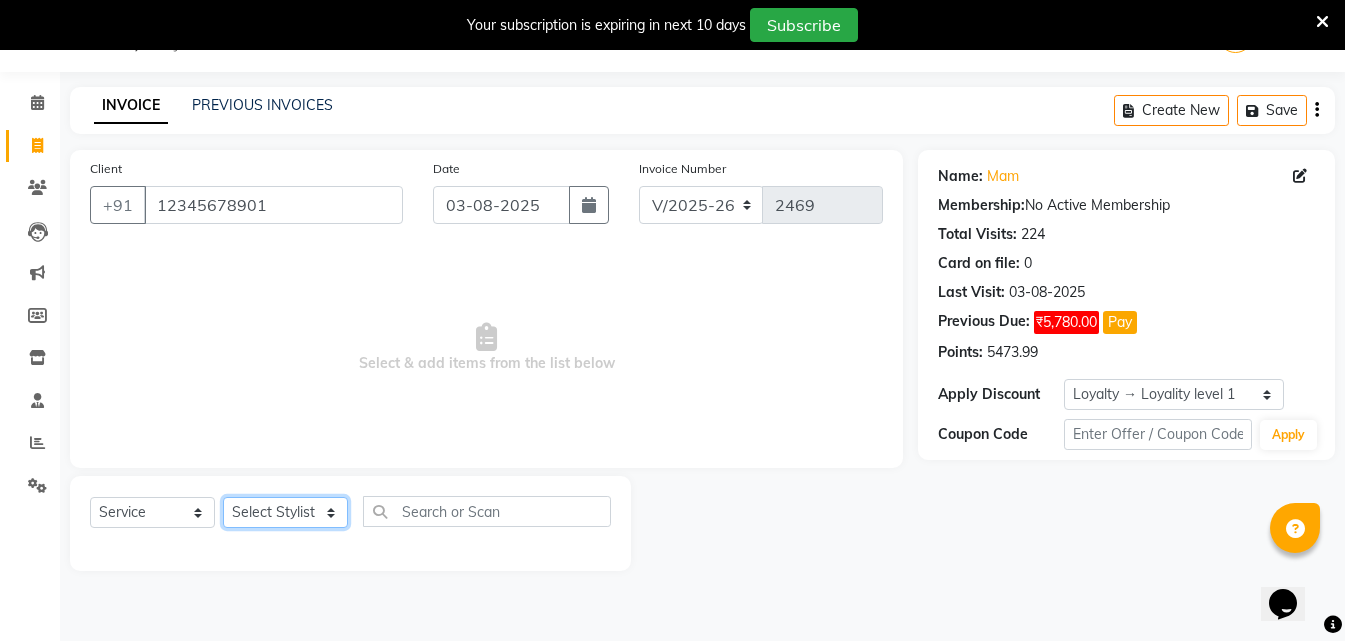 click on "Select Stylist MISS [NAME] MISS [NAME] MISS [NAME] MISS [NAME] MISS [NAME] MISS [NAME] MISS [NAME] MISS [NAME] MISS [NAME] MISS [NAME] [NAME] MR [NAME] MR [NAME] MR [NAME] MR [NAME] MR [NAME] MR [NAME] MR [NAME] MR [NAME] MR [NAME] MR [NAME] MR [NAME] MR [NAME] MR [NAME] MR [NAME] MS [NAME] NONE [NAME]" 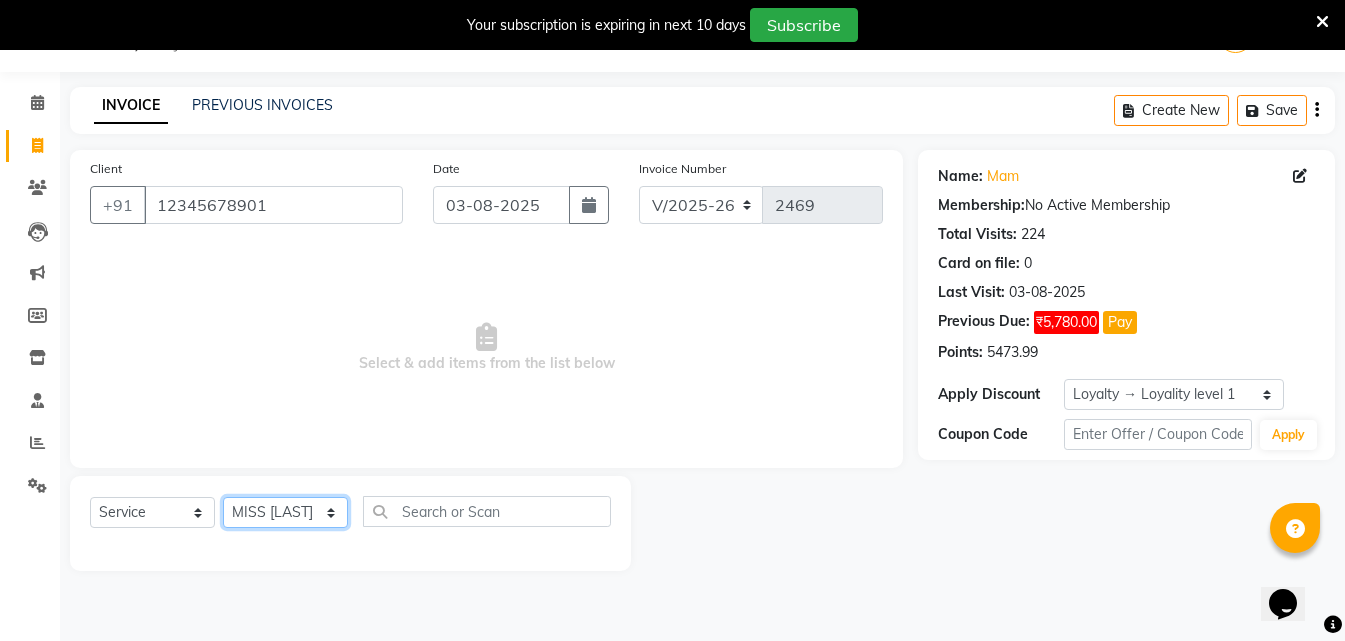 click on "Select Stylist MISS [NAME] MISS [NAME] MISS [NAME] MISS [NAME] MISS [NAME] MISS [NAME] MISS [NAME] MISS [NAME] MISS [NAME] MISS [NAME] [NAME] MR [NAME] MR [NAME] MR [NAME] MR [NAME] MR [NAME] MR [NAME] MR [NAME] MR [NAME] MR [NAME] MR [NAME] MR [NAME] MR [NAME] MR [NAME] MR [NAME] MS [NAME] NONE [NAME]" 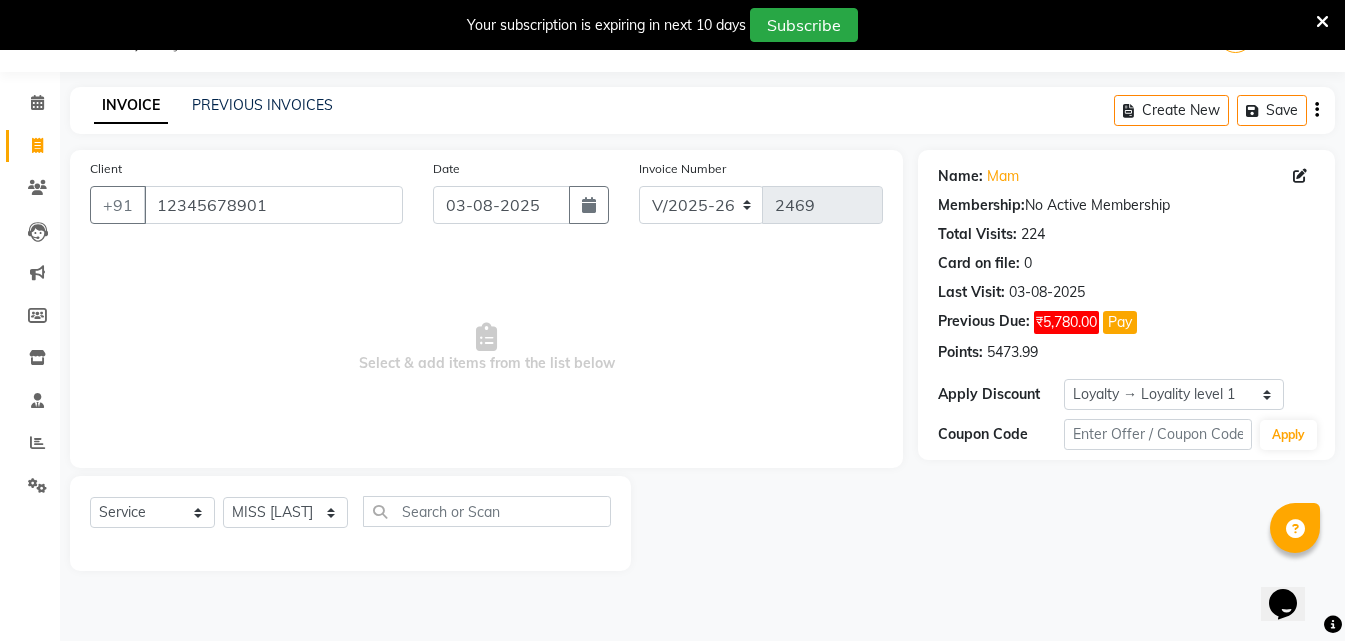 click on "Your subscription is expiring in next 10 days   Subscribe" at bounding box center (662, 25) 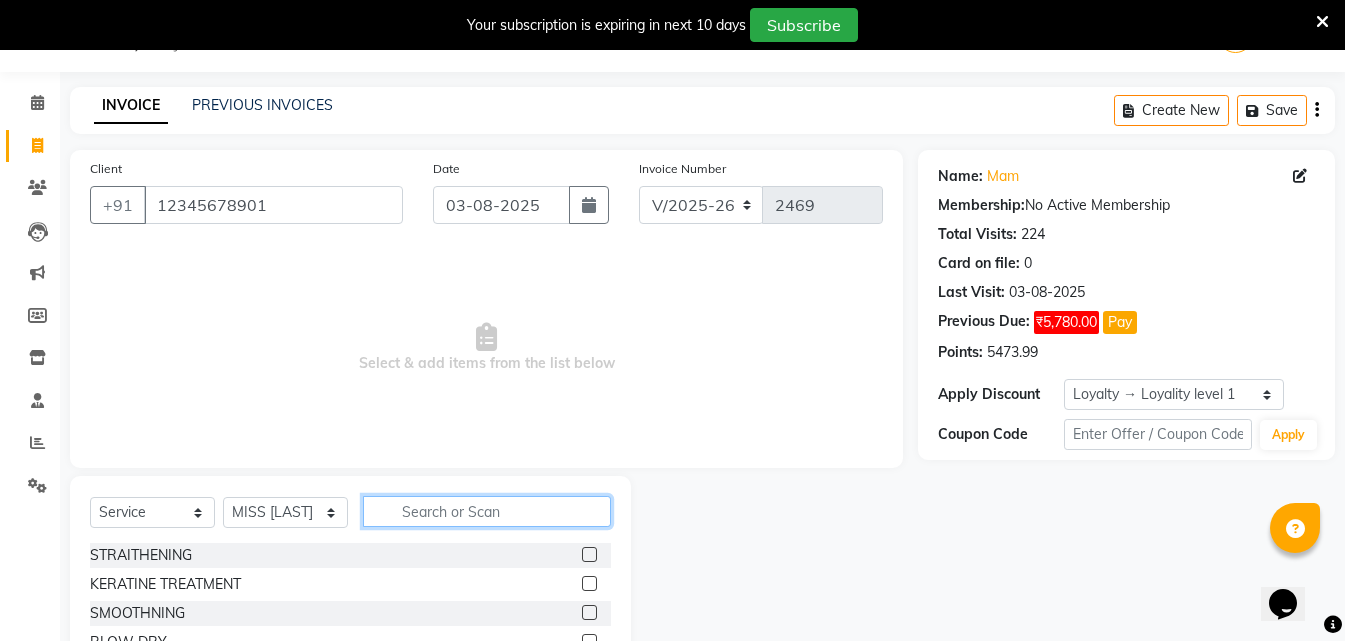 click 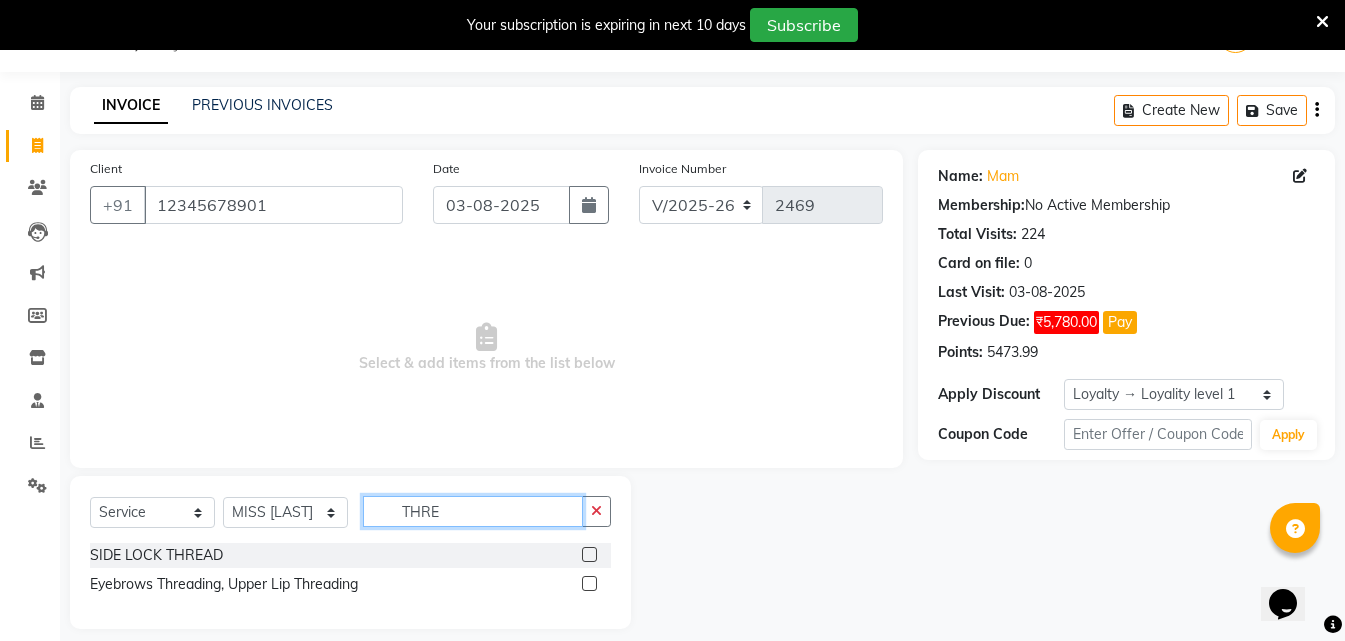 type on "THRE" 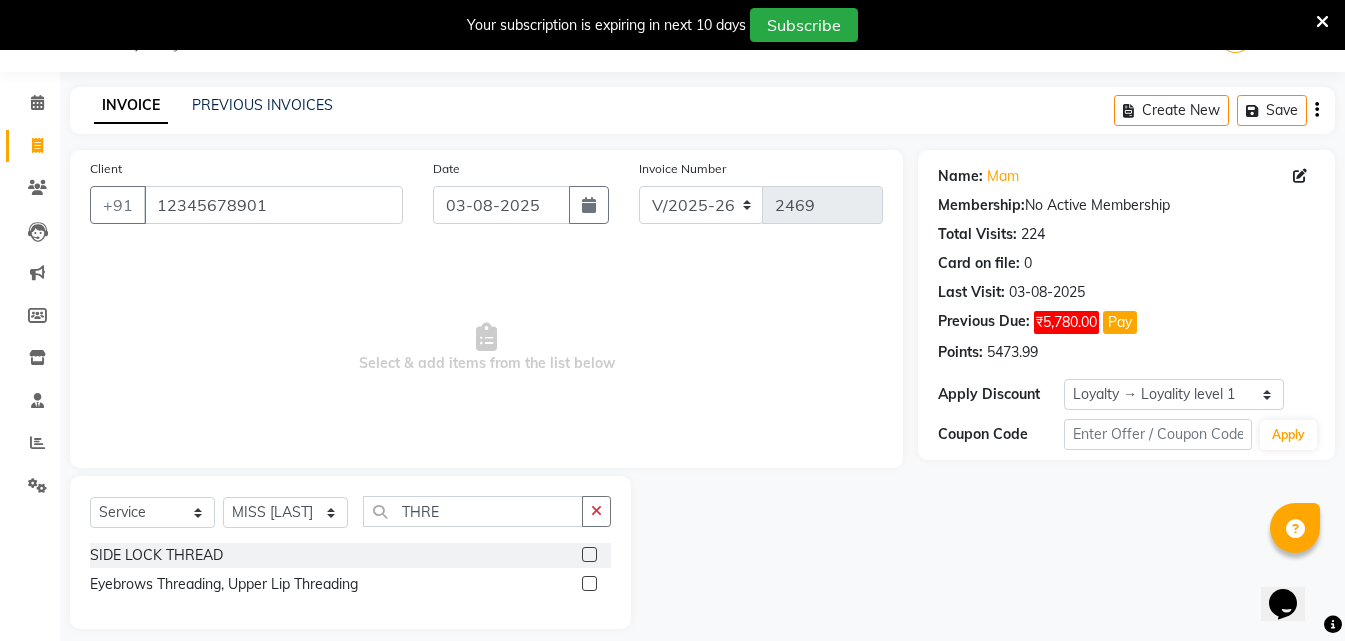 click 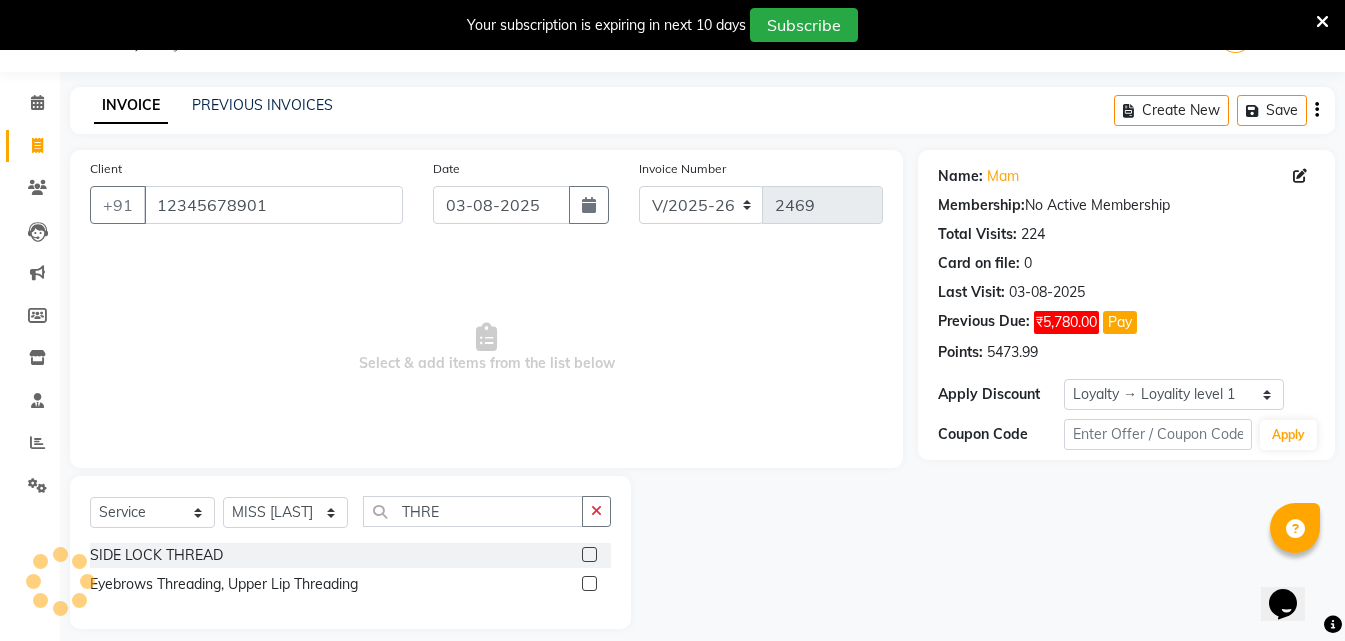 click 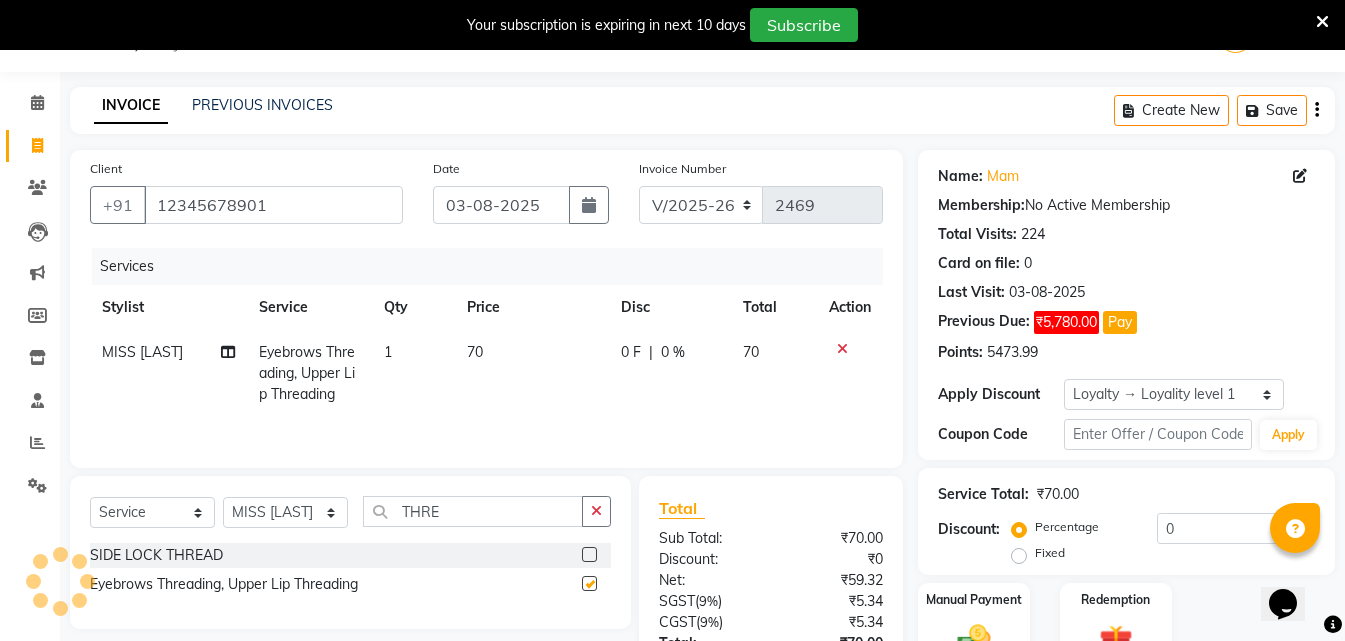 click 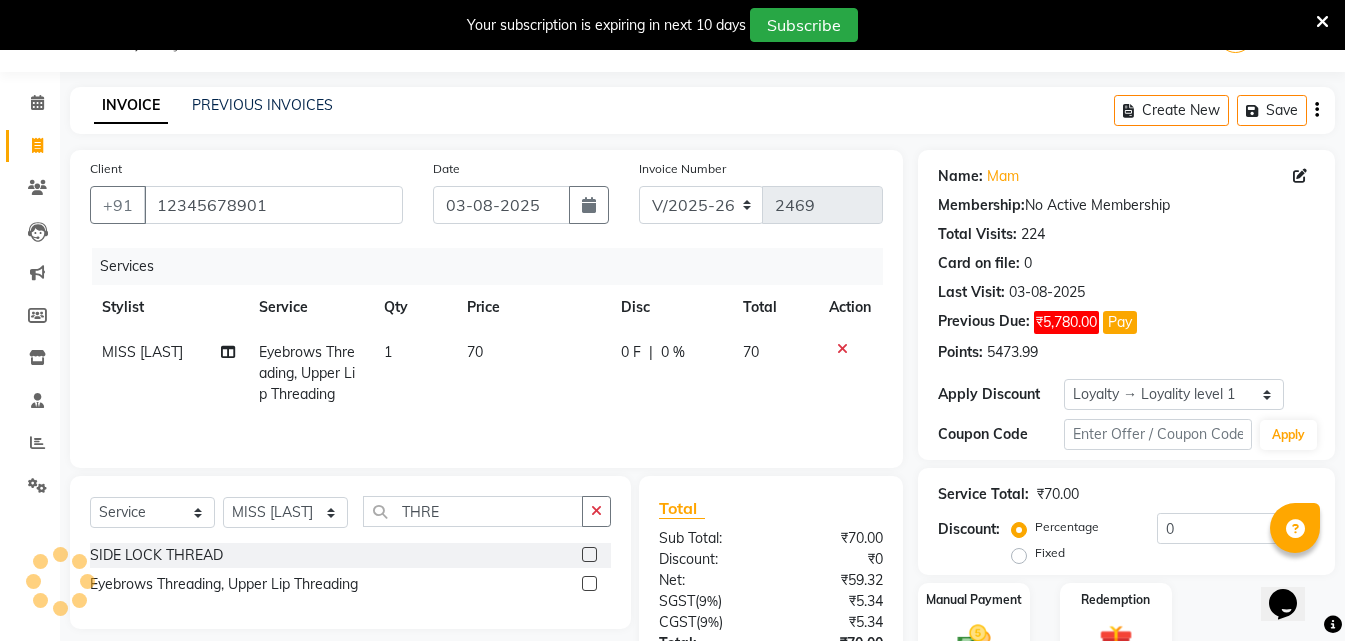 click 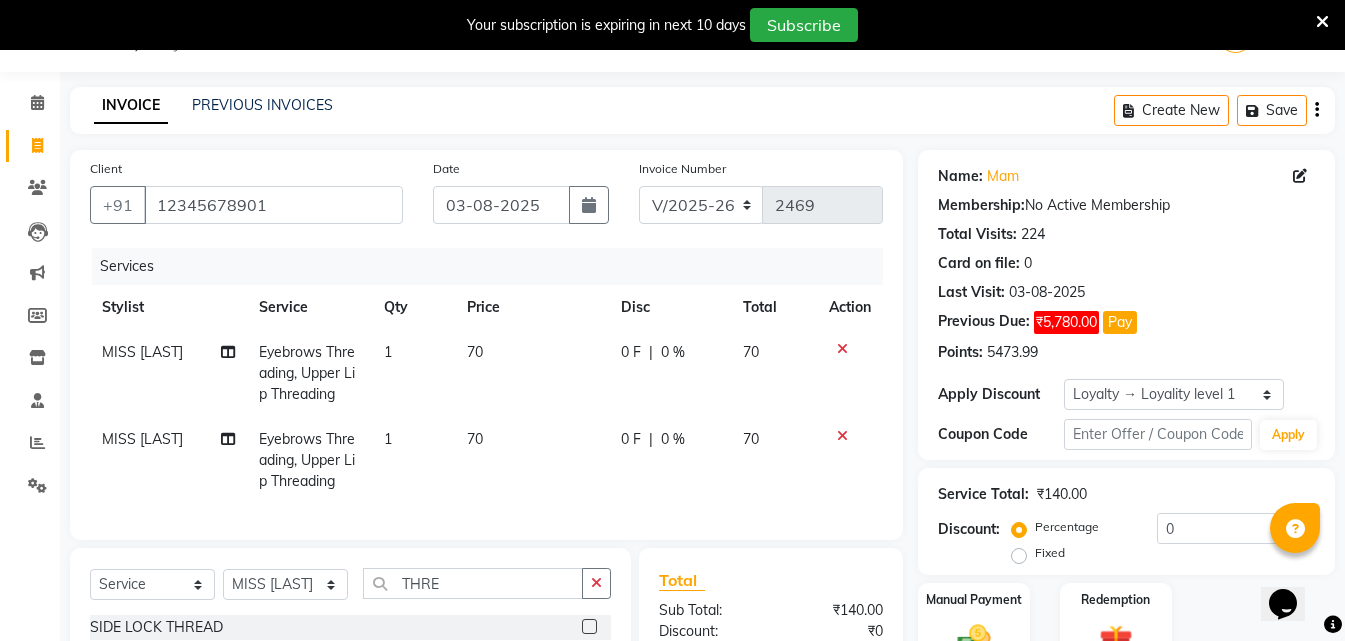 checkbox on "false" 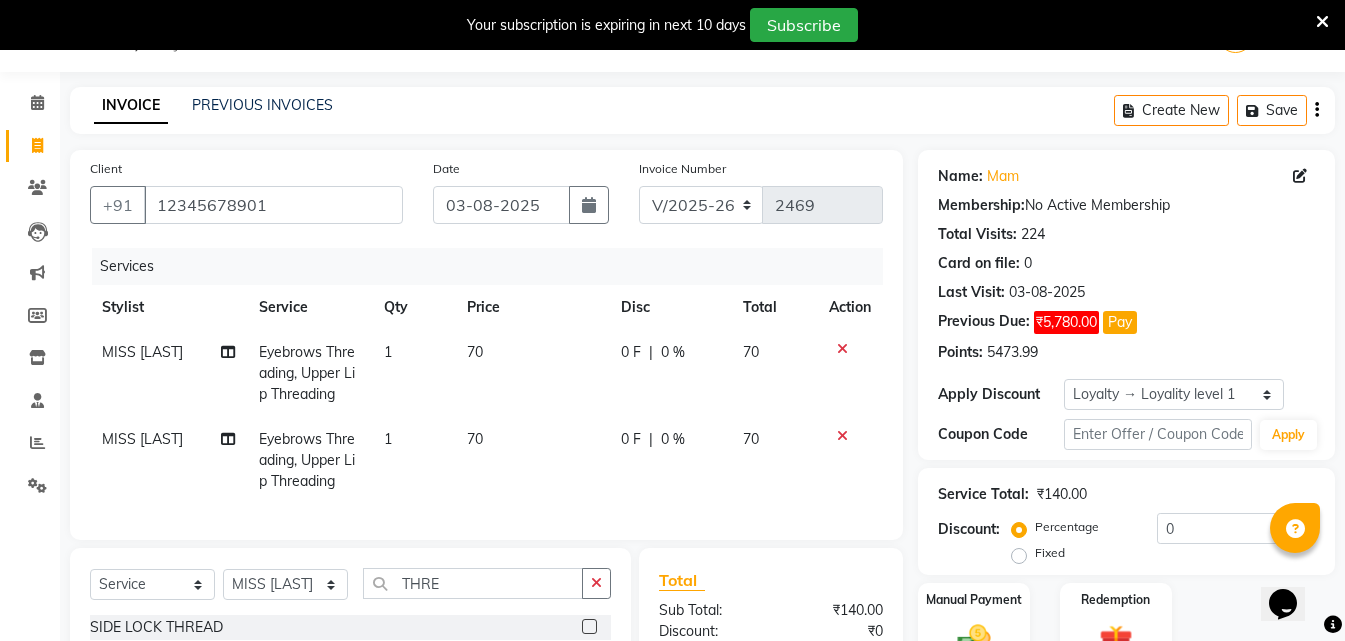 click 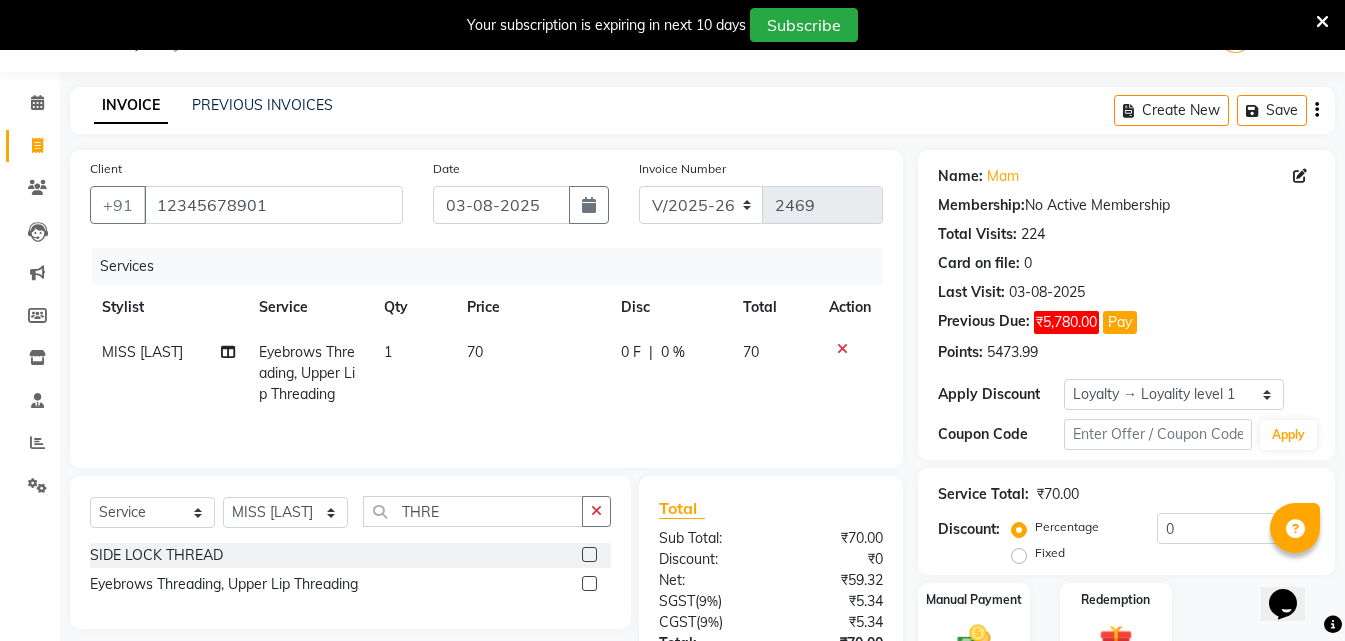 click on "70" 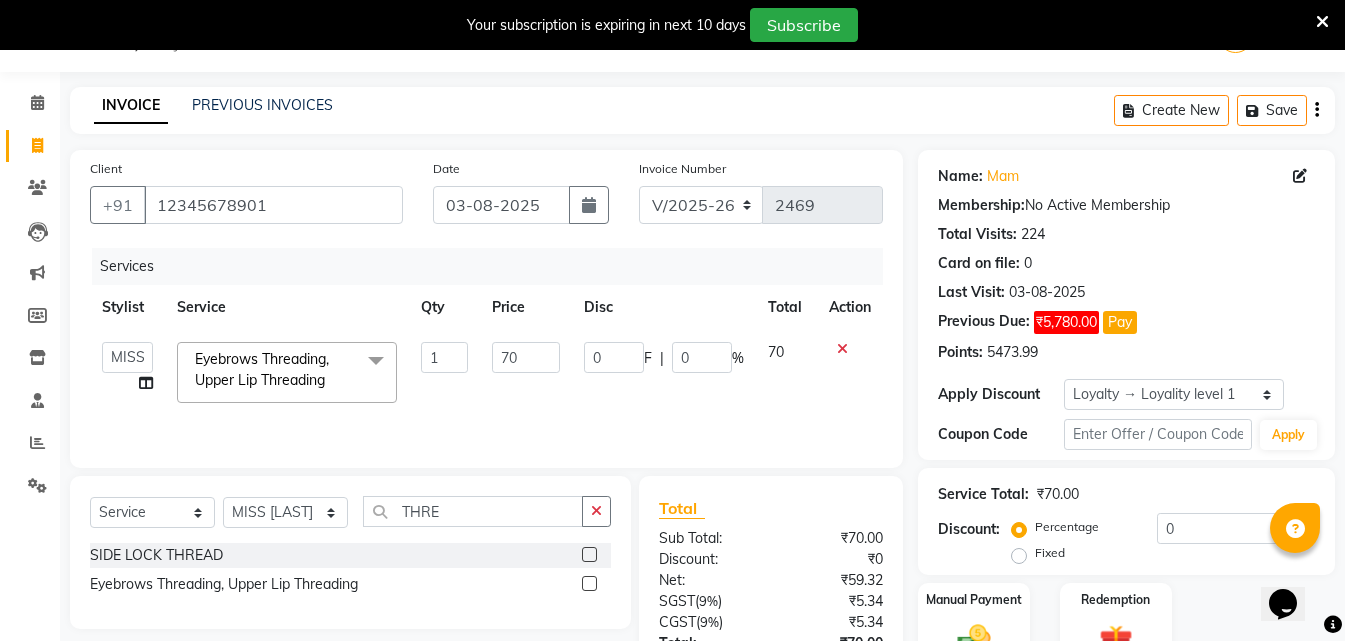 click on "70" 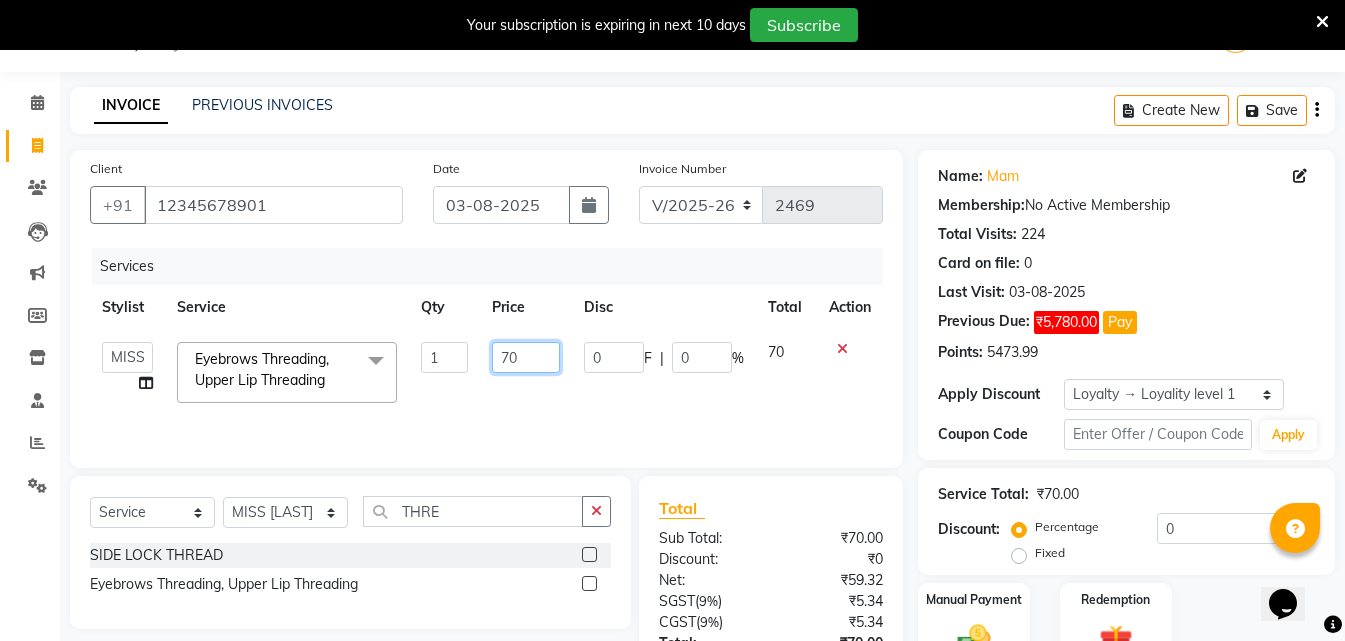 click on "70" 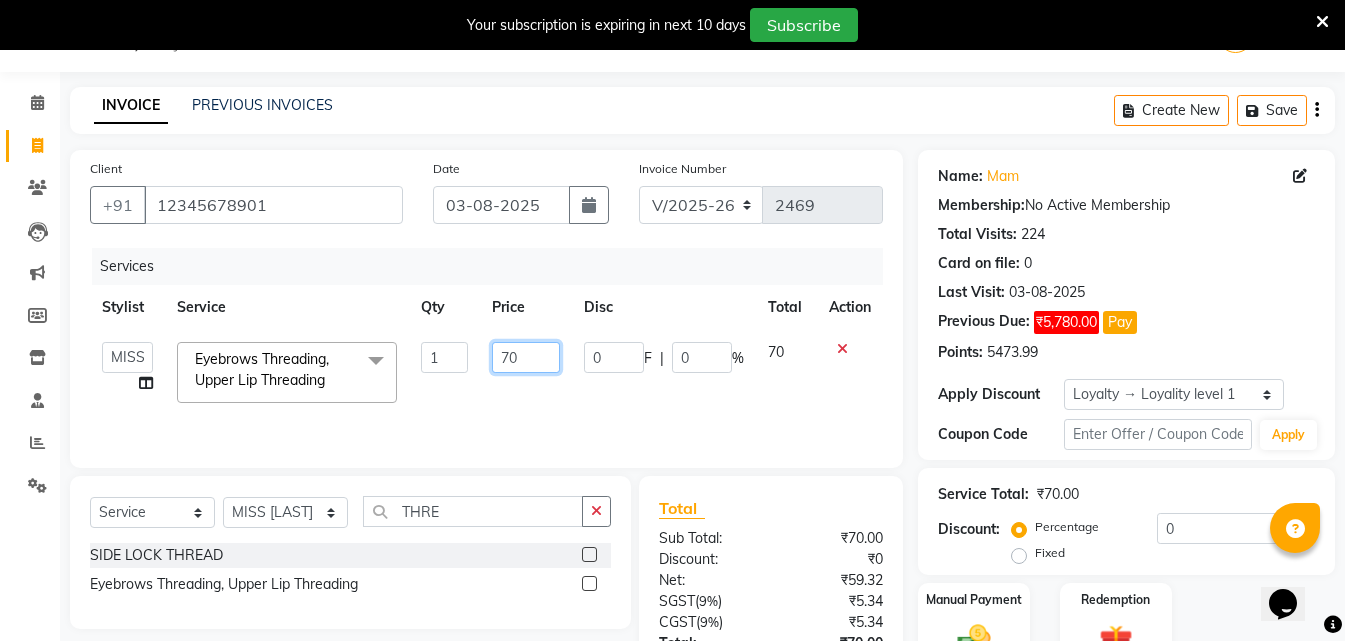 type on "7" 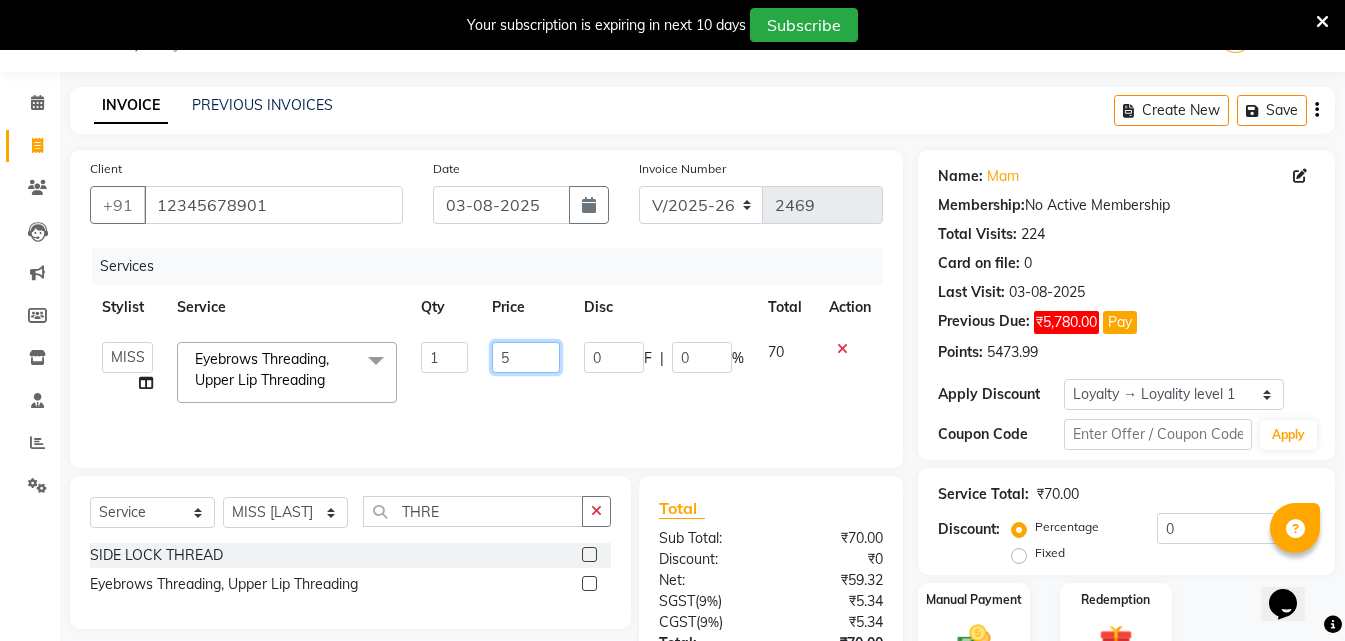 type on "50" 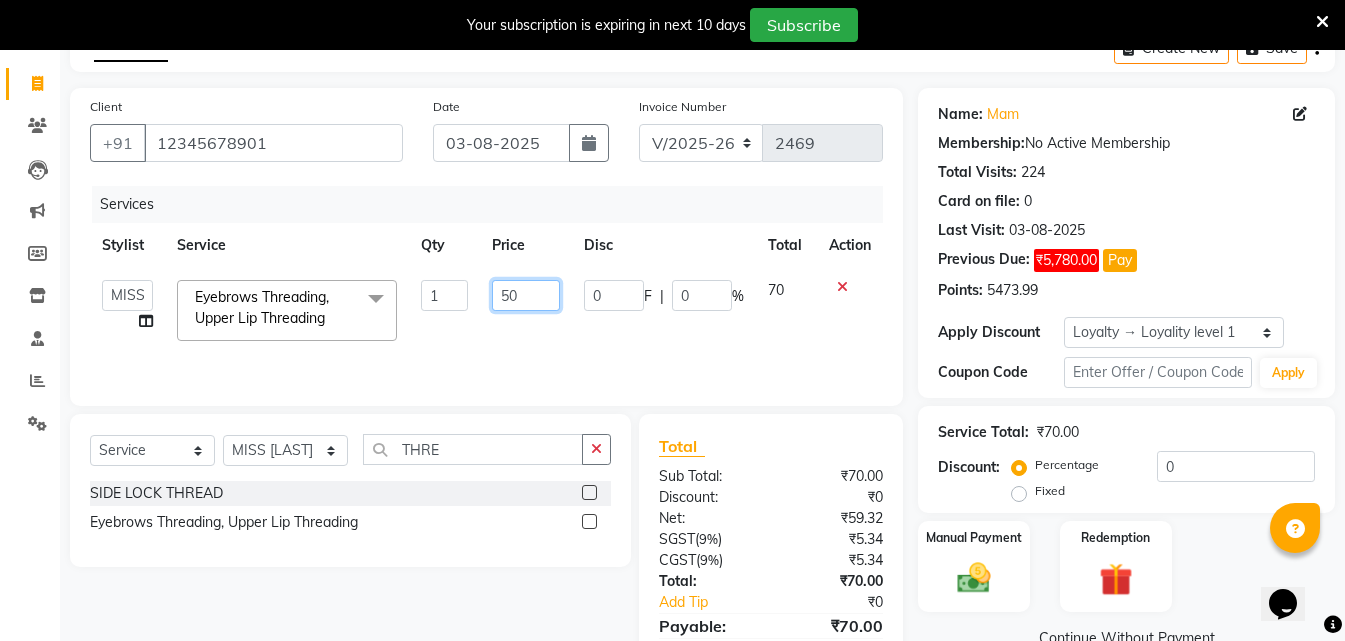 scroll, scrollTop: 209, scrollLeft: 0, axis: vertical 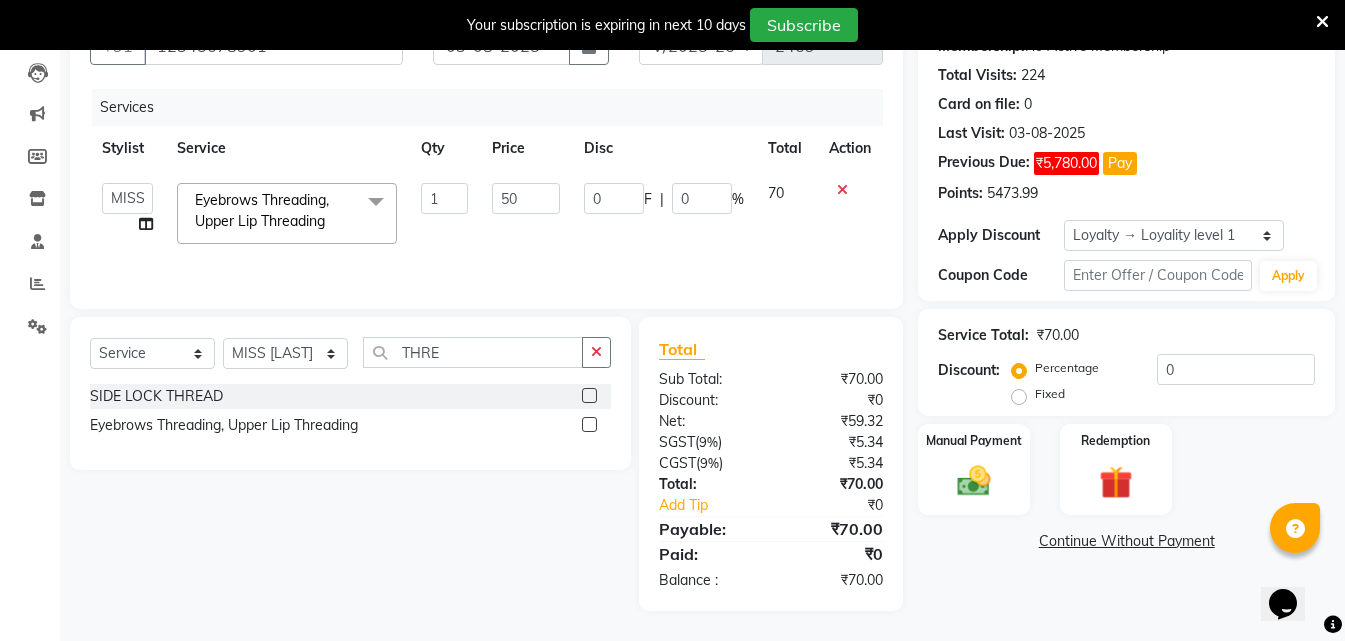 click on "70" 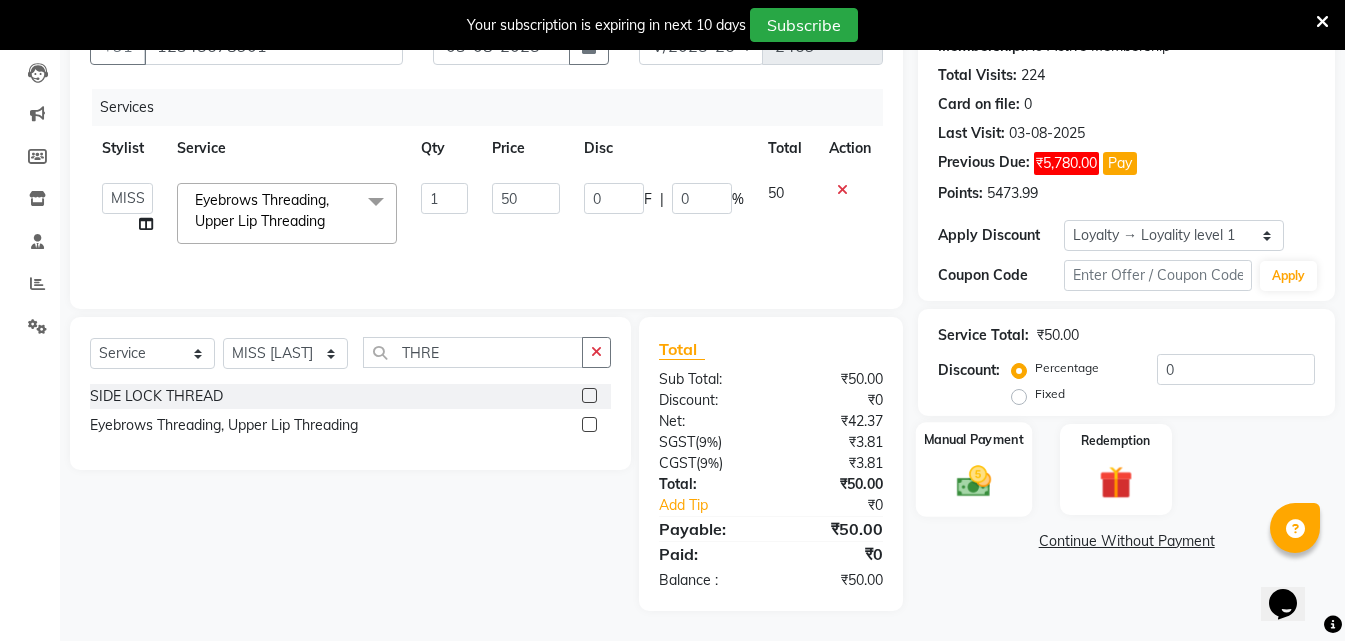 click 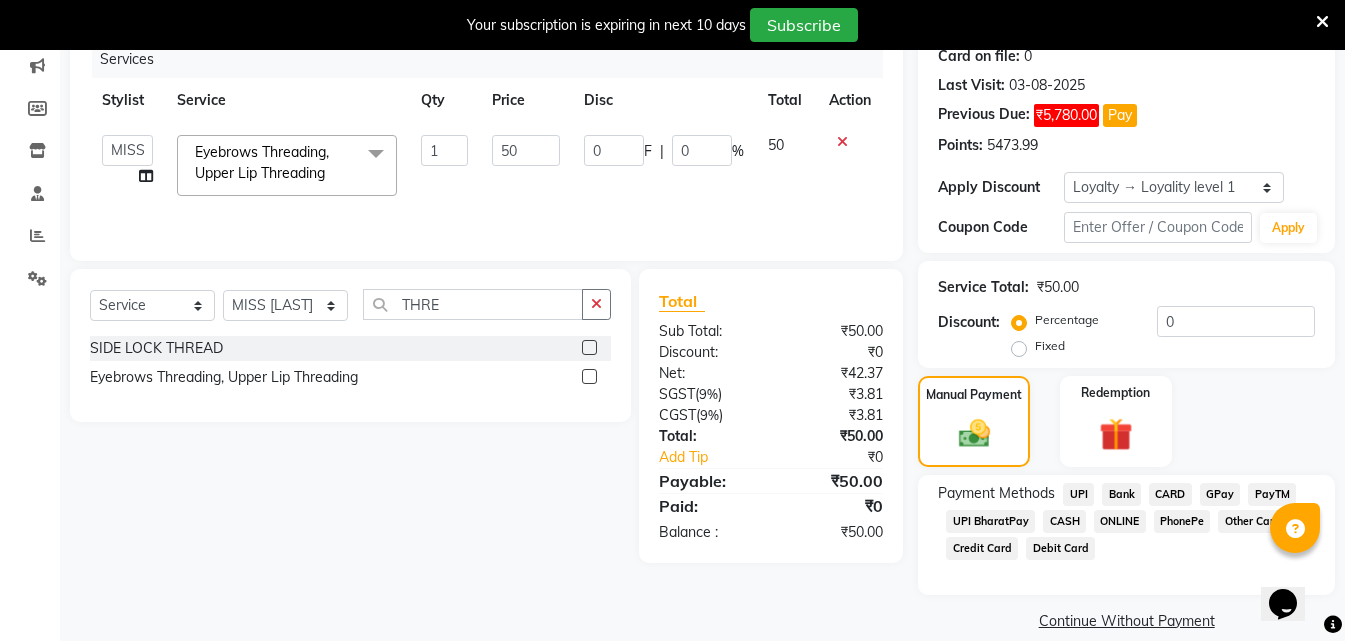 scroll, scrollTop: 282, scrollLeft: 0, axis: vertical 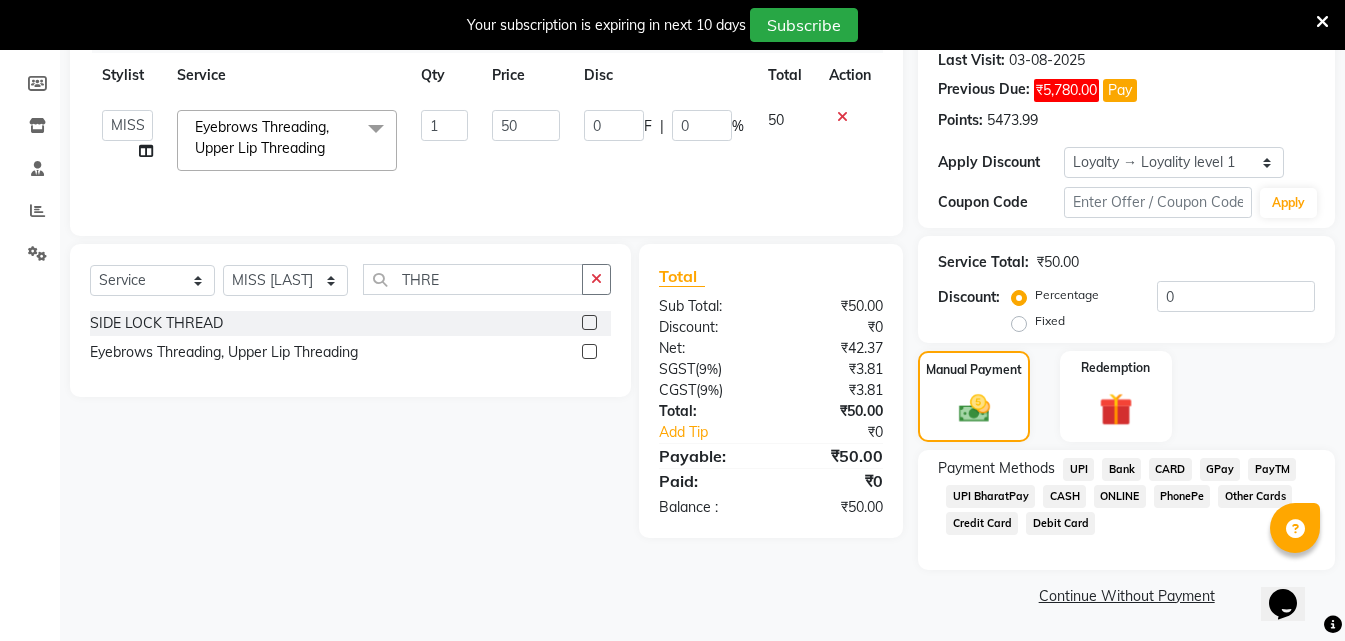 click on "CASH" 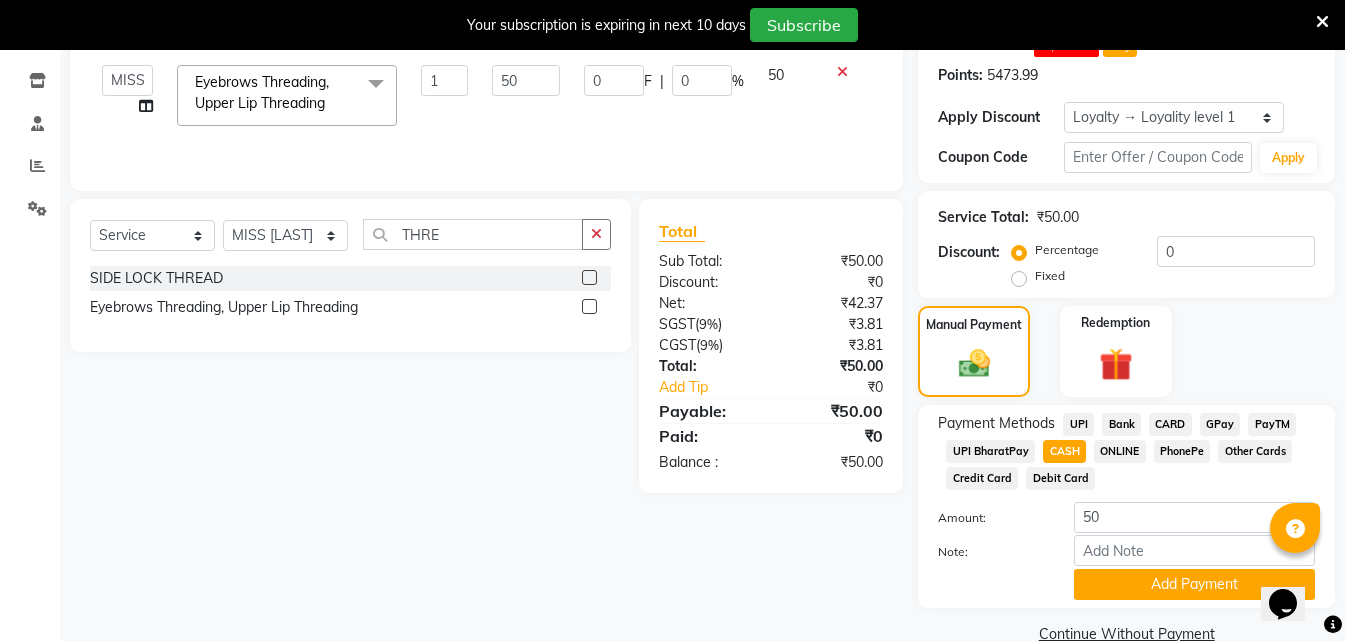 scroll, scrollTop: 365, scrollLeft: 0, axis: vertical 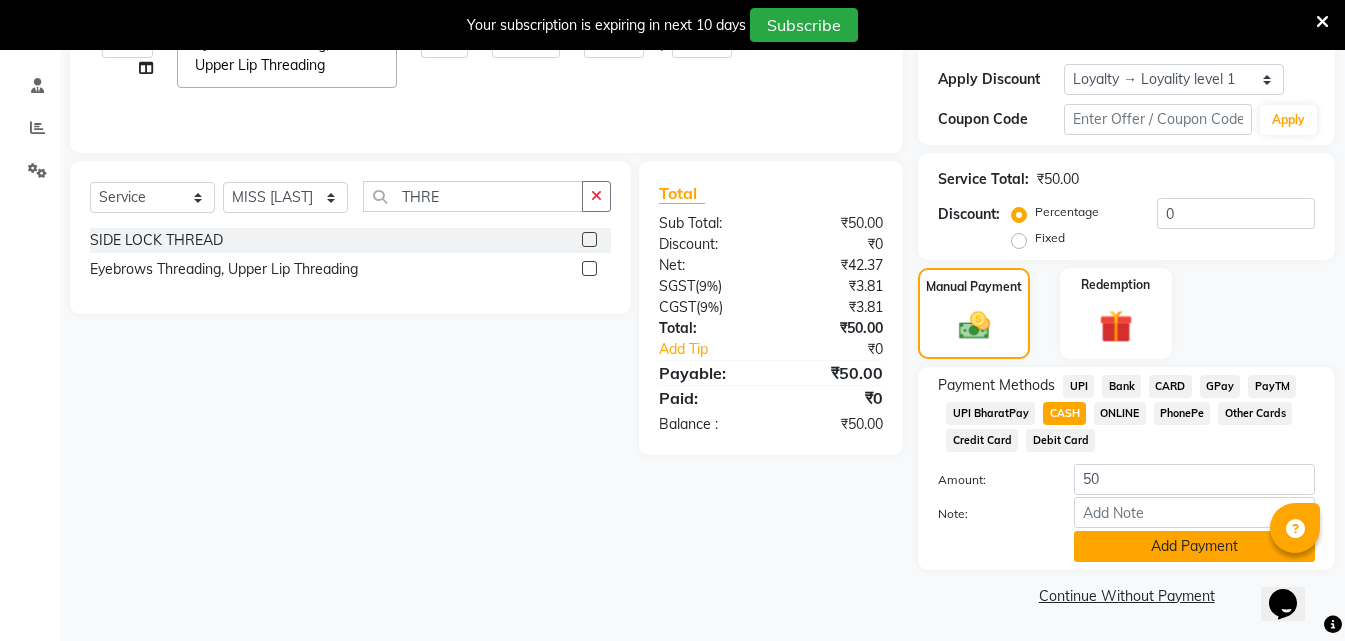 click on "Add Payment" 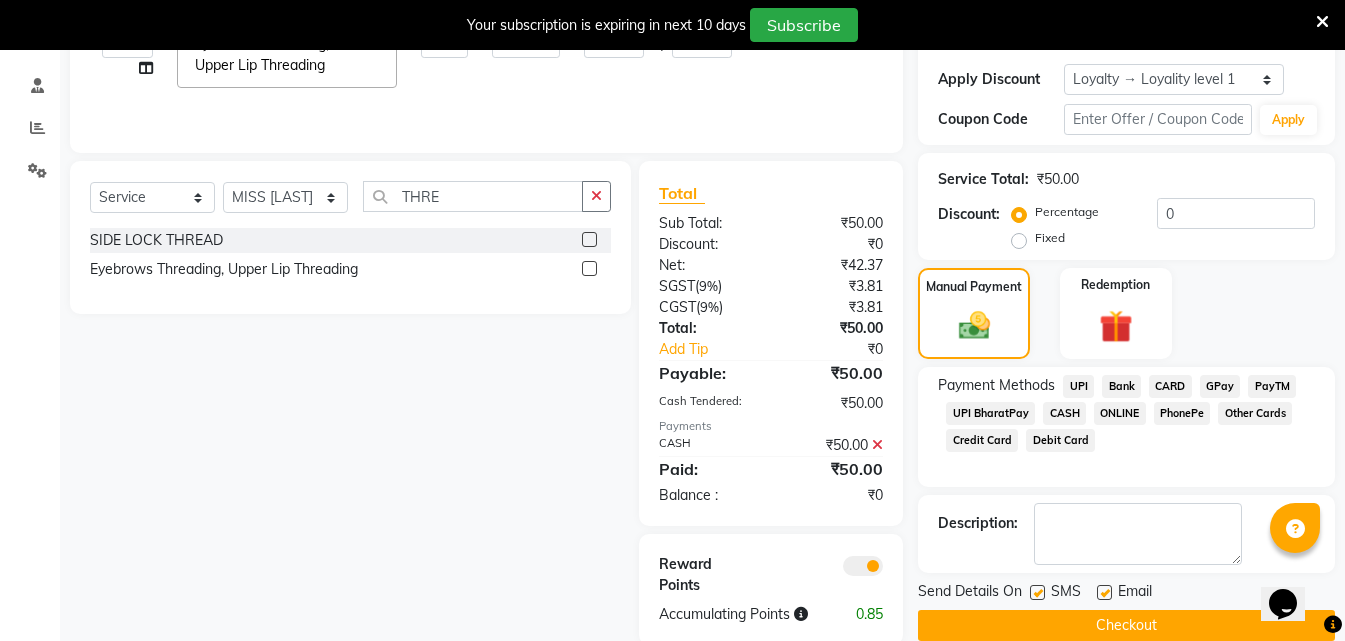 scroll, scrollTop: 399, scrollLeft: 0, axis: vertical 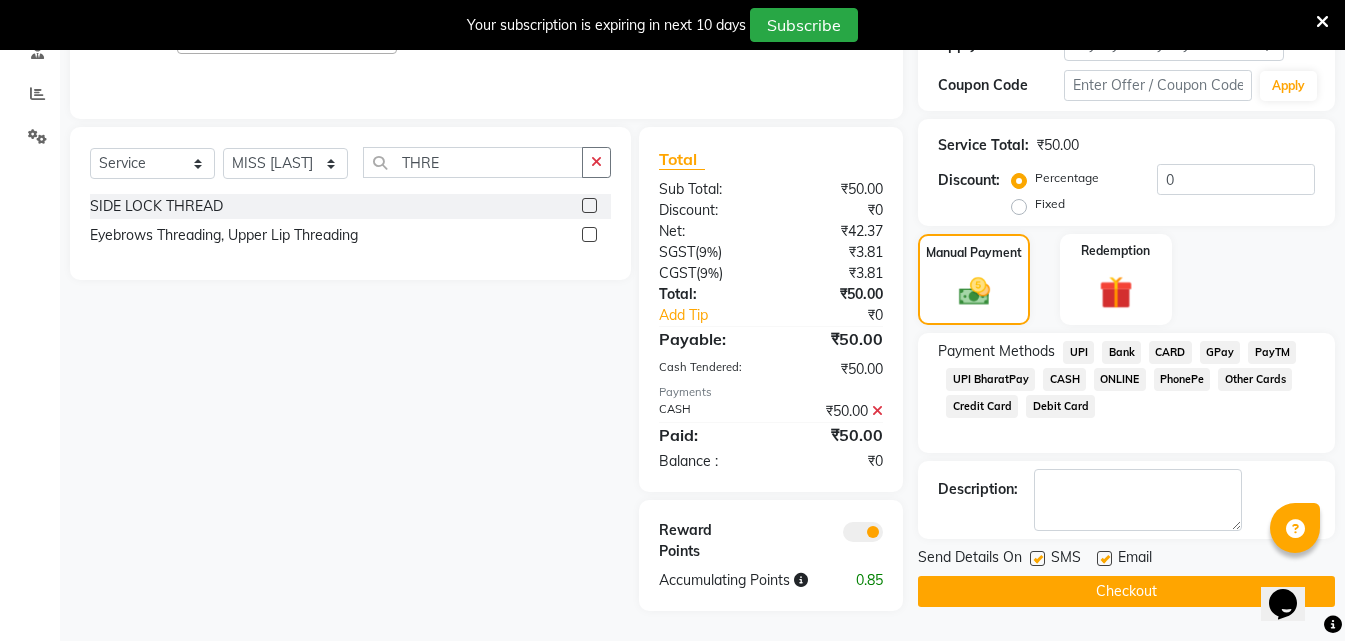 click on "Checkout" 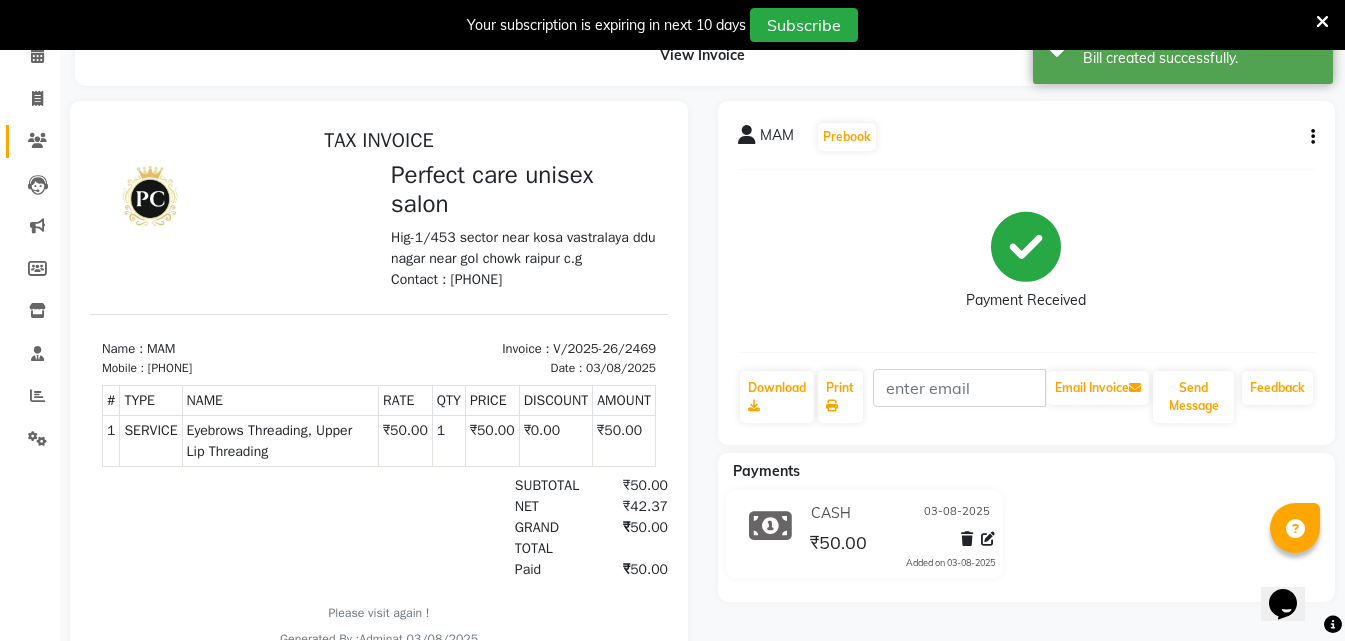 scroll, scrollTop: 0, scrollLeft: 0, axis: both 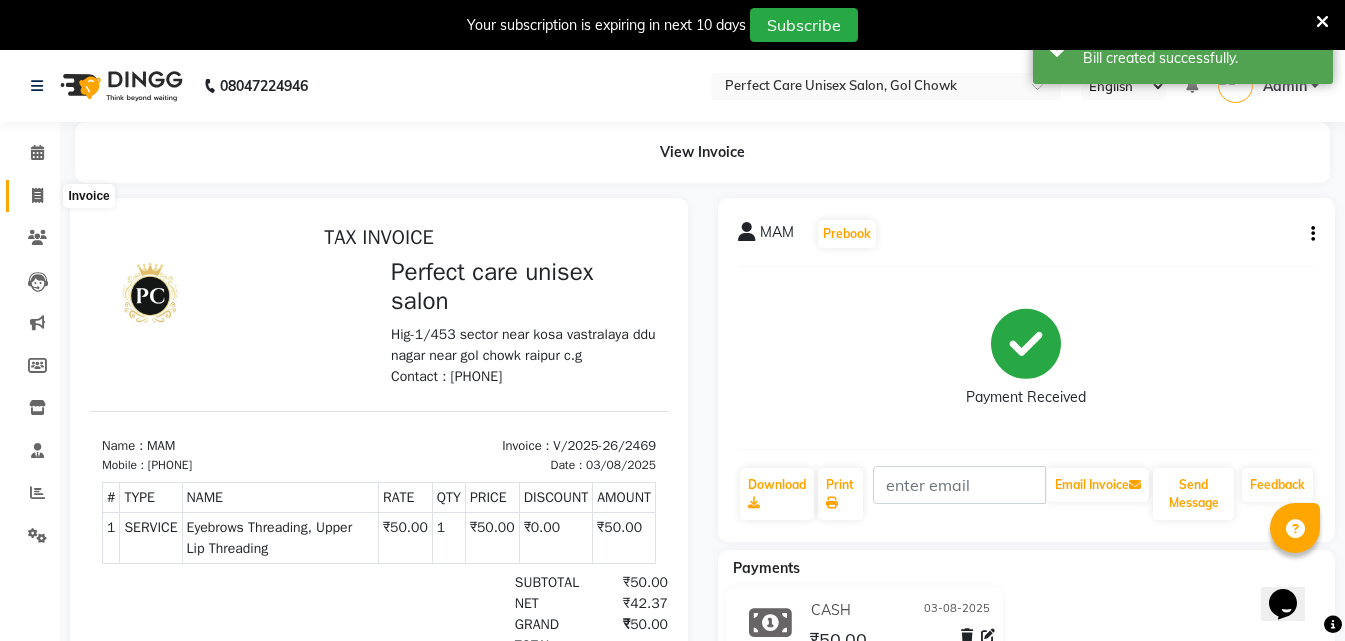click 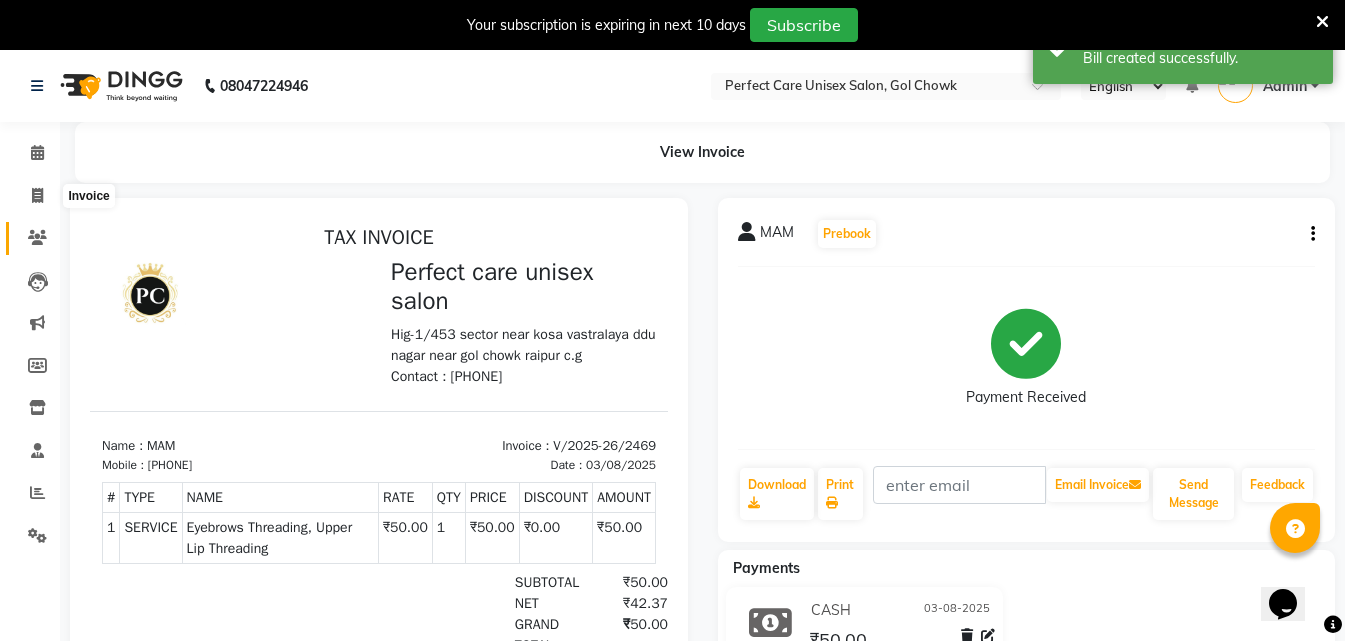select on "service" 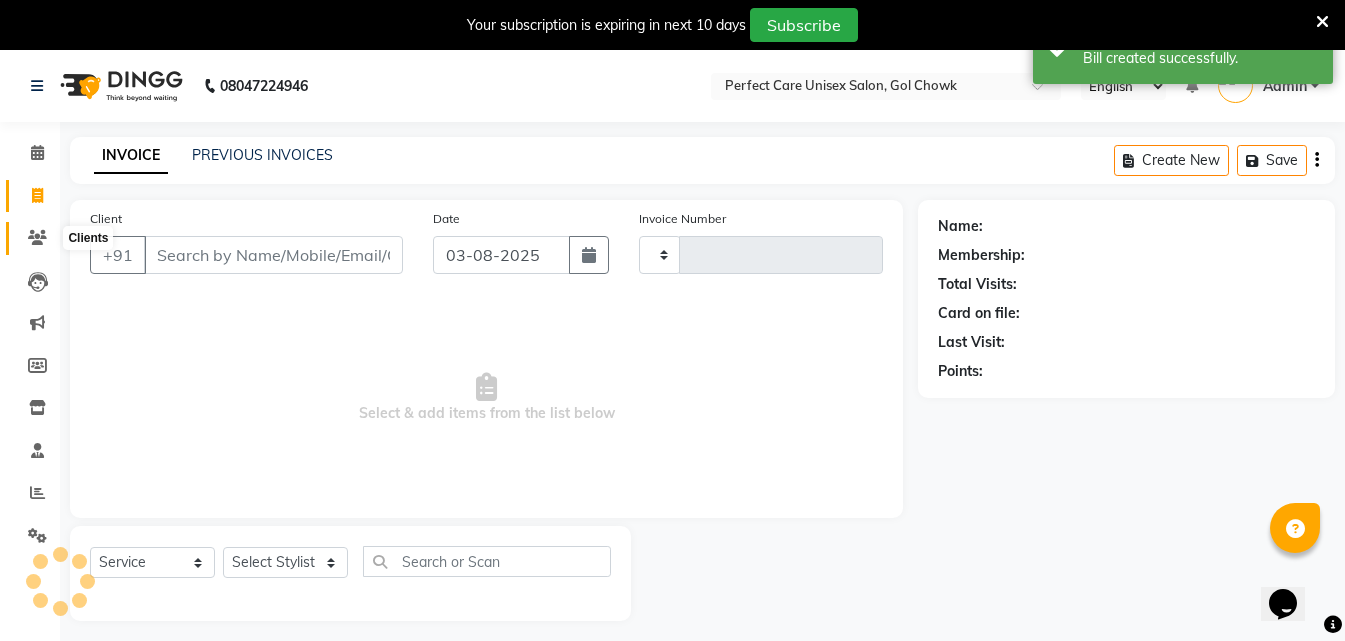 type on "2470" 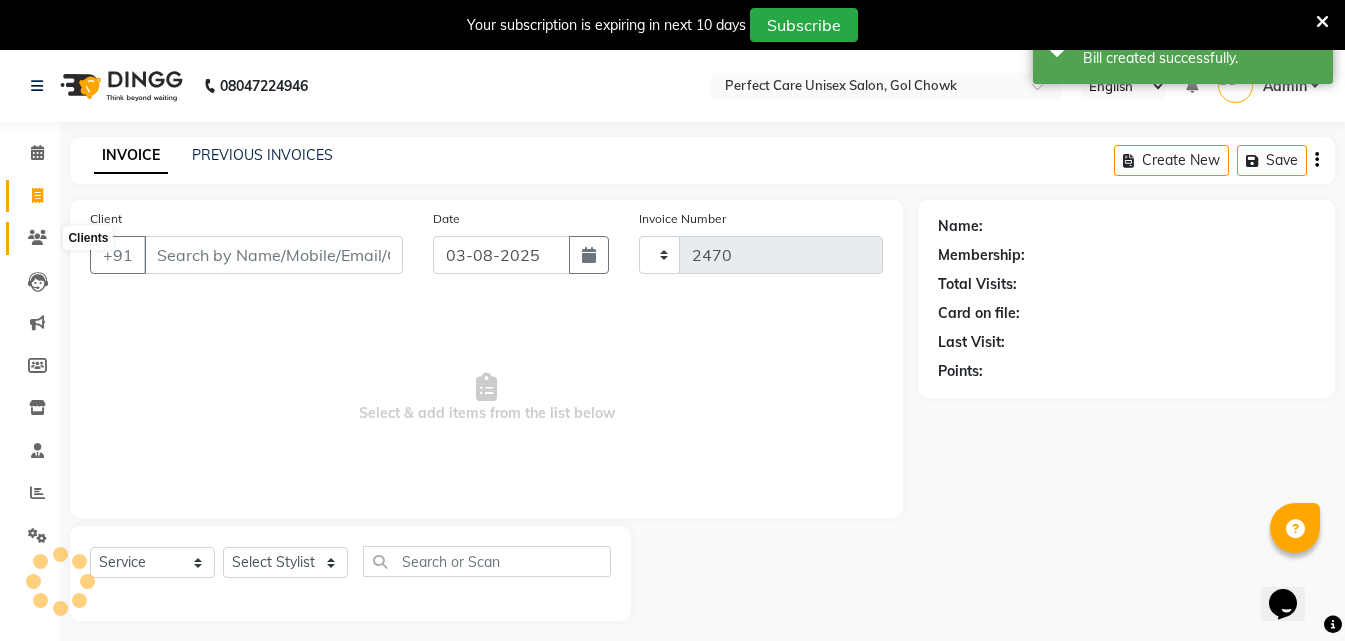scroll, scrollTop: 50, scrollLeft: 0, axis: vertical 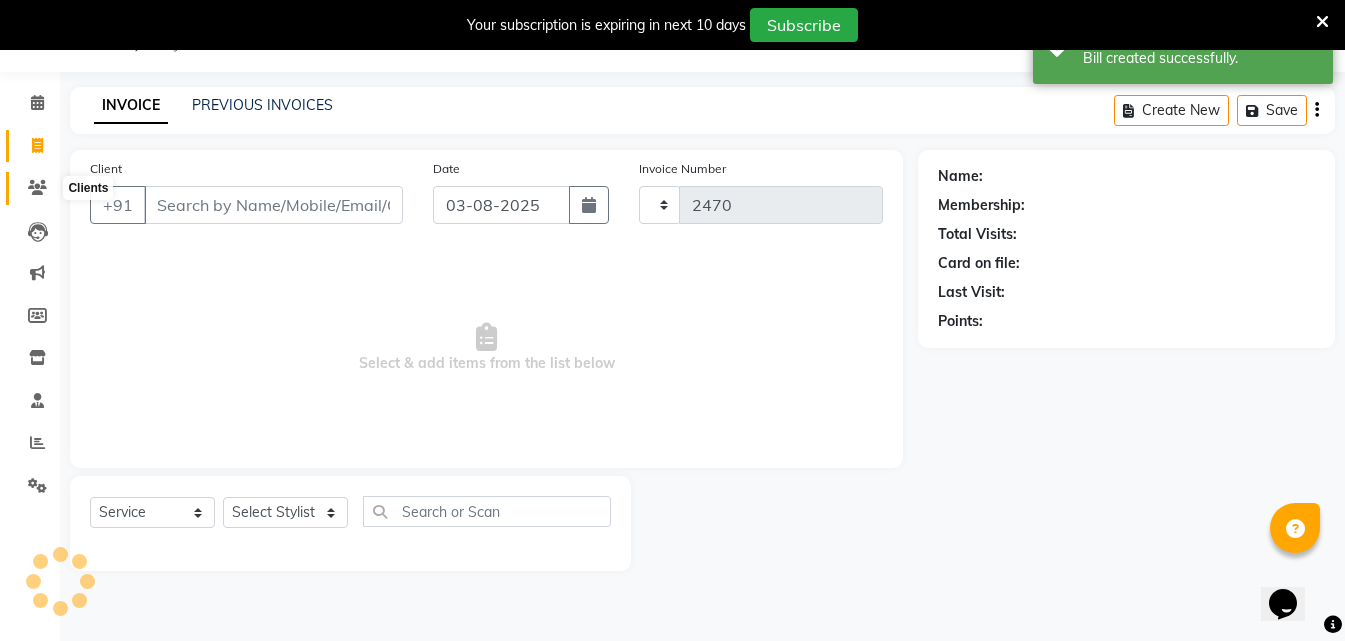 select on "4751" 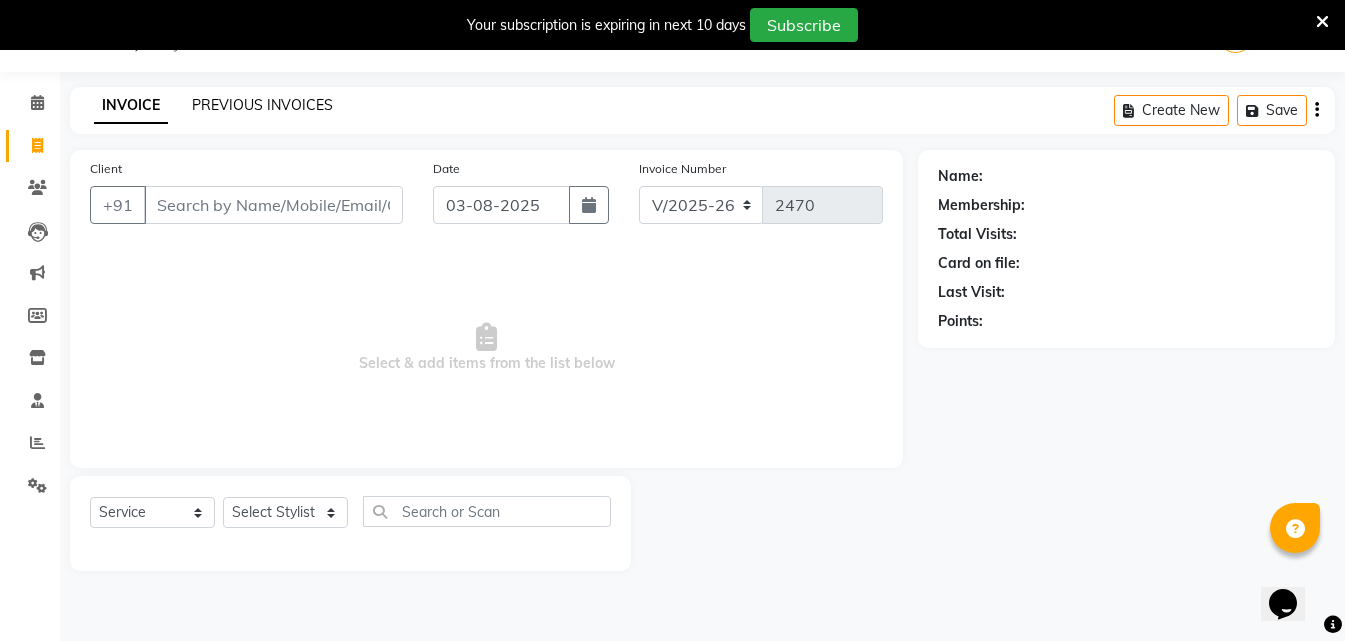 click on "PREVIOUS INVOICES" 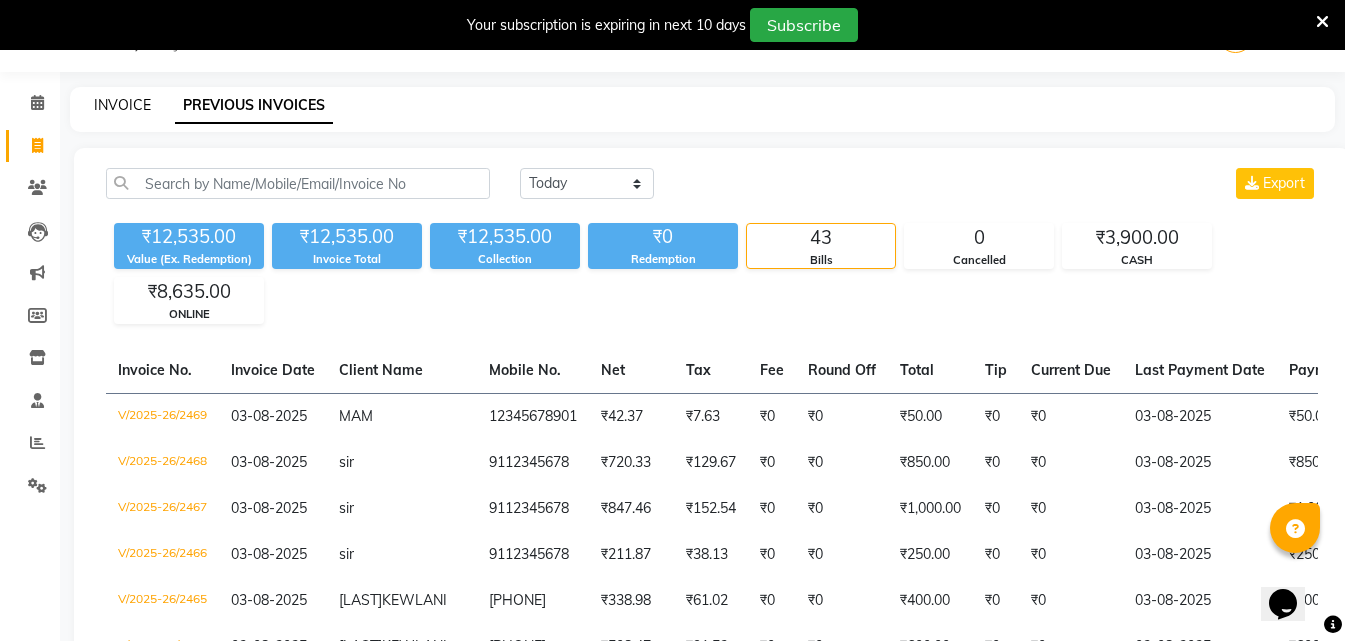 click on "INVOICE" 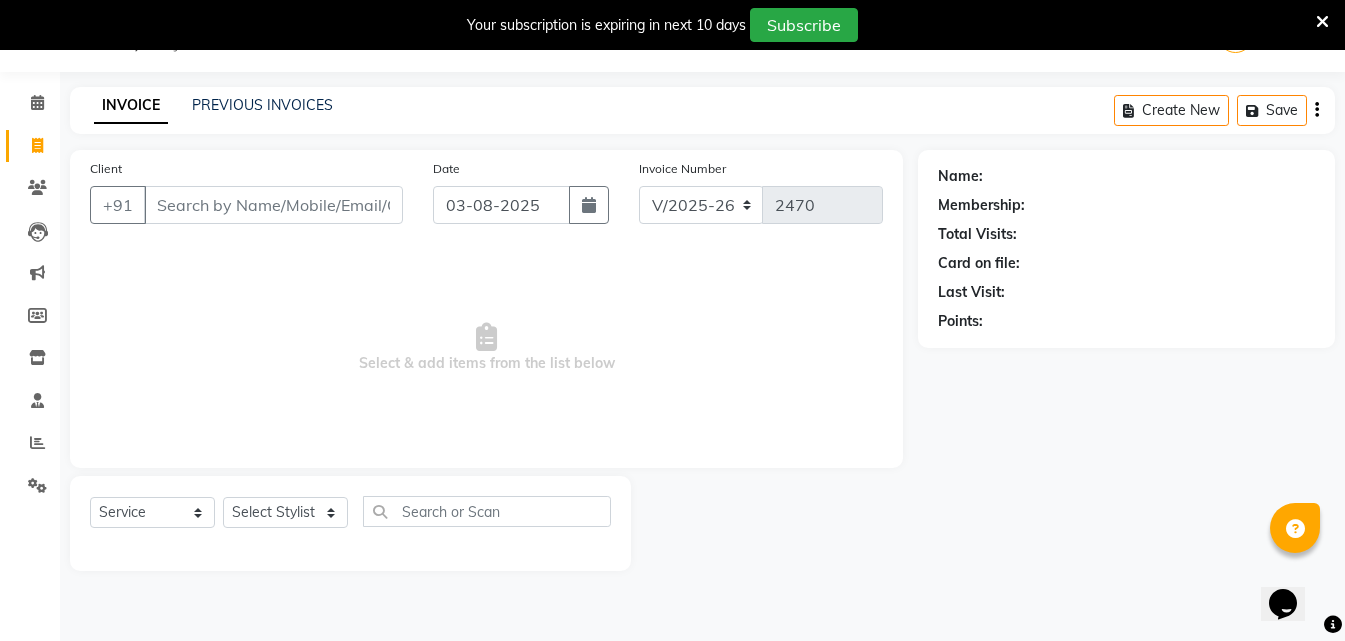 click on "PREVIOUS INVOICES" 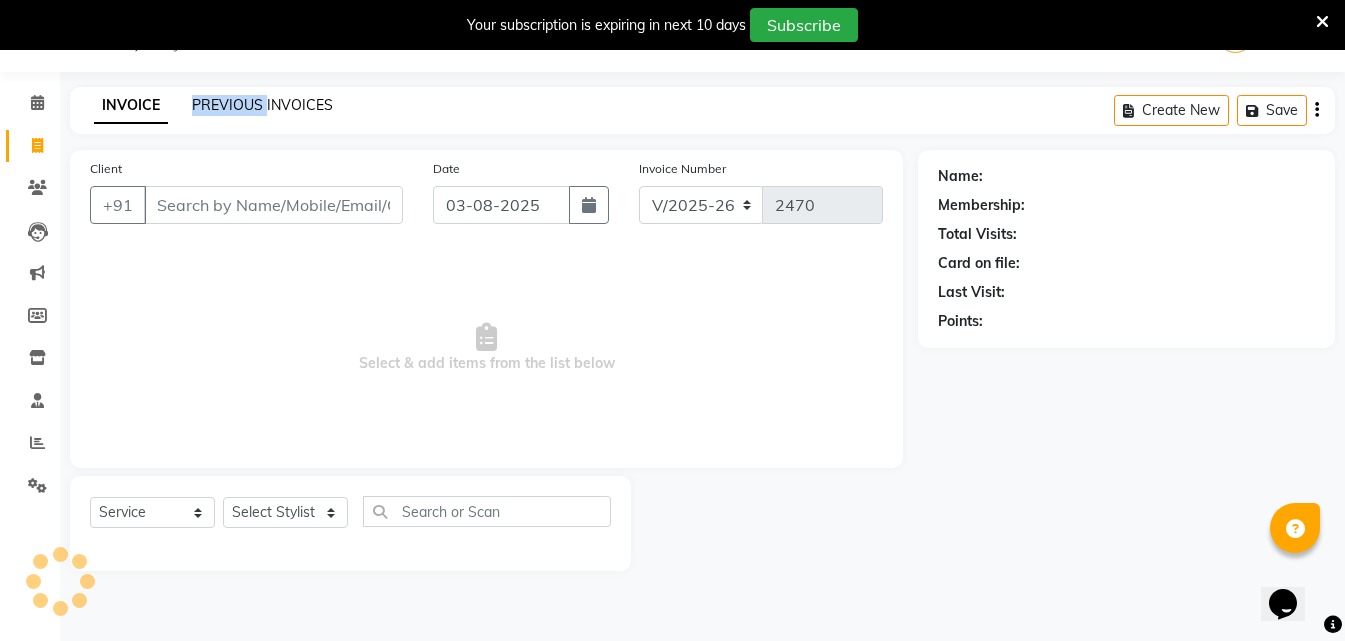click on "PREVIOUS INVOICES" 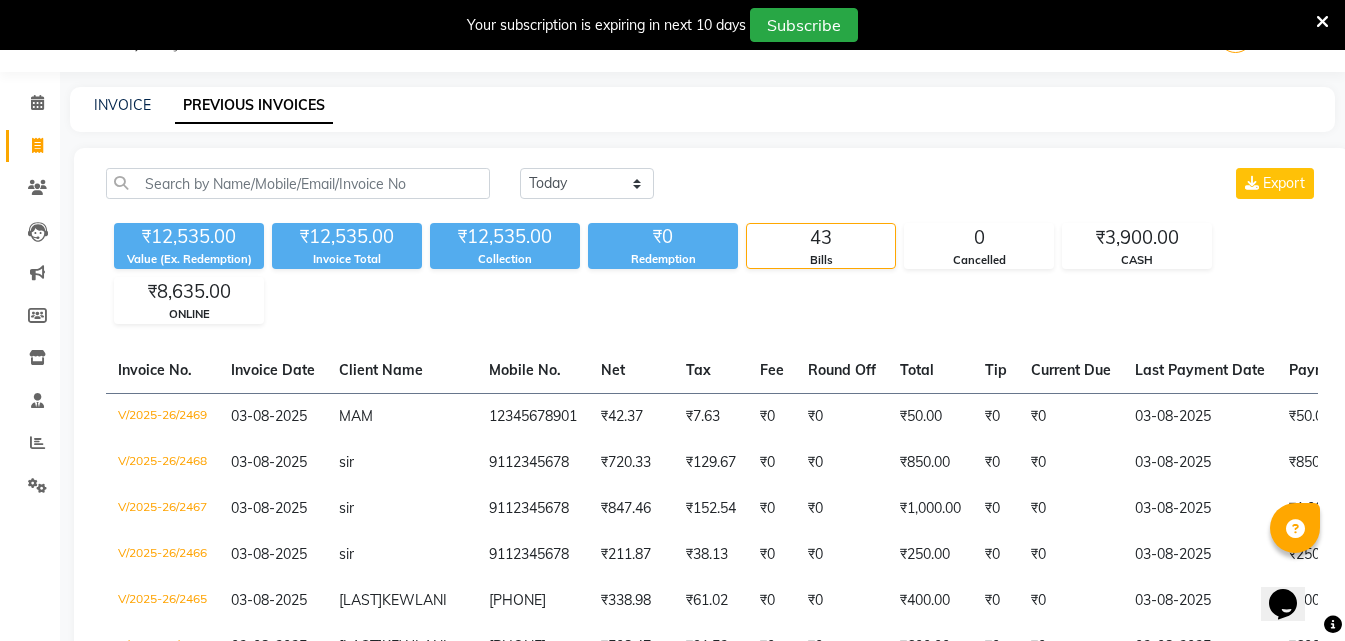 click on "INVOICE" 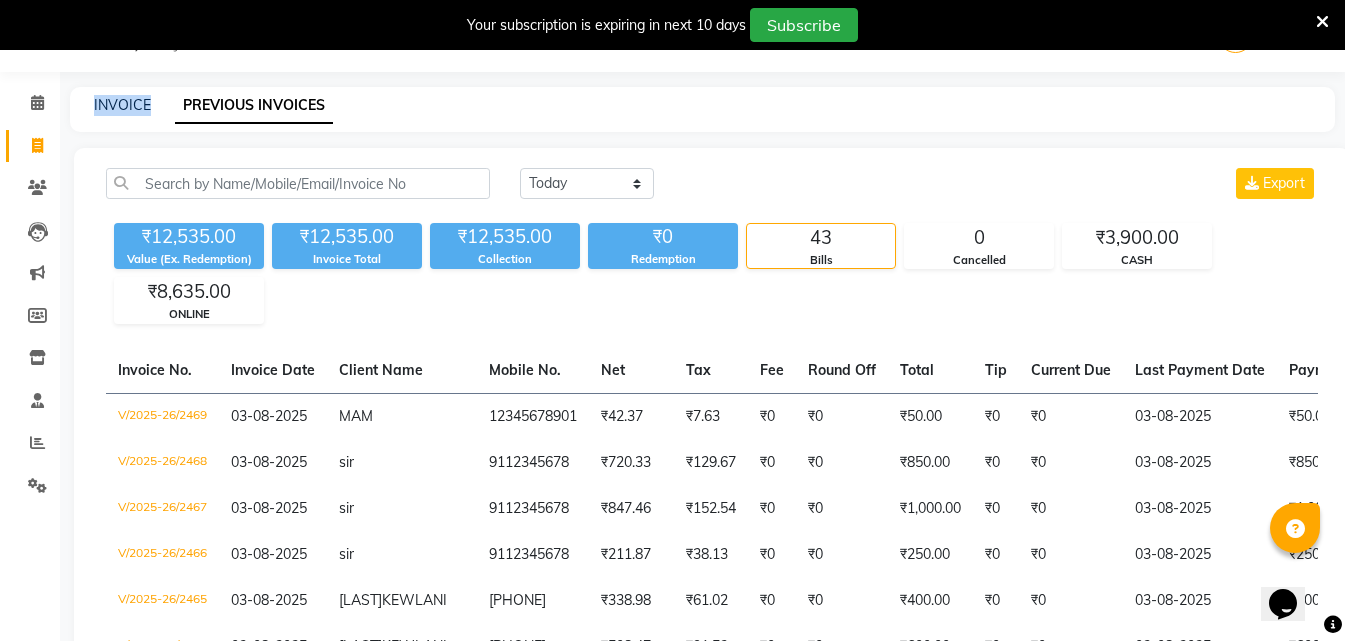 click on "INVOICE" 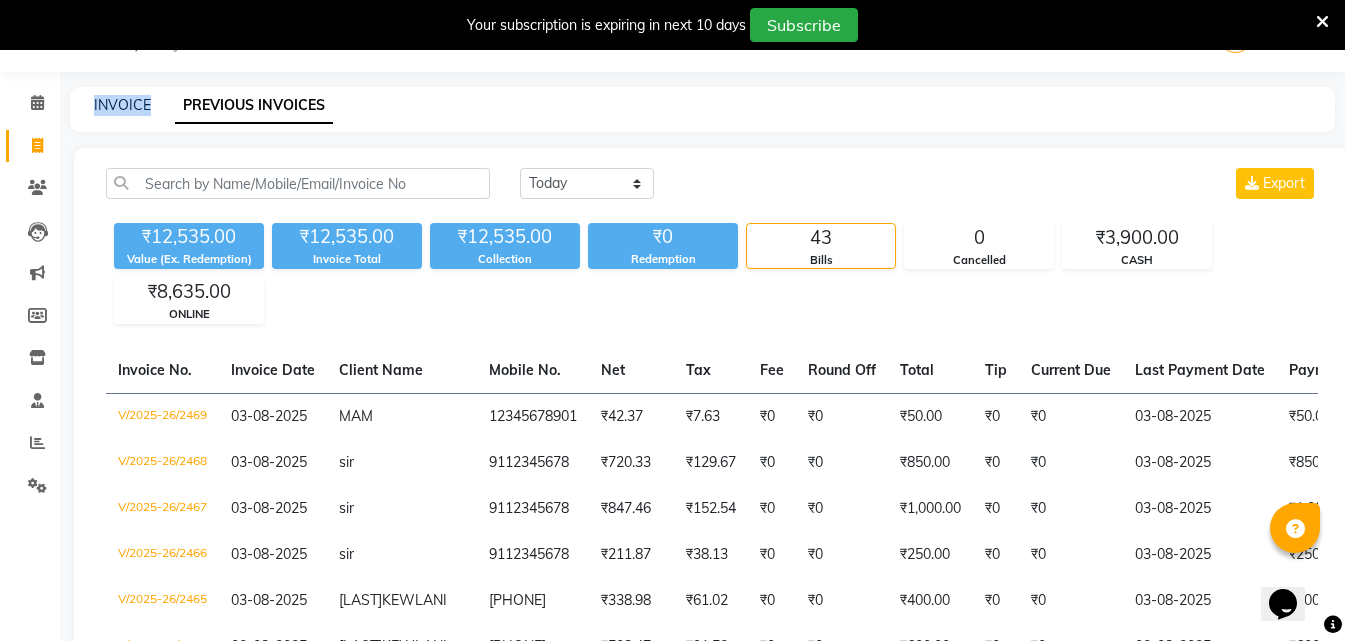 click at bounding box center [116, 68] 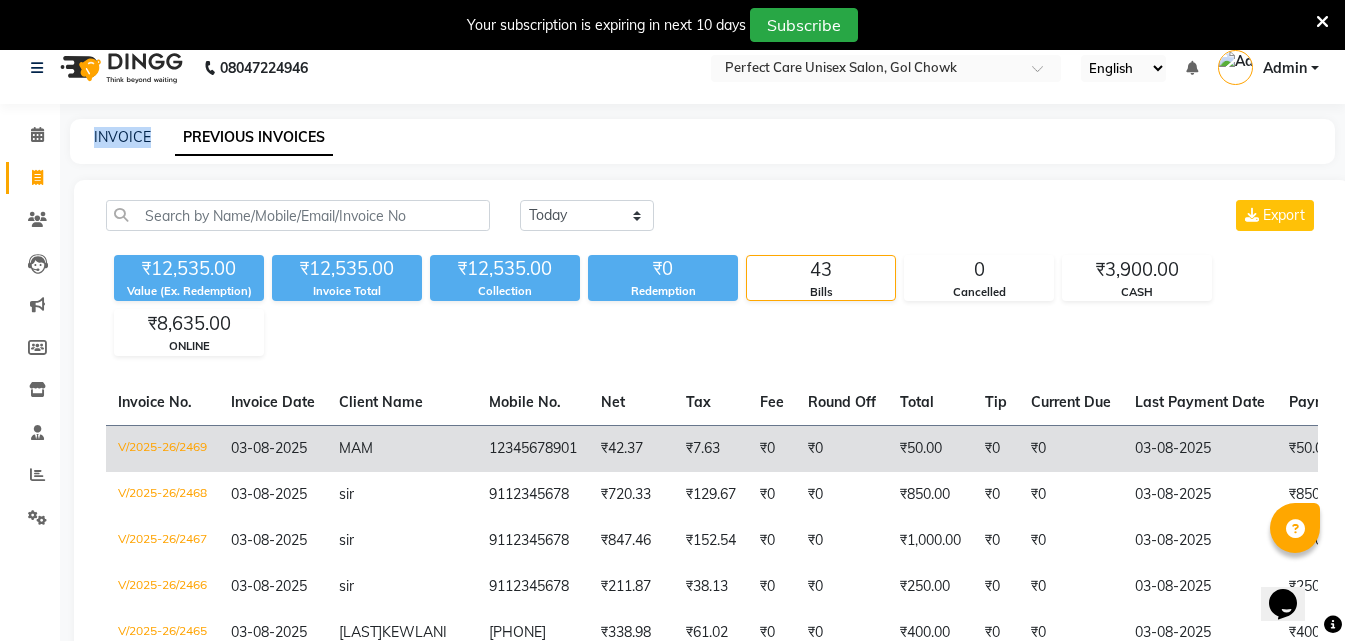 scroll, scrollTop: 0, scrollLeft: 0, axis: both 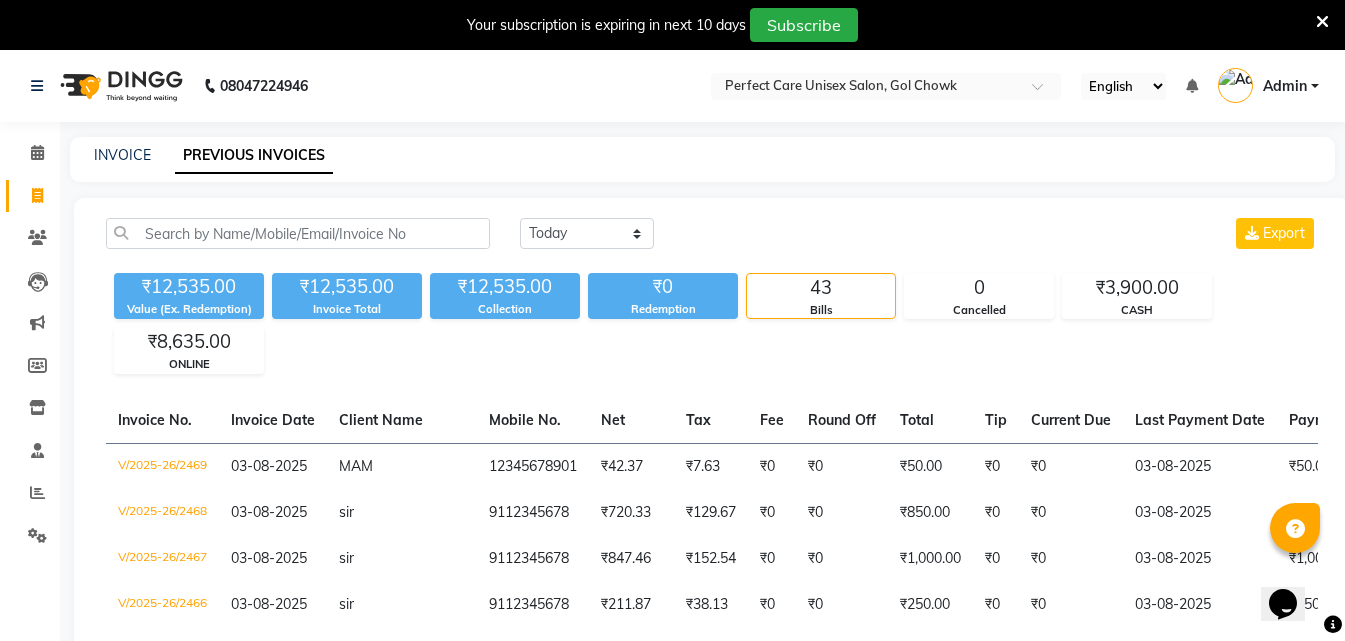 click on "Today Yesterday Custom Range Export" 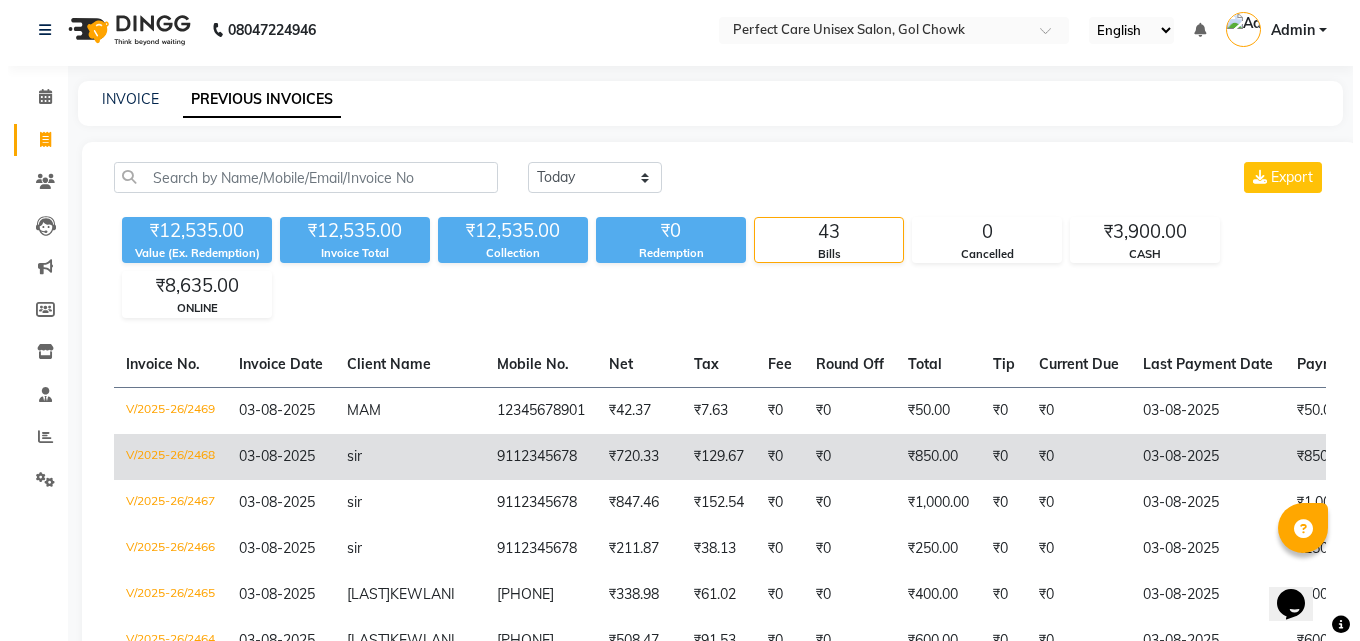 scroll, scrollTop: 0, scrollLeft: 0, axis: both 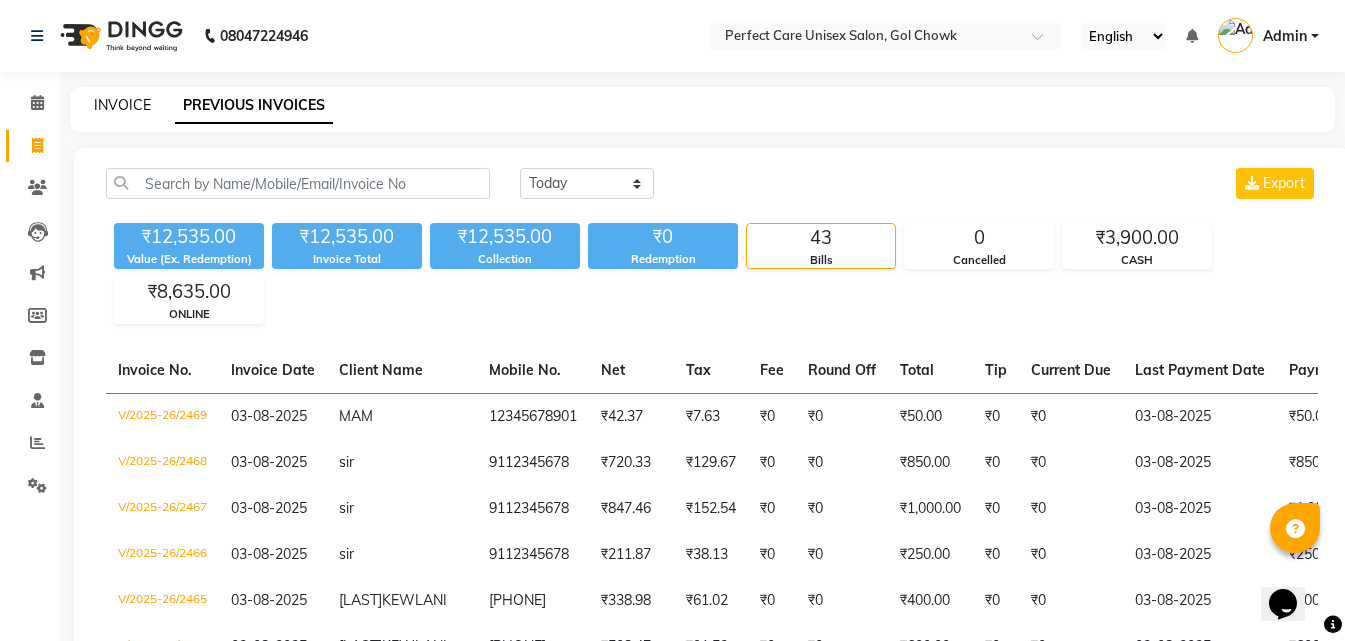 click on "INVOICE" 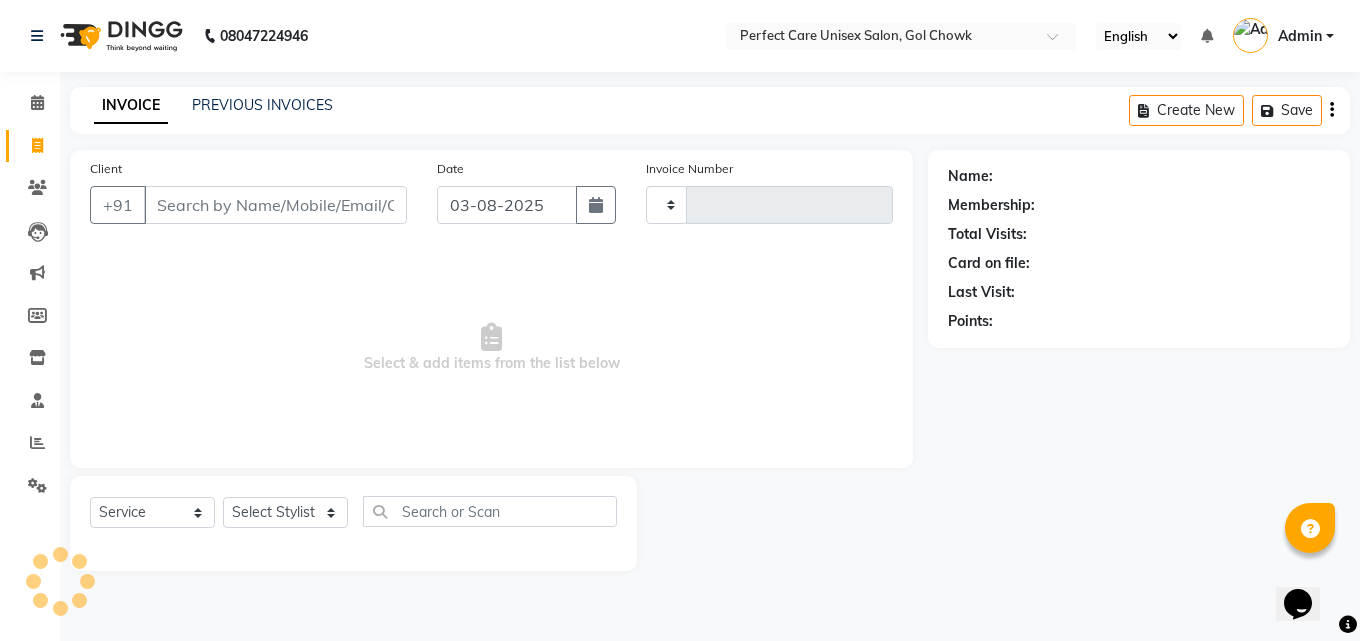 type on "2470" 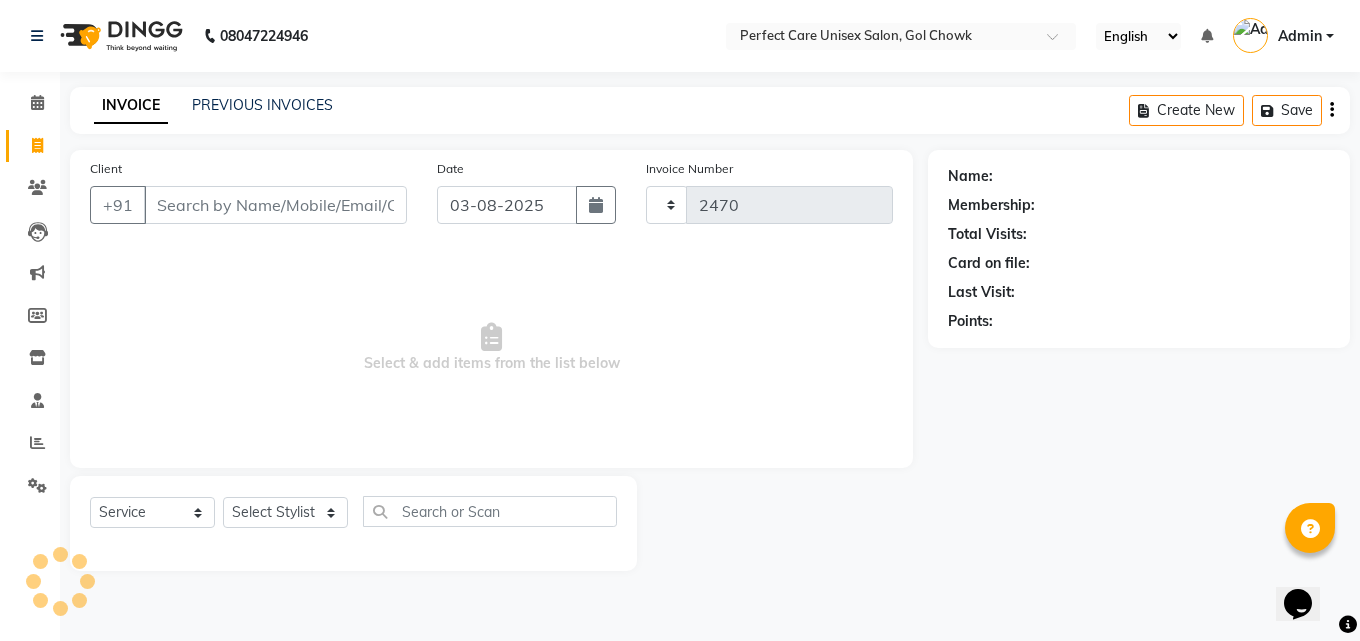 select on "4751" 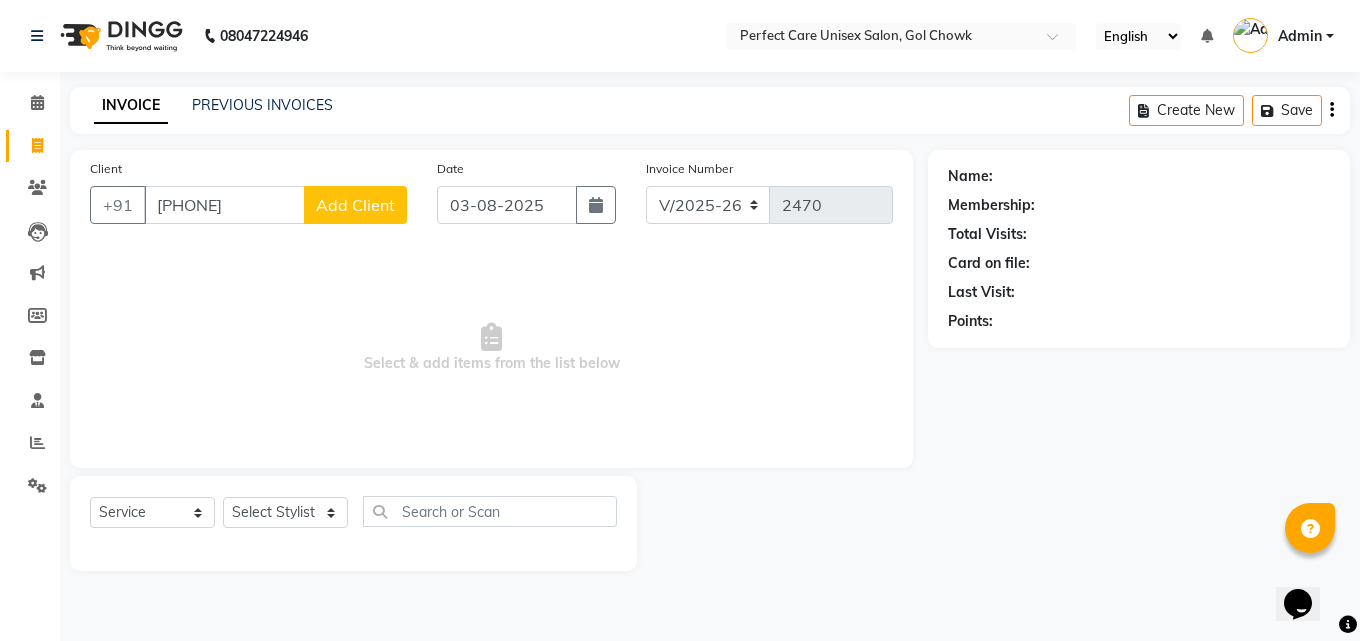 type on "[PHONE]" 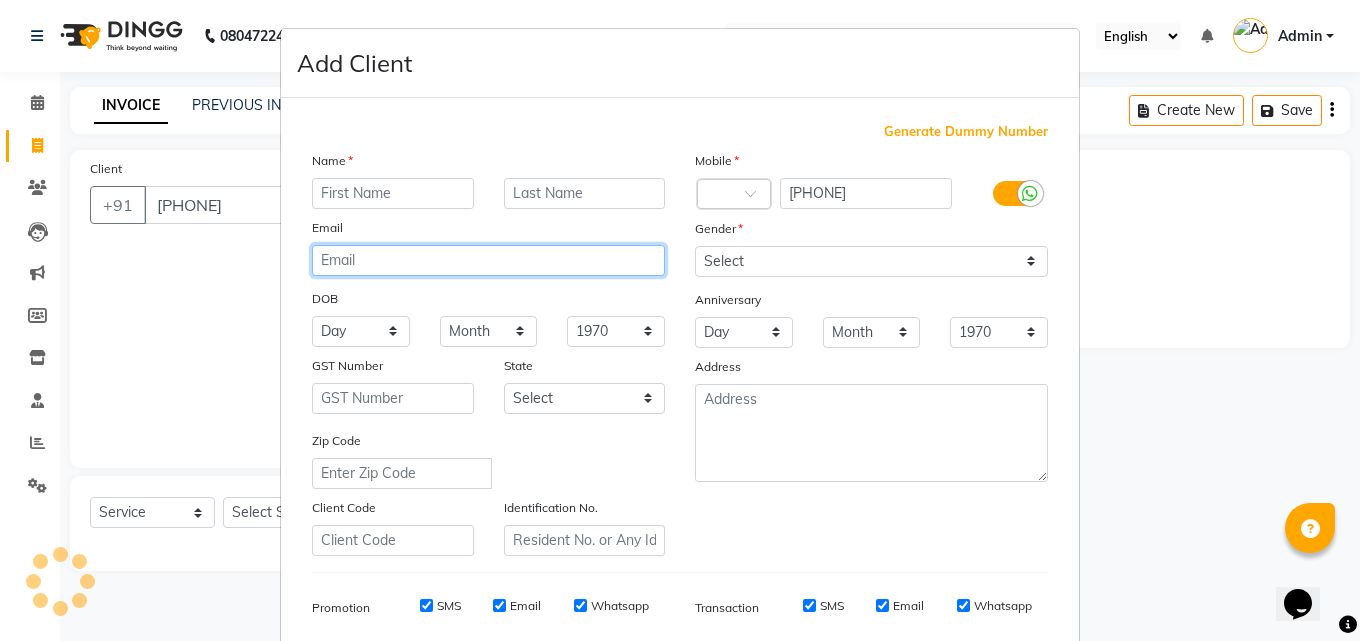 click at bounding box center [488, 260] 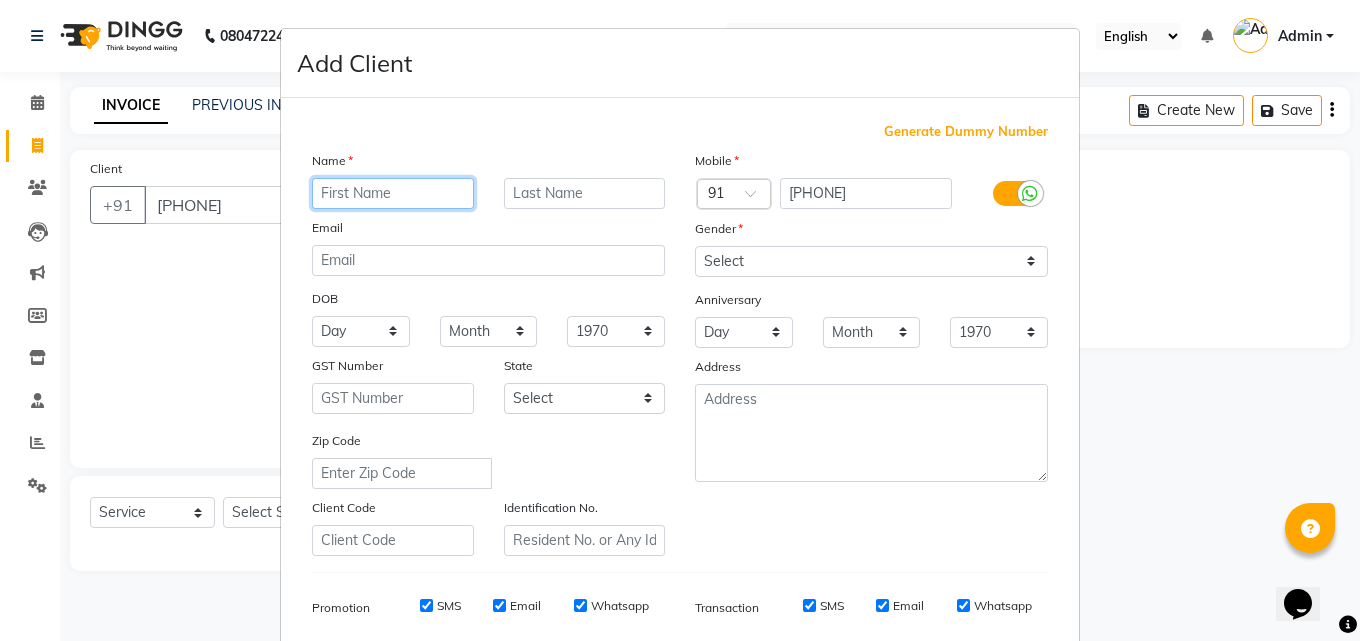 click at bounding box center [393, 193] 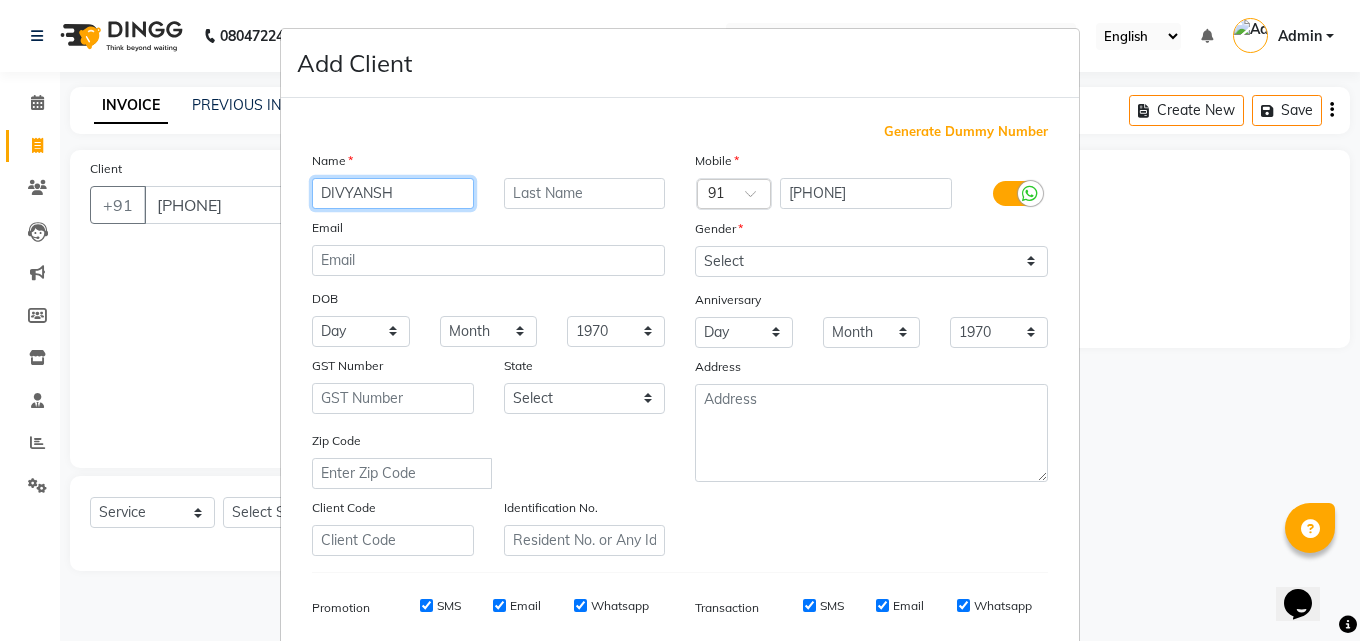 type on "DIVYANSH" 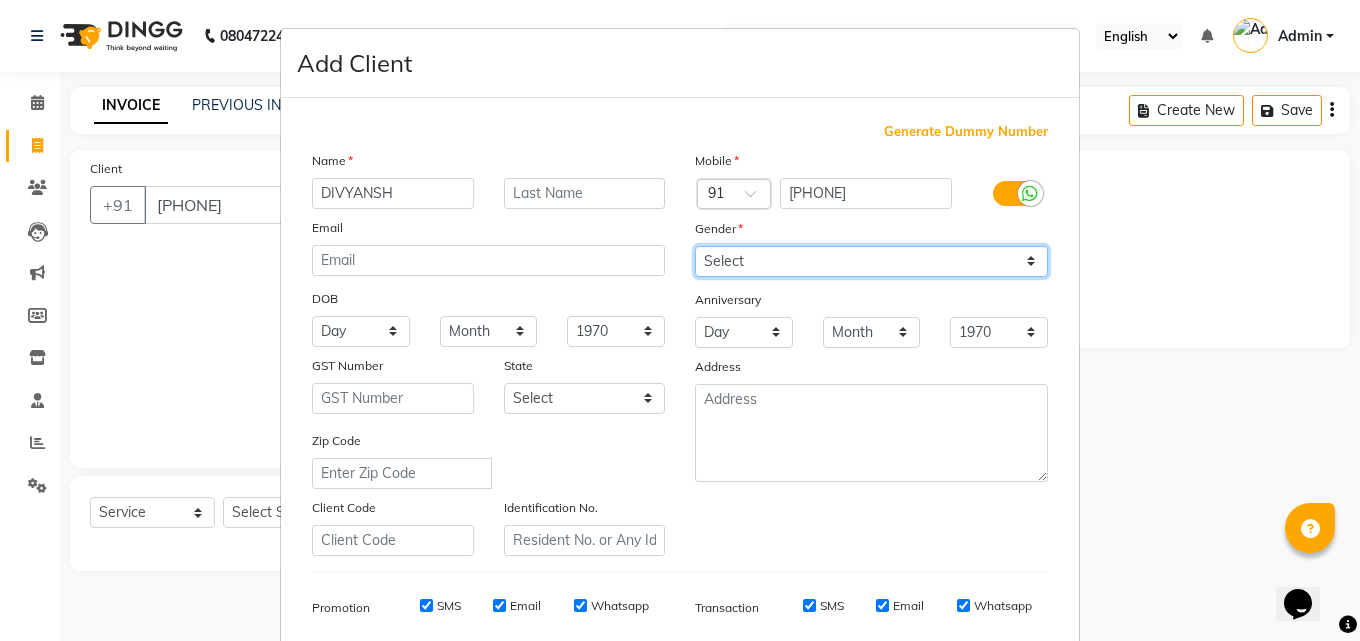 click on "Select Male Female Other Prefer Not To Say" at bounding box center [871, 261] 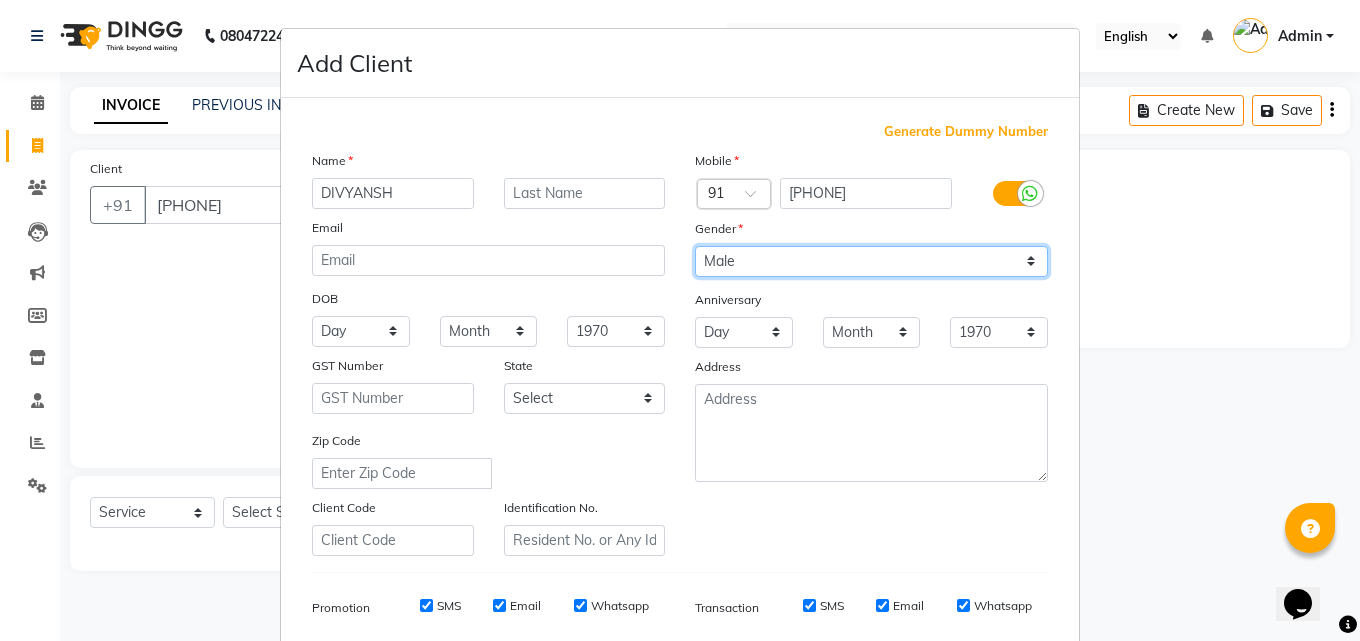 click on "Select Male Female Other Prefer Not To Say" at bounding box center [871, 261] 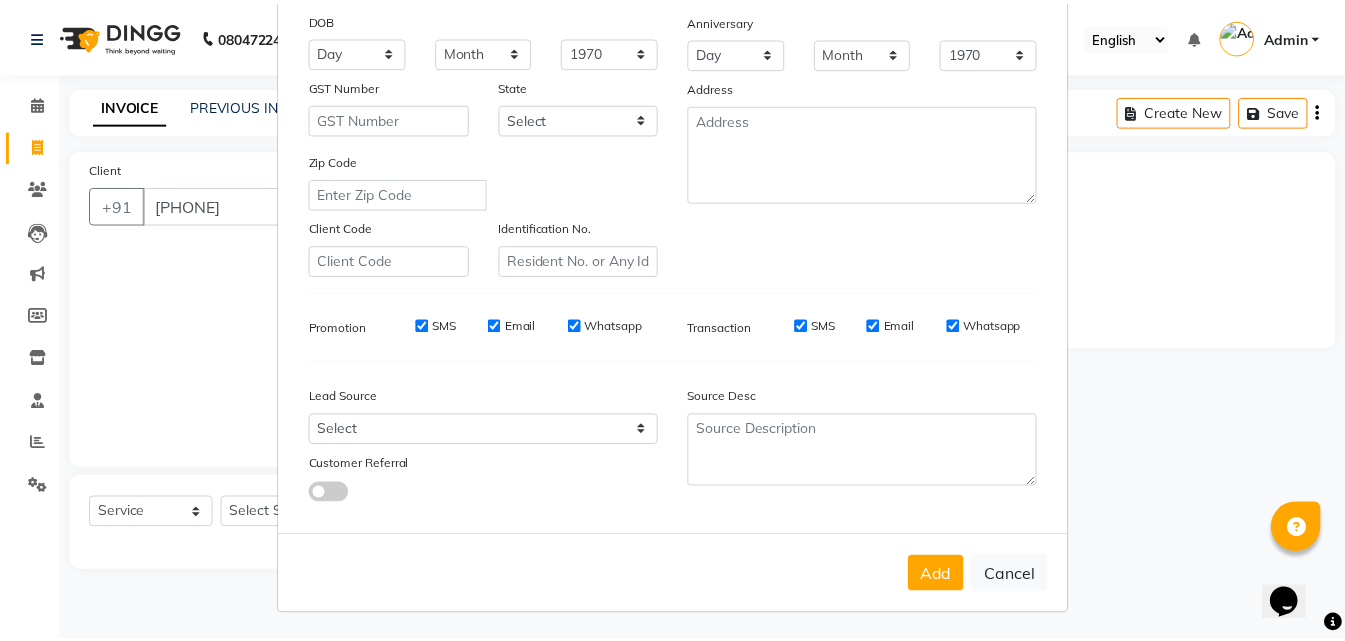 scroll, scrollTop: 282, scrollLeft: 0, axis: vertical 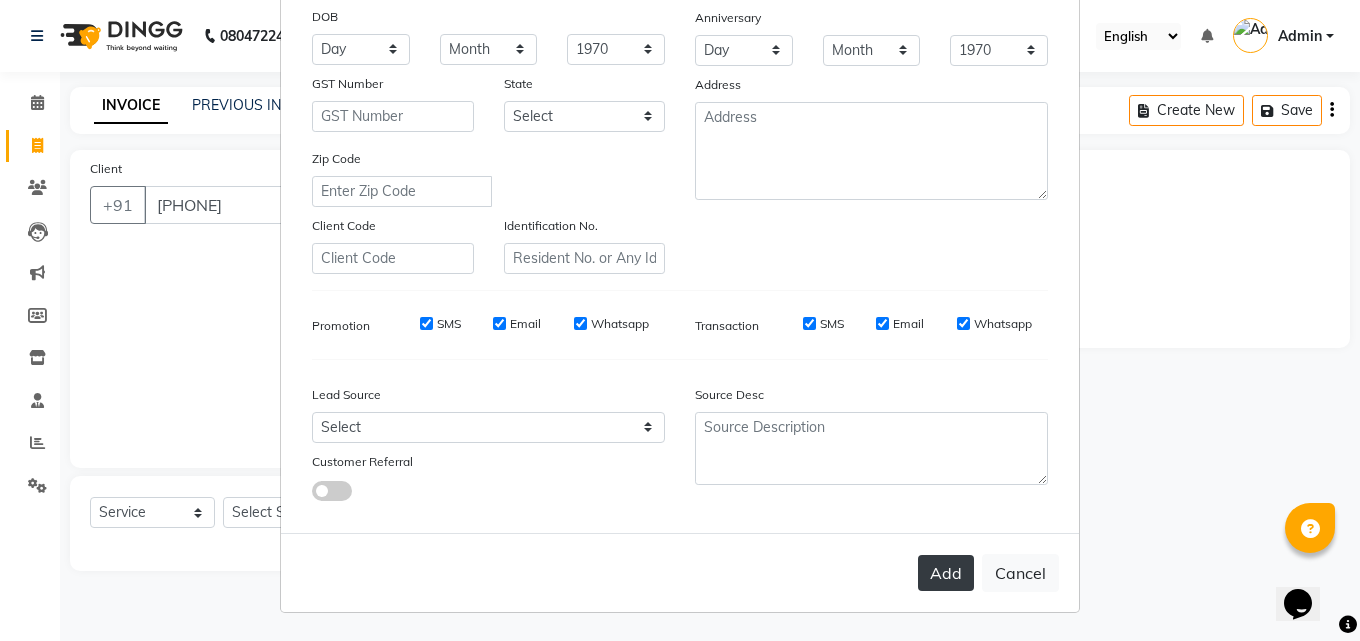 click on "Add" at bounding box center [946, 573] 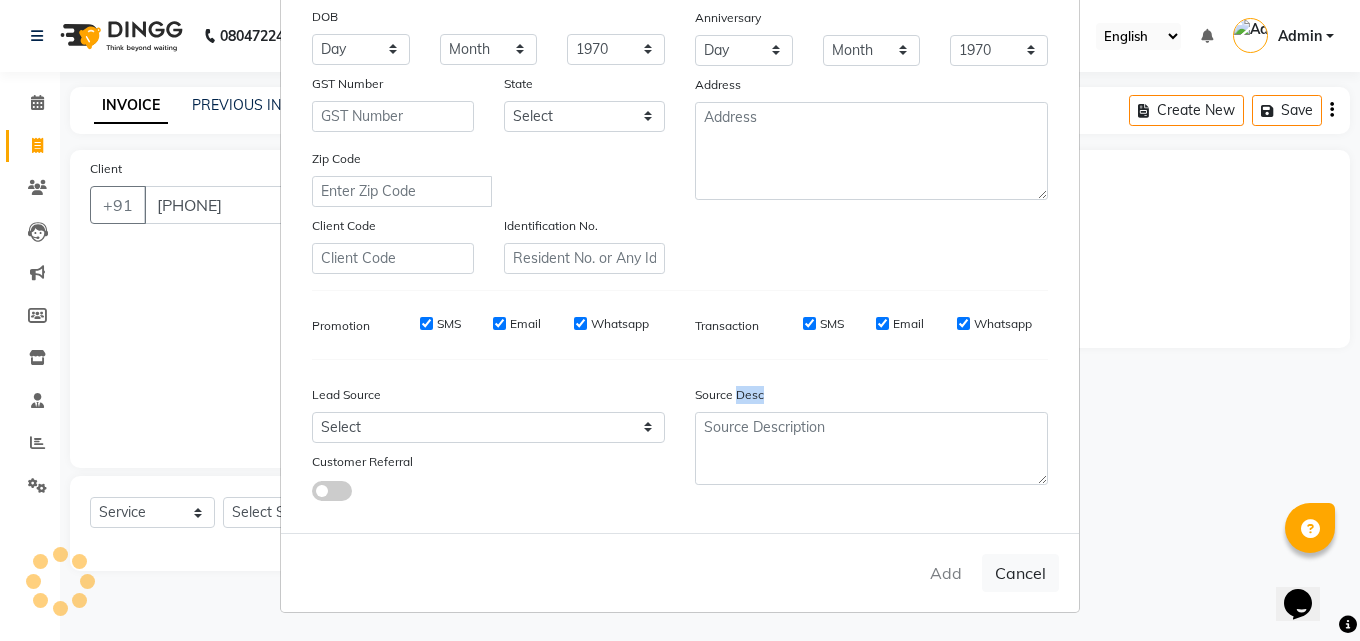 click on "Add   Cancel" at bounding box center (680, 572) 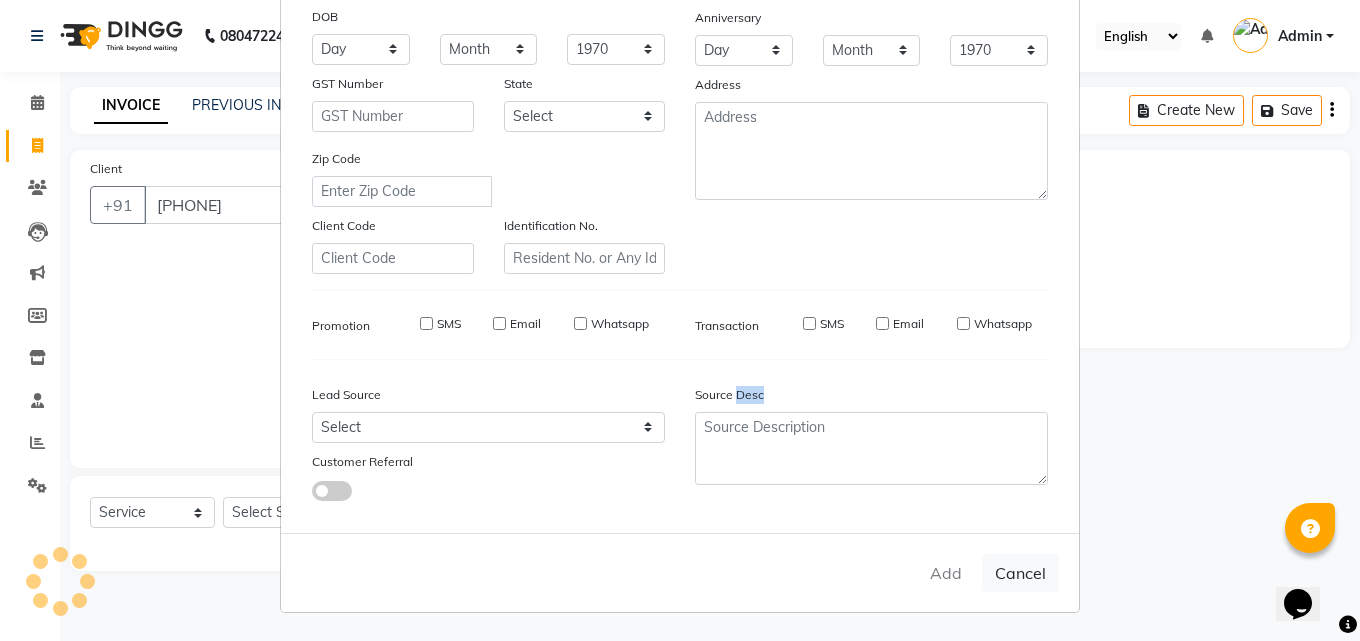 type 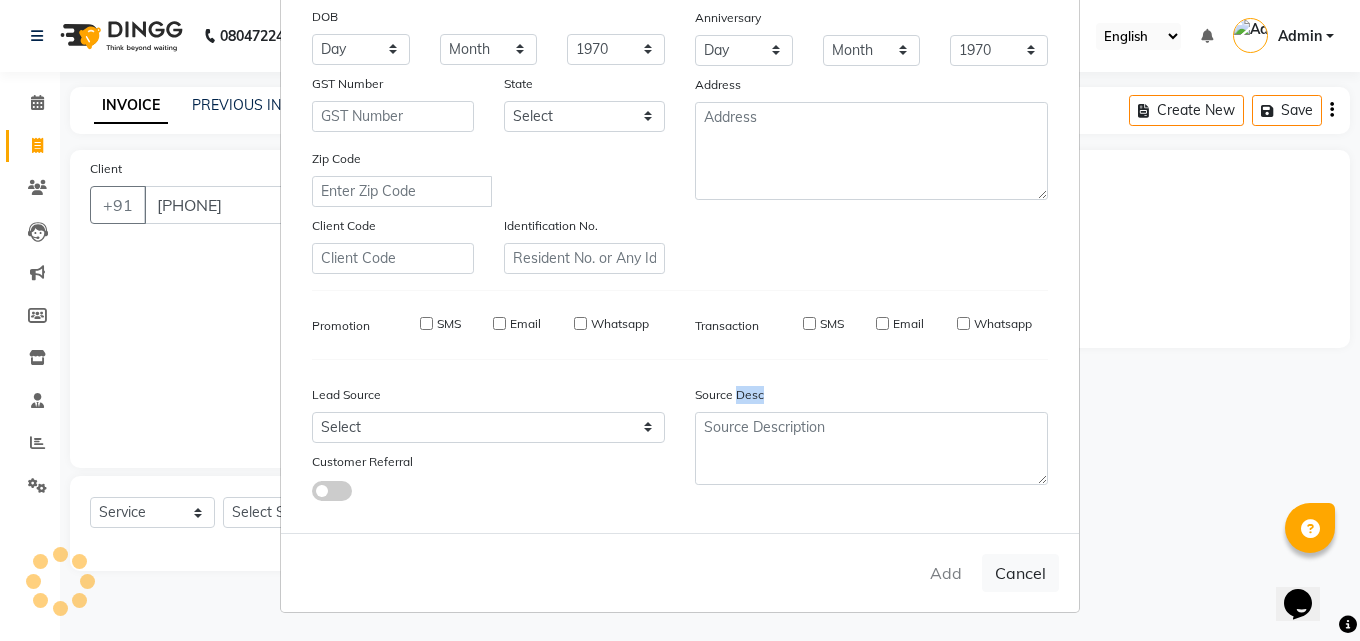 select 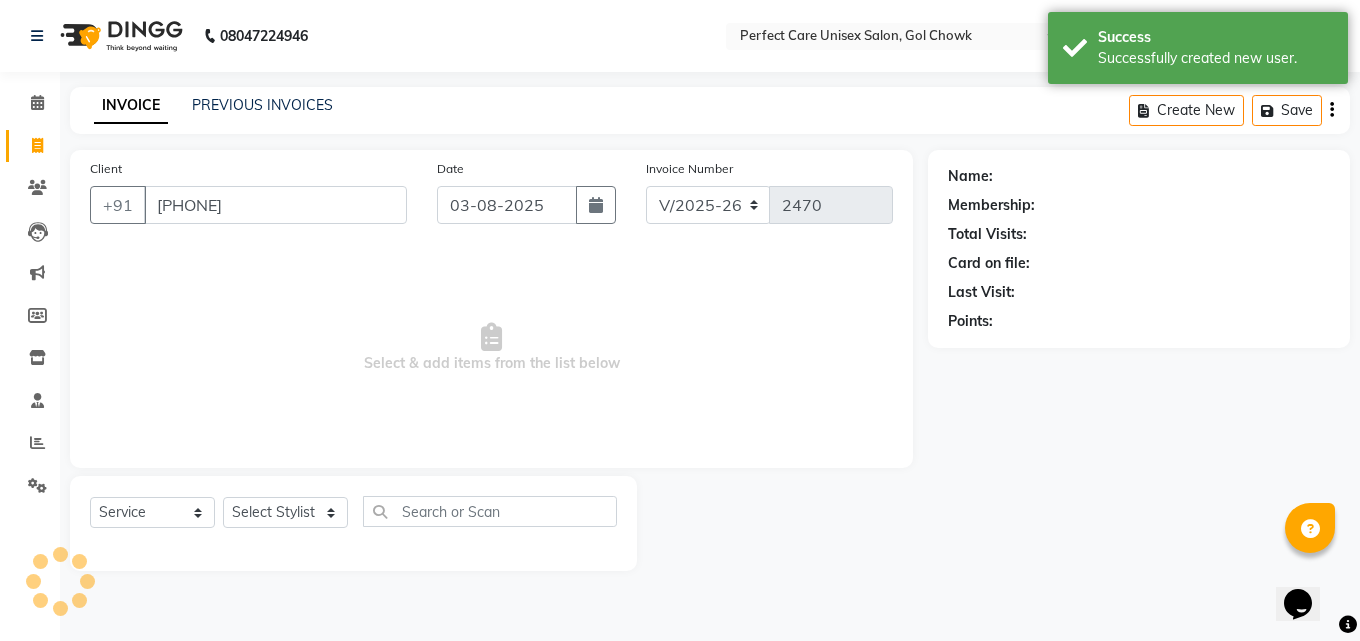select on "1: Object" 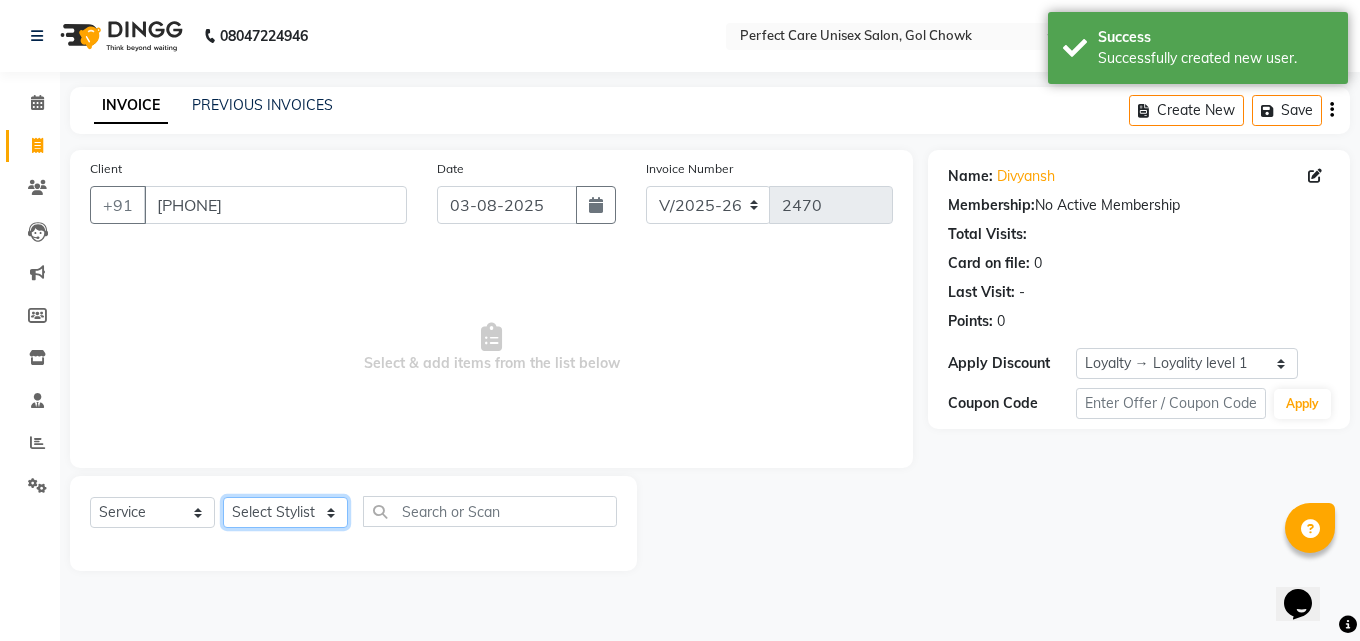 click on "Select Stylist MISS [NAME] MISS [NAME] MISS [NAME] MISS [NAME] MISS [NAME] MISS [NAME] MISS [NAME] MISS [NAME] MISS [NAME] MISS [NAME] [NAME] MR [NAME] MR [NAME] MR [NAME] MR [NAME] MR [NAME] MR [NAME] MR [NAME] MR [NAME] MR [NAME] MR [NAME] MR [NAME] MR [NAME] MR [NAME] MR [NAME] MS [NAME] NONE [NAME]" 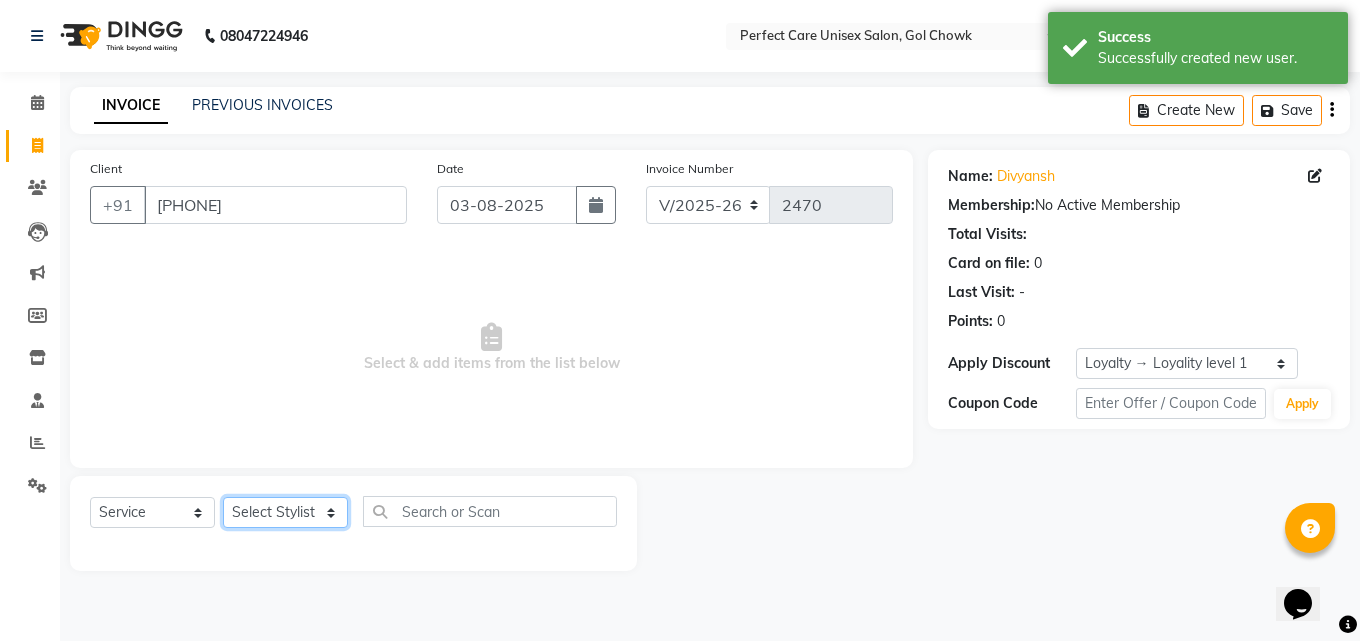 select on "31463" 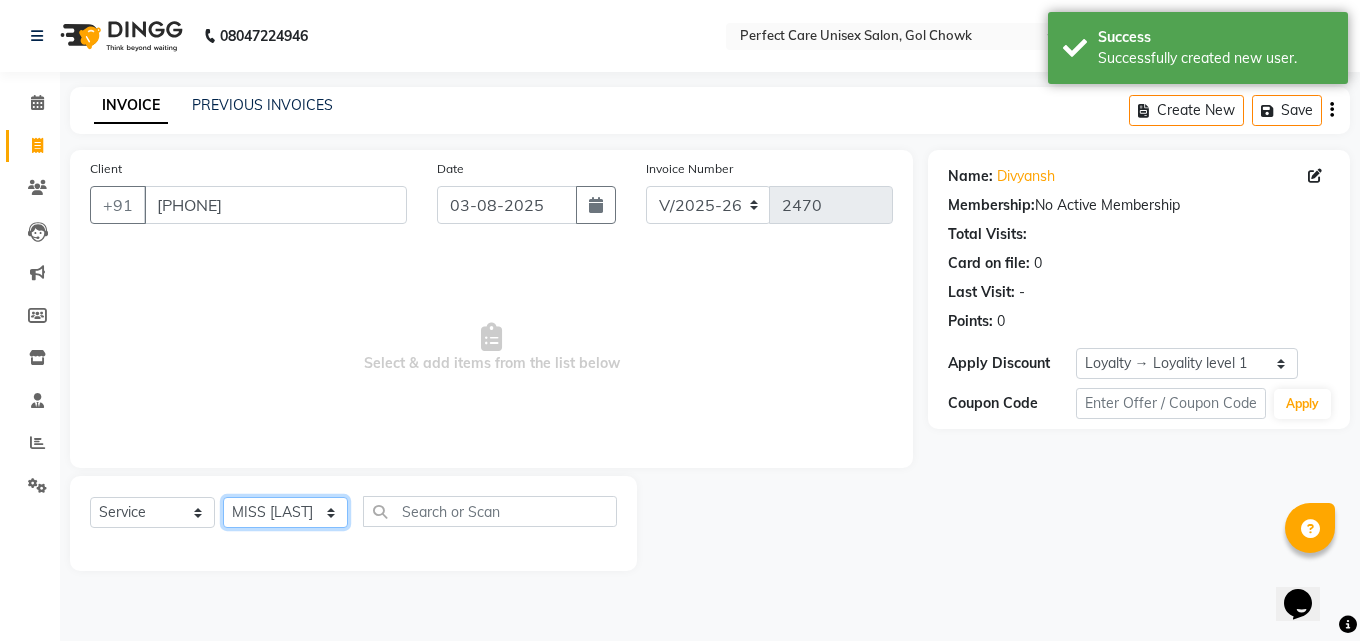 click on "Select Stylist MISS [NAME] MISS [NAME] MISS [NAME] MISS [NAME] MISS [NAME] MISS [NAME] MISS [NAME] MISS [NAME] MISS [NAME] MISS [NAME] [NAME] MR [NAME] MR [NAME] MR [NAME] MR [NAME] MR [NAME] MR [NAME] MR [NAME] MR [NAME] MR [NAME] MR [NAME] MR [NAME] MR [NAME] MR [NAME] MR [NAME] MS [NAME] NONE [NAME]" 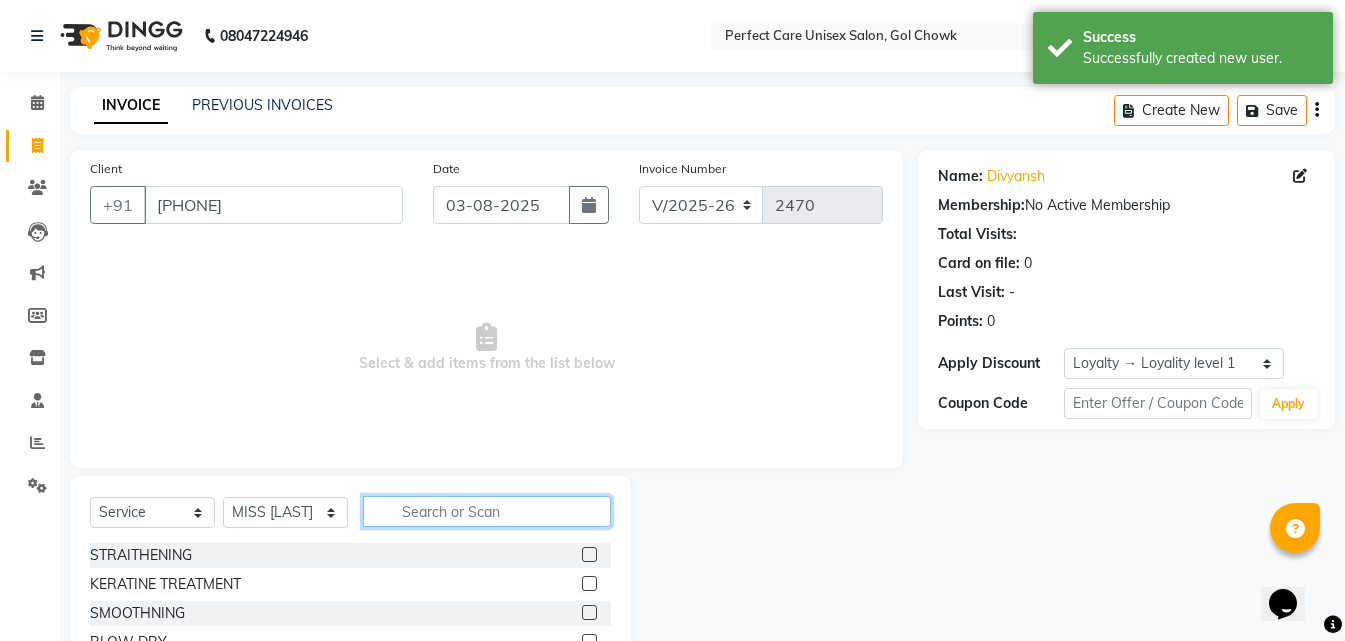 click 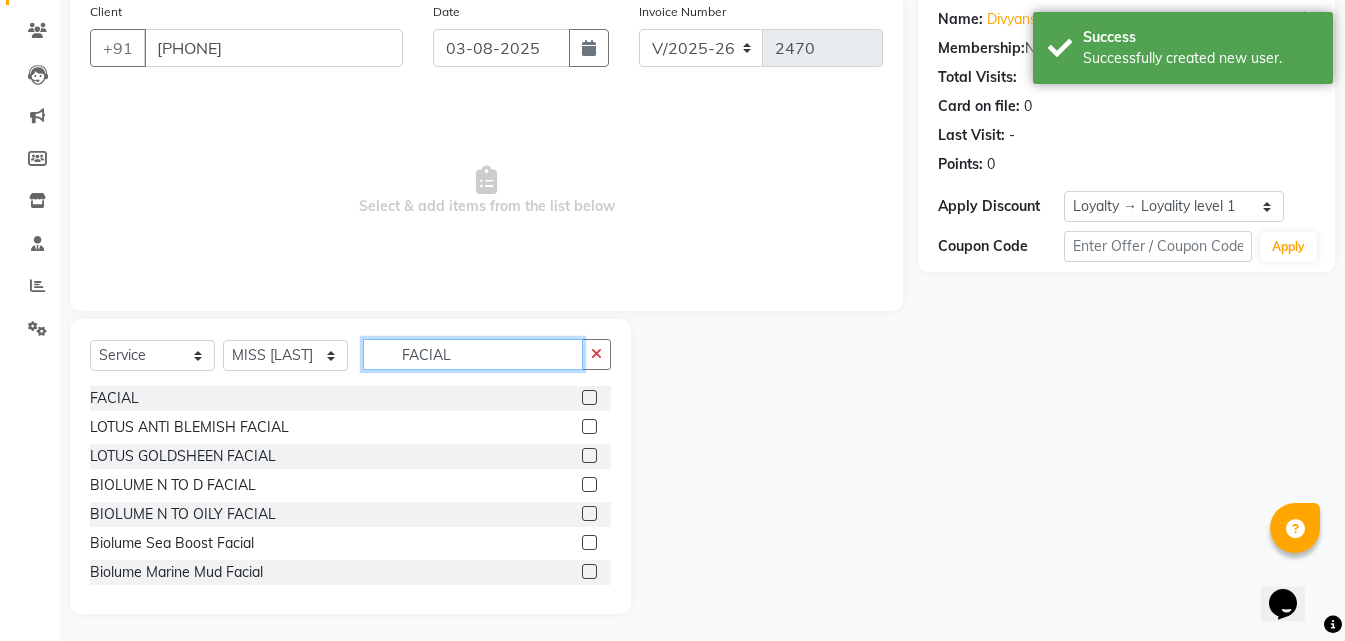 scroll, scrollTop: 160, scrollLeft: 0, axis: vertical 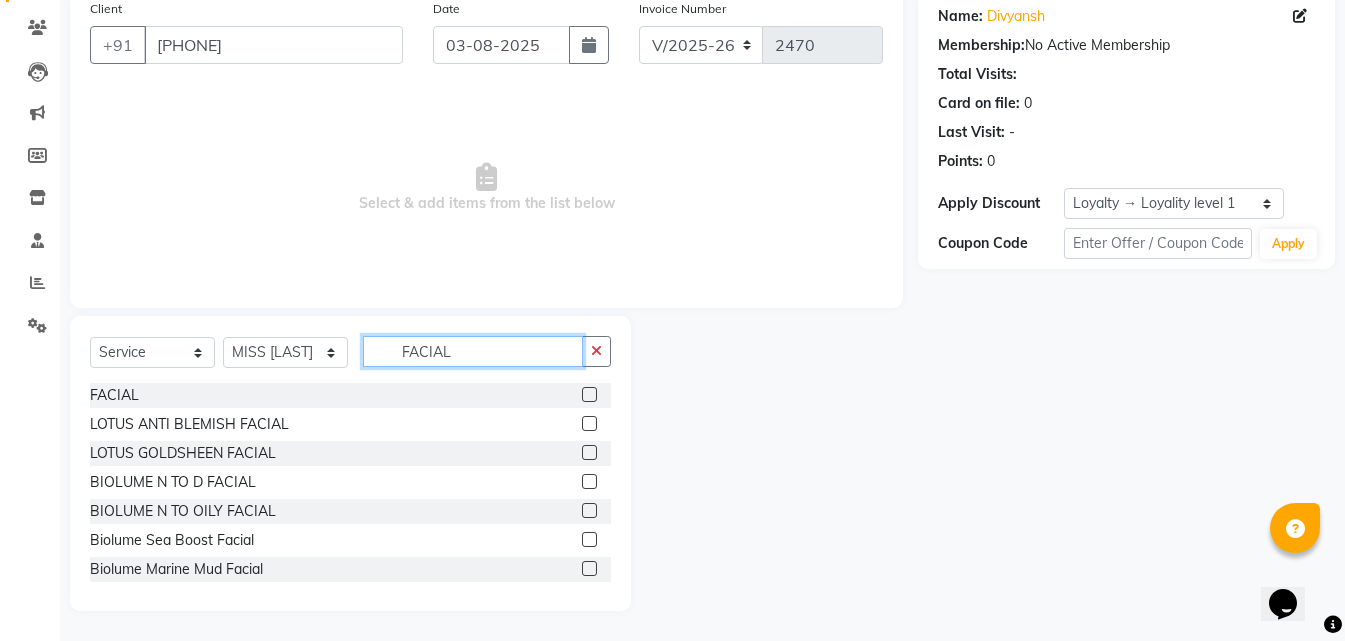 type on "FACIAL" 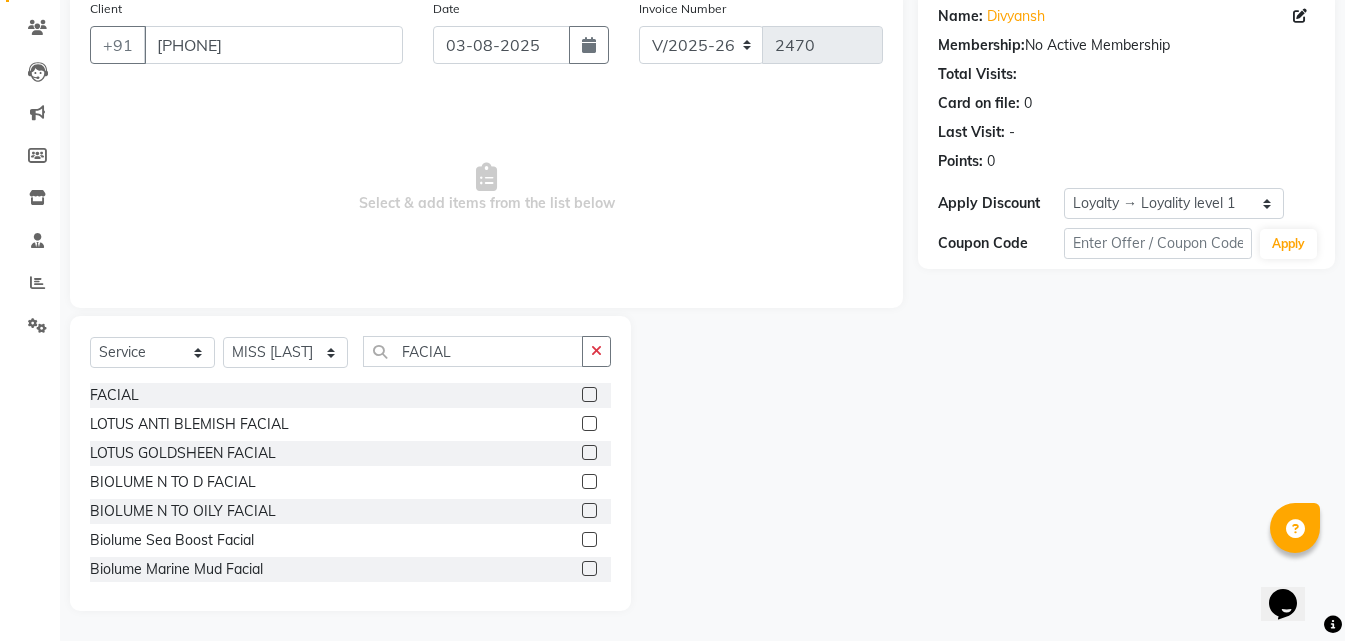 click 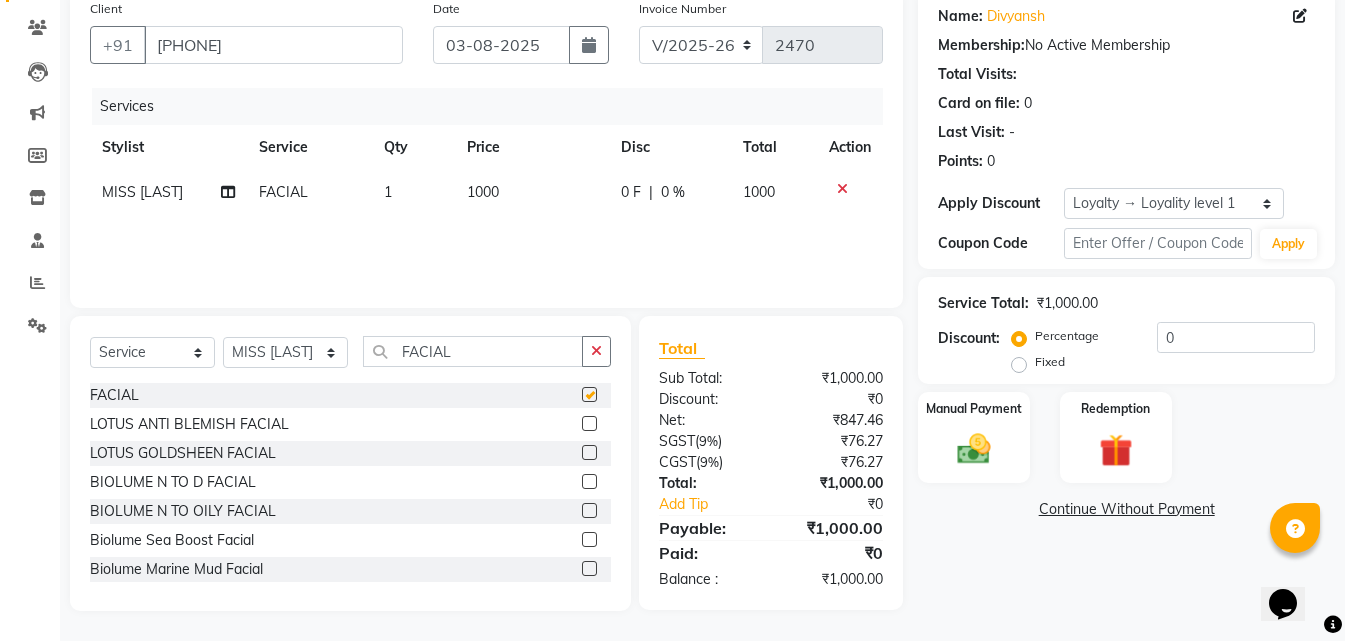 checkbox on "false" 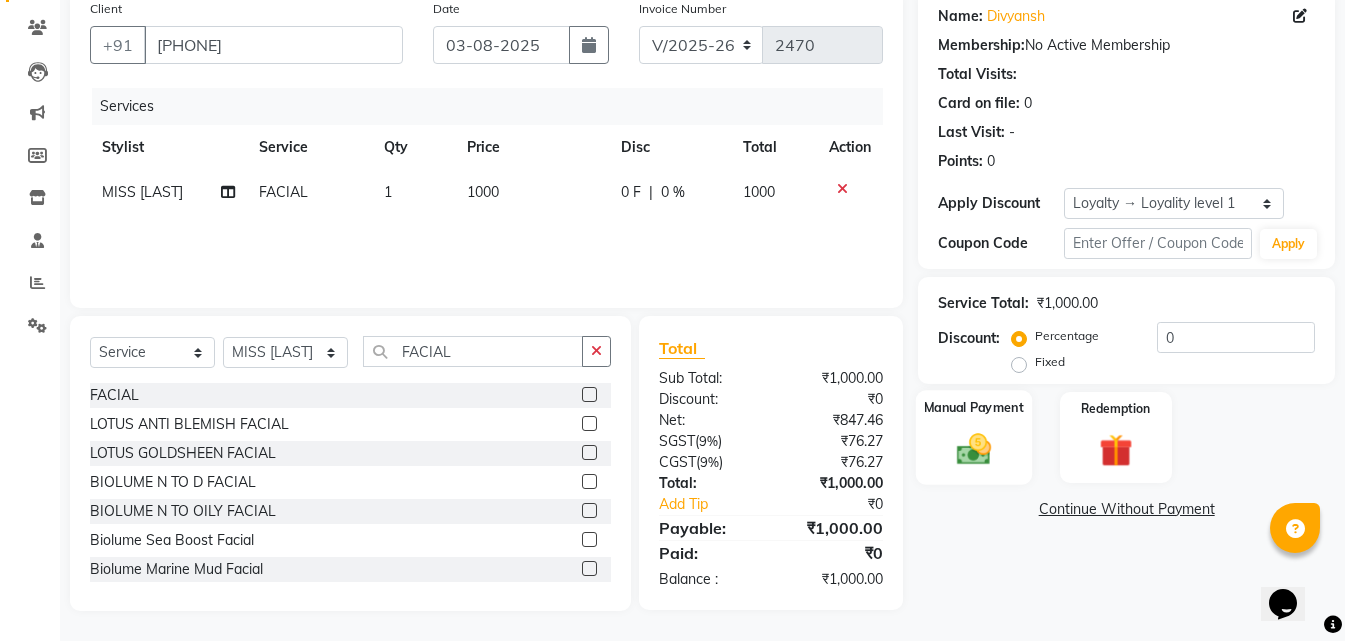 click 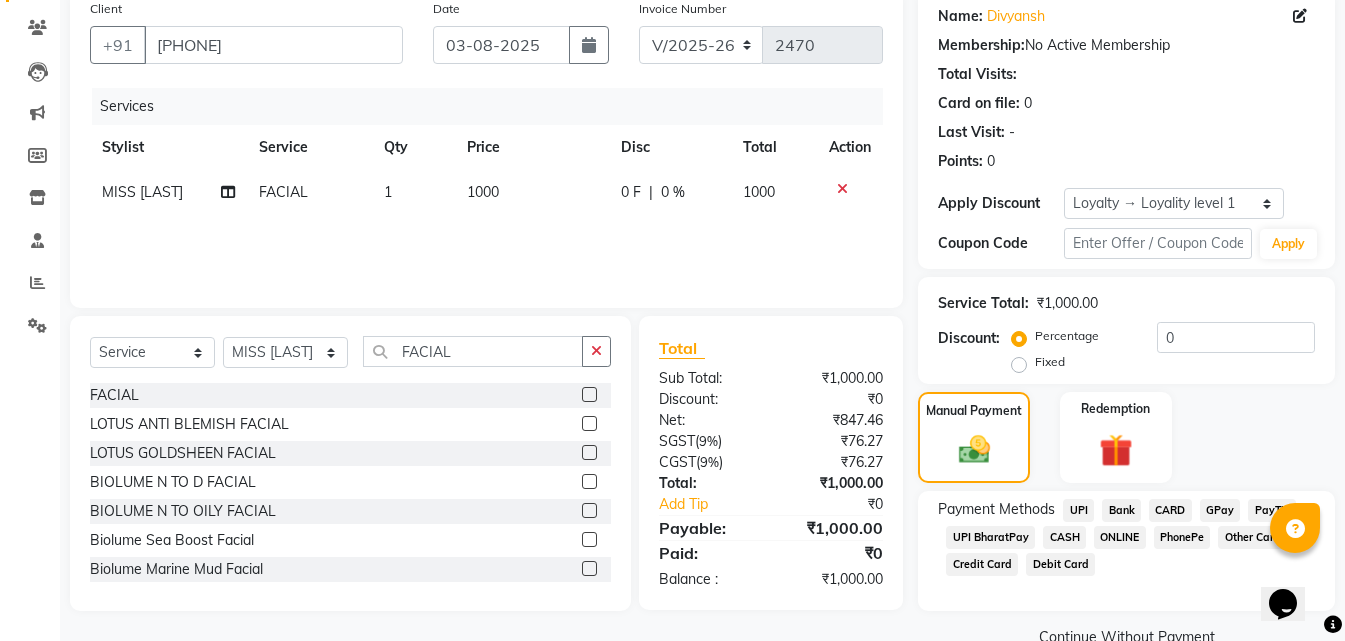 click on "ONLINE" 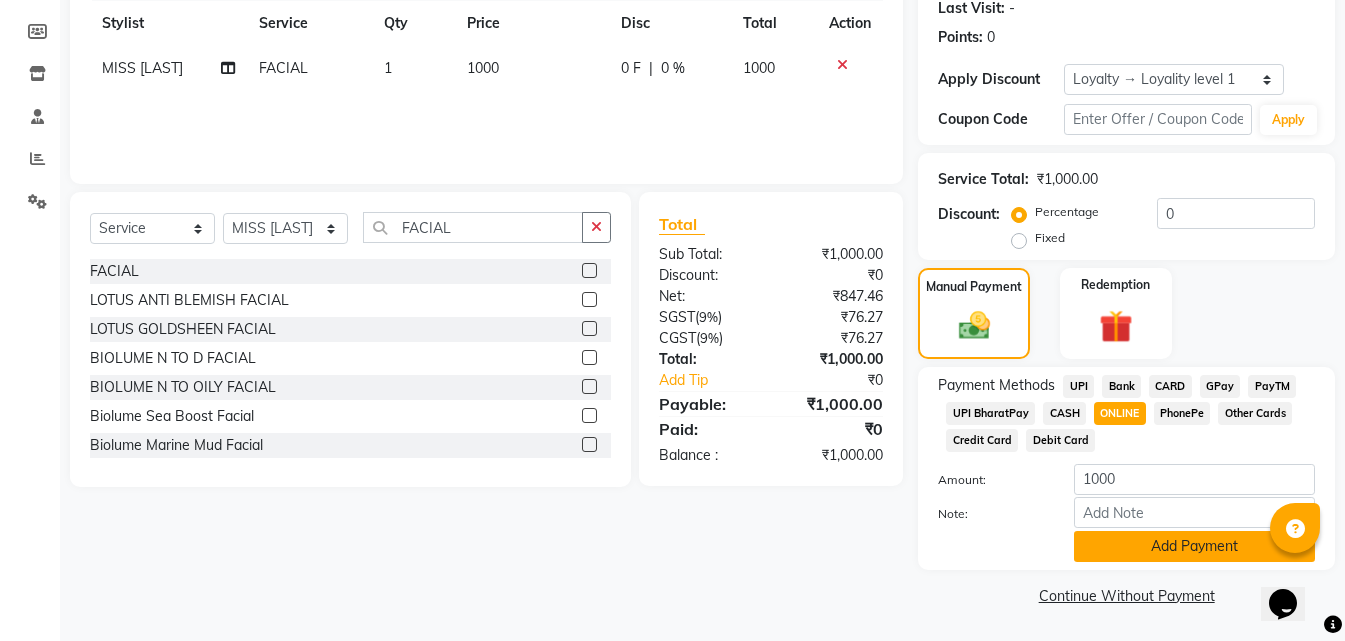 click on "Add Payment" 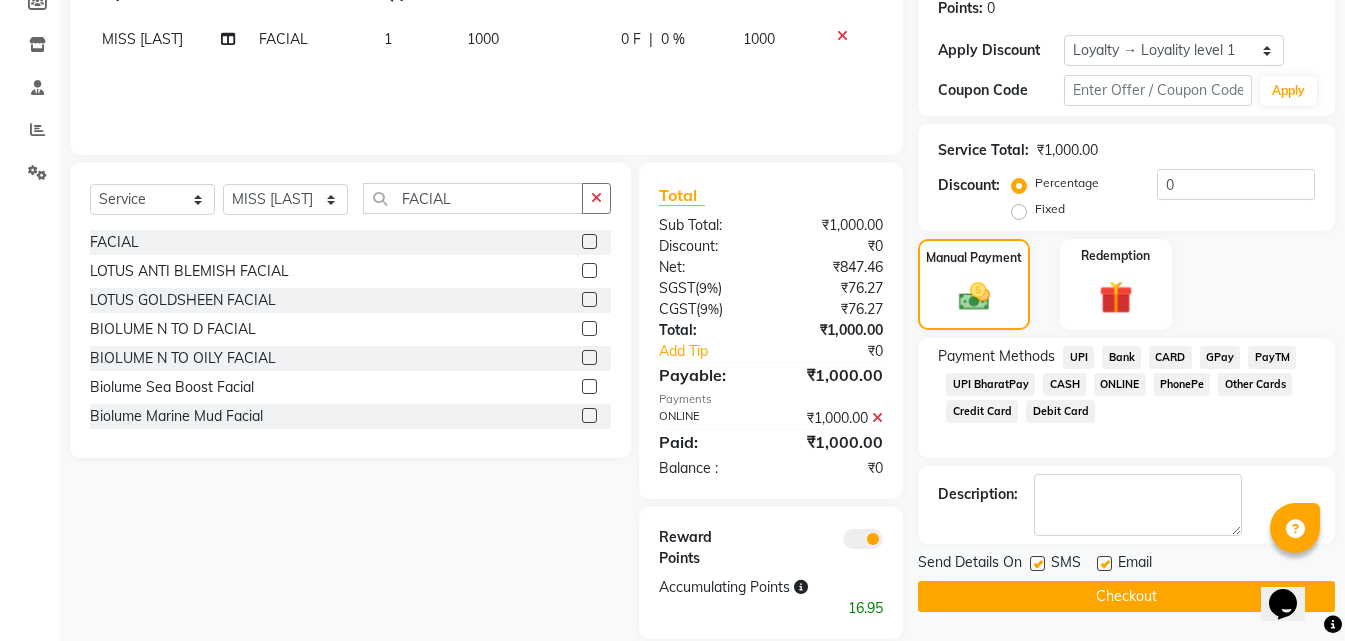 scroll, scrollTop: 341, scrollLeft: 0, axis: vertical 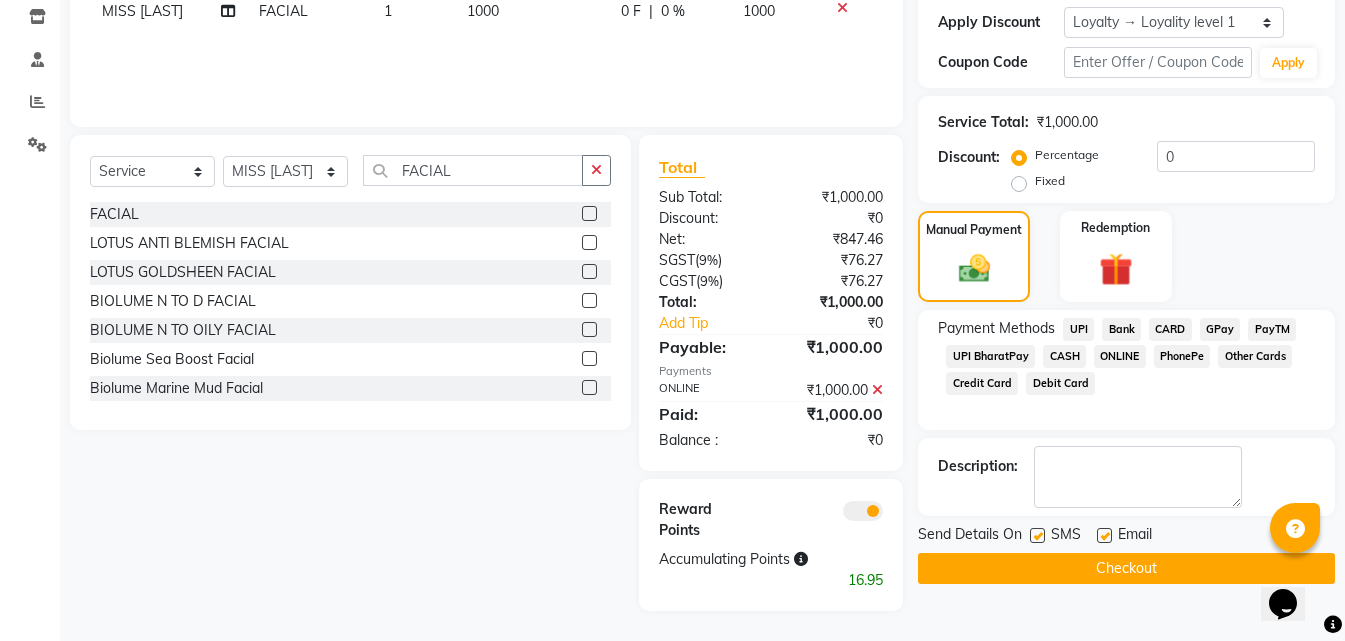 click on "Checkout" 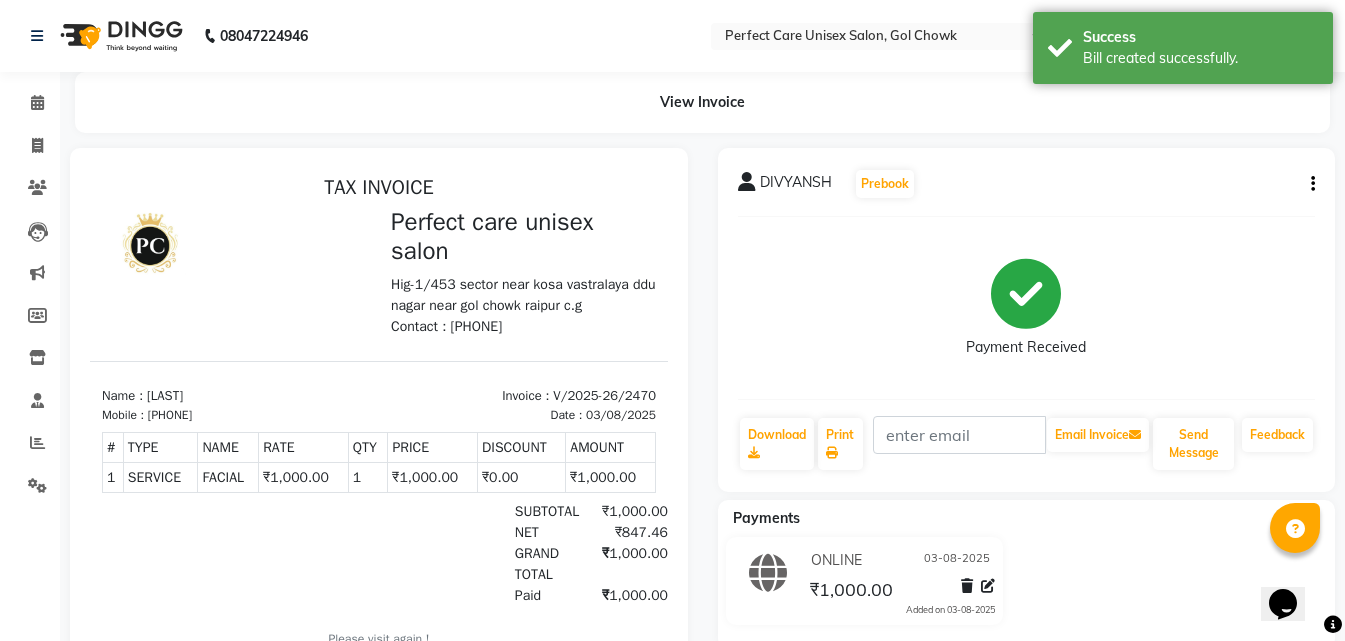 scroll, scrollTop: 0, scrollLeft: 0, axis: both 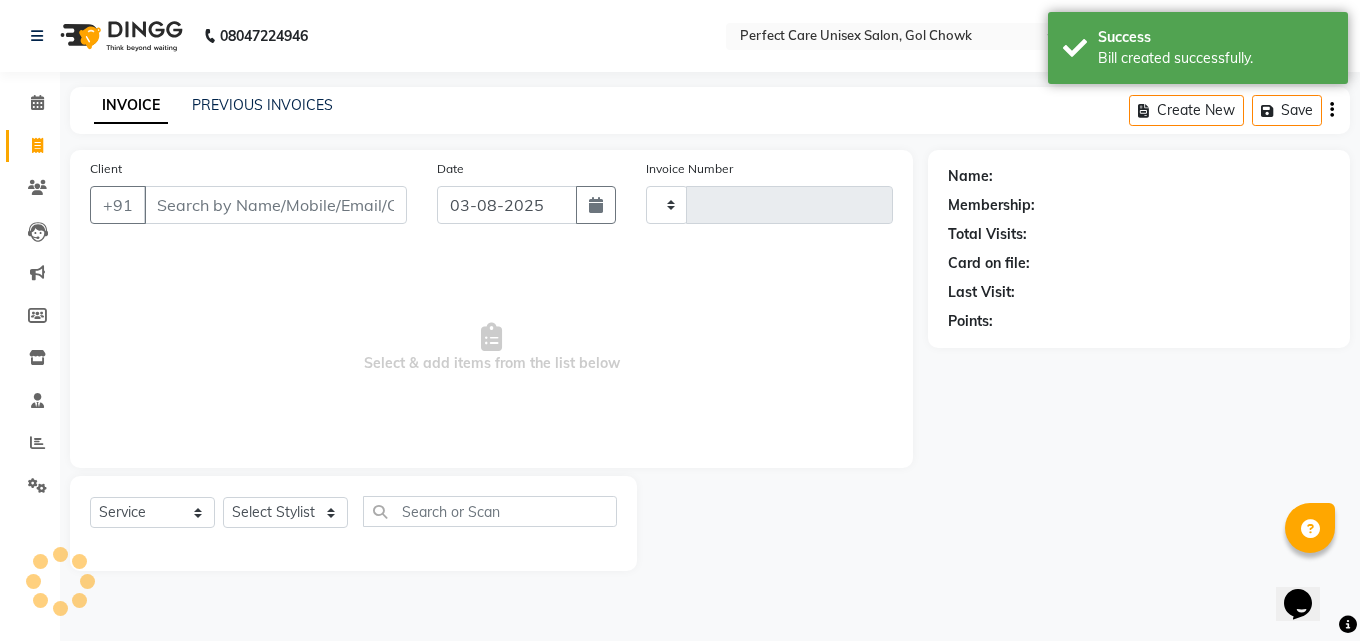 type on "2471" 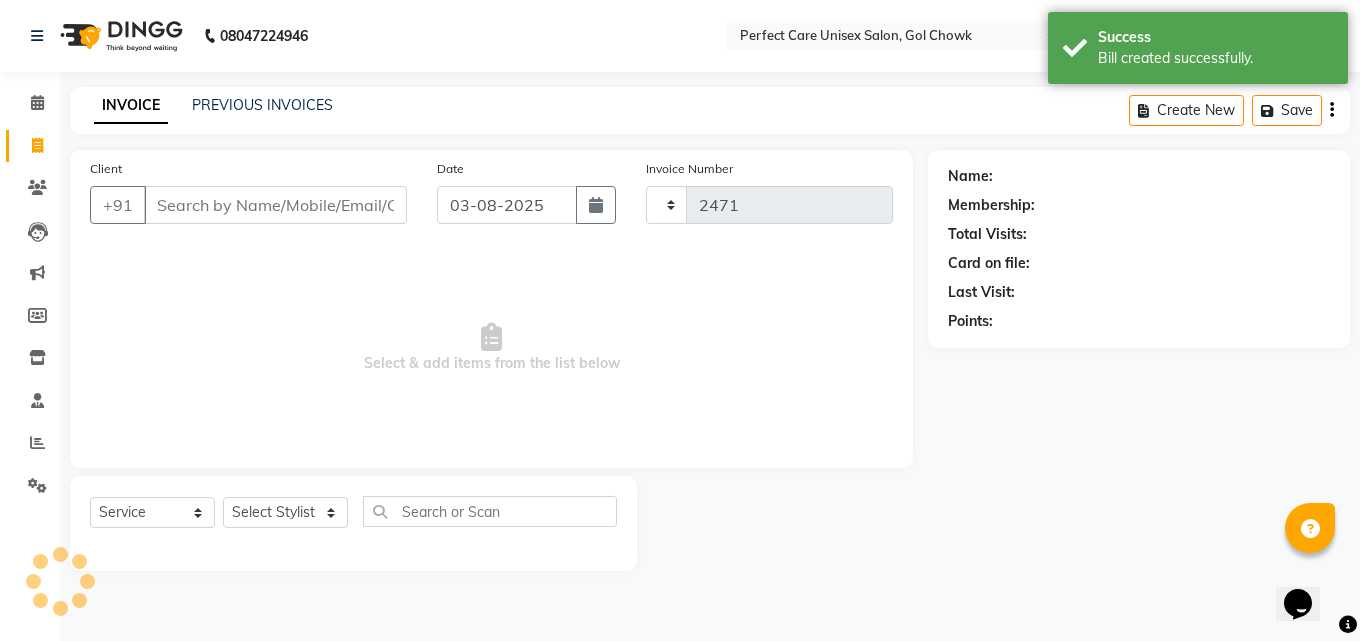select on "4751" 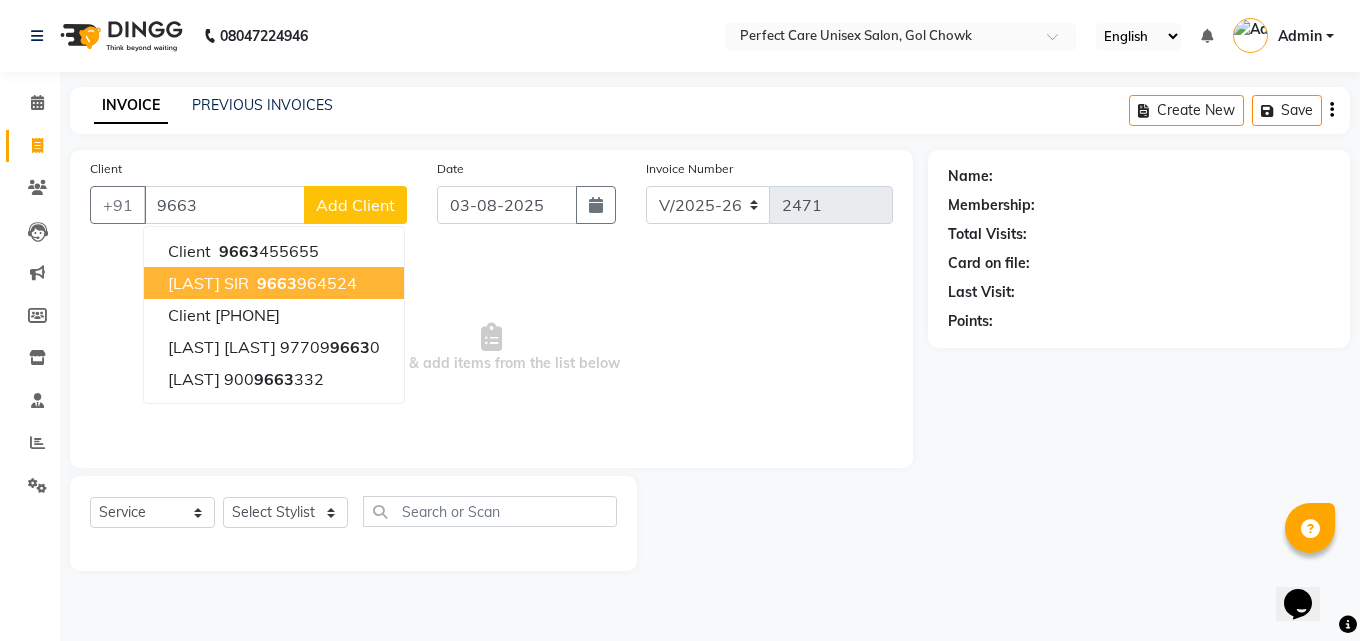 click on "[PHONE]" at bounding box center (305, 283) 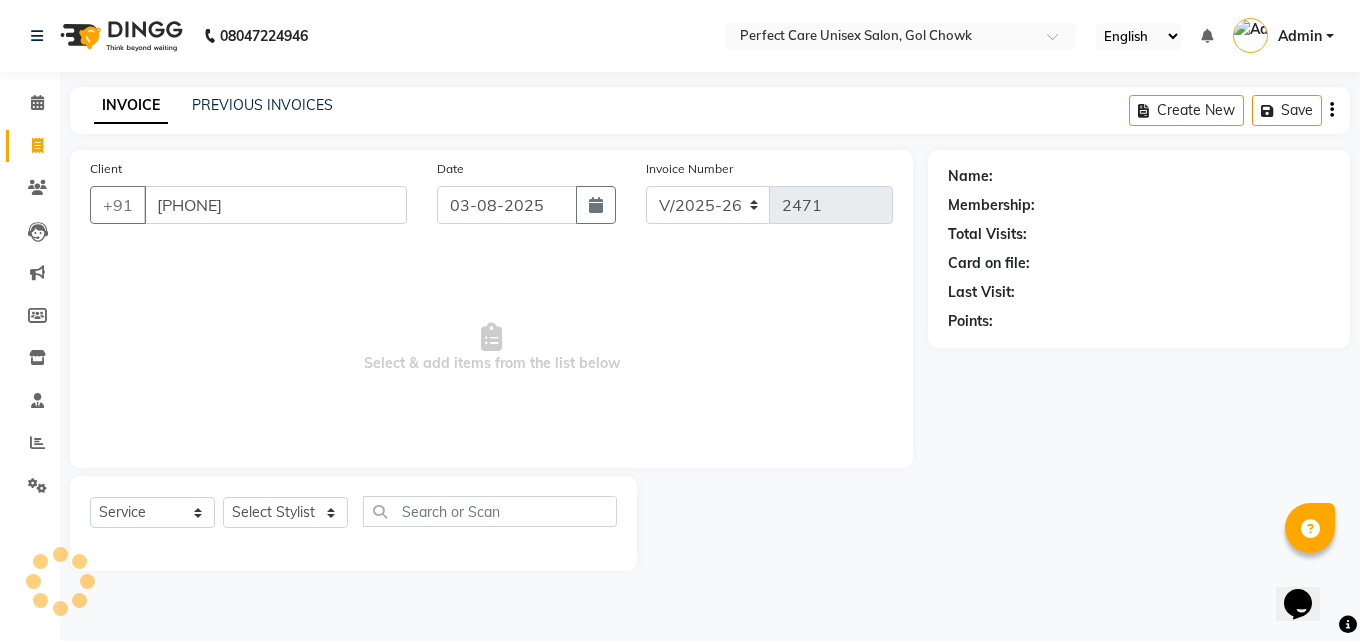 type on "[PHONE]" 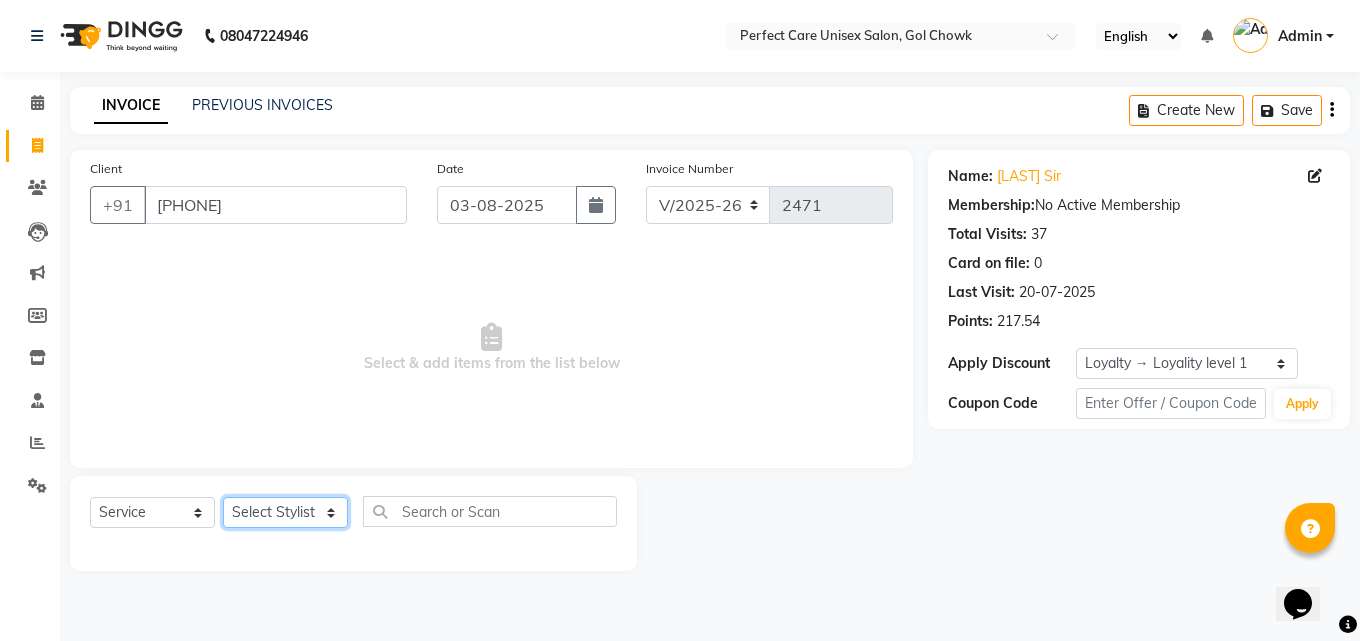 click on "Select Stylist MISS [NAME] MISS [NAME] MISS [NAME] MISS [NAME] MISS [NAME] MISS [NAME] MISS [NAME] MISS [NAME] MISS [NAME] MISS [NAME] [NAME] MR [NAME] MR [NAME] MR [NAME] MR [NAME] MR [NAME] MR [NAME] MR [NAME] MR [NAME] MR [NAME] MR [NAME] MR [NAME] MR [NAME] MR [NAME] MR [NAME] MS [NAME] NONE [NAME]" 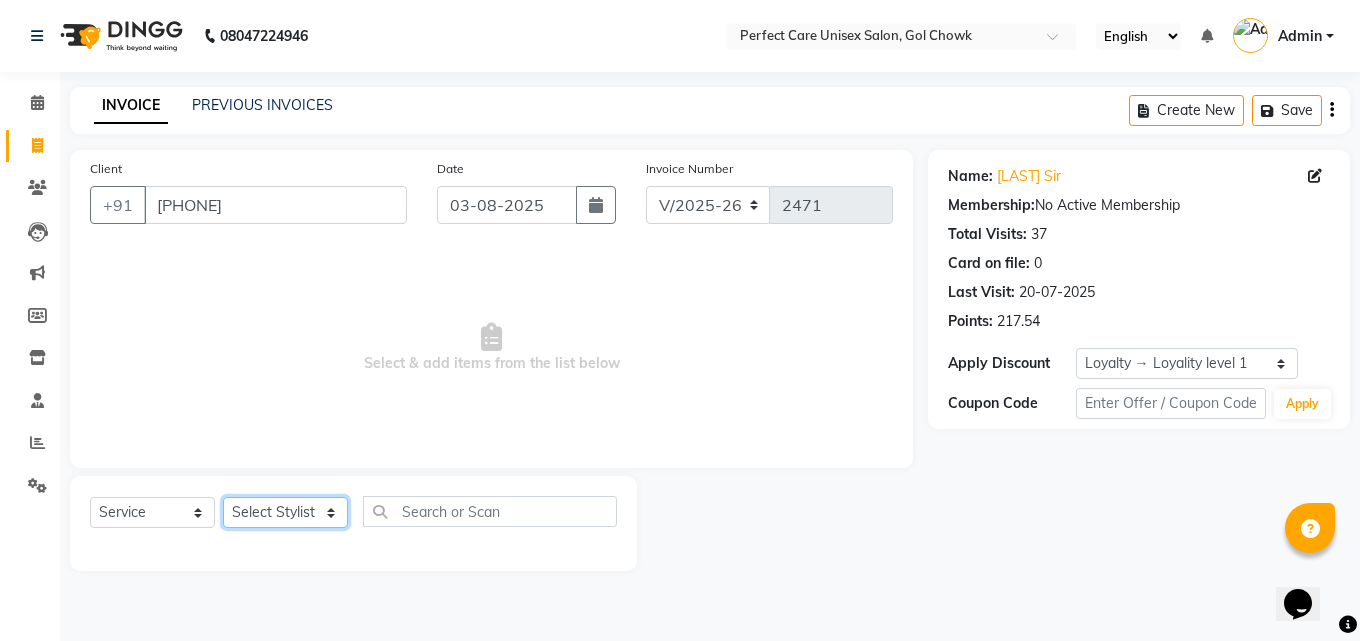 select on "86172" 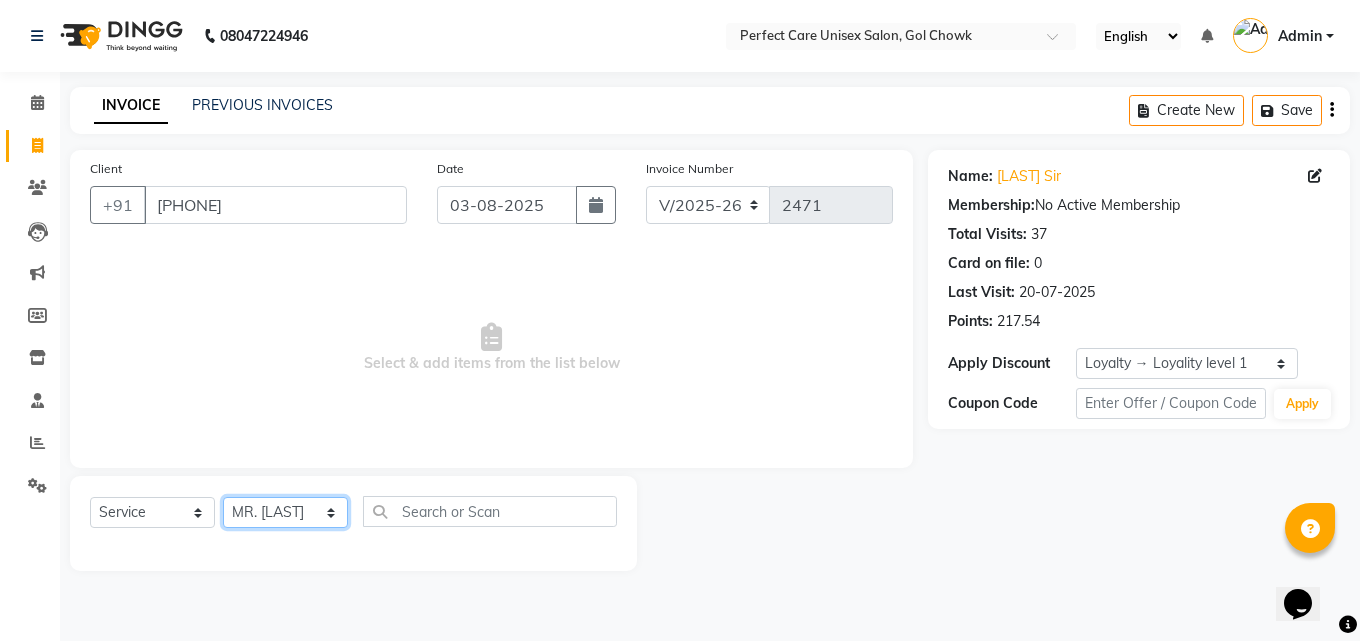 click on "Select Stylist MISS [NAME] MISS [NAME] MISS [NAME] MISS [NAME] MISS [NAME] MISS [NAME] MISS [NAME] MISS [NAME] MISS [NAME] MISS [NAME] [NAME] MR [NAME] MR [NAME] MR [NAME] MR [NAME] MR [NAME] MR [NAME] MR [NAME] MR [NAME] MR [NAME] MR [NAME] MR [NAME] MR [NAME] MR [NAME] MR [NAME] MS [NAME] NONE [NAME]" 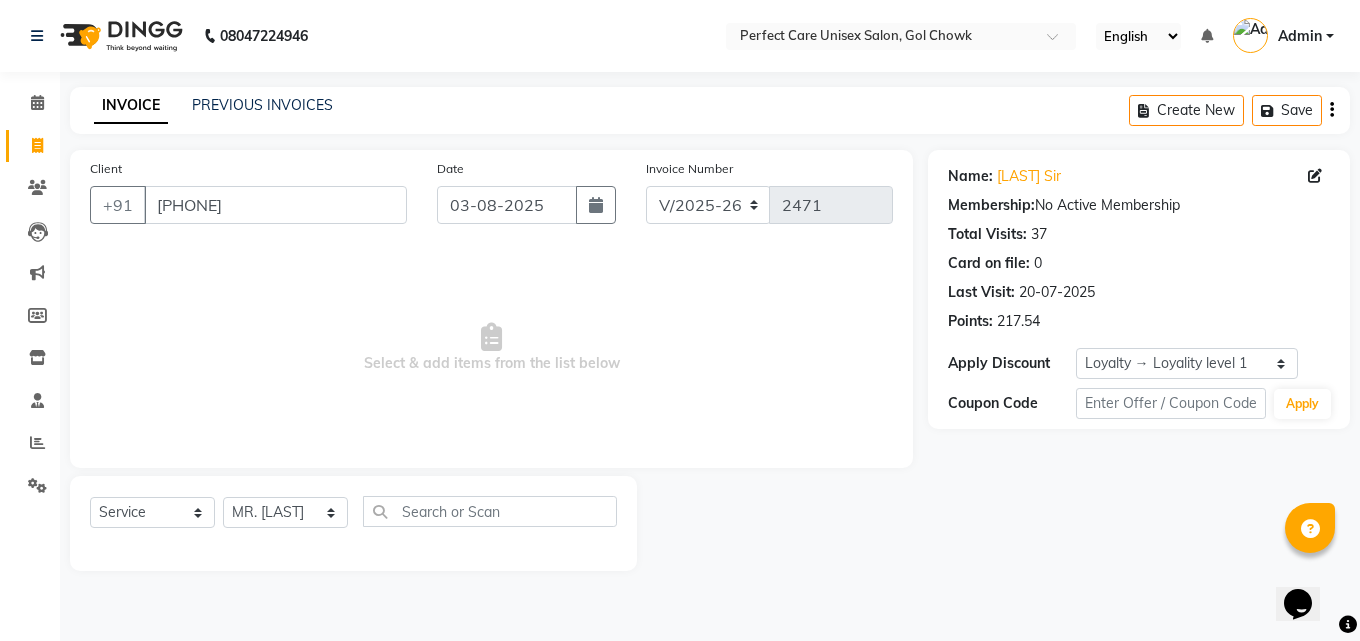 click on "Select & add items from the list below" at bounding box center [491, 348] 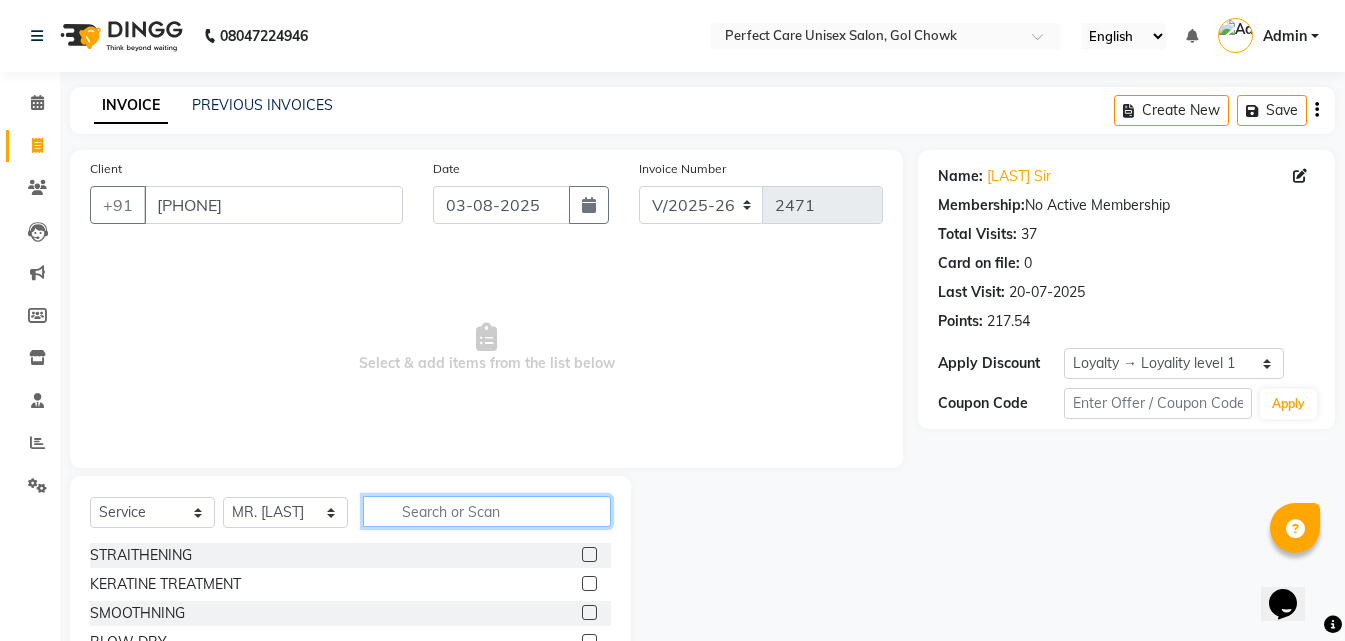 click 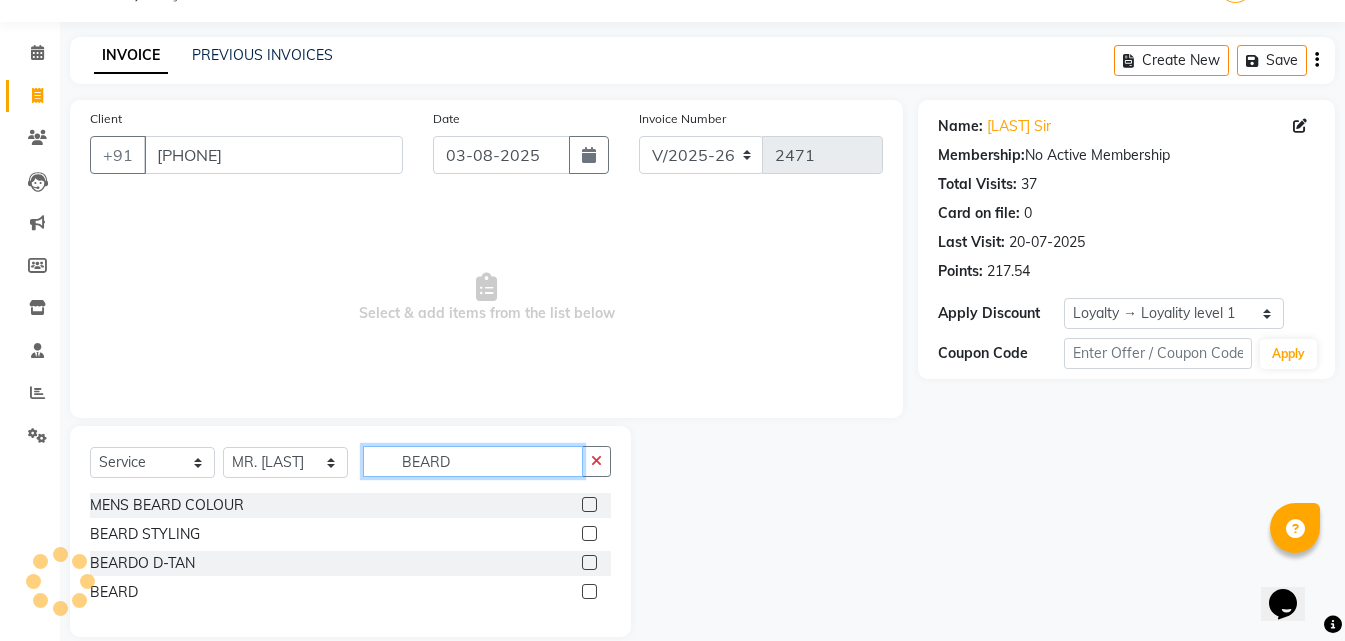 scroll, scrollTop: 76, scrollLeft: 0, axis: vertical 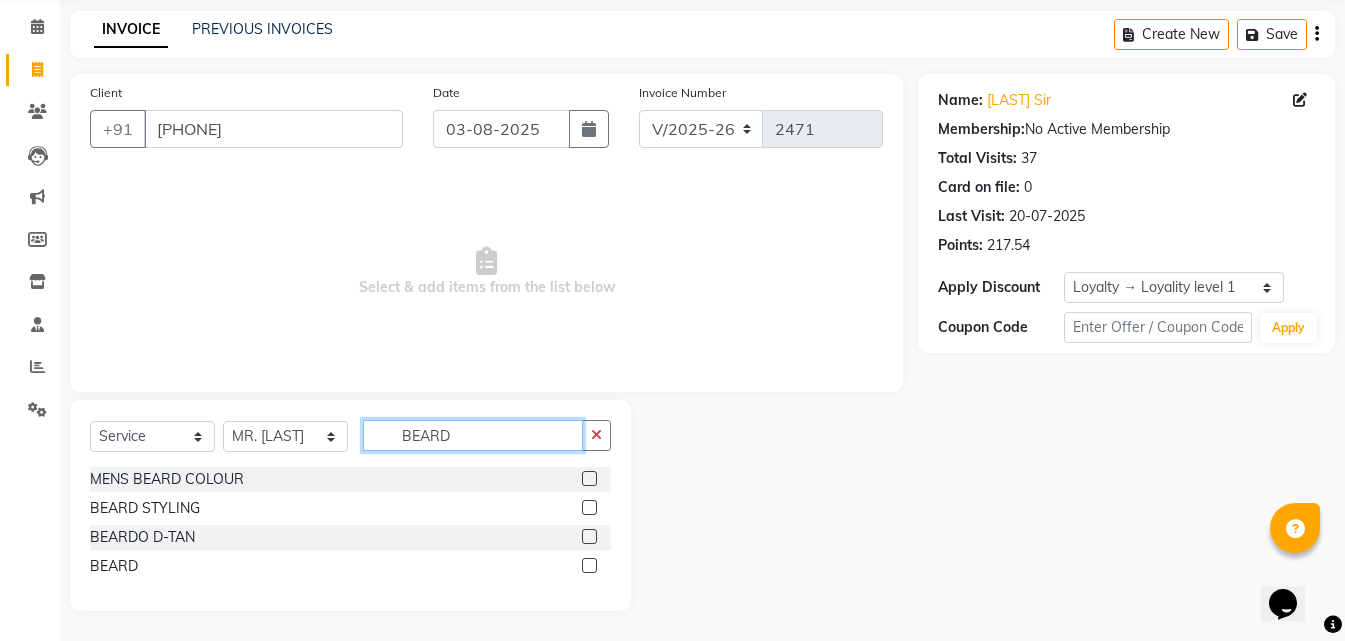 type on "BEARD" 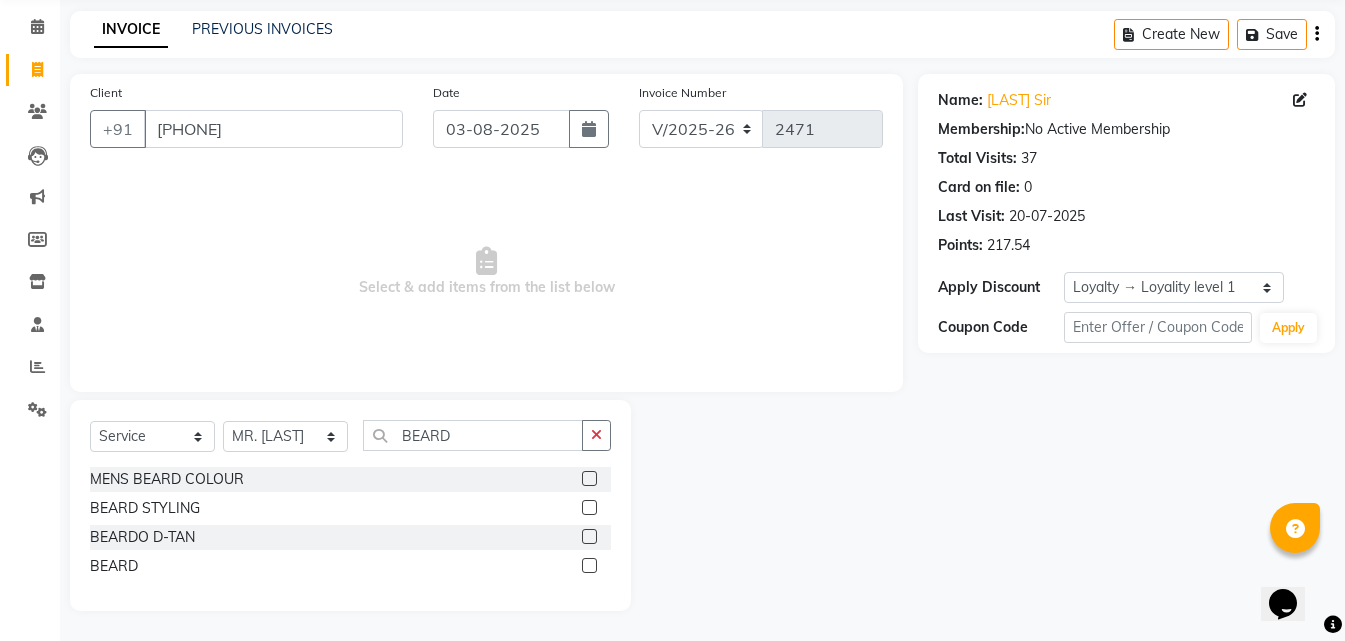 click 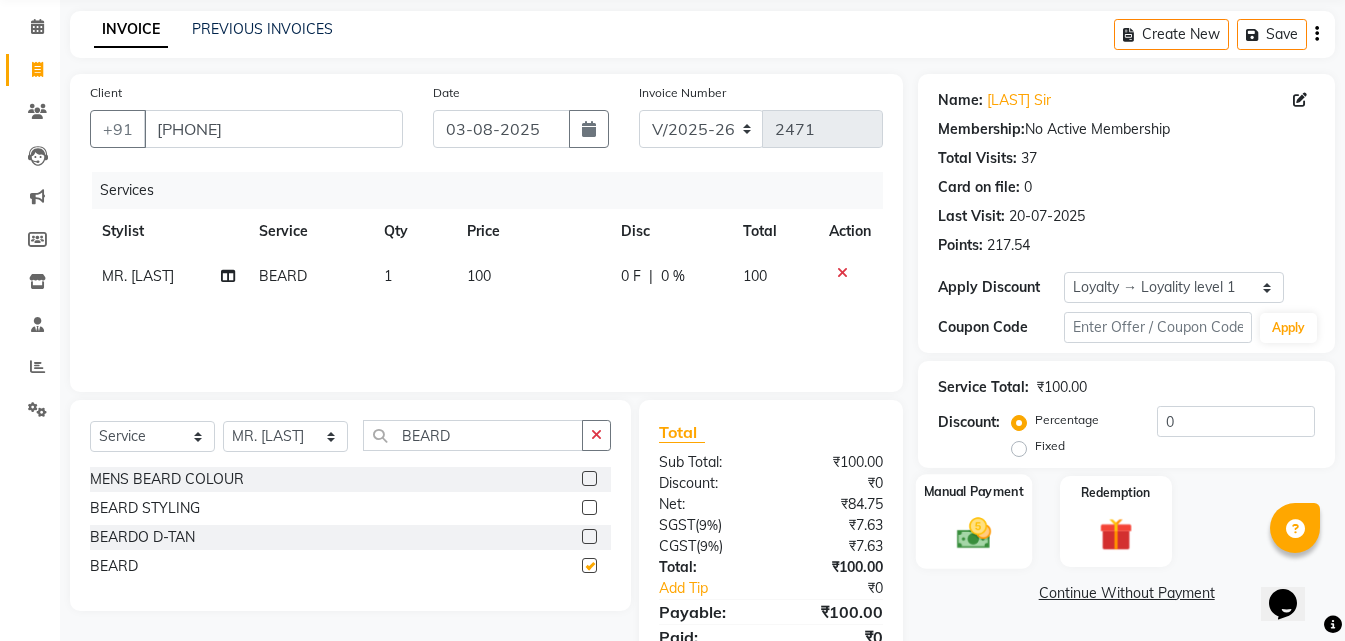 checkbox on "false" 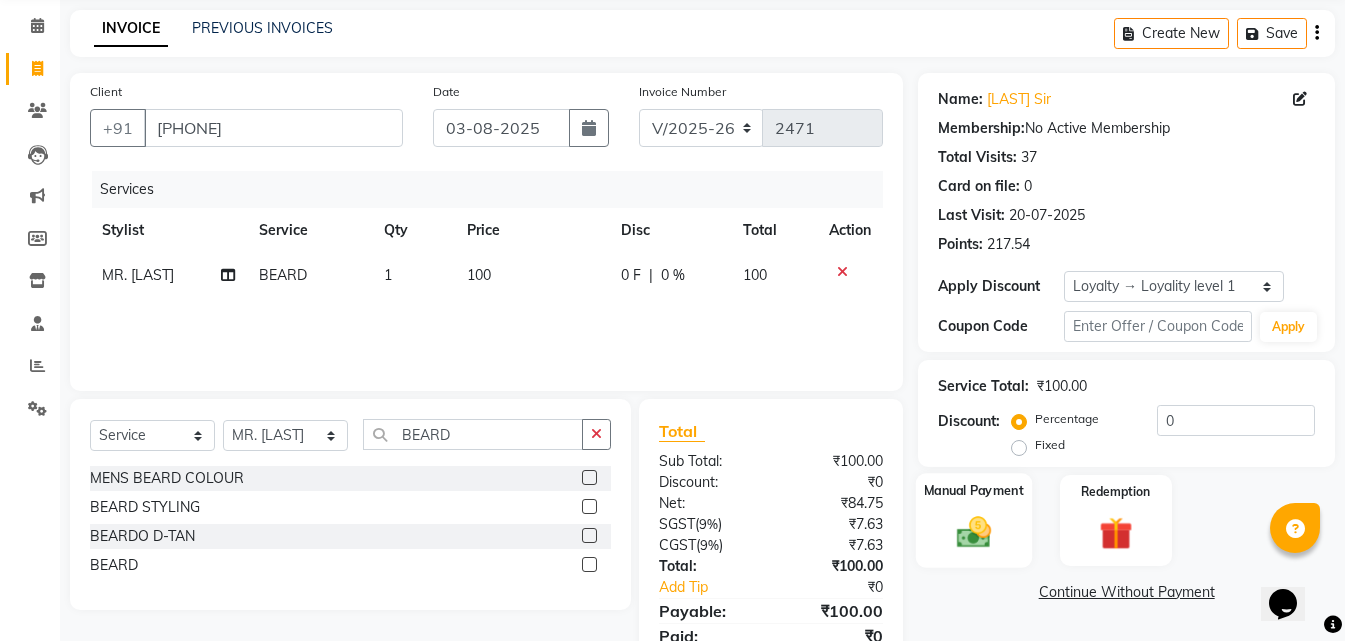 scroll, scrollTop: 159, scrollLeft: 0, axis: vertical 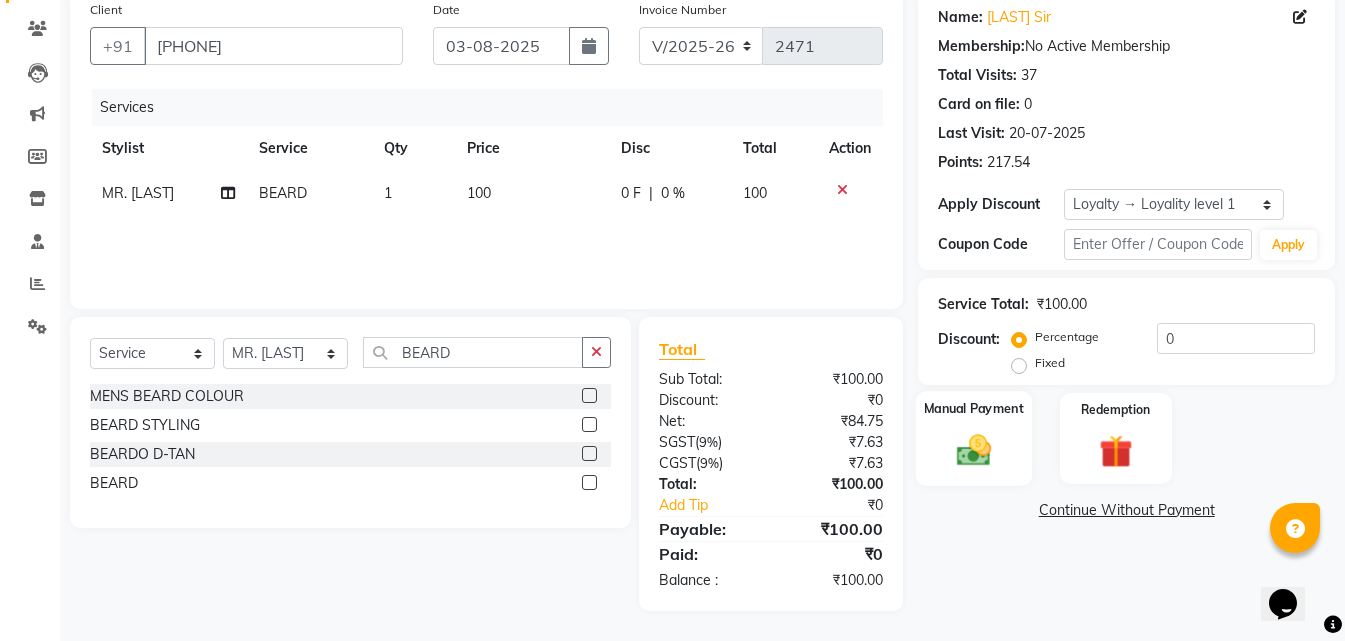 click on "Manual Payment" 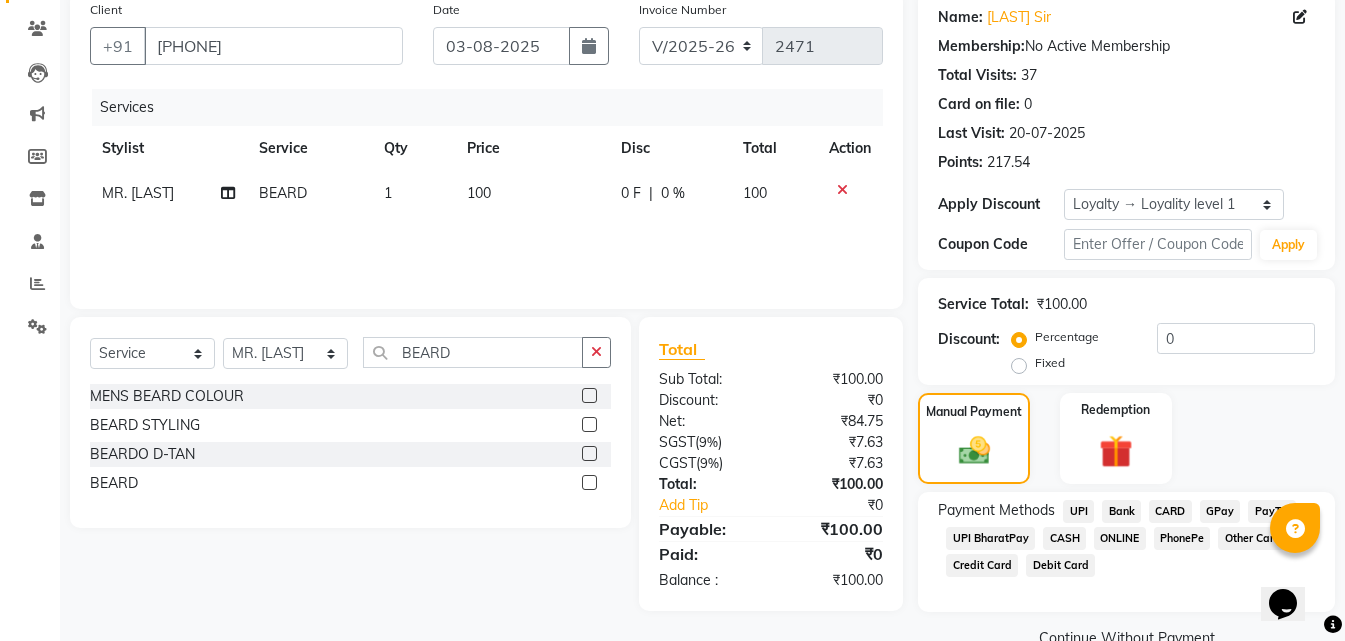 click on "ONLINE" 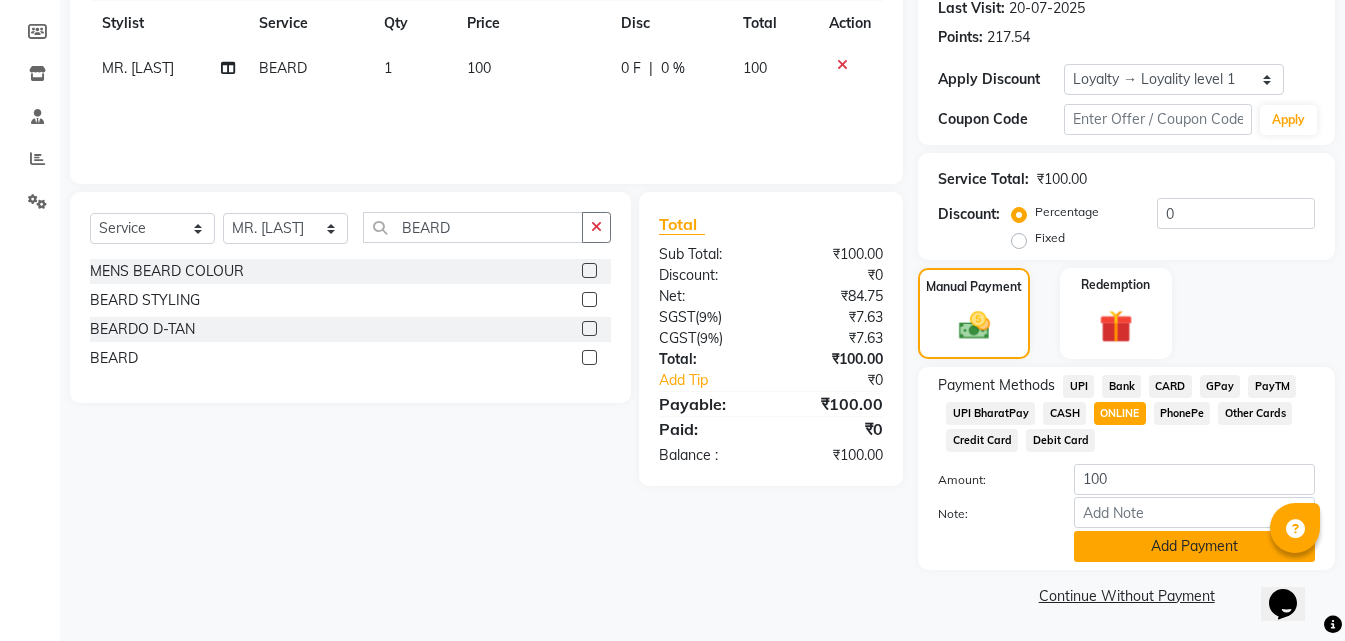 click on "Add Payment" 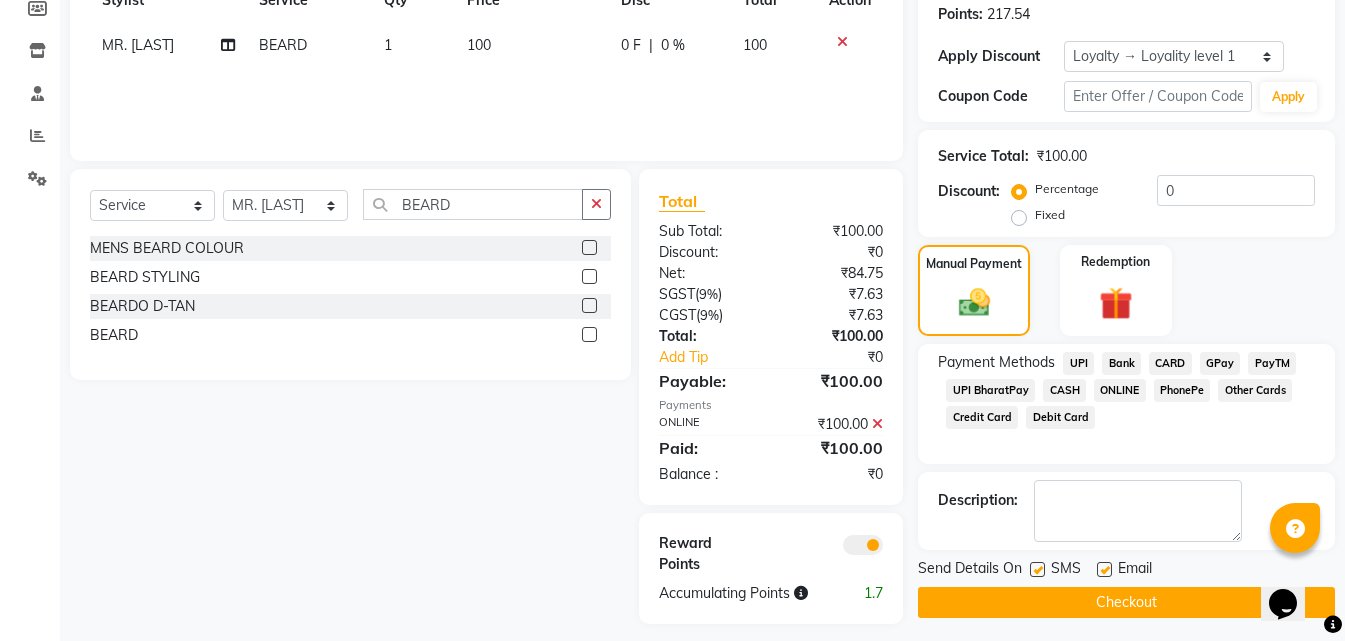 scroll, scrollTop: 320, scrollLeft: 0, axis: vertical 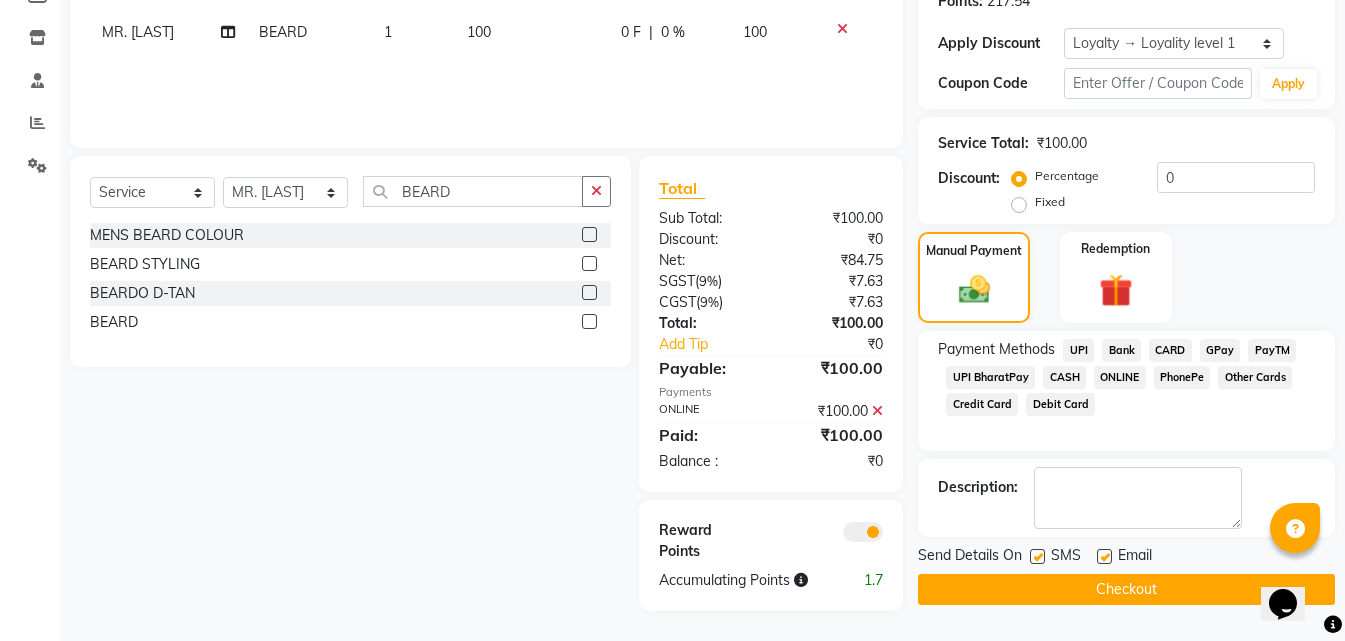 click on "Checkout" 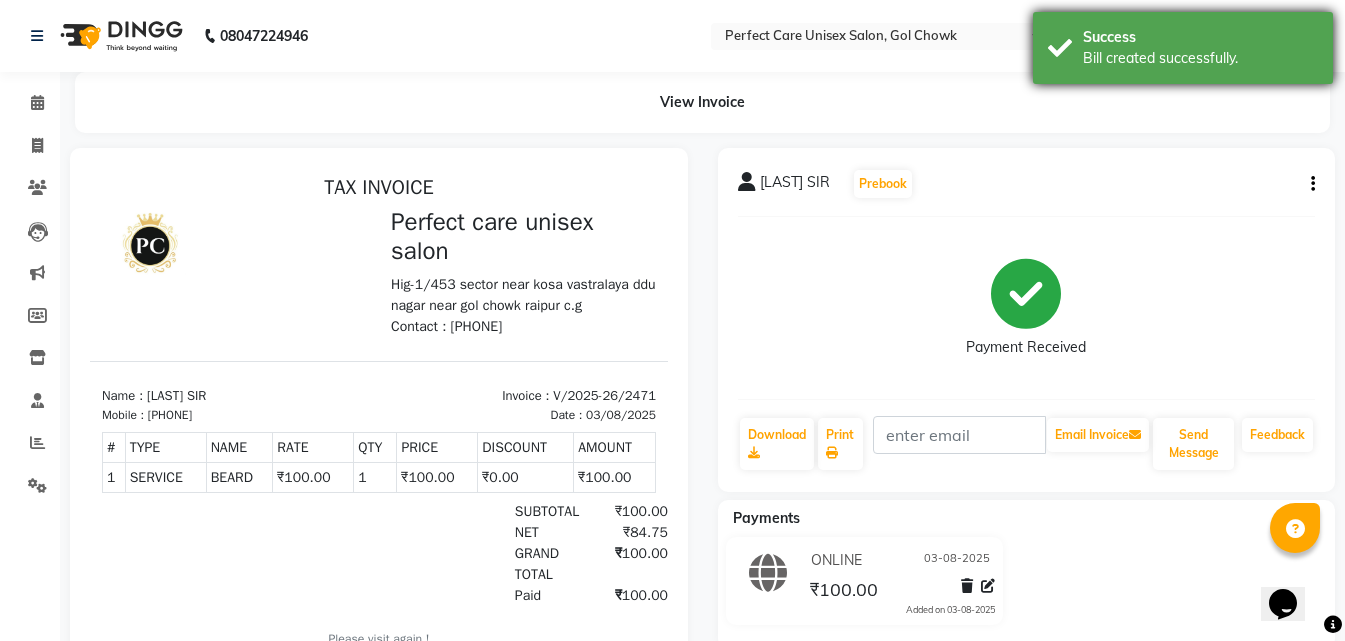 scroll, scrollTop: 0, scrollLeft: 0, axis: both 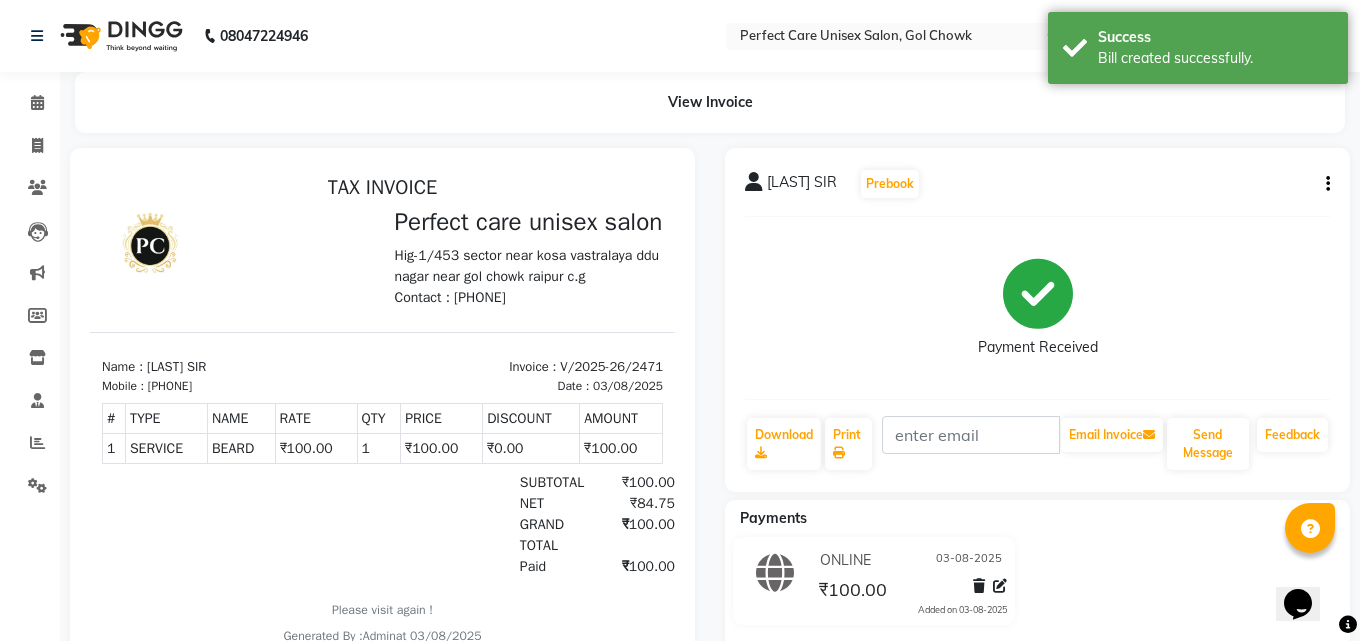 select on "service" 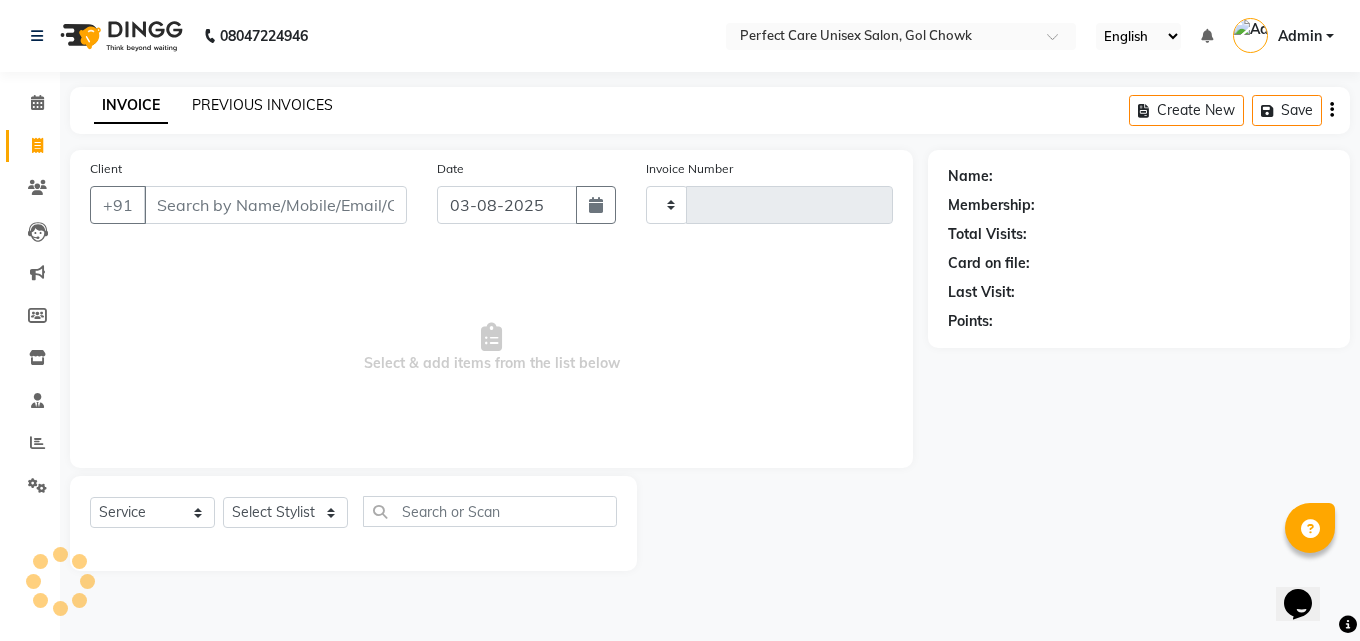 click on "PREVIOUS INVOICES" 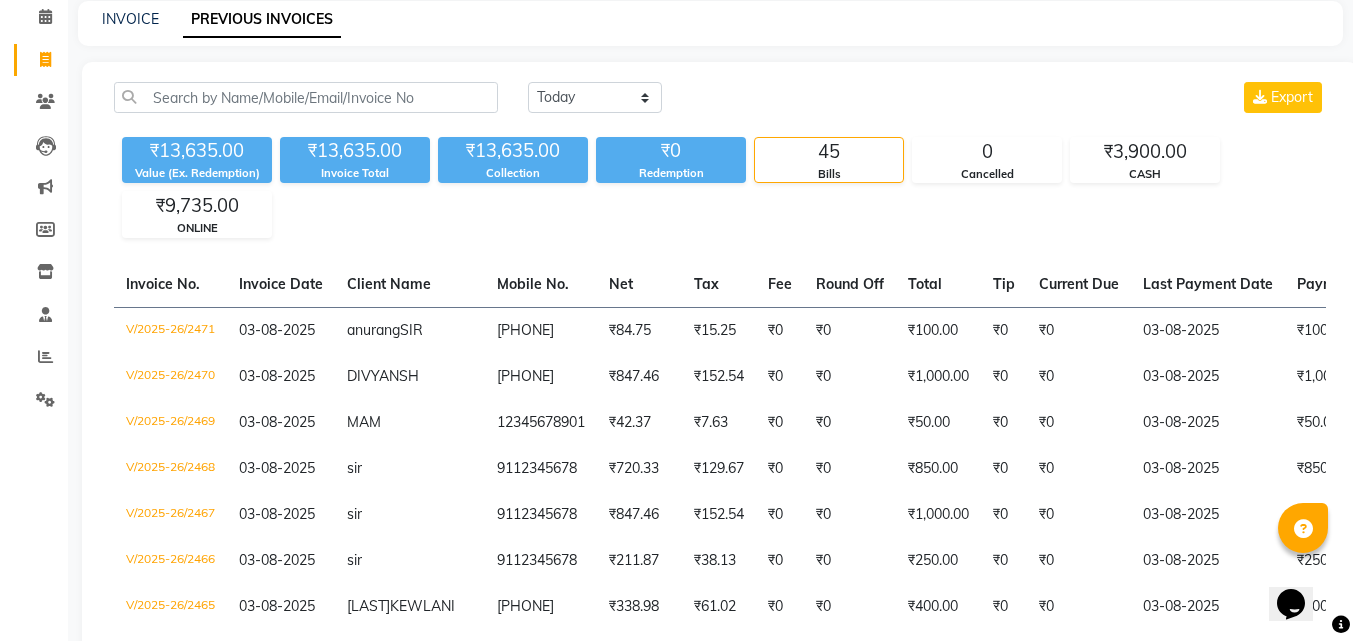 scroll, scrollTop: 0, scrollLeft: 0, axis: both 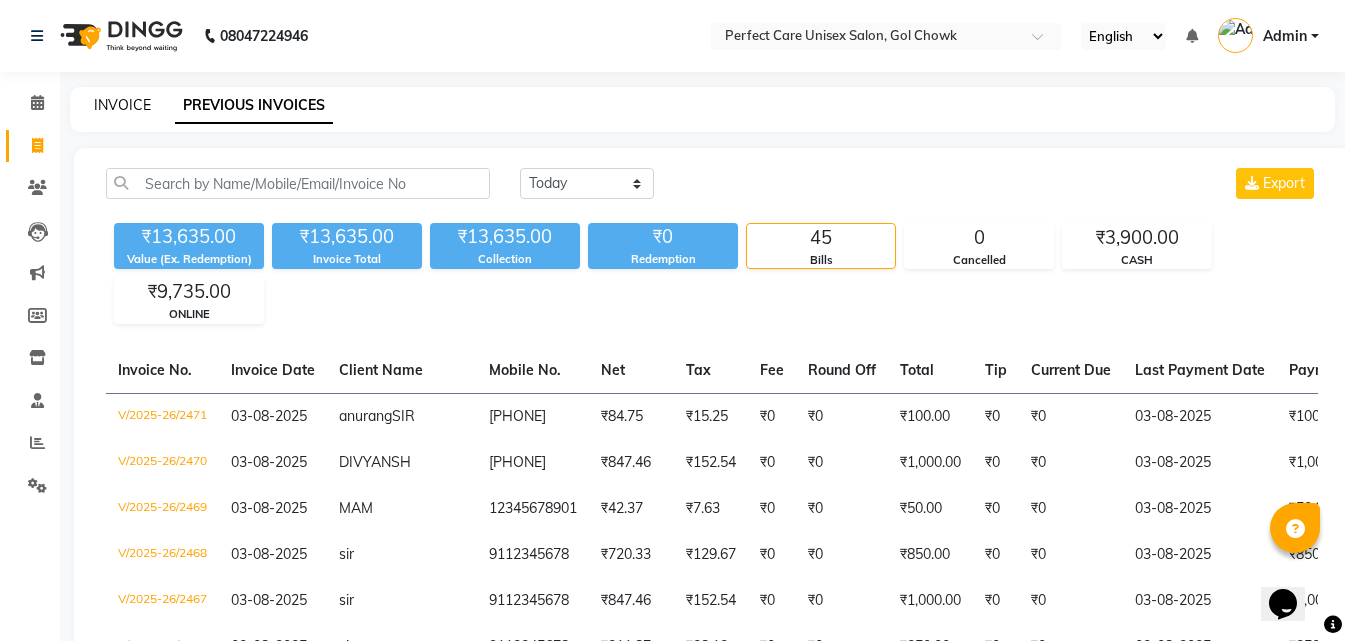 click on "INVOICE" 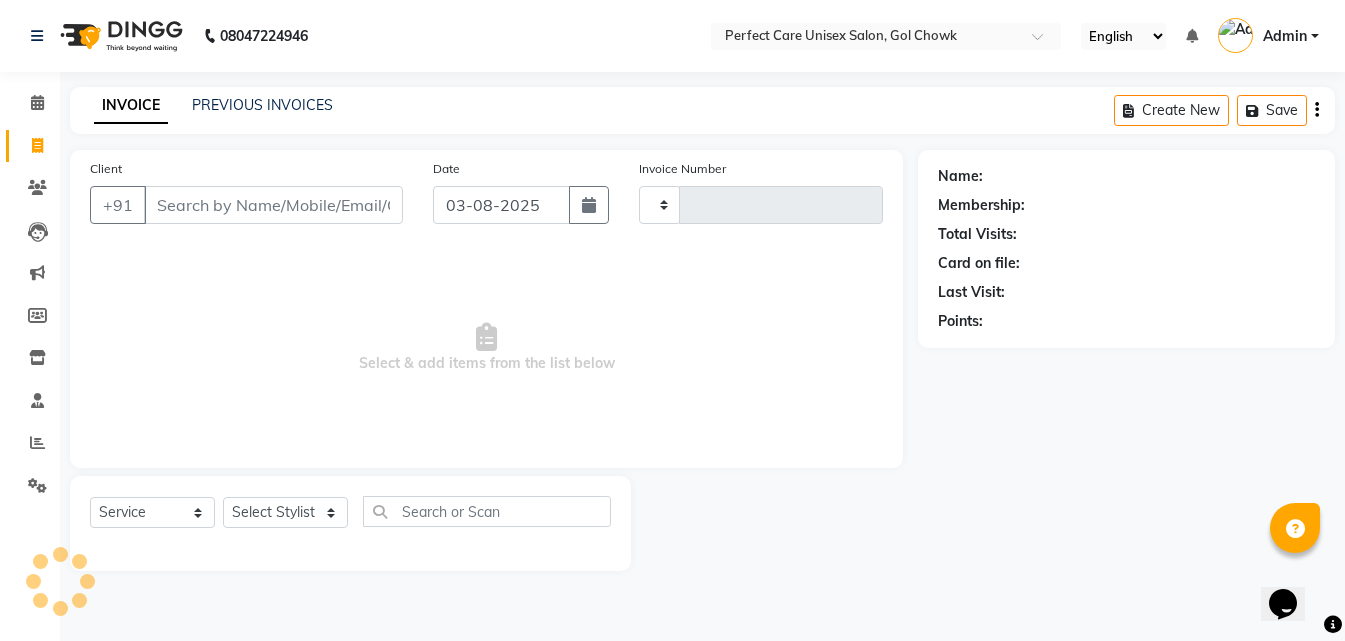 type on "2472" 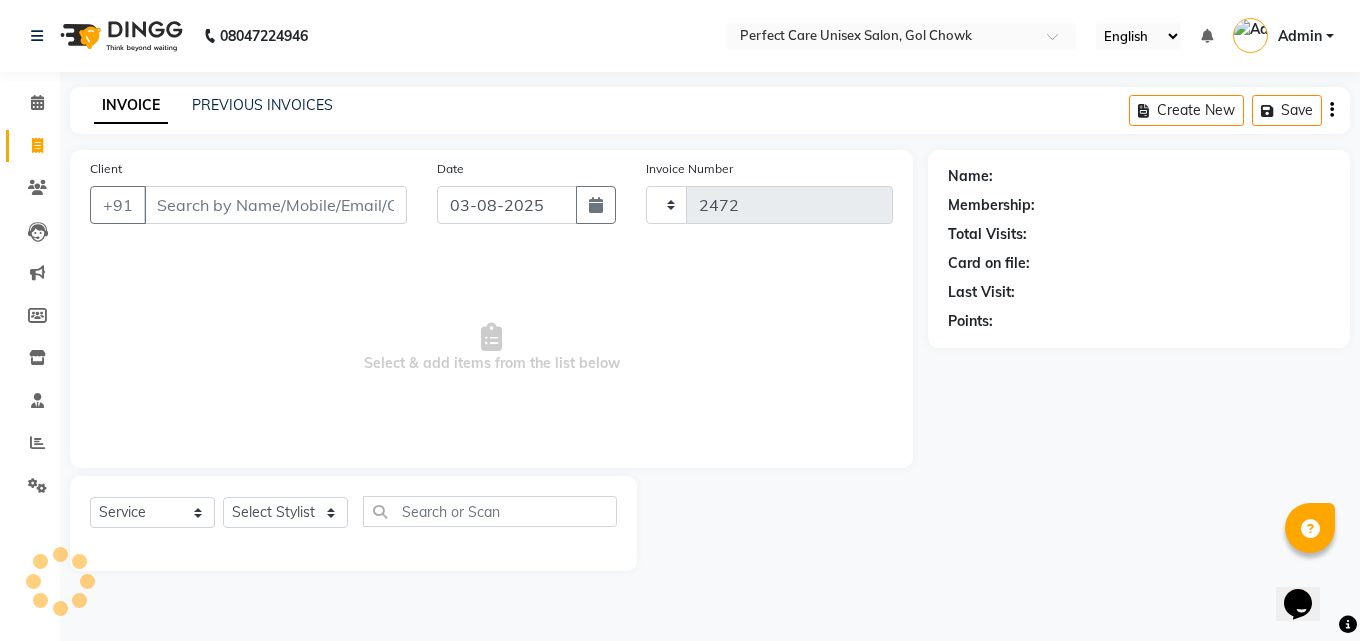 select on "4751" 